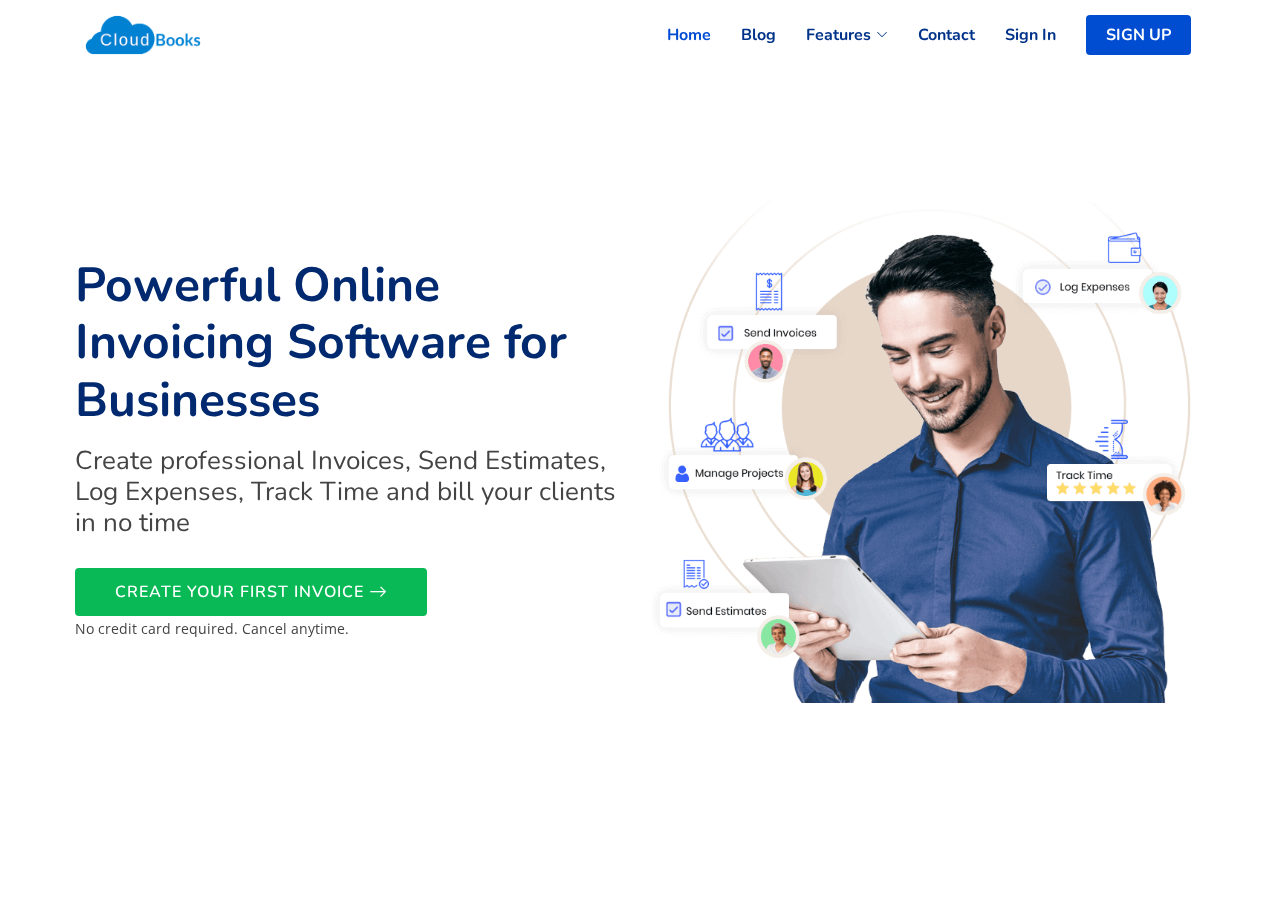 scroll, scrollTop: 0, scrollLeft: 0, axis: both 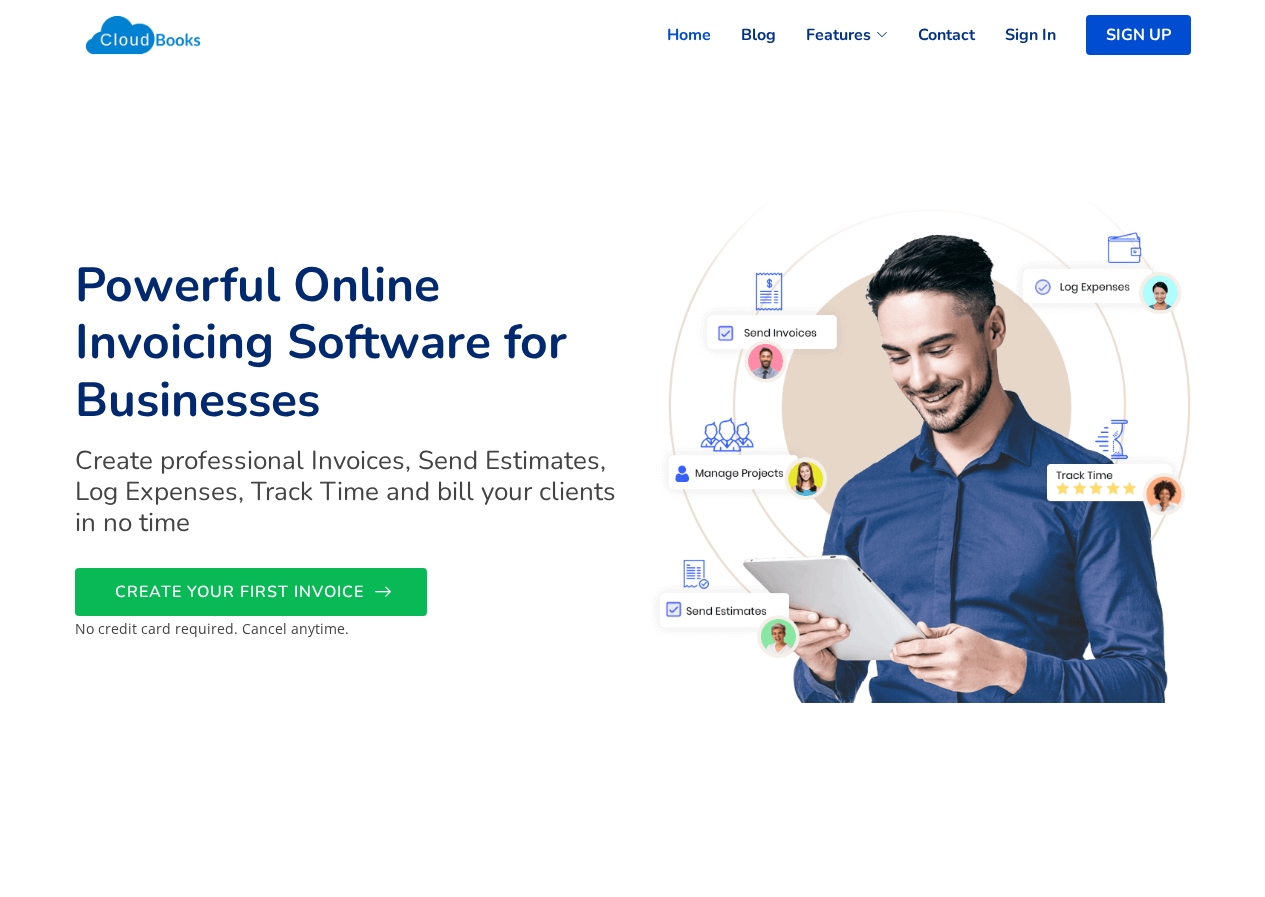 click on "CREATE YOUR FIRST INVOICE" at bounding box center [239, 592] 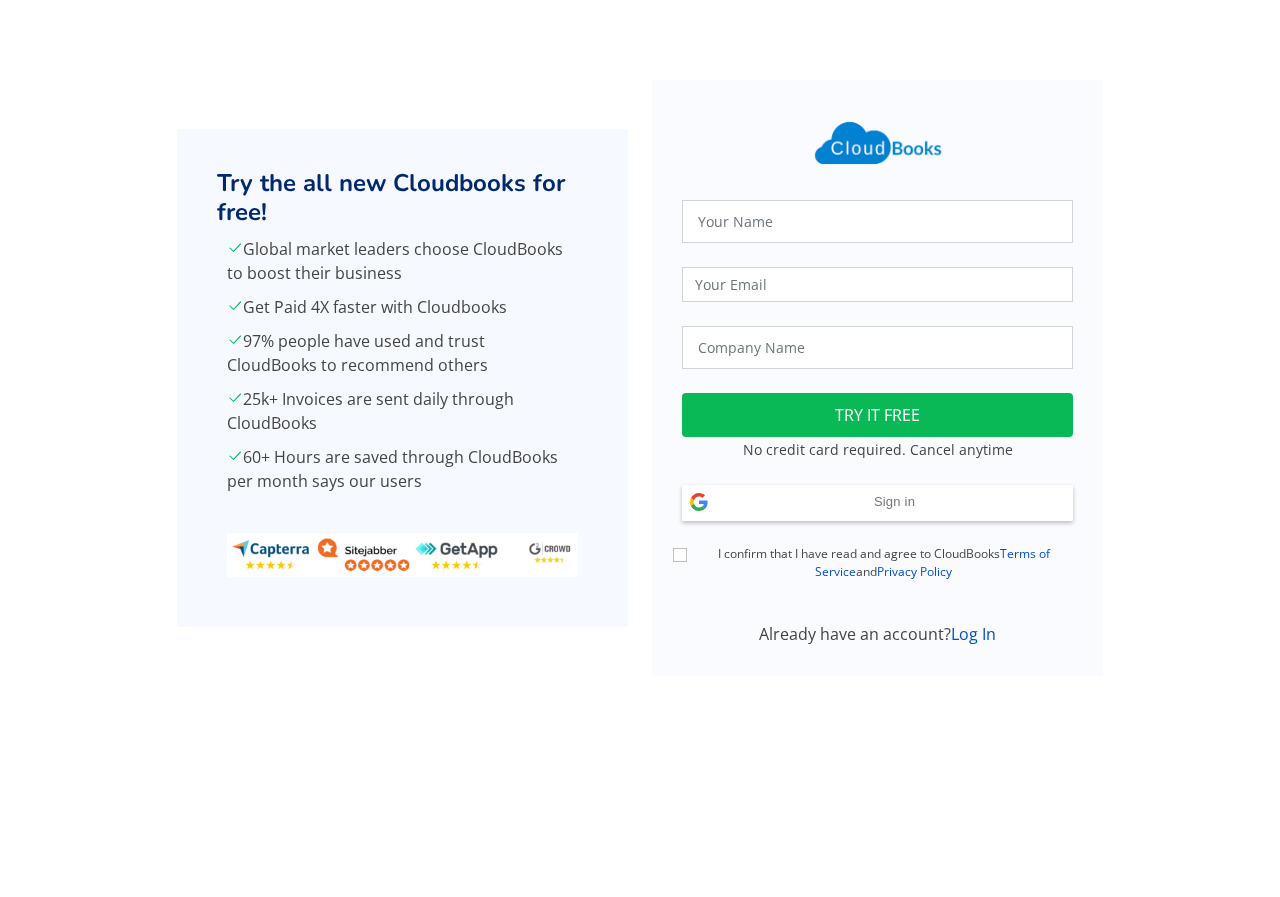 scroll, scrollTop: 0, scrollLeft: 0, axis: both 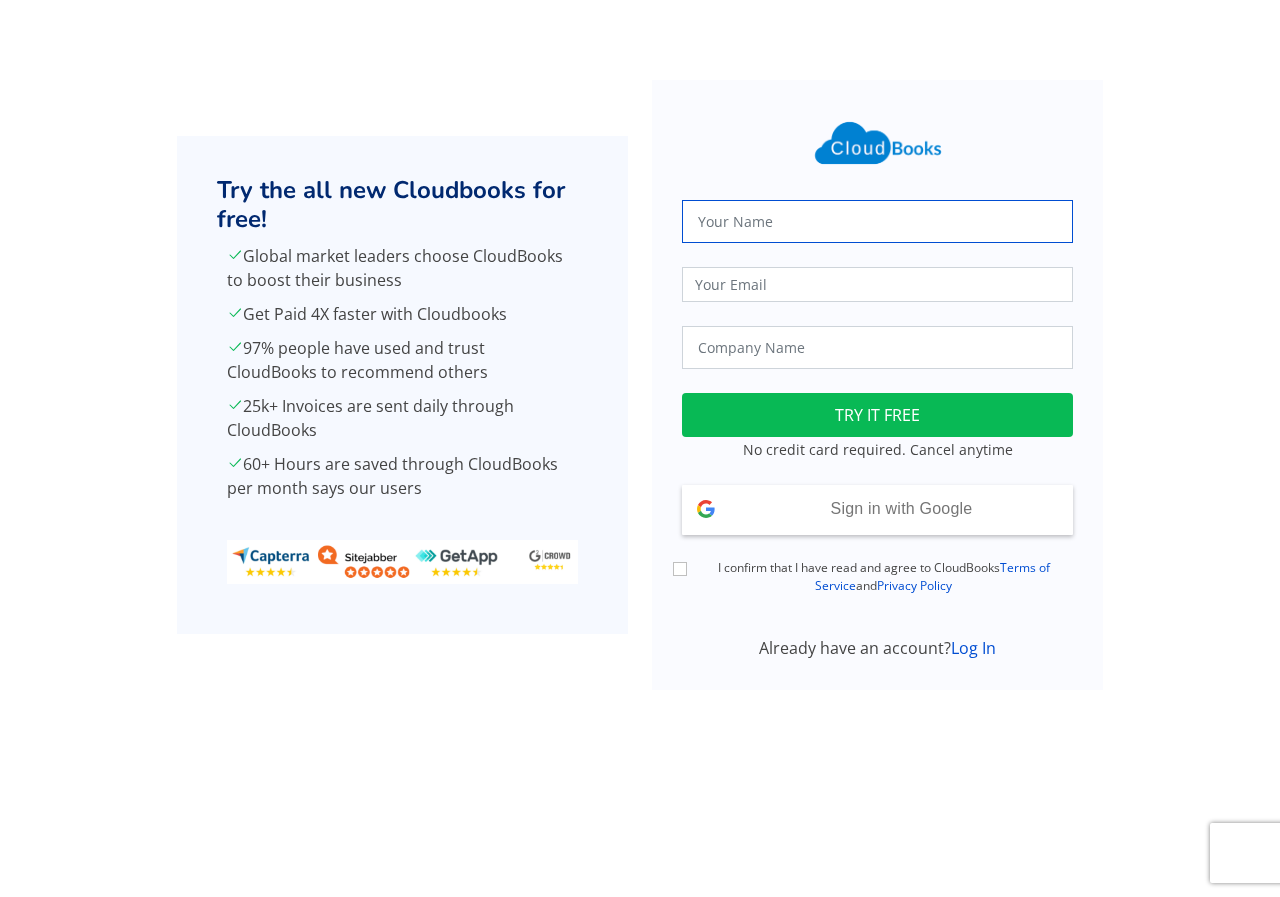 click at bounding box center [877, 221] 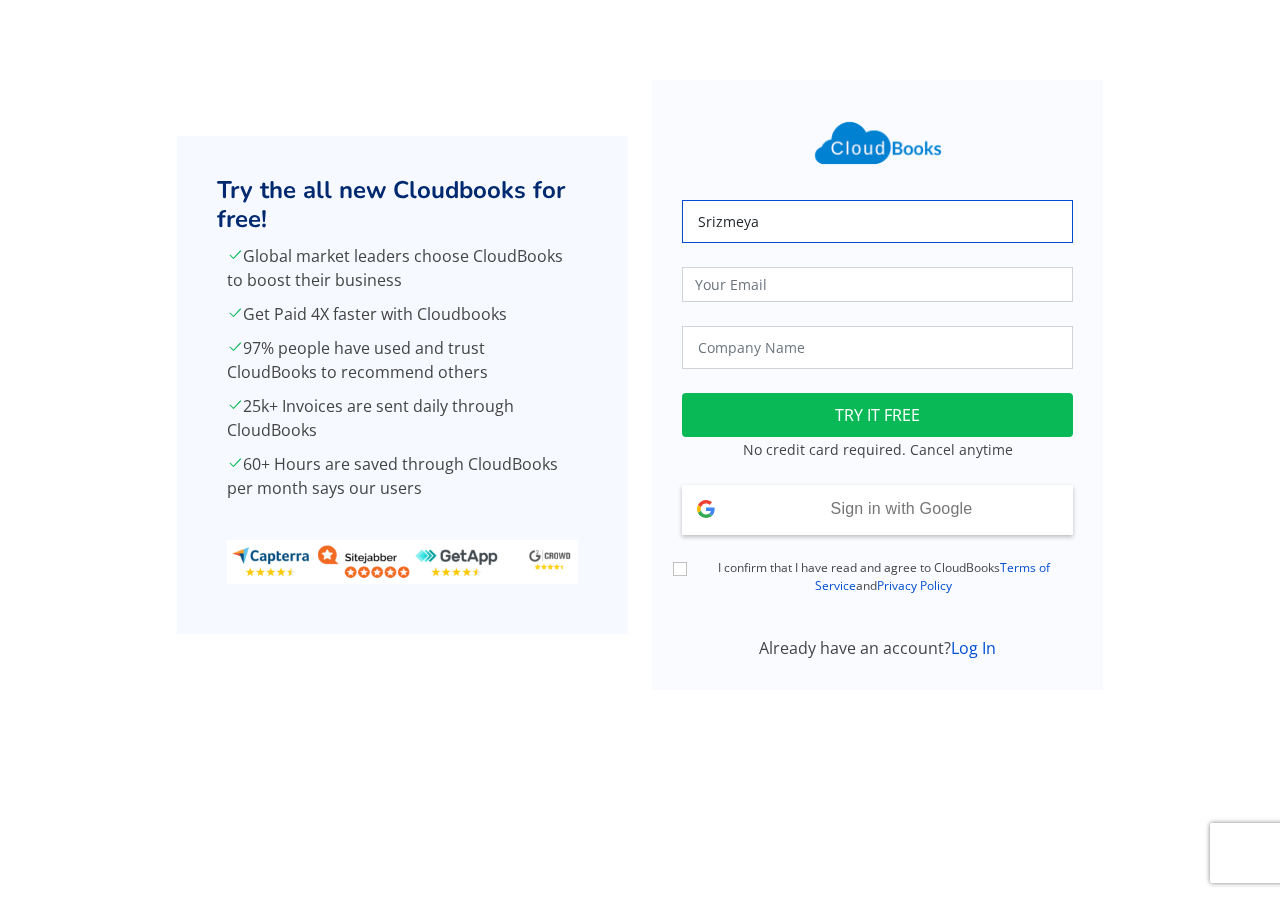 type on "Srizmeya" 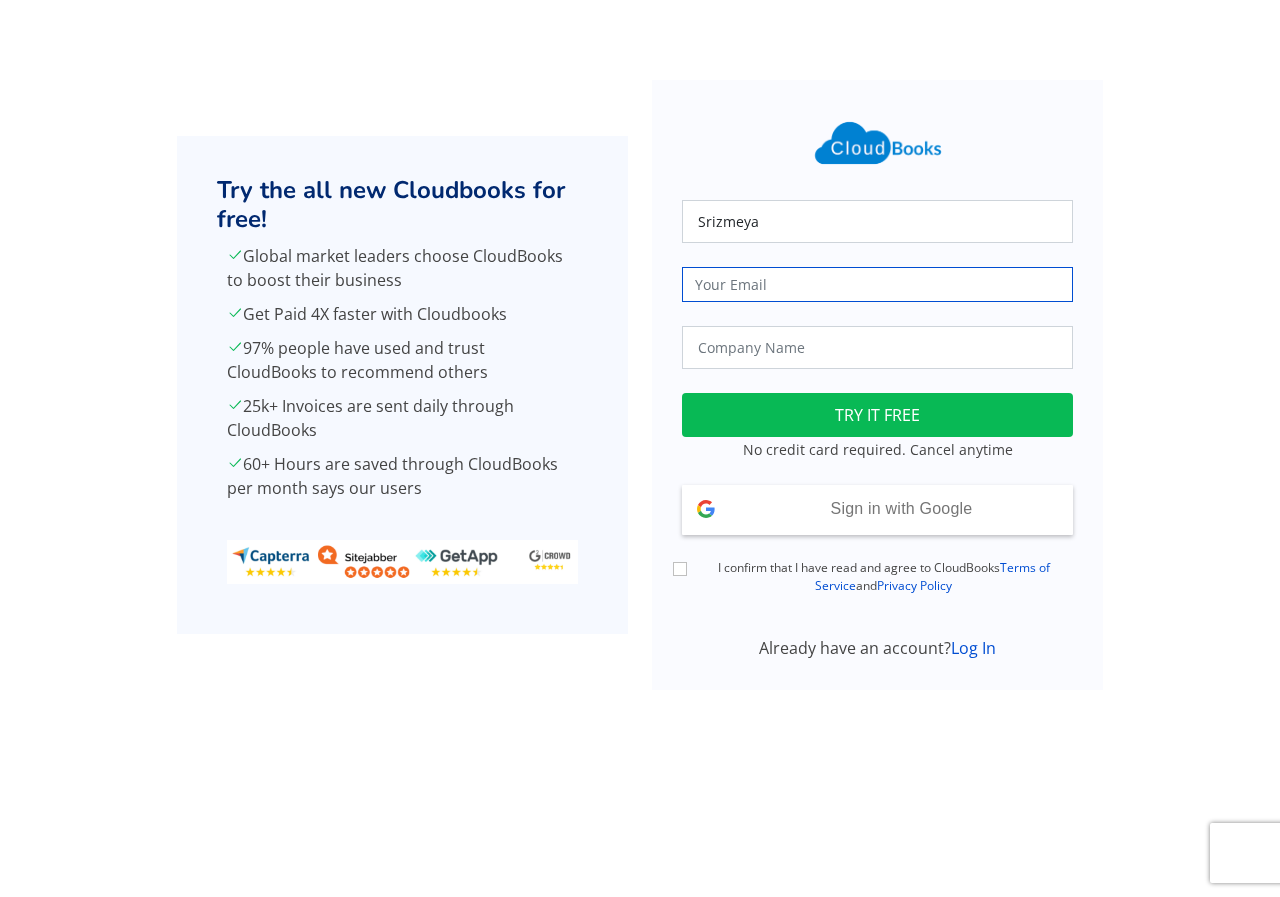 click at bounding box center (877, 284) 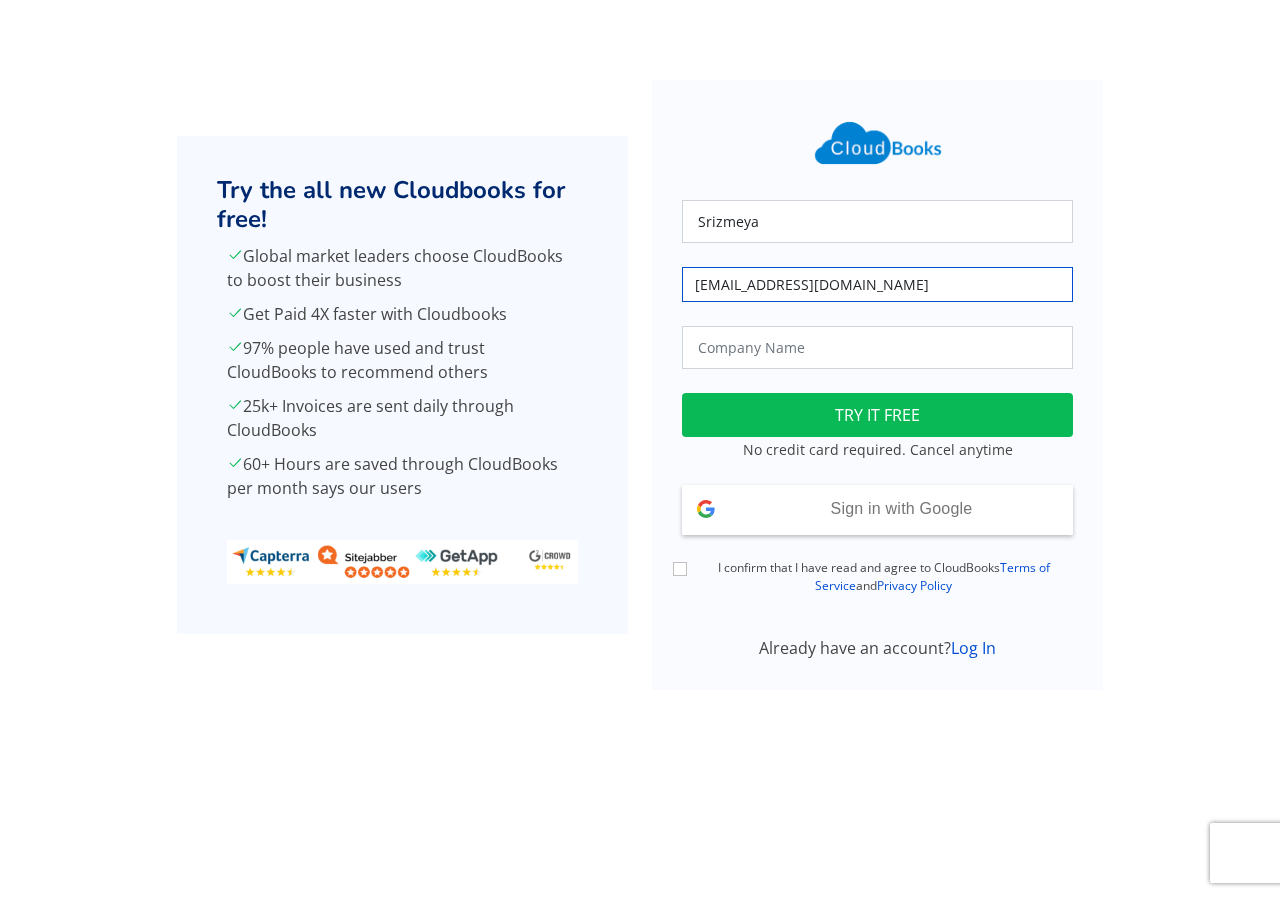 click on "Srizmeya@eloratech.org" at bounding box center [877, 284] 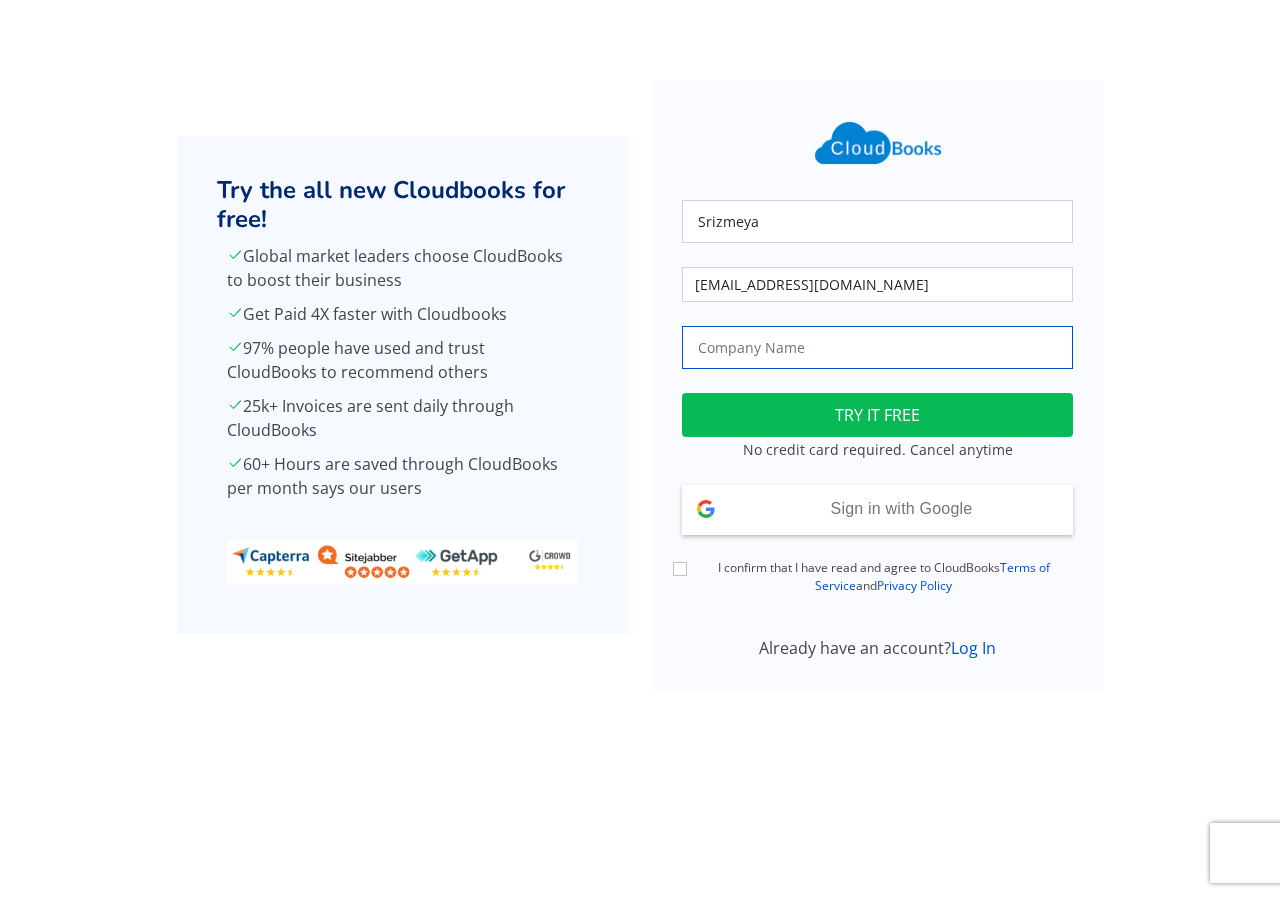 click at bounding box center [877, 347] 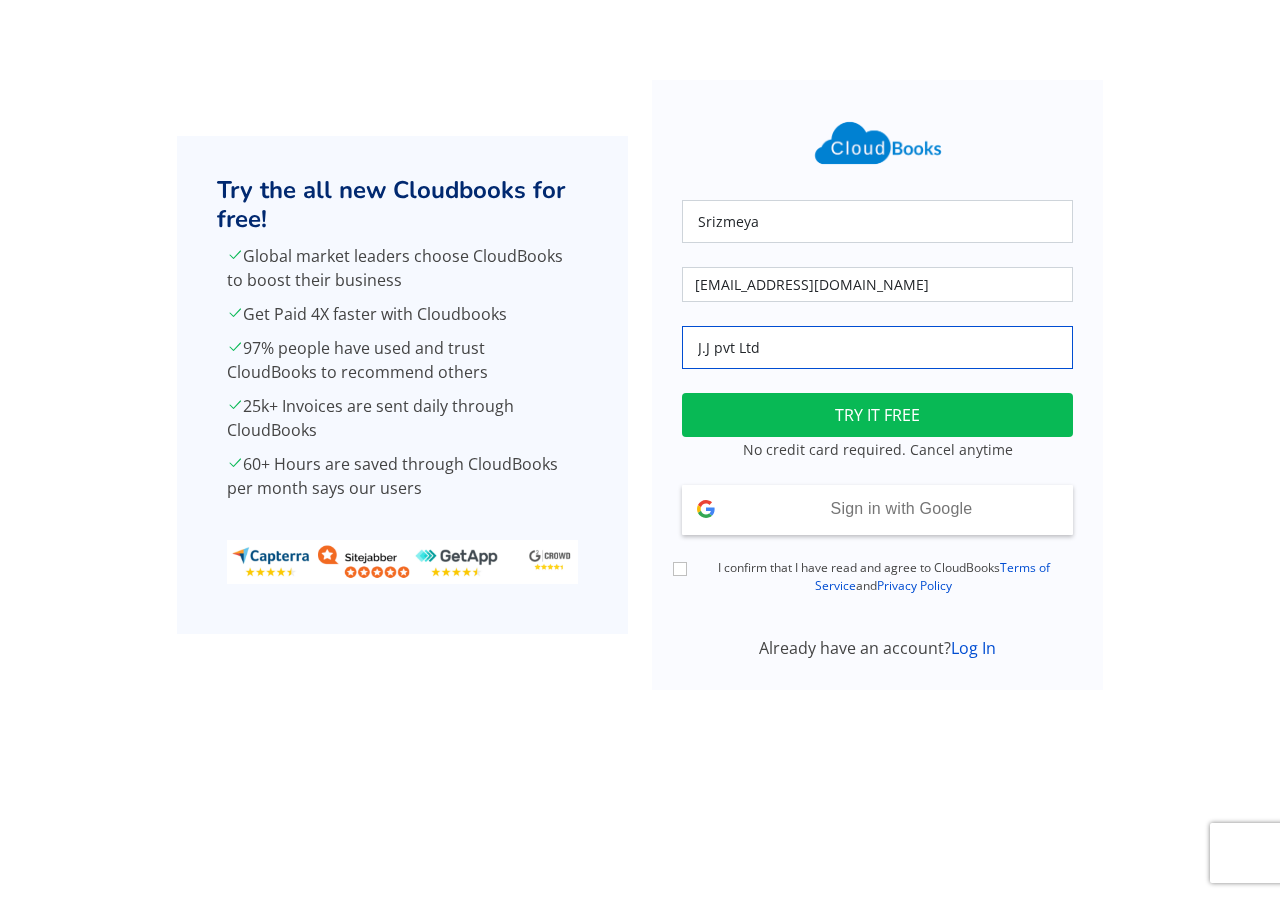 click on "J.J pvt Ltd" at bounding box center [877, 347] 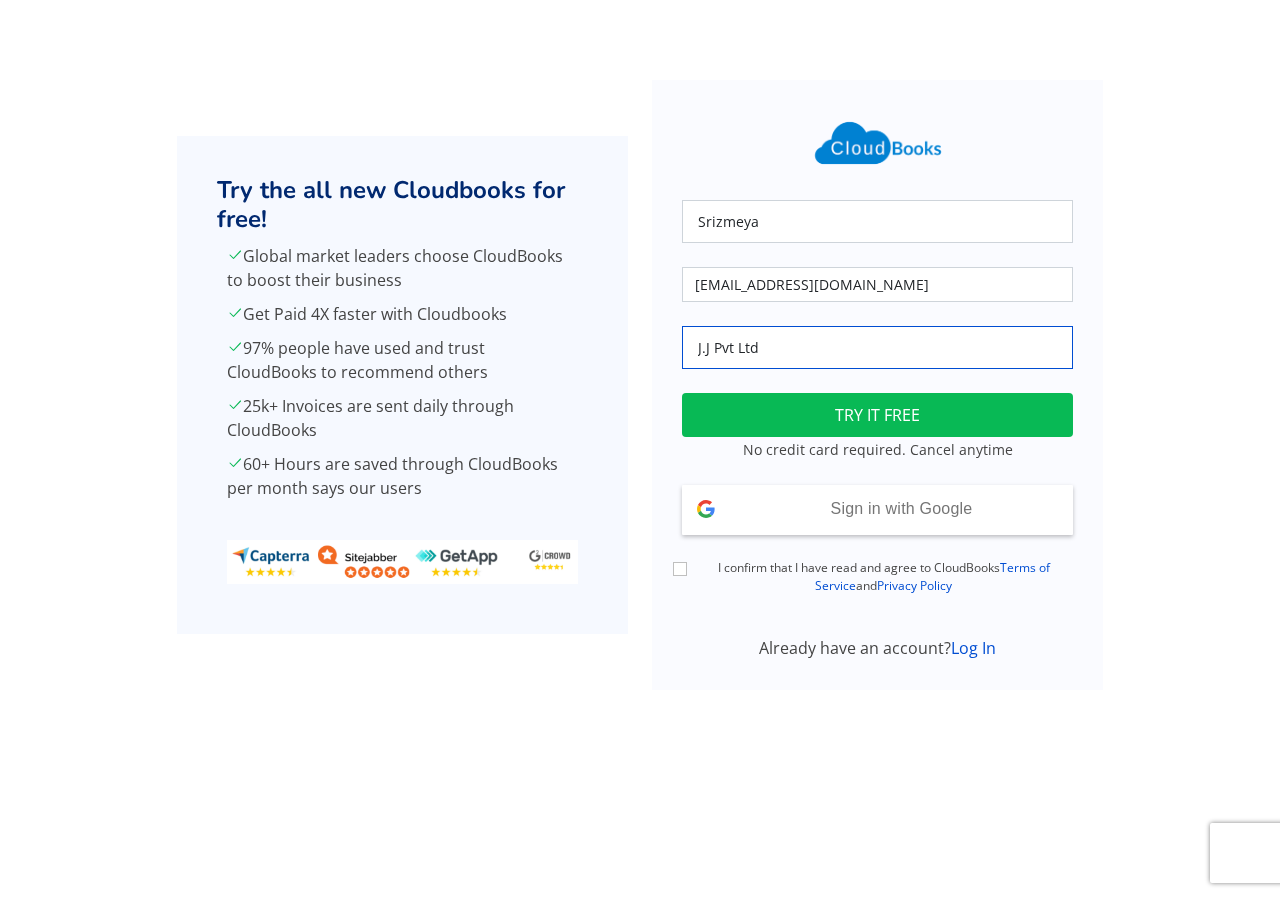type on "J.J Pvt Ltd" 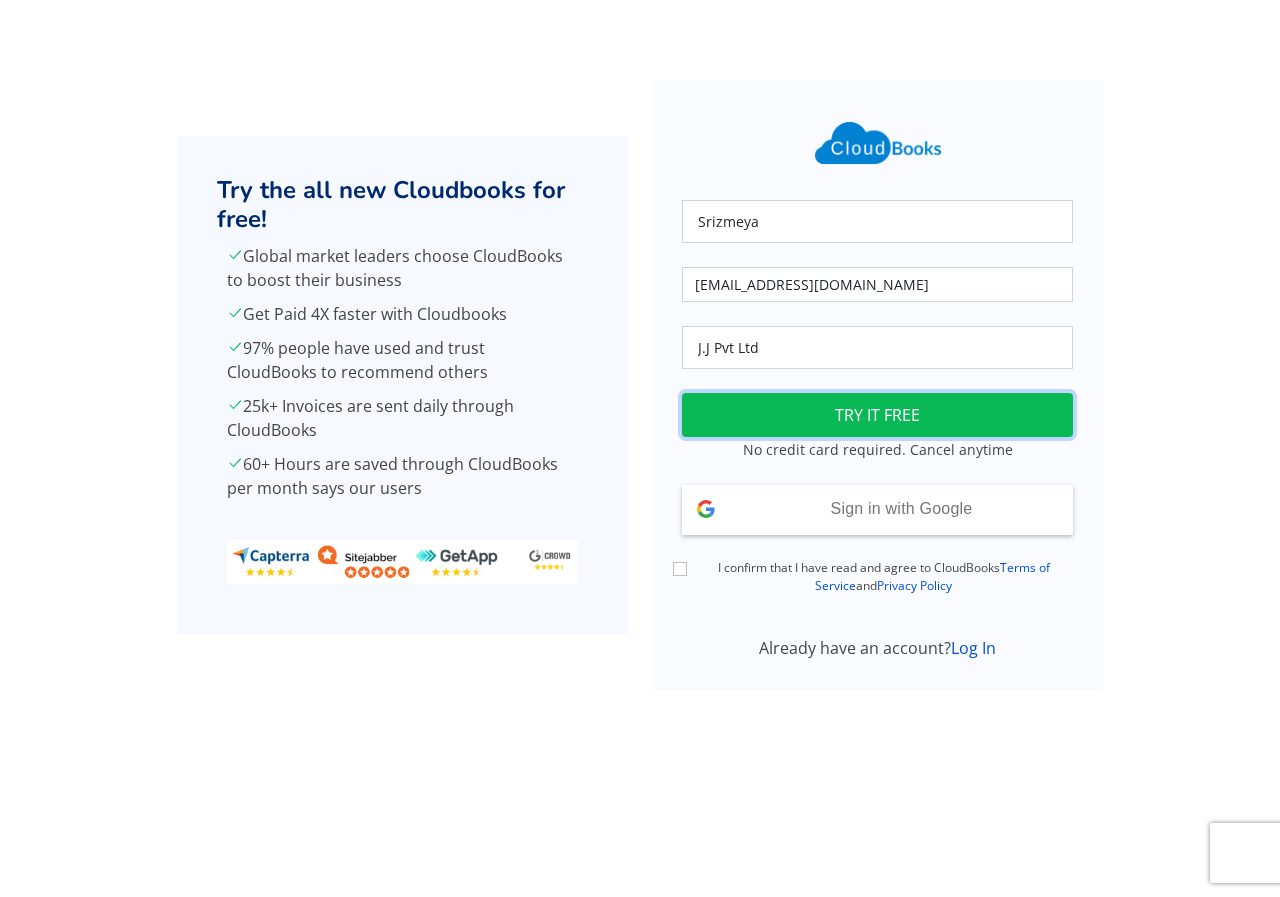 click on "TRY IT FREE" at bounding box center (877, 415) 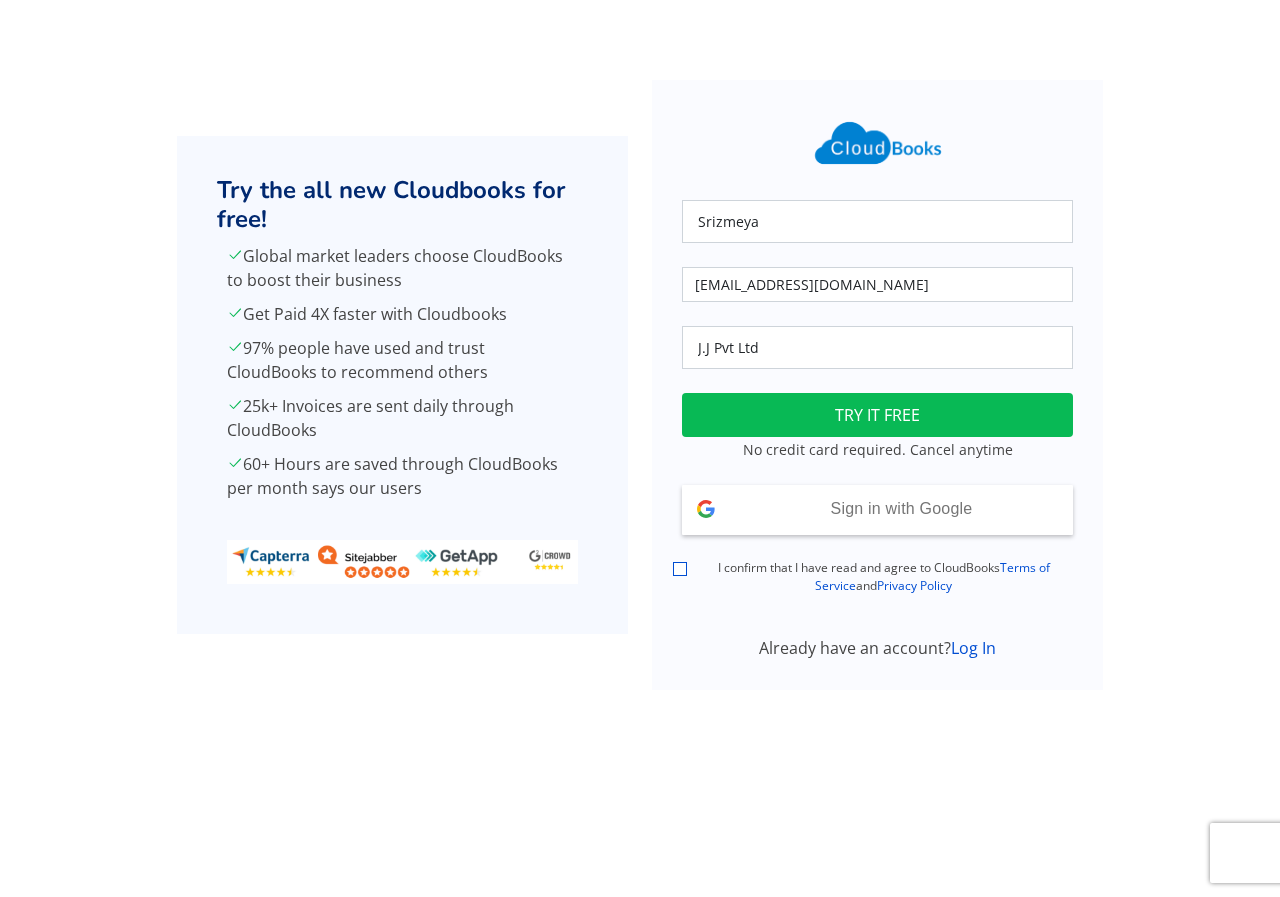 click on "I confirm that I have read and agree to CloudBooks  Terms of Service  and  Privacy Policy" at bounding box center [680, 569] 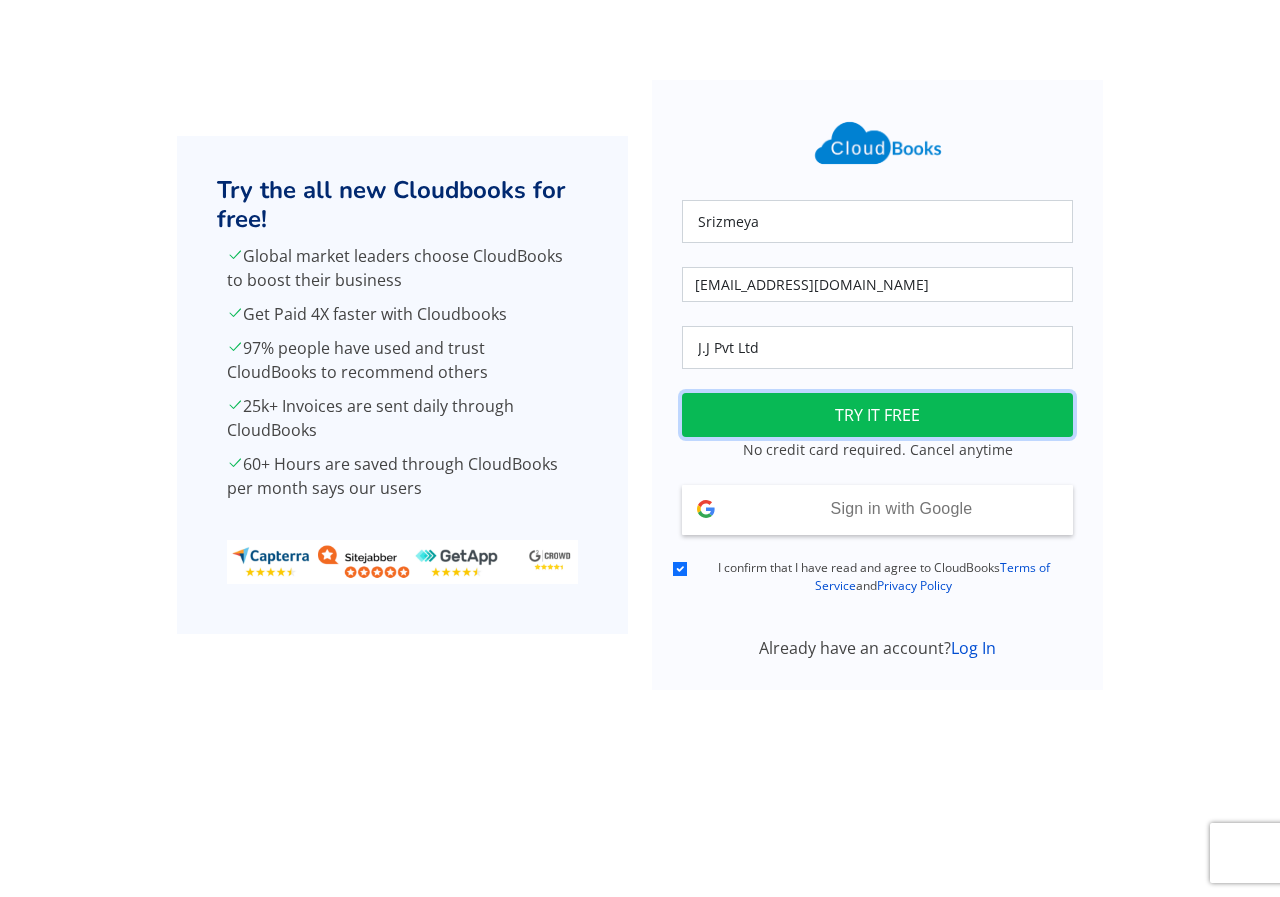 click on "TRY IT FREE" at bounding box center (877, 415) 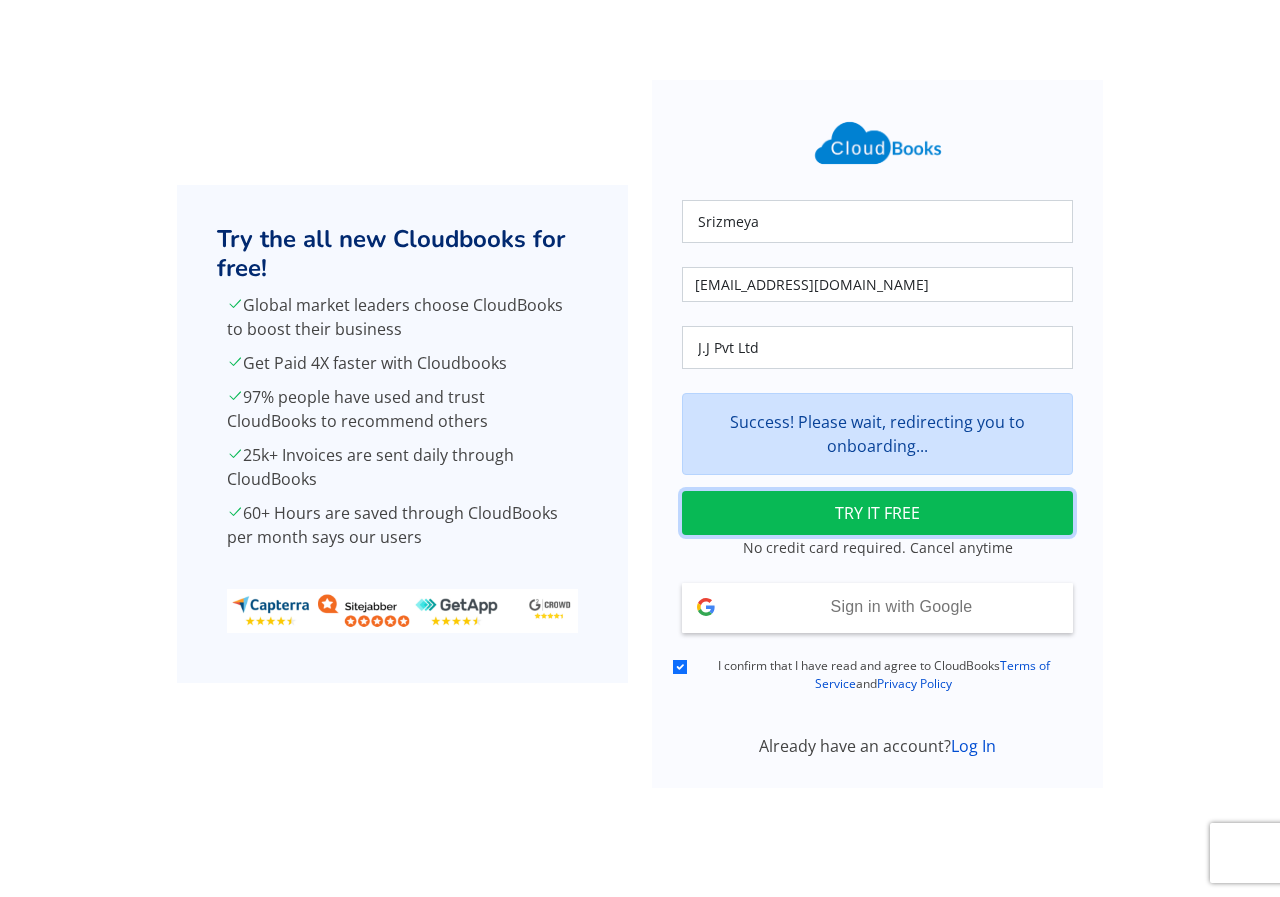 click on "TRY IT FREE" at bounding box center [877, 513] 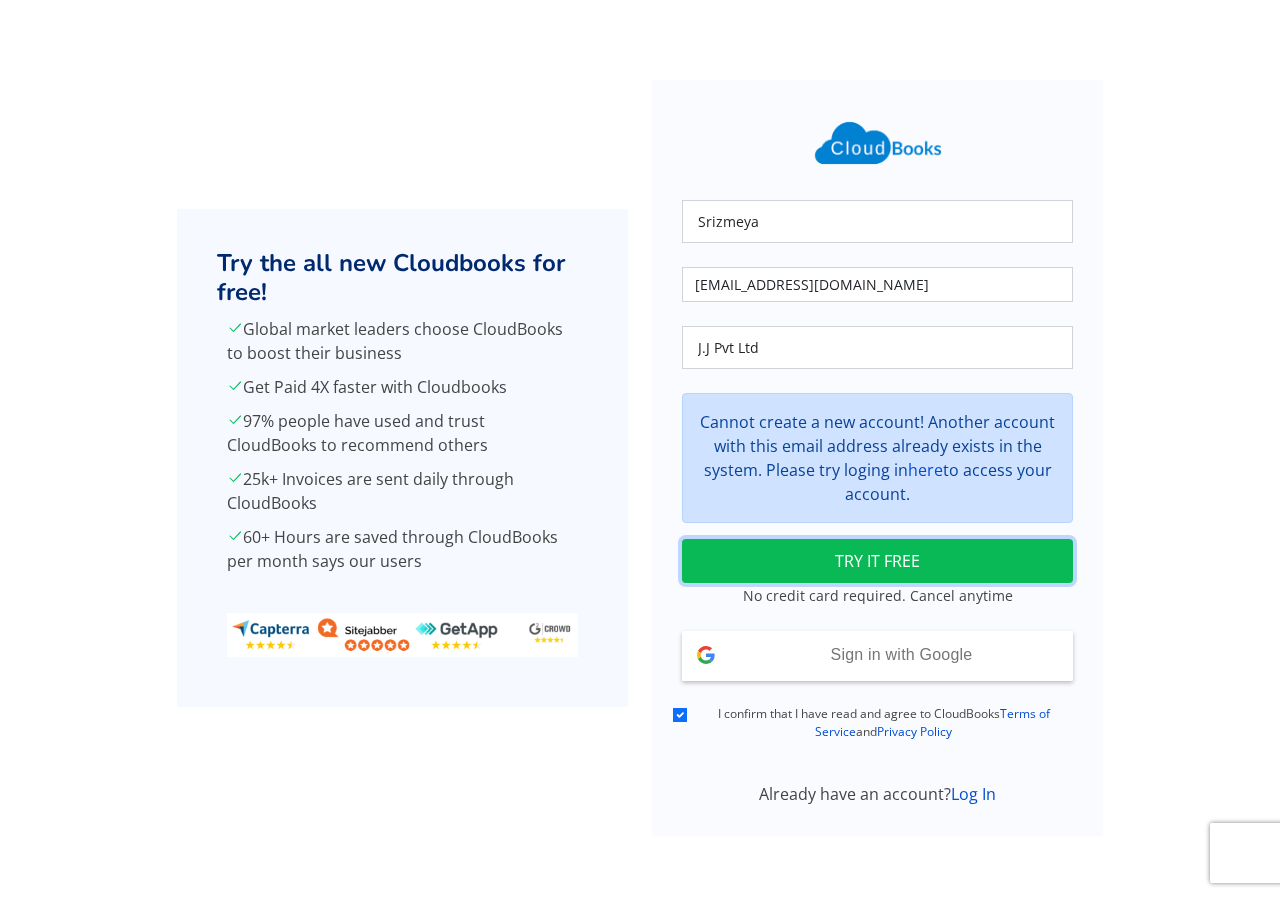click on "TRY IT FREE" at bounding box center [877, 561] 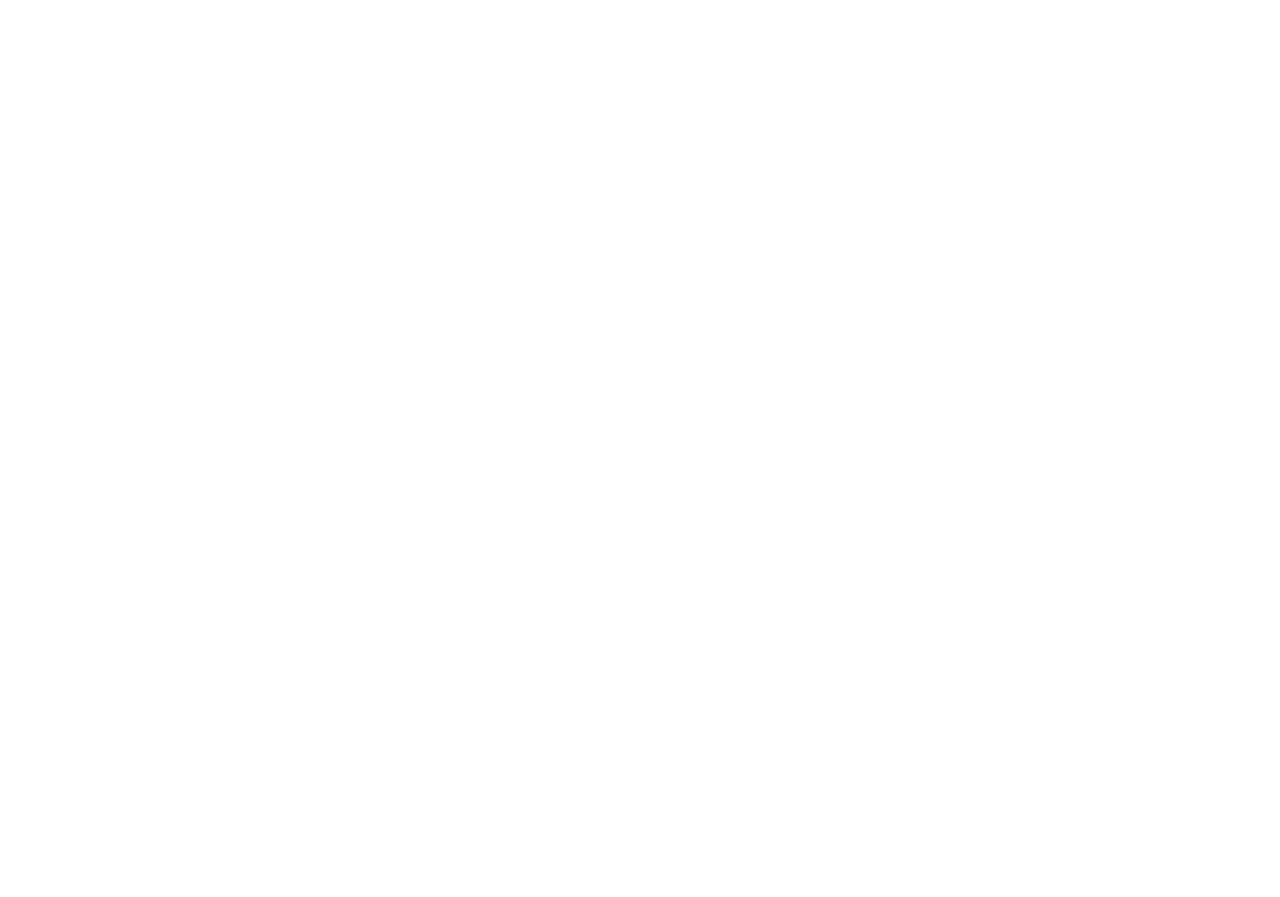 scroll, scrollTop: 0, scrollLeft: 0, axis: both 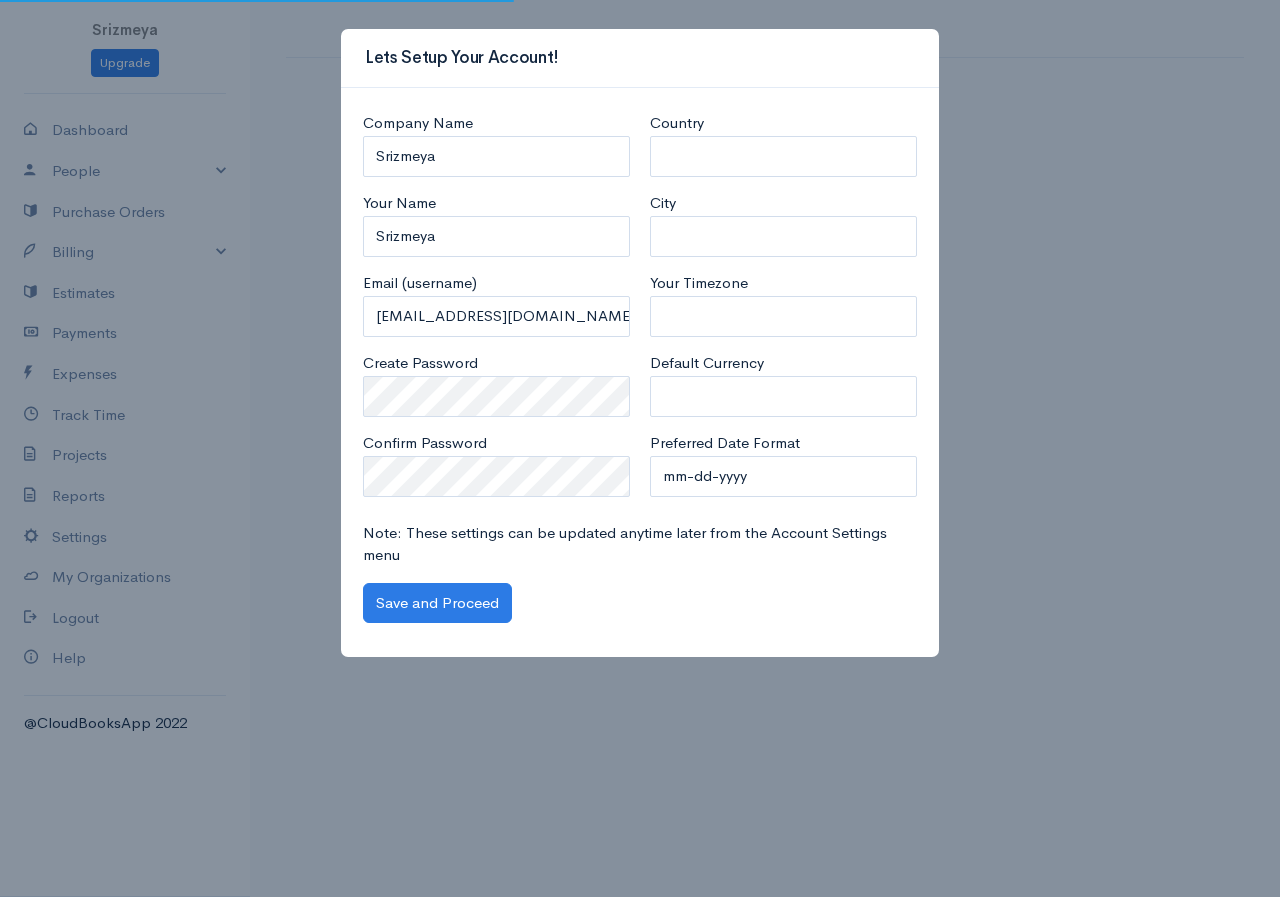 select on "[GEOGRAPHIC_DATA]" 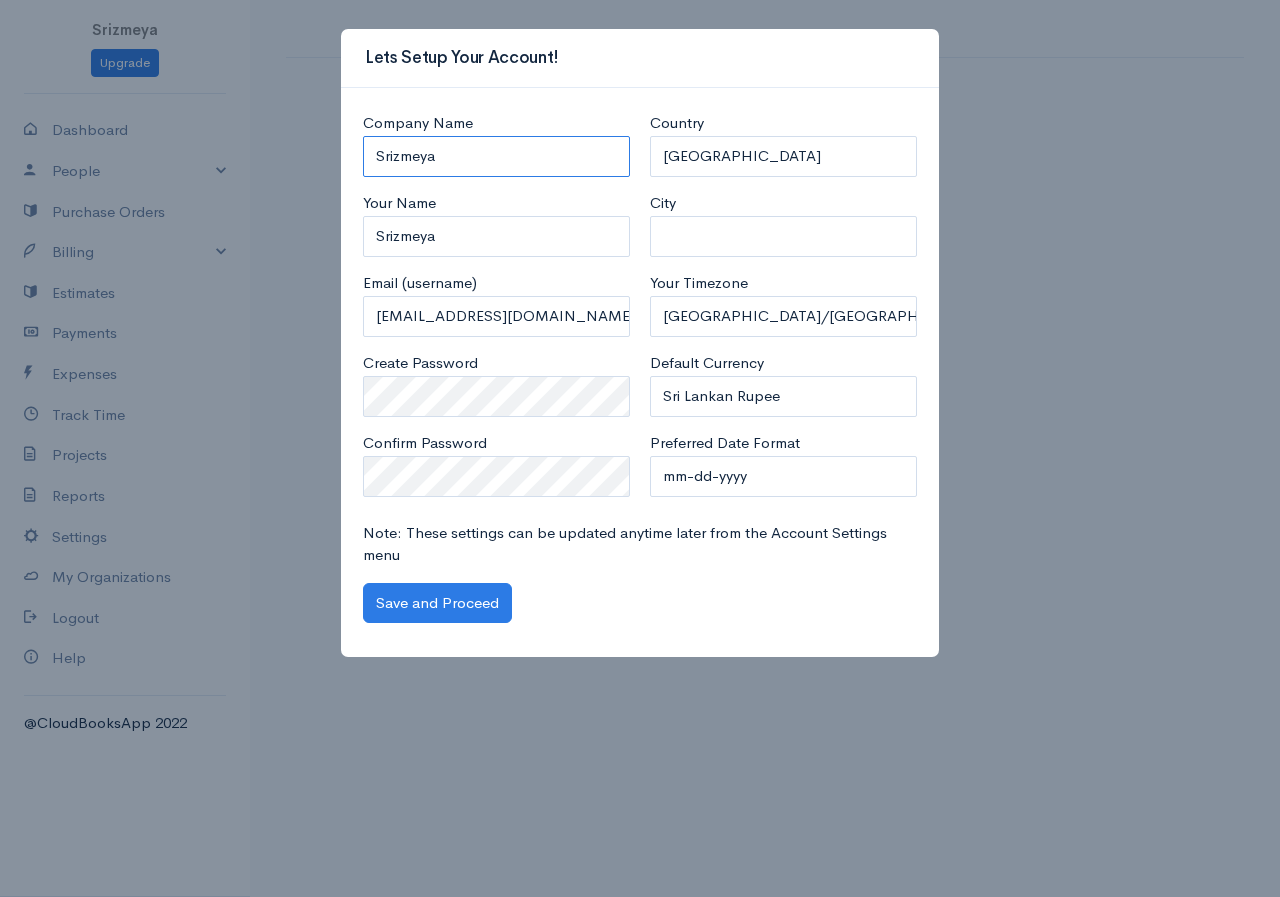 click on "Srizmeya" at bounding box center (496, 156) 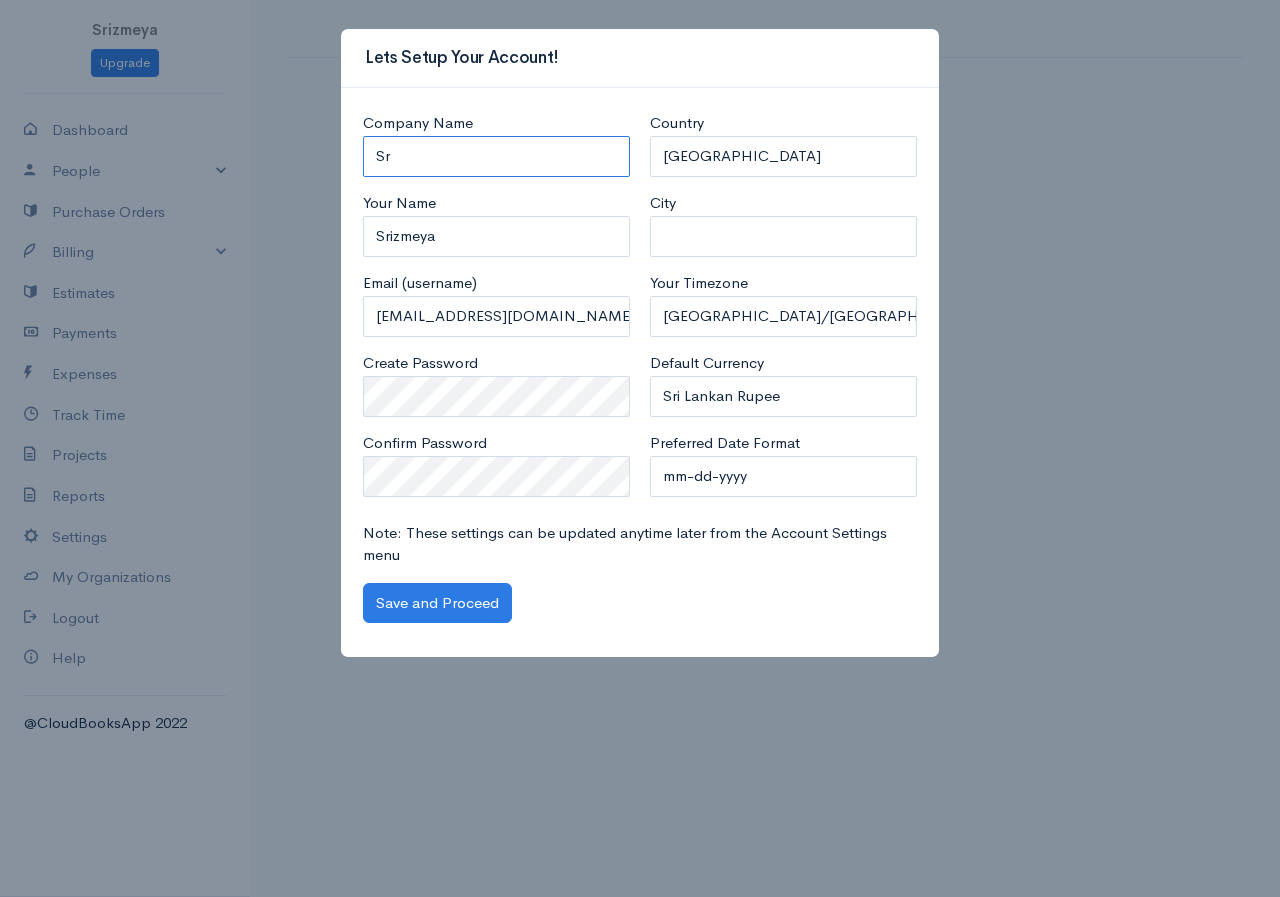 type on "S" 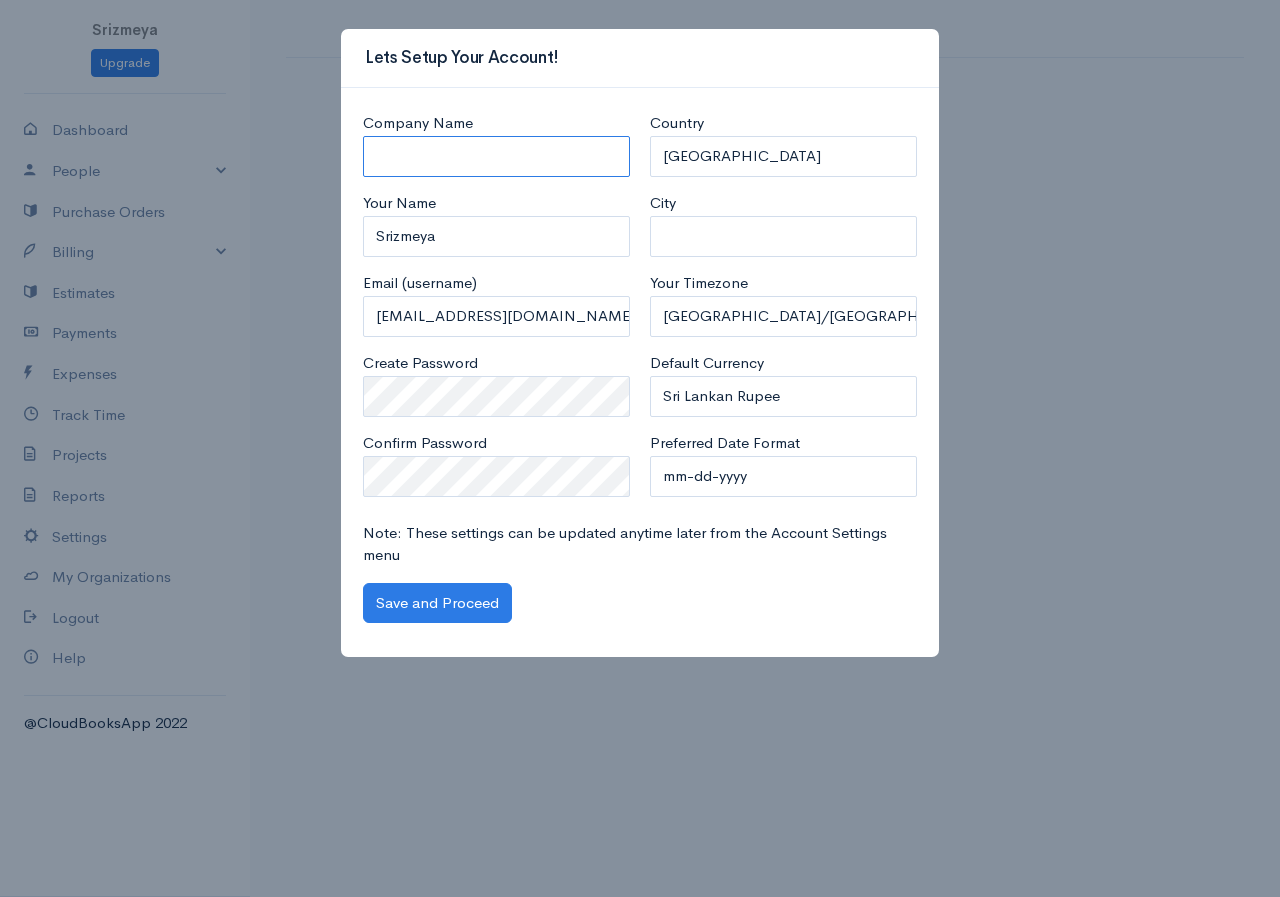 type on "P" 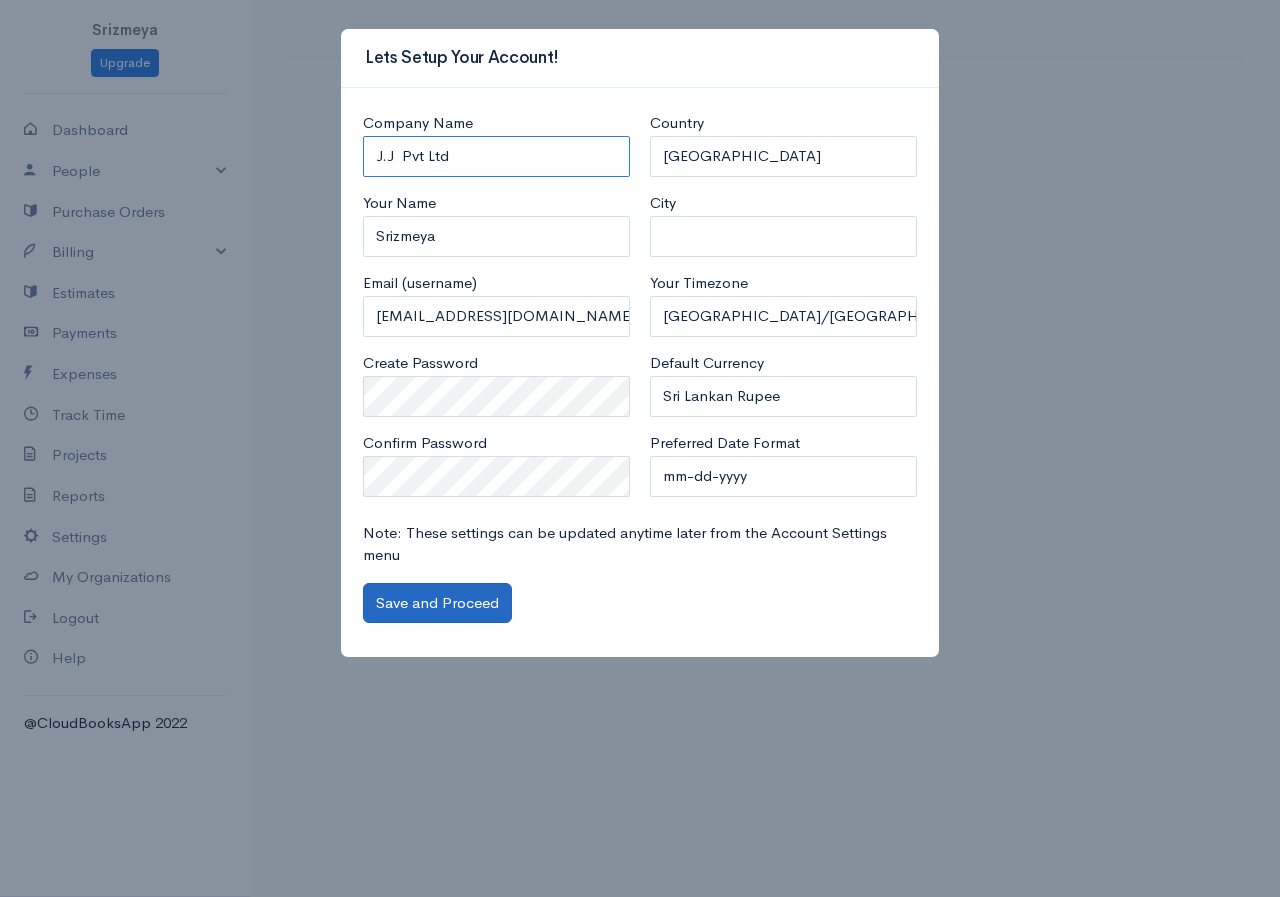 type on "J.J  Pvt Ltd" 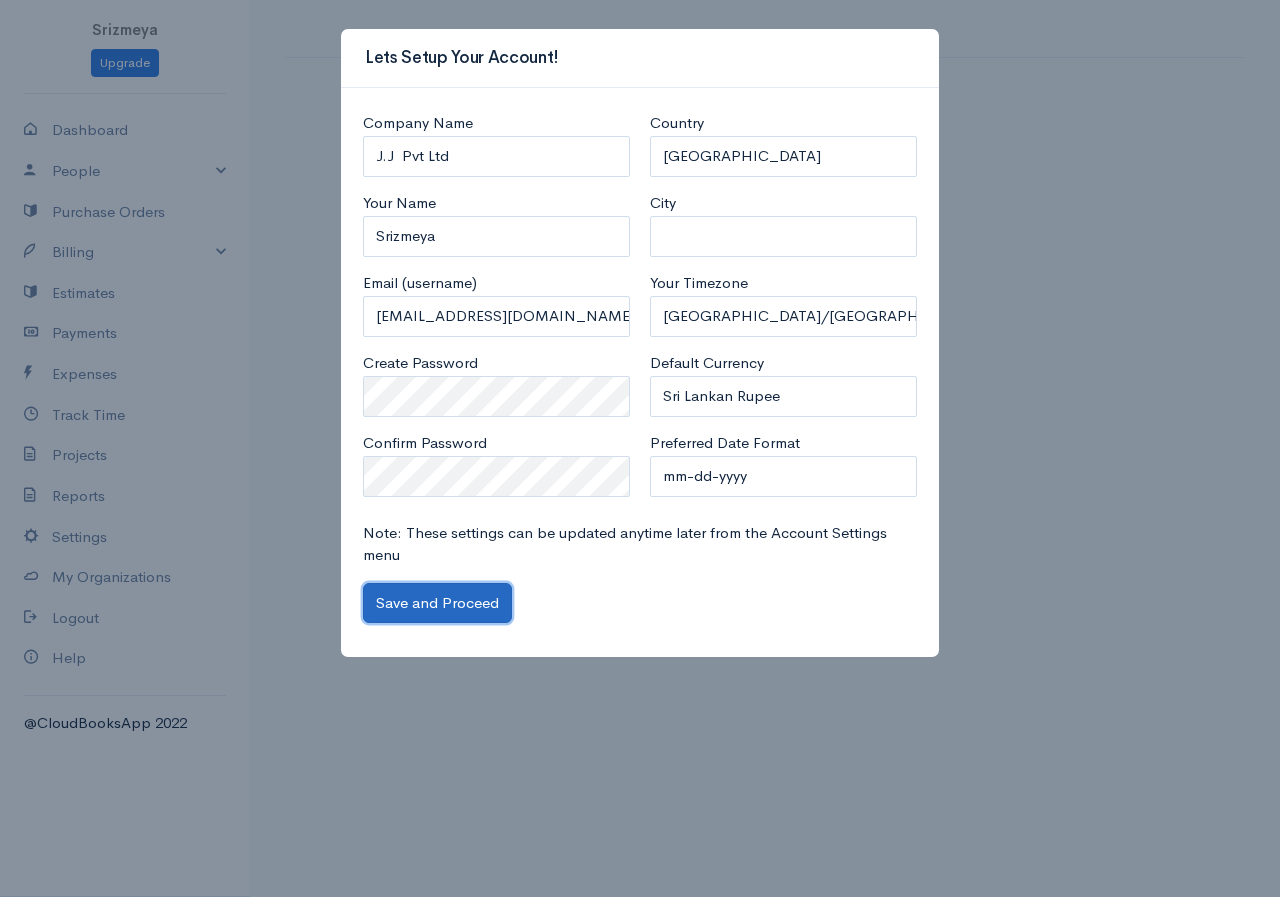 click on "Save and Proceed" at bounding box center (437, 603) 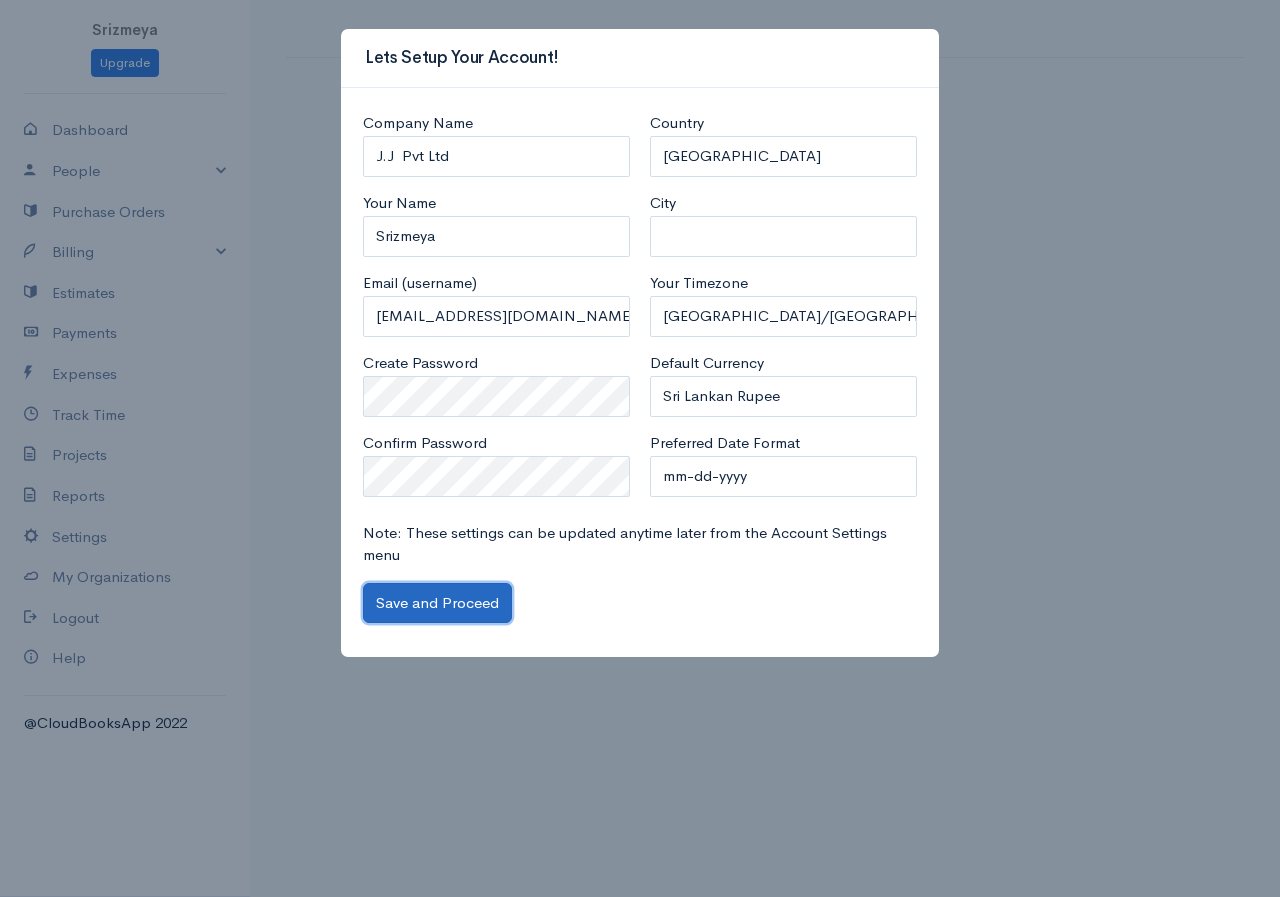 click on "Save and Proceed" at bounding box center [437, 603] 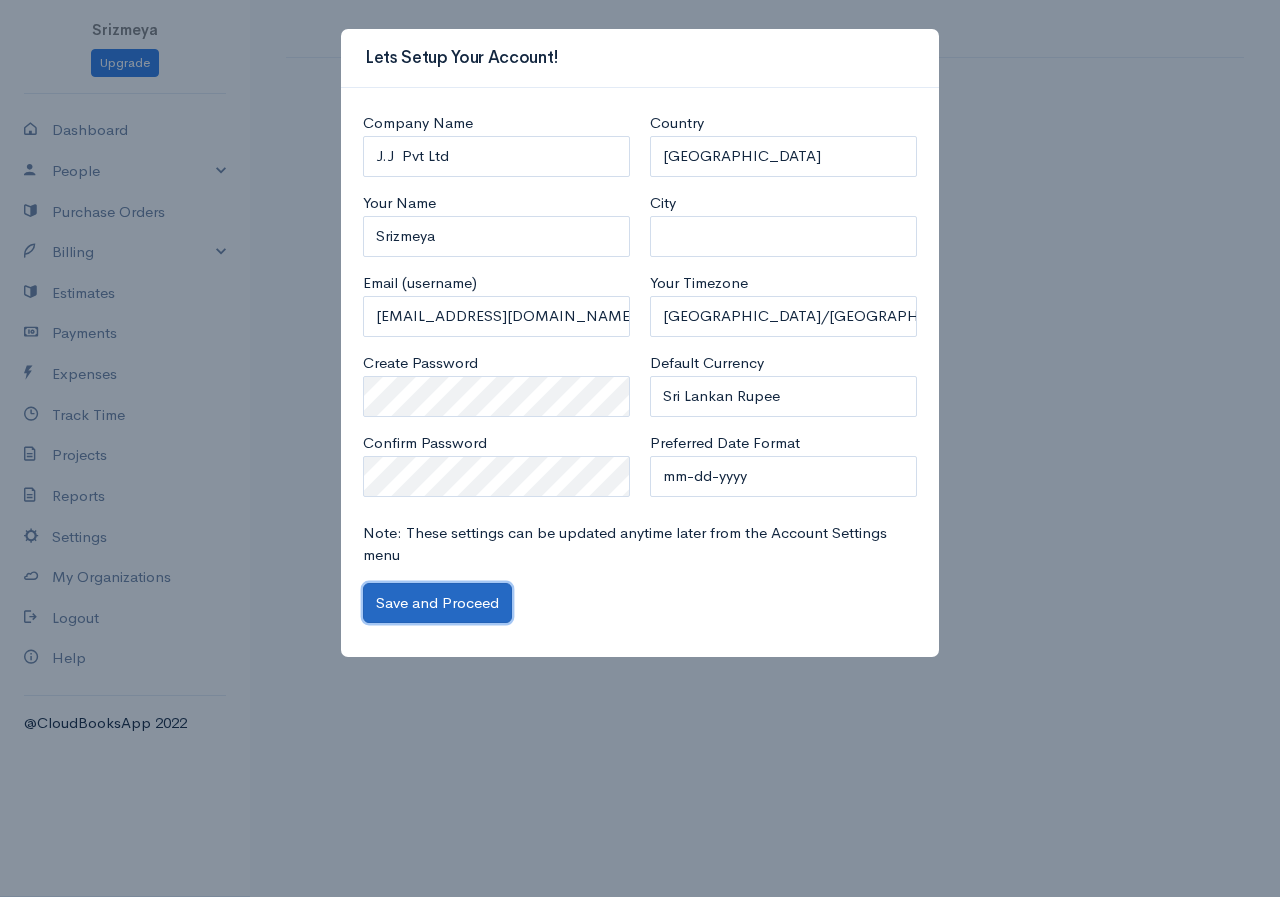 click on "Save and Proceed" at bounding box center (437, 603) 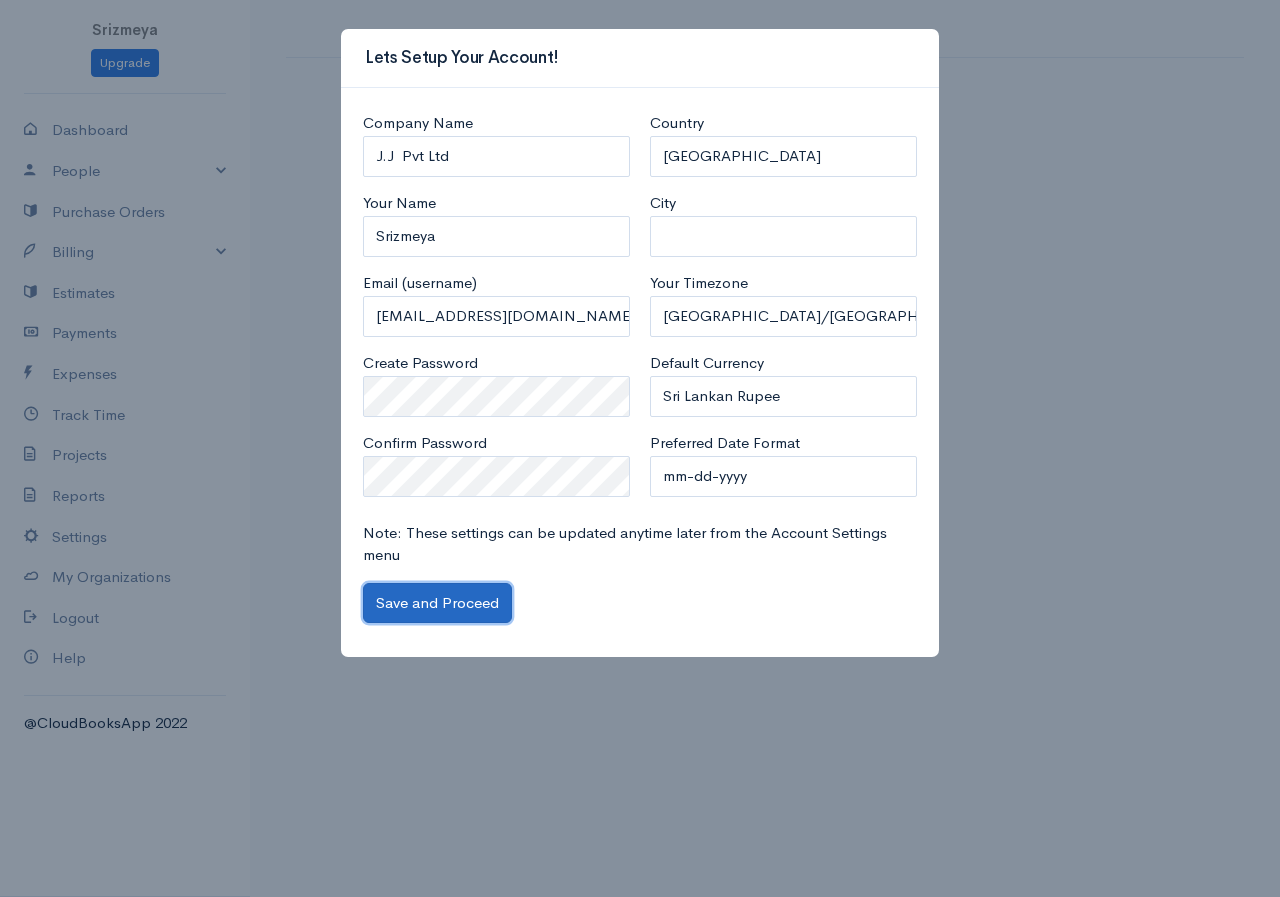 click on "Save and Proceed" at bounding box center [437, 603] 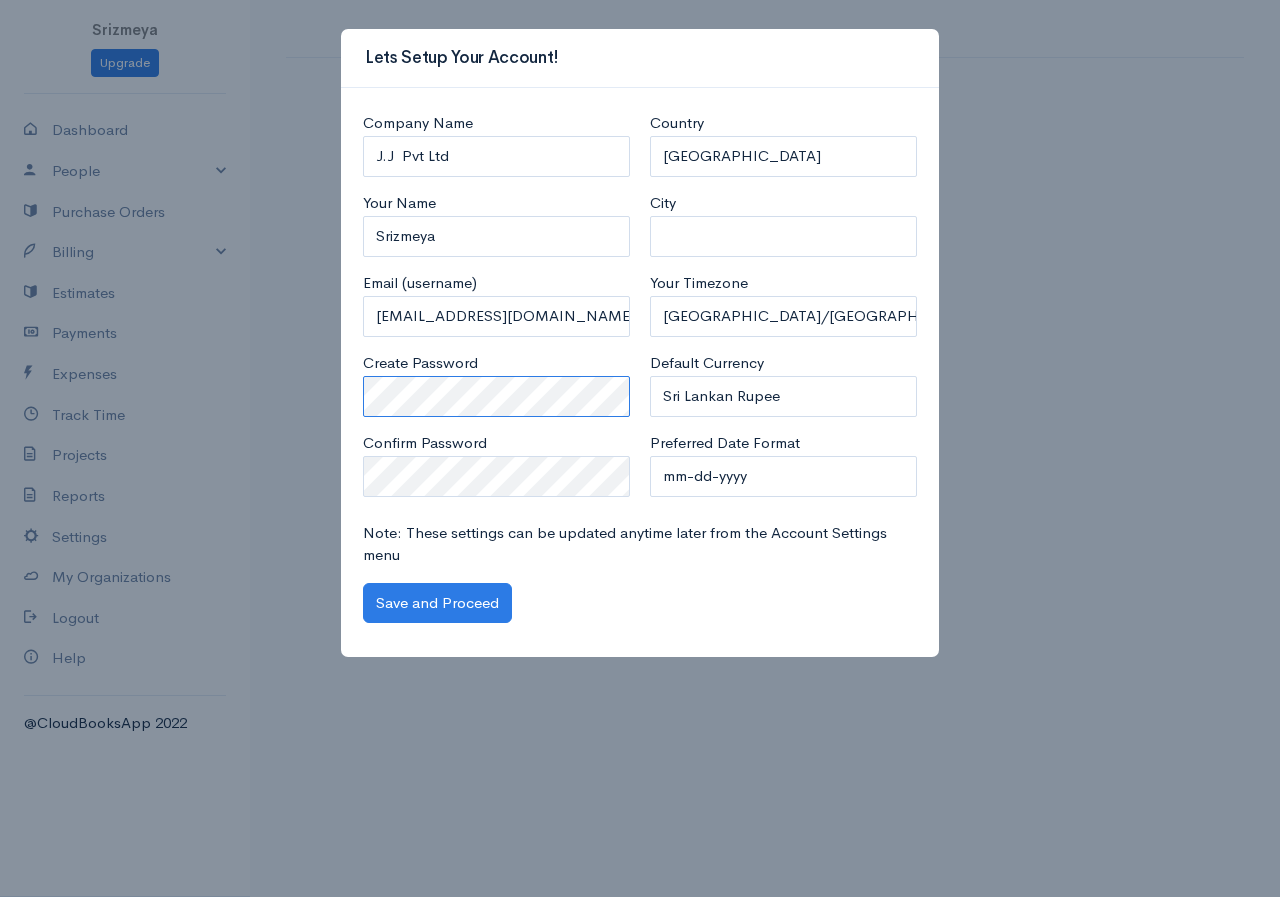 click on "Lets Setup Your Account!
Company Name J.J  Pvt Ltd Your Name Srizmeya Email (username) Srizmeyaxams@eloratech.org Create Password Confirm Password Country United States Canada United Kingdom Afghanistan Albania Algeria American Samoa Andorra Anguilla Angola Antarctica Antigua and Barbuda Argentina Armenia Aruba Australia Austria Azerbaijan Bahamas Bahrain Bangladesh Barbados Belgium Belize Benin Bermuda Bhutan Bolivia Bosnia and Herzegovina Botswana Bouvet Island Brazil British Indian Ocean Territory Brunei Darussalam Bulgaria Burkina Faso Burundi Cambodia Cameroon Canada Cape Verde Cayman Islands Central African Republic Chad Chile China Christmas Island Cocos (Keeling Islands) Colombia Comoros Congo Cook Islands Costa Rica Cote D'Ivoire (Ivory Coast) Croatia (Hrvatska) Cuba Curacao Cyprus Czech Republic Democratic Republic of the Congo Denmark Djibouti Dominica Dominican Republic East Timor Egypt El Salvador Ecuador Equatorial Guinea Eritrea Estonia Ethiopia Fiji Guam" at bounding box center (640, 448) 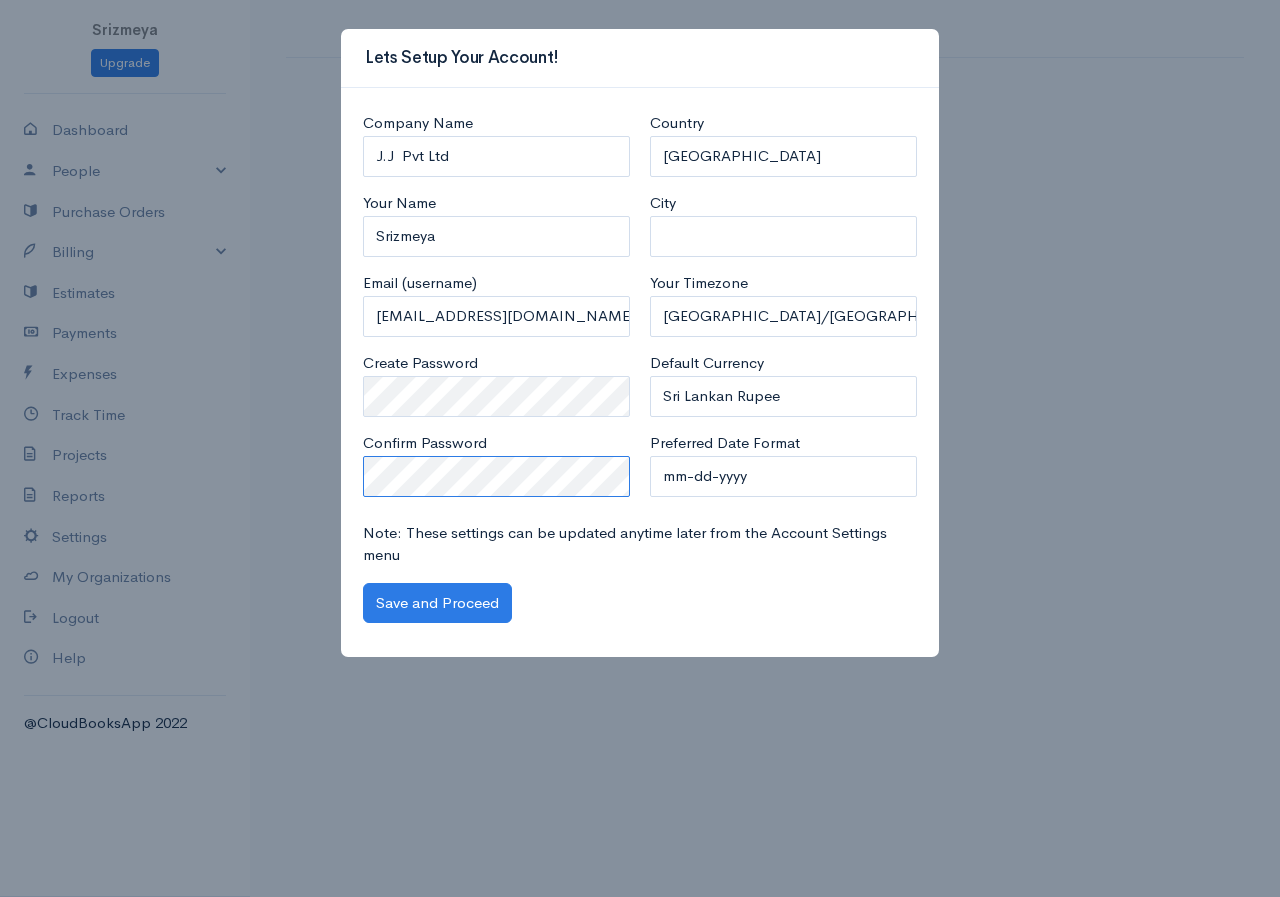 click on "Lets Setup Your Account!
Company Name J.J  Pvt Ltd Your Name Srizmeya Email (username) Srizmeyaxams@eloratech.org Create Password Confirm Password Country United States Canada United Kingdom Afghanistan Albania Algeria American Samoa Andorra Anguilla Angola Antarctica Antigua and Barbuda Argentina Armenia Aruba Australia Austria Azerbaijan Bahamas Bahrain Bangladesh Barbados Belgium Belize Benin Bermuda Bhutan Bolivia Bosnia and Herzegovina Botswana Bouvet Island Brazil British Indian Ocean Territory Brunei Darussalam Bulgaria Burkina Faso Burundi Cambodia Cameroon Canada Cape Verde Cayman Islands Central African Republic Chad Chile China Christmas Island Cocos (Keeling Islands) Colombia Comoros Congo Cook Islands Costa Rica Cote D'Ivoire (Ivory Coast) Croatia (Hrvatska) Cuba Curacao Cyprus Czech Republic Democratic Republic of the Congo Denmark Djibouti Dominica Dominican Republic East Timor Egypt El Salvador Ecuador Equatorial Guinea Eritrea Estonia Ethiopia Fiji Guam" at bounding box center (640, 448) 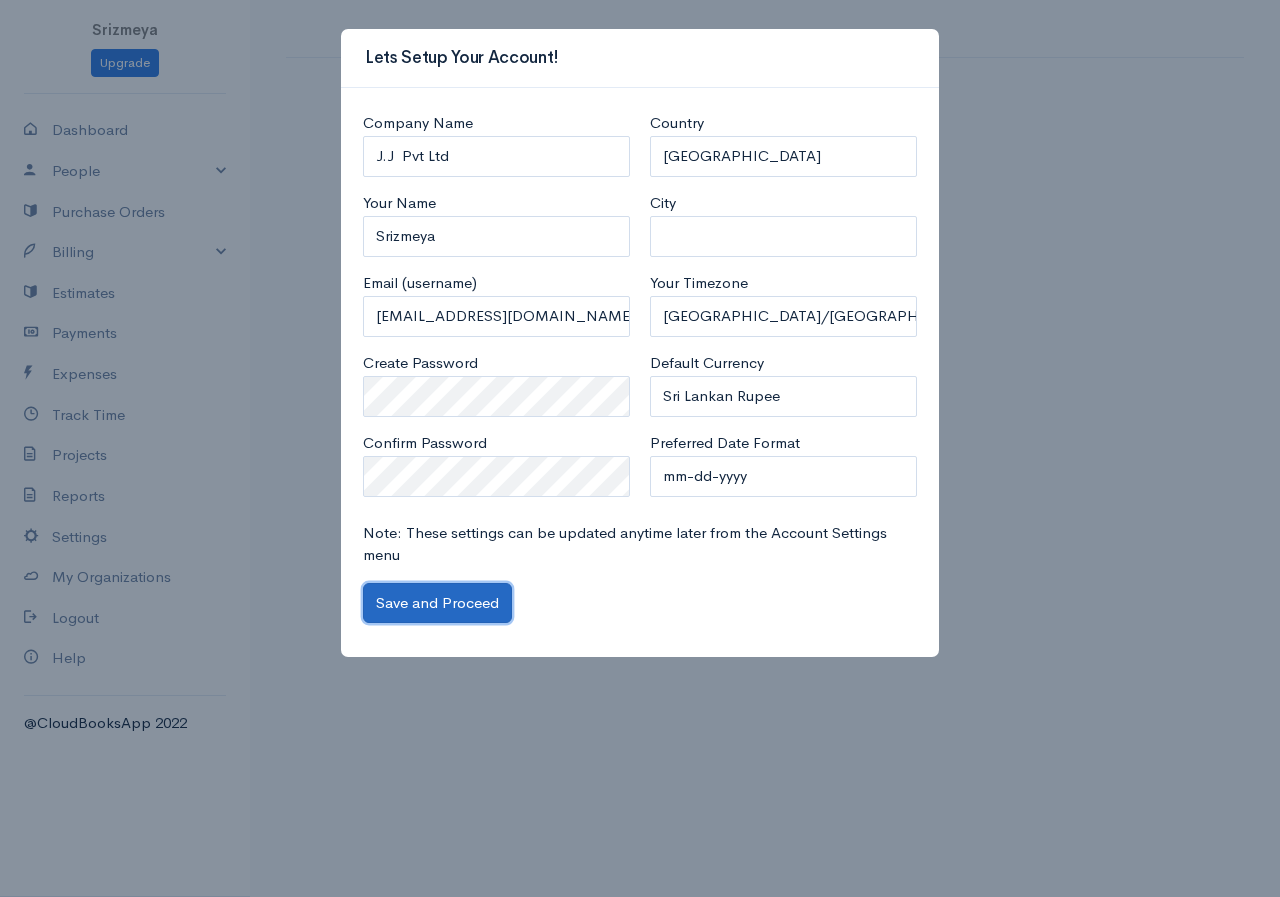 click on "Save and Proceed" at bounding box center (437, 603) 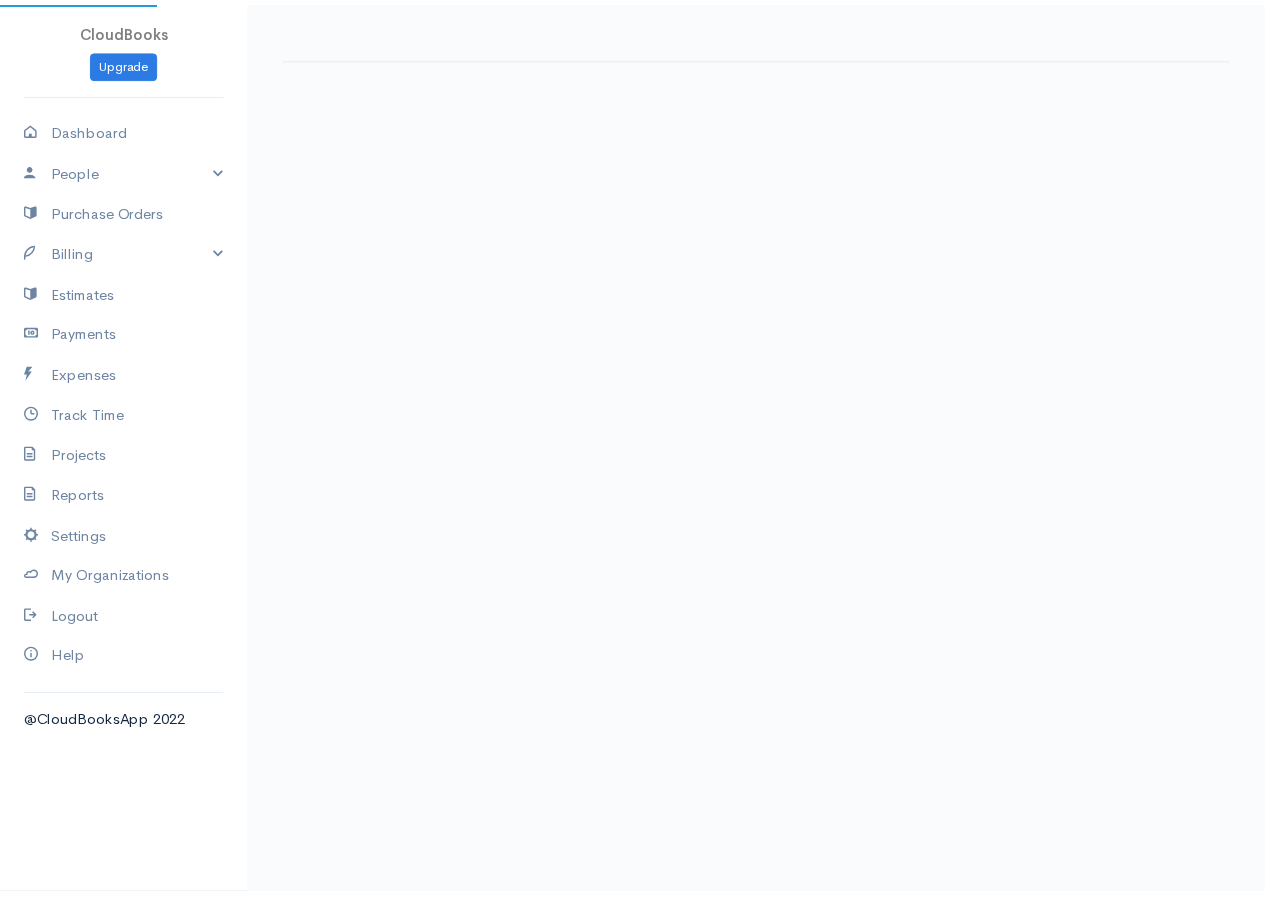 scroll, scrollTop: 0, scrollLeft: 0, axis: both 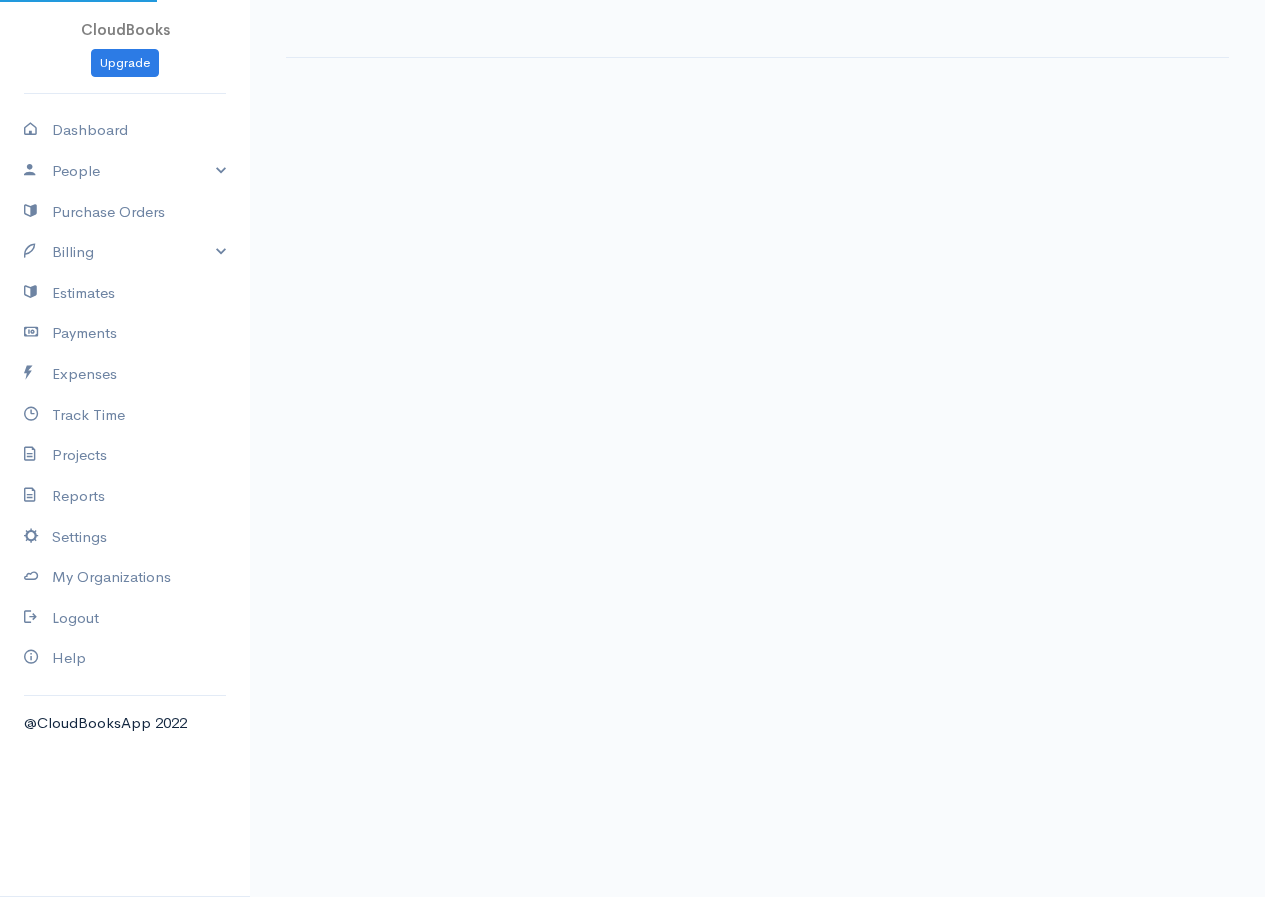 select on "365" 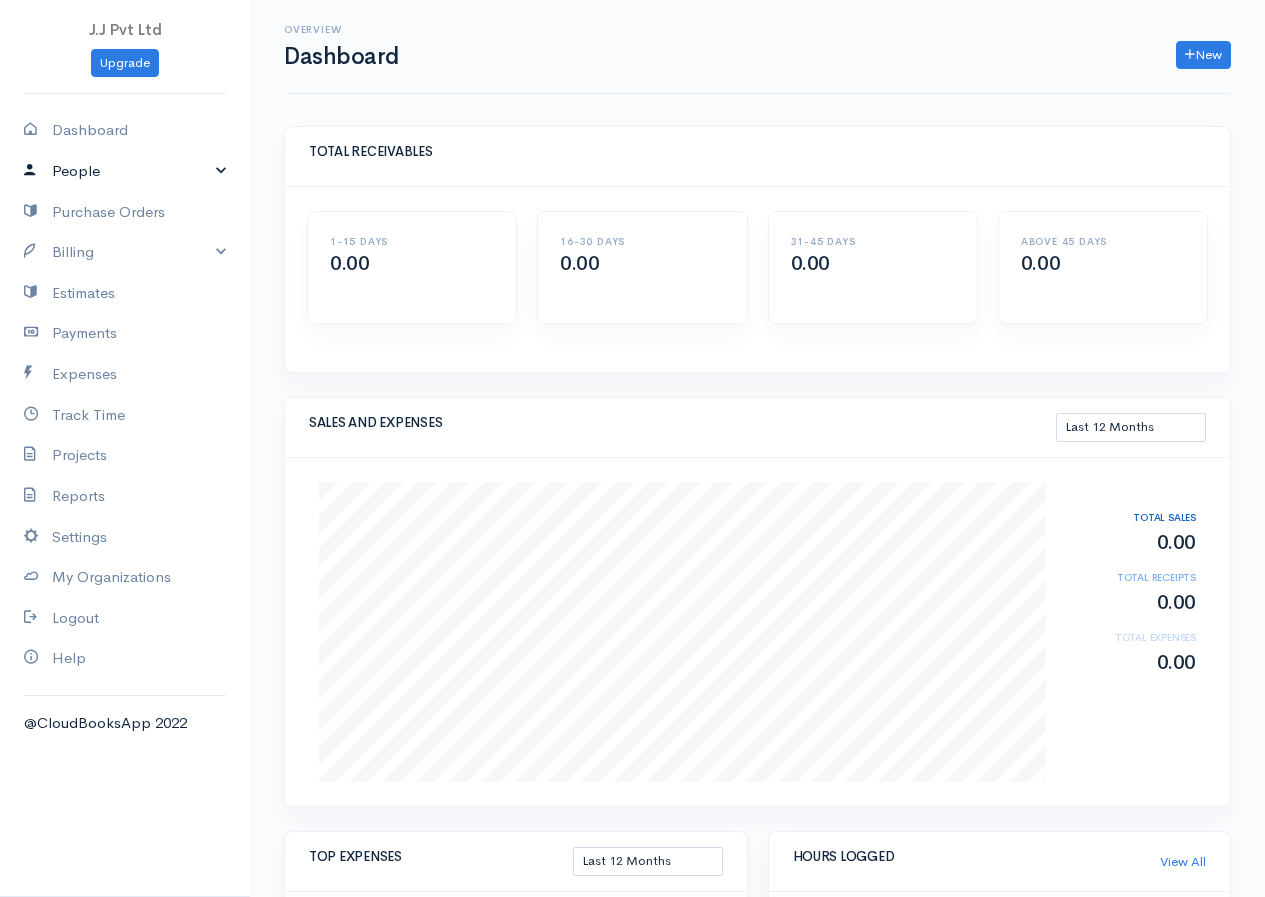 click on "People" at bounding box center (125, 171) 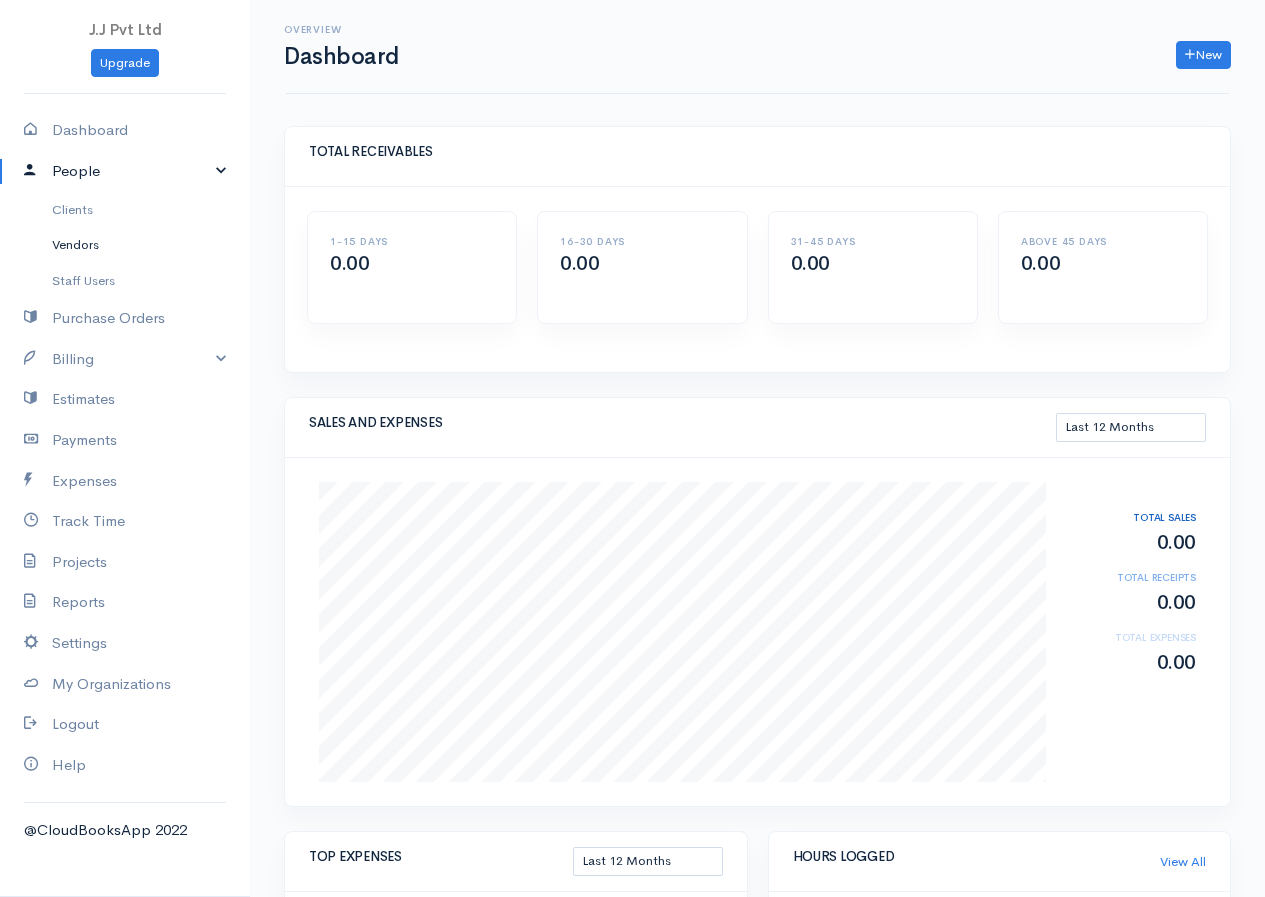 click on "Vendors" at bounding box center [125, 245] 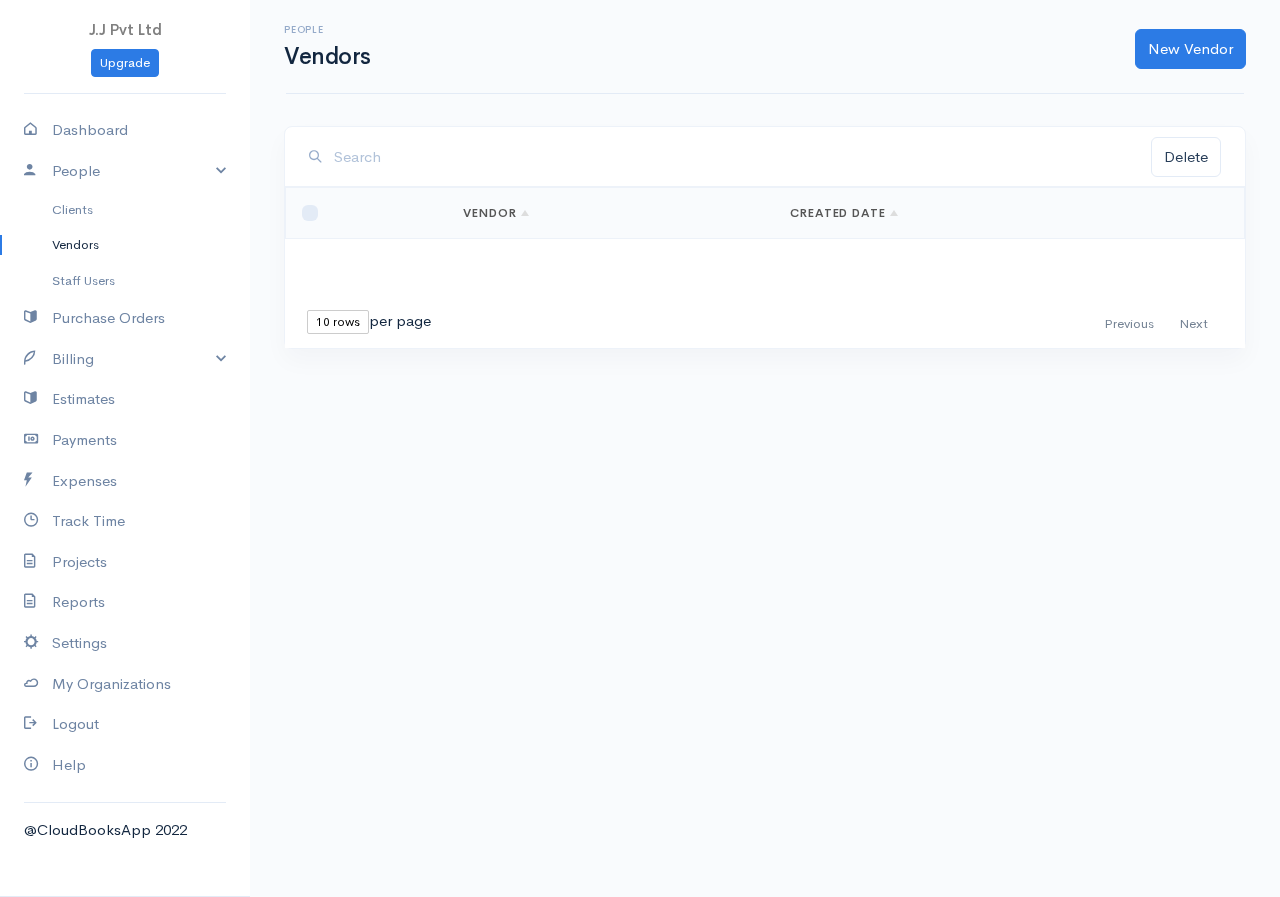 click on "J.J  Pvt Ltd" at bounding box center [125, 29] 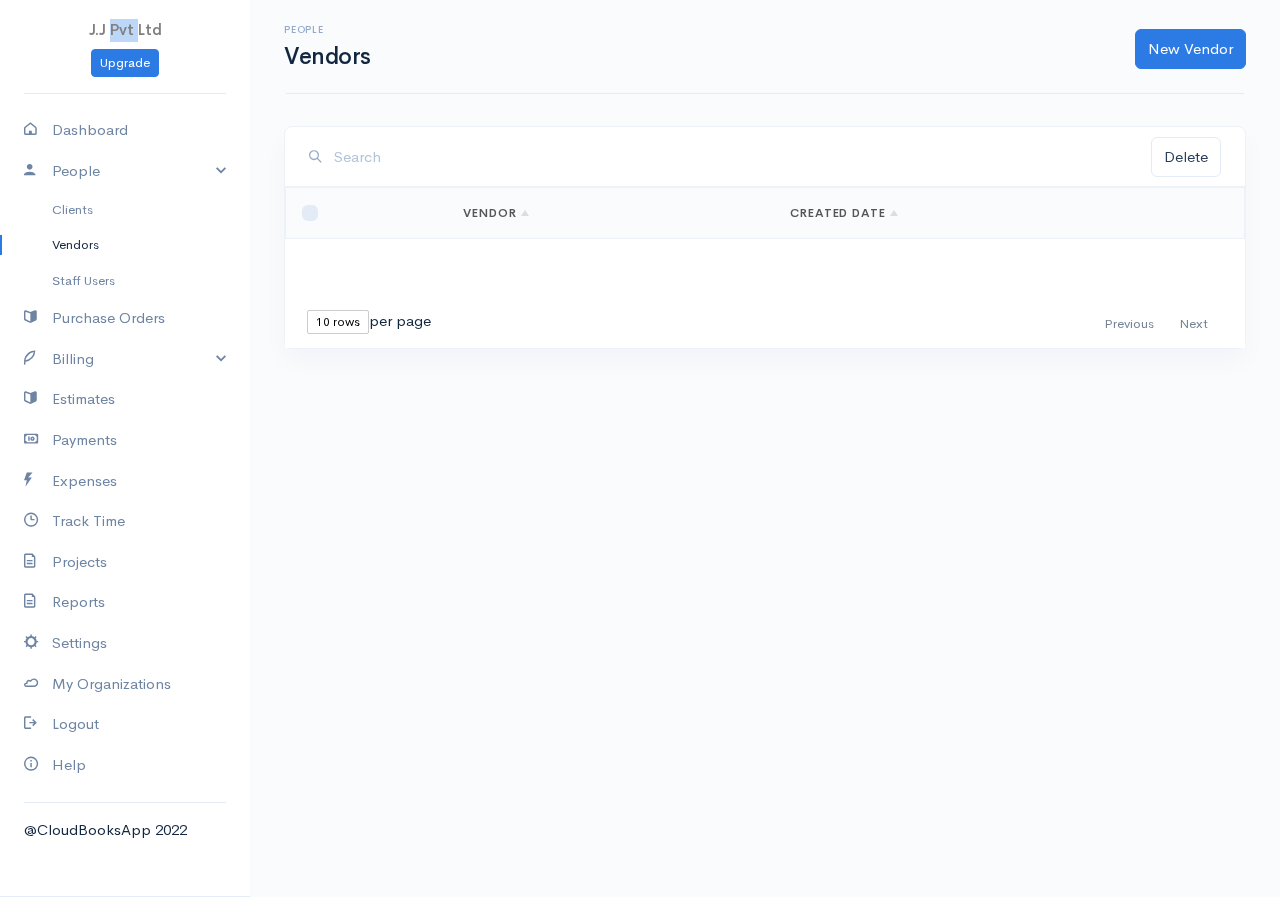 click on "J.J  Pvt Ltd" at bounding box center [125, 29] 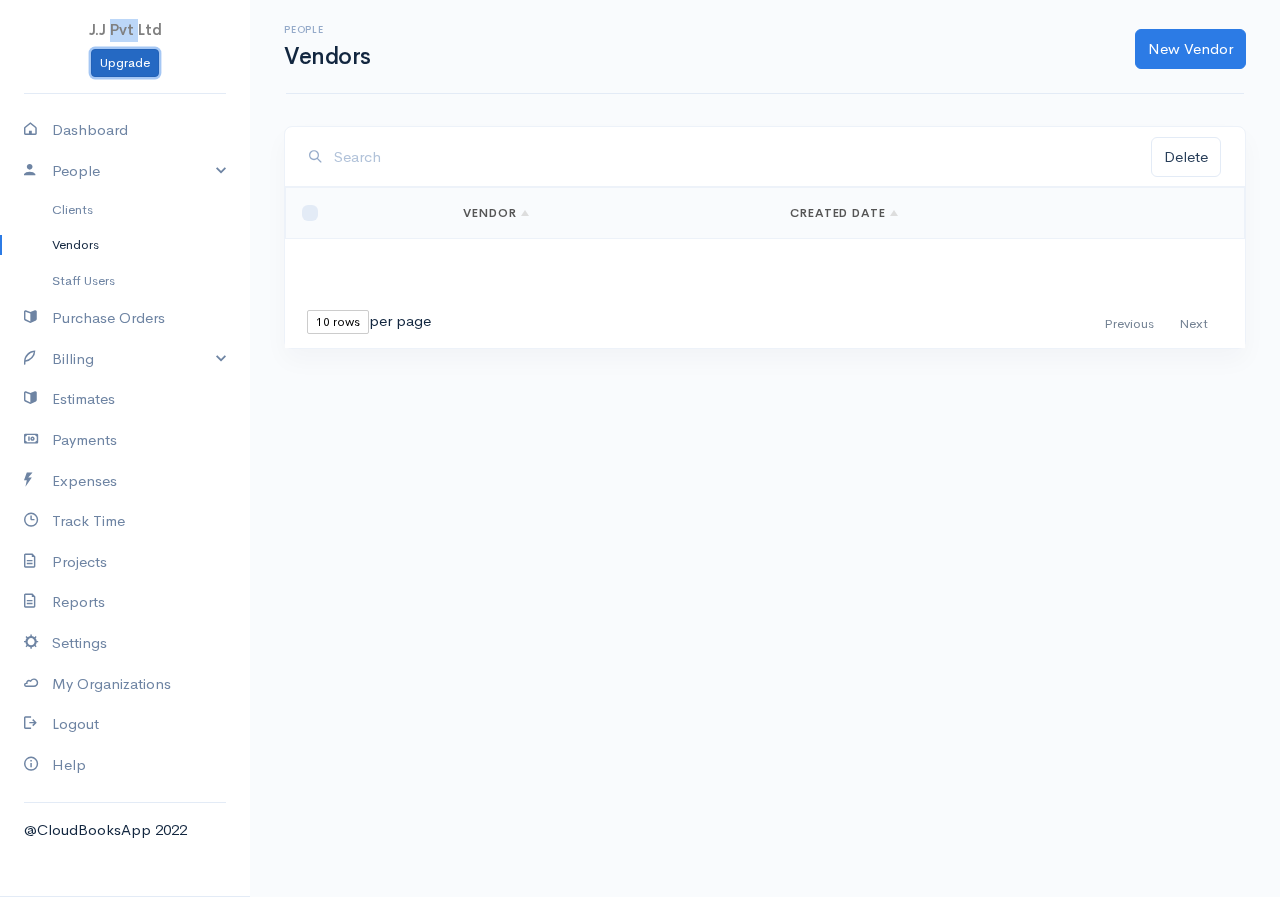 click on "Upgrade" at bounding box center (125, 63) 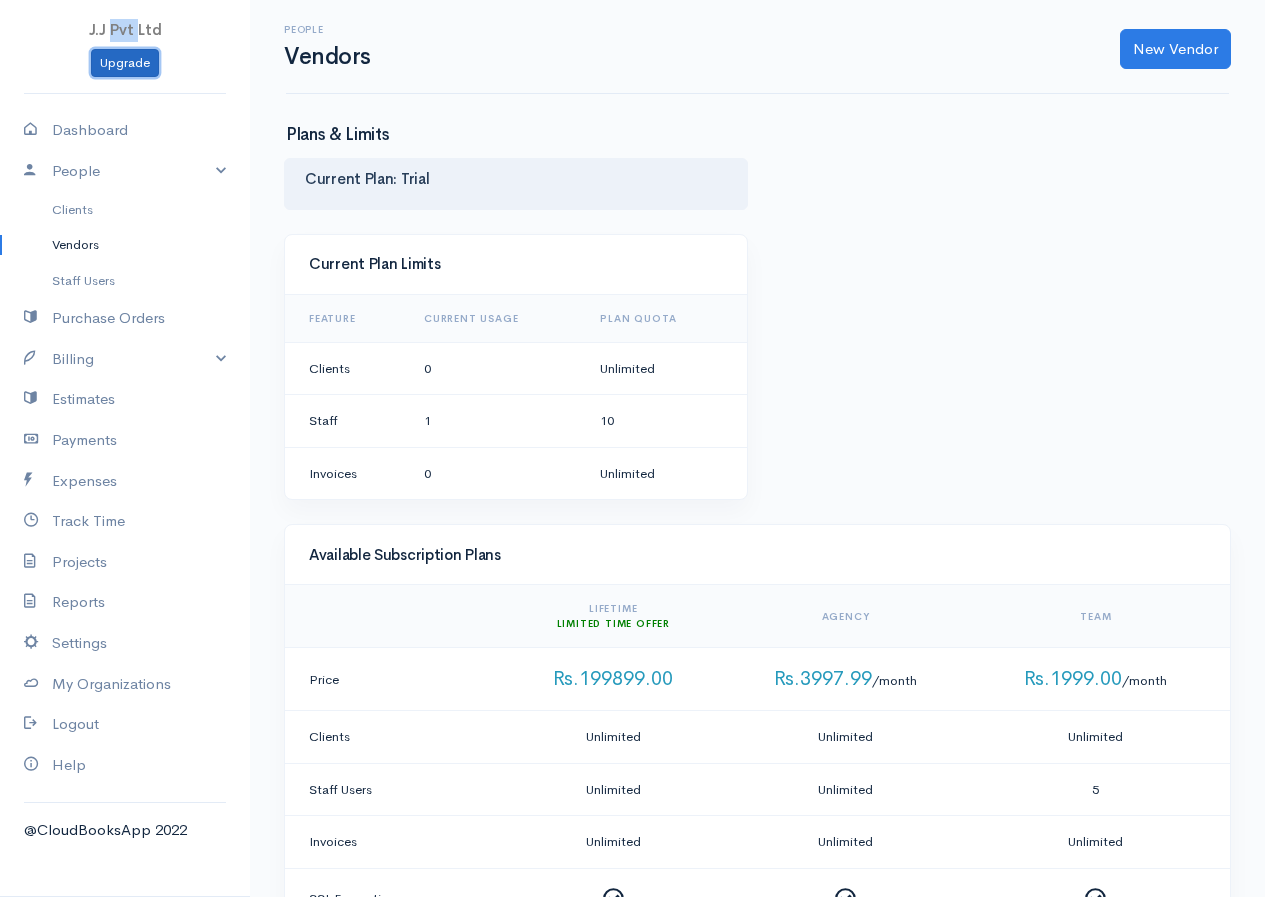 click on "Upgrade" at bounding box center [125, 63] 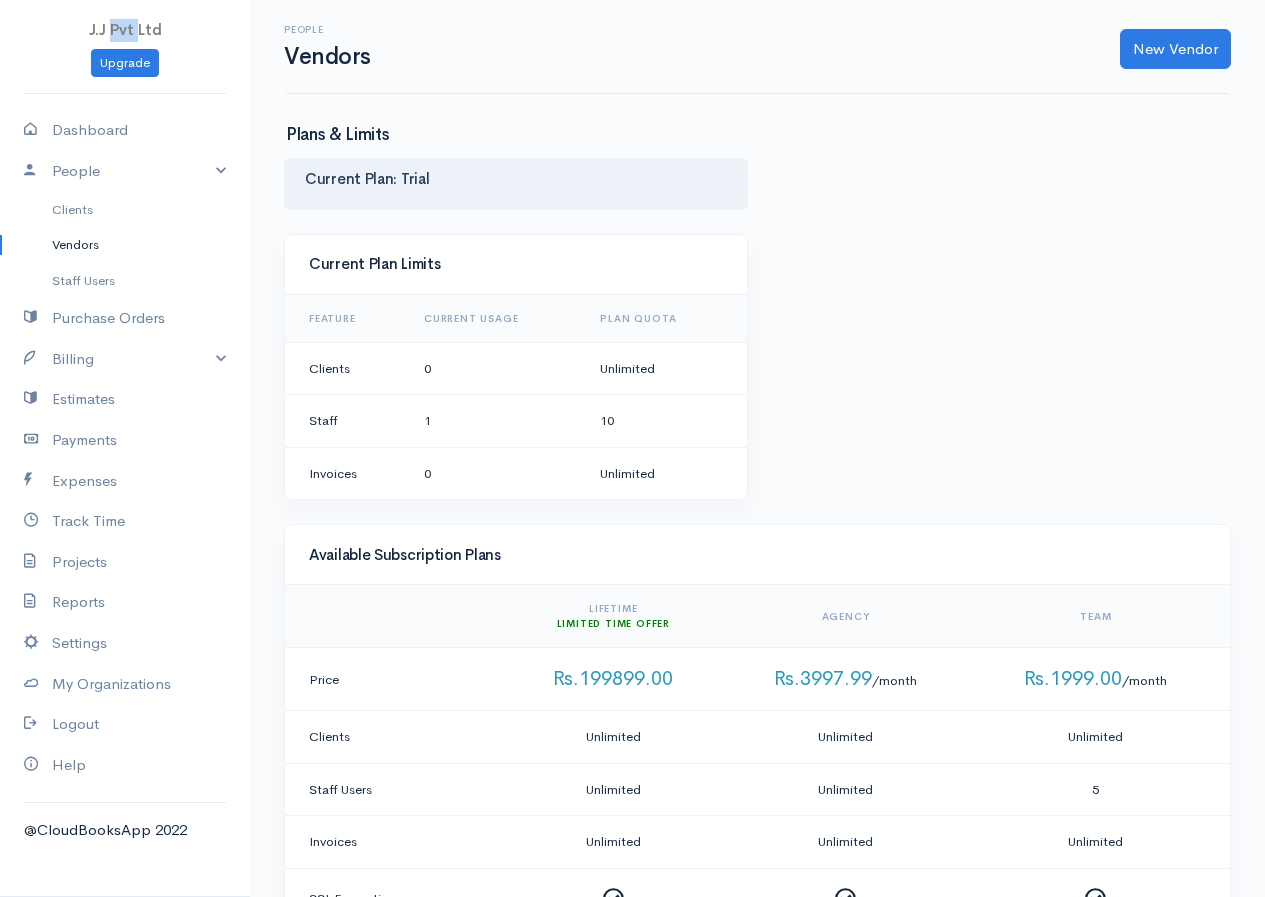 scroll, scrollTop: 500, scrollLeft: 0, axis: vertical 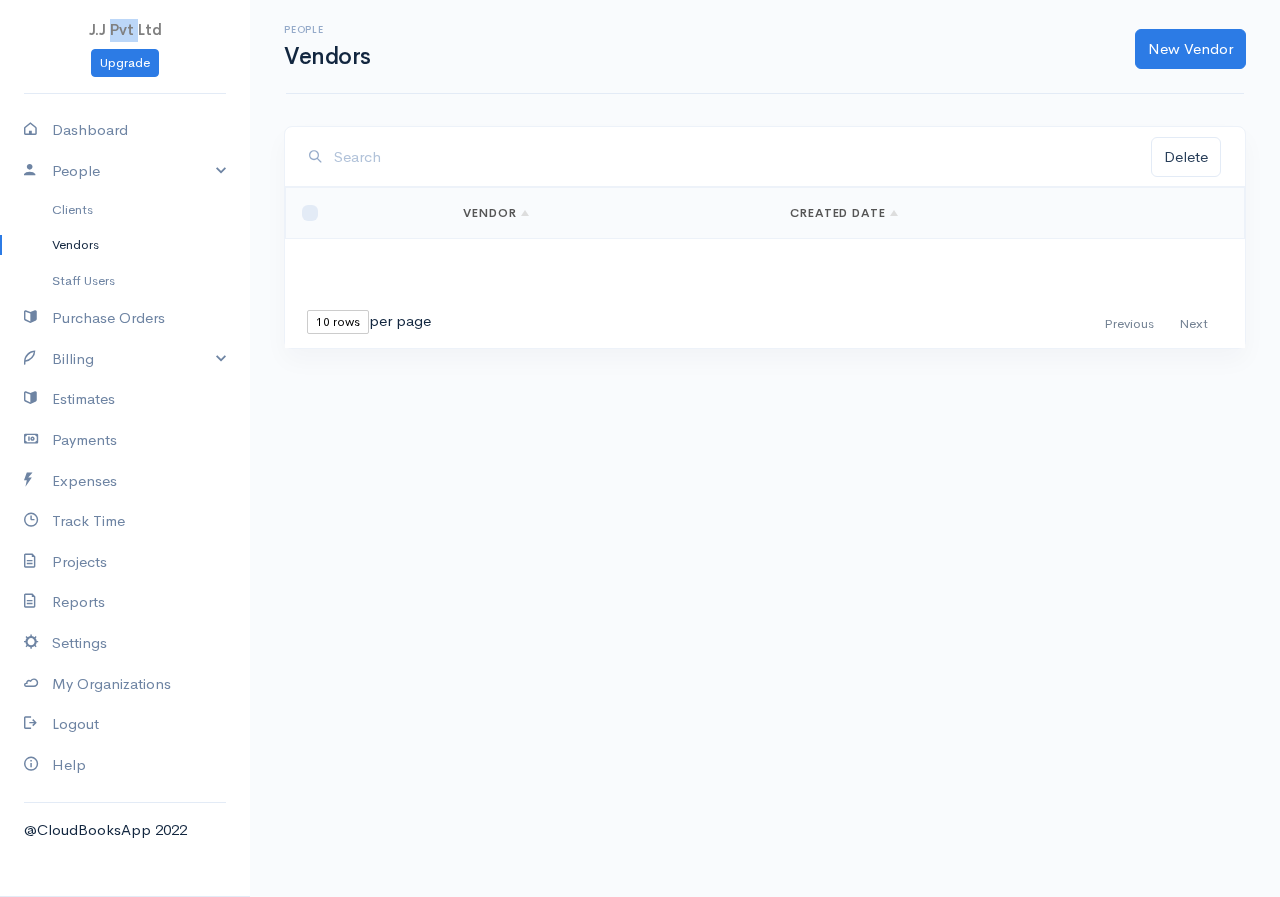 select on "365" 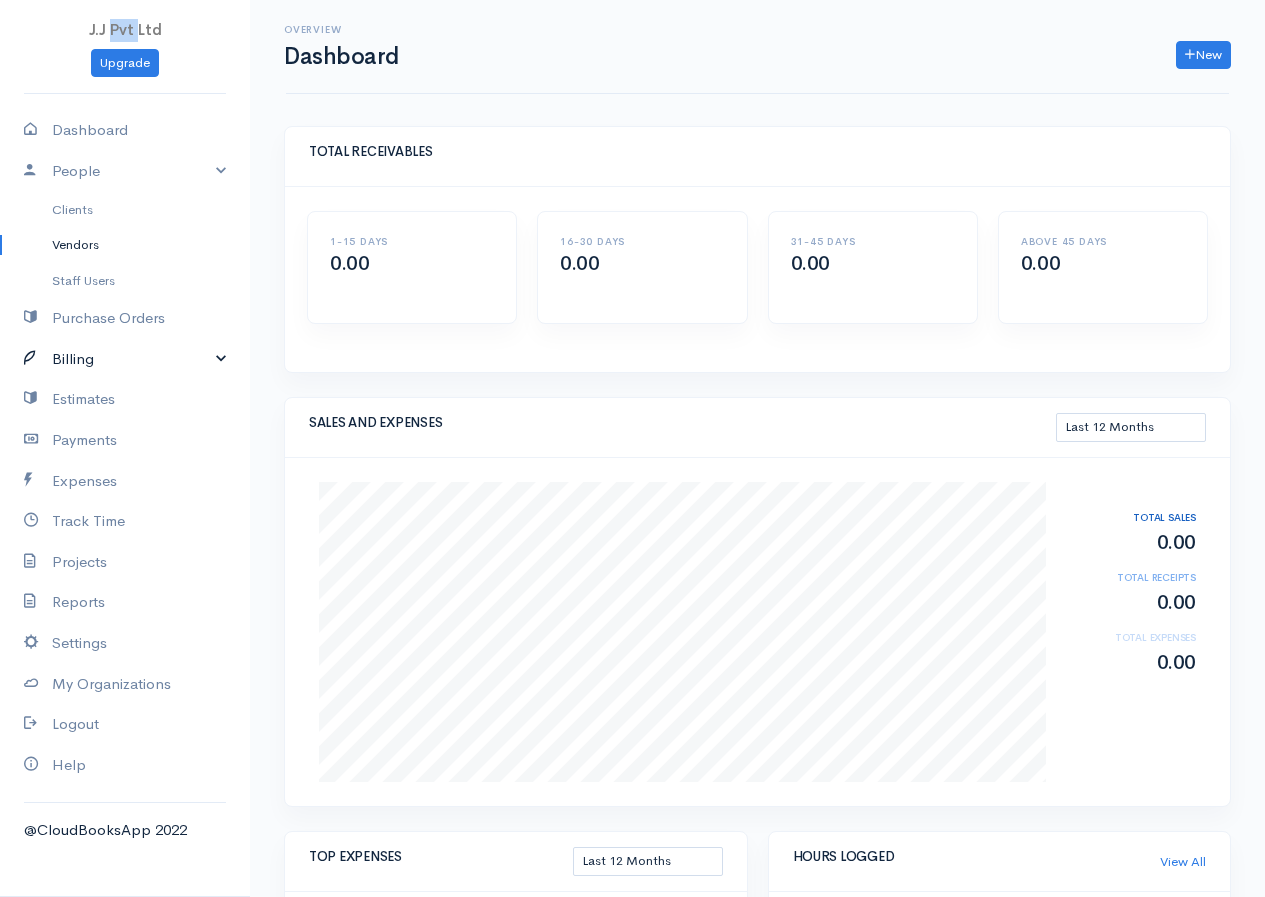 click on "Billing" at bounding box center [125, 359] 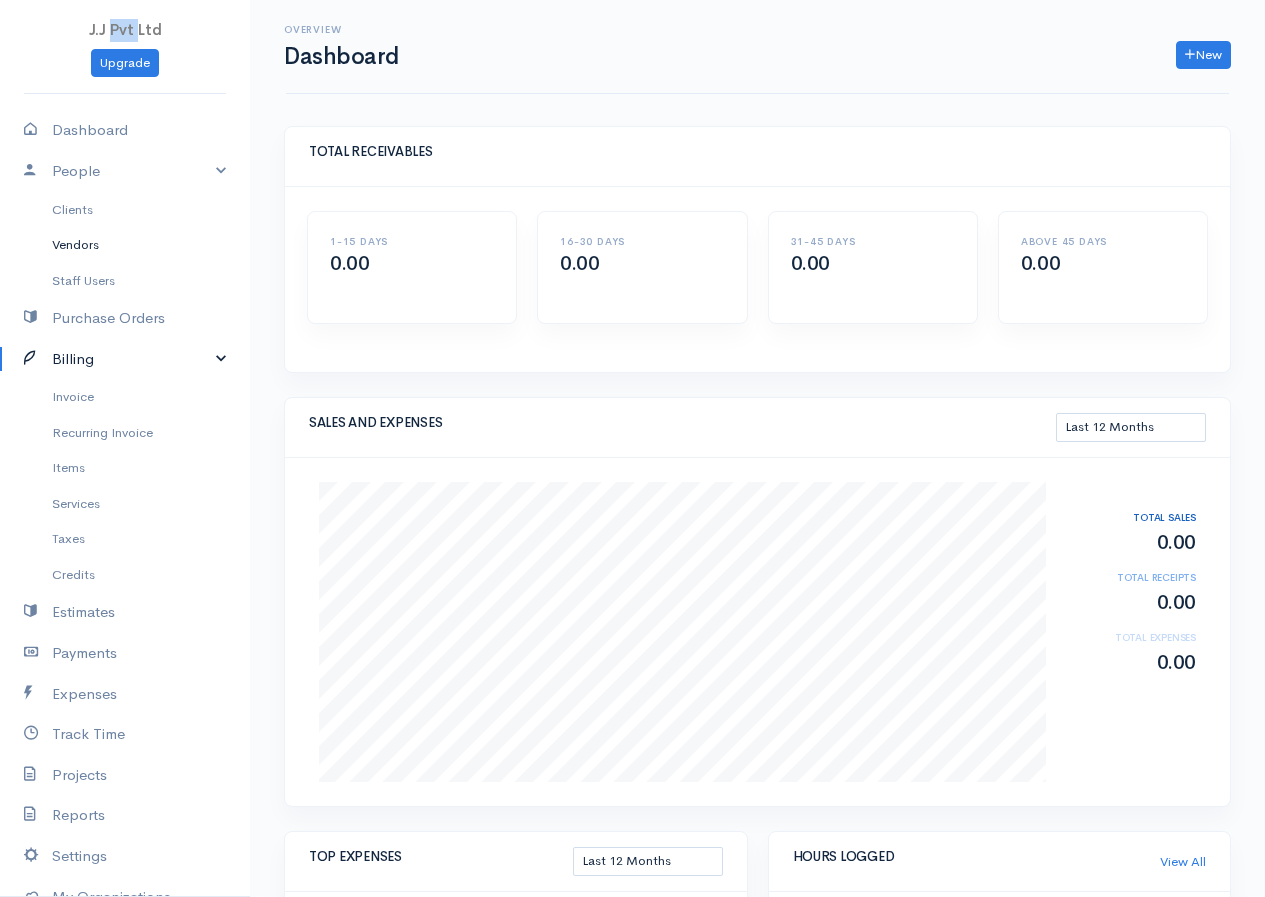 click on "Vendors" at bounding box center [125, 245] 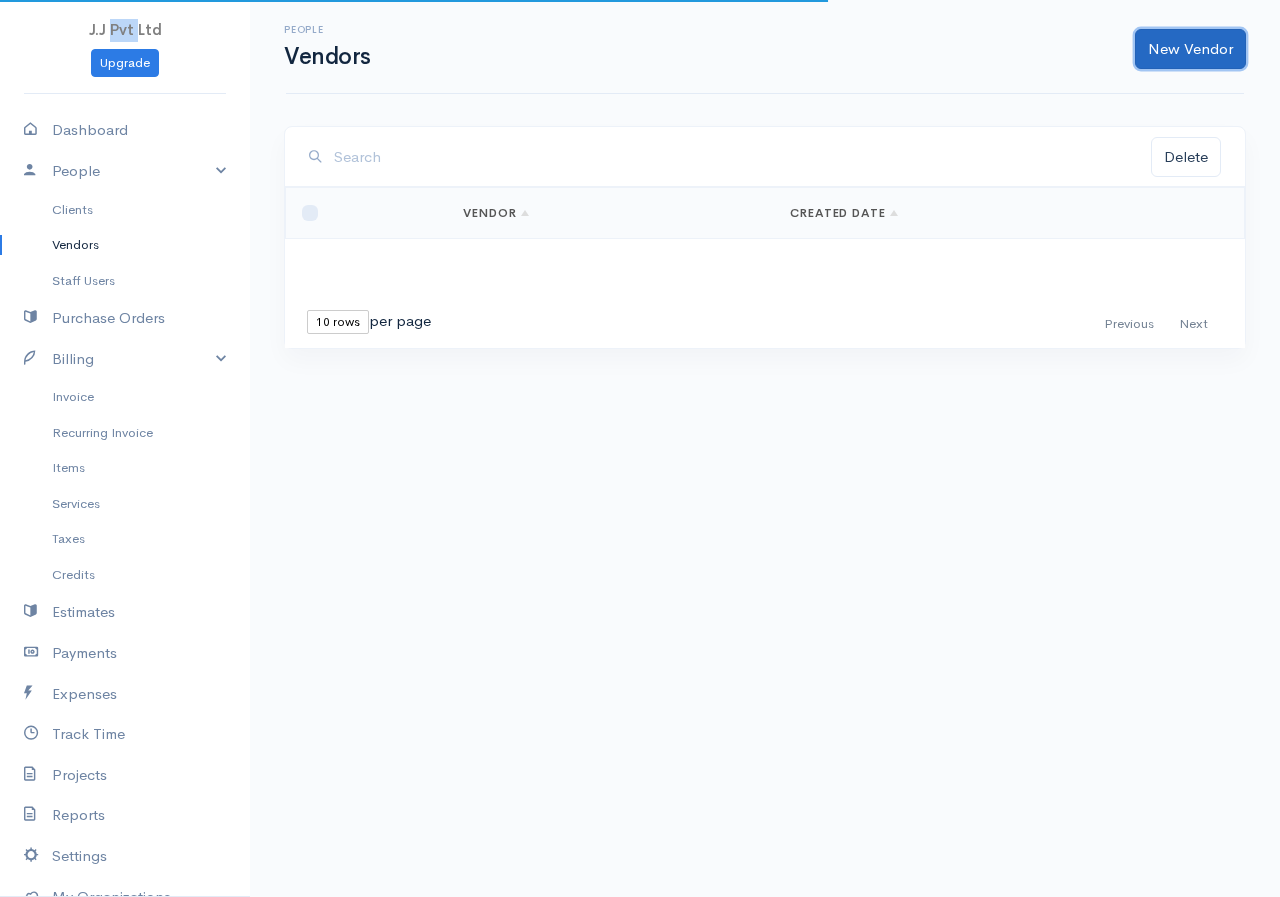 click on "New Vendor" at bounding box center [1190, 49] 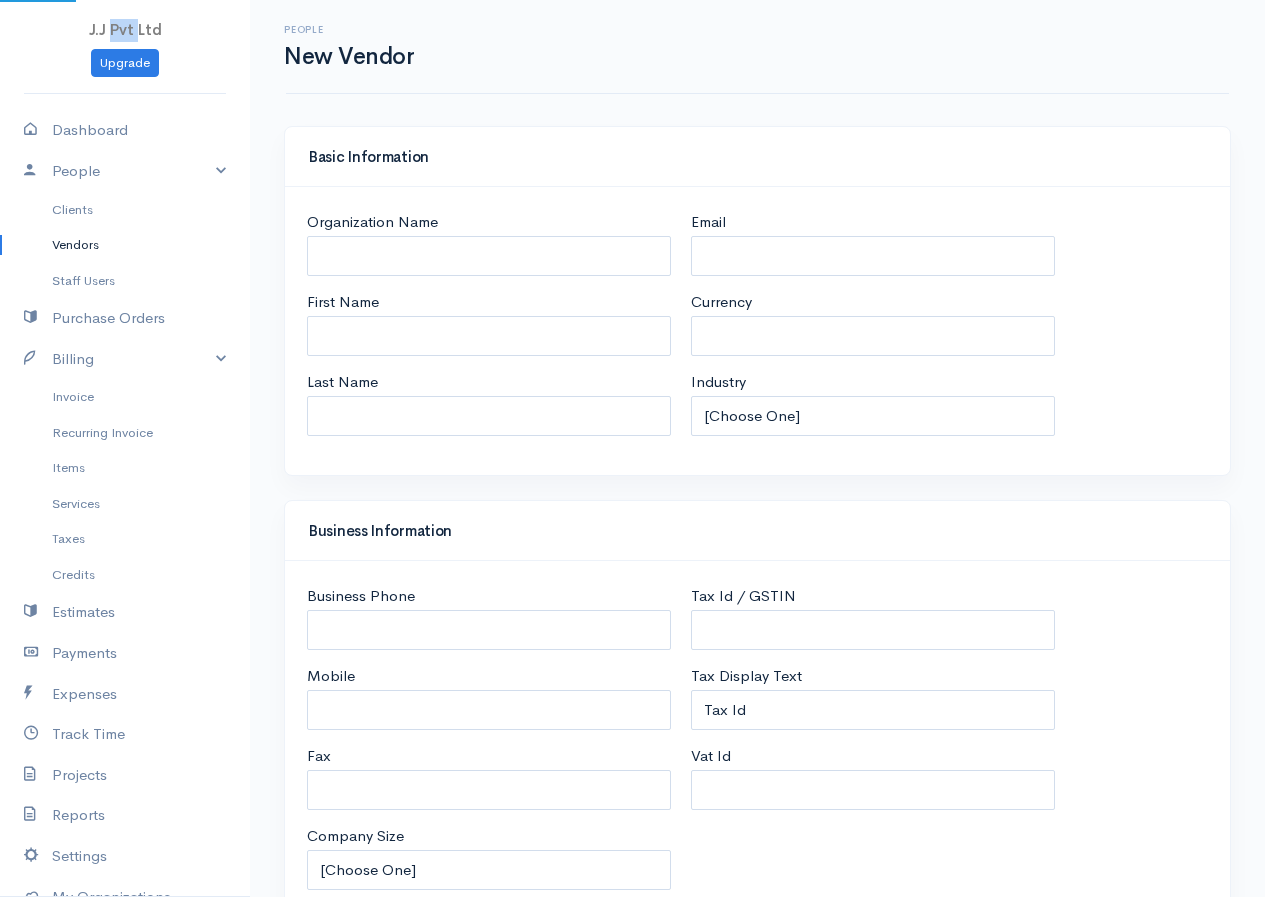 select on "LKR" 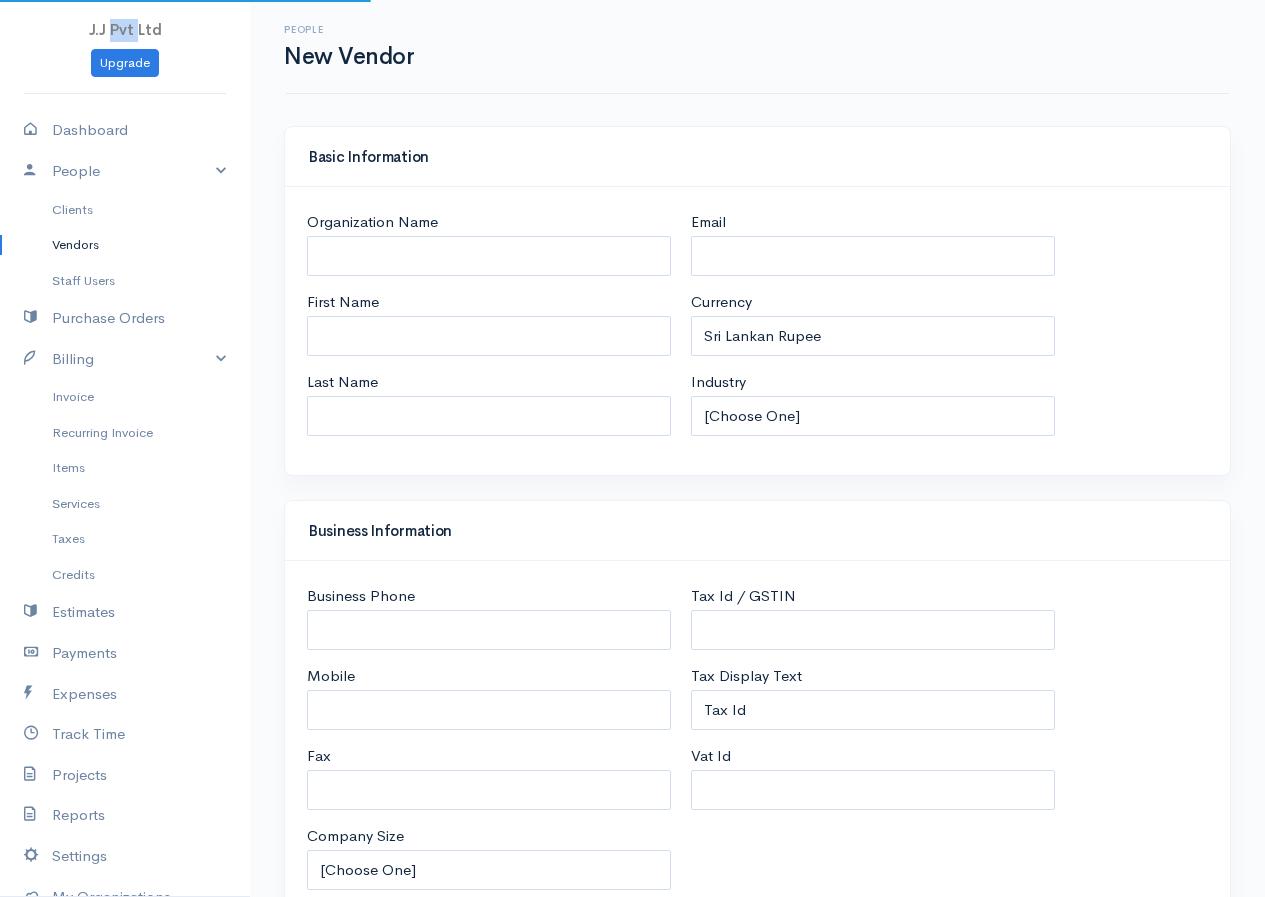 select on "[GEOGRAPHIC_DATA]" 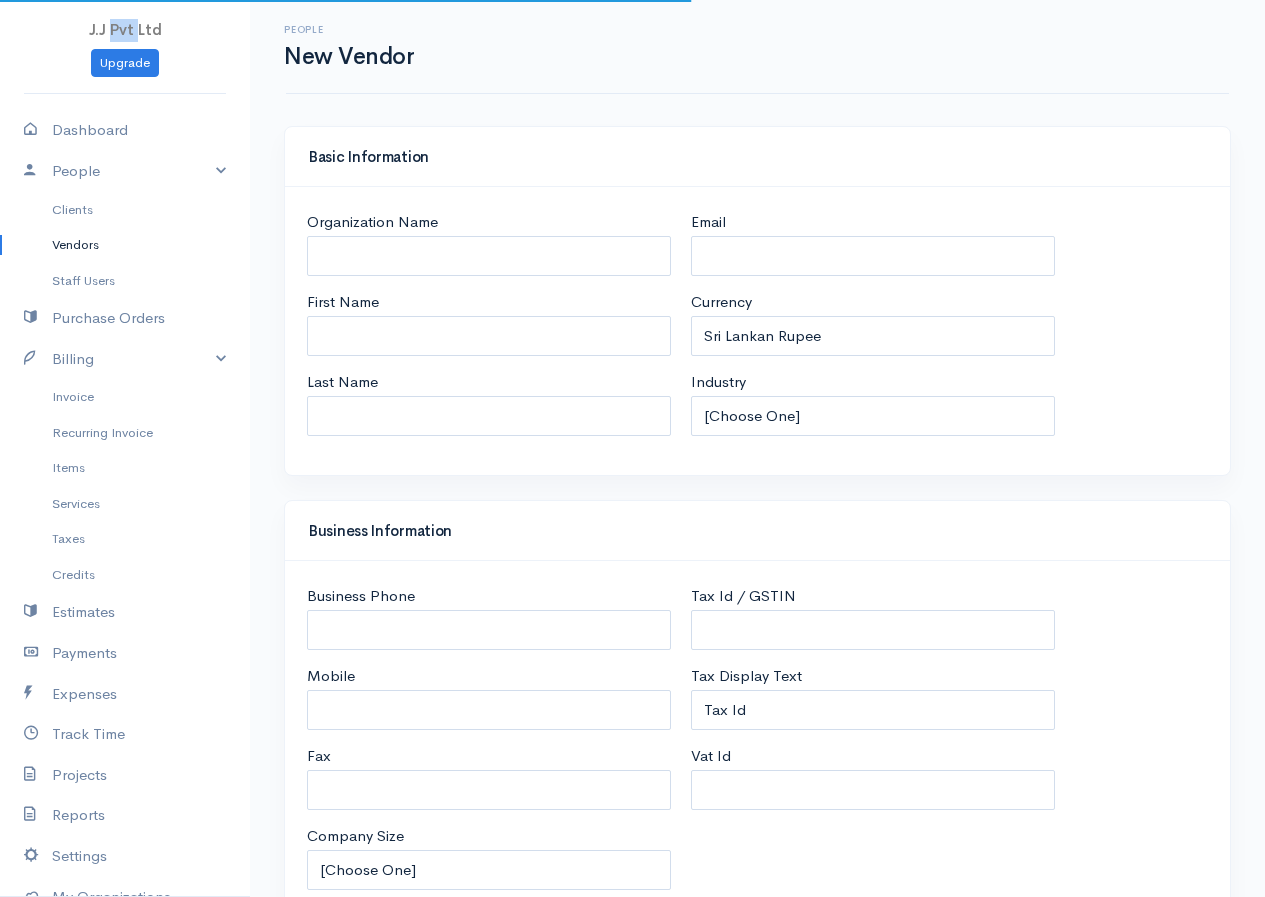 select on "[GEOGRAPHIC_DATA]" 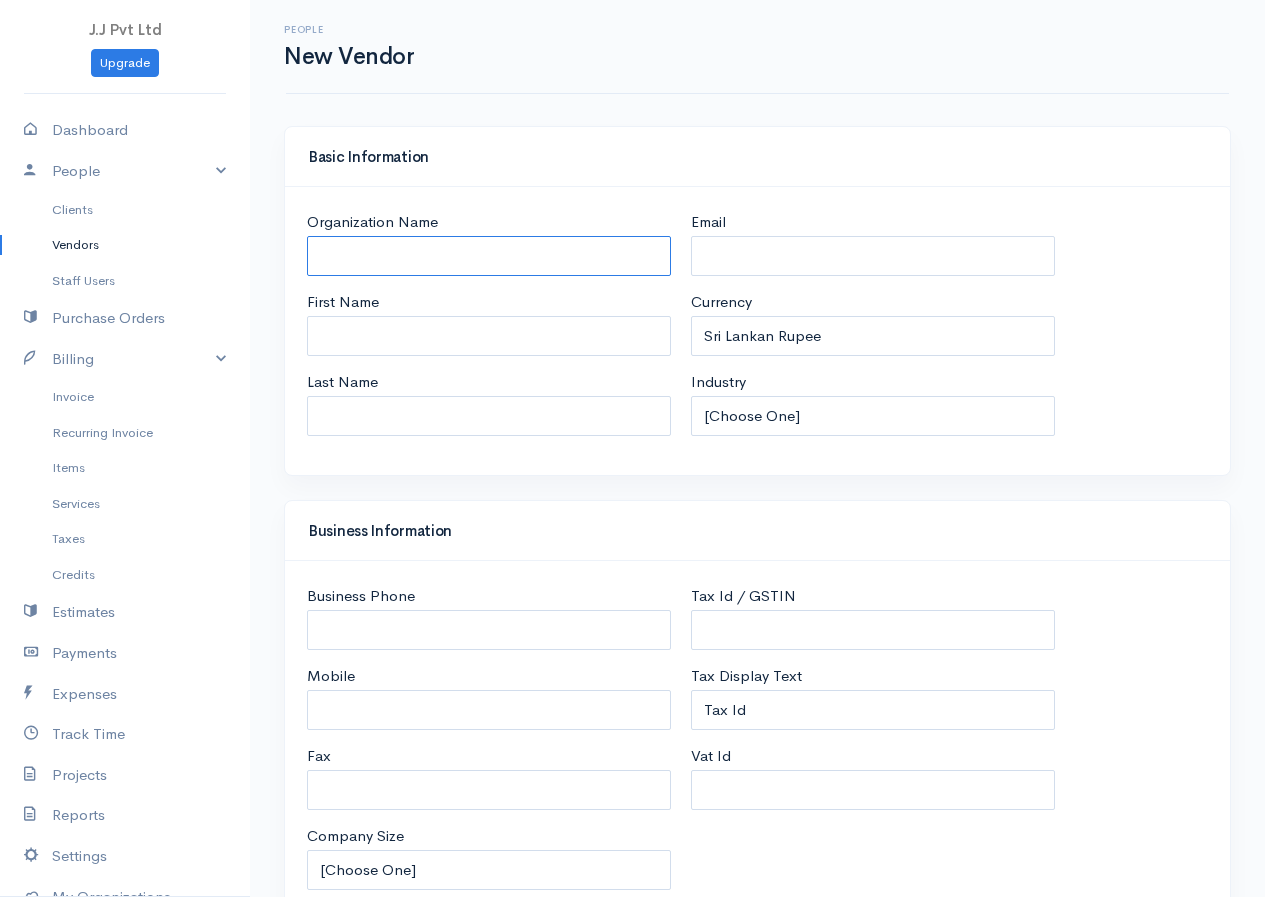 click on "Organization Name" at bounding box center (489, 256) 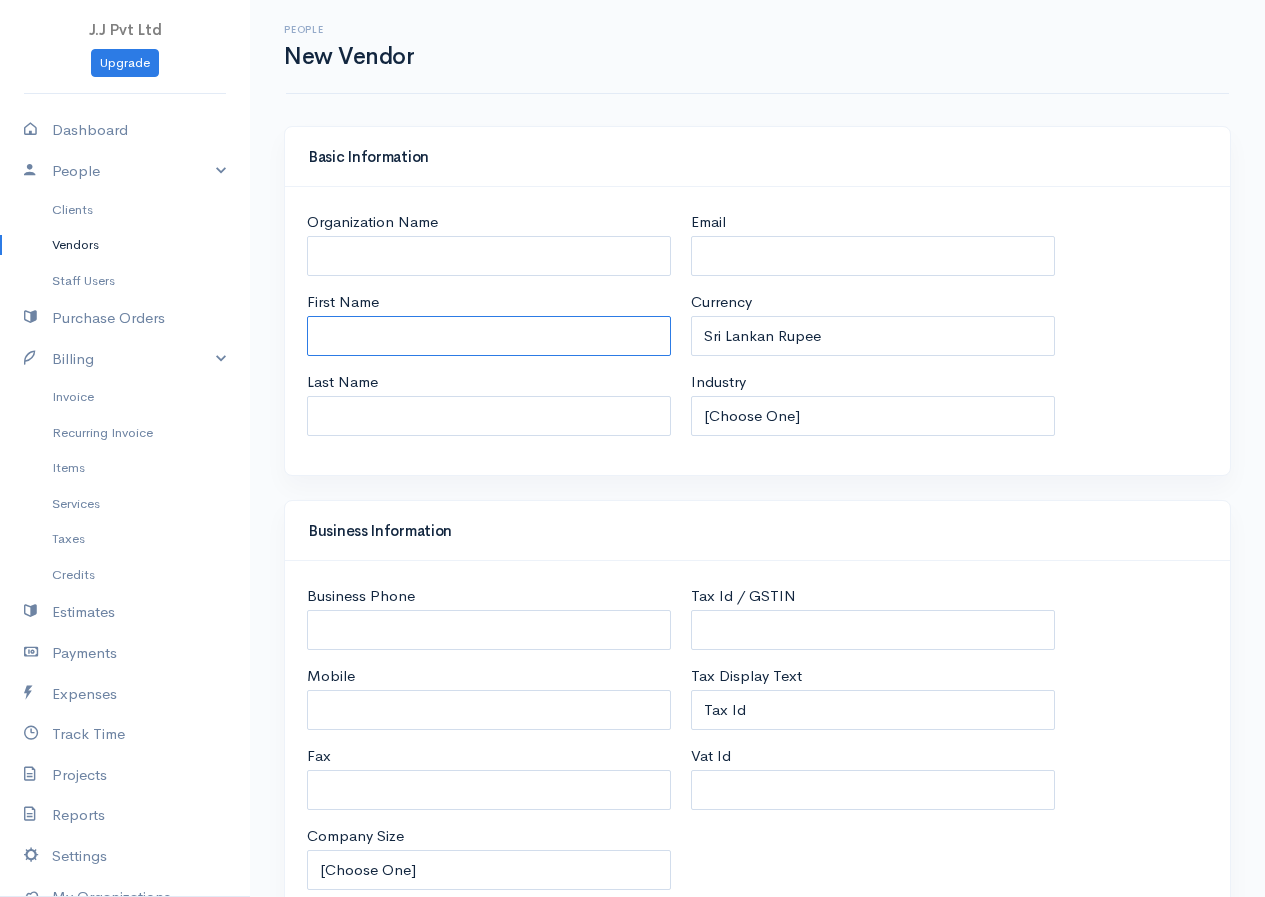 click on "First Name" at bounding box center [489, 336] 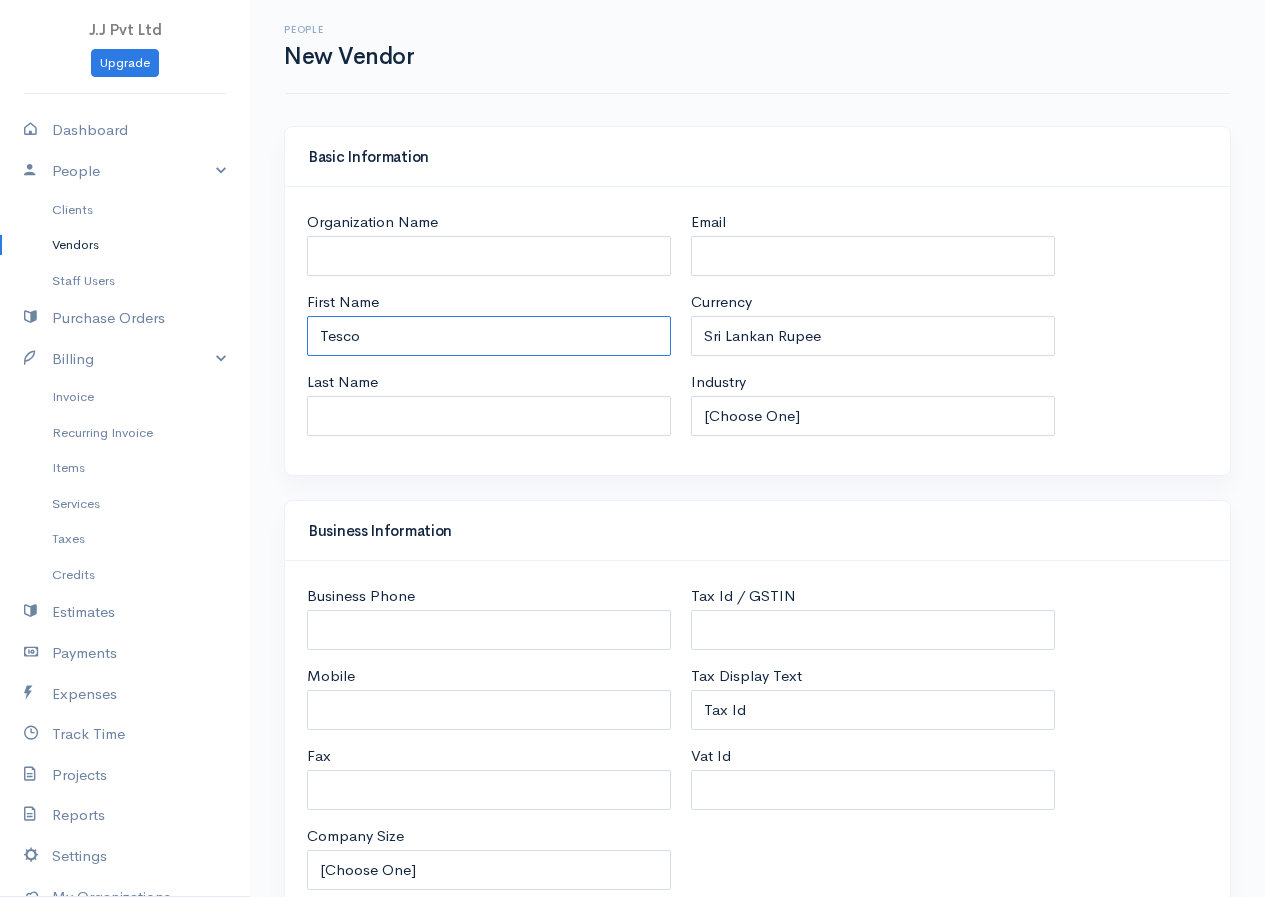 type on "Tesco" 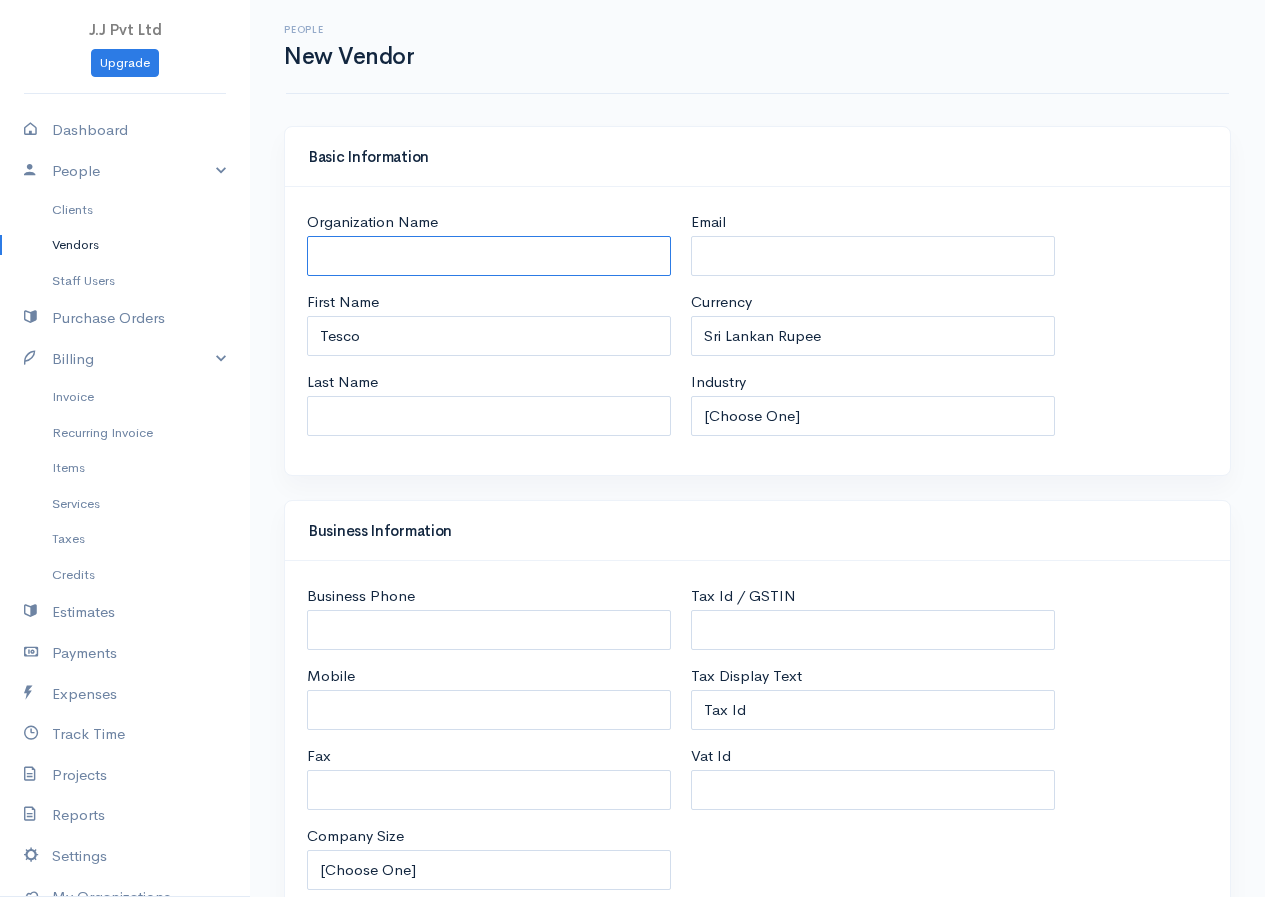 click on "Organization Name" at bounding box center [489, 256] 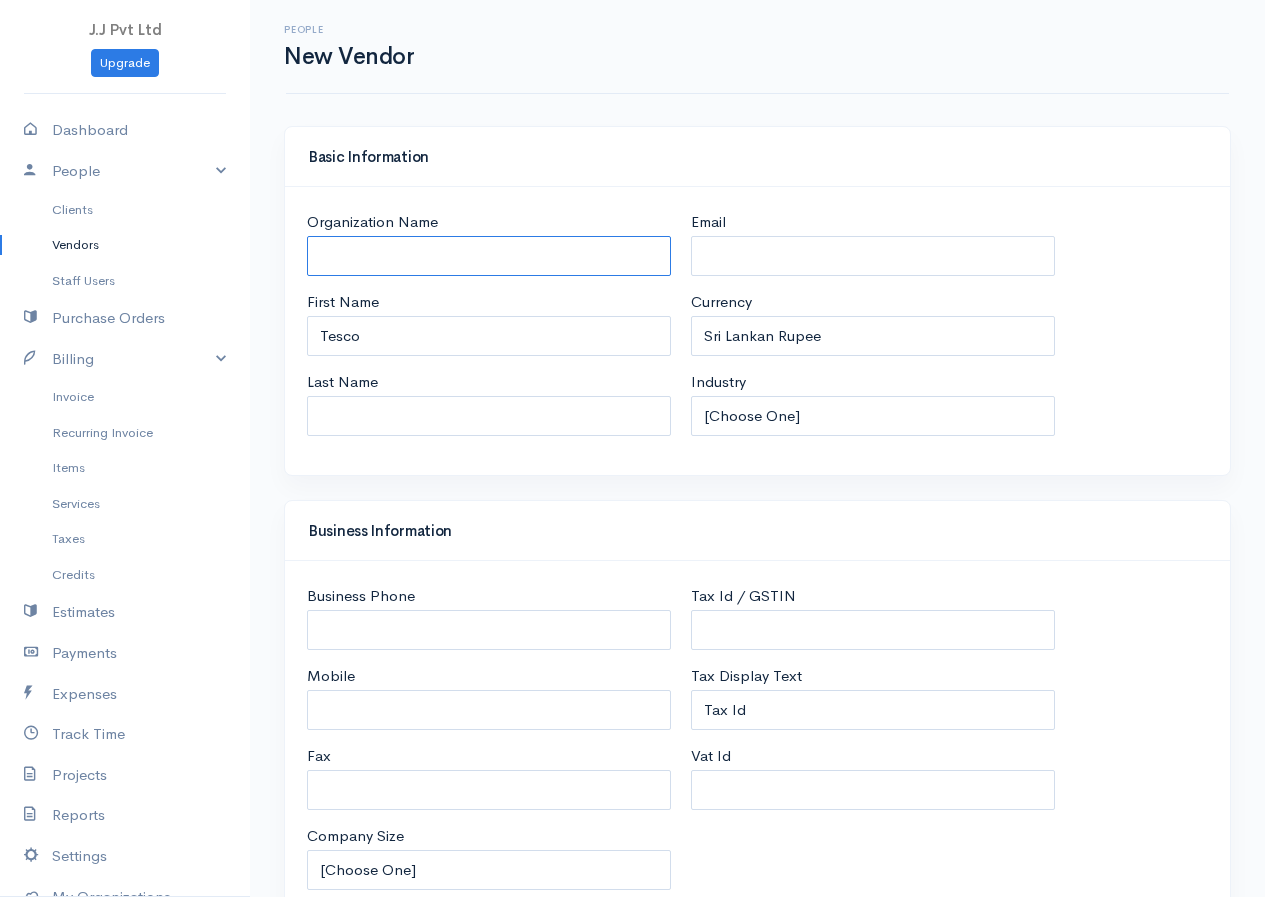 type on "v" 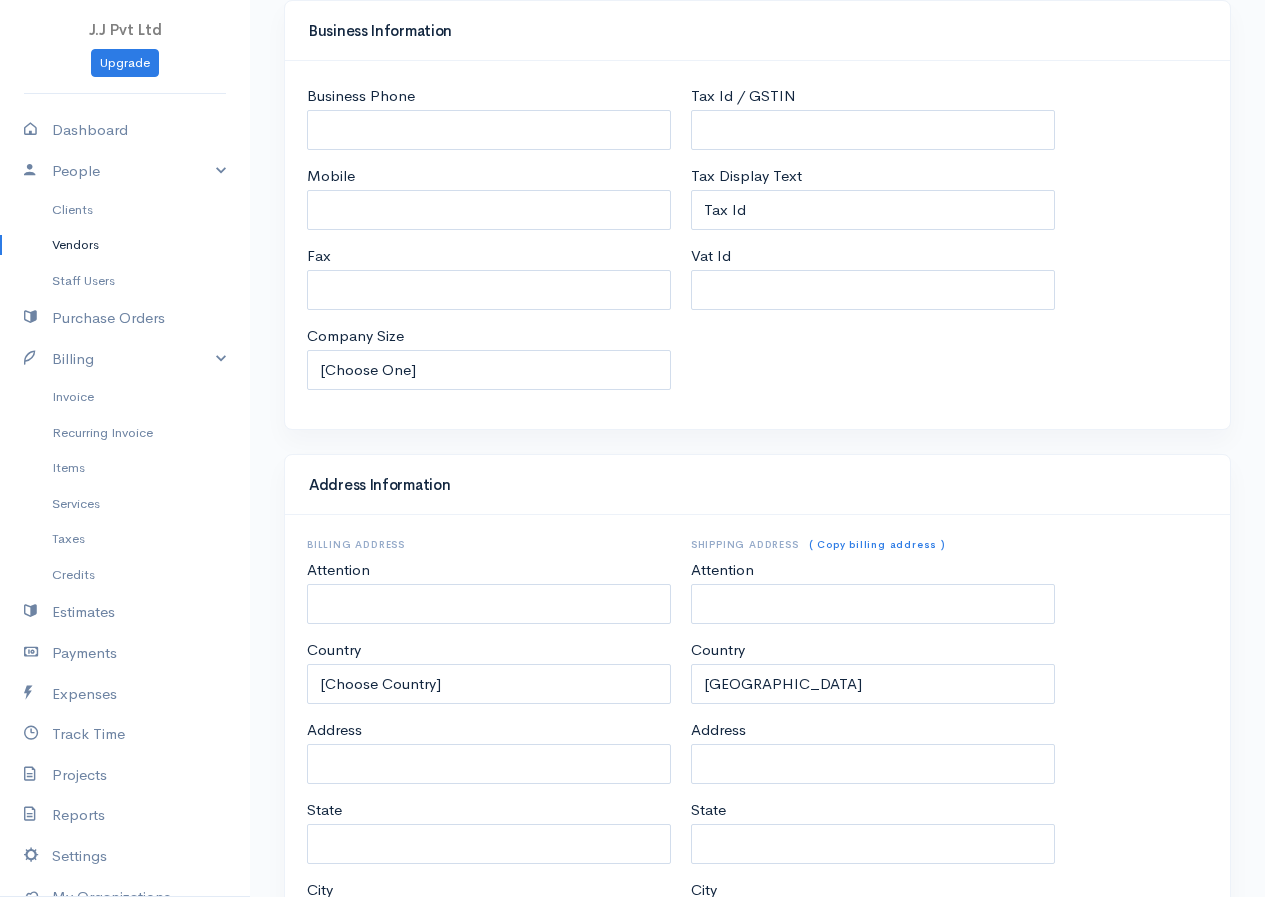scroll, scrollTop: 732, scrollLeft: 0, axis: vertical 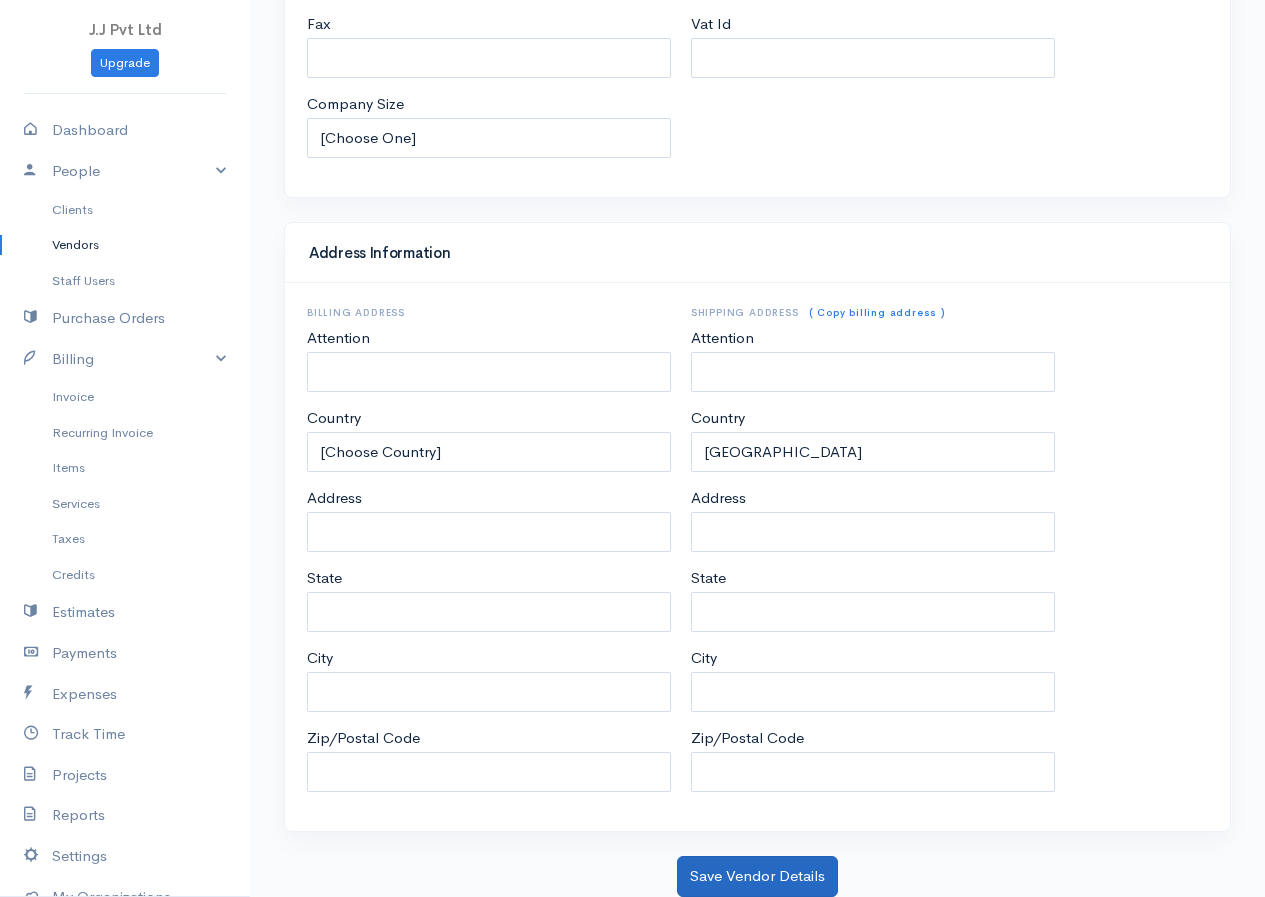 type on "V1" 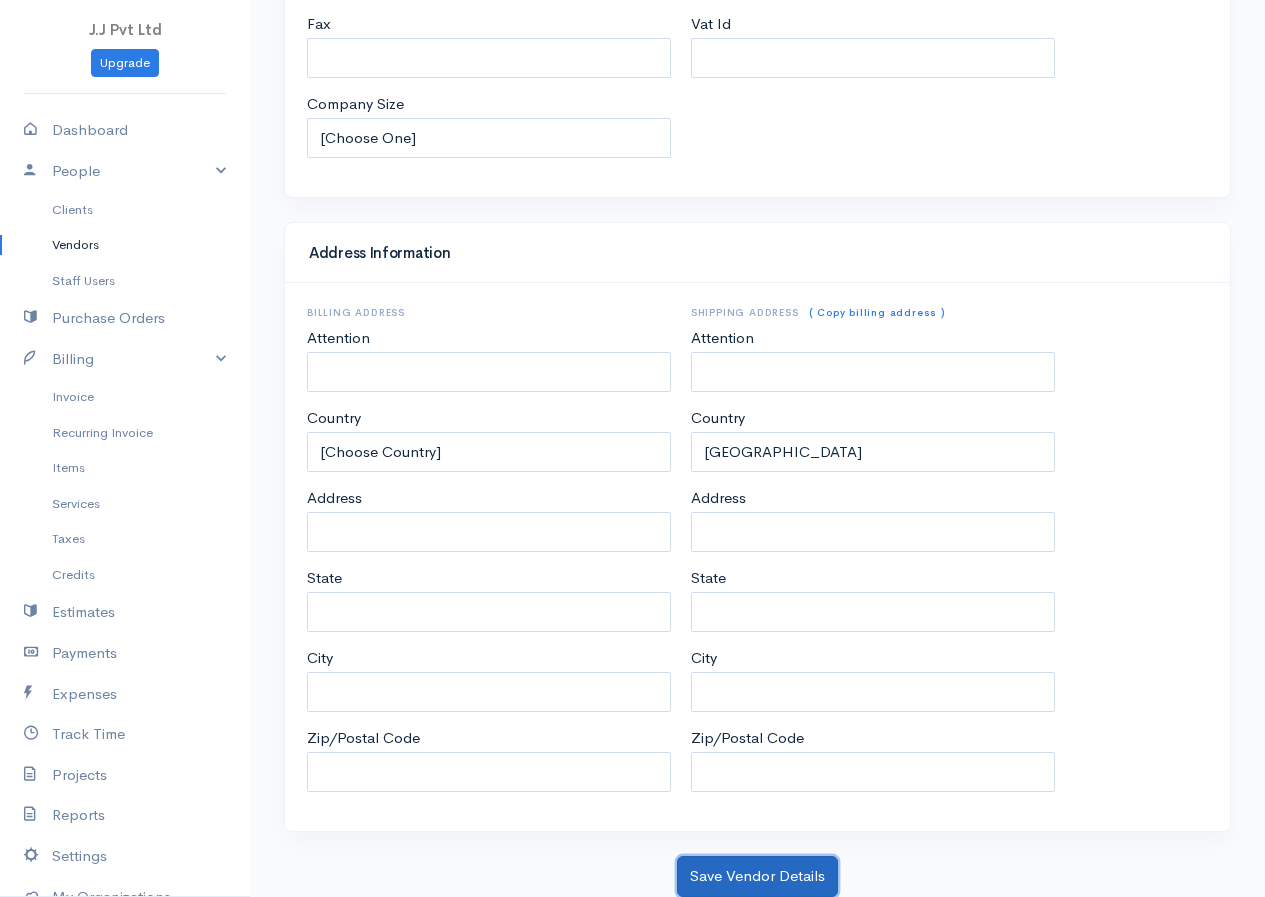 click on "Save Vendor Details" at bounding box center (757, 876) 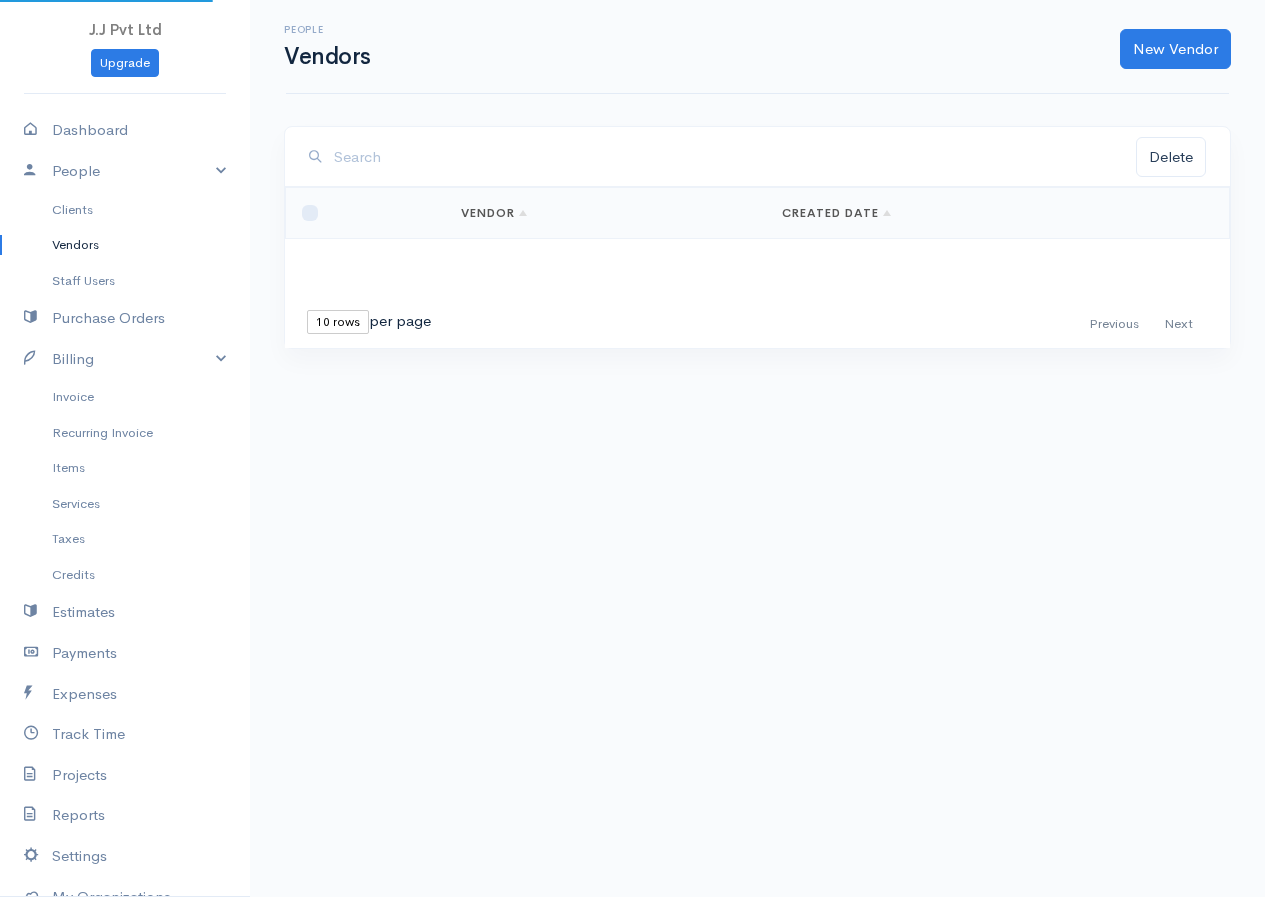scroll, scrollTop: 0, scrollLeft: 0, axis: both 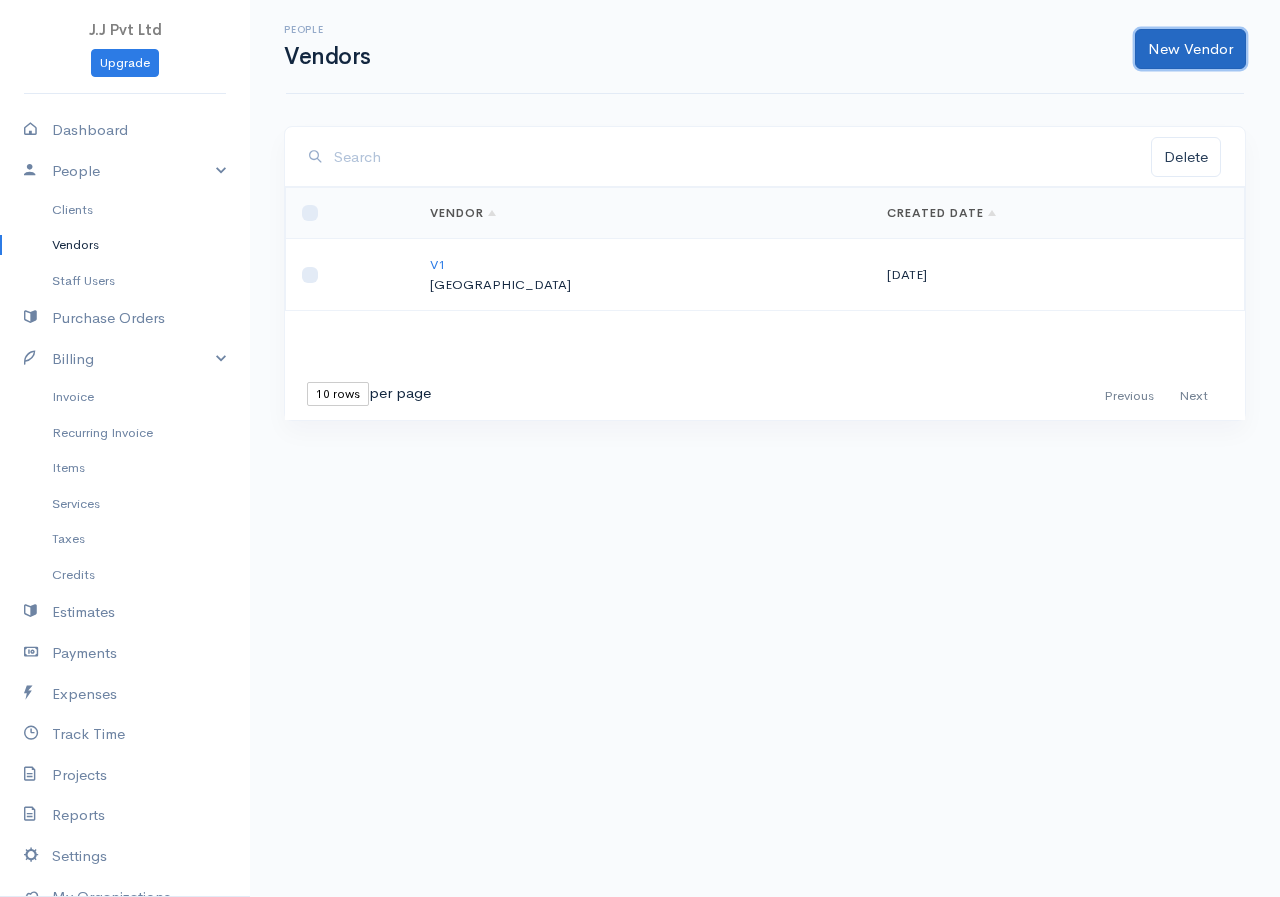 click on "New Vendor" at bounding box center (1190, 49) 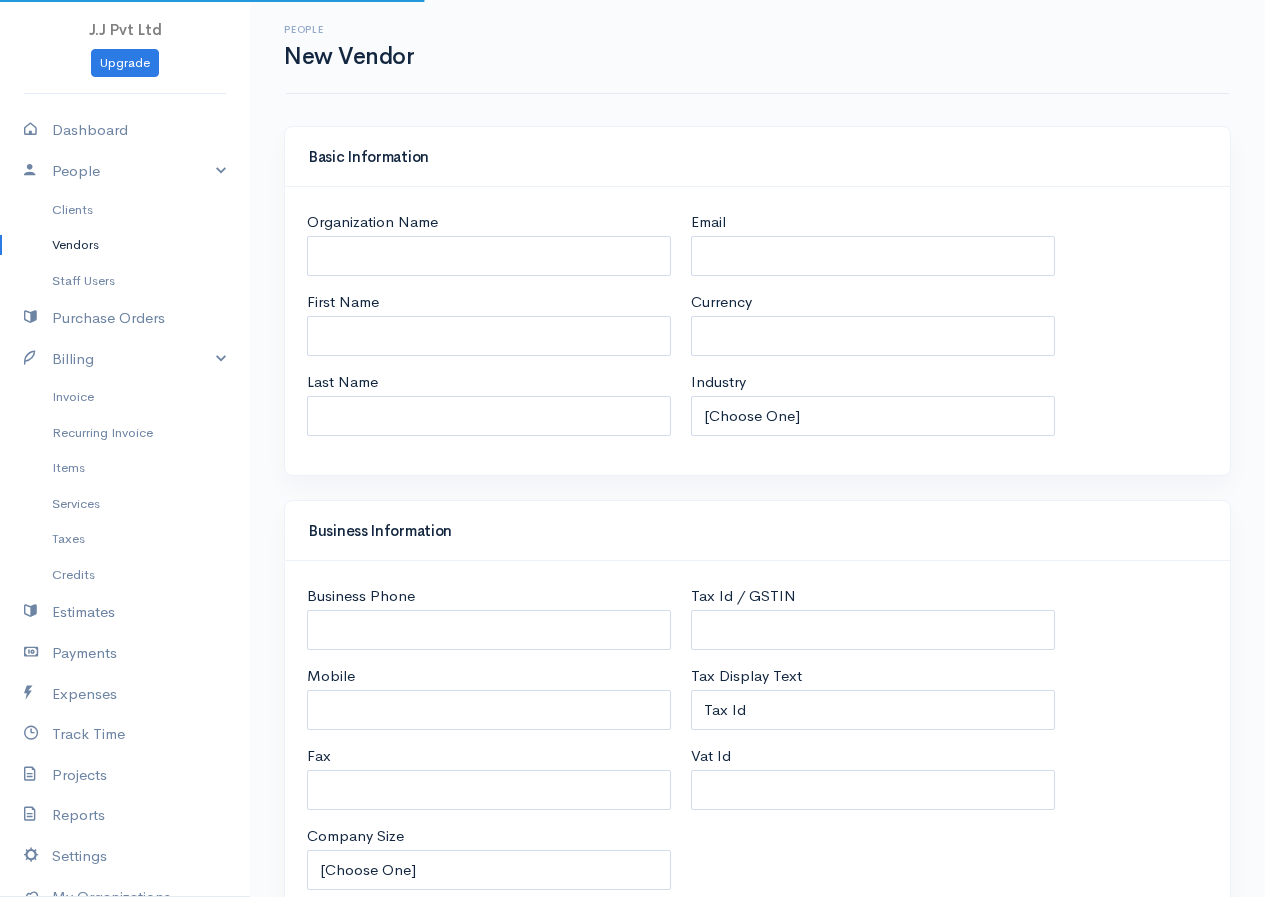 select on "LKR" 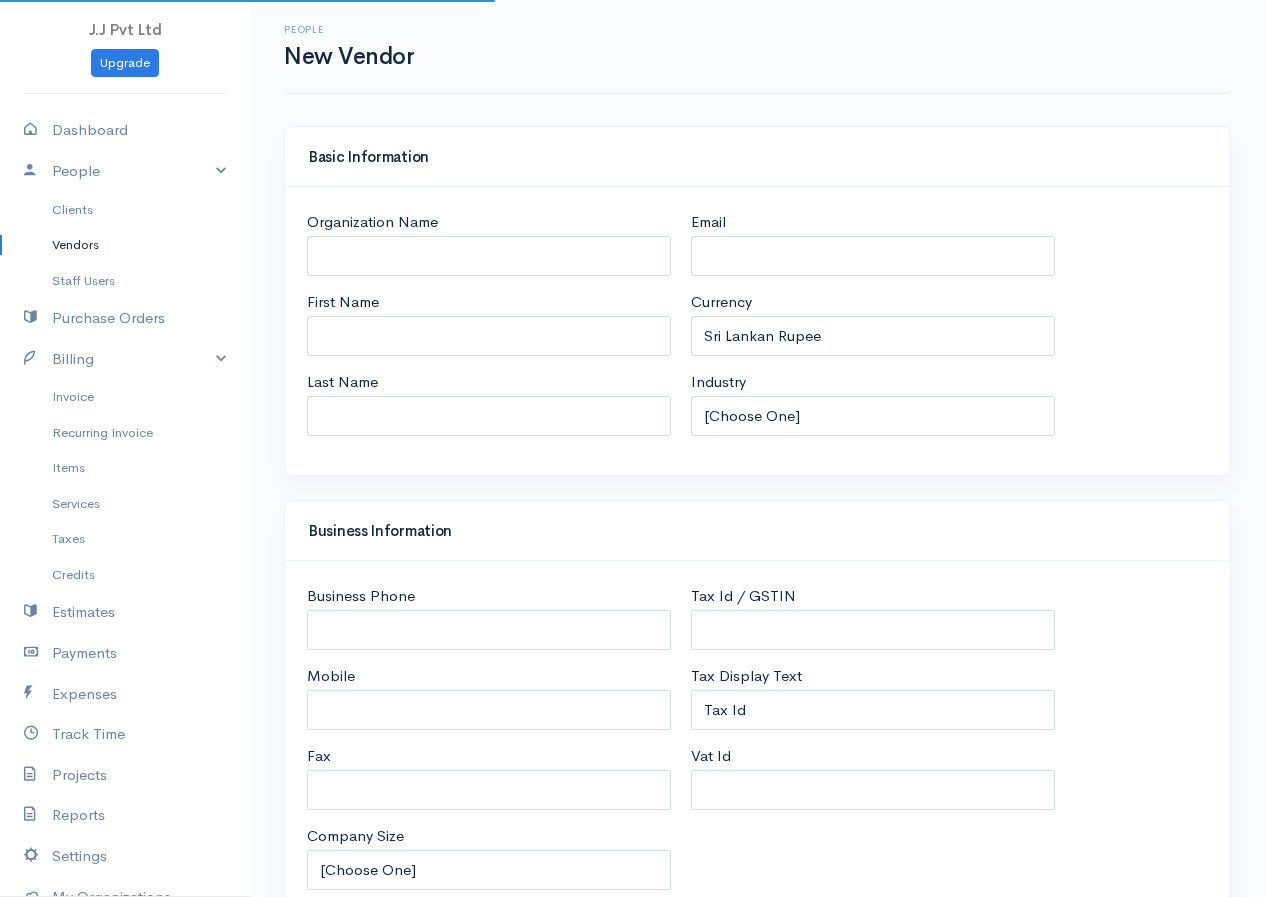 select on "[GEOGRAPHIC_DATA]" 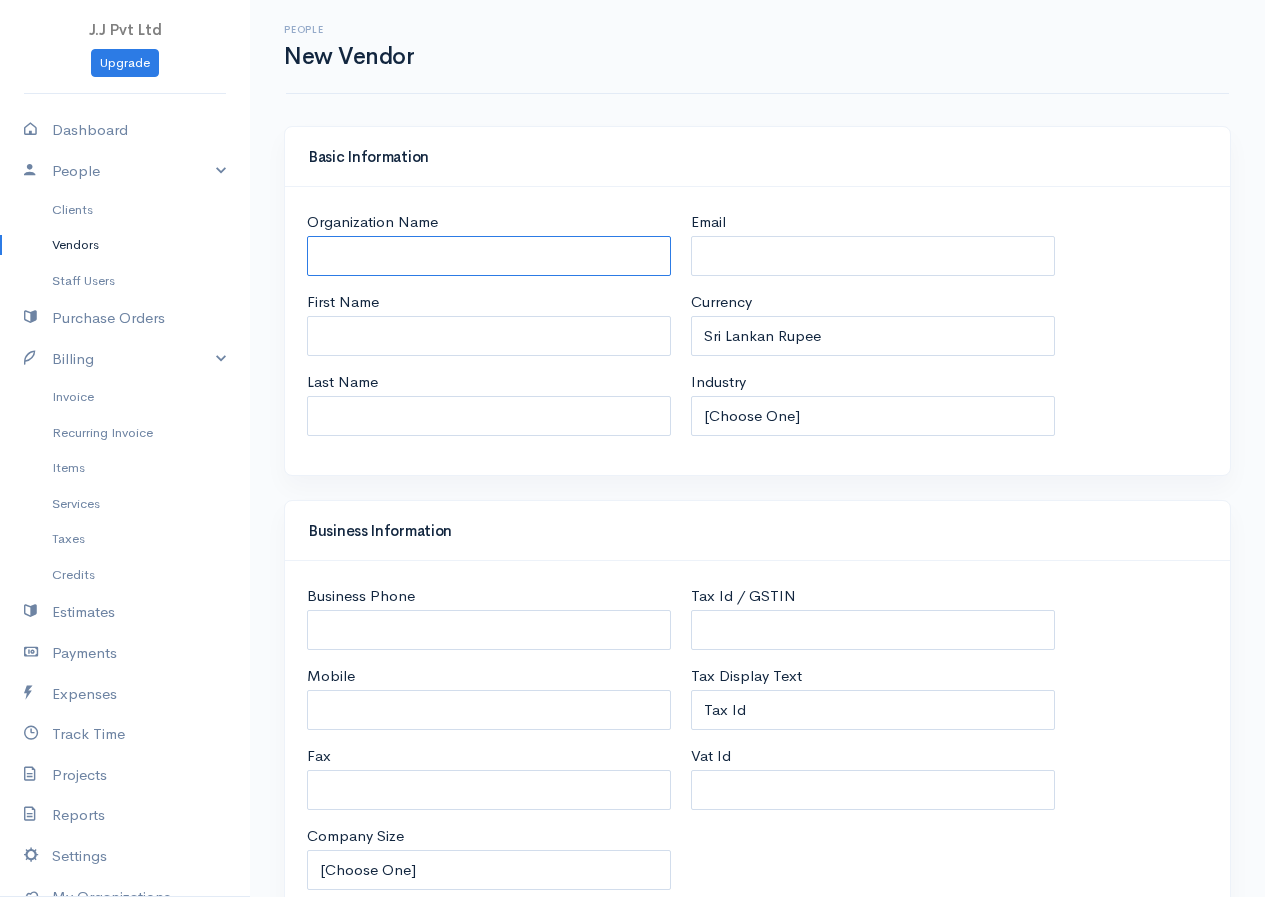 click on "Organization Name" at bounding box center (489, 256) 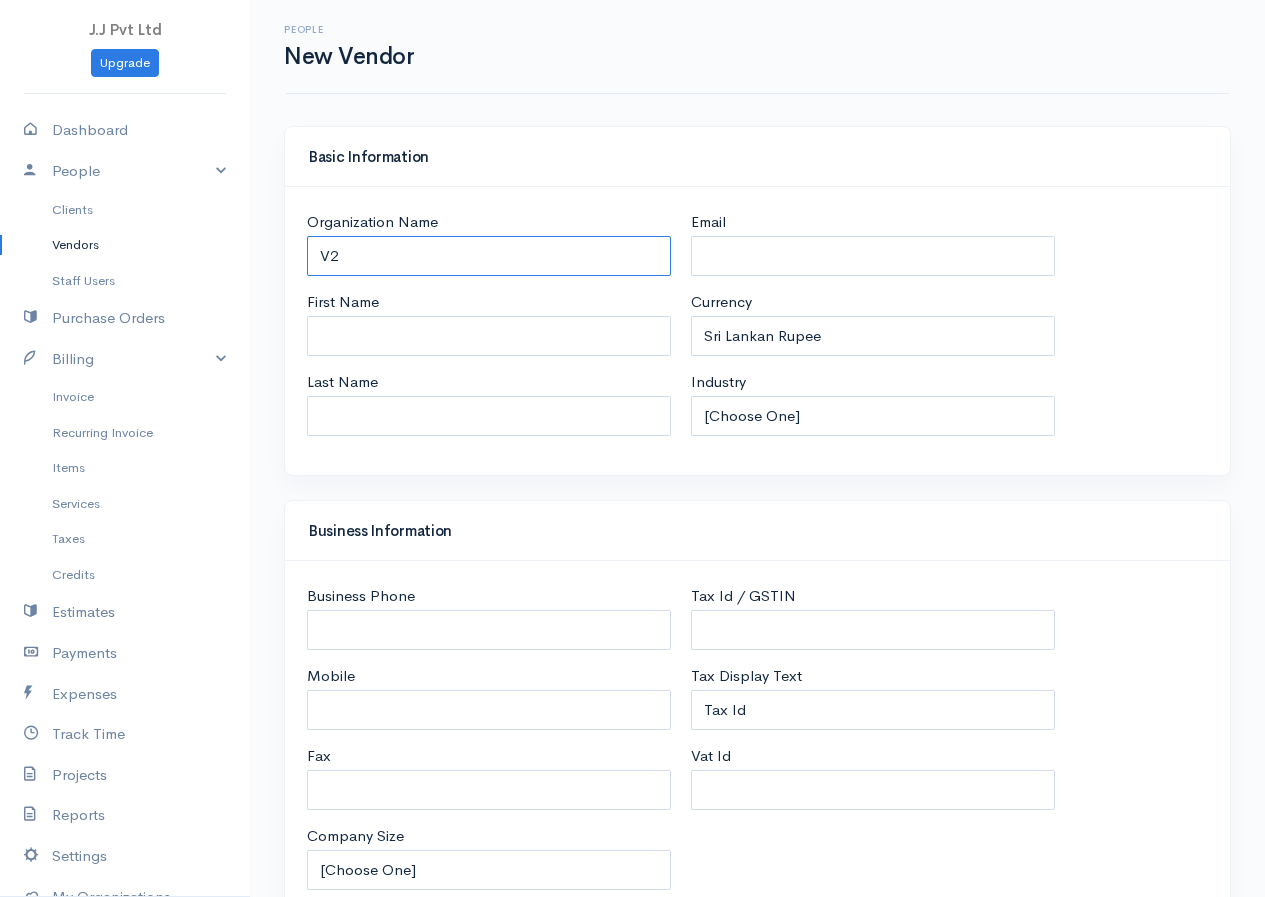 type on "V2" 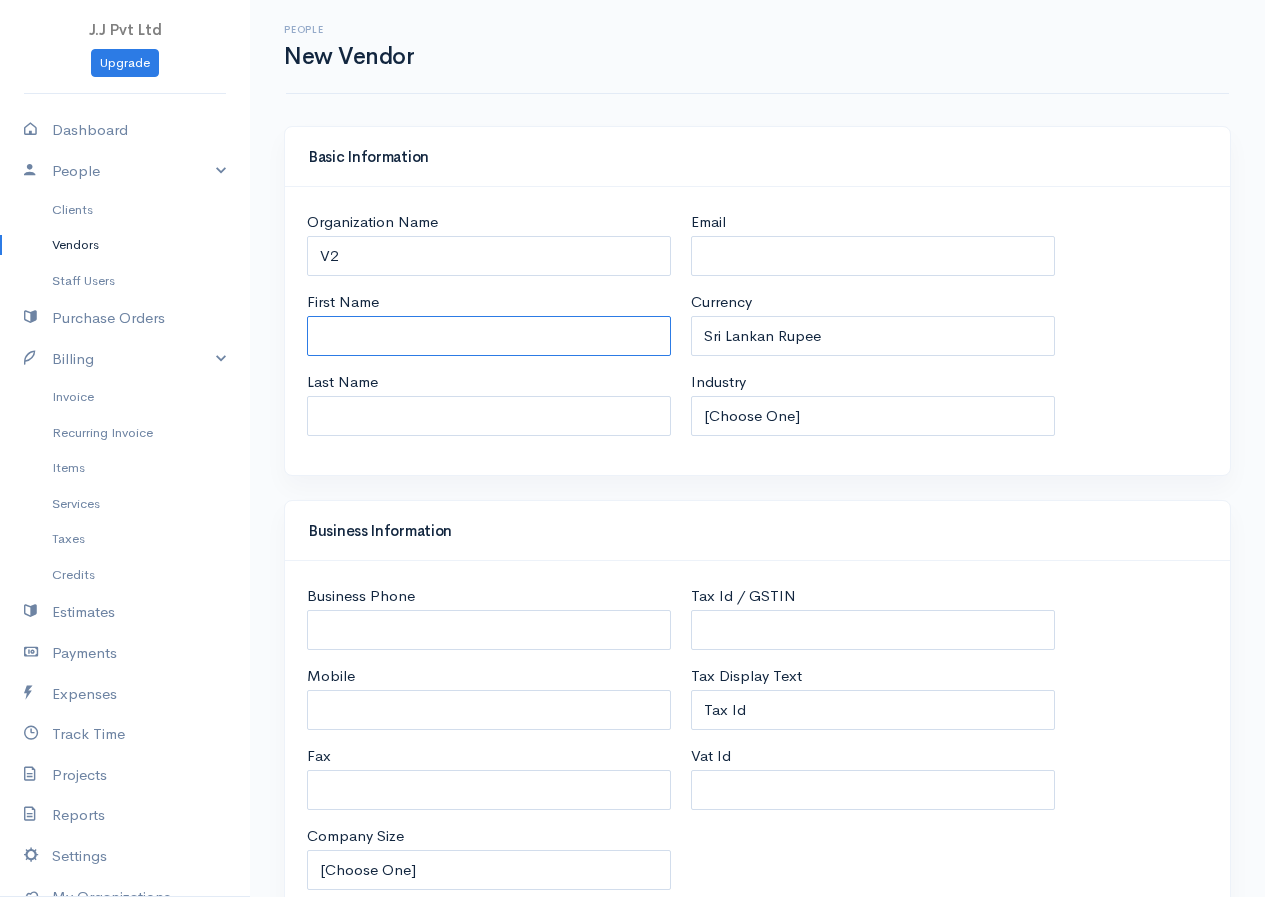 click on "First Name" at bounding box center [489, 336] 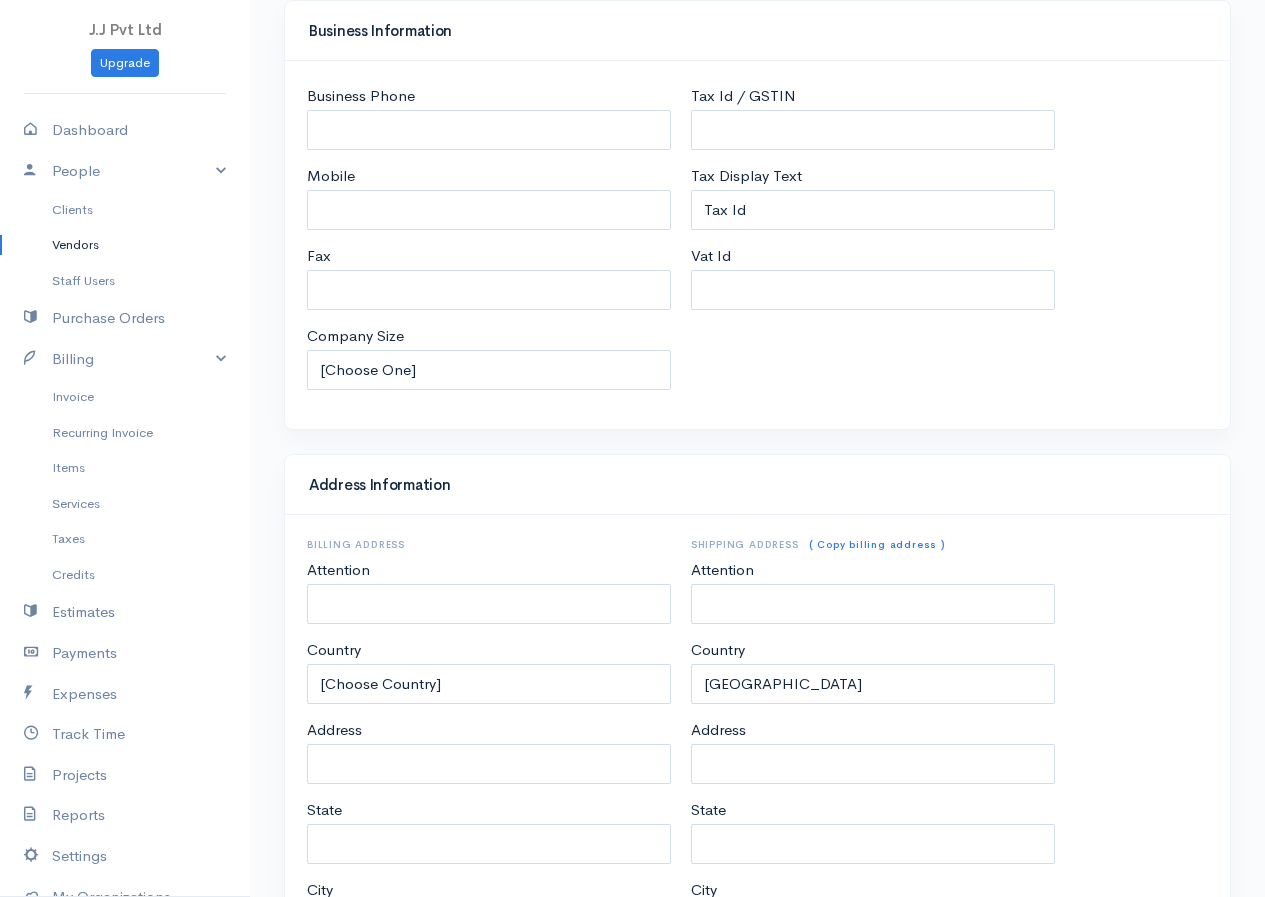 scroll, scrollTop: 732, scrollLeft: 0, axis: vertical 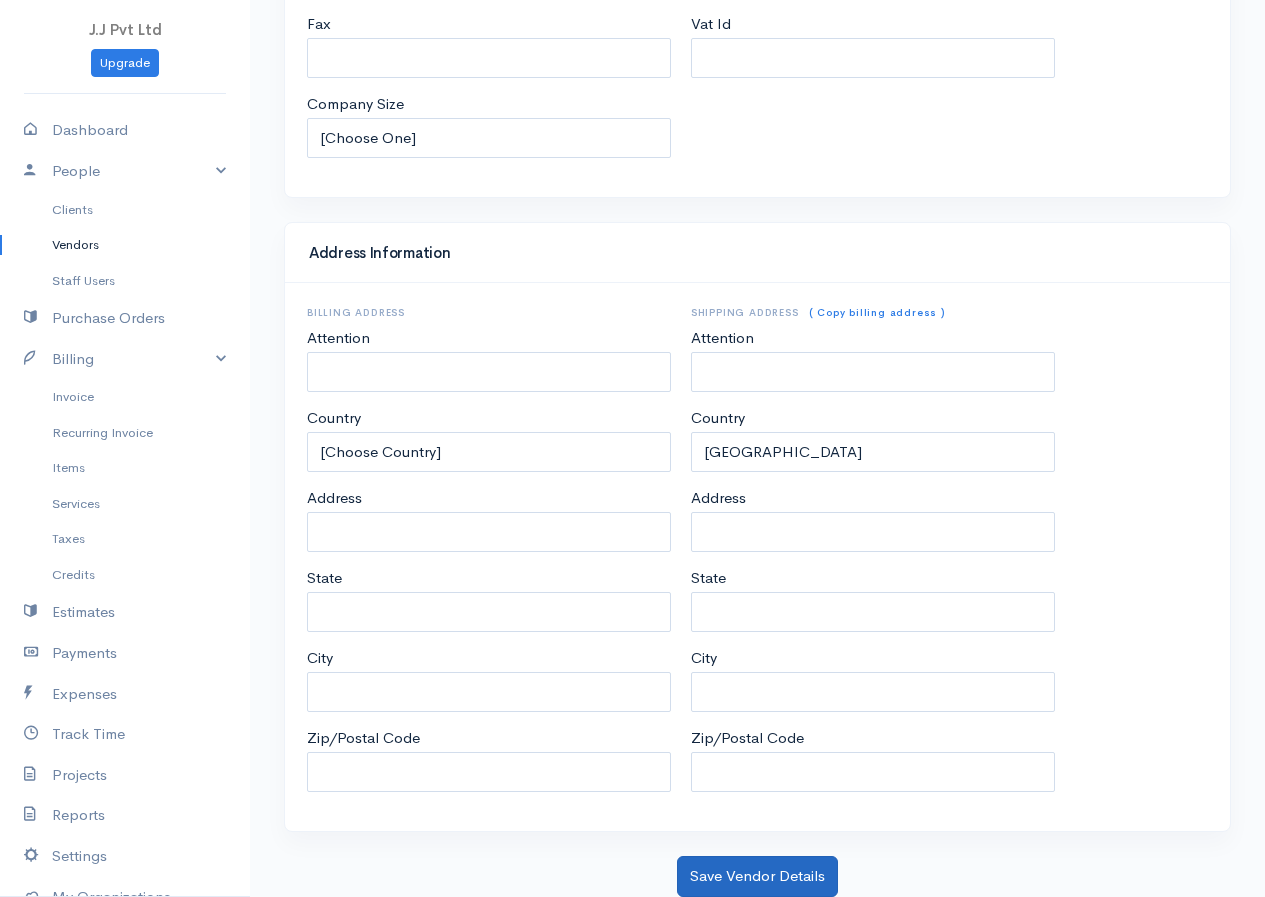 type on "Unilever" 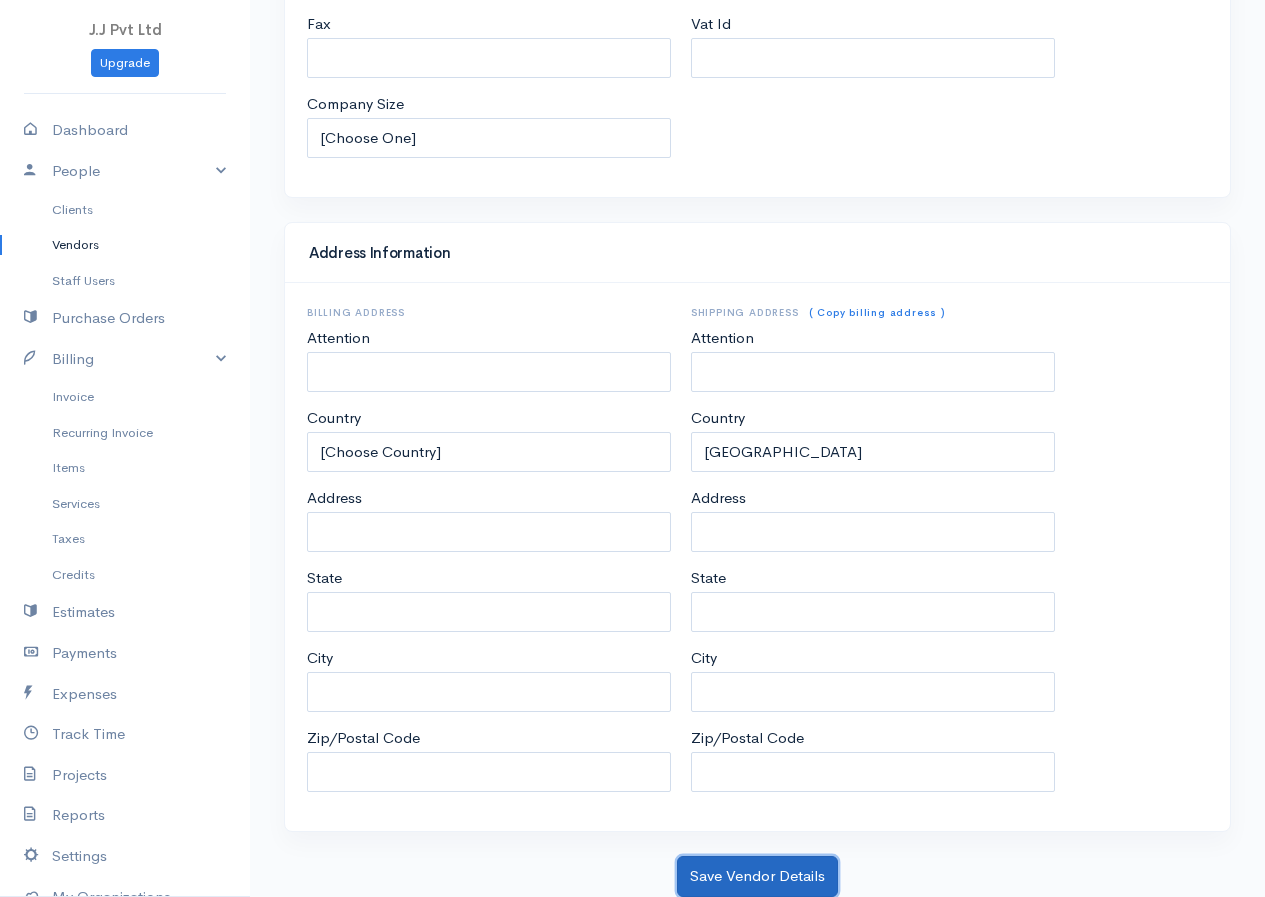 click on "Save Vendor Details" at bounding box center [757, 876] 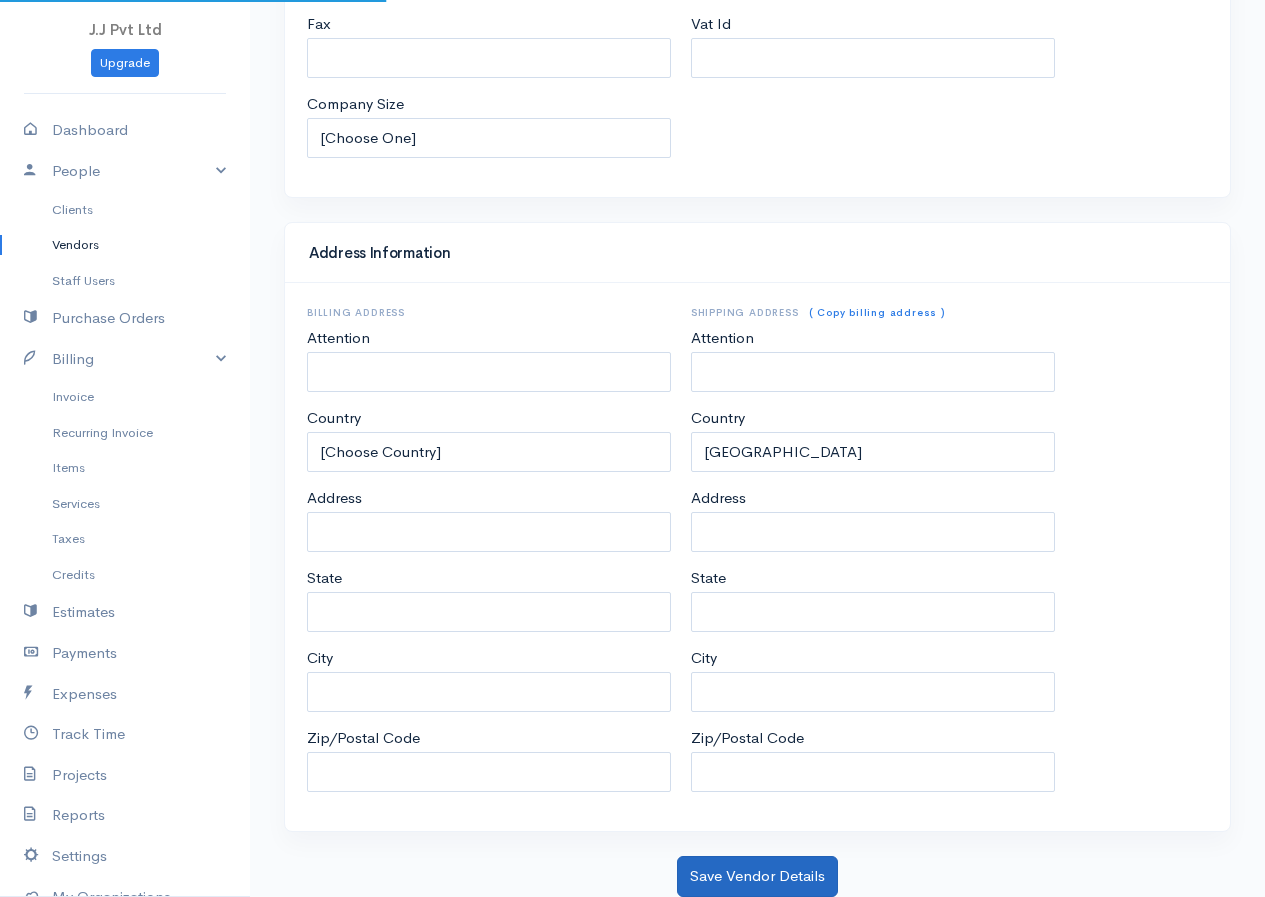 scroll, scrollTop: 0, scrollLeft: 0, axis: both 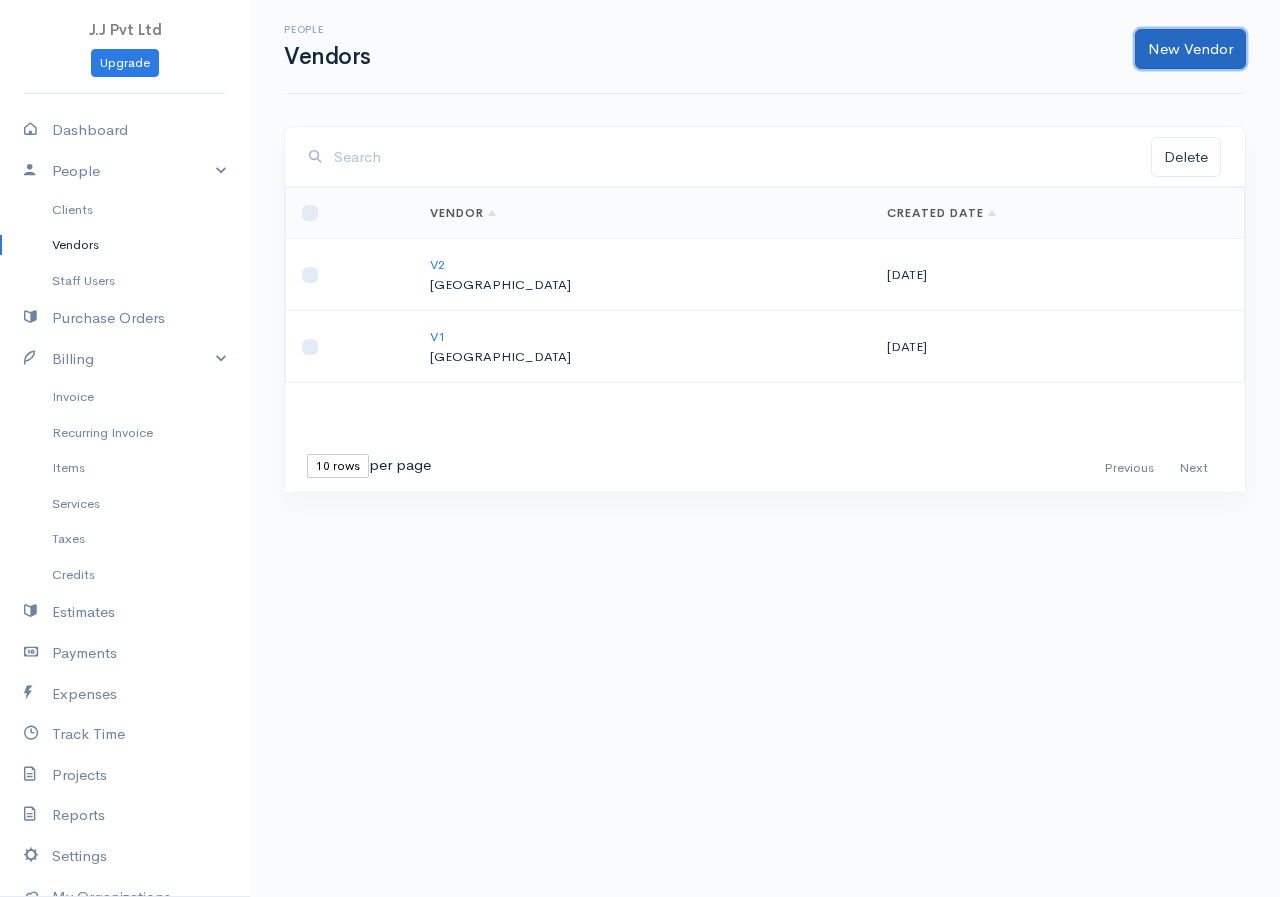 click on "New Vendor" at bounding box center [1190, 49] 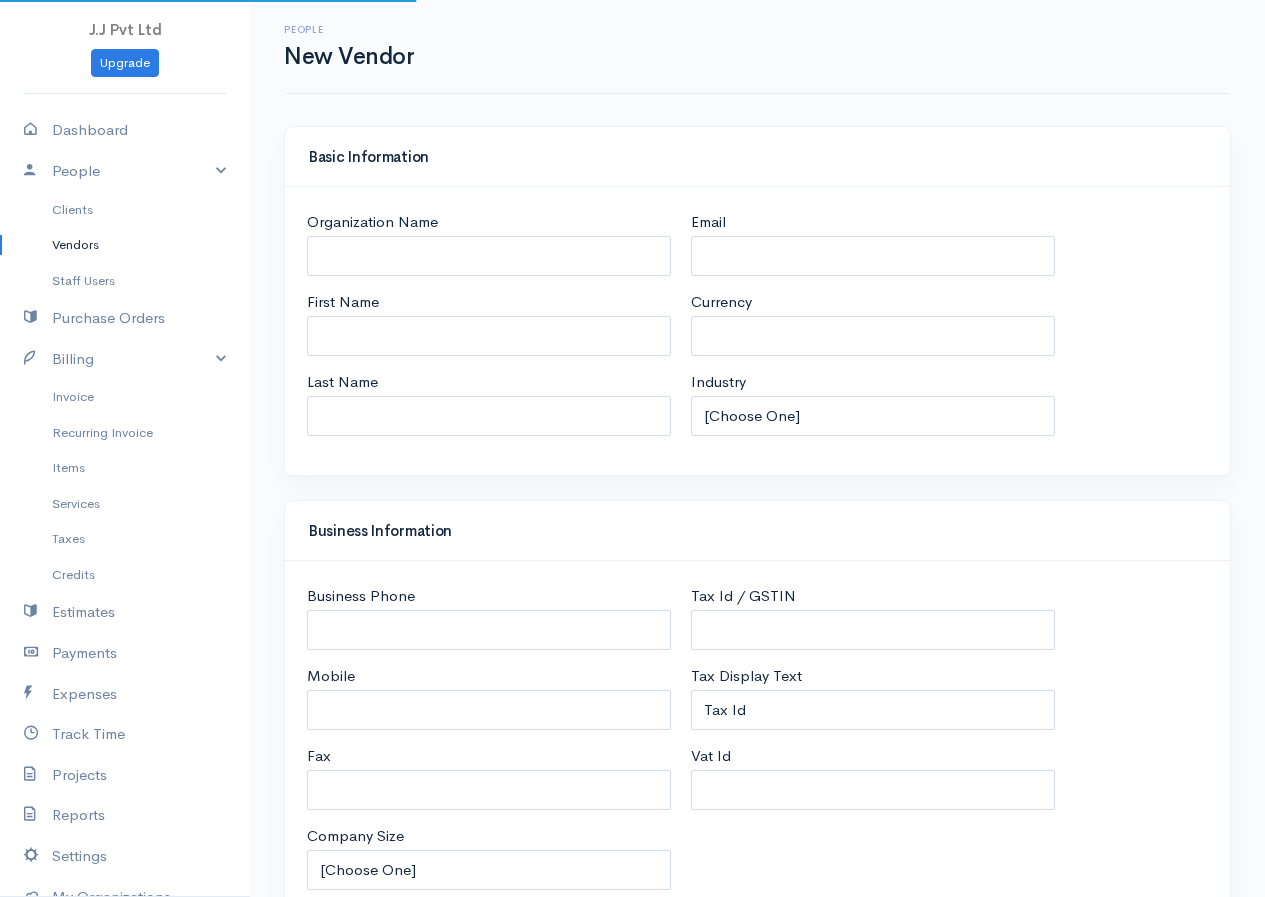 select on "LKR" 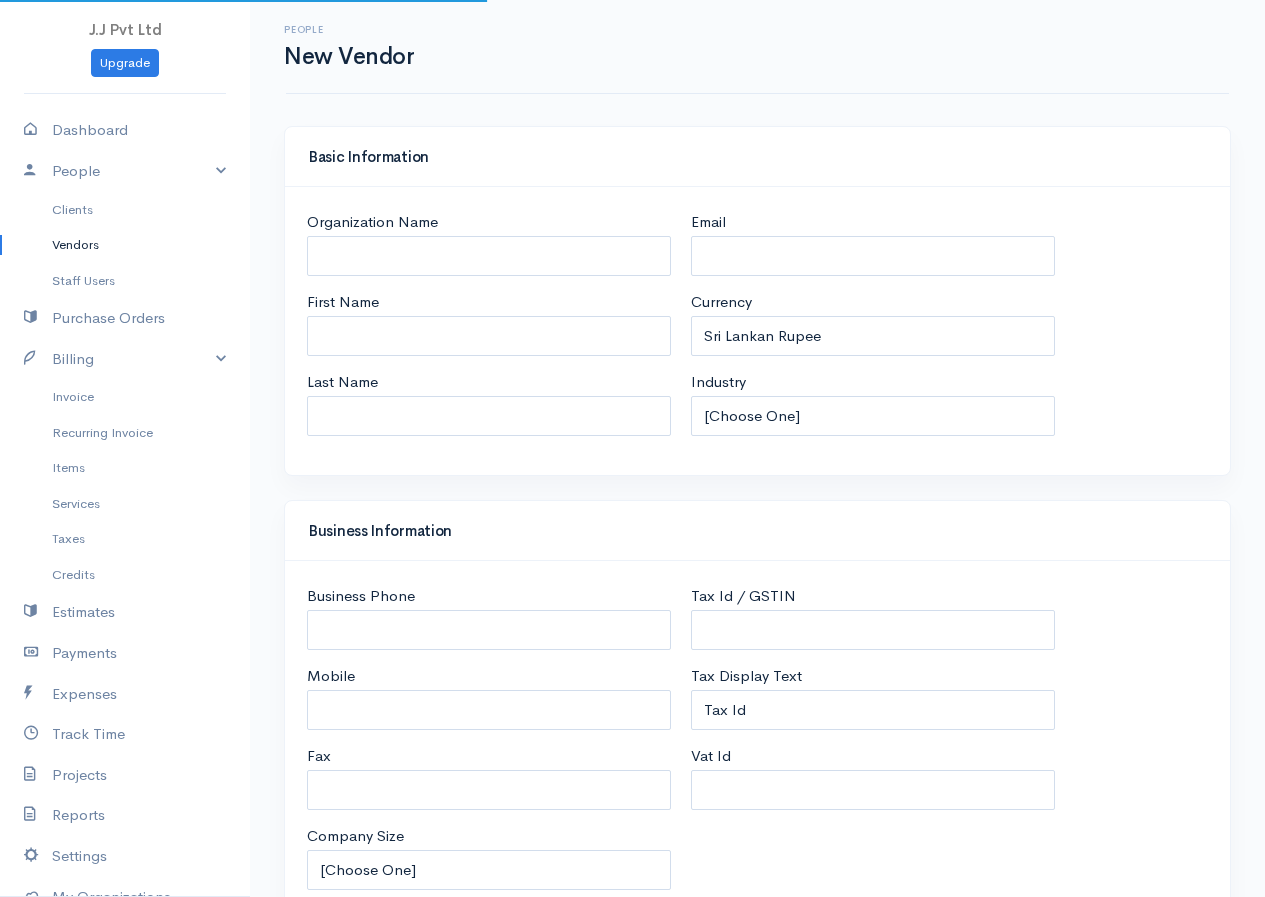 select on "[GEOGRAPHIC_DATA]" 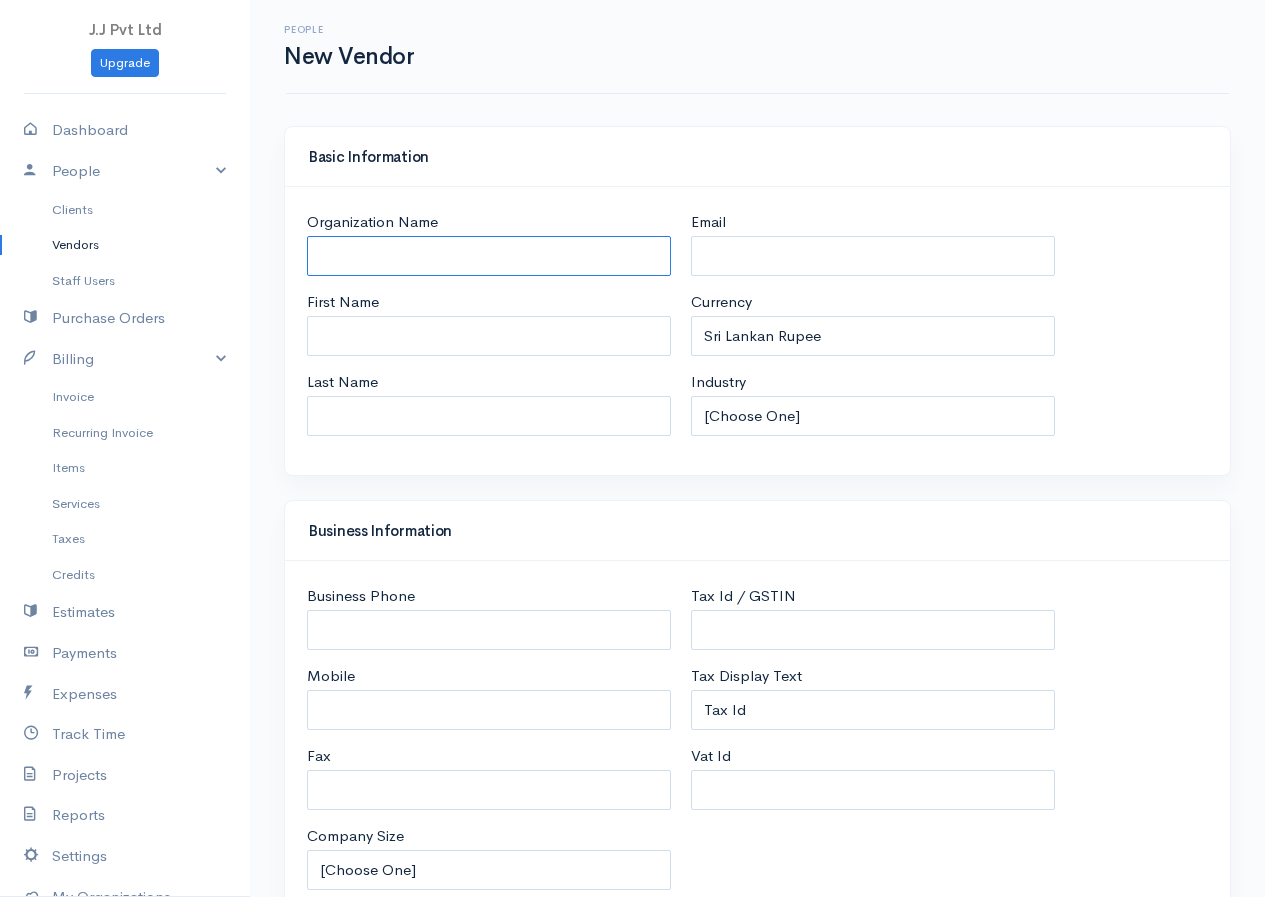 click on "Organization Name" at bounding box center (489, 256) 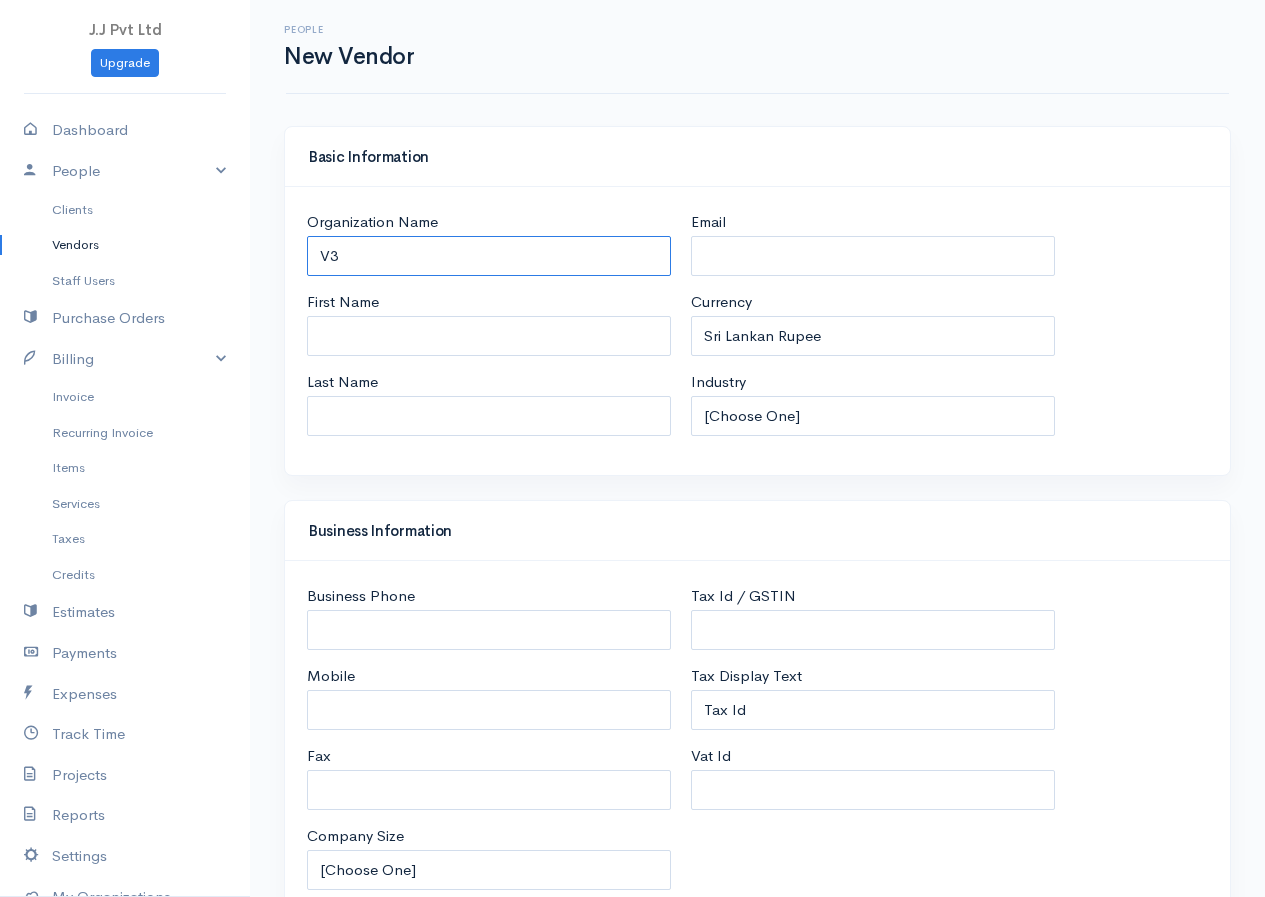type on "V3" 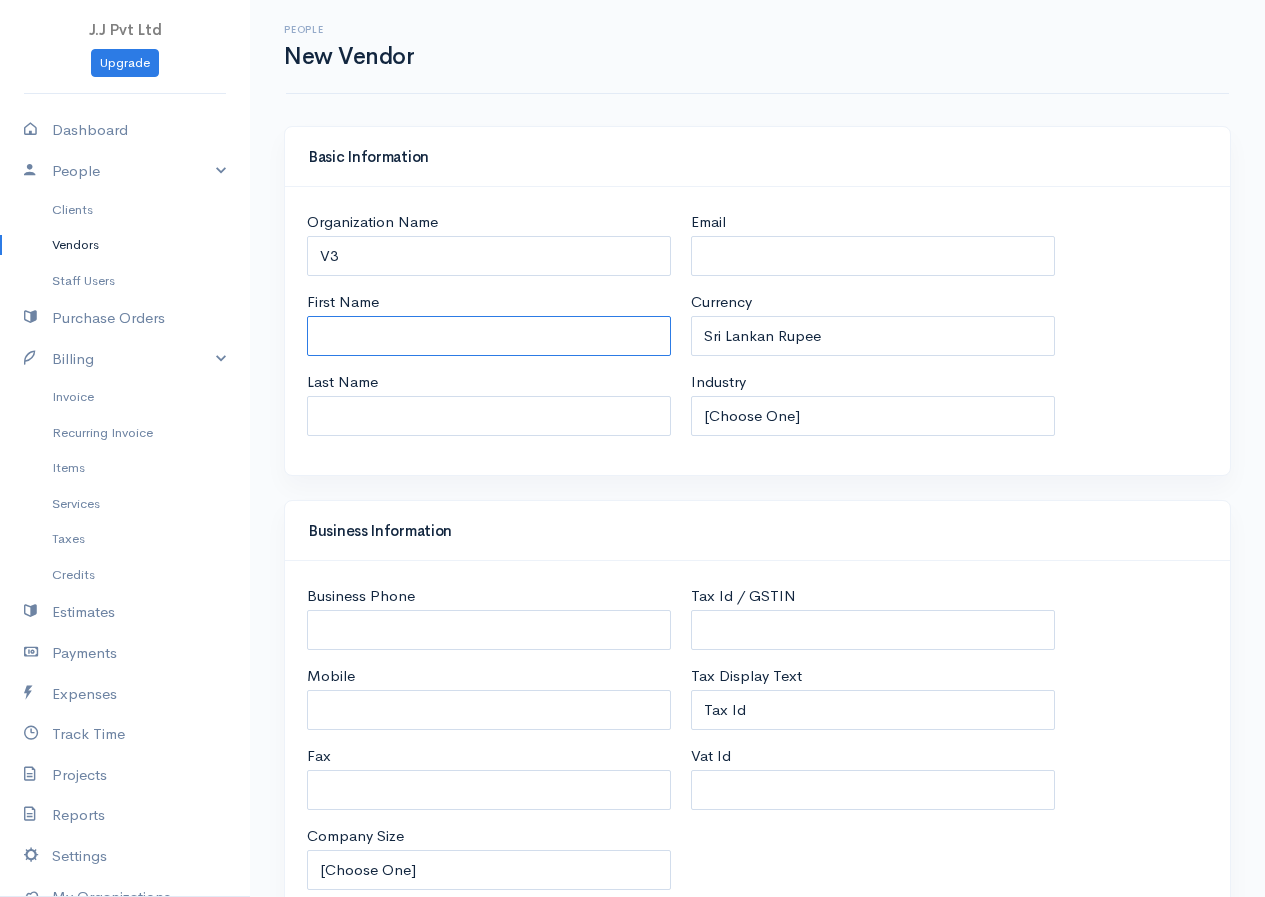 click on "First Name" at bounding box center (489, 336) 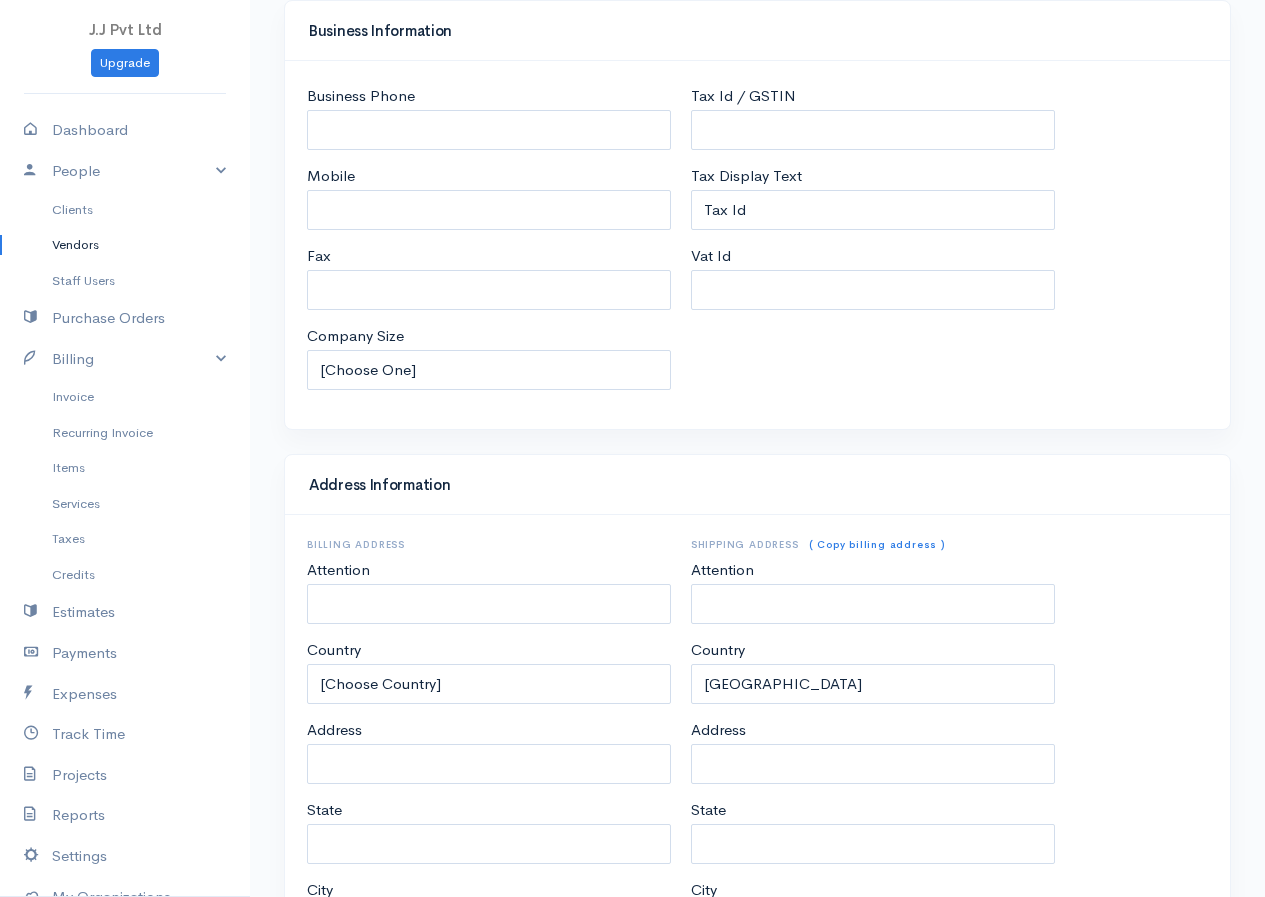 scroll, scrollTop: 732, scrollLeft: 0, axis: vertical 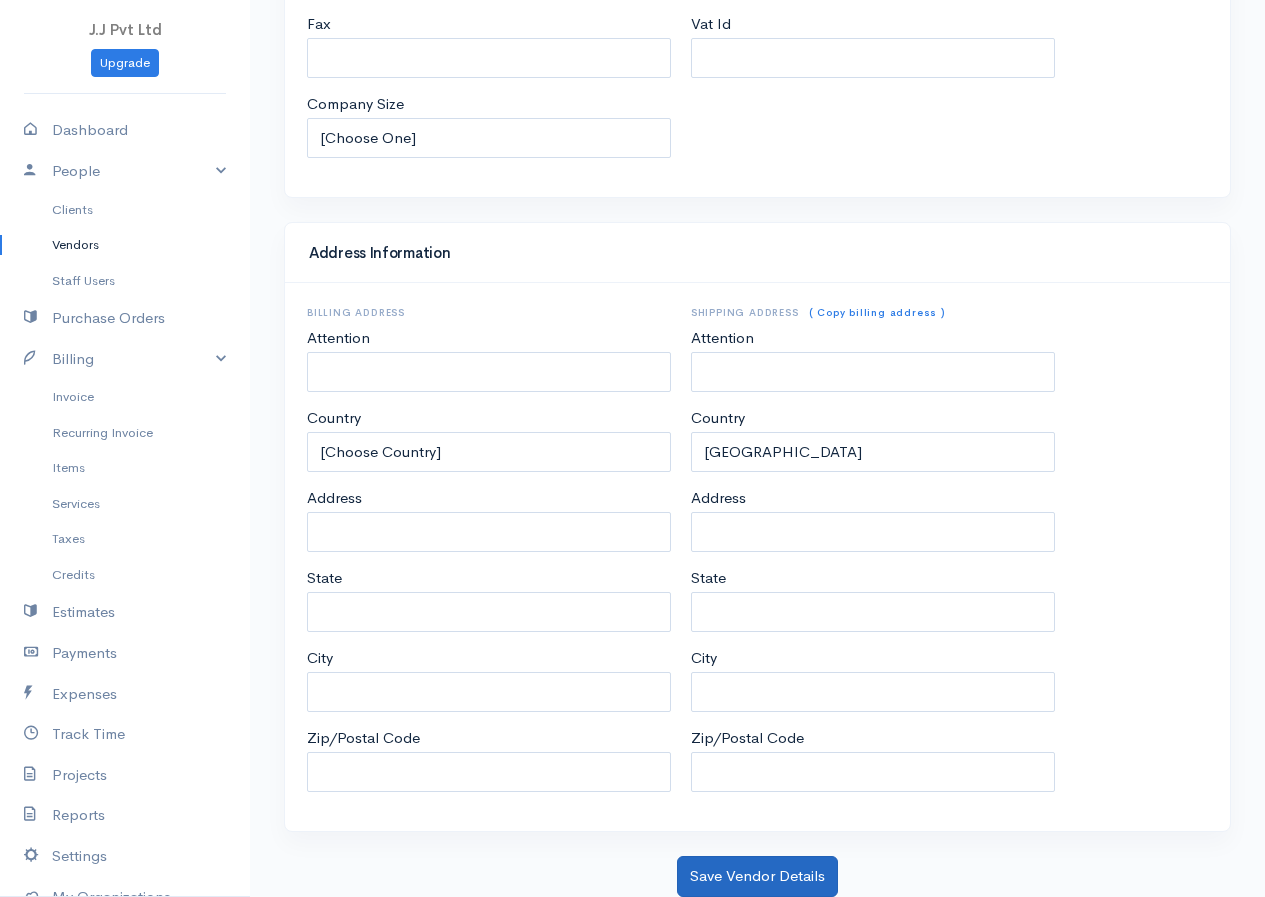 type on "Shell" 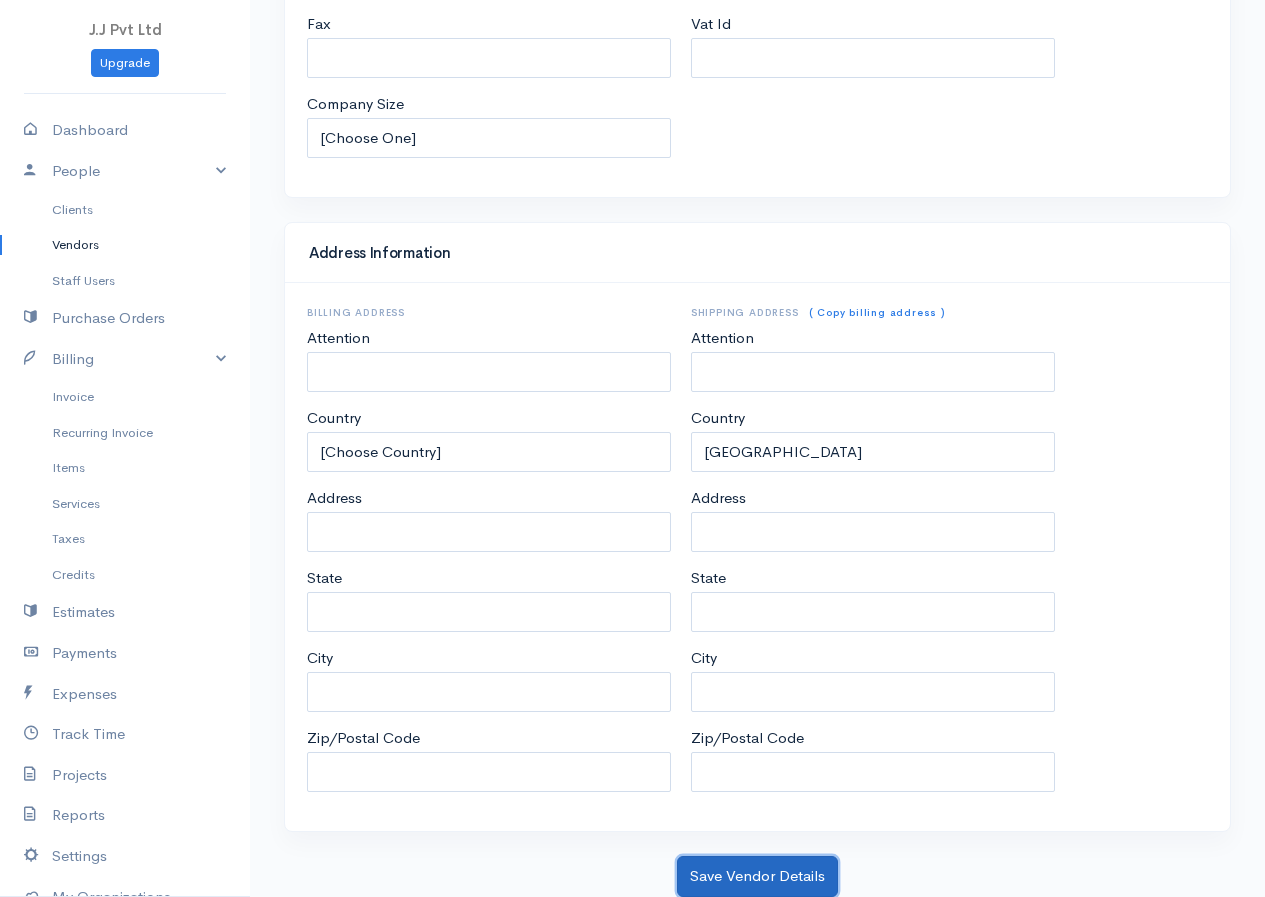 click on "Save Vendor Details" at bounding box center (757, 876) 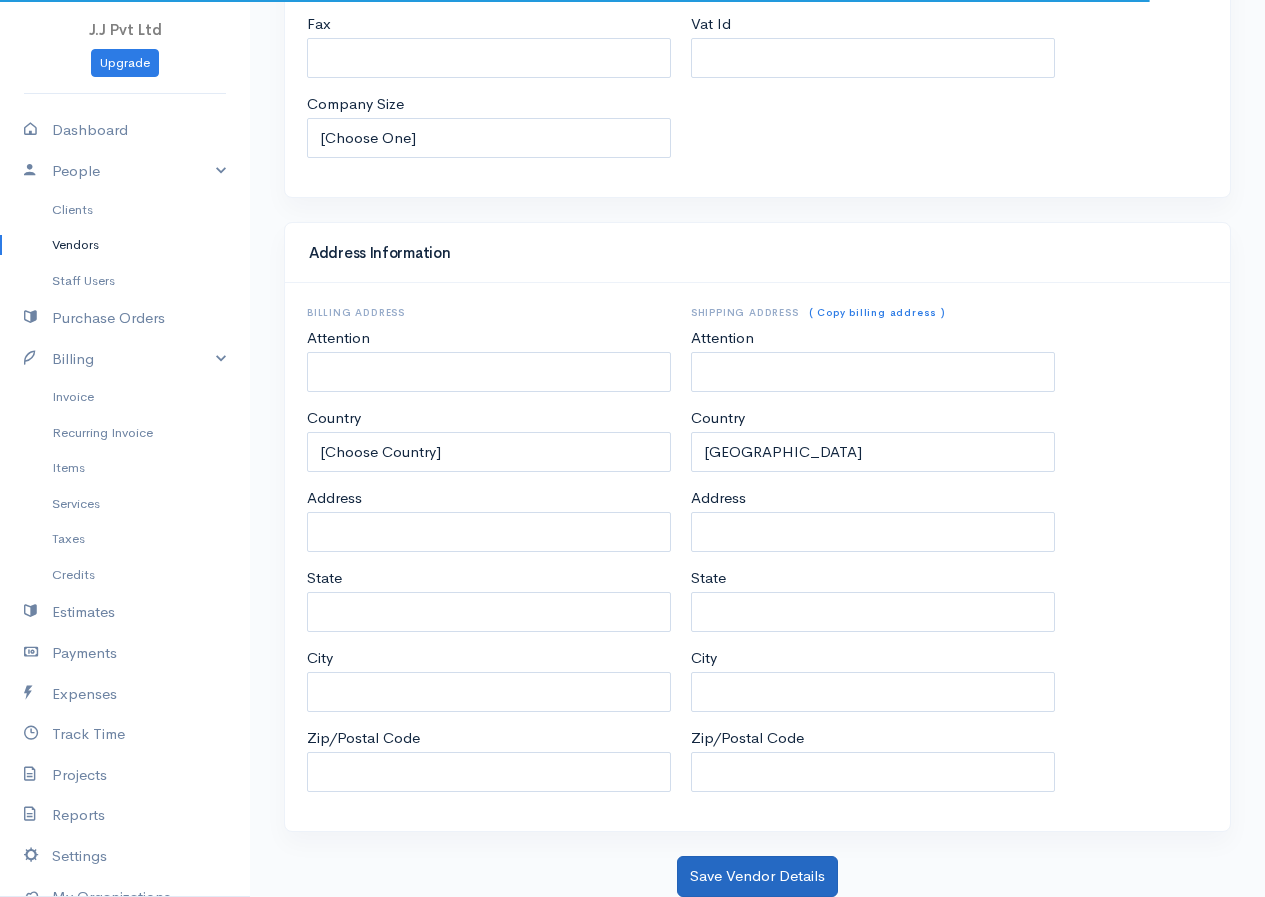 scroll, scrollTop: 0, scrollLeft: 0, axis: both 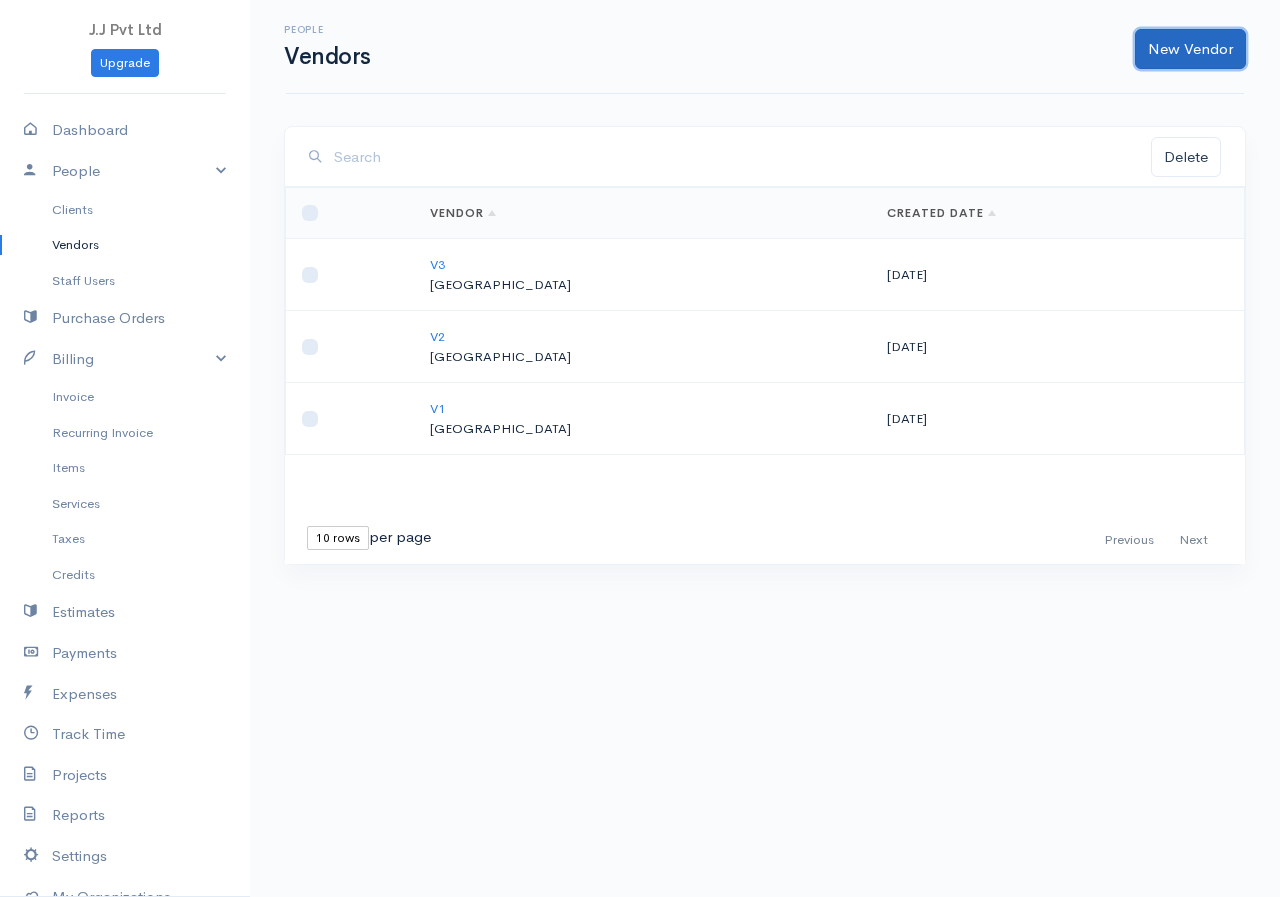 click on "New Vendor" at bounding box center [1190, 49] 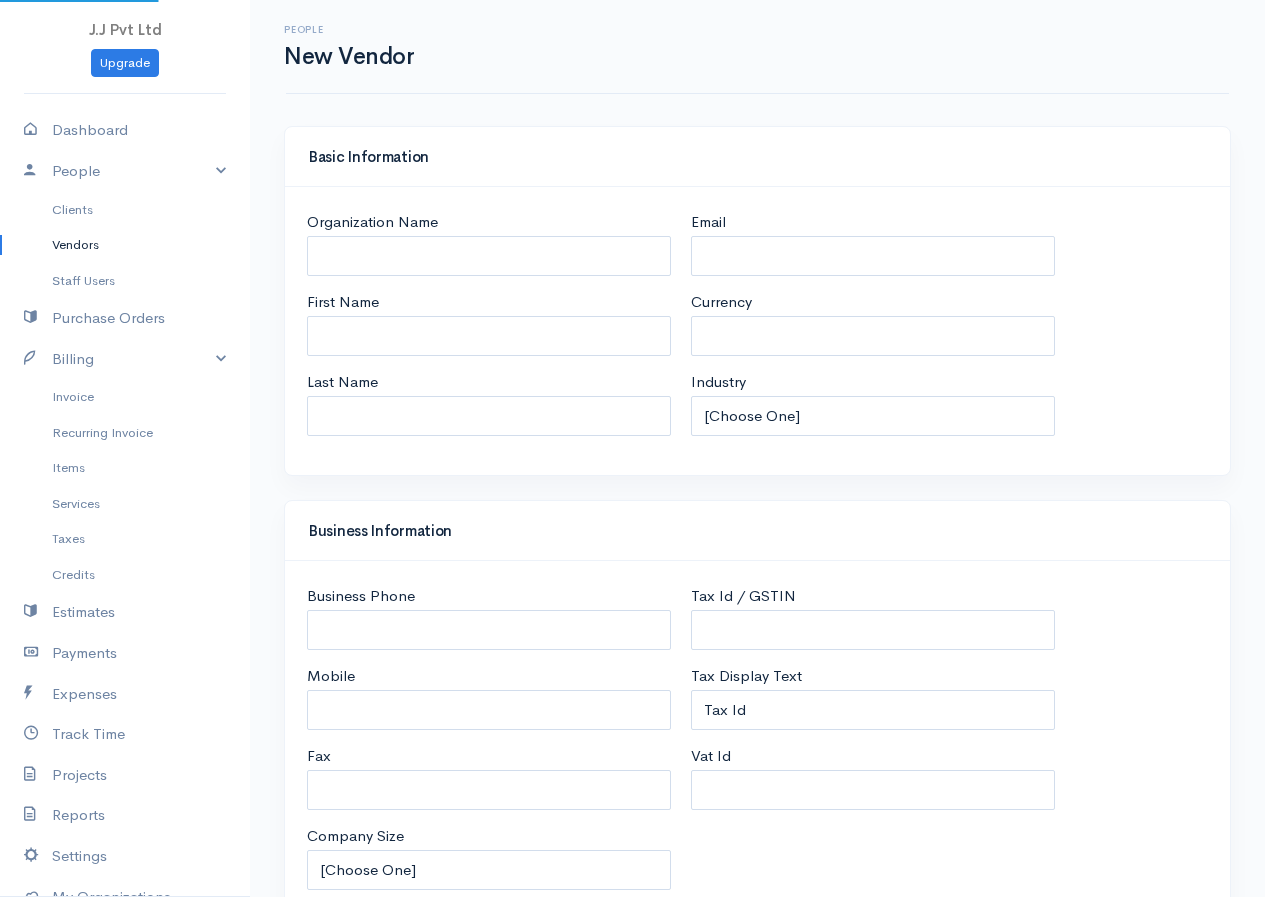 select on "LKR" 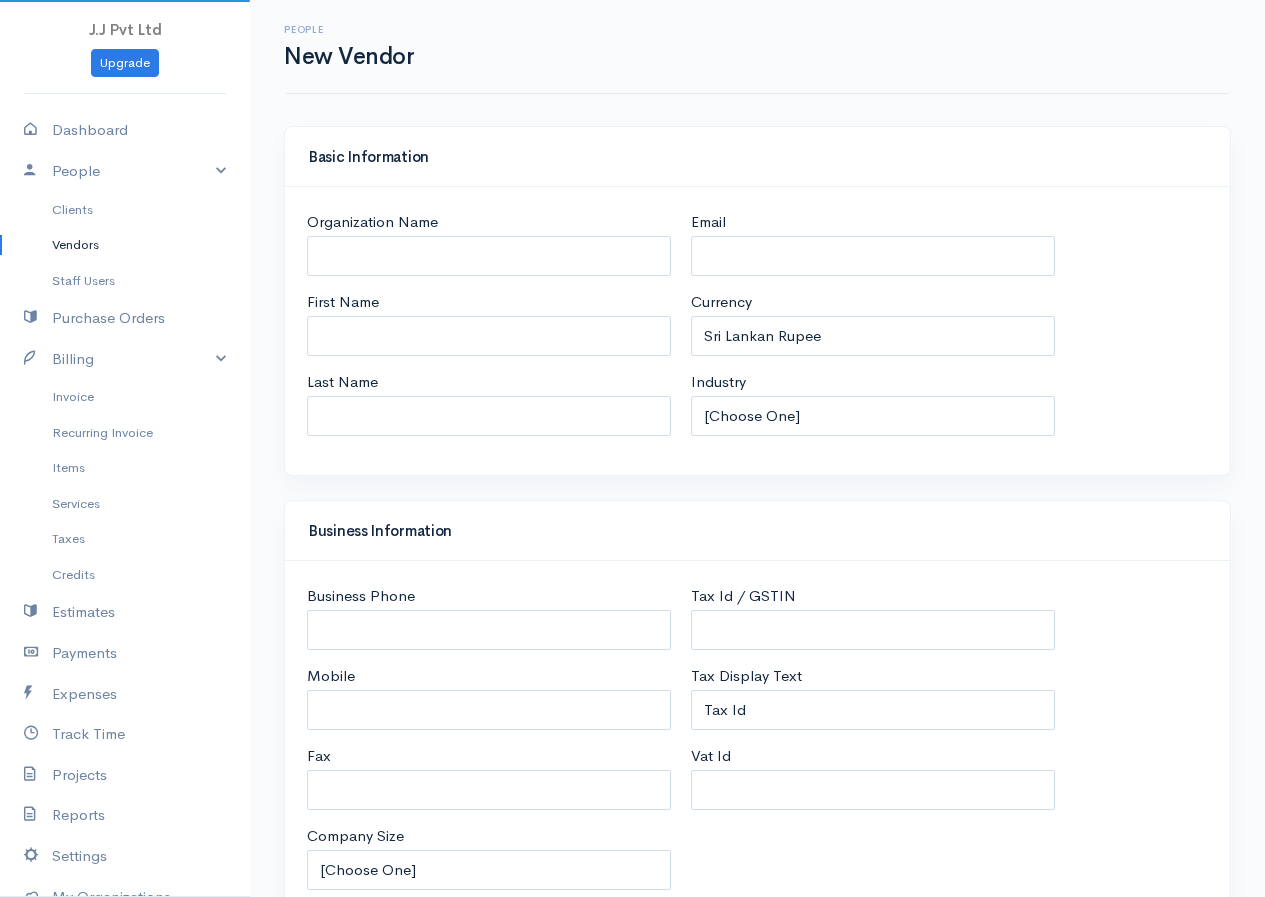 select on "[GEOGRAPHIC_DATA]" 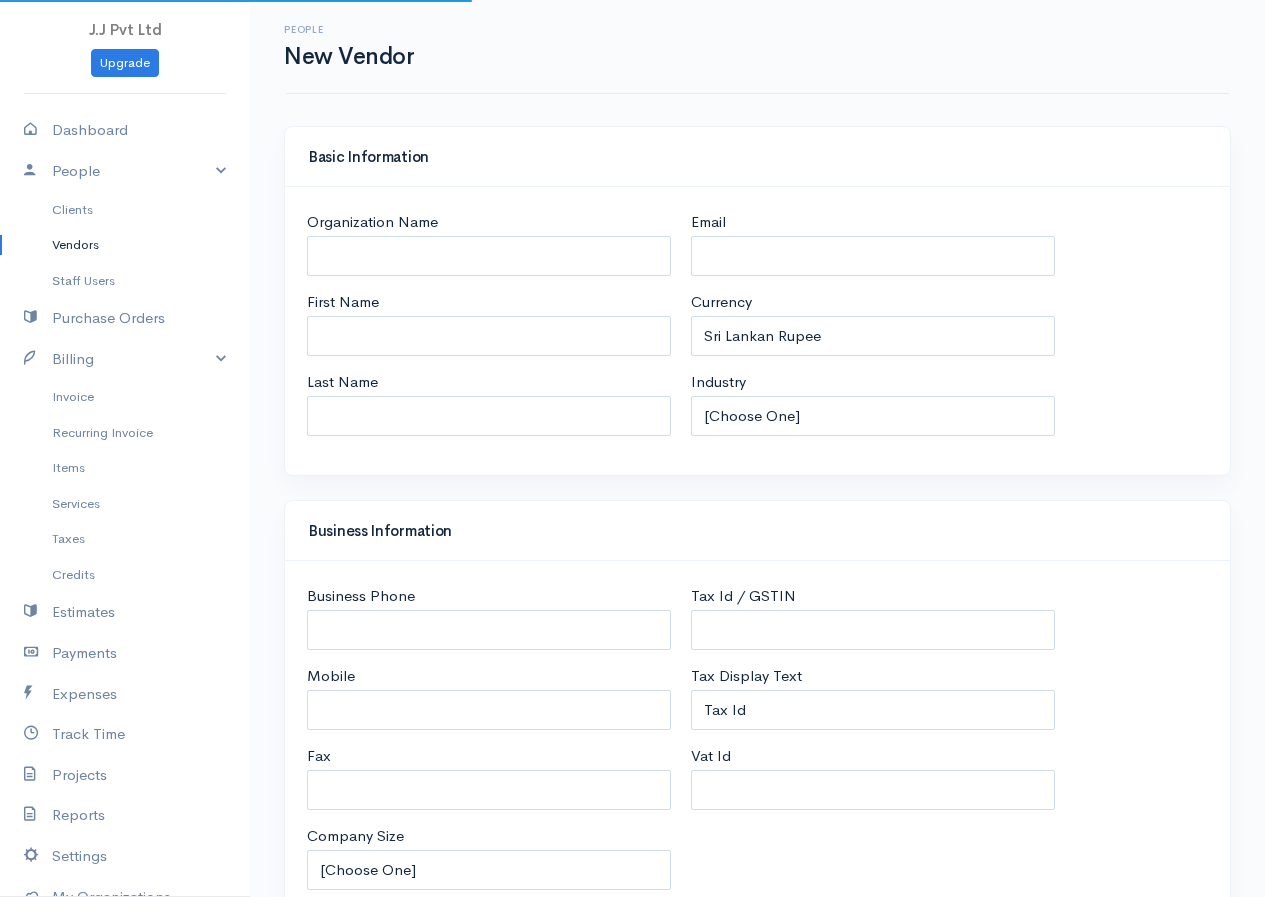 select on "[GEOGRAPHIC_DATA]" 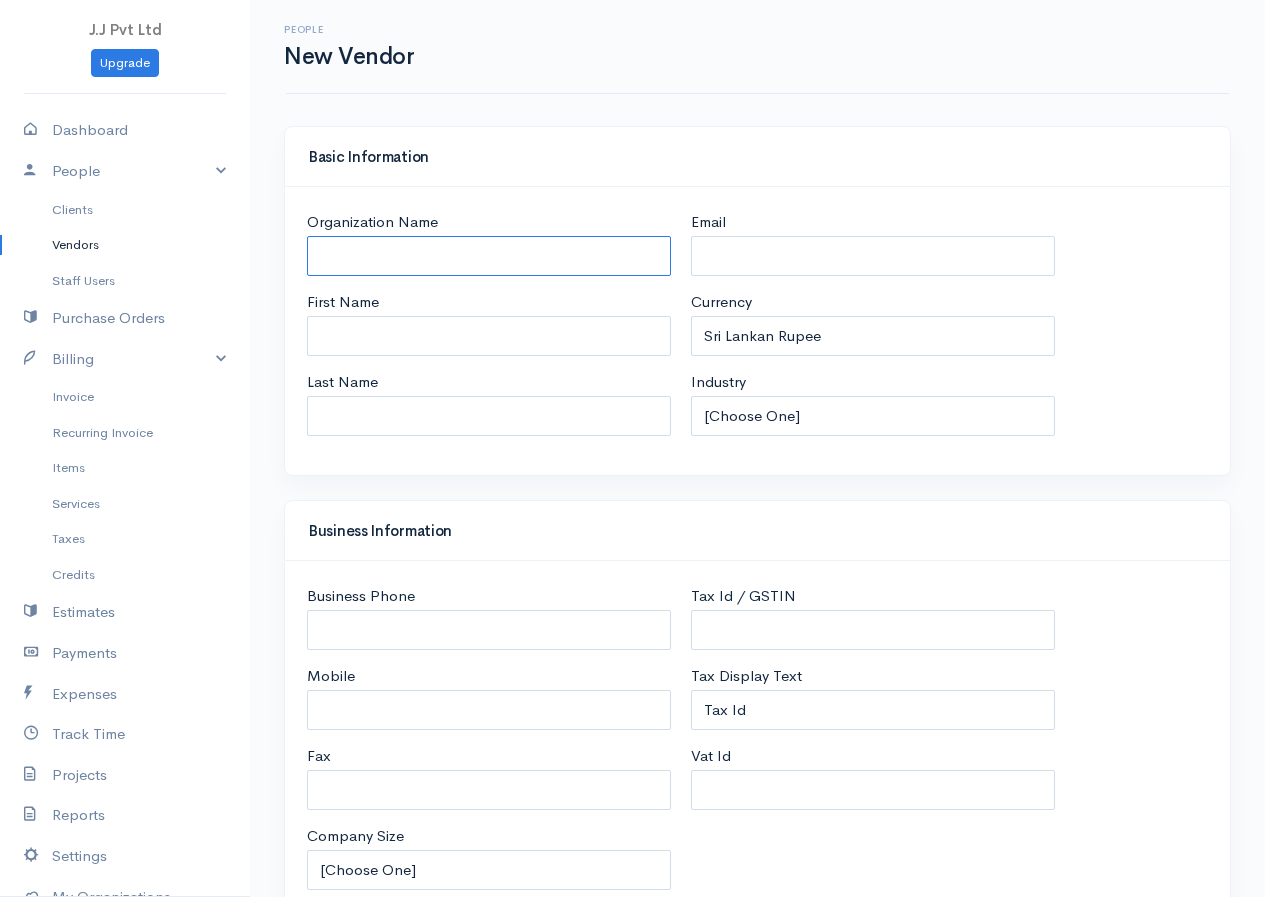 click on "Organization Name" at bounding box center (489, 256) 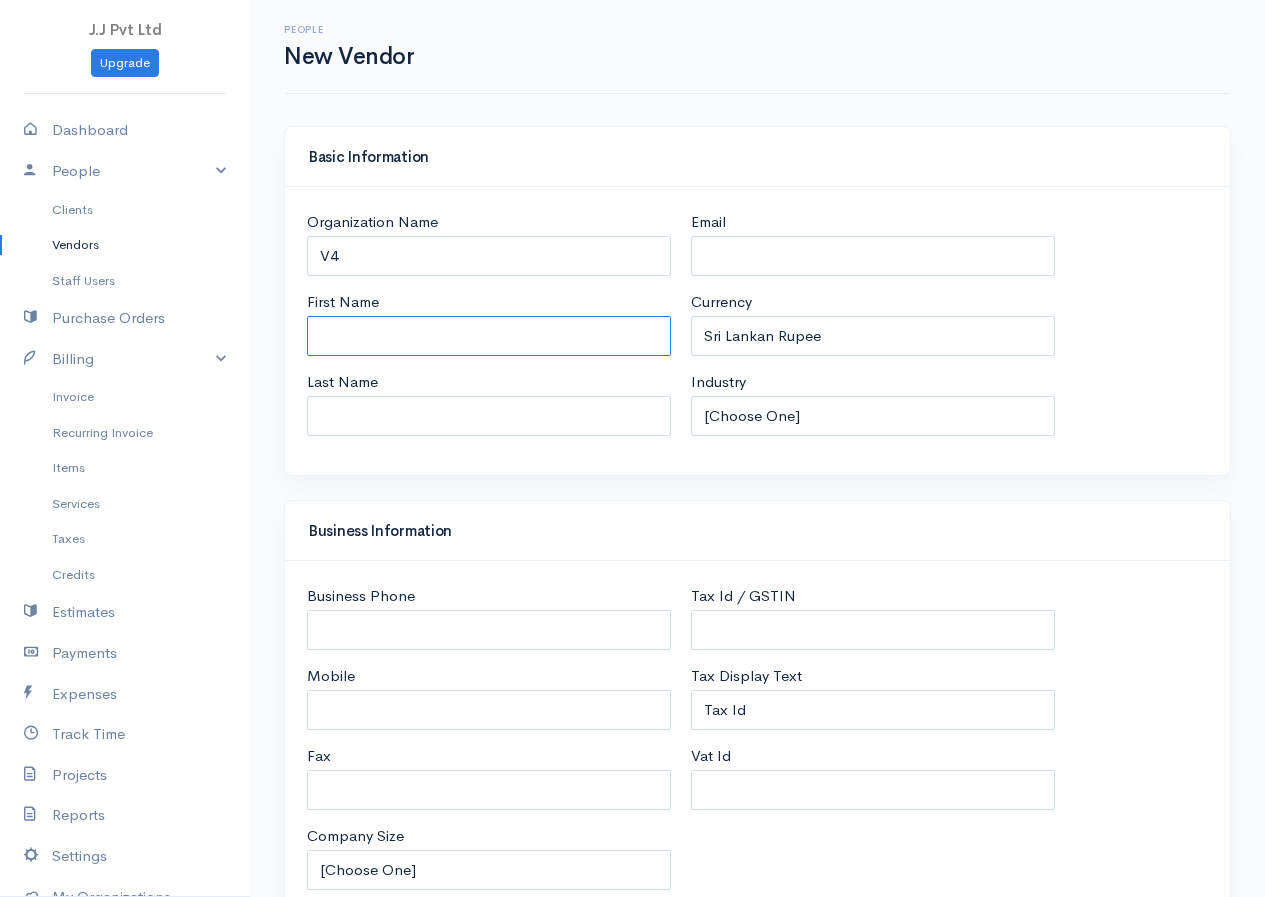 click on "First Name" at bounding box center (489, 336) 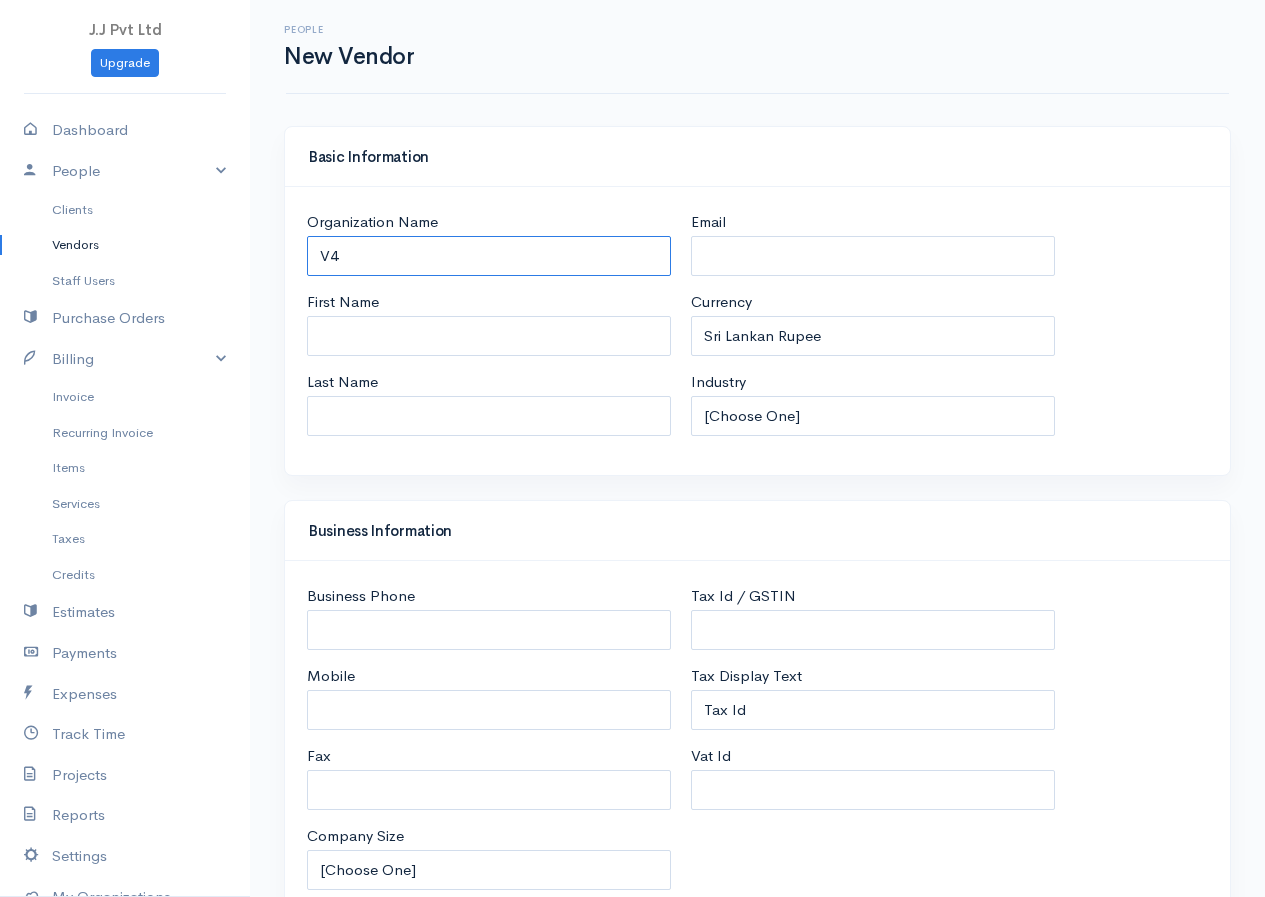 click on "V4" at bounding box center (489, 256) 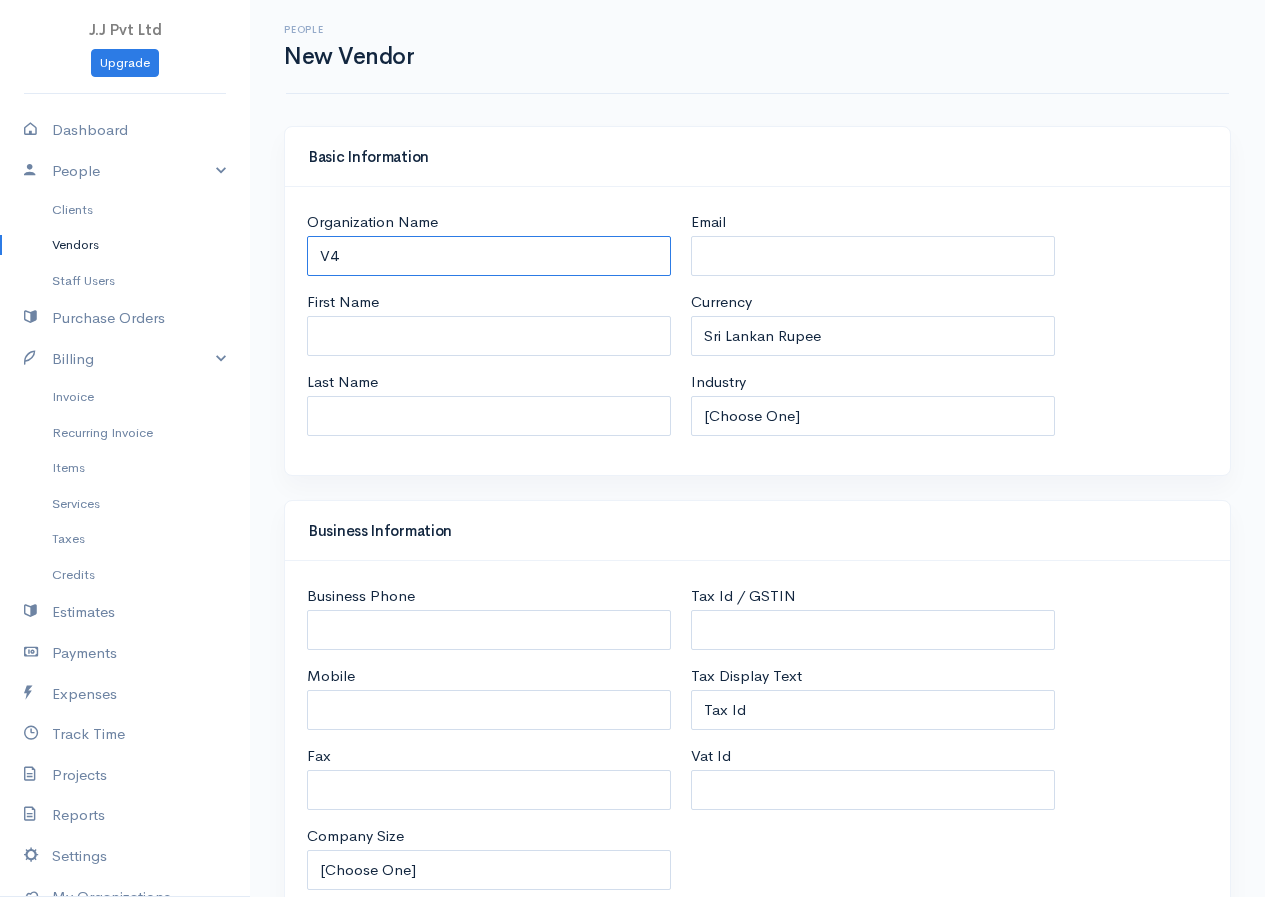 type on "V" 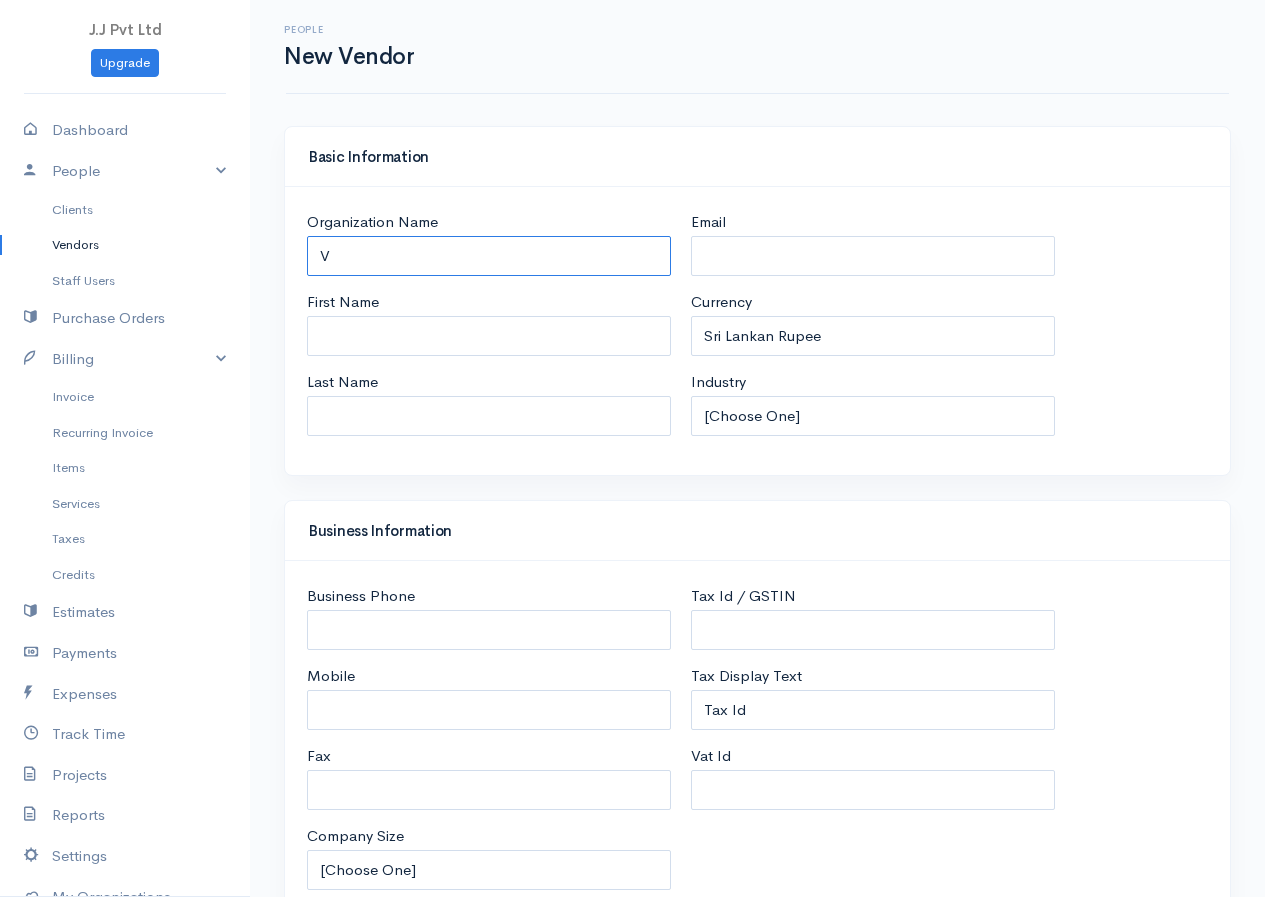 type on "V4" 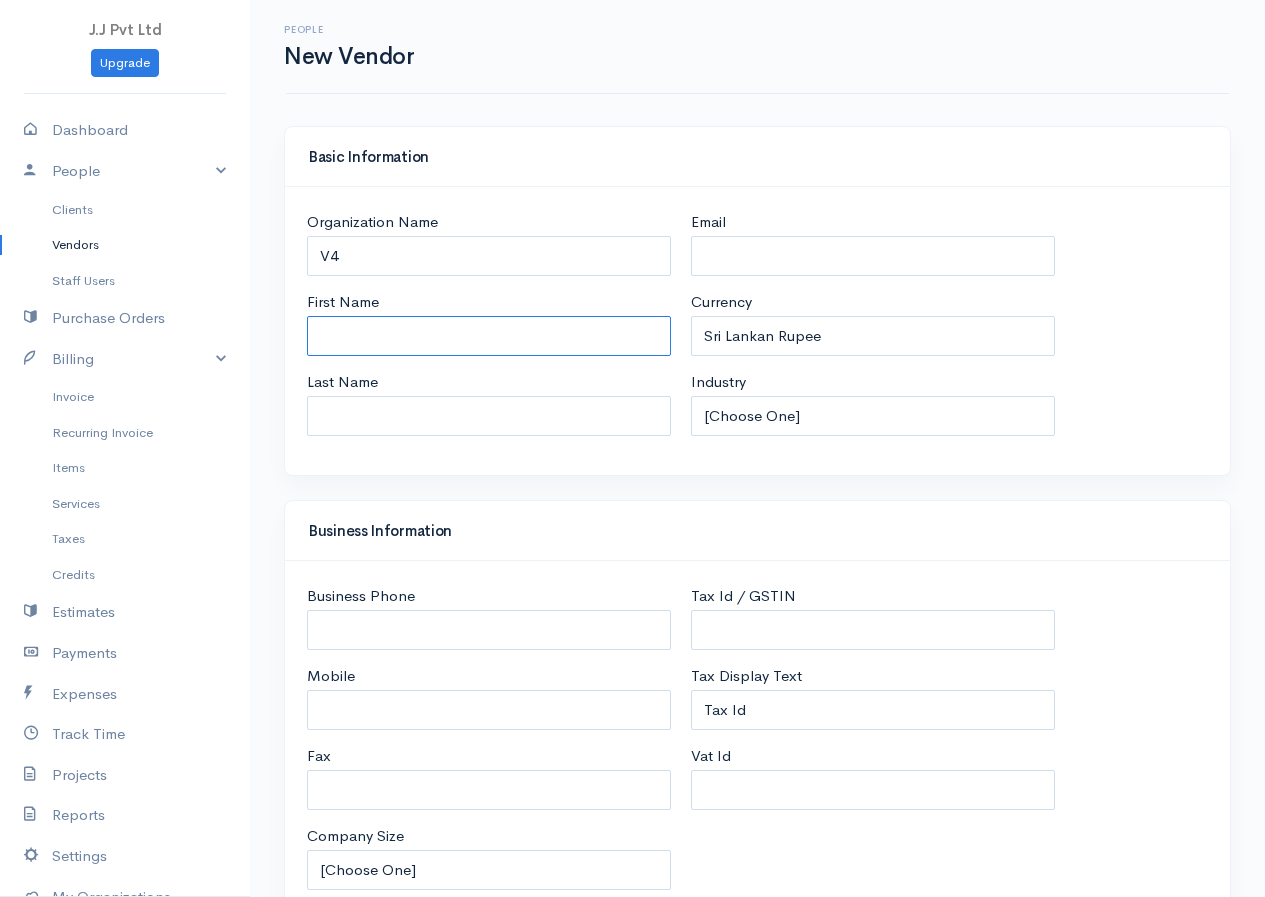 click on "First Name" at bounding box center (489, 336) 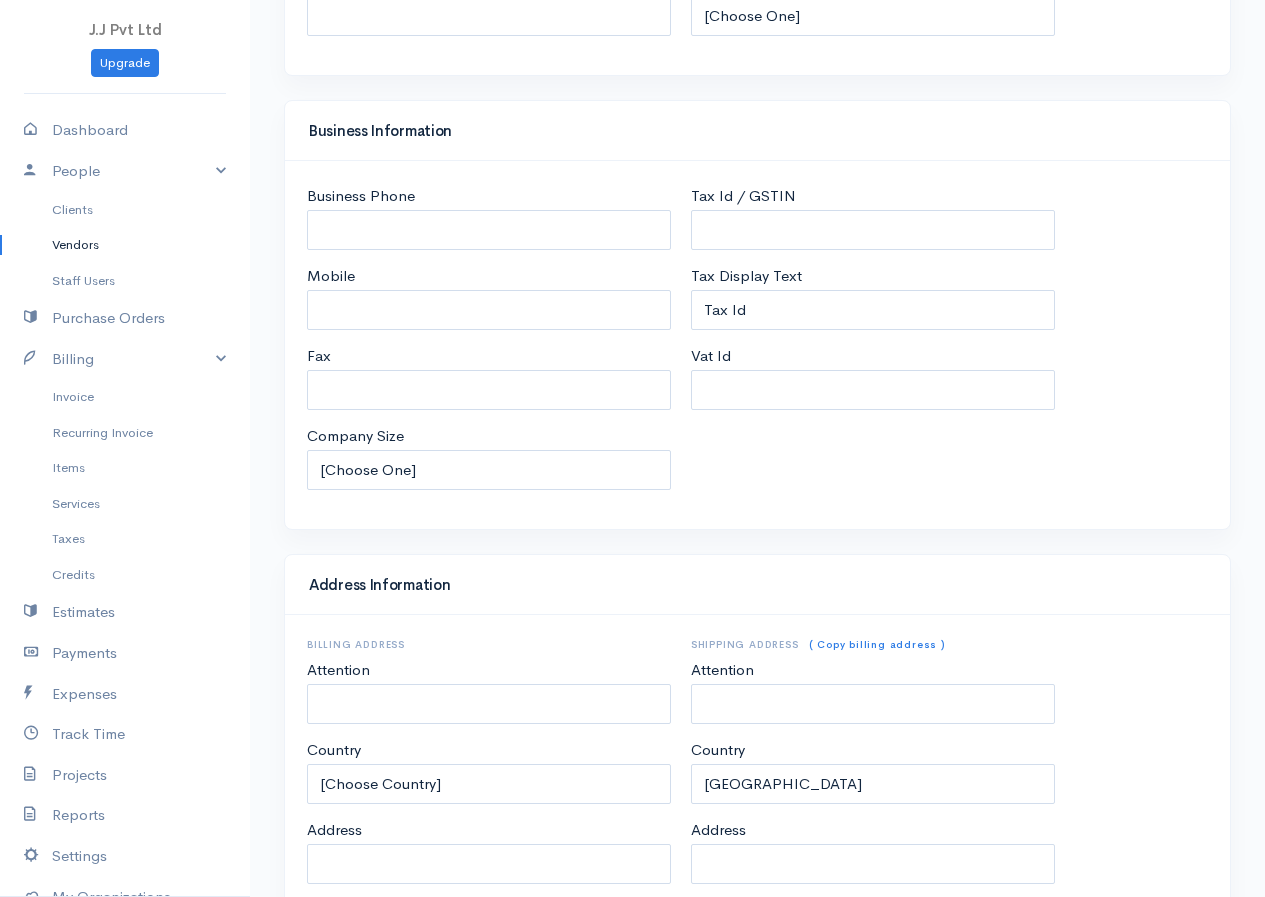 scroll, scrollTop: 732, scrollLeft: 0, axis: vertical 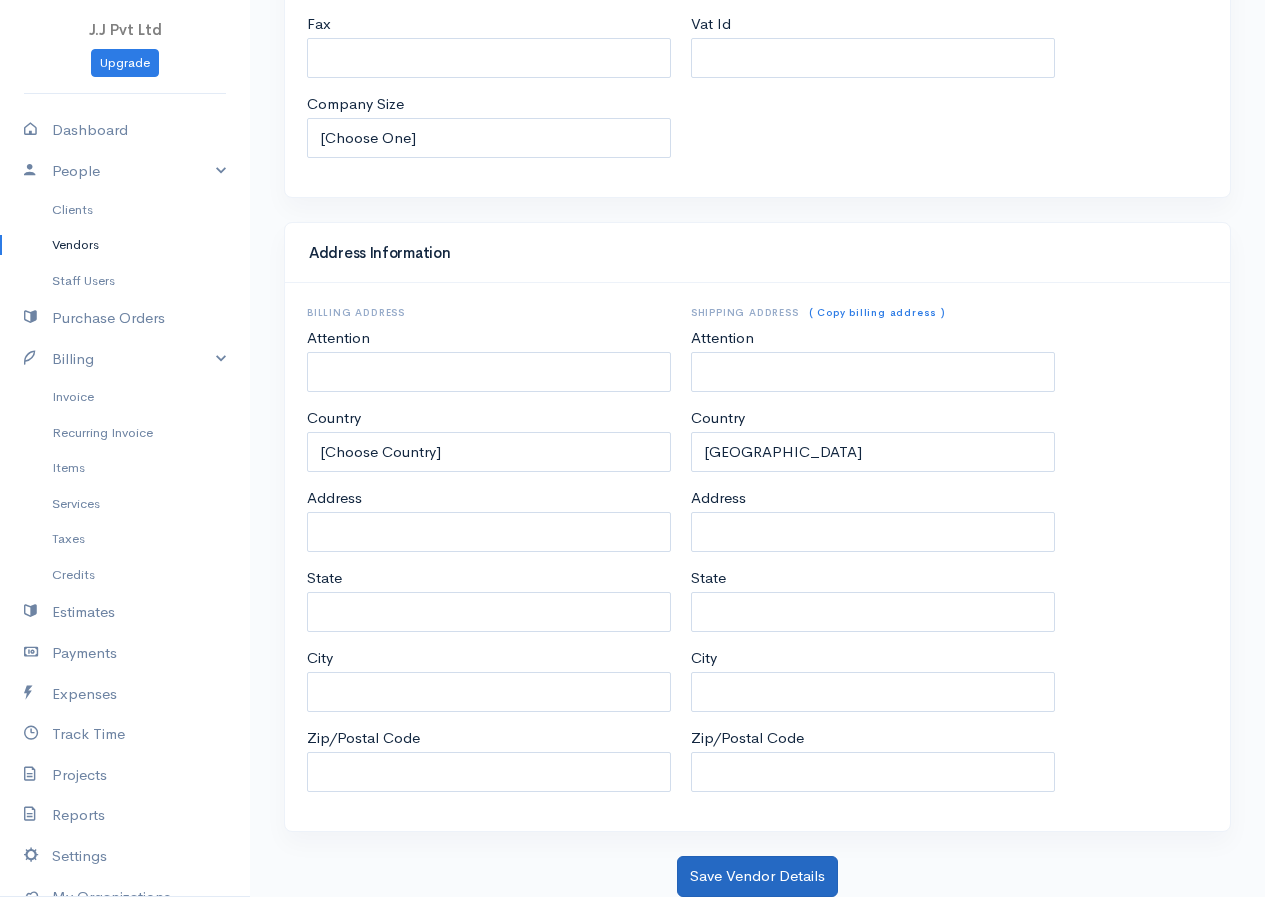 type on "Fozzby" 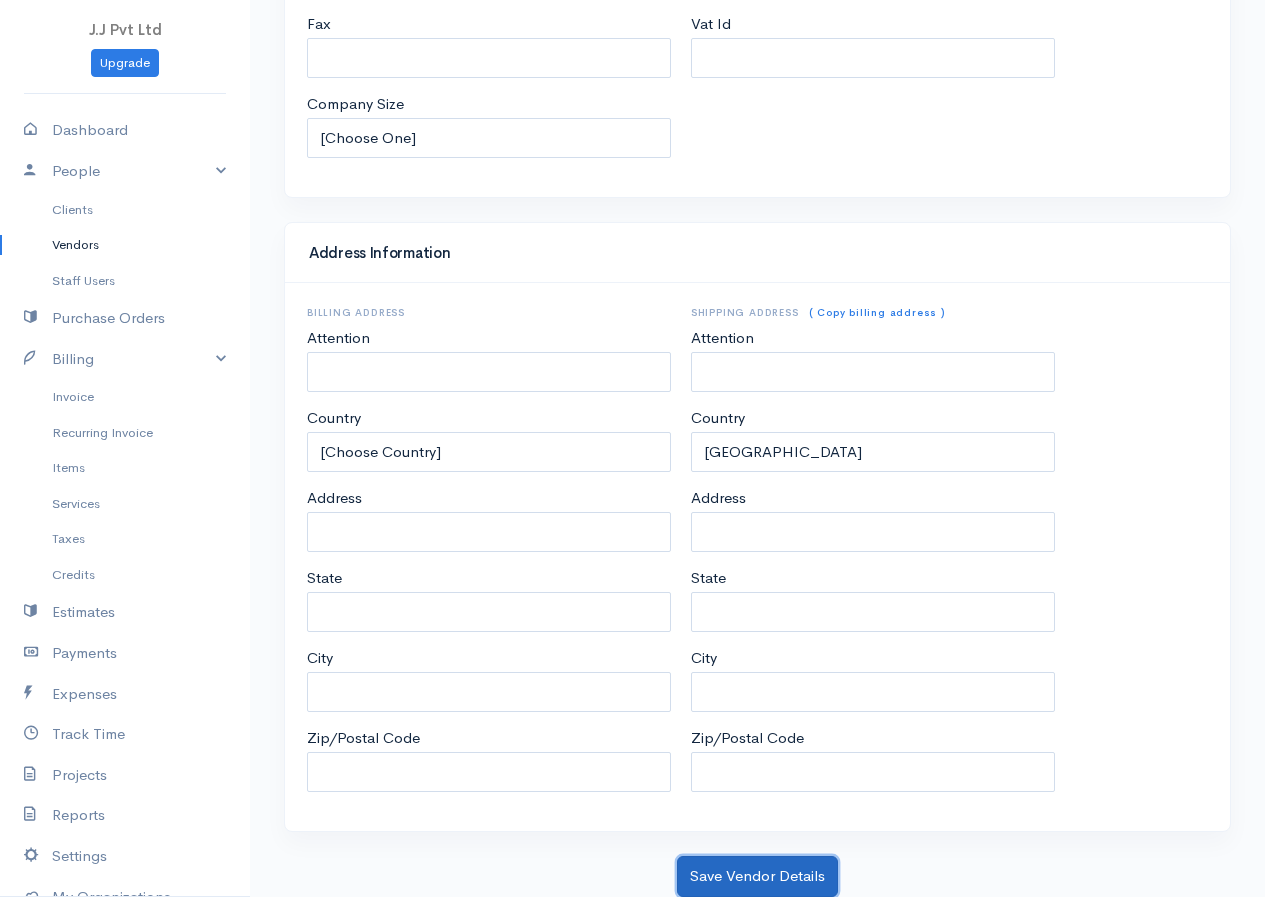 click on "Save Vendor Details" at bounding box center (757, 876) 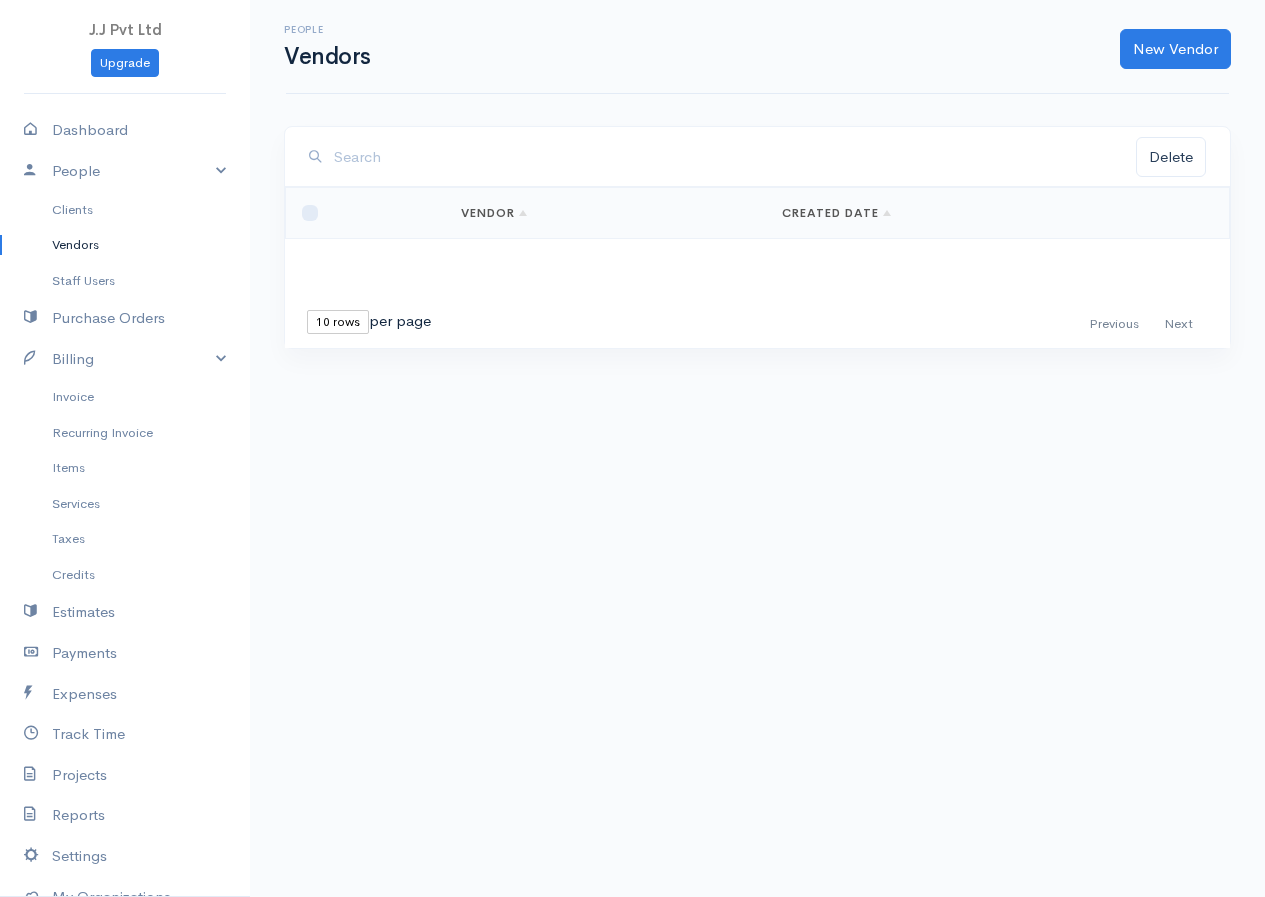 scroll, scrollTop: 0, scrollLeft: 0, axis: both 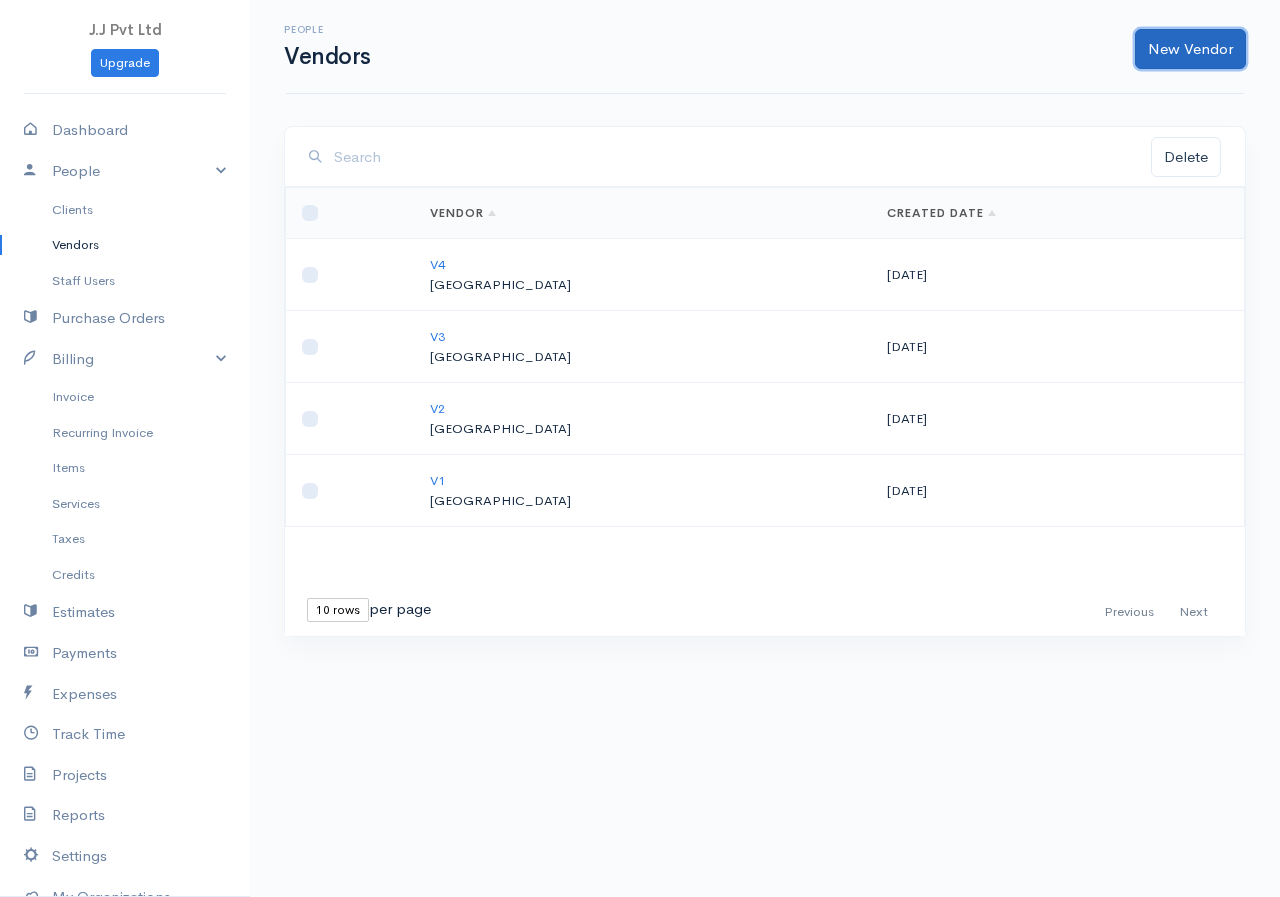 click on "New Vendor" at bounding box center (1190, 49) 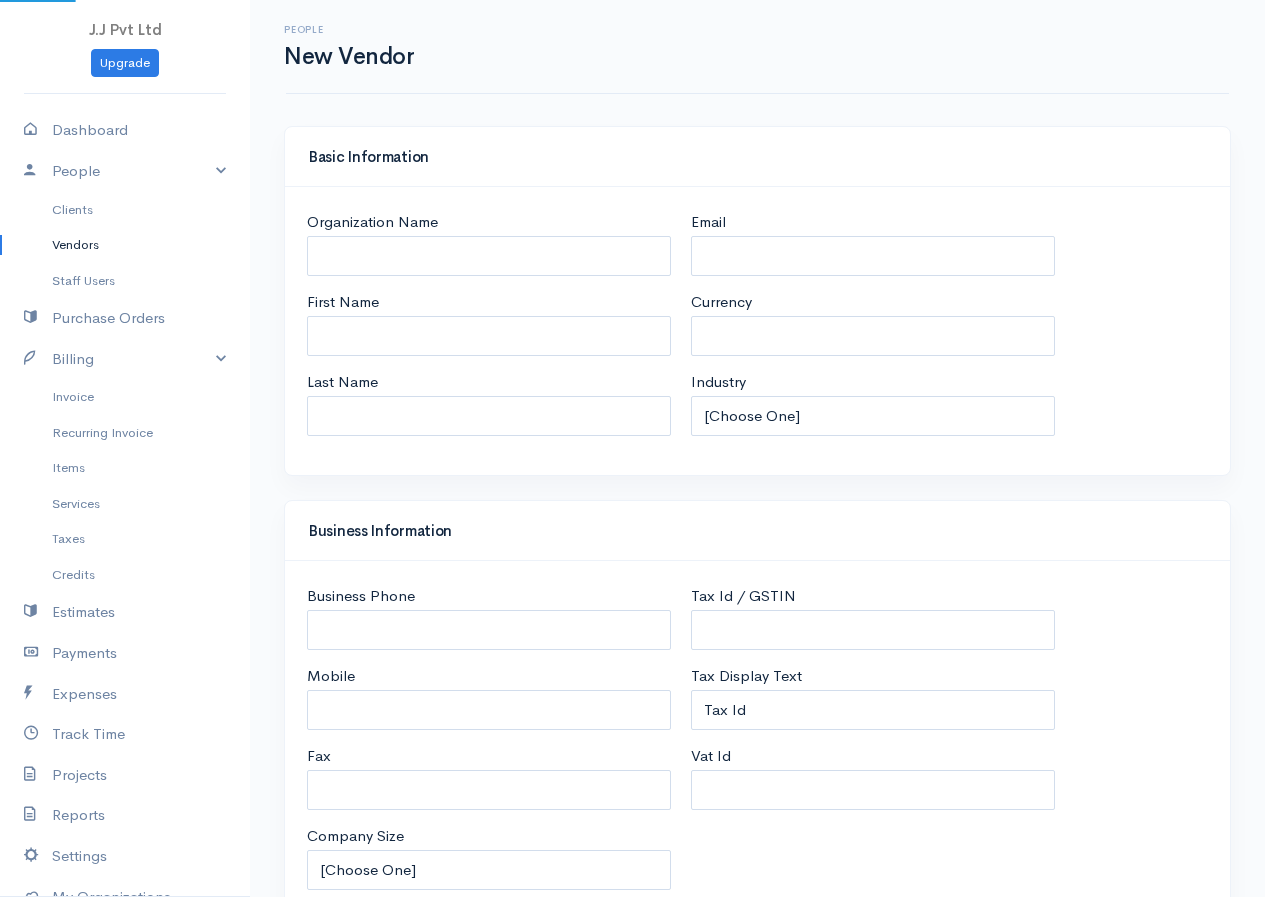 select on "LKR" 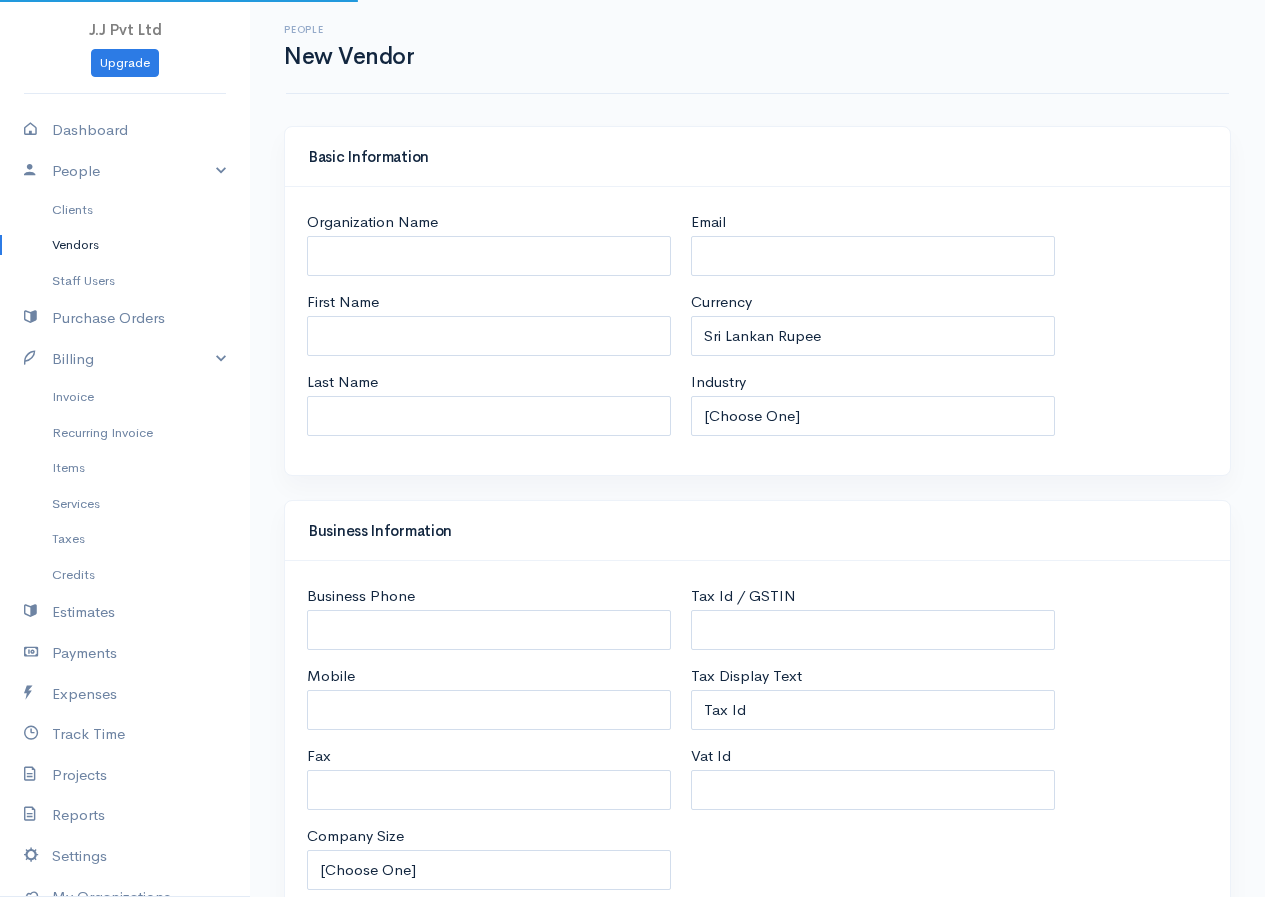 select on "[GEOGRAPHIC_DATA]" 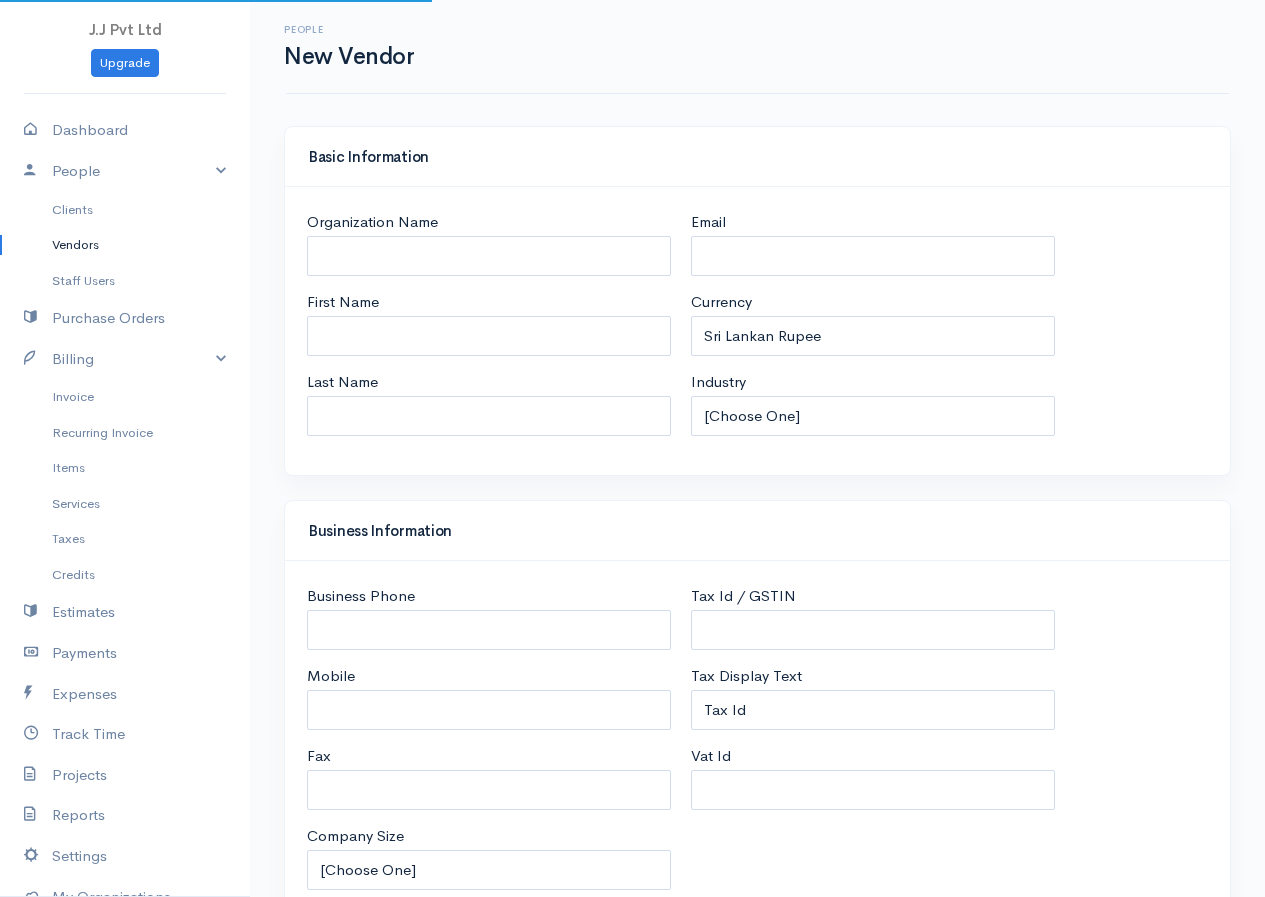 select on "[GEOGRAPHIC_DATA]" 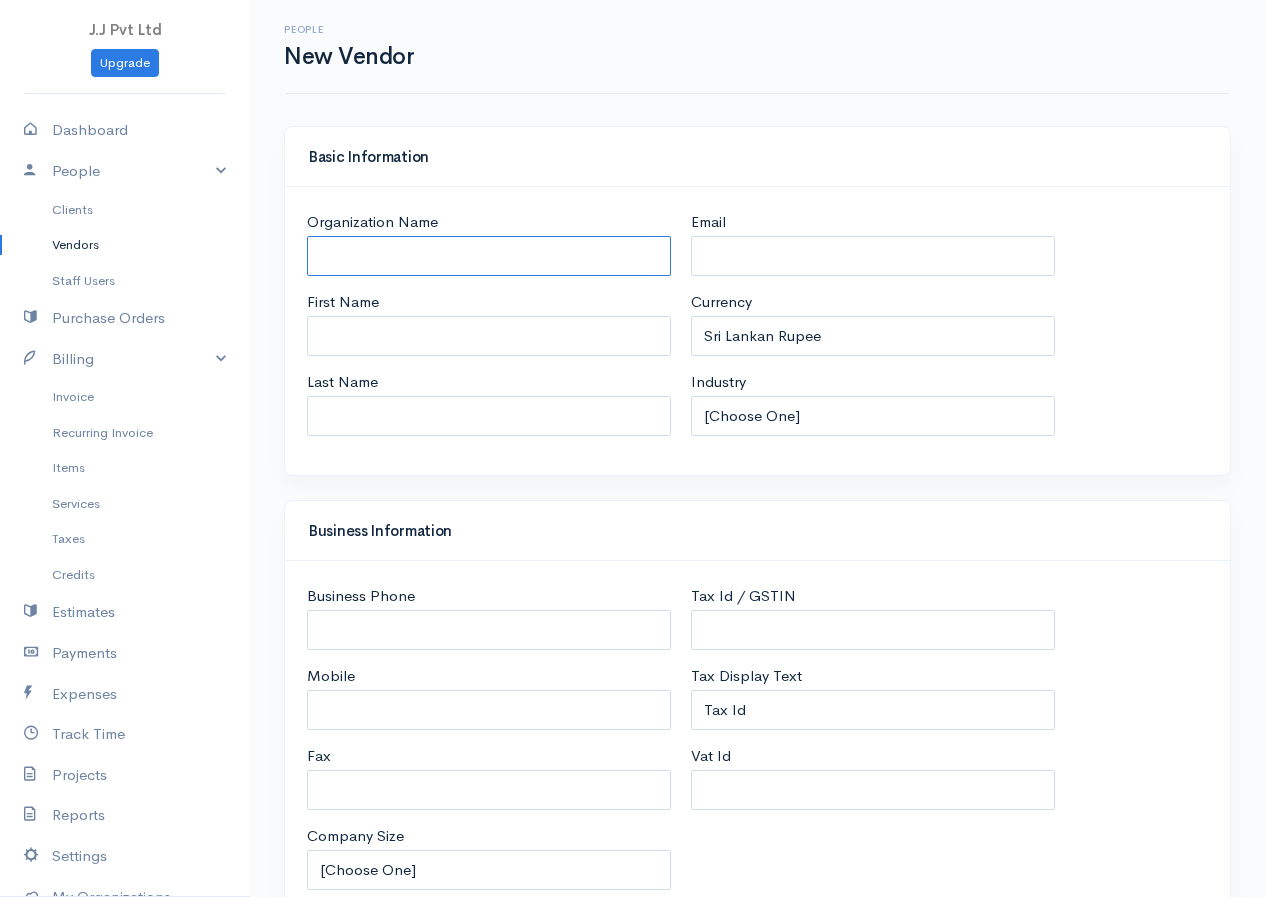 click on "Organization Name" at bounding box center [489, 256] 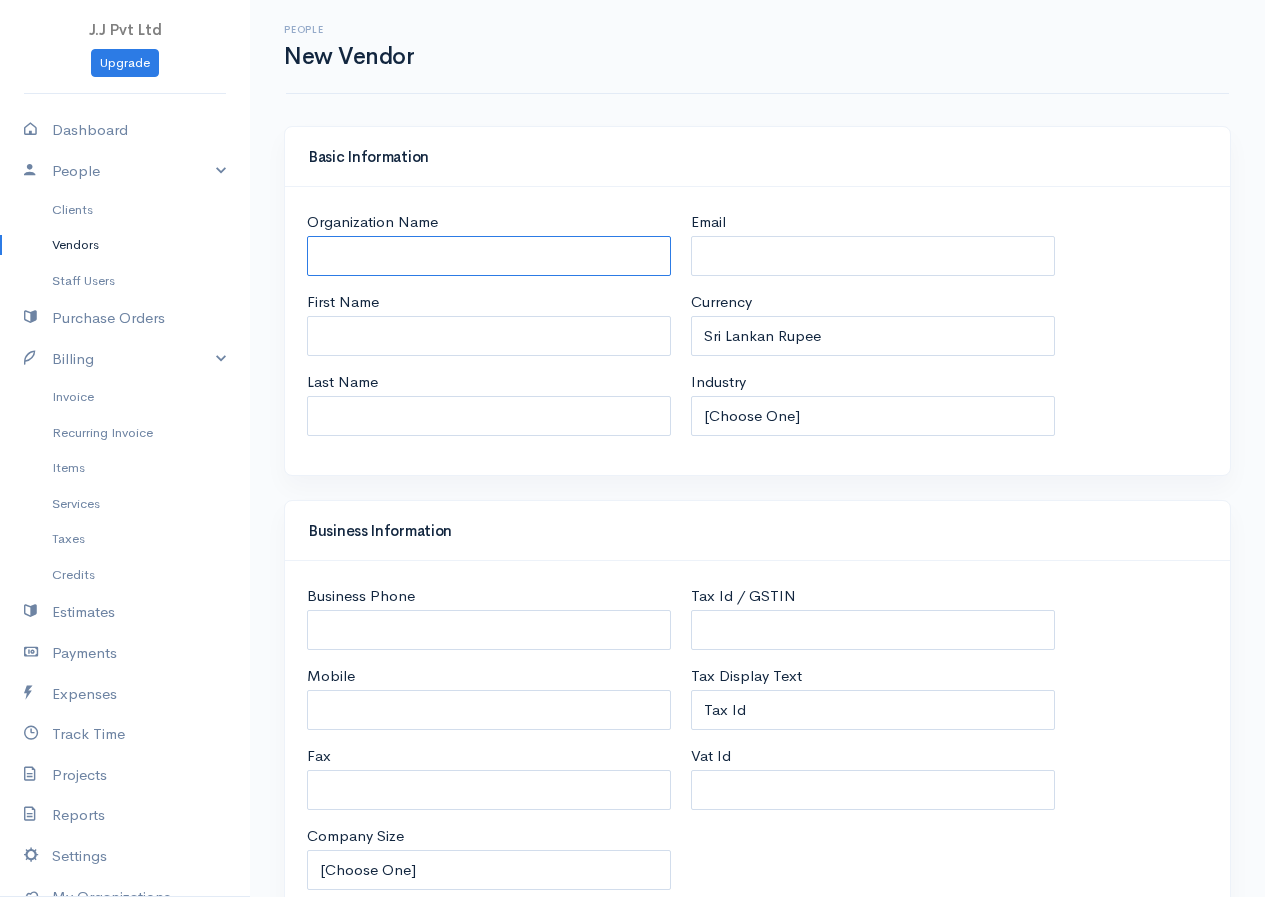 type on "v" 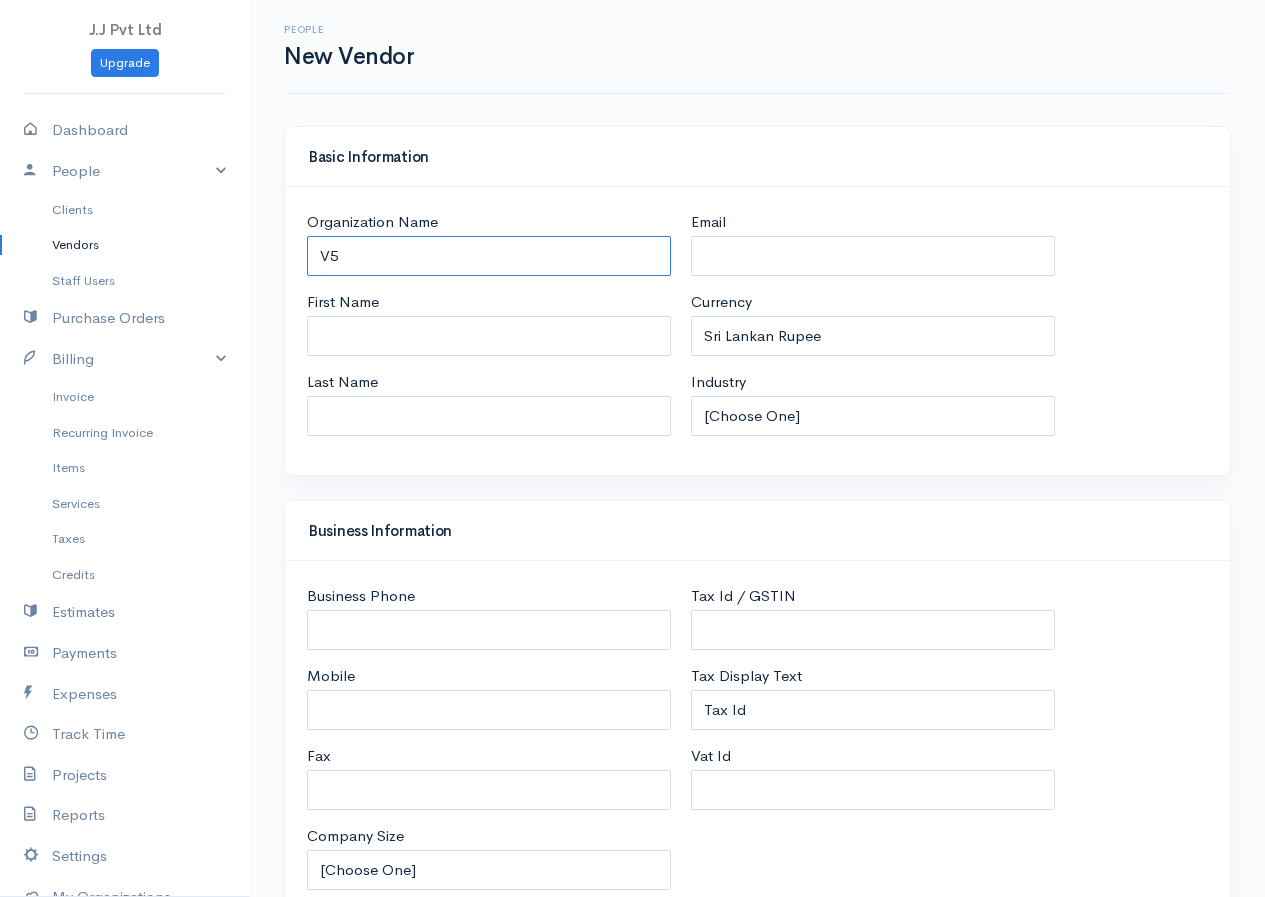 type on "V5" 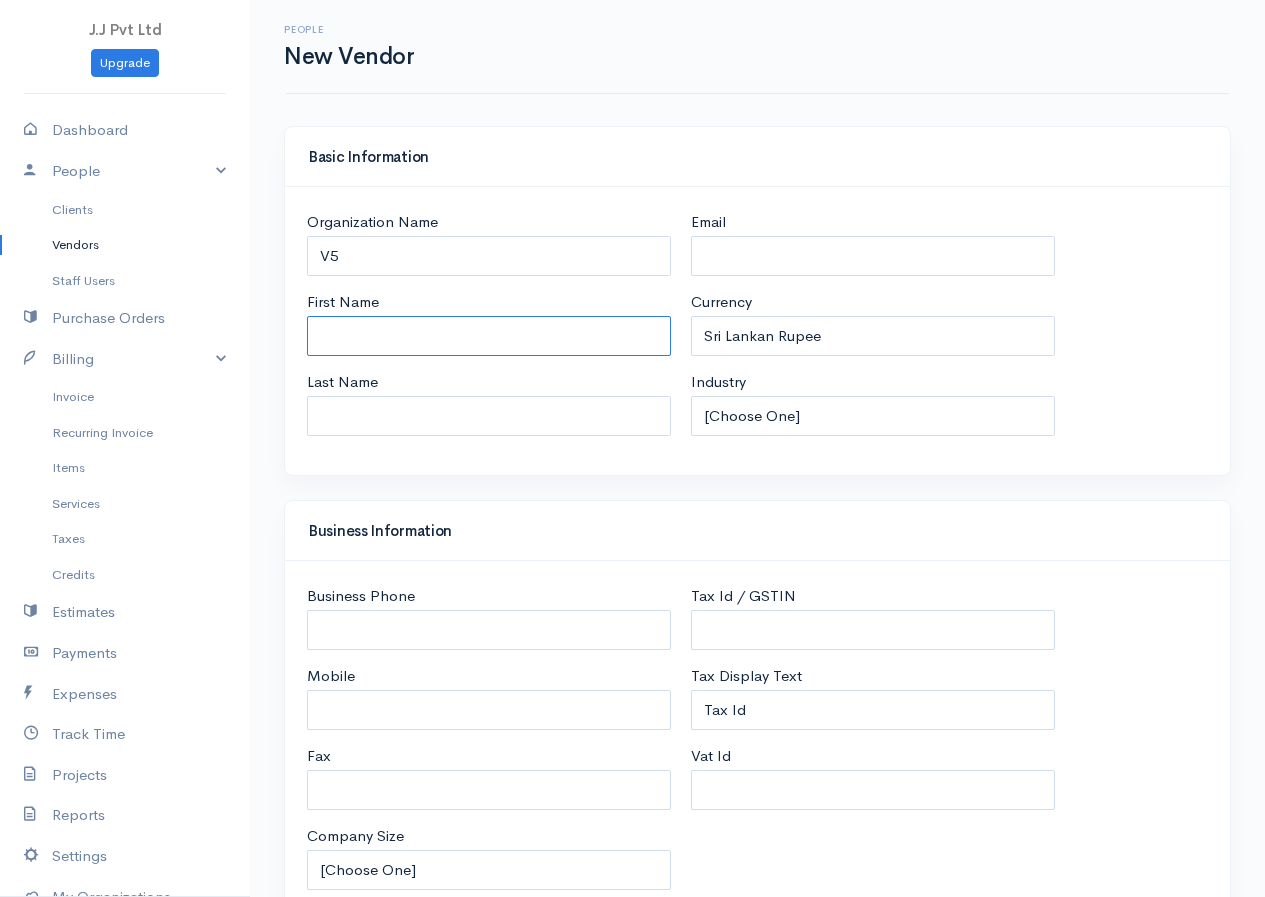 click on "First Name" at bounding box center (489, 336) 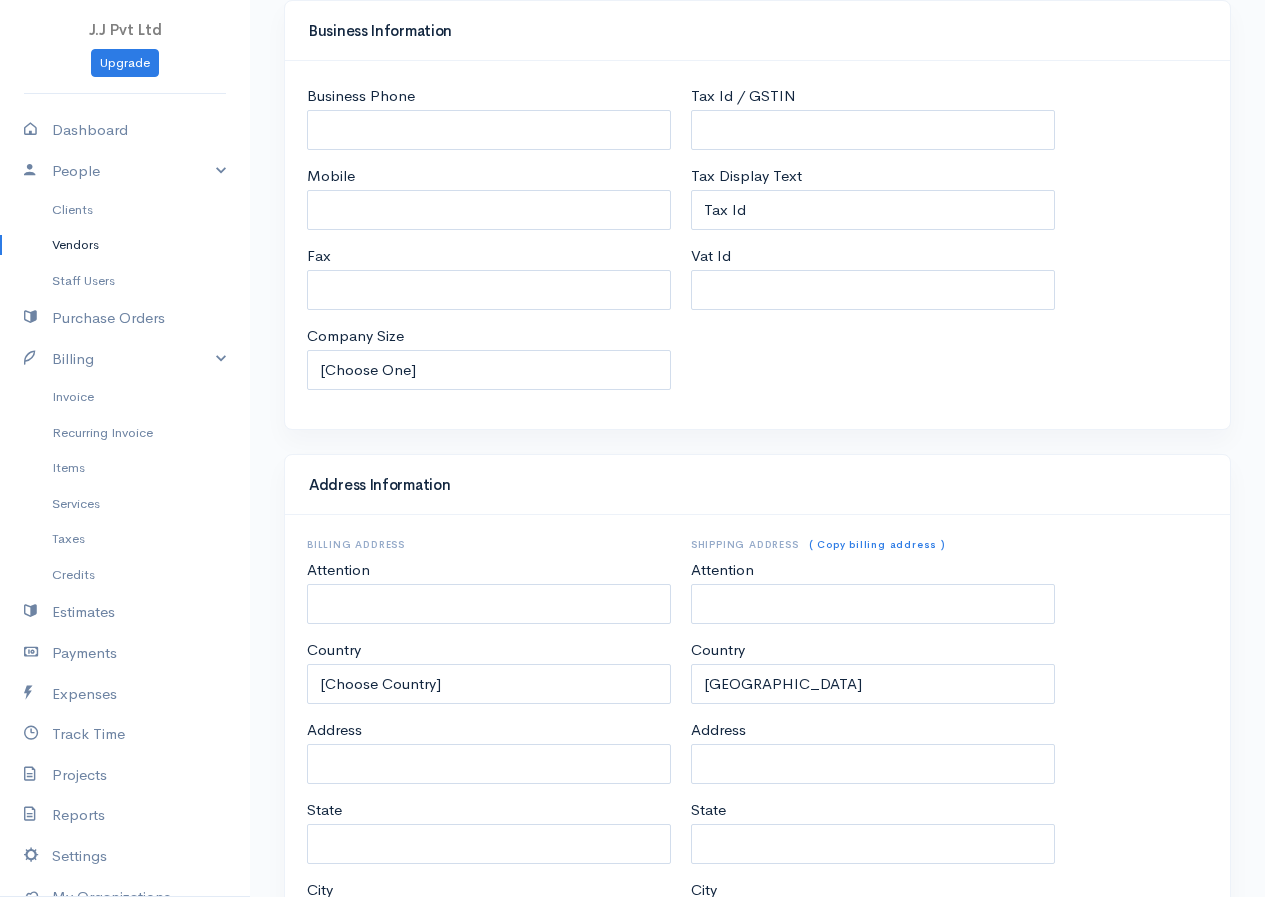 scroll, scrollTop: 732, scrollLeft: 0, axis: vertical 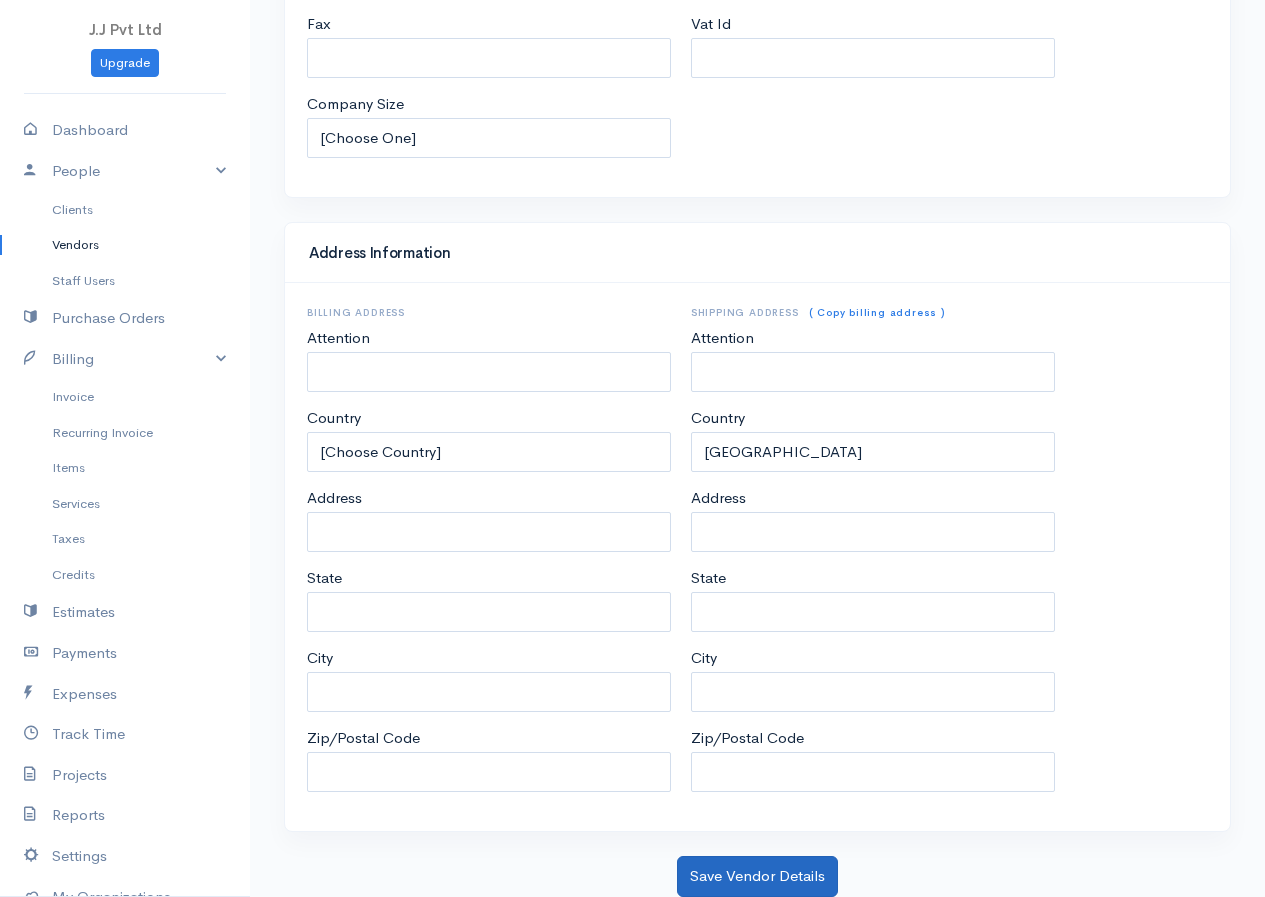 type on "Rengvo" 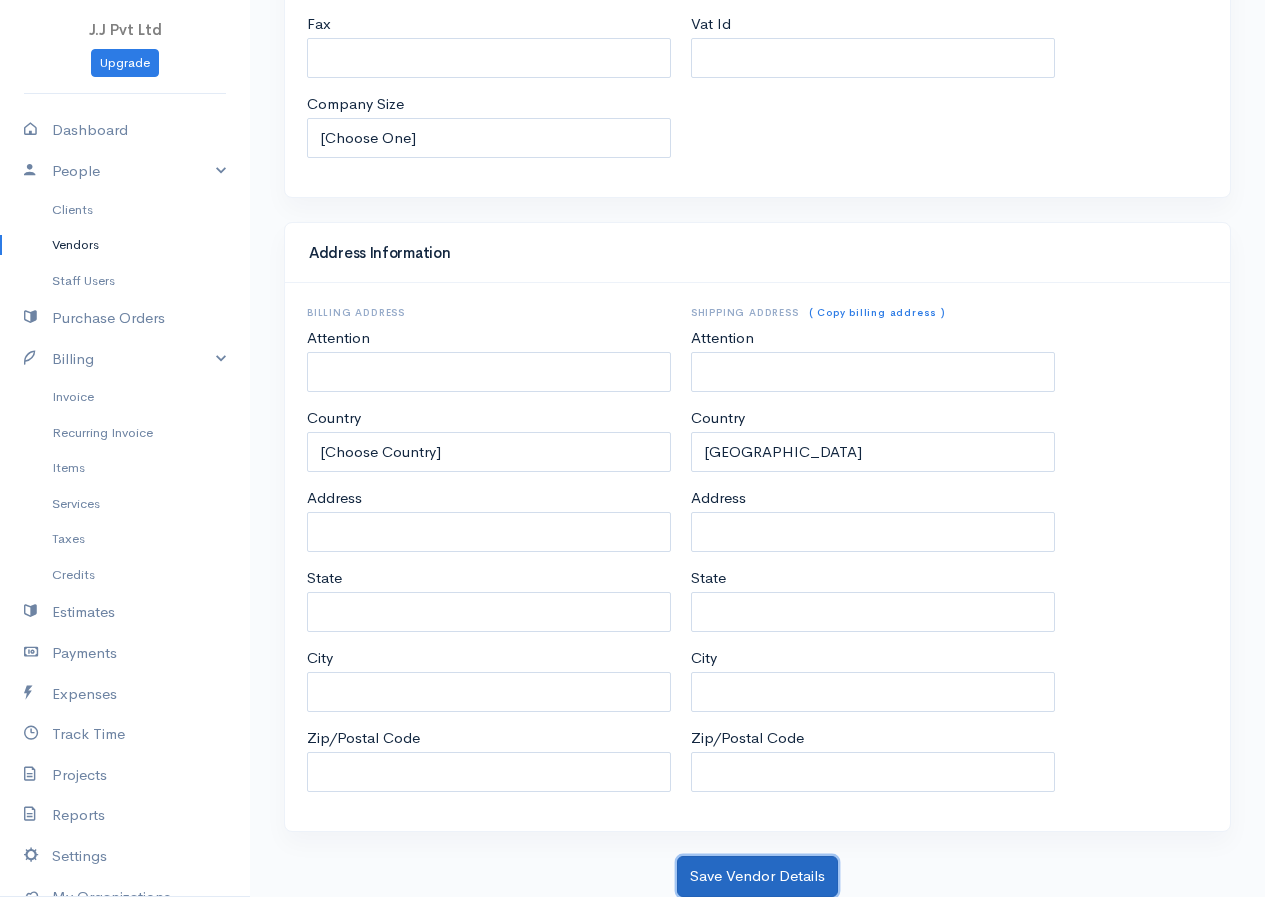 click on "Save Vendor Details" at bounding box center (757, 876) 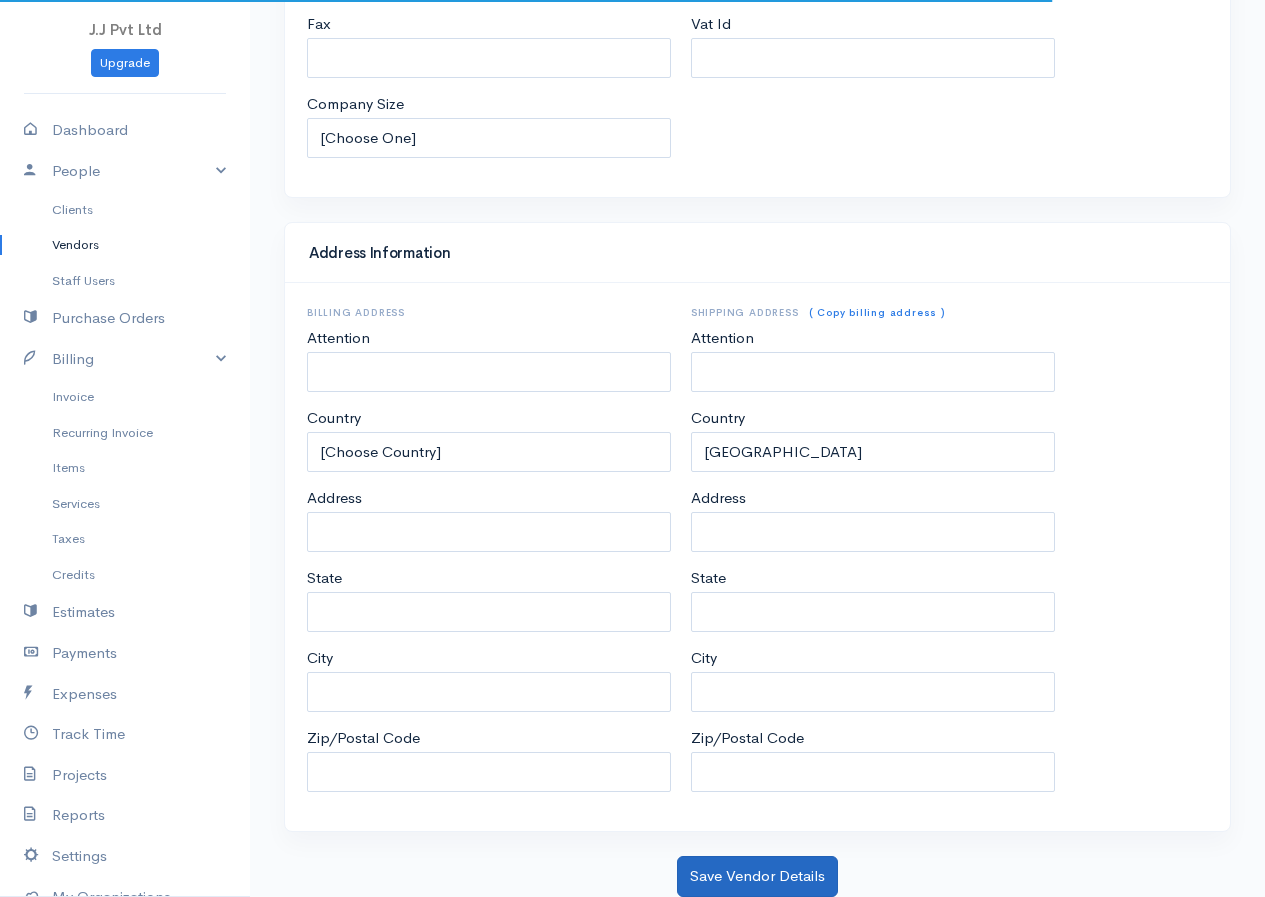 scroll, scrollTop: 0, scrollLeft: 0, axis: both 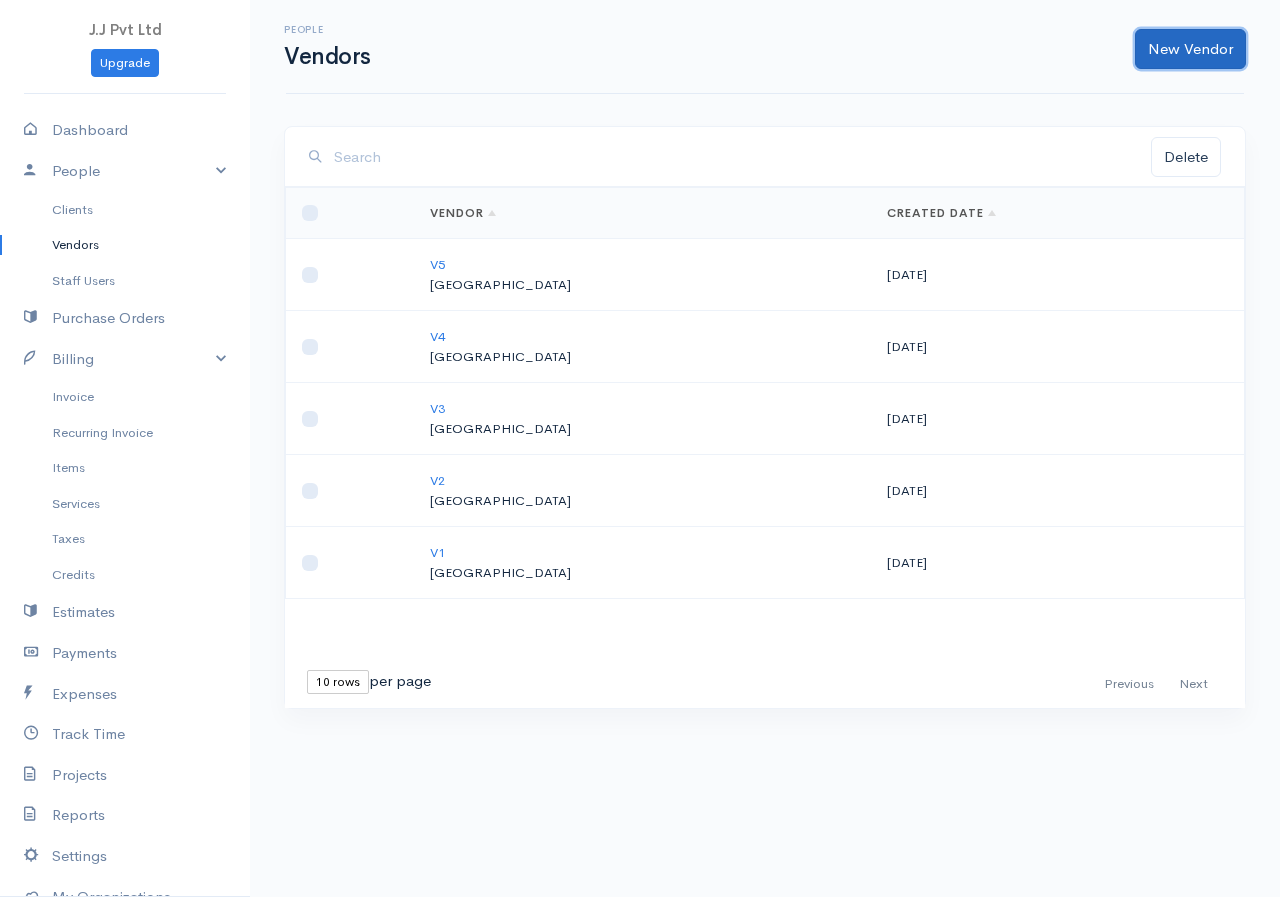 click on "New Vendor" at bounding box center (1190, 49) 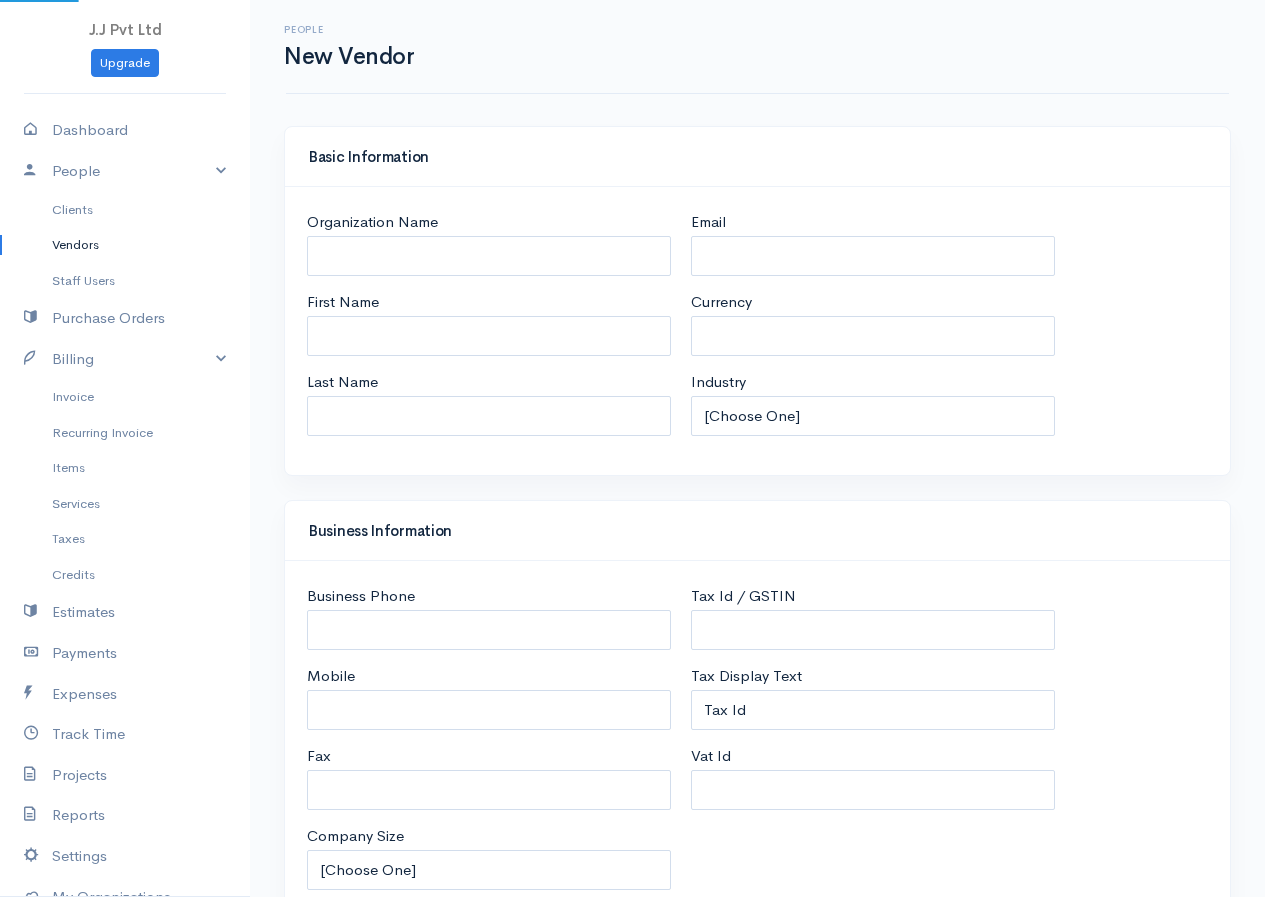 select on "LKR" 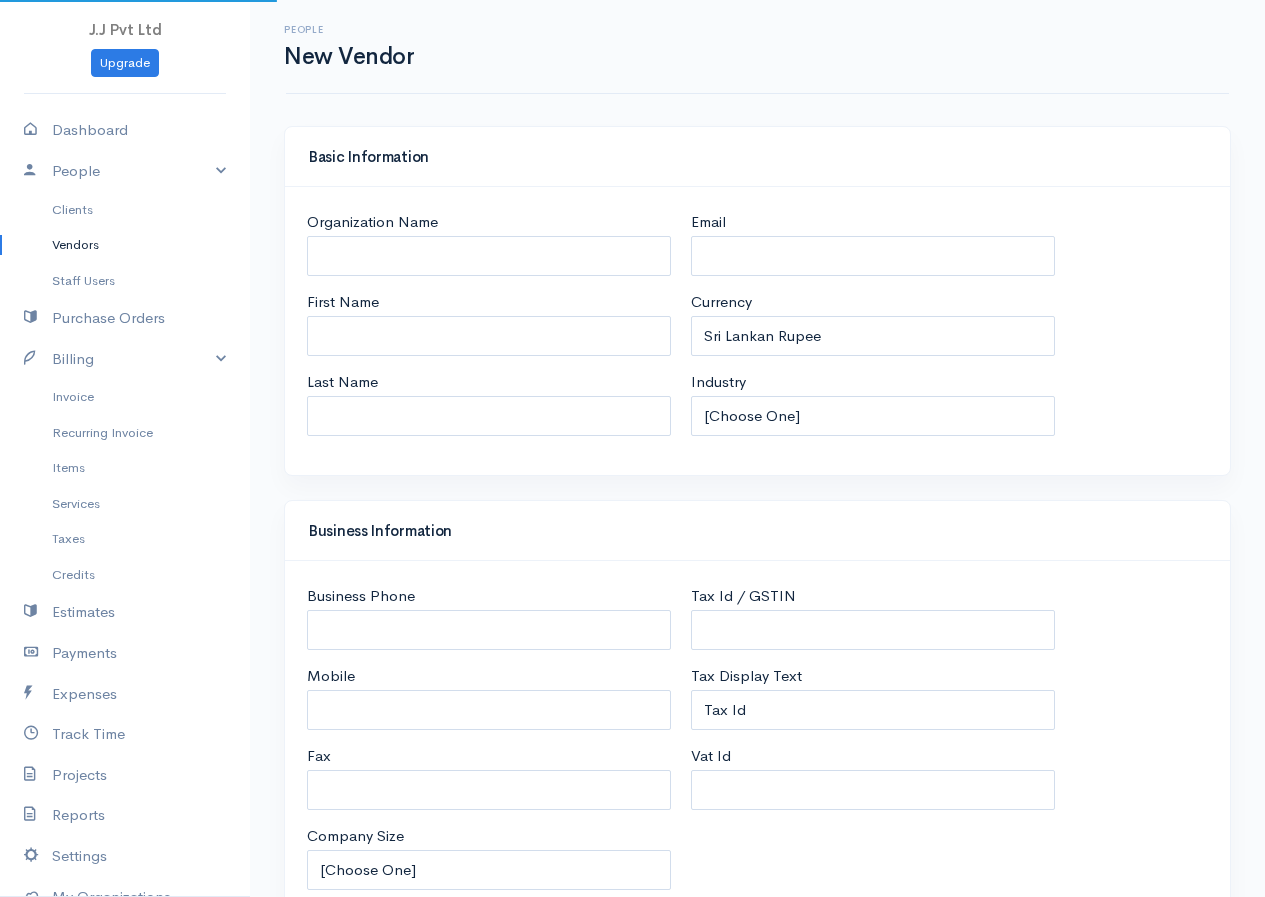 select on "[GEOGRAPHIC_DATA]" 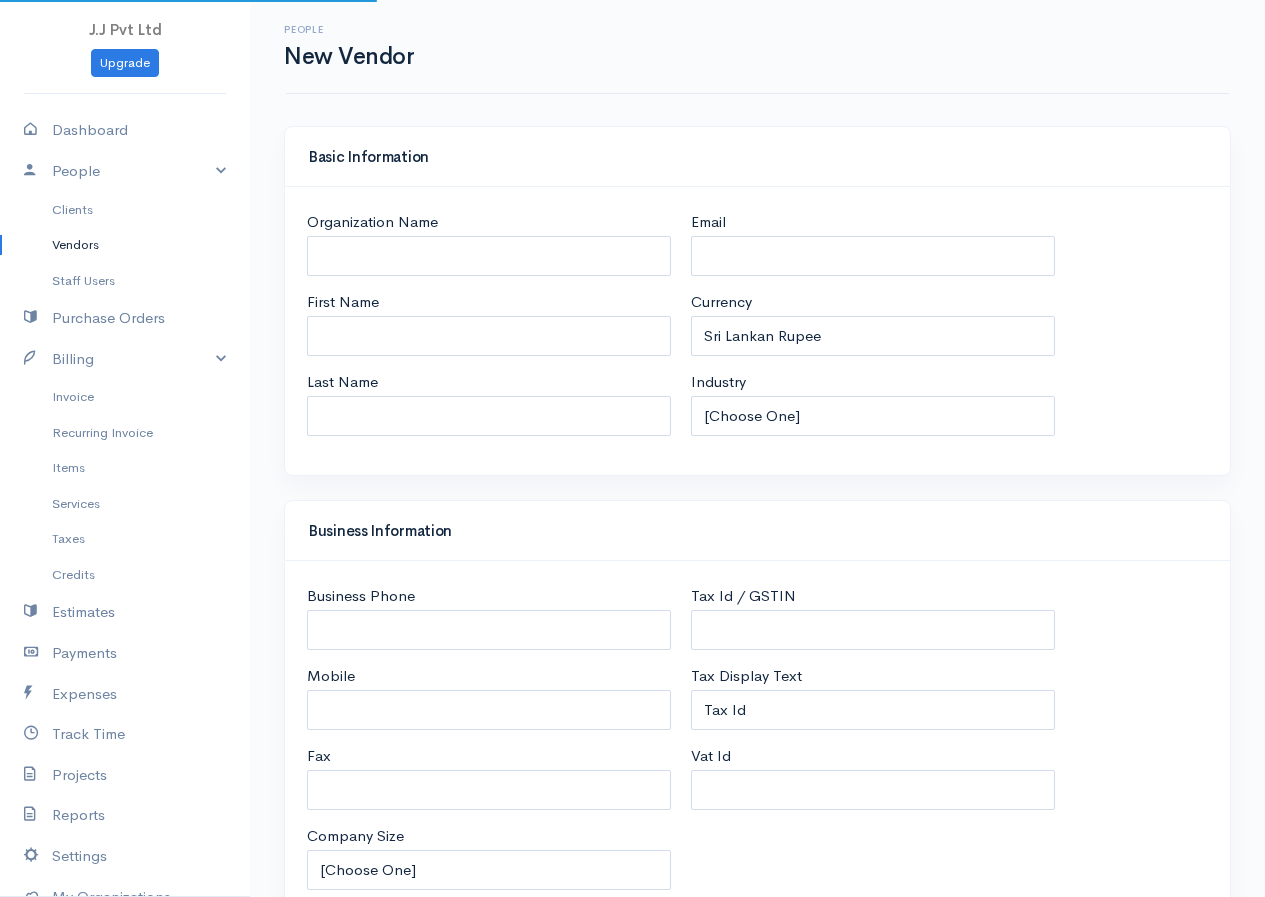 select on "[GEOGRAPHIC_DATA]" 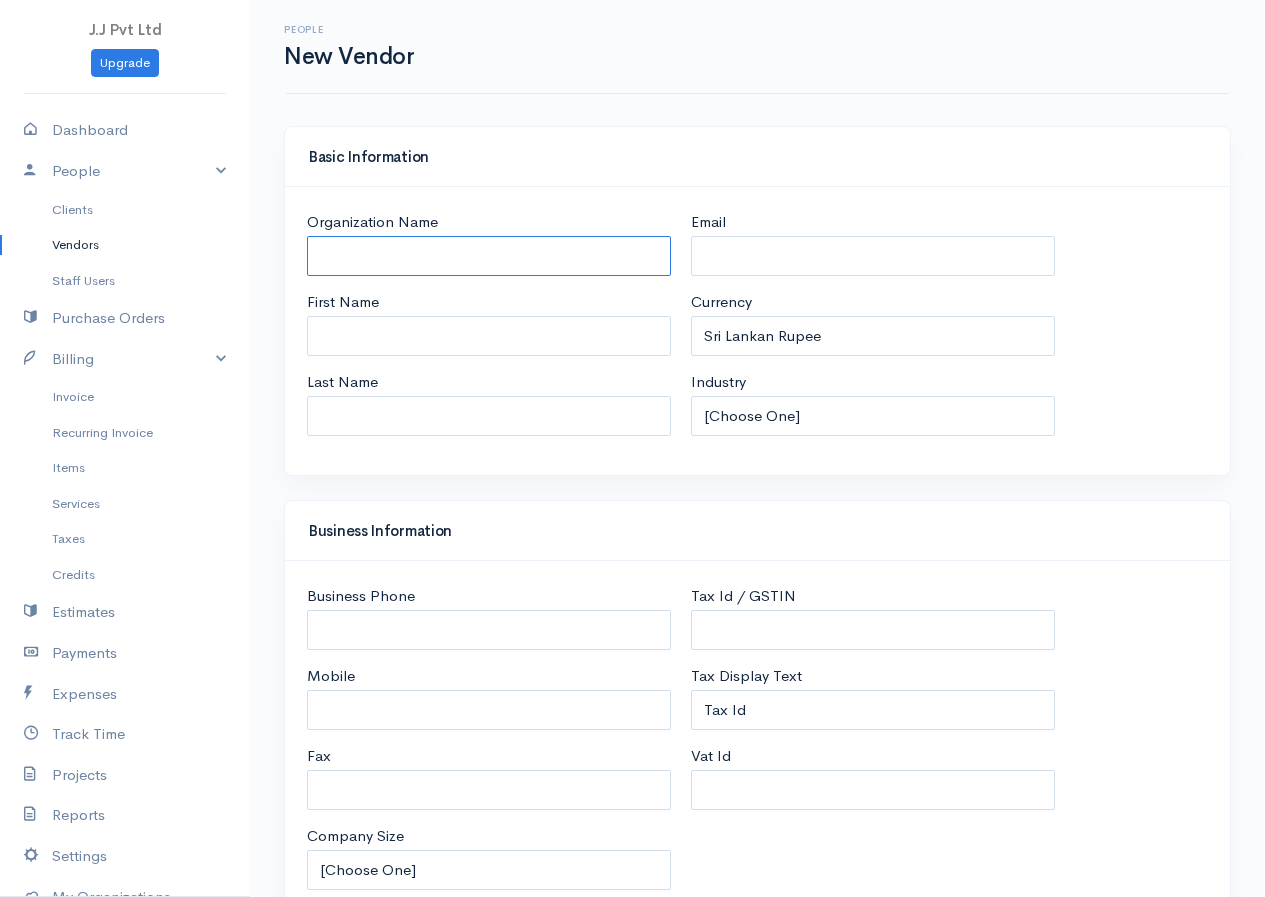 click on "Organization Name" at bounding box center (489, 256) 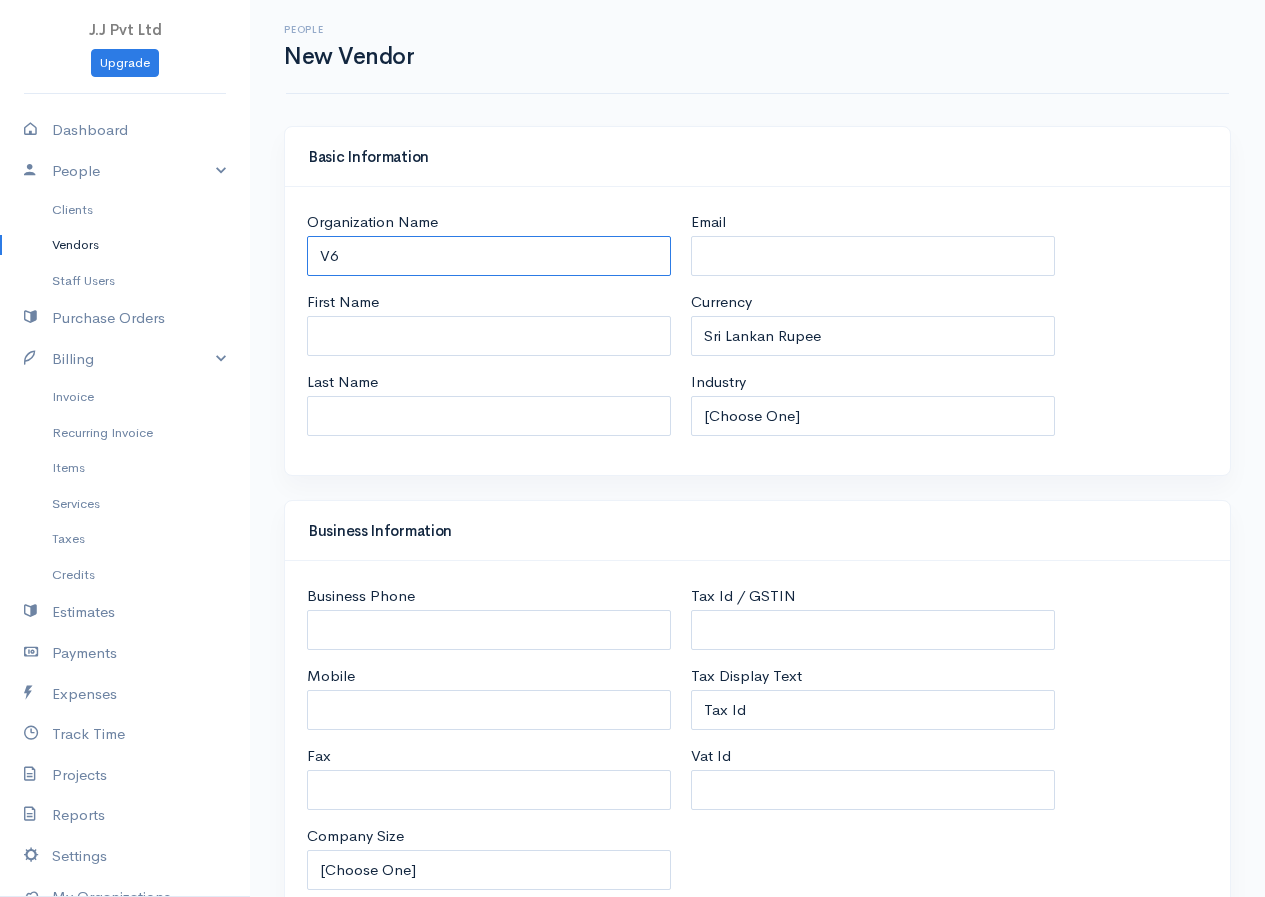 type on "V6" 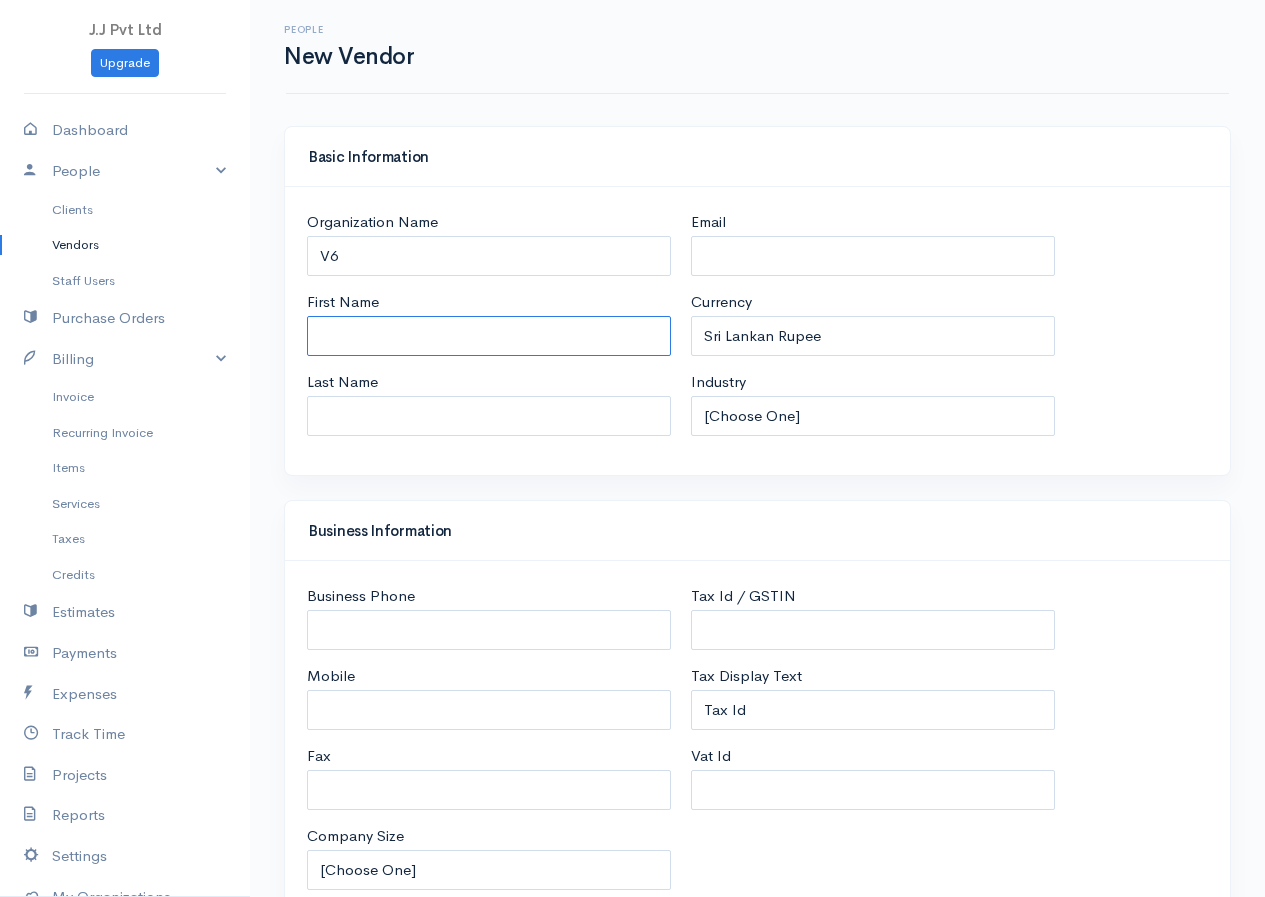 click on "First Name" at bounding box center (489, 336) 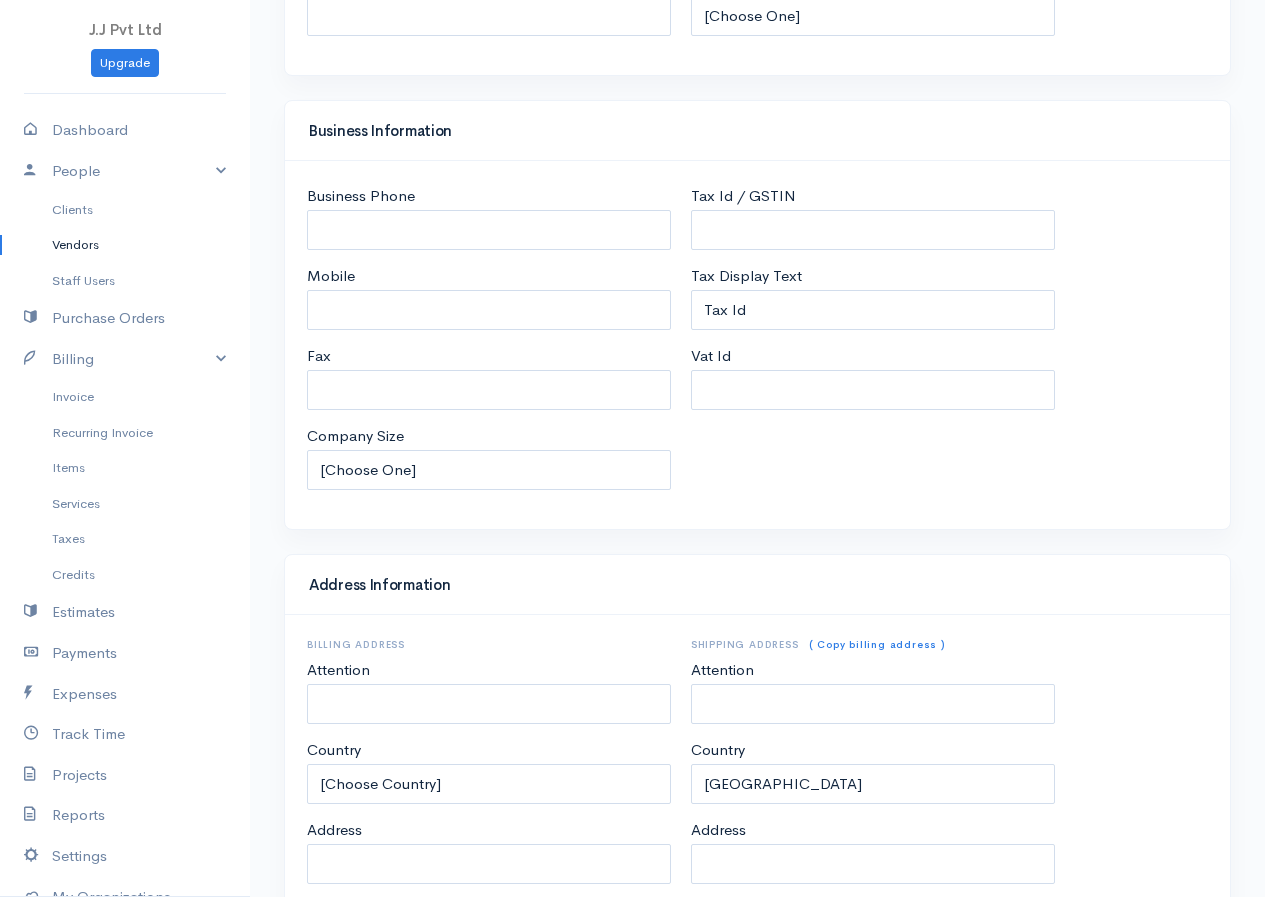 scroll, scrollTop: 732, scrollLeft: 0, axis: vertical 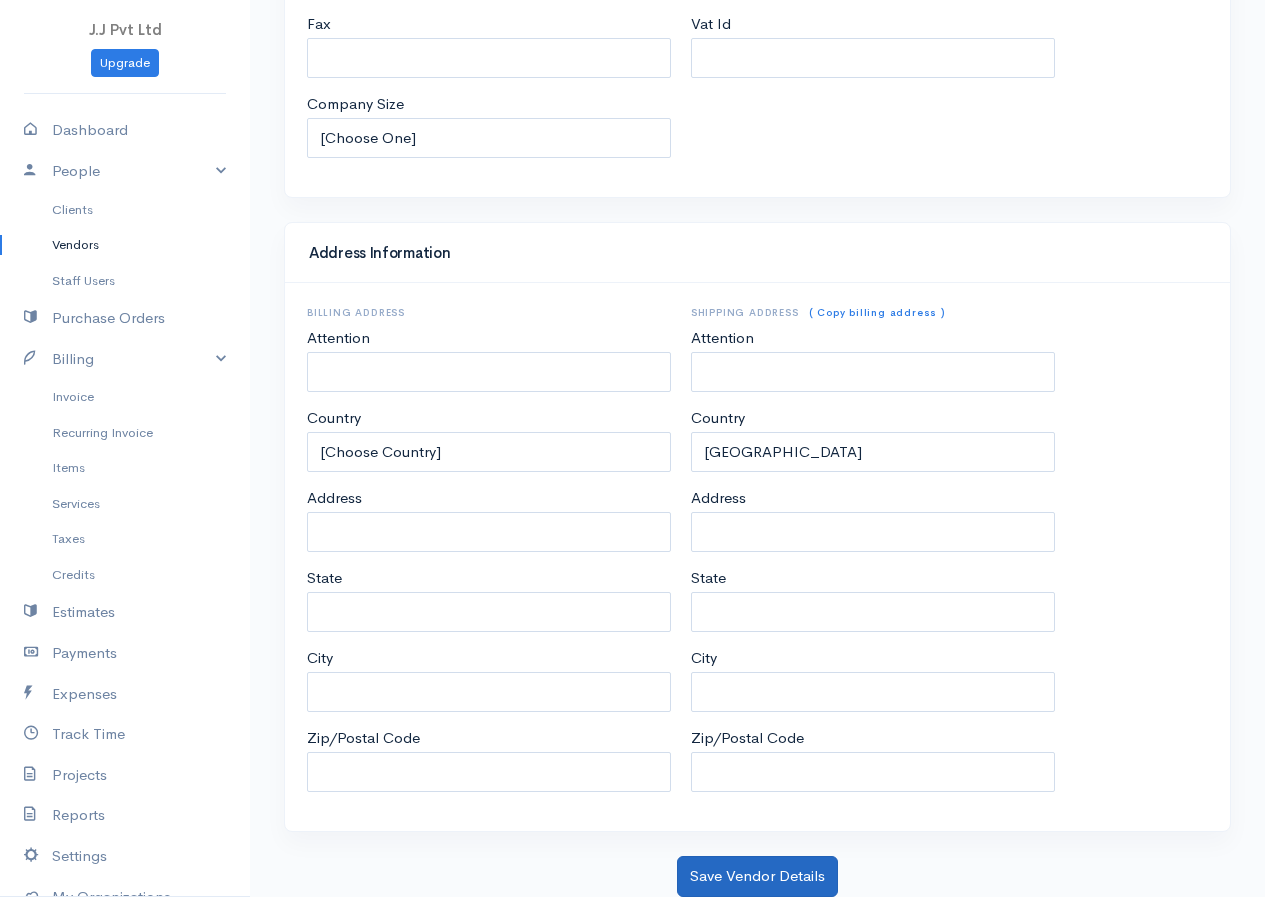 type on "Worivo" 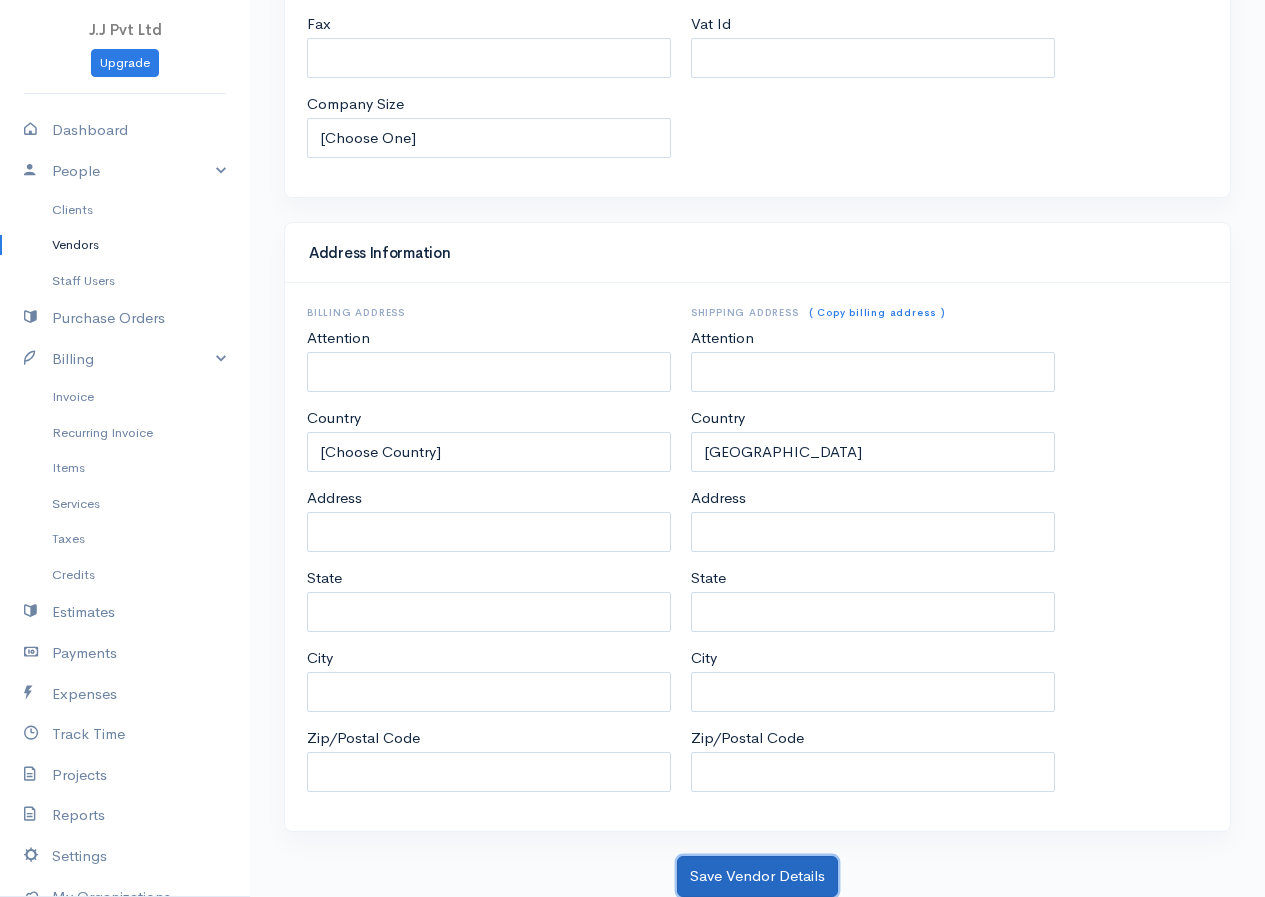 click on "Save Vendor Details" at bounding box center [757, 876] 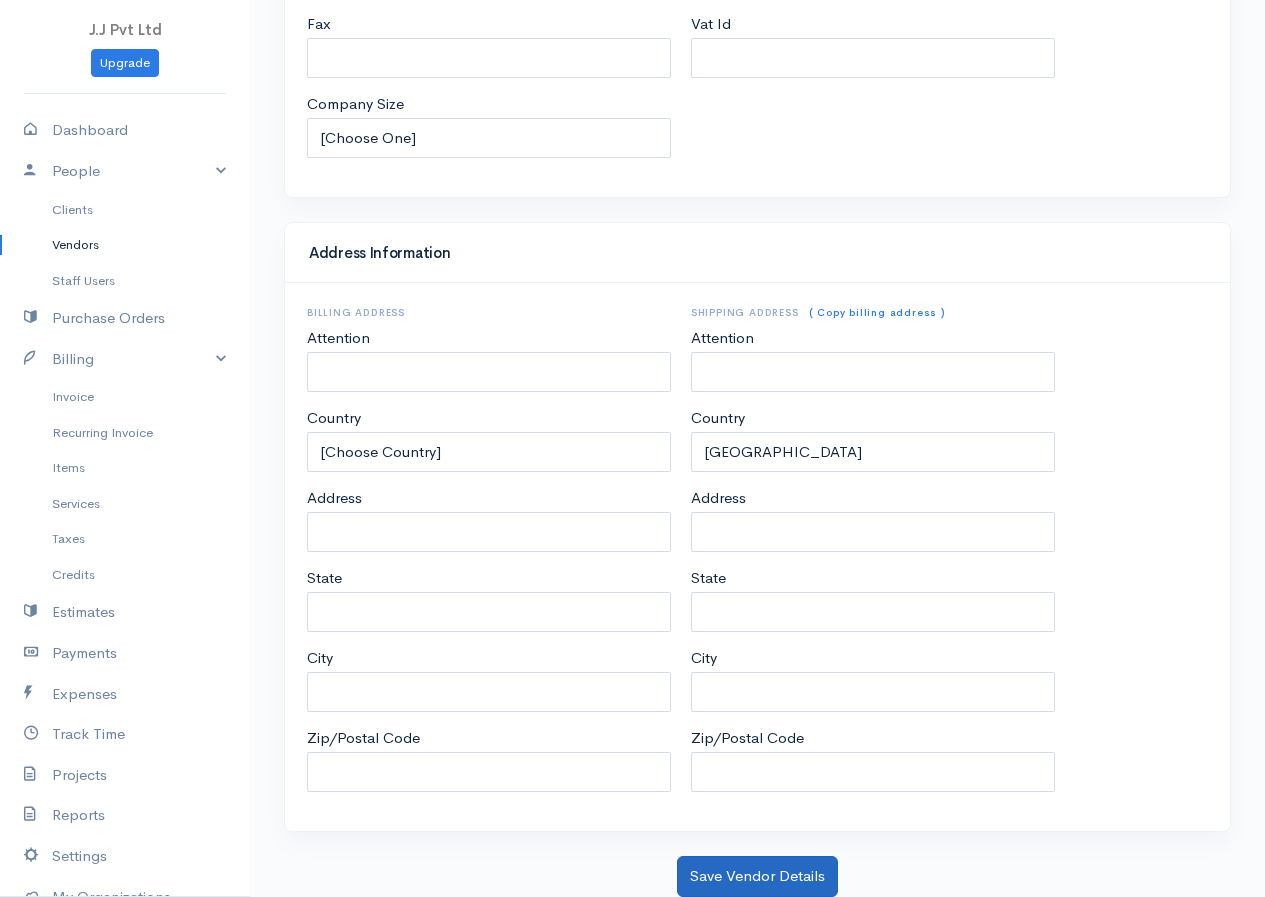 scroll, scrollTop: 0, scrollLeft: 0, axis: both 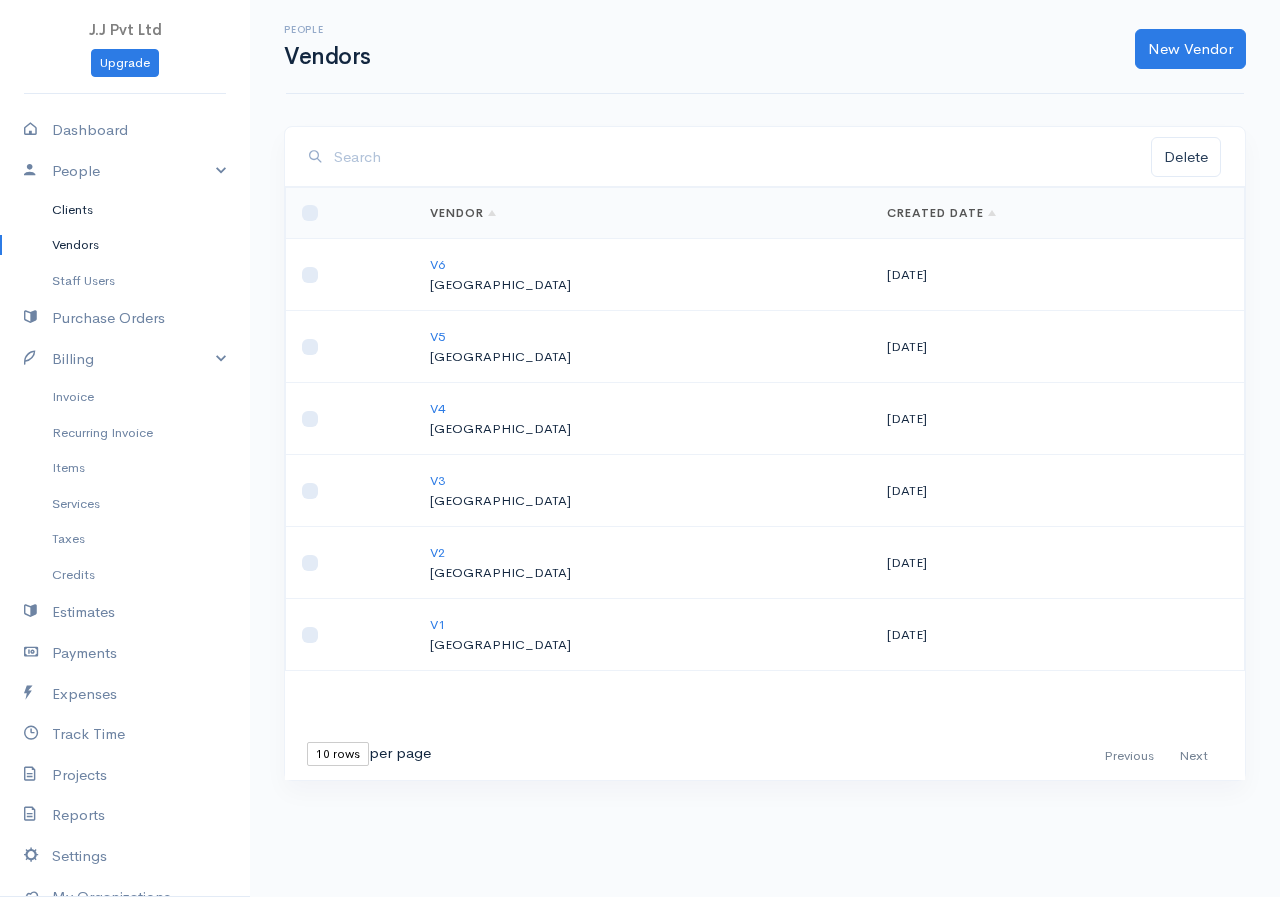 click on "Clients" at bounding box center (125, 210) 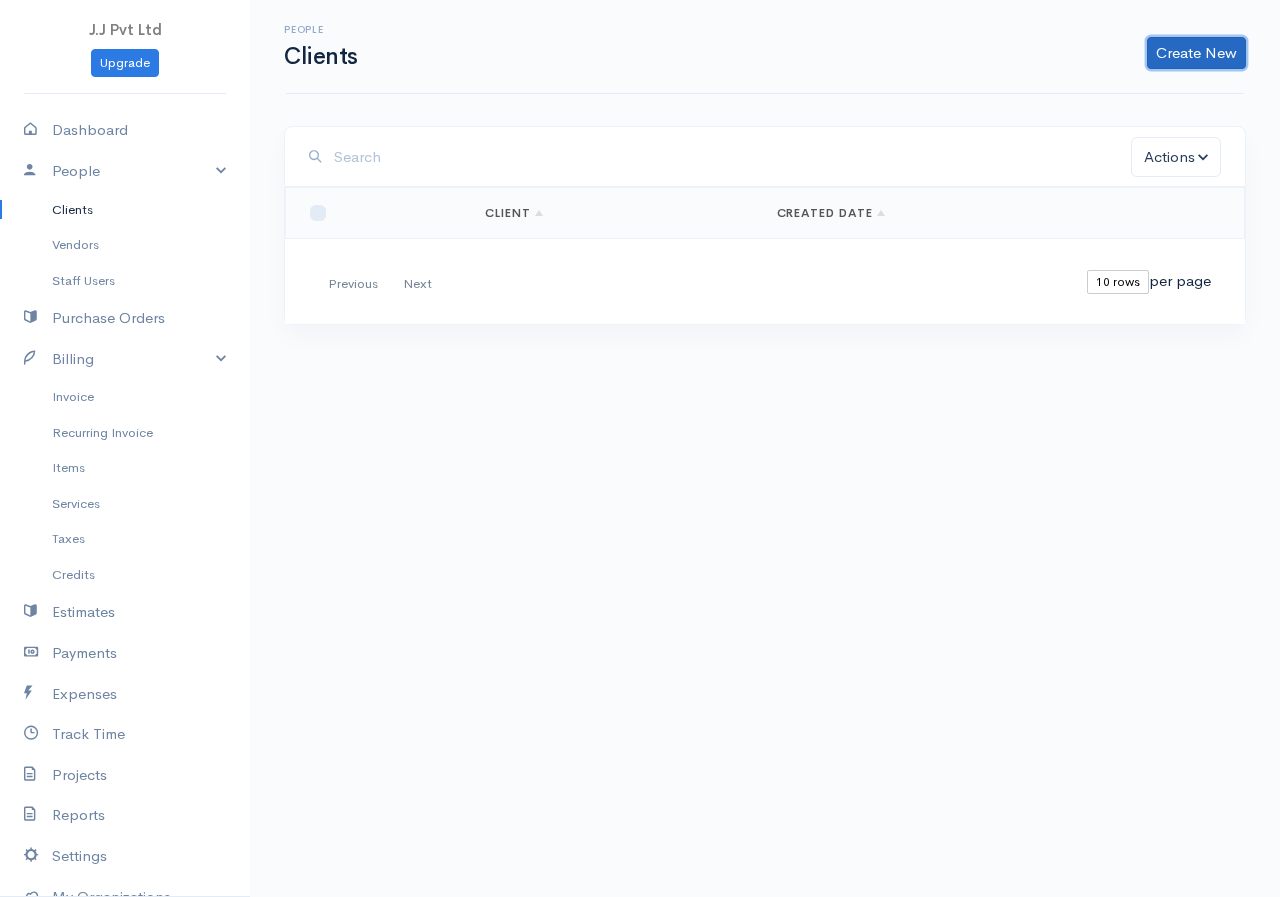 click on "Create New" at bounding box center (1196, 53) 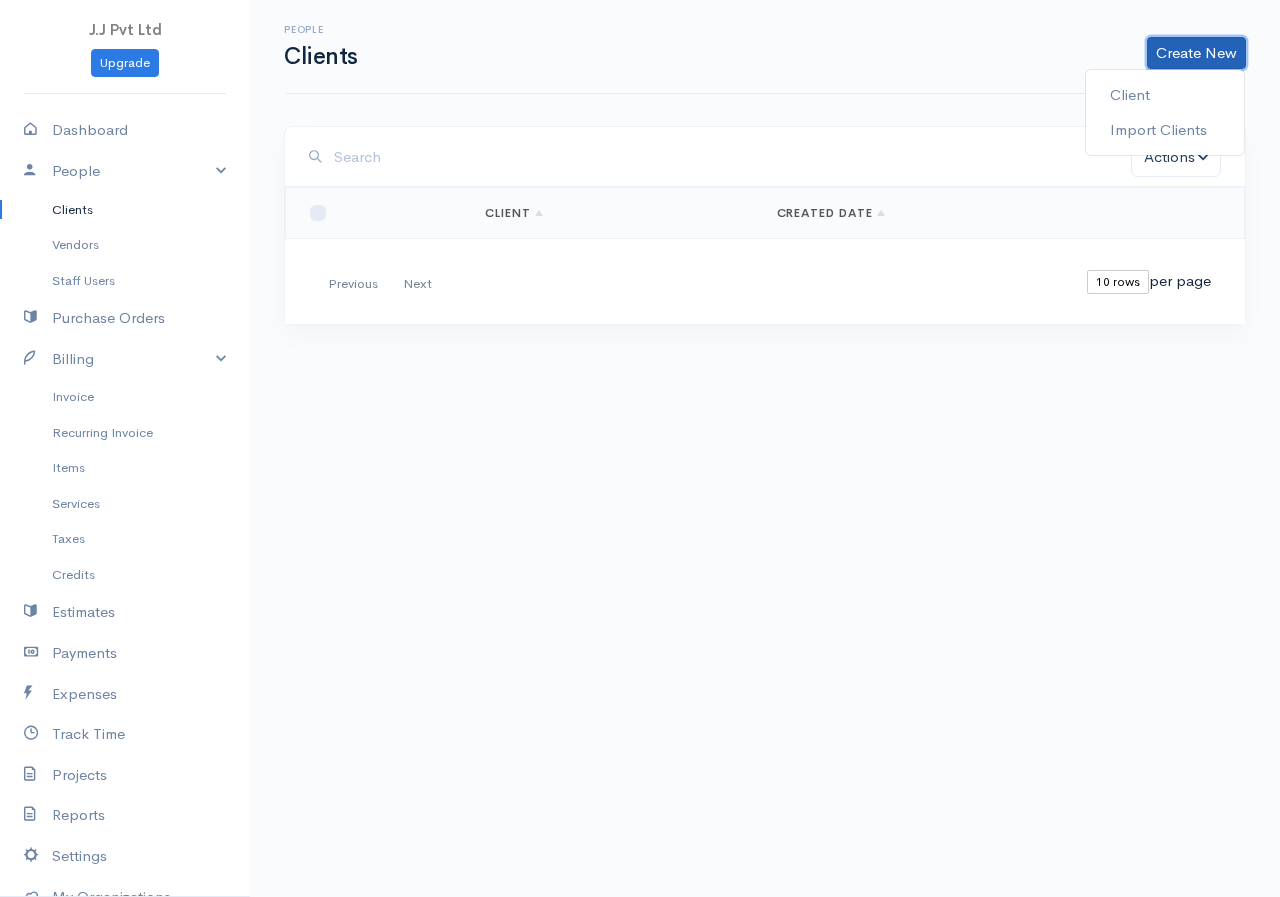 click on "Create New" at bounding box center [1196, 53] 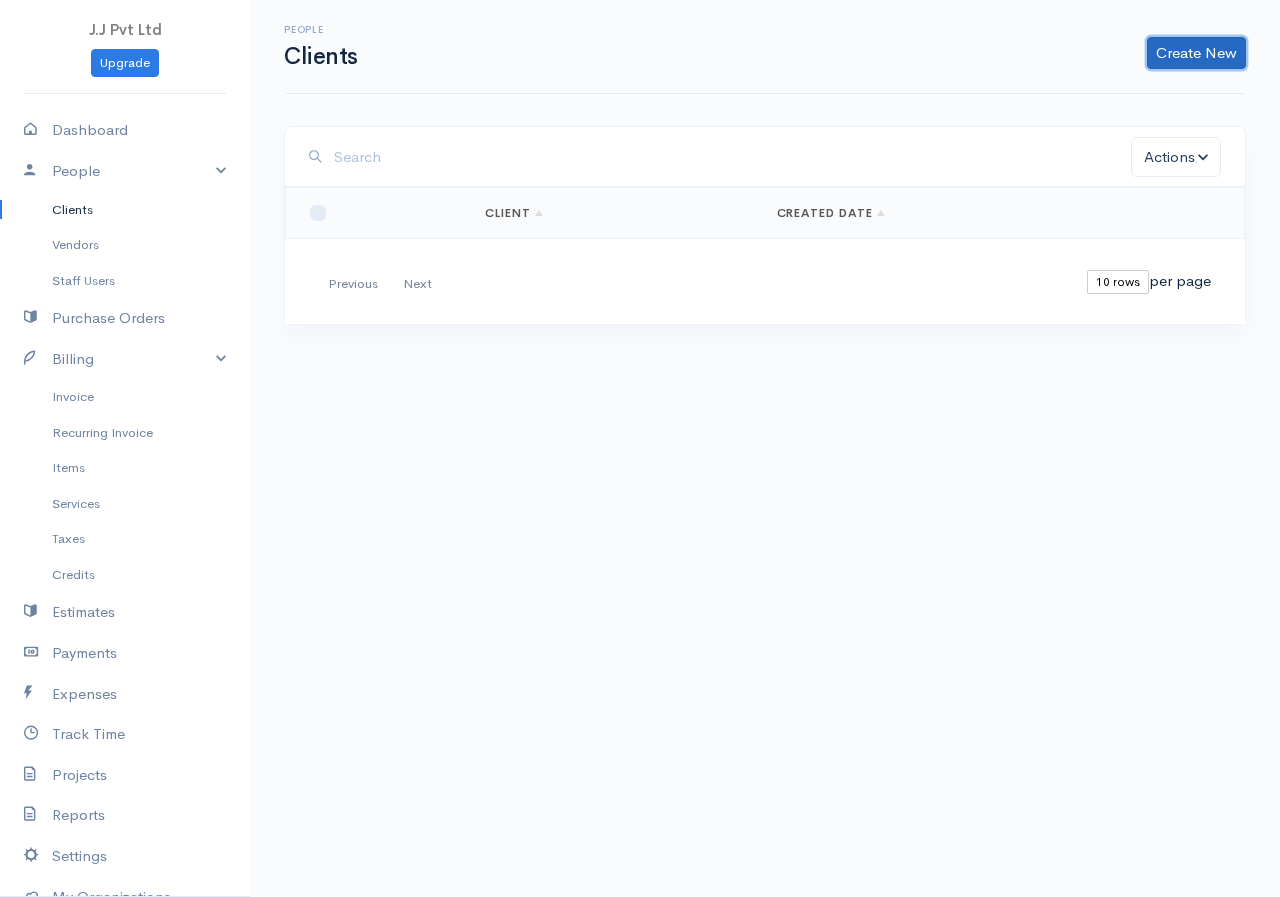 click on "Create New" at bounding box center [1196, 53] 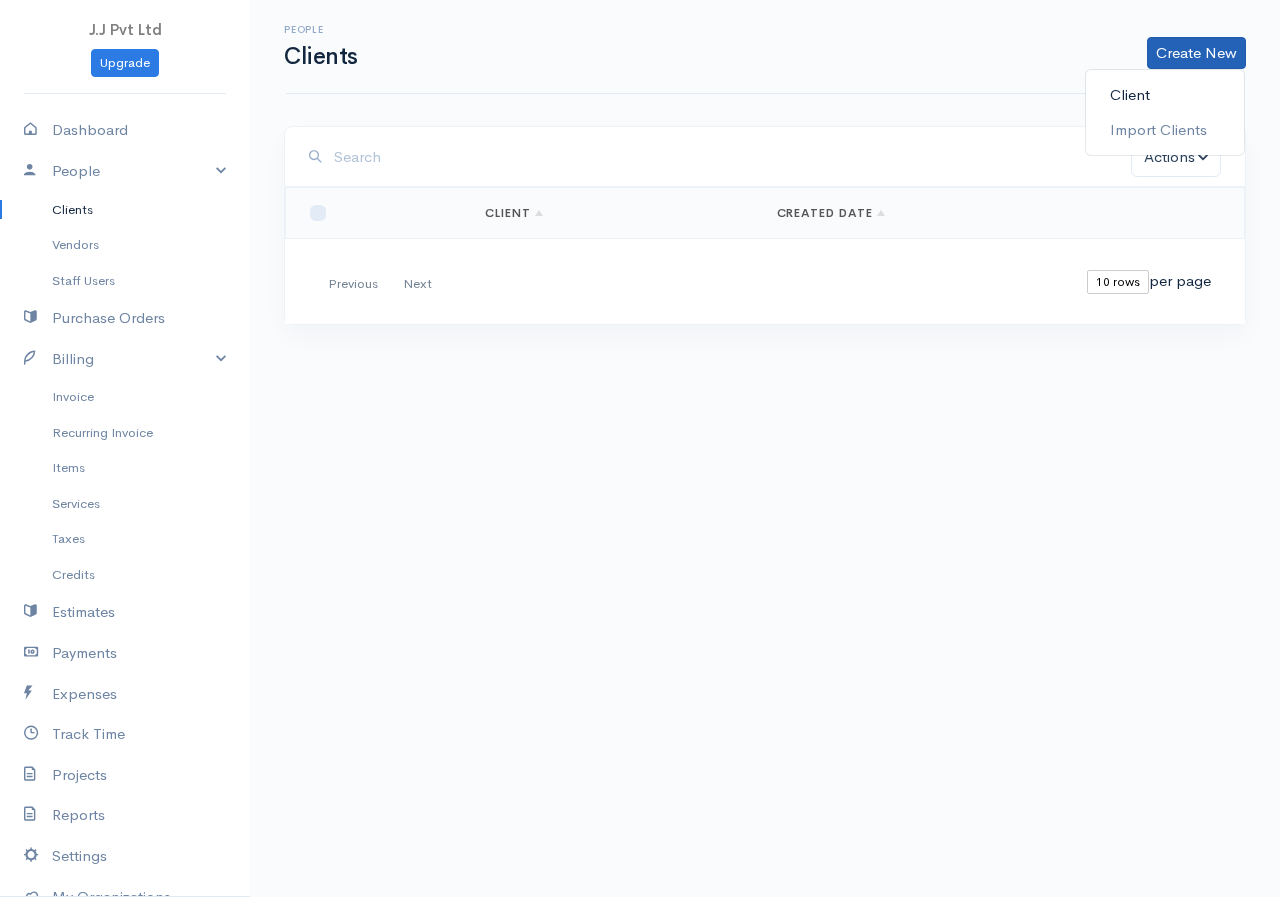 click on "Client" at bounding box center (1165, 95) 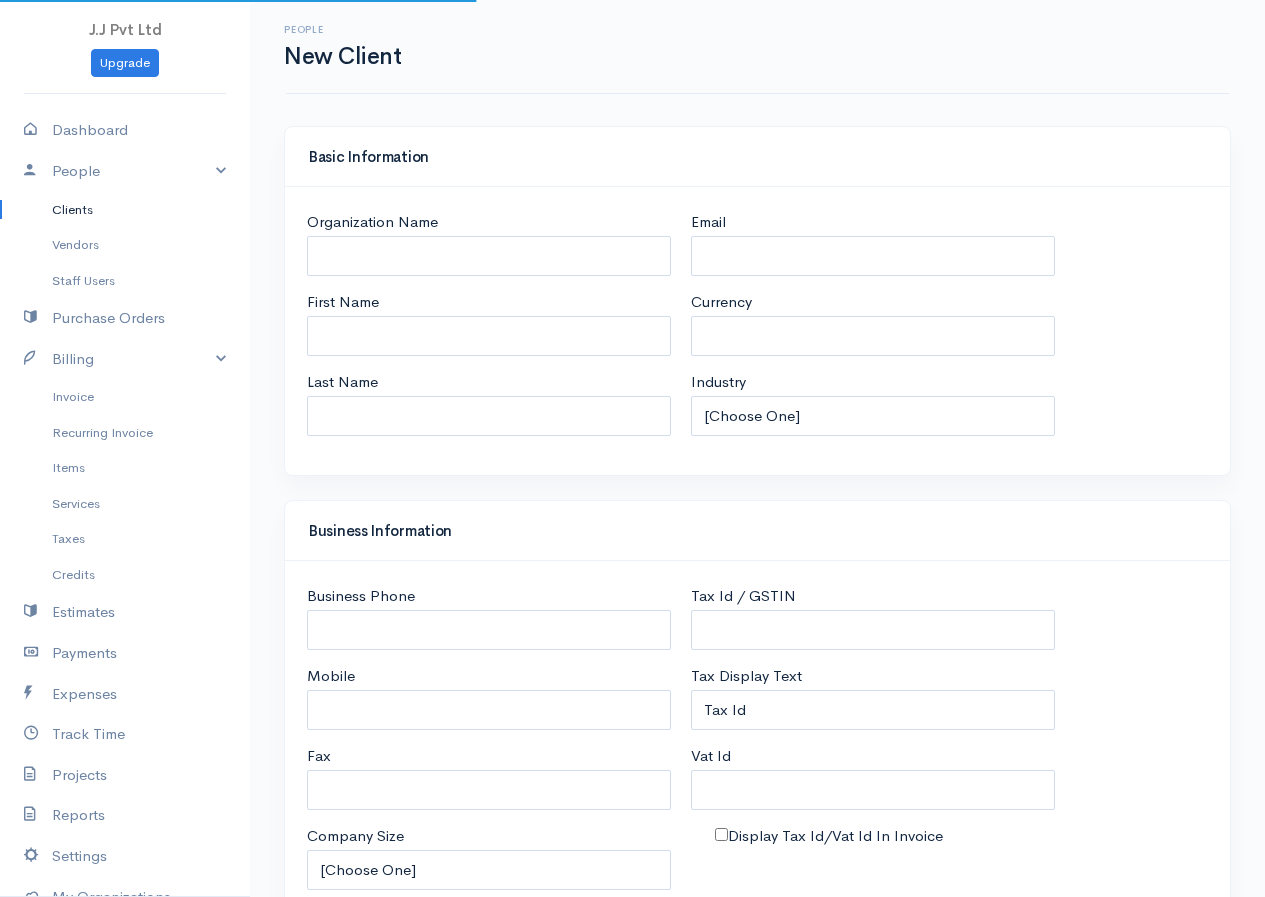 select on "LKR" 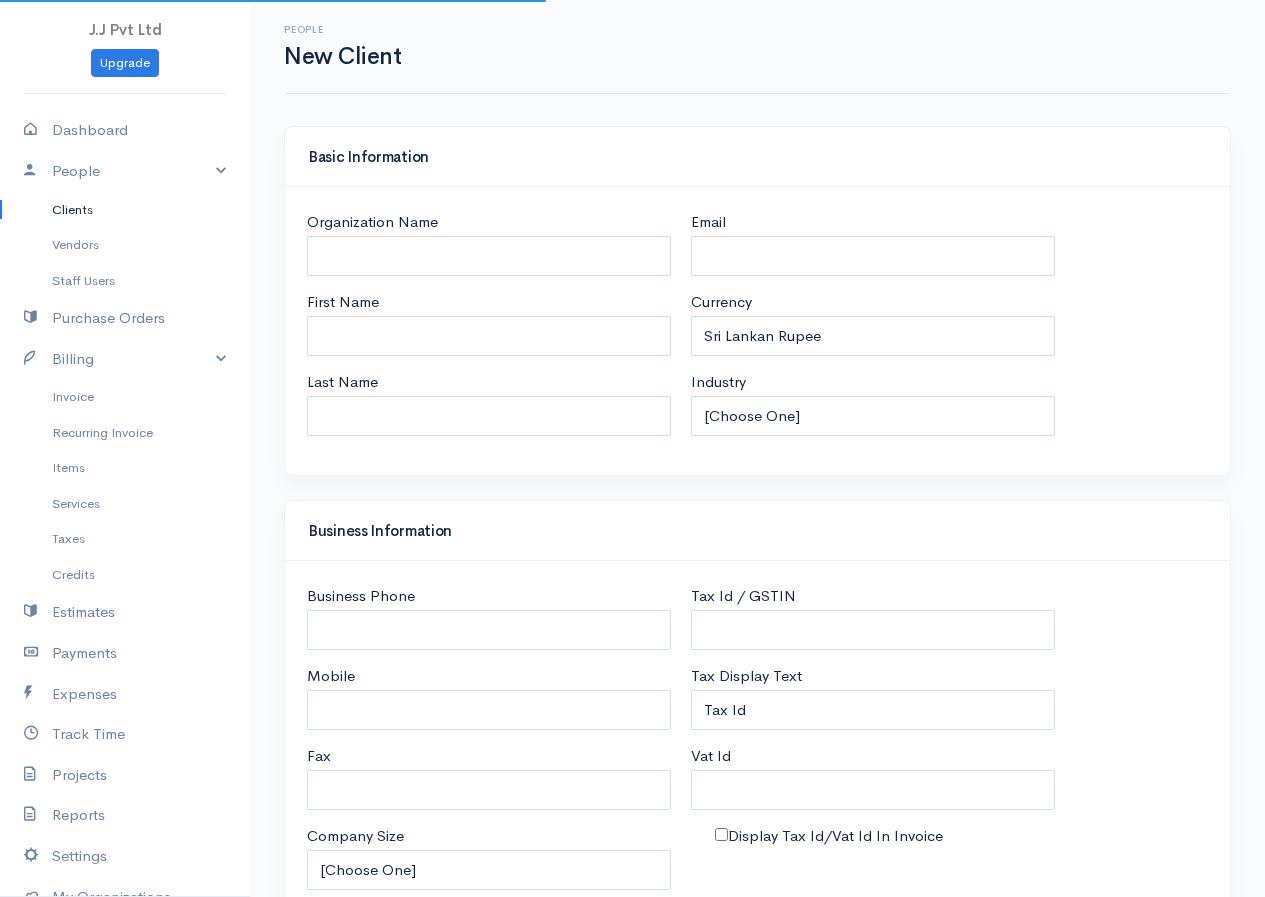 select on "[GEOGRAPHIC_DATA]" 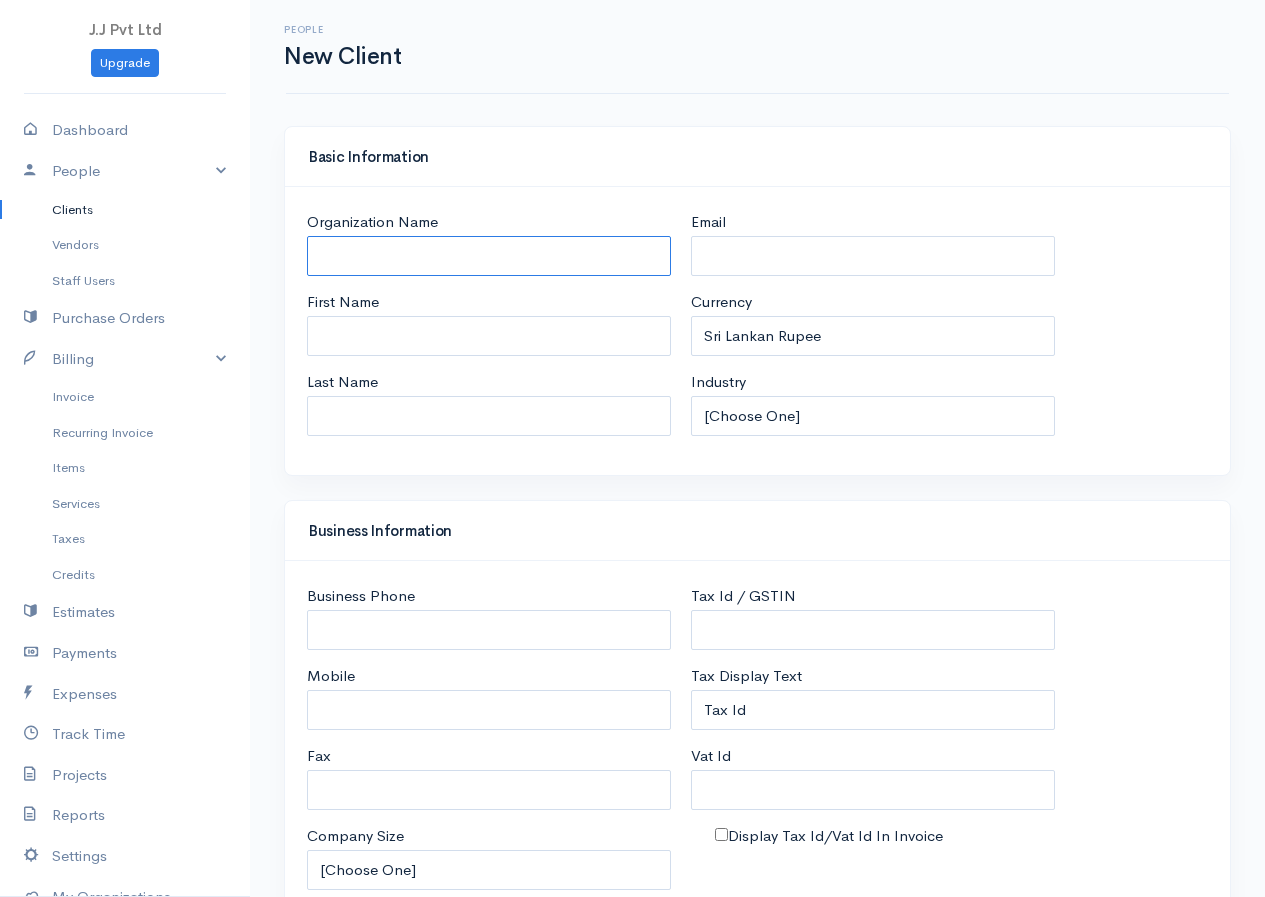 click on "Organization Name" at bounding box center (489, 256) 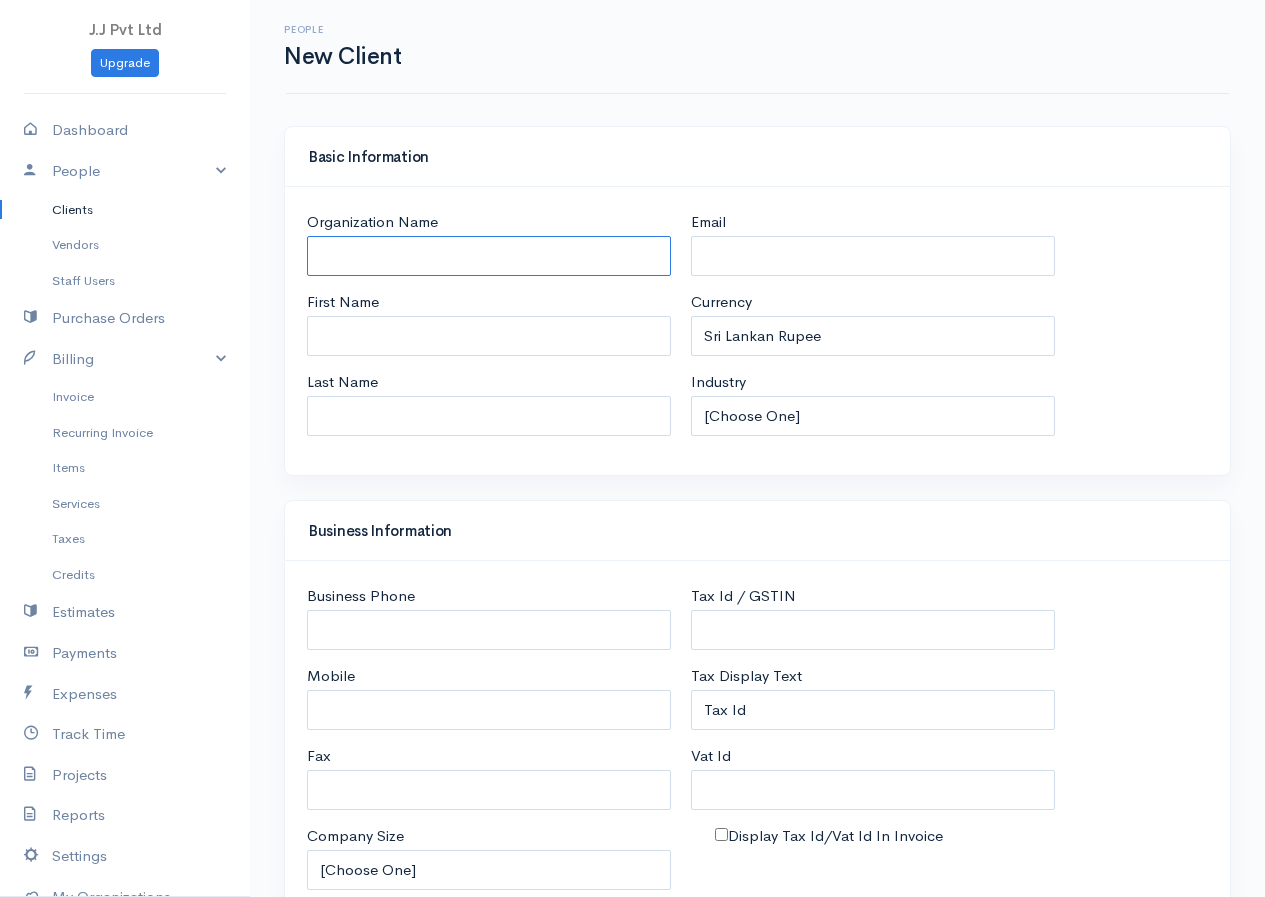 type on "1" 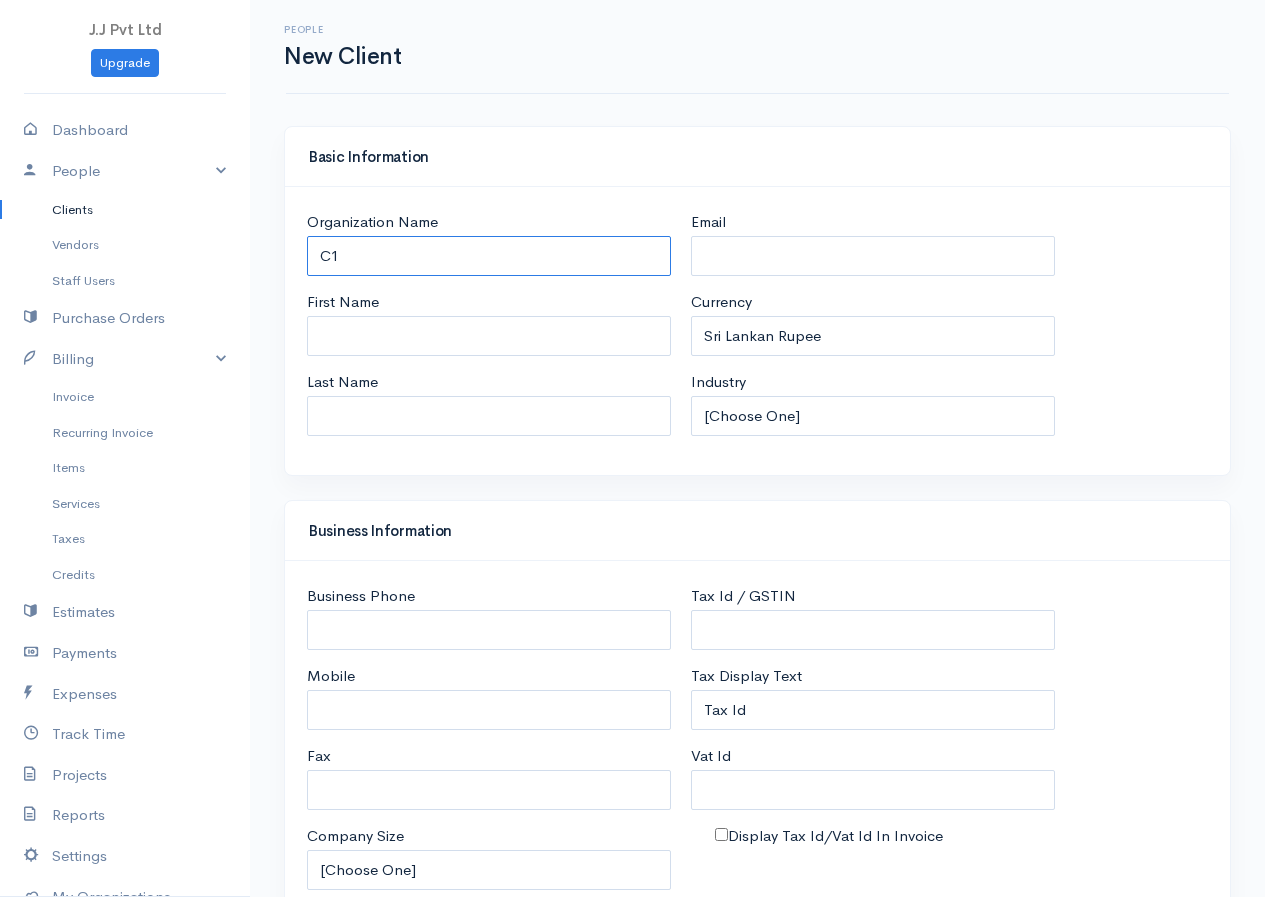 type on "C1" 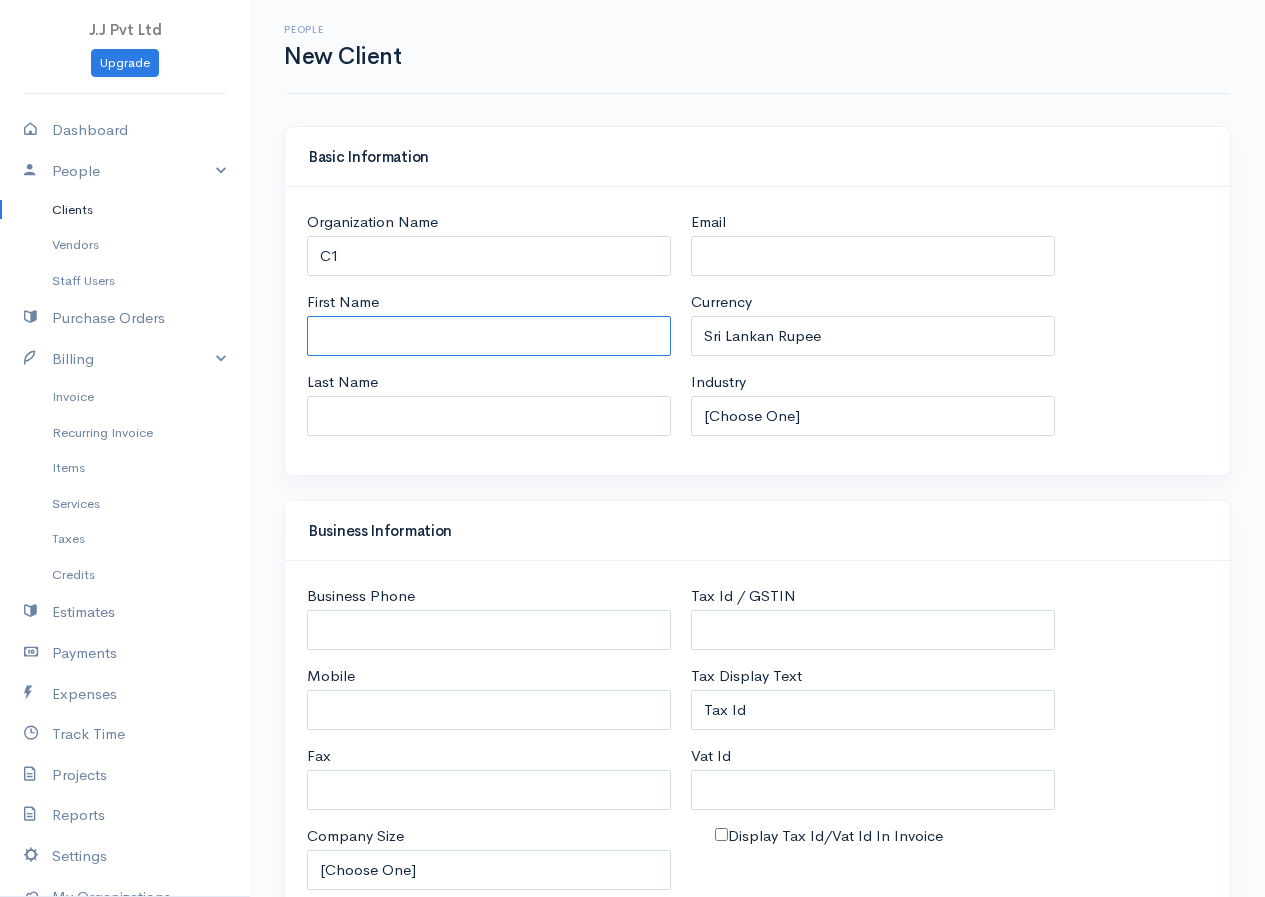 click on "First Name" at bounding box center (489, 336) 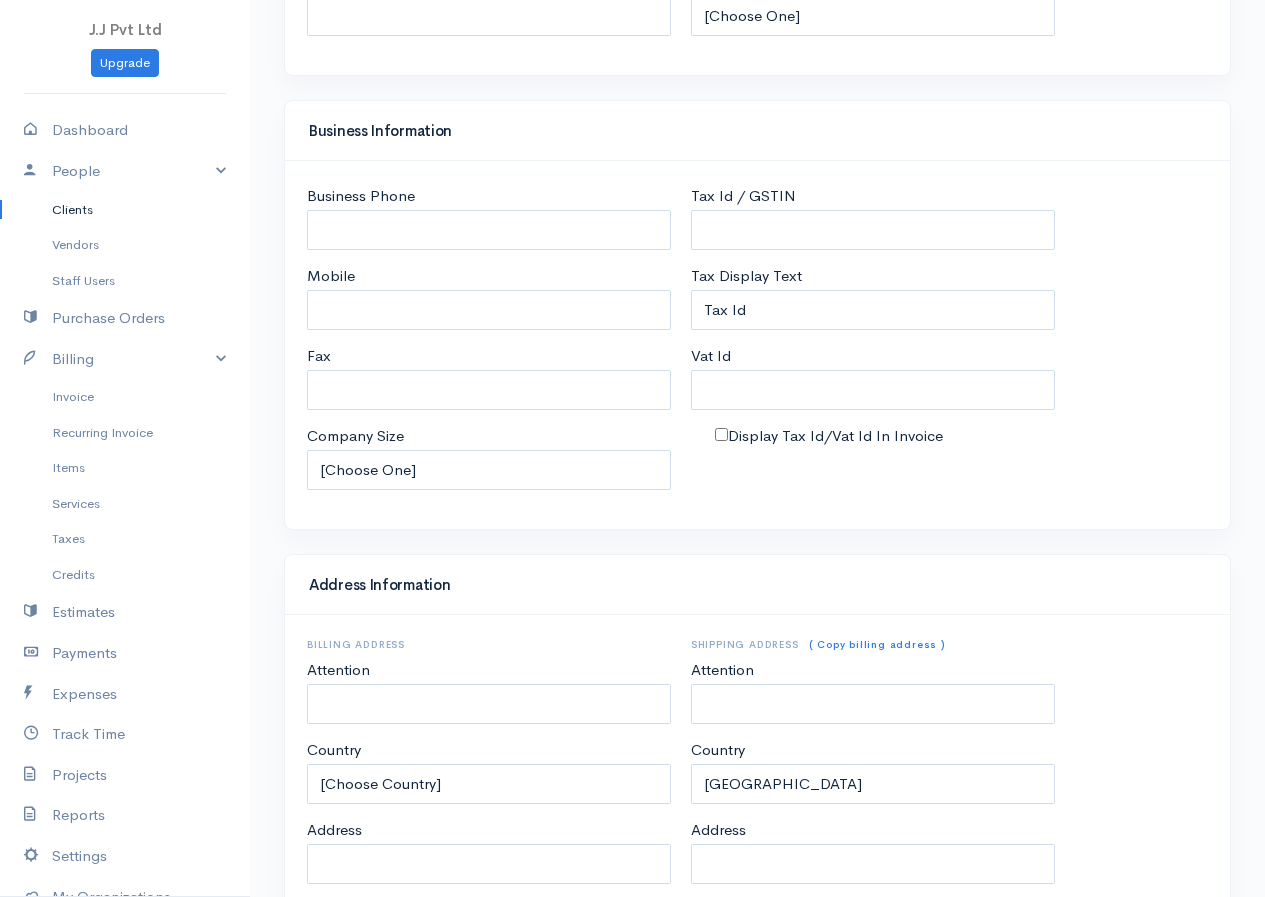 scroll, scrollTop: 754, scrollLeft: 0, axis: vertical 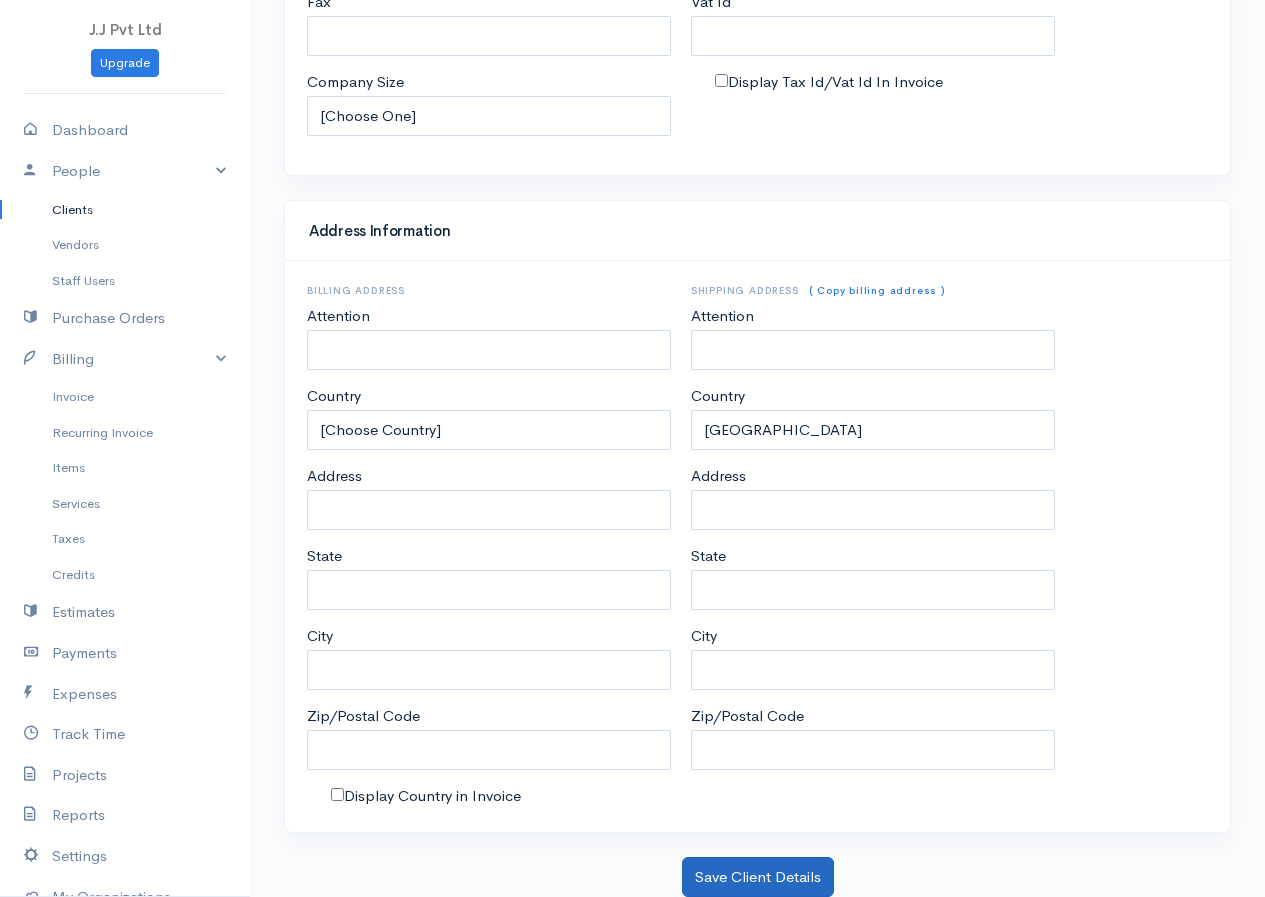 type on "Nuwan" 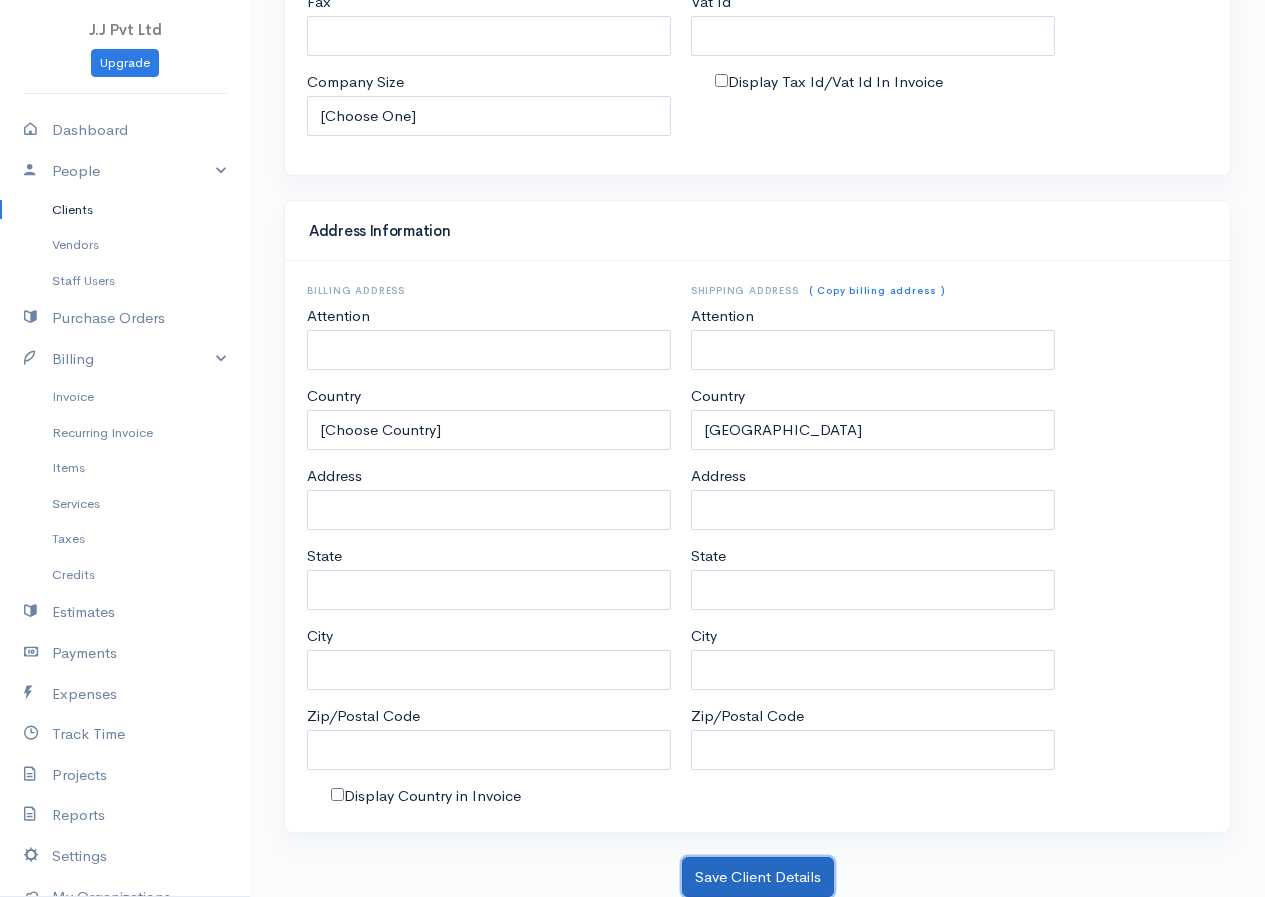 click on "Save Client Details" at bounding box center [758, 877] 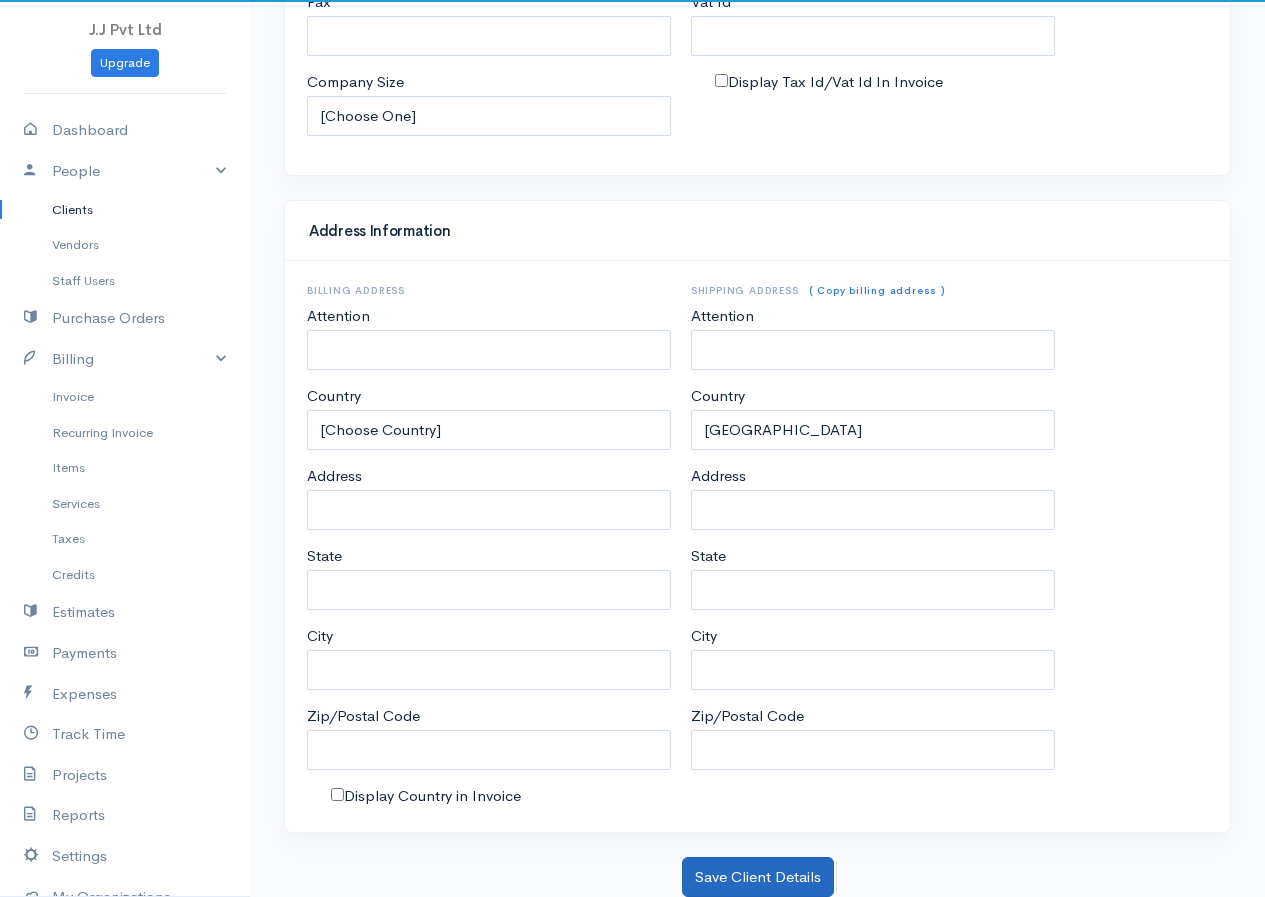 scroll, scrollTop: 0, scrollLeft: 0, axis: both 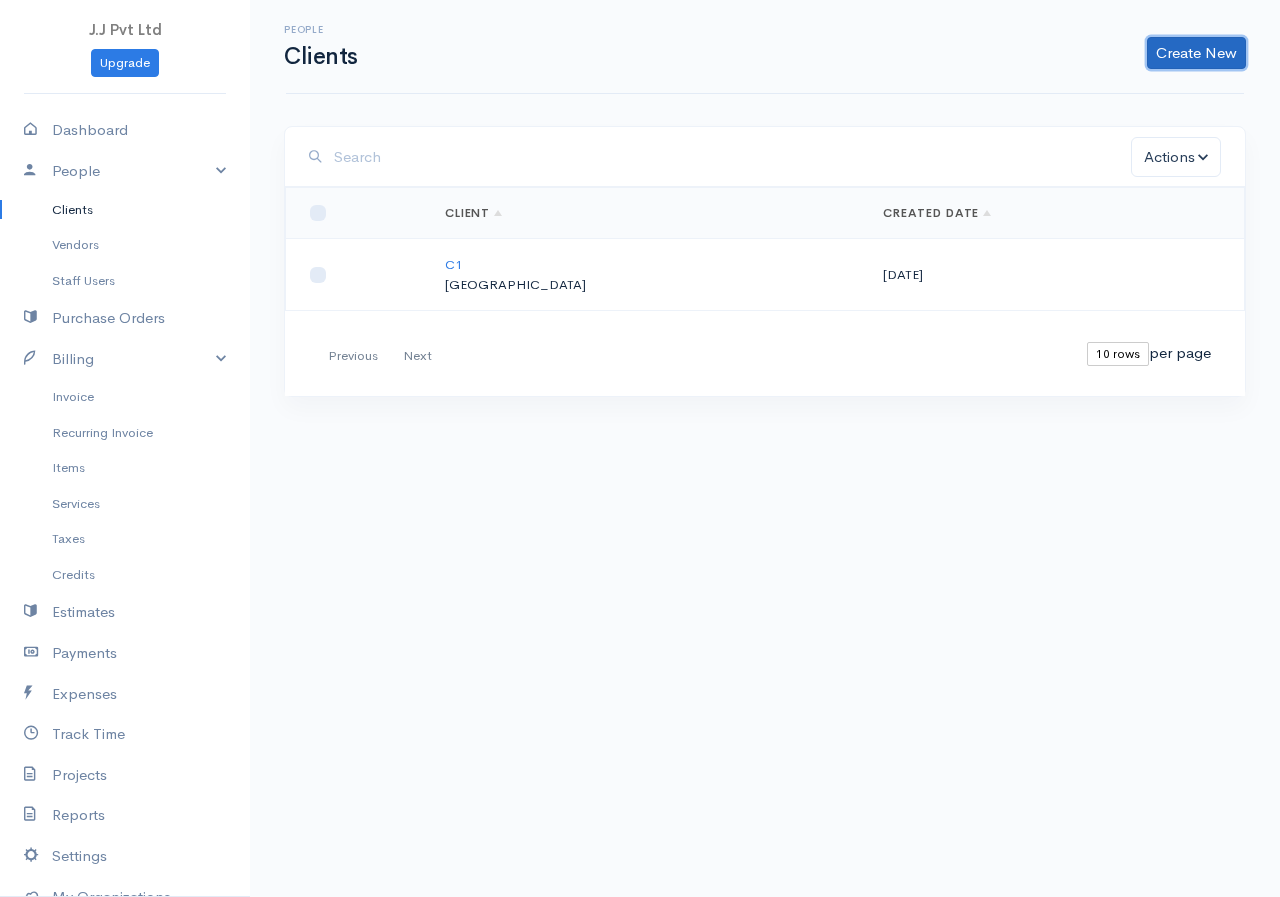 click on "Create New" at bounding box center [1196, 53] 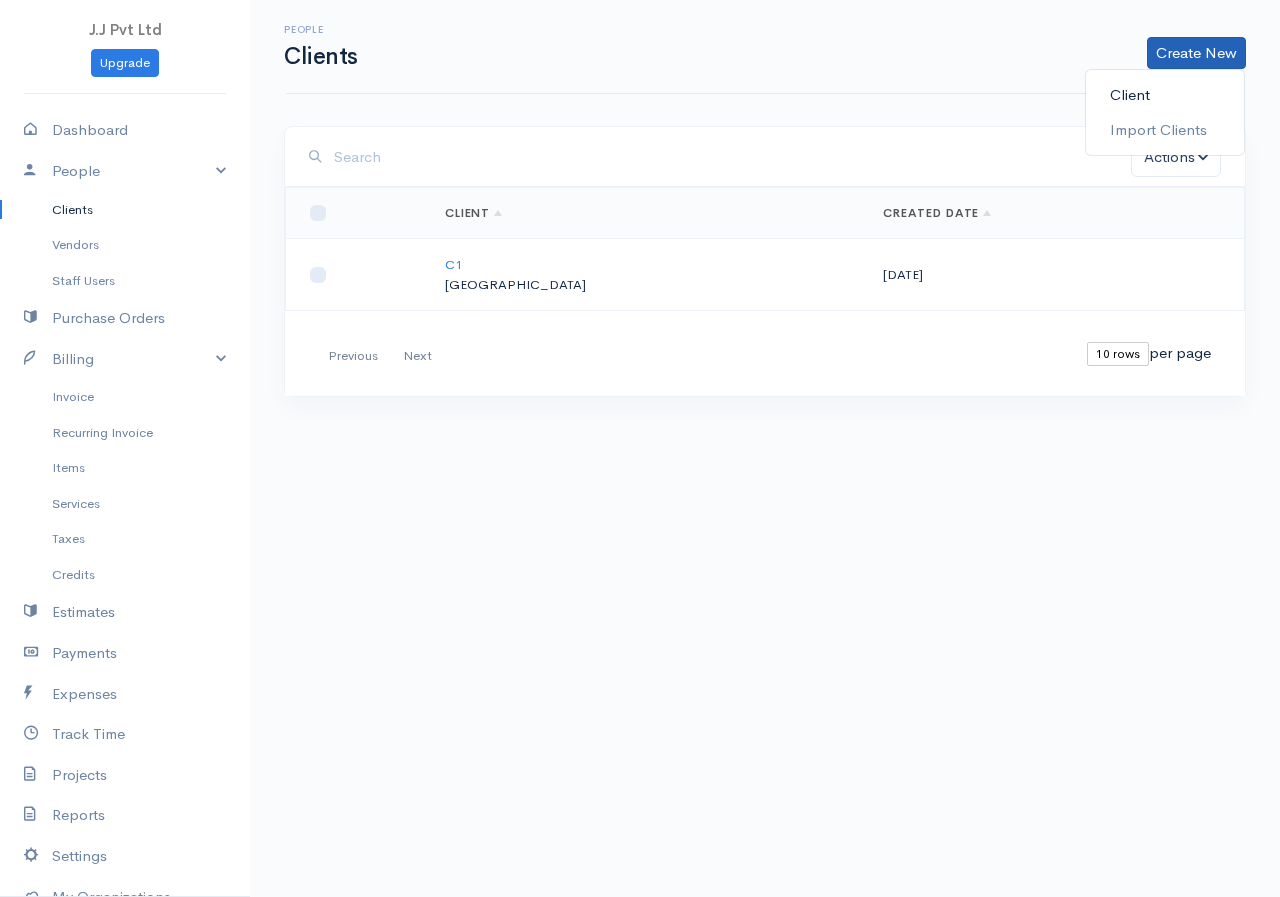 click on "Client" at bounding box center [1165, 95] 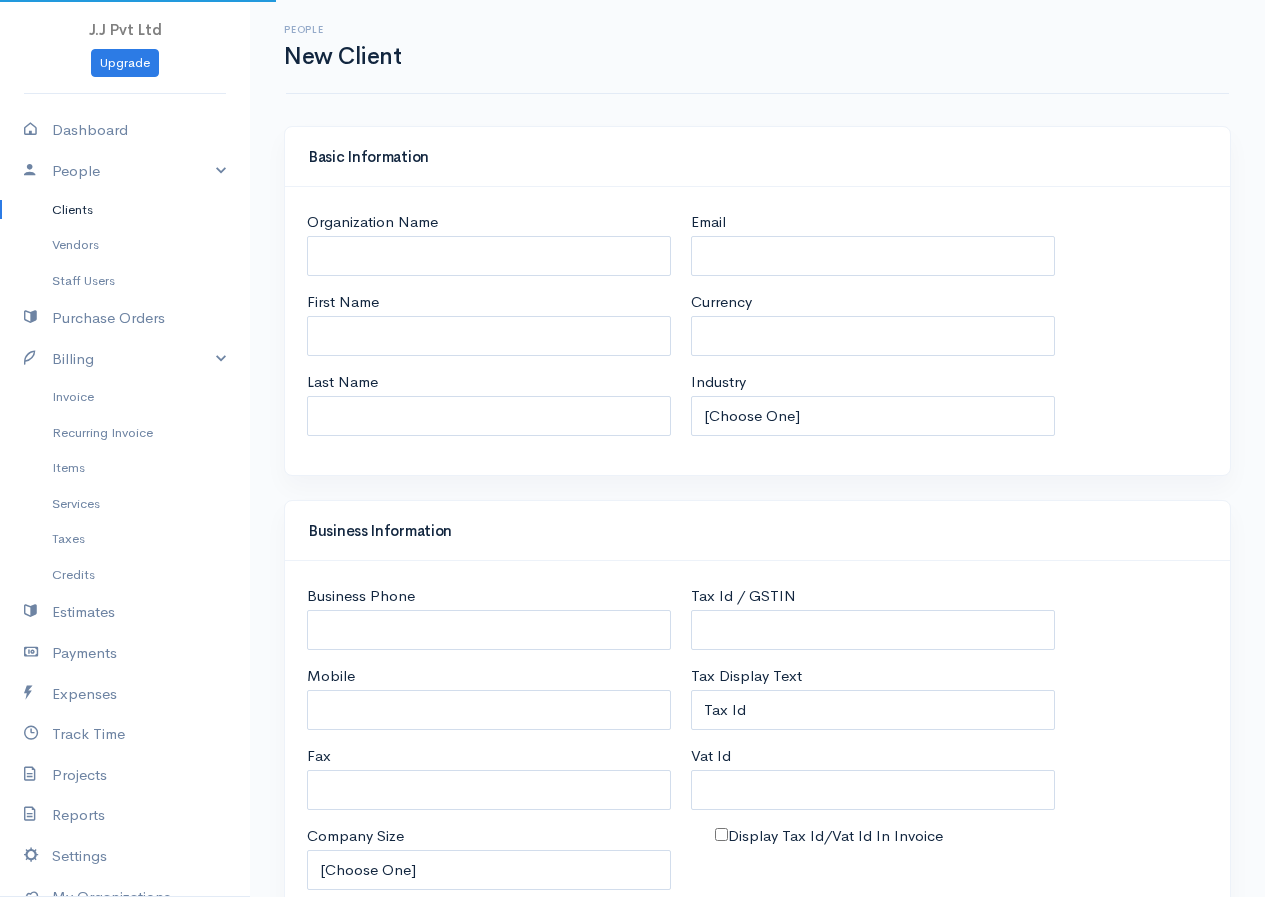 select on "LKR" 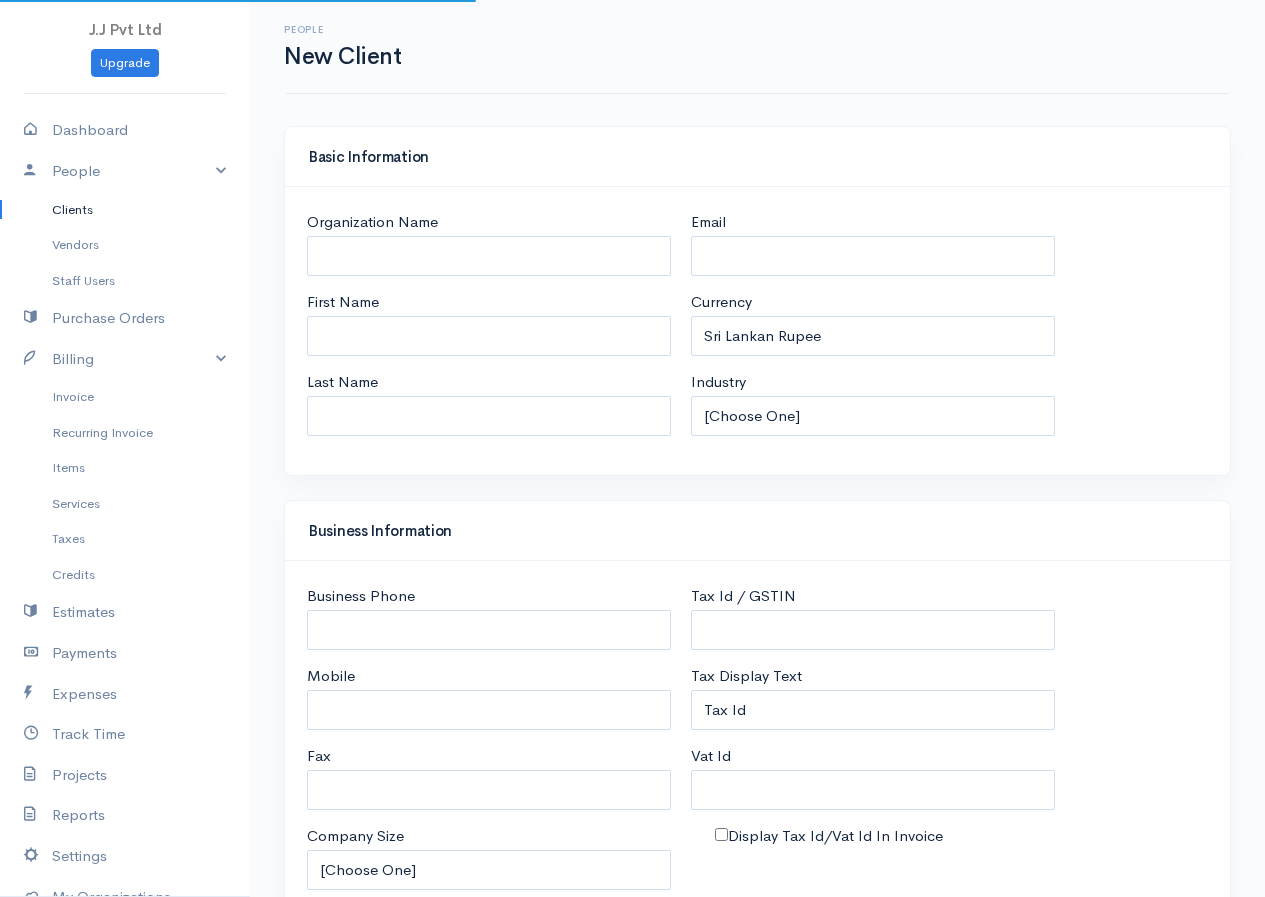 select on "[GEOGRAPHIC_DATA]" 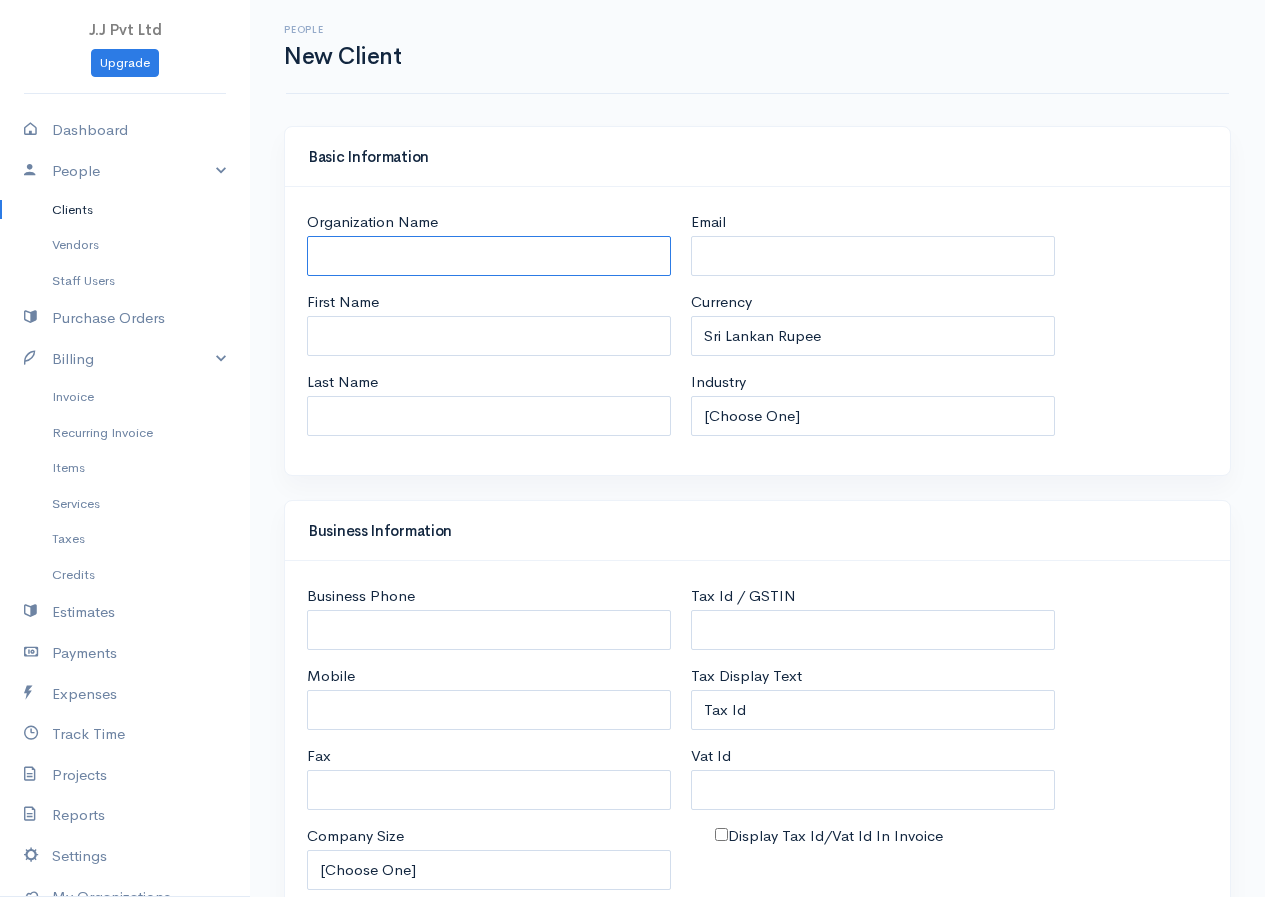 click on "Organization Name" at bounding box center [489, 256] 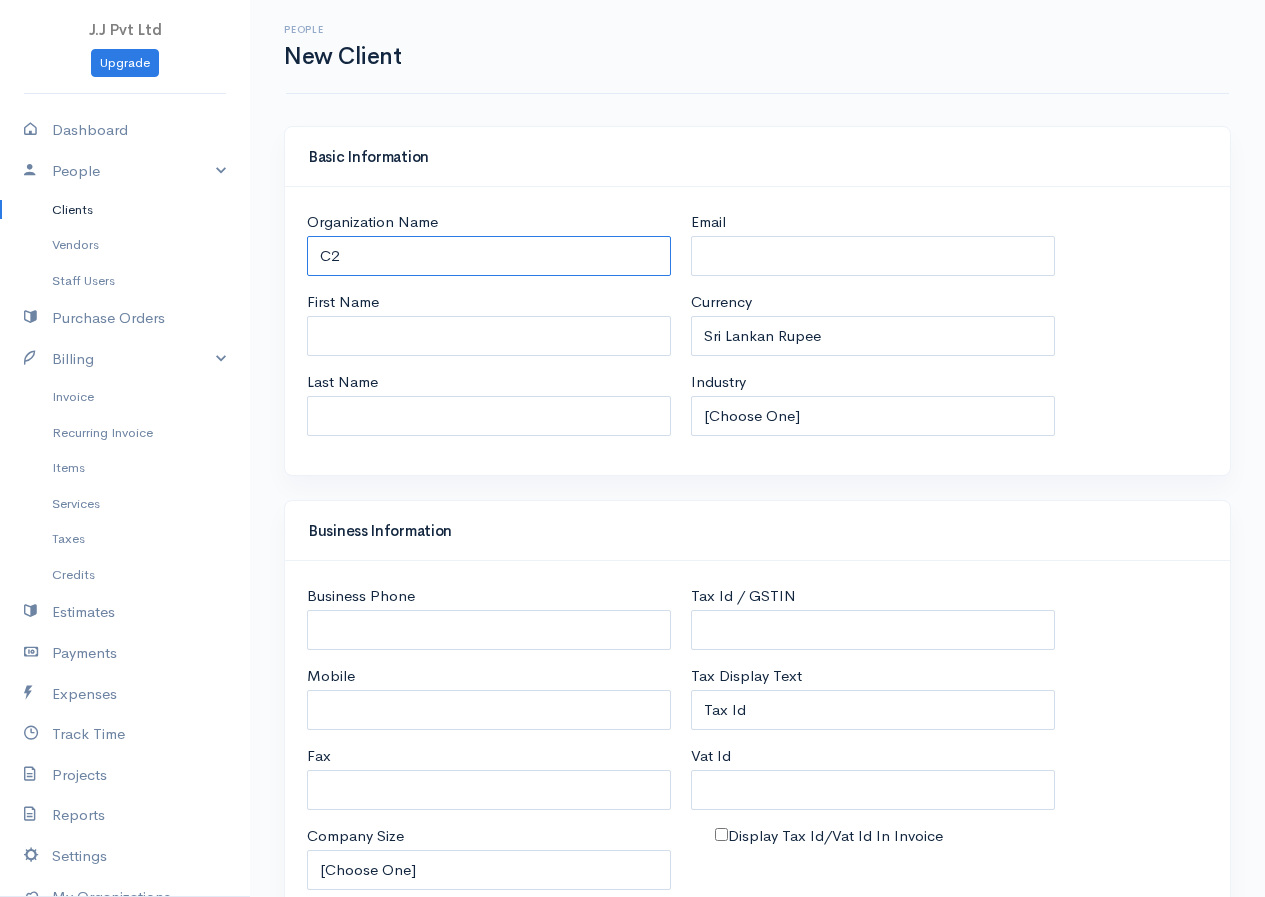 type on "C2" 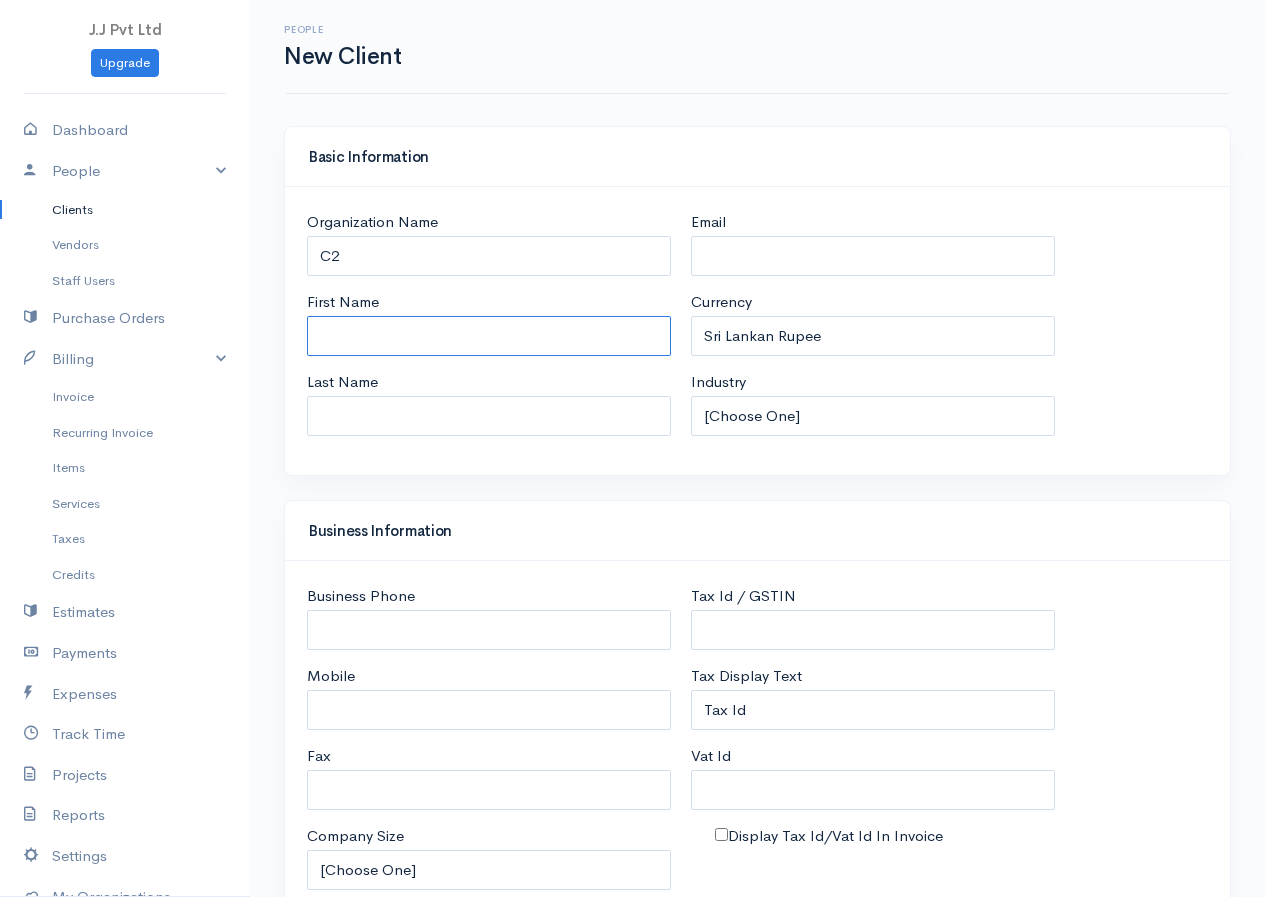 click on "First Name" at bounding box center [489, 336] 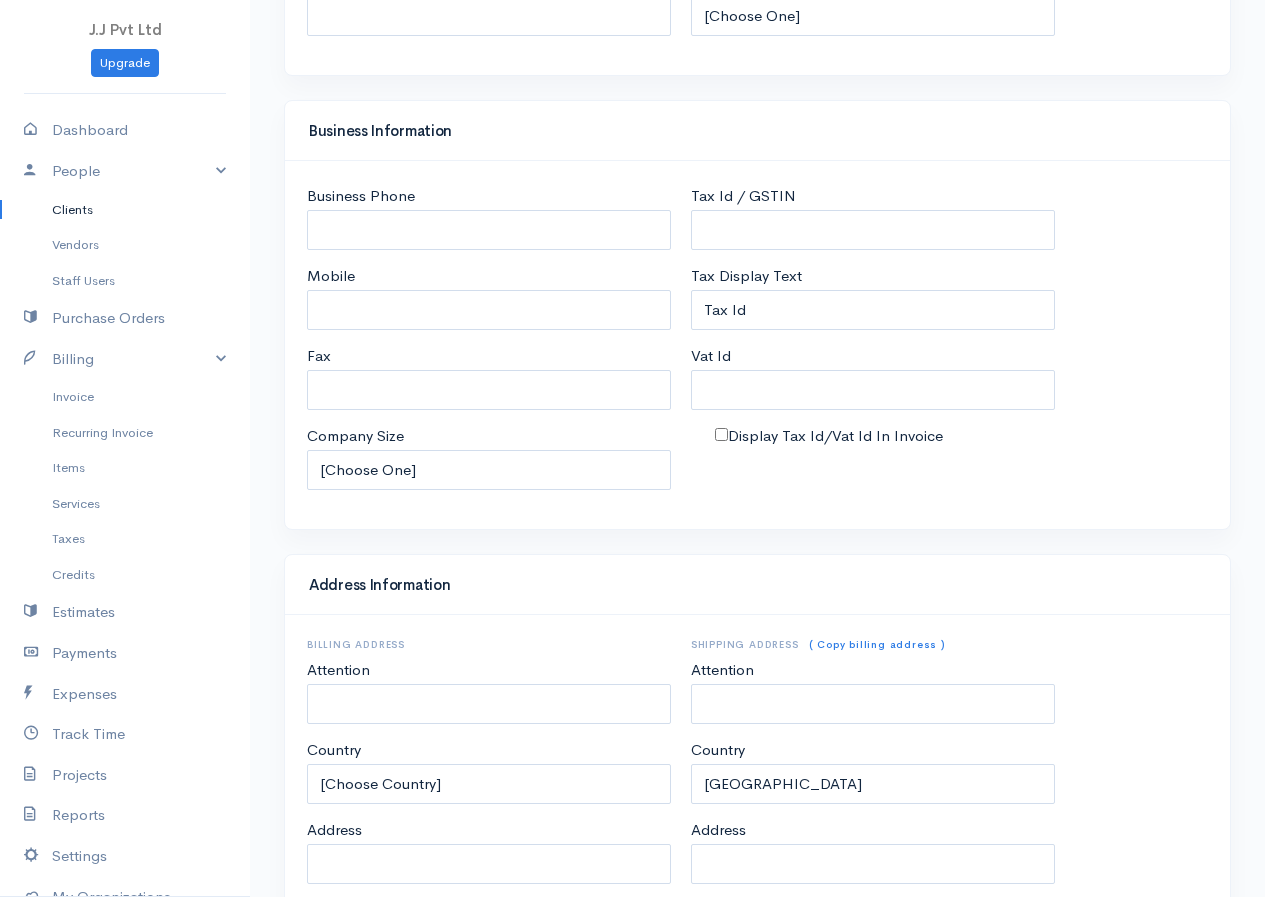 scroll, scrollTop: 754, scrollLeft: 0, axis: vertical 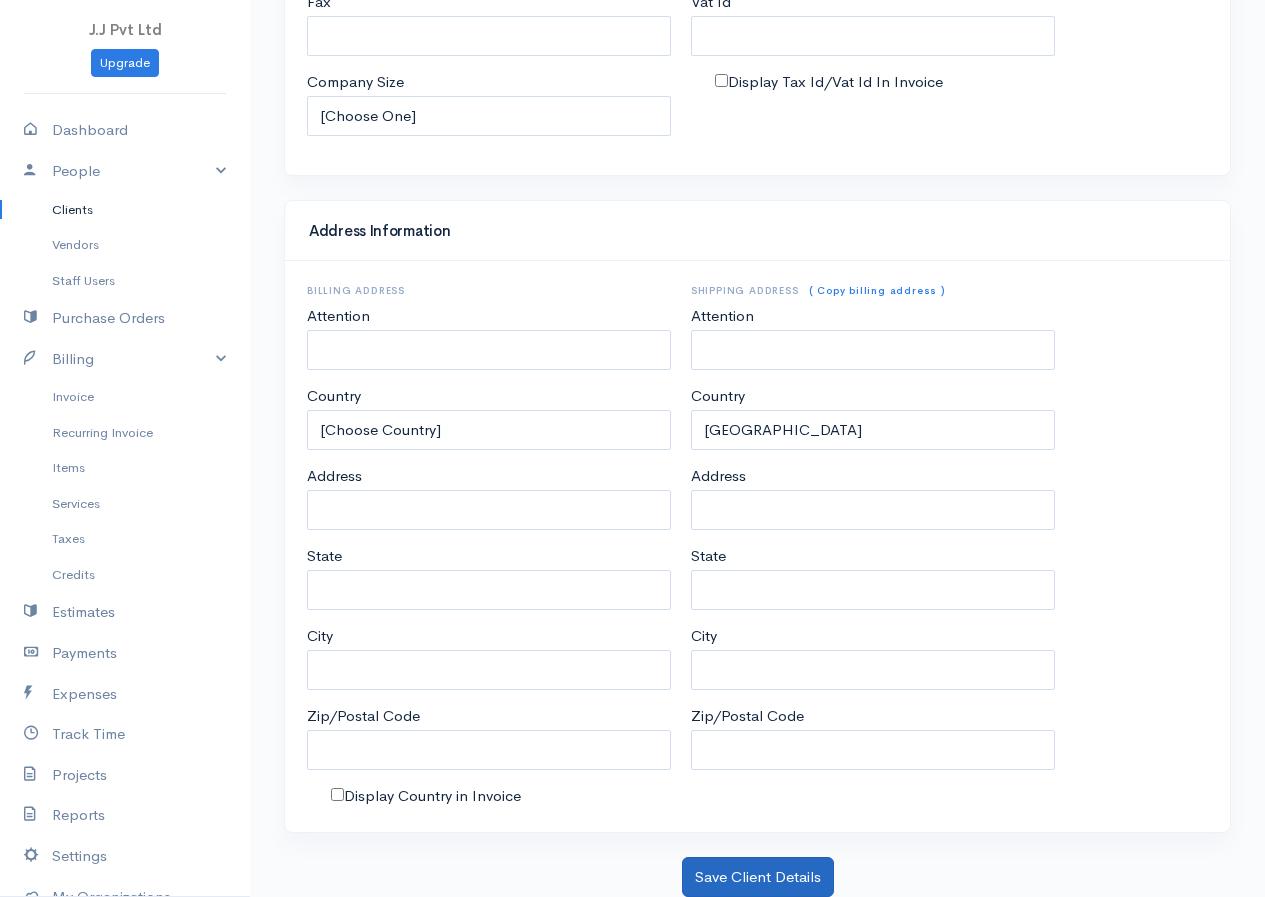 type on "Somu" 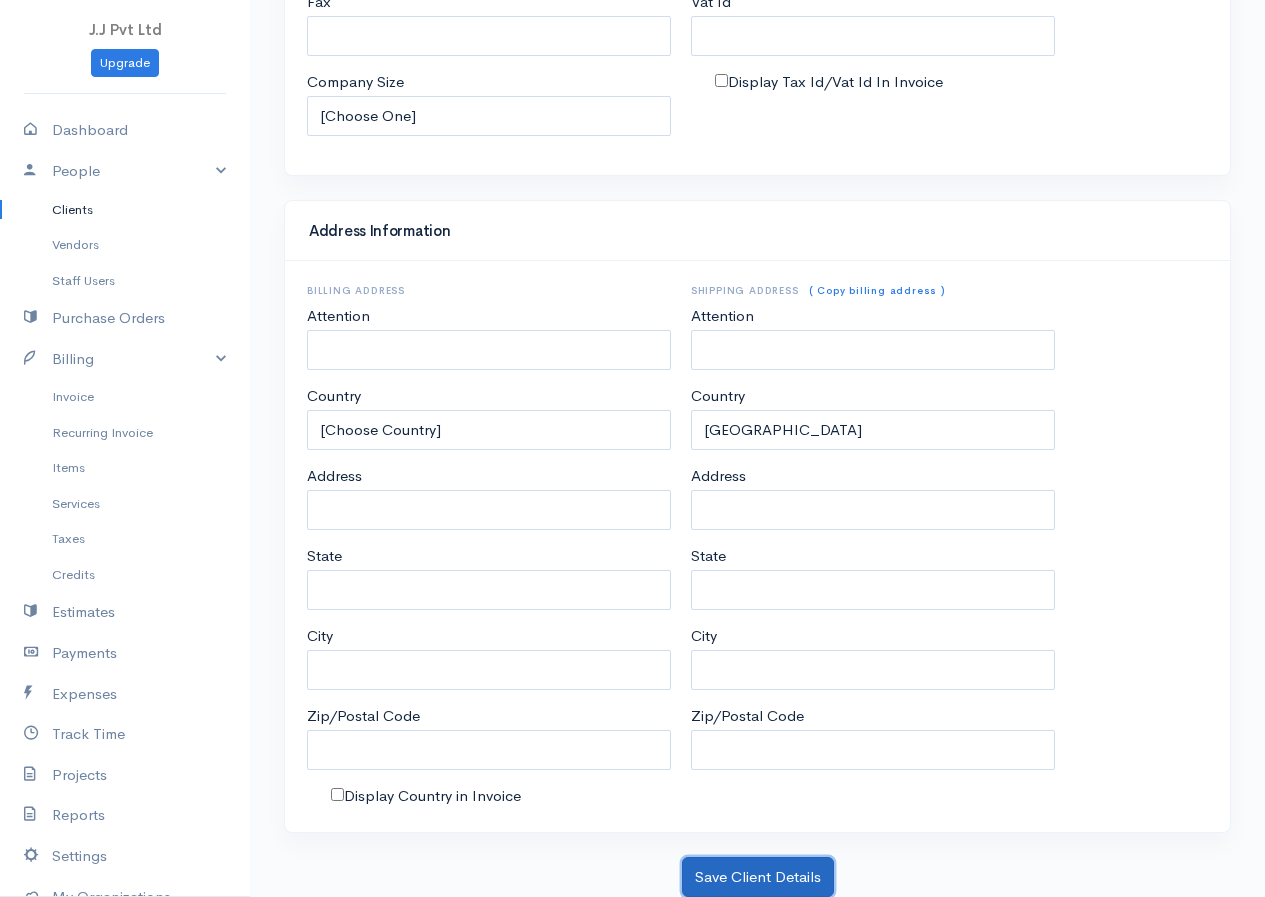 click on "Save Client Details" at bounding box center (758, 877) 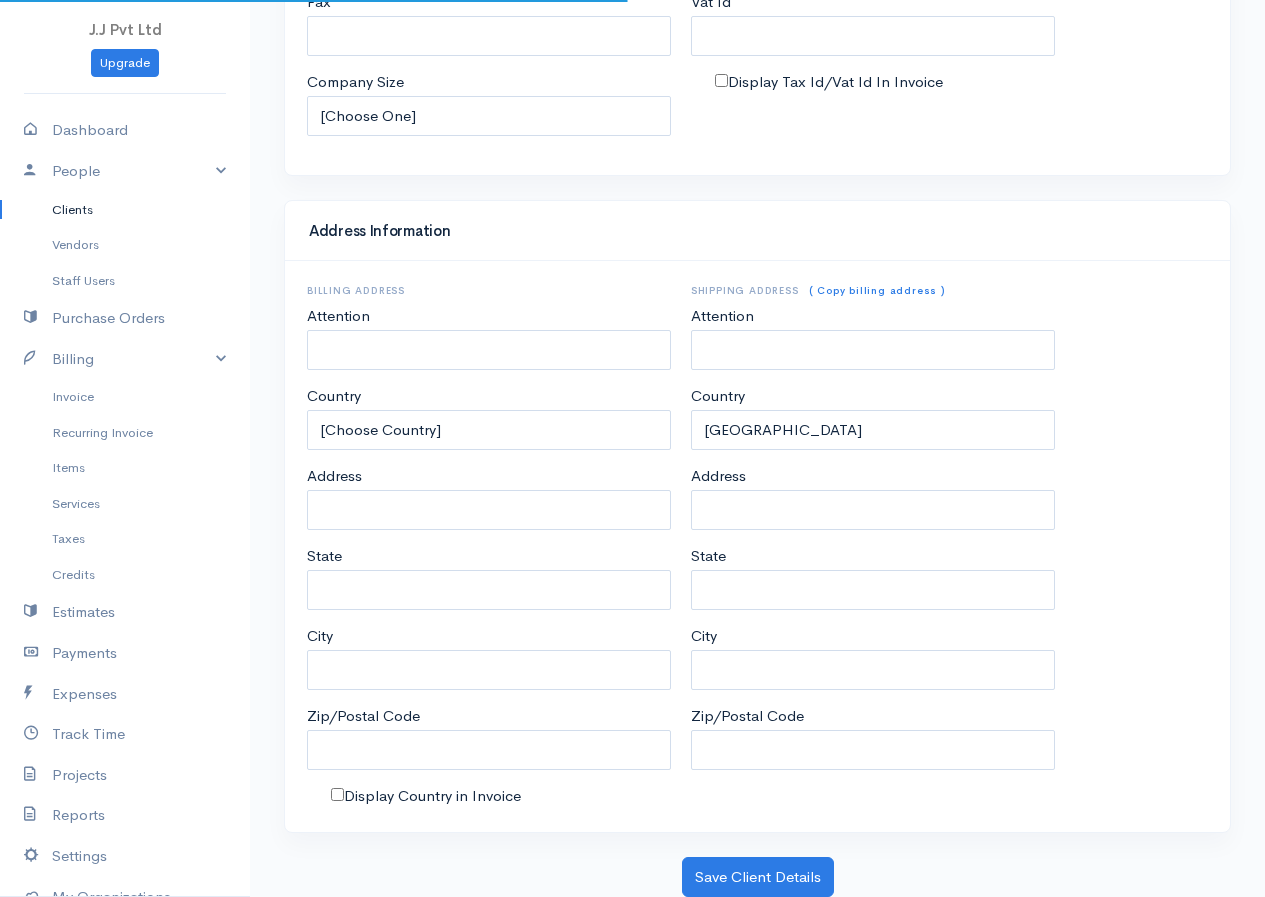 scroll, scrollTop: 0, scrollLeft: 0, axis: both 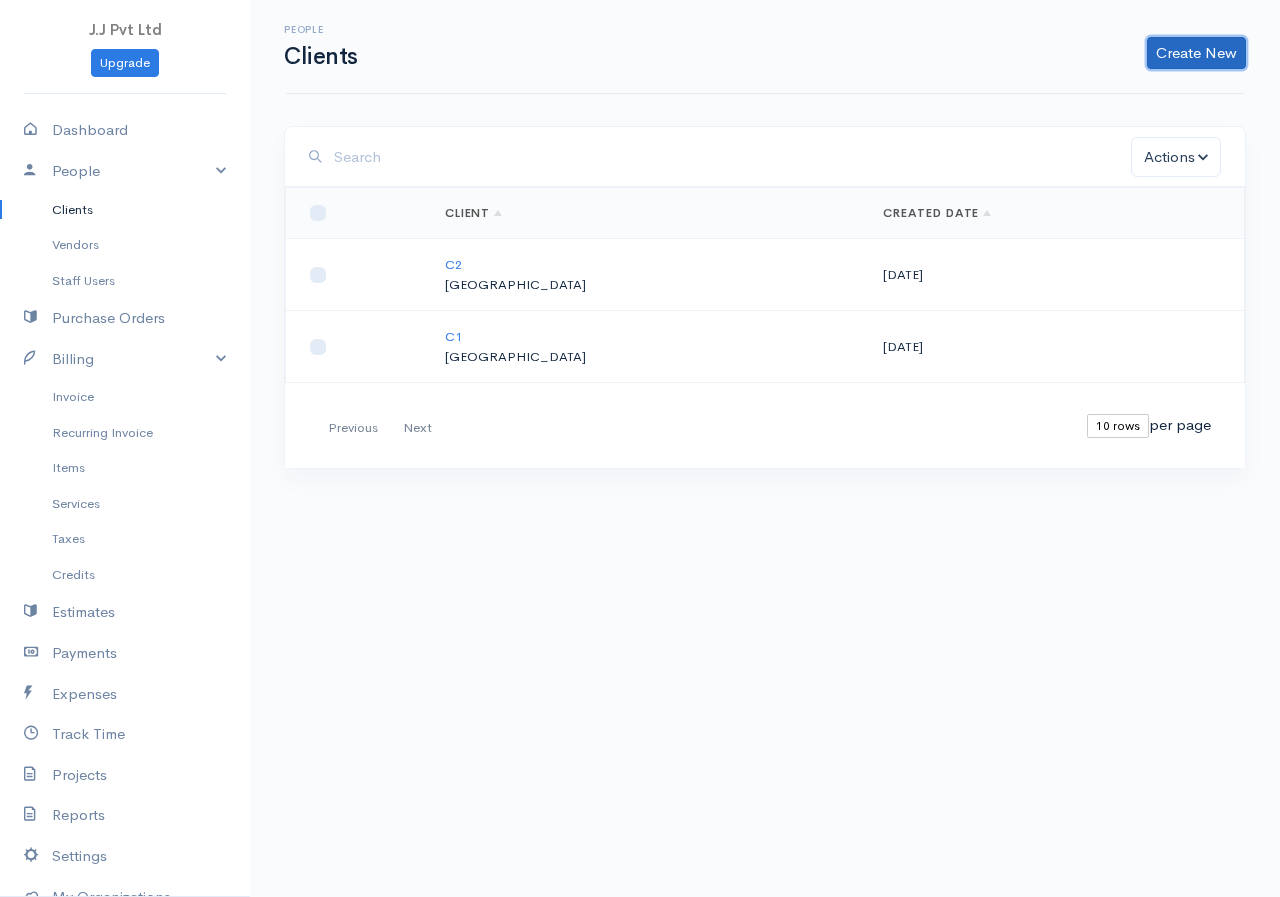 click on "Create New" at bounding box center [1196, 53] 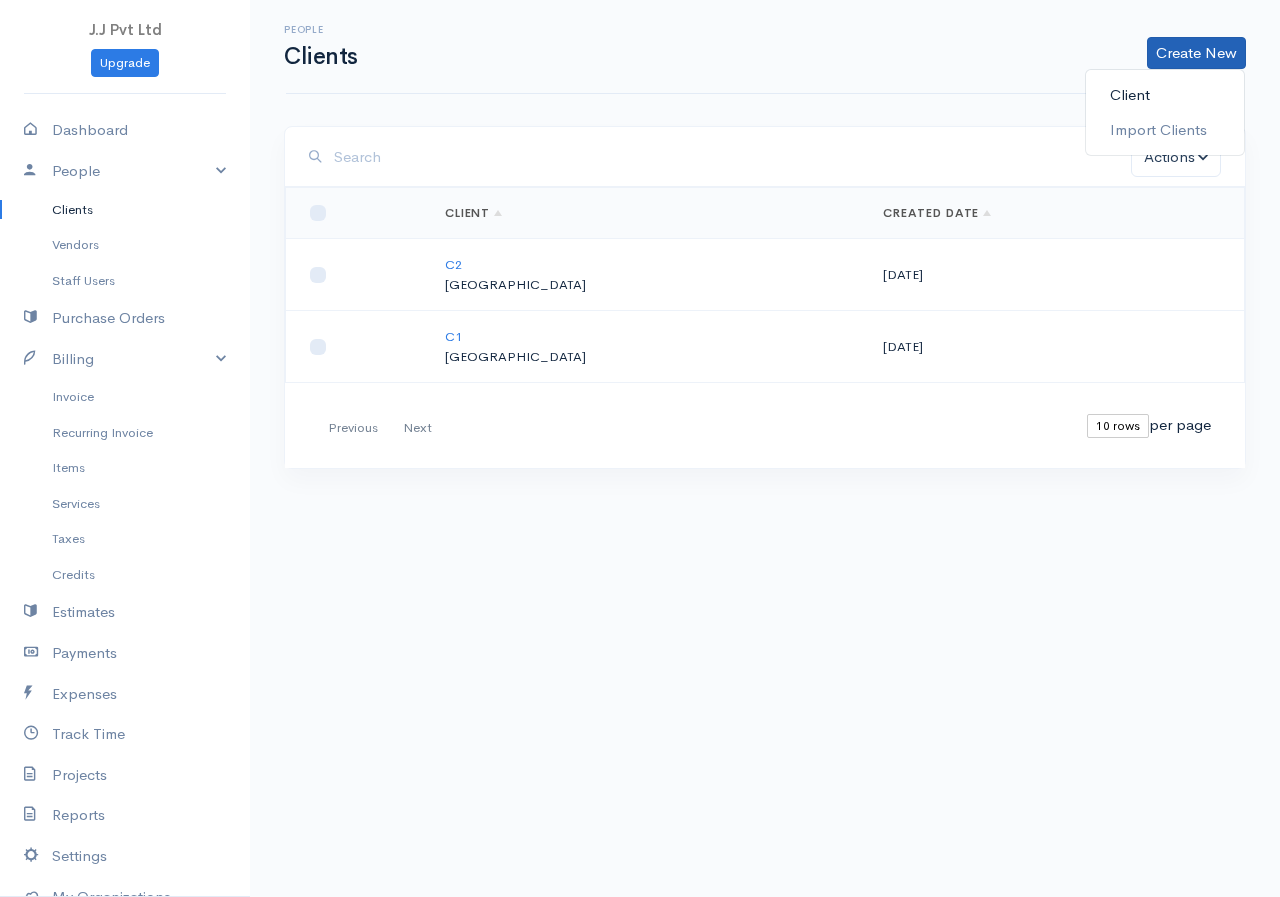 click on "Client" at bounding box center [1165, 95] 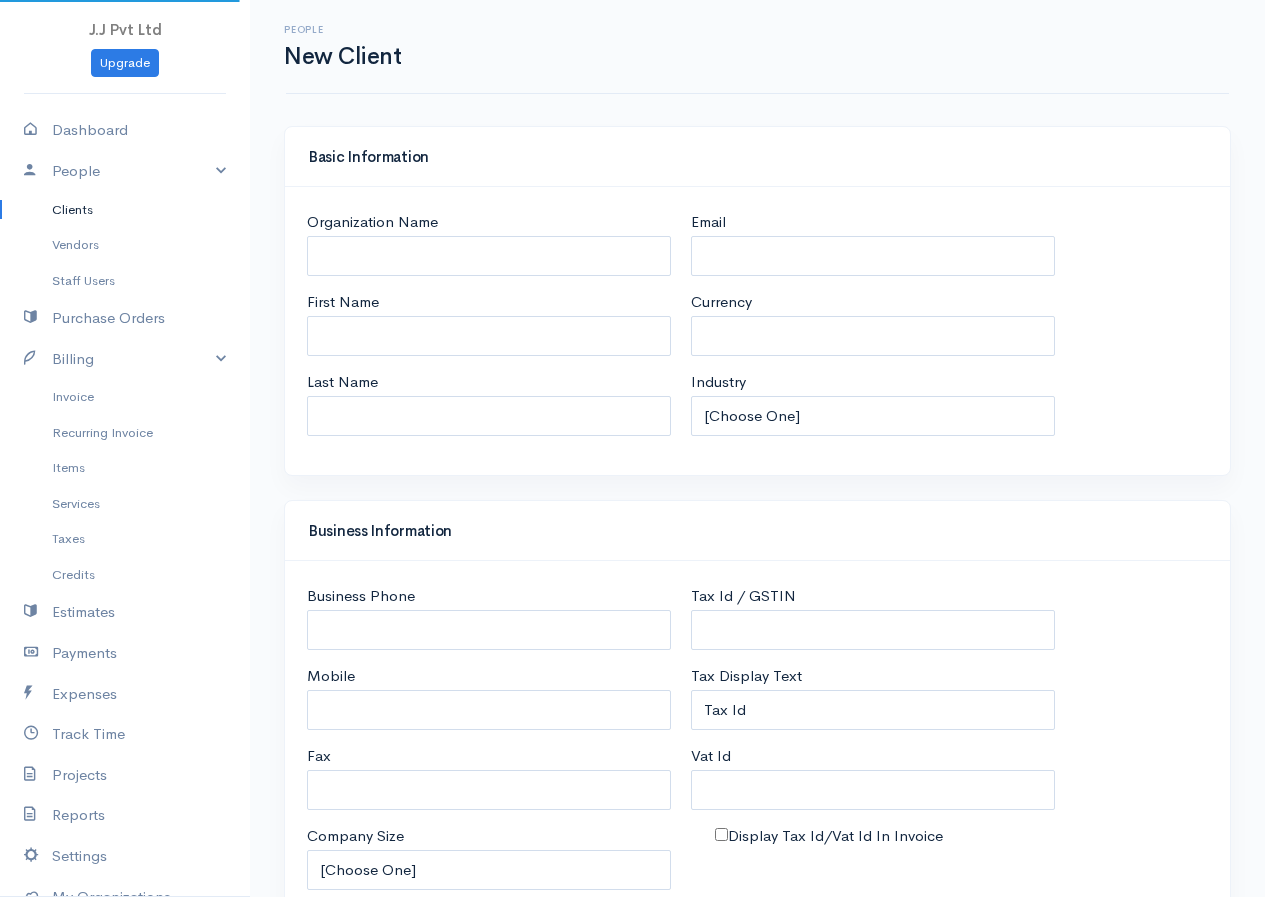 select on "LKR" 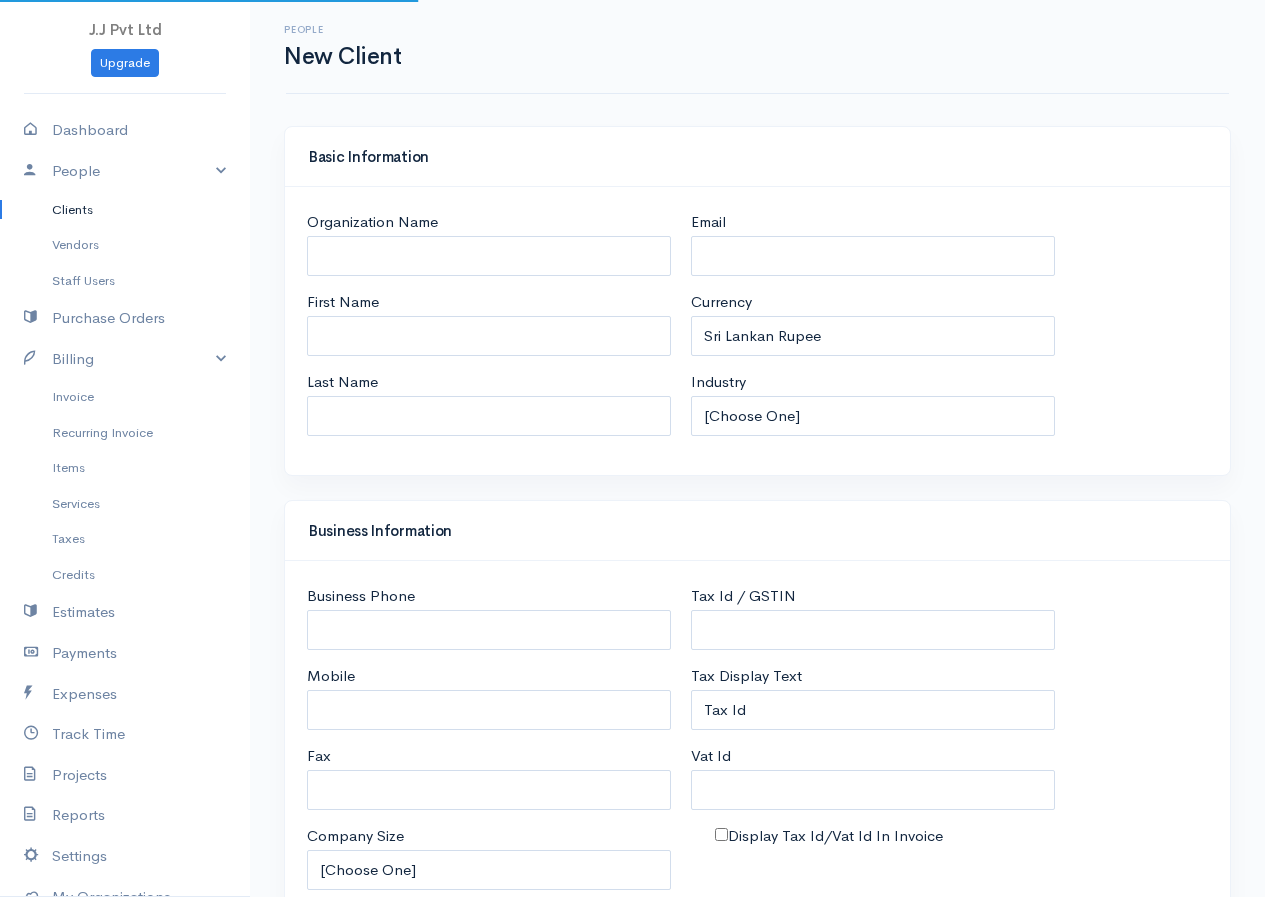 select on "[GEOGRAPHIC_DATA]" 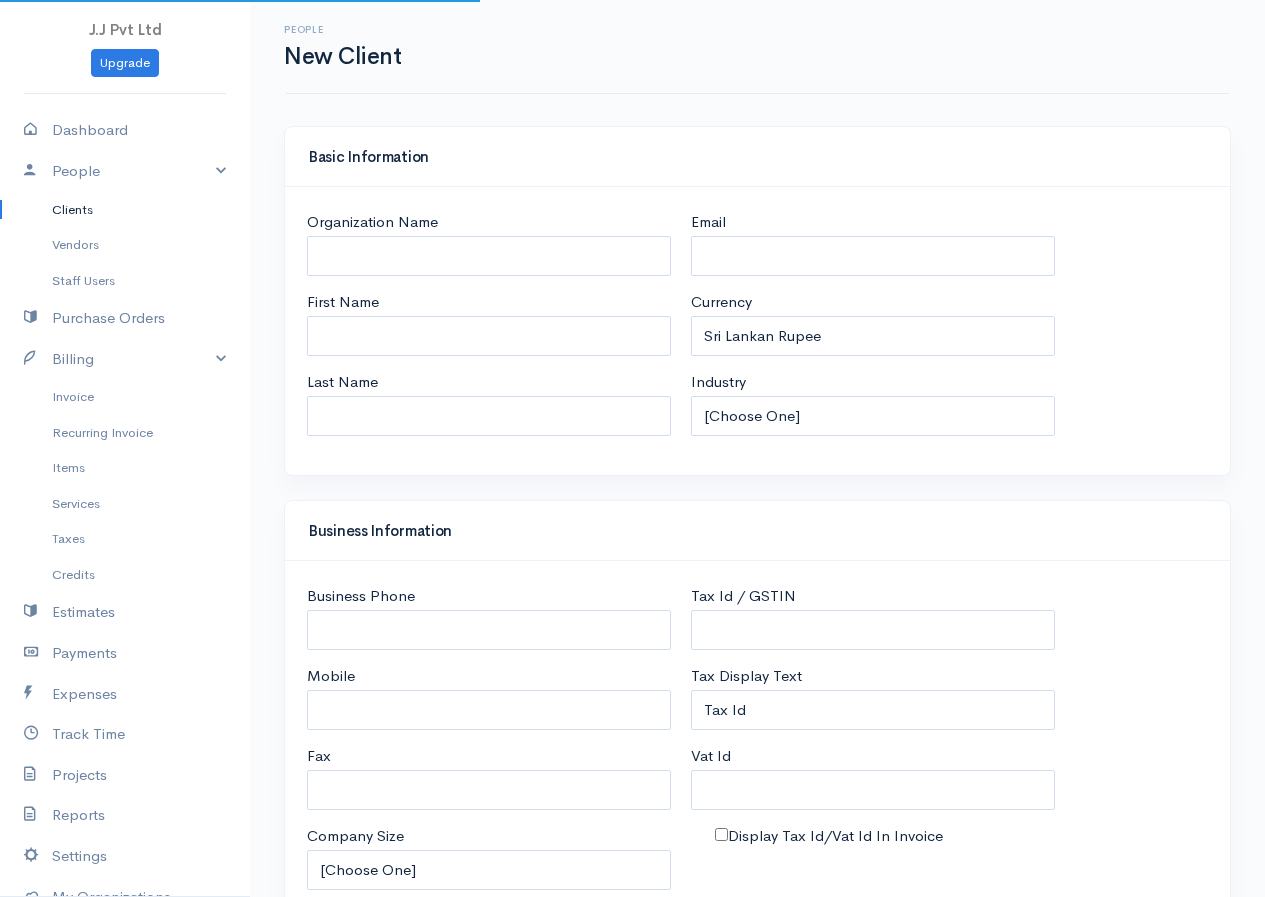 select on "[GEOGRAPHIC_DATA]" 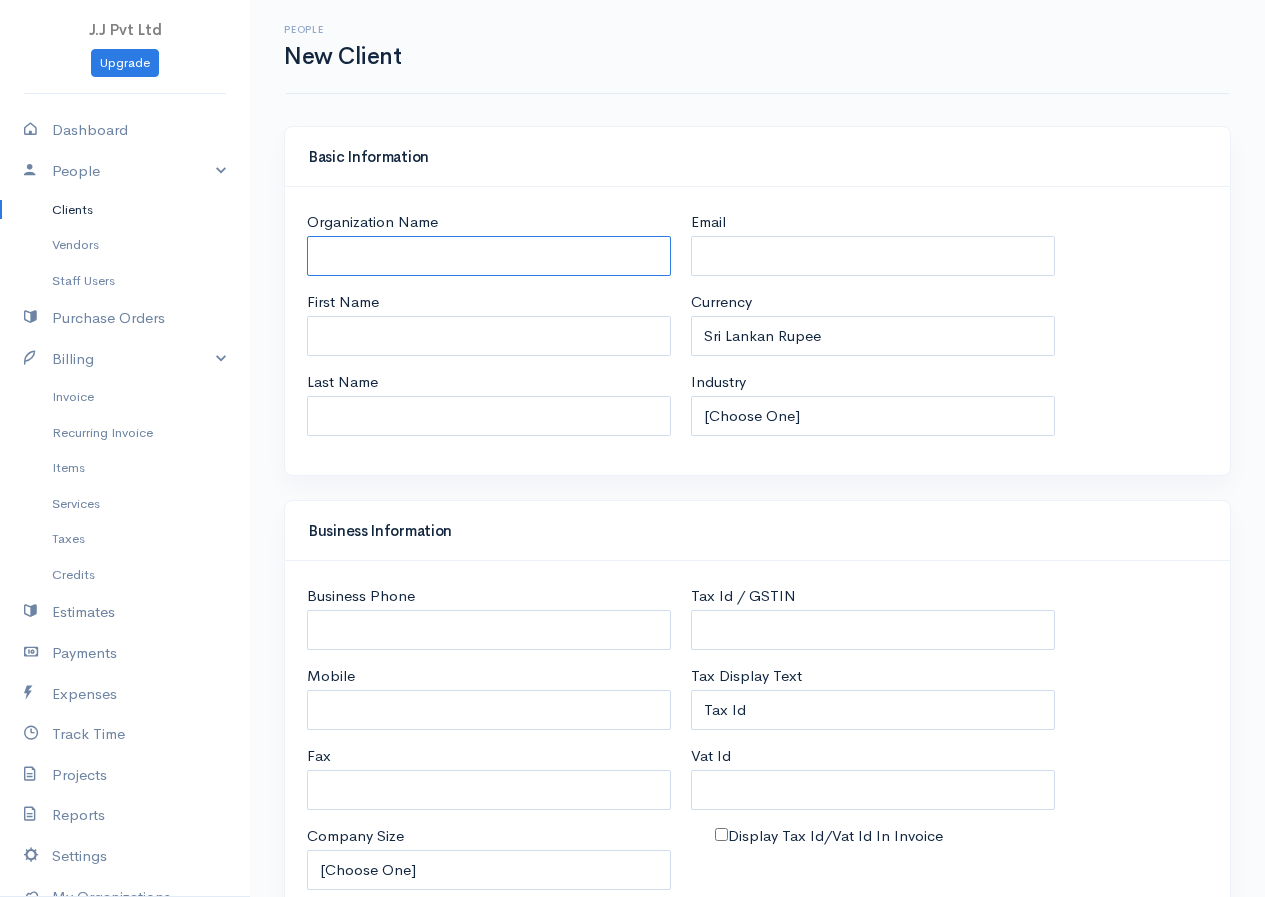click on "Organization Name" at bounding box center [489, 256] 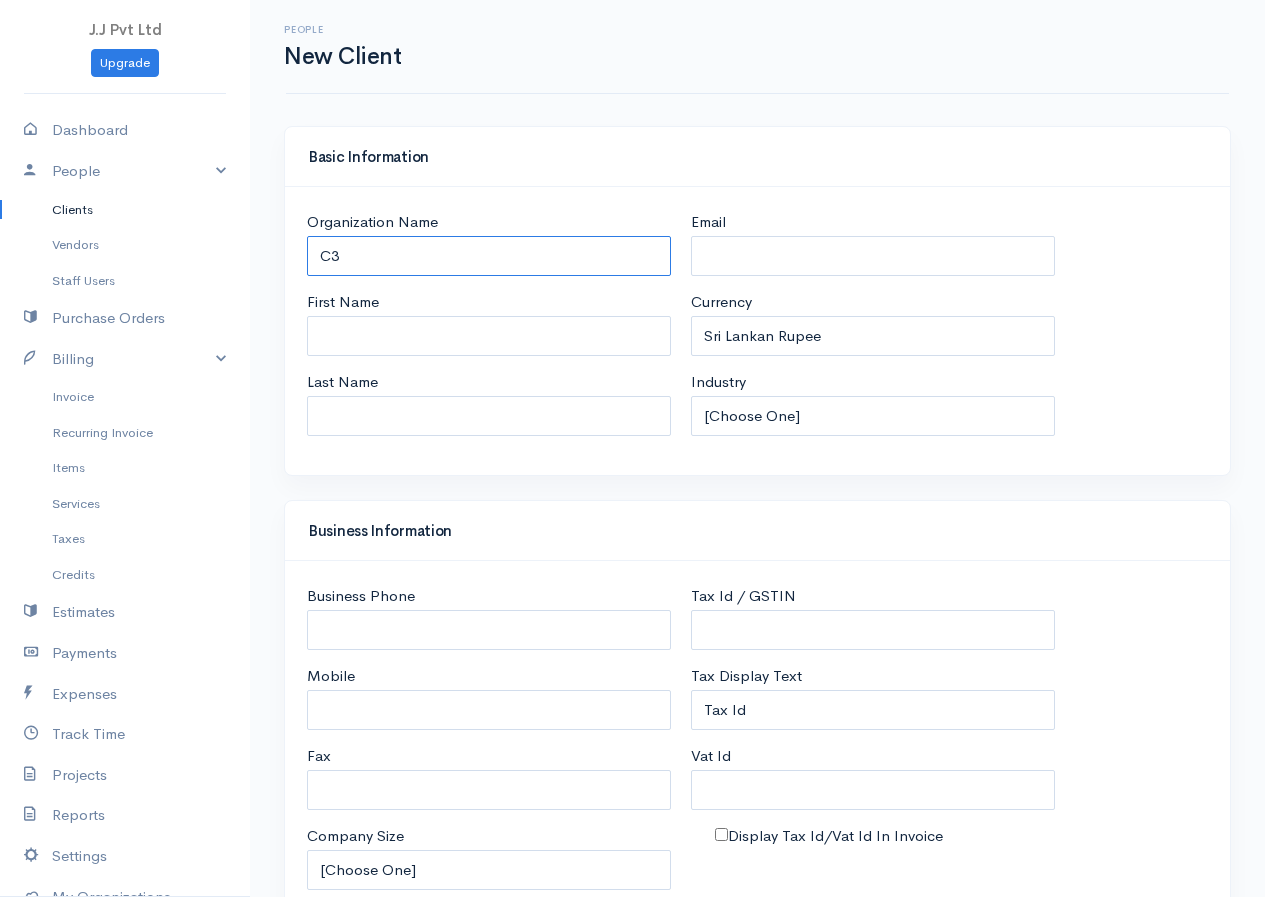 type on "C3" 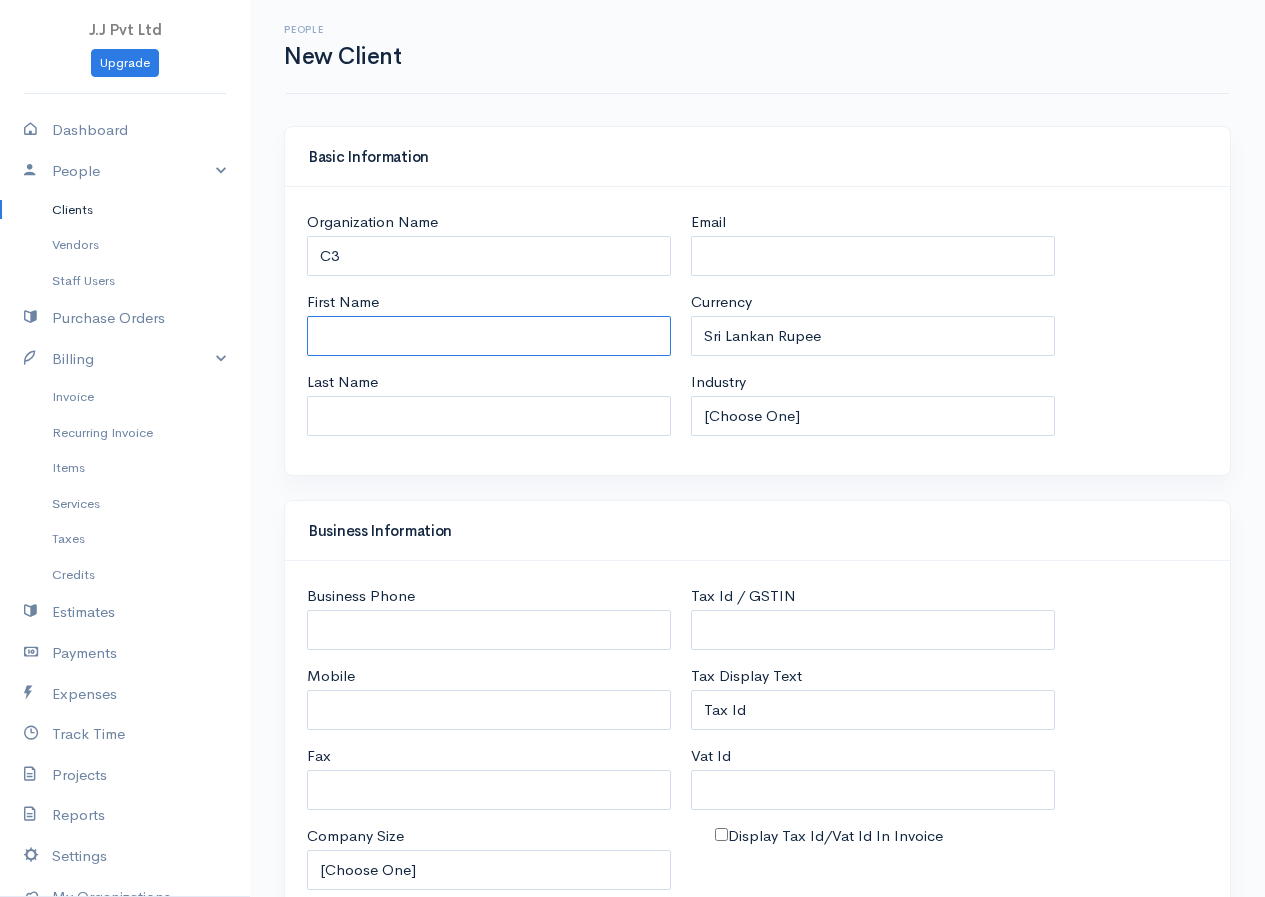 click on "First Name" at bounding box center (489, 336) 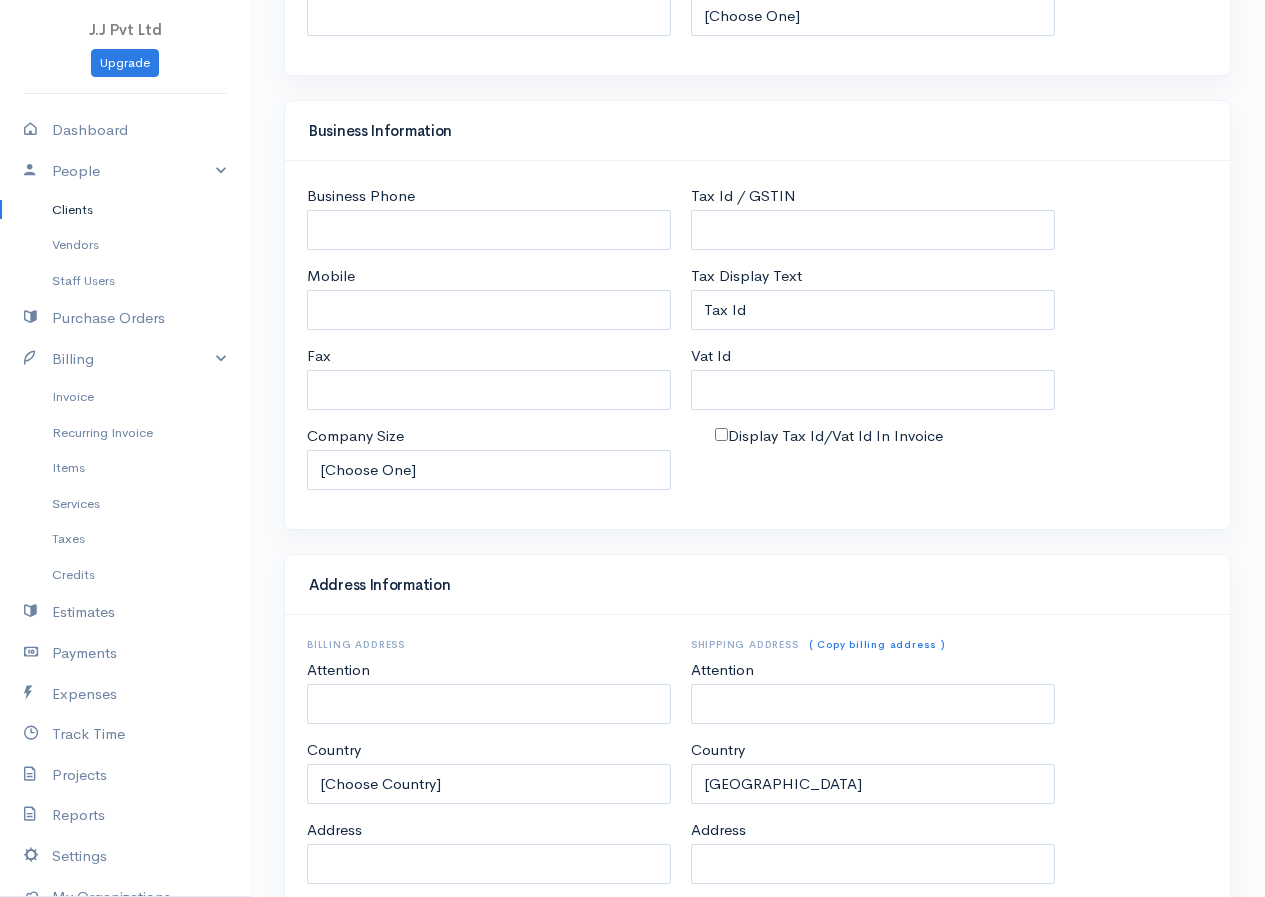 scroll, scrollTop: 754, scrollLeft: 0, axis: vertical 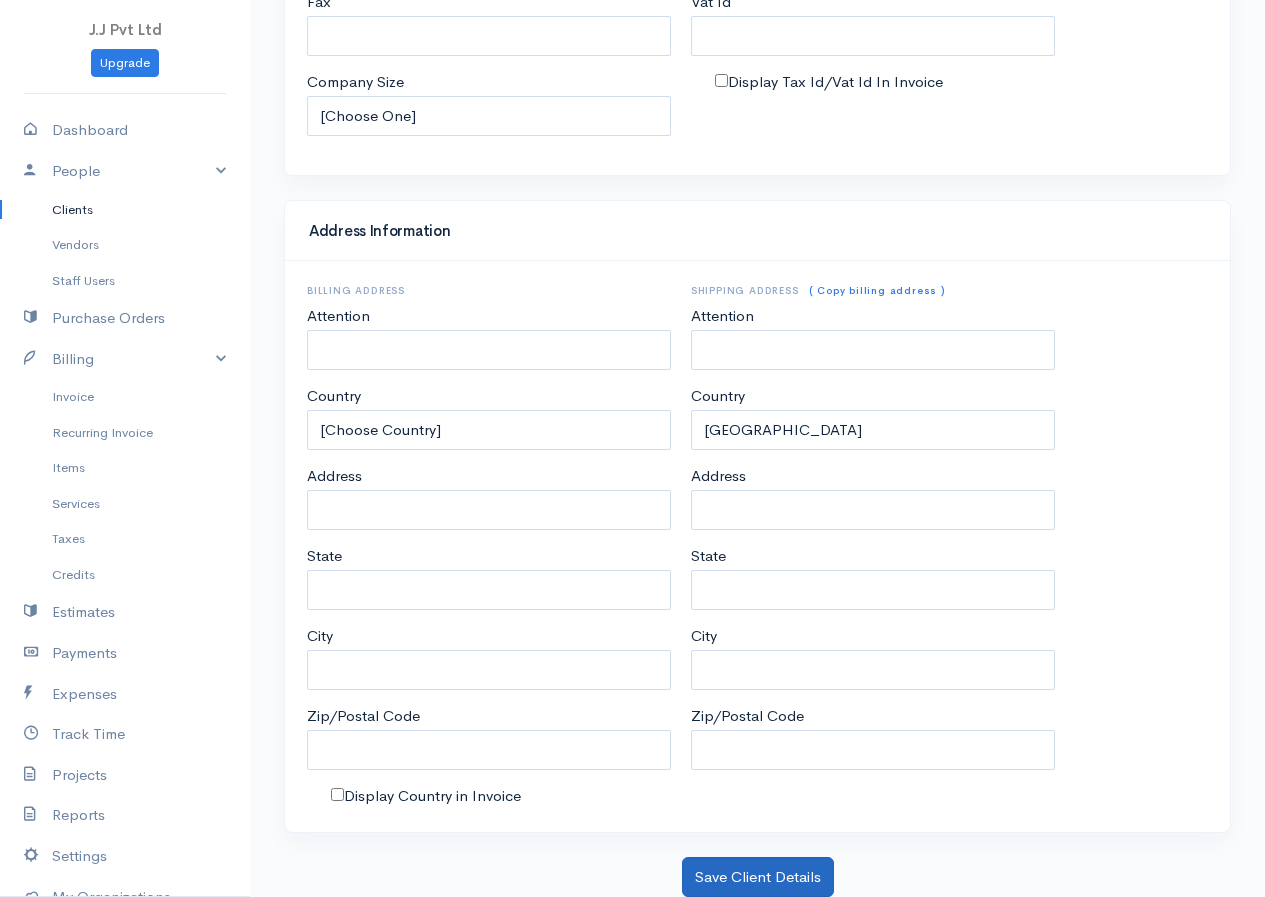 type on "Kugan" 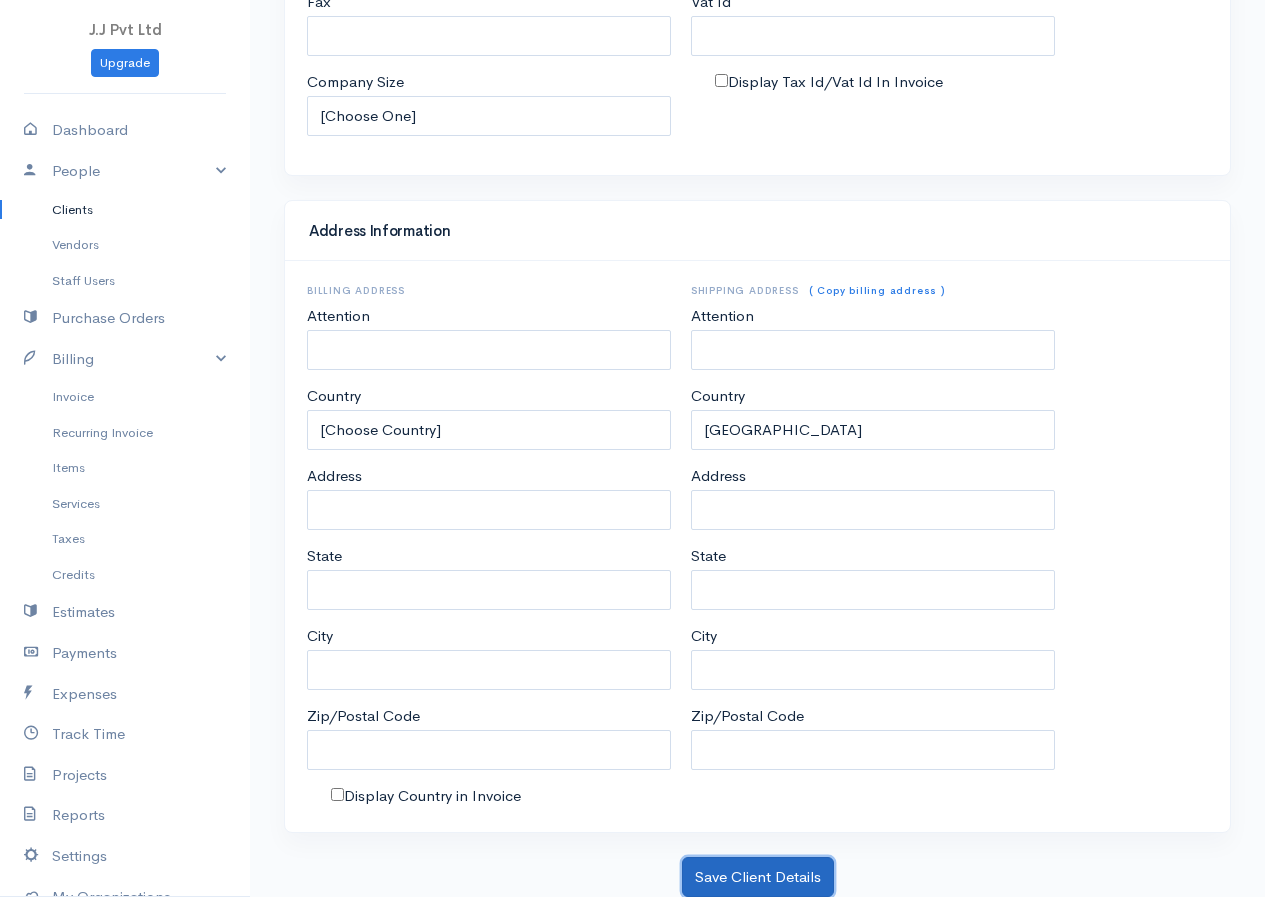 click on "Save Client Details" at bounding box center (758, 877) 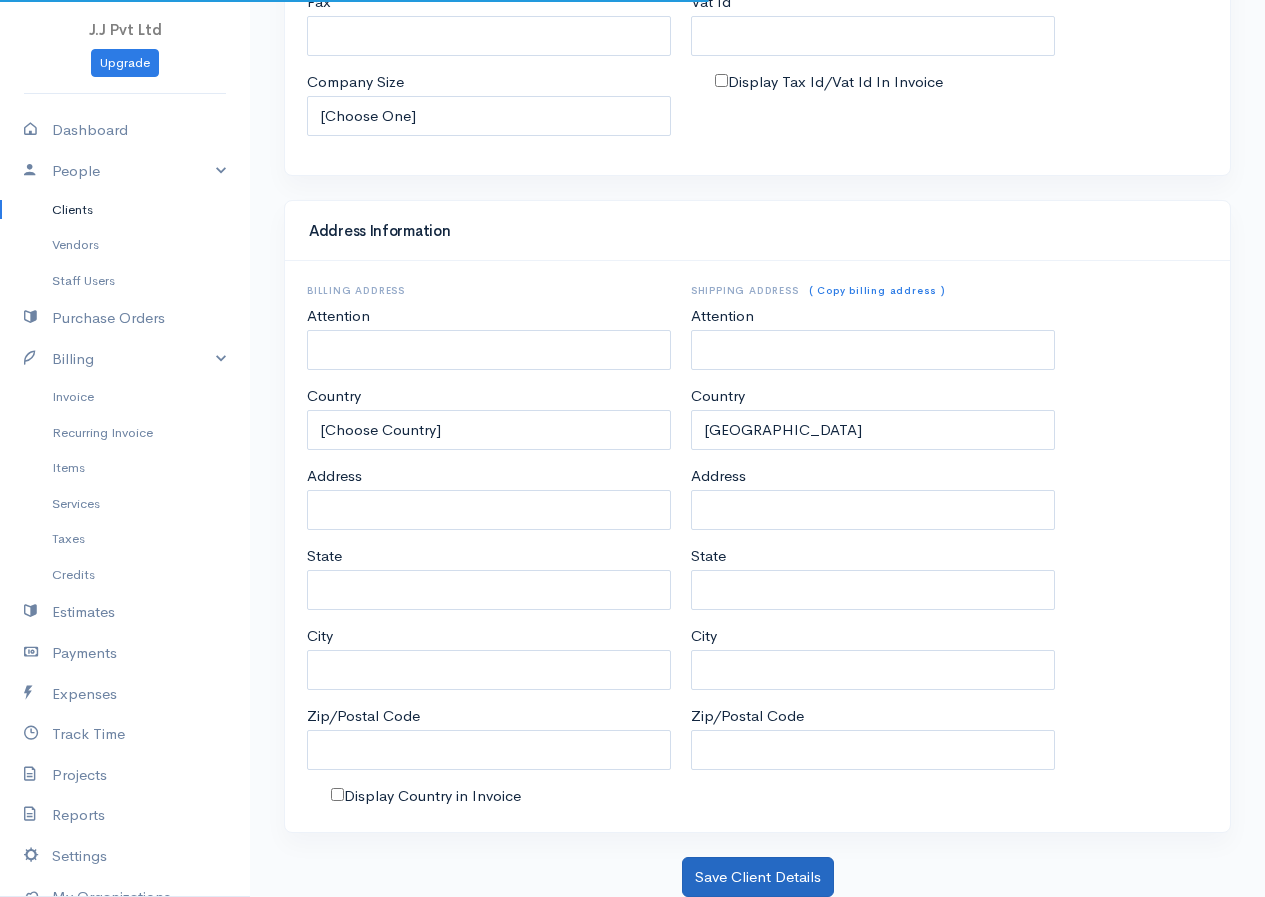 scroll, scrollTop: 0, scrollLeft: 0, axis: both 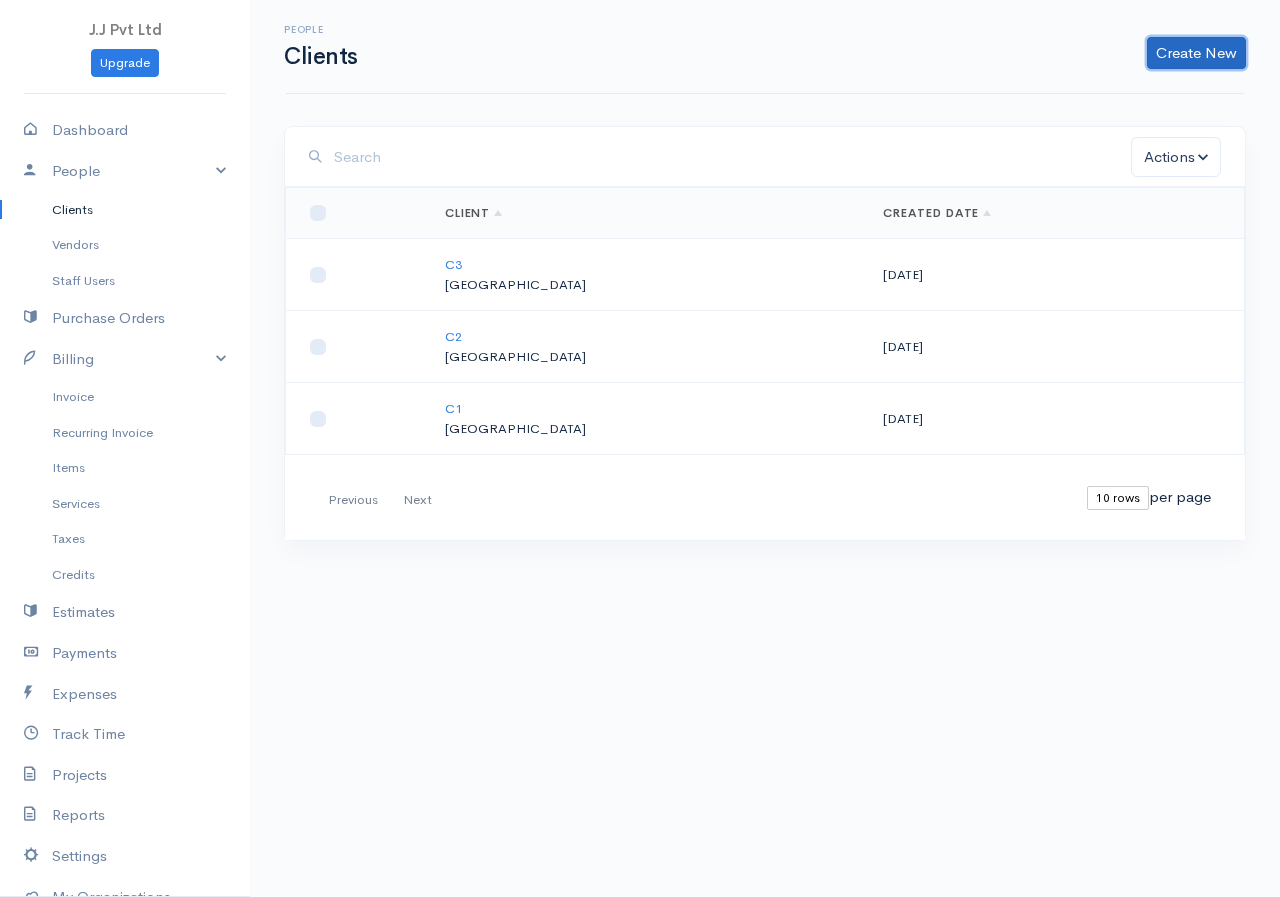 click on "Create New" at bounding box center (1196, 53) 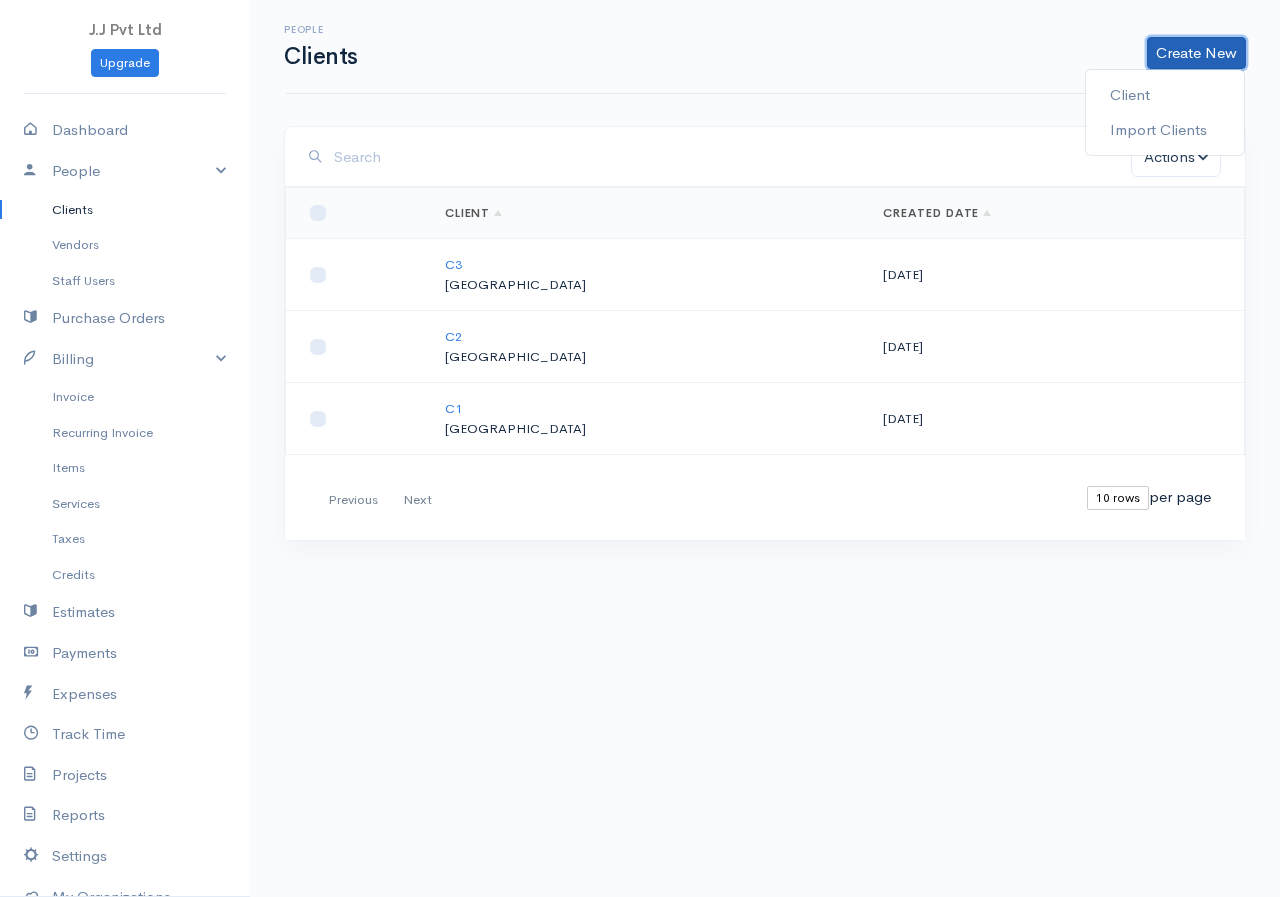 click on "Create New" at bounding box center (1196, 53) 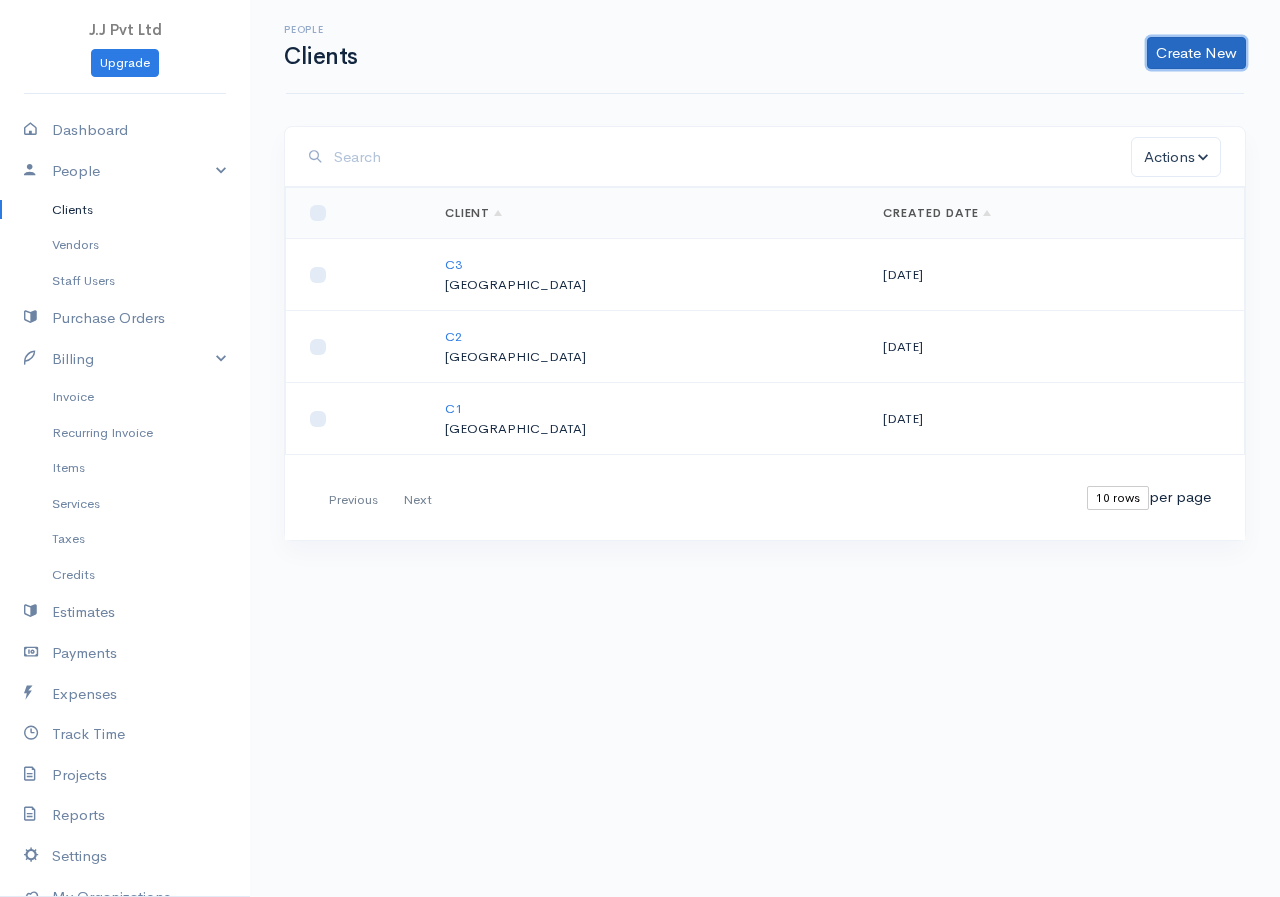 click on "Create New" at bounding box center (1196, 53) 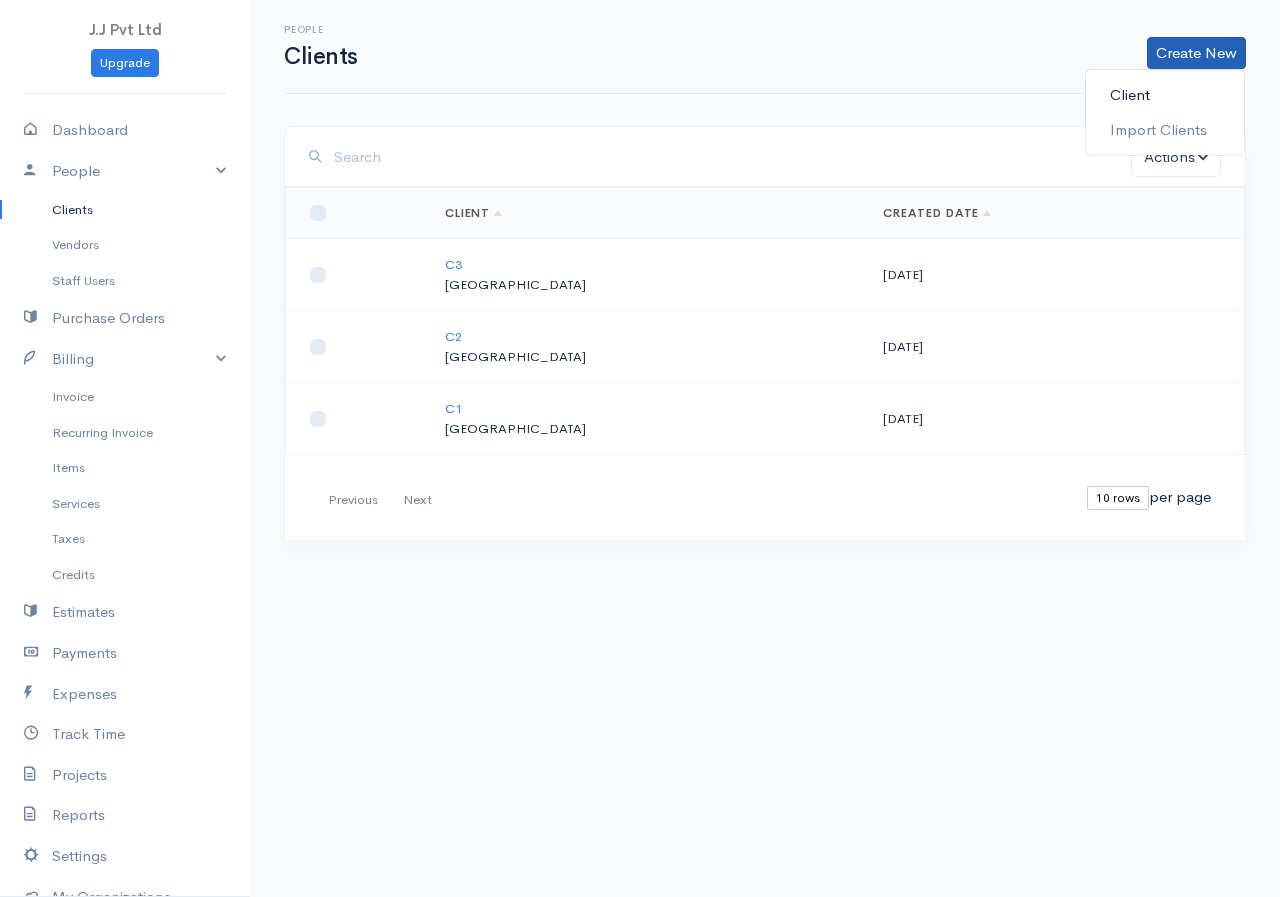 click on "Client" at bounding box center (1165, 95) 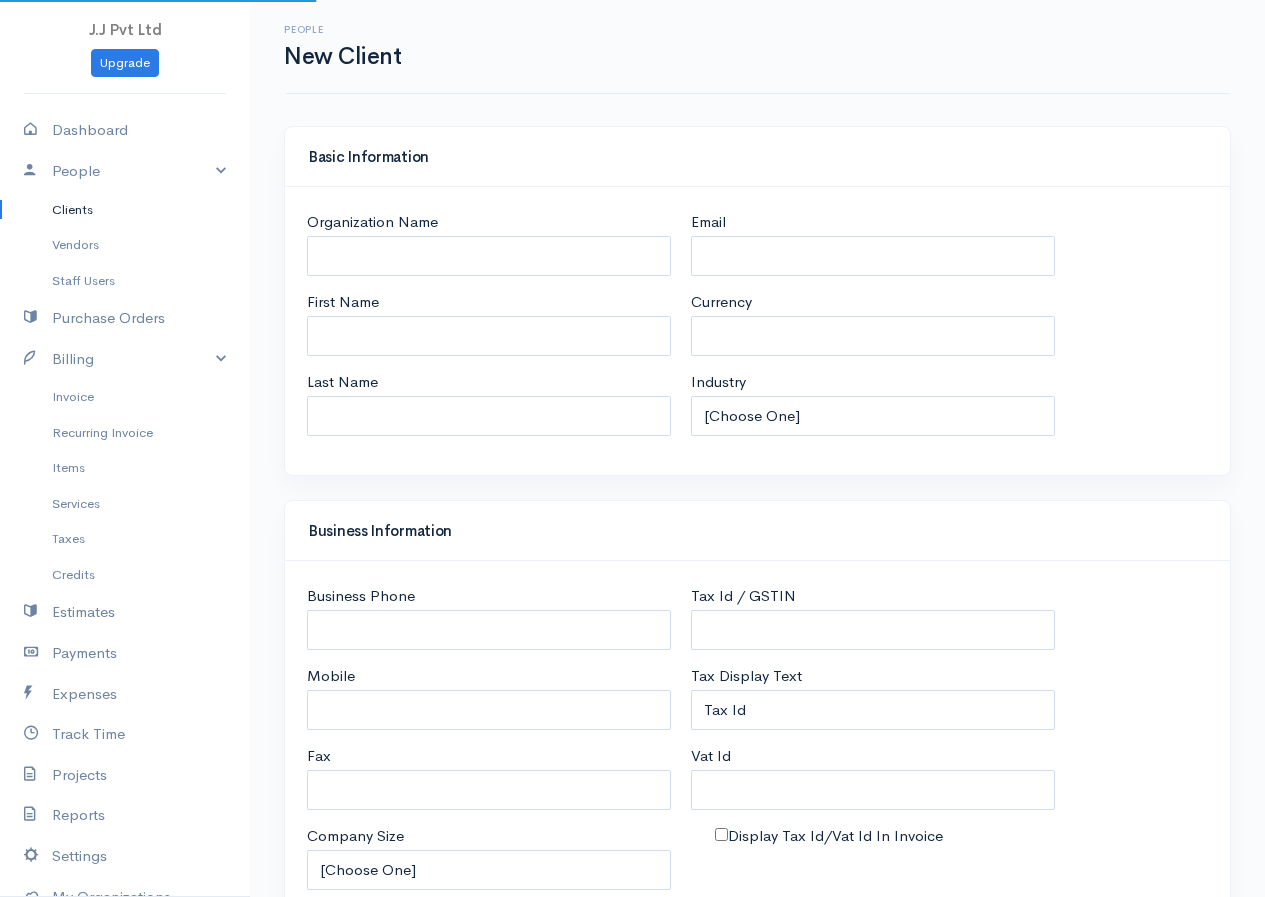 select on "LKR" 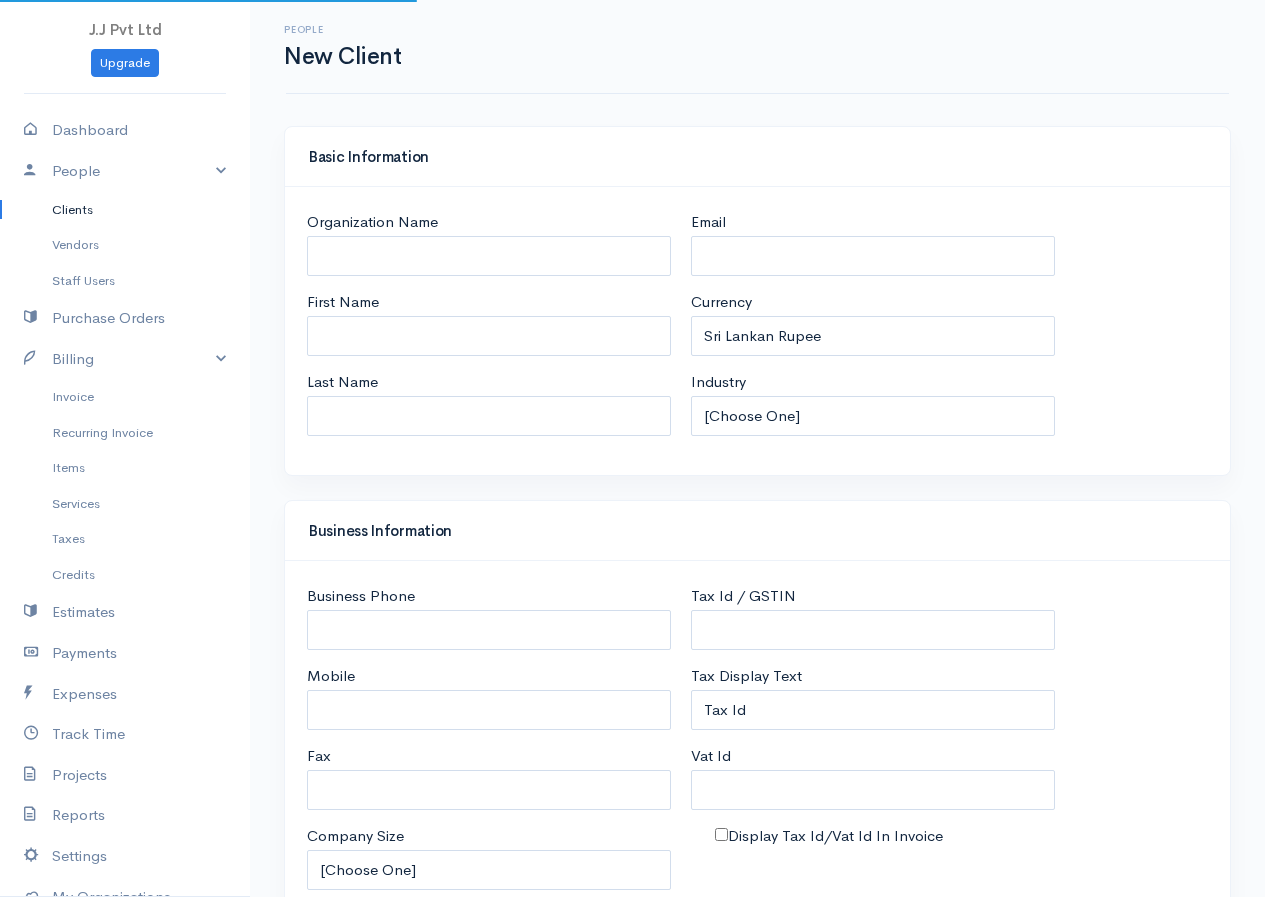 select on "[GEOGRAPHIC_DATA]" 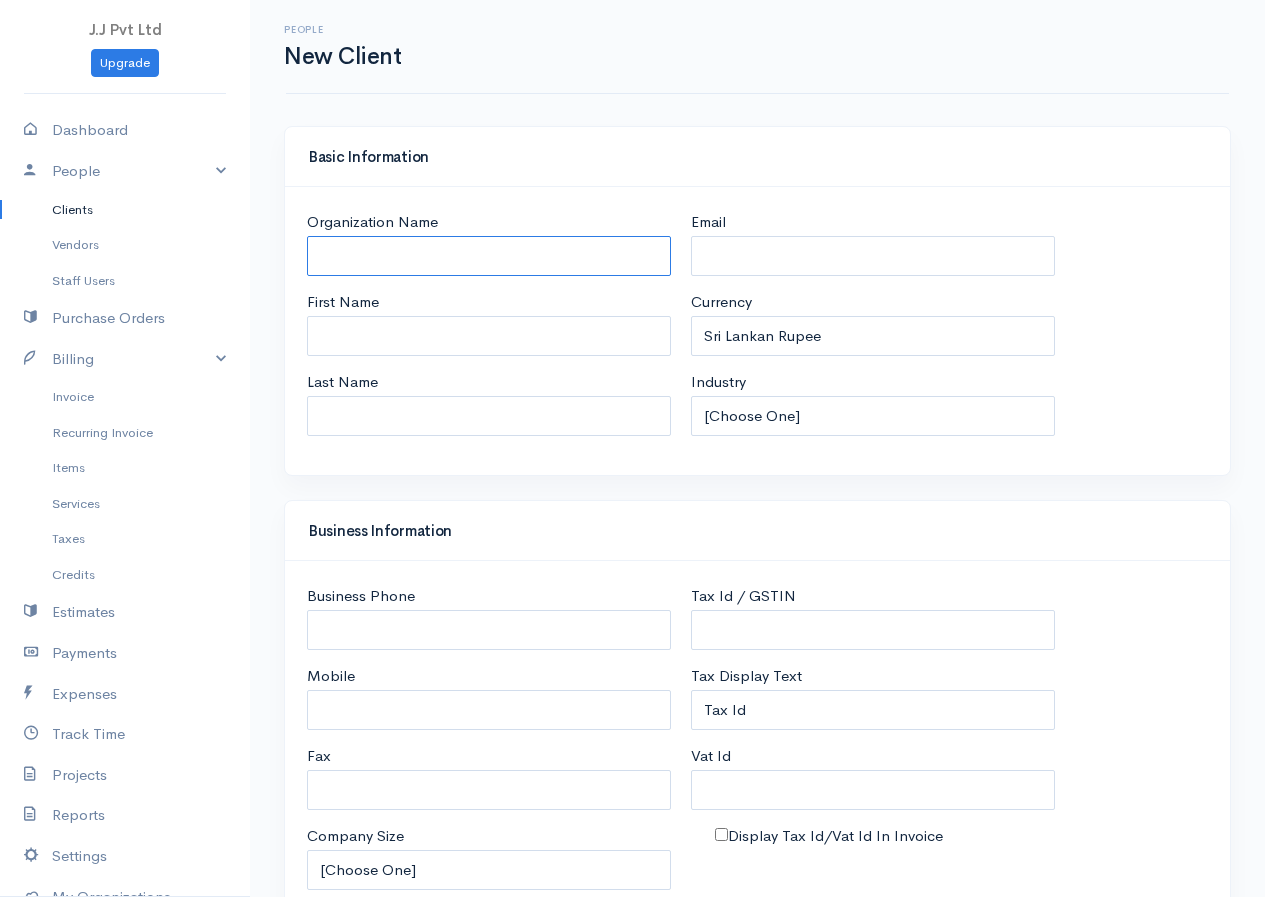 click on "Organization Name" at bounding box center [489, 256] 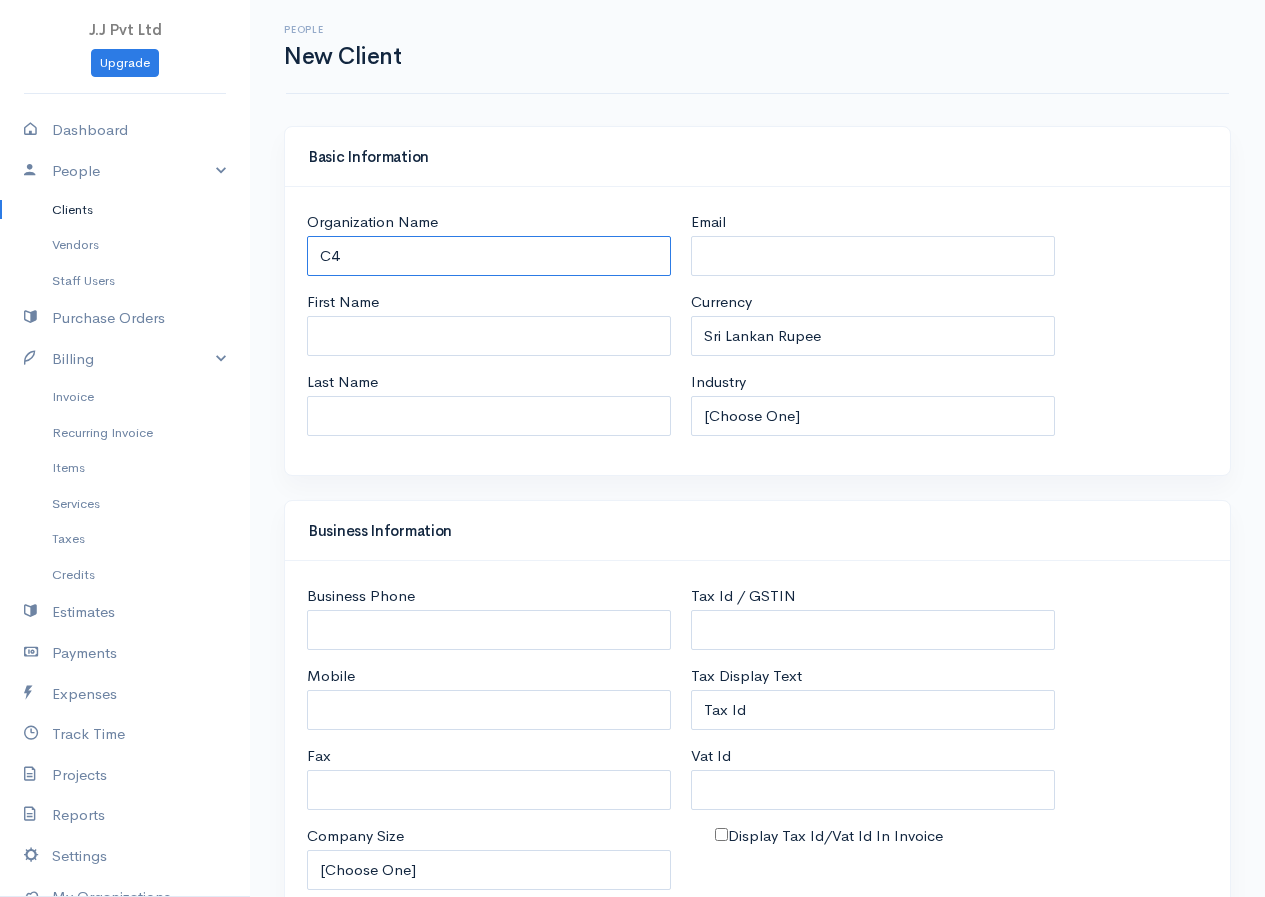 type on "C4" 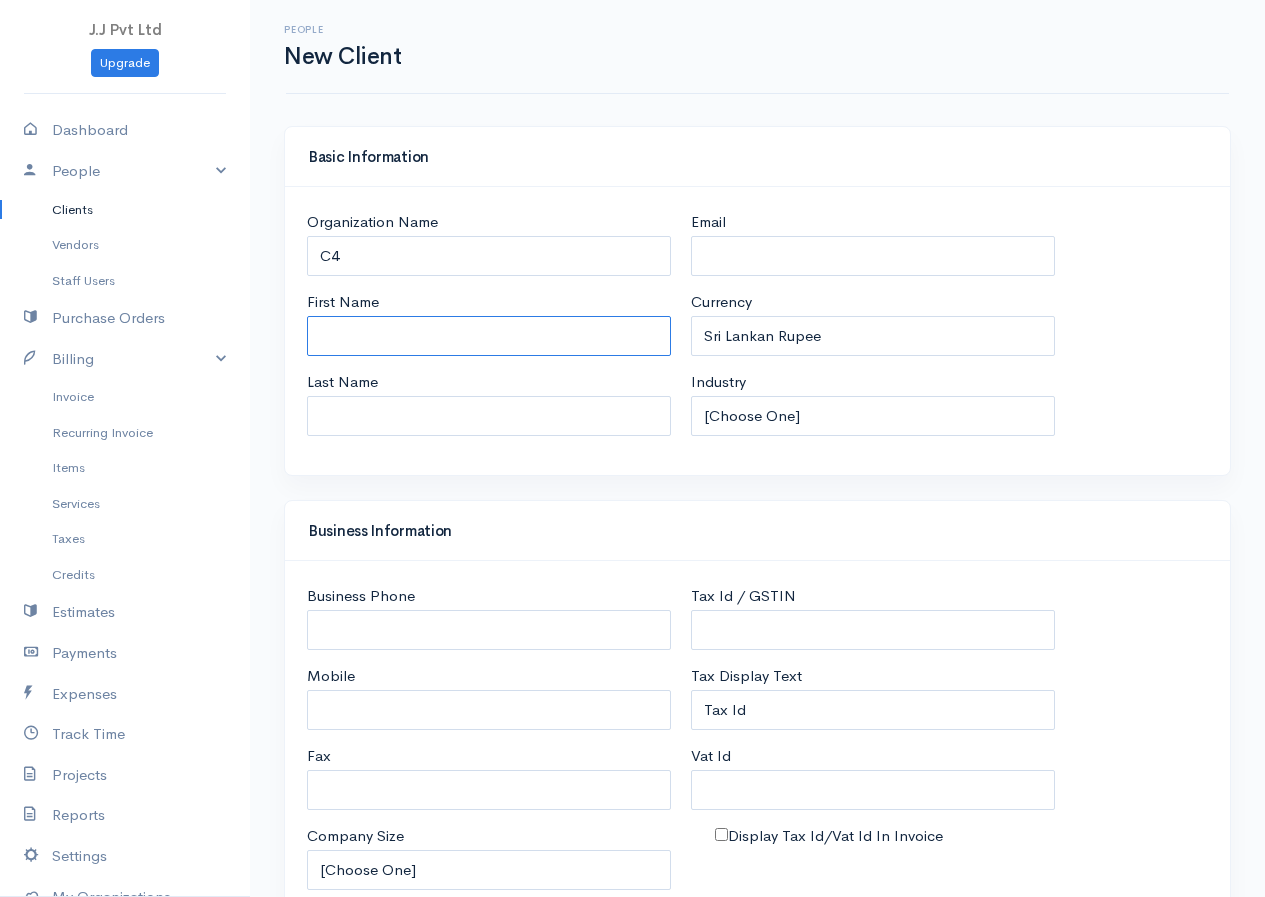 click on "First Name" at bounding box center [489, 336] 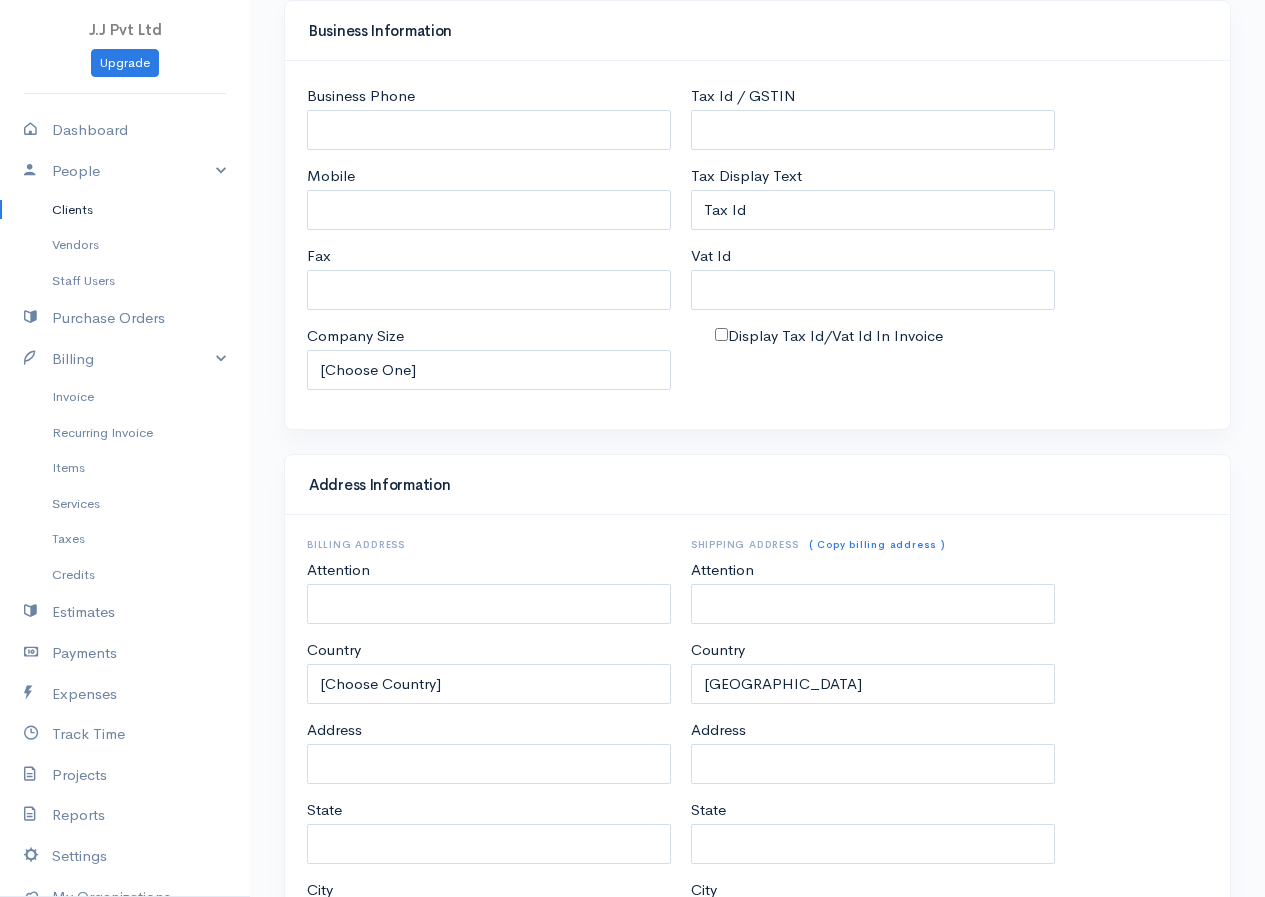 scroll, scrollTop: 754, scrollLeft: 0, axis: vertical 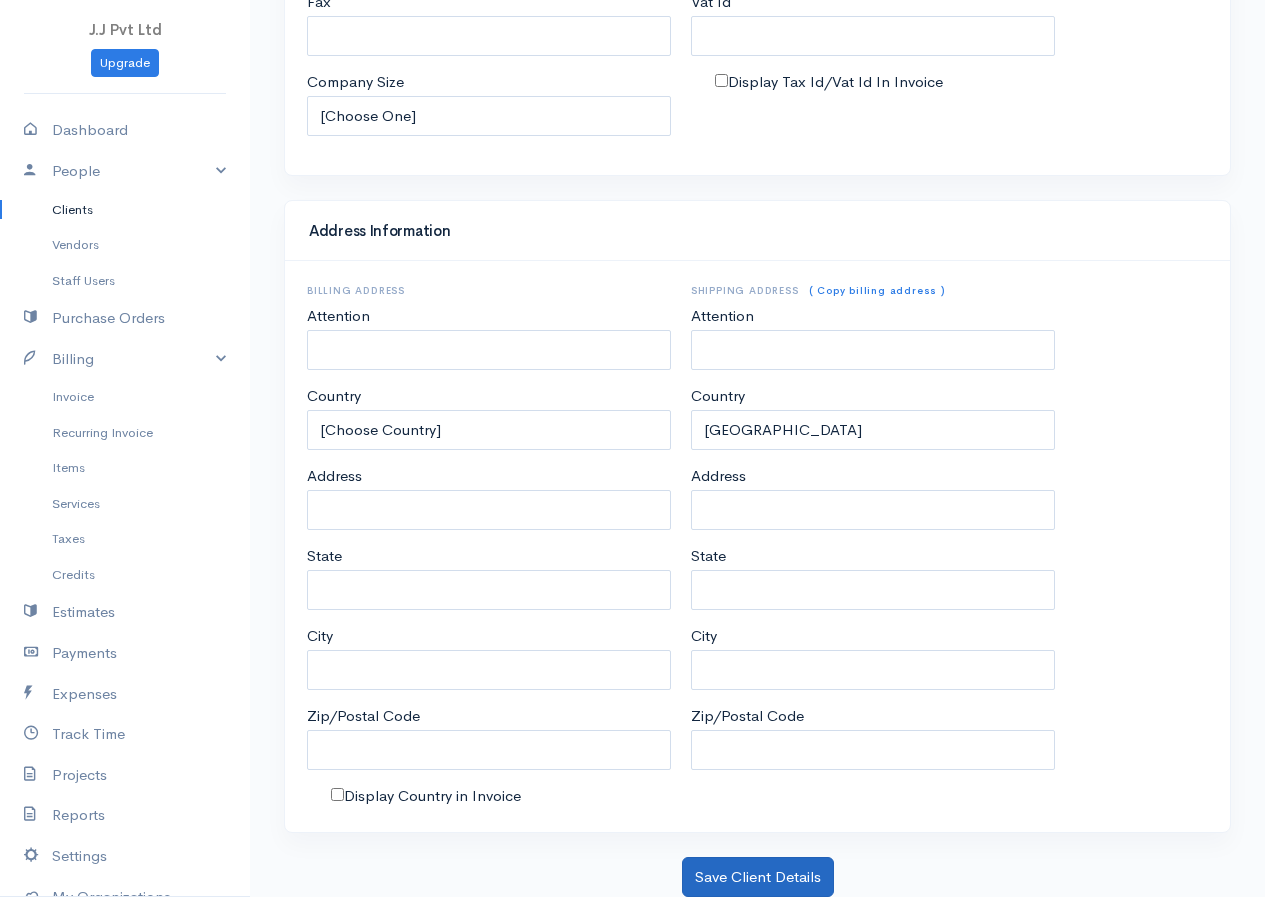 type on "Ragu" 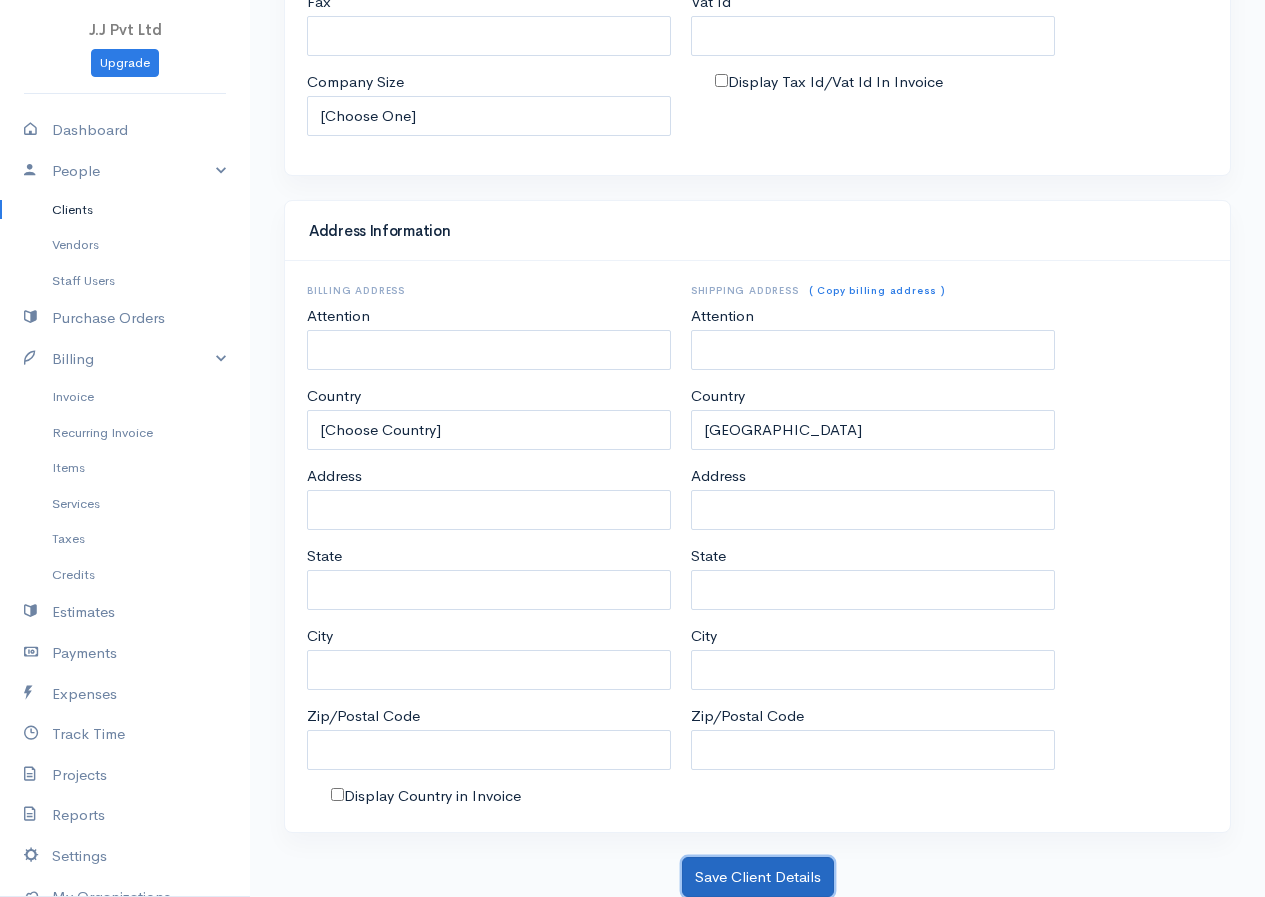 click on "Save Client Details" at bounding box center (758, 877) 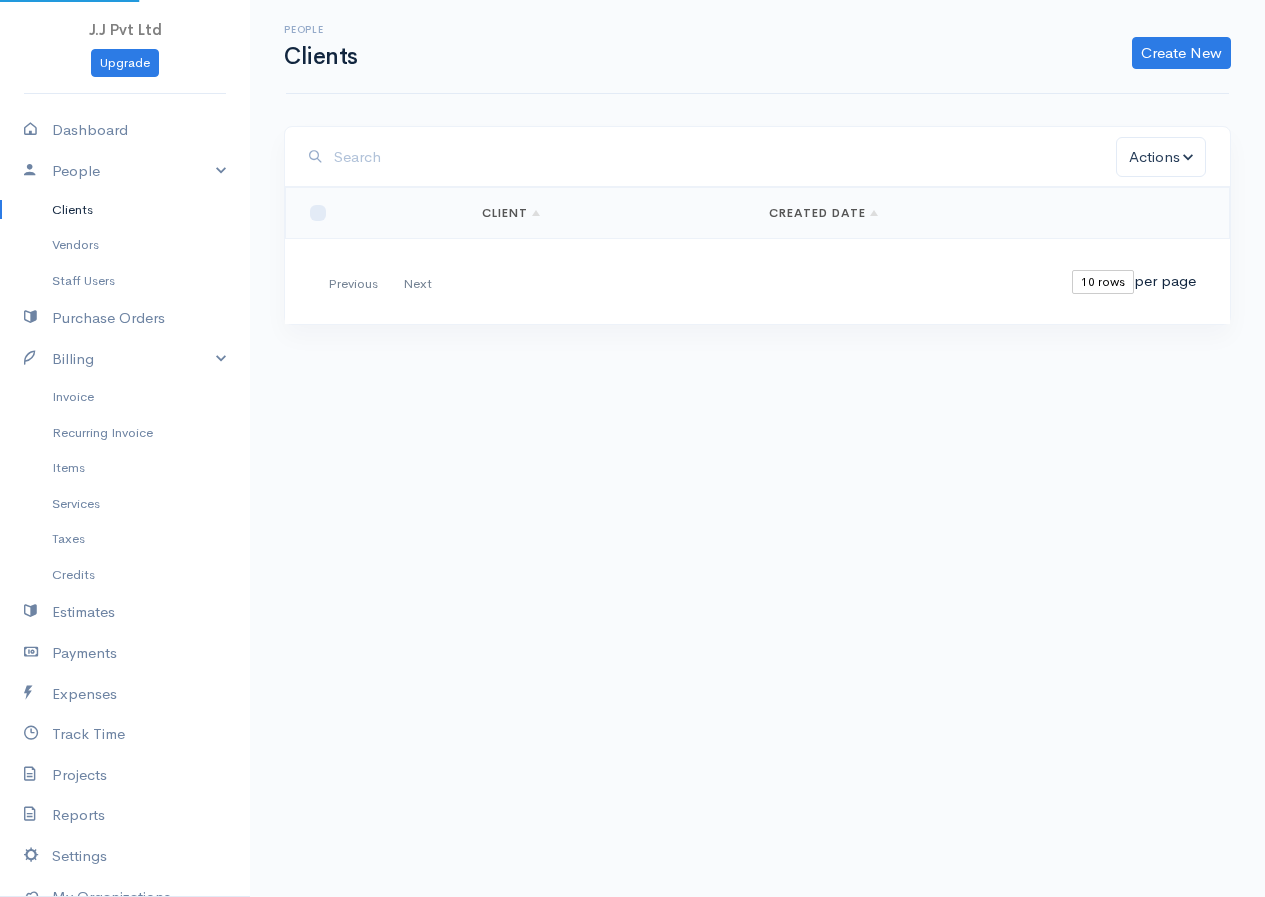 scroll, scrollTop: 0, scrollLeft: 0, axis: both 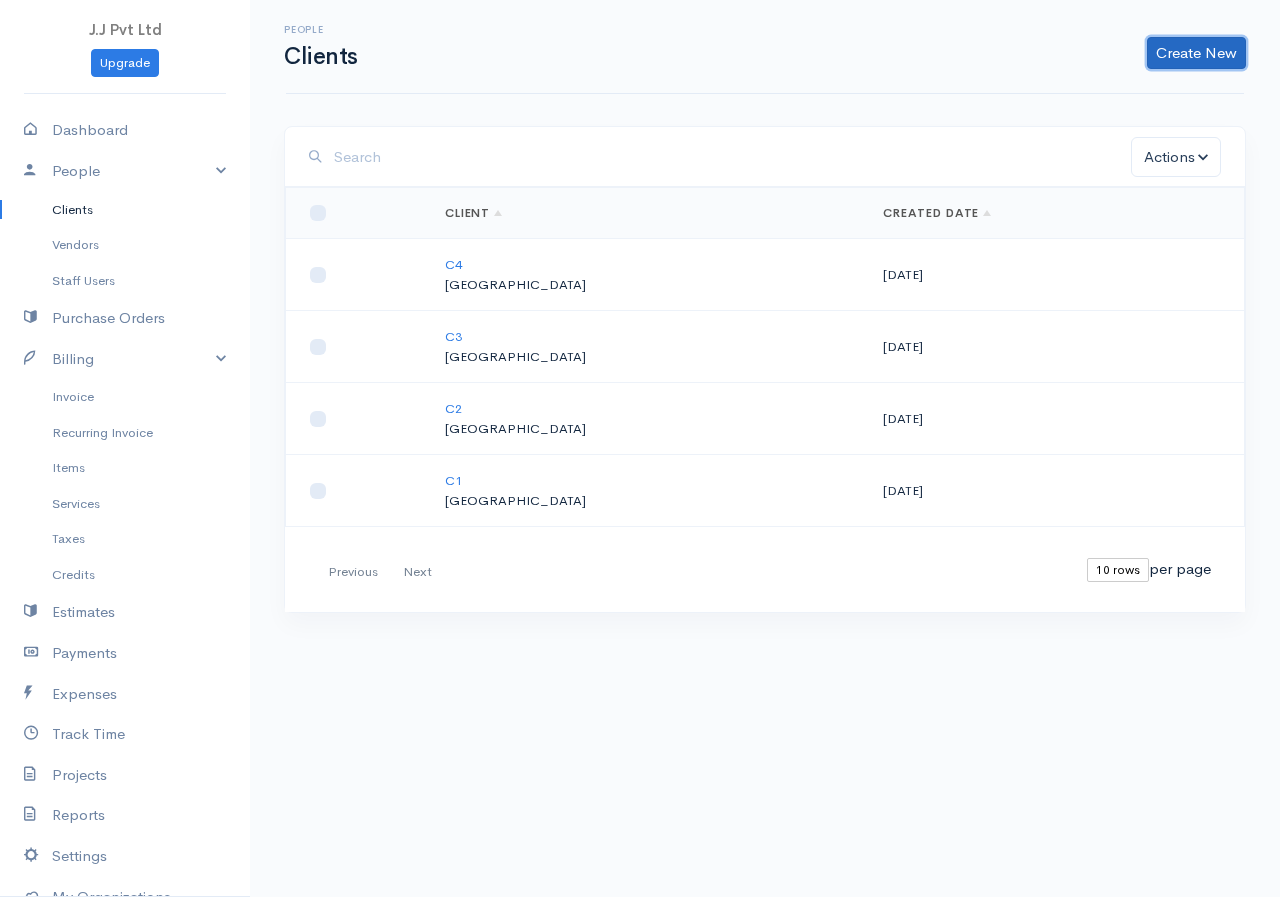 click on "Create New" at bounding box center [1196, 53] 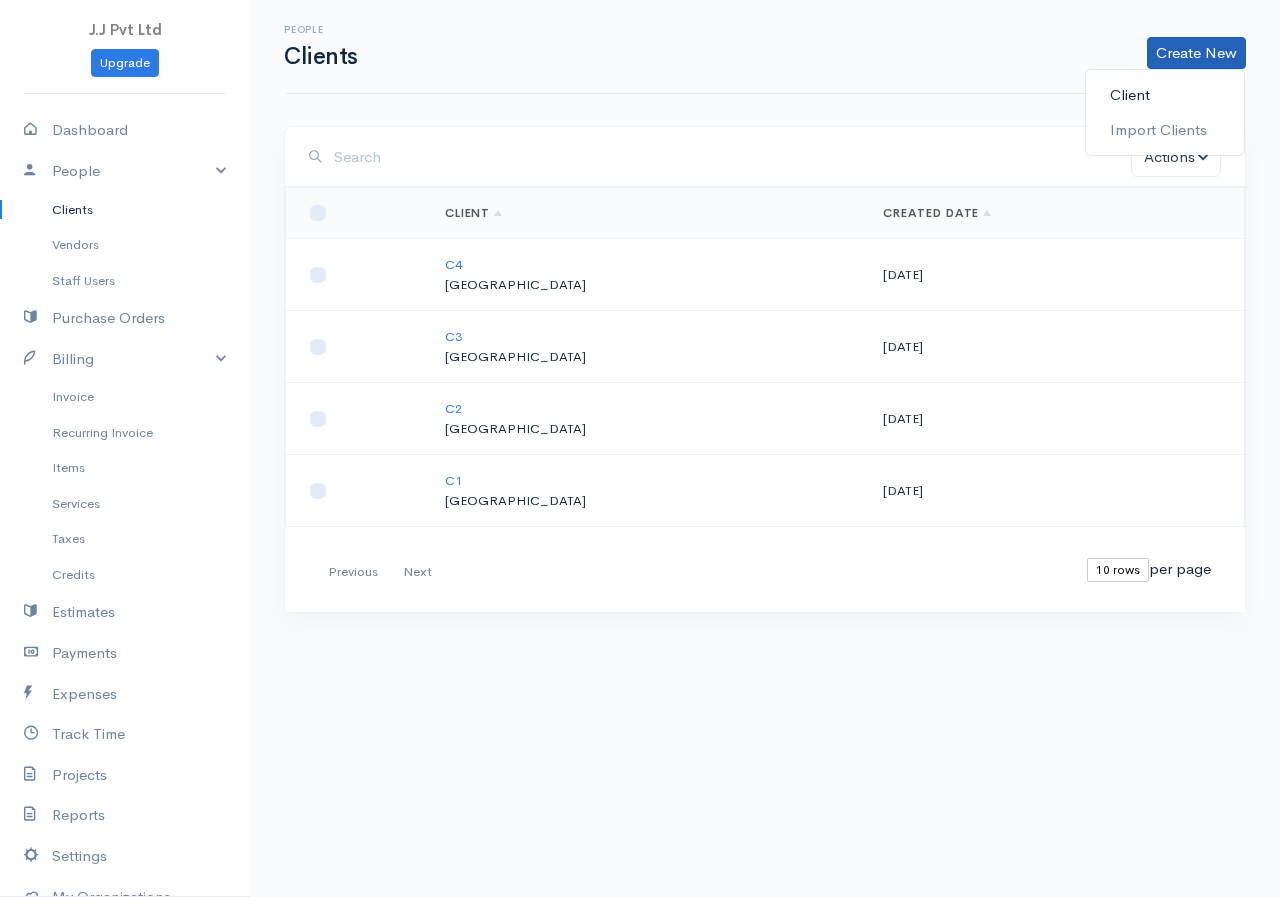click on "Client" at bounding box center (1165, 95) 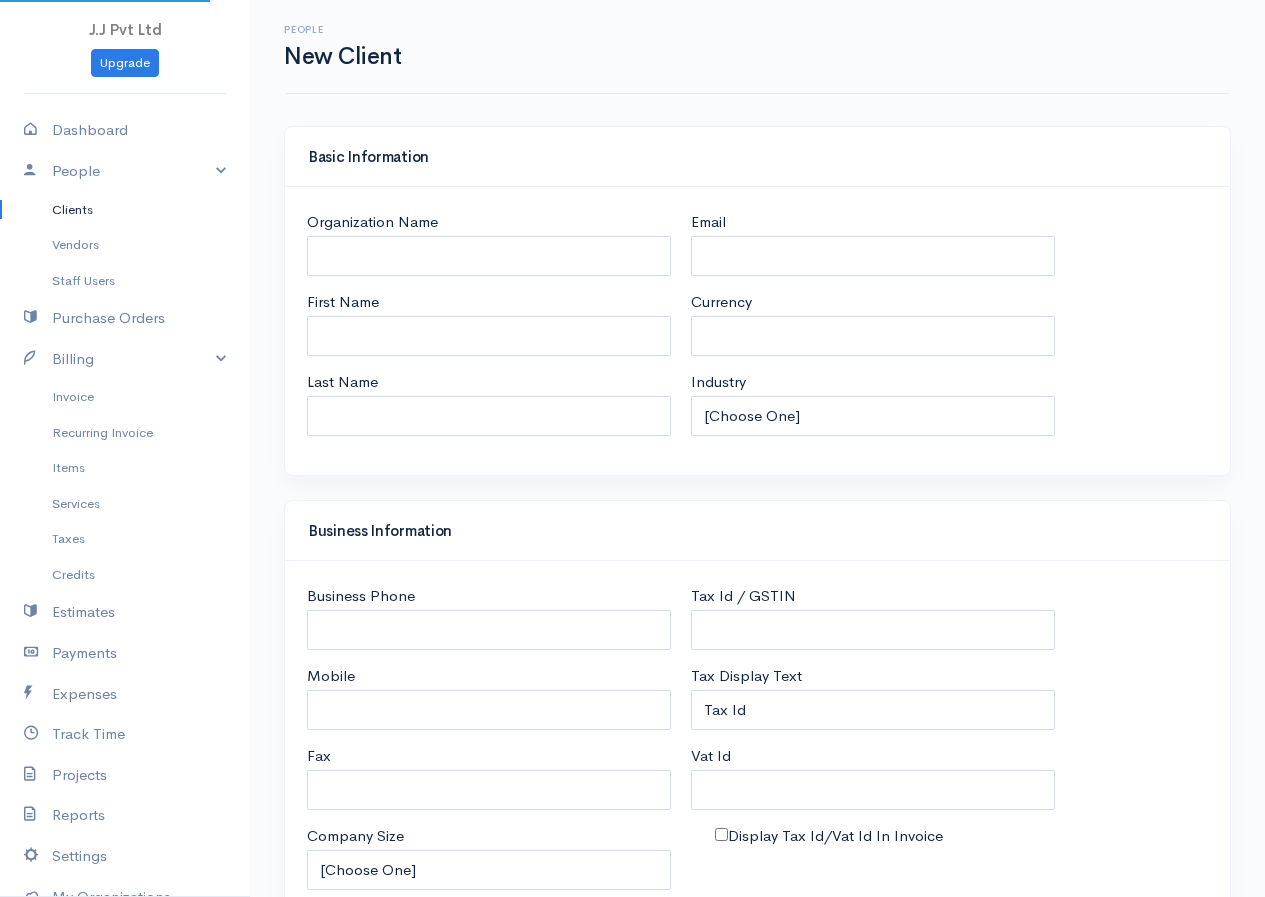 select on "LKR" 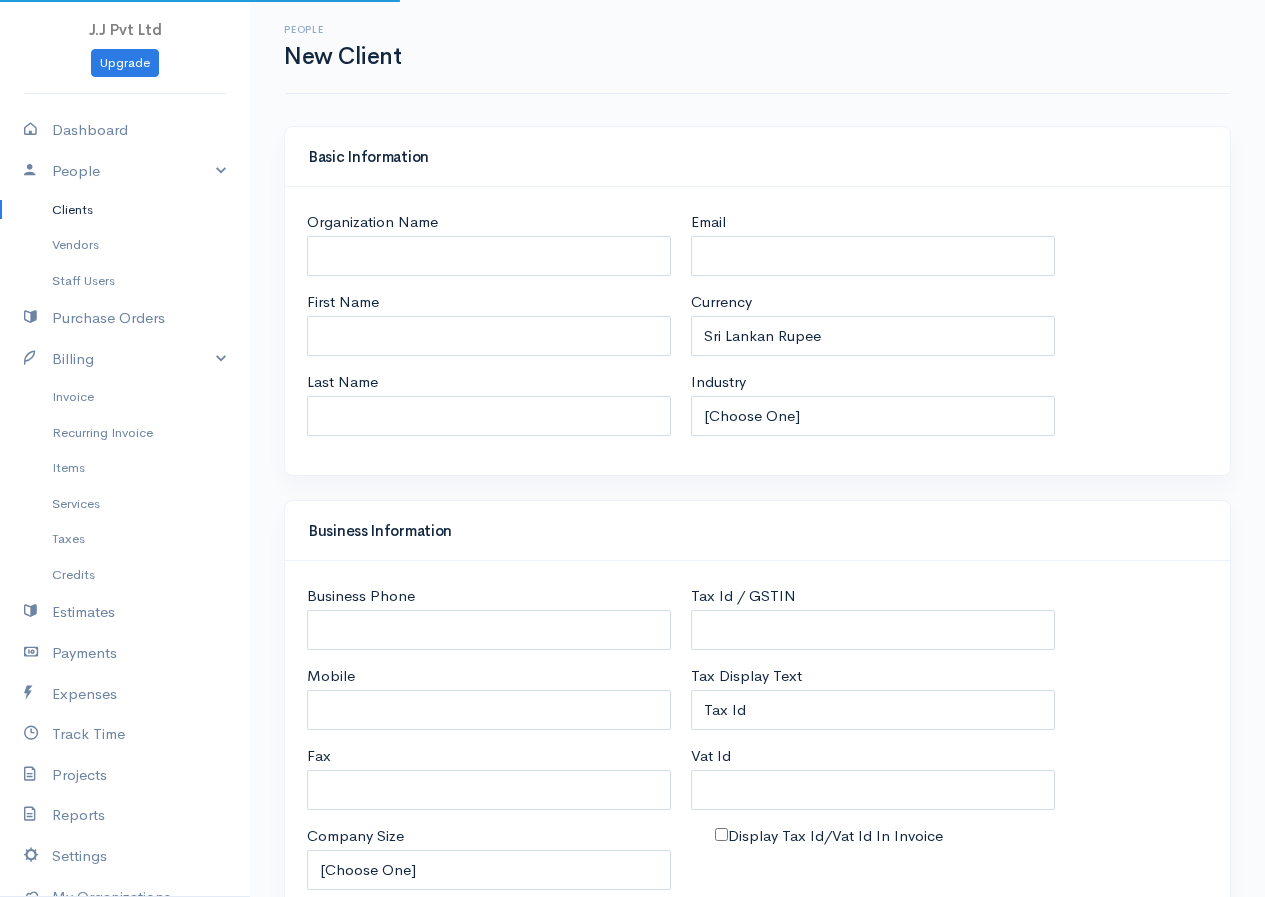 select on "[GEOGRAPHIC_DATA]" 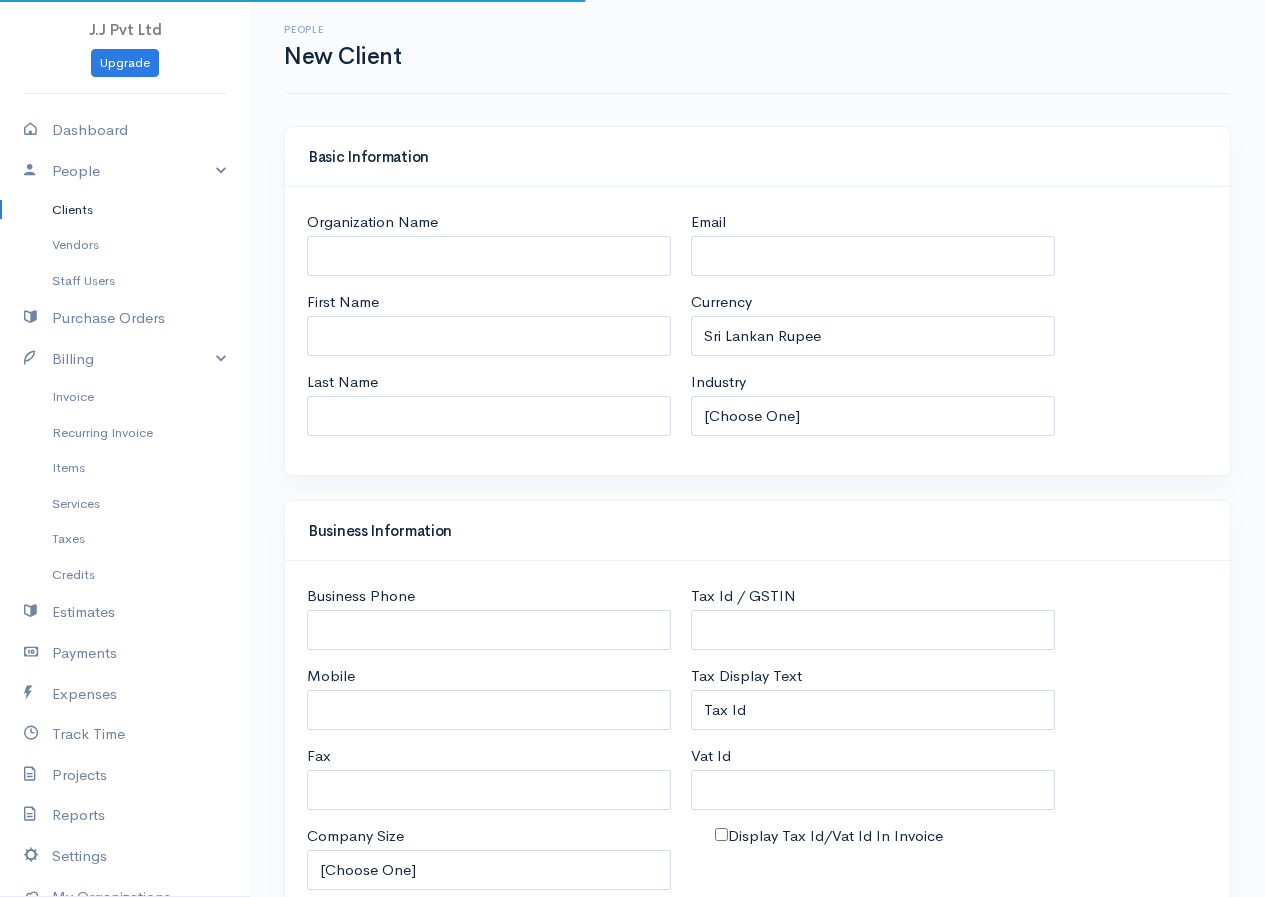 select on "[GEOGRAPHIC_DATA]" 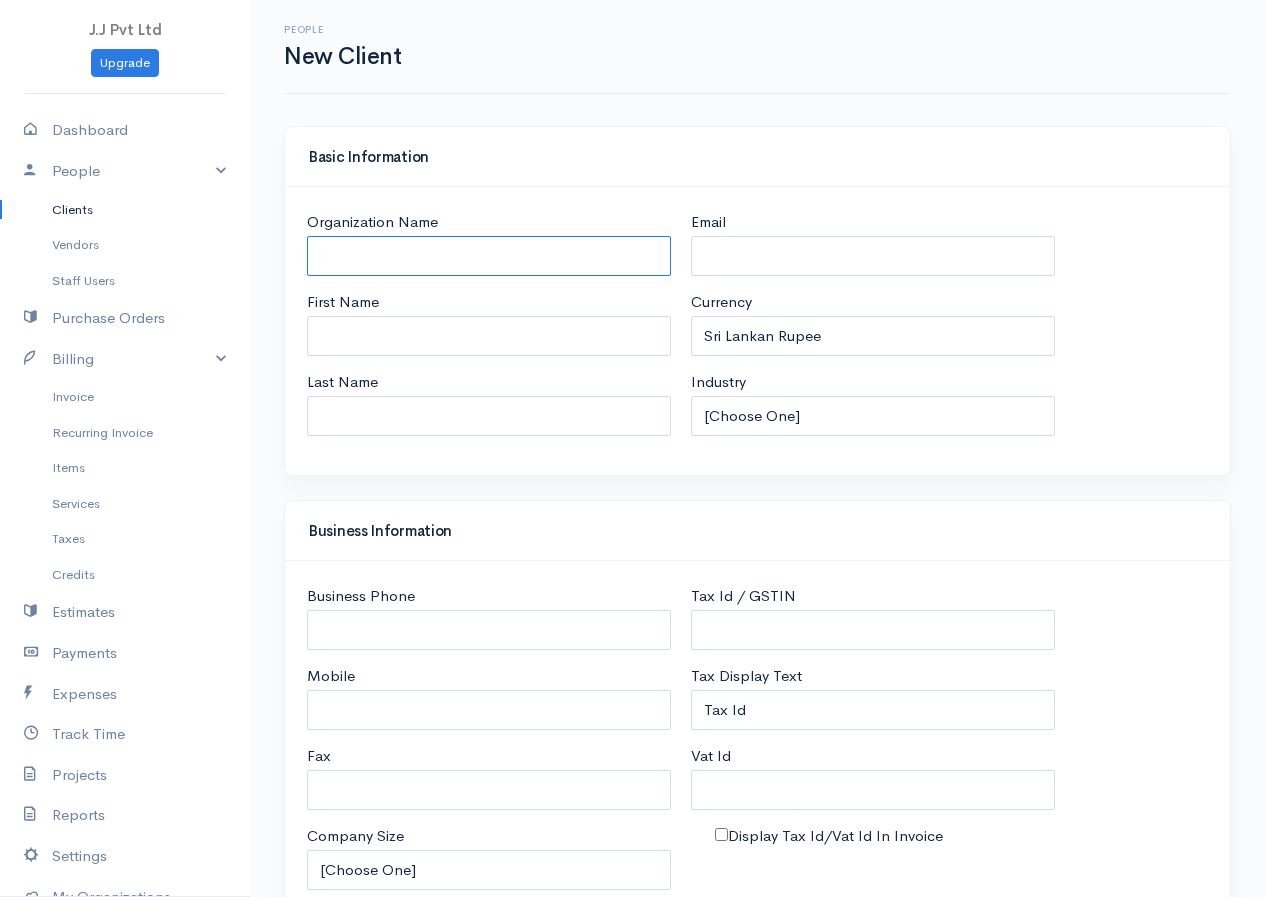 click on "Organization Name" at bounding box center [489, 256] 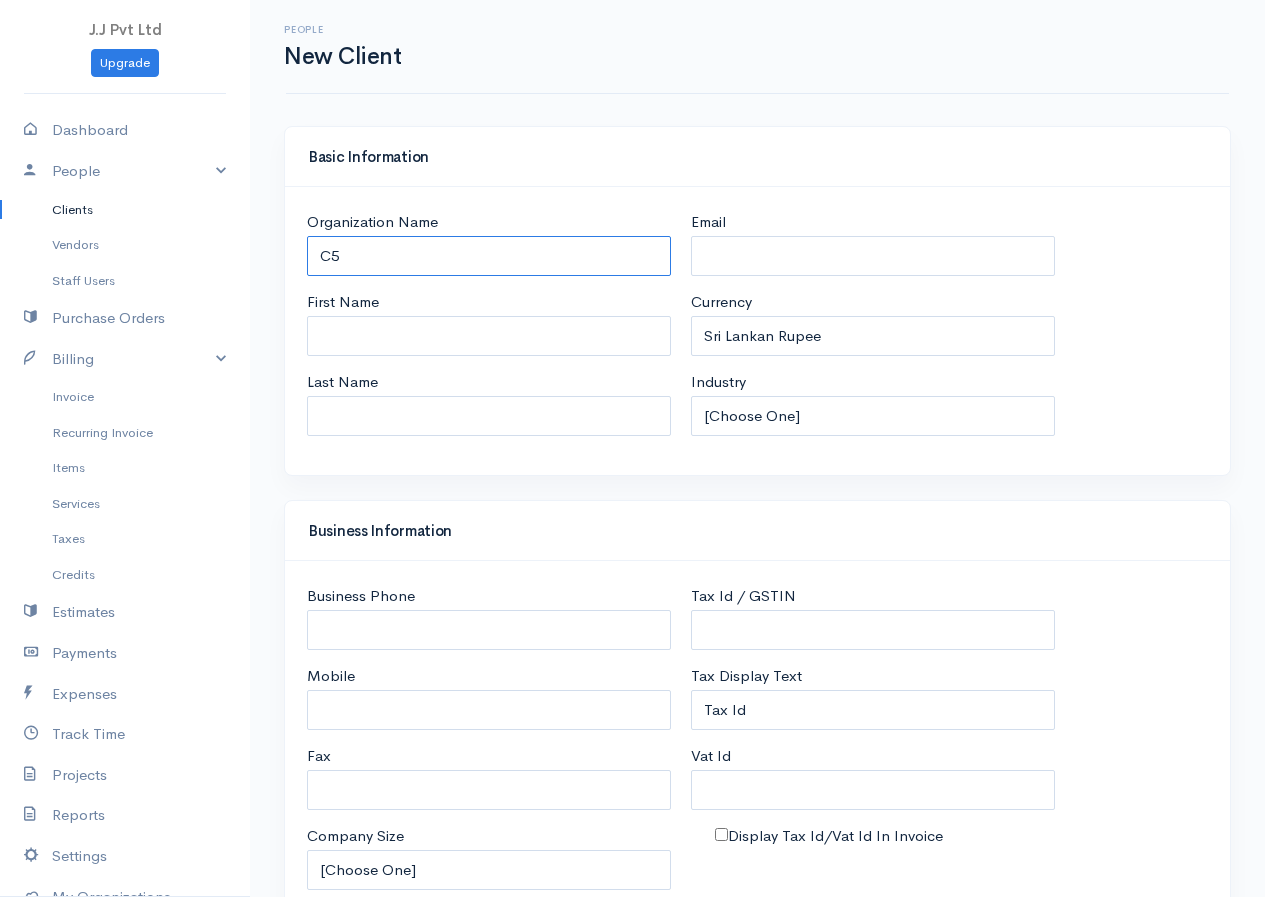type on "C5" 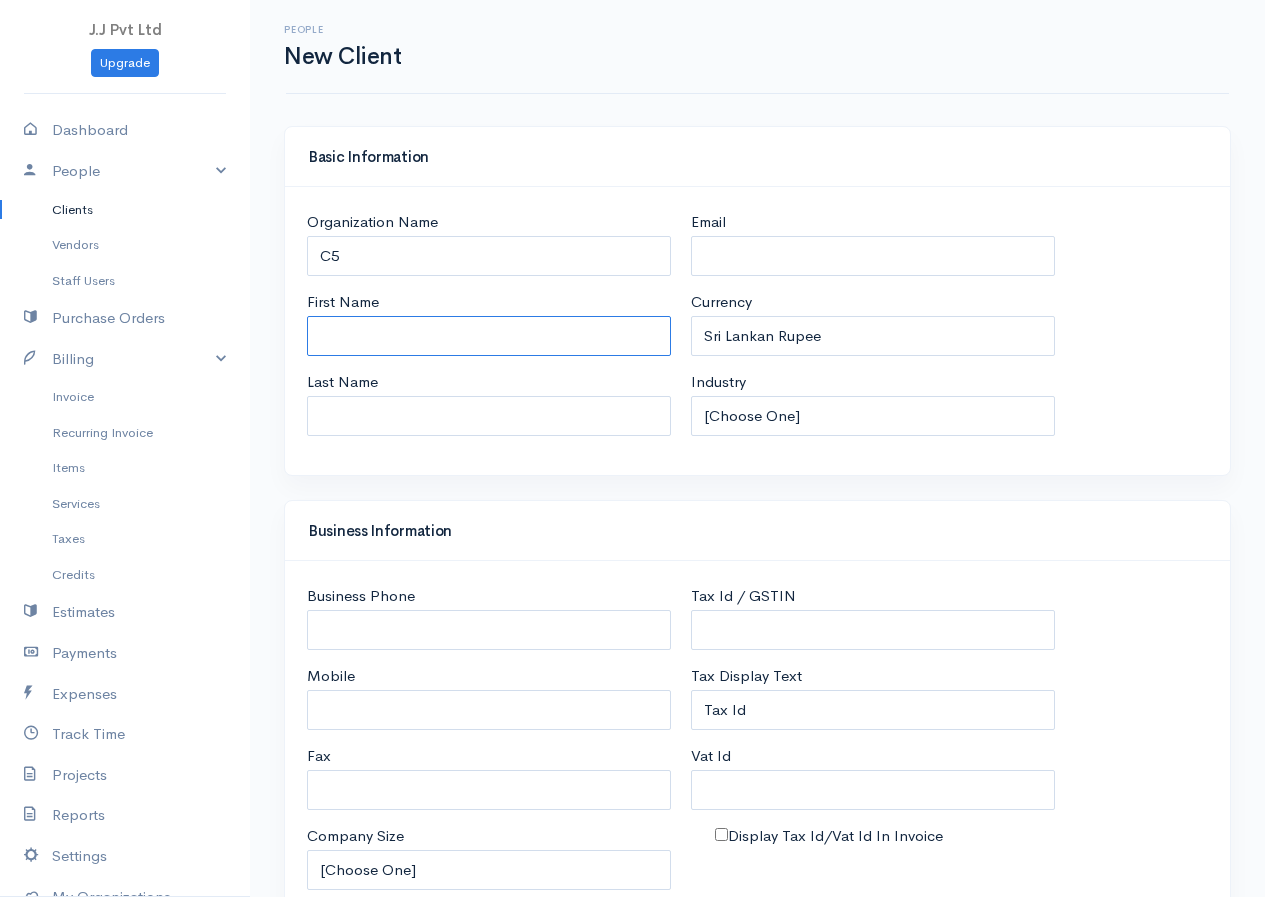 click on "First Name" at bounding box center (489, 336) 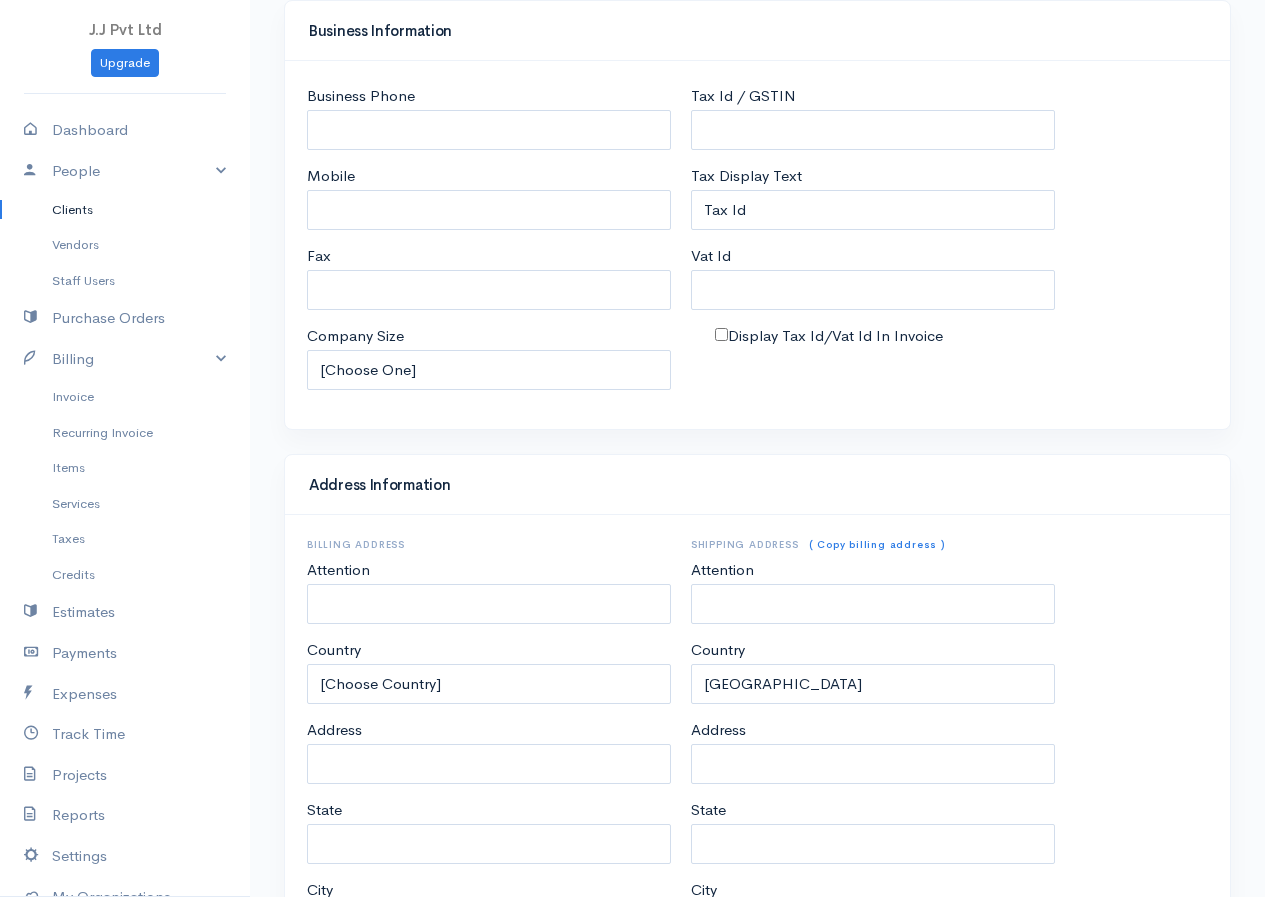 scroll, scrollTop: 754, scrollLeft: 0, axis: vertical 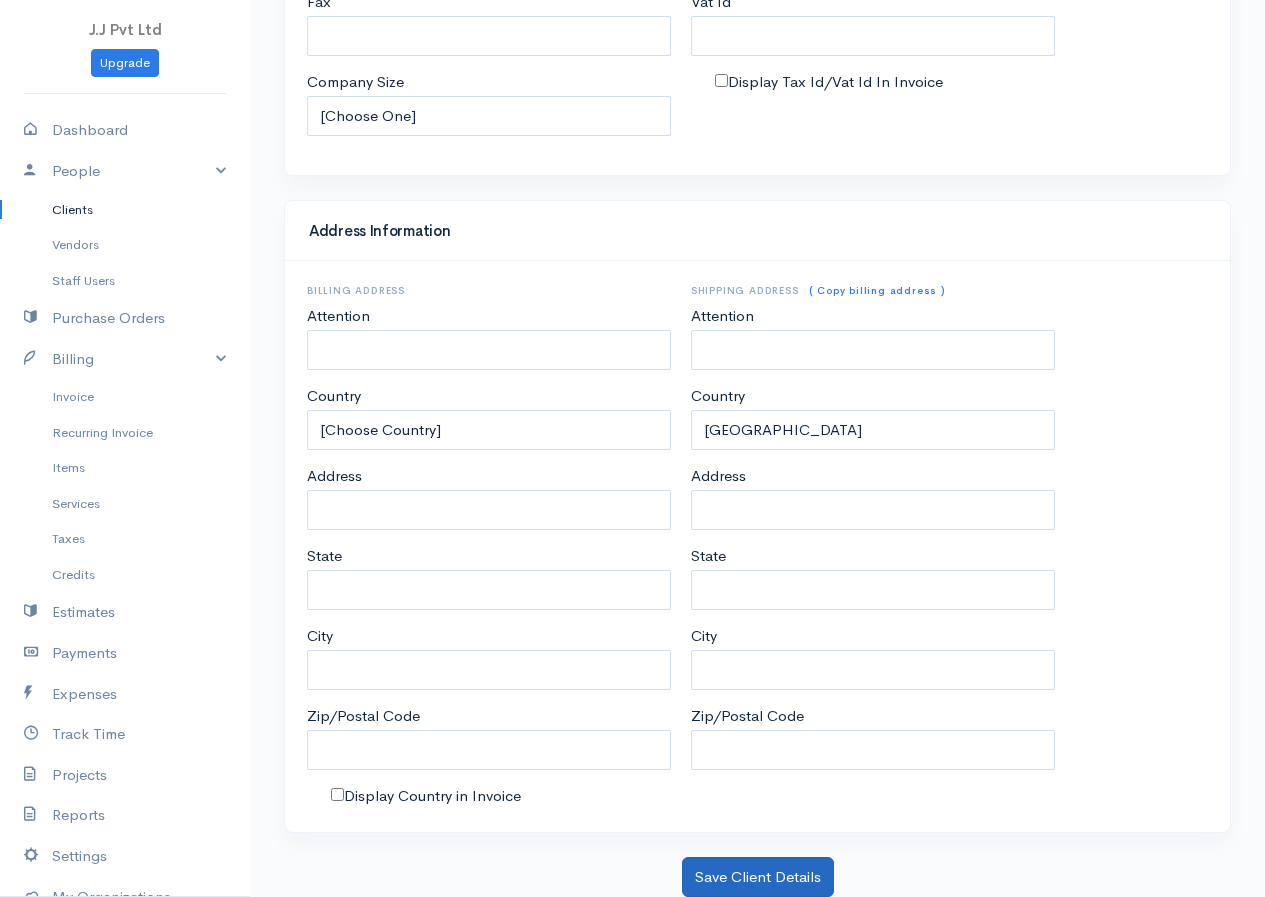 type on "Suja" 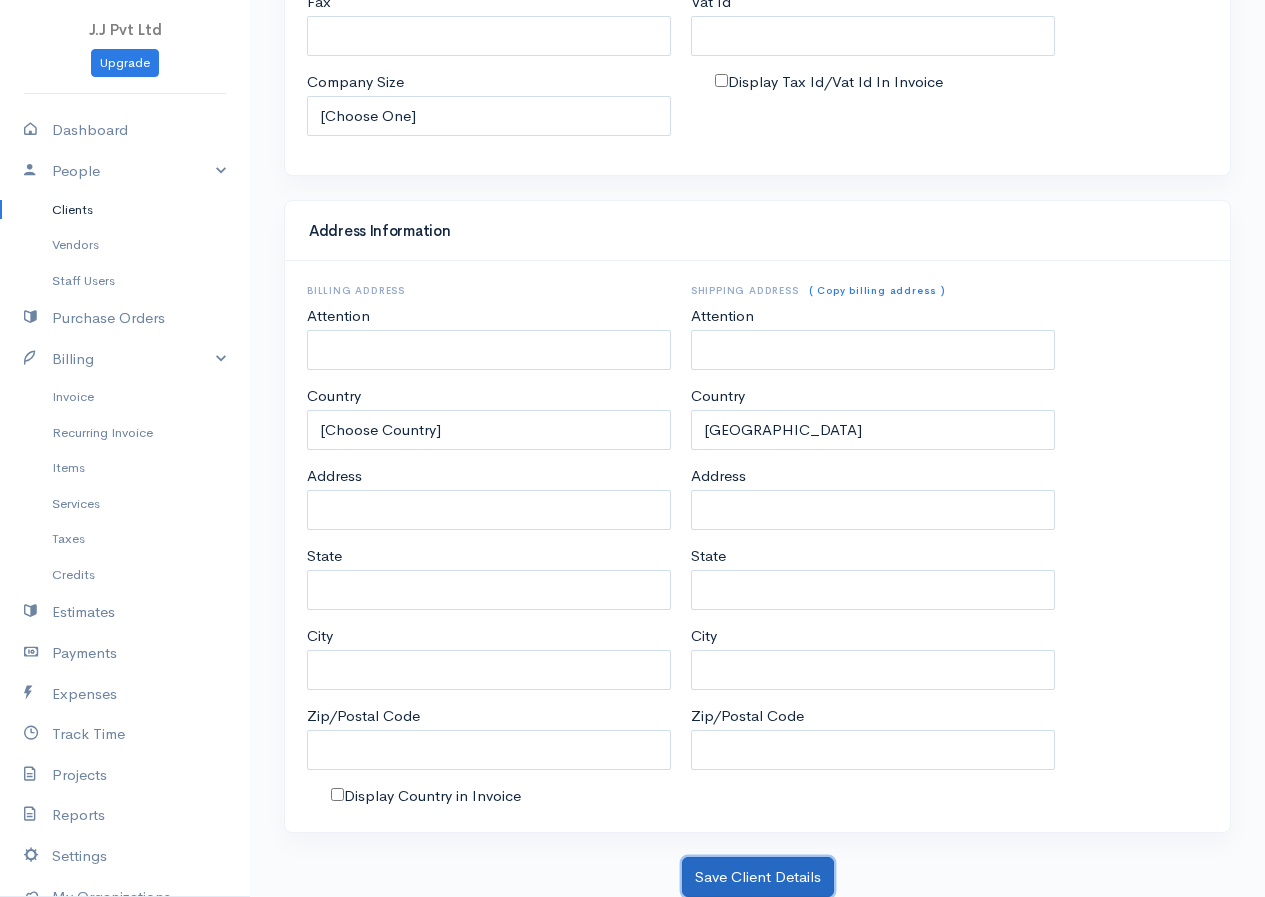 click on "Save Client Details" at bounding box center [758, 877] 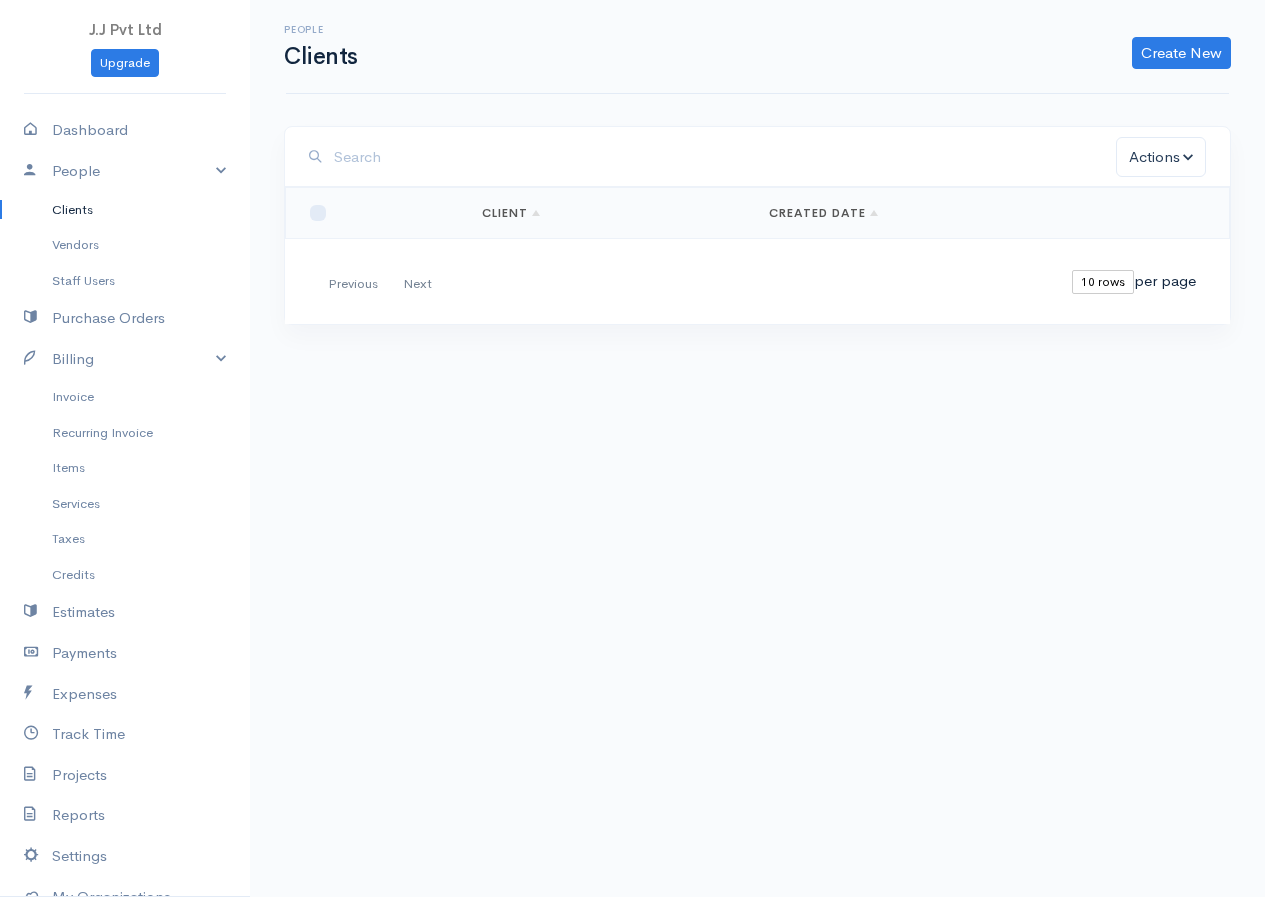 scroll, scrollTop: 0, scrollLeft: 0, axis: both 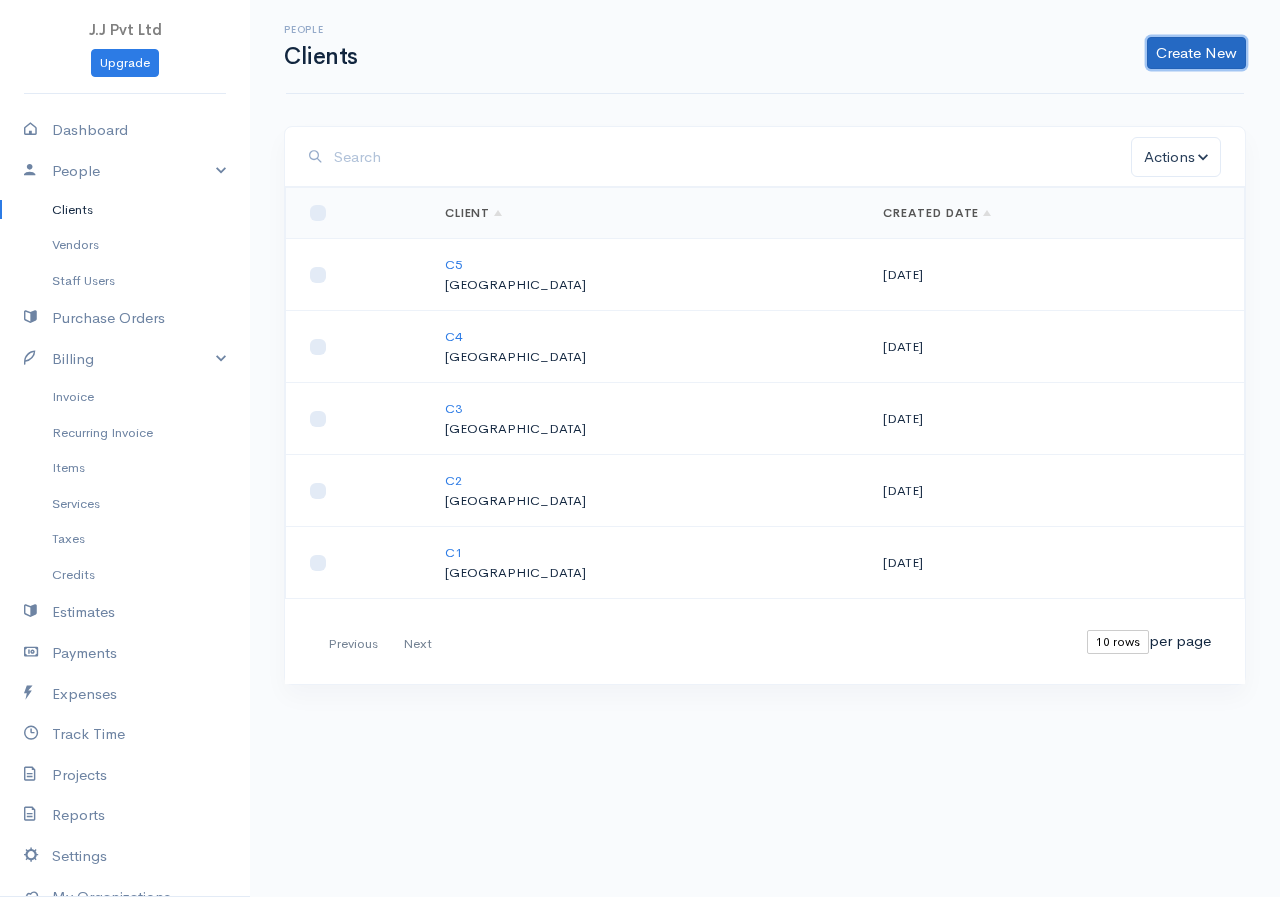 click on "Create New" at bounding box center [1196, 53] 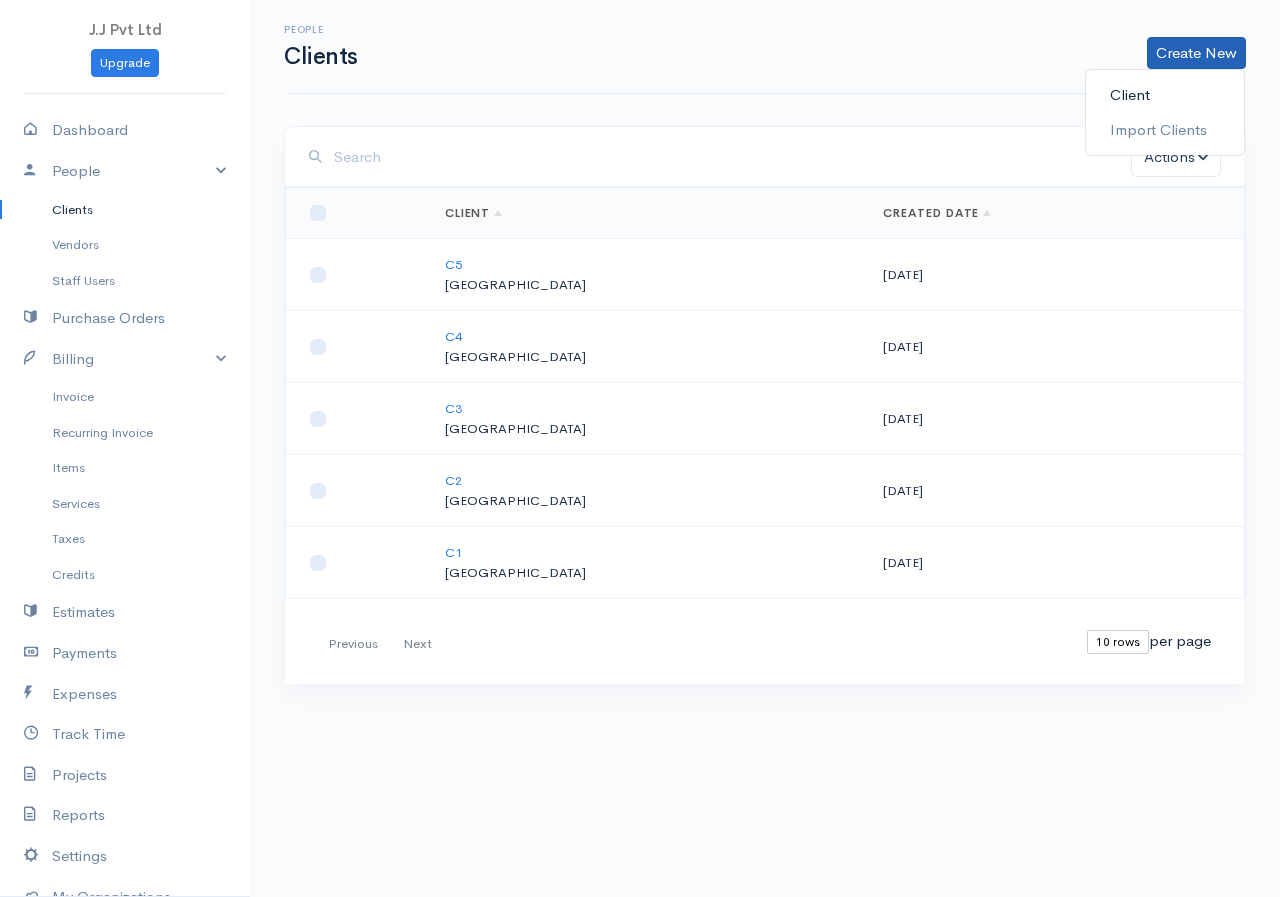 click on "Client" at bounding box center [1165, 95] 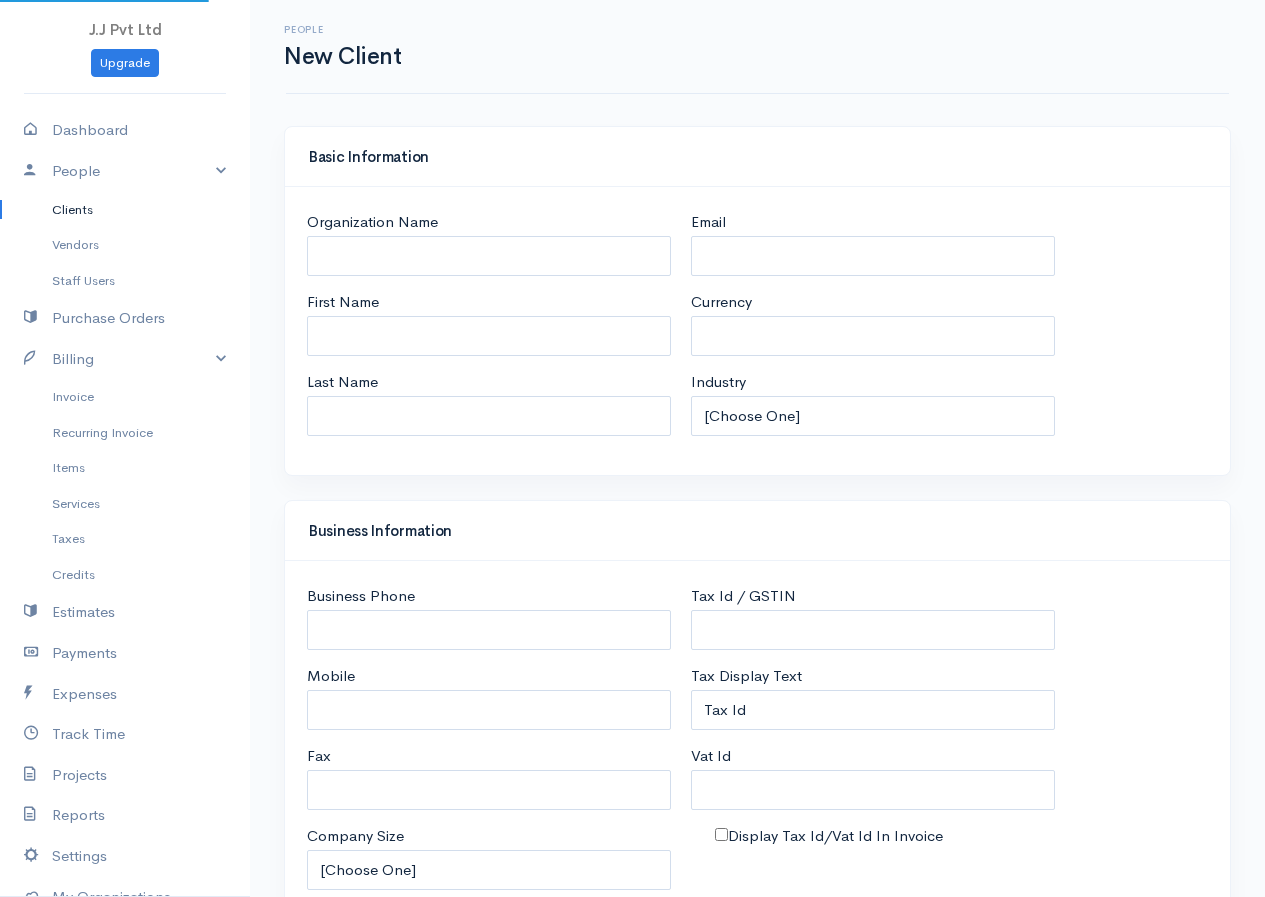 select on "LKR" 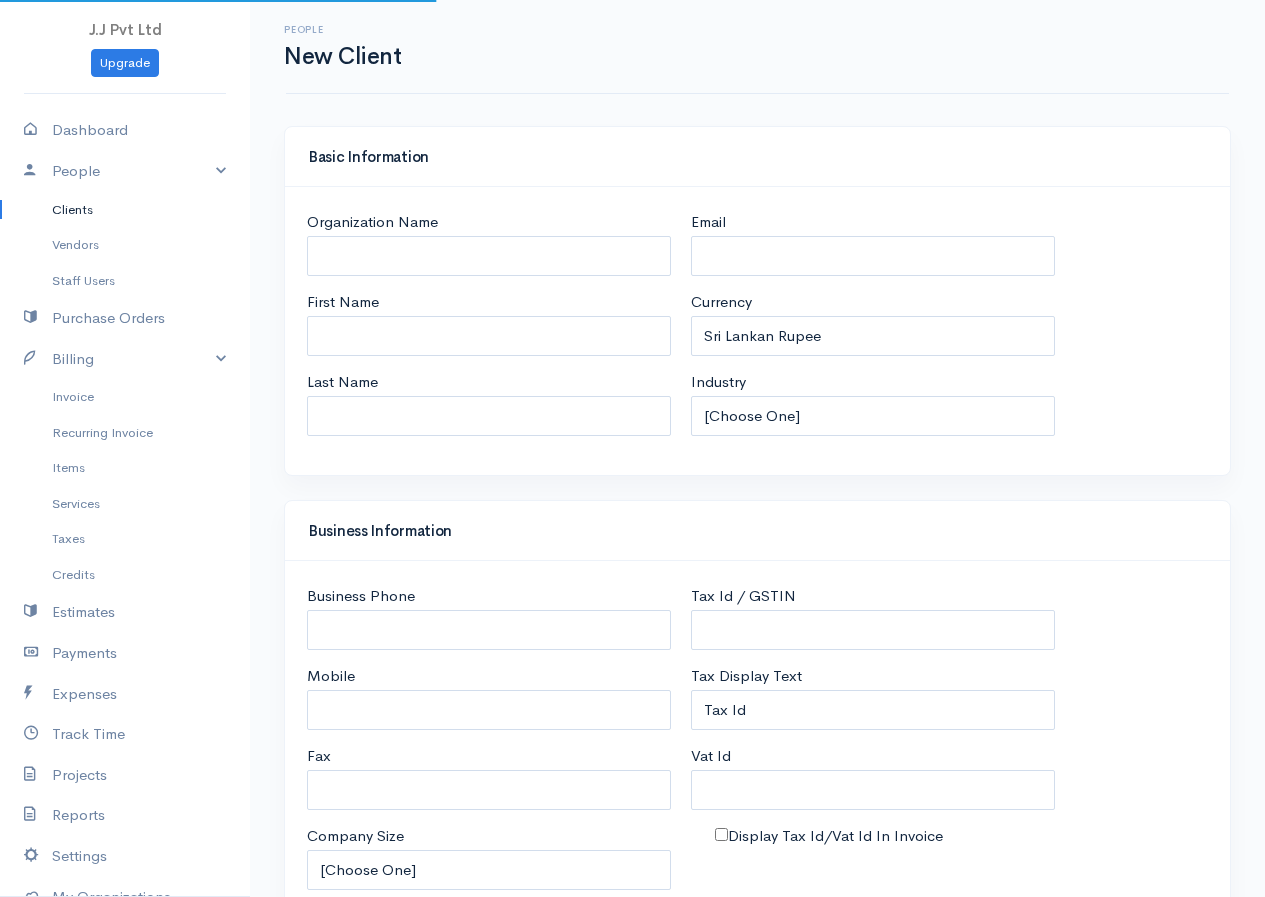 select on "[GEOGRAPHIC_DATA]" 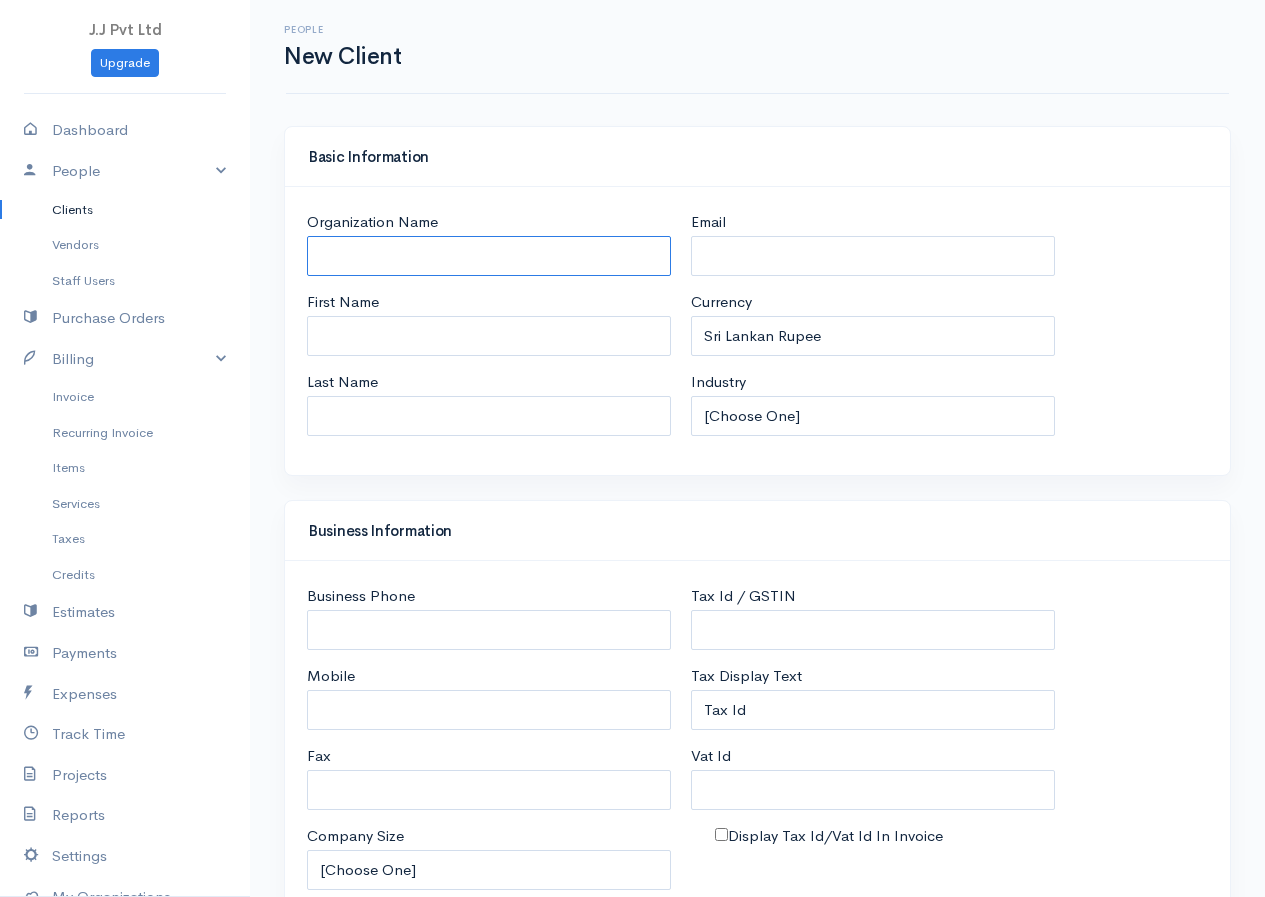 click on "Organization Name" at bounding box center [489, 256] 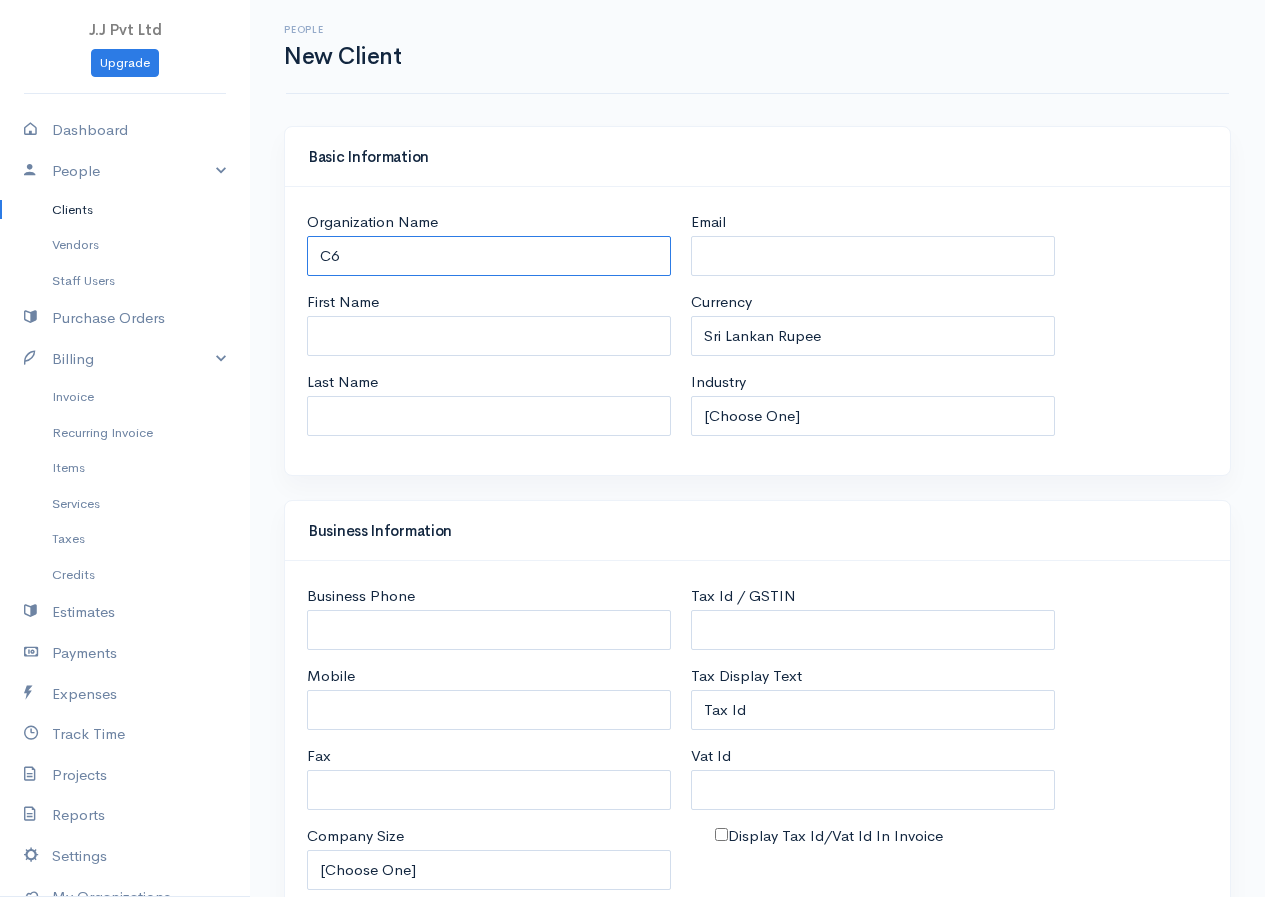 type on "C6" 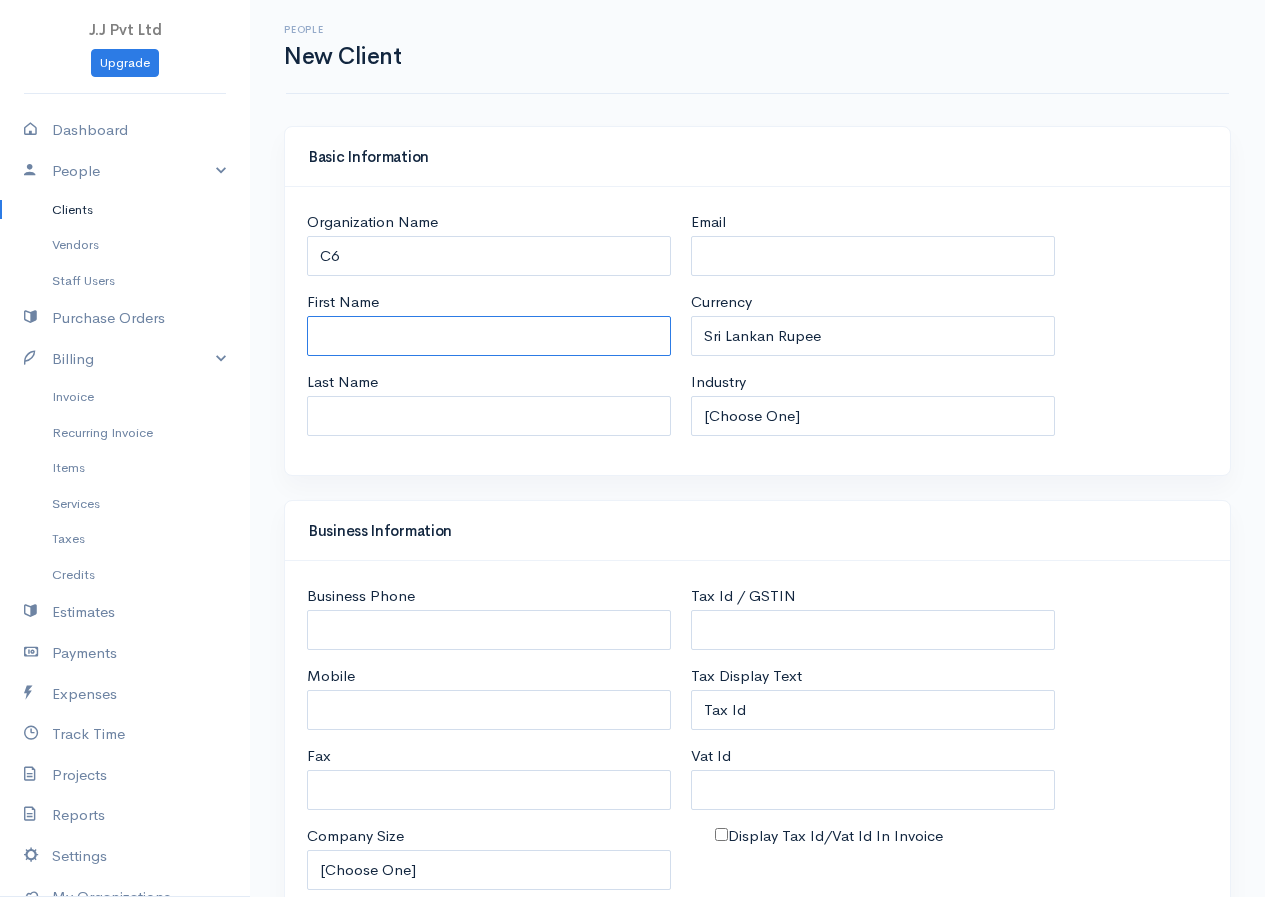 click on "First Name" at bounding box center (489, 336) 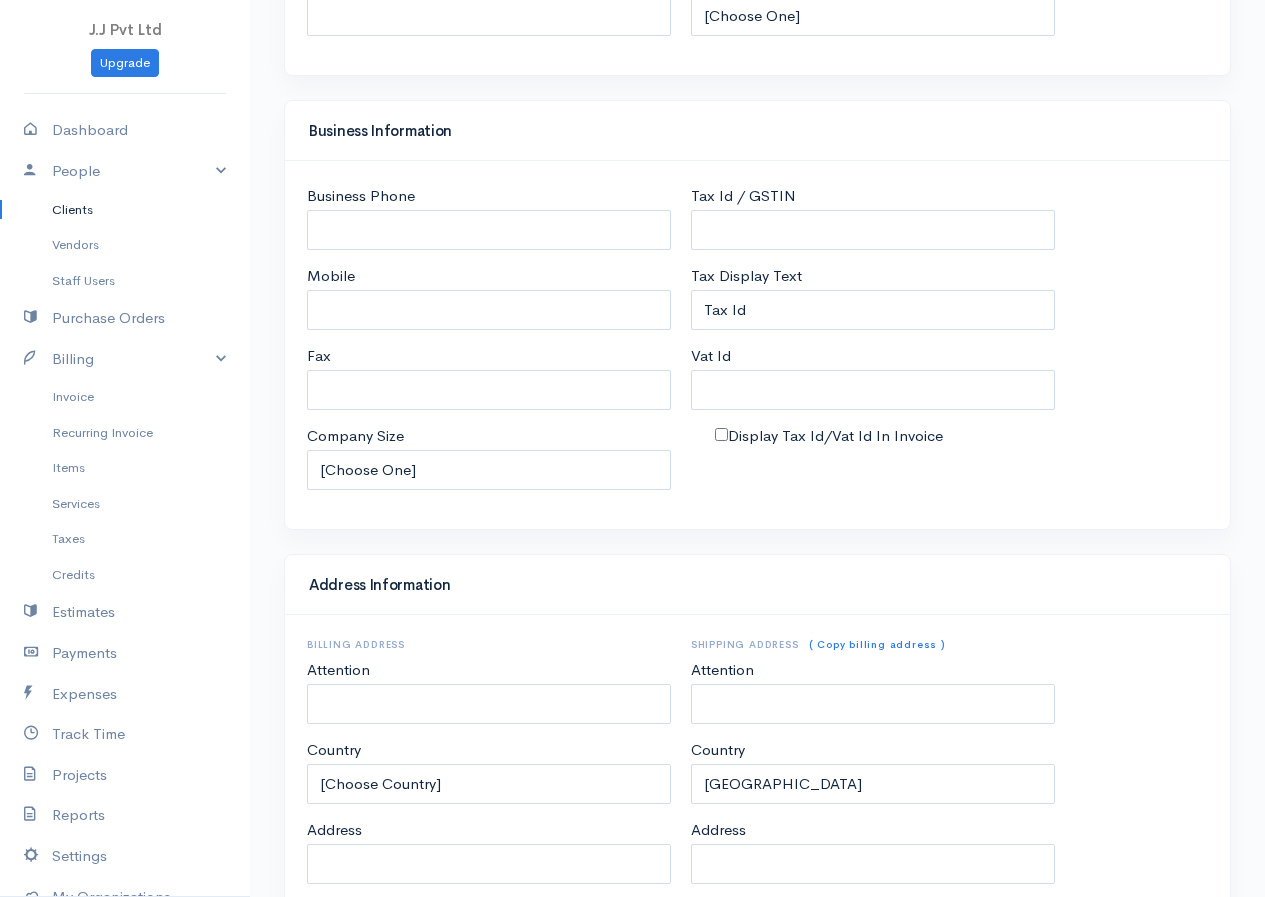 scroll, scrollTop: 754, scrollLeft: 0, axis: vertical 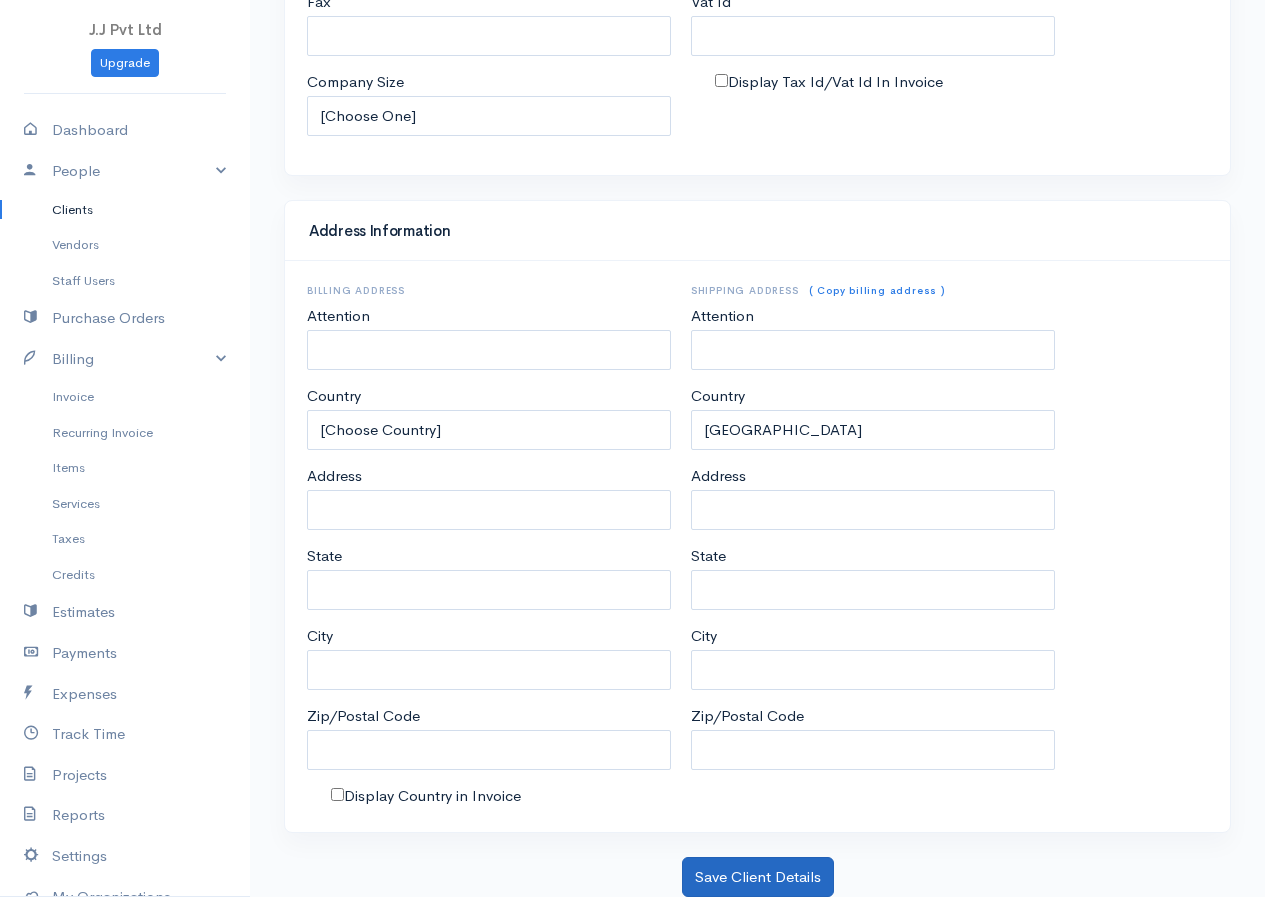 type on "Sivabalam" 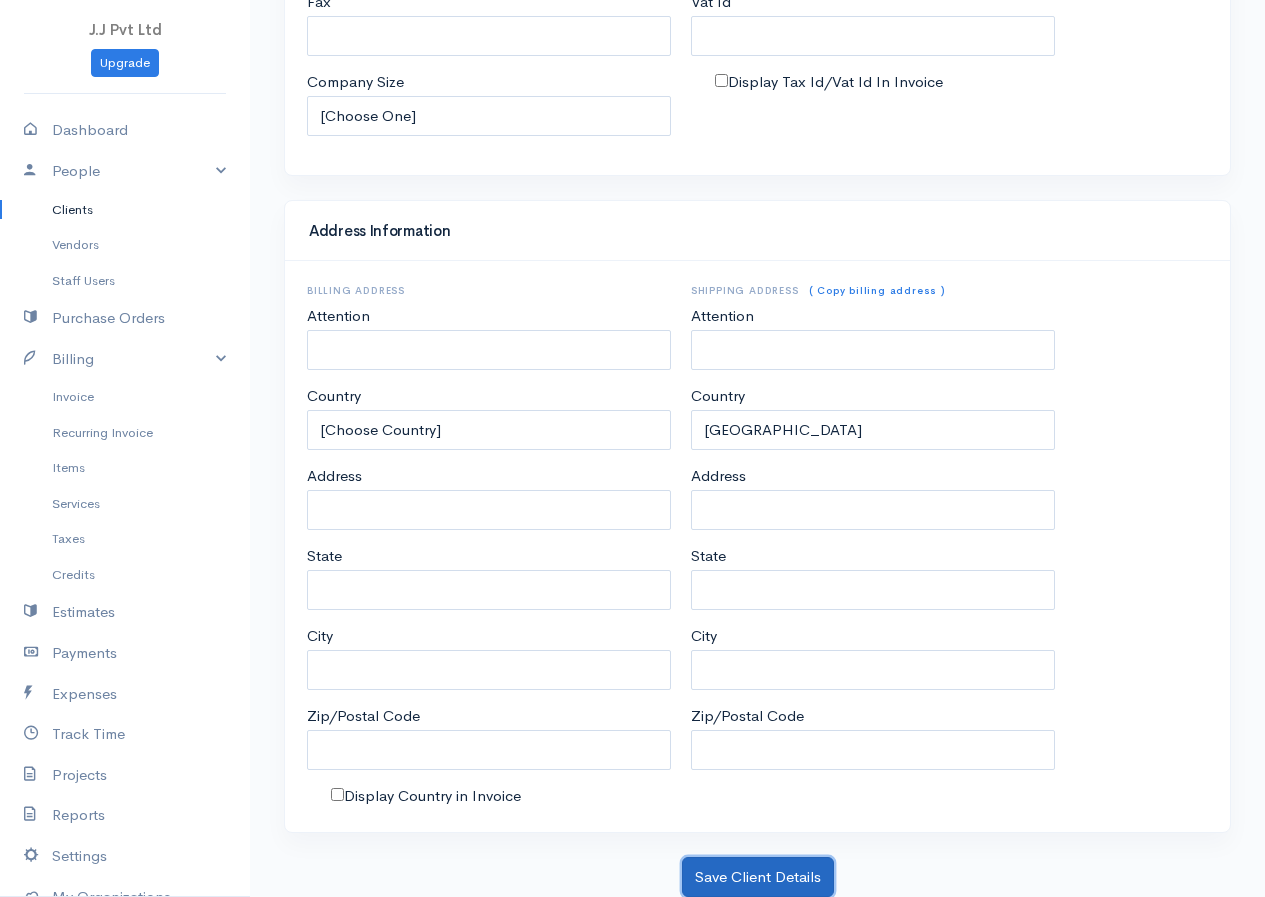 click on "Save Client Details" at bounding box center (758, 877) 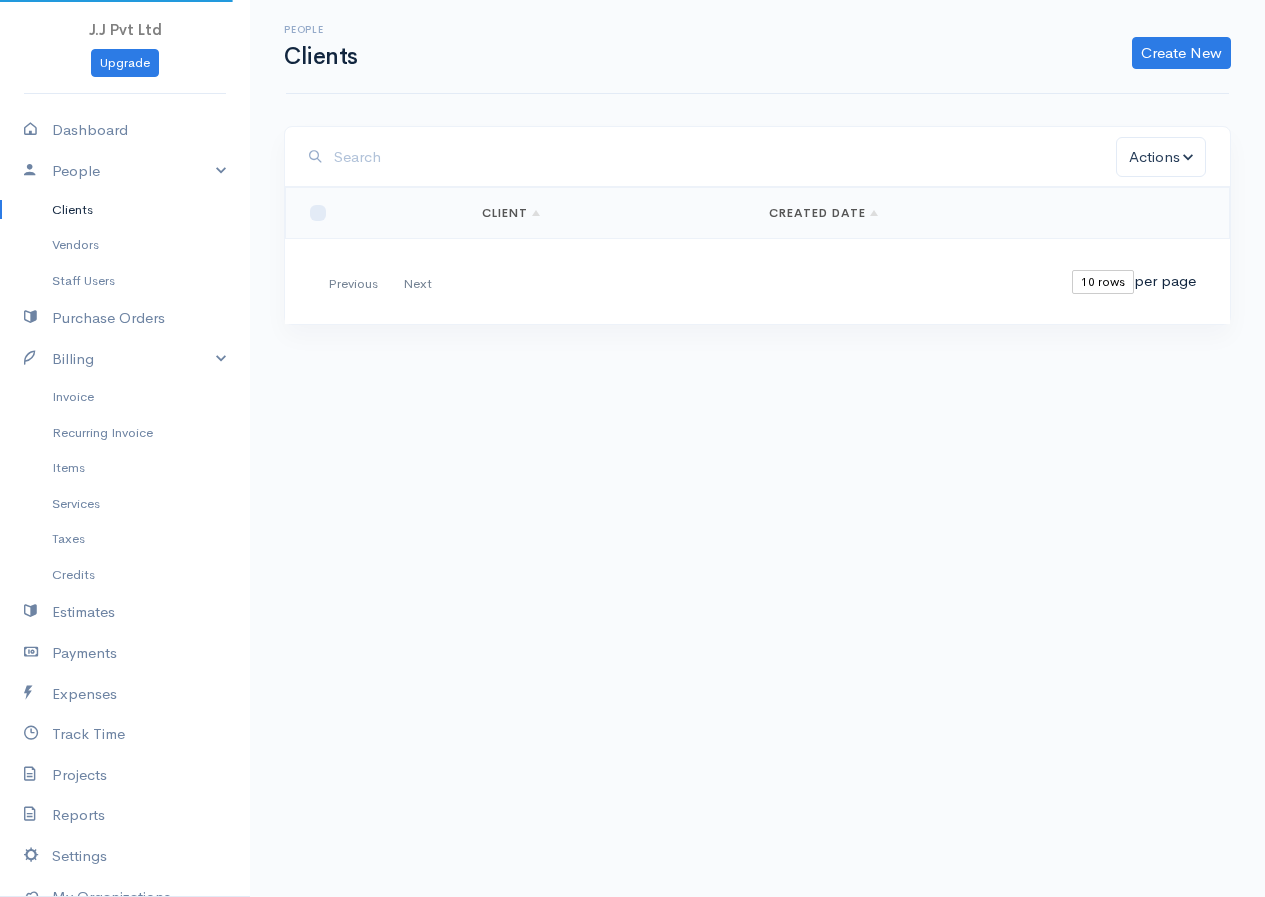 scroll, scrollTop: 0, scrollLeft: 0, axis: both 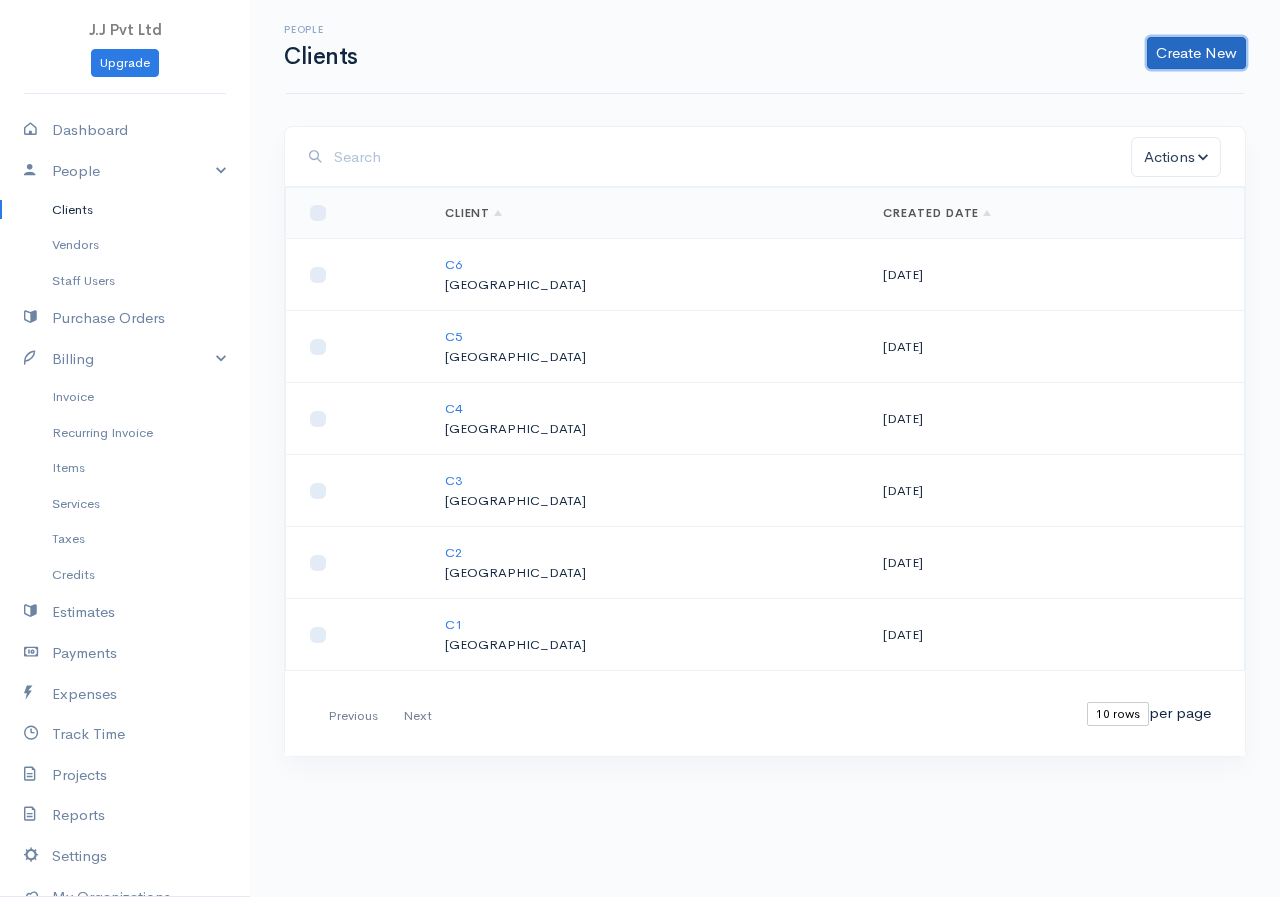 click on "Create New" at bounding box center (1196, 53) 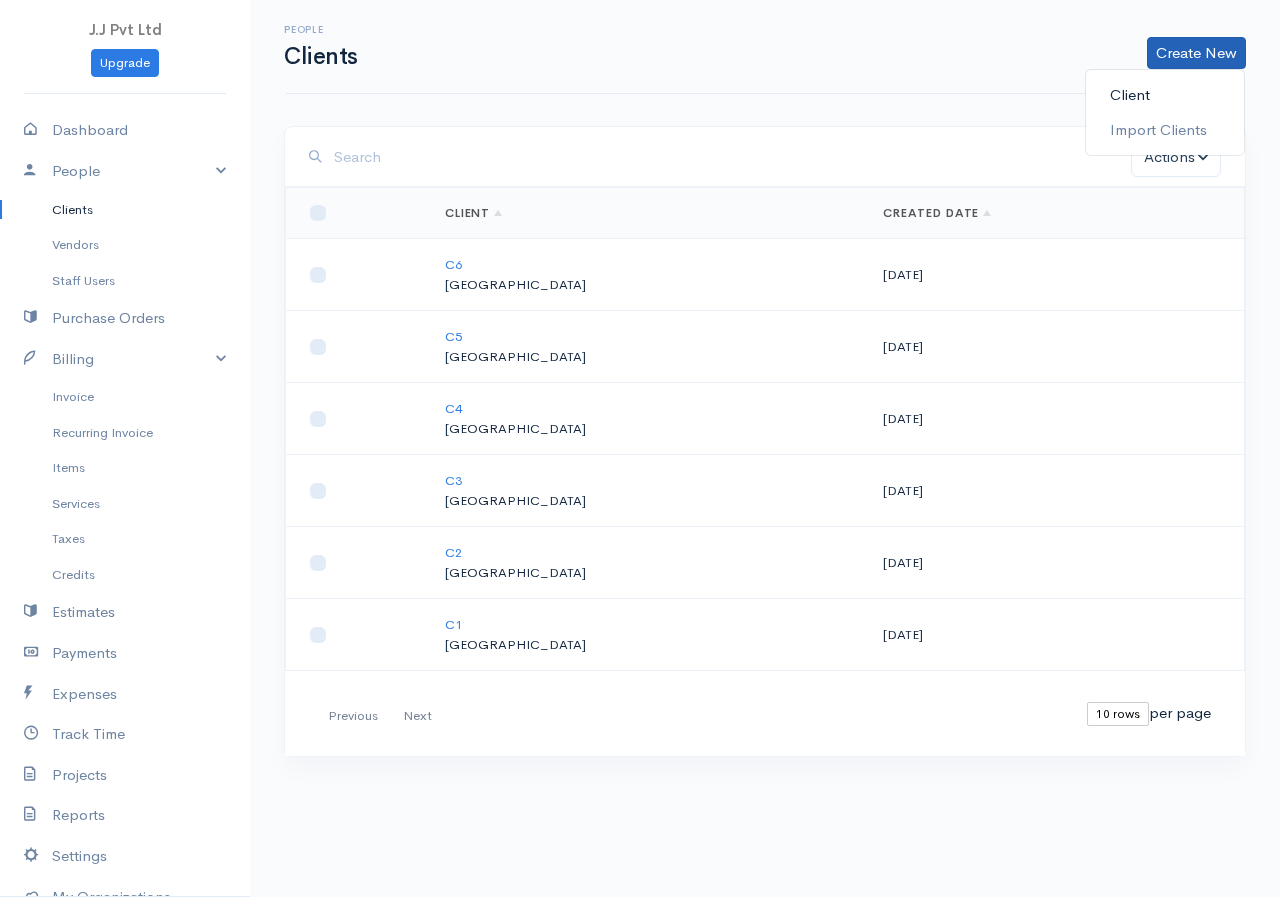 click on "Client" at bounding box center (1165, 95) 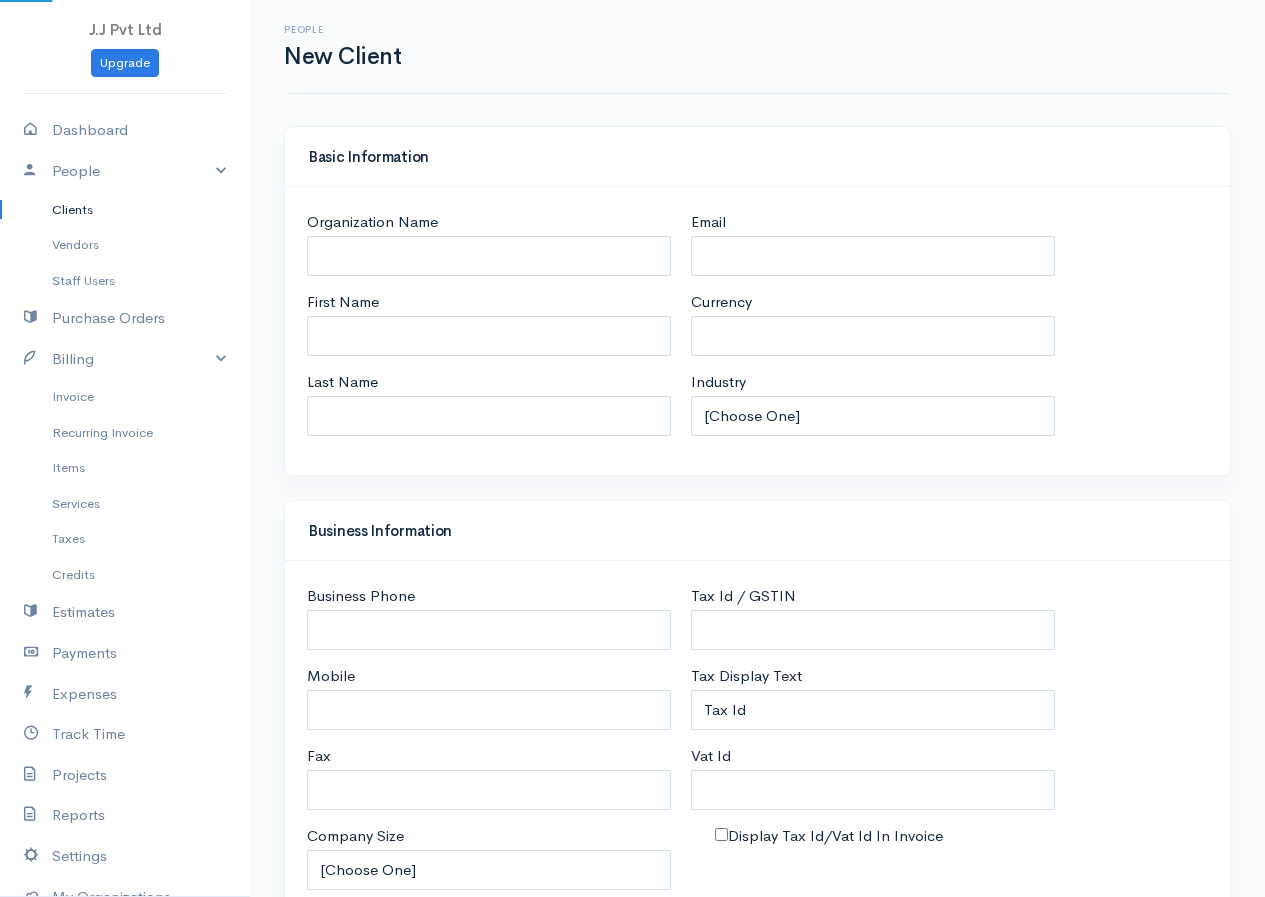 select on "LKR" 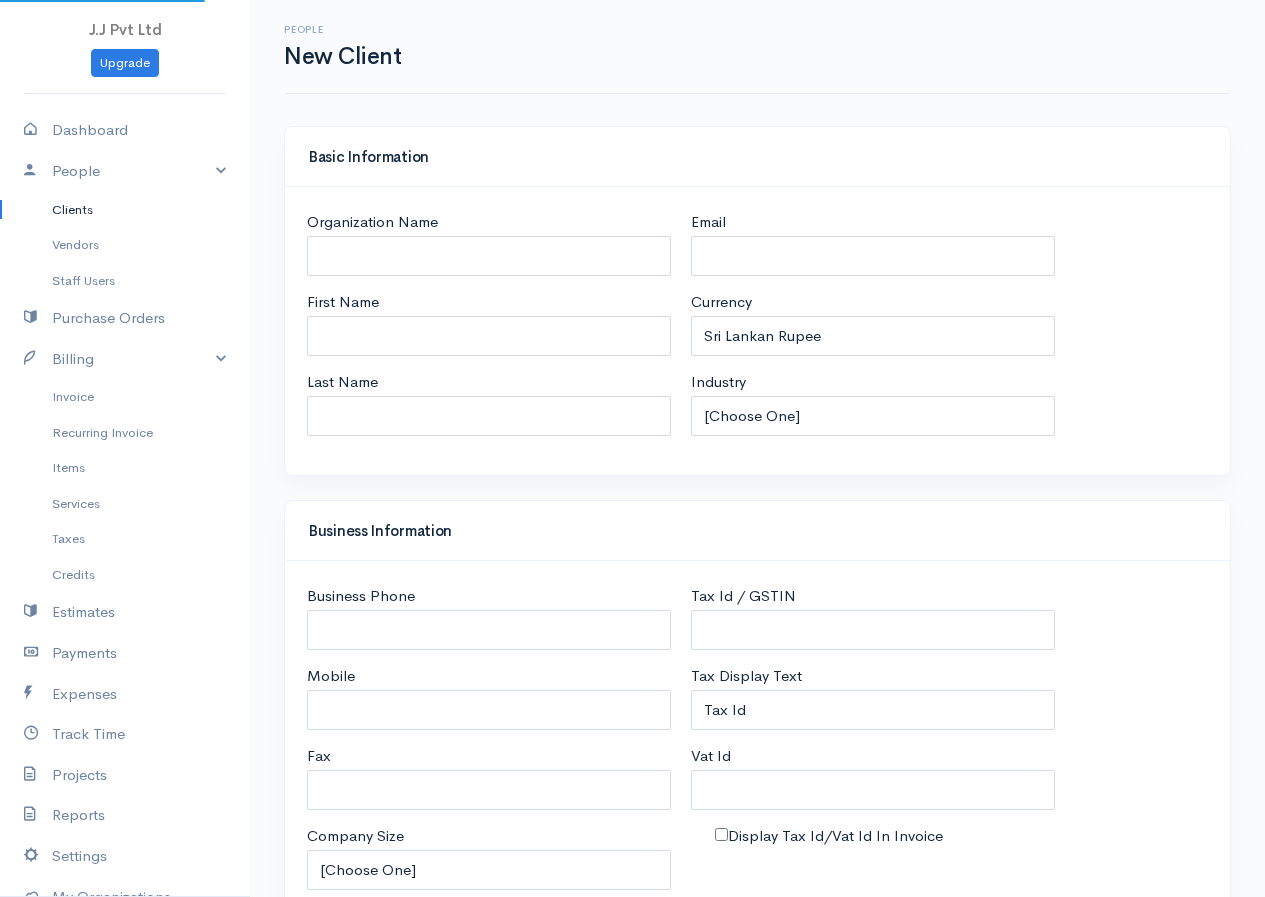 select on "[GEOGRAPHIC_DATA]" 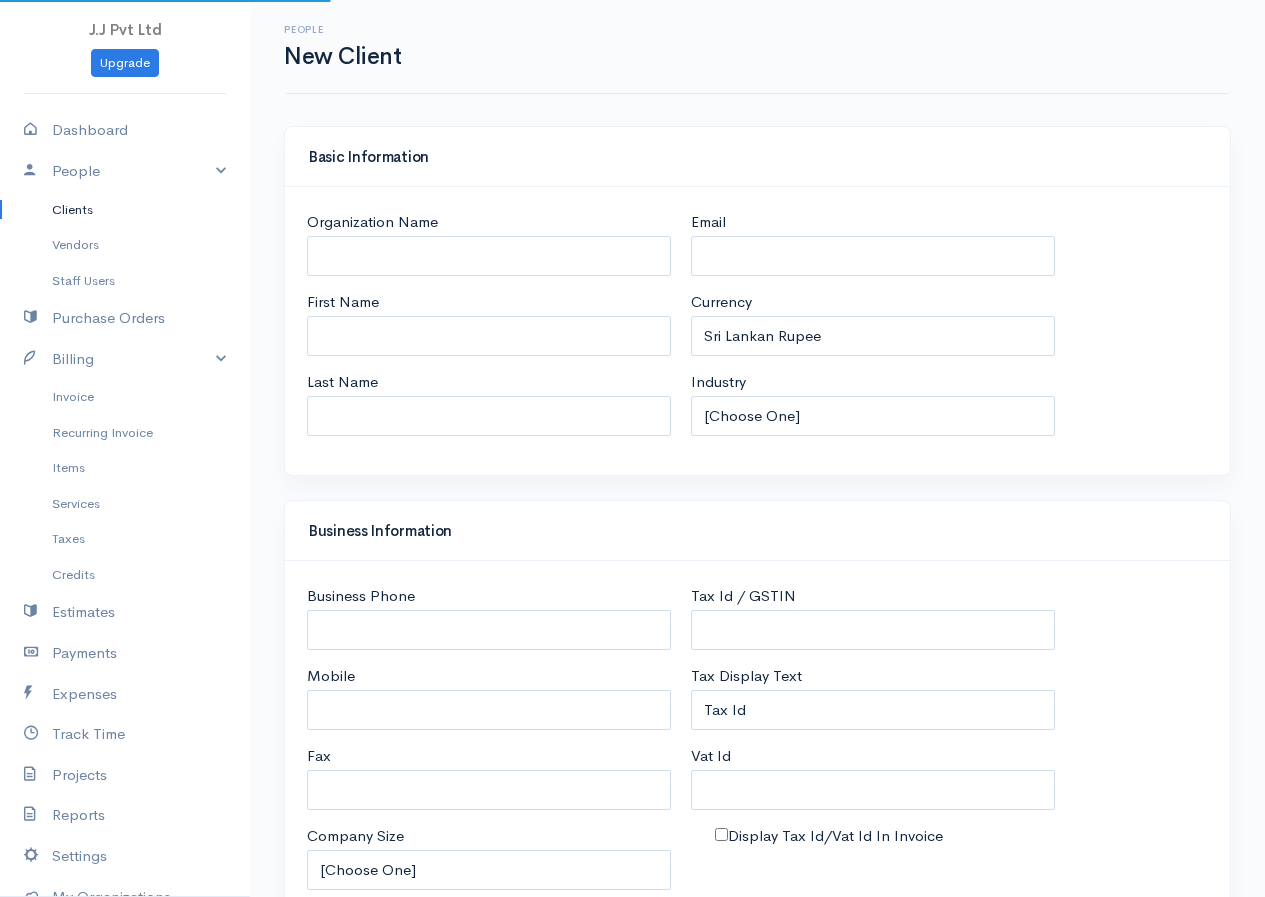 select on "[GEOGRAPHIC_DATA]" 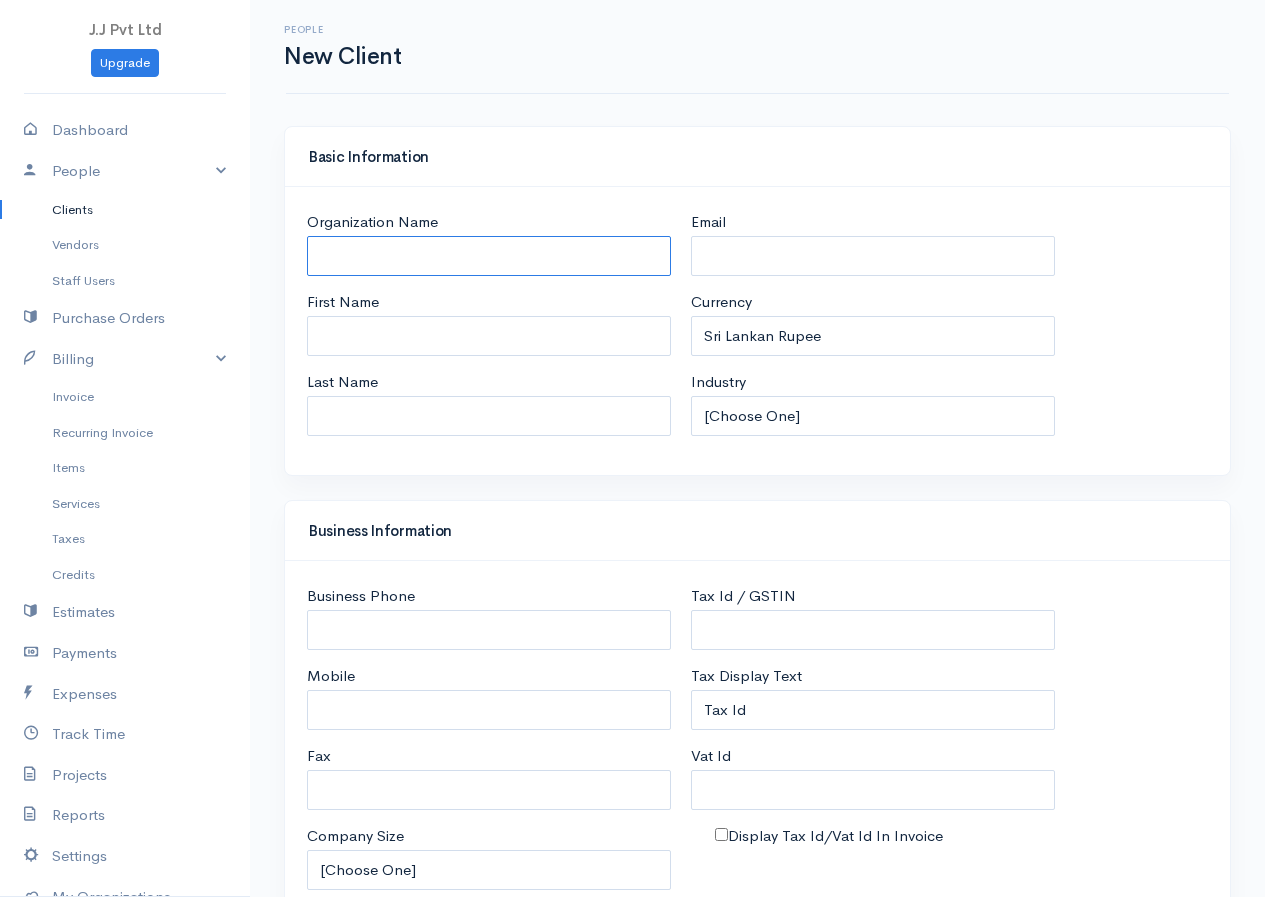 click on "Organization Name" at bounding box center [489, 256] 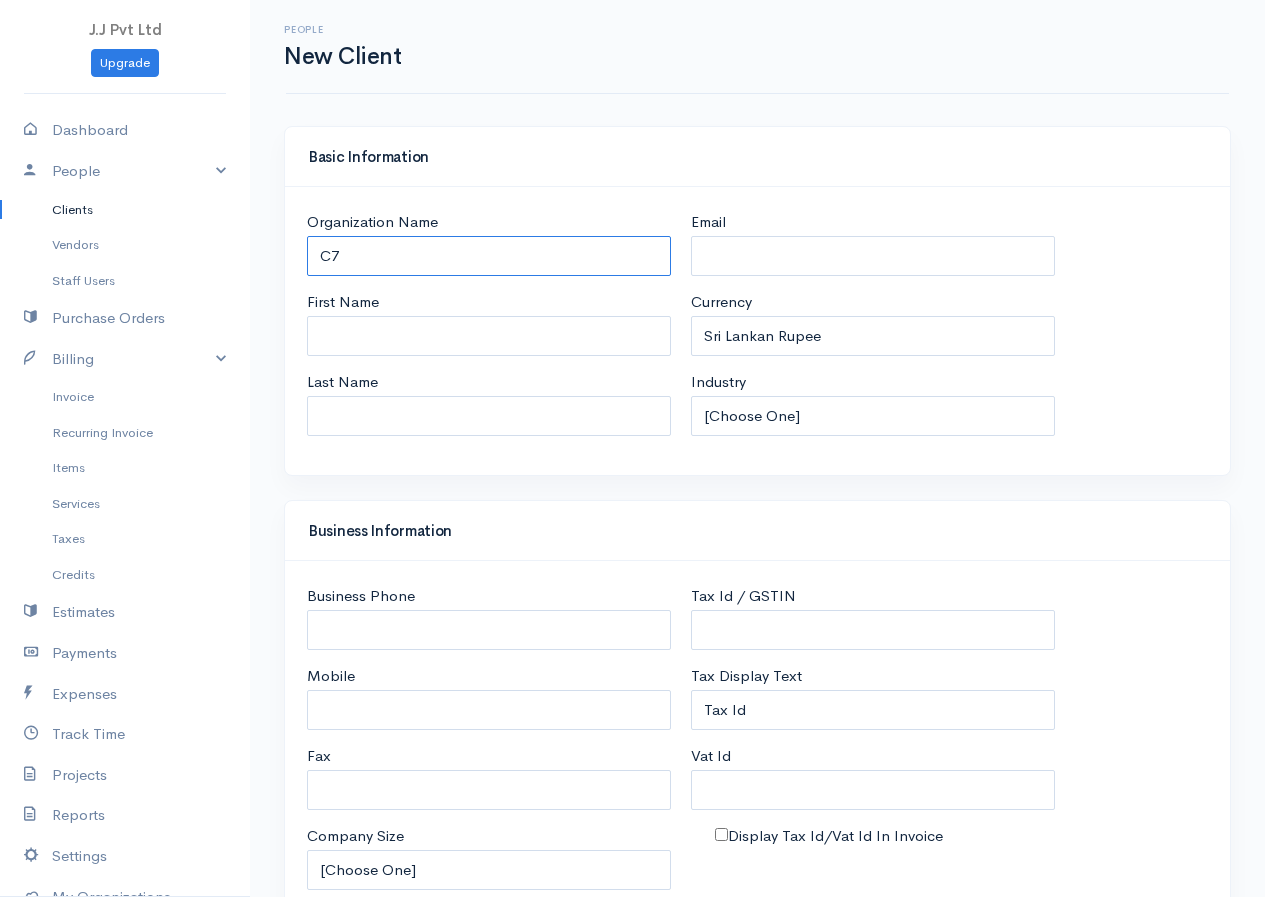type on "C7" 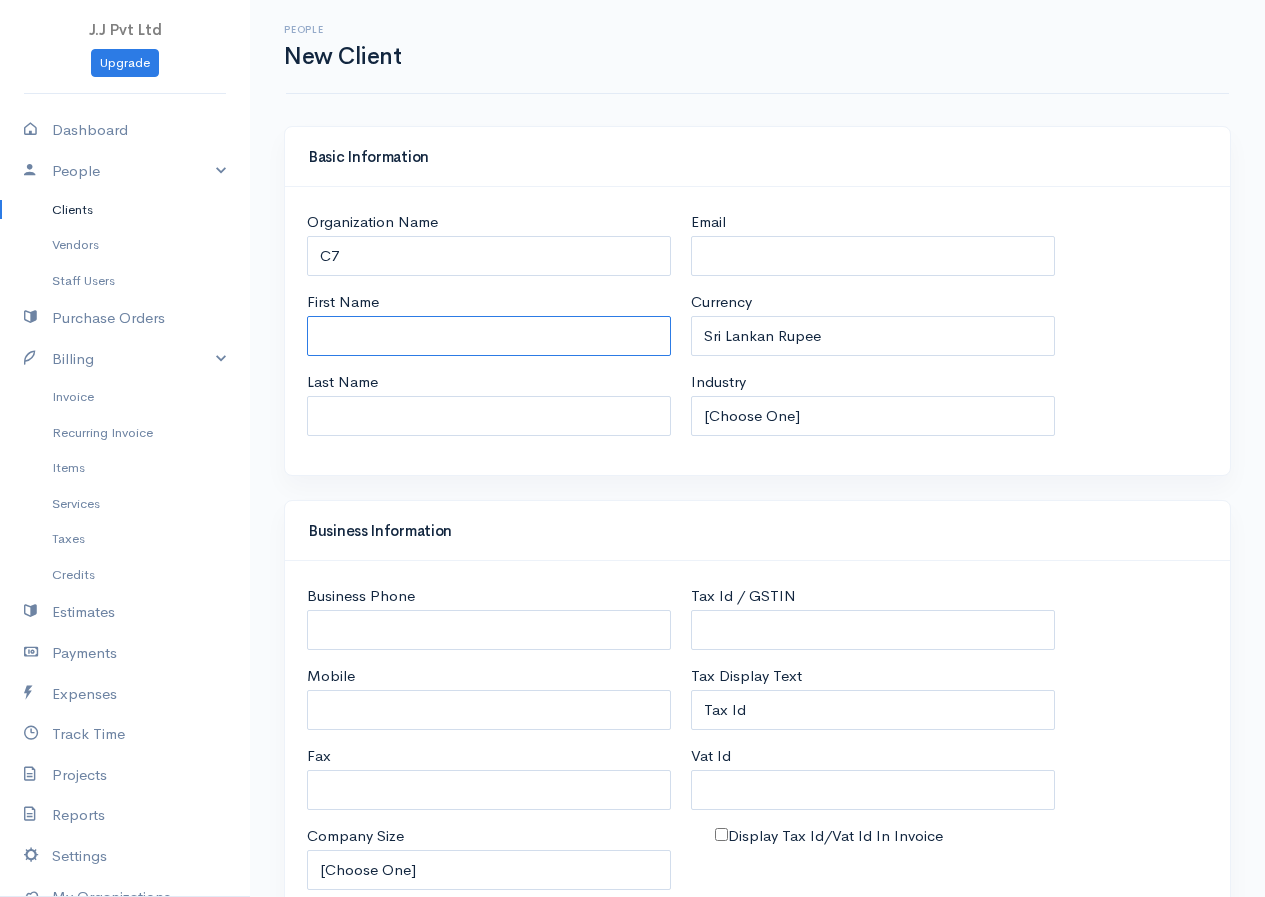 click on "First Name" at bounding box center [489, 336] 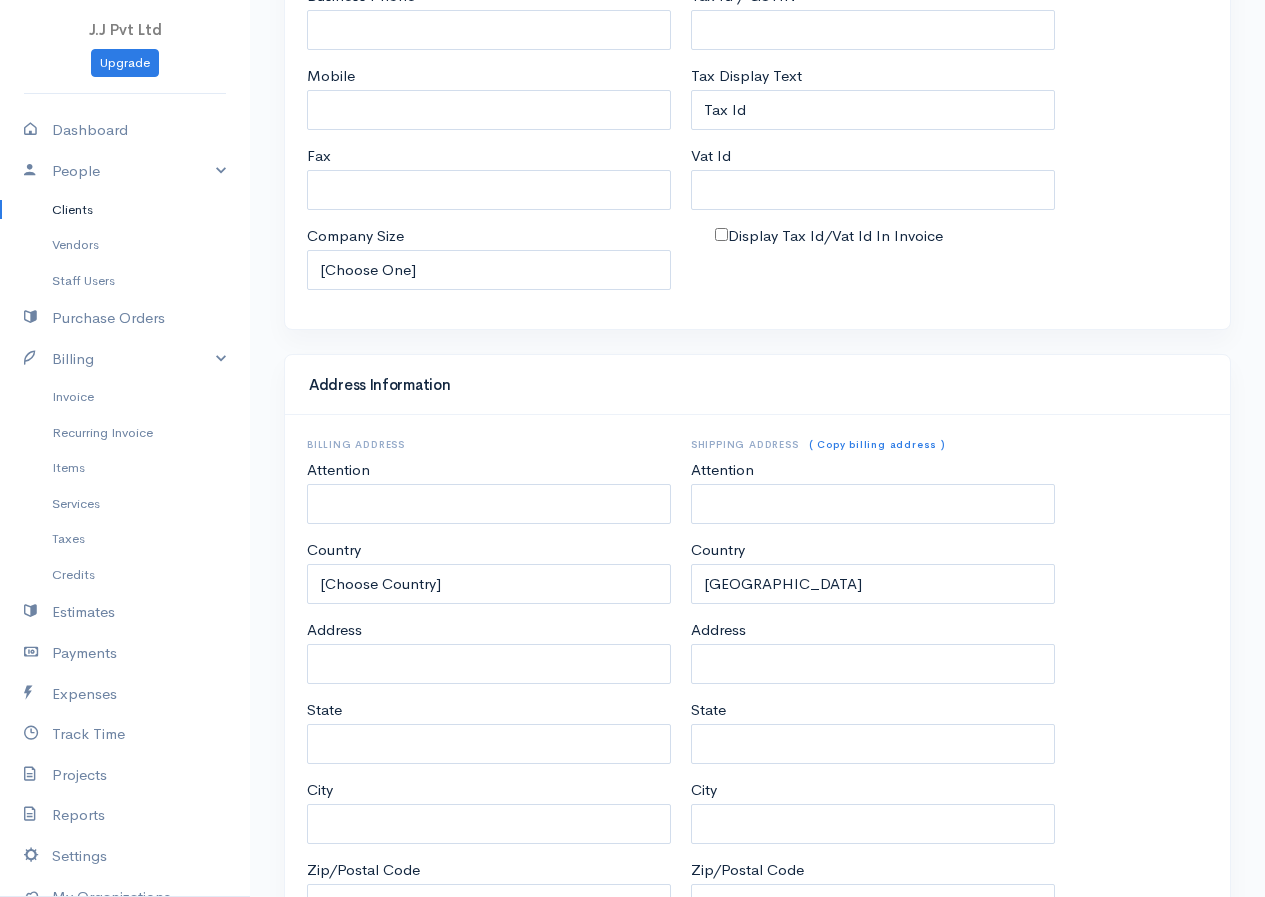 scroll, scrollTop: 754, scrollLeft: 0, axis: vertical 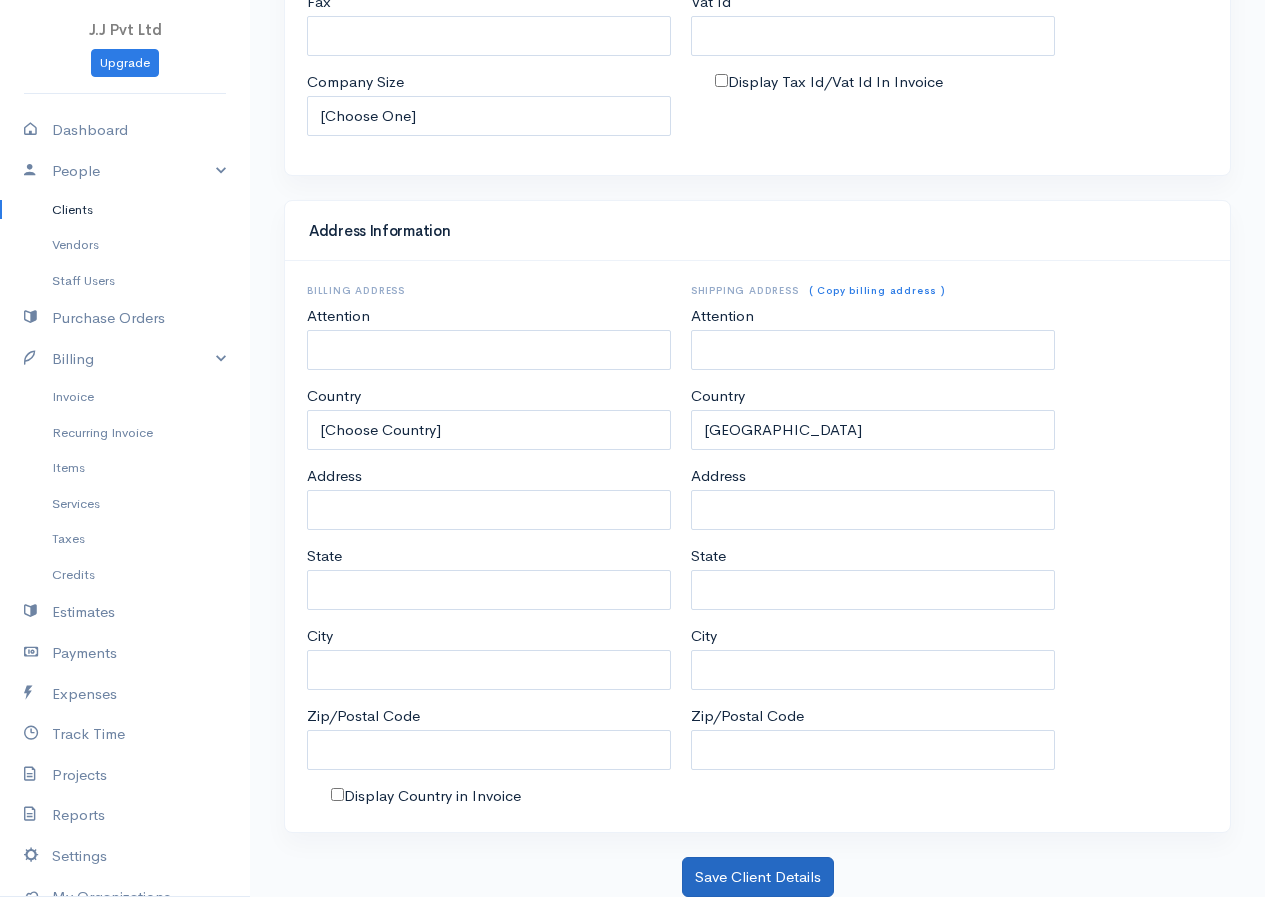 type on "Pujan" 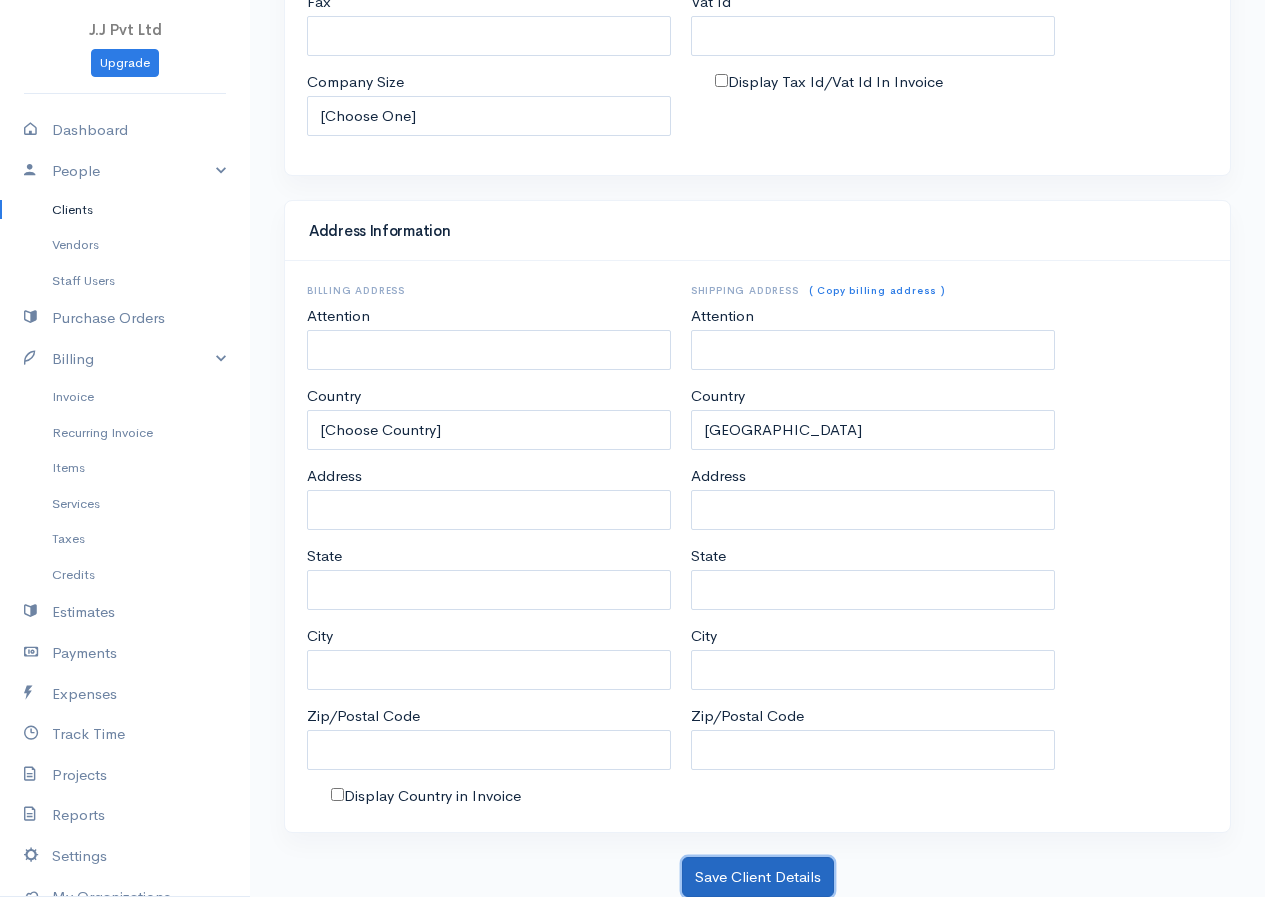click on "Save Client Details" at bounding box center [758, 877] 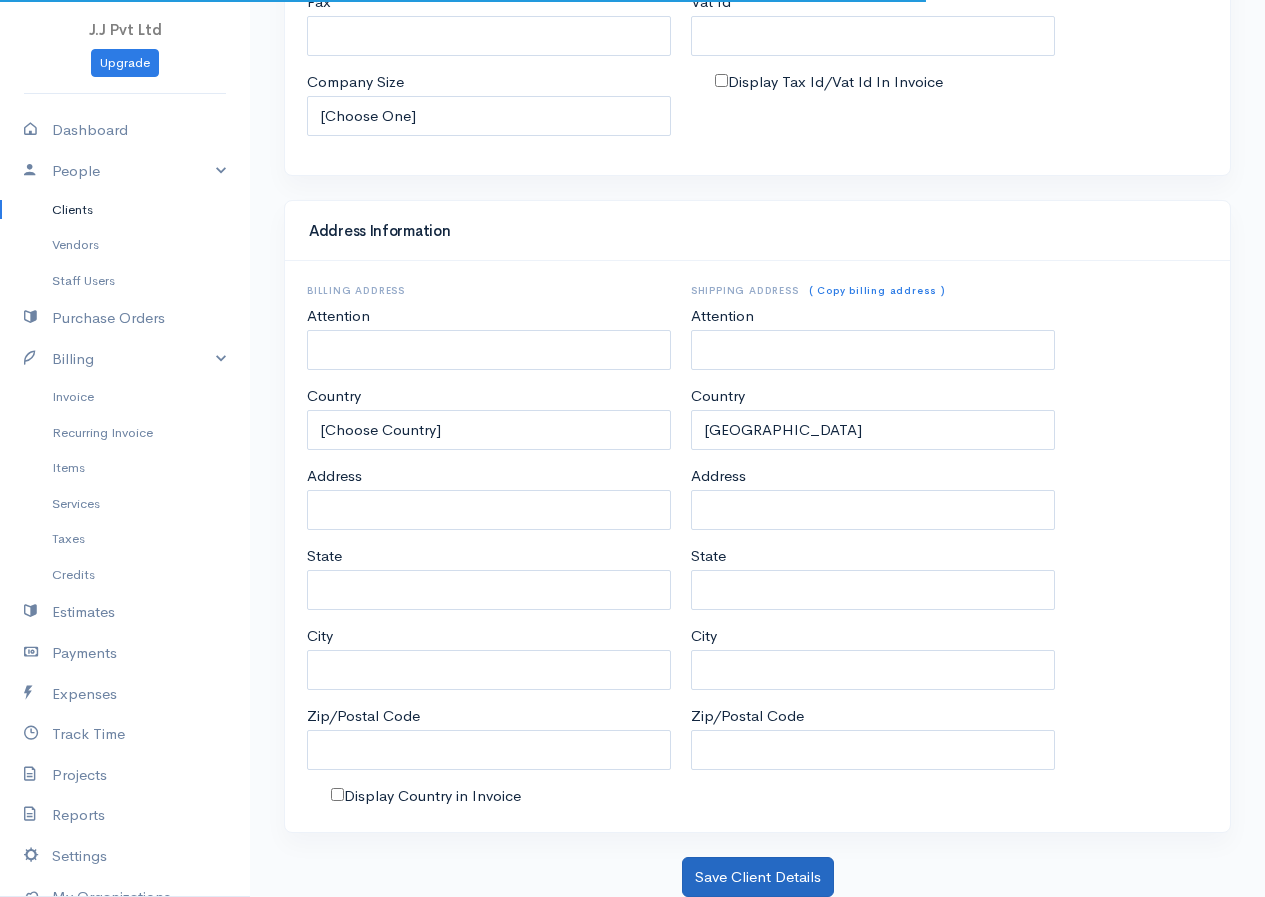 scroll, scrollTop: 0, scrollLeft: 0, axis: both 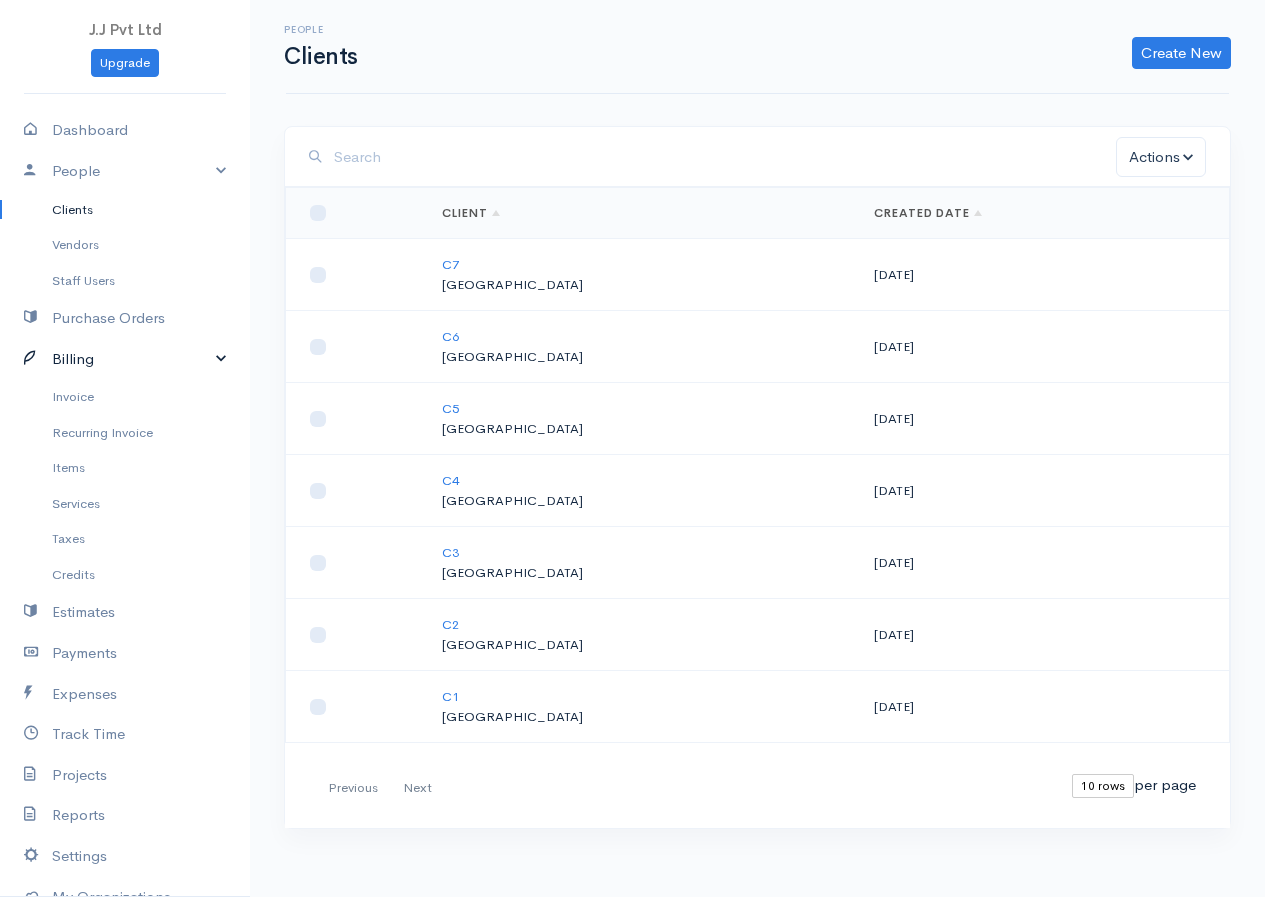 click on "Billing" at bounding box center (125, 359) 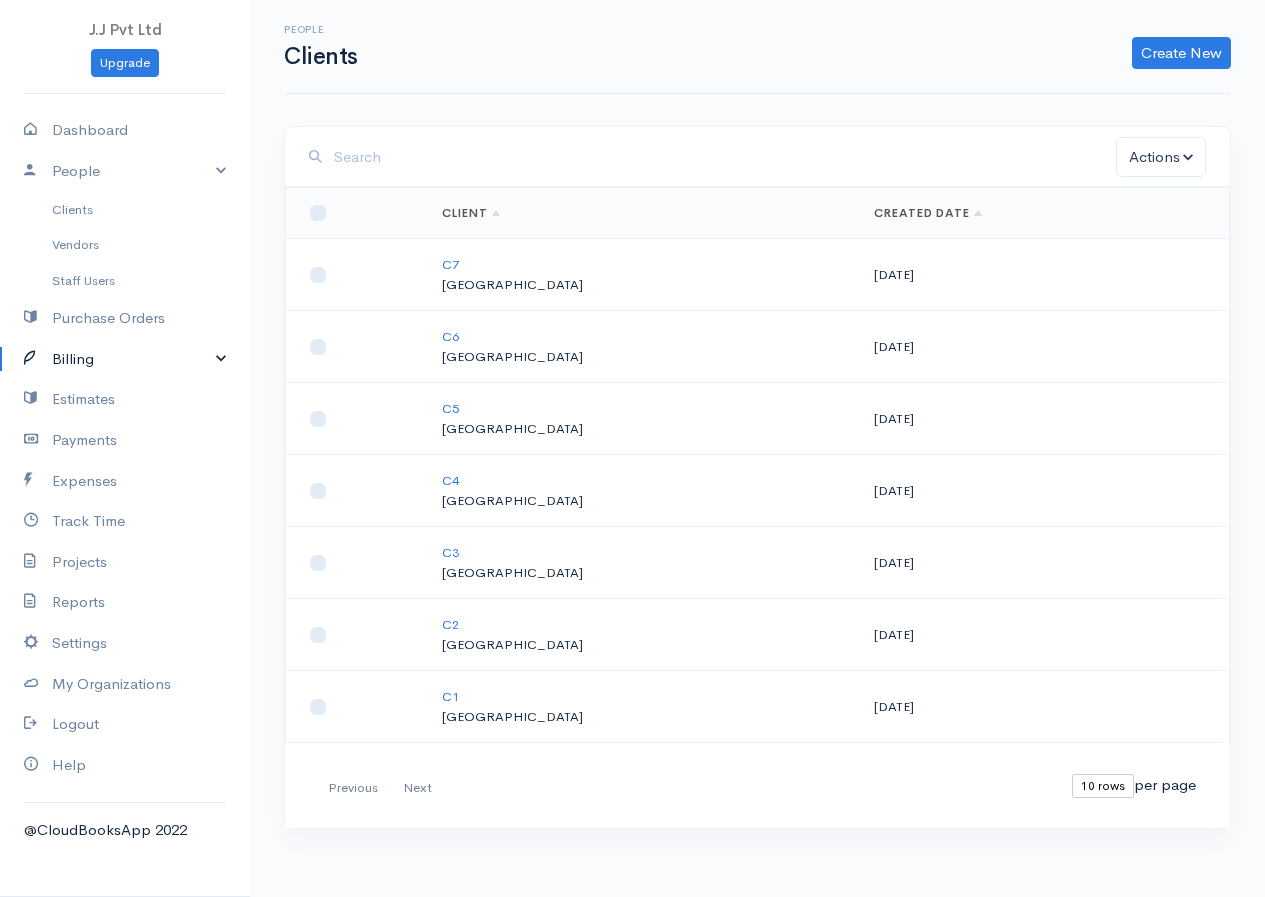 click on "Billing" at bounding box center [125, 359] 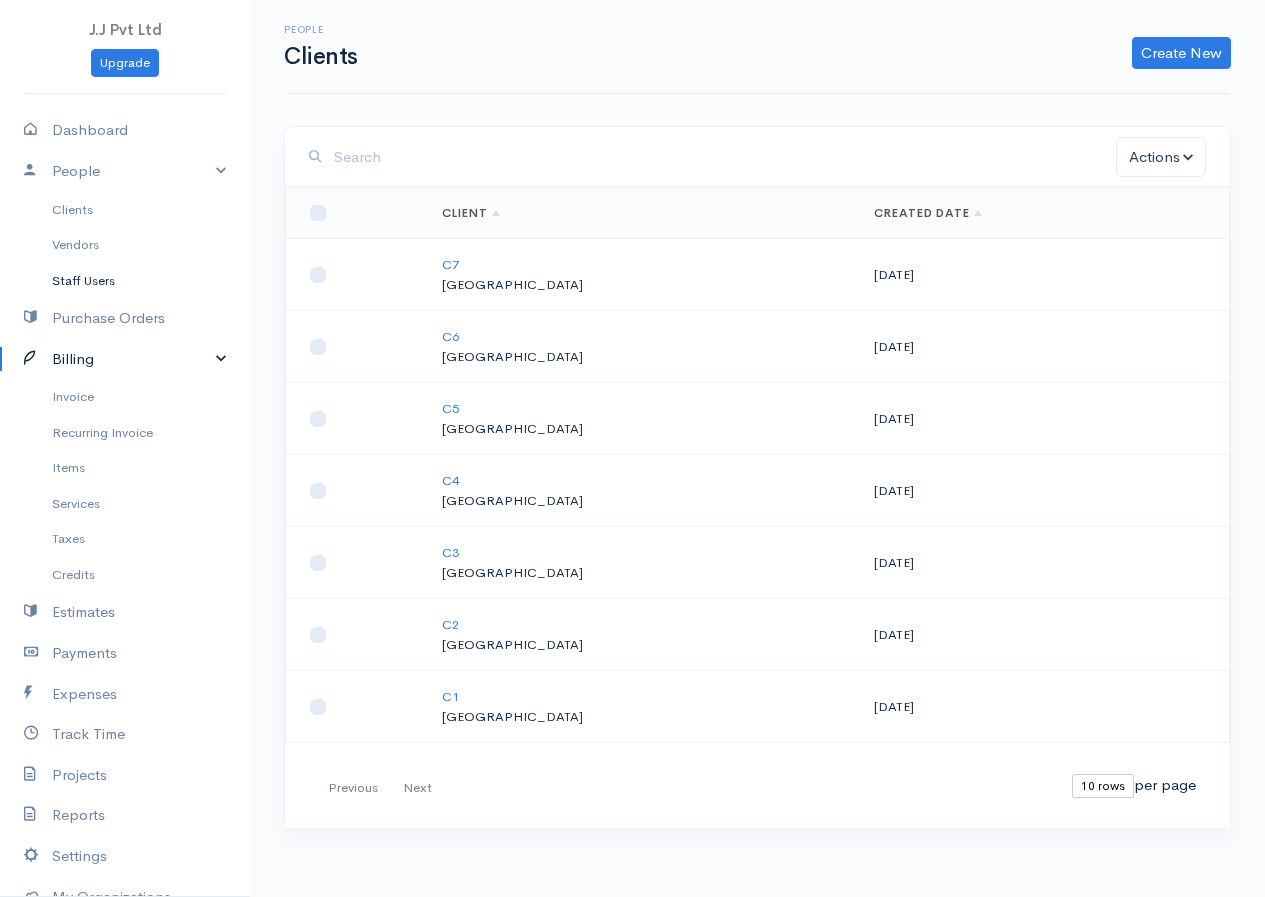 click on "Staff Users" at bounding box center [125, 281] 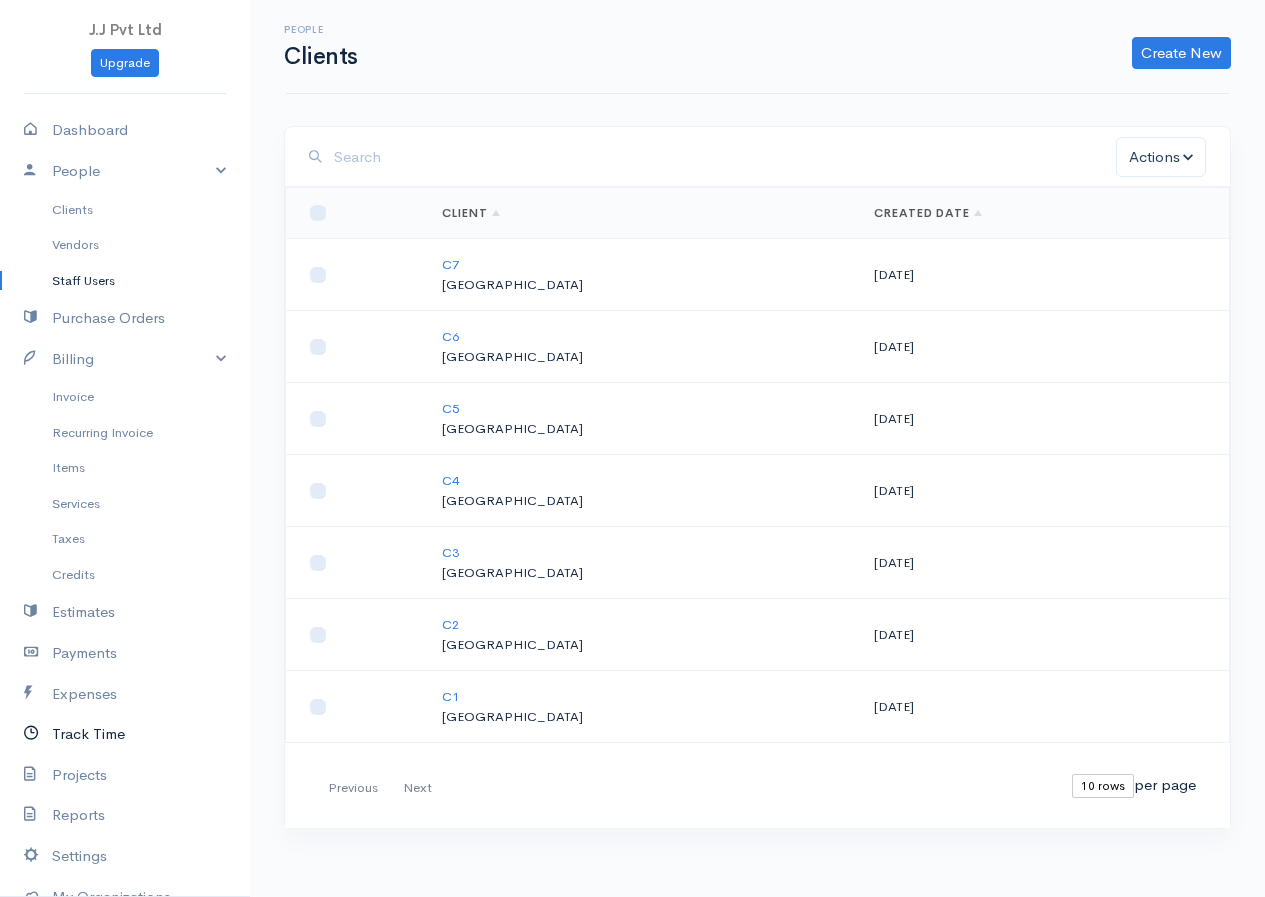 click on "Track Time" at bounding box center [125, 734] 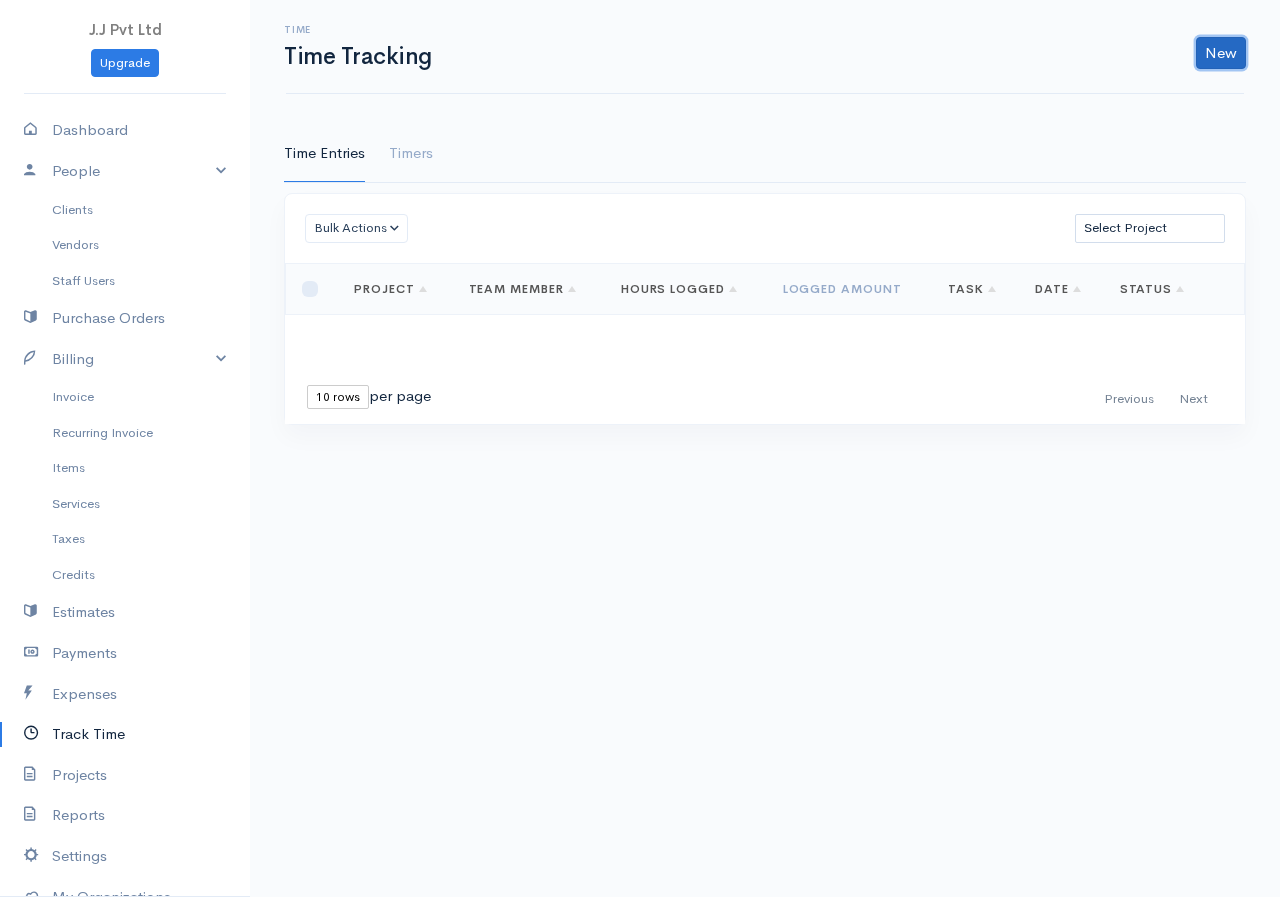 click on "New" at bounding box center (1221, 53) 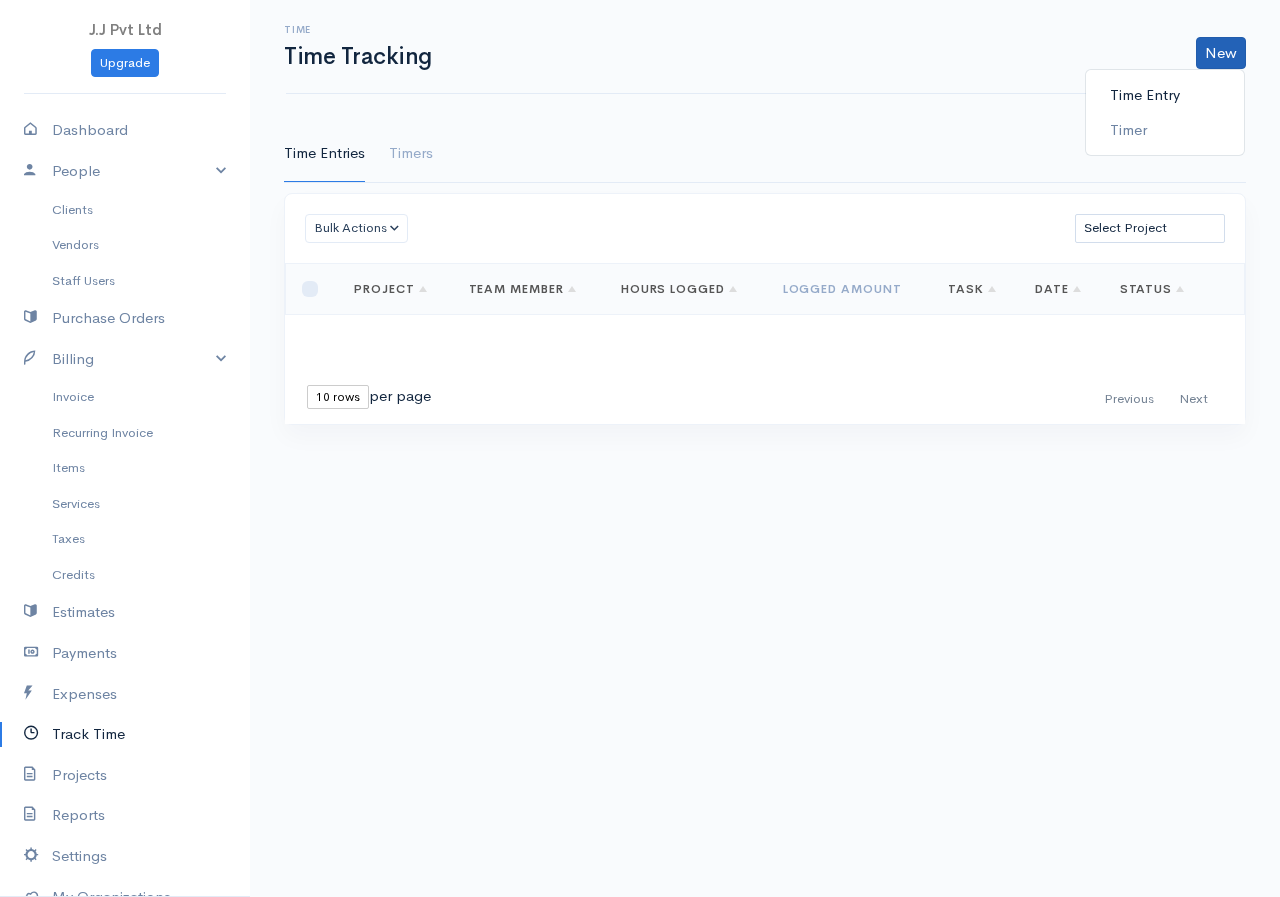 click on "Time Entry" at bounding box center (1165, 95) 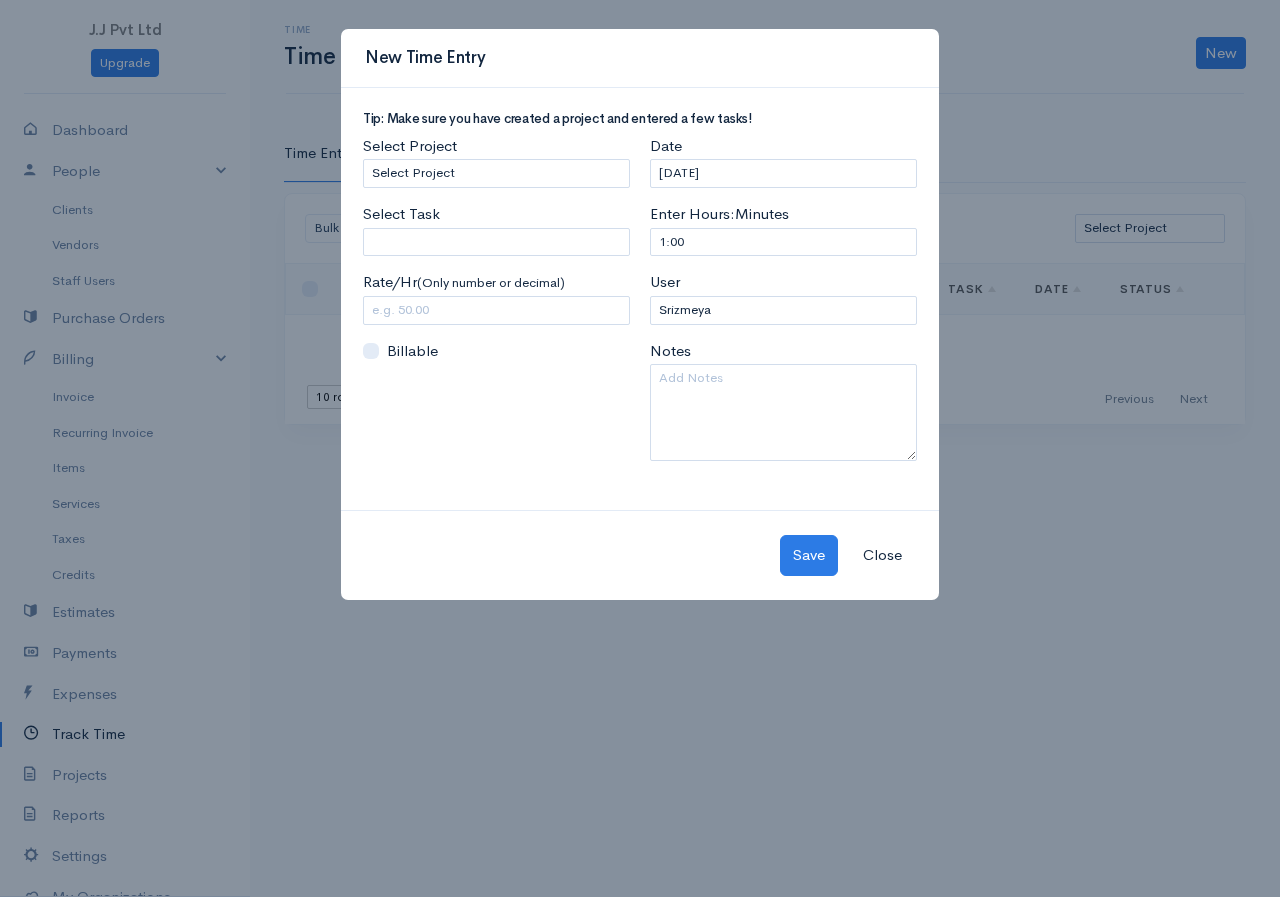 click on "Select Project Select Project Select Task Please enter or select a task Rate/Hr (Only number or decimal) Billable" at bounding box center [496, 305] 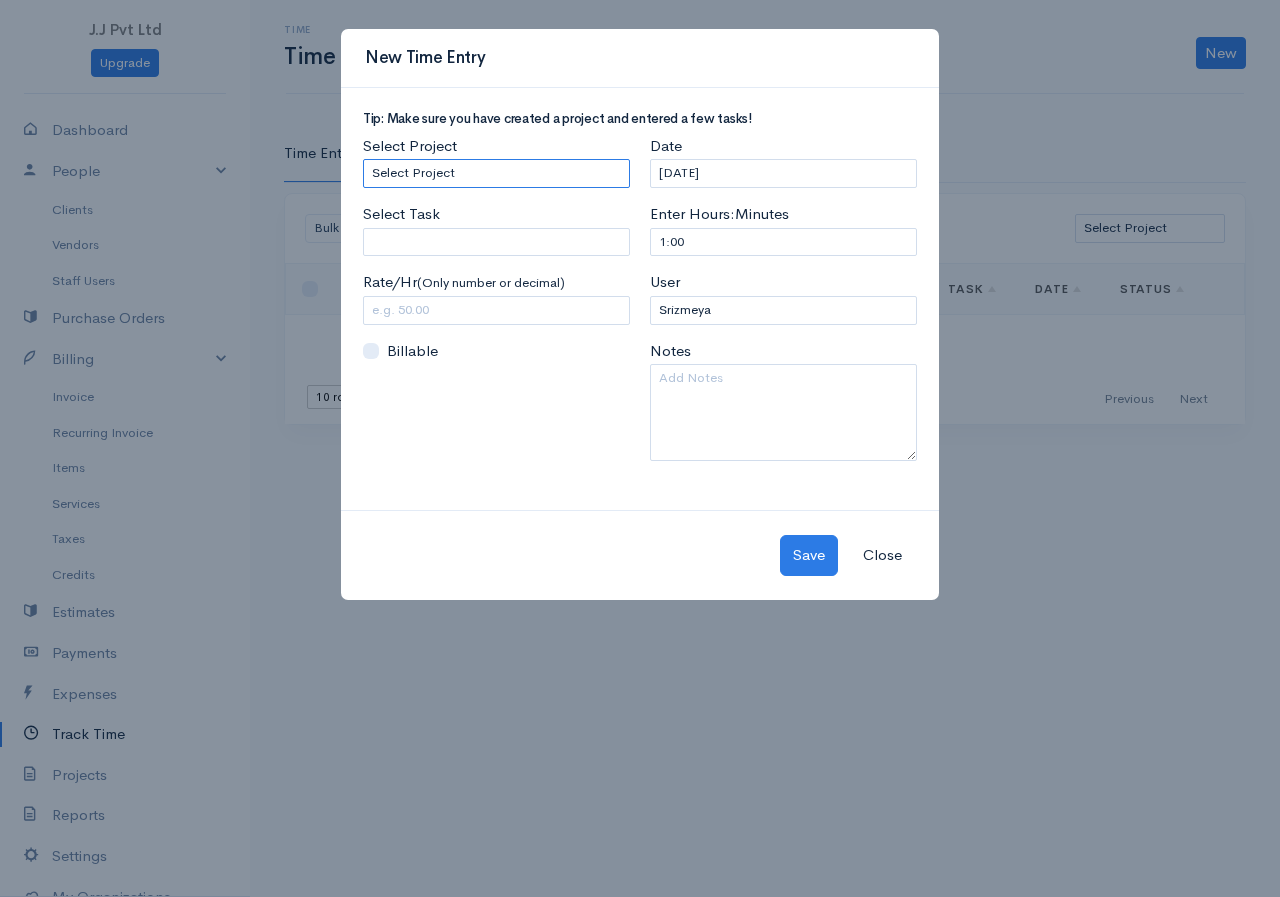 click on "Select Project" at bounding box center (496, 173) 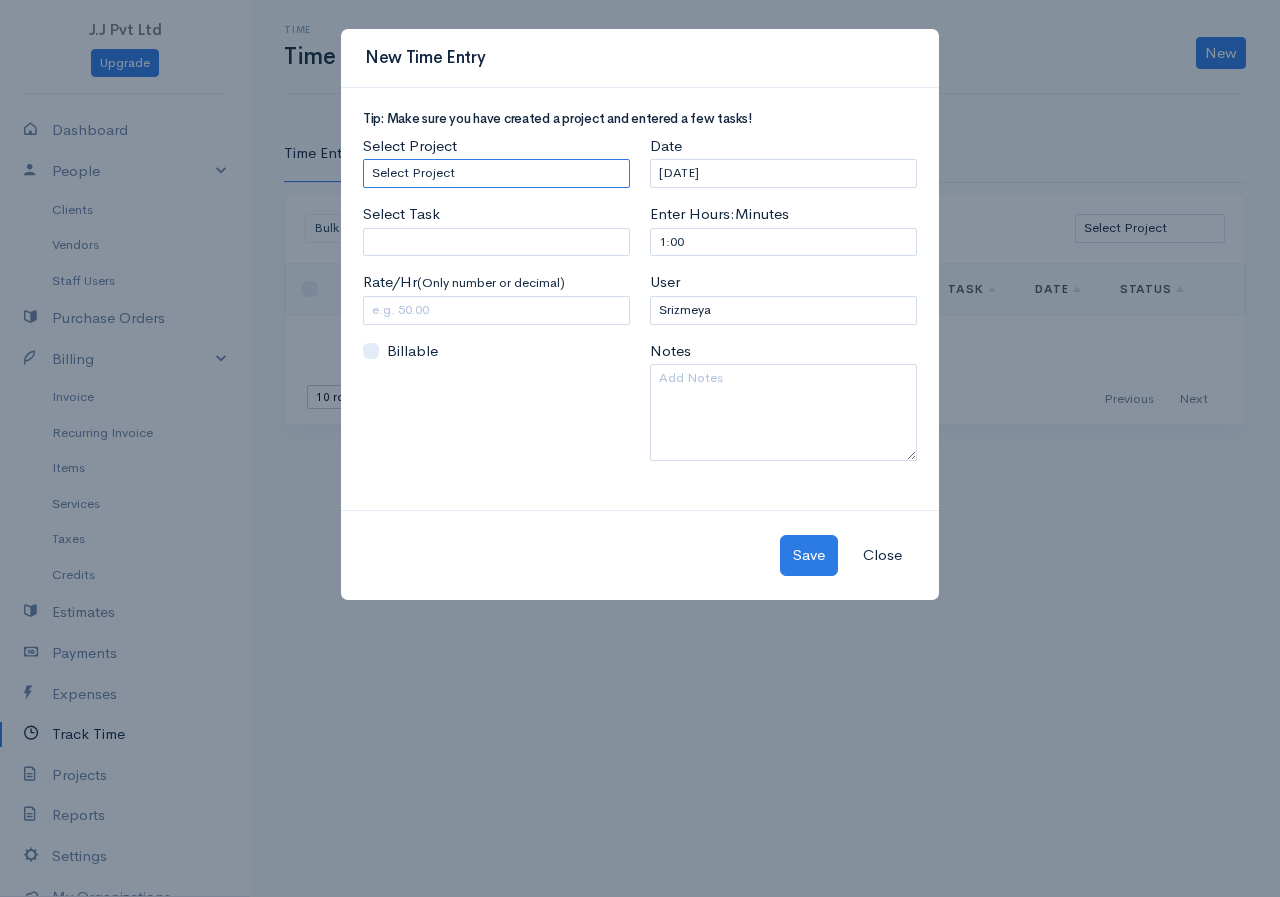 click on "Select Project" at bounding box center [496, 173] 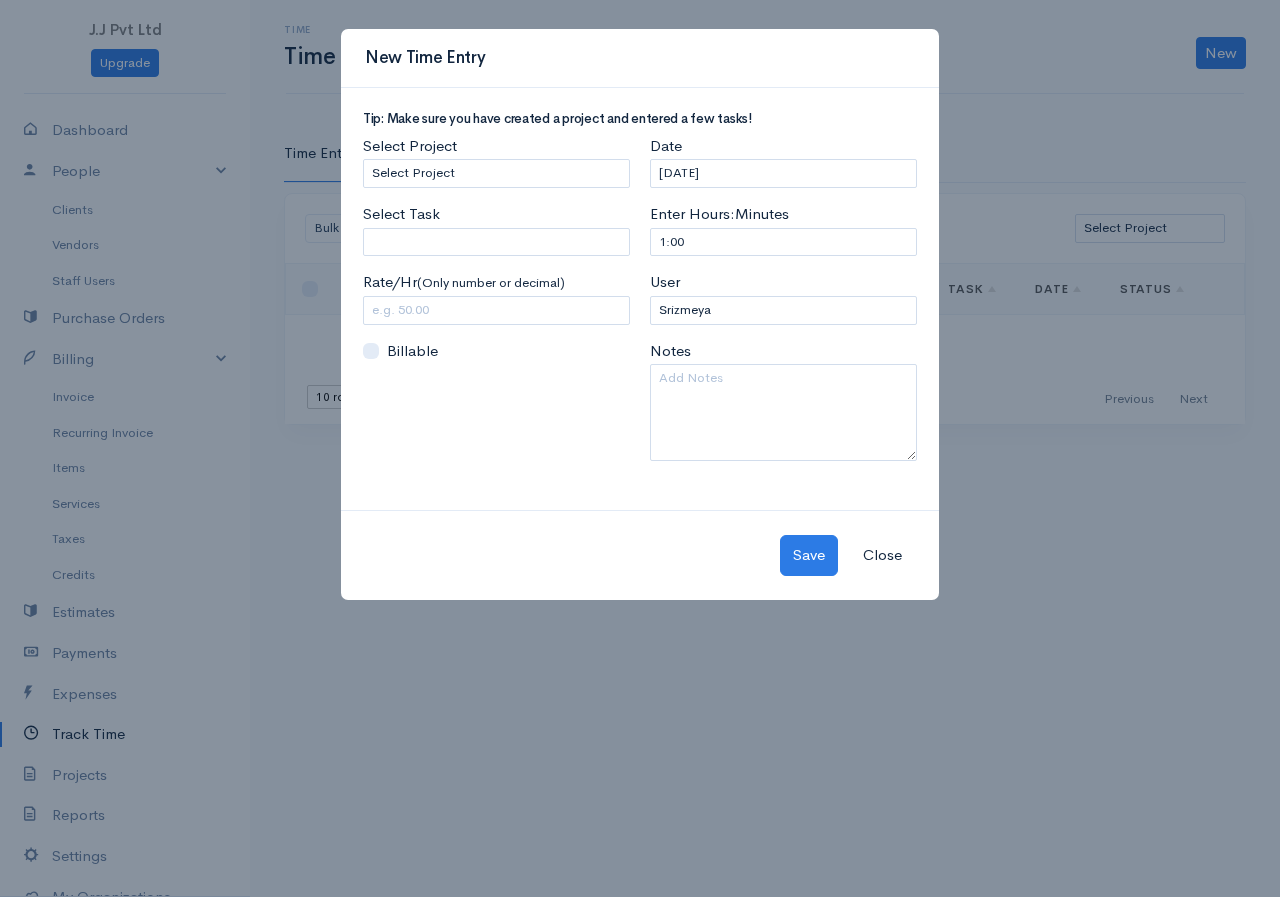 click on "Select Project" at bounding box center (410, 146) 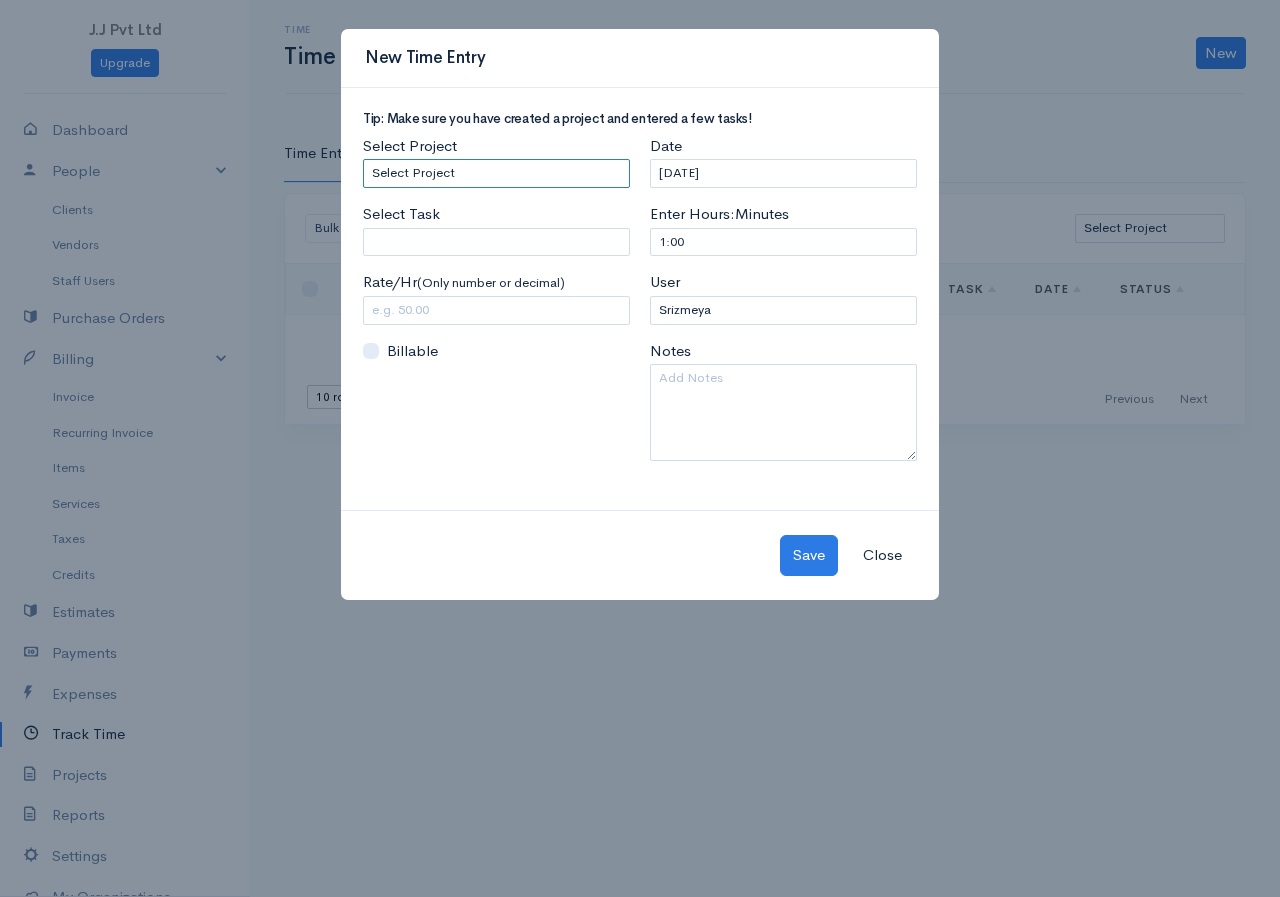 click on "Select Project" at bounding box center [496, 173] 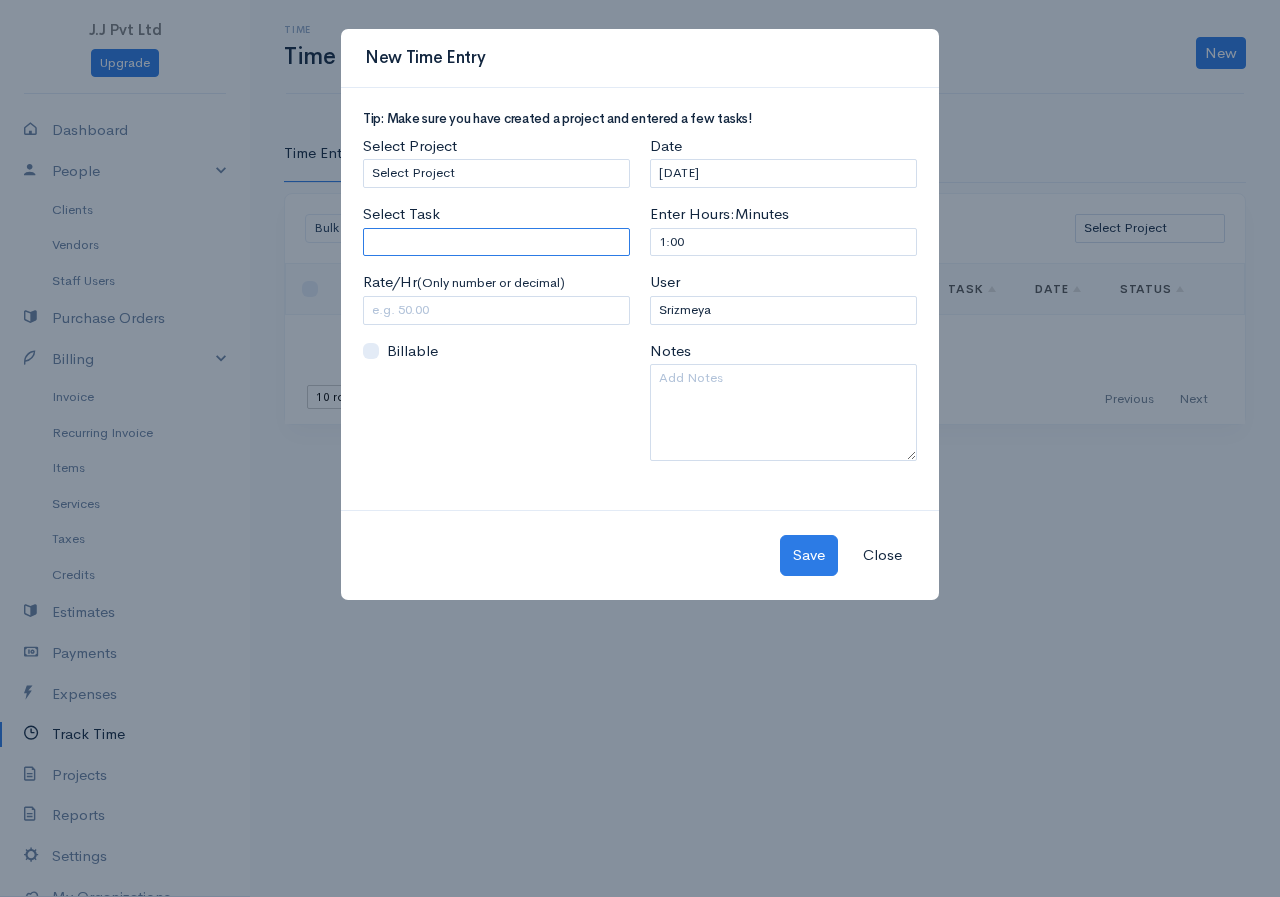 click on "Select Task" at bounding box center (496, 242) 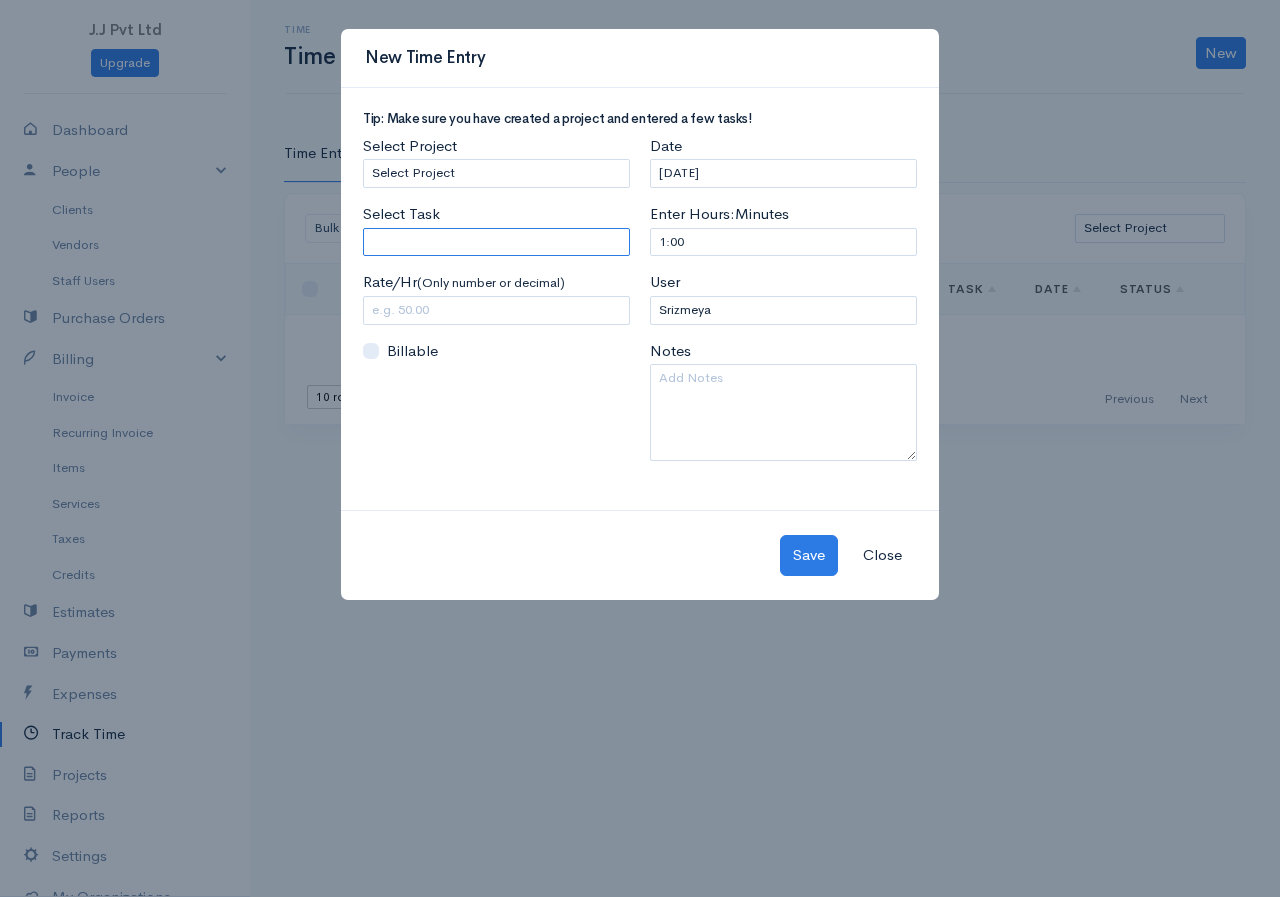 click on "Select Task" at bounding box center (496, 242) 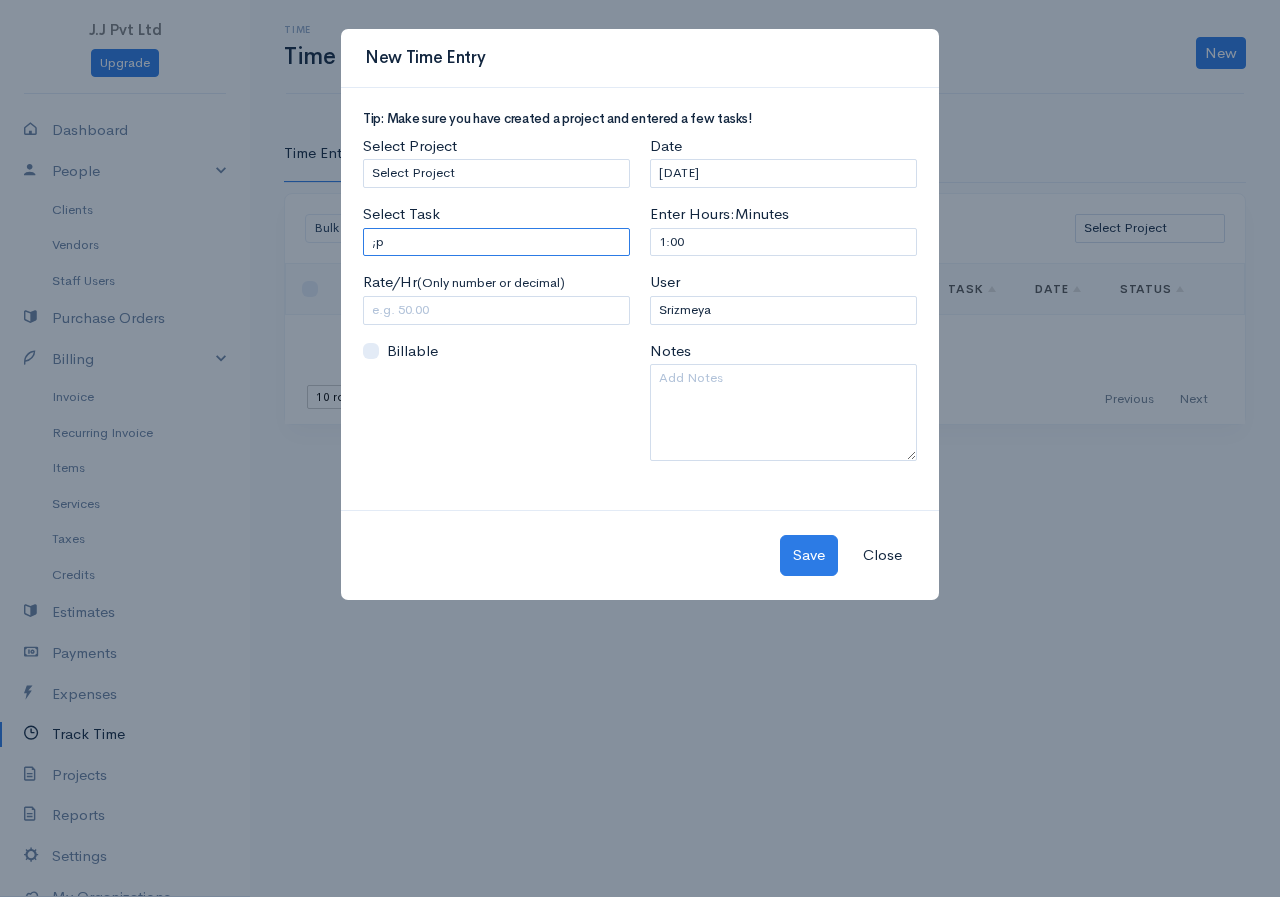 type on ";" 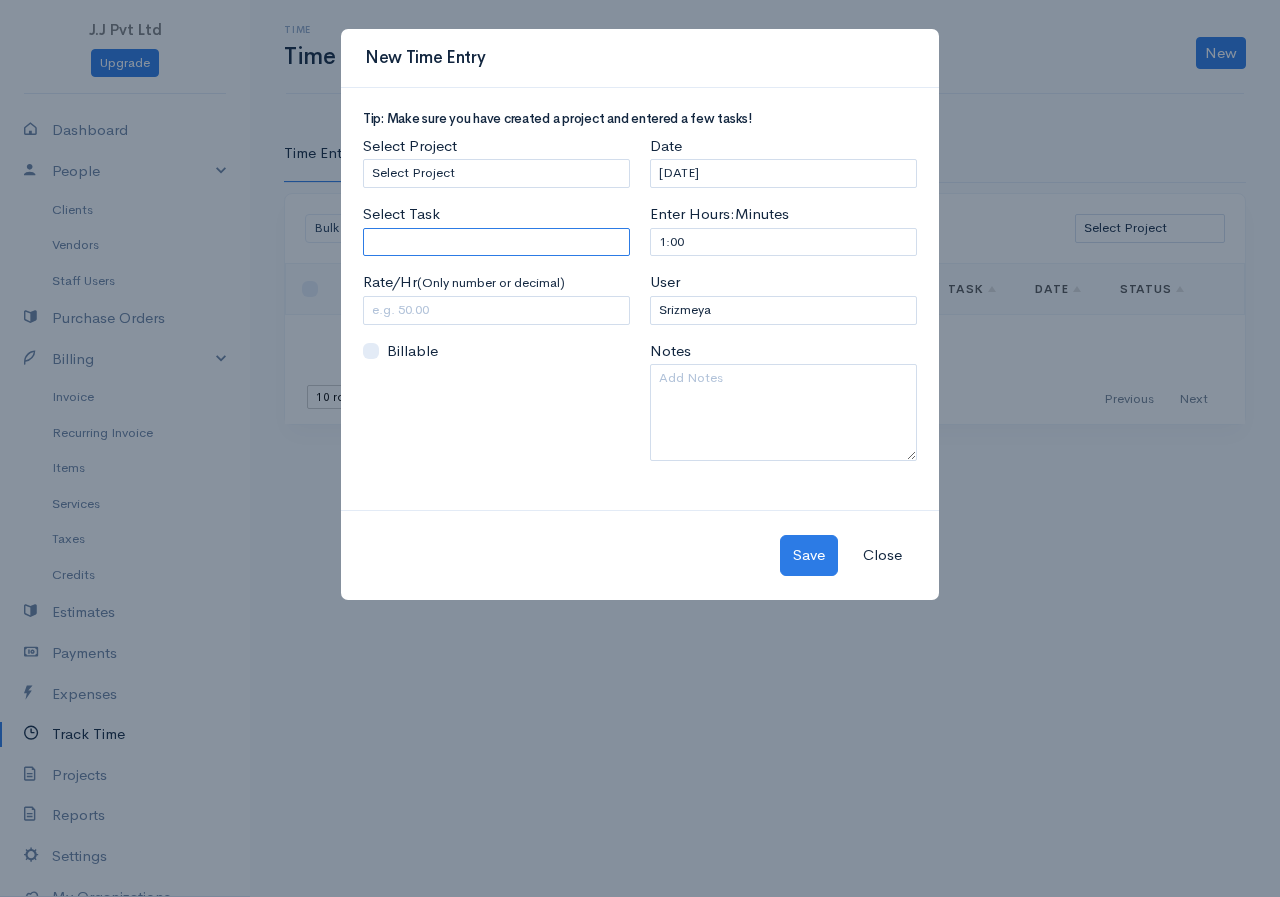 type on "m" 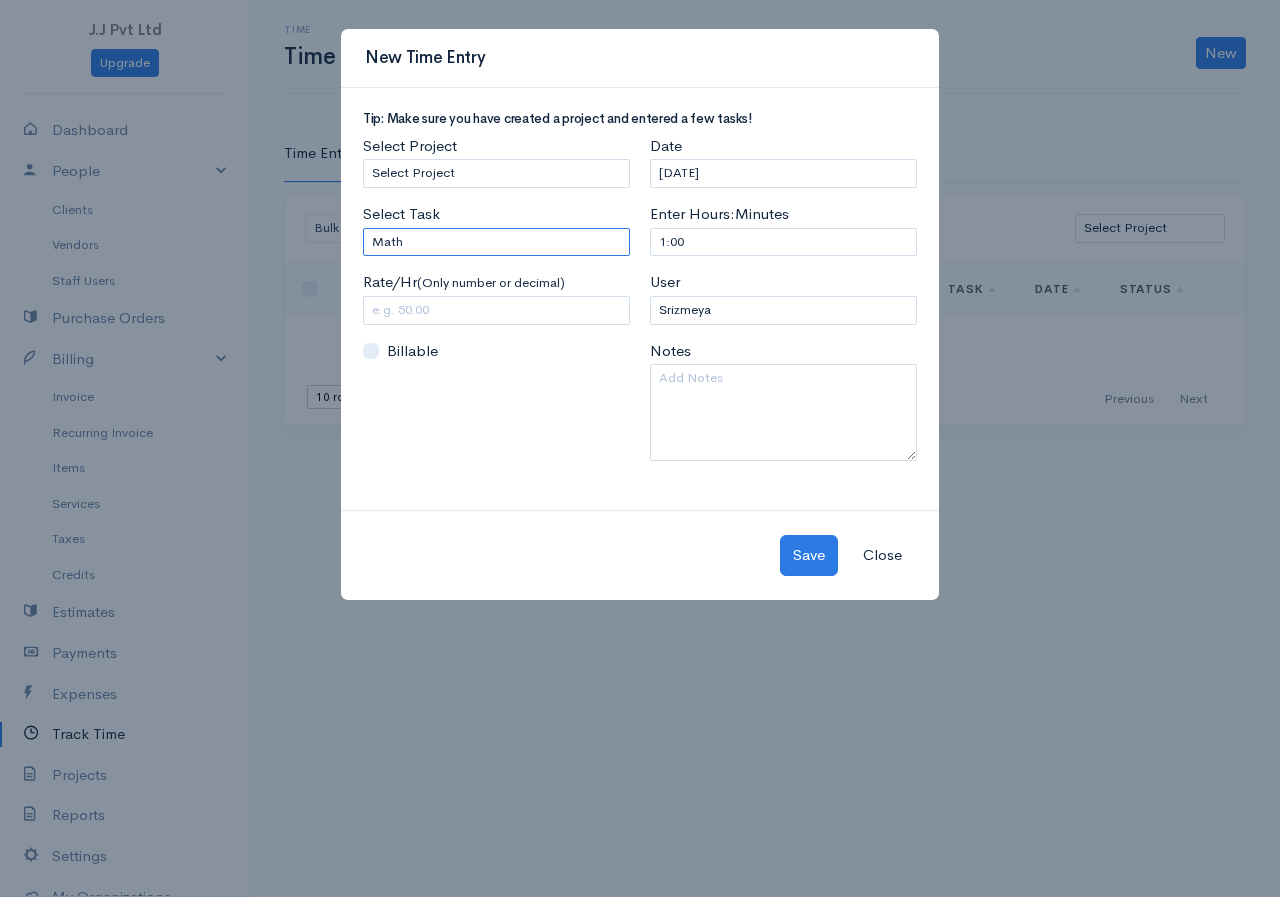 type on "Math" 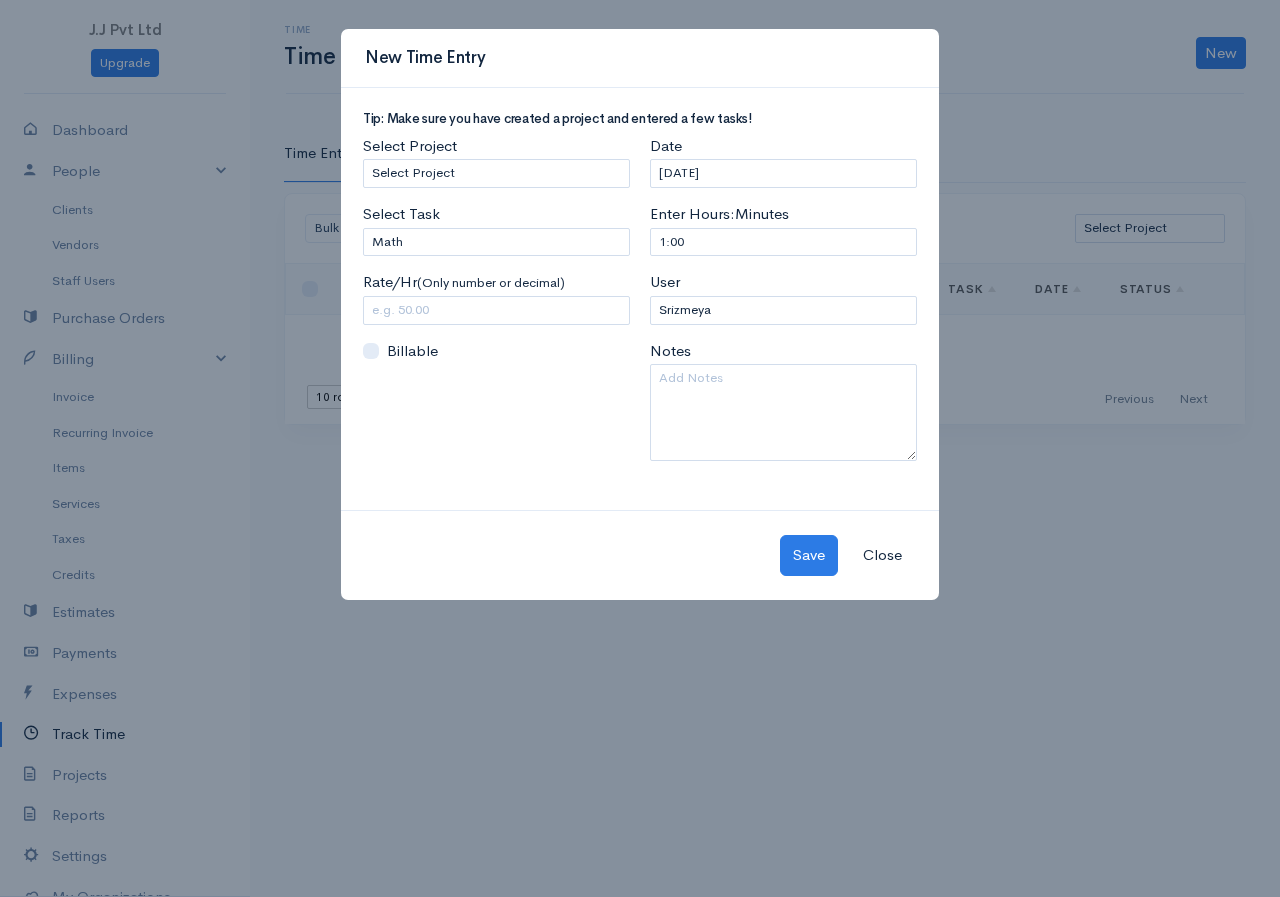 click on "Close" at bounding box center [882, 555] 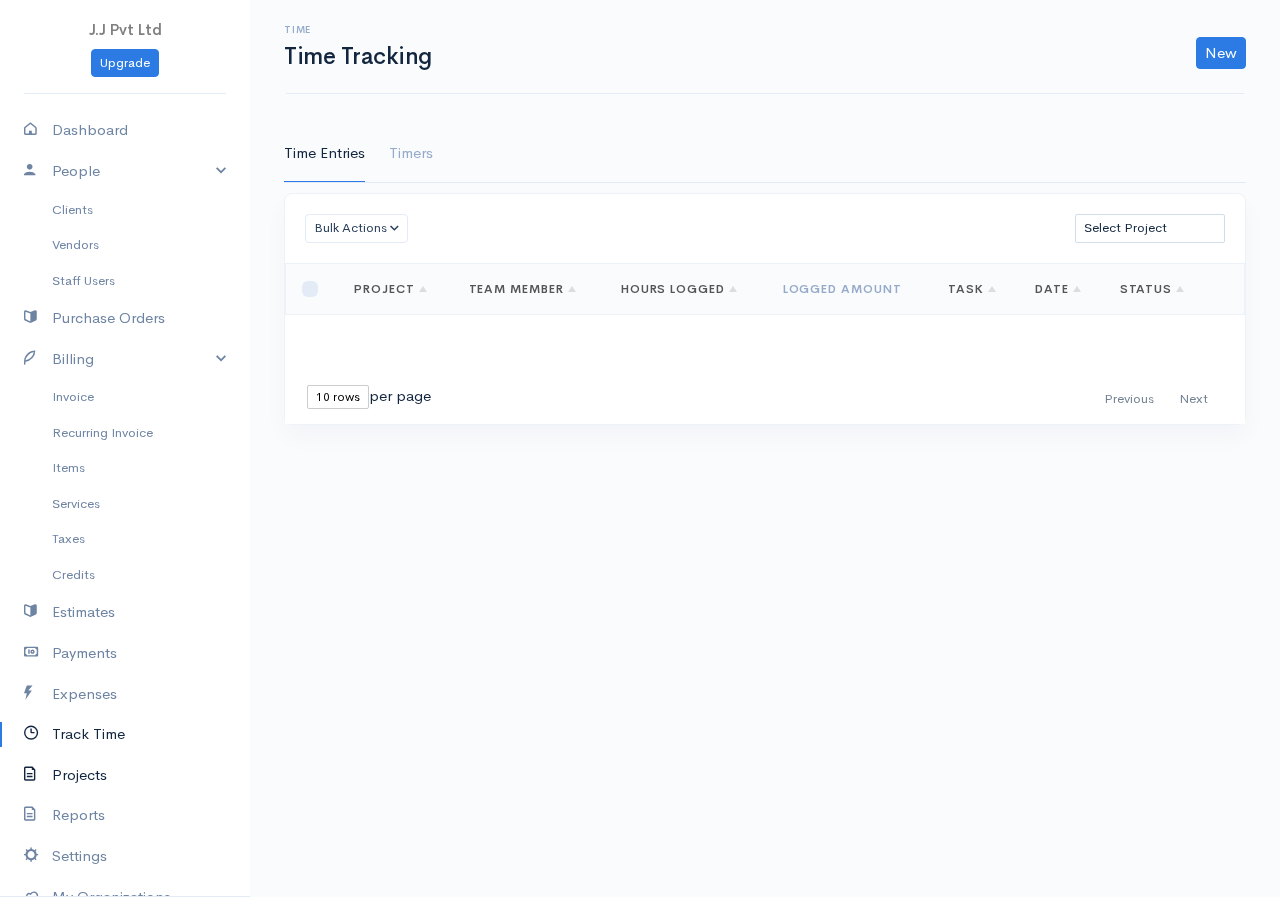 click on "Projects" at bounding box center [125, 775] 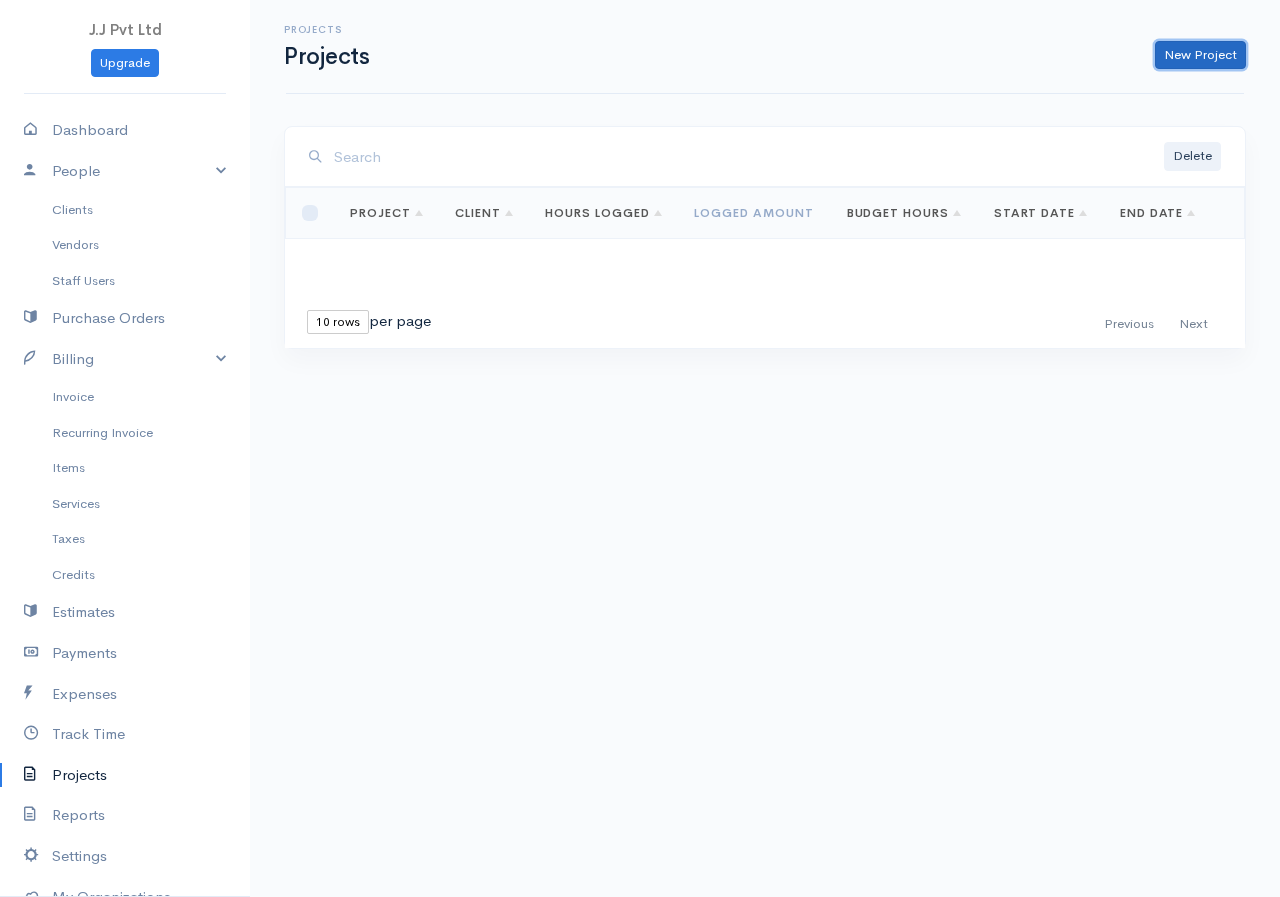 click on "New Project" at bounding box center [1200, 55] 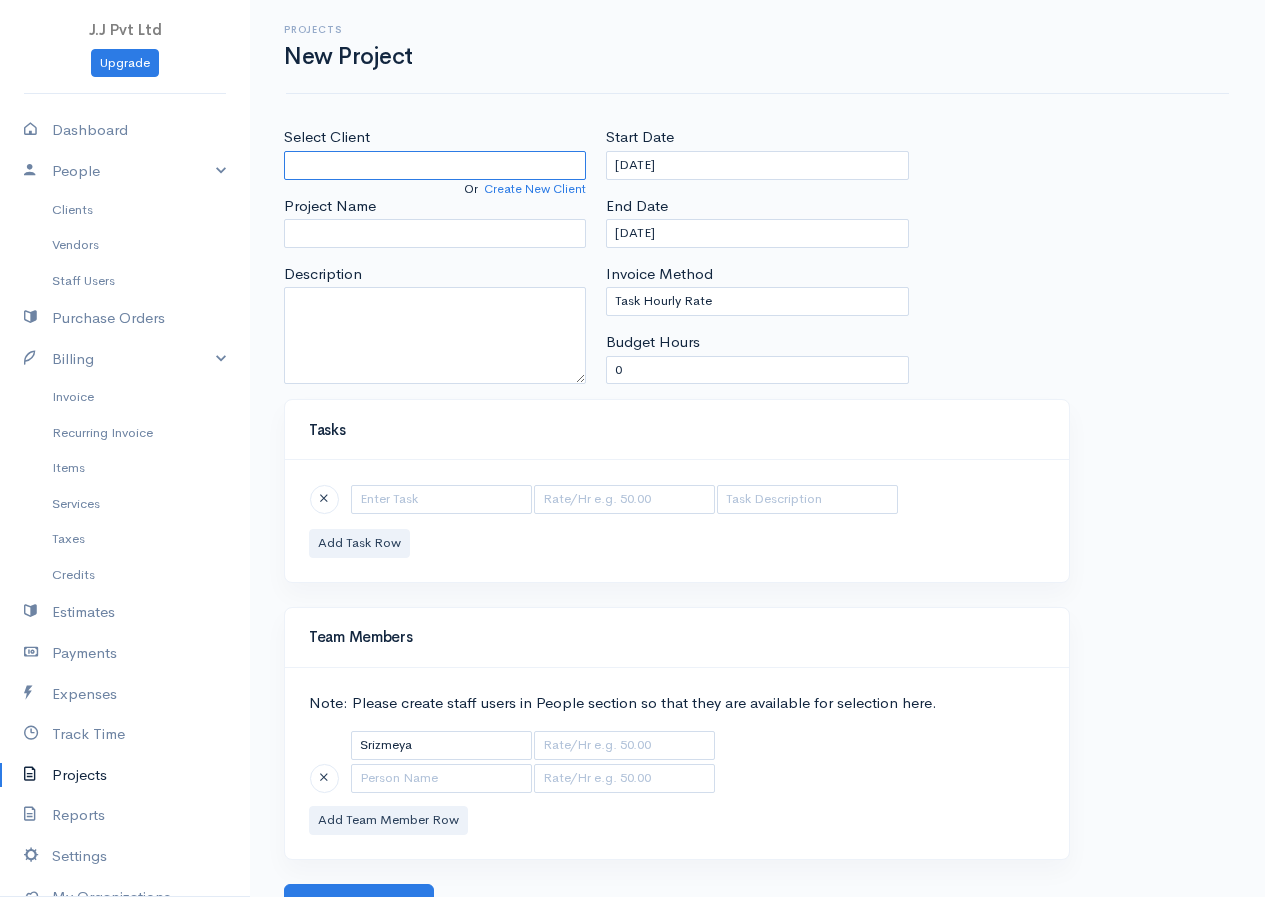 click on "Select Client" at bounding box center (435, 165) 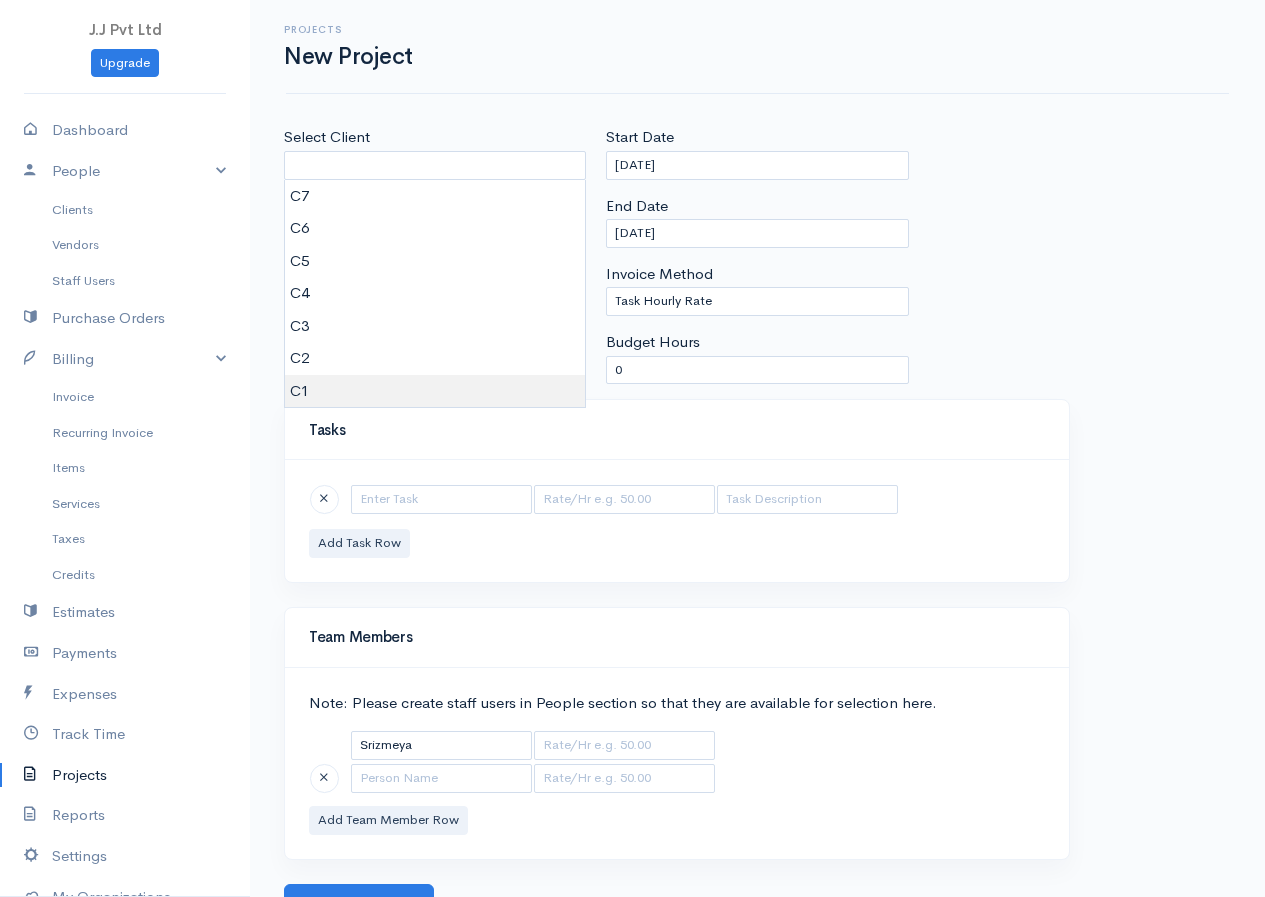 type on "C1" 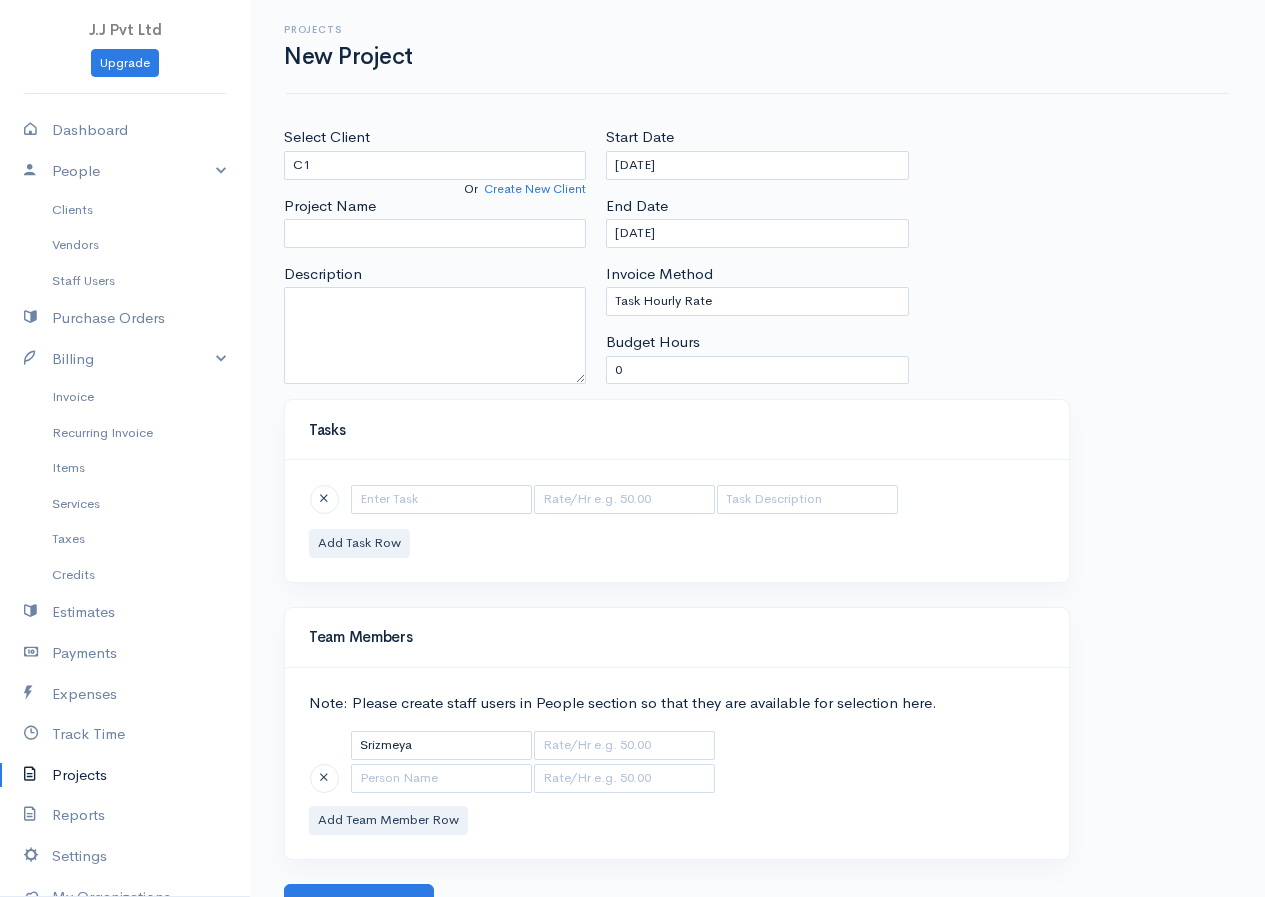 click on "J.J  Pvt Ltd
Upgrade
Dashboard
People
Clients
Vendors
Staff Users
Purchase Orders
Billing
Invoice
Recurring Invoice
Items
Services
Taxes
Credits
Estimates
Payments
Expenses
Track Time
Projects
Reports
Settings
My Organizations
Logout
Help
@CloudBooksApp 2022
Projects
New Project
Select Client C1 Or    Create New Client Project Name Description Start Date 07-28-2025 End Date 08-28-2025 Invoice Method Task Hourly Rate Person Hourly Rate Project Hourly Rate 0 Budget Hours" at bounding box center (632, 462) 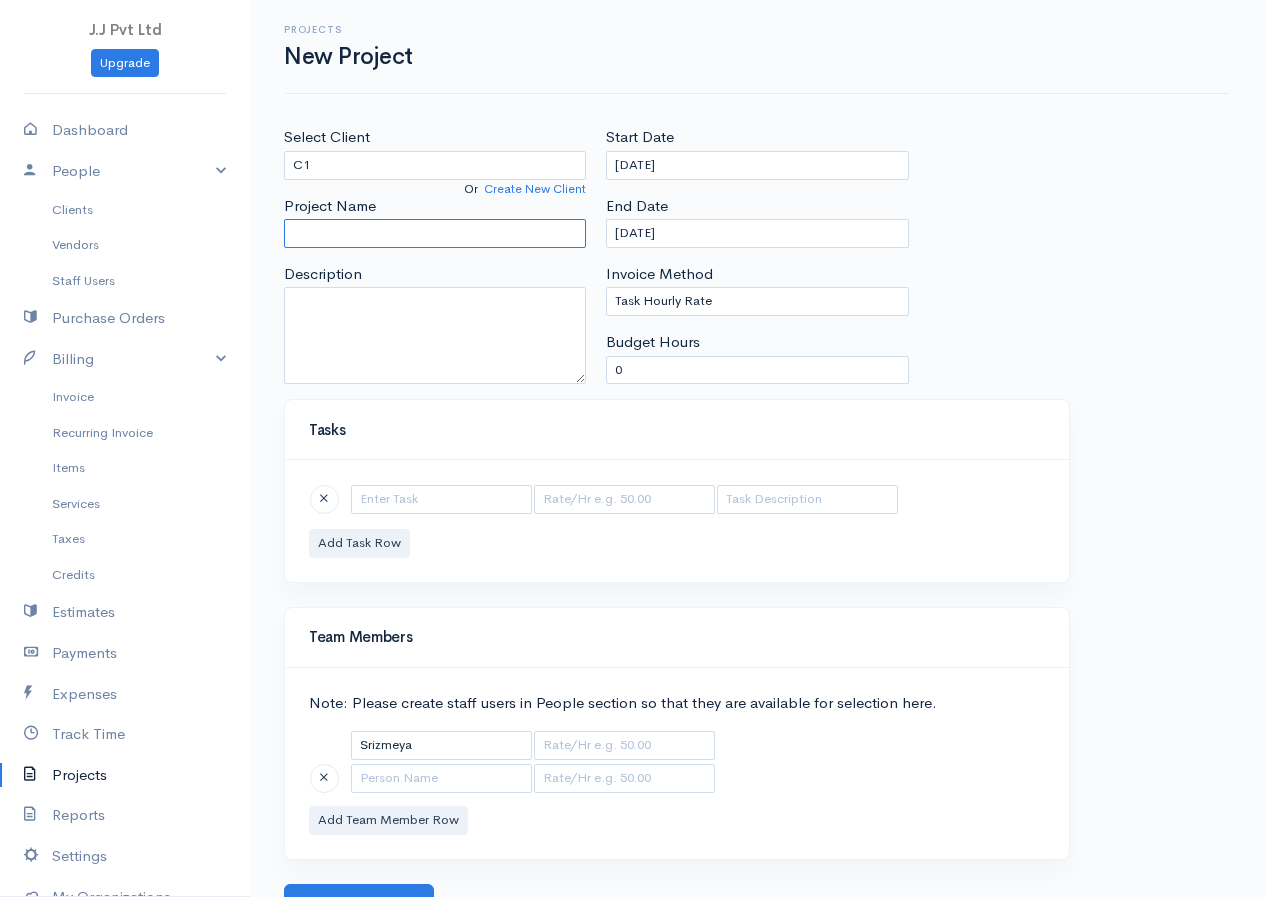 click on "Project Name" at bounding box center [435, 233] 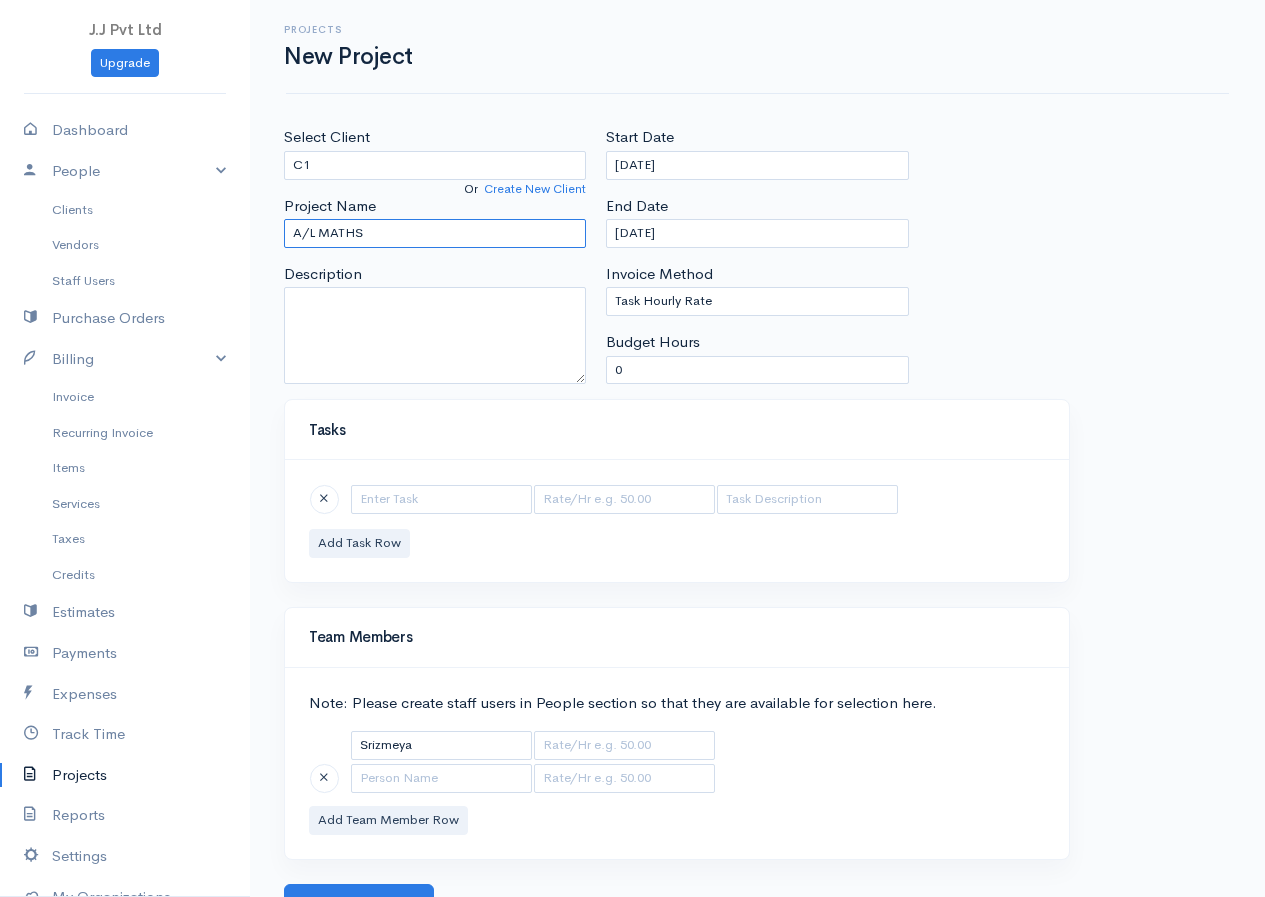 type on "A/L MATHS" 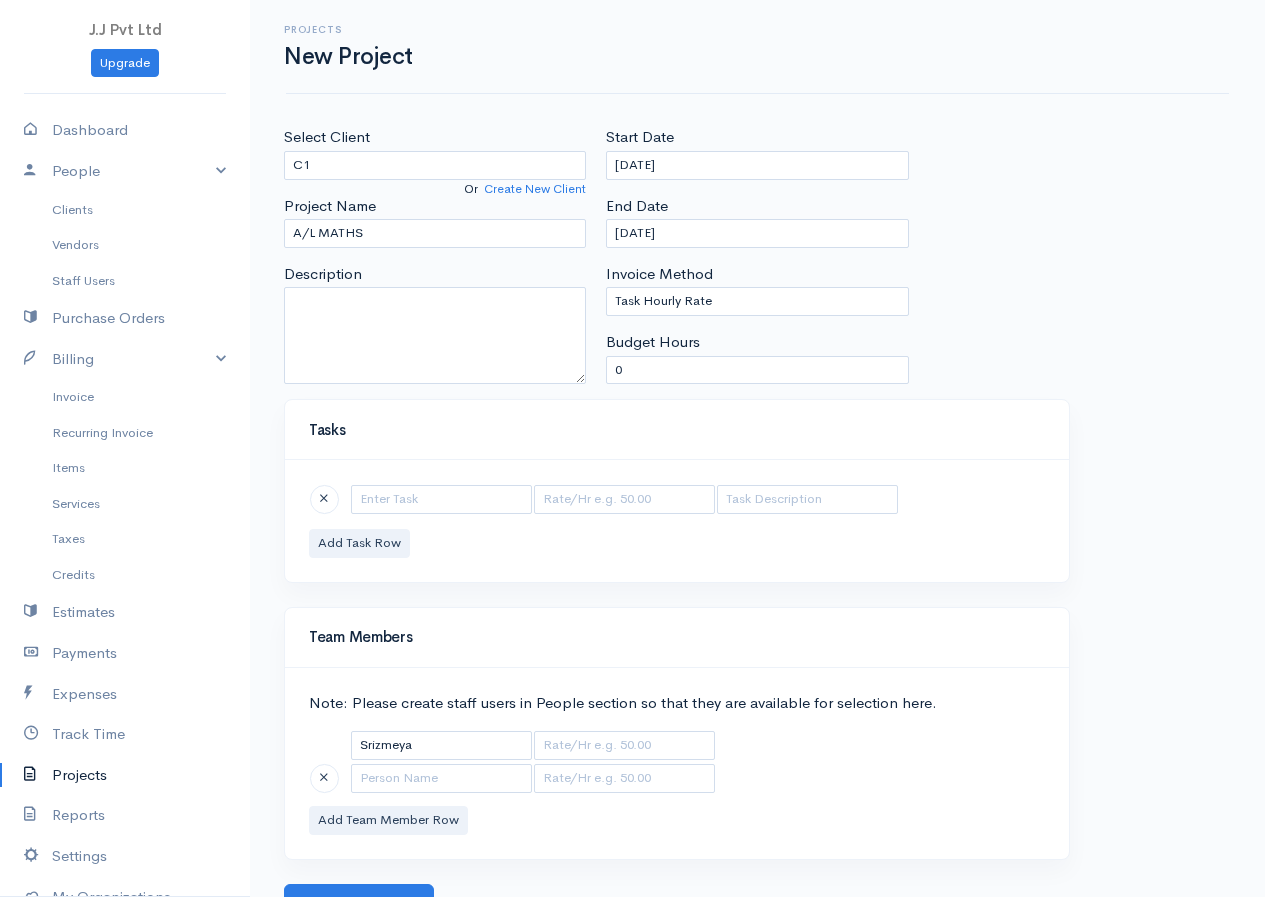 click on "Add Task Row" at bounding box center [677, 521] 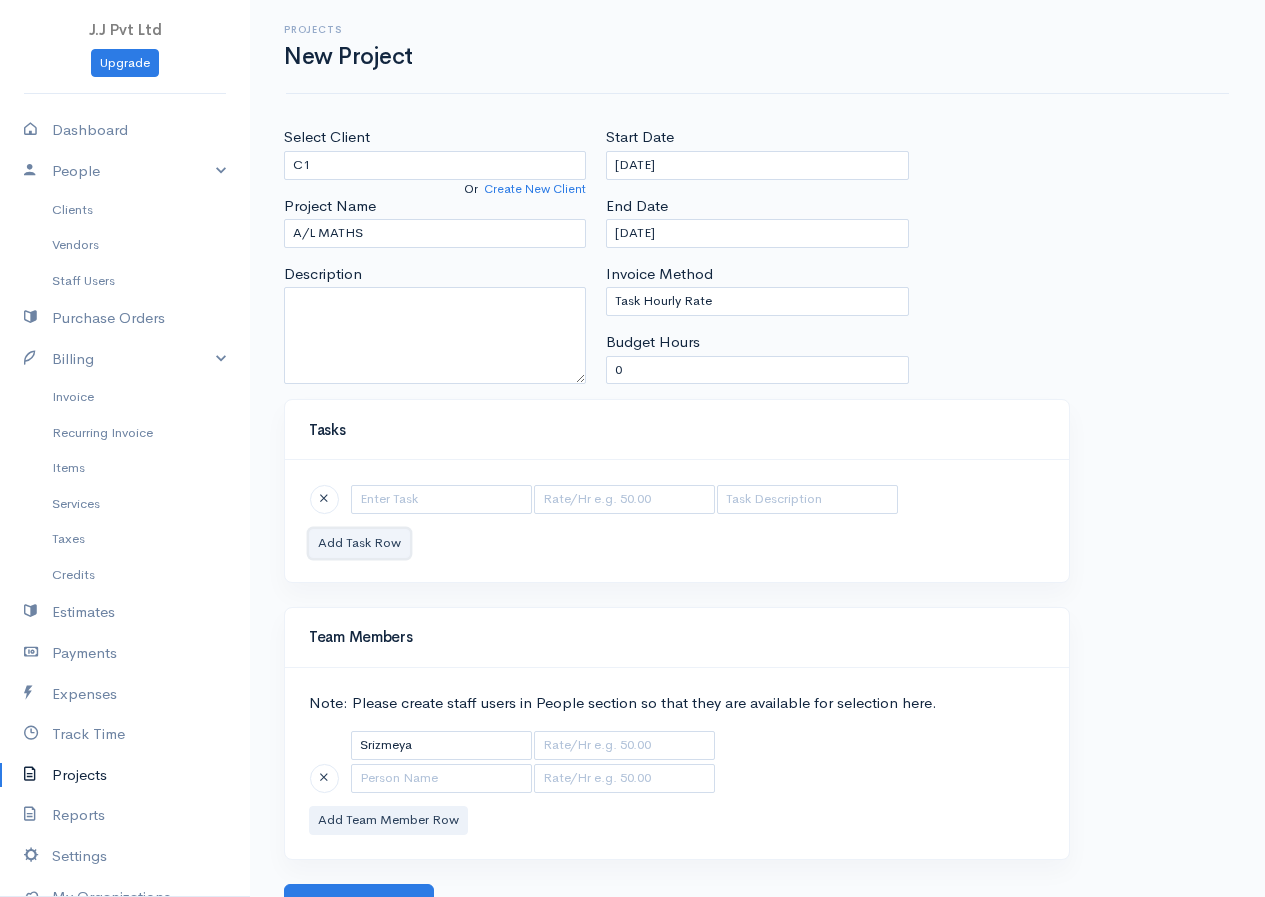 click on "Add Task Row" at bounding box center (359, 543) 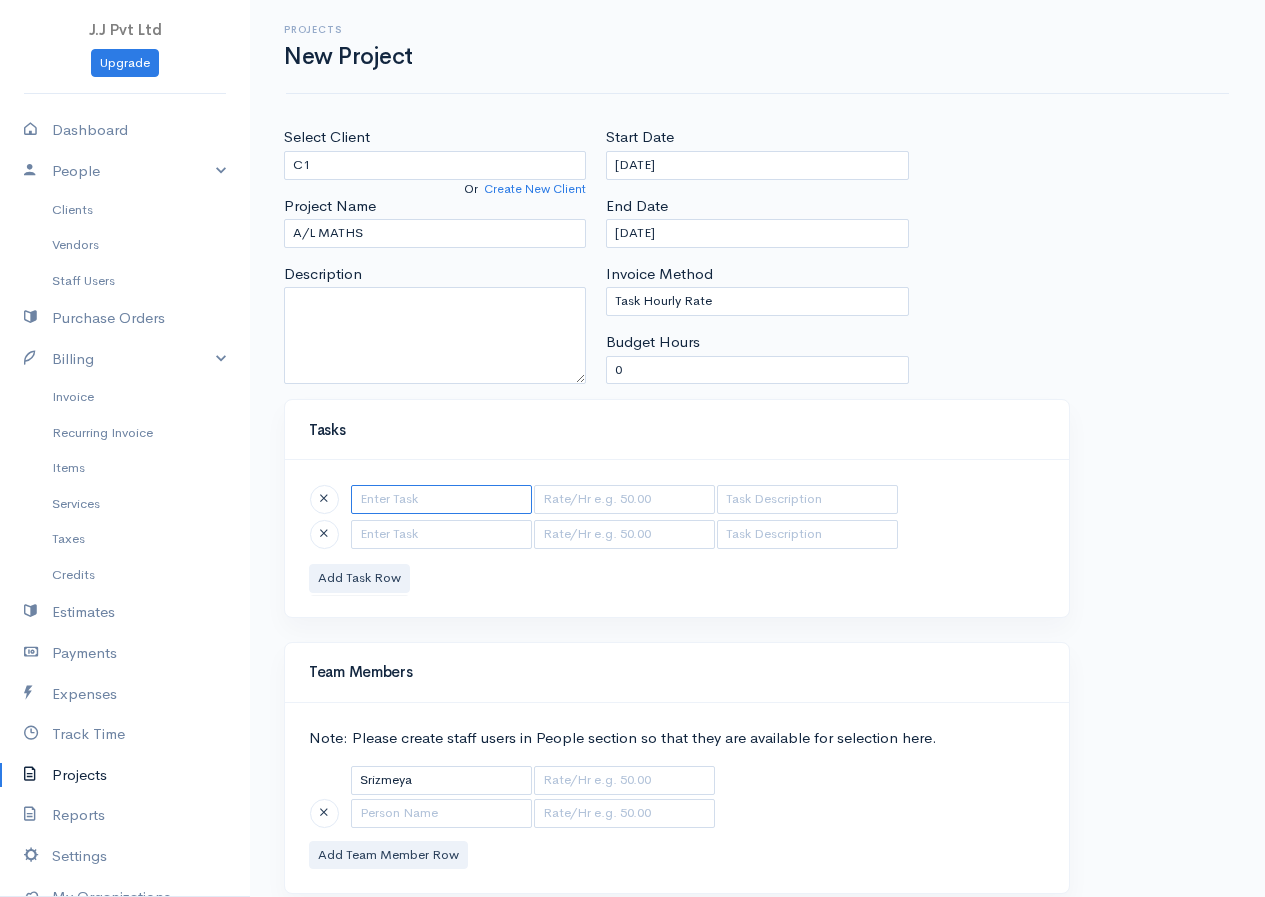 drag, startPoint x: 372, startPoint y: 507, endPoint x: 360, endPoint y: 509, distance: 12.165525 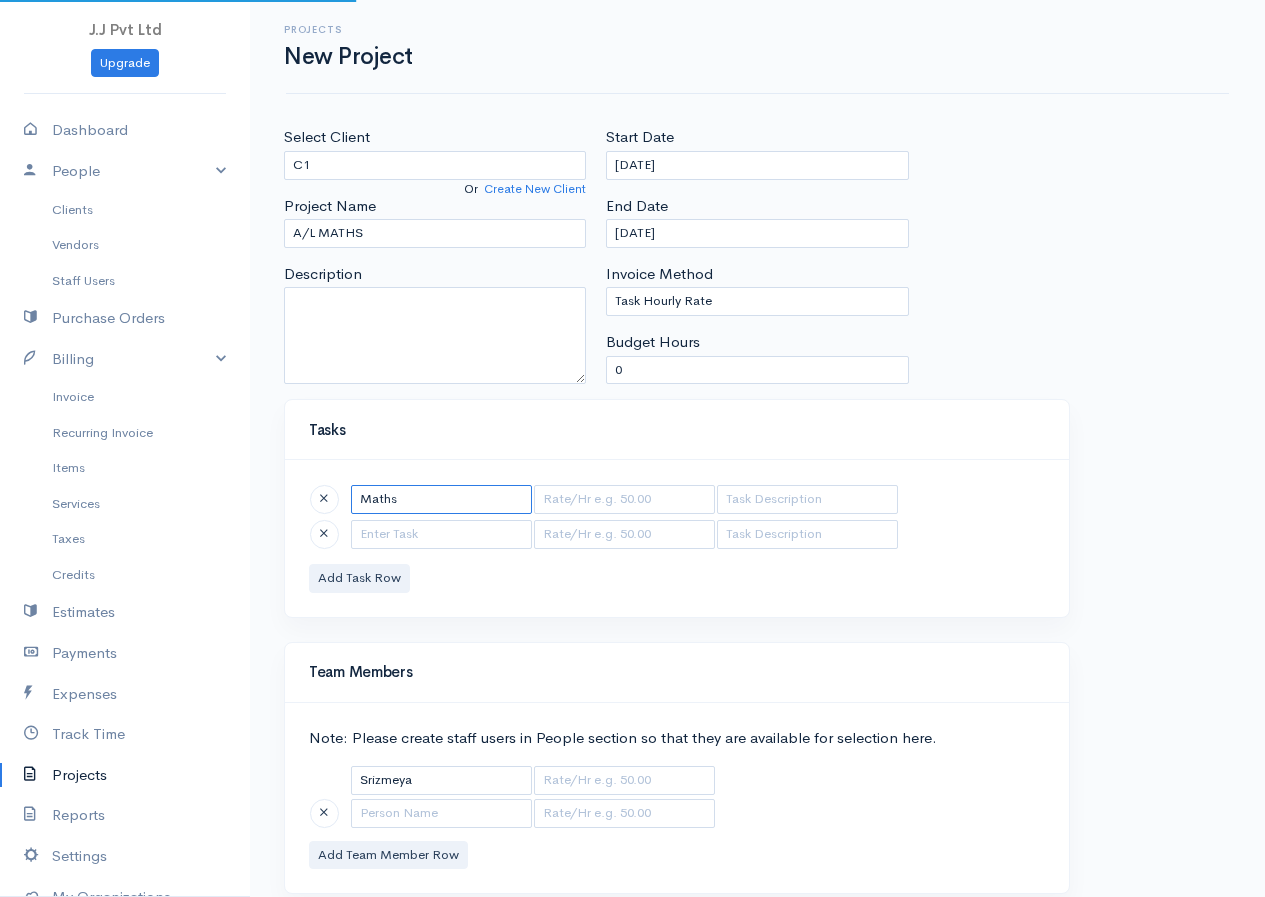 type on "Maths" 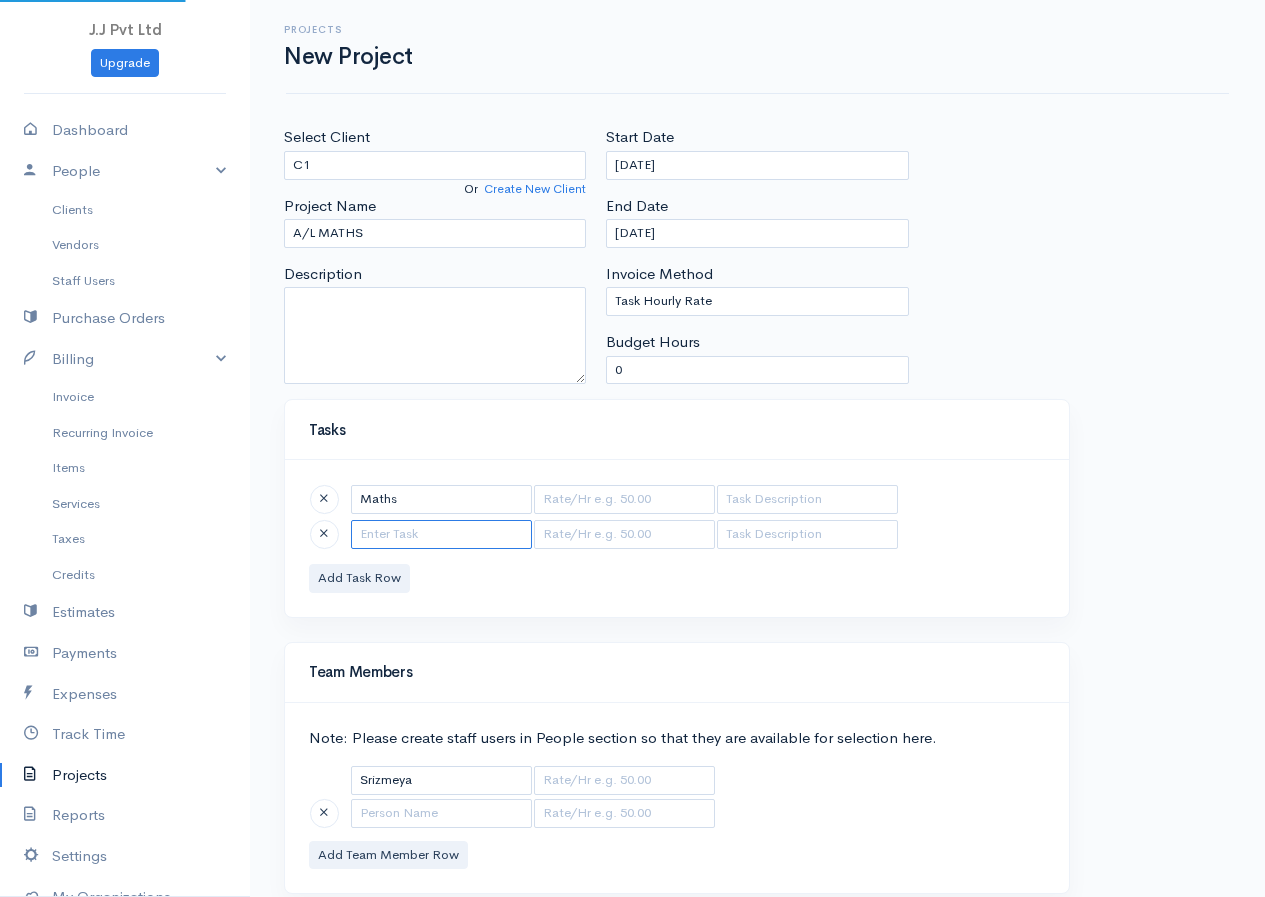 click at bounding box center (441, 534) 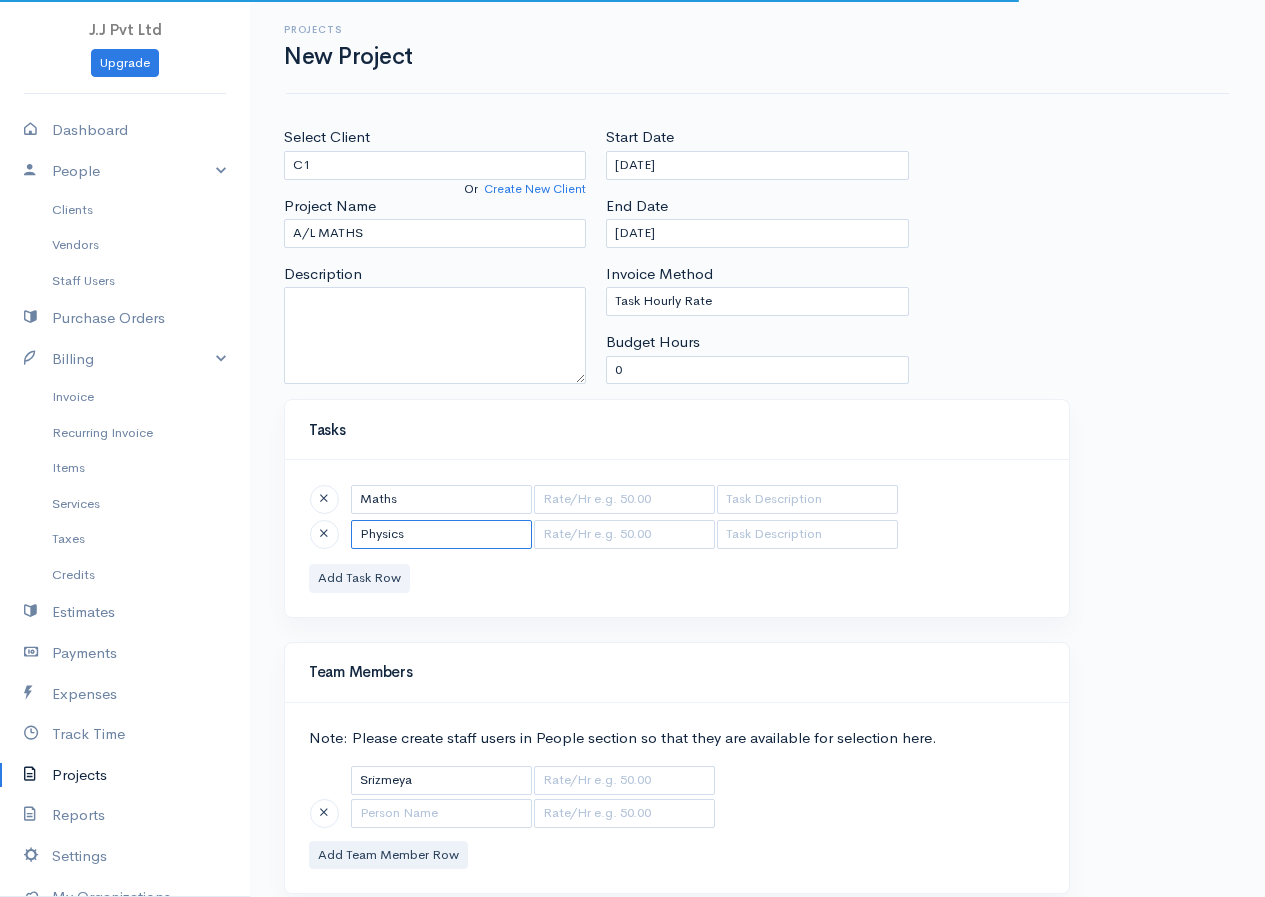 type on "Physics" 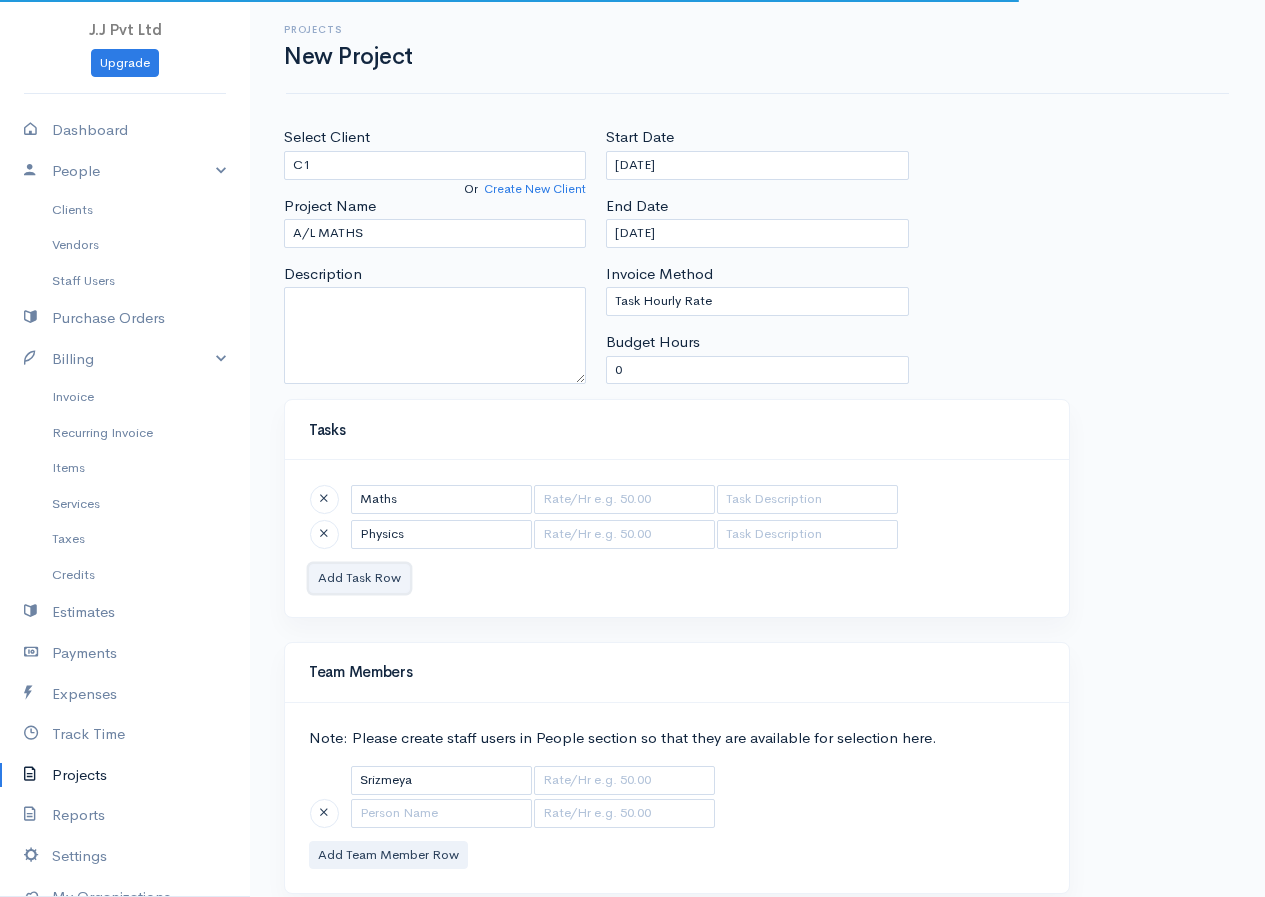 click on "Add Task Row" at bounding box center (359, 578) 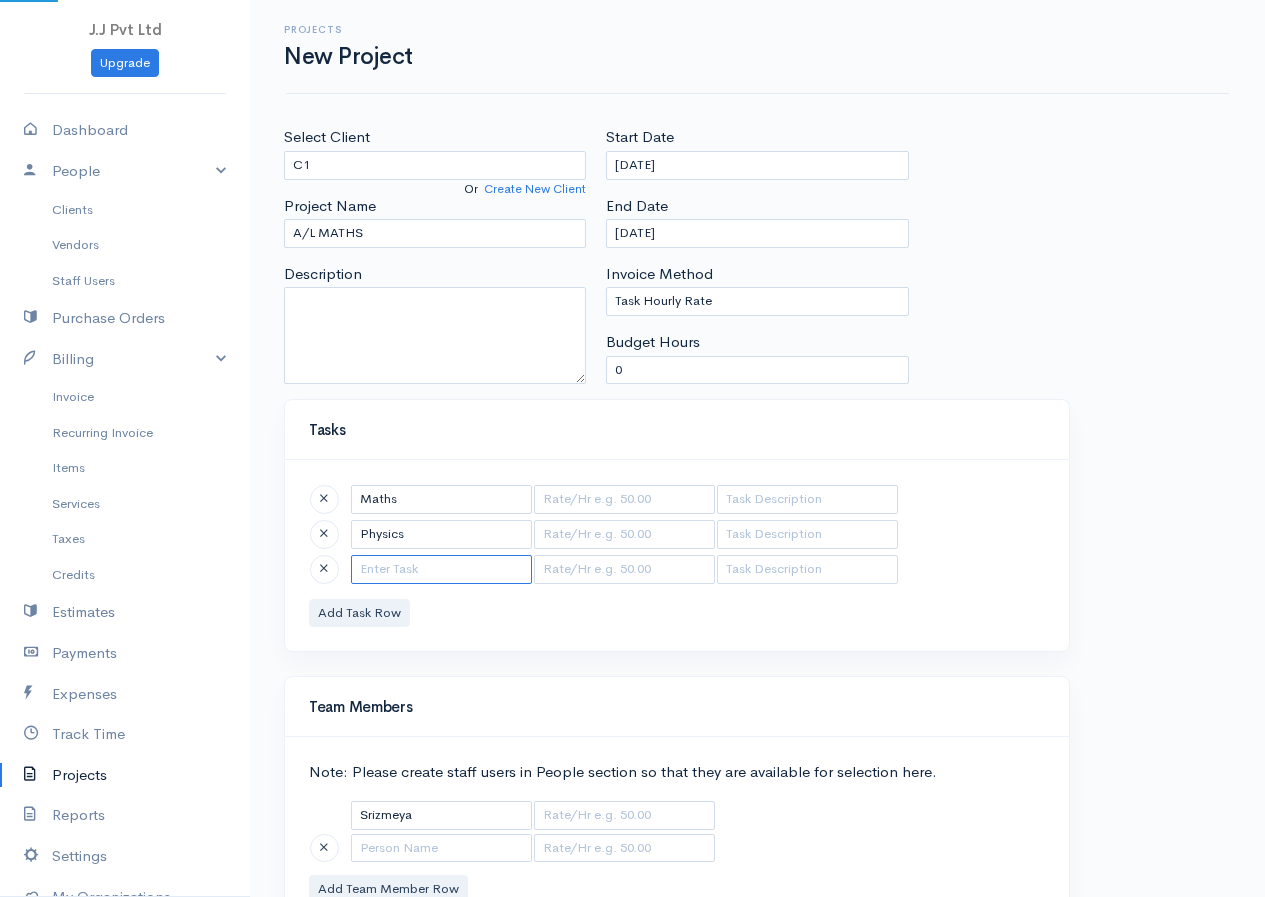 click at bounding box center (441, 569) 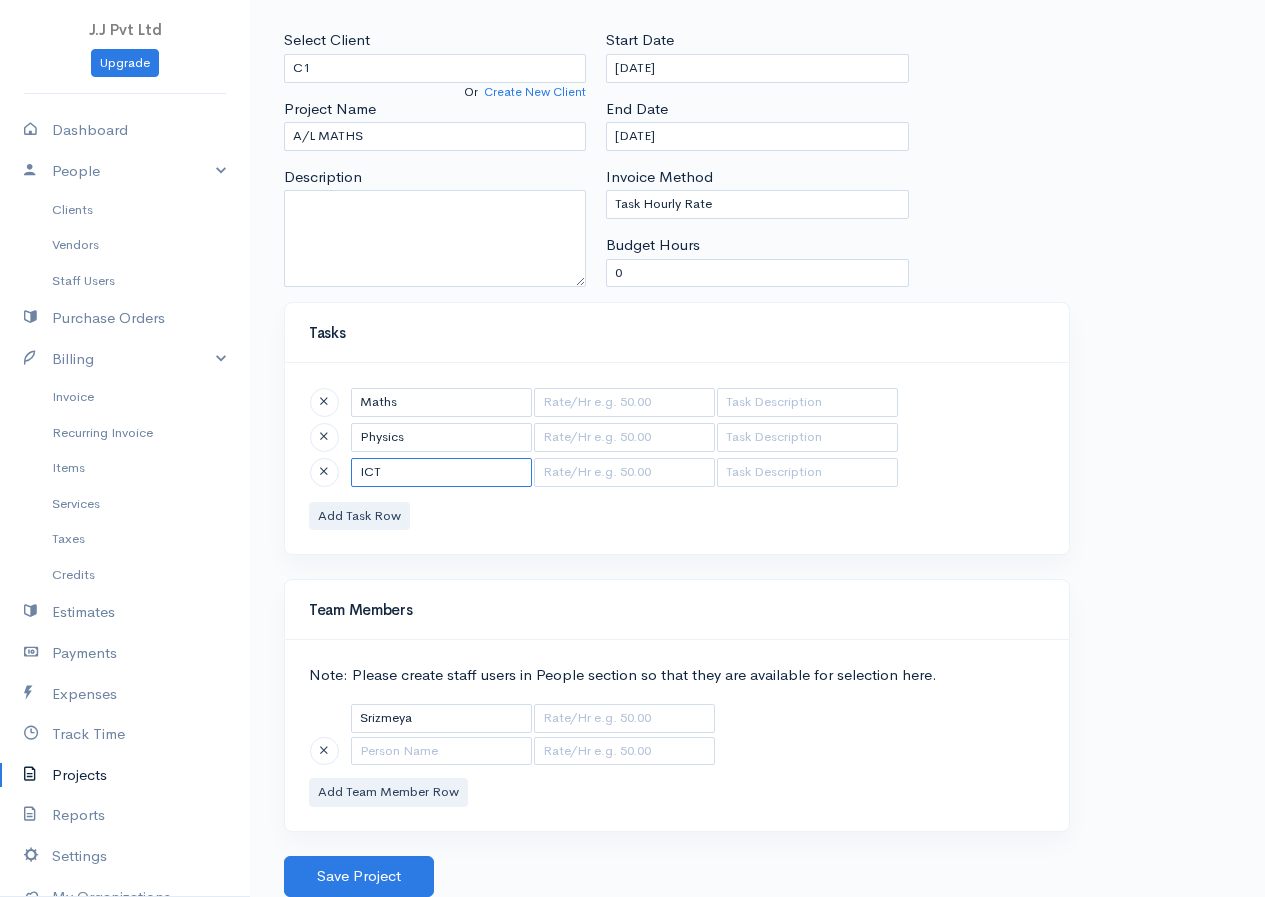 scroll, scrollTop: 0, scrollLeft: 0, axis: both 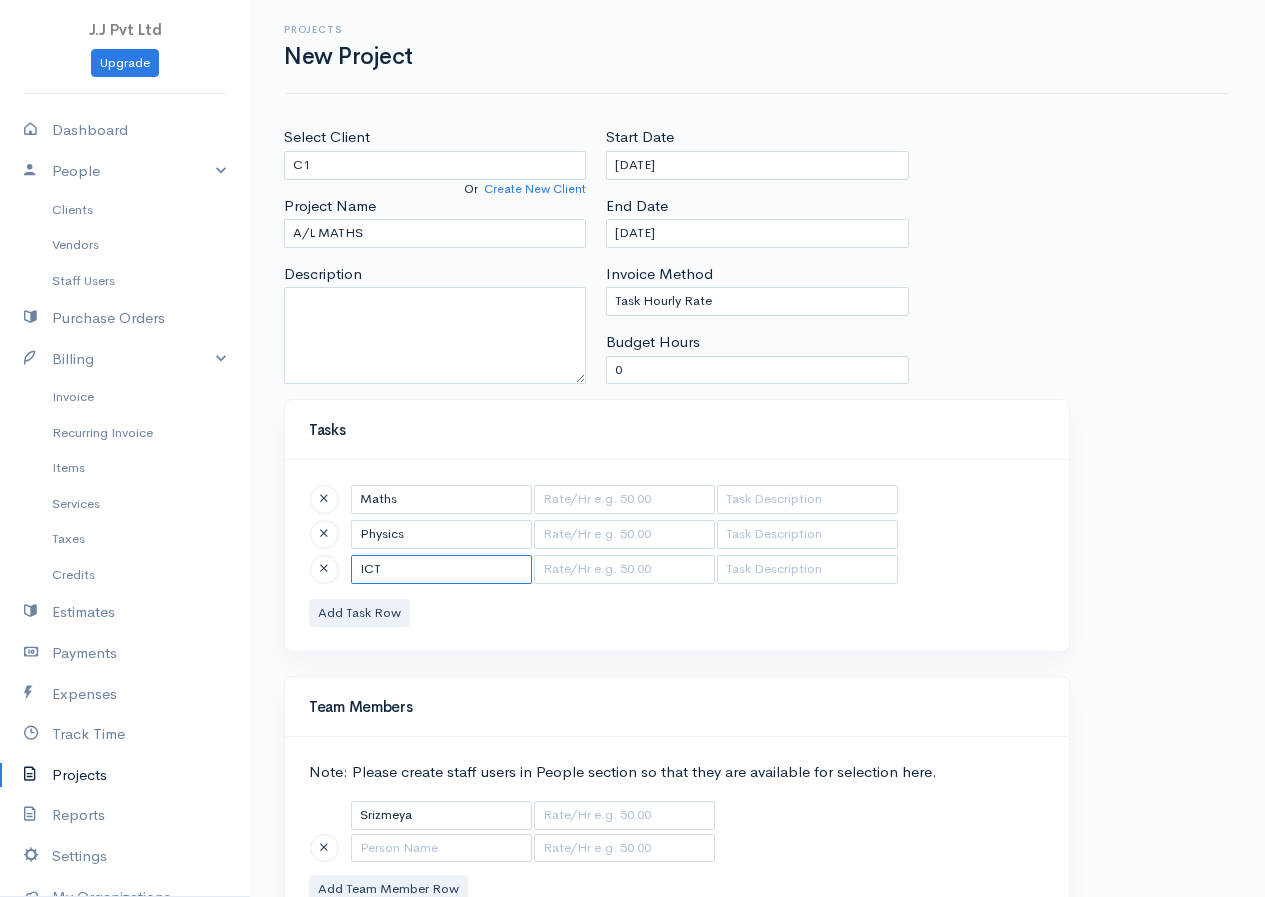 type on "ICT" 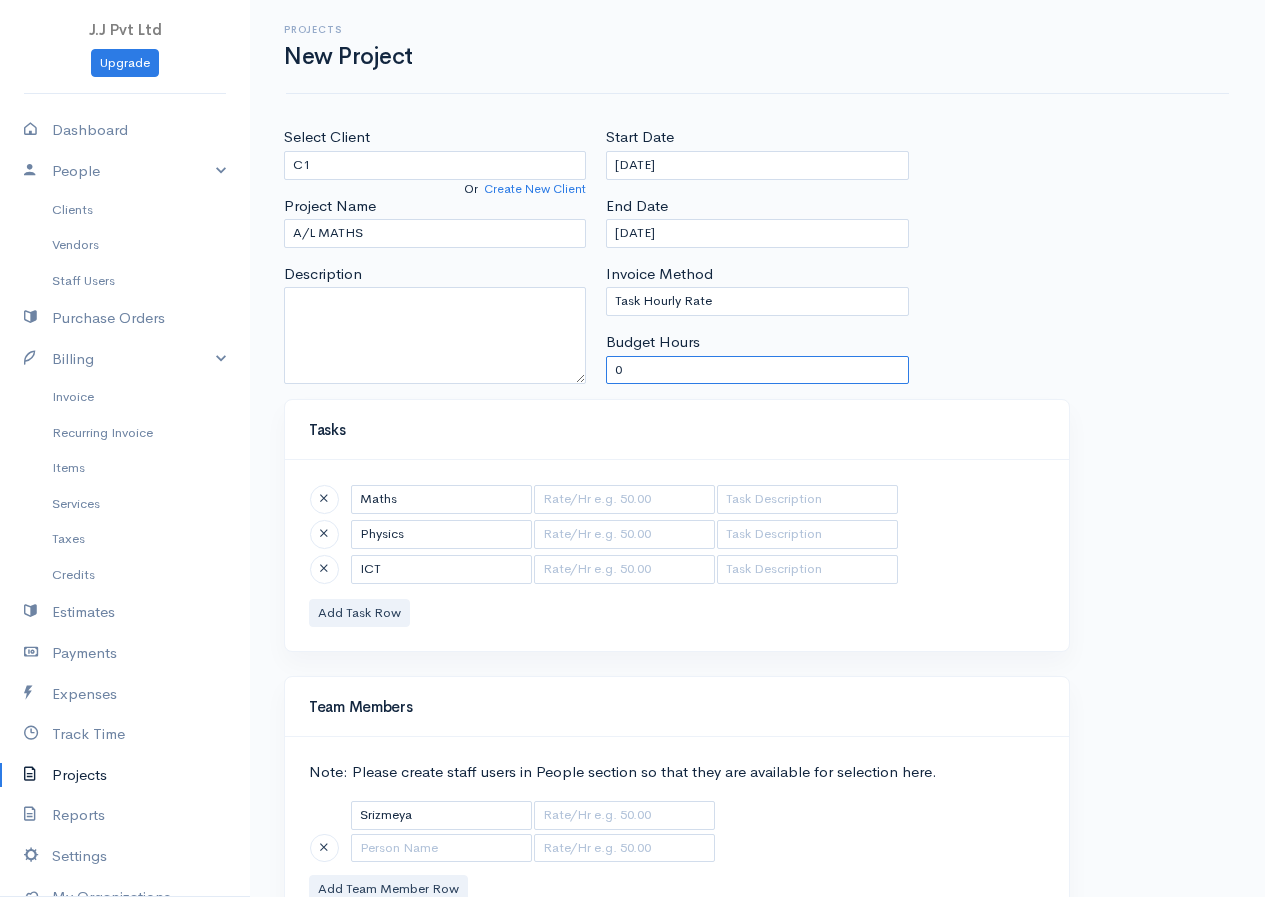click on "0" at bounding box center [757, 370] 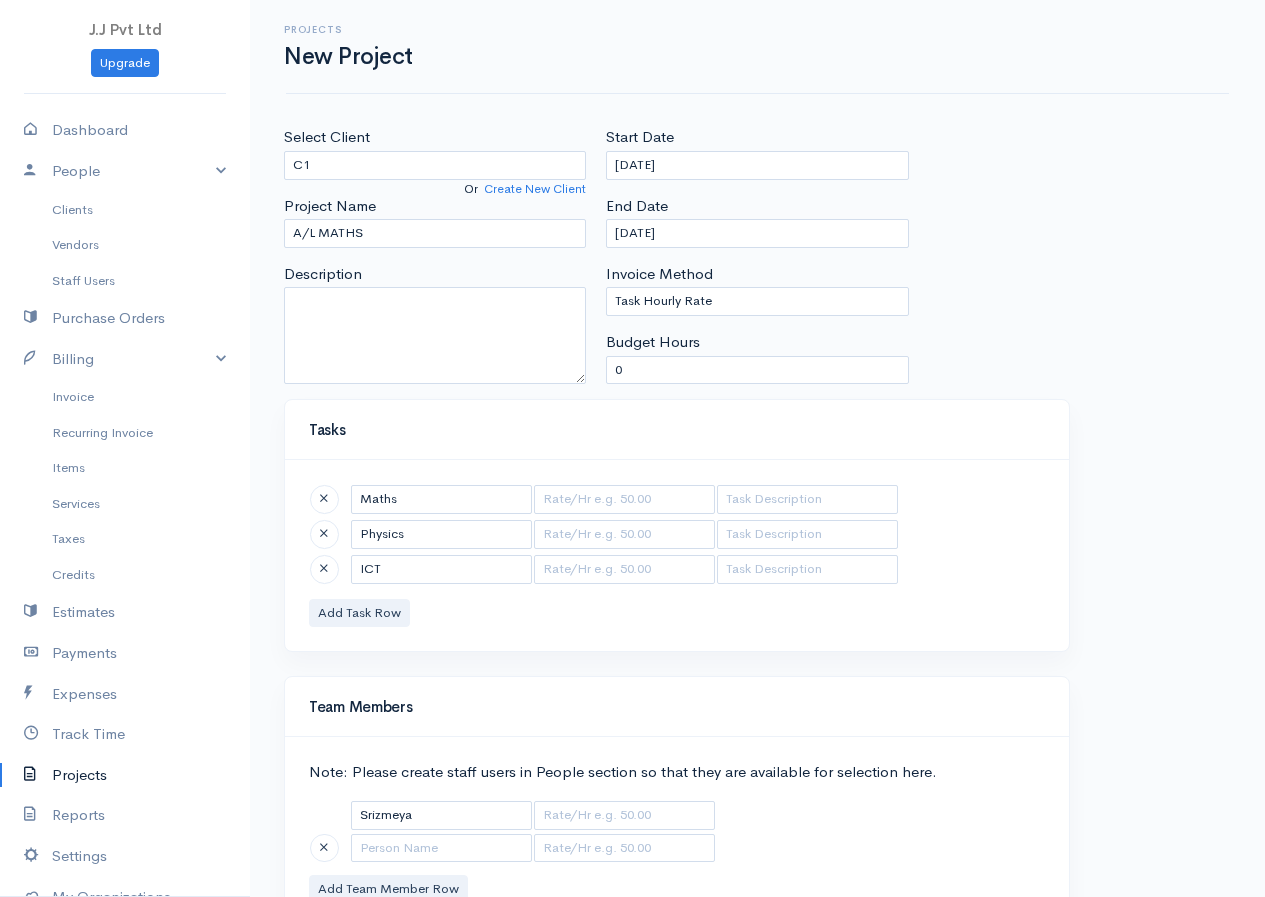 click on "Tasks" at bounding box center [677, 430] 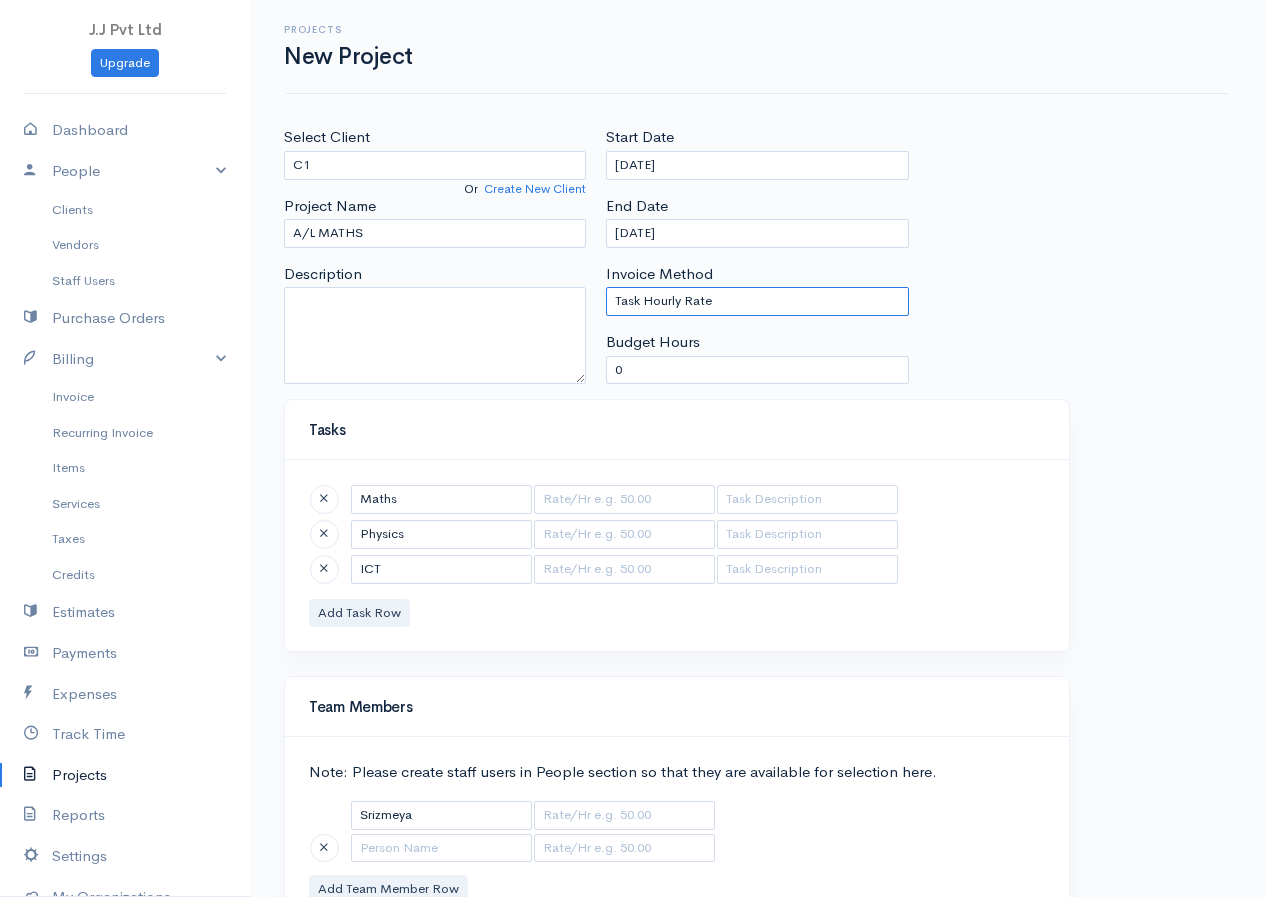 click on "Task Hourly Rate Person Hourly Rate Project Hourly Rate Flat Rate Project" at bounding box center (757, 301) 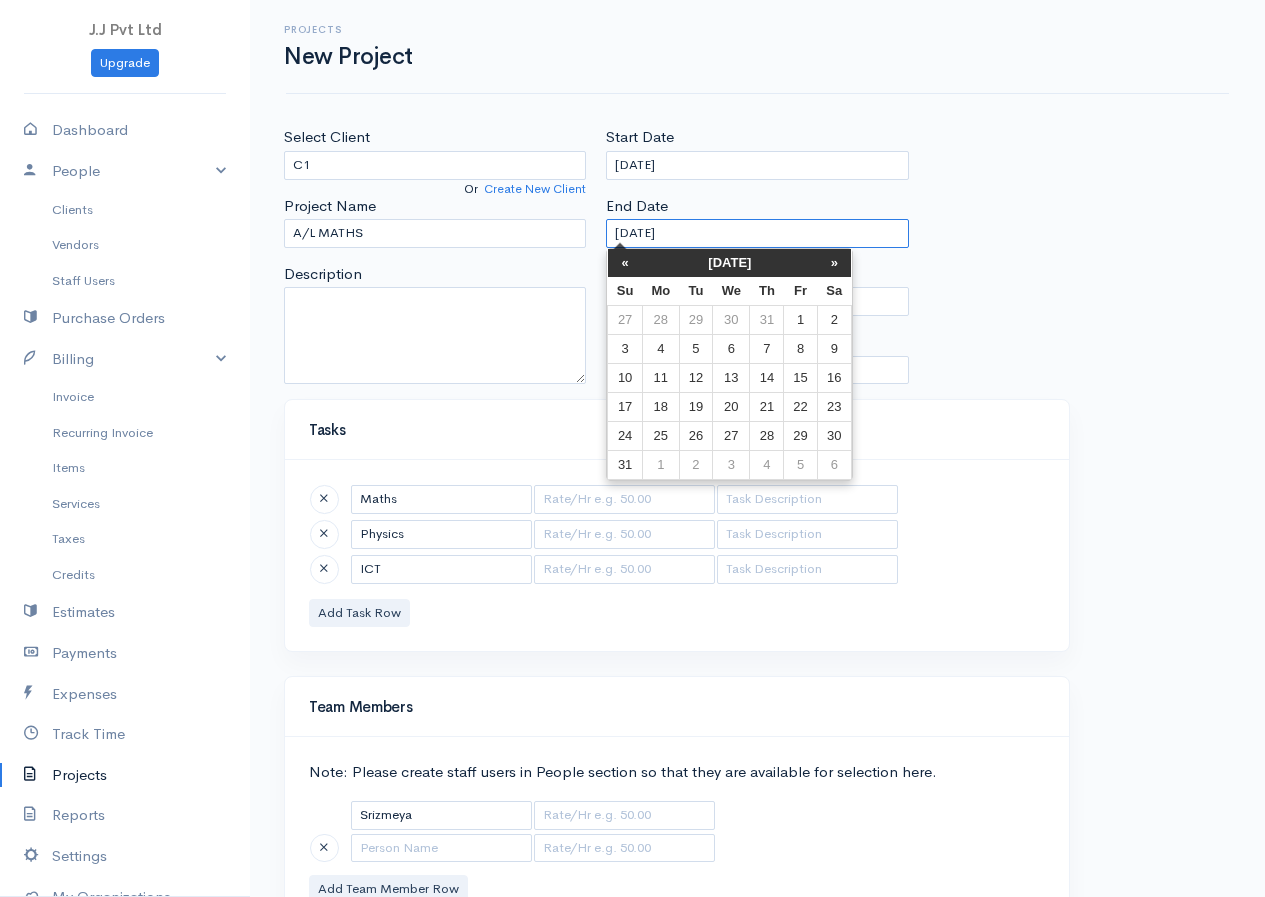 click on "[DATE]" at bounding box center (757, 233) 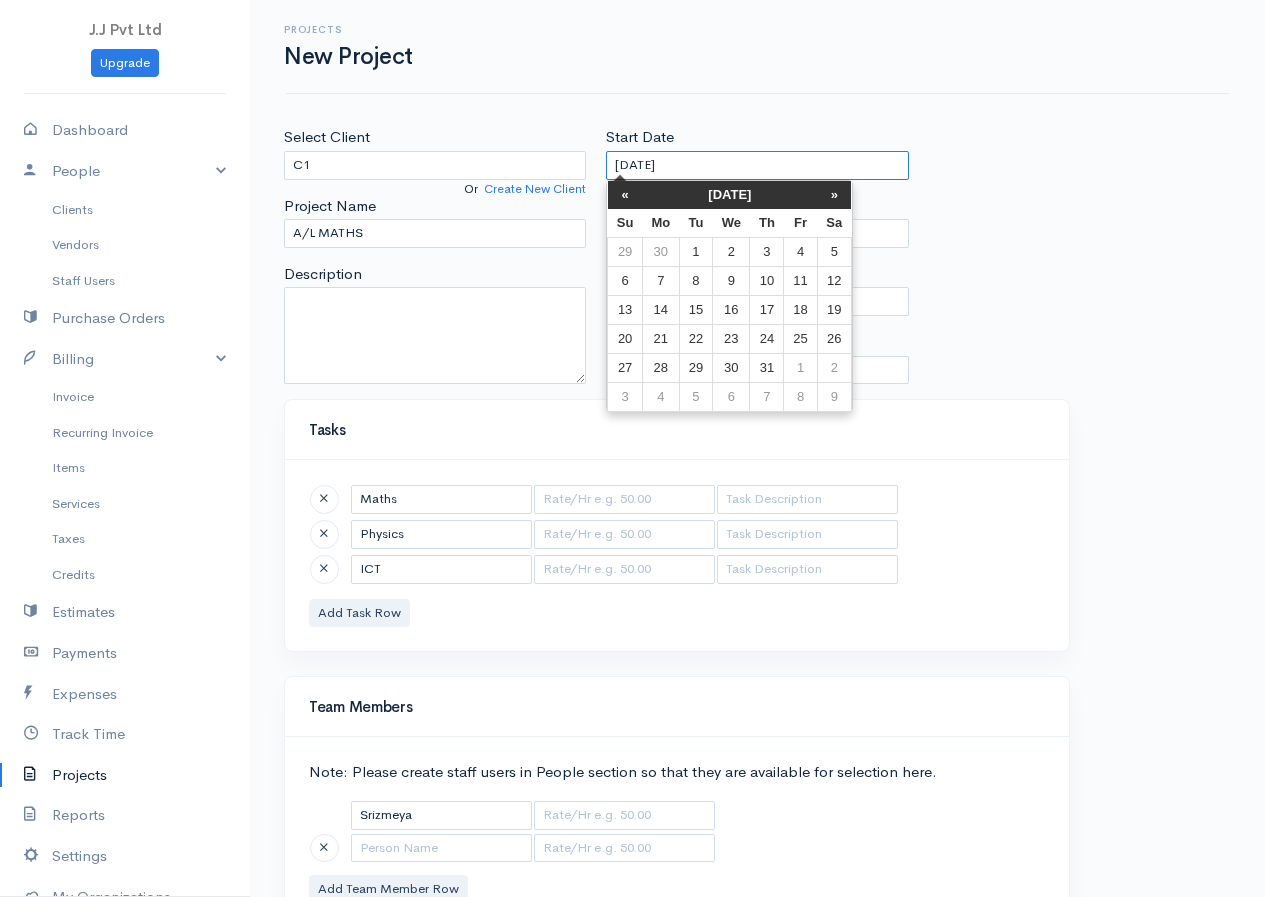 click on "[DATE]" at bounding box center (757, 165) 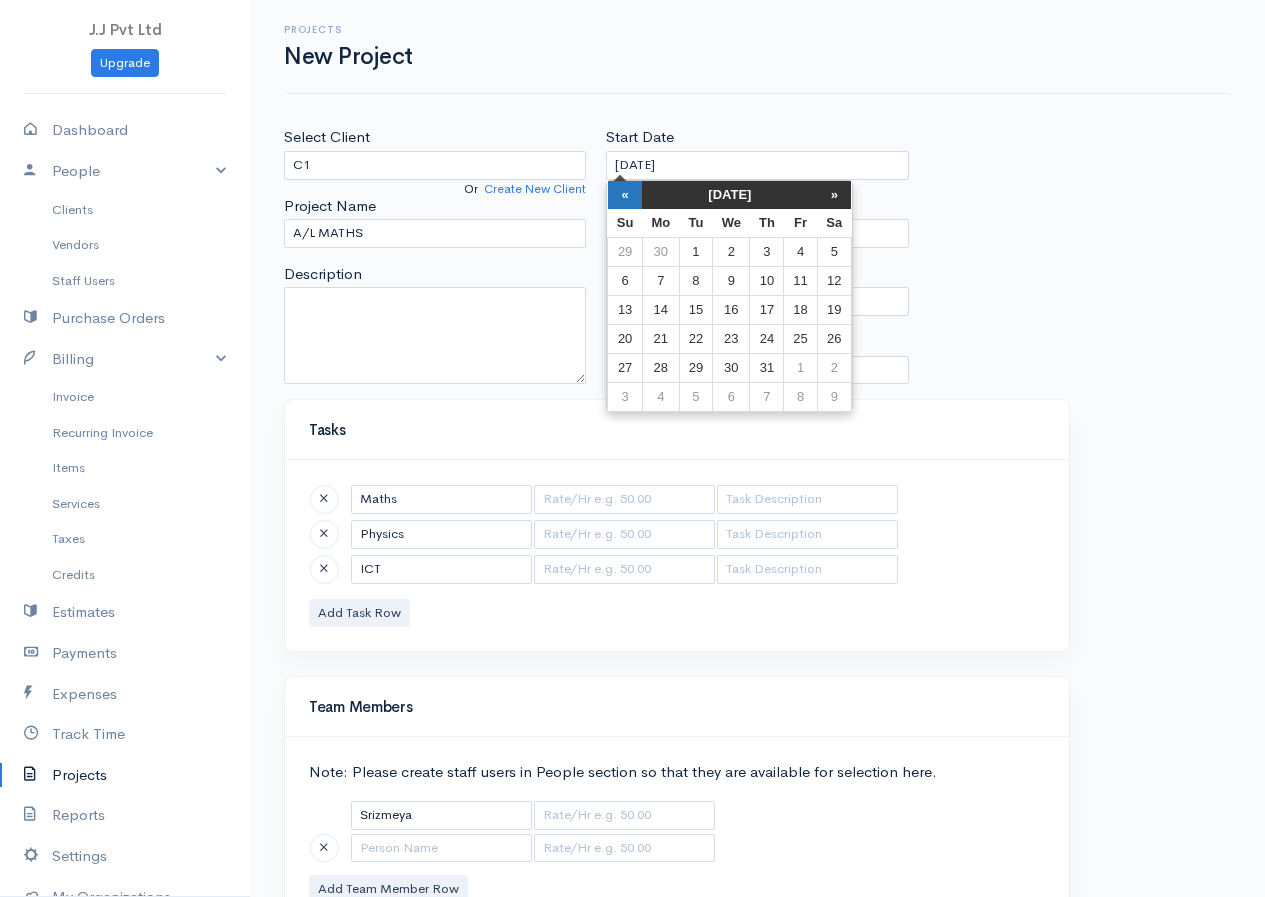 click on "«" at bounding box center [625, 195] 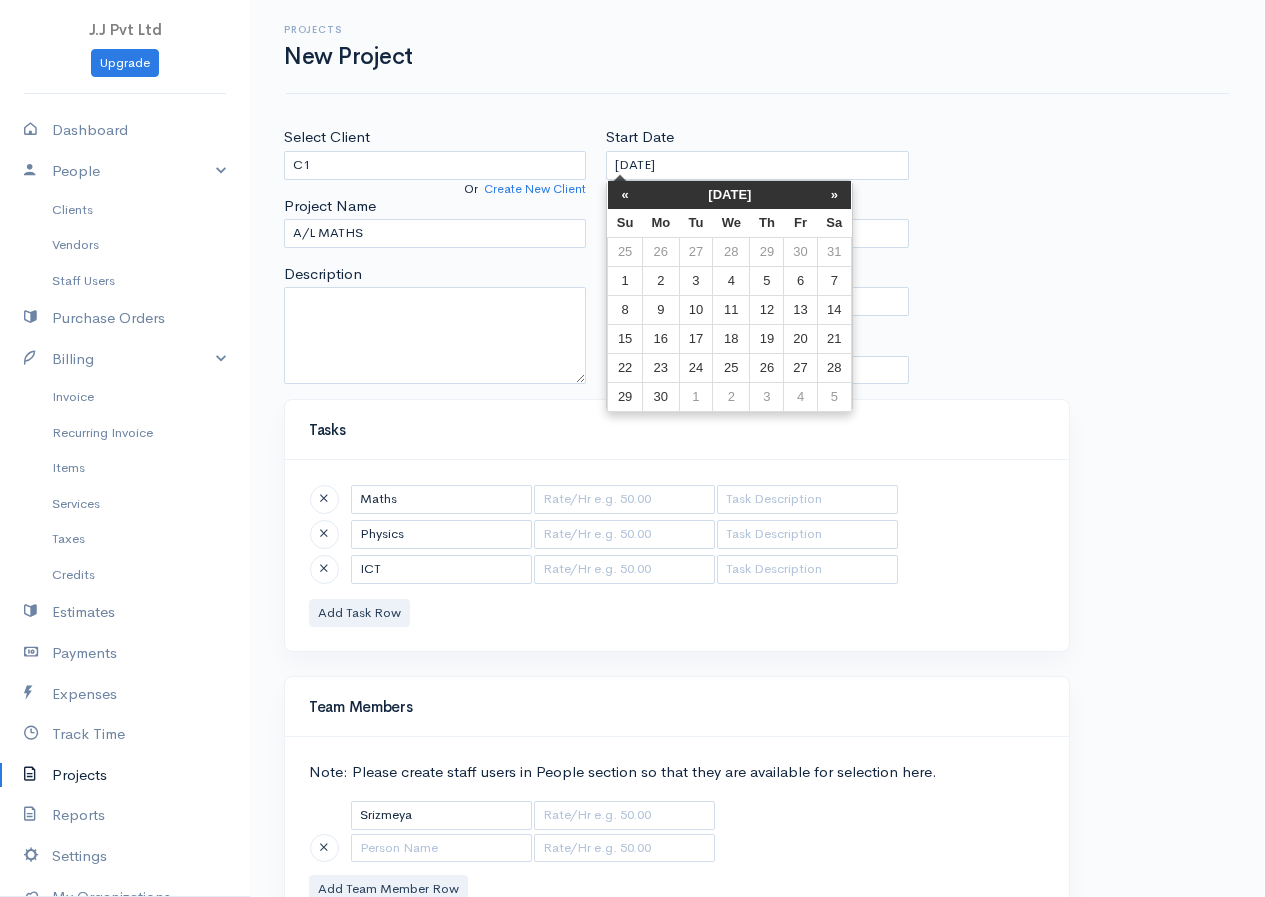 click on "«" at bounding box center (625, 195) 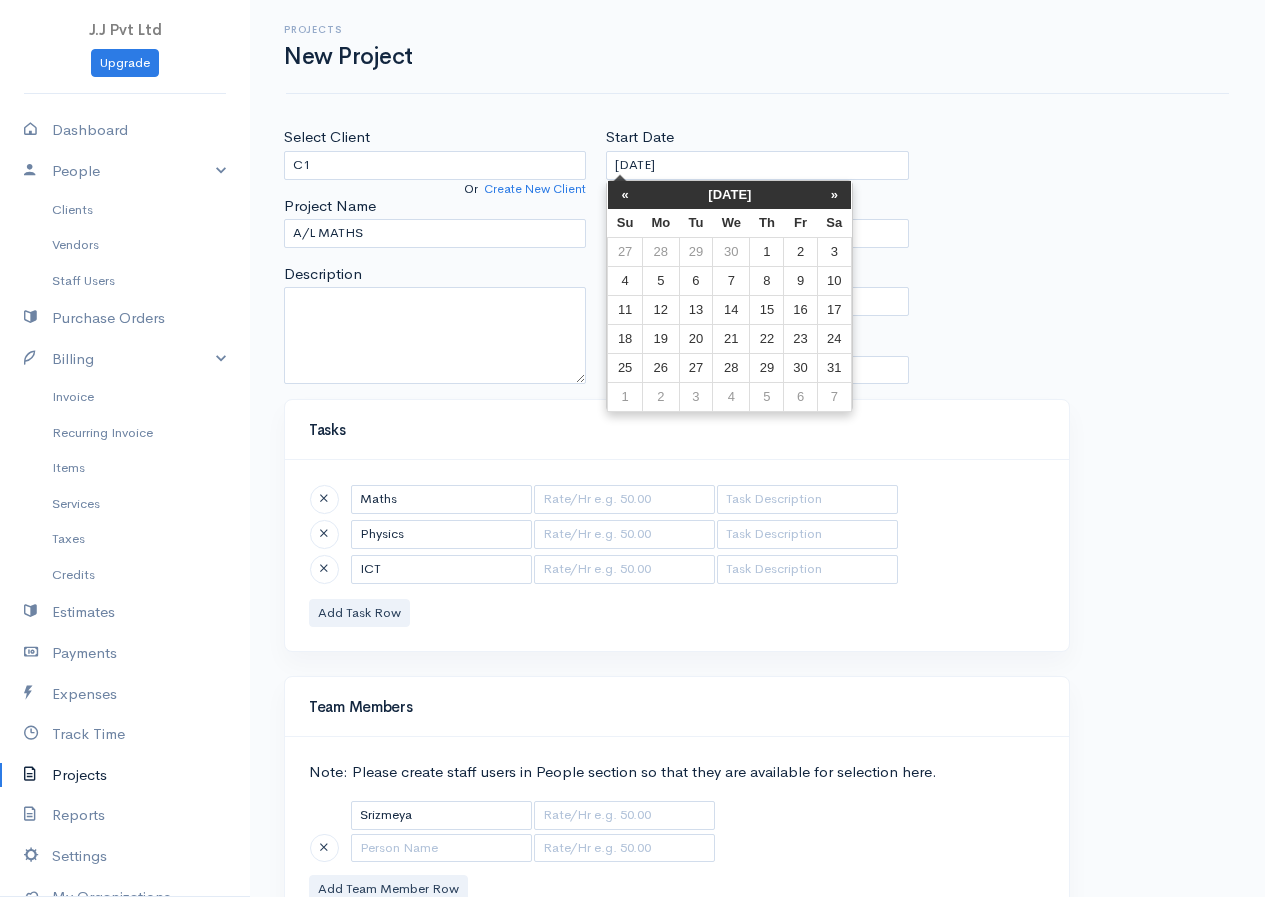 click on "«" at bounding box center [625, 195] 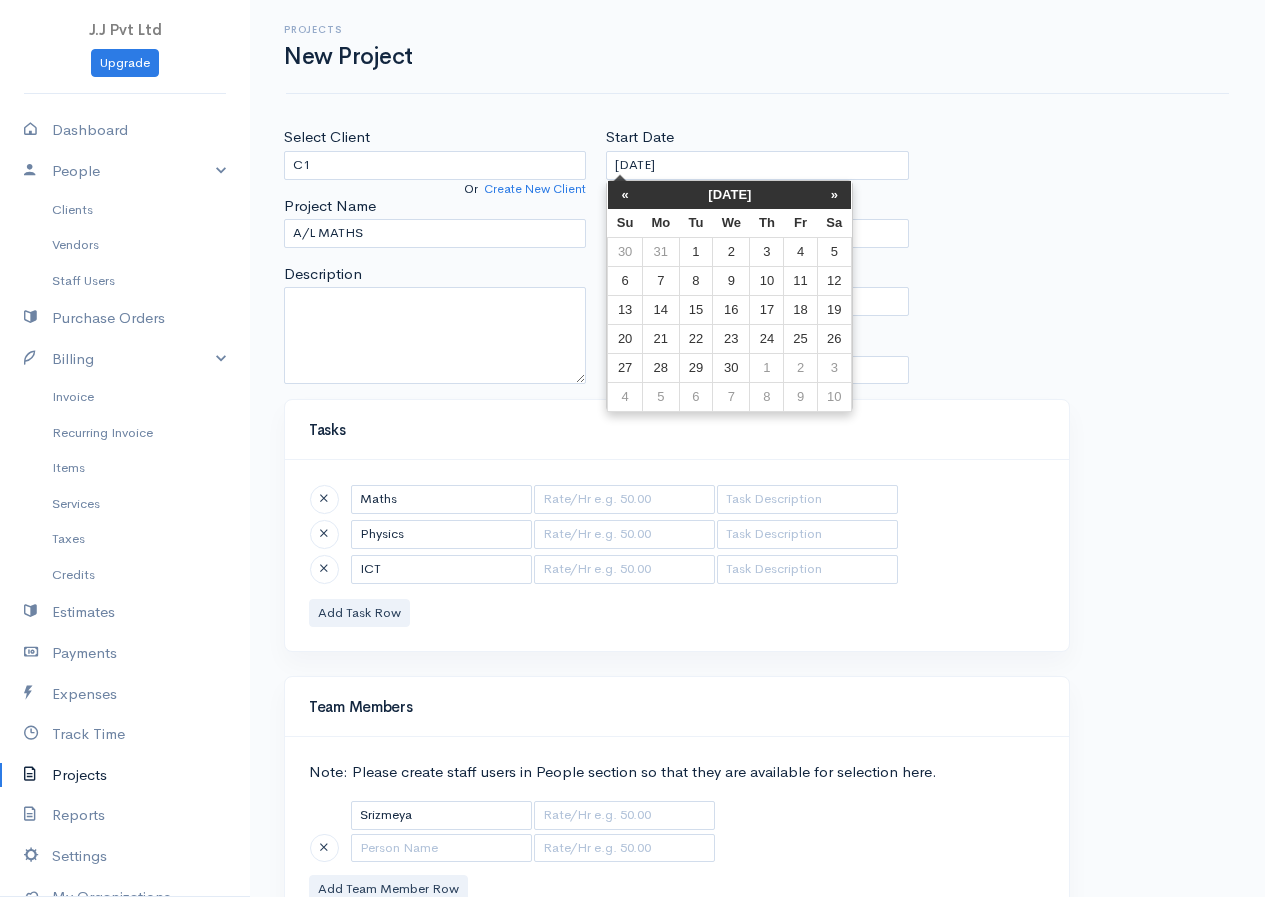 click on "«" at bounding box center [625, 195] 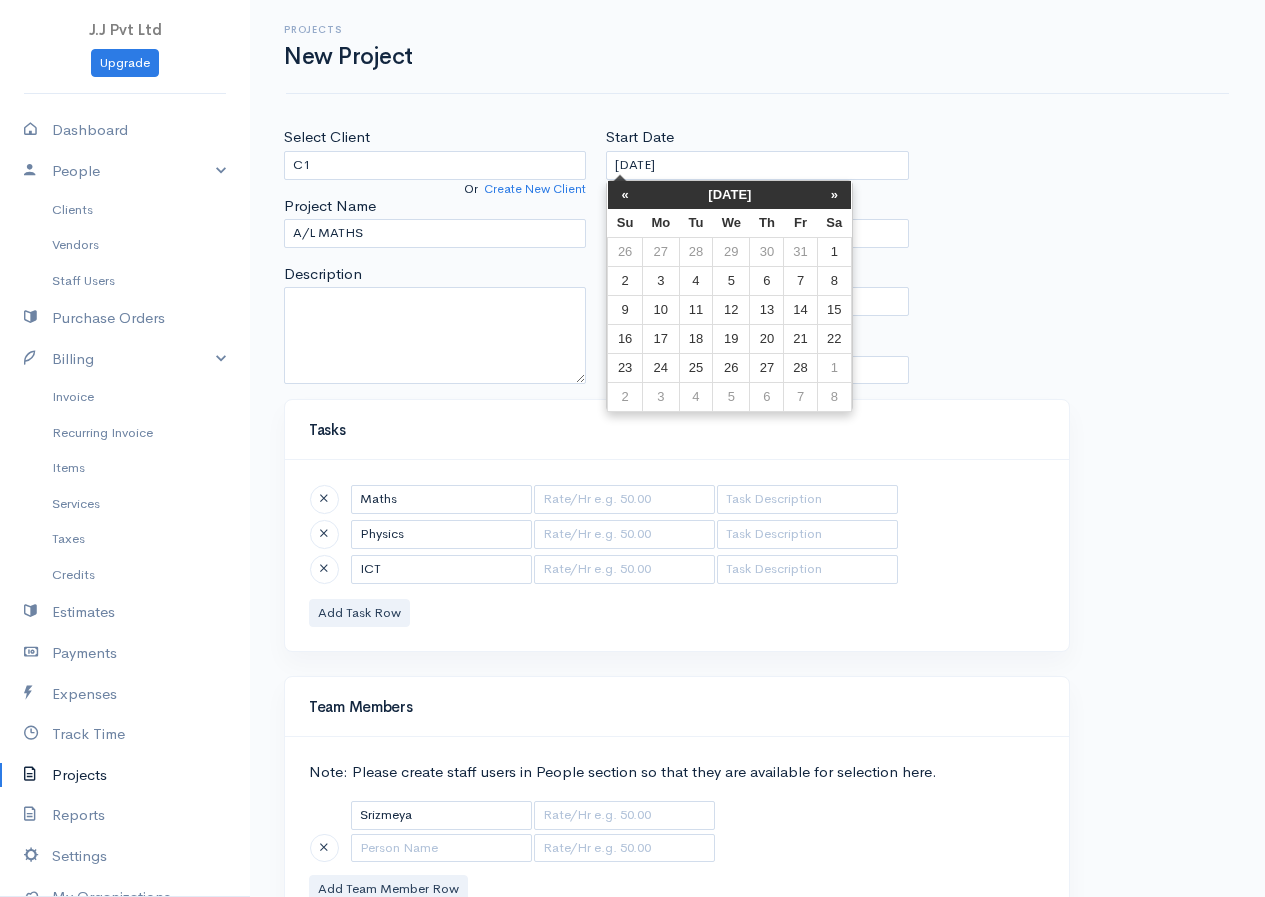 click on "«" at bounding box center (625, 195) 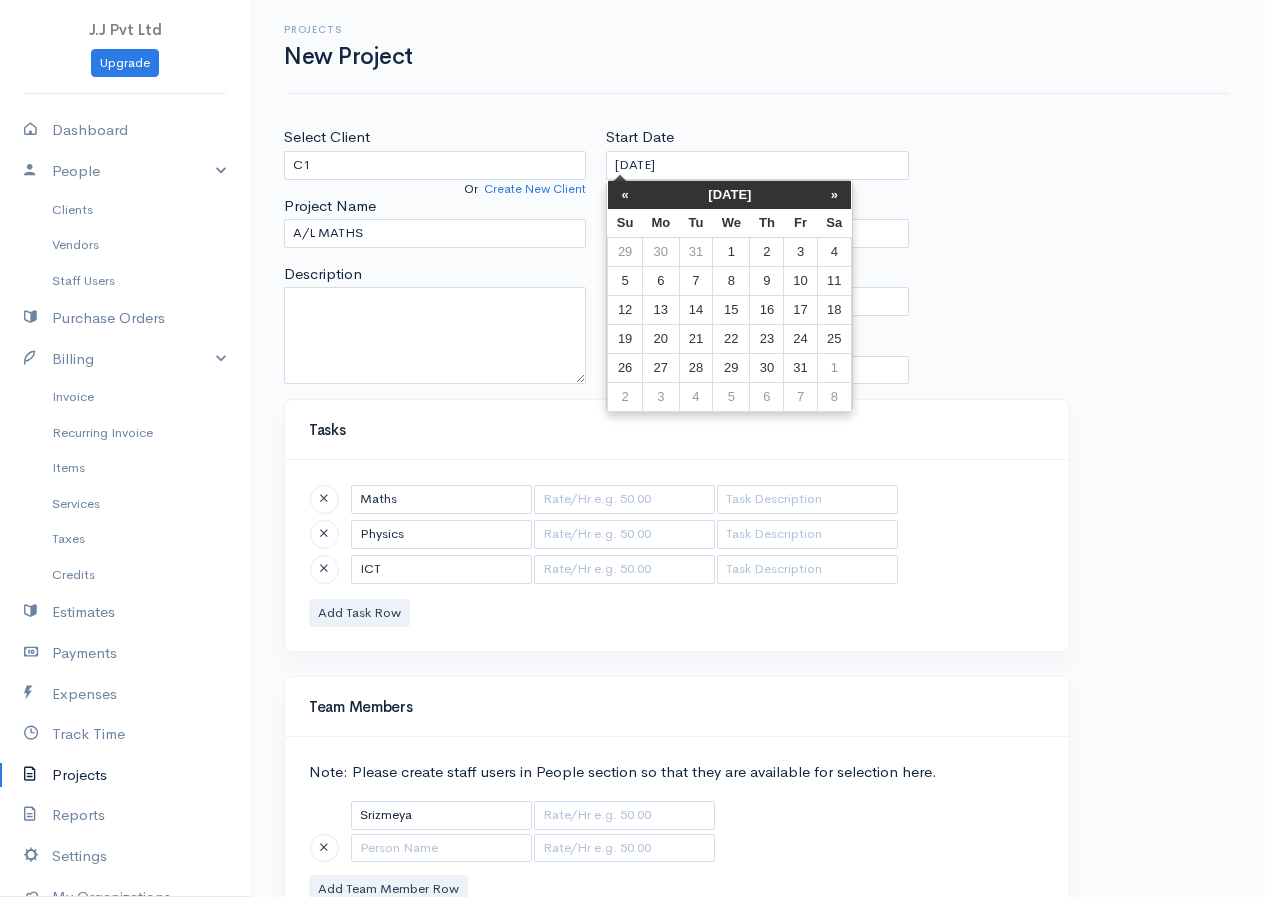 click on "«" at bounding box center (625, 195) 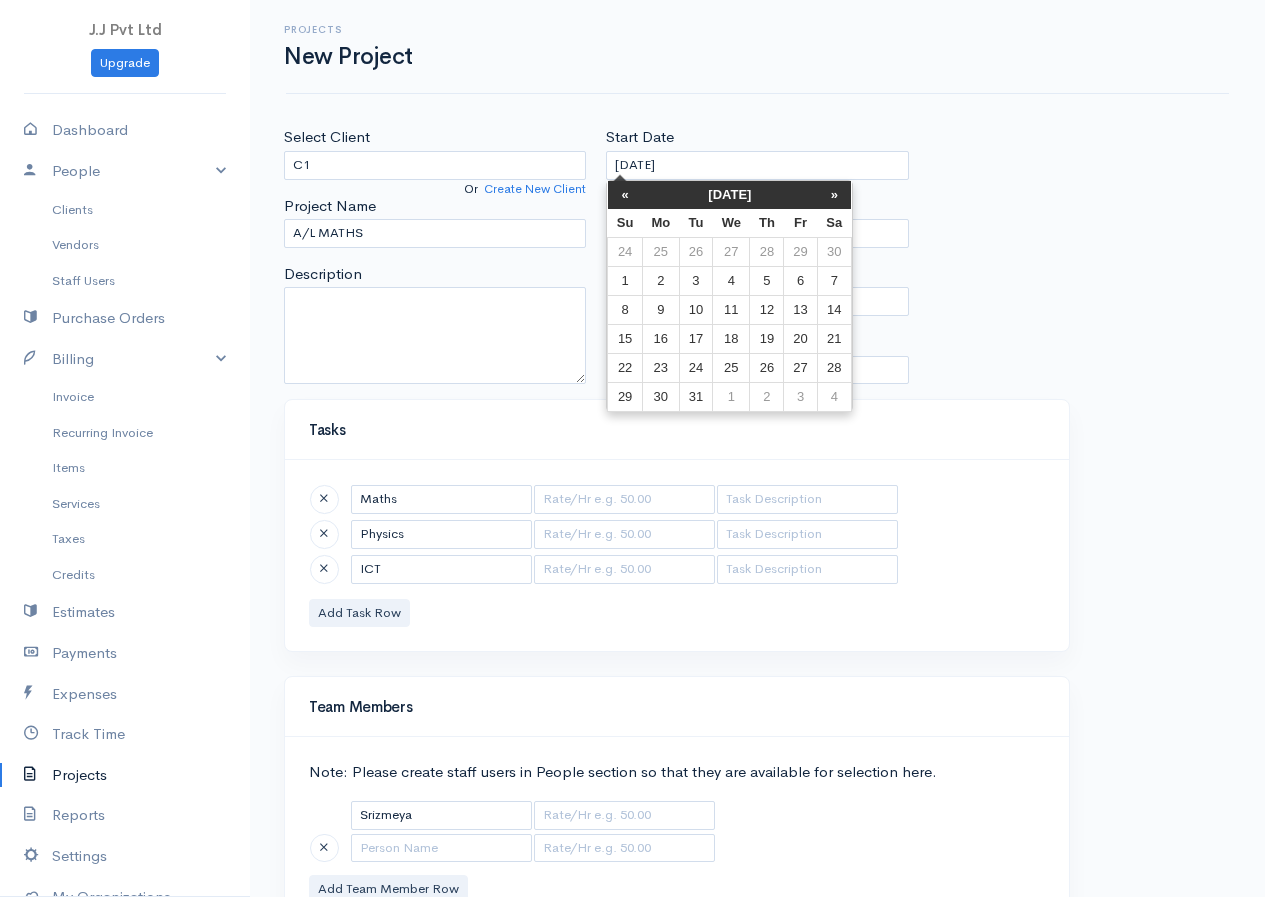 click on "«" at bounding box center (625, 195) 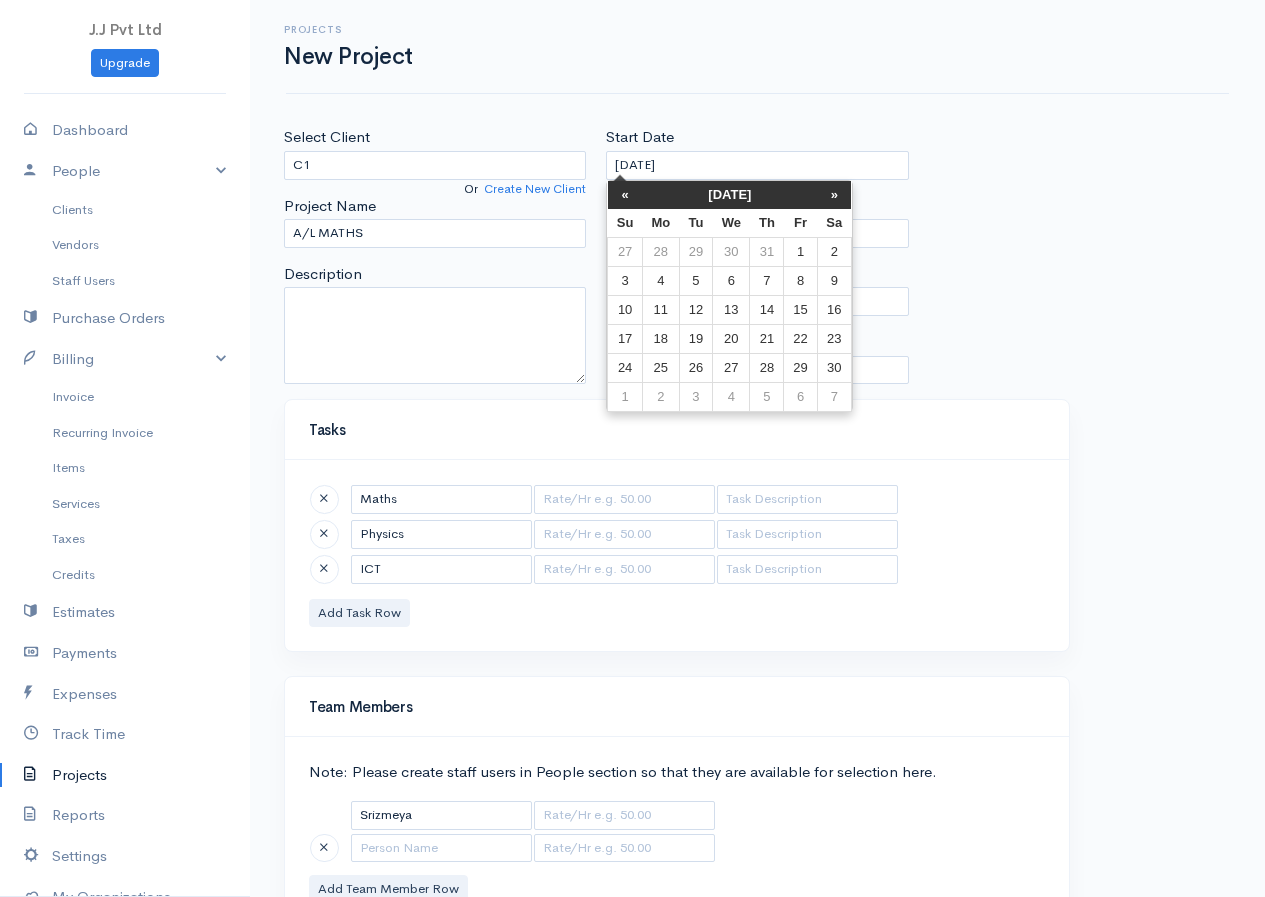 click on "«" at bounding box center (625, 195) 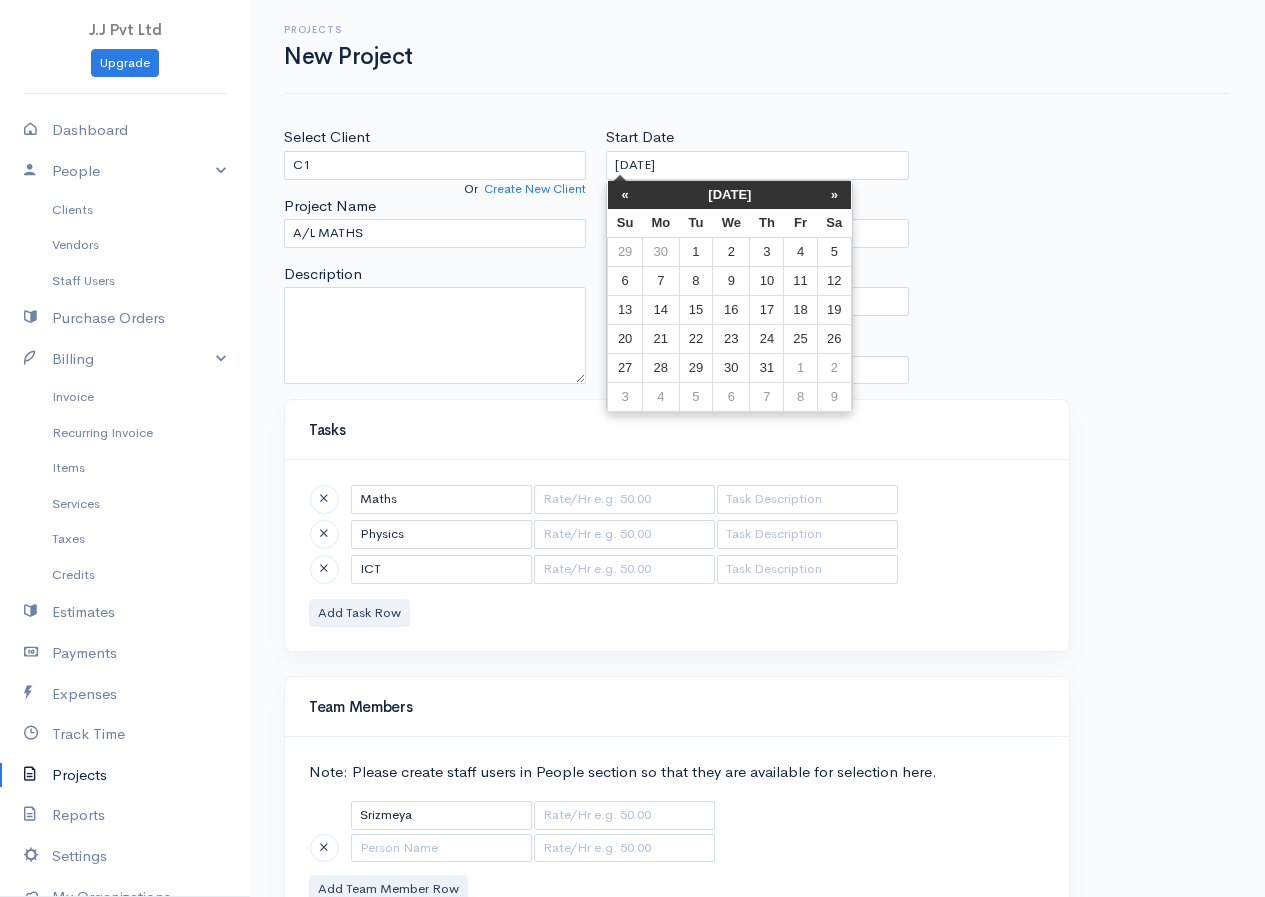 click on "«" at bounding box center [625, 195] 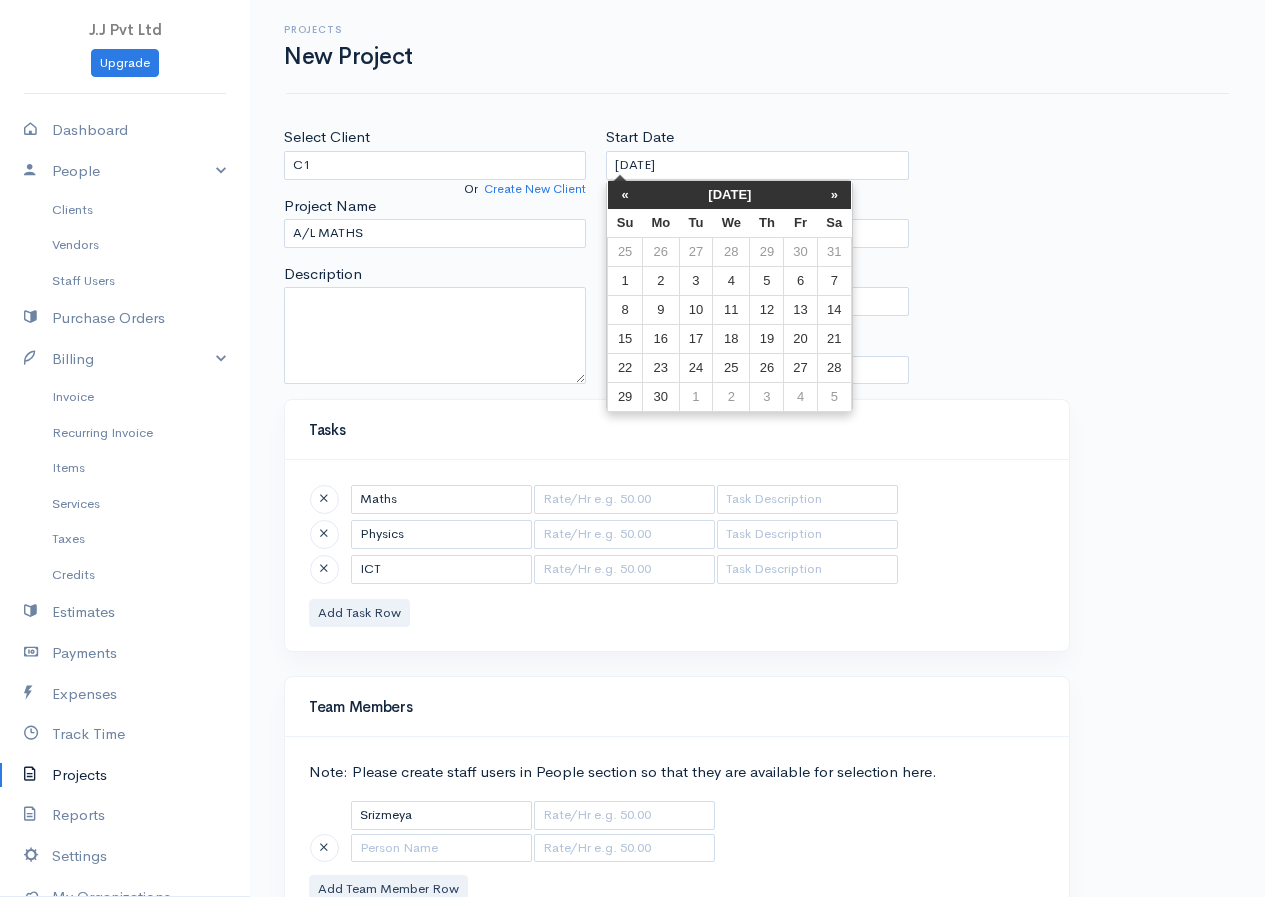 click on "«" at bounding box center [625, 195] 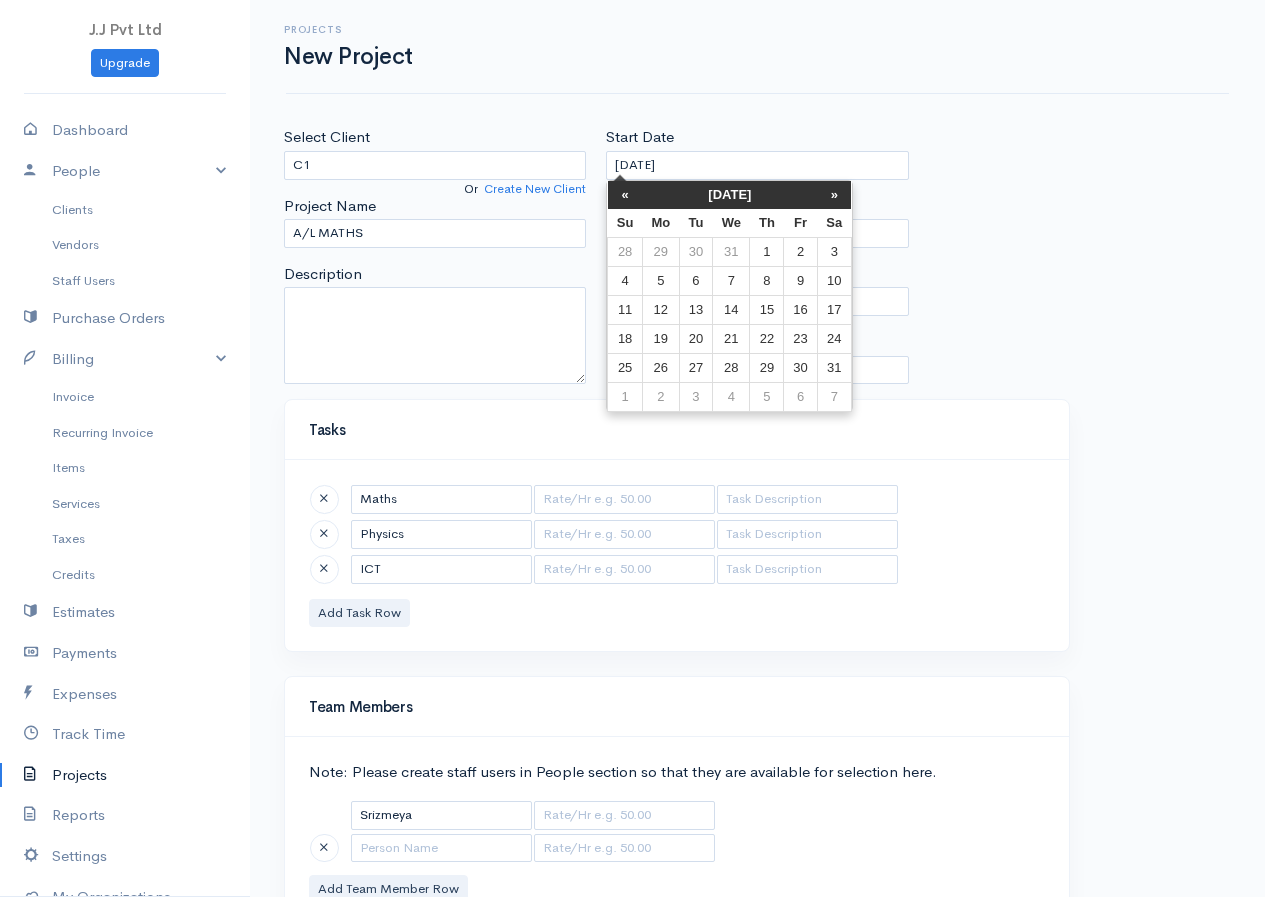 click on "«" at bounding box center [625, 195] 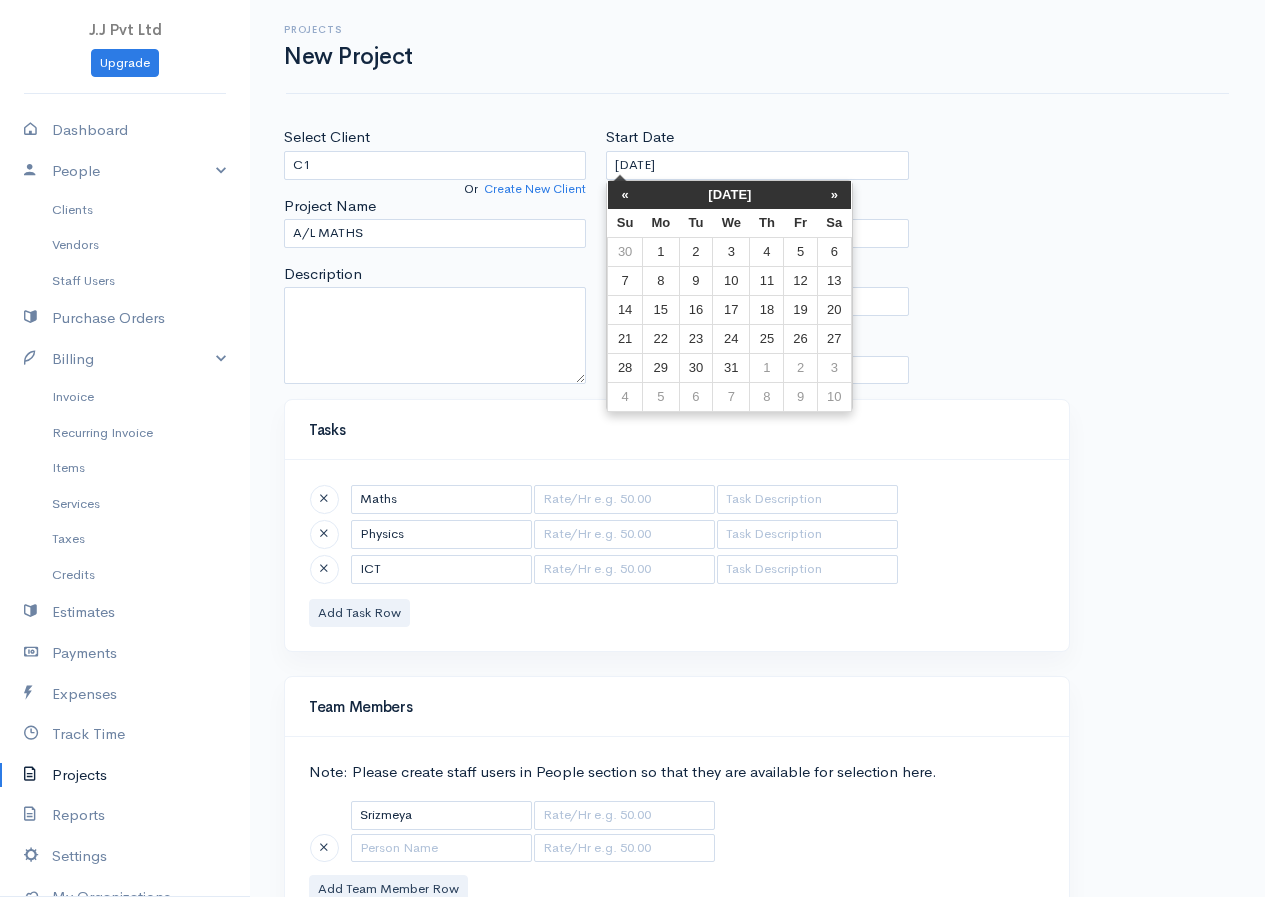click on "«" at bounding box center [625, 195] 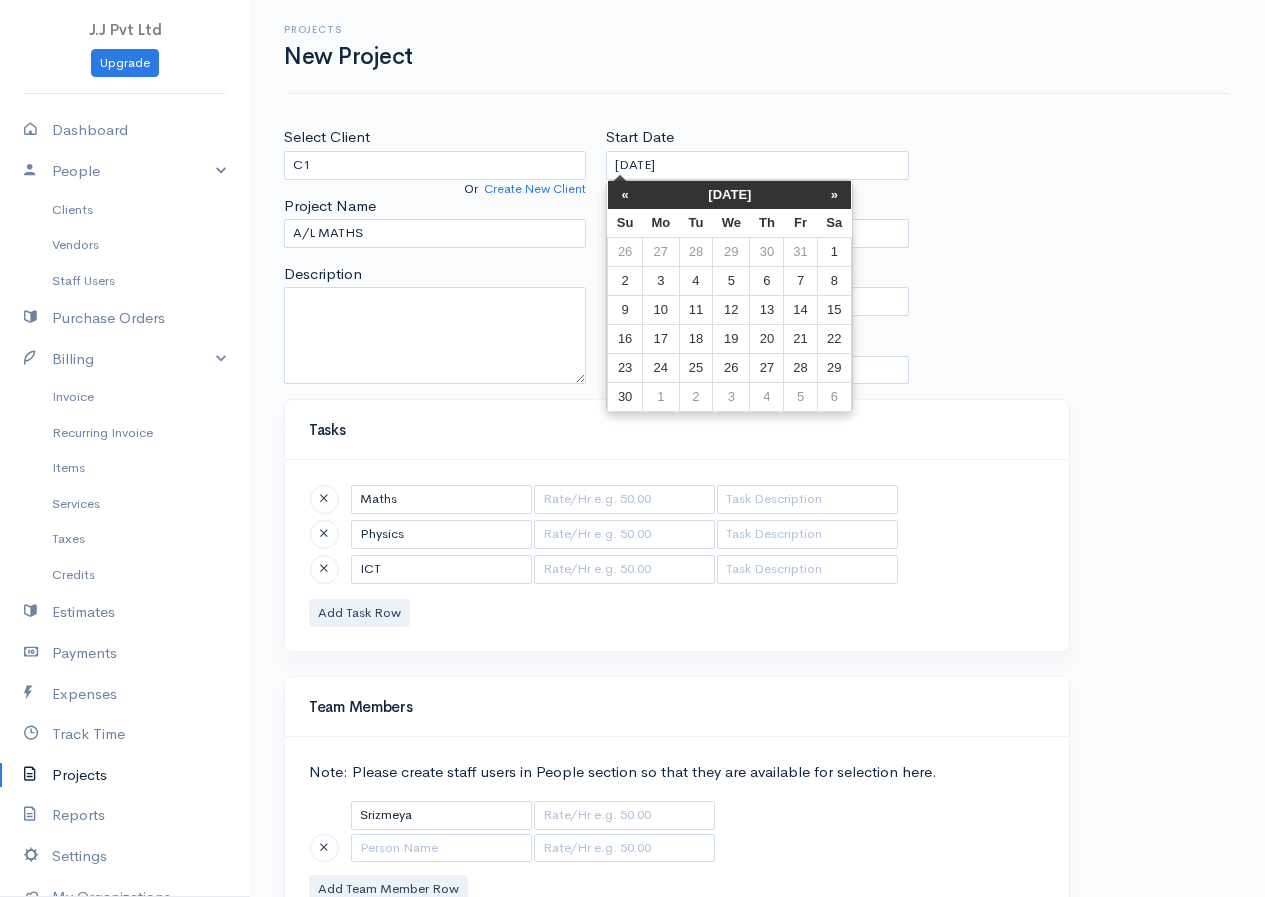 click on "«" at bounding box center [625, 195] 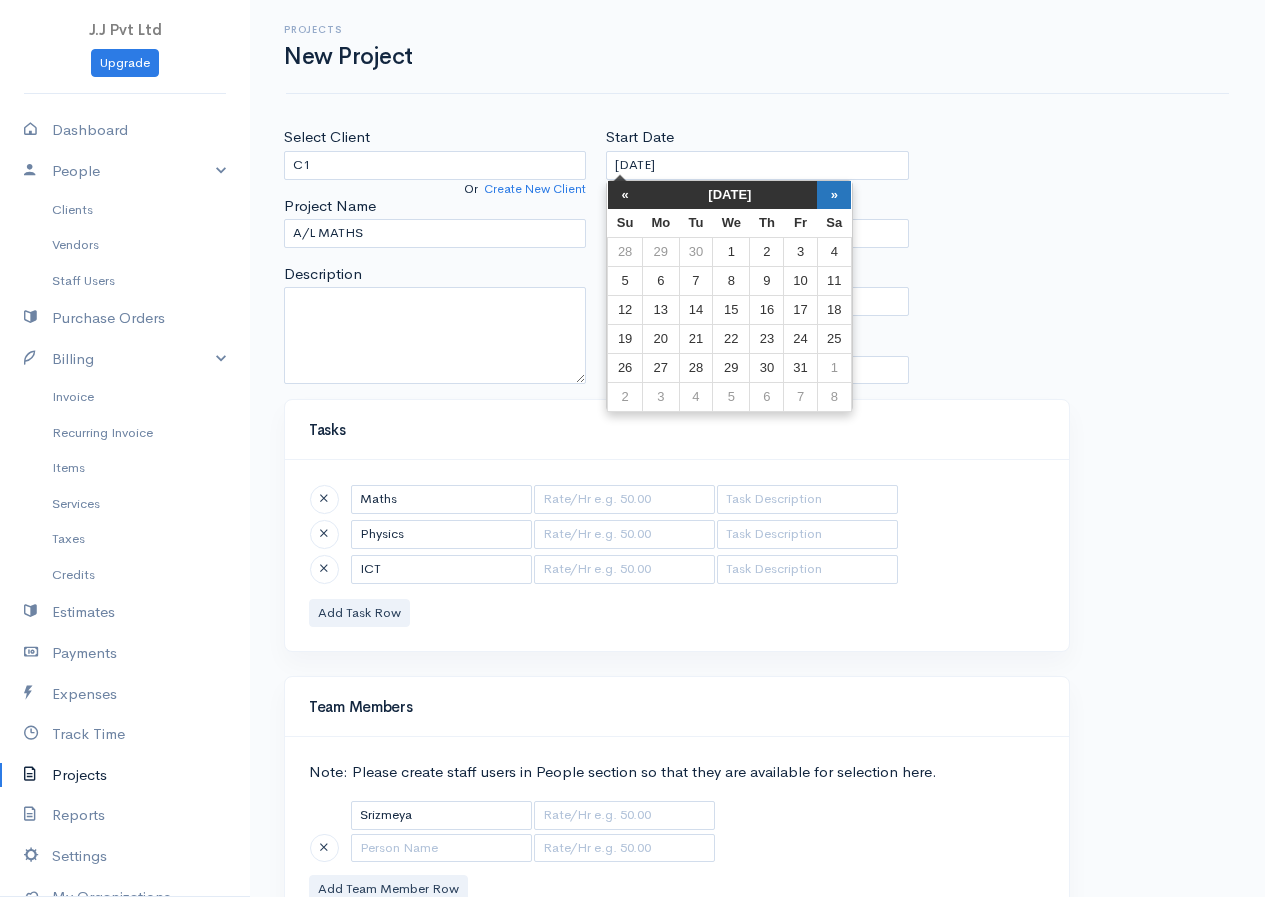 click on "»" at bounding box center [834, 195] 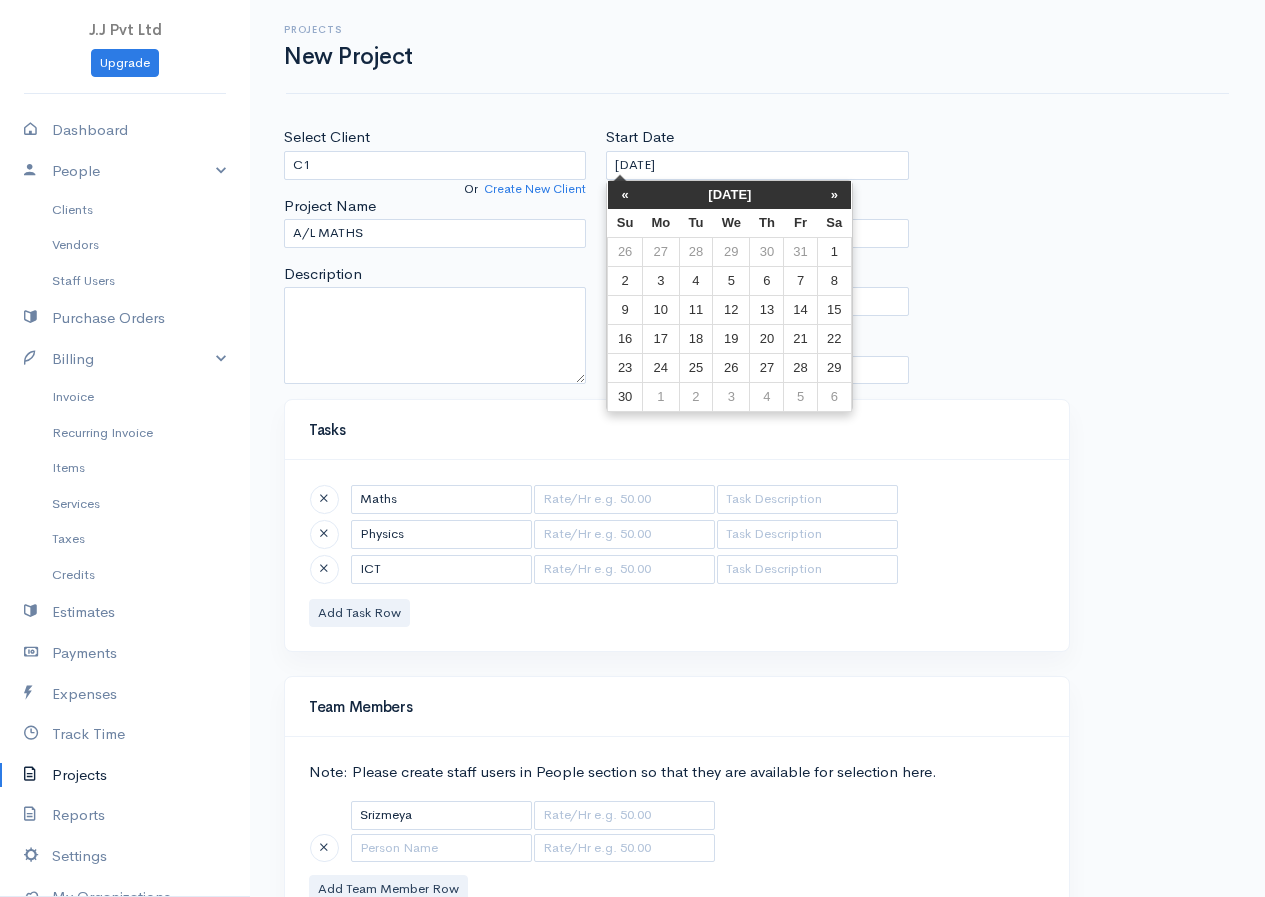 click on "»" at bounding box center (834, 195) 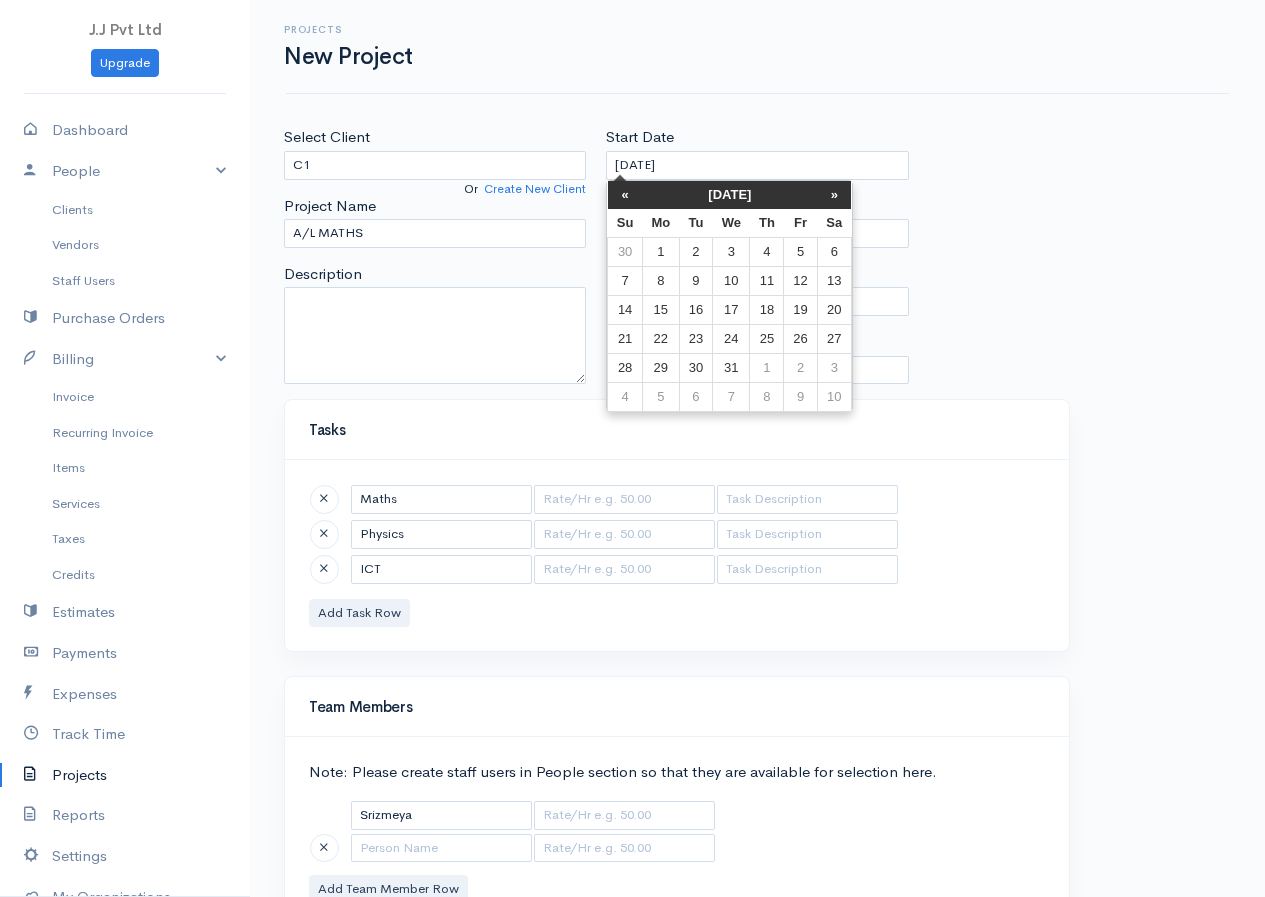 click on "»" at bounding box center [834, 195] 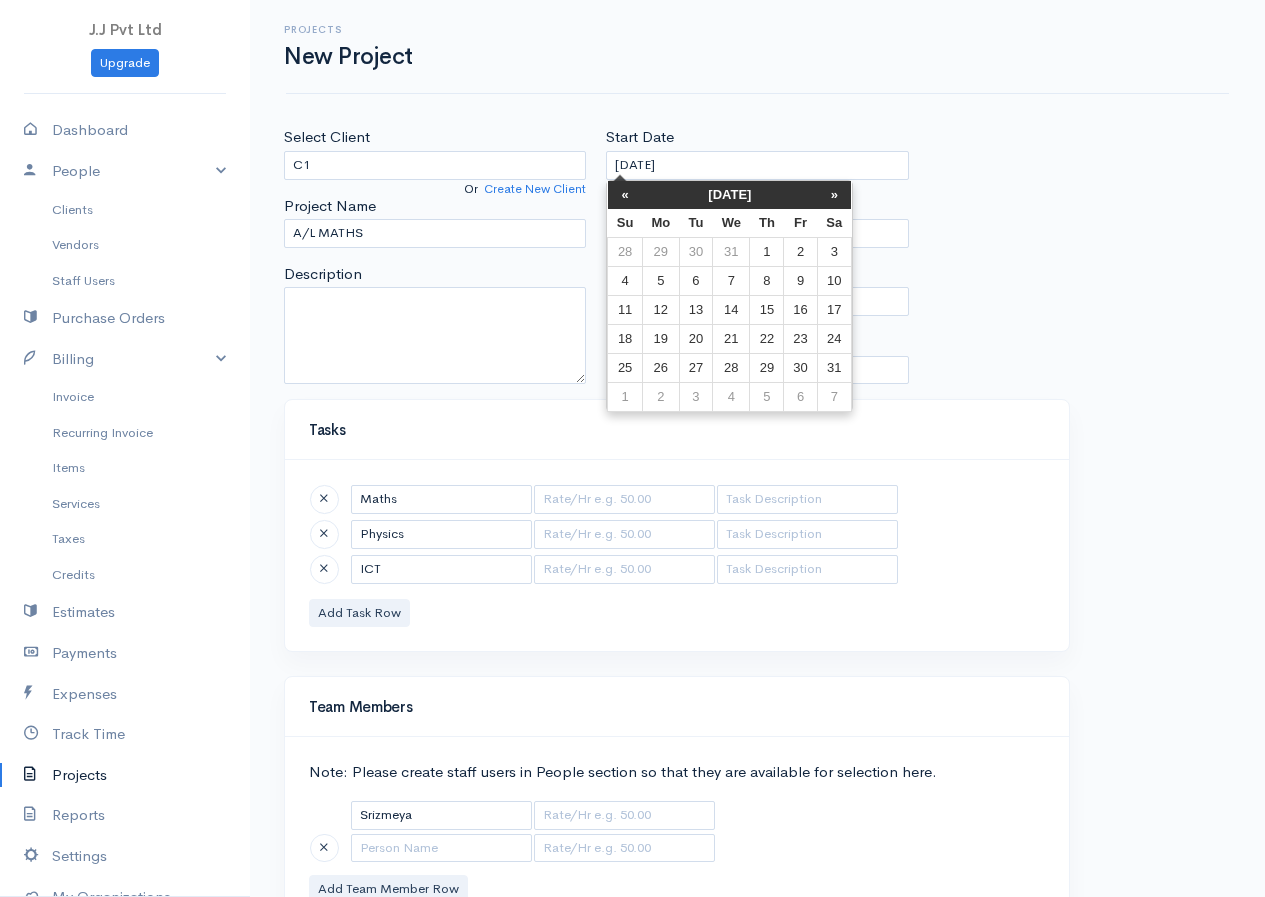 click on "»" at bounding box center [834, 195] 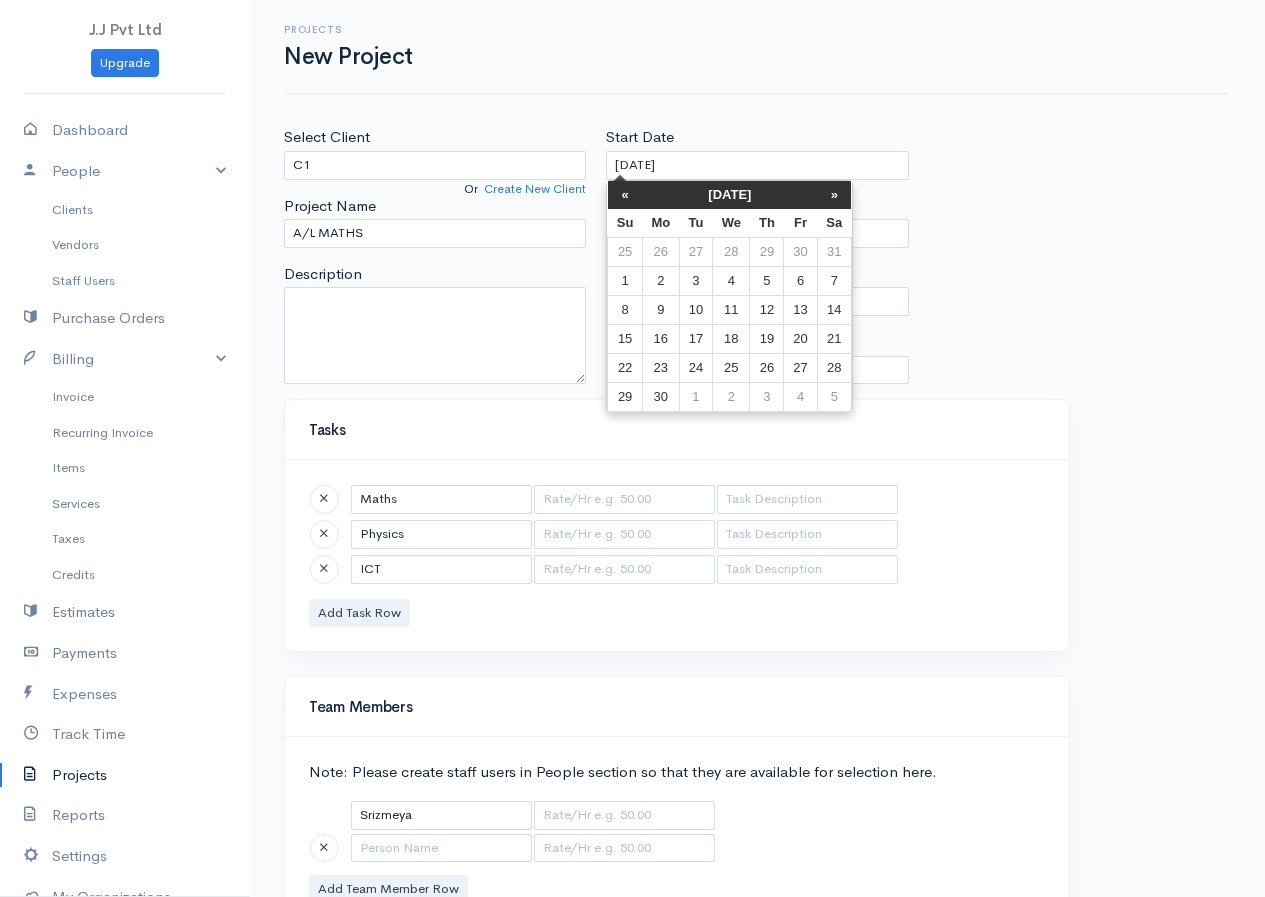 click on "»" at bounding box center (834, 195) 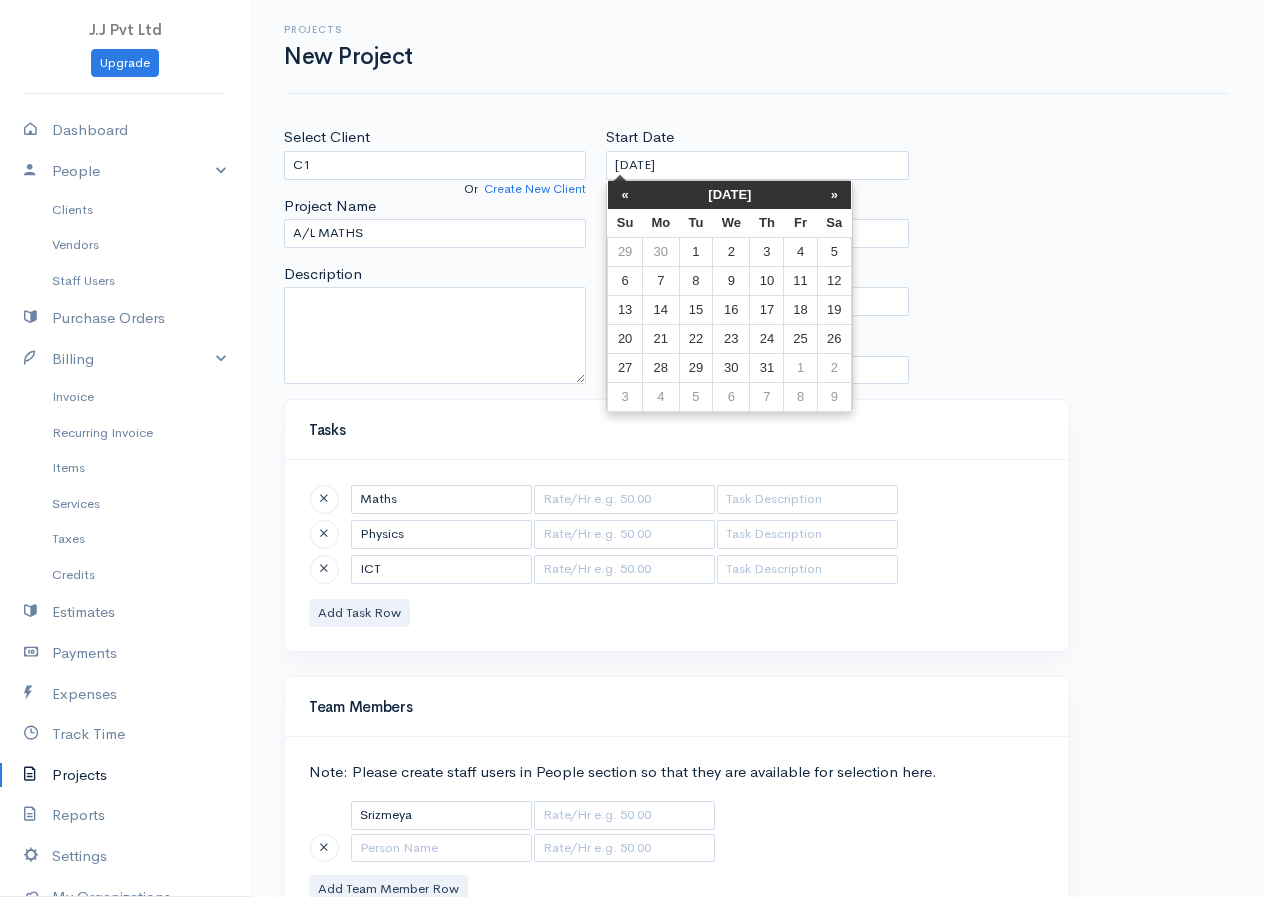click on "»" at bounding box center [834, 195] 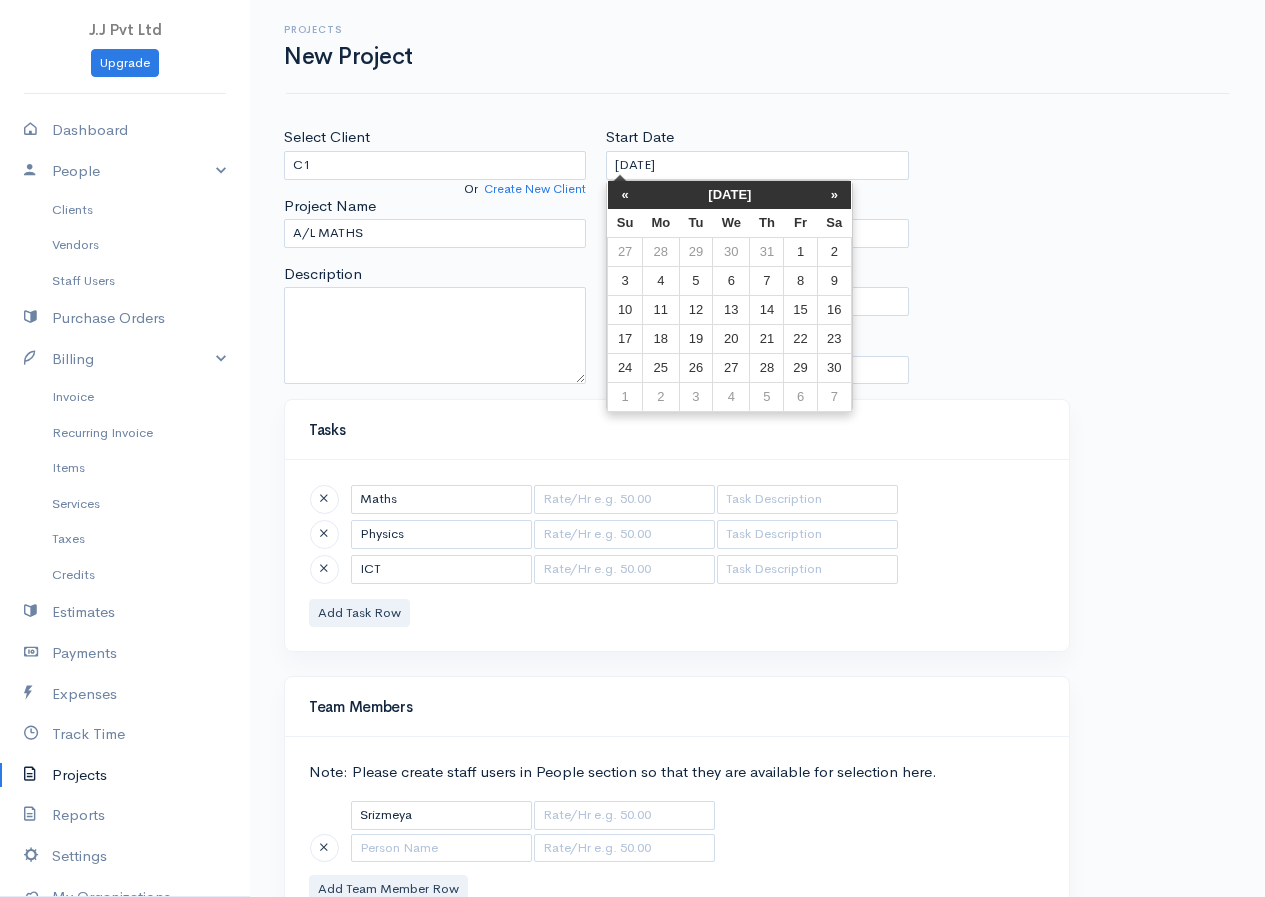 click on "»" at bounding box center (834, 195) 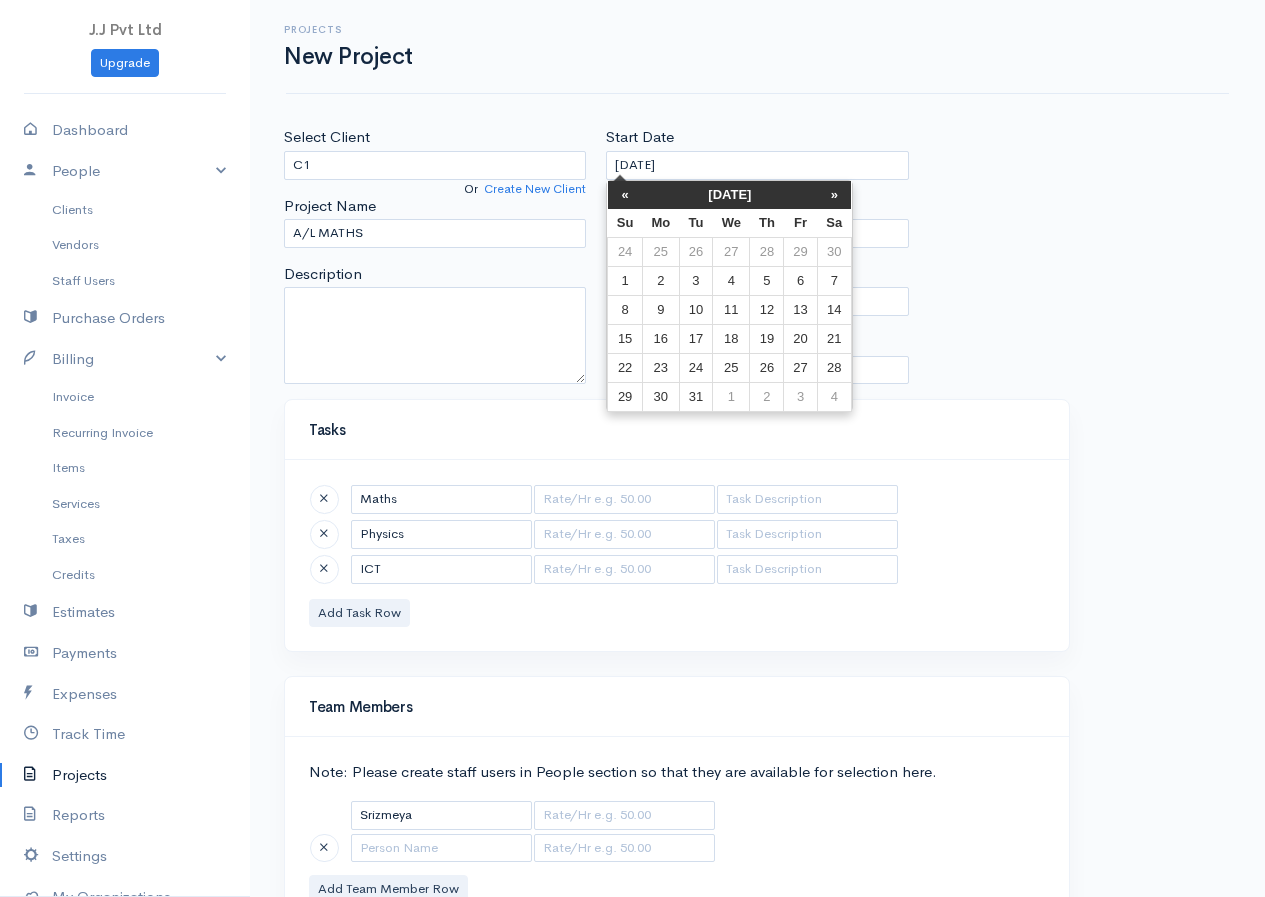 click on "»" at bounding box center [834, 195] 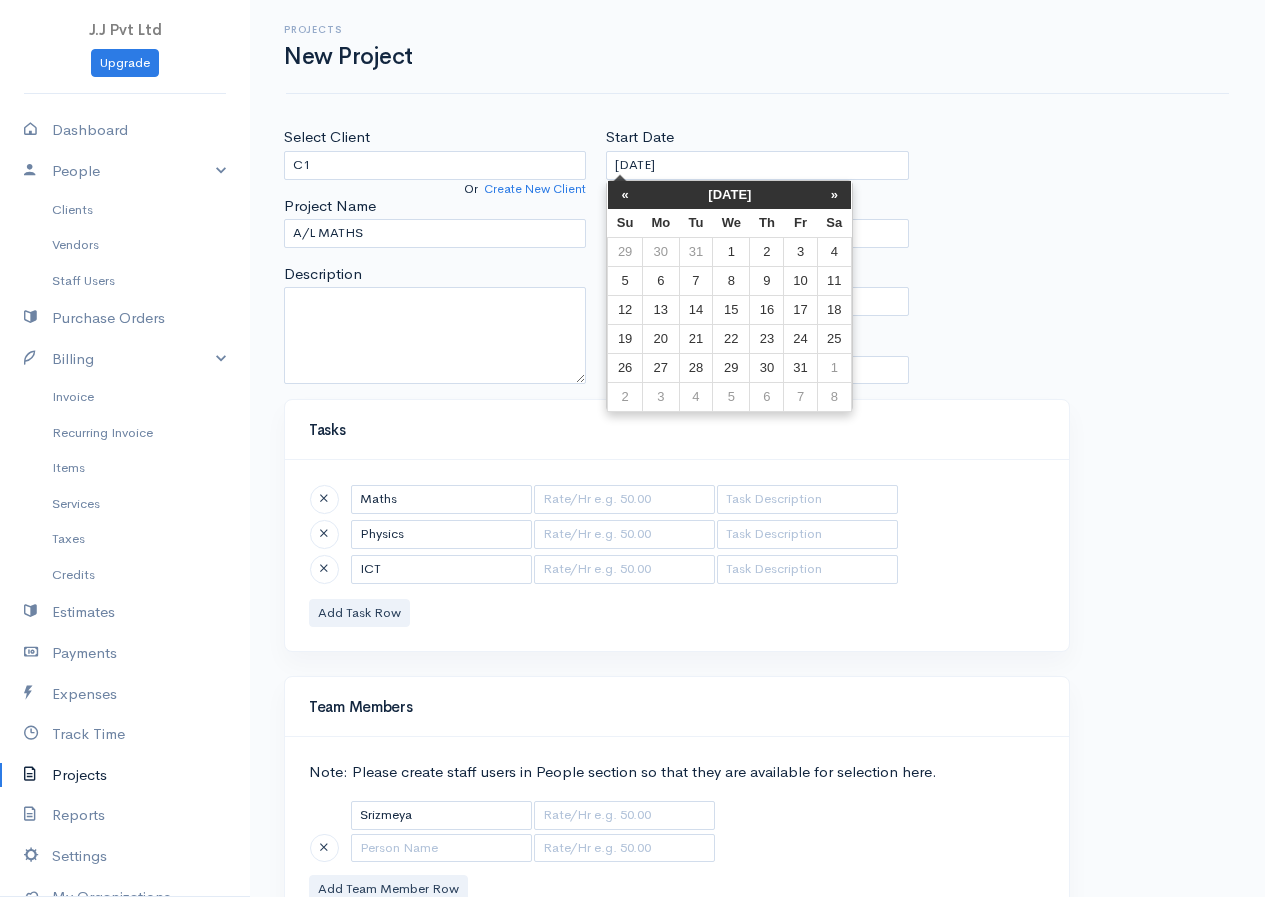 click on "»" at bounding box center (834, 195) 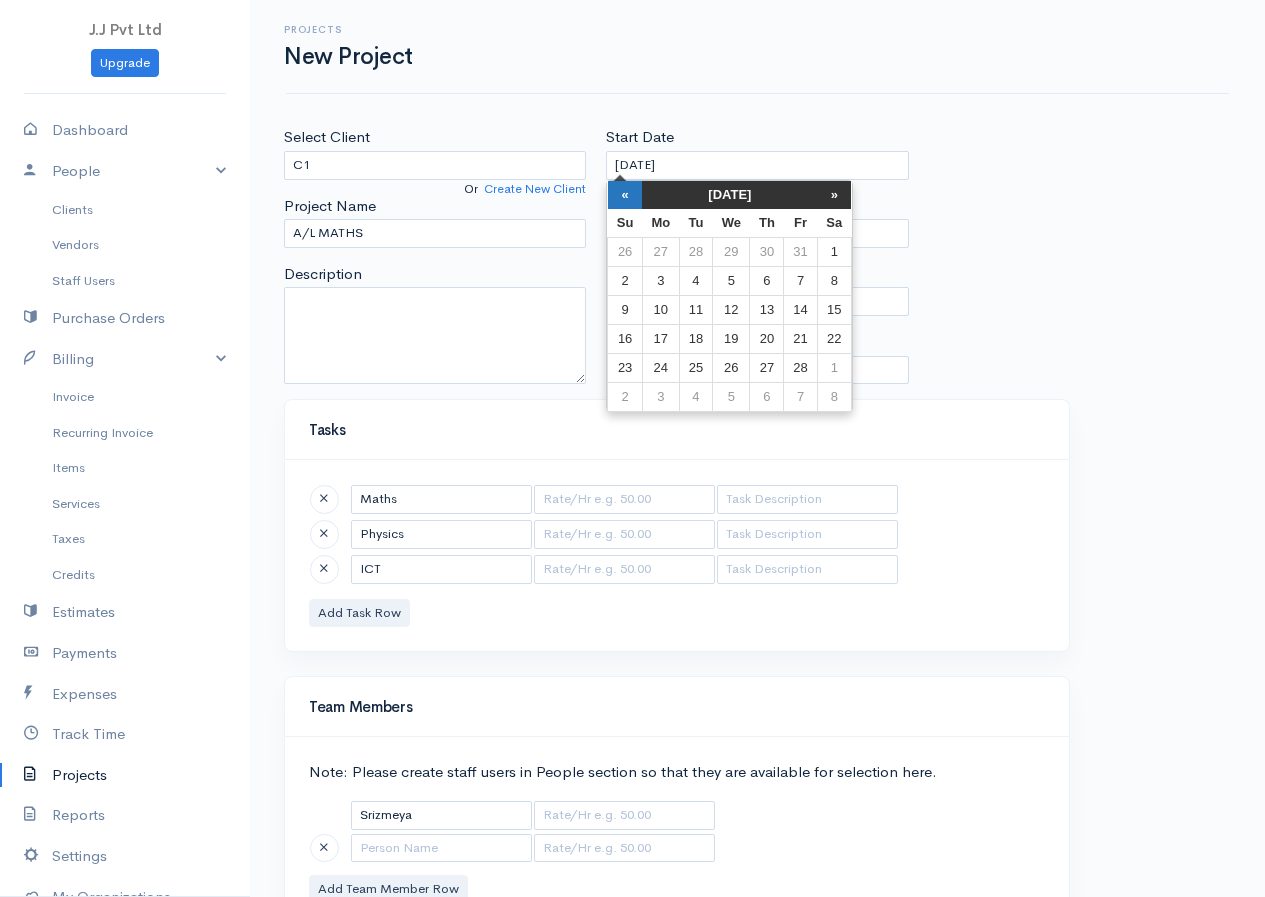 click on "«" at bounding box center [625, 195] 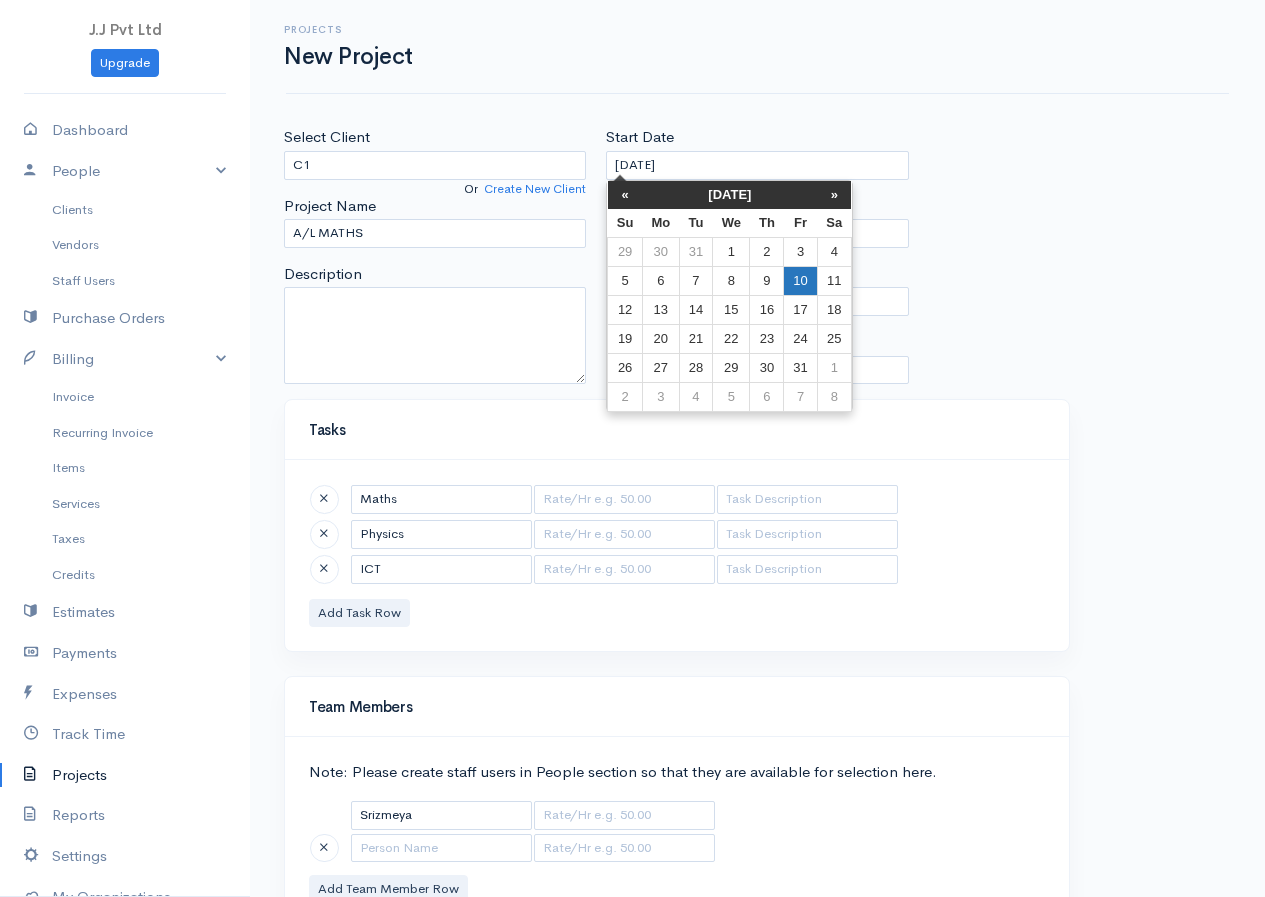 click on "10" at bounding box center (800, 280) 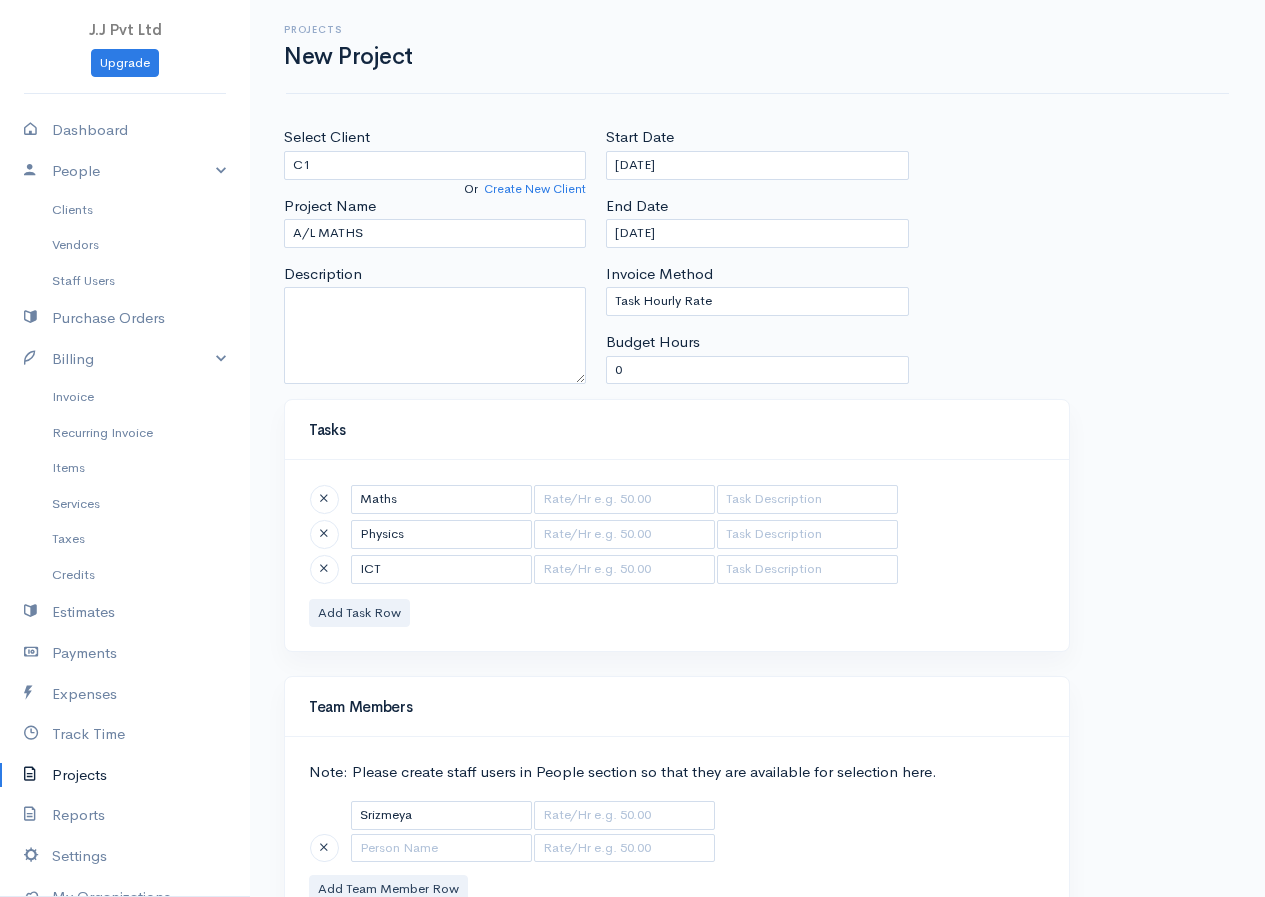 type on "[DATE]" 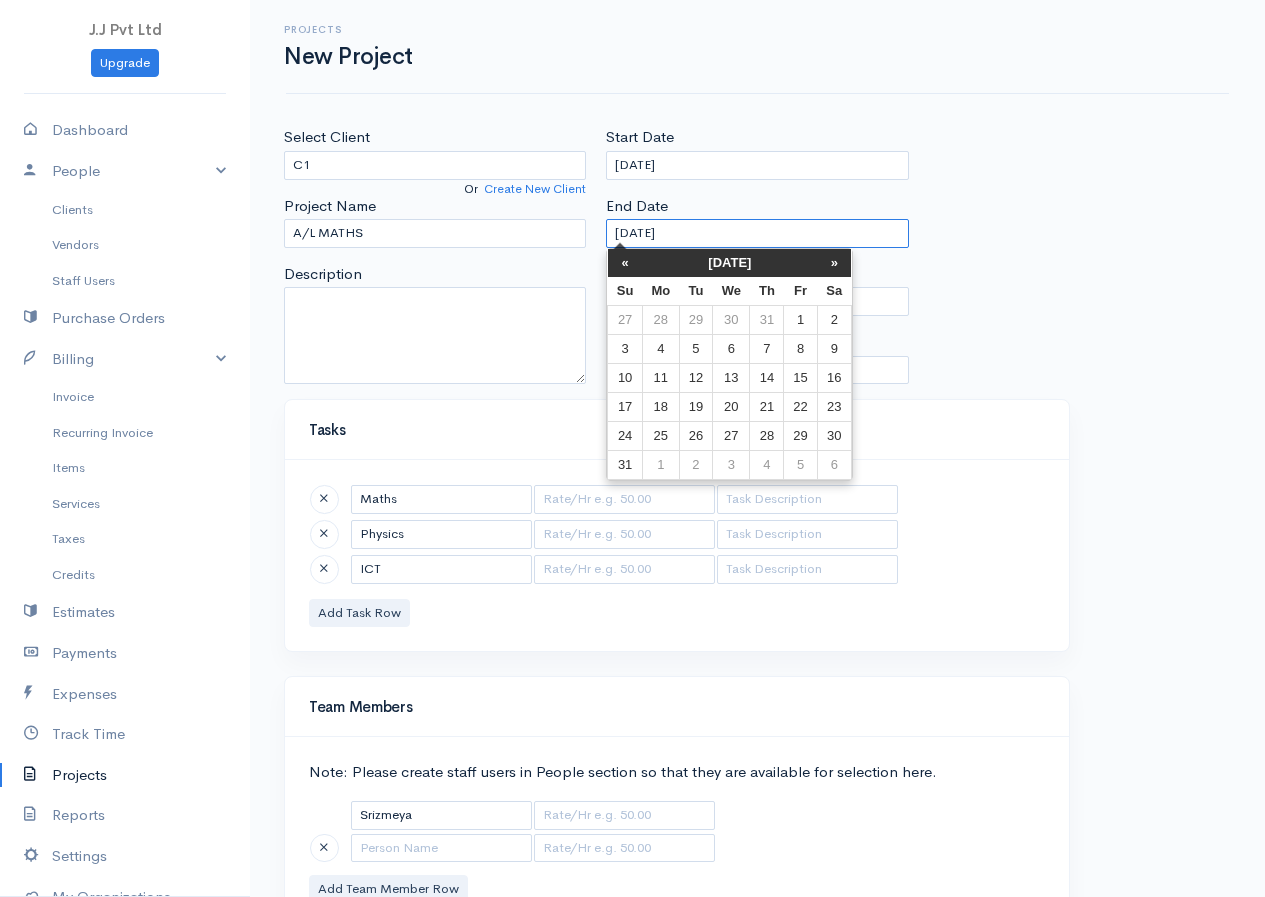 click on "[DATE]" at bounding box center (757, 233) 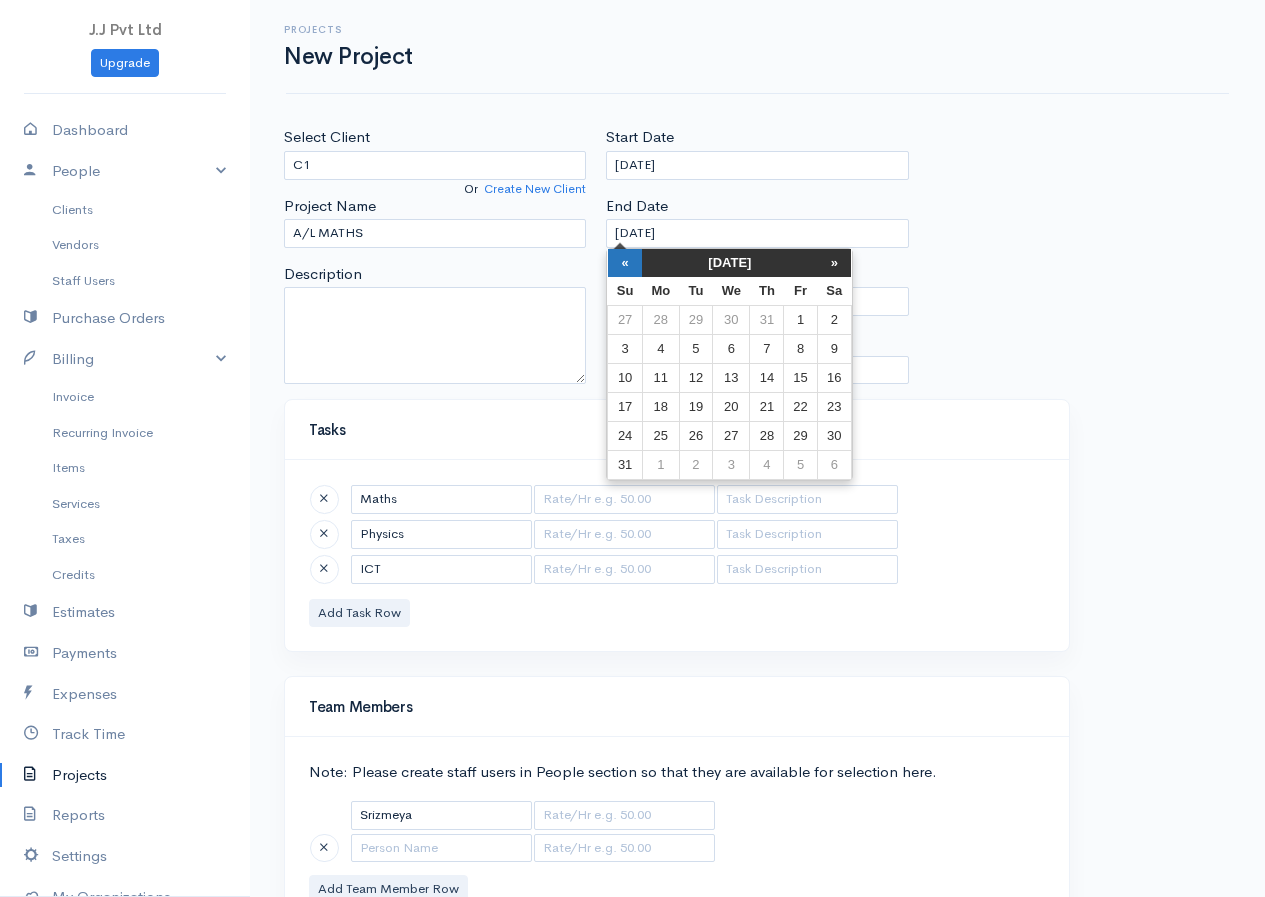 click on "«" at bounding box center [625, 263] 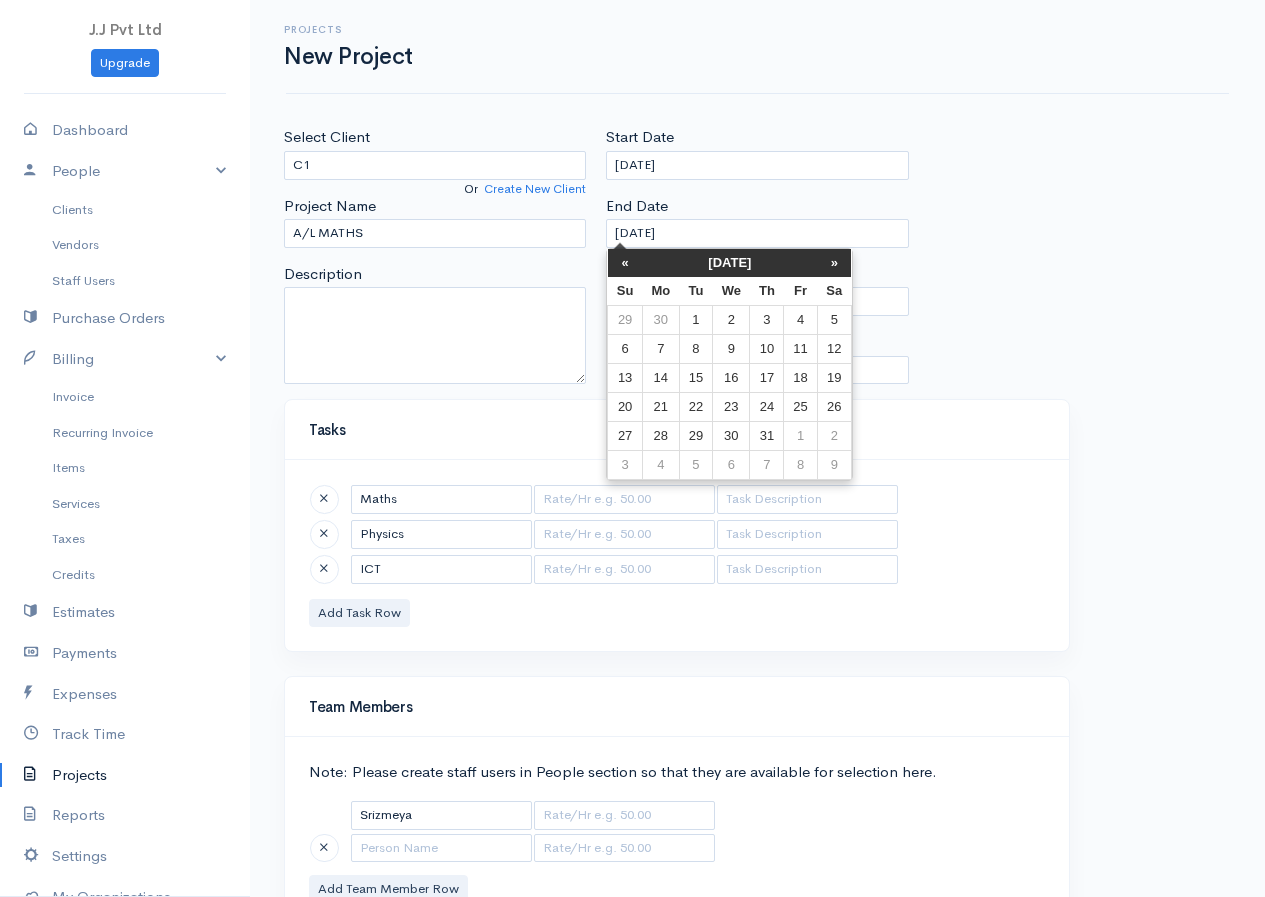 click on "«" at bounding box center (625, 263) 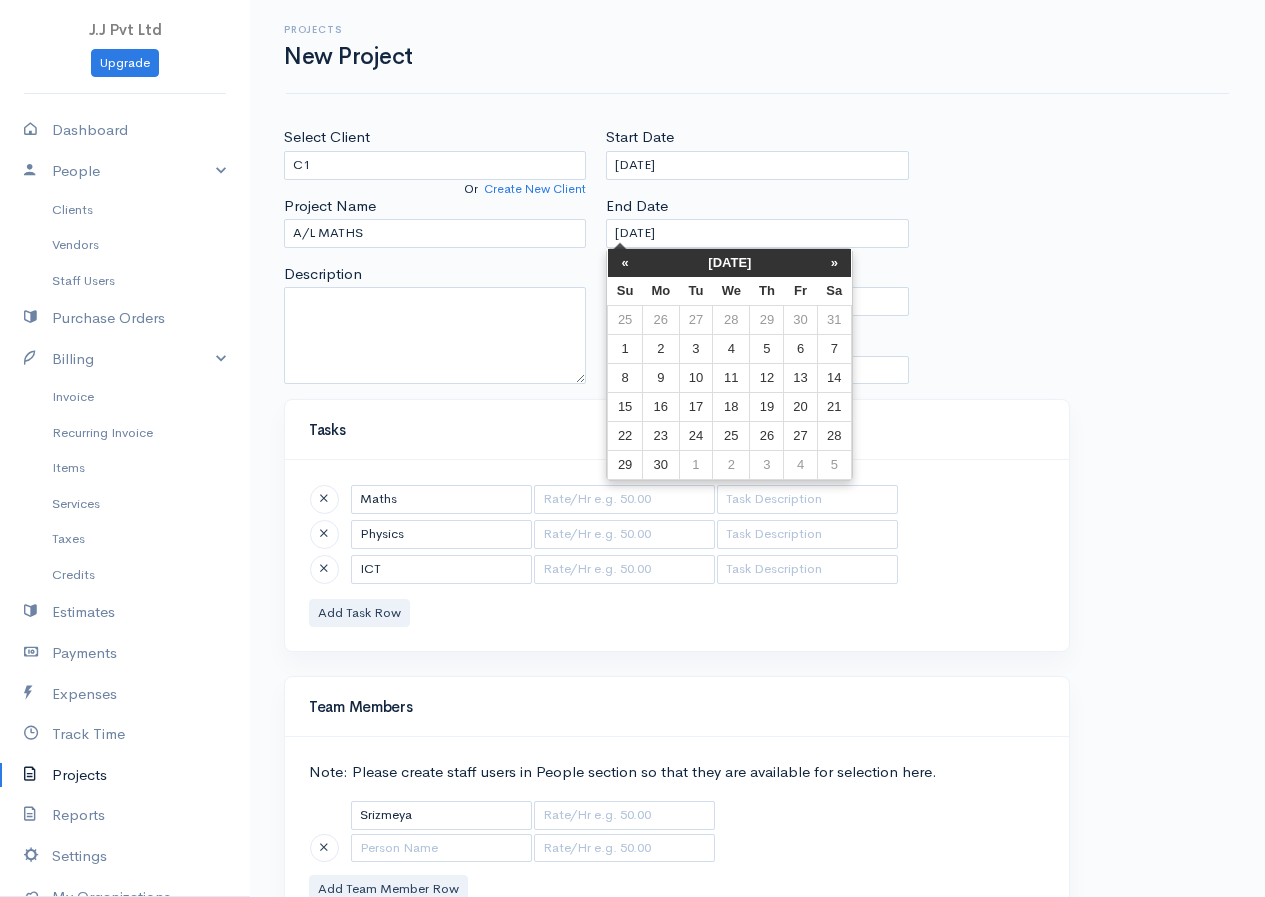 click on "«" at bounding box center (625, 263) 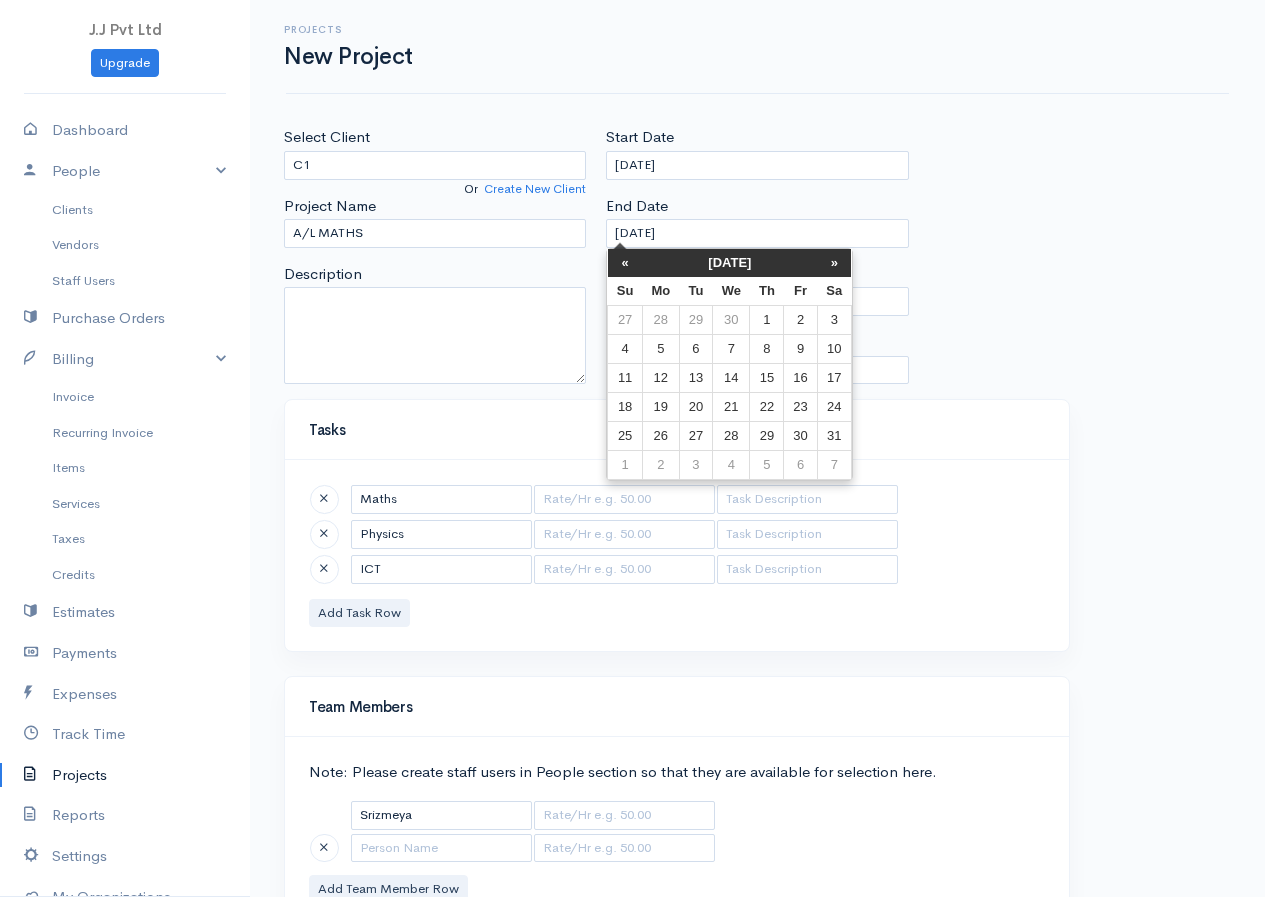 click on "«" at bounding box center [625, 263] 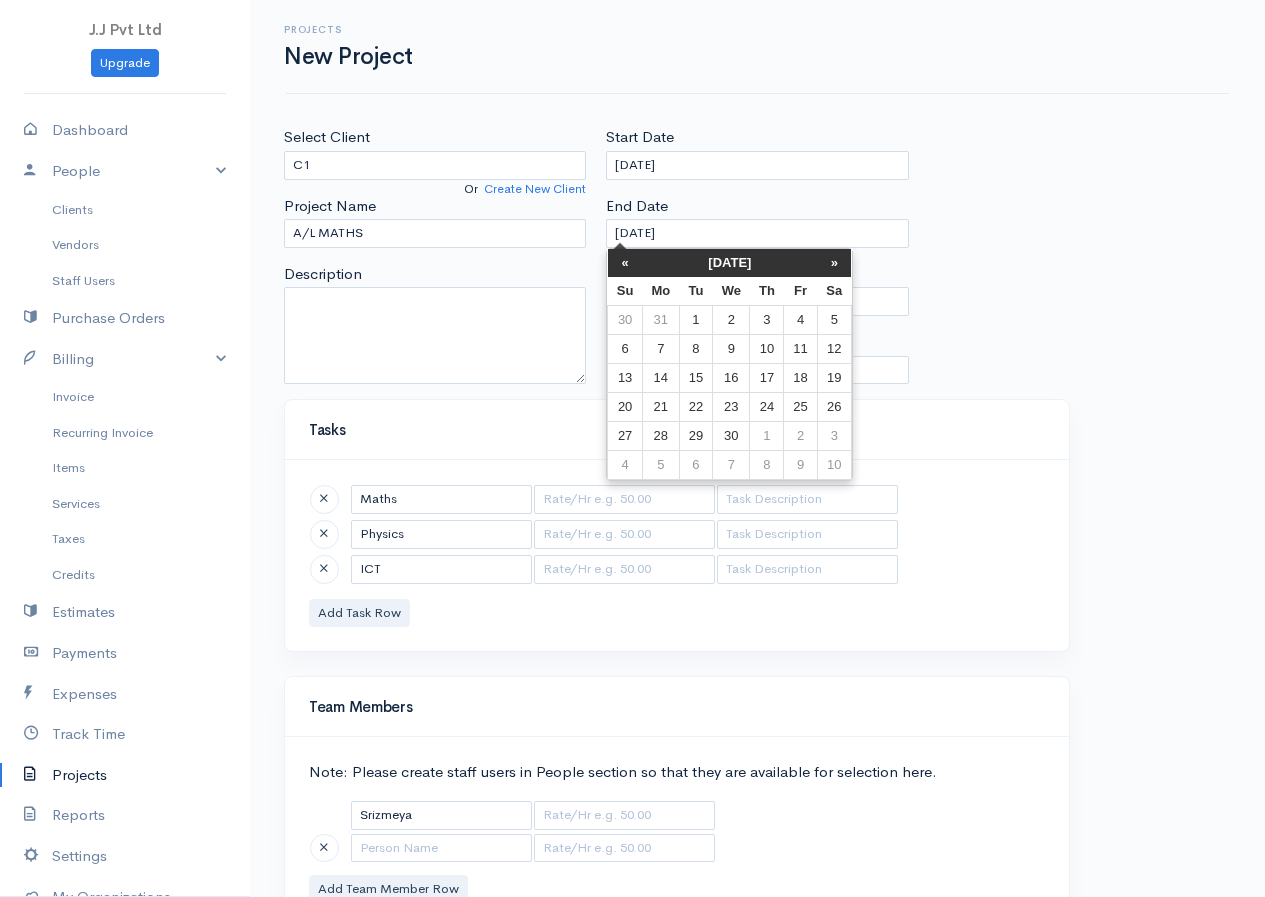 click on "«" at bounding box center (625, 263) 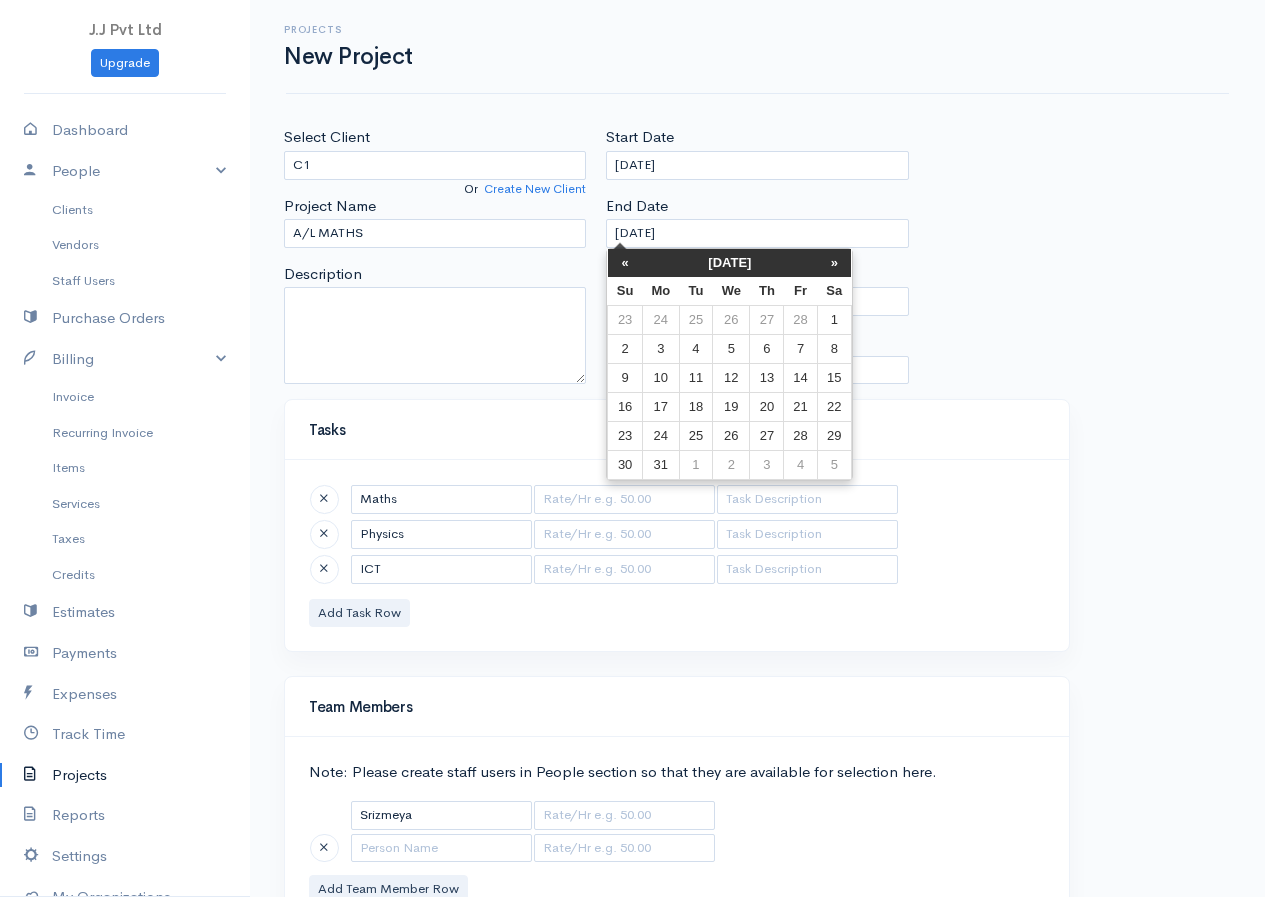 click on "«" at bounding box center (625, 263) 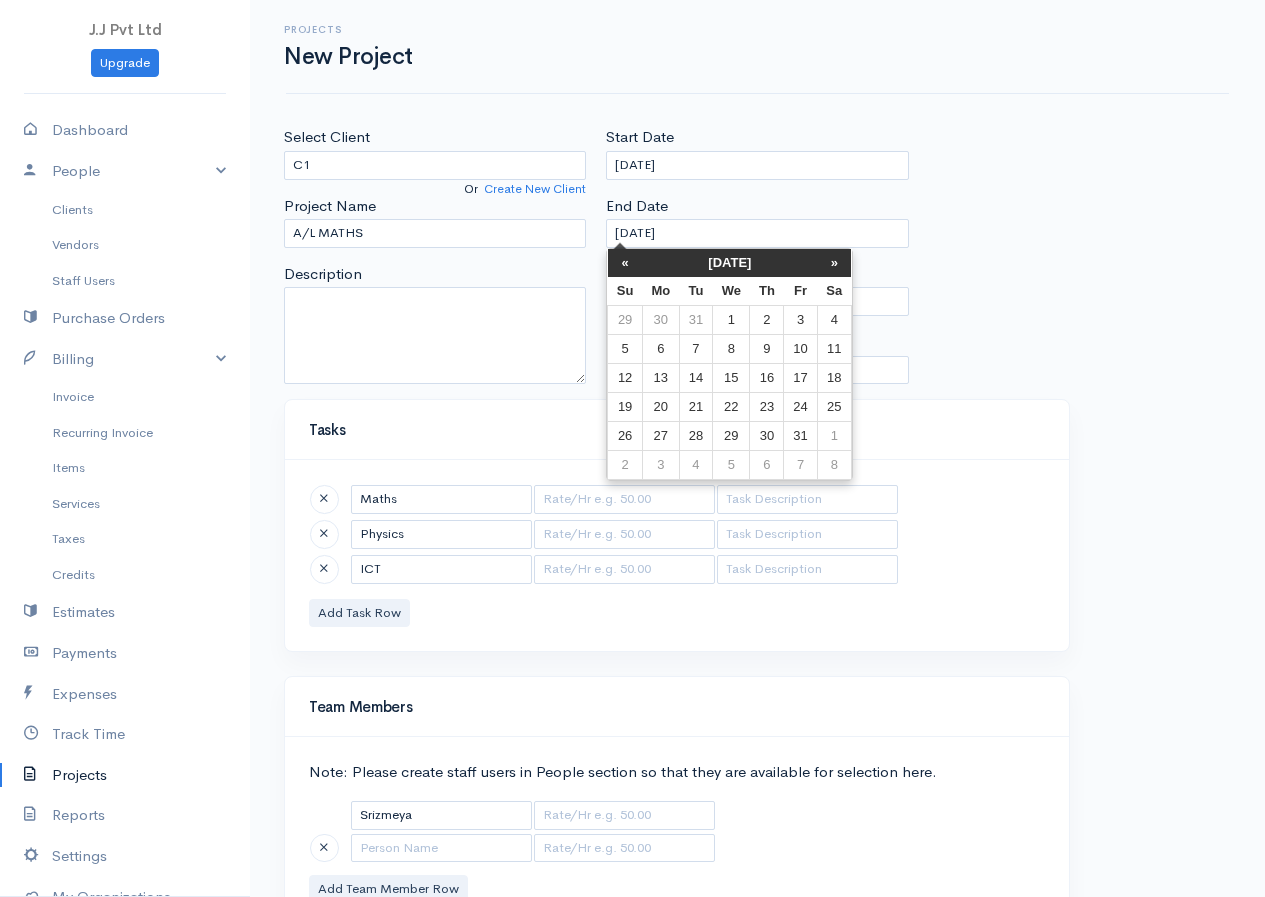 click on "«" at bounding box center (625, 263) 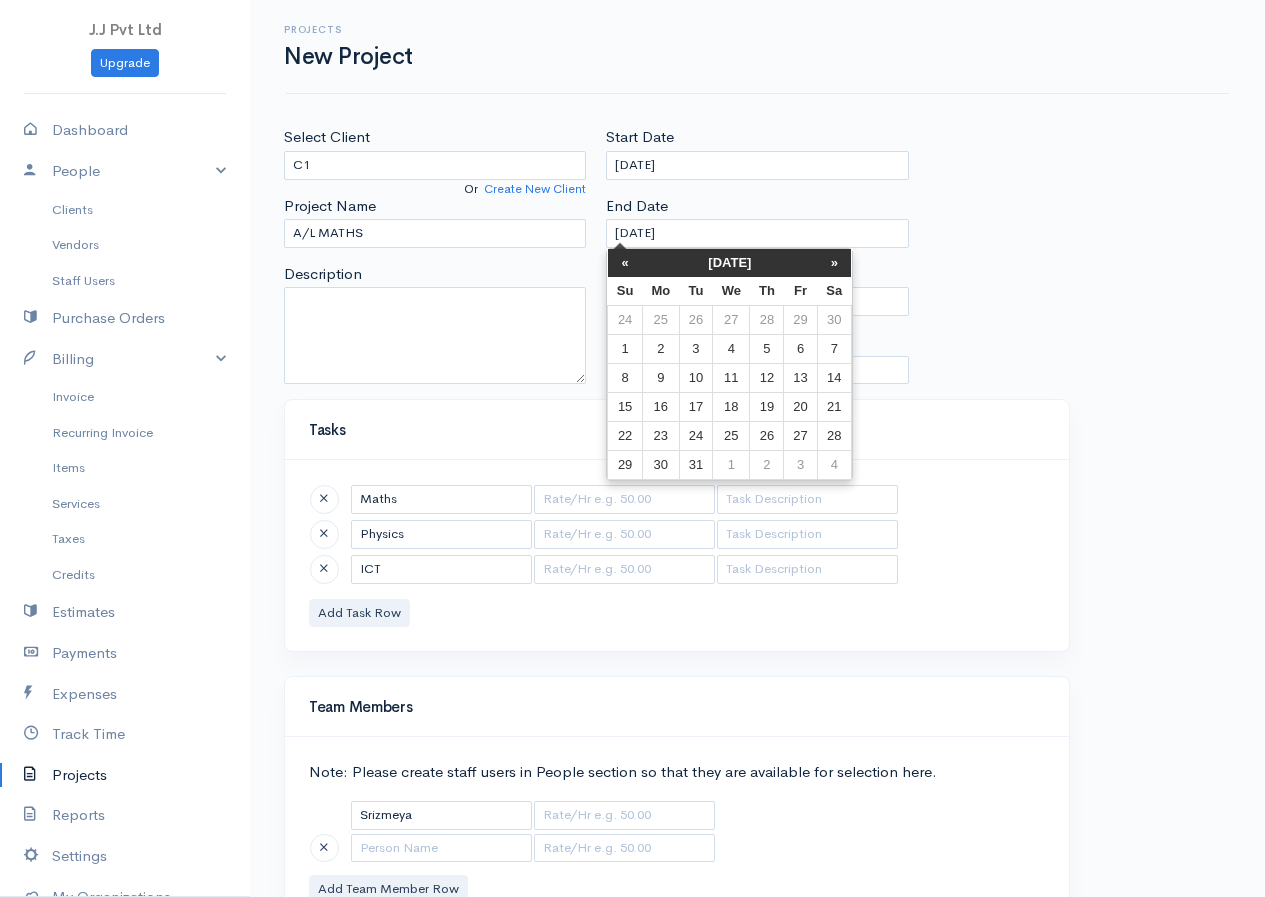 click on "«" at bounding box center [625, 263] 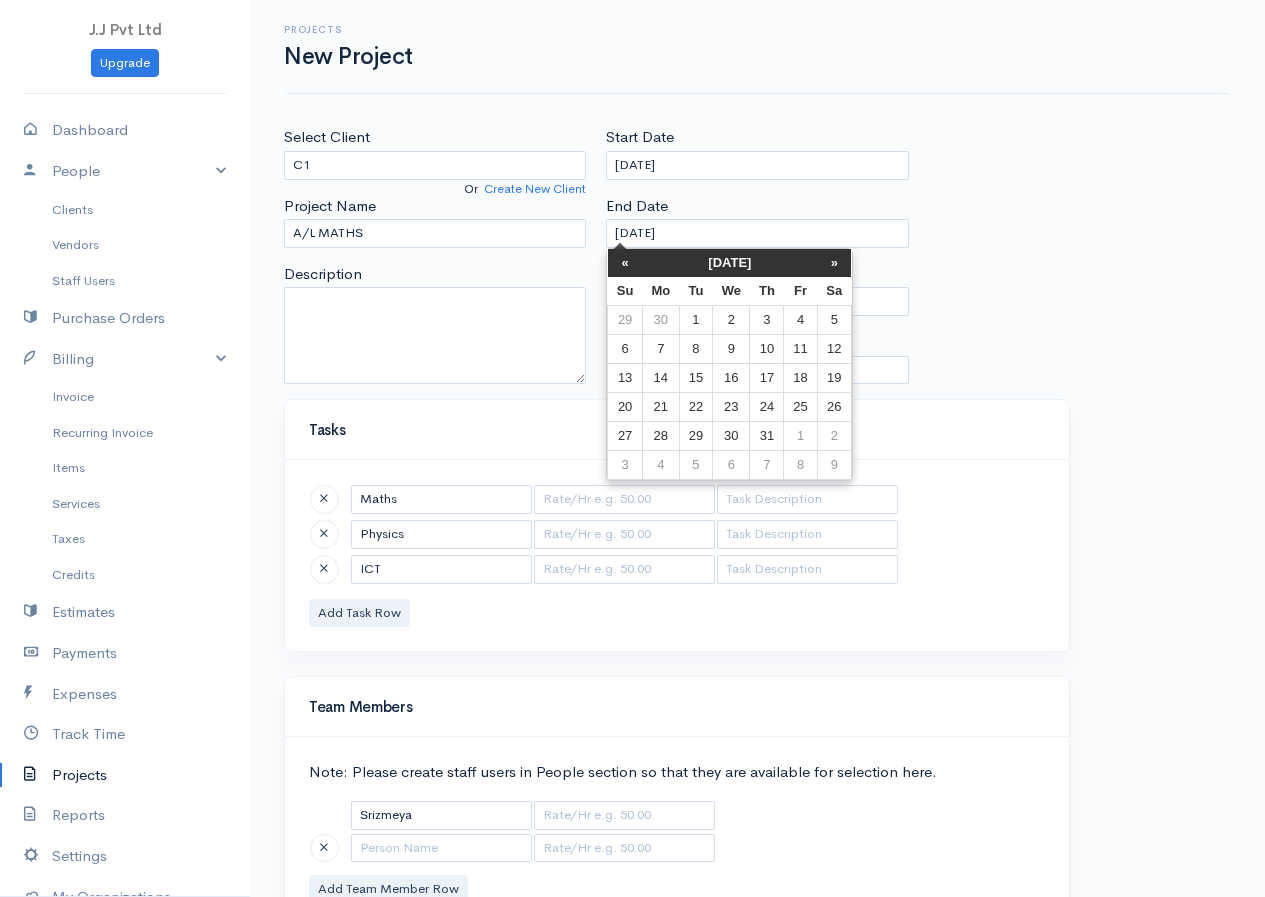 click on "«" at bounding box center [625, 263] 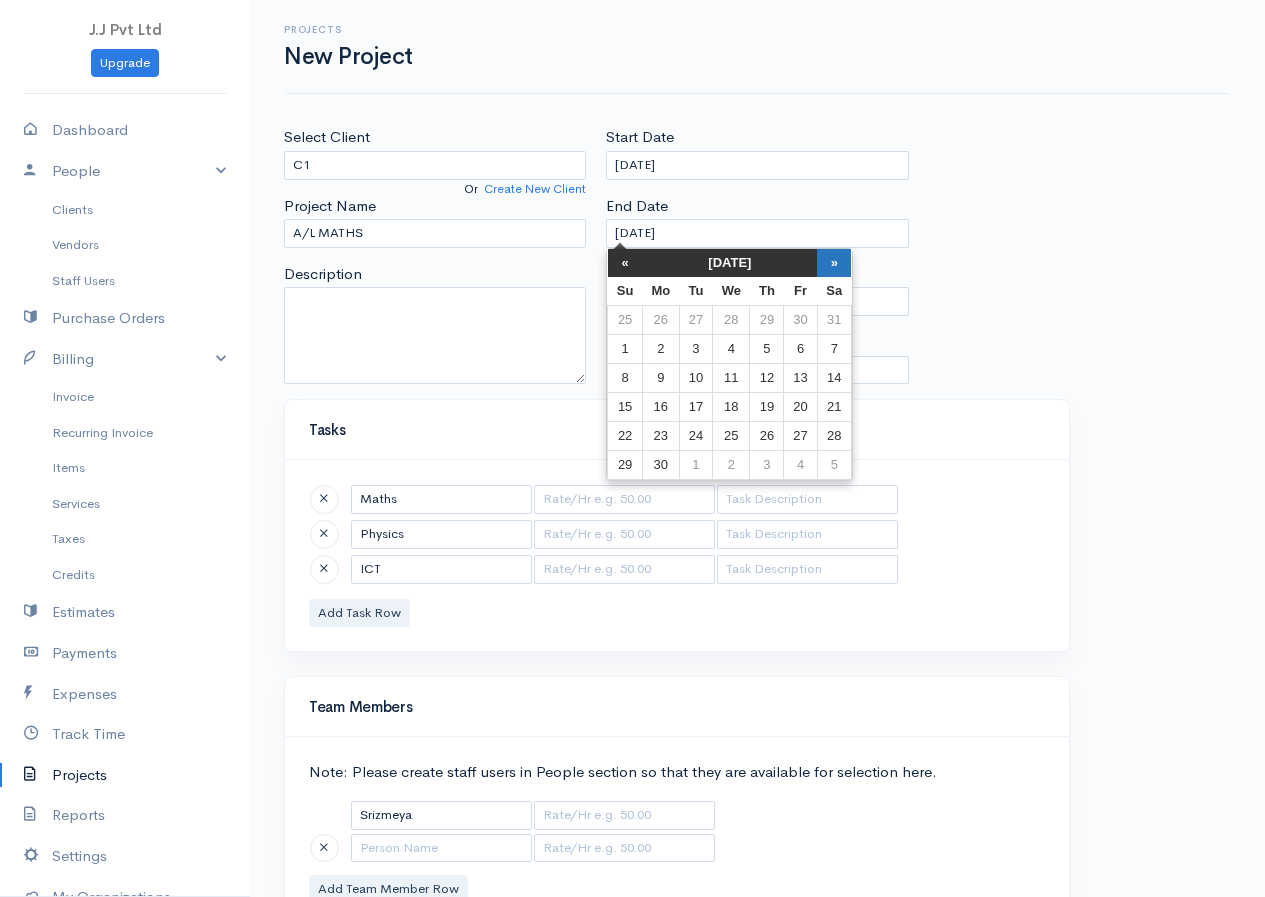 click on "»" at bounding box center (834, 263) 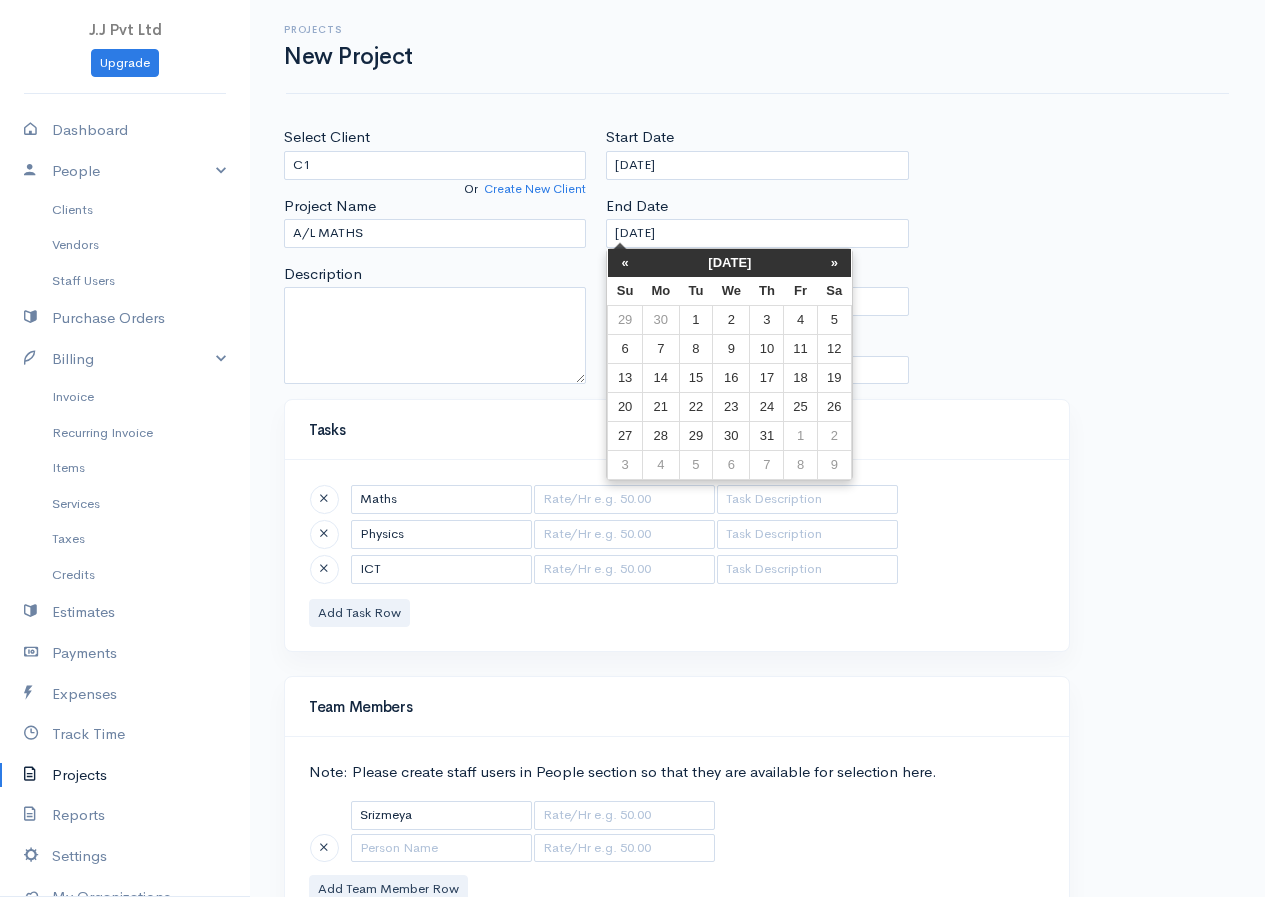 click on "»" at bounding box center [834, 263] 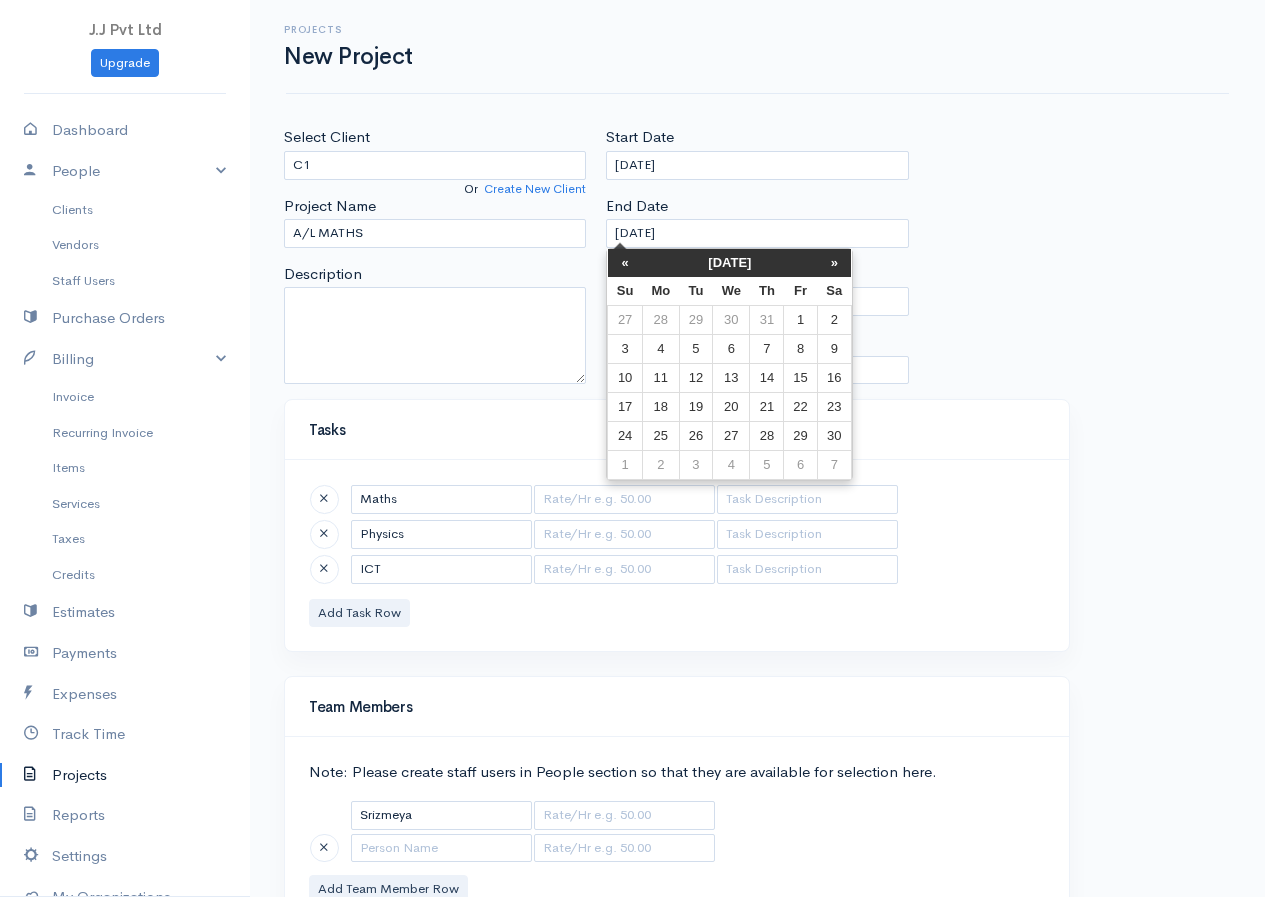 click on "»" at bounding box center [834, 263] 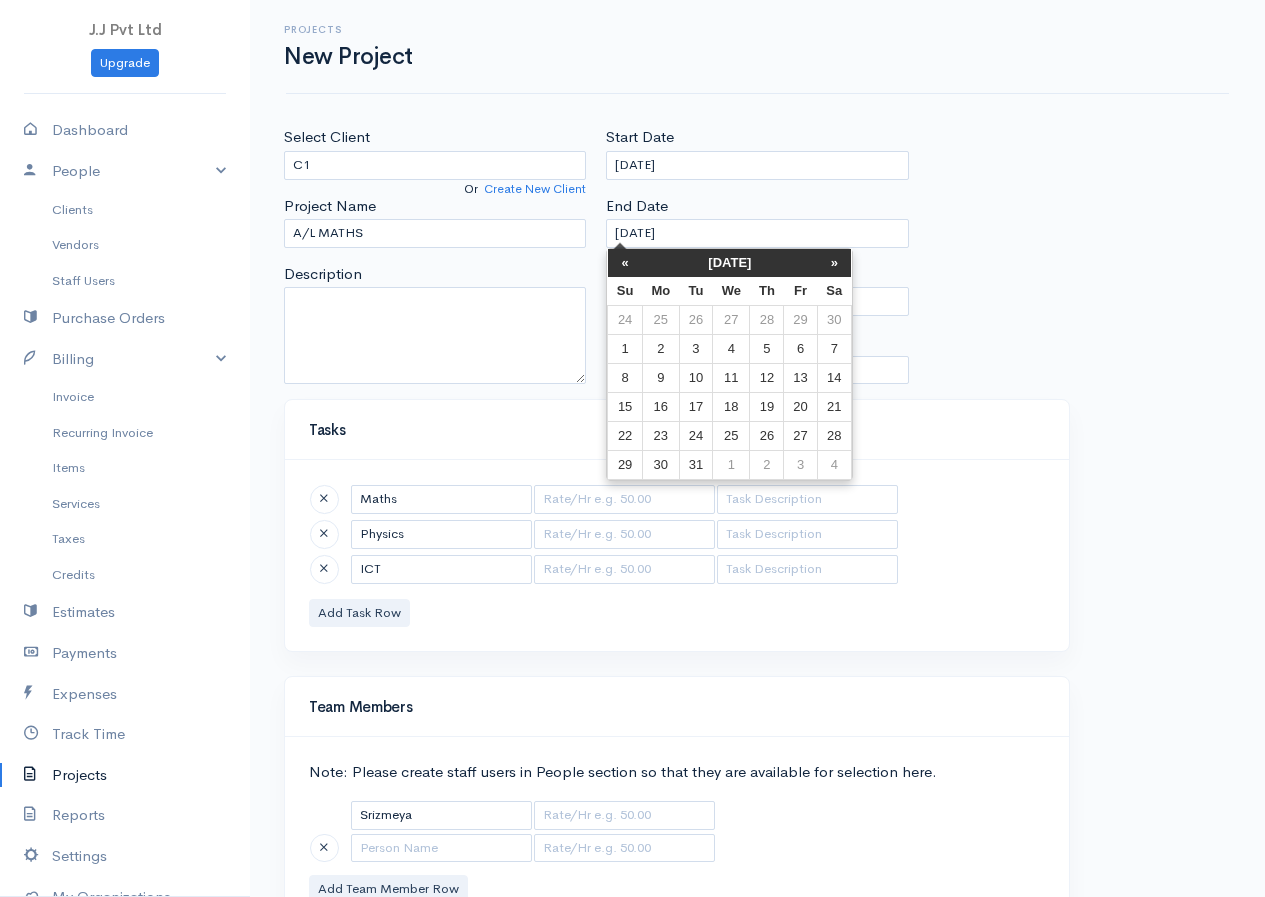 click on "»" at bounding box center (834, 263) 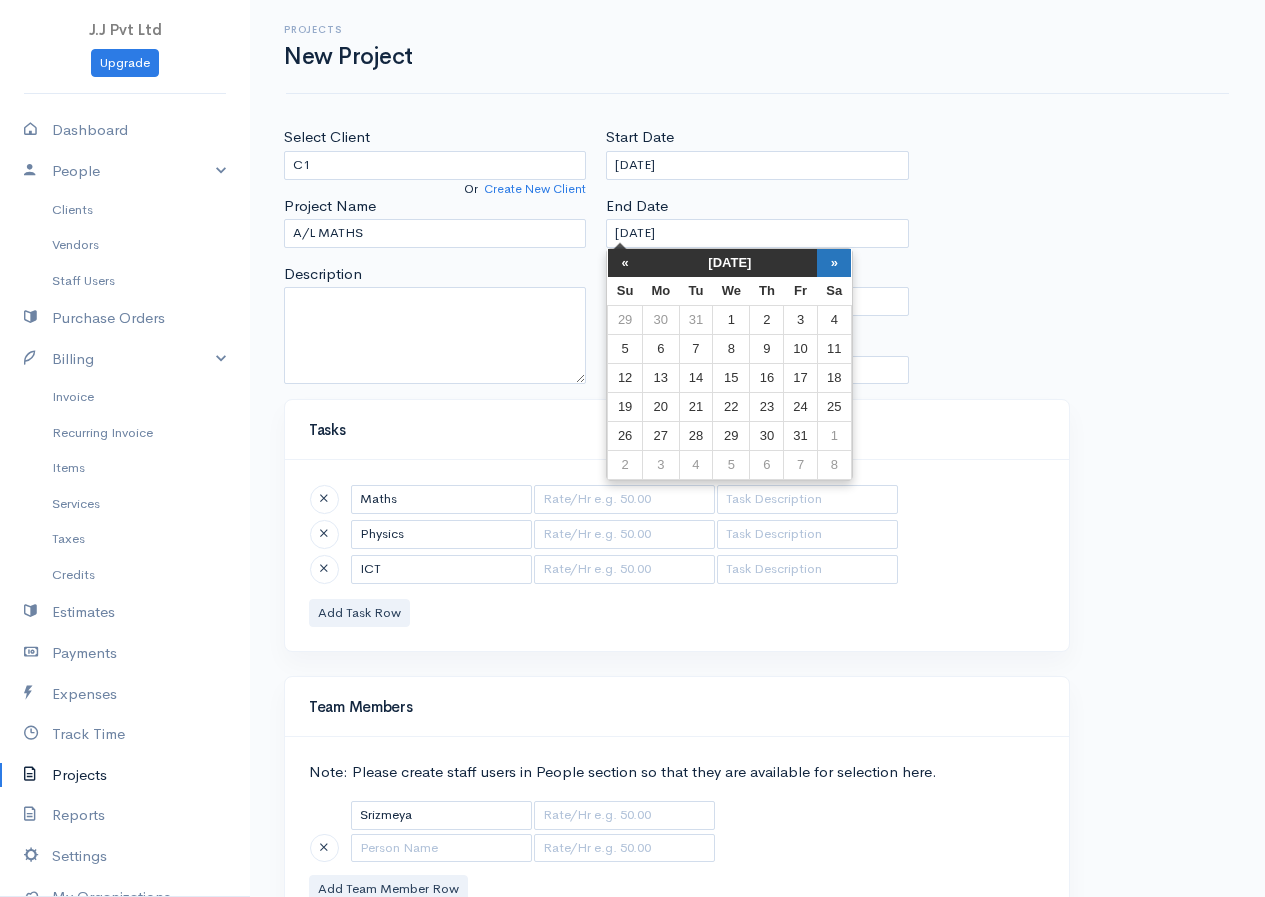 click on "»" at bounding box center [834, 263] 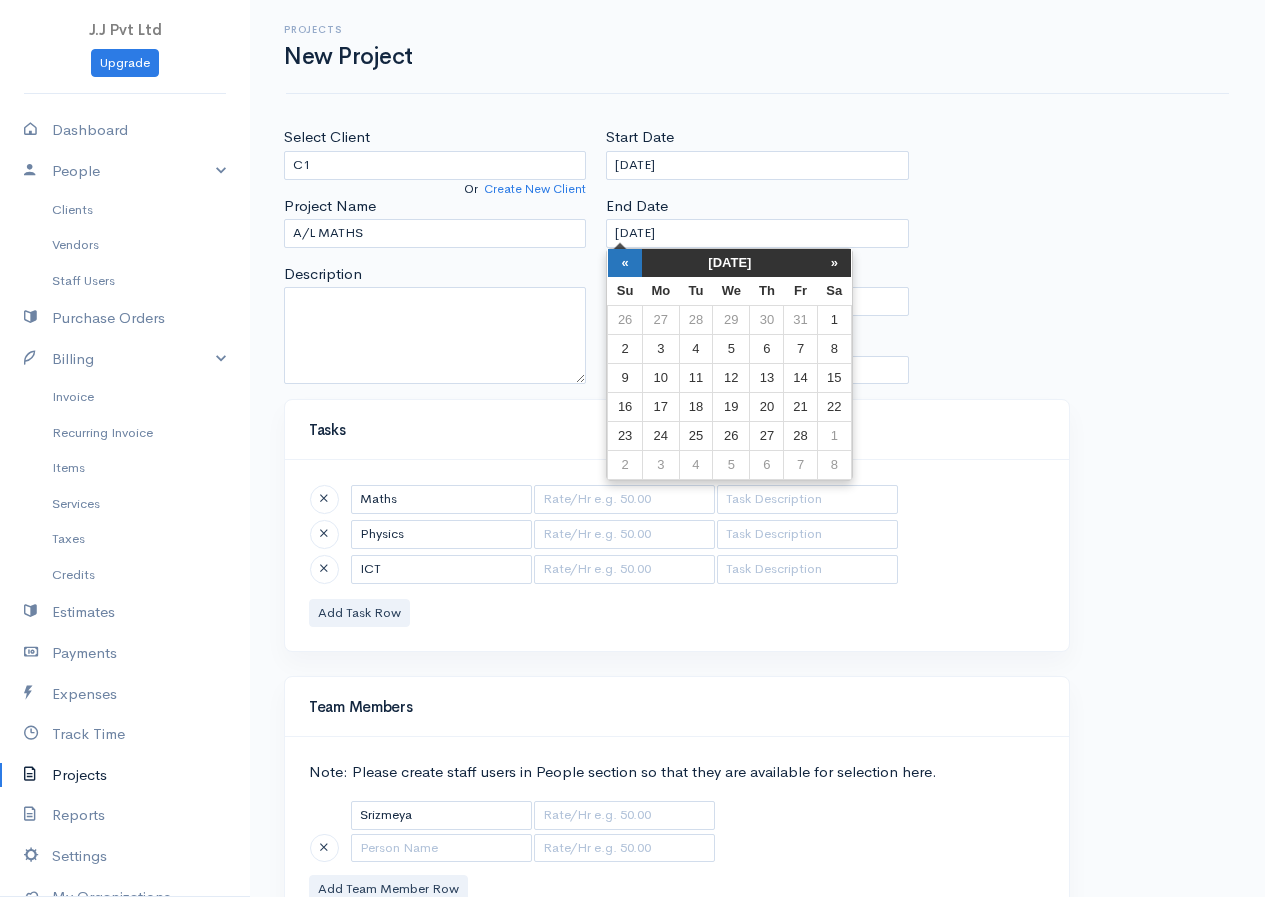 click on "«" at bounding box center [625, 263] 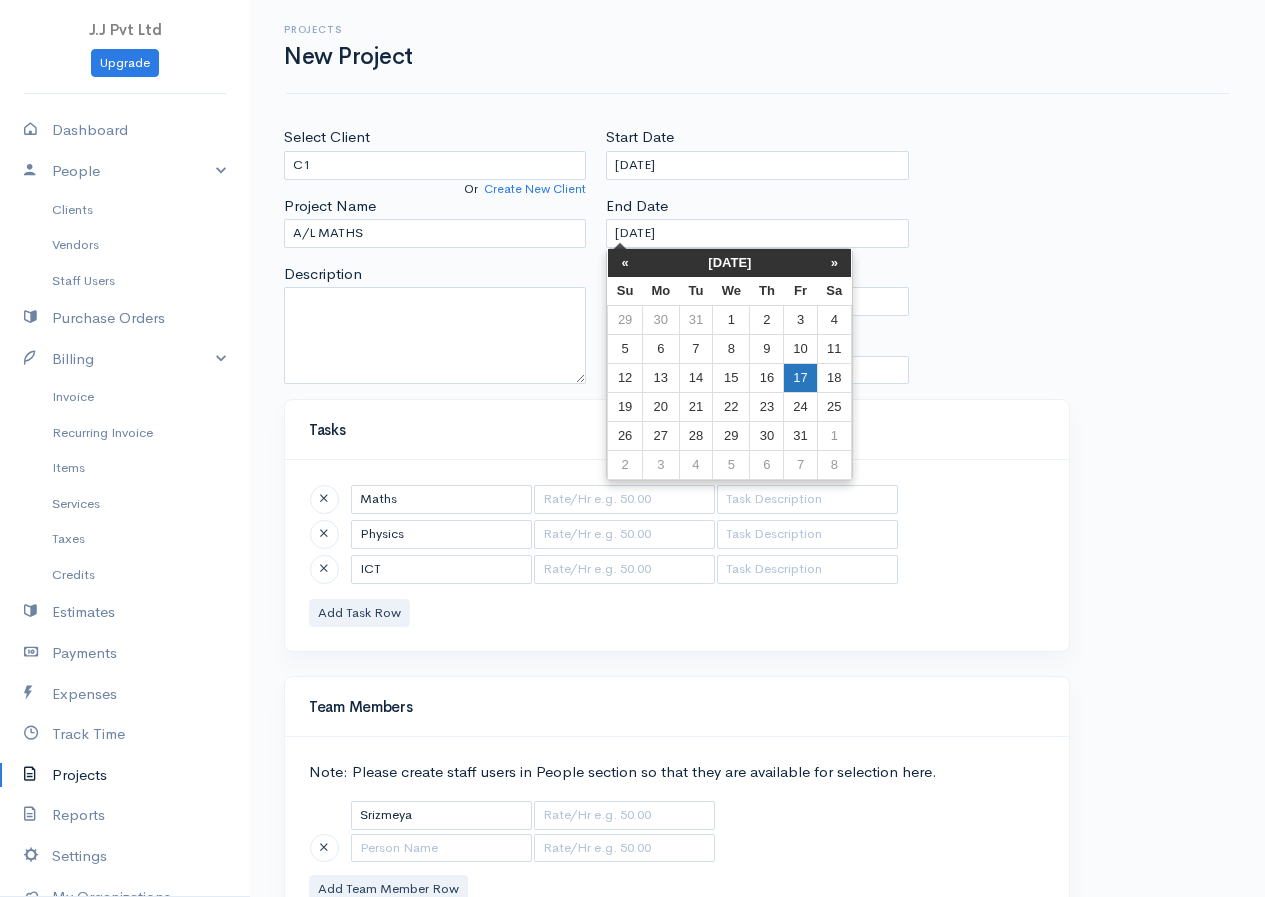 click on "17" at bounding box center (800, 378) 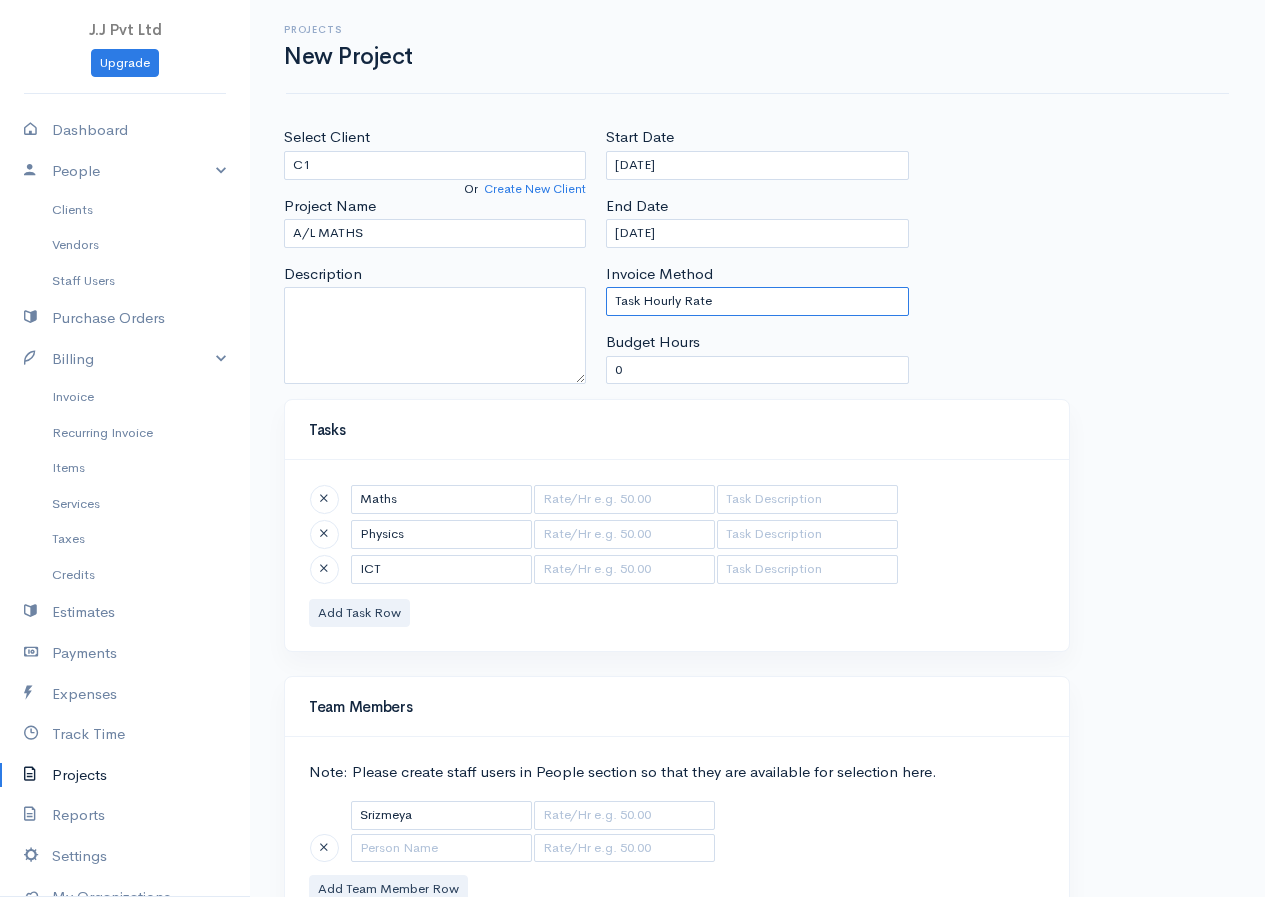 click on "Task Hourly Rate Person Hourly Rate Project Hourly Rate Flat Rate Project" at bounding box center (757, 301) 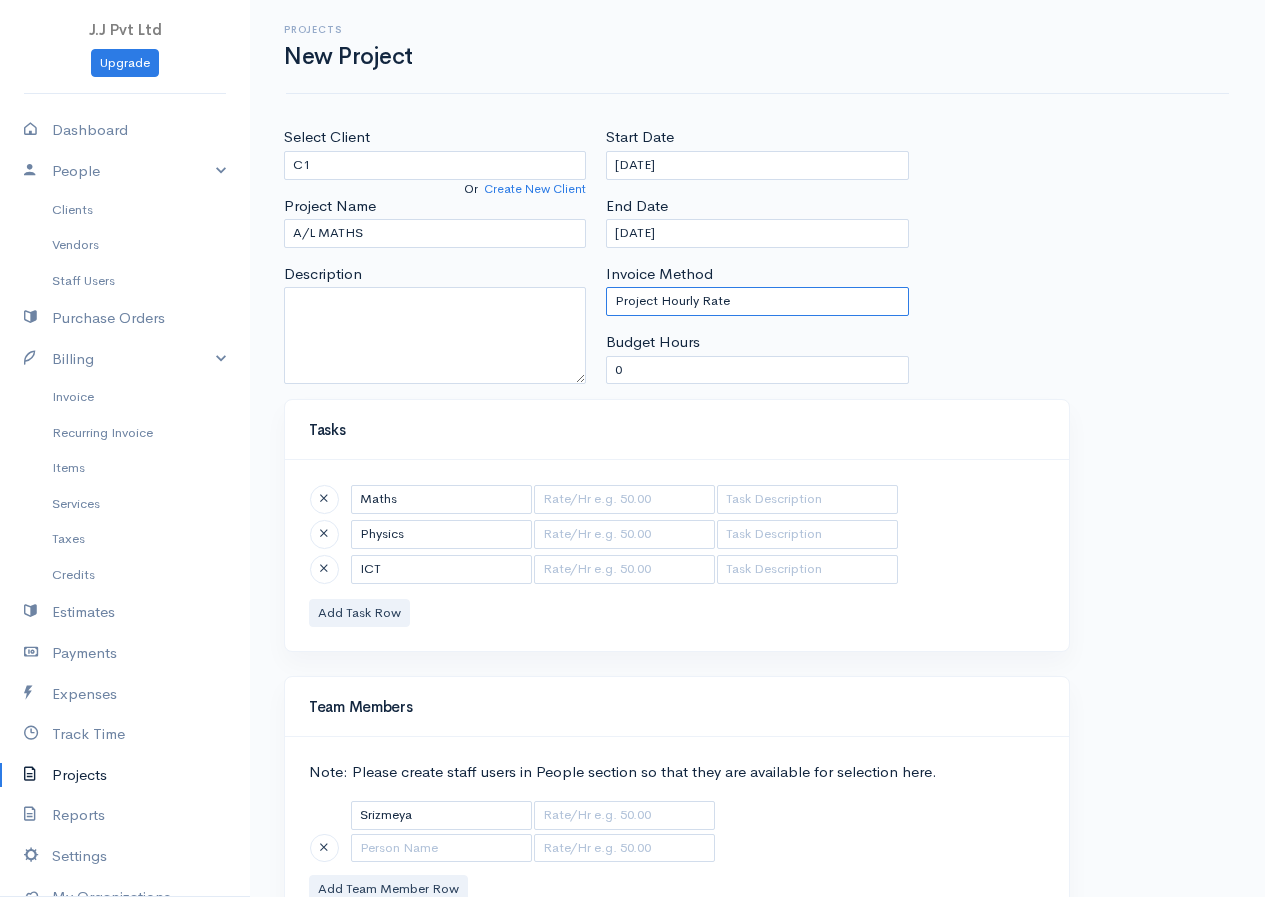 click on "Task Hourly Rate Person Hourly Rate Project Hourly Rate Flat Rate Project" at bounding box center (757, 301) 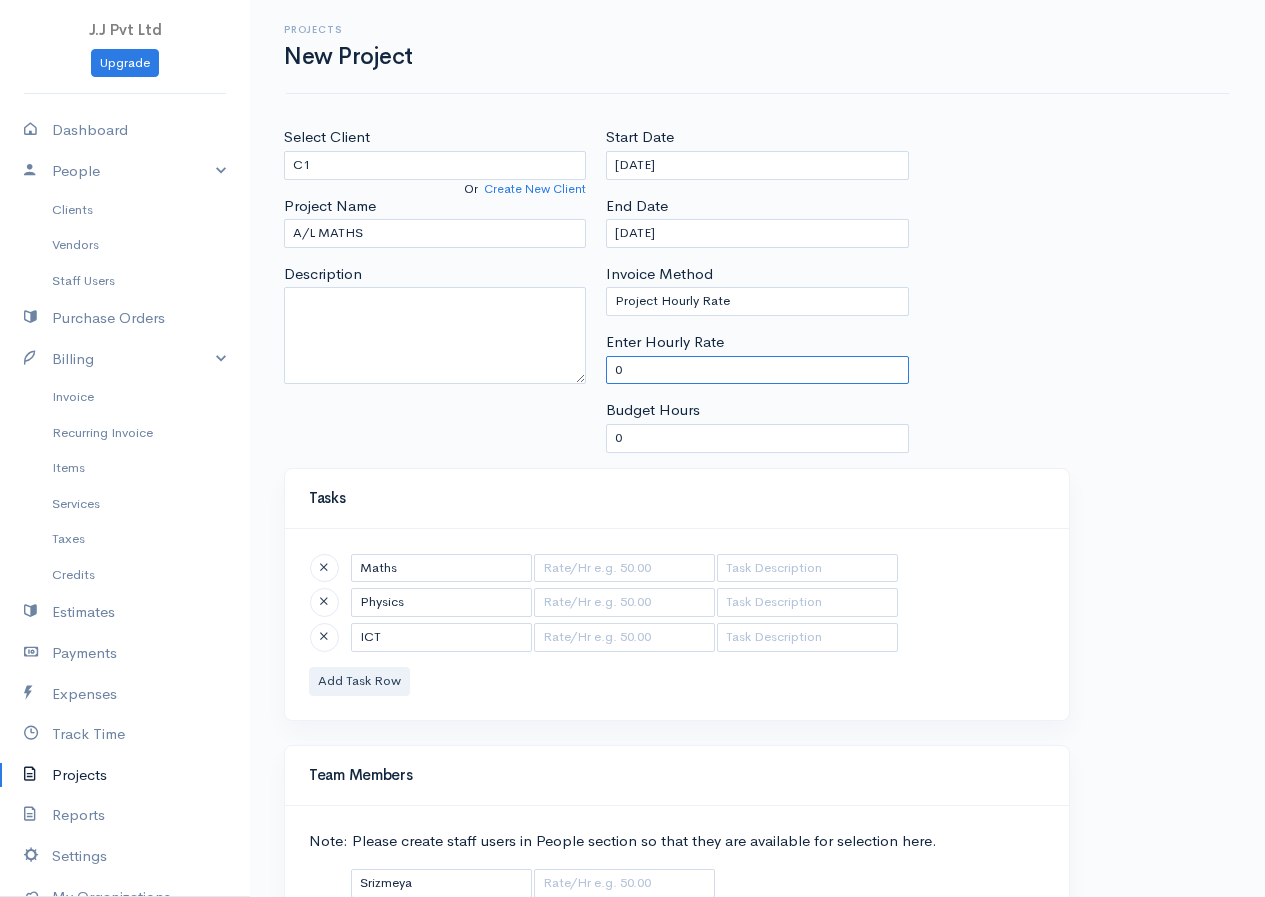 click on "0" at bounding box center (757, 370) 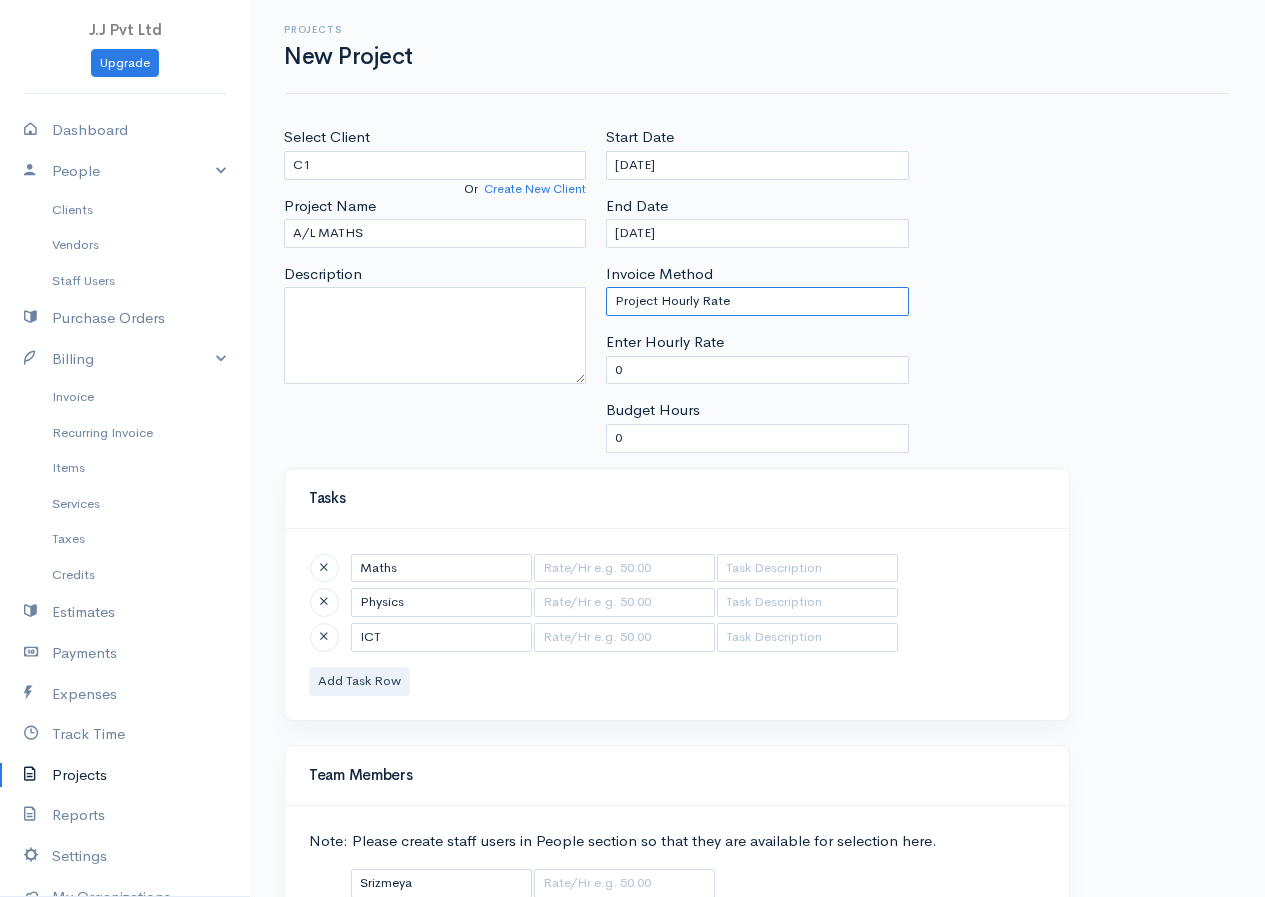 click on "Task Hourly Rate Person Hourly Rate Project Hourly Rate Flat Rate Project" at bounding box center [757, 301] 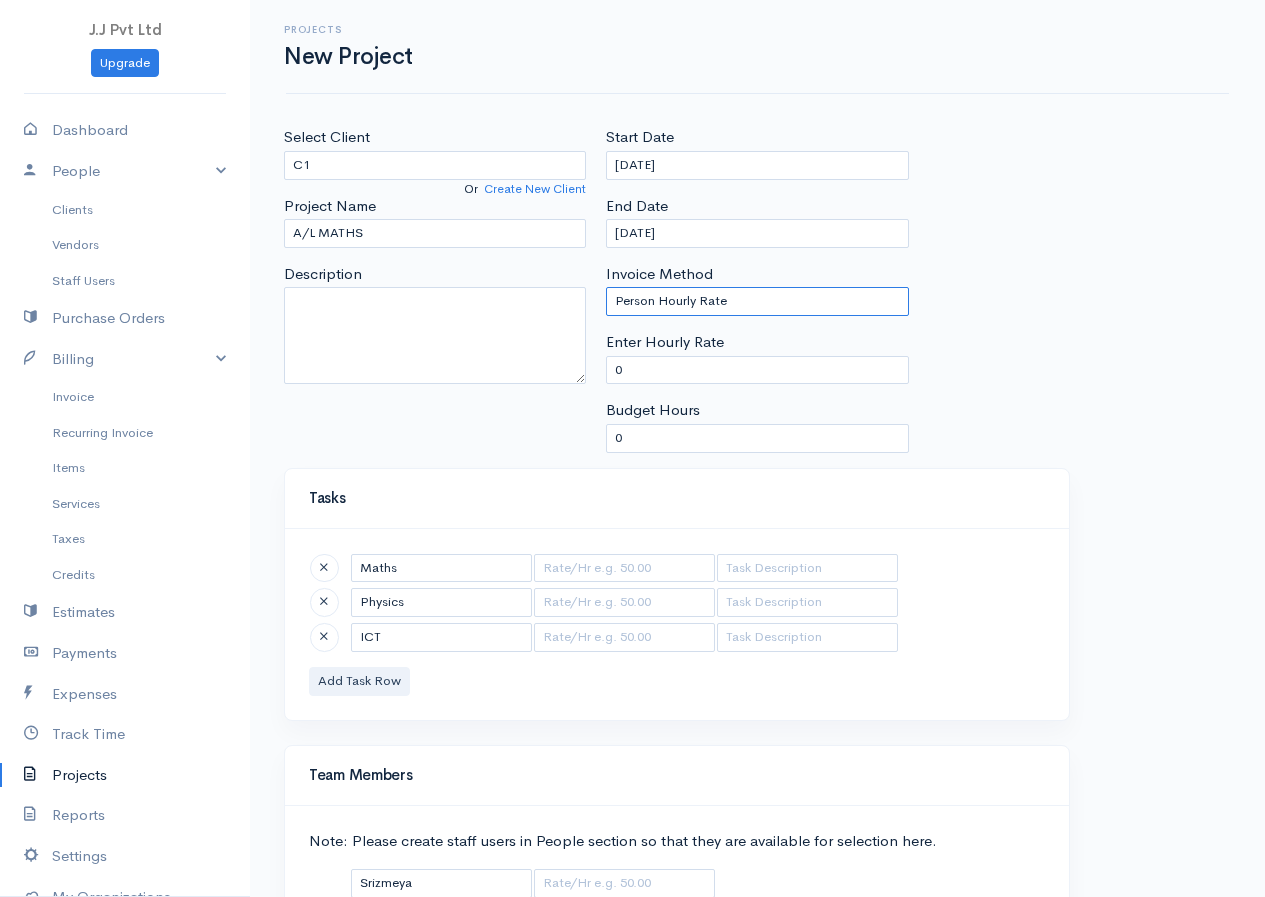 click on "Task Hourly Rate Person Hourly Rate Project Hourly Rate Flat Rate Project" at bounding box center [757, 301] 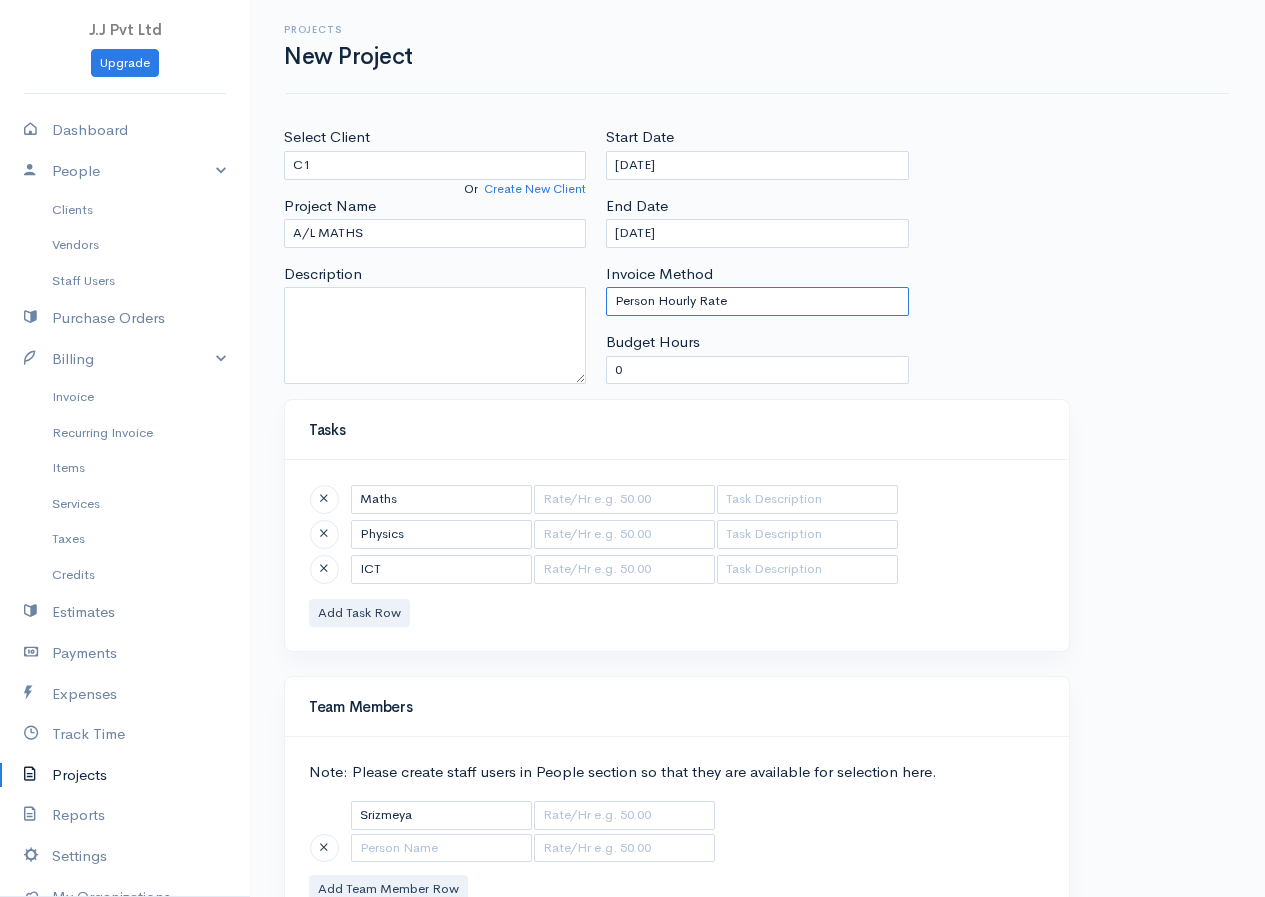 click on "Task Hourly Rate Person Hourly Rate Project Hourly Rate Flat Rate Project" at bounding box center (757, 301) 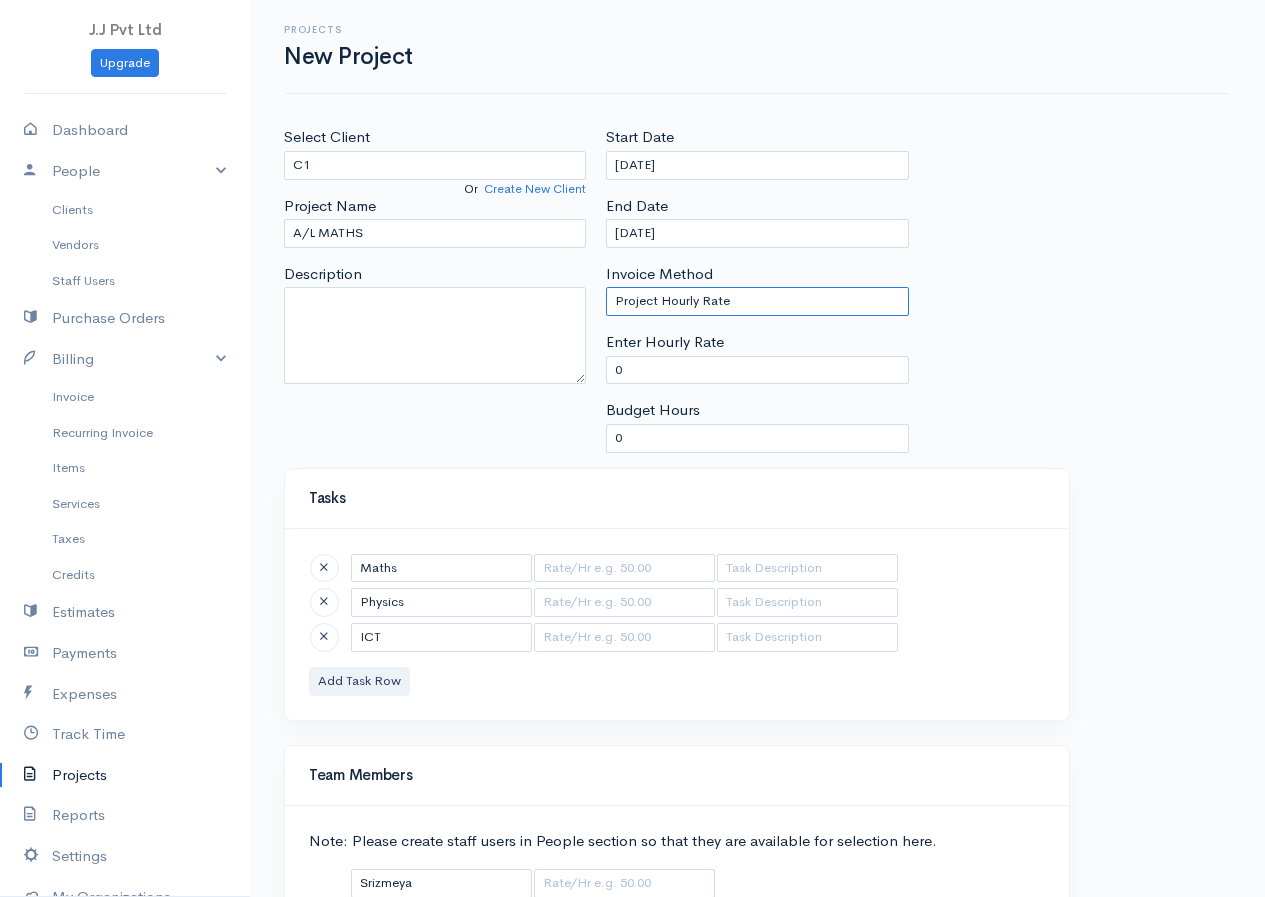 click on "Task Hourly Rate Person Hourly Rate Project Hourly Rate Flat Rate Project" at bounding box center (757, 301) 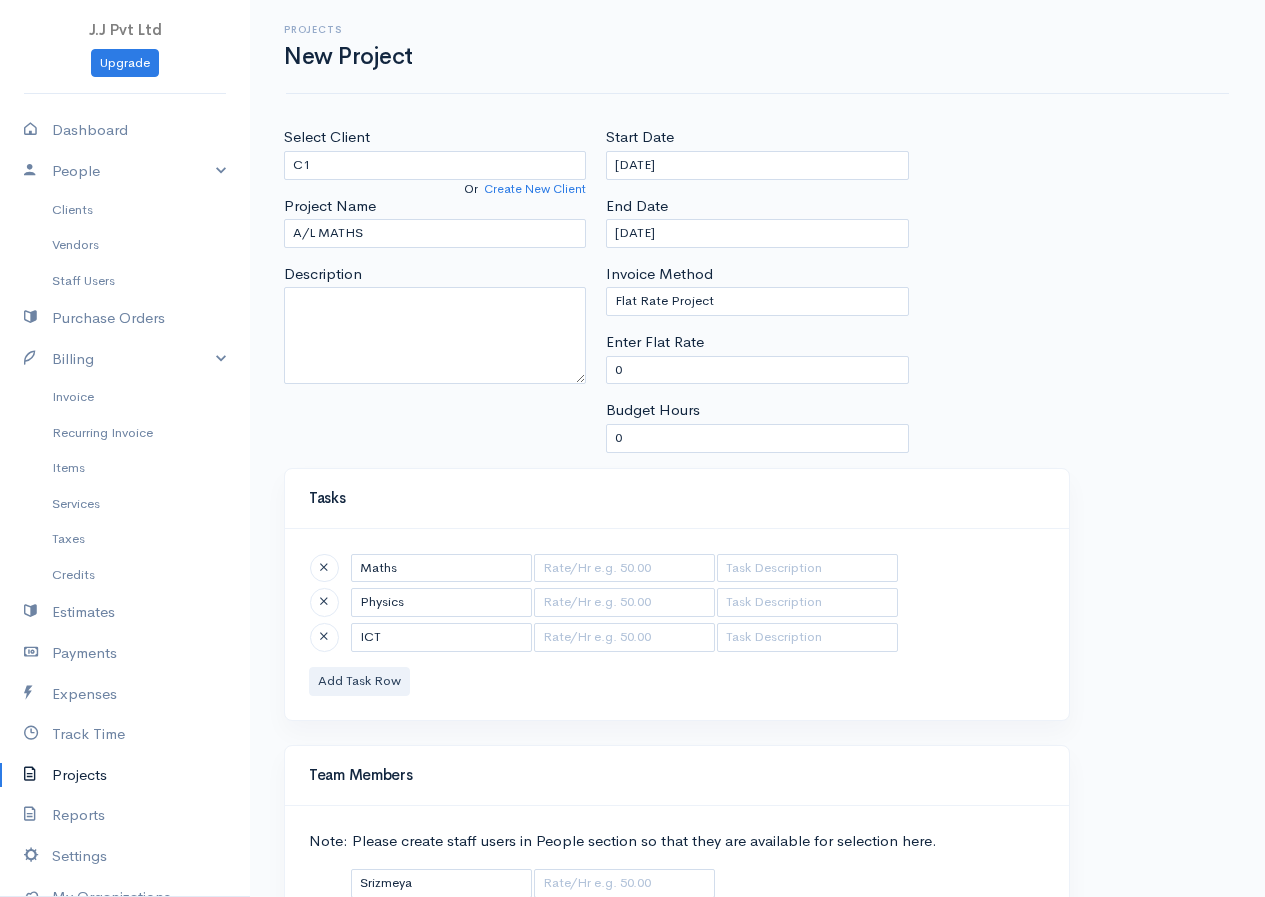 click on "Invoice Method Task Hourly Rate Person Hourly Rate Project Hourly Rate Flat Rate Project" at bounding box center (757, 289) 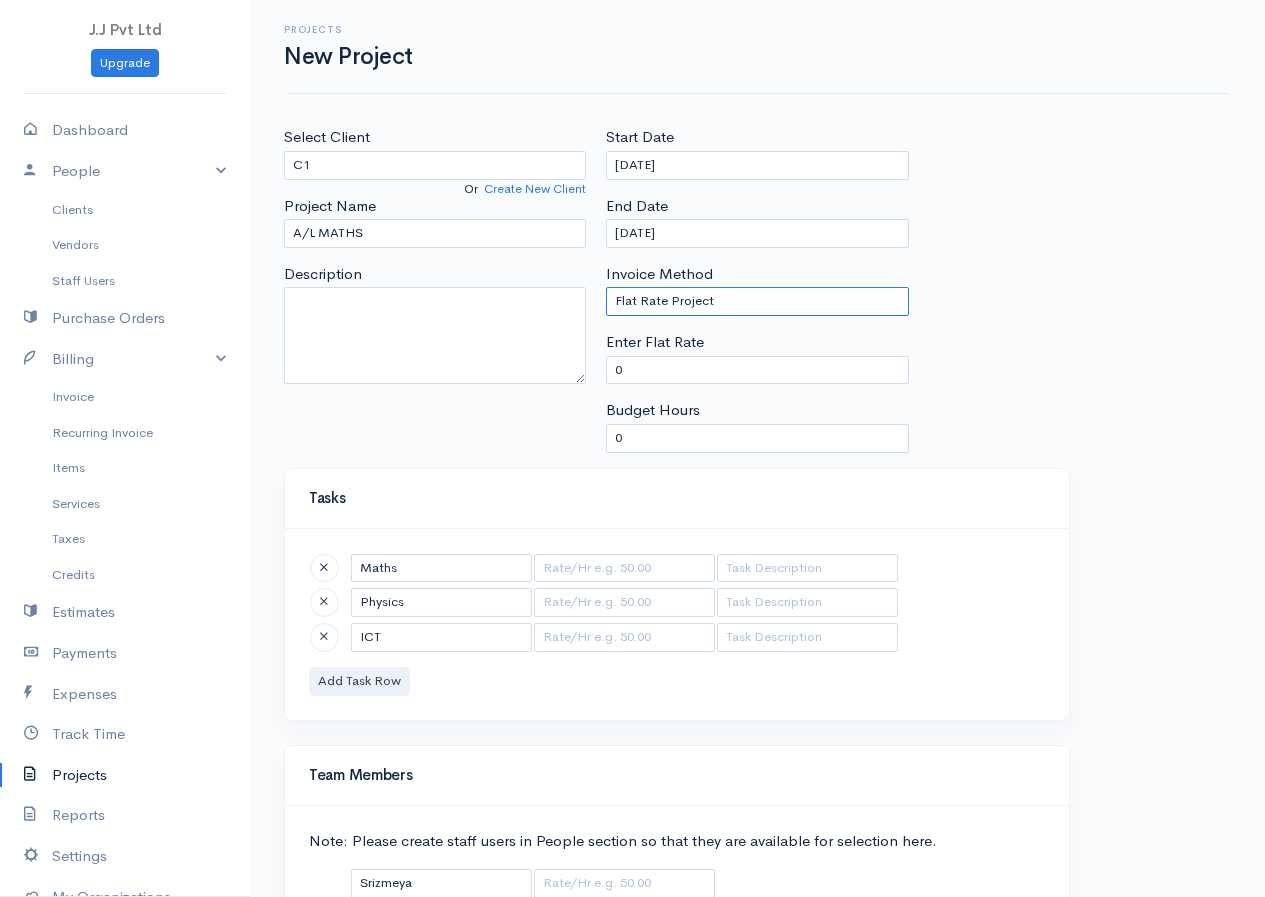 click on "Task Hourly Rate Person Hourly Rate Project Hourly Rate Flat Rate Project" at bounding box center [757, 301] 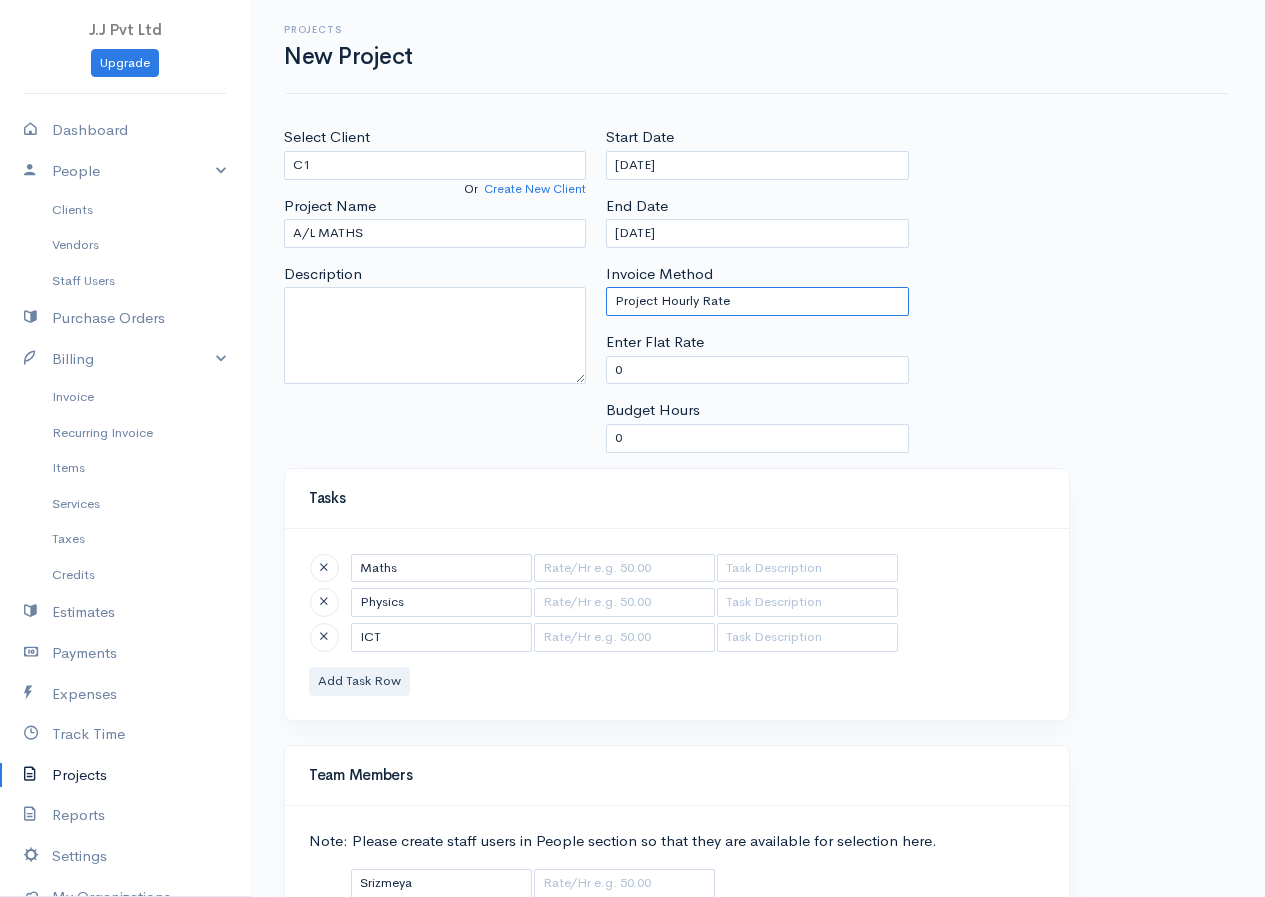 click on "Task Hourly Rate Person Hourly Rate Project Hourly Rate Flat Rate Project" at bounding box center (757, 301) 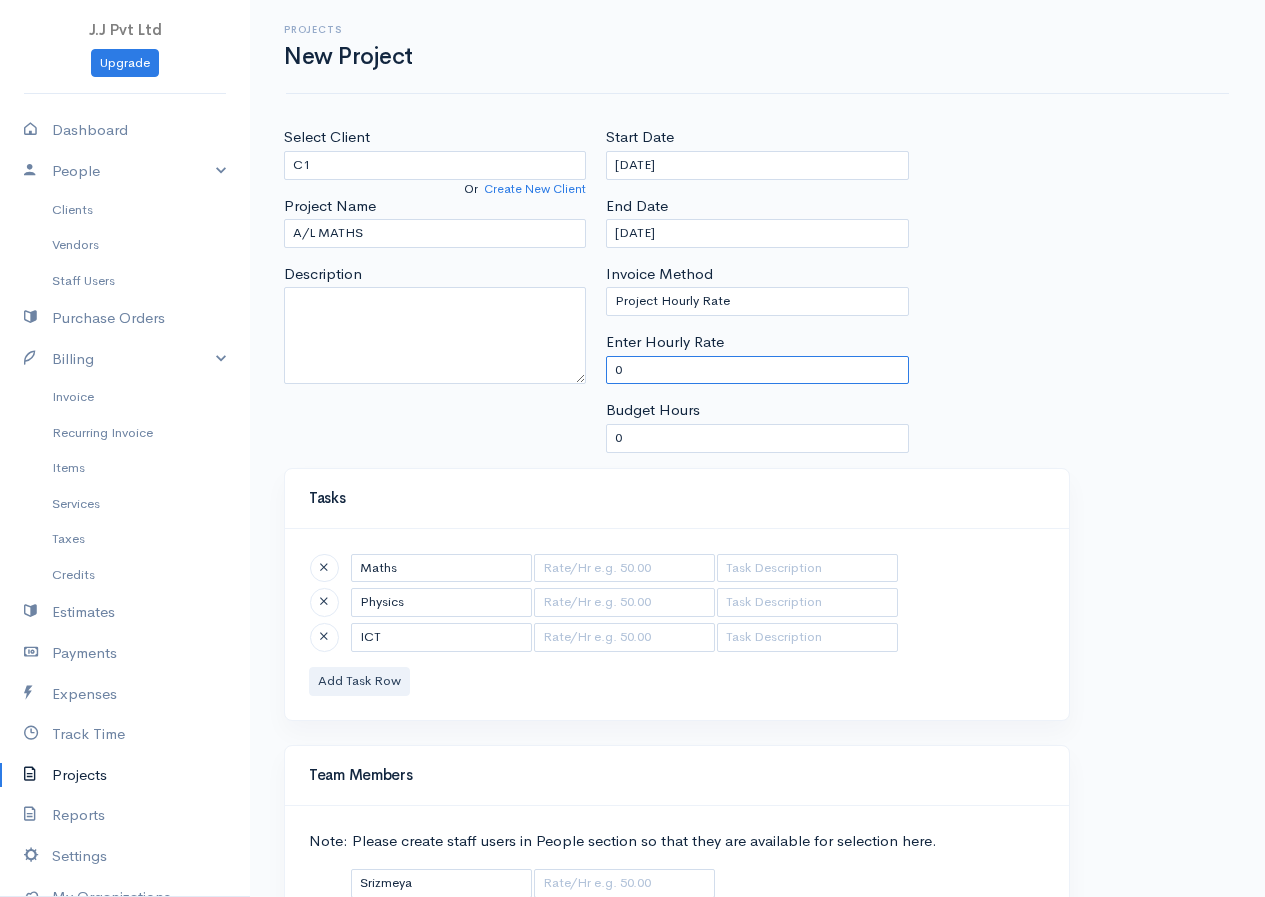click on "0" at bounding box center (757, 370) 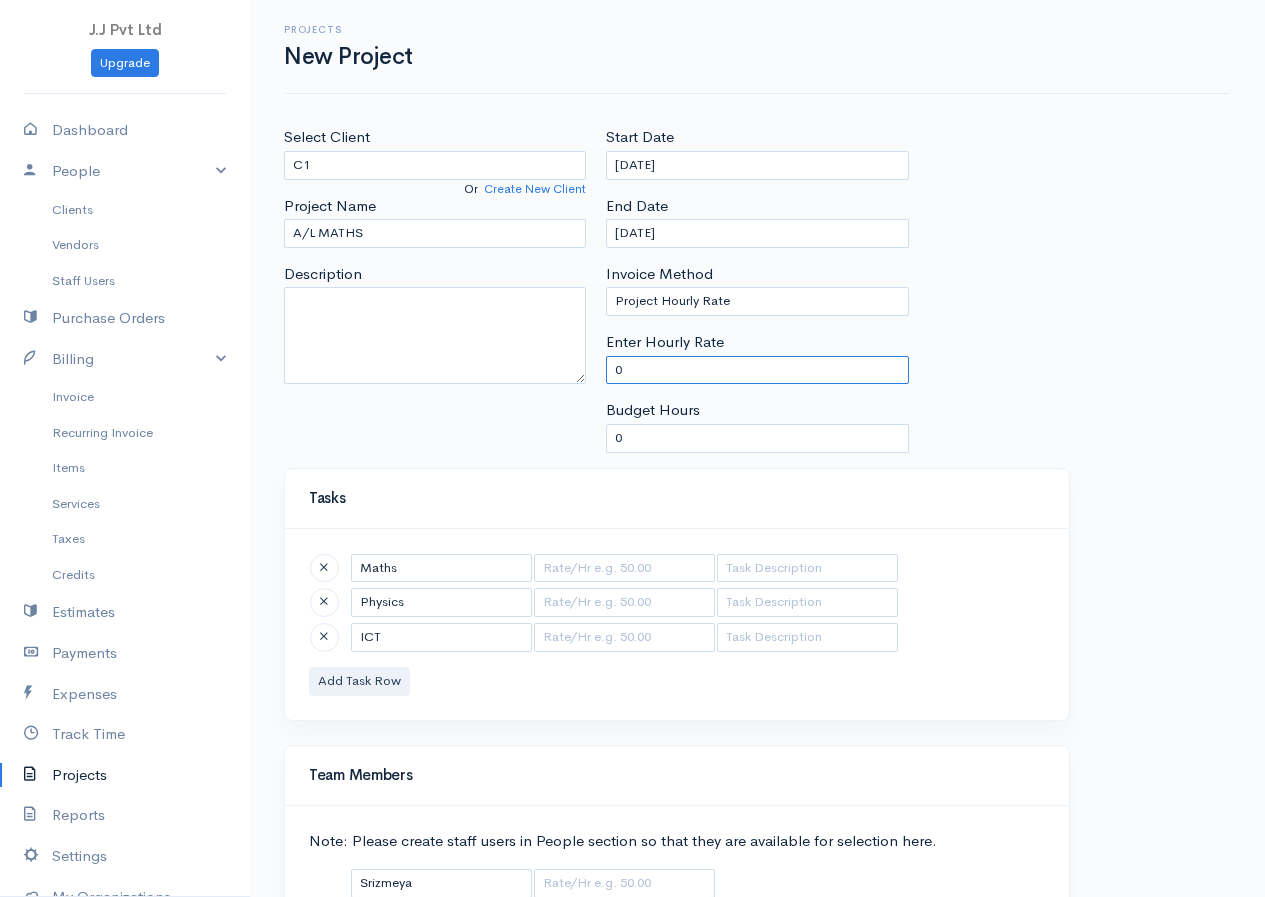 scroll, scrollTop: 165, scrollLeft: 0, axis: vertical 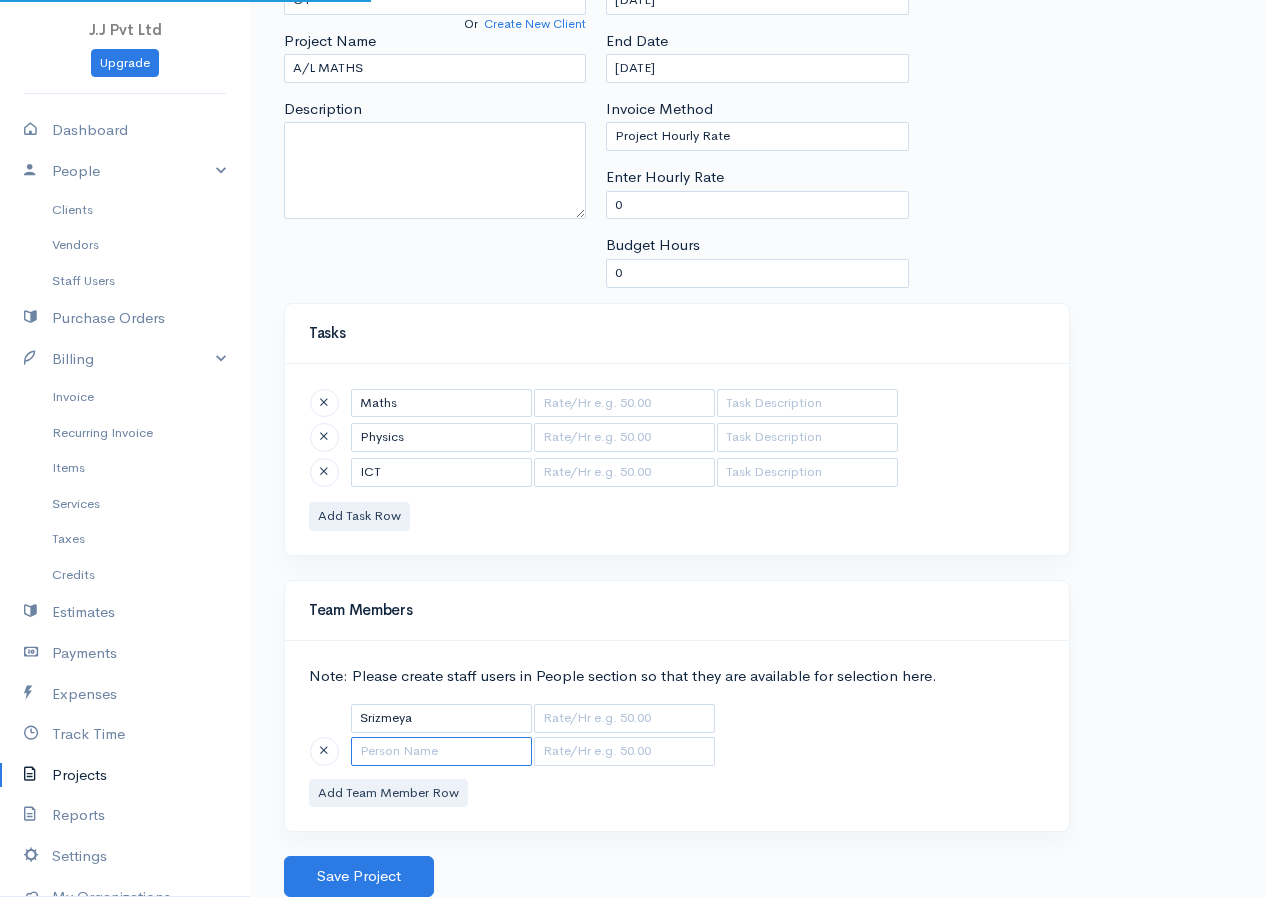 click at bounding box center (441, 751) 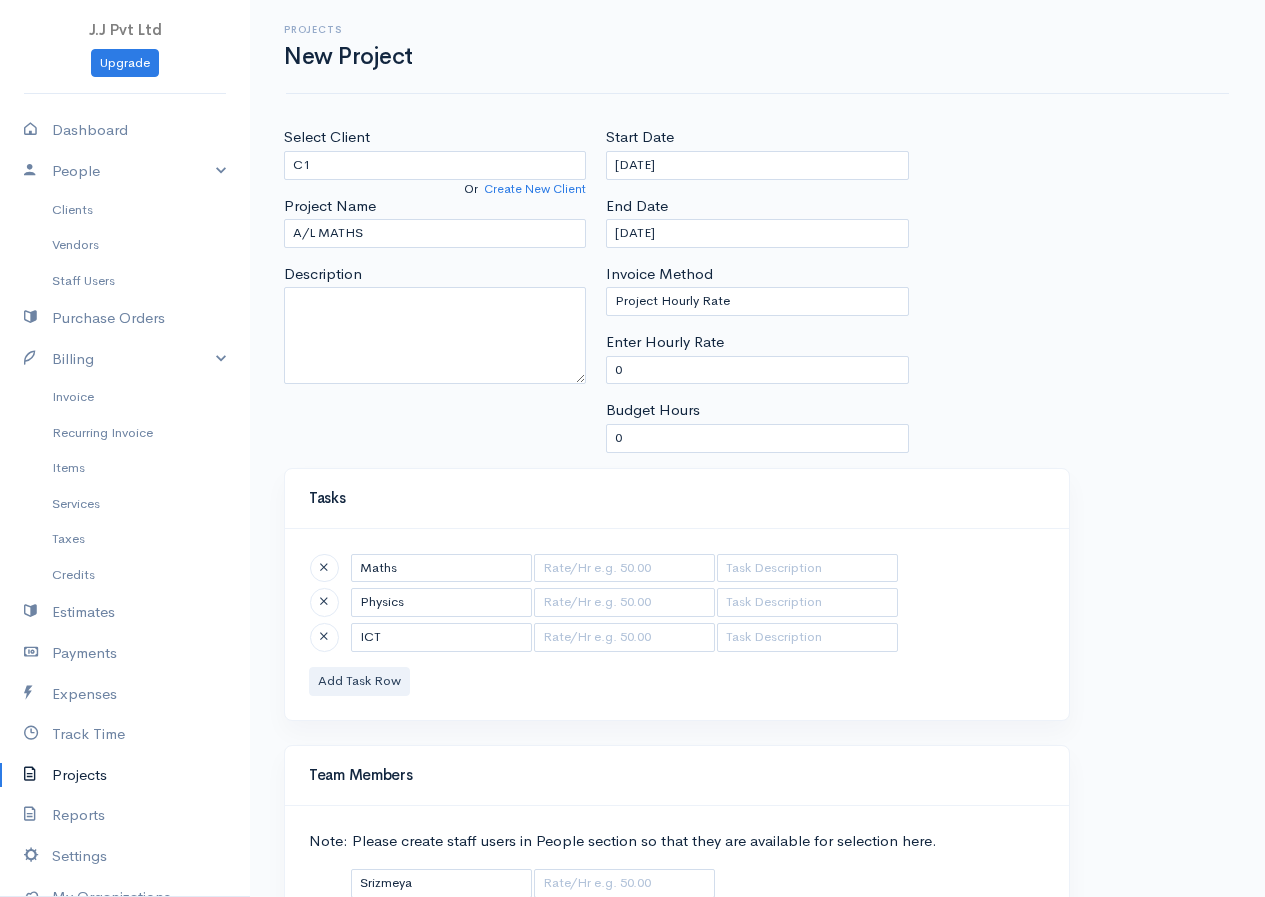 scroll, scrollTop: 165, scrollLeft: 0, axis: vertical 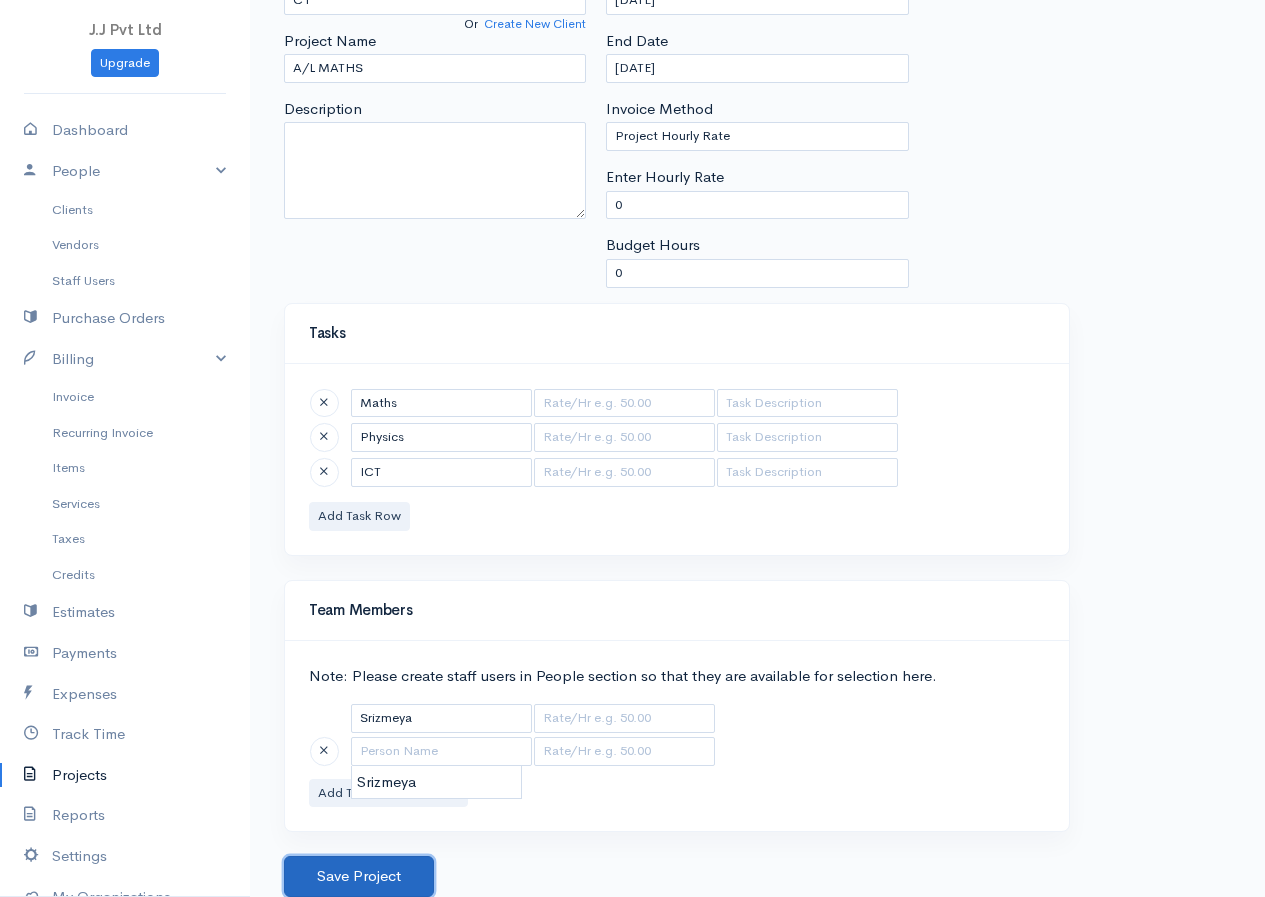 click on "Save Project" at bounding box center (359, 876) 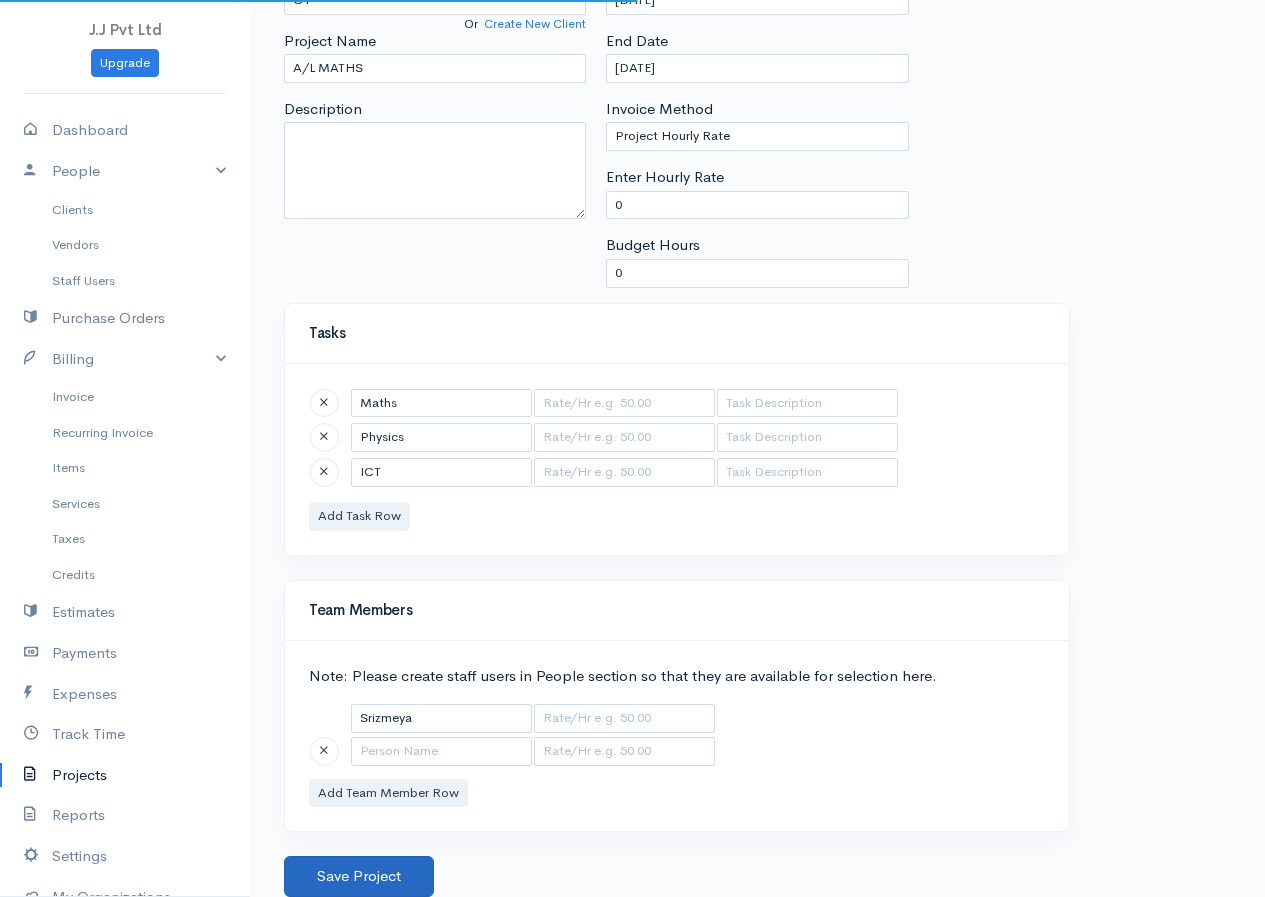 scroll, scrollTop: 0, scrollLeft: 0, axis: both 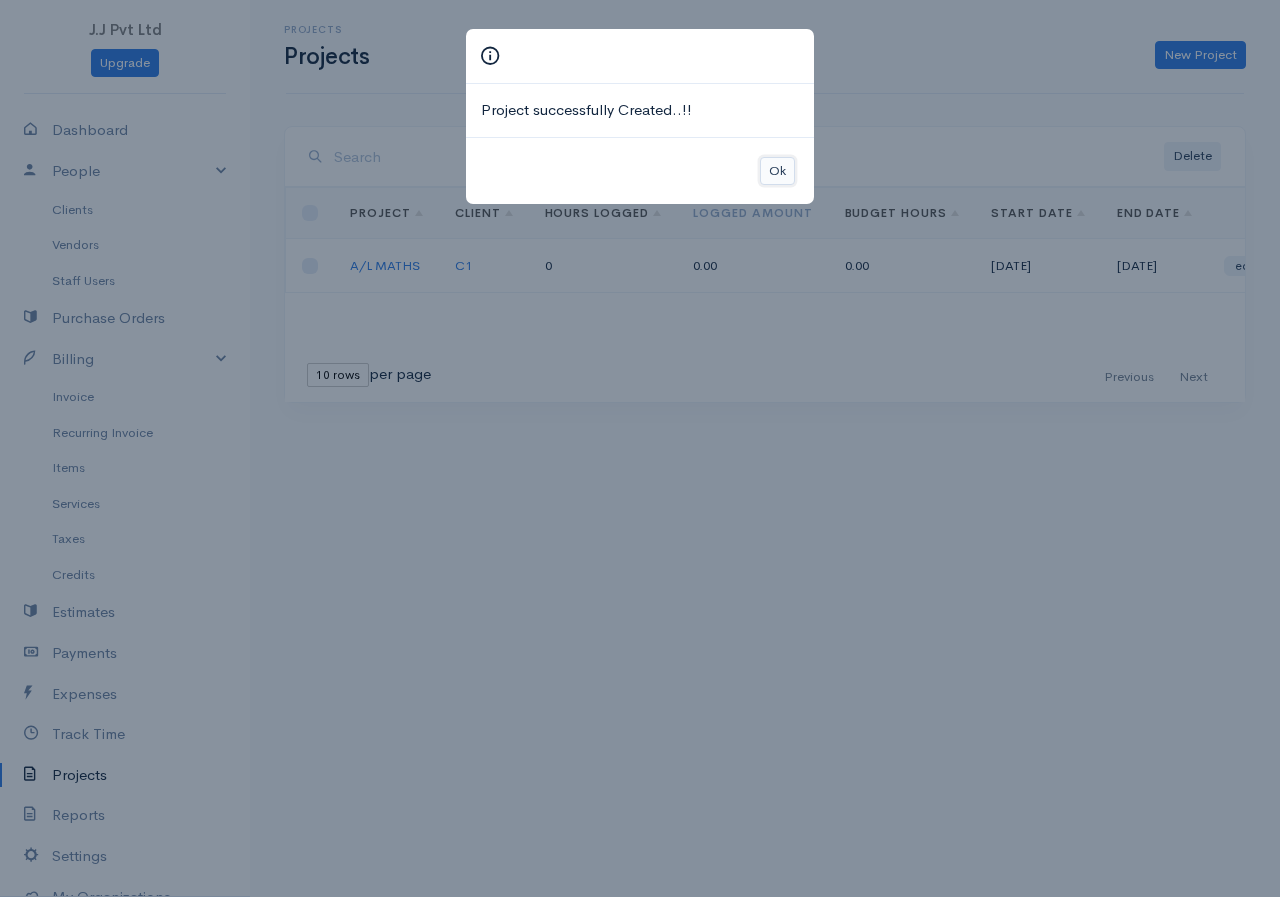 click on "Ok" at bounding box center (777, 171) 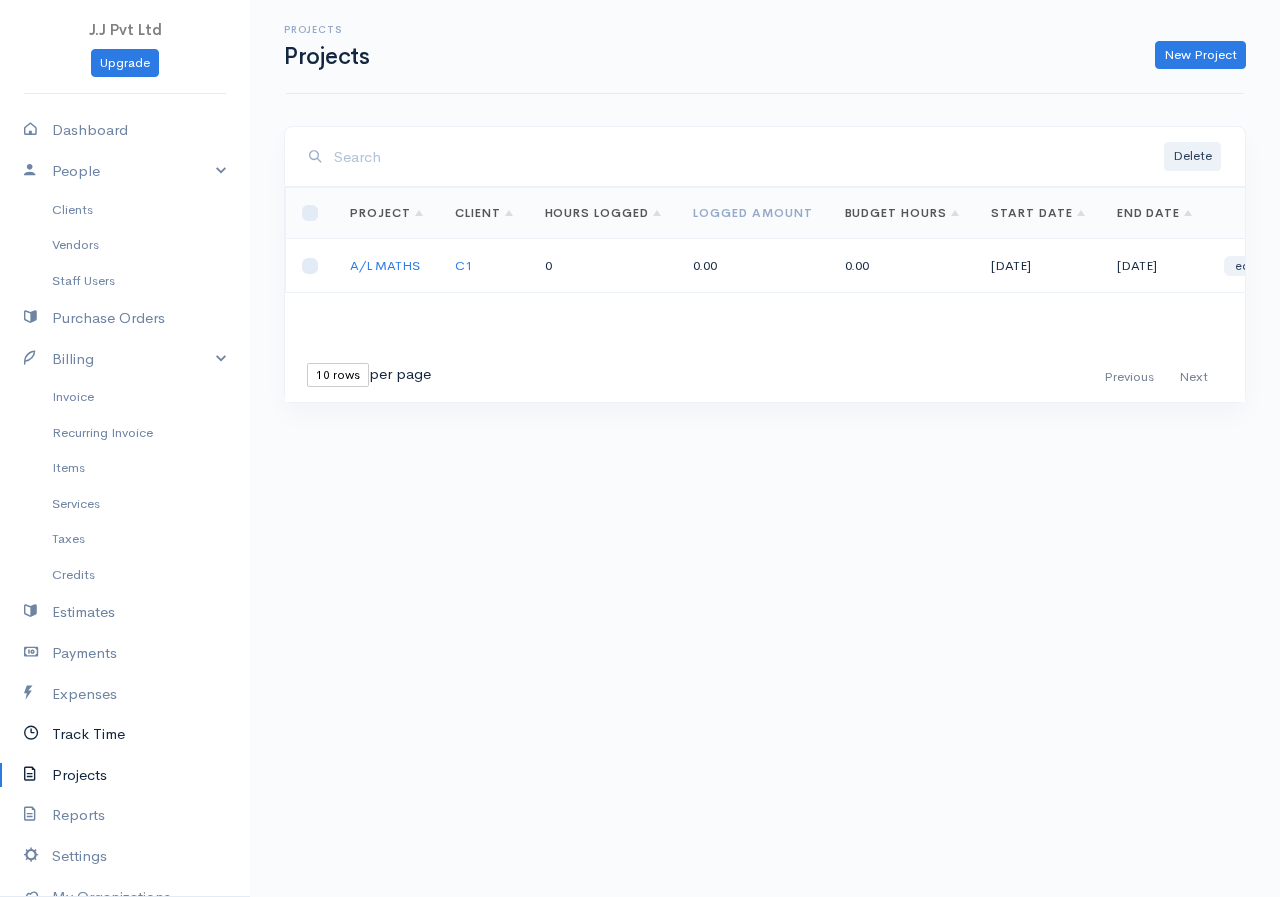 click on "Track Time" at bounding box center [125, 734] 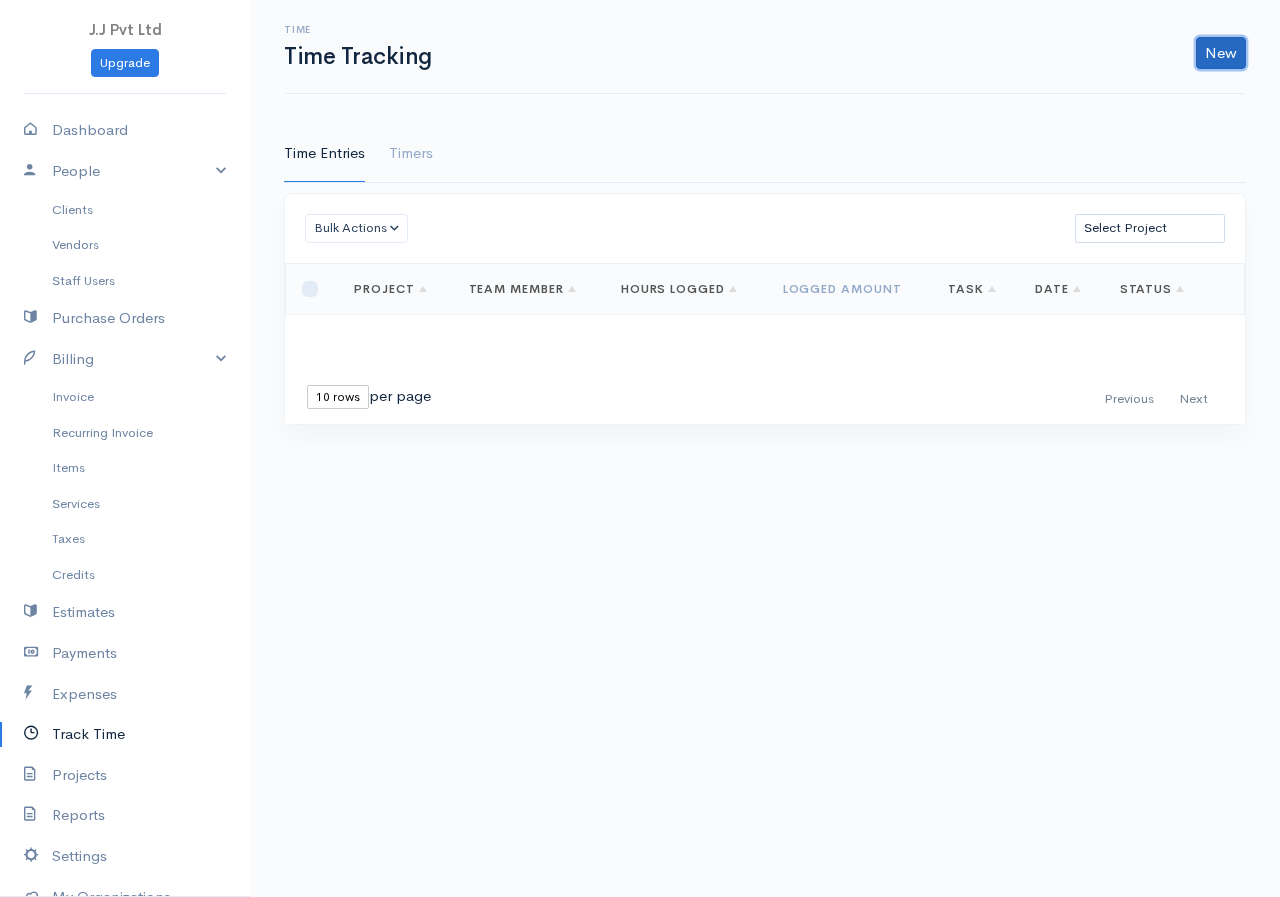 click on "New" at bounding box center [1221, 53] 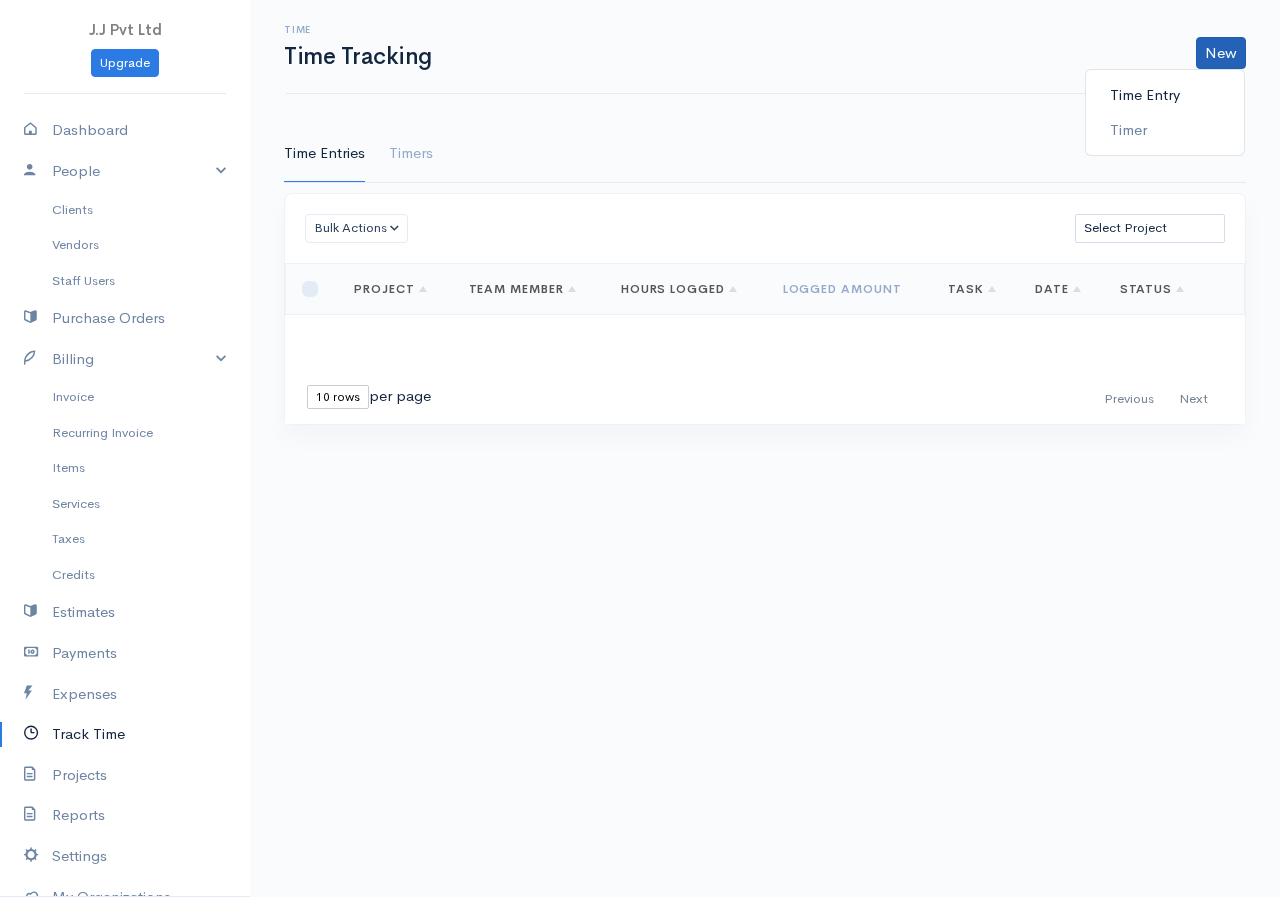click on "Time Entry" at bounding box center (1165, 95) 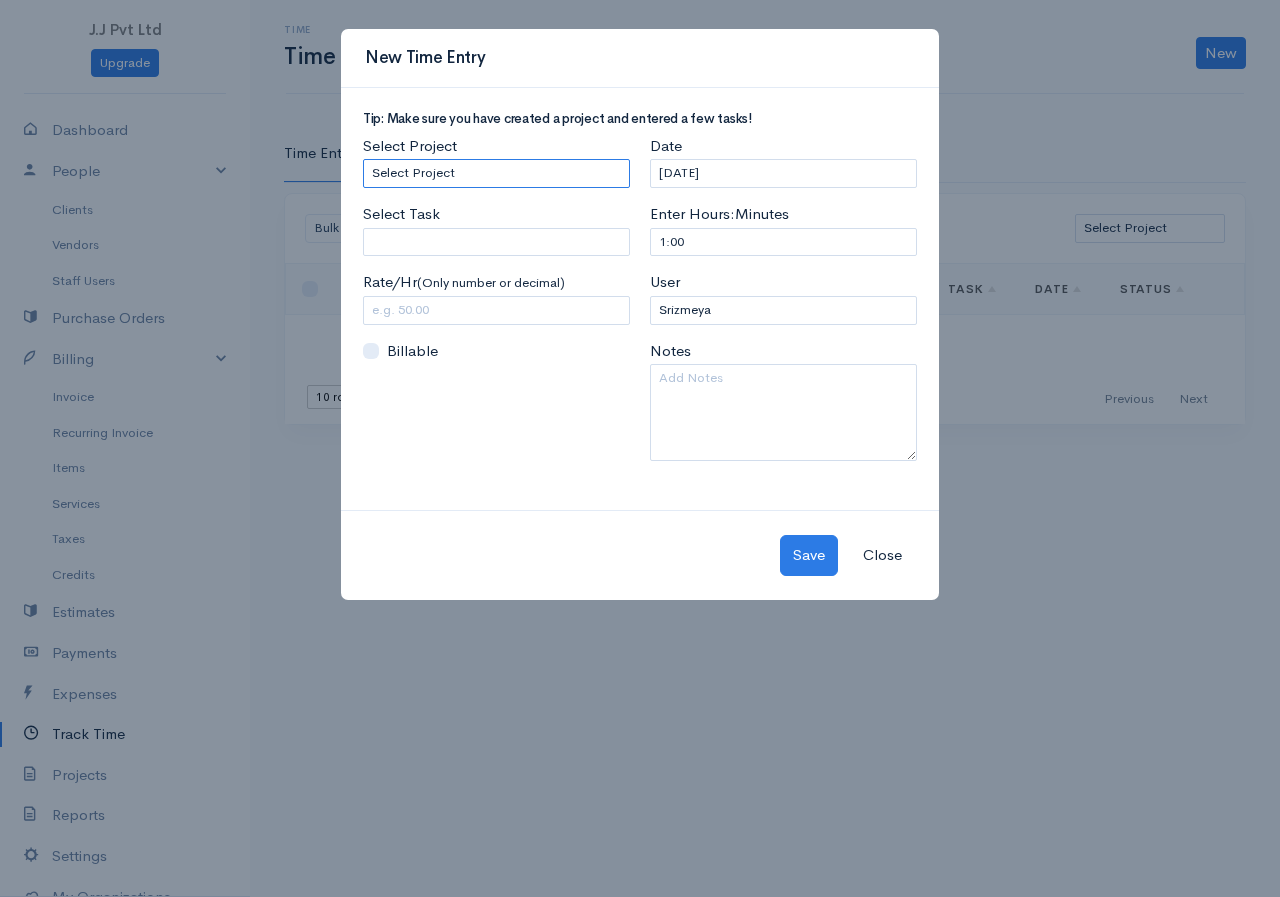 click on "Select Project A/L MATHS" at bounding box center [496, 173] 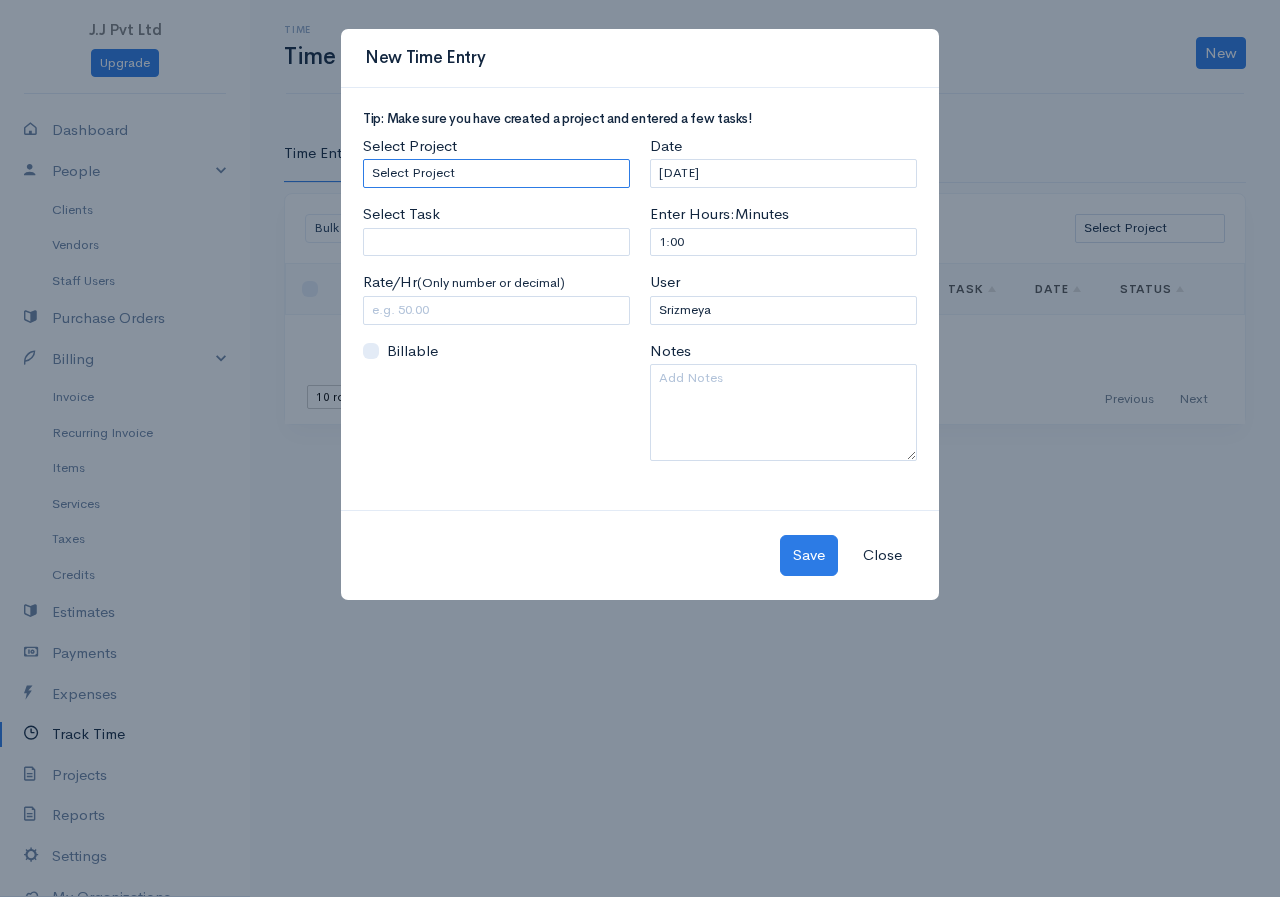 select on "5449" 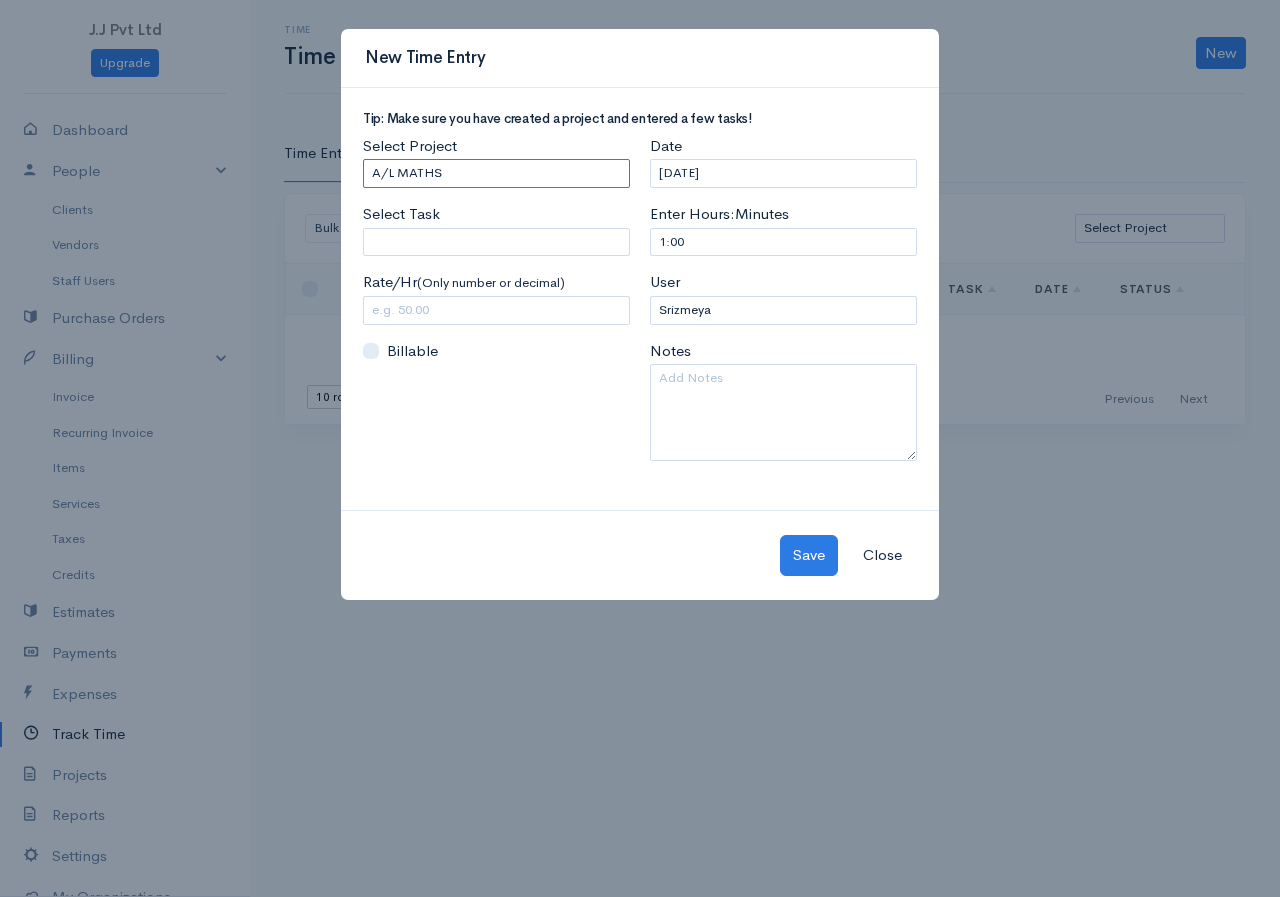 click on "Select Project A/L MATHS" at bounding box center [496, 173] 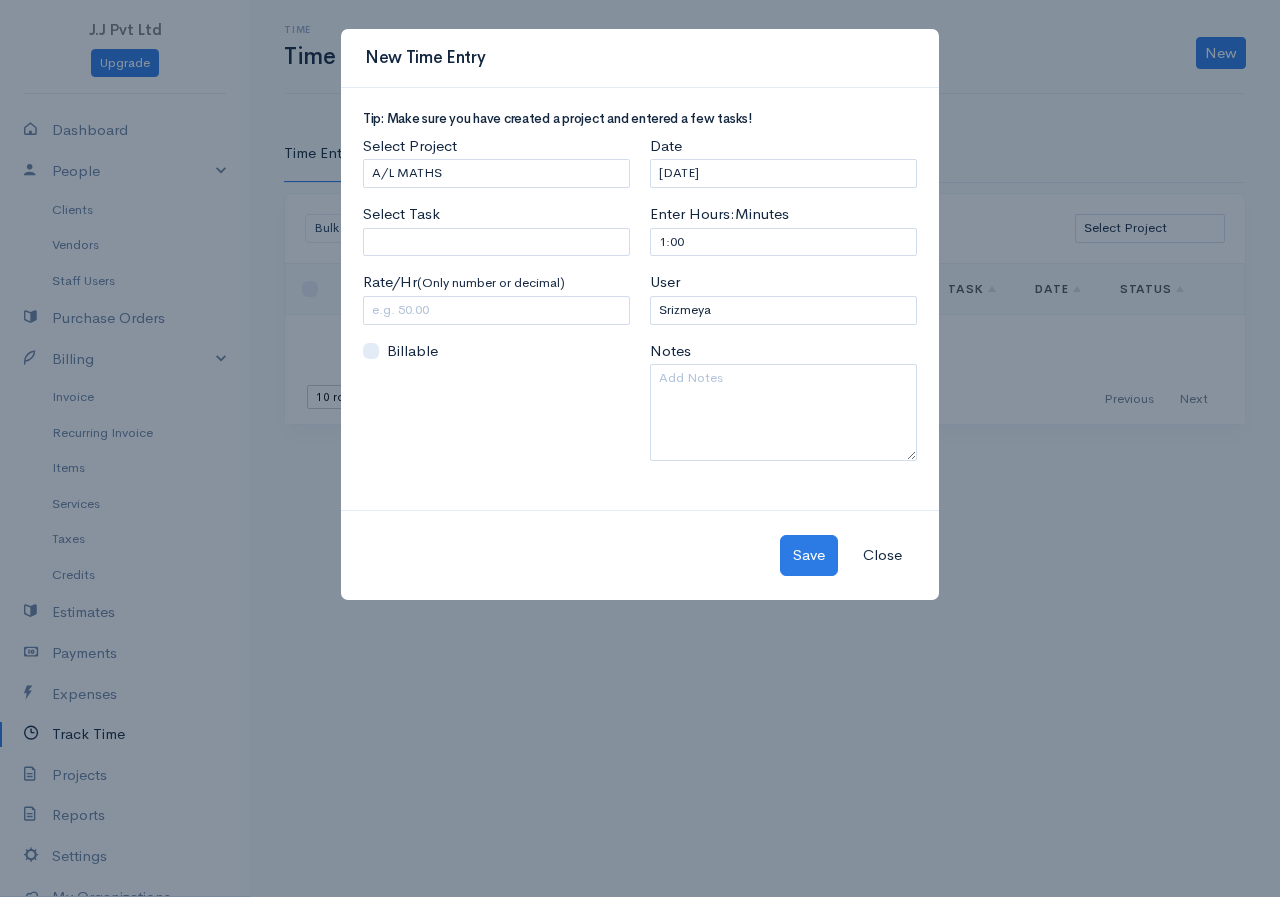 click on "Select Task Please enter or select a task" at bounding box center (496, 229) 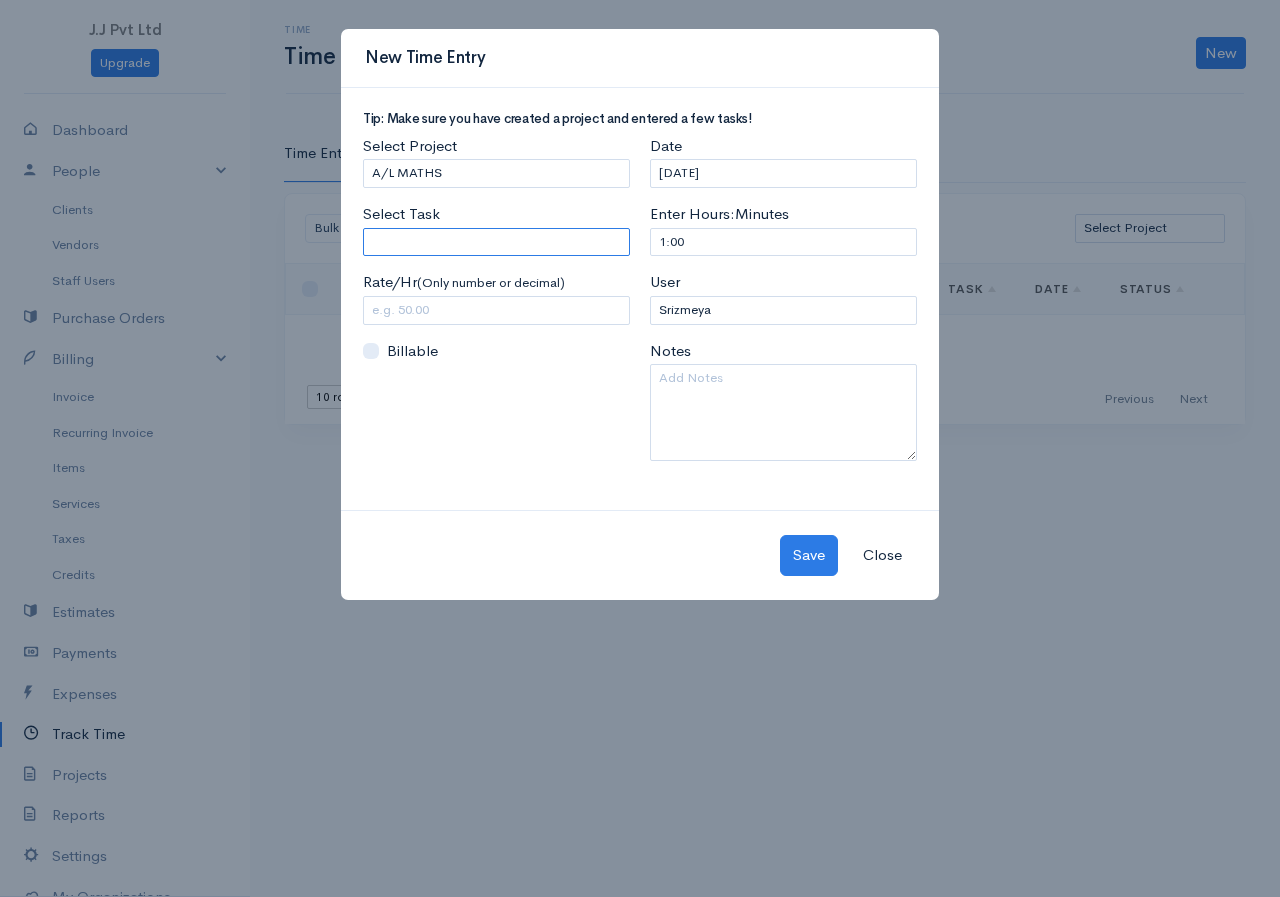 click on "Select Task" at bounding box center [496, 242] 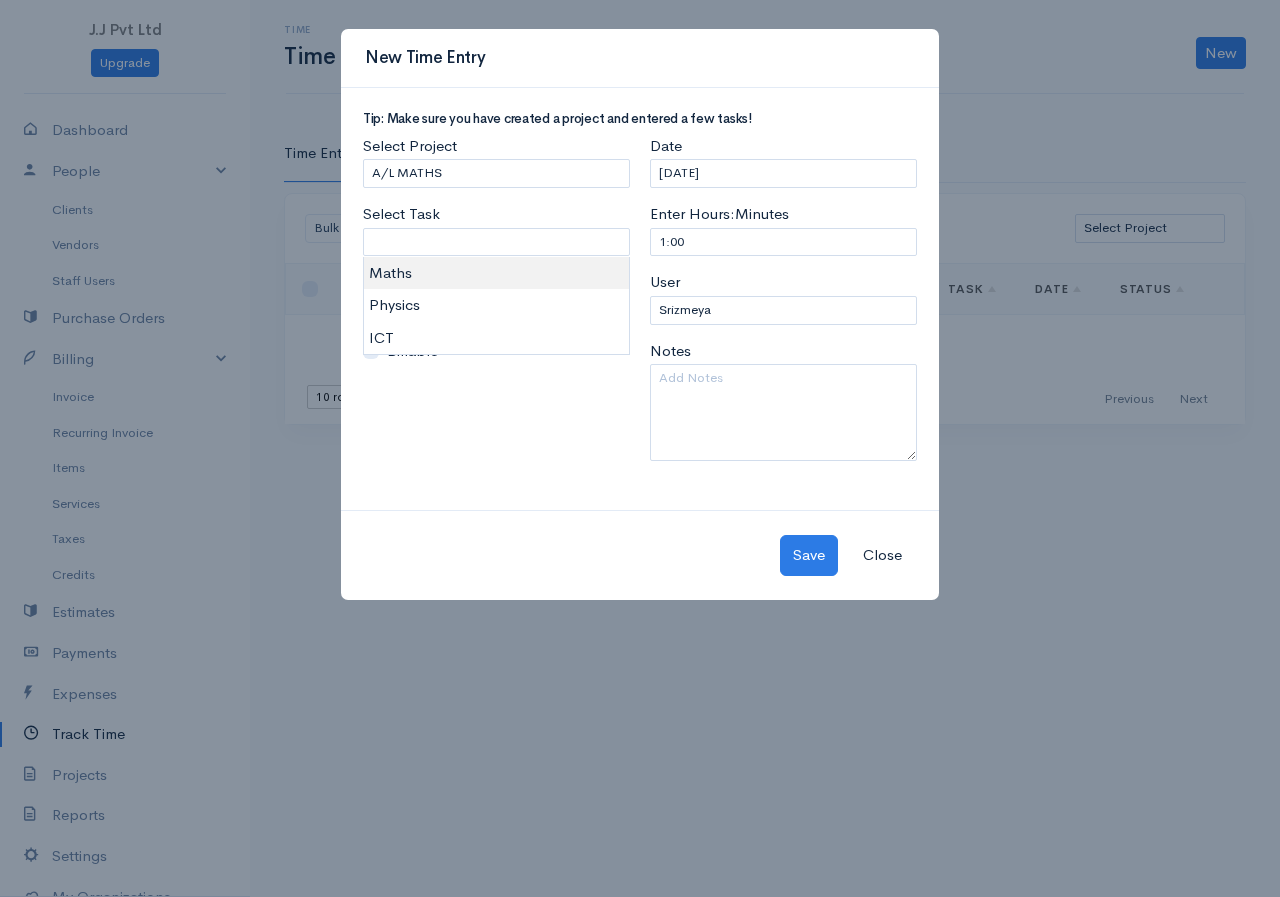 type on "Maths" 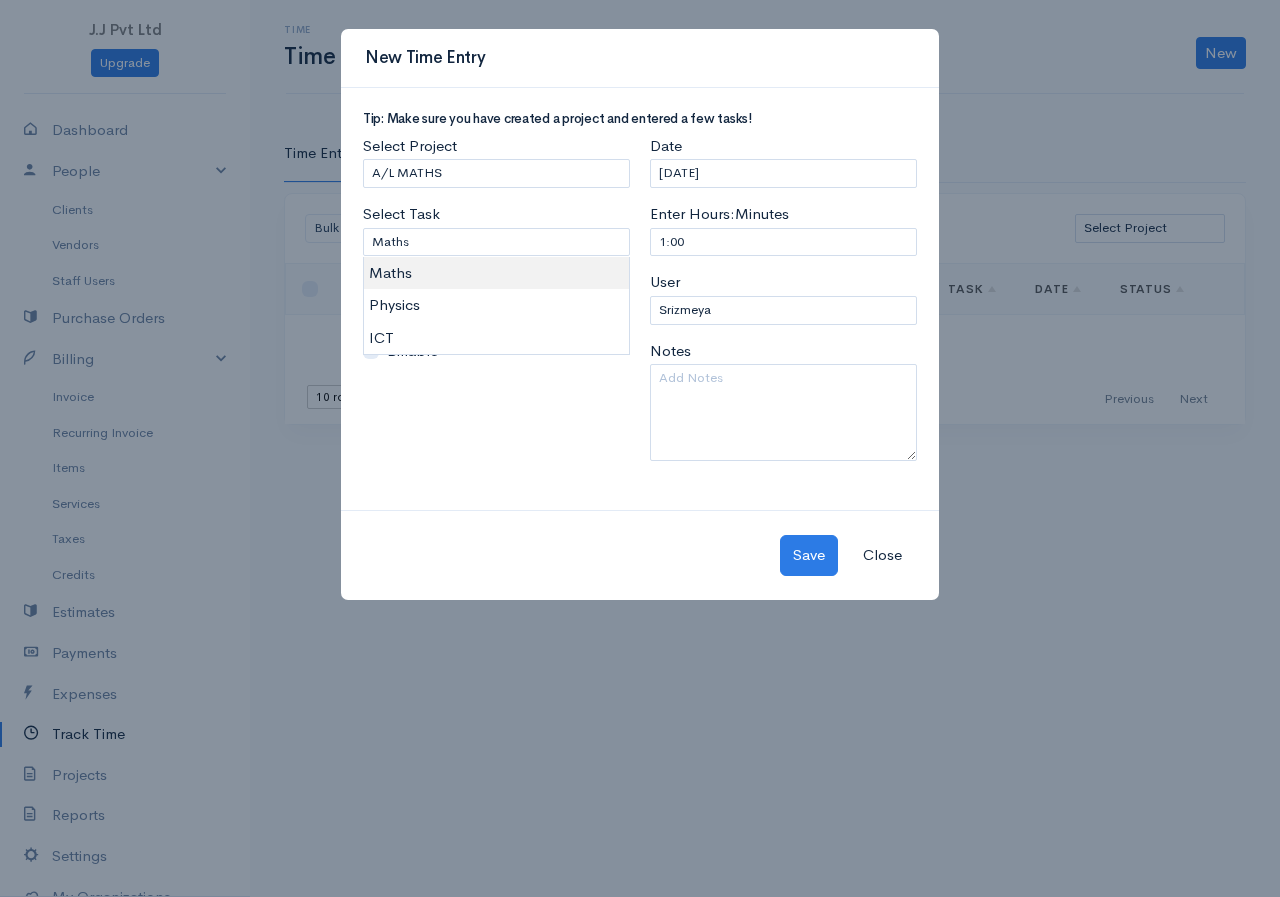 click on "J.J  Pvt Ltd
Upgrade
Dashboard
People
Clients
Vendors
Staff Users
Purchase Orders
Billing
Invoice
Recurring Invoice
Items
Services
Taxes
Credits
Estimates
Payments
Expenses
Track Time
Projects
Reports
Settings
My Organizations
Logout
Help
@CloudBooksApp 2022
Time
Time Tracking
New Time Entry Timer
Time Entries Timers Bulk Actions Delete Generate Invoice Mark as Billed Mark Un-Billed Select Project A/L MATHS Loading ... First Previous Next Last 10 rows 25 rows 50 rows Task" at bounding box center [640, 448] 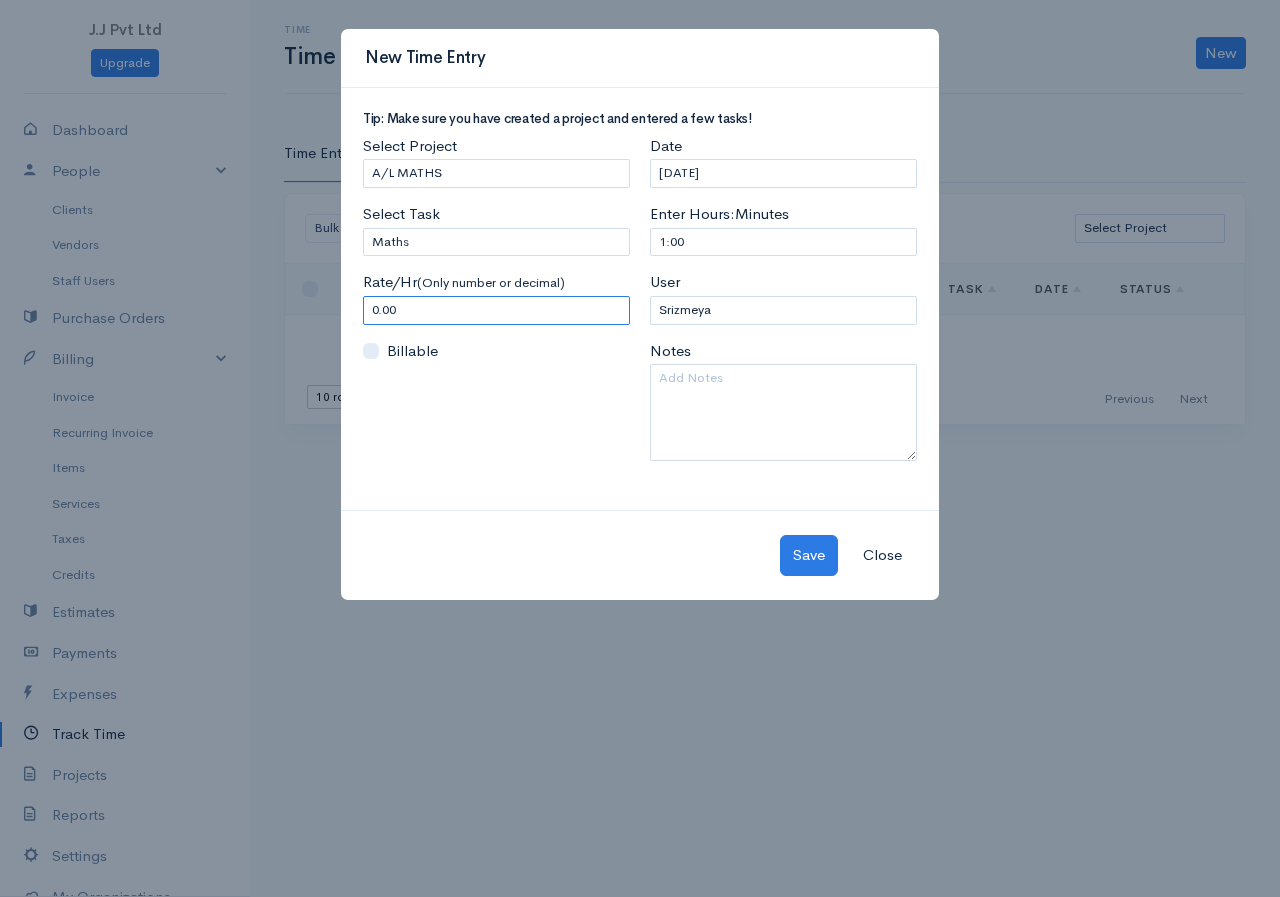 click on "0.00" at bounding box center [496, 310] 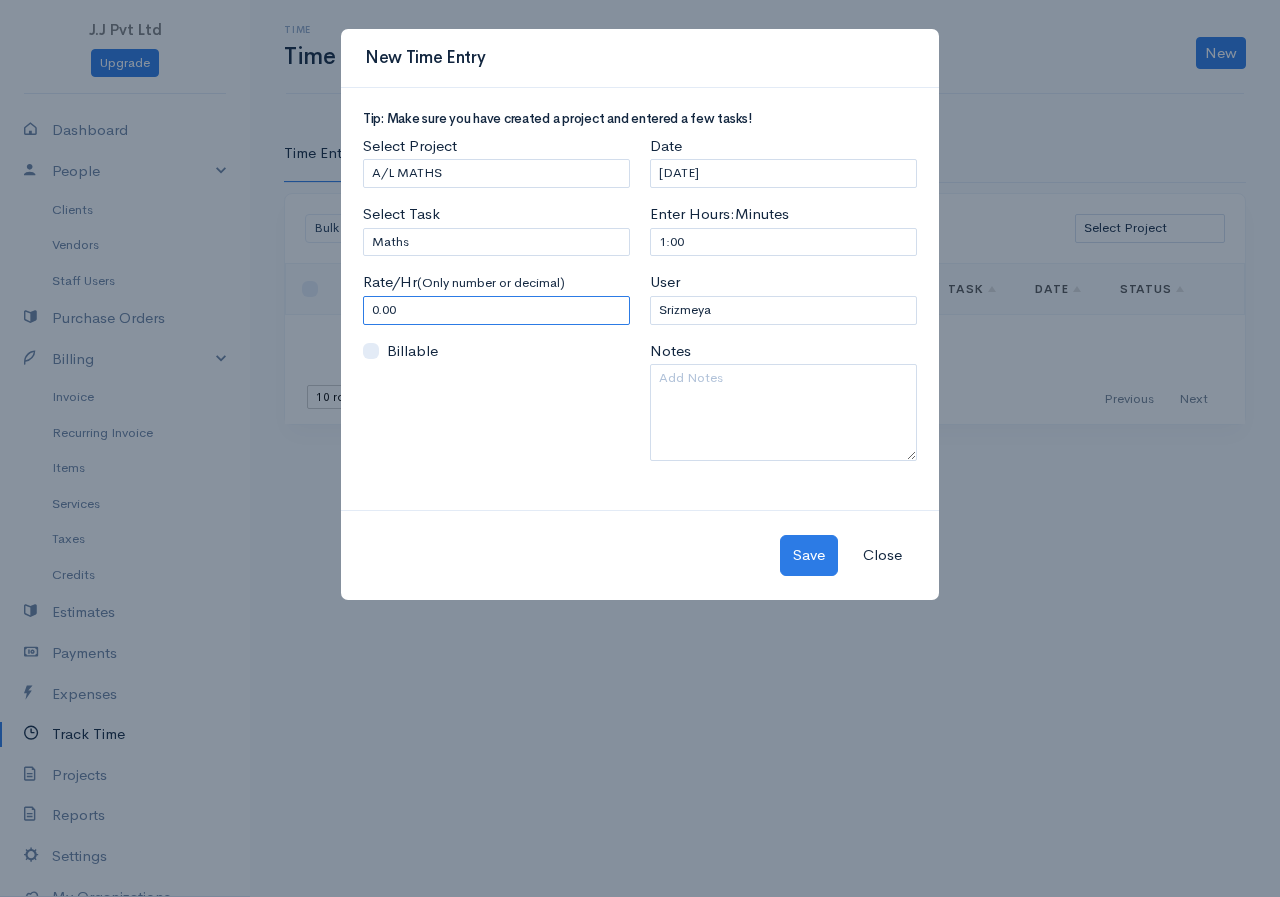 drag, startPoint x: 403, startPoint y: 311, endPoint x: 345, endPoint y: 328, distance: 60.440052 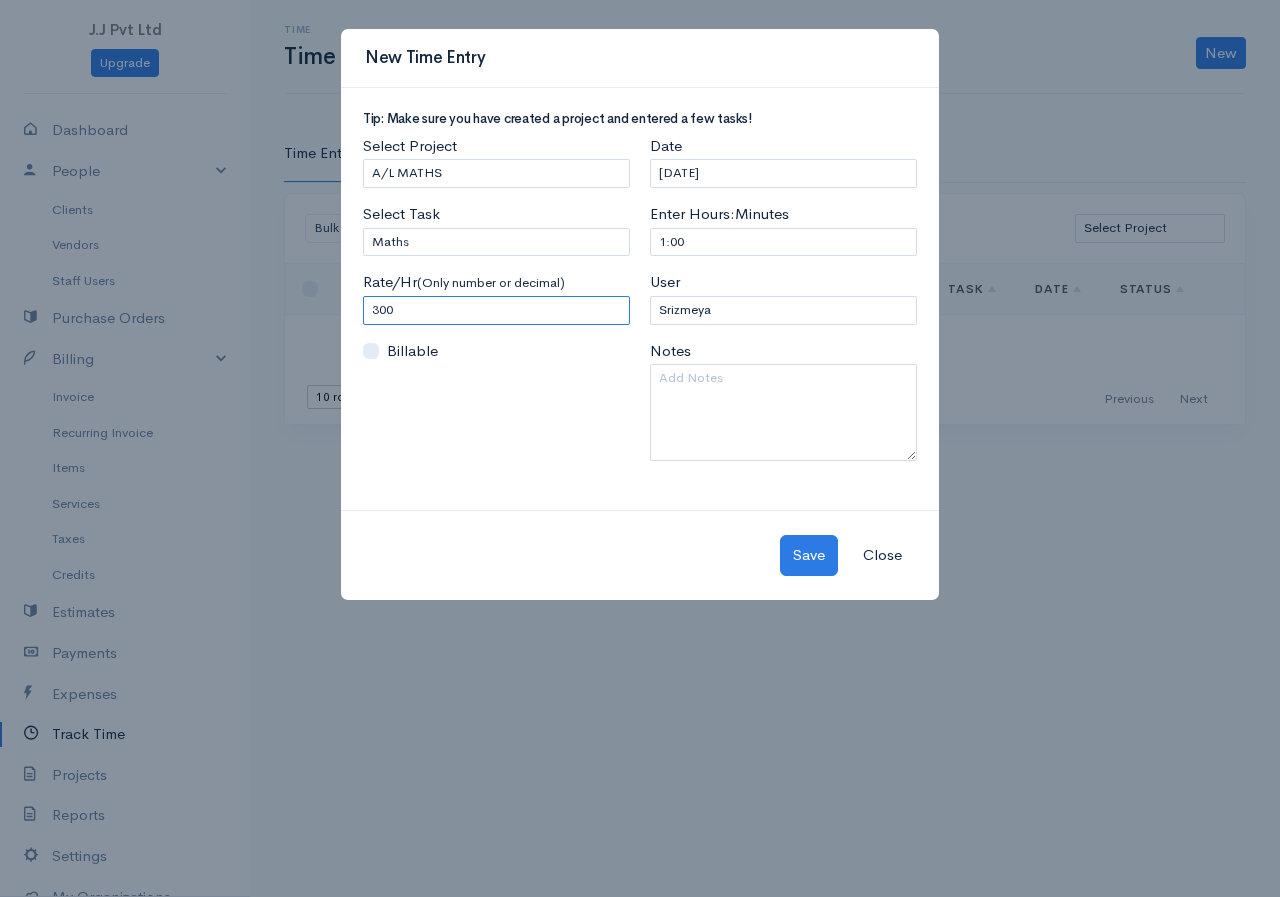 type on "300" 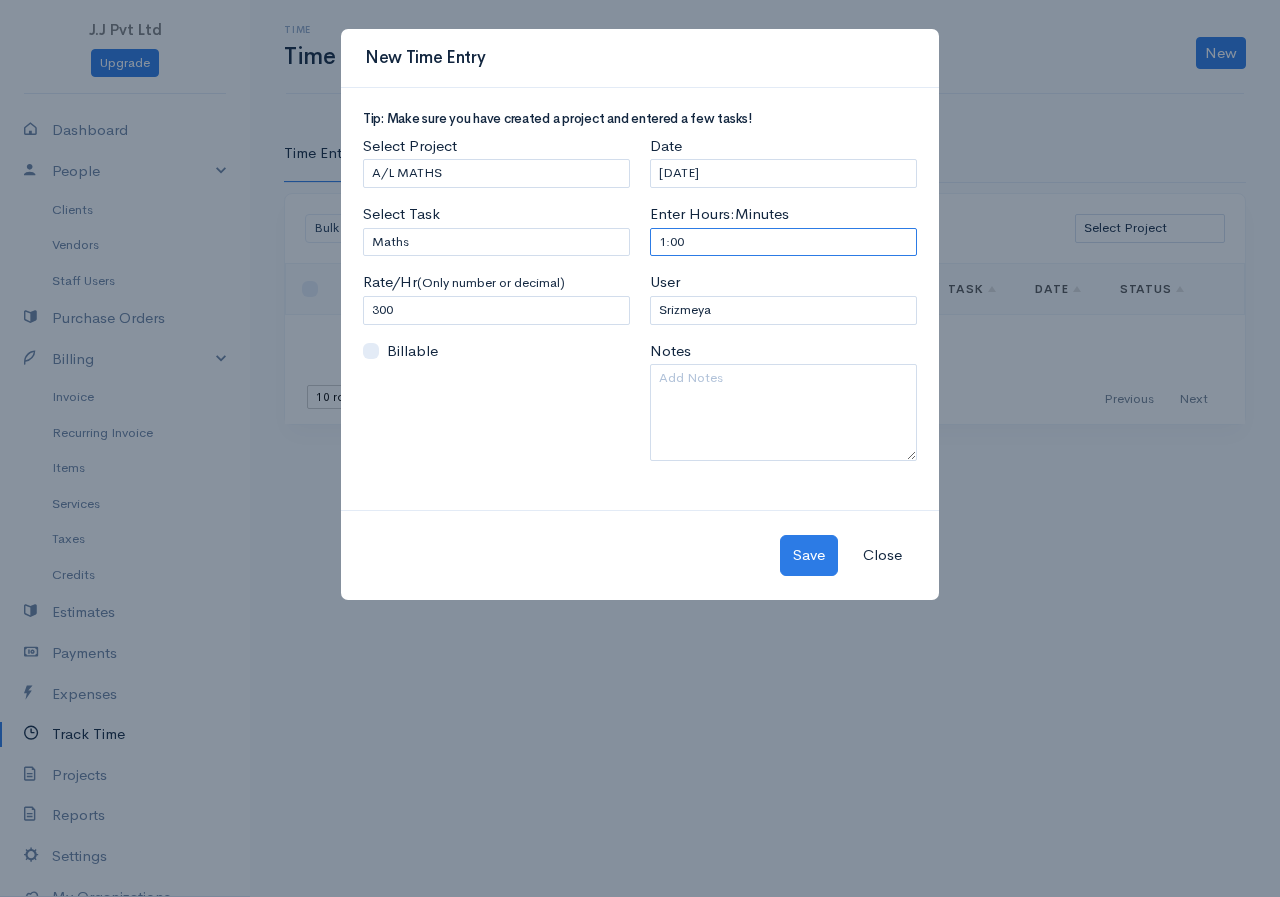 click on "1:00" at bounding box center (783, 242) 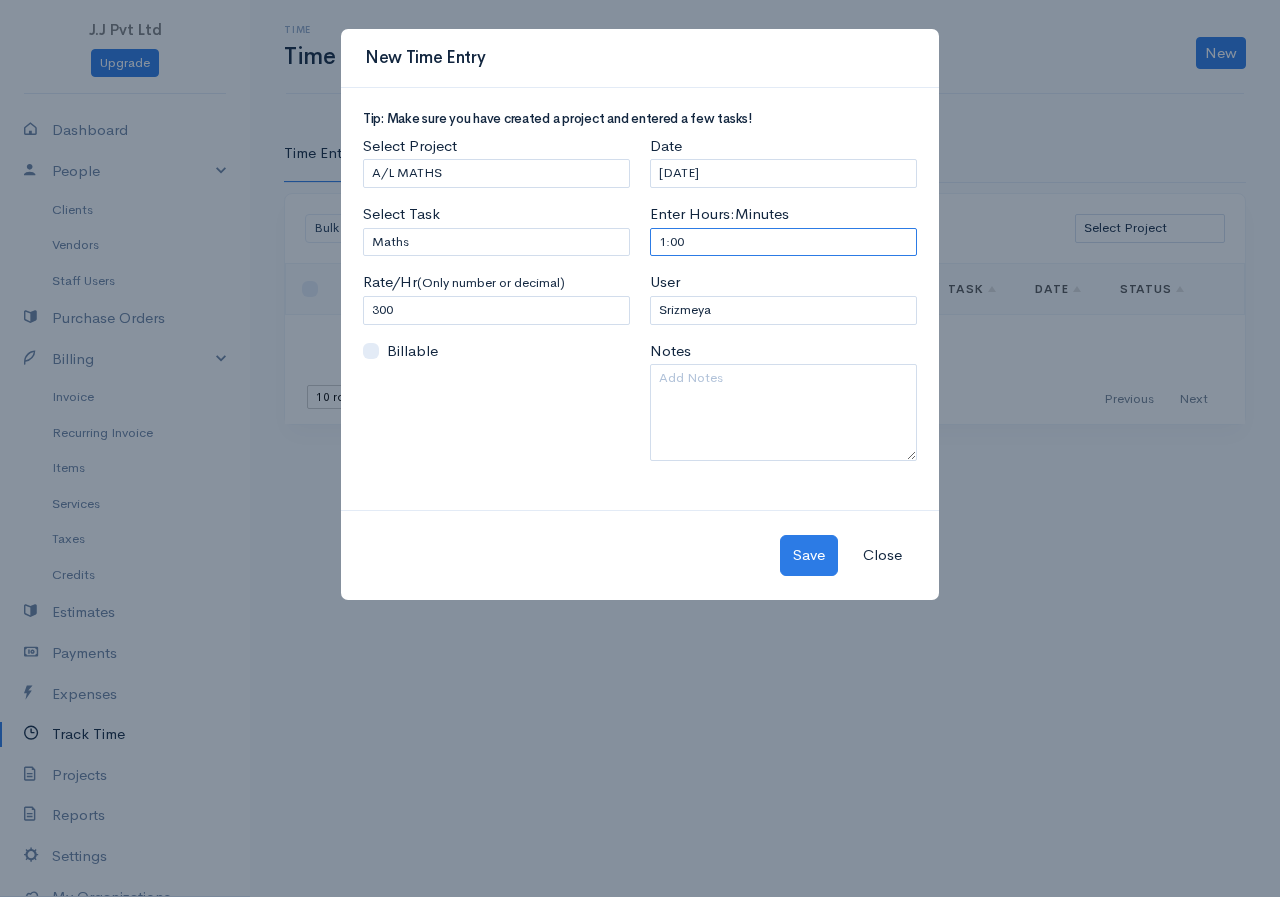 drag, startPoint x: 767, startPoint y: 243, endPoint x: 529, endPoint y: 288, distance: 242.21684 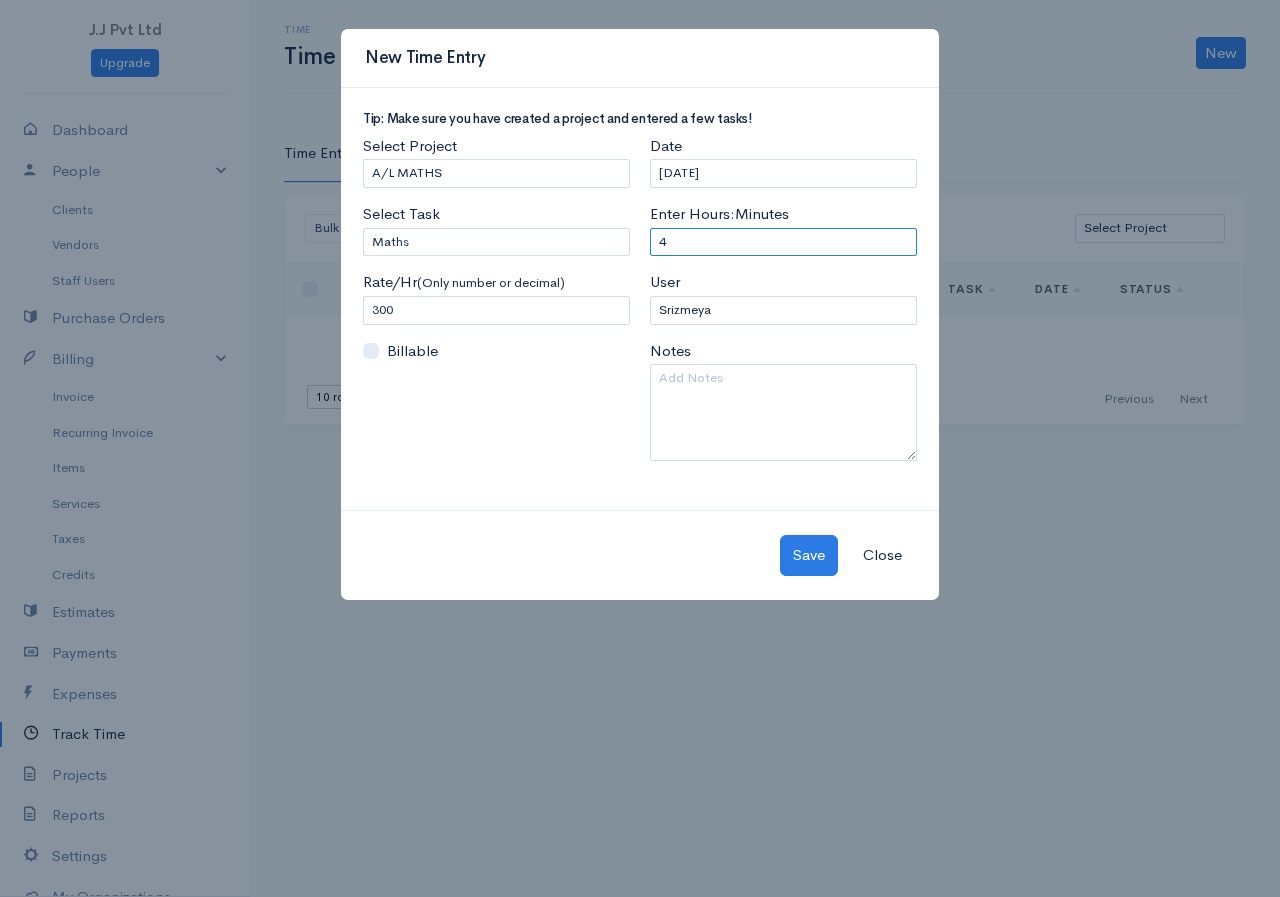 type on "4" 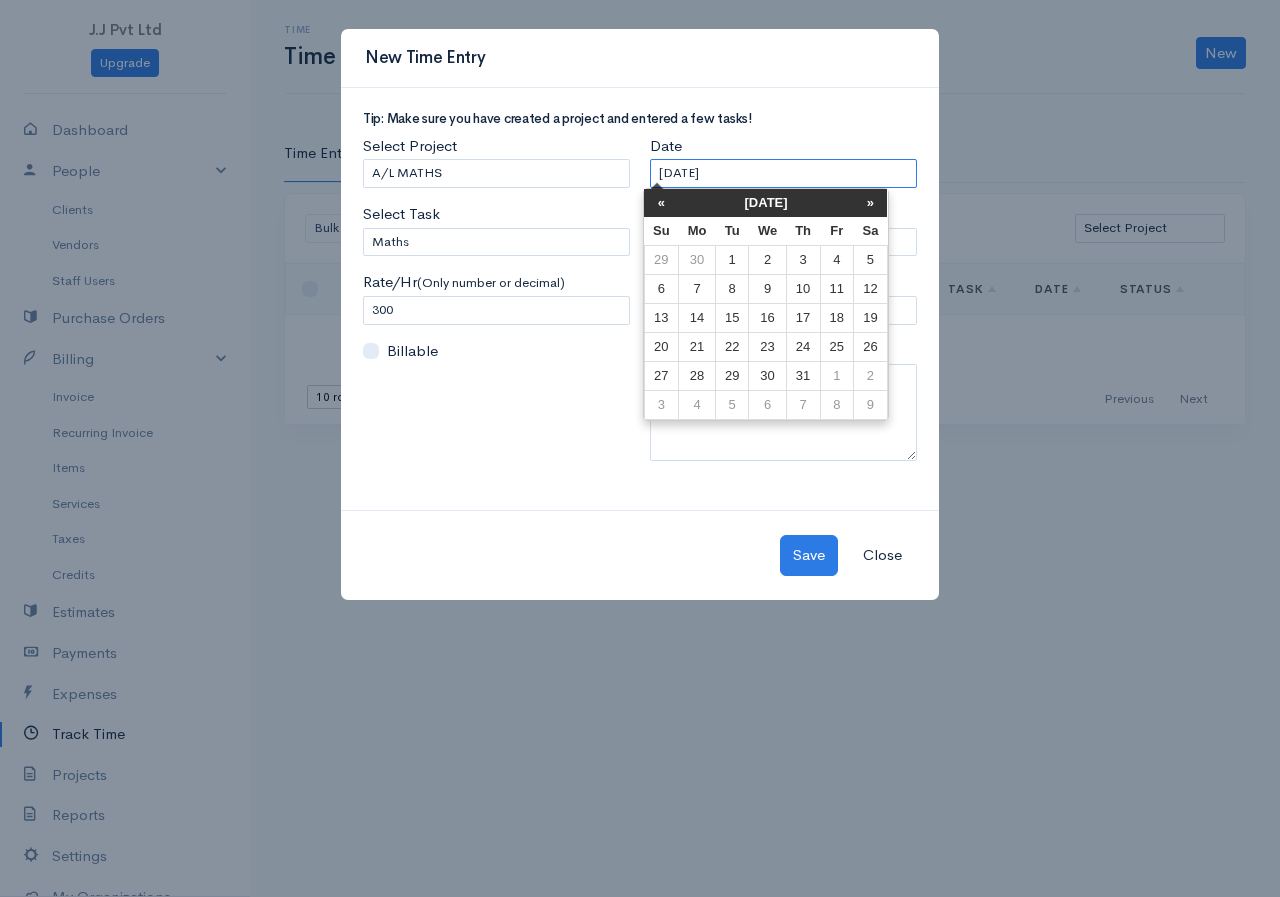 drag, startPoint x: 774, startPoint y: 168, endPoint x: 566, endPoint y: 191, distance: 209.26778 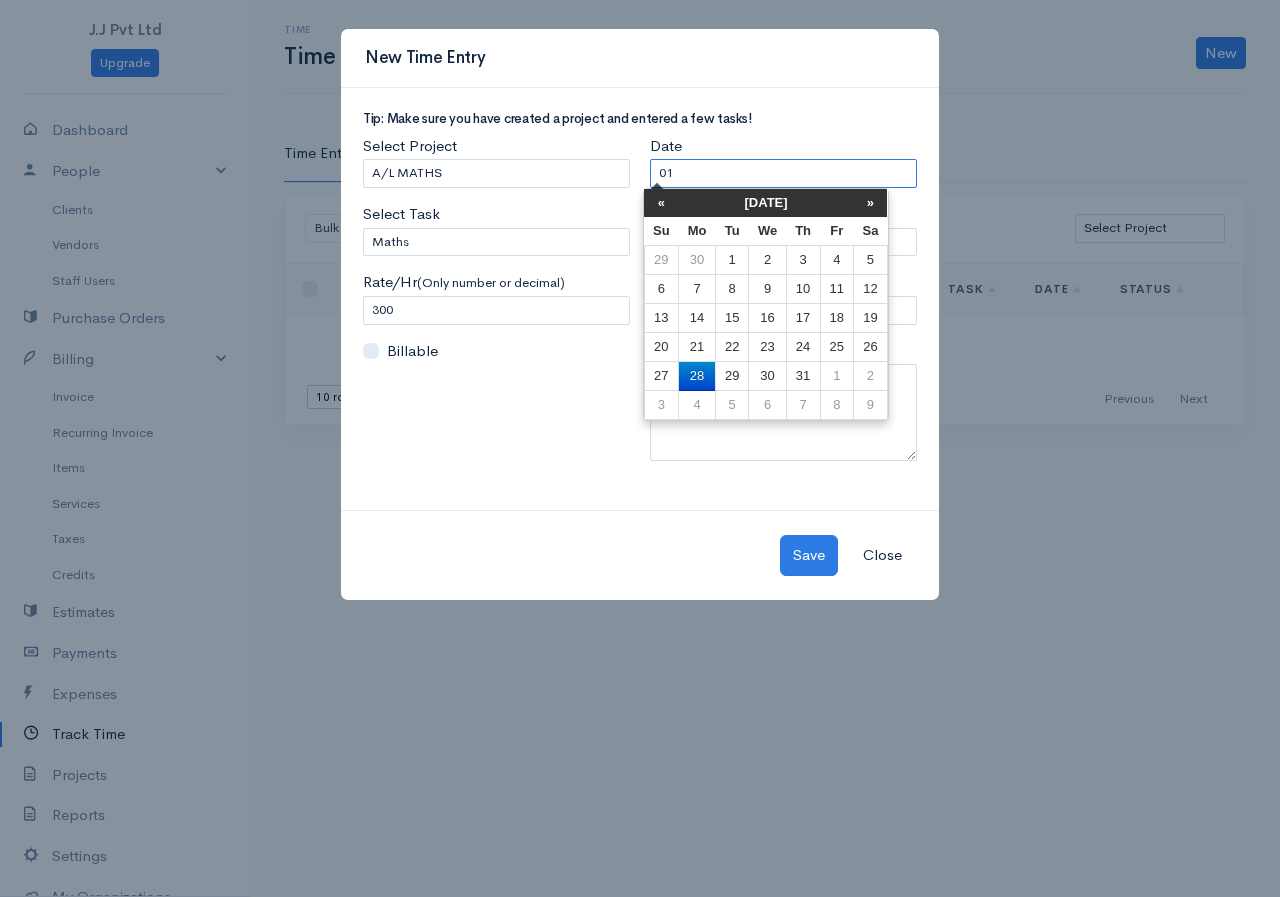 type on "0" 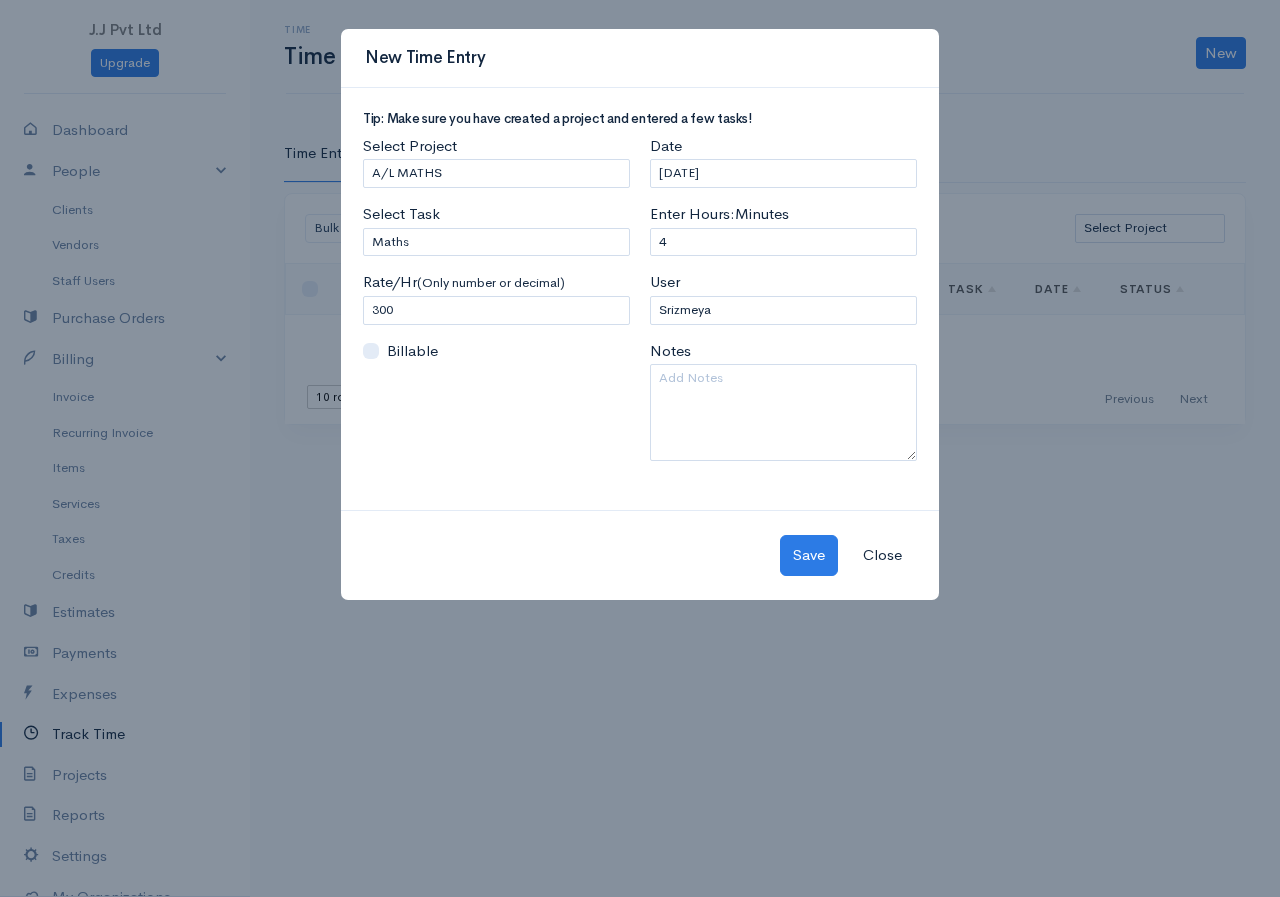 click on "Save   Close" at bounding box center [640, 555] 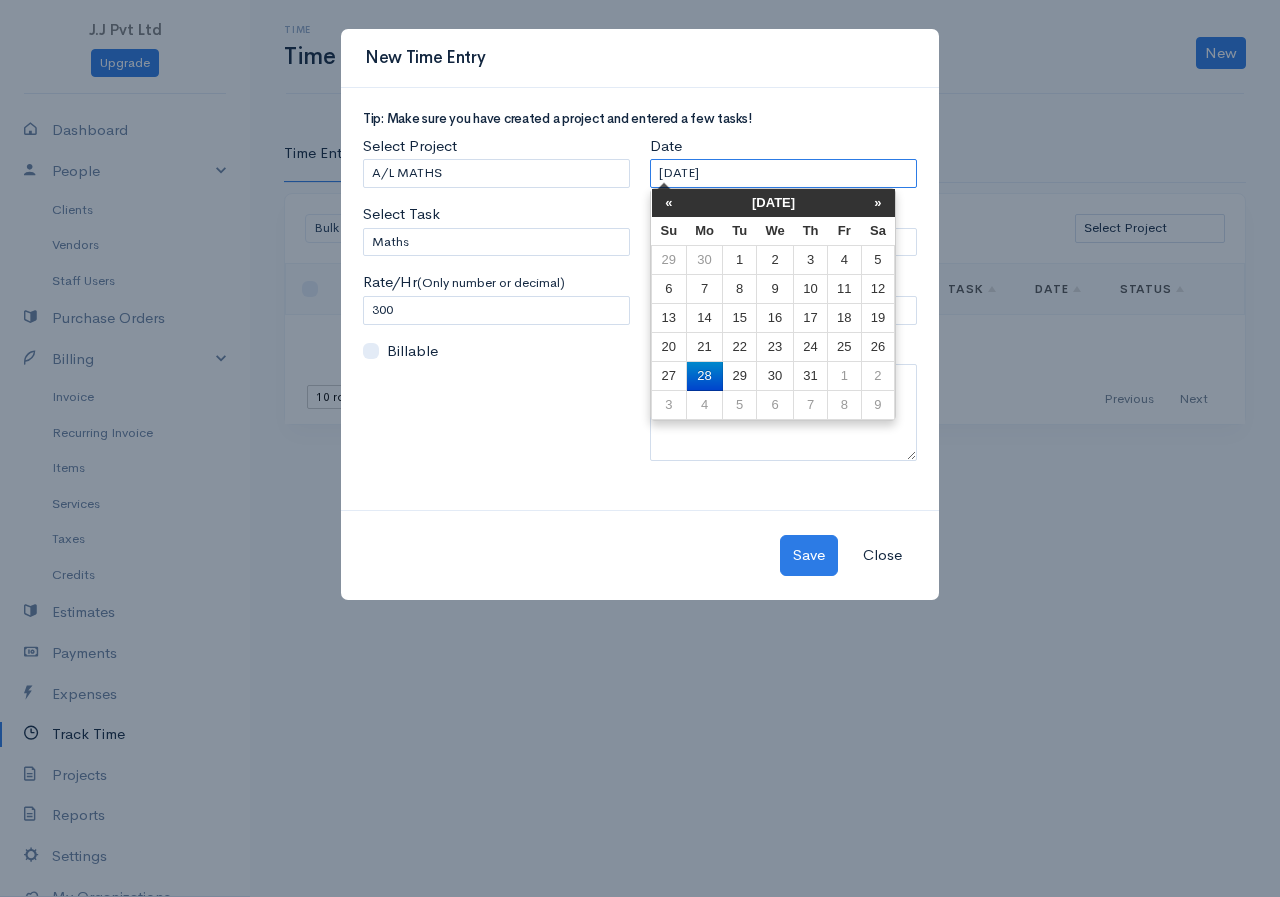 click on "[DATE]" at bounding box center (783, 173) 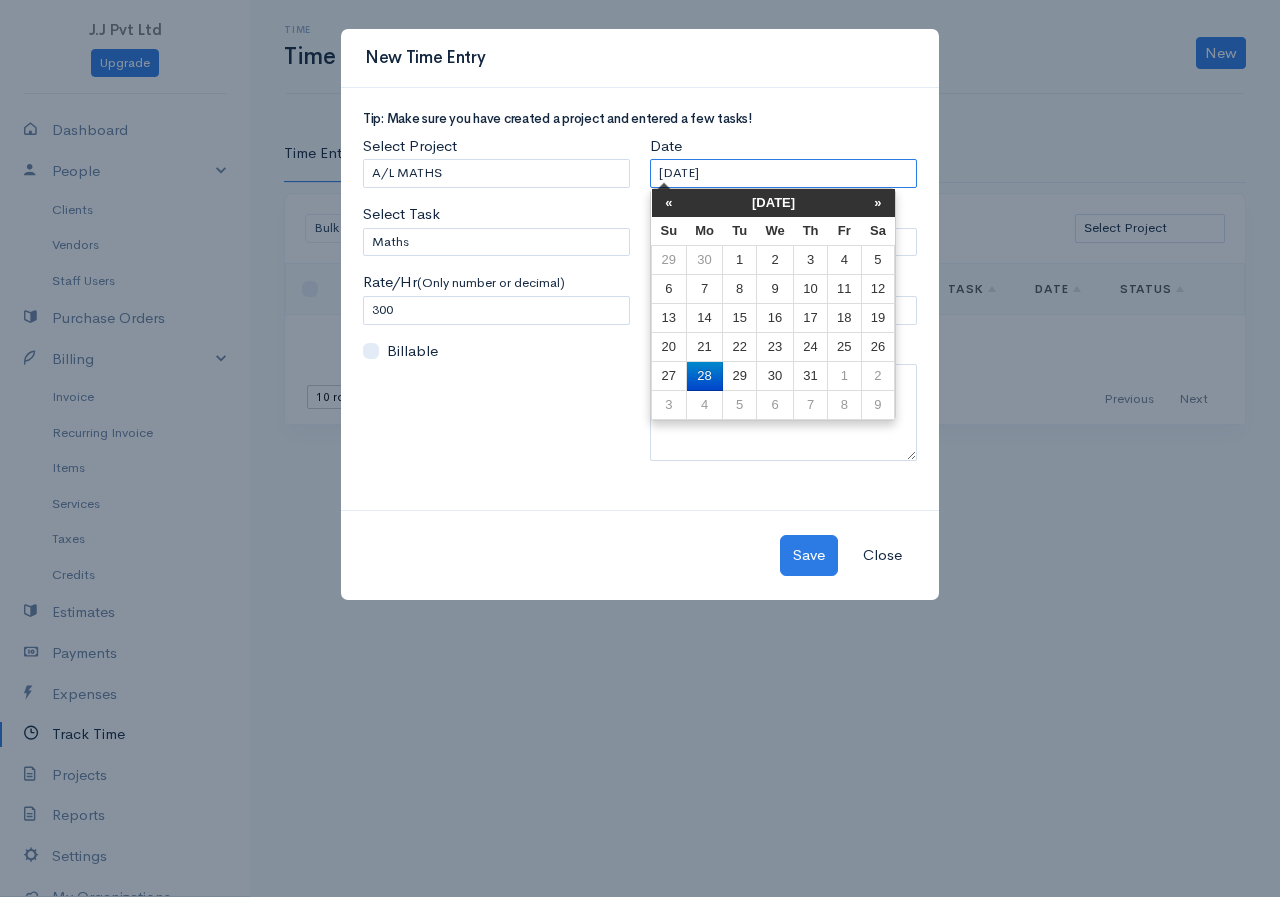 drag, startPoint x: 783, startPoint y: 163, endPoint x: 577, endPoint y: 178, distance: 206.5454 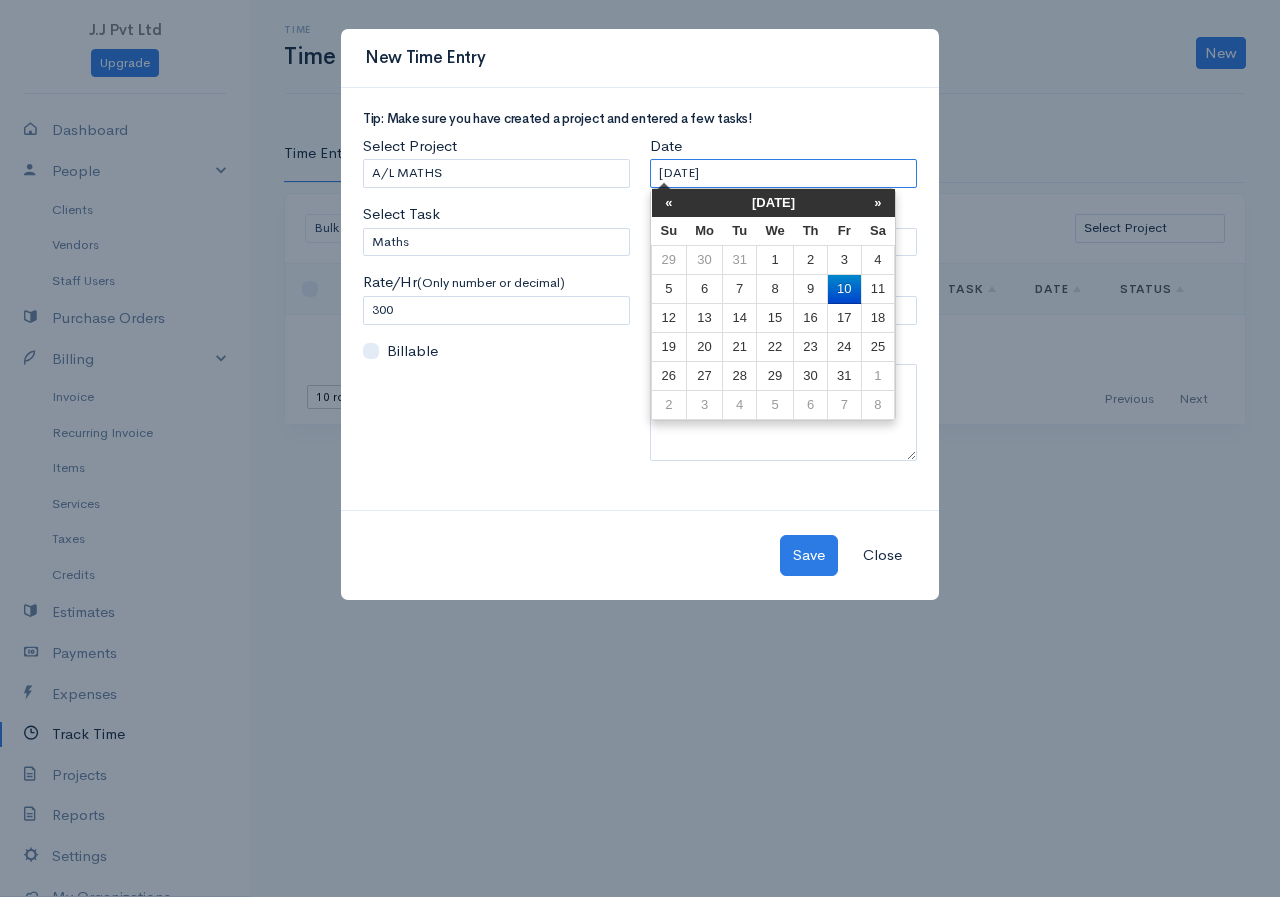 type on "[DATE]" 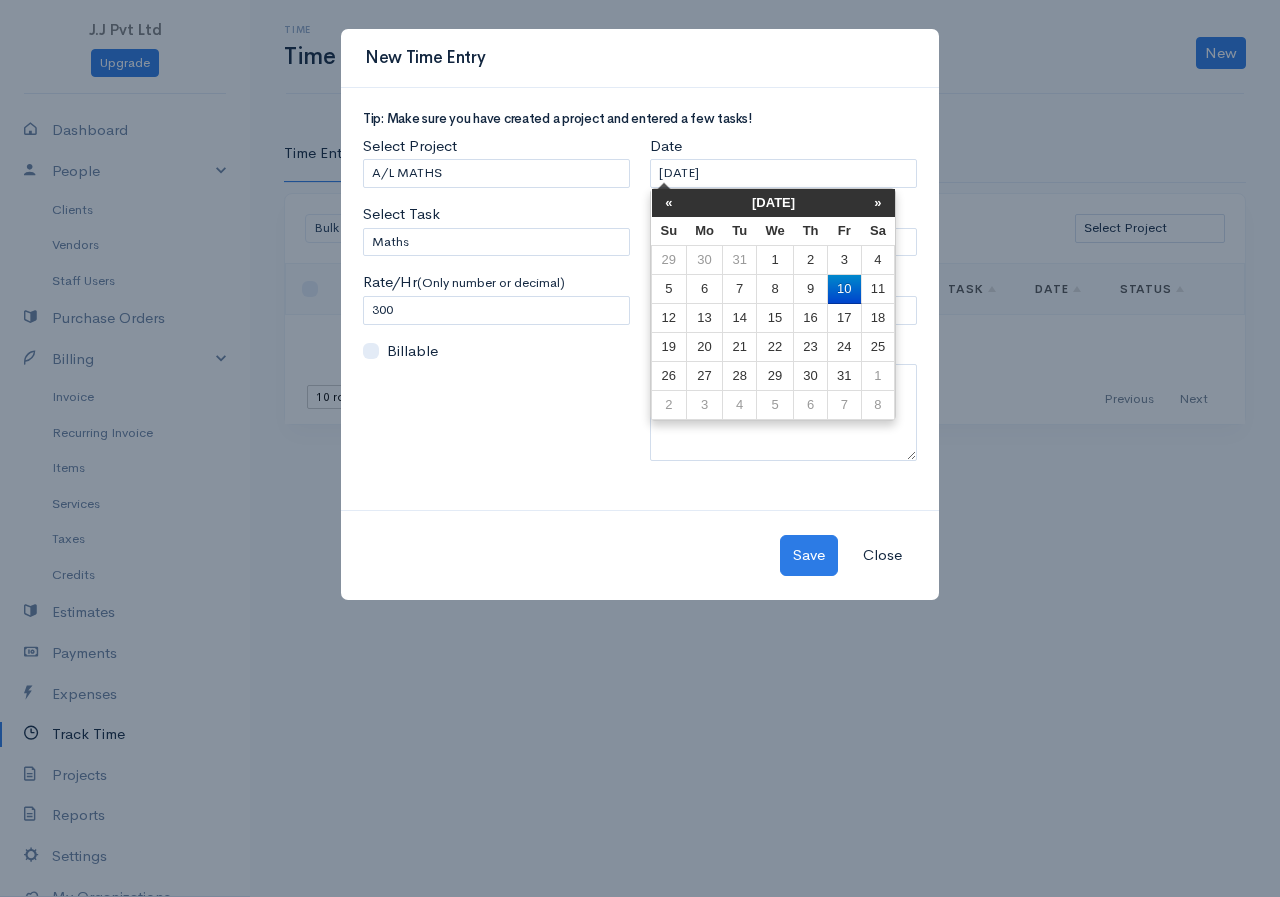 click on "Tip: Make sure you have created a project and entered a few tasks! Select Project Select Project A/L MATHS Select Task Maths Please enter or select a task Rate/Hr (Only number or decimal) 300 Billable Date 01-10-2025 Enter Hours:Minutes 4 User Srizmeya Notes" at bounding box center [640, 299] 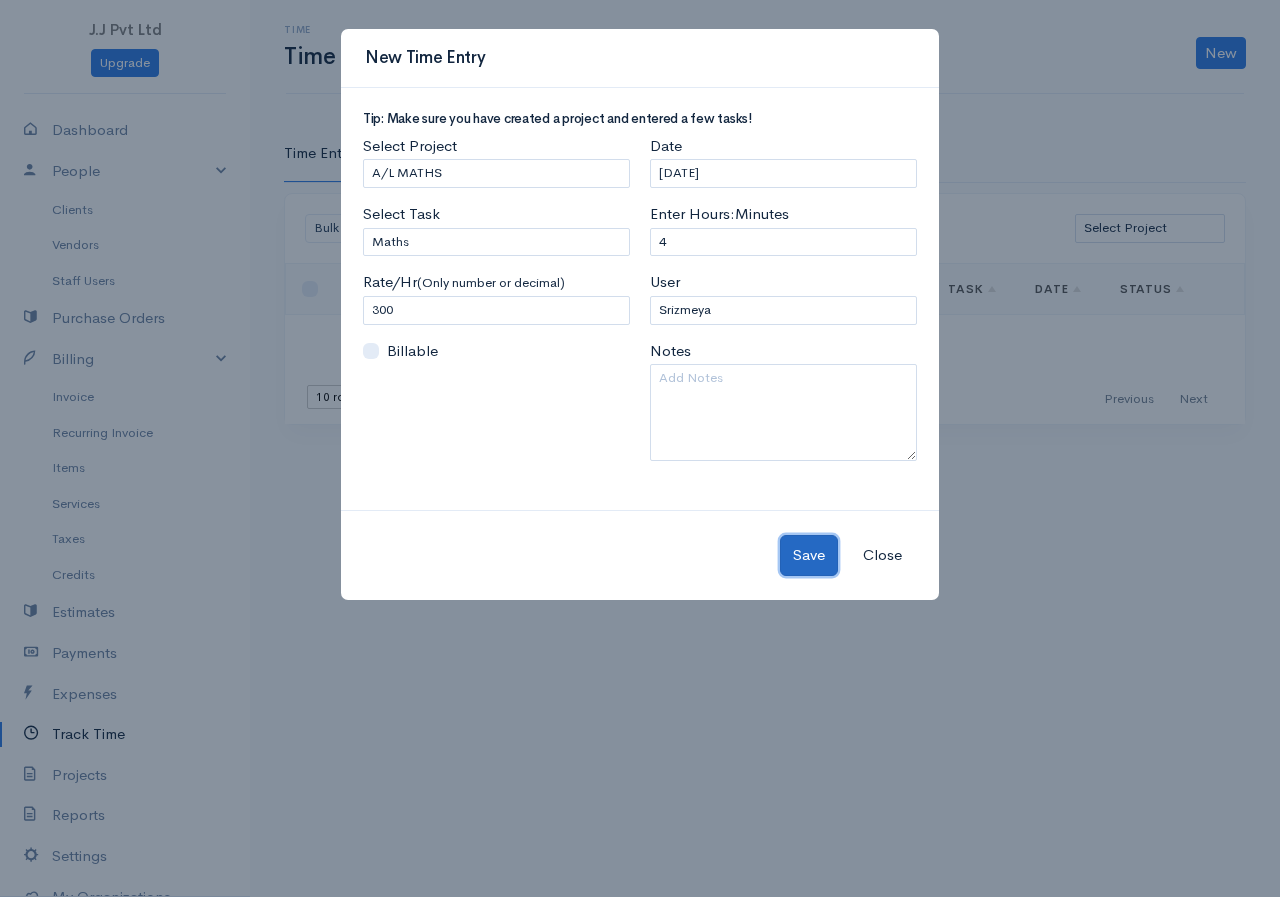 click on "Save" at bounding box center [809, 555] 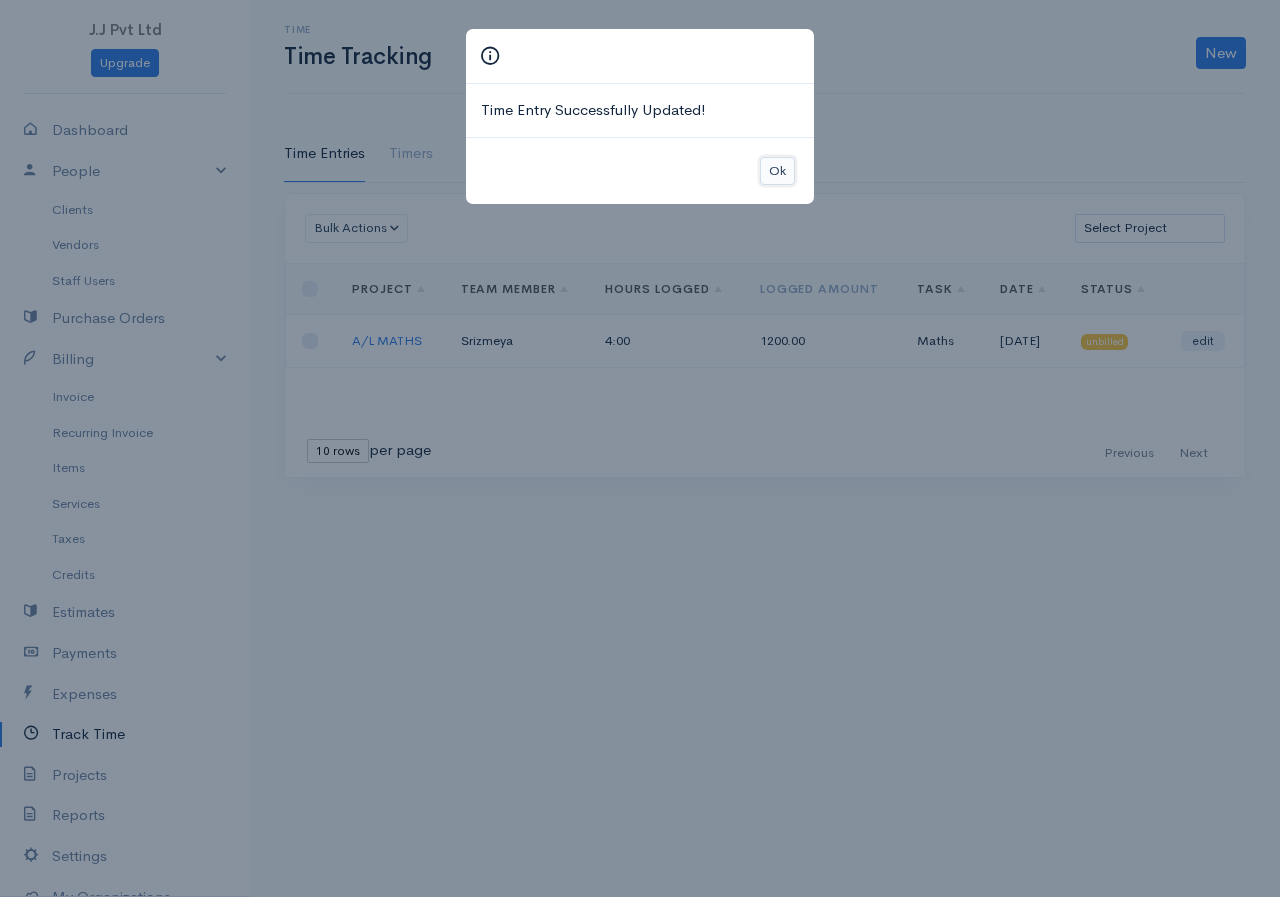 click on "Ok" at bounding box center (777, 171) 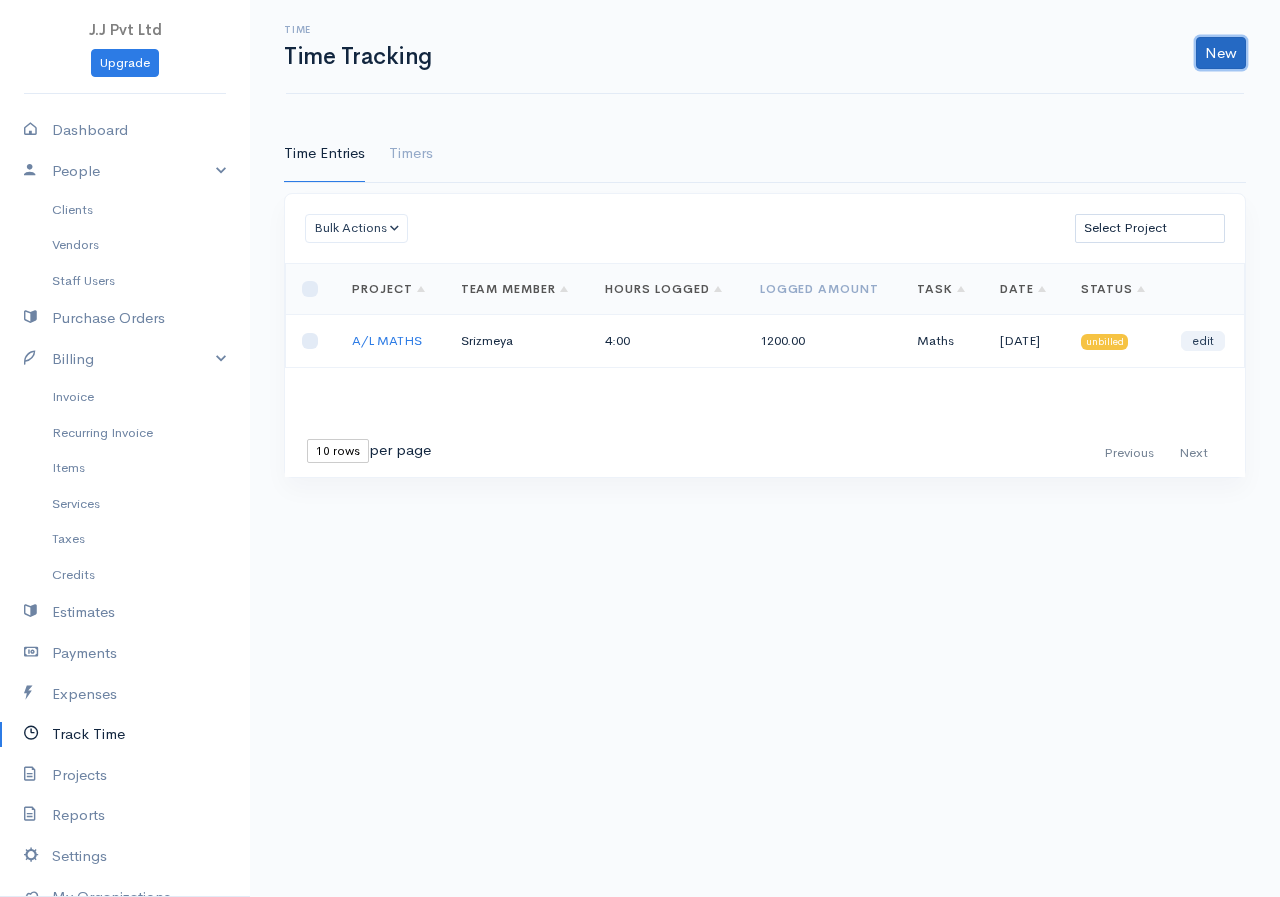 click on "New" at bounding box center [1221, 53] 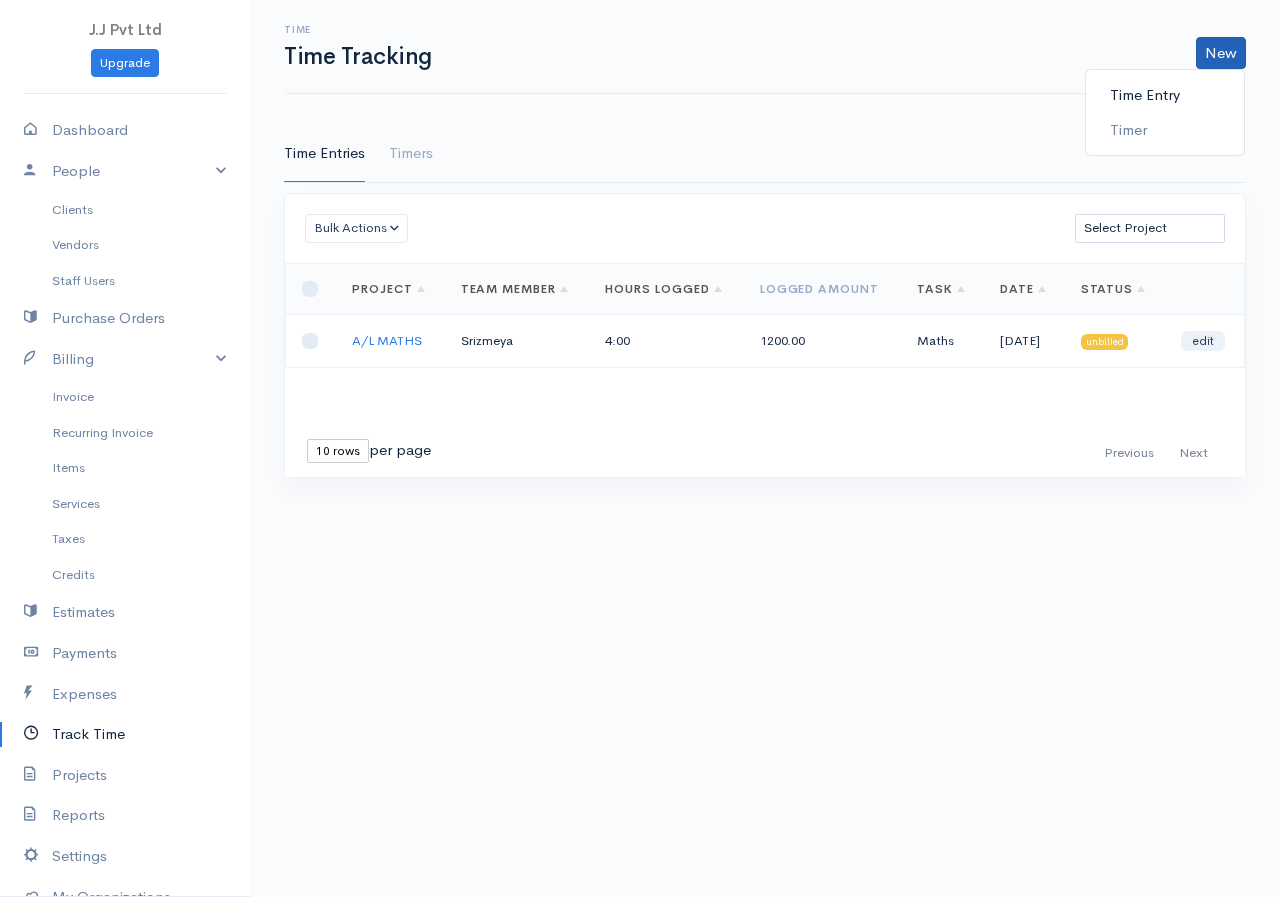 click on "Time Entry" at bounding box center [1165, 95] 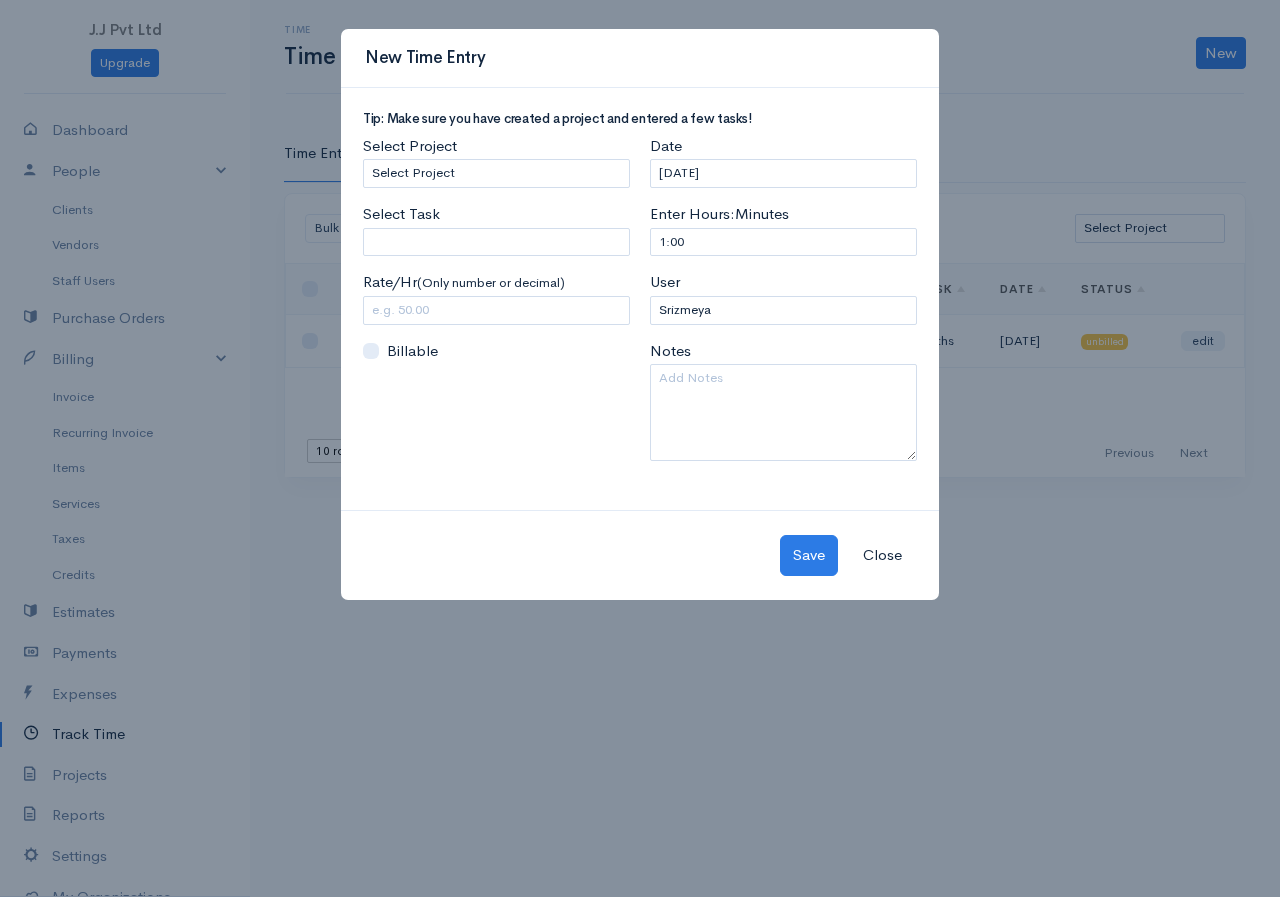 click on "Select Project Select Project A/L MATHS" at bounding box center [496, 161] 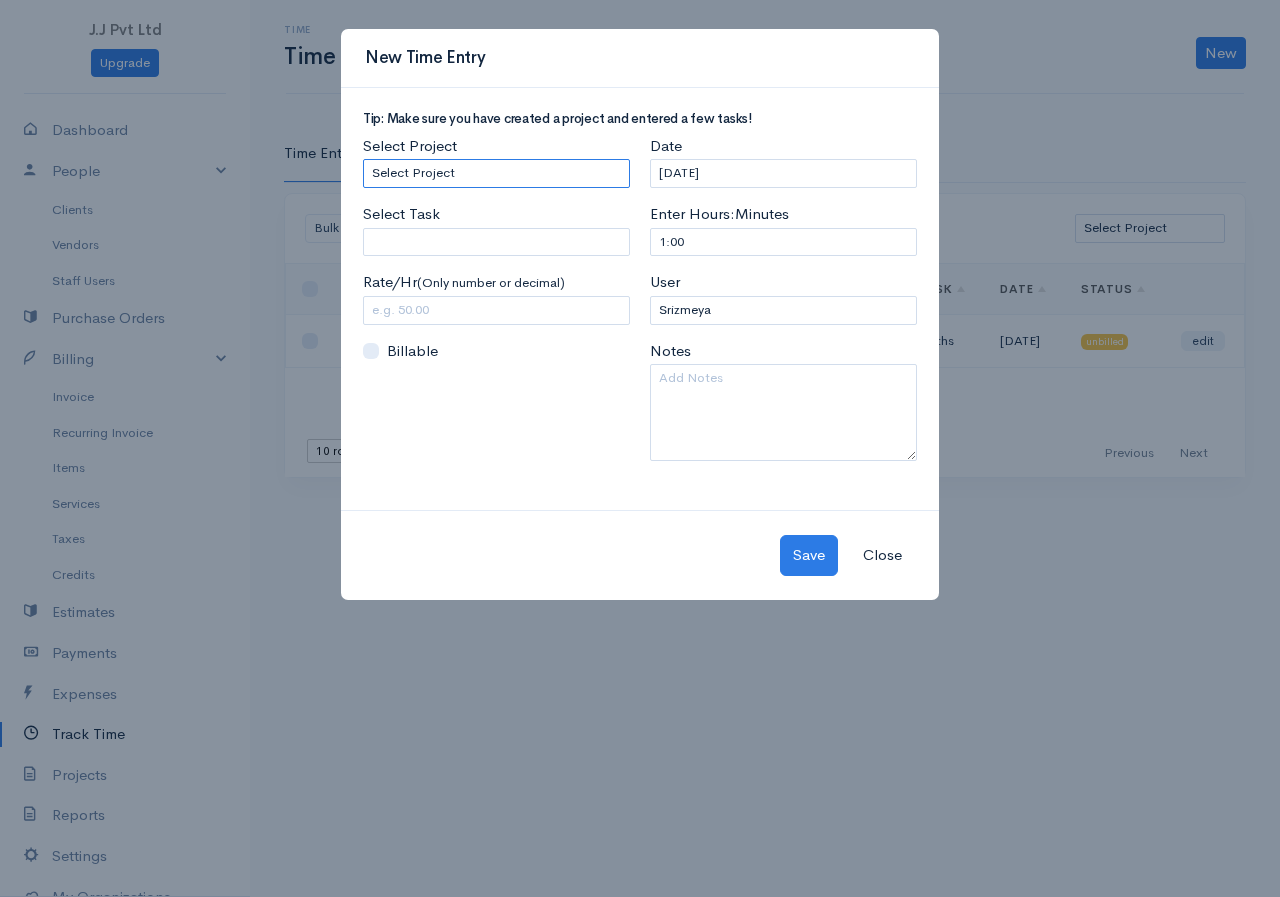 click on "Select Project A/L MATHS" at bounding box center [496, 173] 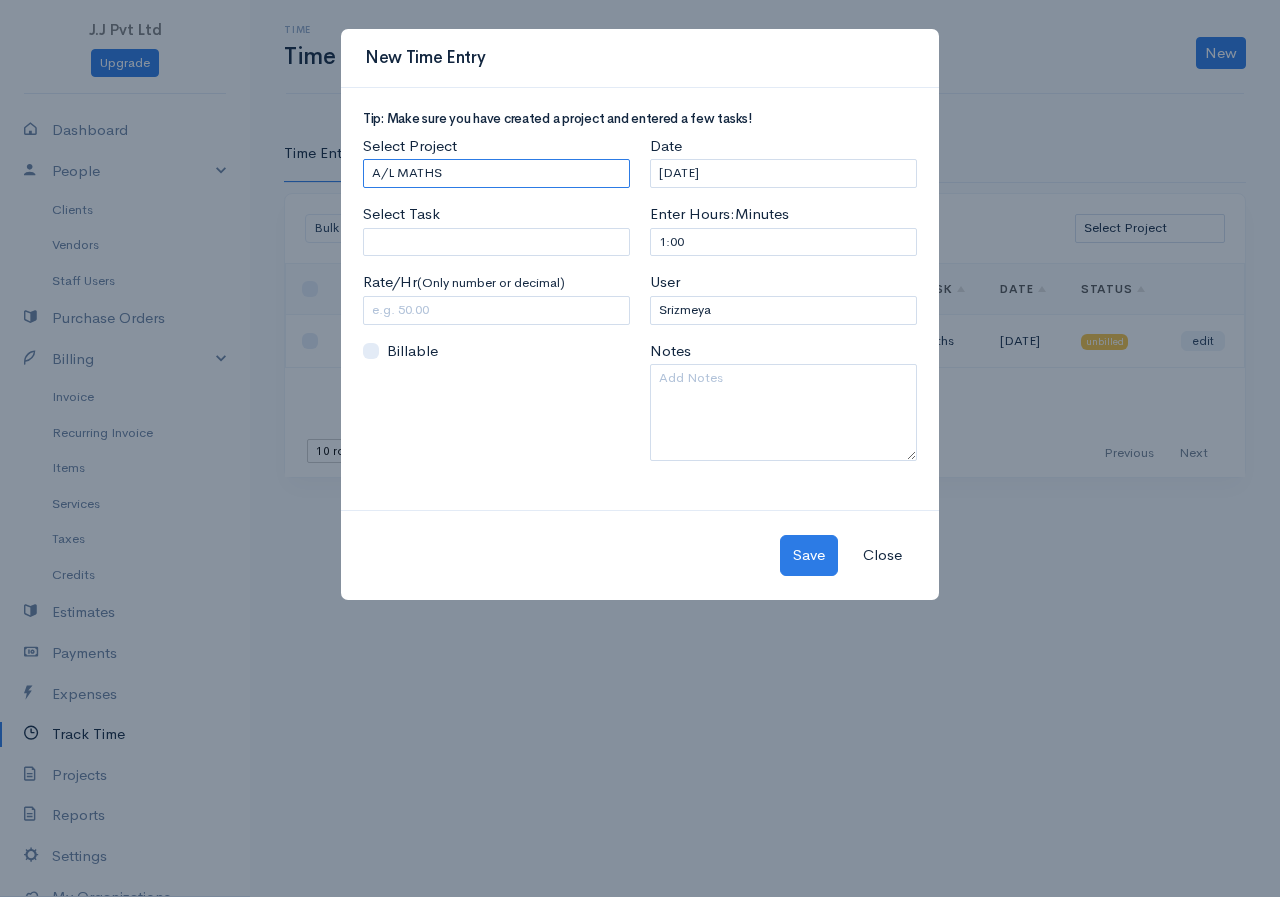 click on "Select Project A/L MATHS" at bounding box center [496, 173] 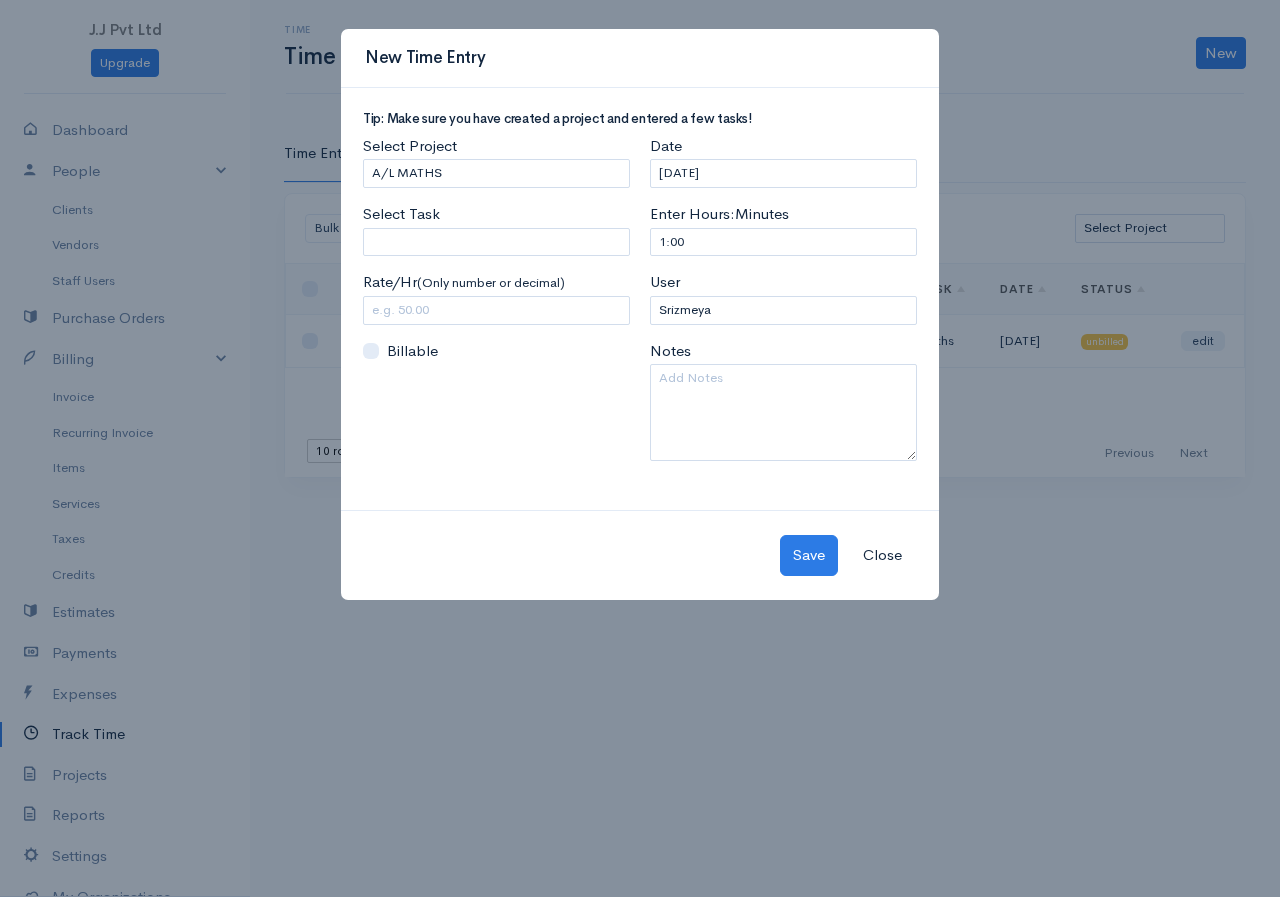 click on "Select Project Select Project A/L MATHS Select Task Please enter or select a task Rate/Hr (Only number or decimal) Billable" at bounding box center (496, 305) 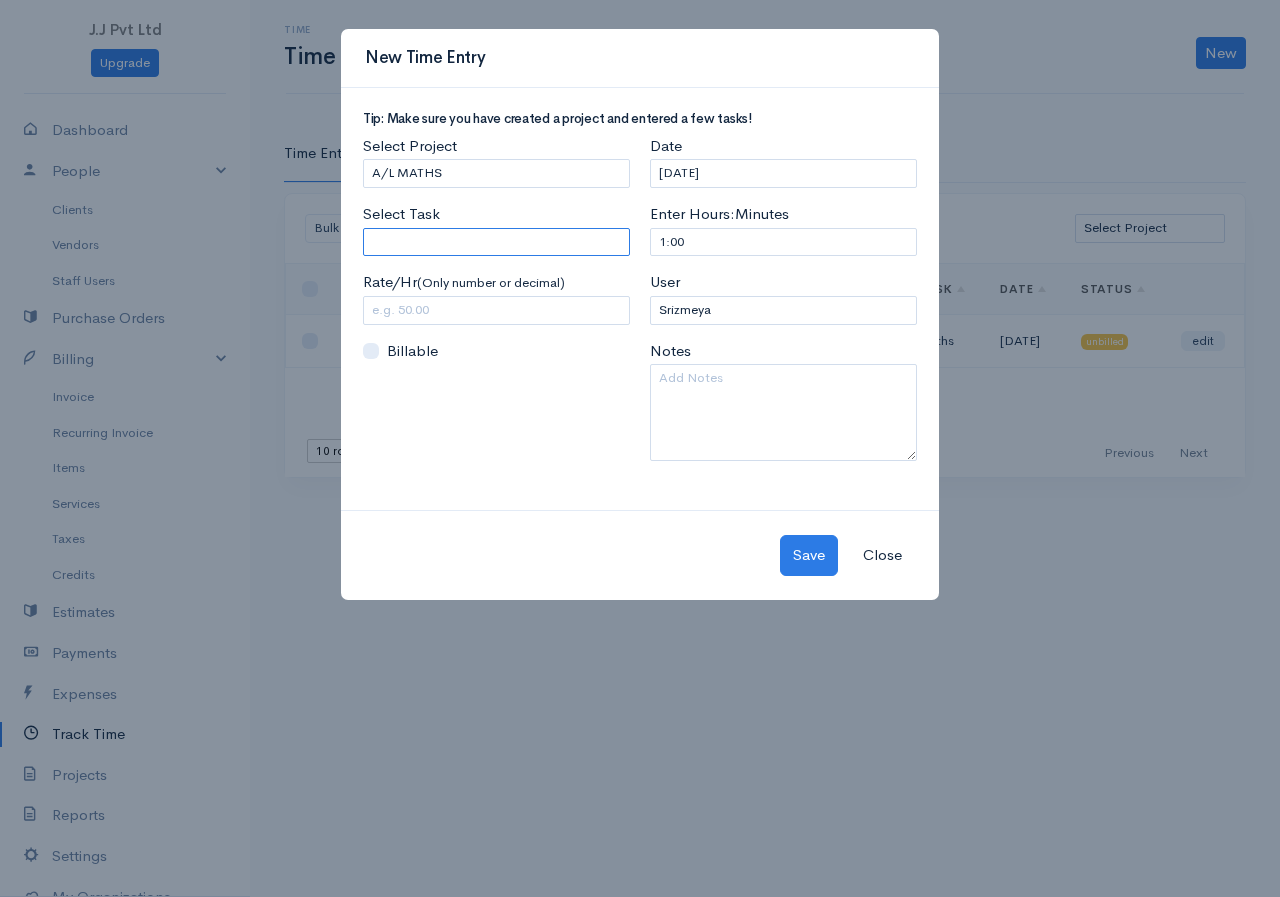 click on "Select Task" at bounding box center (496, 242) 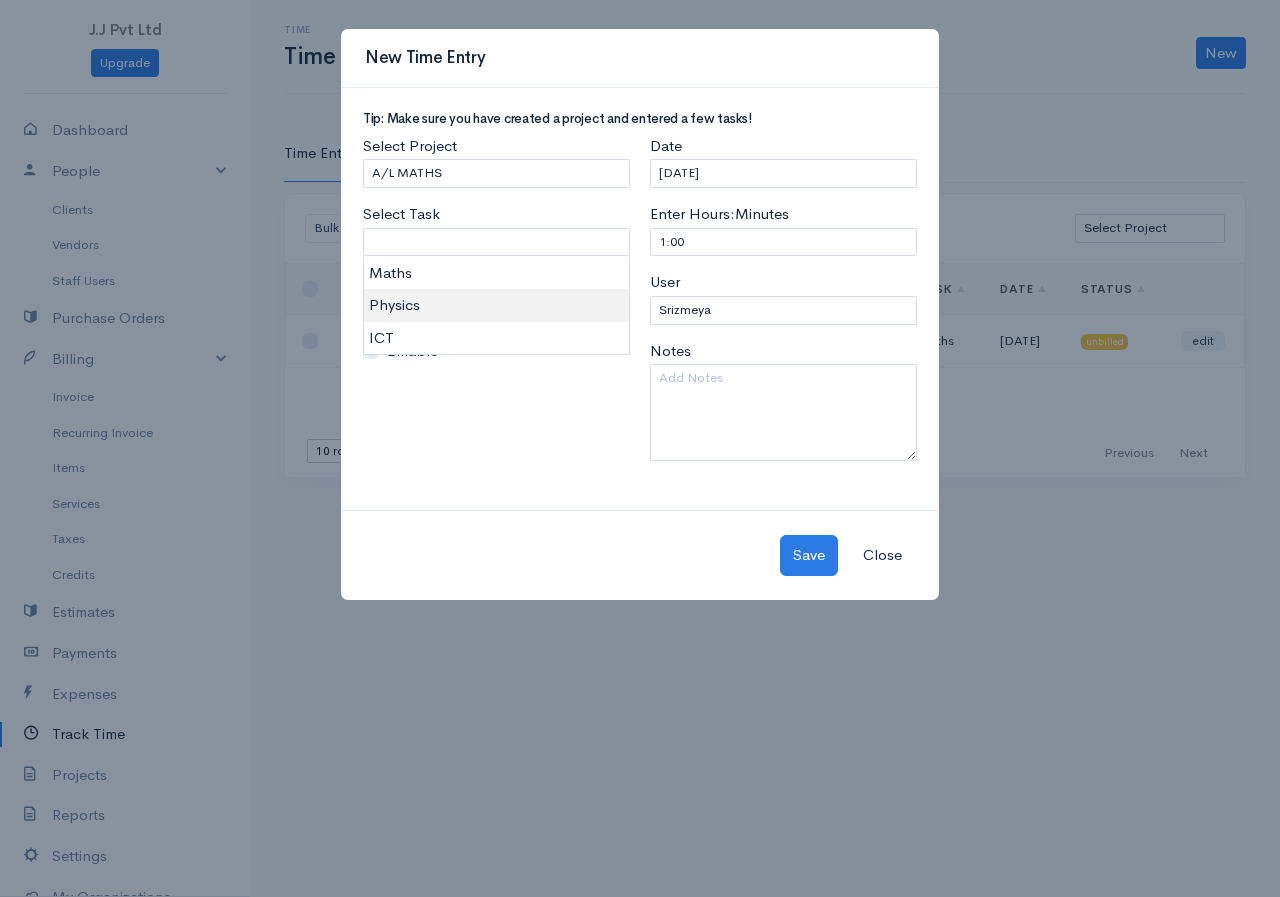 type on "Physics" 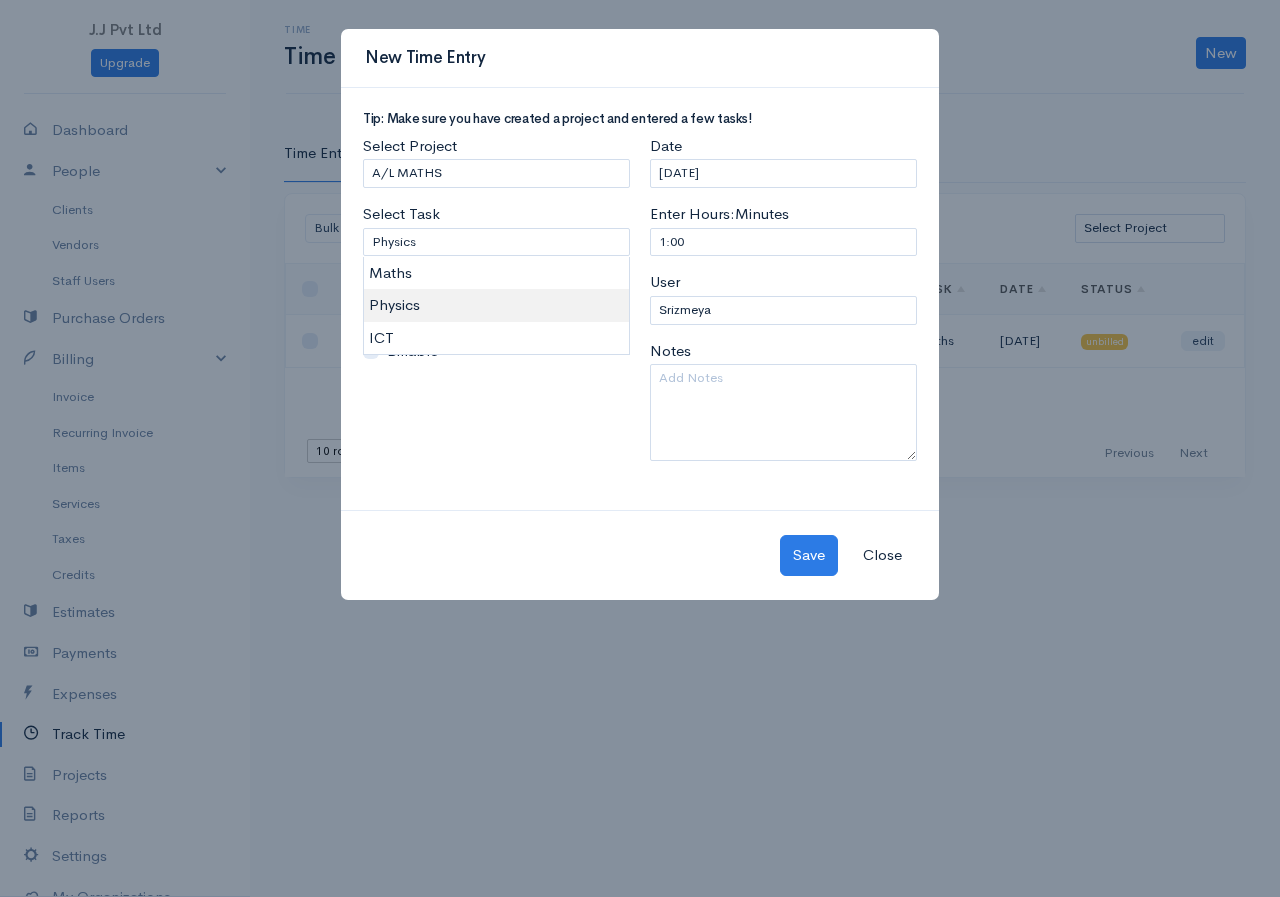 click on "J.J  Pvt Ltd
Upgrade
Dashboard
People
Clients
Vendors
Staff Users
Purchase Orders
Billing
Invoice
Recurring Invoice
Items
Services
Taxes
Credits
Estimates
Payments
Expenses
Track Time
Projects
Reports
Settings
My Organizations
Logout
Help
@CloudBooksApp 2022
Time
Time Tracking
New Time Entry Timer
Time Entries Timers Bulk Actions Delete Generate Invoice Mark as Billed Mark Un-Billed Select Project A/L MATHS Loading ... First Previous Next Last 10 rows 25 rows 50 rows Task" at bounding box center (640, 448) 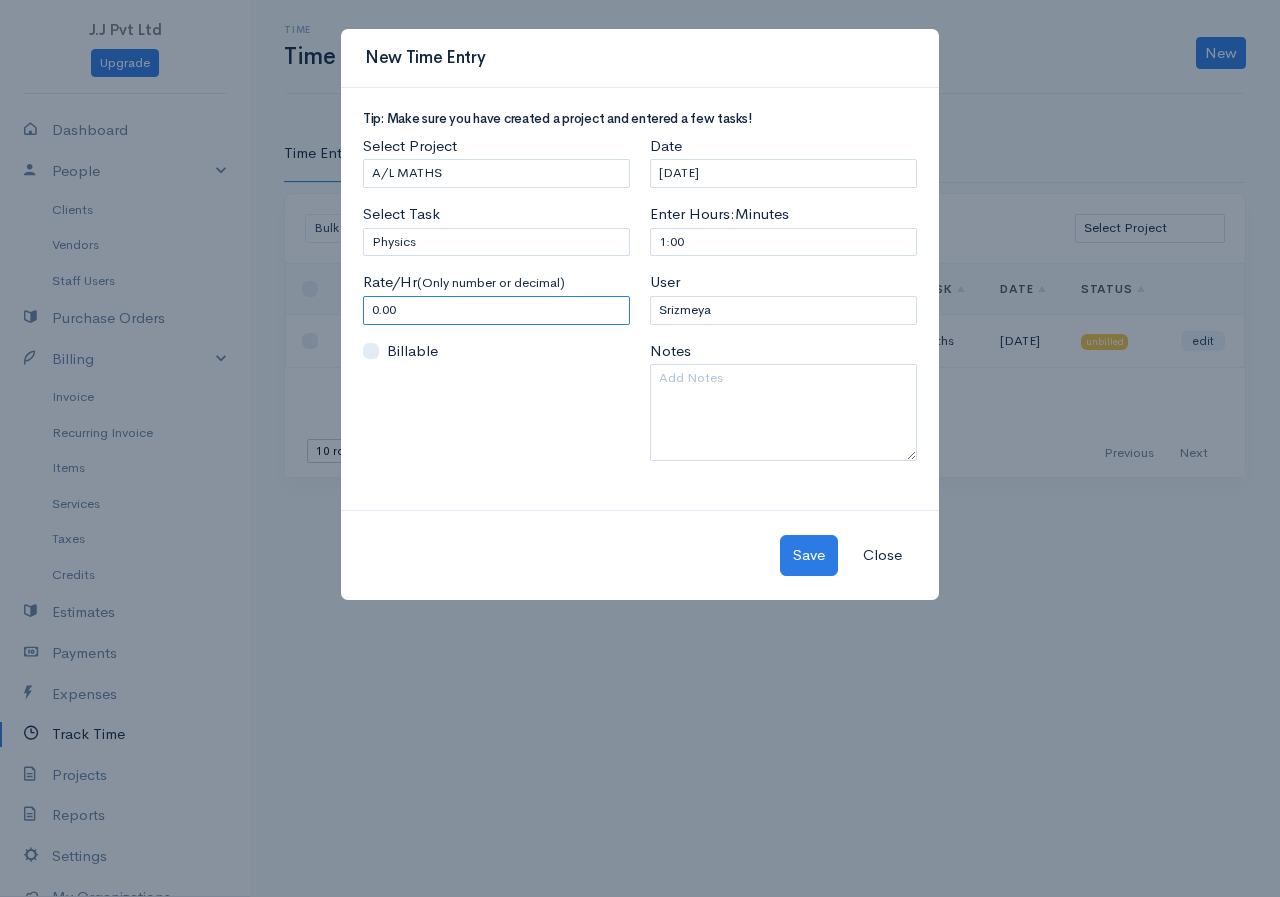 click on "0.00" at bounding box center [496, 310] 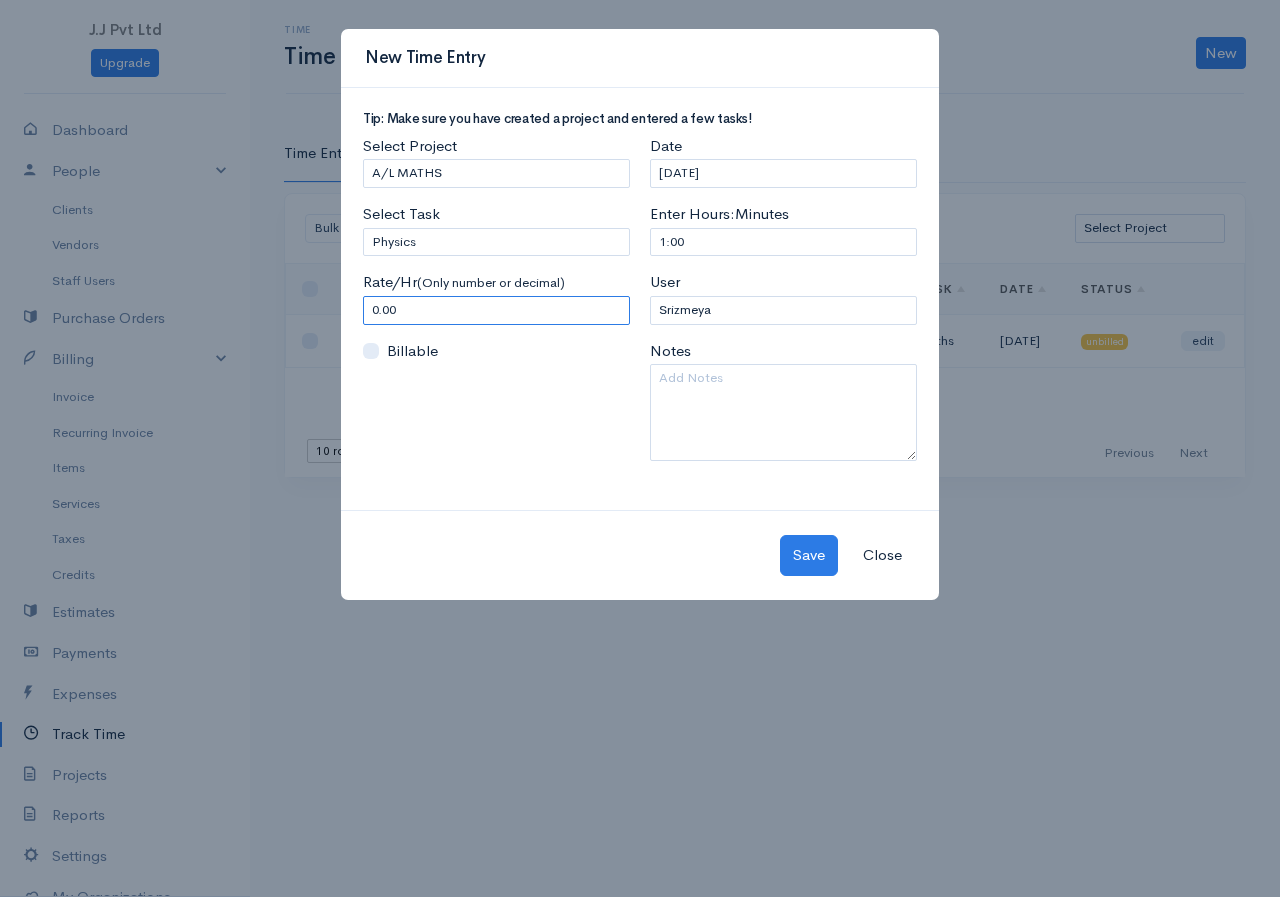drag, startPoint x: 434, startPoint y: 313, endPoint x: 341, endPoint y: 320, distance: 93.26307 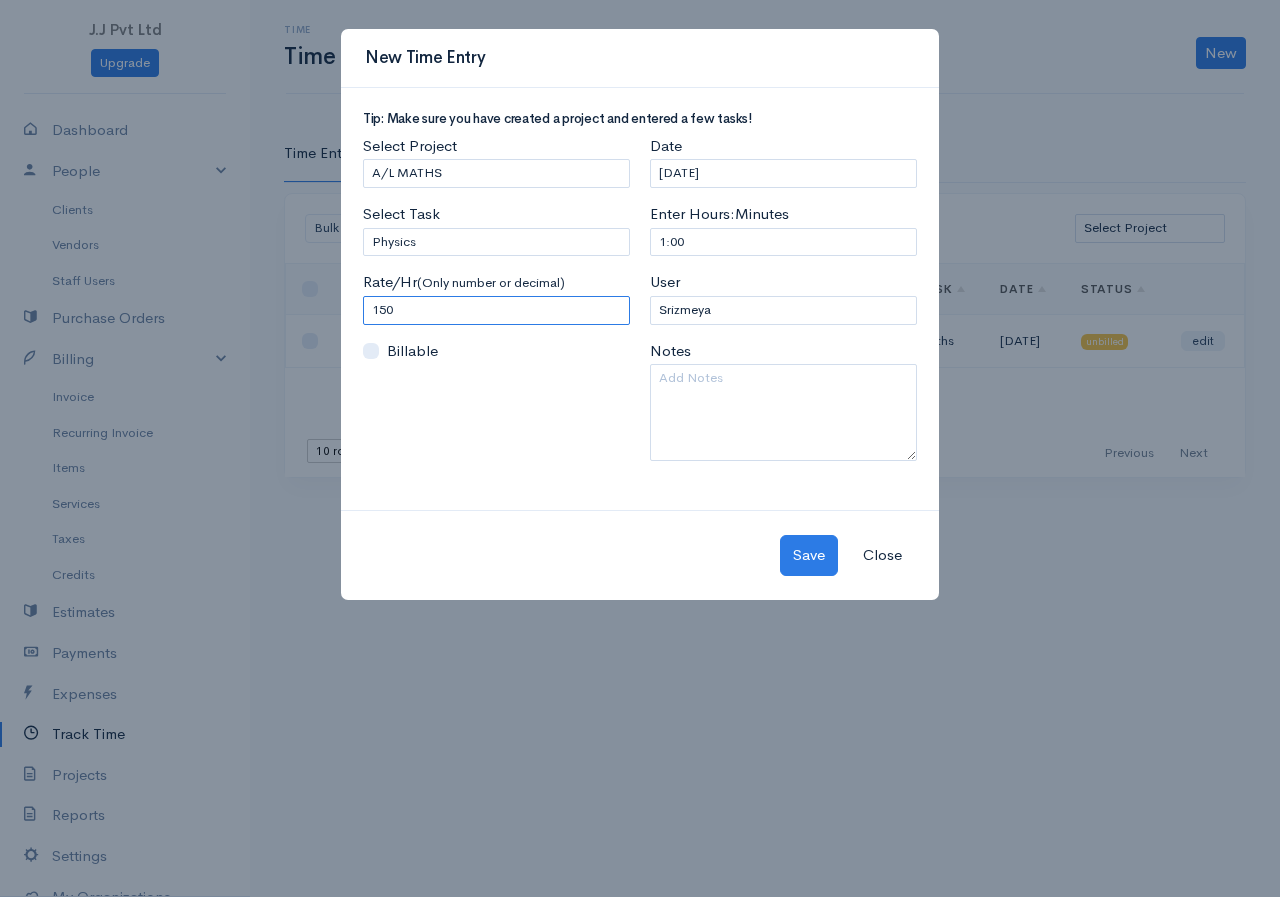 type on "150" 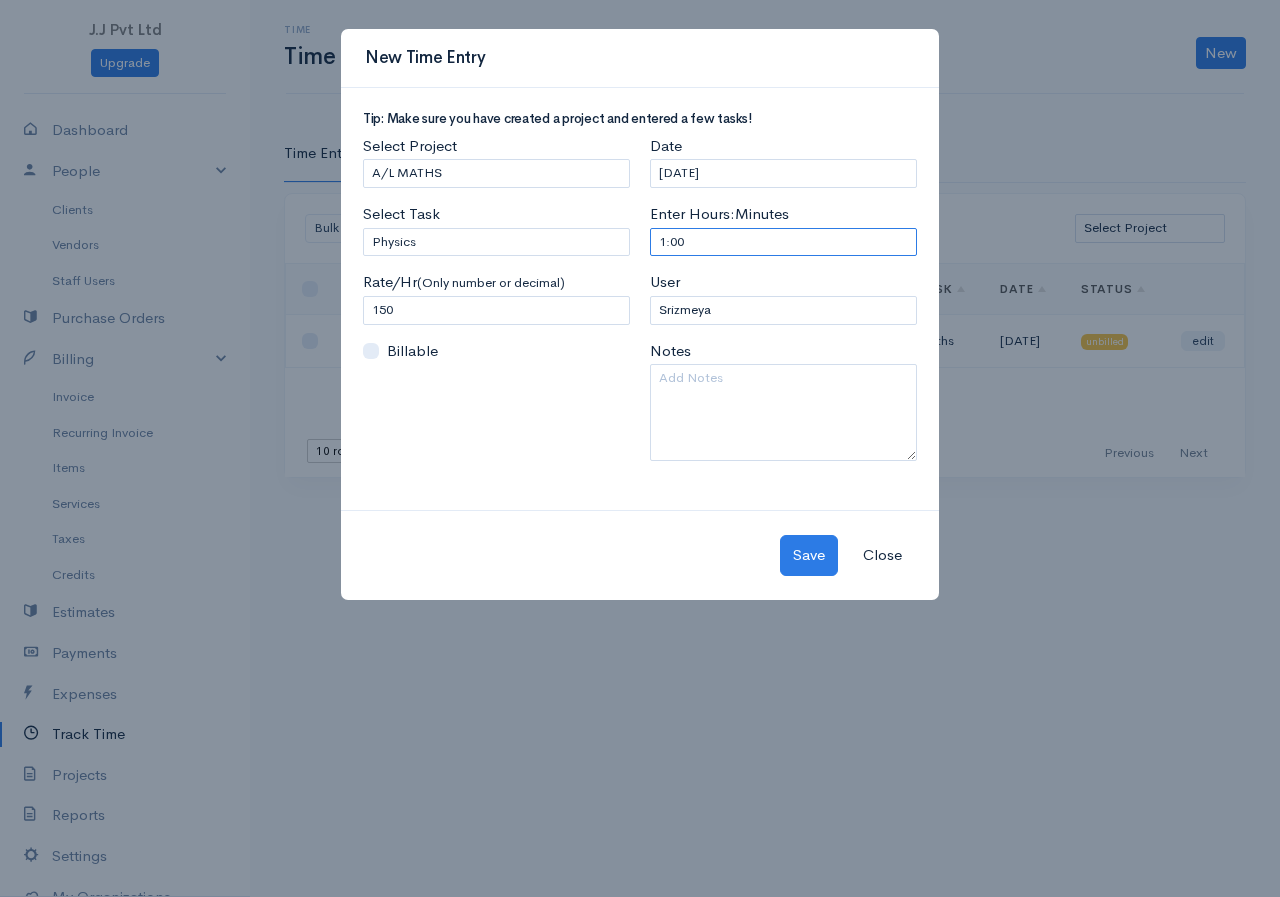 drag, startPoint x: 735, startPoint y: 241, endPoint x: 592, endPoint y: 239, distance: 143.01399 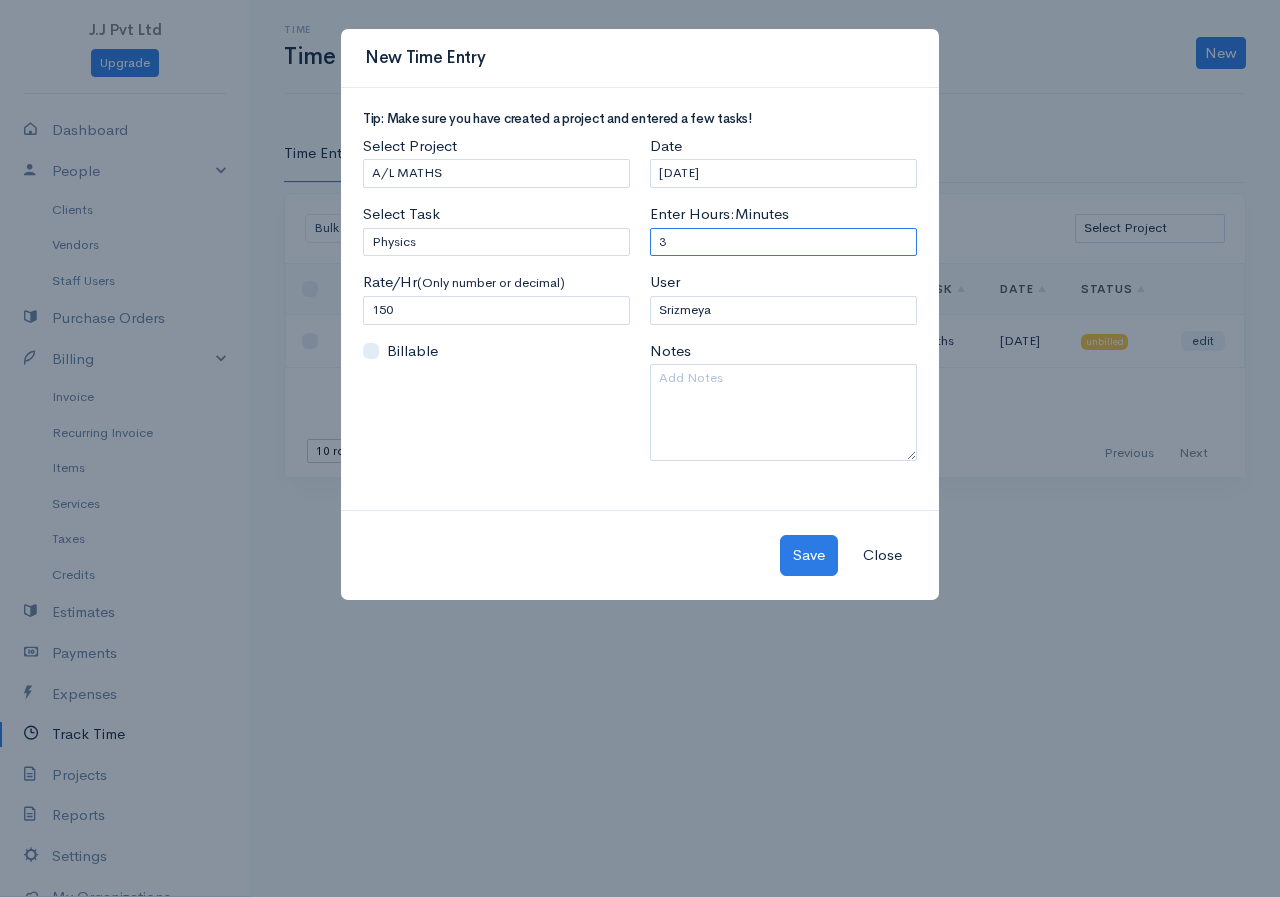 type on "3" 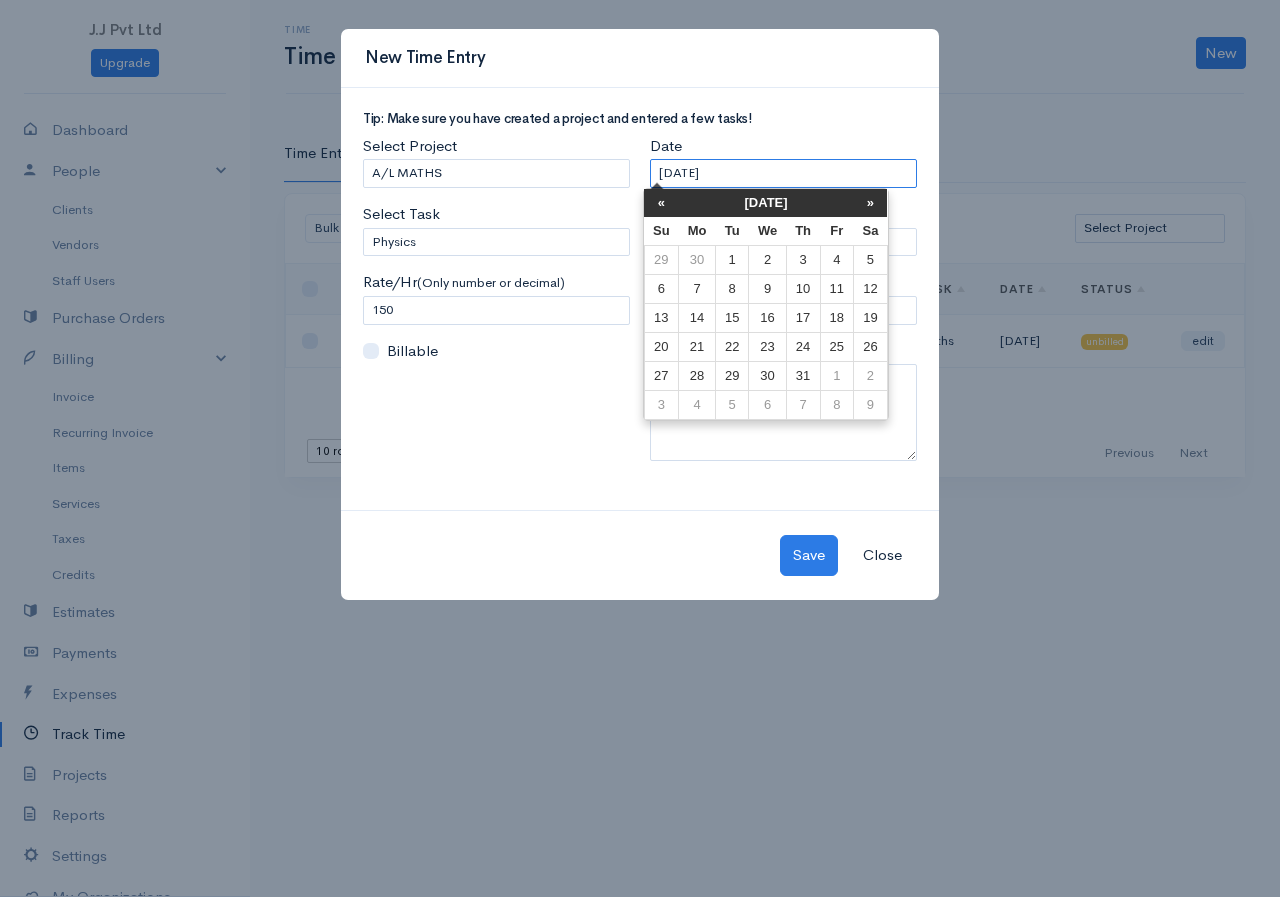 drag, startPoint x: 781, startPoint y: 168, endPoint x: 494, endPoint y: 173, distance: 287.04355 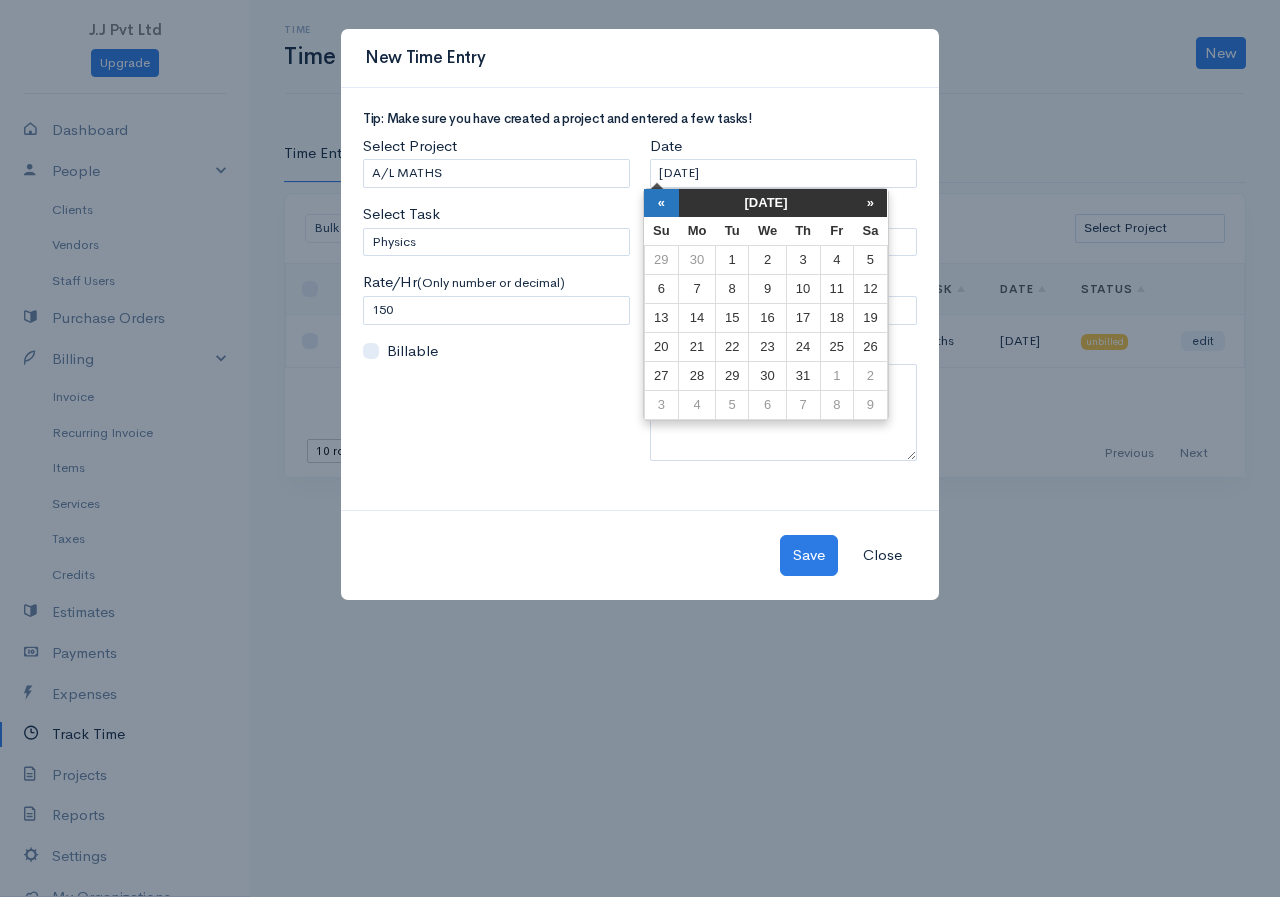 click on "«" at bounding box center [661, 203] 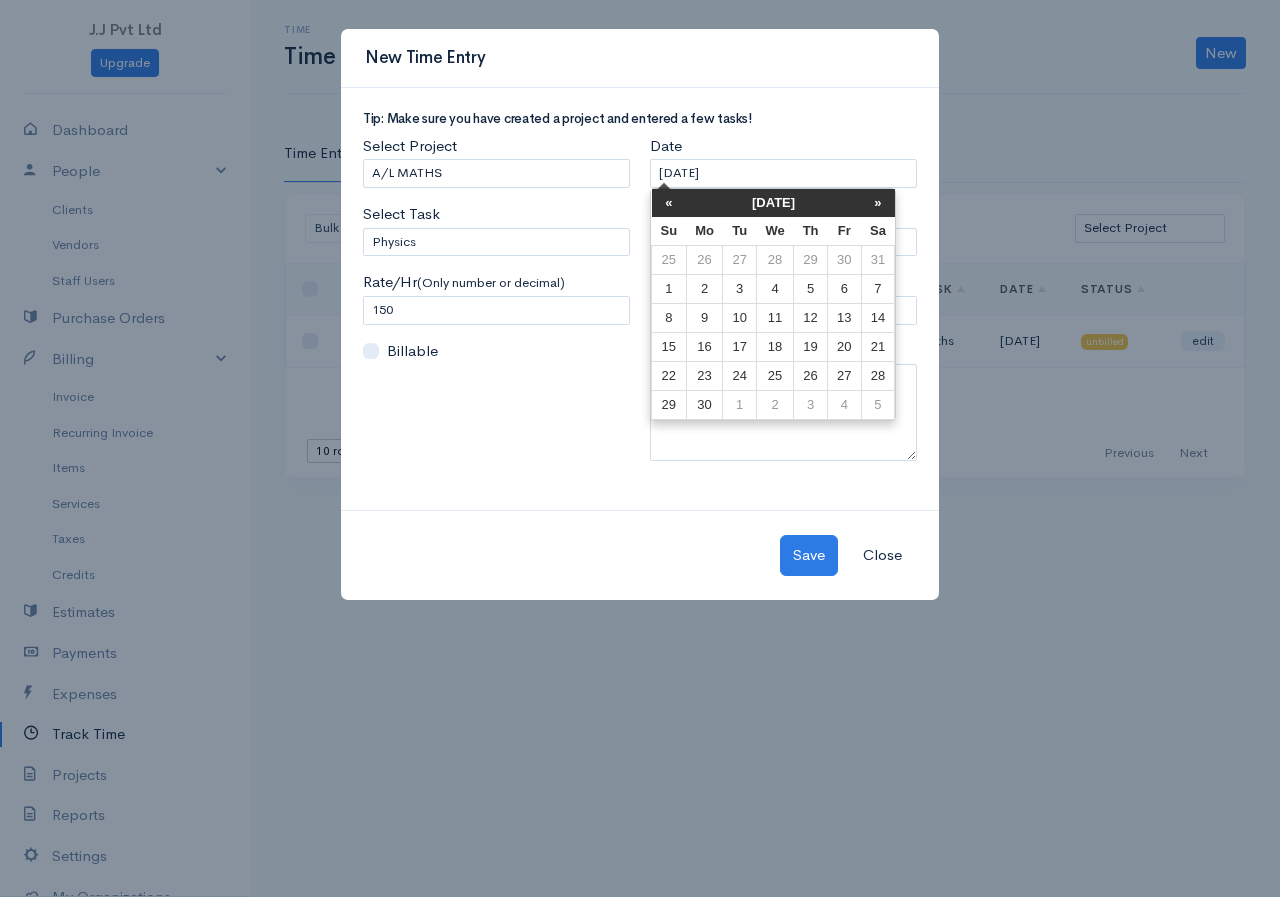 click on "«" at bounding box center [669, 203] 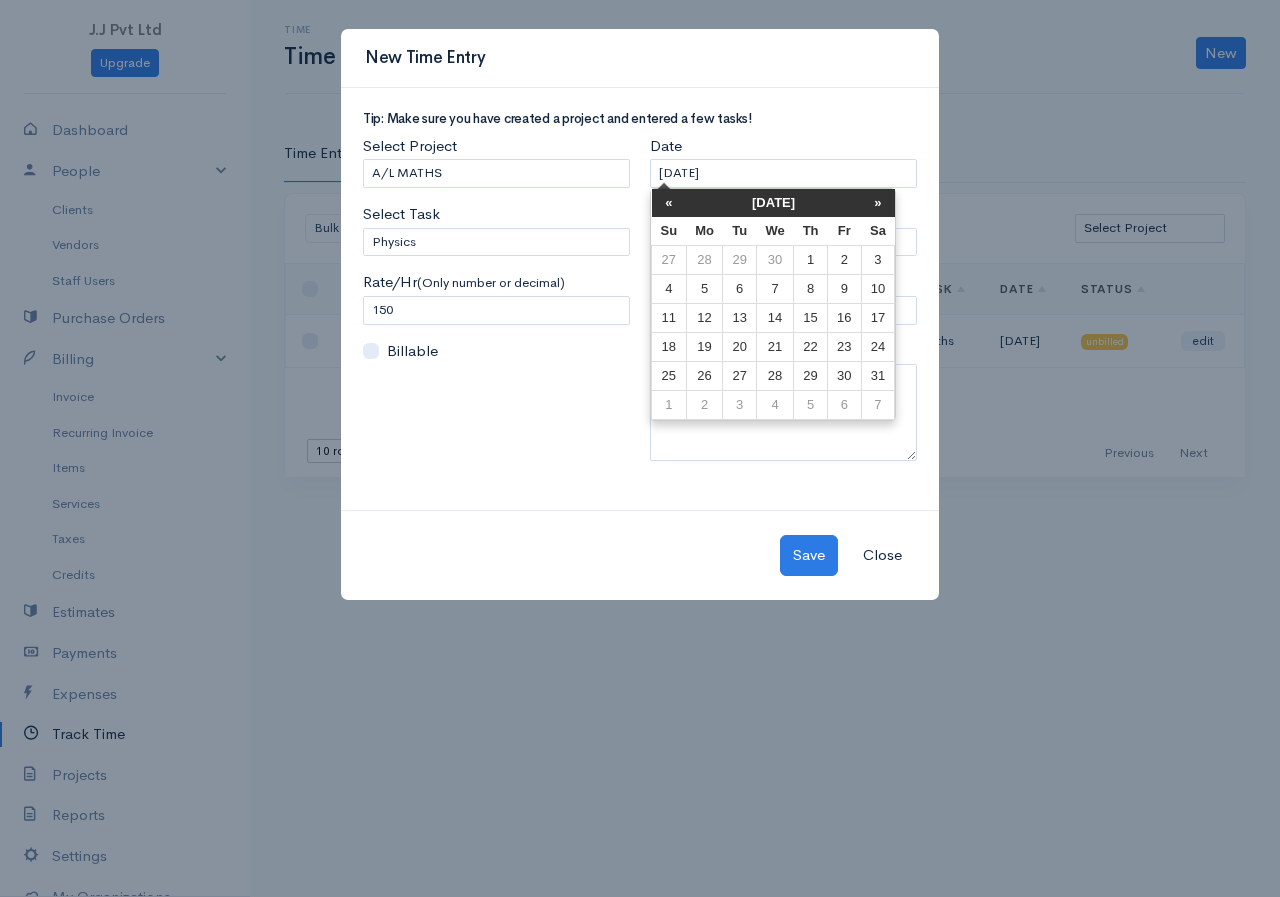 click on "«" at bounding box center (669, 203) 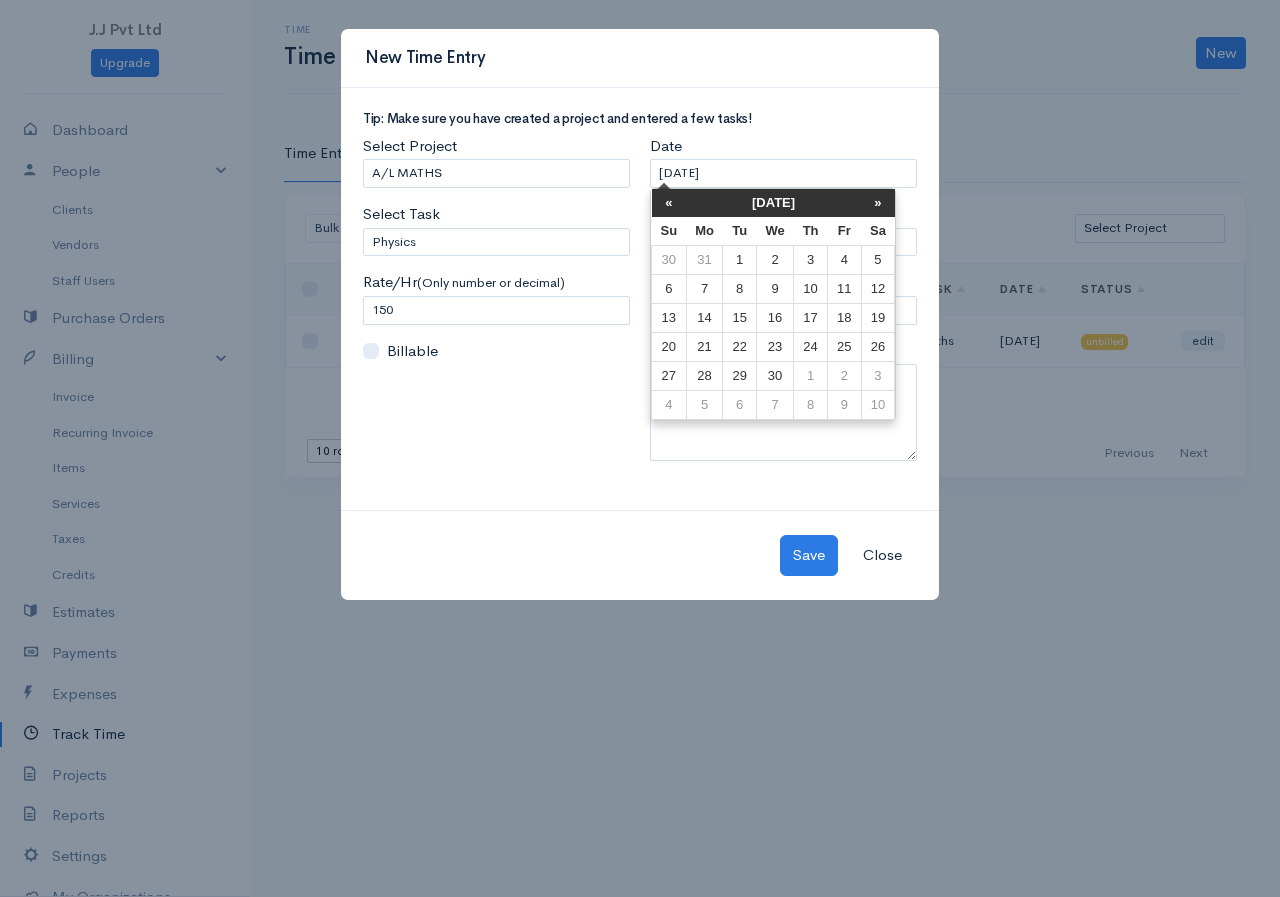 click on "«" at bounding box center [669, 203] 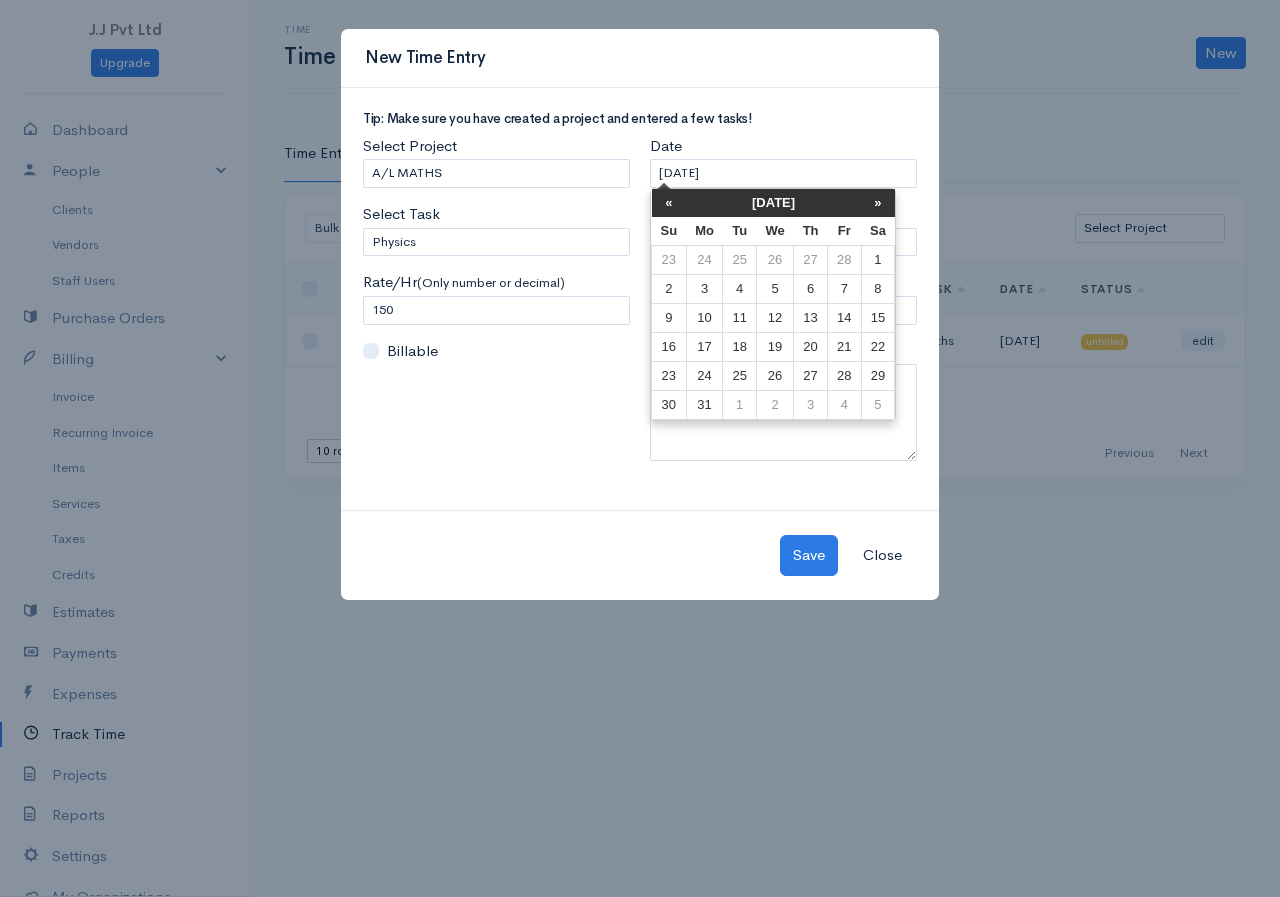 click on "«" at bounding box center [669, 203] 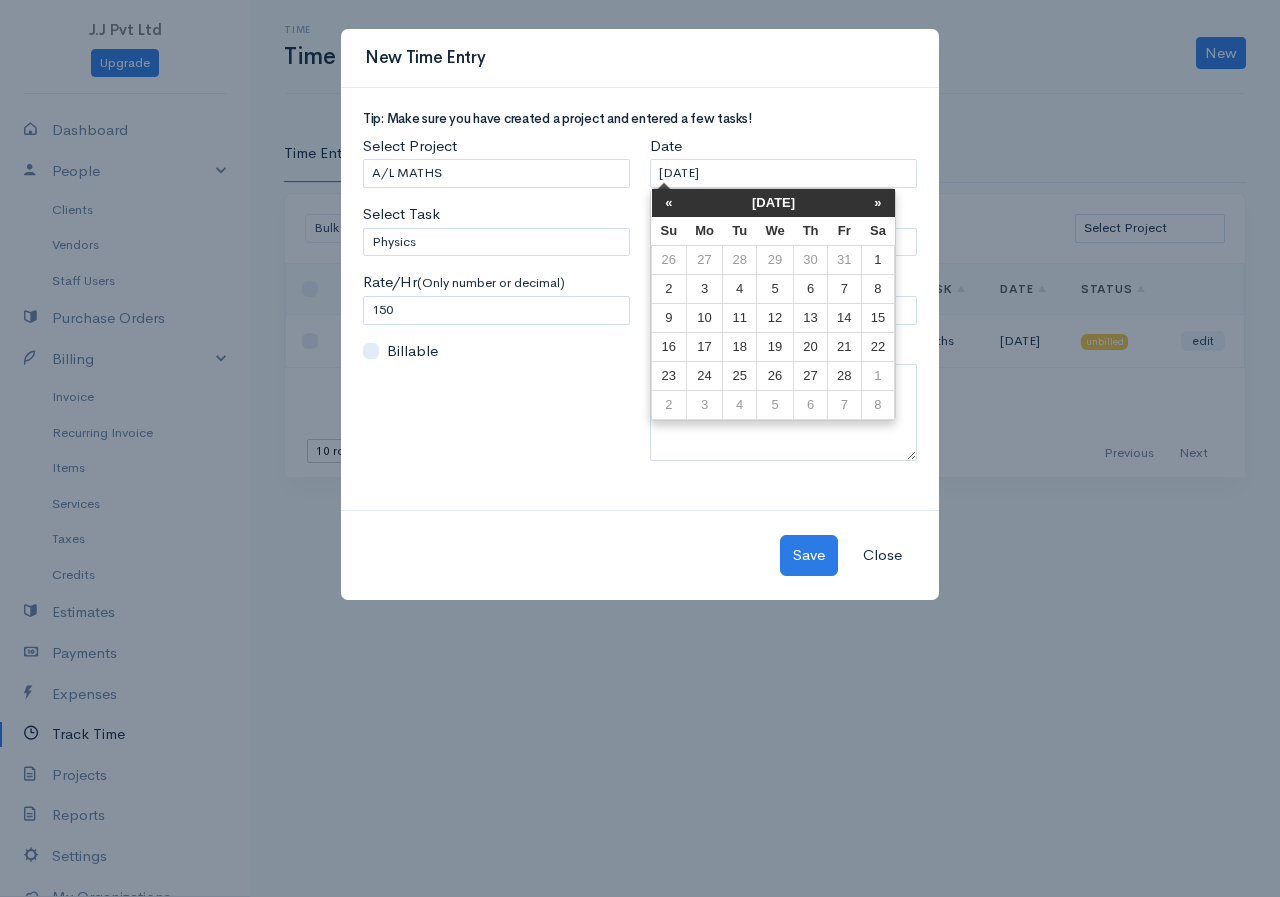 click on "«" at bounding box center (669, 203) 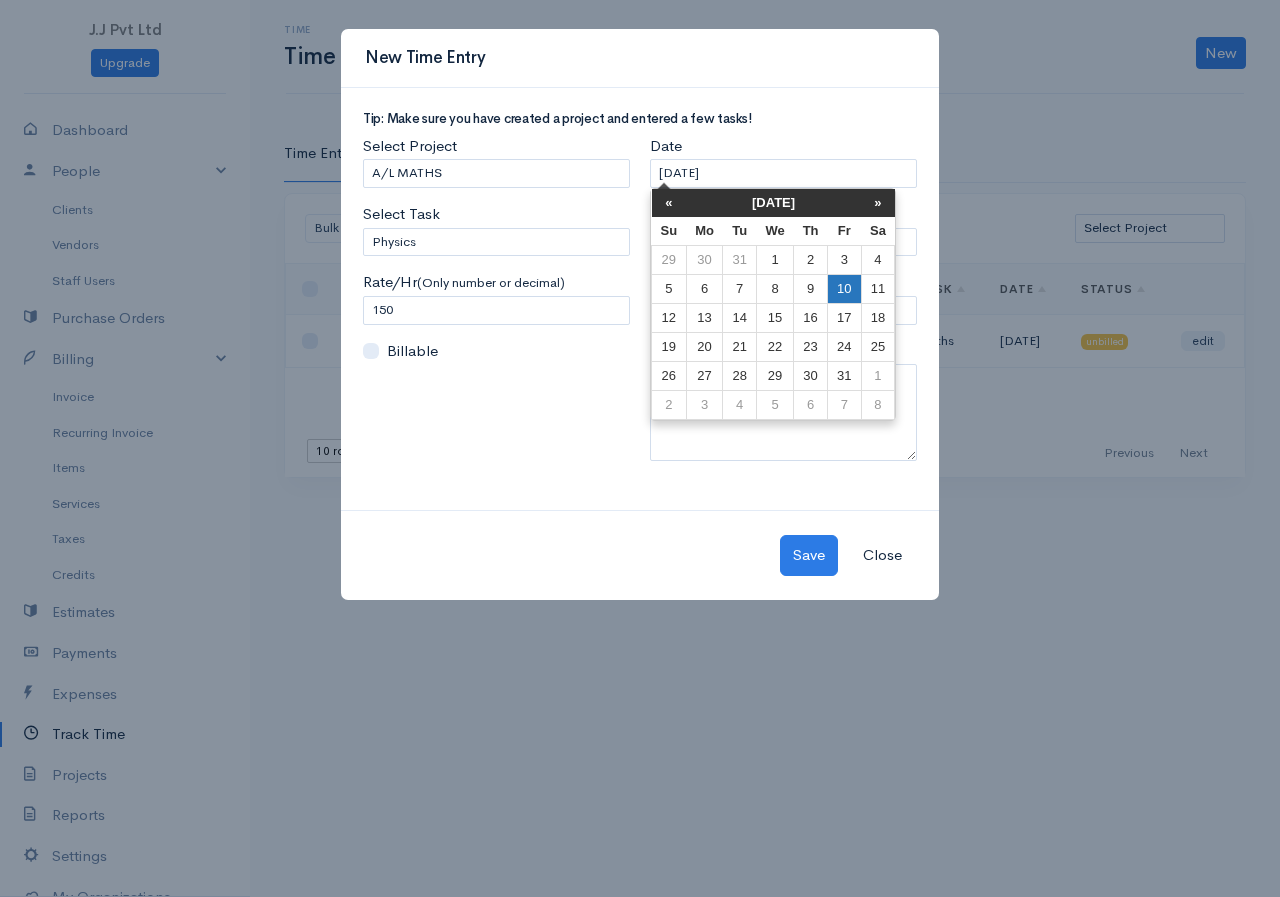 click on "10" at bounding box center [844, 289] 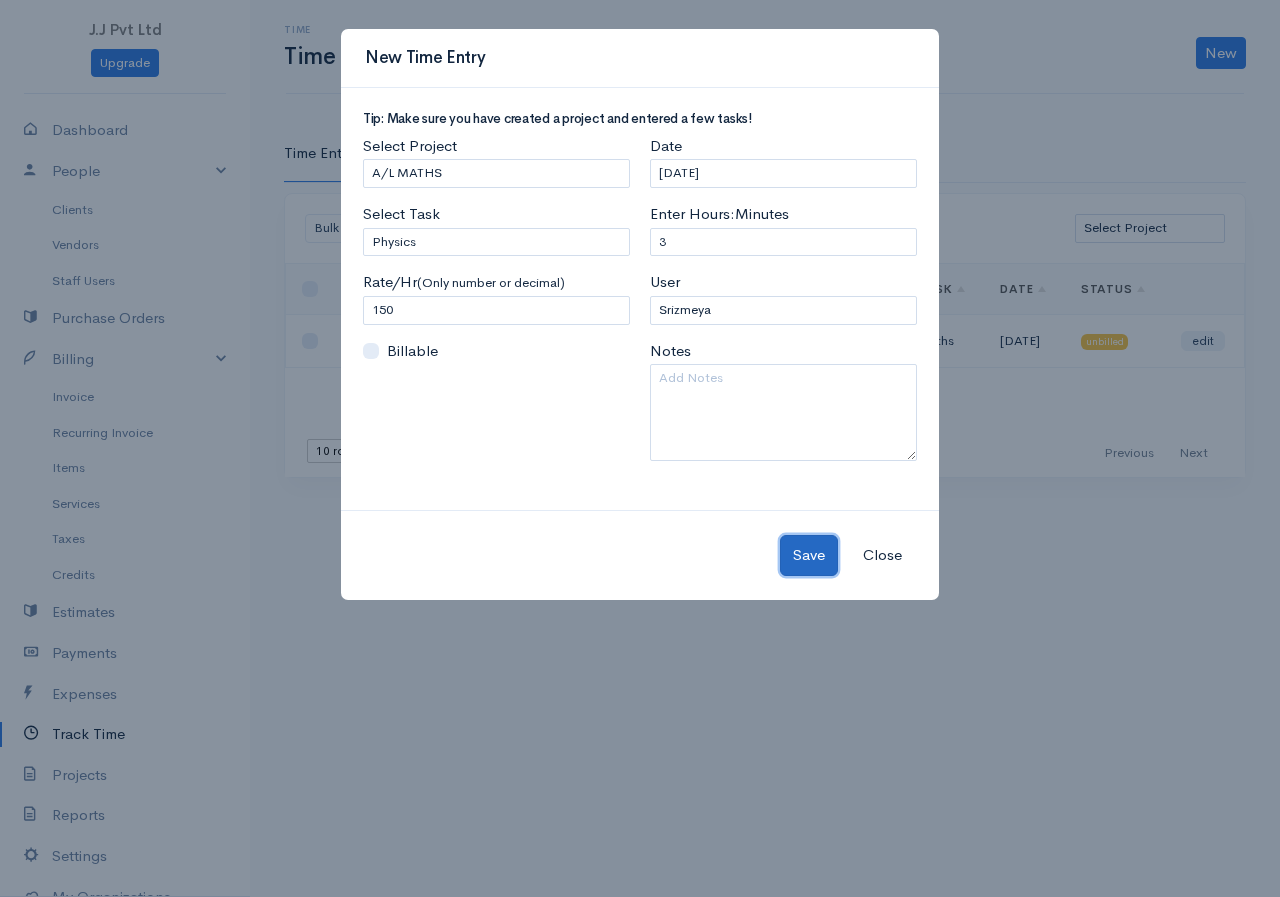 click on "Save" at bounding box center [809, 555] 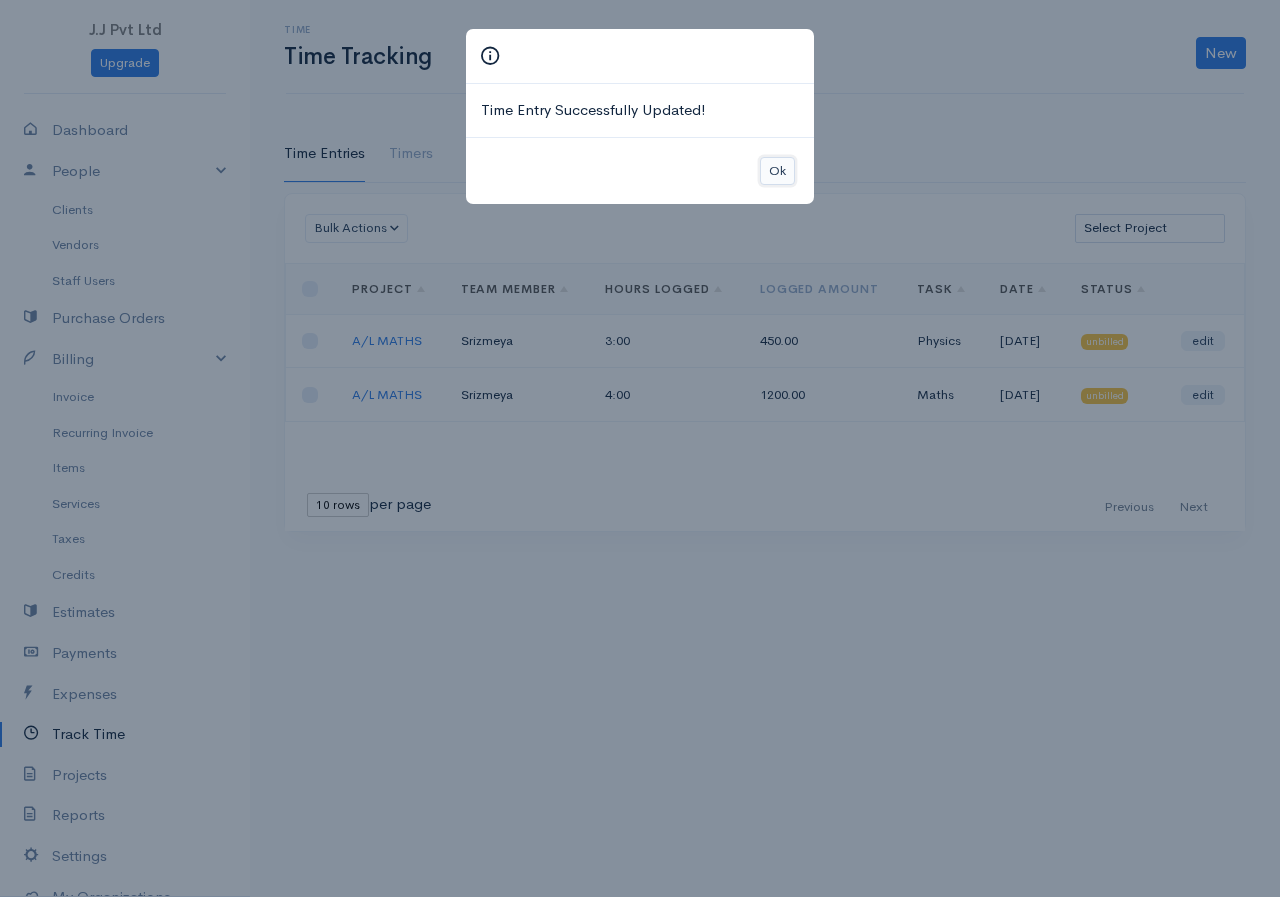 click on "Ok" at bounding box center (777, 171) 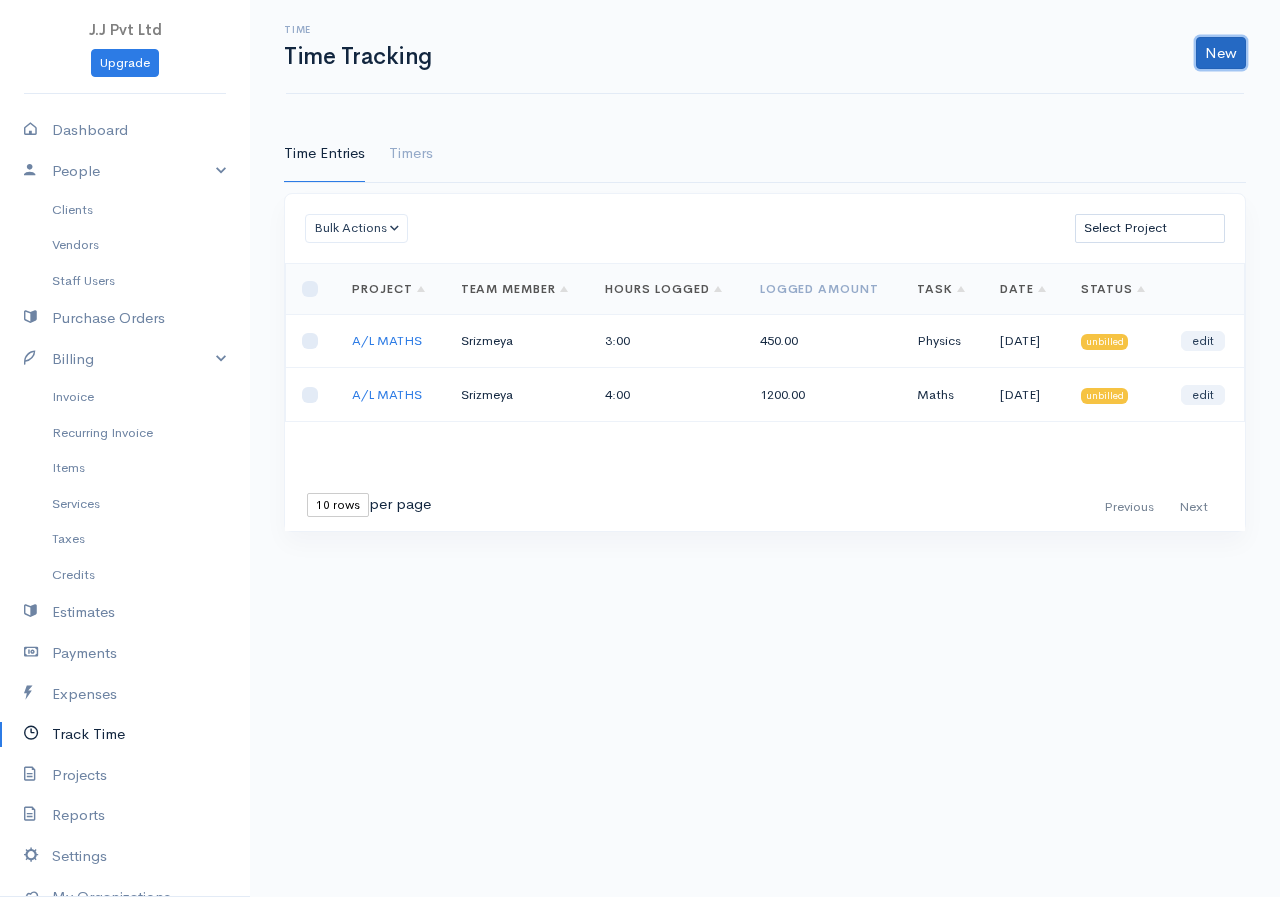 click on "New" at bounding box center [1221, 53] 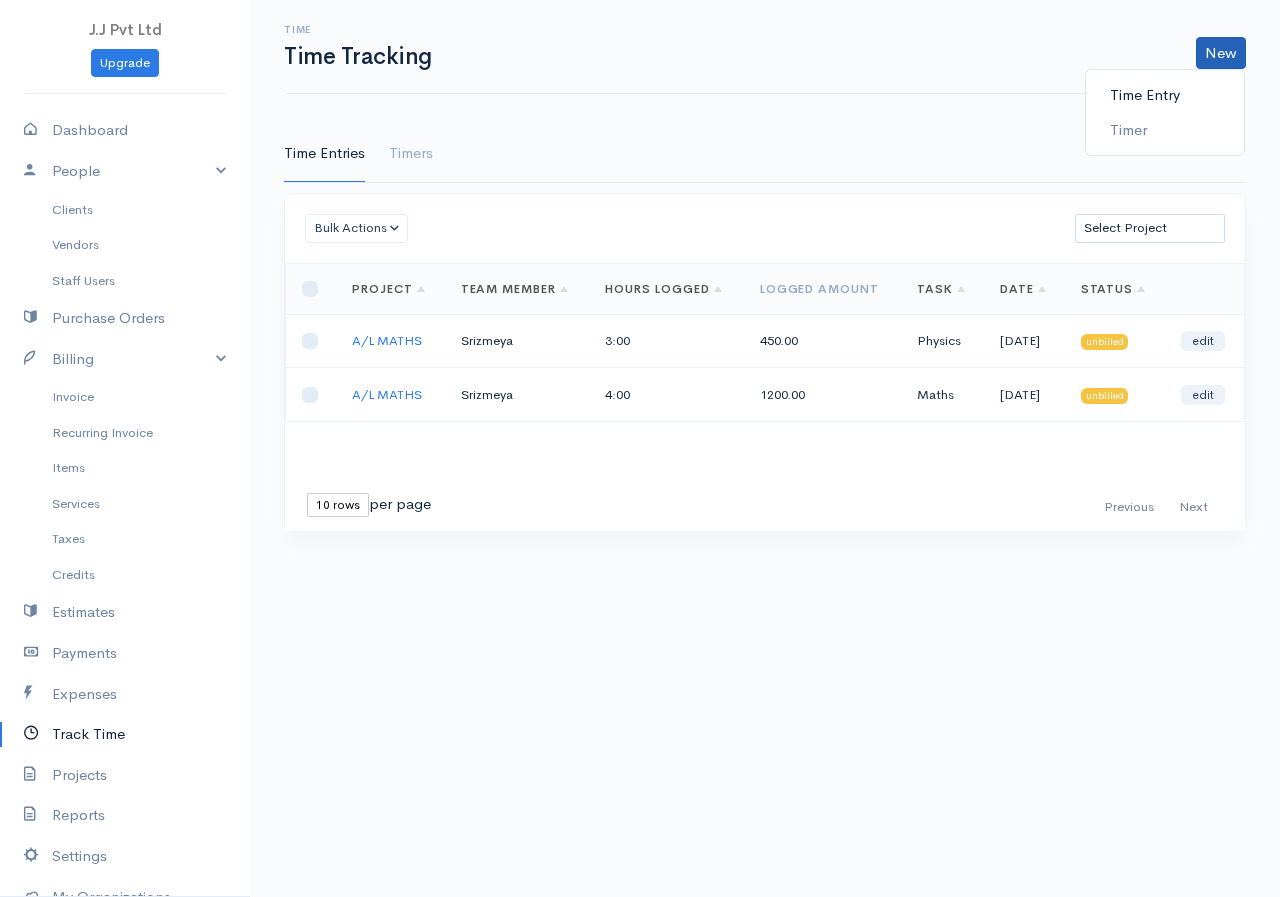 click on "Time Entry" at bounding box center [1165, 95] 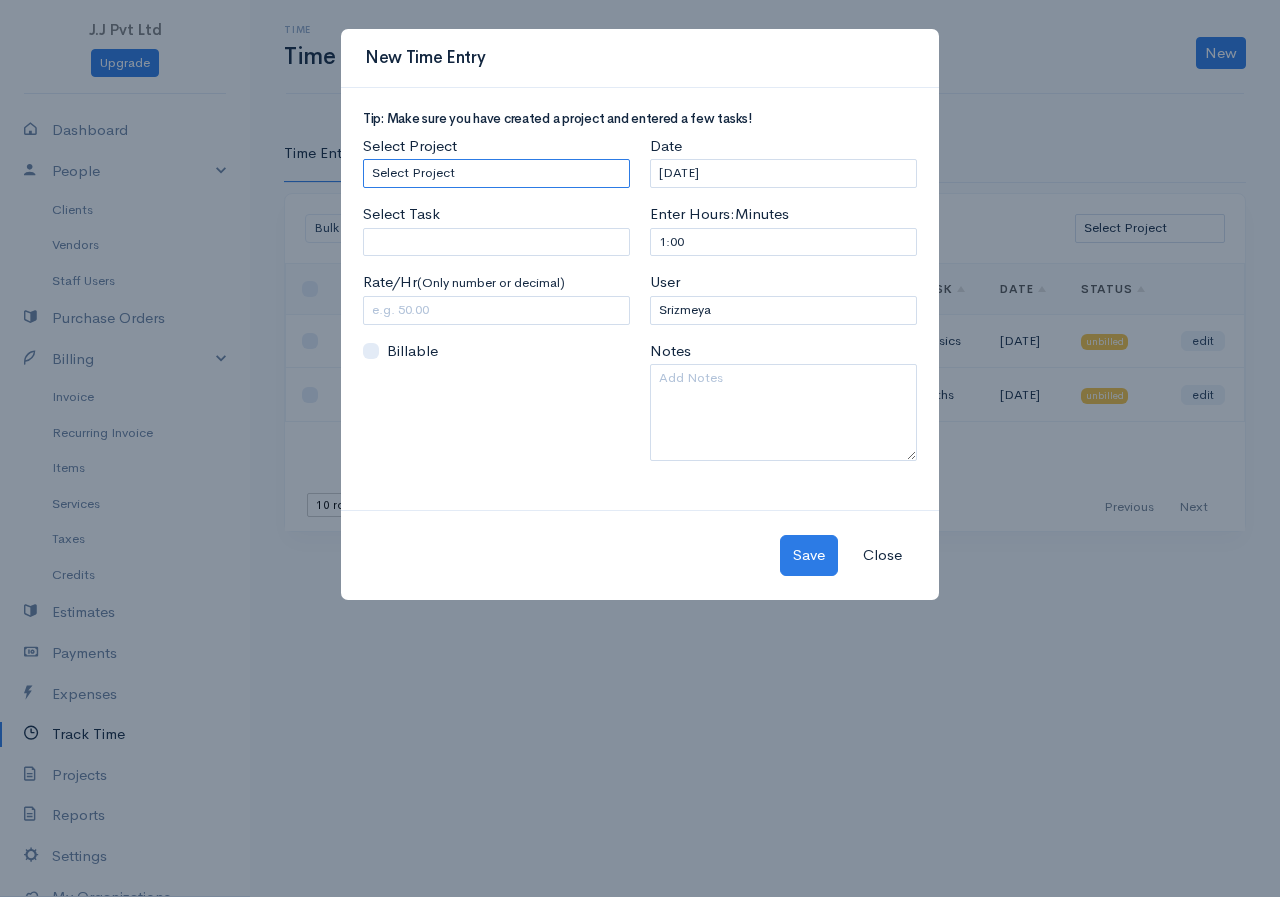 click on "Select Project A/L MATHS" at bounding box center (496, 173) 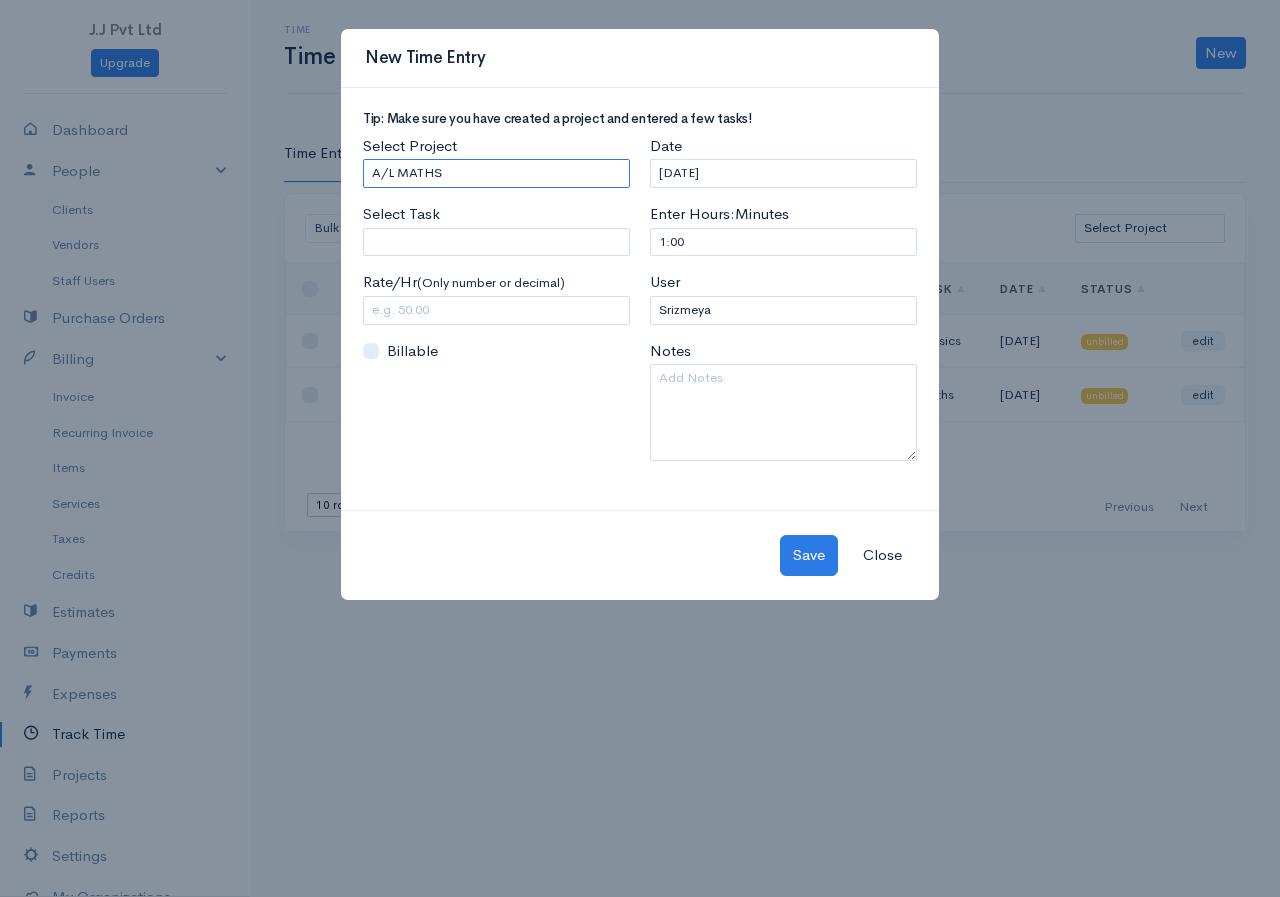 click on "Select Project A/L MATHS" at bounding box center [496, 173] 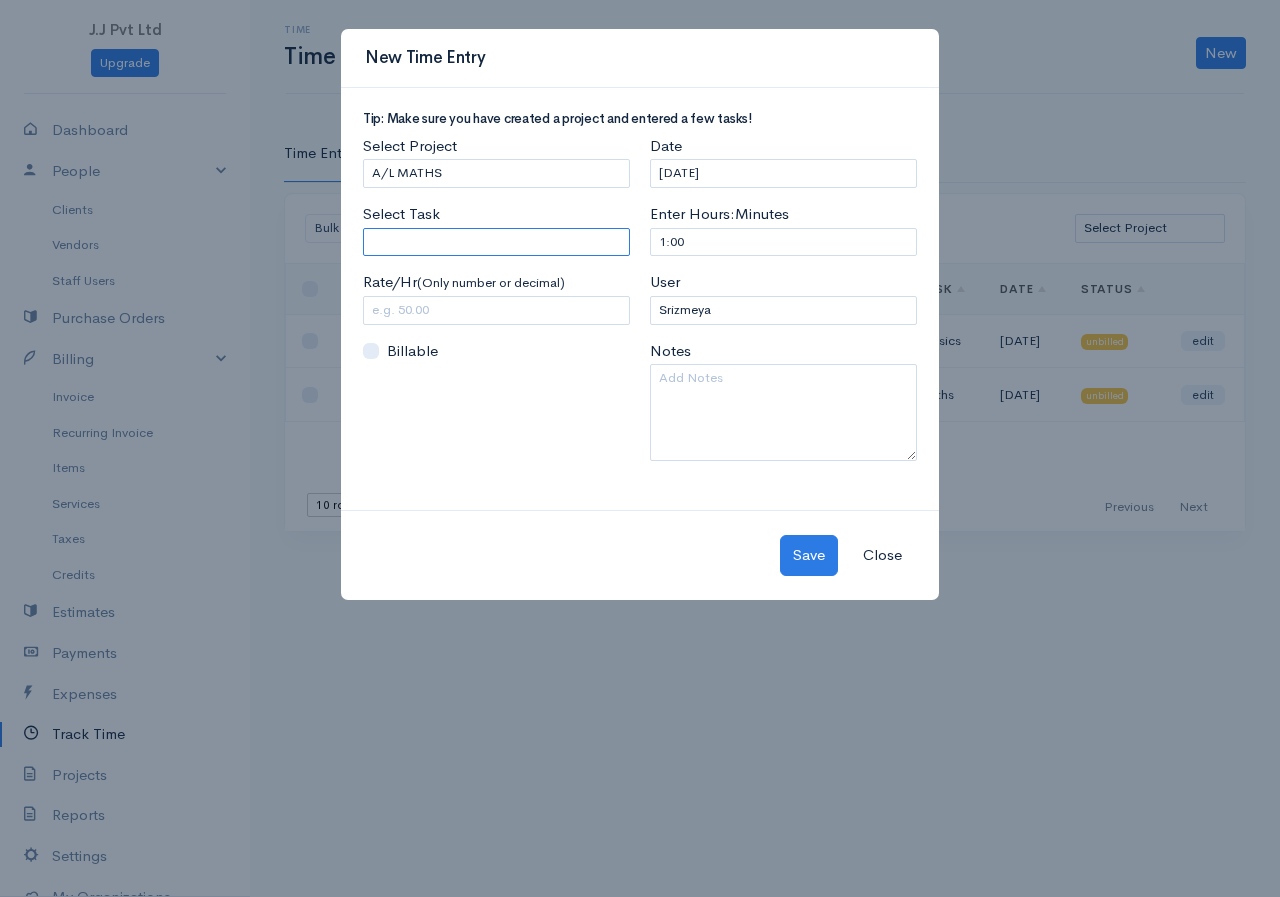 click on "Select Task" at bounding box center [496, 242] 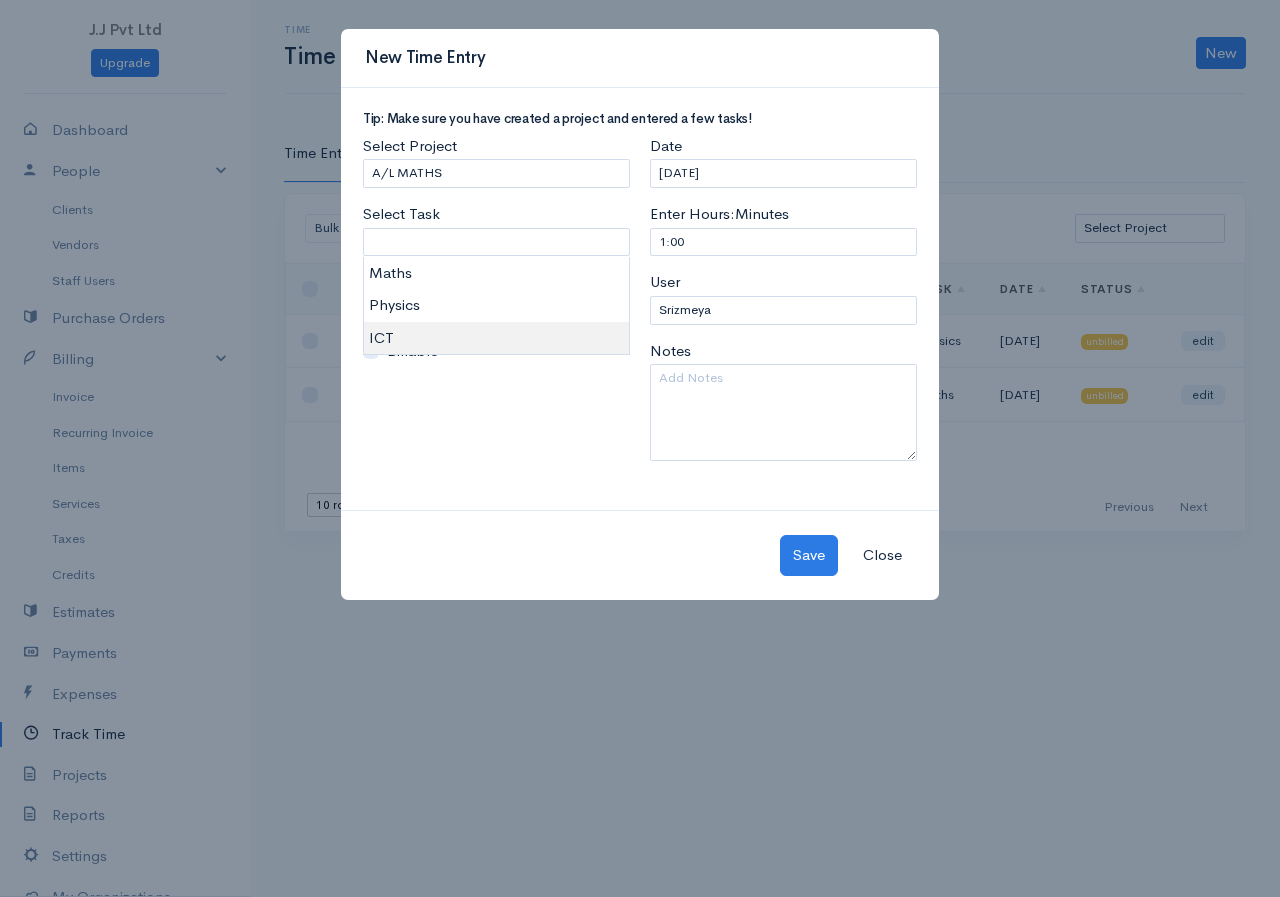 type on "ICT" 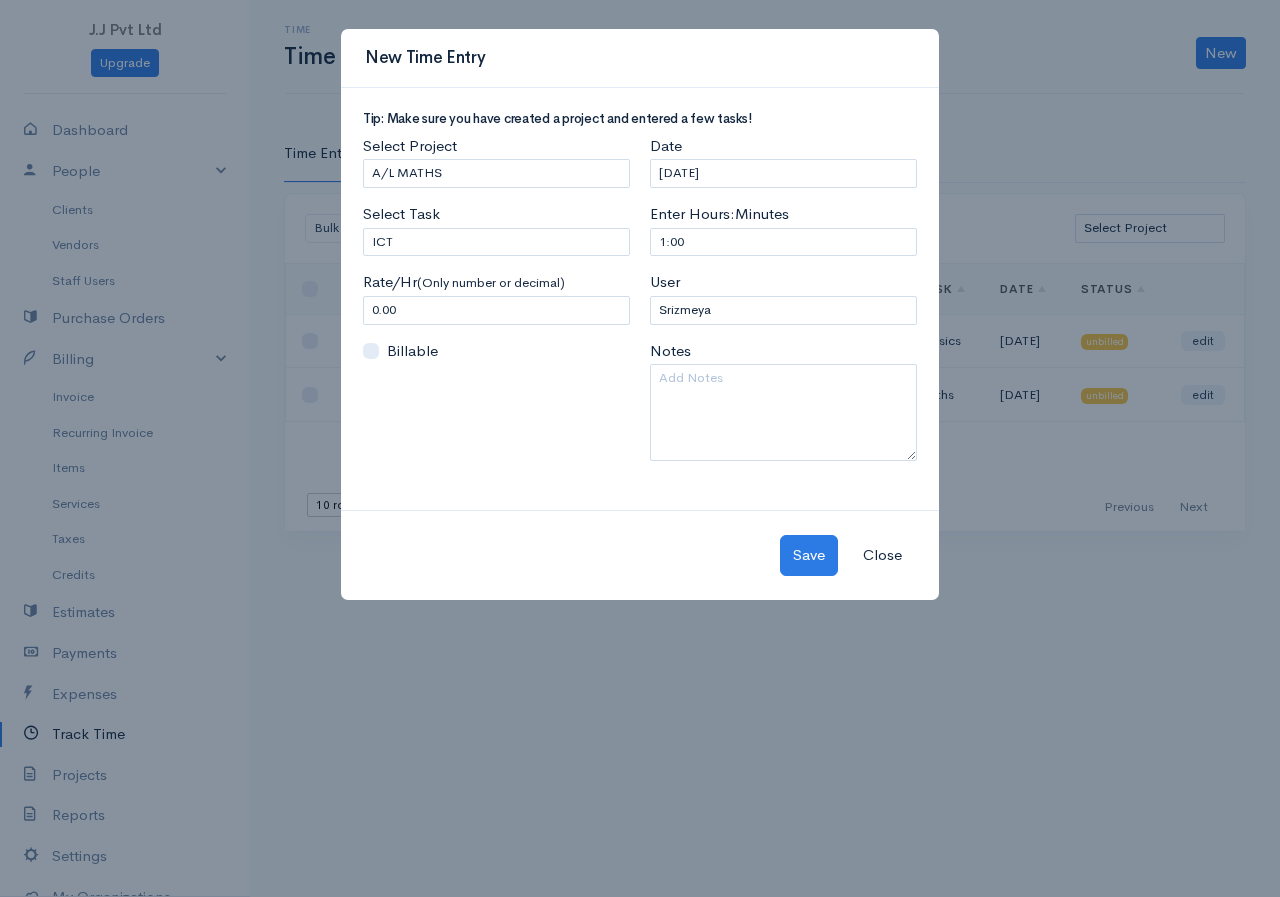 click on "J.J  Pvt Ltd
Upgrade
Dashboard
People
Clients
Vendors
Staff Users
Purchase Orders
Billing
Invoice
Recurring Invoice
Items
Services
Taxes
Credits
Estimates
Payments
Expenses
Track Time
Projects
Reports
Settings
My Organizations
Logout
Help
@CloudBooksApp 2022
Time
Time Tracking
New Time Entry Timer
Time Entries Timers Bulk Actions Delete Generate Invoice Mark as Billed Mark Un-Billed Select Project A/L MATHS Loading ... First Previous Next Last 10 rows 25 rows 50 rows Task" at bounding box center [640, 448] 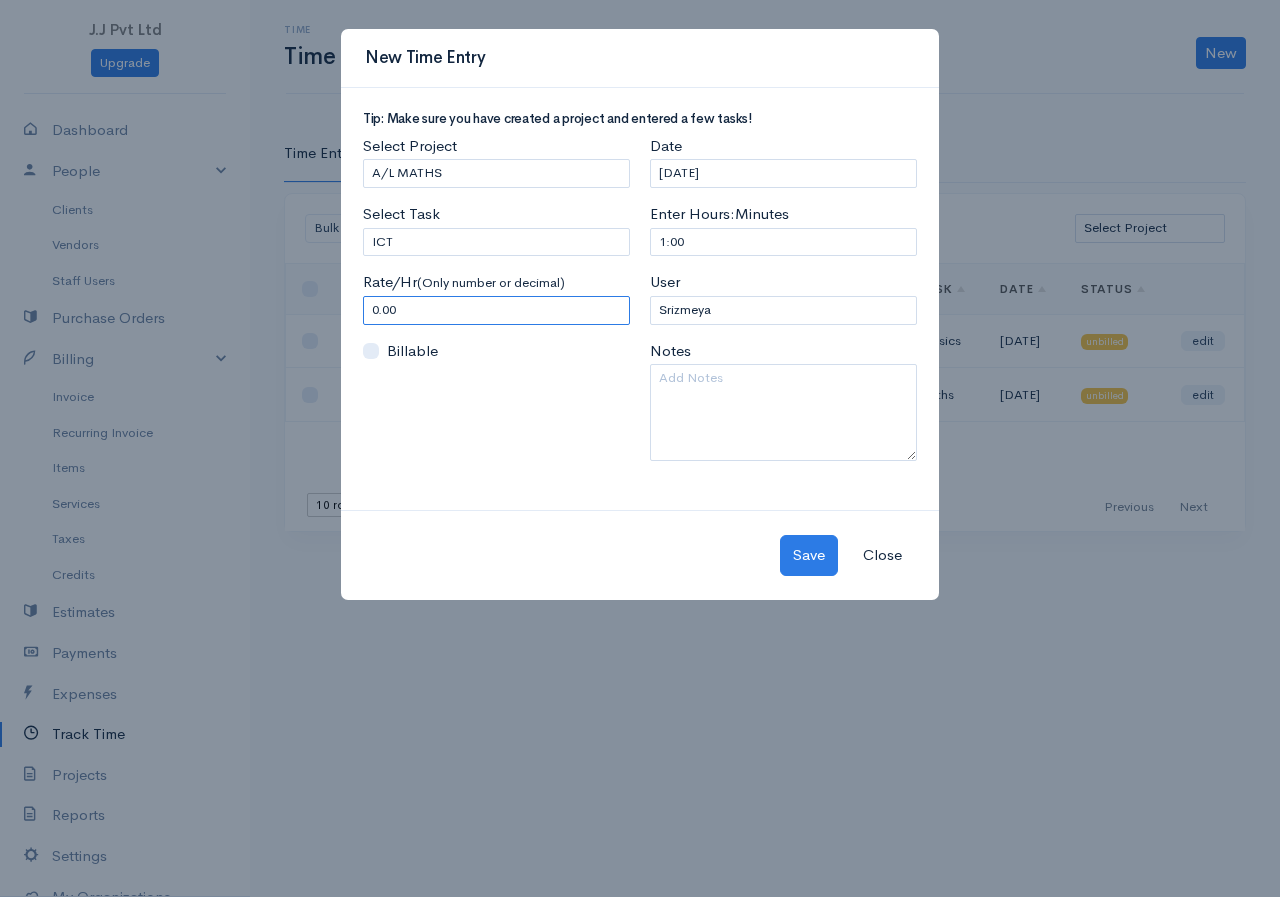 drag, startPoint x: 442, startPoint y: 314, endPoint x: 339, endPoint y: 325, distance: 103.58572 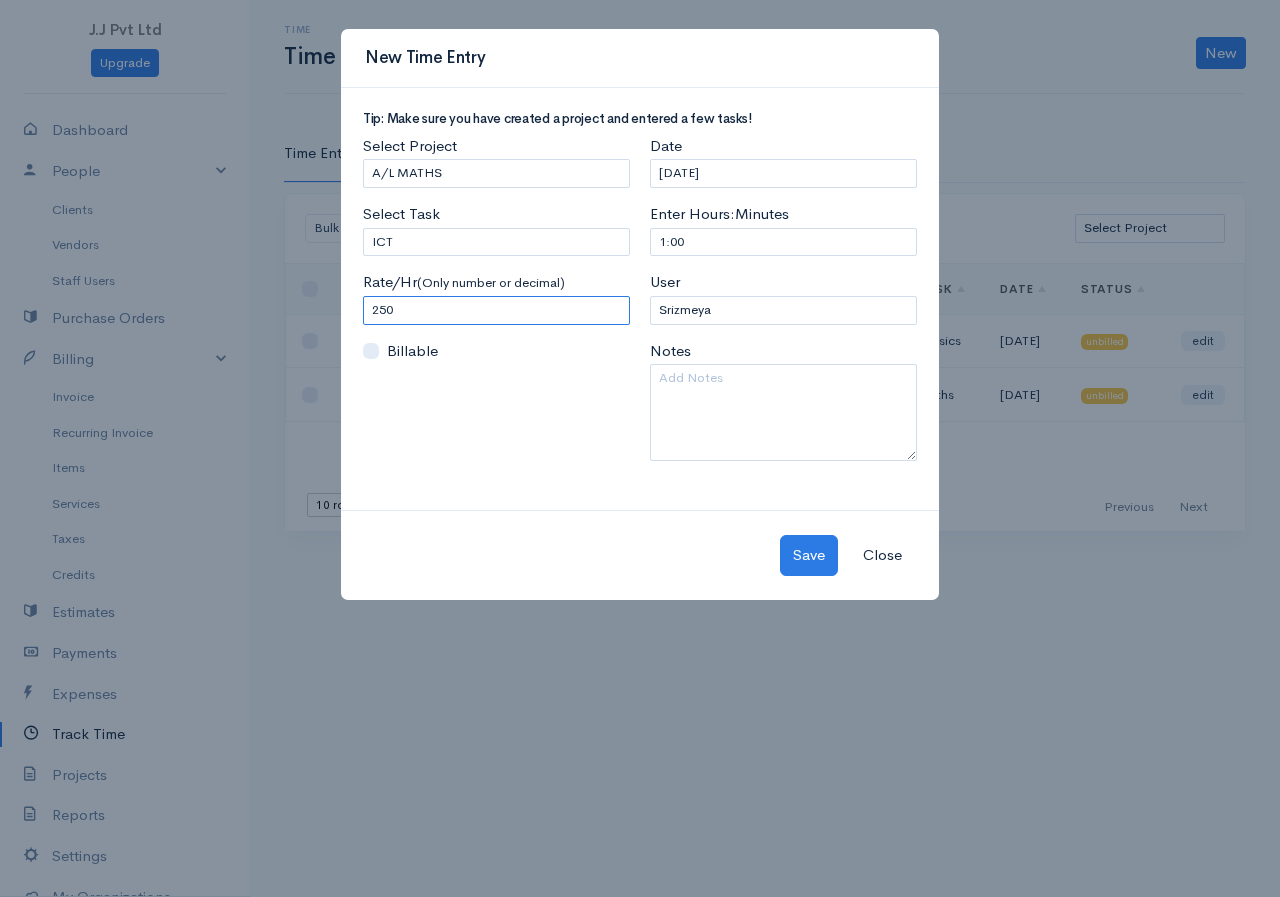 type on "250" 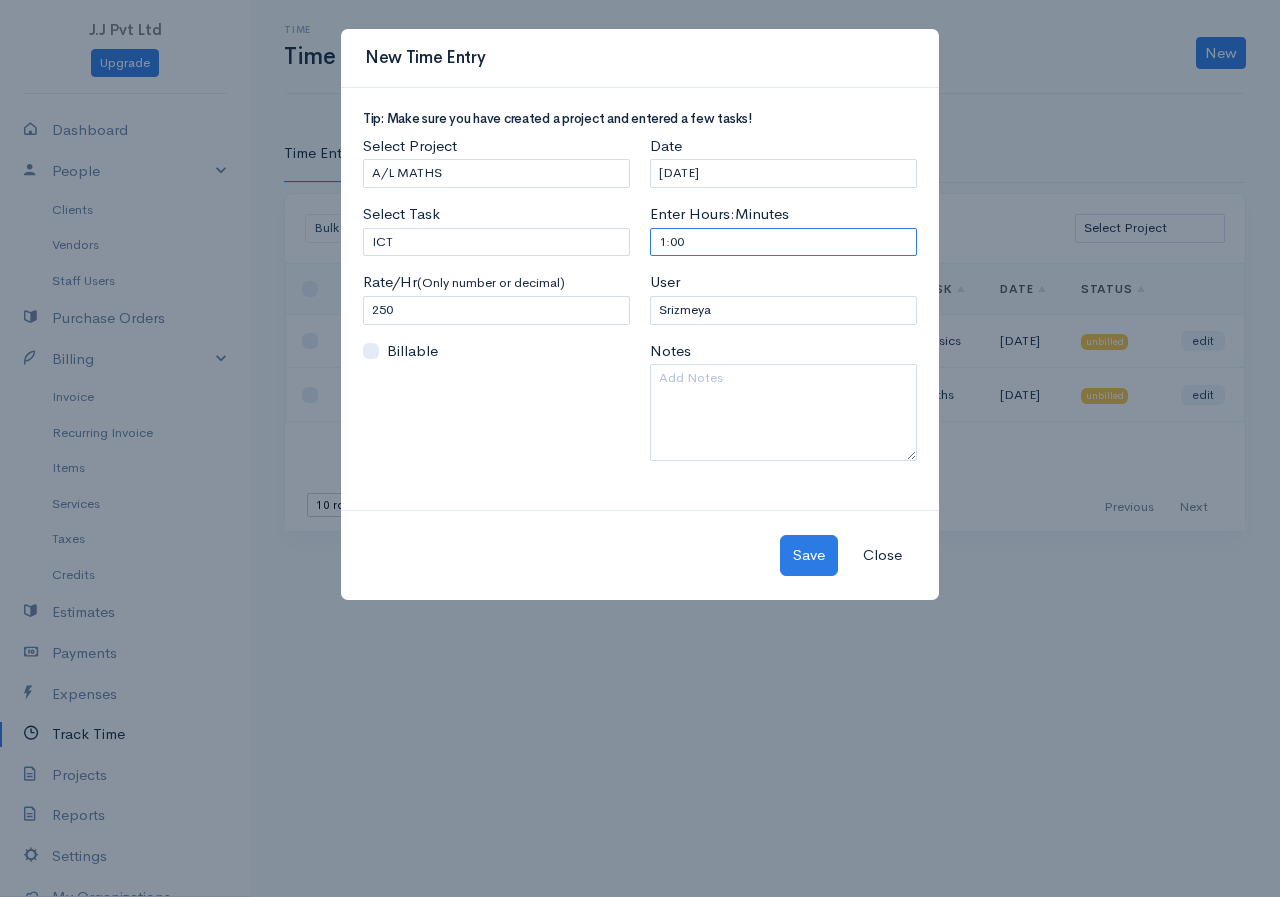 drag, startPoint x: 734, startPoint y: 247, endPoint x: 352, endPoint y: 241, distance: 382.04712 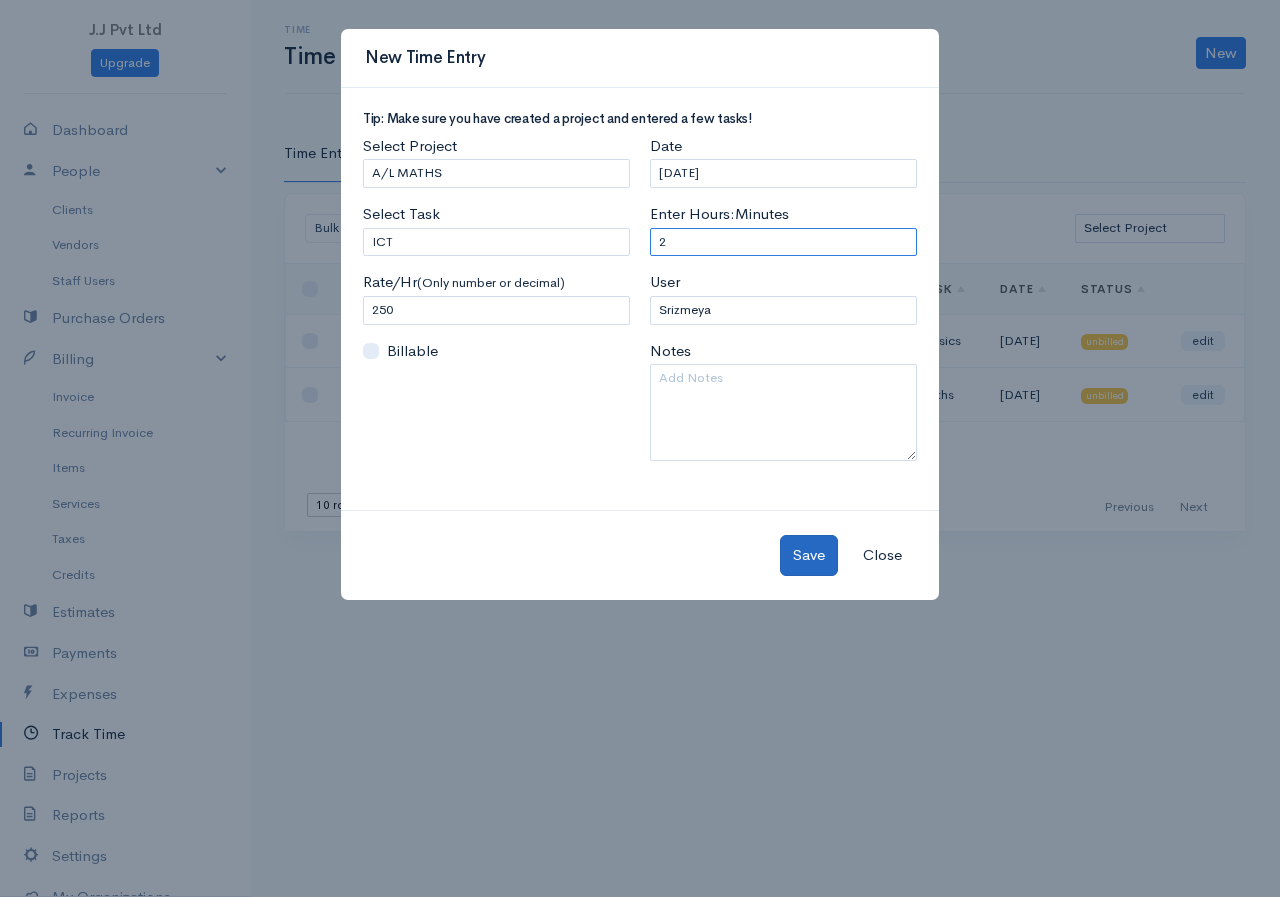 type on "2" 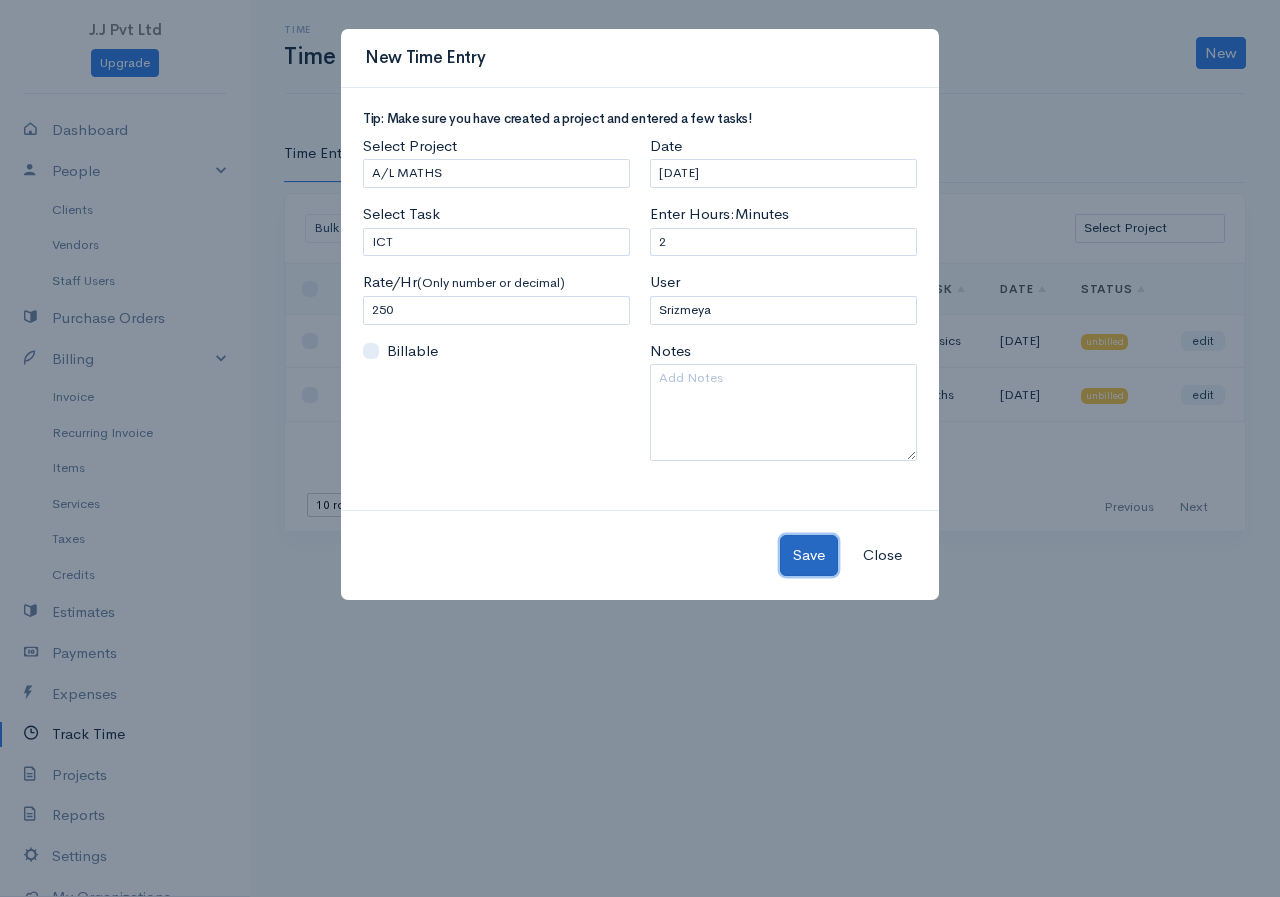 click on "Save" at bounding box center (809, 555) 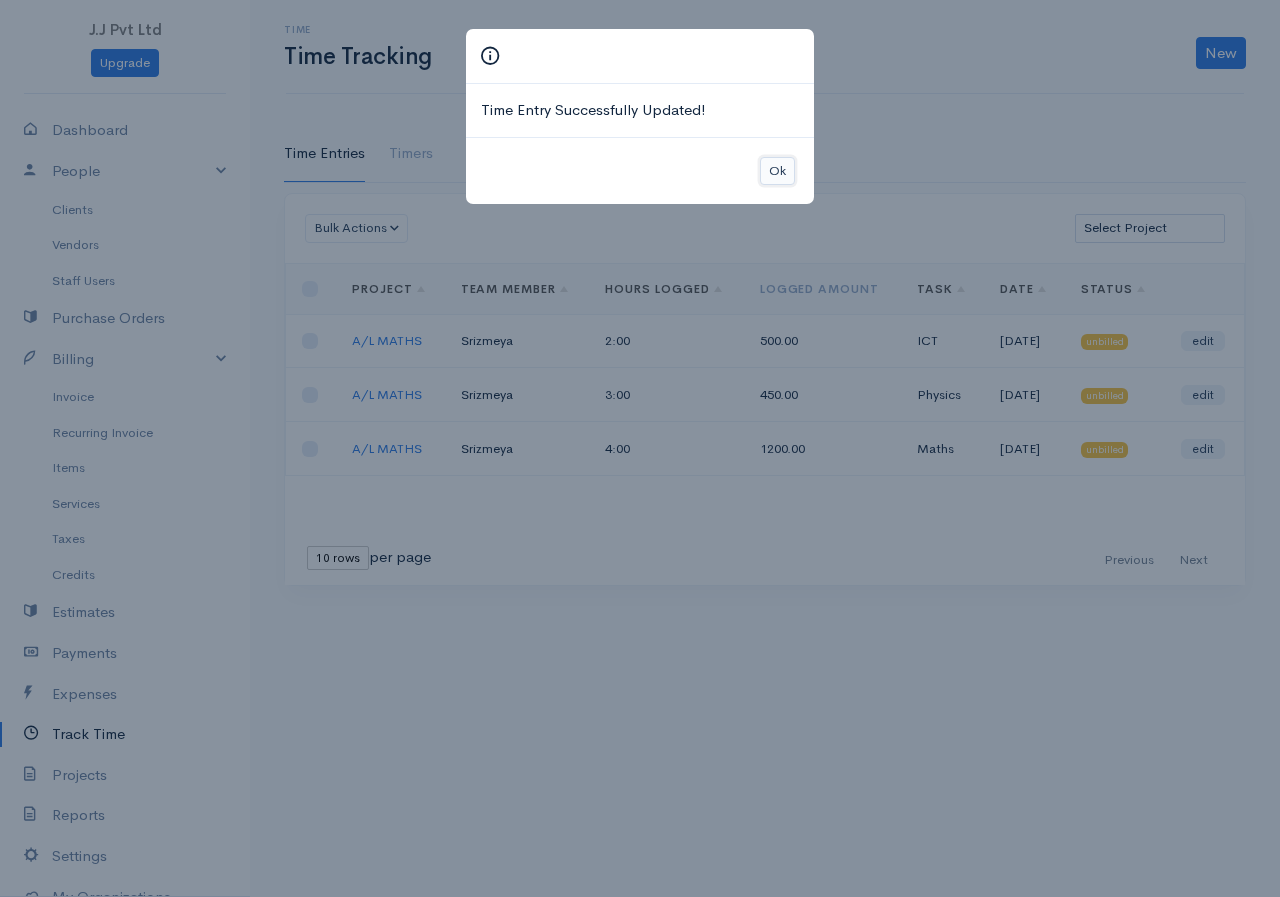 click on "Ok" at bounding box center [777, 171] 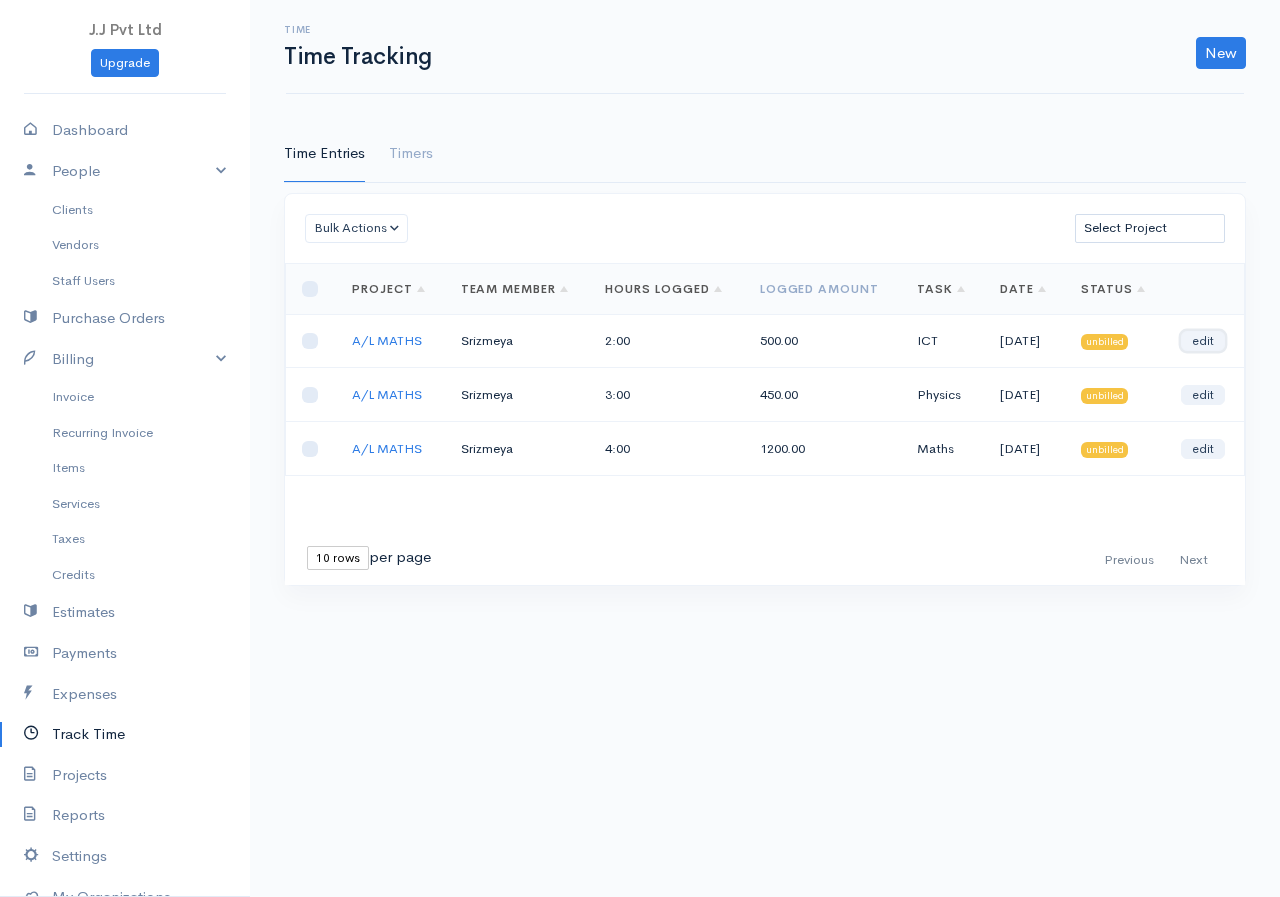 click on "edit" at bounding box center [1203, 341] 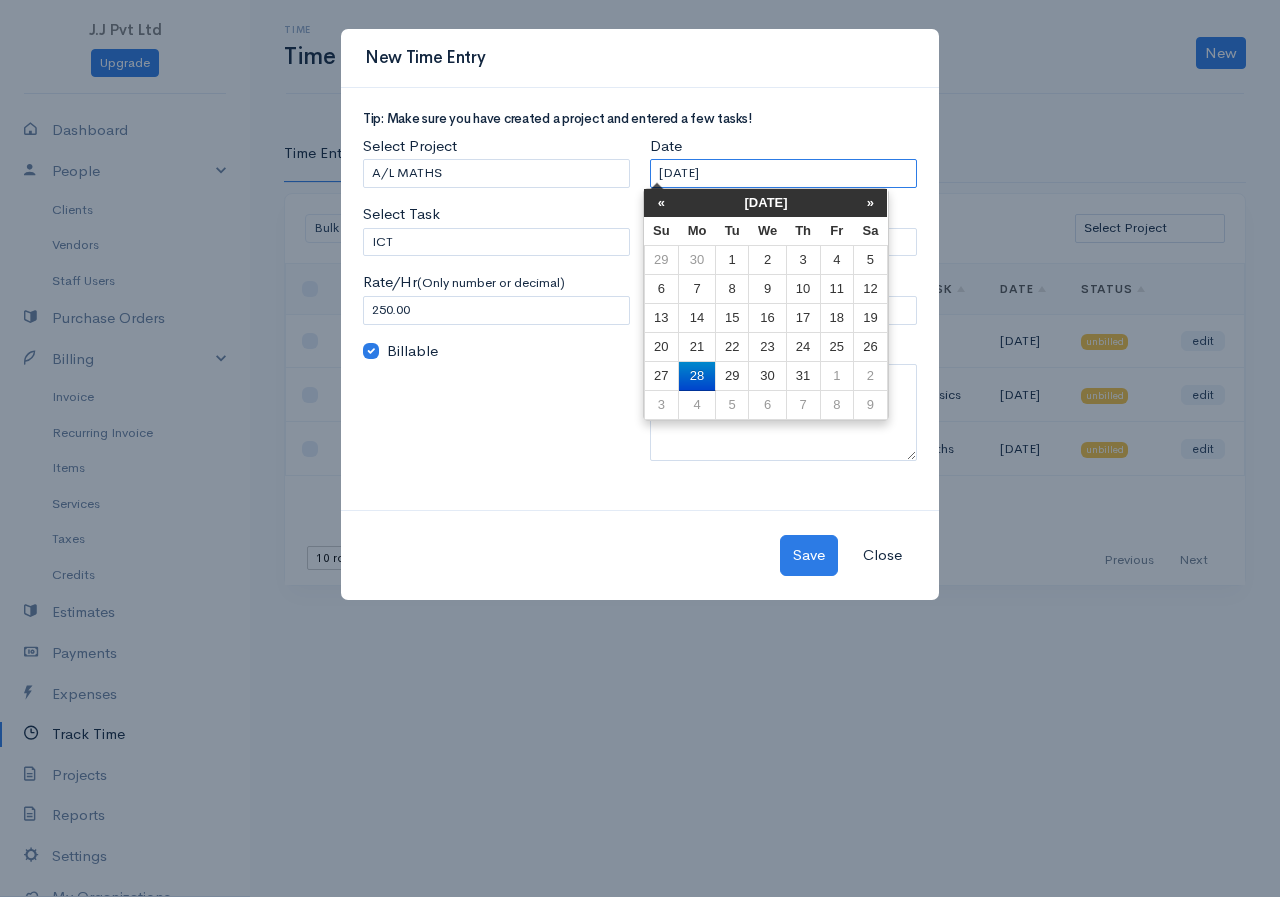 drag, startPoint x: 749, startPoint y: 168, endPoint x: 395, endPoint y: 165, distance: 354.01273 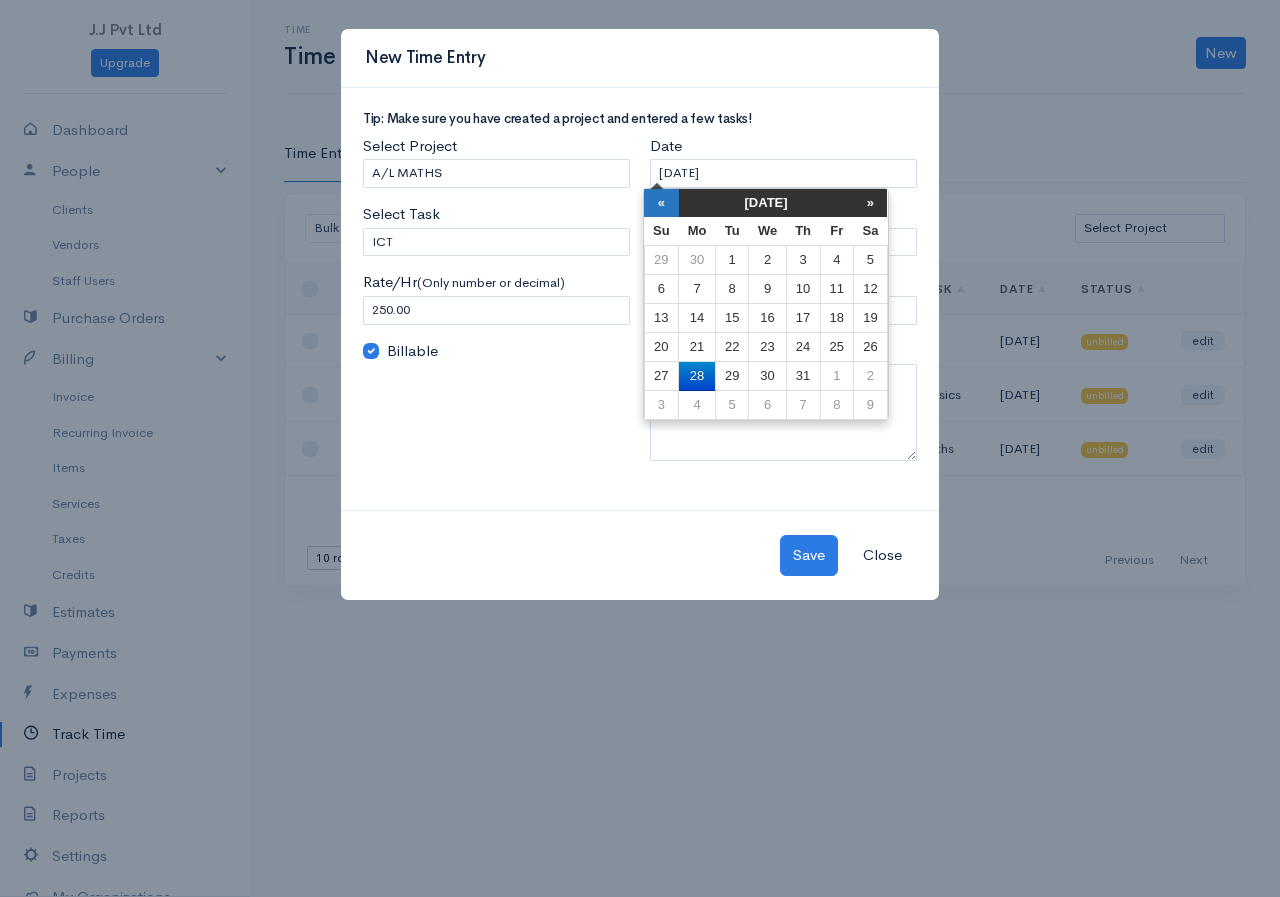click on "«" at bounding box center (661, 203) 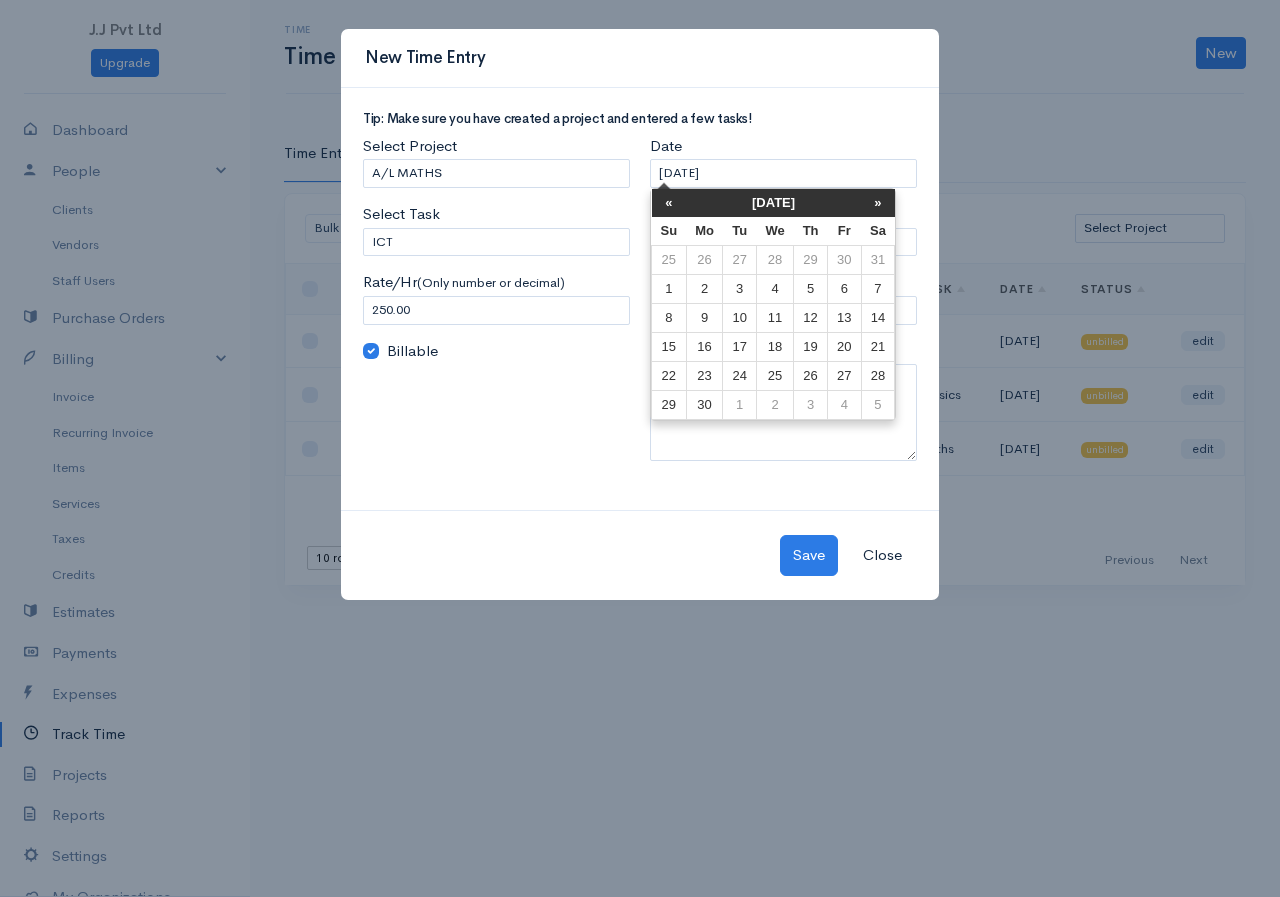click on "«" at bounding box center (669, 203) 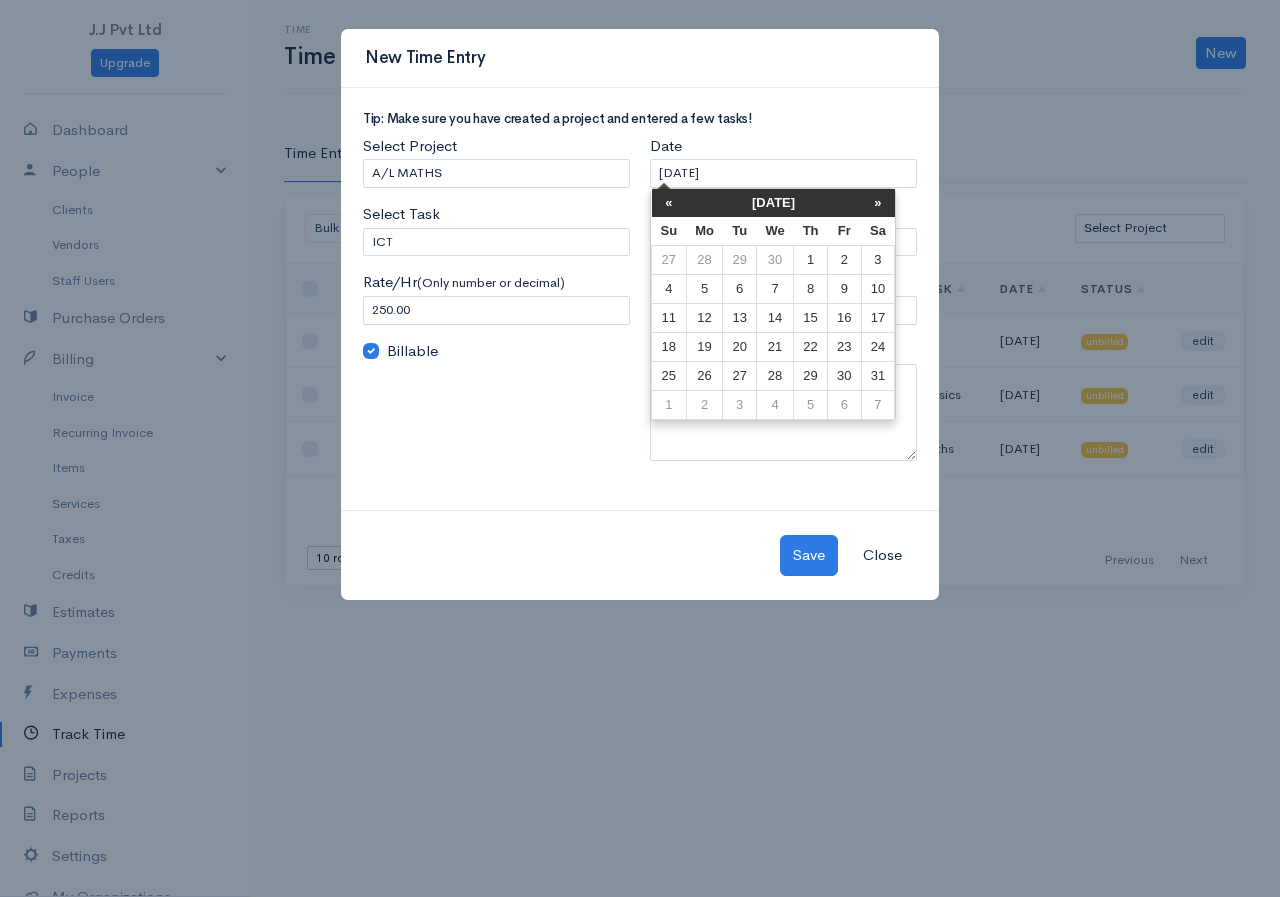 click on "«" at bounding box center [669, 203] 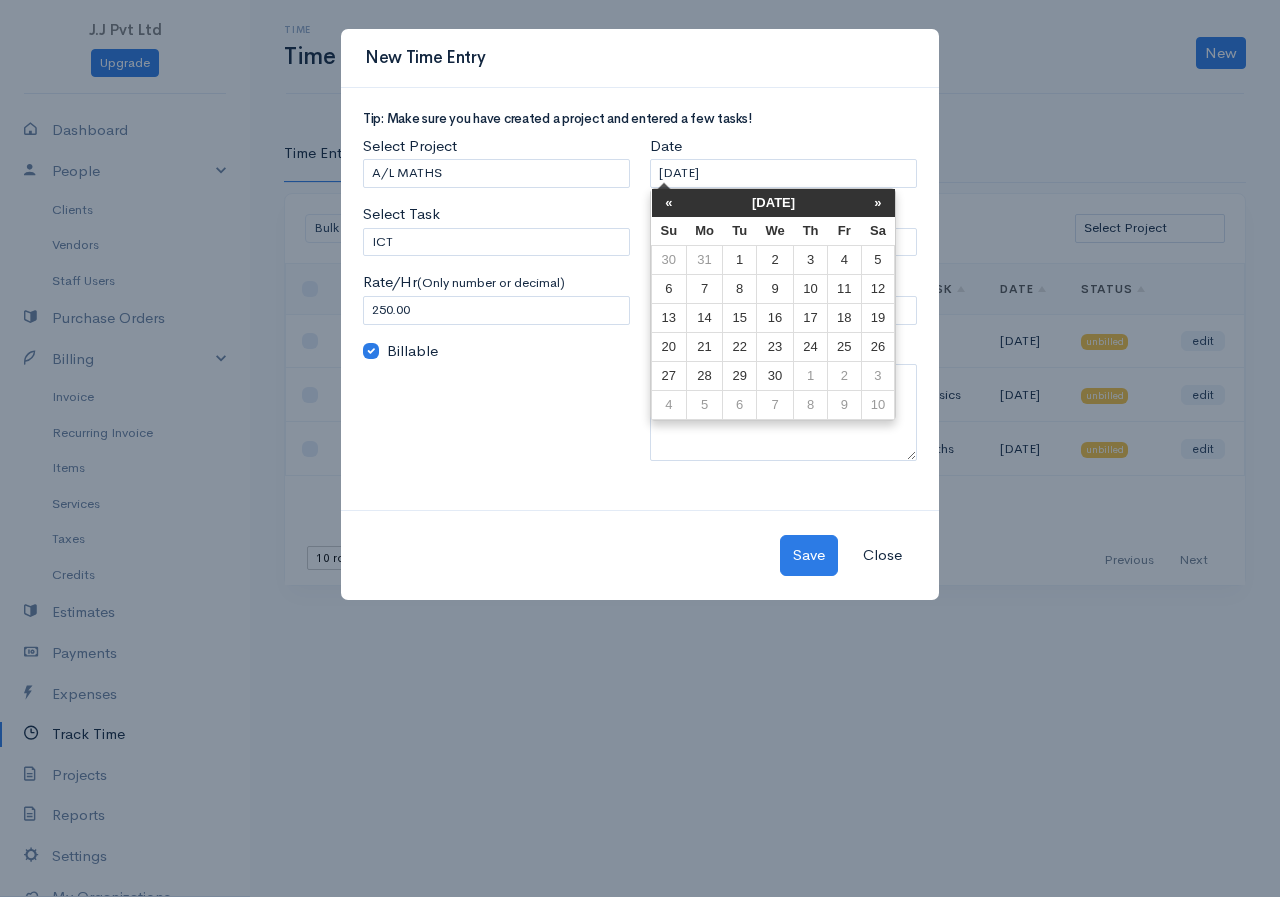 click on "«" at bounding box center (669, 203) 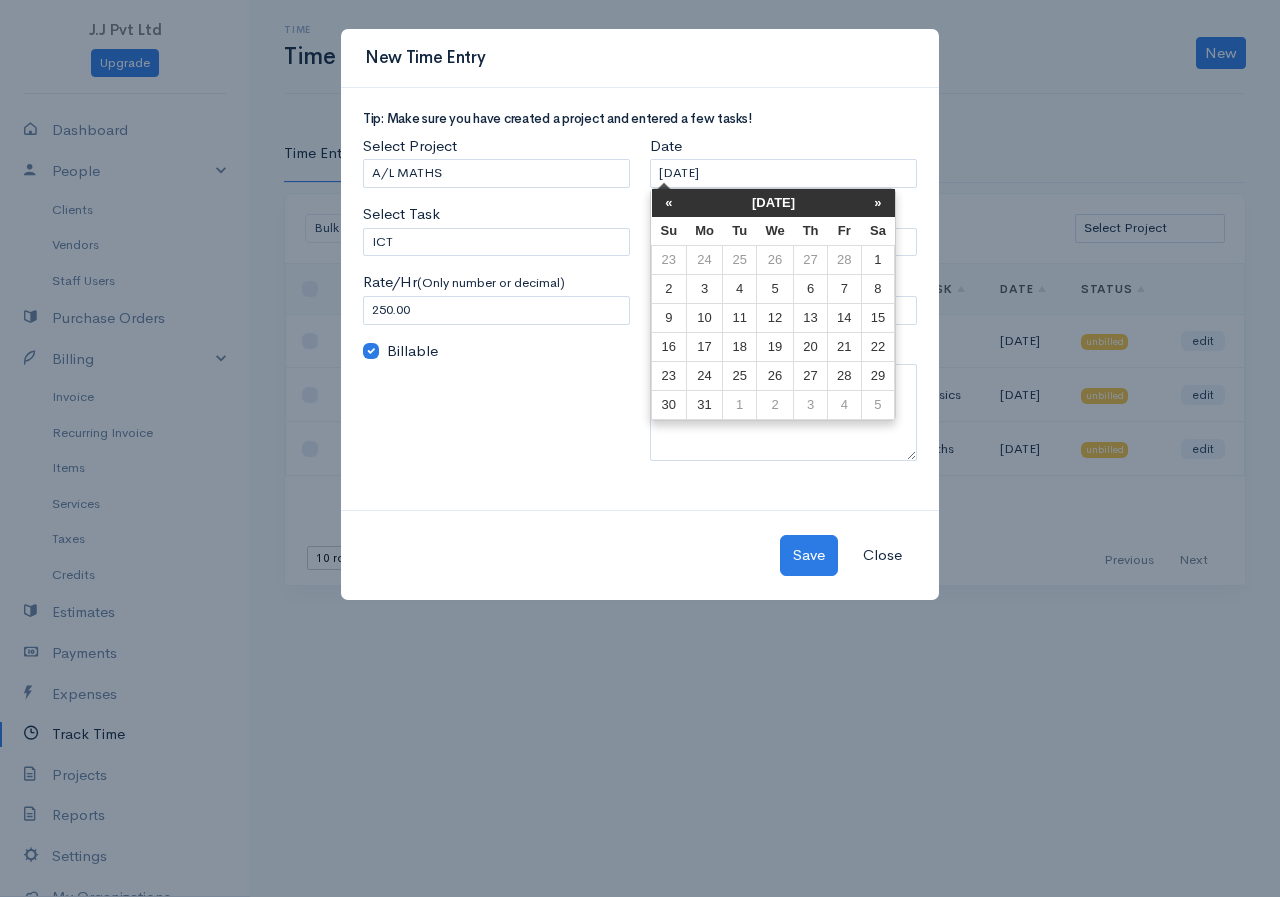 click on "«" at bounding box center [669, 203] 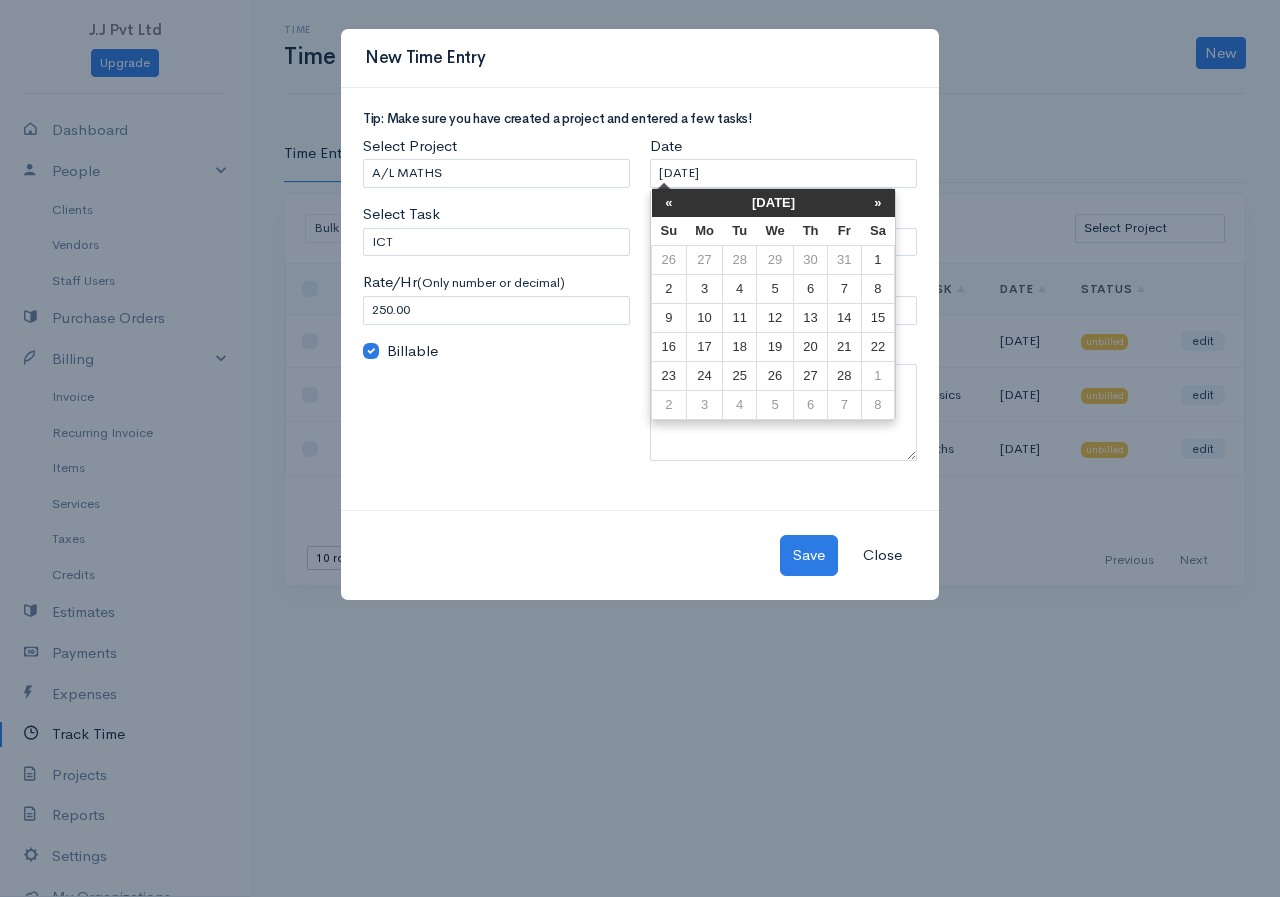 click on "«" at bounding box center [669, 203] 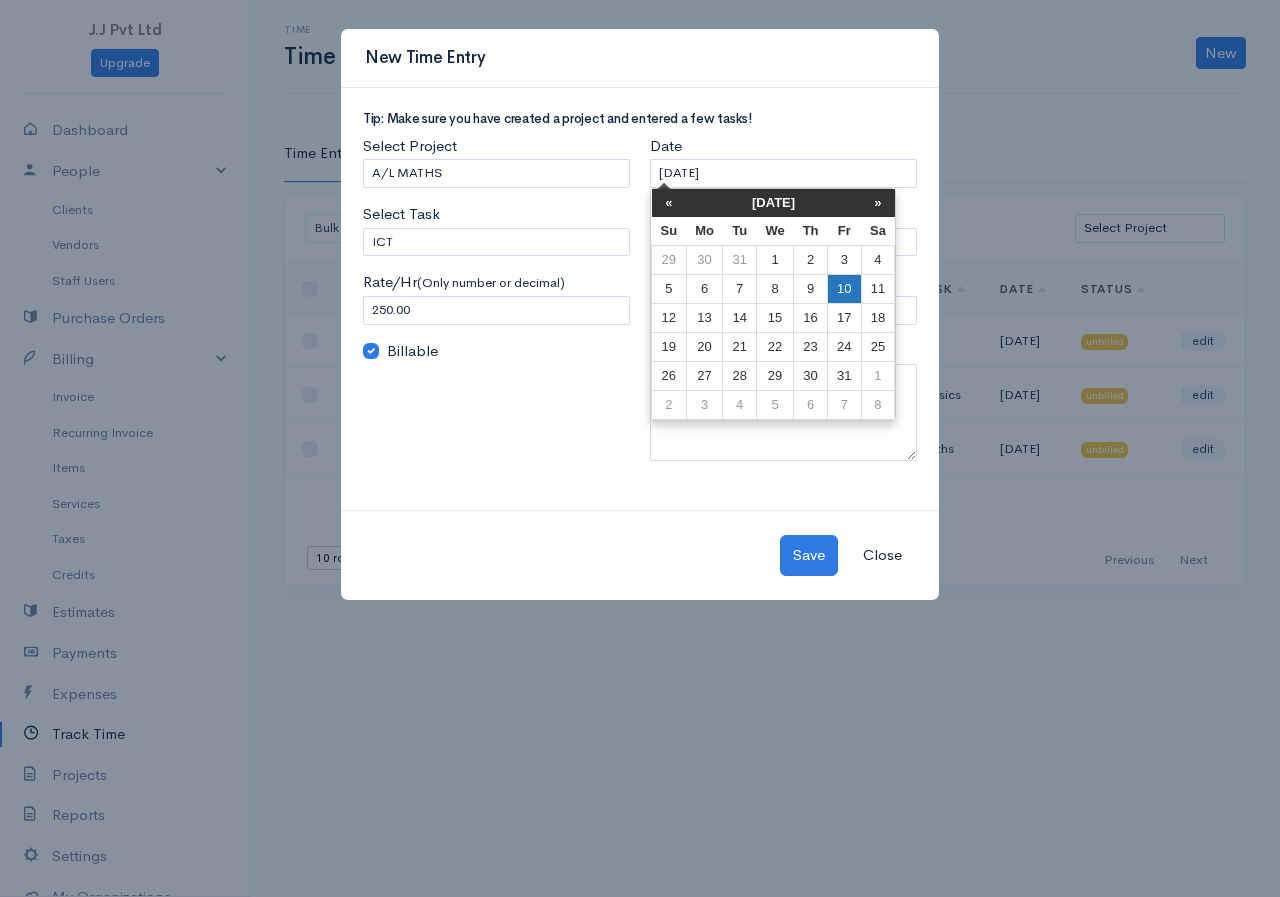 click on "10" at bounding box center [844, 289] 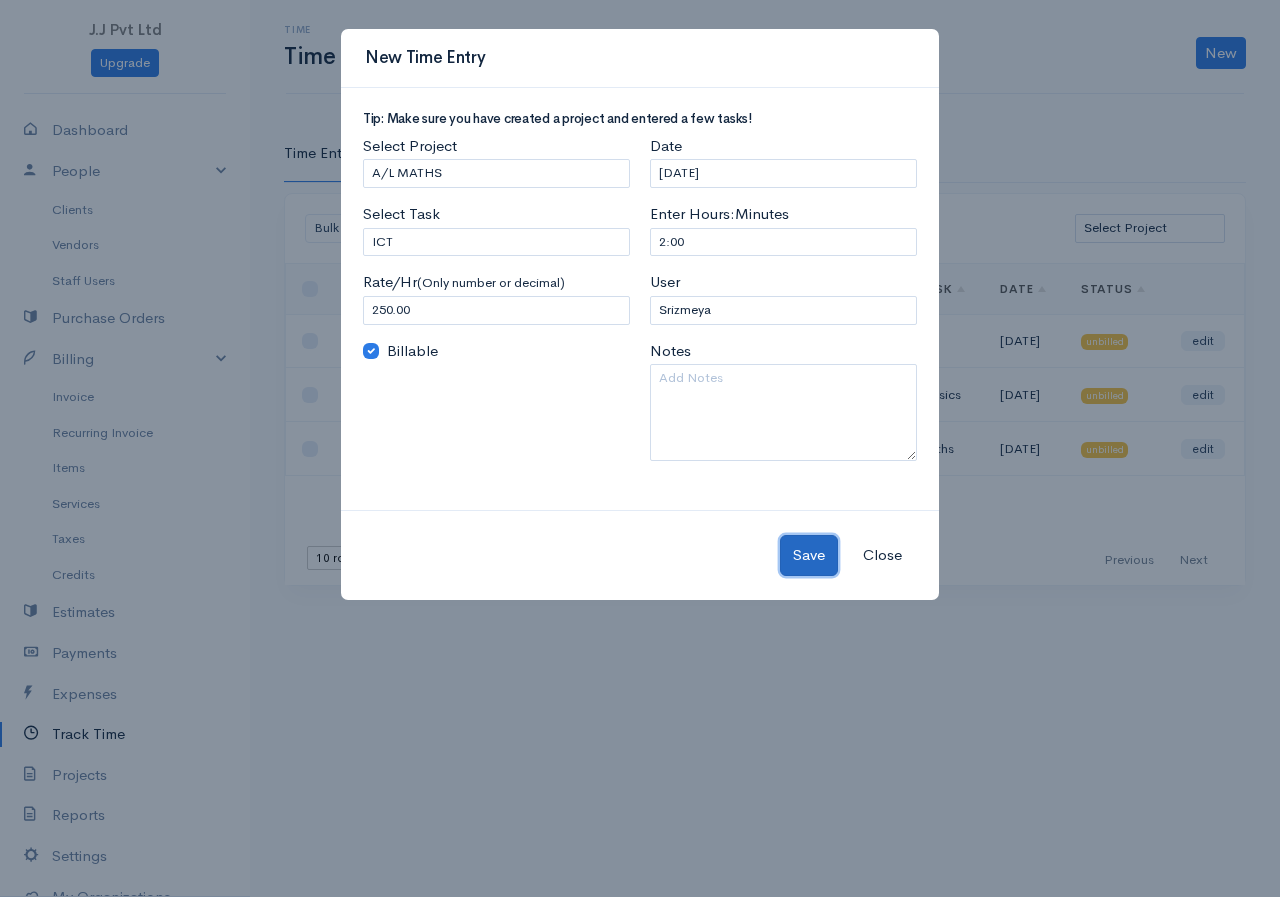 click on "Save" at bounding box center [809, 555] 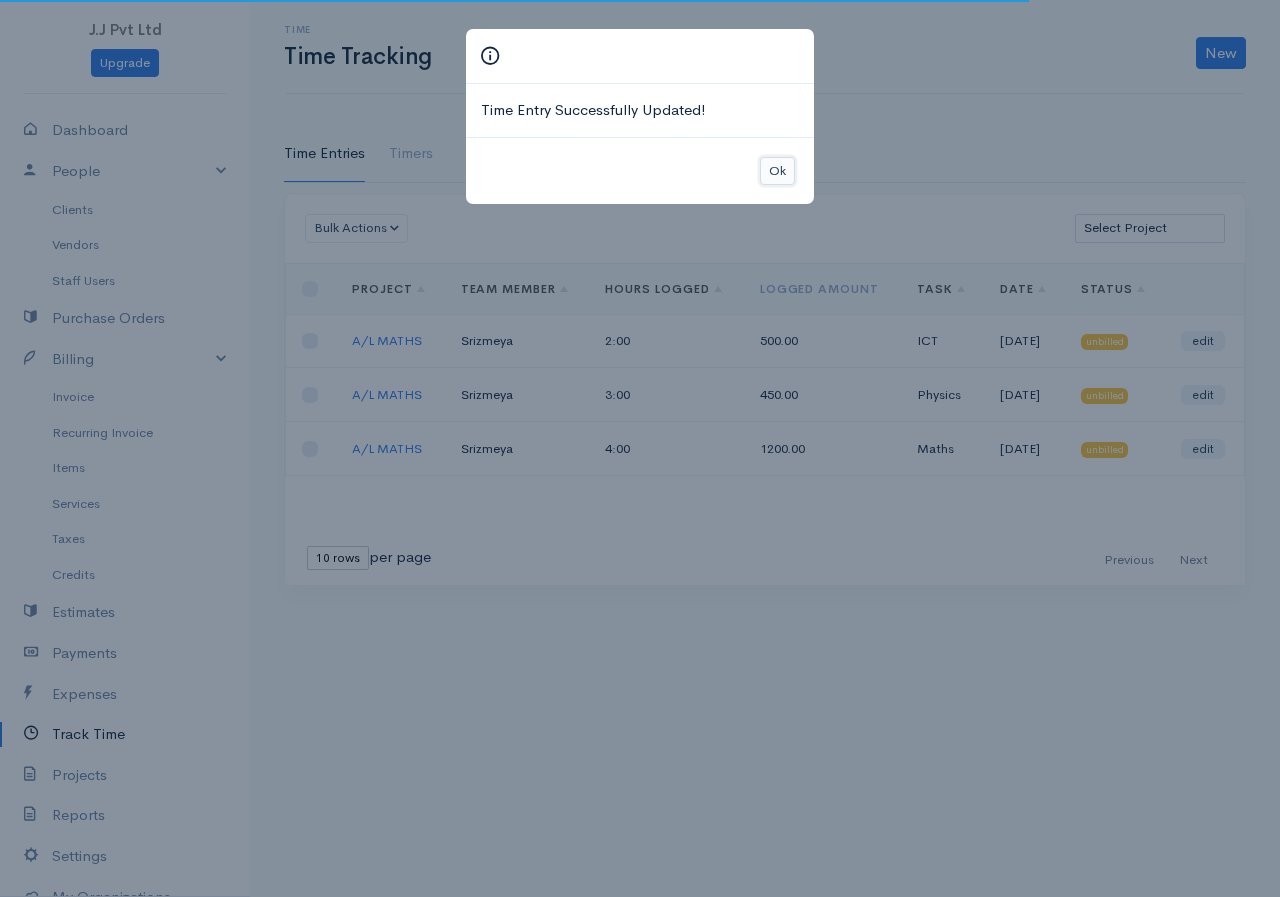 click on "Ok" at bounding box center (777, 171) 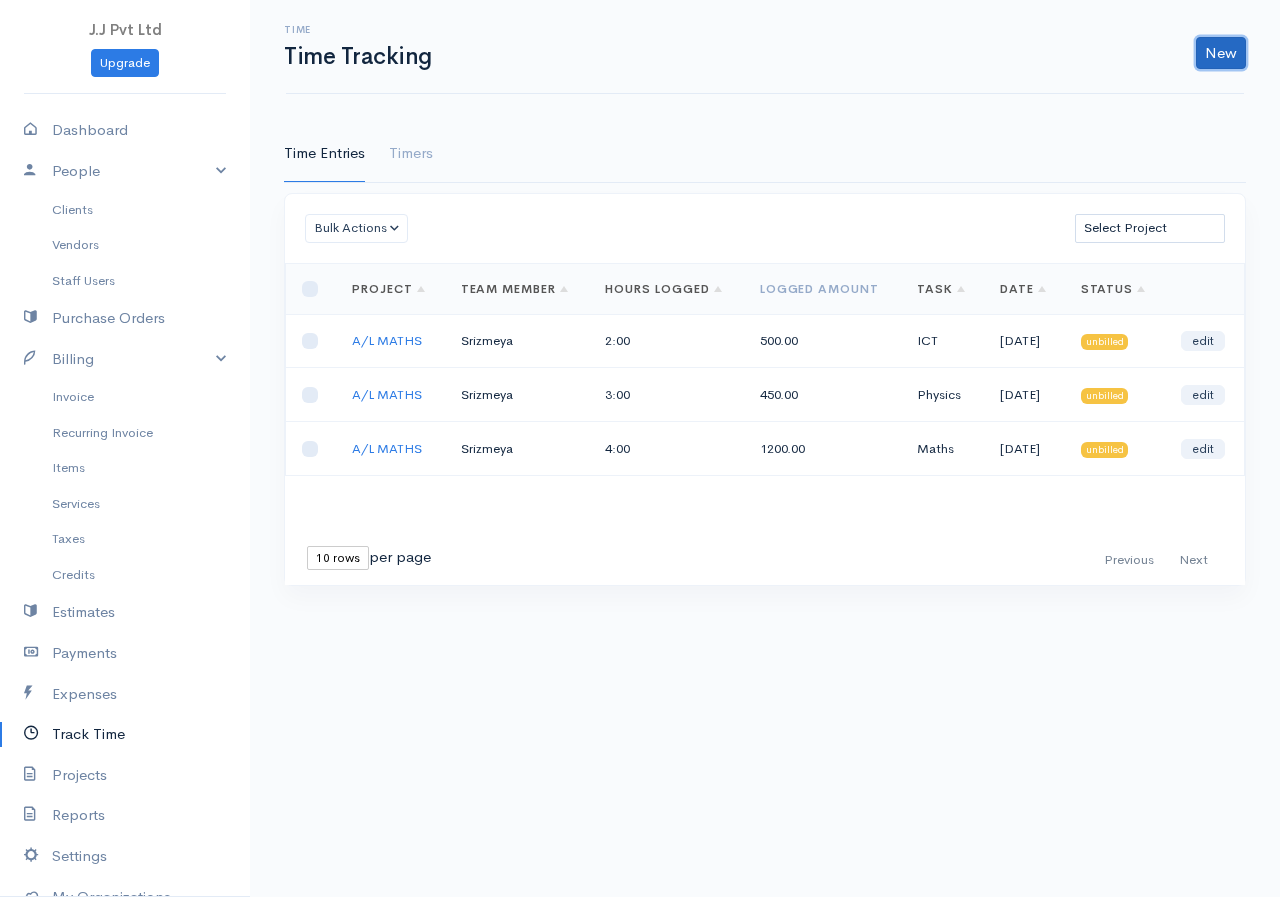 click on "New" at bounding box center [1221, 53] 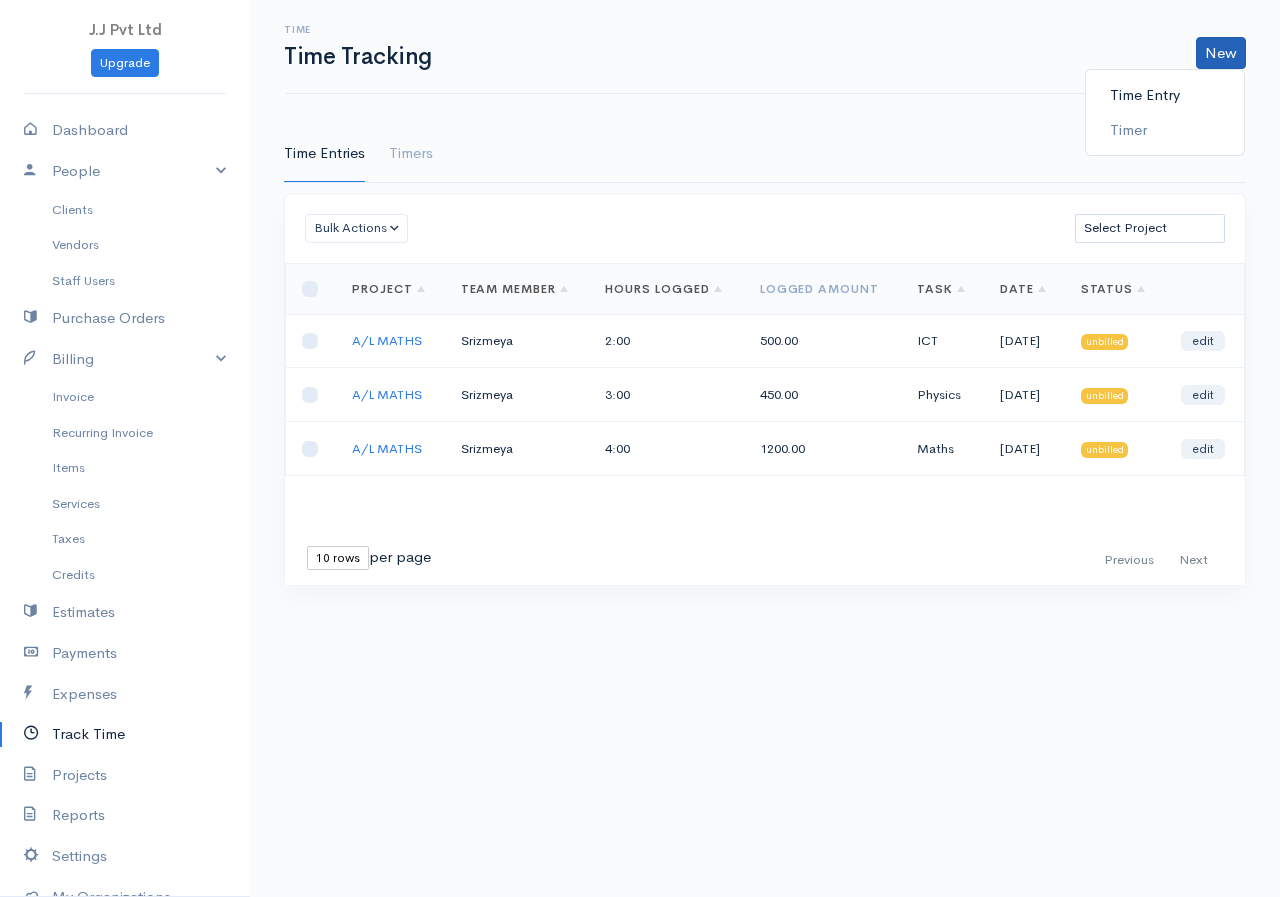 click on "Time Entry" at bounding box center (1165, 95) 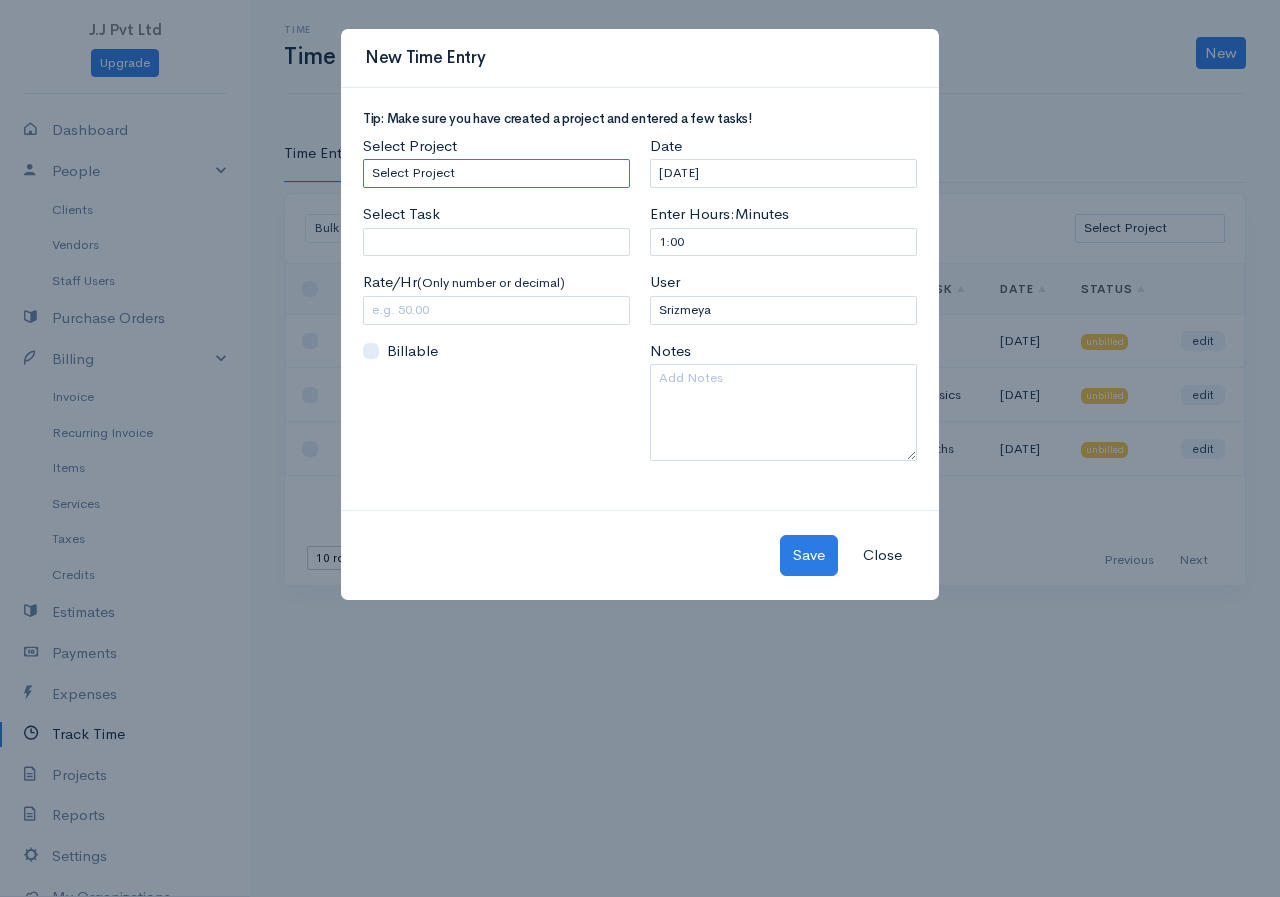 click on "Select Project A/L MATHS" at bounding box center [496, 173] 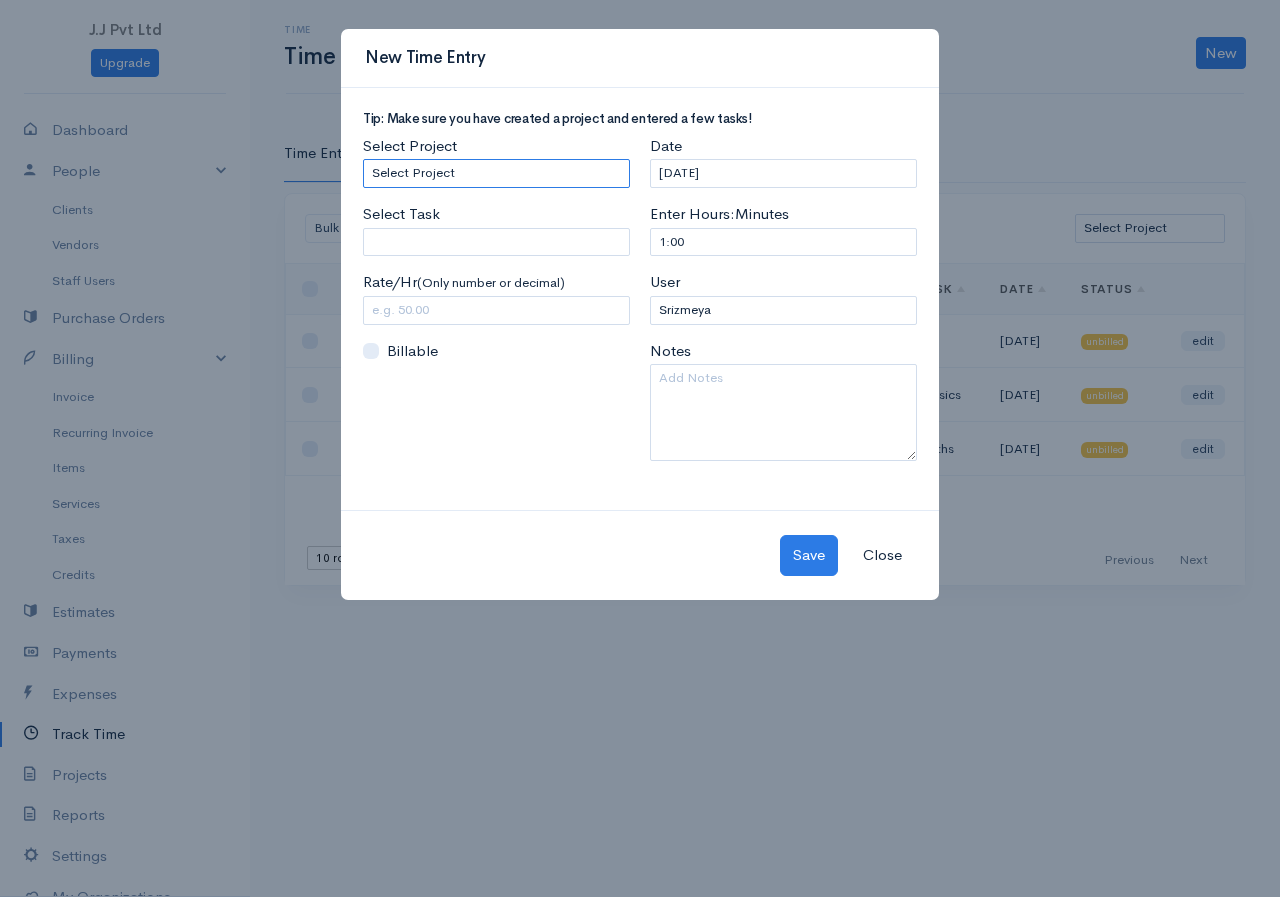 select on "5449" 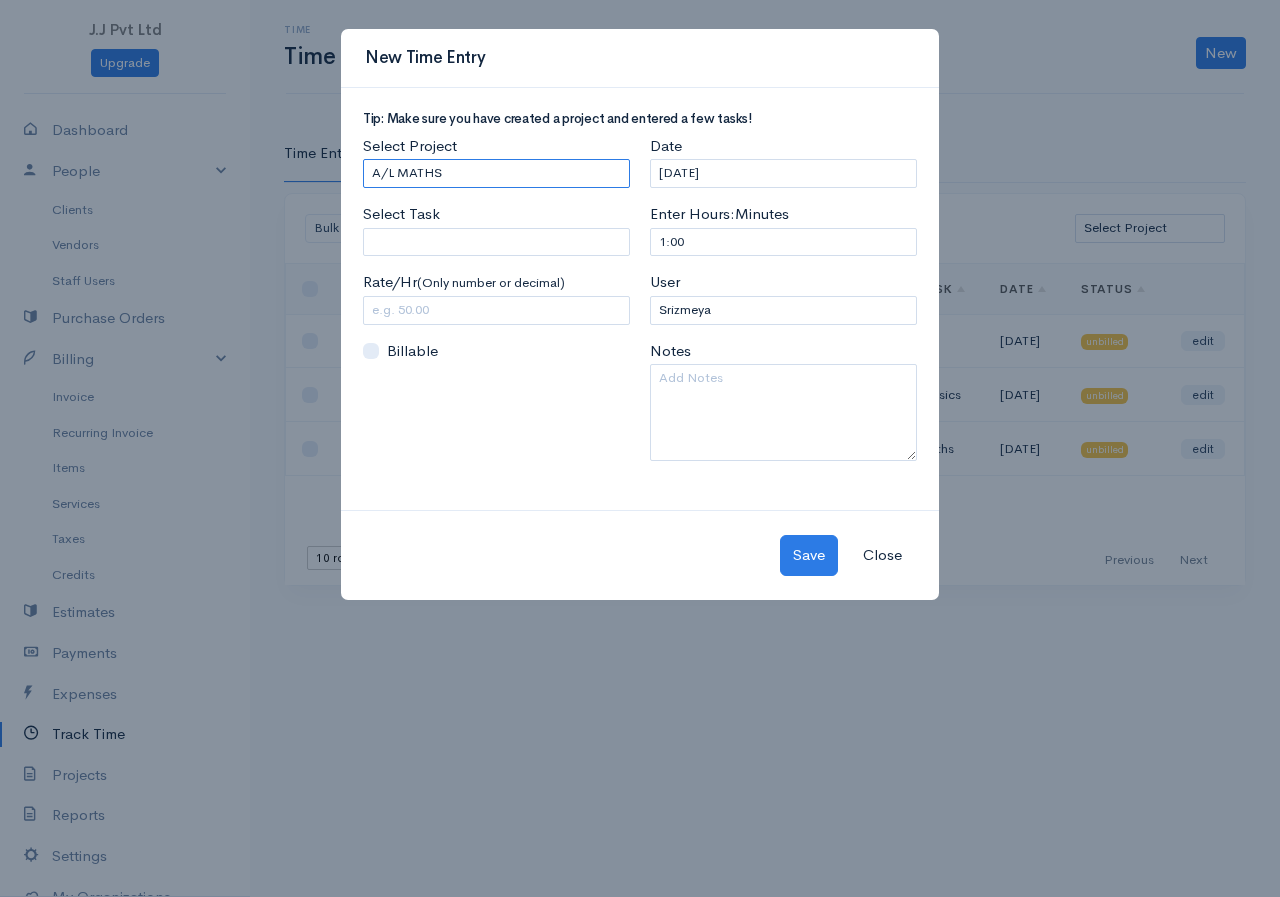 click on "Select Project A/L MATHS" at bounding box center [496, 173] 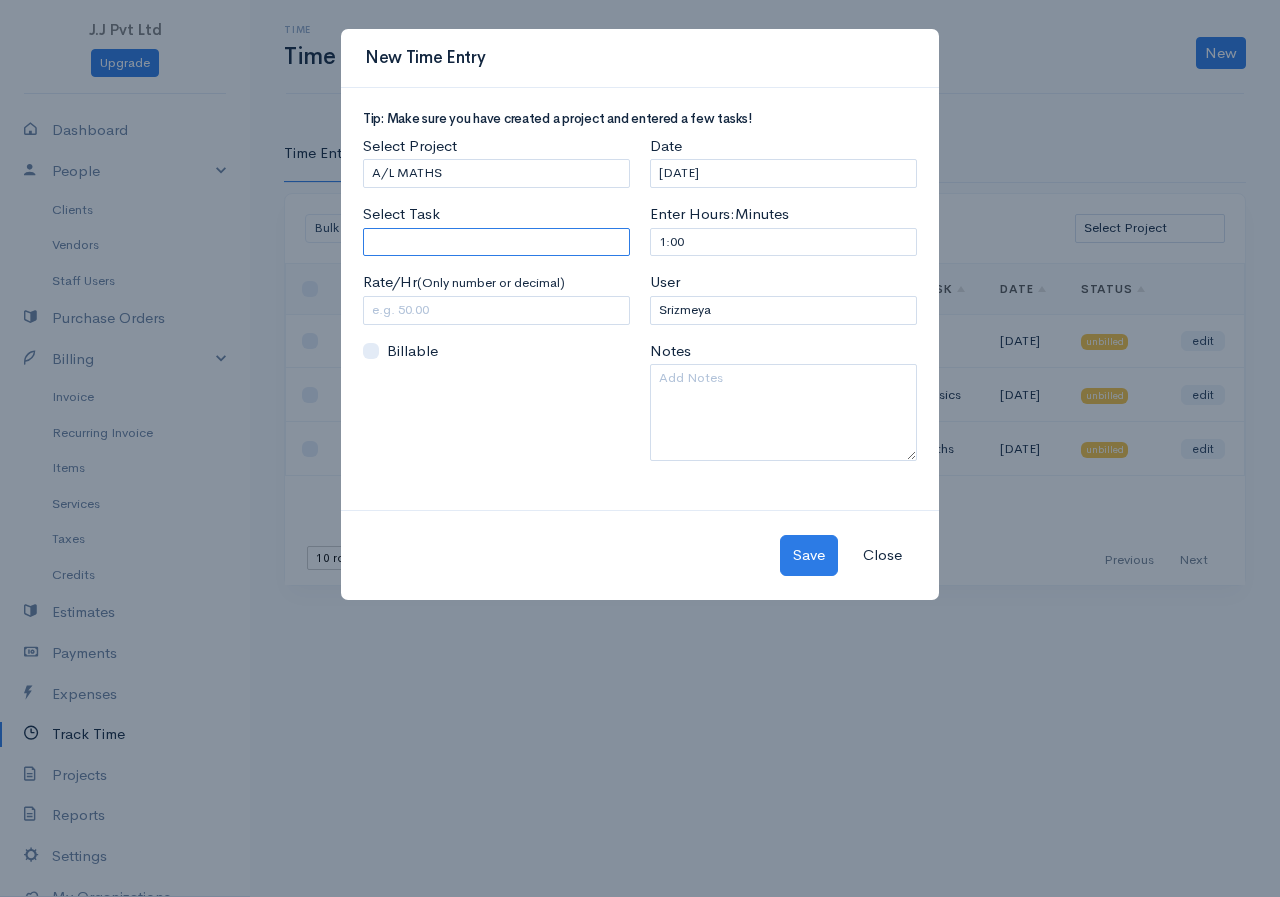 click on "Select Task" at bounding box center [496, 242] 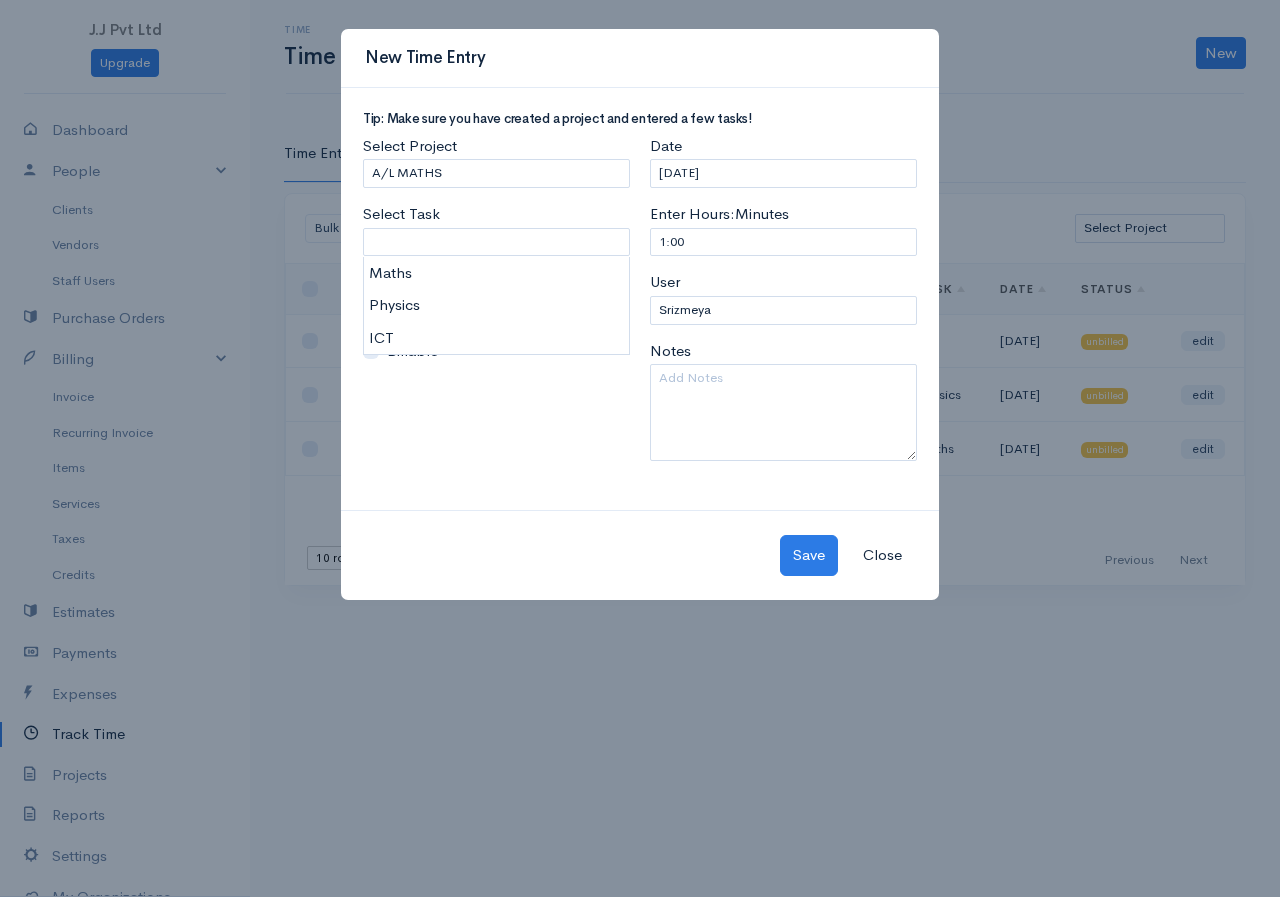click on "Close" at bounding box center (882, 555) 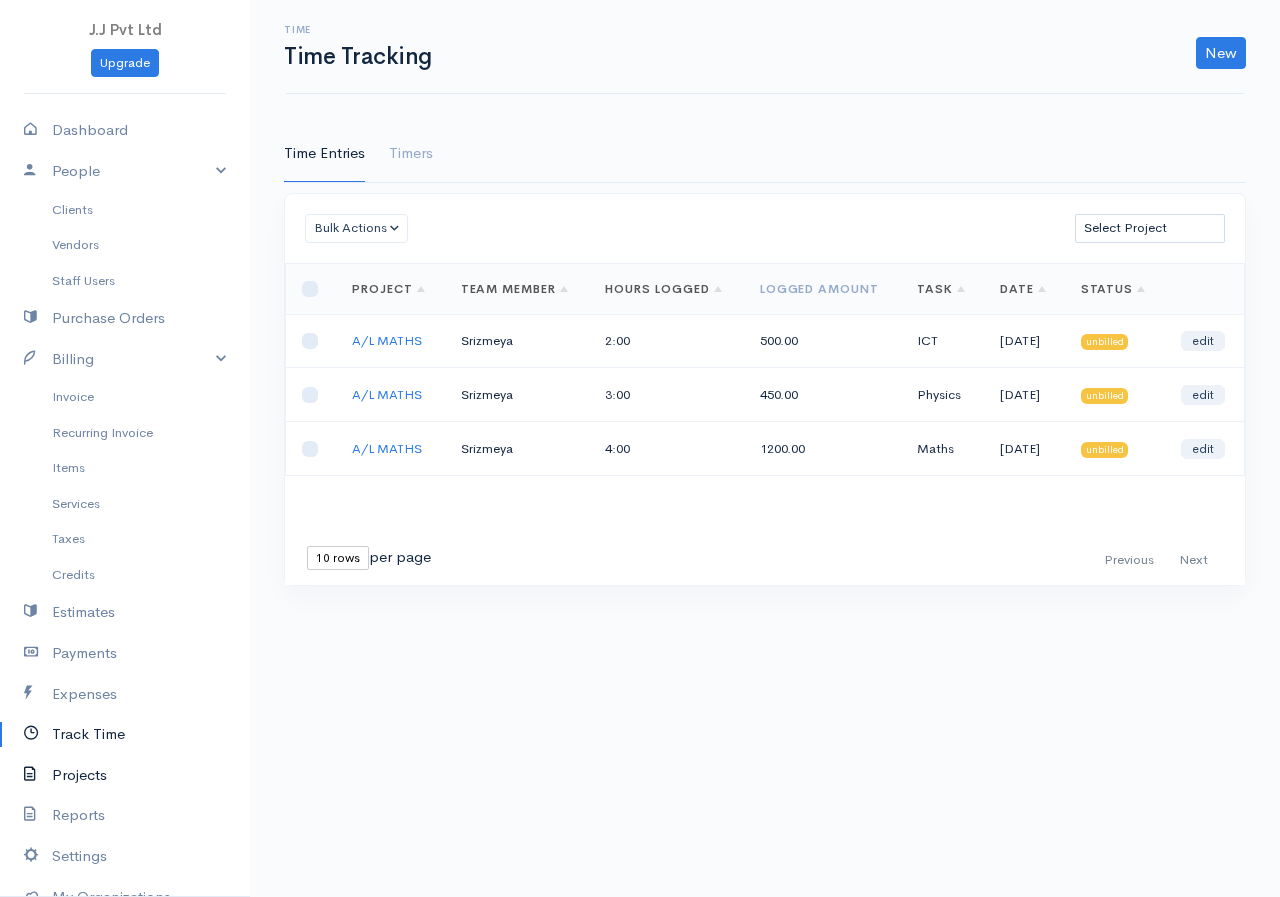 click on "Projects" at bounding box center (125, 775) 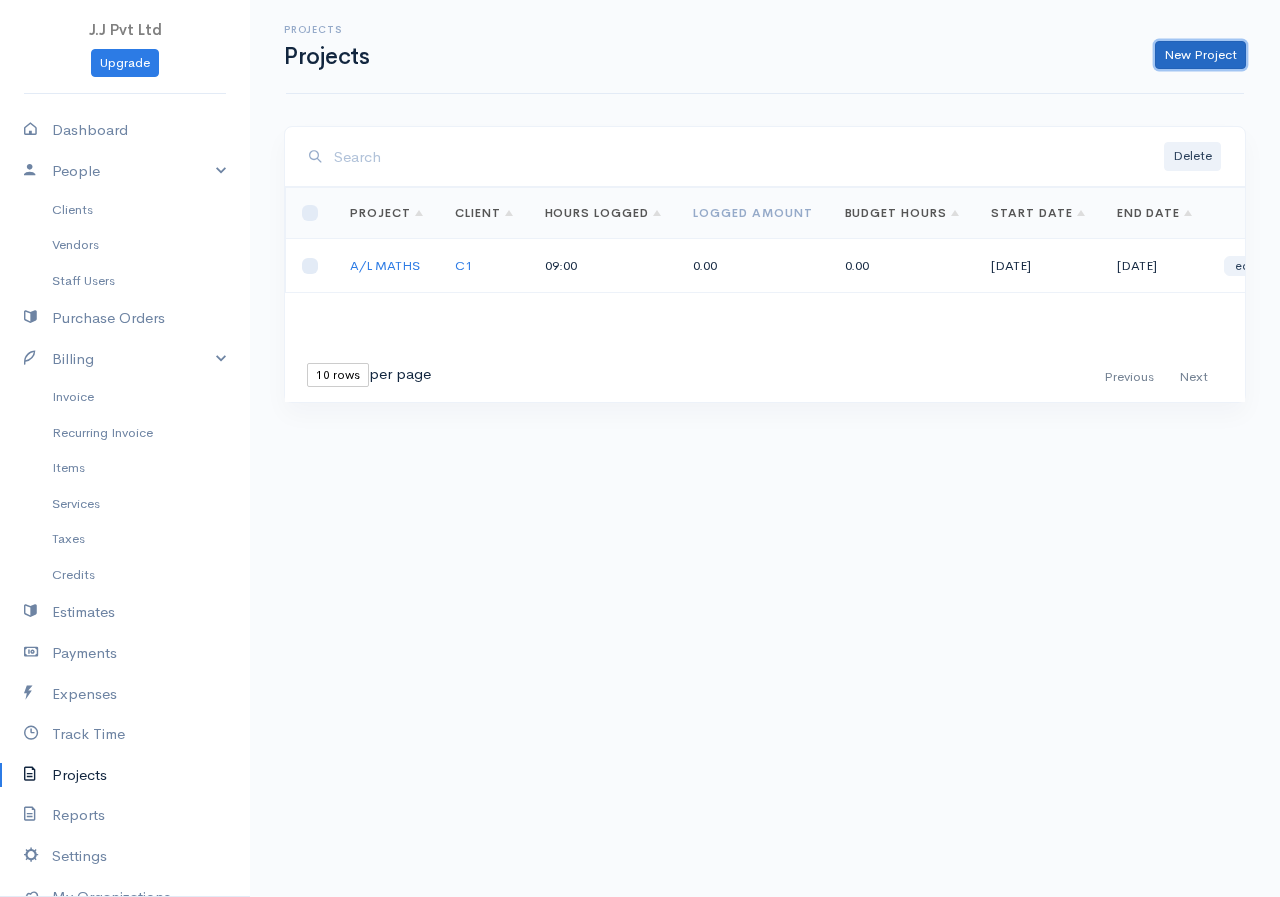 click on "New Project" at bounding box center [1200, 55] 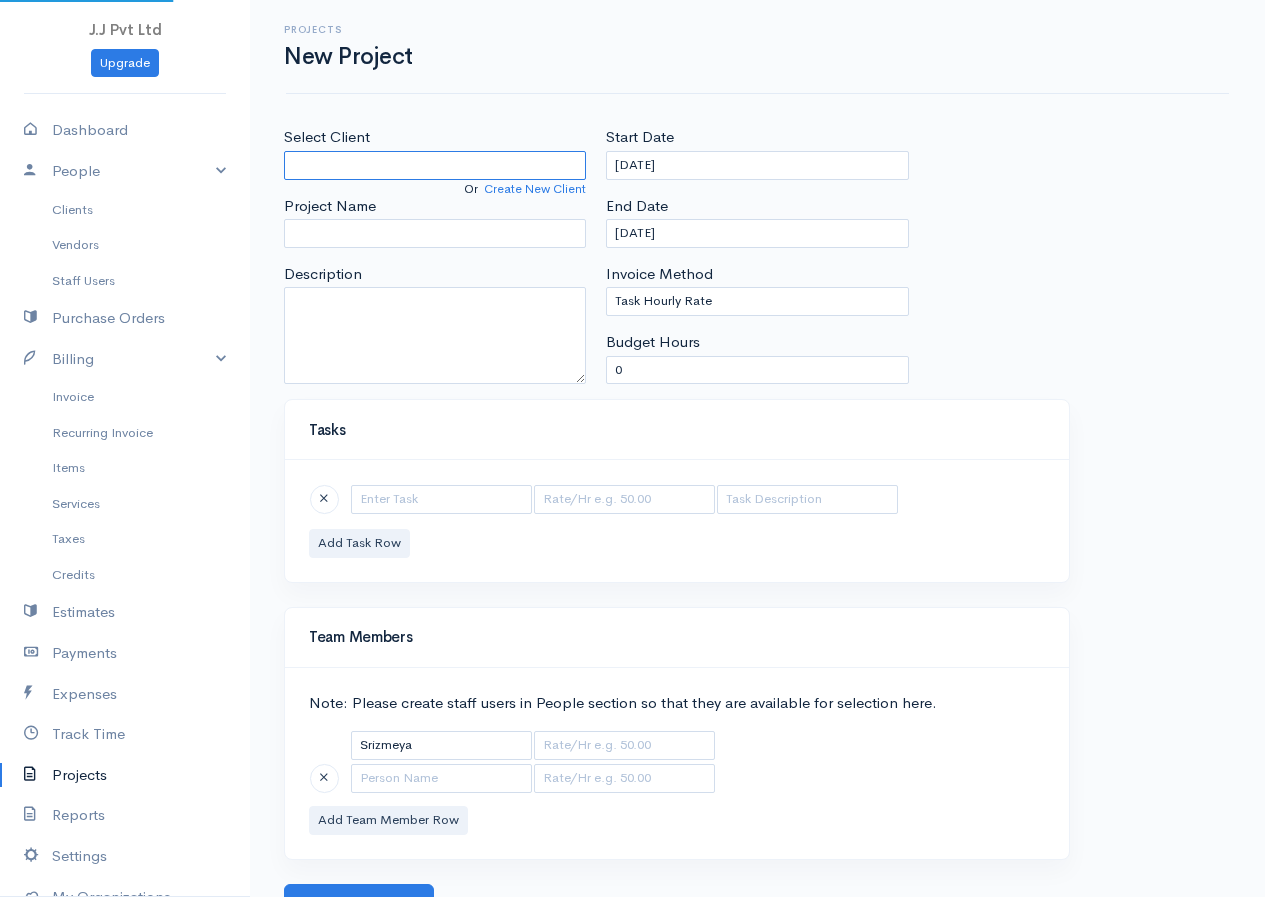 click on "Select Client" at bounding box center (435, 165) 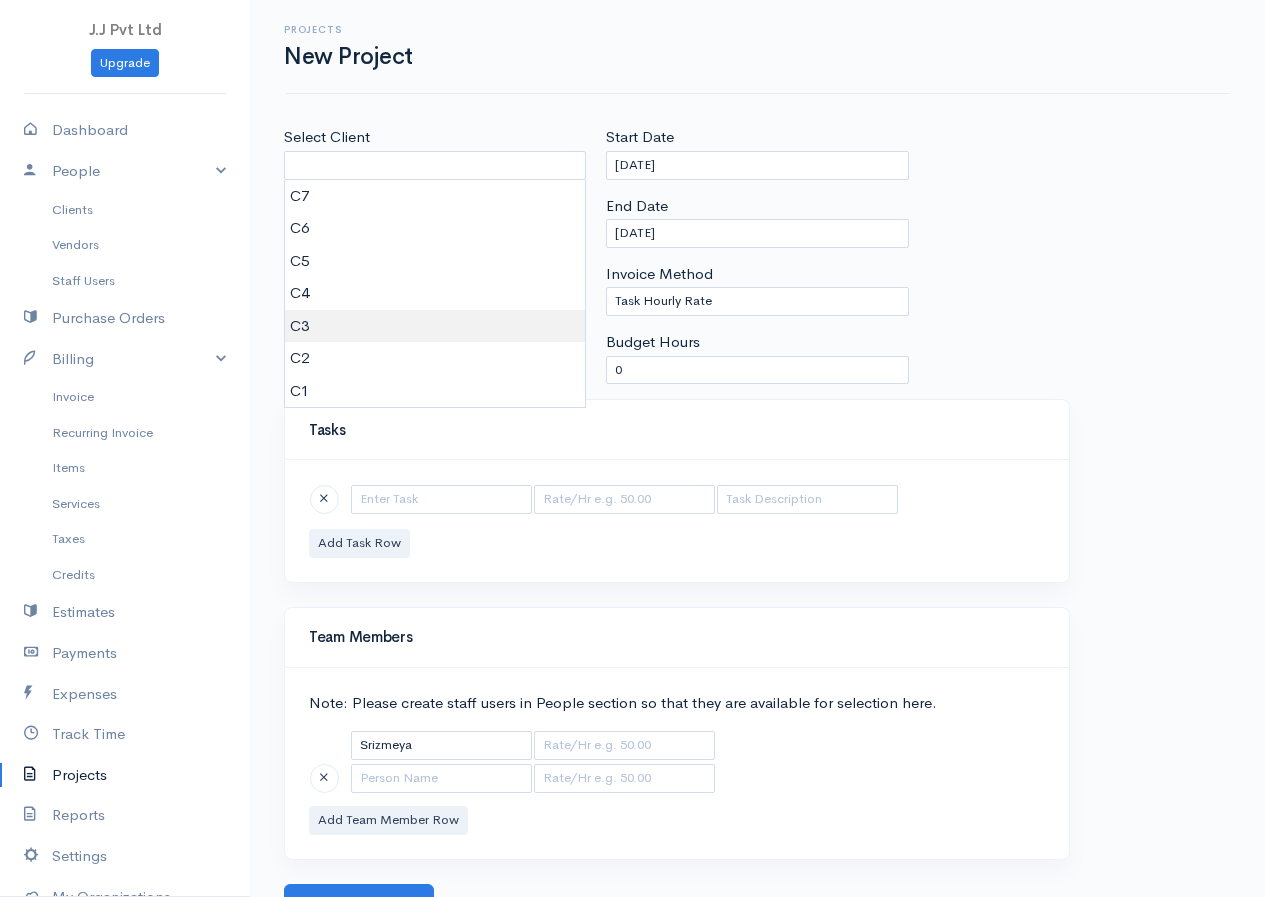 type on "C3" 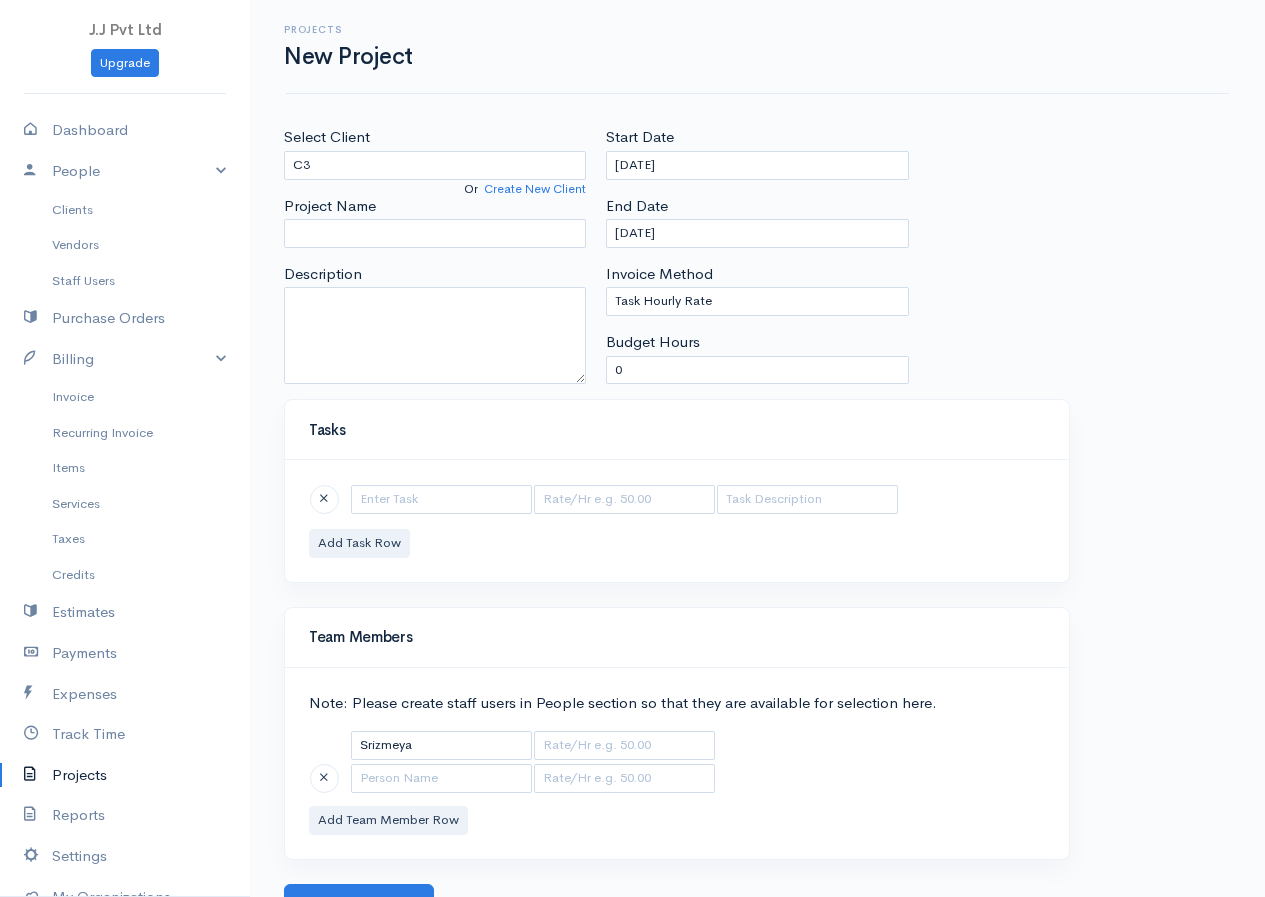 click on "J.J  Pvt Ltd
Upgrade
Dashboard
People
Clients
Vendors
Staff Users
Purchase Orders
Billing
Invoice
Recurring Invoice
Items
Services
Taxes
Credits
Estimates
Payments
Expenses
Track Time
Projects
Reports
Settings
My Organizations
Logout
Help
@CloudBooksApp 2022
Projects
New Project
Select Client C3 Or    Create New Client Project Name Description Start Date 07-28-2025 End Date 08-28-2025 Invoice Method Task Hourly Rate Person Hourly Rate Project Hourly Rate 0 Budget Hours" at bounding box center (632, 462) 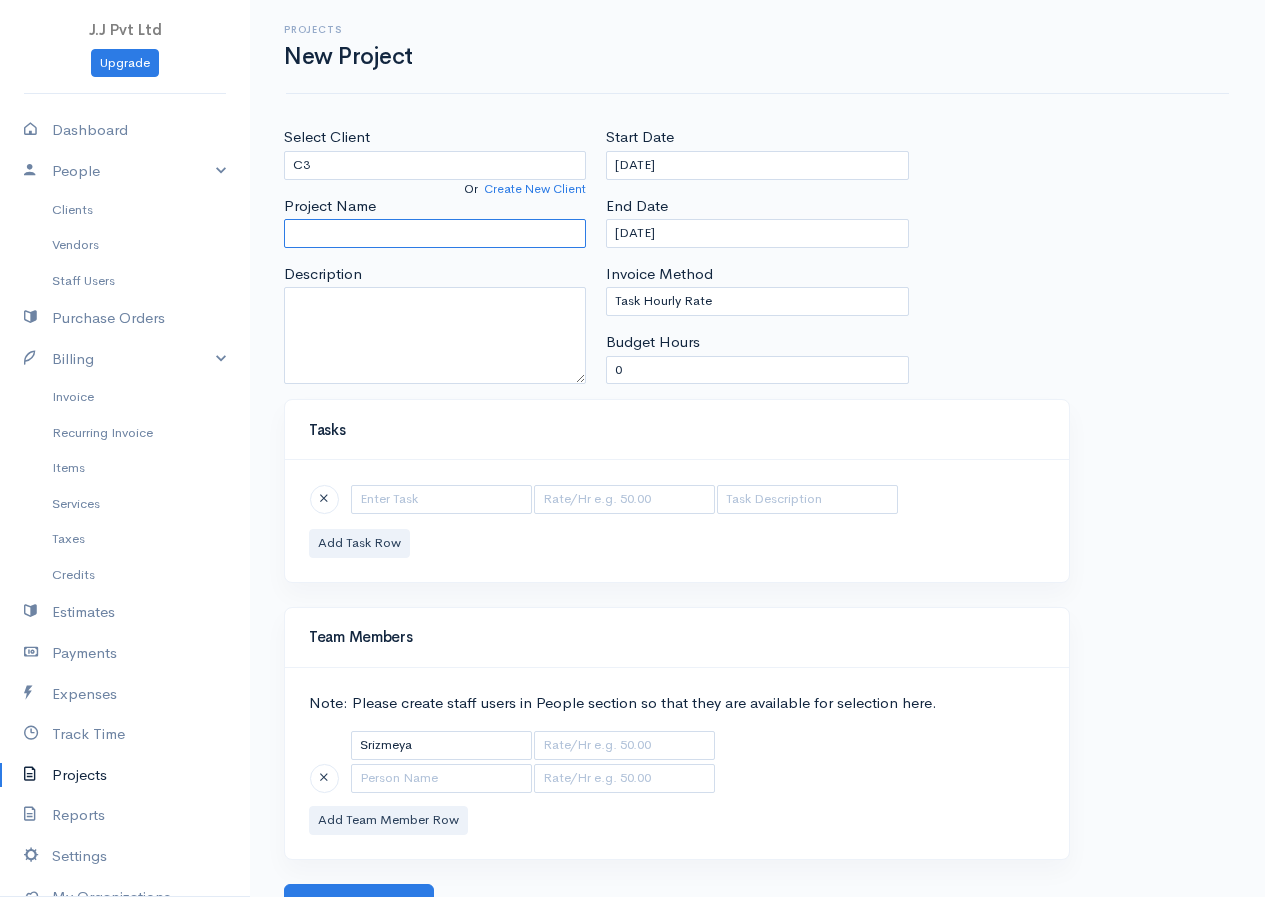 click on "Project Name" at bounding box center (435, 233) 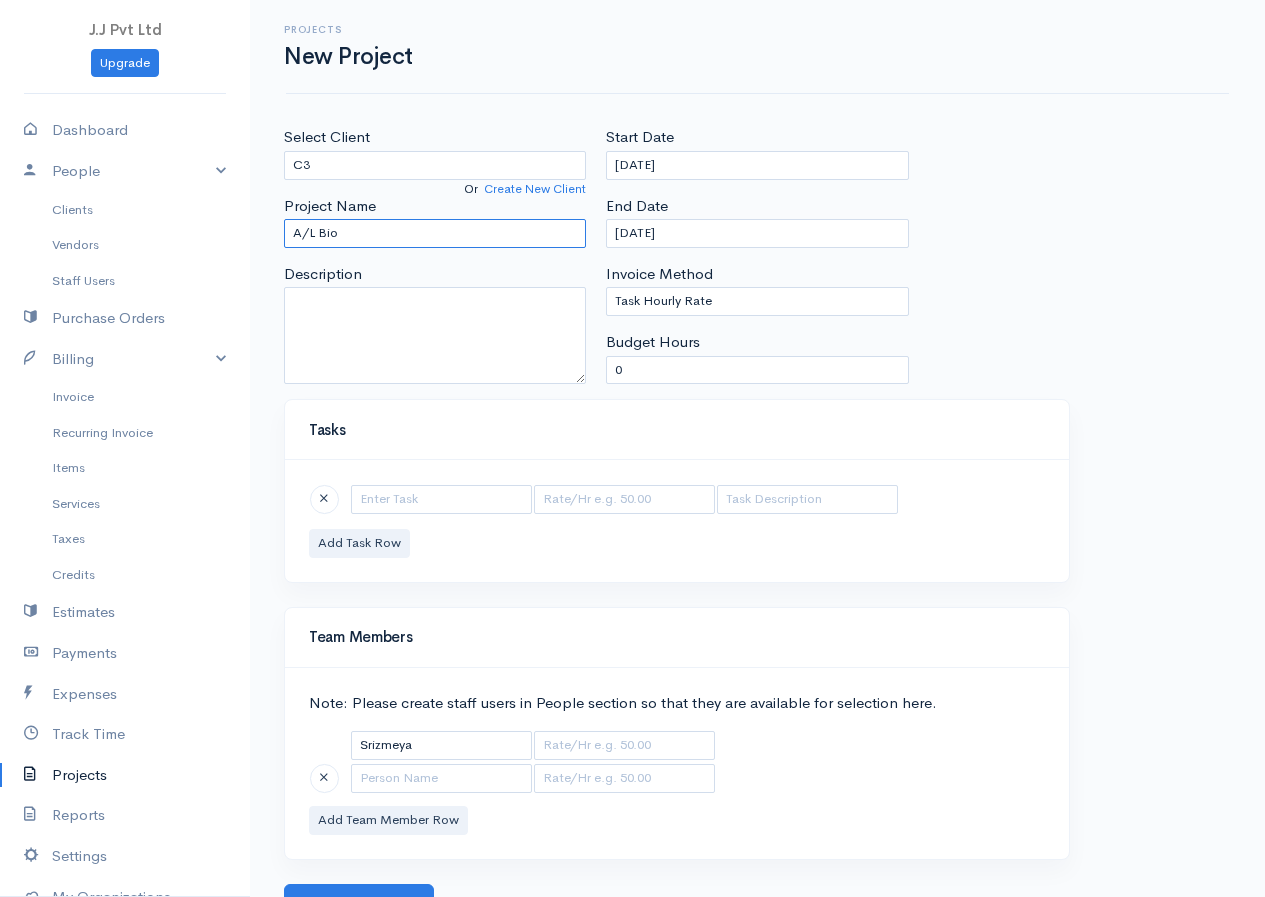 type on "A/L Bio" 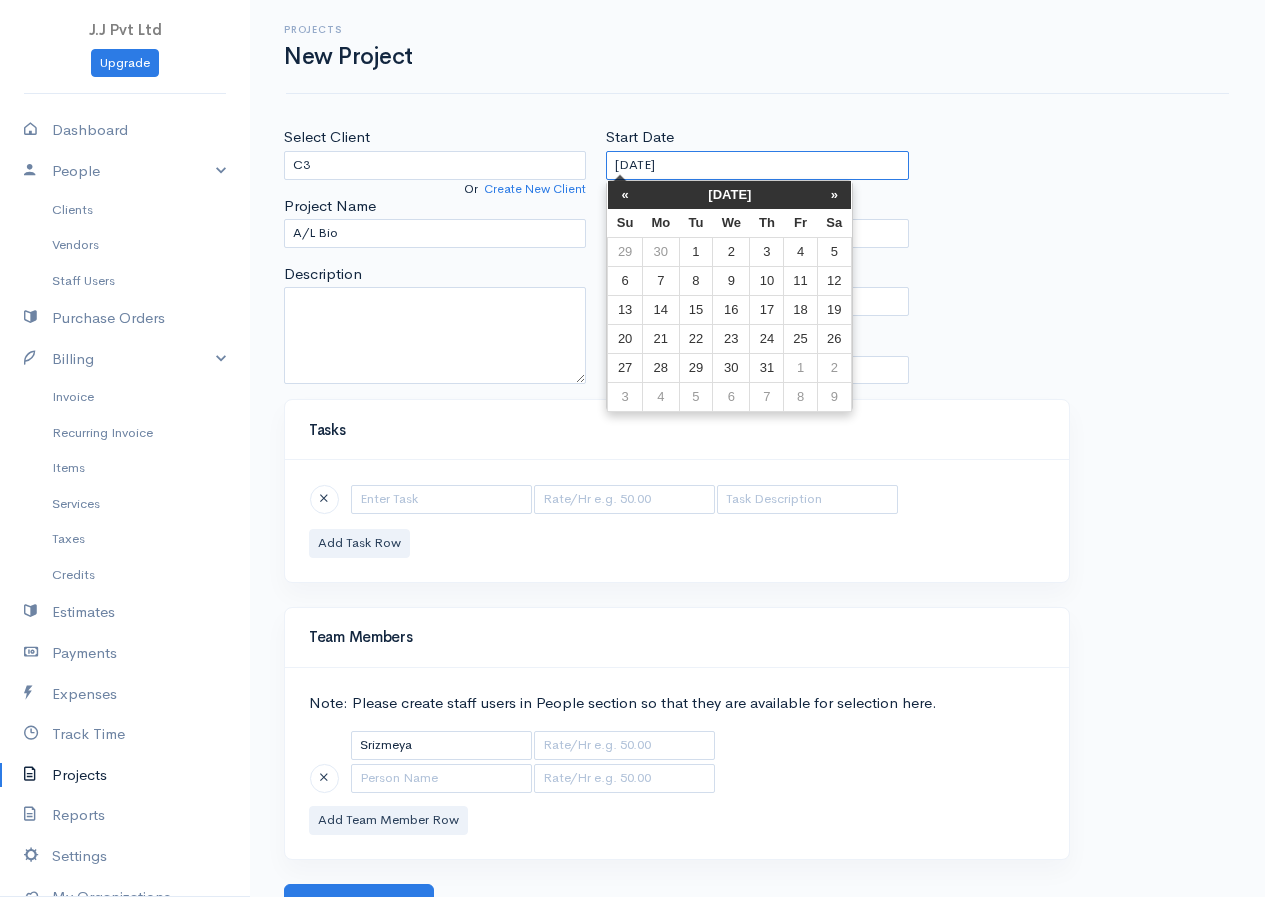 click on "[DATE]" at bounding box center [757, 165] 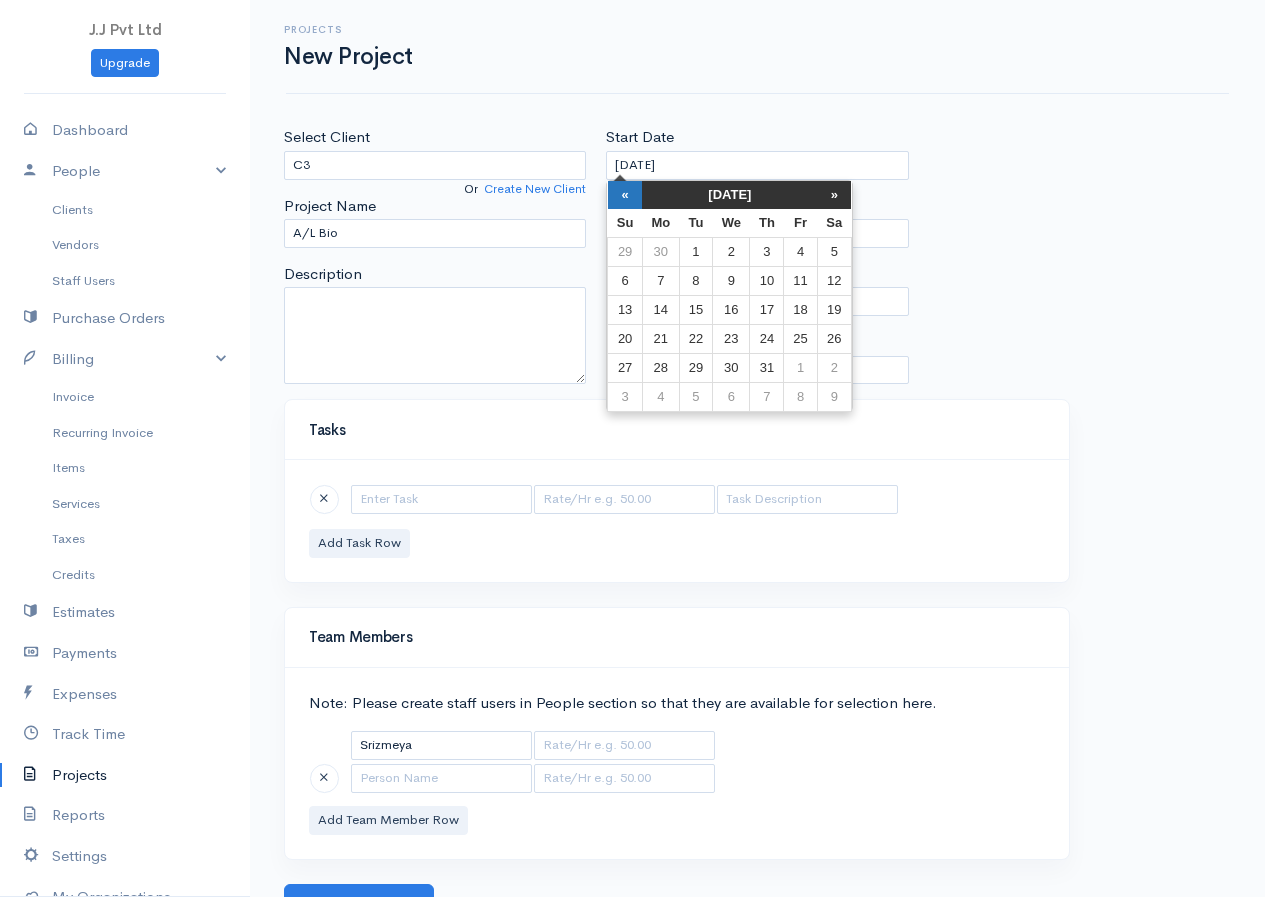 click on "«" at bounding box center [625, 195] 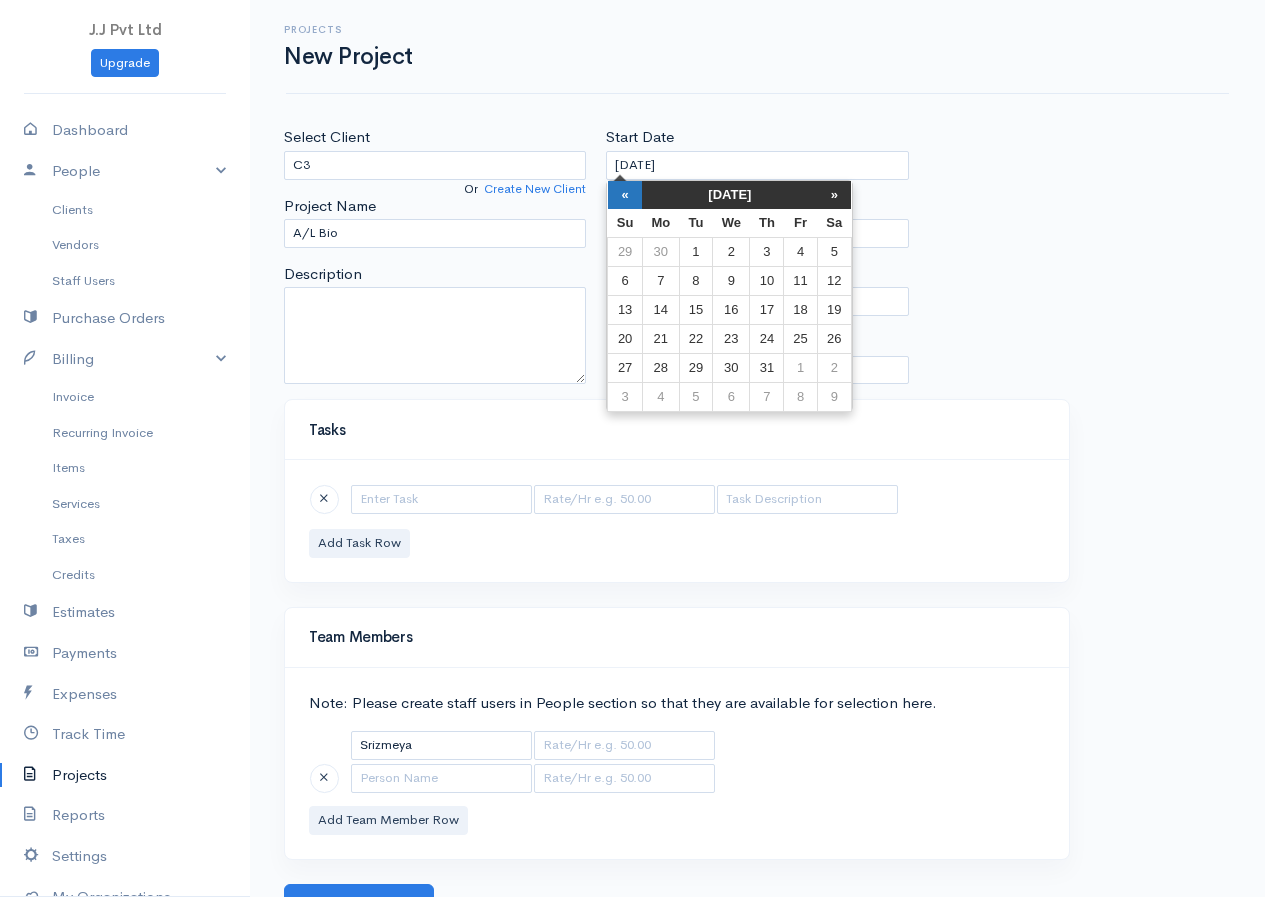 click on "«" at bounding box center [625, 195] 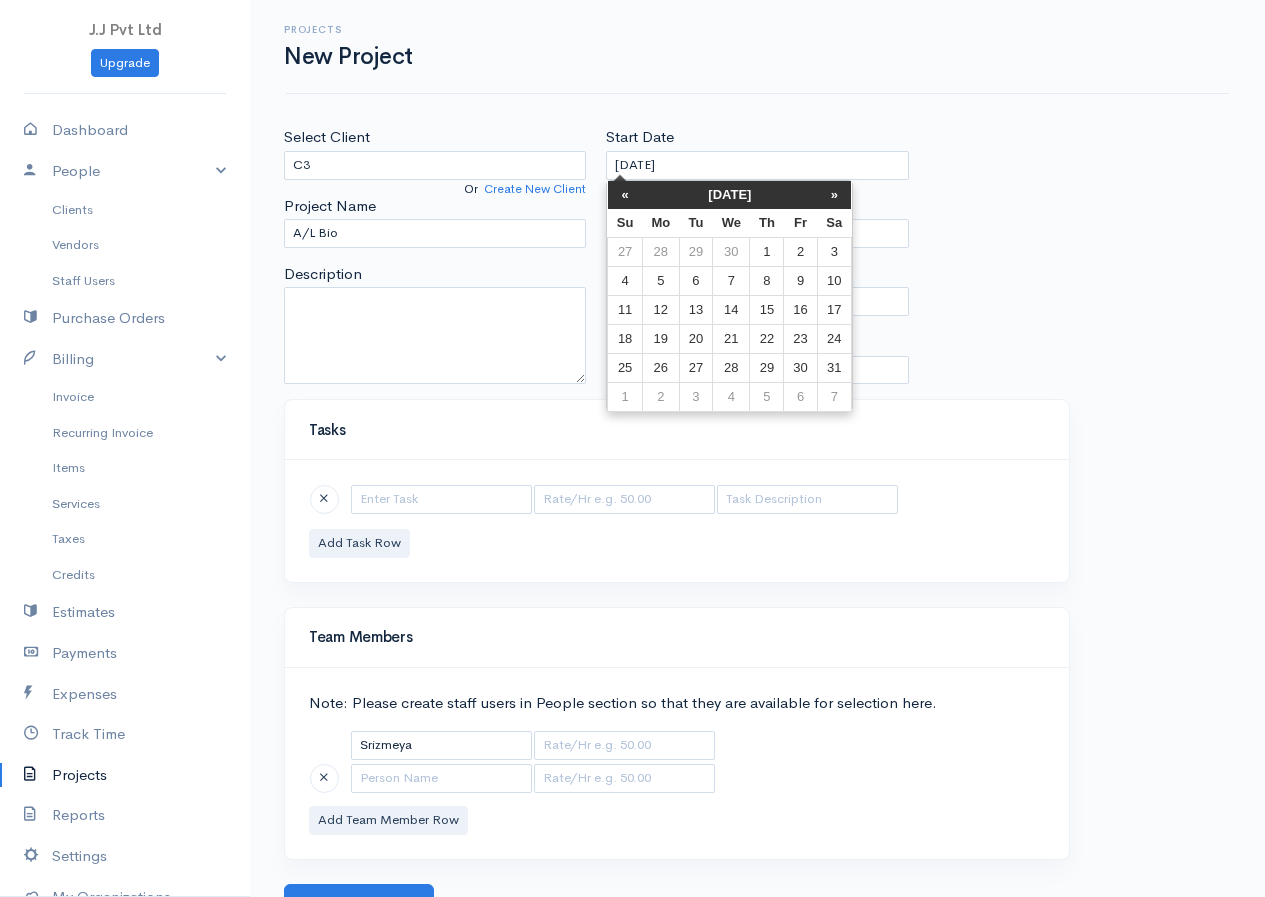 click on "«" at bounding box center (625, 195) 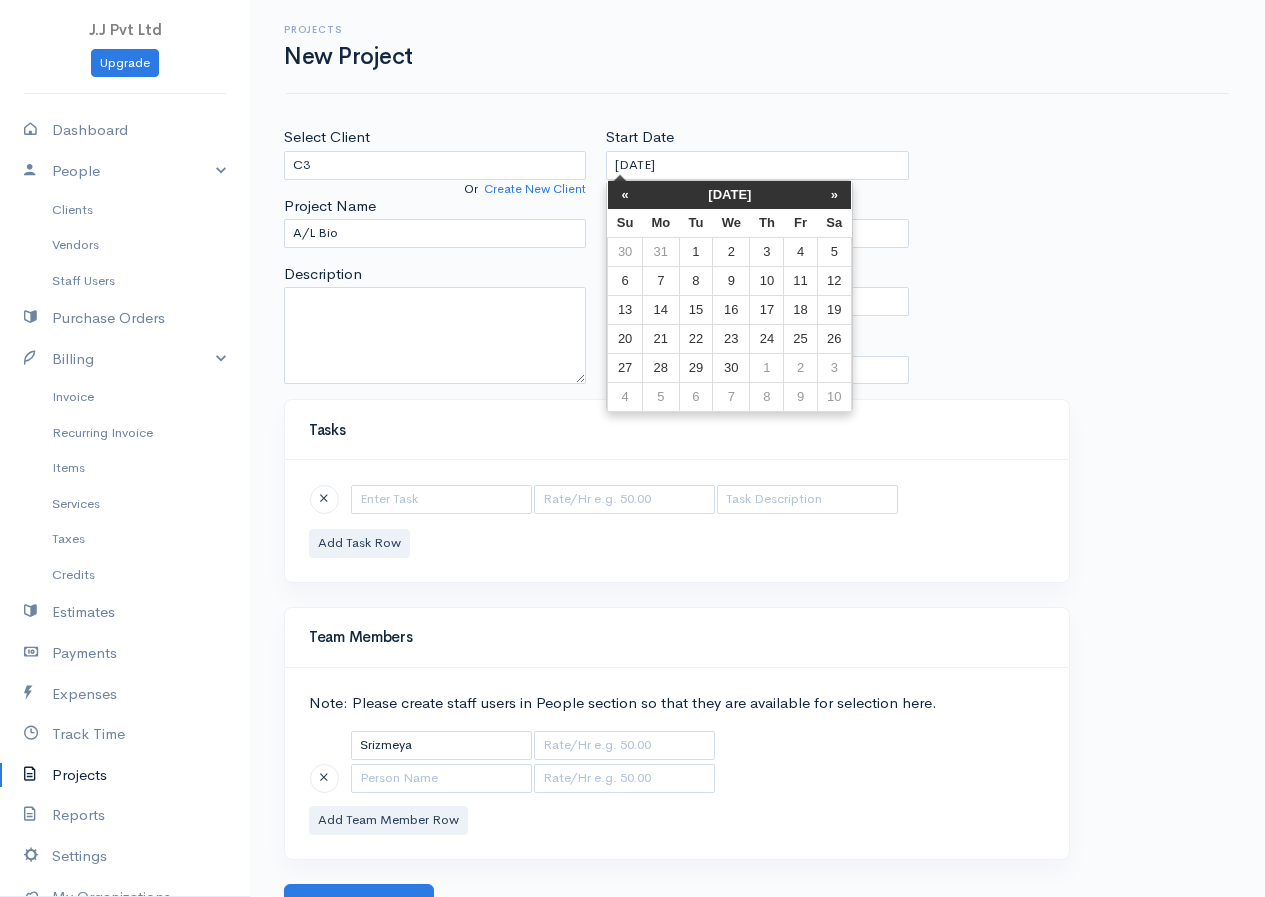 click on "«" at bounding box center (625, 195) 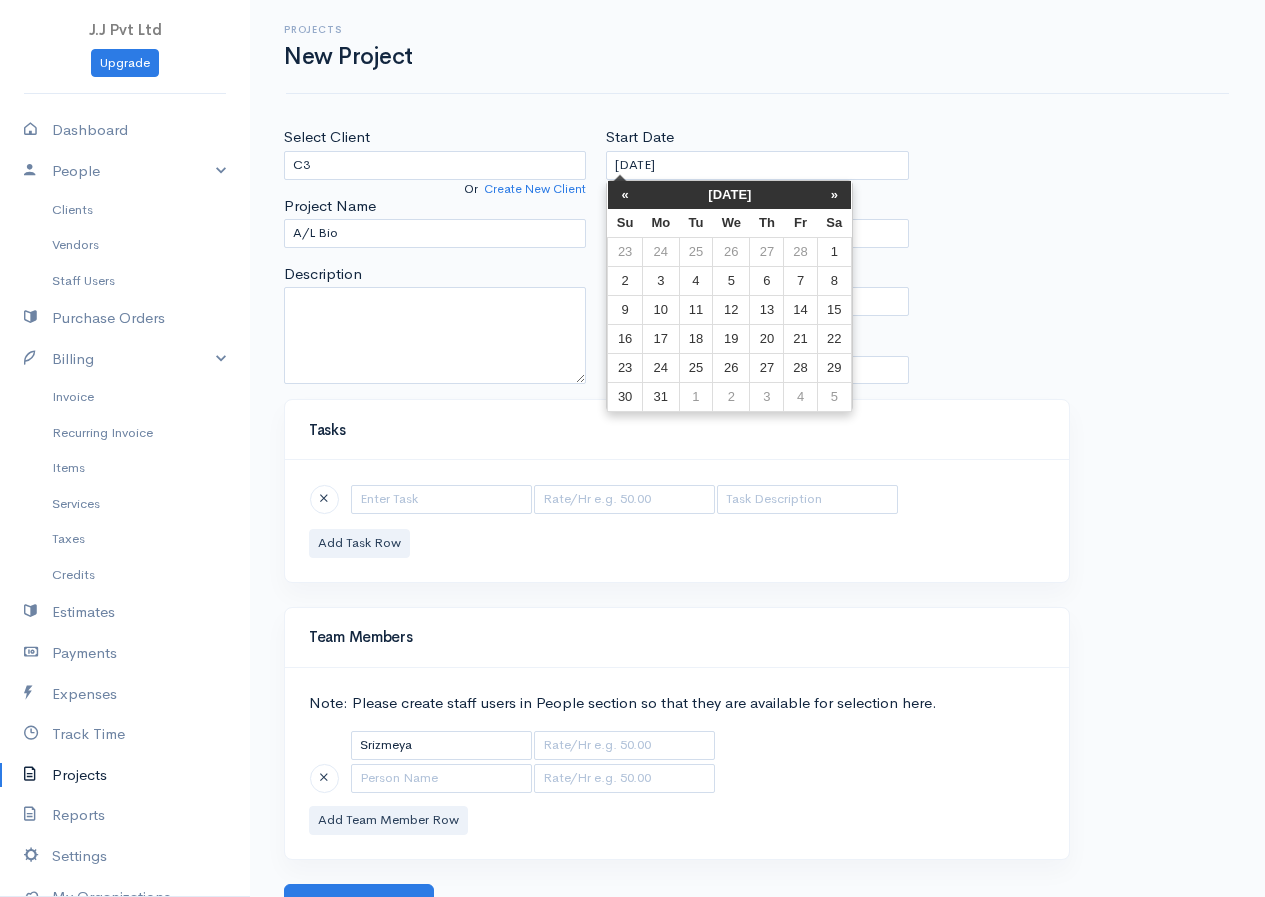 click on "«" at bounding box center [625, 195] 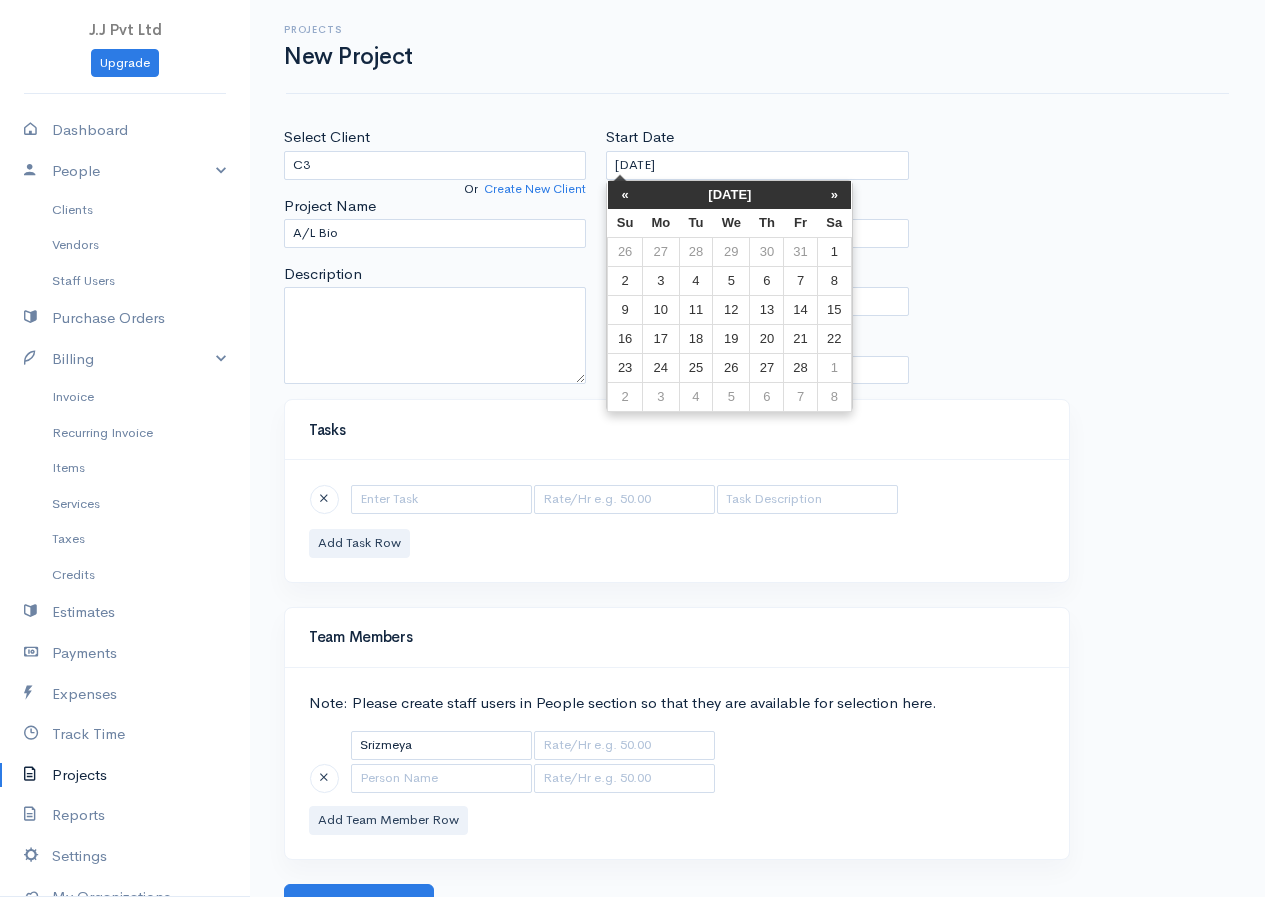 click on "«" at bounding box center (625, 195) 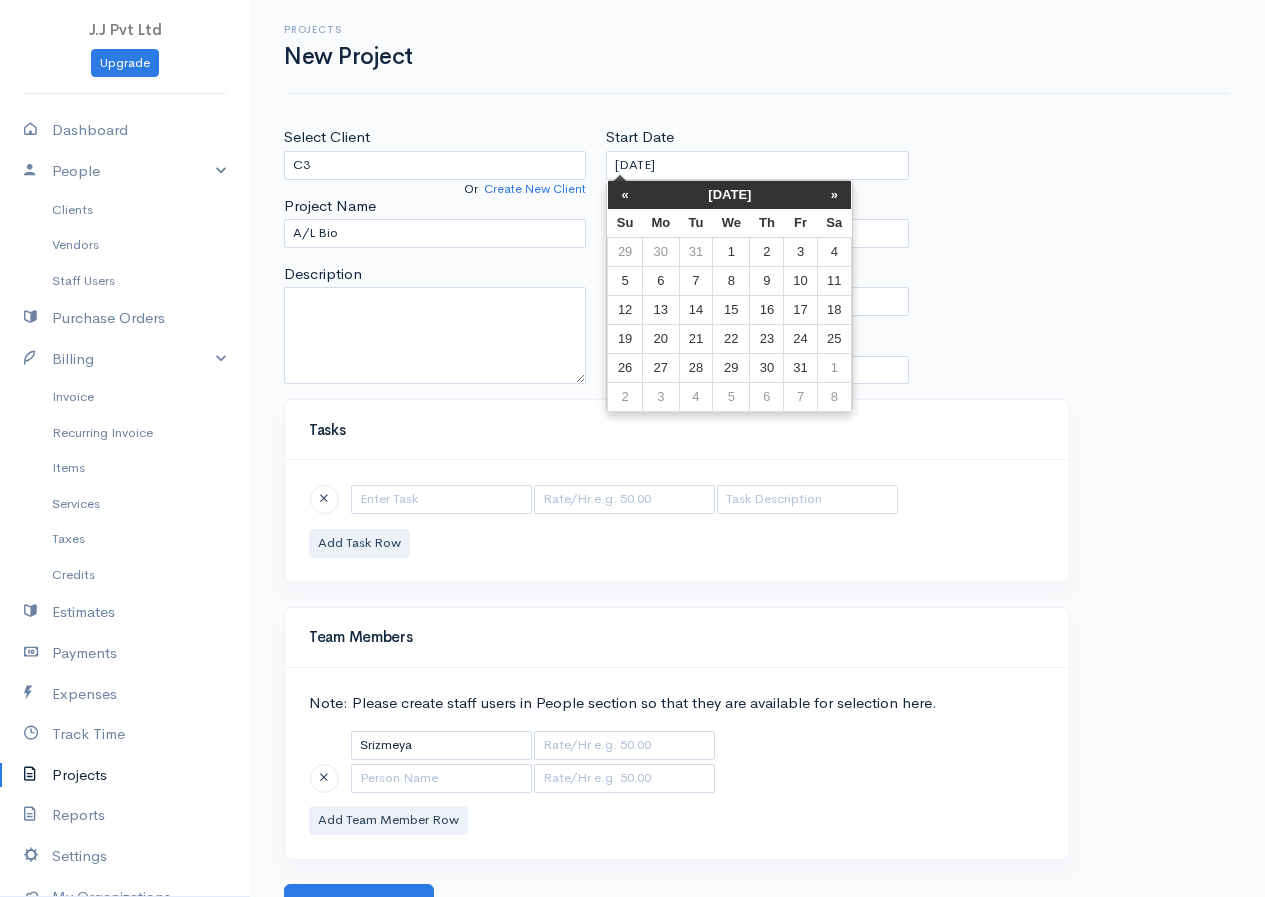 click on "«" at bounding box center [625, 195] 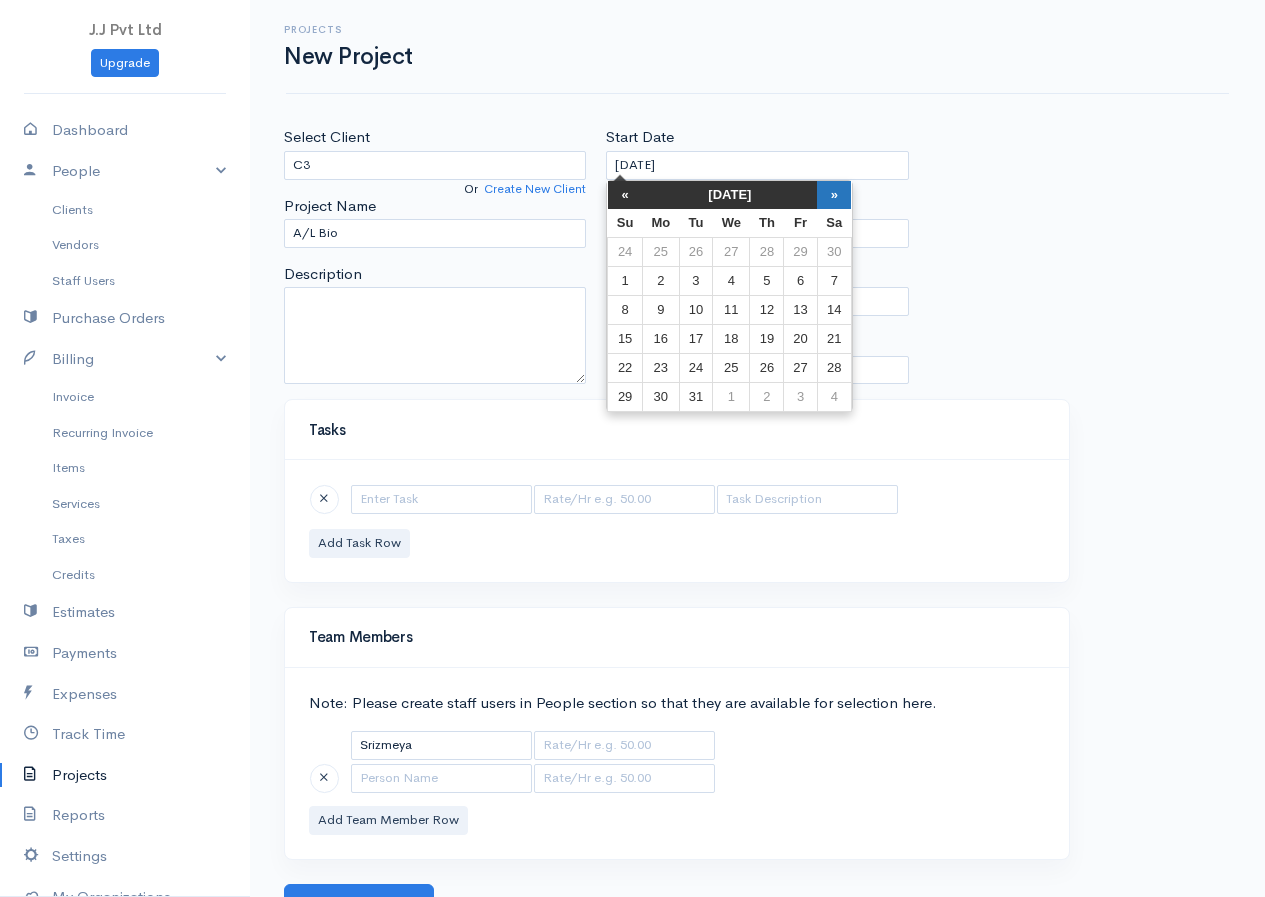 click on "»" at bounding box center (834, 195) 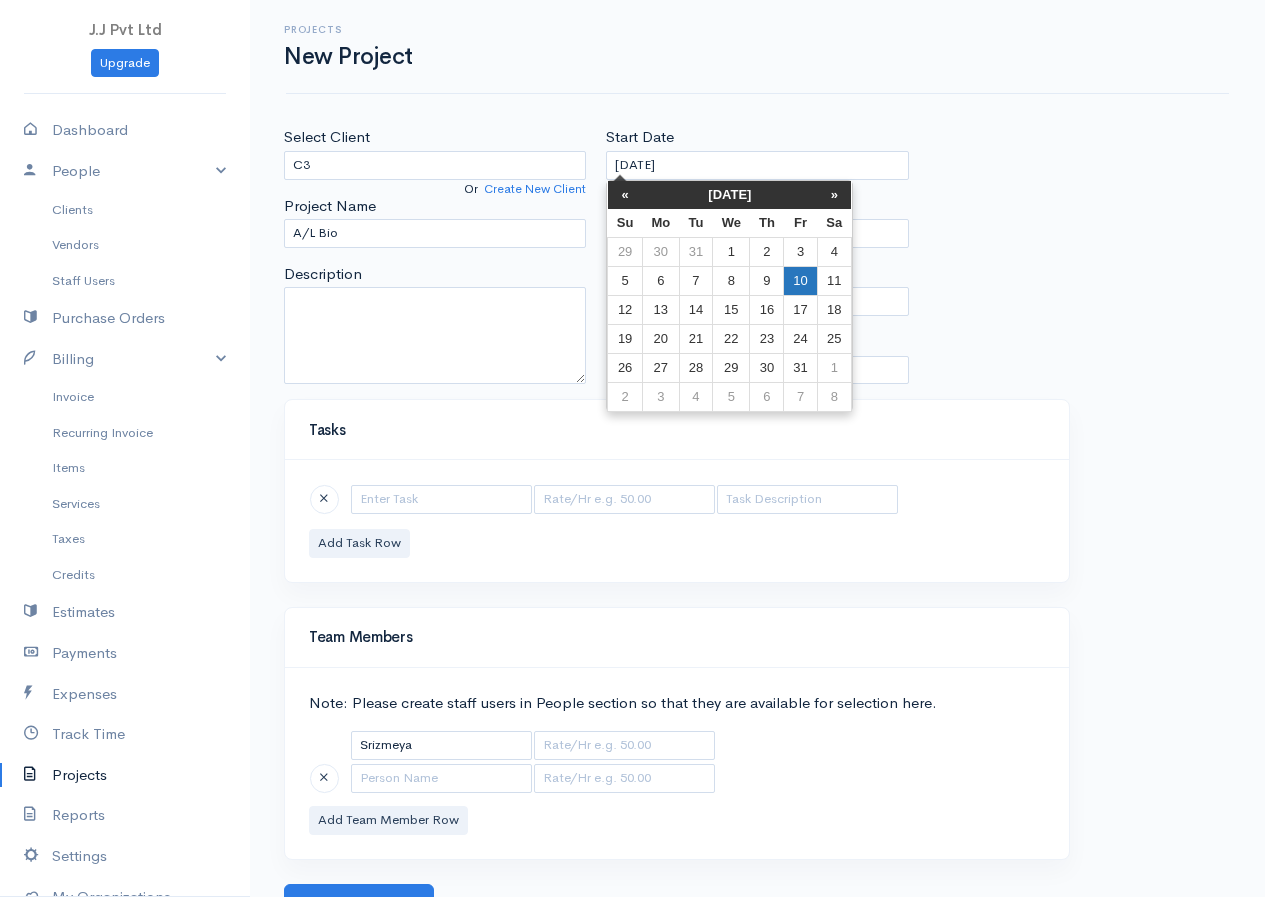 click on "10" at bounding box center [800, 280] 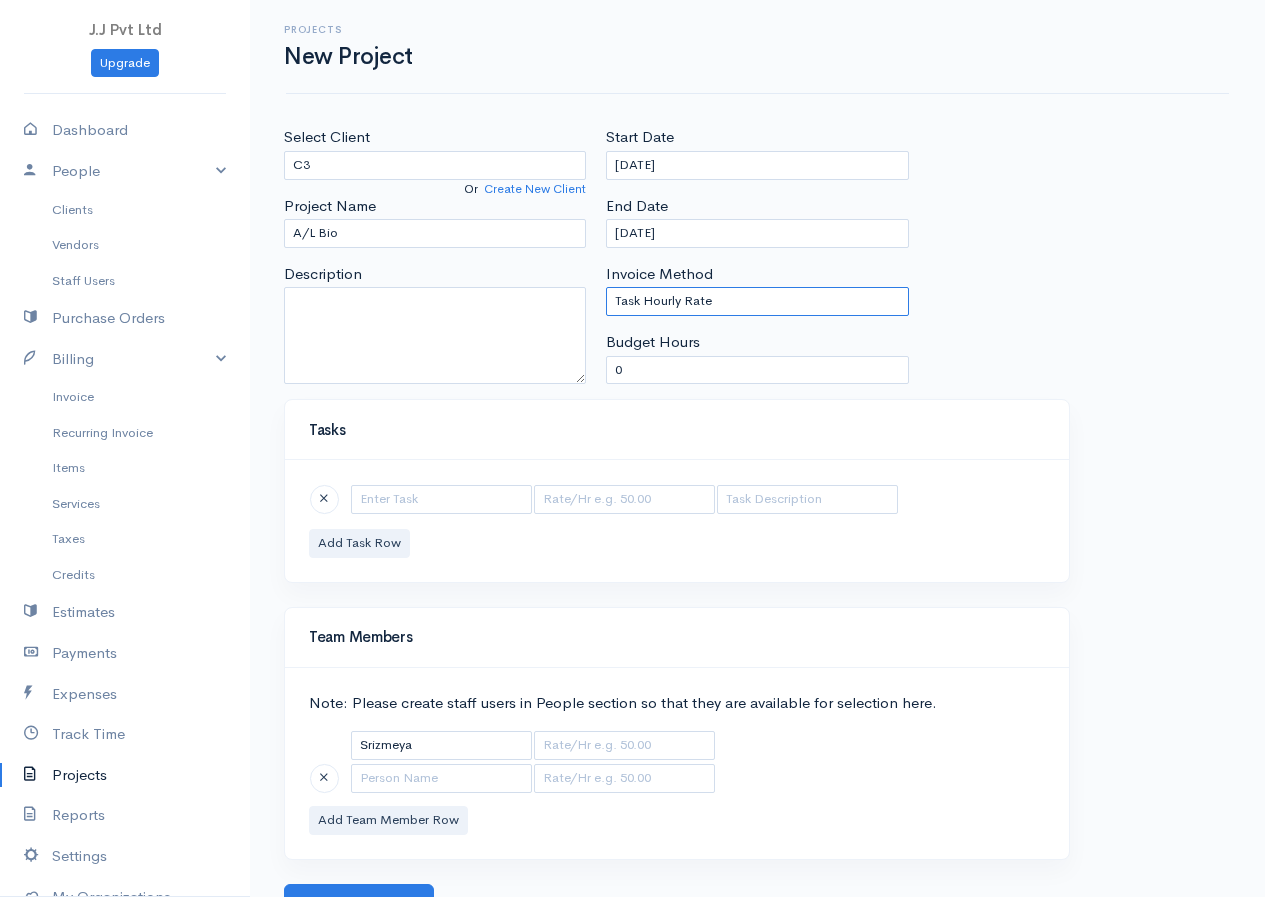 click on "Task Hourly Rate Person Hourly Rate Project Hourly Rate Flat Rate Project" at bounding box center [757, 301] 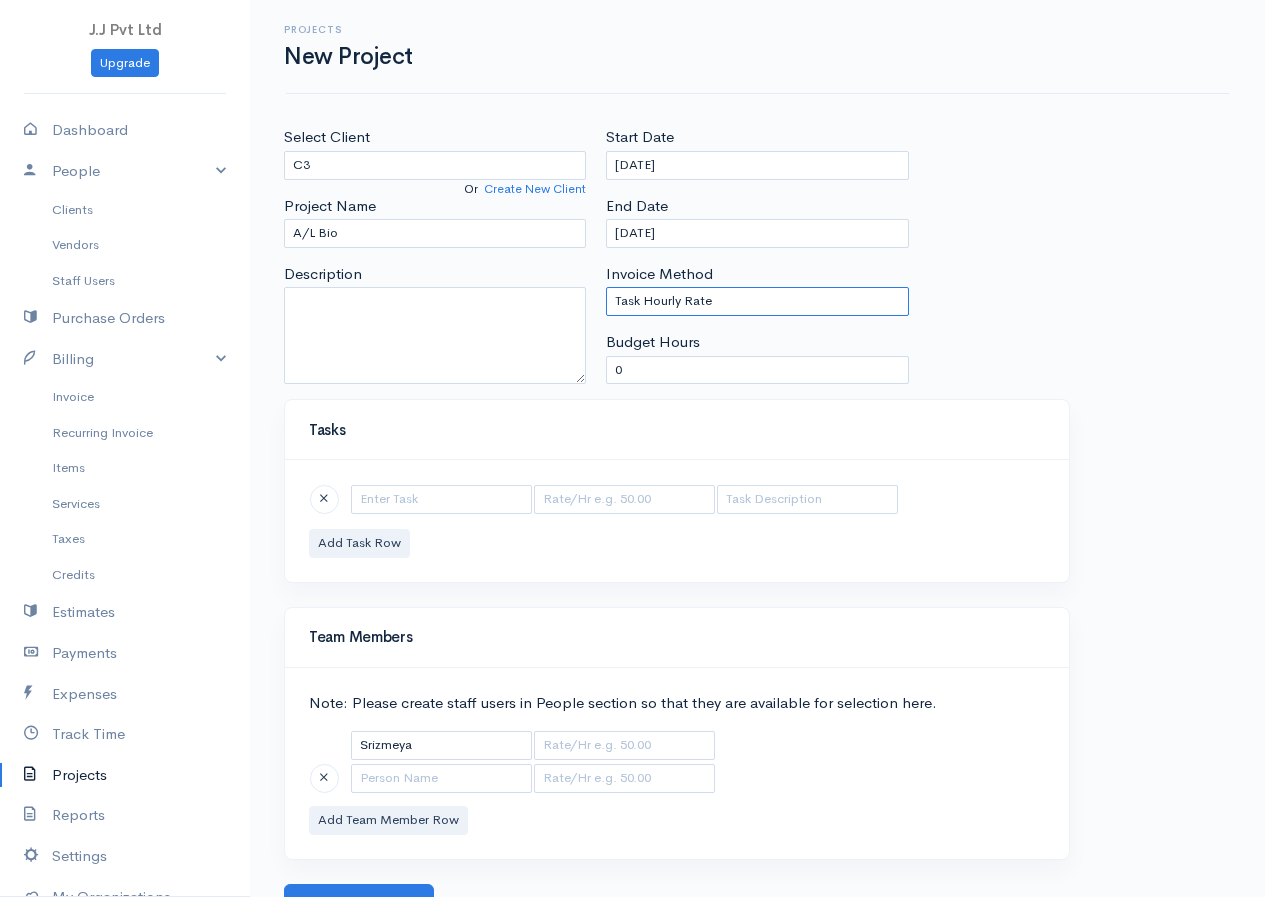 select on "3" 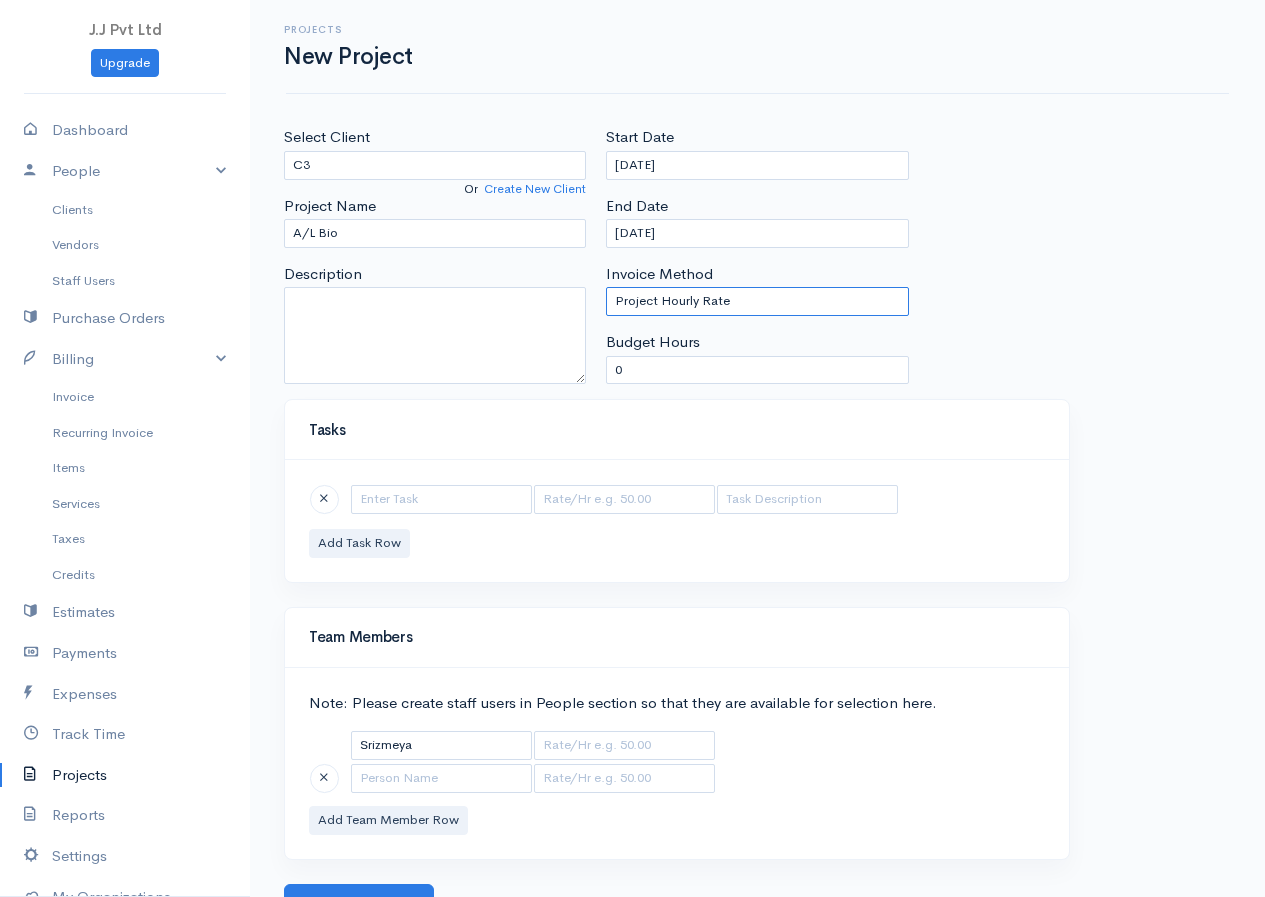 click on "Task Hourly Rate Person Hourly Rate Project Hourly Rate Flat Rate Project" at bounding box center (757, 301) 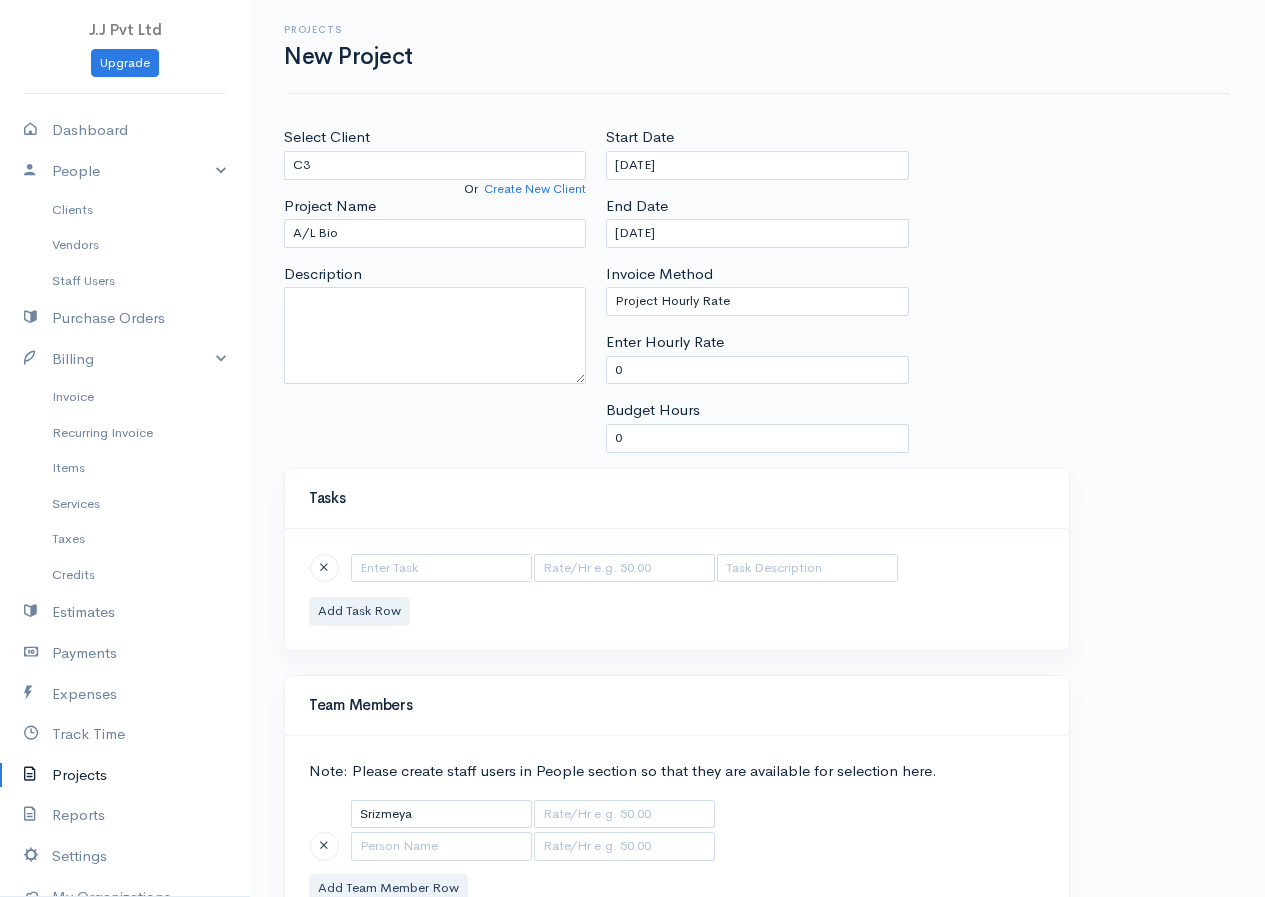 click on "Tasks" at bounding box center [677, 499] 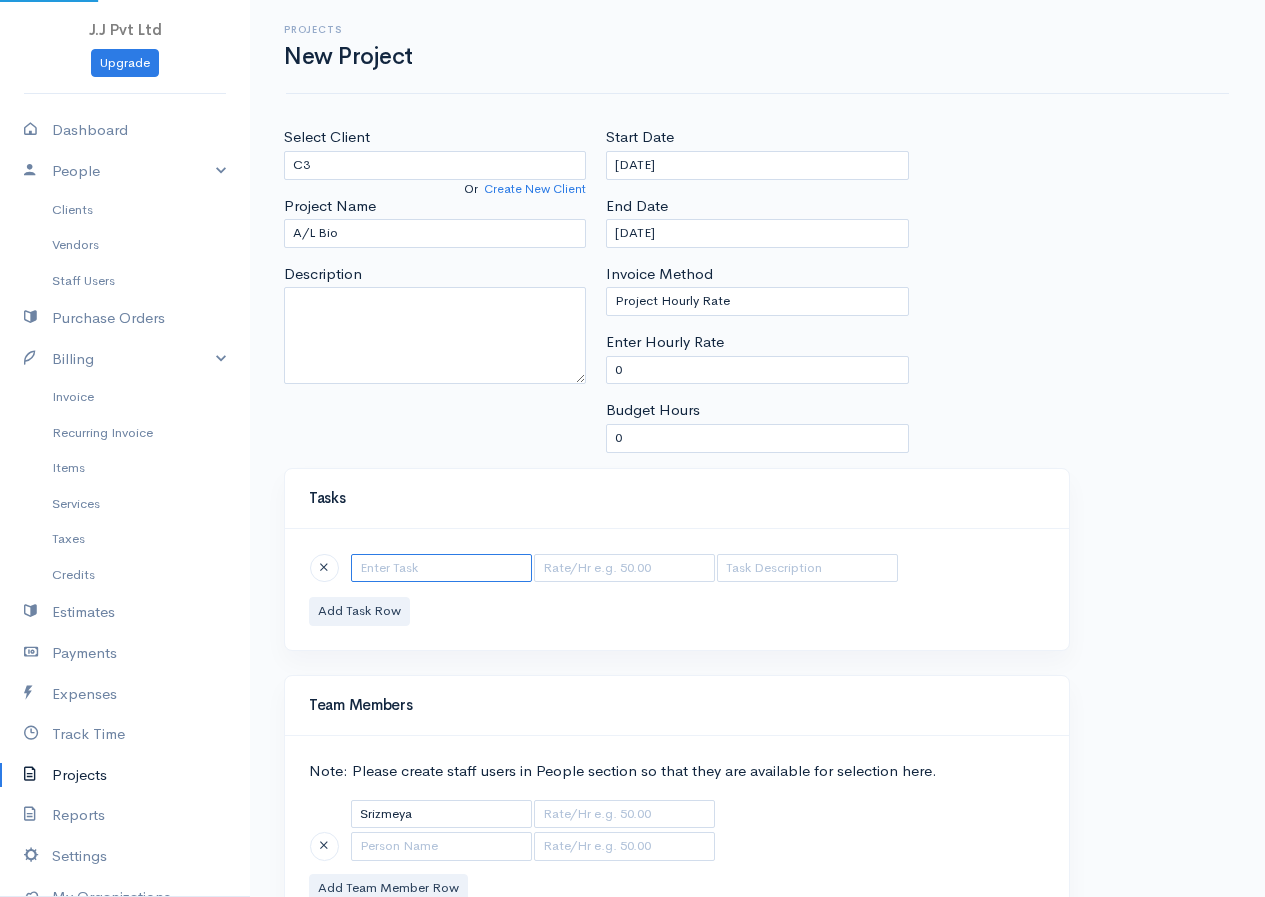click at bounding box center [441, 568] 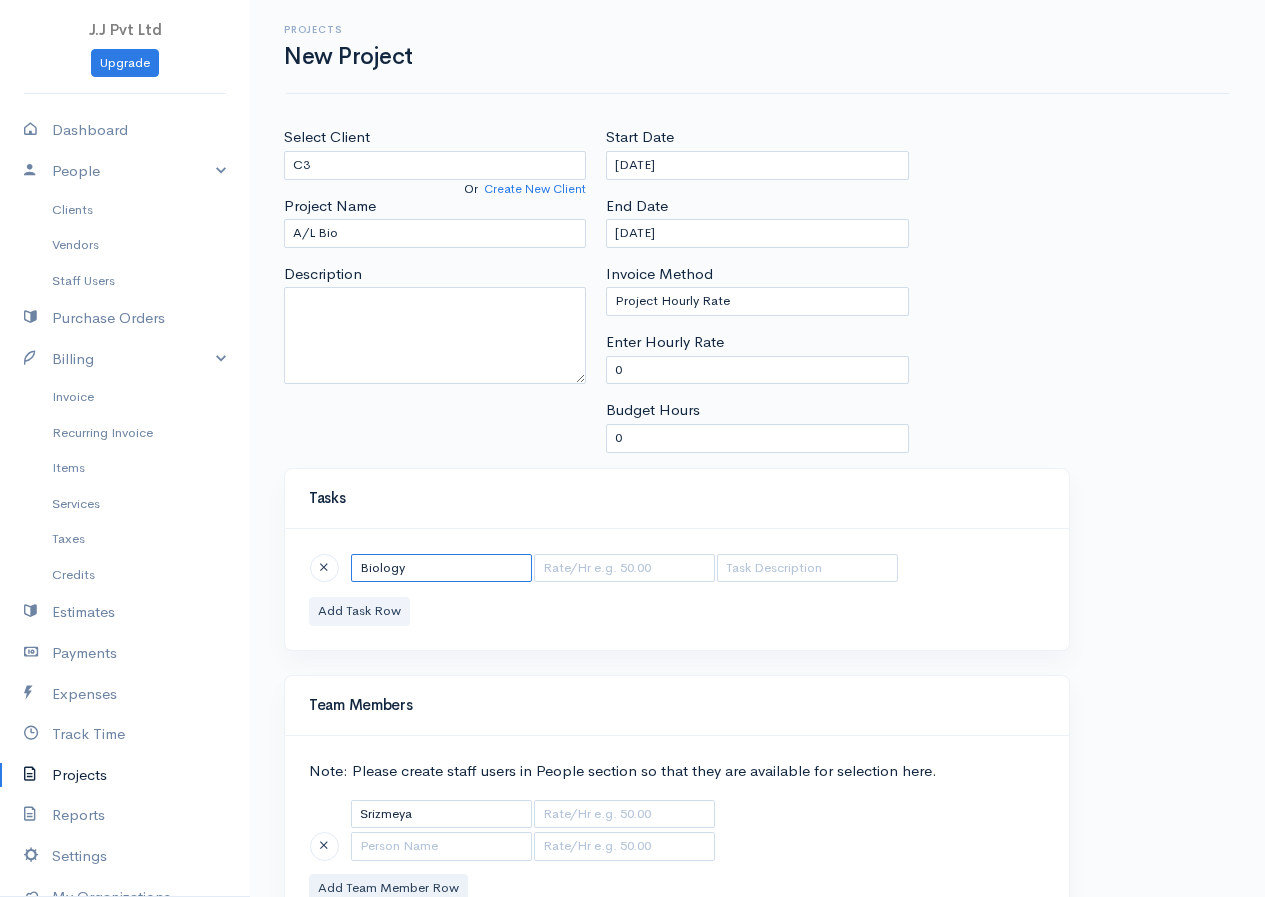 type on "Biology" 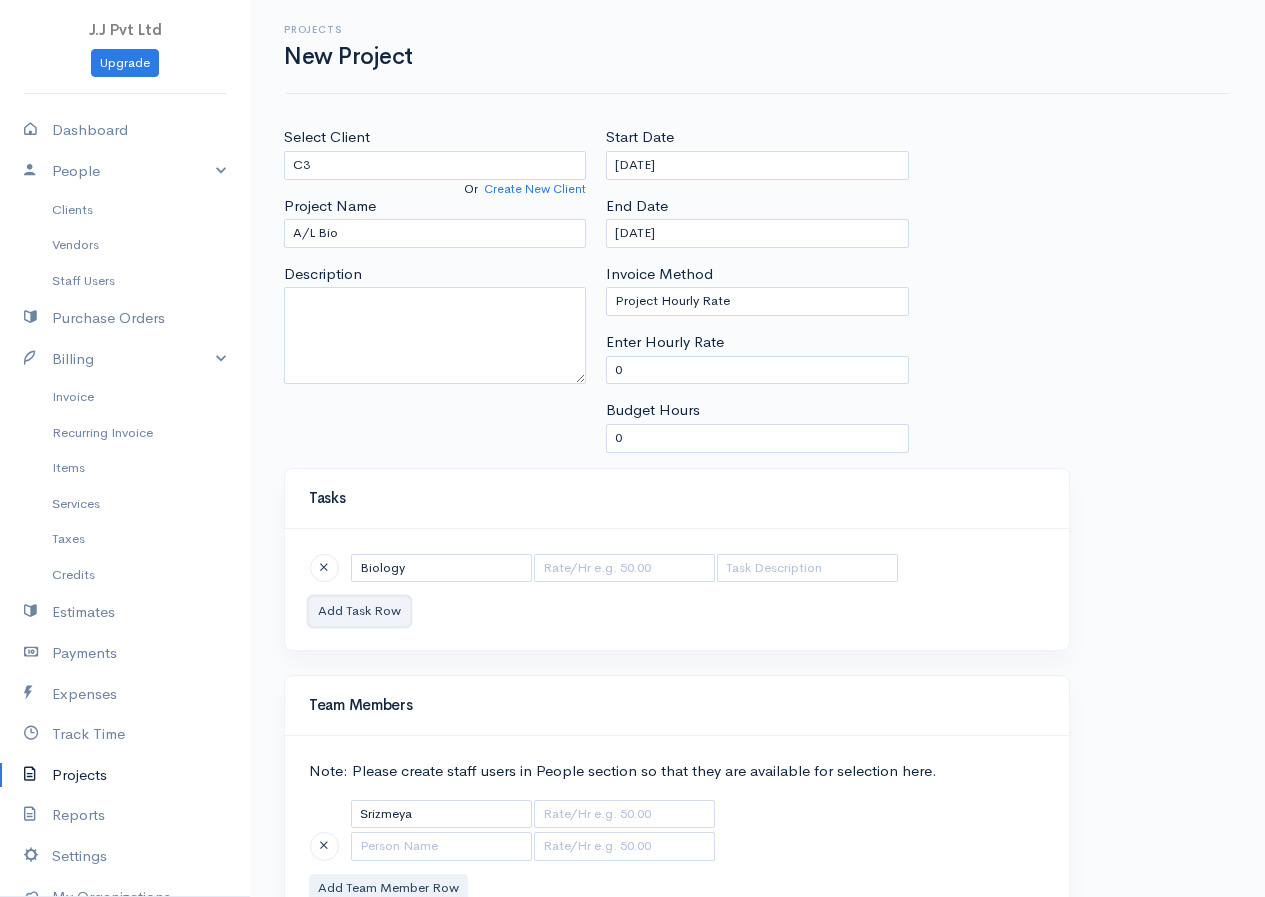 click on "Add Task Row" at bounding box center [359, 611] 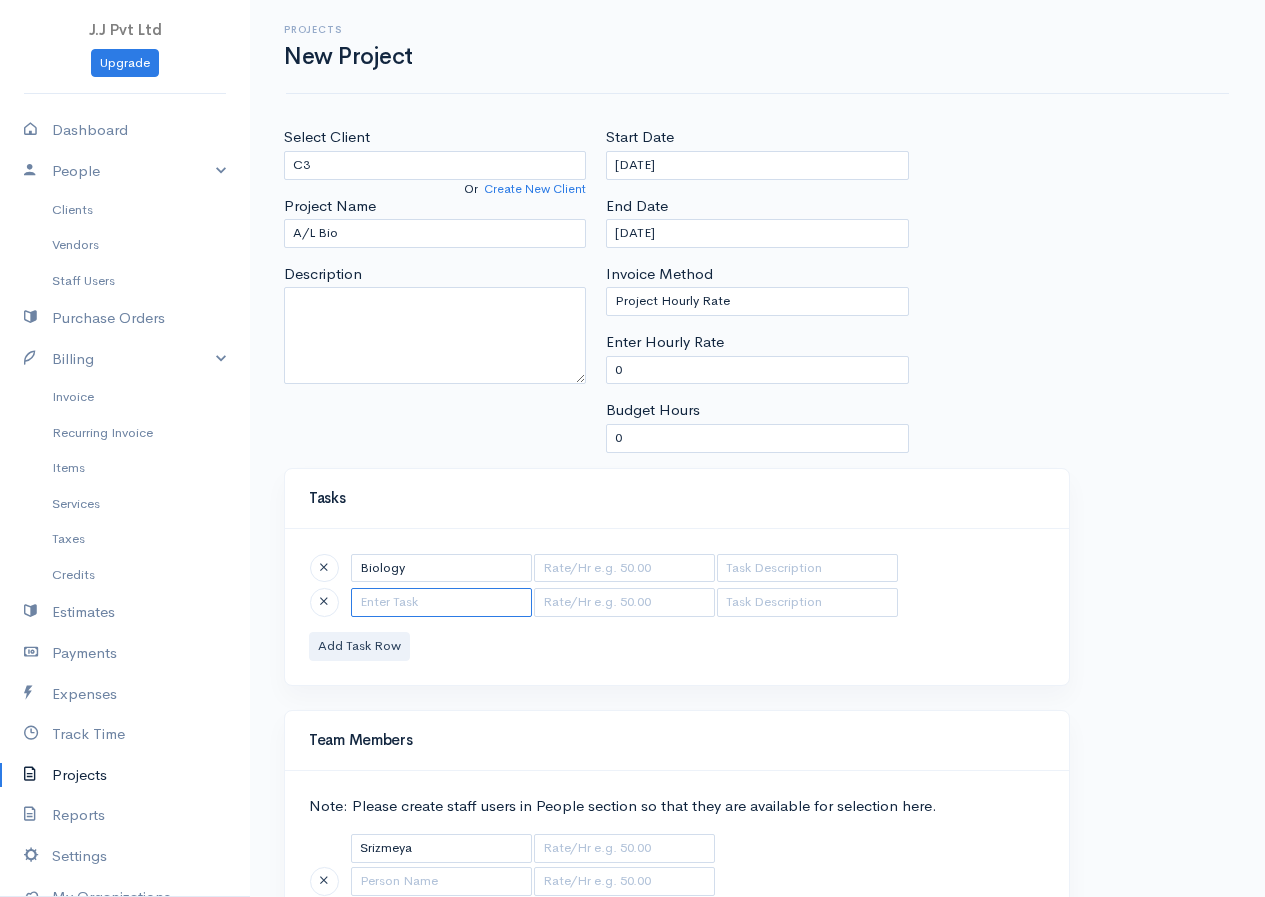click at bounding box center [441, 602] 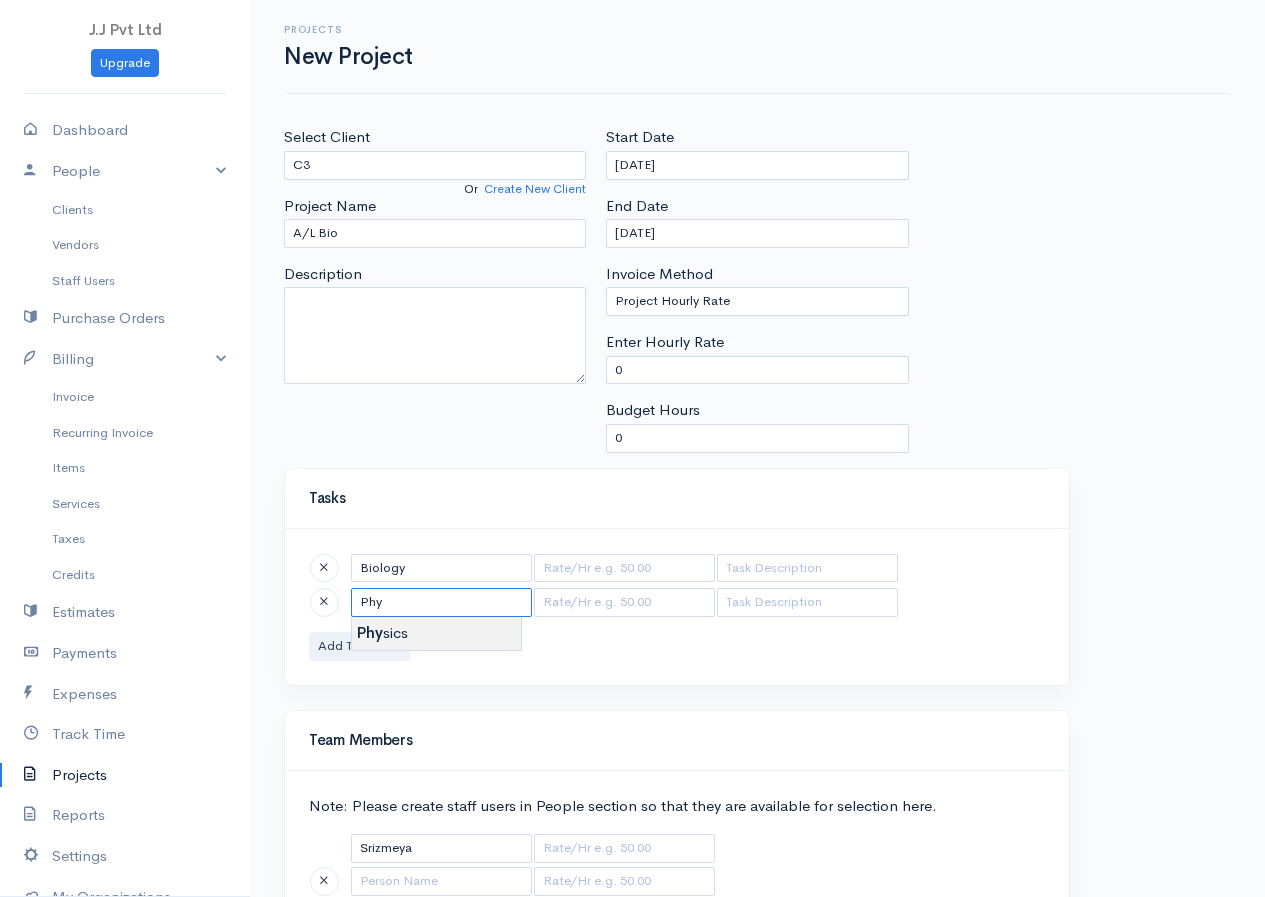 type on "Physics" 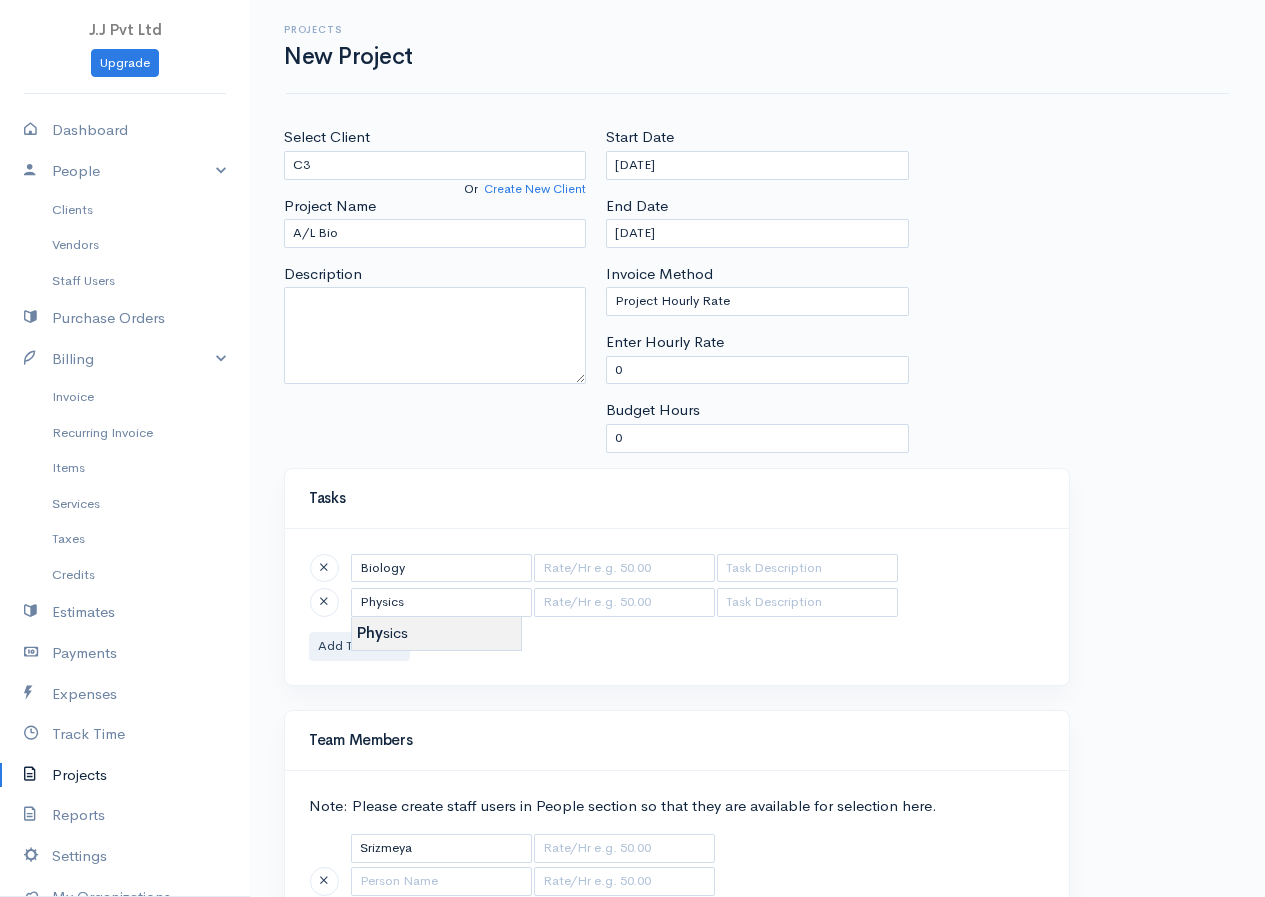 type on "0.00" 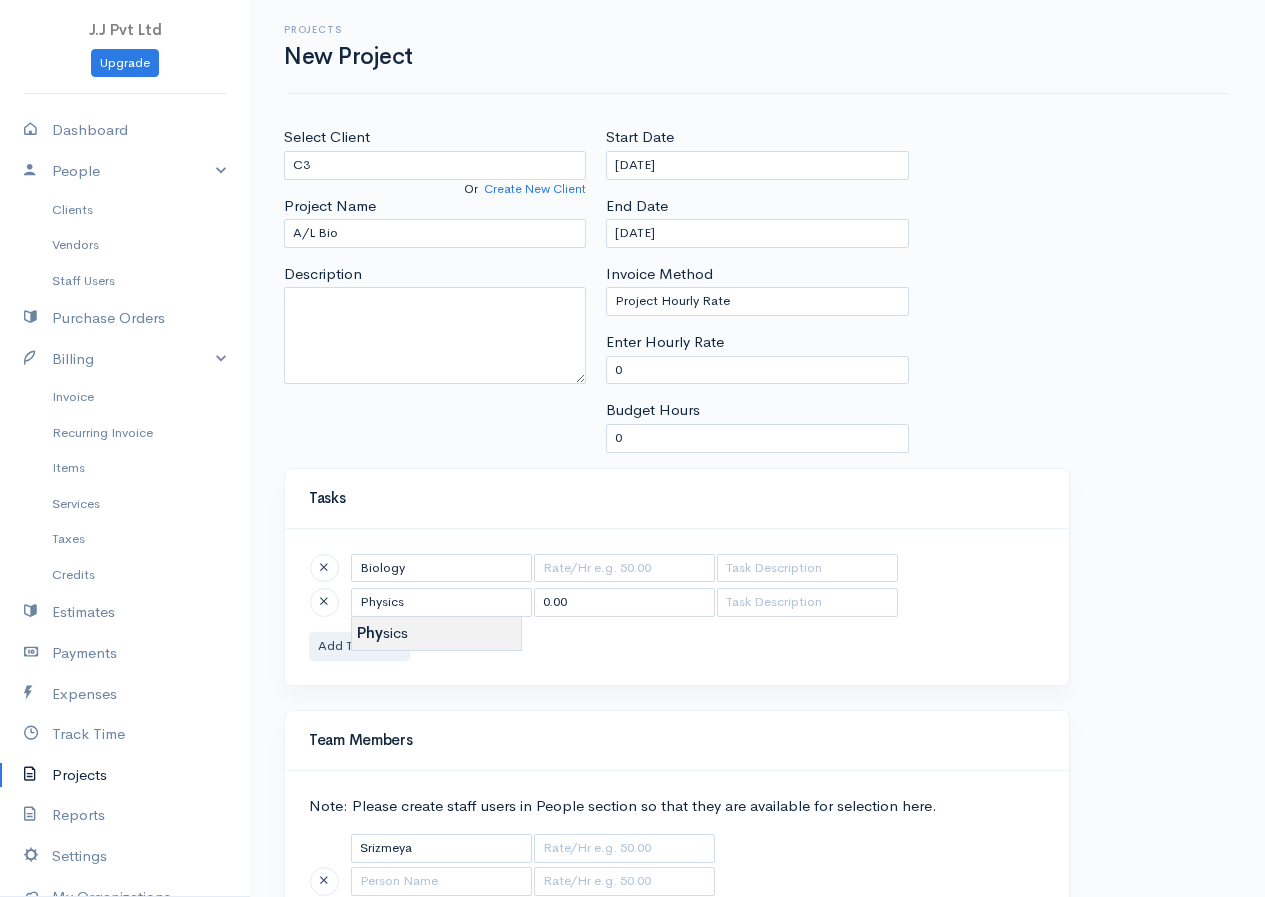 click on "J.J  Pvt Ltd
Upgrade
Dashboard
People
Clients
Vendors
Staff Users
Purchase Orders
Billing
Invoice
Recurring Invoice
Items
Services
Taxes
Credits
Estimates
Payments
Expenses
Track Time
Projects
Reports
Settings
My Organizations
Logout
Help
@CloudBooksApp 2022
Projects
New Project
Select Client C3 Or    Create New Client Project Name A/L Bio Description Start Date 01-10-2025 End Date 08-28-2025 Invoice Method Task Hourly Rate Person Hourly Rate Project Hourly Rate 0 0" at bounding box center (632, 513) 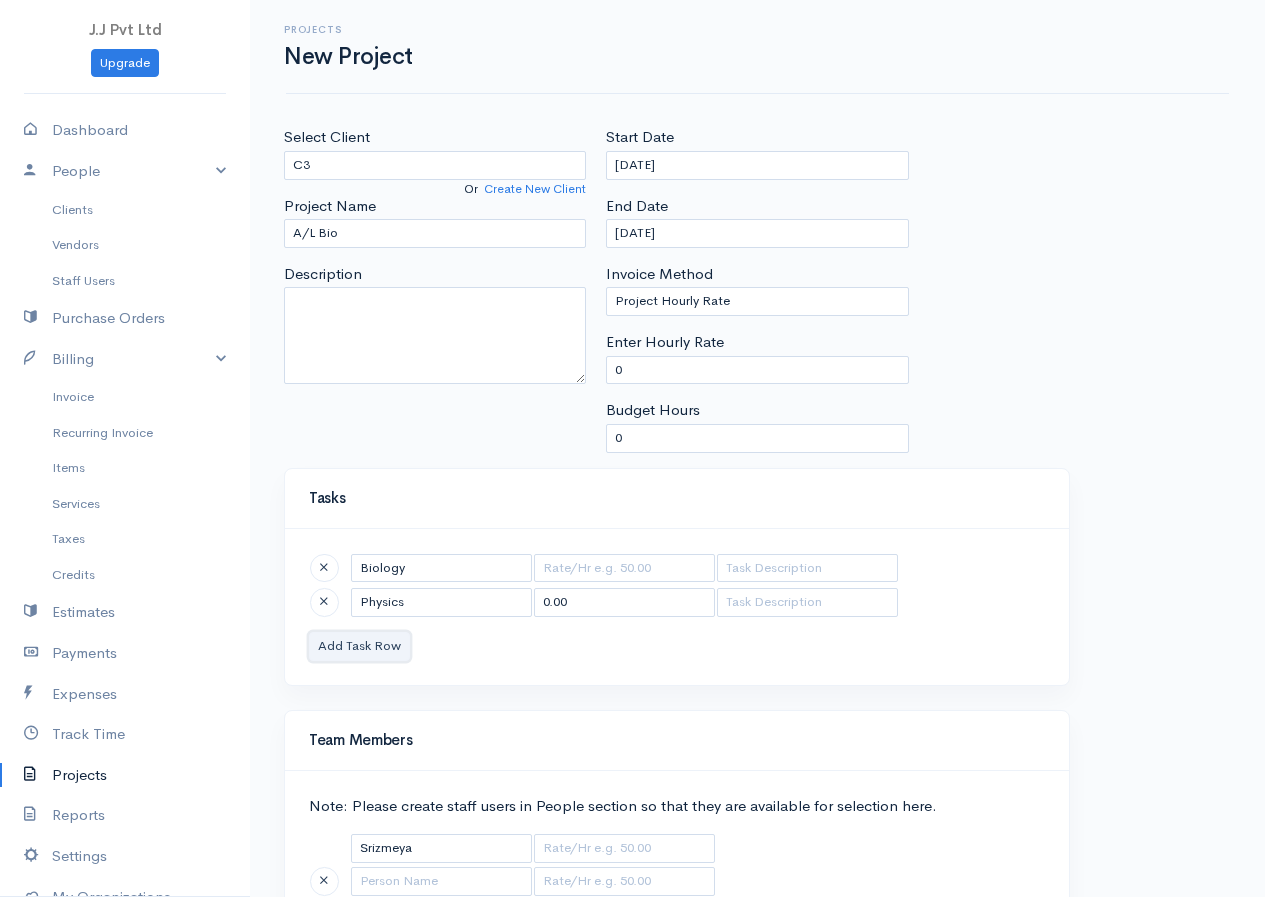 click on "Add Task Row" at bounding box center [359, 646] 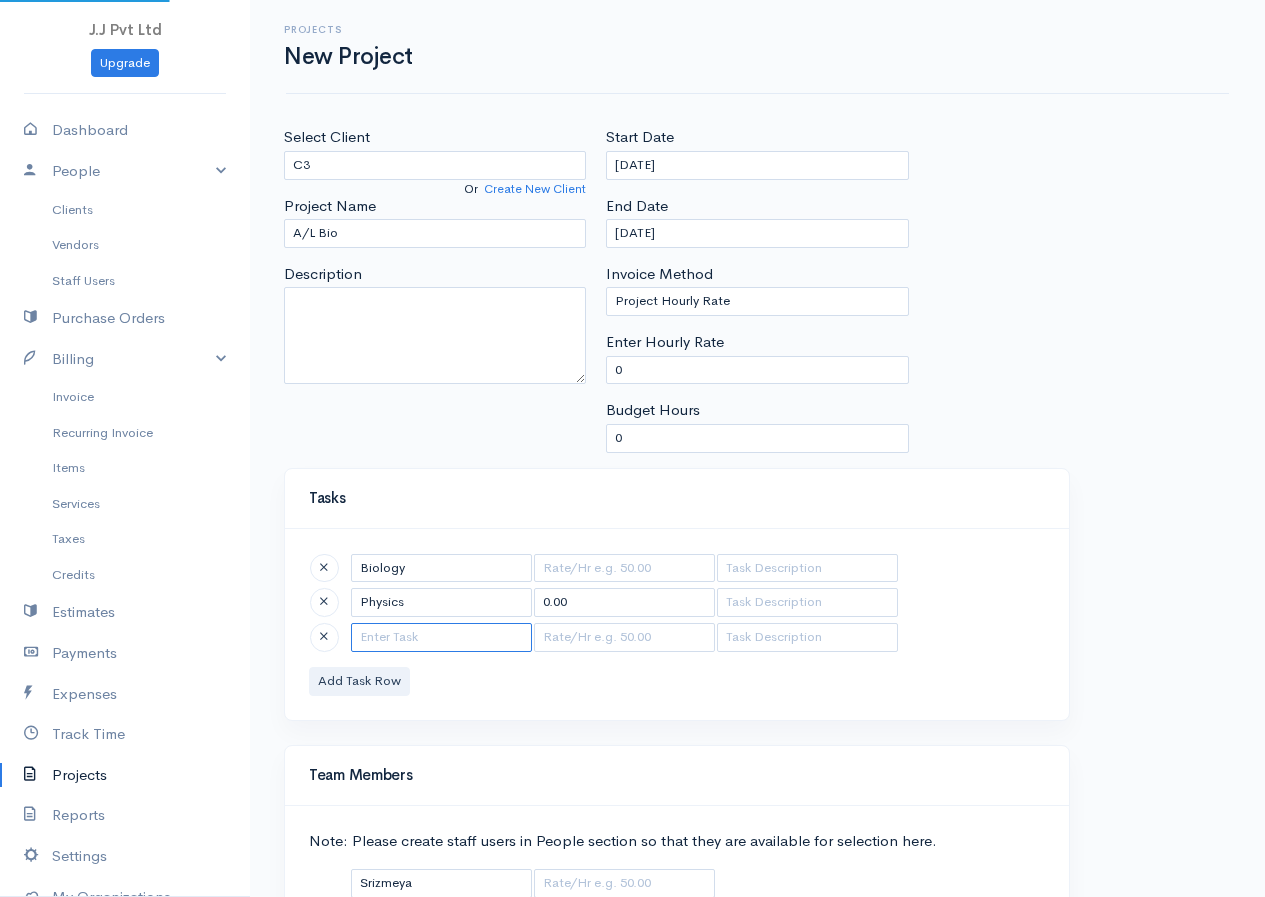 click at bounding box center (441, 637) 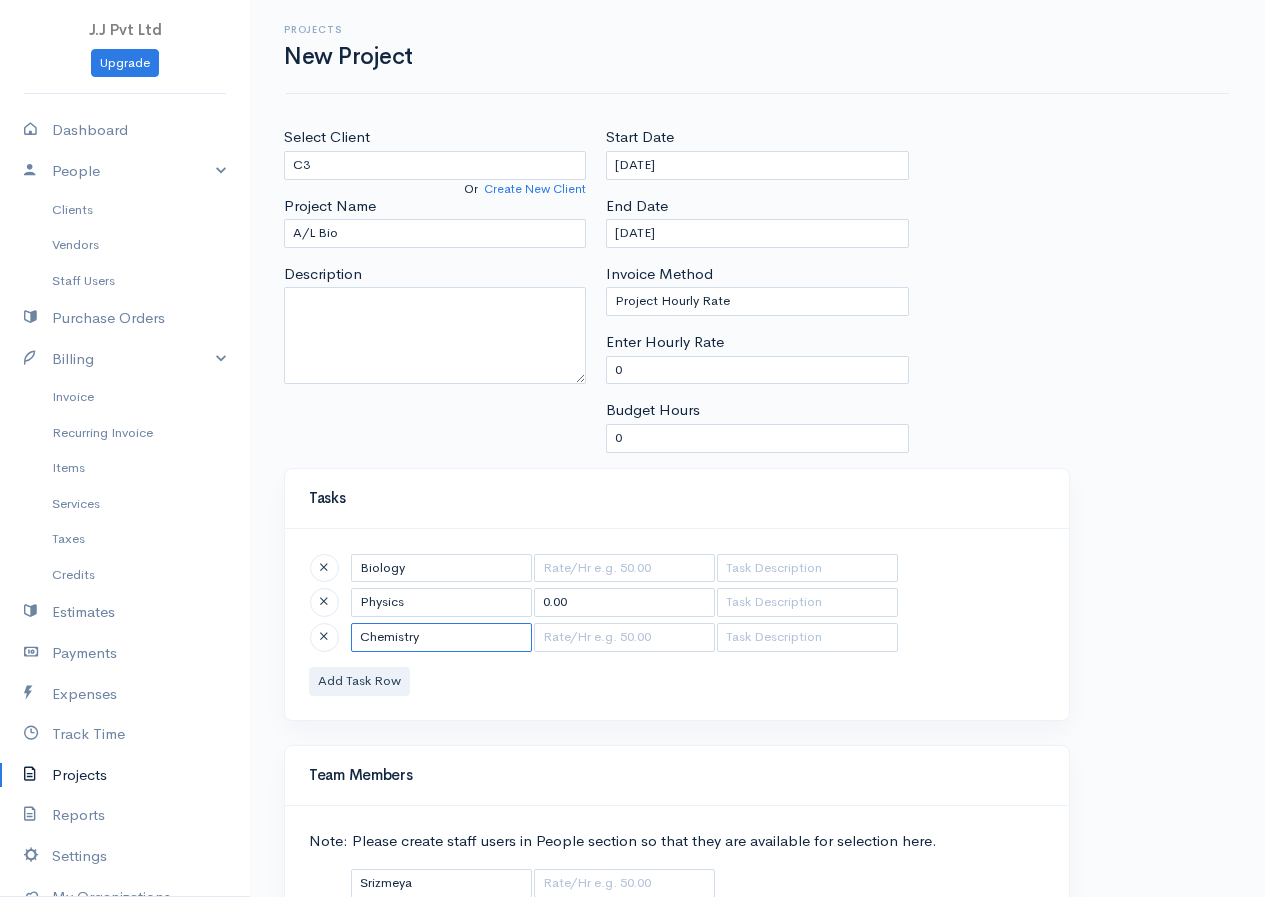 type on "Chemistry" 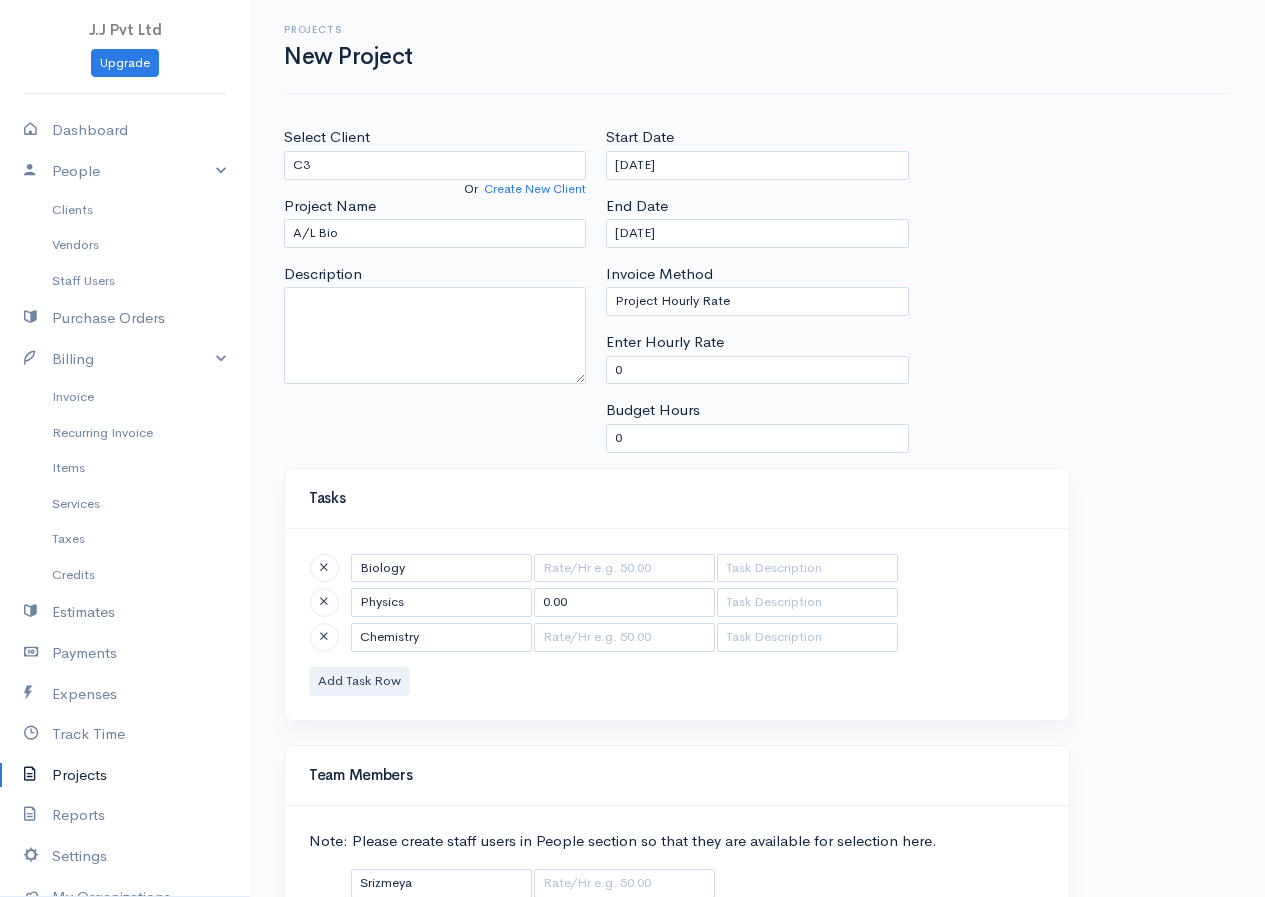 click on "Tasks" at bounding box center [677, 499] 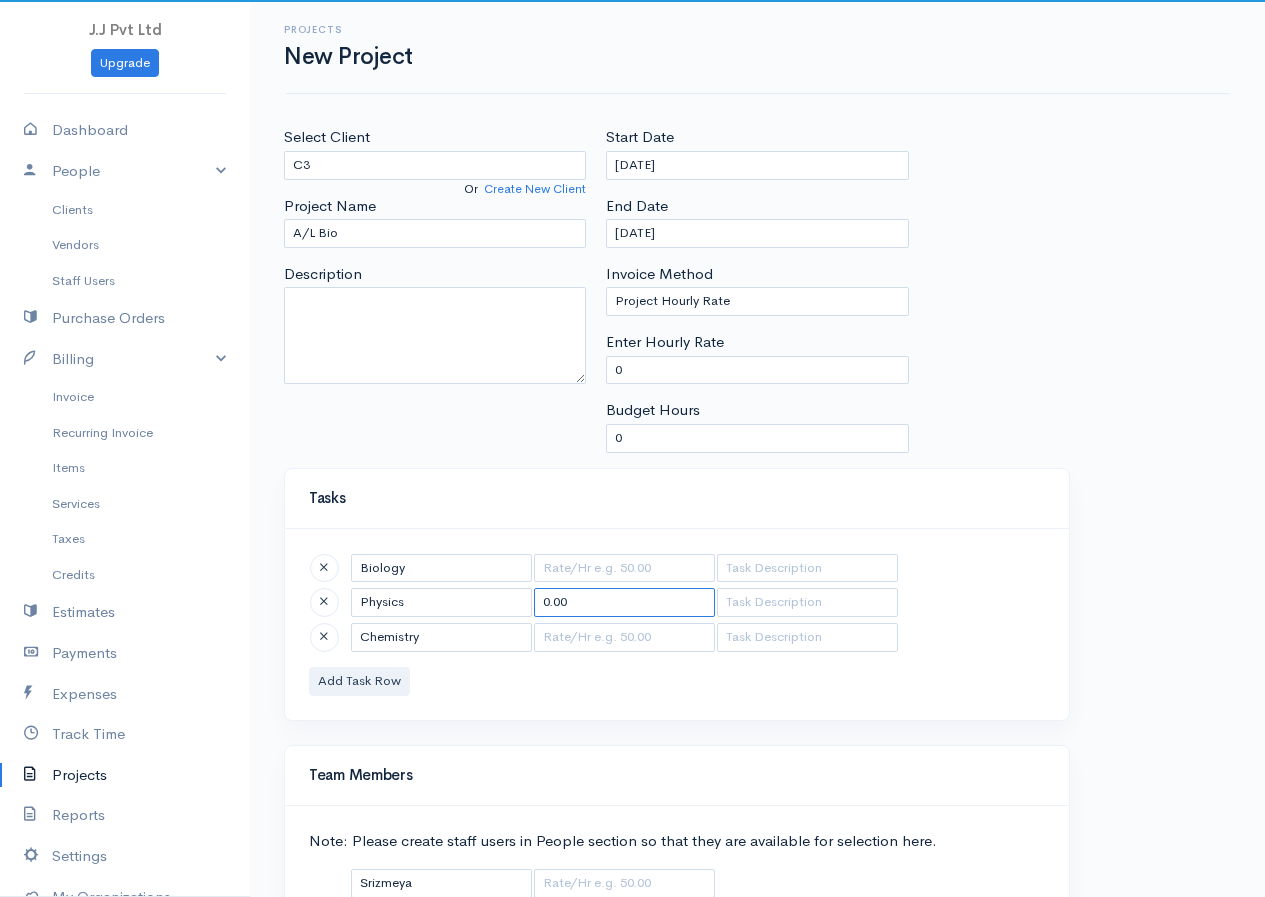 click on "0.00" at bounding box center (624, 602) 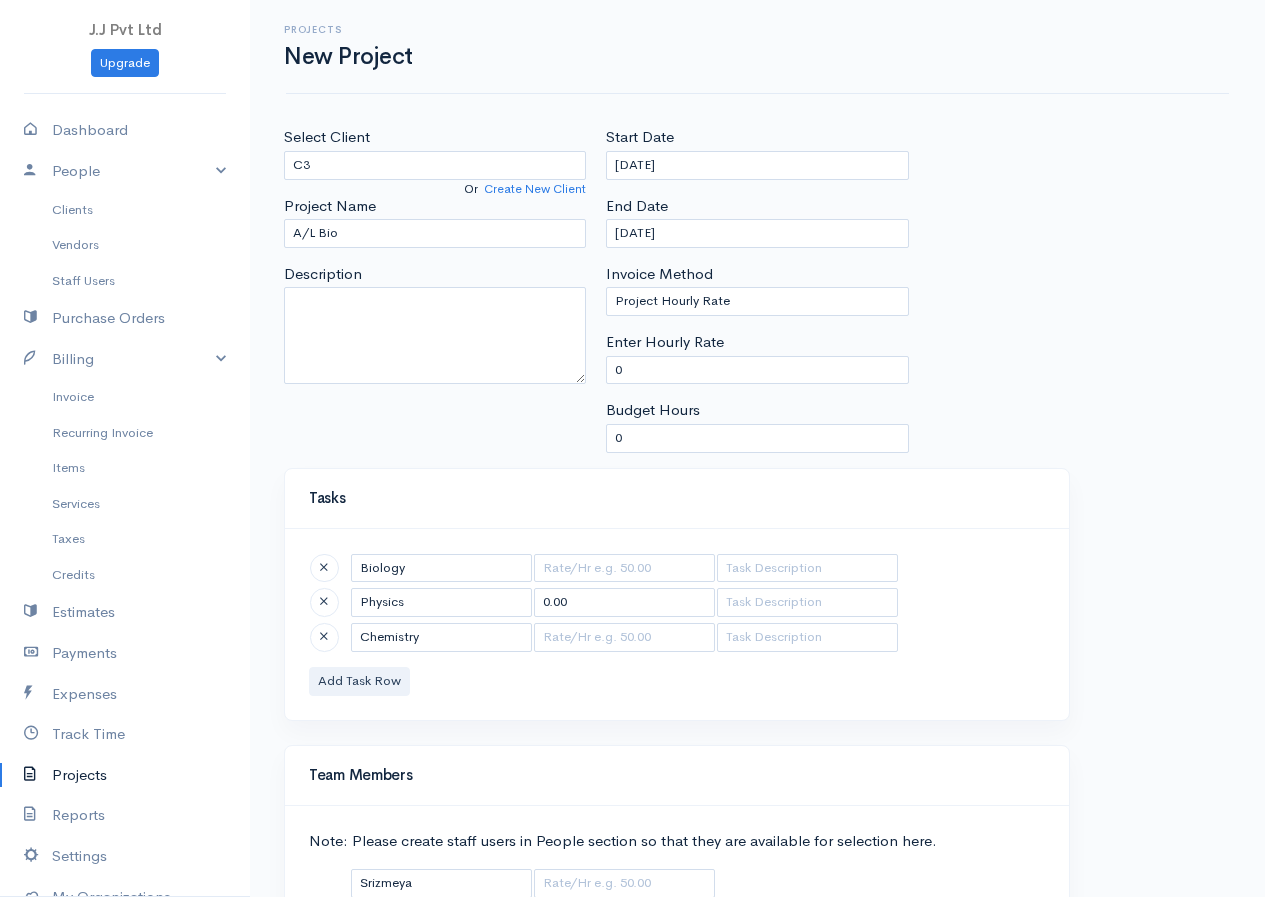 click on "Biology Physics 0.00 Chemistry Add Task Row" at bounding box center (677, 624) 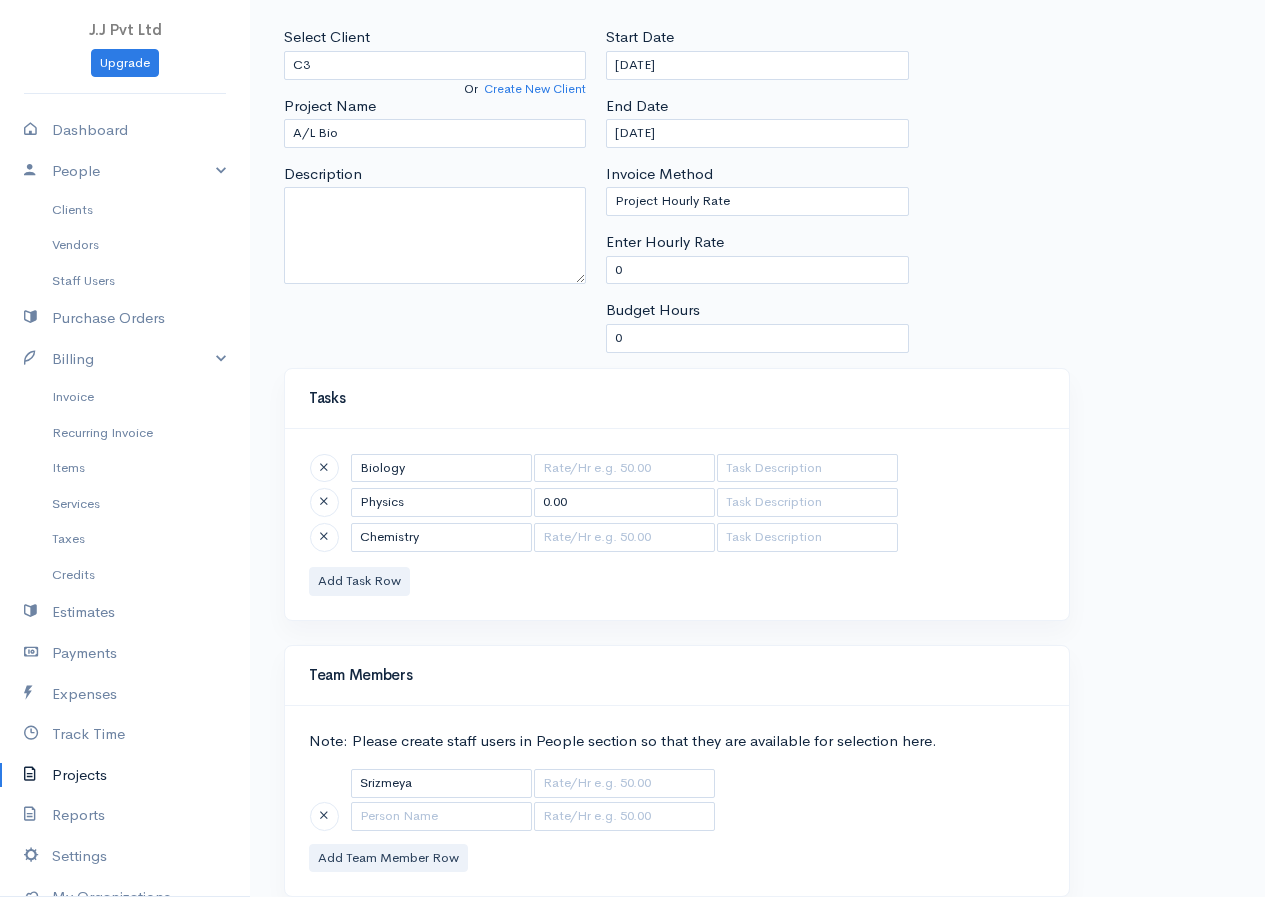 scroll, scrollTop: 165, scrollLeft: 0, axis: vertical 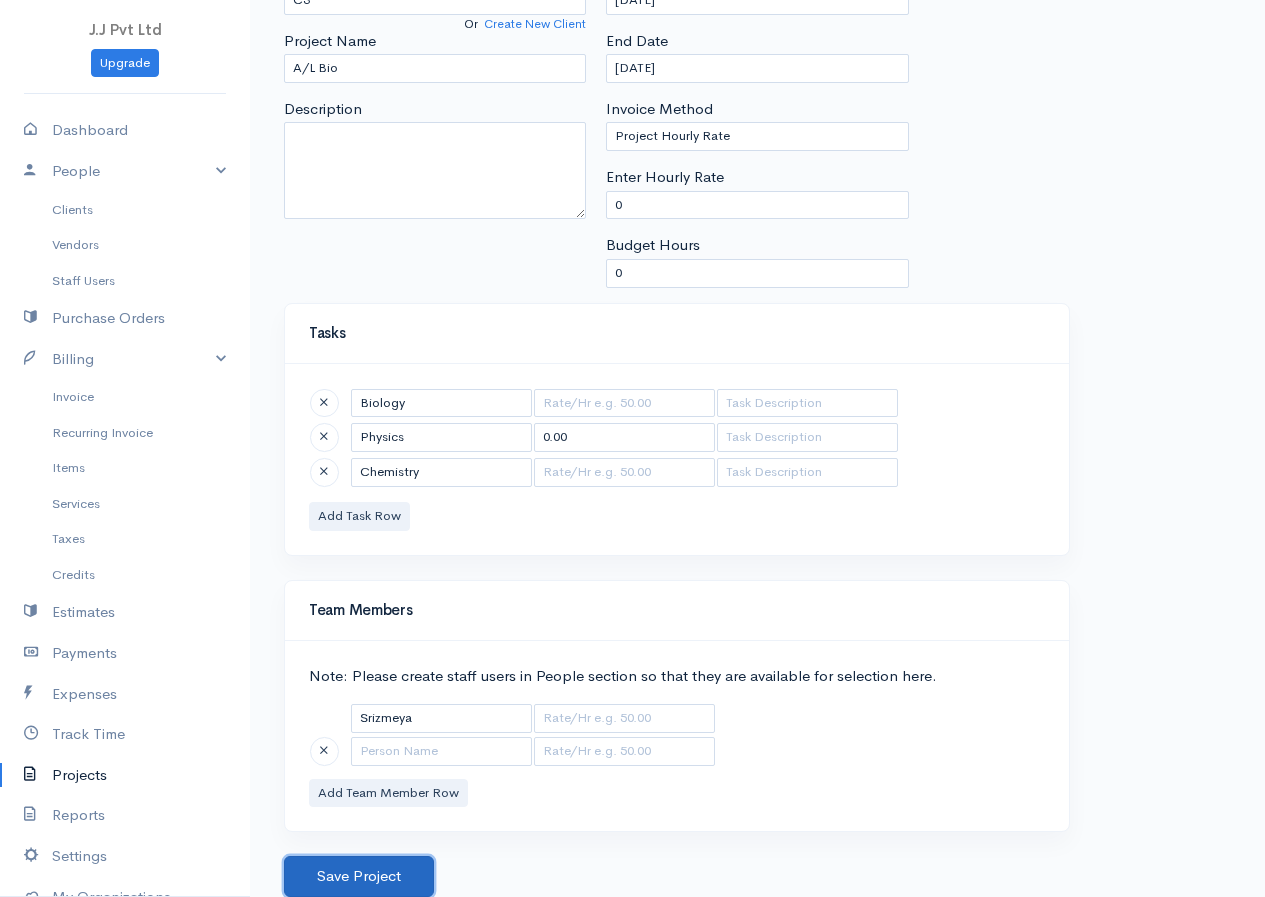 click on "Save Project" at bounding box center (359, 876) 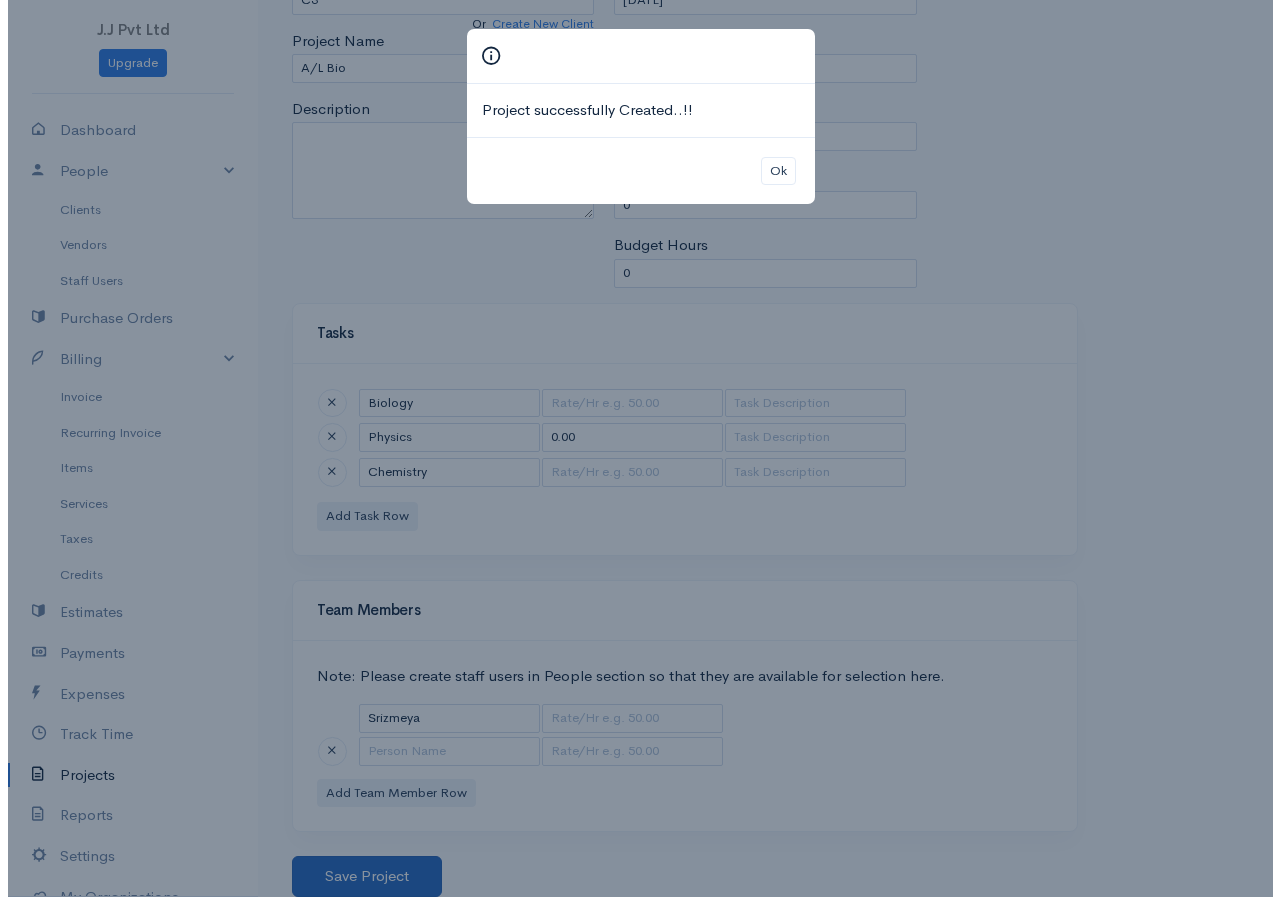 scroll, scrollTop: 0, scrollLeft: 0, axis: both 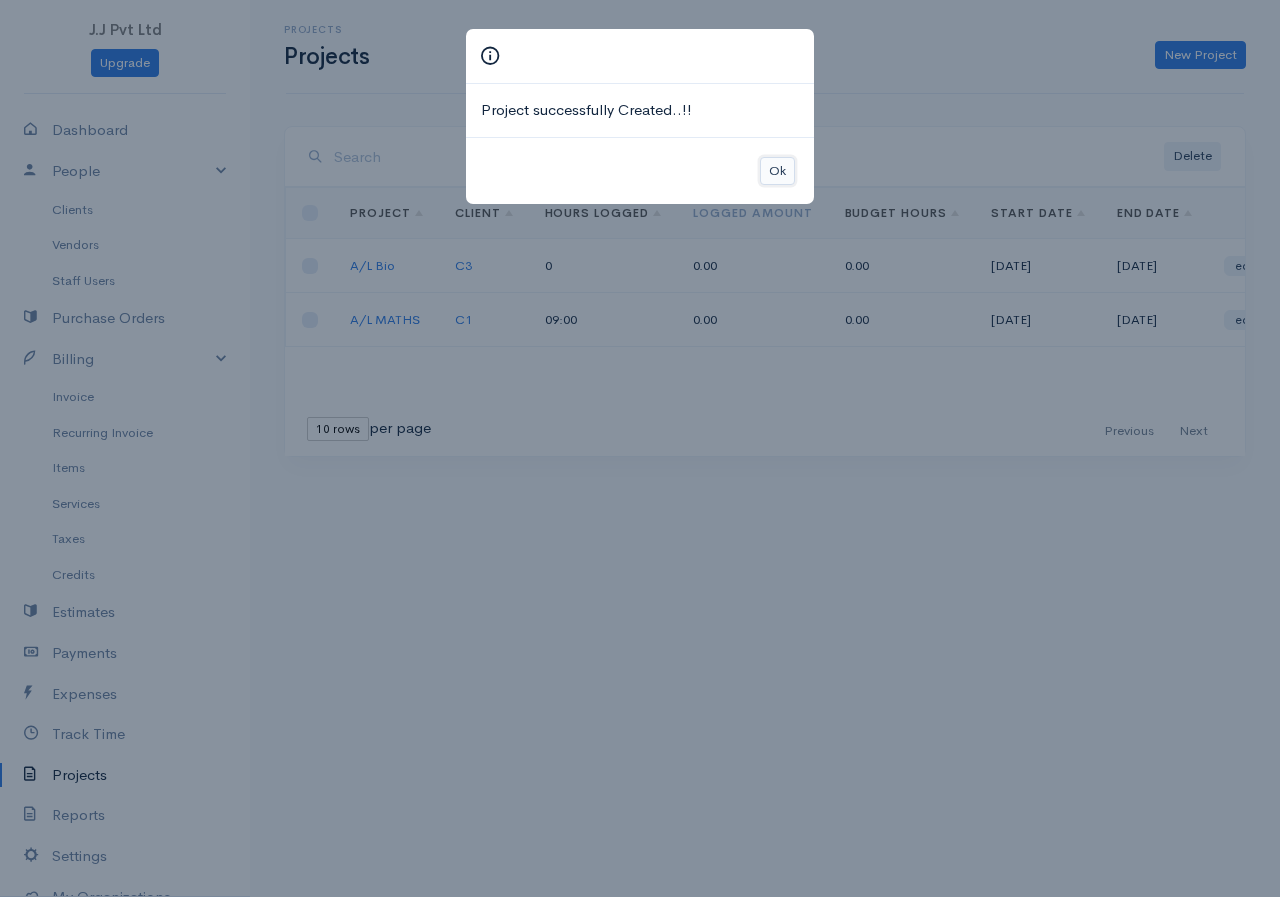 click on "Ok" at bounding box center (777, 171) 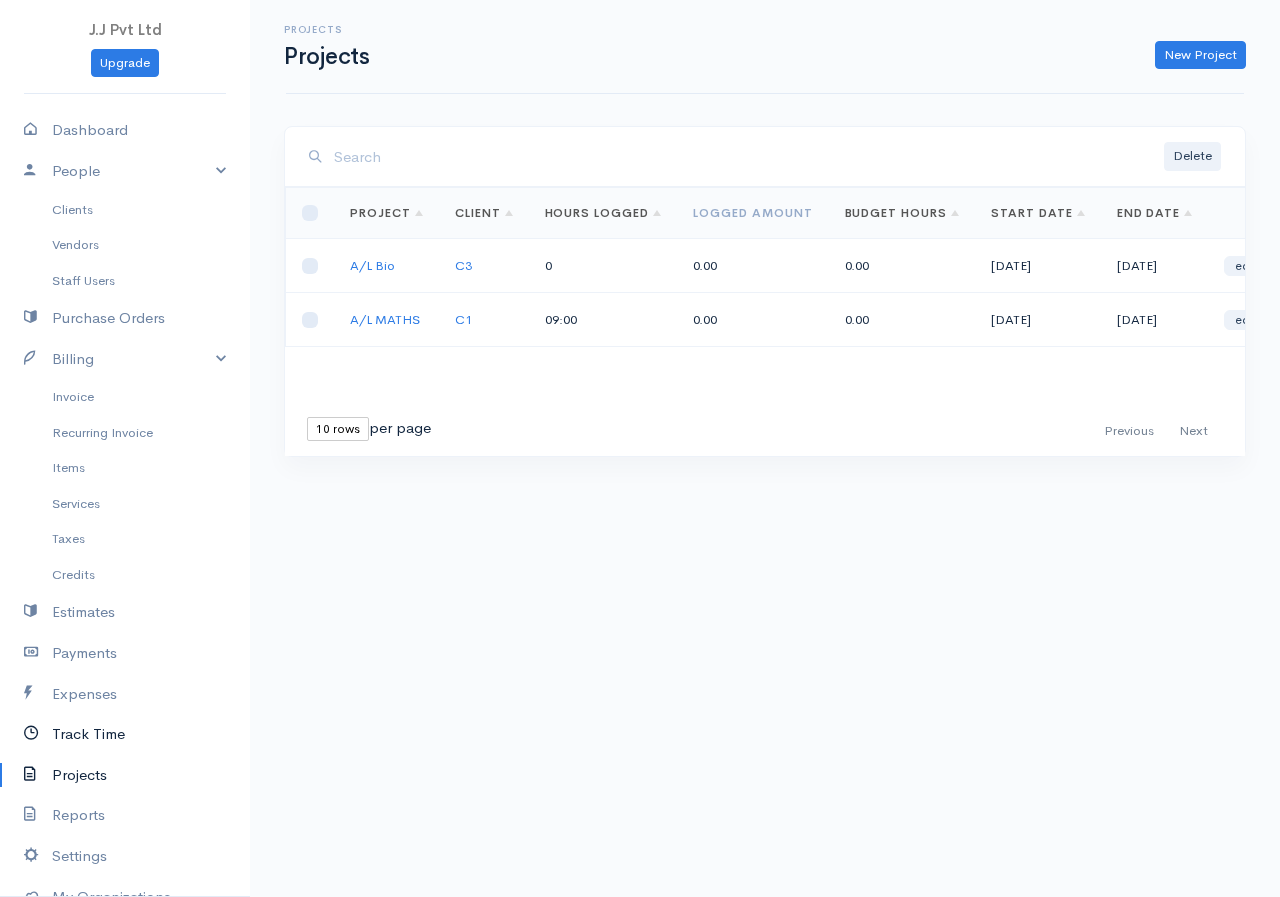 click on "Track Time" at bounding box center (125, 734) 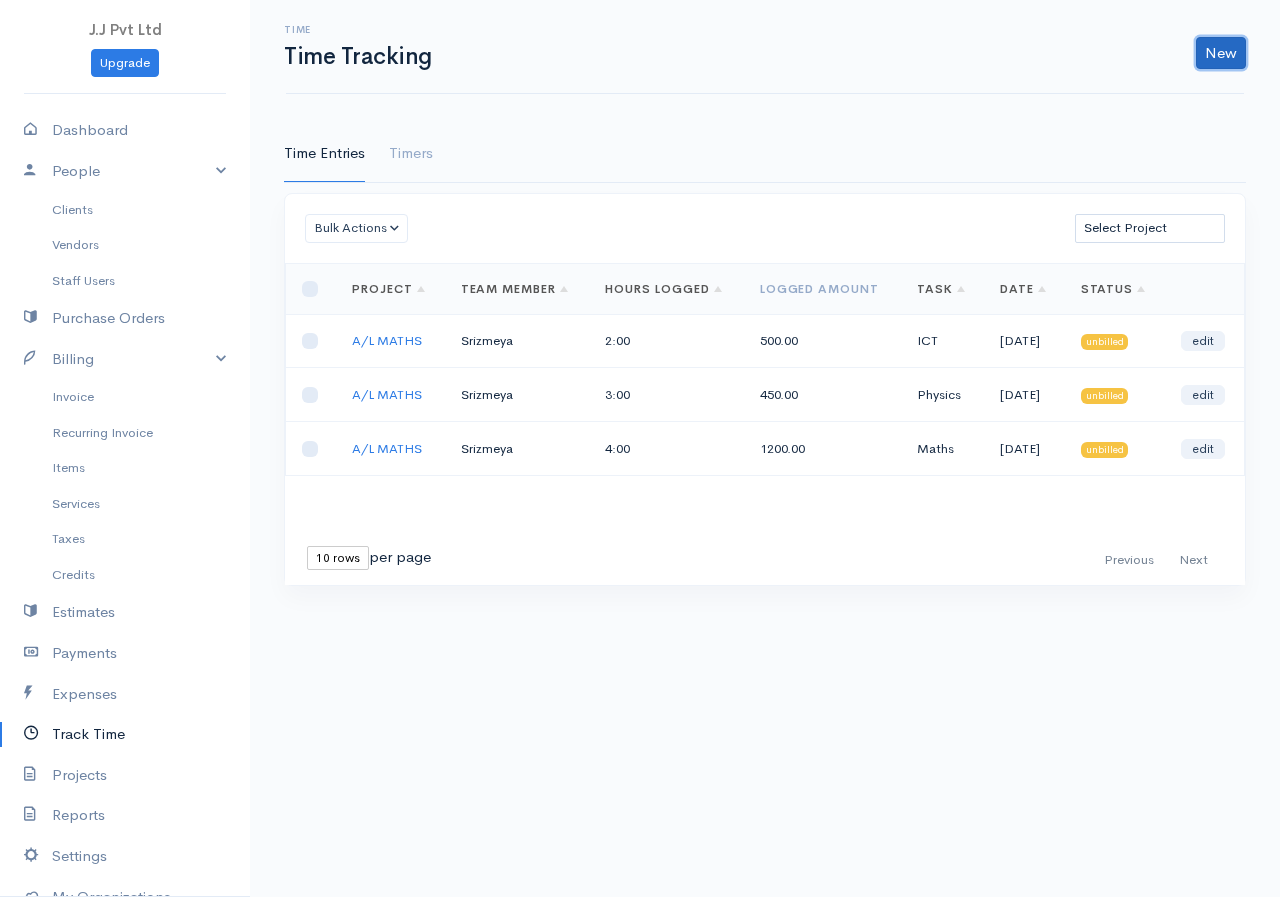 click on "New" at bounding box center [1221, 53] 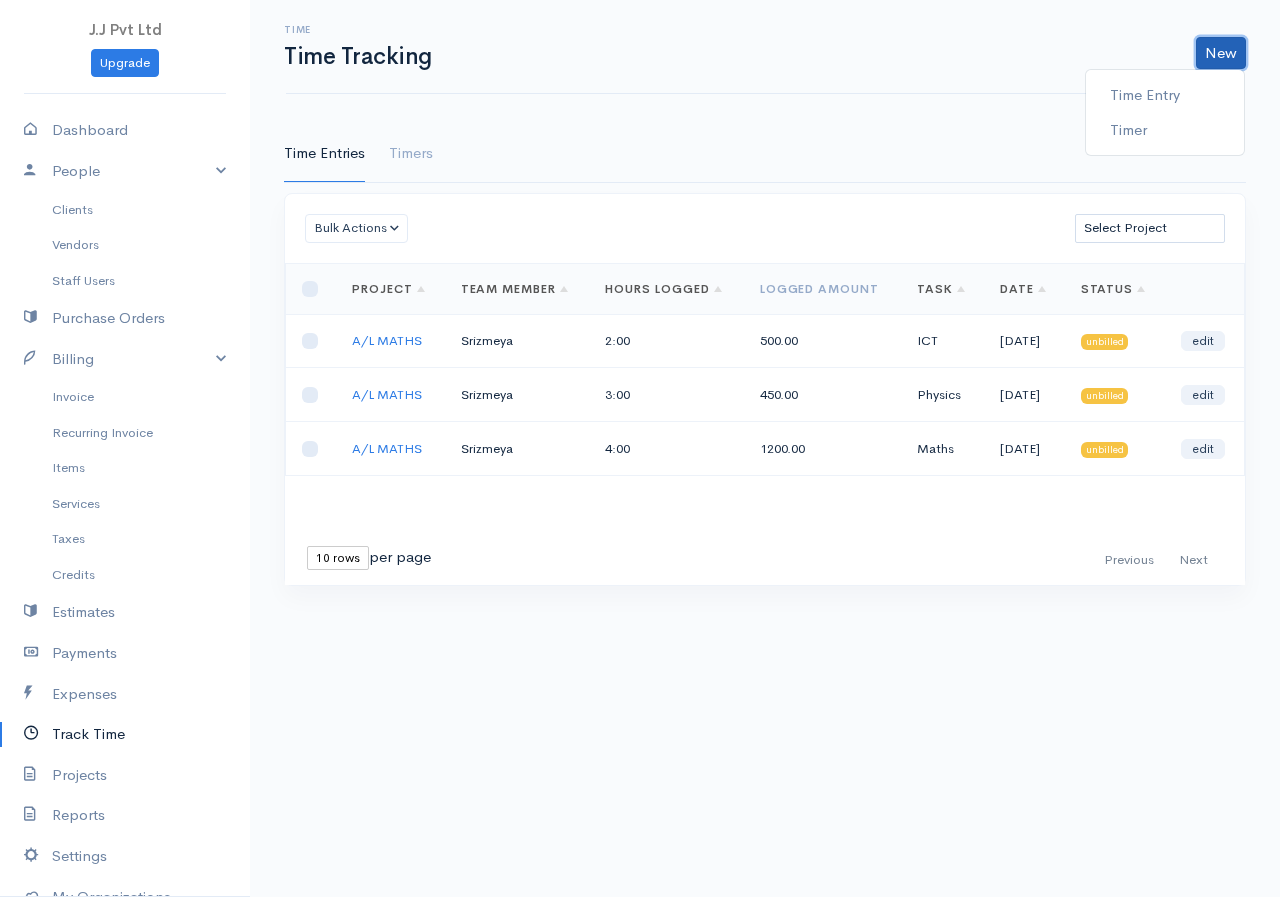 click on "New" at bounding box center (1221, 53) 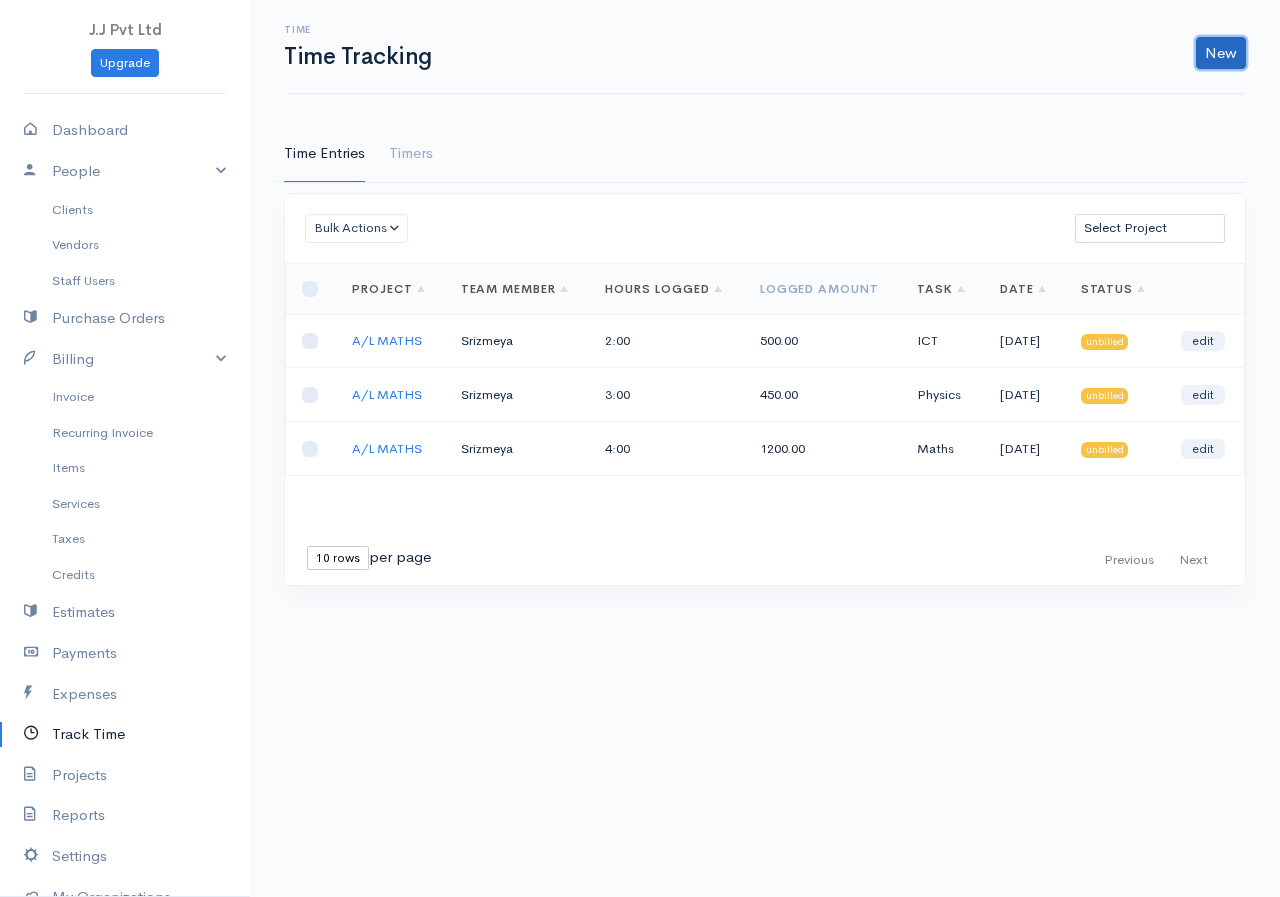 click on "New" at bounding box center [1221, 53] 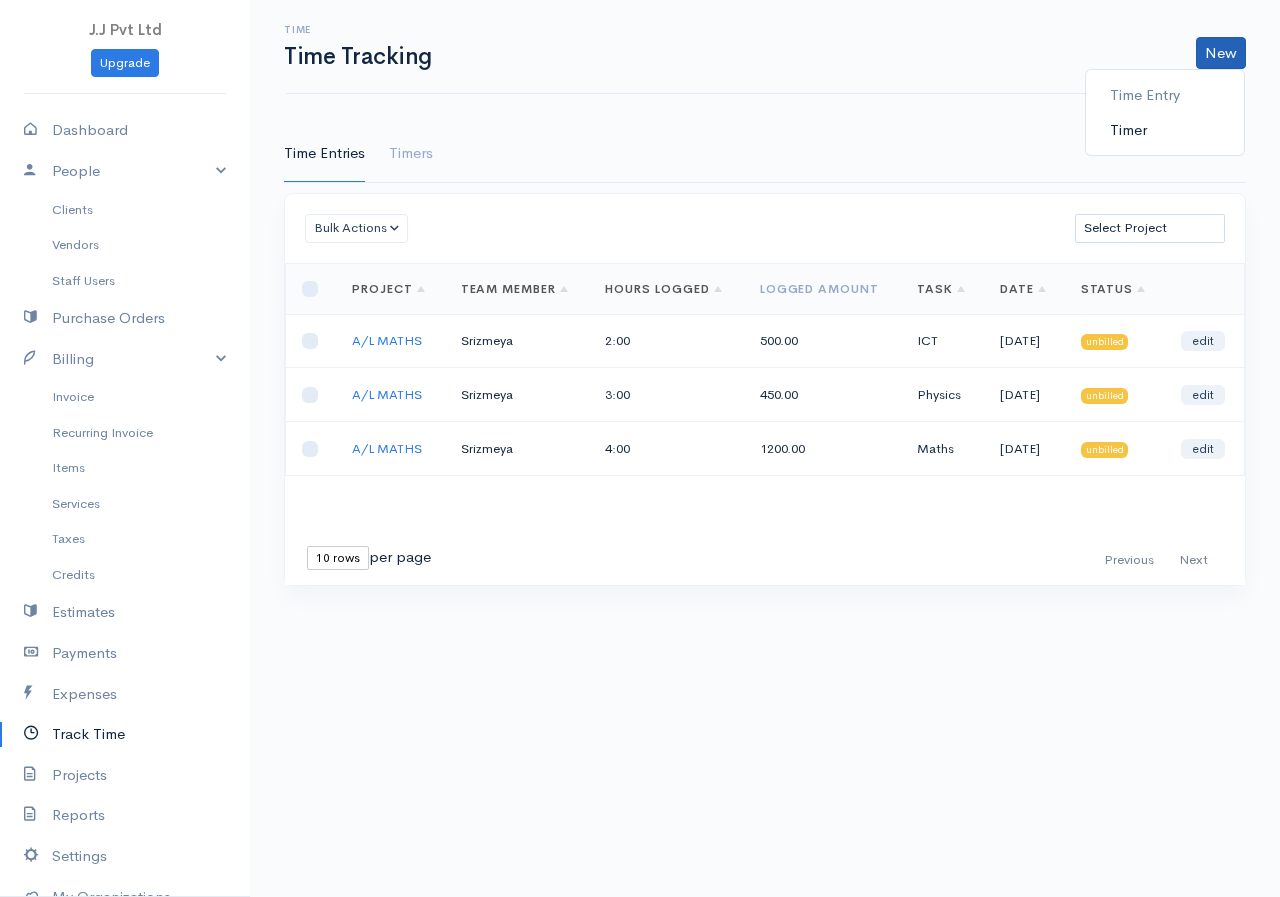 click on "Timer" at bounding box center [1165, 130] 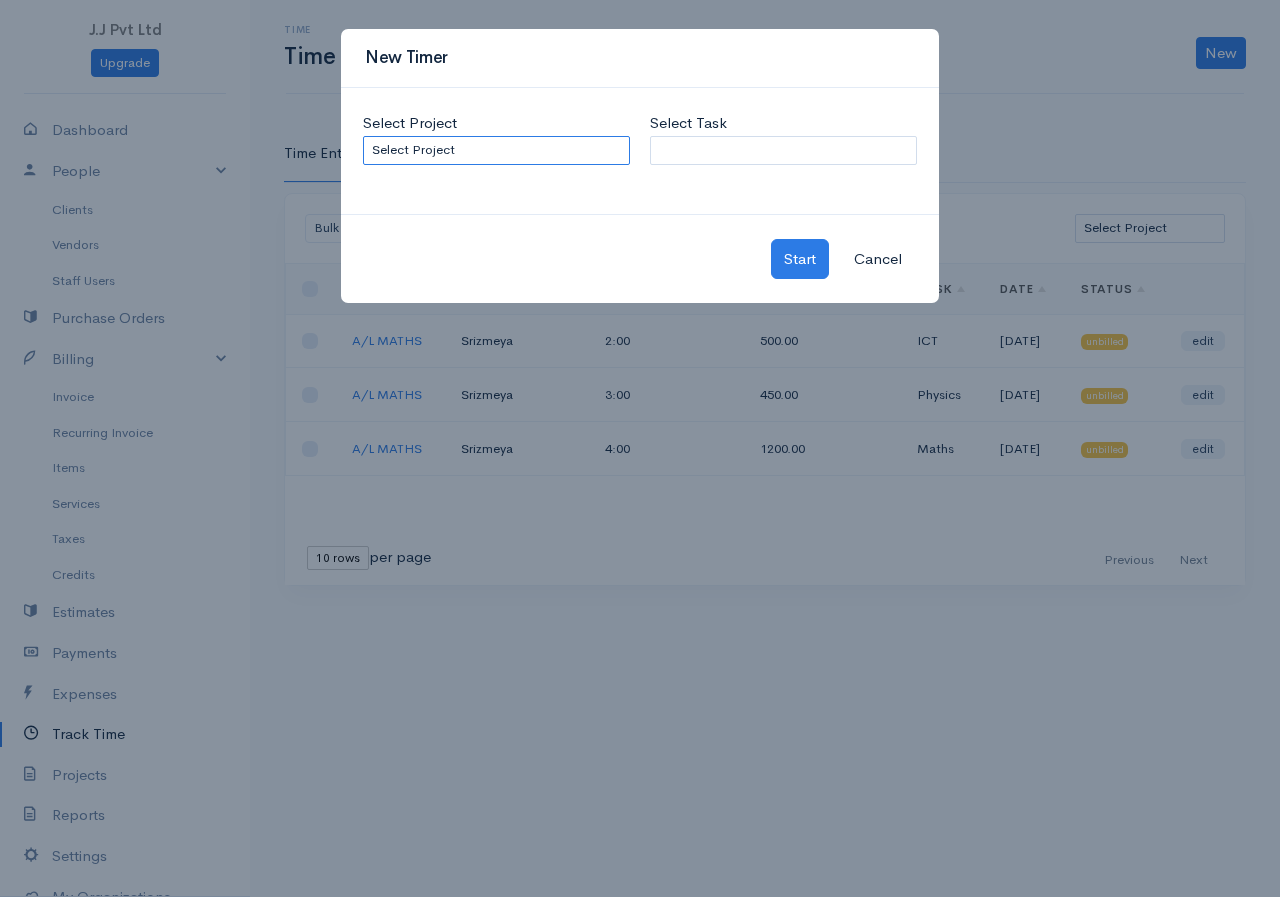 click on "Select Project A/L Bio A/L MATHS" at bounding box center [496, 150] 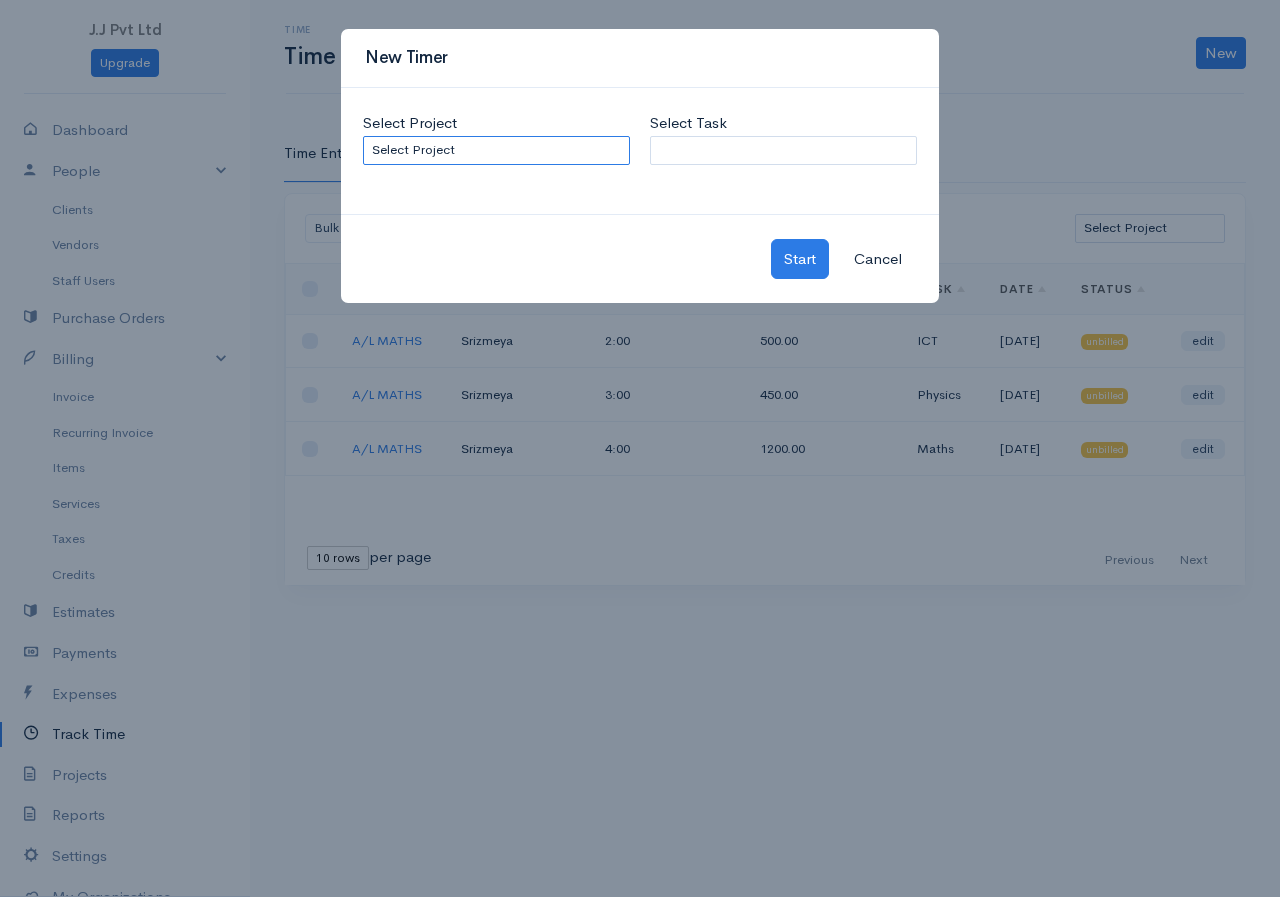 select on "5450" 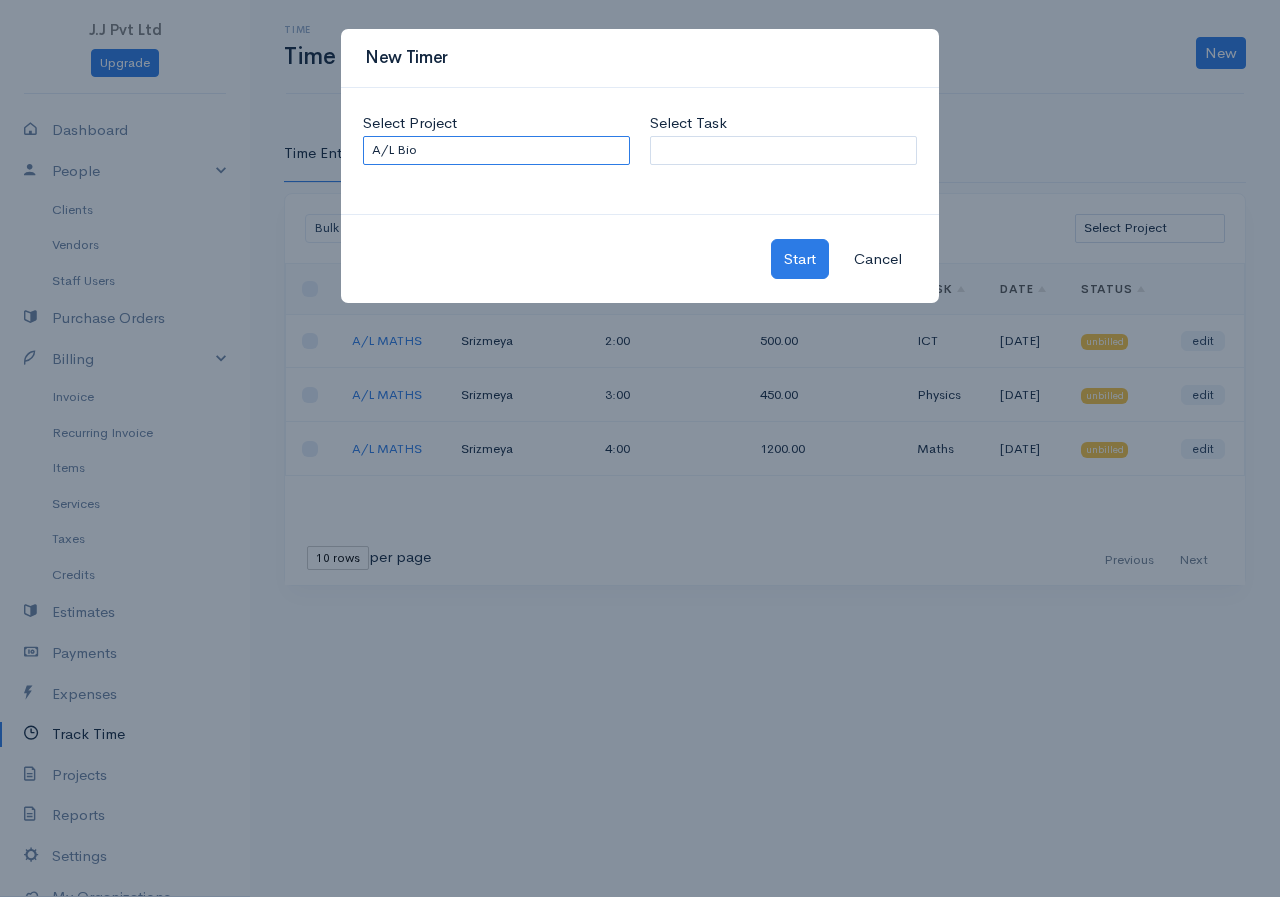 click on "Select Project A/L Bio A/L MATHS" at bounding box center [496, 150] 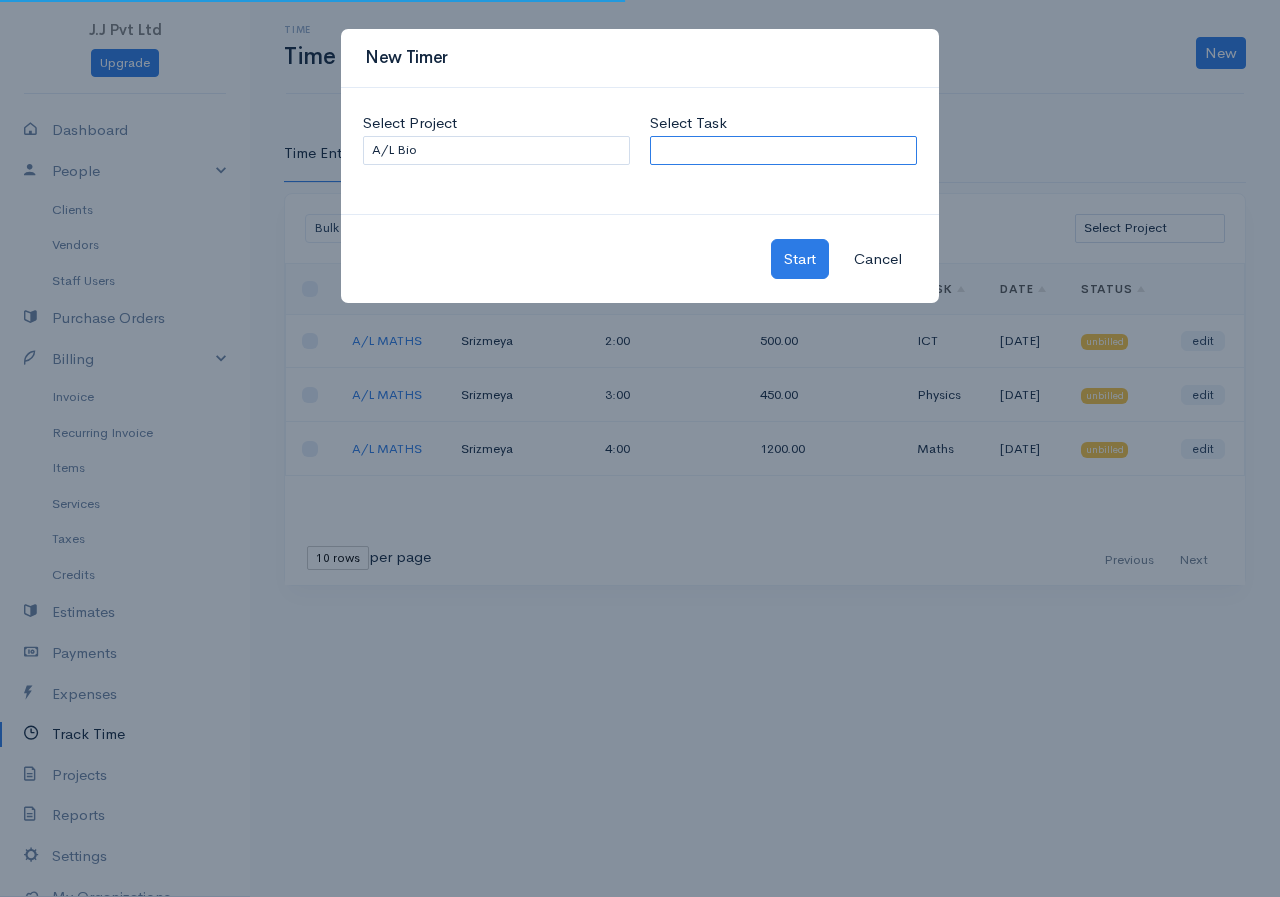 click on "Select Task" at bounding box center (783, 150) 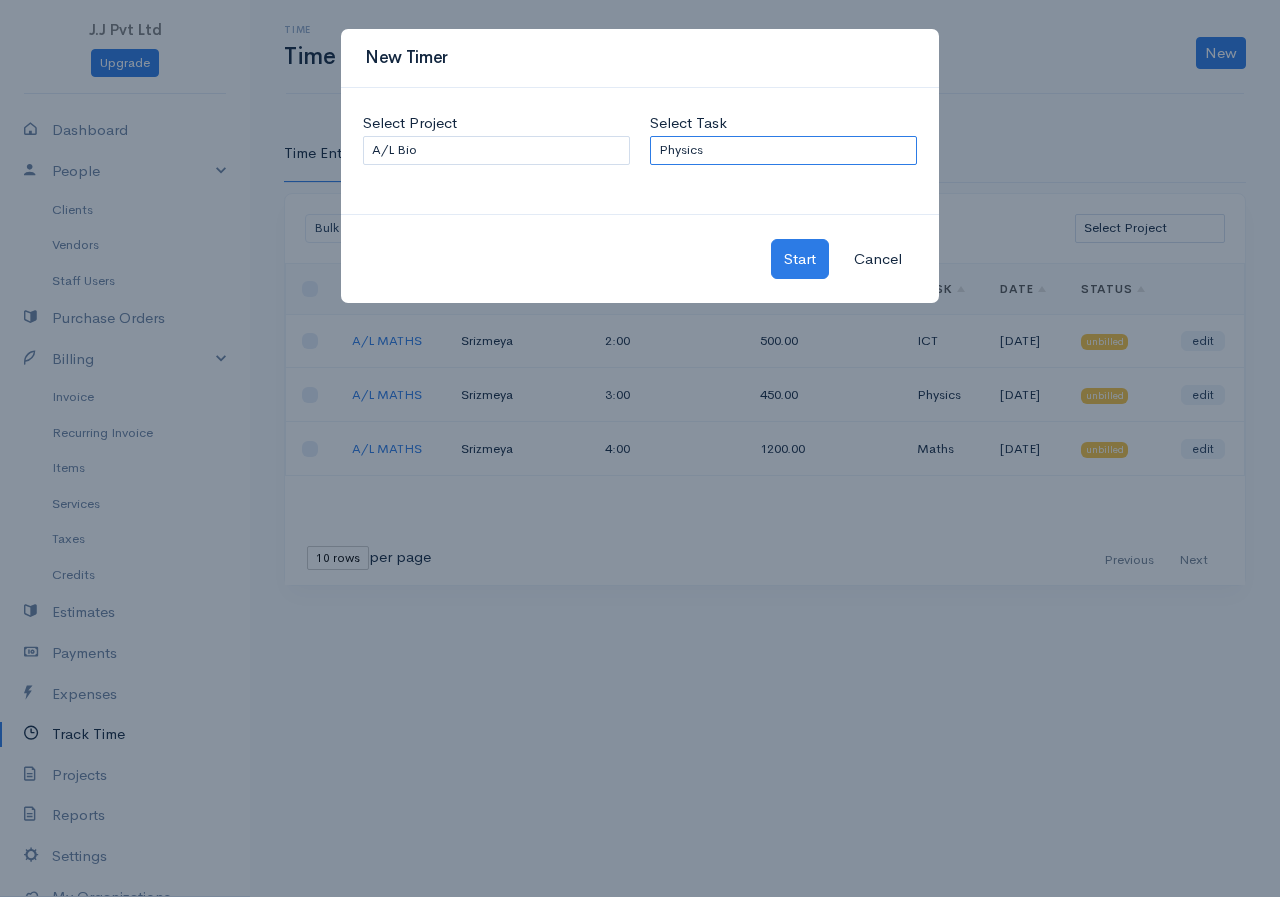 click on "Physics Biology Chemistry" at bounding box center (783, 150) 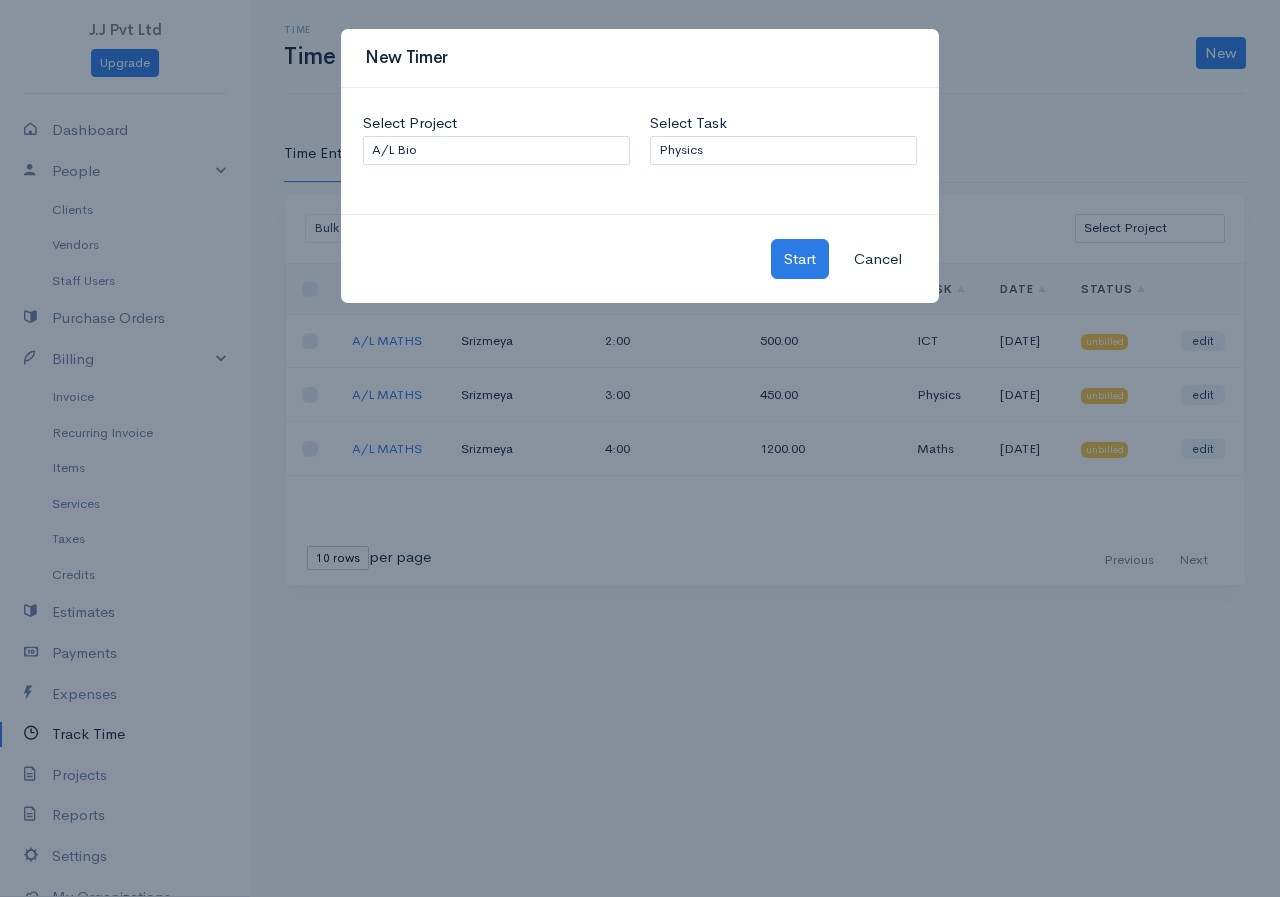 click on "Cancel" at bounding box center (878, 259) 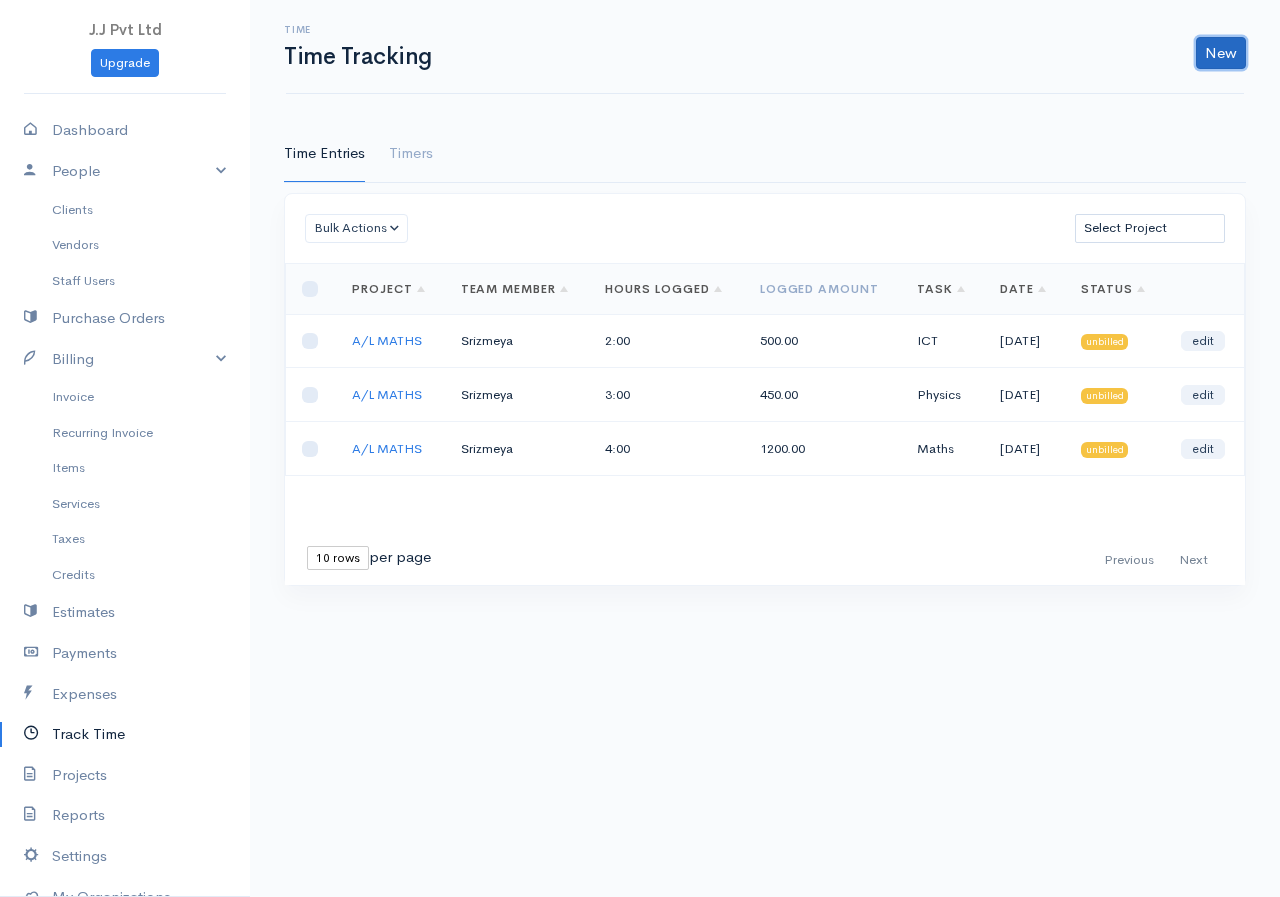 click on "New" at bounding box center [1221, 53] 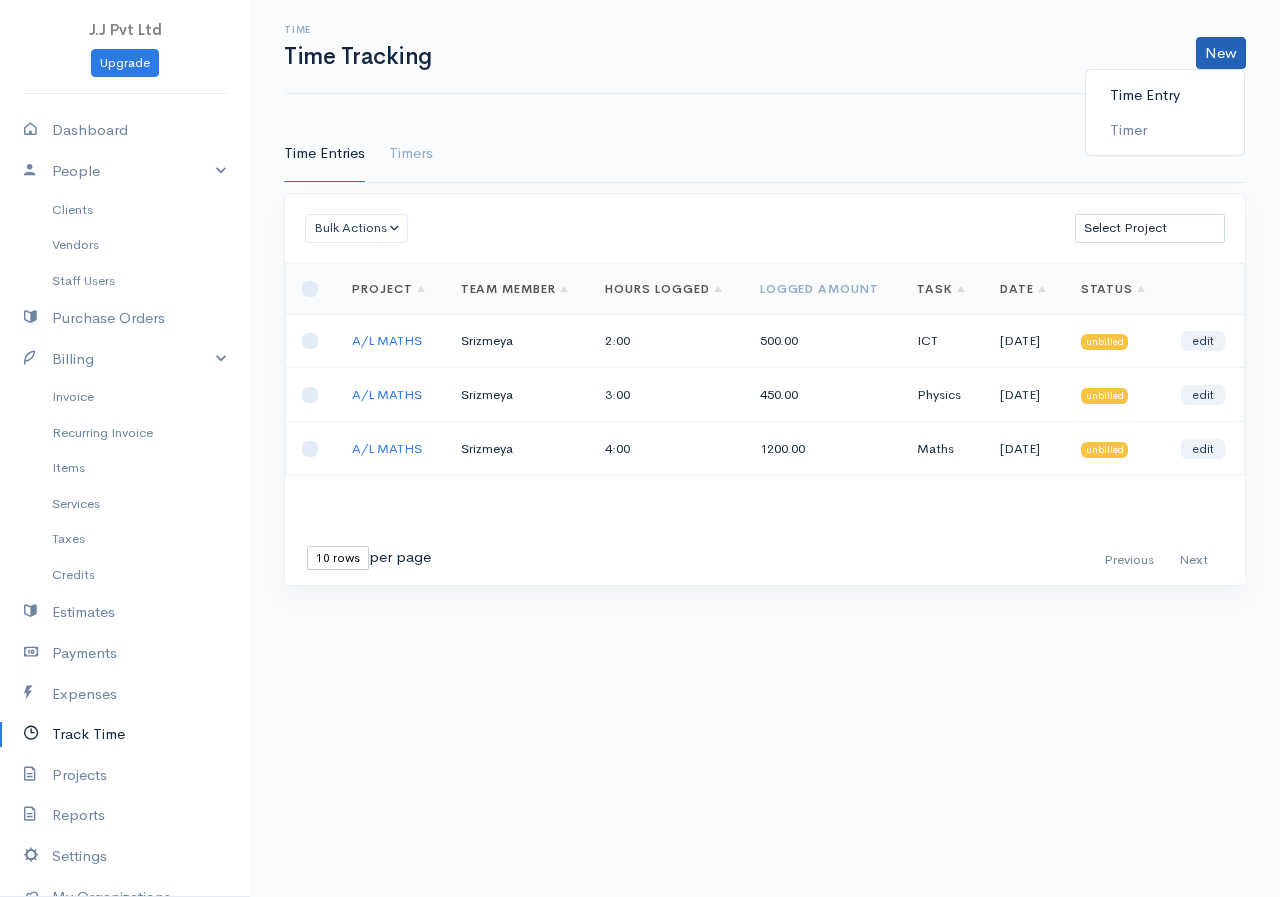 click on "Time Entry" at bounding box center [1165, 95] 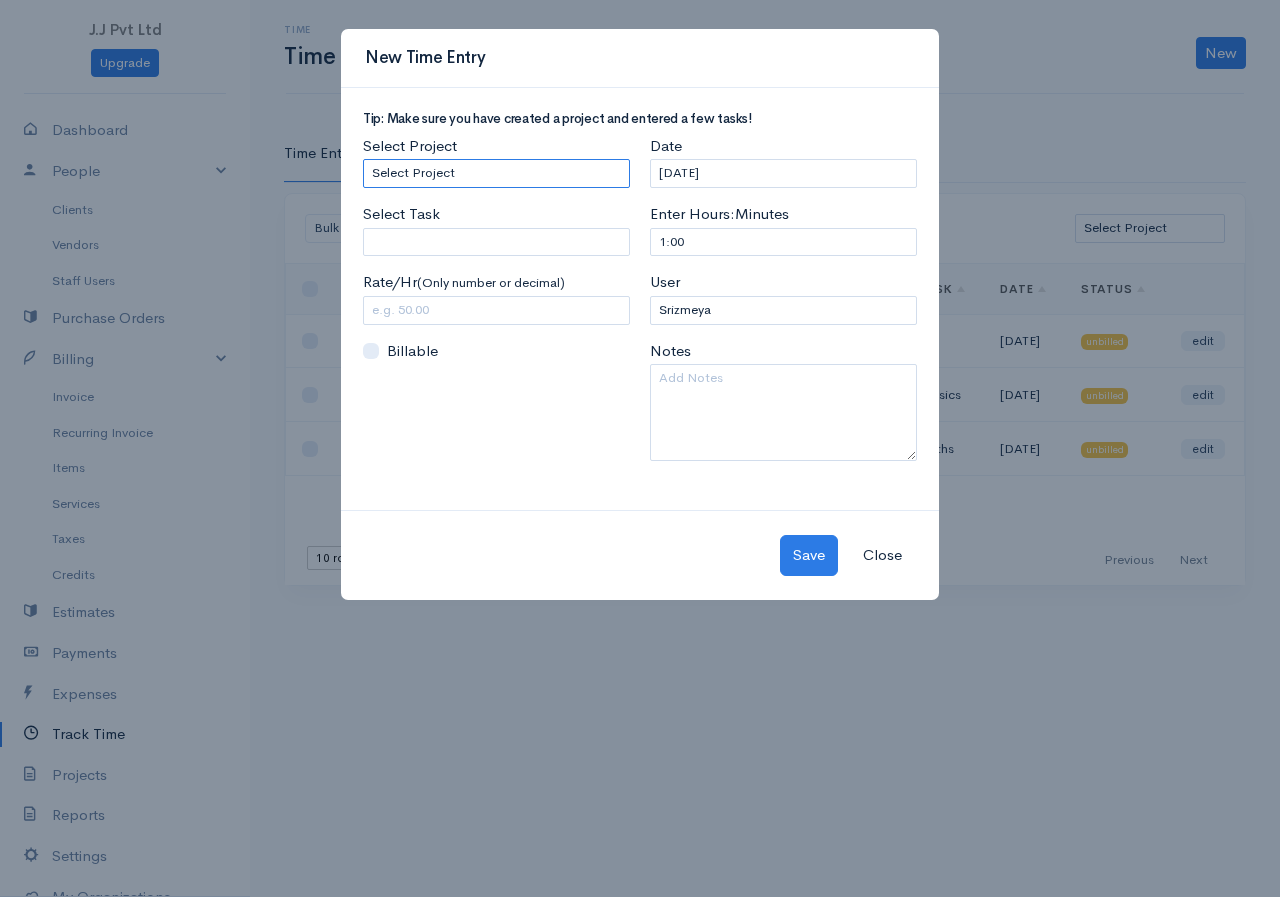 click on "Select Project A/L Bio A/L MATHS" at bounding box center (496, 173) 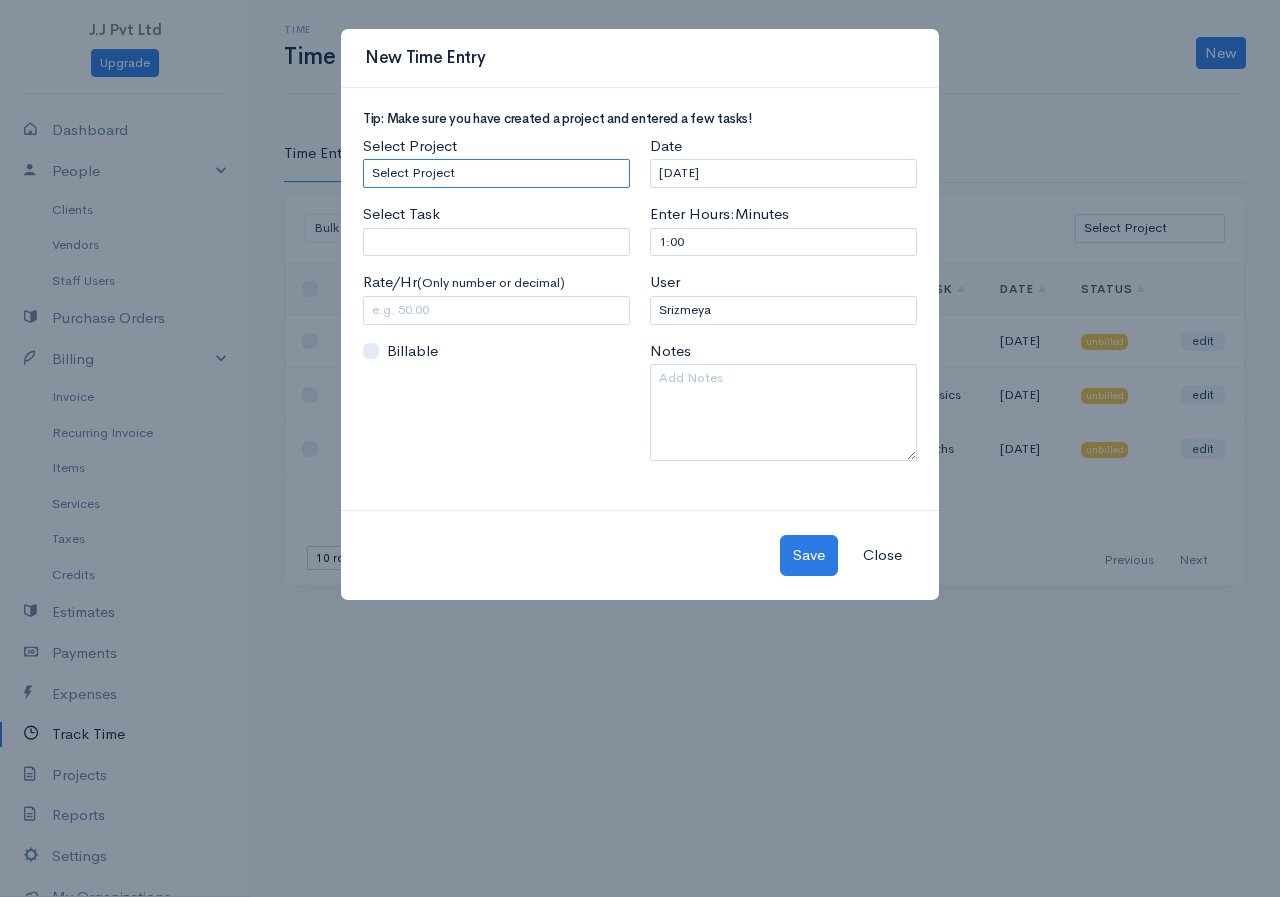 select on "5450" 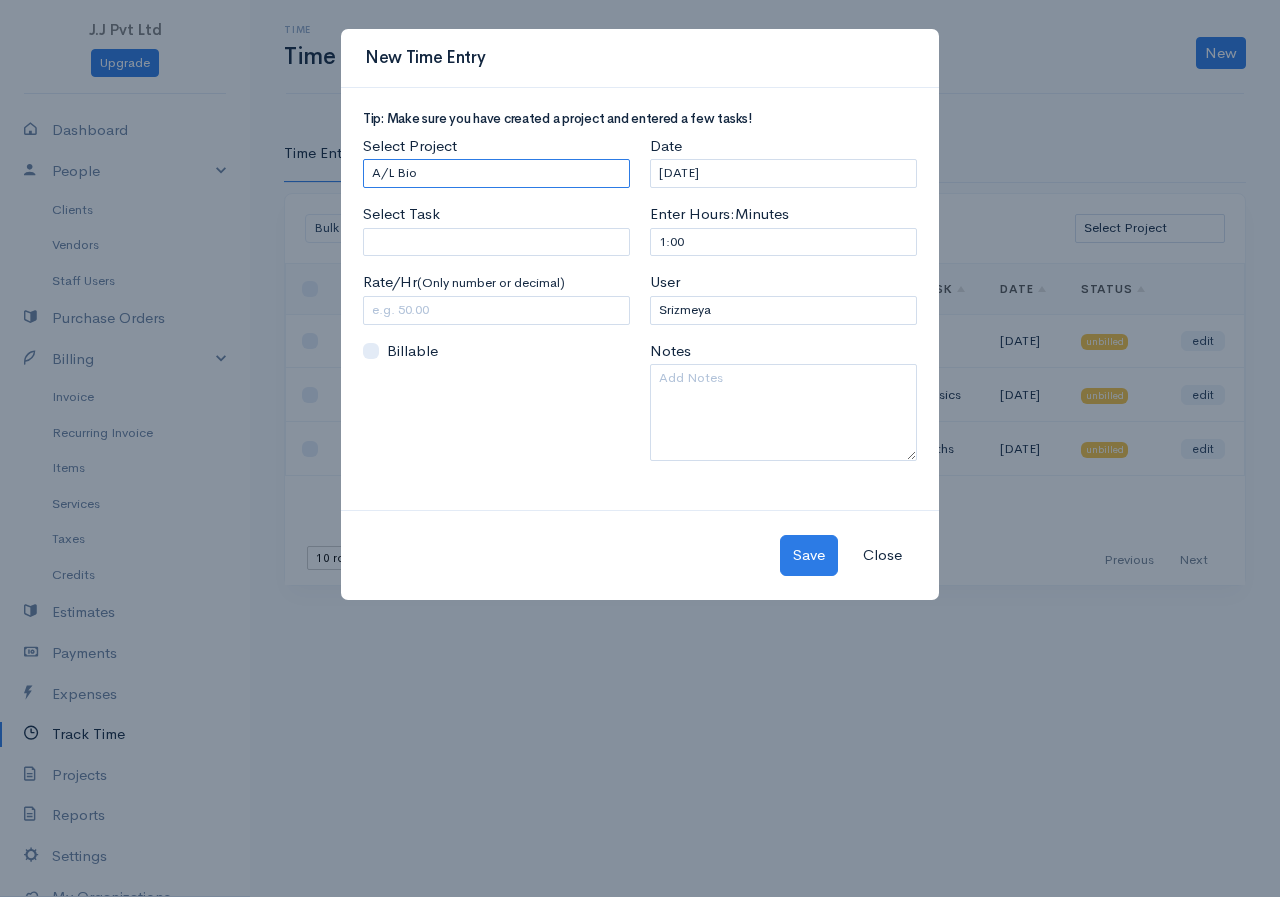click on "Select Project A/L Bio A/L MATHS" at bounding box center (496, 173) 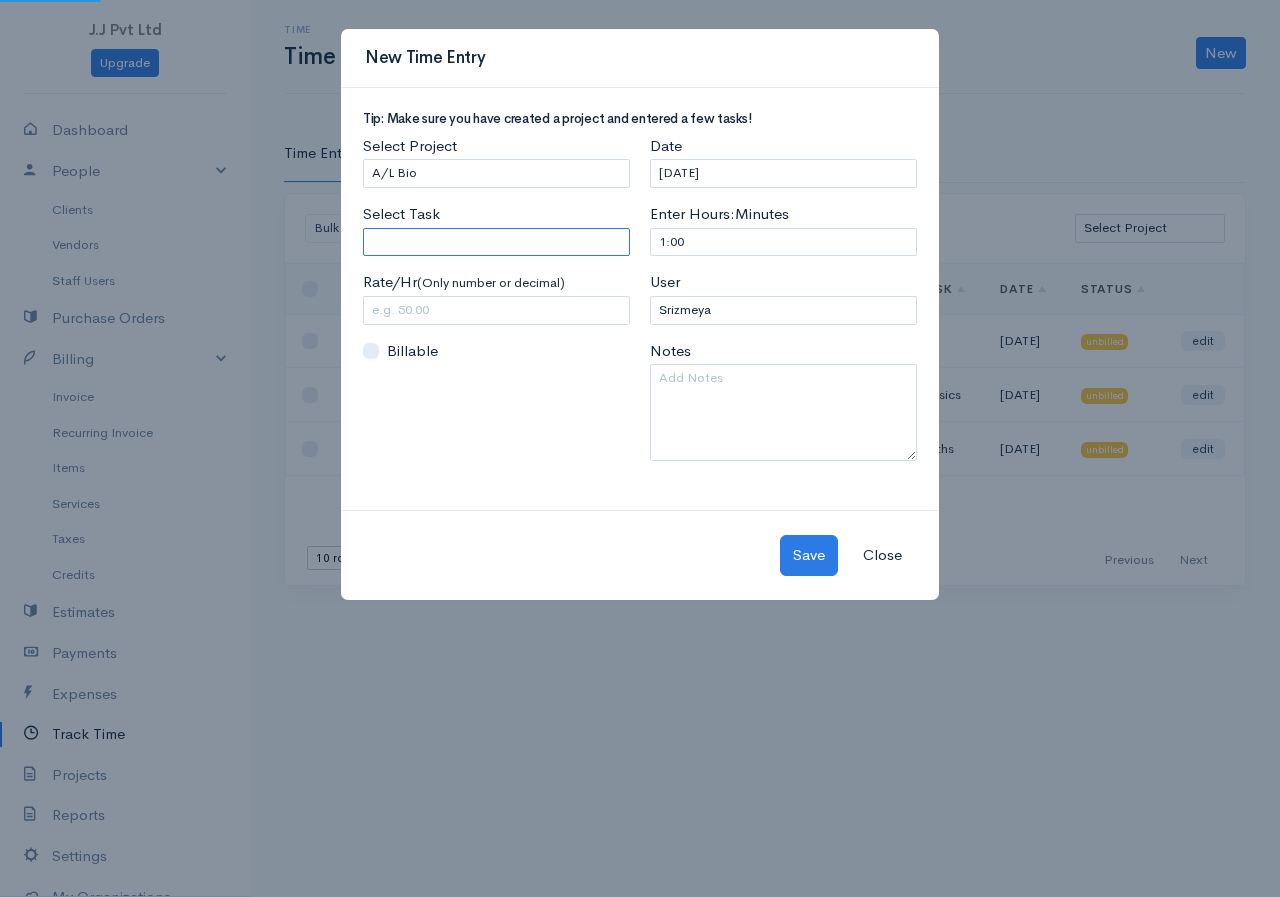click on "Select Task" at bounding box center (496, 242) 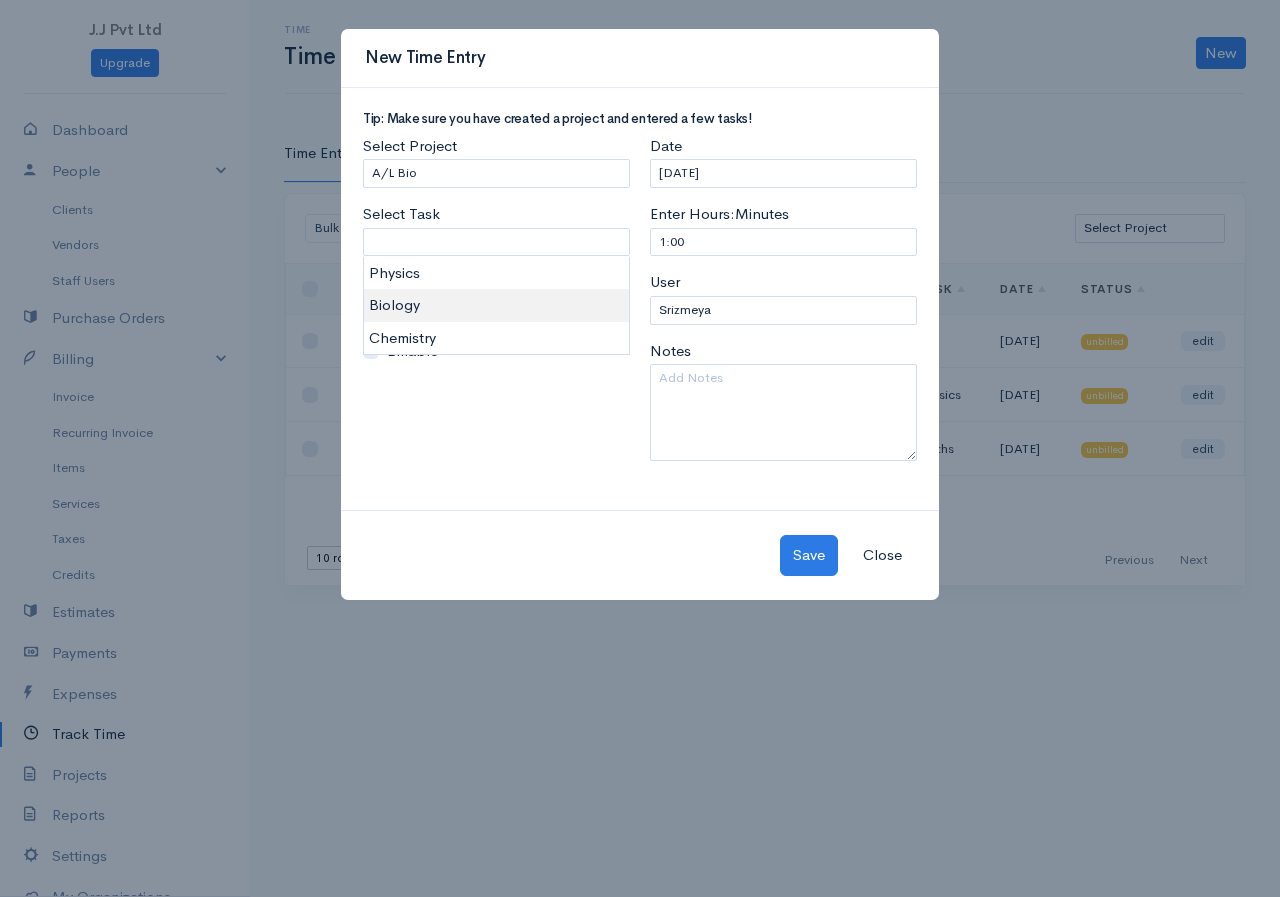 type on "Biology" 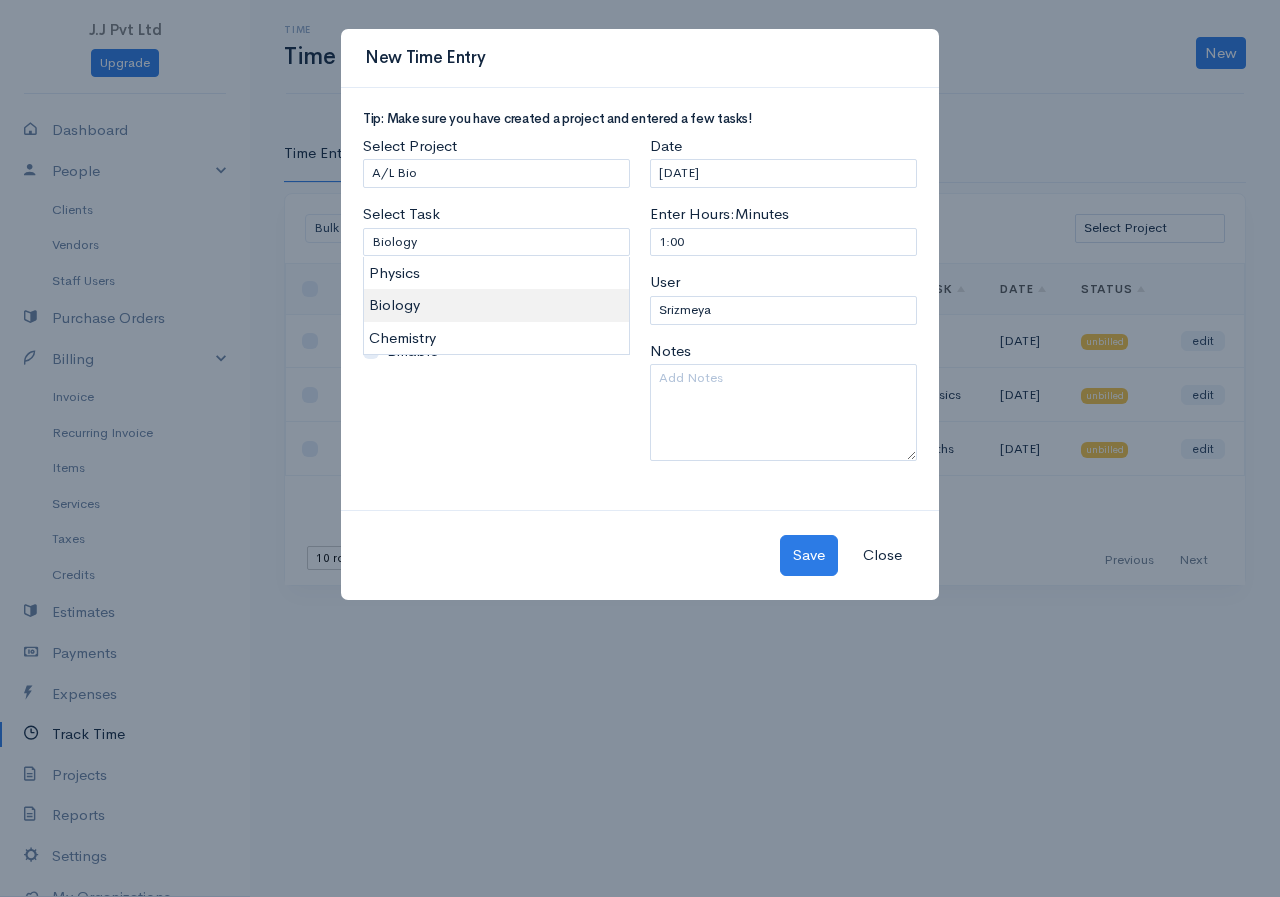 click on "J.J  Pvt Ltd
Upgrade
Dashboard
People
Clients
Vendors
Staff Users
Purchase Orders
Billing
Invoice
Recurring Invoice
Items
Services
Taxes
Credits
Estimates
Payments
Expenses
Track Time
Projects
Reports
Settings
My Organizations
Logout
Help
@CloudBooksApp 2022
Time
Time Tracking
New Time Entry Timer
Time Entries Timers Bulk Actions Delete Generate Invoice Mark as Billed Mark Un-Billed Select Project A/L Bio A/L MATHS Loading ... First Previous Next Last 10 rows 25 rows Task" at bounding box center [640, 448] 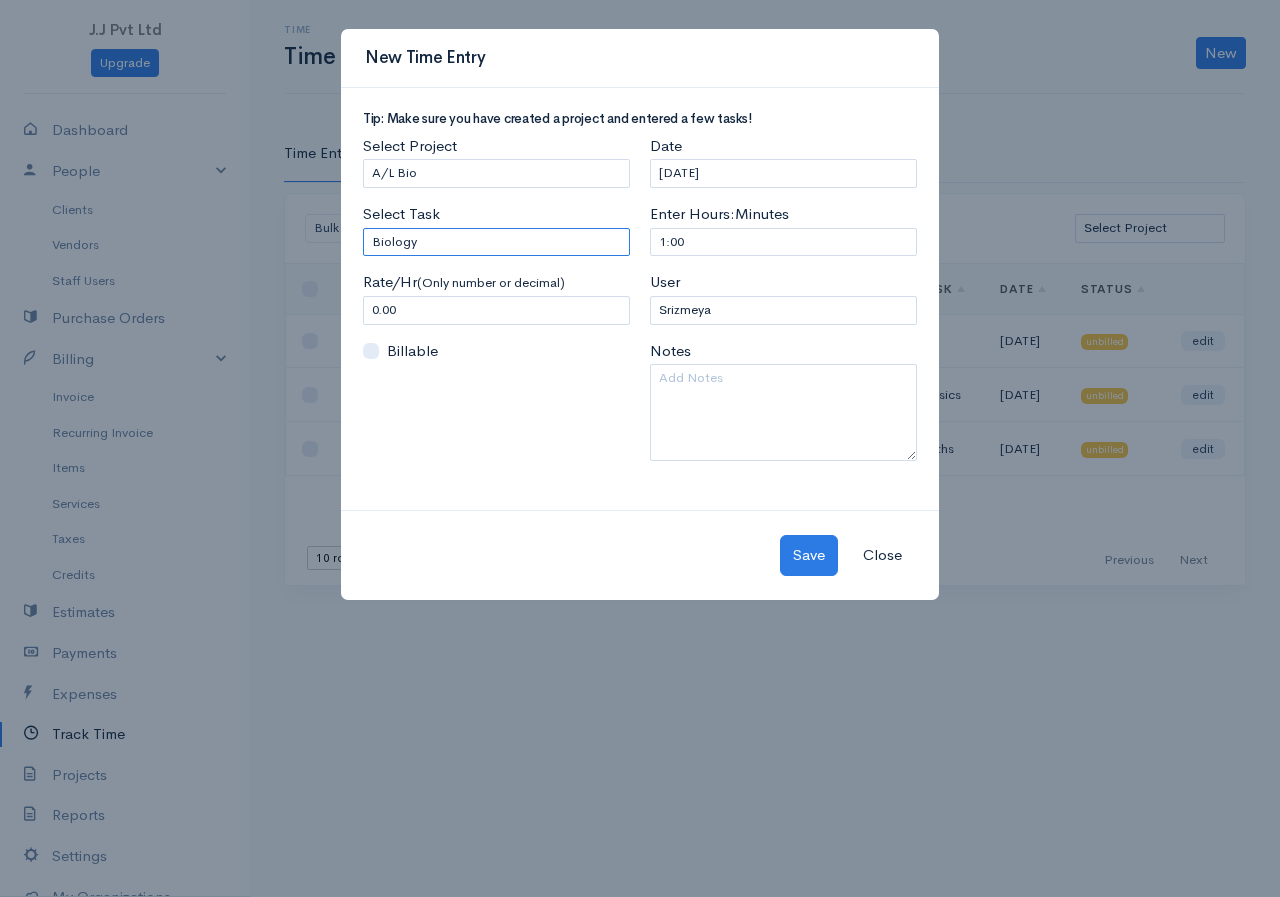 click on "Biology" at bounding box center [496, 242] 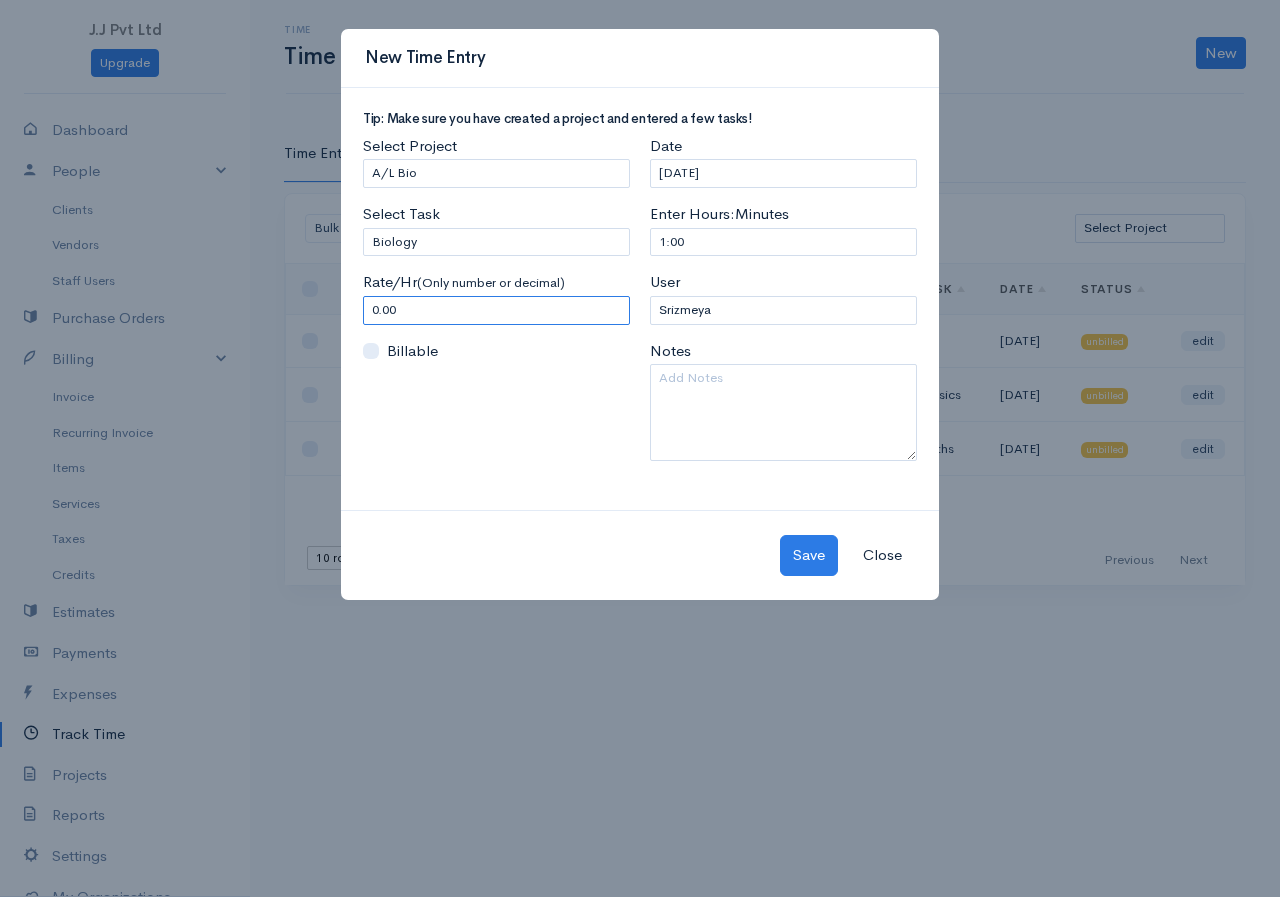 click on "0.00" at bounding box center (496, 310) 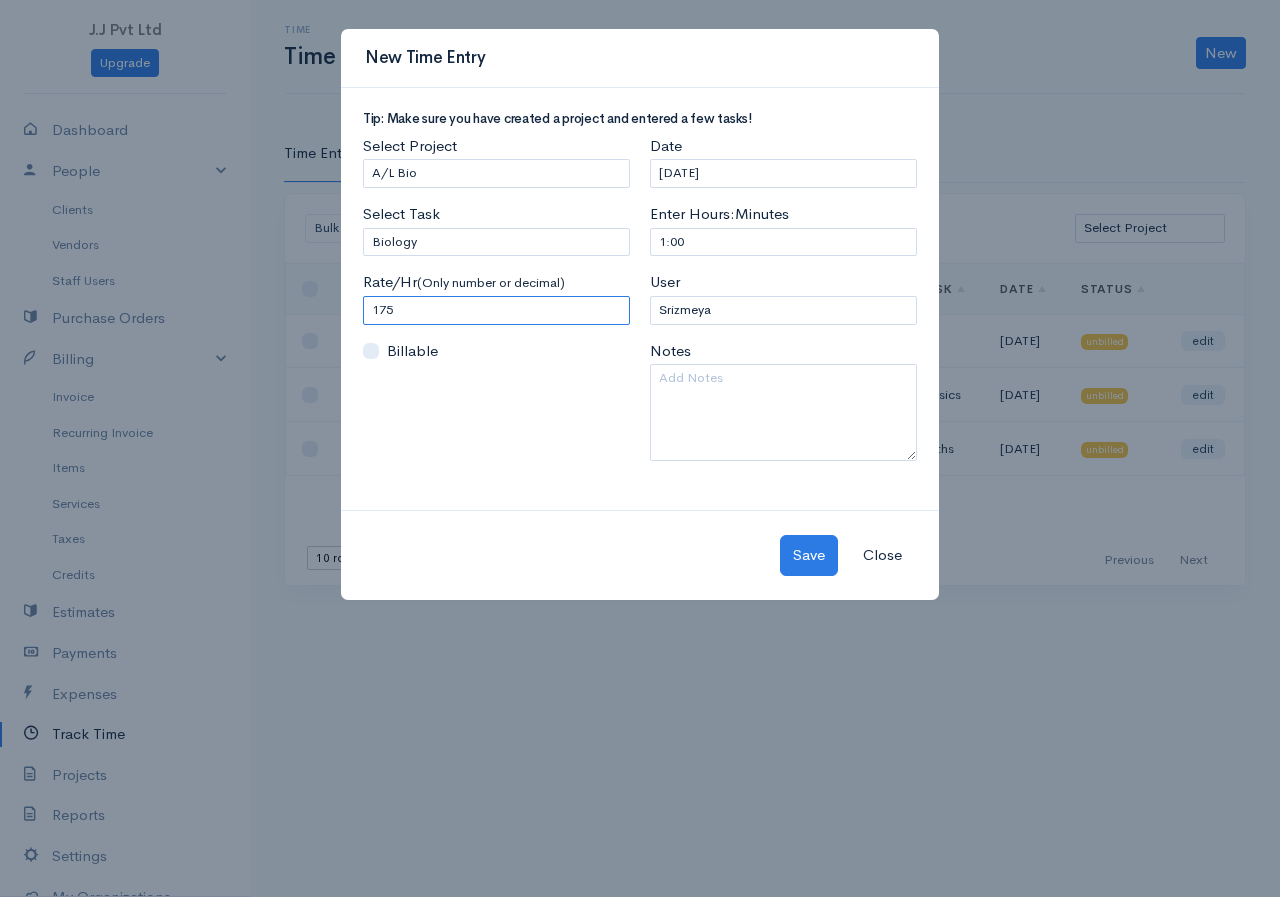 type on "175" 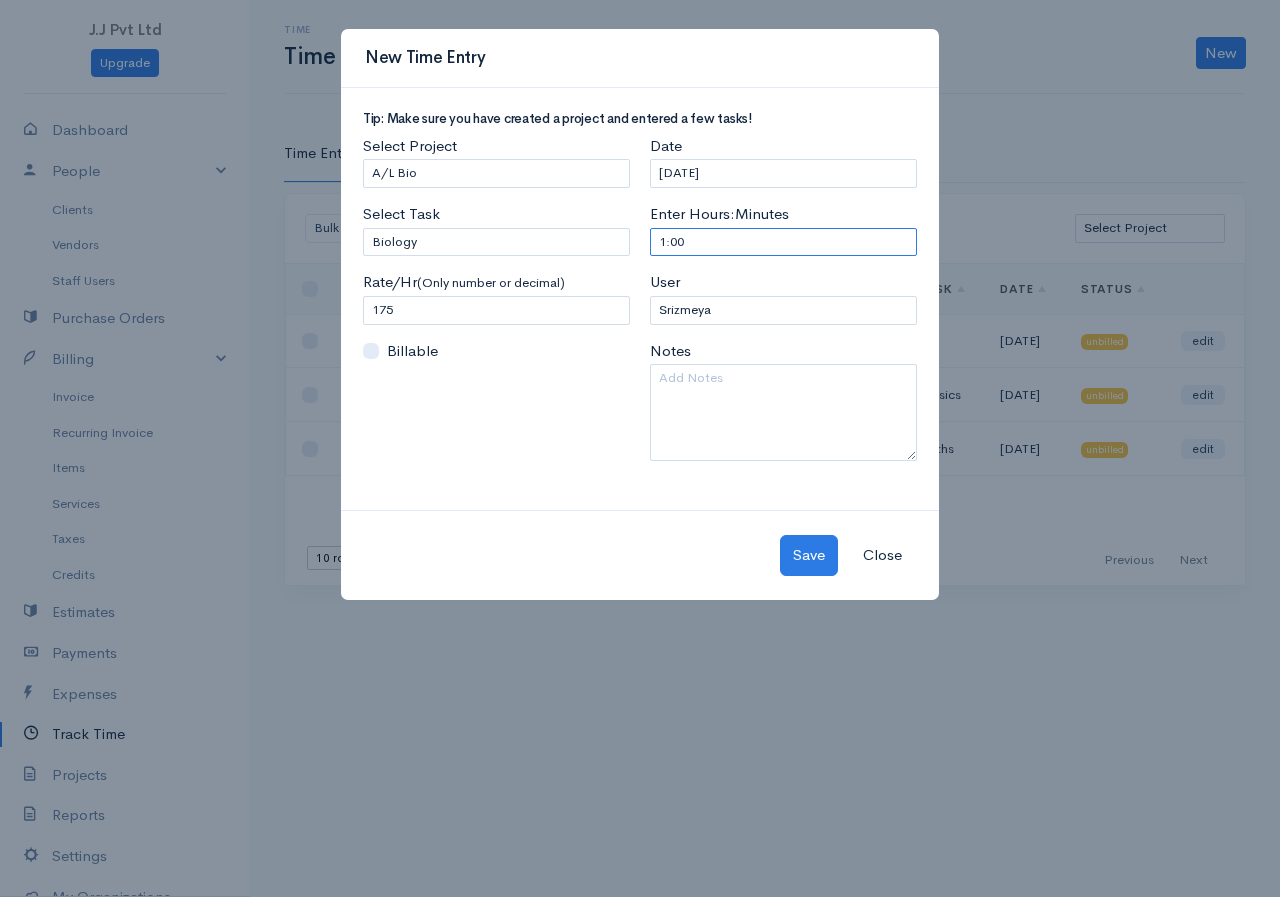 drag, startPoint x: 722, startPoint y: 237, endPoint x: 625, endPoint y: 254, distance: 98.478424 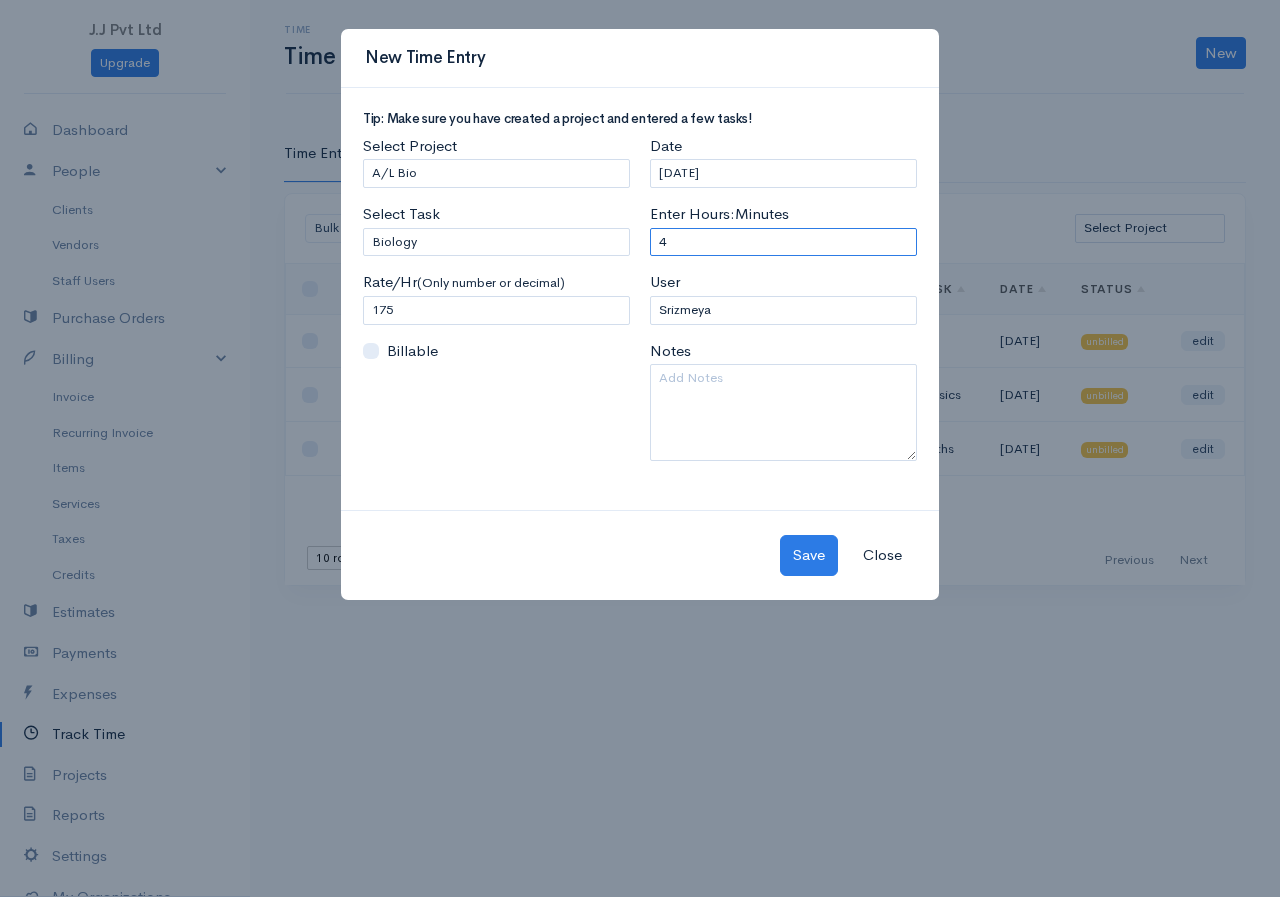 type on "4" 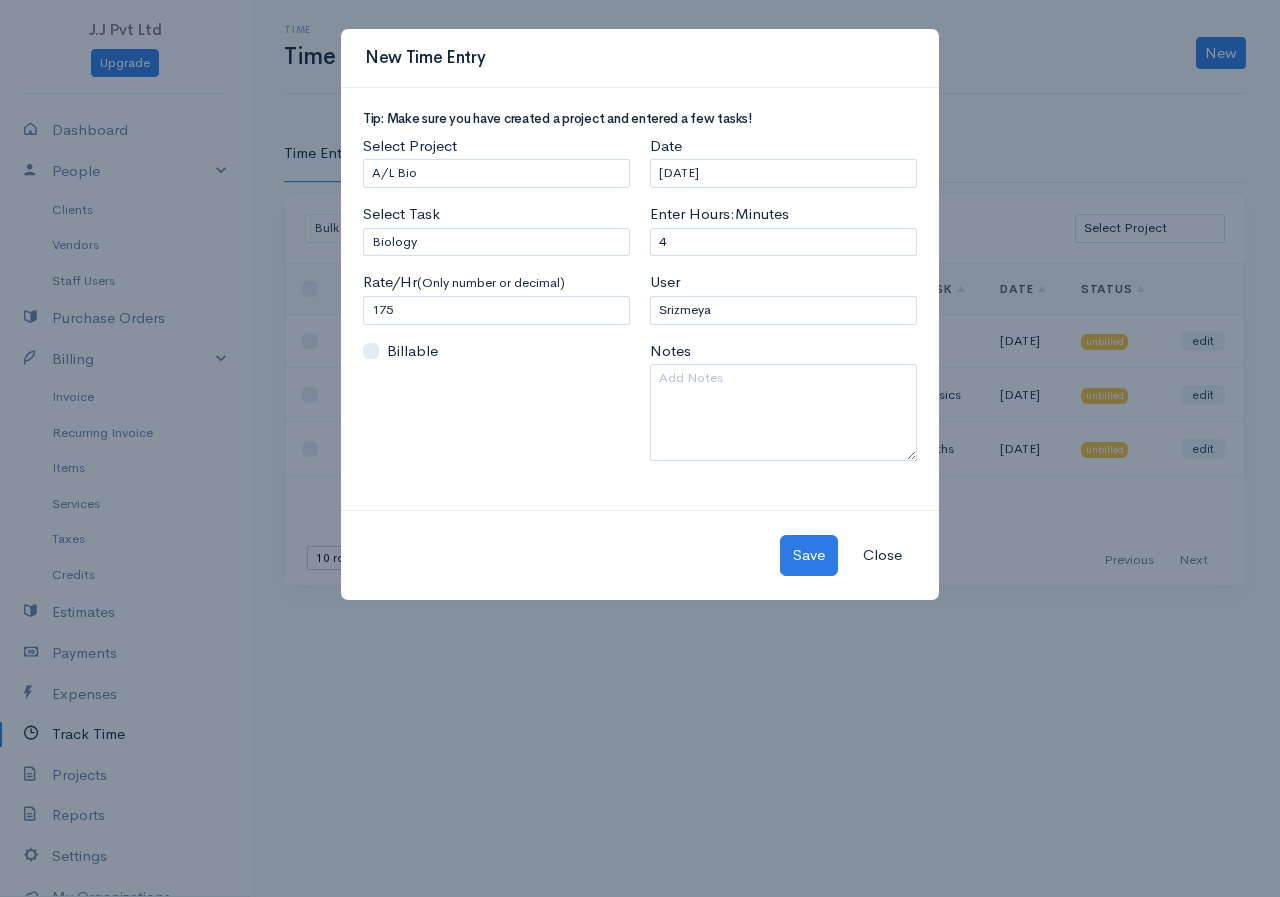 drag, startPoint x: 778, startPoint y: 158, endPoint x: 709, endPoint y: 158, distance: 69 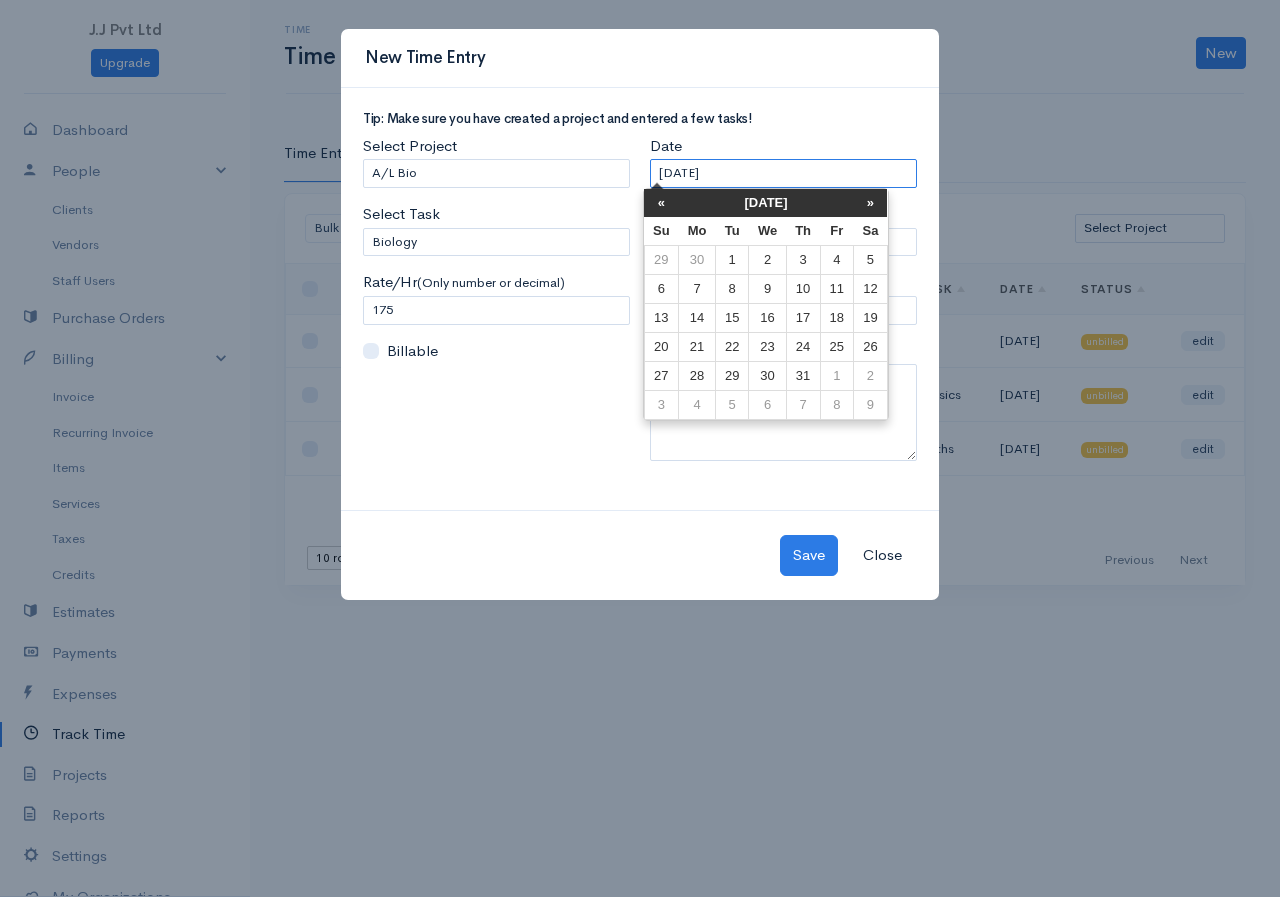 click on "[DATE]" at bounding box center (783, 173) 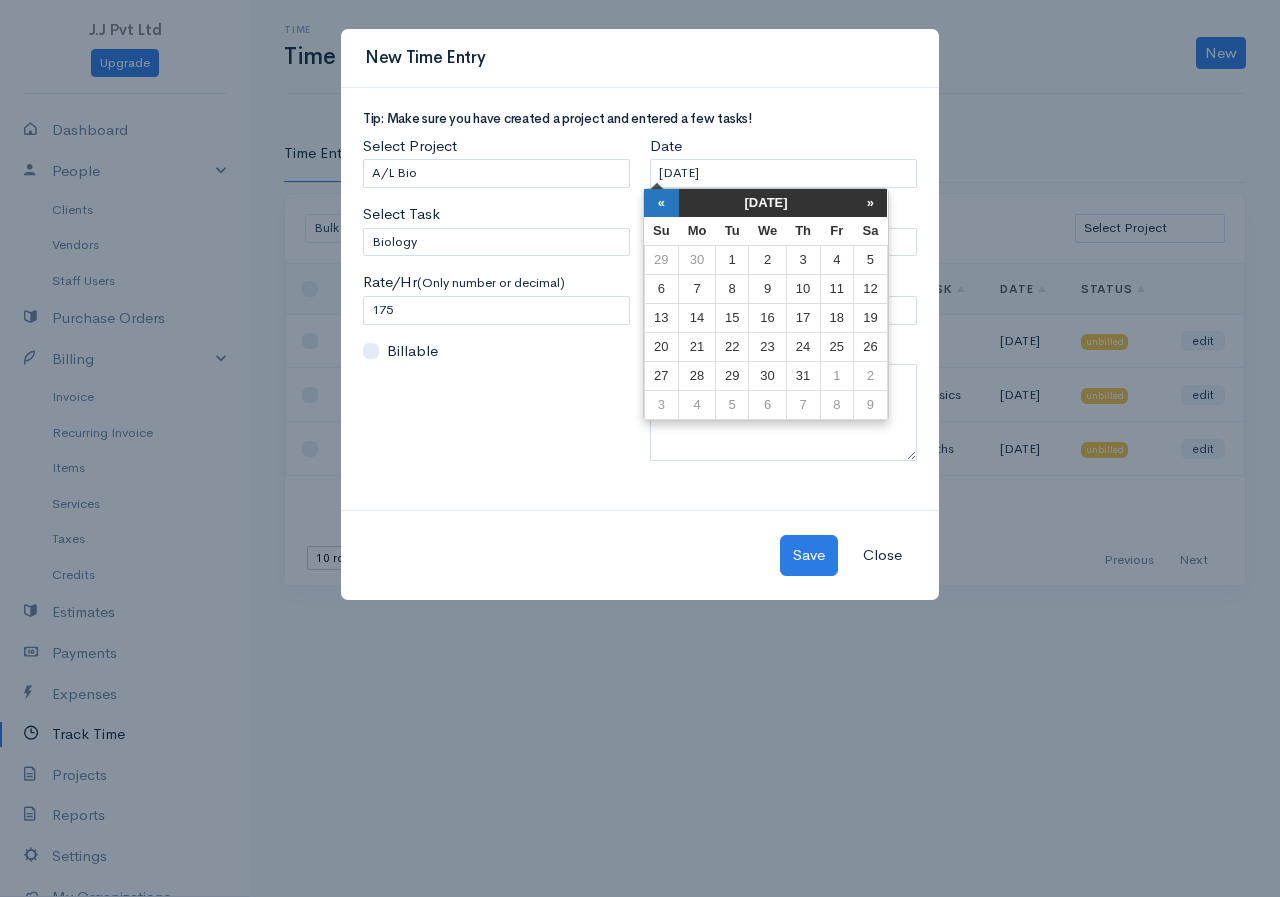 click on "«" at bounding box center (661, 203) 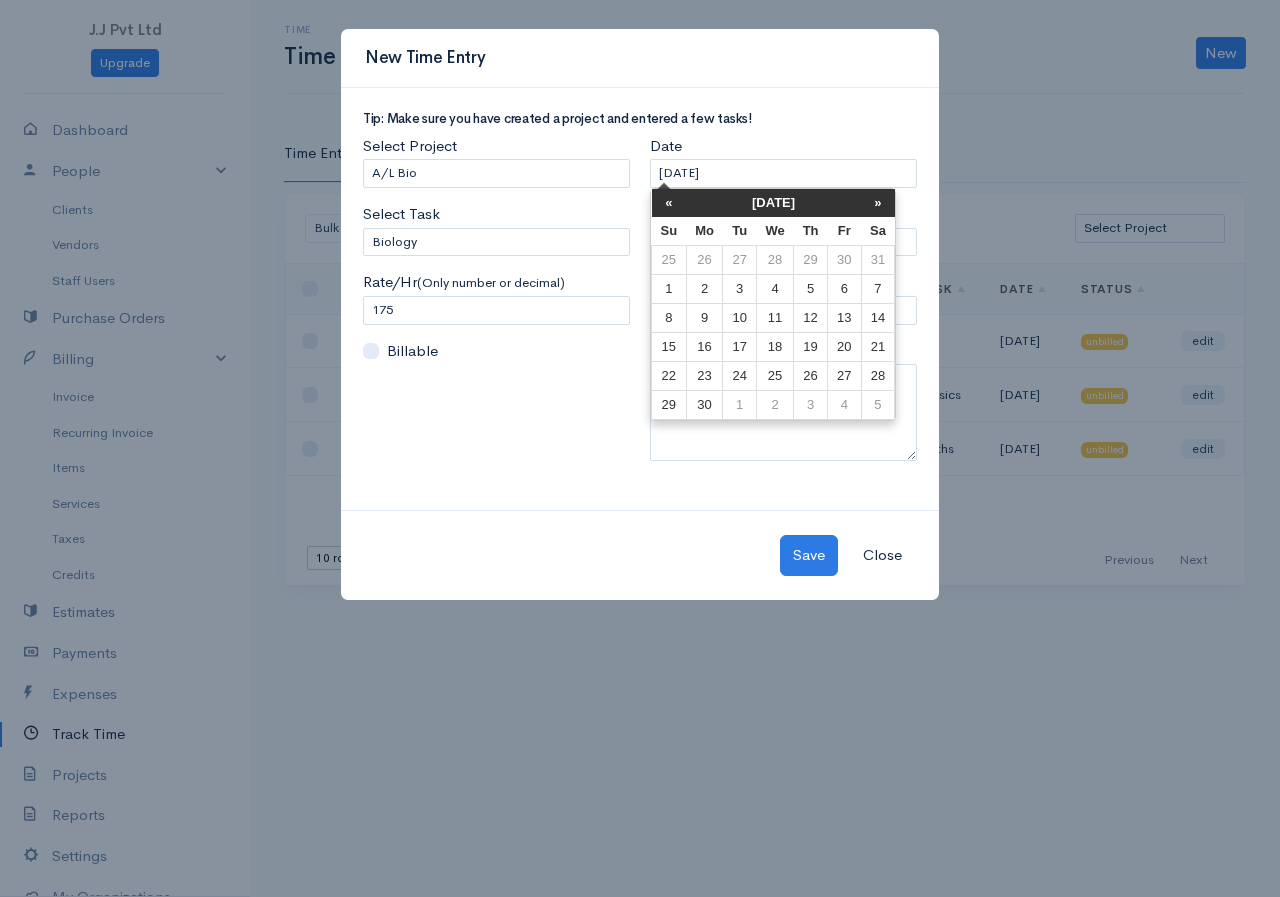 click on "«" at bounding box center (669, 203) 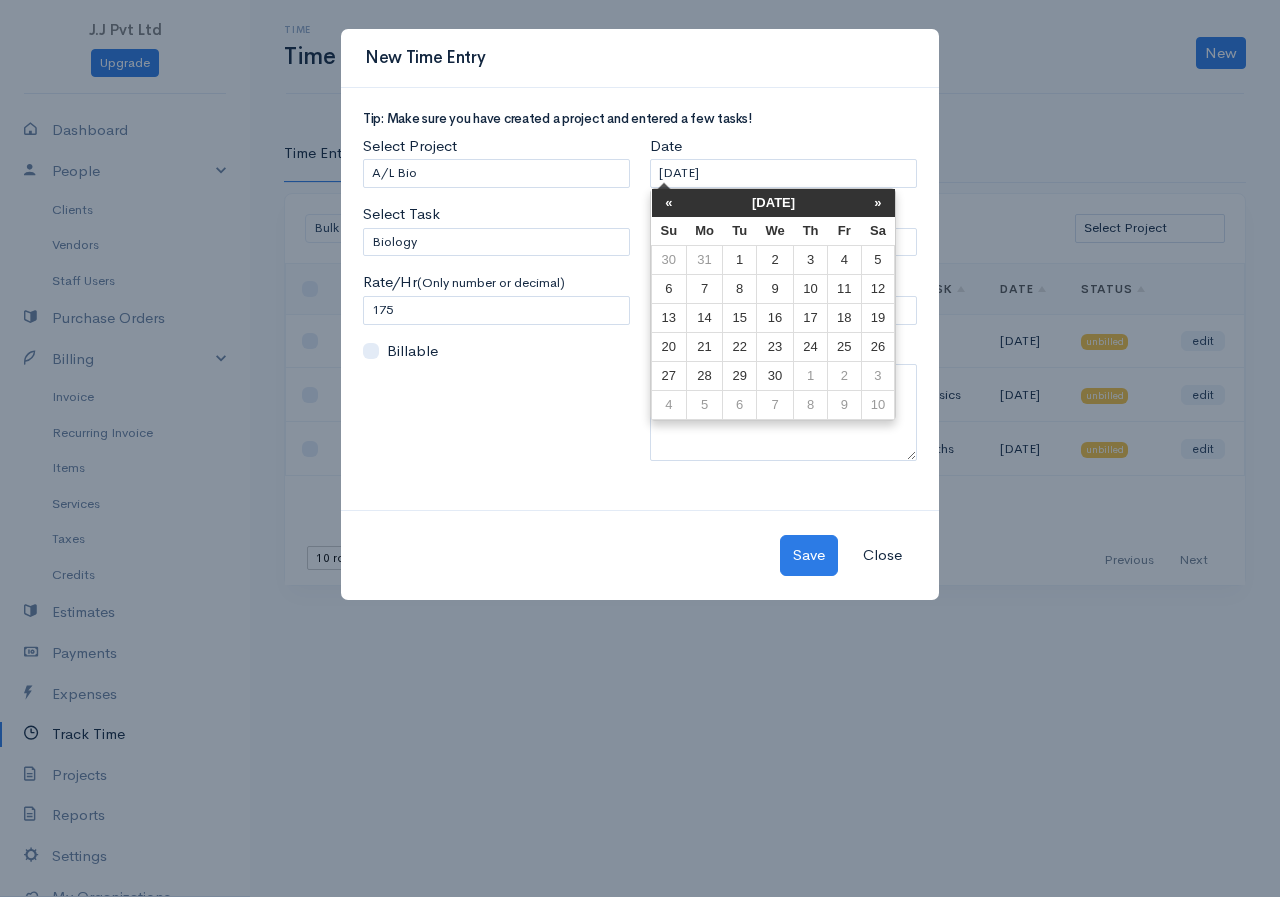 click on "«" at bounding box center (669, 203) 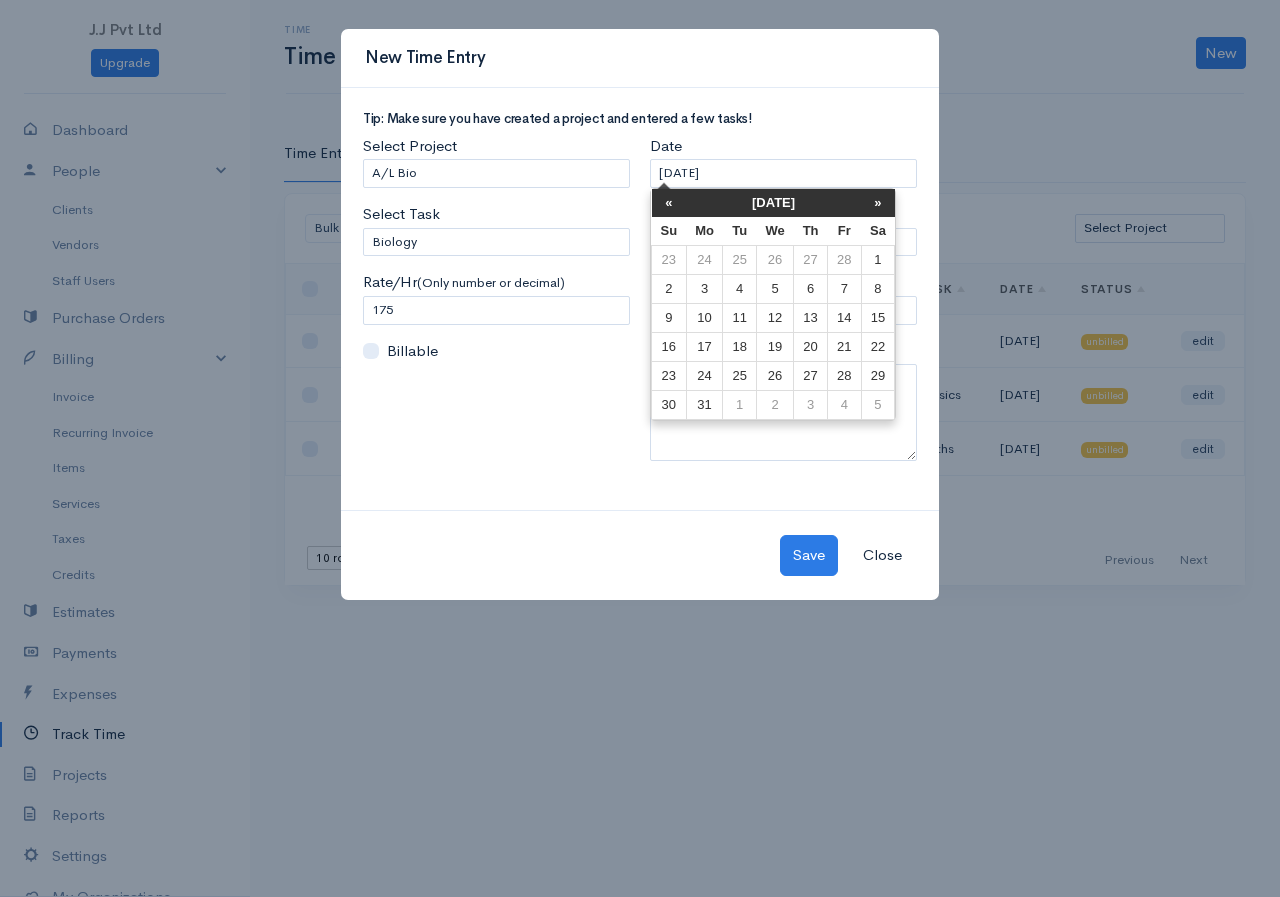 click on "«" at bounding box center (669, 203) 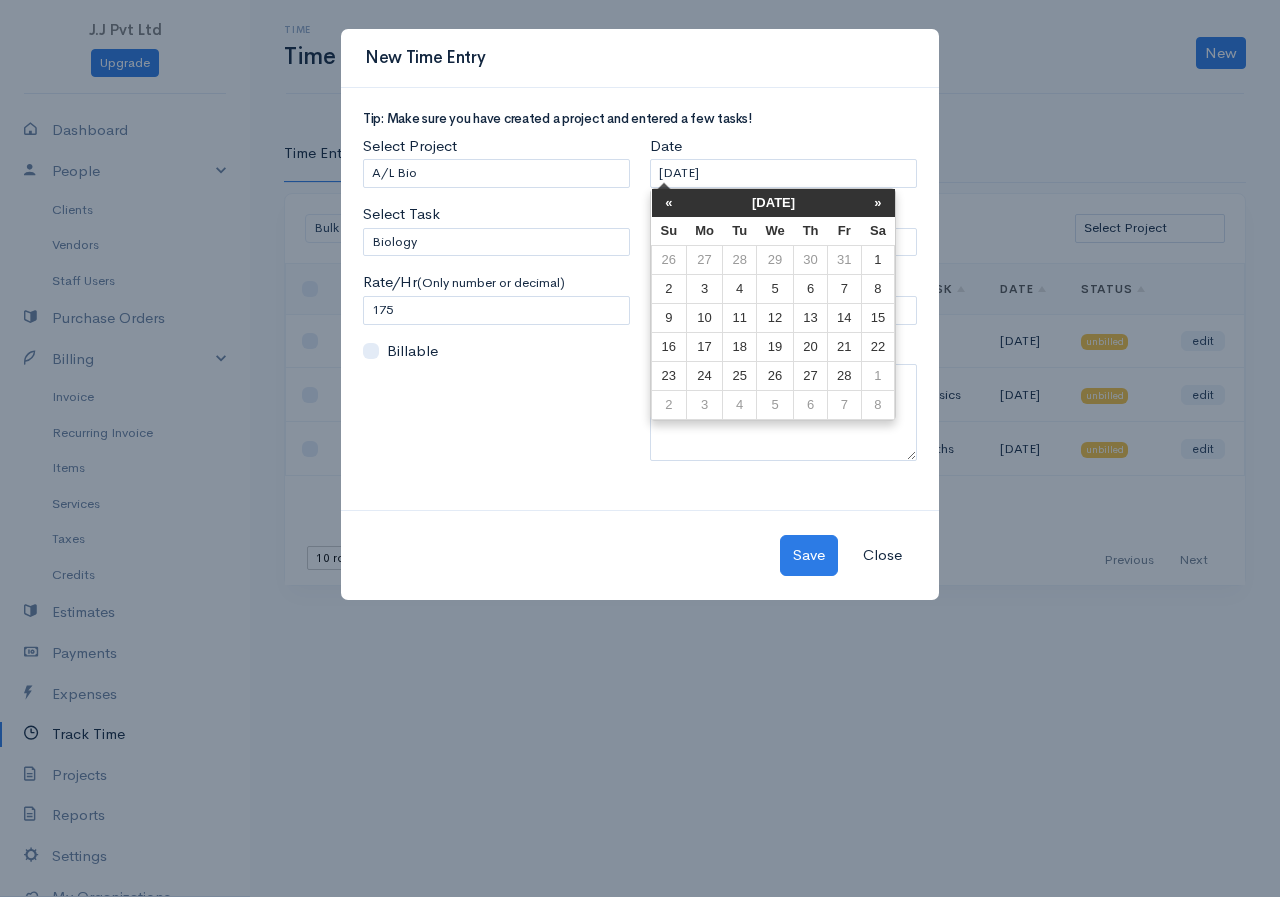 click on "«" at bounding box center [669, 203] 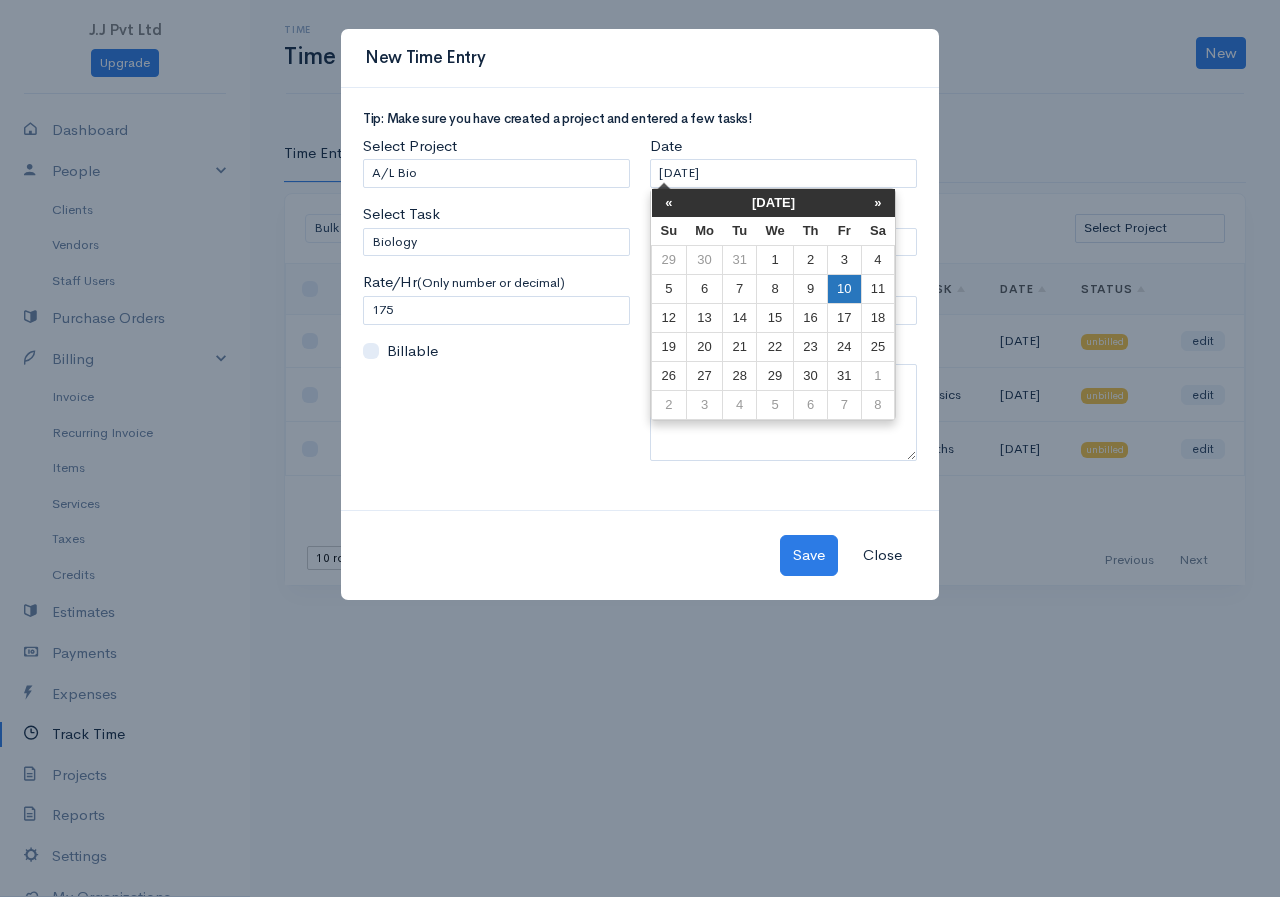 click on "10" at bounding box center (844, 289) 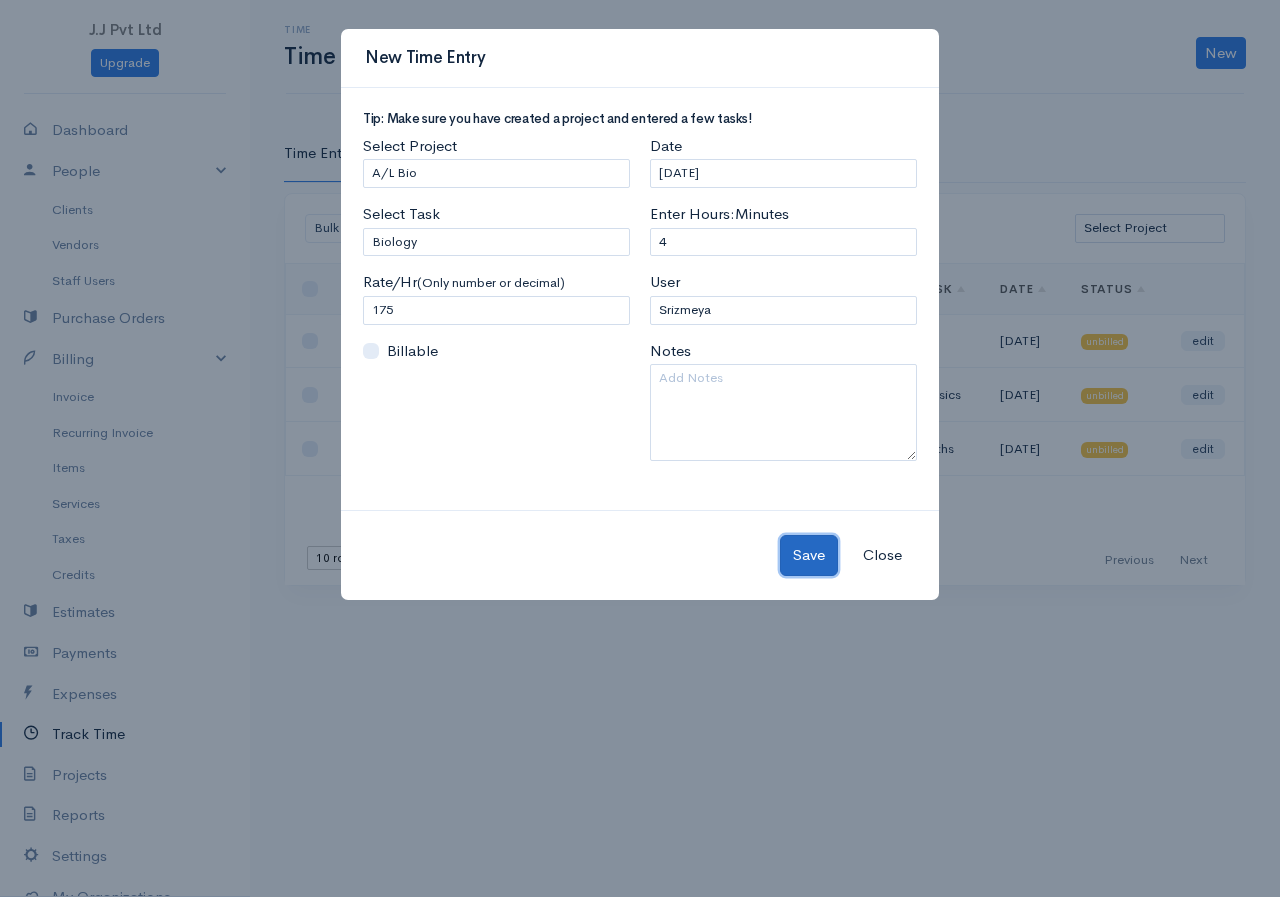 click on "Save" at bounding box center (809, 555) 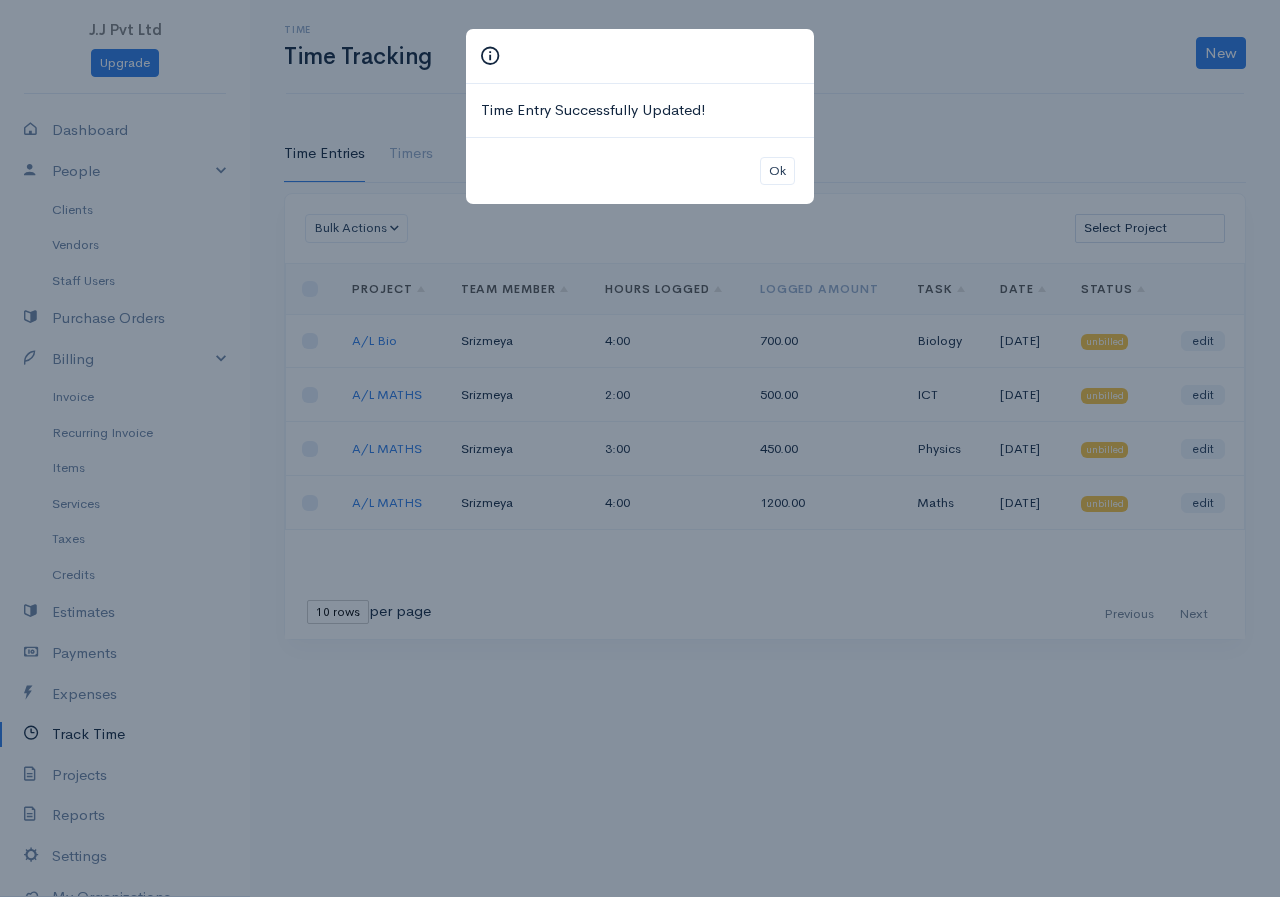 click on "Time Entry Successfully Updated!
Ok" at bounding box center [640, 448] 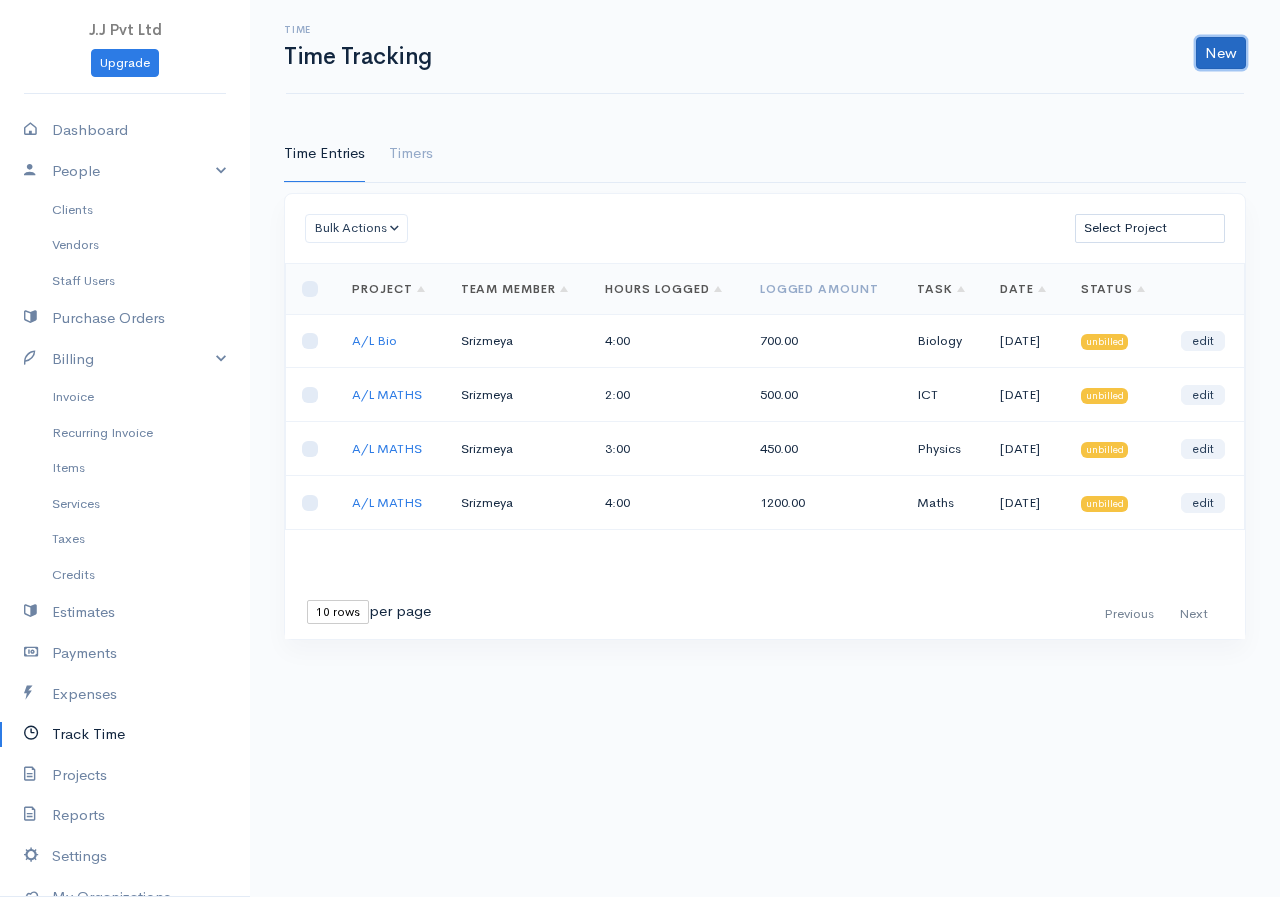 click on "New" at bounding box center [1221, 53] 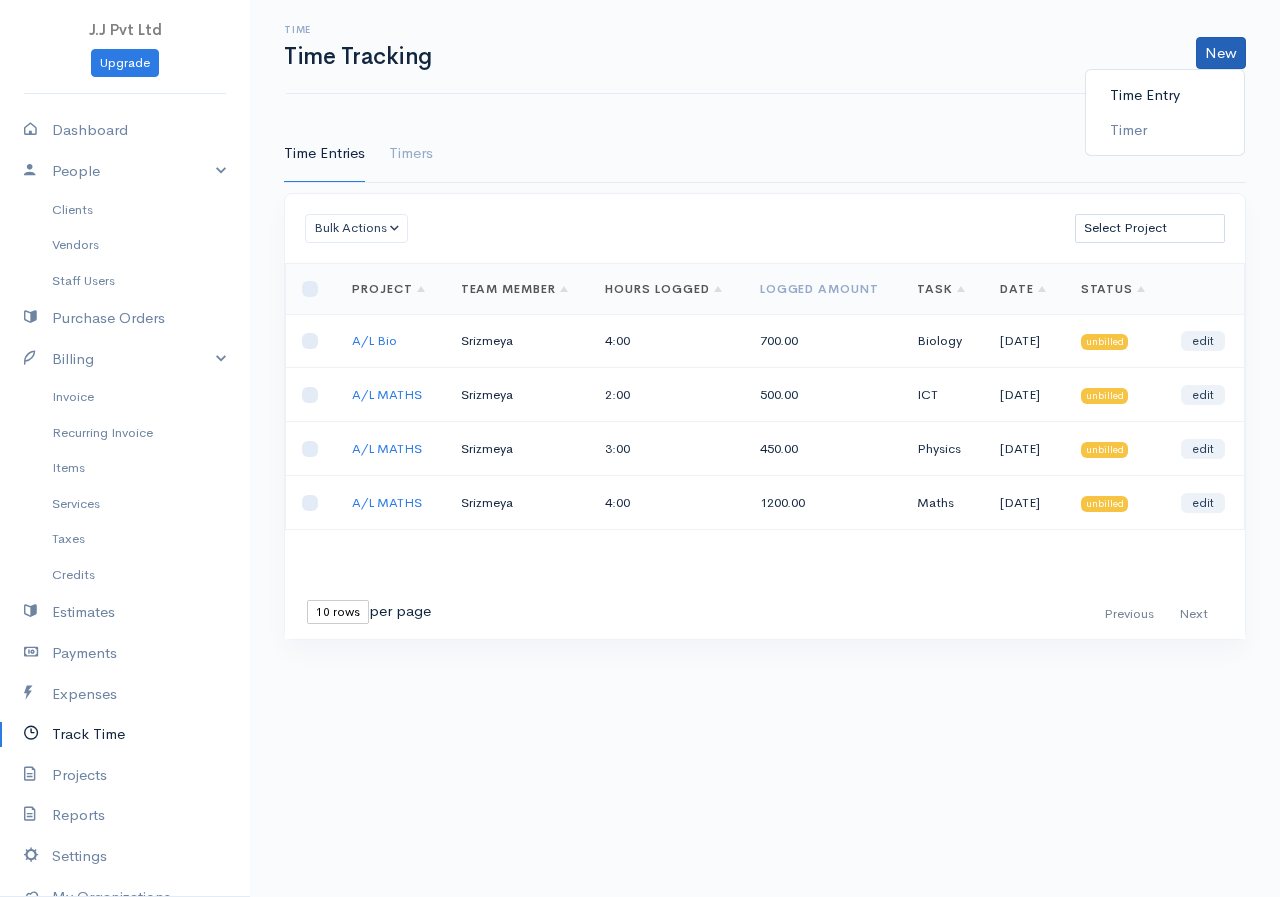 click on "Time Entry" at bounding box center [1165, 95] 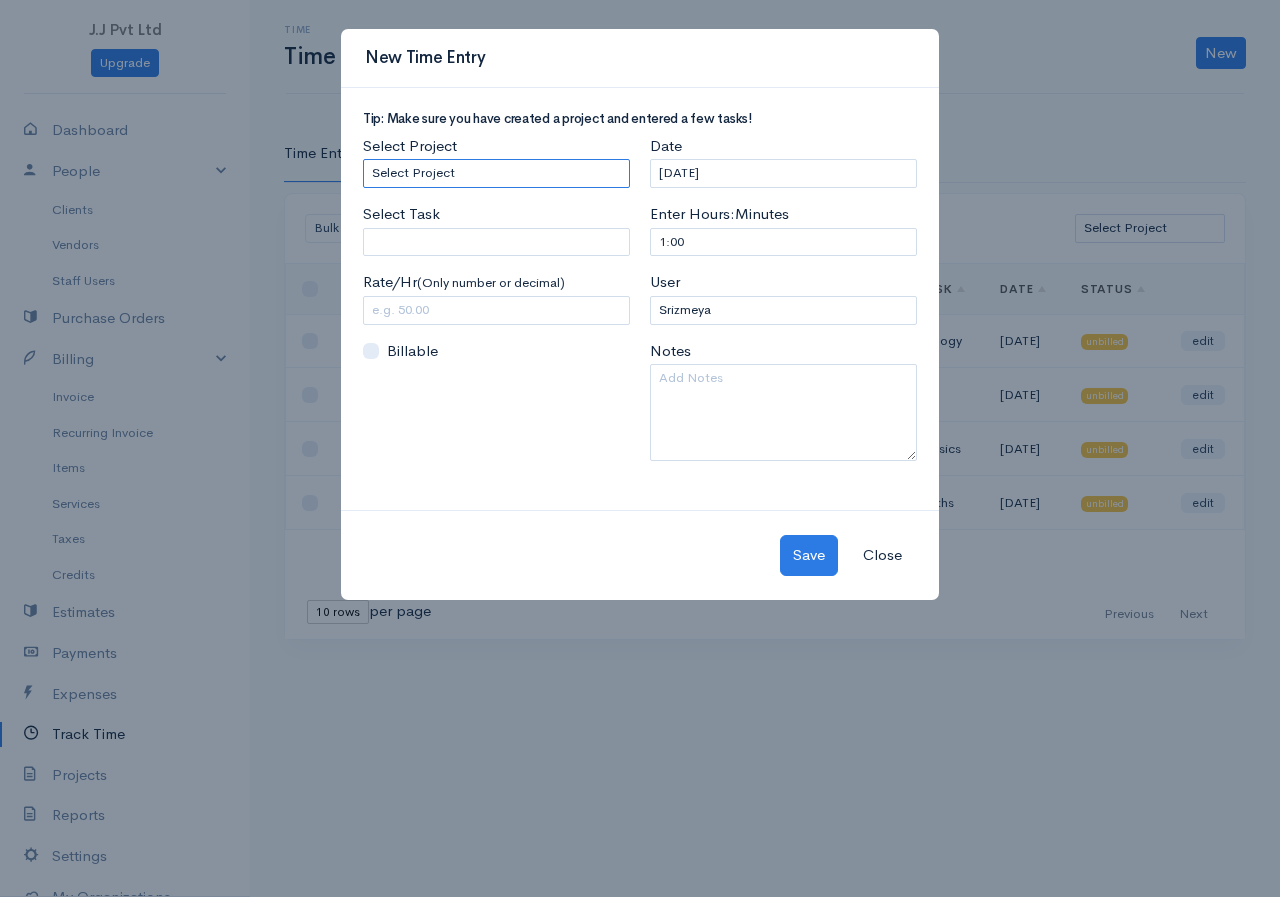 click on "Select Project A/L Bio A/L MATHS" at bounding box center (496, 173) 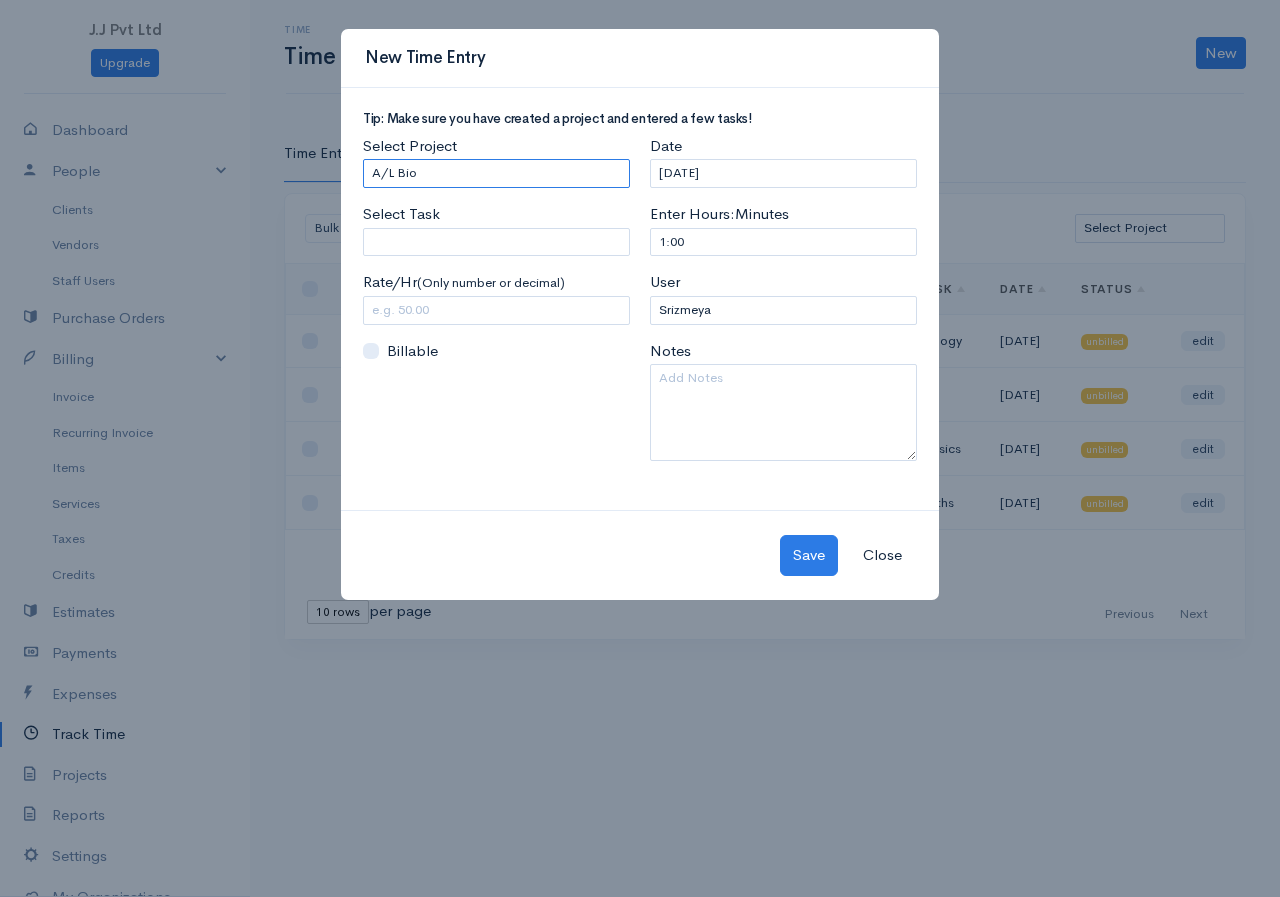 click on "Select Project A/L Bio A/L MATHS" at bounding box center [496, 173] 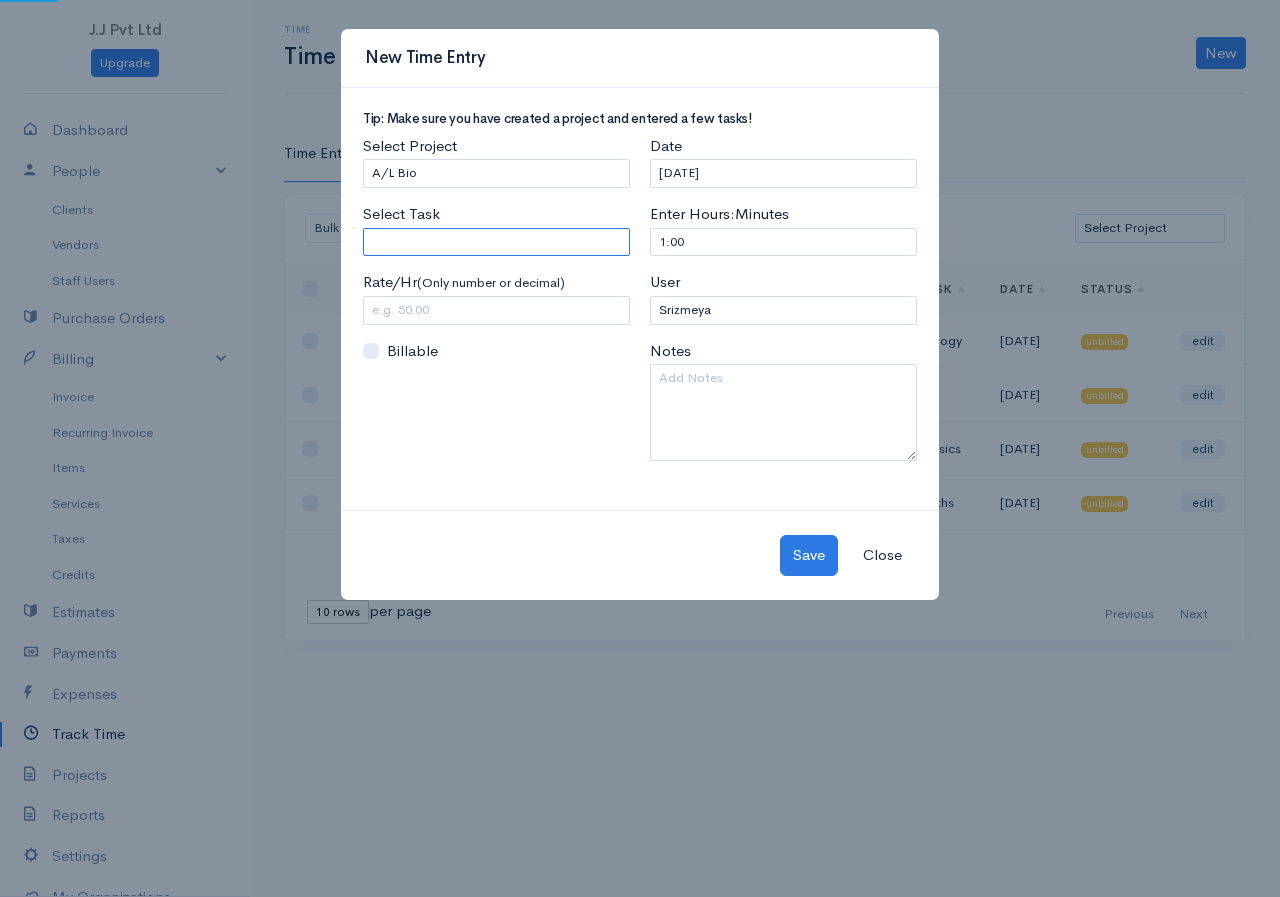 click on "Select Task" at bounding box center (496, 242) 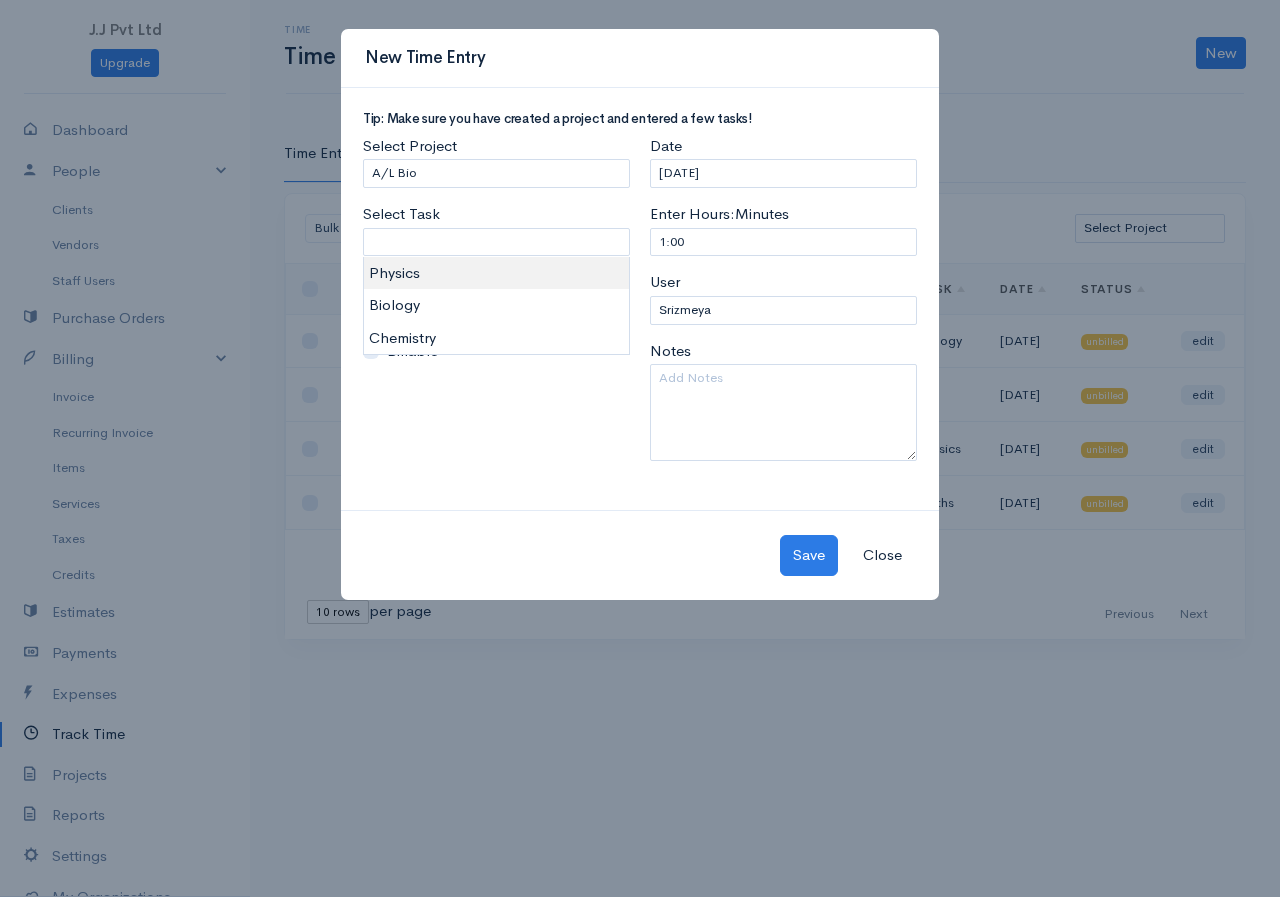 type on "Physics" 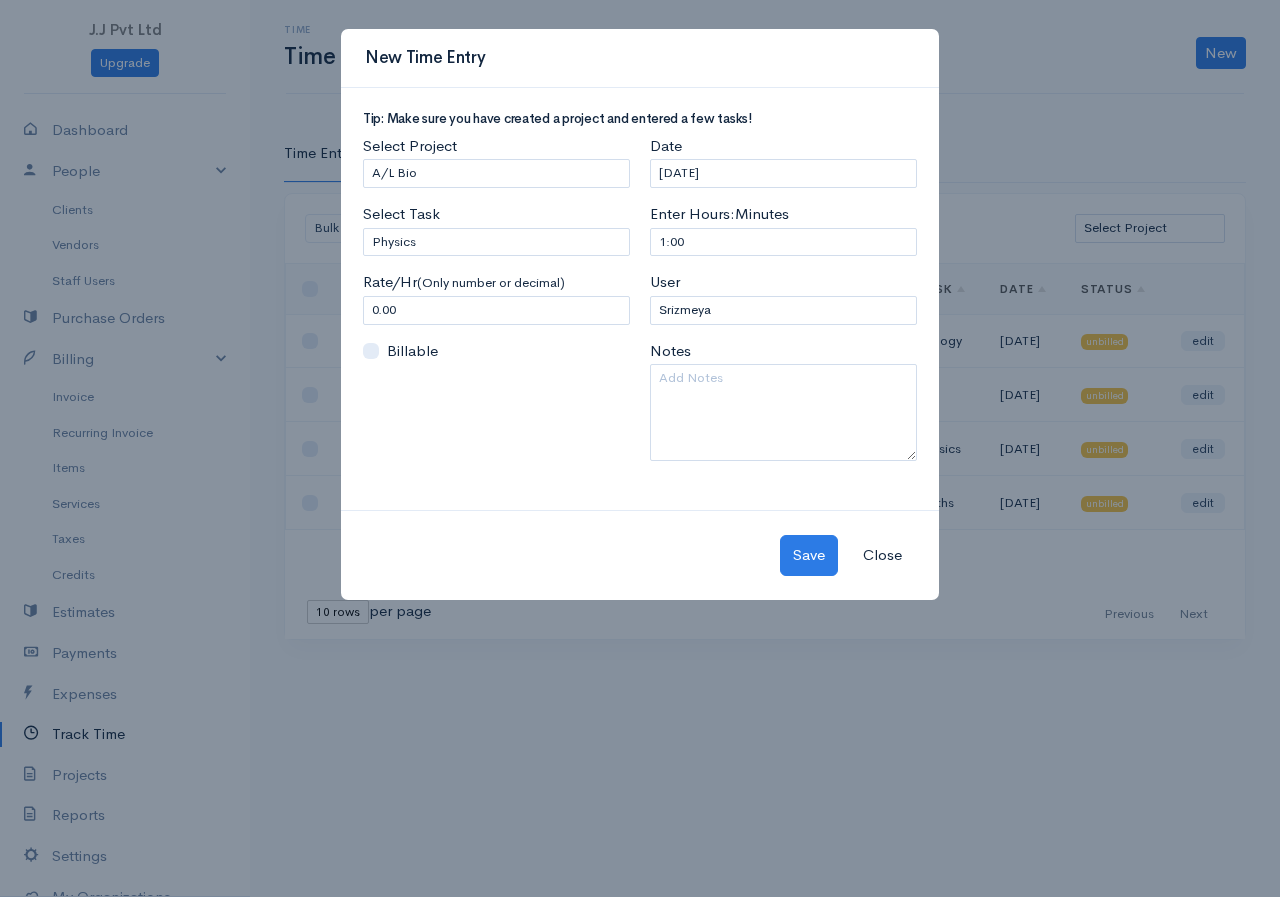 click on "J.J  Pvt Ltd
Upgrade
Dashboard
People
Clients
Vendors
Staff Users
Purchase Orders
Billing
Invoice
Recurring Invoice
Items
Services
Taxes
Credits
Estimates
Payments
Expenses
Track Time
Projects
Reports
Settings
My Organizations
Logout
Help
@CloudBooksApp 2022
Time
Time Tracking
New Time Entry Timer
Time Entries Timers Bulk Actions Delete Generate Invoice Mark as Billed Mark Un-Billed Select Project A/L Bio A/L MATHS Loading ... First Previous Next Last 10 rows 25 rows Task" at bounding box center [640, 448] 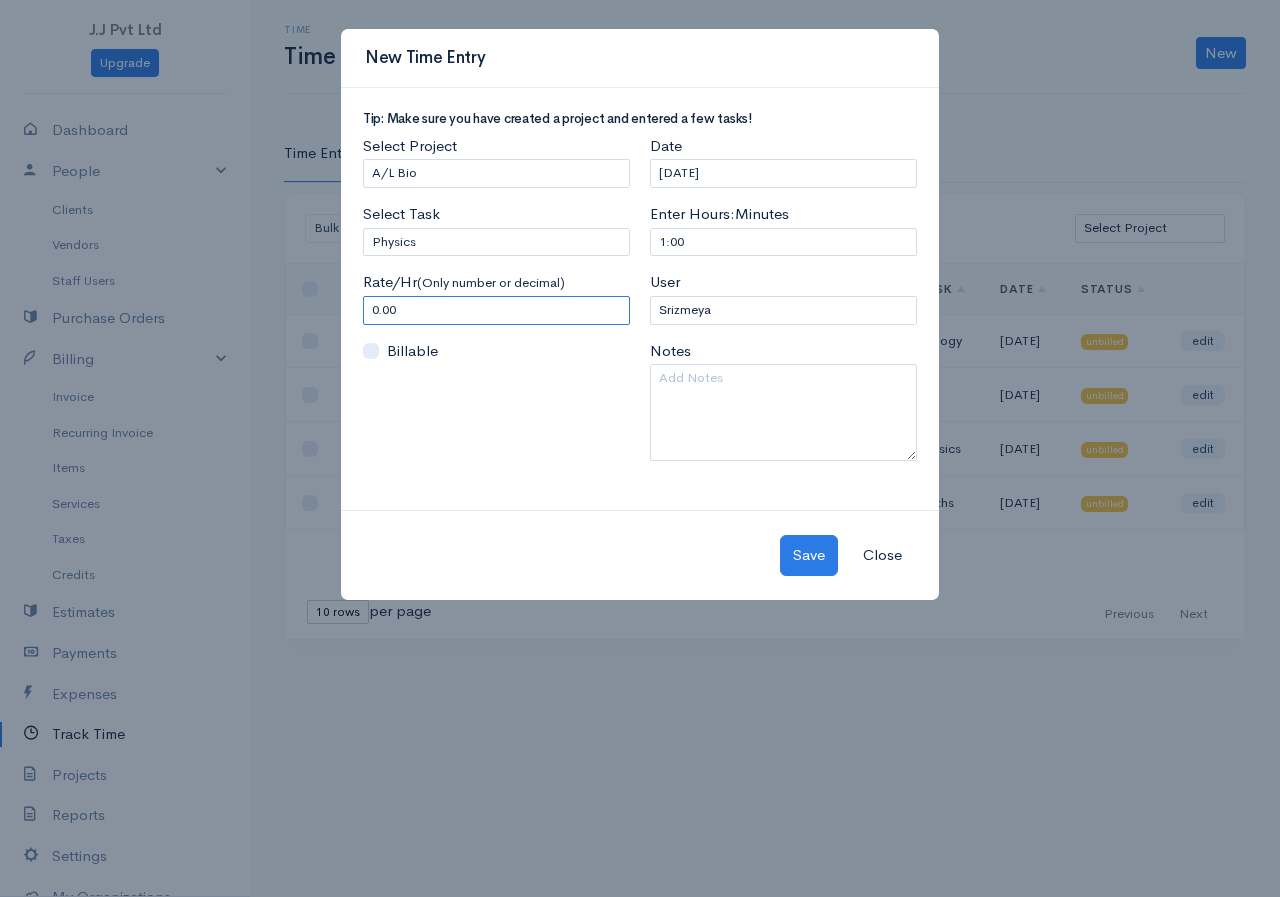drag, startPoint x: 462, startPoint y: 307, endPoint x: 277, endPoint y: 361, distance: 192.72 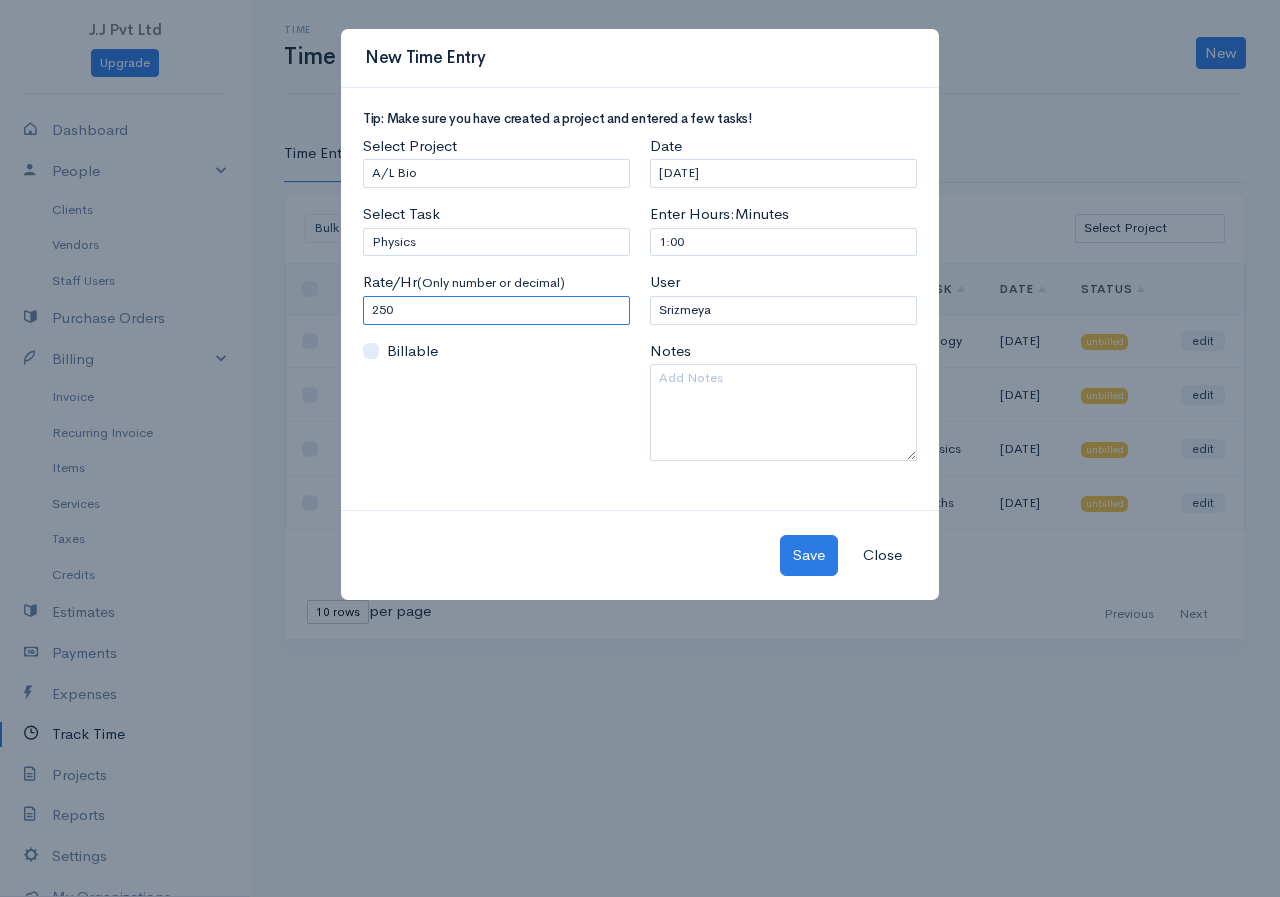 type on "250" 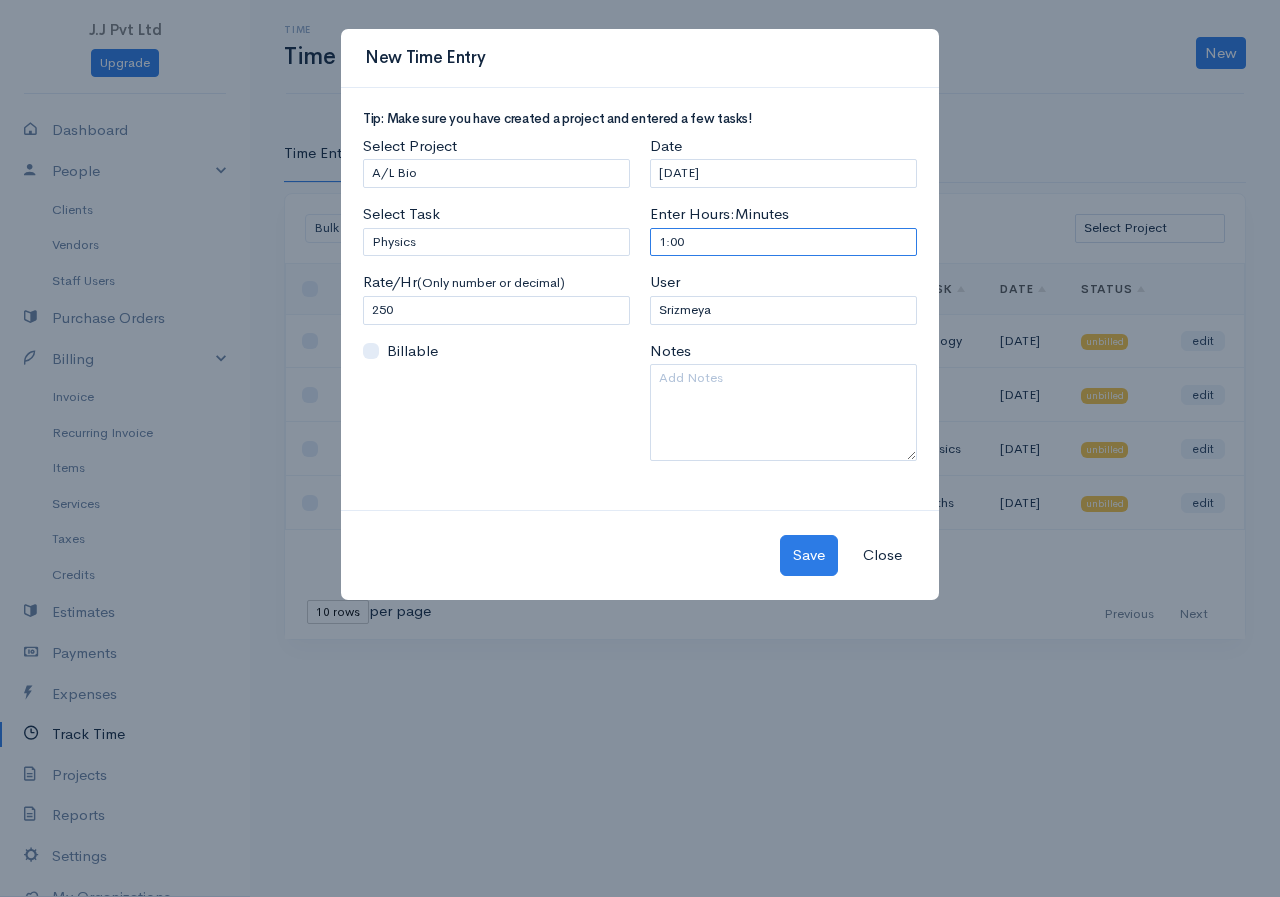 drag, startPoint x: 723, startPoint y: 245, endPoint x: 503, endPoint y: 269, distance: 221.30522 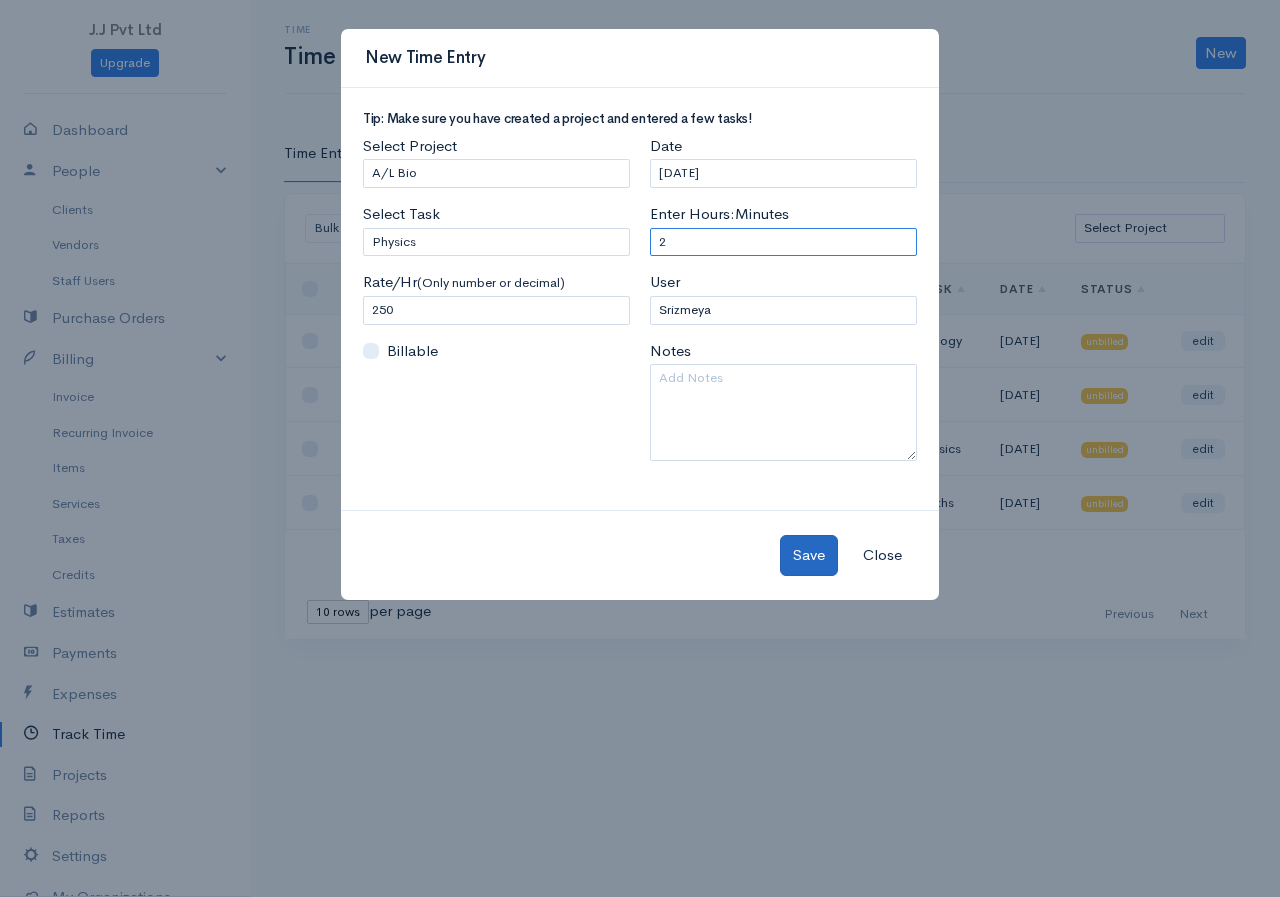 type on "2" 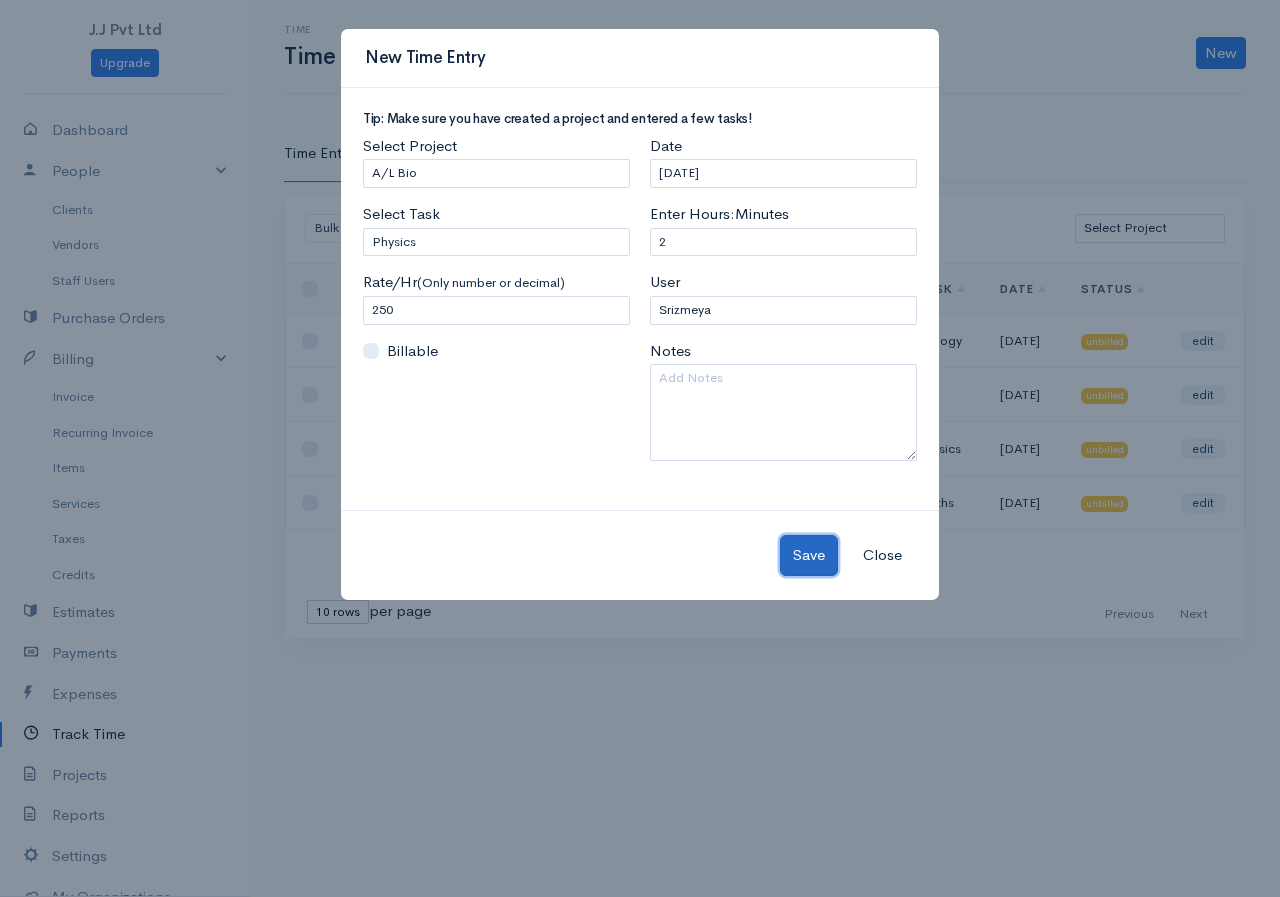 click on "Save" at bounding box center [809, 555] 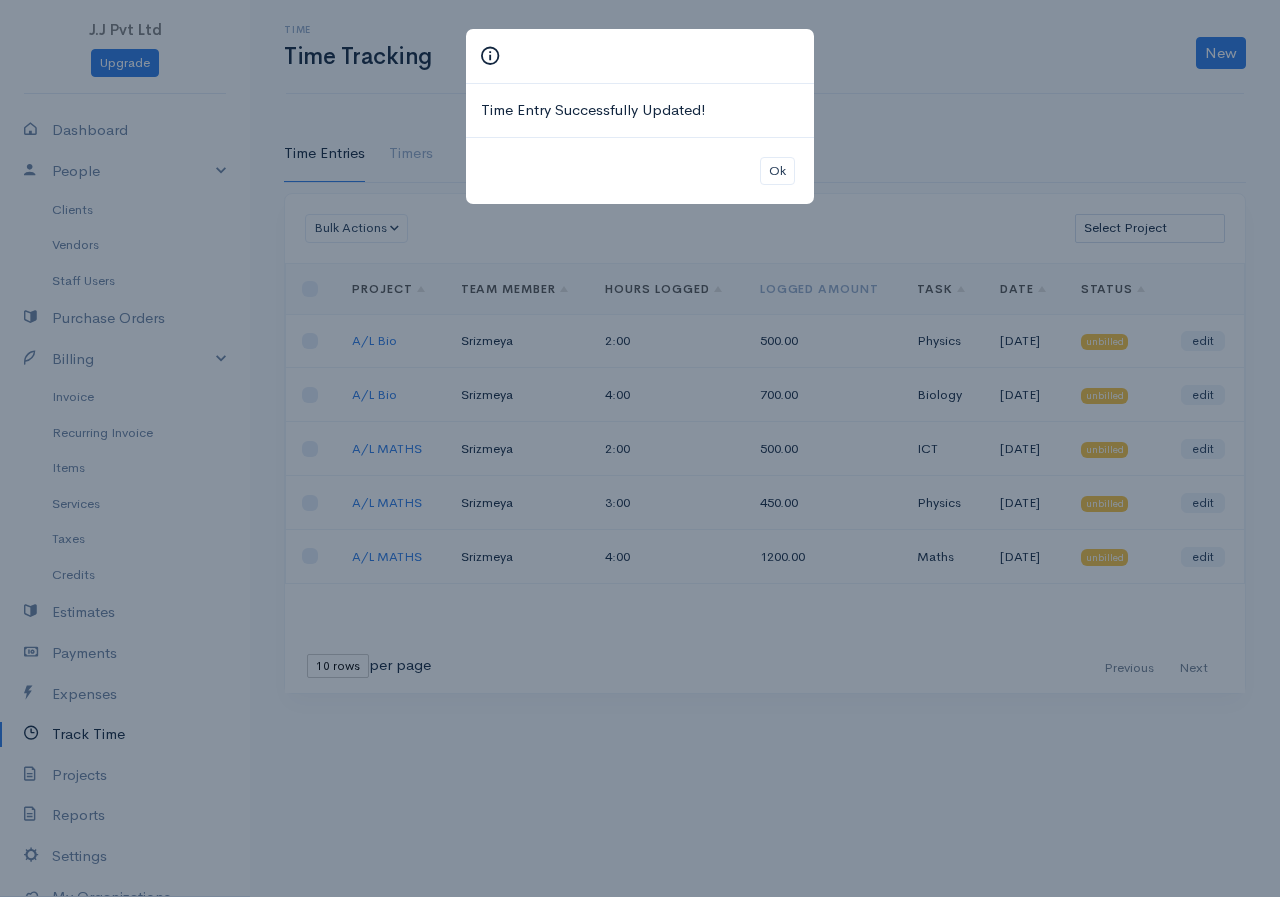 click on "Time Entry Successfully Updated!
Ok" at bounding box center (640, 448) 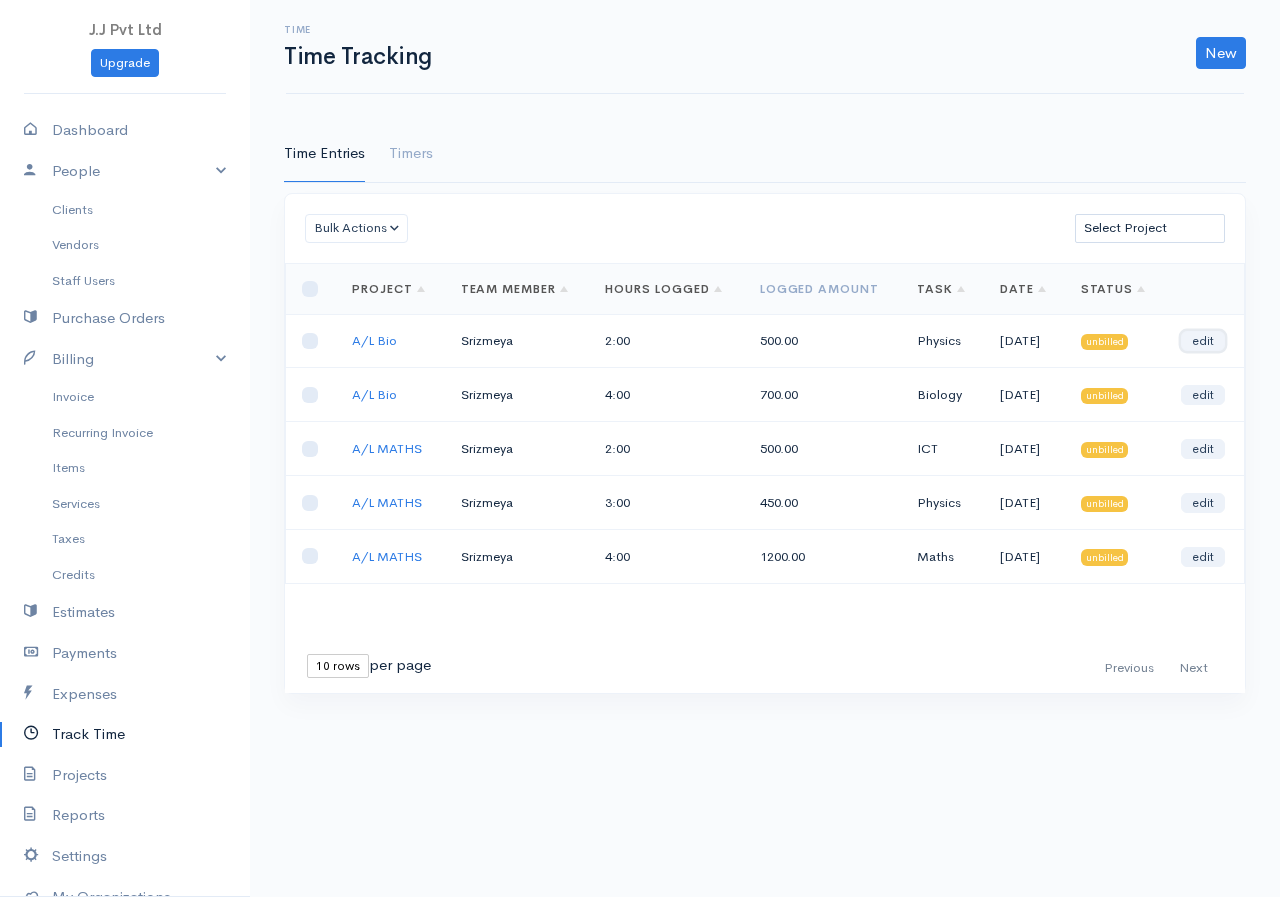 click on "edit" at bounding box center [1203, 341] 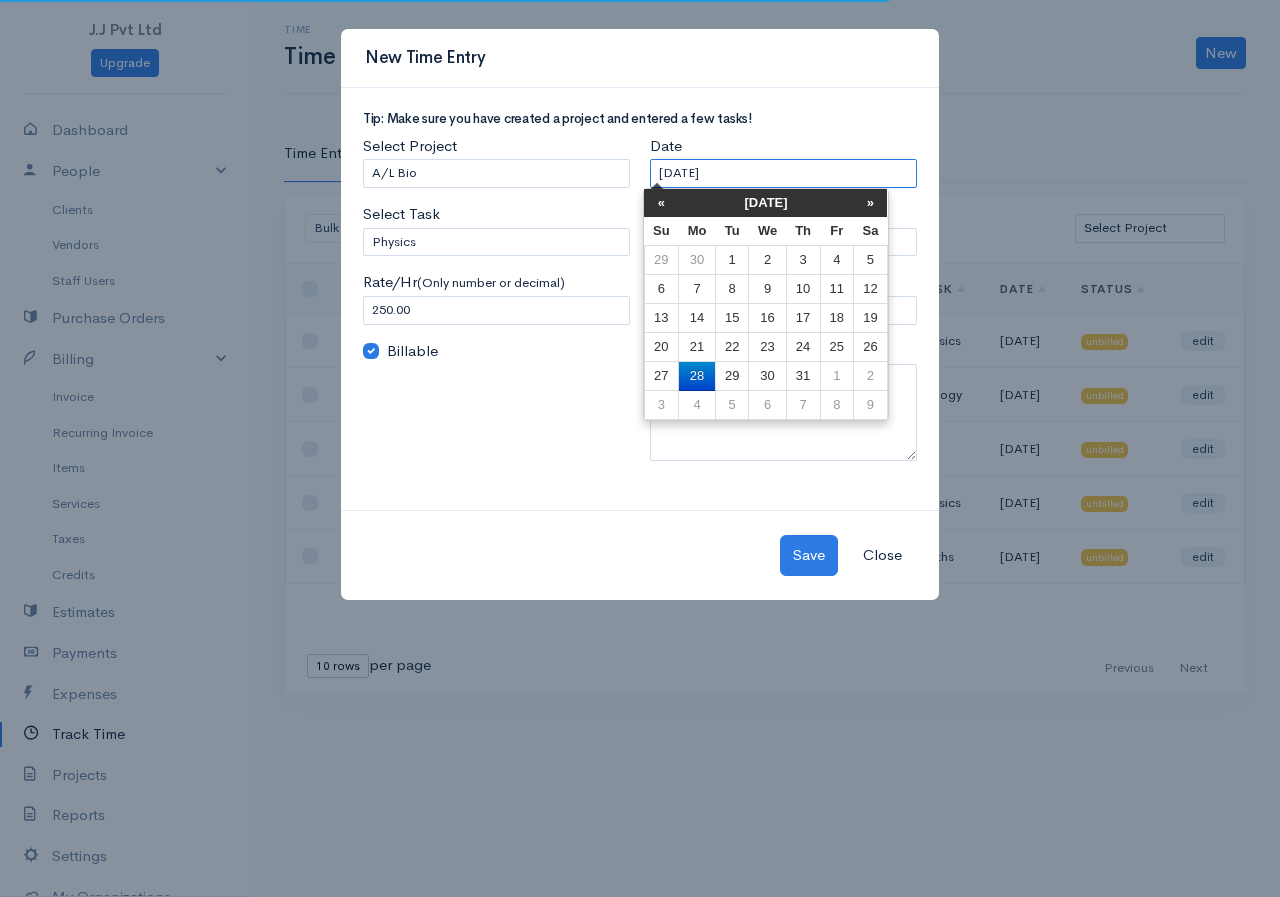 drag, startPoint x: 750, startPoint y: 178, endPoint x: 613, endPoint y: 194, distance: 137.93114 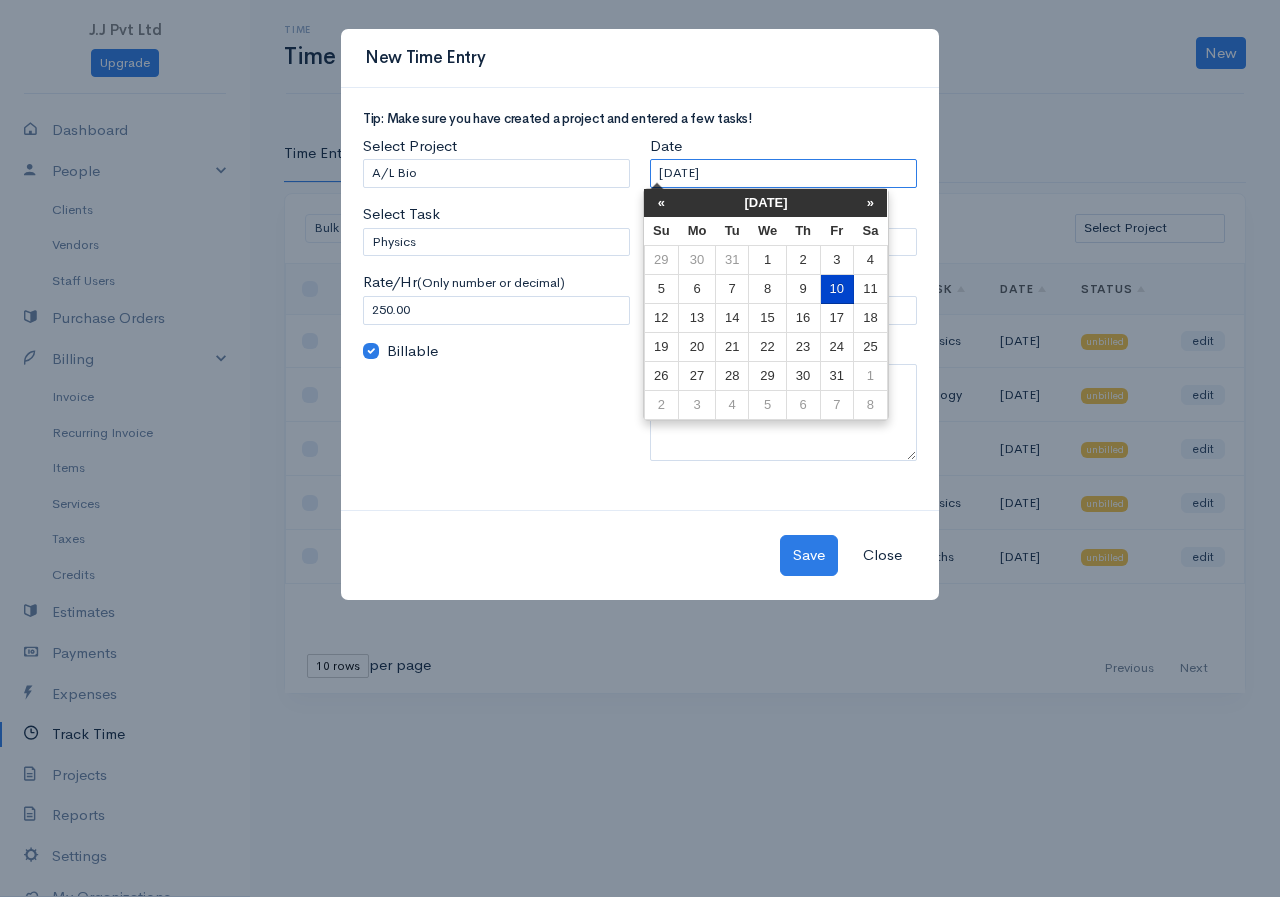 type on "1/10/2025" 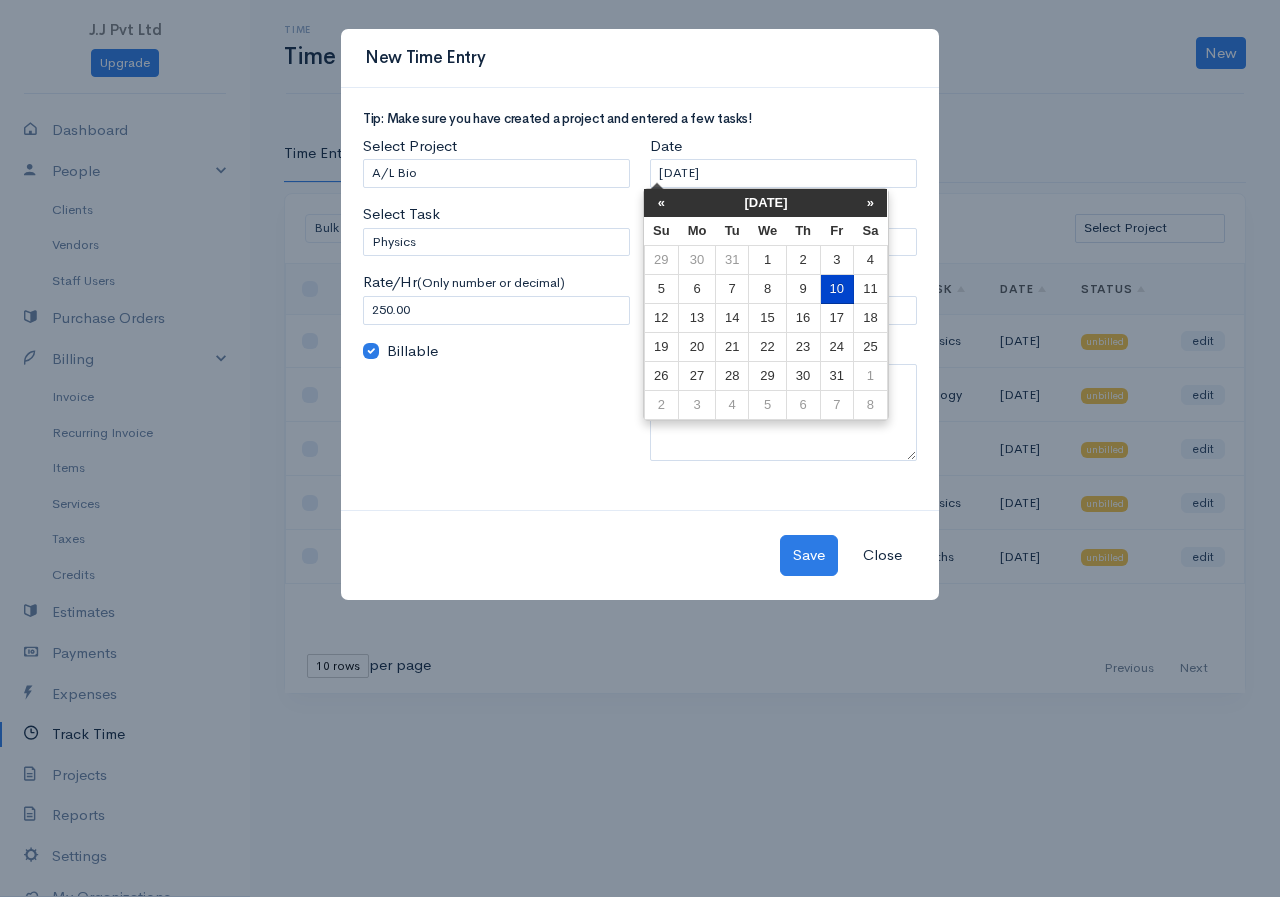 click on "10" at bounding box center (836, 289) 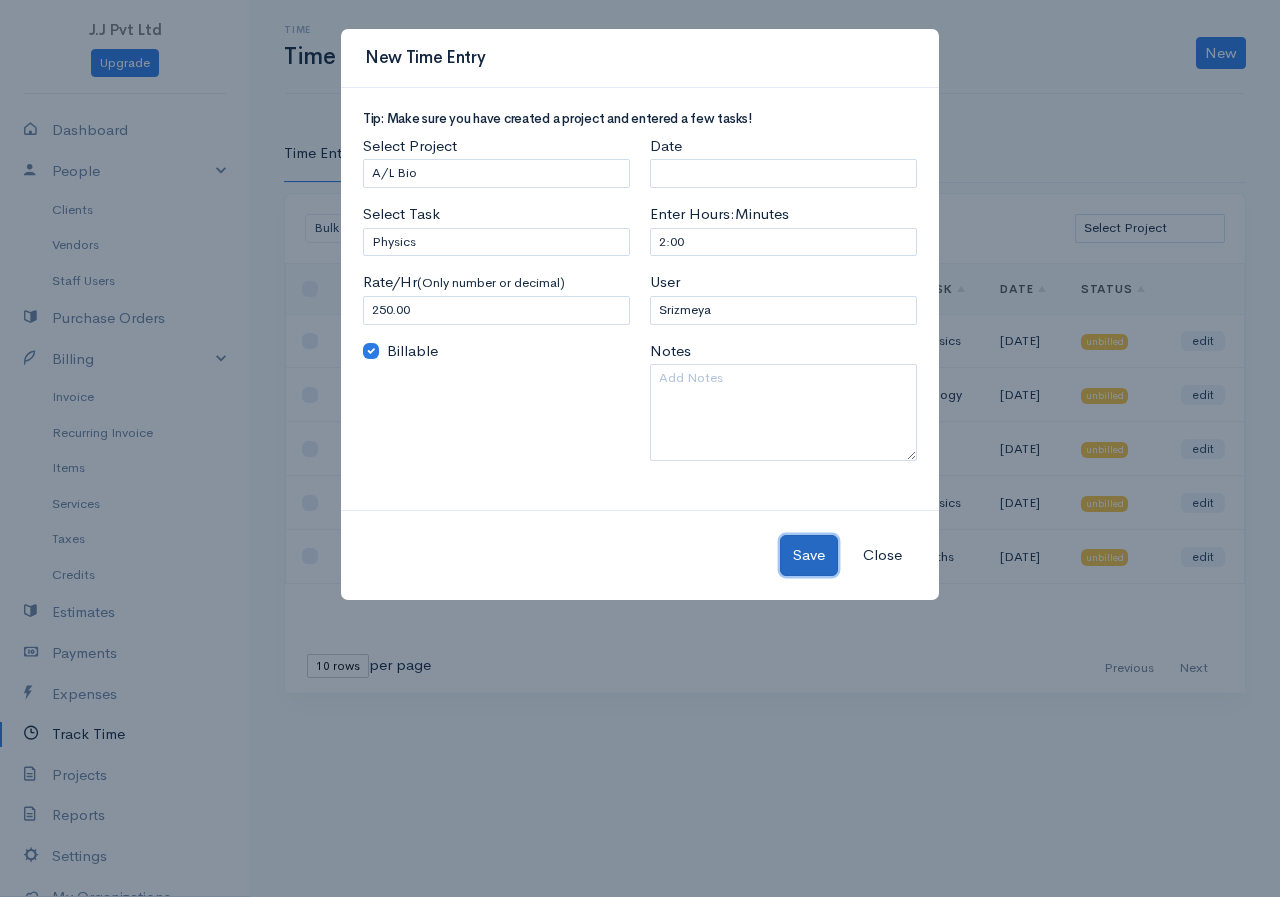 click on "Save" at bounding box center (809, 555) 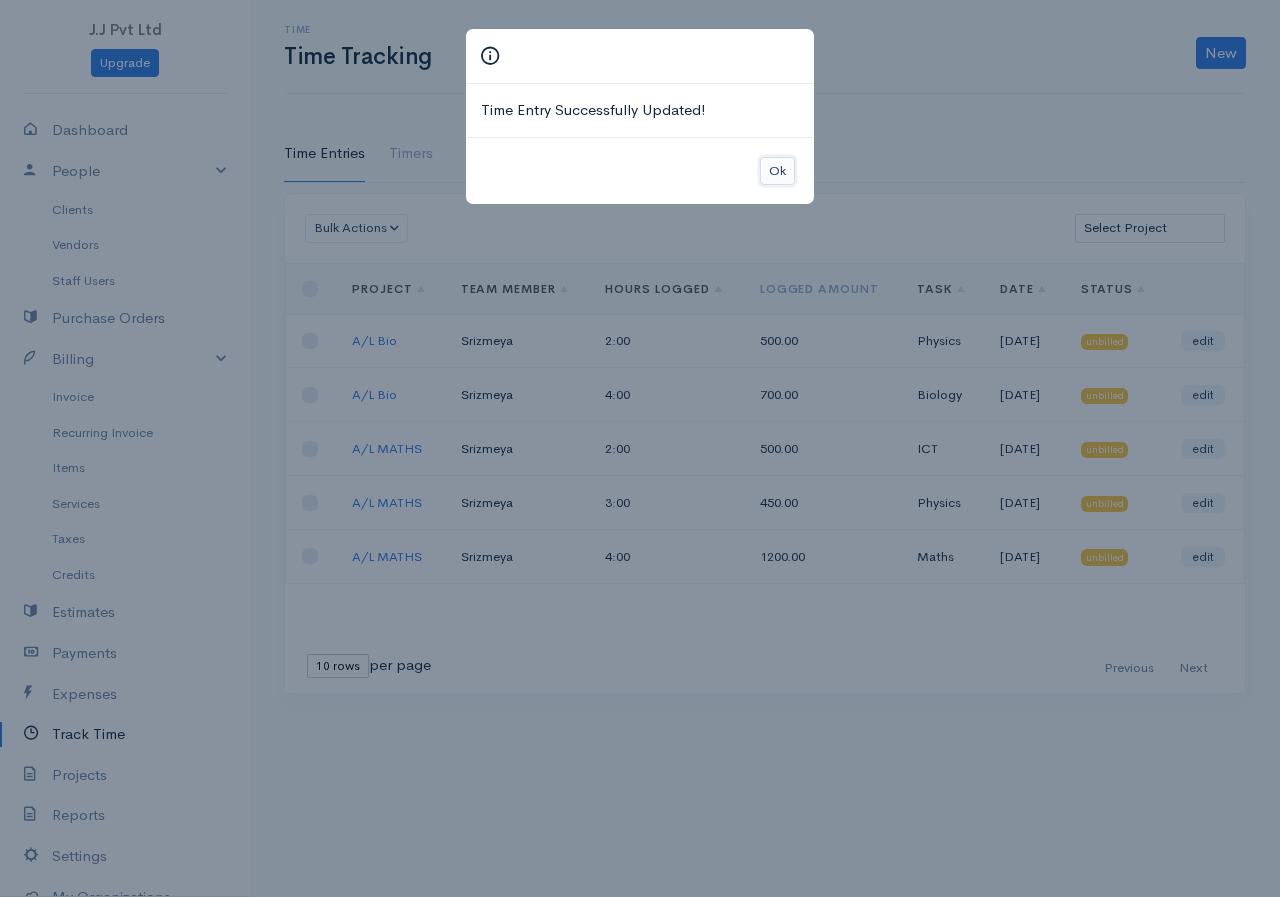 click on "Ok" at bounding box center [777, 171] 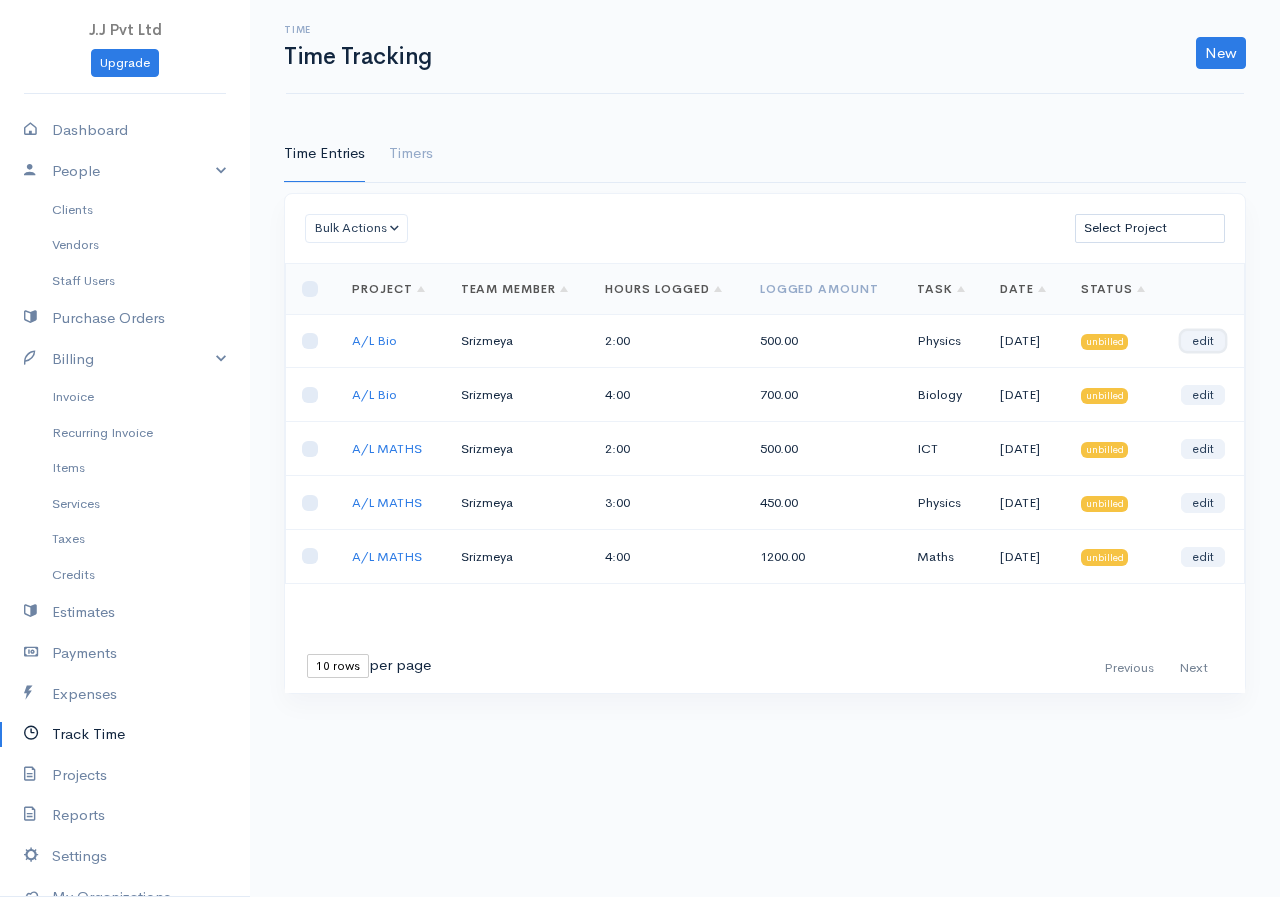 click on "edit" at bounding box center (1203, 341) 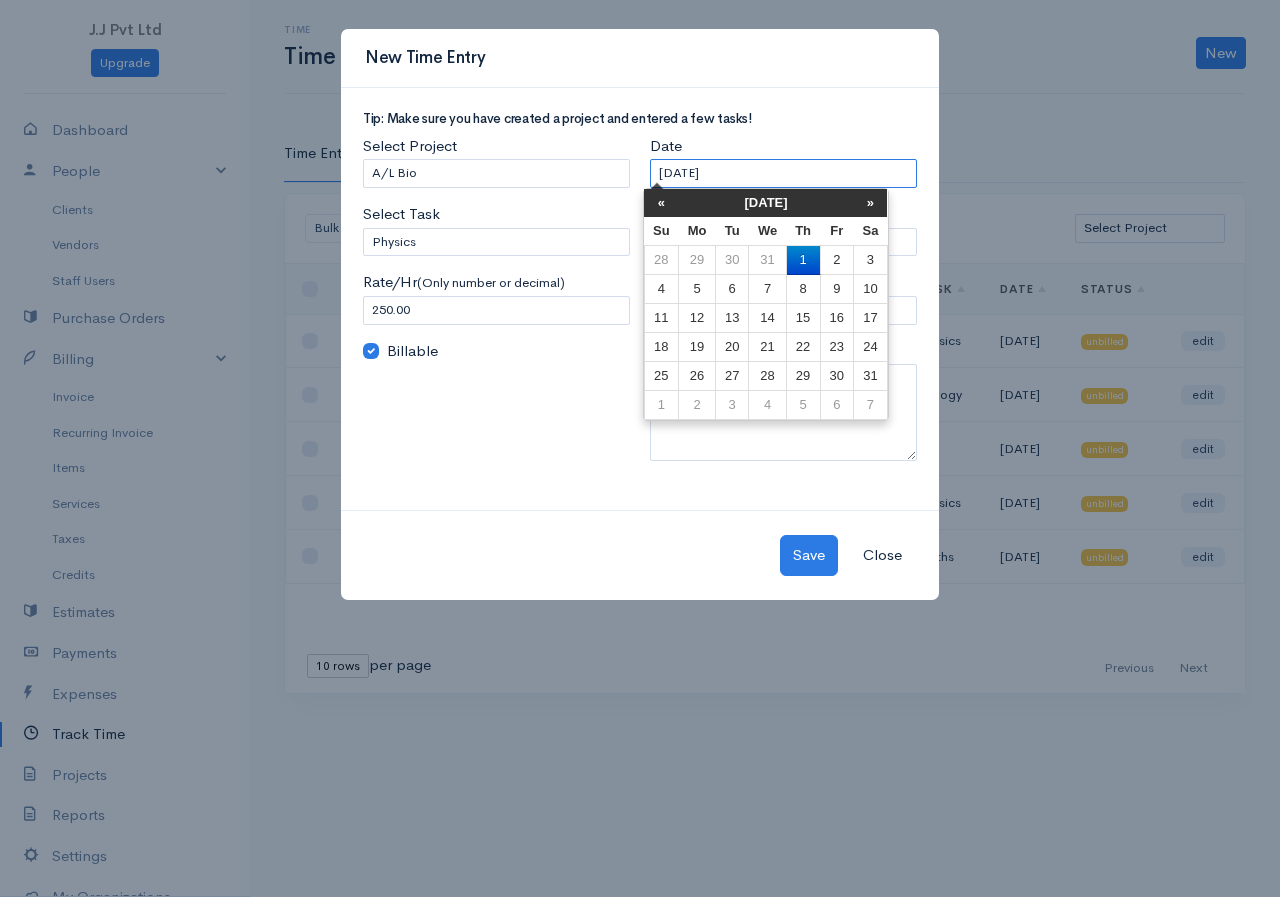 drag, startPoint x: 709, startPoint y: 168, endPoint x: 769, endPoint y: 162, distance: 60.299255 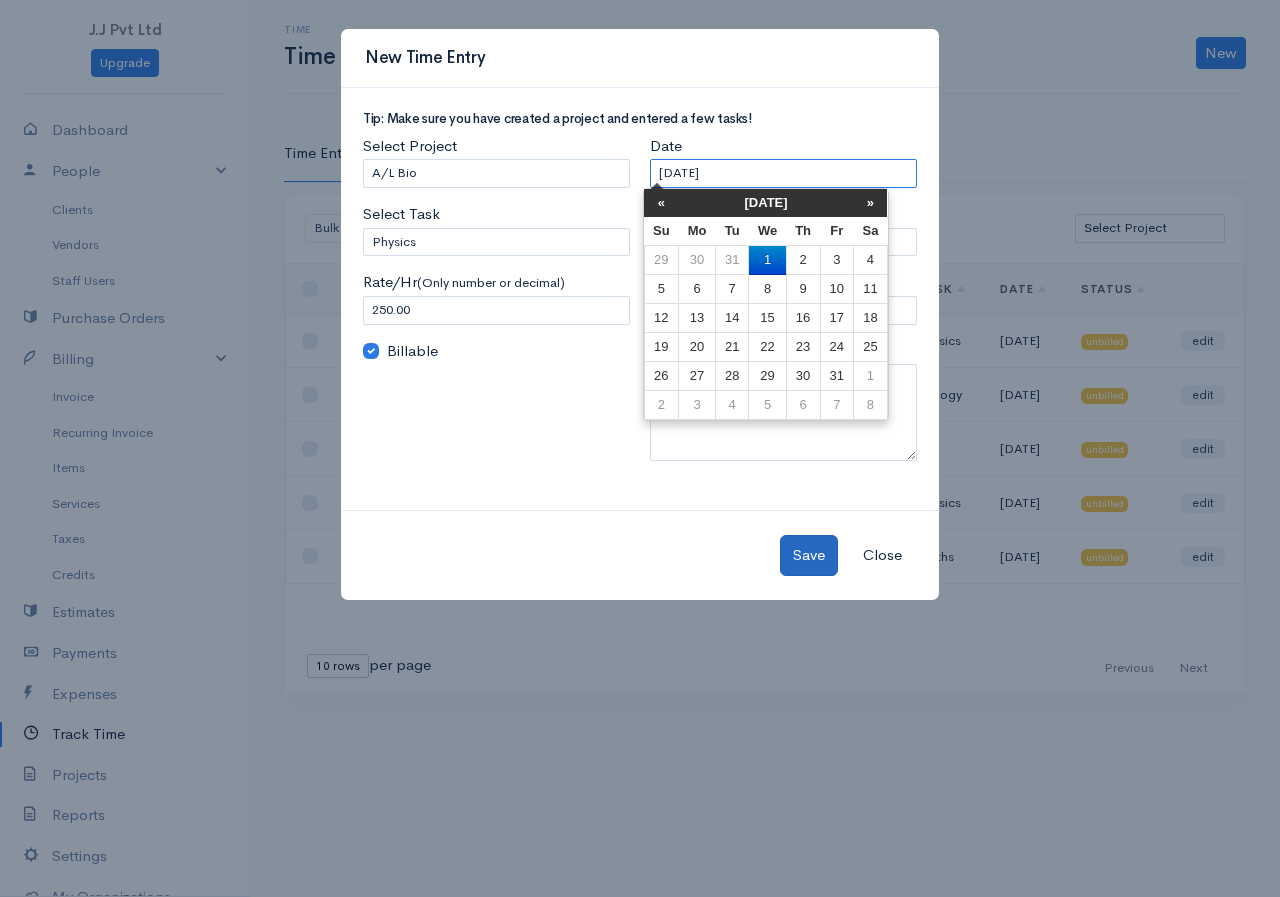 type on "[DATE]" 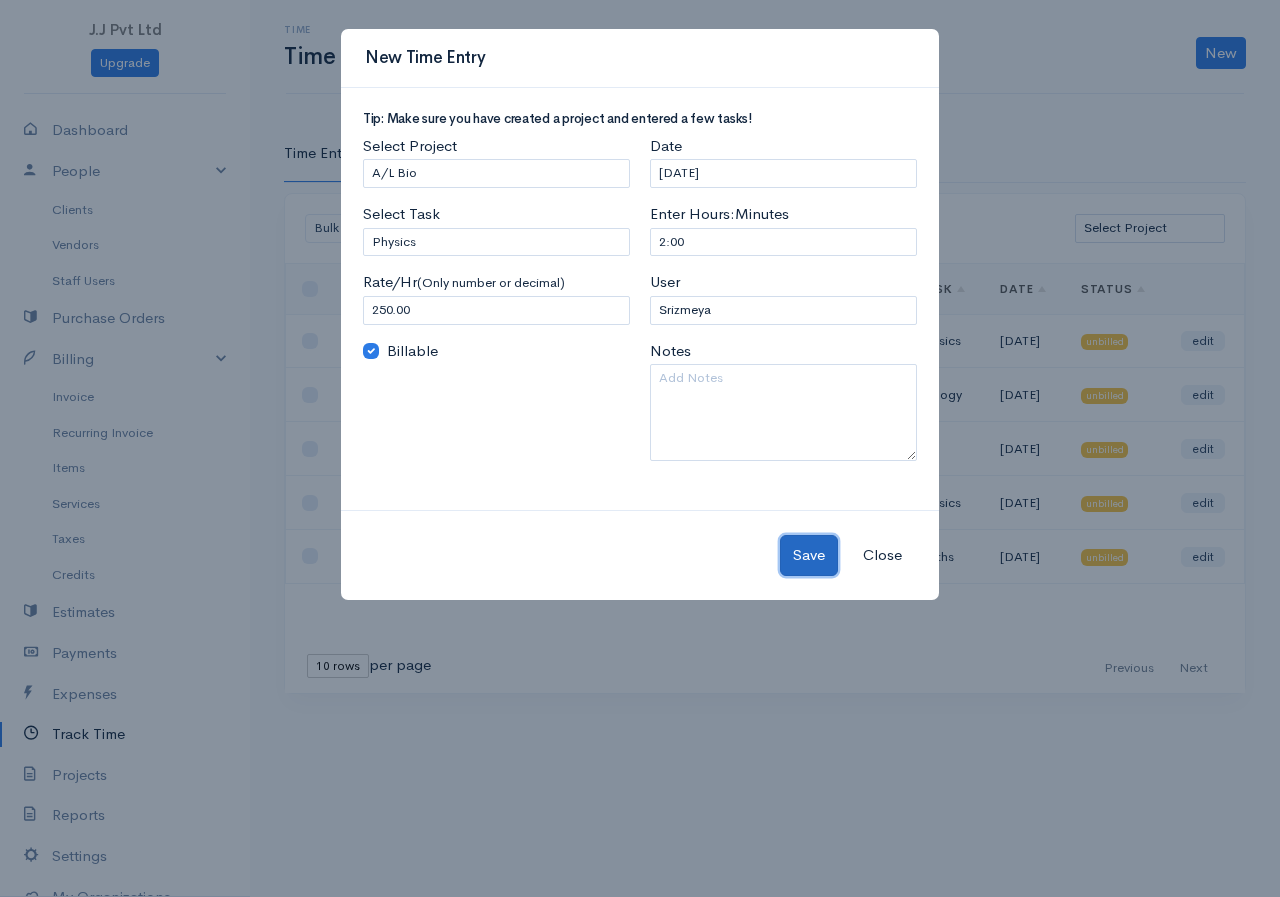click on "Save" at bounding box center (809, 555) 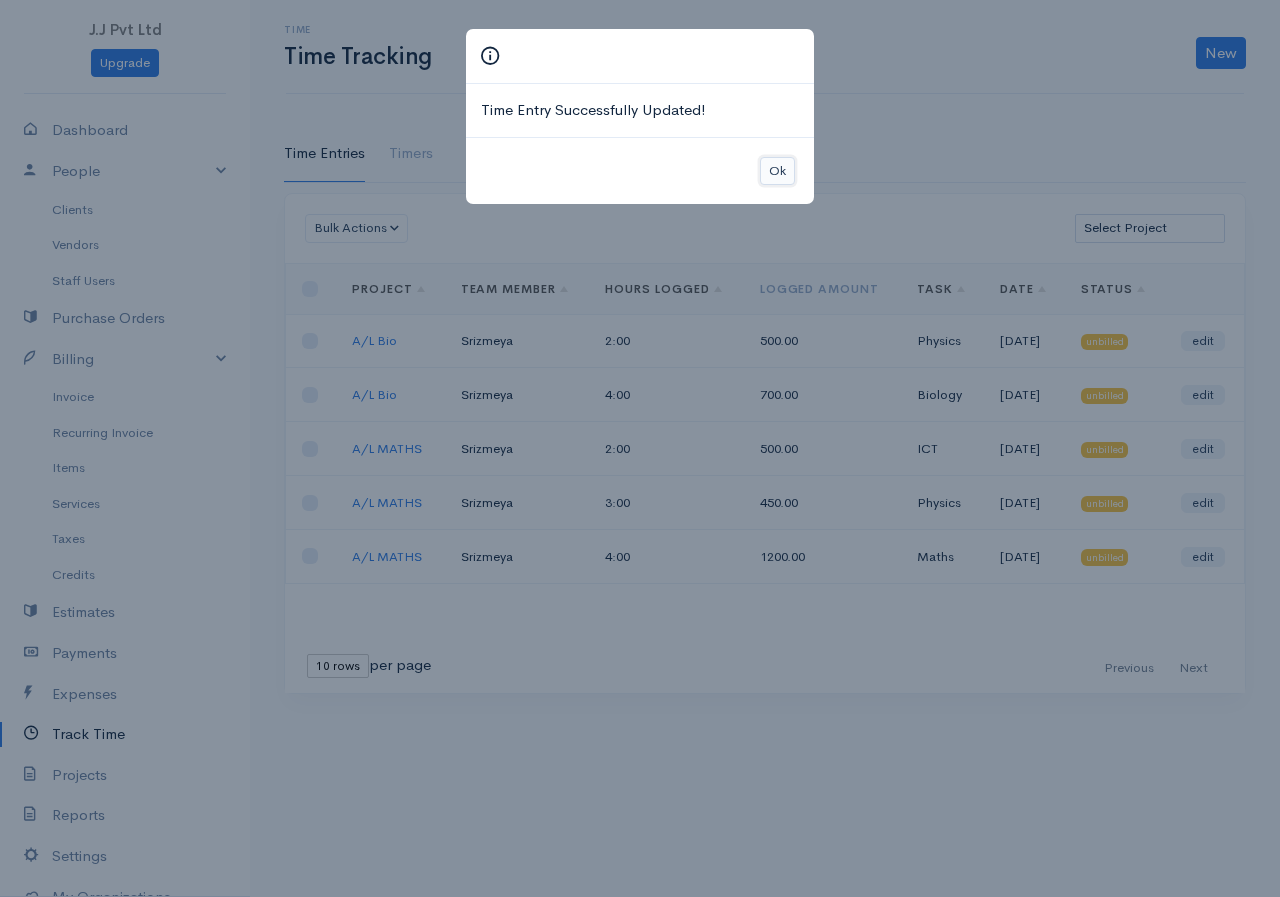 click on "Ok" at bounding box center [777, 171] 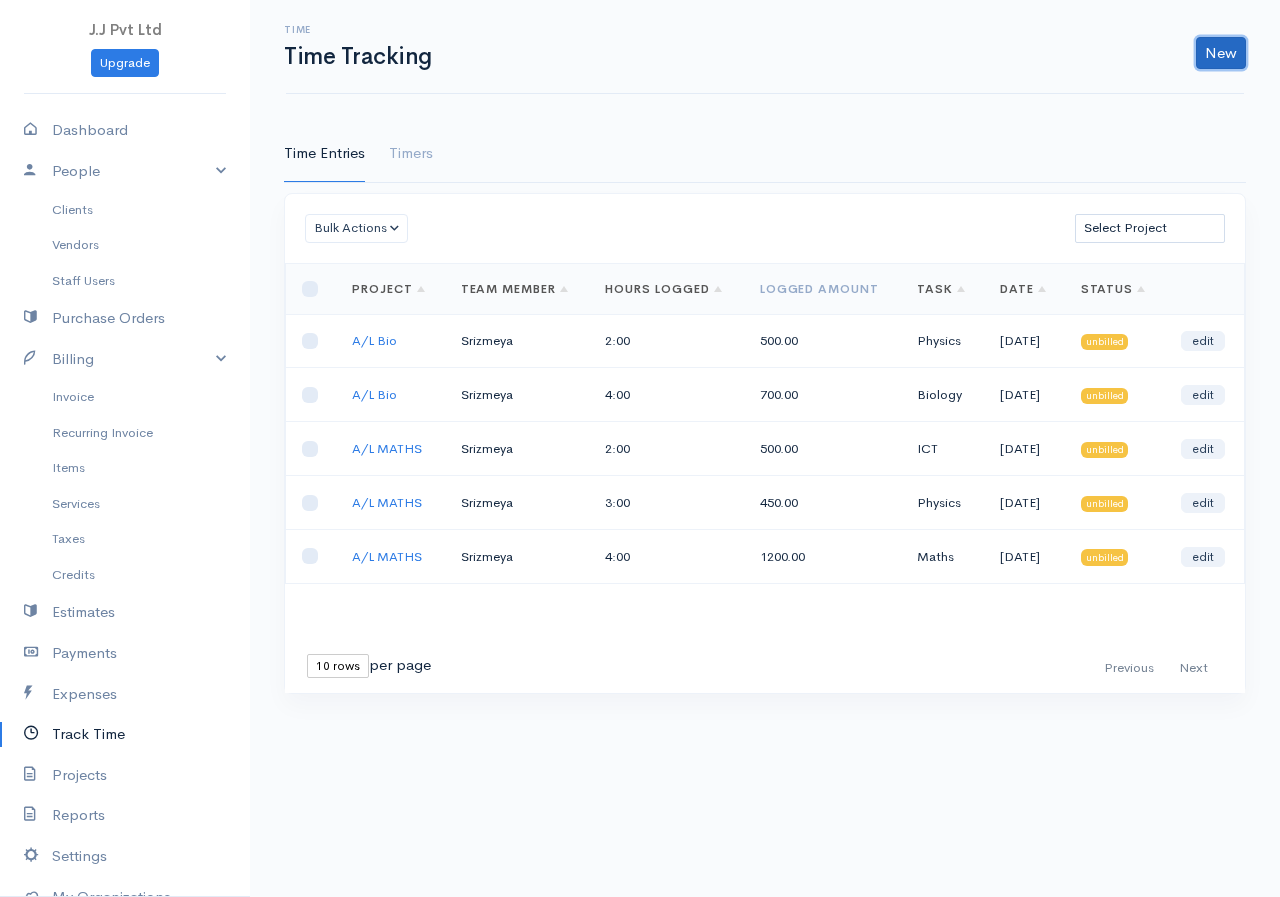click on "New" at bounding box center [1221, 53] 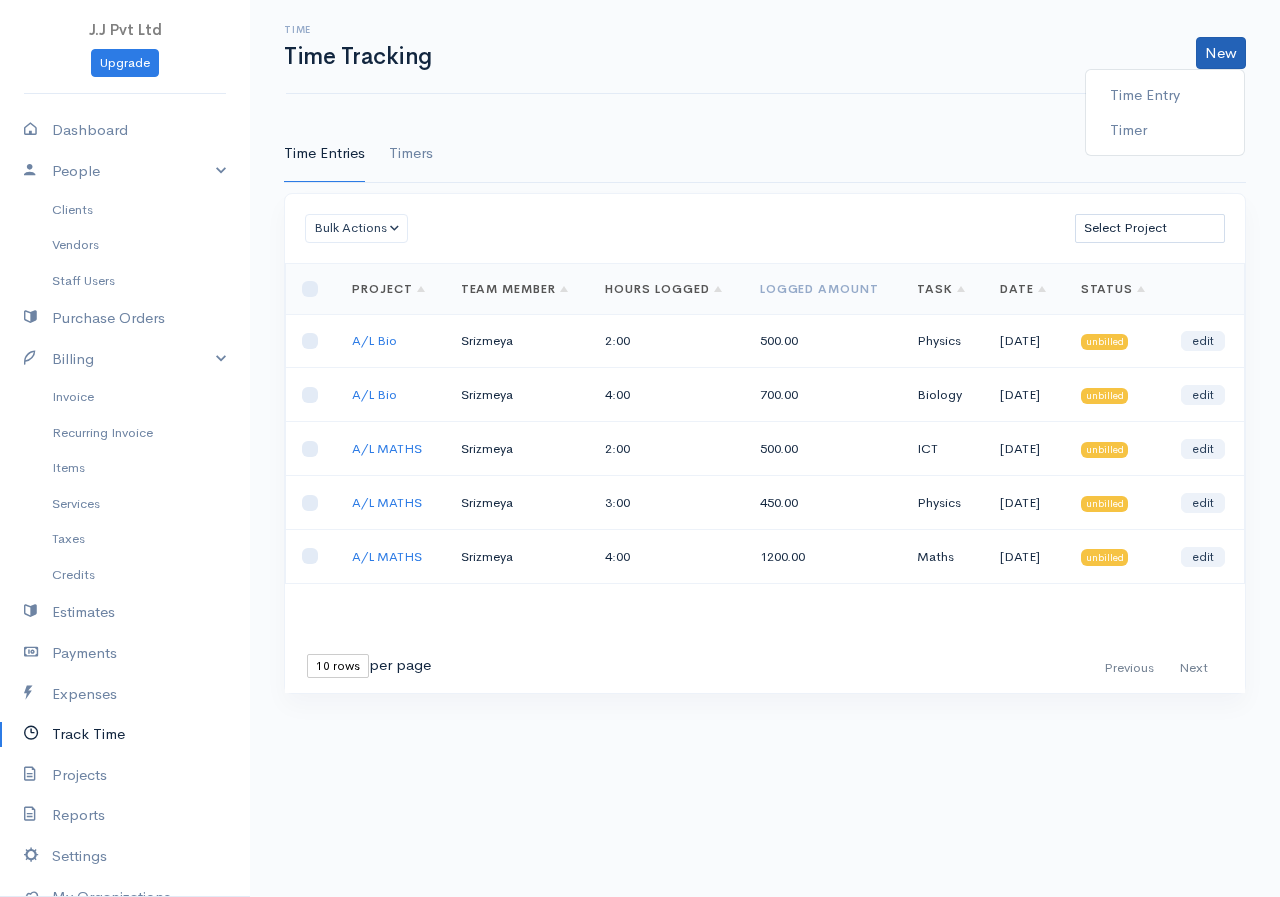 click on "Timers" at bounding box center (411, 154) 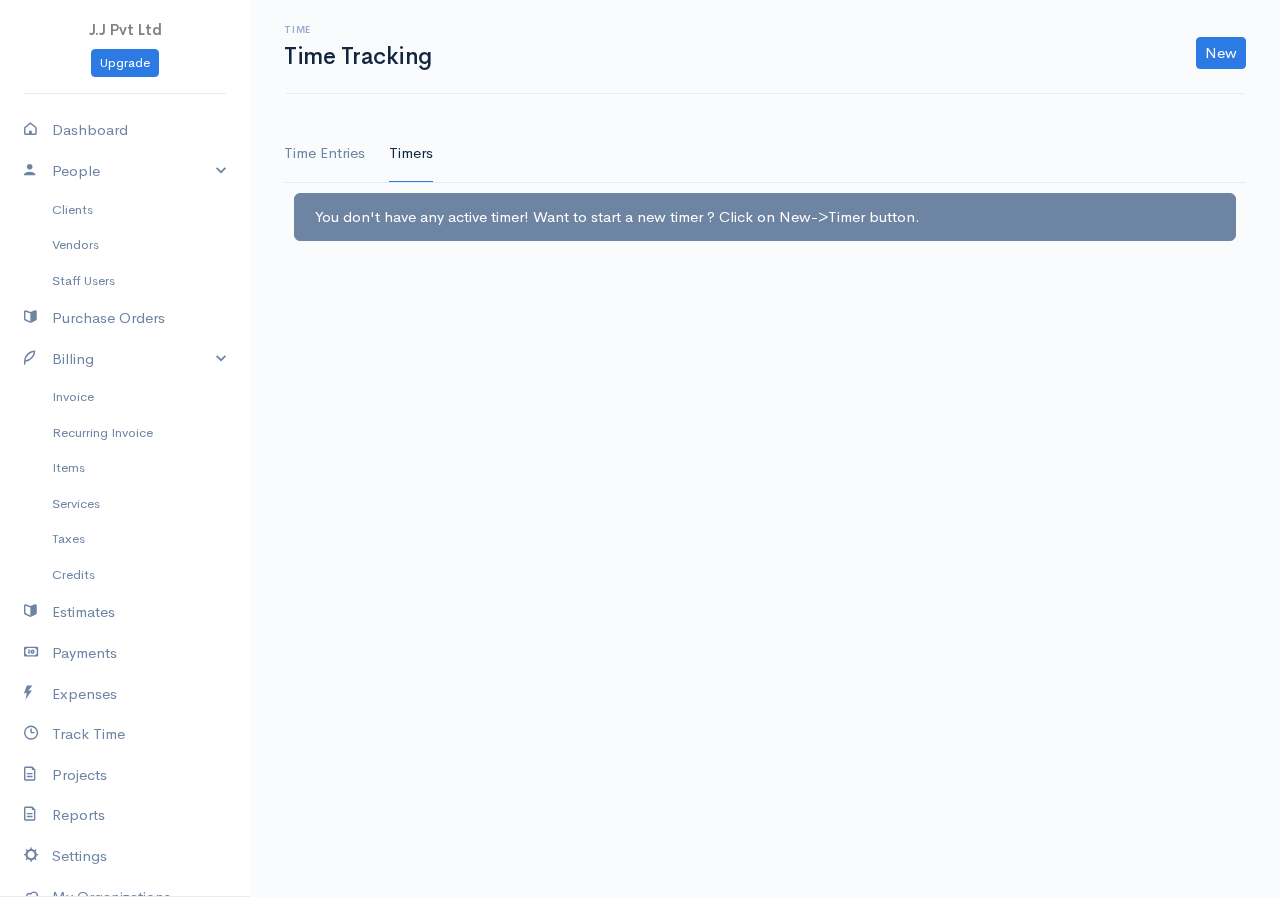 click on "Time Entries" at bounding box center [324, 154] 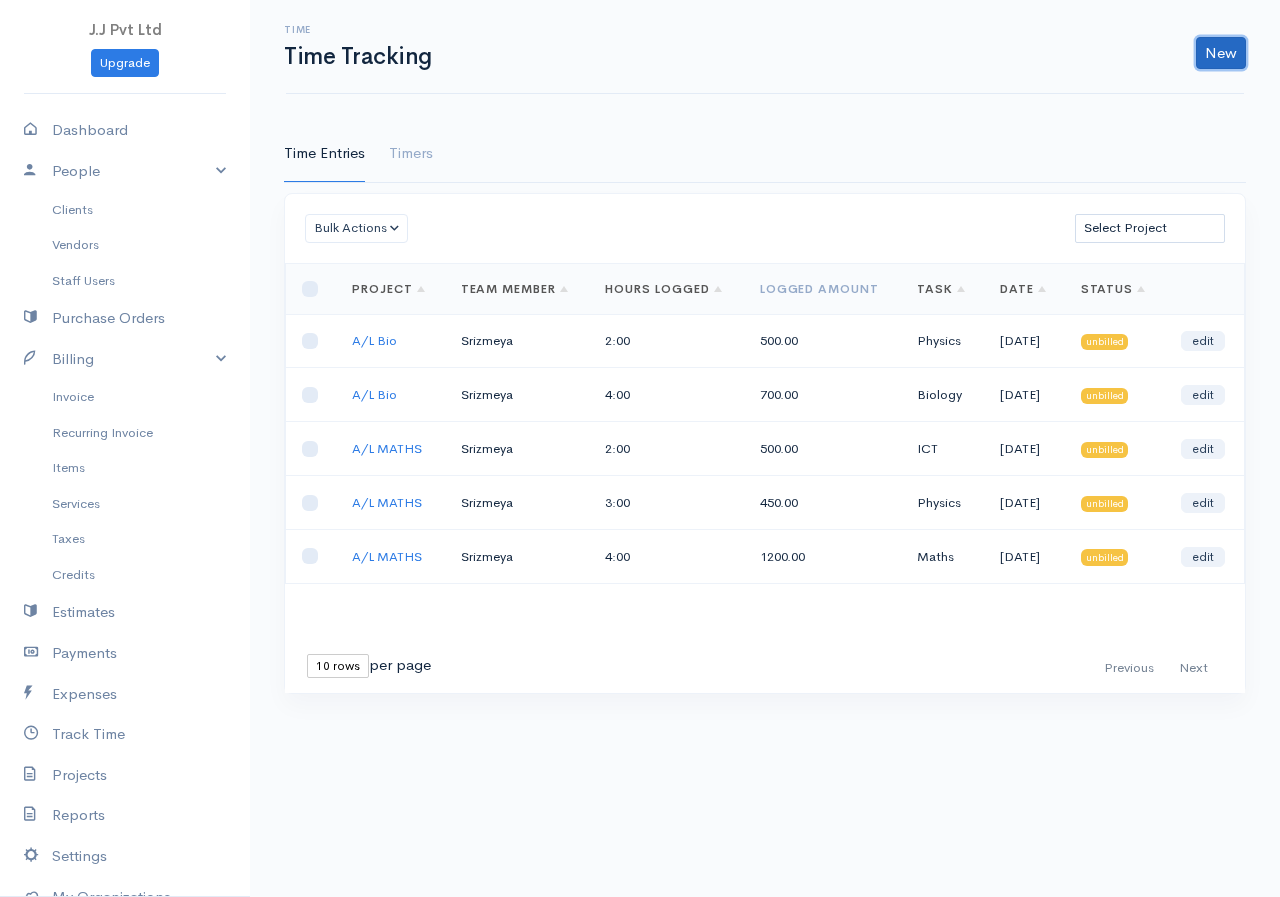 click on "New" at bounding box center [1221, 53] 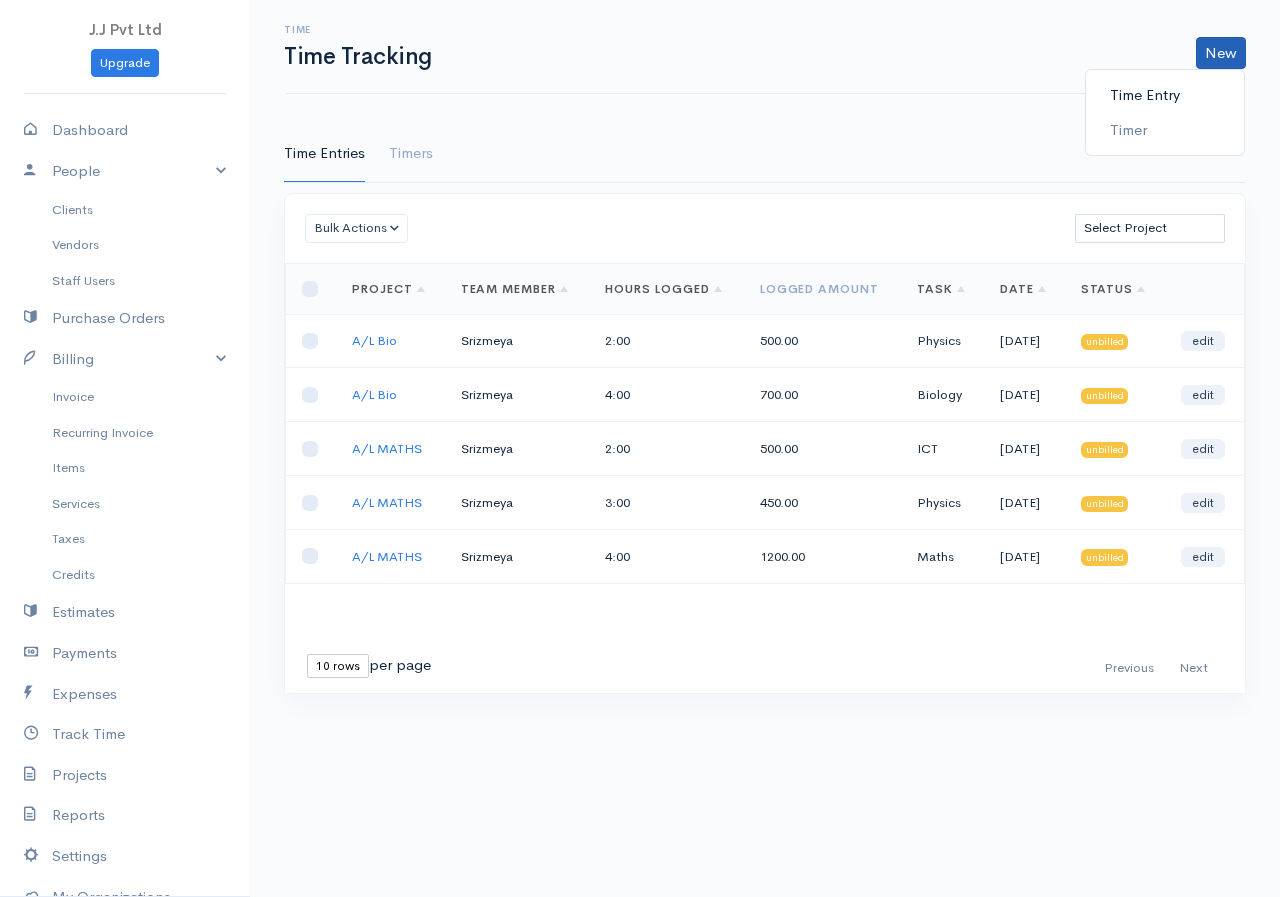 click on "Time Entry" at bounding box center [1165, 95] 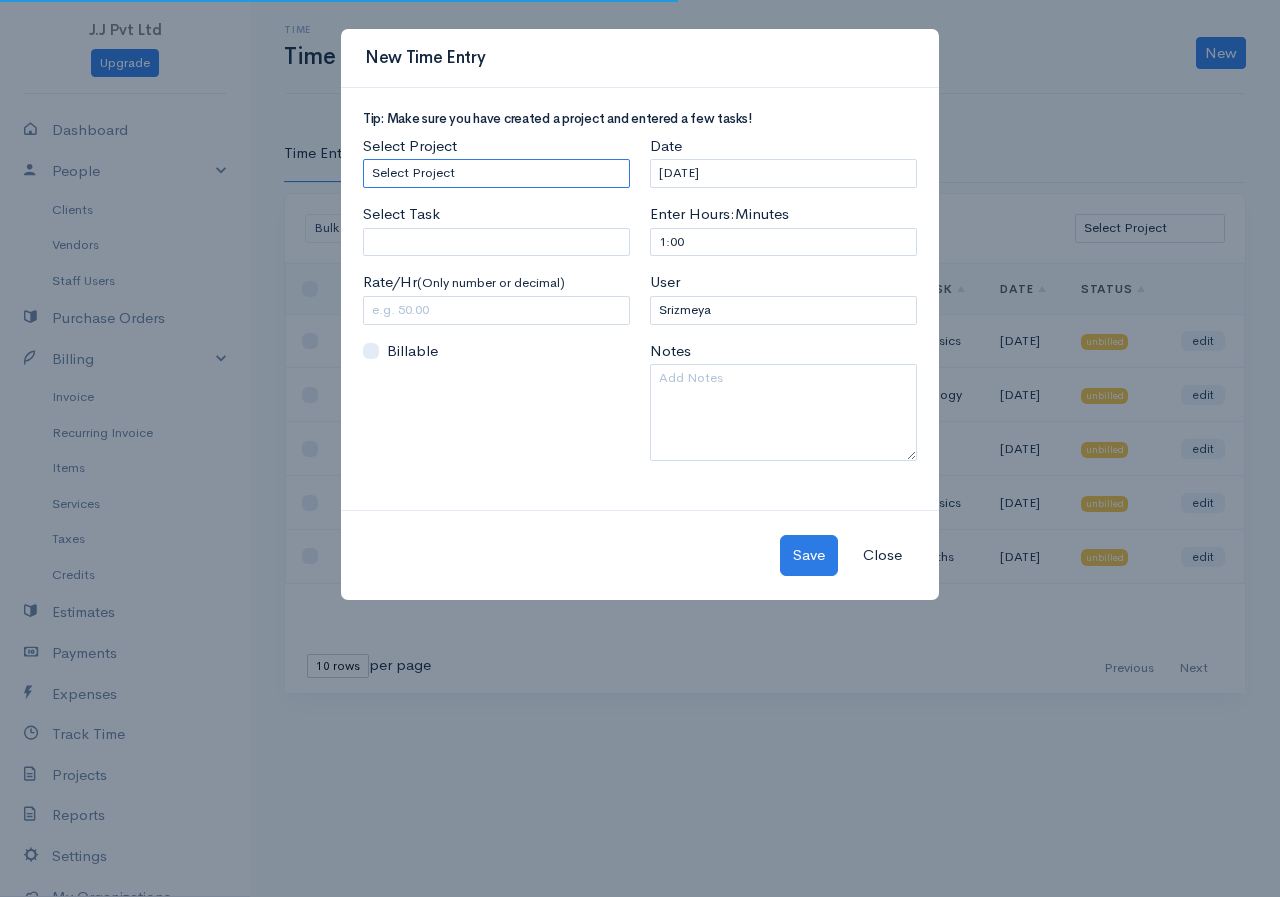click on "Select Project A/L Bio A/L MATHS" at bounding box center (496, 173) 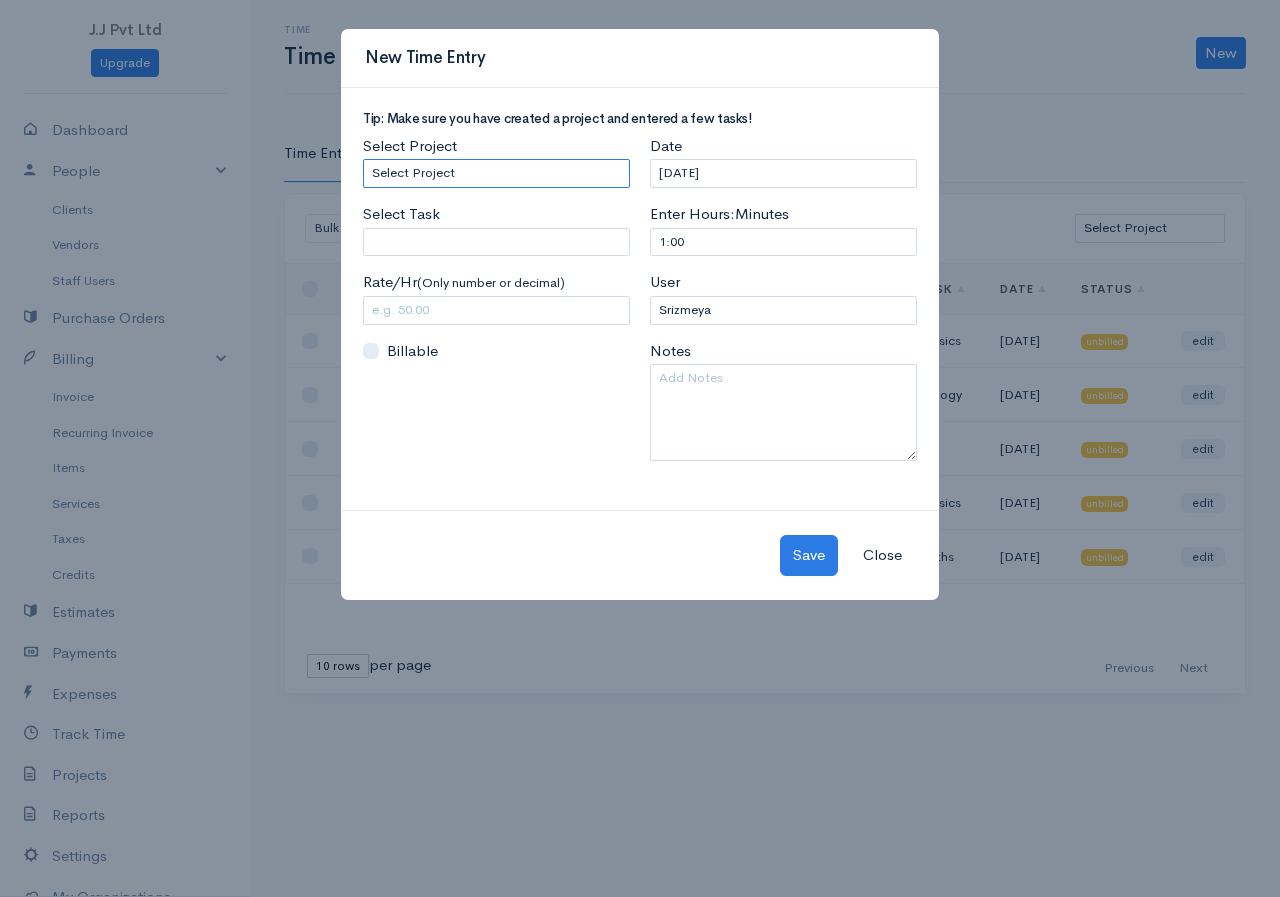 select on "5450" 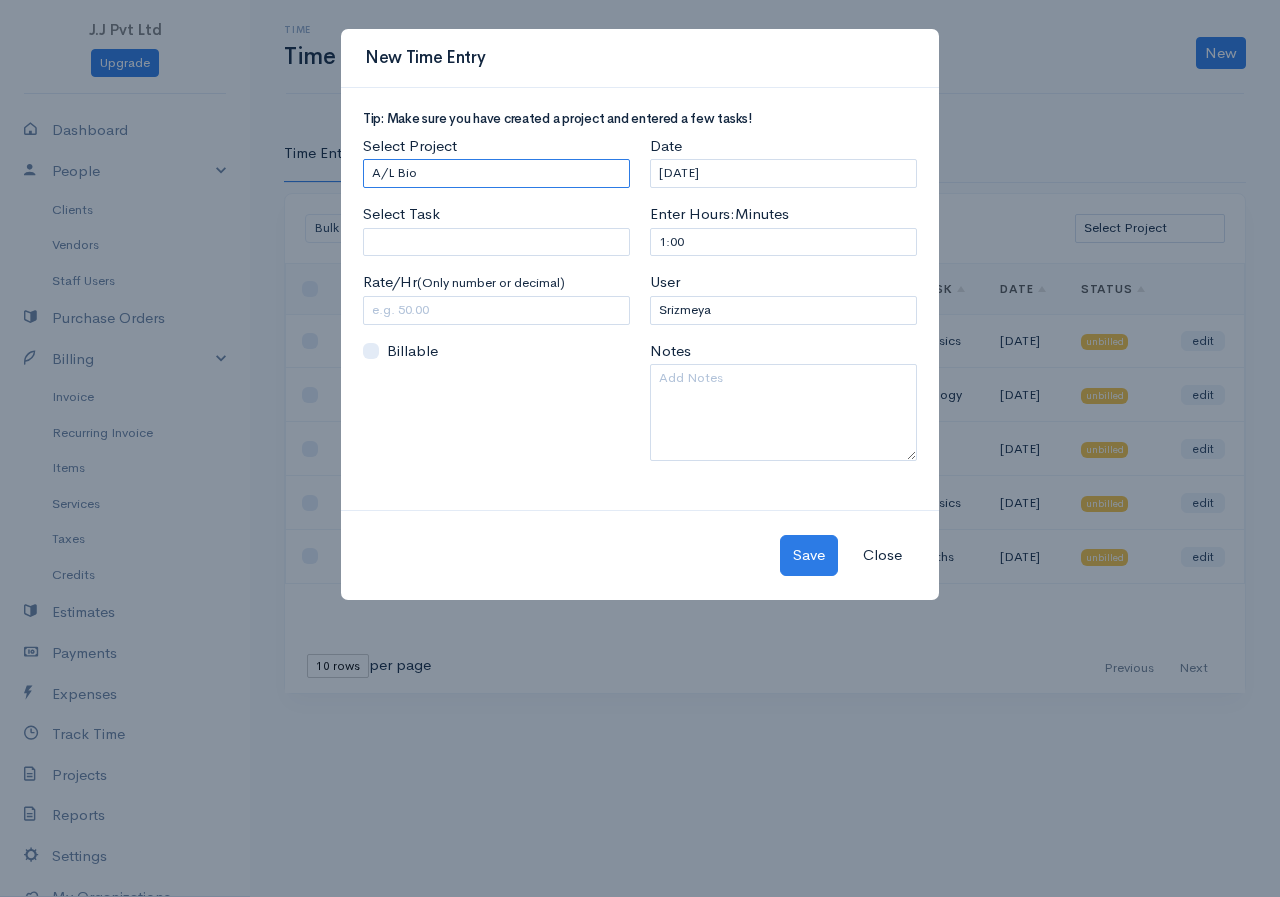 click on "Select Project A/L Bio A/L MATHS" at bounding box center [496, 173] 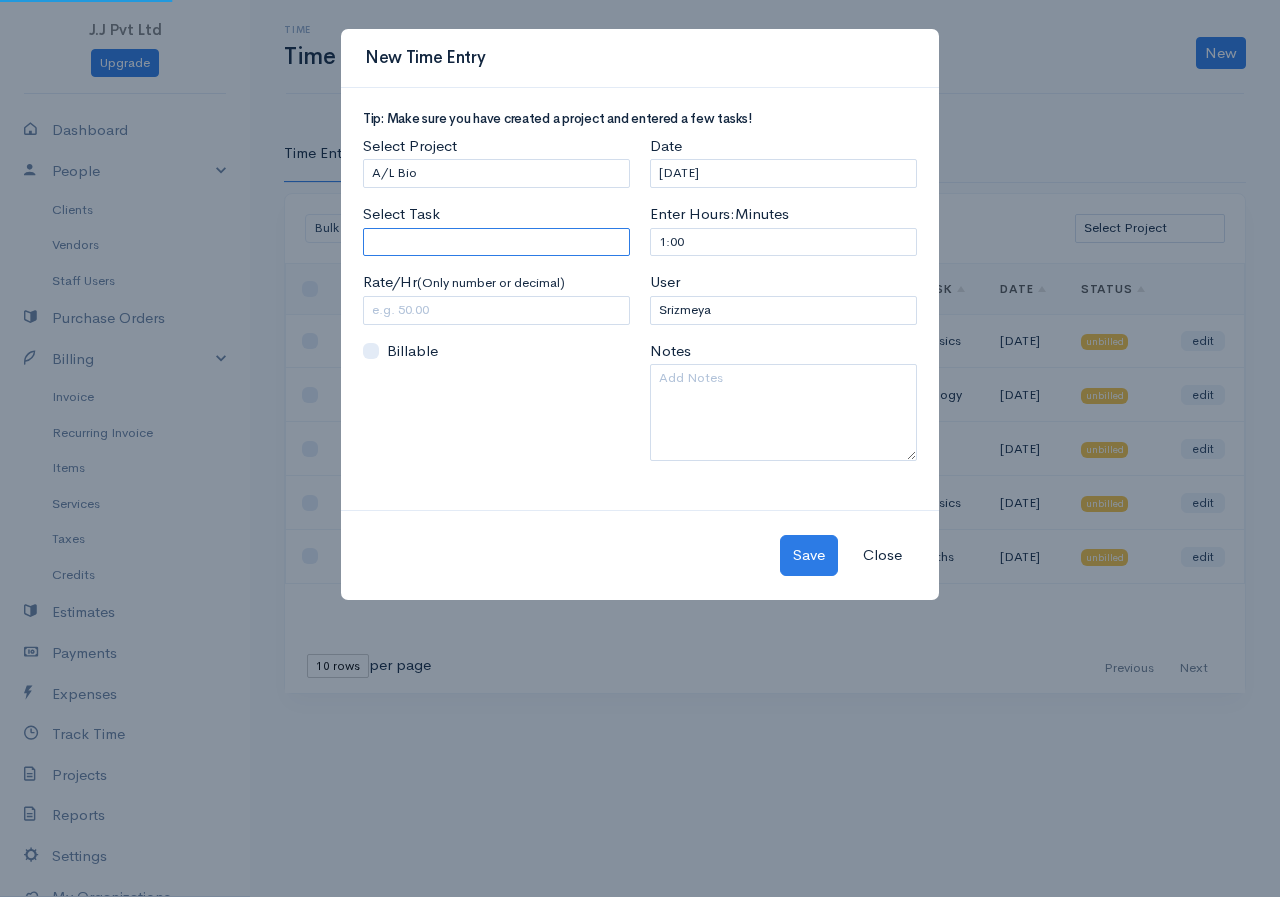 click on "Select Task" at bounding box center [496, 242] 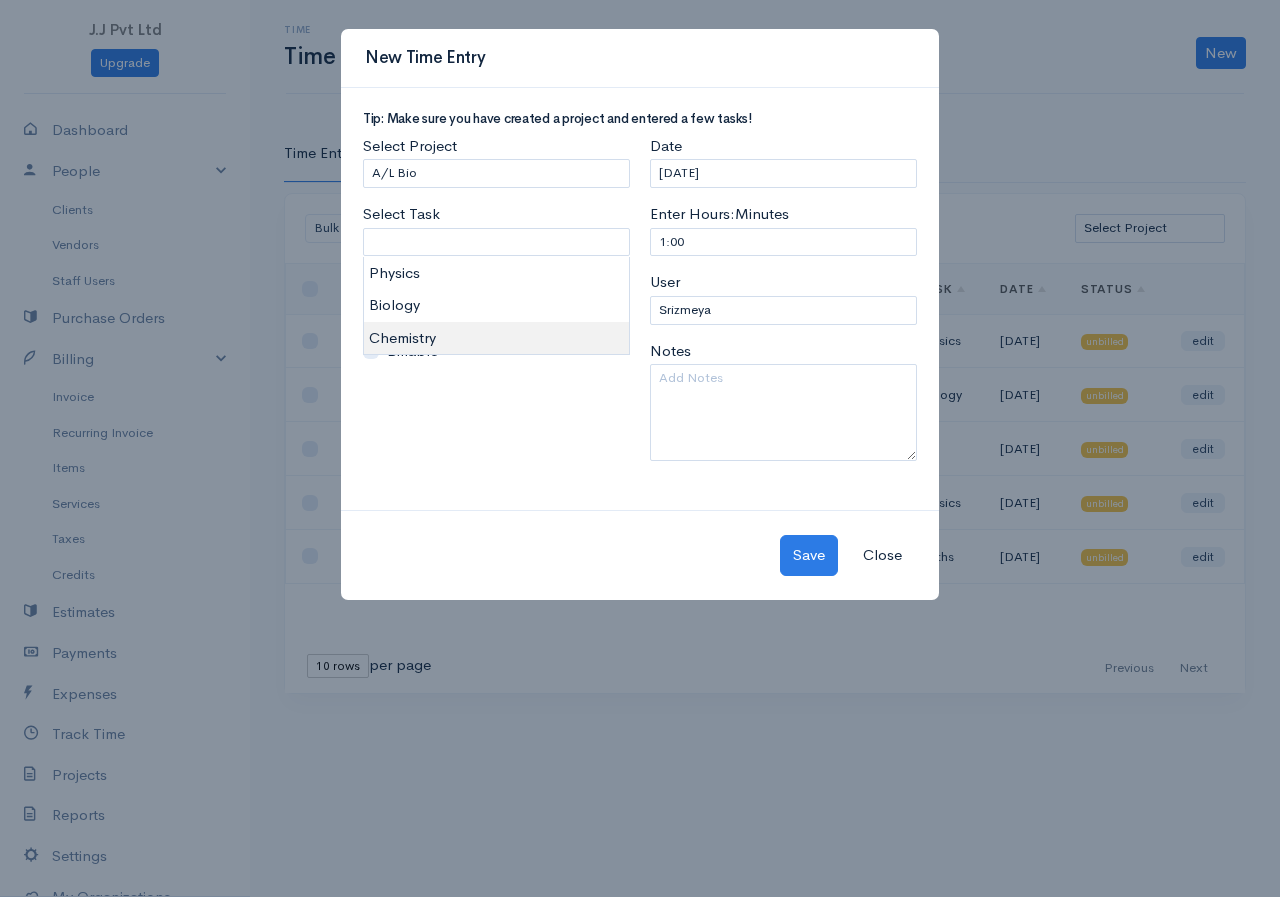 type on "Chemistry" 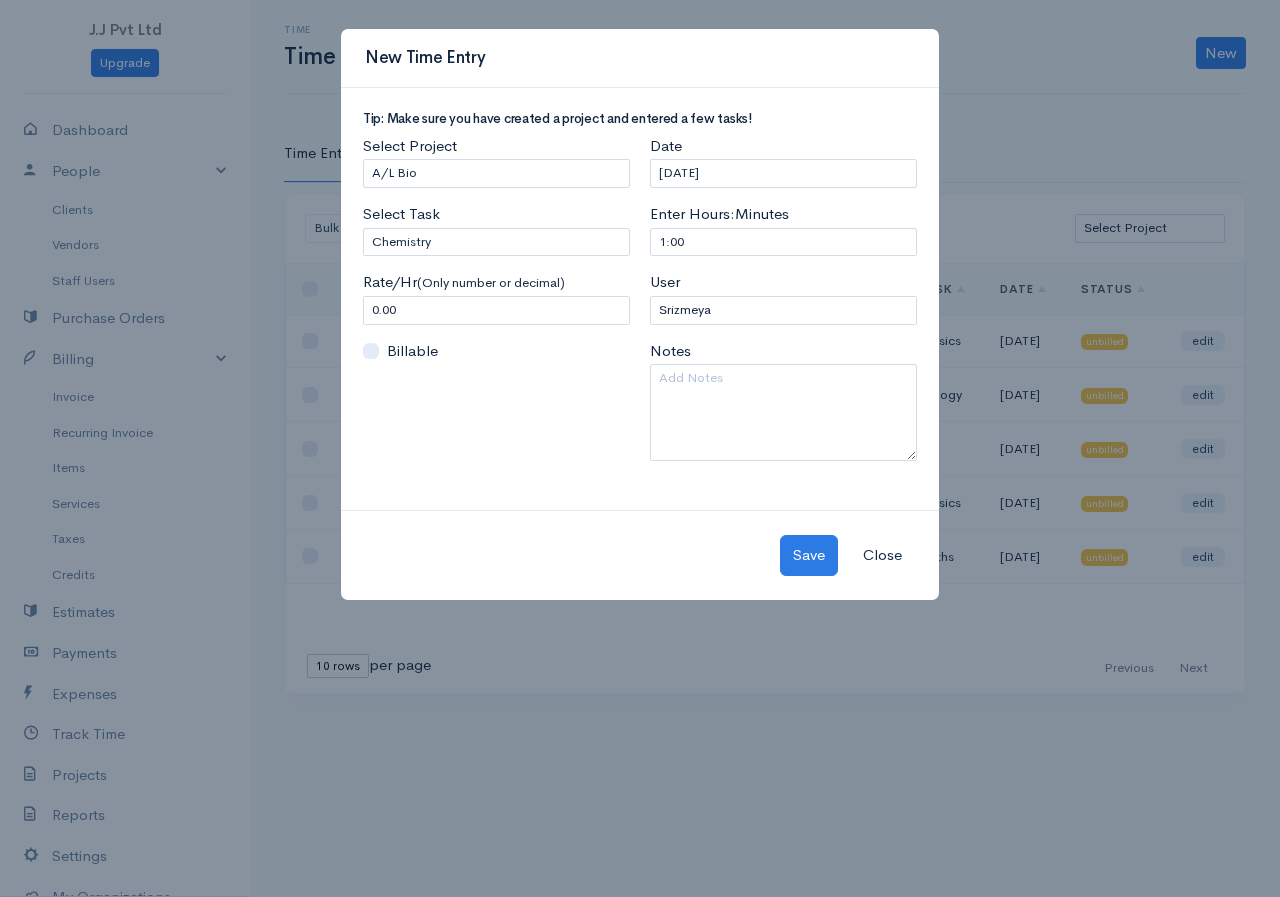 click on "J.J  Pvt Ltd
Upgrade
Dashboard
People
Clients
Vendors
Staff Users
Purchase Orders
Billing
Invoice
Recurring Invoice
Items
Services
Taxes
Credits
Estimates
Payments
Expenses
Track Time
Projects
Reports
Settings
My Organizations
Logout
Help
@CloudBooksApp 2022
Time
Time Tracking
New Time Entry Timer
Time Entries Timers Bulk Actions Delete Generate Invoice Mark as Billed Mark Un-Billed Select Project A/L Bio A/L MATHS Loading ... First Previous Next Last 10 rows 25 rows Task" at bounding box center [640, 448] 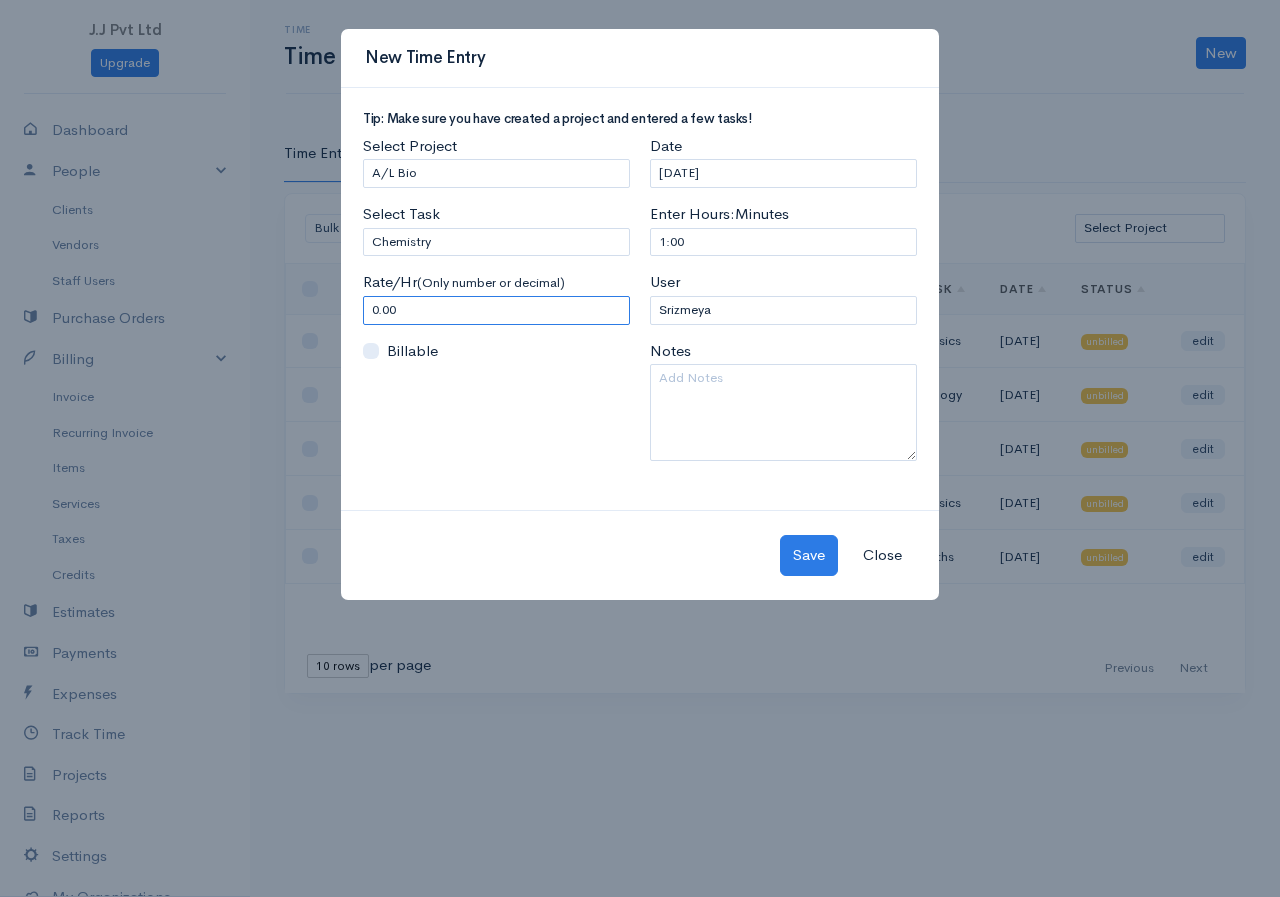 drag, startPoint x: 463, startPoint y: 317, endPoint x: 224, endPoint y: 347, distance: 240.87549 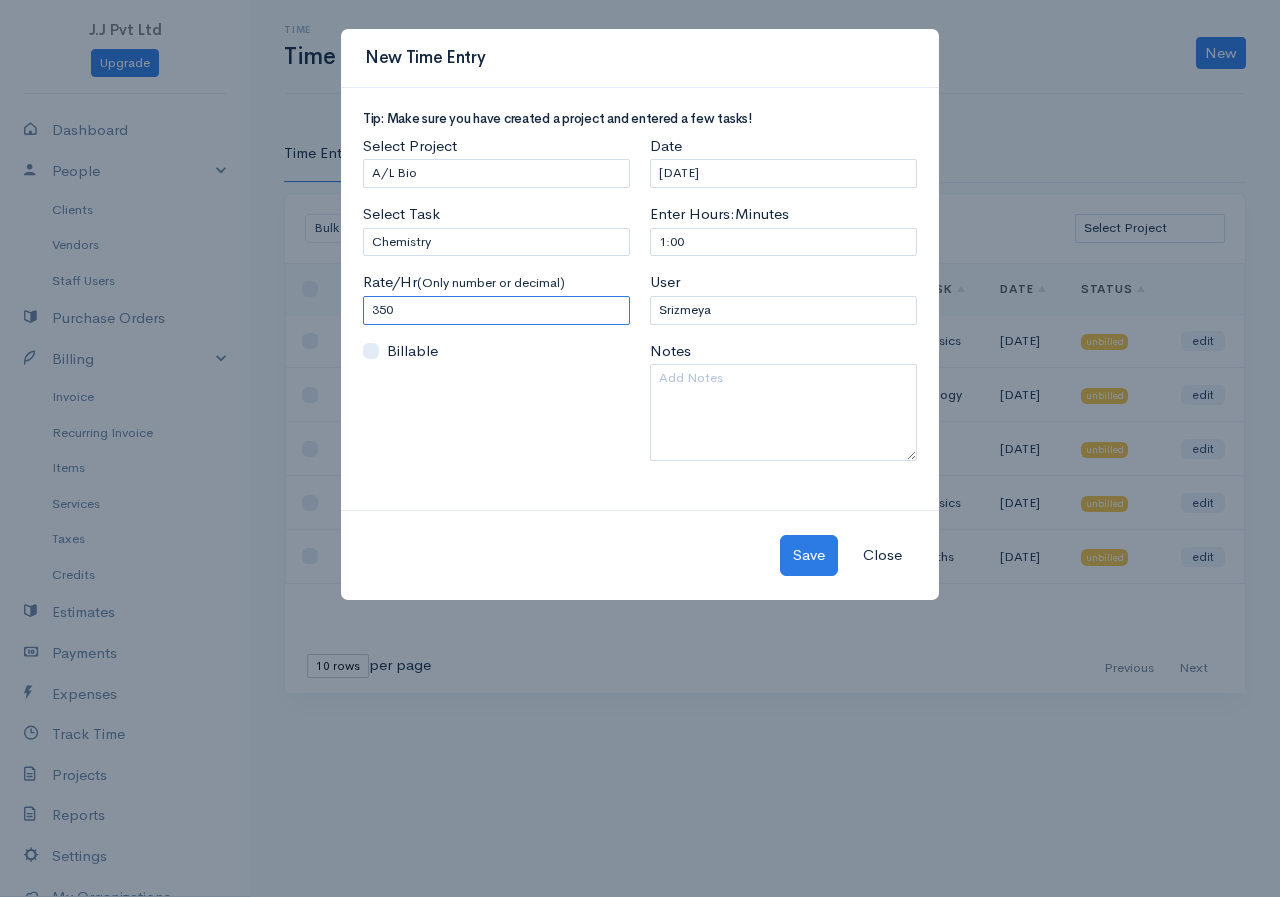 type on "350" 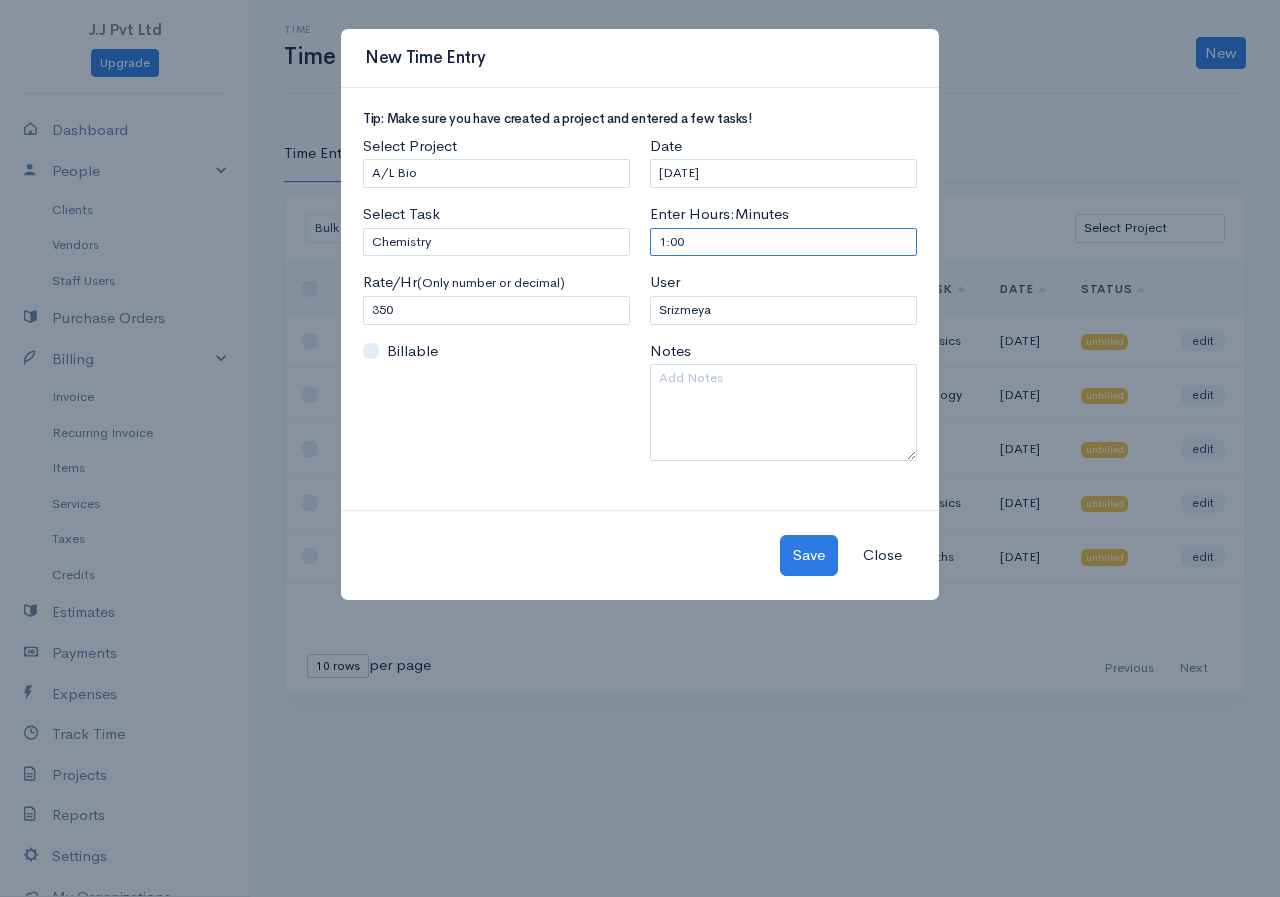 drag, startPoint x: 735, startPoint y: 228, endPoint x: 558, endPoint y: 299, distance: 190.7092 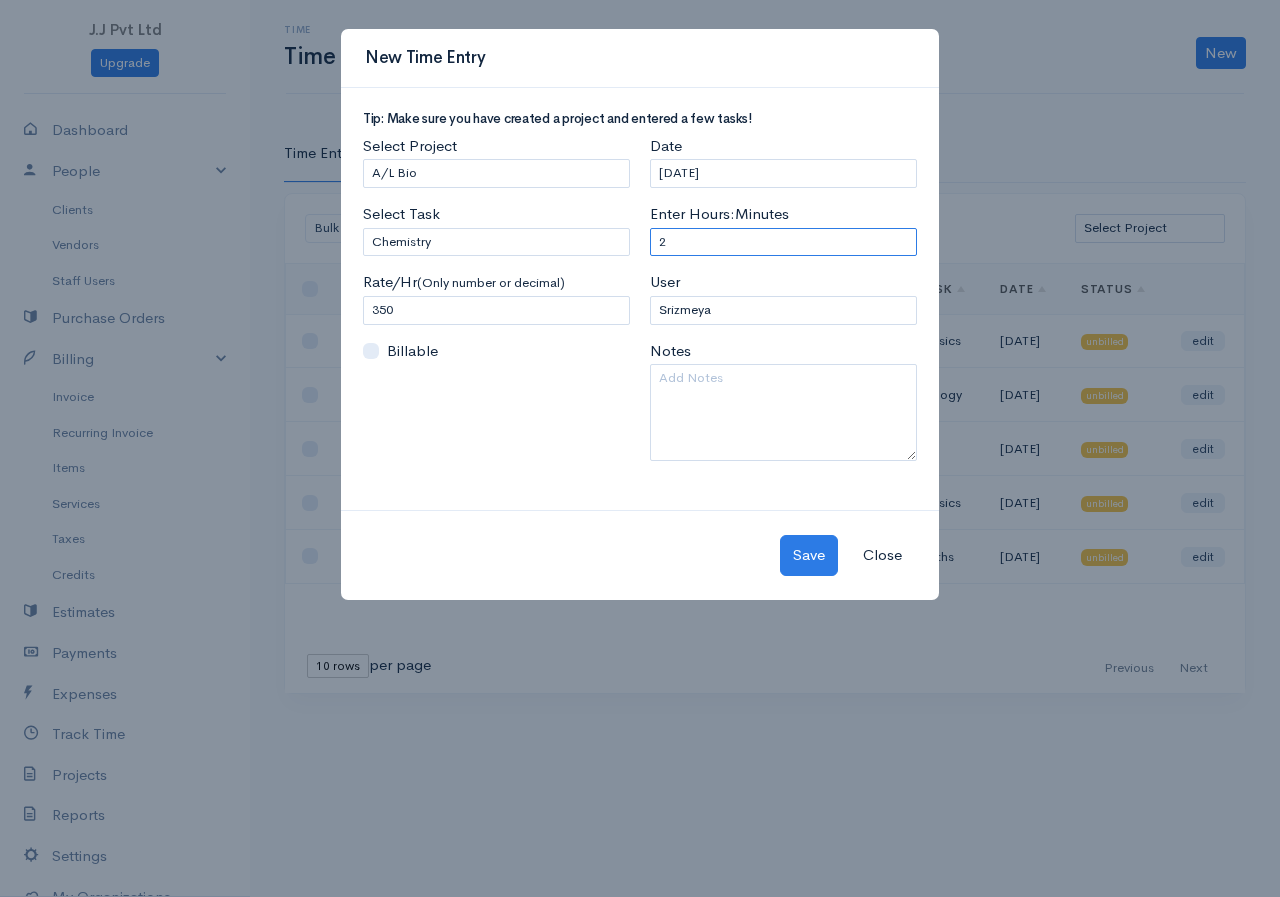 type on "2" 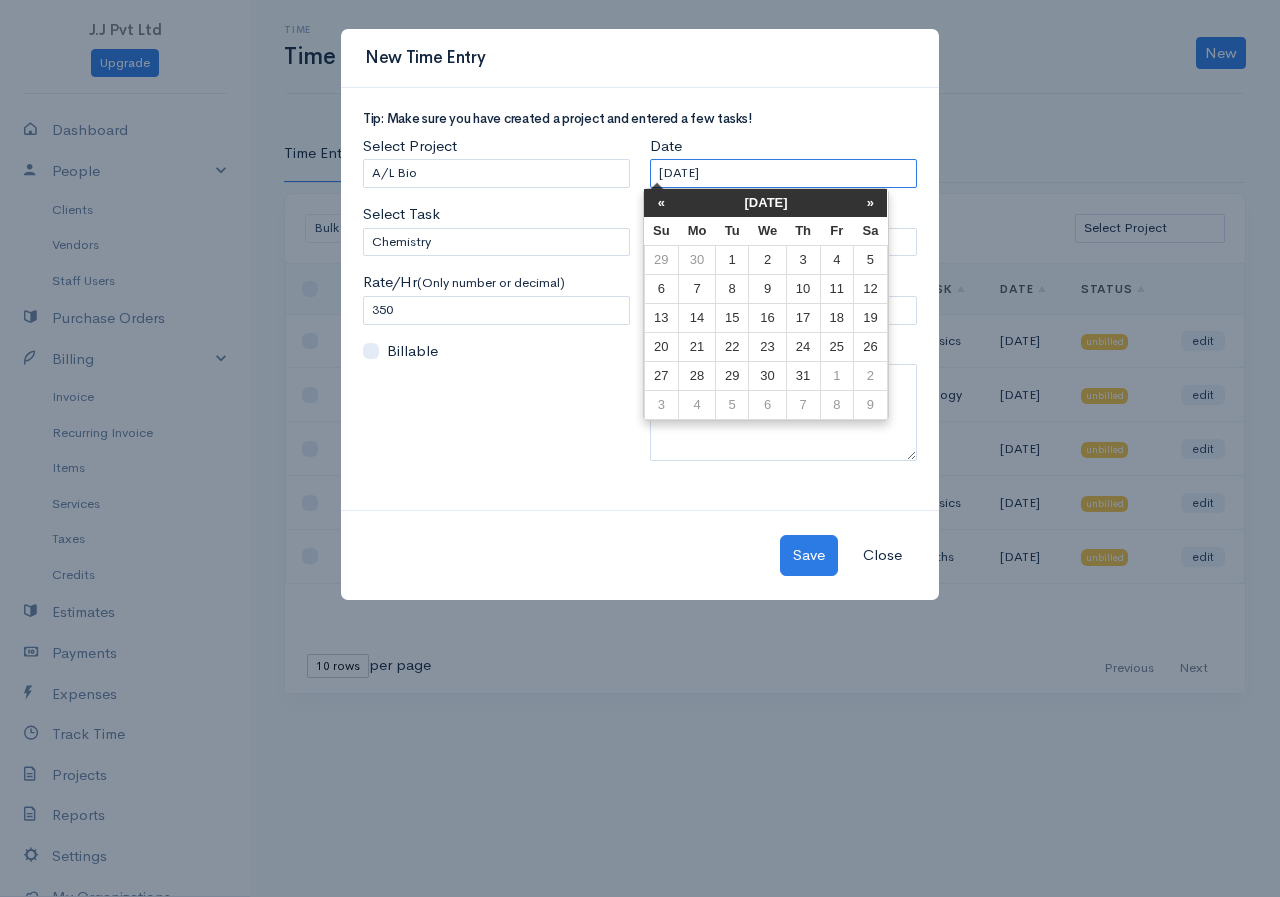 drag, startPoint x: 767, startPoint y: 174, endPoint x: 374, endPoint y: 161, distance: 393.21497 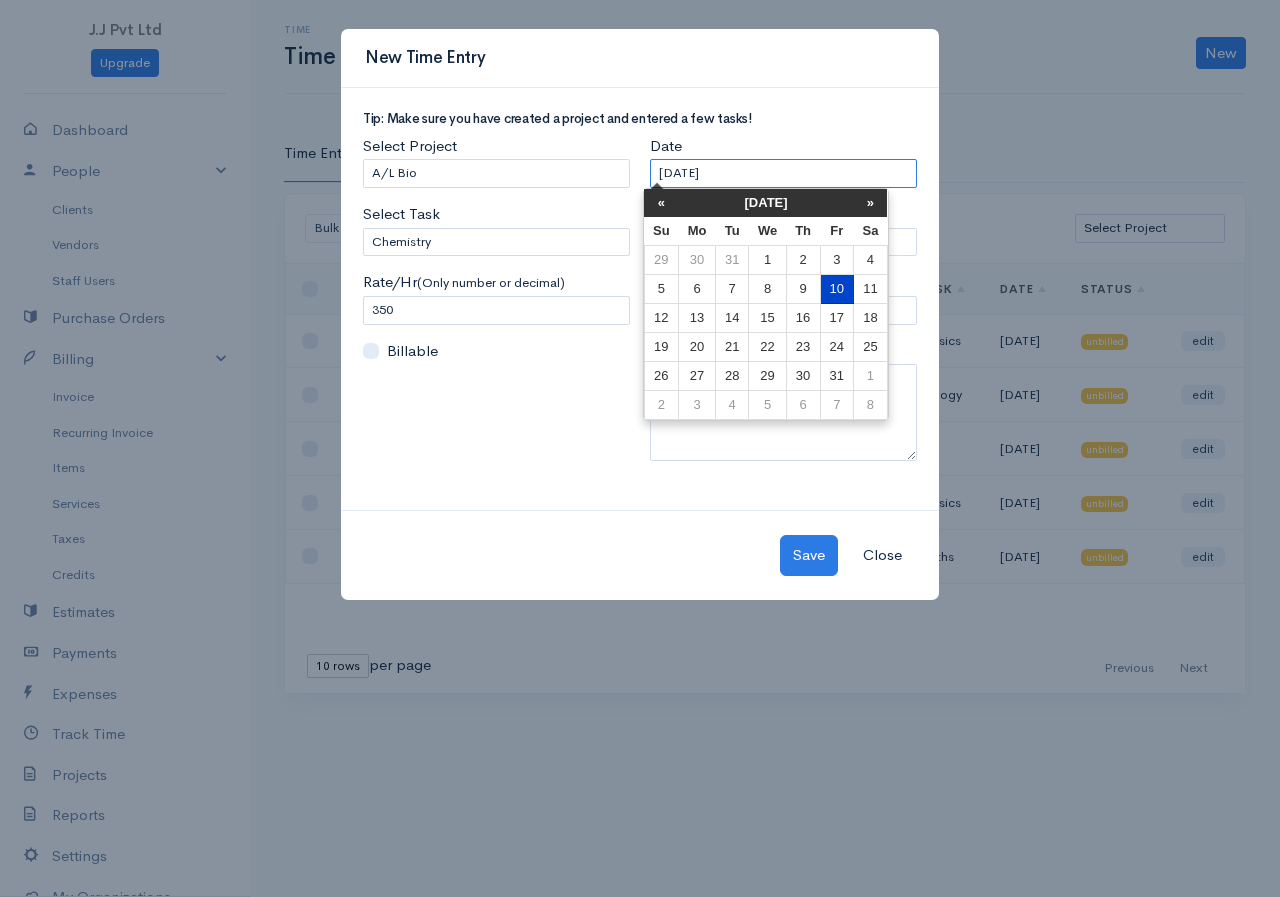 type on "1/10/2025" 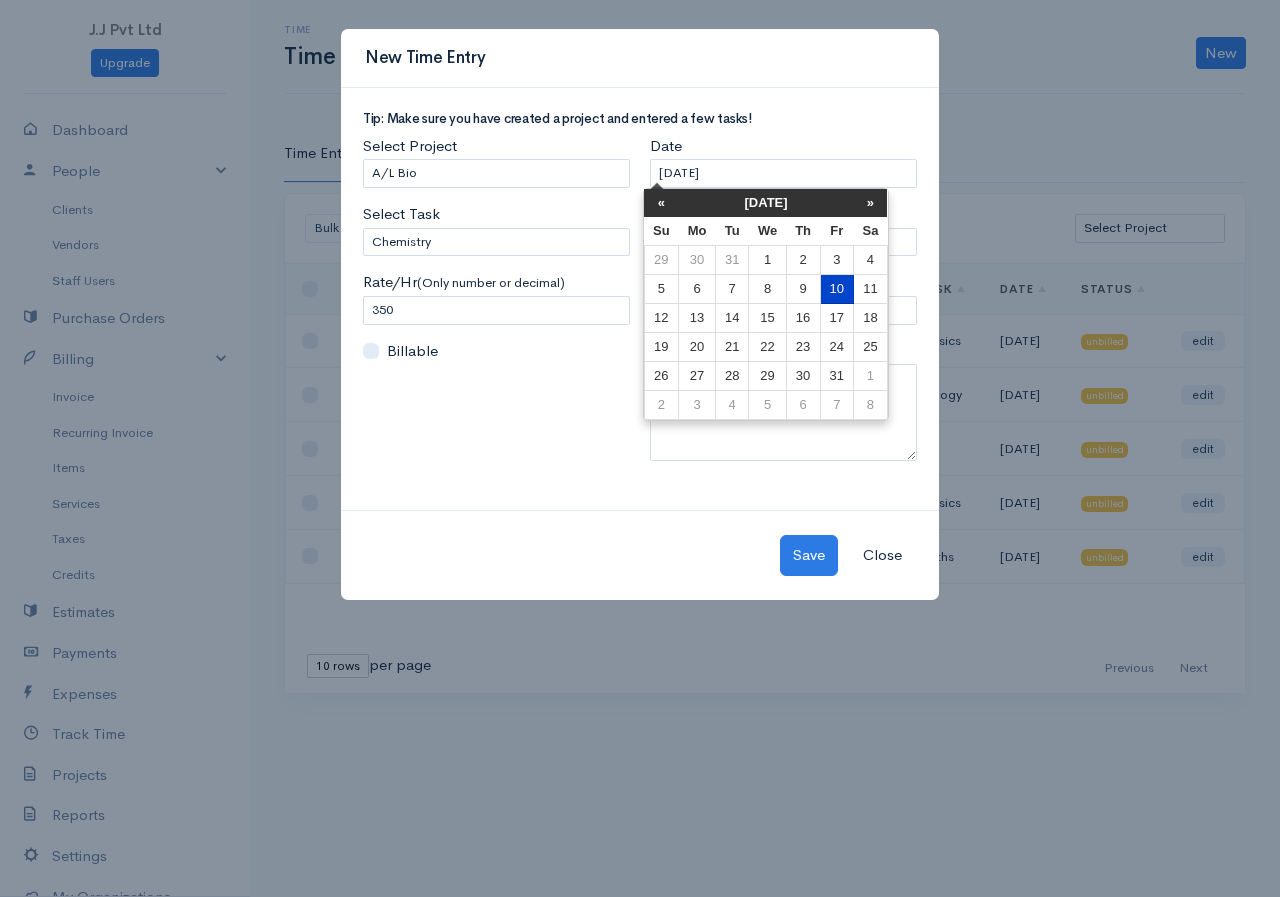 click on "10" at bounding box center (836, 289) 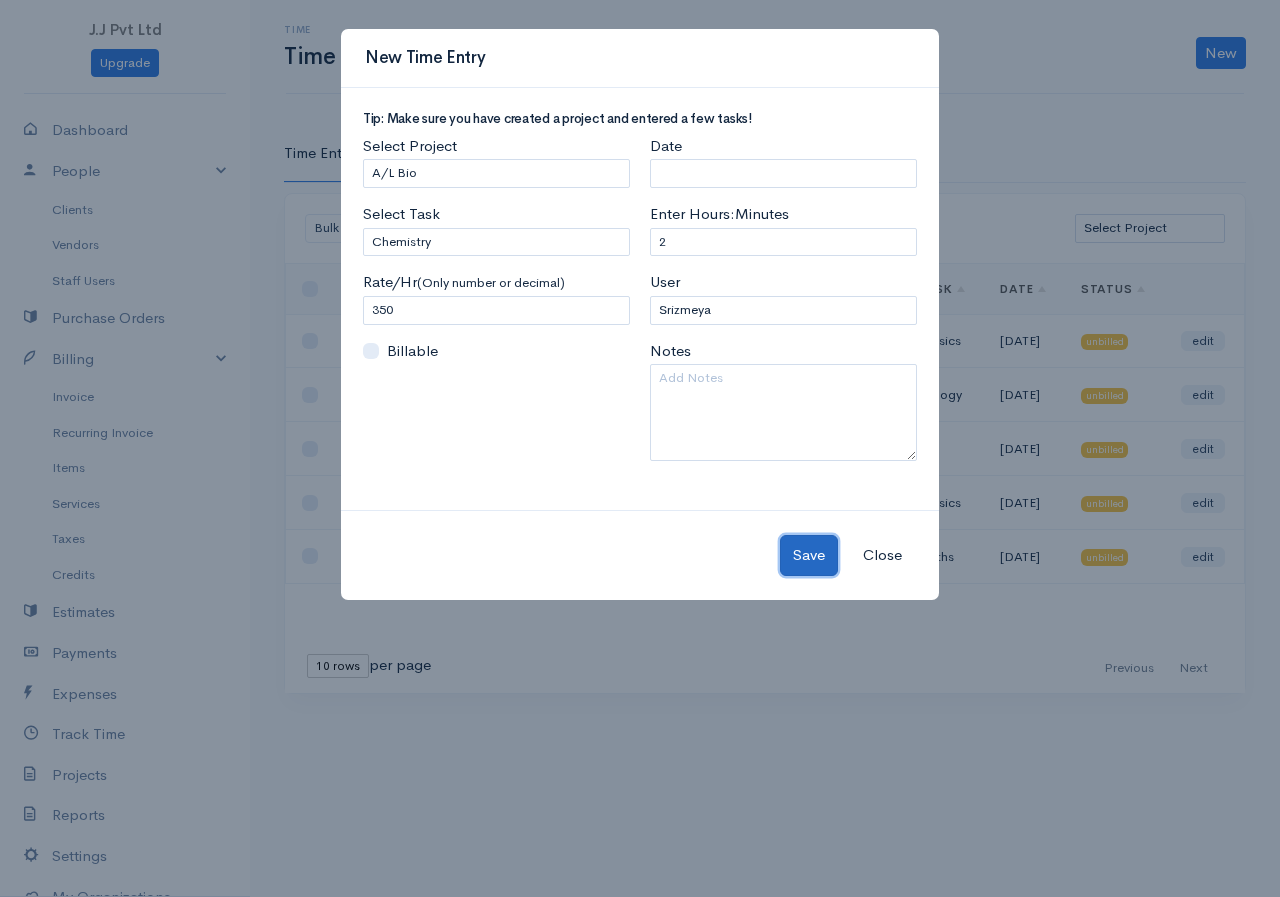 click on "Save" at bounding box center (809, 555) 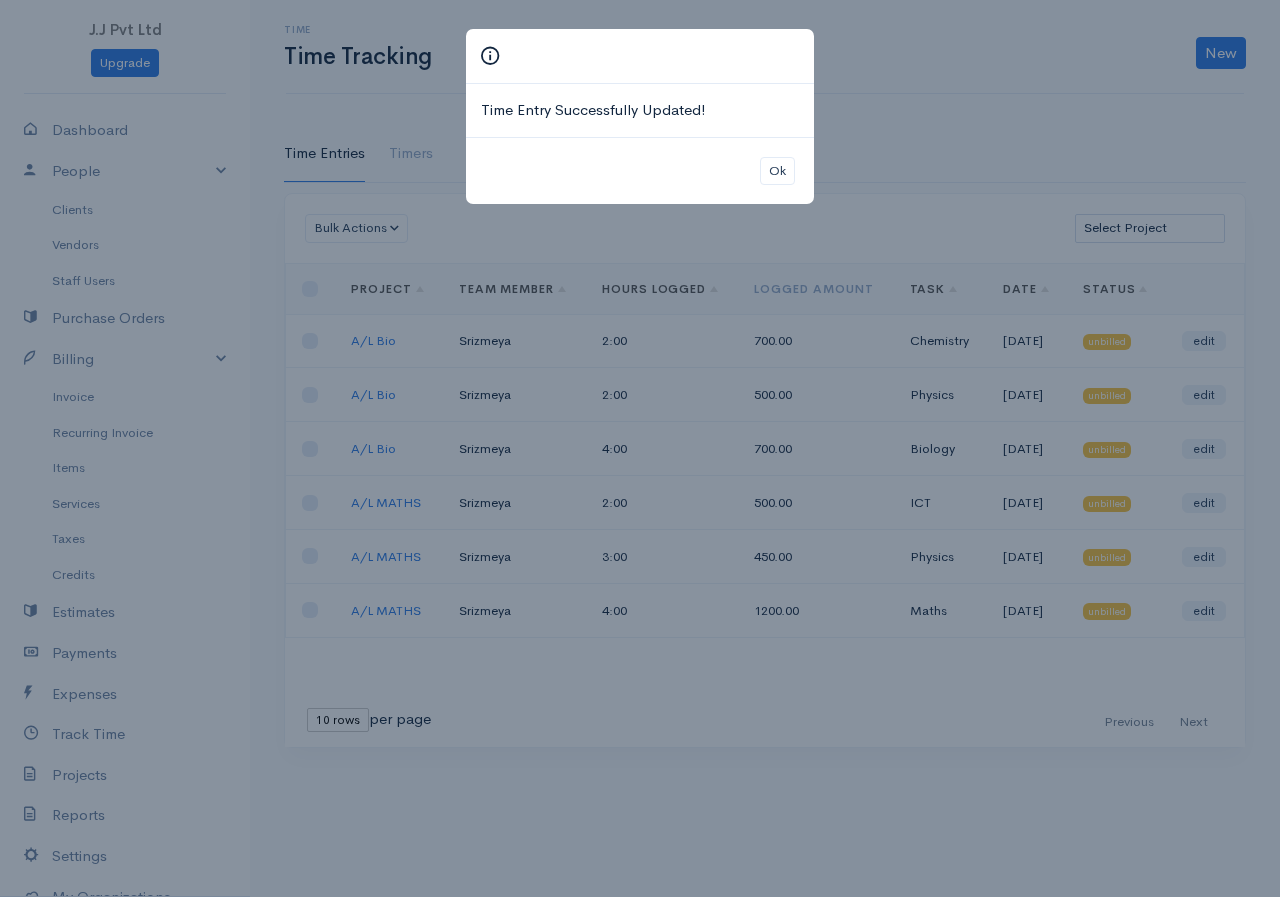 click on "Time Entry Successfully Updated!
Ok" at bounding box center [640, 448] 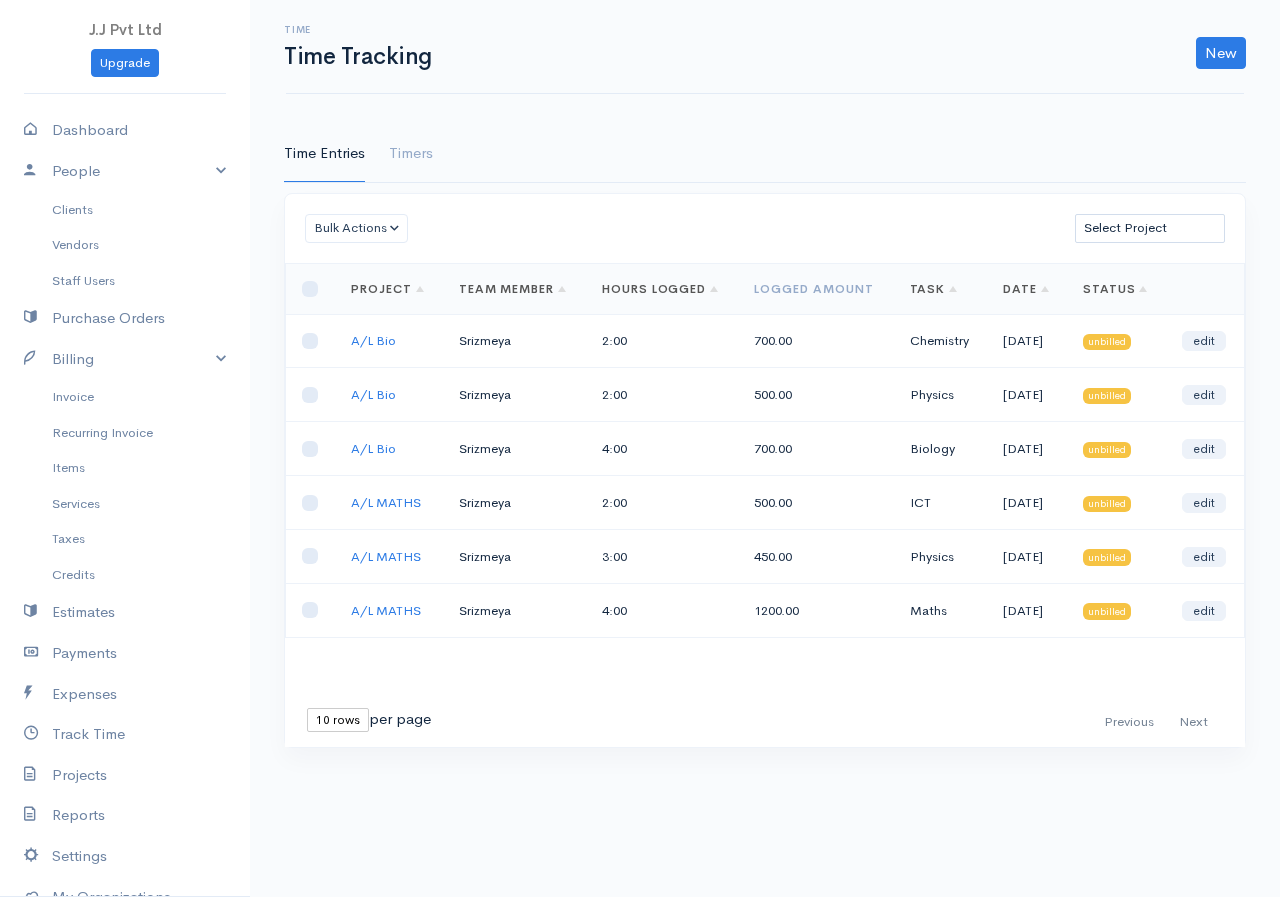 click on "01-01-1970" at bounding box center (1027, 341) 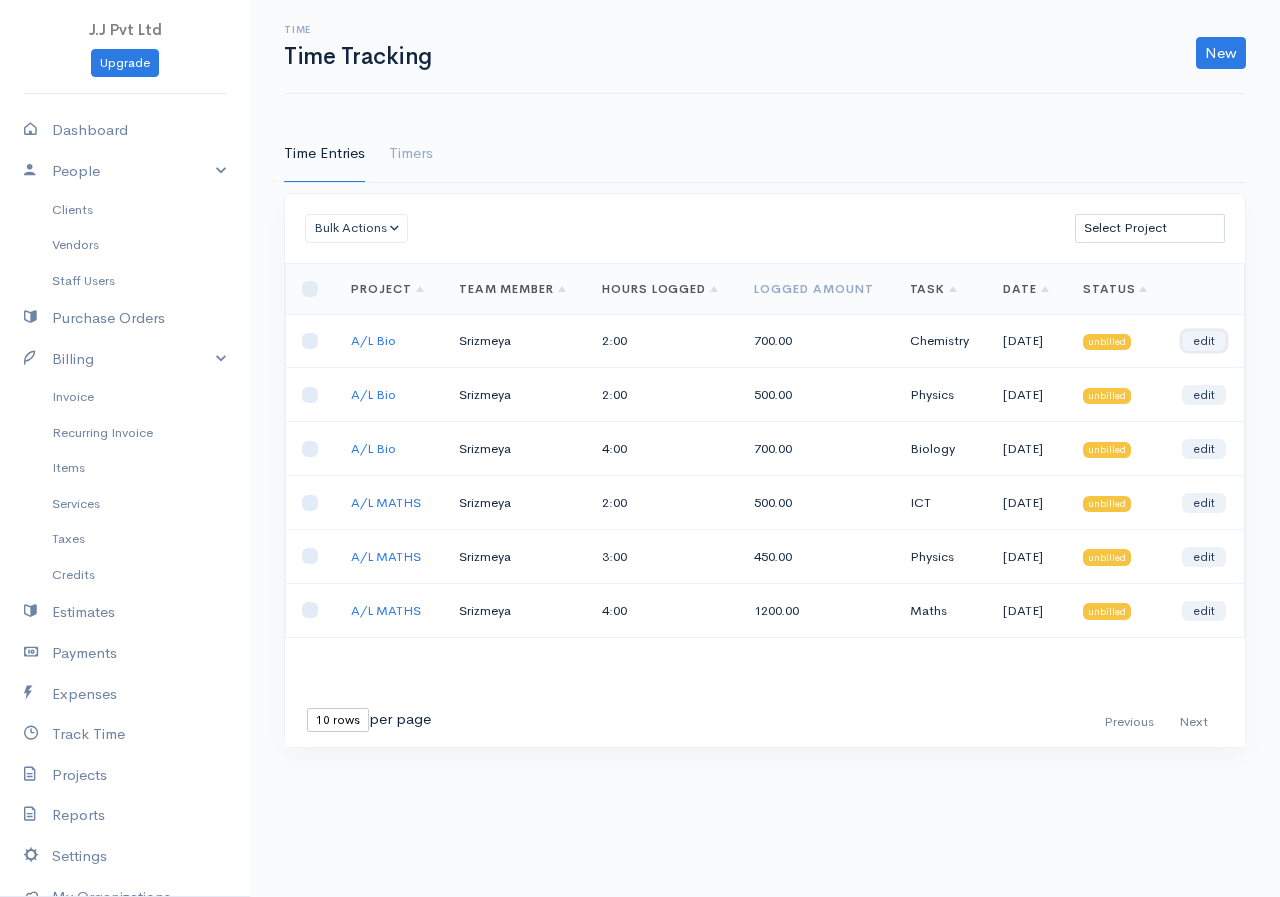 click on "edit" at bounding box center (1204, 341) 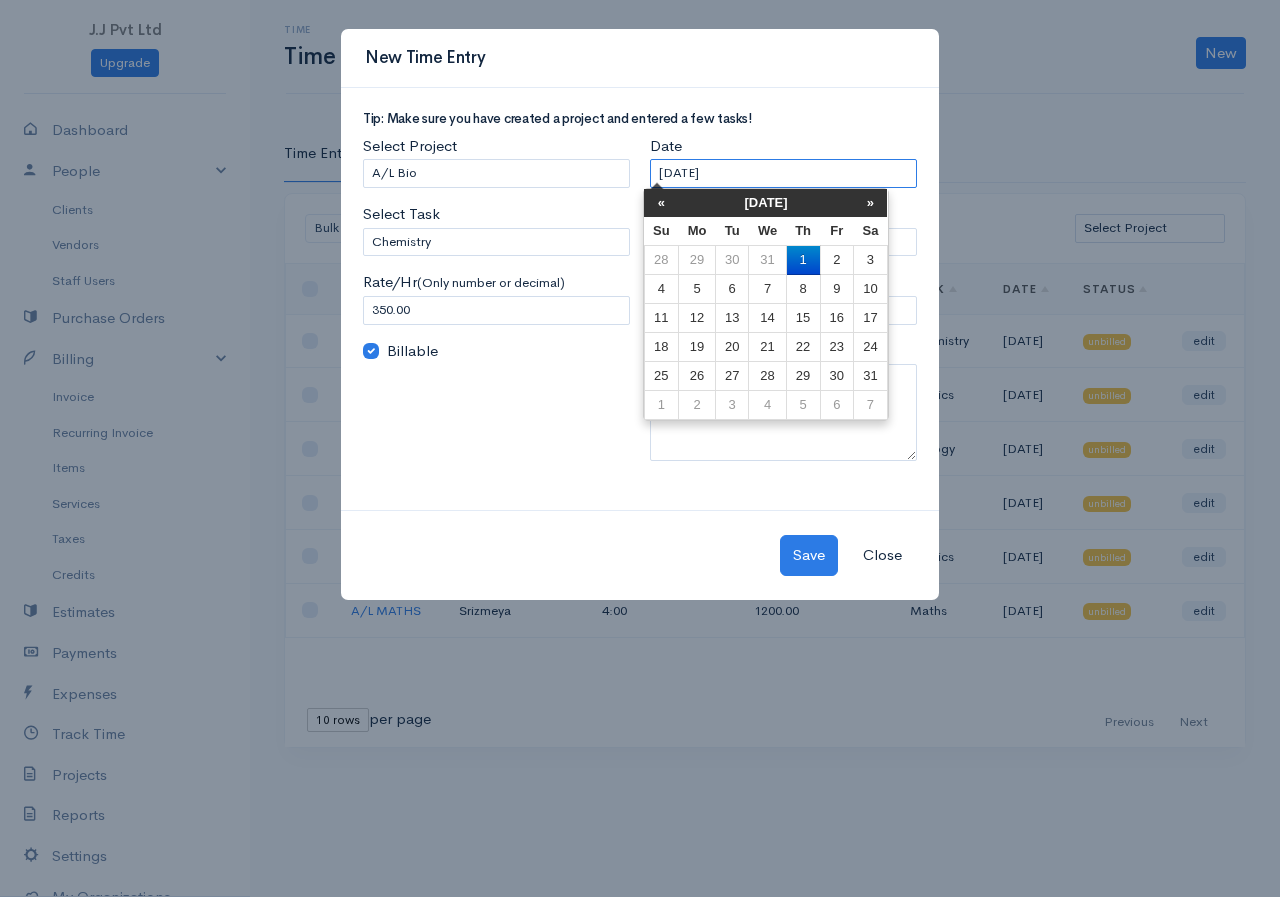 drag, startPoint x: 705, startPoint y: 169, endPoint x: 798, endPoint y: 169, distance: 93 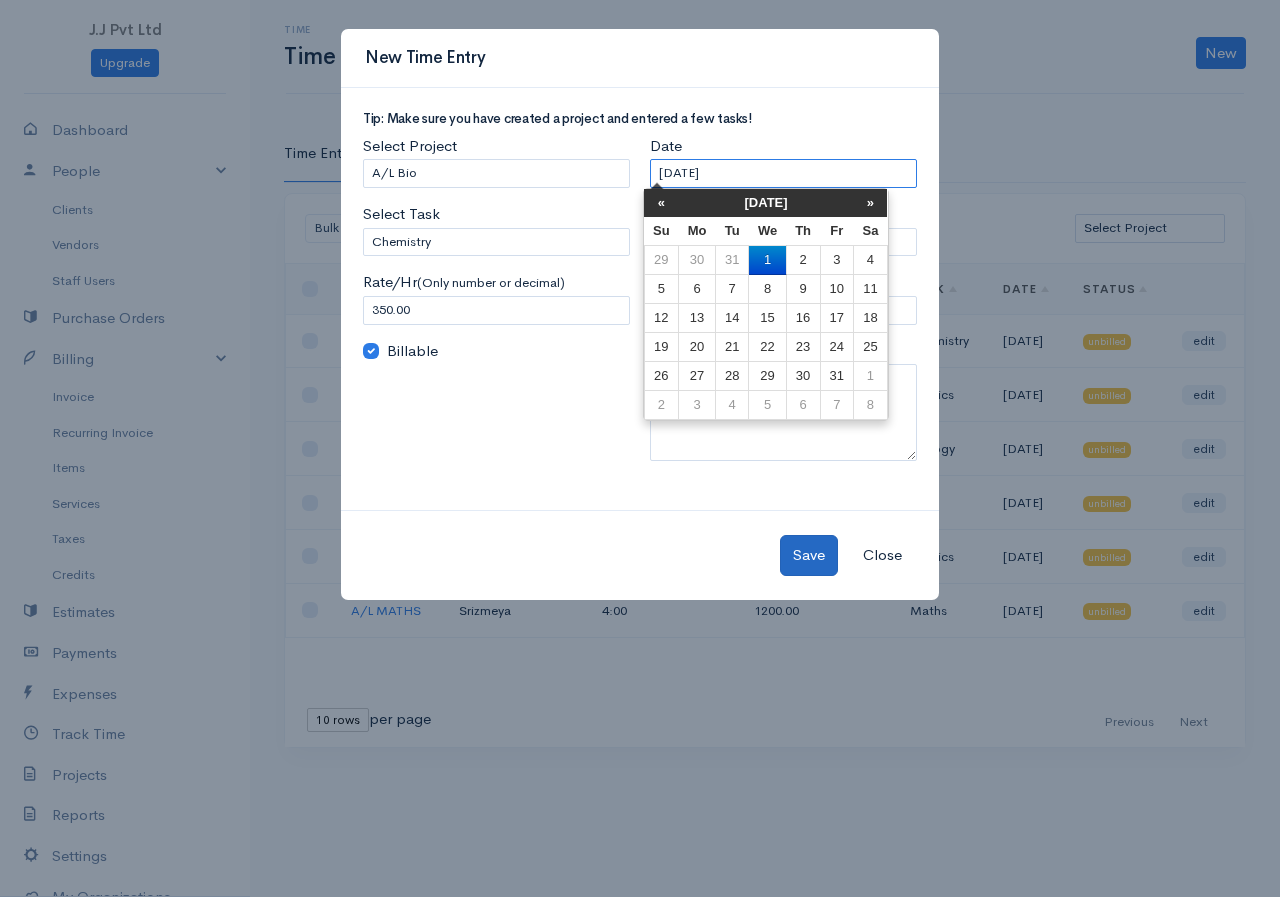 type on "[DATE]" 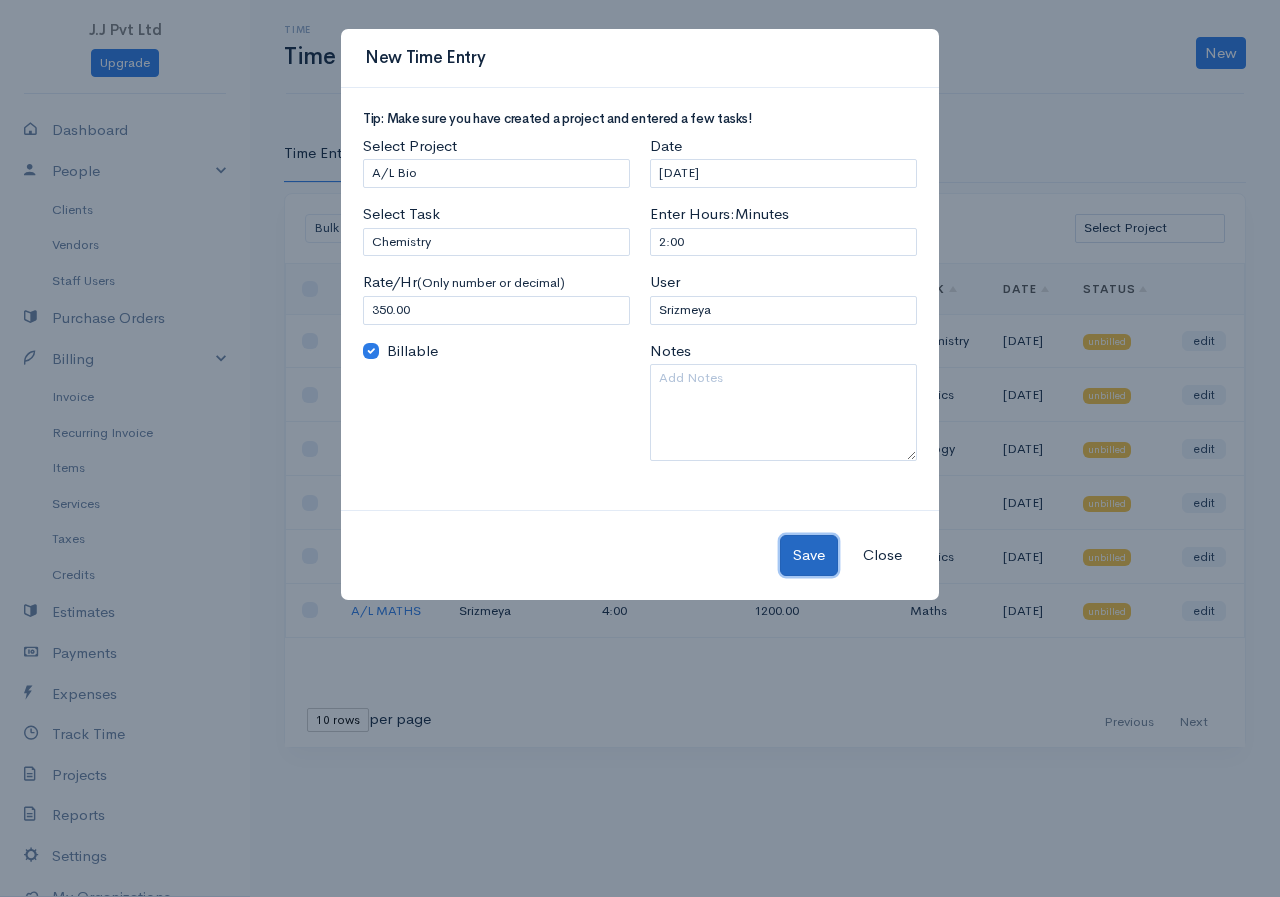 click on "Save" at bounding box center [809, 555] 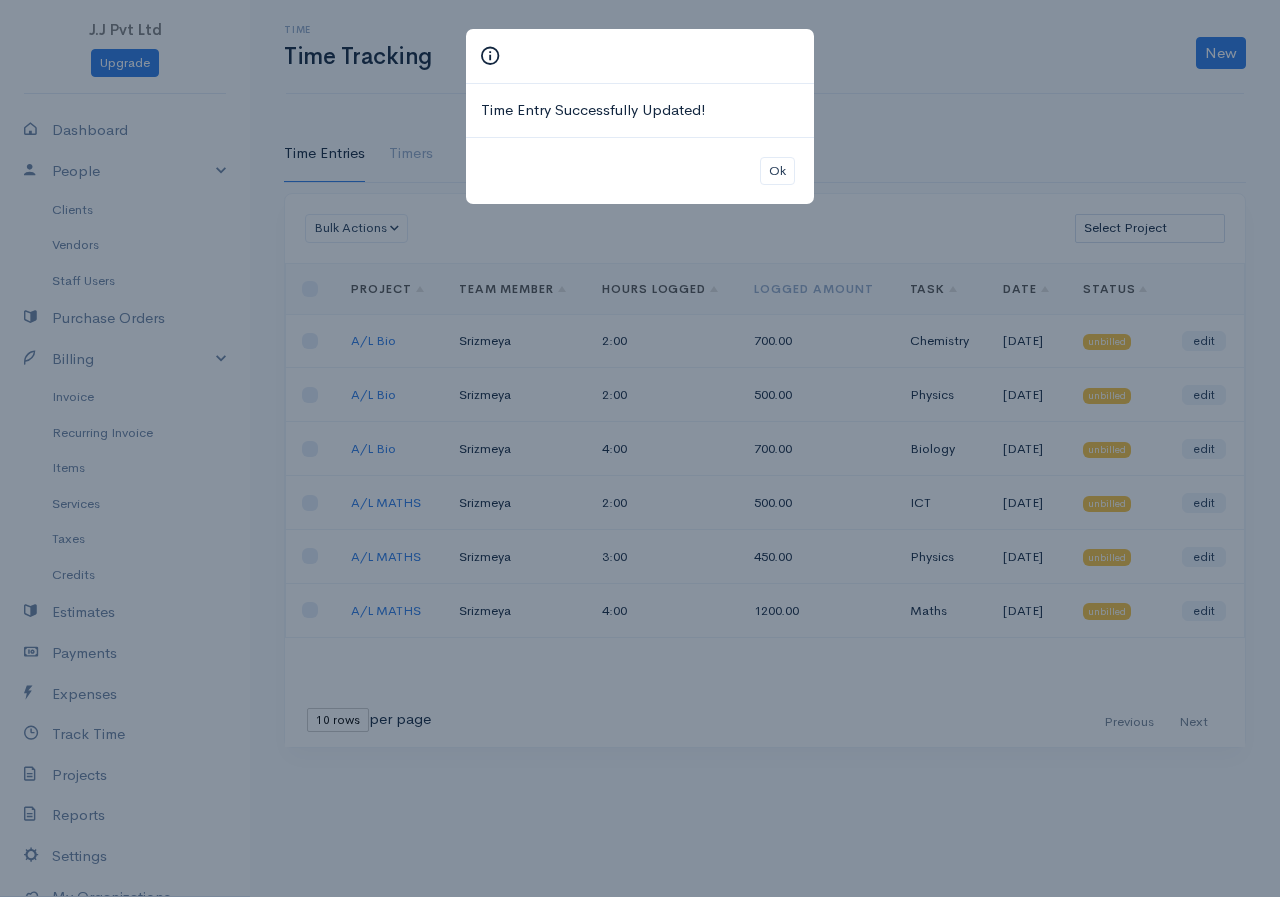 click on "Time Entry Successfully Updated!
Ok" at bounding box center [640, 448] 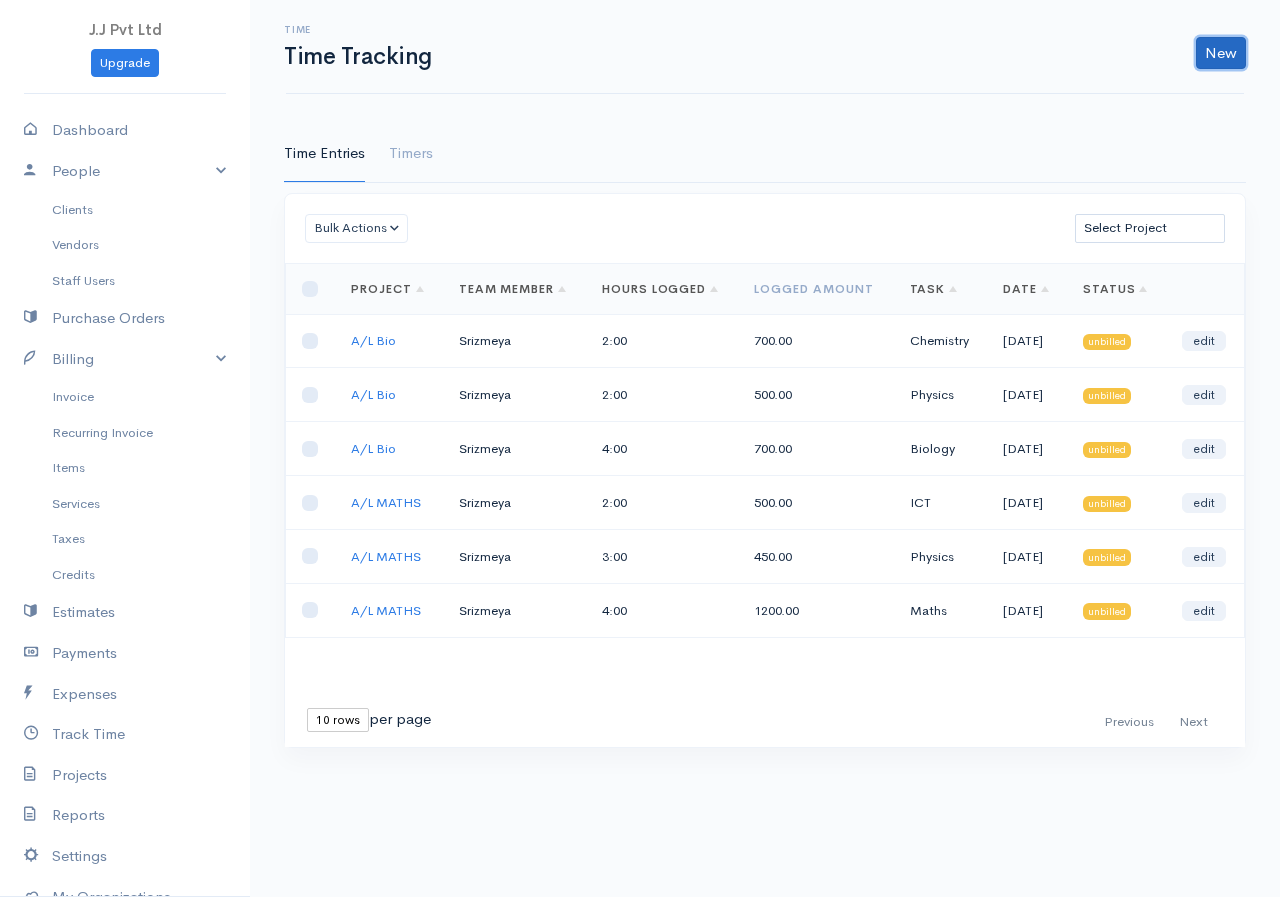 click on "New" at bounding box center [1221, 53] 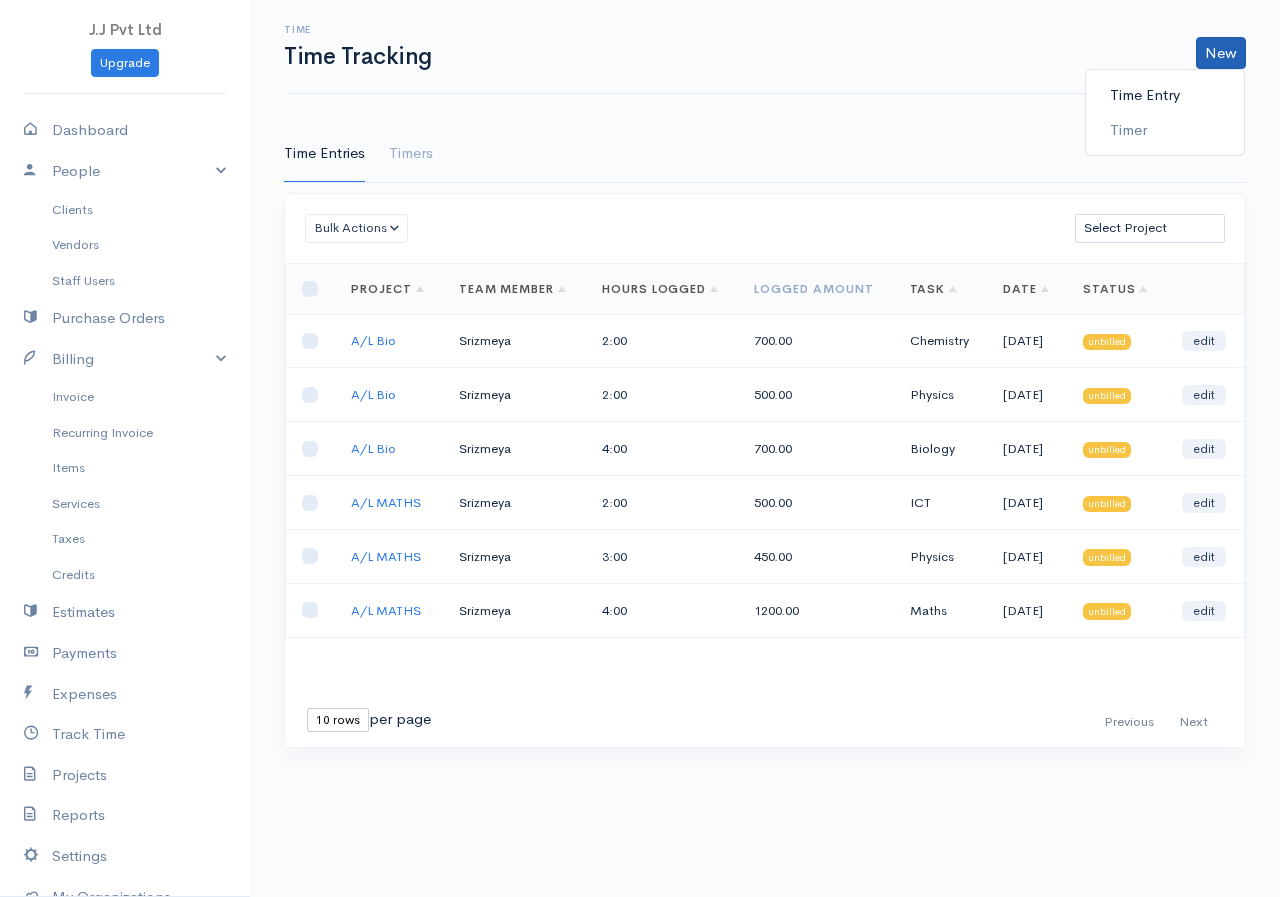 click on "Time Entry" at bounding box center [1165, 95] 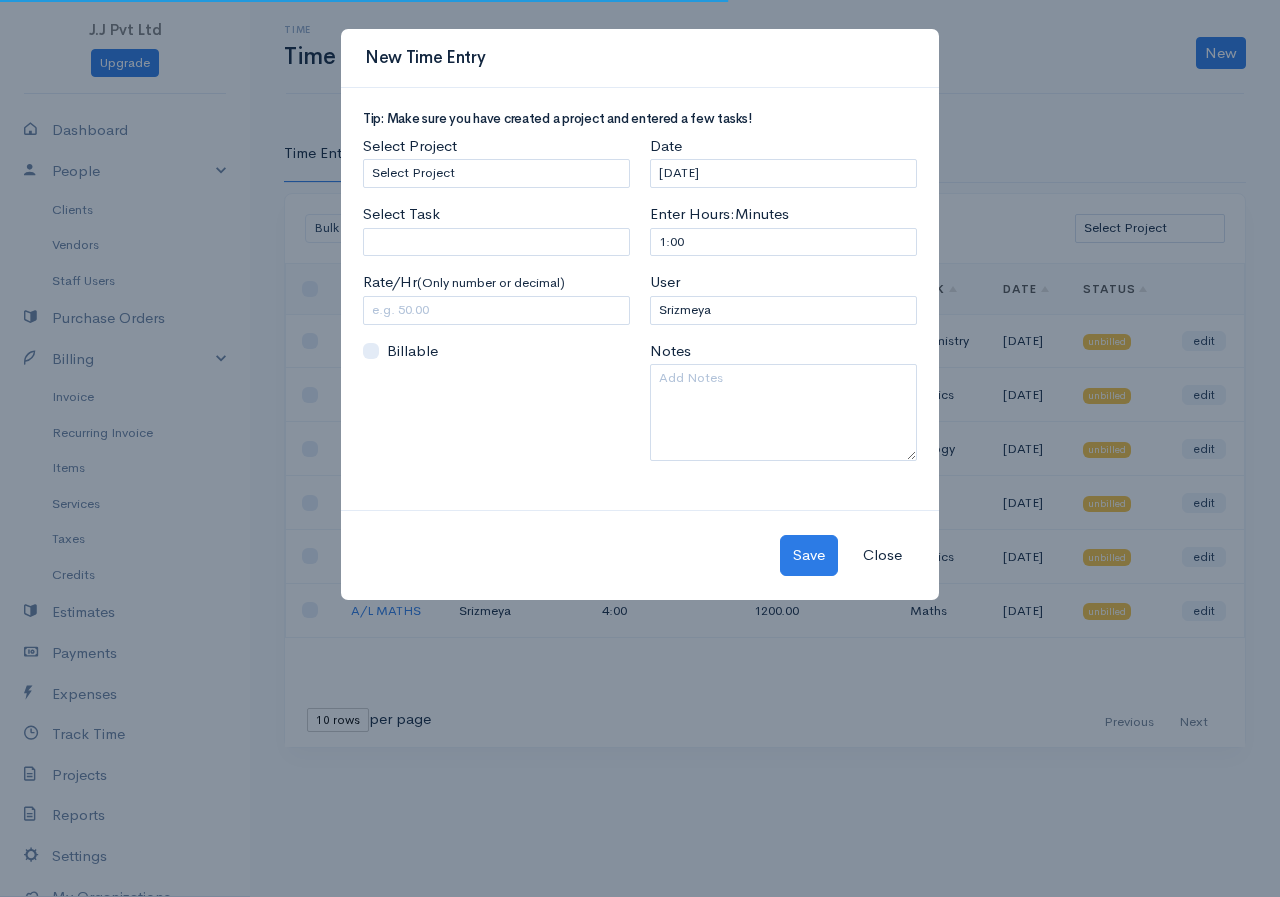 click on "Close" at bounding box center [882, 555] 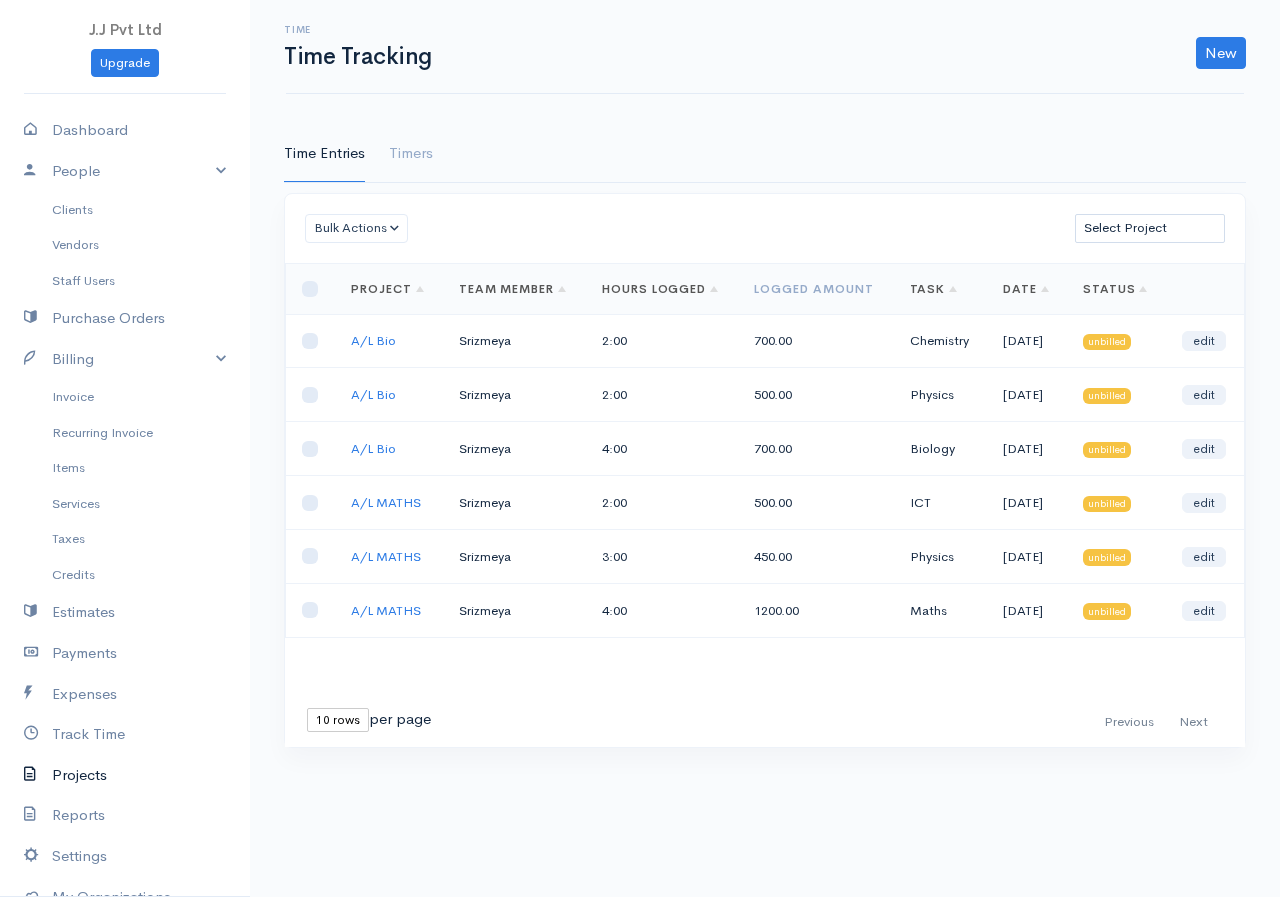 click on "Projects" at bounding box center [125, 775] 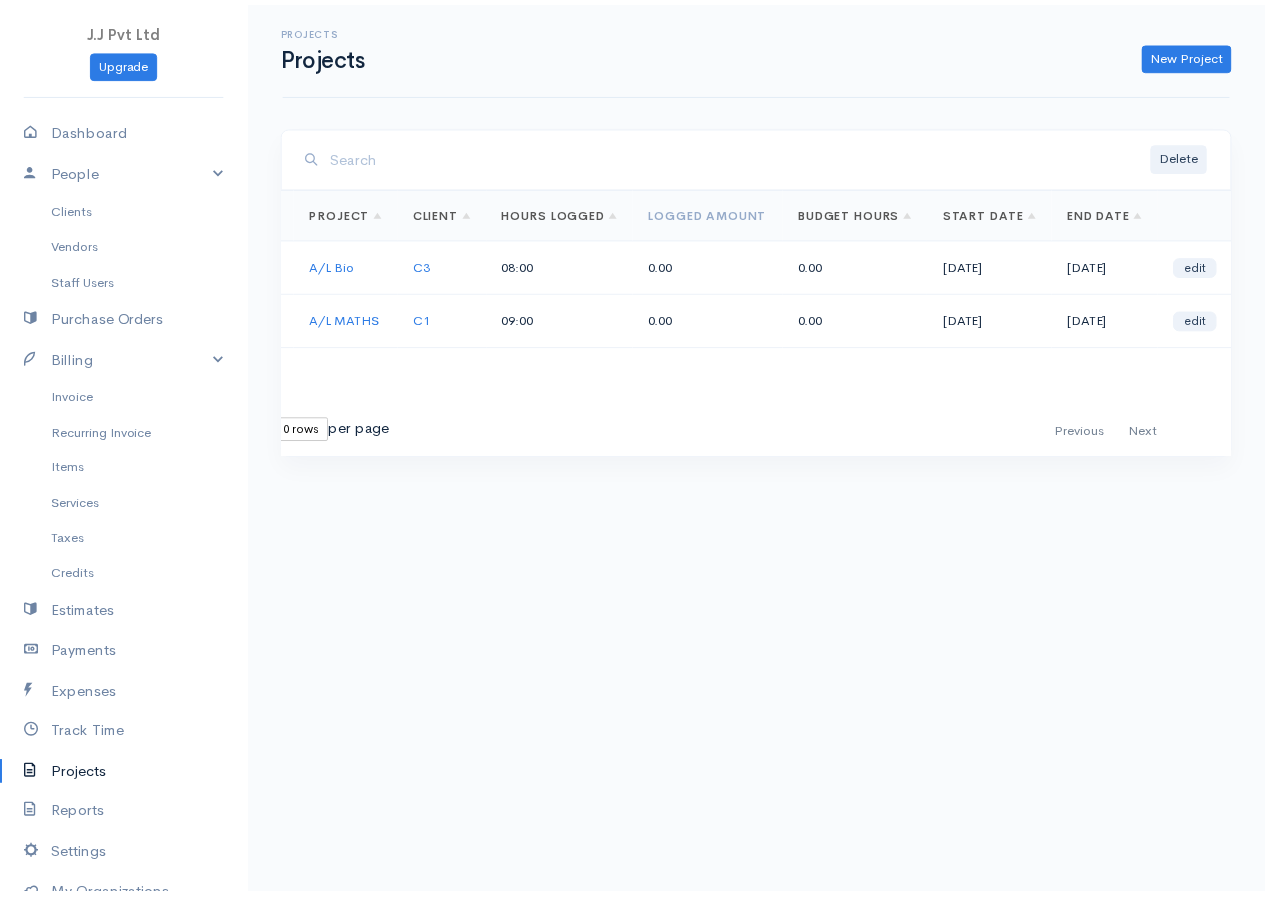 scroll, scrollTop: 0, scrollLeft: 0, axis: both 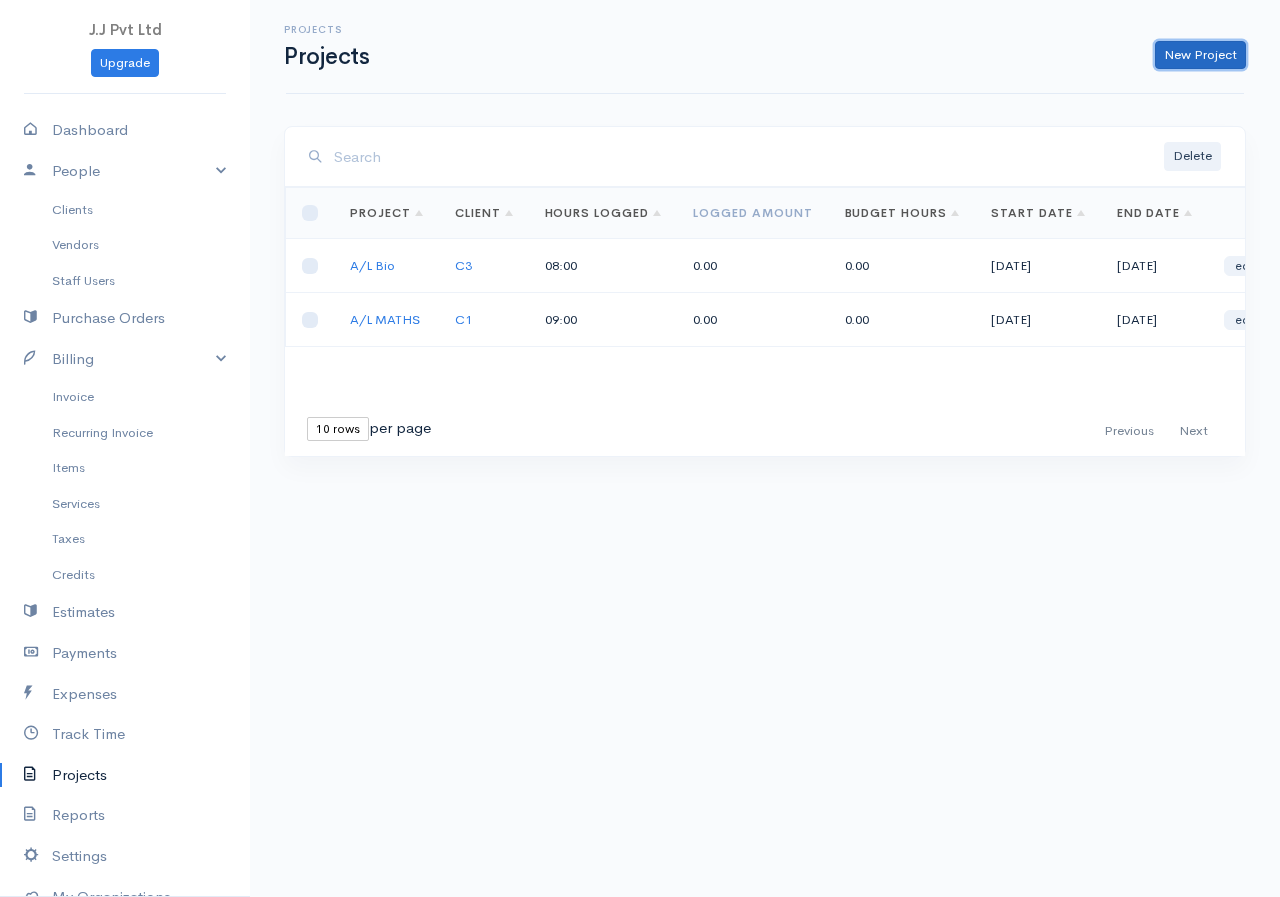 click on "New Project" at bounding box center [1200, 55] 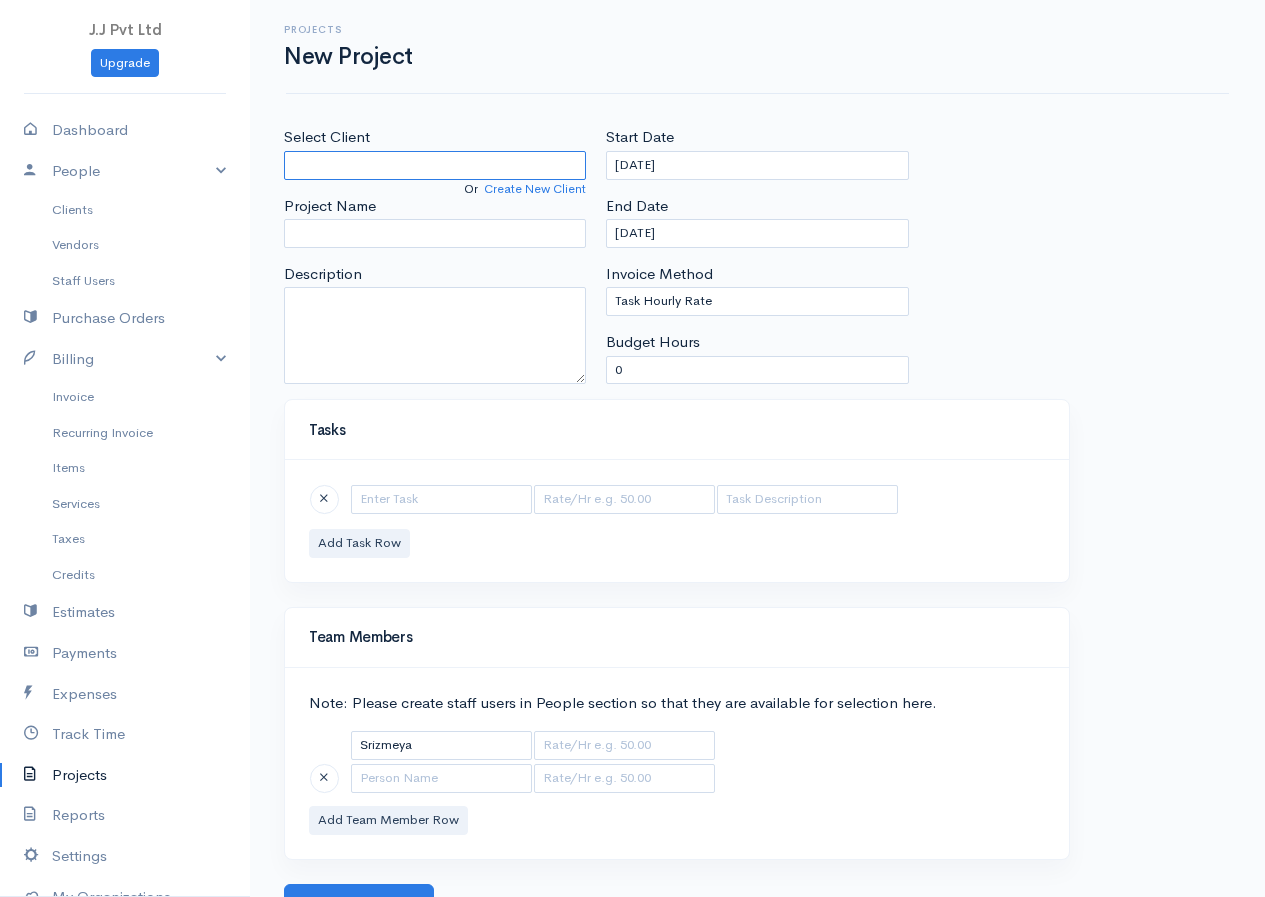 click on "Select Client" at bounding box center (435, 165) 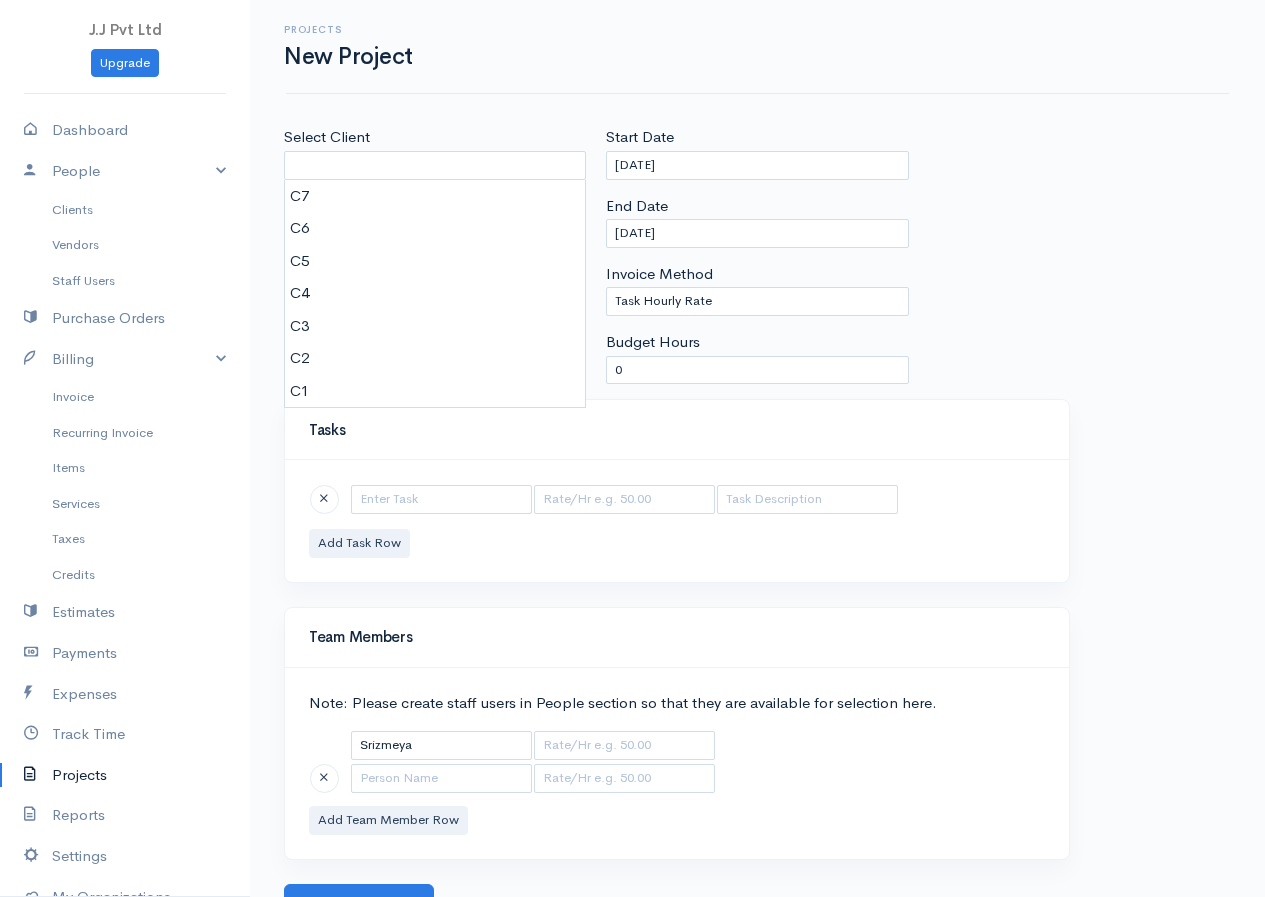 click on "Tasks Add Task Row" at bounding box center [757, 503] 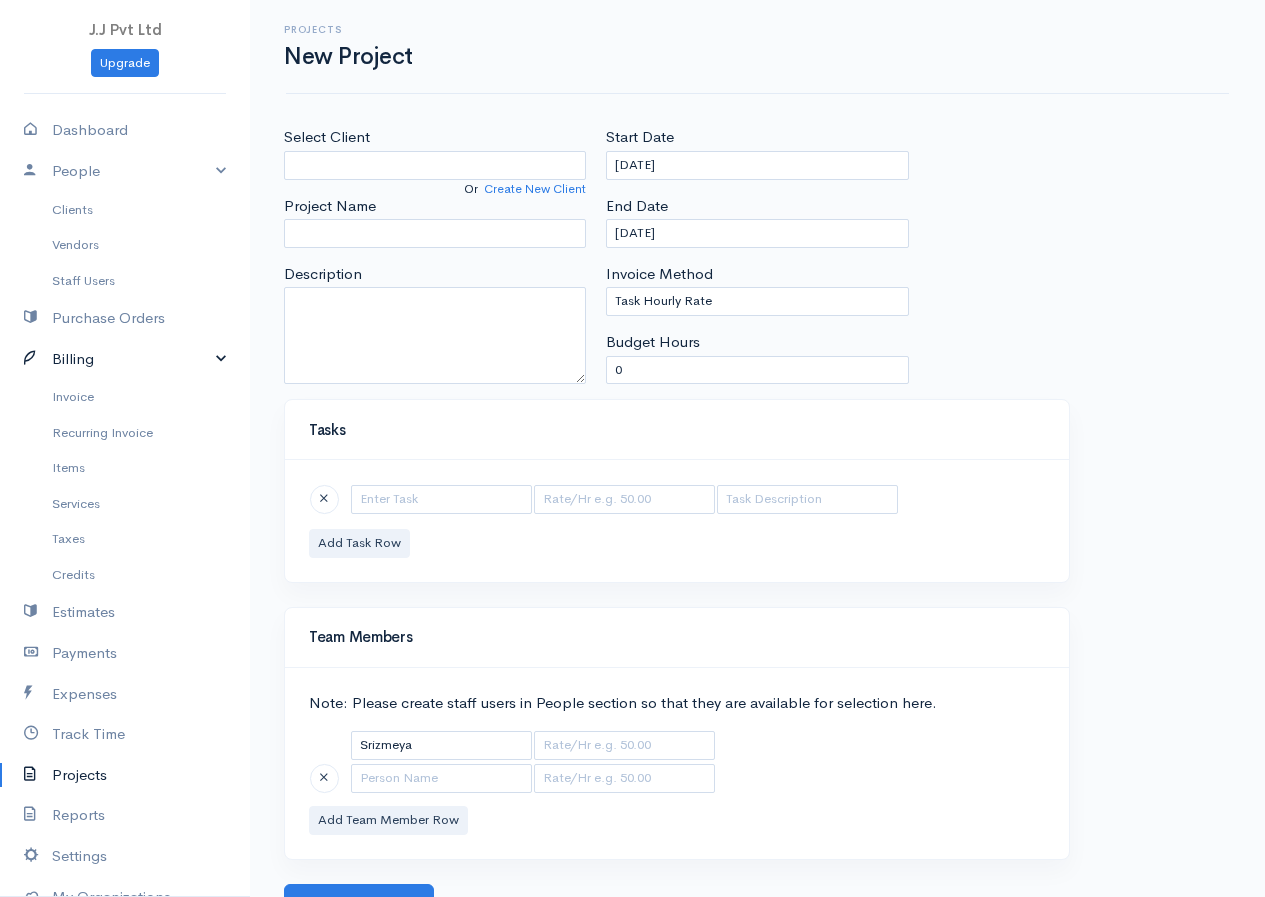 click on "Billing" at bounding box center [125, 359] 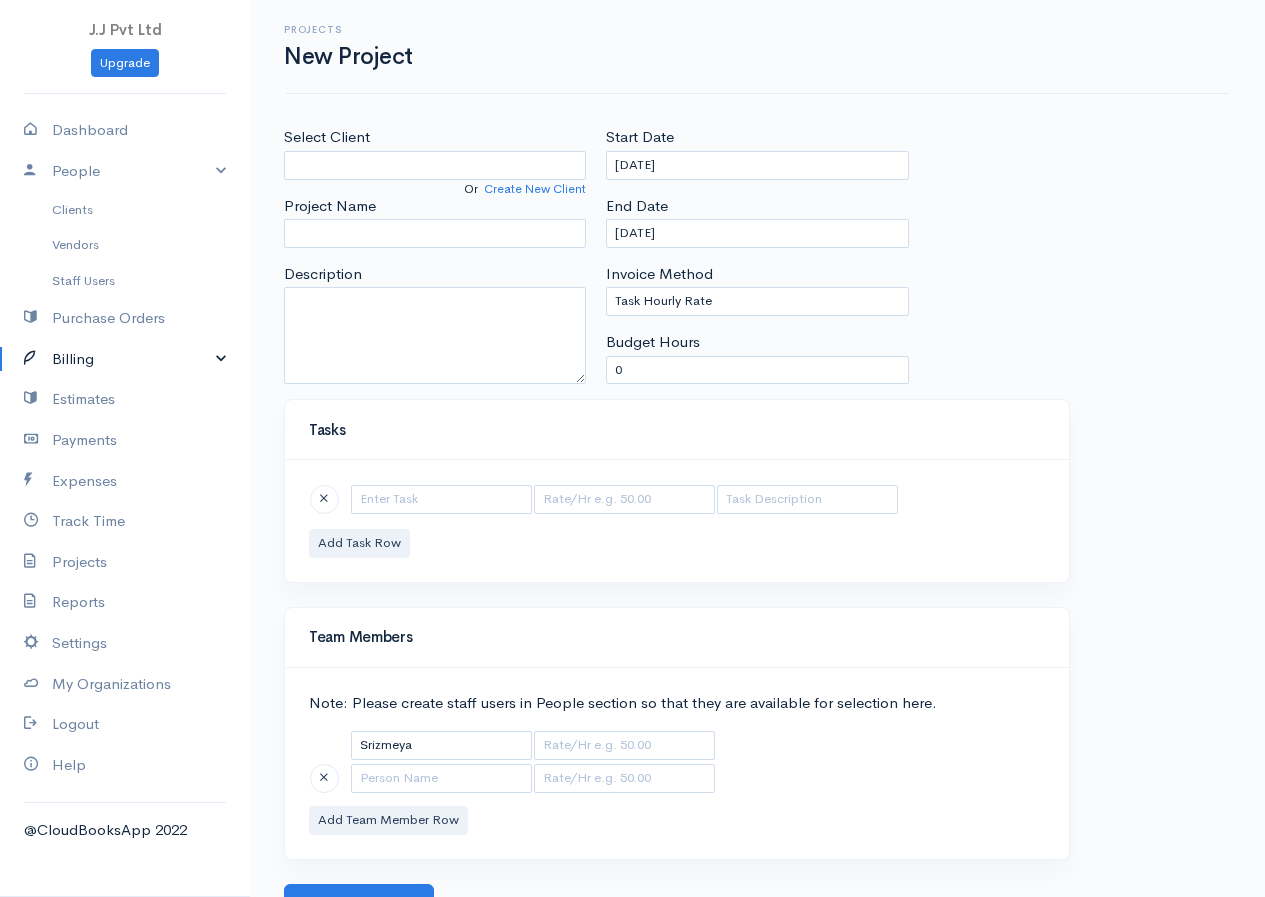 click on "Billing" at bounding box center (125, 359) 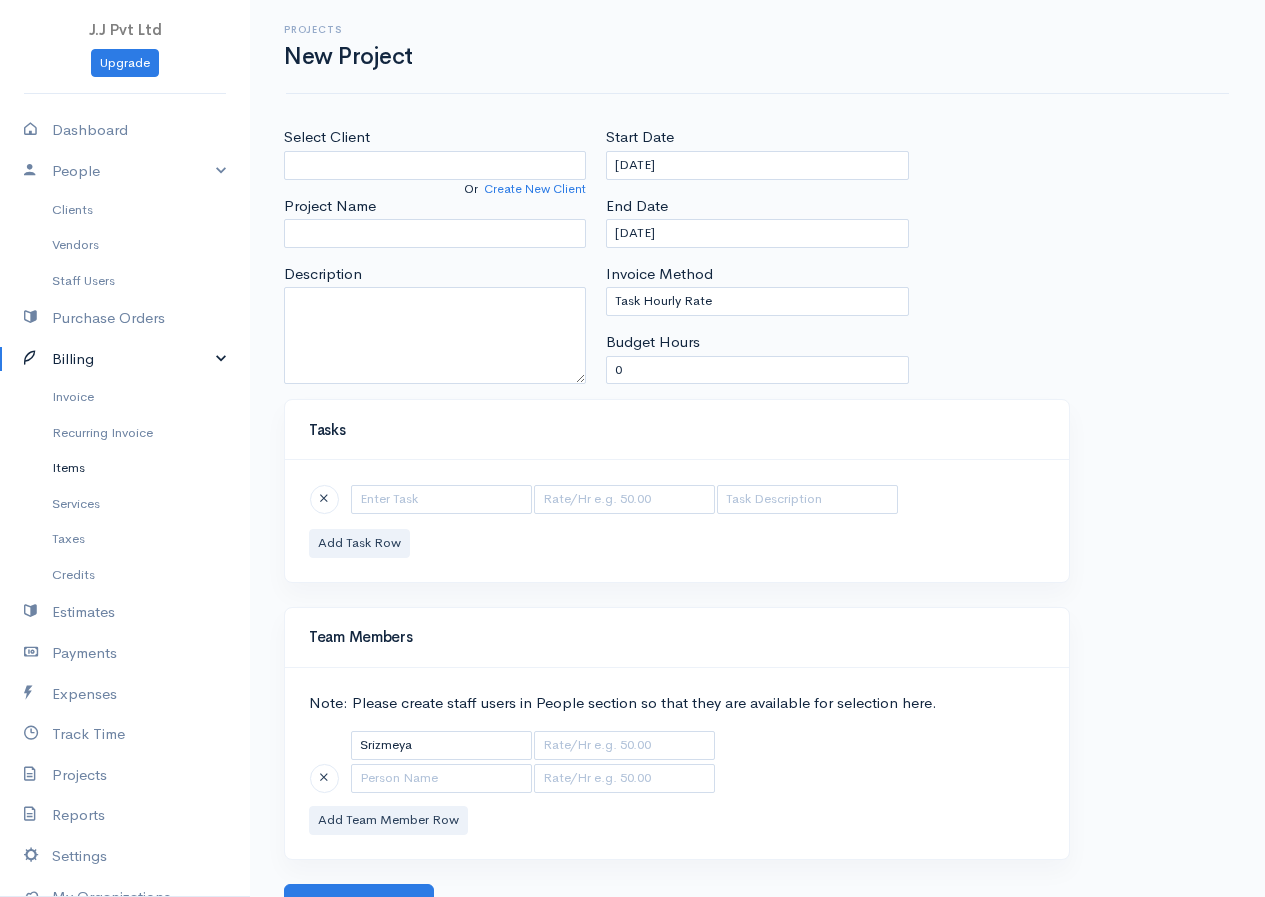 click on "Items" at bounding box center [125, 468] 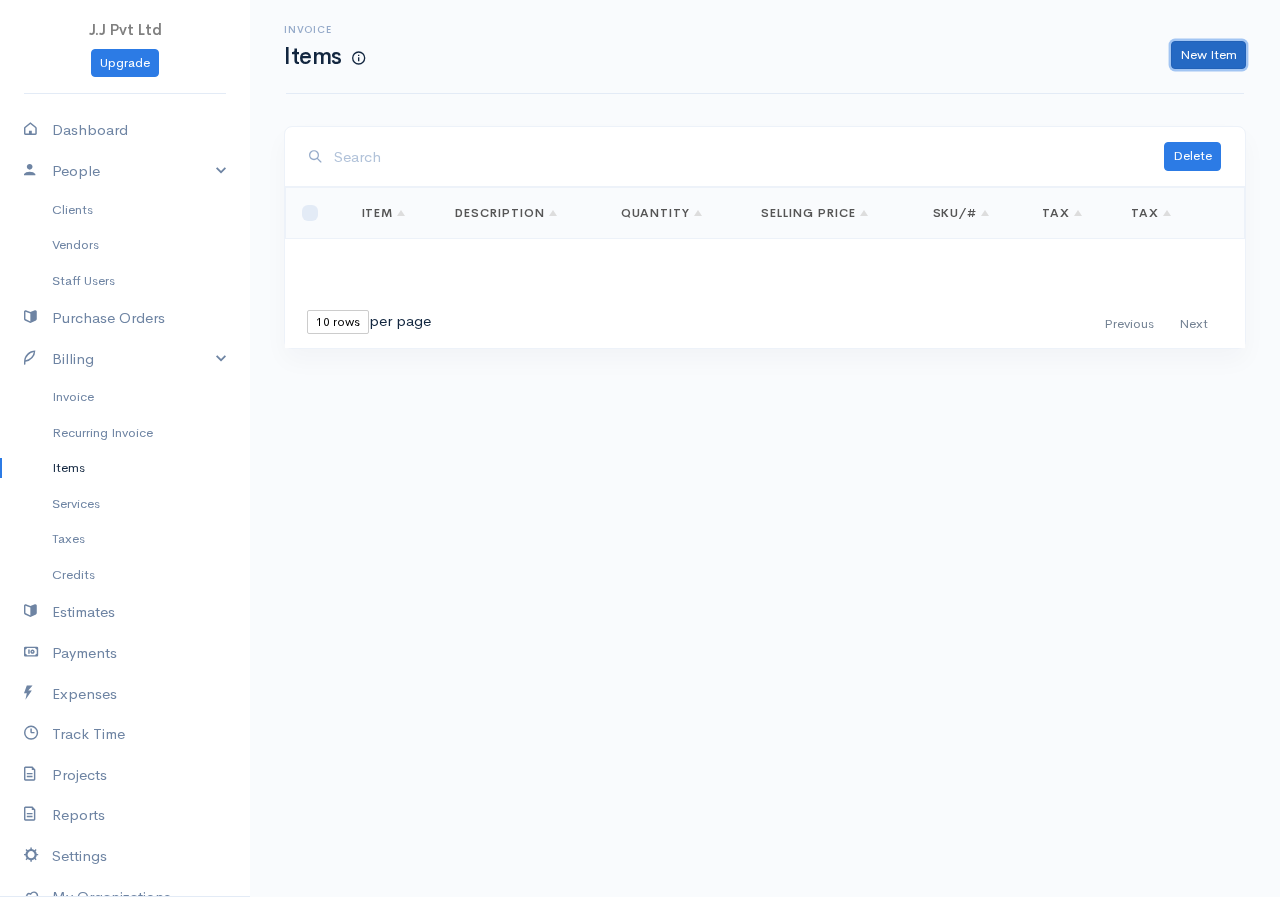 click on "New Item" at bounding box center [1208, 55] 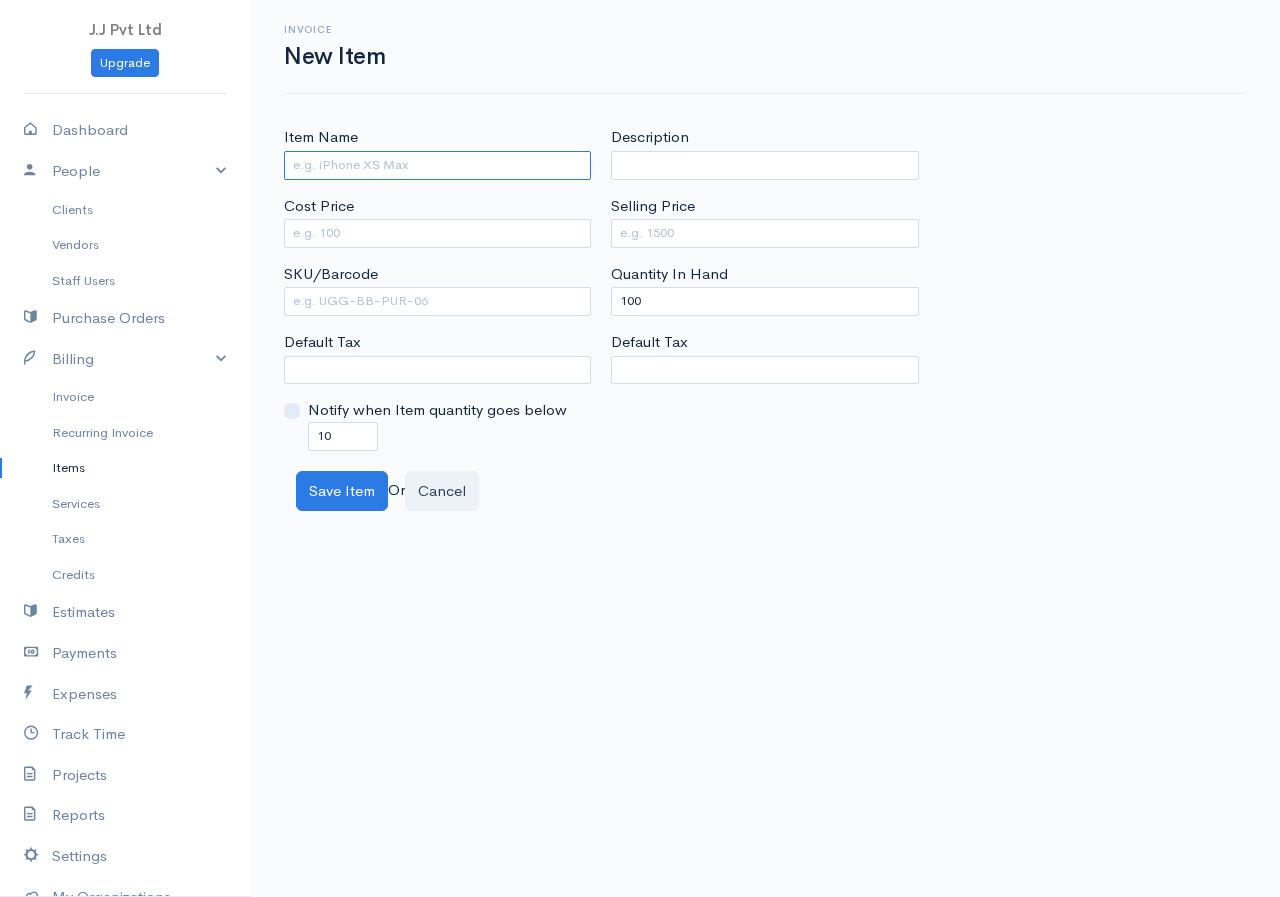 click on "Item Name" at bounding box center (437, 165) 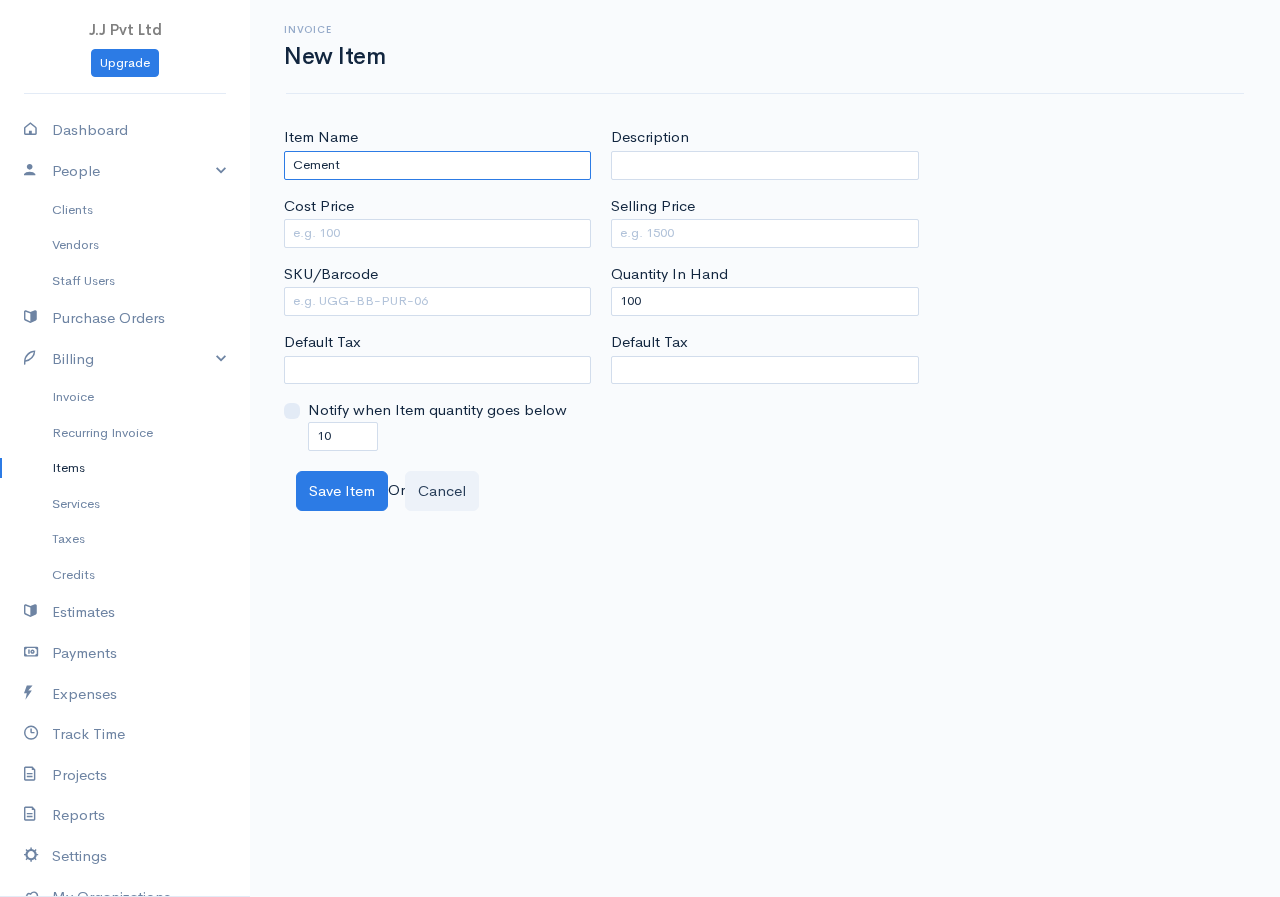 type on "Cement" 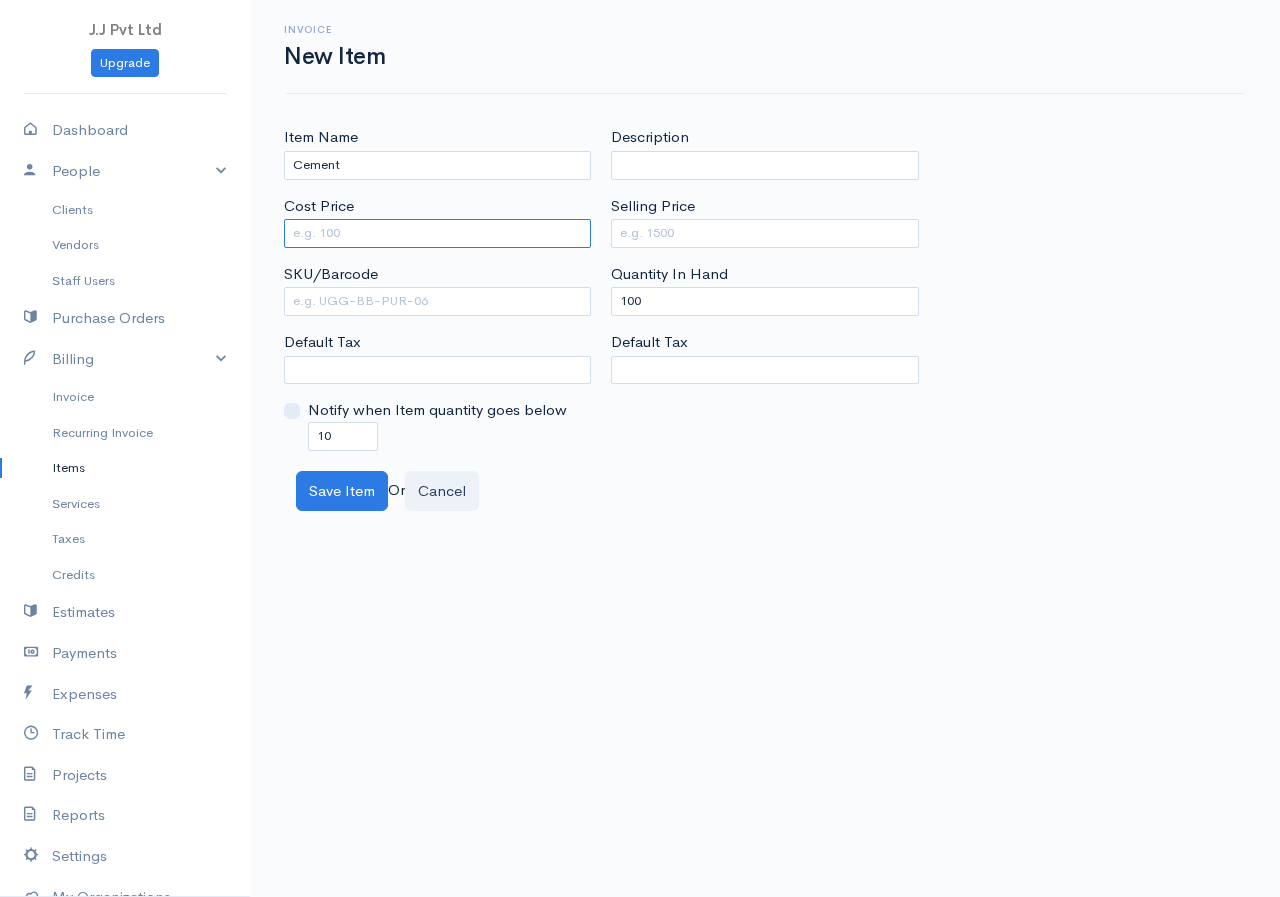 click on "Cost Price" at bounding box center [437, 233] 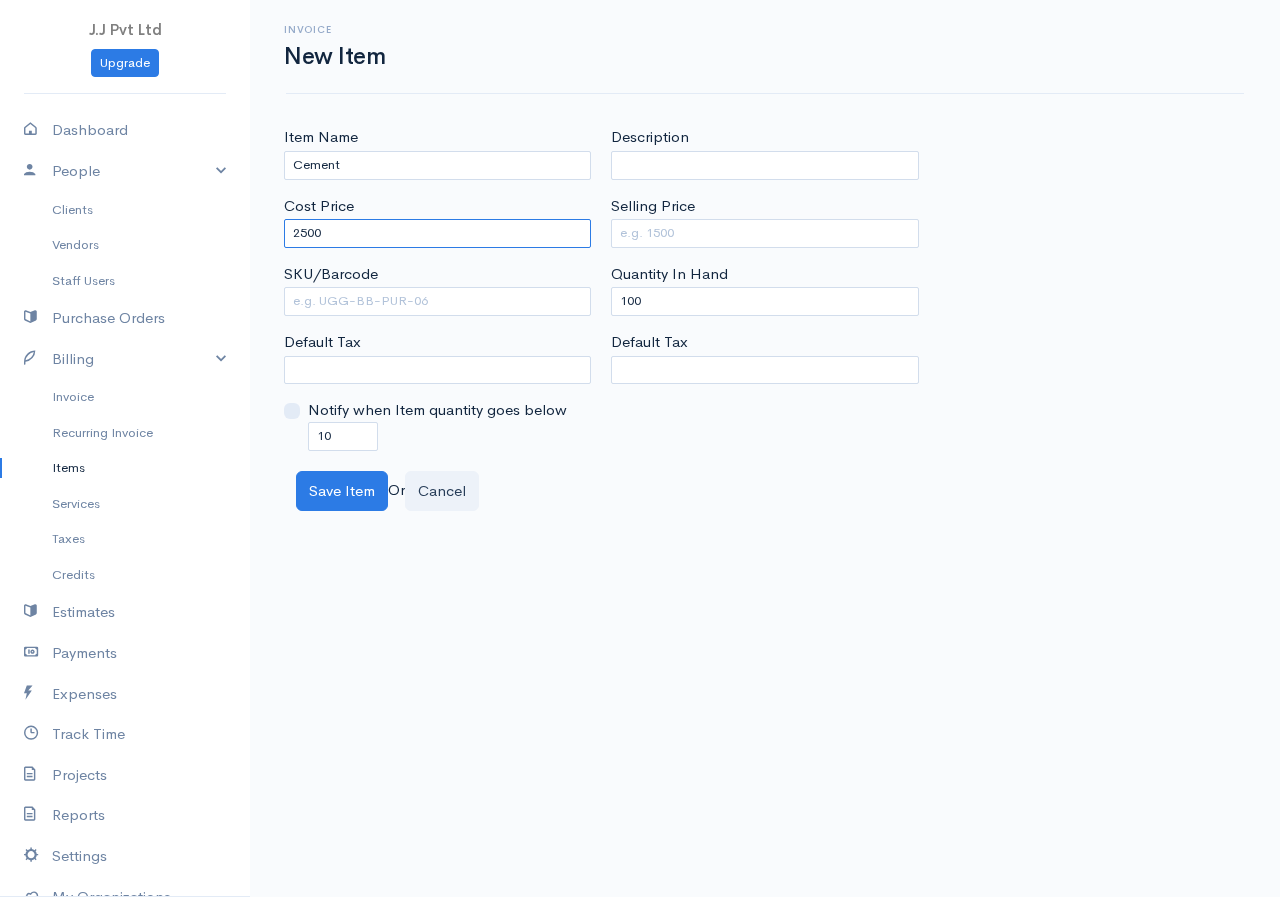 type on "2500" 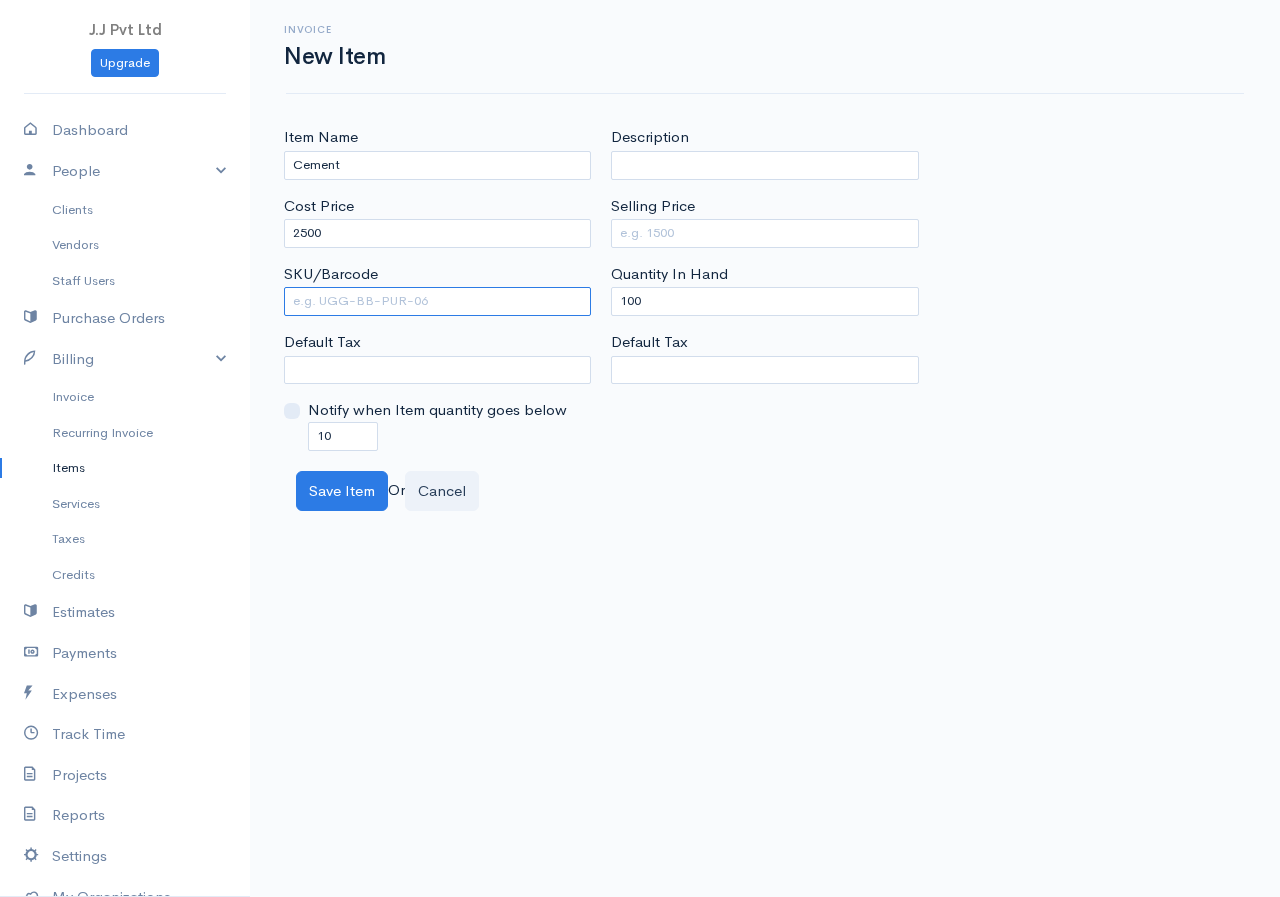 click on "SKU/Barcode" at bounding box center (437, 301) 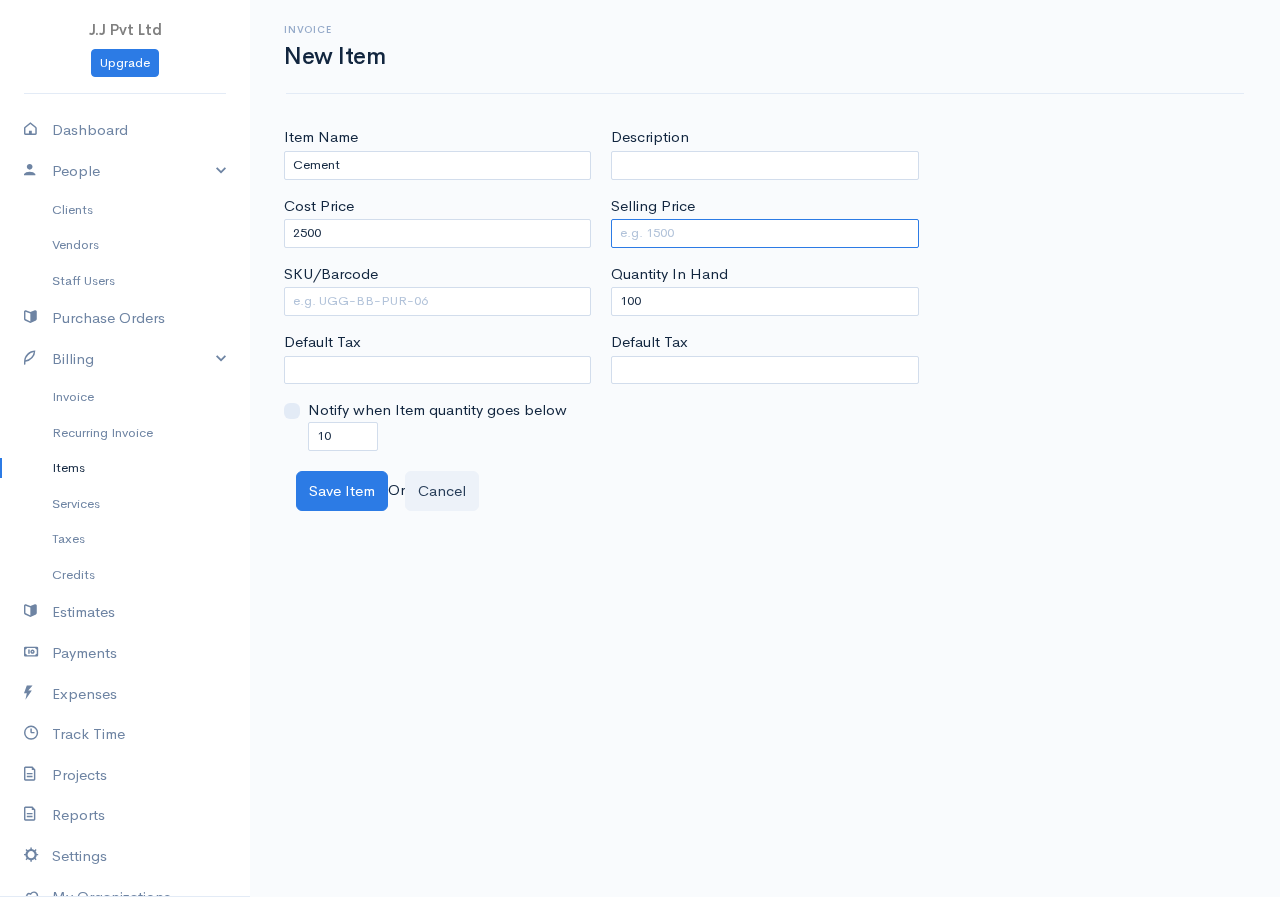 click on "Selling Price" at bounding box center (764, 233) 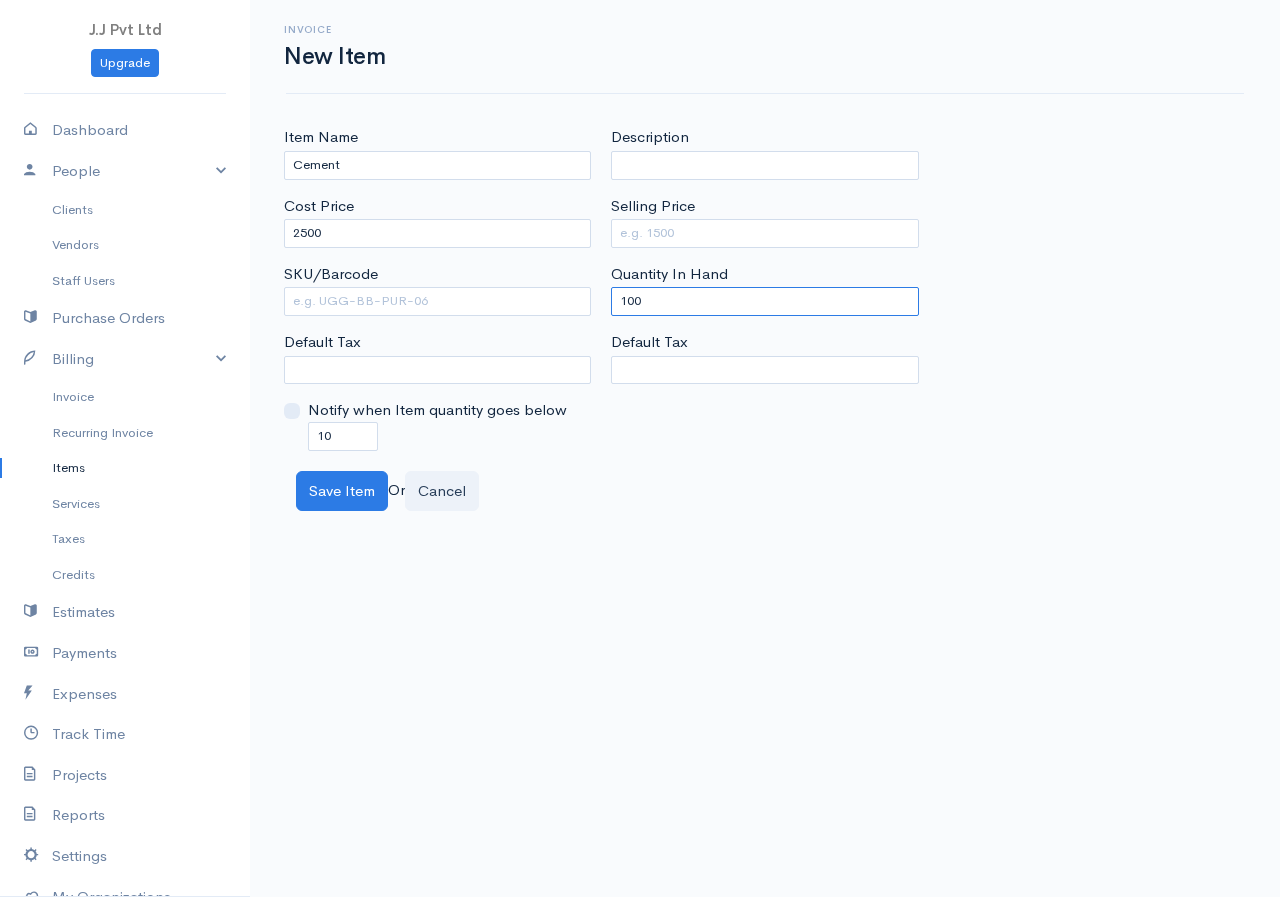drag, startPoint x: 684, startPoint y: 288, endPoint x: 573, endPoint y: 331, distance: 119.03781 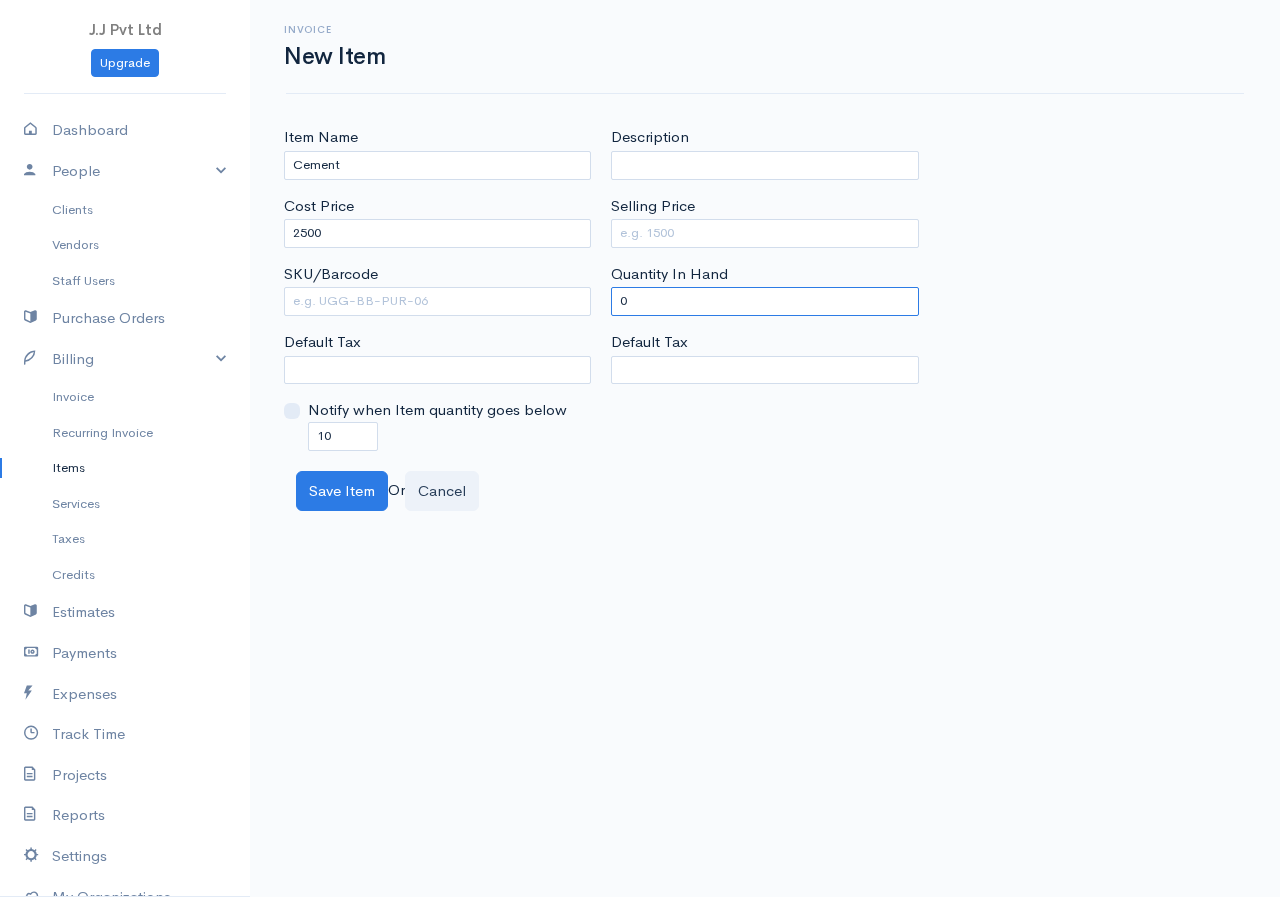 type on "0" 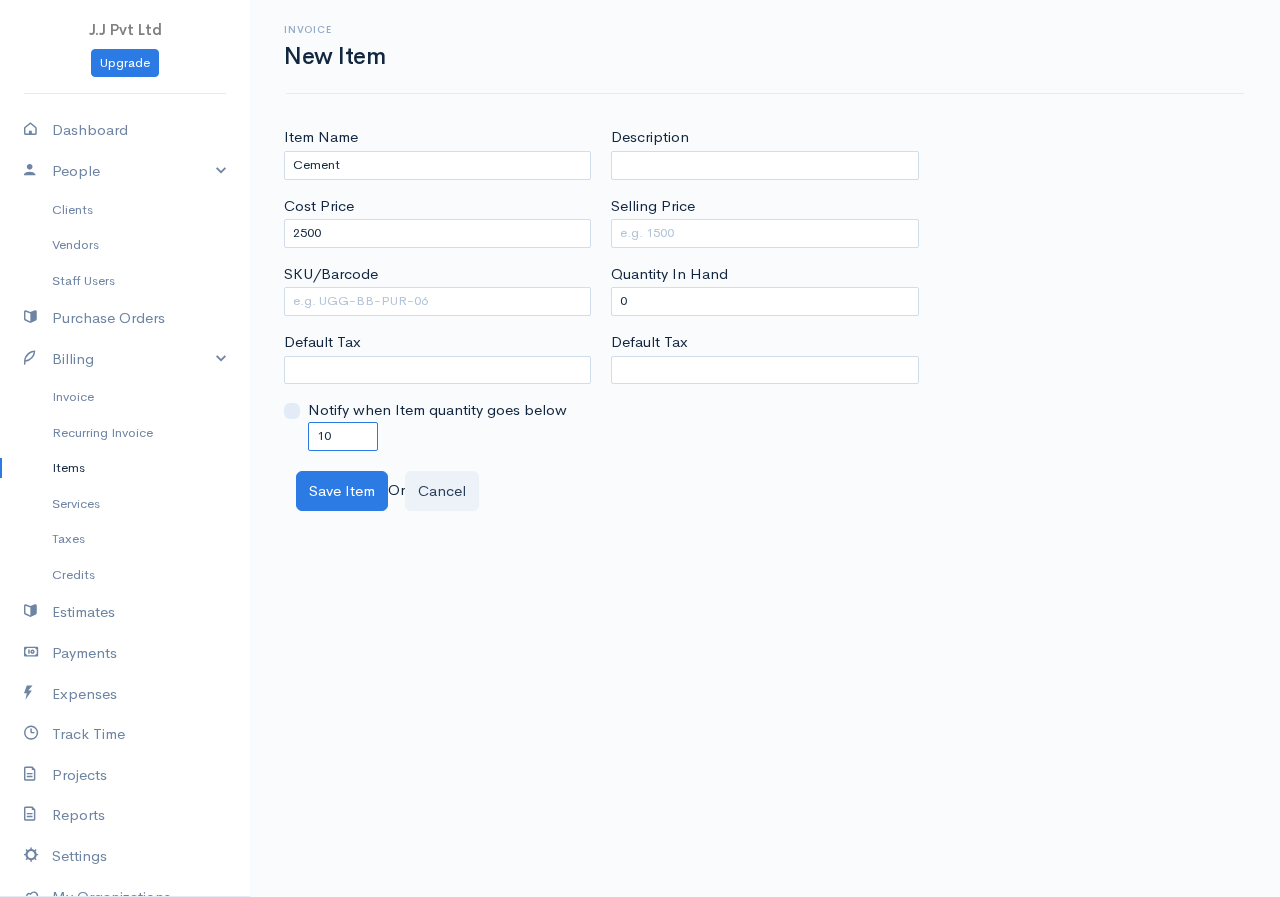 drag, startPoint x: 377, startPoint y: 427, endPoint x: 313, endPoint y: 460, distance: 72.00694 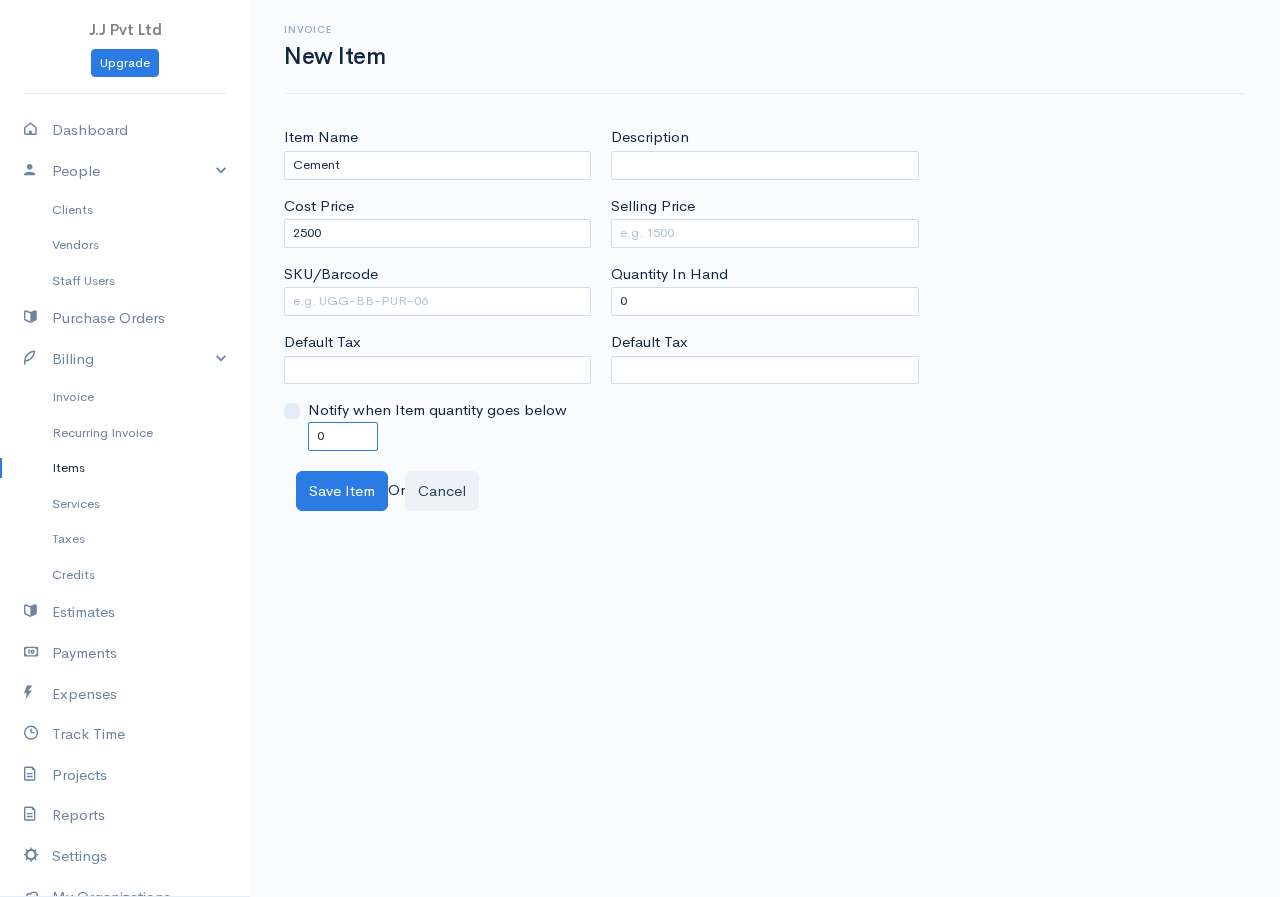 type on "0" 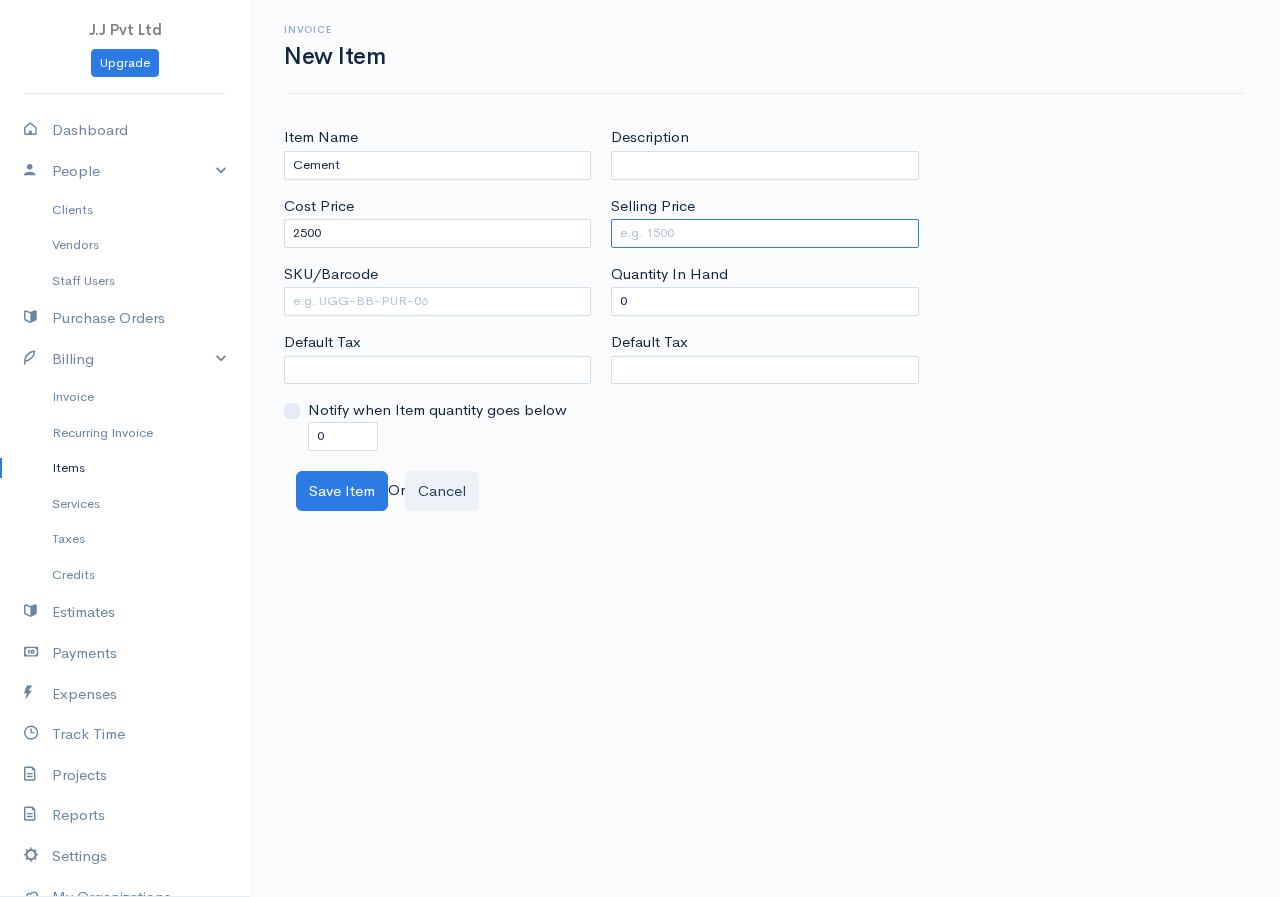 click on "Selling Price" at bounding box center (764, 233) 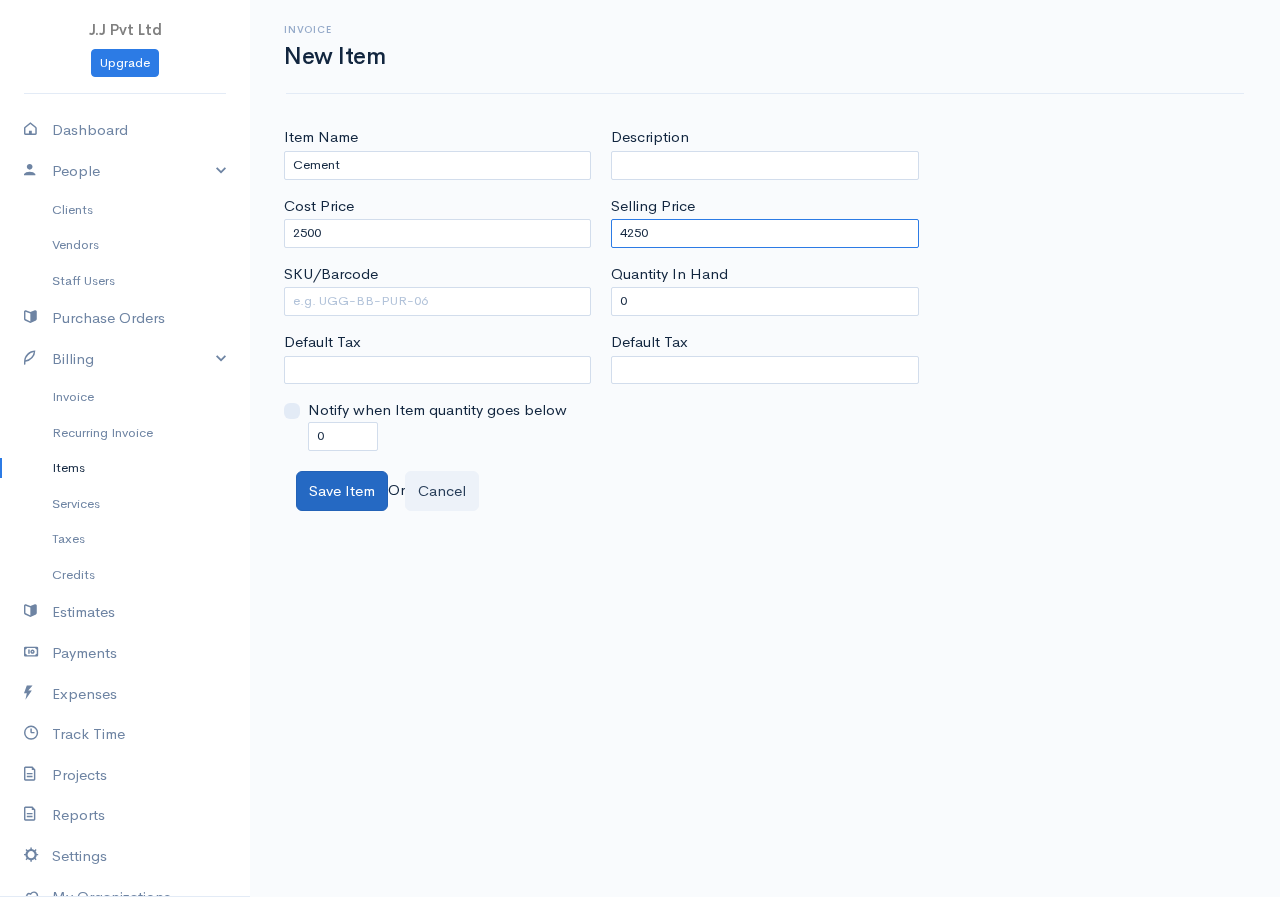 type on "4250" 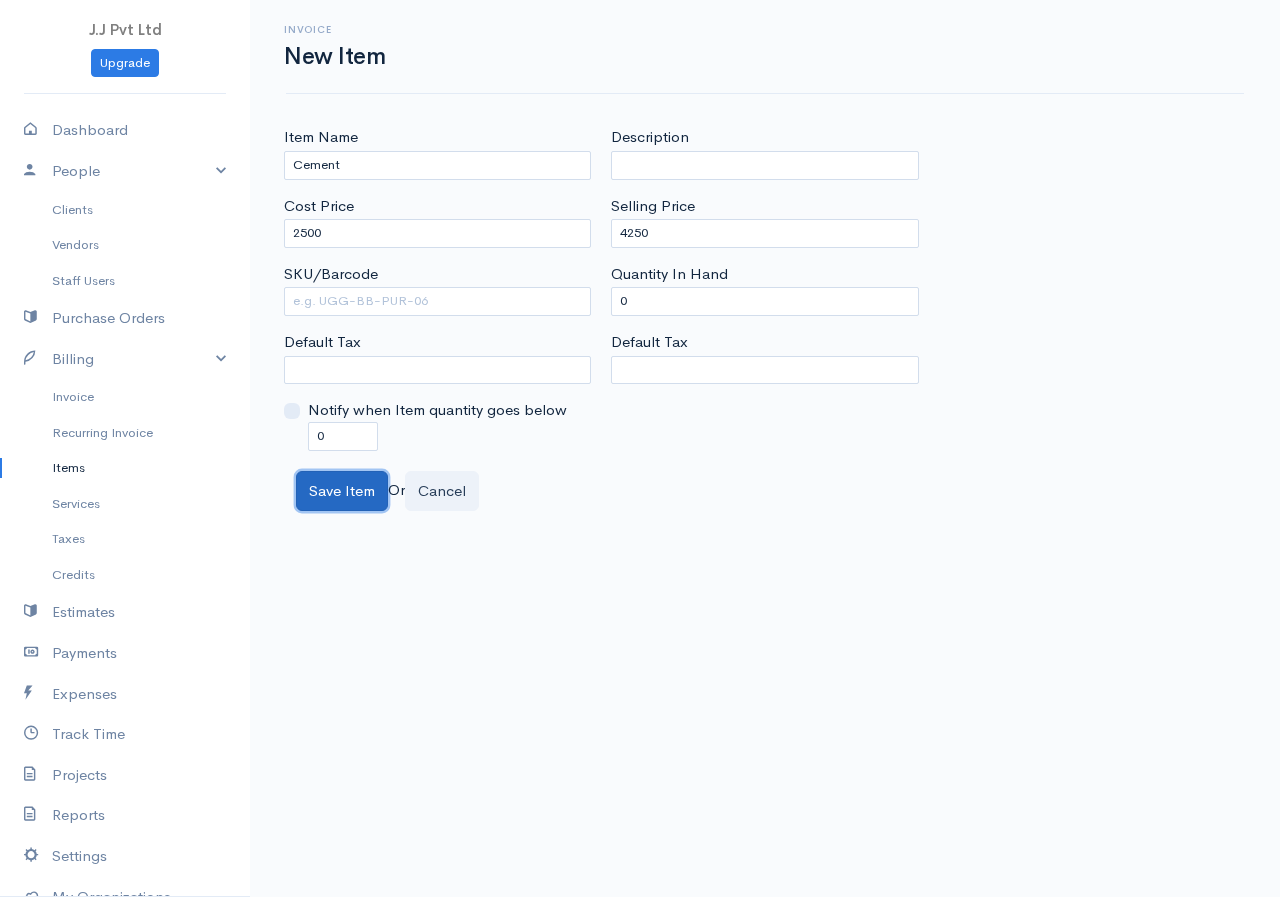 click on "Save Item" at bounding box center [342, 491] 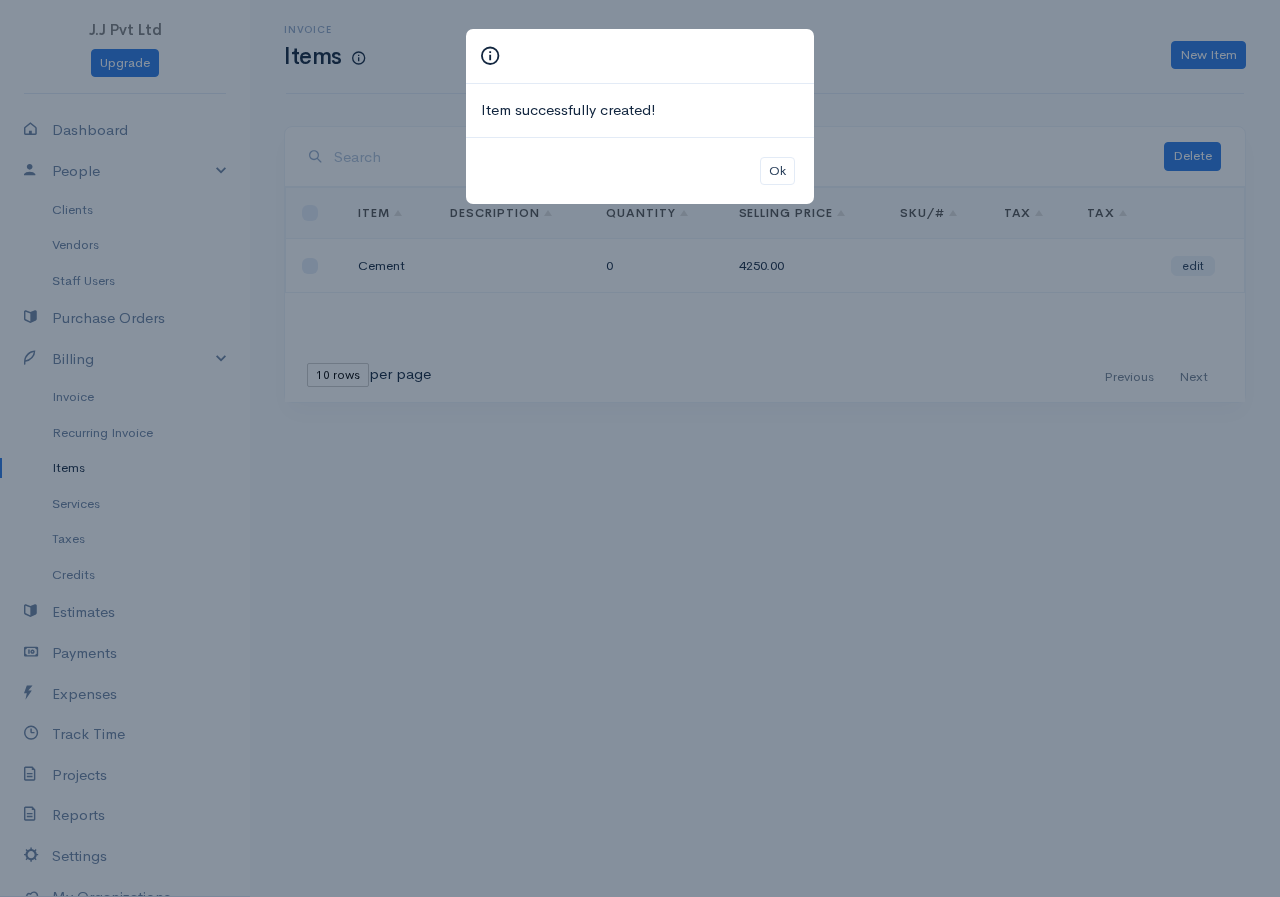click on "Item successfully created!
Ok" at bounding box center (640, 448) 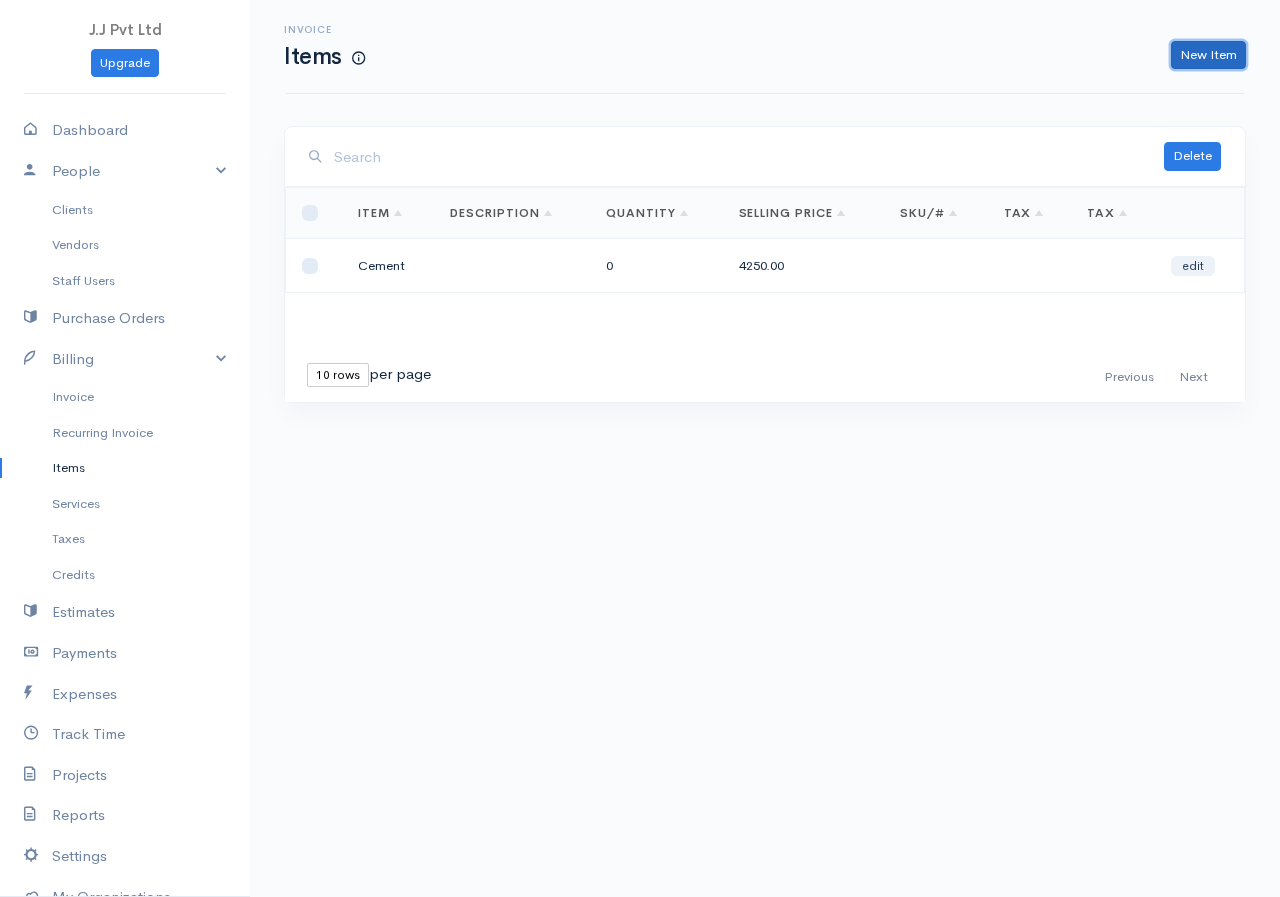 click on "New Item" at bounding box center [1208, 55] 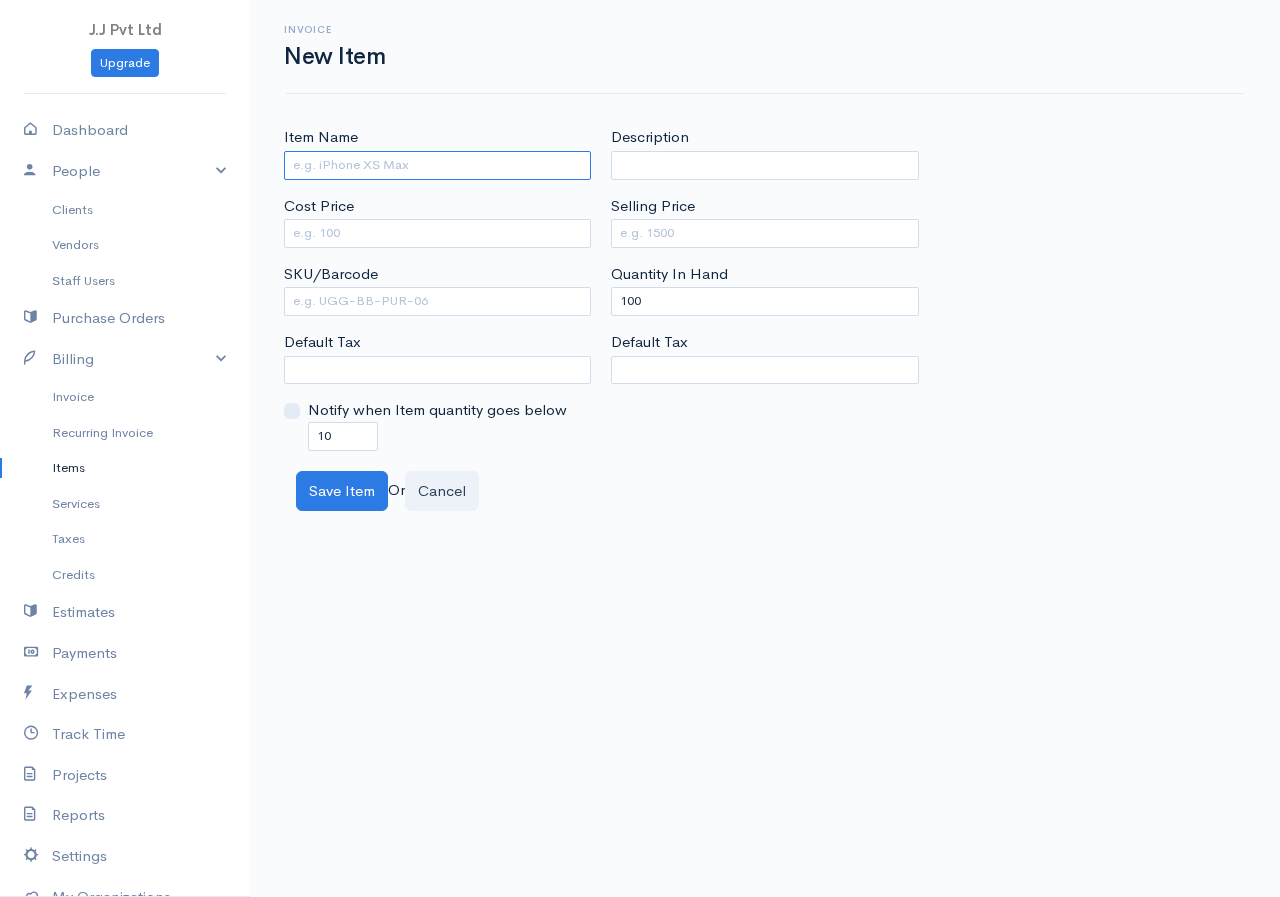 click on "Item Name" at bounding box center (437, 165) 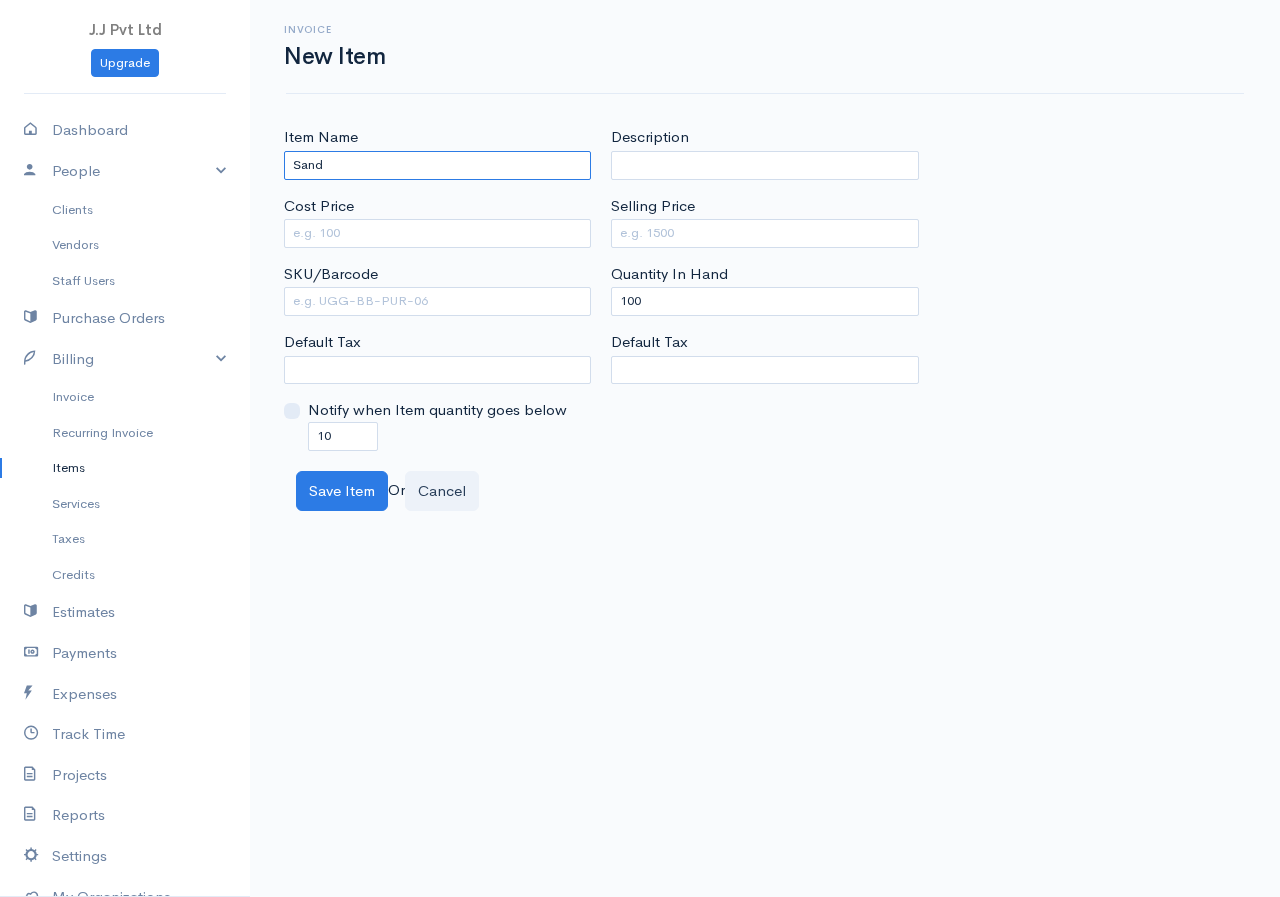 type on "Sand" 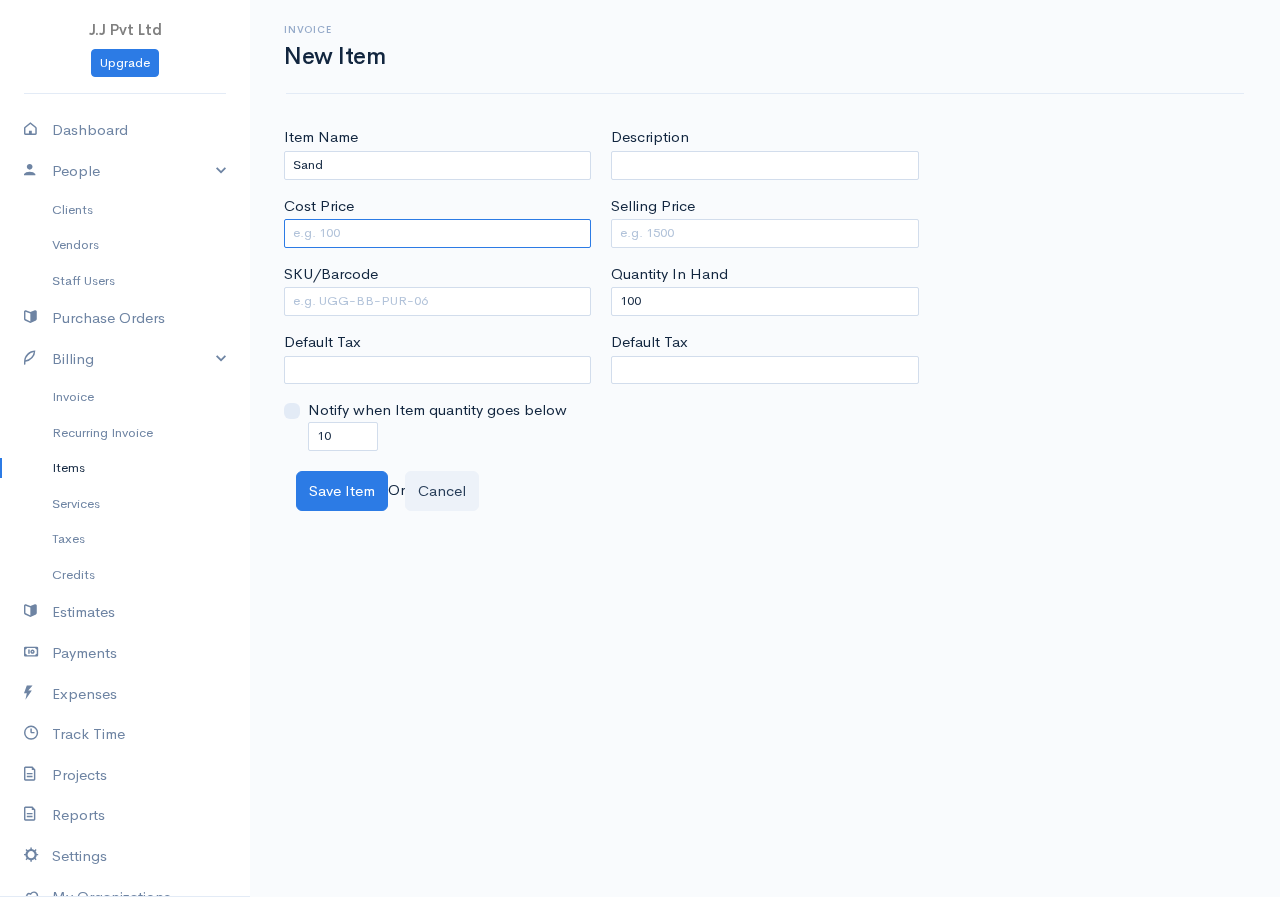 click on "Cost Price" at bounding box center (437, 233) 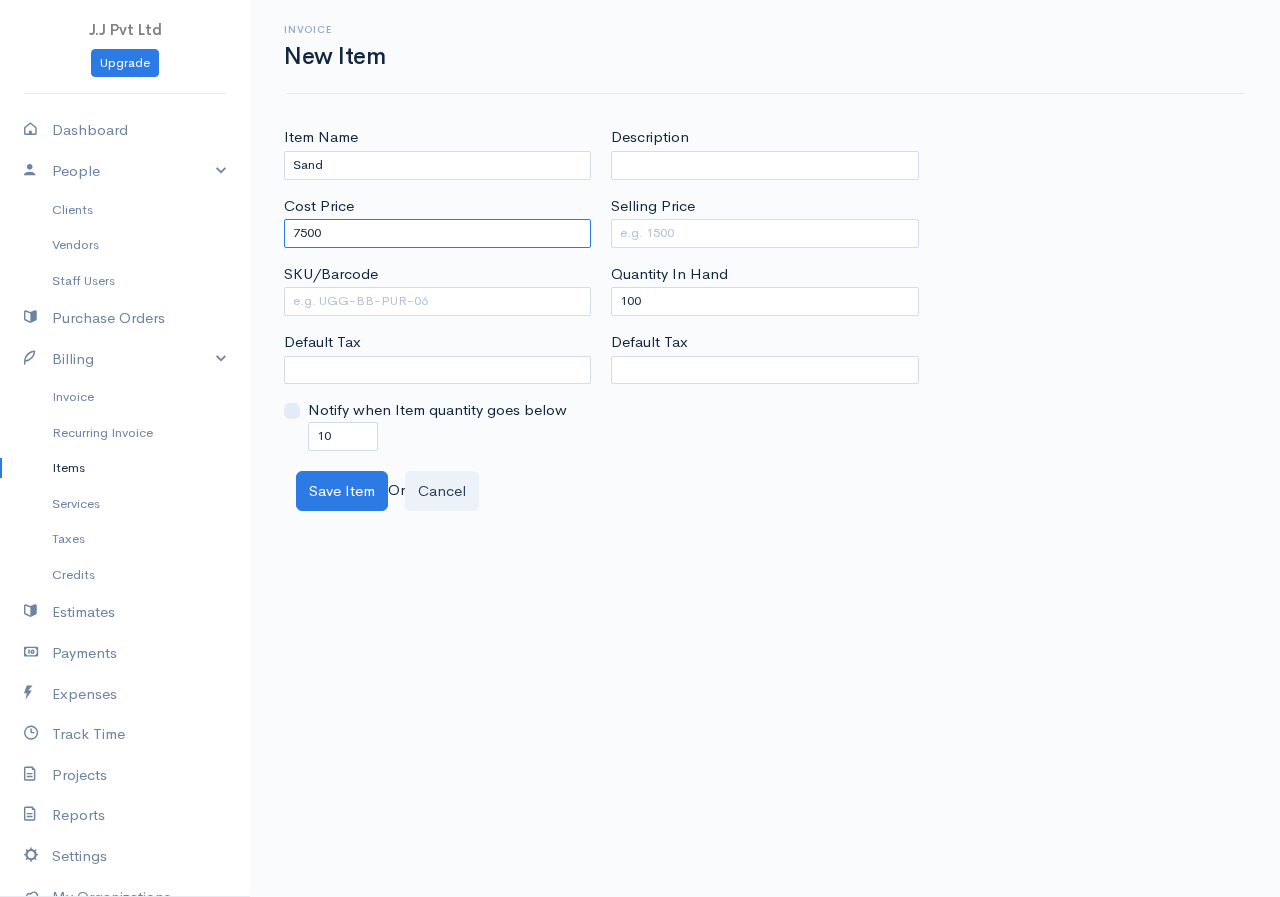 type on "7500" 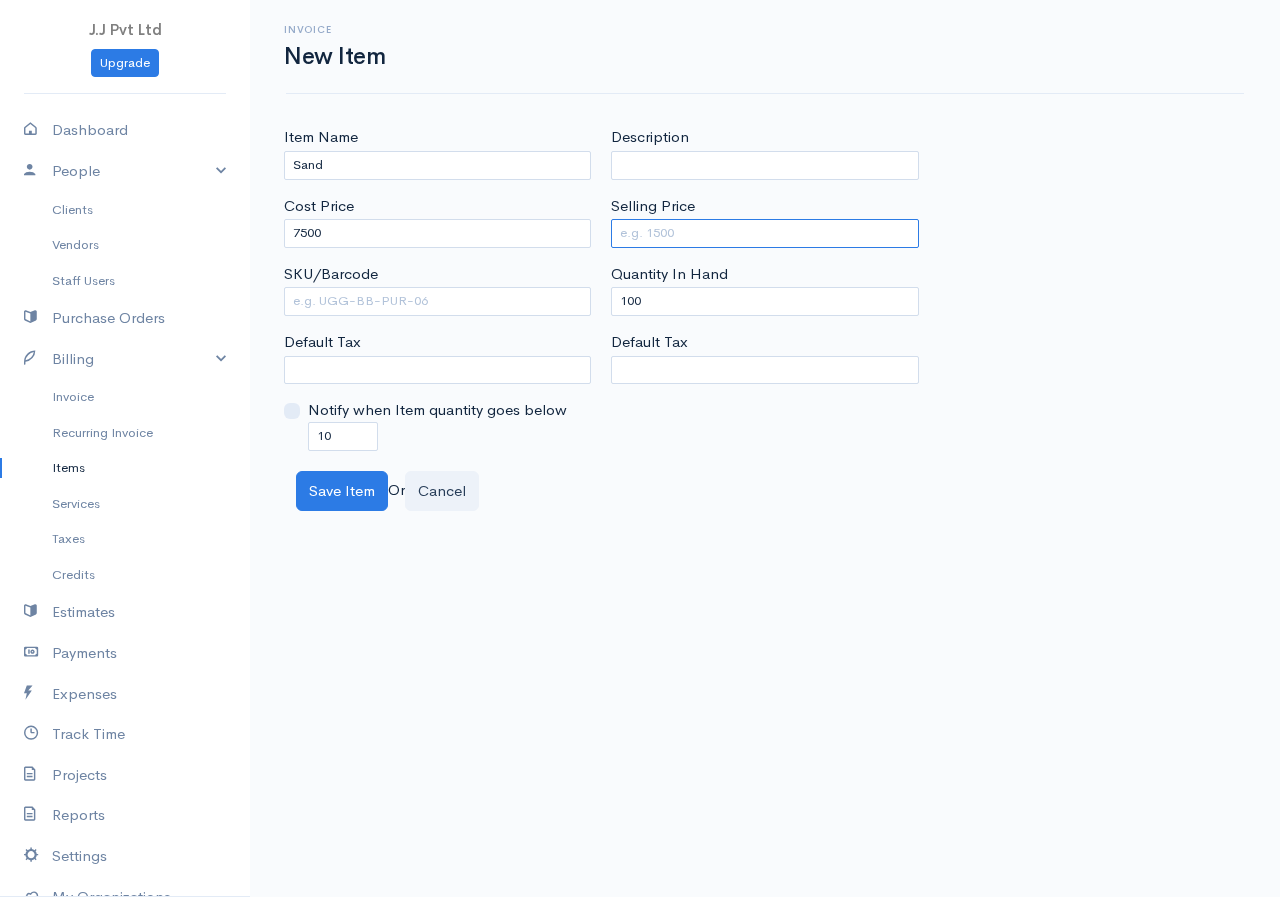 click on "Selling Price" at bounding box center (764, 233) 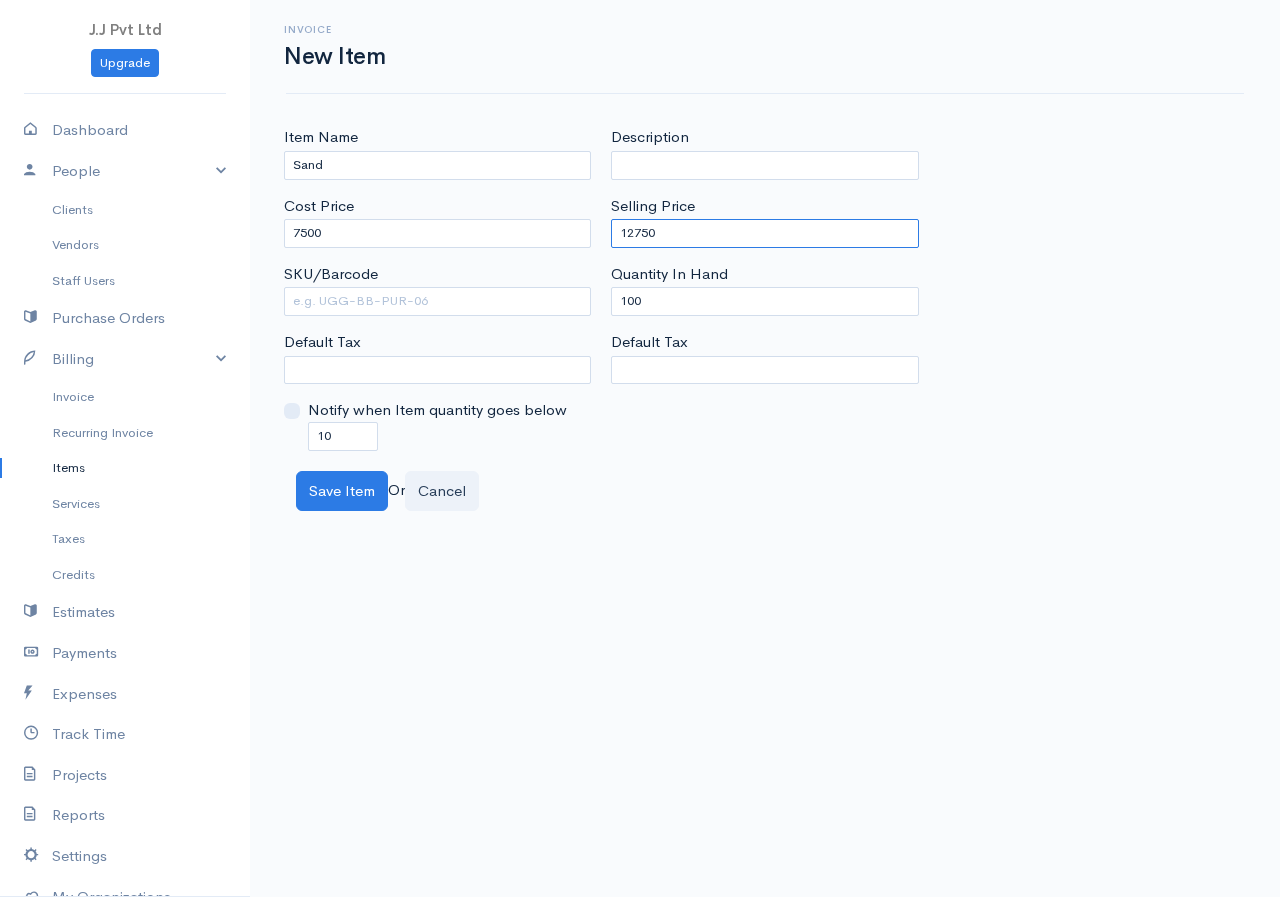 type on "12750" 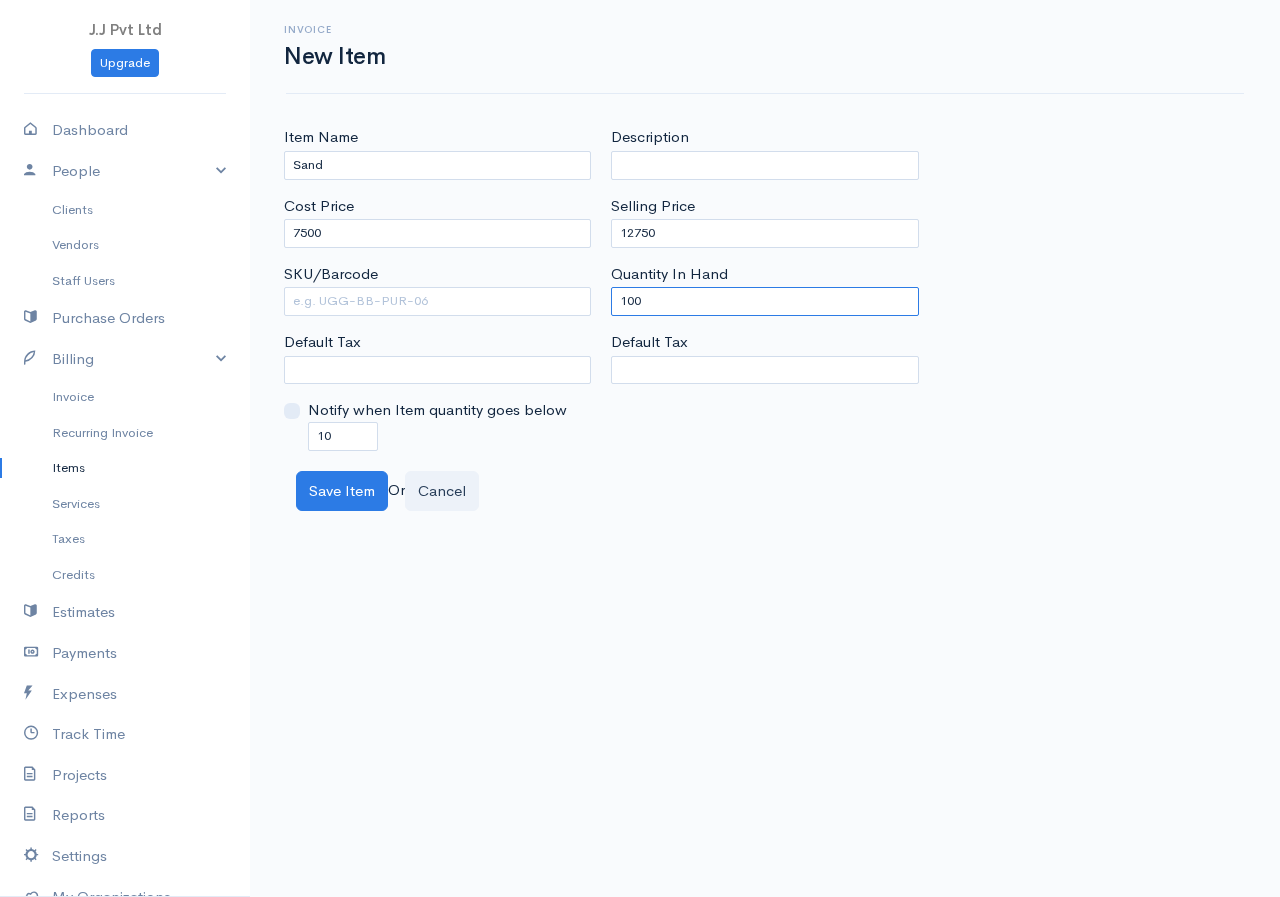 drag, startPoint x: 683, startPoint y: 297, endPoint x: 437, endPoint y: 302, distance: 246.05081 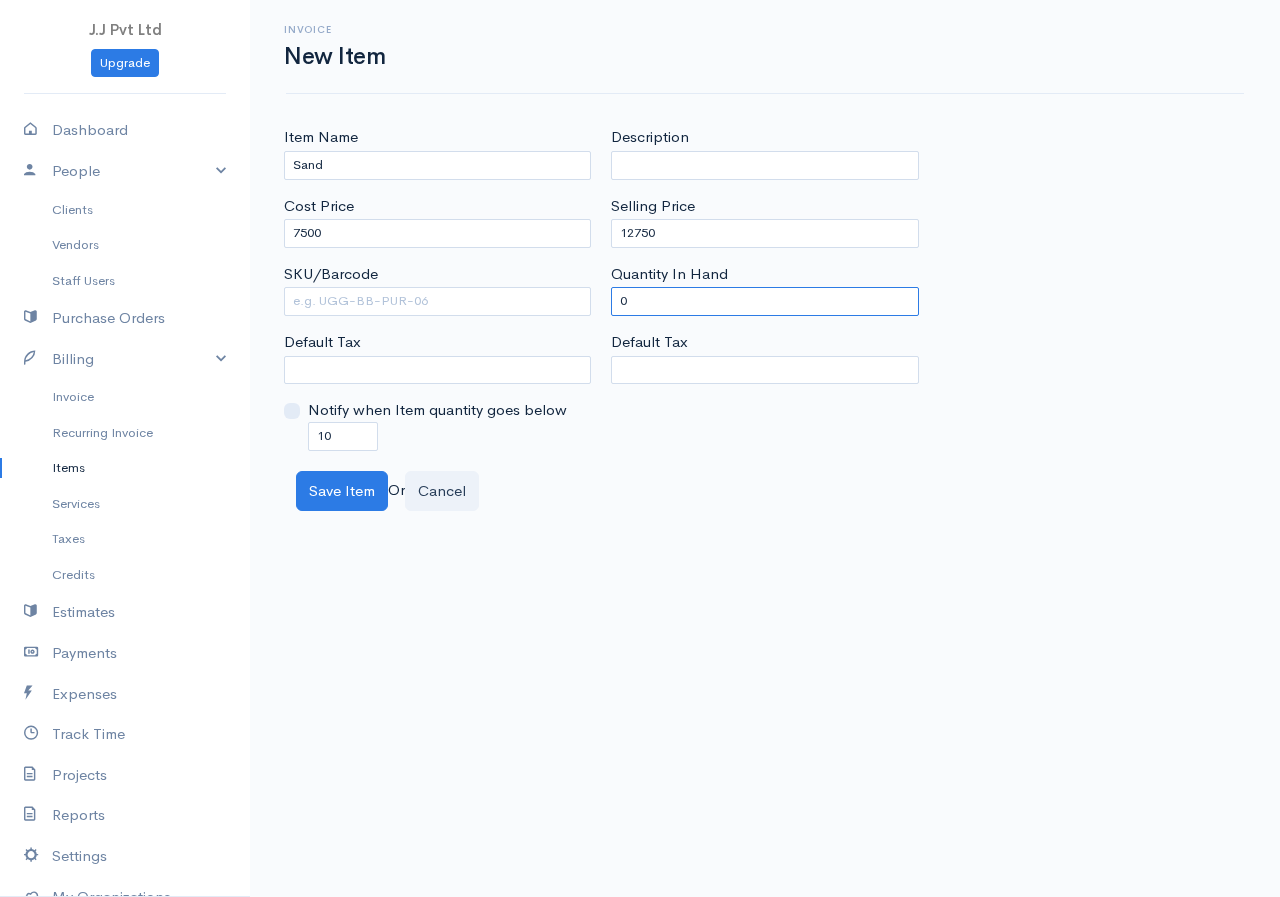 type on "0" 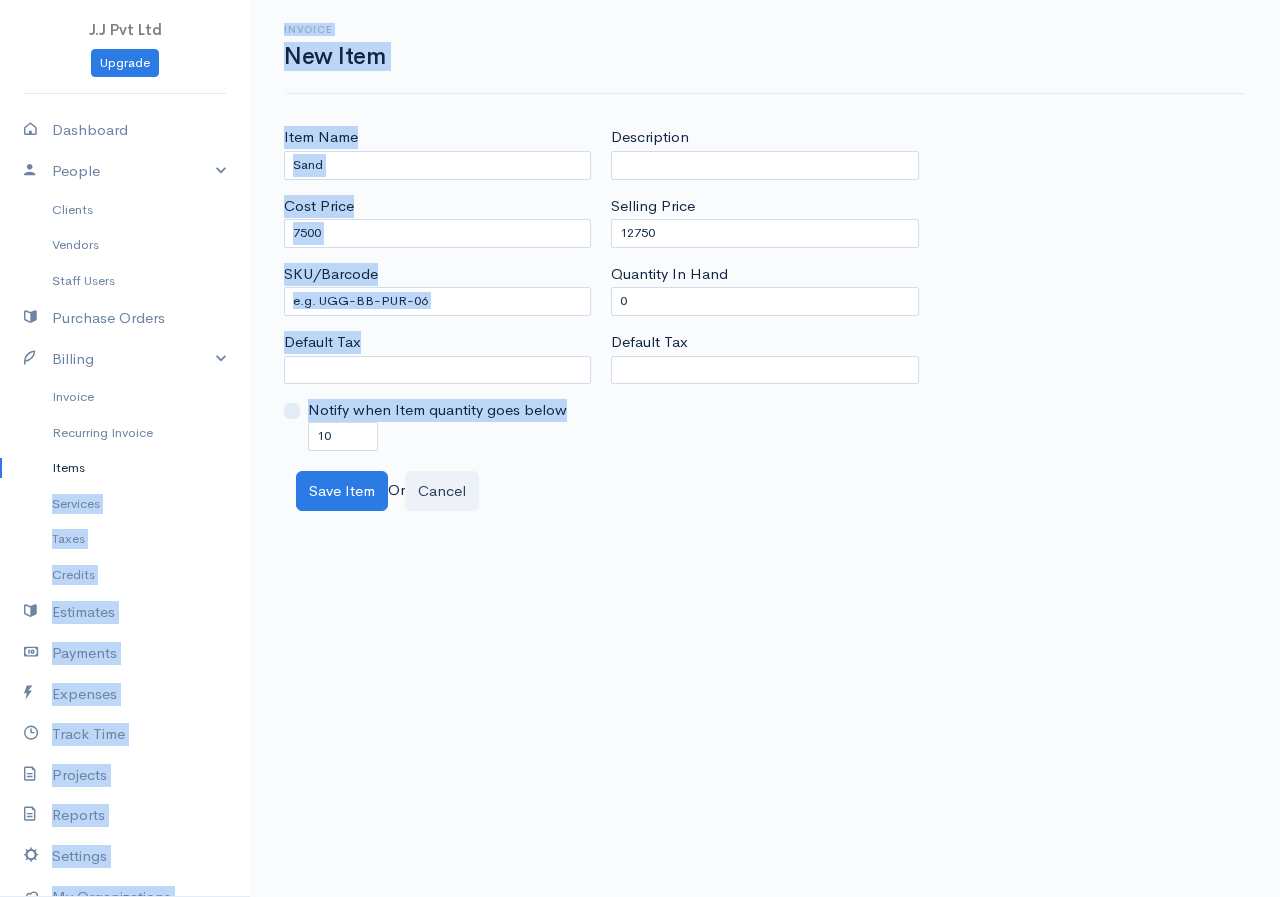 drag, startPoint x: 379, startPoint y: 433, endPoint x: 110, endPoint y: 473, distance: 271.9577 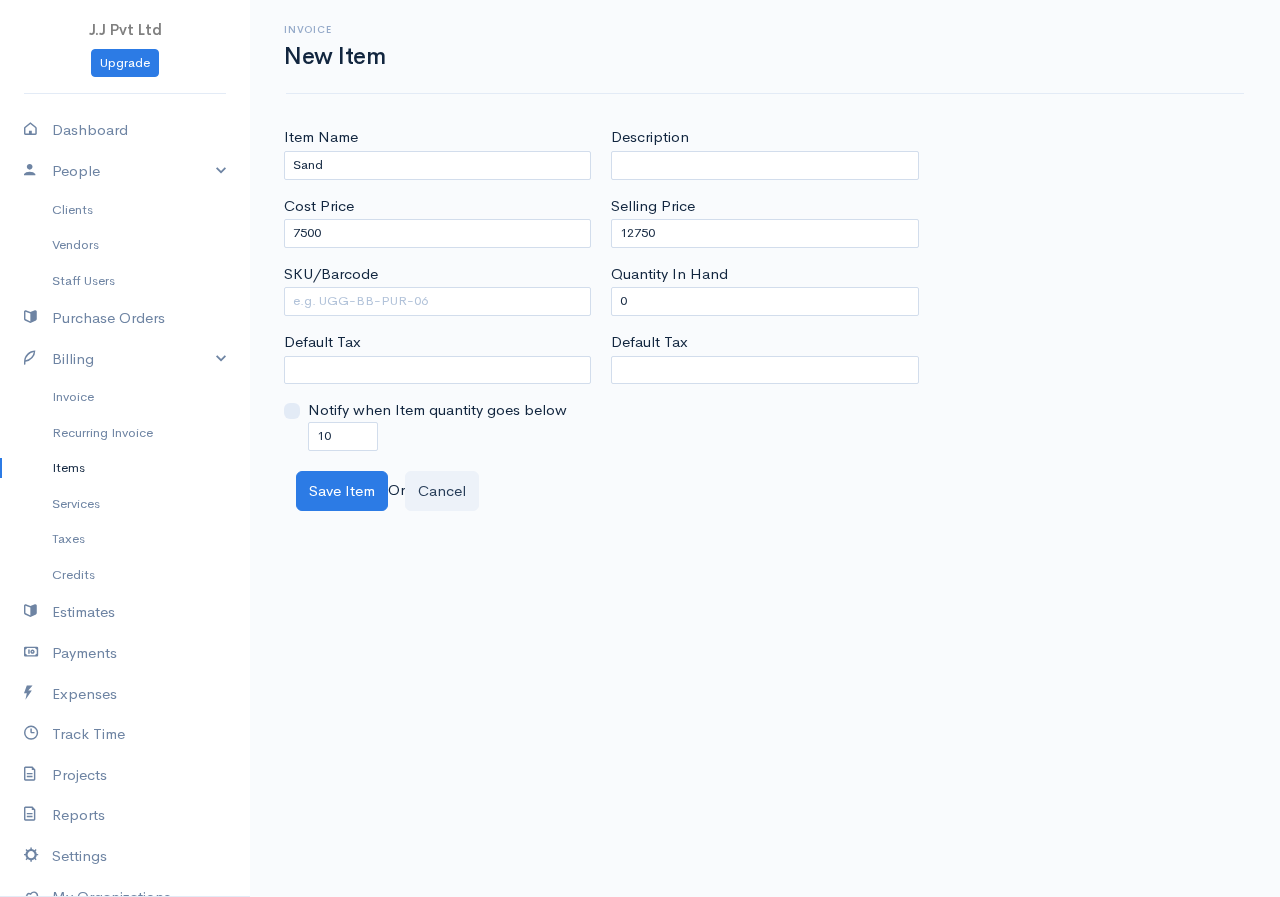 click on "J.J  Pvt Ltd
Upgrade
Dashboard
People
Clients
Vendors
Staff Users
Purchase Orders
Billing
Invoice
Recurring Invoice
Items
Services
Taxes
Credits
Estimates
Payments
Expenses
Track Time
Projects
Reports
Settings
My Organizations
Logout
Help
@CloudBooksApp 2022
Invoice
New Item
Item Name Sand Cost Price 7500 SKU/Barcode Default Tax Notify when Item quantity goes below 10 Description Selling Price 12750 Quantity In Hand 0 Default Tax Save Item   Or   Cancel" at bounding box center (640, 448) 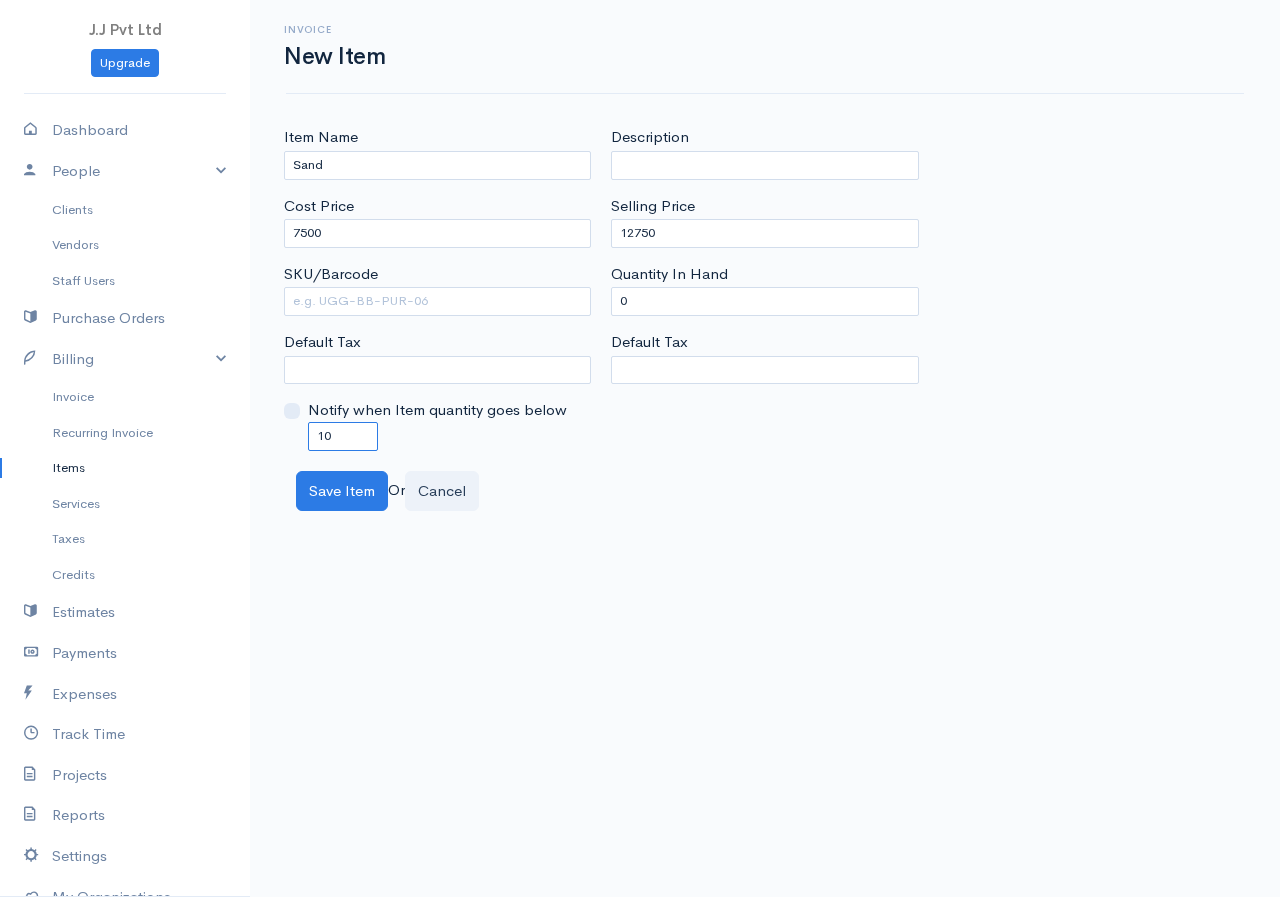 drag, startPoint x: 362, startPoint y: 438, endPoint x: 162, endPoint y: 460, distance: 201.20636 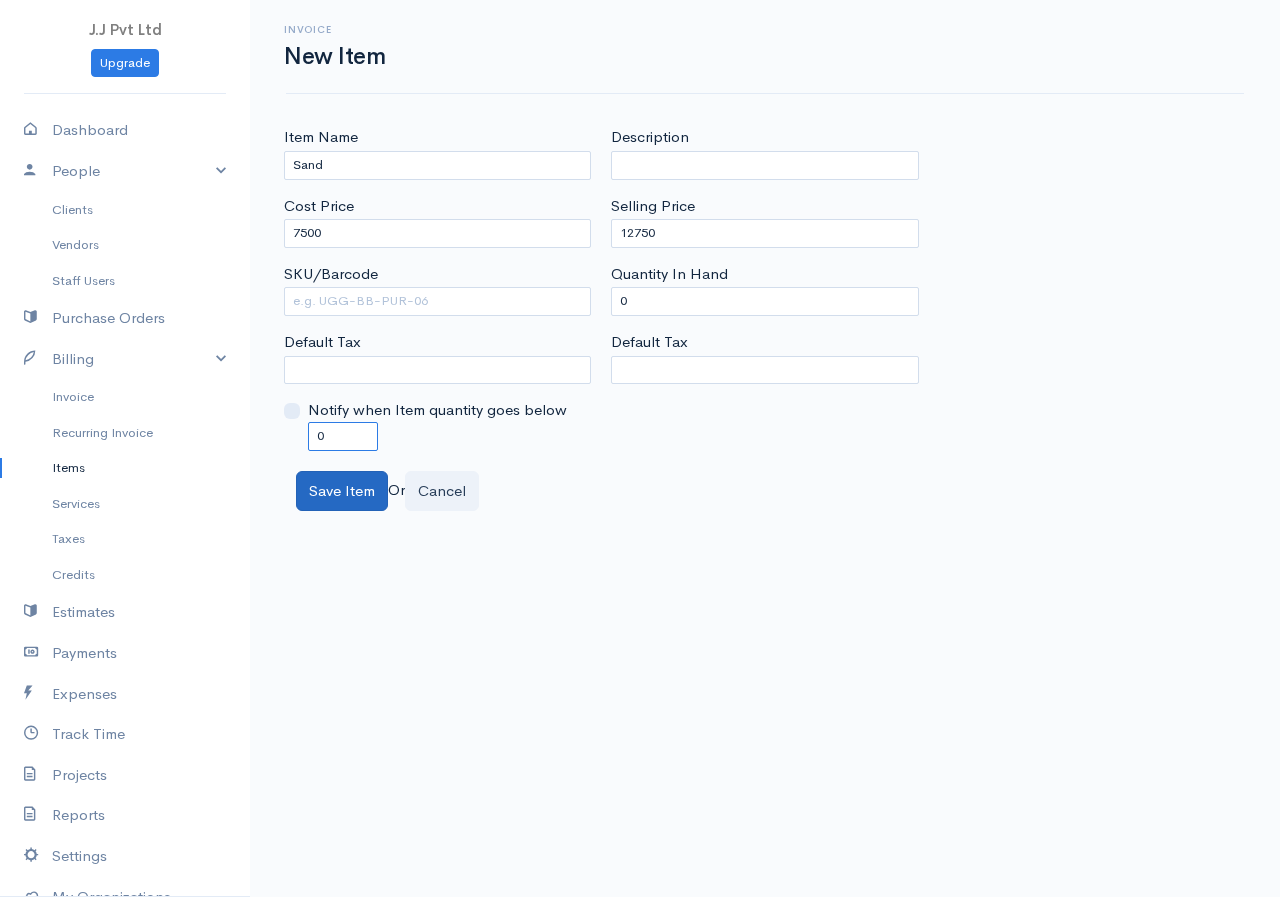 type on "0" 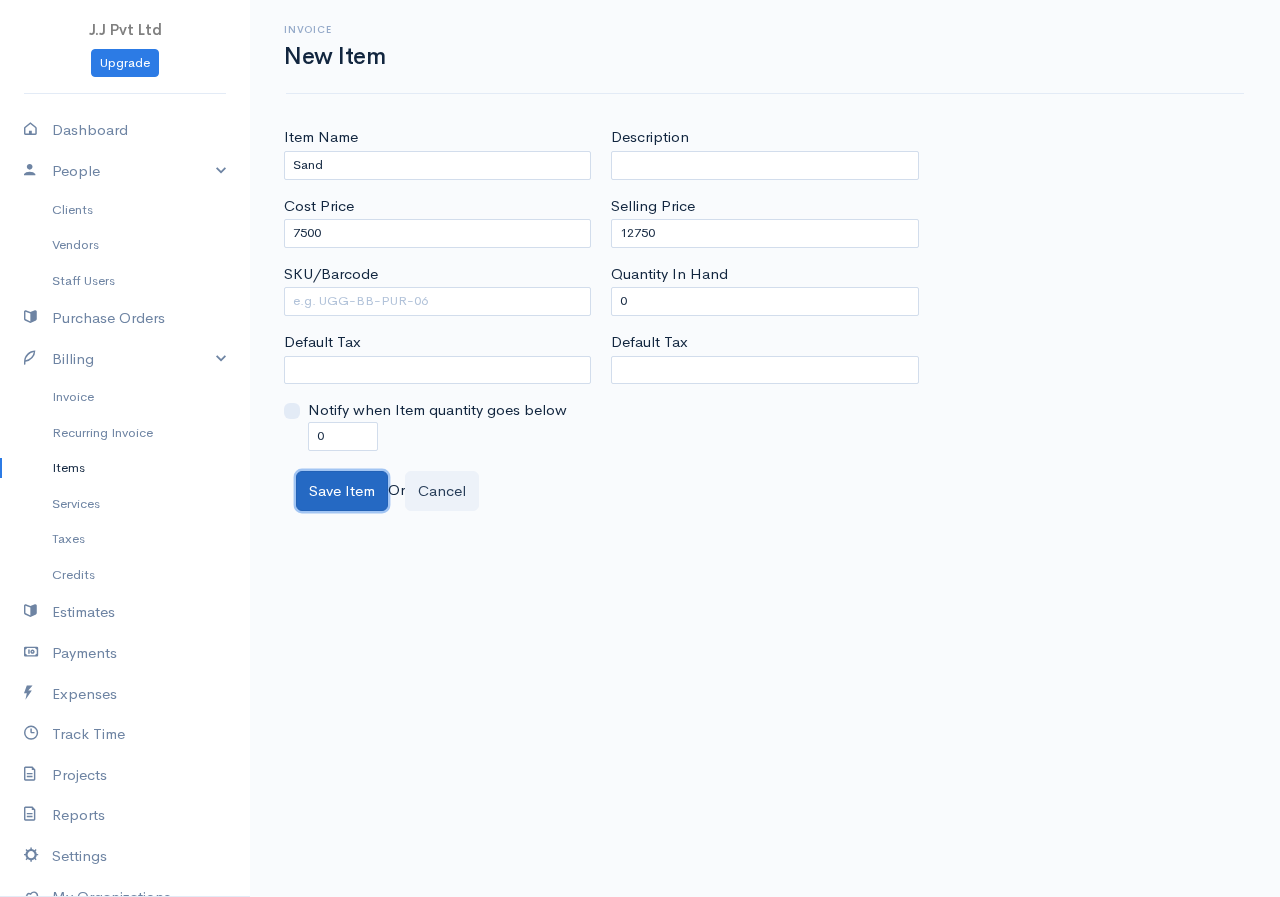 click on "Save Item" at bounding box center [342, 491] 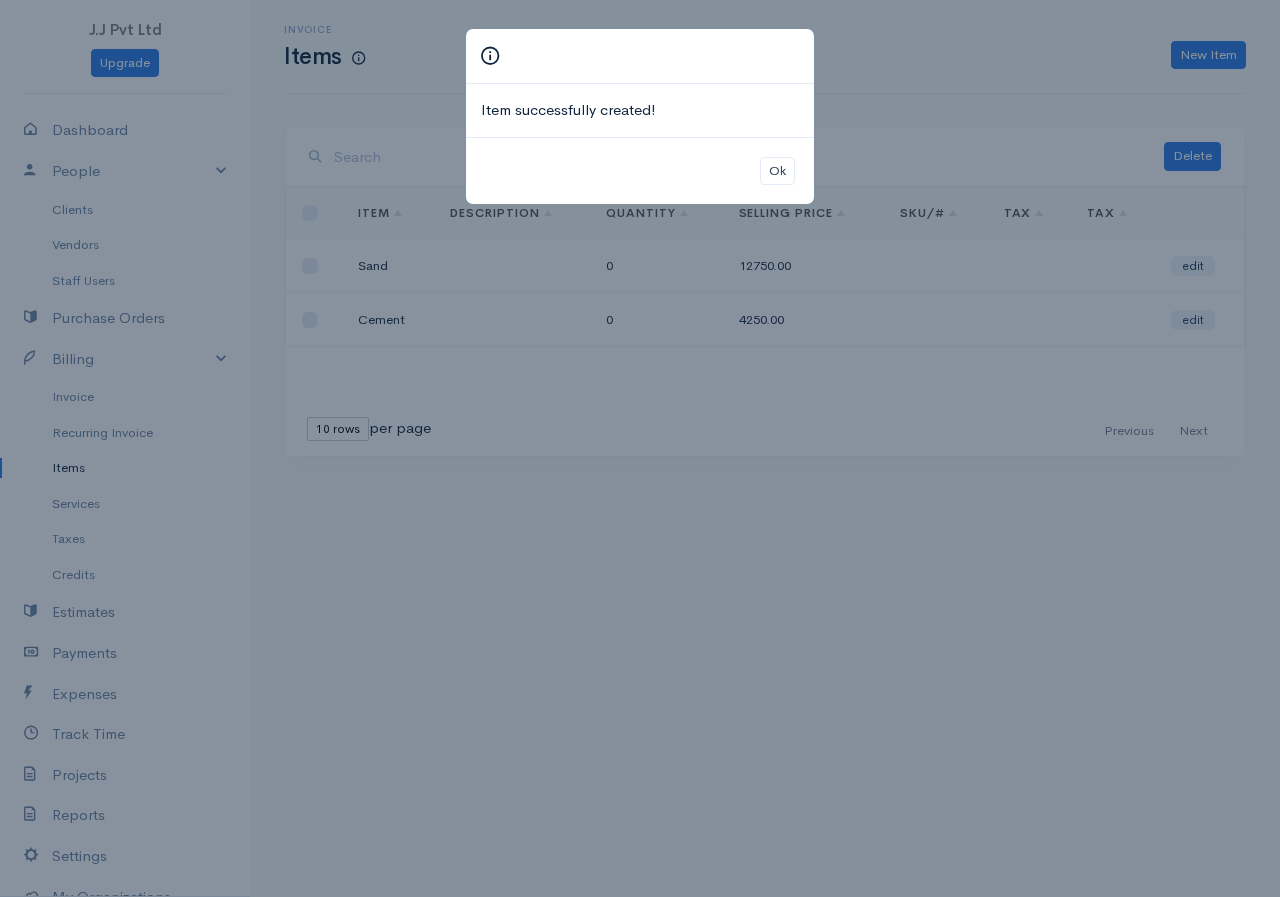 click on "Item successfully created!
Ok" at bounding box center [640, 448] 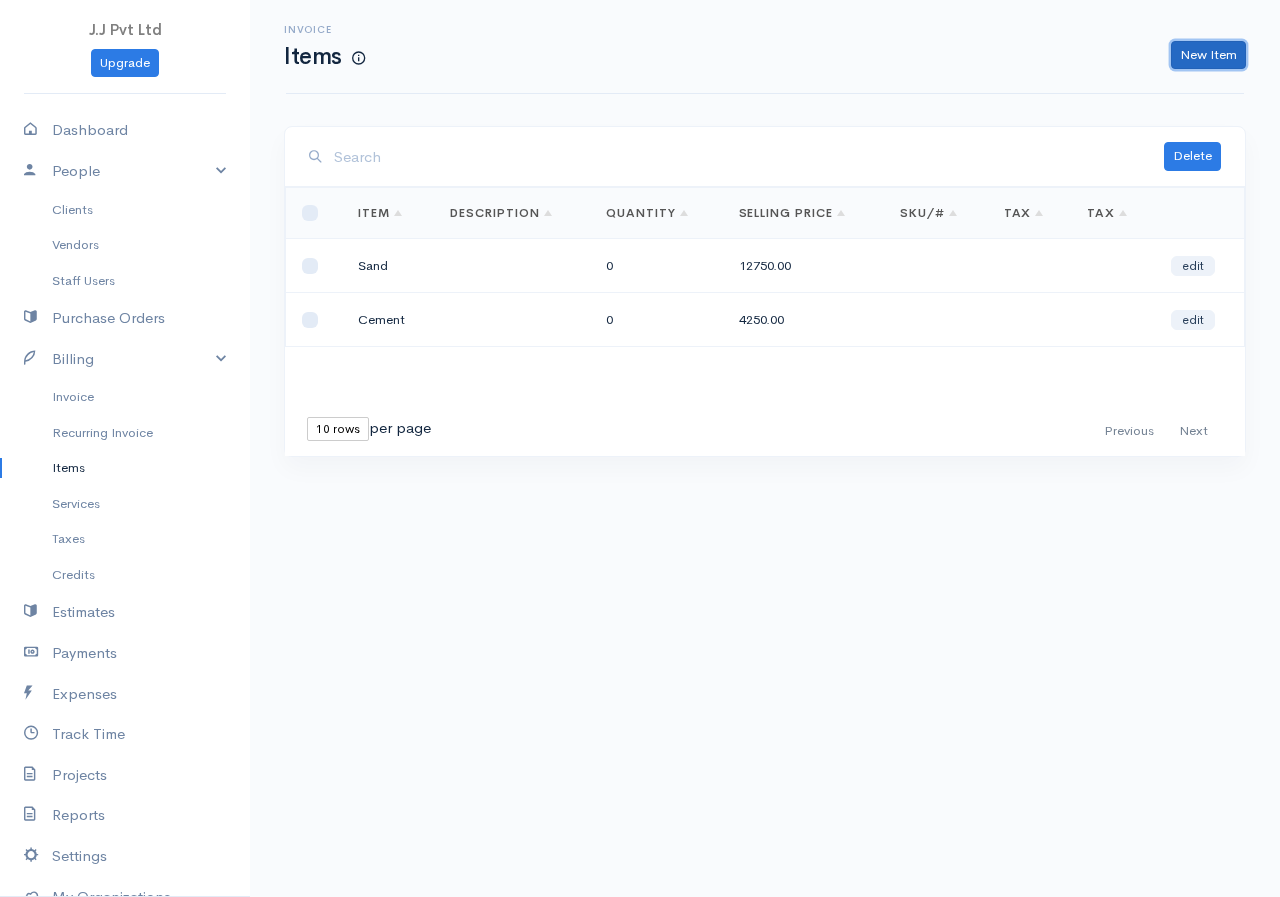 click on "New Item" at bounding box center (1208, 55) 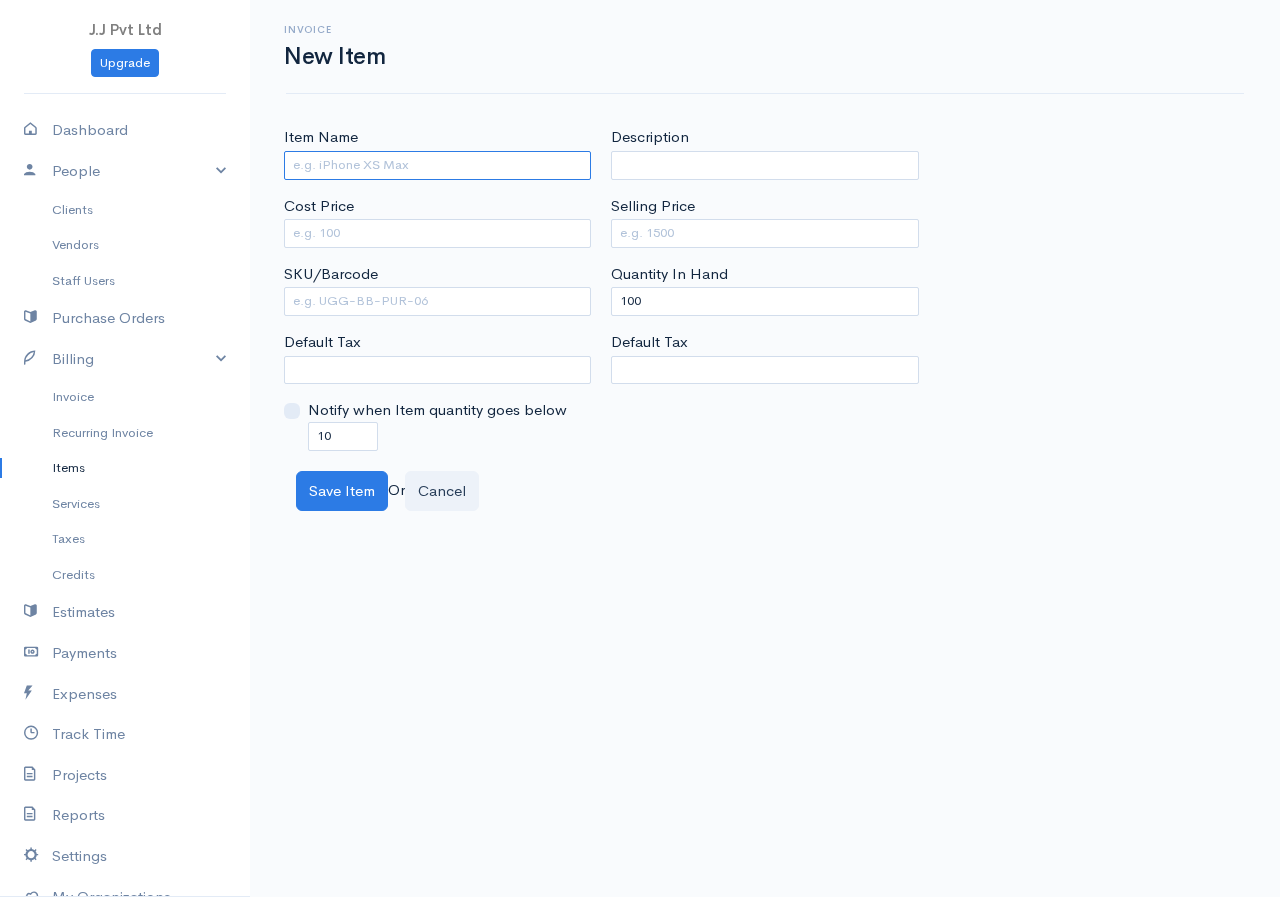 click on "Item Name" at bounding box center [437, 165] 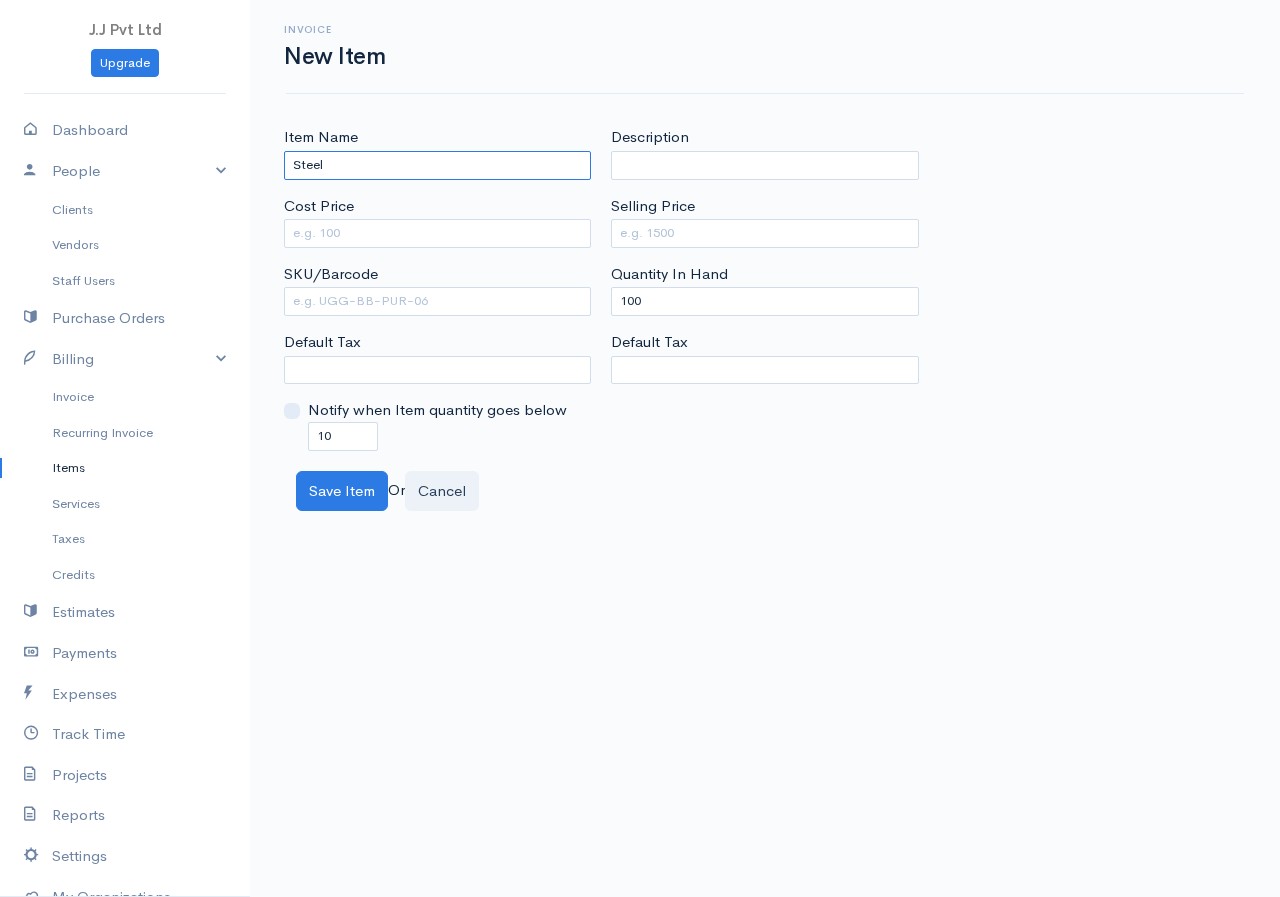 type on "Steel" 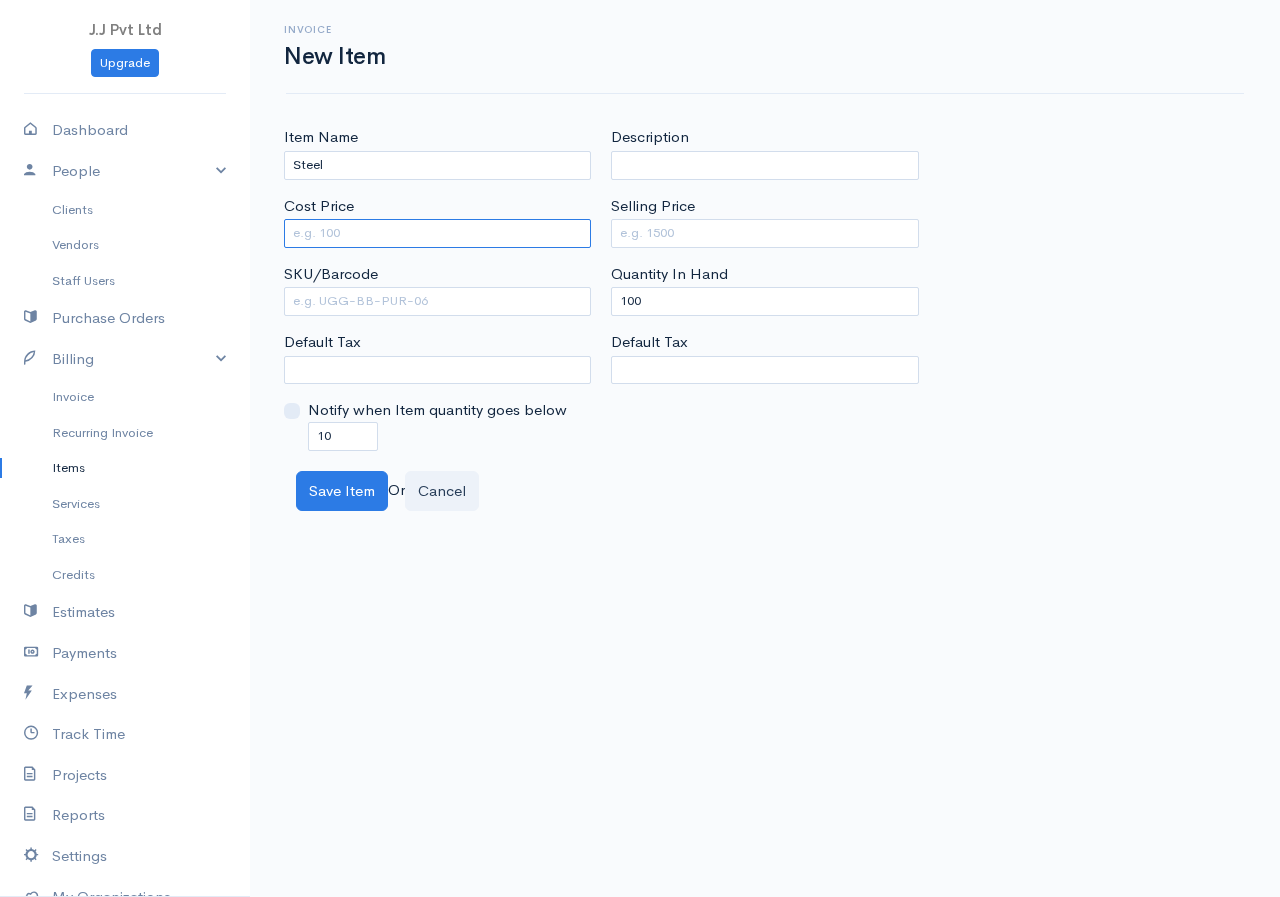 click on "Cost Price" at bounding box center [437, 233] 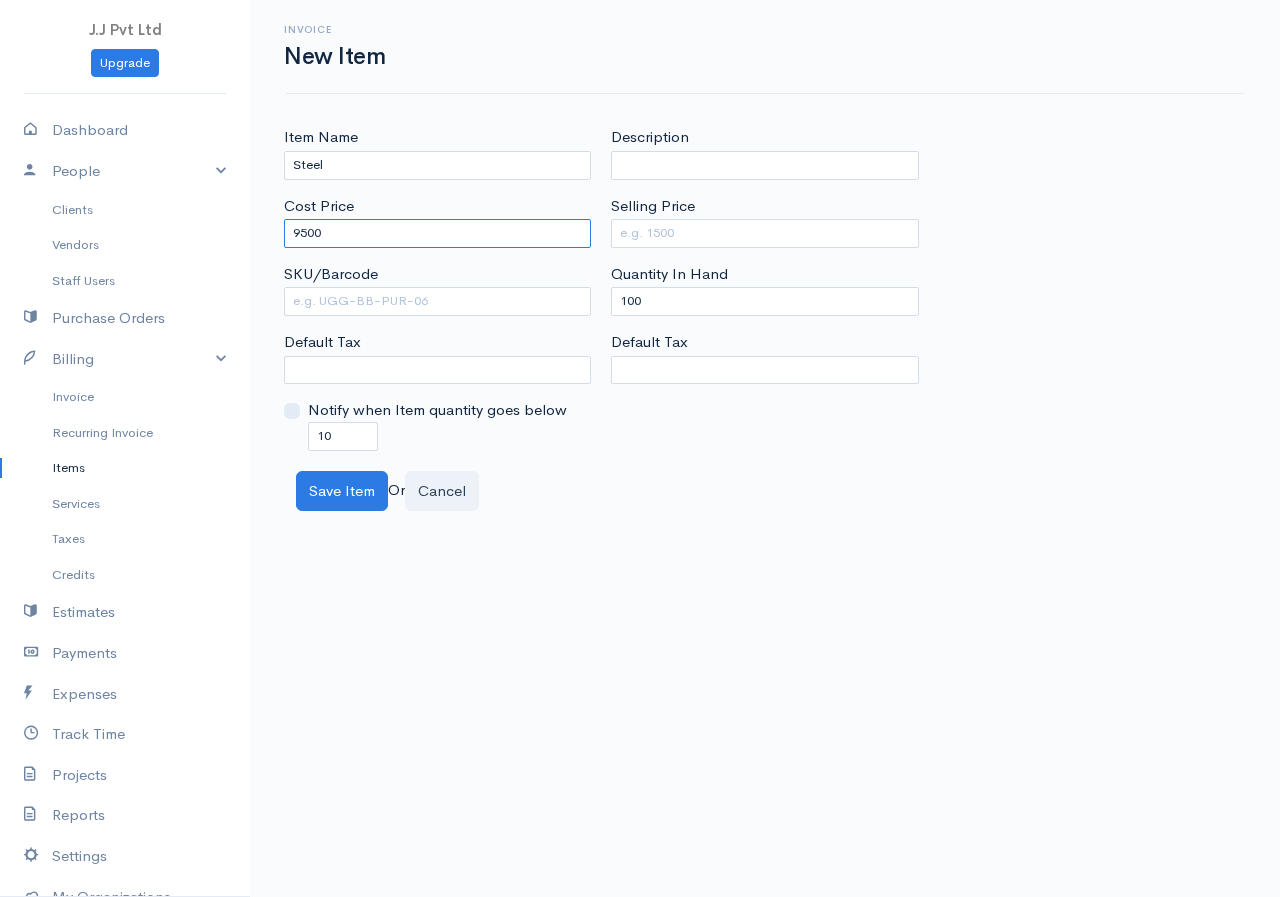 type on "9500" 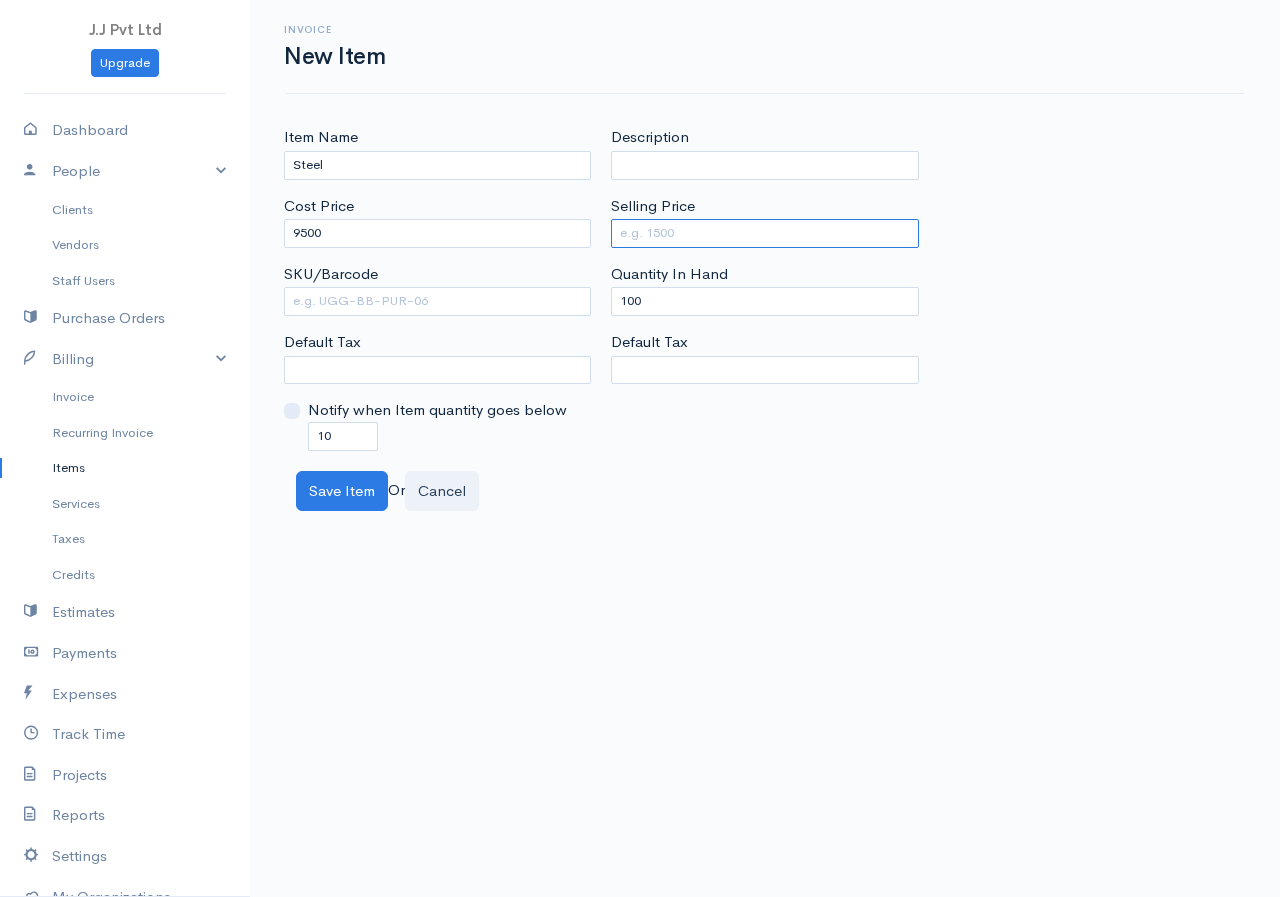 click on "Selling Price" at bounding box center (764, 233) 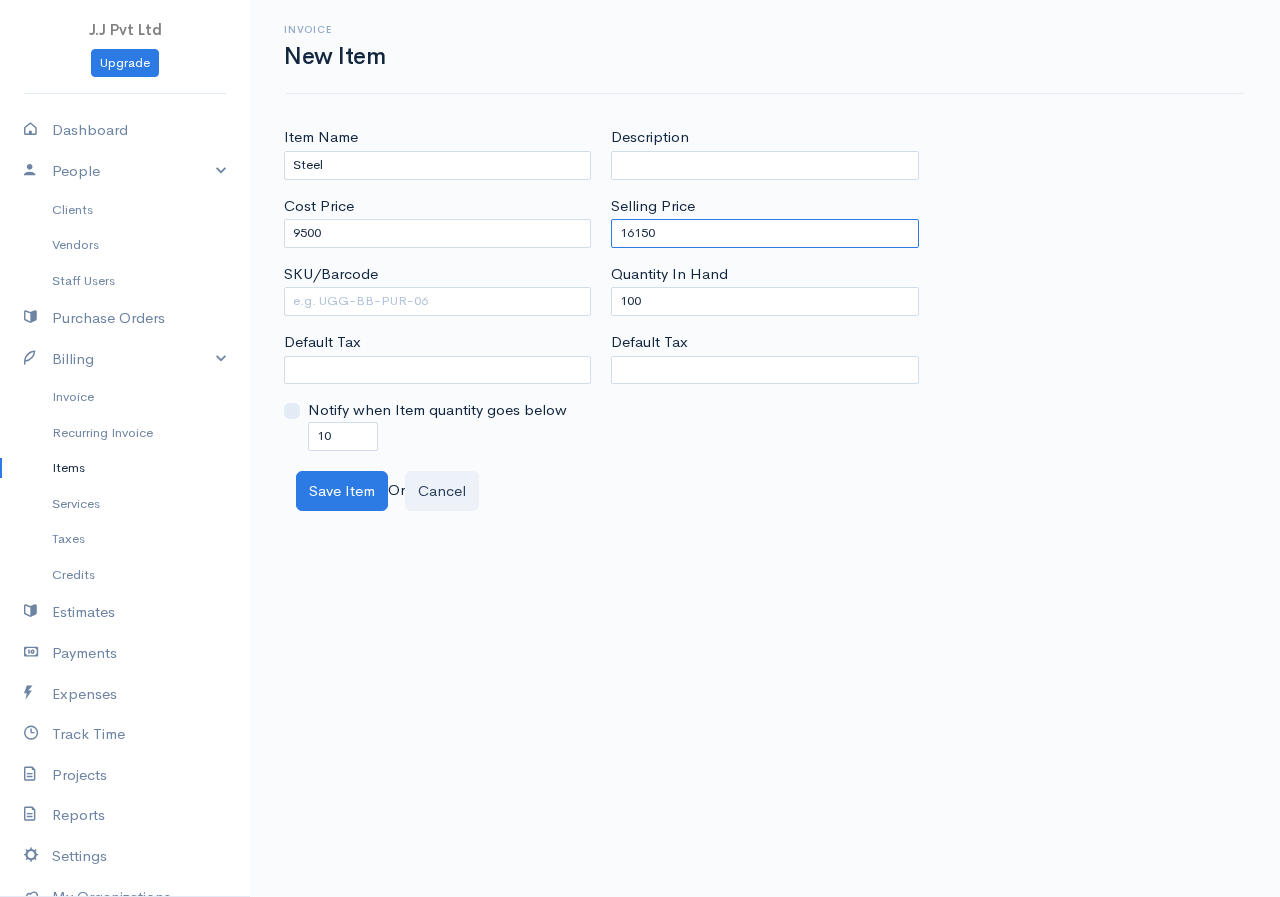 type on "16150" 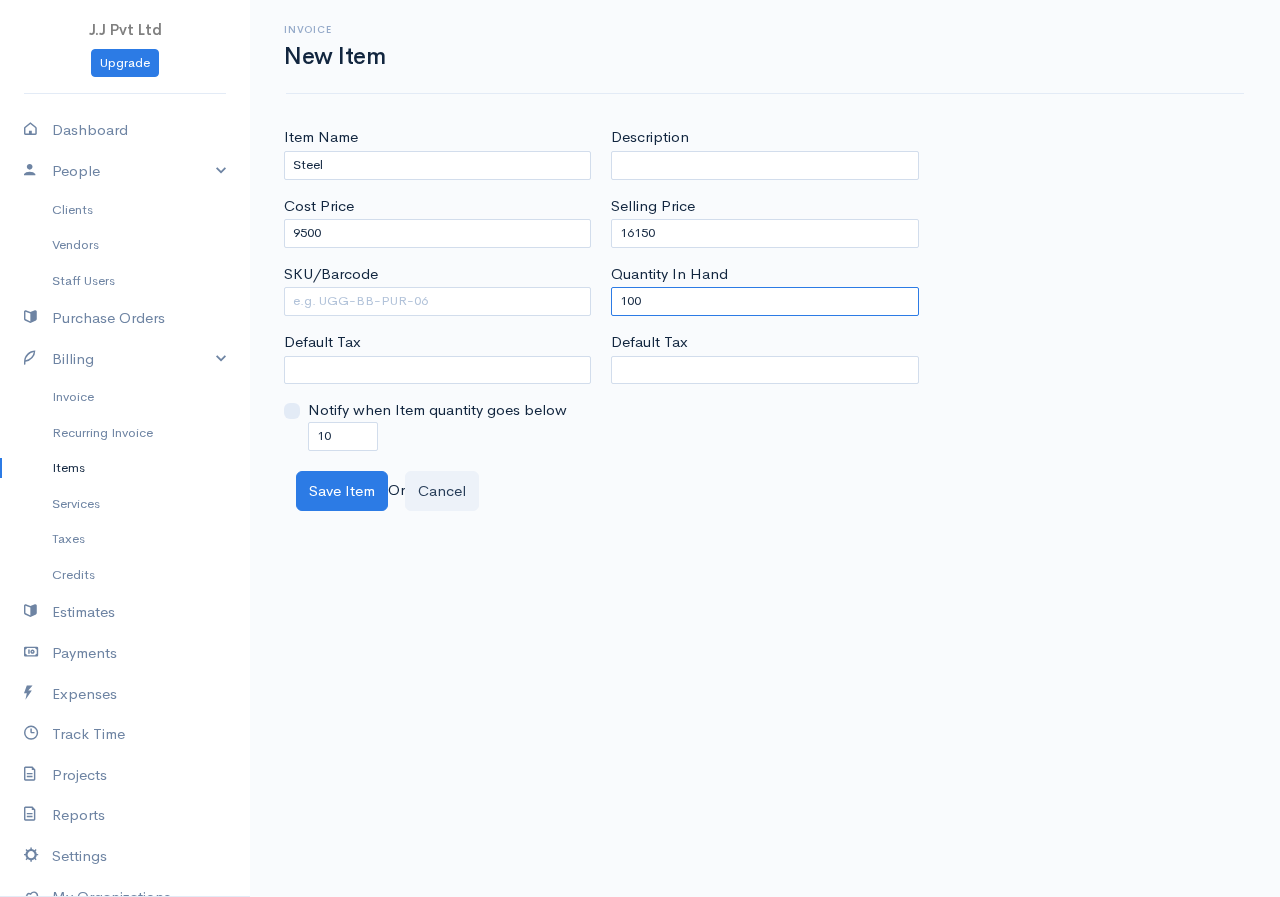drag, startPoint x: 674, startPoint y: 293, endPoint x: 621, endPoint y: 326, distance: 62.433964 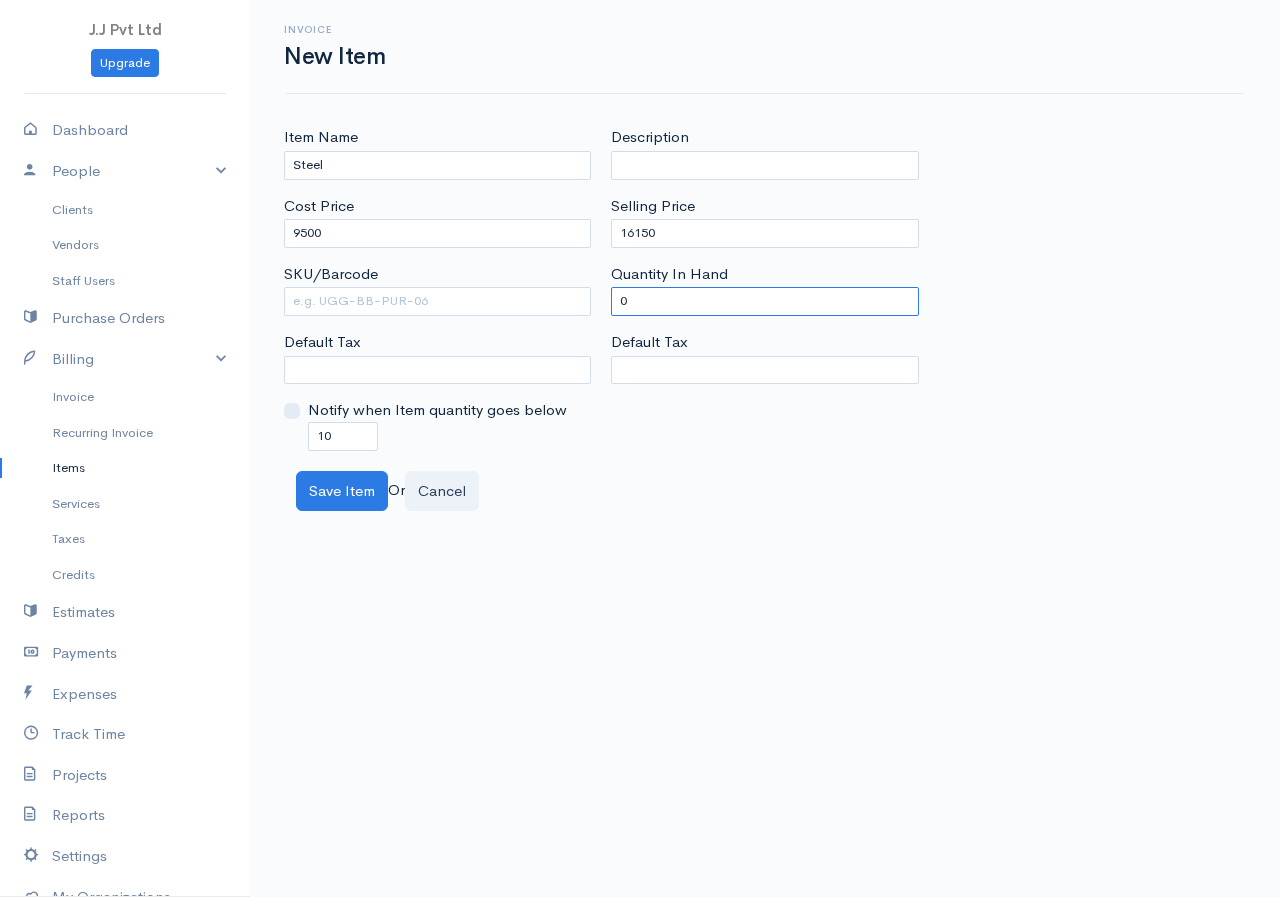 type on "0" 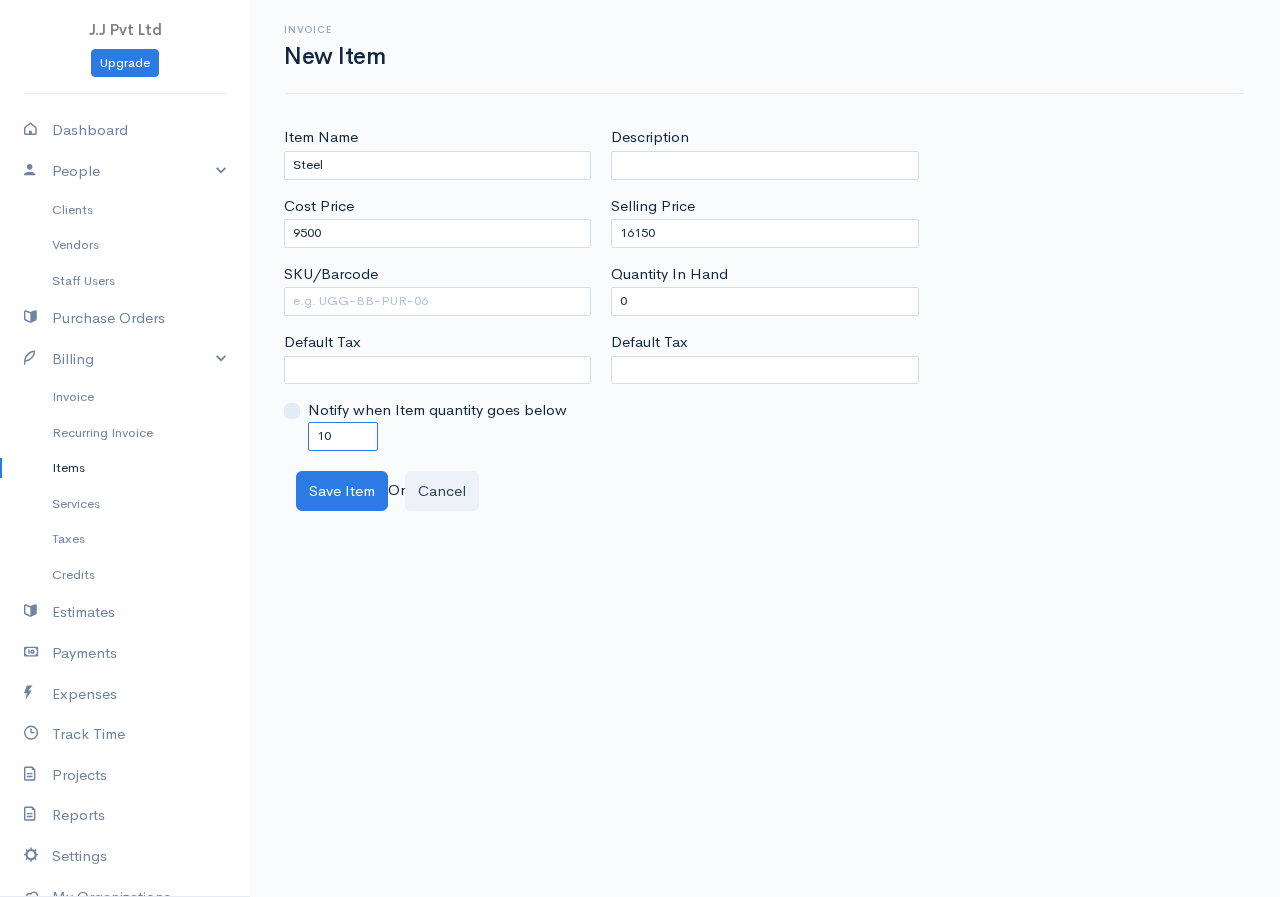 drag, startPoint x: 349, startPoint y: 434, endPoint x: 203, endPoint y: 454, distance: 147.3635 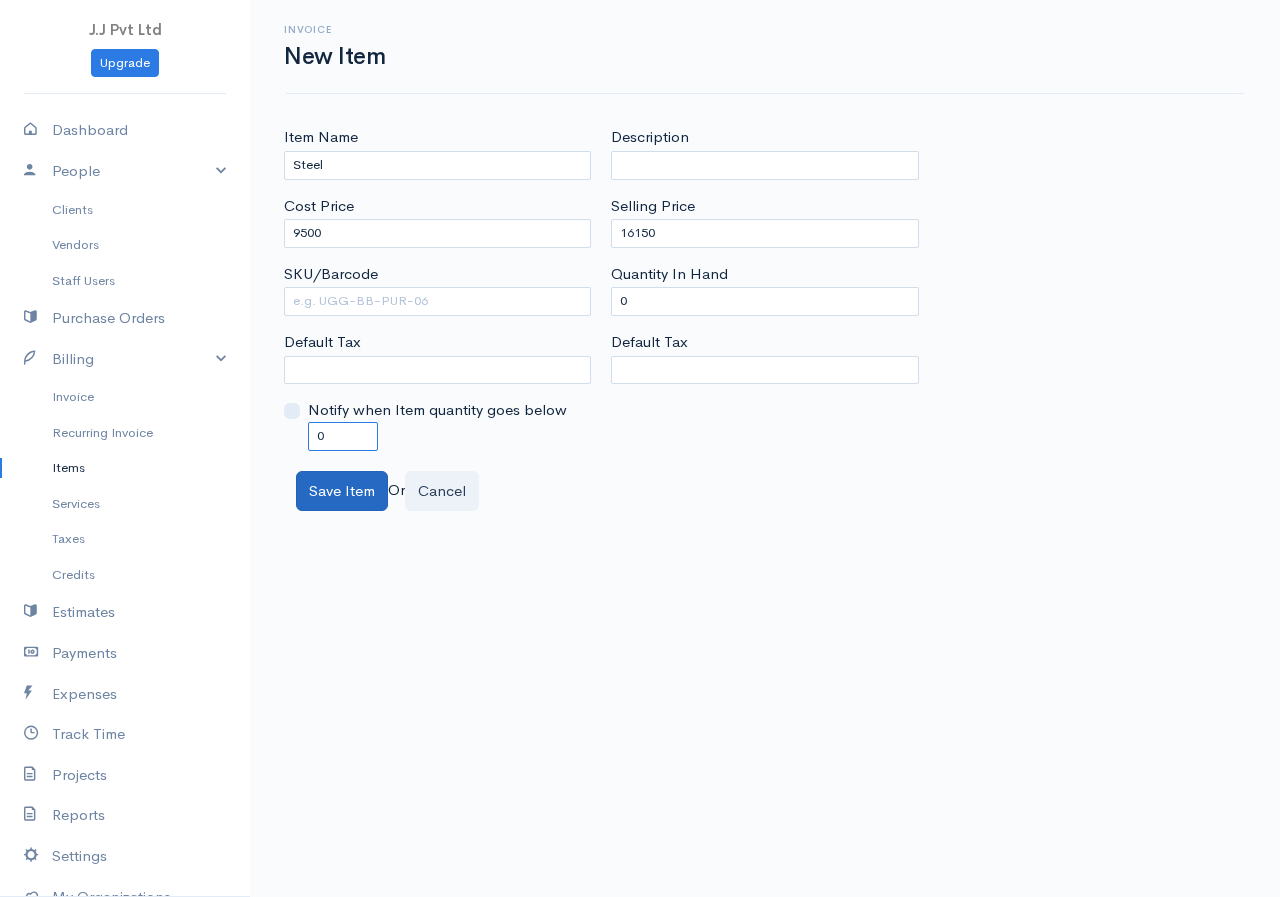 type on "0" 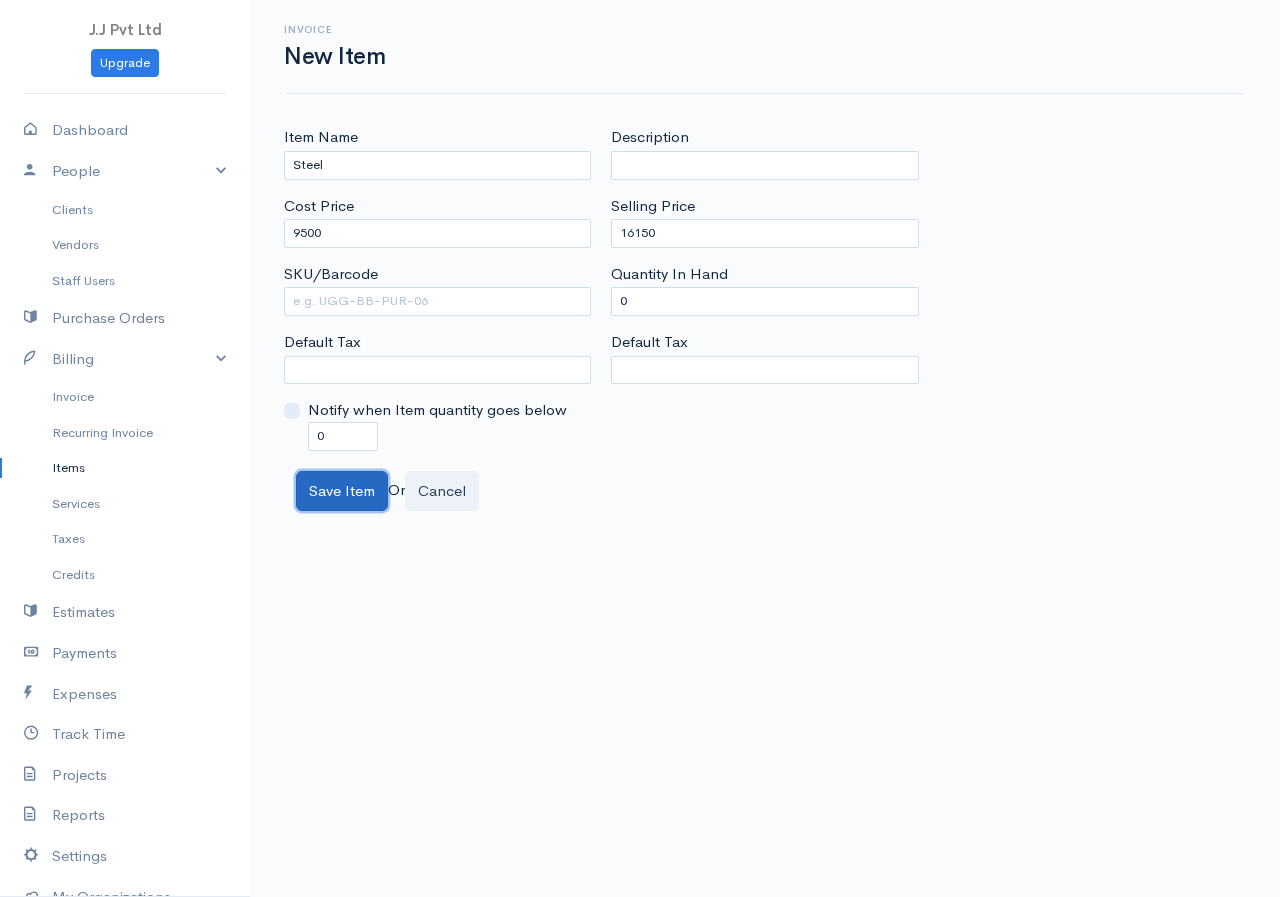 click on "Save Item" at bounding box center [342, 491] 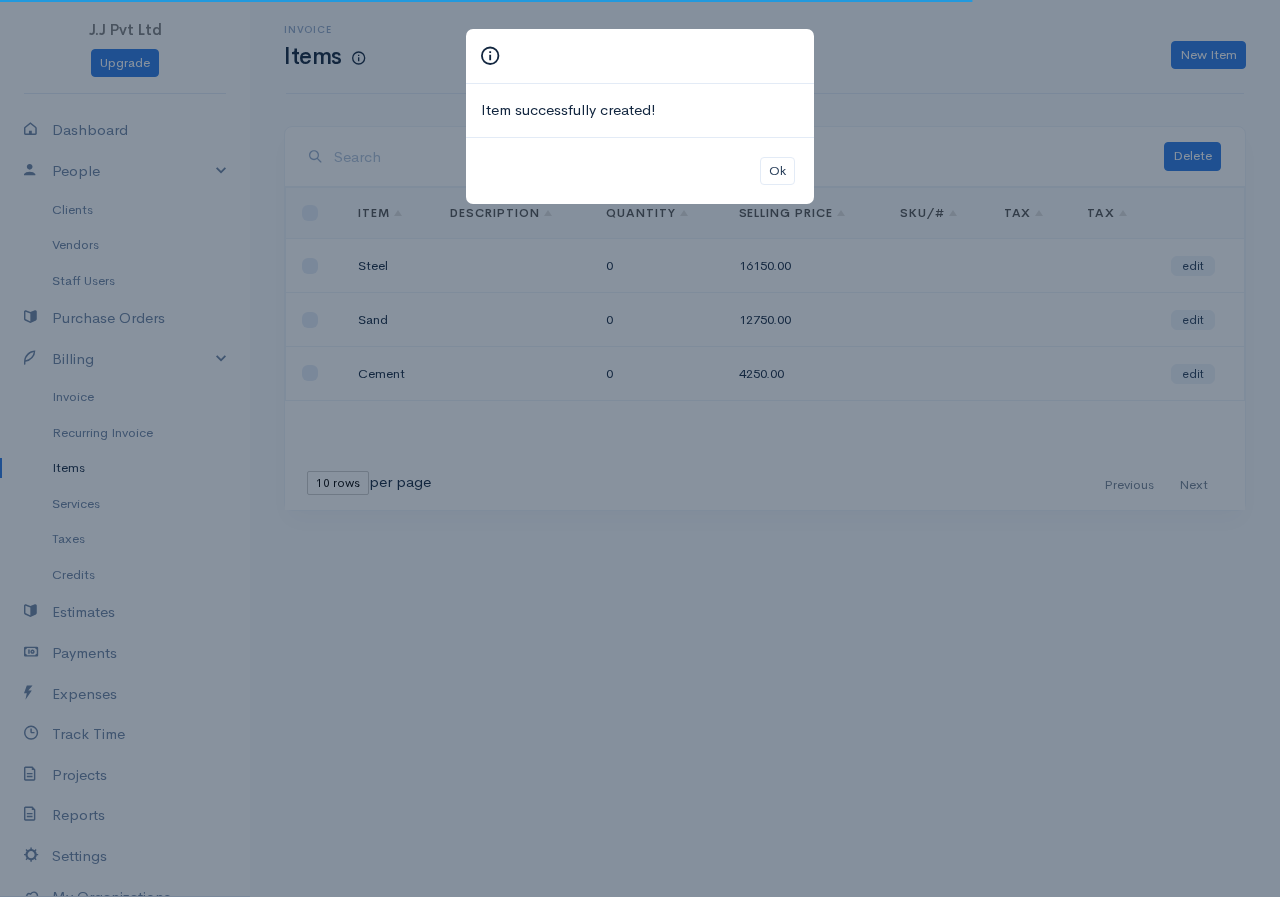 drag, startPoint x: 1208, startPoint y: 37, endPoint x: 1208, endPoint y: 53, distance: 16 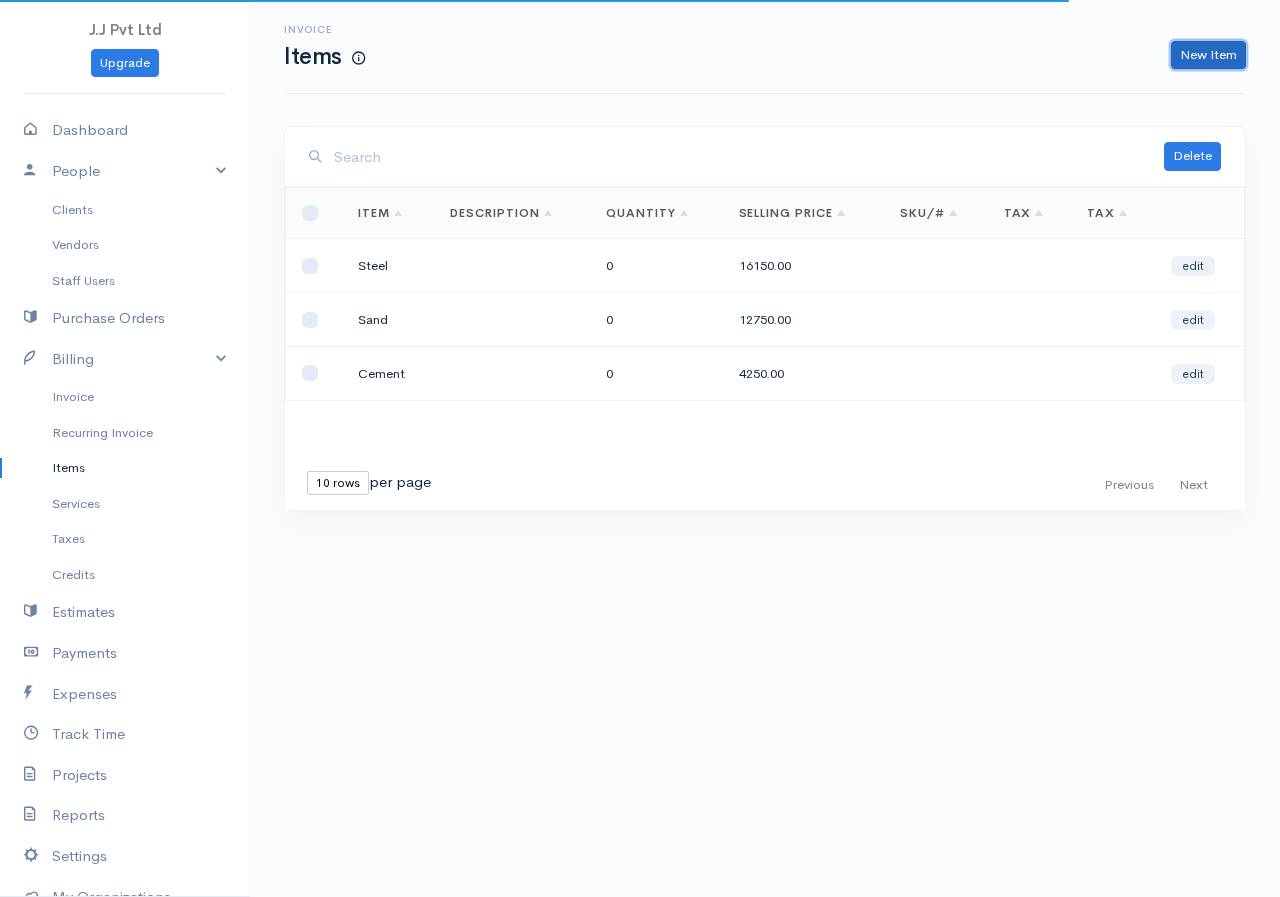 click on "New Item" at bounding box center [1208, 55] 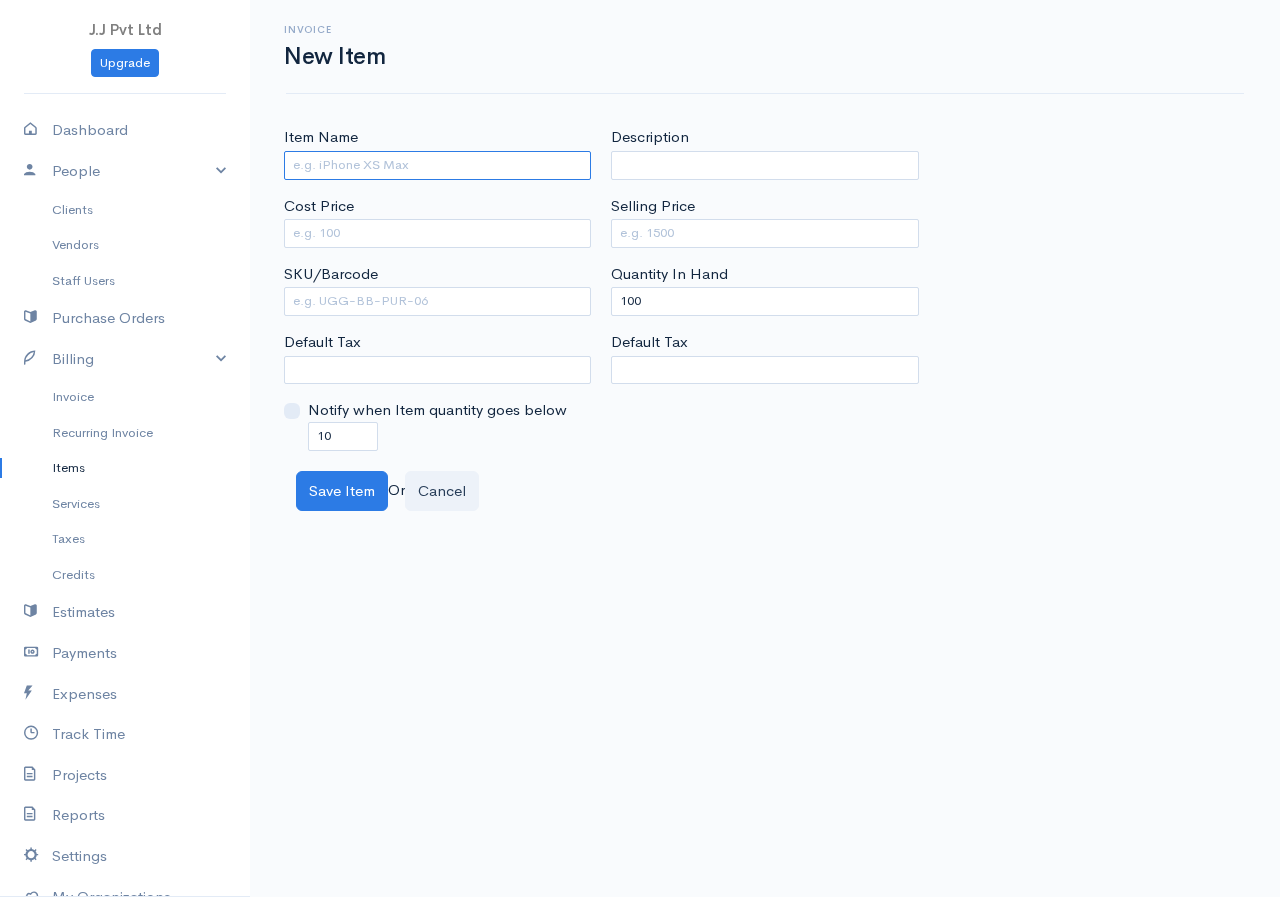 click on "Item Name" at bounding box center [437, 165] 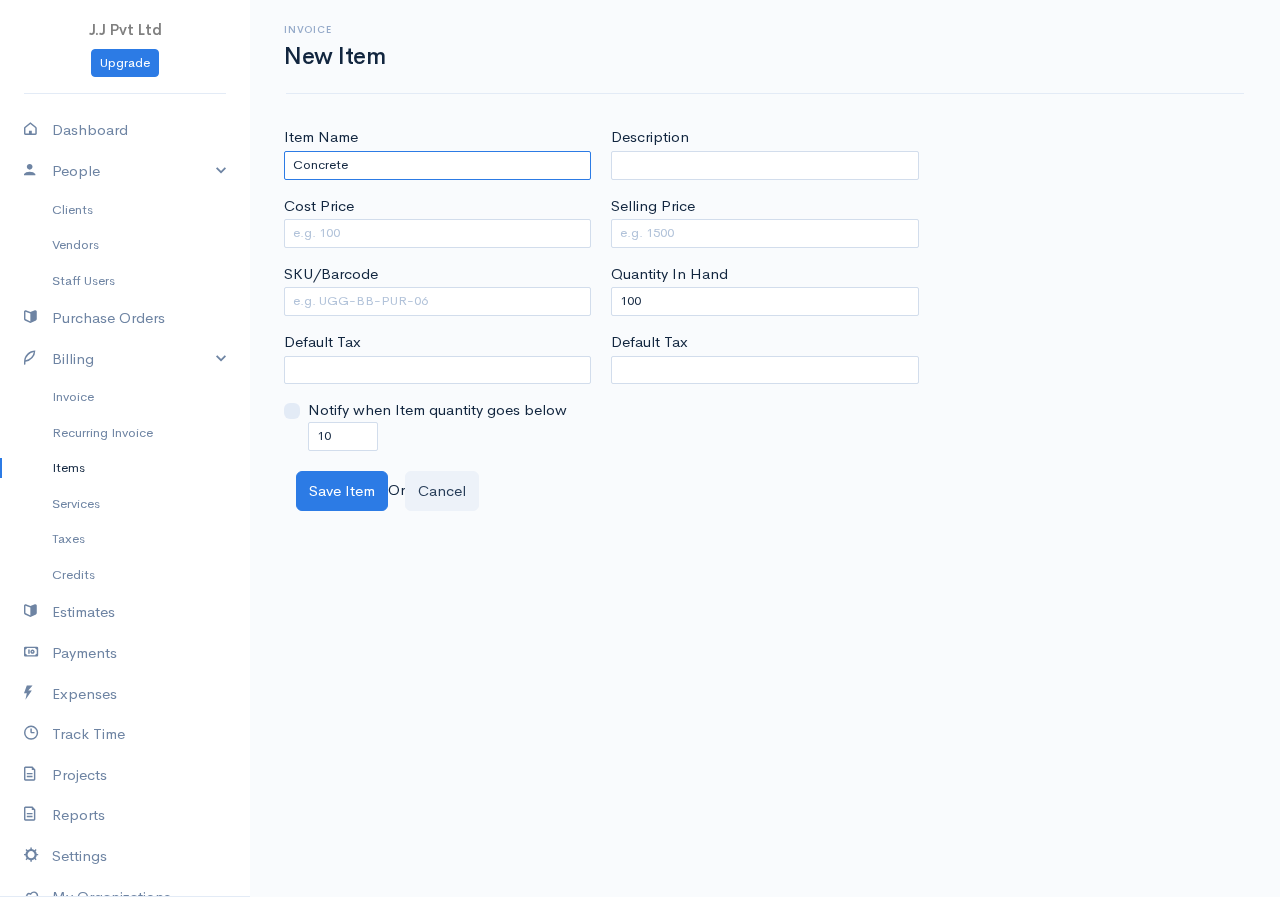 type on "Concrete" 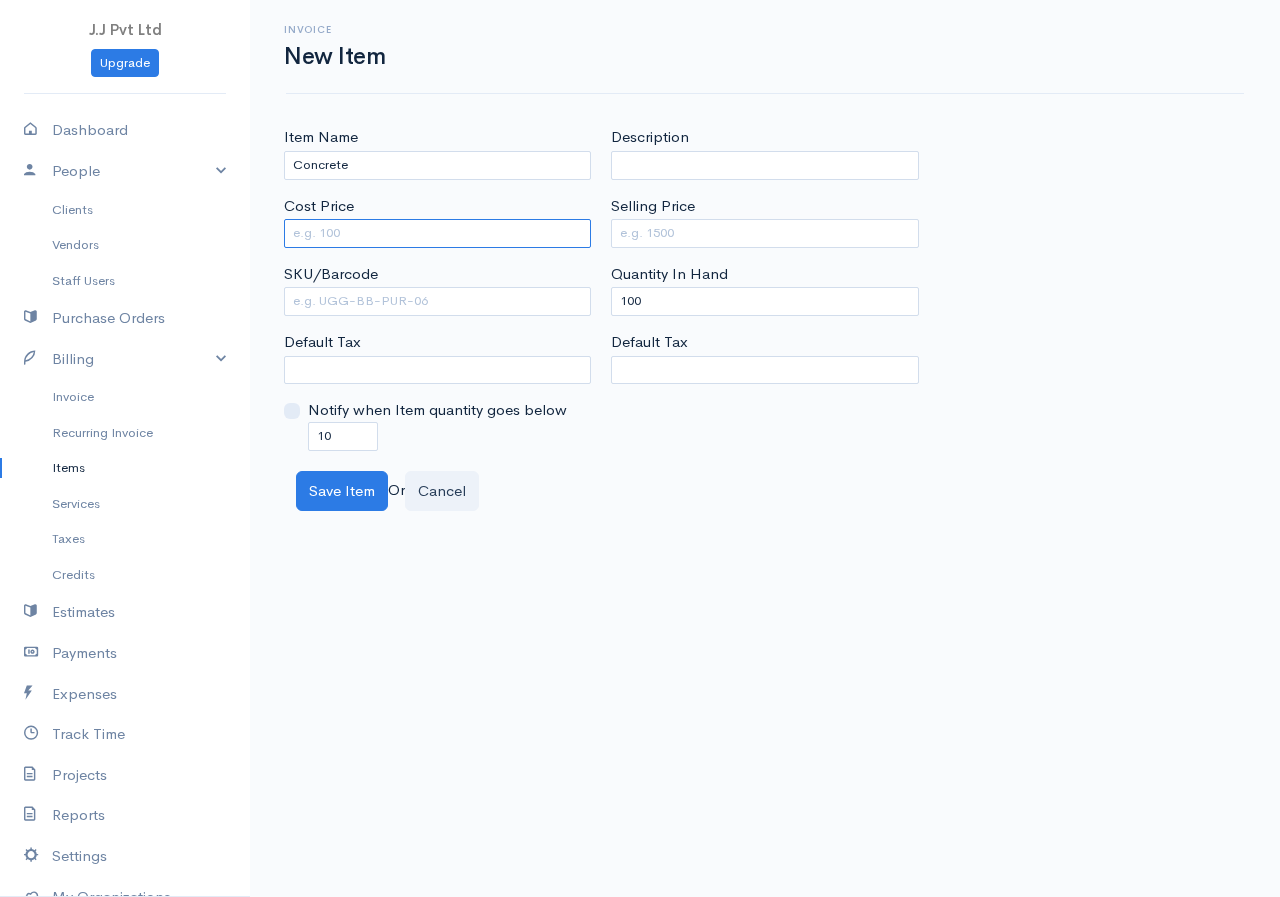 click on "Cost Price" at bounding box center (437, 233) 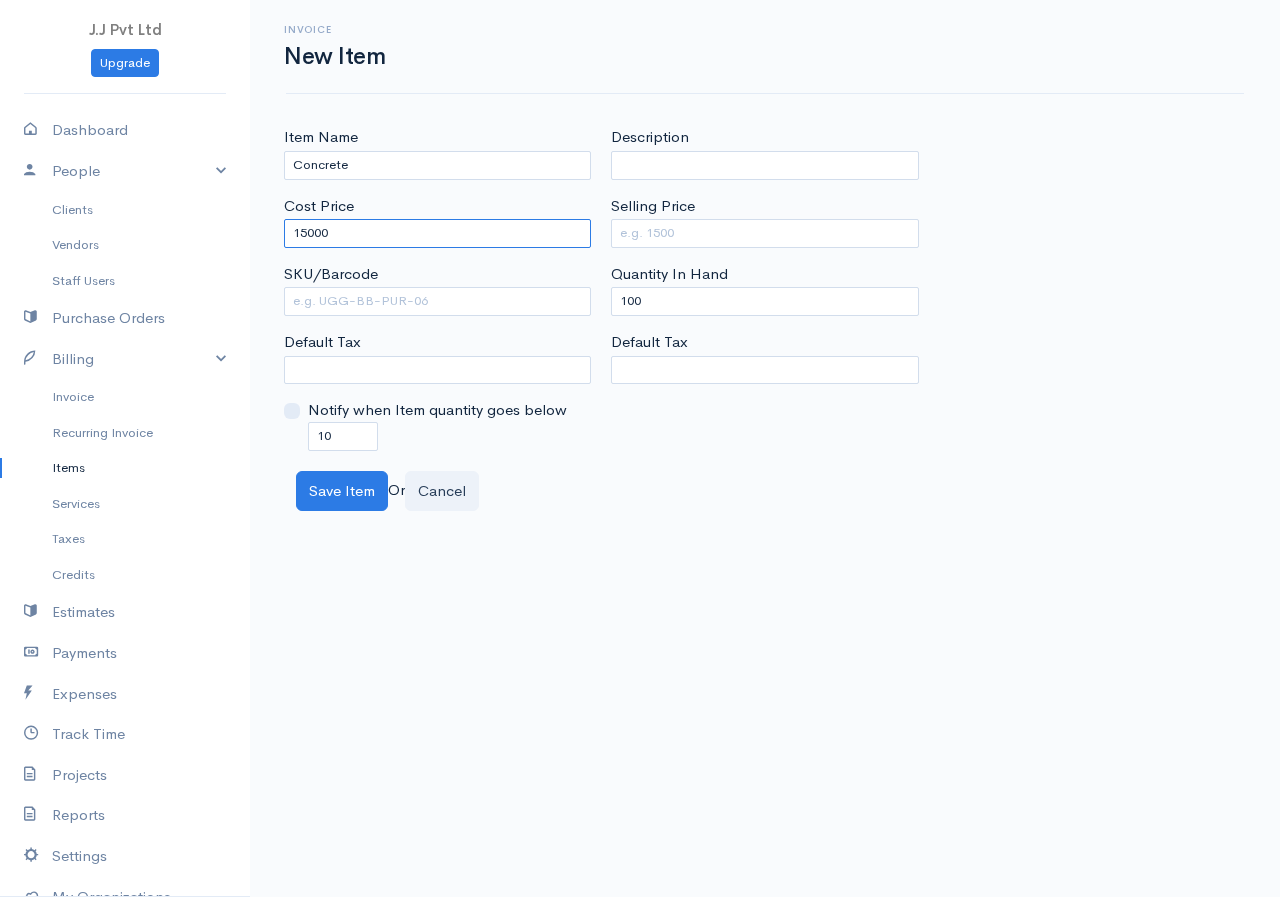 type on "15000" 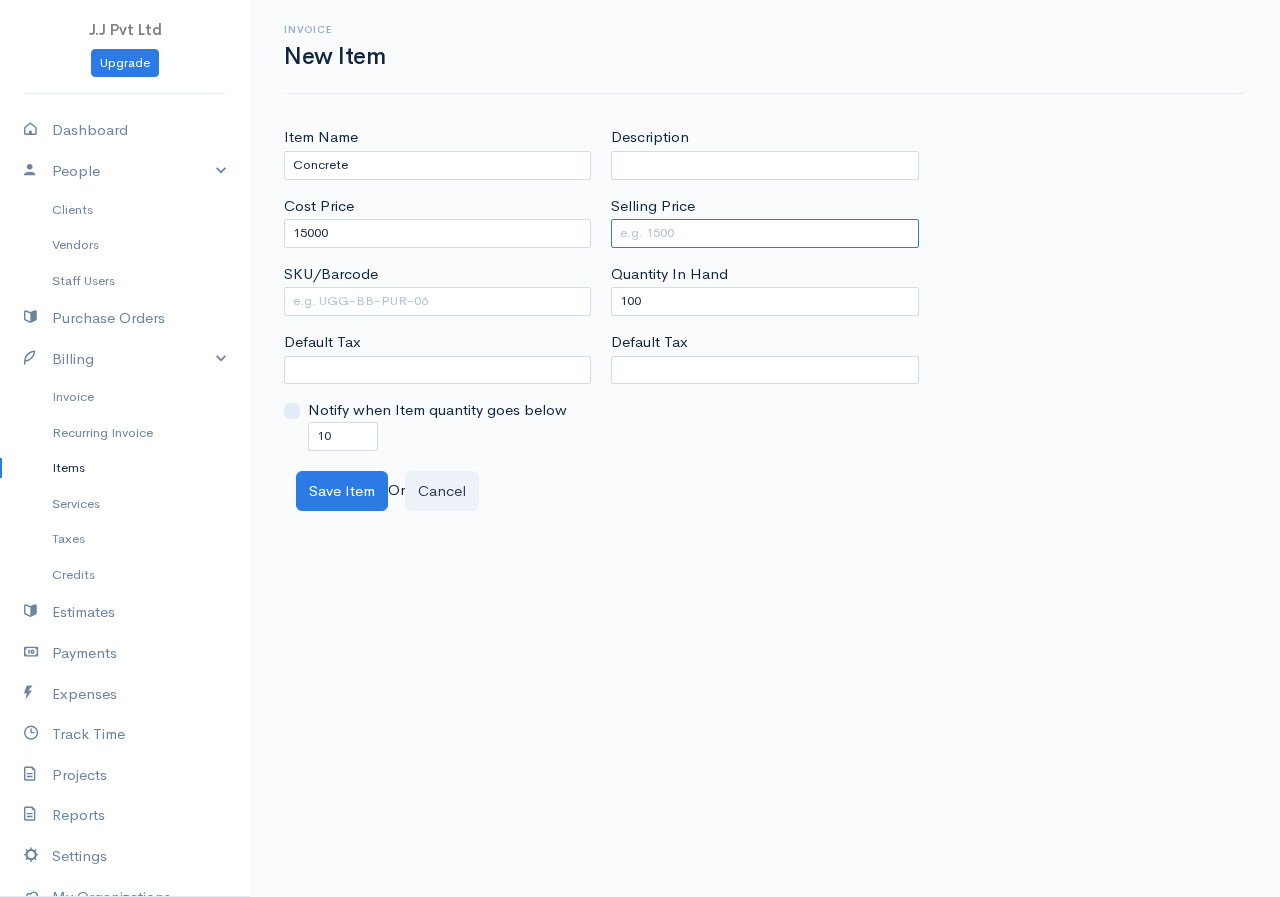click on "Selling Price" at bounding box center [764, 233] 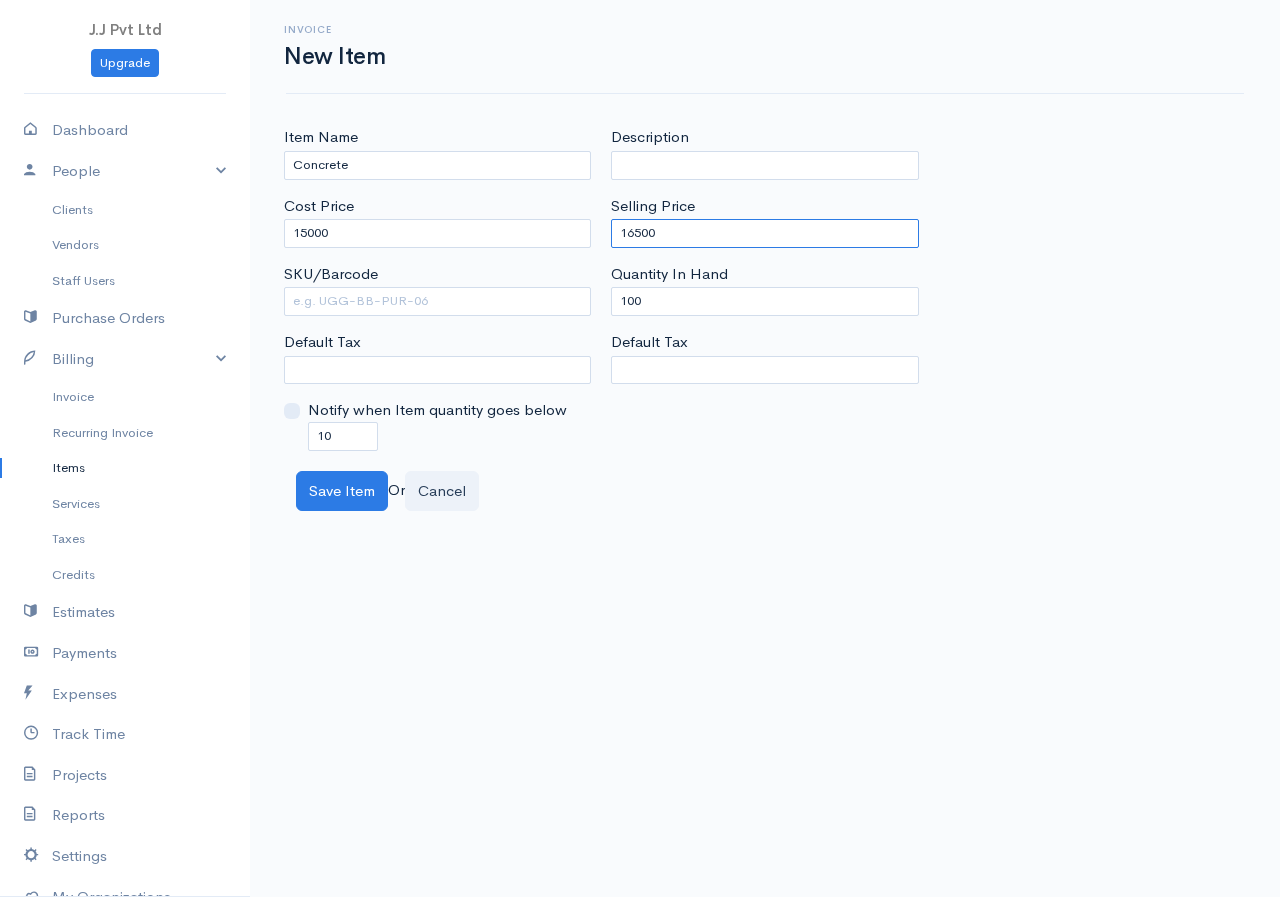type on "16500" 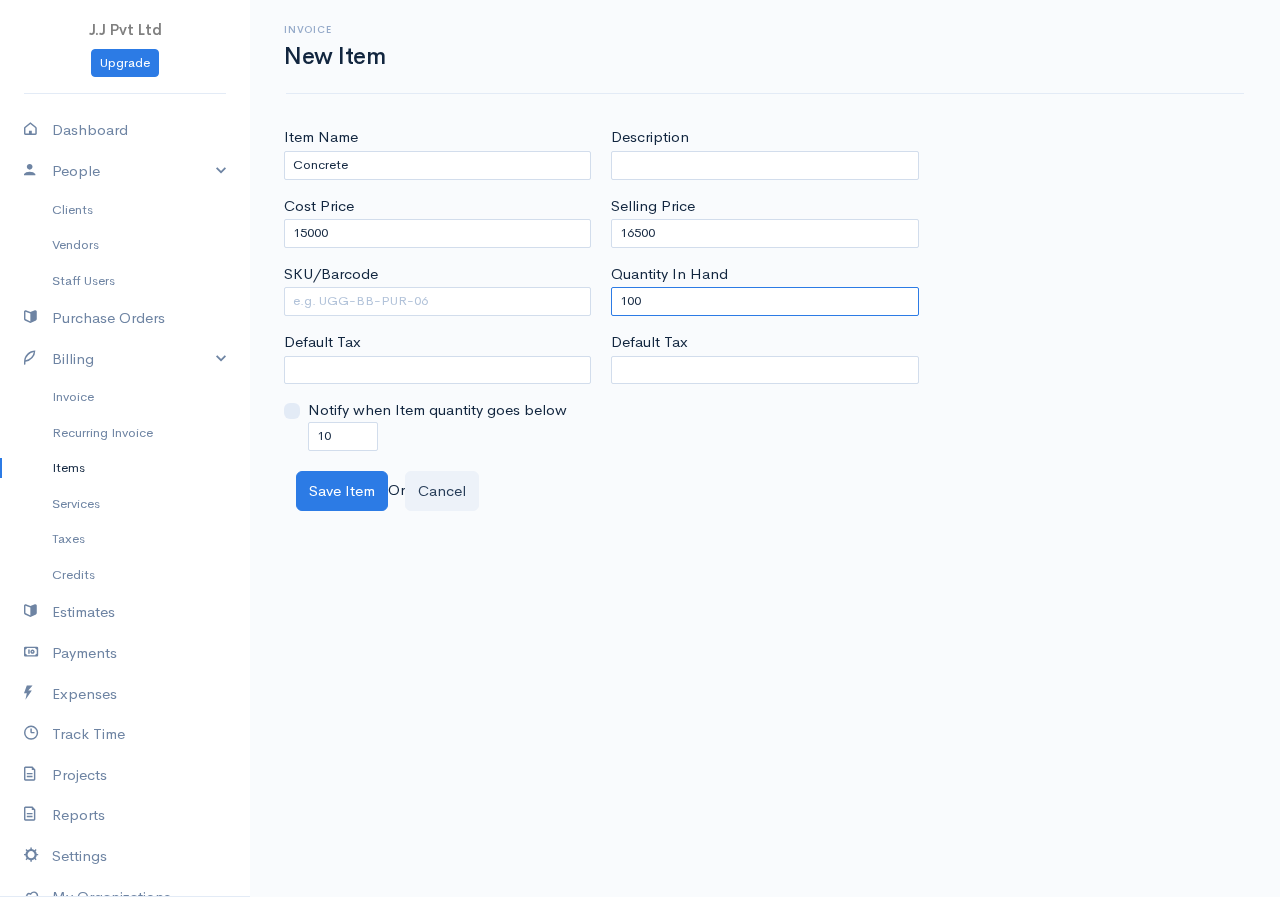 drag, startPoint x: 667, startPoint y: 310, endPoint x: 604, endPoint y: 322, distance: 64.132675 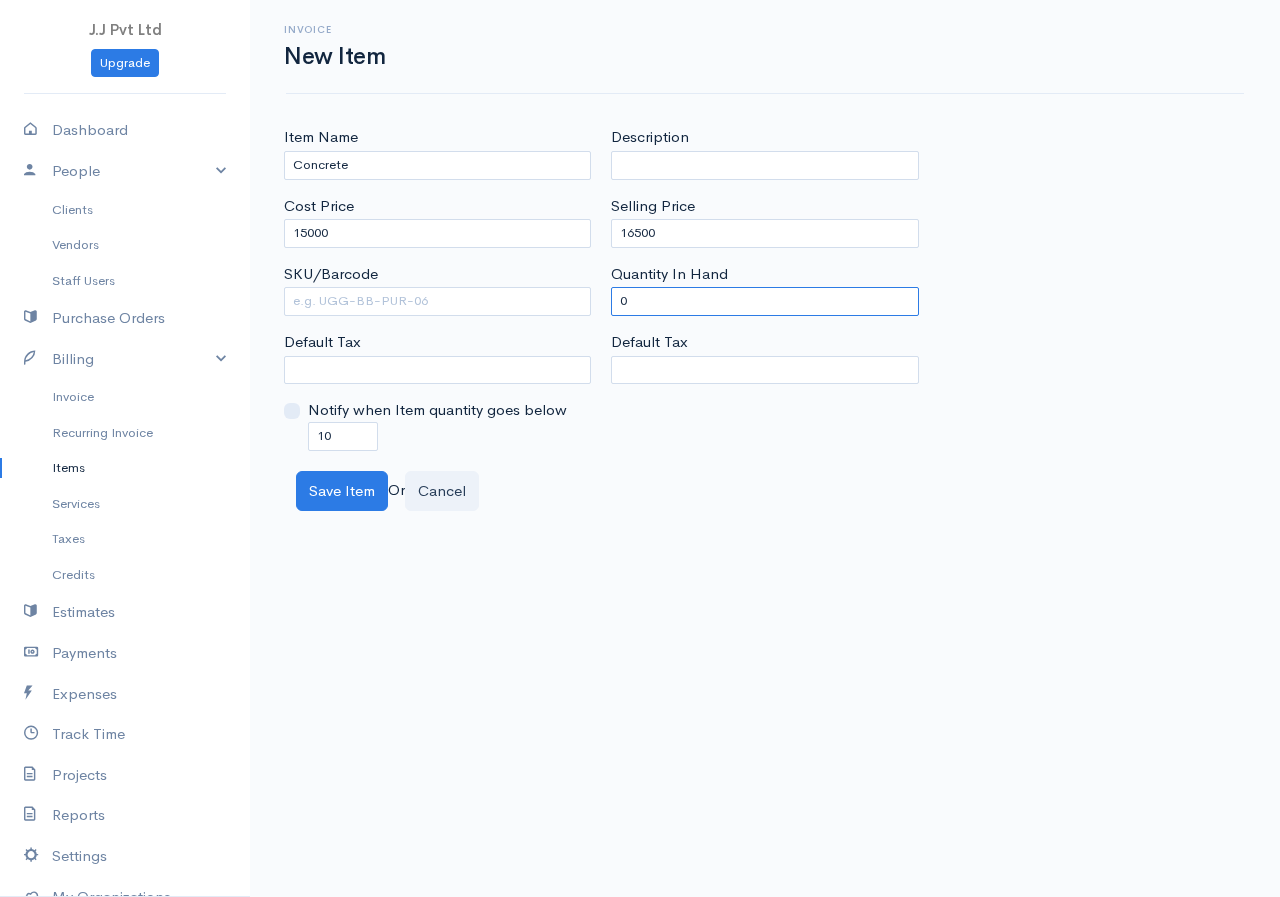 type on "0" 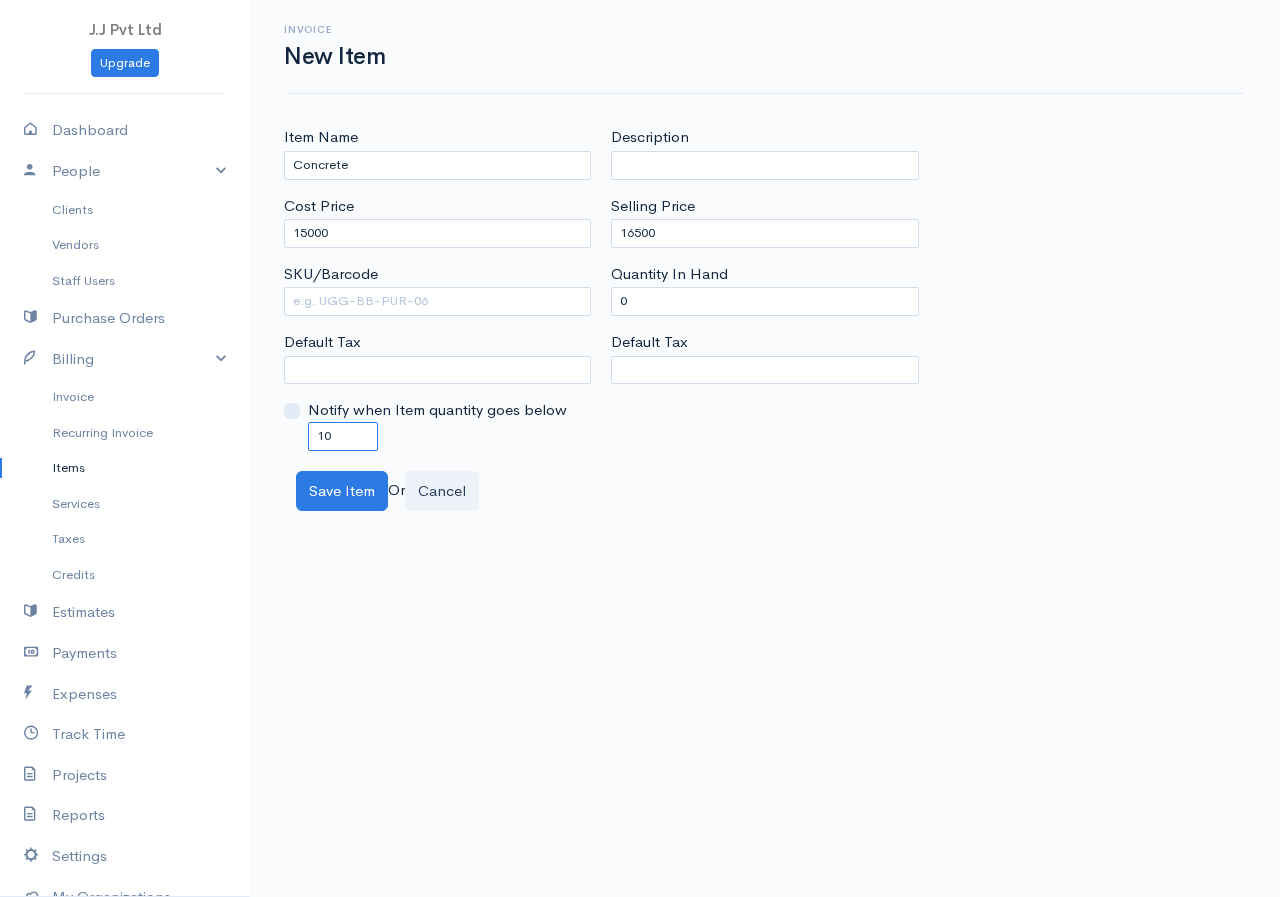 drag, startPoint x: 353, startPoint y: 435, endPoint x: 302, endPoint y: 455, distance: 54.781384 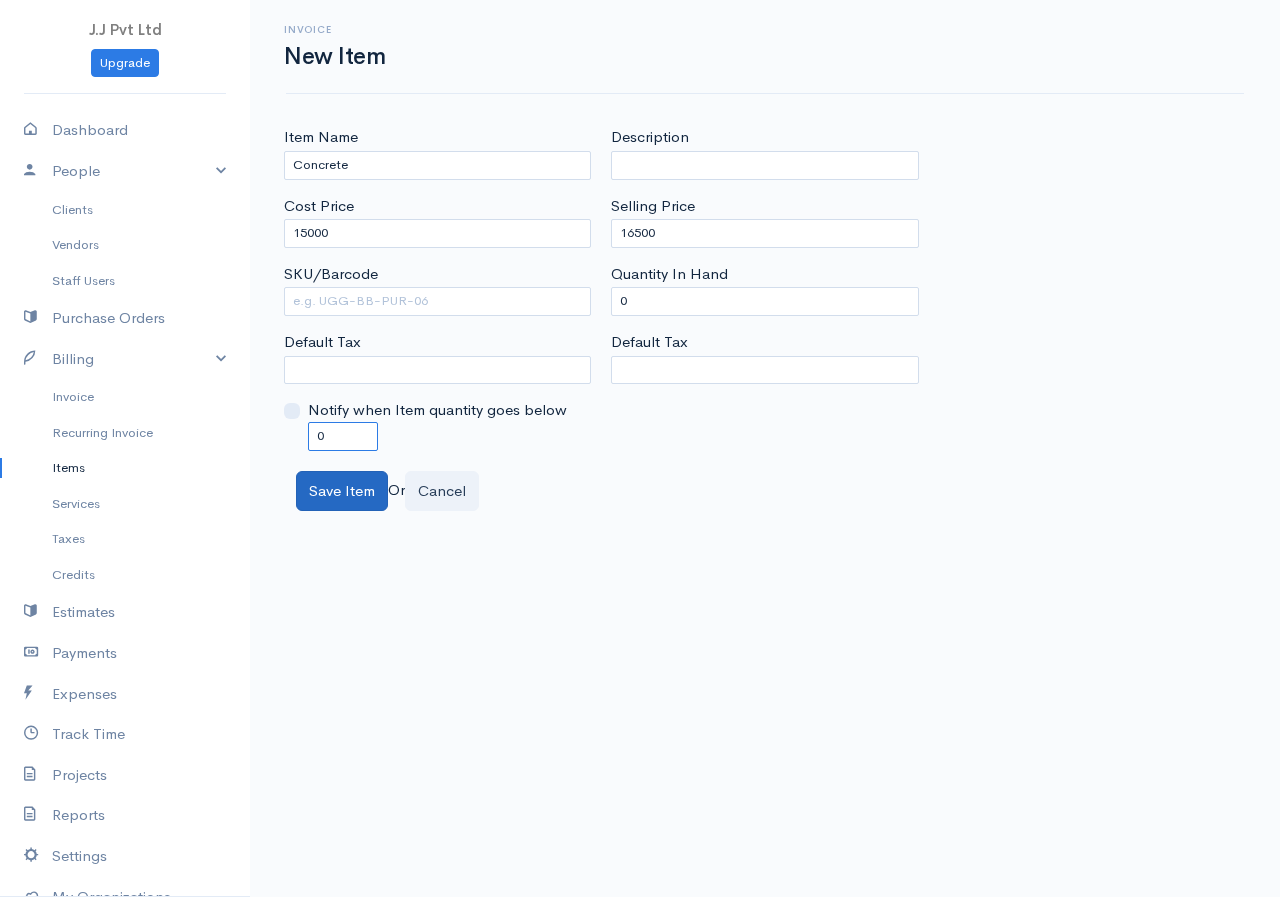 type on "0" 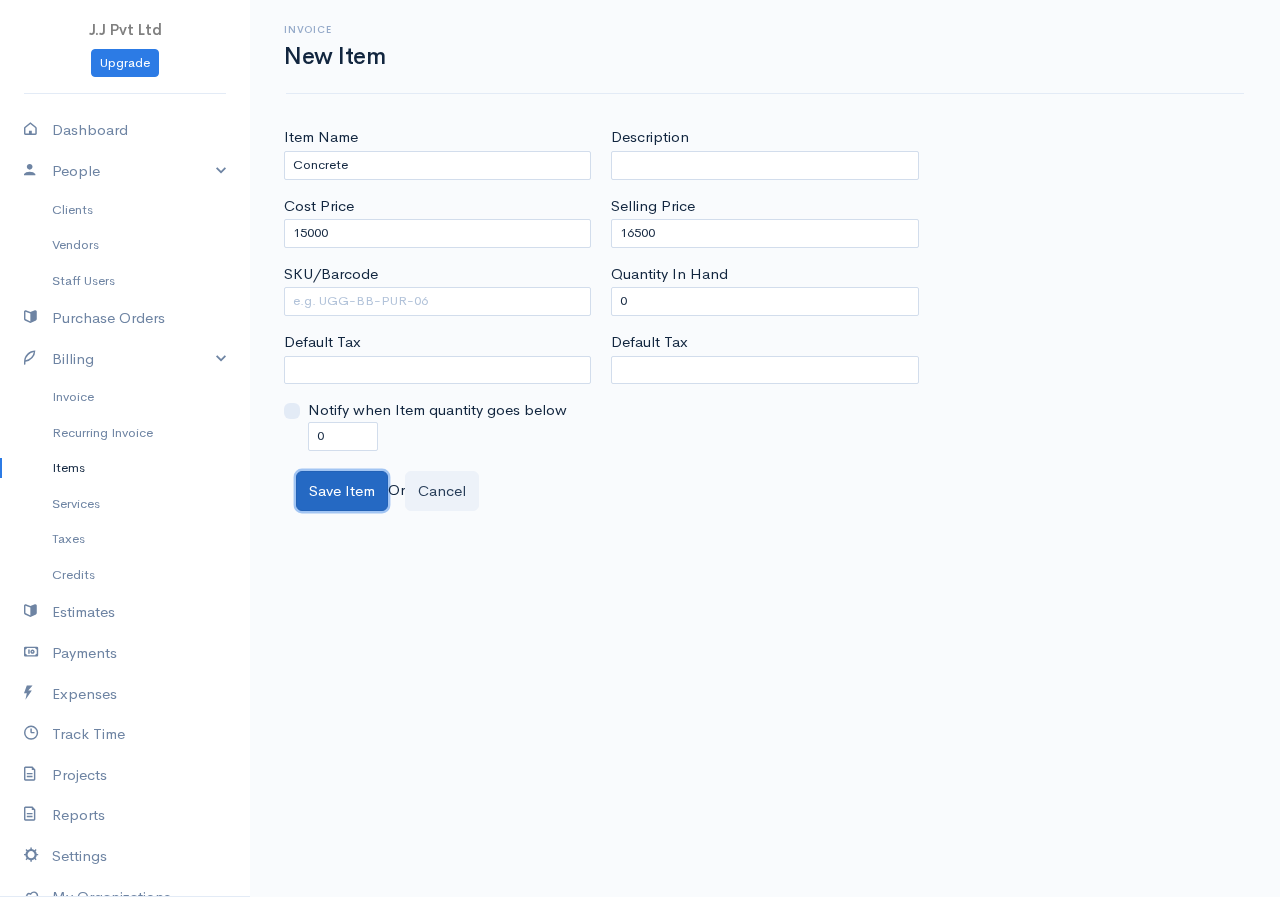 click on "Save Item" at bounding box center (342, 491) 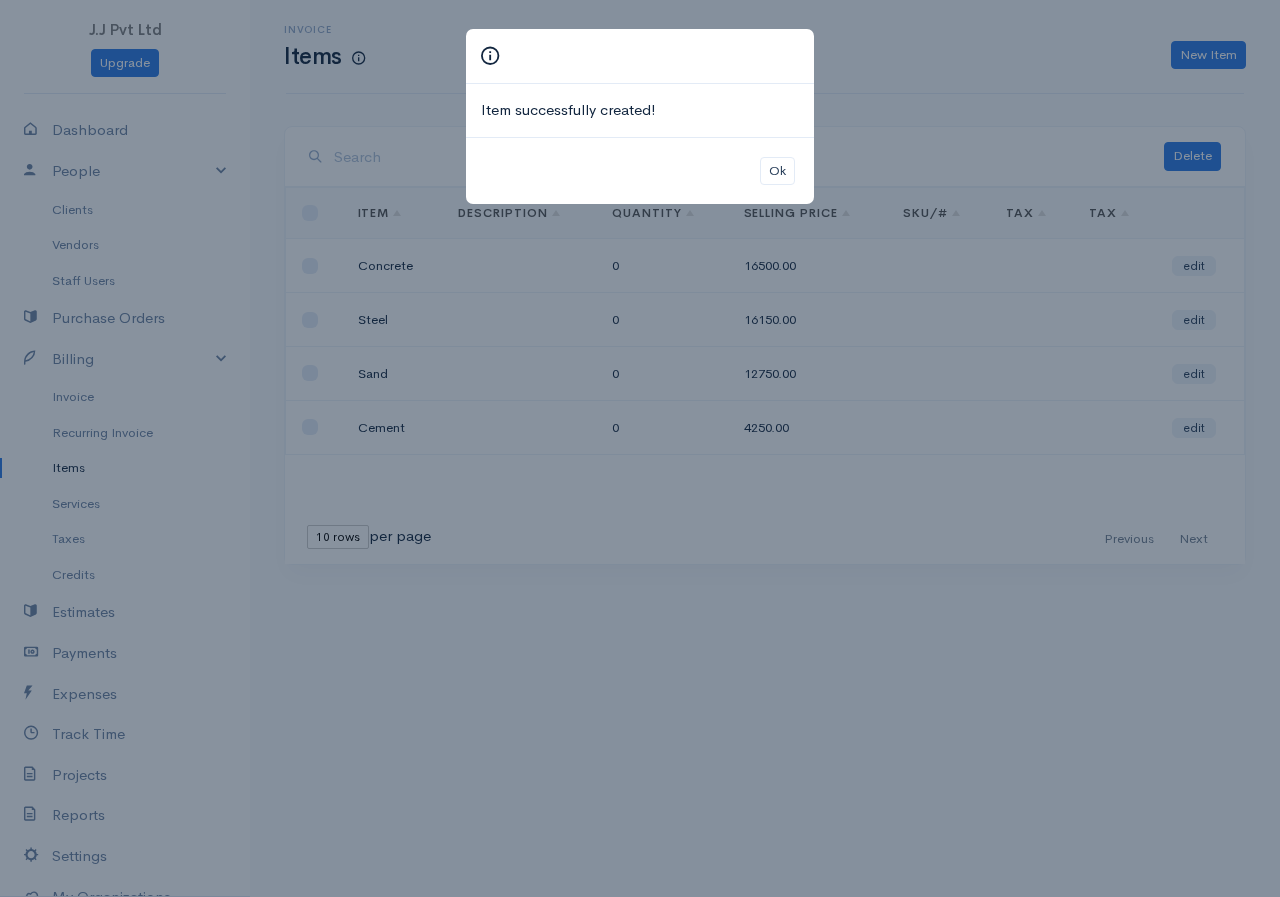 click on "Item successfully created!
Ok" at bounding box center [640, 448] 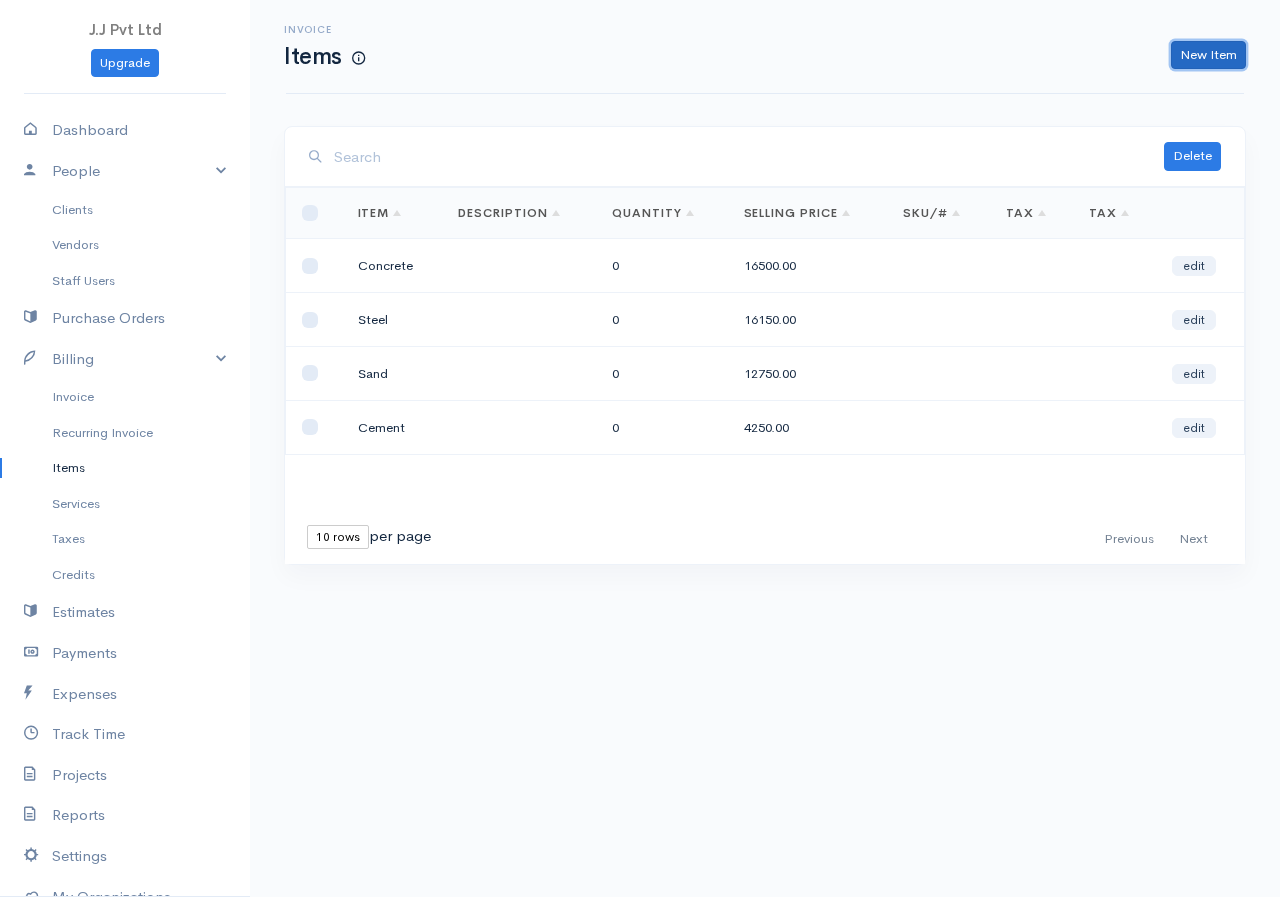 click on "New Item" at bounding box center (1208, 55) 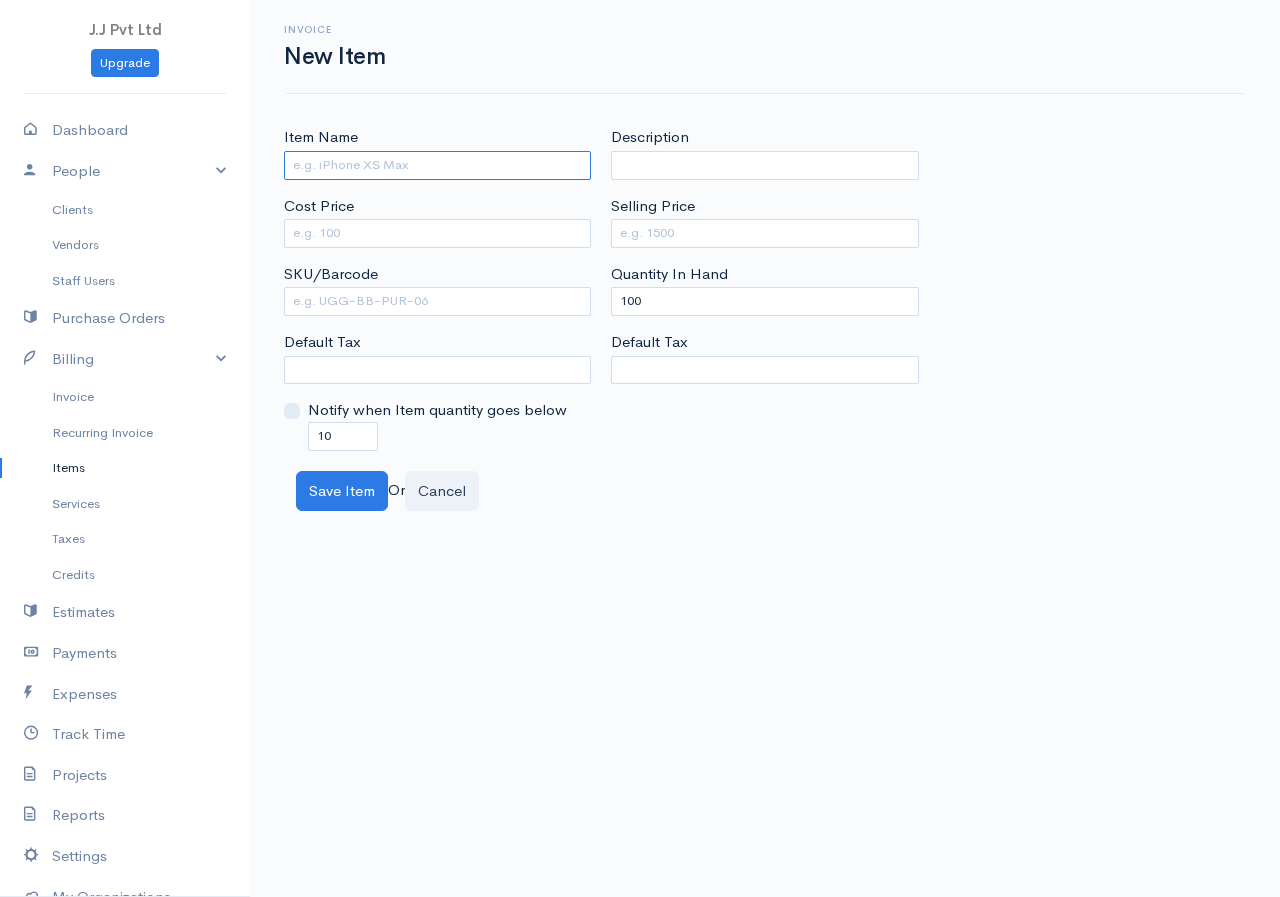 click on "Item Name" at bounding box center [437, 165] 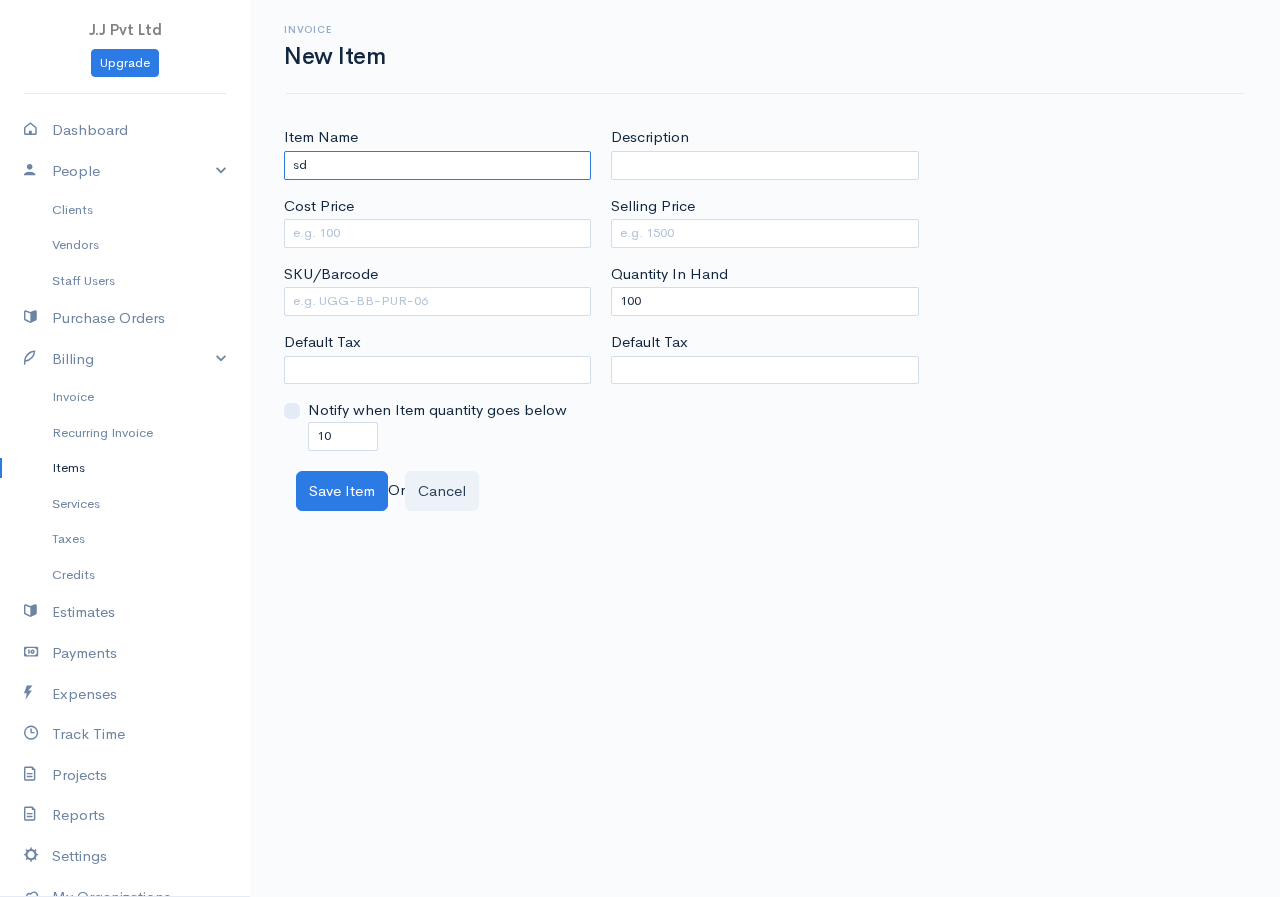 type on "s" 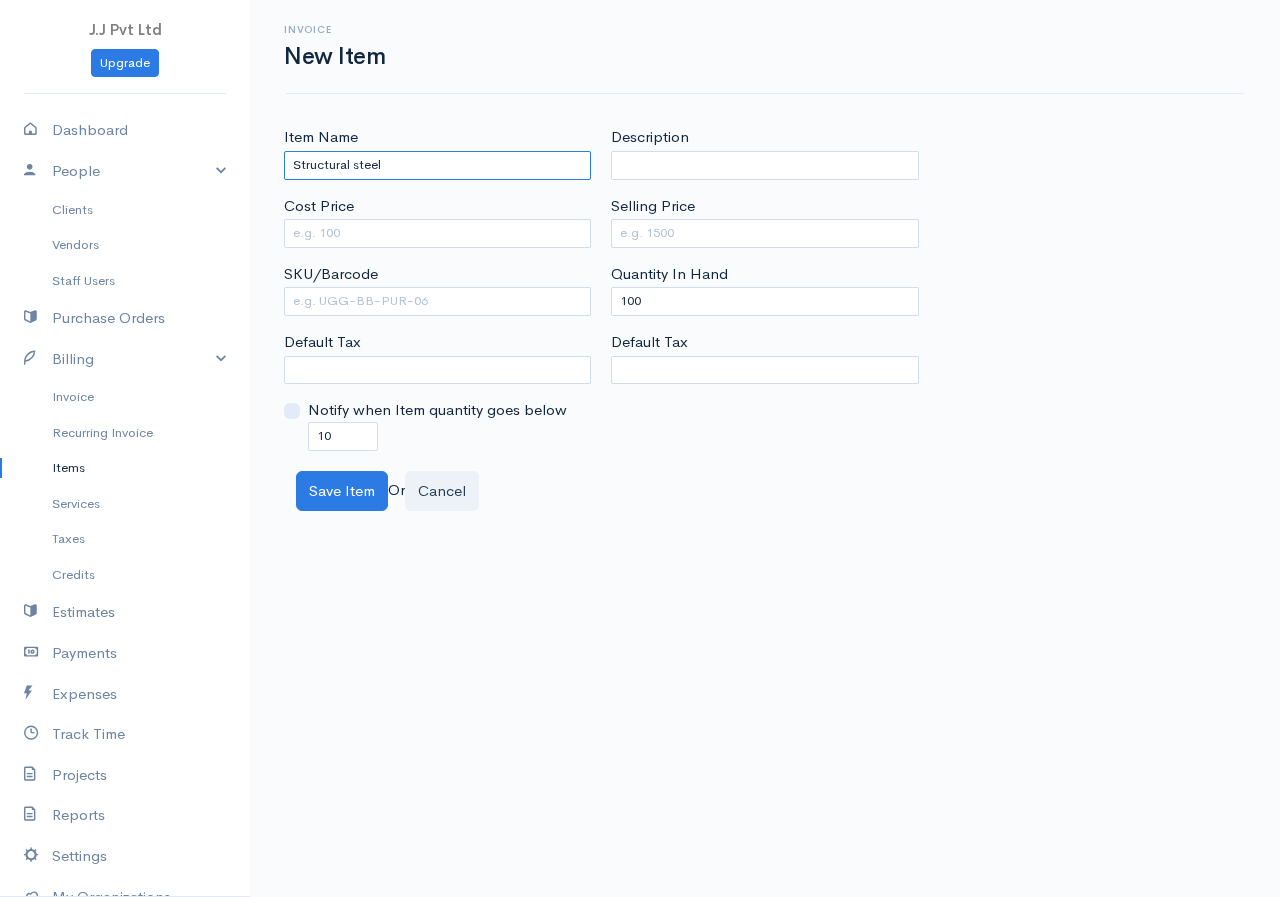 type on "Structural steel" 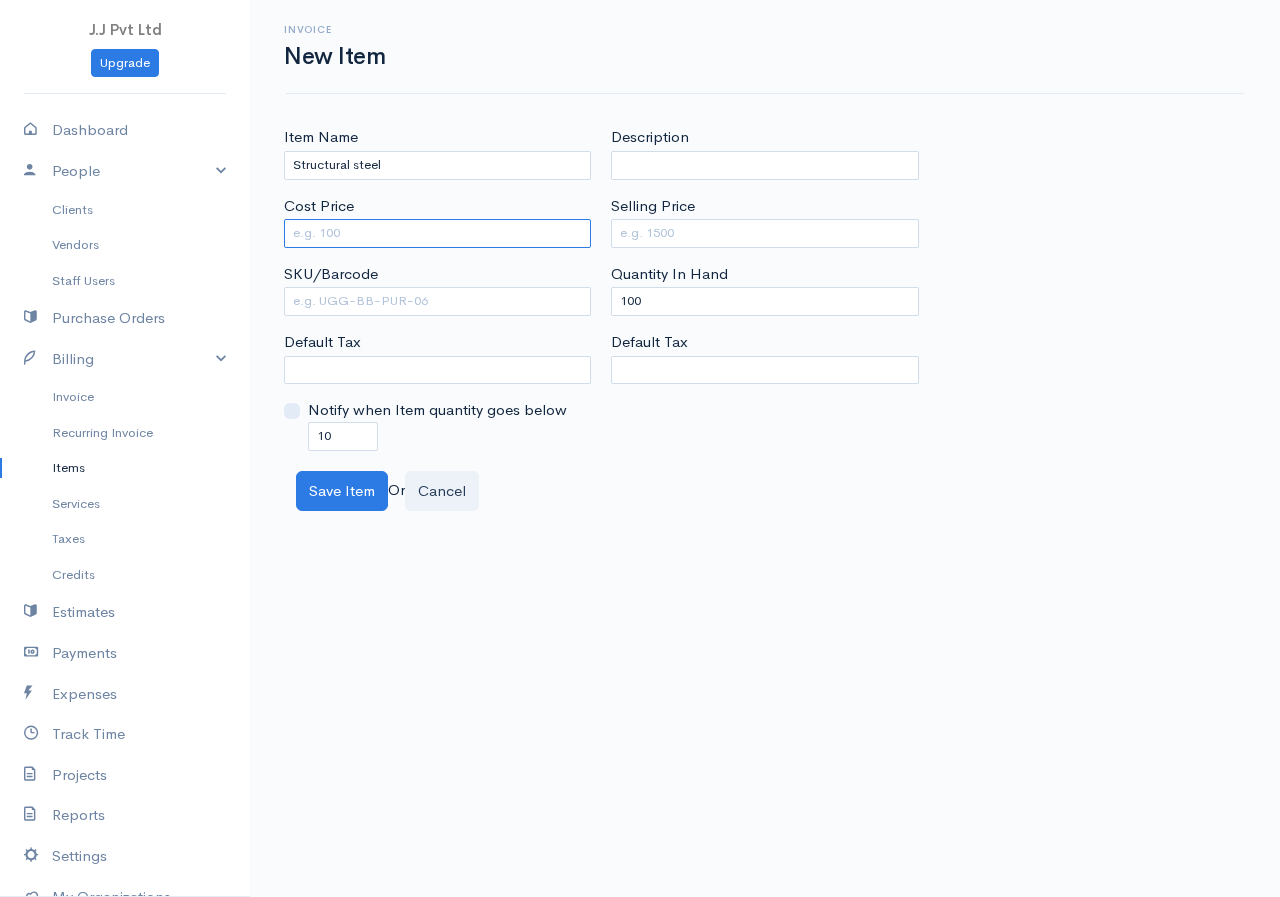click on "Cost Price" at bounding box center [437, 233] 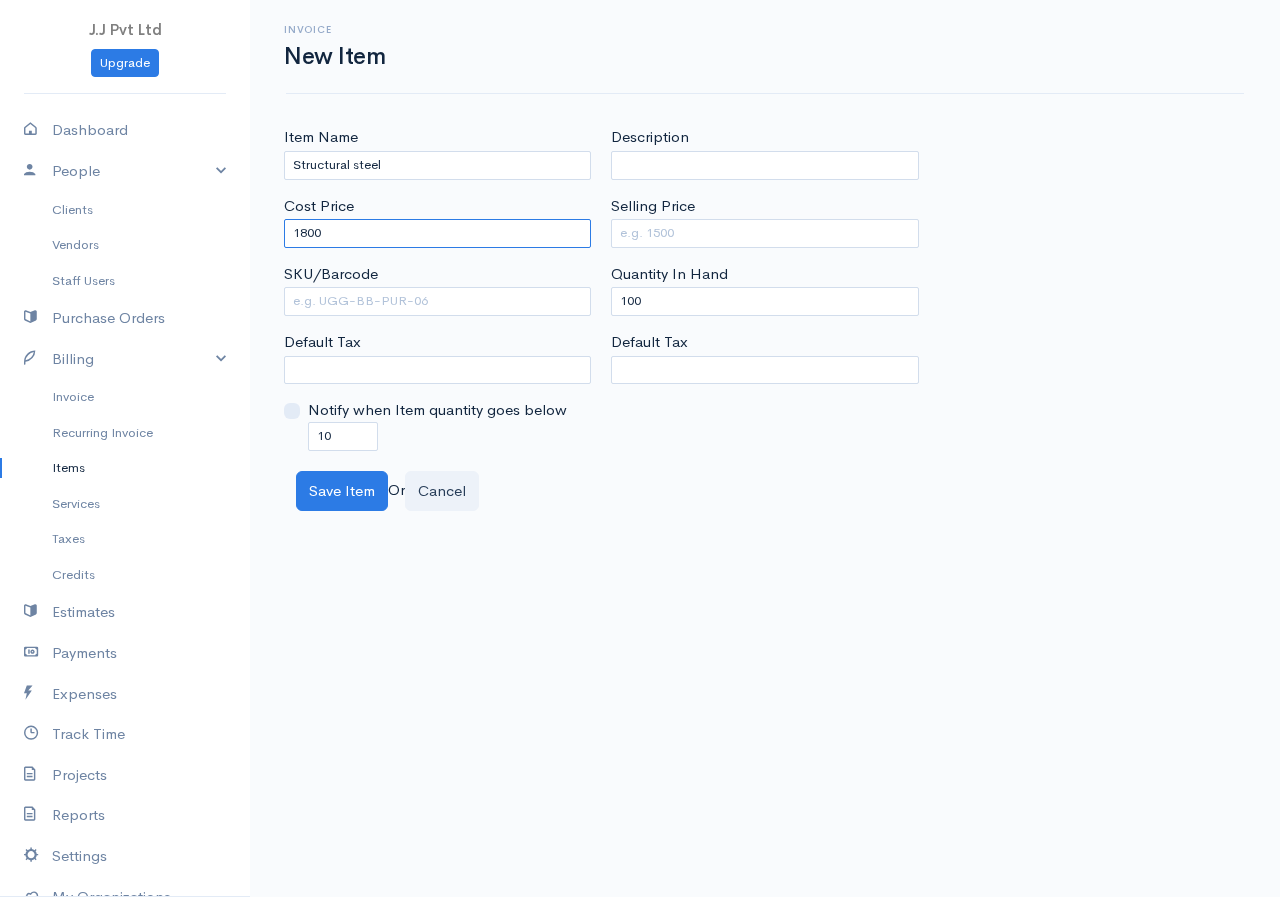 type on "1800" 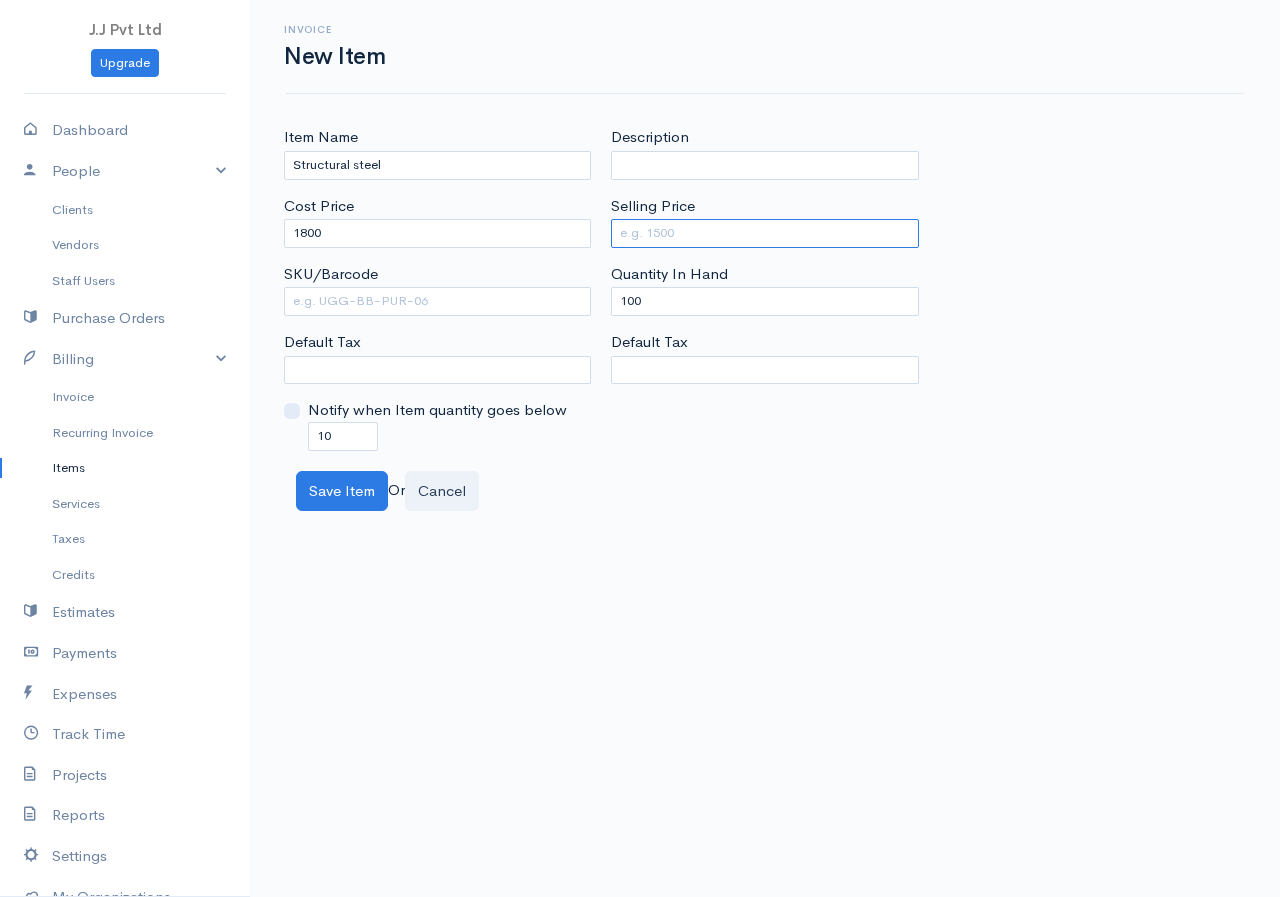 click on "Selling Price" at bounding box center (764, 233) 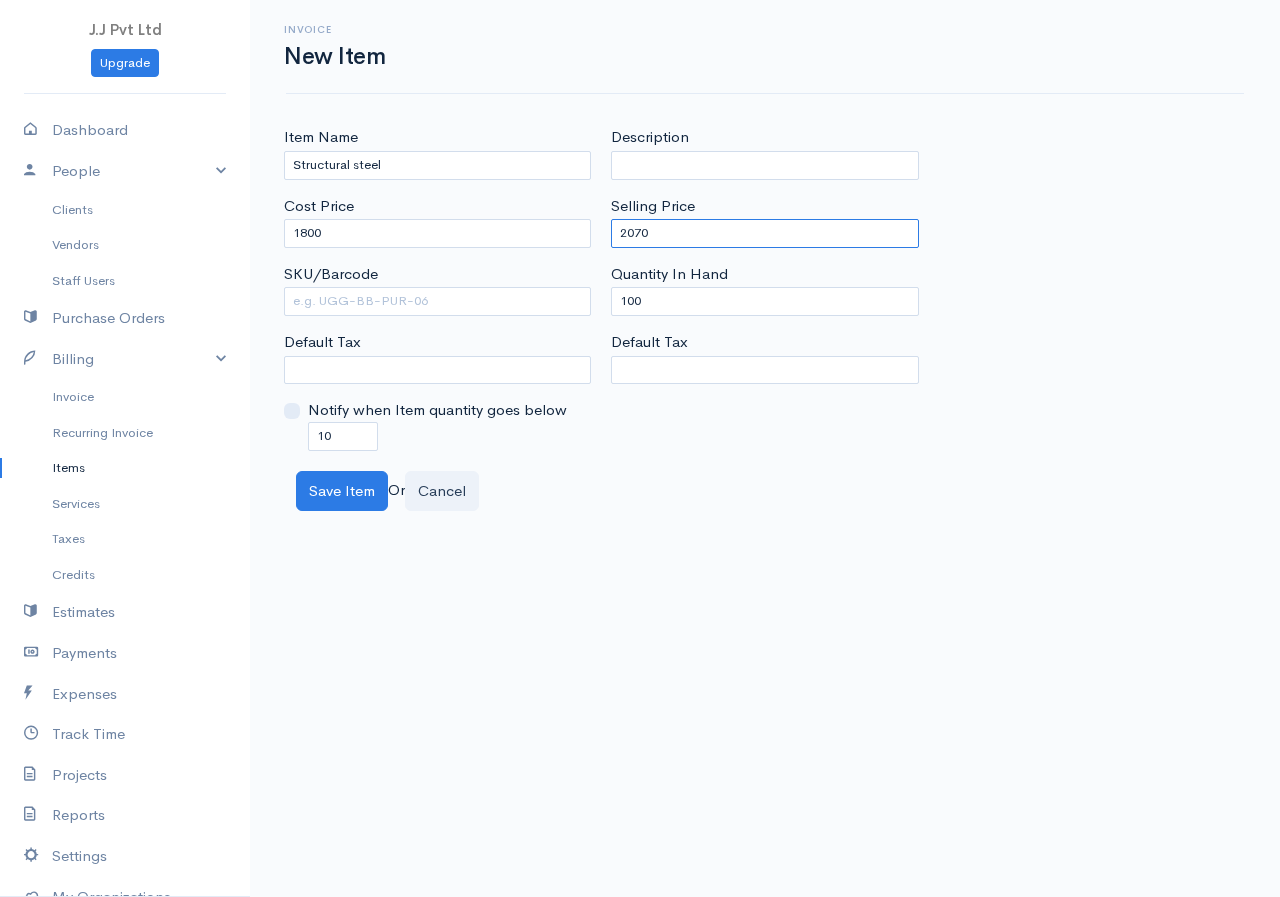 type on "2070" 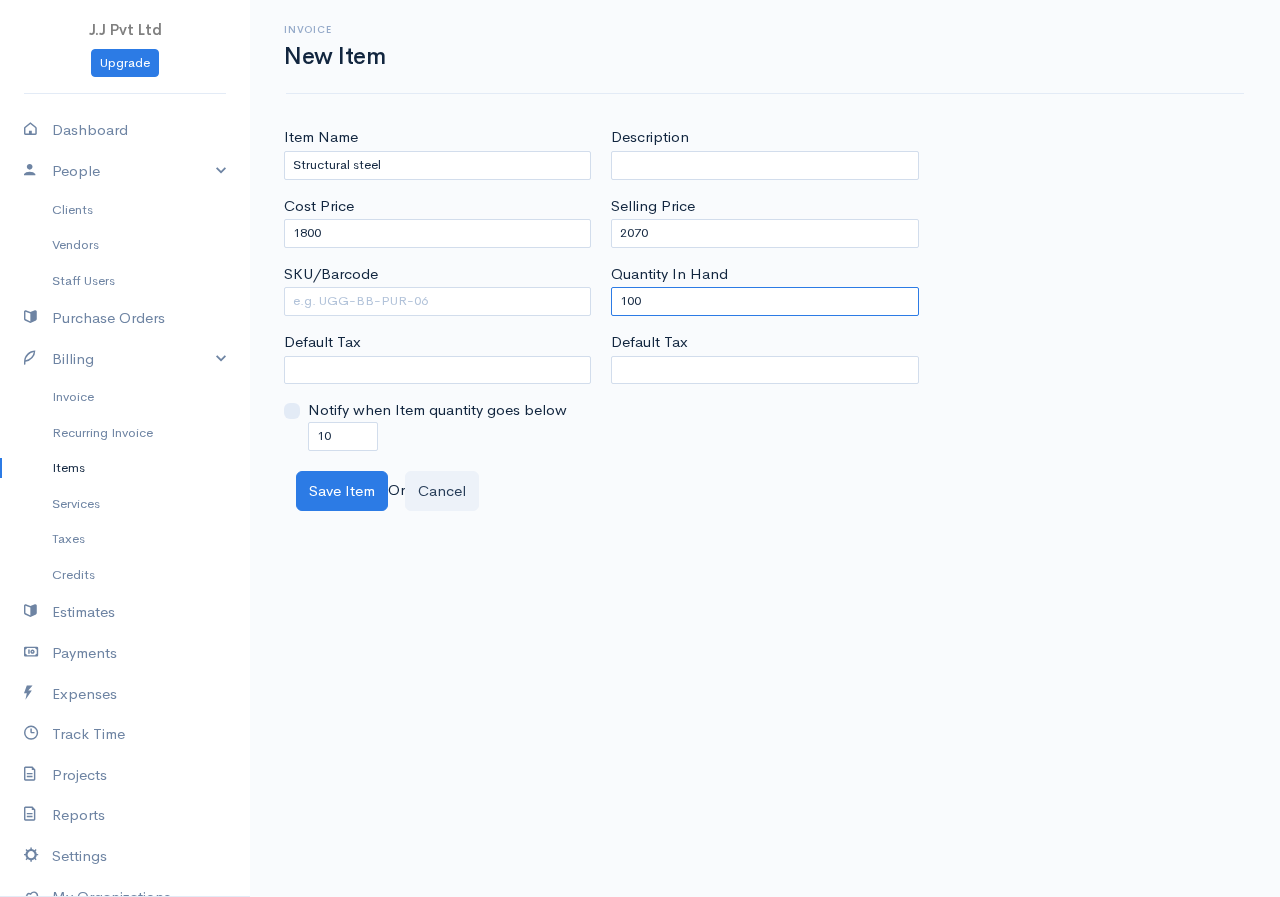 drag, startPoint x: 665, startPoint y: 291, endPoint x: 576, endPoint y: 317, distance: 92.72001 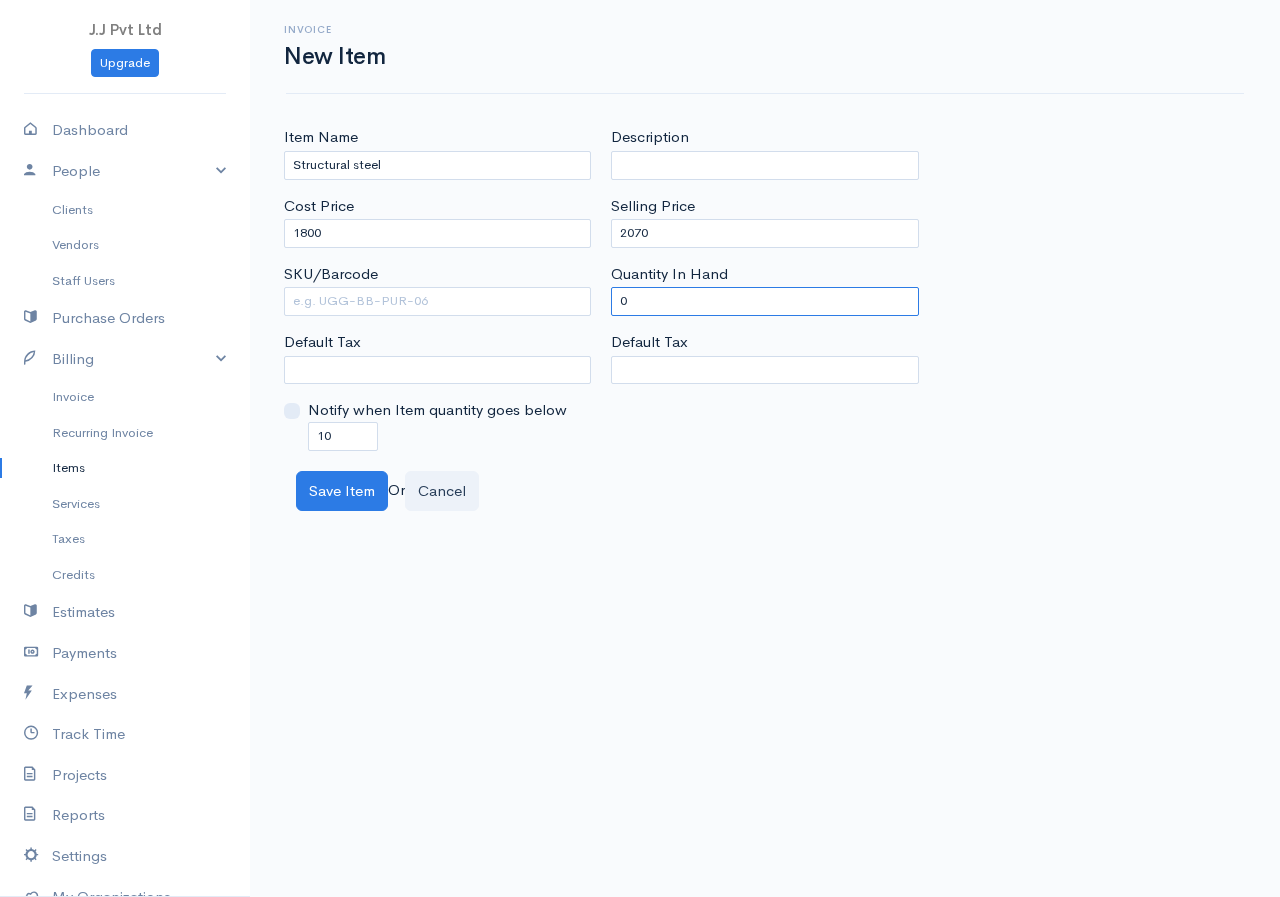 type on "0" 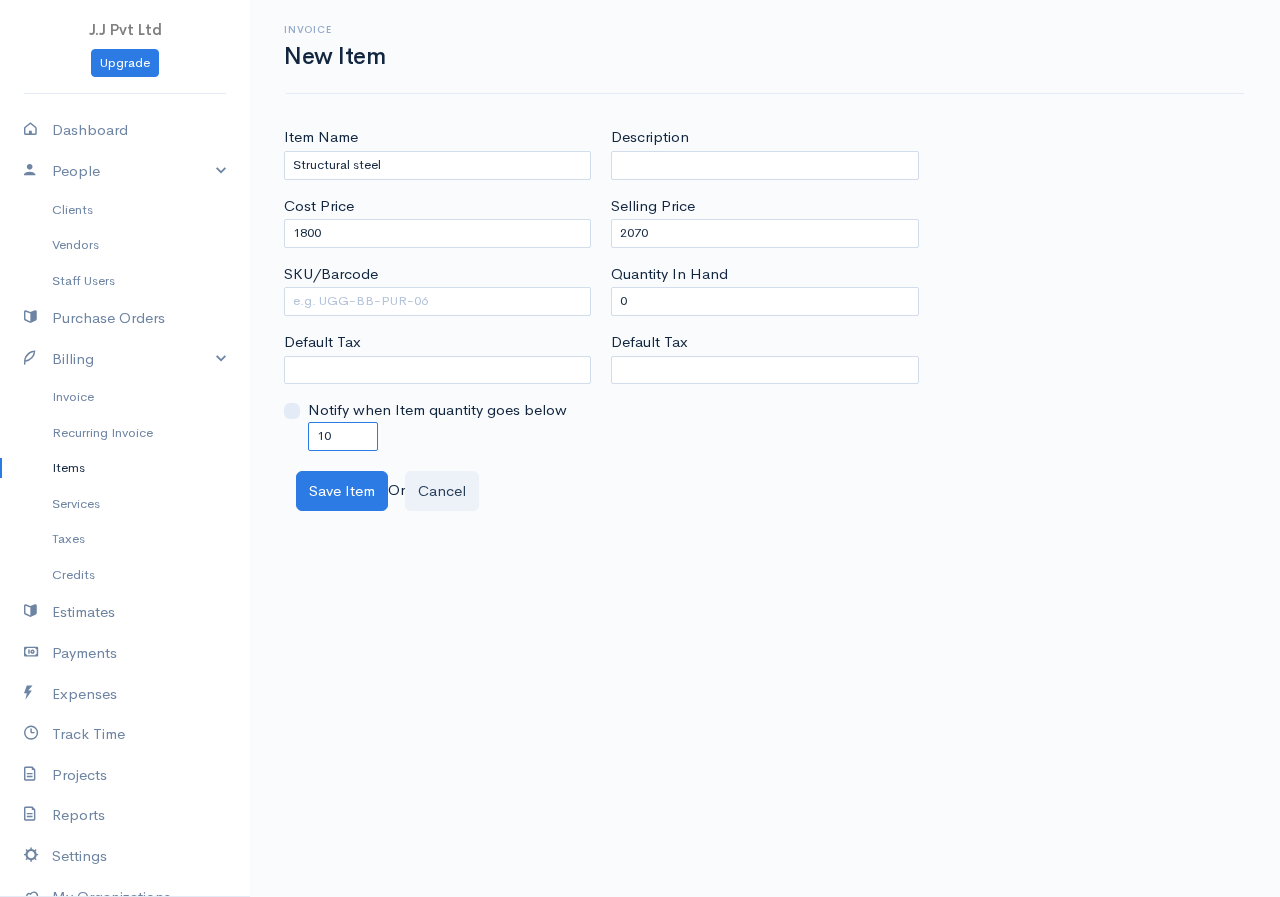 drag, startPoint x: 351, startPoint y: 430, endPoint x: 240, endPoint y: 447, distance: 112.29426 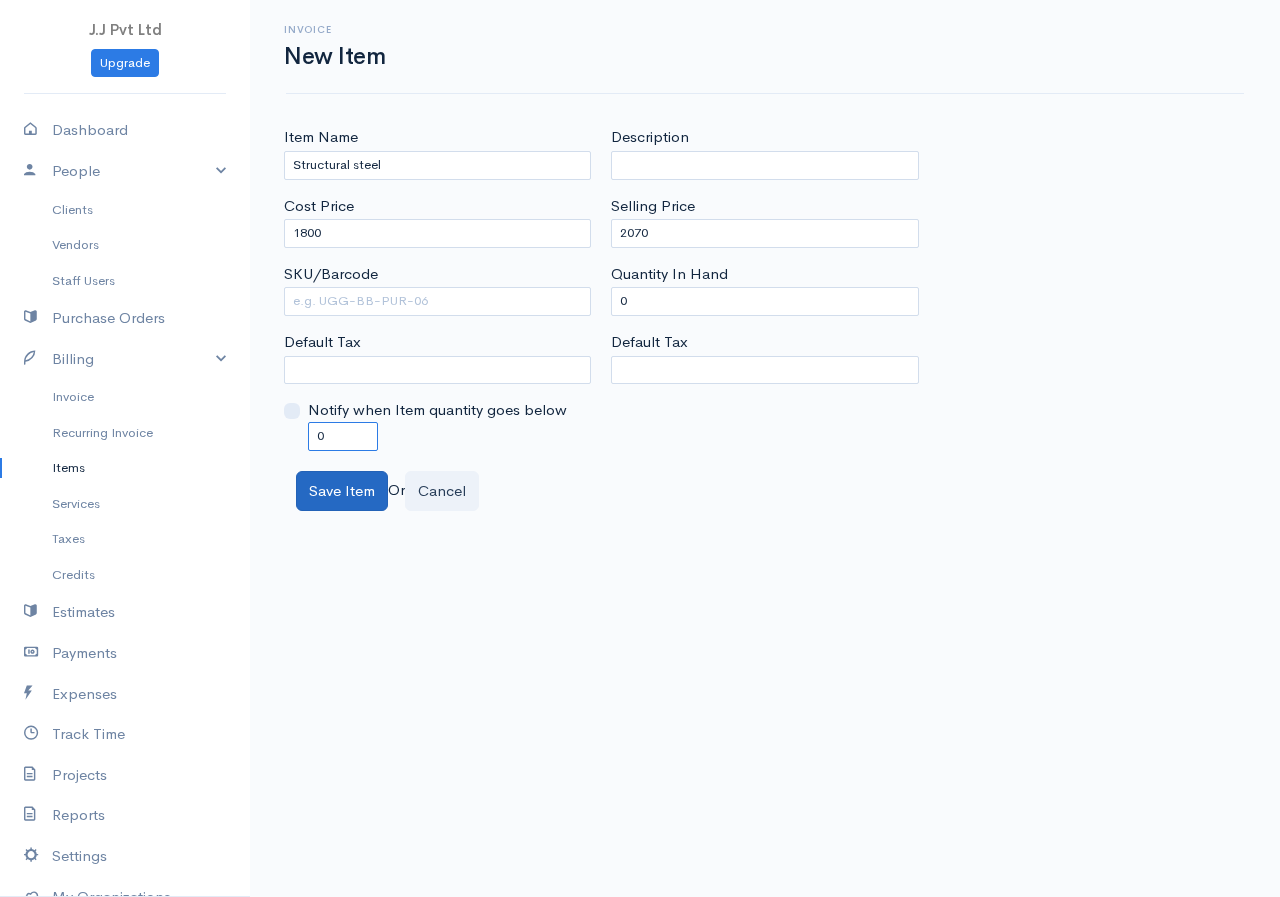 type on "0" 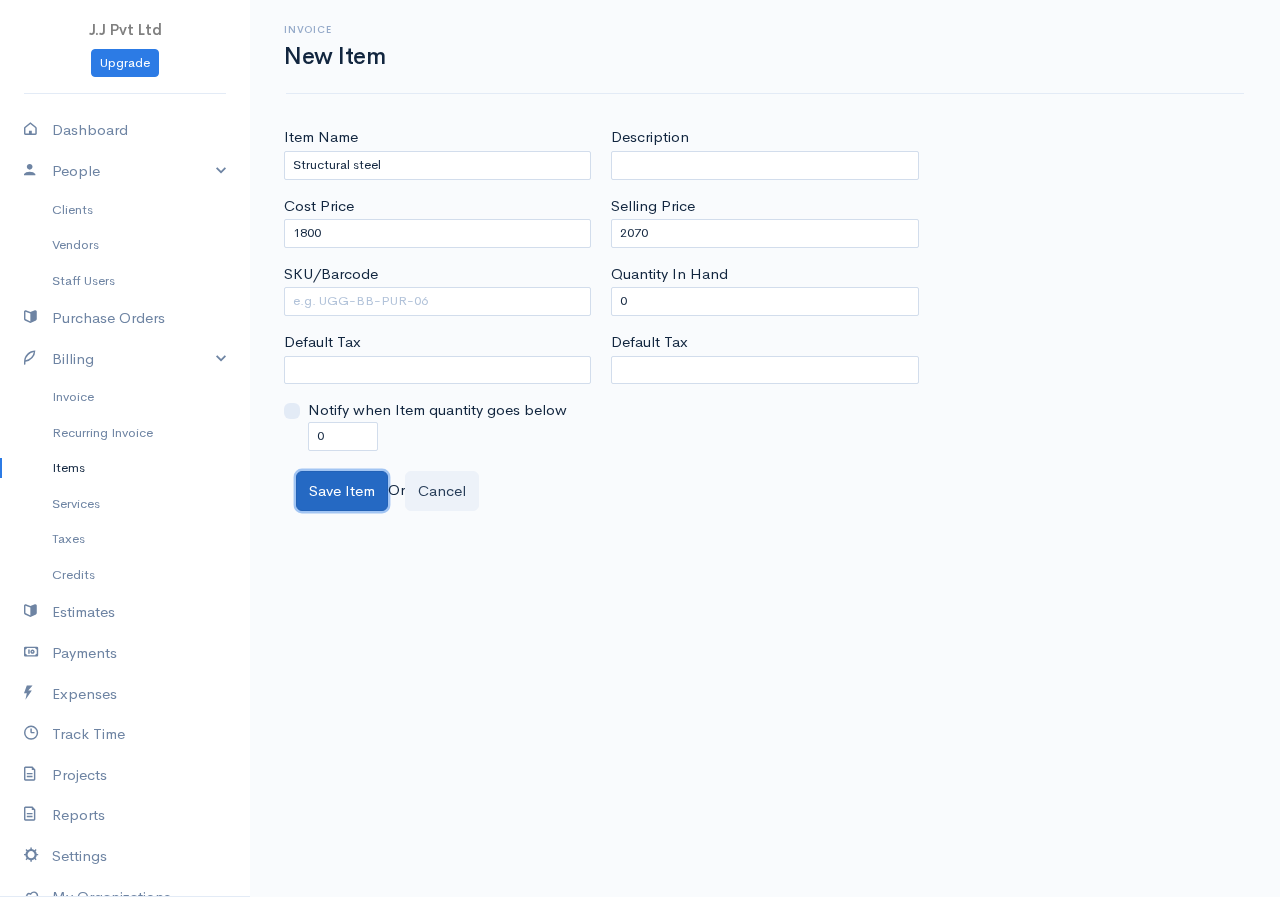click on "Save Item" at bounding box center [342, 491] 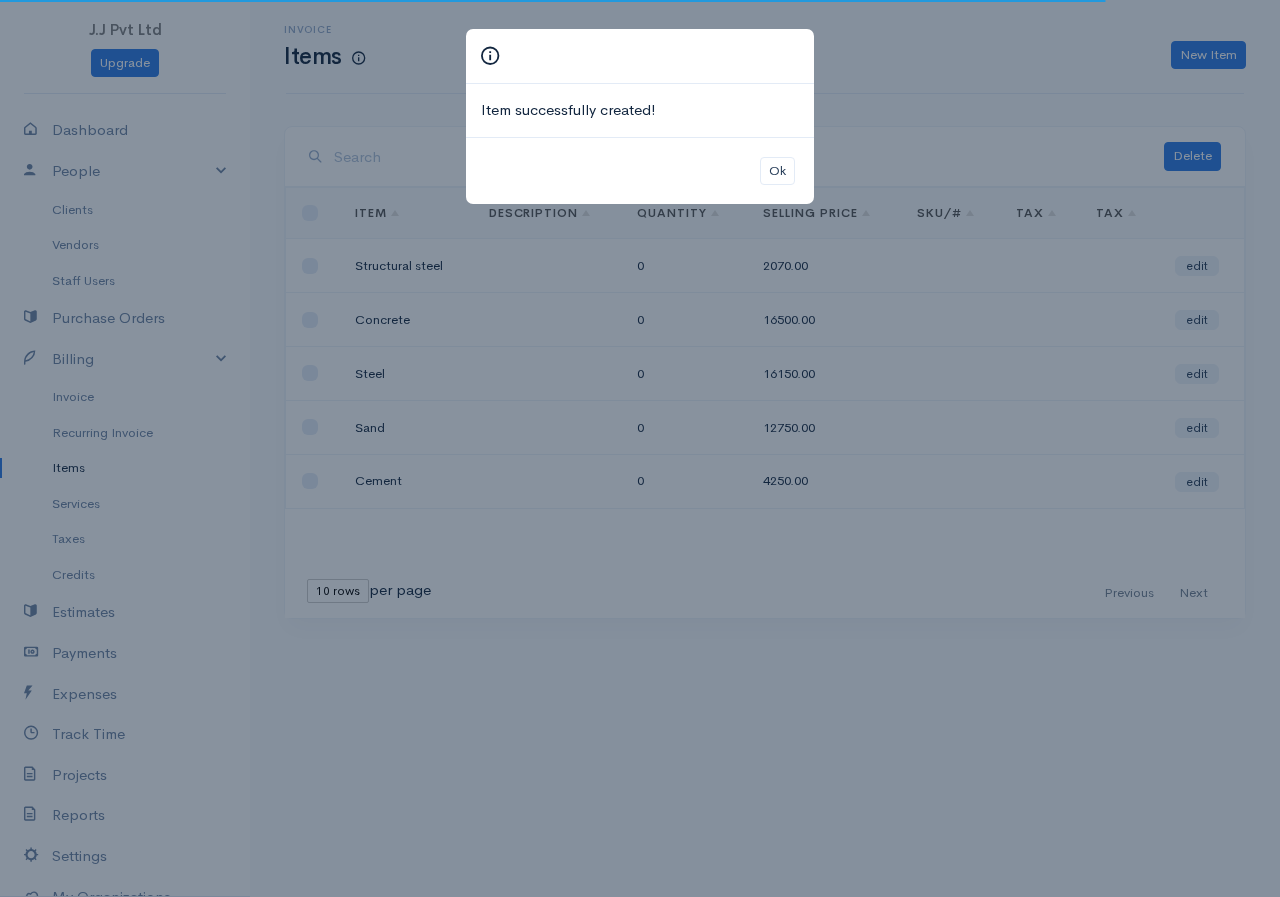 click on "Item successfully created!
Ok" at bounding box center (640, 448) 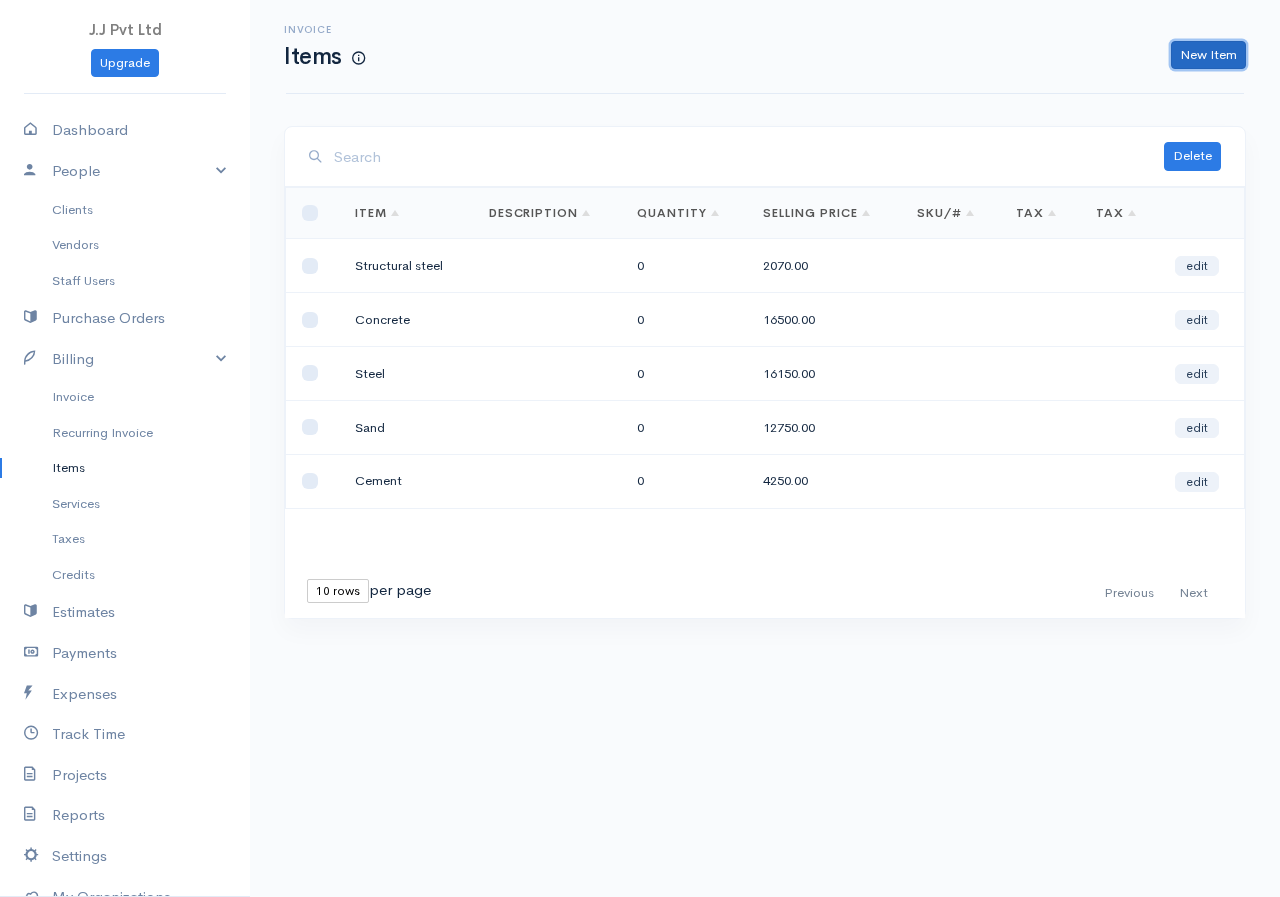 click on "New Item" at bounding box center (1208, 55) 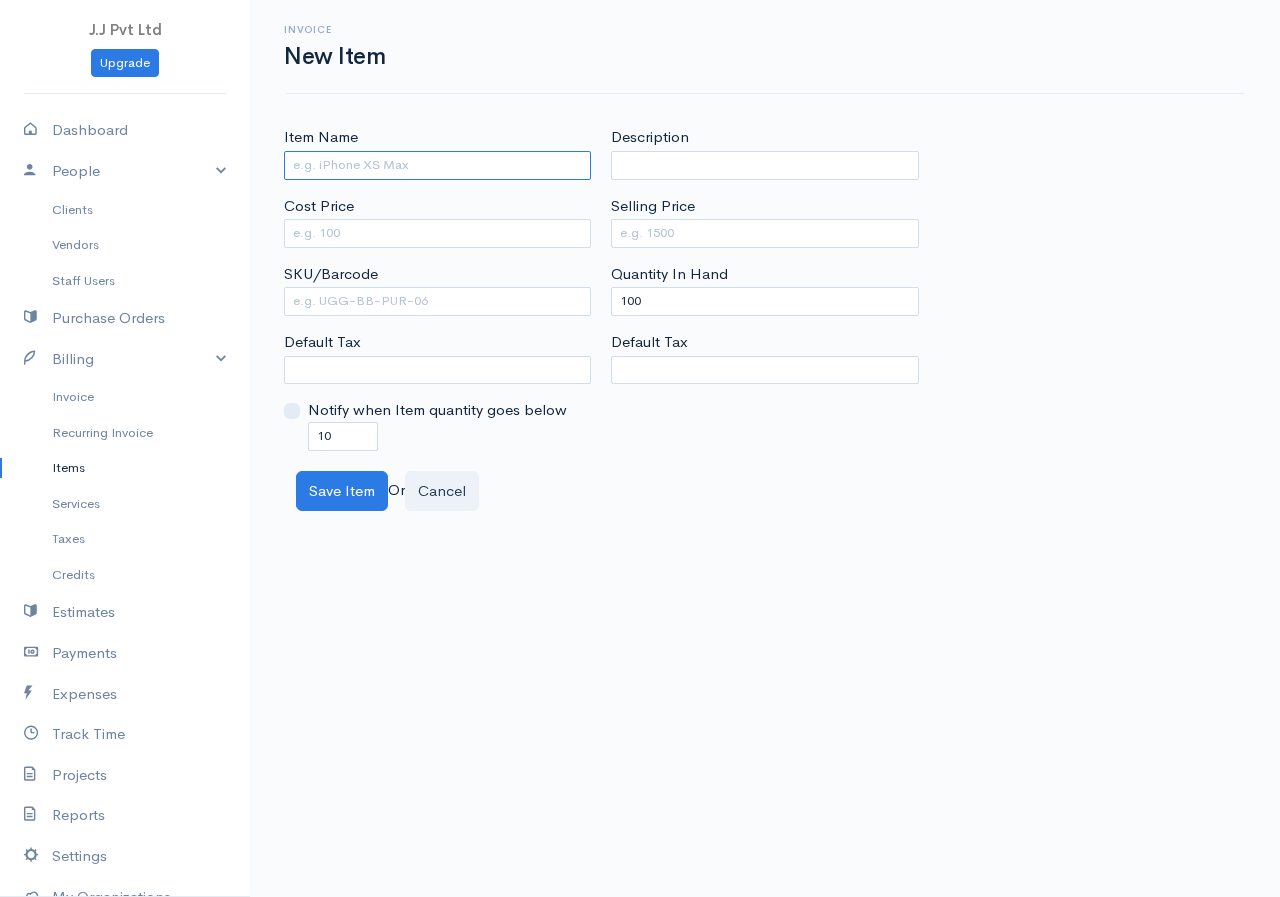 click on "Item Name" at bounding box center [437, 165] 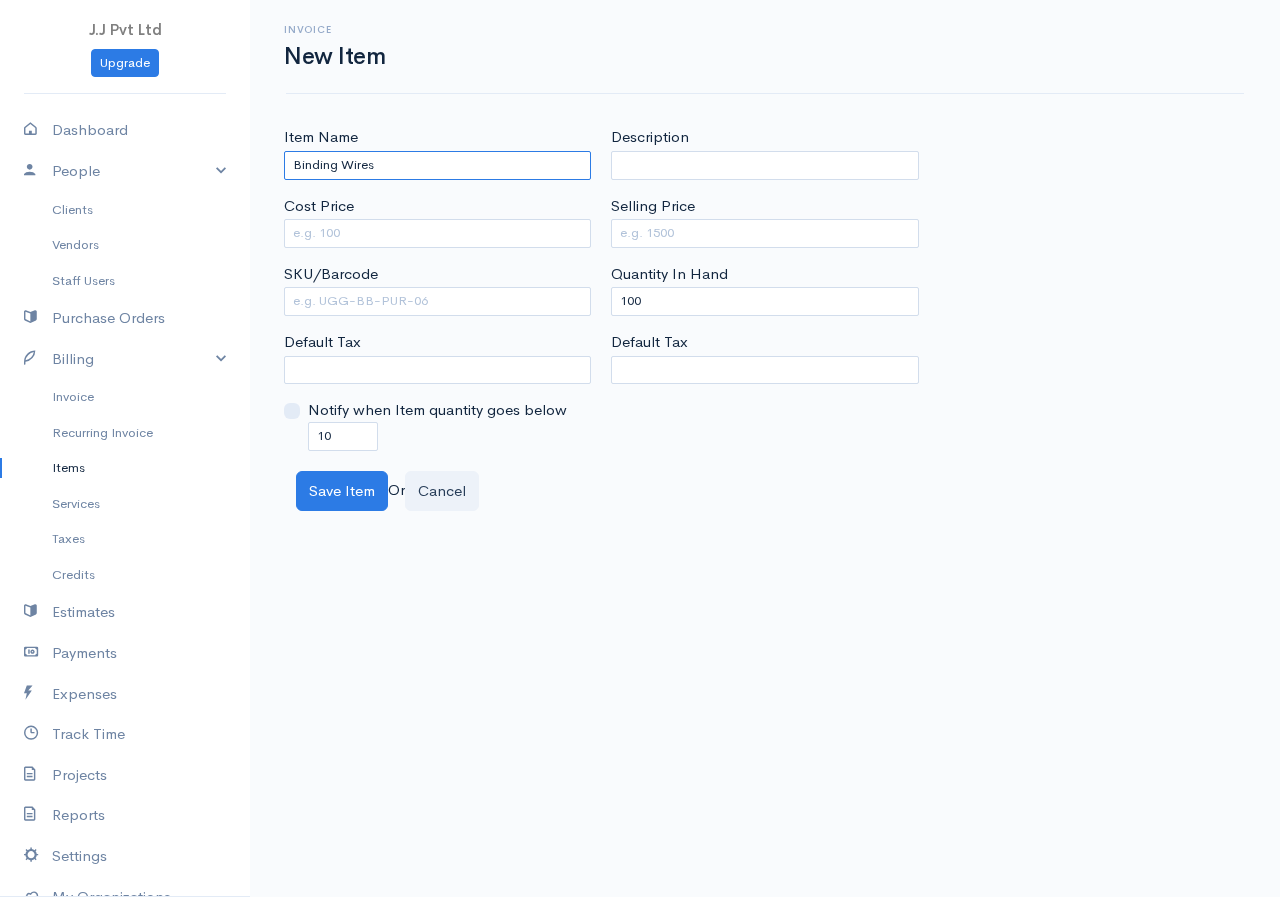 type on "Binding Wires" 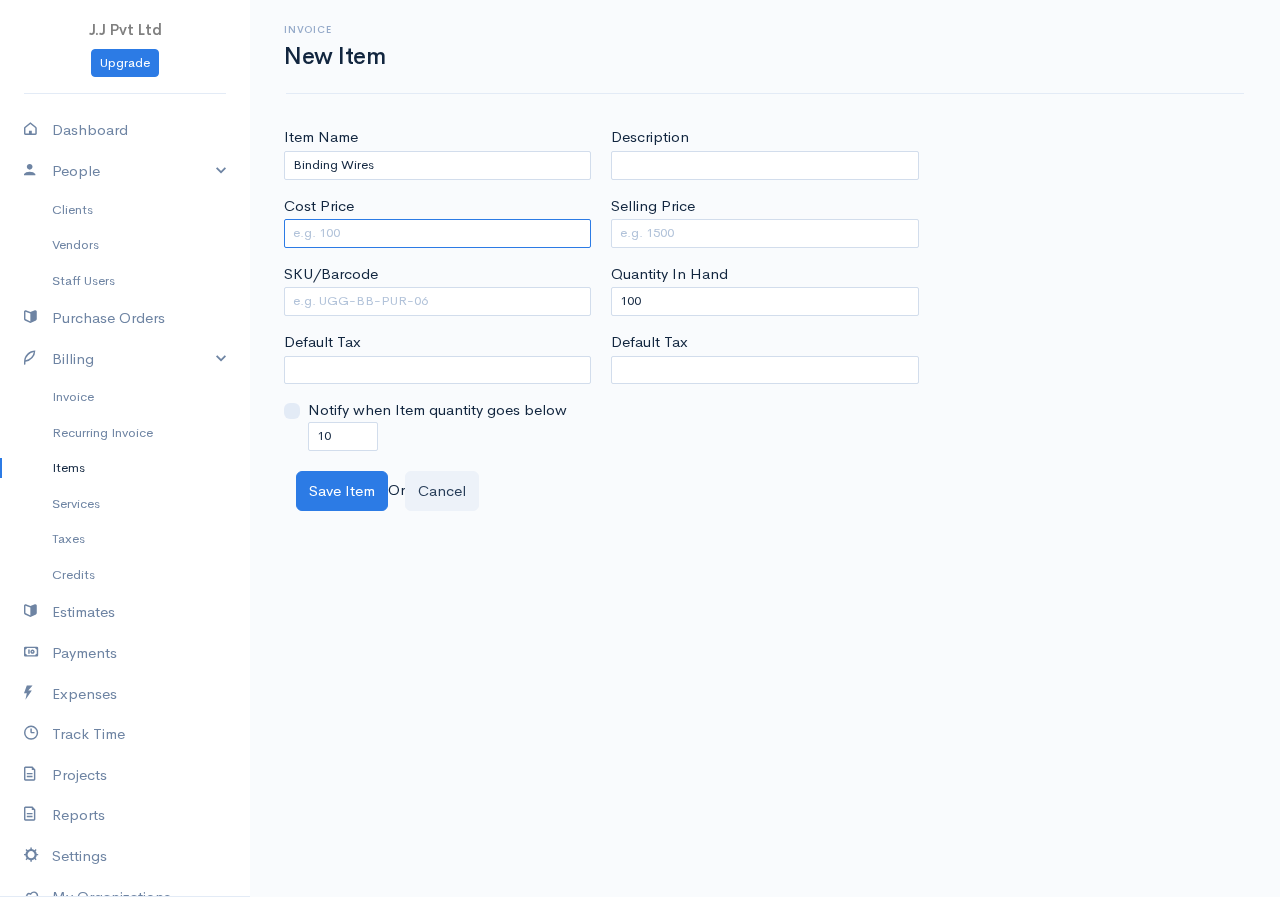 click on "Cost Price" at bounding box center (437, 233) 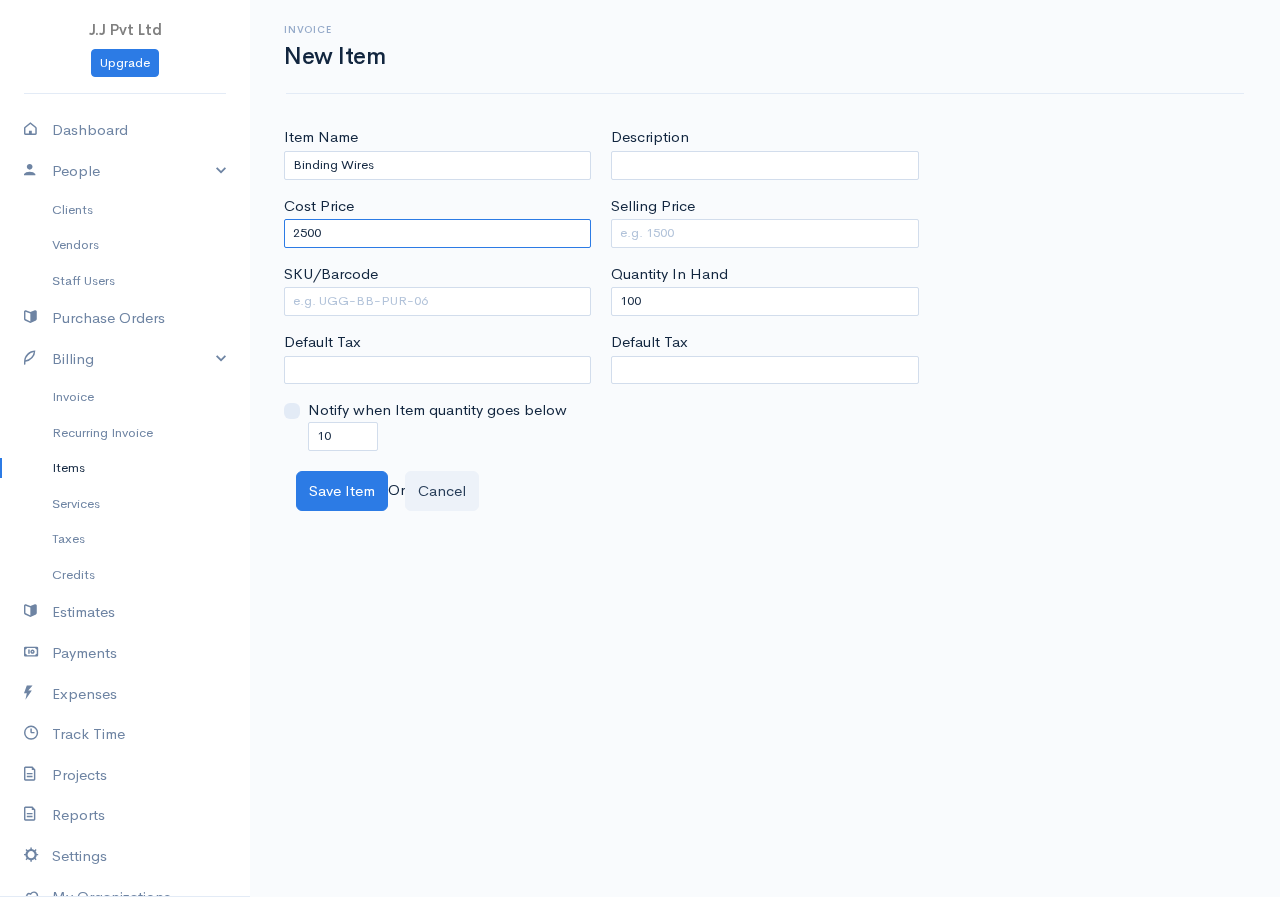 type on "2500" 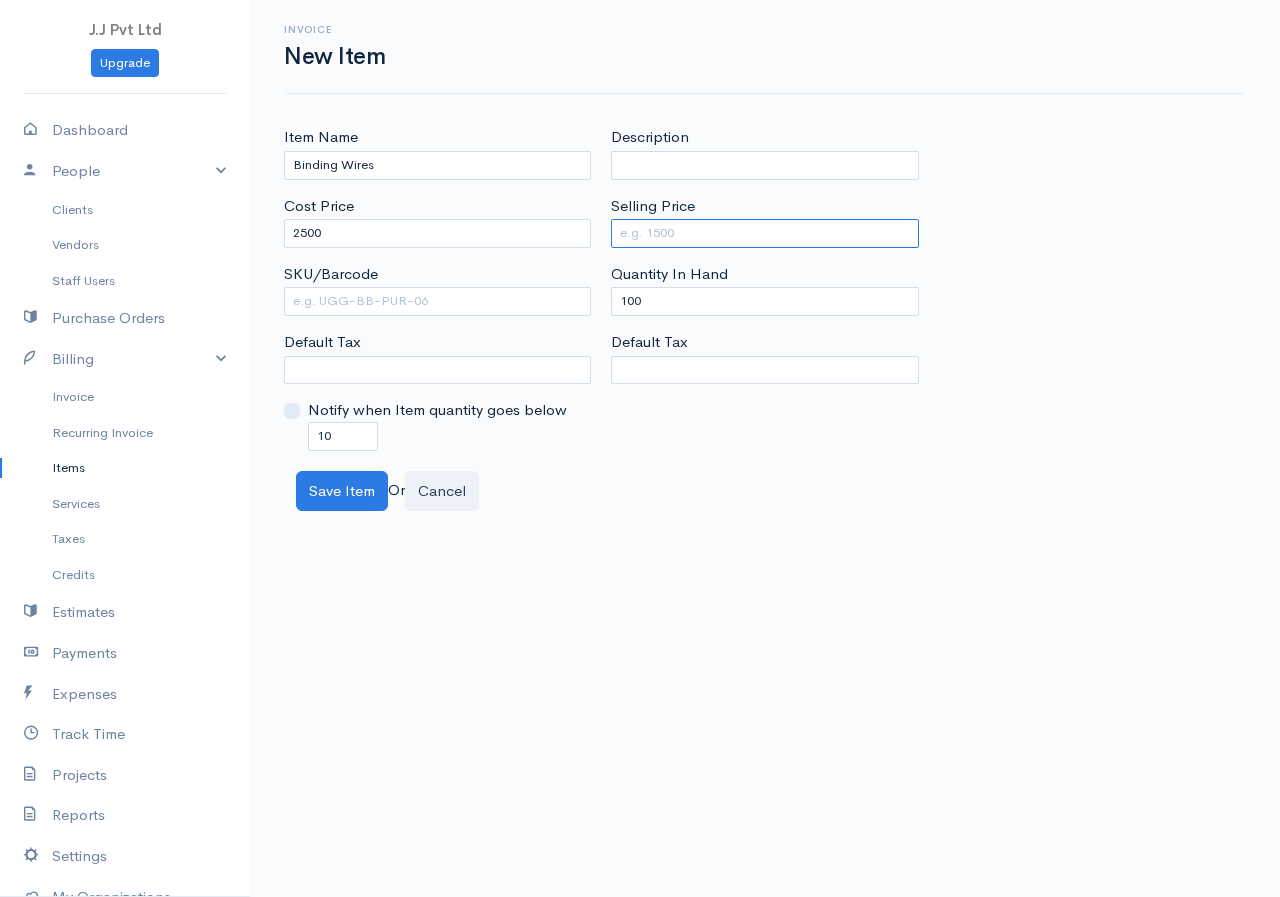 click on "Selling Price" at bounding box center (764, 233) 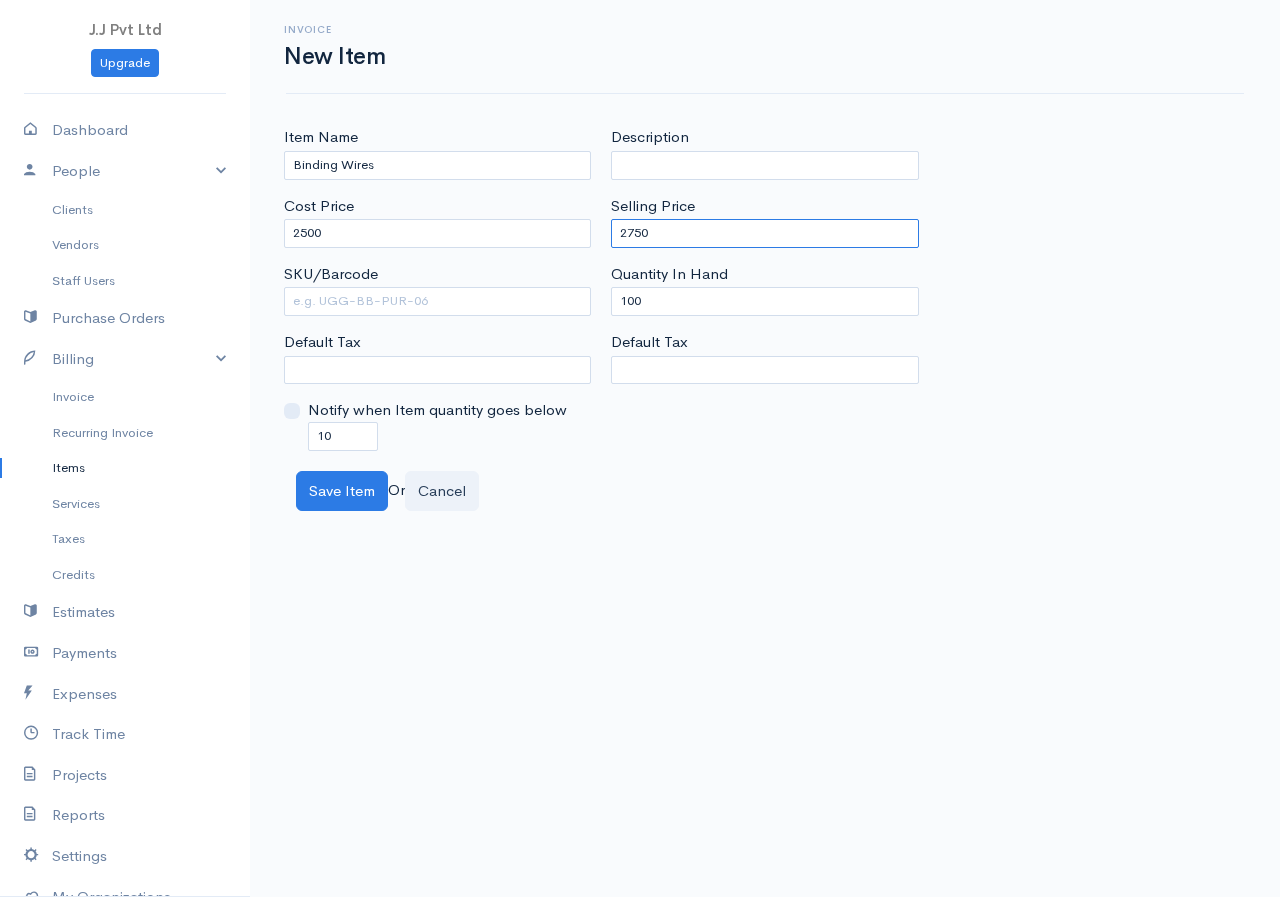 type on "2750" 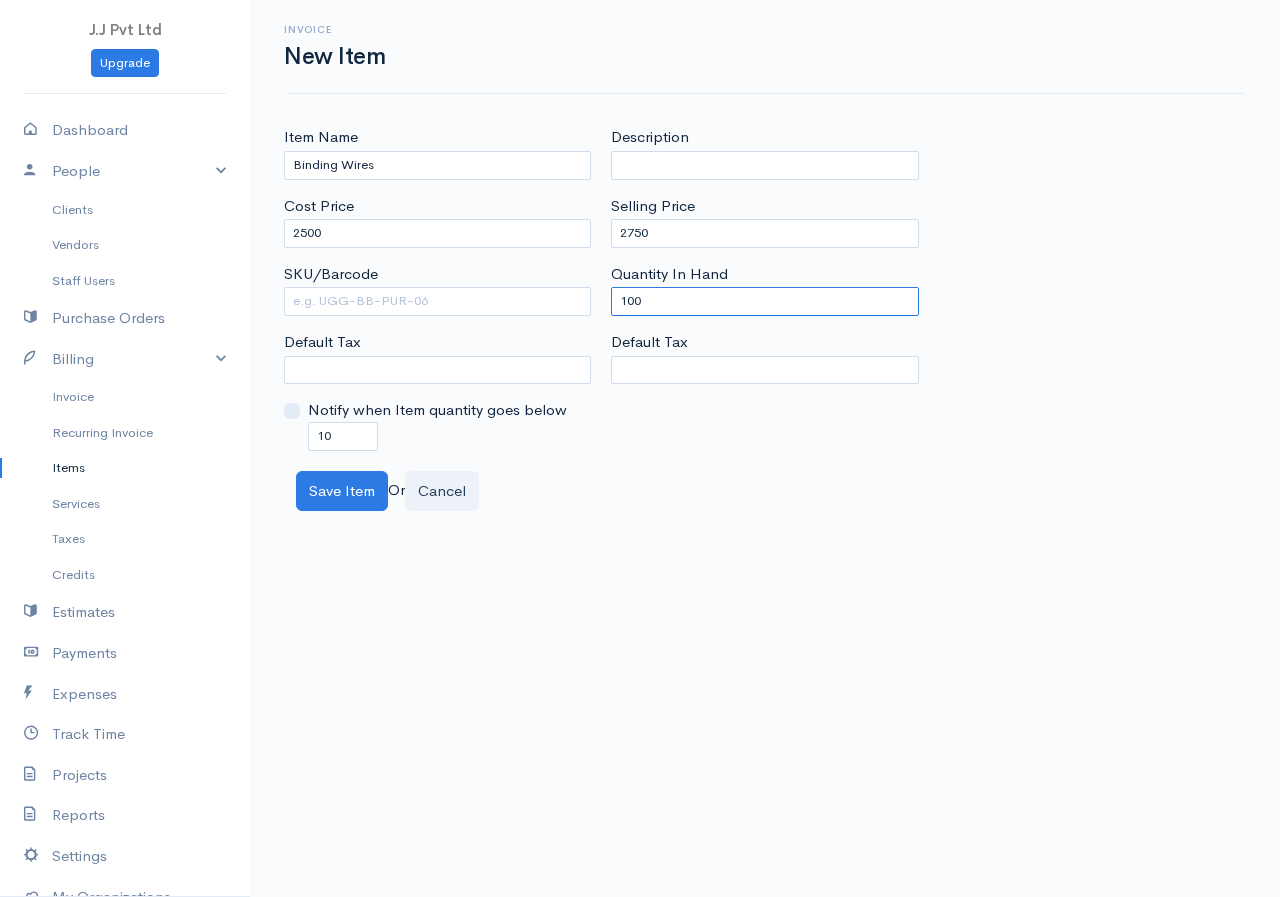 drag, startPoint x: 655, startPoint y: 300, endPoint x: 522, endPoint y: 319, distance: 134.3503 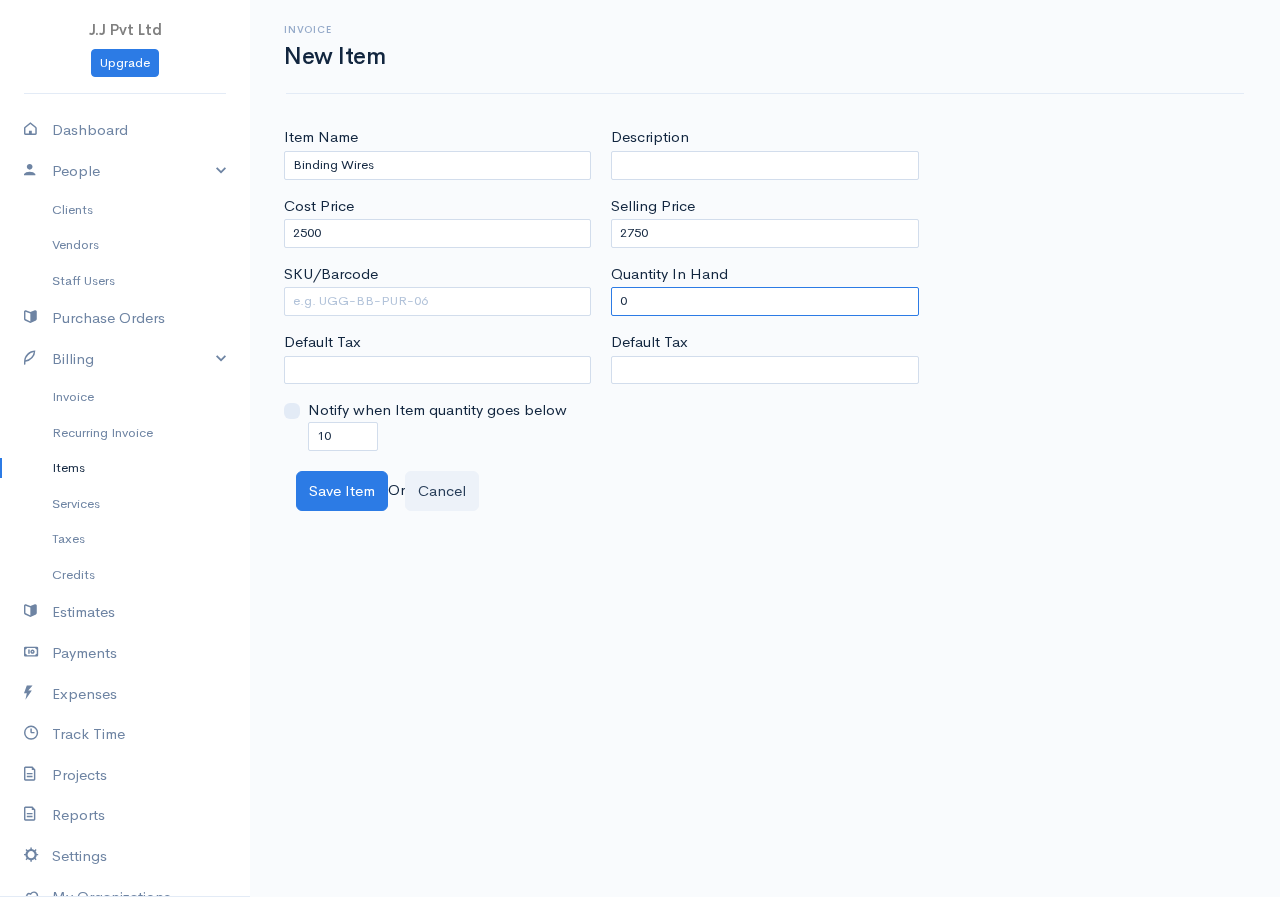 type on "0" 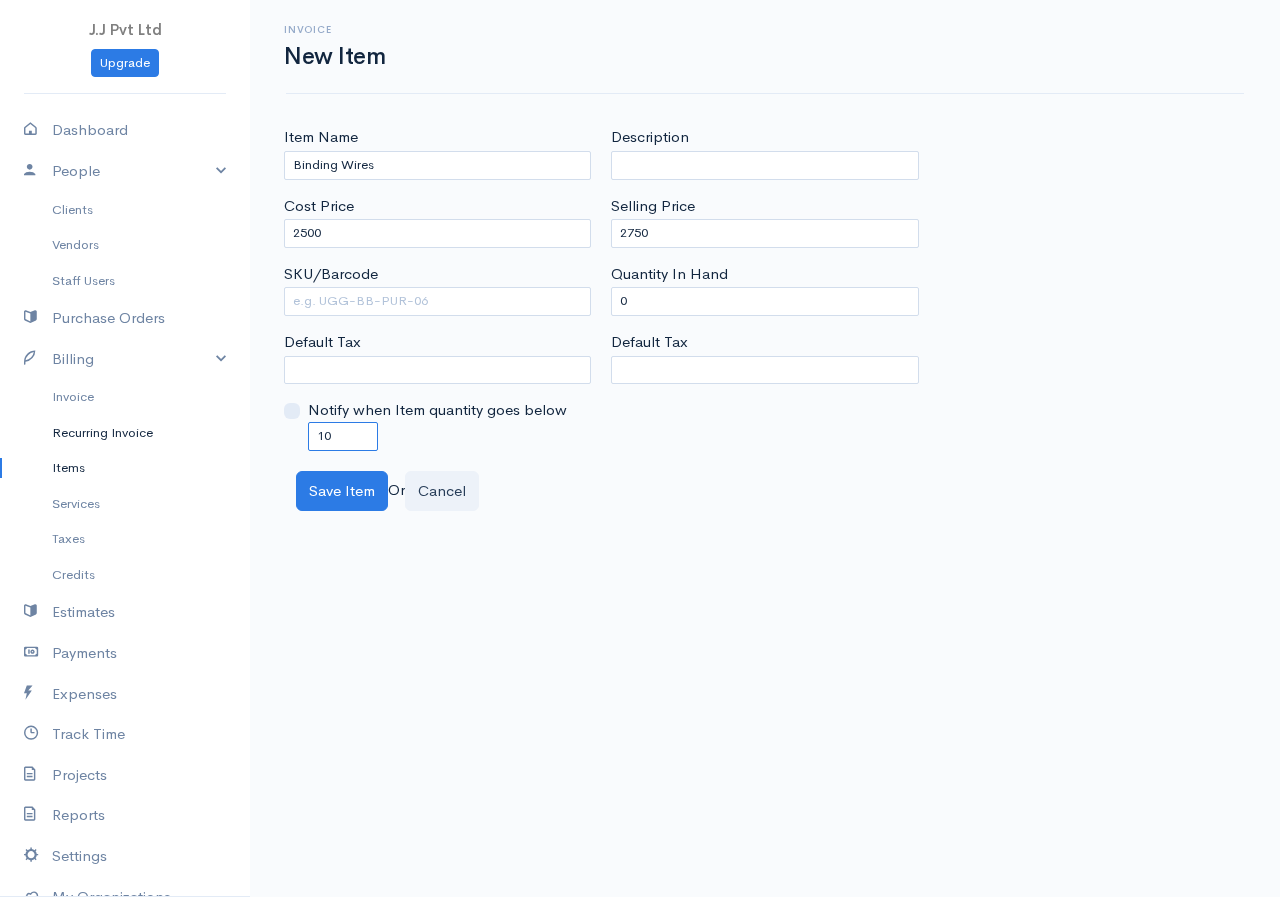 drag, startPoint x: 332, startPoint y: 439, endPoint x: 227, endPoint y: 439, distance: 105 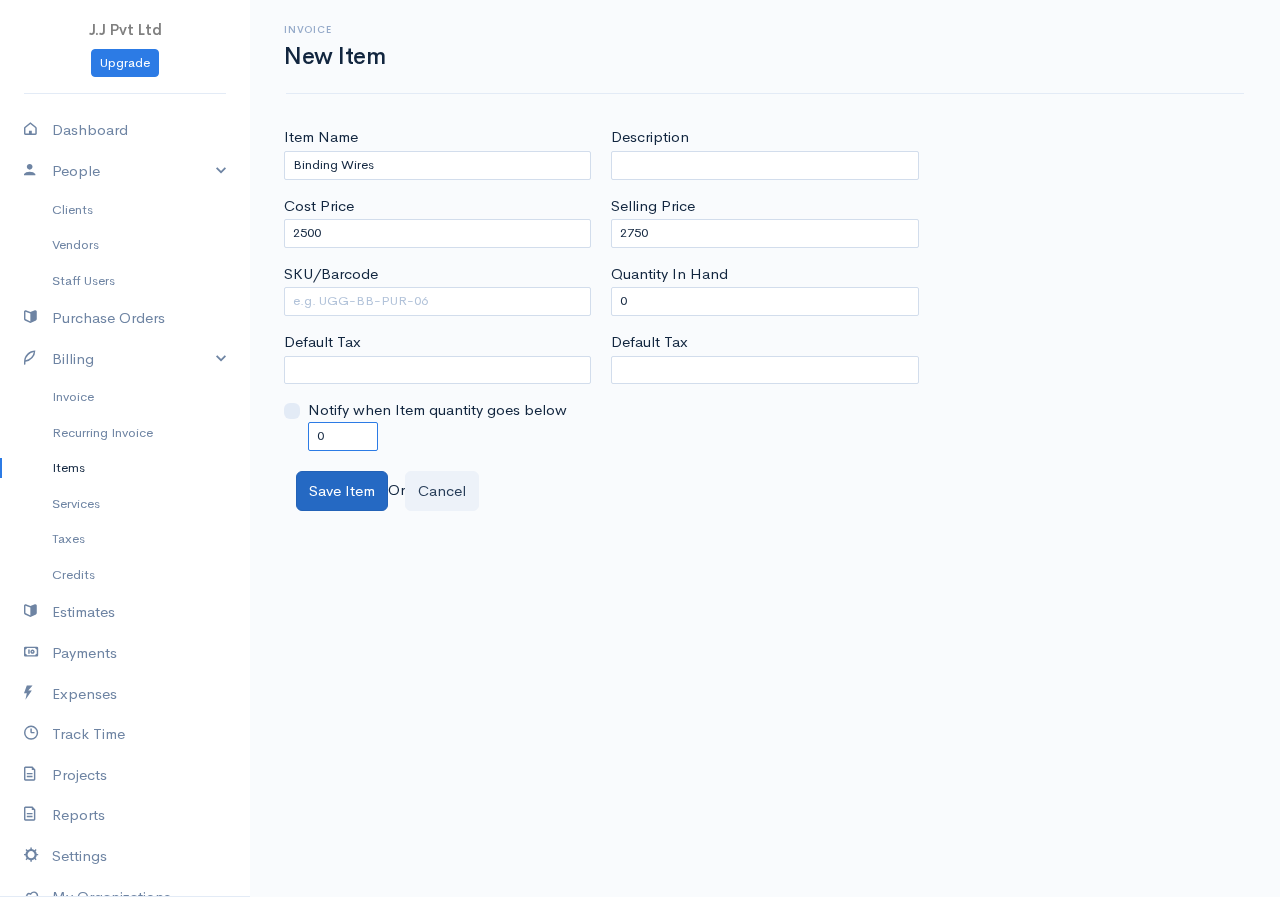 type on "0" 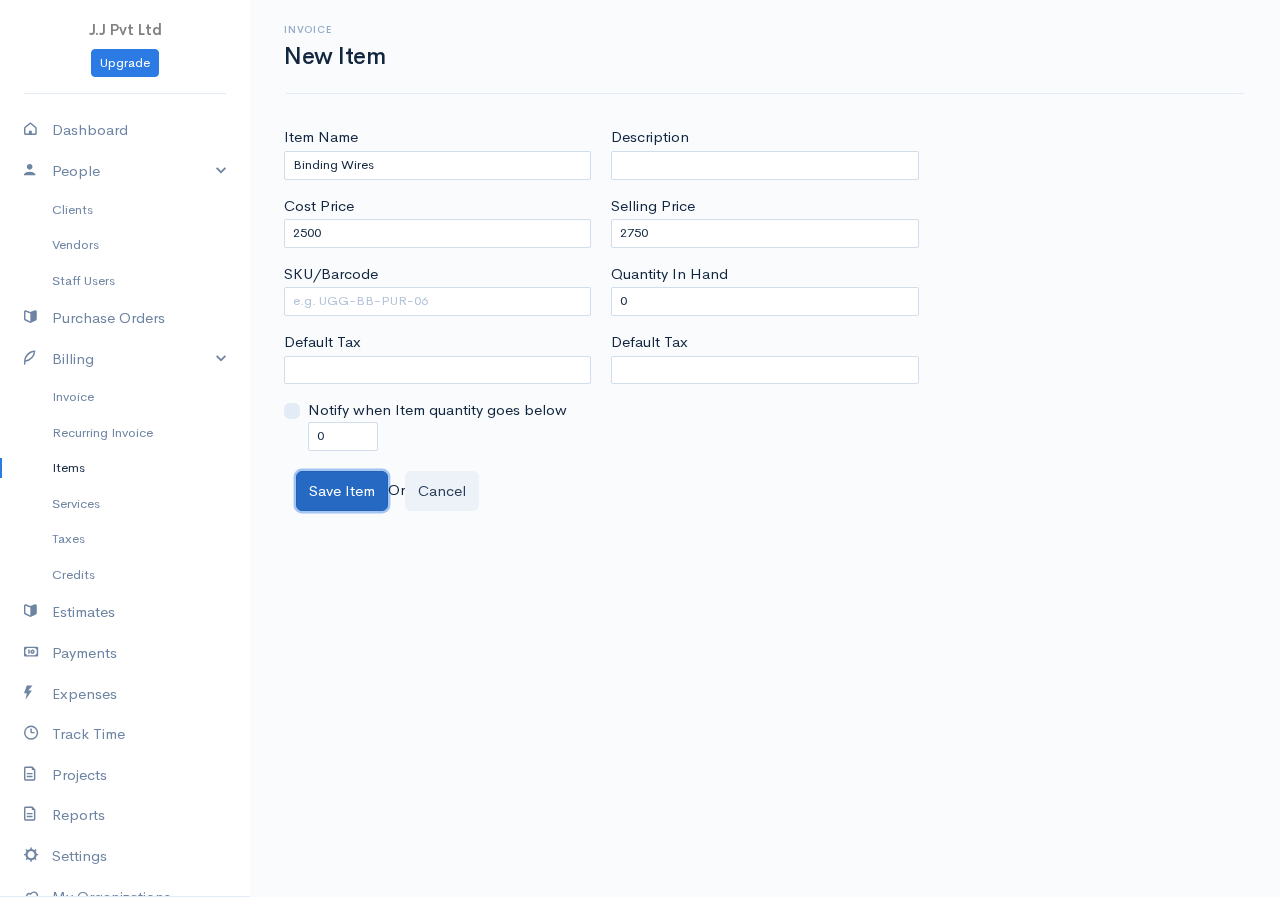 click on "Save Item" at bounding box center (342, 491) 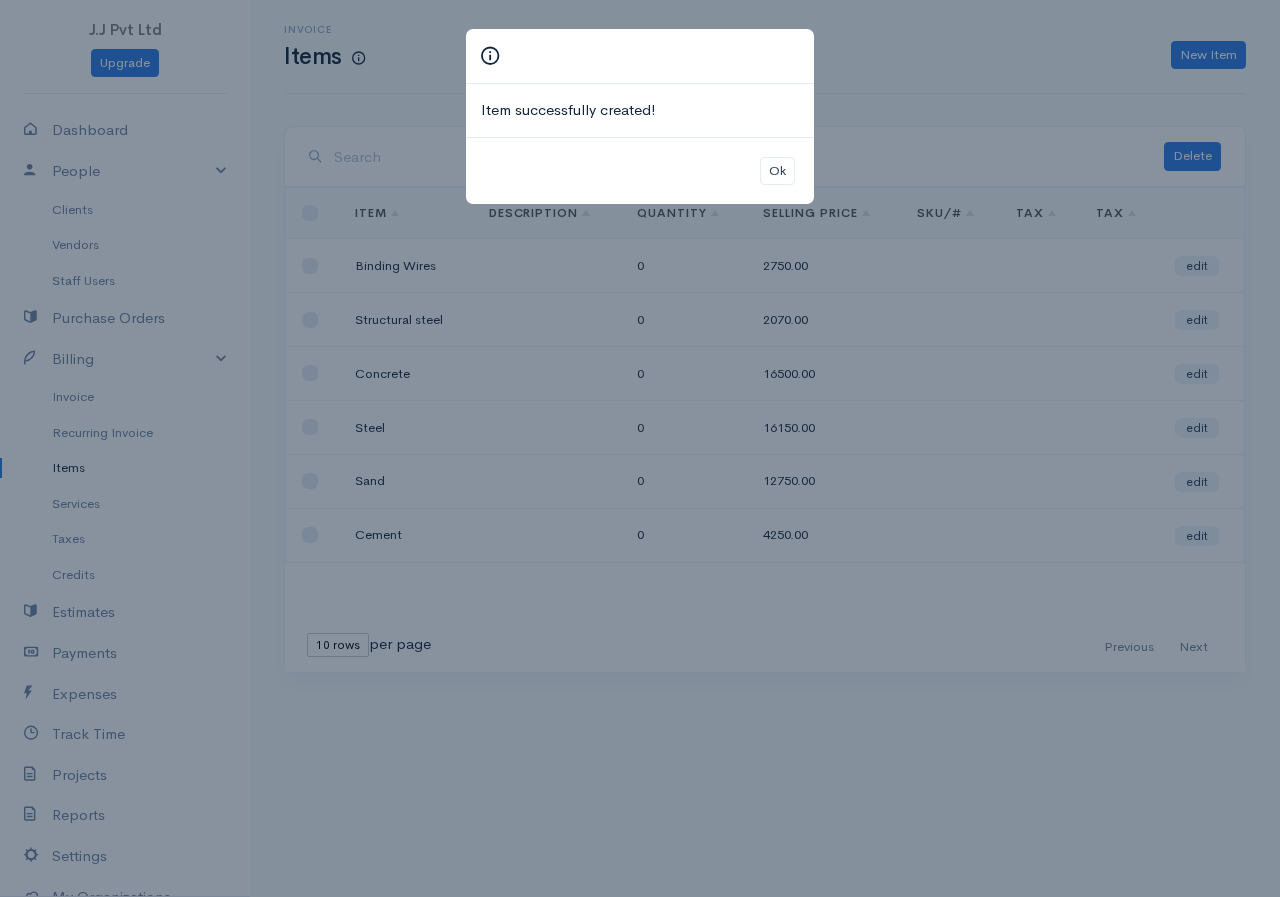 click on "Item successfully created!
Ok" at bounding box center (640, 448) 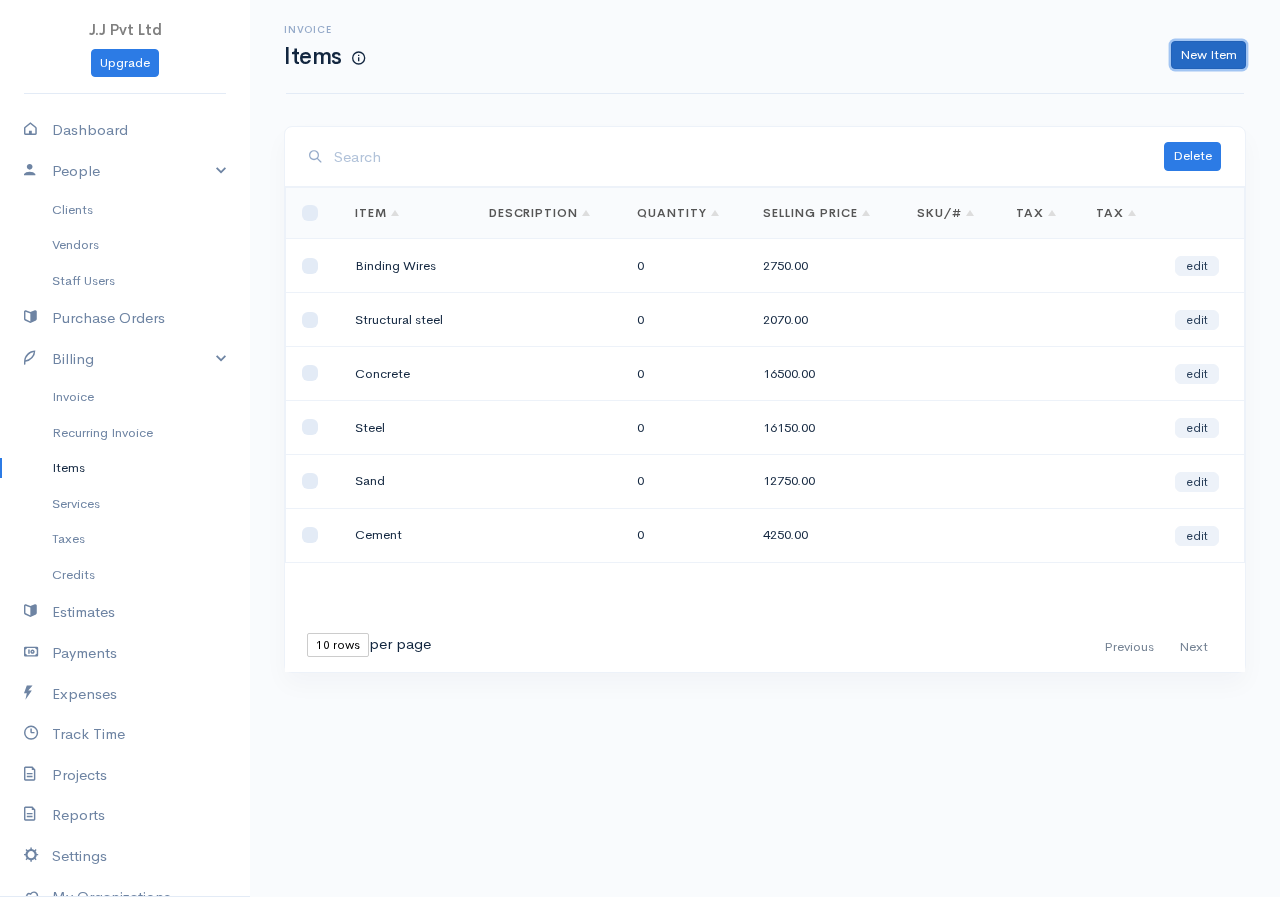 click on "New Item" at bounding box center (1208, 55) 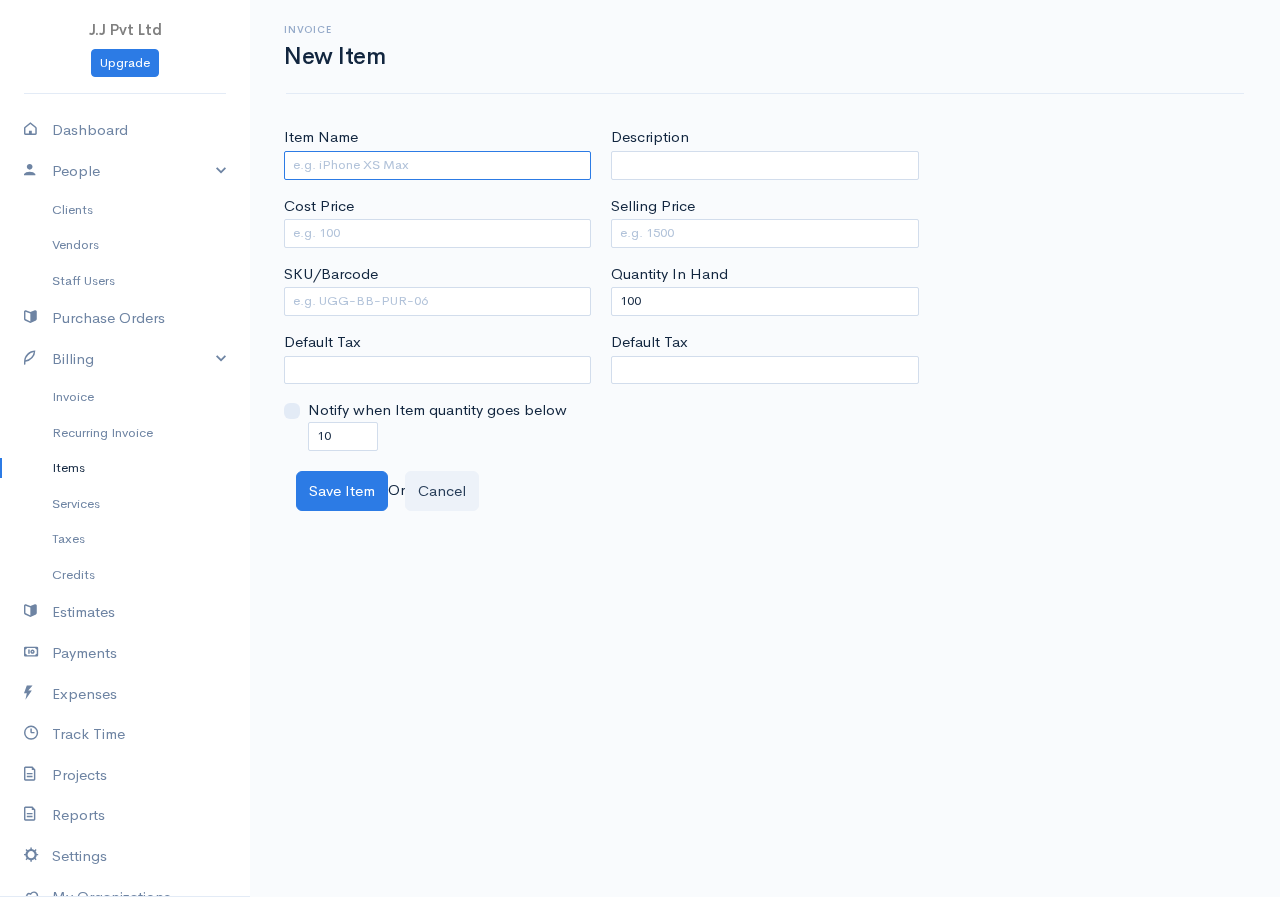 click on "Item Name" at bounding box center [437, 165] 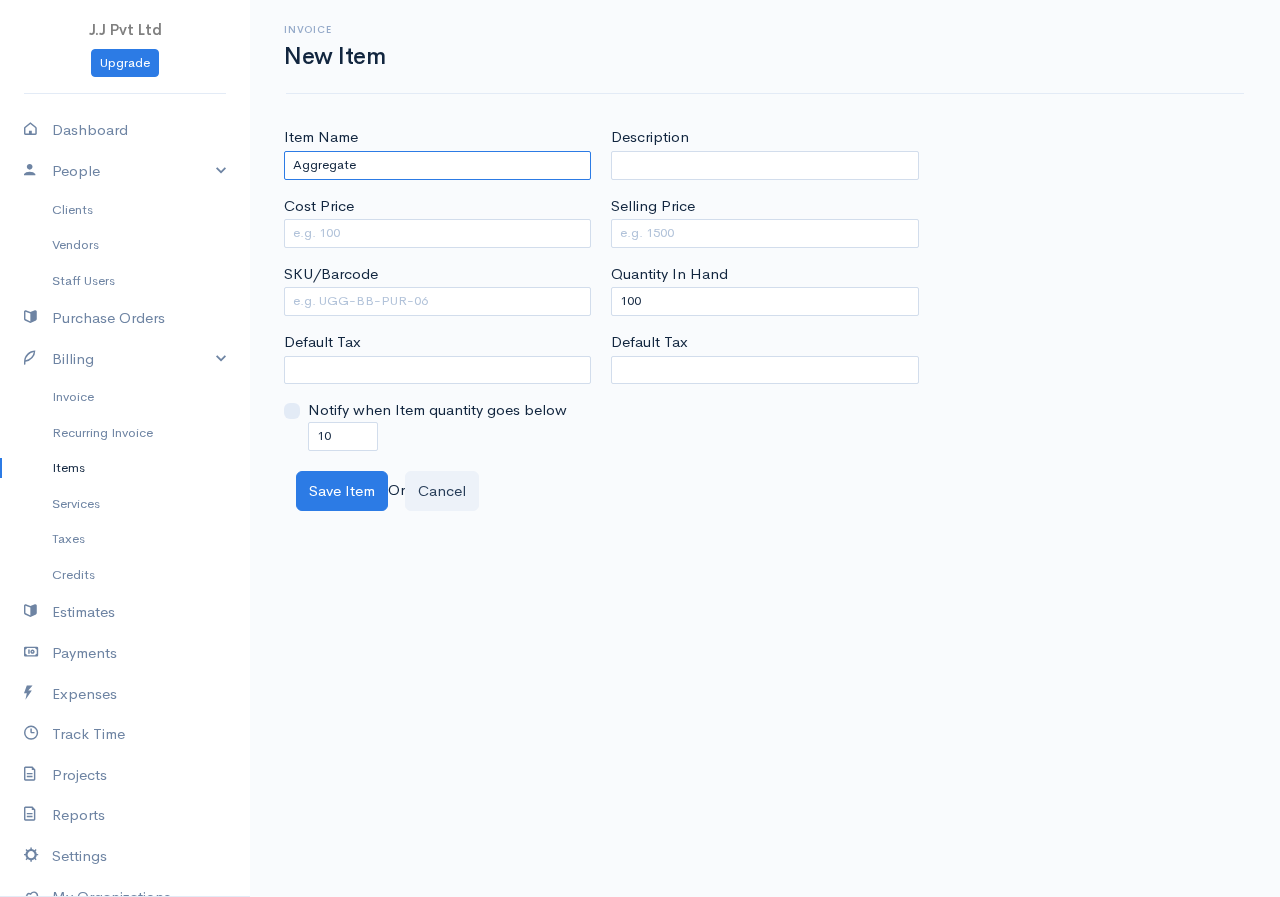 type on "Aggregate" 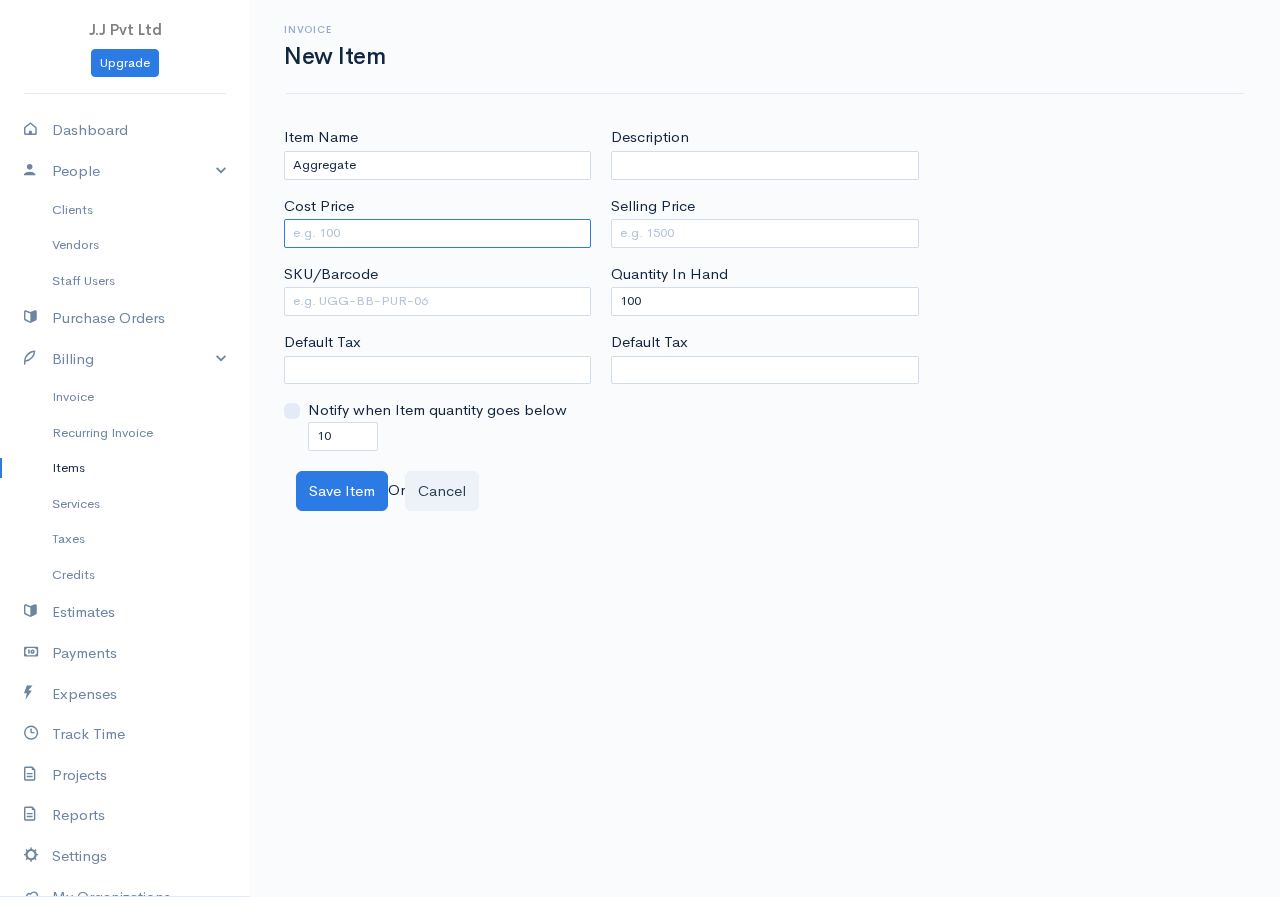 click on "Cost Price" at bounding box center (437, 233) 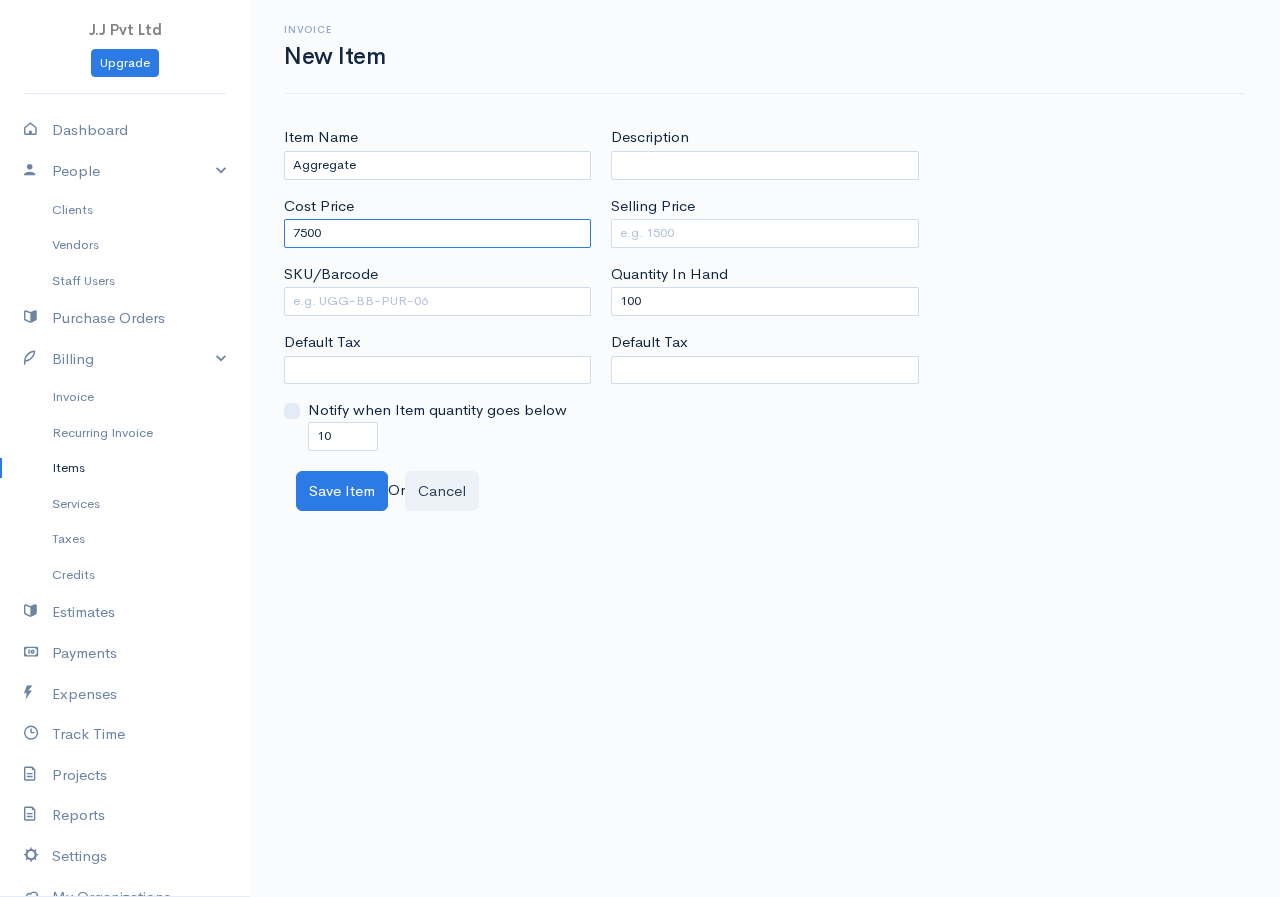 type on "7500" 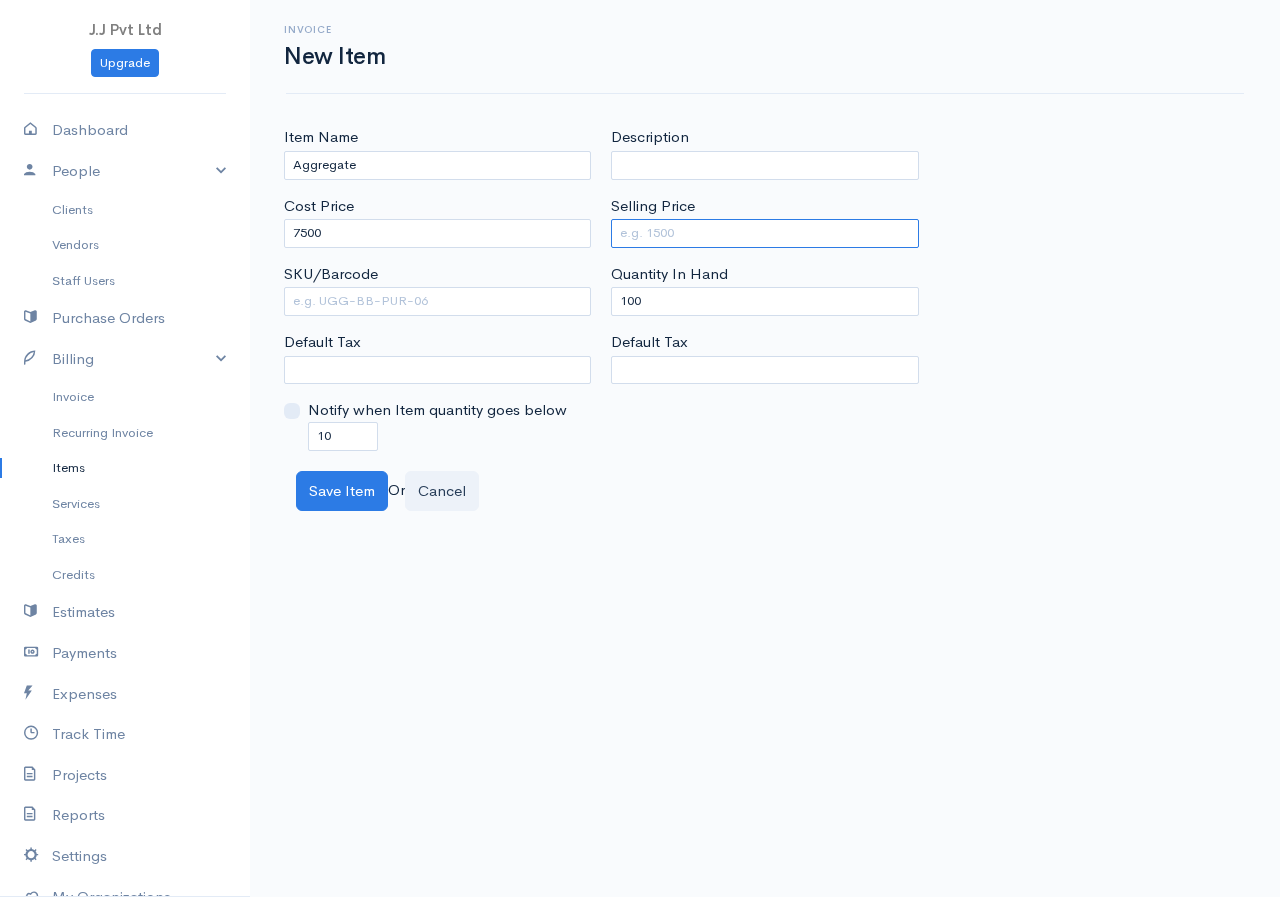 click on "Selling Price" at bounding box center [764, 233] 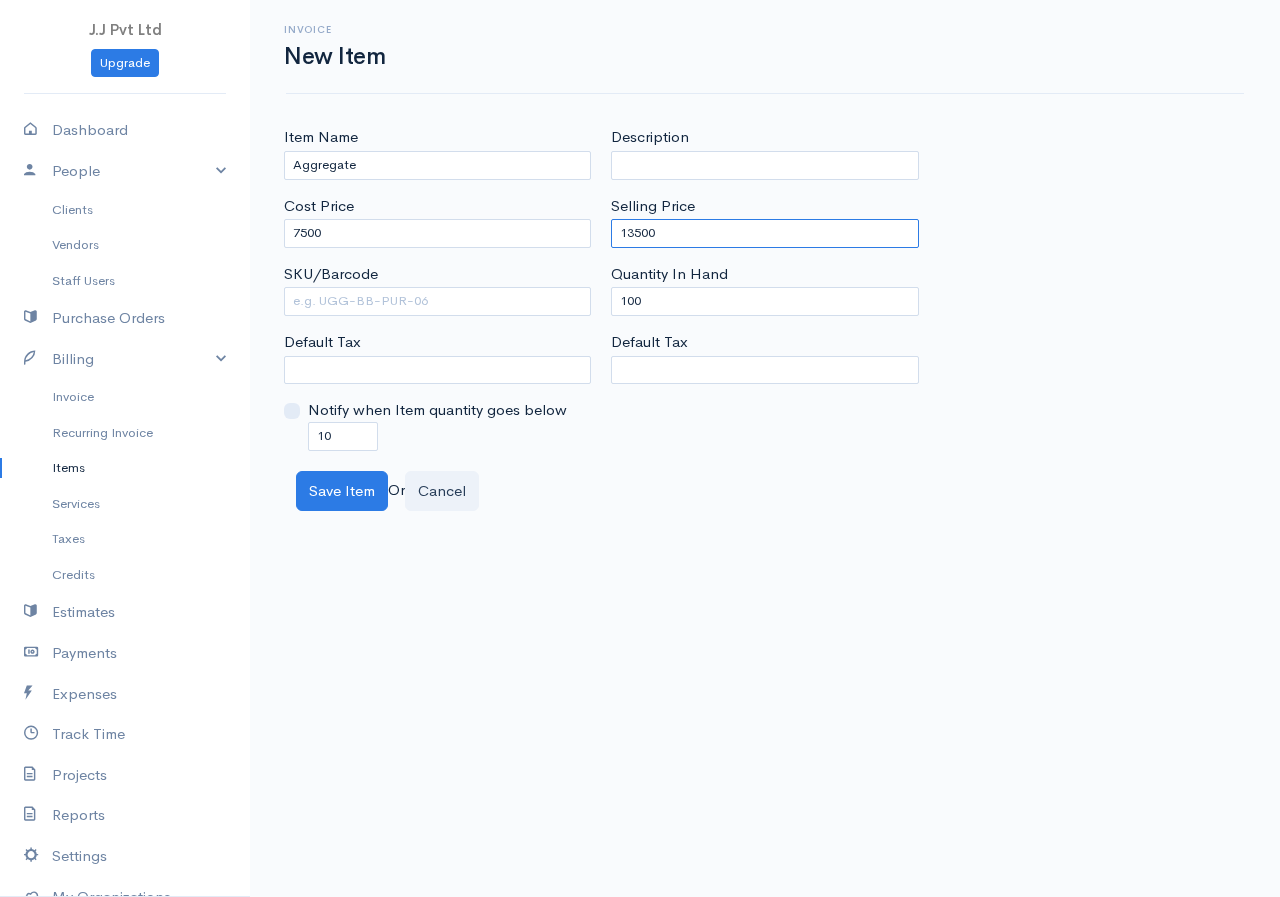 type on "13500" 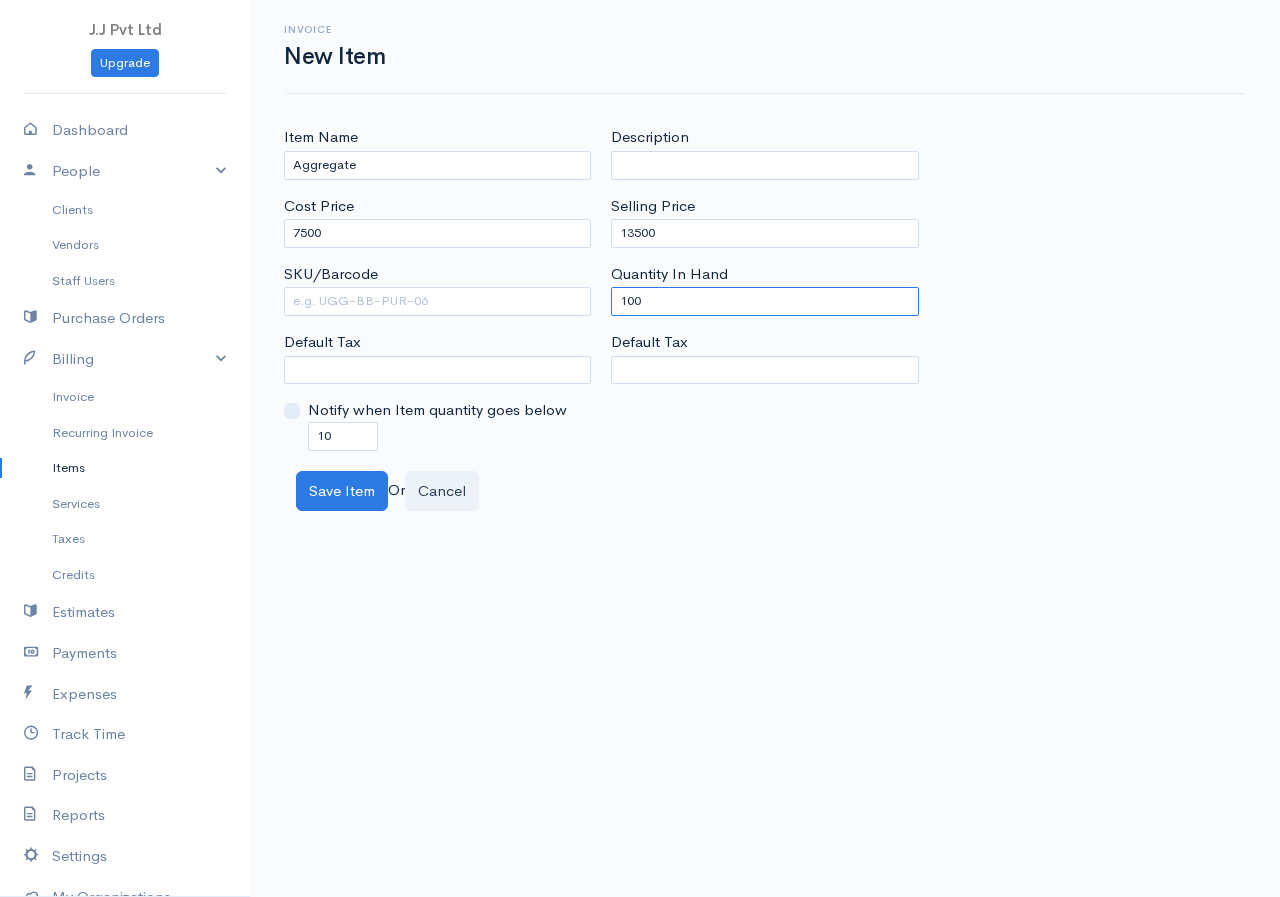 drag, startPoint x: 667, startPoint y: 296, endPoint x: 531, endPoint y: 326, distance: 139.26952 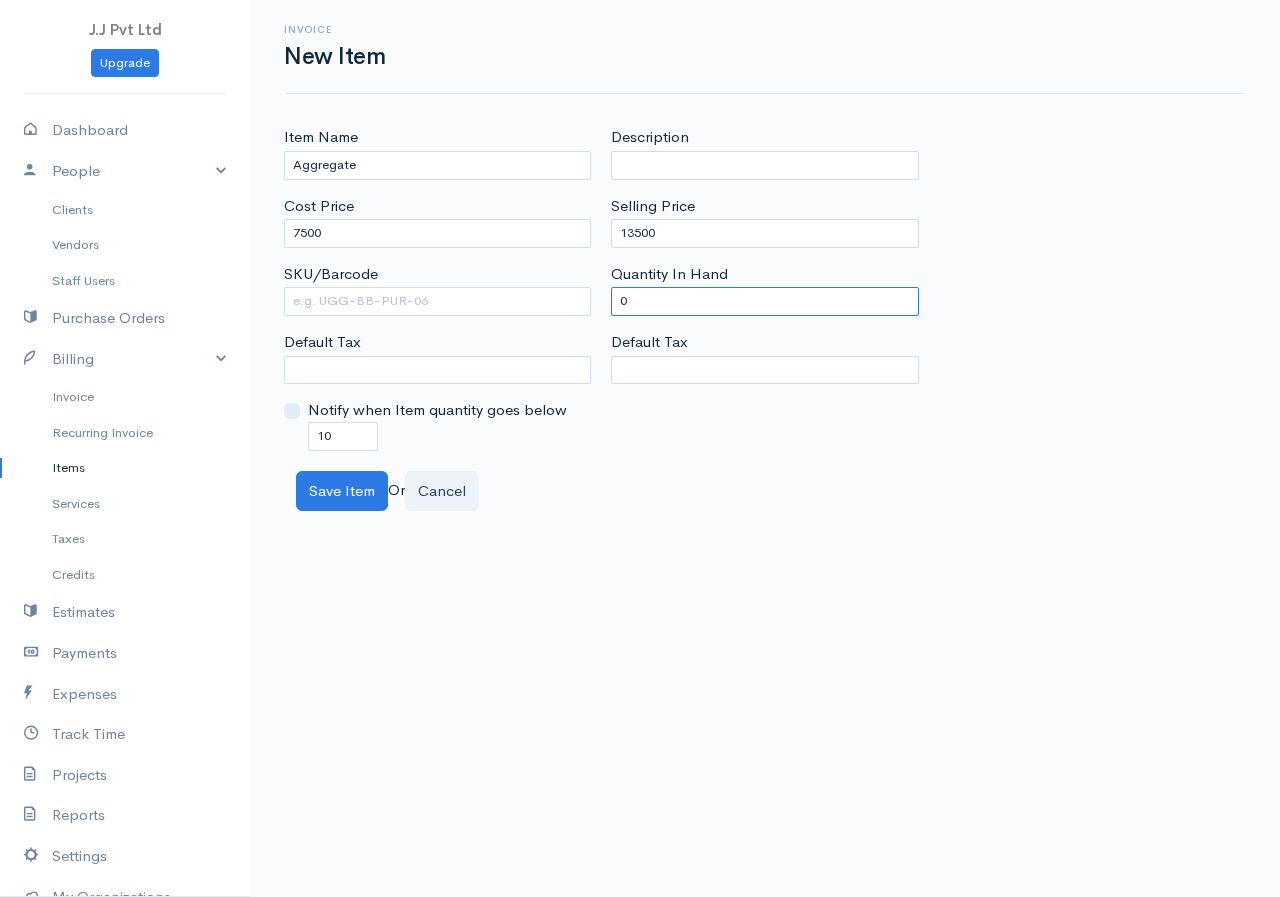 type on "0" 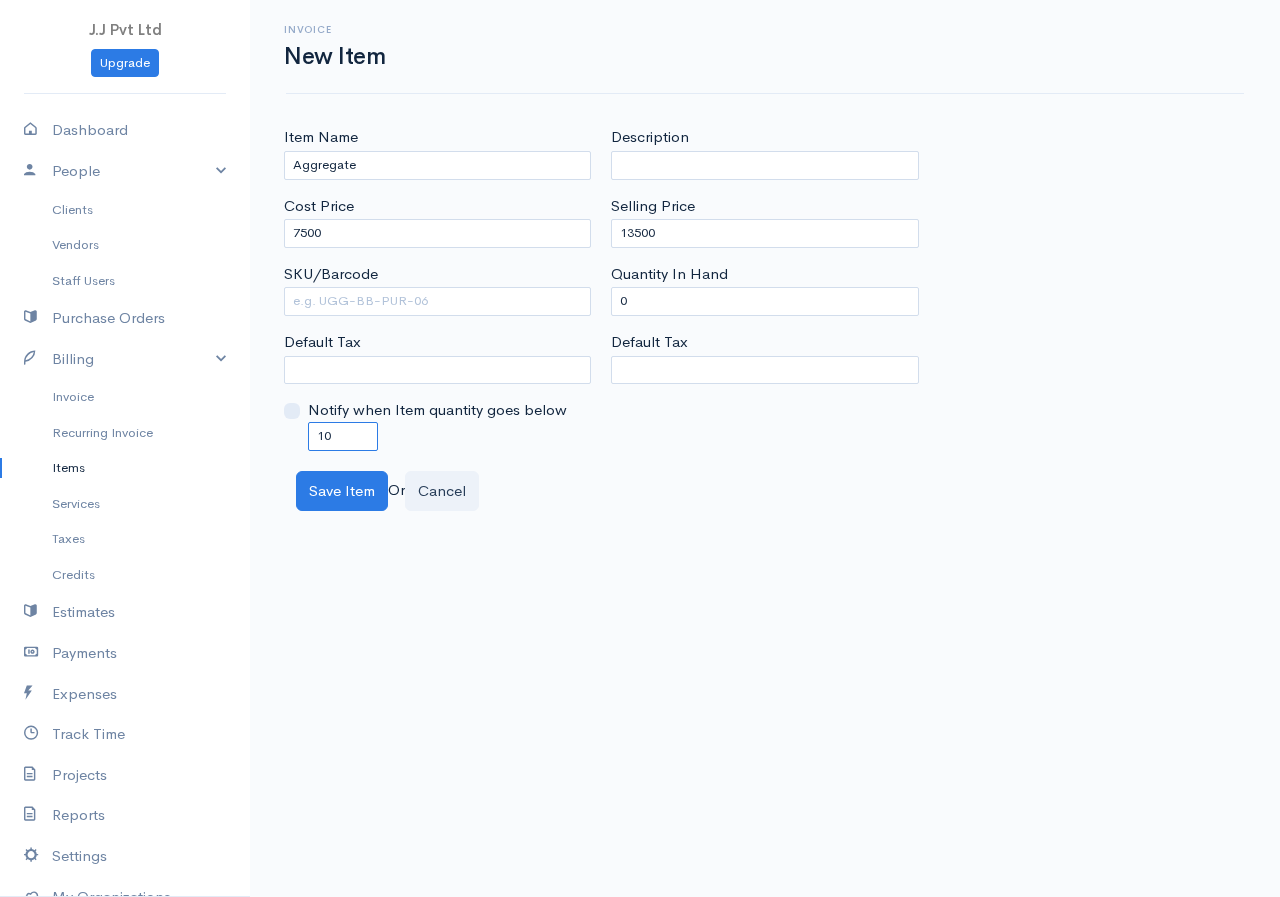 drag, startPoint x: 337, startPoint y: 433, endPoint x: 269, endPoint y: 440, distance: 68.359344 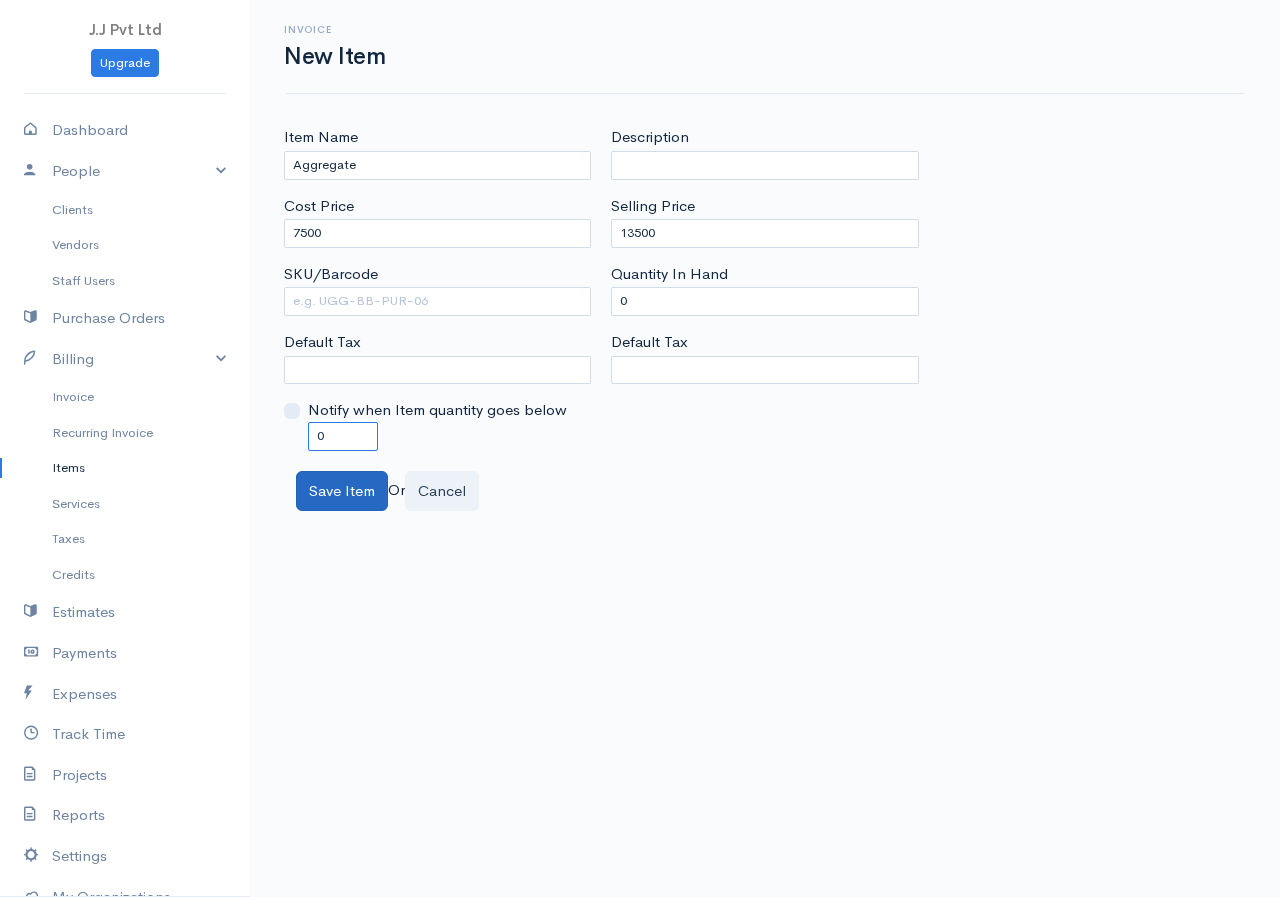 type on "0" 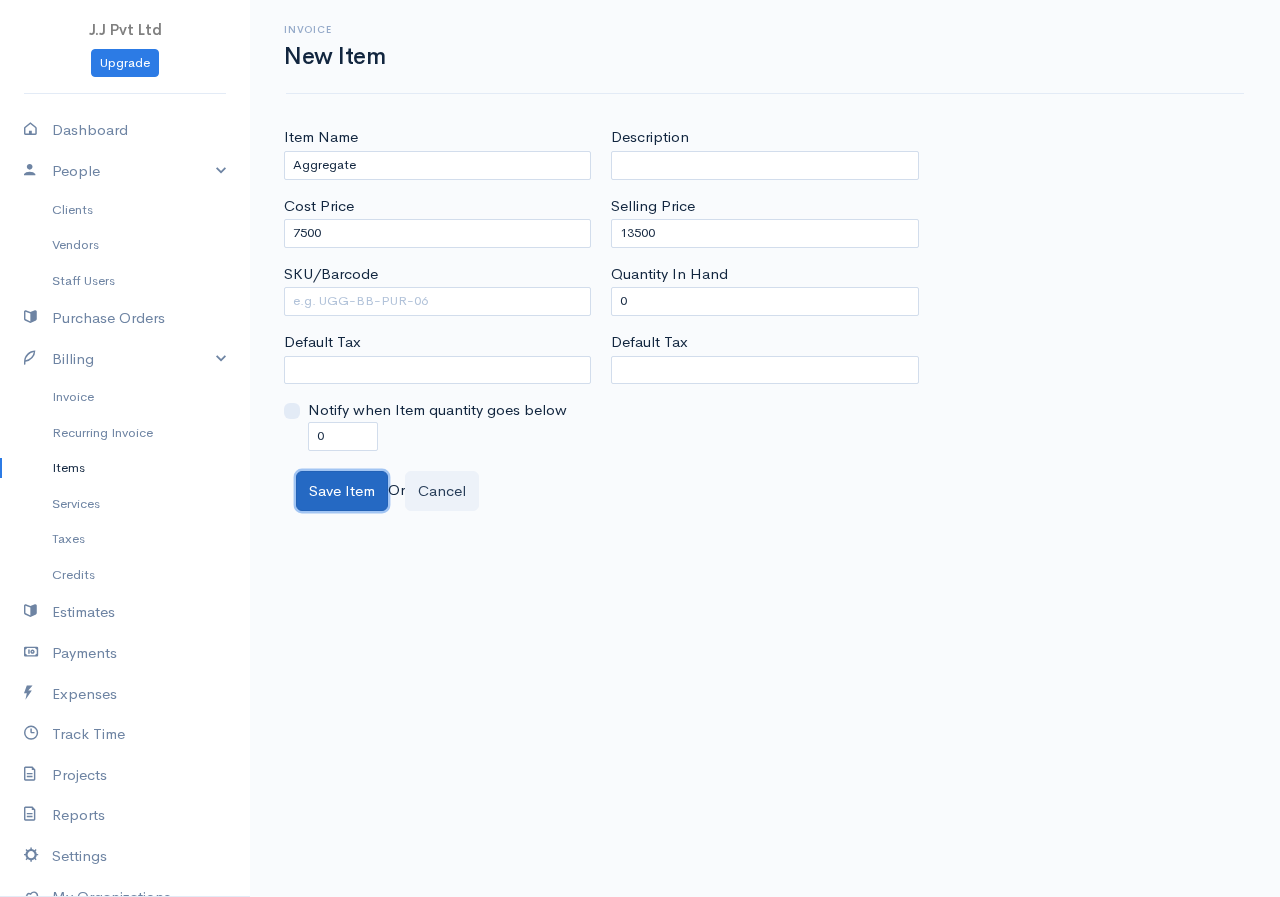click on "Save Item" at bounding box center [342, 491] 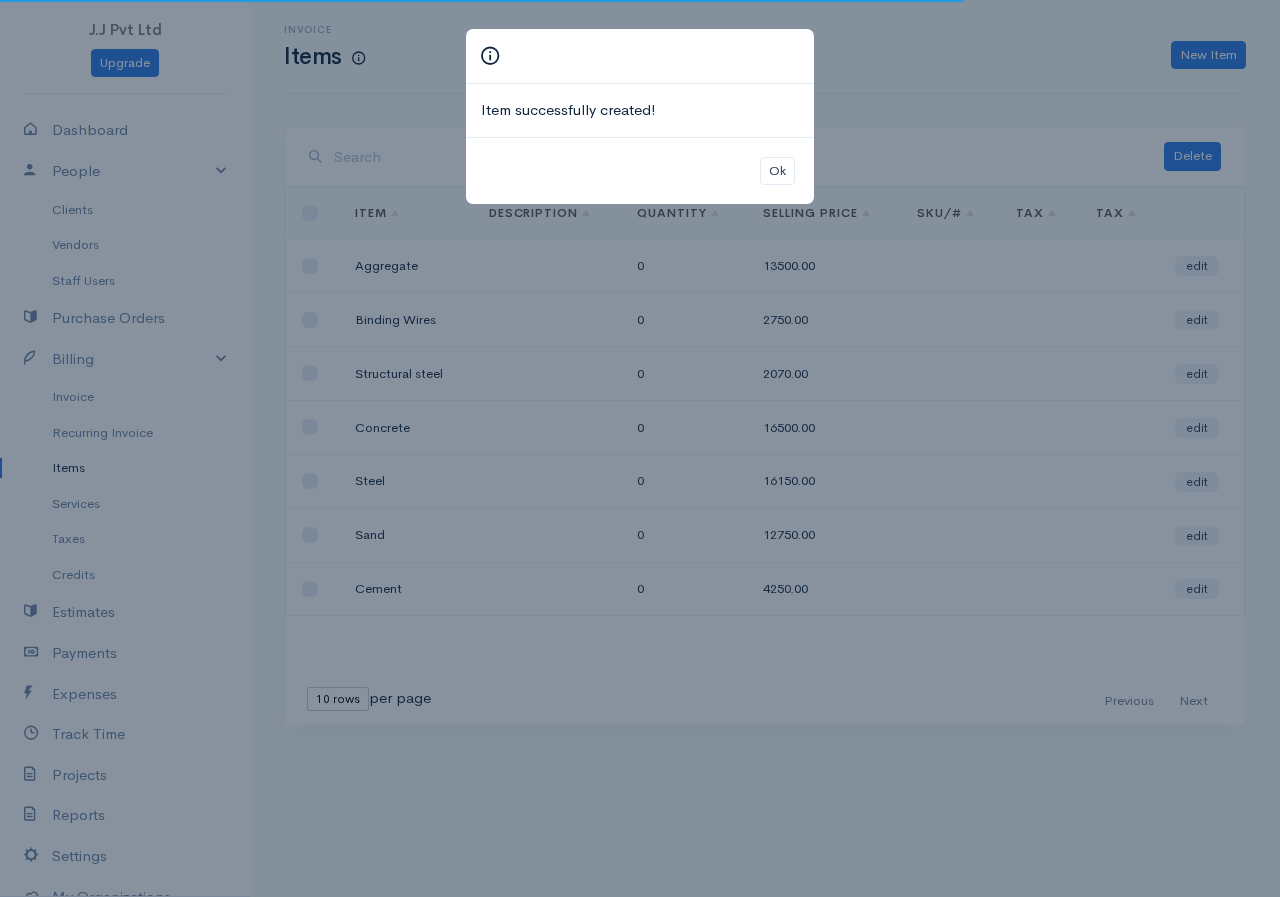 click on "Item successfully created!
Ok" at bounding box center (640, 448) 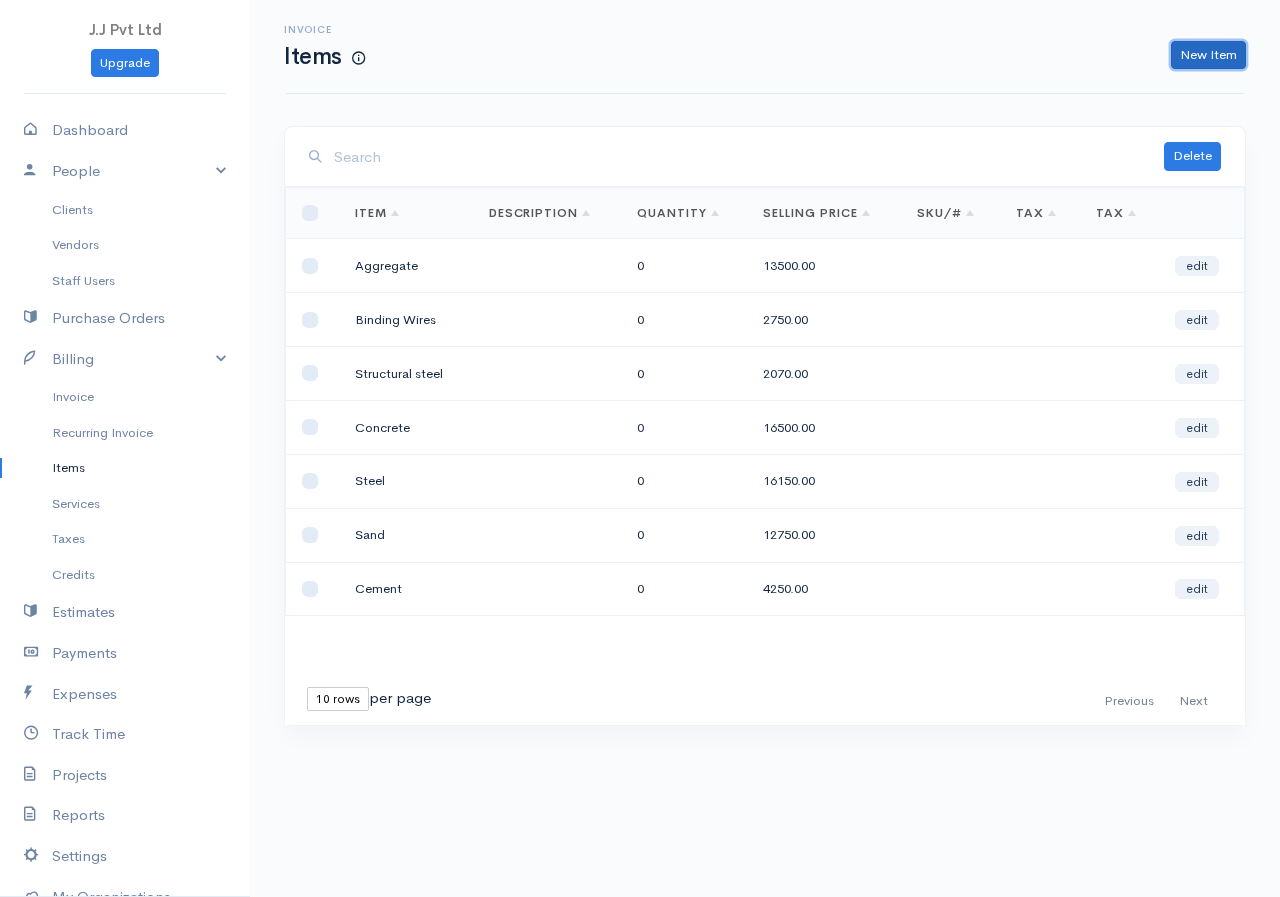 click on "New Item" at bounding box center [1208, 55] 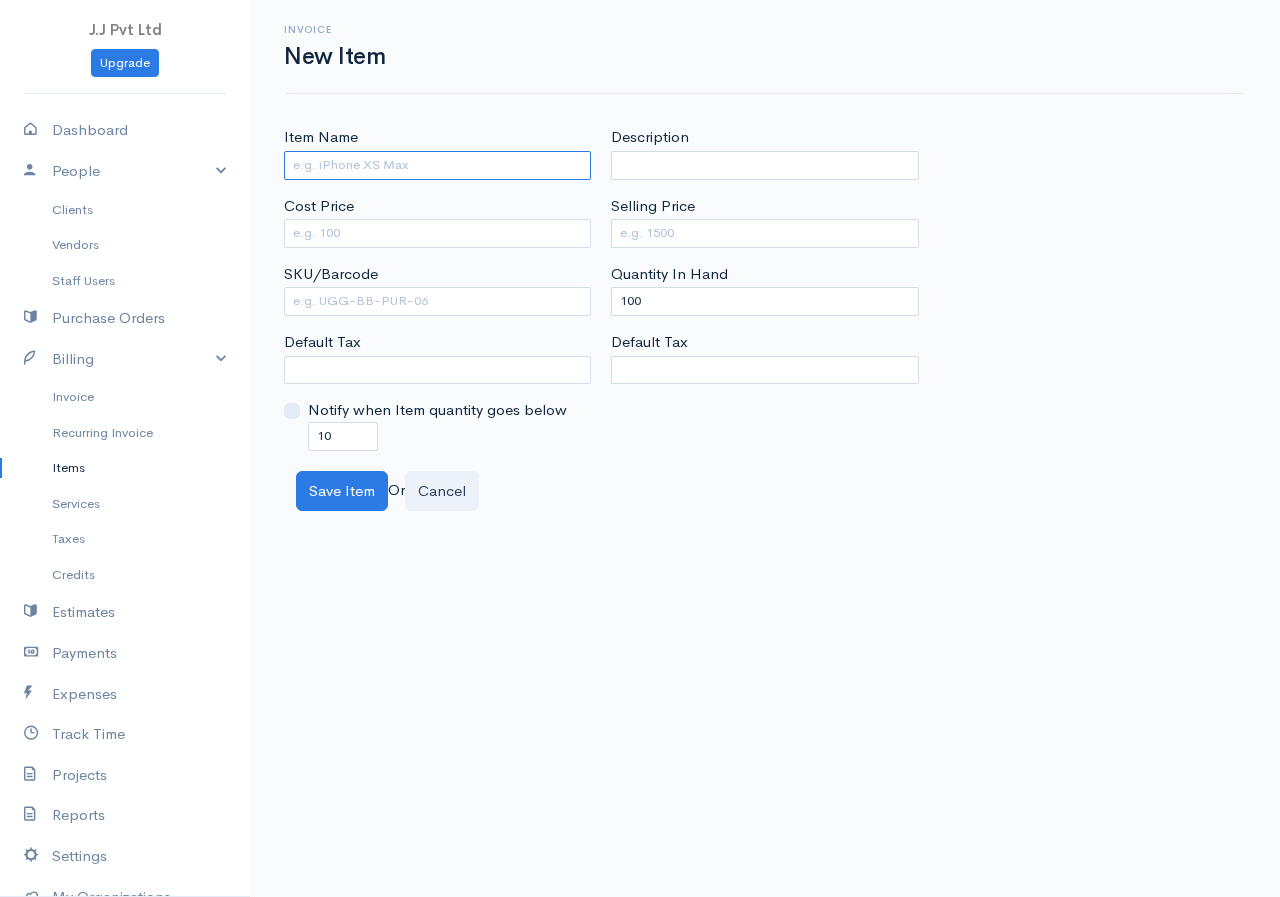click on "Item Name" at bounding box center (437, 165) 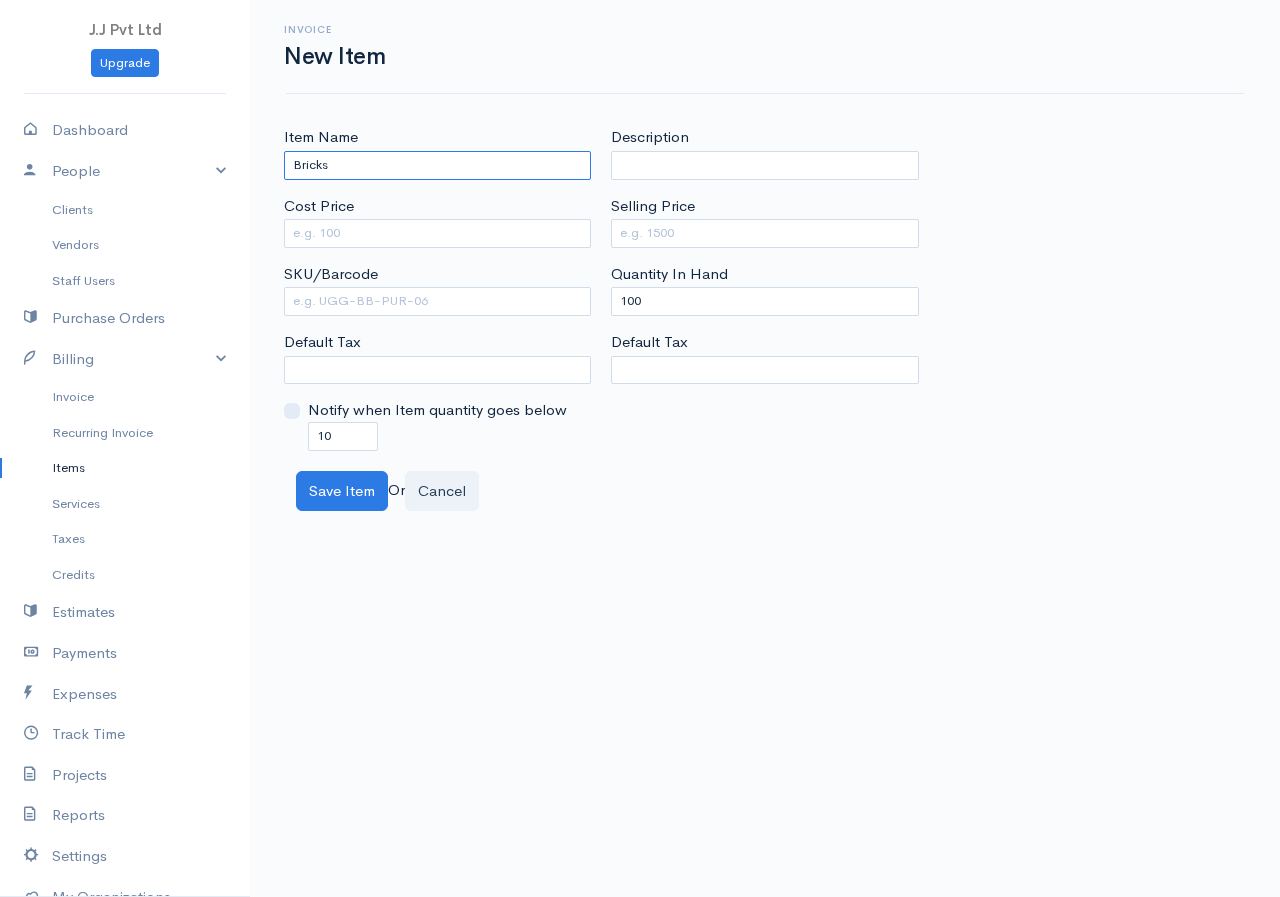 type on "Bricks" 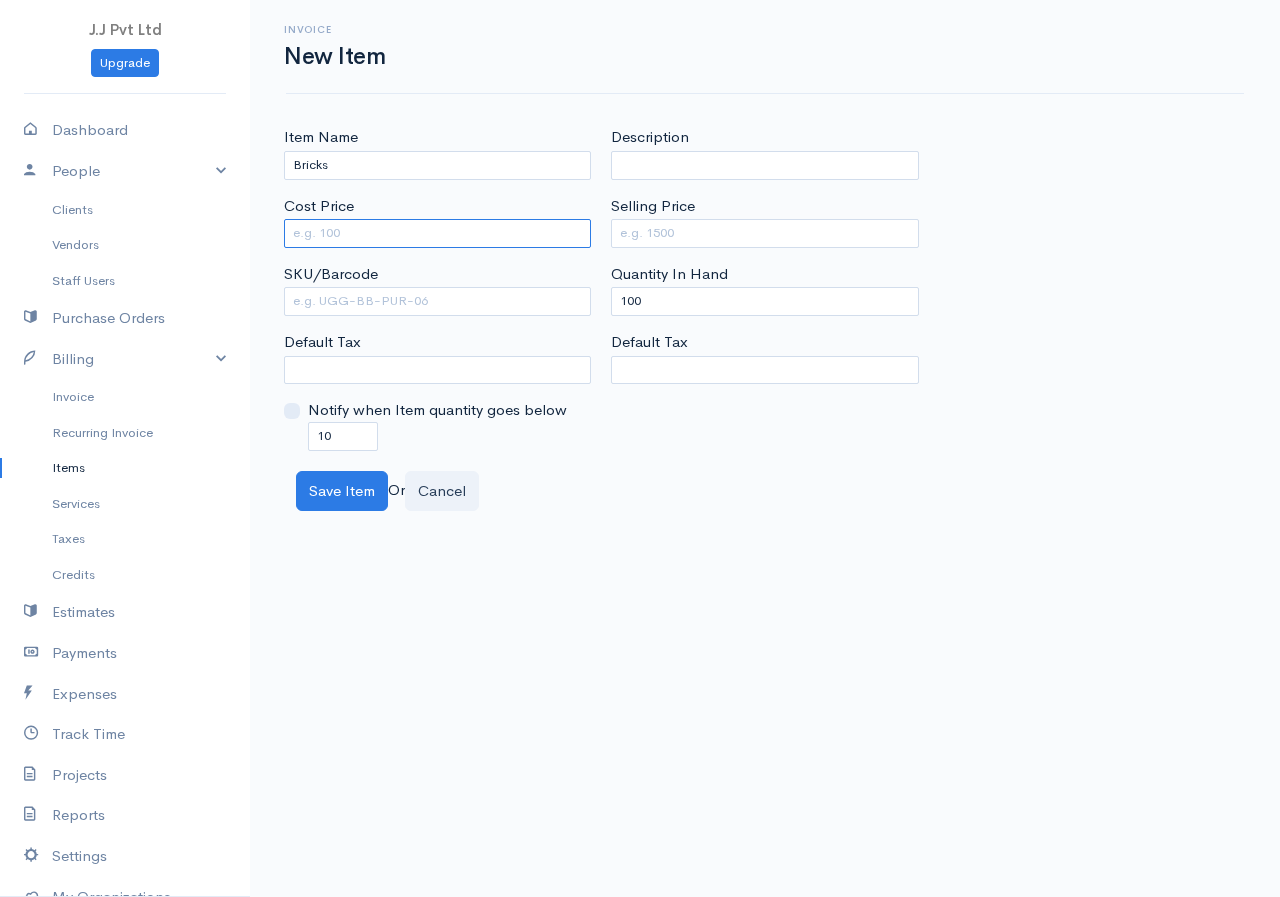 click on "Cost Price" at bounding box center (437, 233) 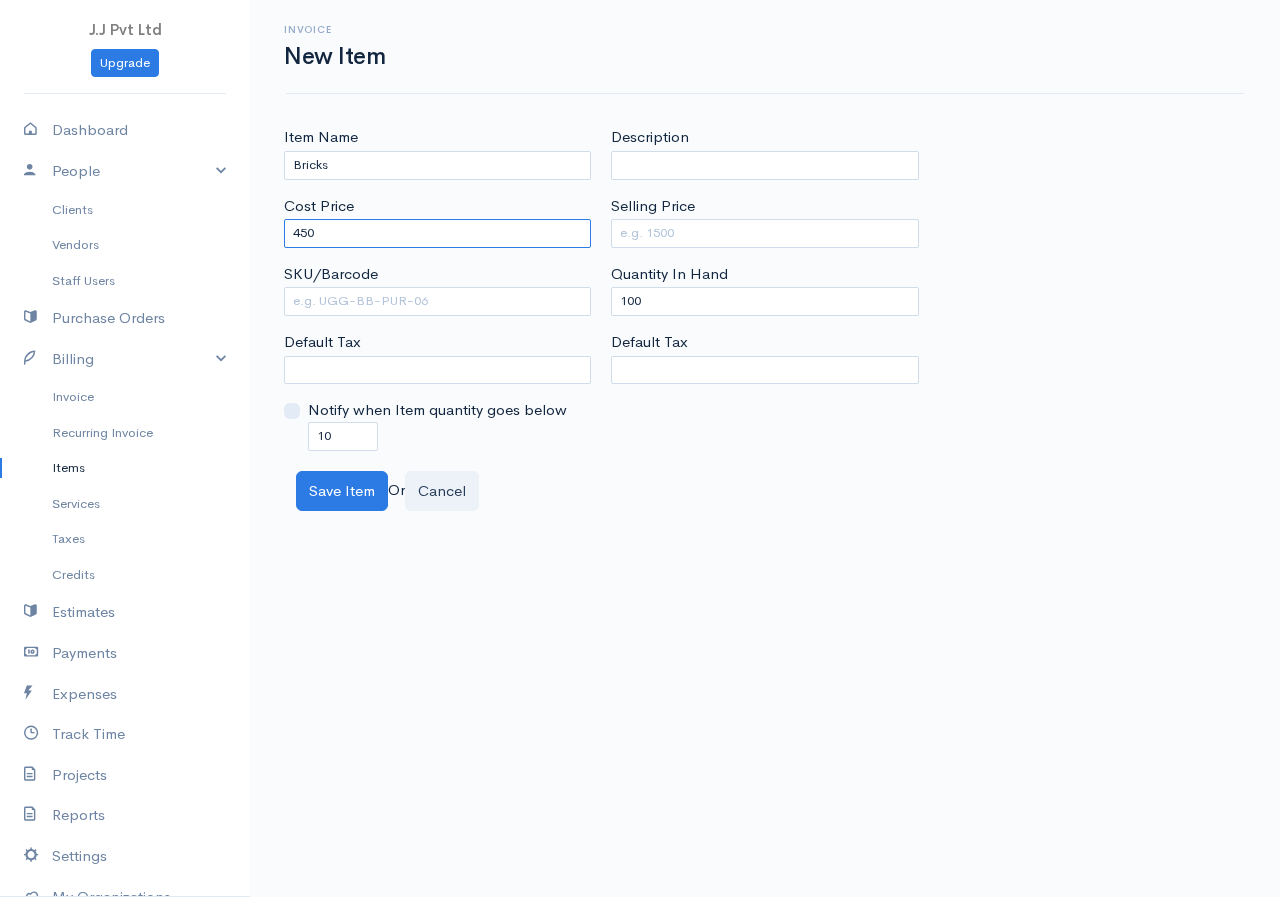 type on "450" 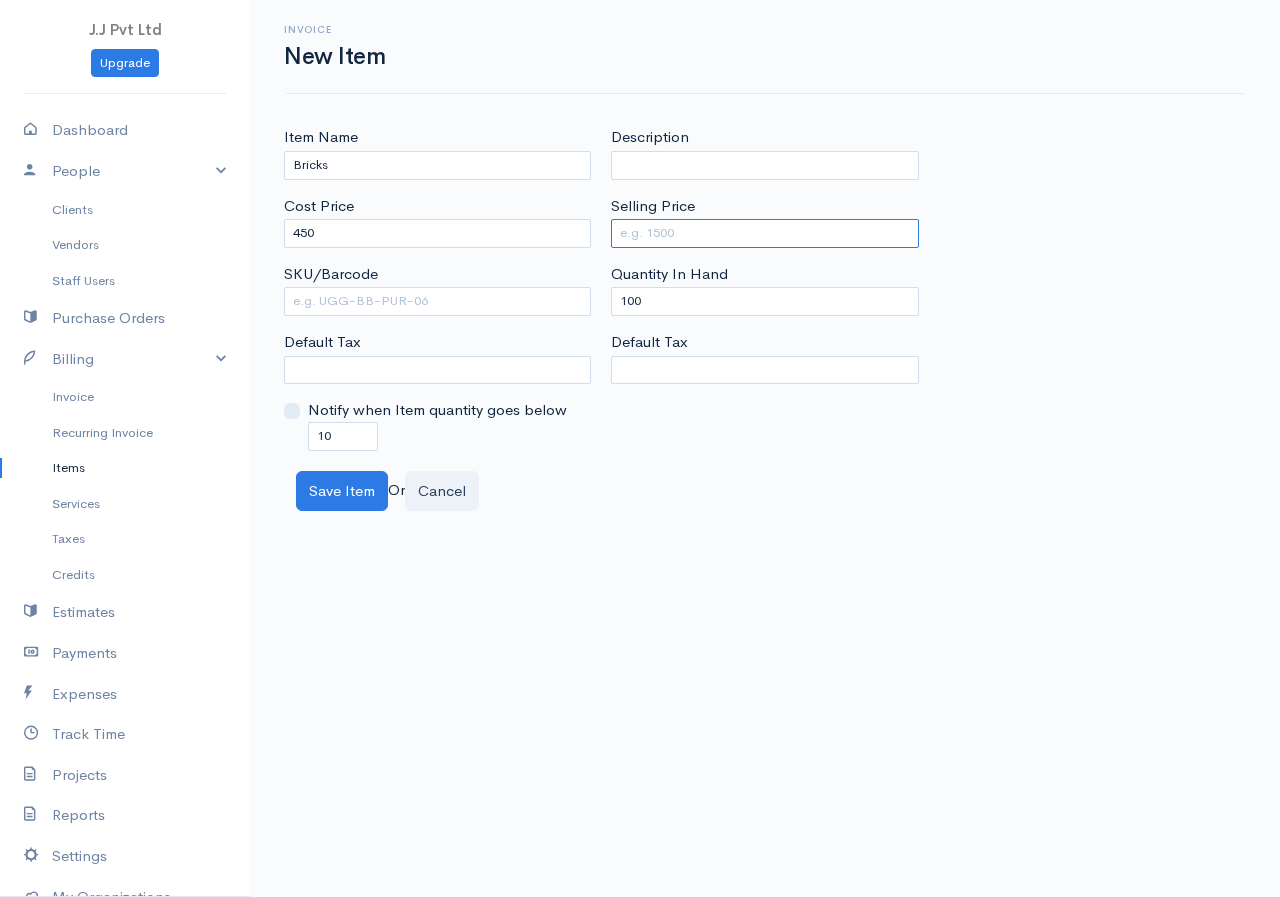 click on "Selling Price" at bounding box center (764, 233) 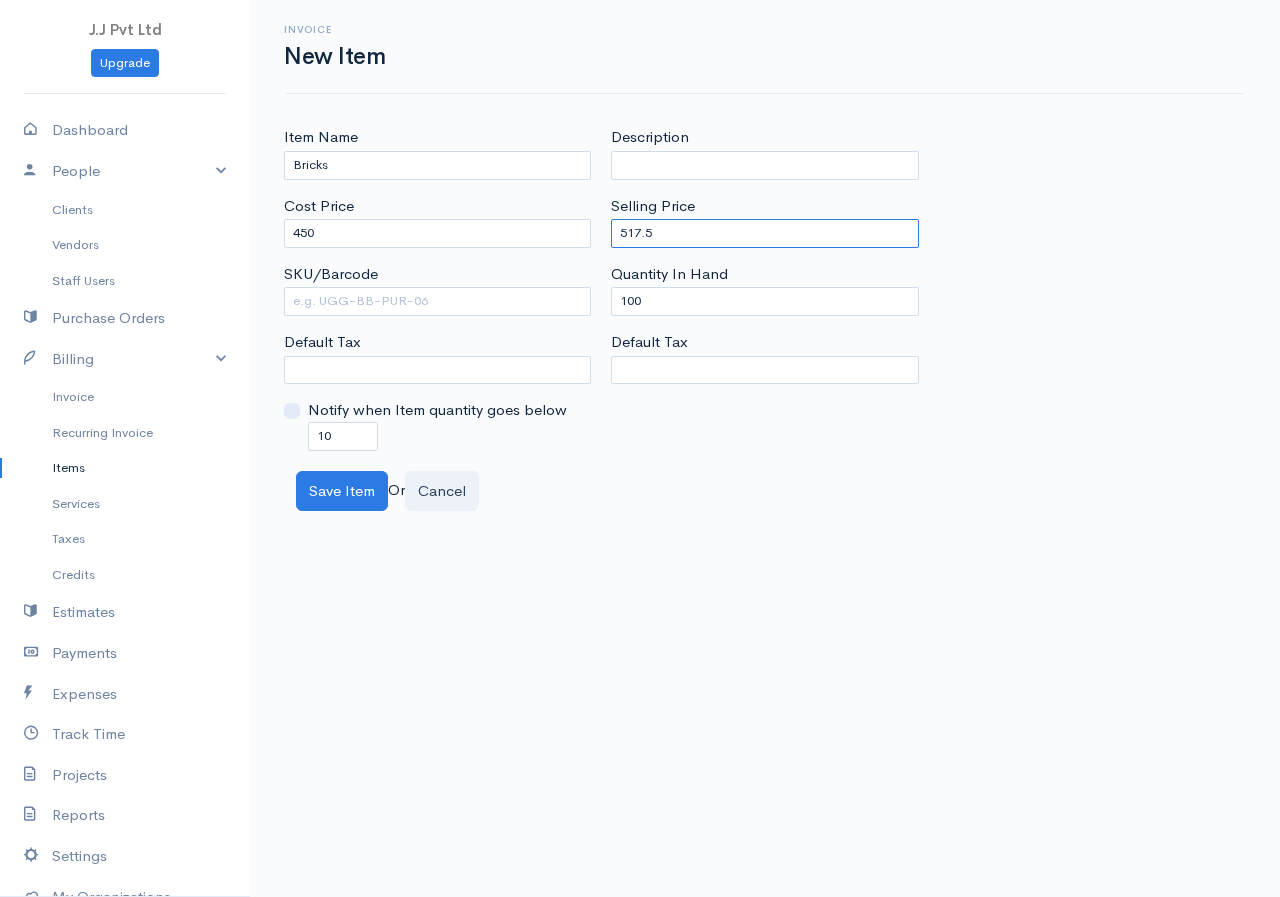type on "517.5" 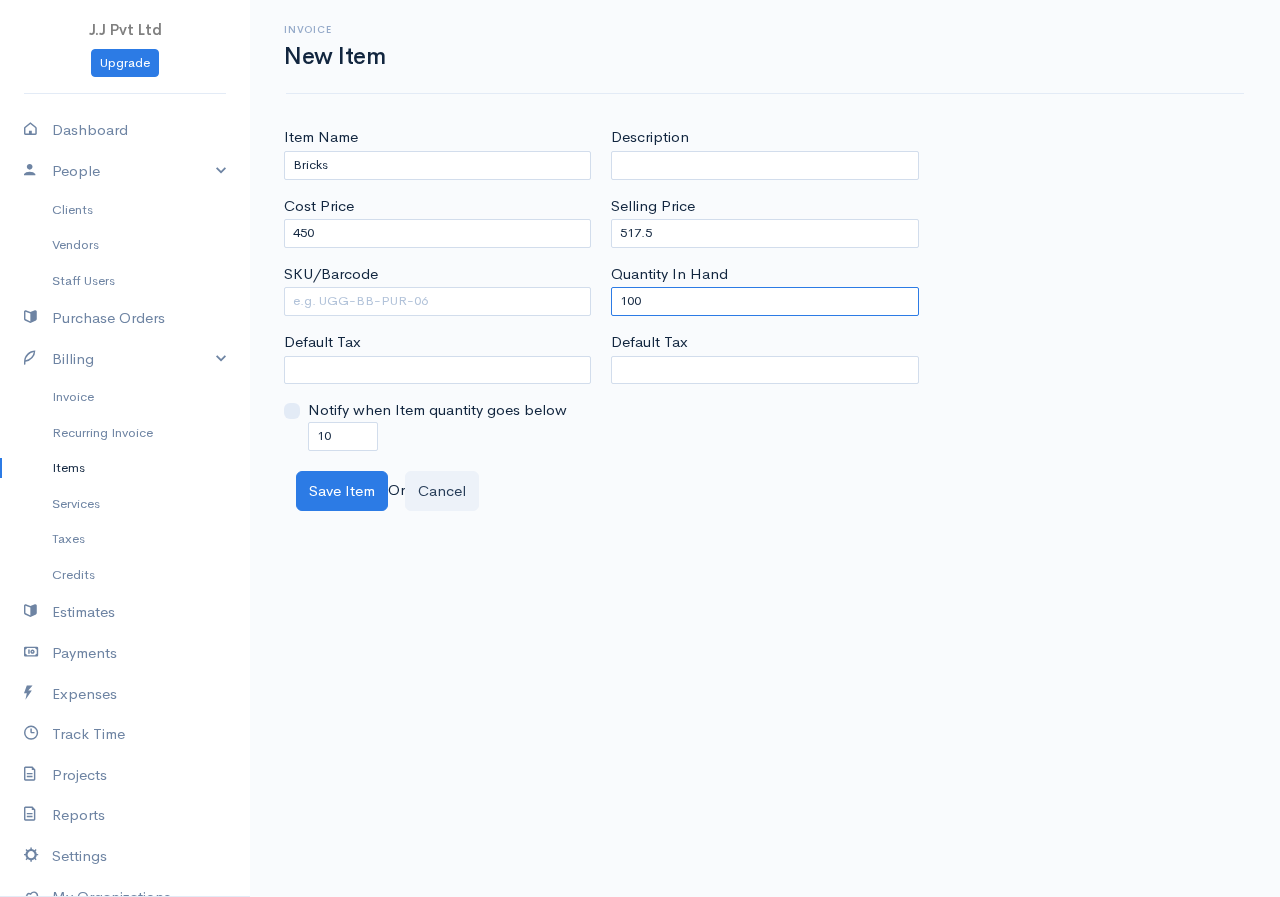 click on "Item Name Bricks Cost Price 450 SKU/Barcode Default Tax Notify when Item quantity goes below 10 Description Selling Price 517.5 Quantity In Hand 100 Default Tax" at bounding box center (765, 288) 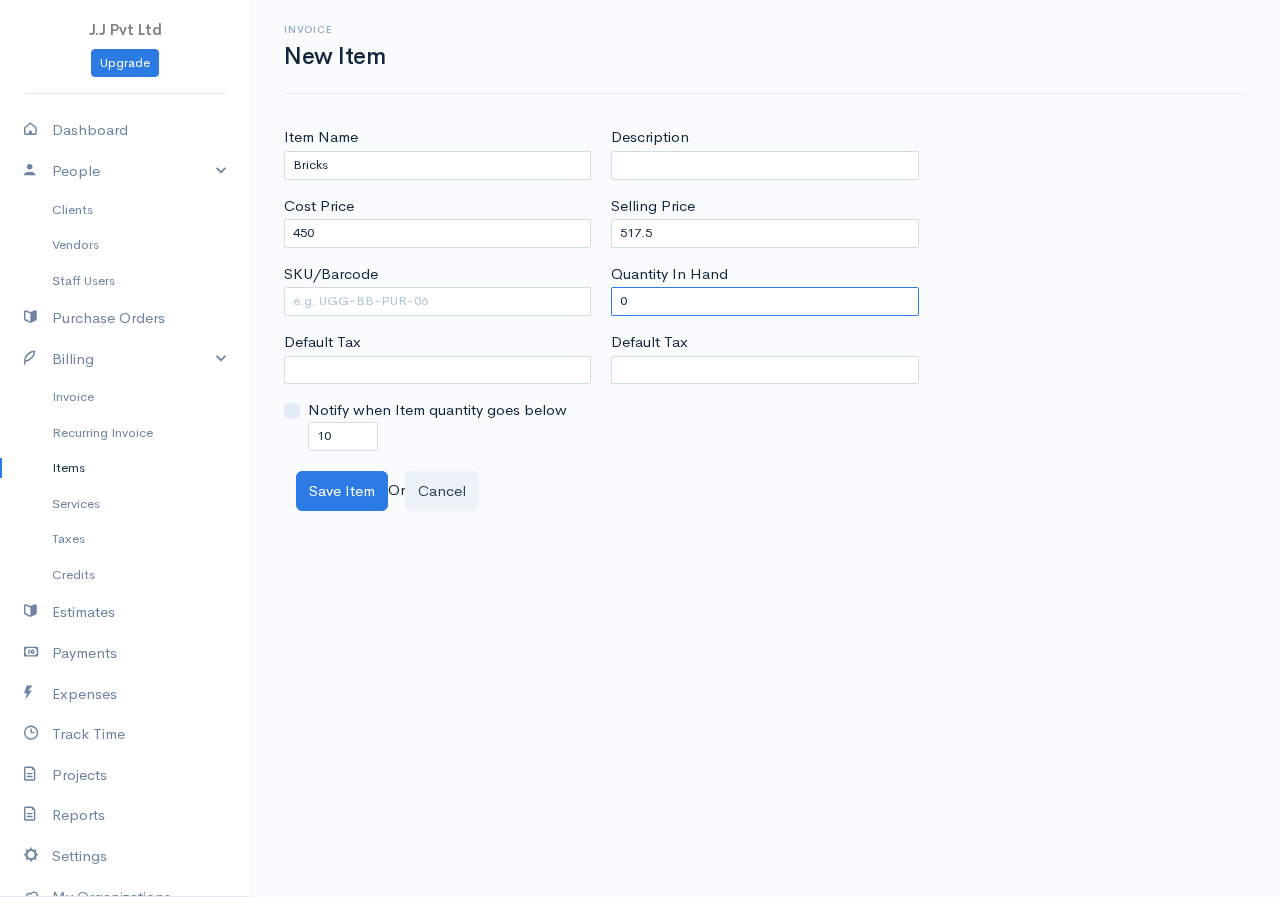 type on "0" 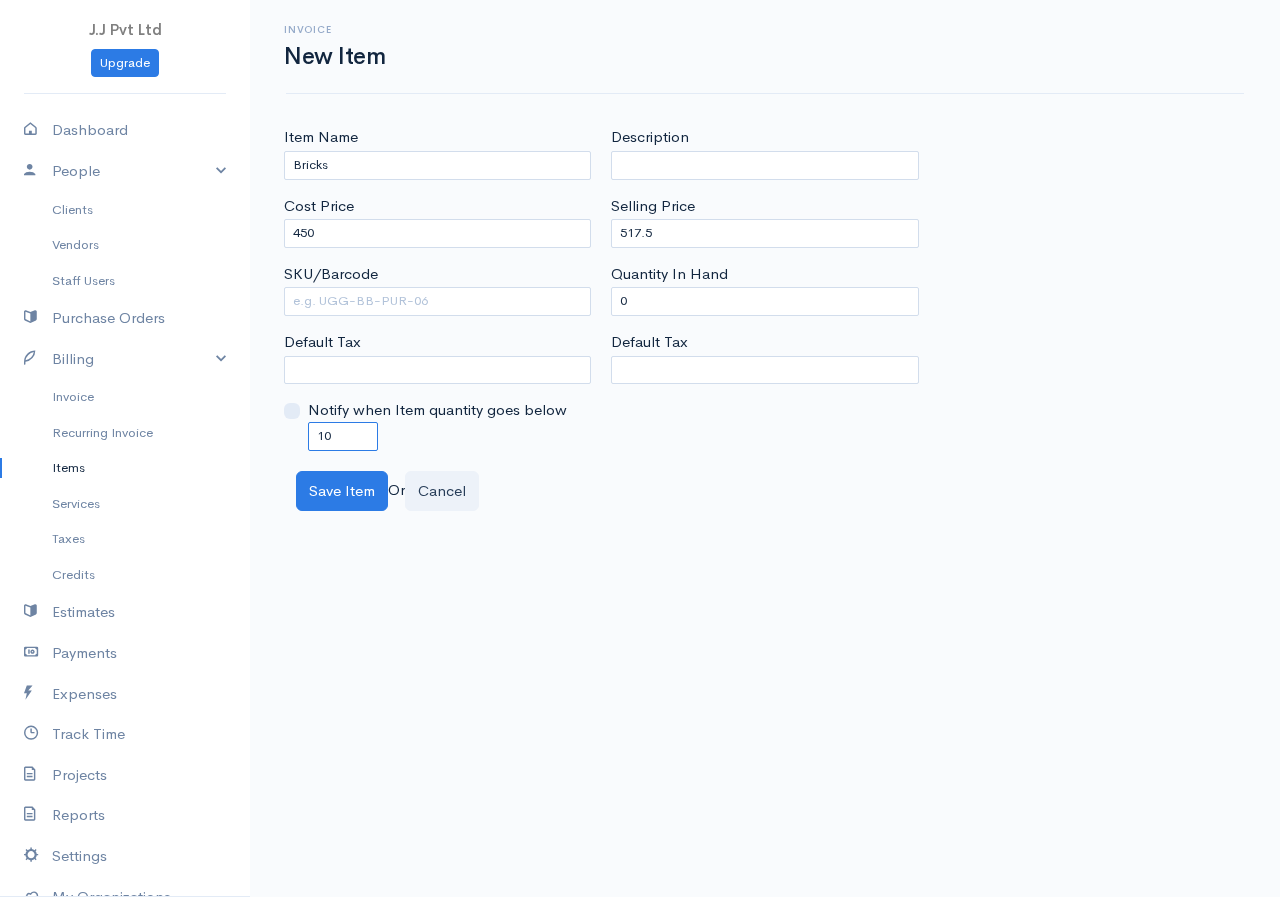 click on "Notify when Item quantity goes below 10" at bounding box center (437, 424) 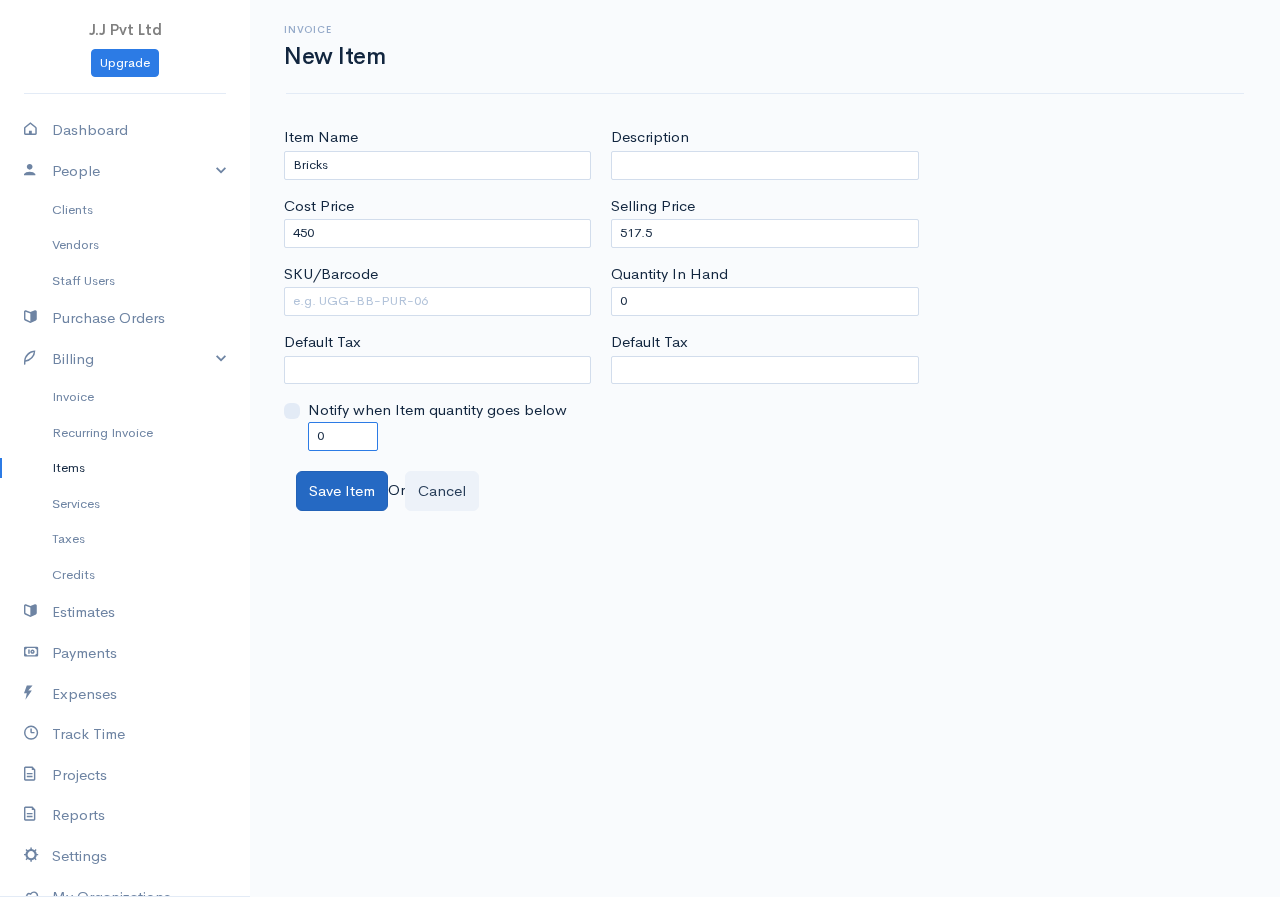 type on "0" 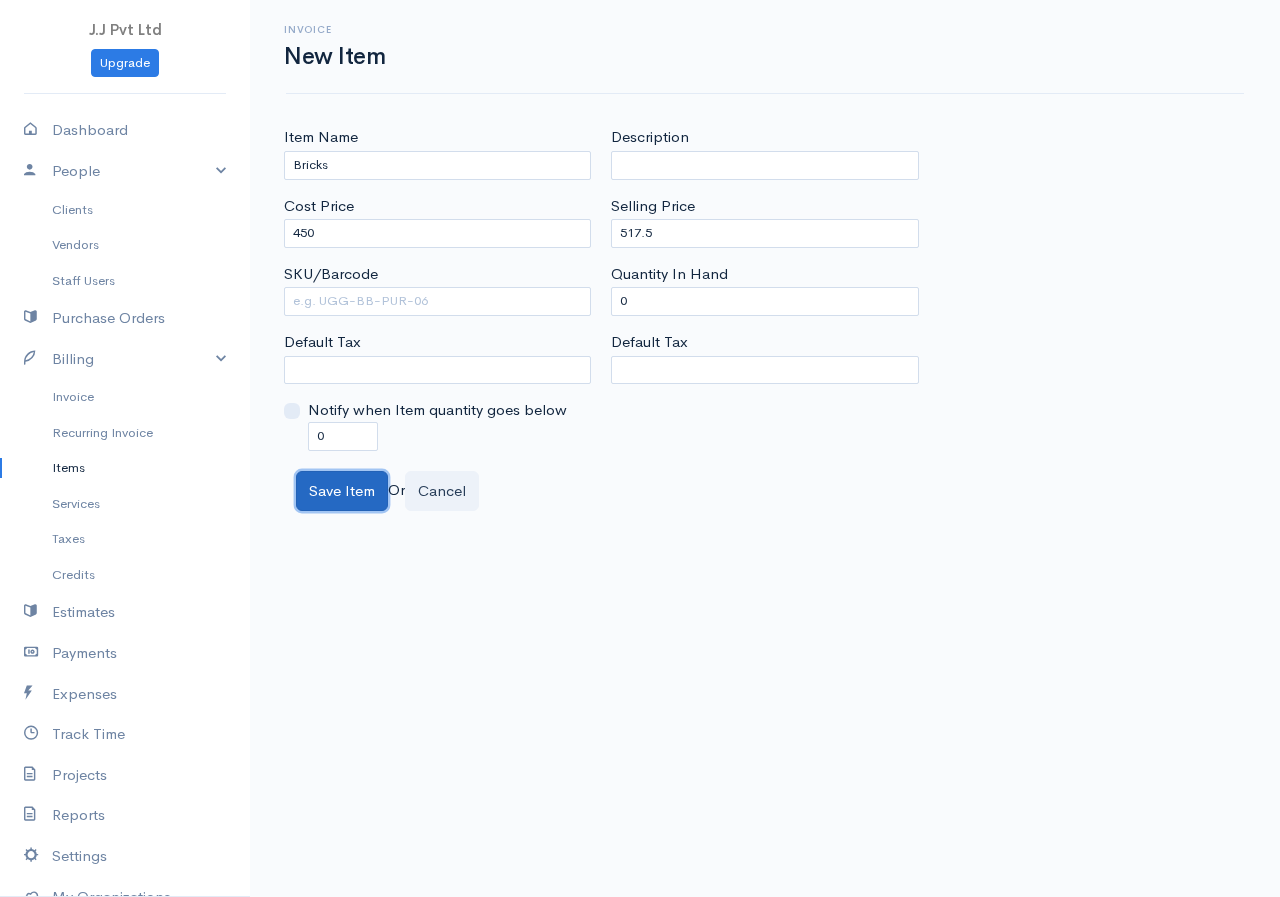 click on "Save Item" at bounding box center (342, 491) 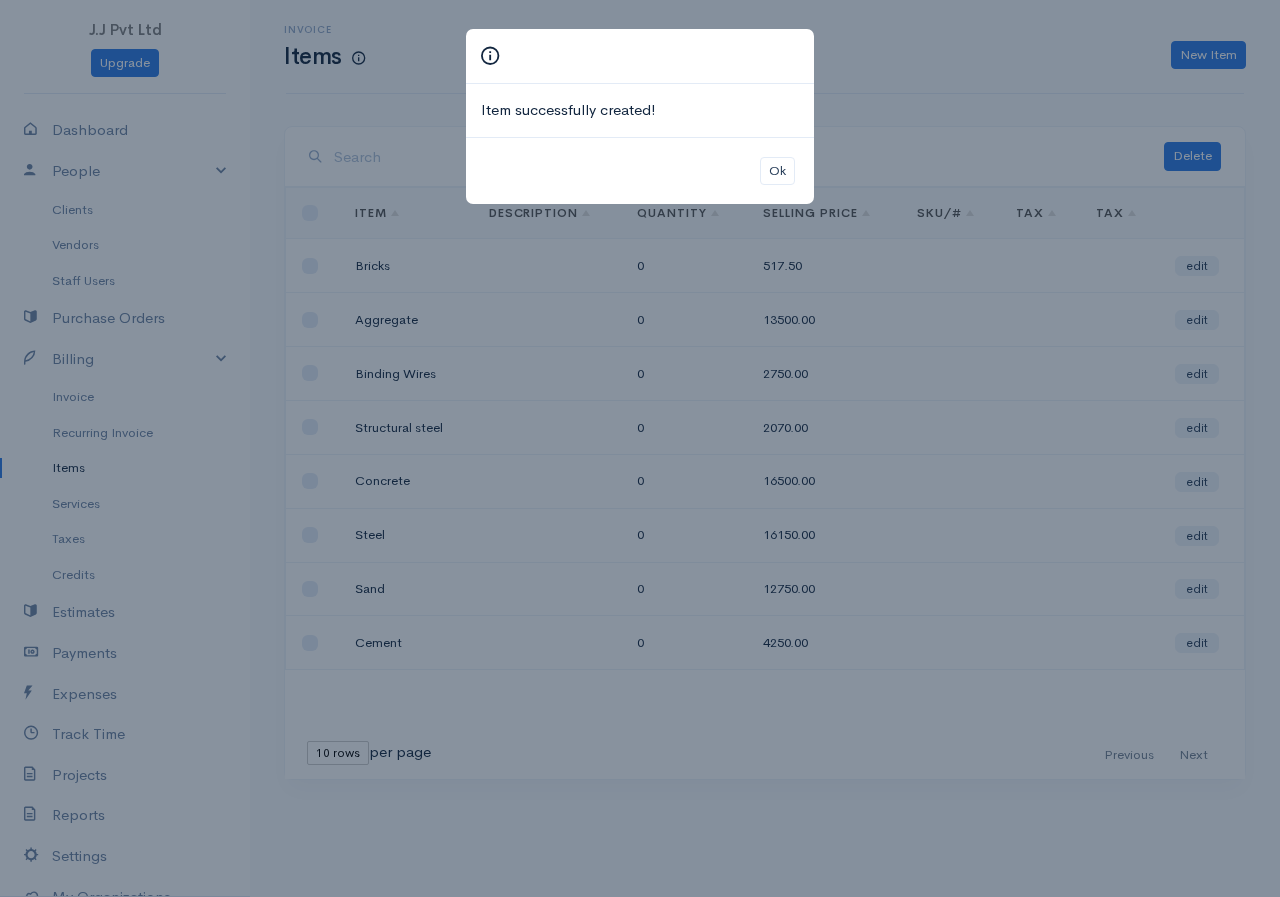 click on "Item successfully created!
Ok" at bounding box center [640, 448] 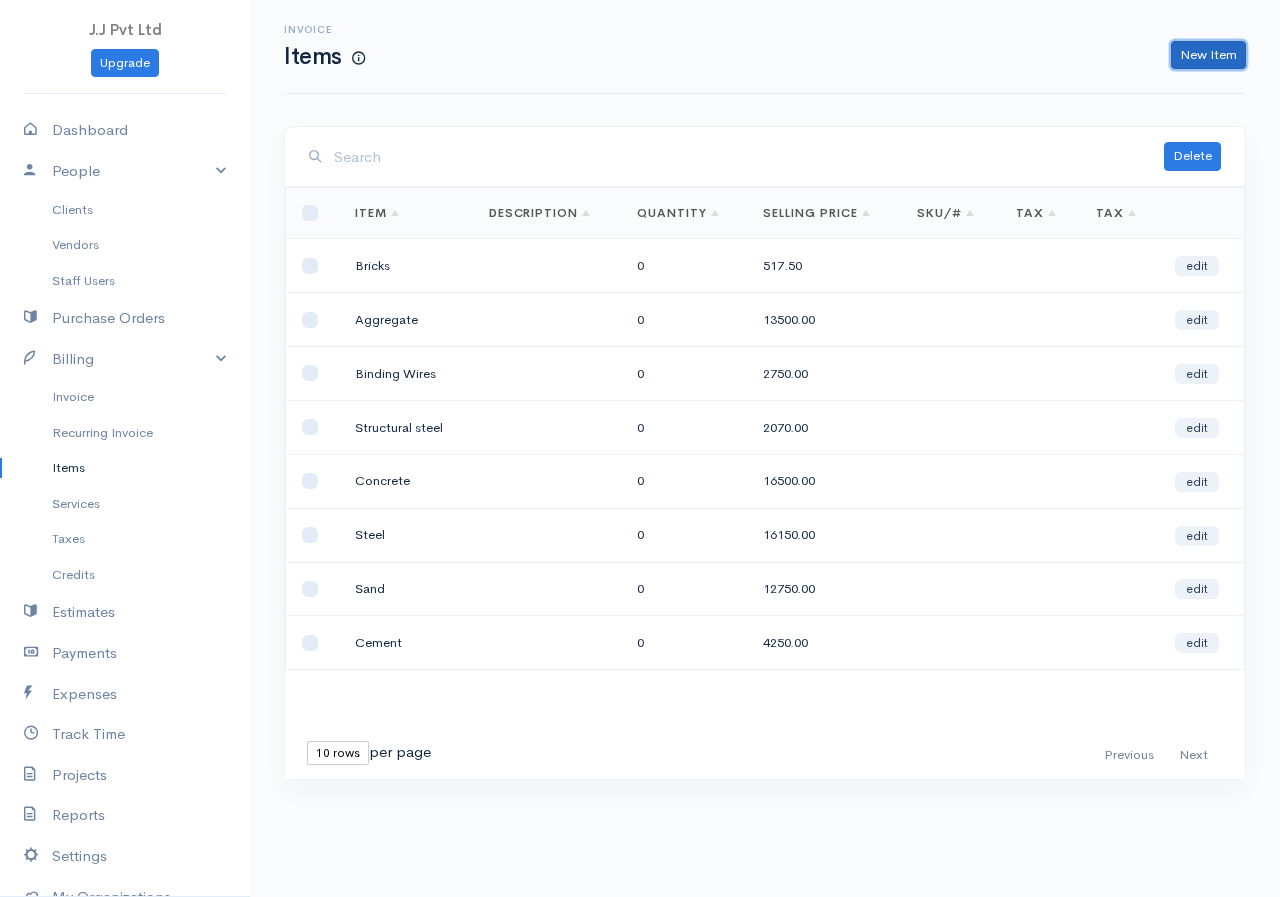 click on "New Item" at bounding box center [1208, 55] 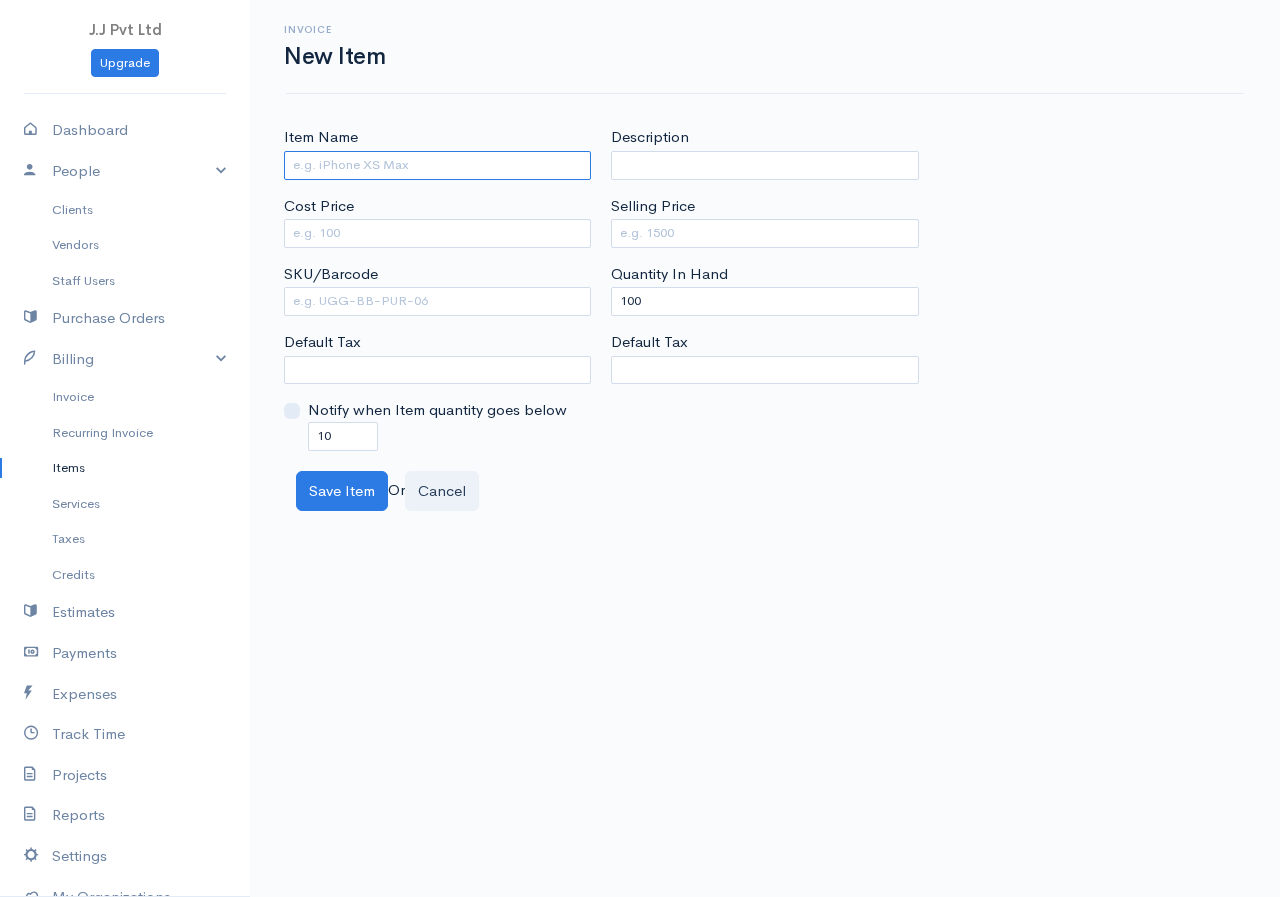 click on "Item Name" at bounding box center [437, 165] 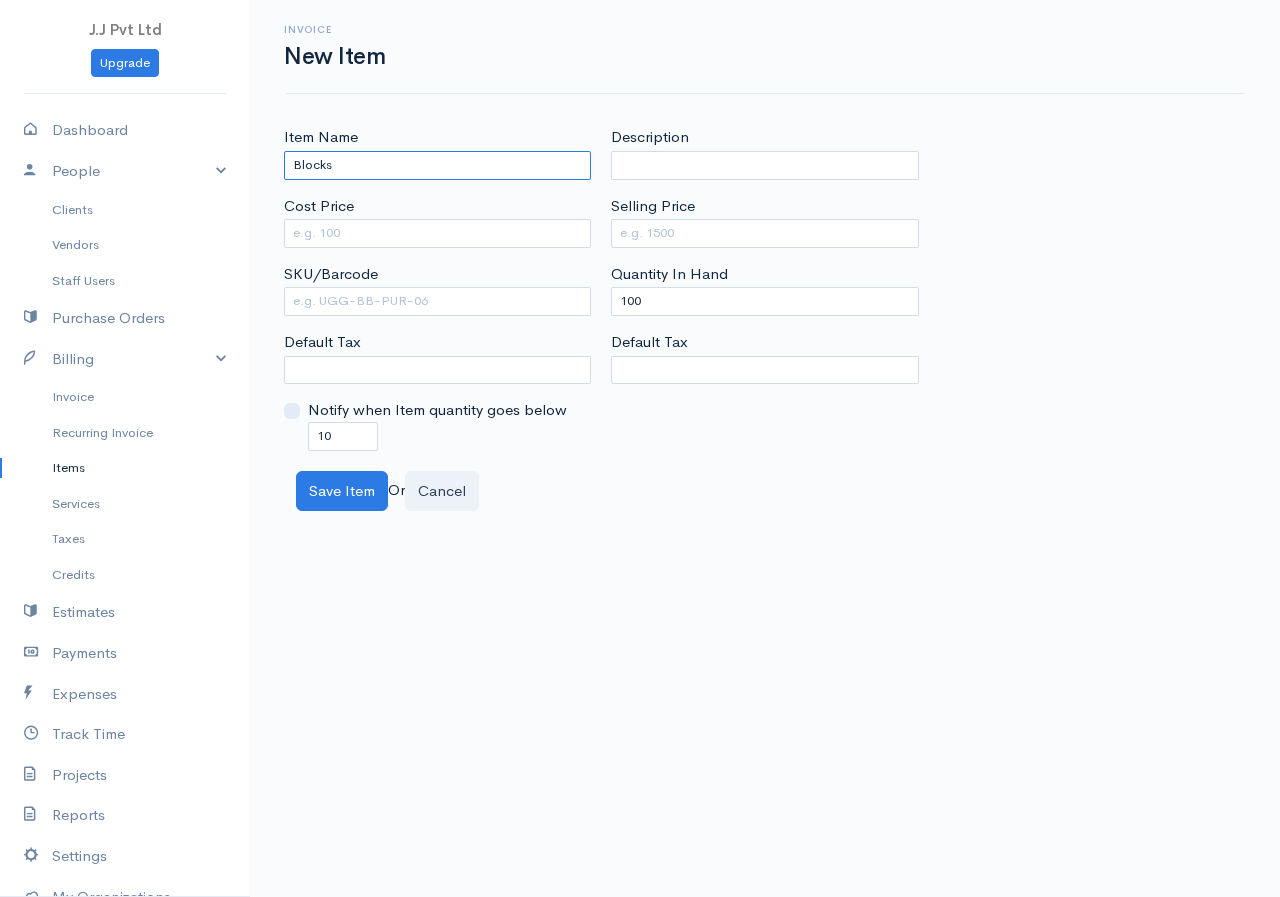 type on "Blocks" 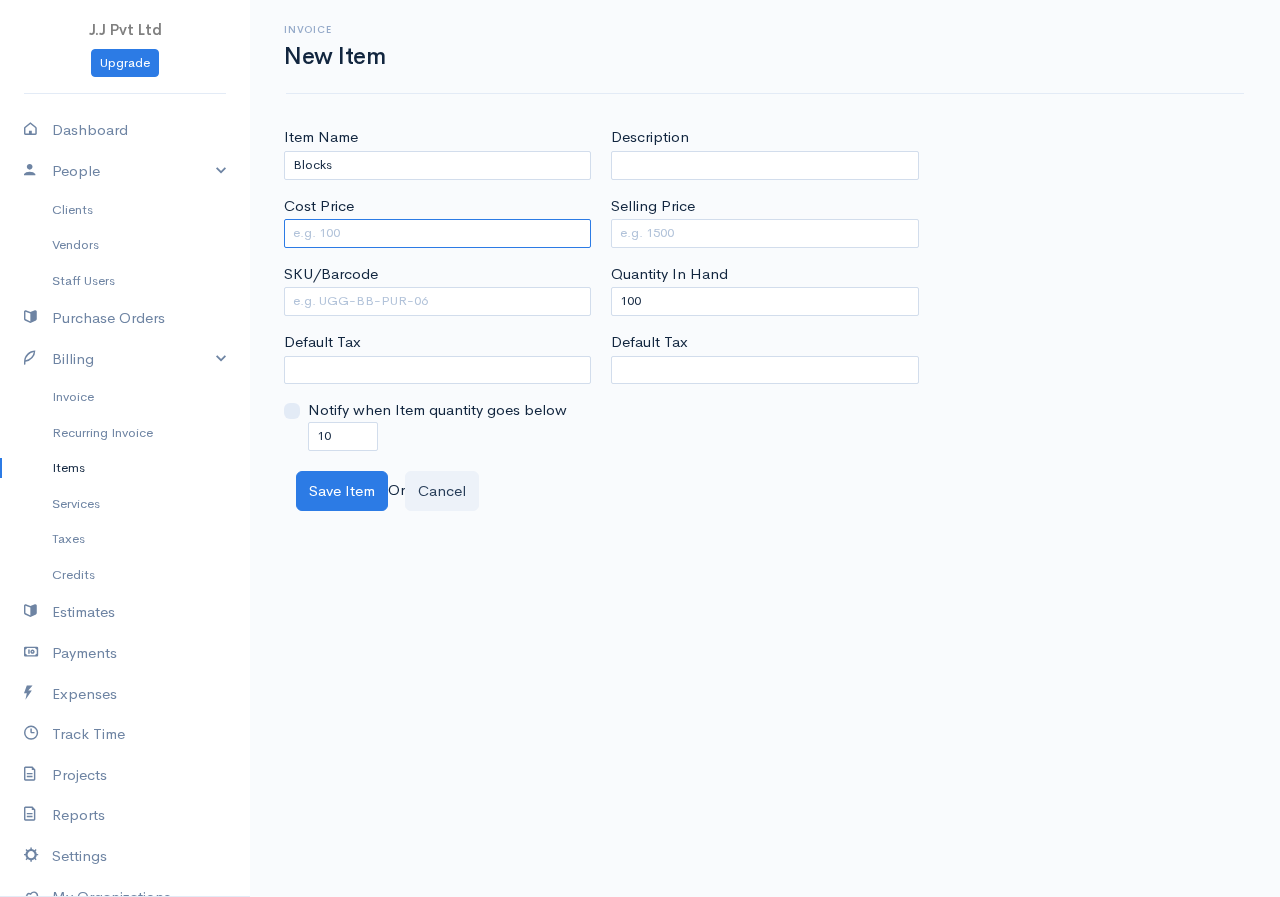 click on "Cost Price" at bounding box center [437, 233] 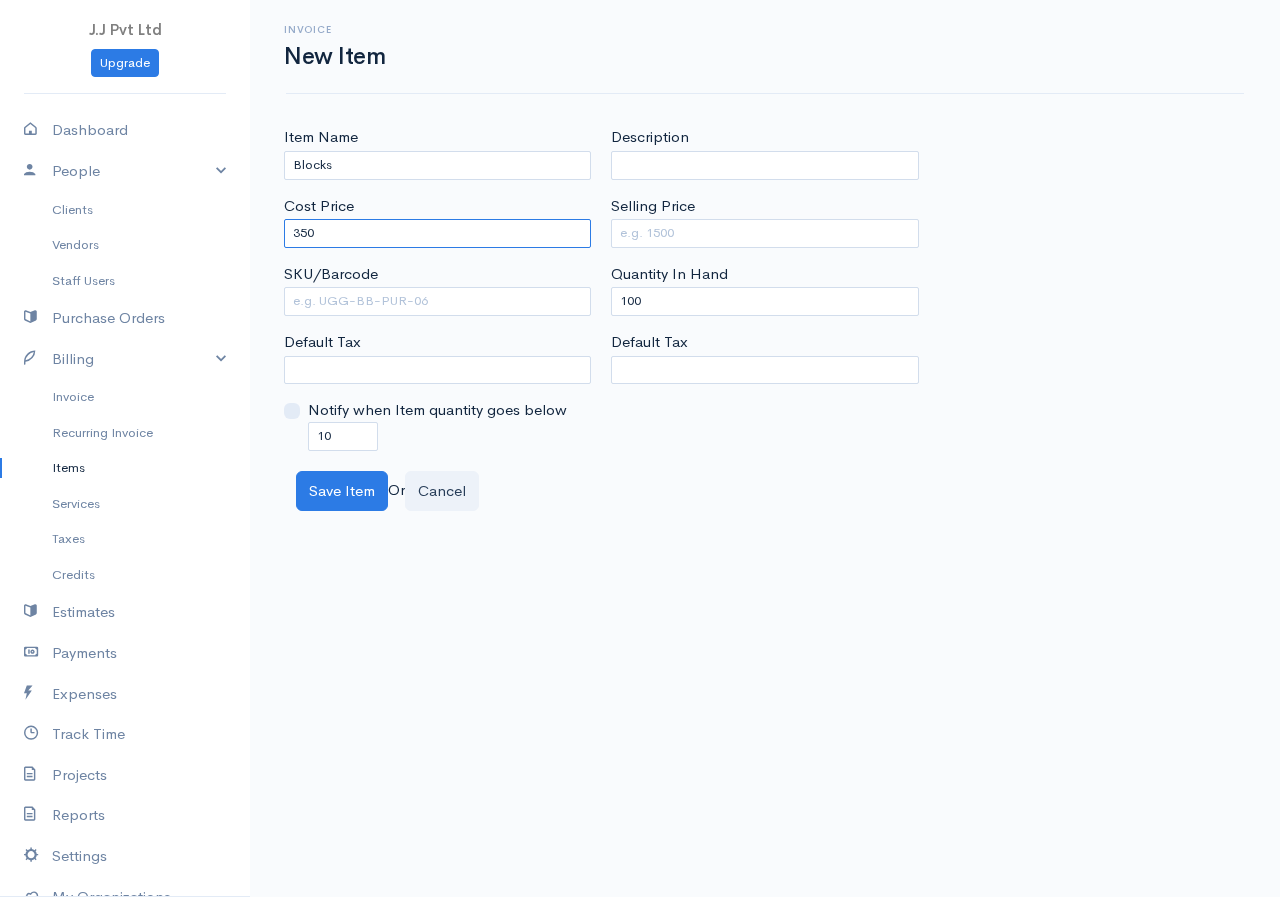 type on "350" 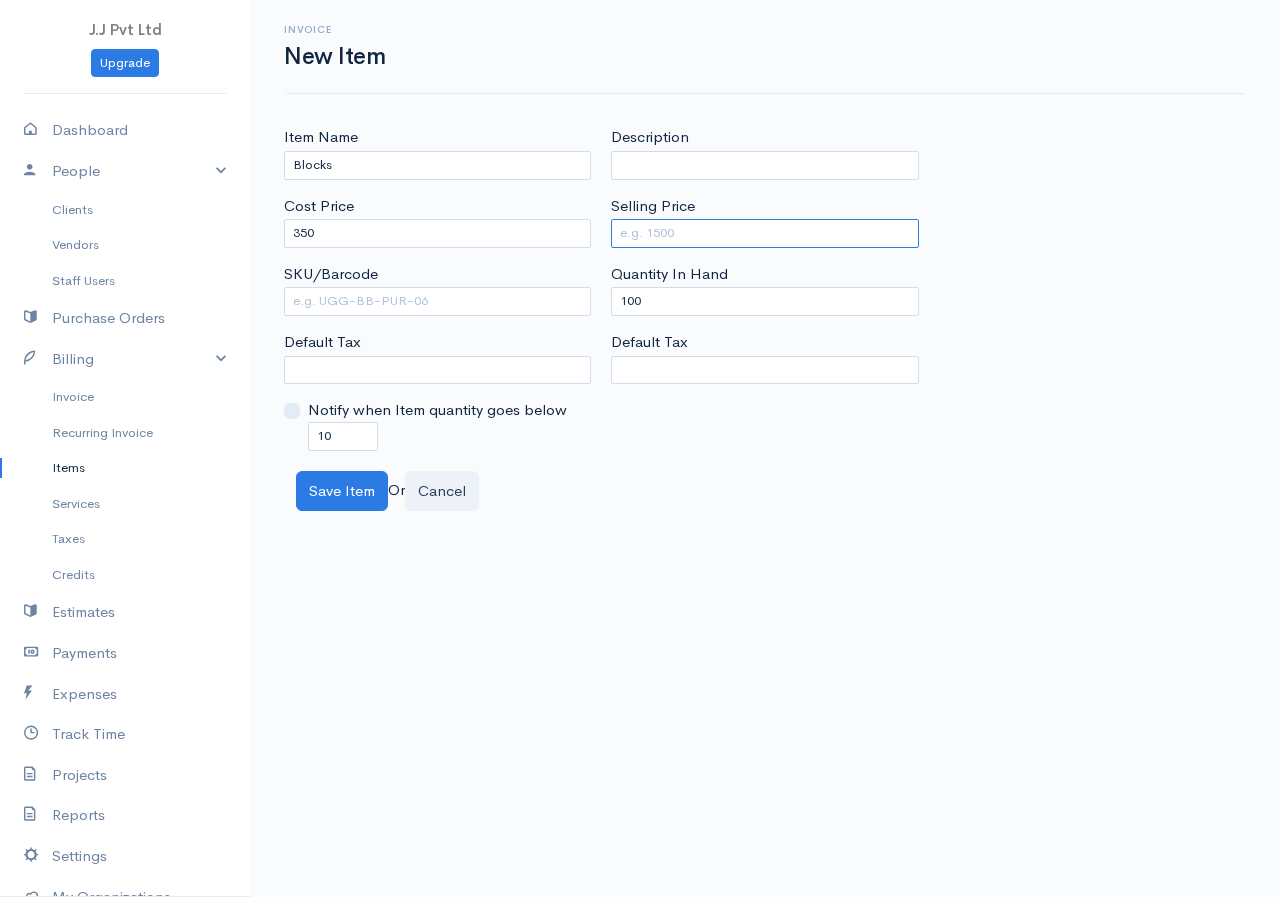 click on "Selling Price" at bounding box center [764, 233] 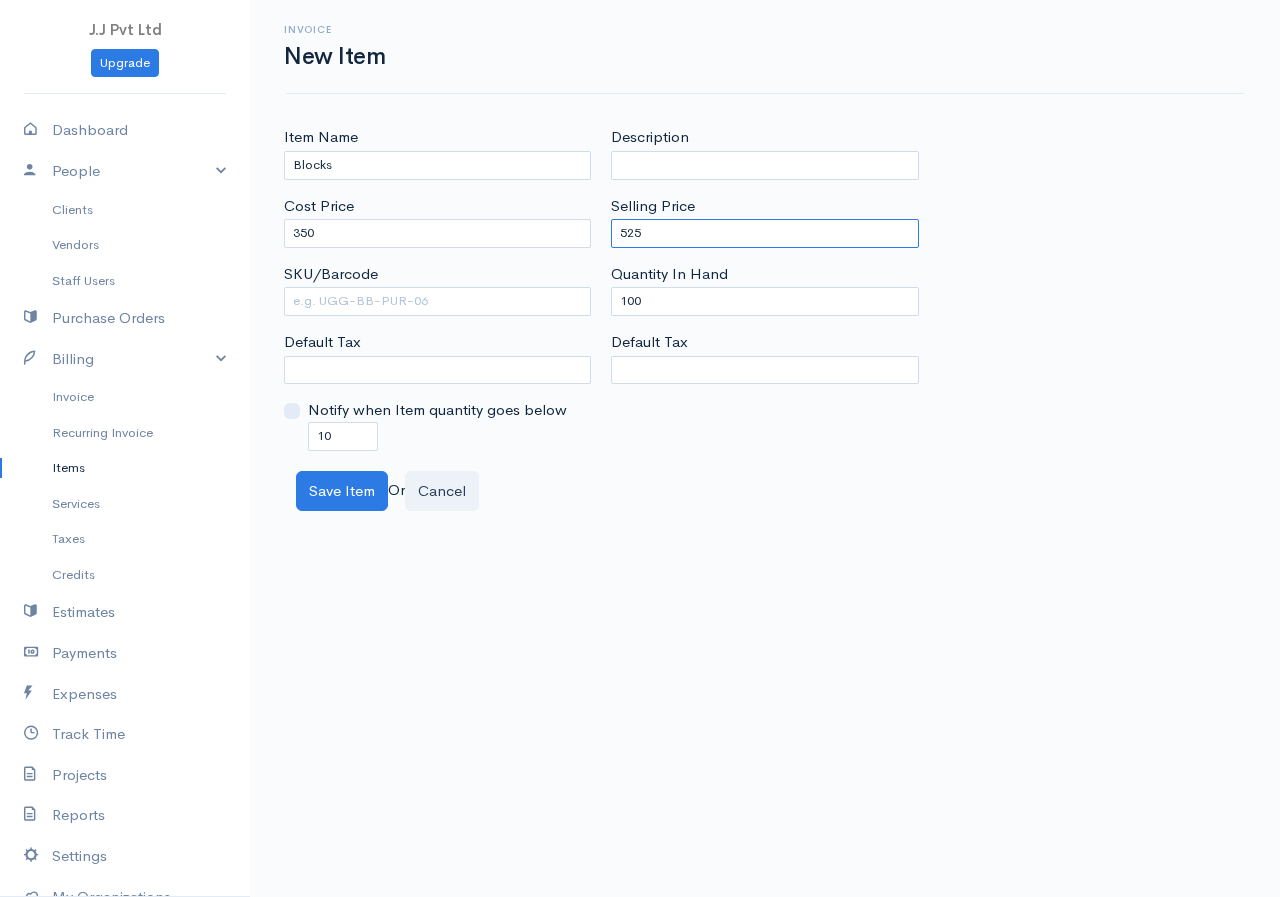 type on "525" 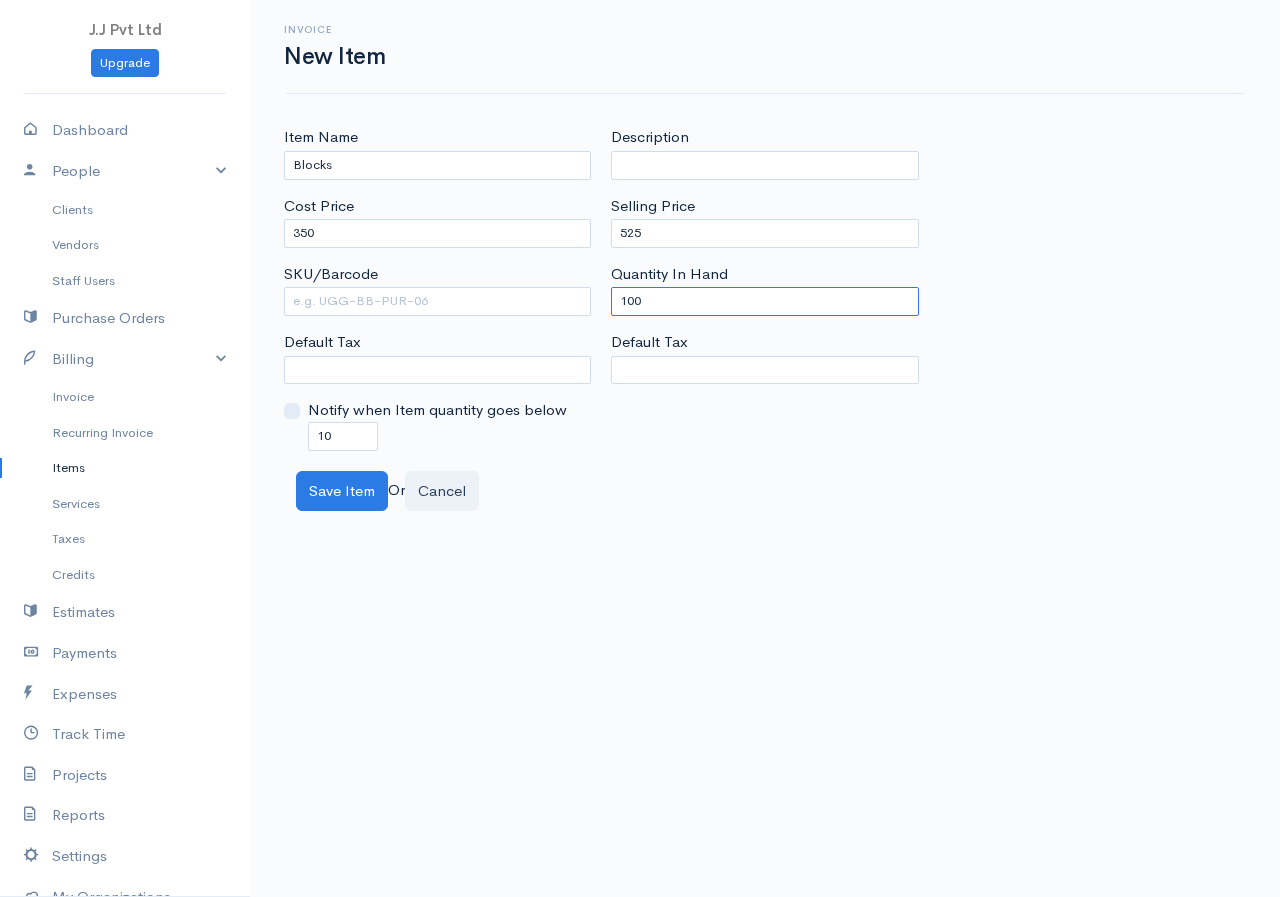 drag, startPoint x: 652, startPoint y: 305, endPoint x: 449, endPoint y: 332, distance: 204.78769 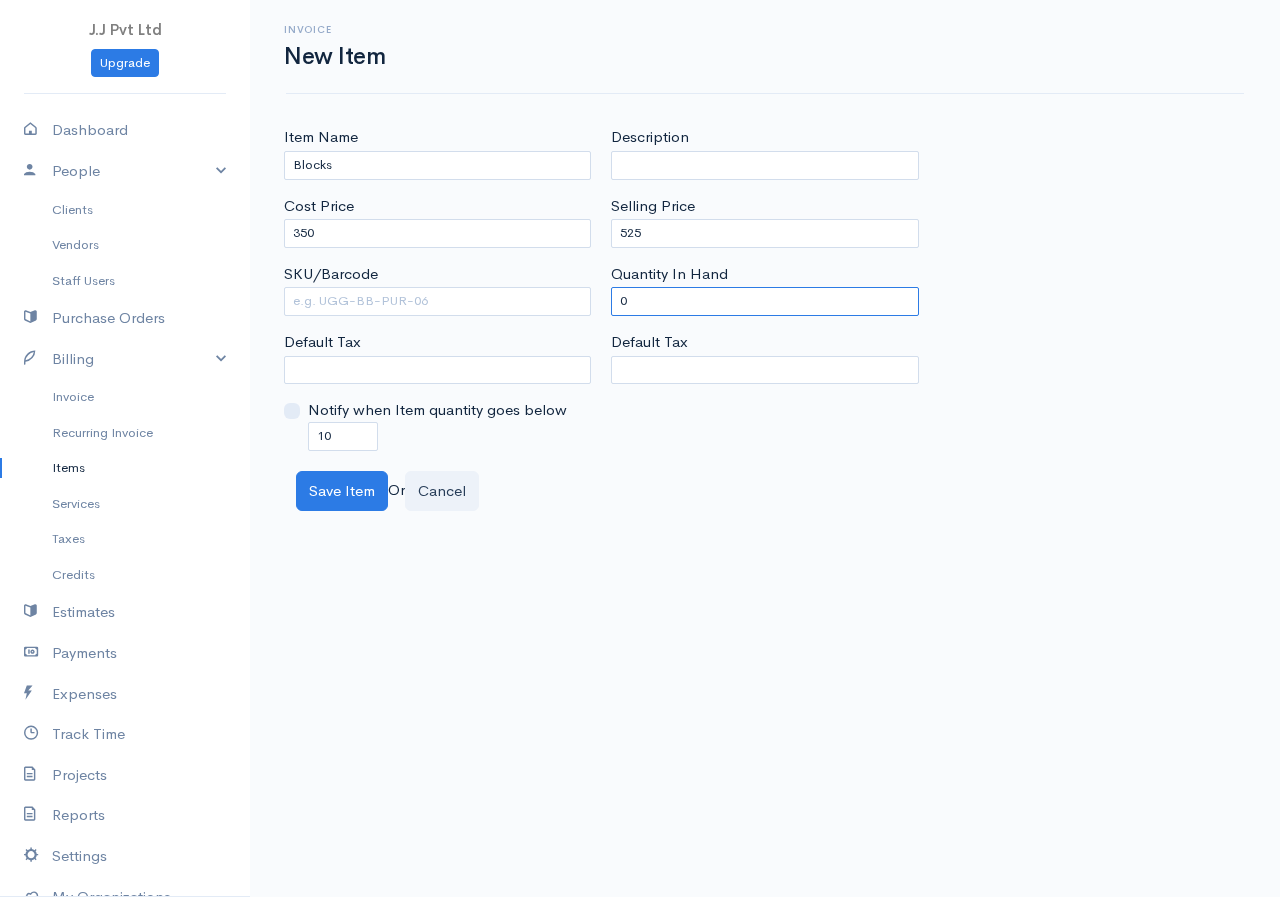 type on "0" 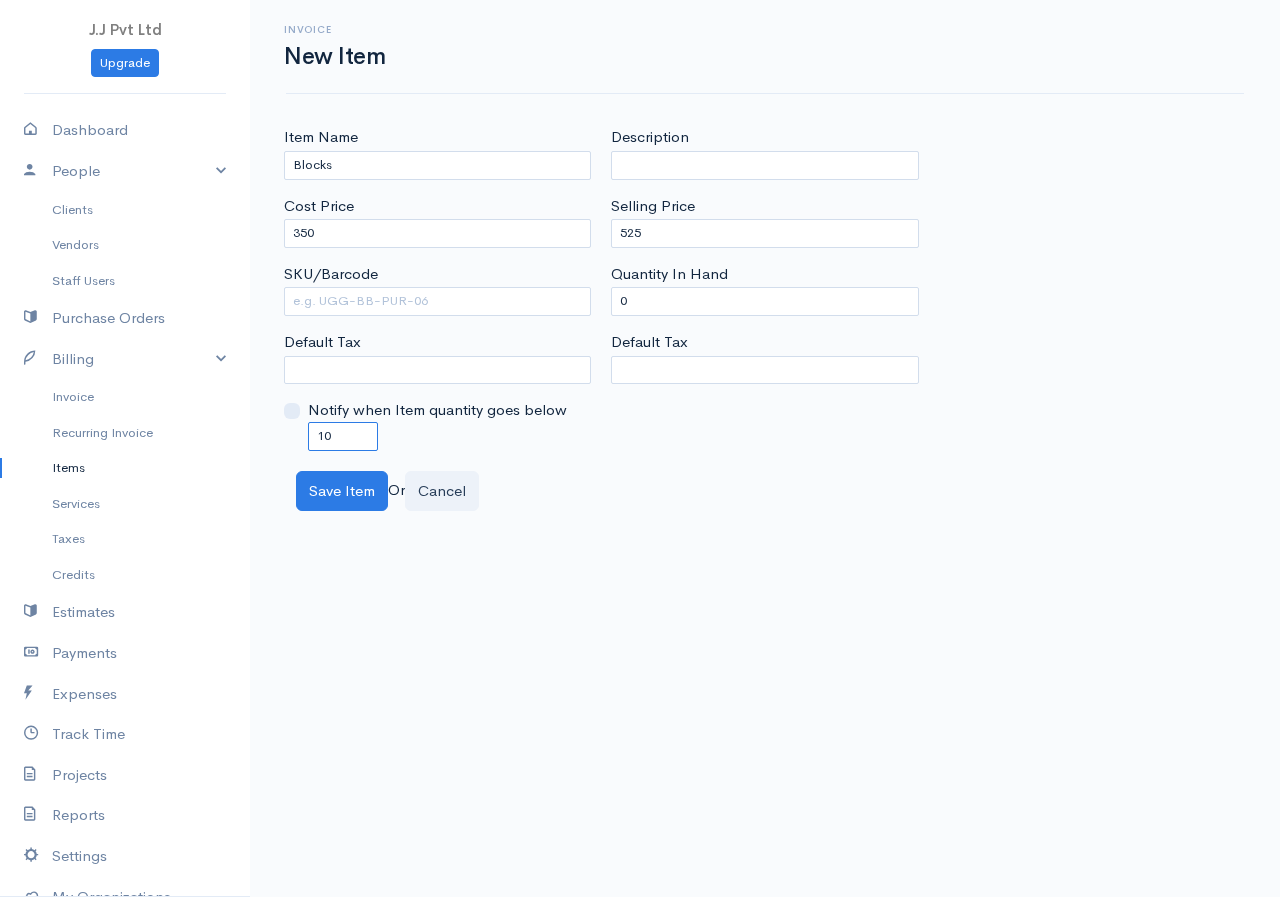 drag, startPoint x: 332, startPoint y: 432, endPoint x: 185, endPoint y: 452, distance: 148.35431 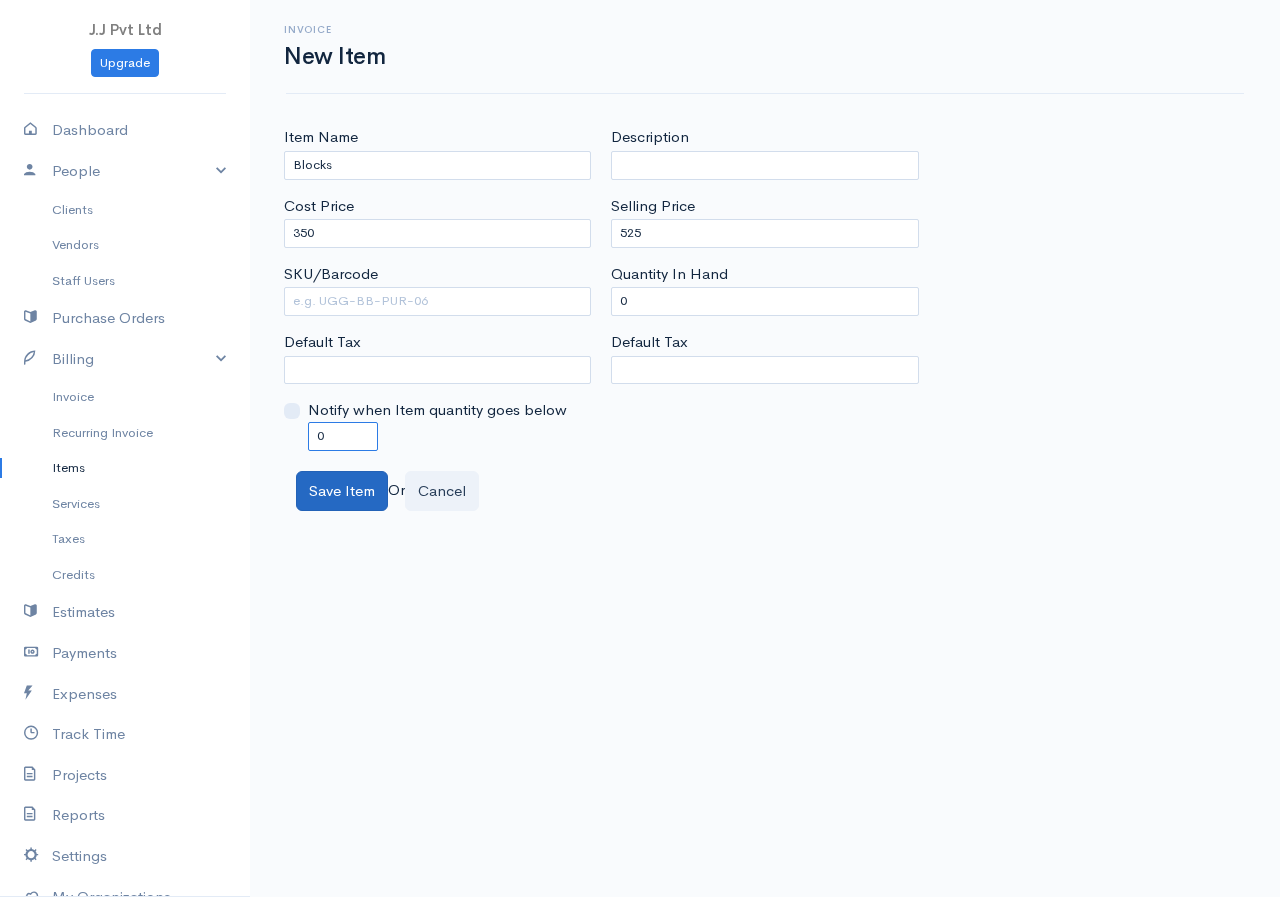 type on "0" 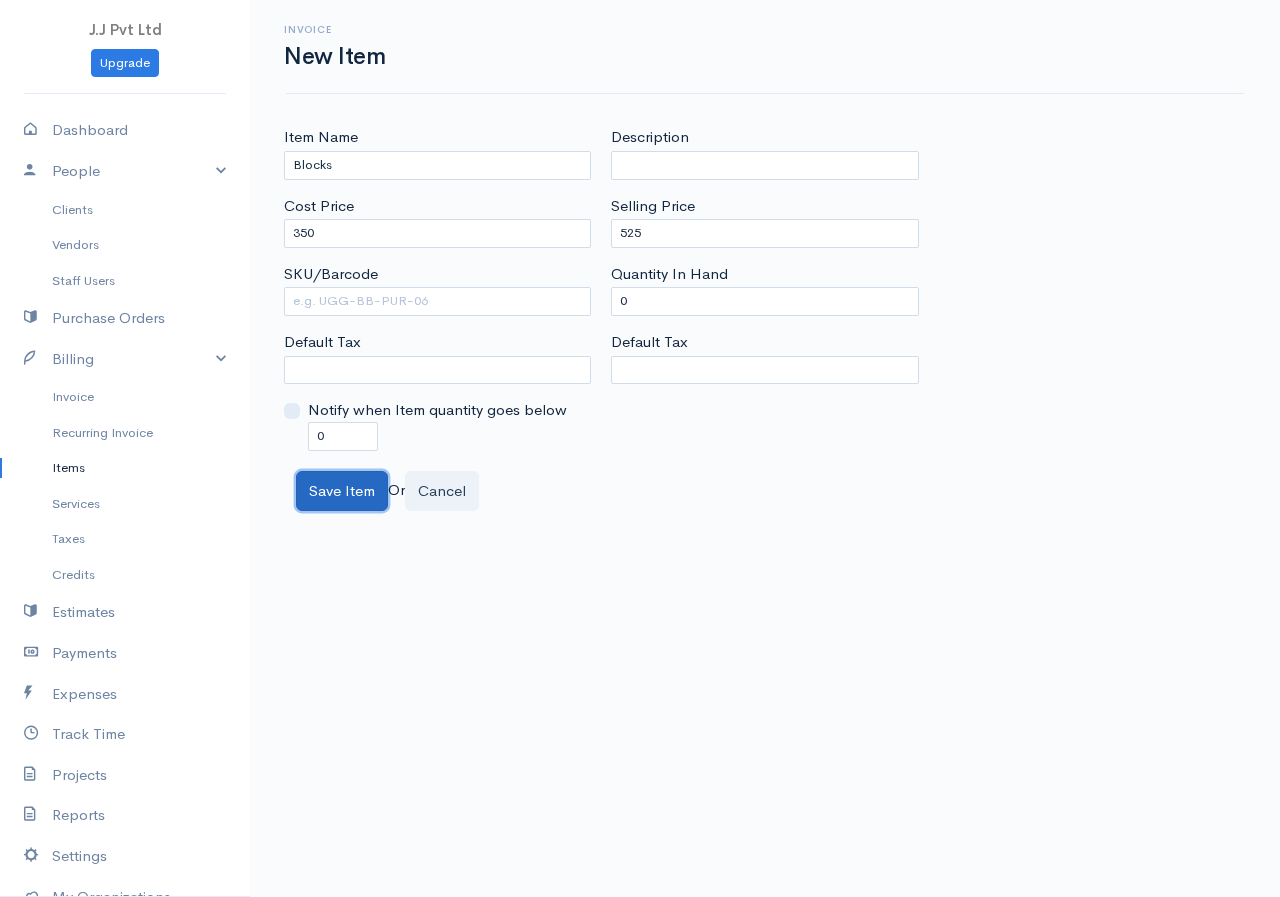 click on "Save Item" at bounding box center [342, 491] 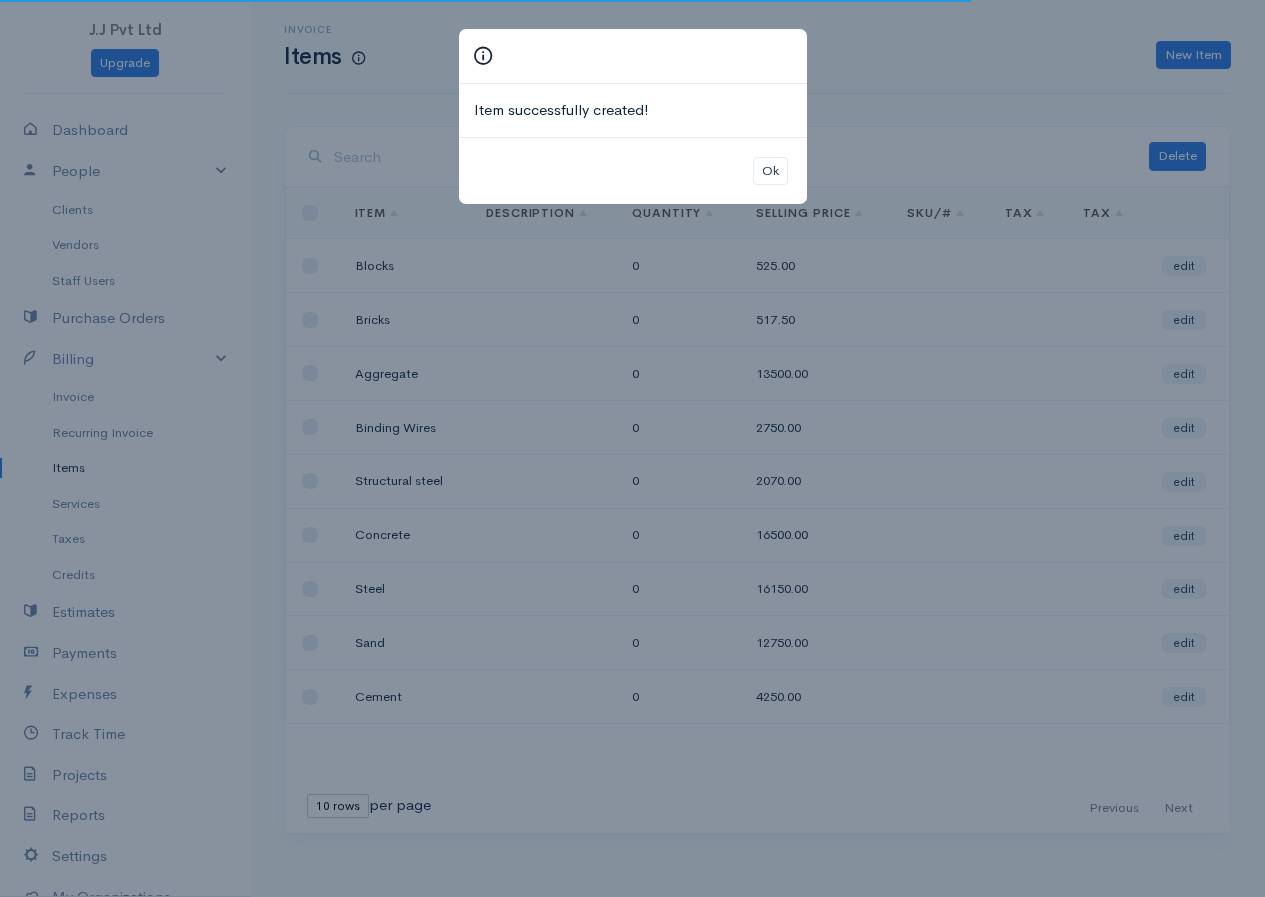 click on "Item successfully created!
Ok" at bounding box center [632, 448] 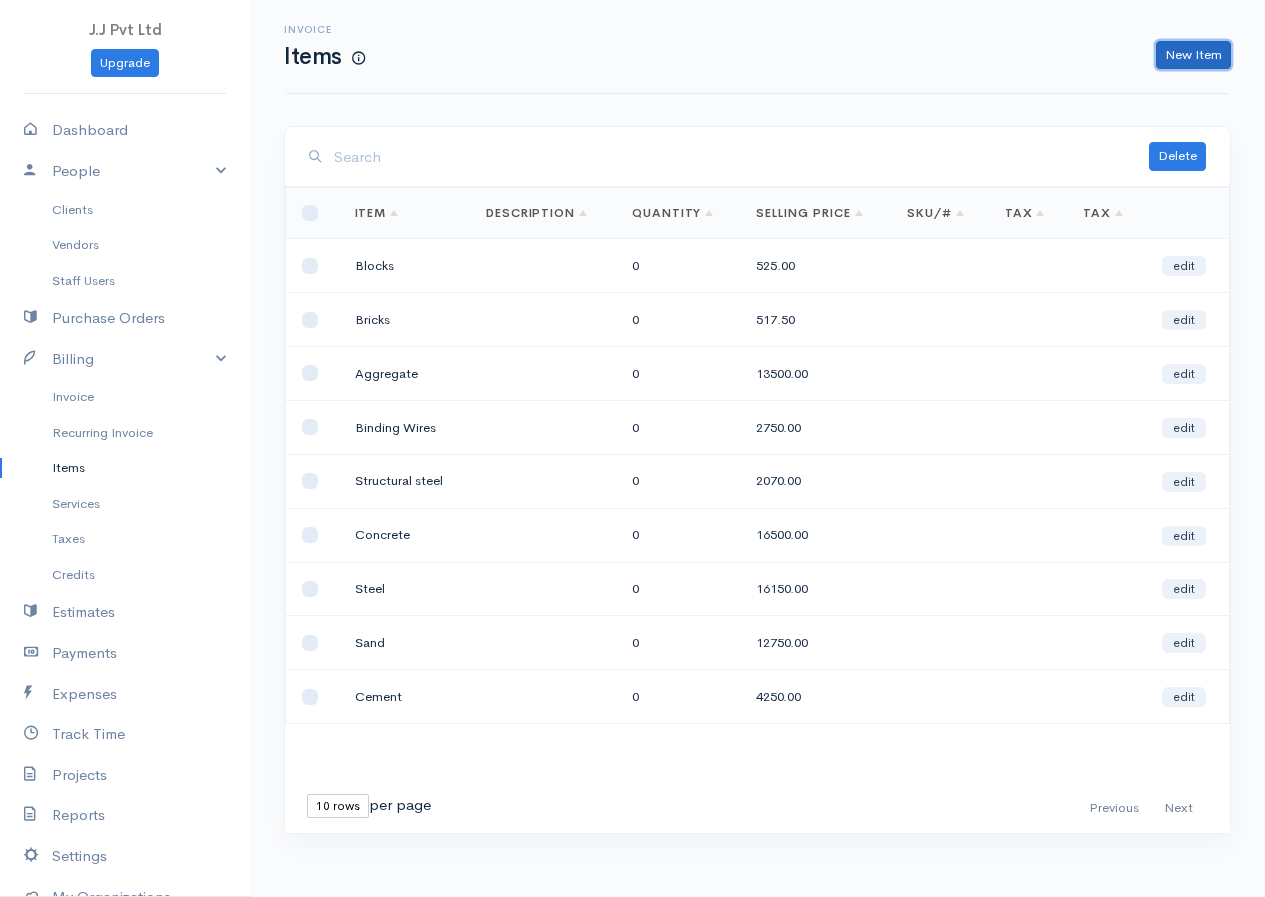 click on "New Item" at bounding box center [1193, 55] 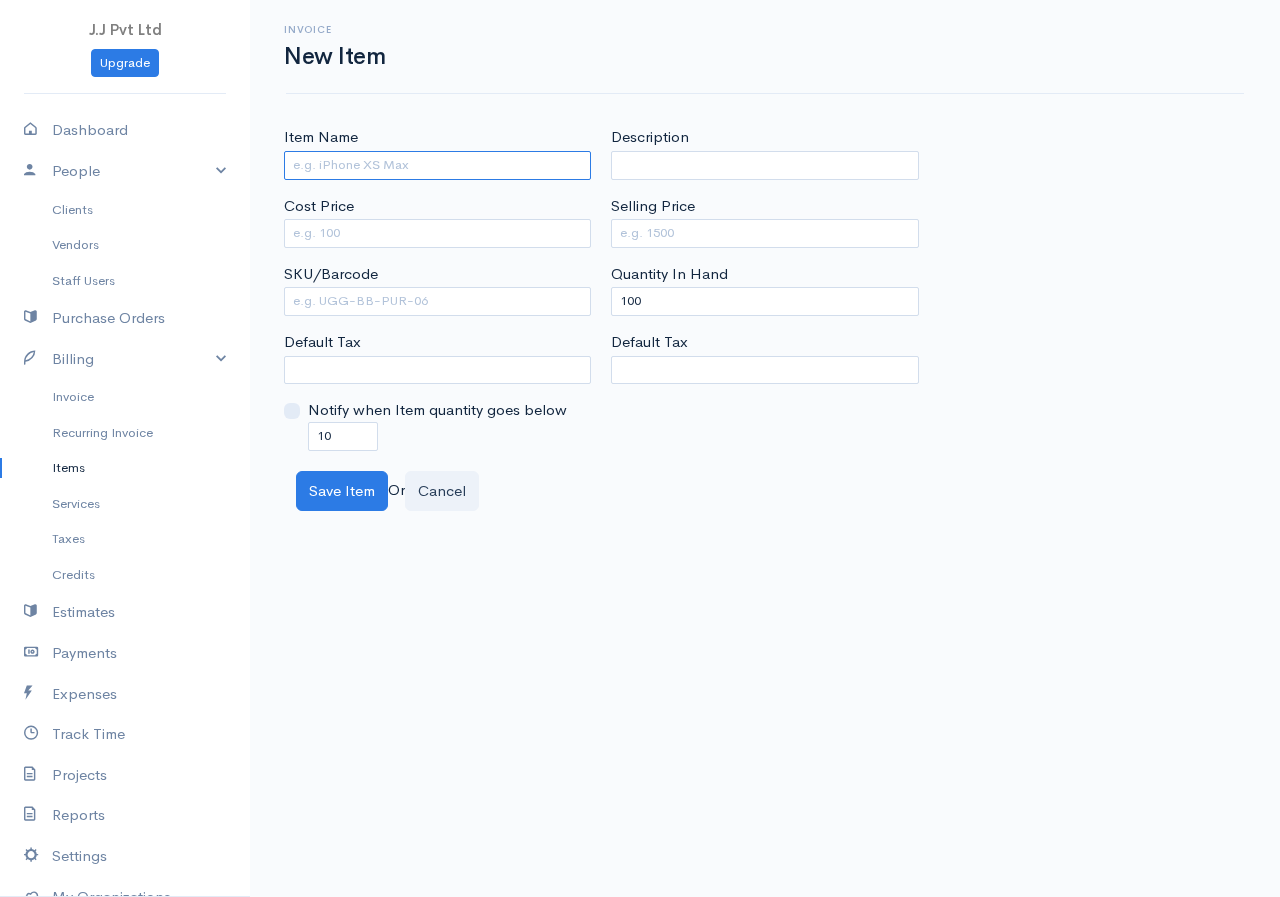 click on "Item Name" at bounding box center [437, 165] 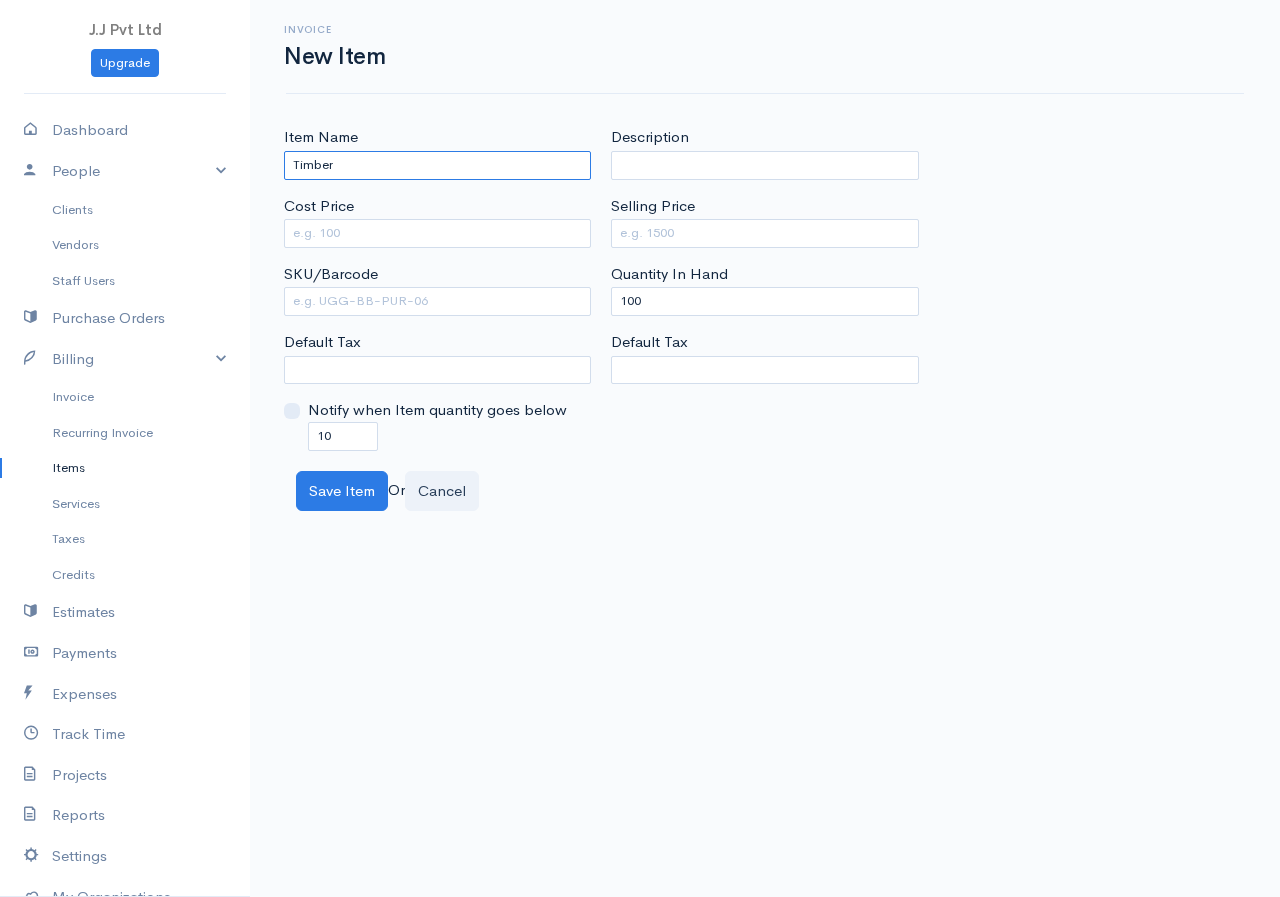 type on "Timber" 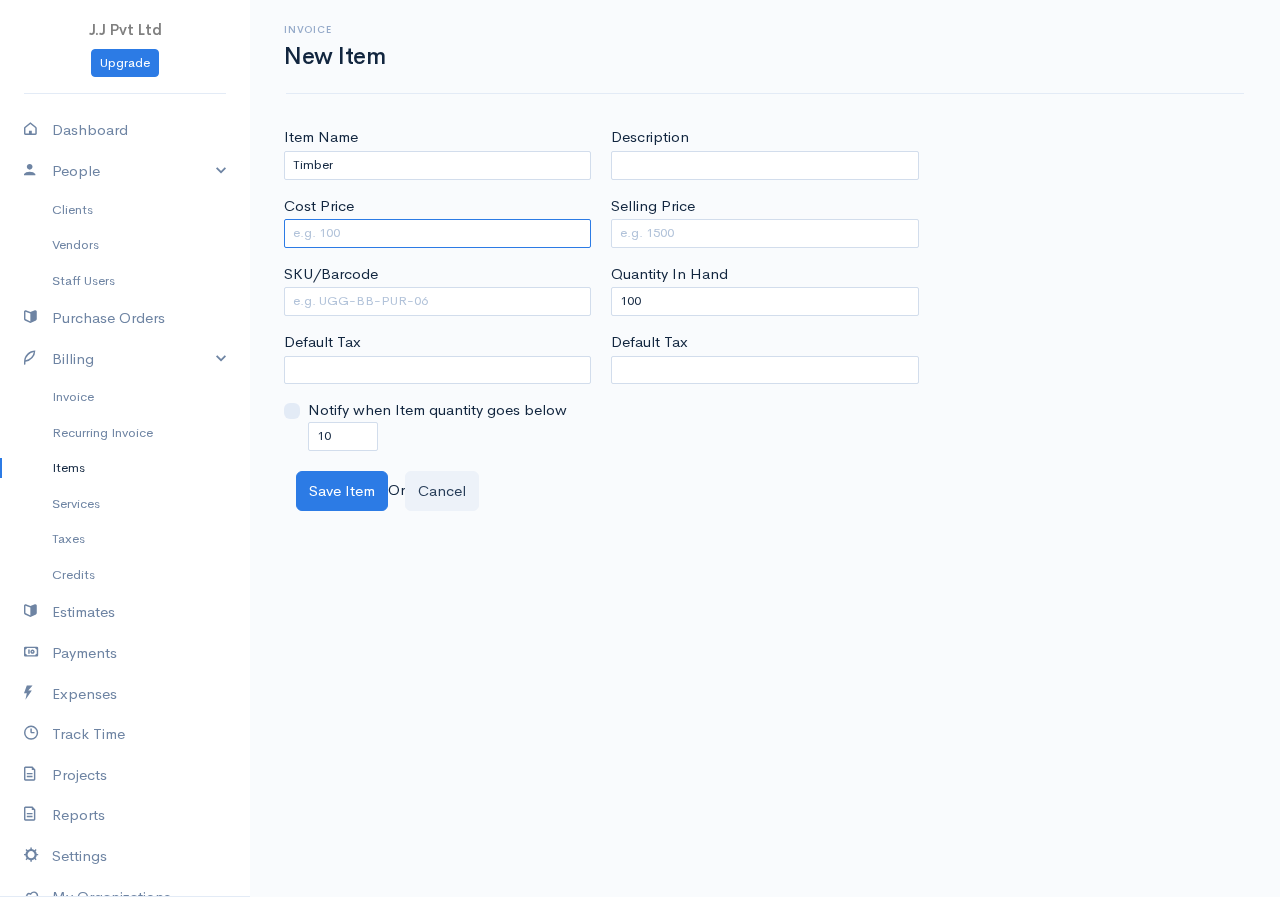 click on "Cost Price" at bounding box center [437, 233] 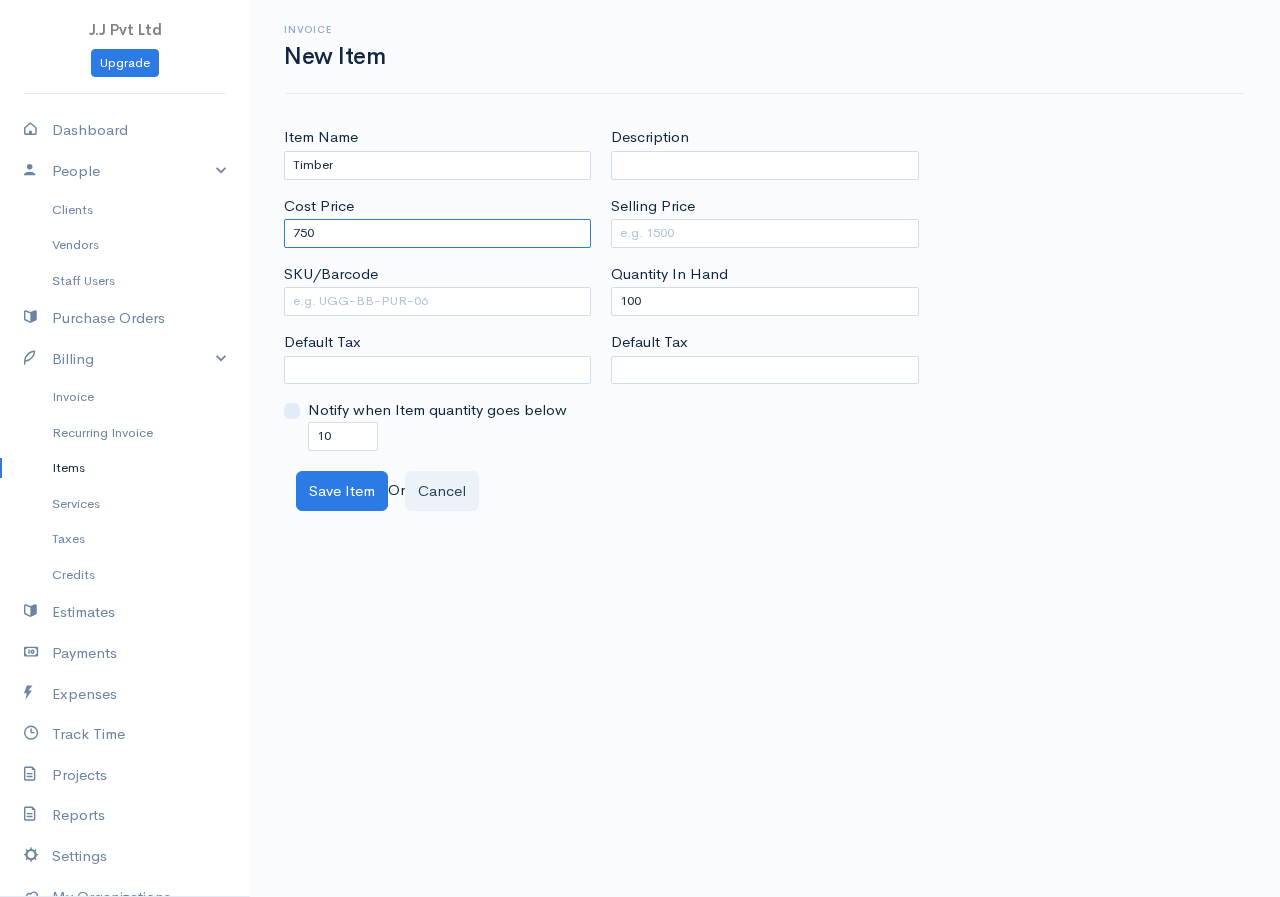 type on "750" 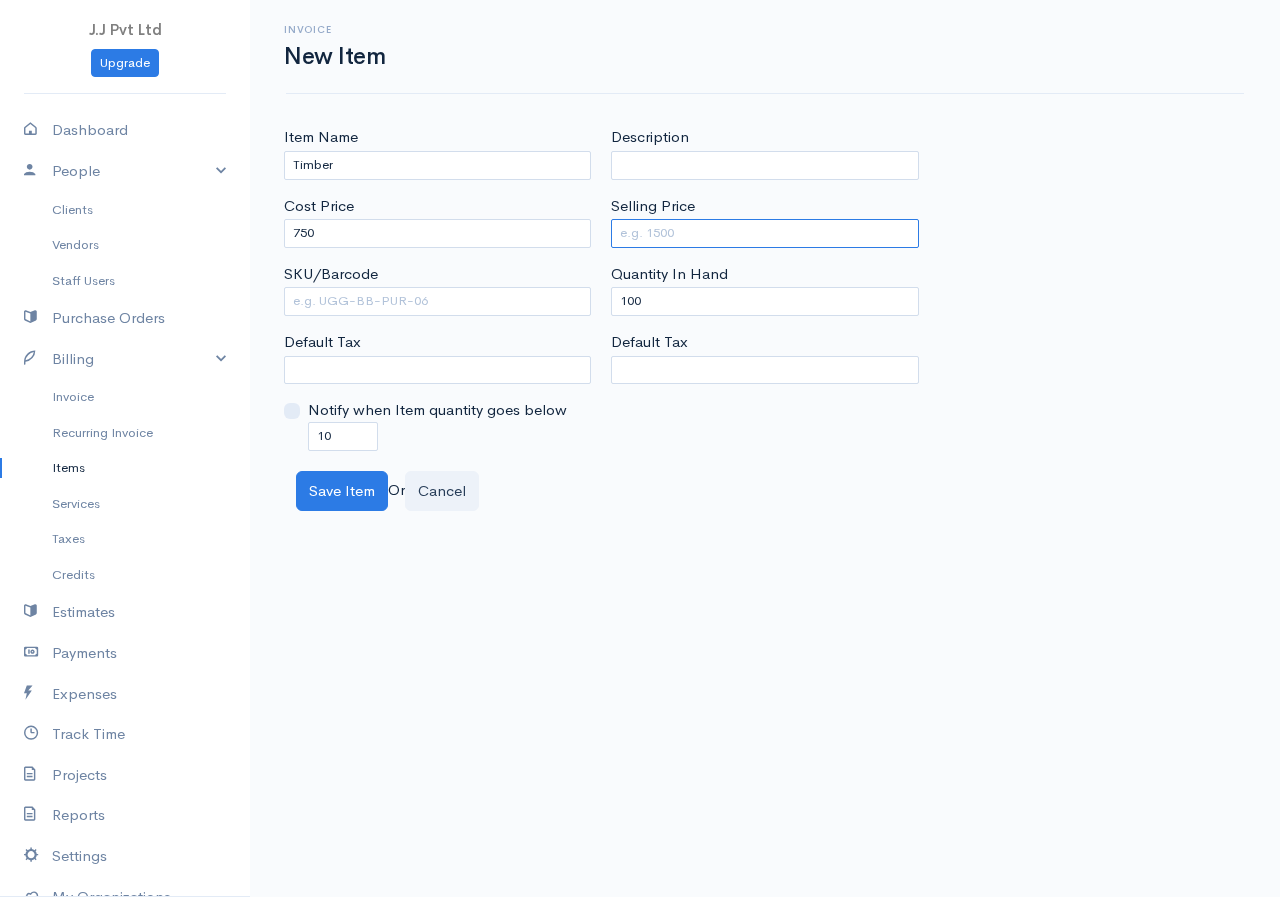 click on "Selling Price" at bounding box center (764, 233) 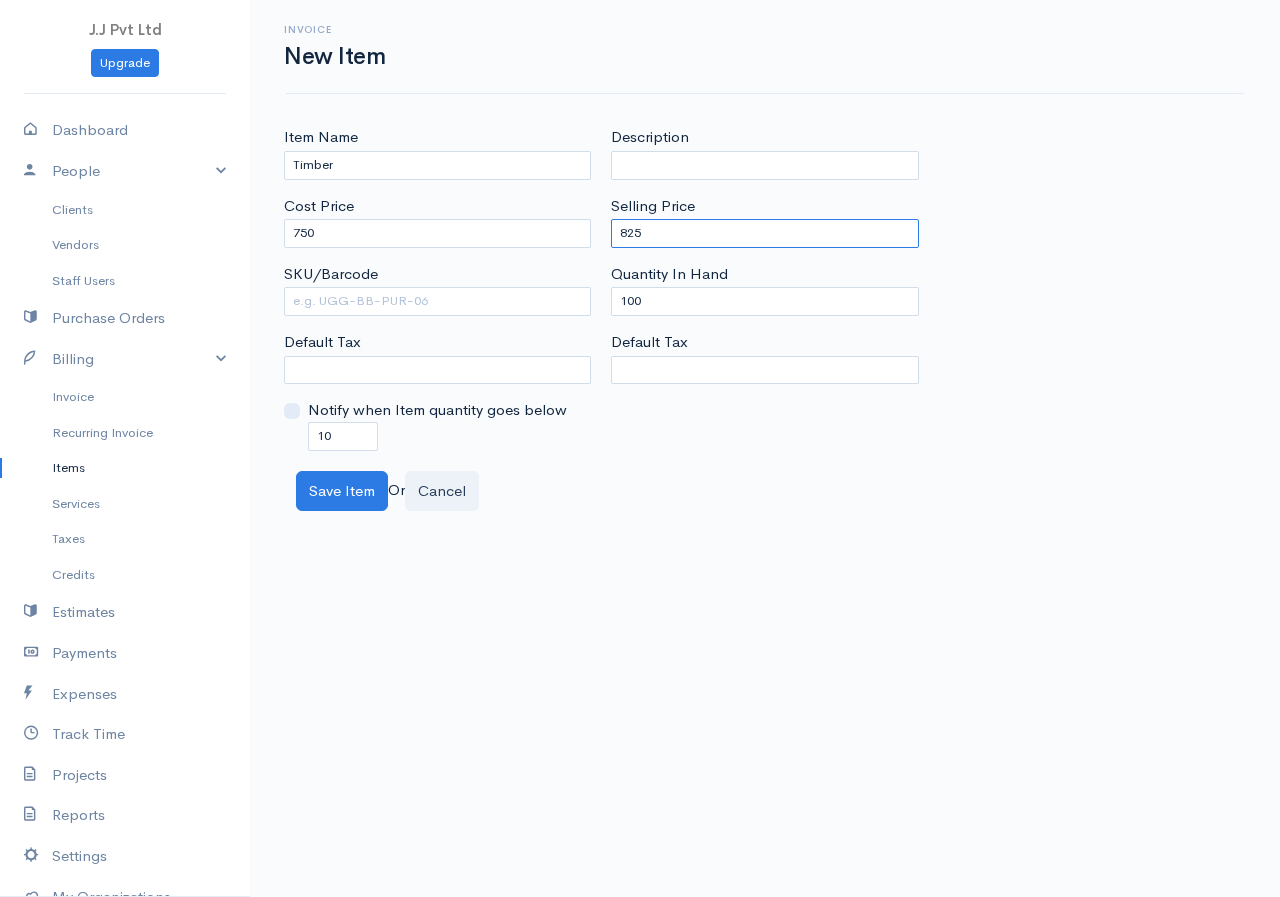 type on "825" 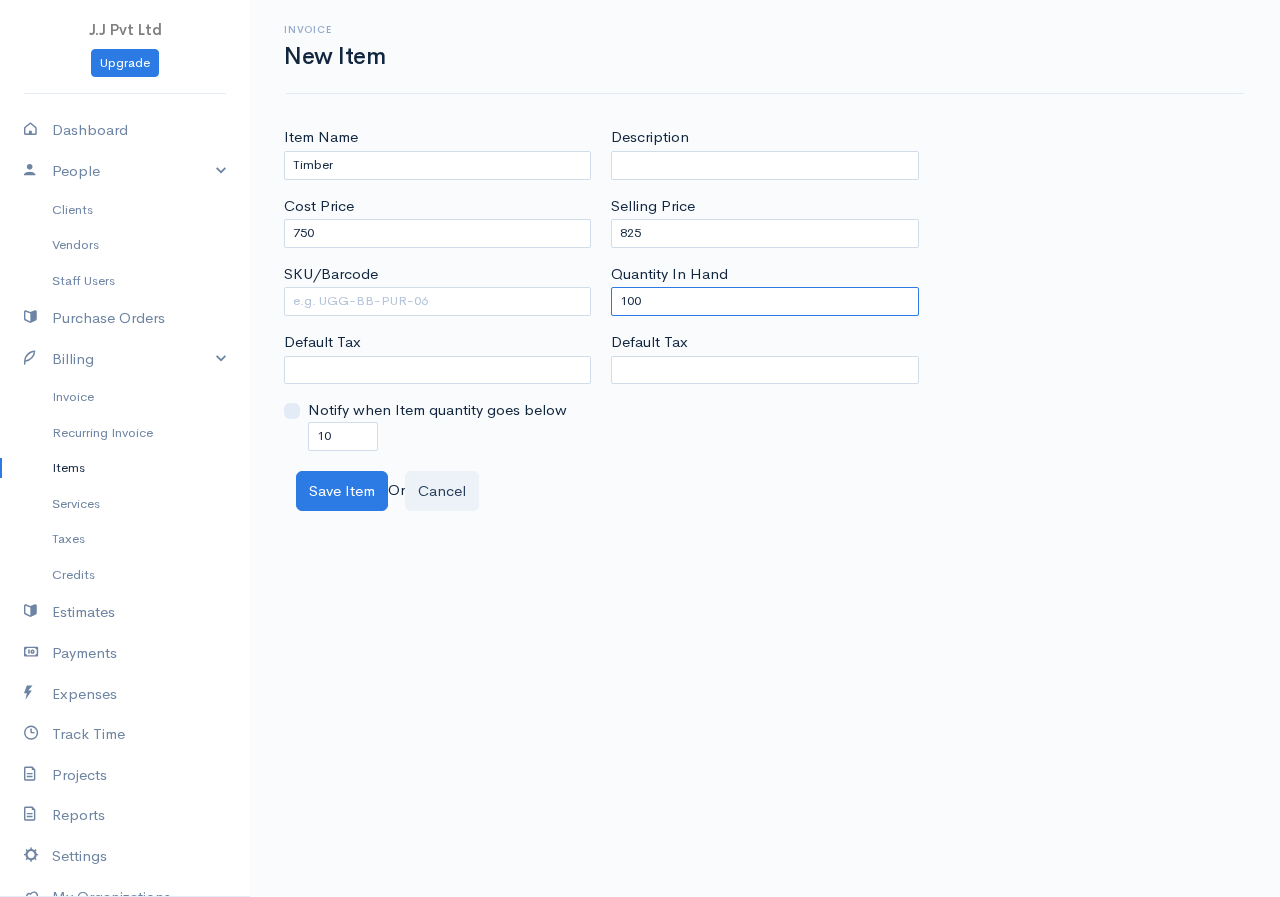 drag, startPoint x: 646, startPoint y: 304, endPoint x: 586, endPoint y: 320, distance: 62.0967 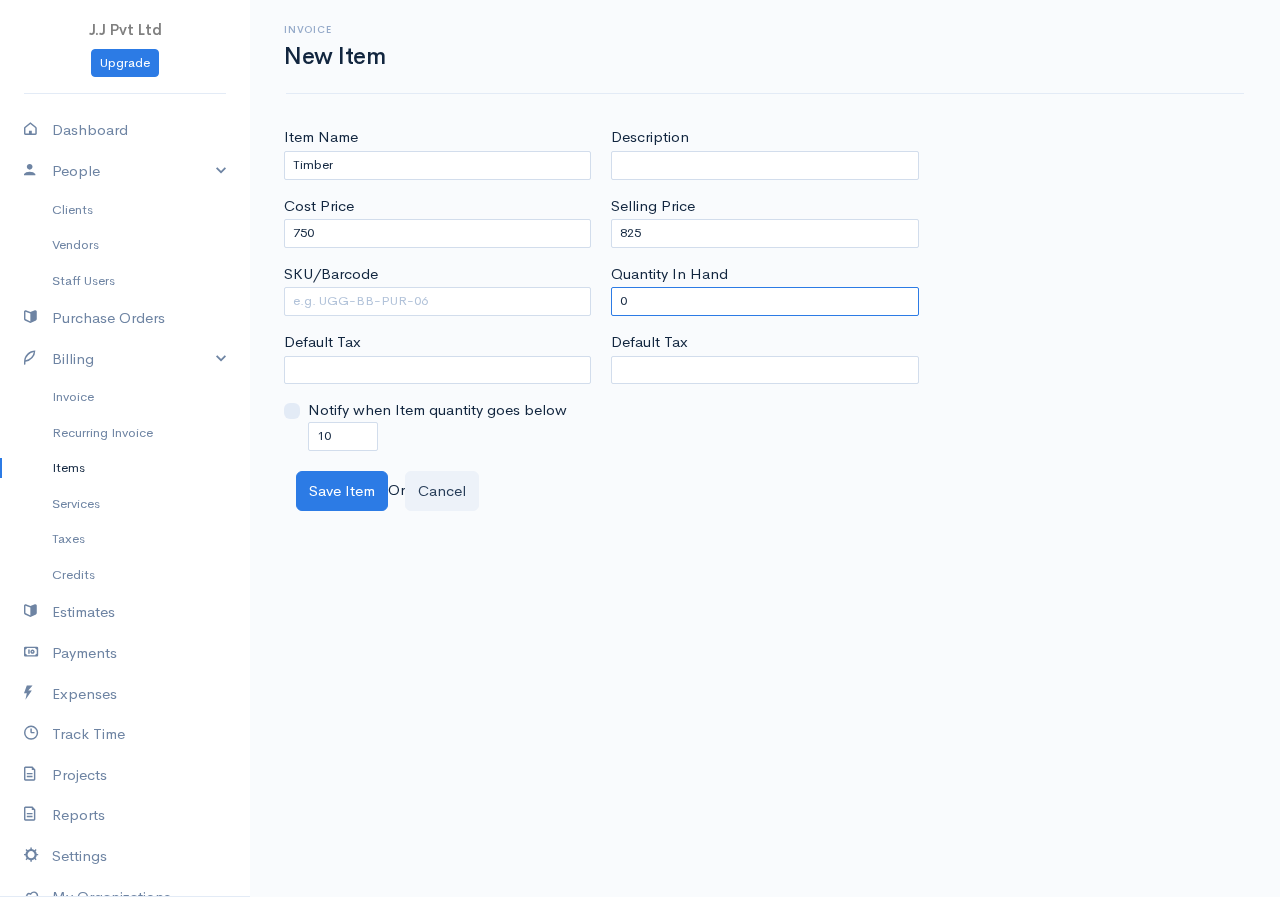type on "0" 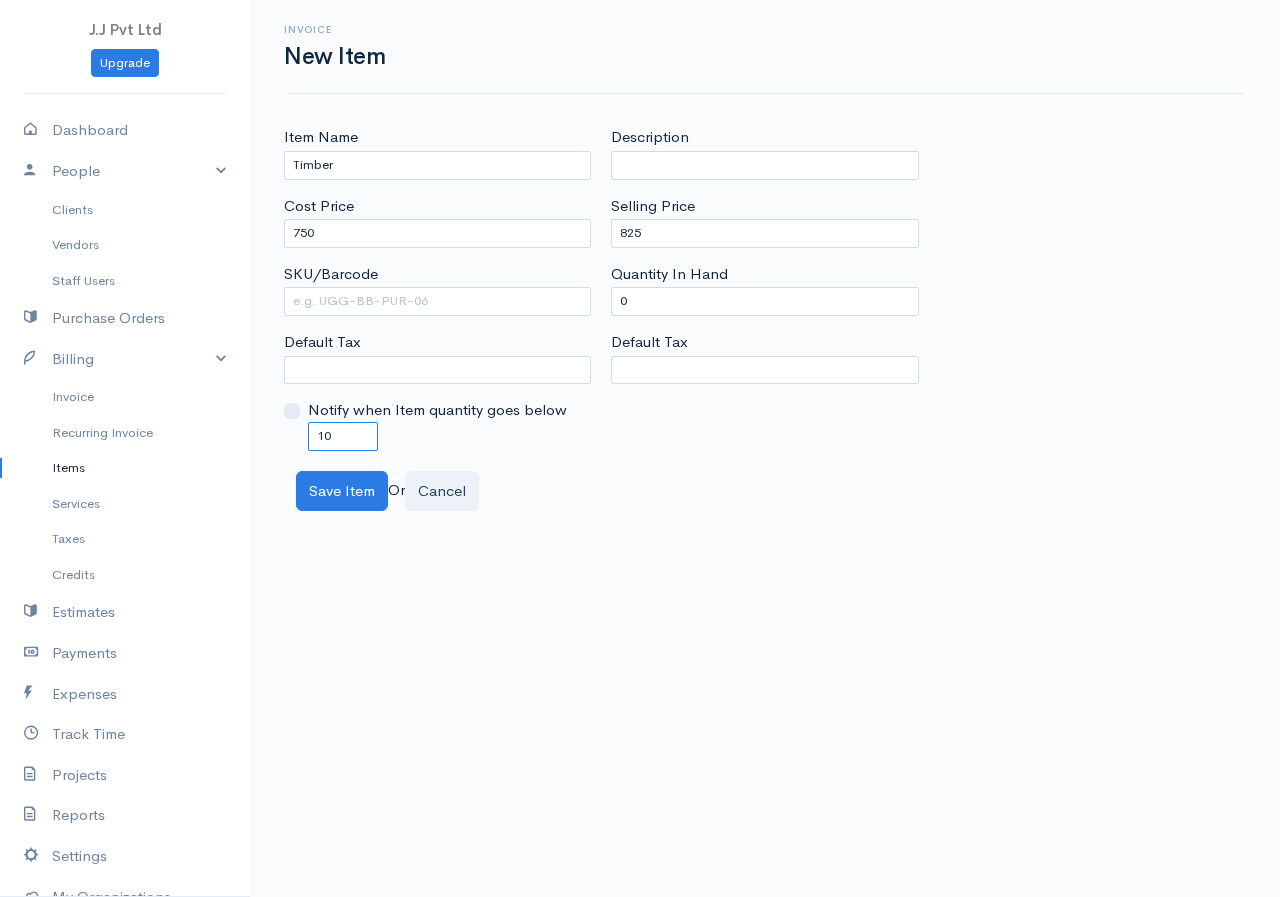 drag, startPoint x: 341, startPoint y: 436, endPoint x: 226, endPoint y: 470, distance: 119.92081 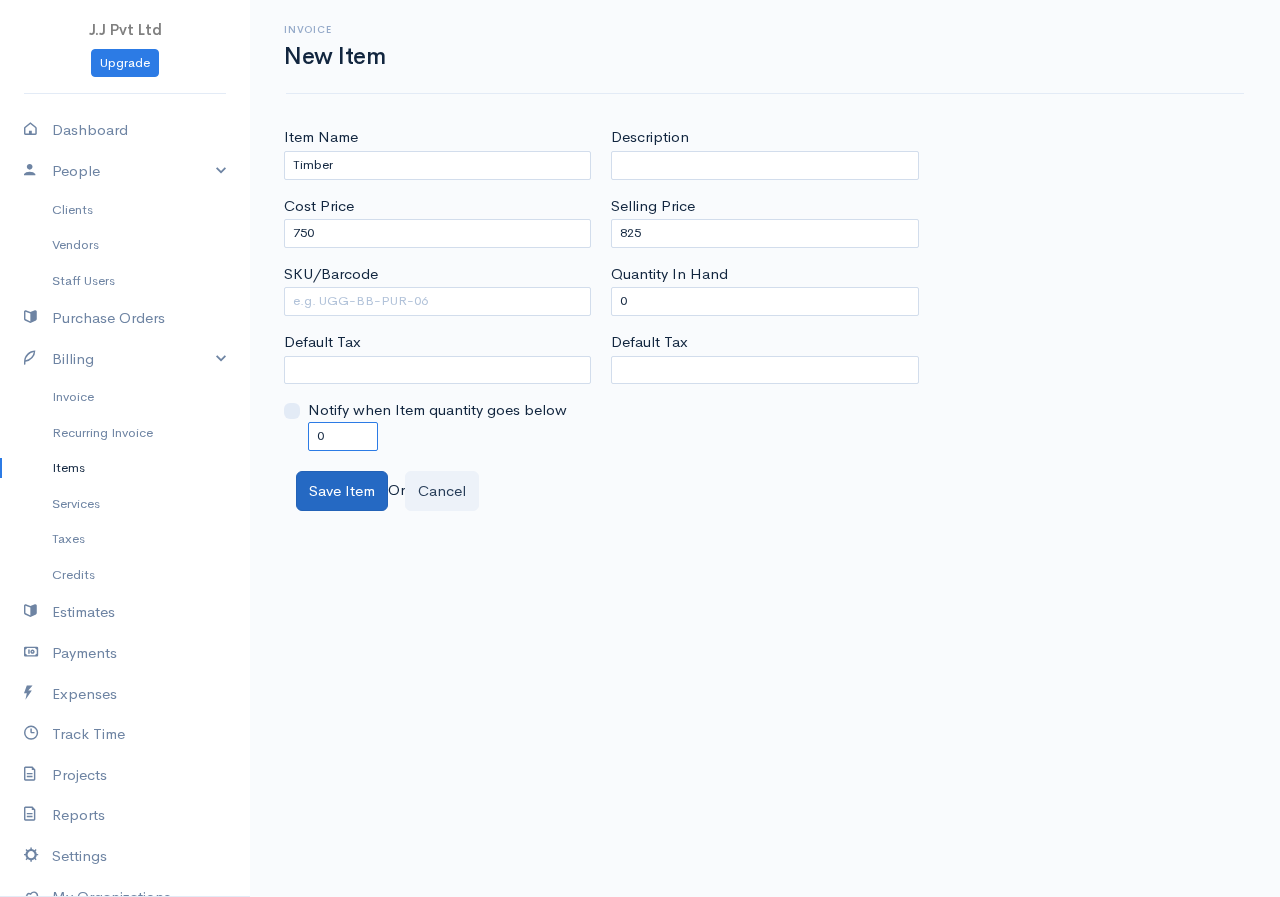 type on "0" 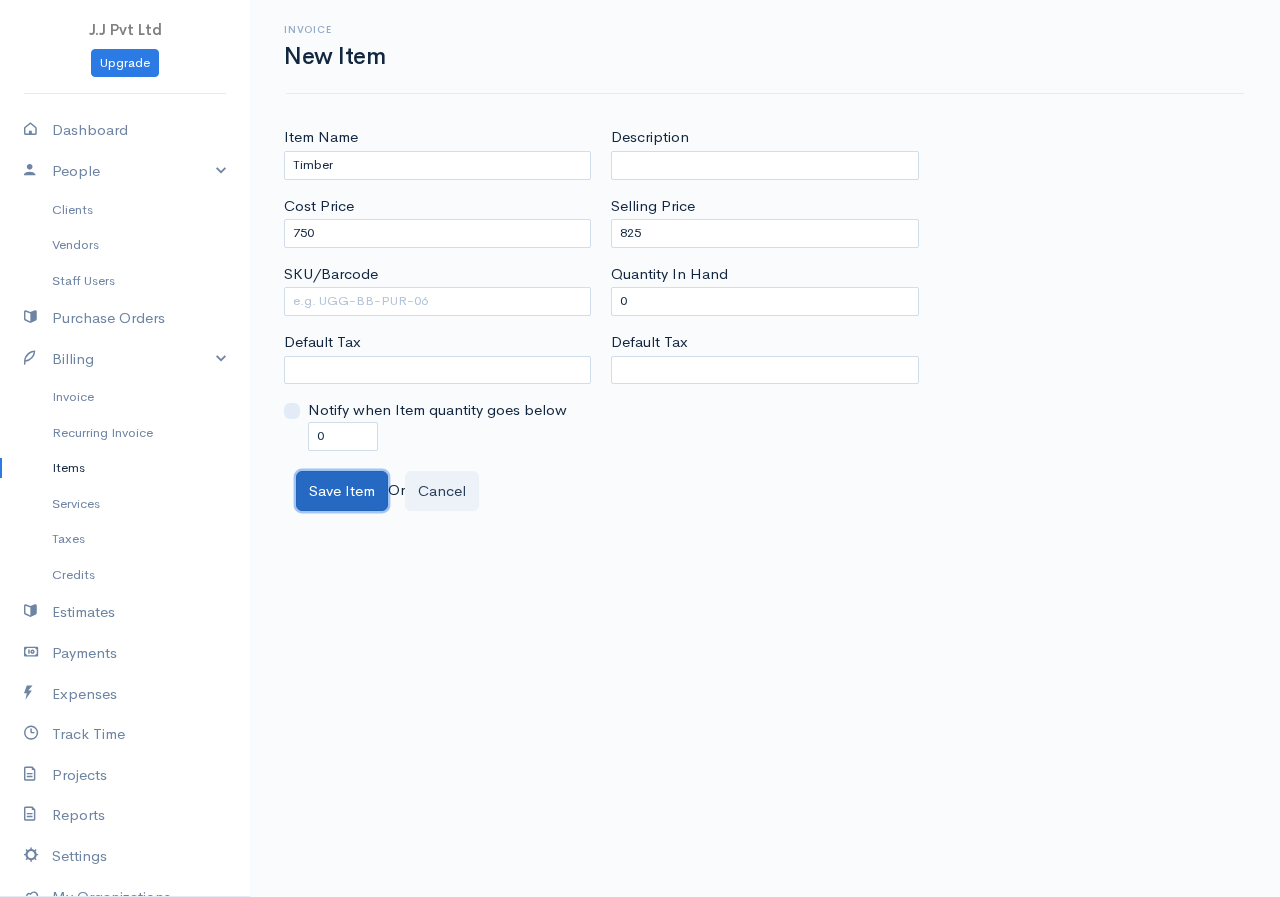 click on "Save Item" at bounding box center [342, 491] 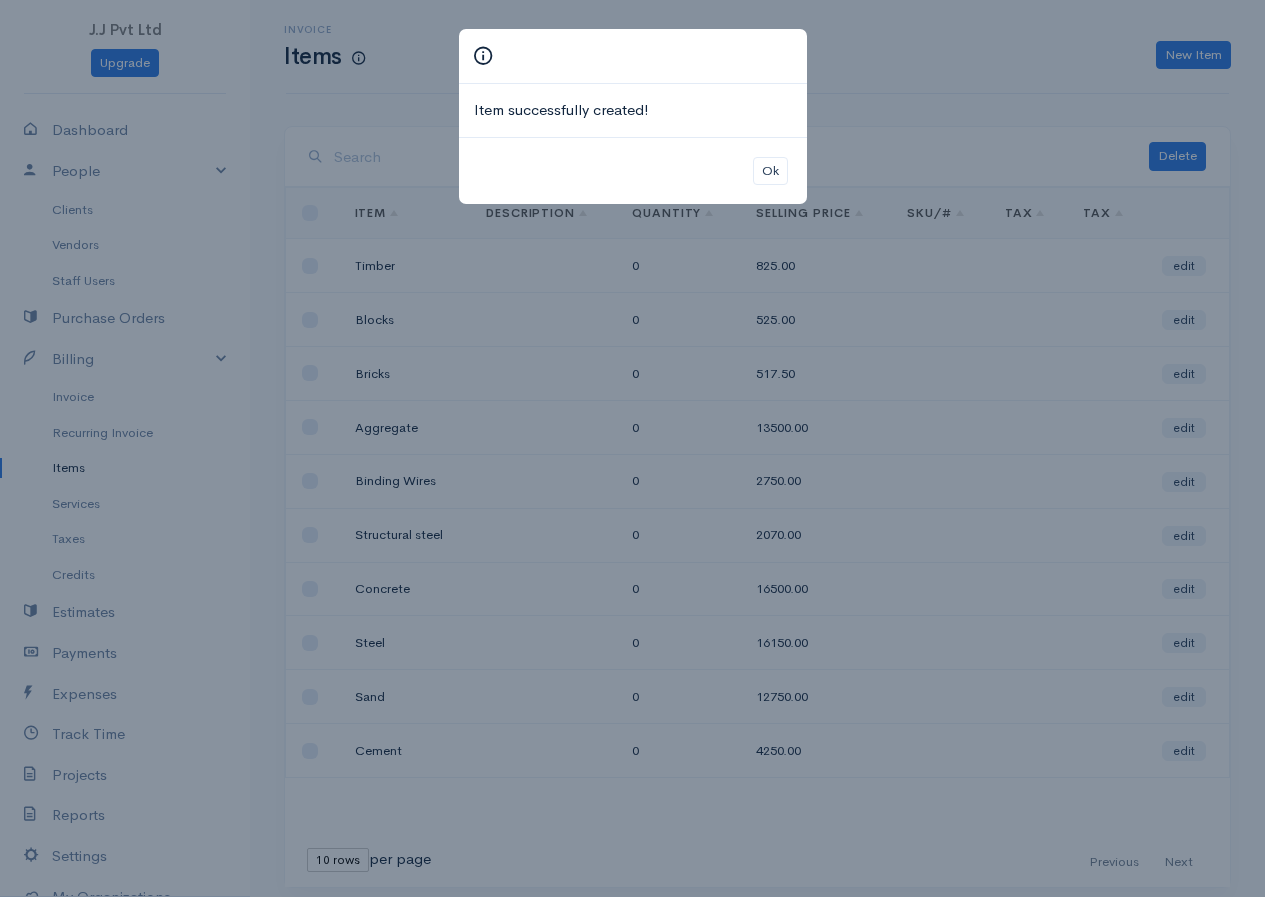 click on "Item successfully created!
Ok" at bounding box center (632, 448) 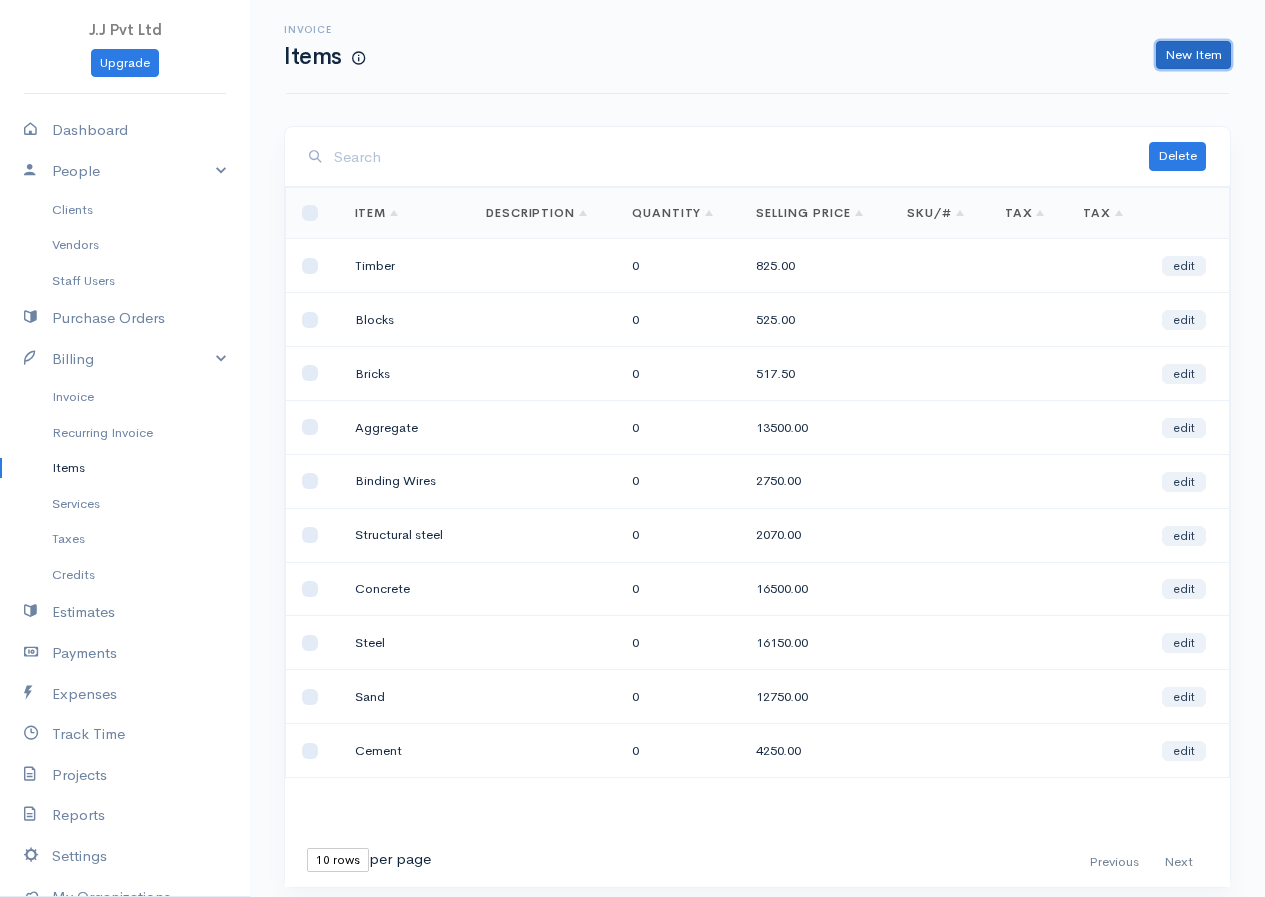 click on "New Item" at bounding box center [1193, 55] 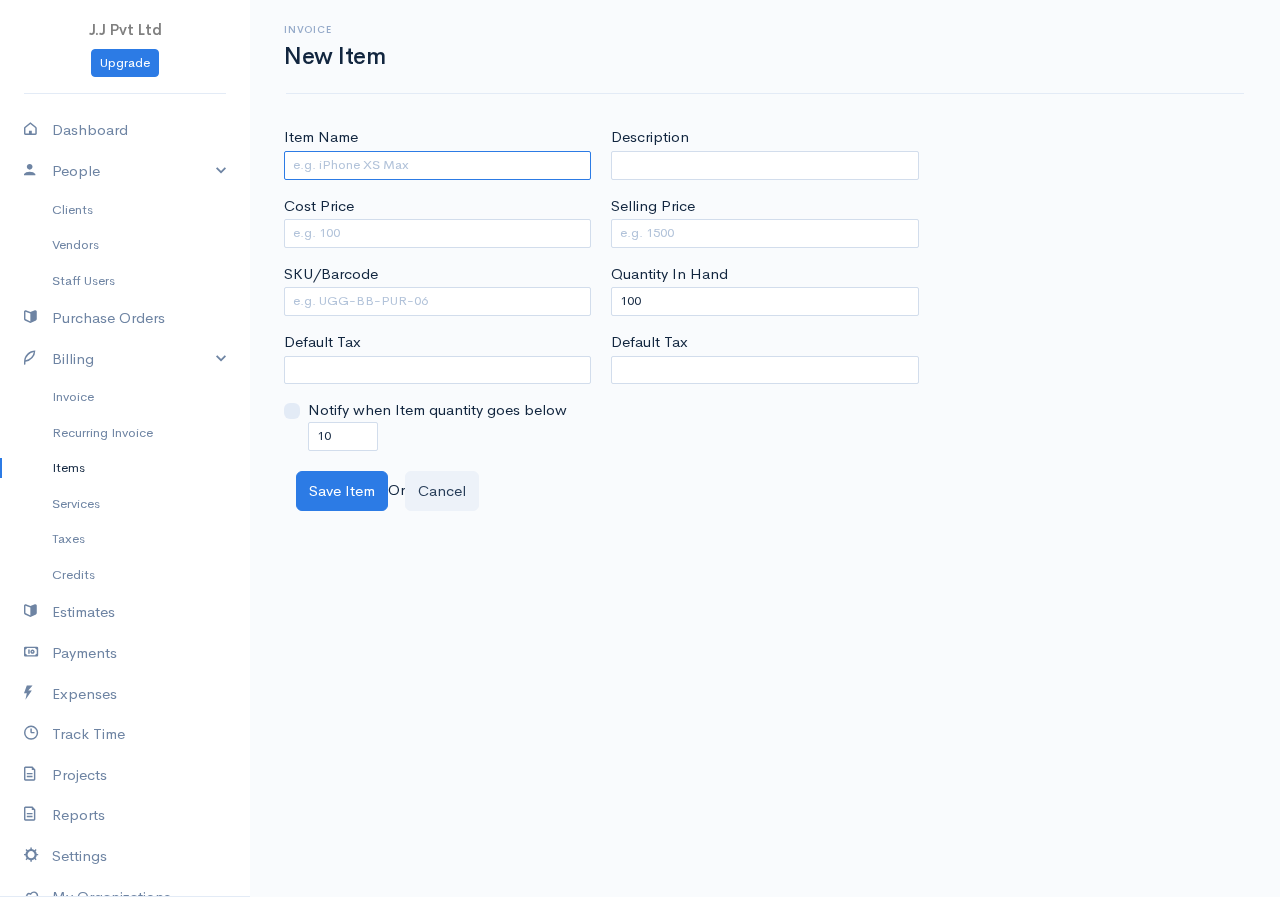 click on "Item Name" at bounding box center [437, 165] 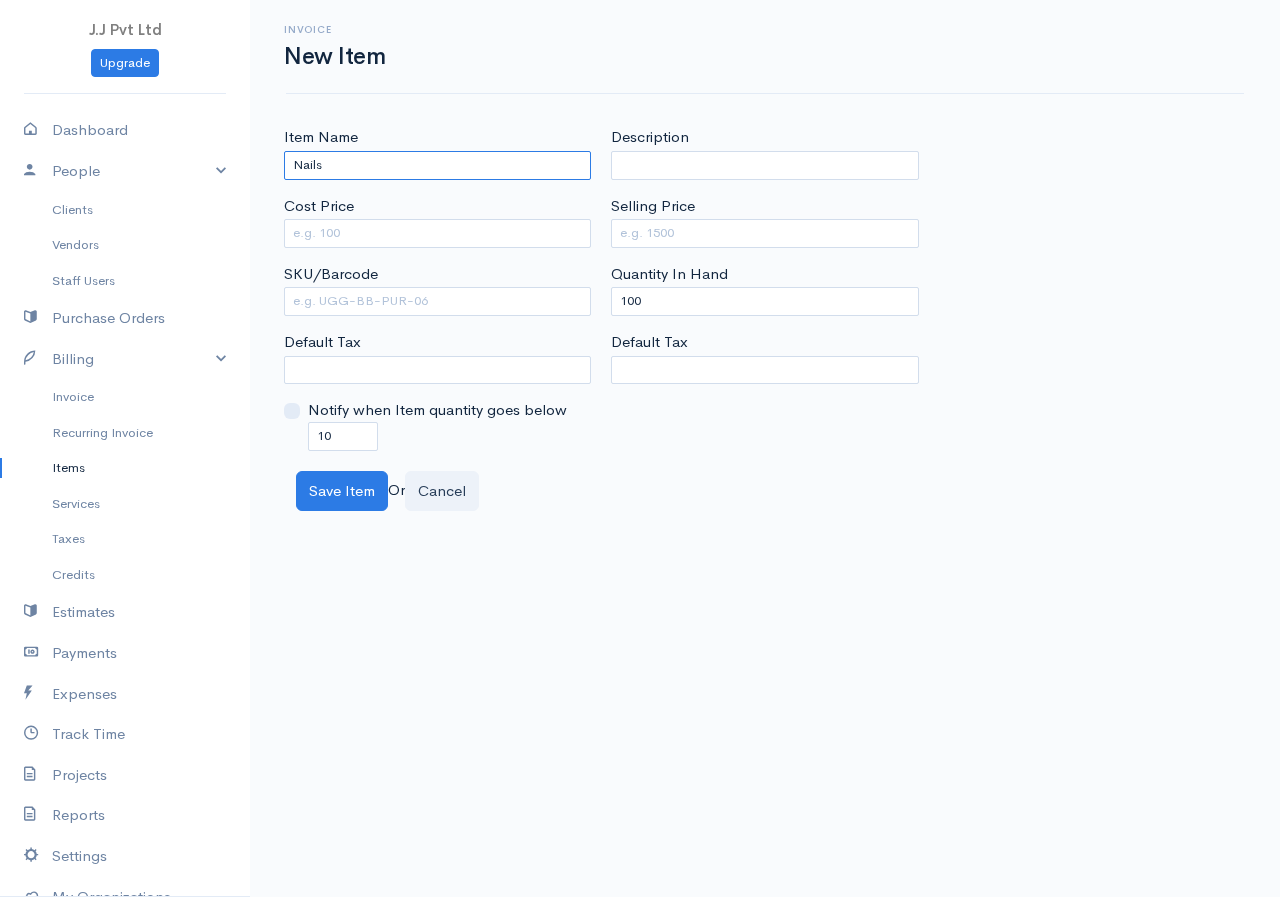 type on "Nails" 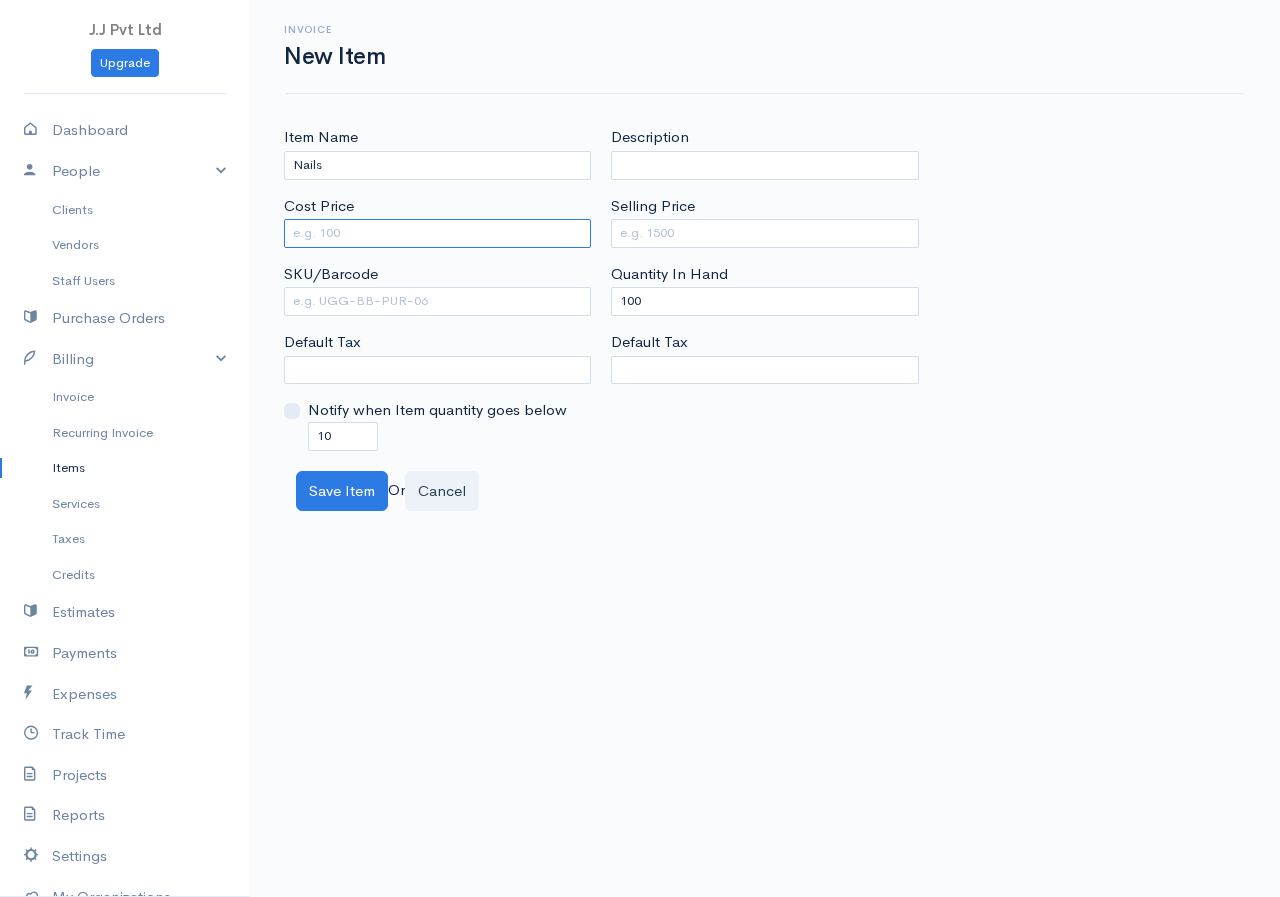 click on "Cost Price" at bounding box center [437, 233] 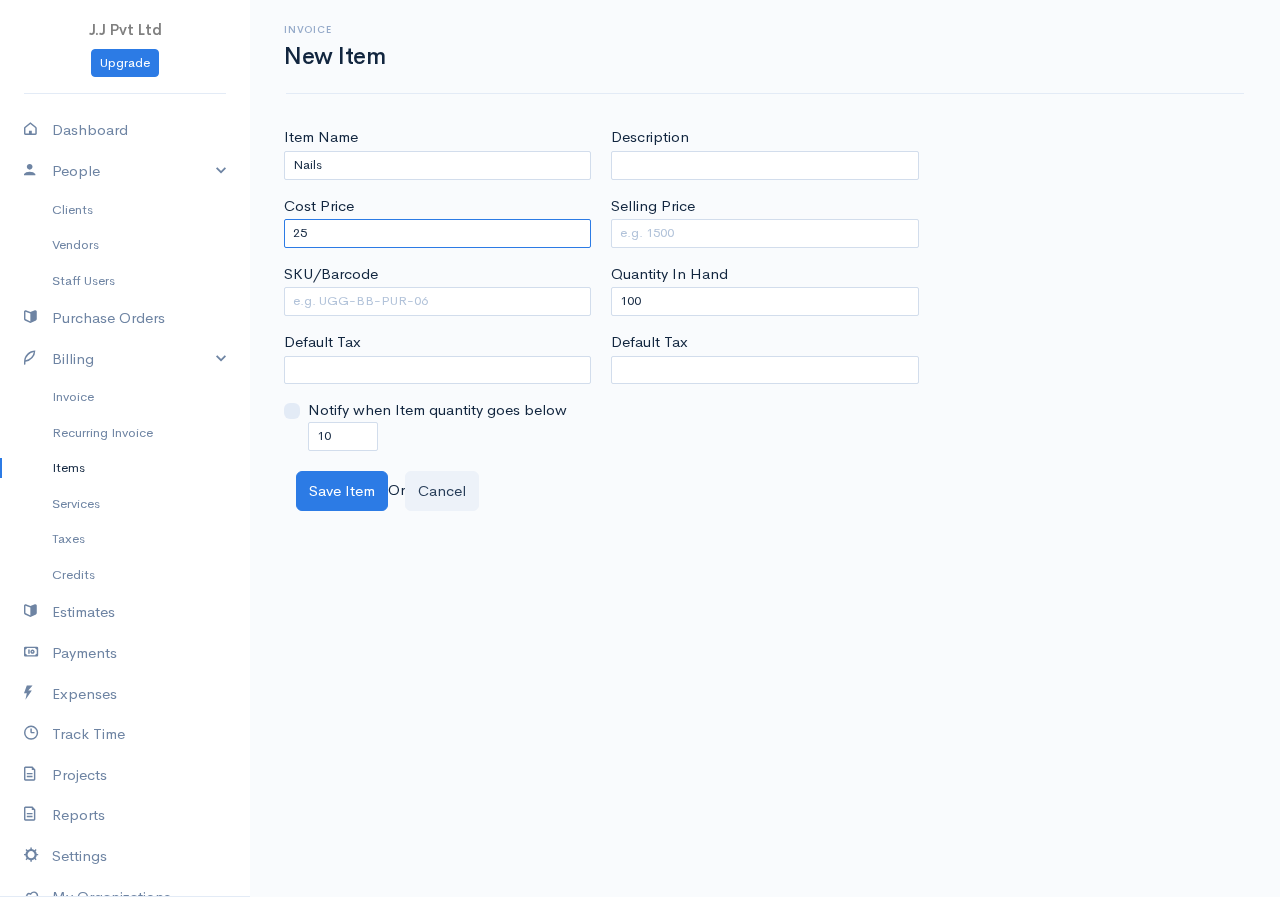 type on "25" 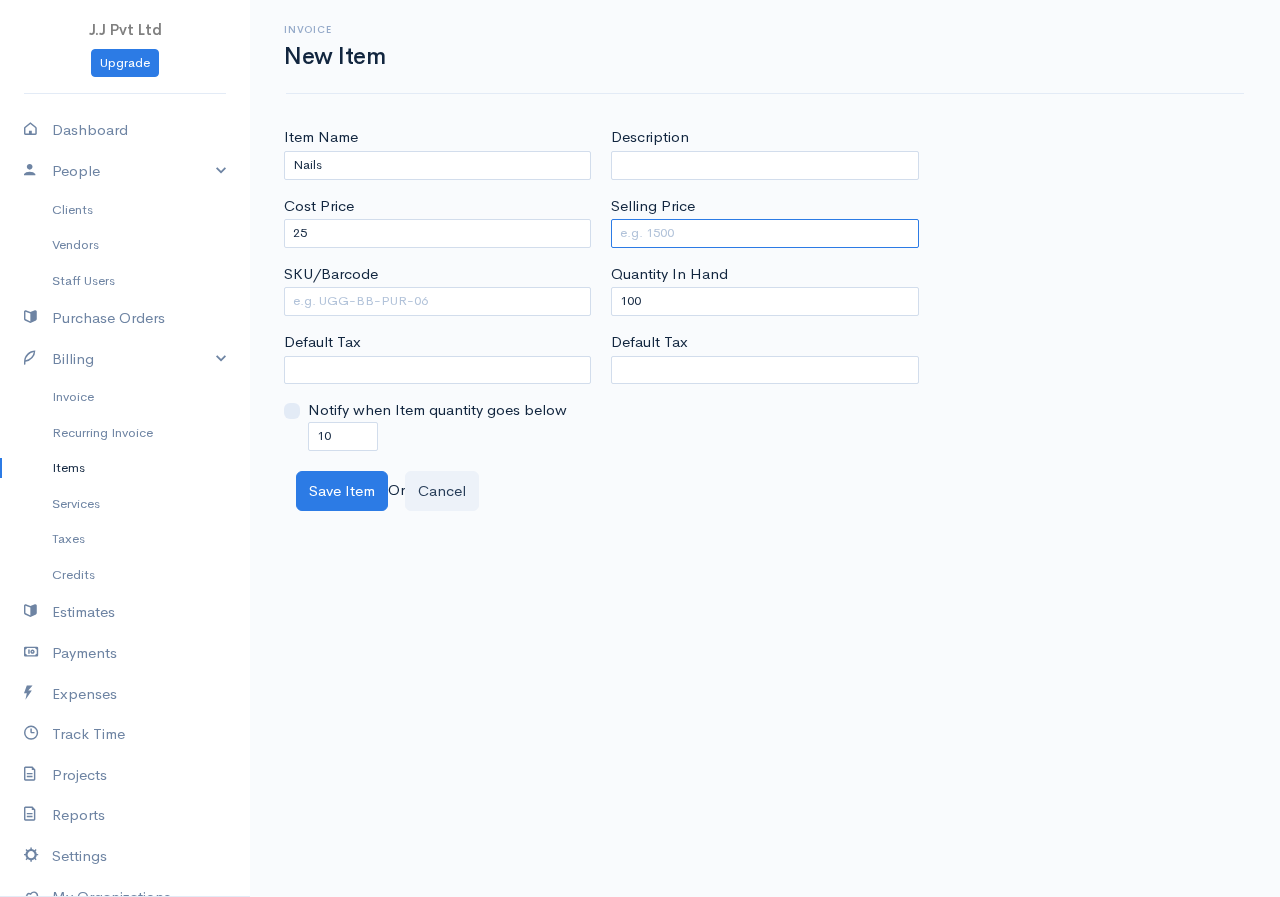 click on "Selling Price" at bounding box center [764, 233] 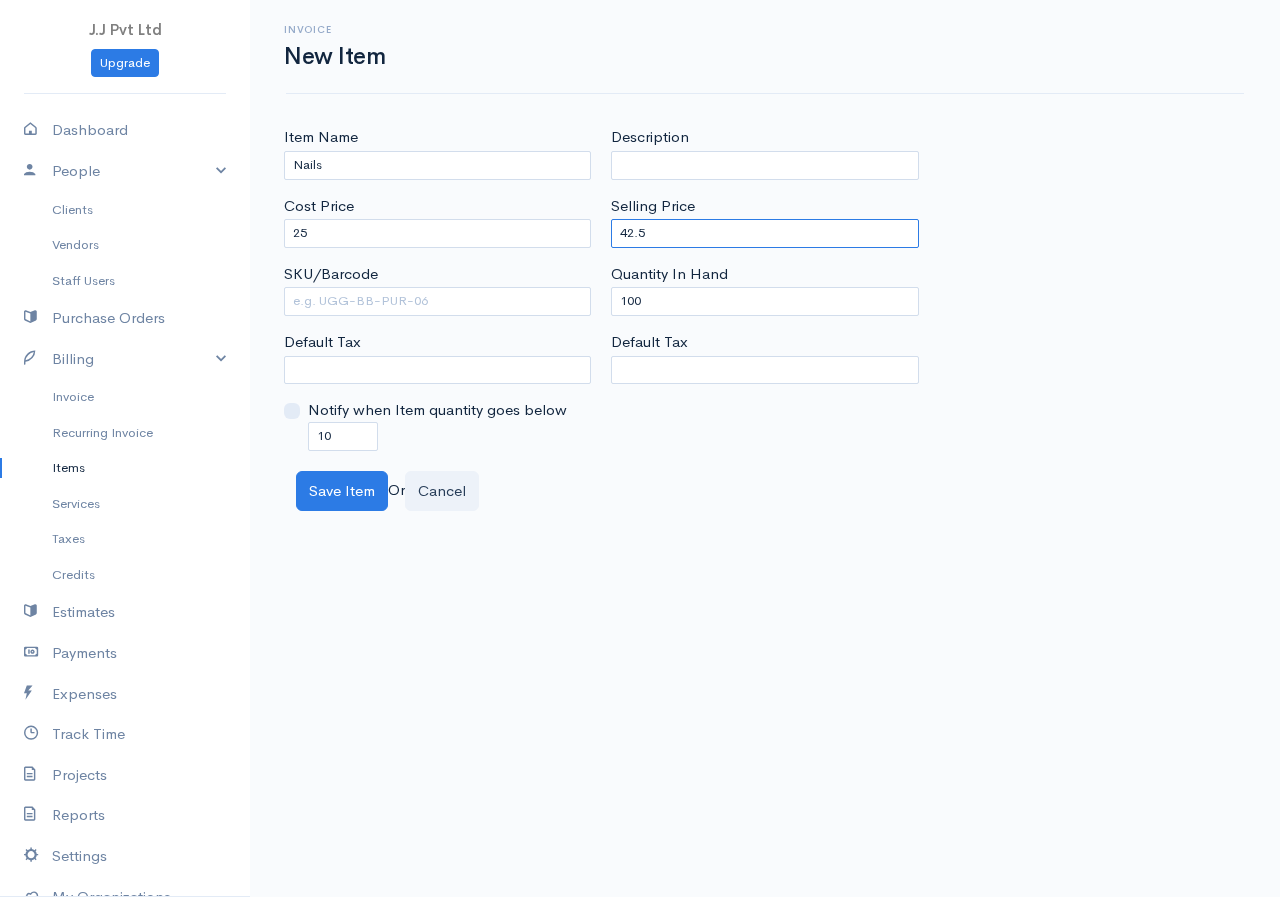 type on "42.5" 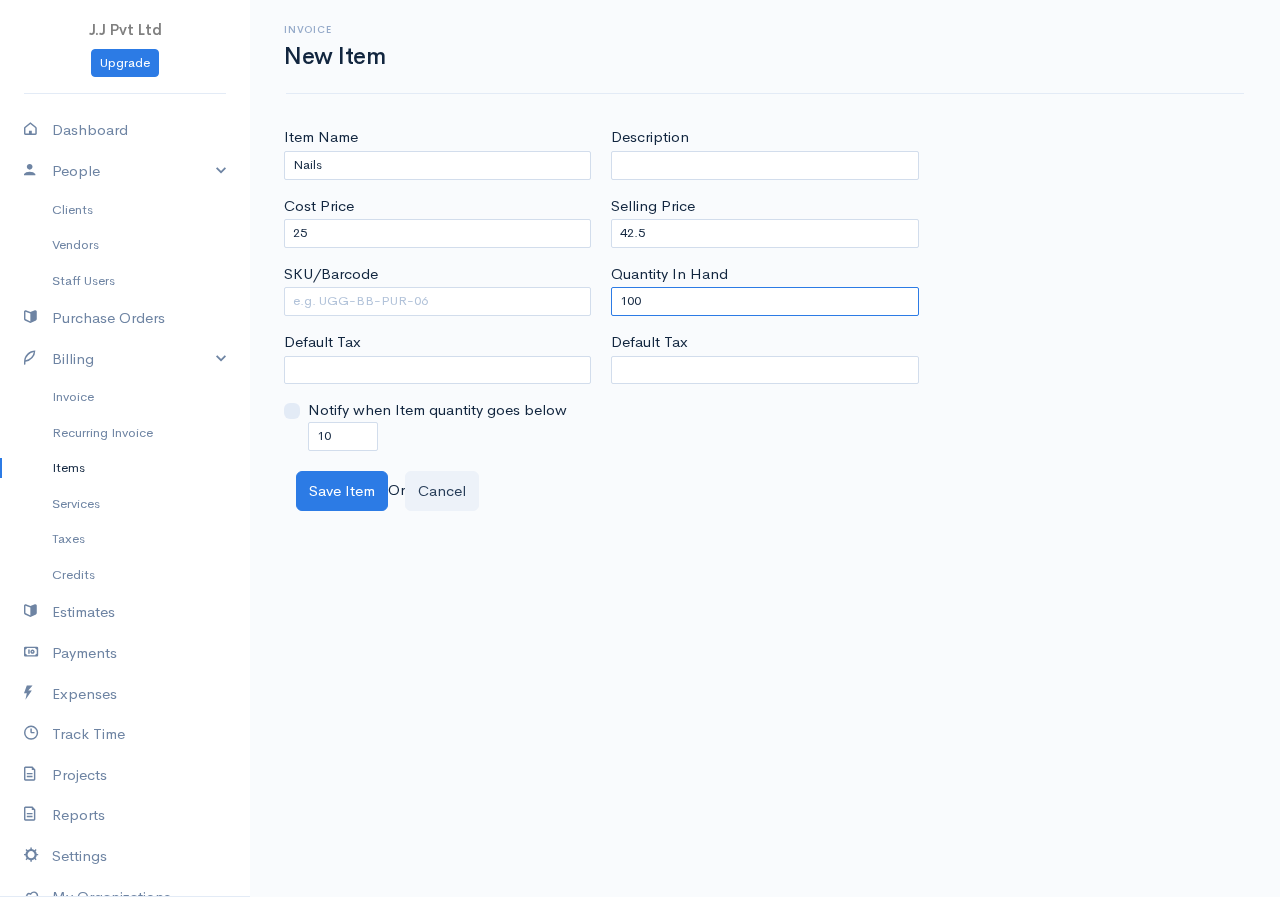 drag, startPoint x: 648, startPoint y: 295, endPoint x: 532, endPoint y: 329, distance: 120.880104 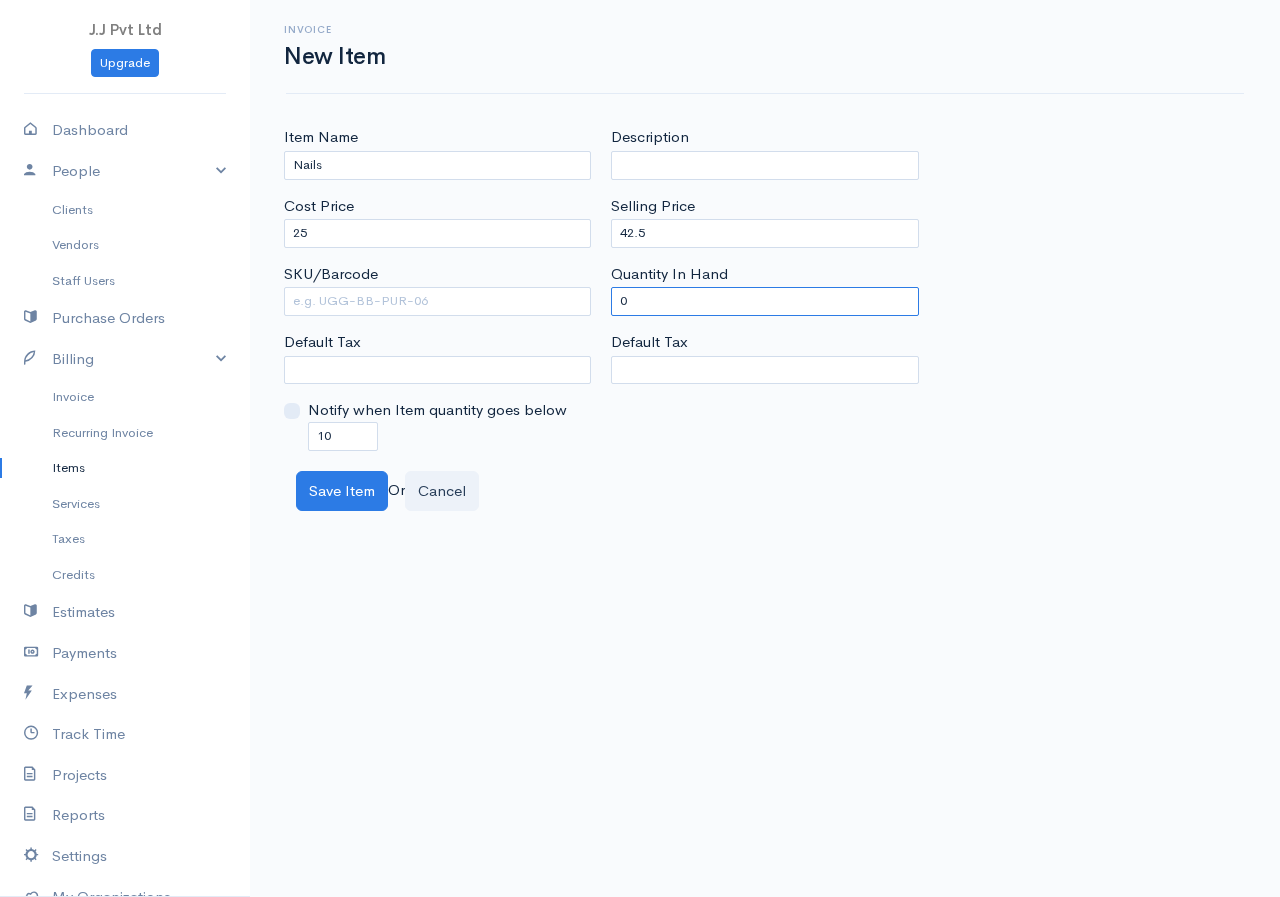 type on "0" 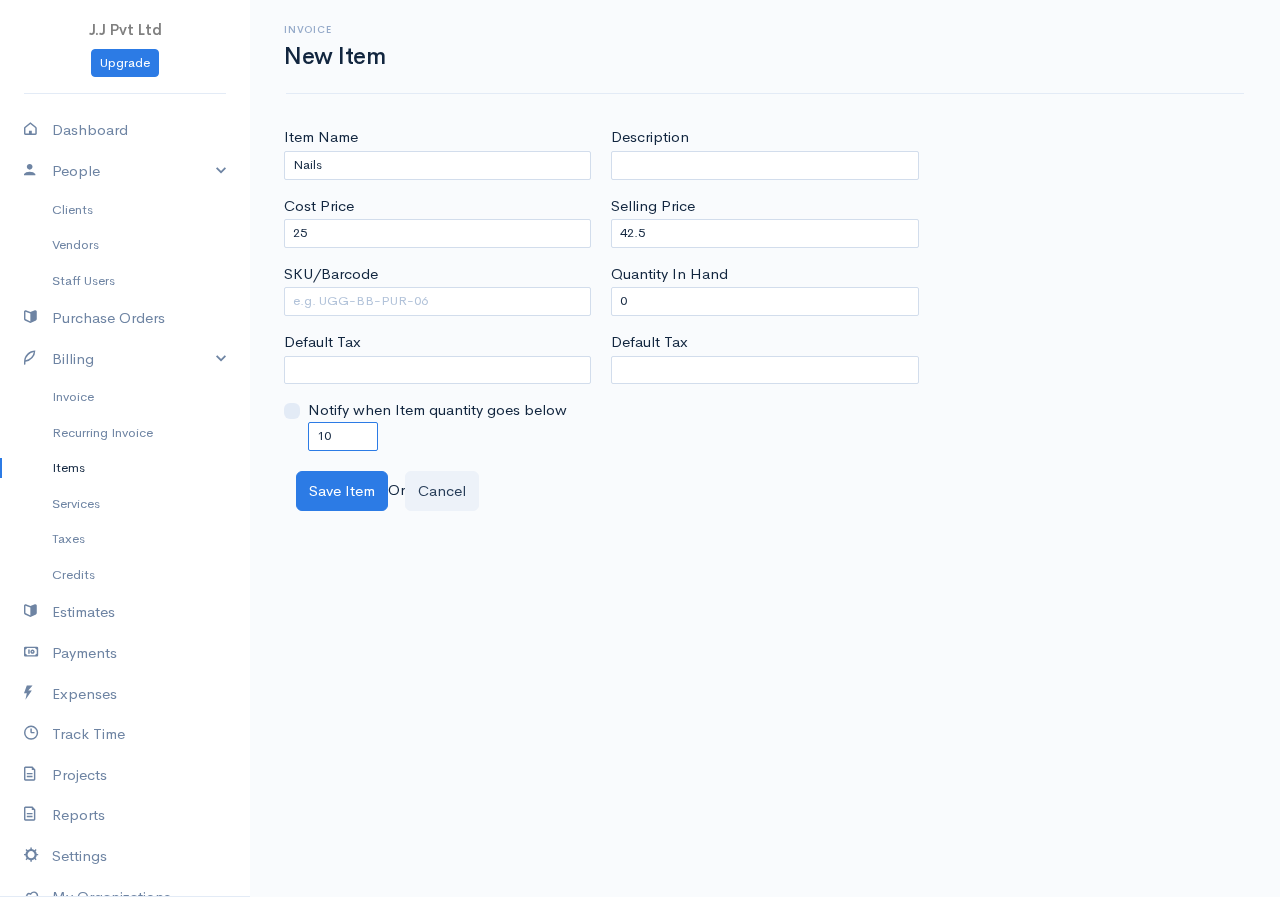 drag, startPoint x: 330, startPoint y: 441, endPoint x: 253, endPoint y: 473, distance: 83.38465 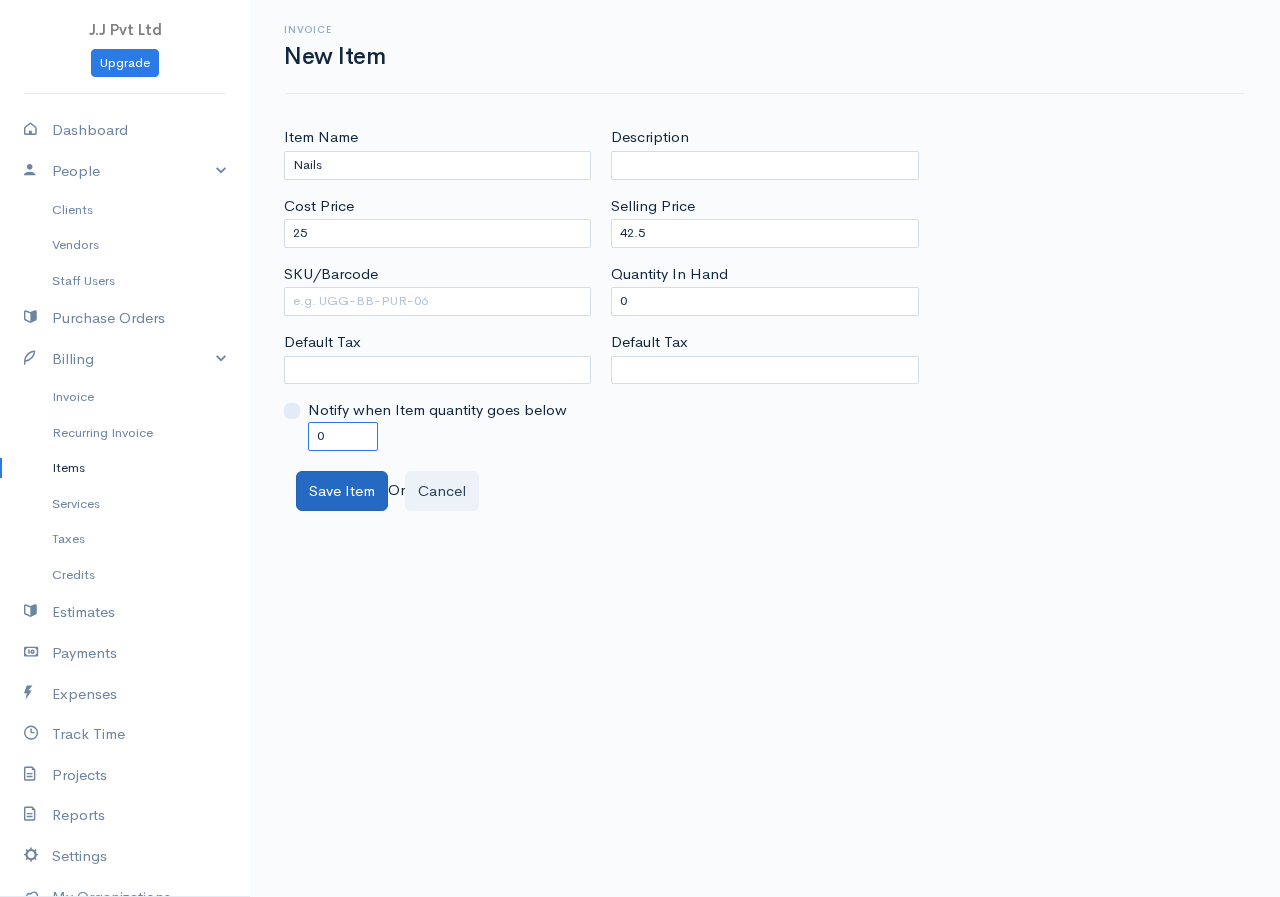type on "0" 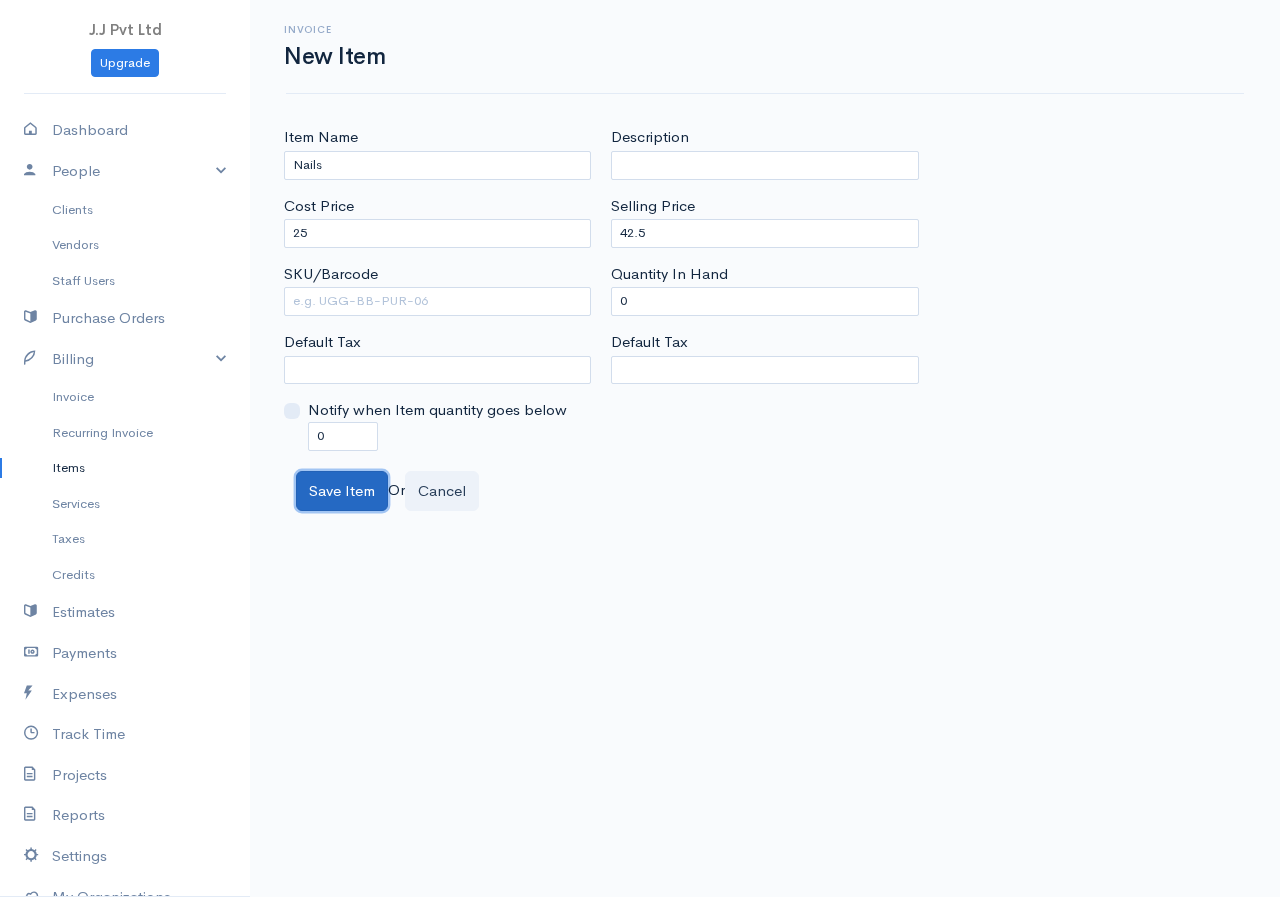click on "Save Item" at bounding box center [342, 491] 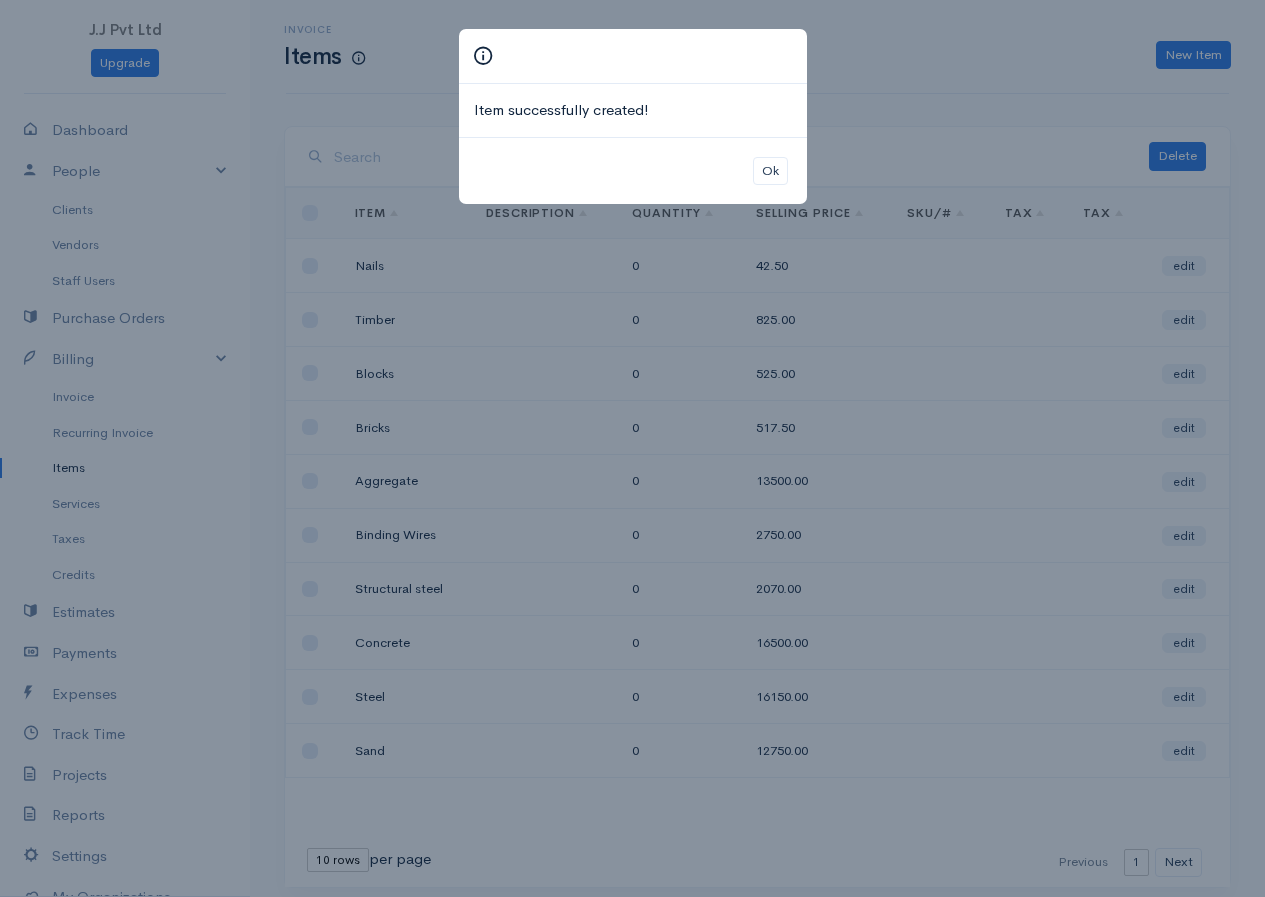 click on "Item successfully created!
Ok" at bounding box center [632, 448] 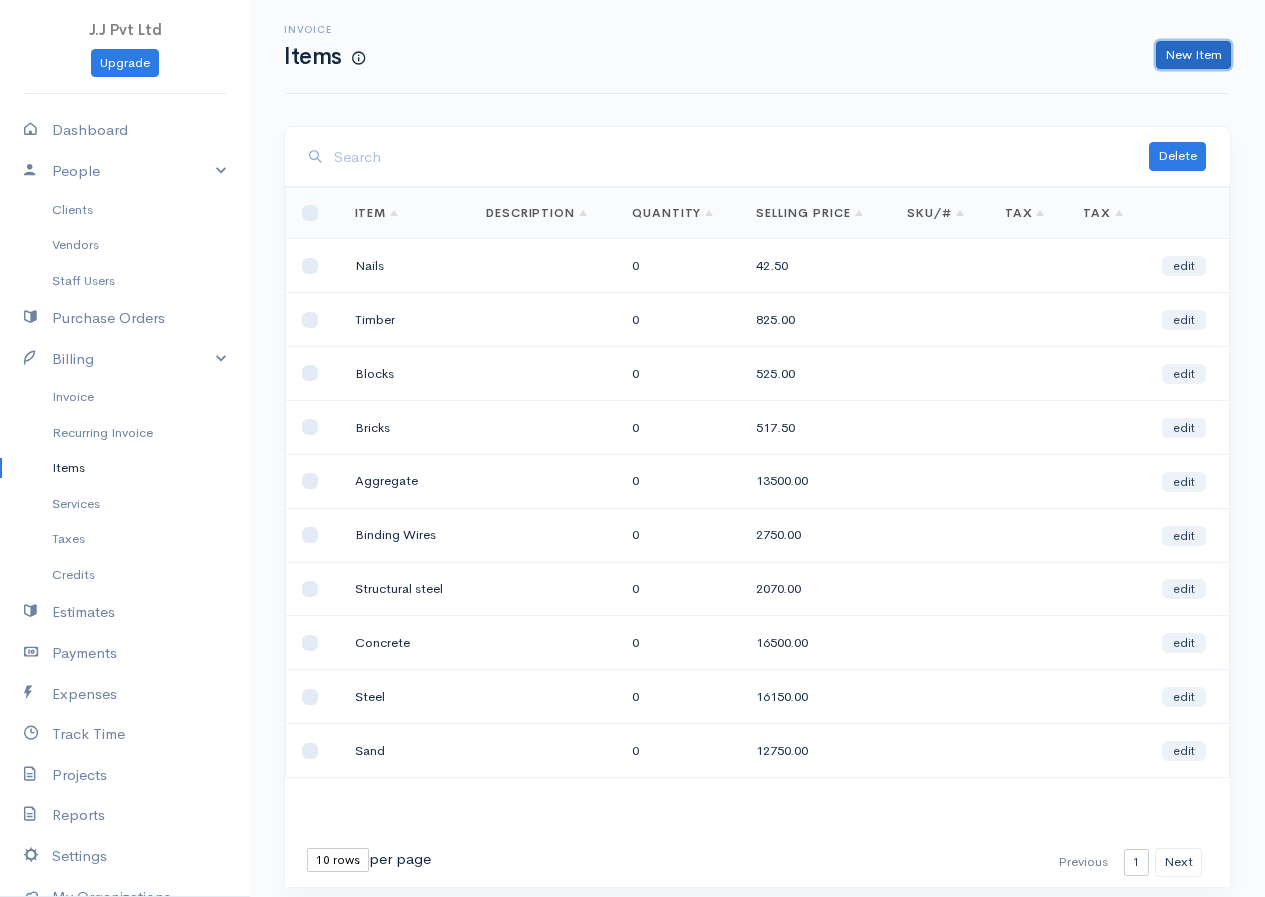 click on "New Item" at bounding box center [1193, 55] 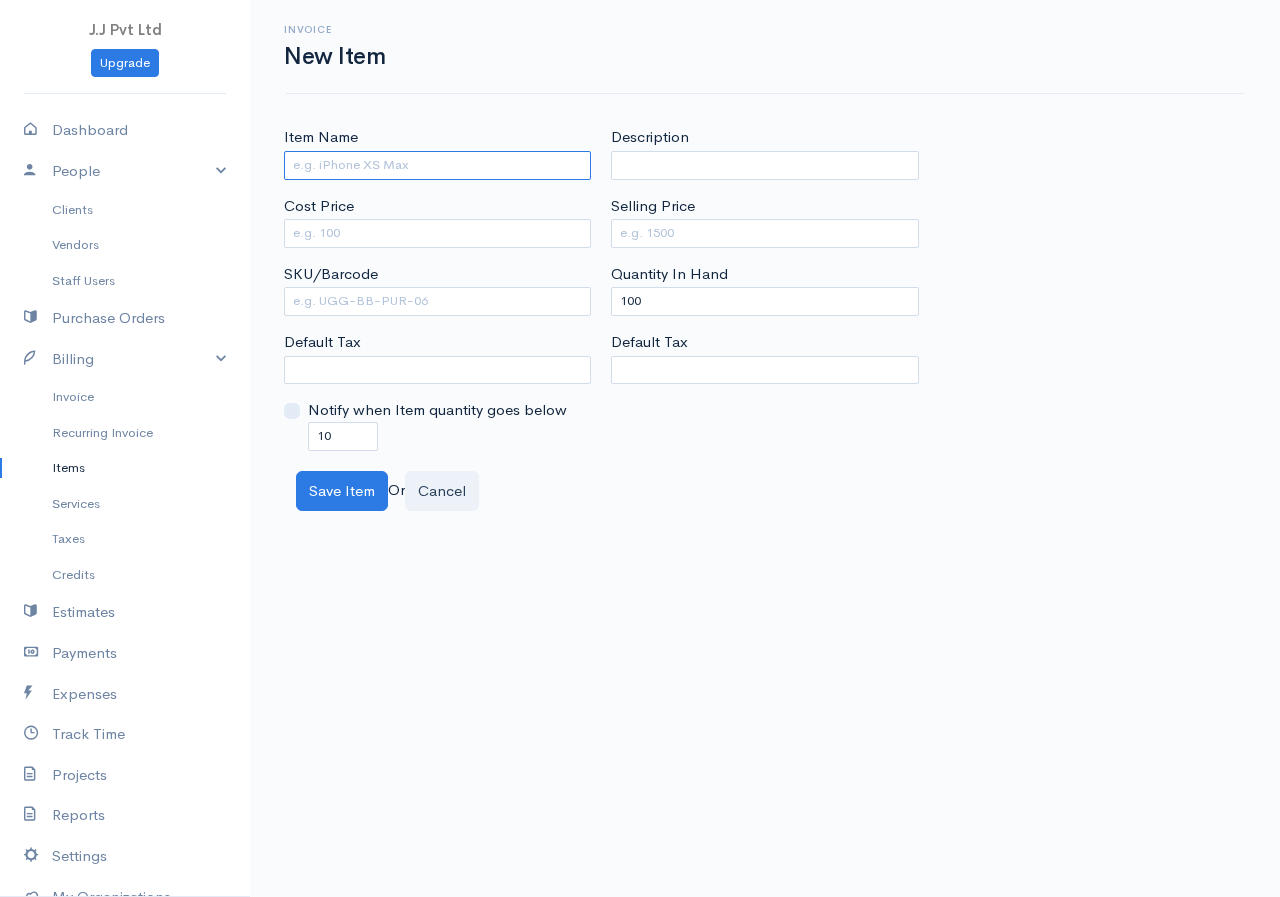 click on "Item Name" at bounding box center [437, 165] 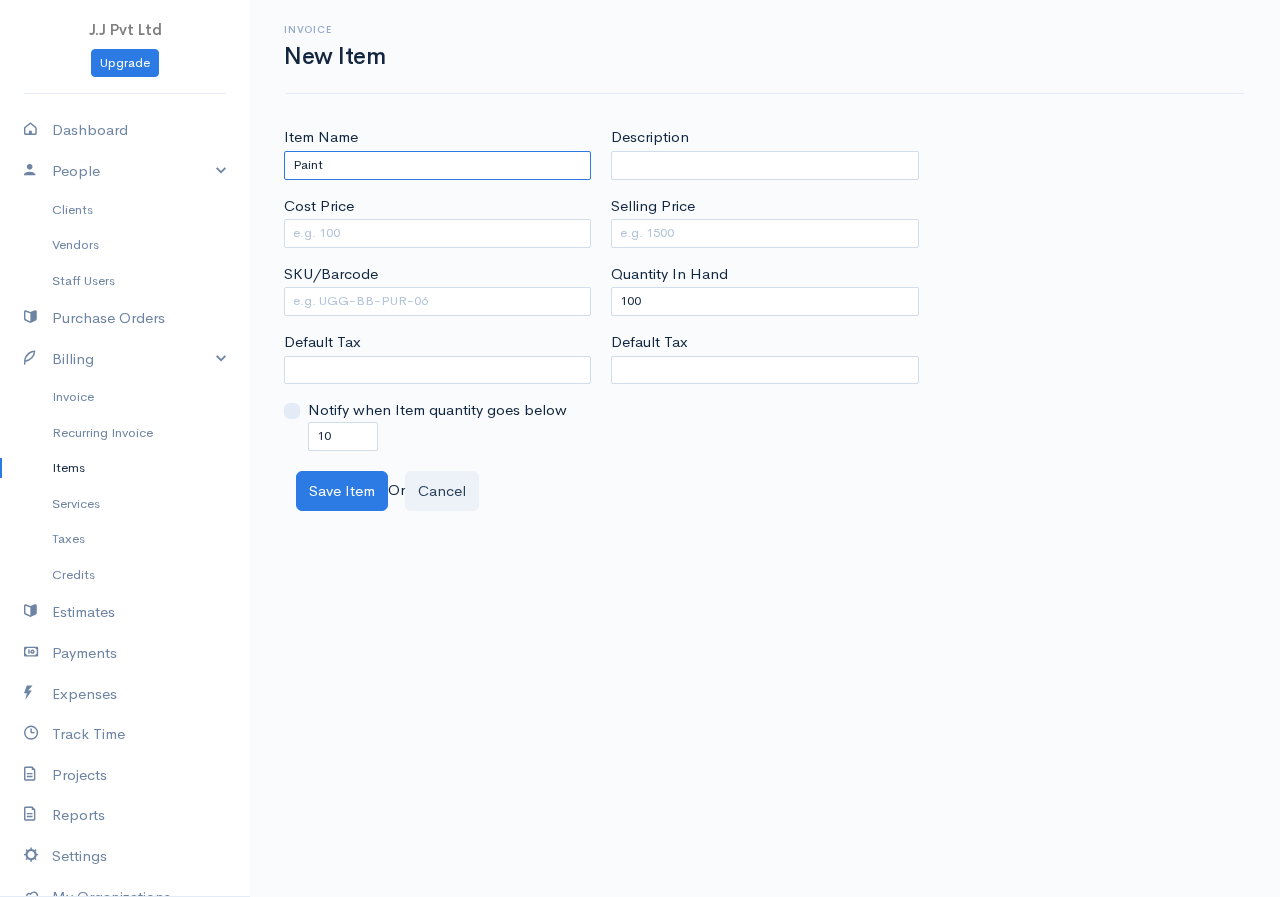 type on "Paint" 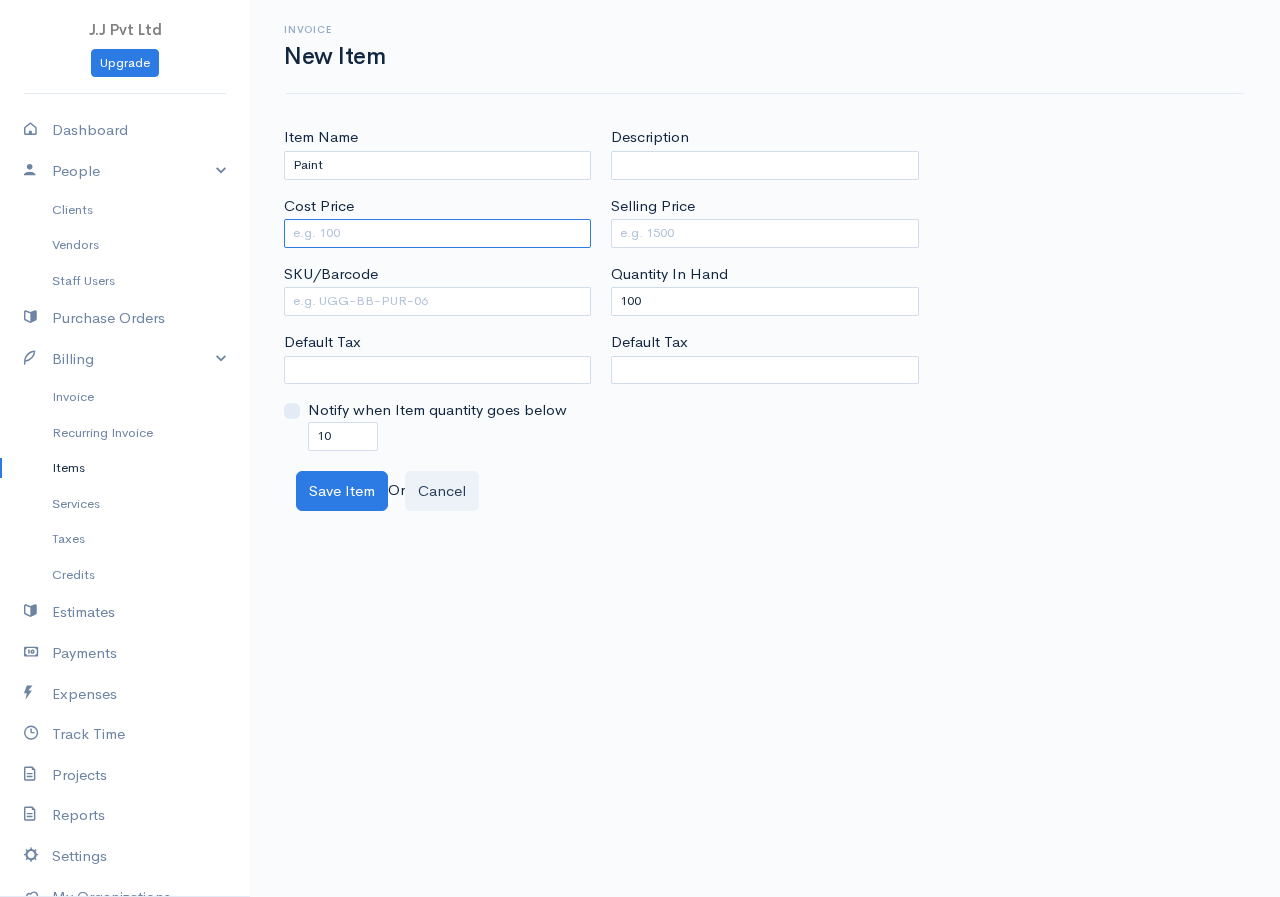 click on "Cost Price" at bounding box center [437, 233] 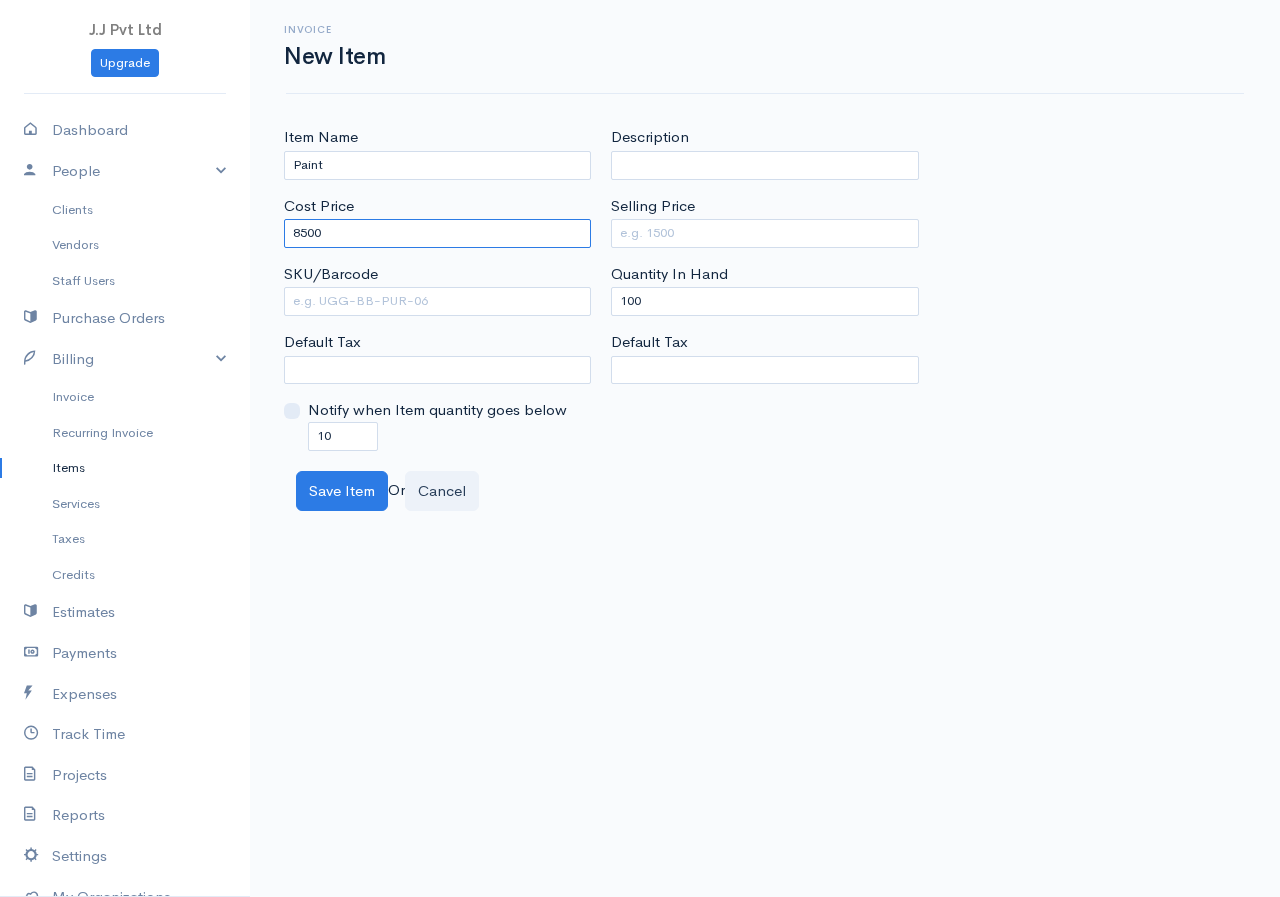 type on "8500" 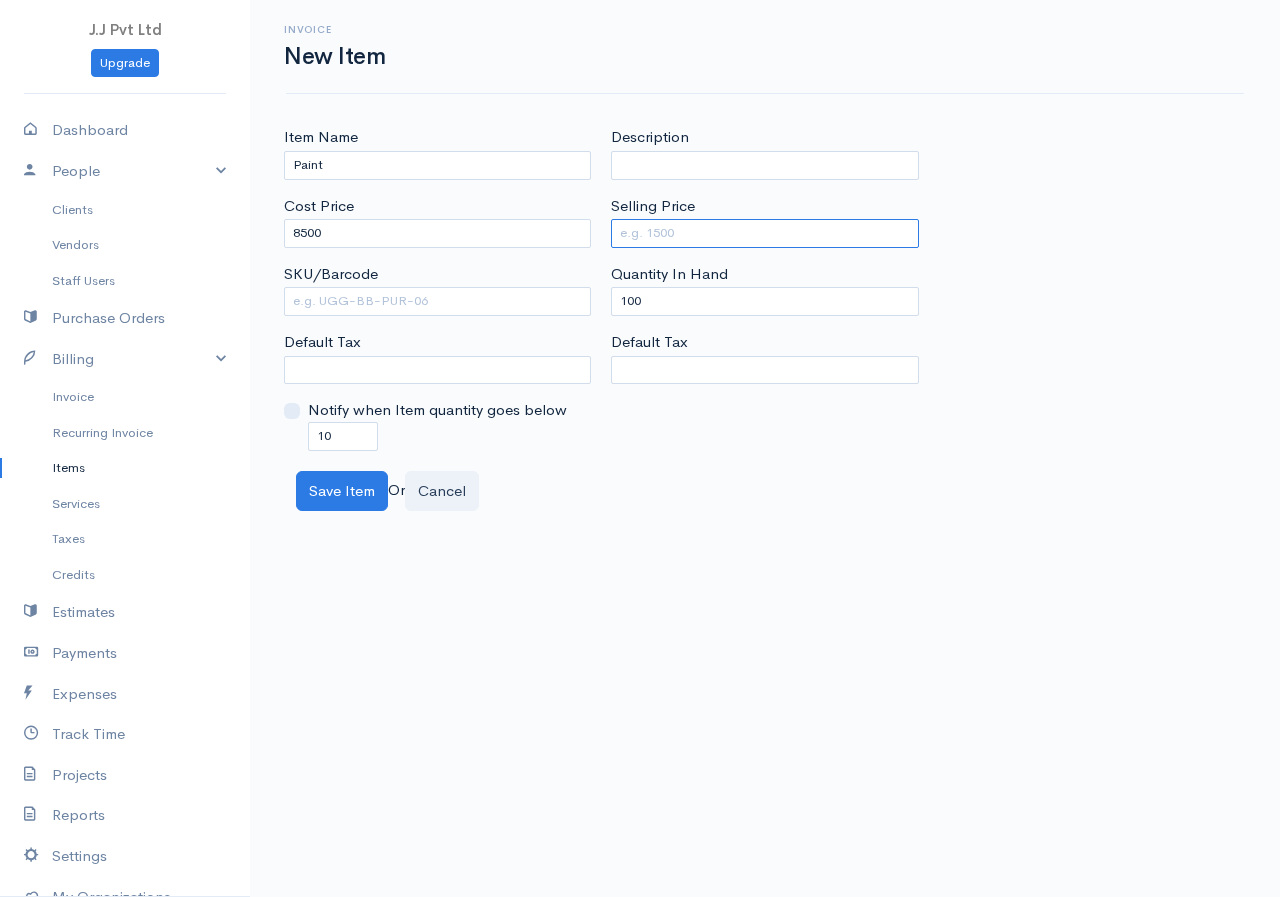 click on "Selling Price" at bounding box center [764, 233] 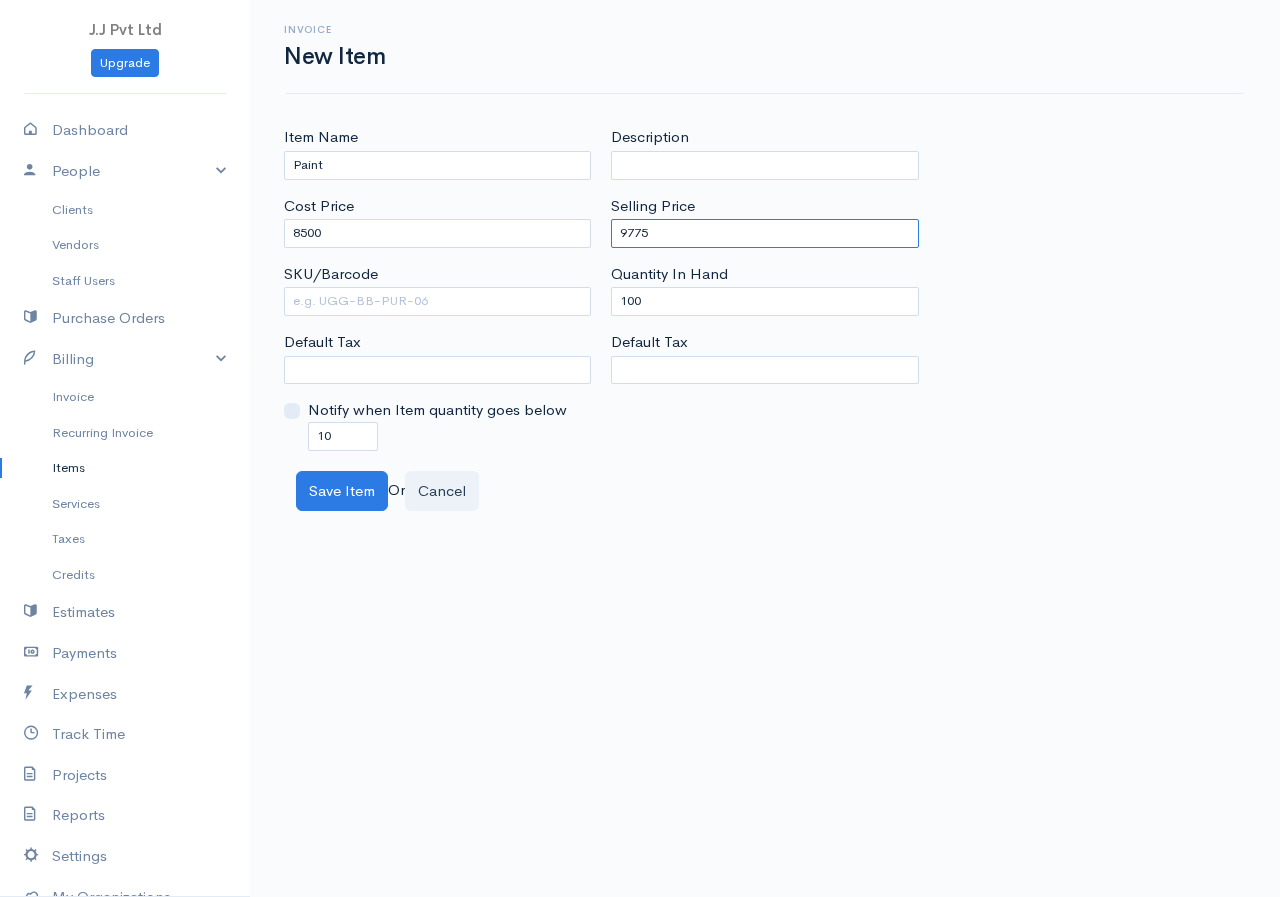 type on "9775" 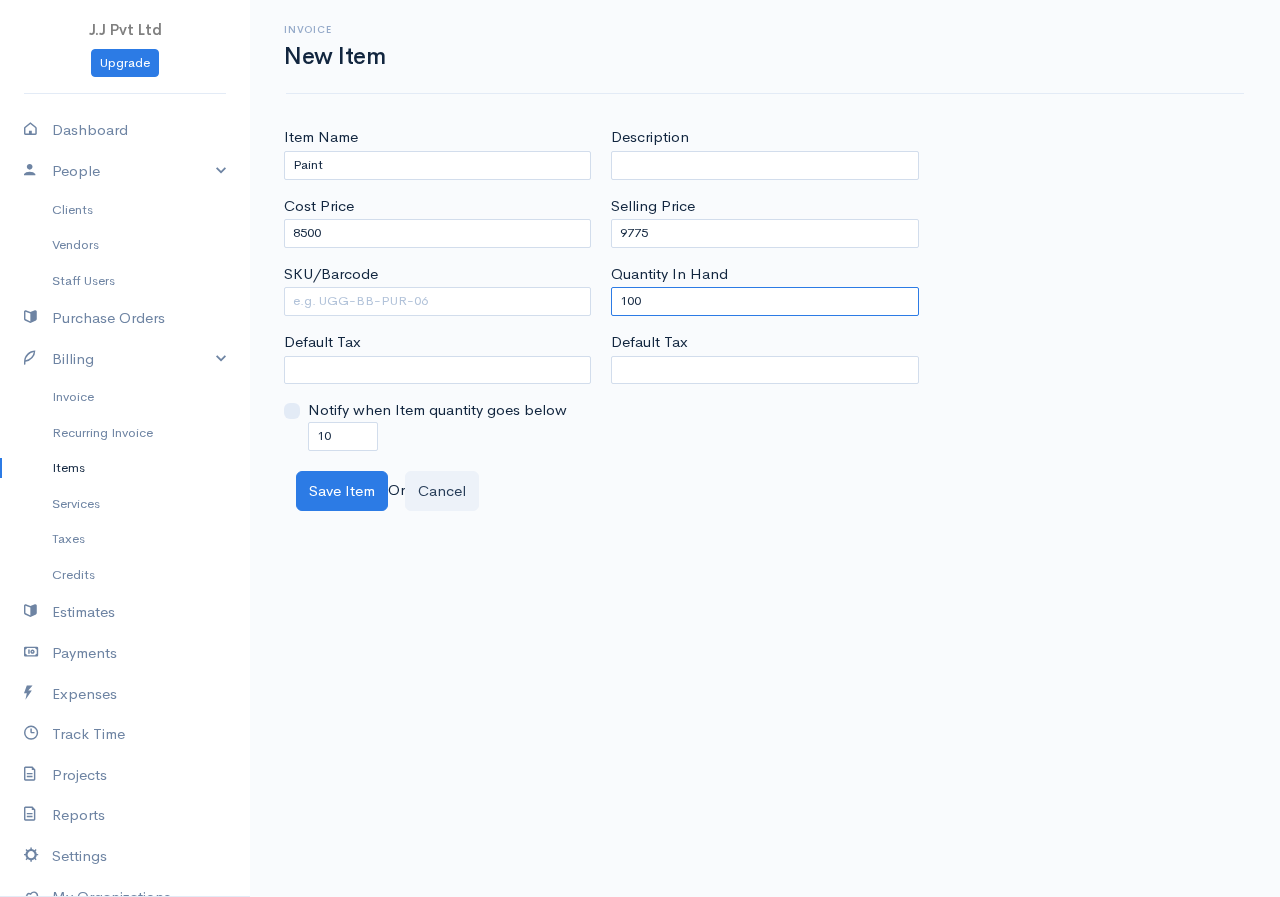 drag, startPoint x: 654, startPoint y: 298, endPoint x: 471, endPoint y: 324, distance: 184.83777 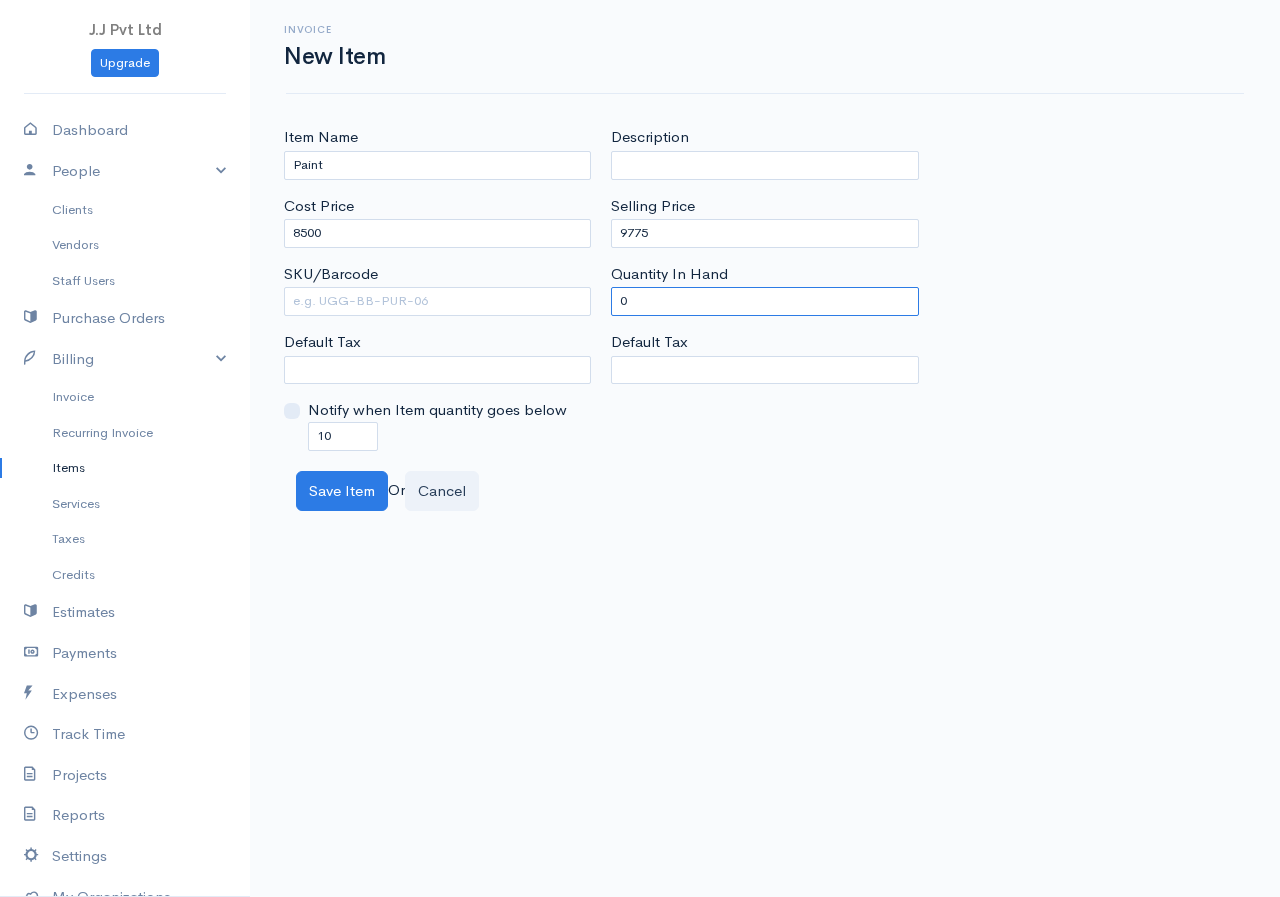 type on "0" 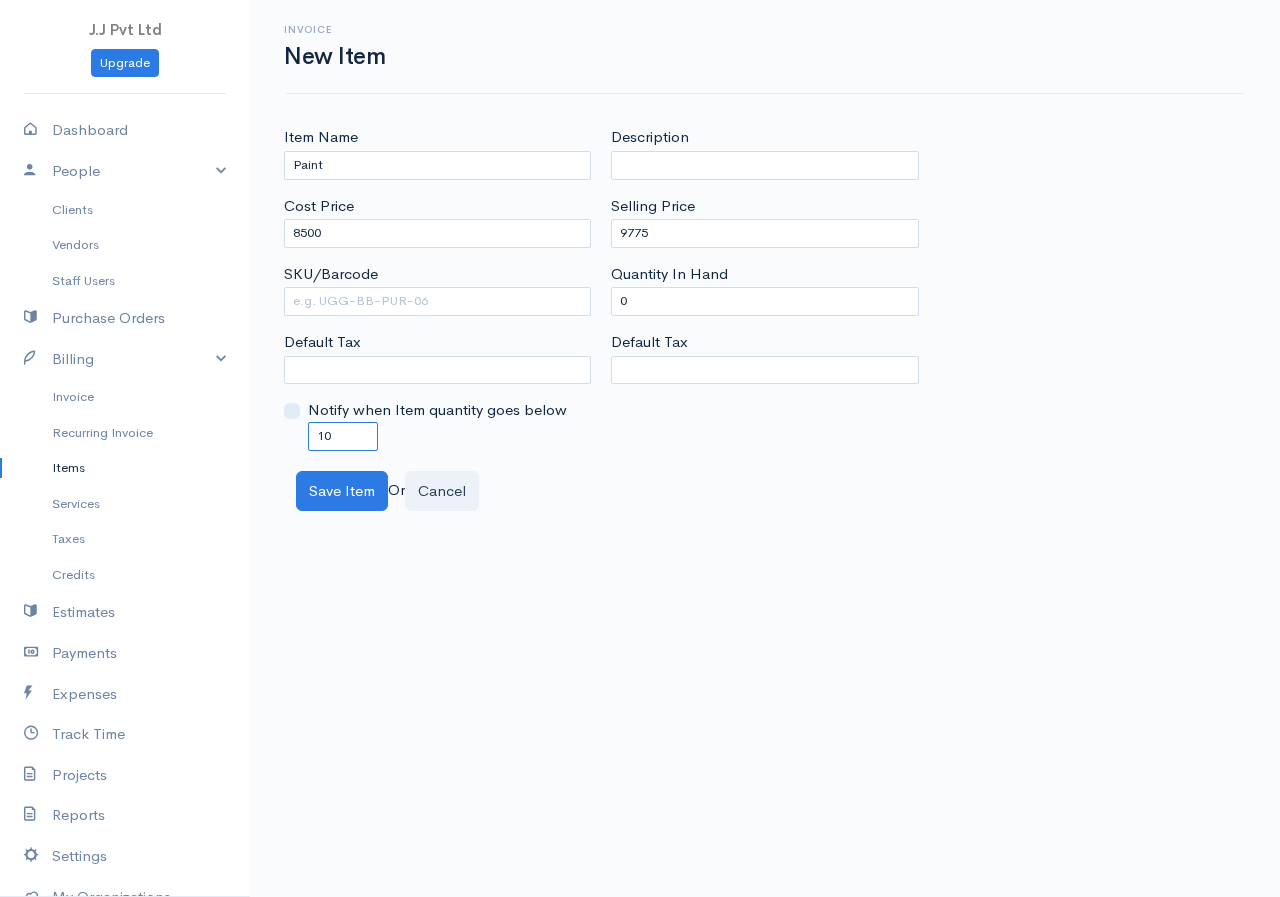 drag, startPoint x: 344, startPoint y: 432, endPoint x: 226, endPoint y: 465, distance: 122.52755 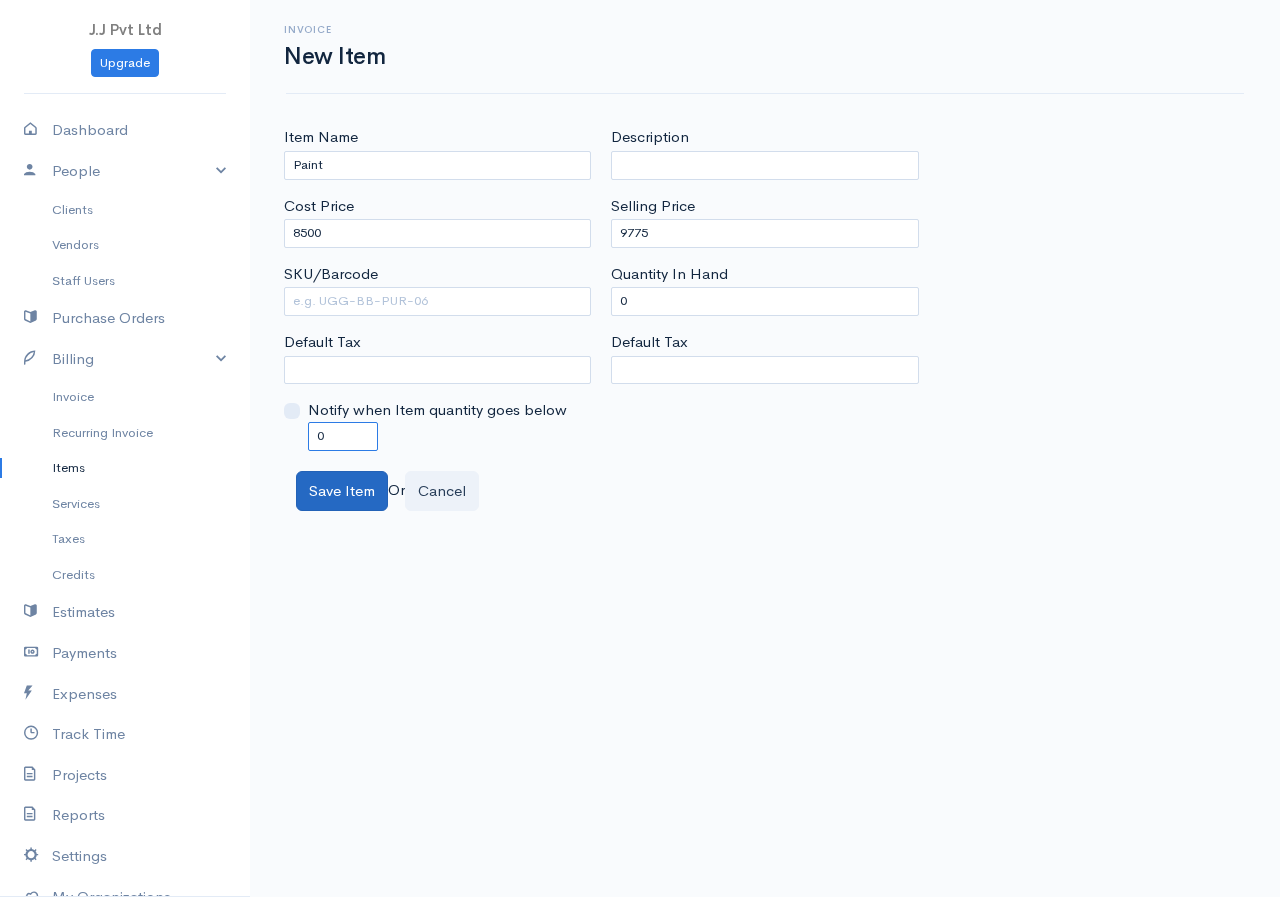 type on "0" 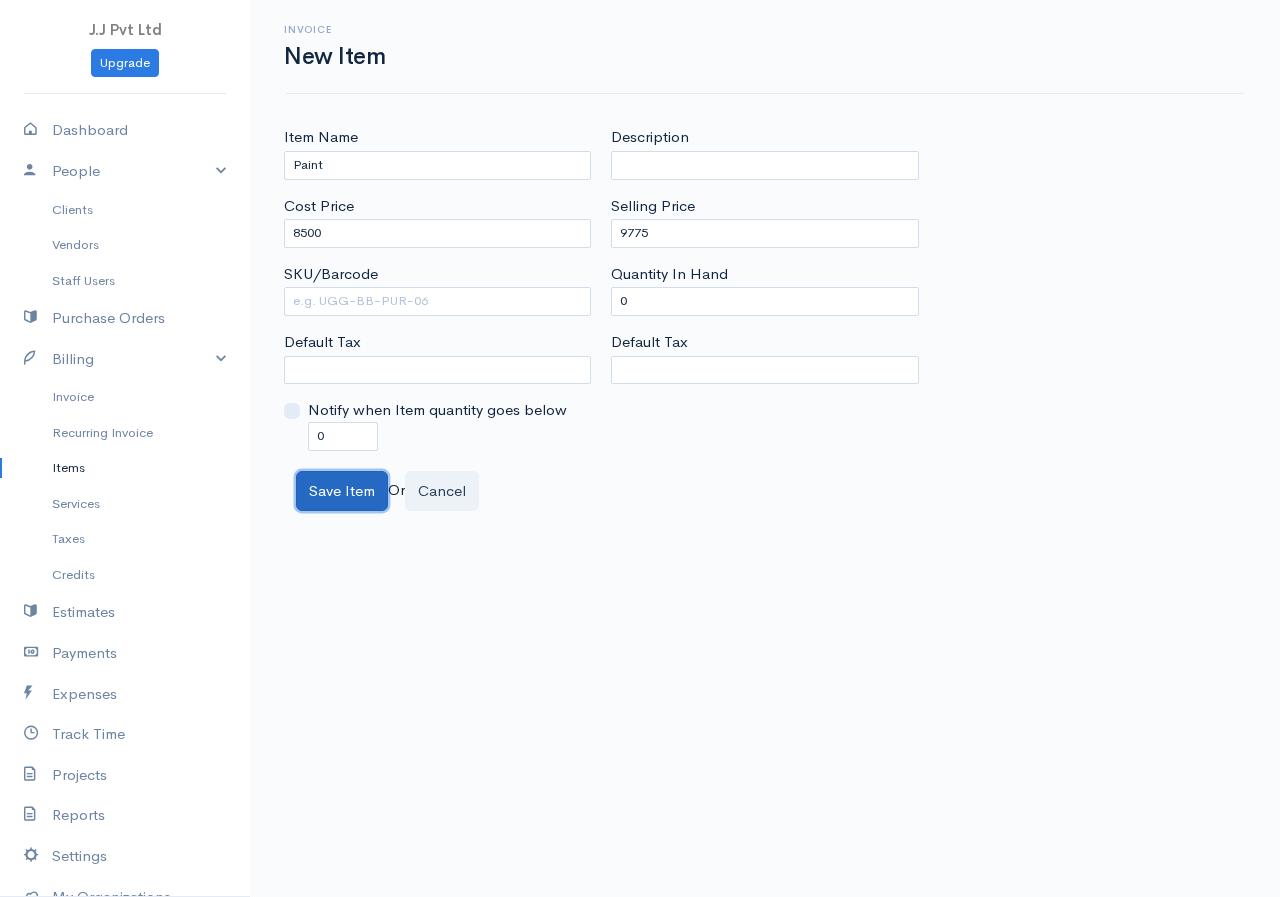 click on "Save Item" at bounding box center [342, 491] 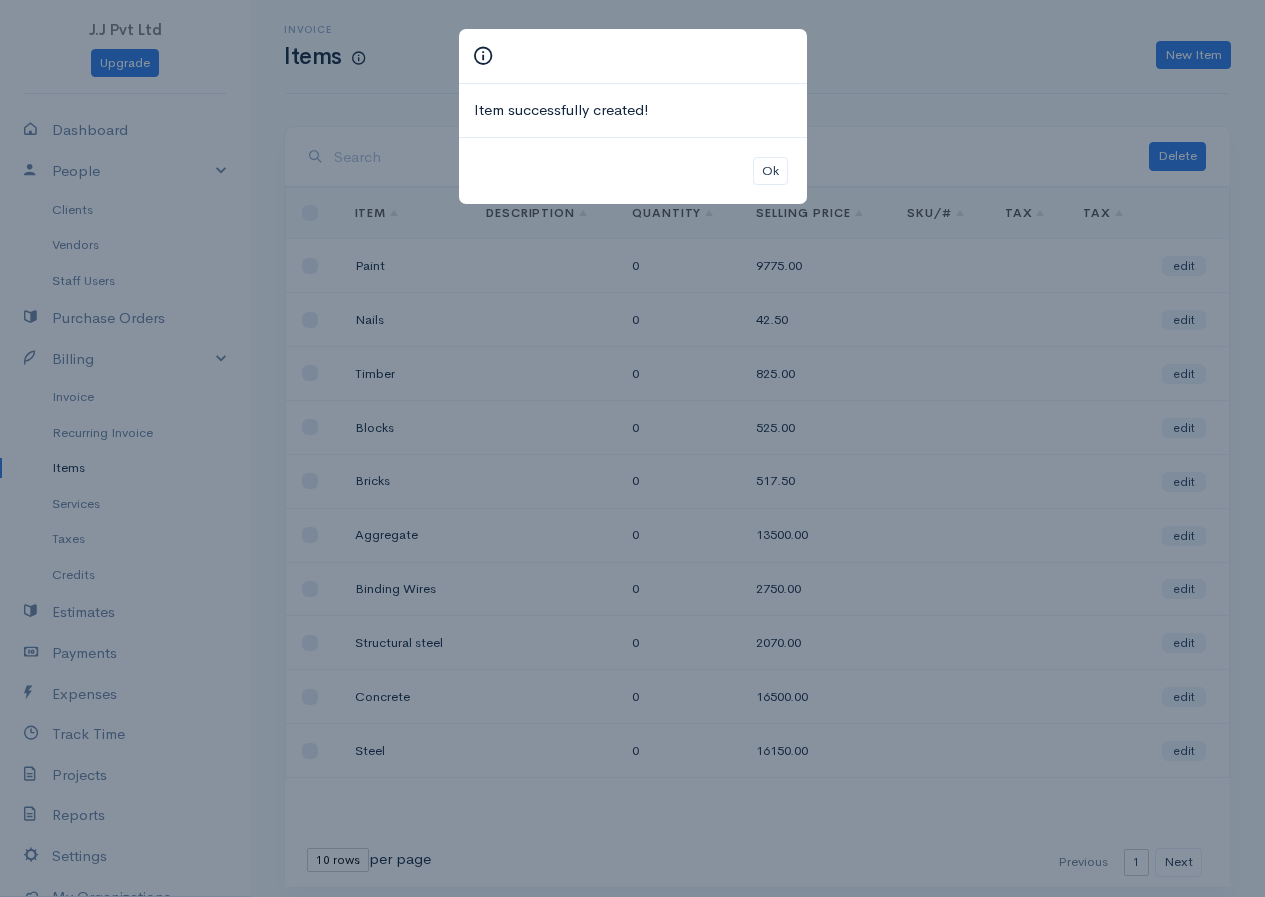 click on "Item successfully created!
Ok" at bounding box center [632, 448] 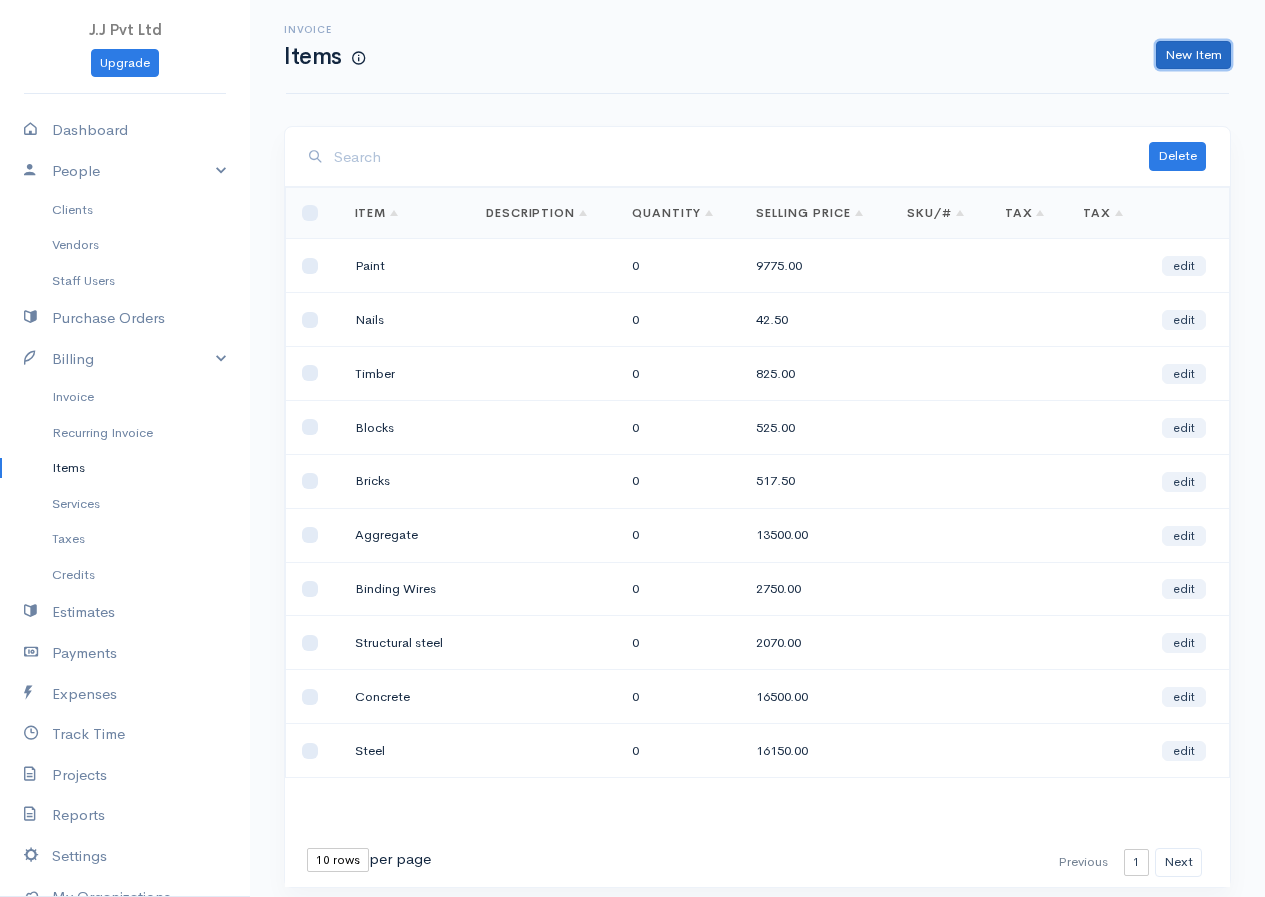 click on "New Item" at bounding box center [1193, 55] 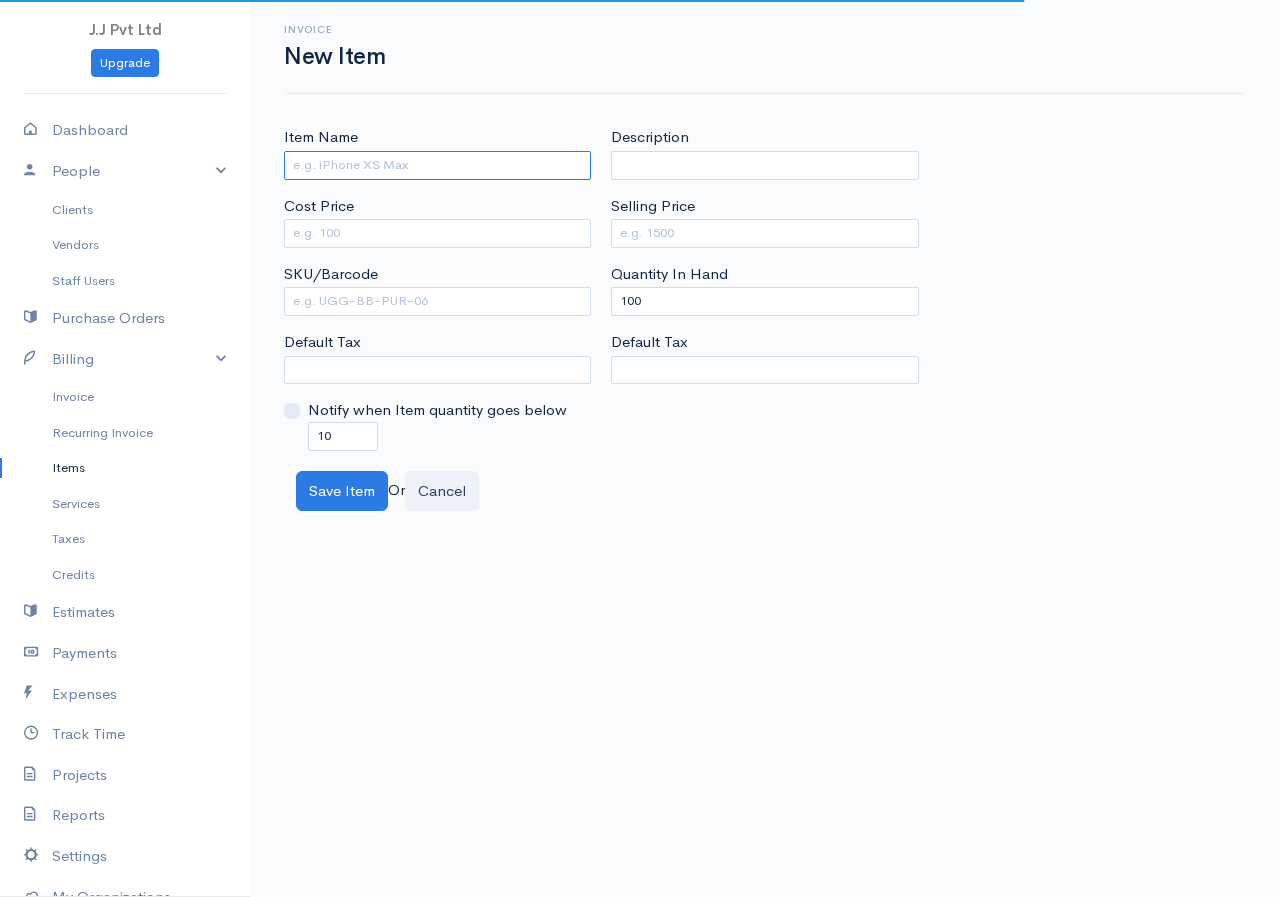 click on "Item Name" at bounding box center (437, 165) 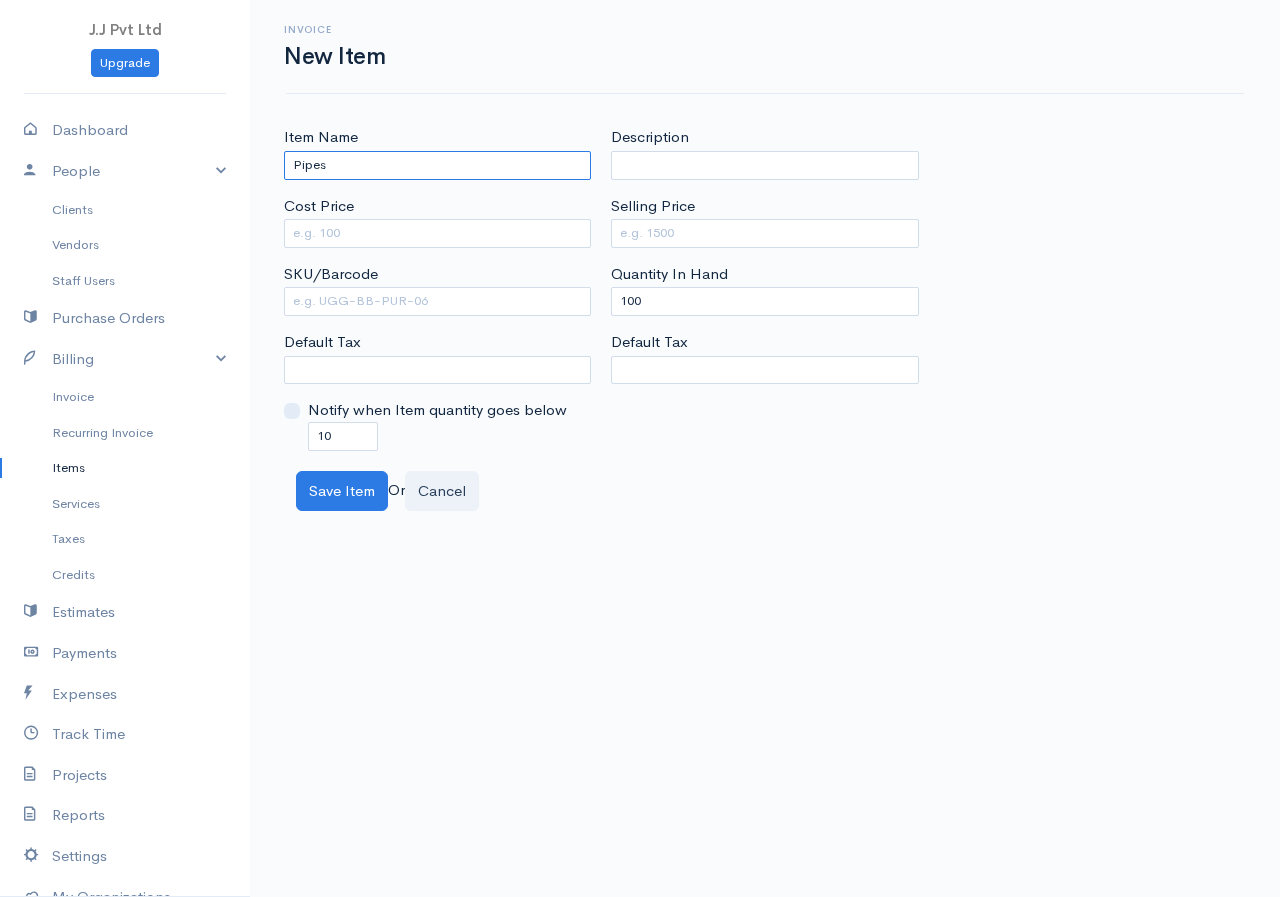 type on "Pipes" 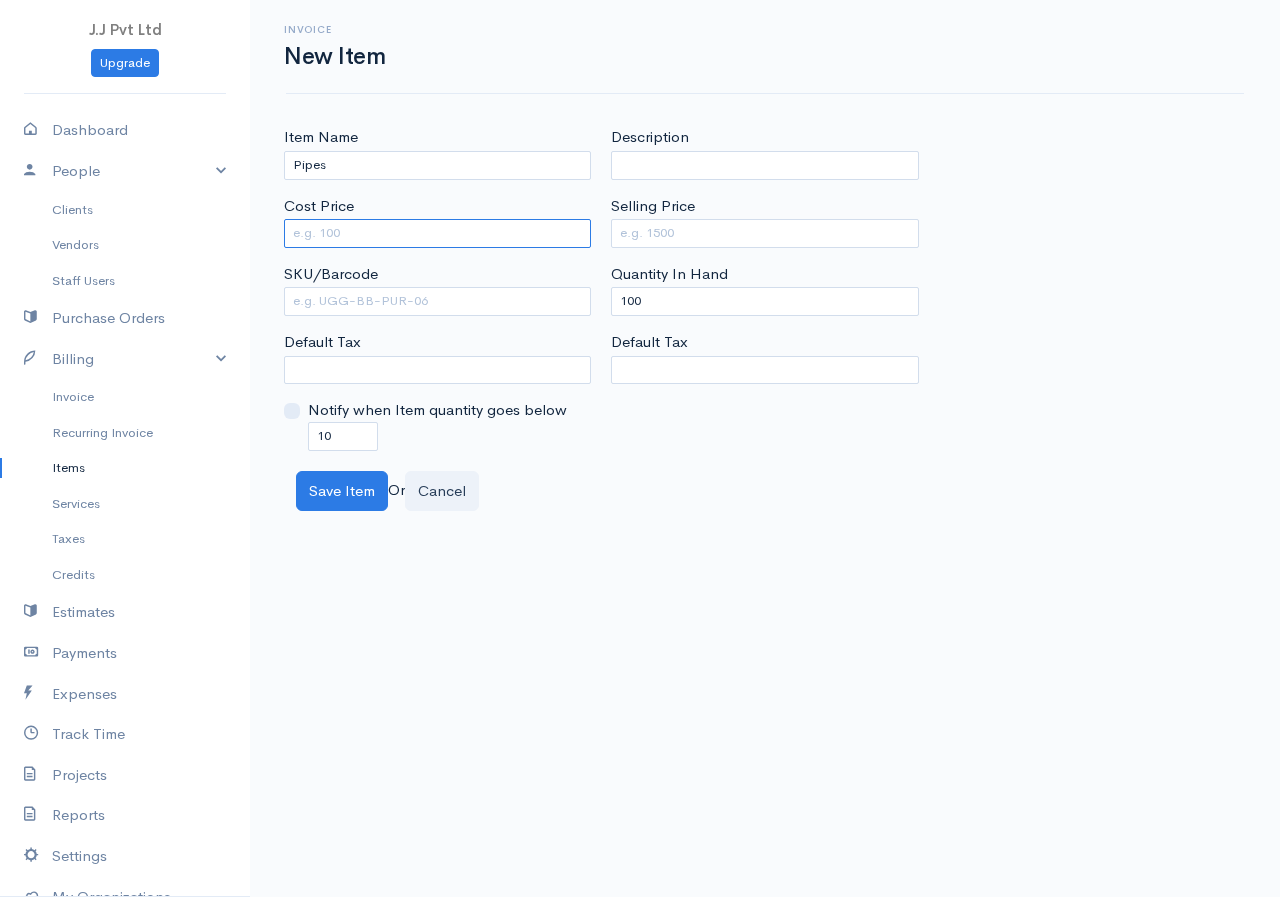 click on "Cost Price" at bounding box center (437, 233) 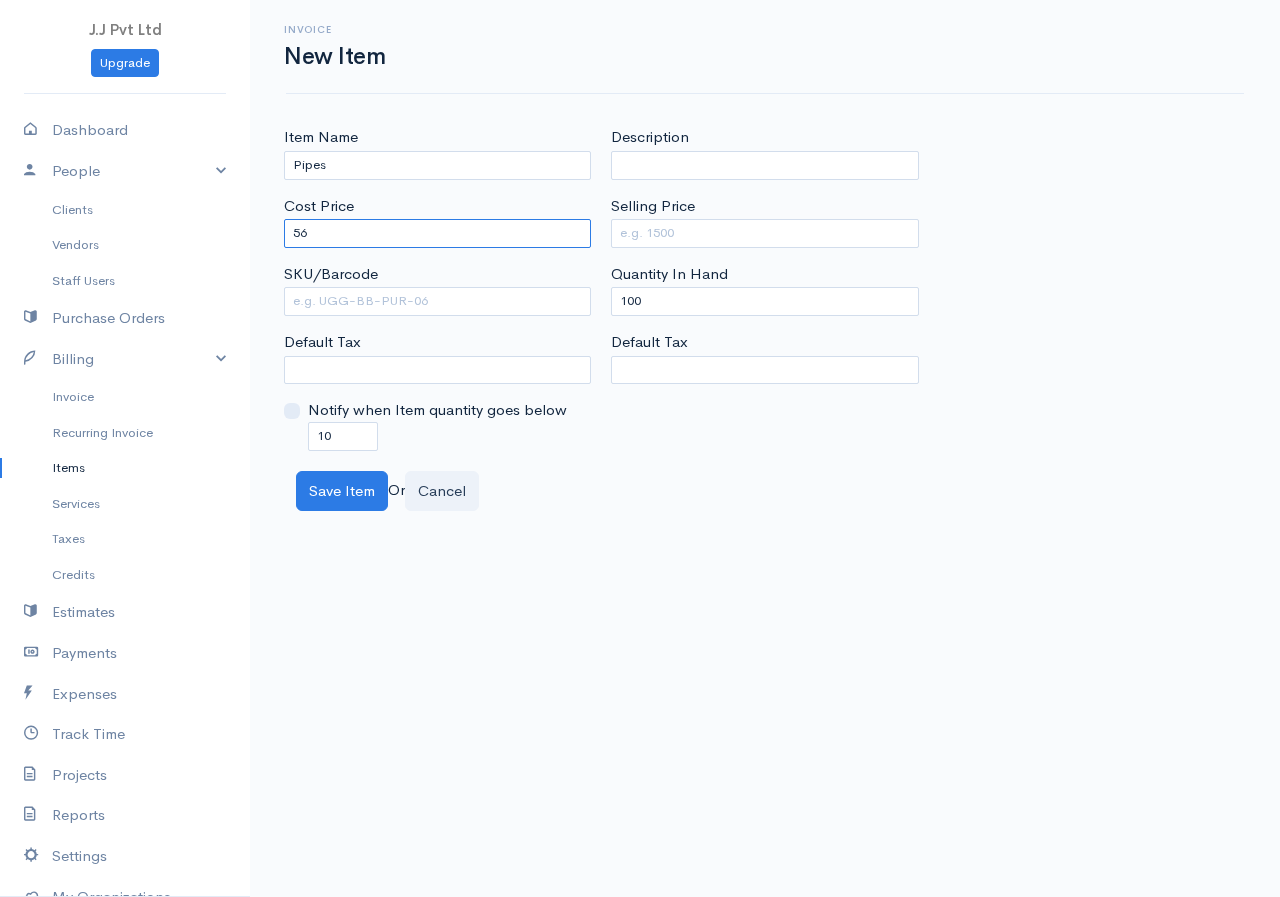 type on "56" 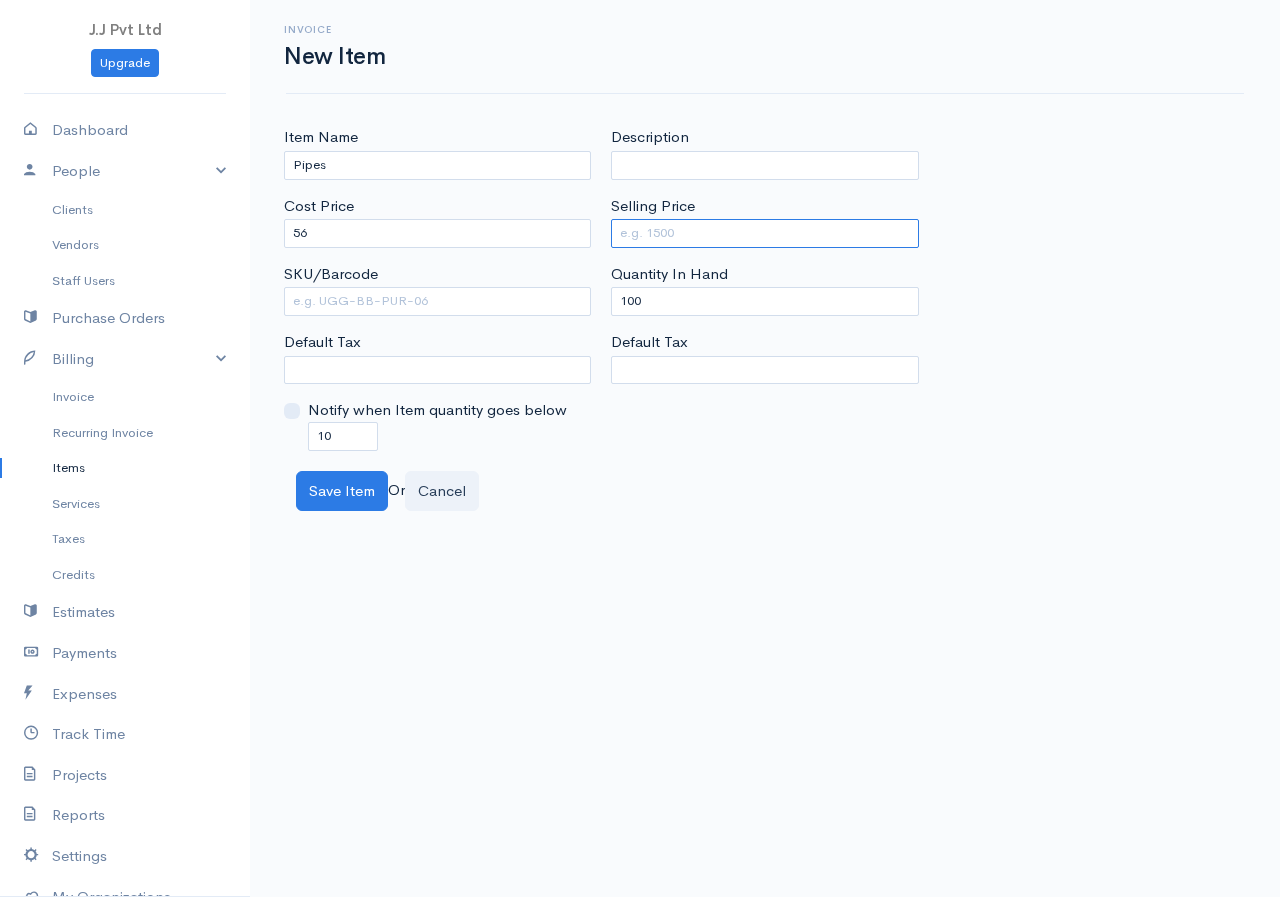 click on "Selling Price" at bounding box center [764, 233] 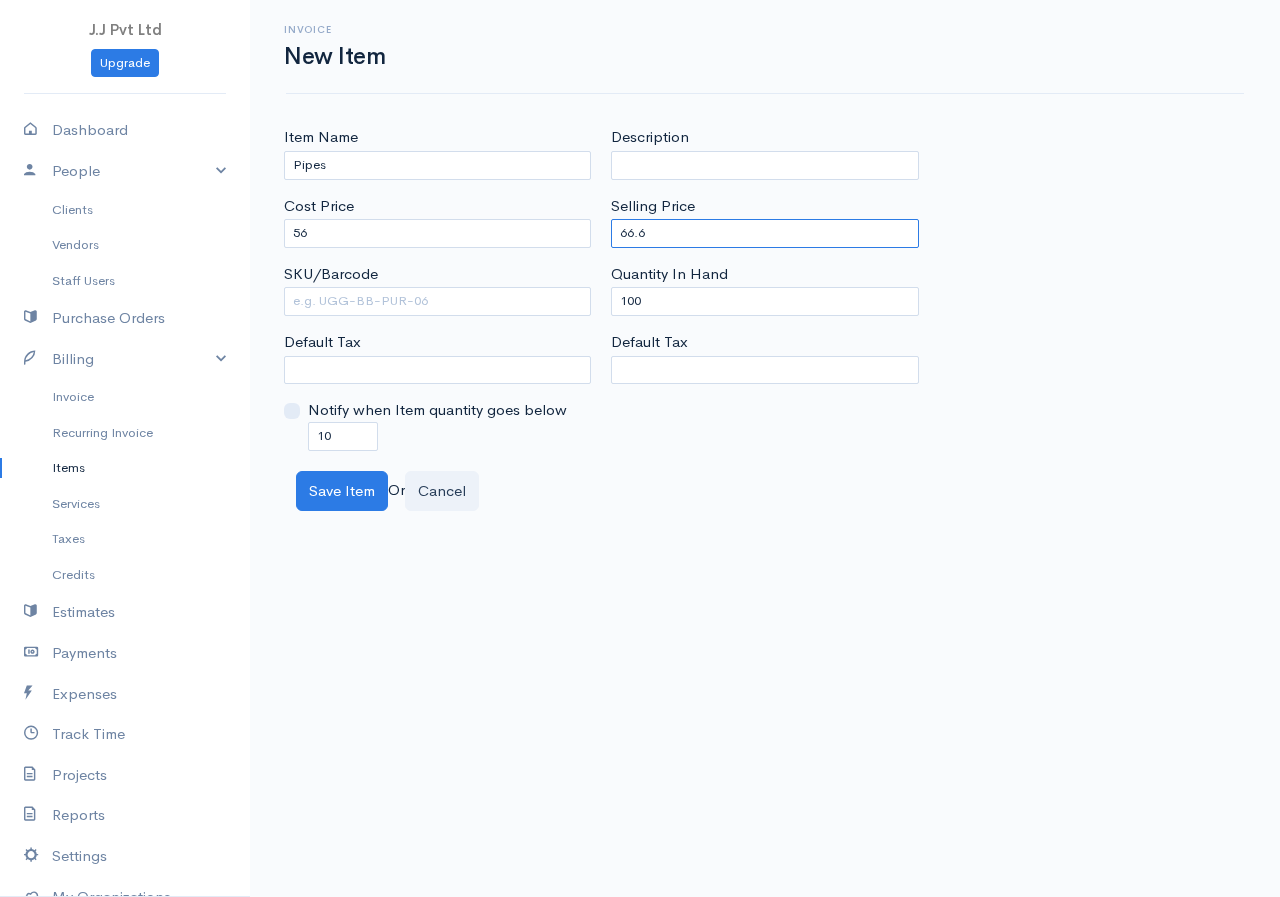 type on "66.6" 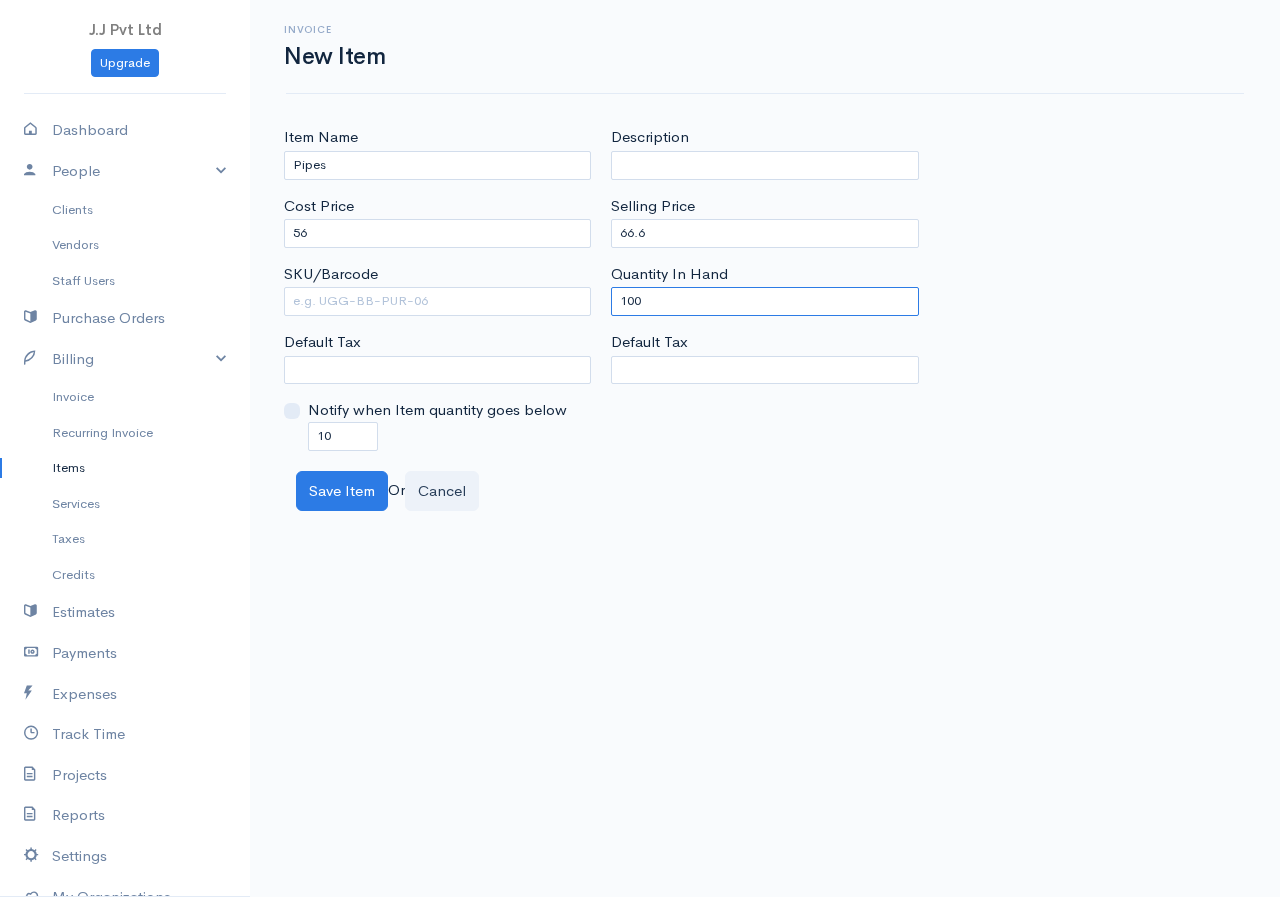 drag, startPoint x: 718, startPoint y: 306, endPoint x: 388, endPoint y: 356, distance: 333.7664 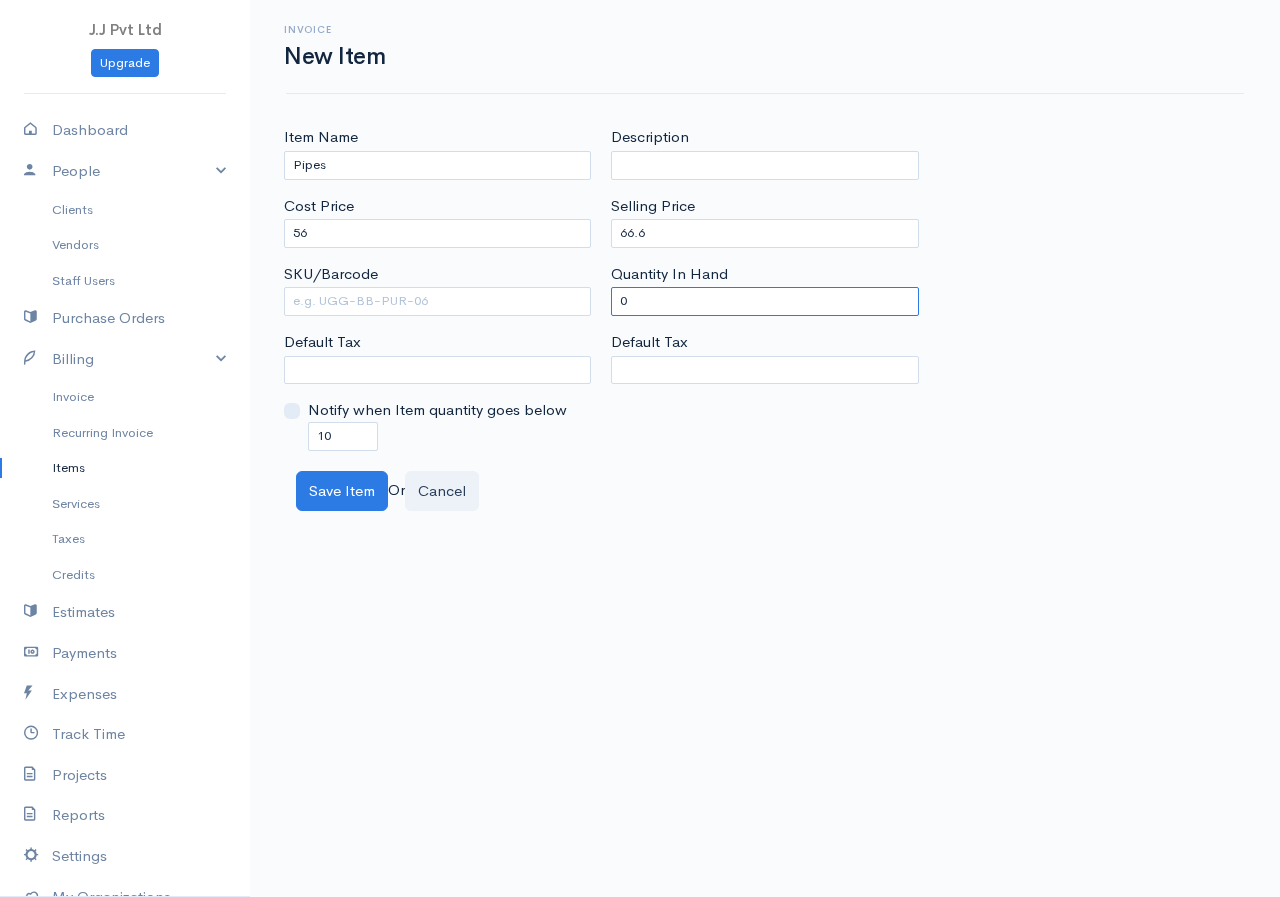 type on "0" 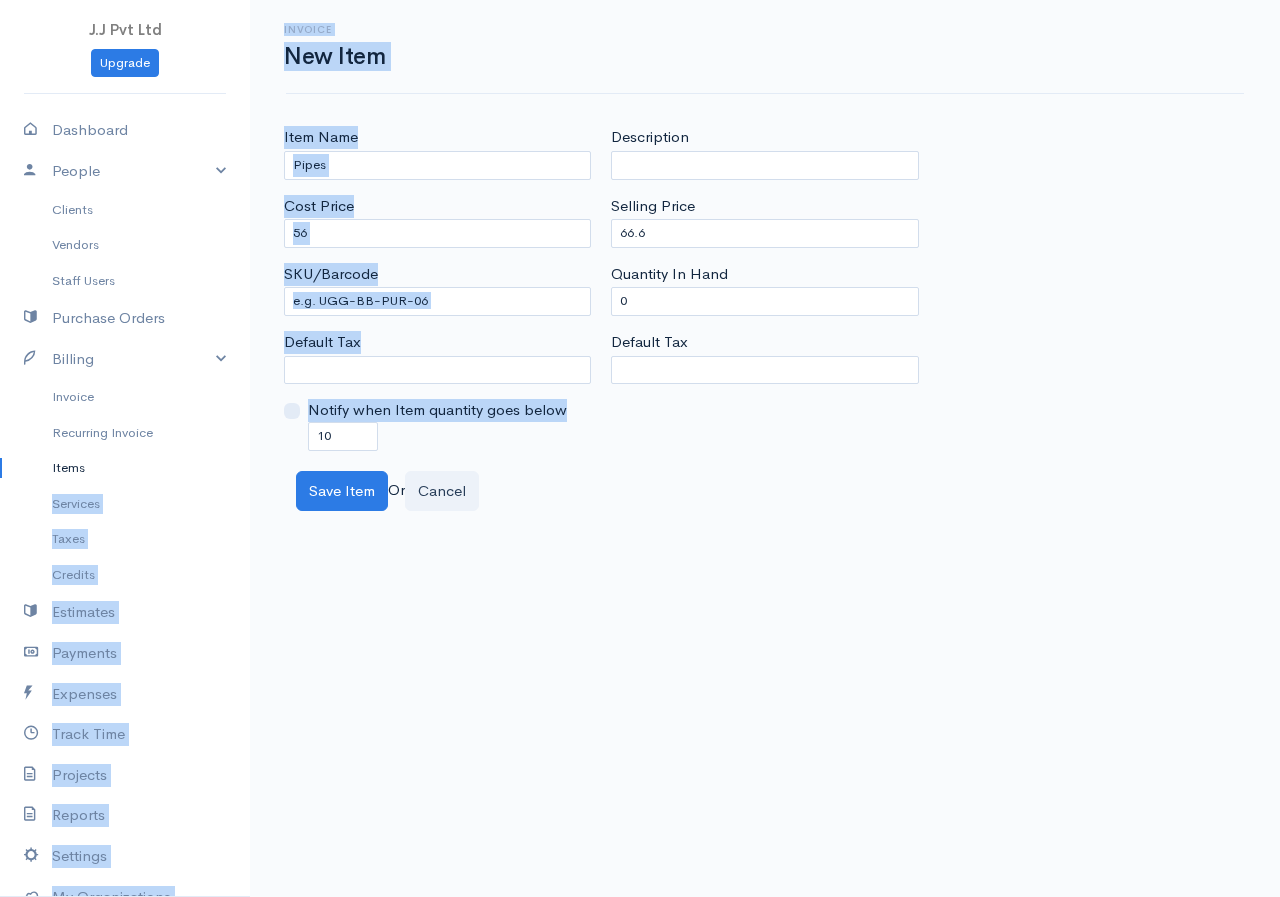 drag, startPoint x: 387, startPoint y: 437, endPoint x: 165, endPoint y: 470, distance: 224.4393 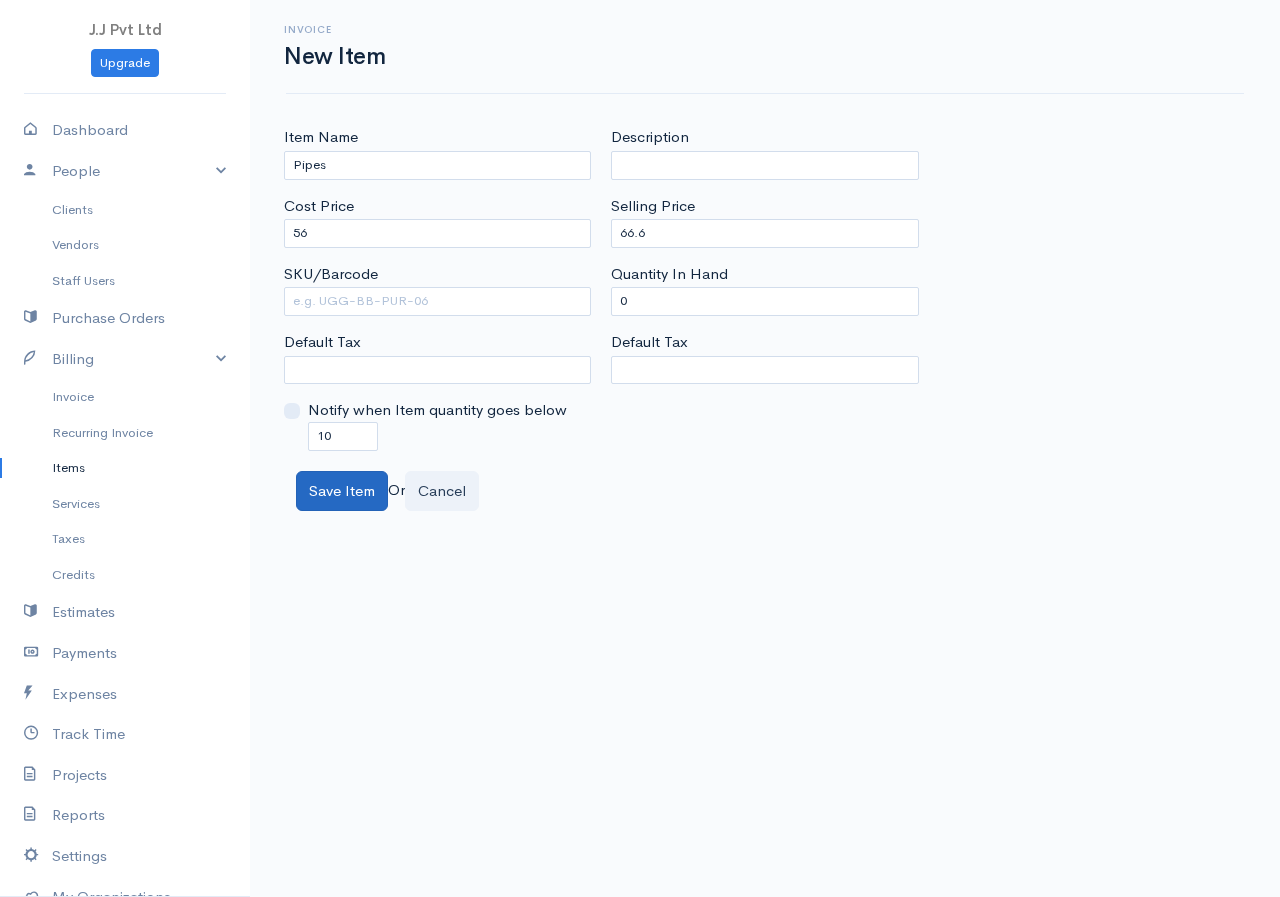 drag, startPoint x: 332, startPoint y: 647, endPoint x: 320, endPoint y: 490, distance: 157.45793 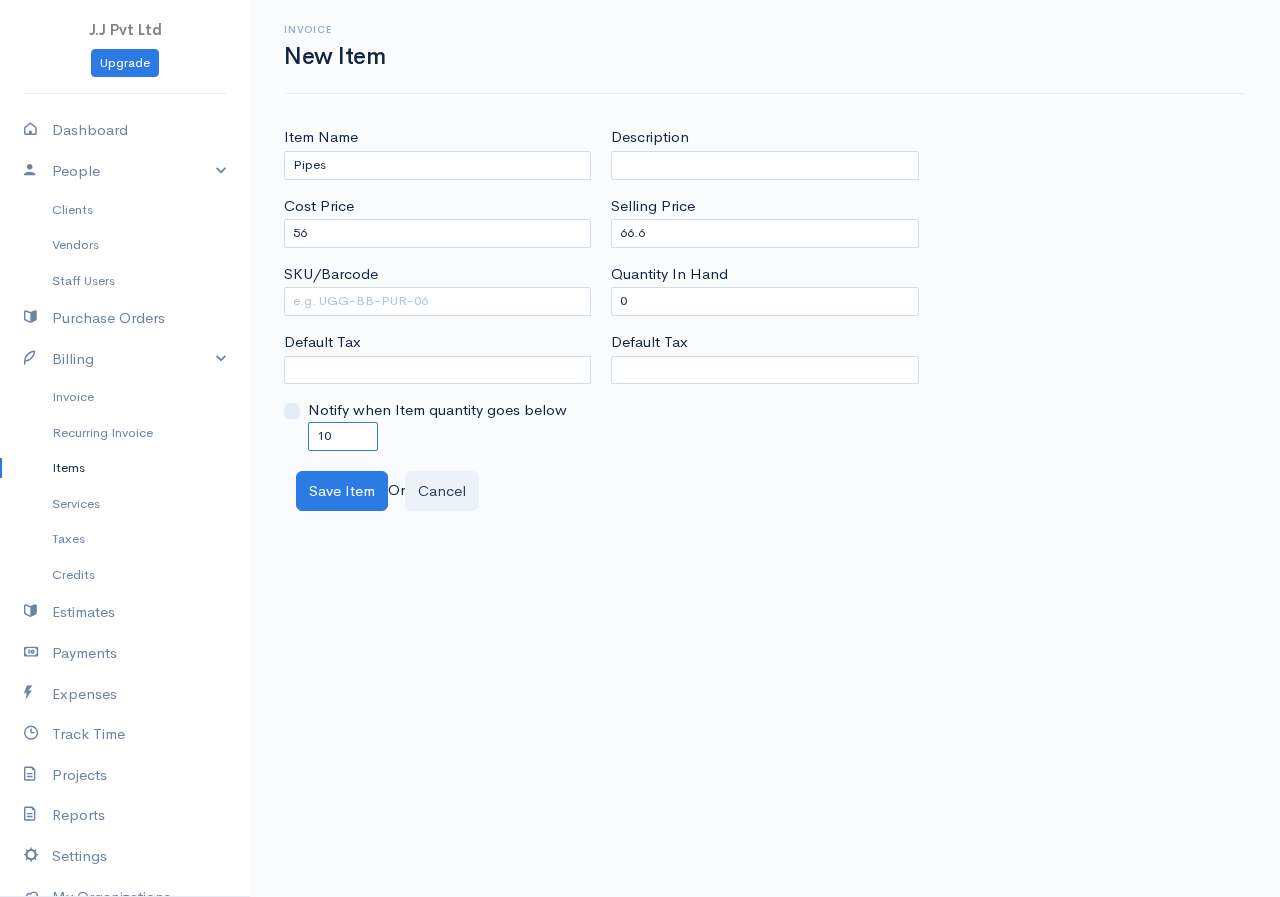 drag, startPoint x: 350, startPoint y: 438, endPoint x: 182, endPoint y: 462, distance: 169.70563 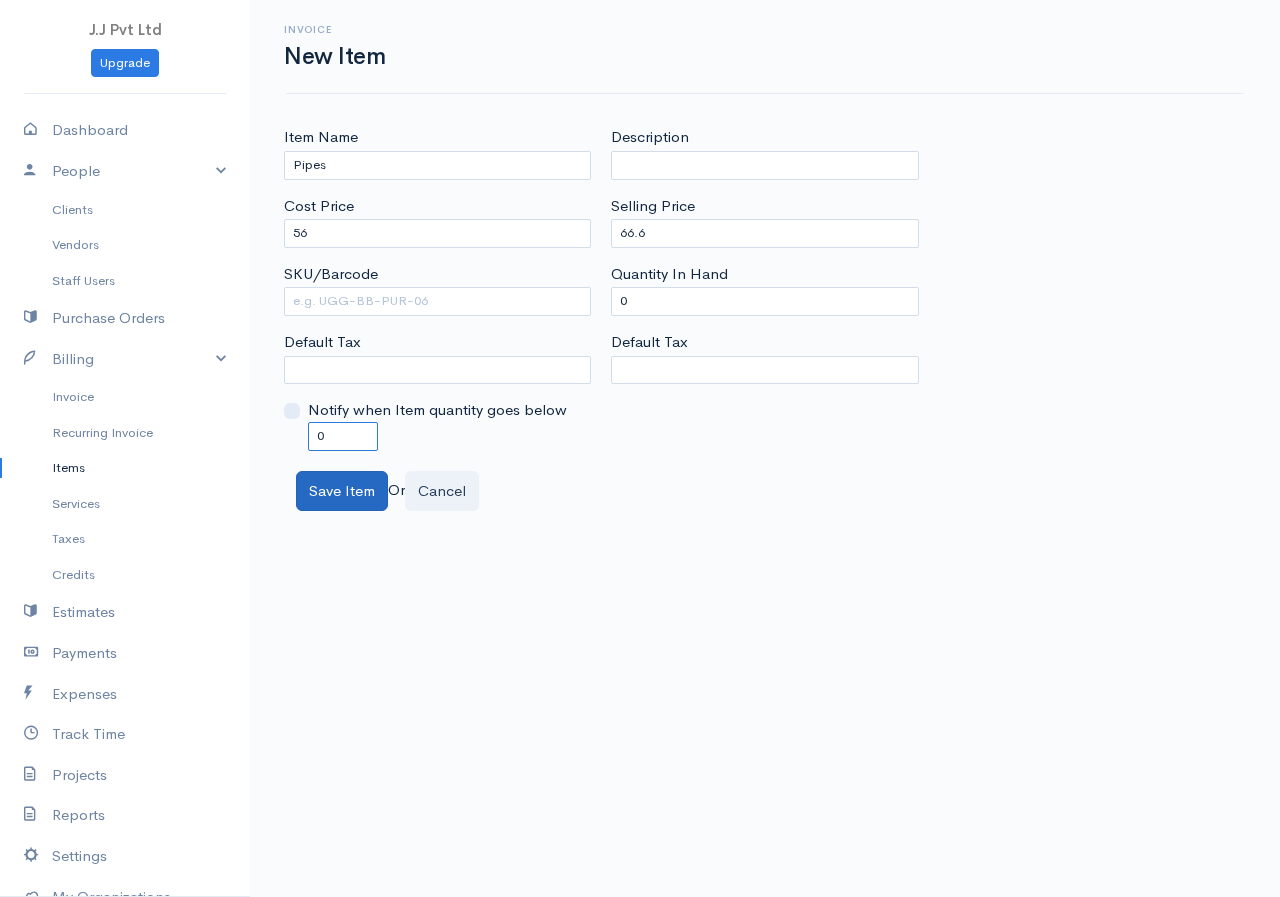 type on "0" 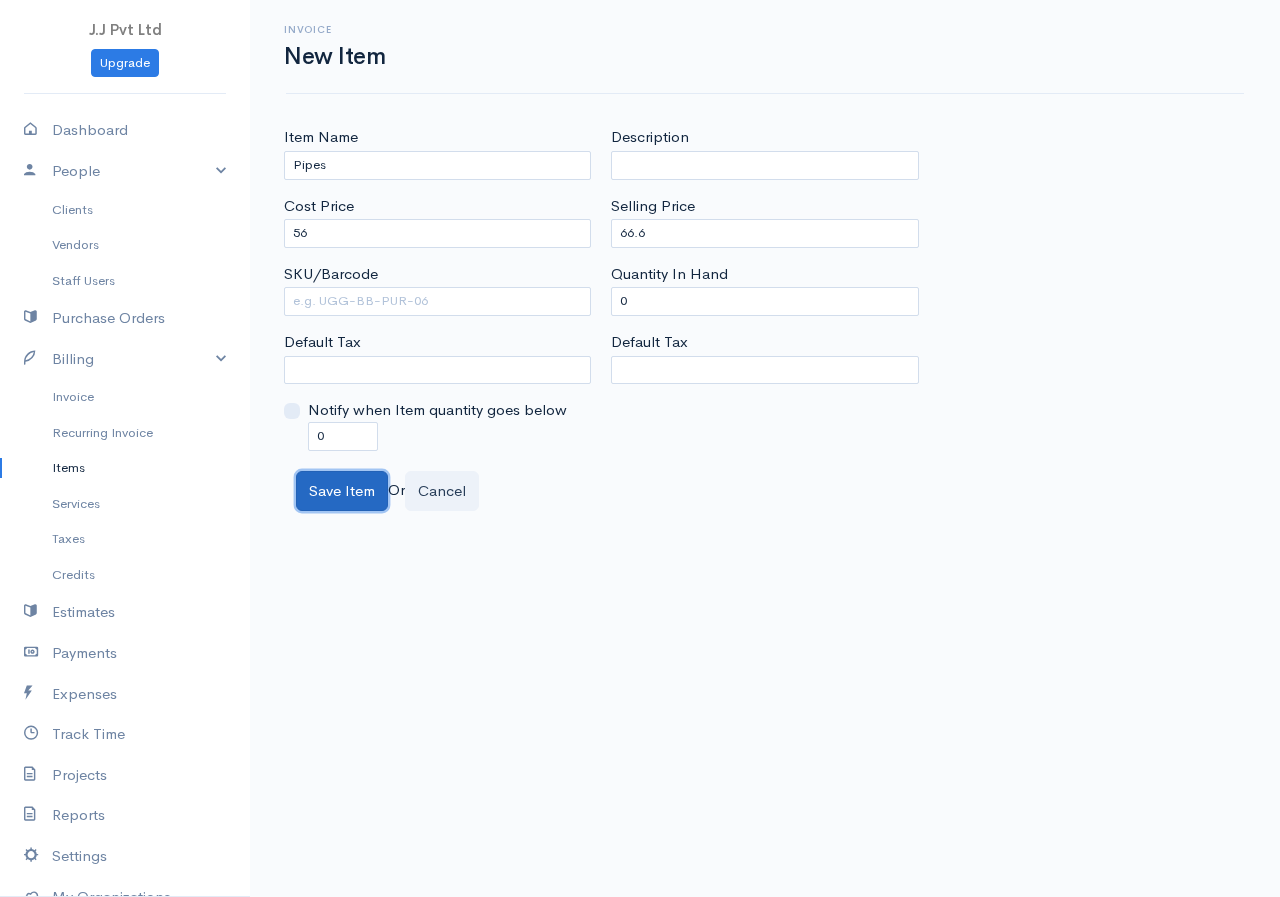 click on "Save Item" at bounding box center [342, 491] 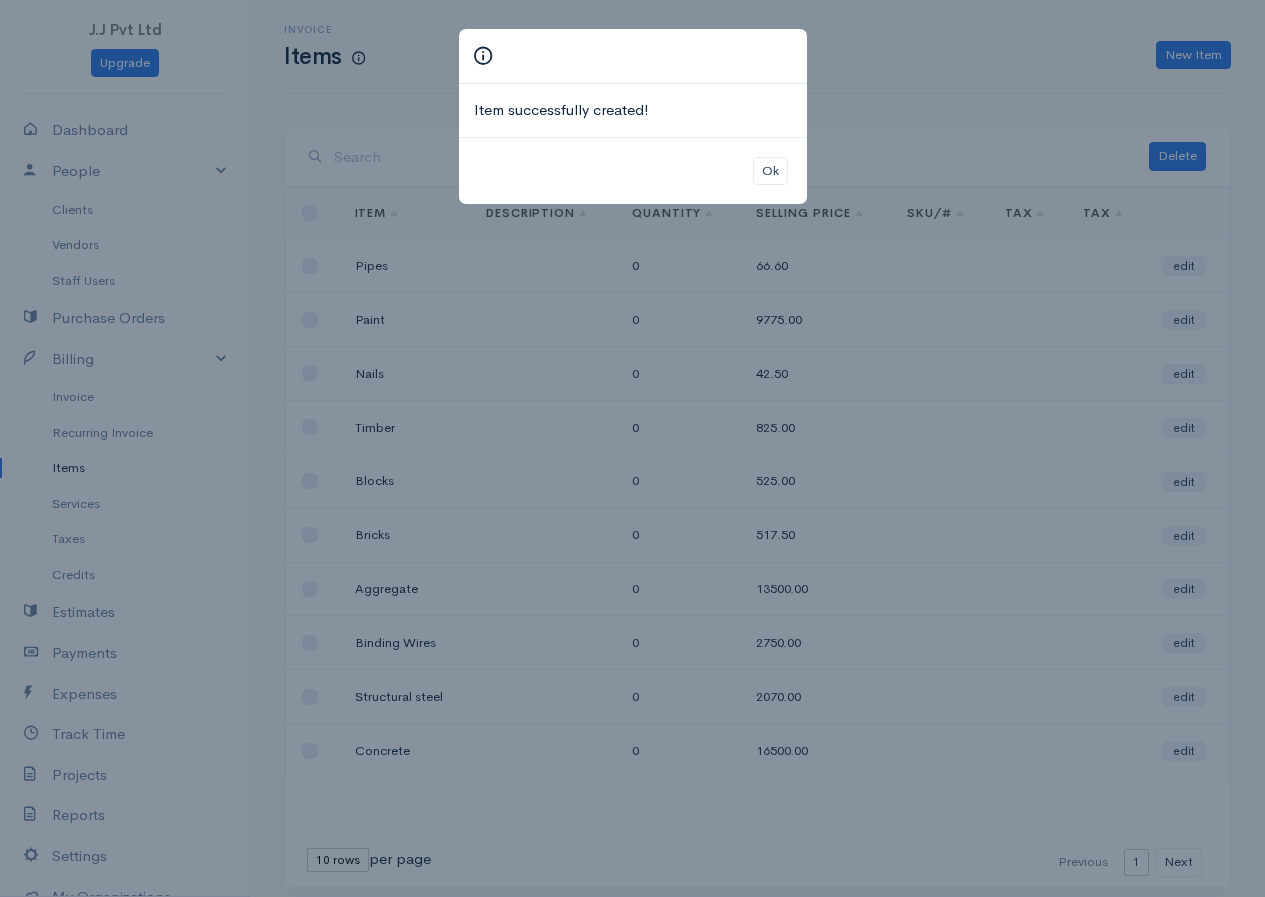 click on "Item successfully created!
Ok" at bounding box center (632, 448) 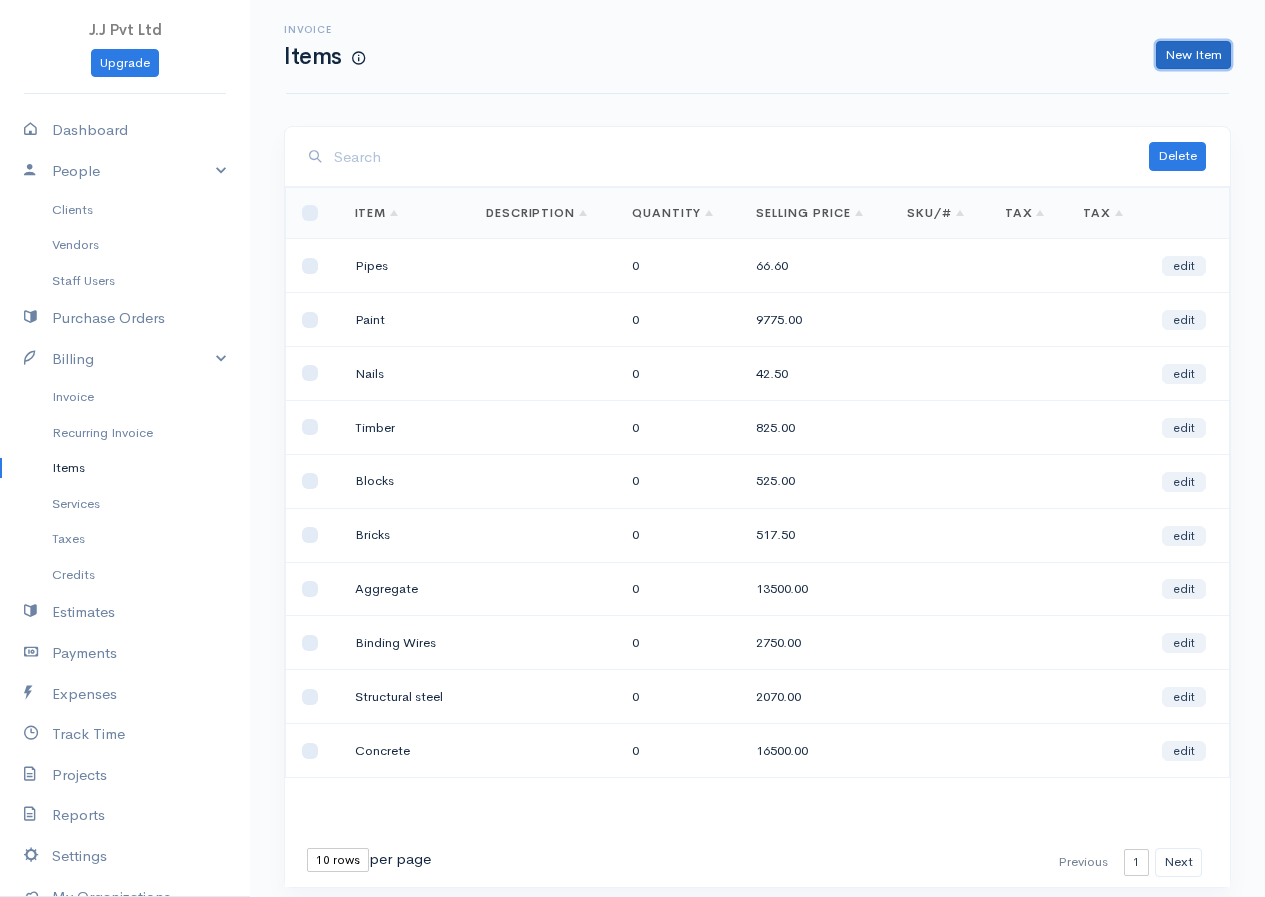 click on "New Item" at bounding box center (1193, 55) 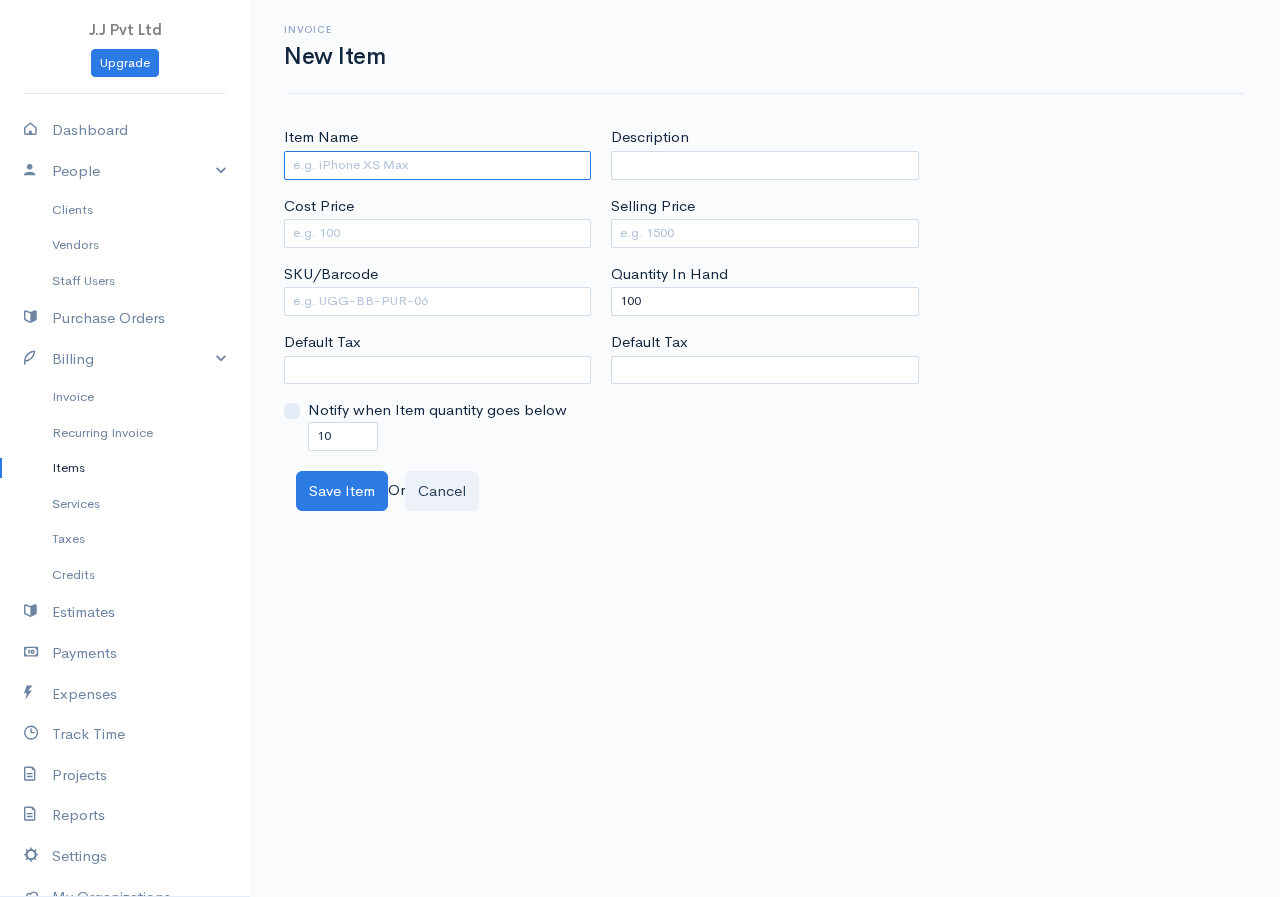click on "Item Name" at bounding box center (437, 165) 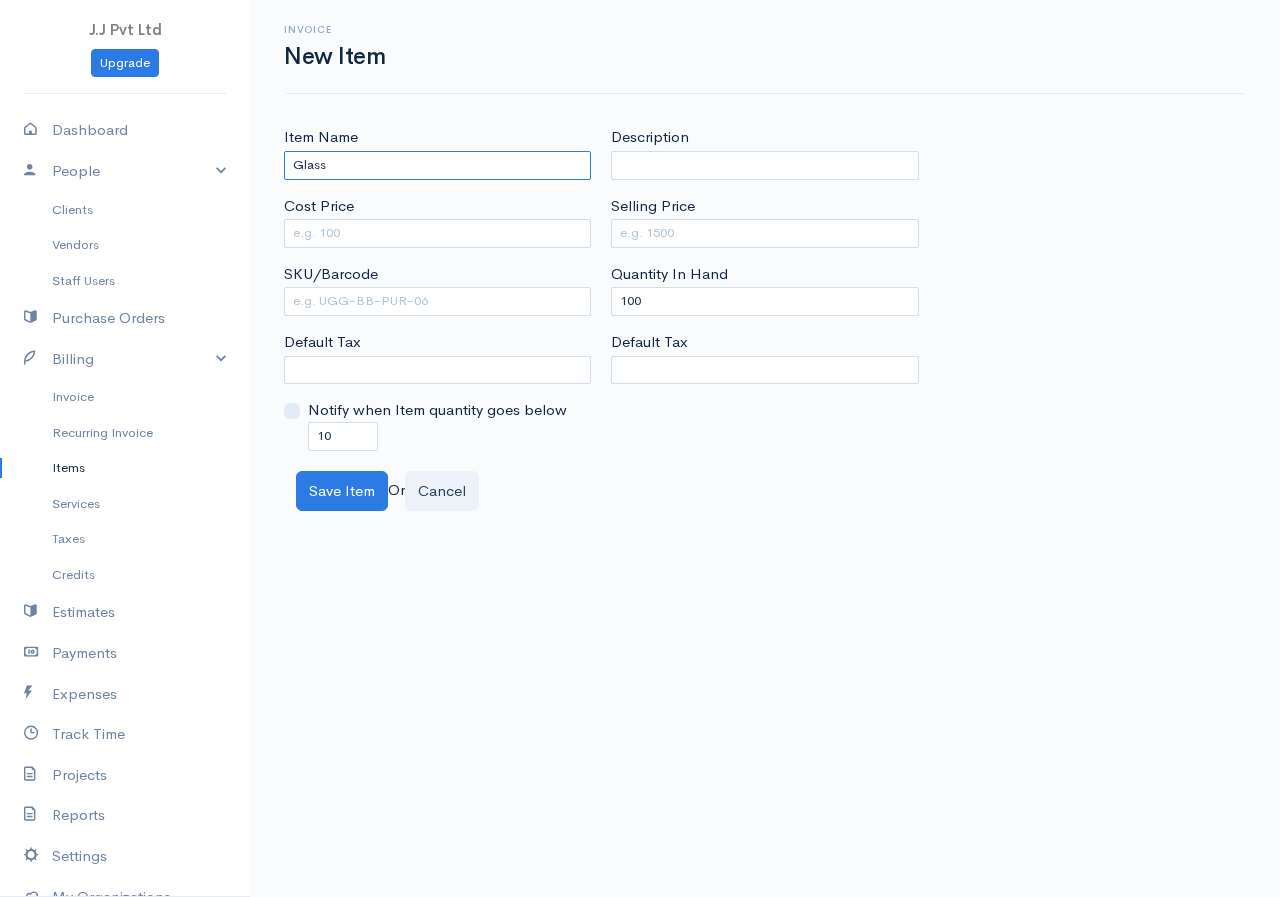 type on "Glass" 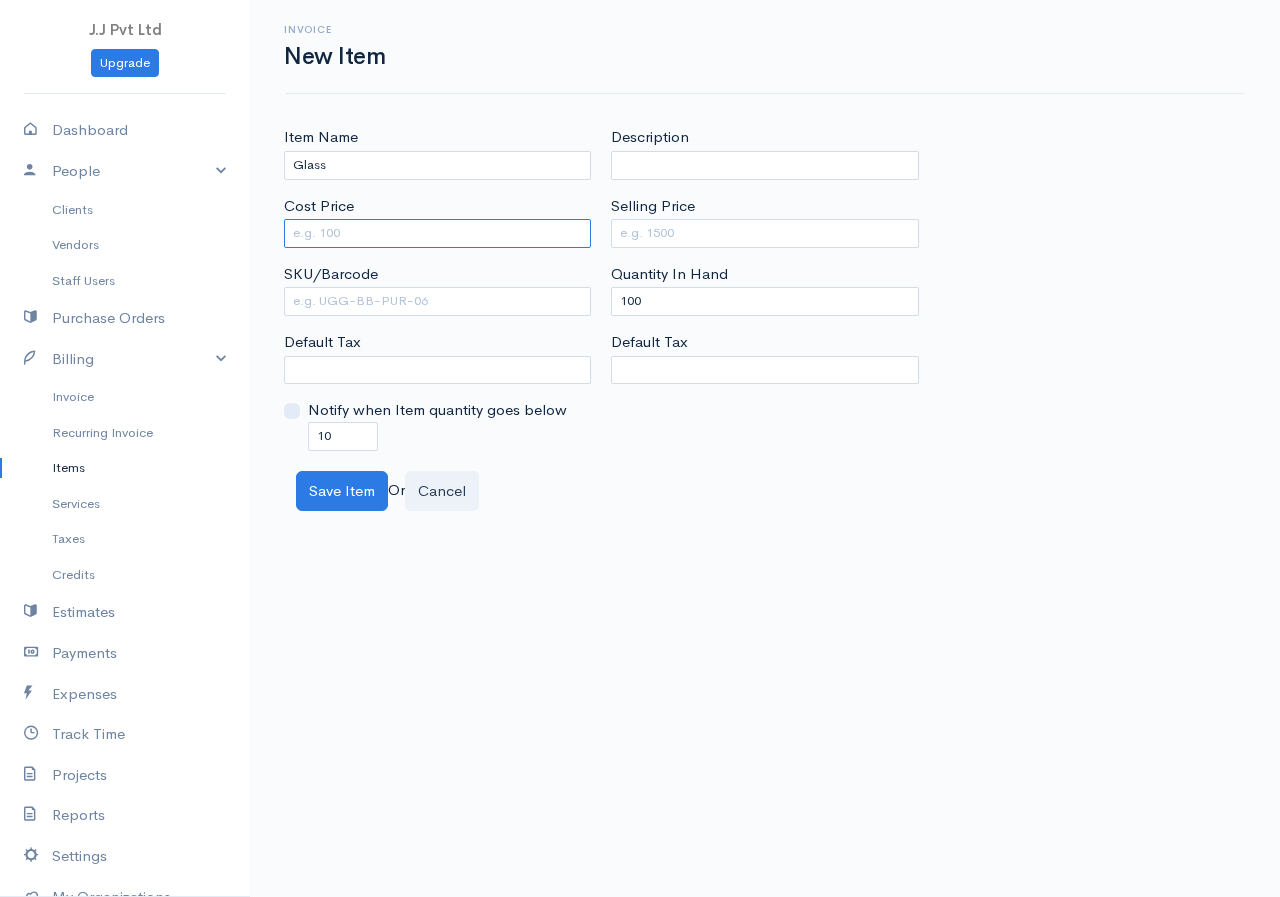 click on "Cost Price" at bounding box center (437, 233) 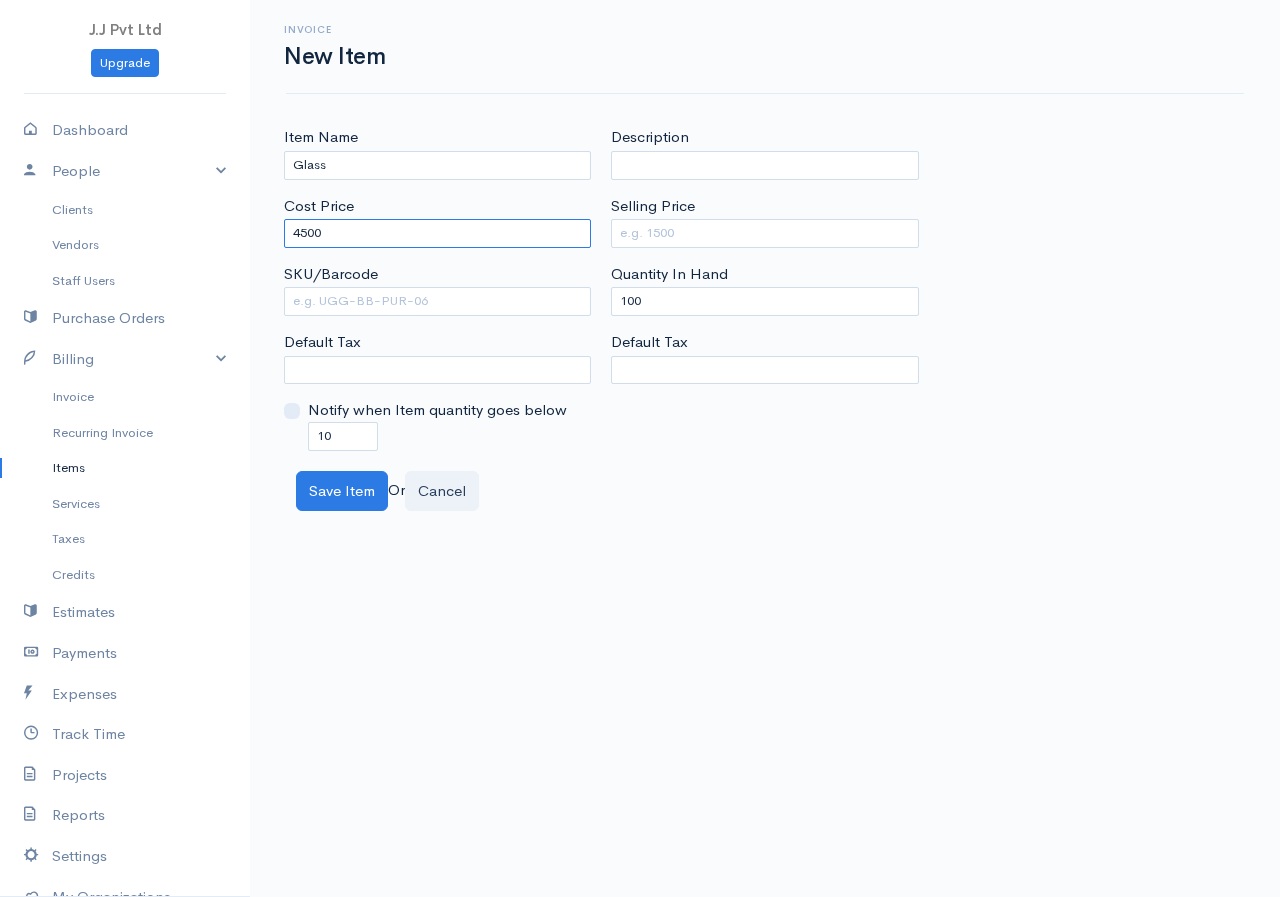 type on "4500" 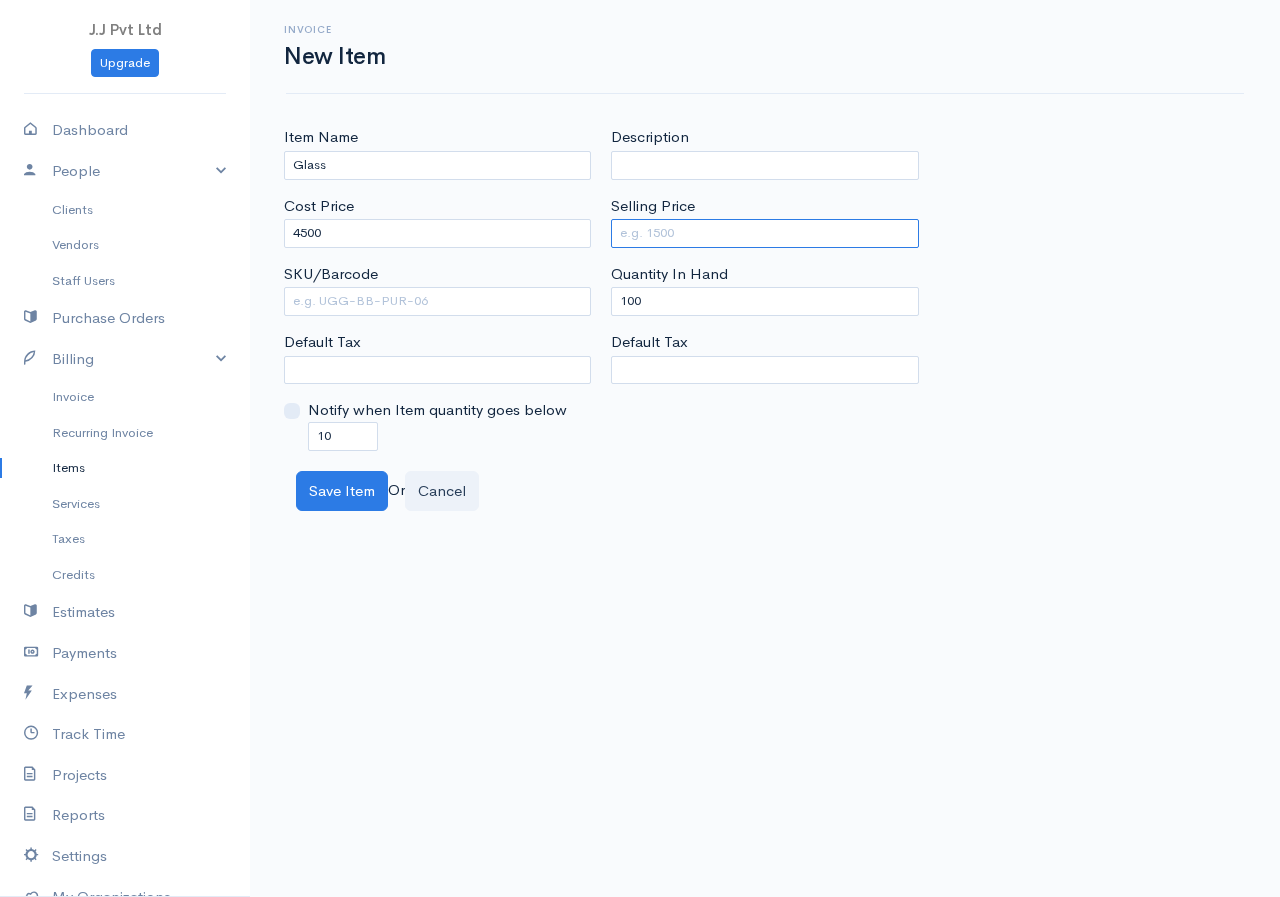 click on "Selling Price" at bounding box center (764, 233) 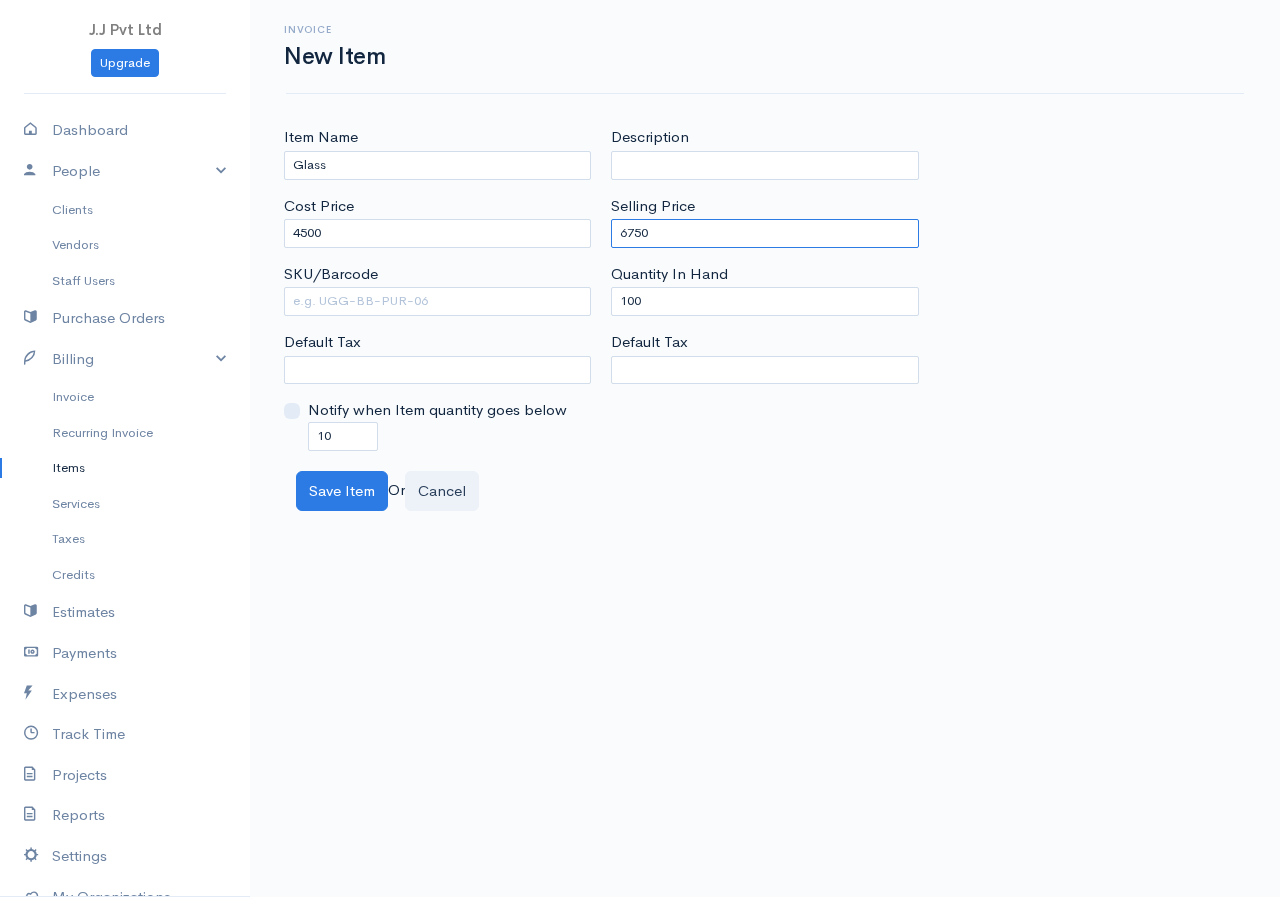 type on "6750" 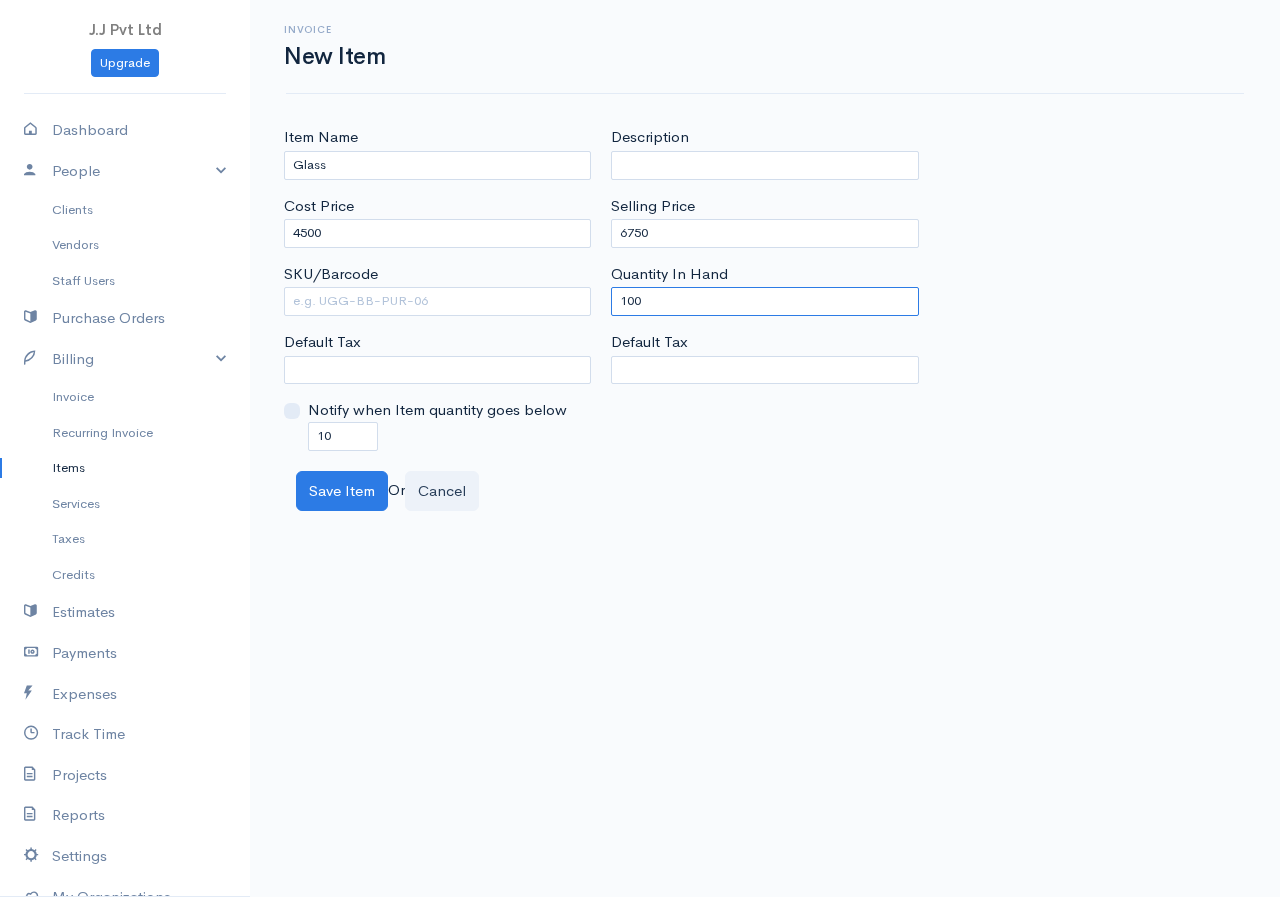 drag, startPoint x: 668, startPoint y: 306, endPoint x: 547, endPoint y: 337, distance: 124.90797 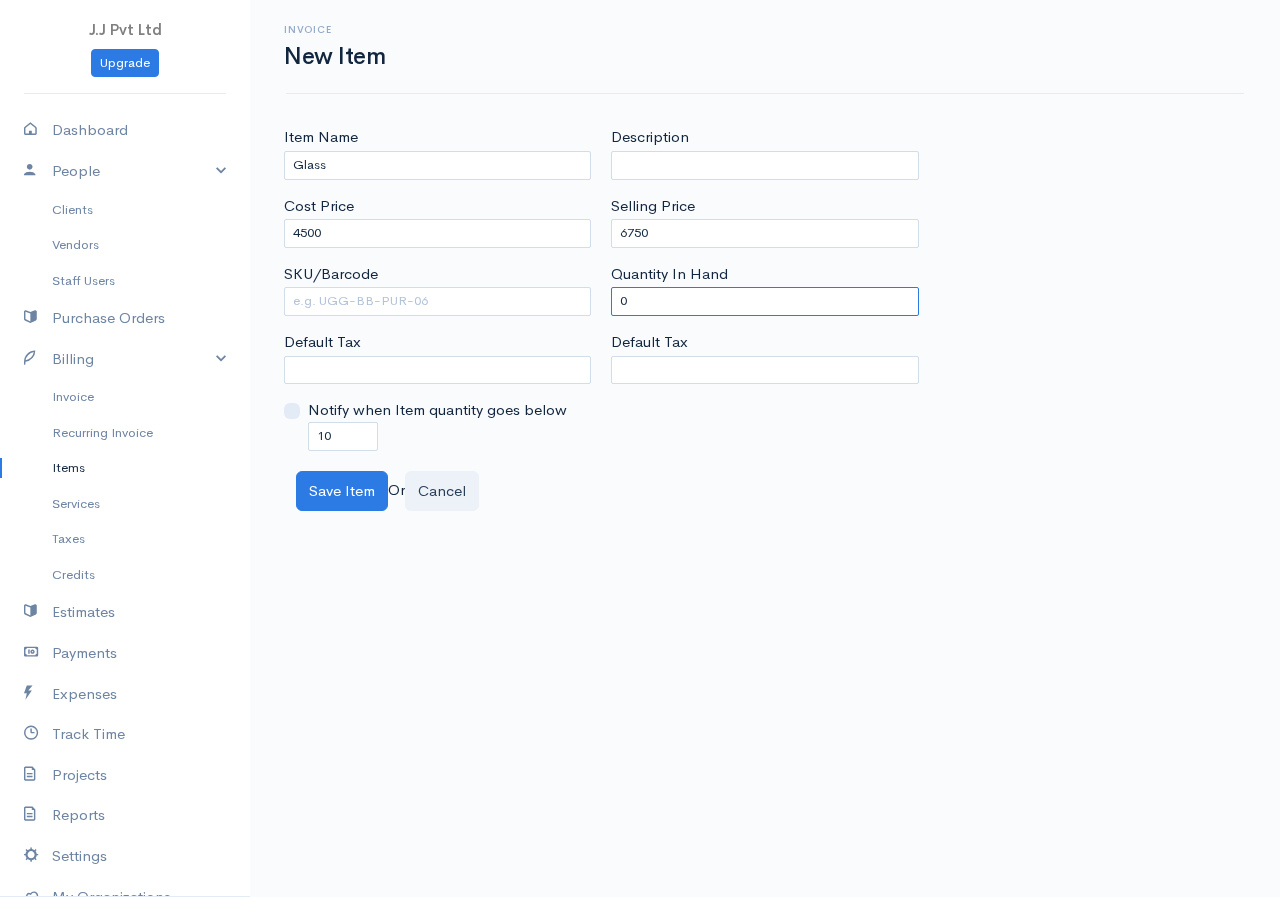 type on "0" 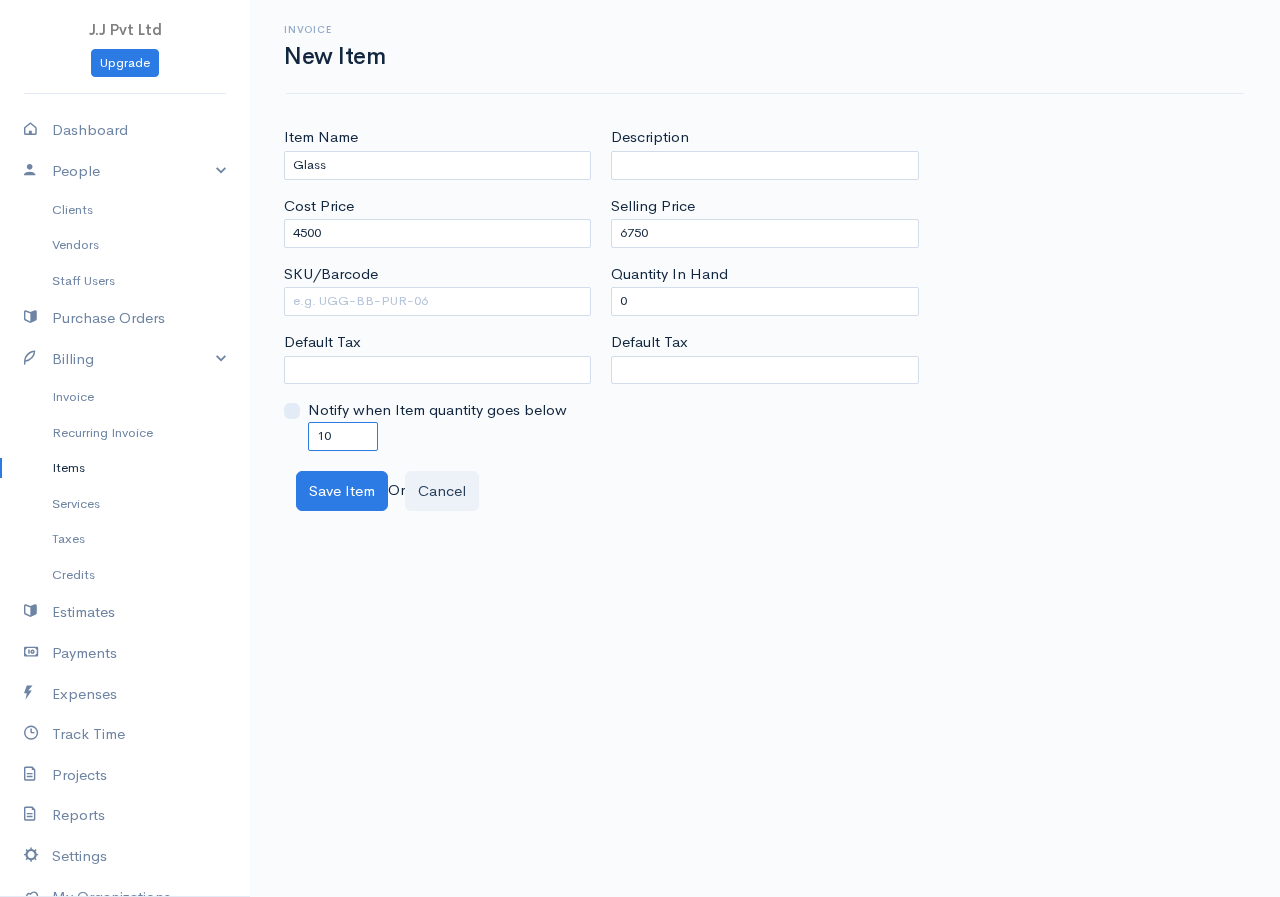 drag, startPoint x: 337, startPoint y: 430, endPoint x: 307, endPoint y: 444, distance: 33.105892 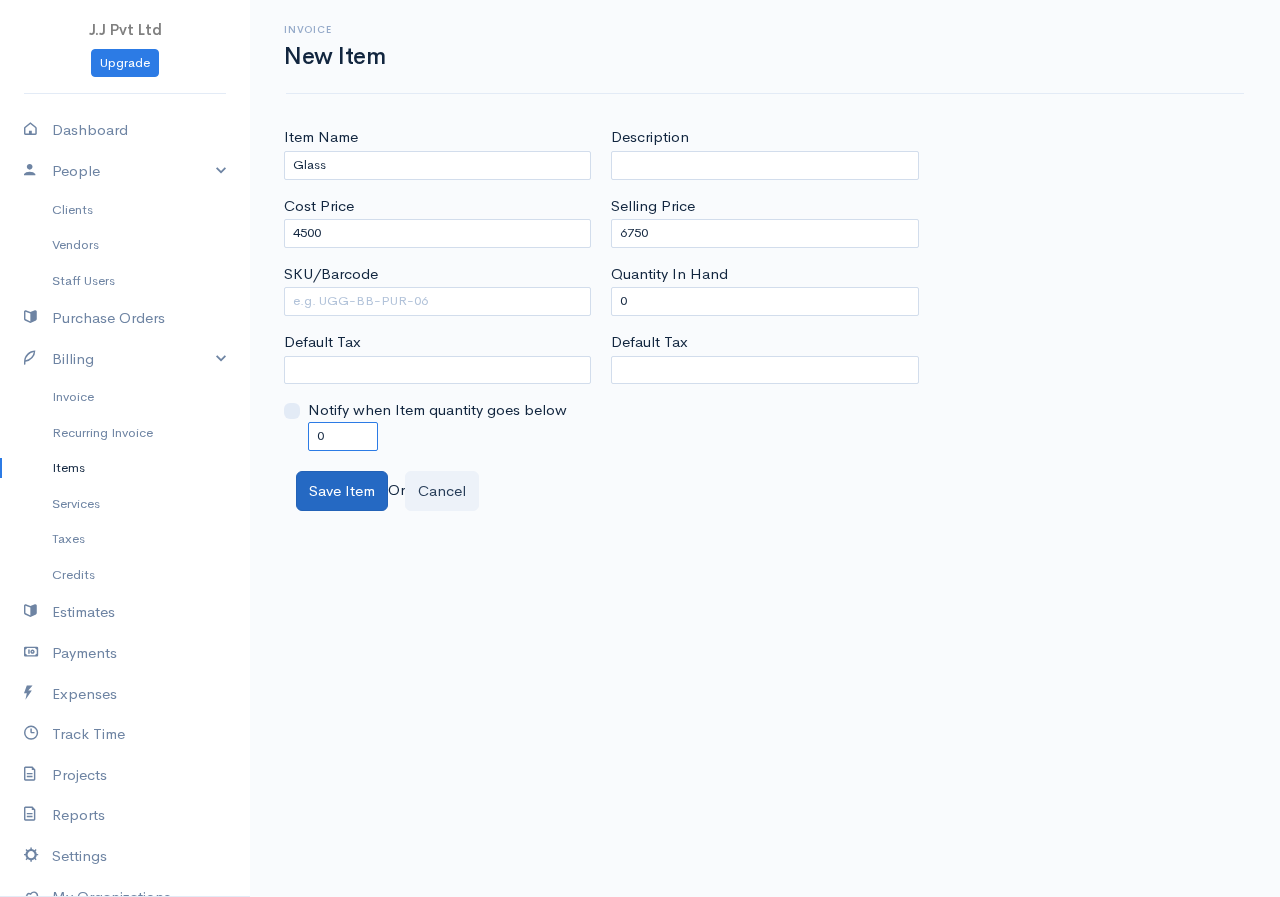 type on "0" 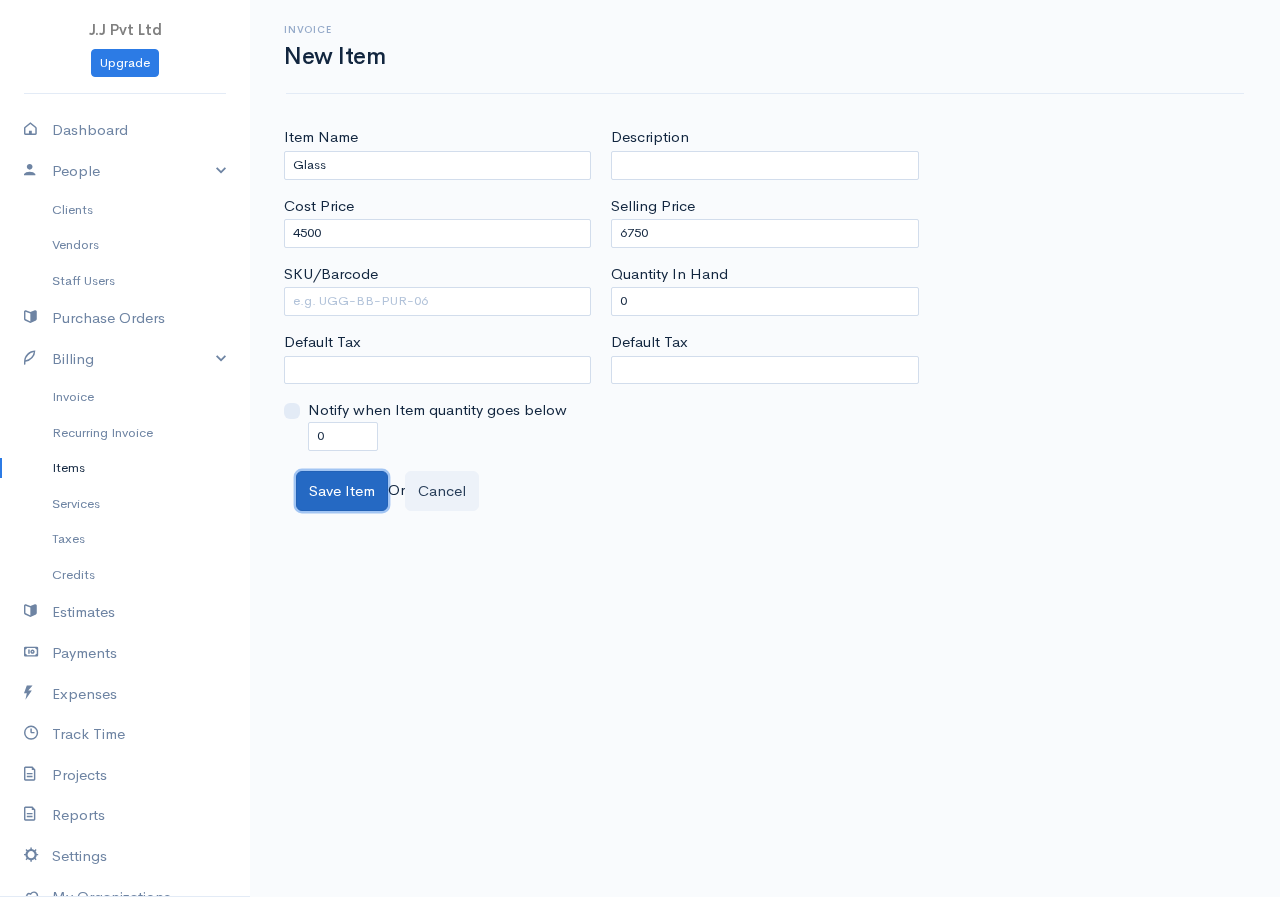 click on "Save Item" at bounding box center [342, 491] 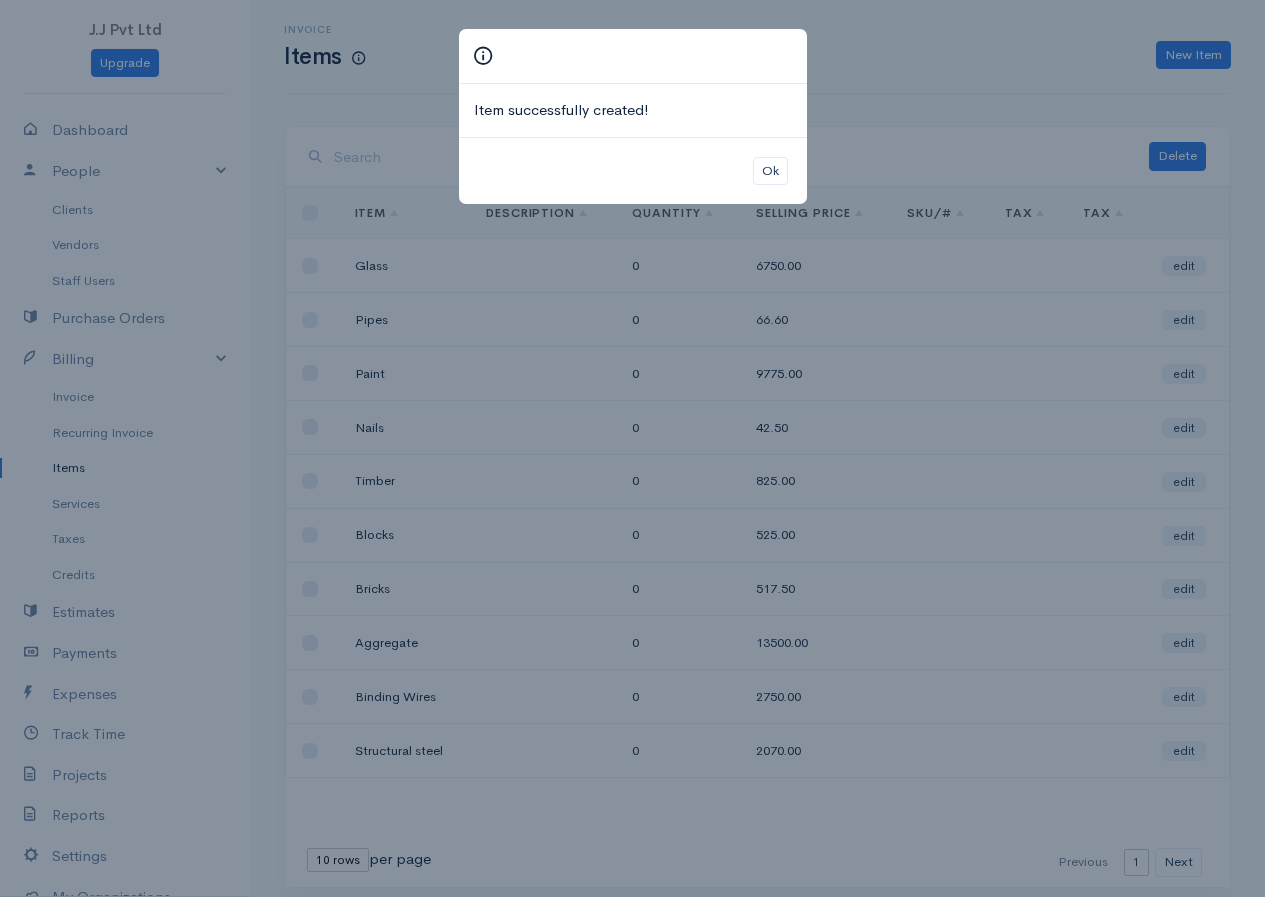 click on "Item successfully created!
Ok" at bounding box center (632, 448) 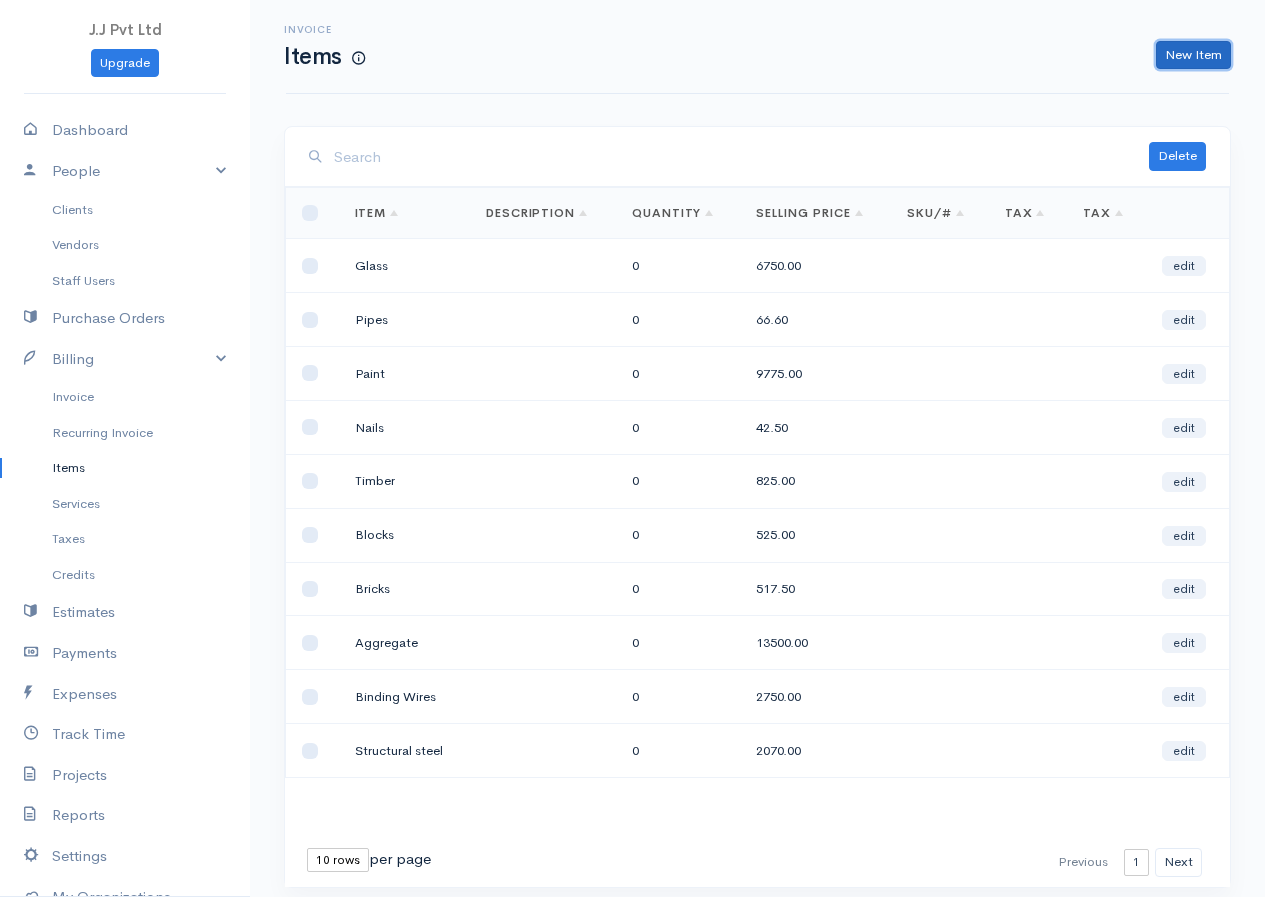 click on "New Item" at bounding box center [1193, 55] 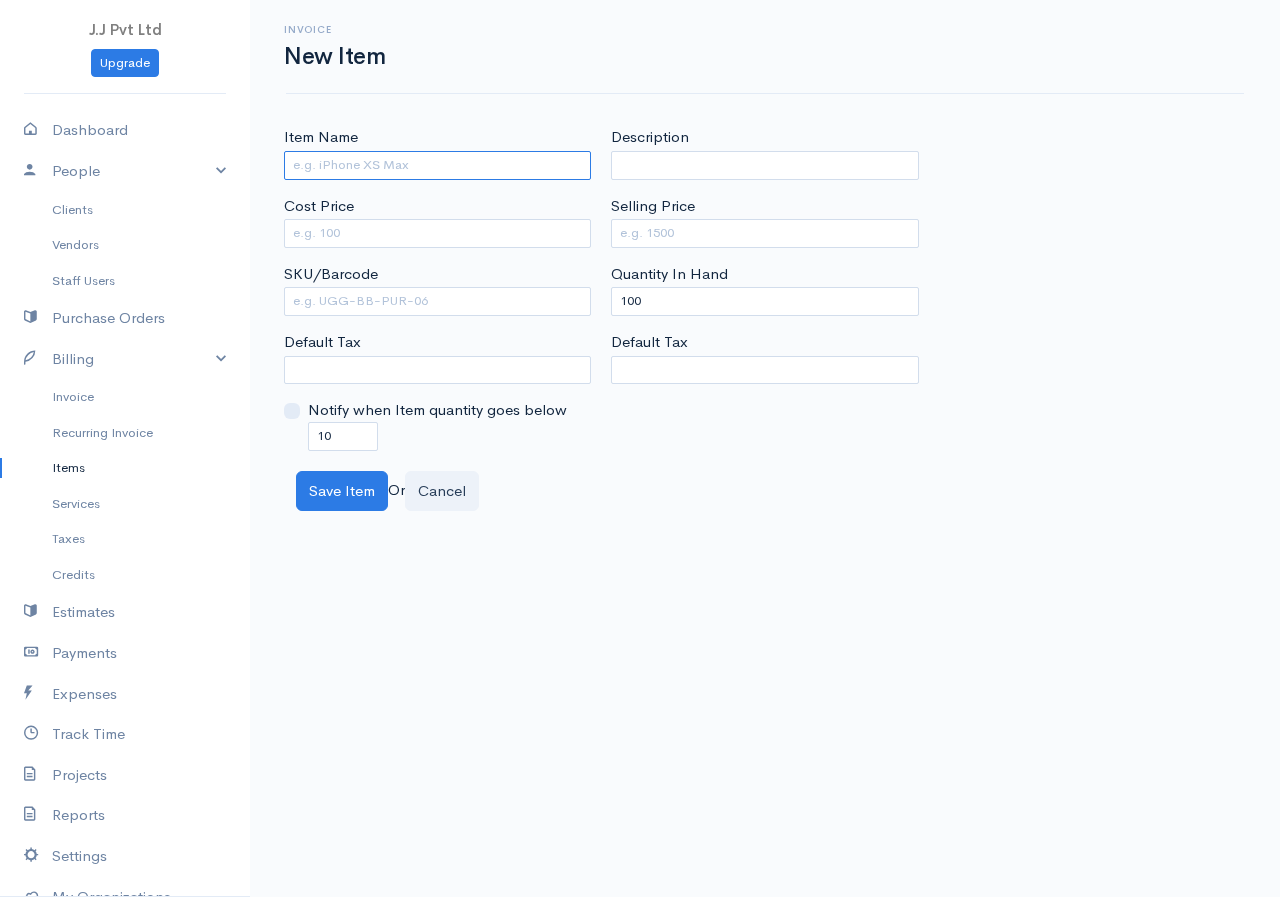 click on "Item Name" at bounding box center (437, 165) 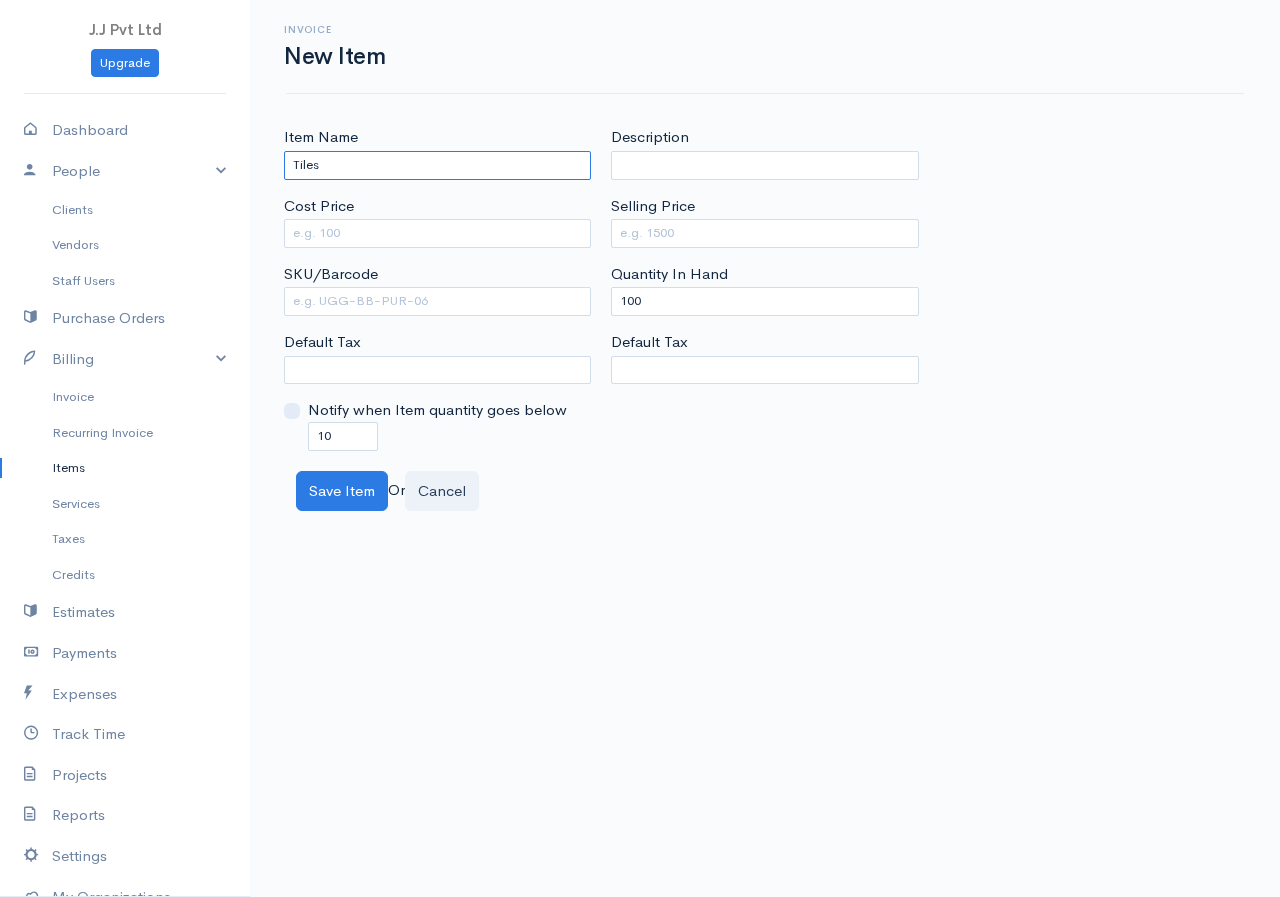 type on "Tiles" 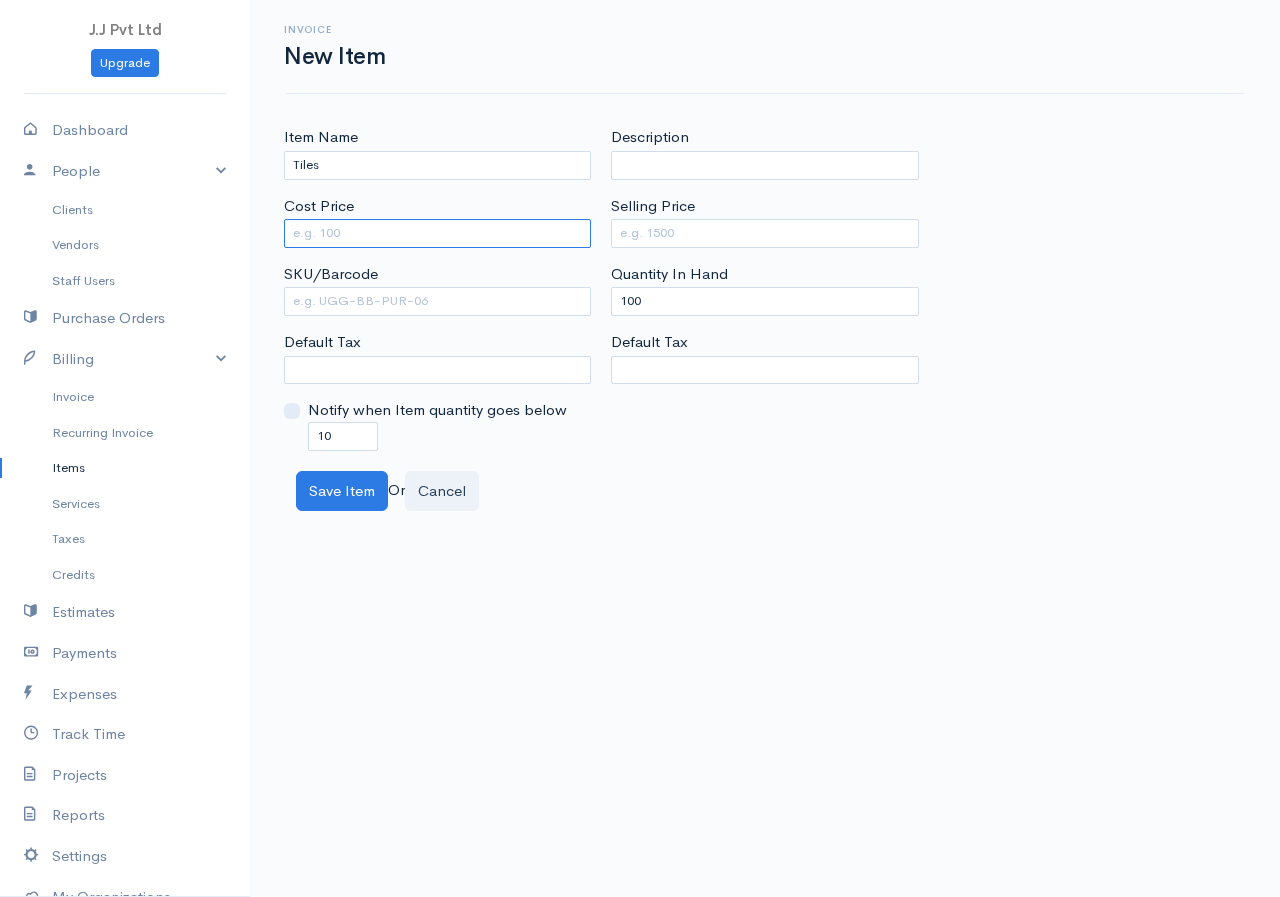 click on "Cost Price" at bounding box center [437, 233] 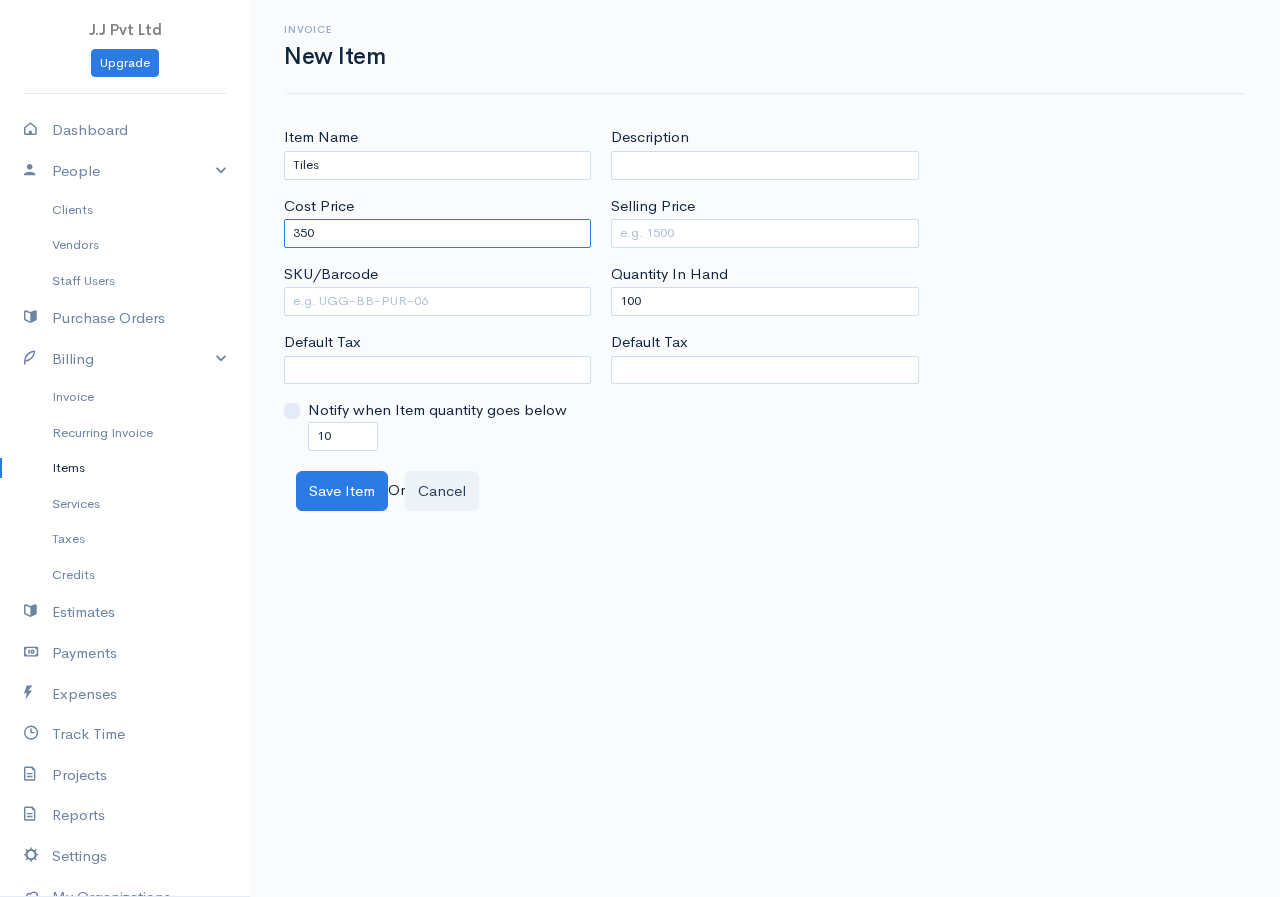type 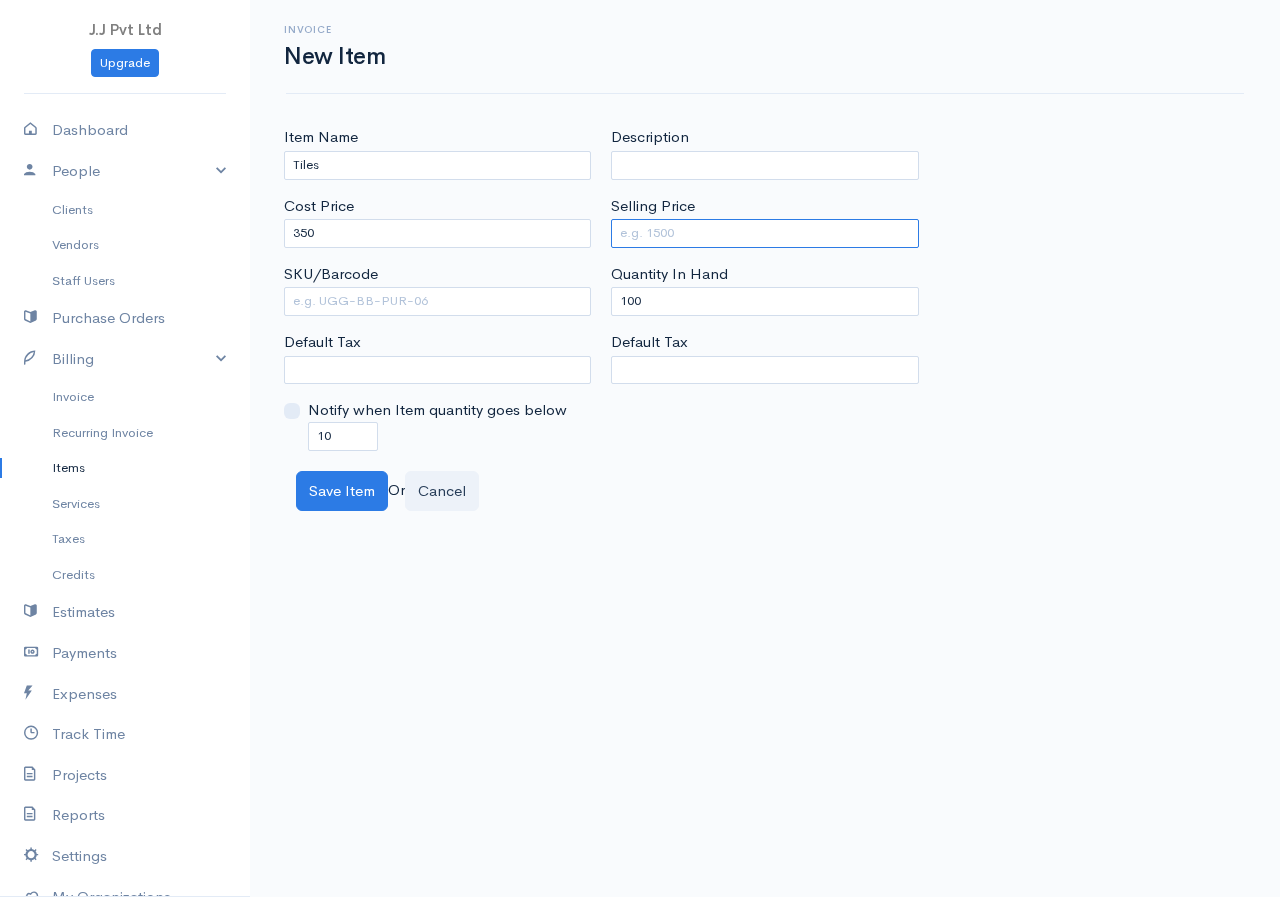 click on "Selling Price" at bounding box center [764, 233] 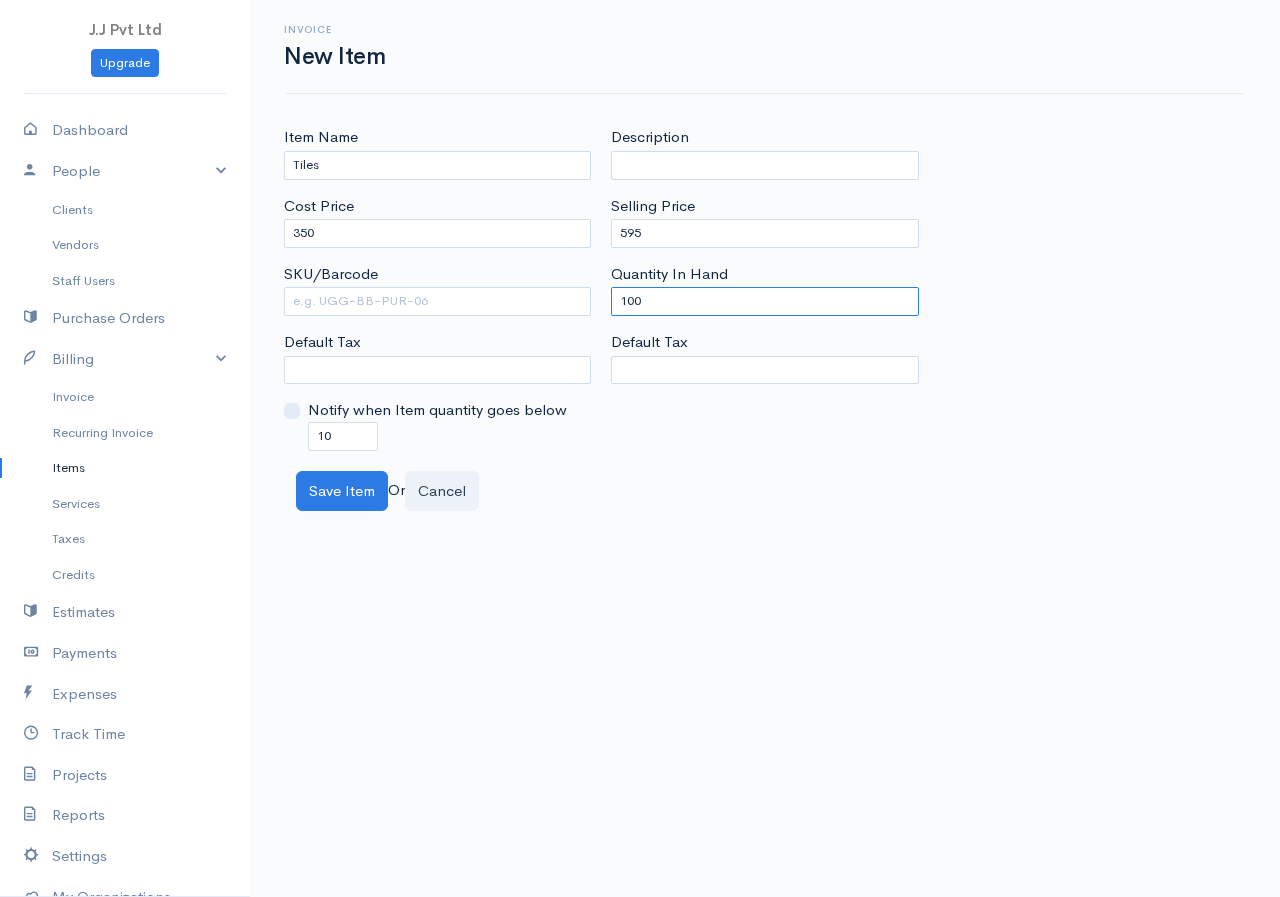 drag, startPoint x: 647, startPoint y: 300, endPoint x: 558, endPoint y: 307, distance: 89.27486 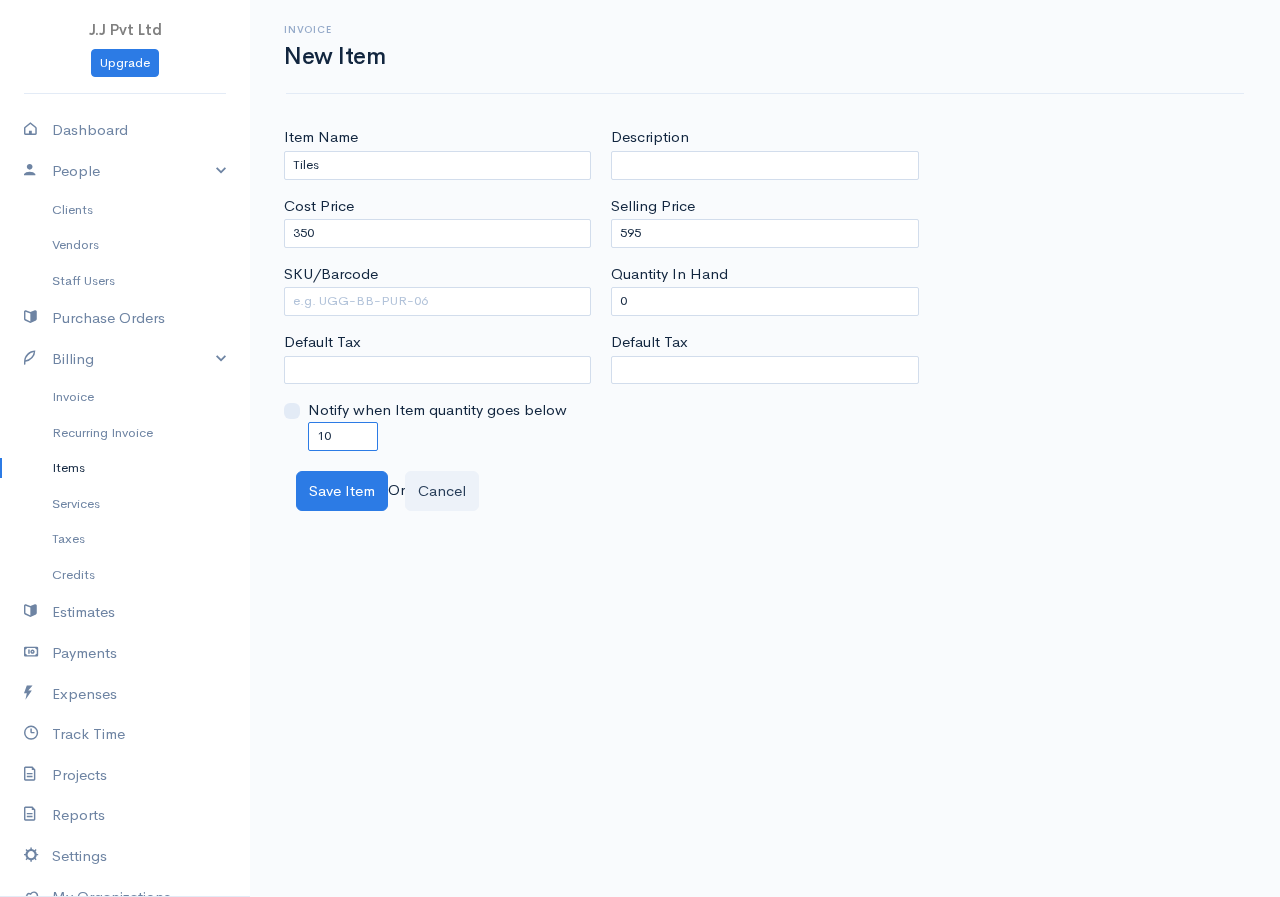 drag, startPoint x: 347, startPoint y: 429, endPoint x: 294, endPoint y: 450, distance: 57.00877 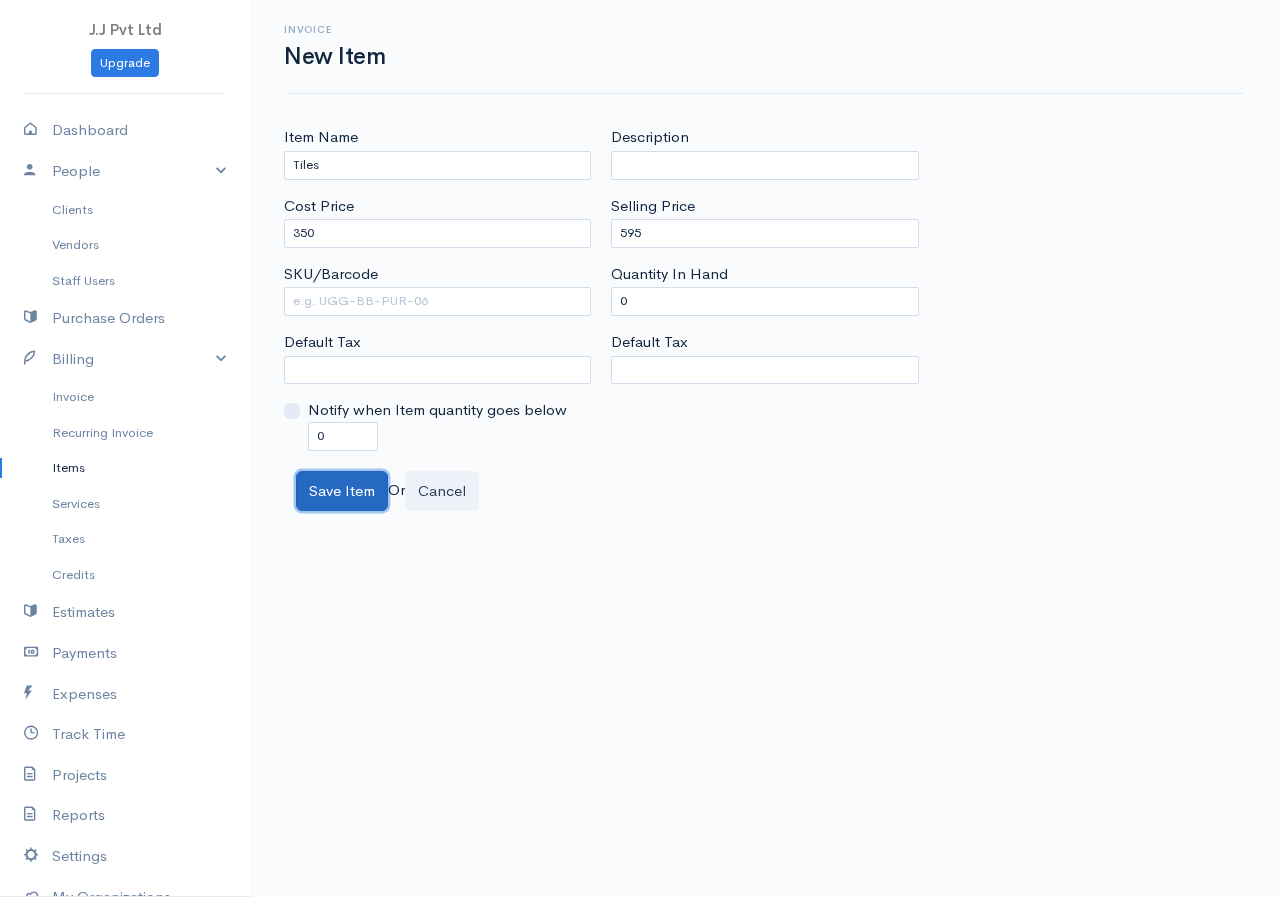 click on "Save Item" at bounding box center [342, 491] 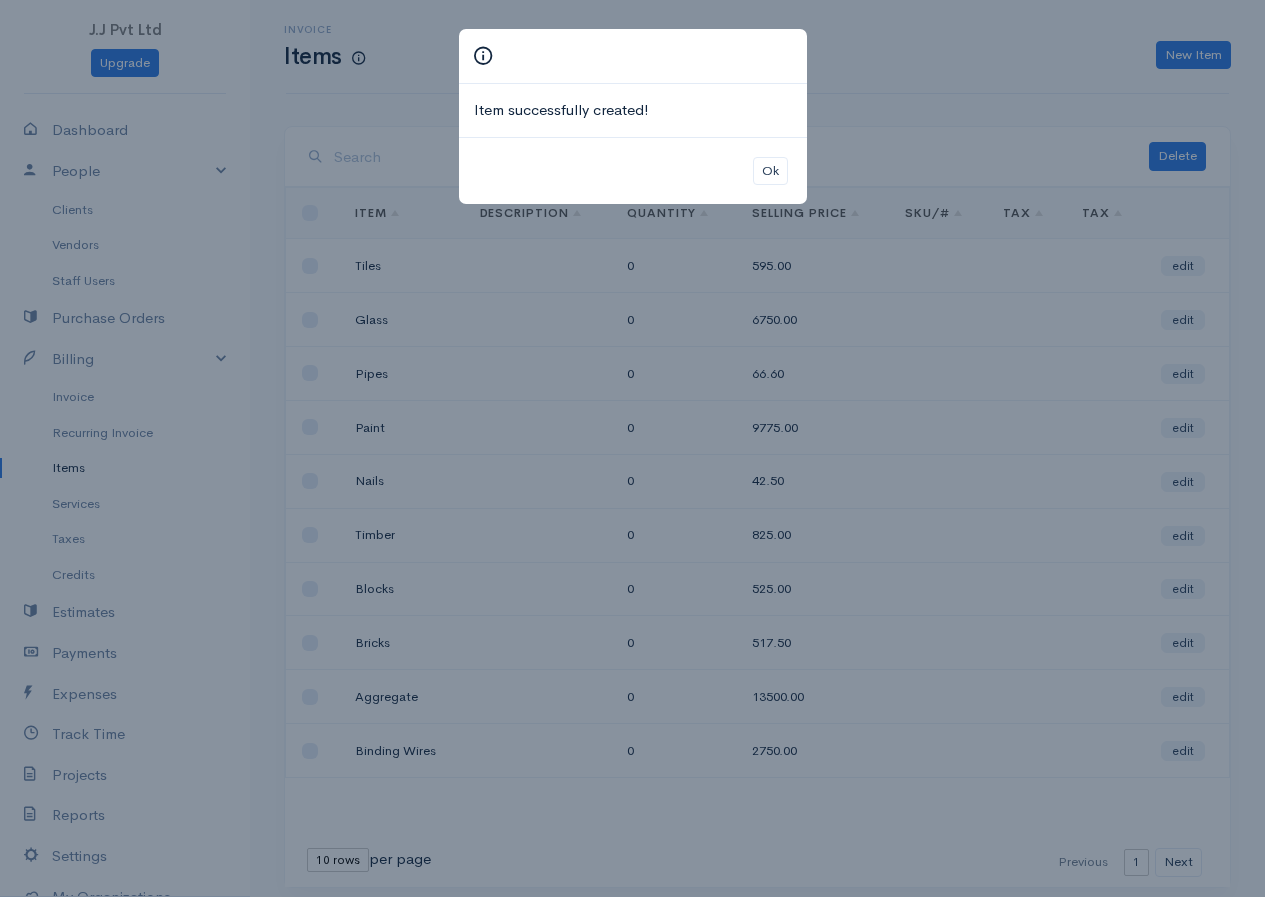 click on "Item successfully created!
Ok" at bounding box center (632, 448) 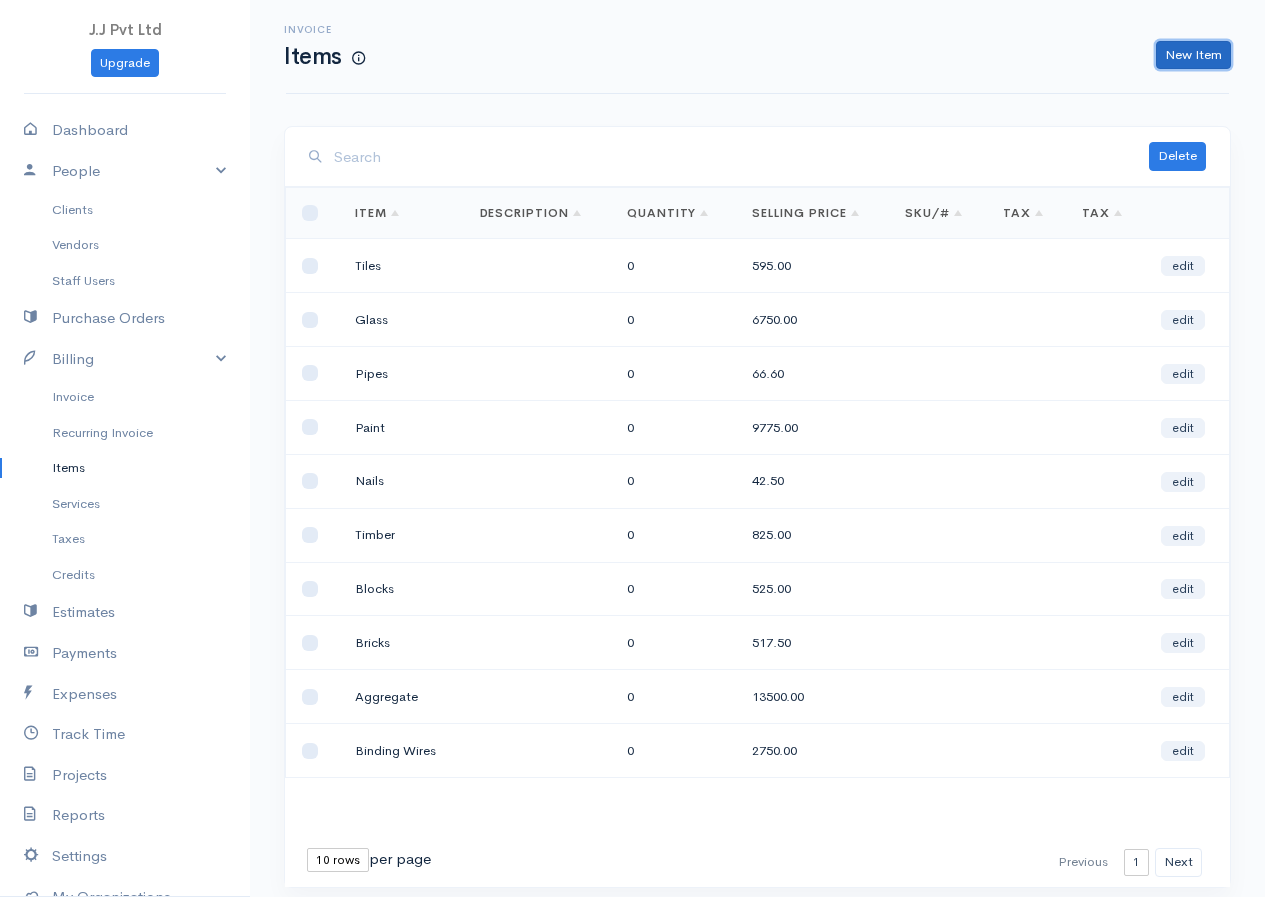 click on "New Item" at bounding box center (1193, 55) 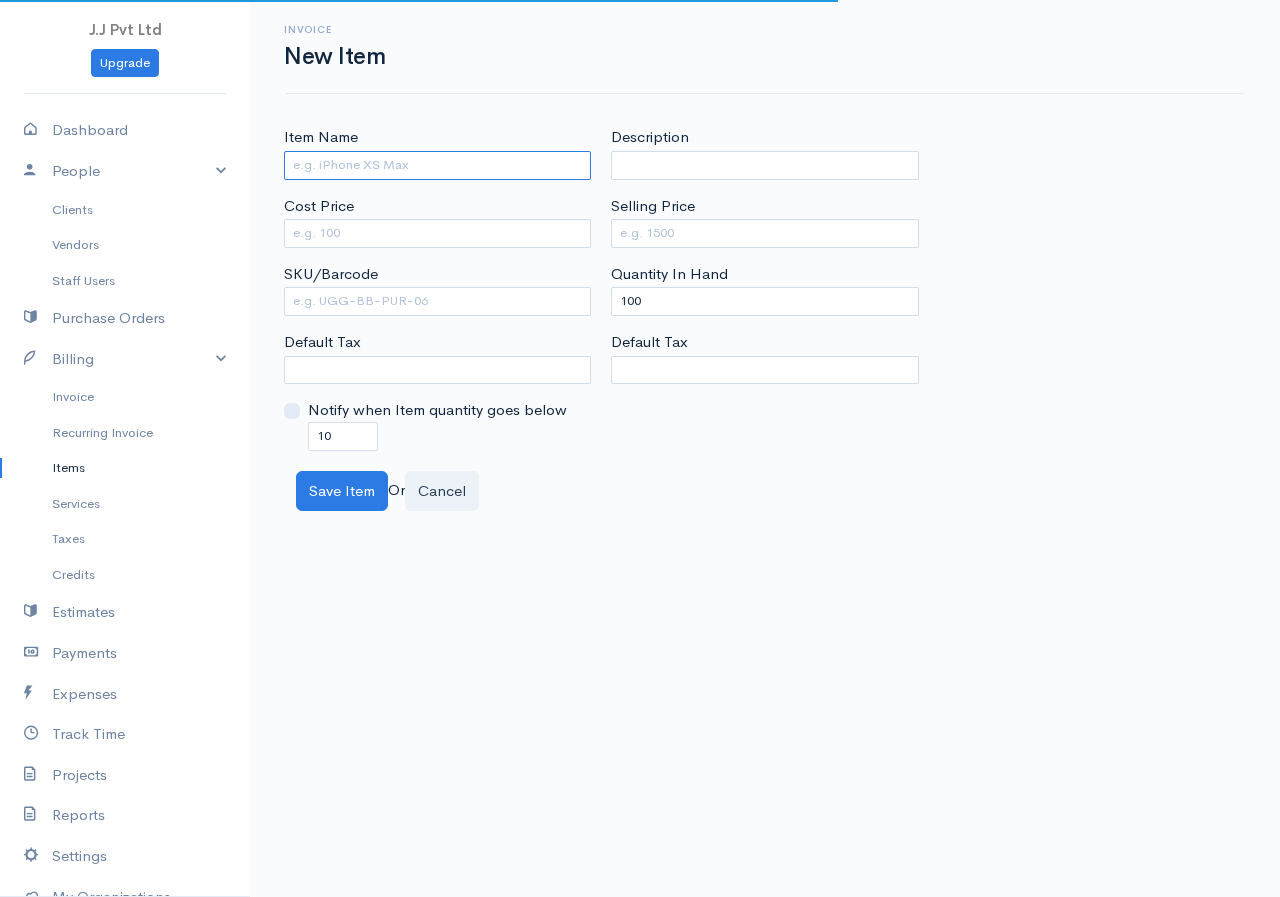 click on "Item Name" at bounding box center (437, 165) 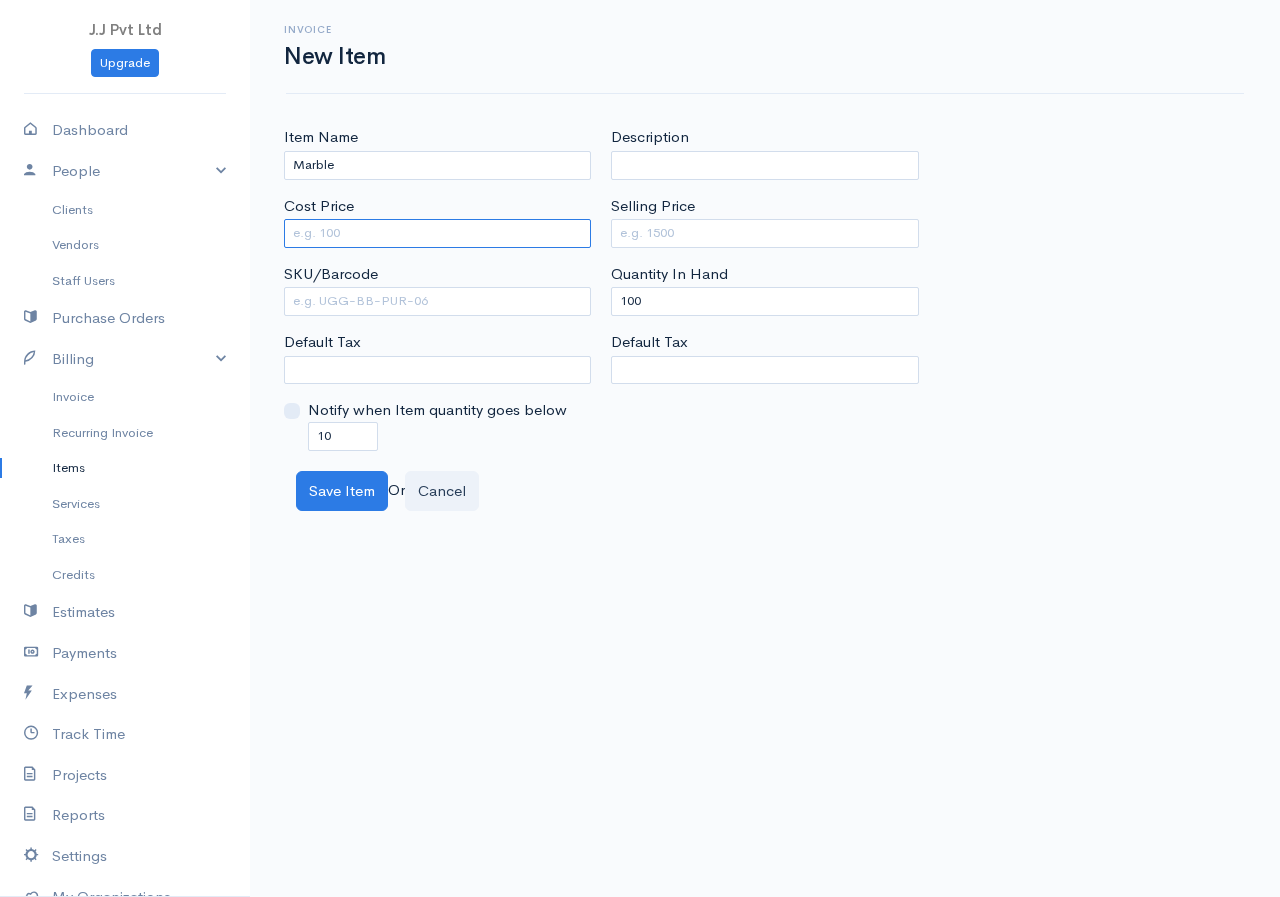 click on "Cost Price" at bounding box center [437, 233] 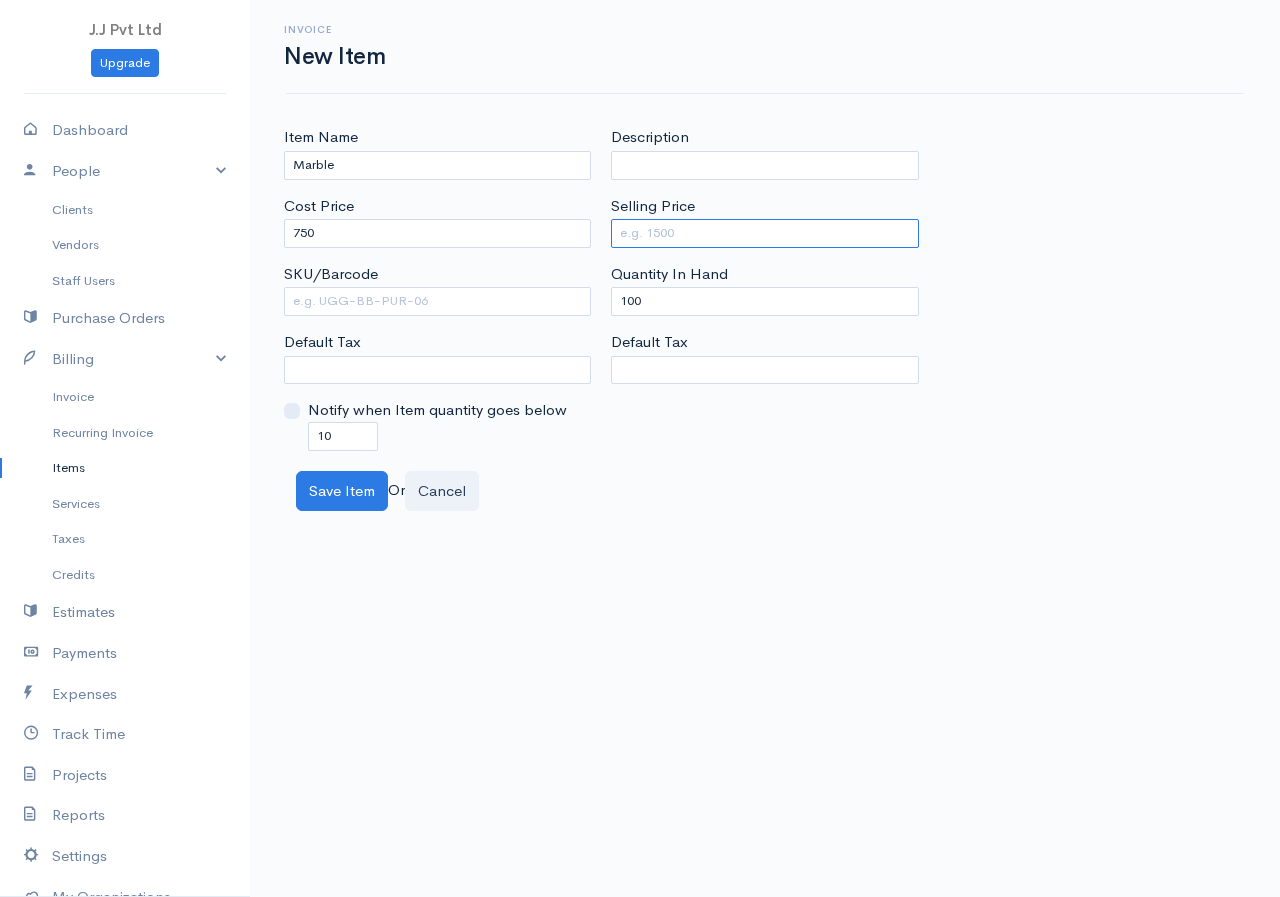 click on "Selling Price" at bounding box center [764, 233] 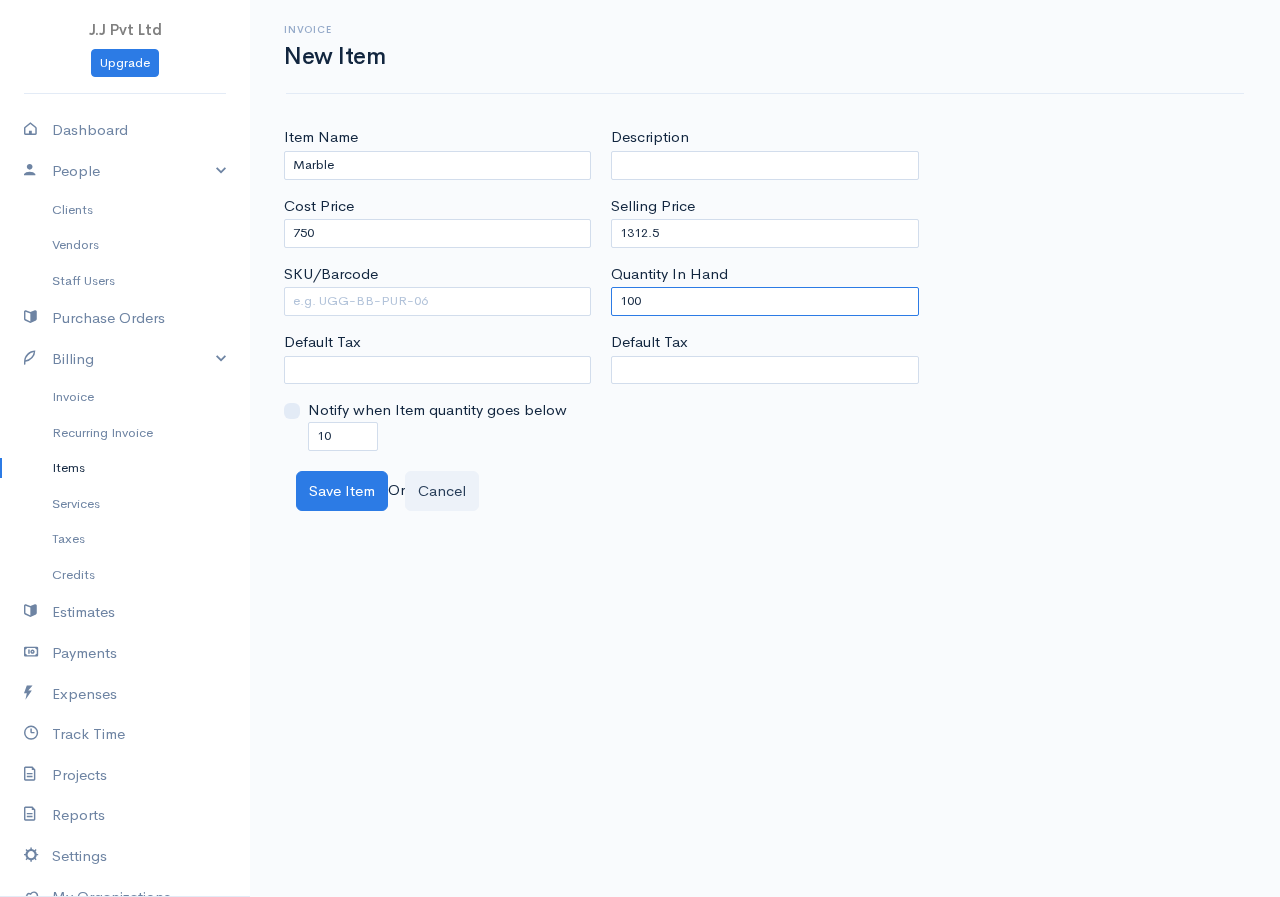 drag, startPoint x: 656, startPoint y: 295, endPoint x: 550, endPoint y: 322, distance: 109.38464 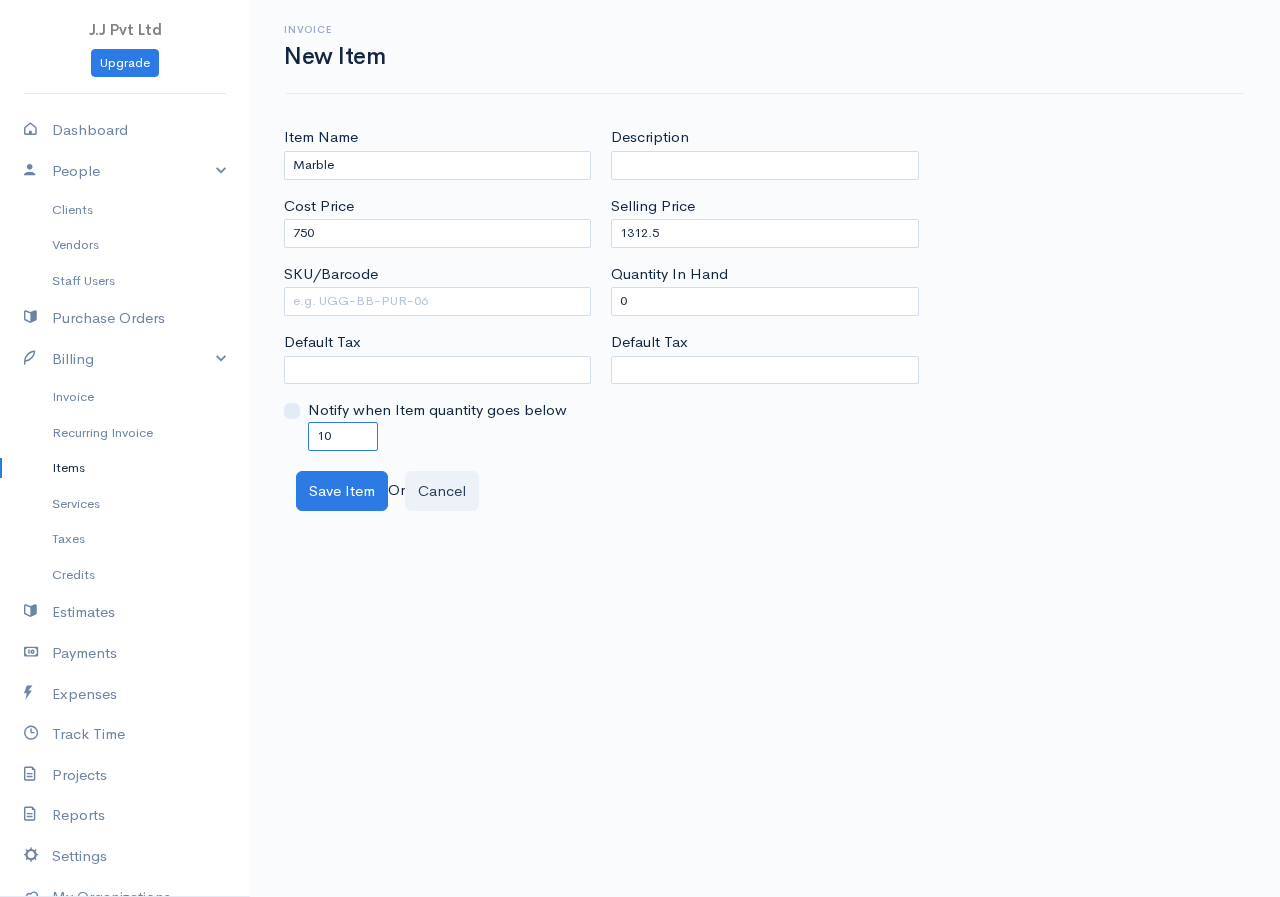 drag, startPoint x: 339, startPoint y: 436, endPoint x: 214, endPoint y: 456, distance: 126.58989 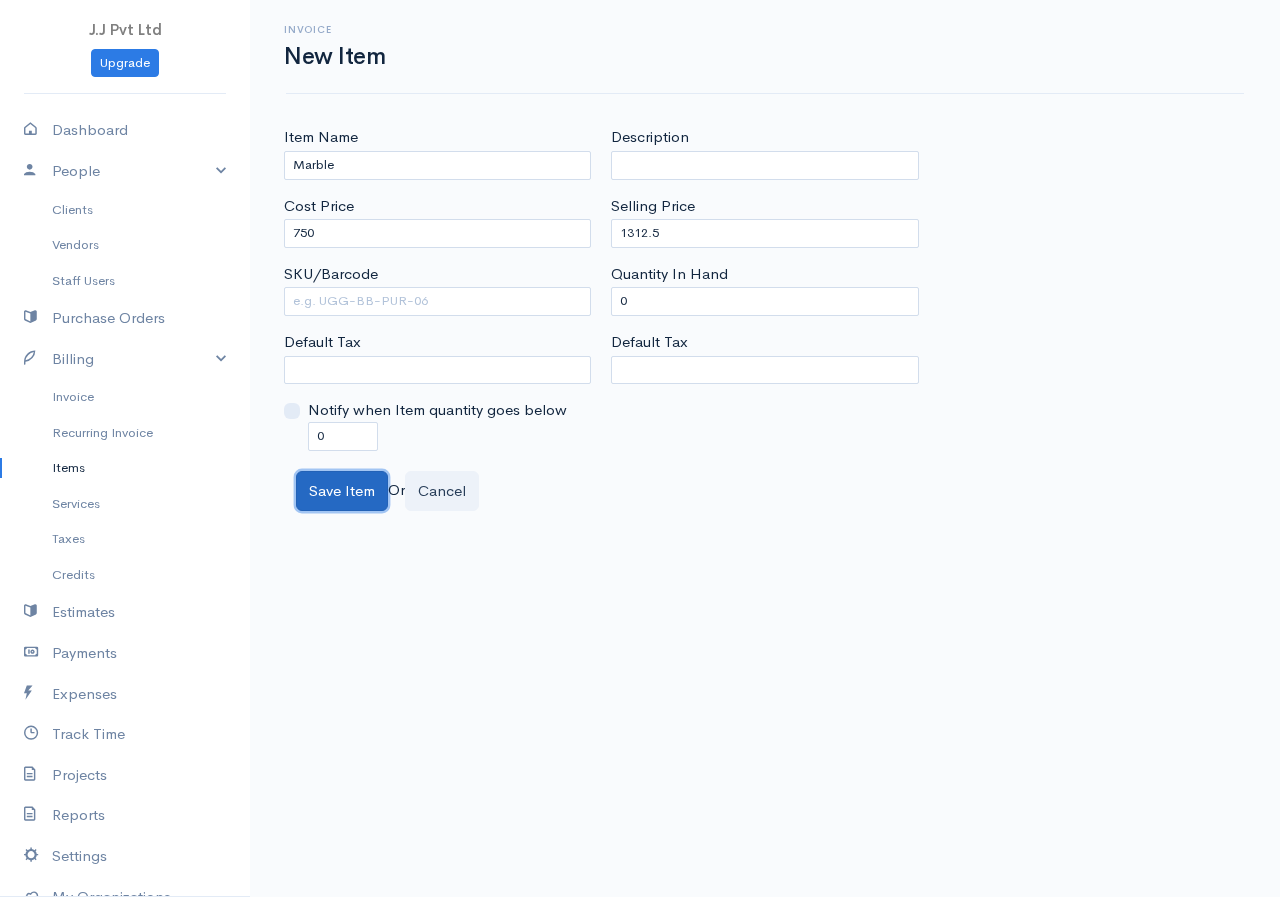 click on "Save Item" at bounding box center (342, 491) 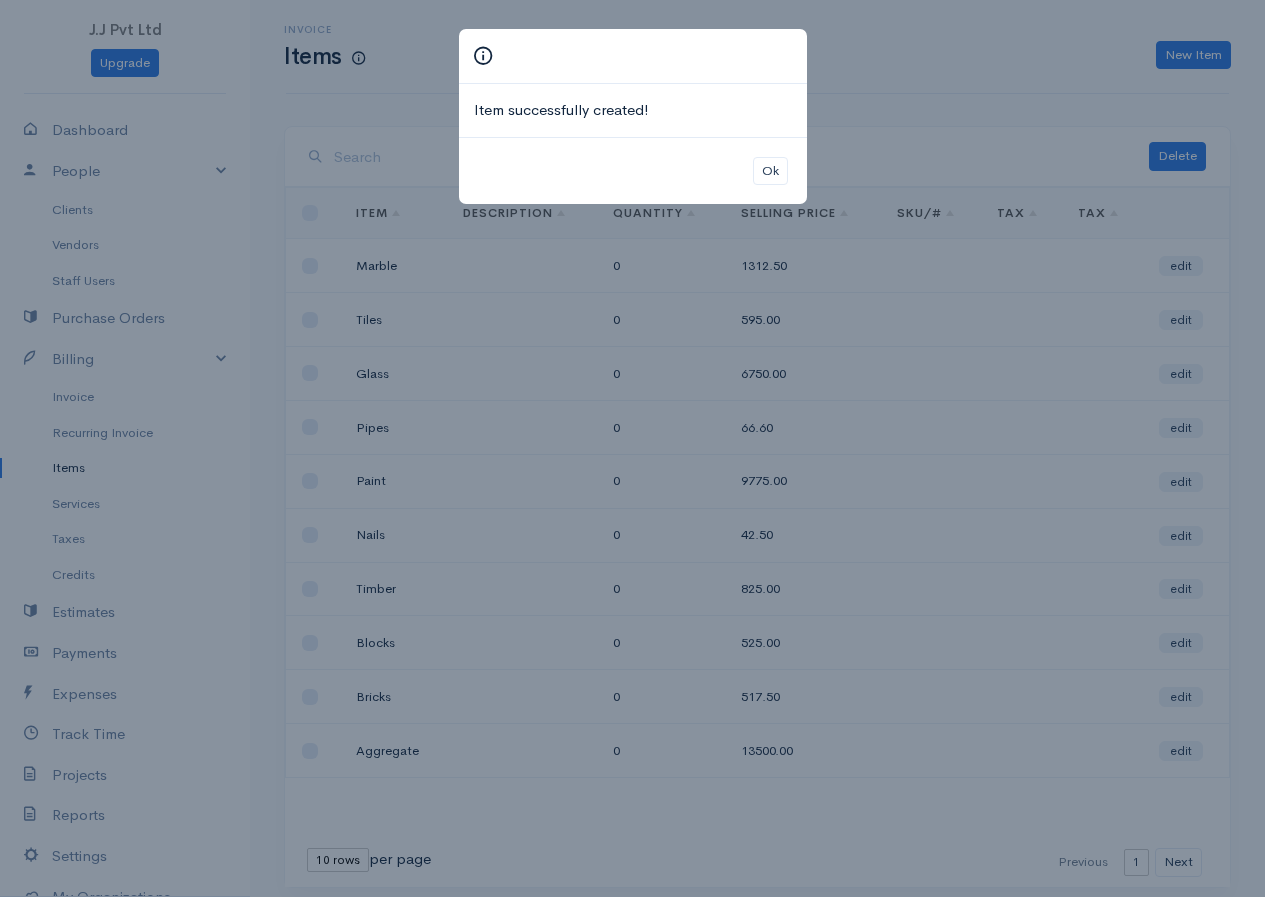 click on "Item successfully created!
Ok" at bounding box center (632, 448) 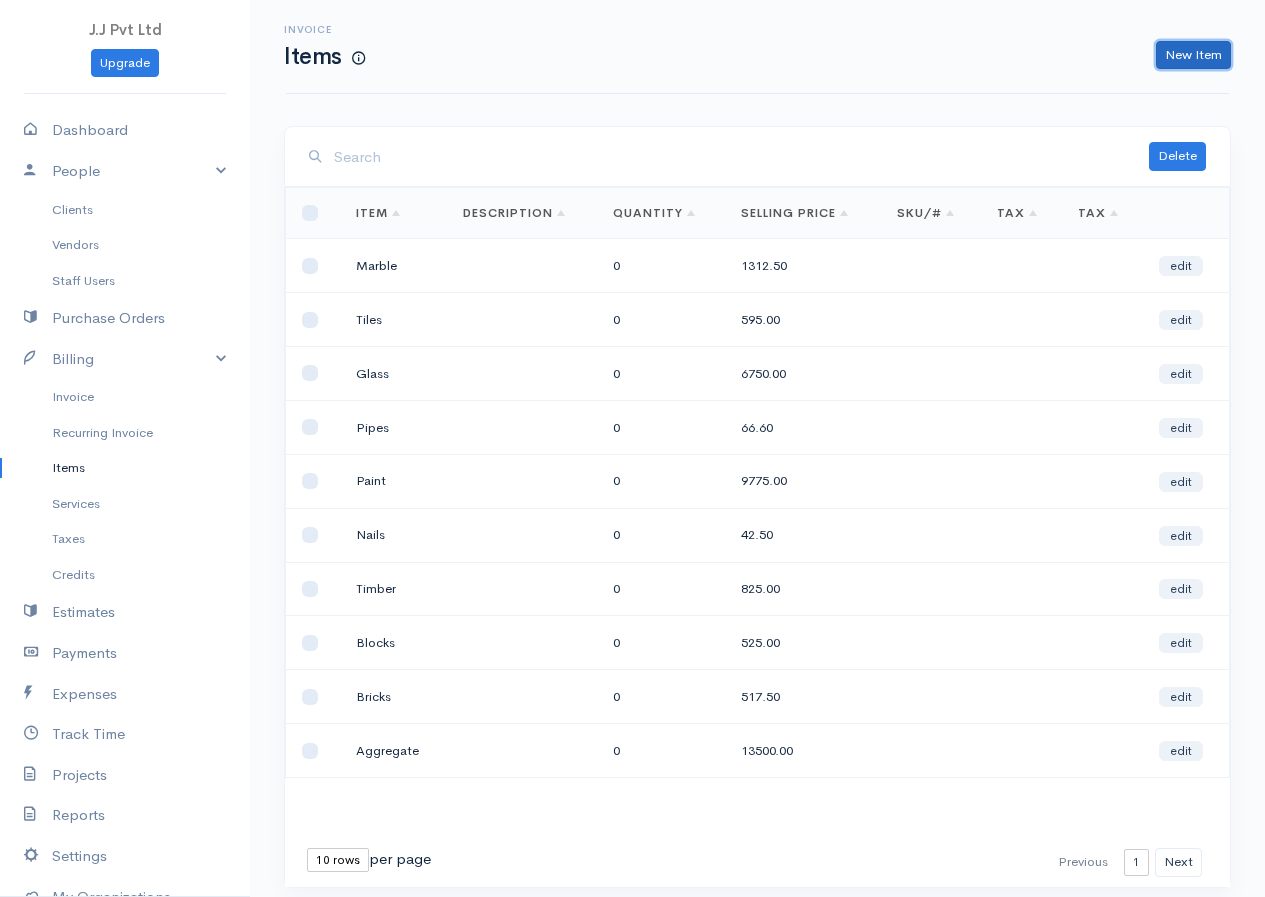 click on "New Item" at bounding box center (1193, 55) 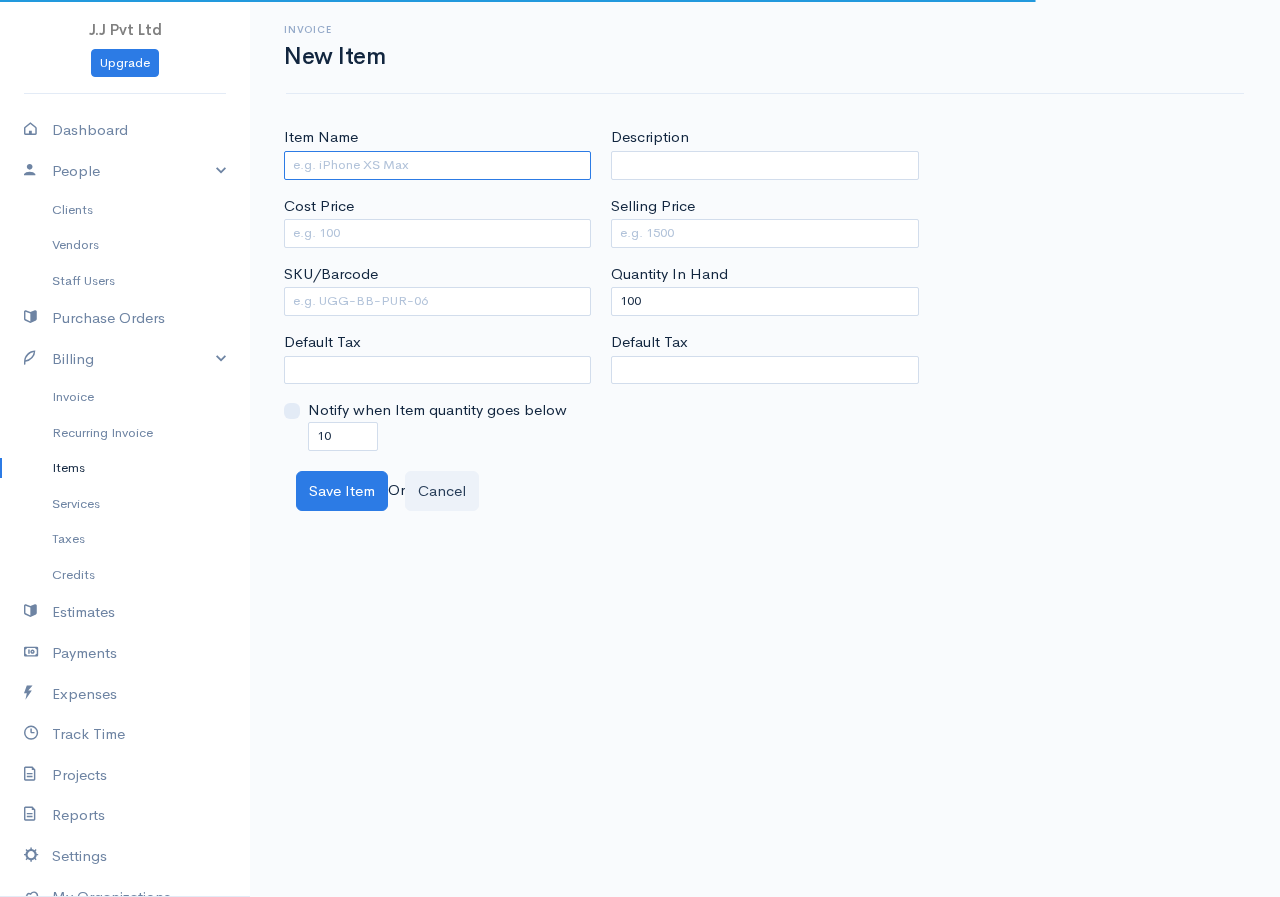 click on "Item Name" at bounding box center [437, 165] 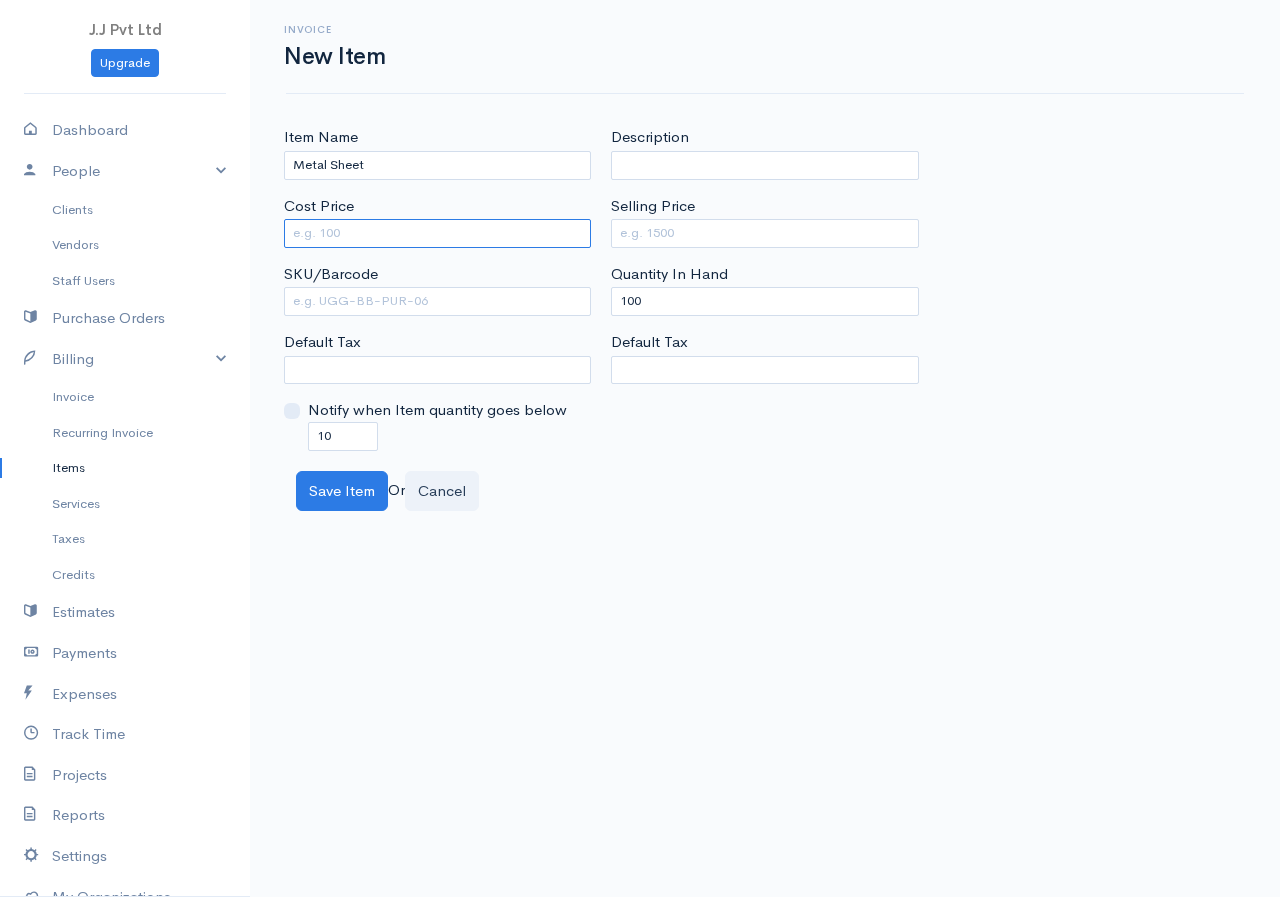 click on "Cost Price" at bounding box center [437, 233] 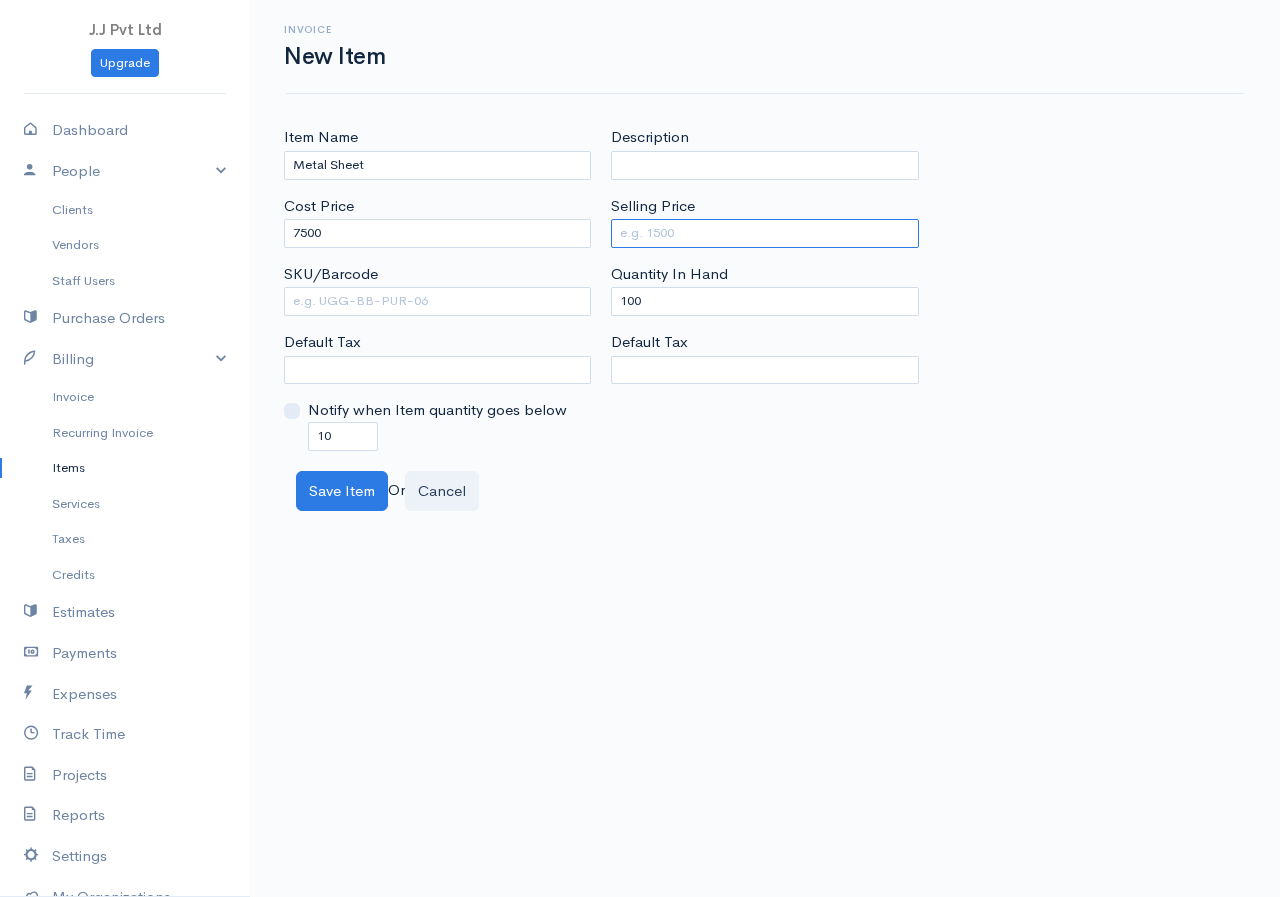 click on "Selling Price" at bounding box center [764, 233] 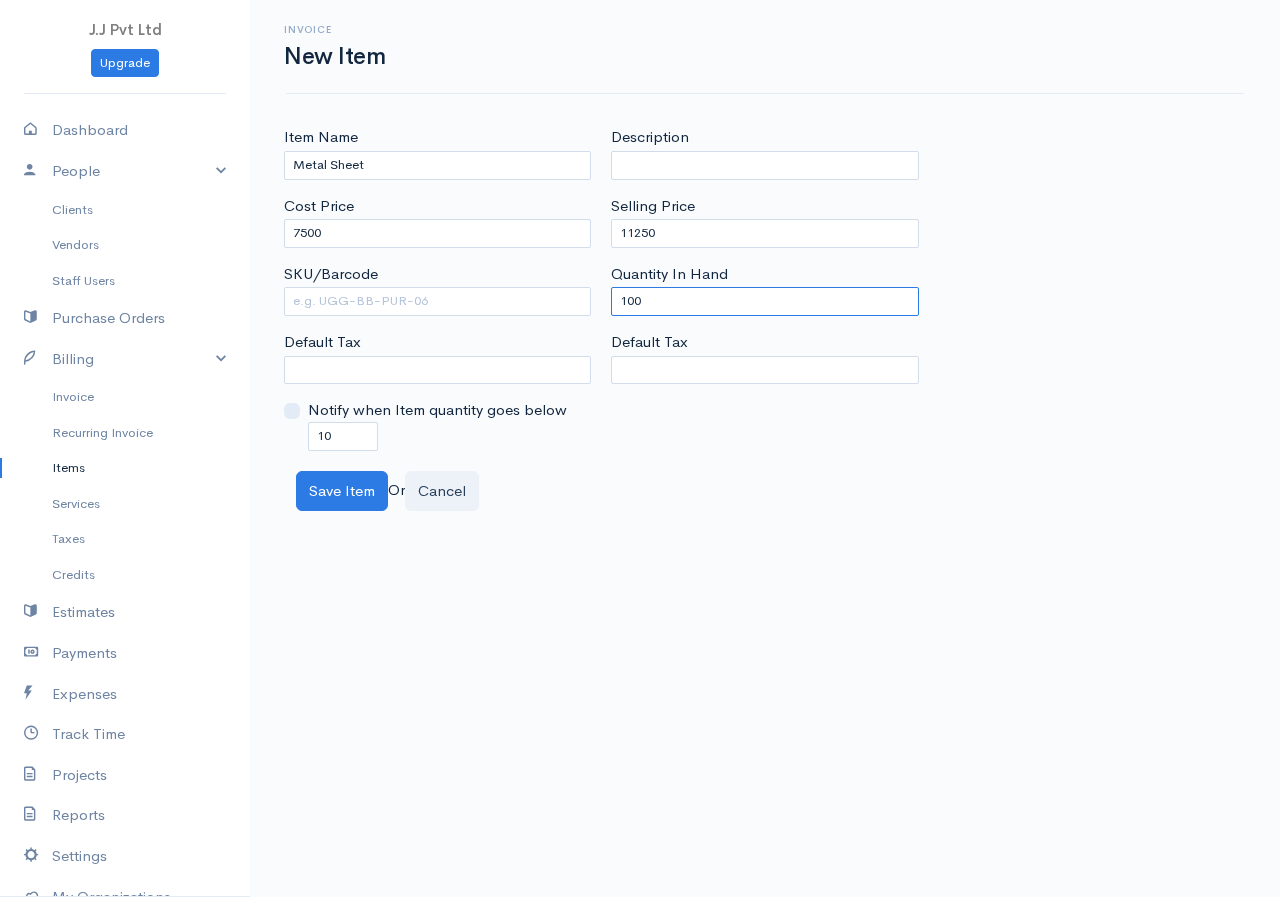 drag, startPoint x: 647, startPoint y: 293, endPoint x: 570, endPoint y: 325, distance: 83.38465 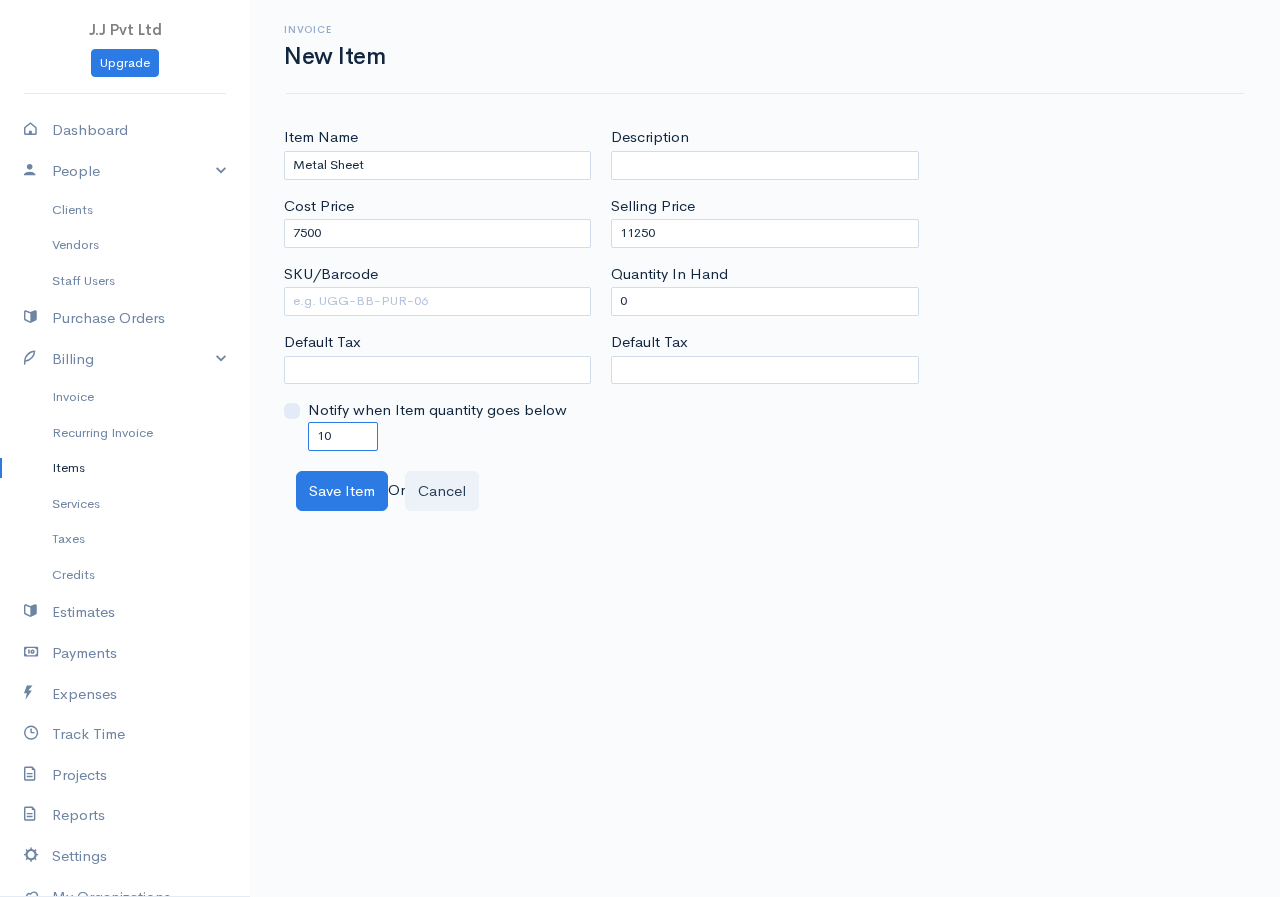 drag, startPoint x: 336, startPoint y: 438, endPoint x: 204, endPoint y: 457, distance: 133.36041 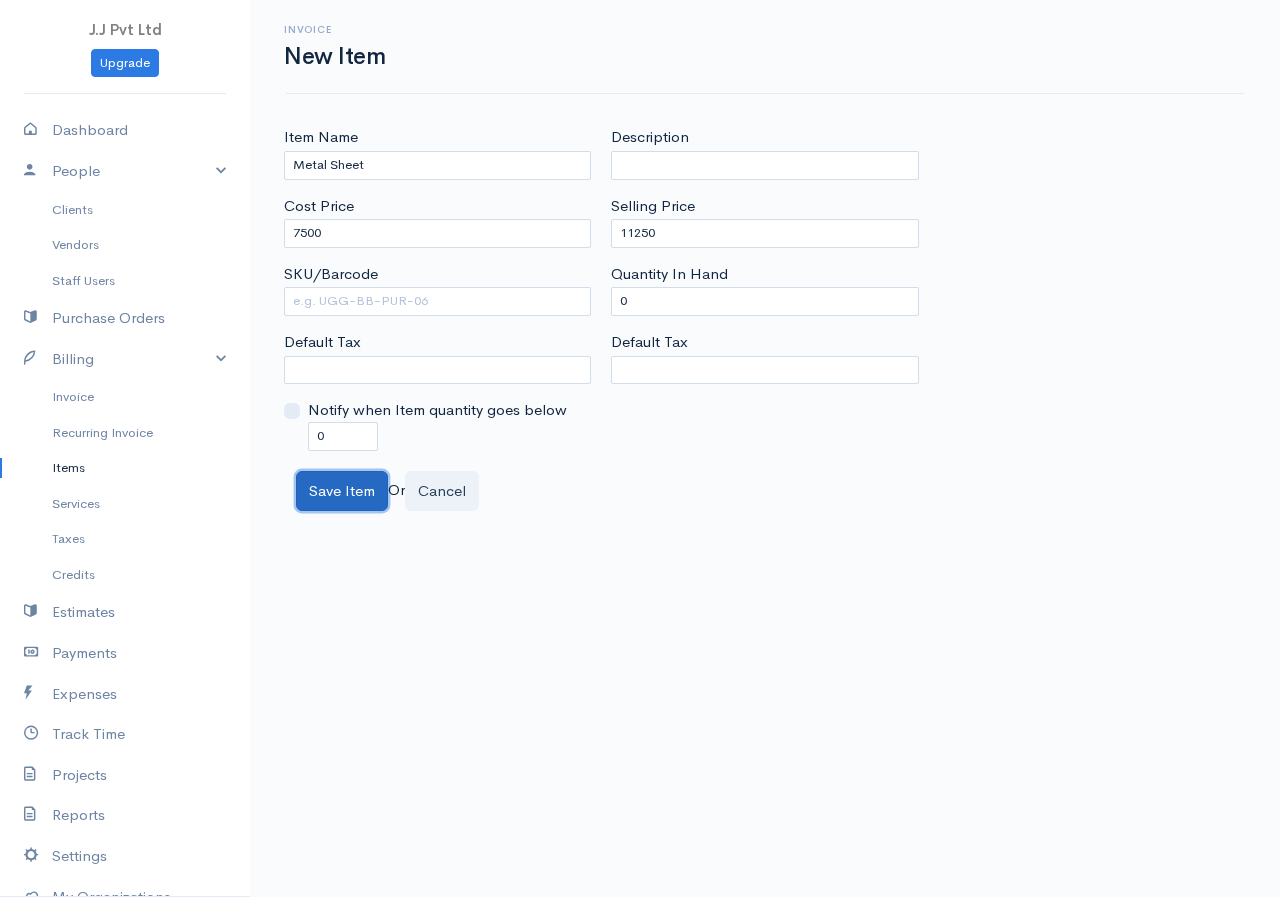 click on "Save Item" at bounding box center [342, 491] 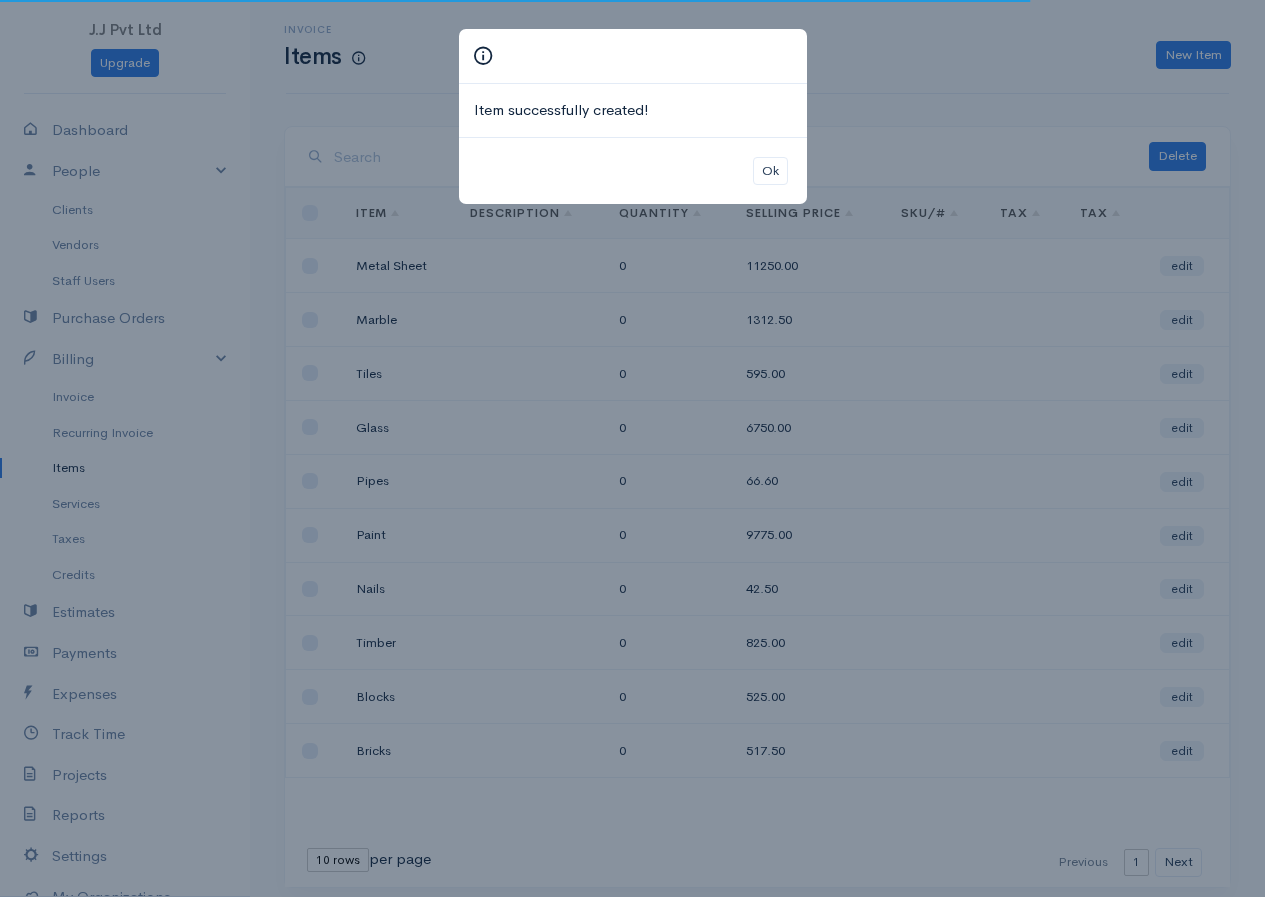 click on "Item successfully created!
Ok" at bounding box center (632, 448) 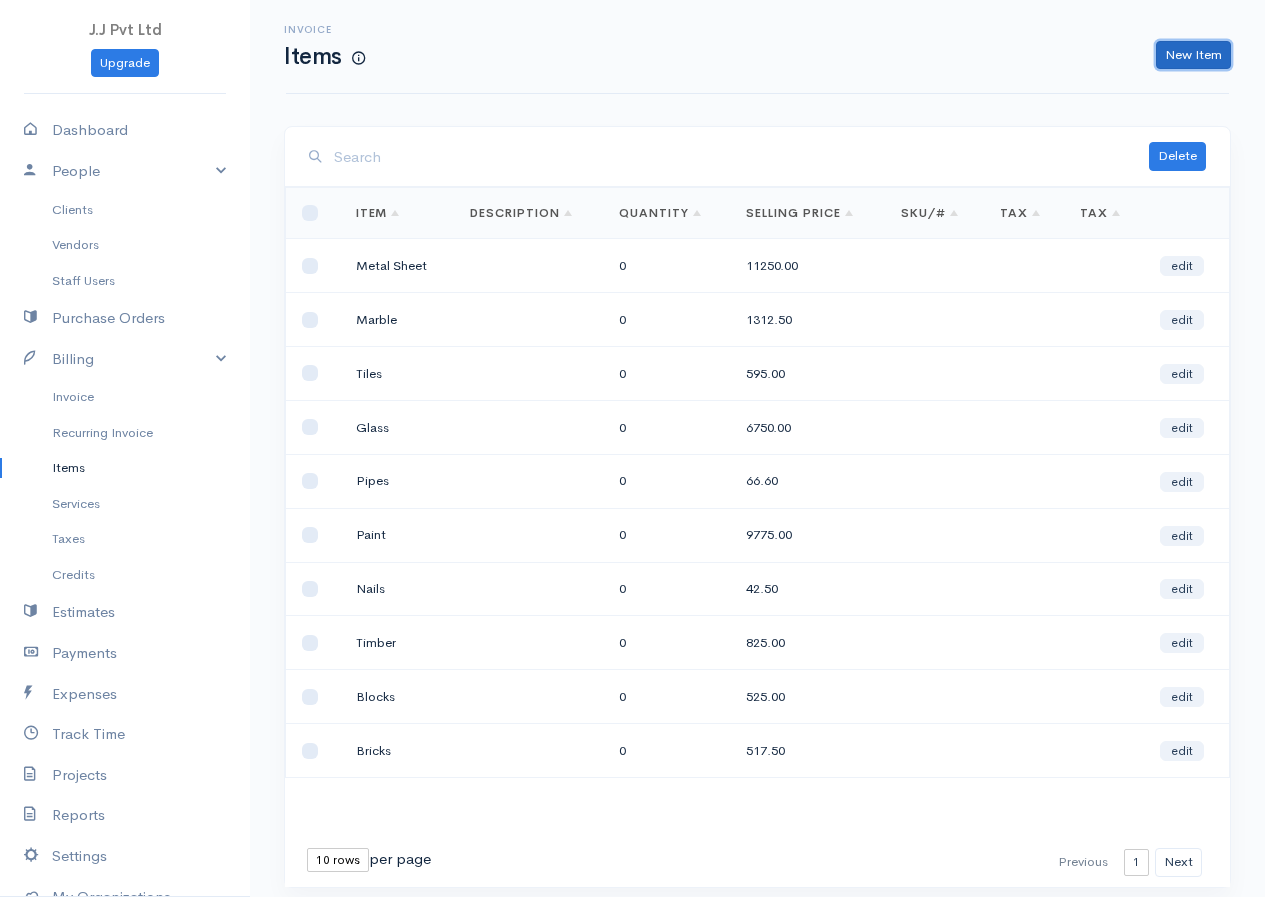 click on "New Item" at bounding box center [1193, 55] 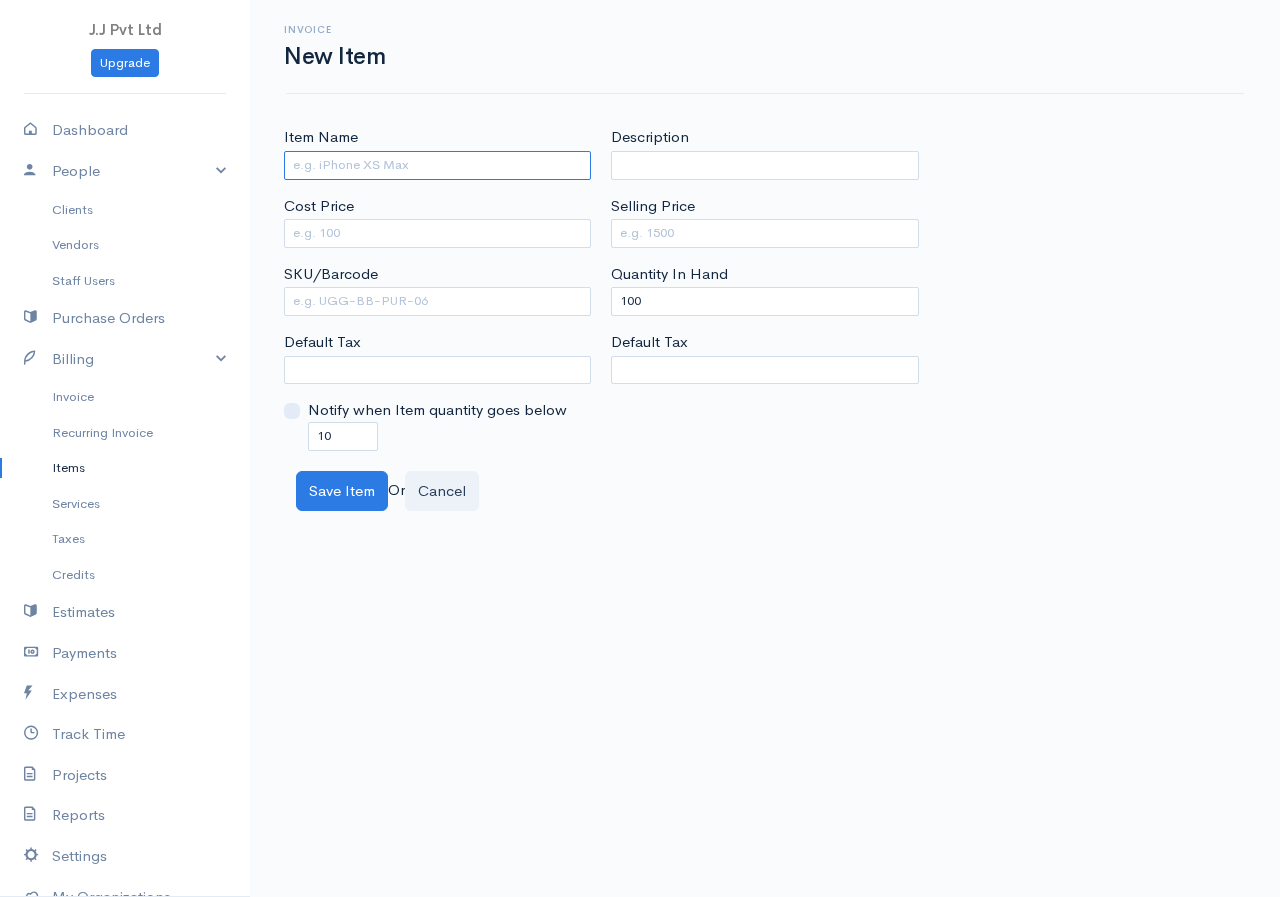 click on "Item Name" at bounding box center (437, 165) 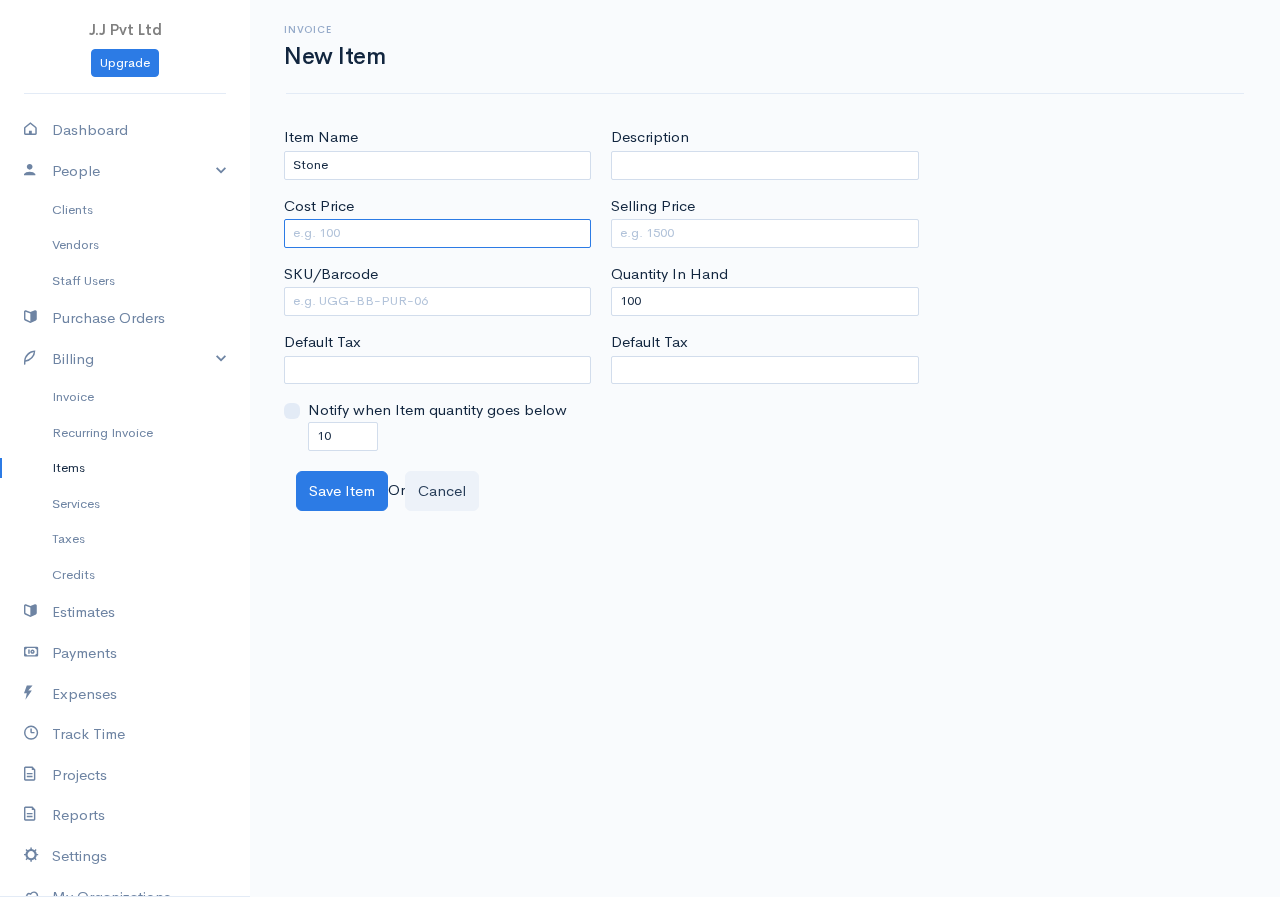 click on "Cost Price" at bounding box center (437, 233) 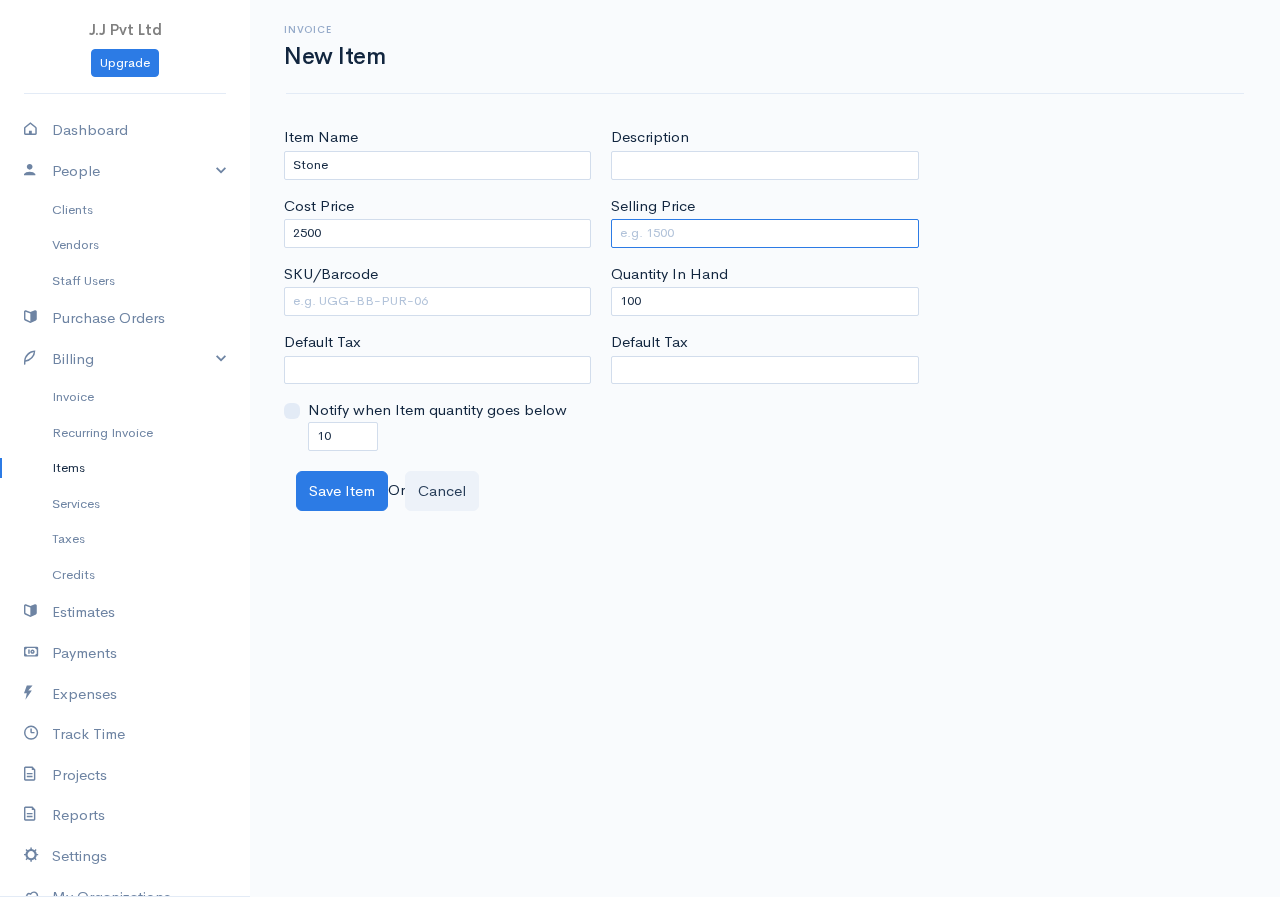 click on "Selling Price" at bounding box center (764, 233) 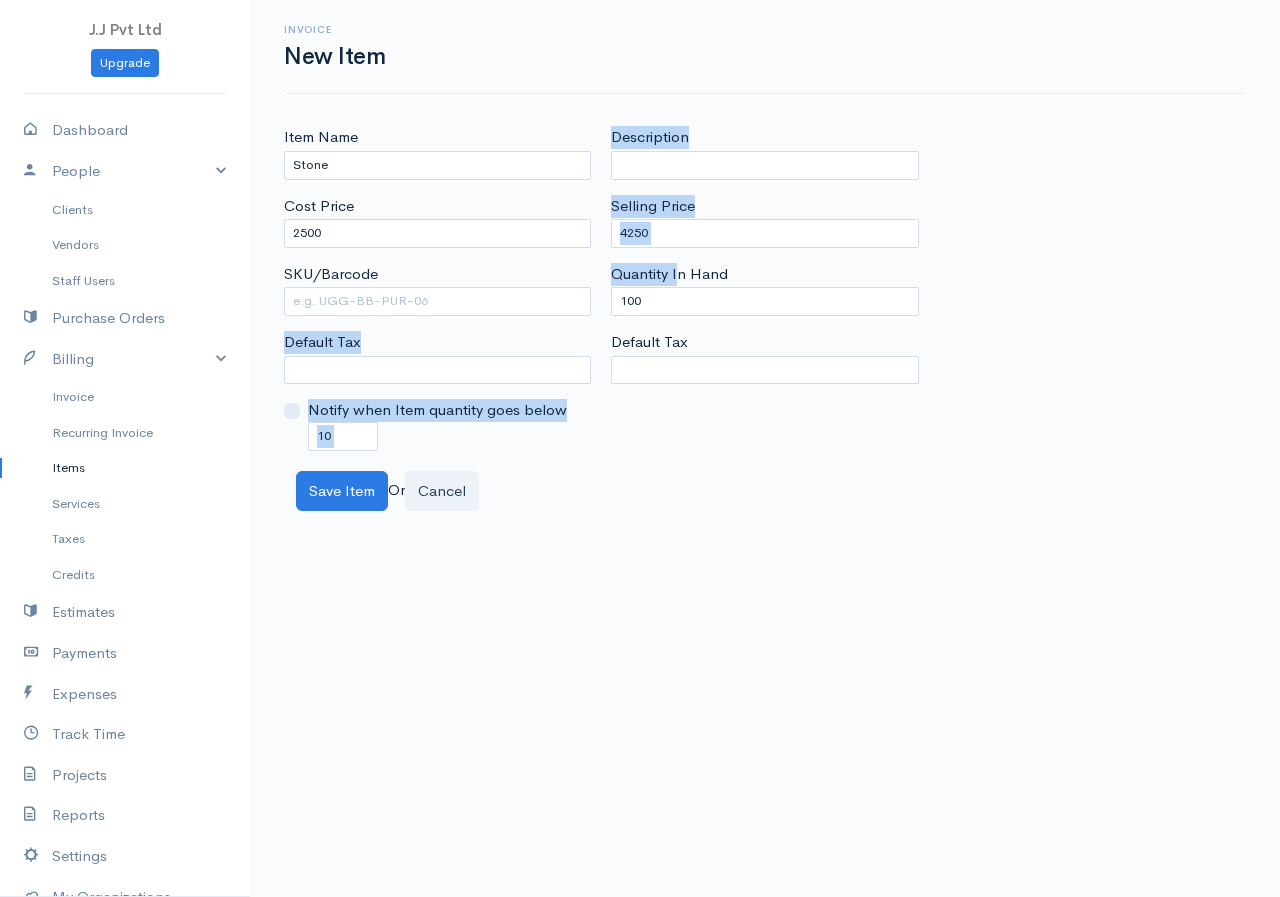 drag, startPoint x: 677, startPoint y: 285, endPoint x: 348, endPoint y: 375, distance: 341.08795 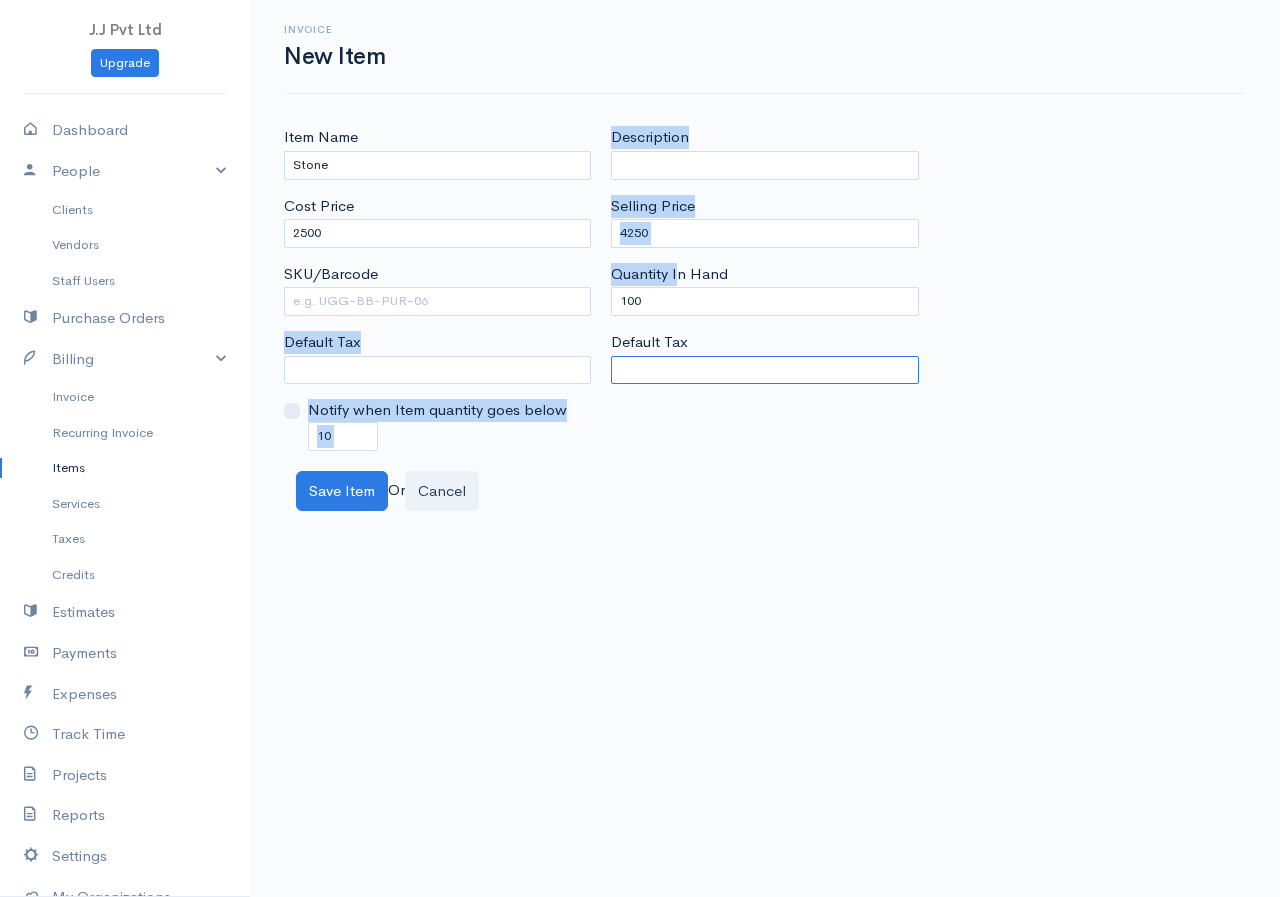 drag, startPoint x: 670, startPoint y: 370, endPoint x: 672, endPoint y: 328, distance: 42.047592 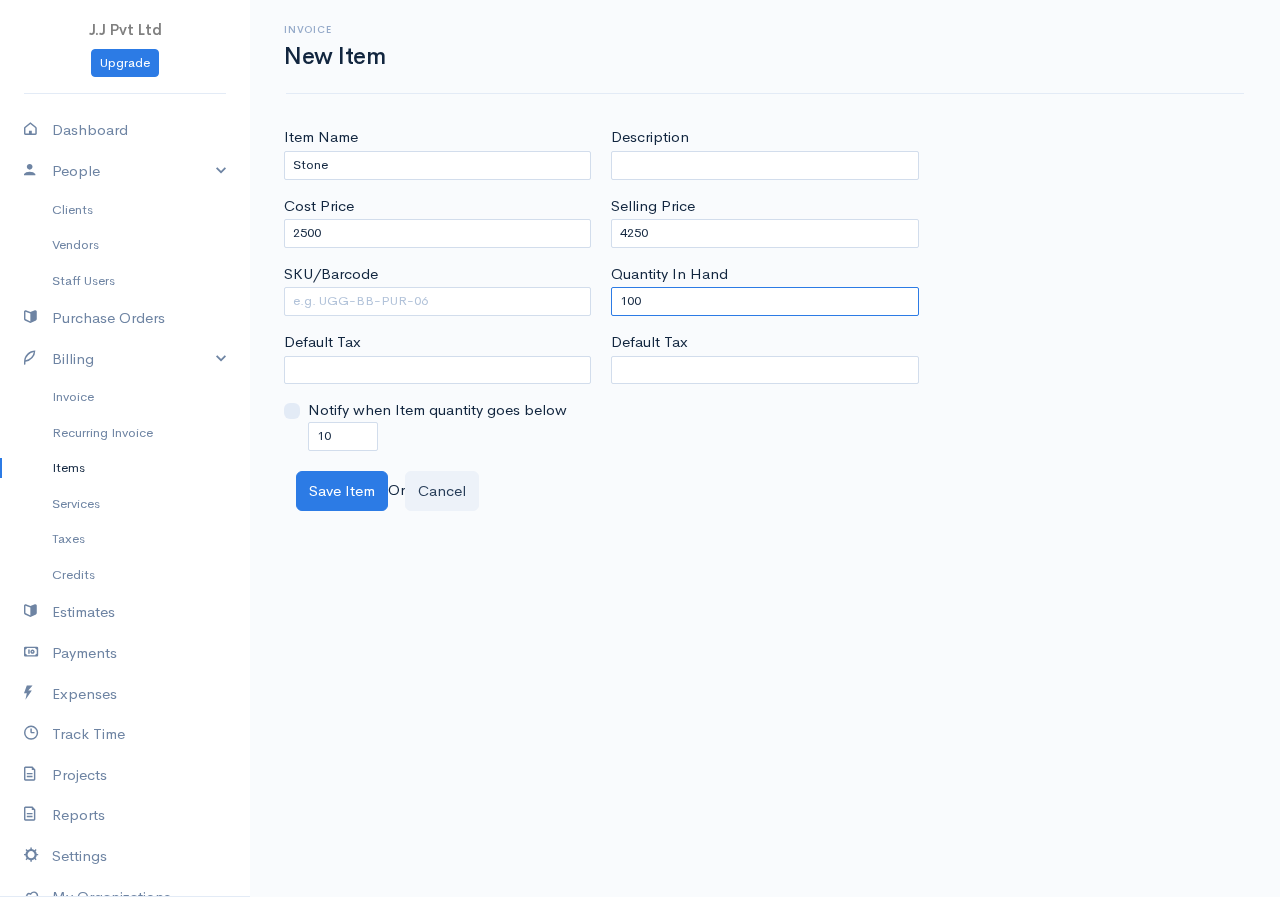 click on "100" at bounding box center (764, 301) 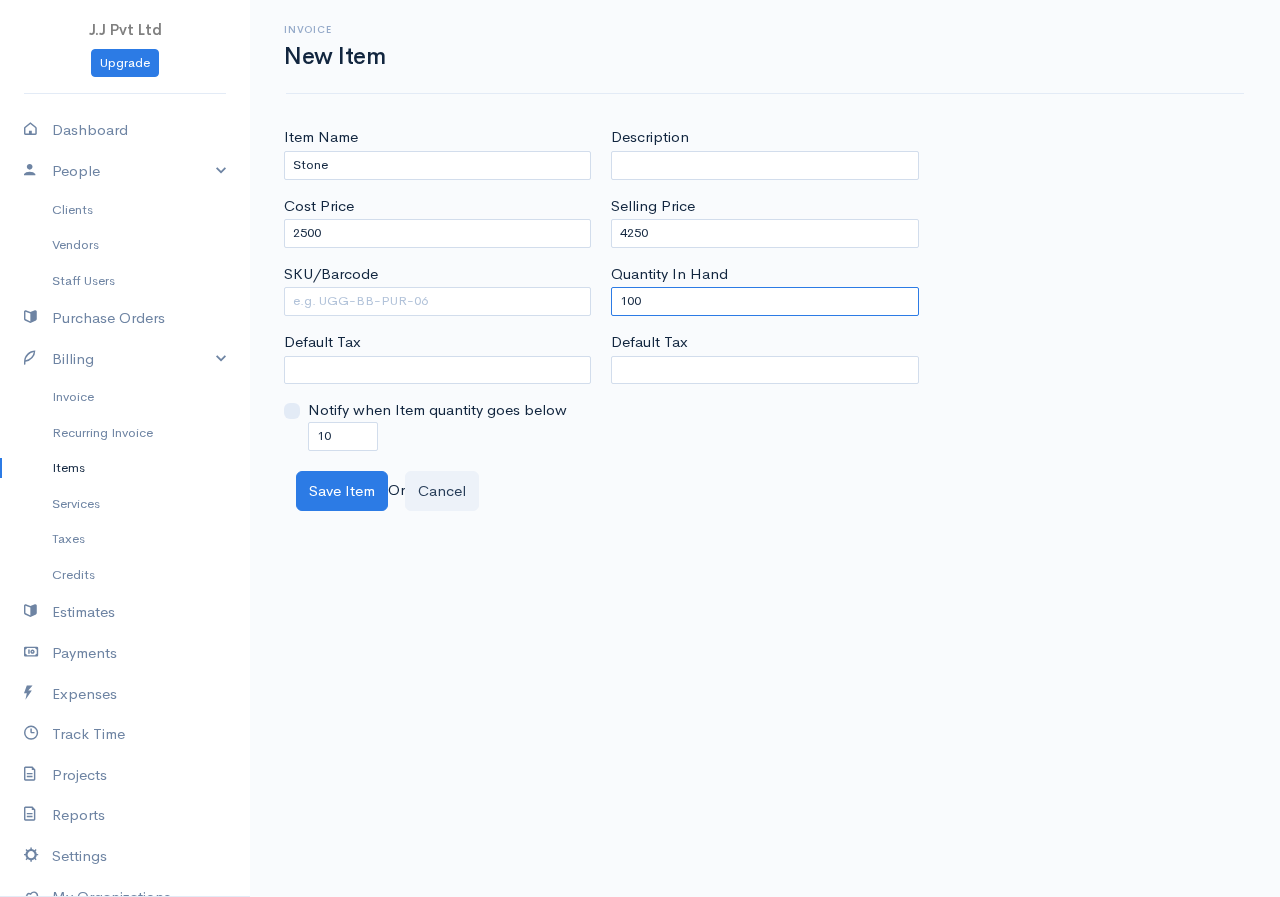 drag, startPoint x: 654, startPoint y: 295, endPoint x: 573, endPoint y: 329, distance: 87.84646 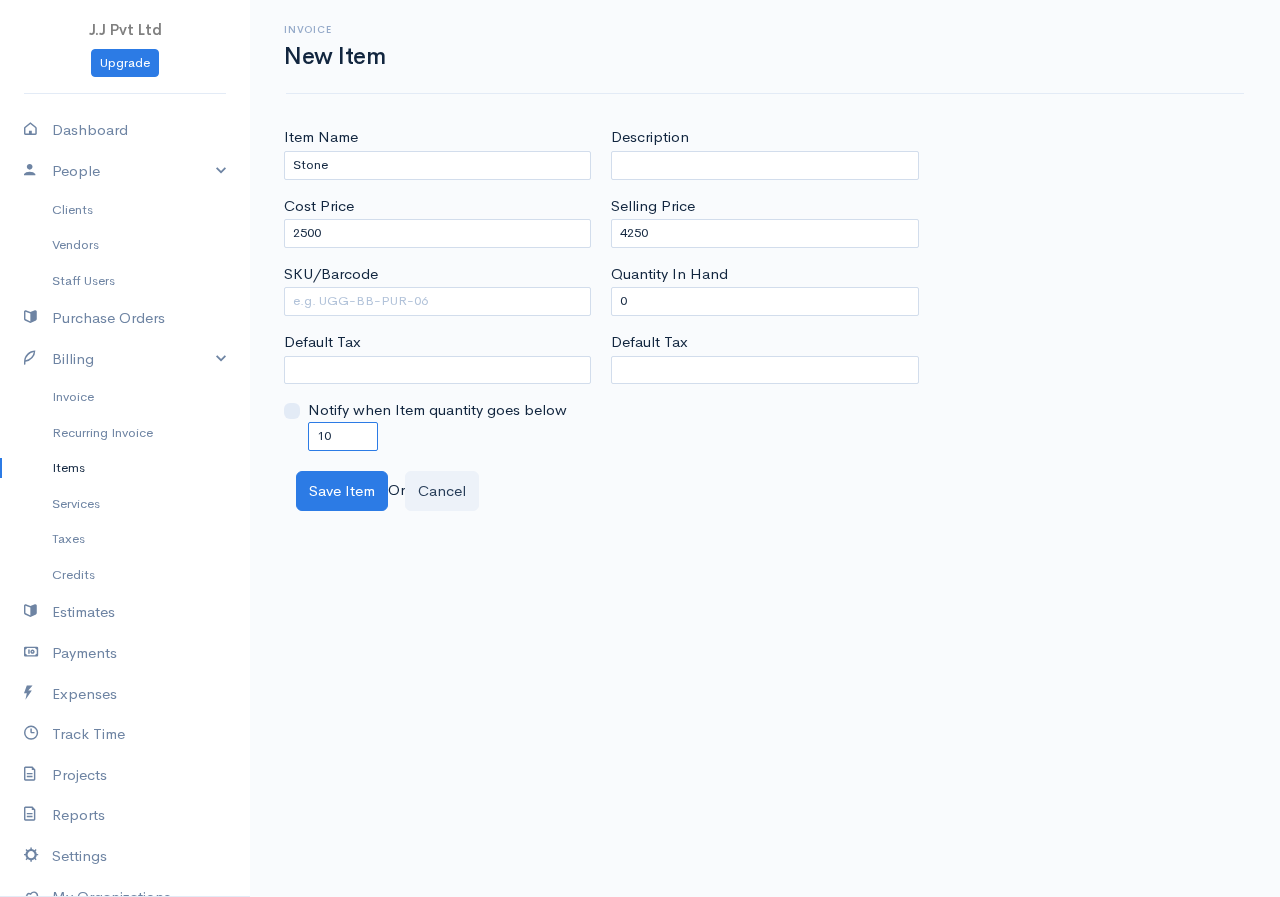 drag, startPoint x: 330, startPoint y: 434, endPoint x: 274, endPoint y: 442, distance: 56.568542 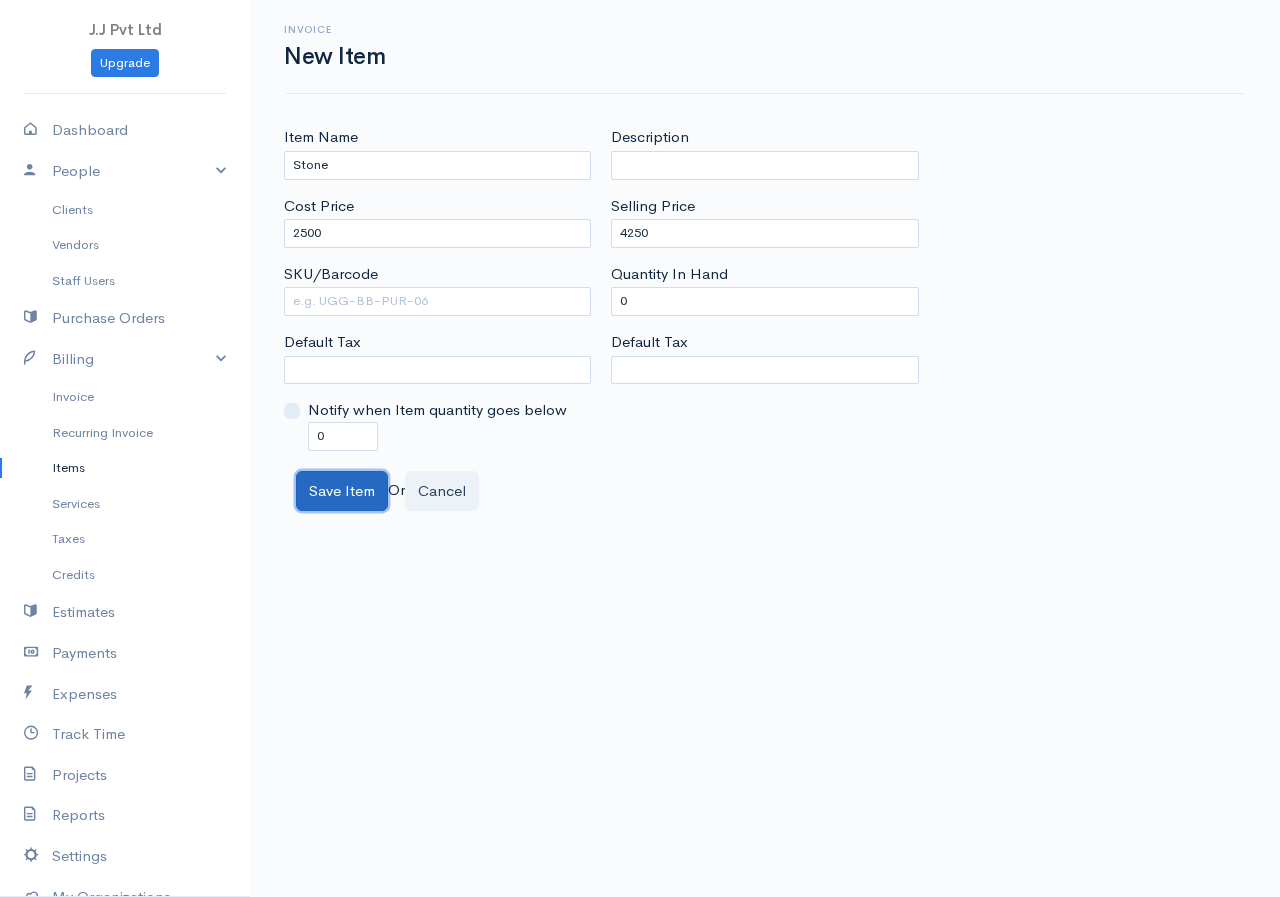 click on "Save Item" at bounding box center (342, 491) 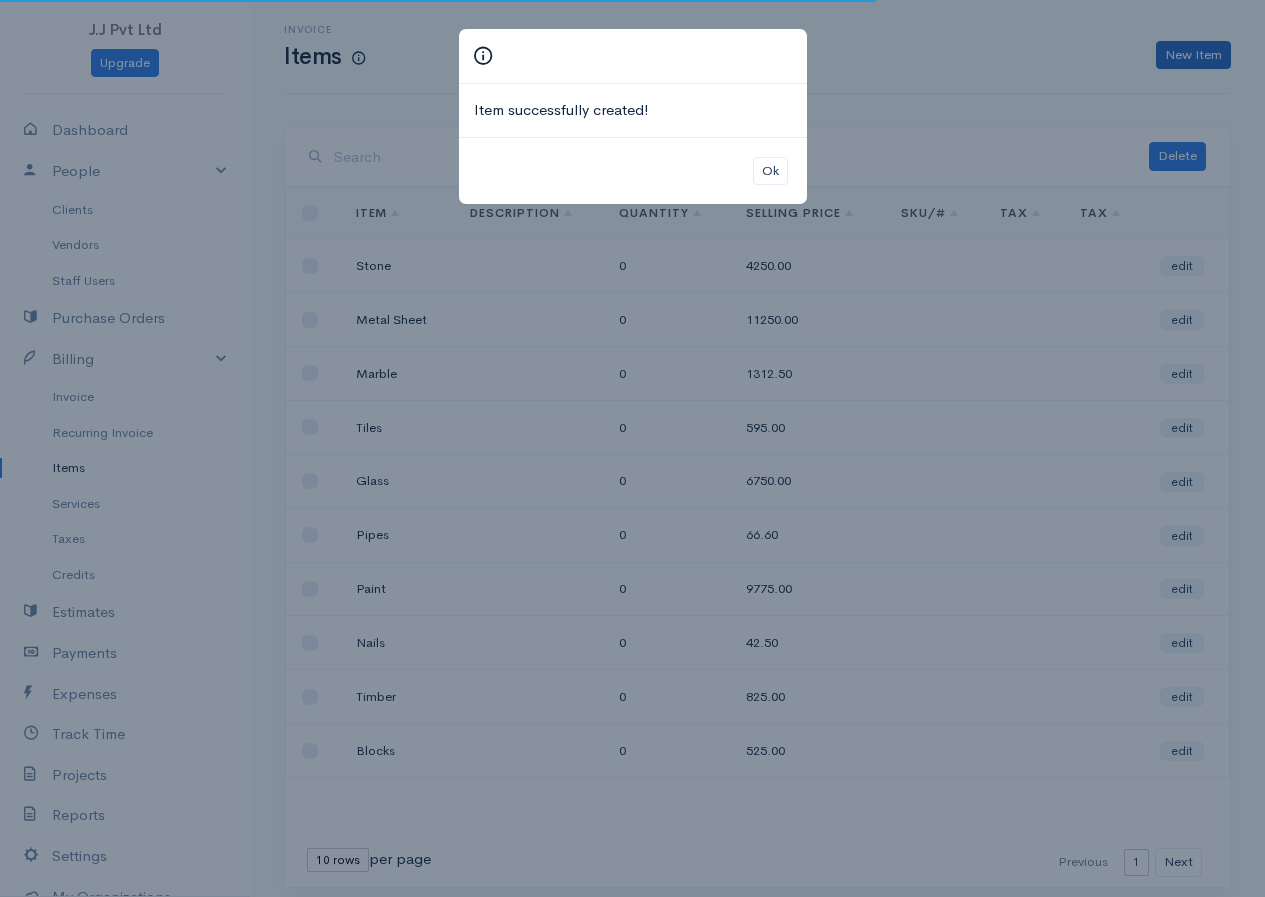 click on "Item successfully created!
Ok" at bounding box center (632, 448) 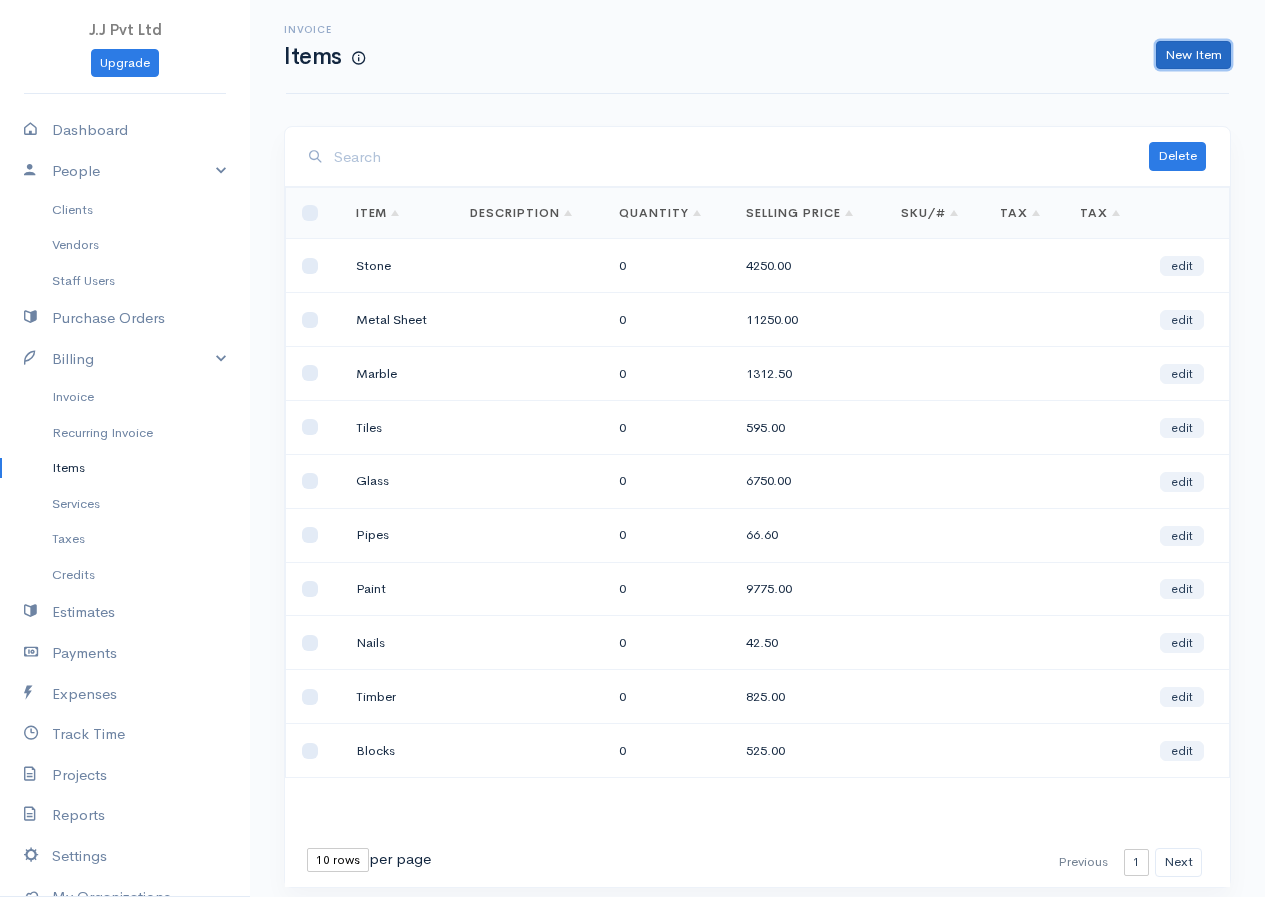 click on "New Item" at bounding box center (1193, 55) 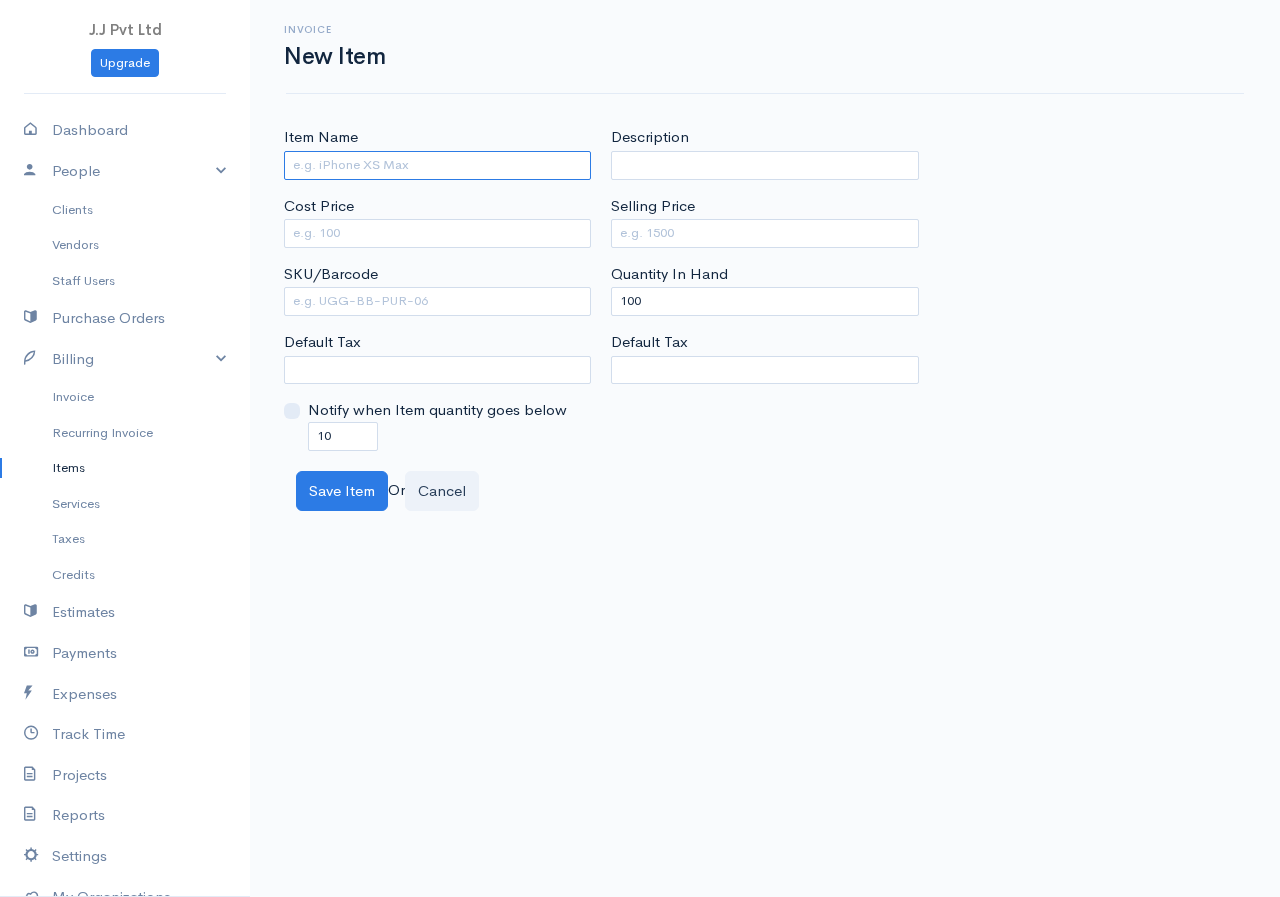 click on "Item Name" at bounding box center (437, 165) 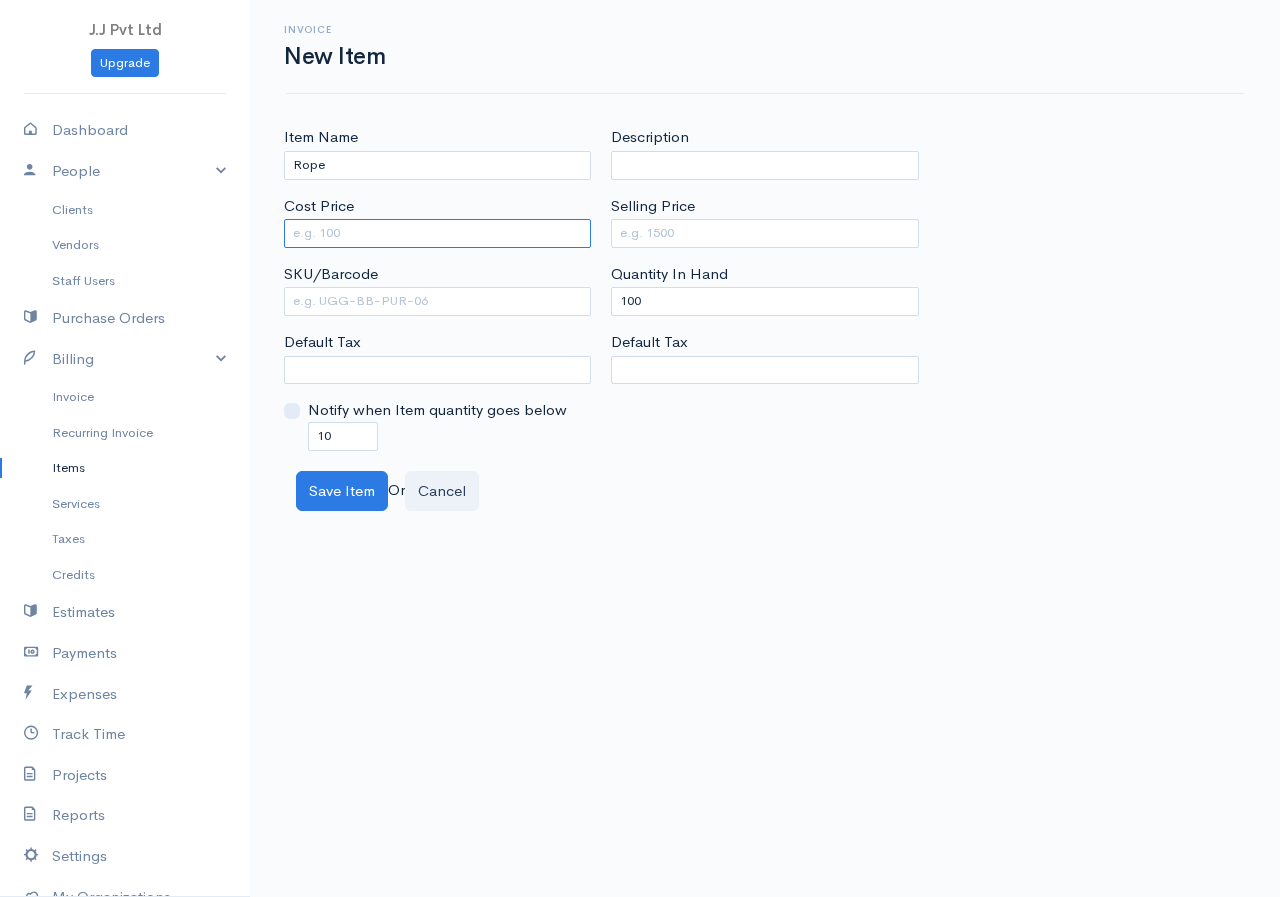 click on "Cost Price" at bounding box center [437, 233] 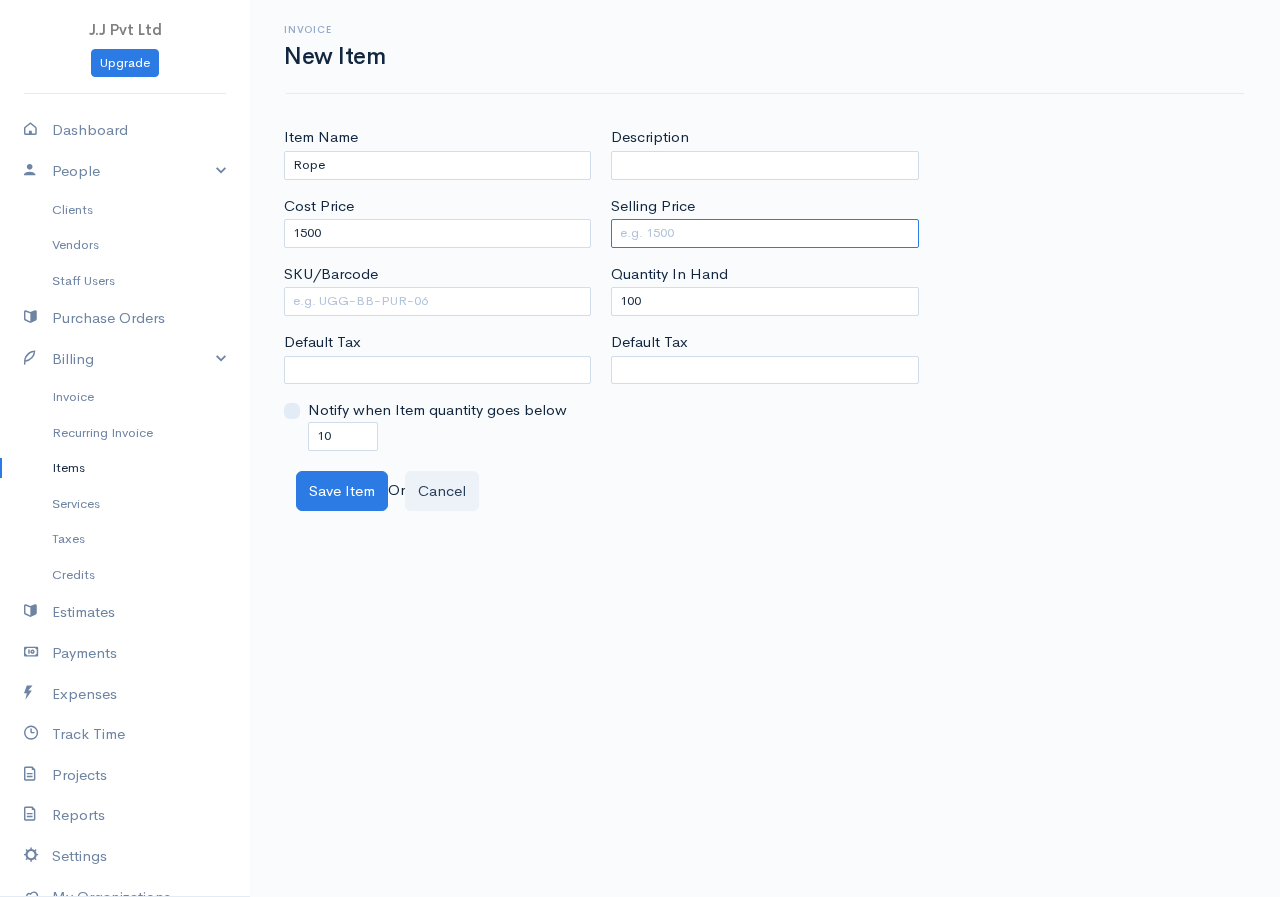 click on "Selling Price" at bounding box center [764, 233] 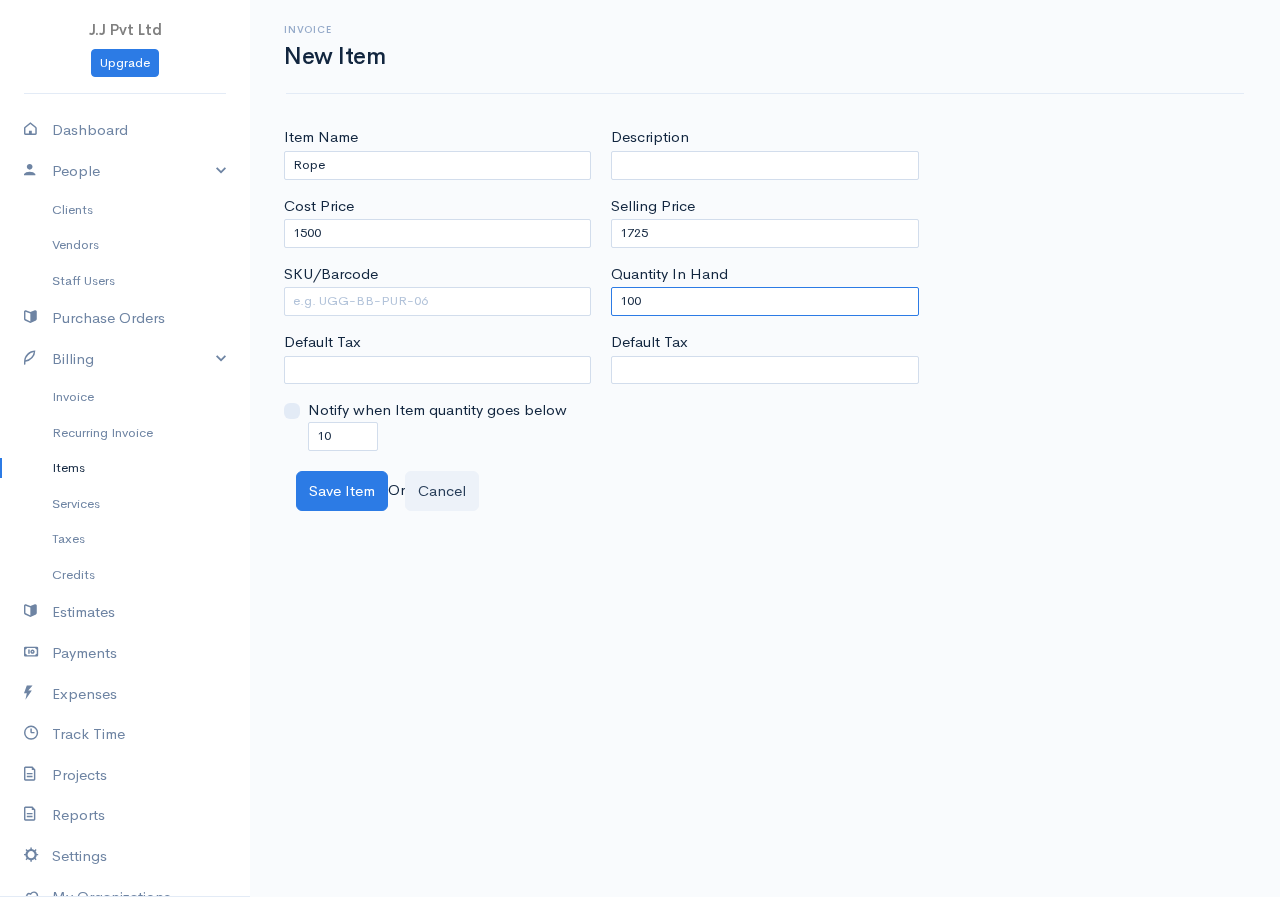 drag, startPoint x: 654, startPoint y: 298, endPoint x: 529, endPoint y: 294, distance: 125.06398 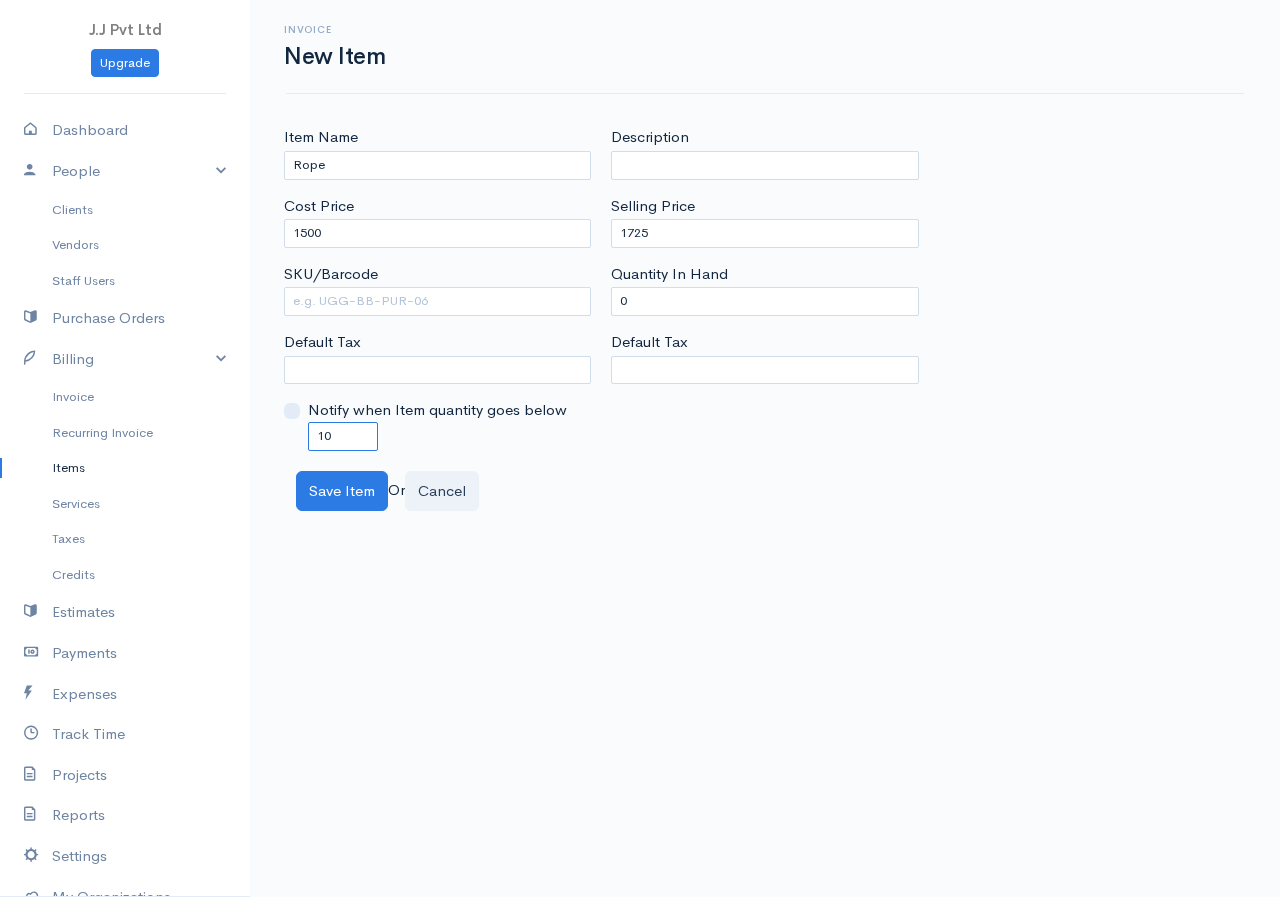 drag, startPoint x: 334, startPoint y: 433, endPoint x: 280, endPoint y: 442, distance: 54.74486 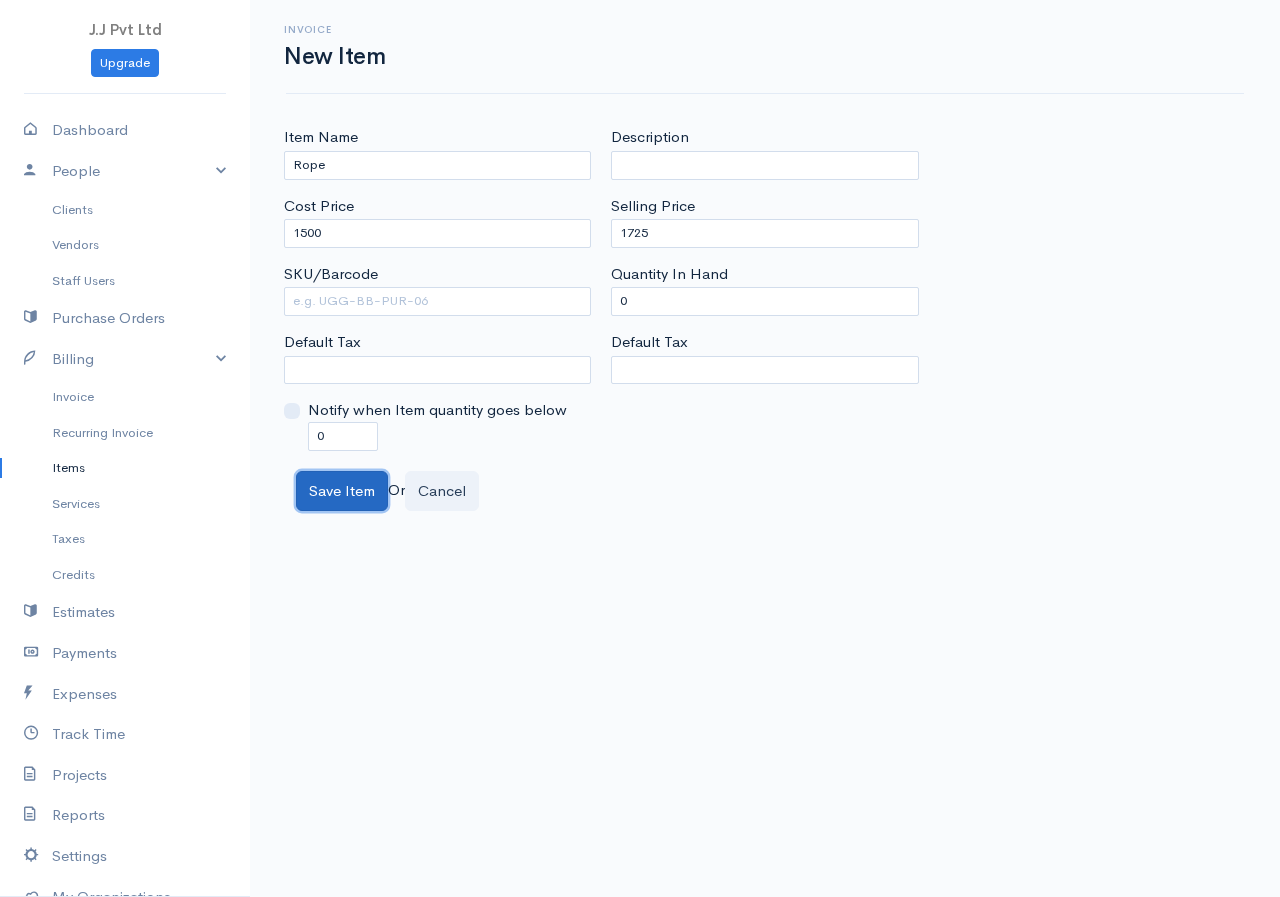 click on "Save Item" at bounding box center [342, 491] 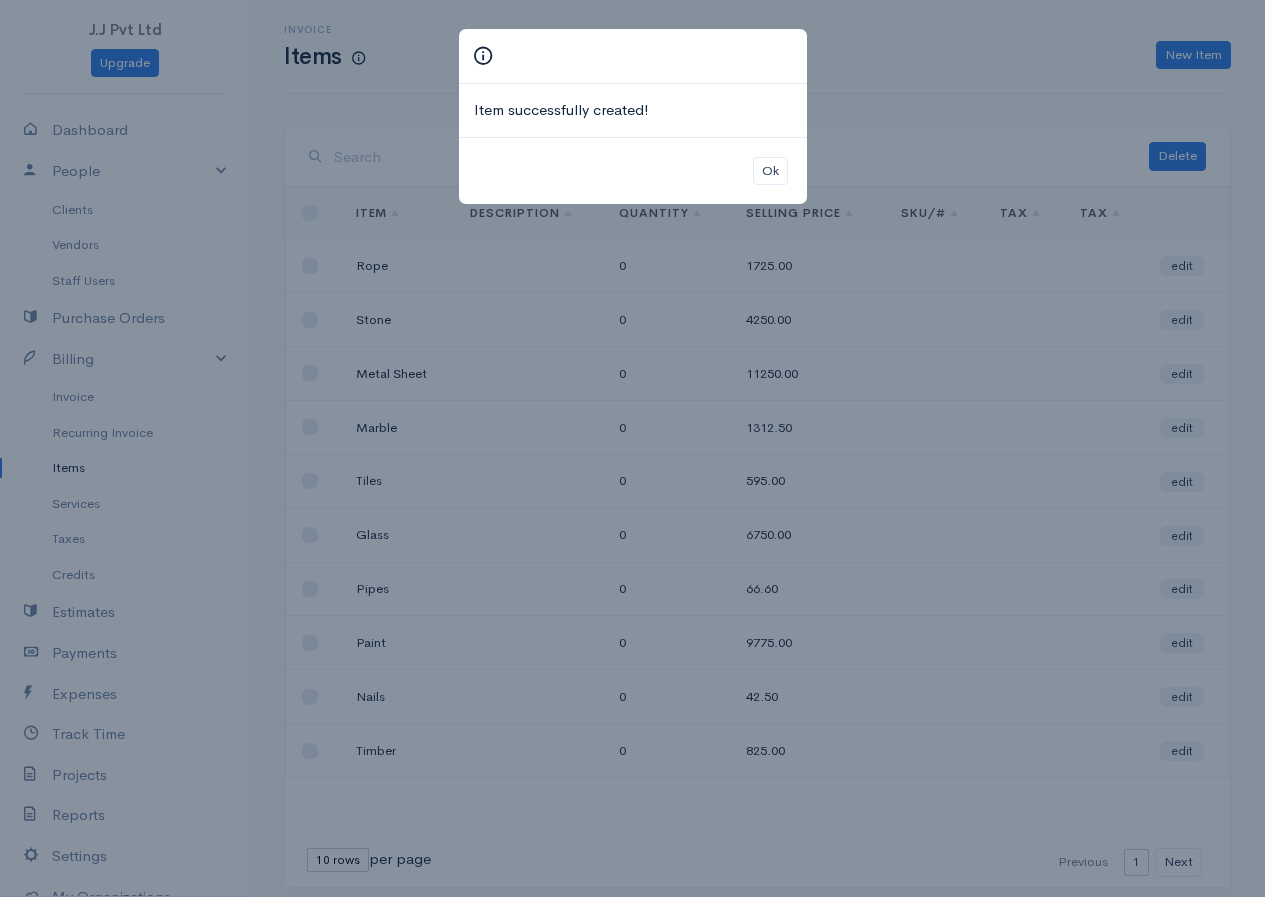 click on "Item successfully created!
Ok" at bounding box center [632, 448] 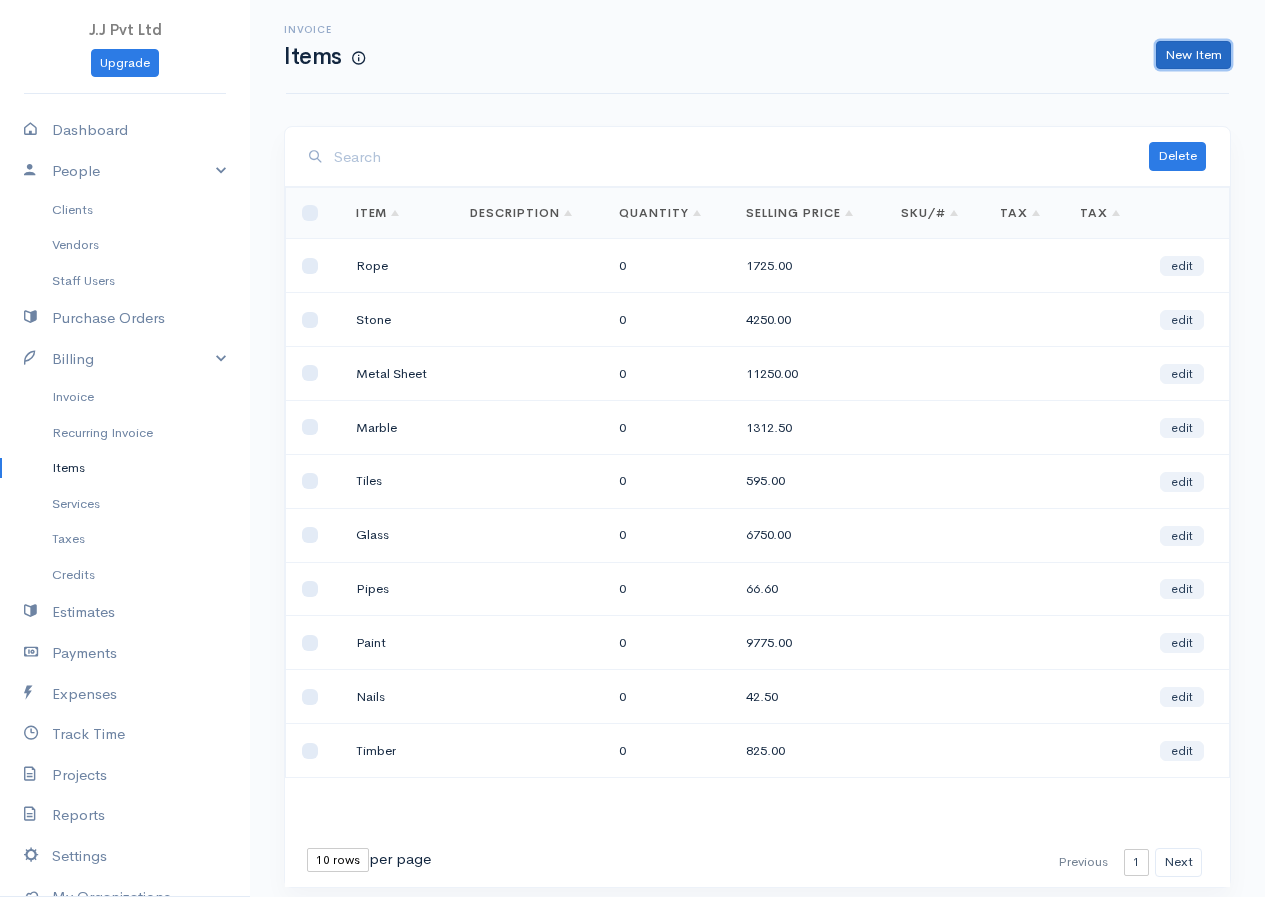 click on "New Item" at bounding box center (1193, 55) 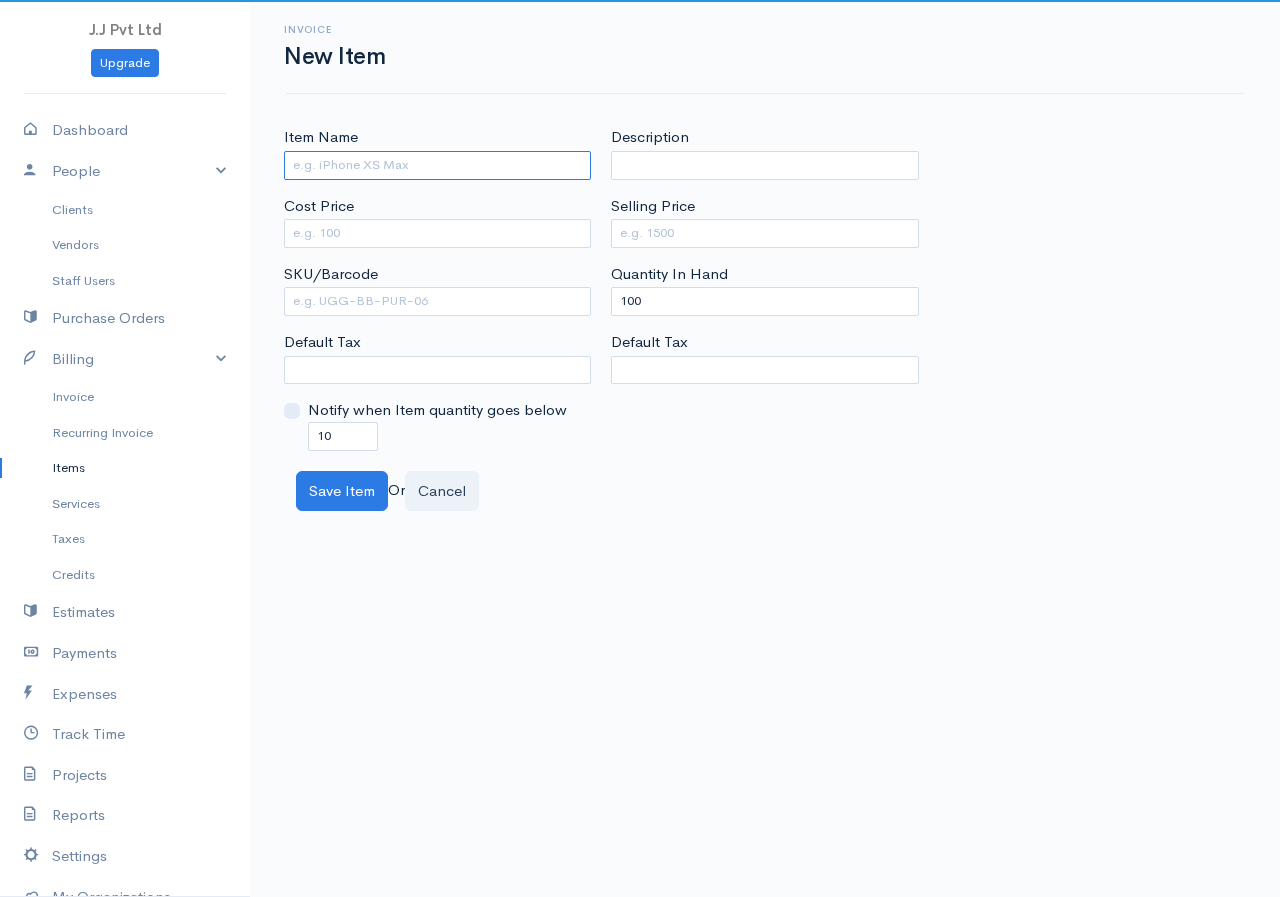 click on "Item Name" at bounding box center (437, 165) 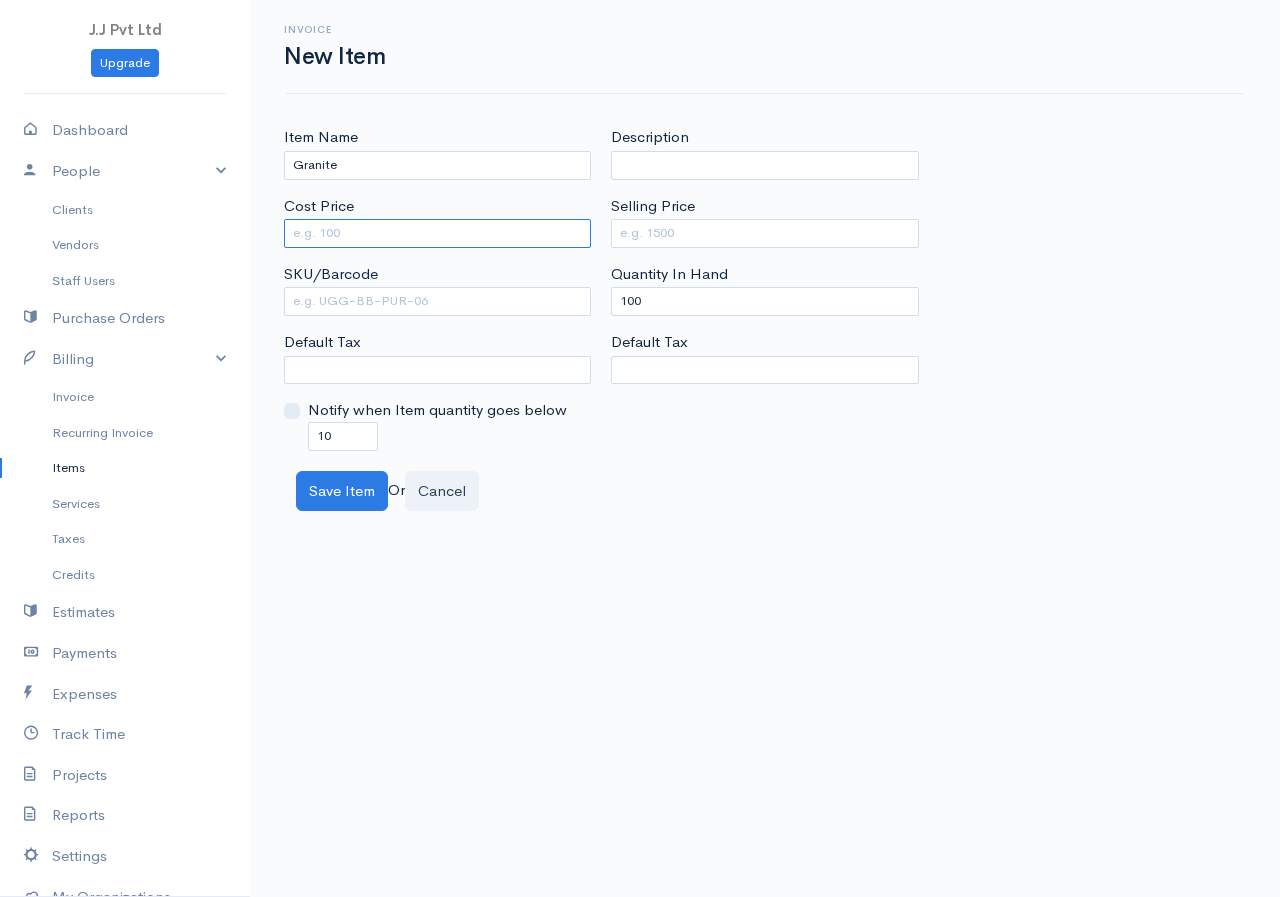 click on "Cost Price" at bounding box center (437, 233) 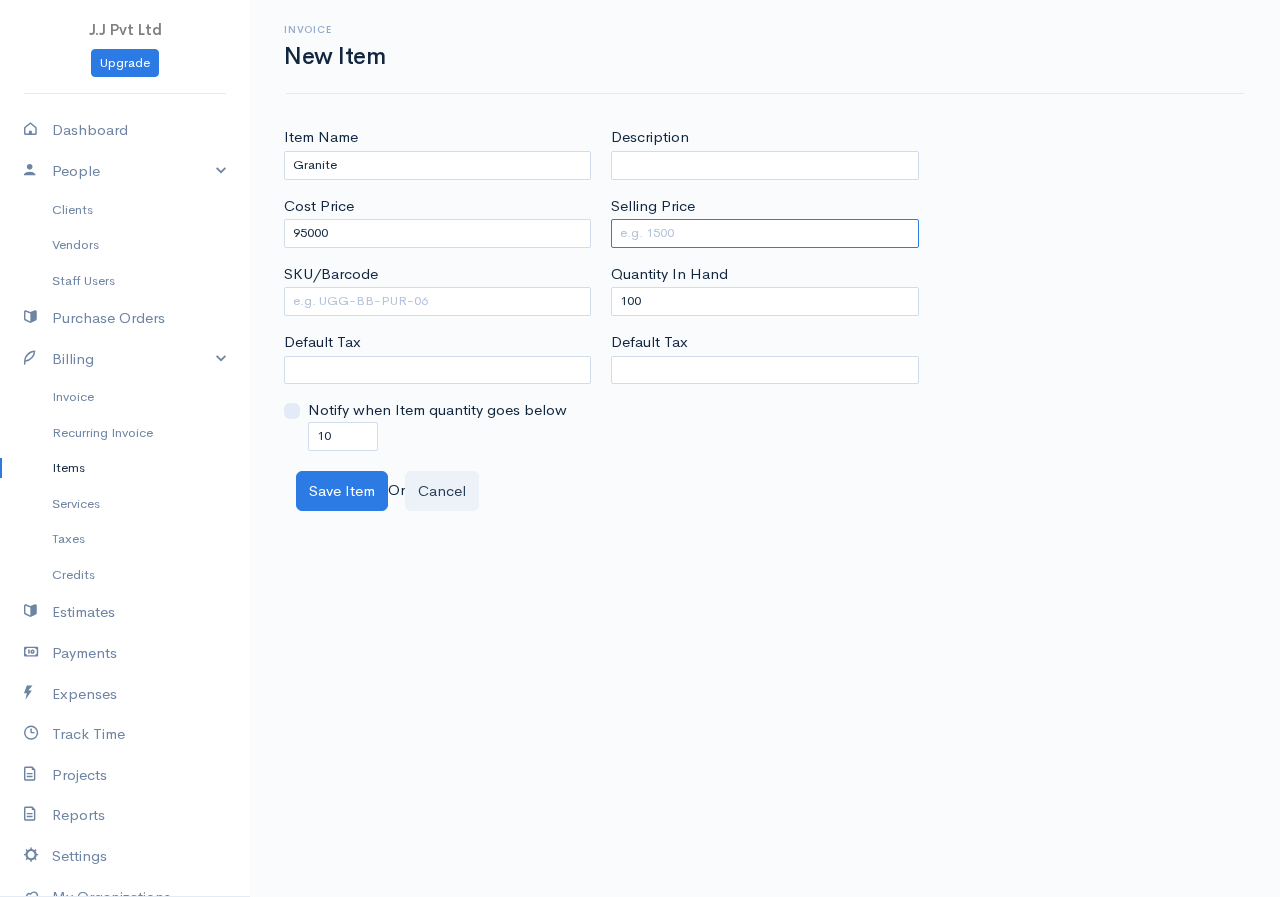 click on "Selling Price" at bounding box center [764, 233] 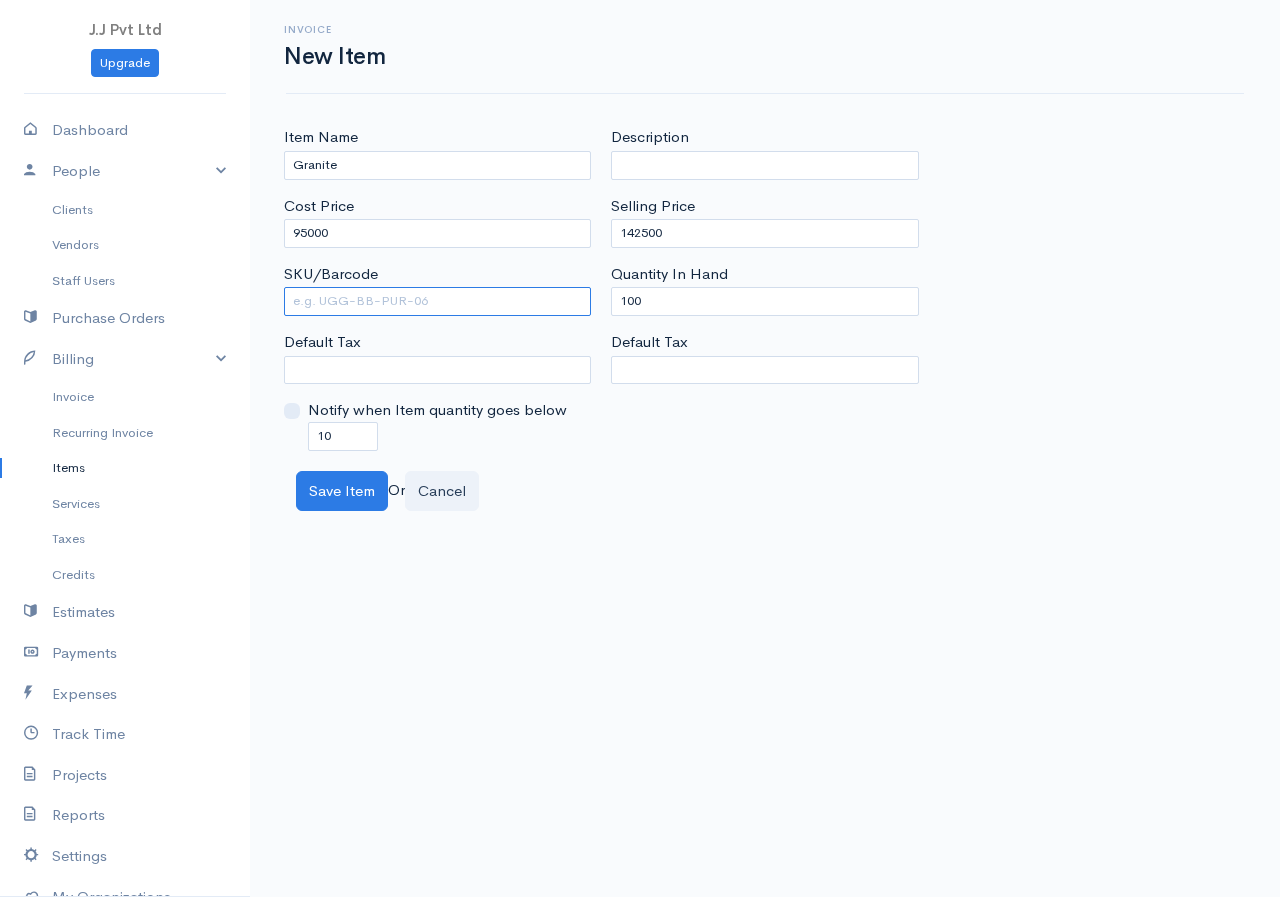 drag, startPoint x: 514, startPoint y: 314, endPoint x: 502, endPoint y: 314, distance: 12 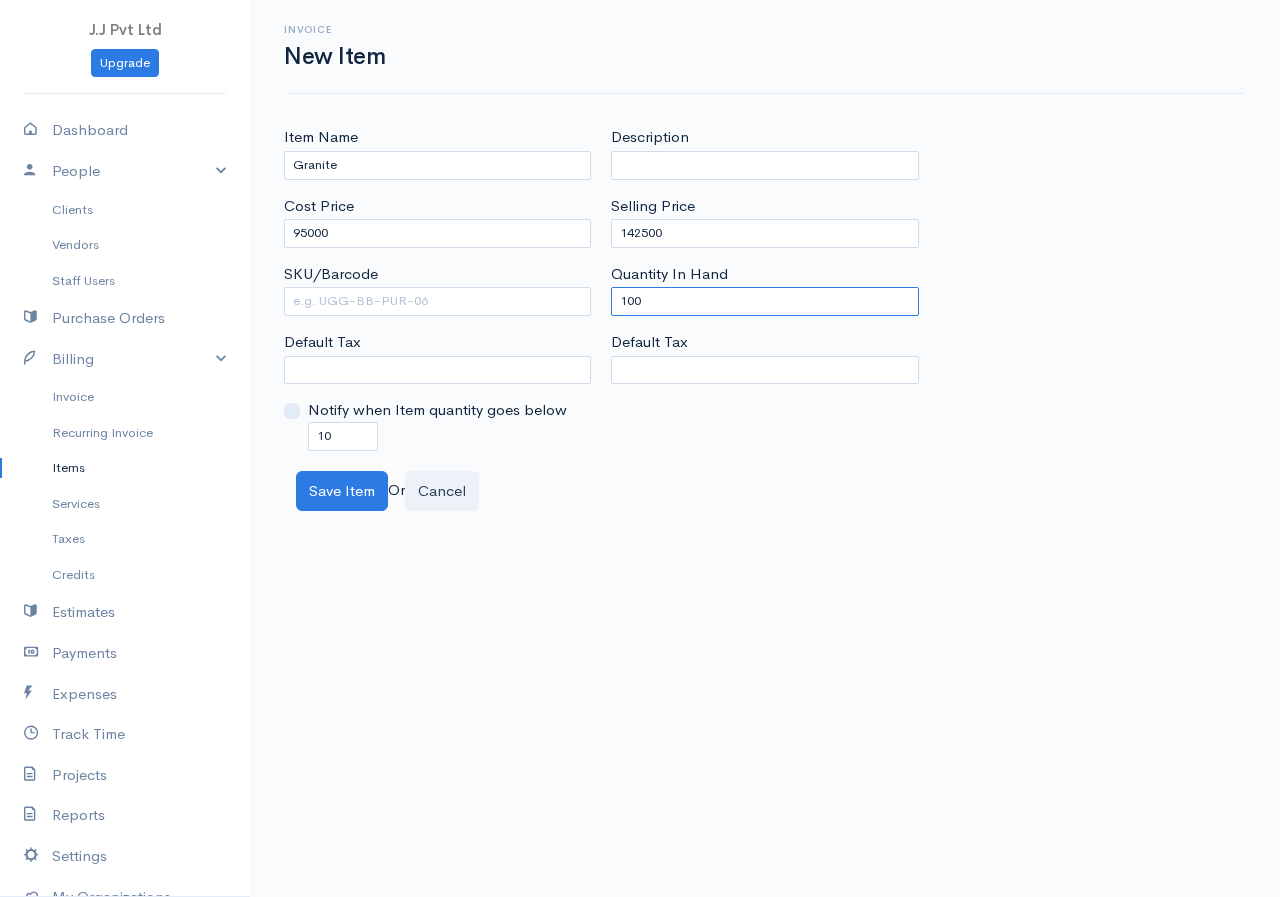 drag, startPoint x: 651, startPoint y: 301, endPoint x: 539, endPoint y: 308, distance: 112.21854 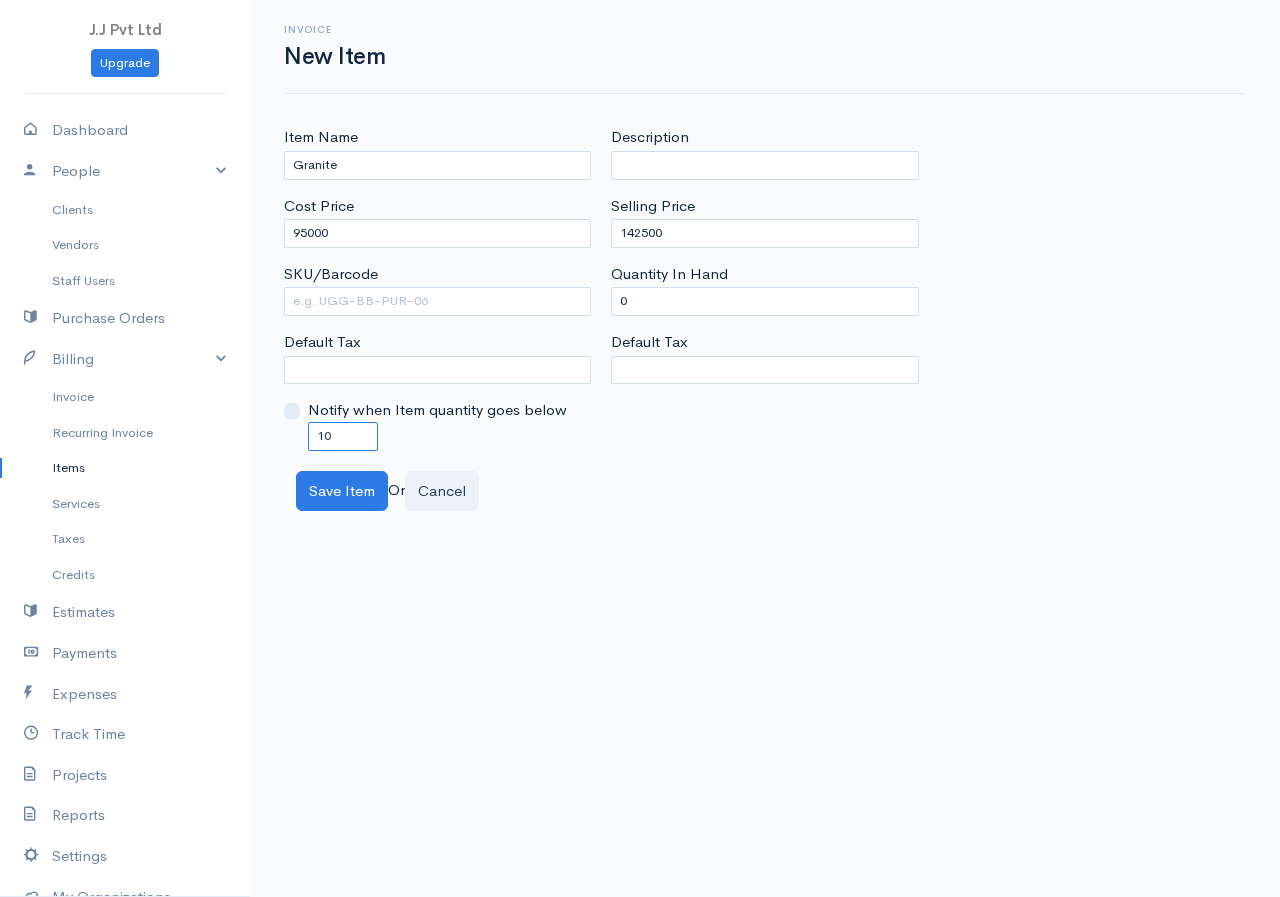 drag, startPoint x: 343, startPoint y: 441, endPoint x: 228, endPoint y: 466, distance: 117.68602 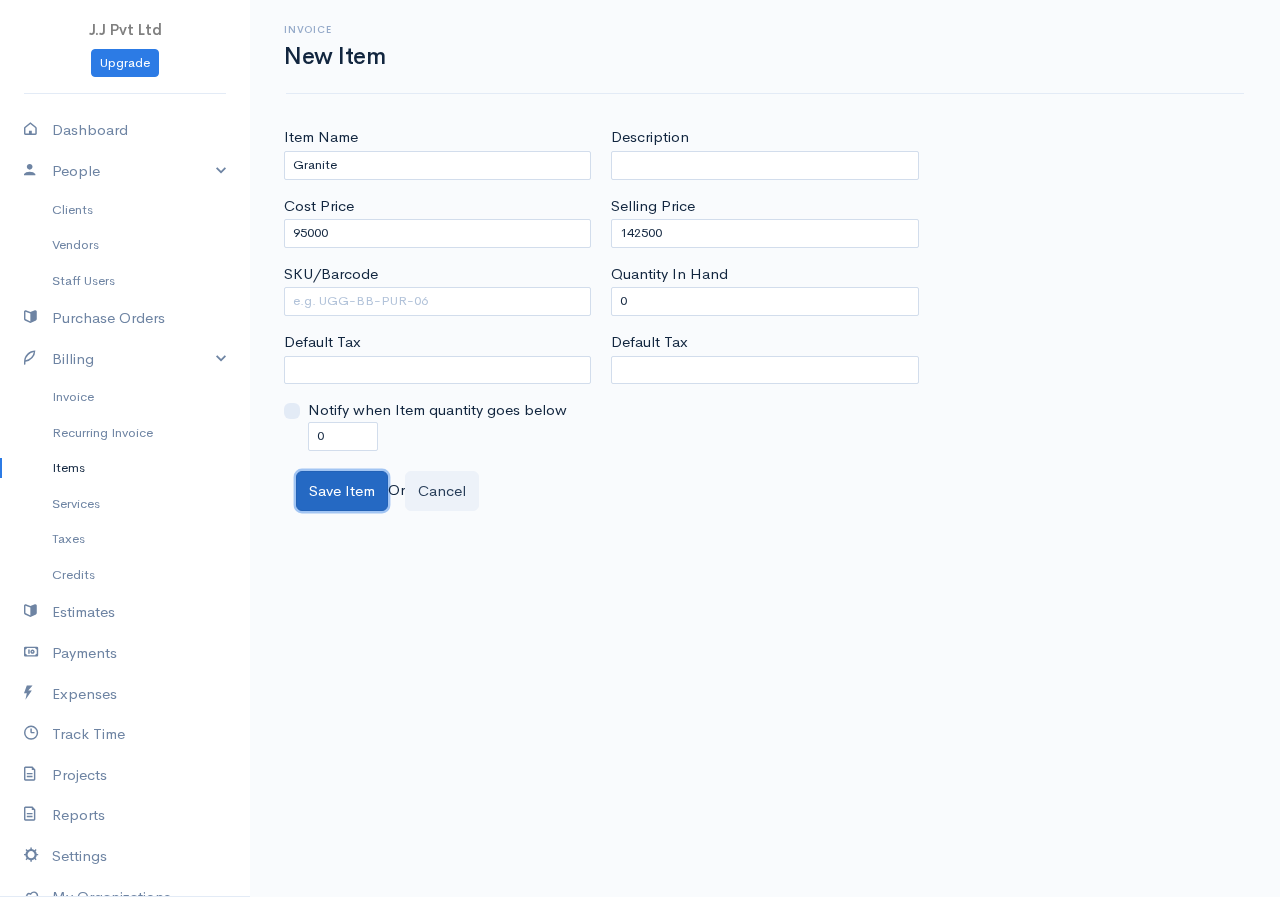 click on "Save Item" at bounding box center (342, 491) 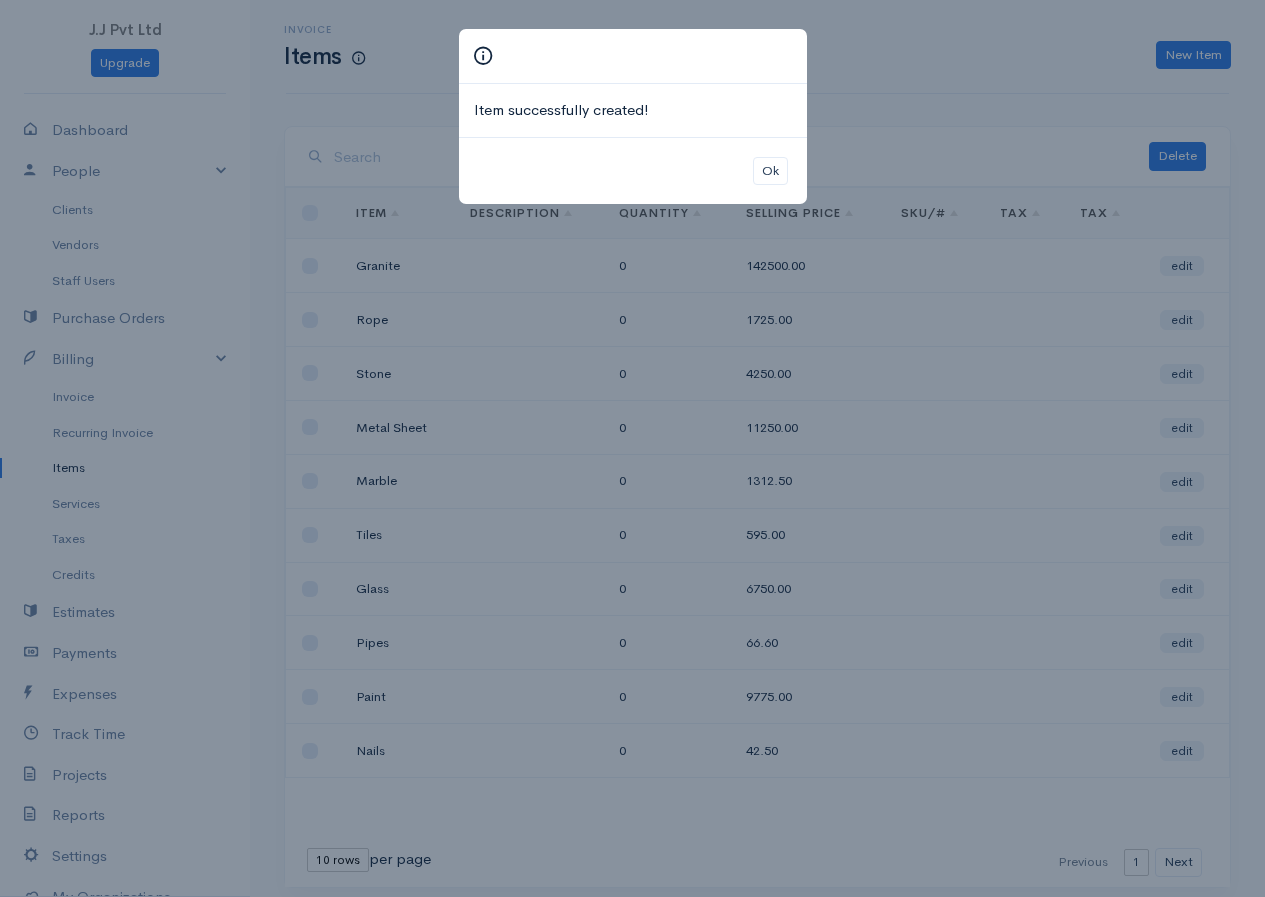 click on "Item successfully created!
Ok" at bounding box center (632, 448) 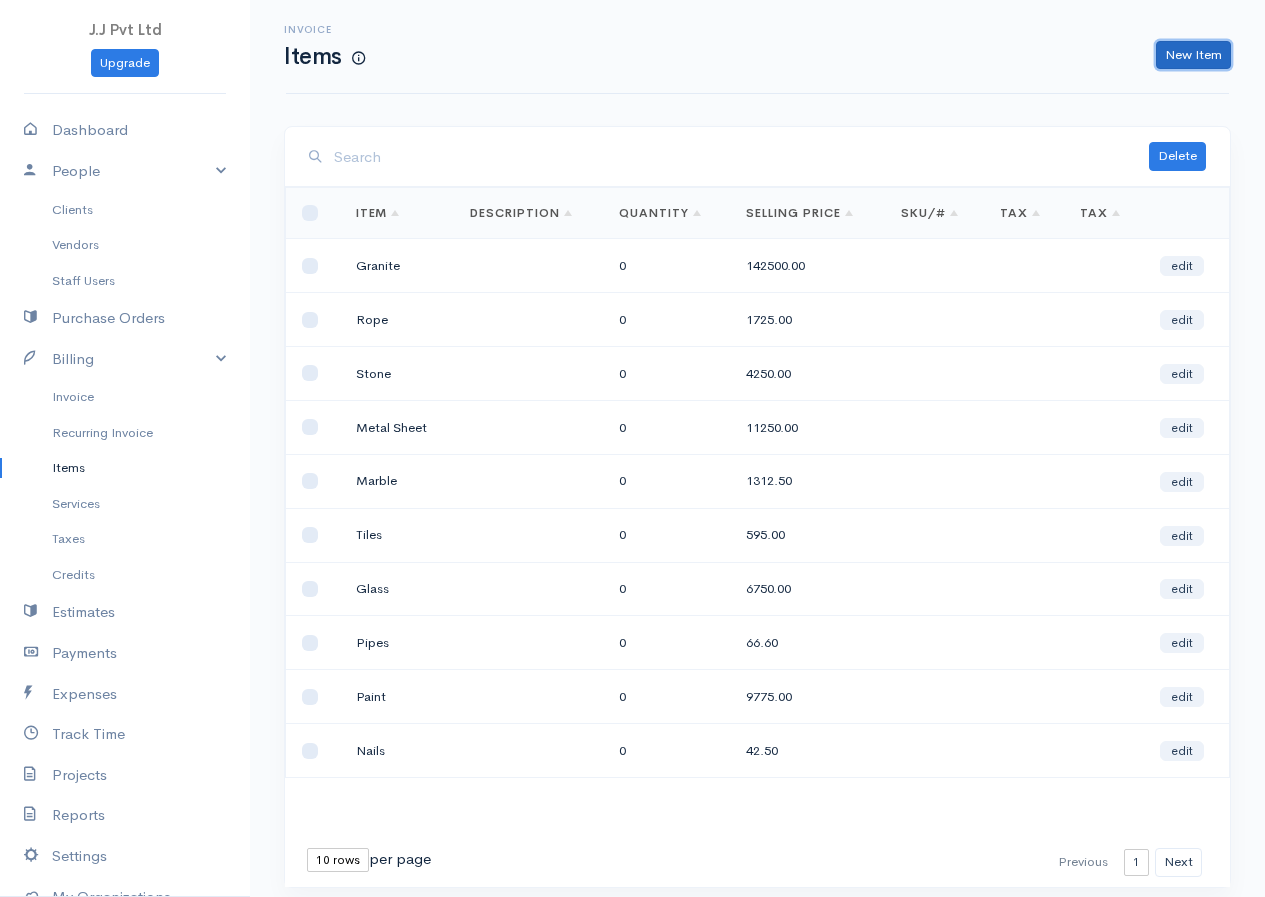 click on "New Item" at bounding box center [1193, 55] 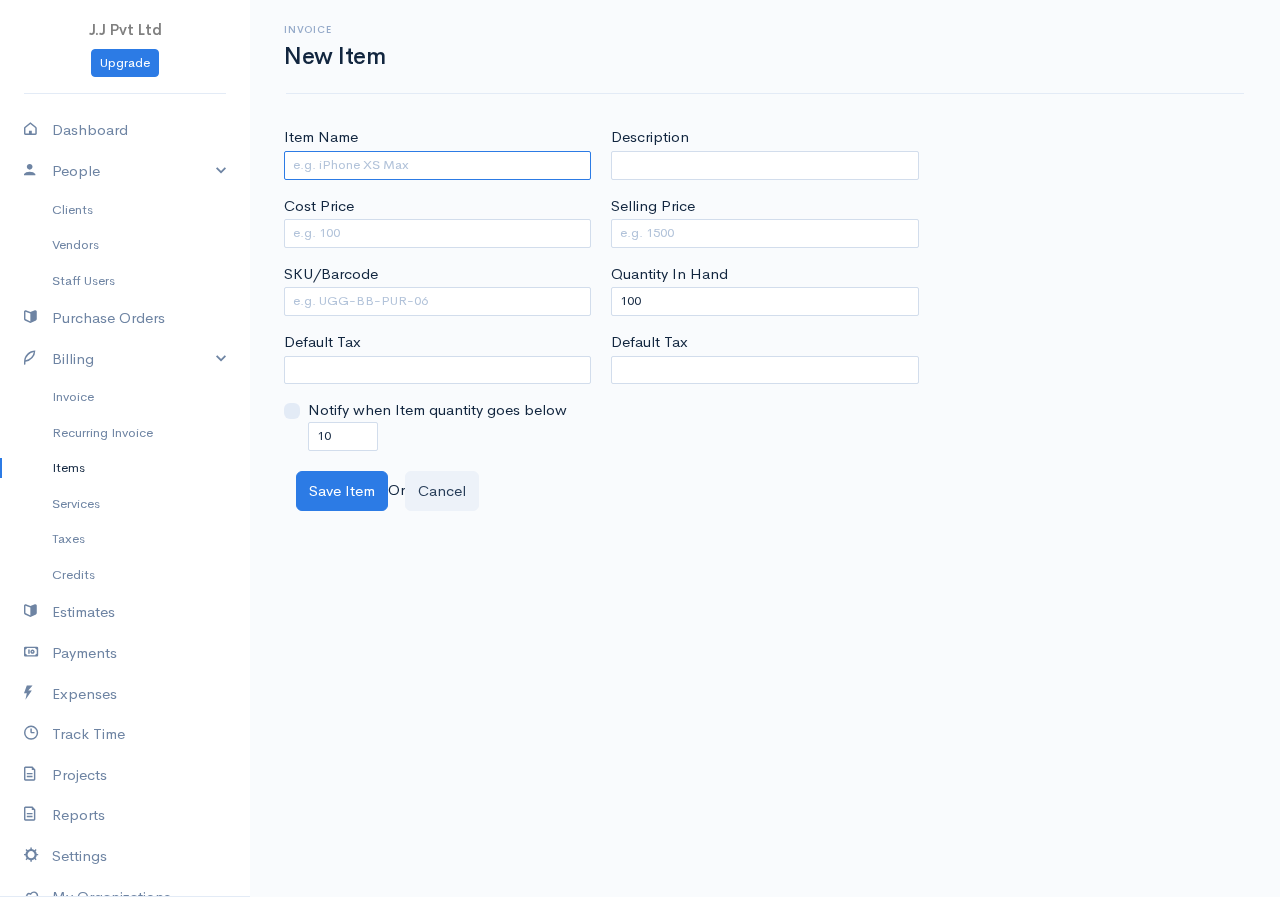 click on "Item Name" at bounding box center [437, 165] 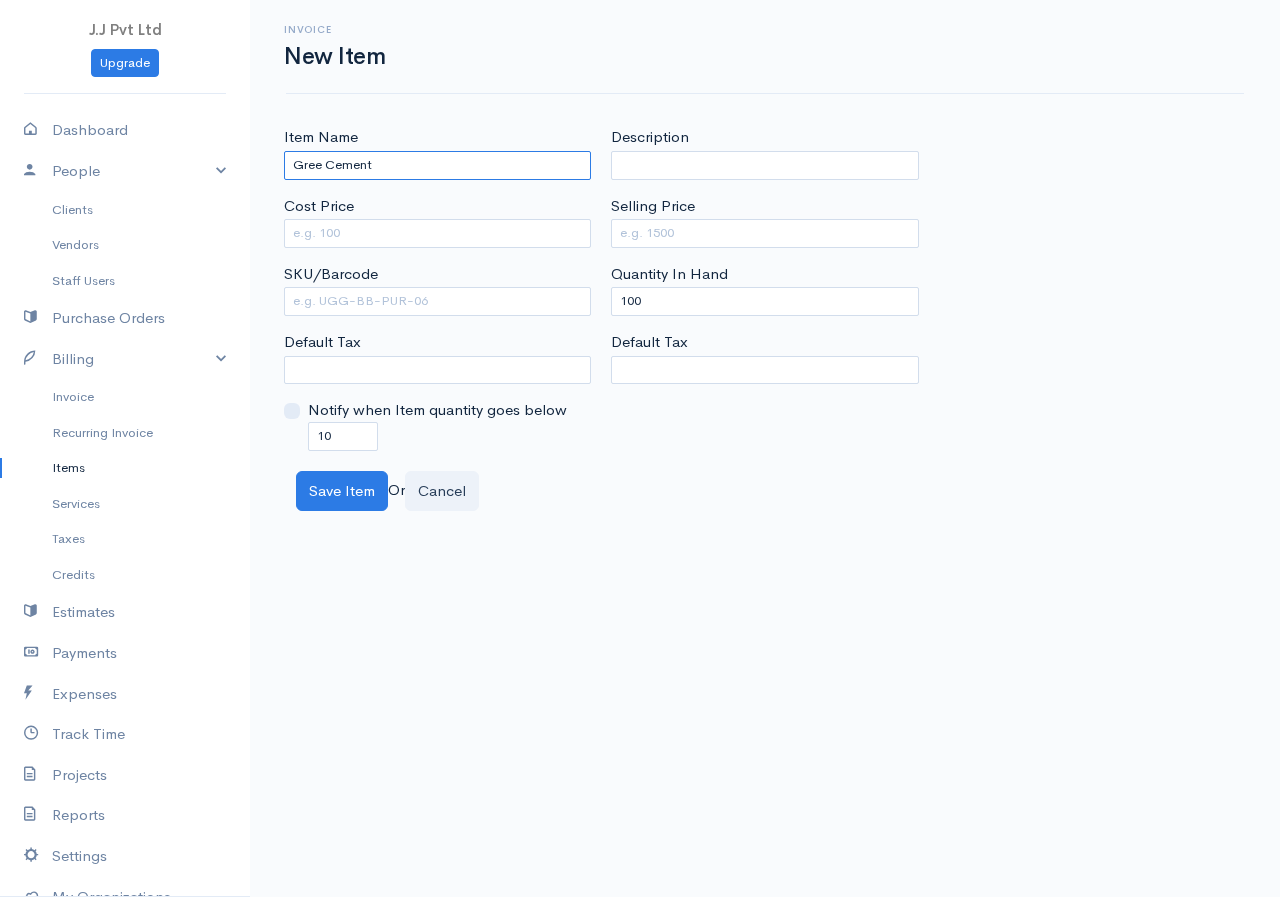 click on "Gree Cement" at bounding box center [437, 165] 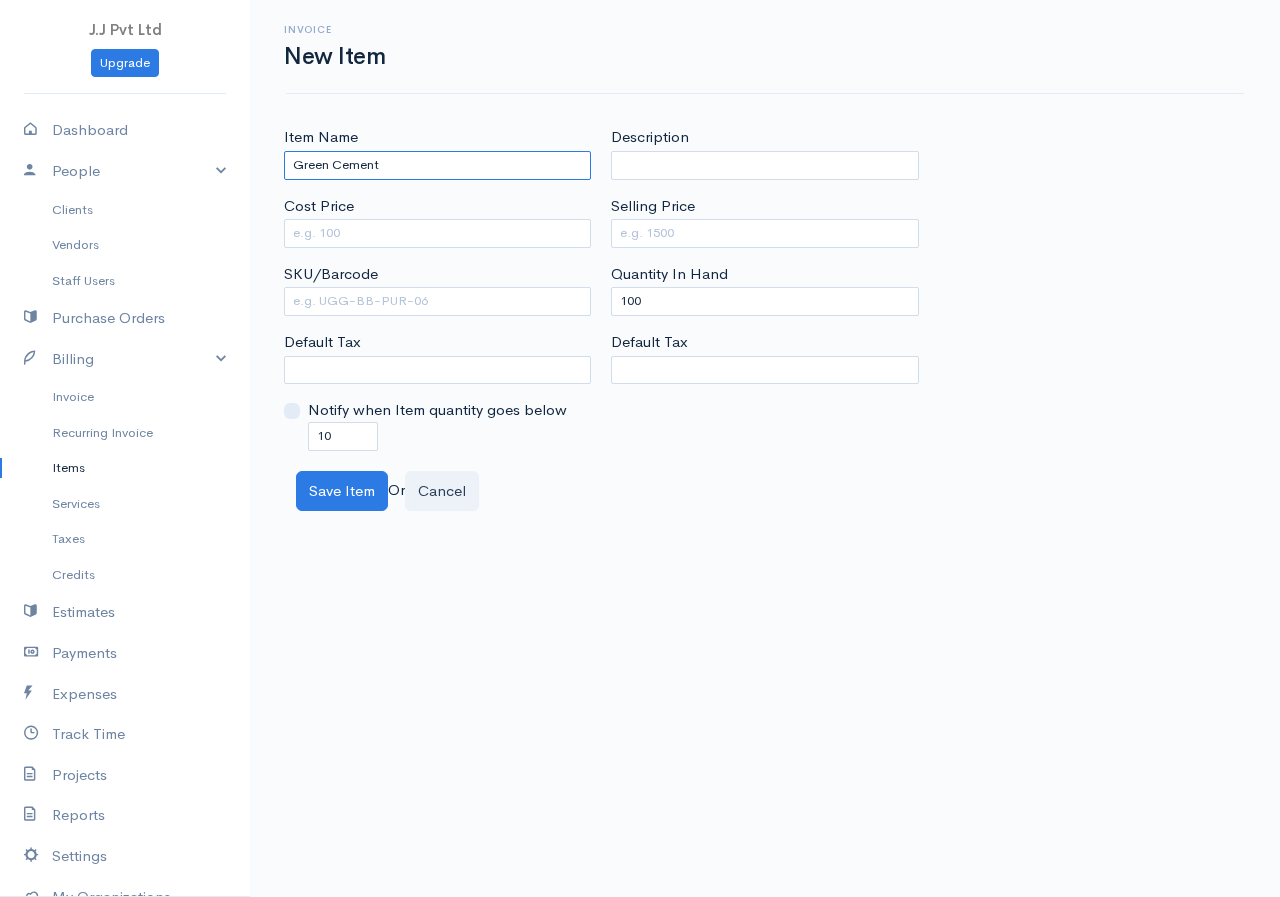click on "Green Cement" at bounding box center [437, 165] 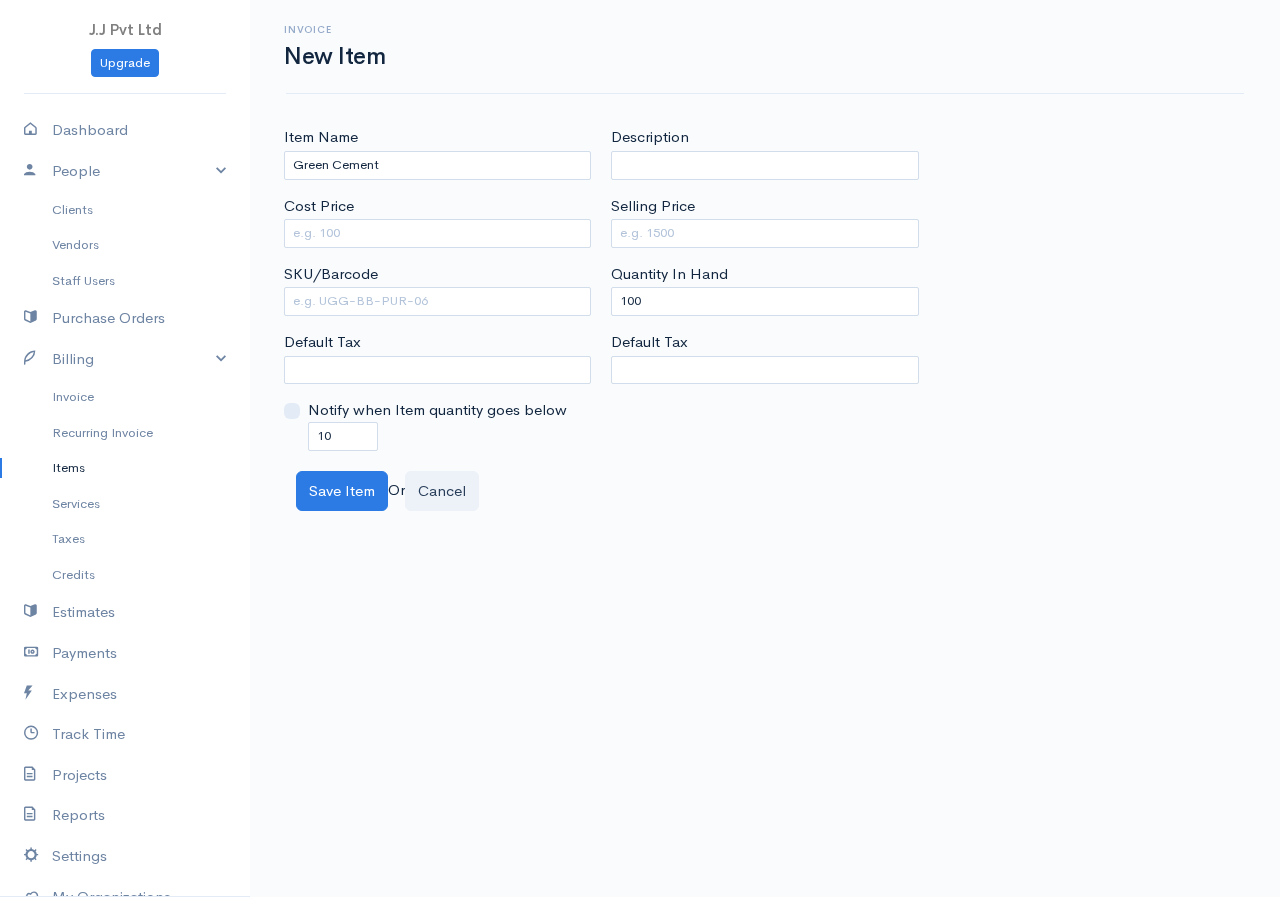 click on "Item Name Green Cement Cost Price SKU/Barcode Default Tax Notify when Item quantity goes below 10" at bounding box center [437, 288] 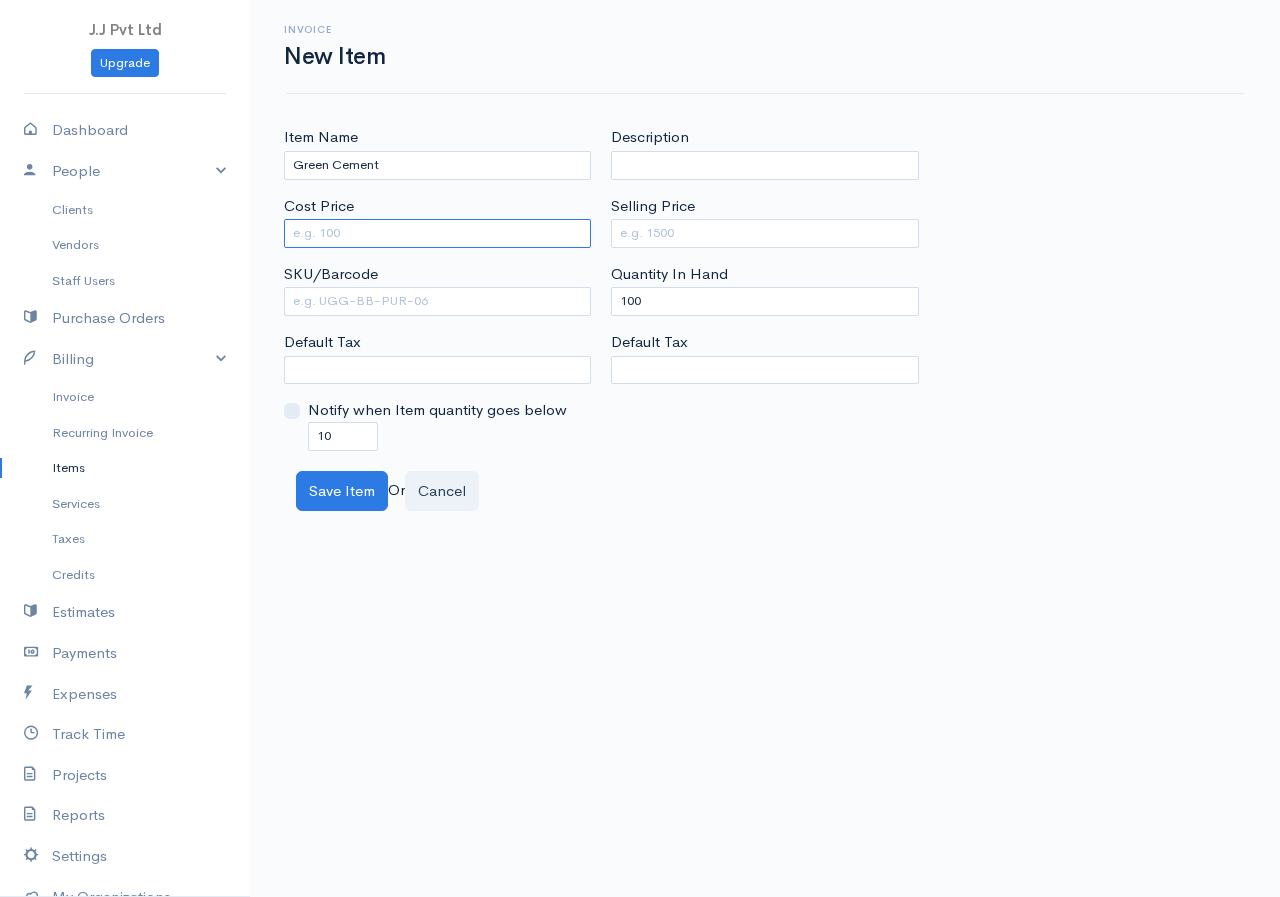 click on "Cost Price" at bounding box center [437, 233] 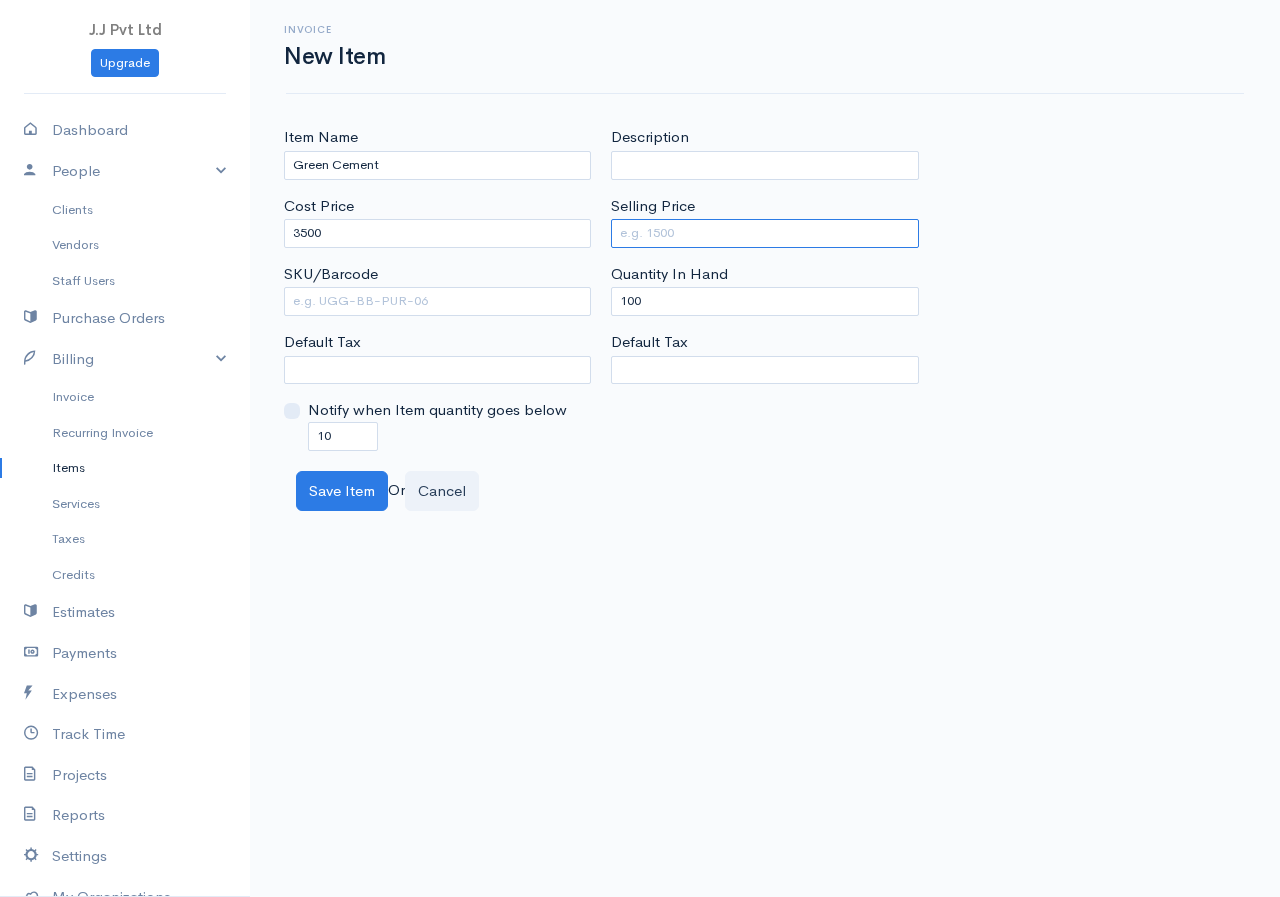 click on "Selling Price" at bounding box center [764, 233] 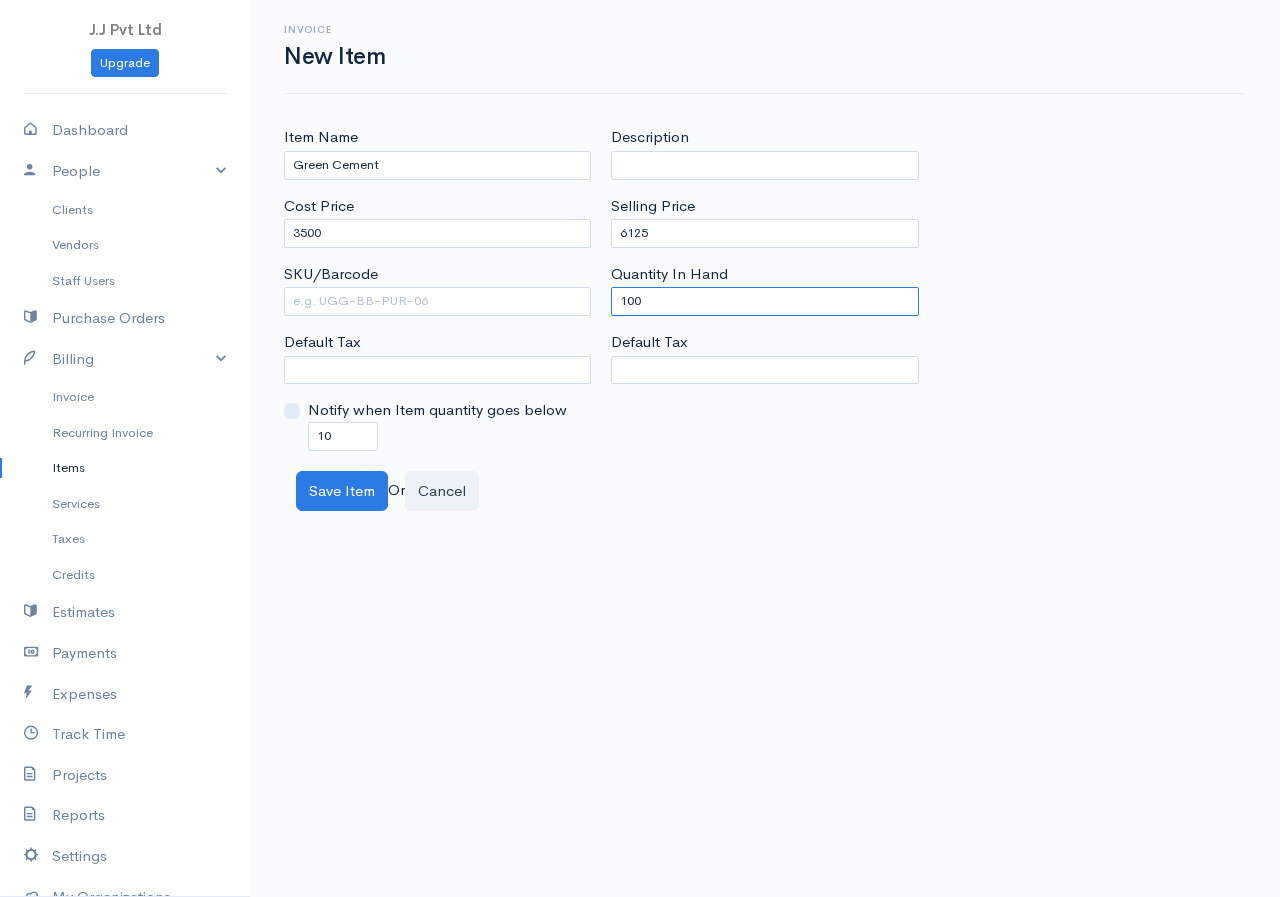 drag, startPoint x: 656, startPoint y: 299, endPoint x: 460, endPoint y: 349, distance: 202.27704 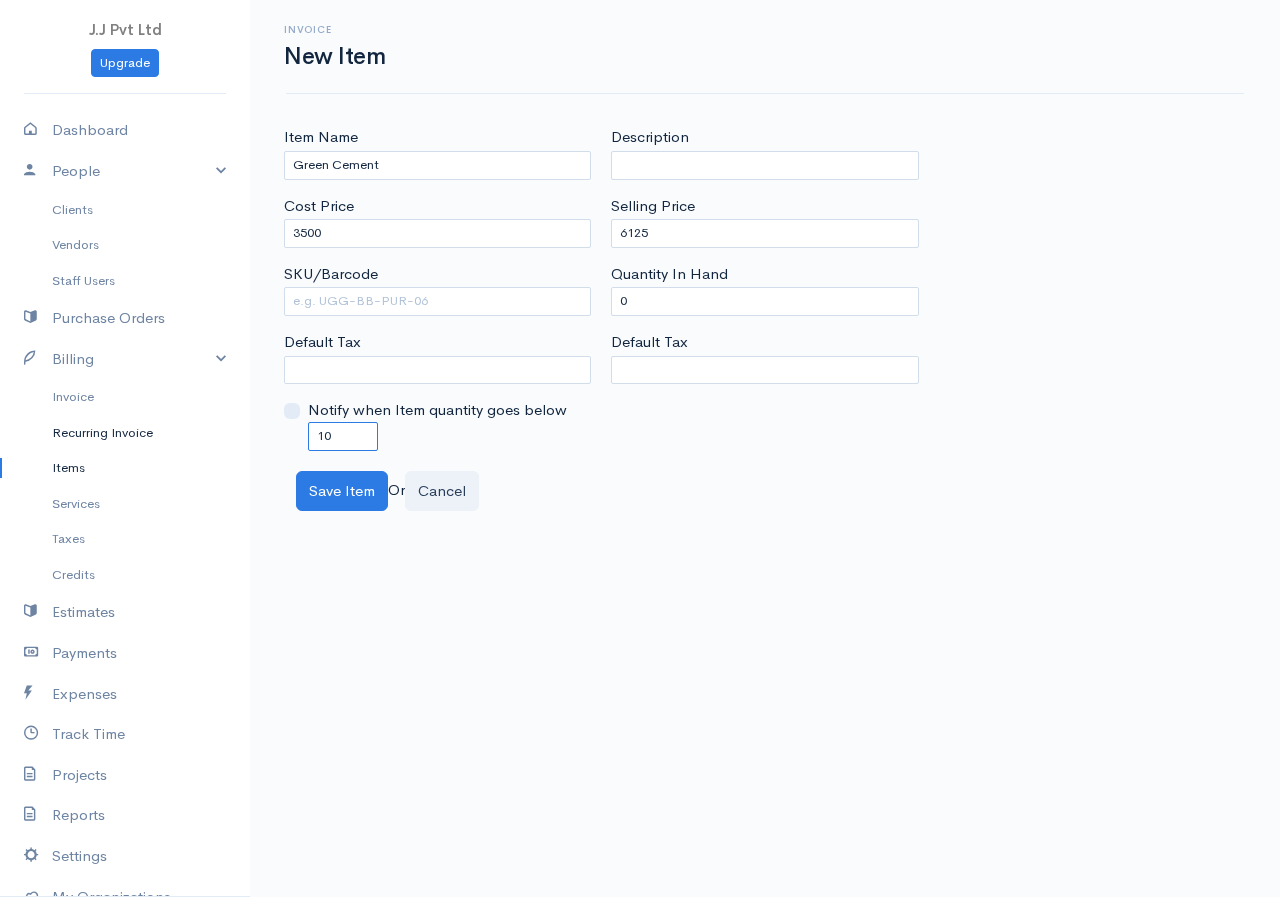 drag, startPoint x: 335, startPoint y: 431, endPoint x: 192, endPoint y: 435, distance: 143.05594 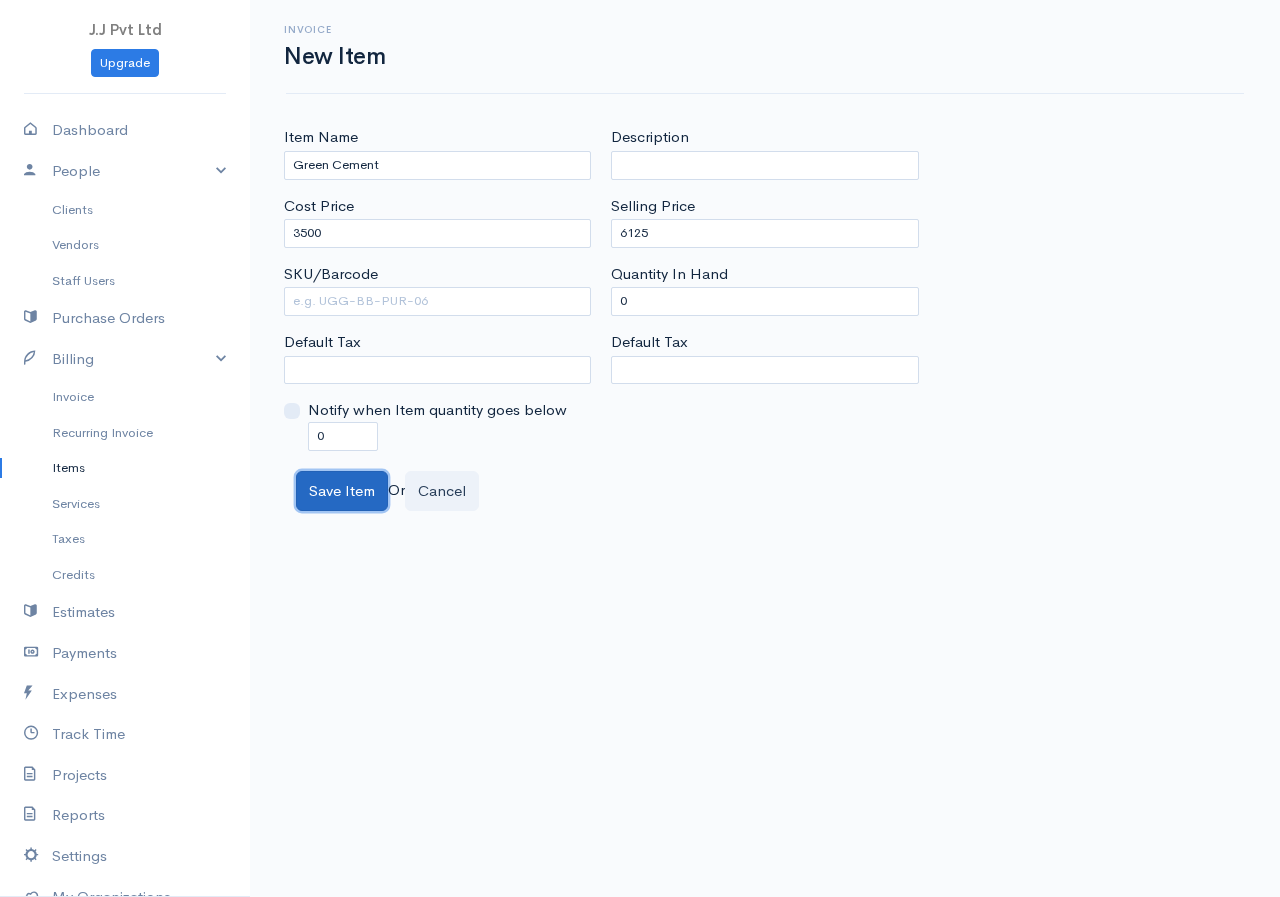 click on "Save Item" at bounding box center [342, 491] 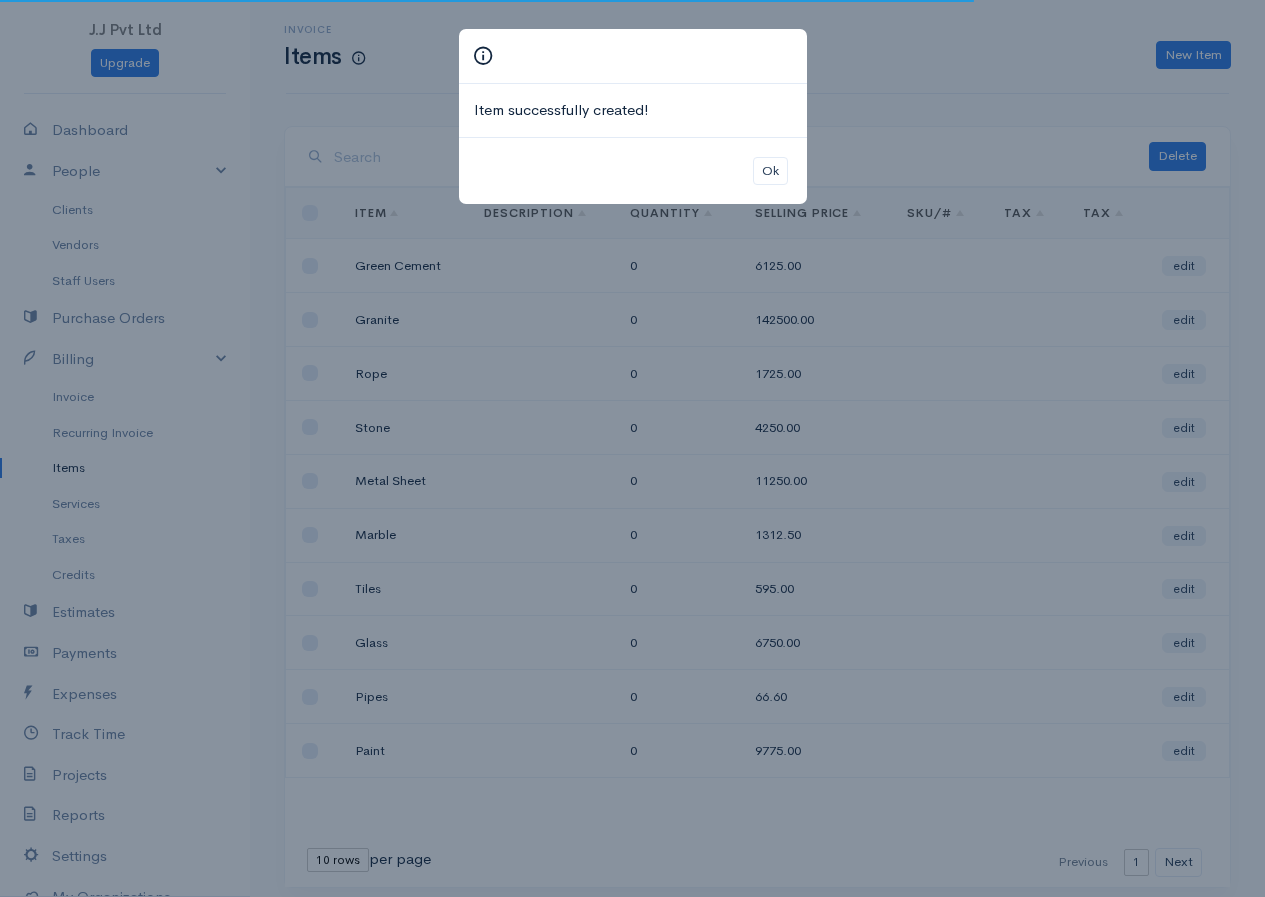 click on "Item successfully created!
Ok" at bounding box center [632, 448] 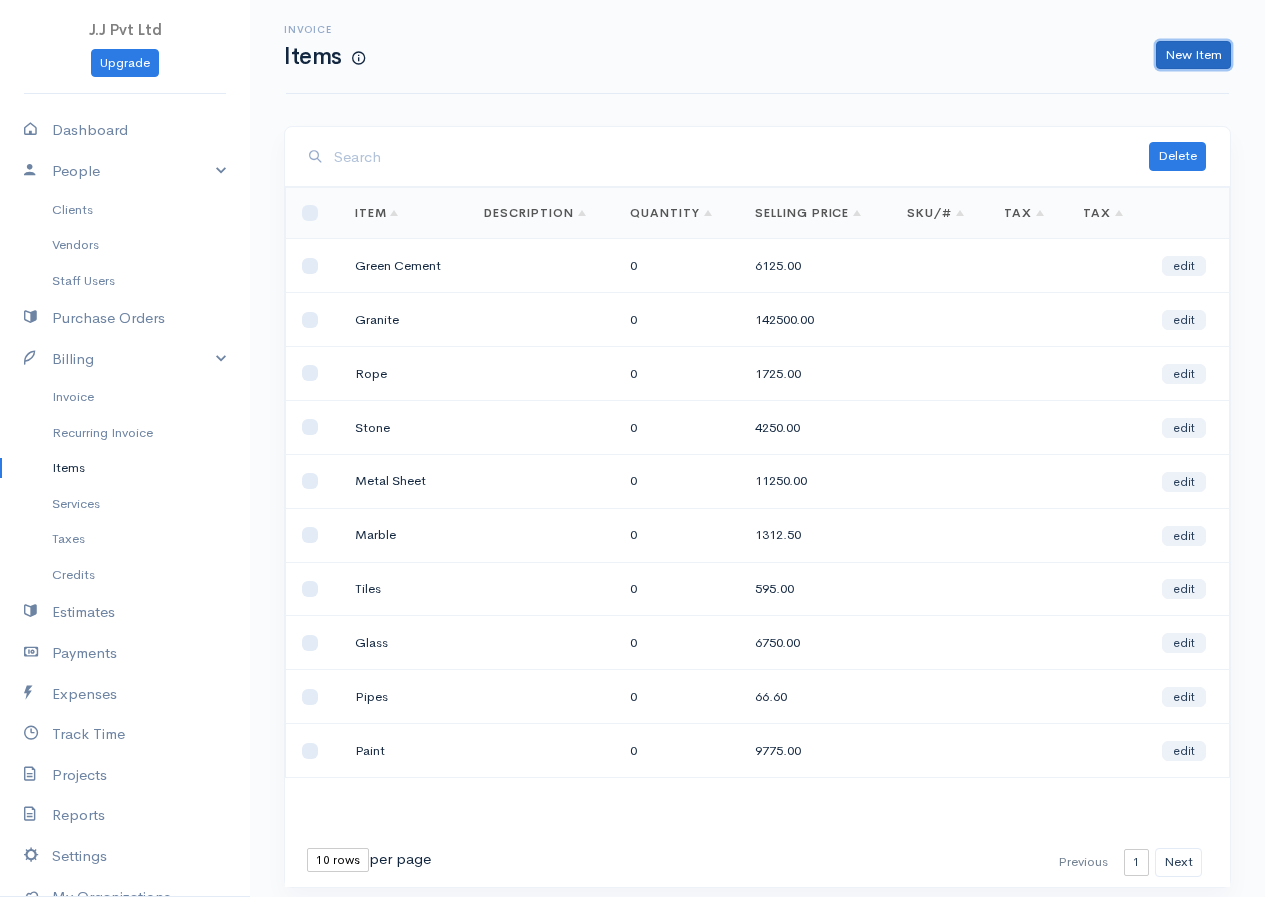 click on "New Item" at bounding box center (1193, 55) 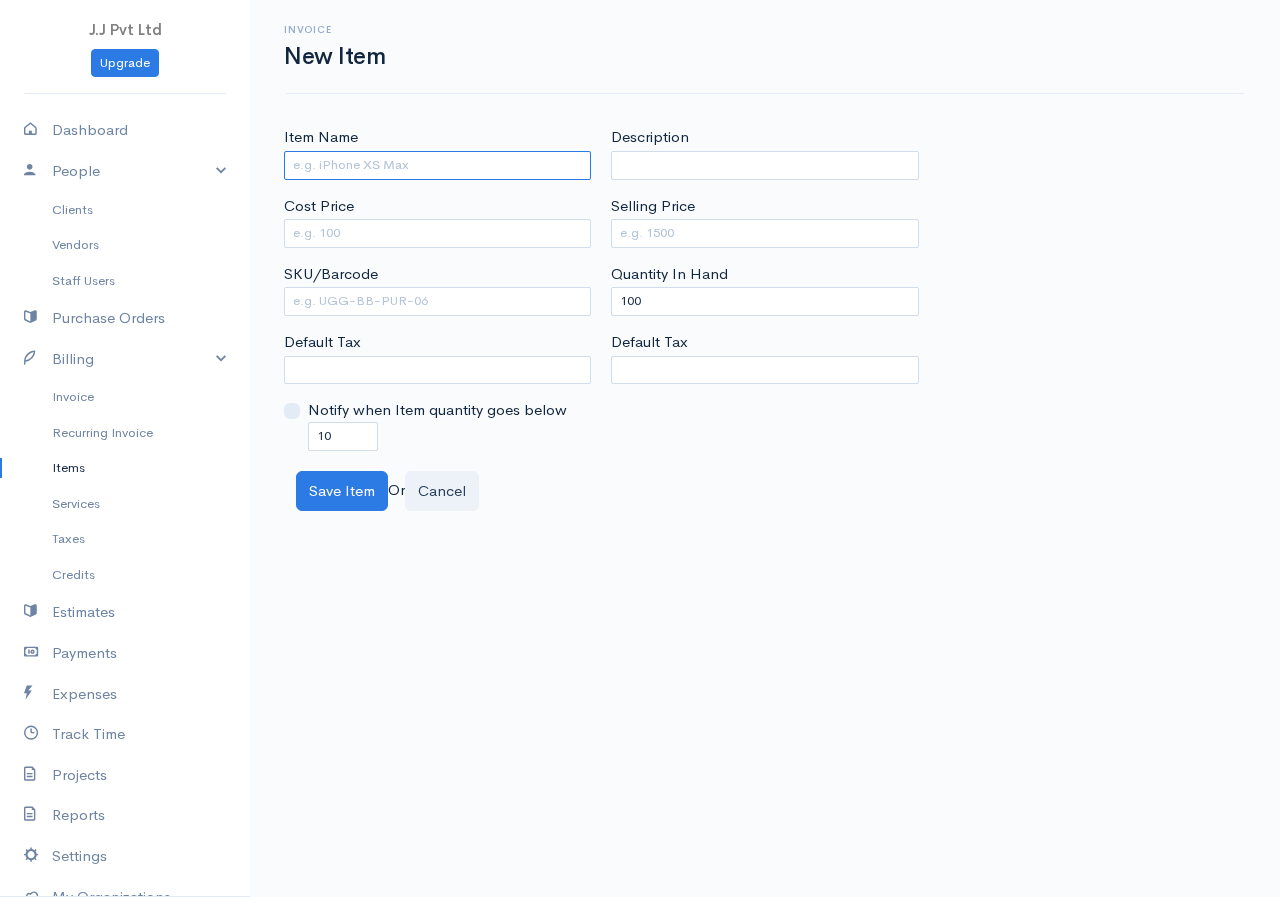 click on "Item Name" at bounding box center [437, 165] 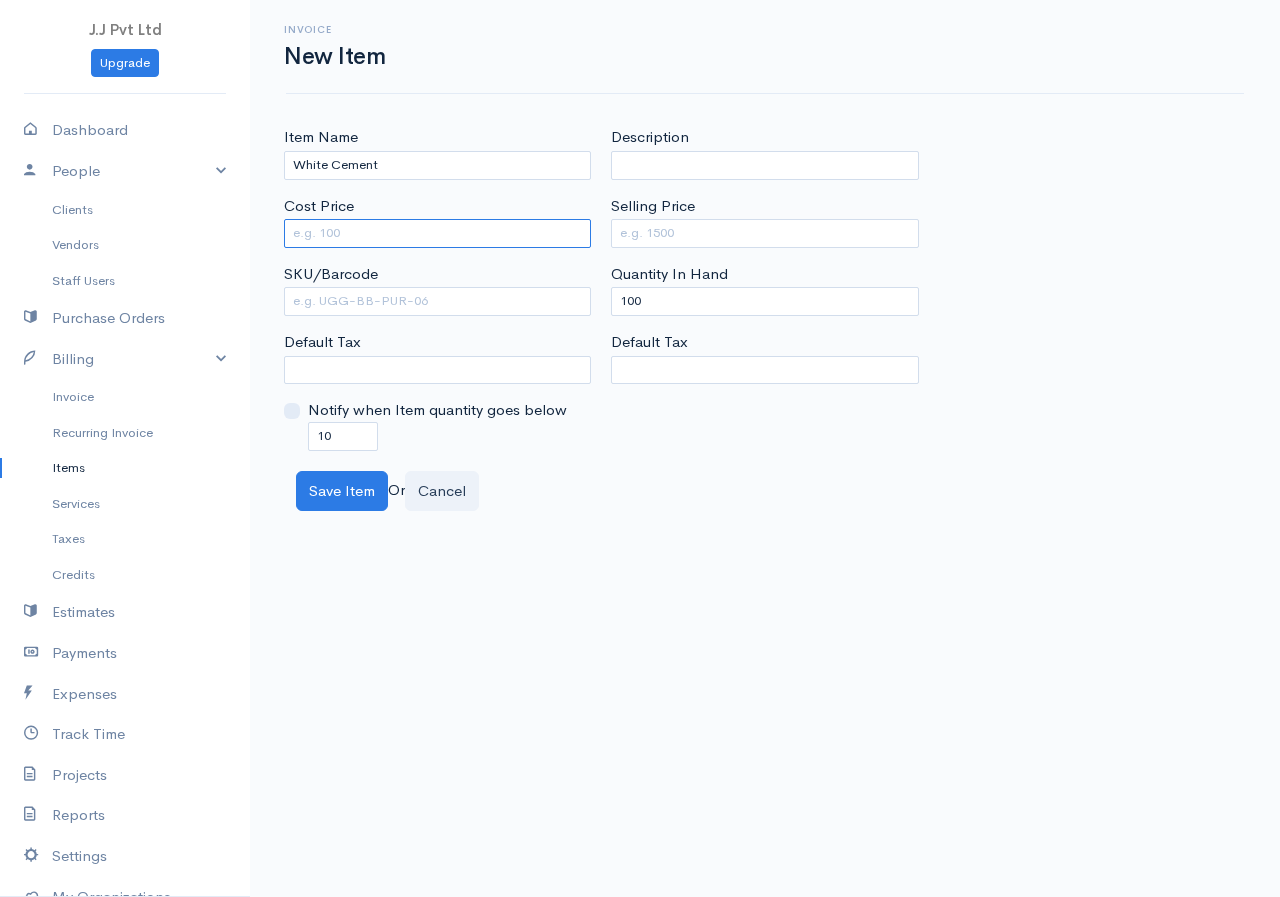 click on "Cost Price" at bounding box center [437, 233] 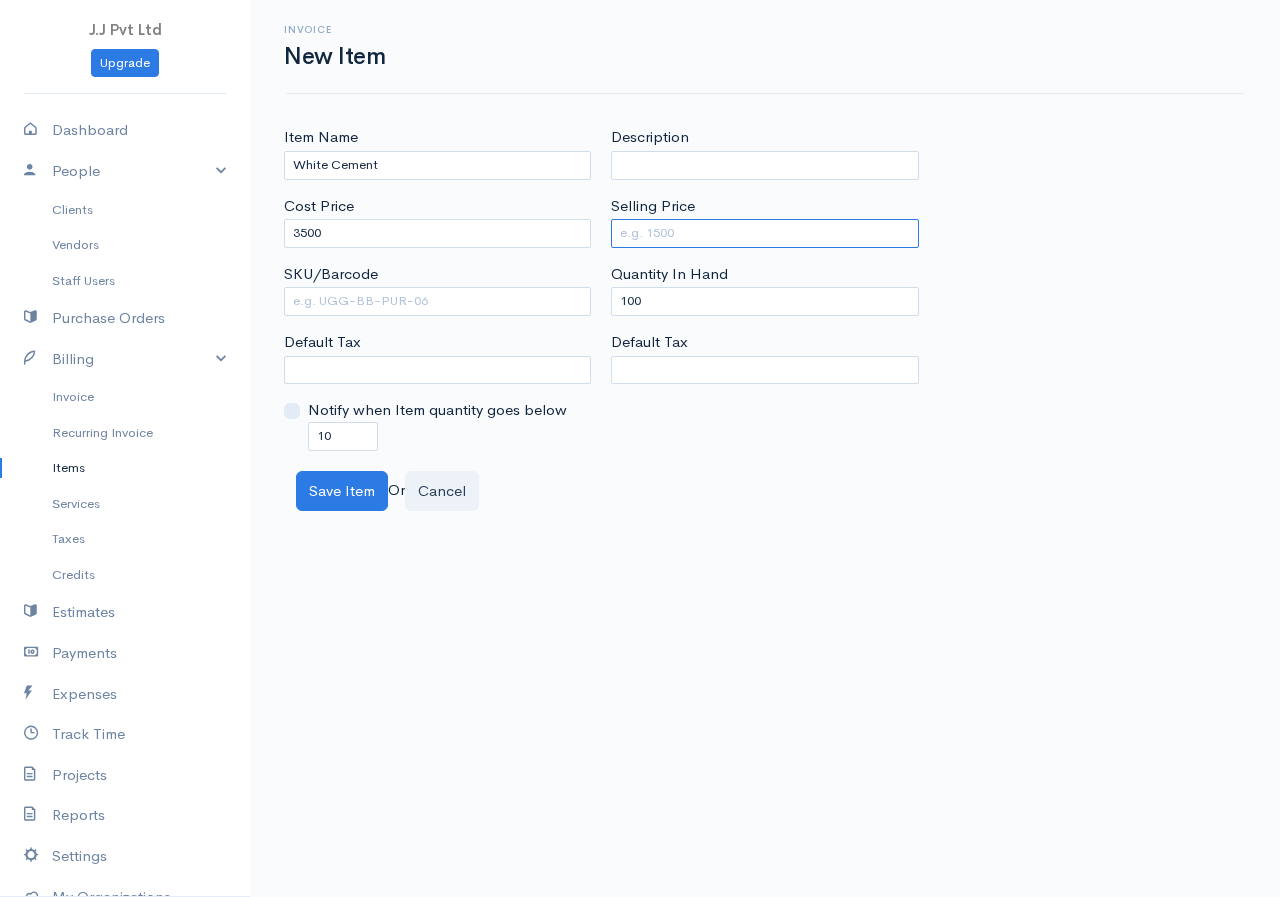 click on "Selling Price" at bounding box center [764, 233] 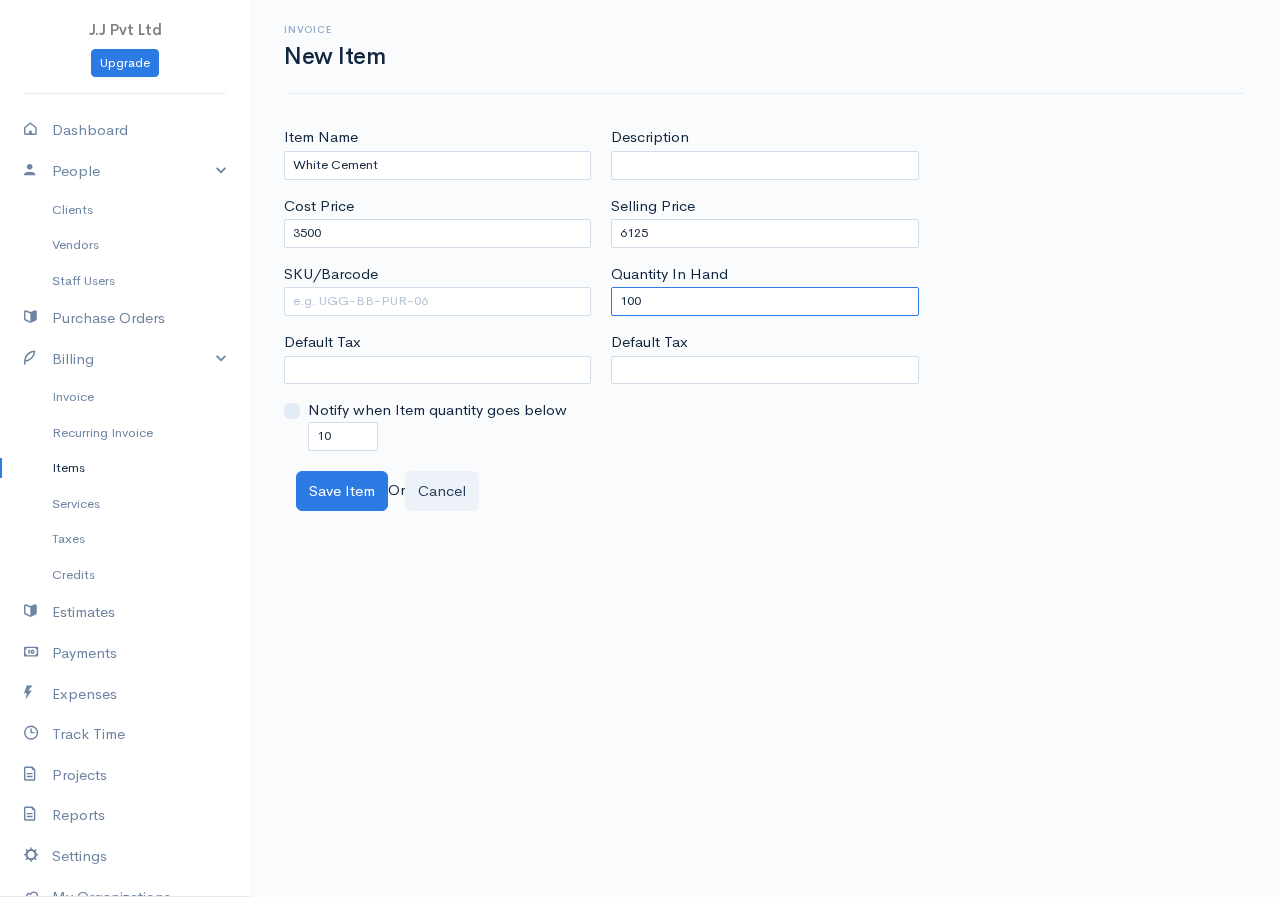 drag, startPoint x: 653, startPoint y: 304, endPoint x: 456, endPoint y: 340, distance: 200.26233 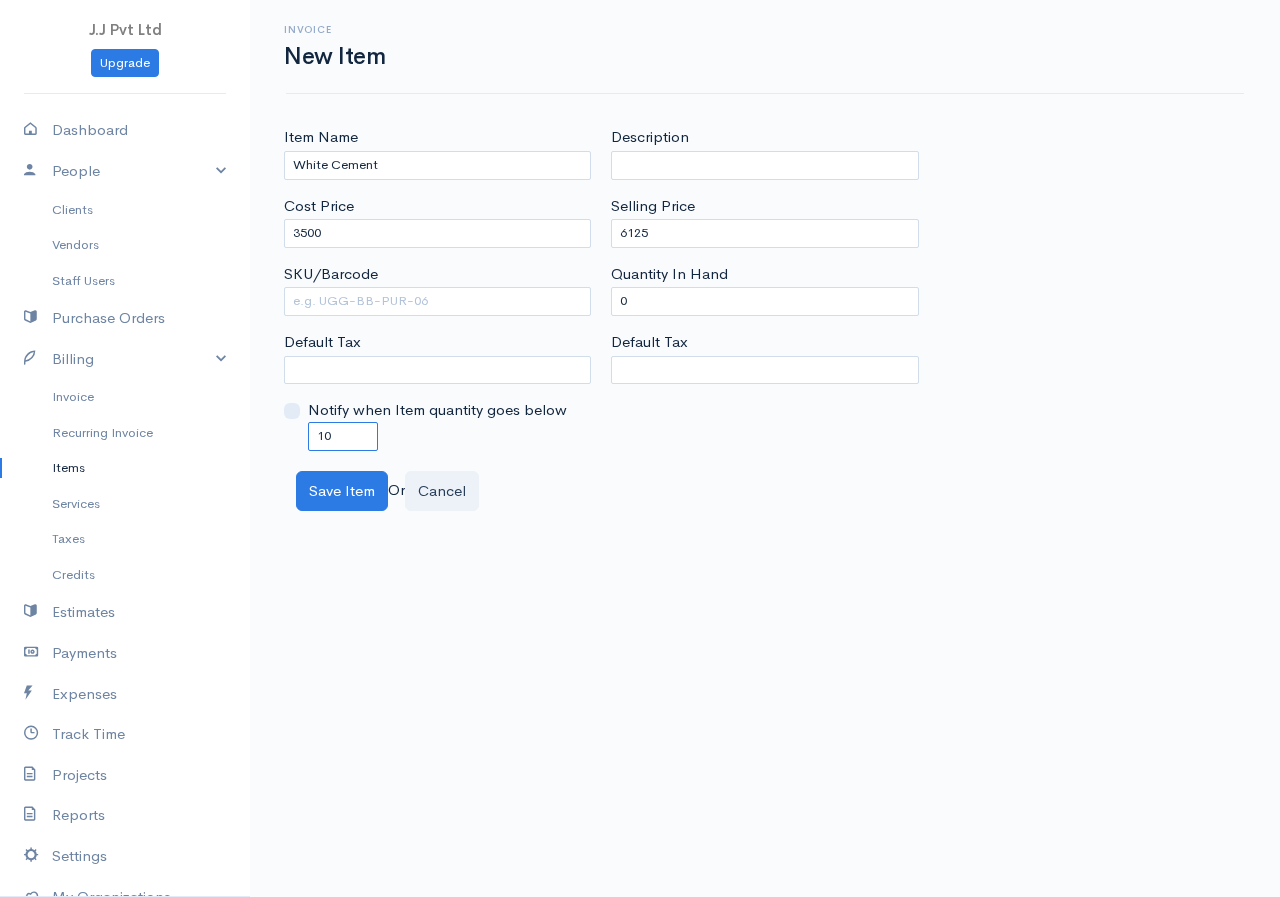 drag, startPoint x: 330, startPoint y: 432, endPoint x: 294, endPoint y: 440, distance: 36.878178 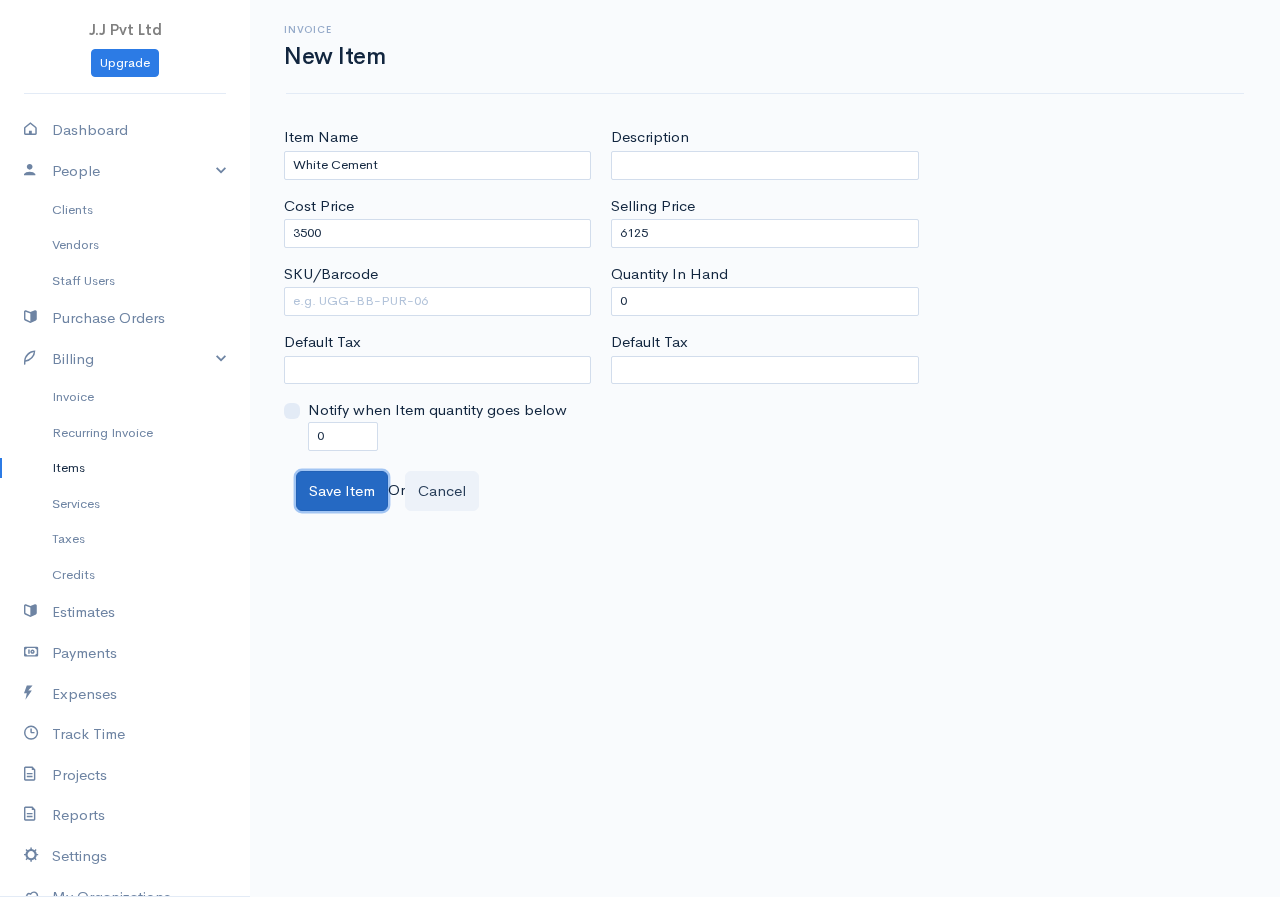 click on "Save Item" at bounding box center [342, 491] 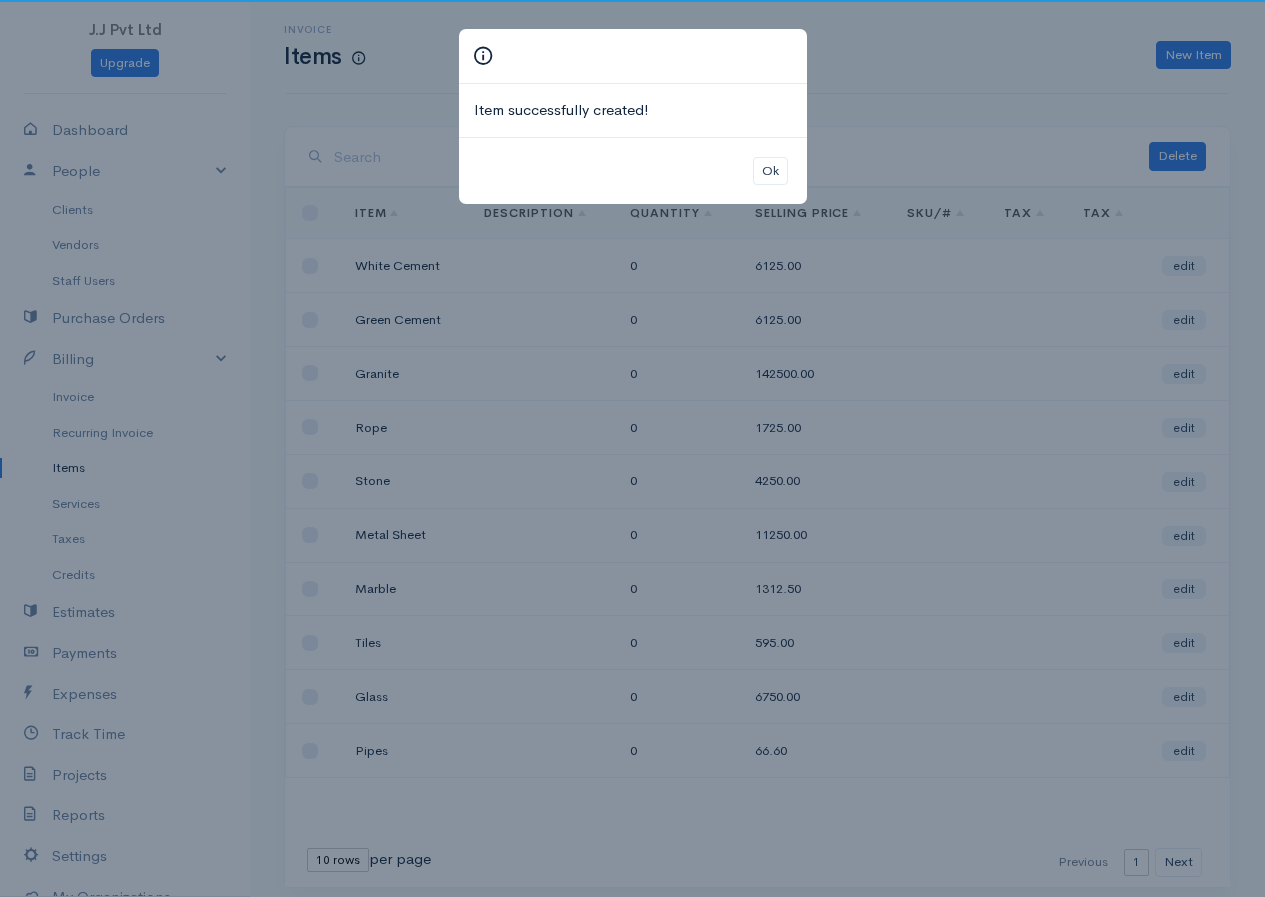 drag, startPoint x: 1263, startPoint y: 13, endPoint x: 1236, endPoint y: 33, distance: 33.600594 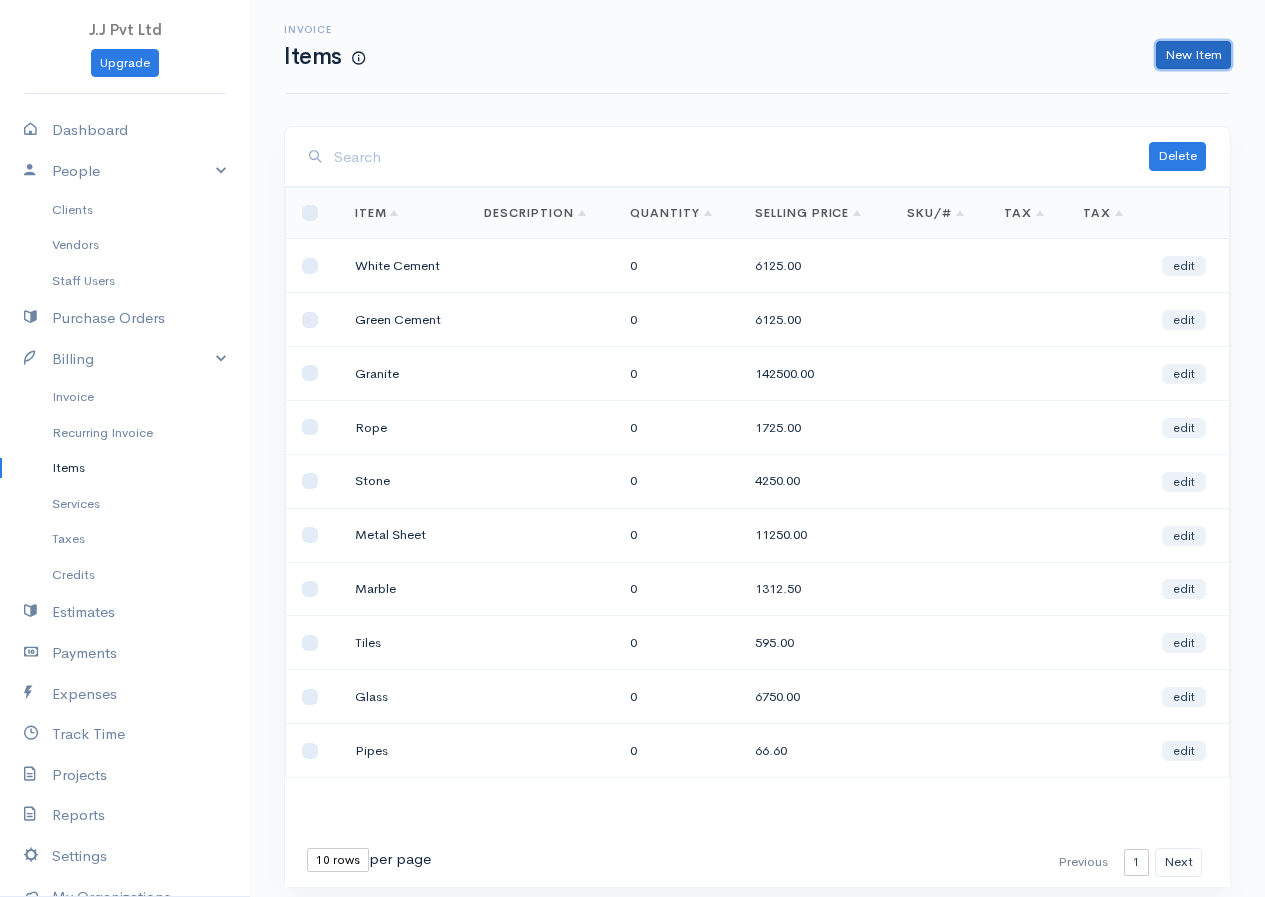 click on "New Item" at bounding box center [1193, 55] 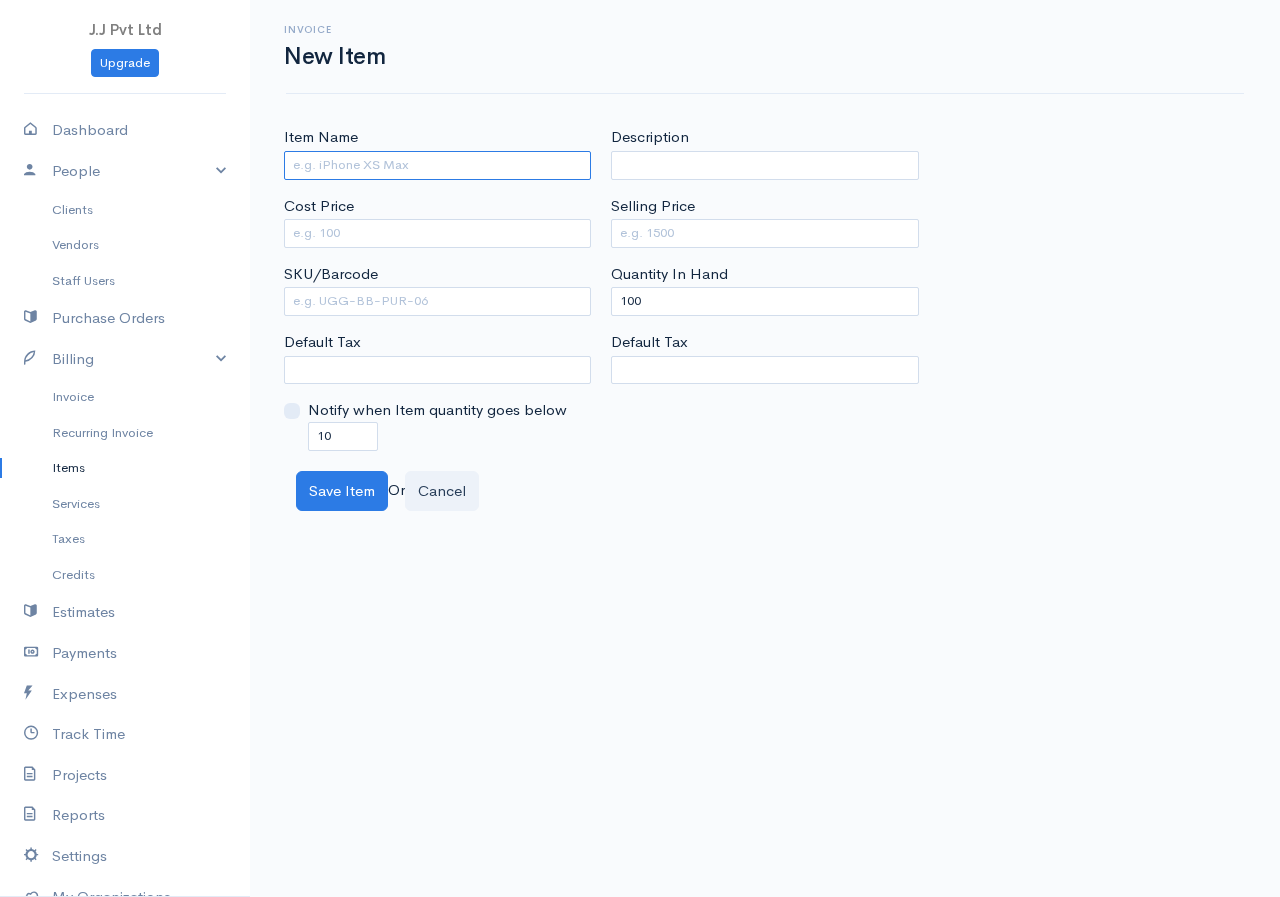 click on "Item Name" at bounding box center (437, 165) 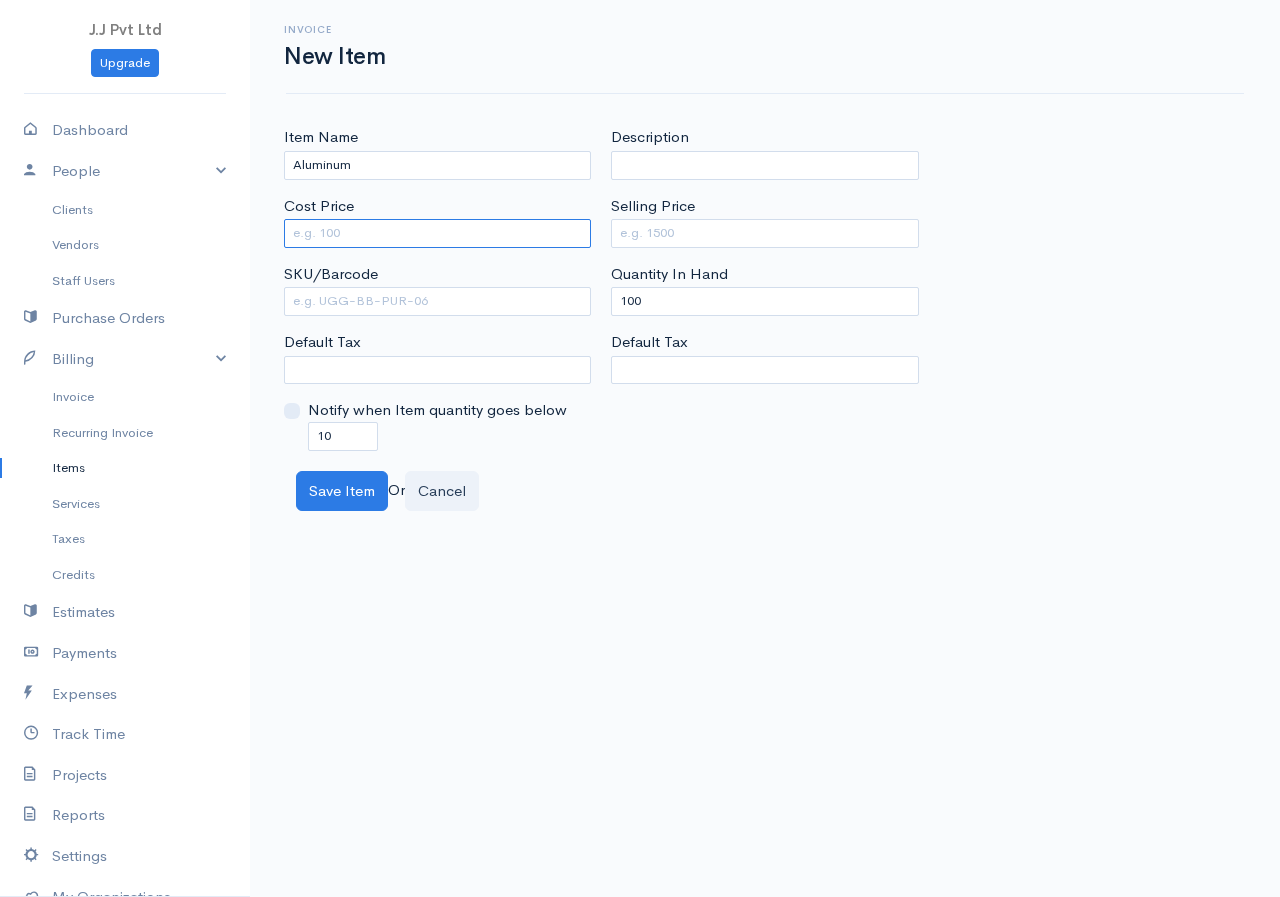 click on "Cost Price" at bounding box center (437, 233) 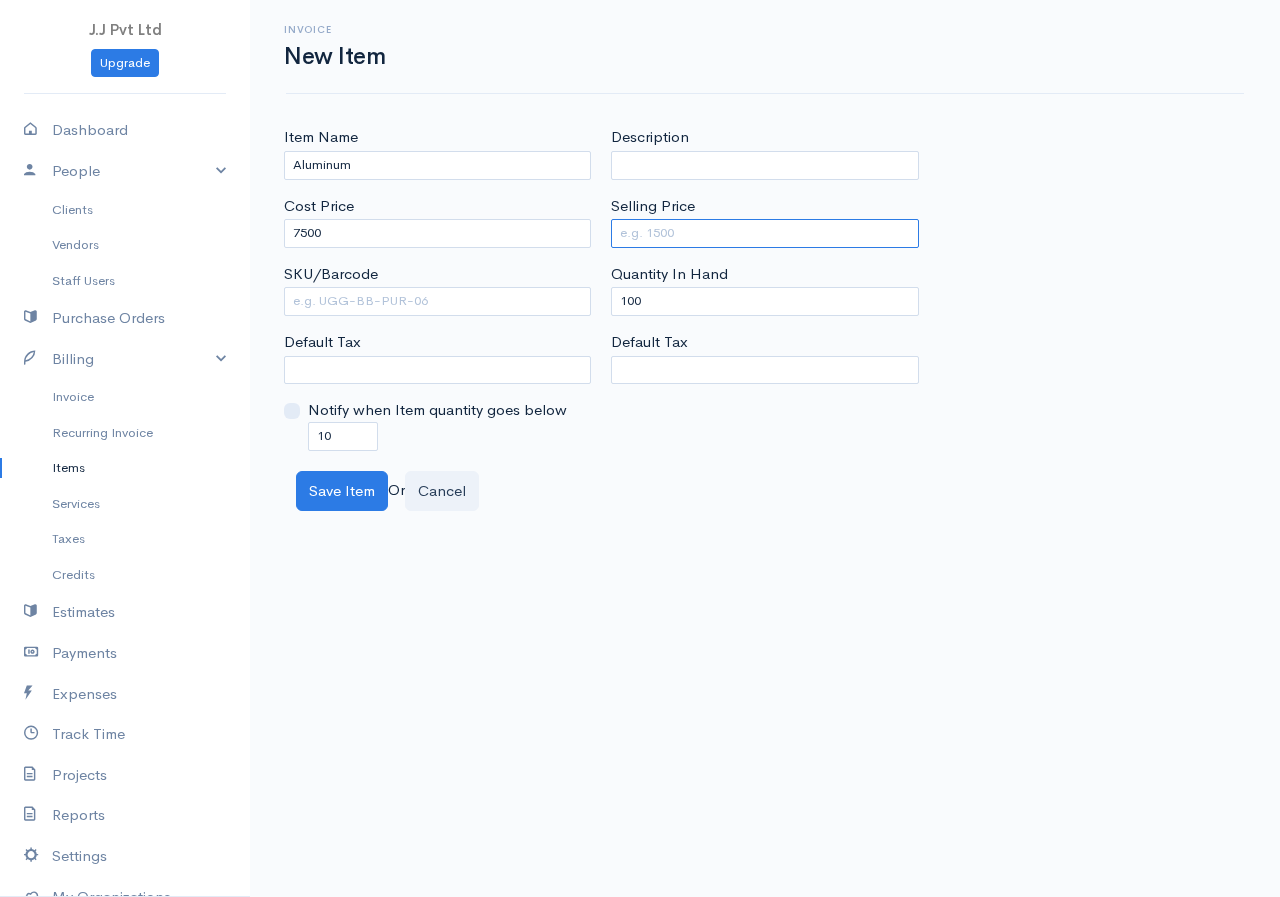click on "Selling Price" at bounding box center [764, 233] 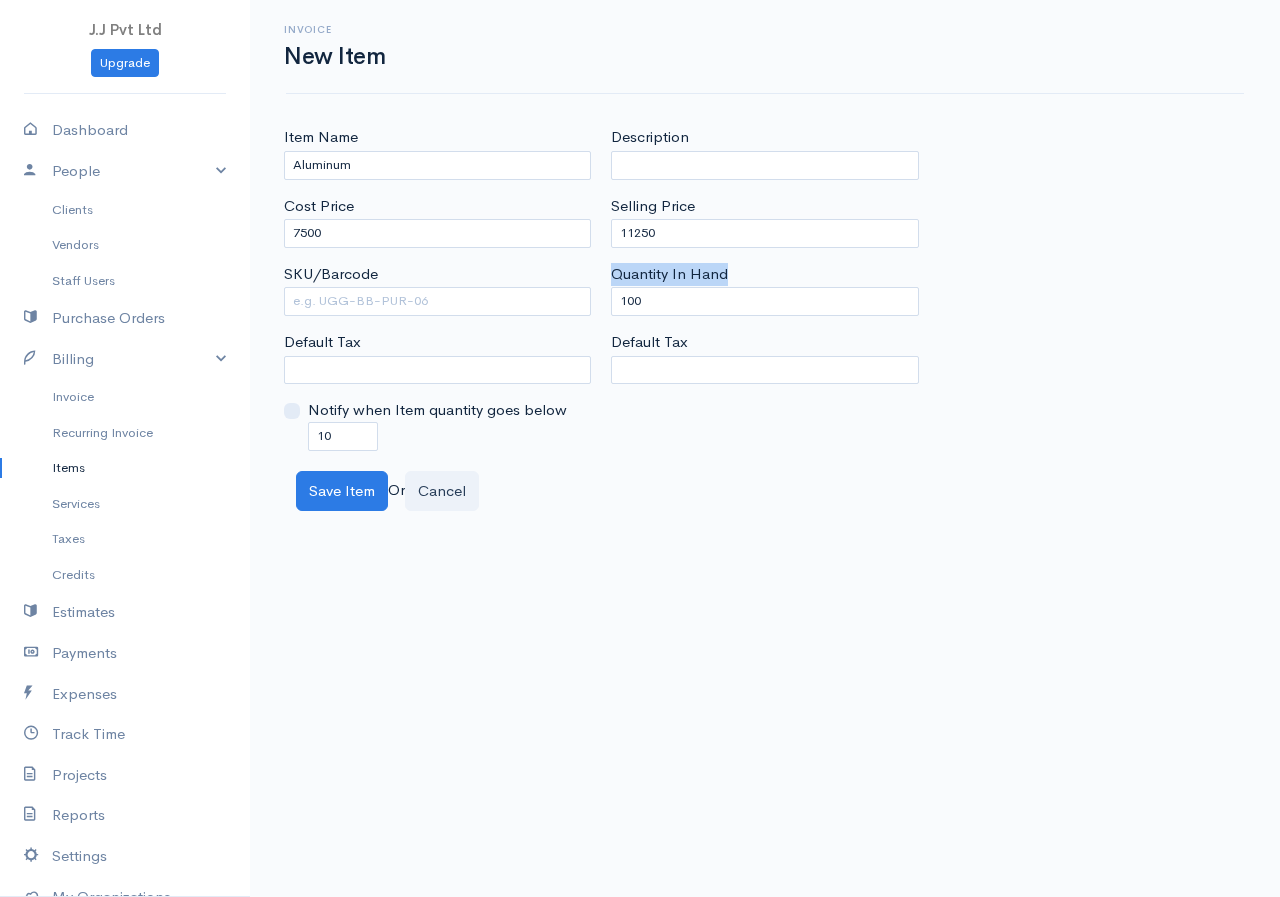 drag, startPoint x: 682, startPoint y: 286, endPoint x: 607, endPoint y: 304, distance: 77.12976 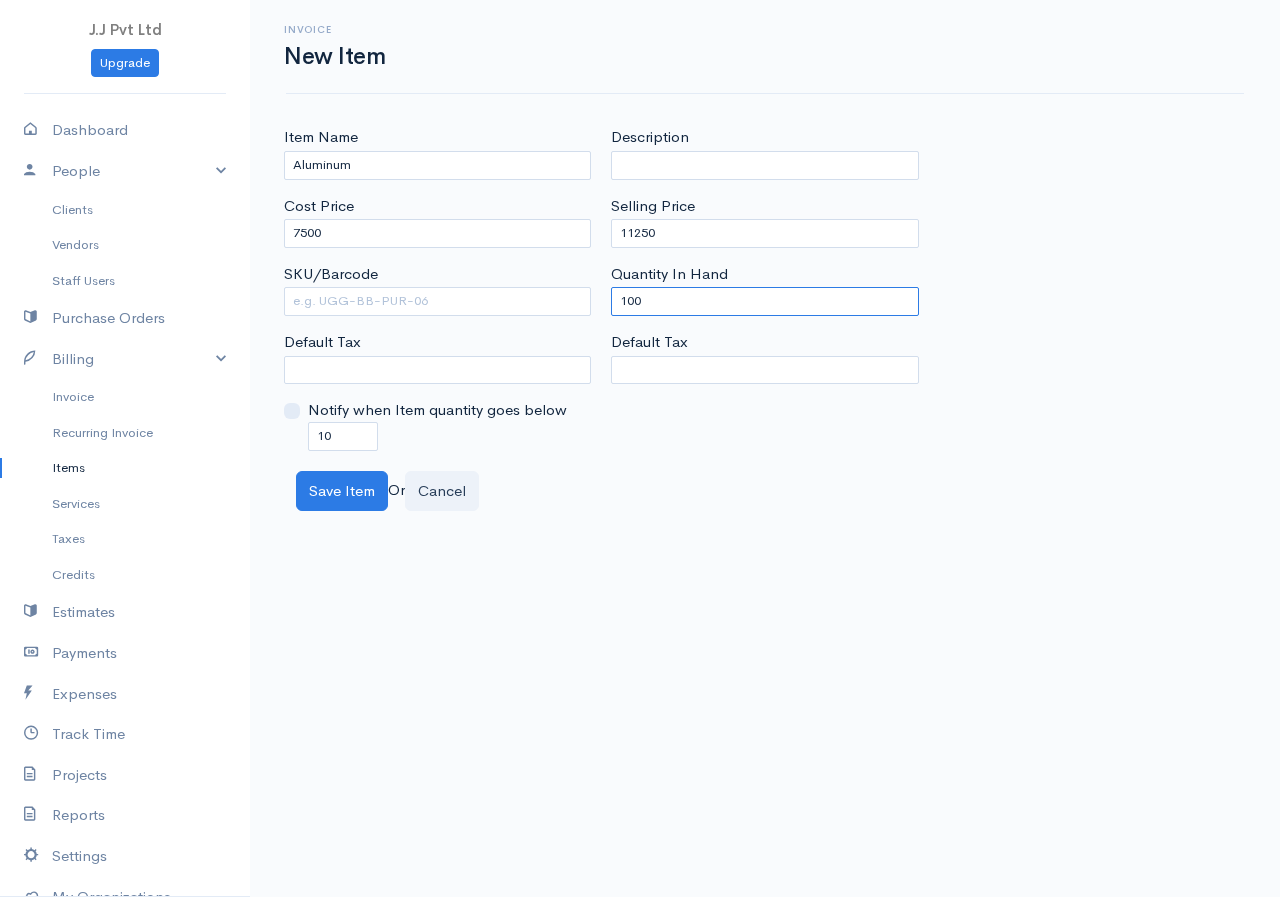 drag, startPoint x: 666, startPoint y: 291, endPoint x: 413, endPoint y: 335, distance: 256.79758 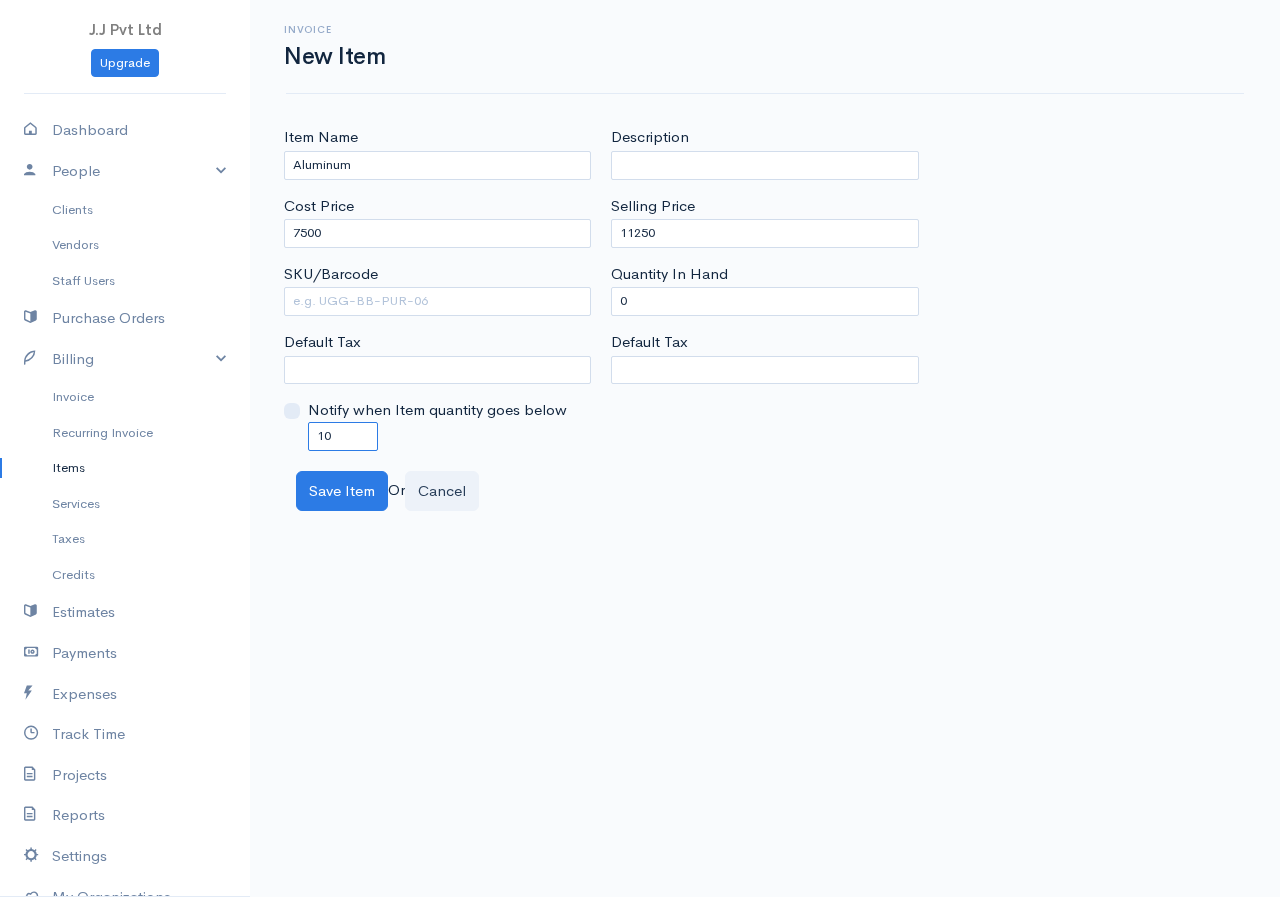drag, startPoint x: 346, startPoint y: 434, endPoint x: 65, endPoint y: 461, distance: 282.29416 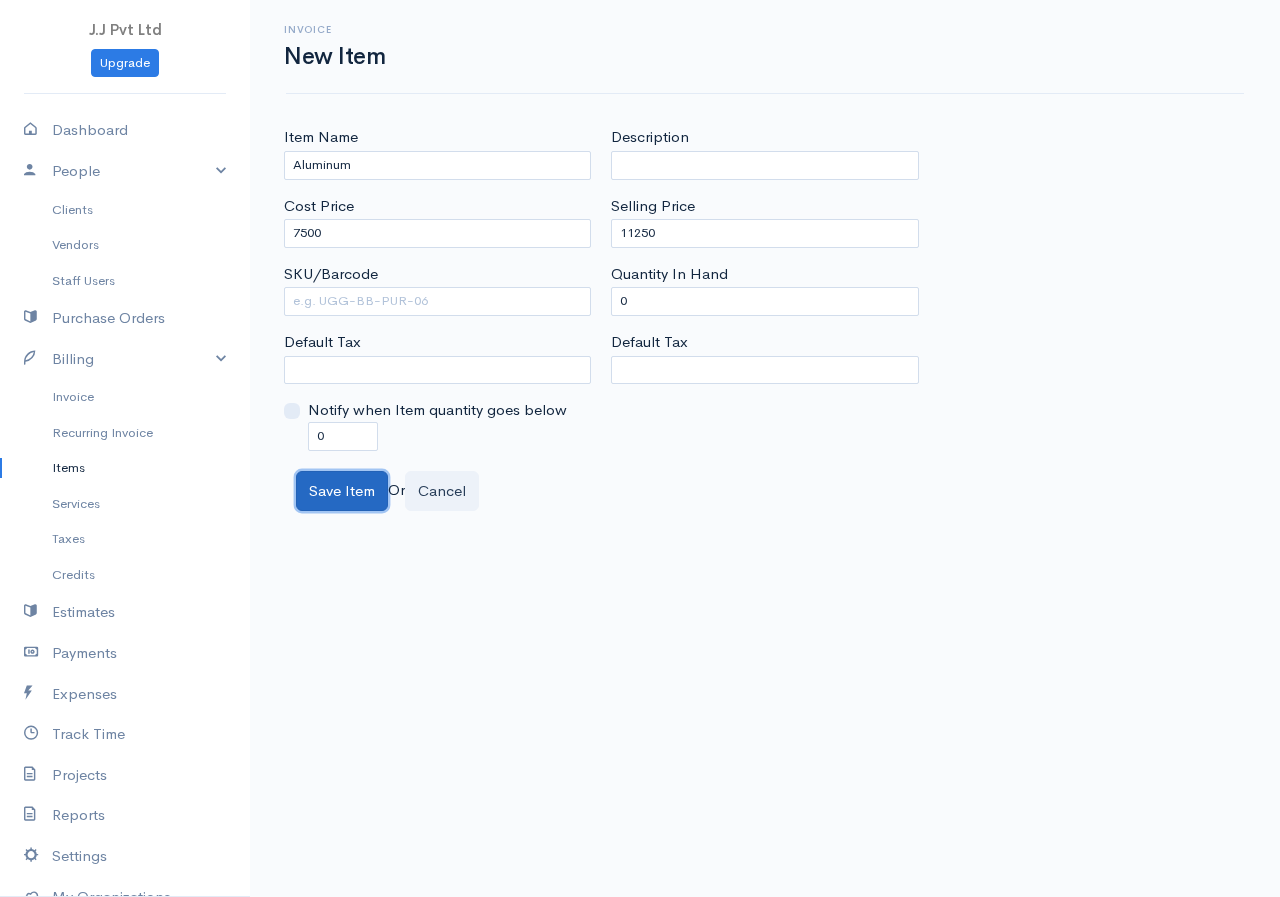 click on "Save Item" at bounding box center [342, 491] 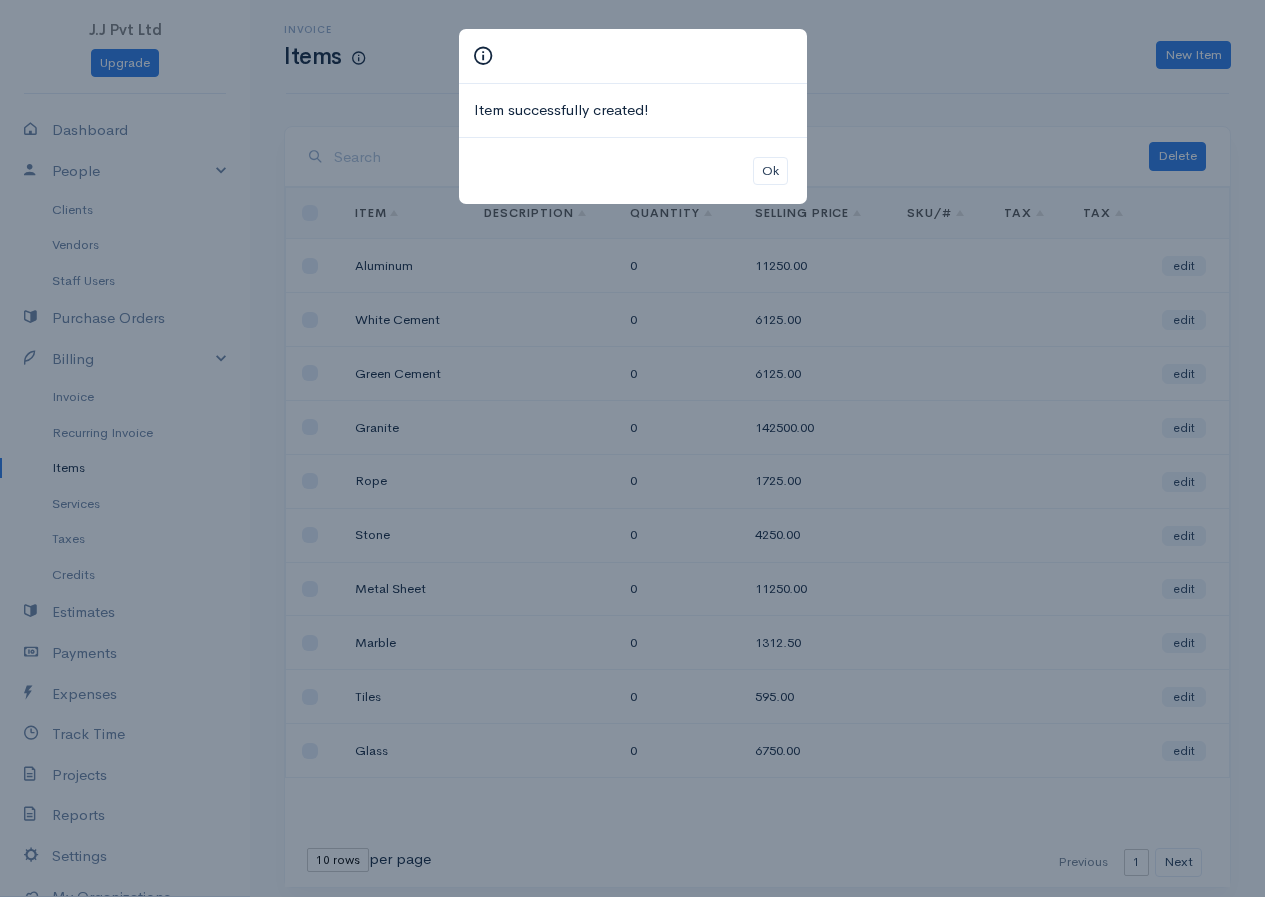 click on "Item successfully created!
Ok" at bounding box center [632, 448] 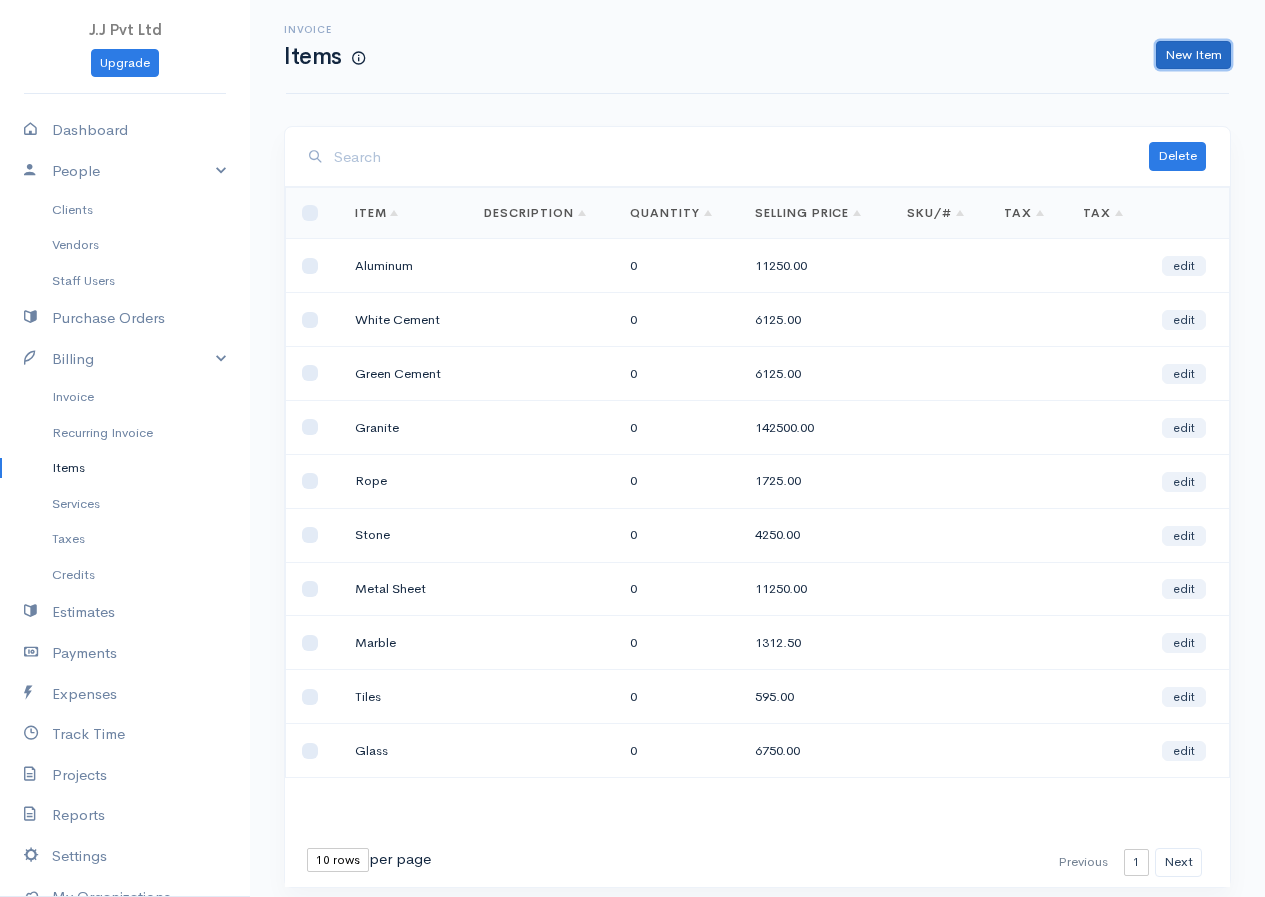 click on "New Item" at bounding box center (1193, 55) 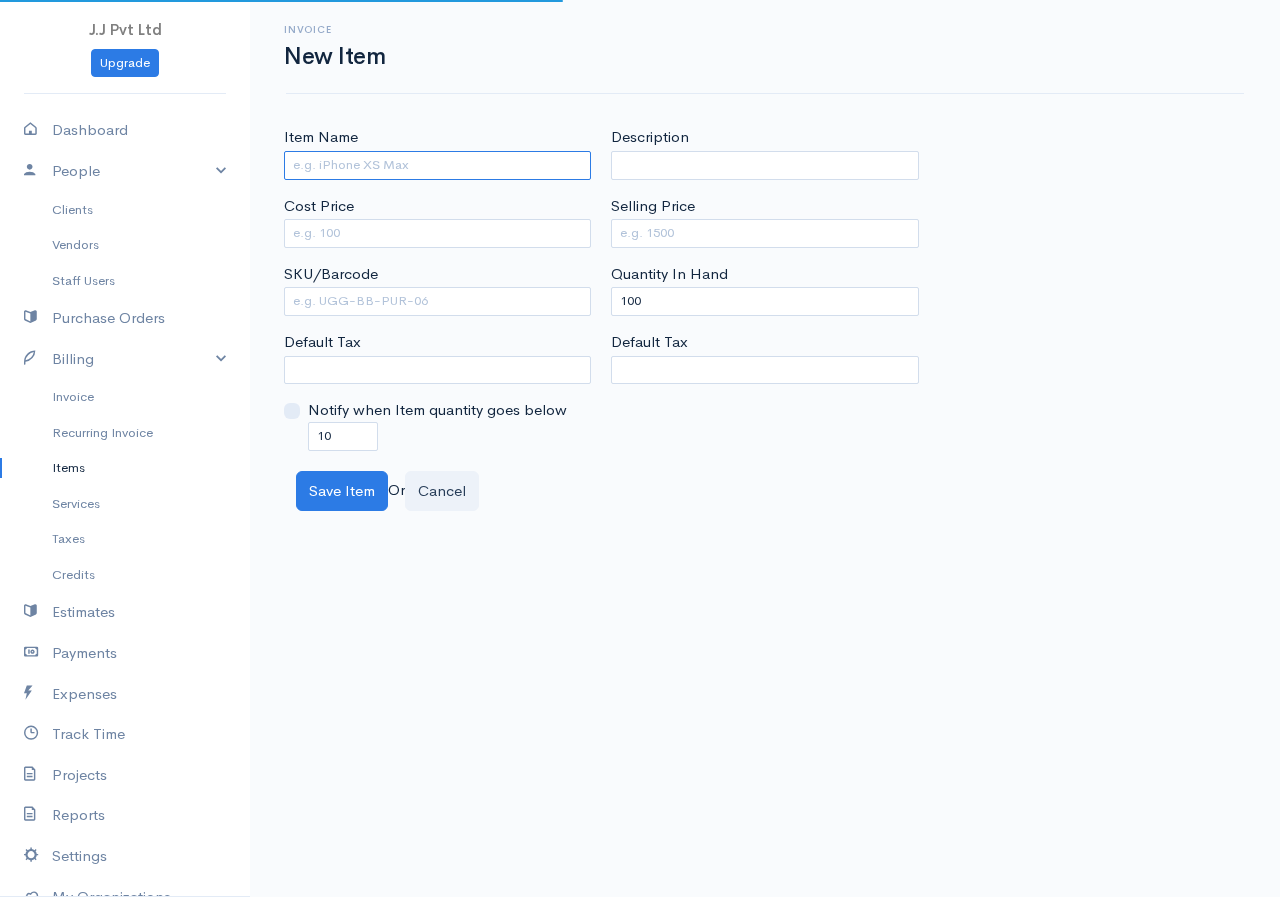click on "Item Name" at bounding box center (437, 165) 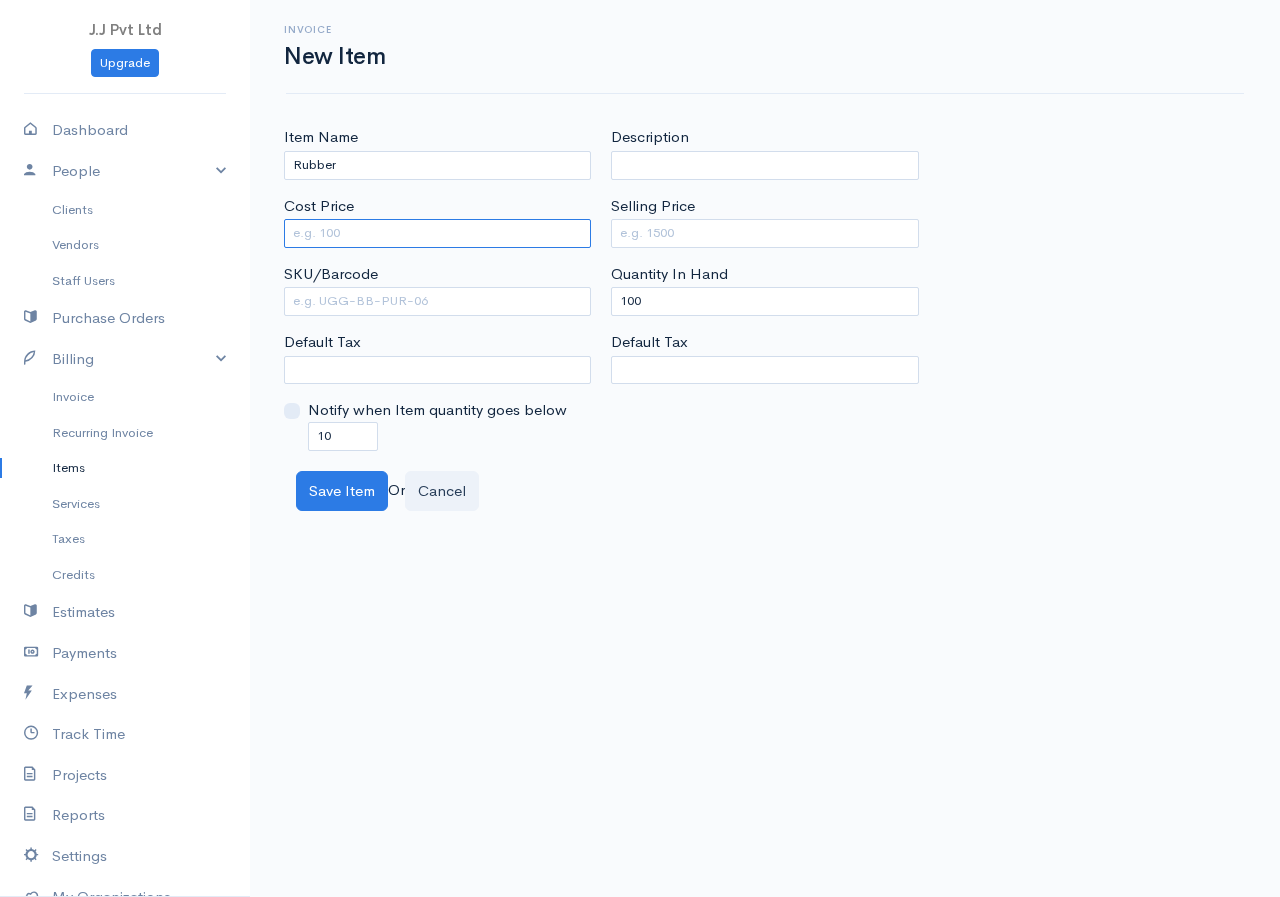 click on "Cost Price" at bounding box center [437, 233] 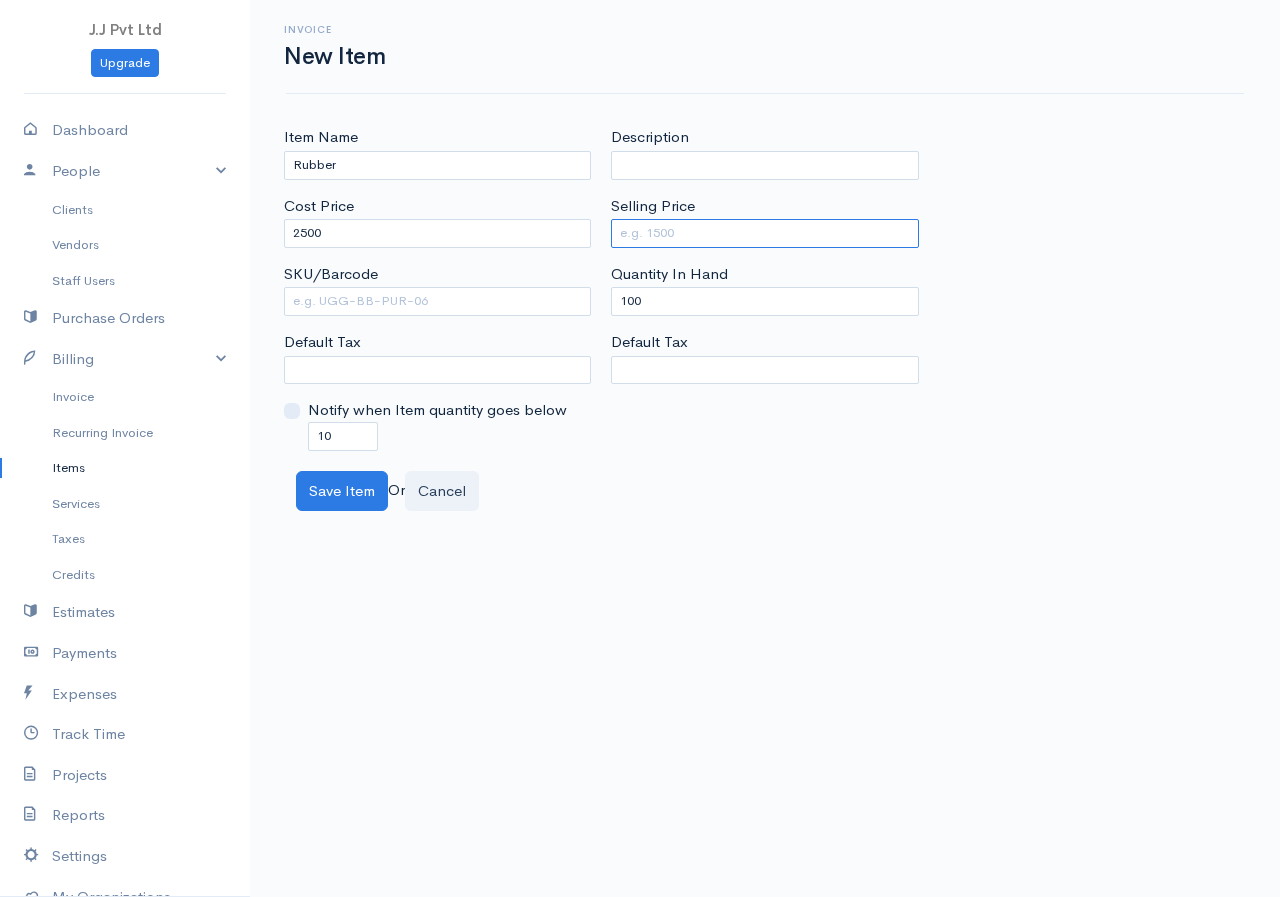 click on "Selling Price" at bounding box center (764, 233) 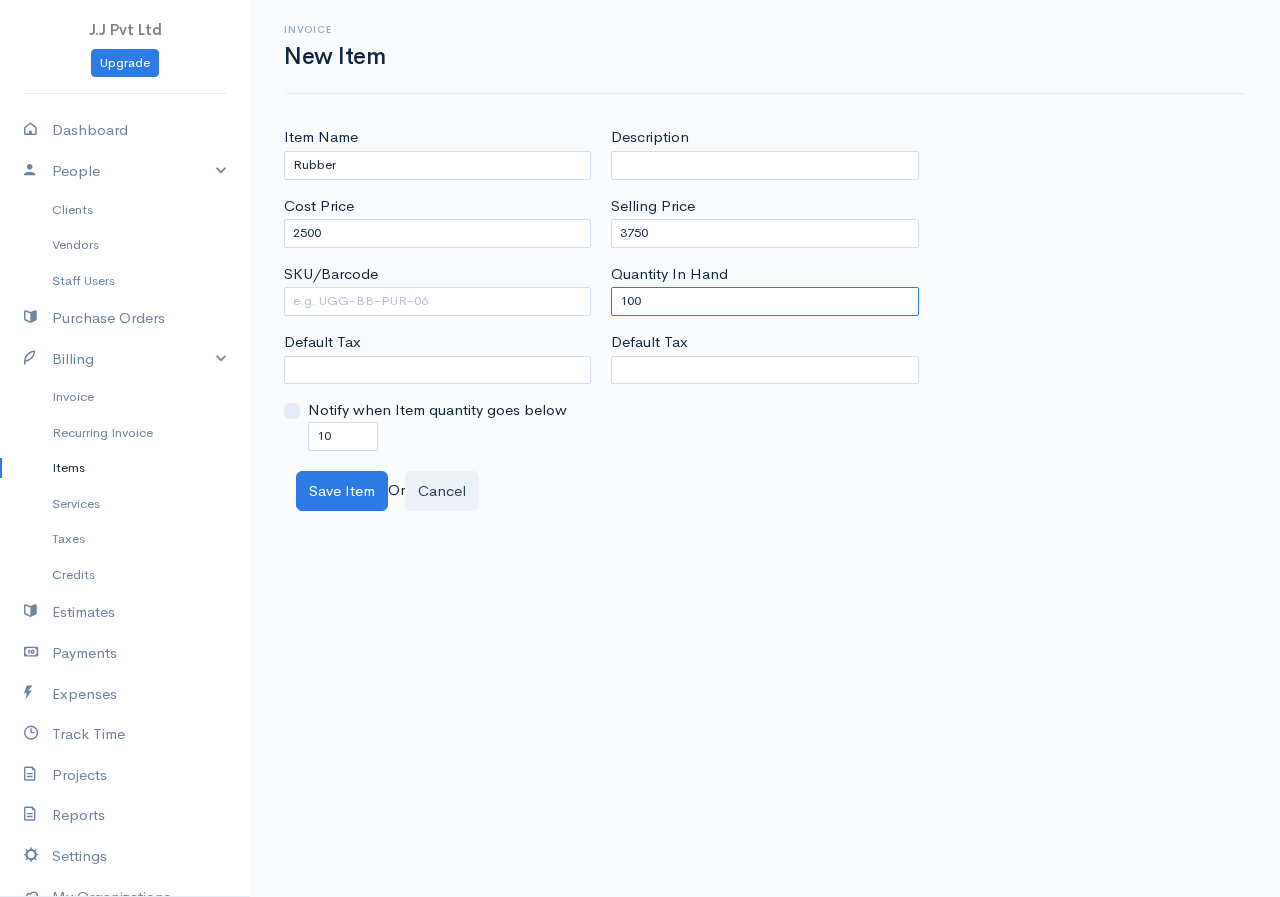 drag, startPoint x: 657, startPoint y: 292, endPoint x: 444, endPoint y: 346, distance: 219.73848 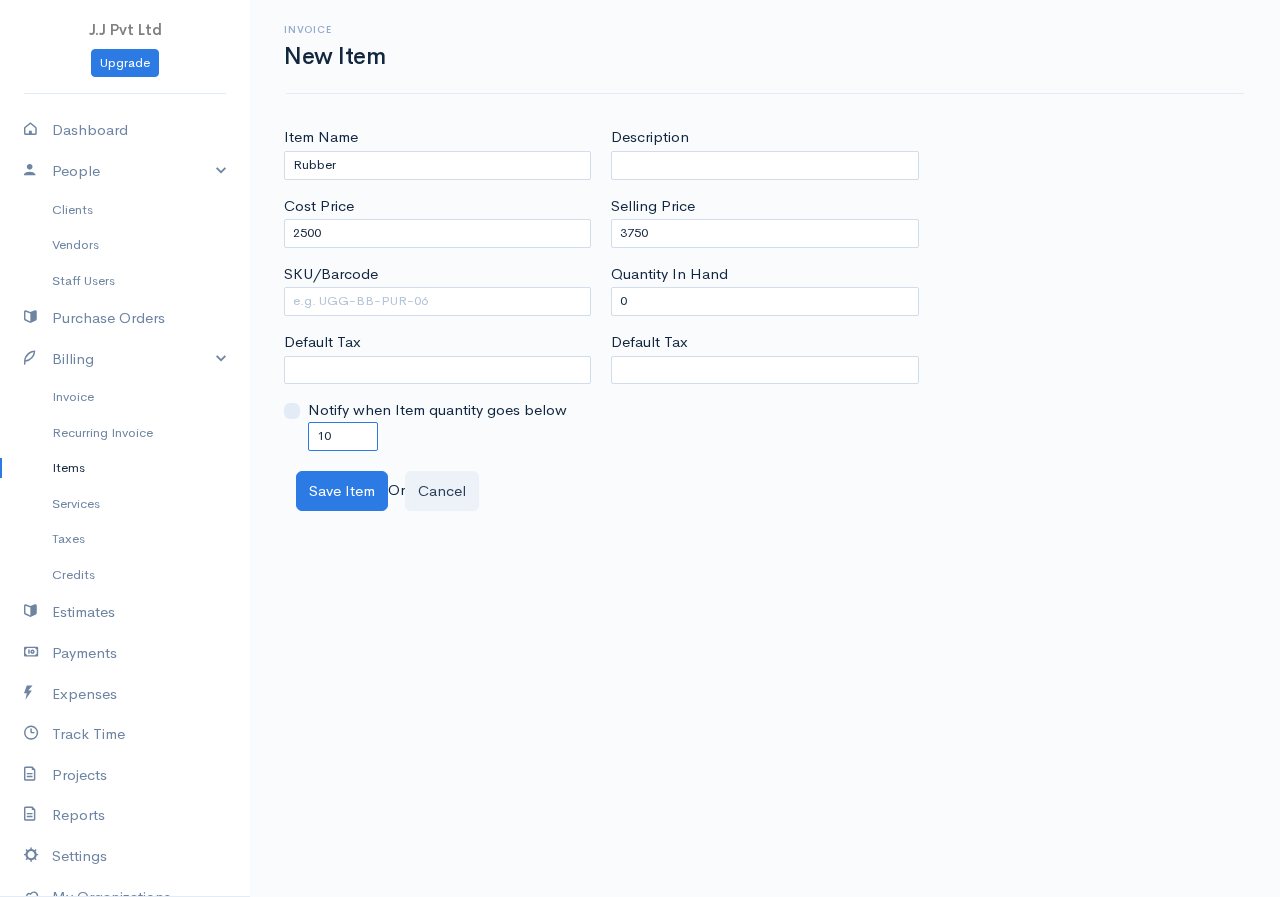 drag, startPoint x: 335, startPoint y: 438, endPoint x: 210, endPoint y: 460, distance: 126.921234 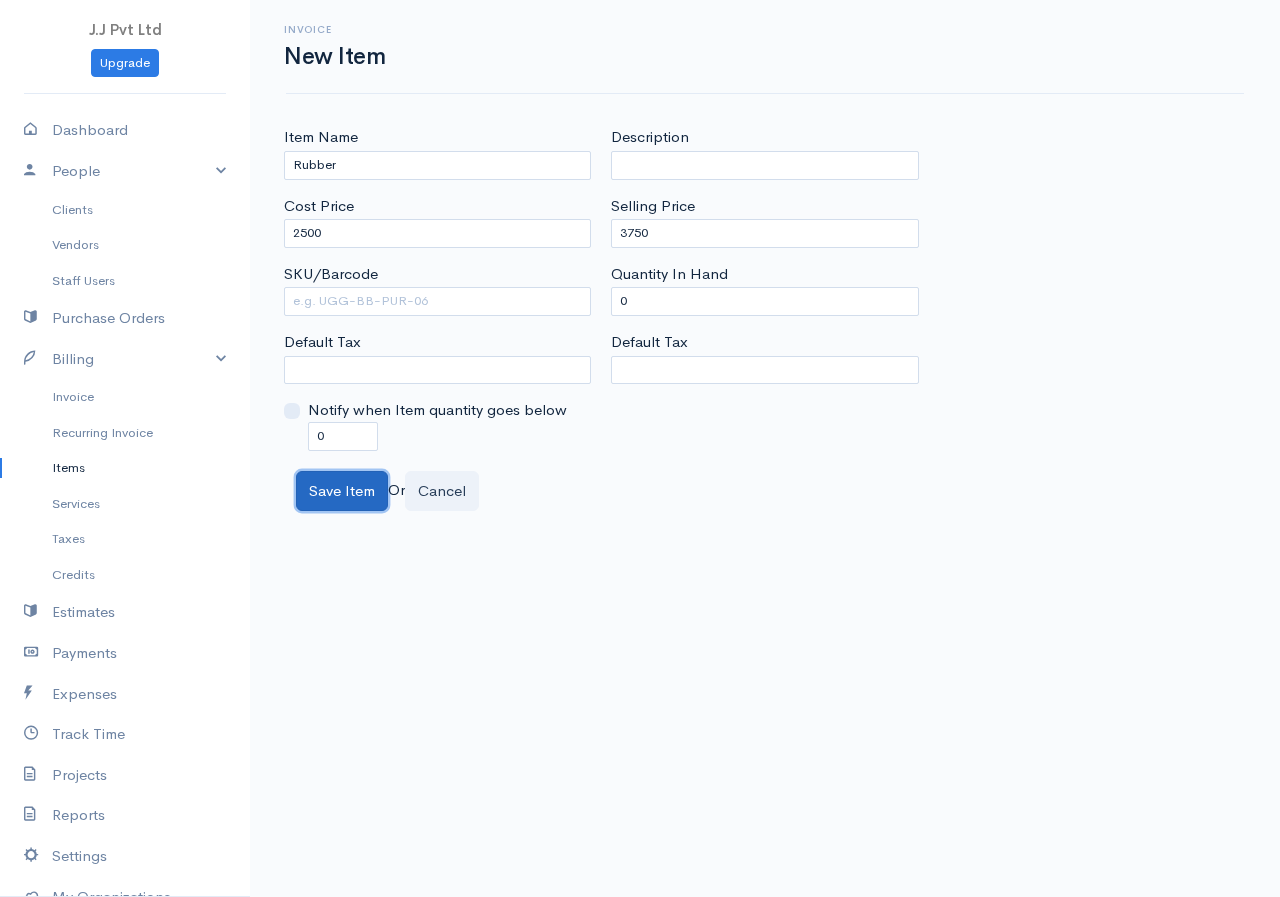 click on "Save Item" at bounding box center (342, 491) 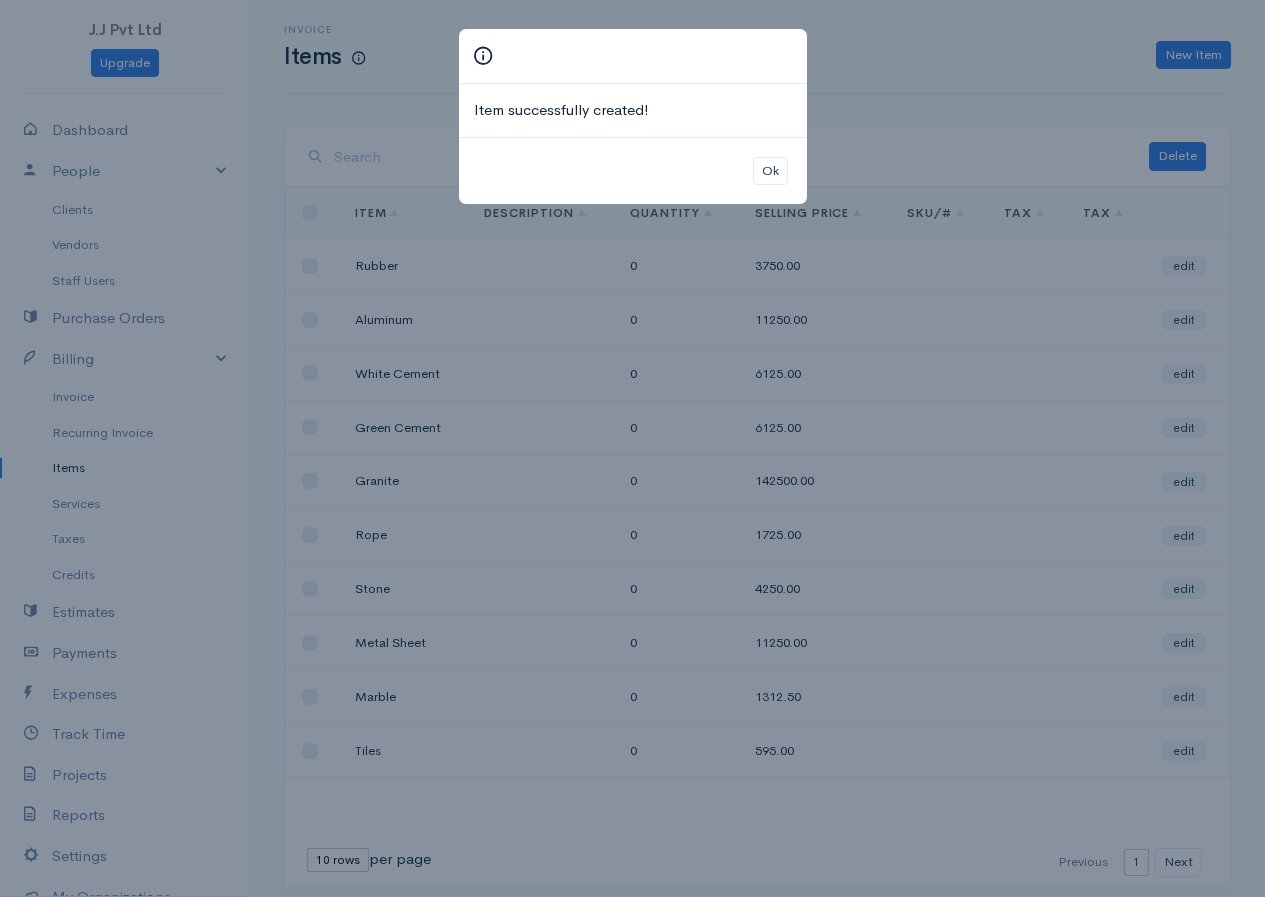 click on "Item successfully created!
Ok" at bounding box center [632, 448] 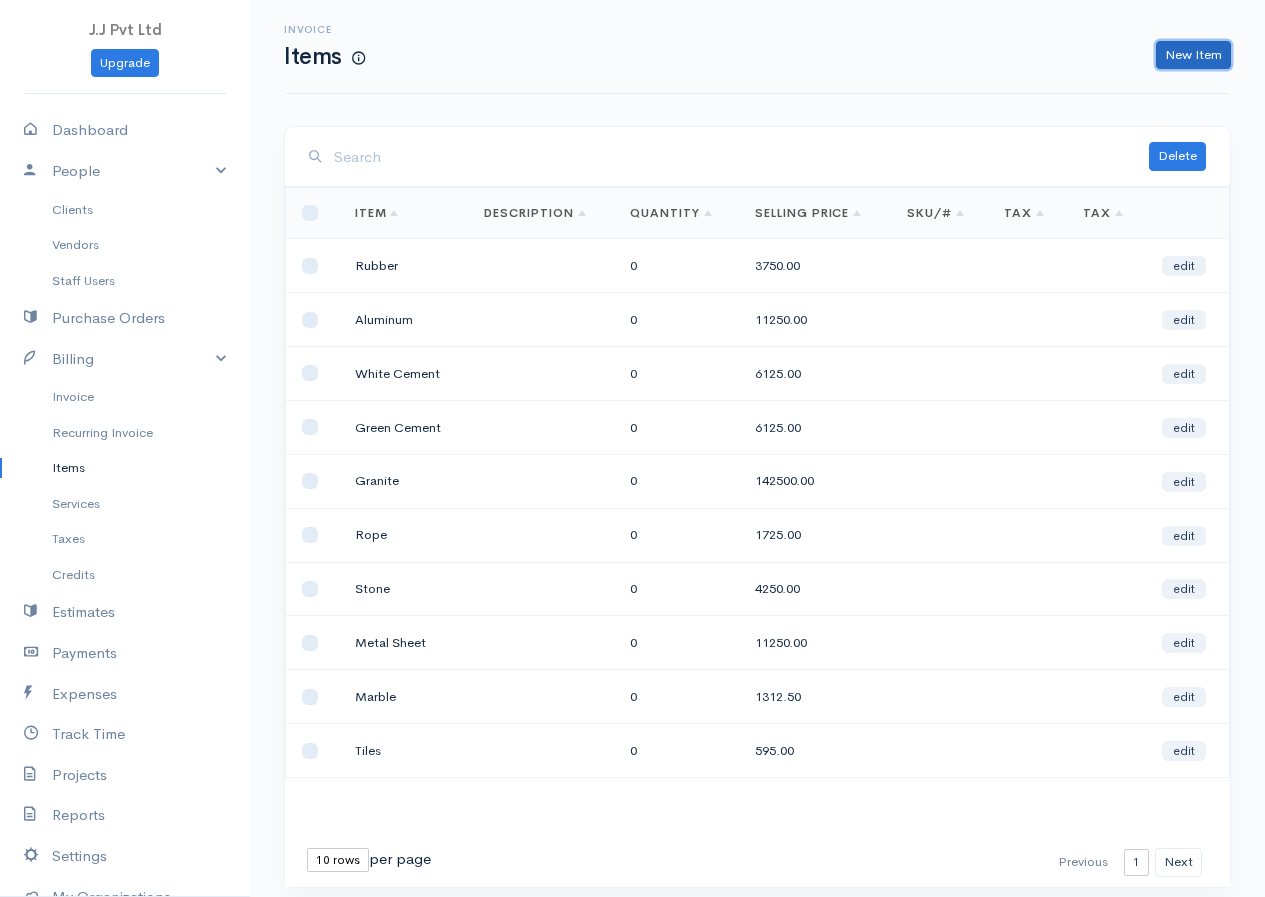 click on "New Item" at bounding box center [1193, 55] 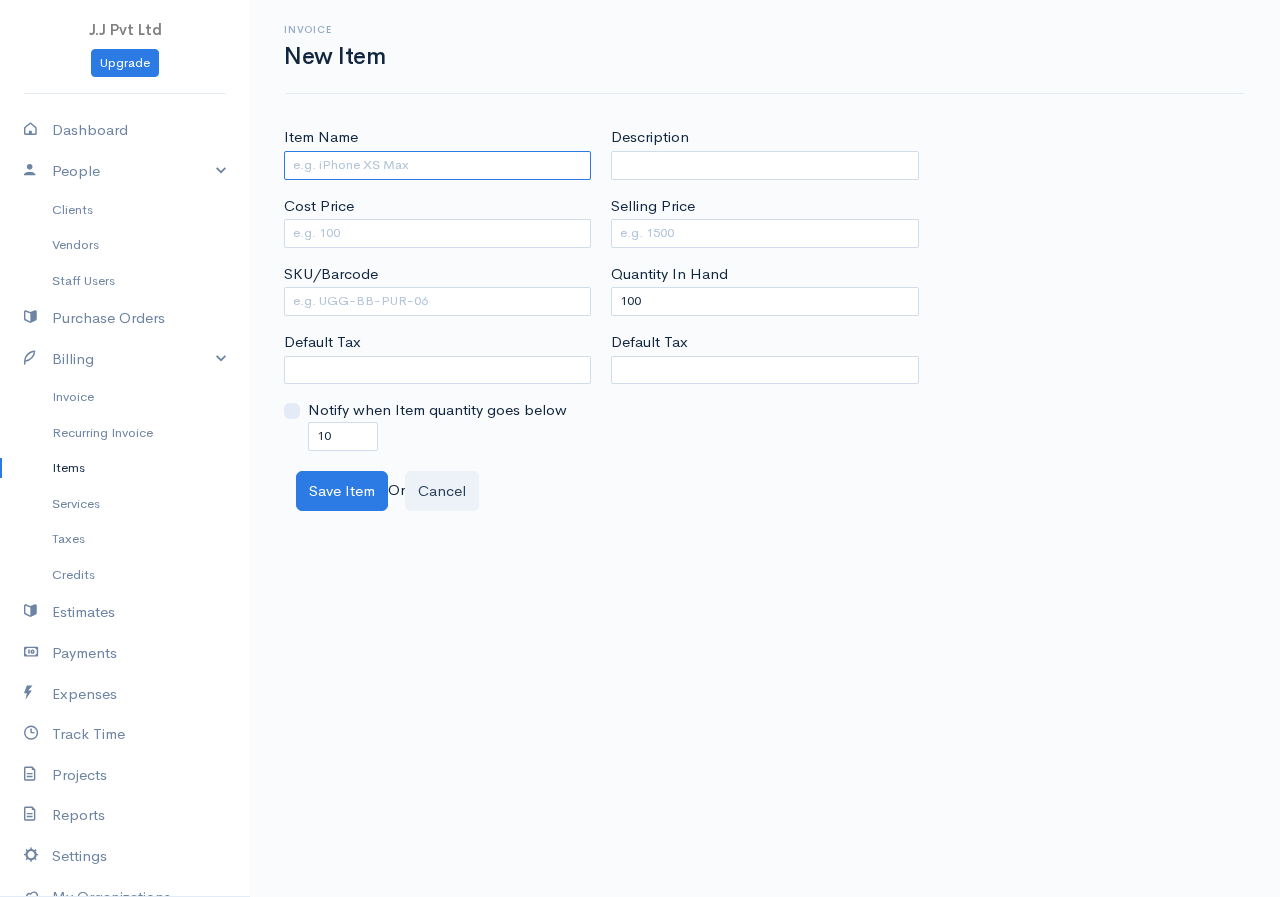 click on "Item Name" at bounding box center [437, 165] 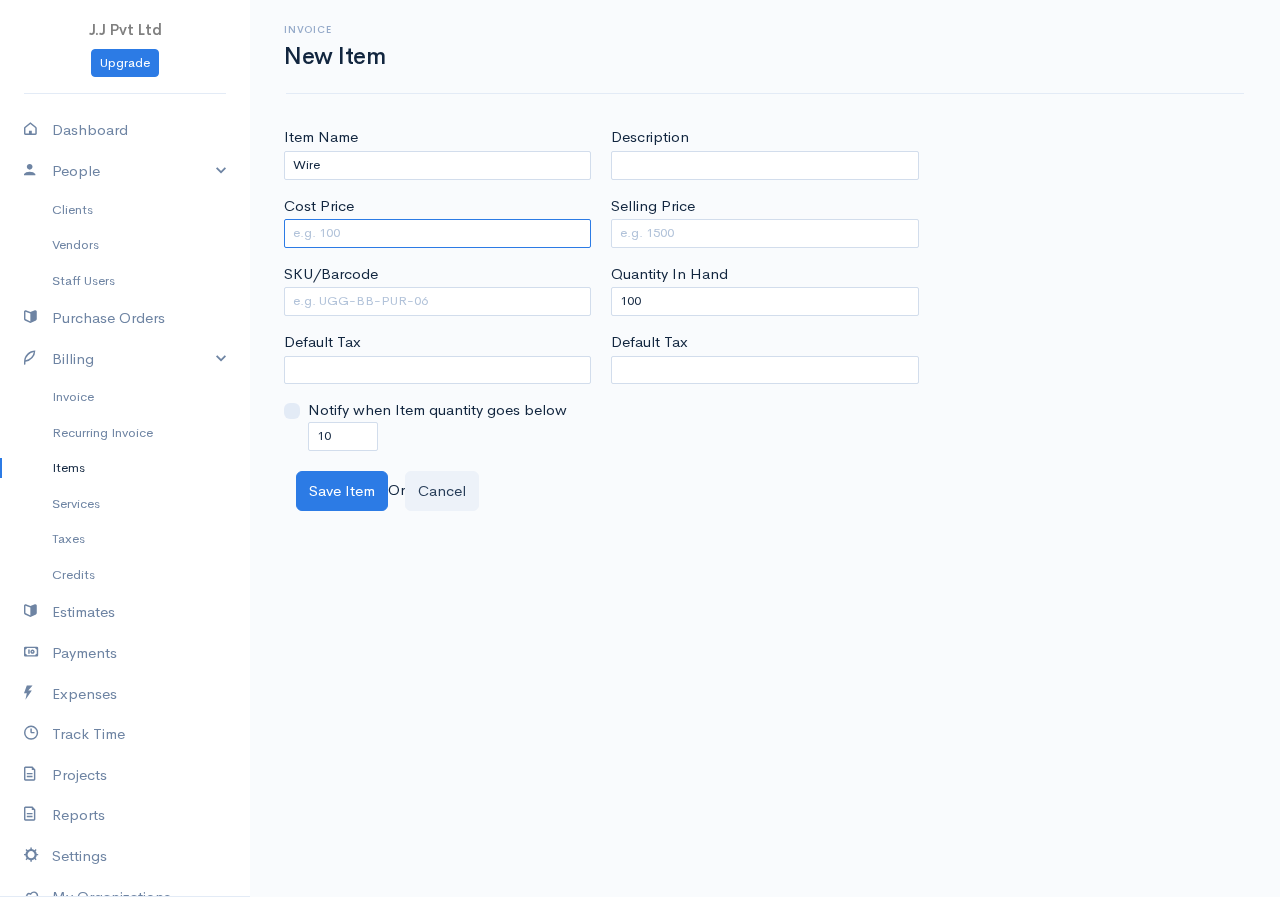 click on "Cost Price" at bounding box center (437, 233) 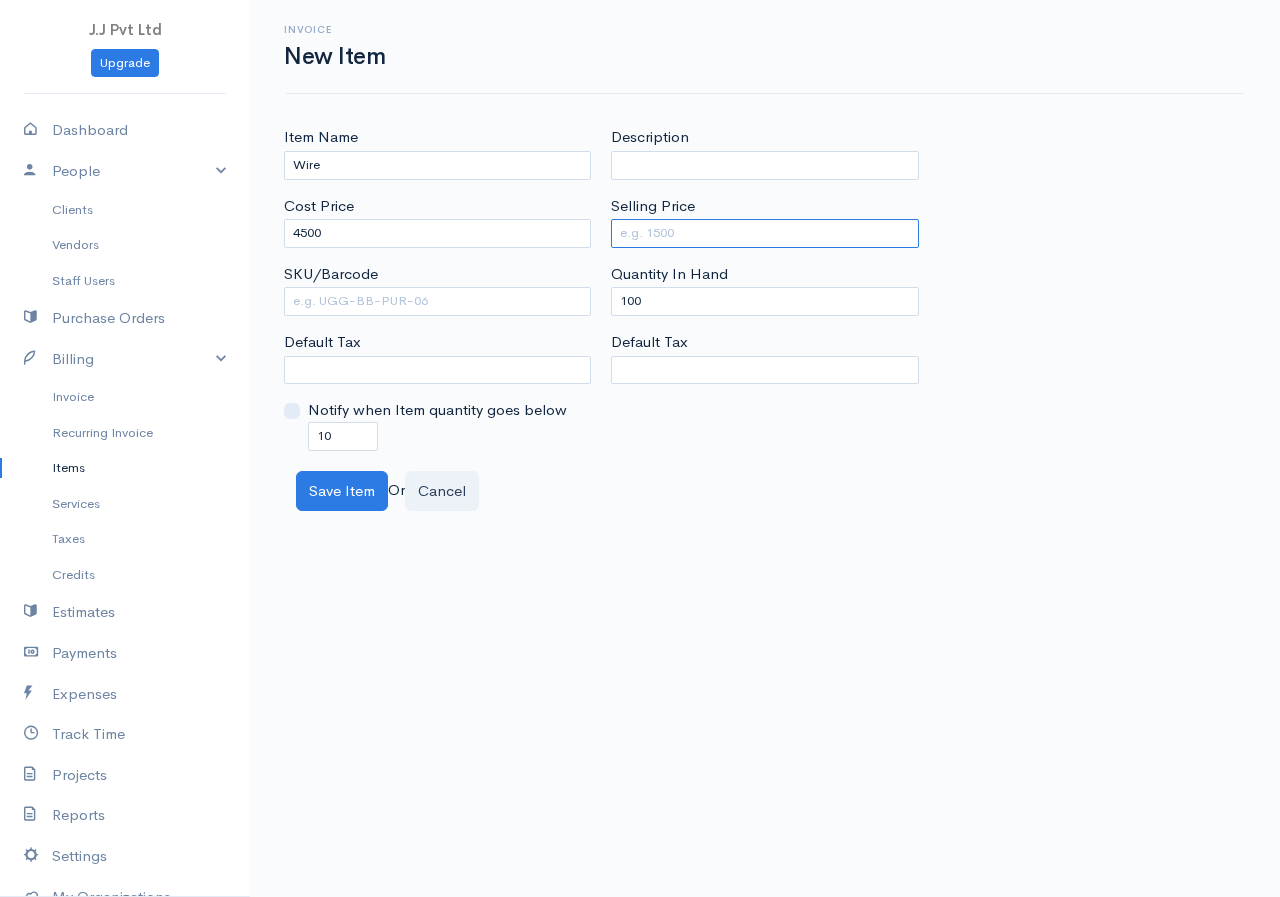 click on "Selling Price" at bounding box center [764, 233] 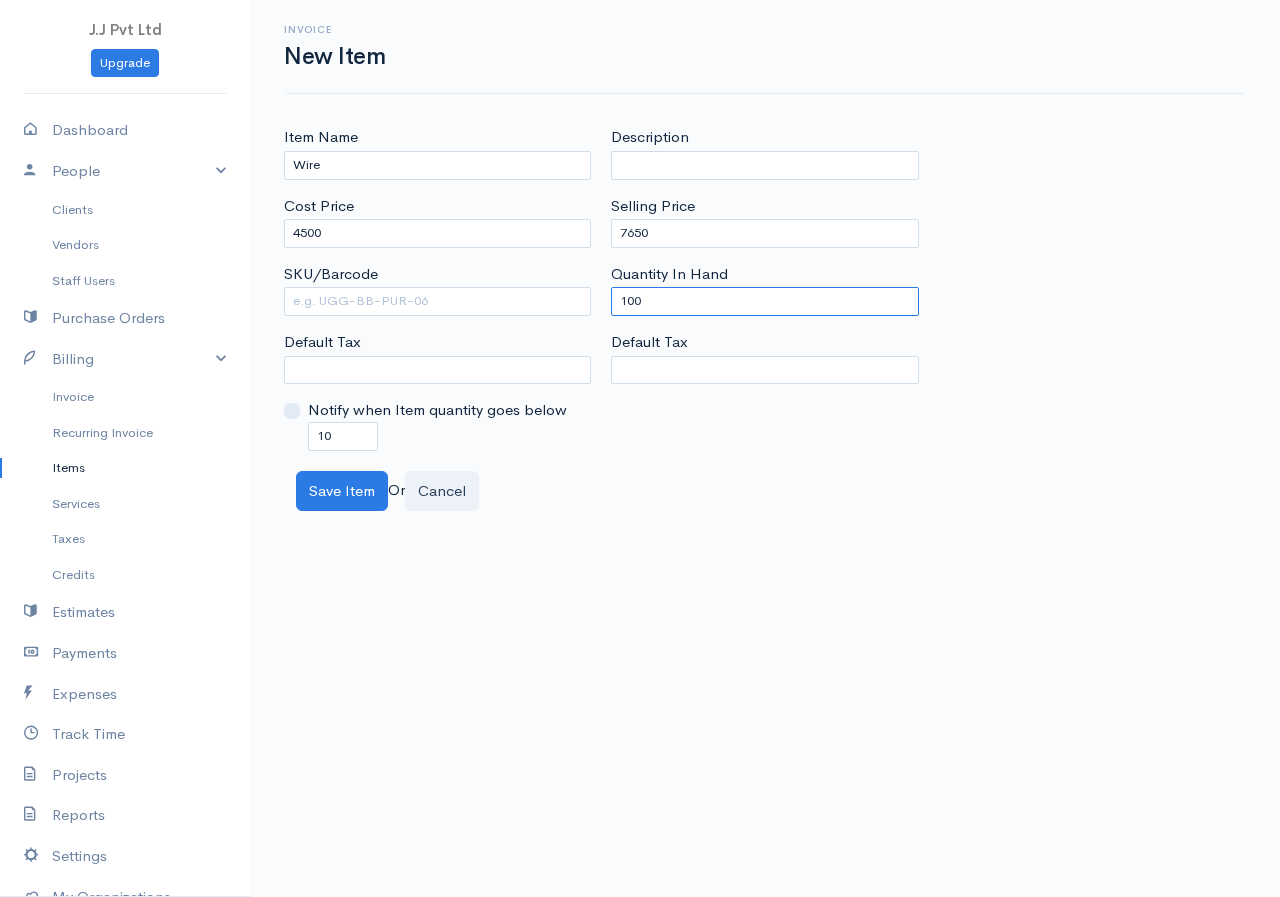 drag, startPoint x: 659, startPoint y: 294, endPoint x: 538, endPoint y: 330, distance: 126.24183 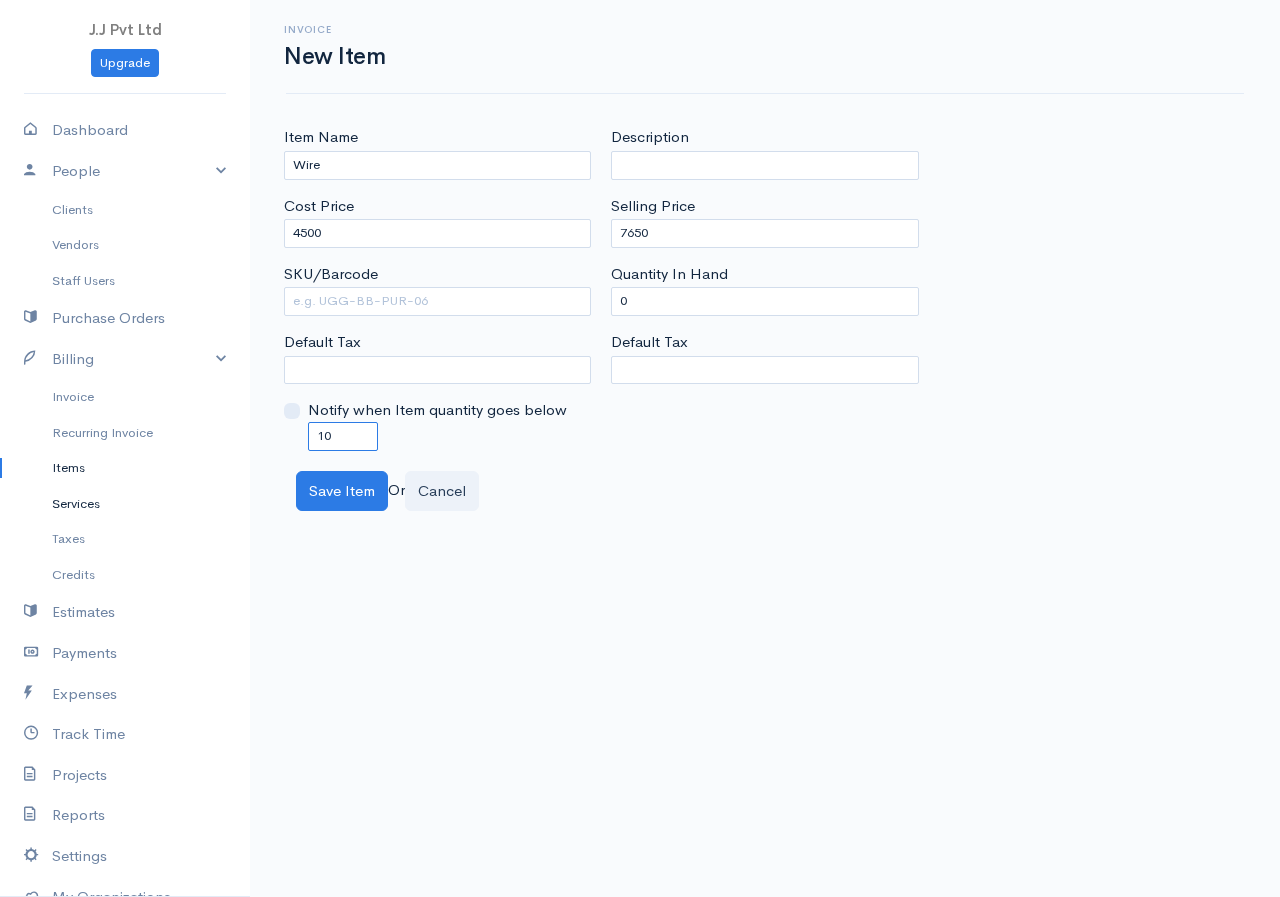 drag, startPoint x: 293, startPoint y: 453, endPoint x: 172, endPoint y: 489, distance: 126.24183 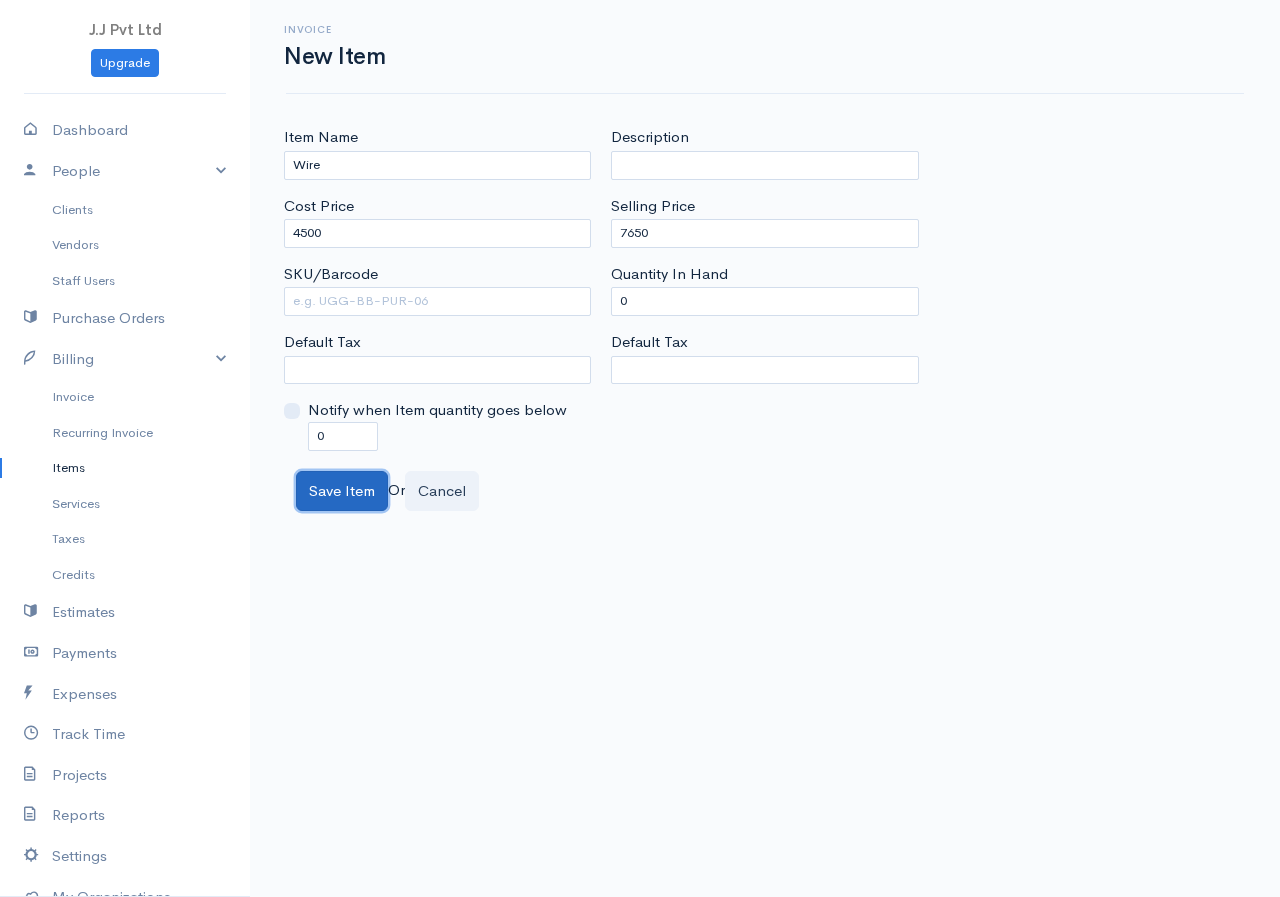 click on "Save Item" at bounding box center (342, 491) 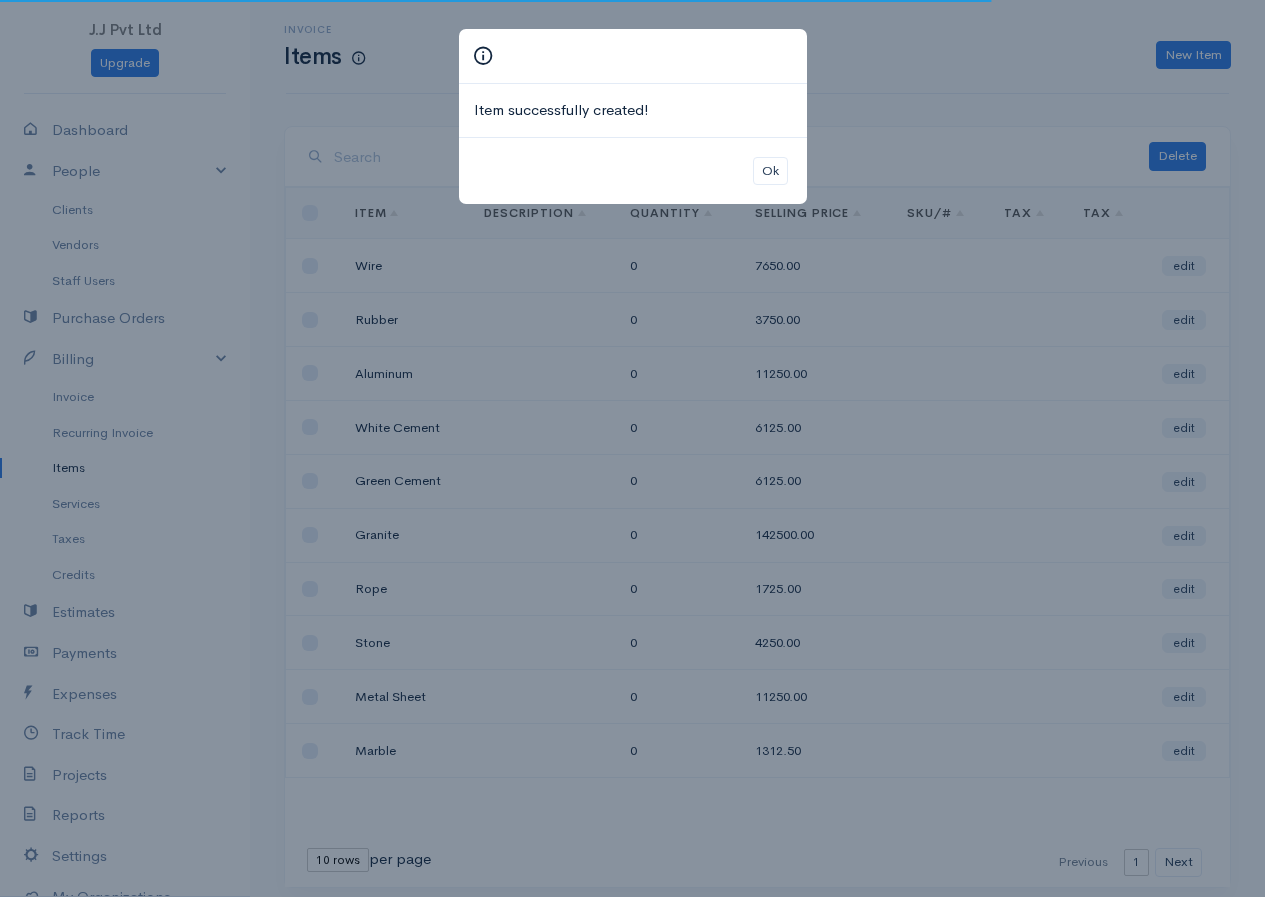 click on "Item successfully created!" at bounding box center (633, 110) 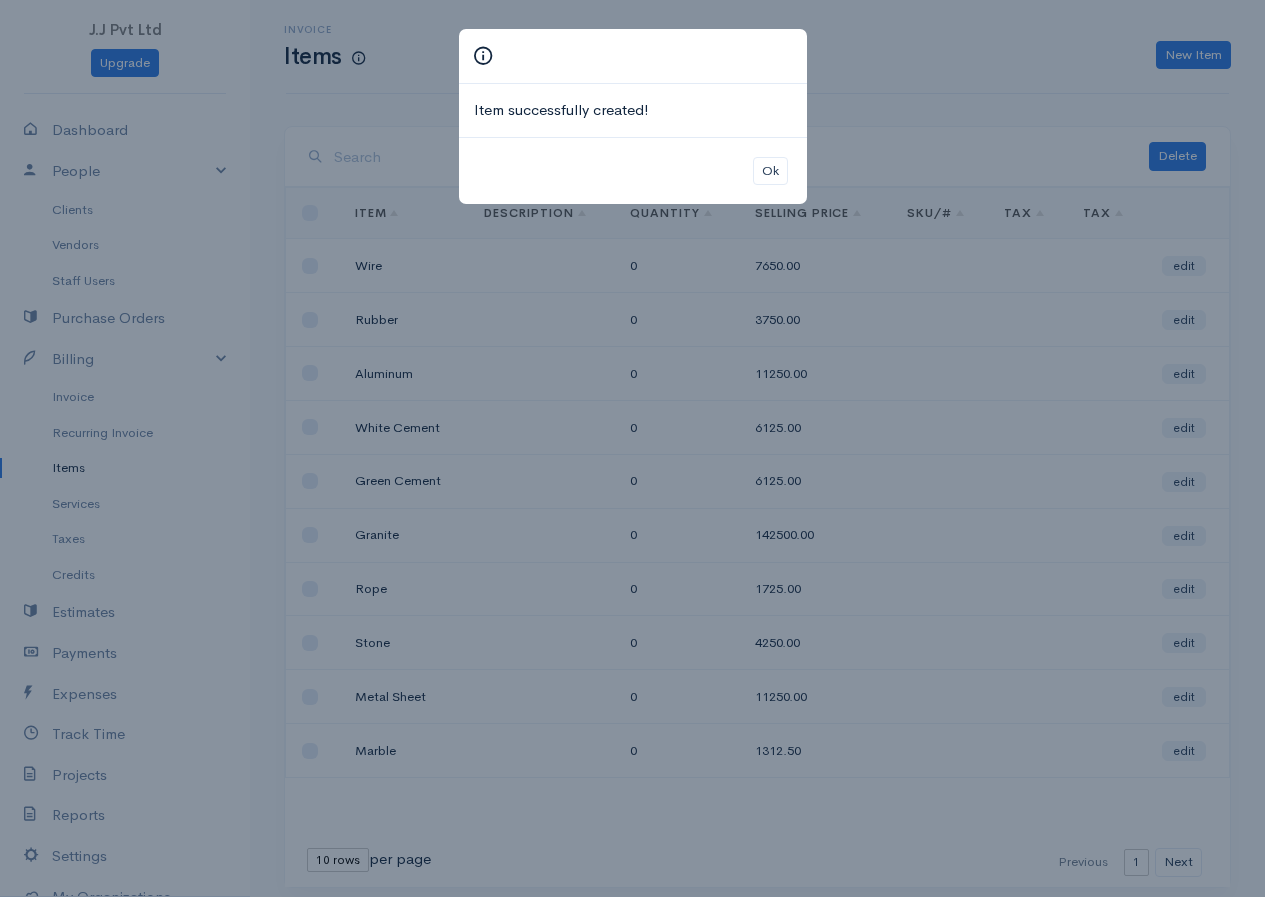 click on "Item successfully created!
Ok" at bounding box center (632, 448) 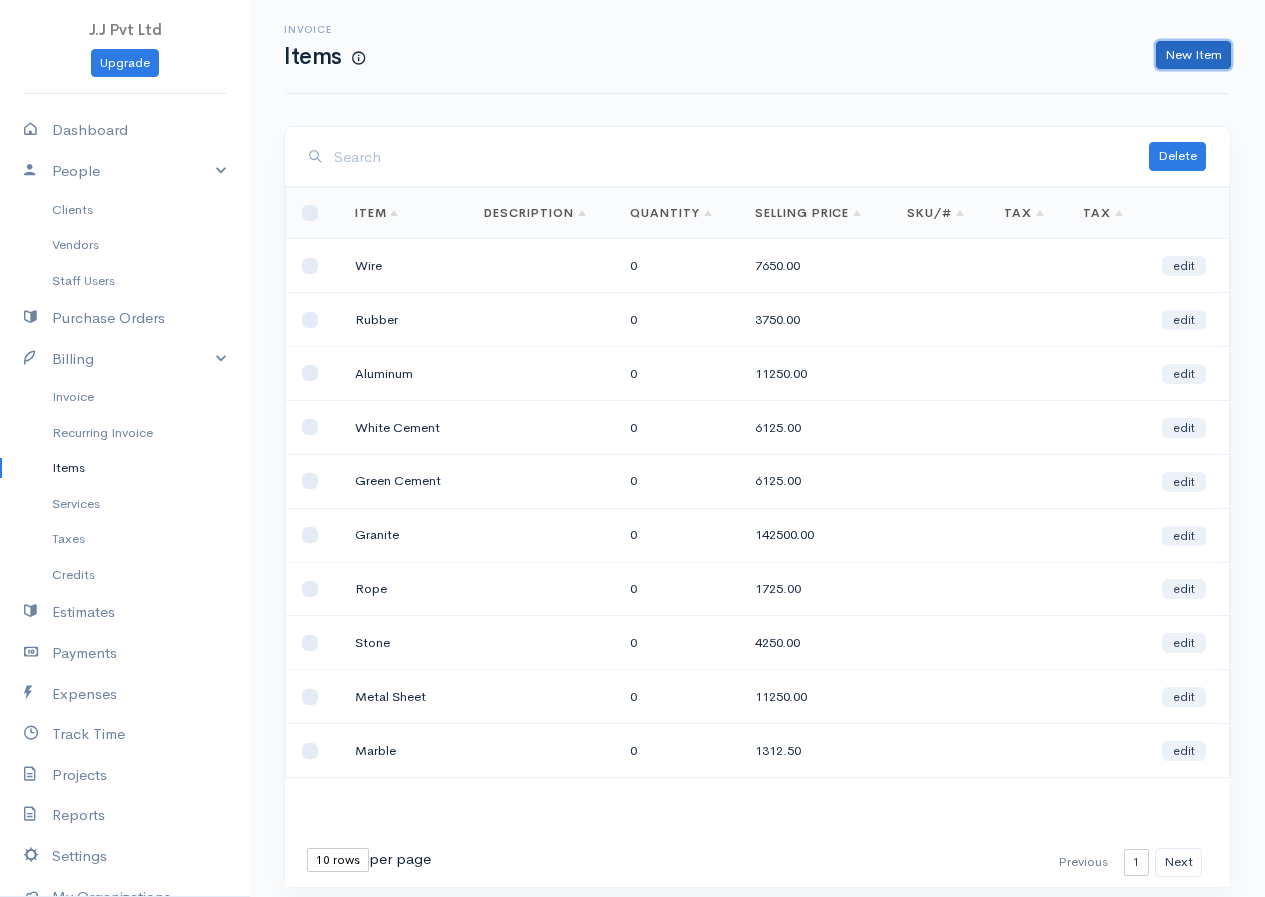 click on "New Item" at bounding box center (1193, 55) 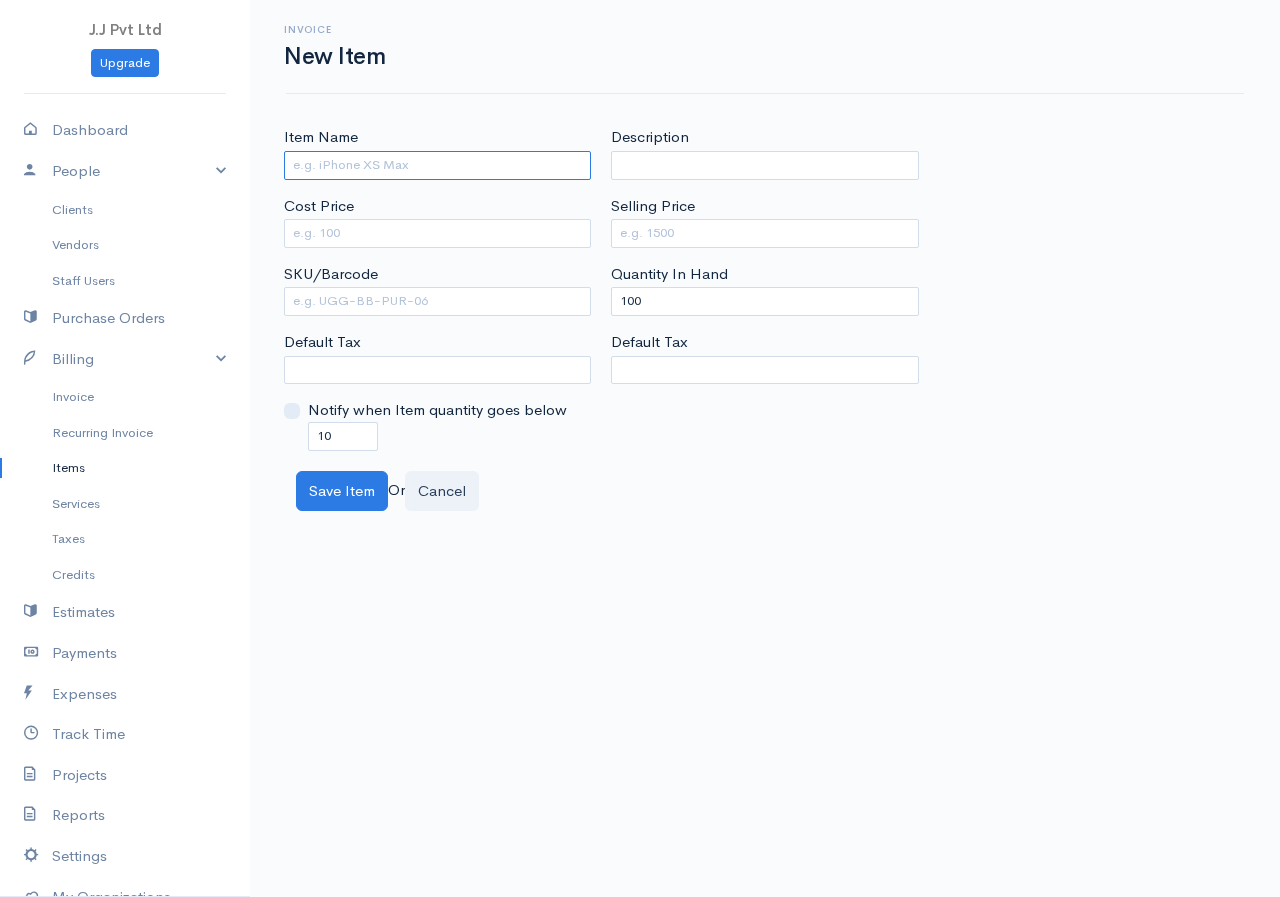 drag, startPoint x: 358, startPoint y: 156, endPoint x: 352, endPoint y: 165, distance: 10.816654 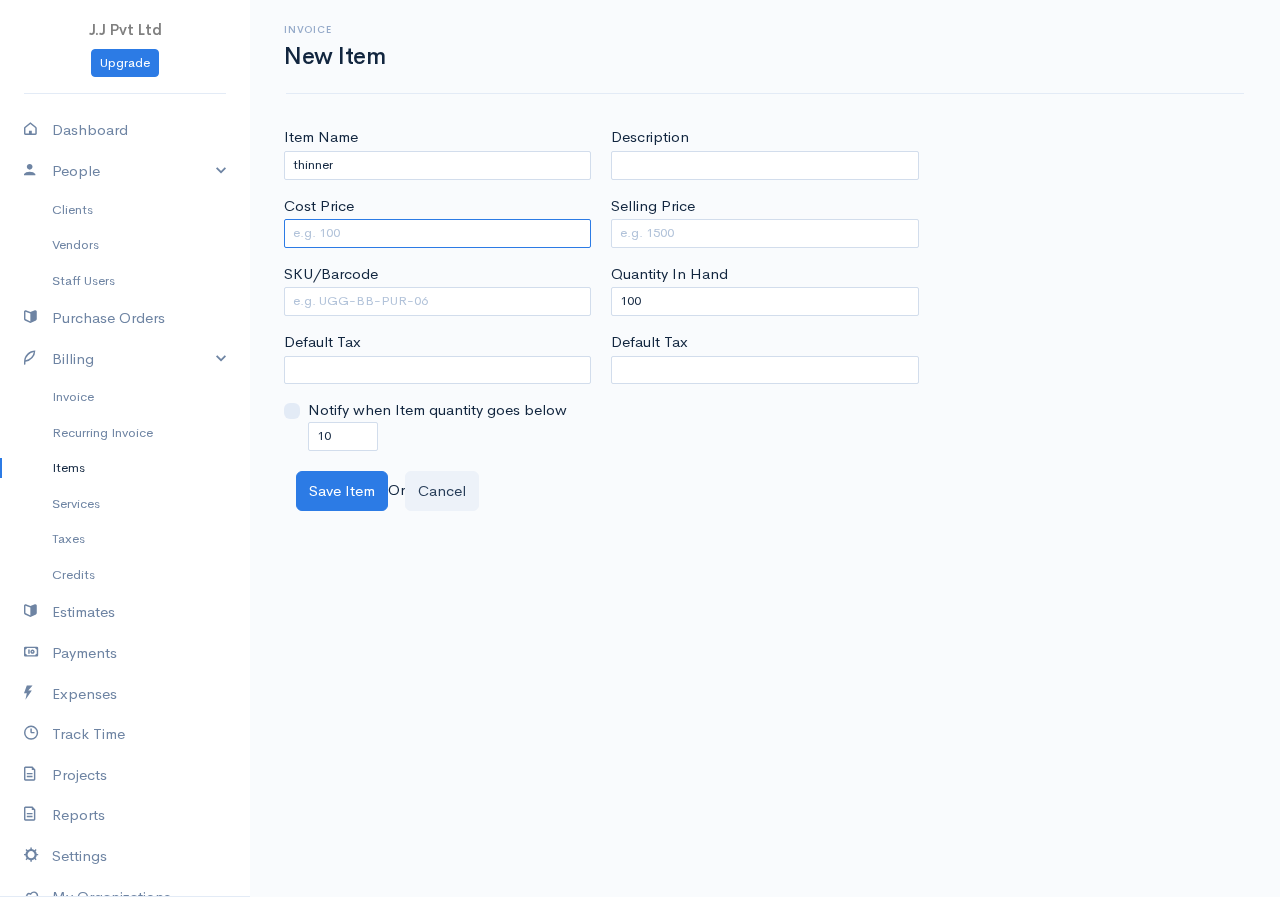 click on "Cost Price" at bounding box center [437, 233] 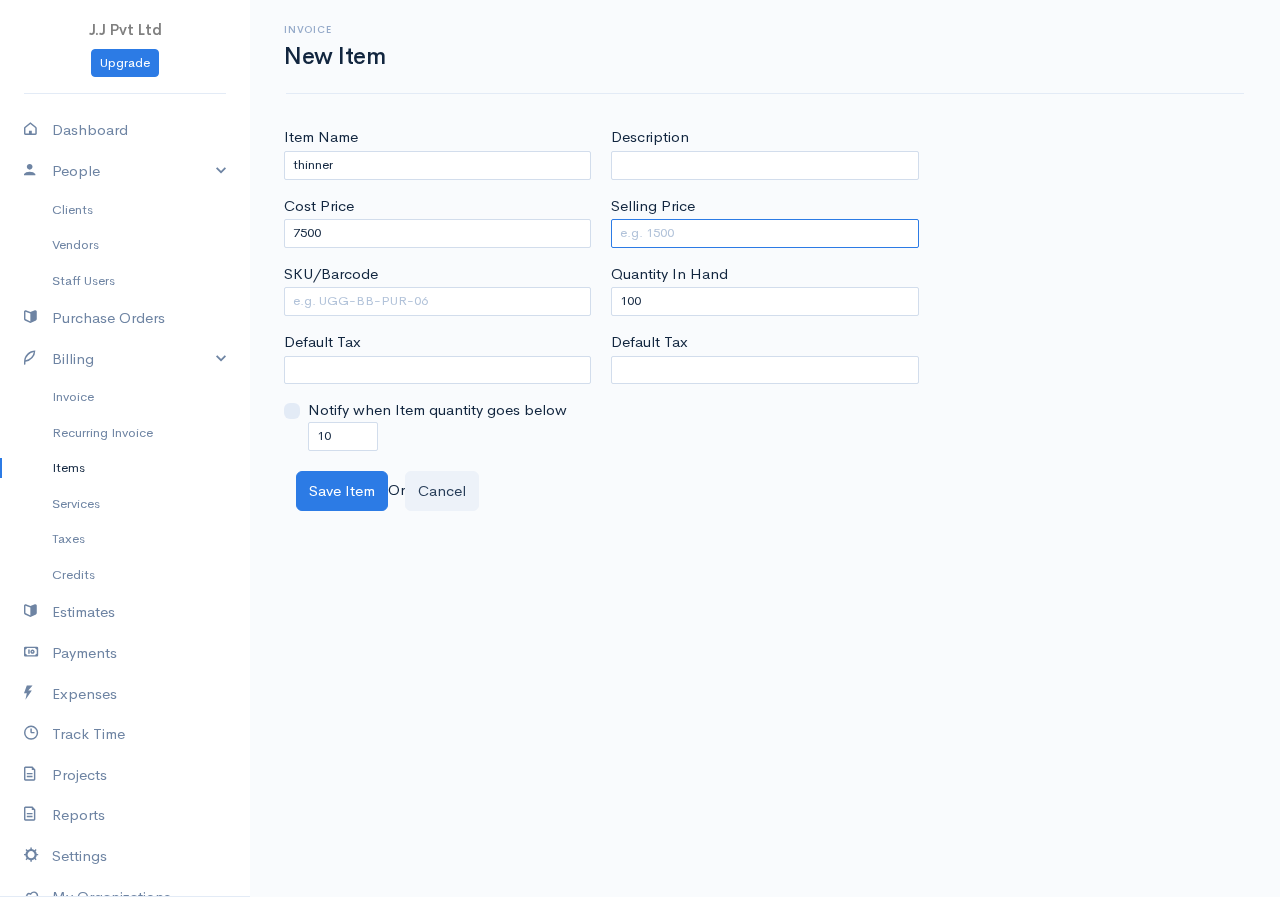 click on "Selling Price" at bounding box center [764, 233] 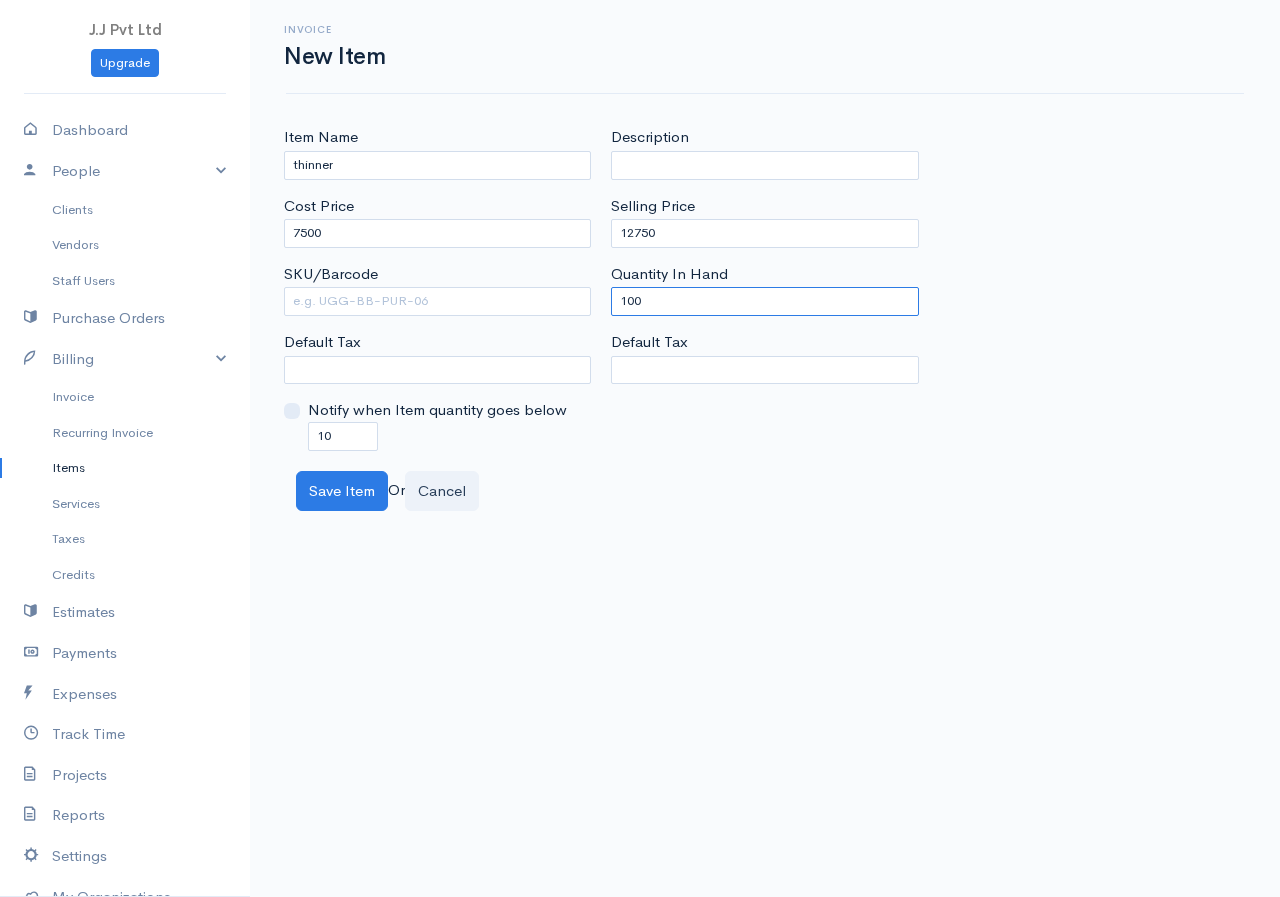 drag, startPoint x: 645, startPoint y: 296, endPoint x: 479, endPoint y: 351, distance: 174.87424 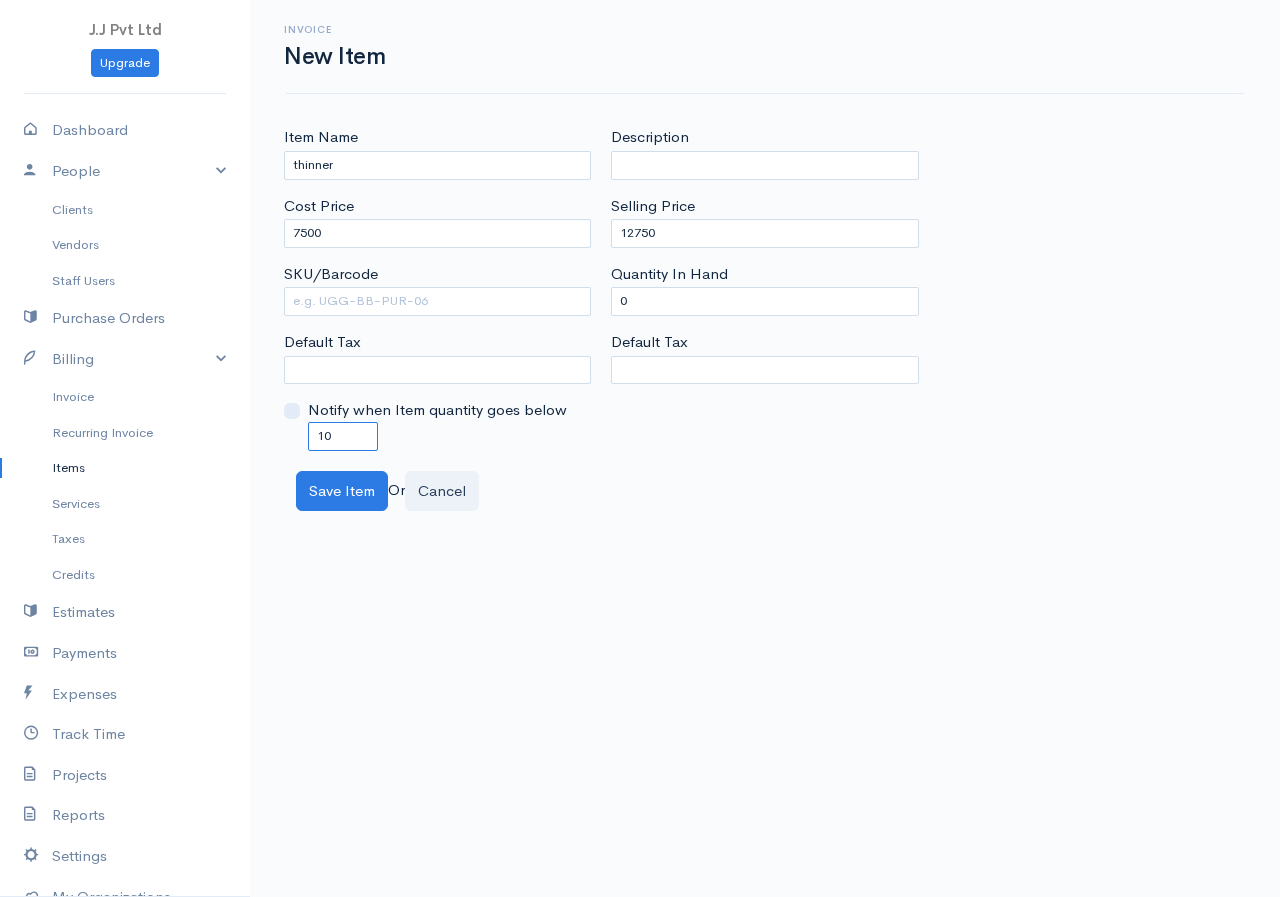 drag, startPoint x: 346, startPoint y: 434, endPoint x: 147, endPoint y: 463, distance: 201.10196 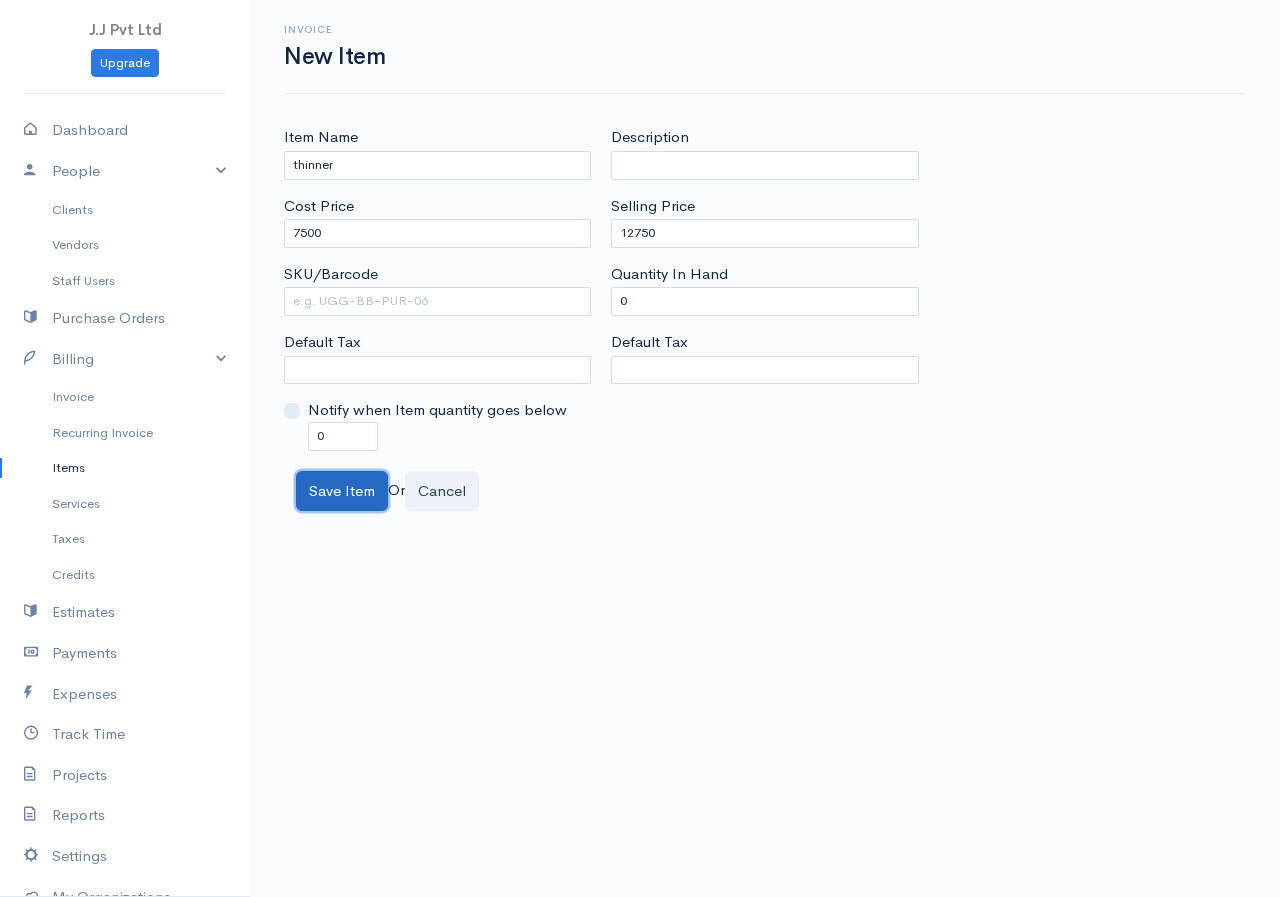 click on "Save Item" at bounding box center (342, 491) 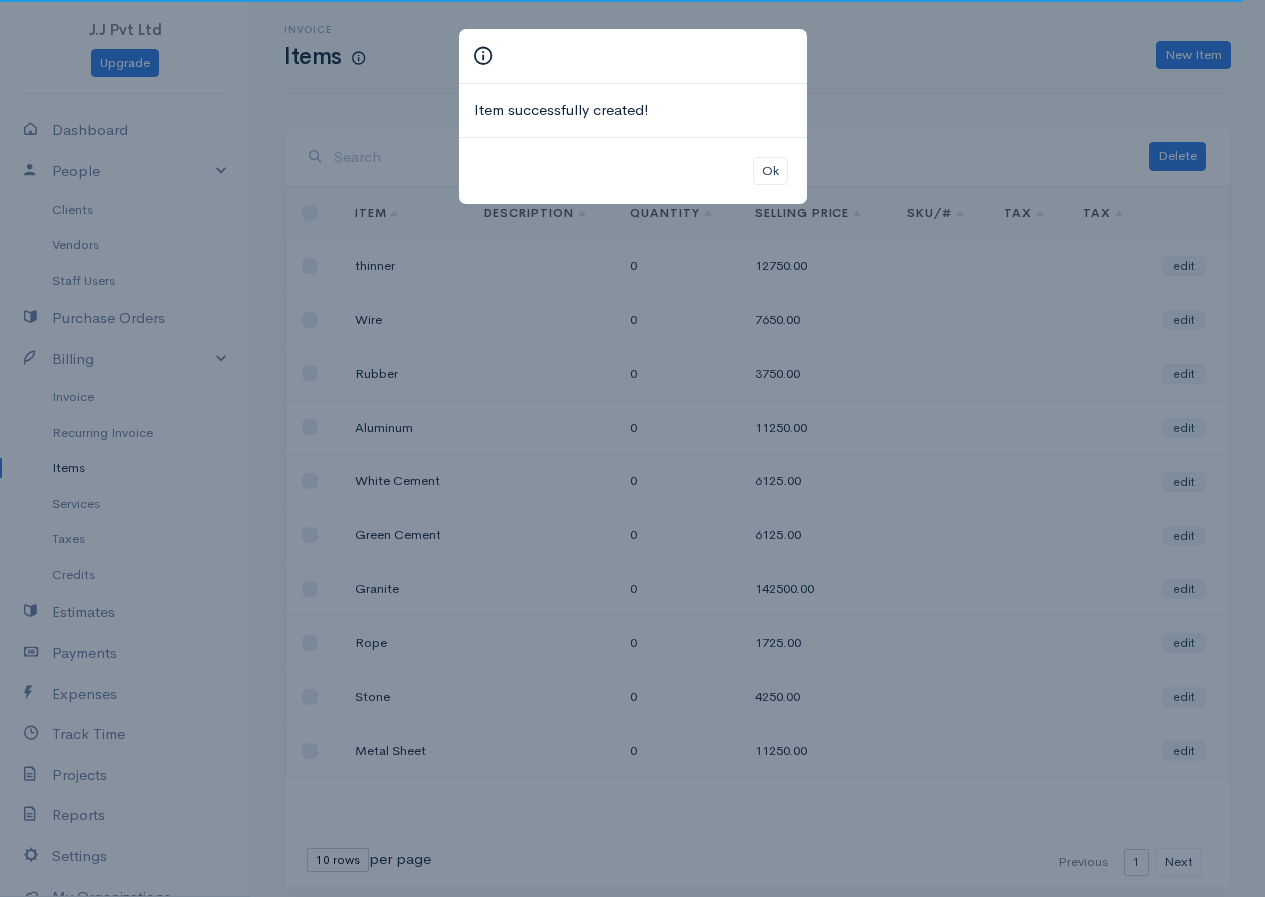 click on "Item successfully created!
Ok" at bounding box center [632, 448] 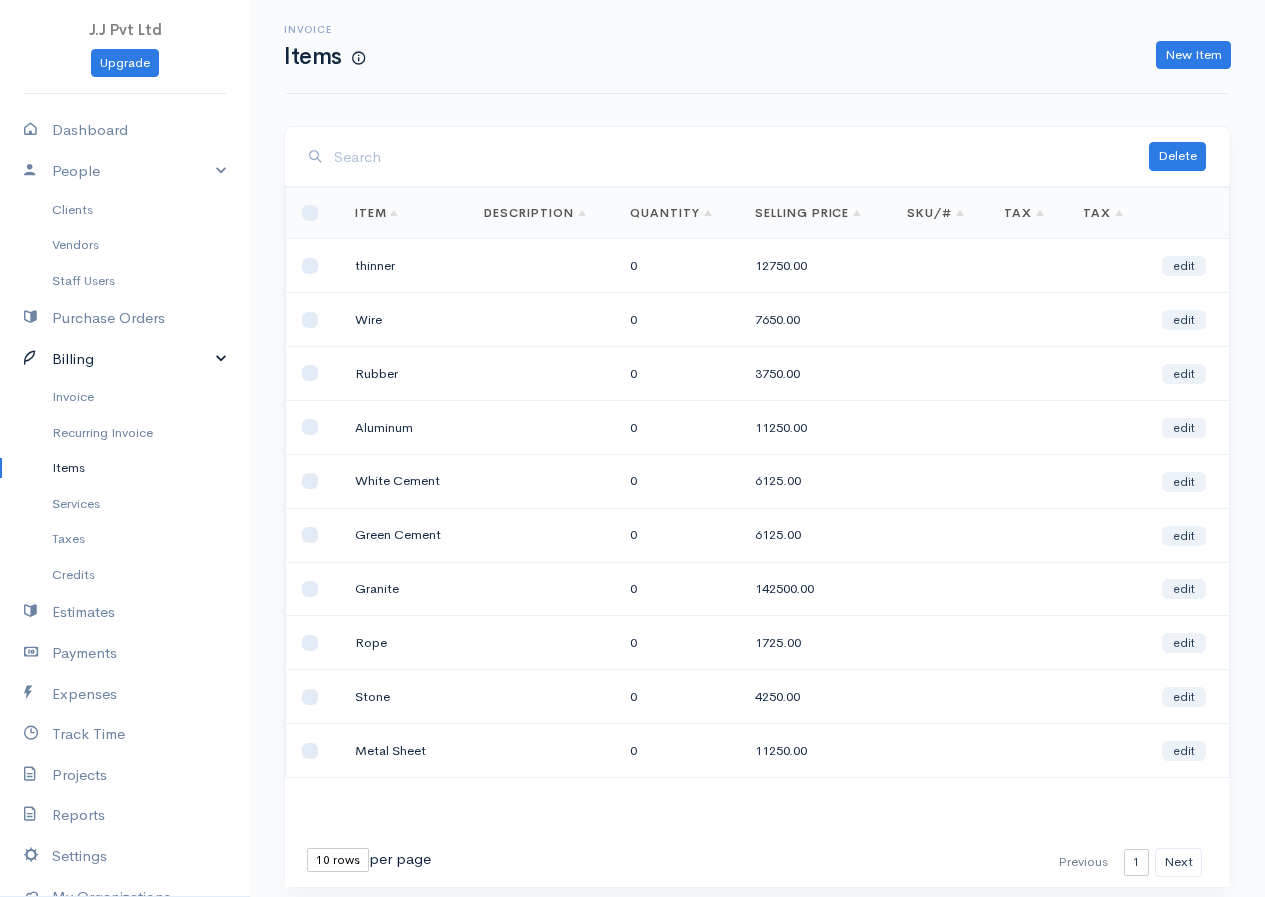 click on "Billing" at bounding box center [125, 359] 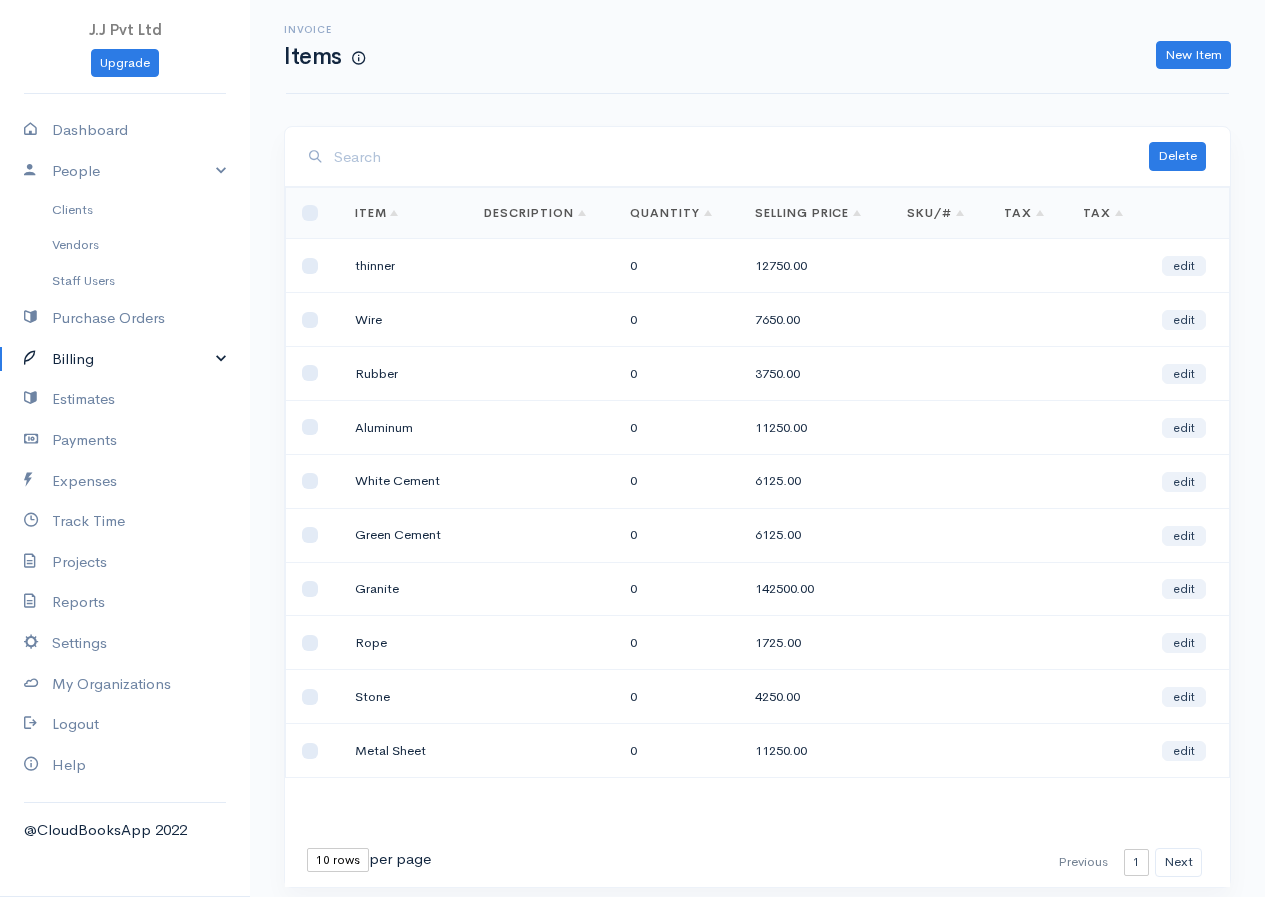 click on "Billing" at bounding box center (125, 359) 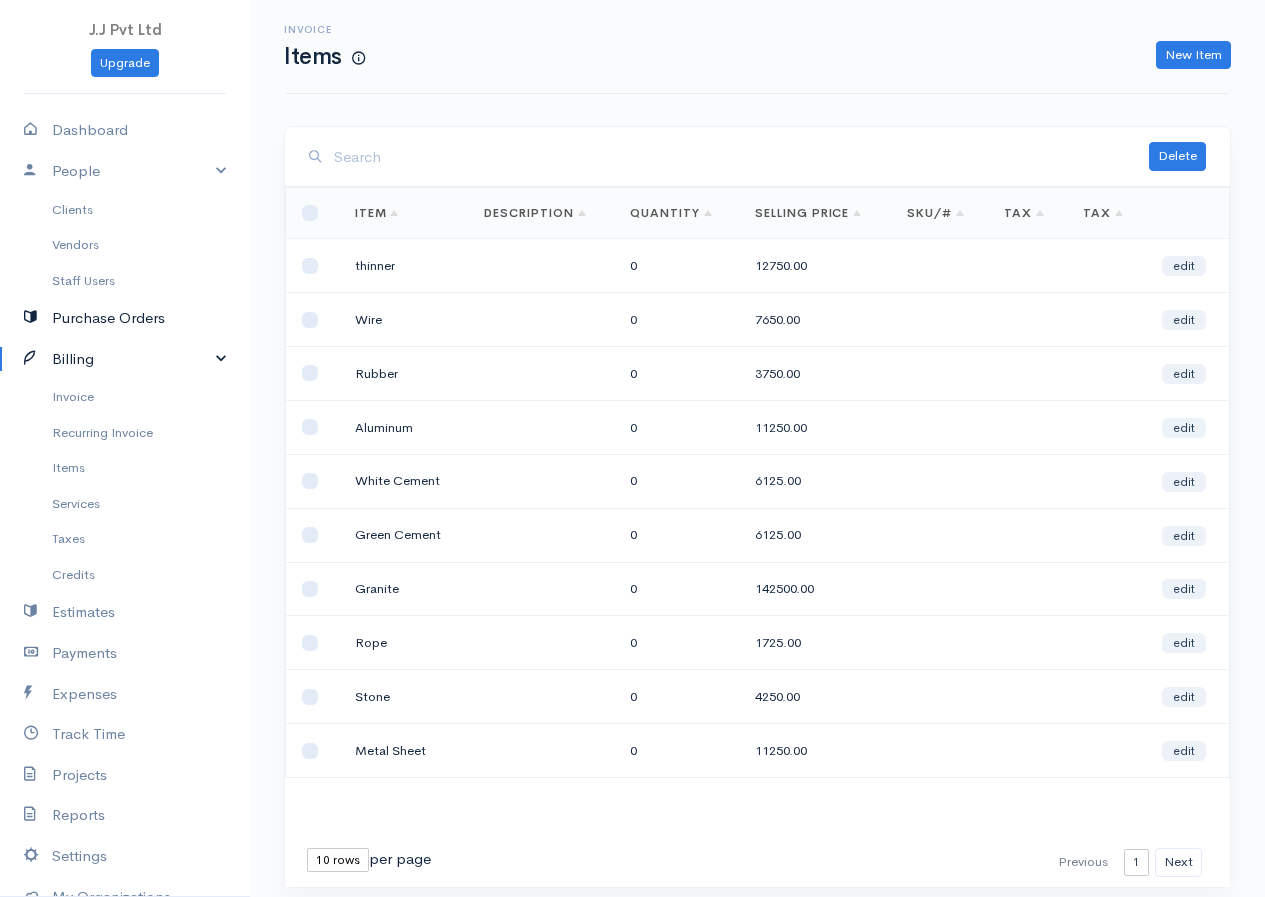 click on "Purchase Orders" at bounding box center [125, 318] 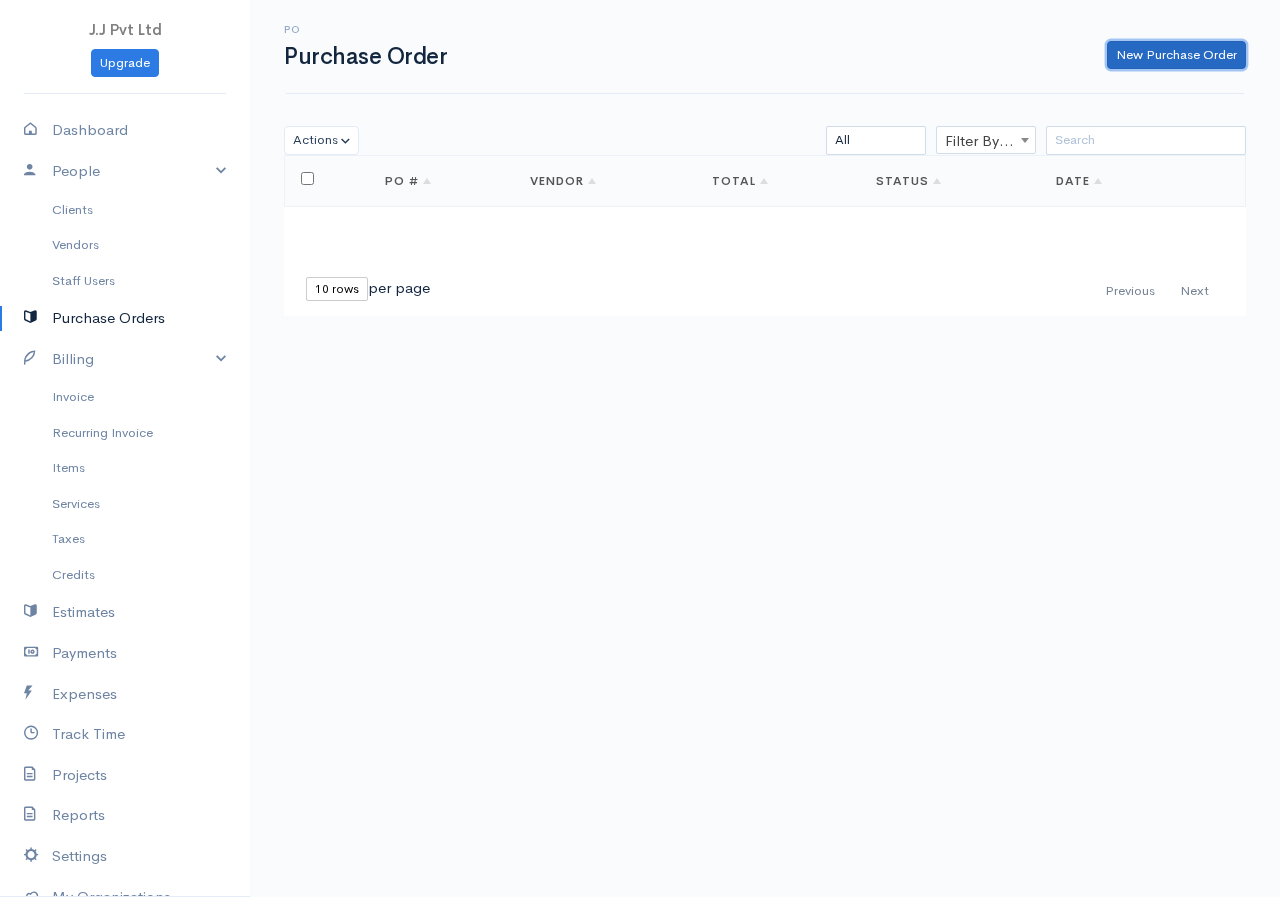 click on "New Purchase Order" at bounding box center [1176, 55] 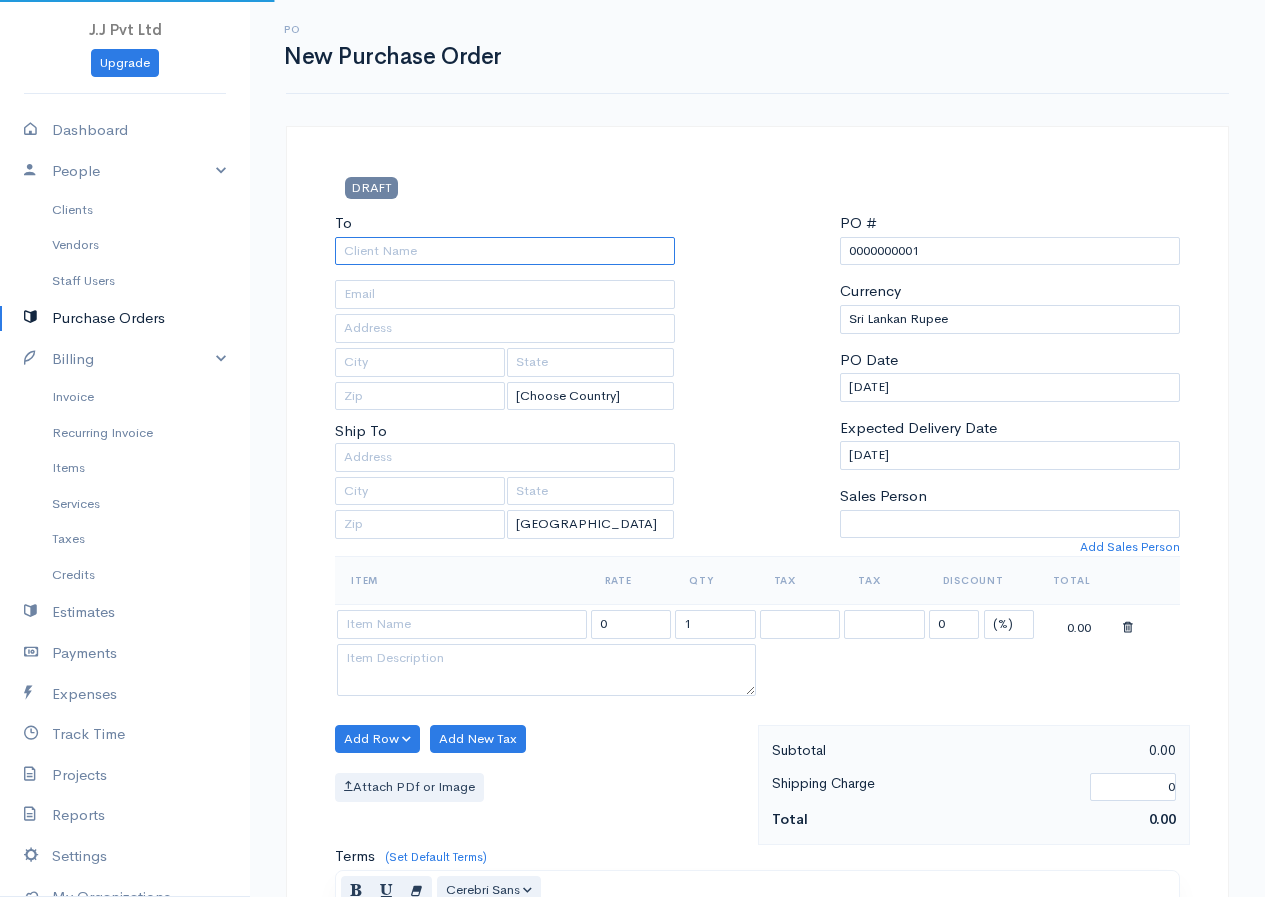 click on "To" at bounding box center (505, 251) 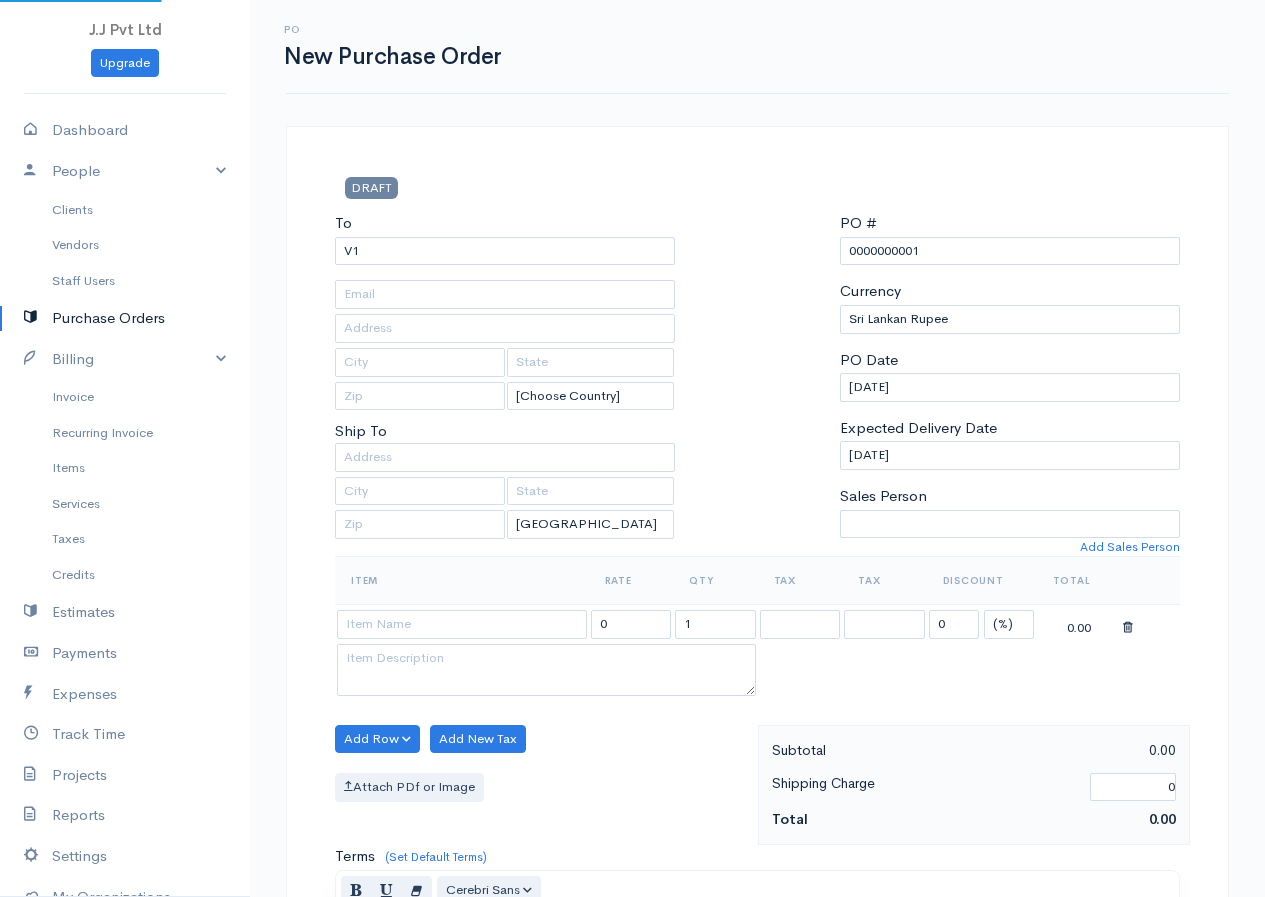 click on "J.J  Pvt Ltd
Upgrade
Dashboard
People
Clients
Vendors
Staff Users
Purchase Orders
Billing
Invoice
Recurring Invoice
Items
Services
Taxes
Credits
Estimates
Payments
Expenses
Track Time
Projects
Reports
Settings
My Organizations
Logout
Help
@CloudBooksApp 2022
PO
New Purchase Order
DRAFT To V1 [Choose Country] United States Canada United Kingdom Afghanistan Albania Algeria American Samoa Andorra Anguilla Angola Antarctica Antigua and Barbuda Argentina Armenia Aruba Austria" at bounding box center [632, 768] 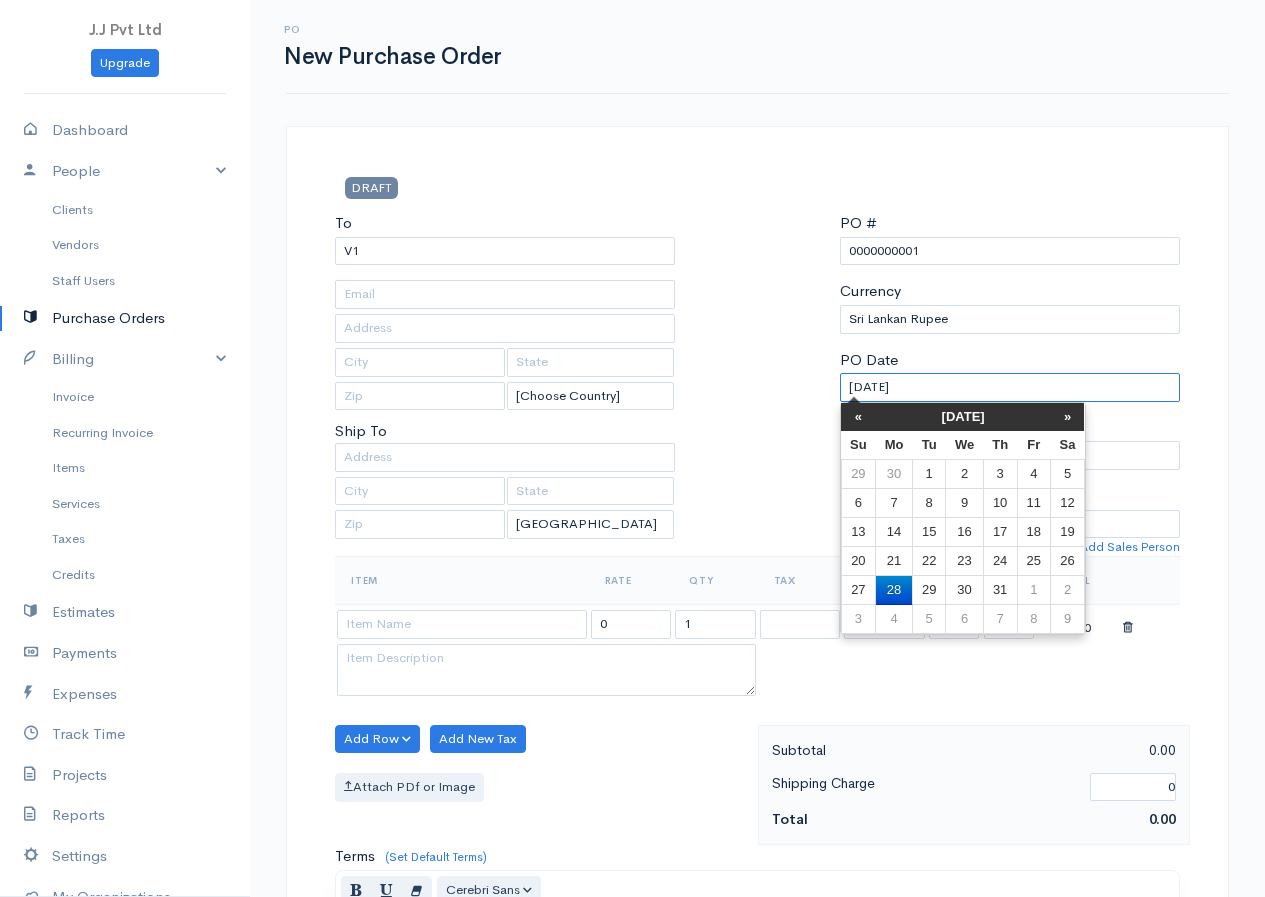 drag, startPoint x: 936, startPoint y: 389, endPoint x: 816, endPoint y: 415, distance: 122.78436 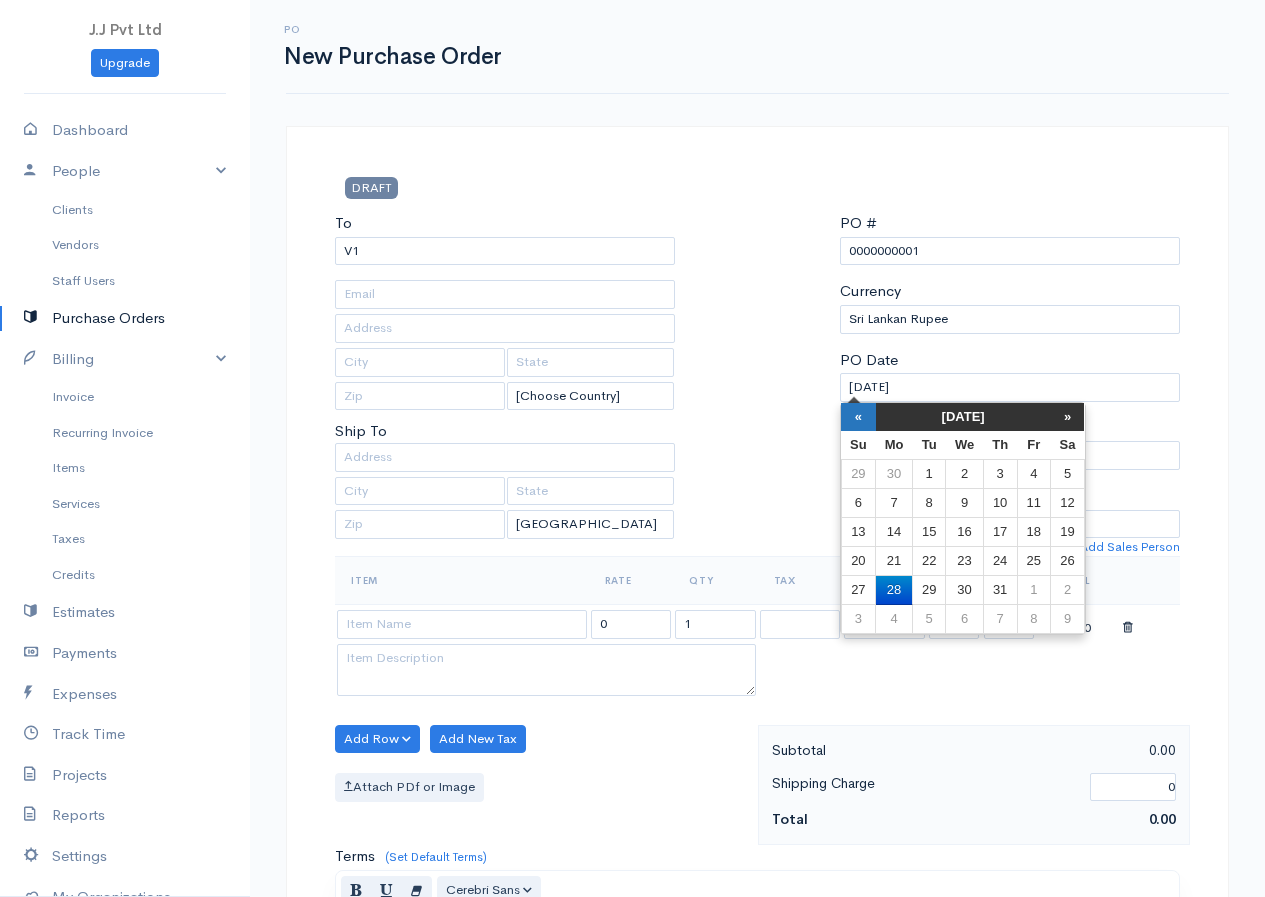 click on "«" at bounding box center [858, 417] 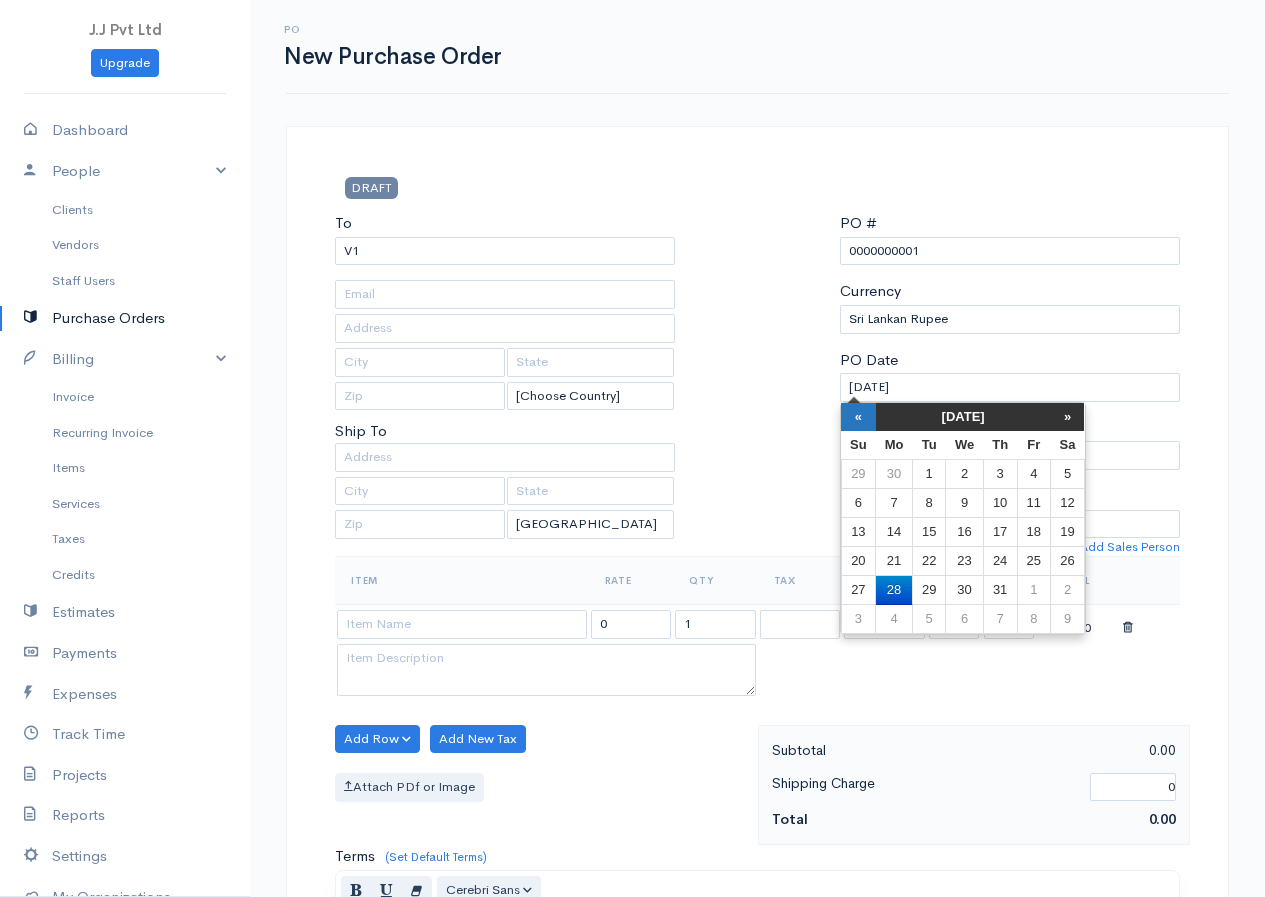 click on "«" at bounding box center (858, 417) 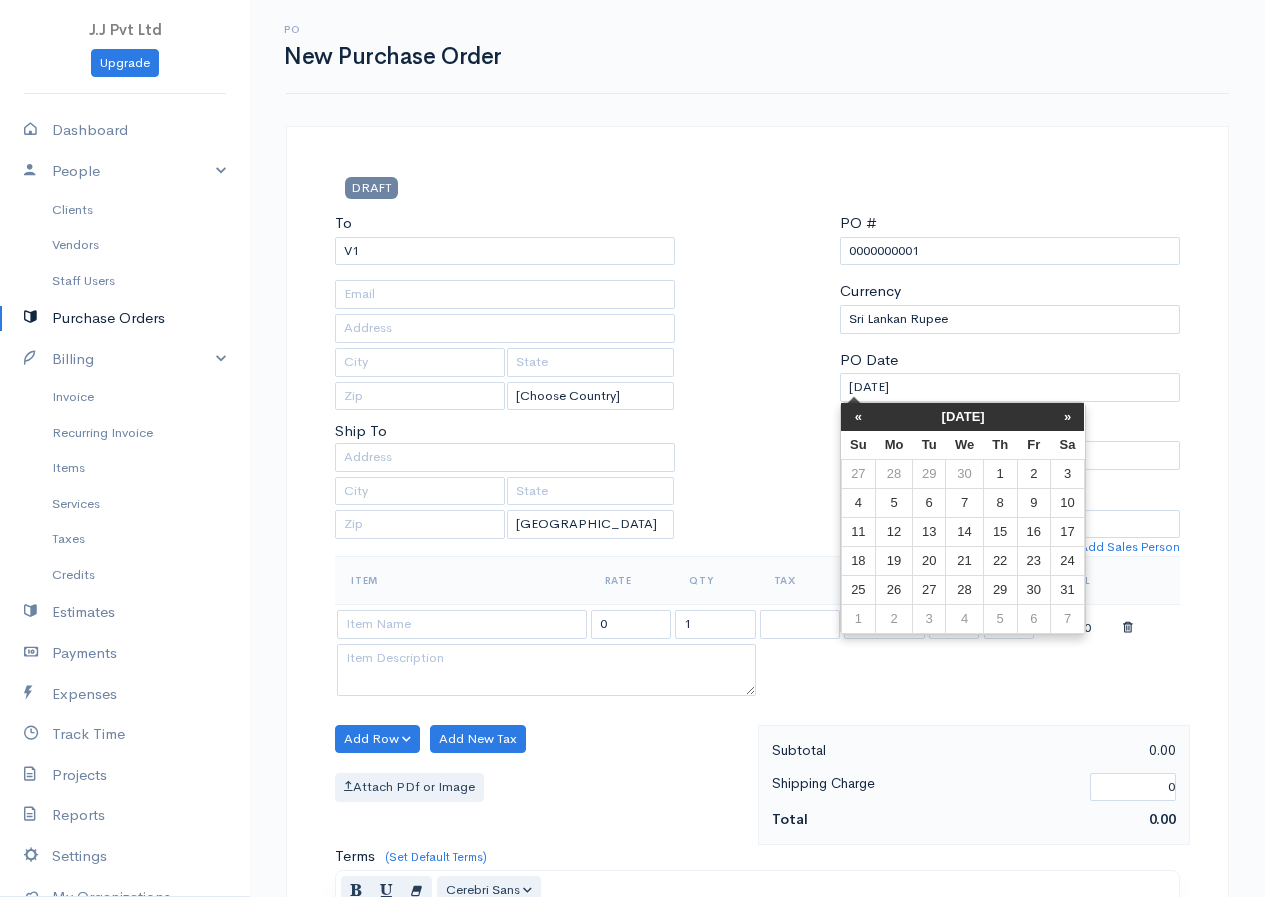 click on "«" at bounding box center [858, 417] 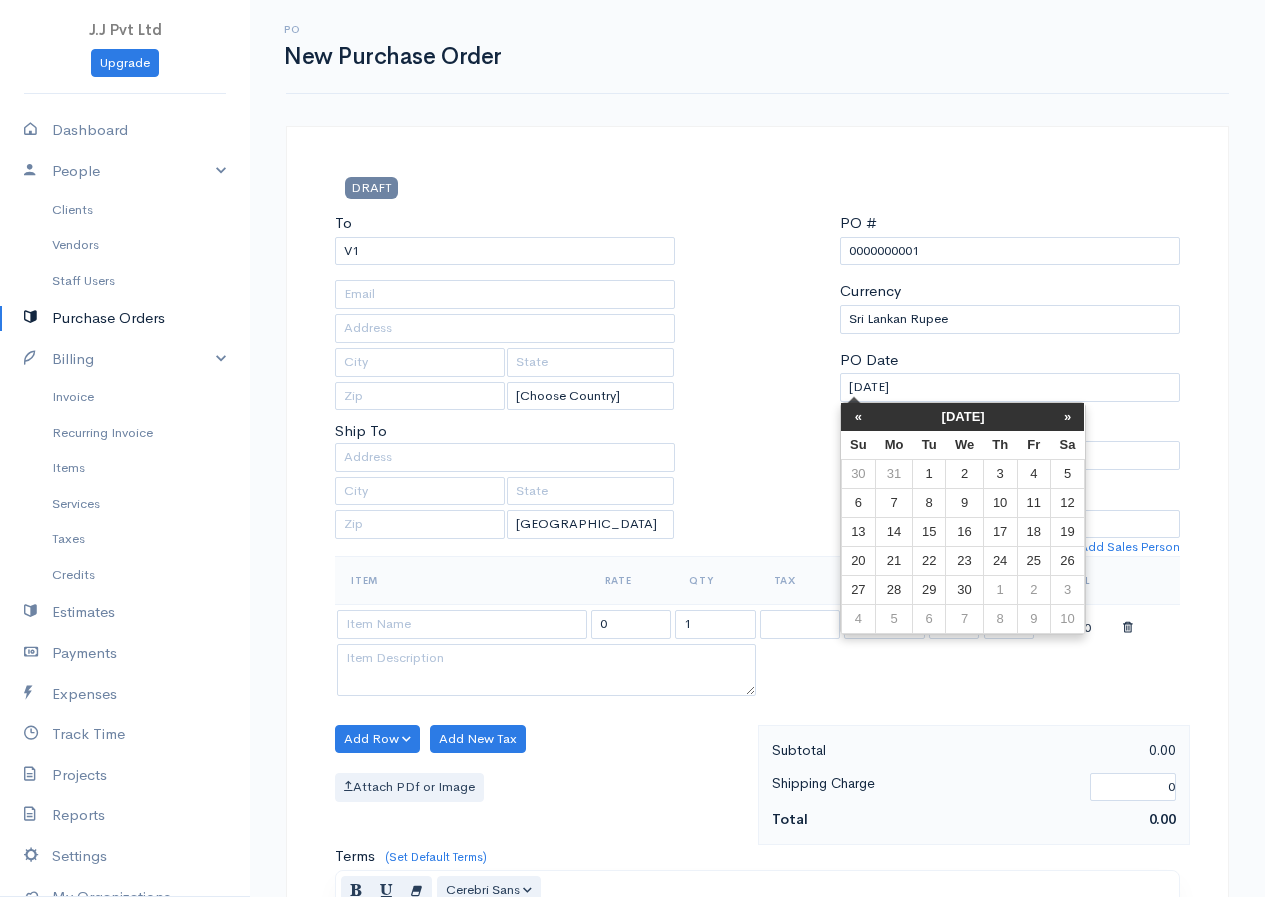 click on "«" at bounding box center (858, 417) 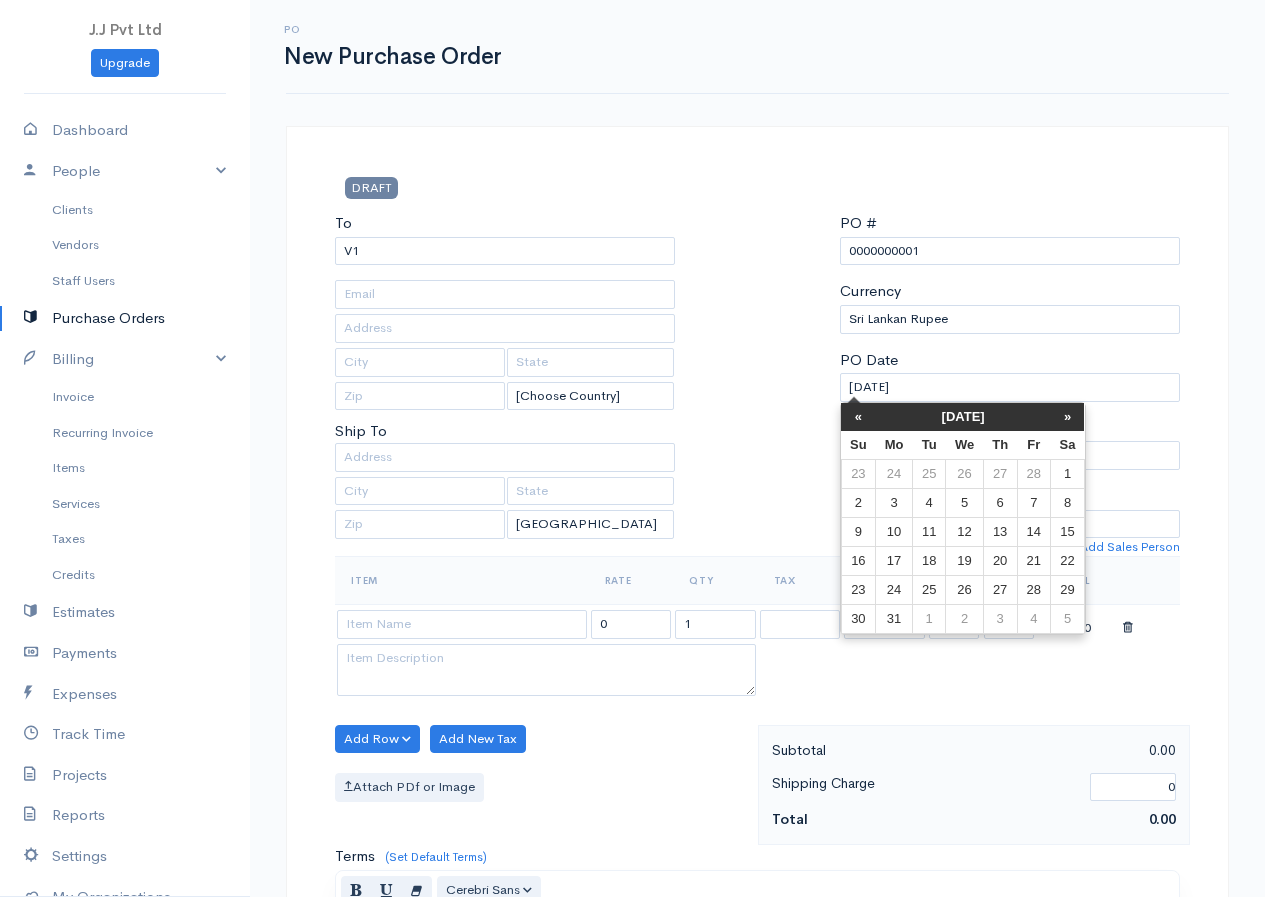 click on "«" at bounding box center (858, 417) 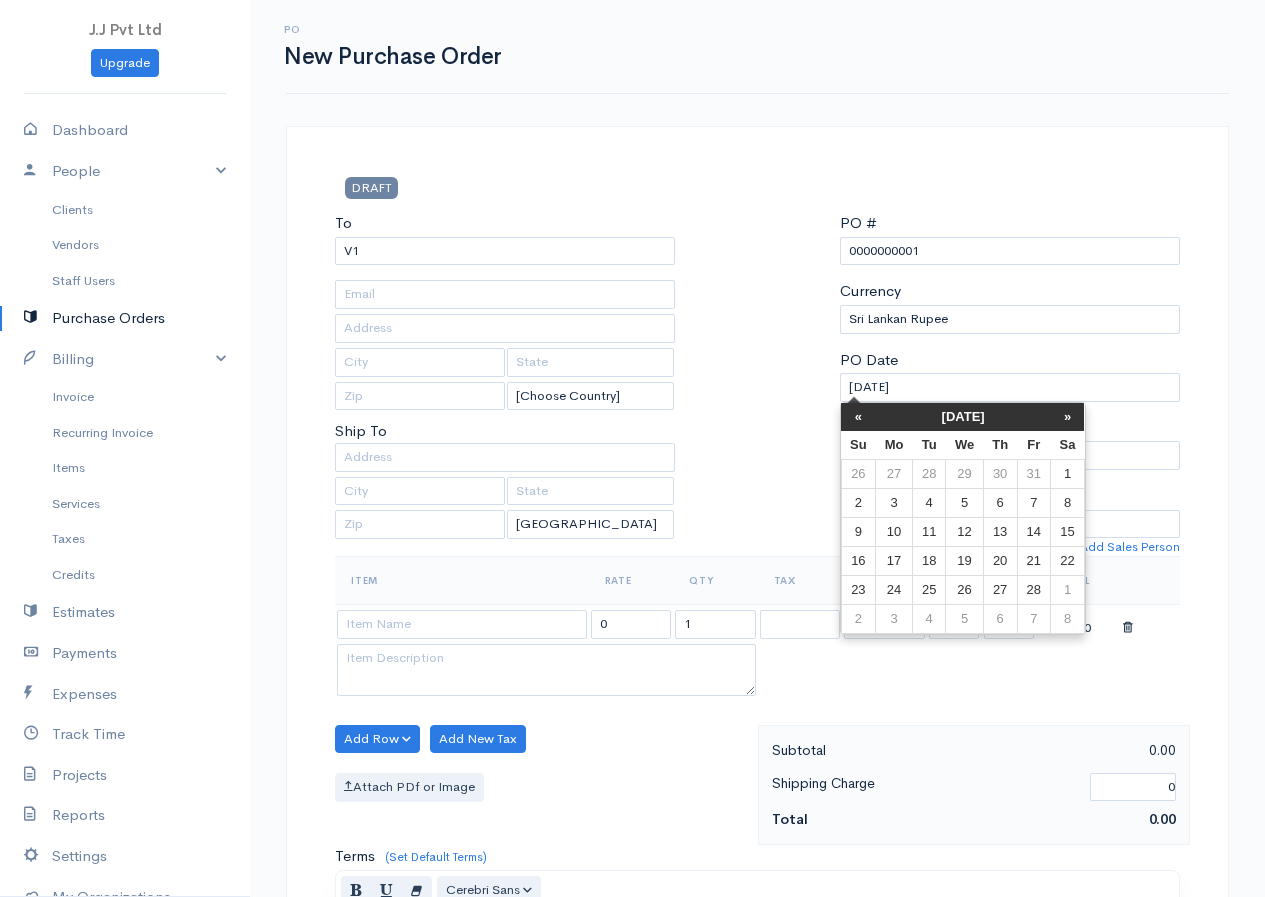 click on "«" at bounding box center [858, 417] 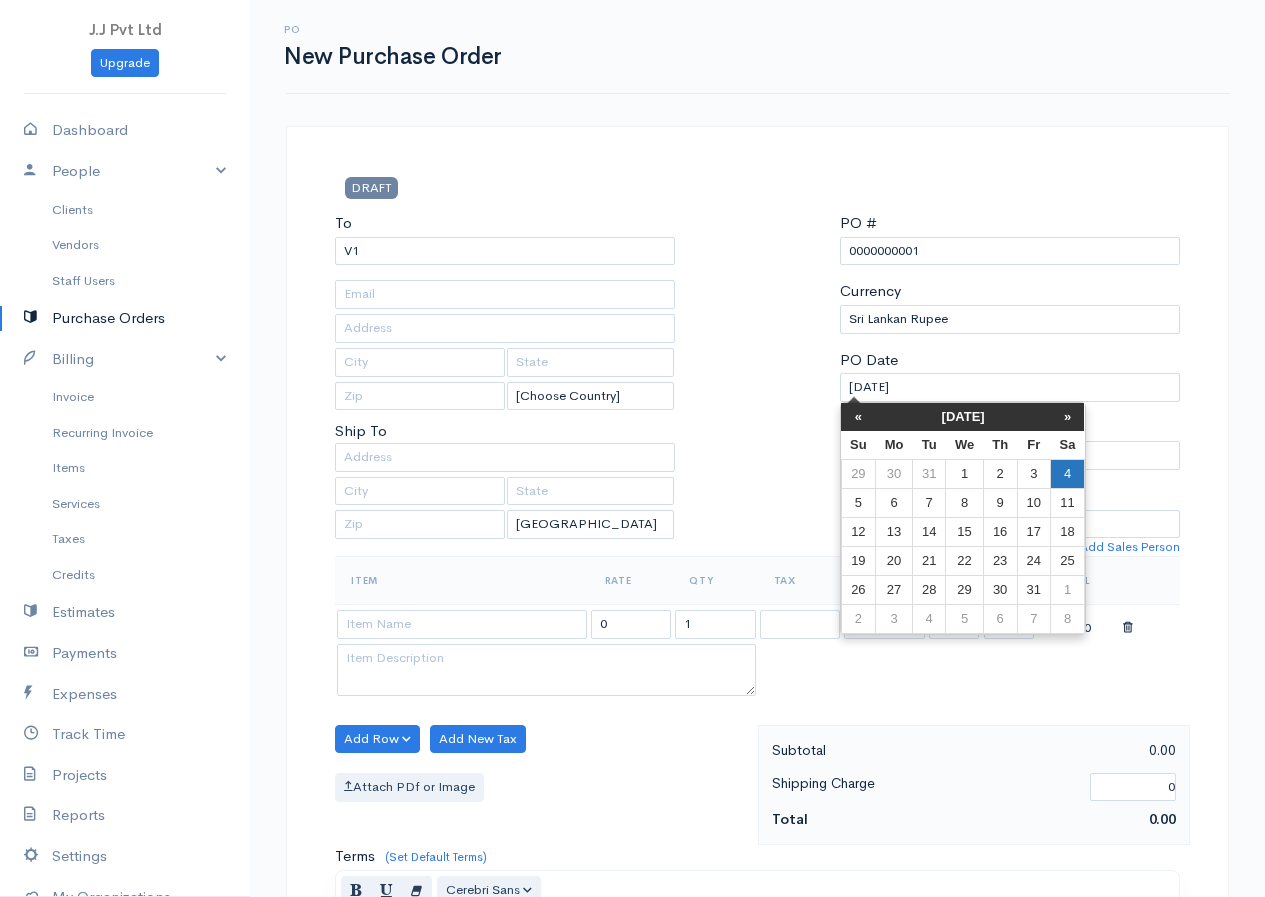 click on "4" at bounding box center (1068, 474) 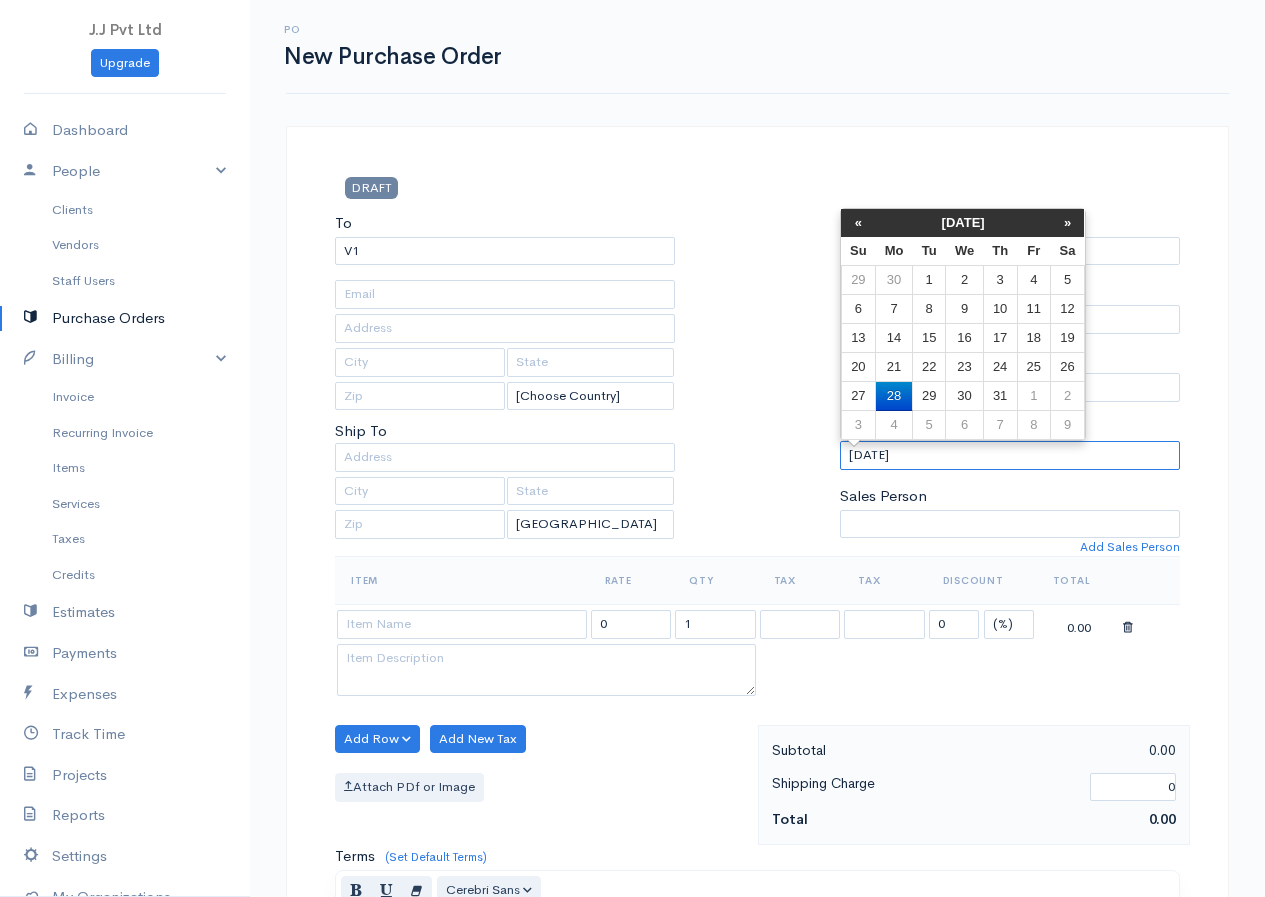 drag, startPoint x: 923, startPoint y: 452, endPoint x: 787, endPoint y: 488, distance: 140.68404 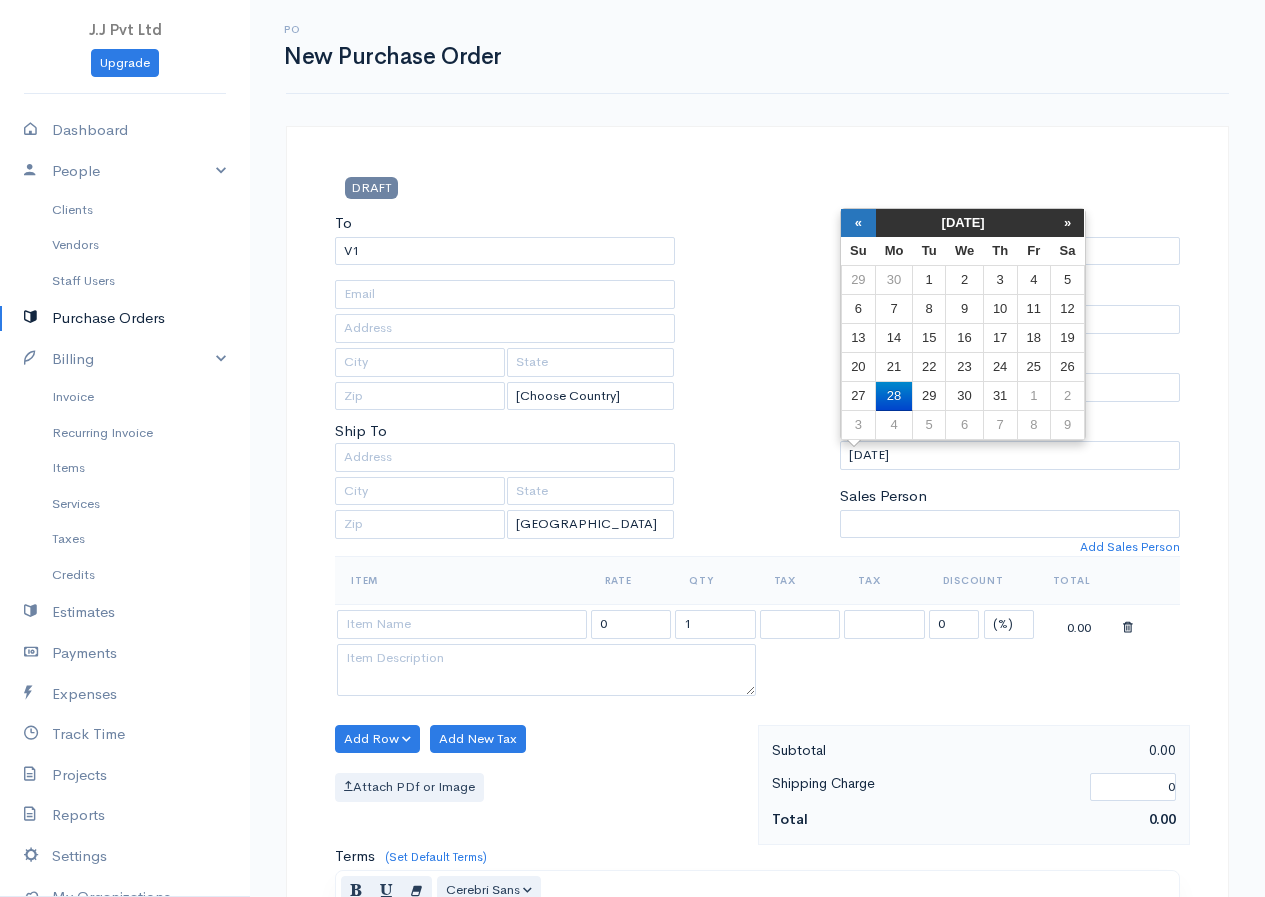 click on "«" at bounding box center (858, 223) 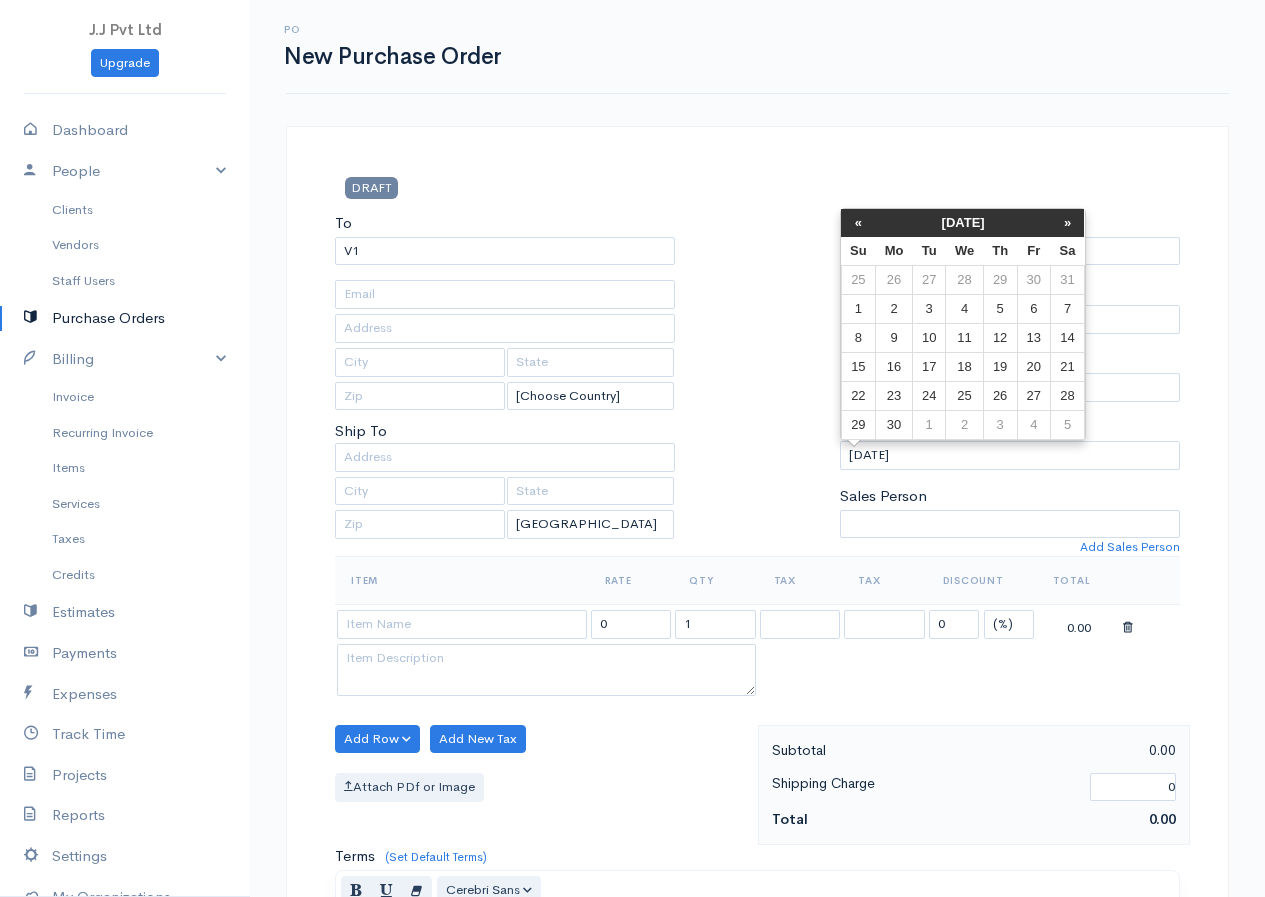 click on "«" at bounding box center (858, 223) 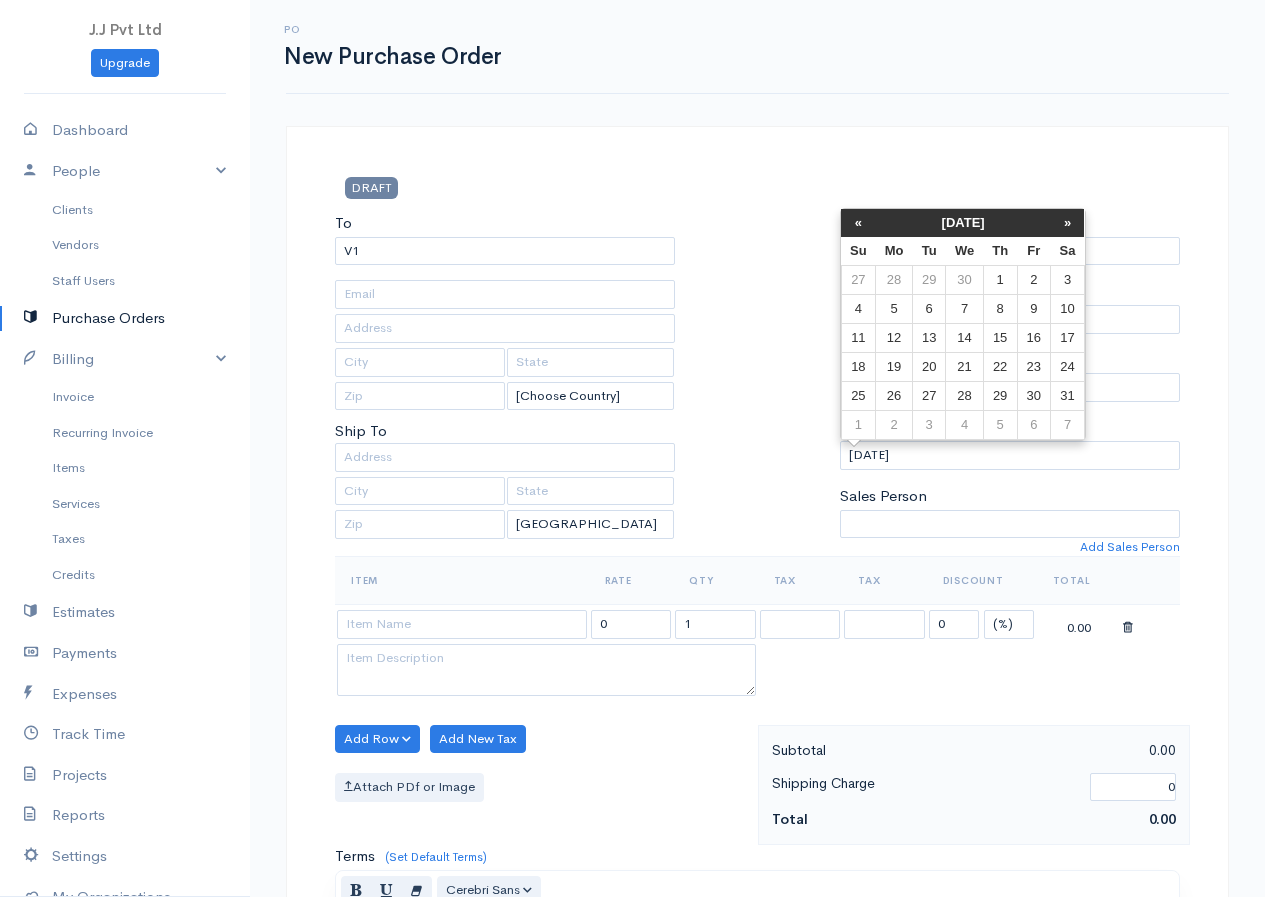click on "«" at bounding box center (858, 223) 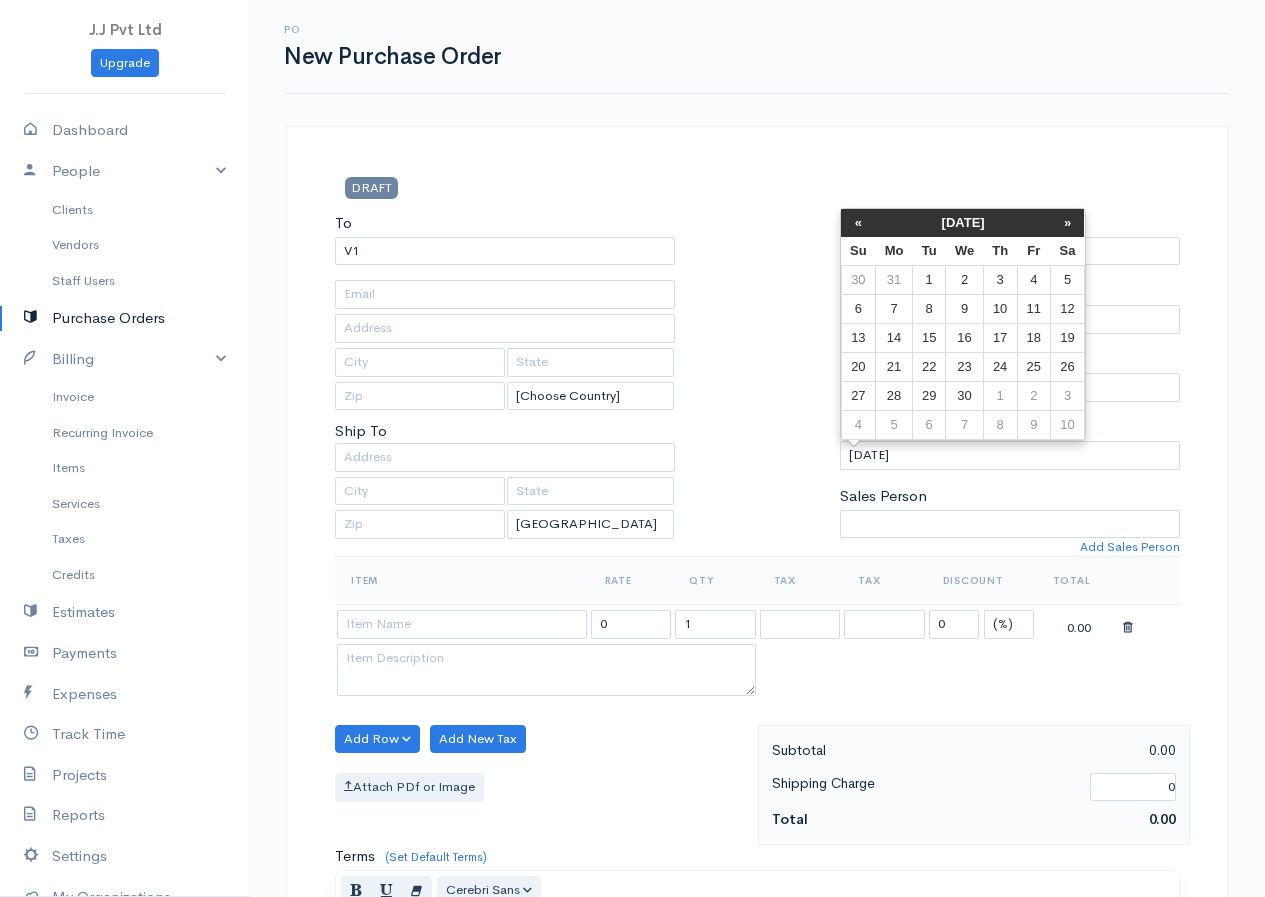 click on "«" at bounding box center (858, 223) 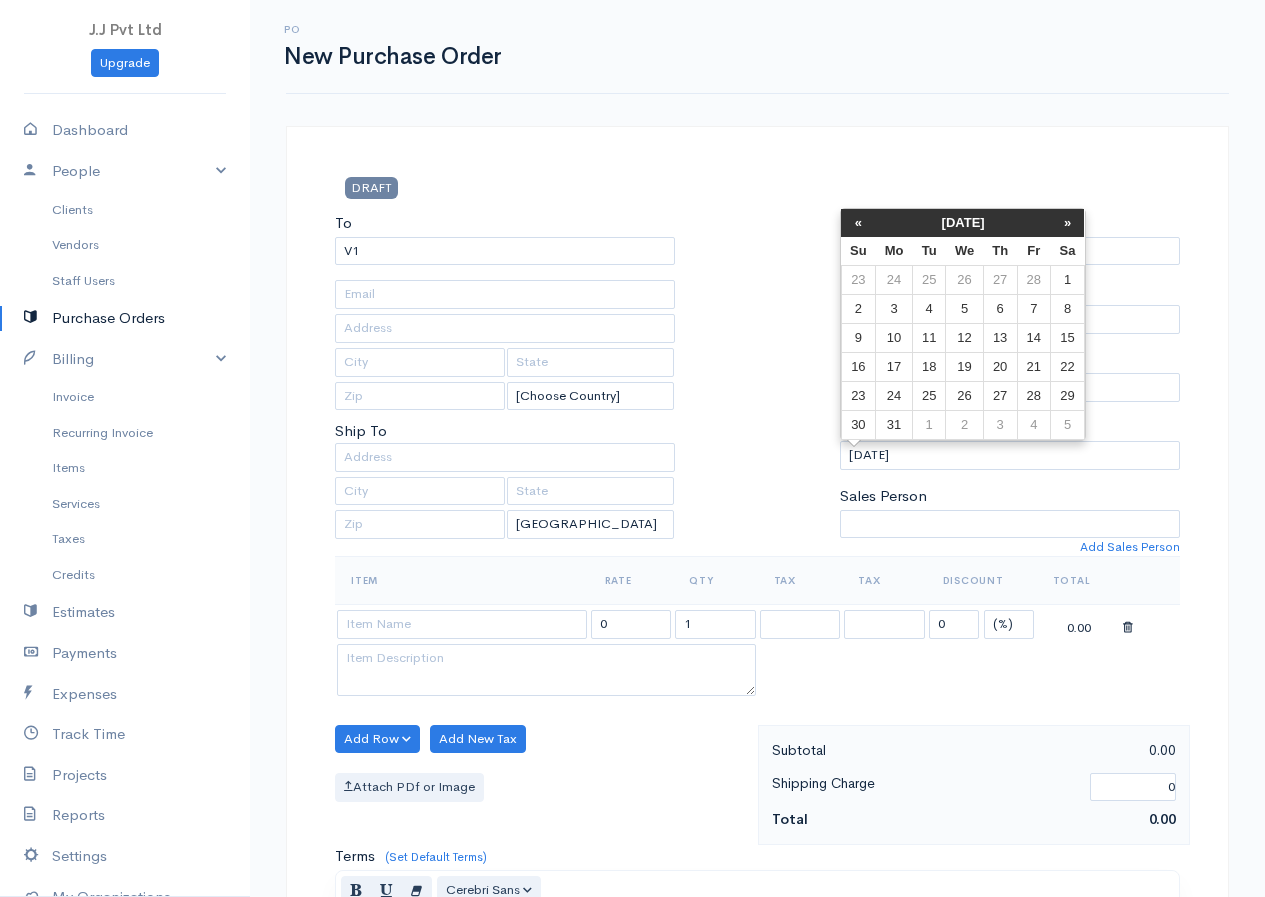 click on "«" at bounding box center [858, 223] 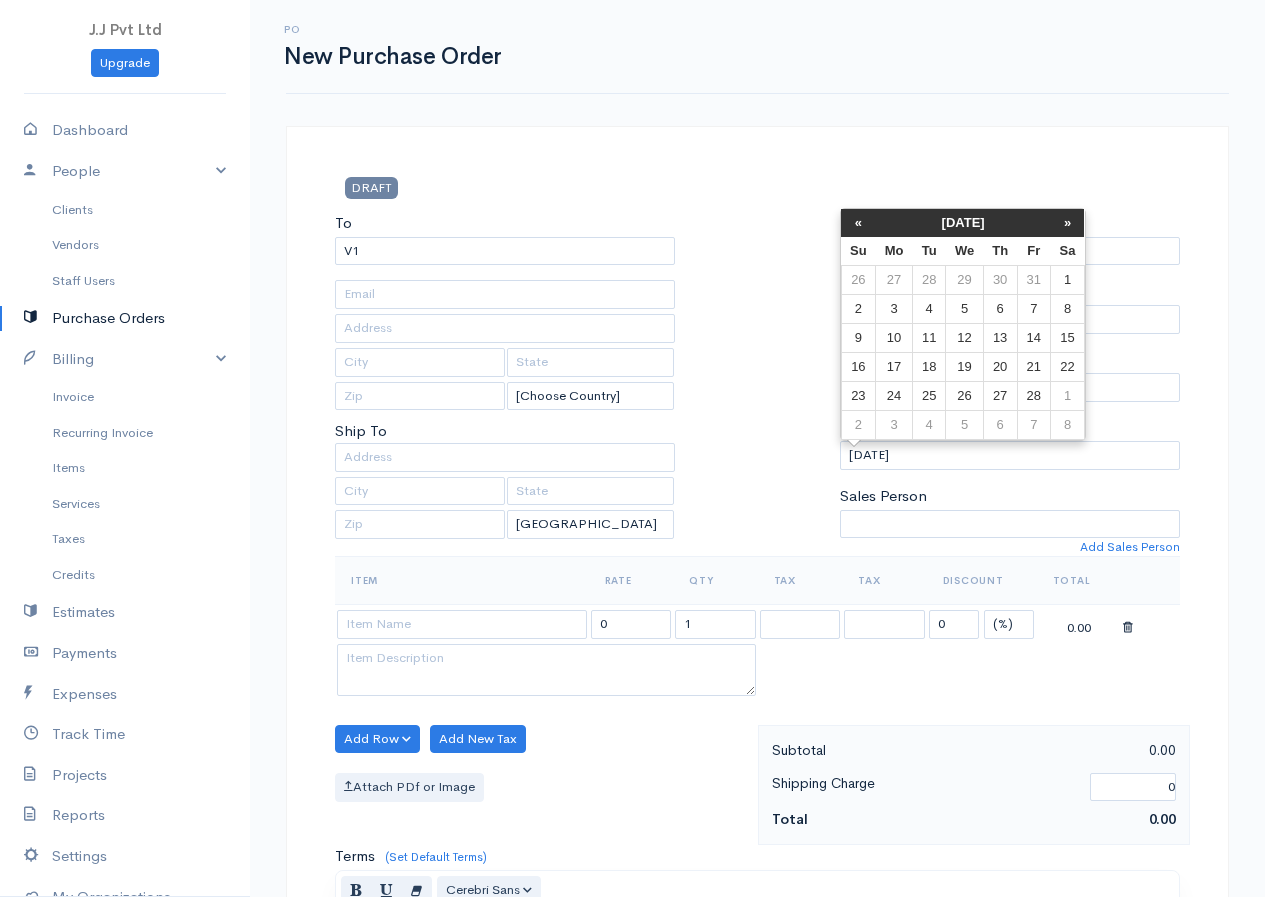 click on "«" at bounding box center (858, 223) 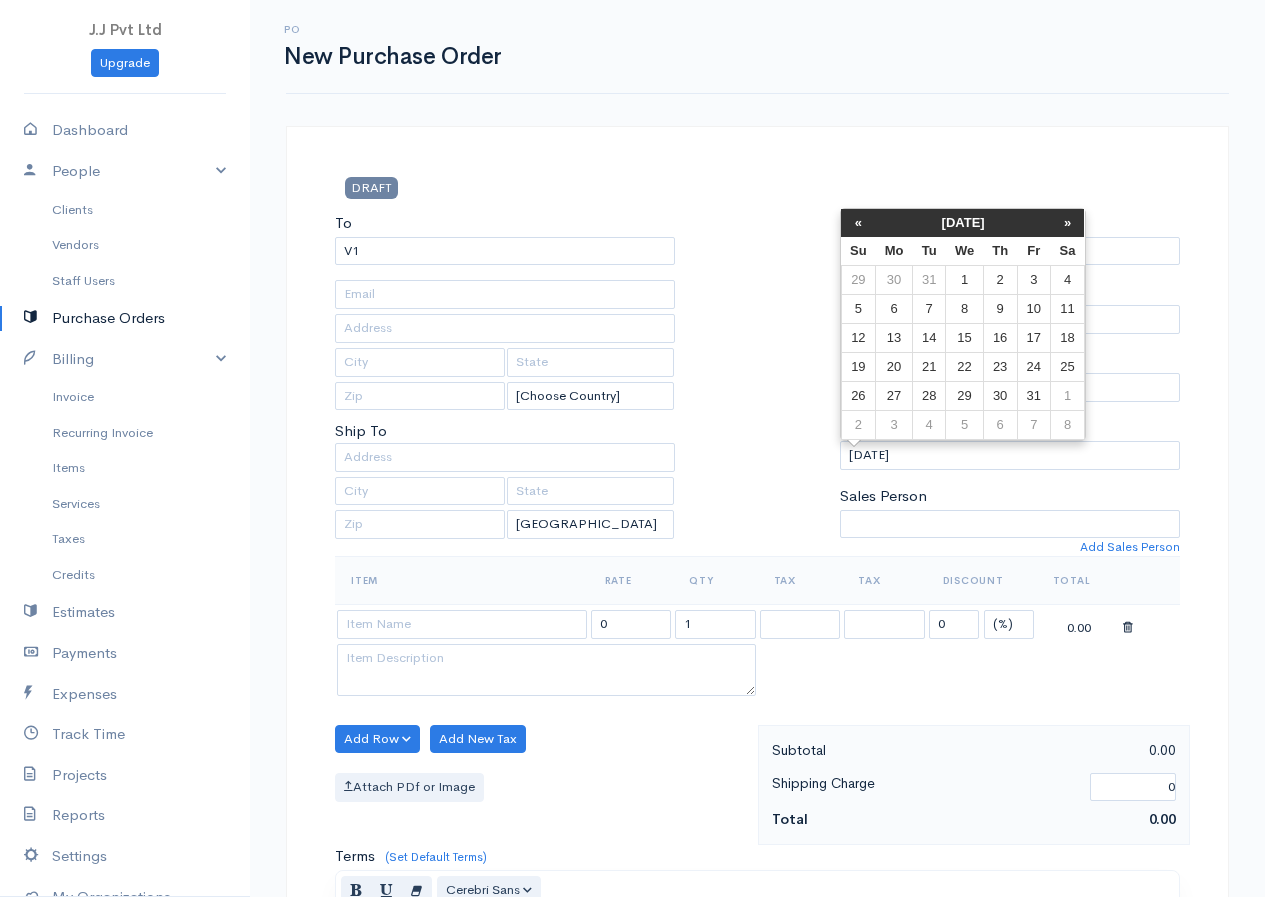 click on "«" at bounding box center (858, 223) 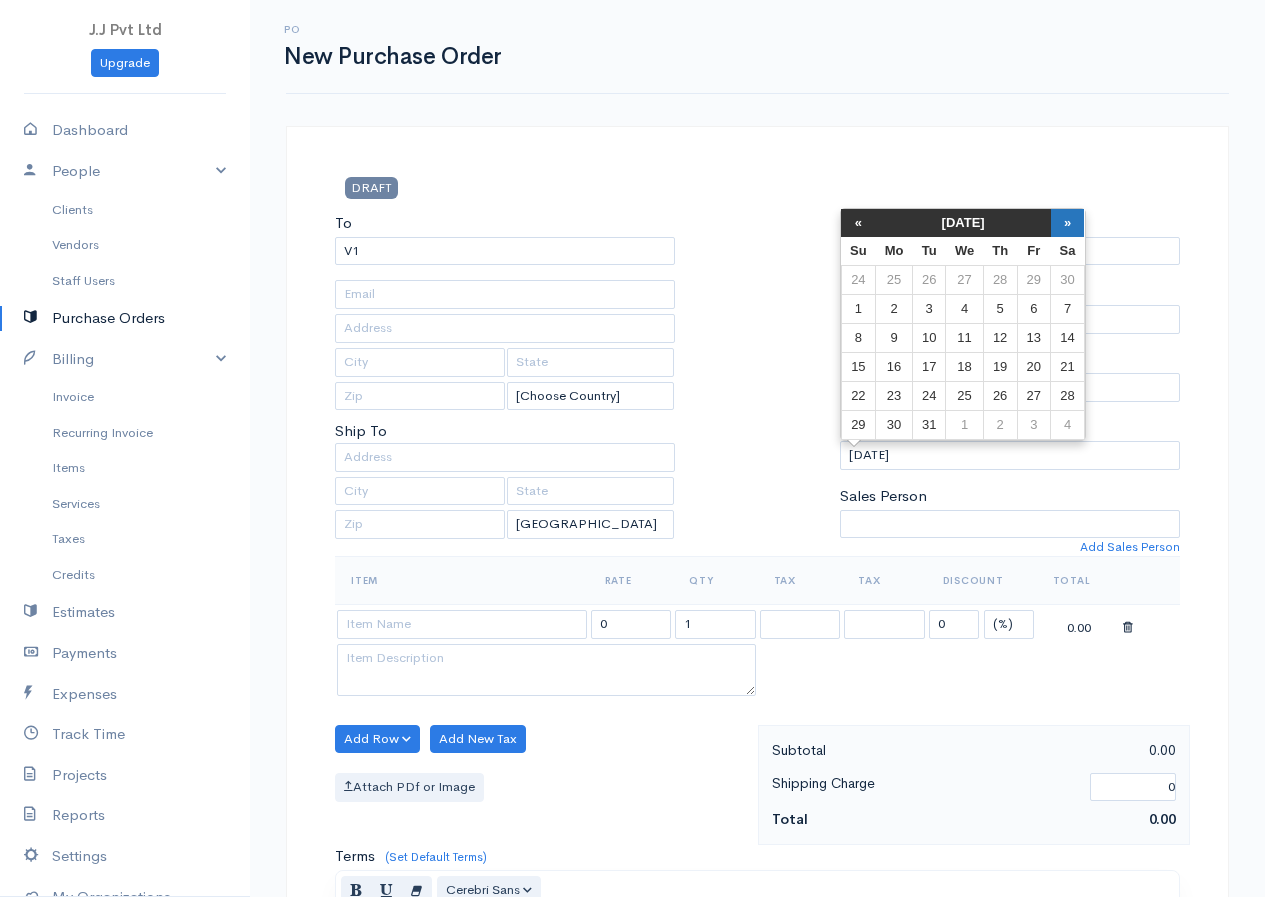 click on "»" at bounding box center (1068, 223) 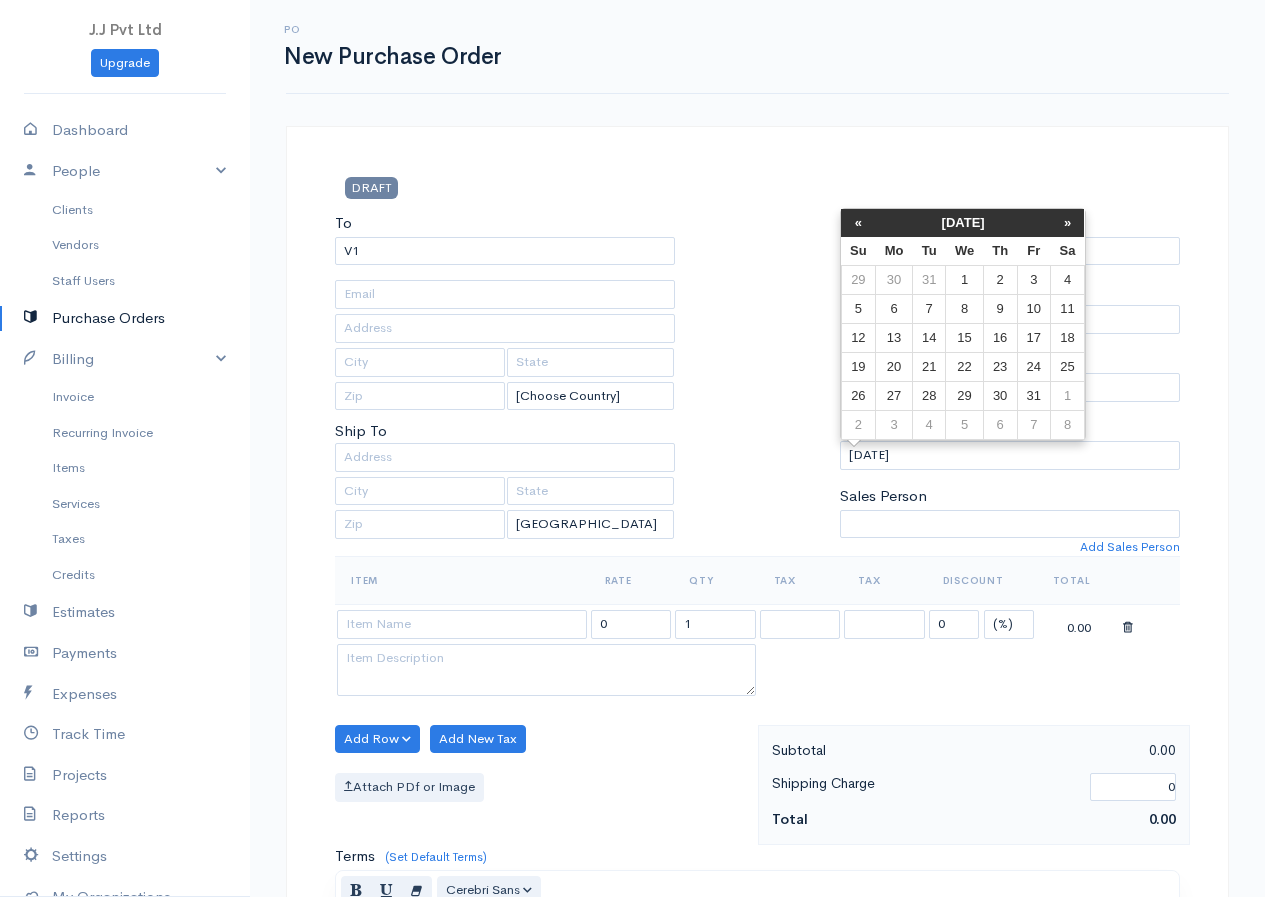 click on "25" at bounding box center (1068, 367) 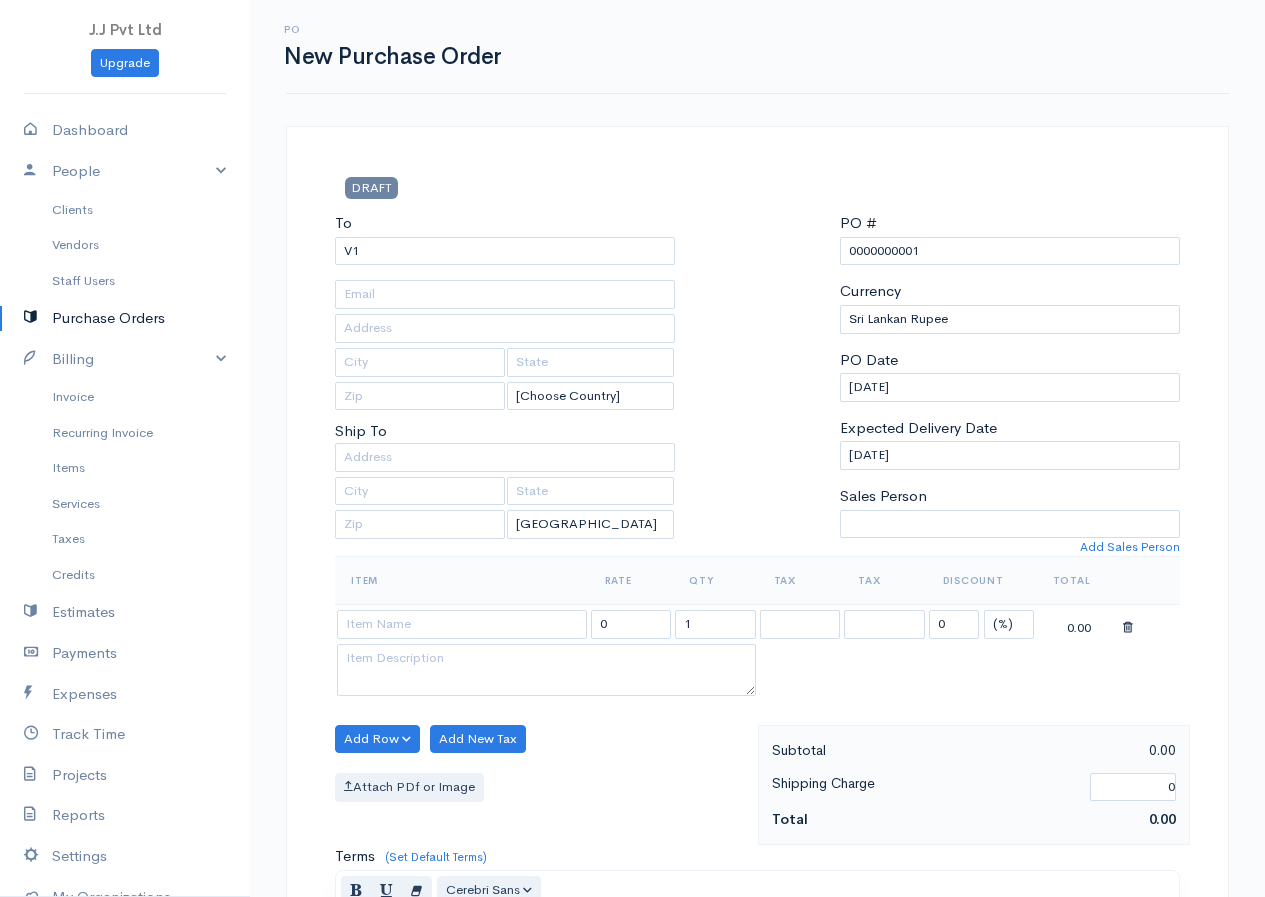 scroll, scrollTop: 300, scrollLeft: 0, axis: vertical 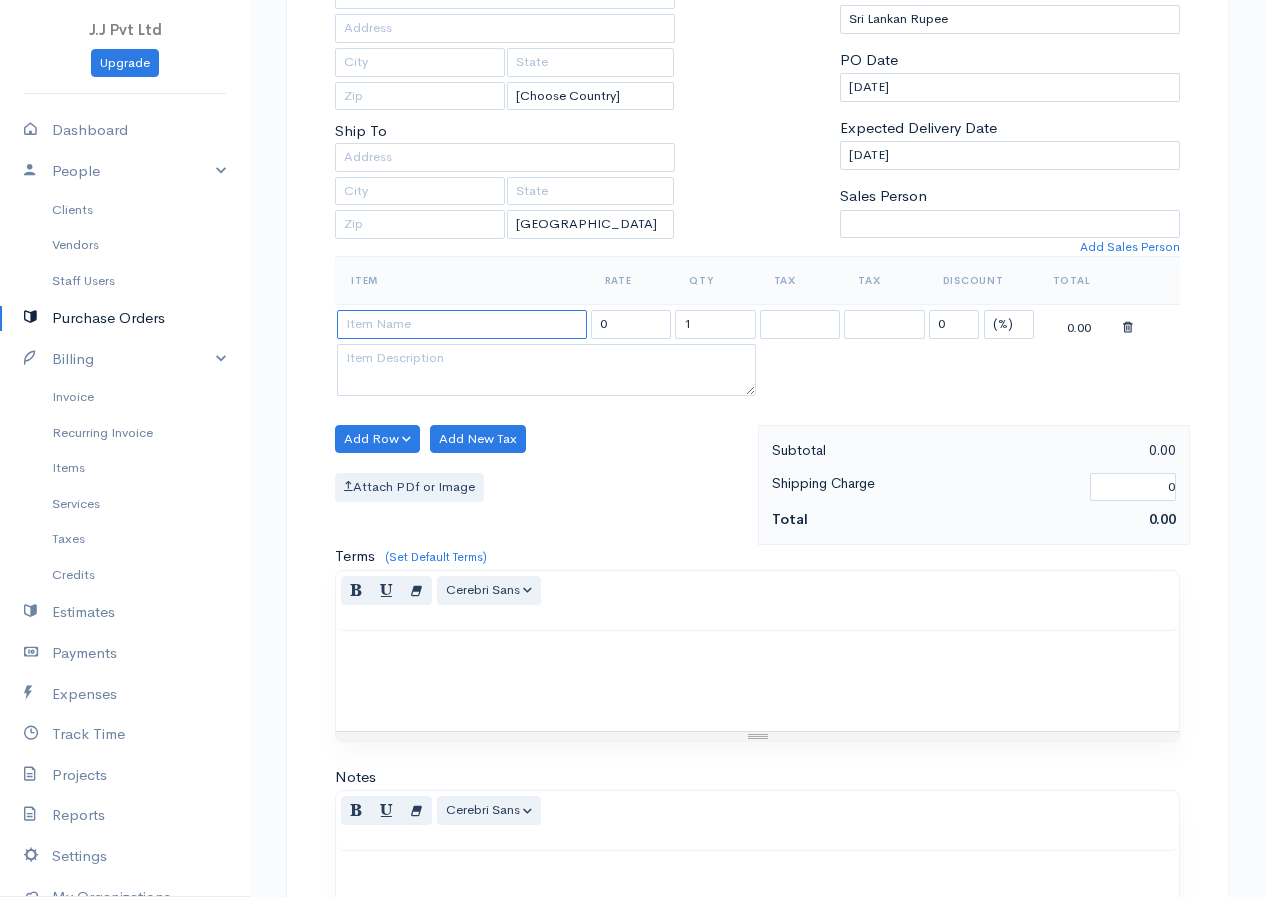 click at bounding box center [462, 324] 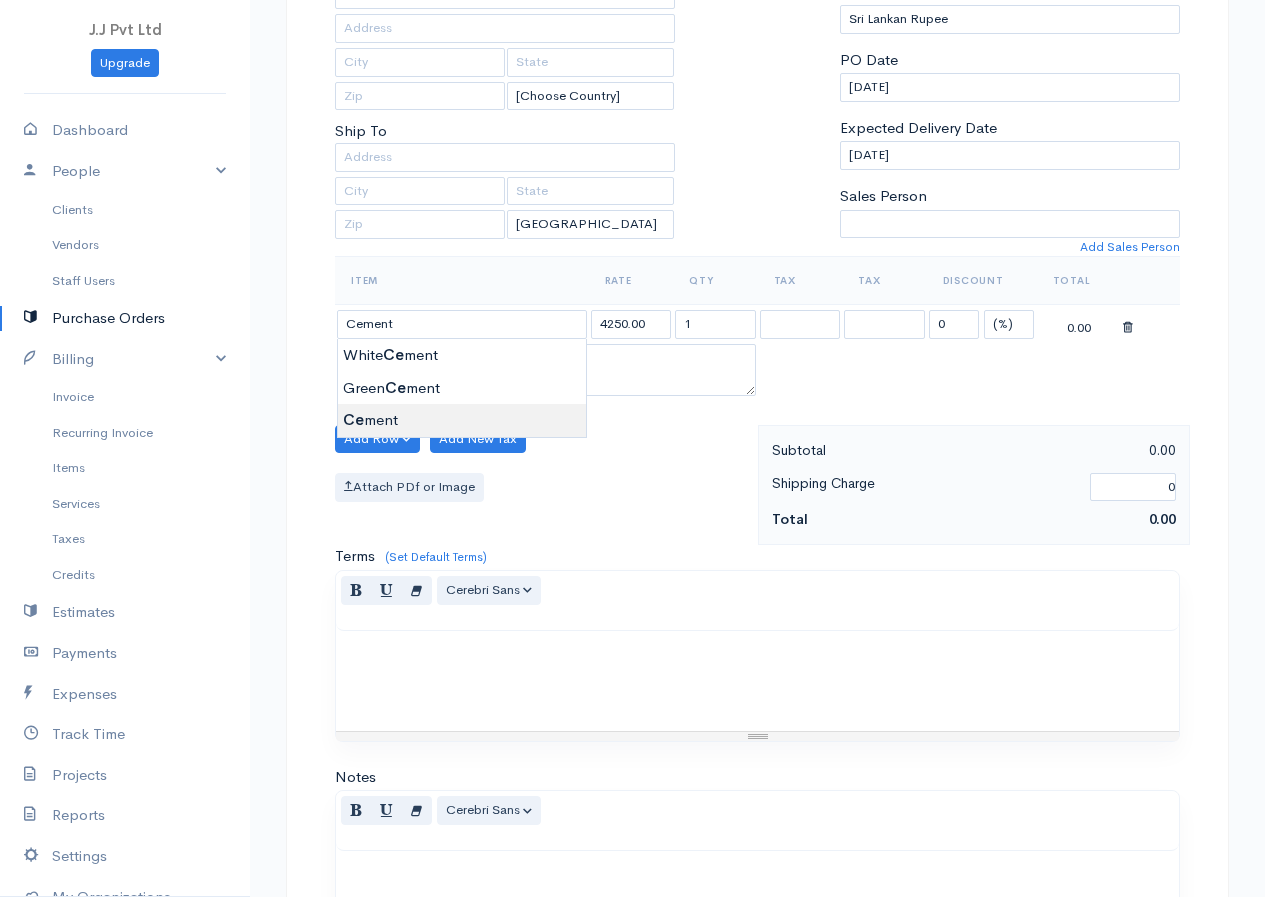 click on "J.J  Pvt Ltd
Upgrade
Dashboard
People
Clients
Vendors
Staff Users
Purchase Orders
Billing
Invoice
Recurring Invoice
Items
Services
Taxes
Credits
Estimates
Payments
Expenses
Track Time
Projects
Reports
Settings
My Organizations
Logout
Help
@CloudBooksApp 2022
PO
New Purchase Order
DRAFT To V1 [Choose Country] United States Canada United Kingdom Afghanistan Albania Algeria American Samoa Andorra Anguilla Angola Antarctica Antigua and Barbuda Argentina Armenia Aruba Austria" at bounding box center (632, 468) 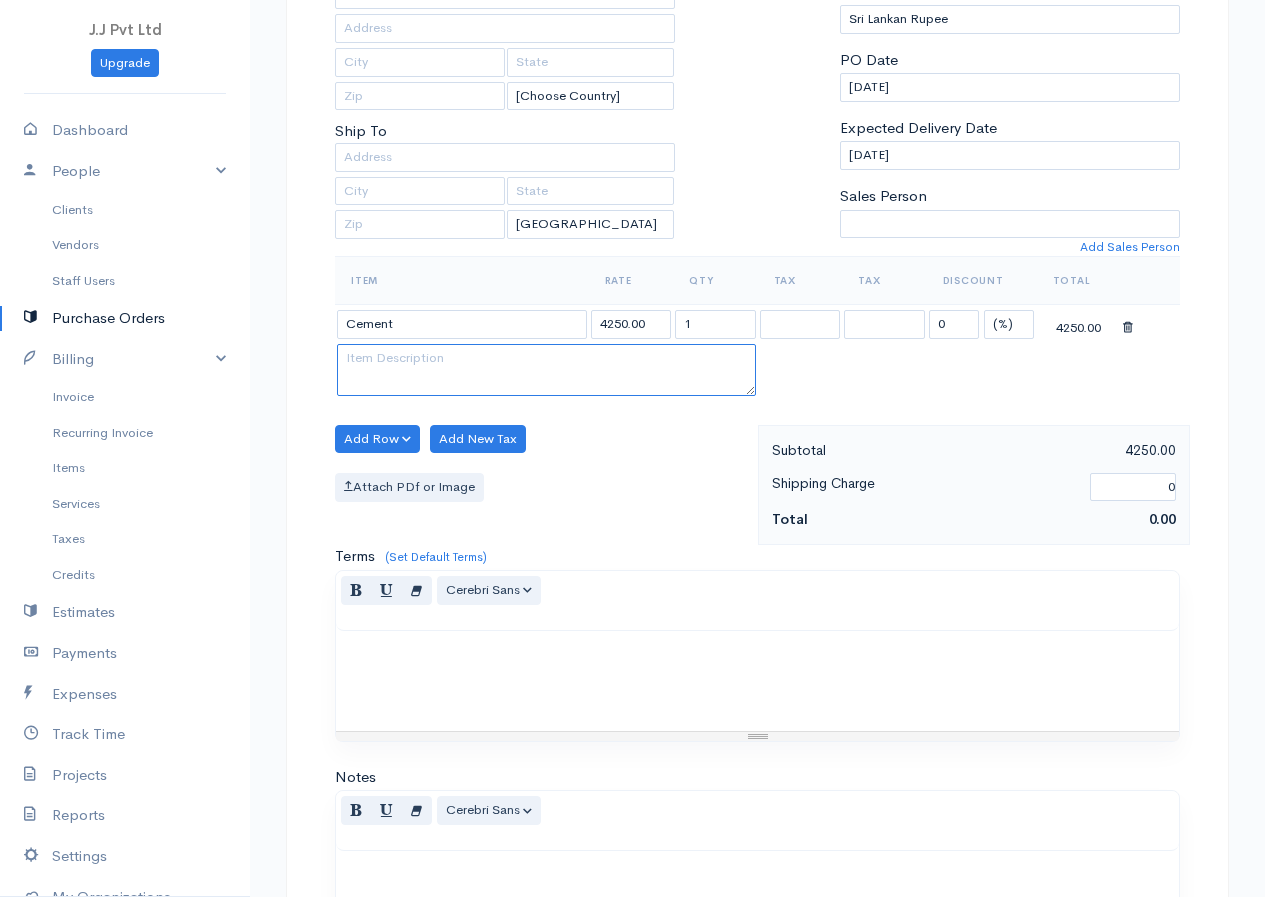 click at bounding box center [546, 370] 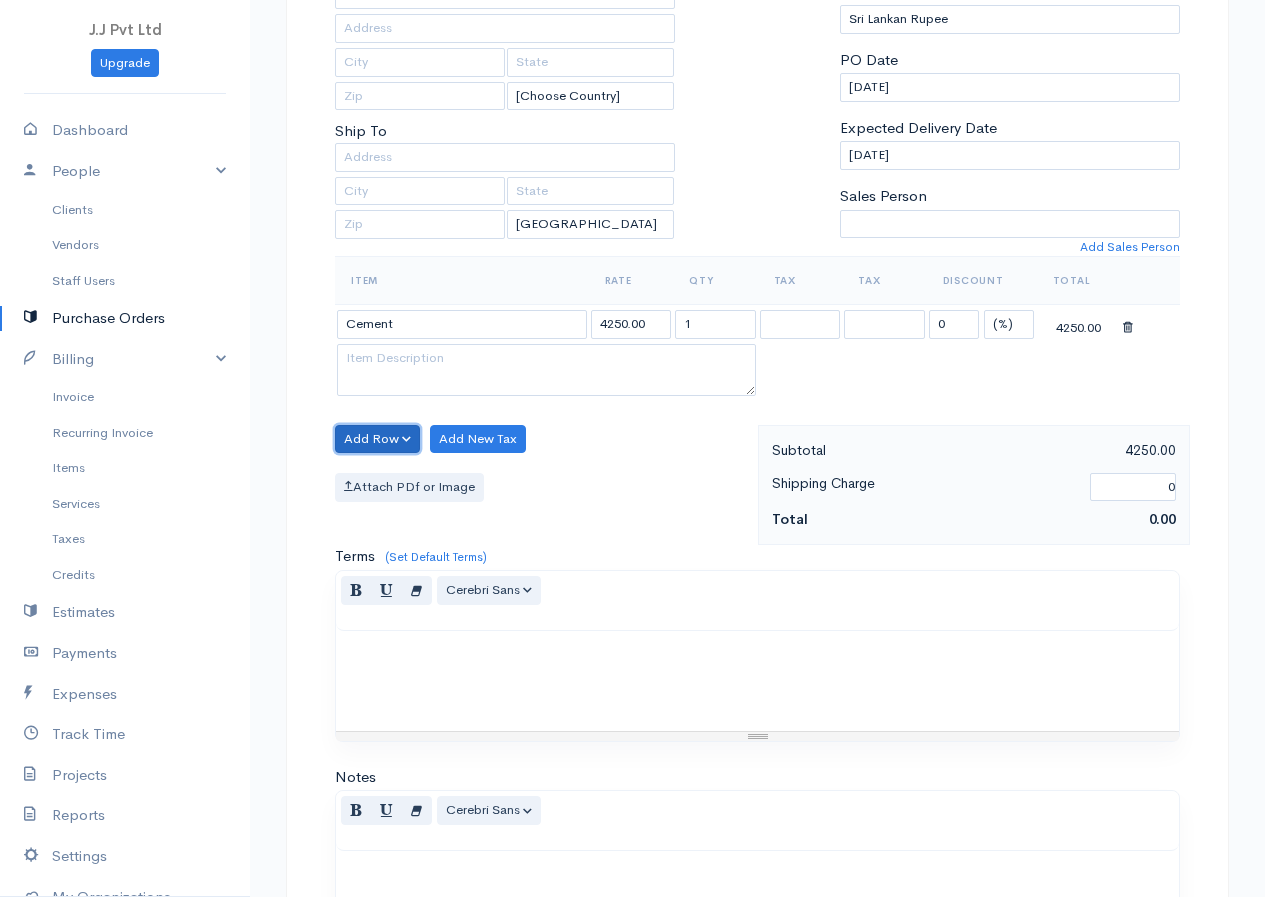 click on "Add Row" at bounding box center [377, 439] 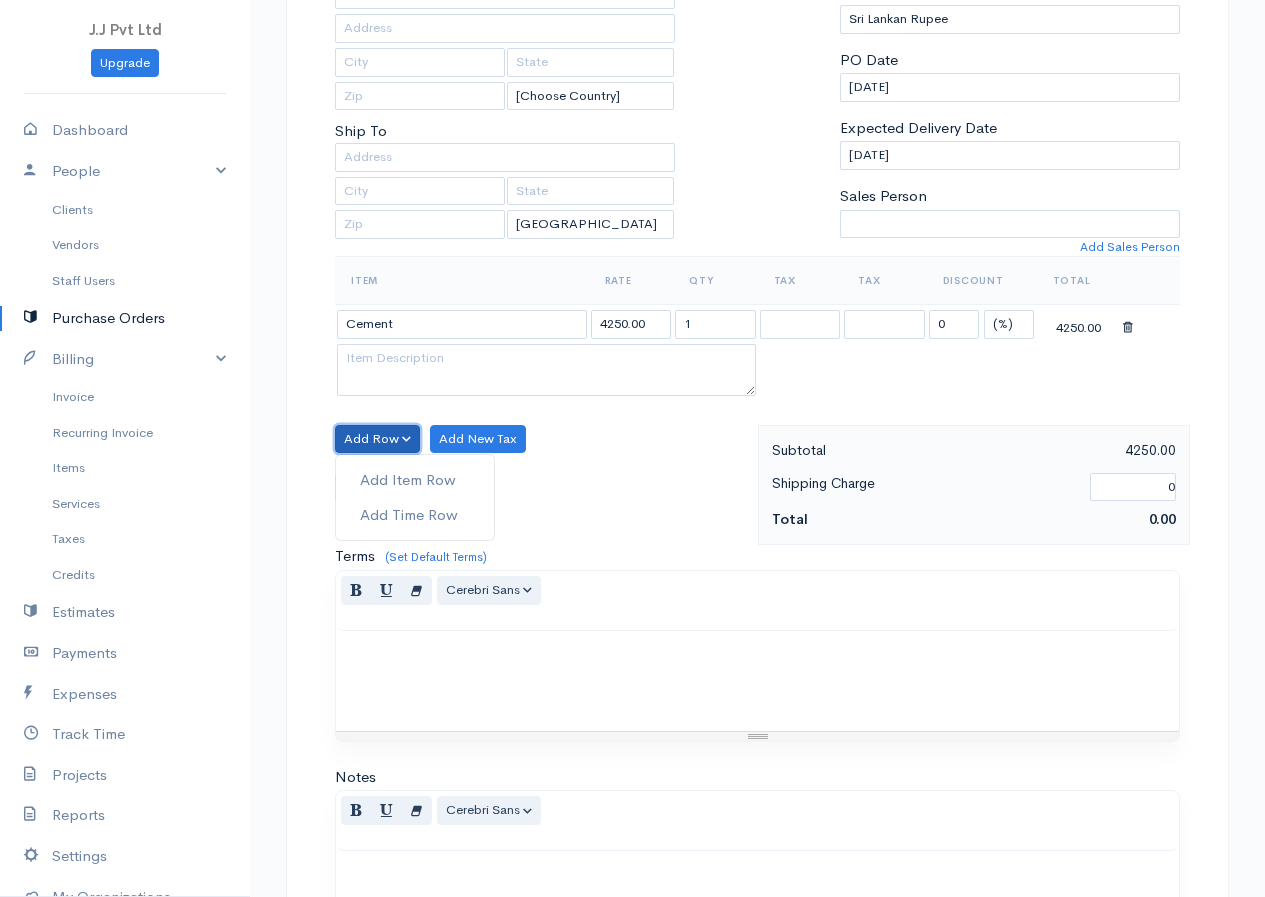 click on "Add Row" at bounding box center (377, 439) 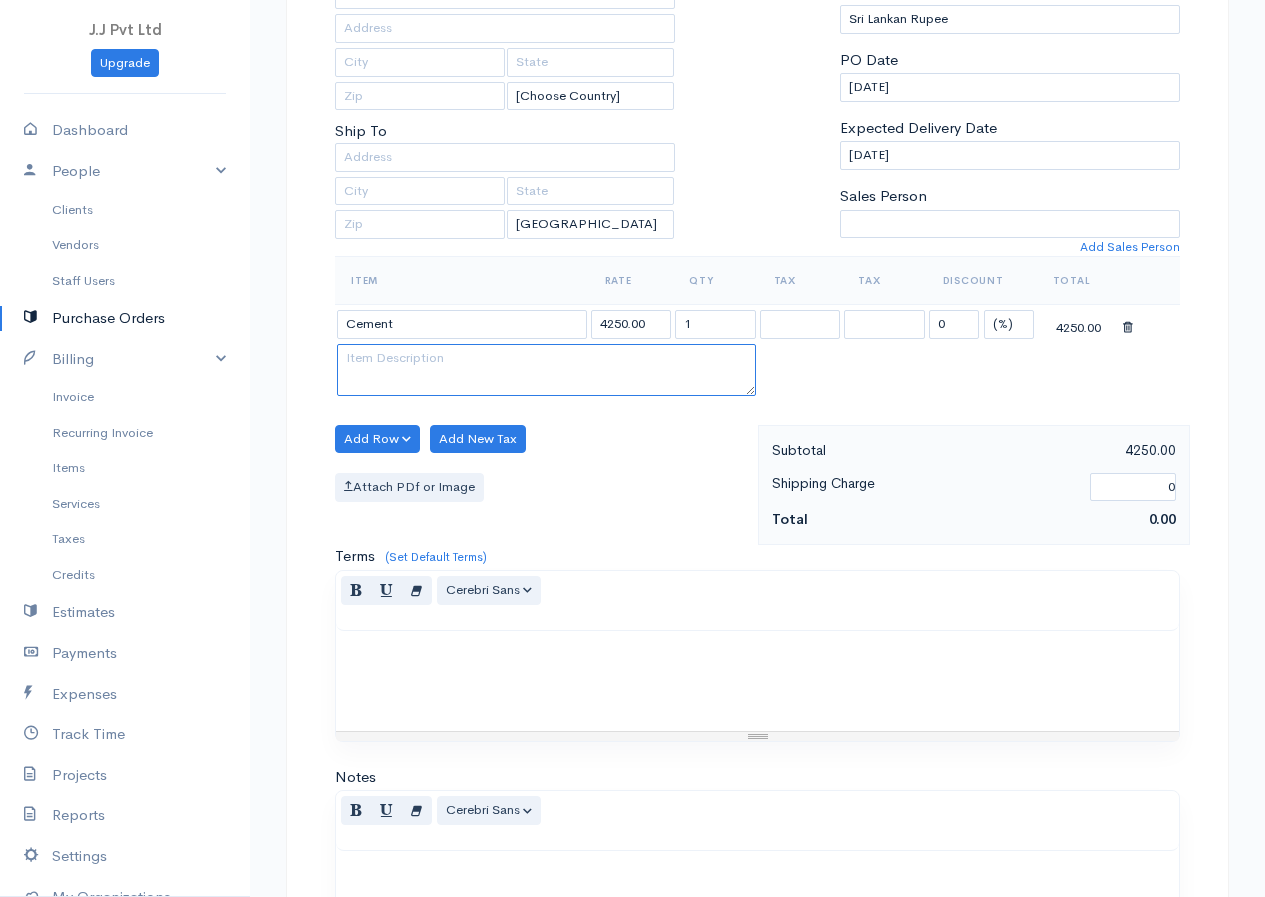 click at bounding box center (546, 370) 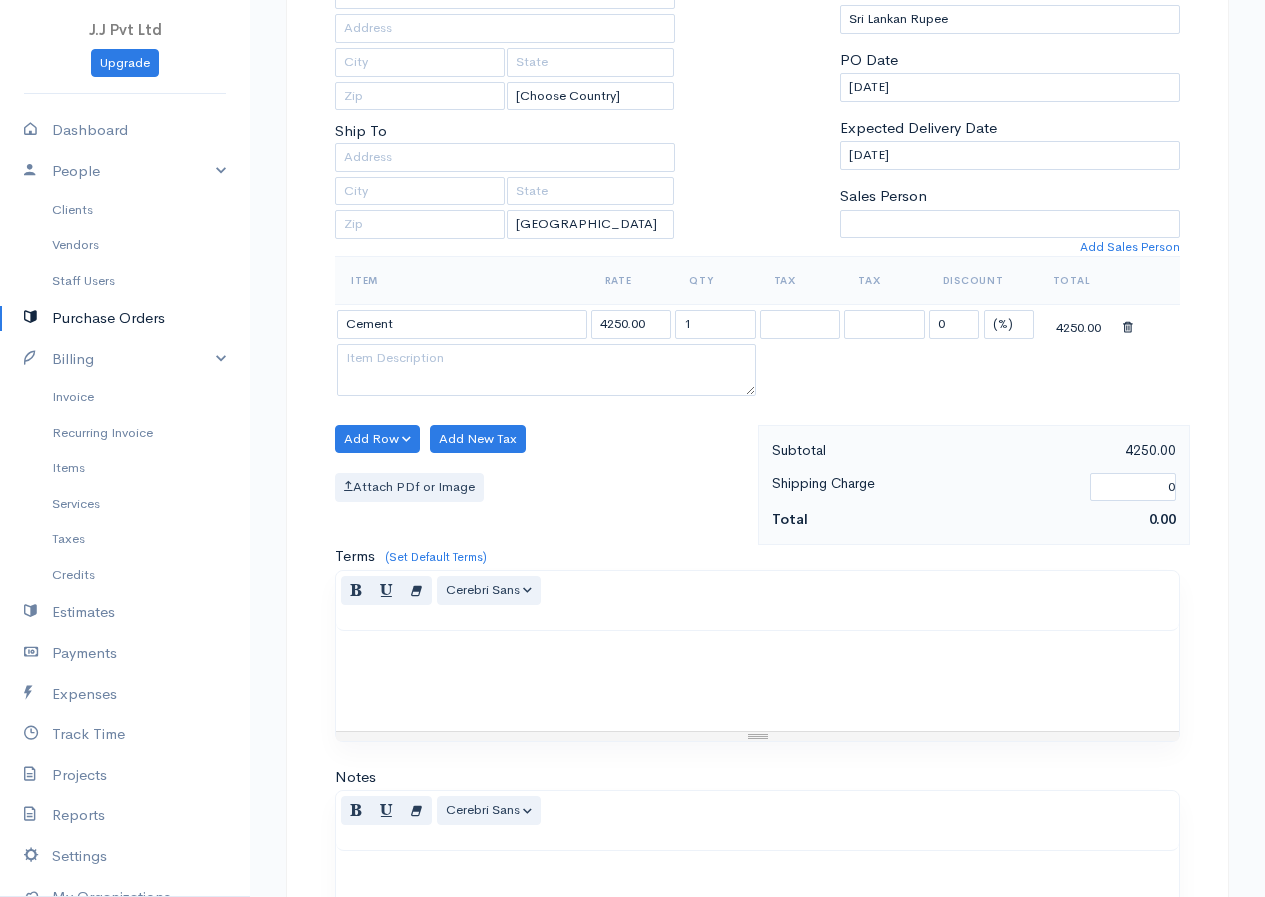 click on "Item Rate Qty Tax Tax Discount Total Cement 4250.00 1 0 (%) Flat 4250.00" at bounding box center [757, 340] 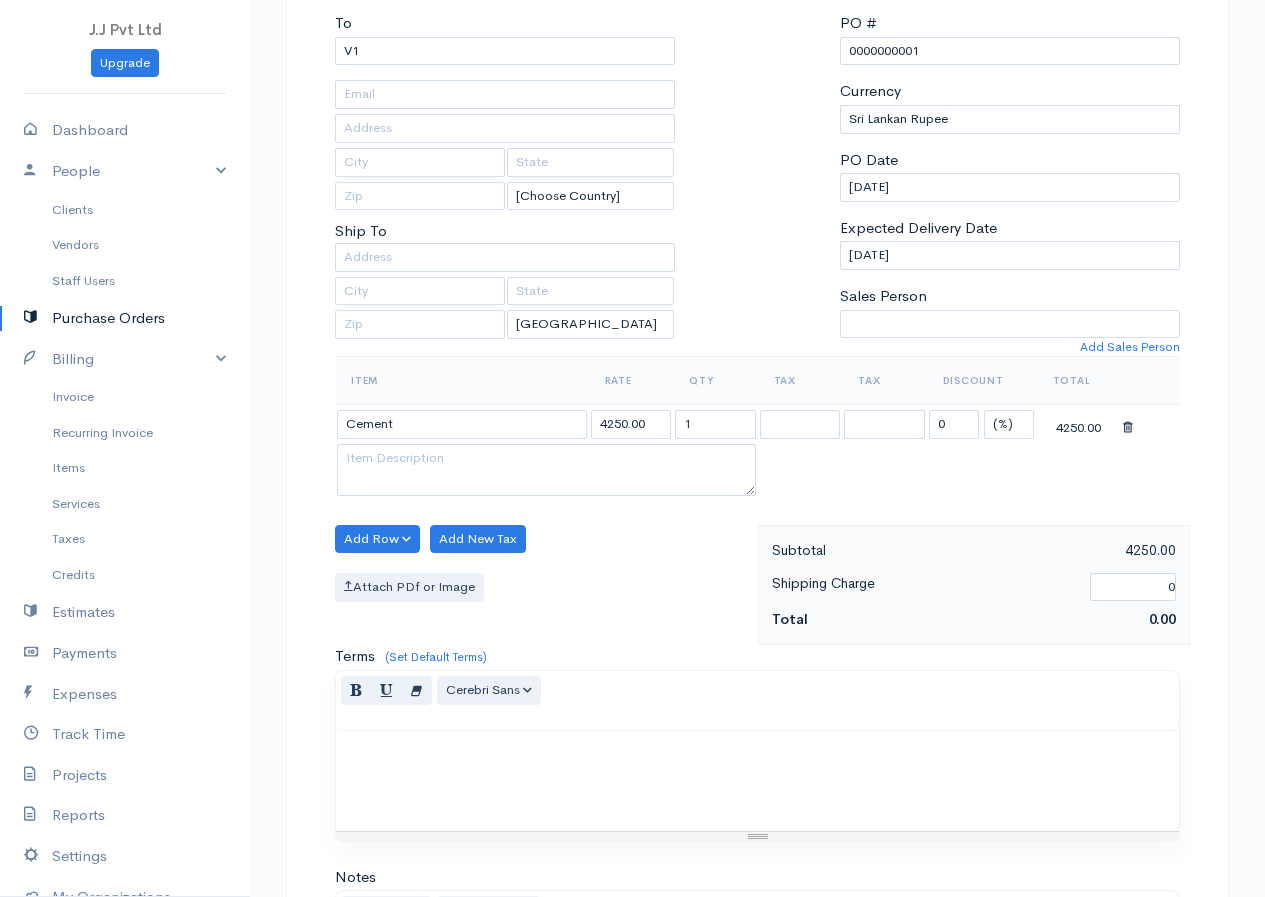 scroll, scrollTop: 100, scrollLeft: 0, axis: vertical 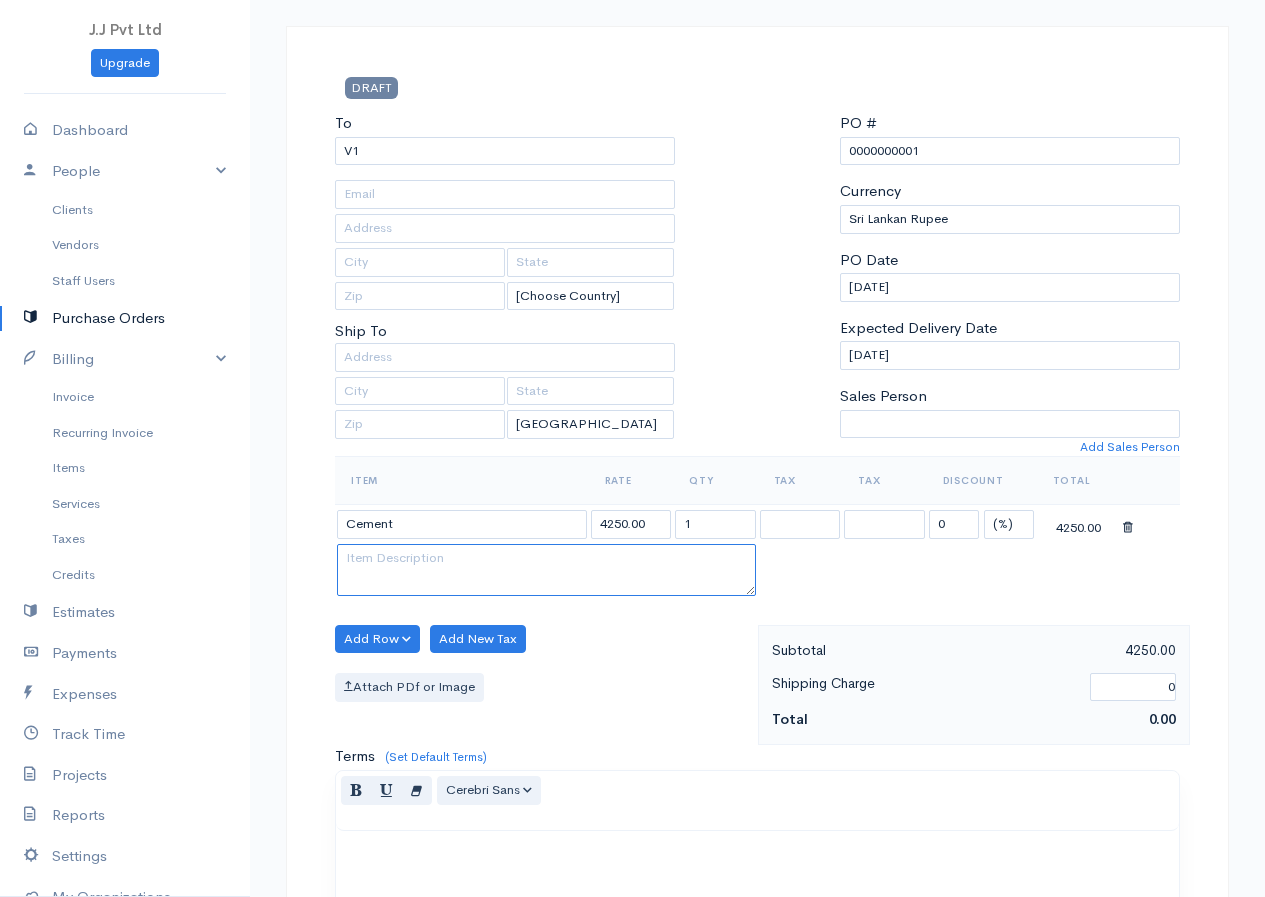 click at bounding box center (546, 570) 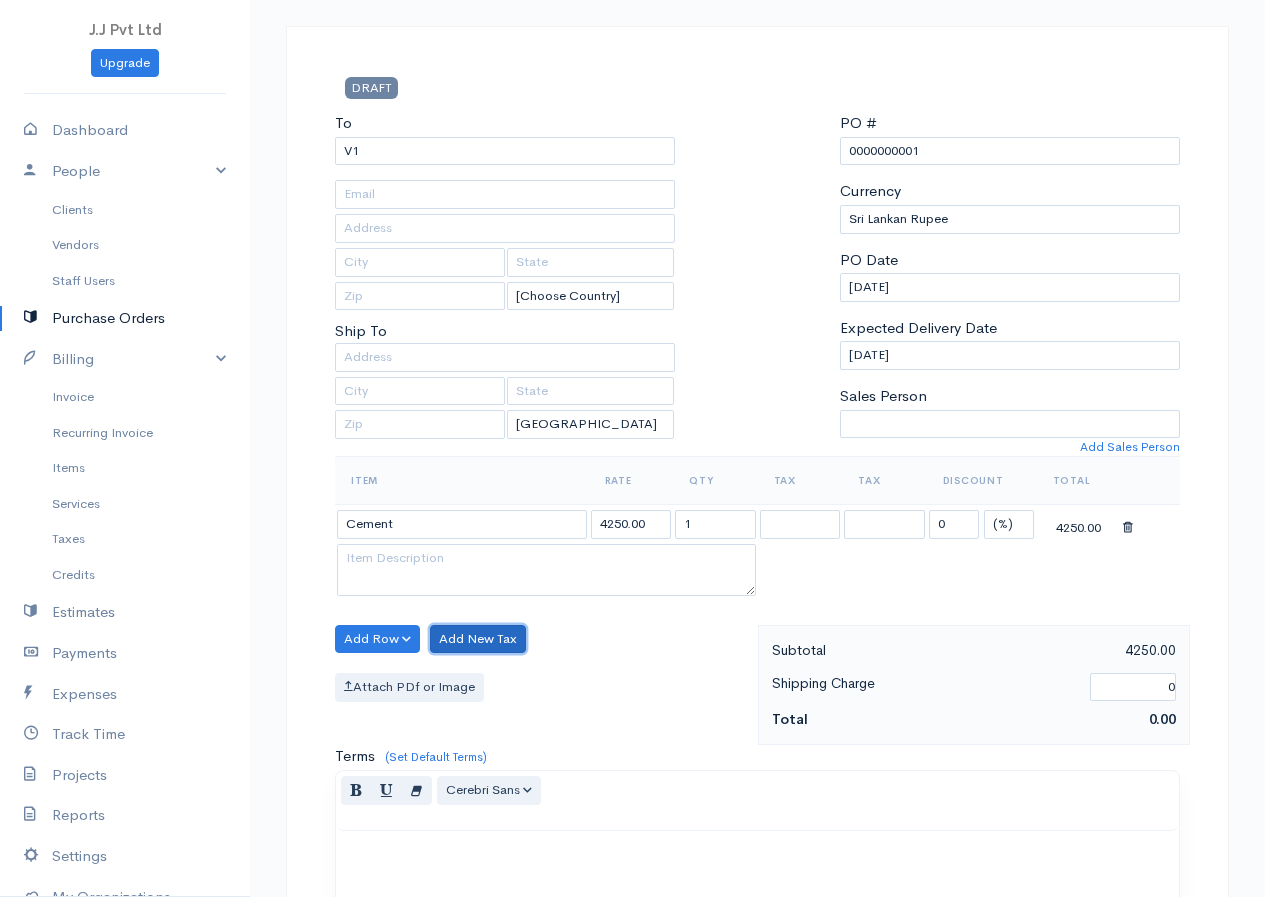 click on "Add New Tax" at bounding box center (478, 639) 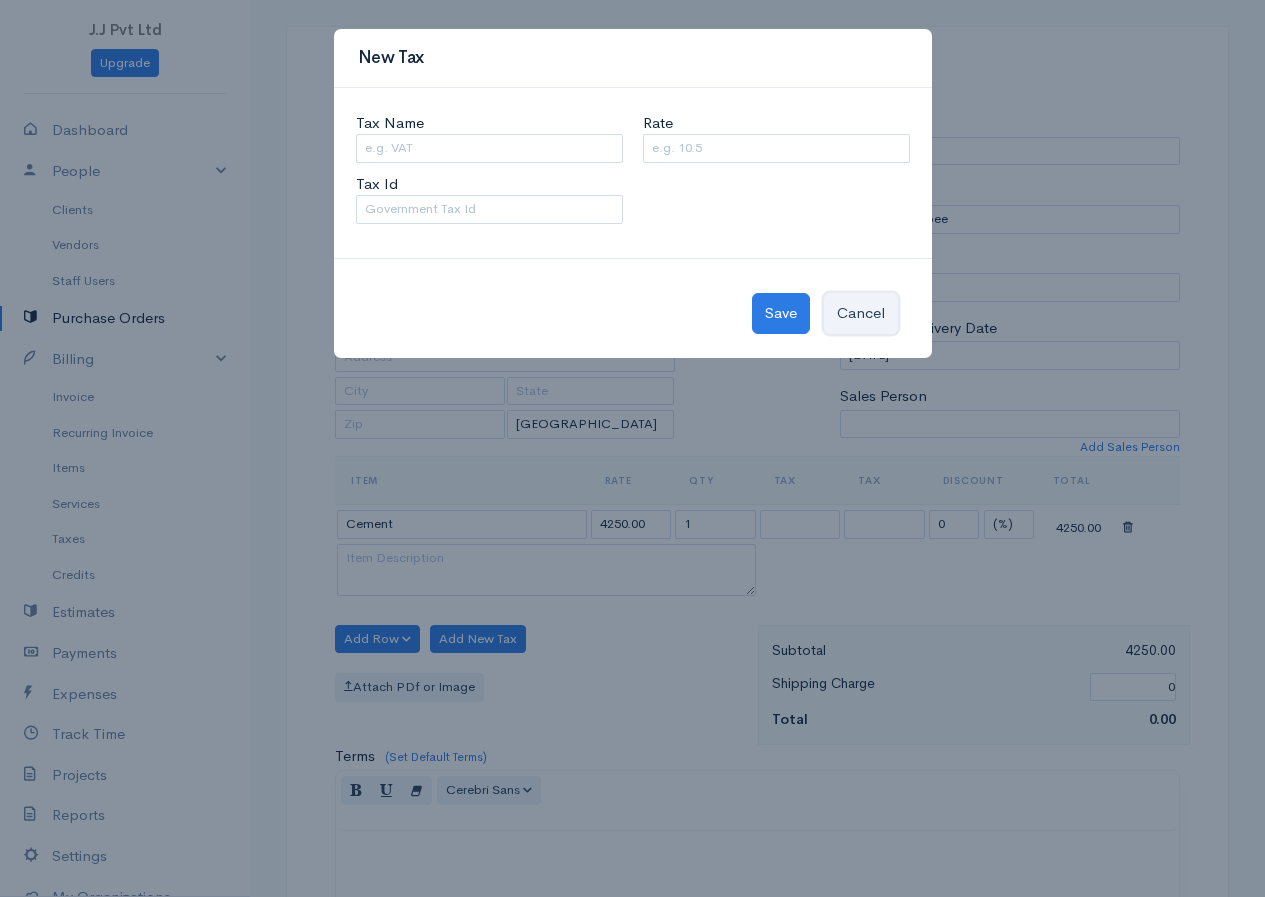 click on "Cancel" at bounding box center [861, 313] 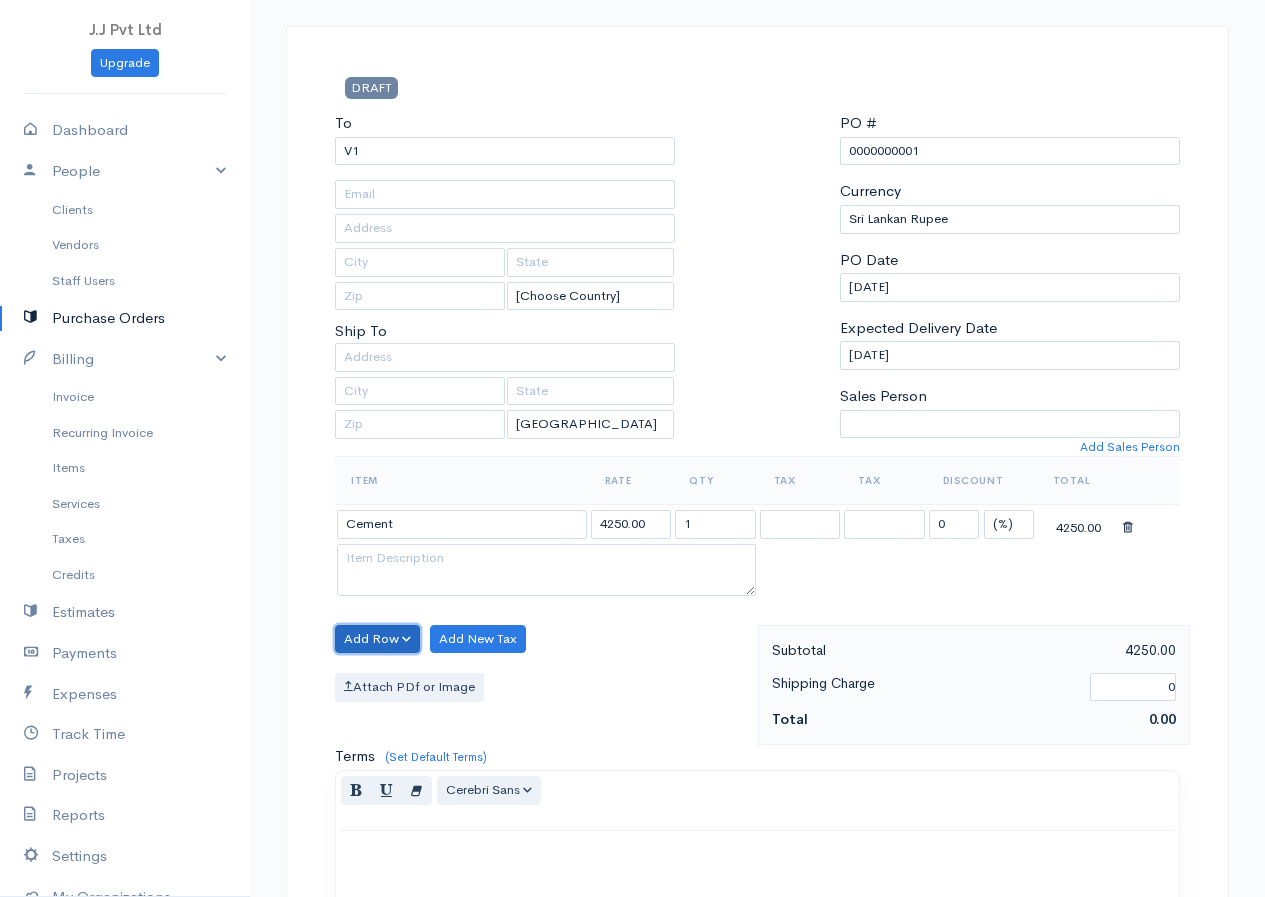 click on "Add Row" at bounding box center [377, 639] 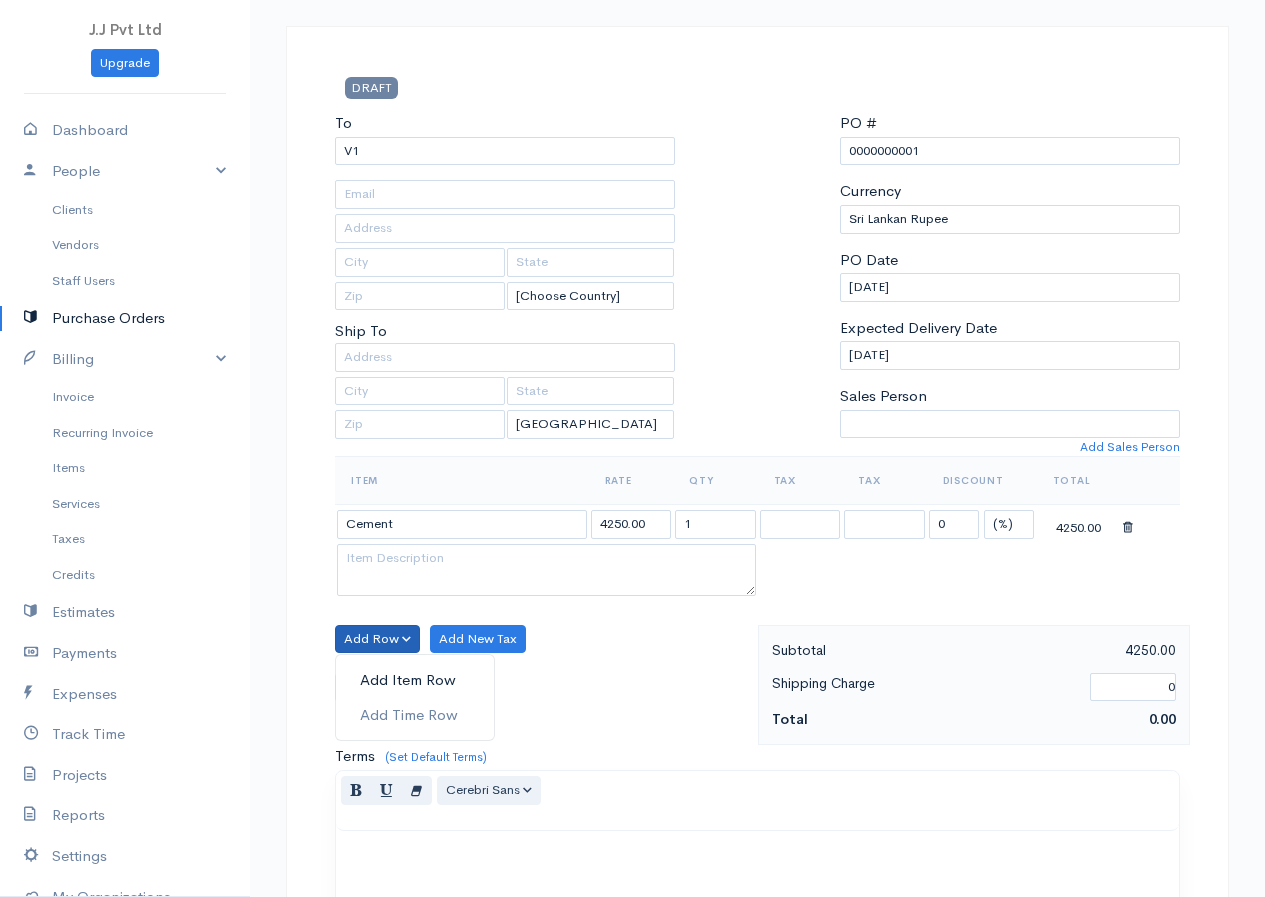 click on "Add Item Row" at bounding box center [415, 680] 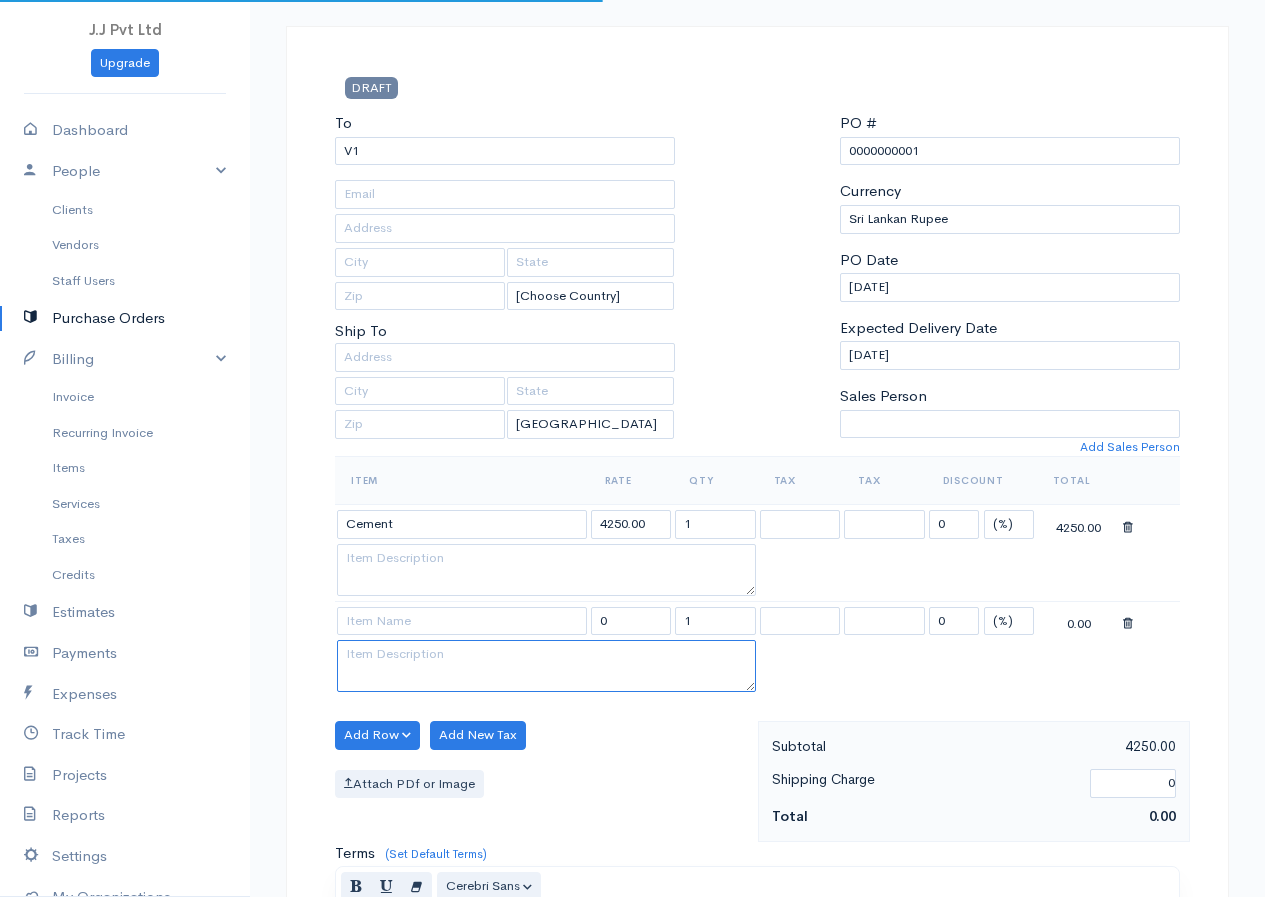 click at bounding box center (546, 666) 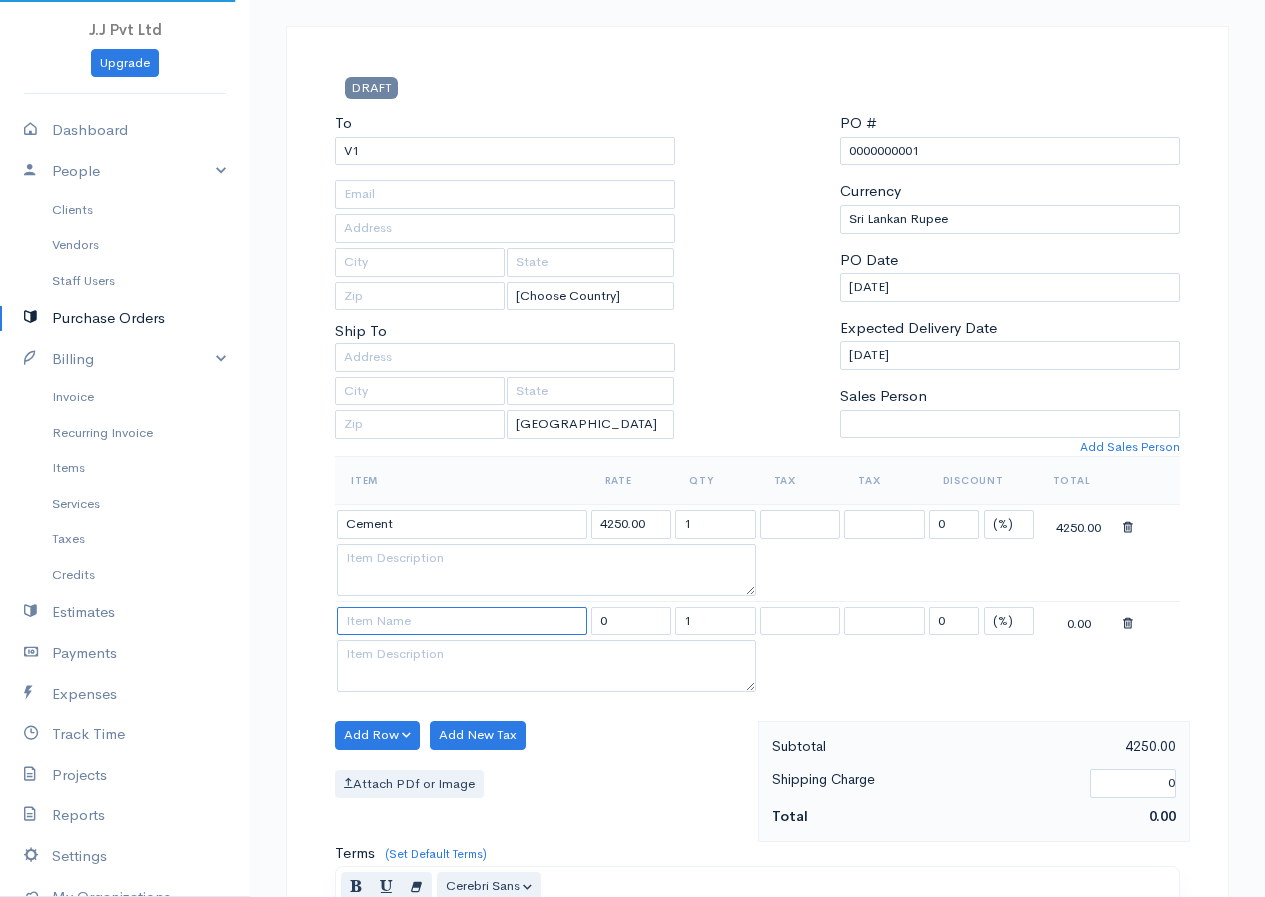 click at bounding box center (462, 621) 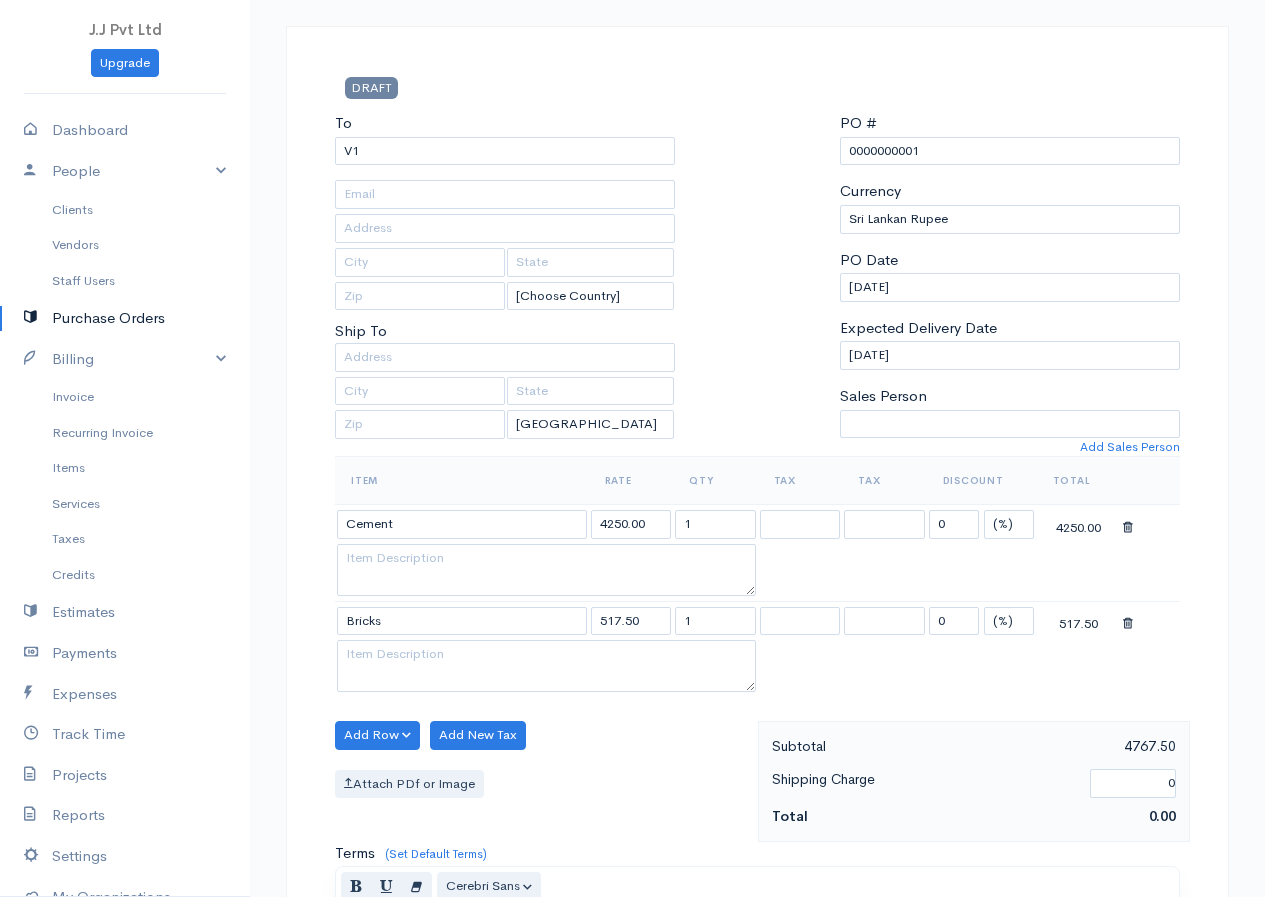click on "J.J  Pvt Ltd
Upgrade
Dashboard
People
Clients
Vendors
Staff Users
Purchase Orders
Billing
Invoice
Recurring Invoice
Items
Services
Taxes
Credits
Estimates
Payments
Expenses
Track Time
Projects
Reports
Settings
My Organizations
Logout
Help
@CloudBooksApp 2022
PO
New Purchase Order
DRAFT To V1 [Choose Country] United States Canada United Kingdom Afghanistan Albania Algeria American Samoa Andorra Anguilla Angola Antarctica Antigua and Barbuda Argentina Armenia Aruba Austria" at bounding box center [632, 716] 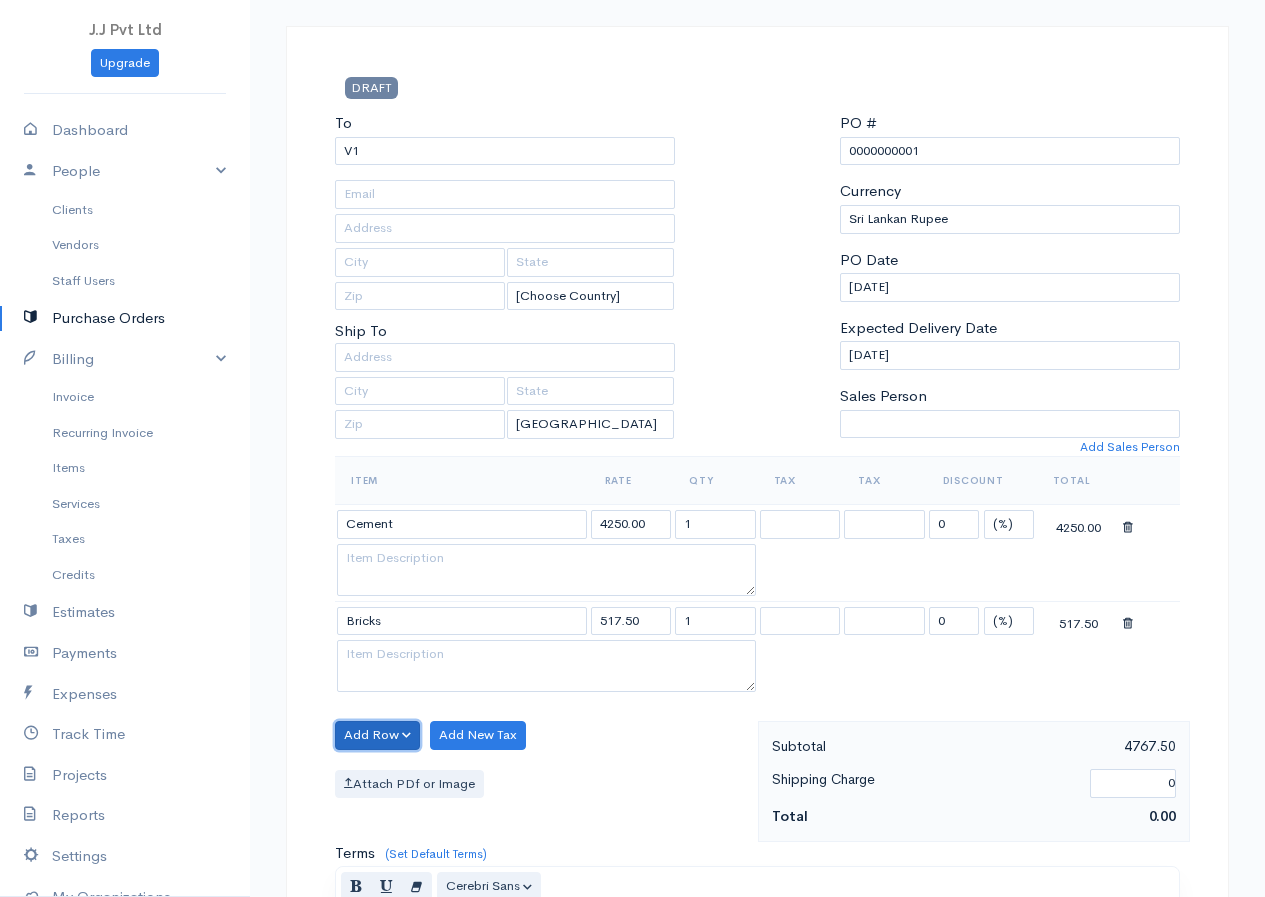 click on "Add Row" at bounding box center [377, 735] 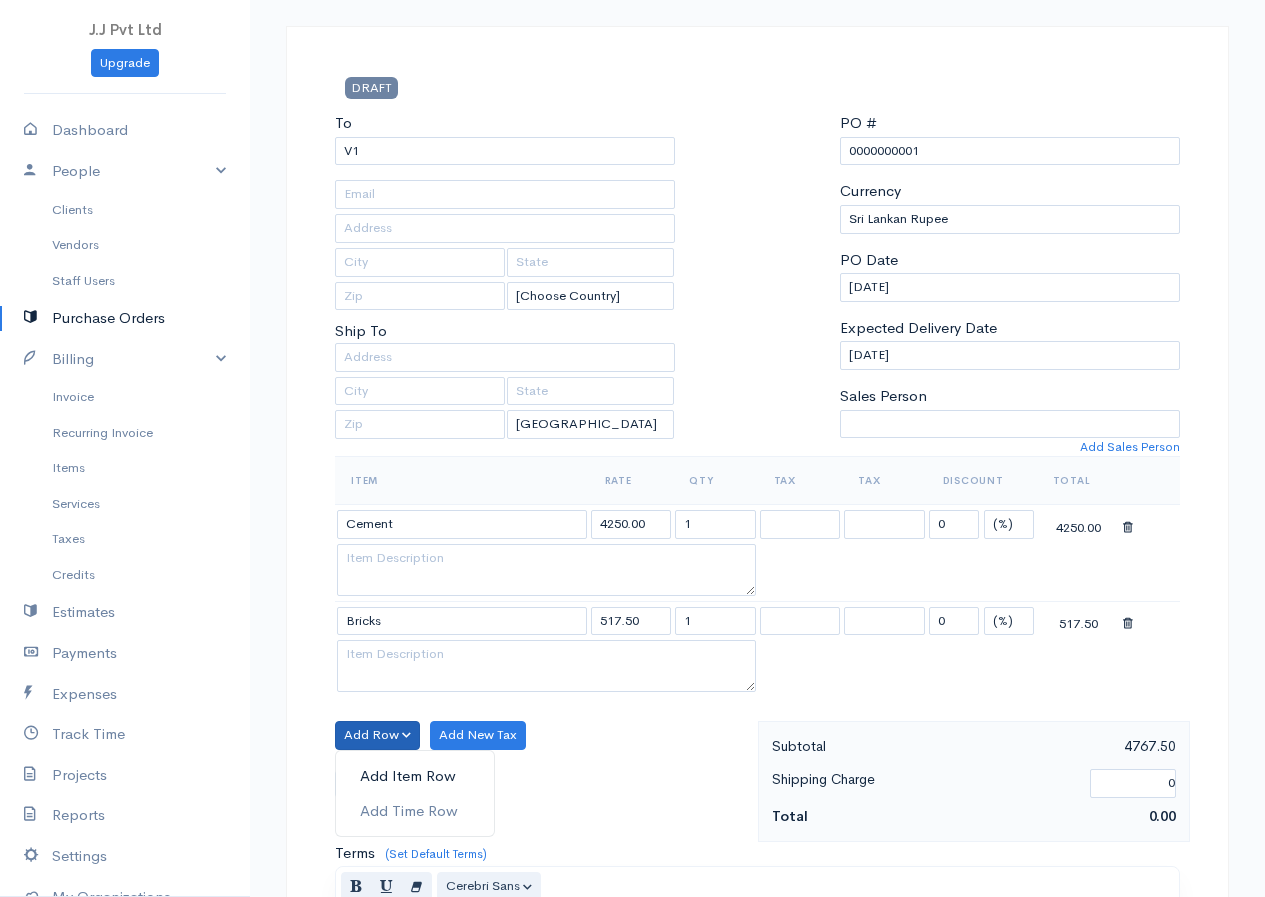 click on "Add Item Row" at bounding box center [415, 776] 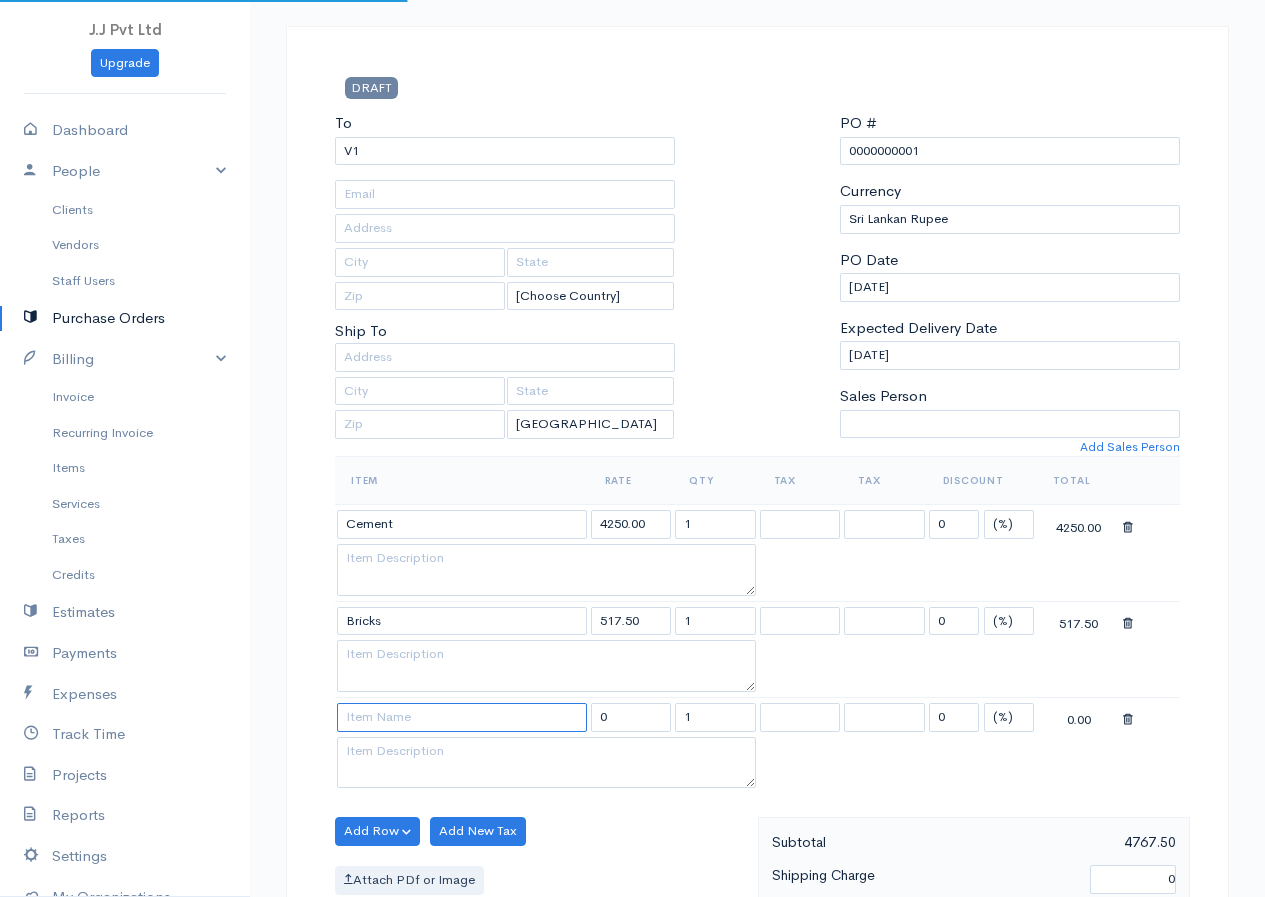 click at bounding box center [462, 717] 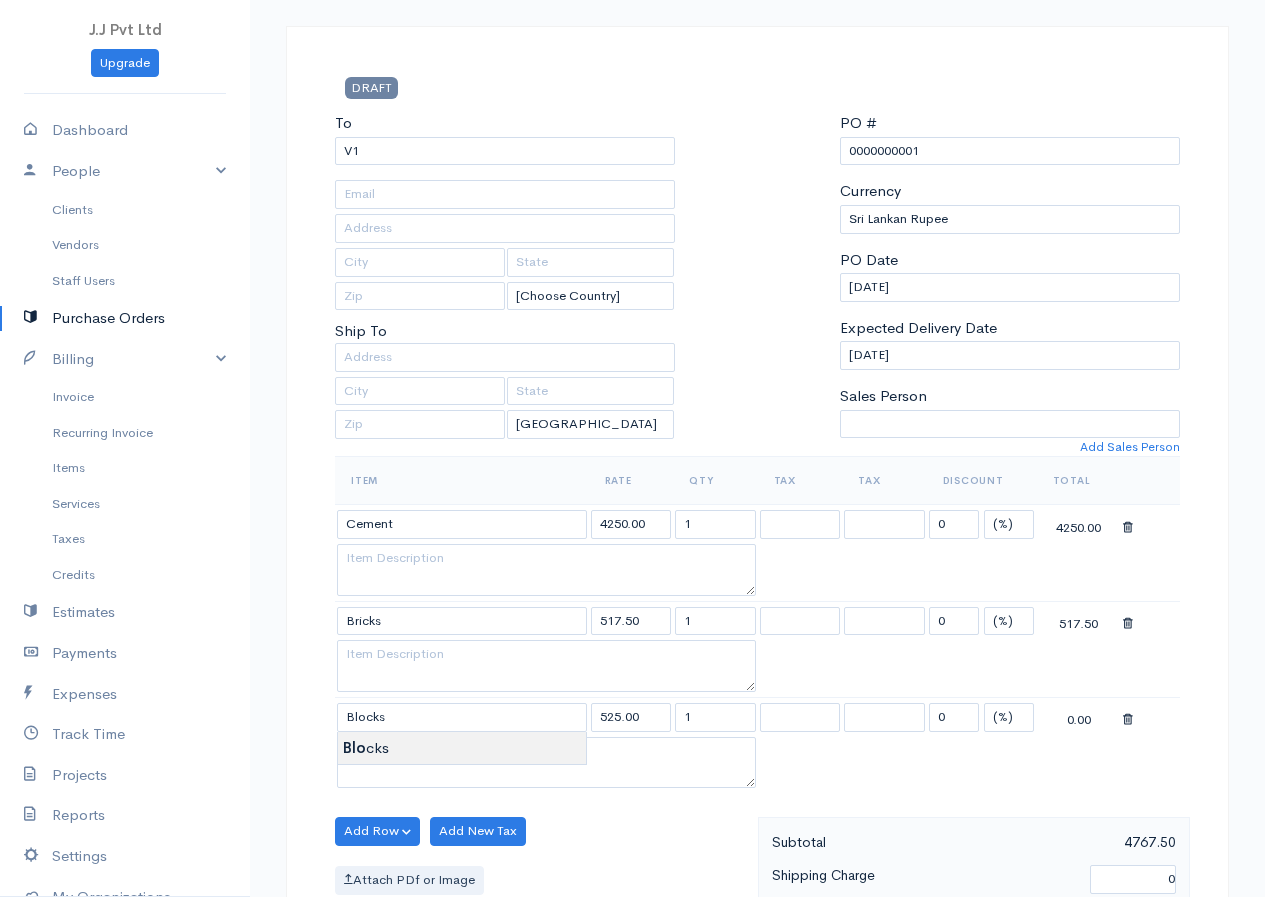click on "J.J  Pvt Ltd
Upgrade
Dashboard
People
Clients
Vendors
Staff Users
Purchase Orders
Billing
Invoice
Recurring Invoice
Items
Services
Taxes
Credits
Estimates
Payments
Expenses
Track Time
Projects
Reports
Settings
My Organizations
Logout
Help
@CloudBooksApp 2022
PO
New Purchase Order
DRAFT To V1 [Choose Country] United States Canada United Kingdom Afghanistan Albania Algeria American Samoa Andorra Anguilla Angola Antarctica Antigua and Barbuda Argentina Armenia Aruba Austria" at bounding box center [632, 765] 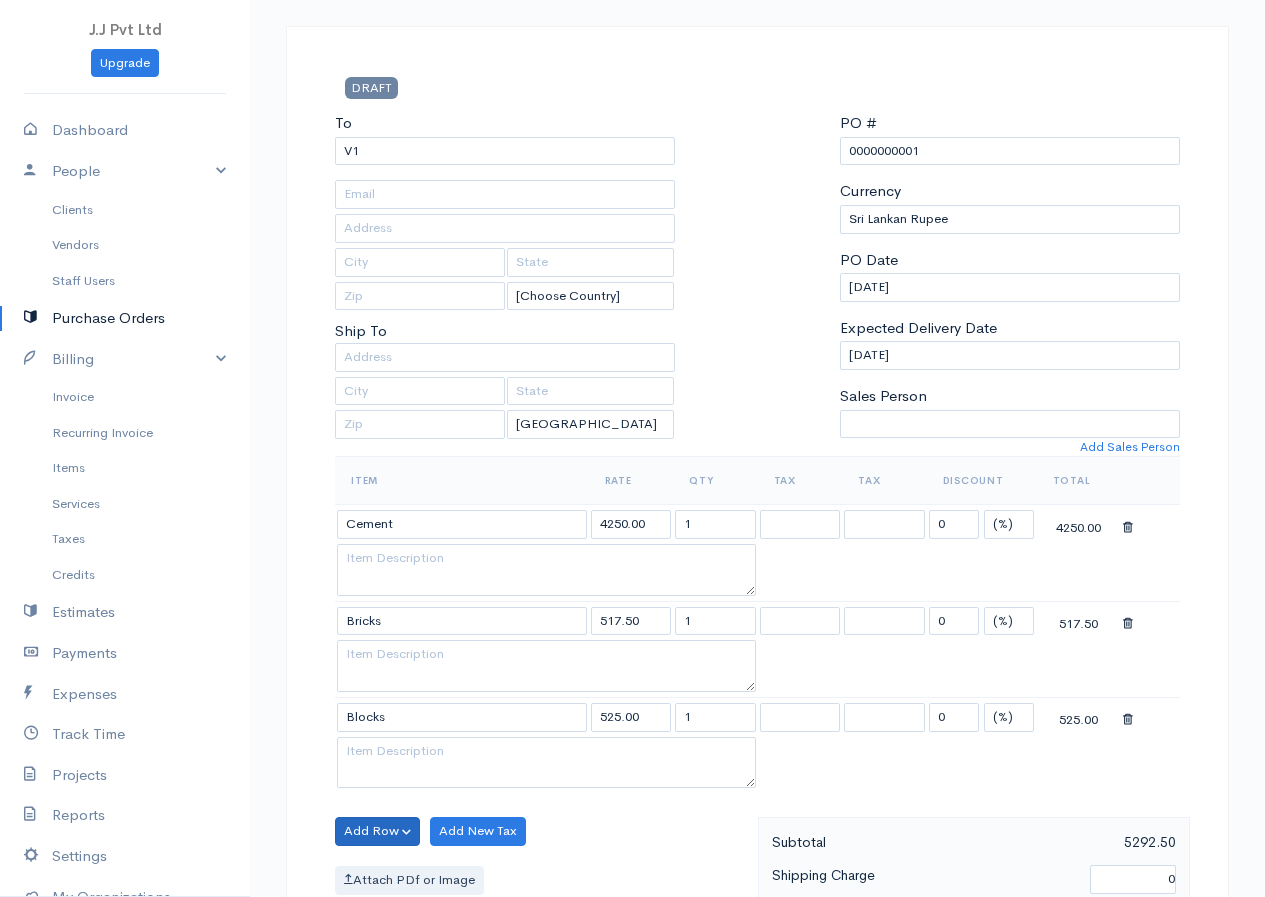 drag, startPoint x: 383, startPoint y: 810, endPoint x: 376, endPoint y: 827, distance: 18.384777 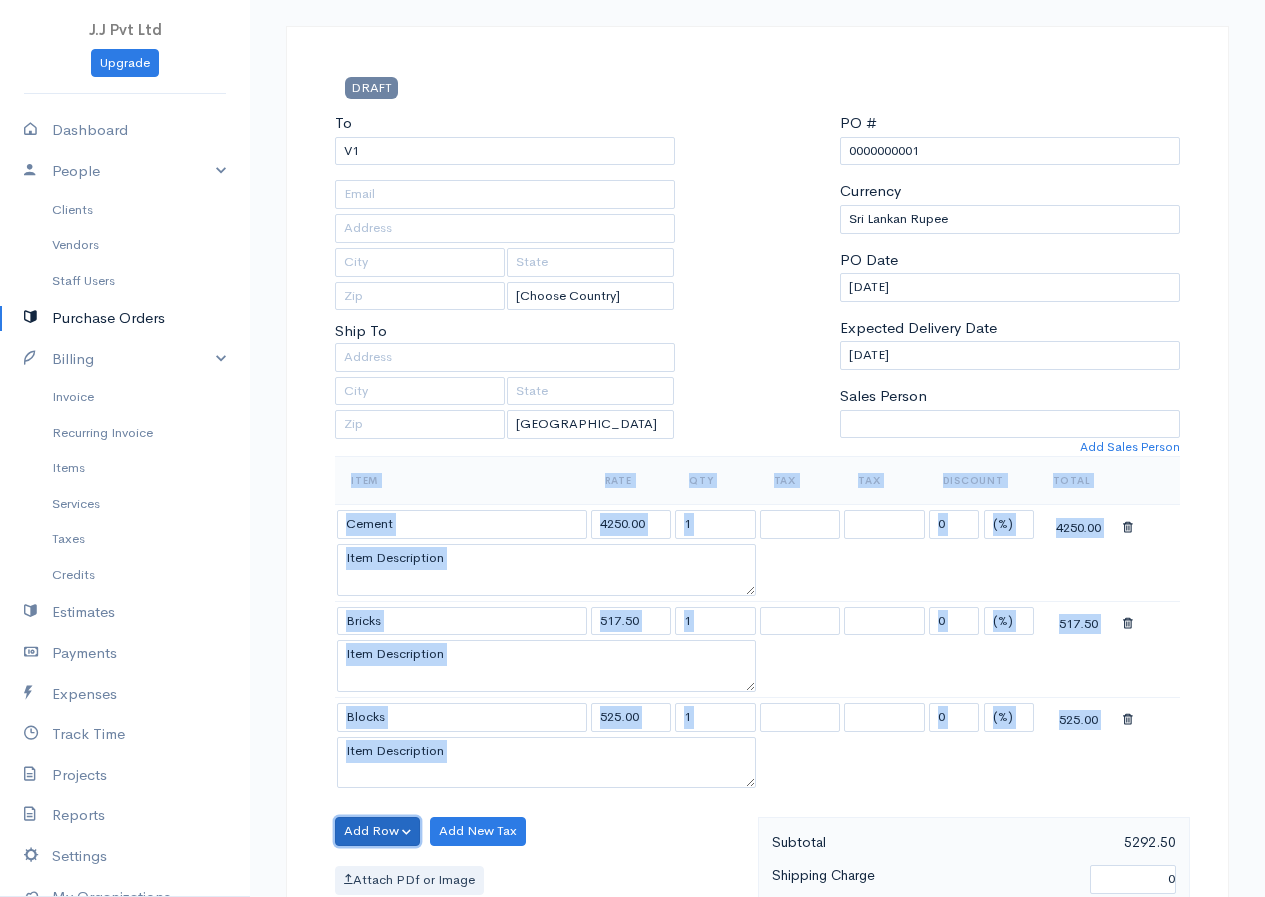 click on "Add Row" at bounding box center [377, 831] 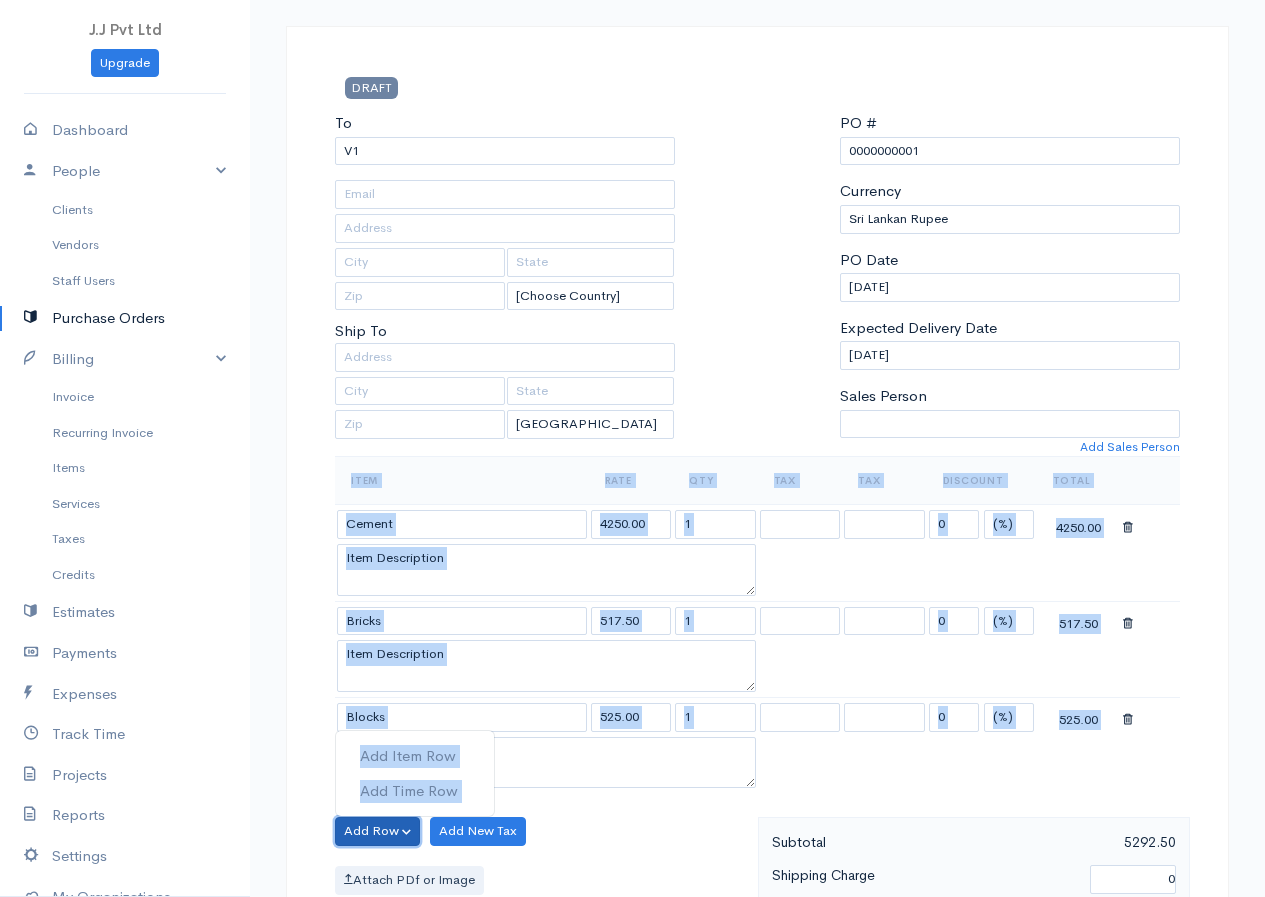 click on "Add Row" at bounding box center [377, 831] 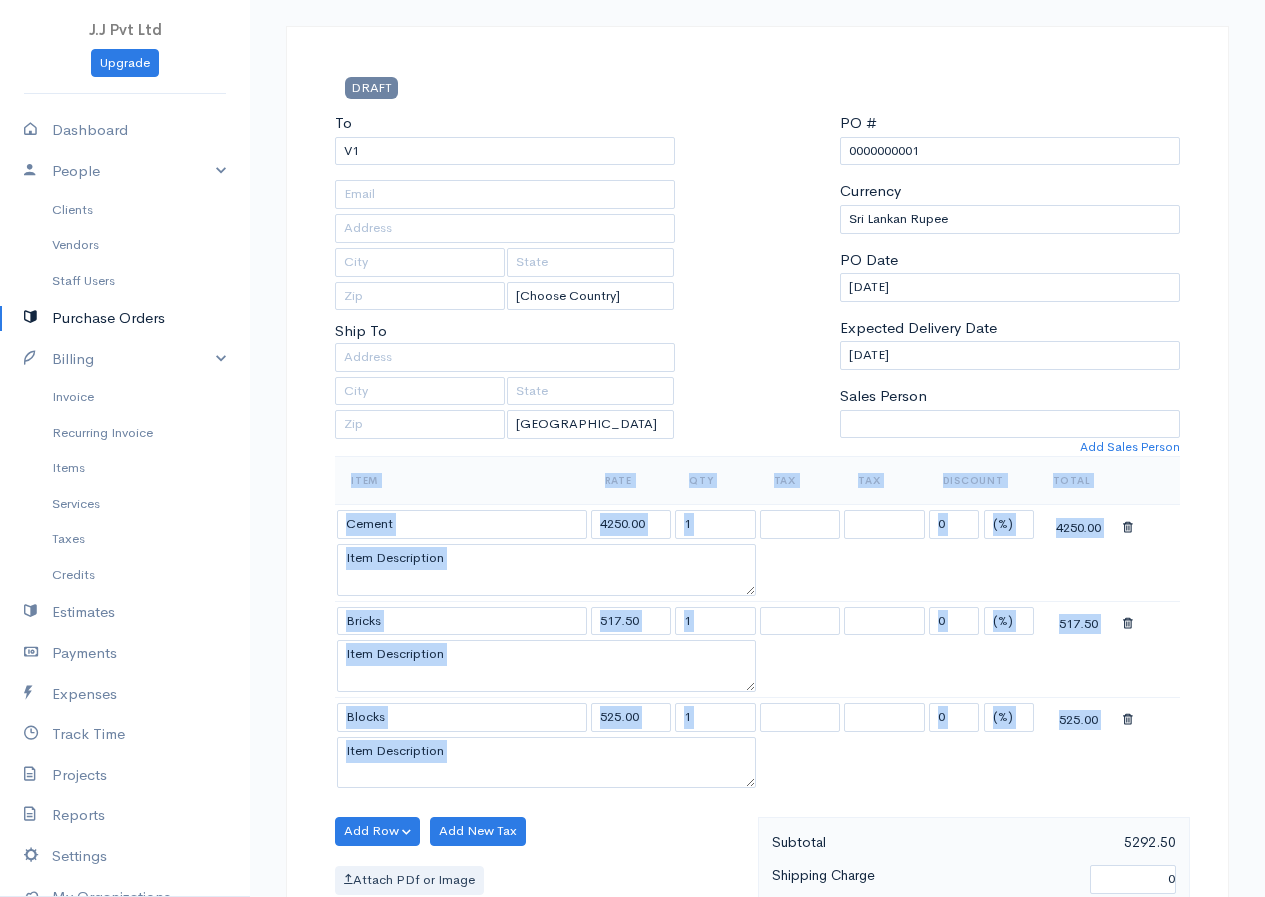 click on "DRAFT To V1 [Choose Country] United States Canada United Kingdom Afghanistan Albania Algeria American Samoa Andorra Anguilla Angola Antarctica Antigua and Barbuda Argentina Armenia Aruba Australia Austria Azerbaijan Bahamas Bahrain Bangladesh Barbados Belgium Belize Benin Bermuda Bhutan Bolivia Bosnia and Herzegovina Botswana Bouvet Island Brazil British Indian Ocean Territory Brunei Darussalam Bulgaria Burkina Faso Burundi Cambodia Cameroon Canada Cape Verde Cayman Islands Central African Republic Chad Chile China Christmas Island Cocos (Keeling Islands) Colombia Comoros Congo Cook Islands Costa Rica Cote D'Ivoire (Ivory Coast) Croatia (Hrvatska) Cuba Curacao Cyprus Czech Republic Democratic Republic of the Congo Denmark Djibouti Dominica Dominican Republic East Timor Egypt El Salvador Ecuador Equatorial Guinea Eritrea Estonia Ethiopia Falkland Islands (Malvinas) Faroe Islands Federated States of Micronesia Fiji Finland France France, Metropolitan French Guiana French Polynesia French Southern Territories 1" at bounding box center [757, 807] 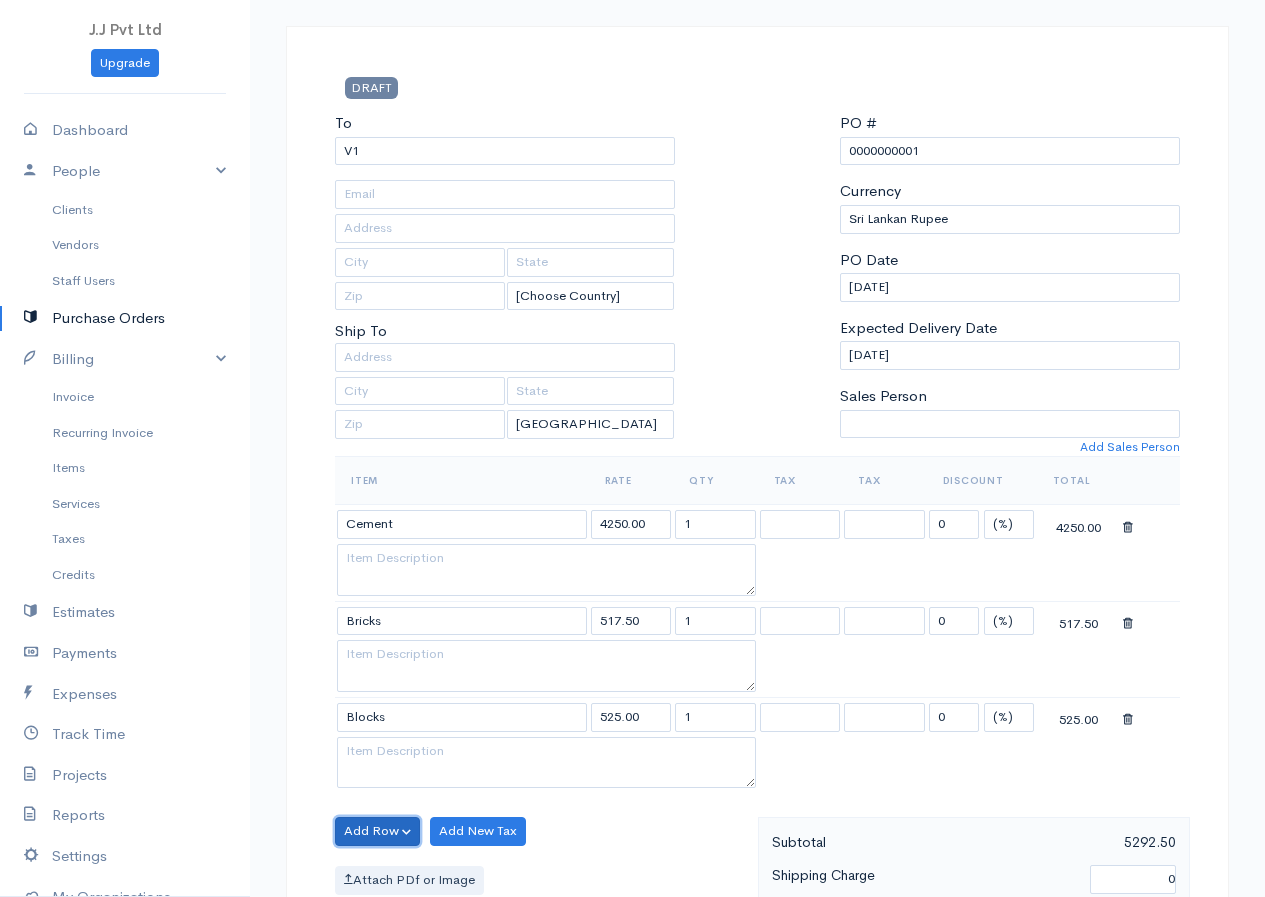 click on "Add Row" at bounding box center (377, 831) 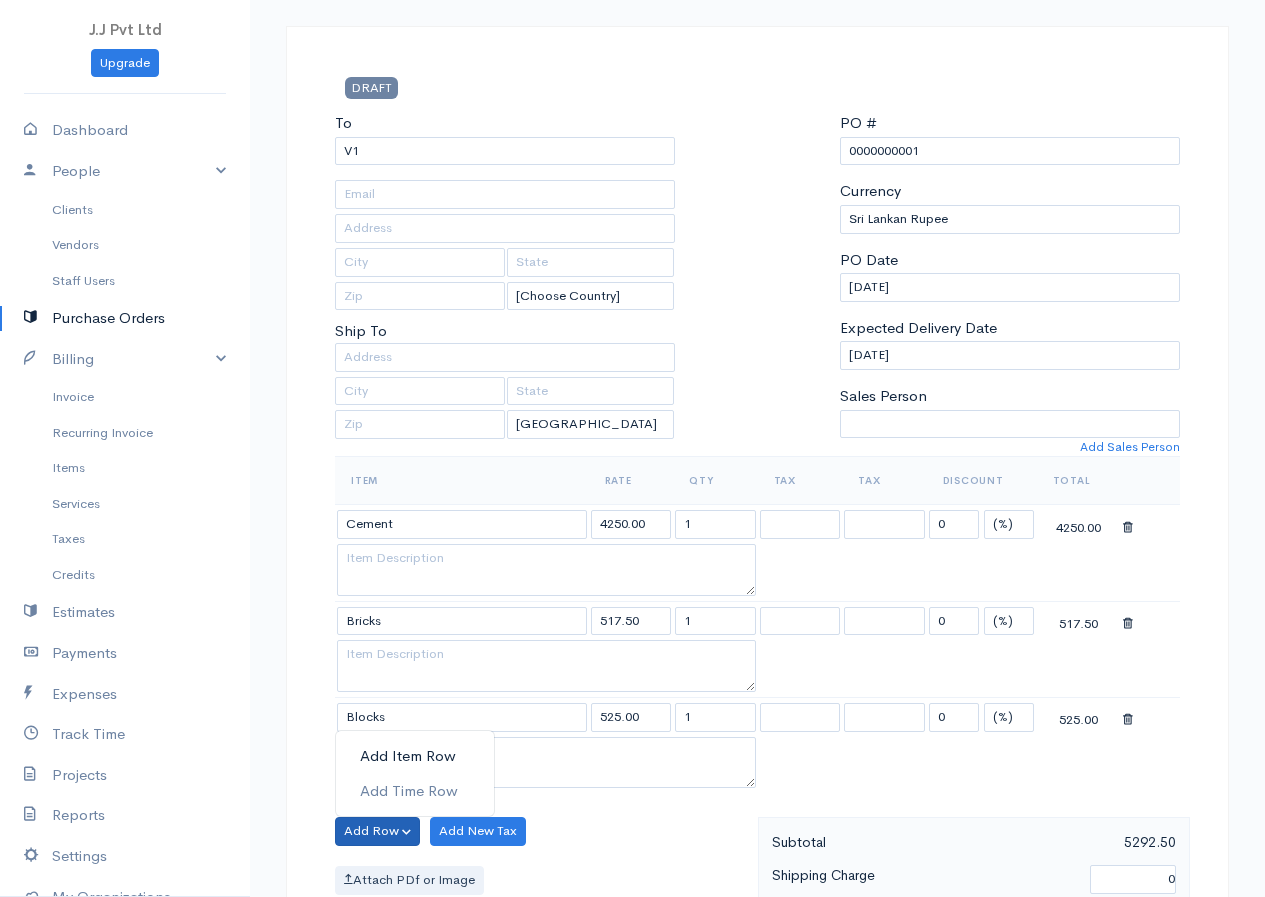 click on "Add Item Row" at bounding box center (415, 756) 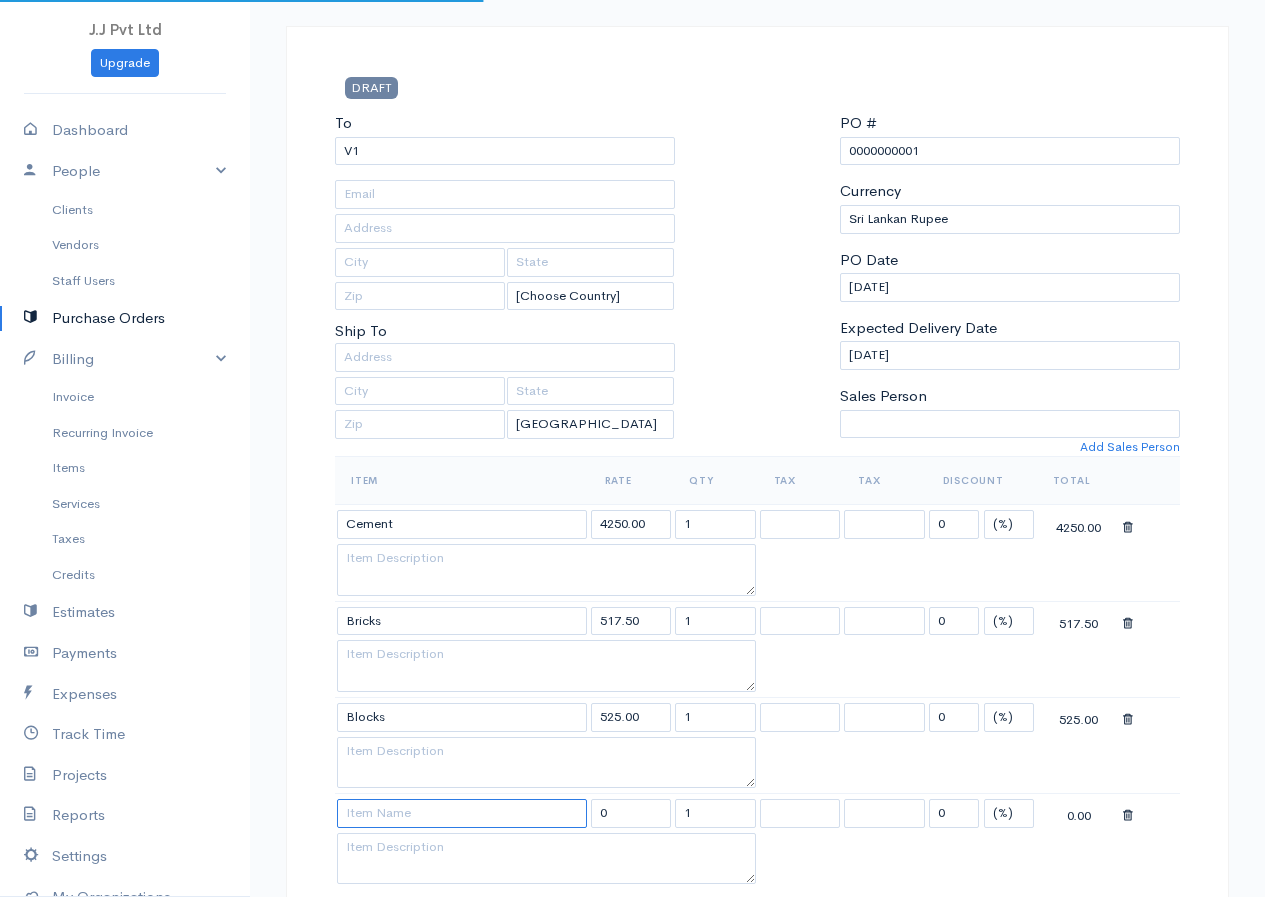 click at bounding box center (462, 813) 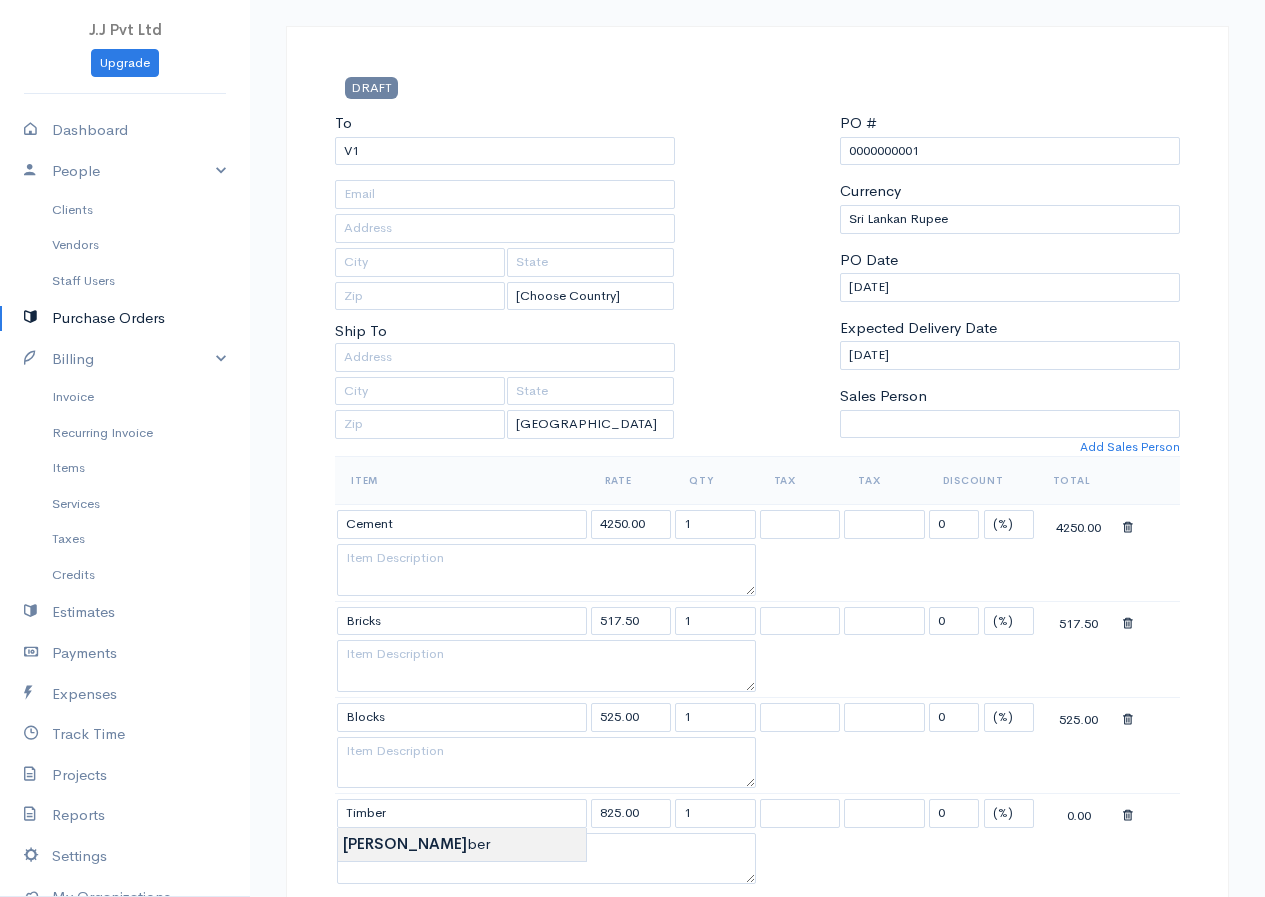 click on "J.J  Pvt Ltd
Upgrade
Dashboard
People
Clients
Vendors
Staff Users
Purchase Orders
Billing
Invoice
Recurring Invoice
Items
Services
Taxes
Credits
Estimates
Payments
Expenses
Track Time
Projects
Reports
Settings
My Organizations
Logout
Help
@CloudBooksApp 2022
PO
New Purchase Order
DRAFT To V1 [Choose Country] United States Canada United Kingdom Afghanistan Albania Algeria American Samoa Andorra Anguilla Angola Antarctica Antigua and Barbuda Argentina Armenia Aruba Austria" at bounding box center [632, 813] 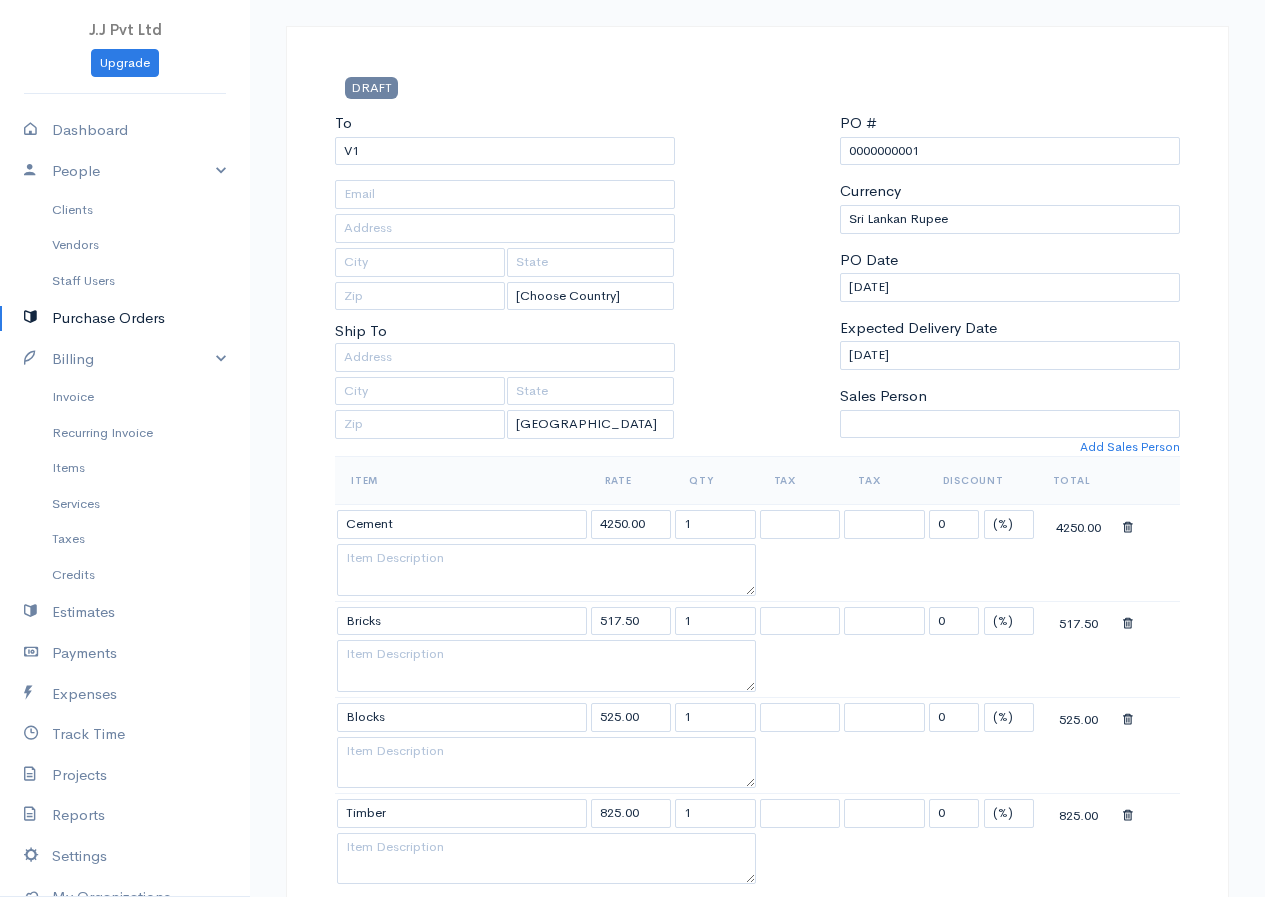 scroll, scrollTop: 400, scrollLeft: 0, axis: vertical 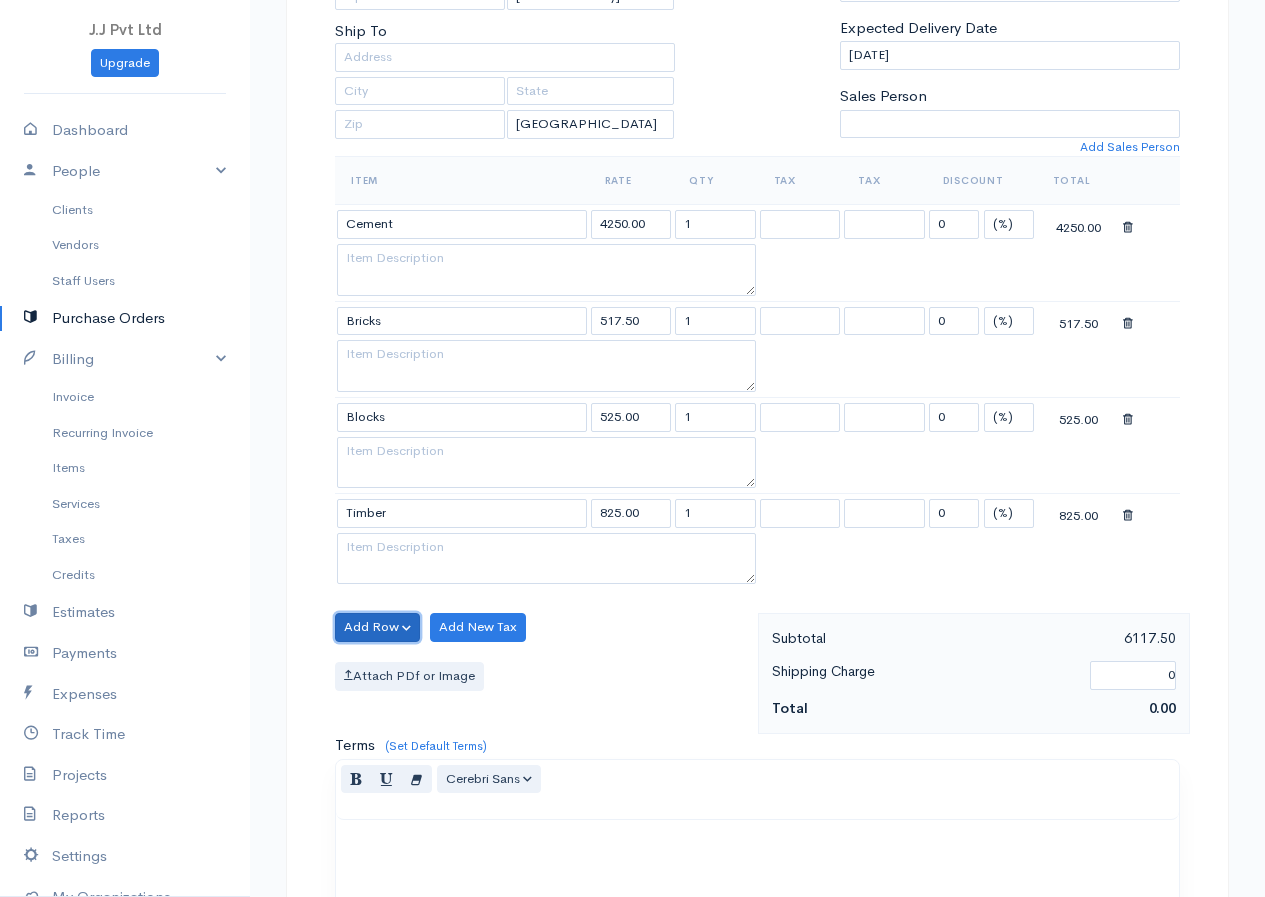 click on "Add Row" at bounding box center [377, 627] 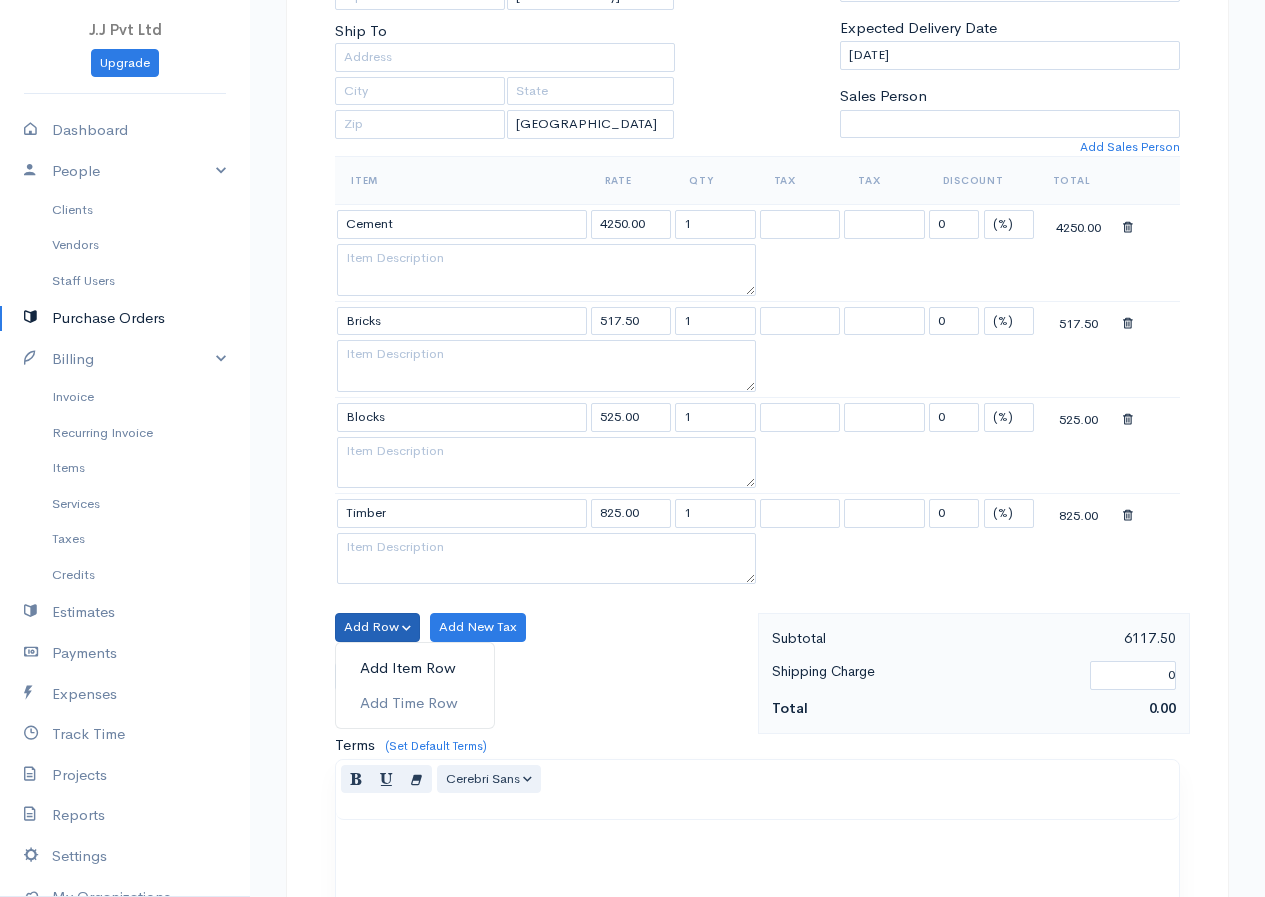 click on "Add Item Row" at bounding box center [415, 668] 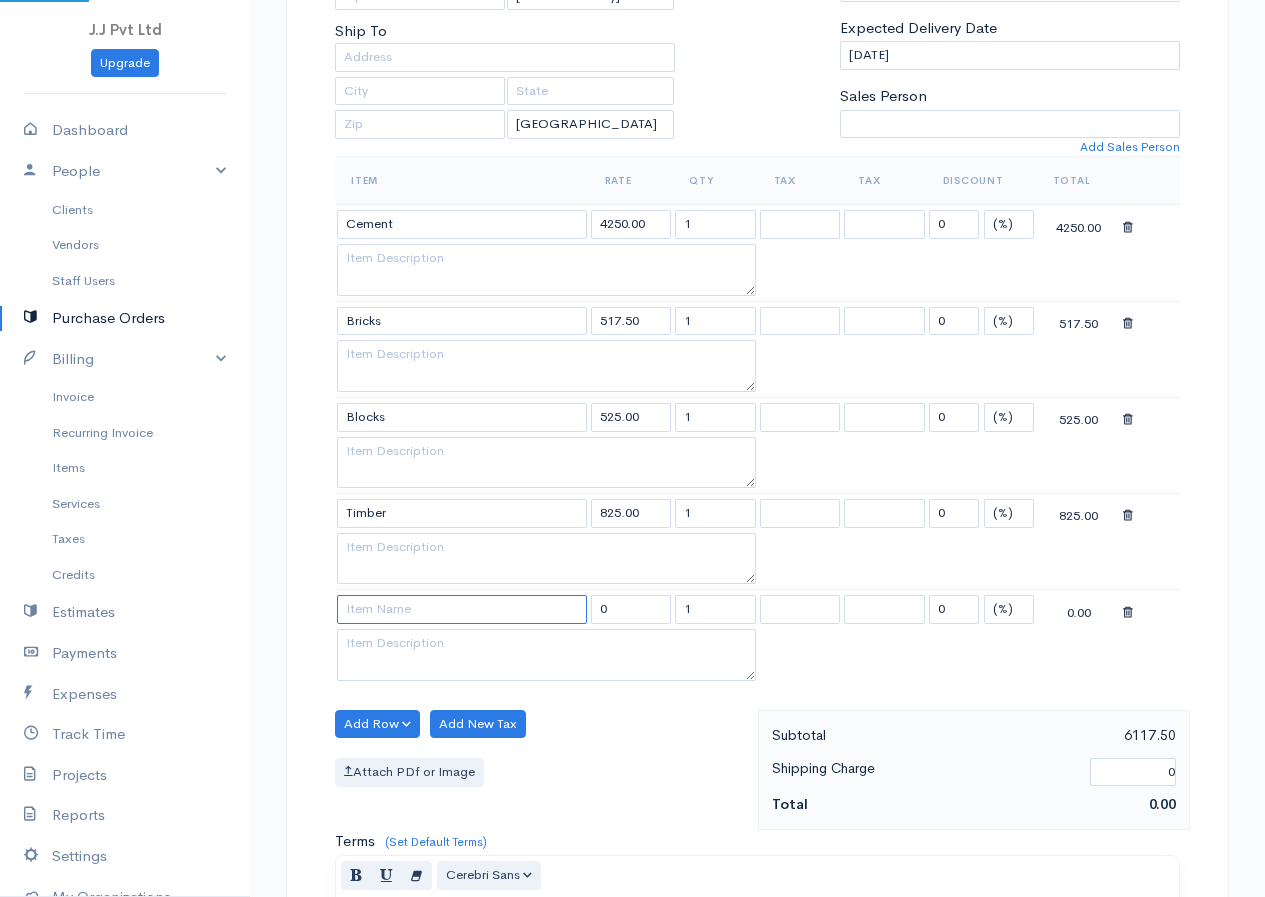 click at bounding box center [462, 609] 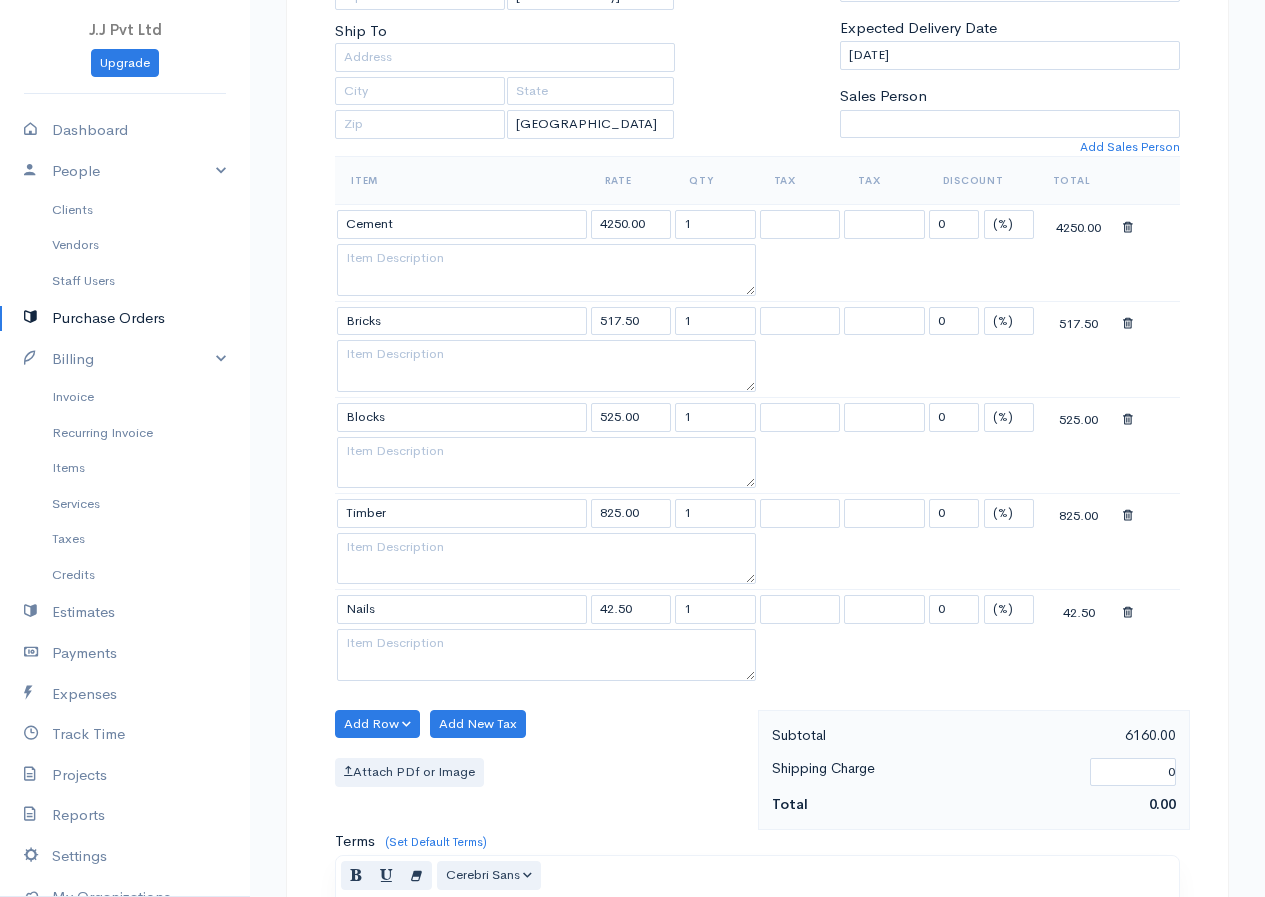 click on "J.J  Pvt Ltd
Upgrade
Dashboard
People
Clients
Vendors
Staff Users
Purchase Orders
Billing
Invoice
Recurring Invoice
Items
Services
Taxes
Credits
Estimates
Payments
Expenses
Track Time
Projects
Reports
Settings
My Organizations
Logout
Help
@CloudBooksApp 2022
PO
New Purchase Order
DRAFT To V1 [Choose Country] United States Canada United Kingdom Afghanistan Albania Algeria American Samoa Andorra Anguilla Angola Antarctica Antigua and Barbuda Argentina Armenia Aruba Austria" at bounding box center [632, 561] 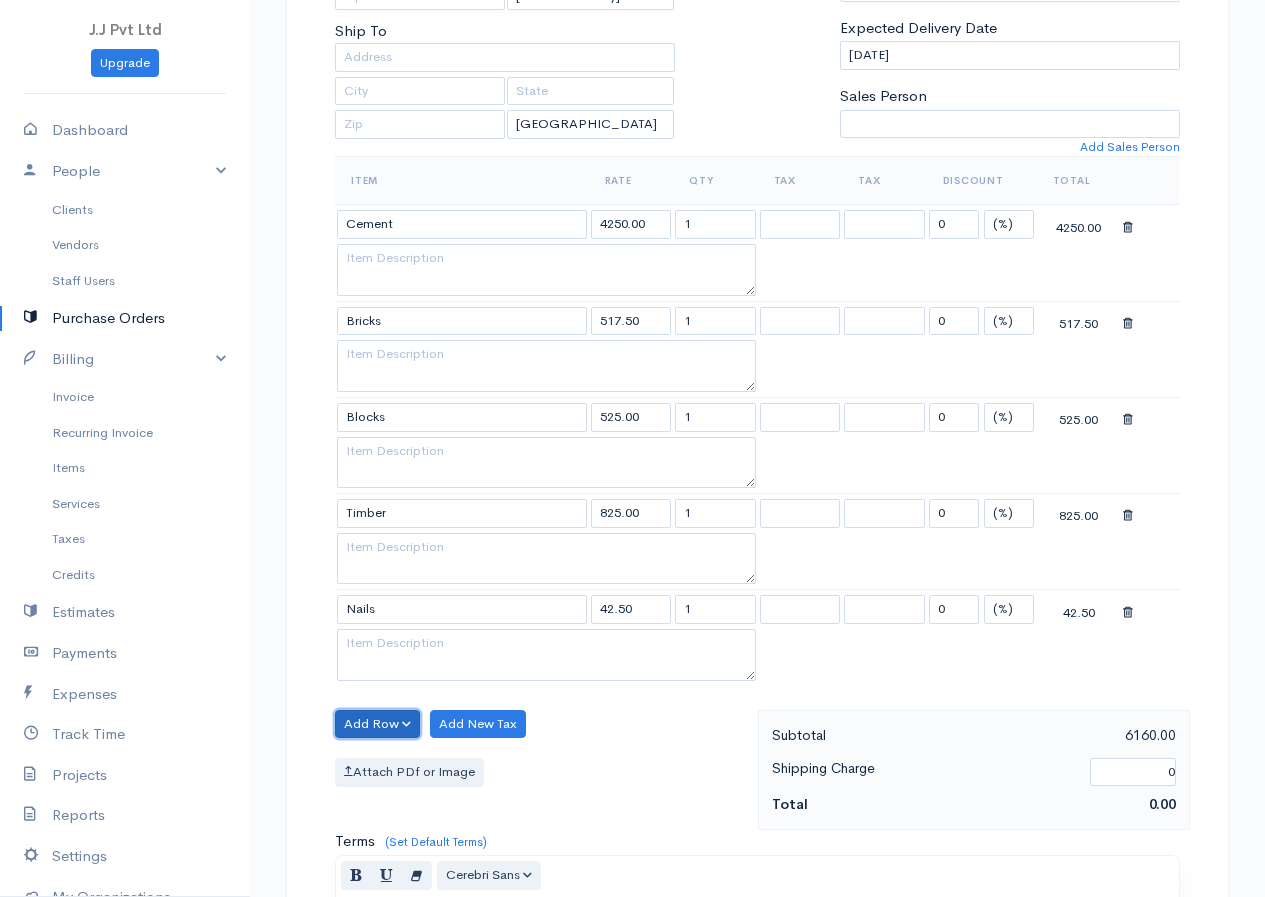 click on "Add Row" at bounding box center [377, 724] 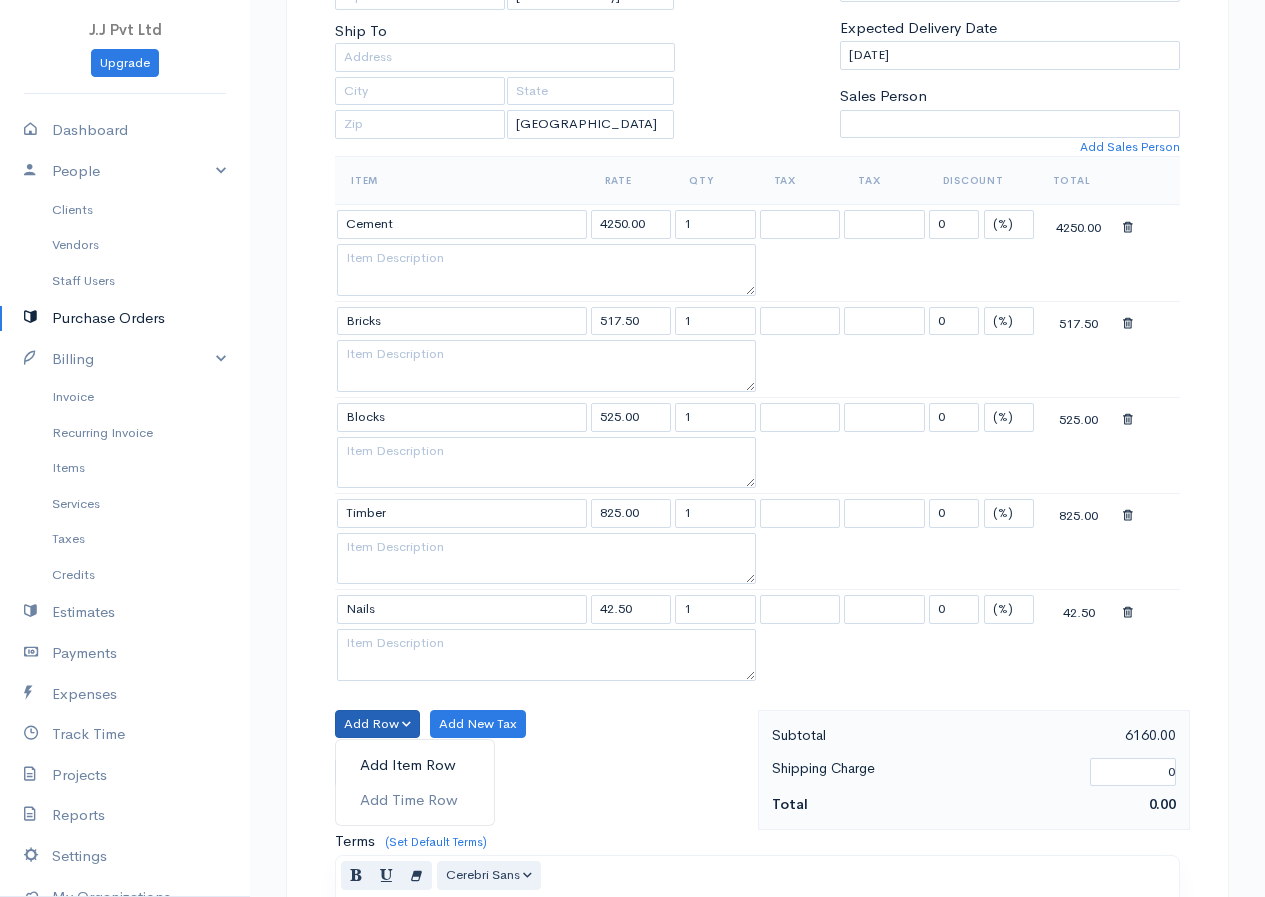 click on "Add Item Row" at bounding box center [415, 765] 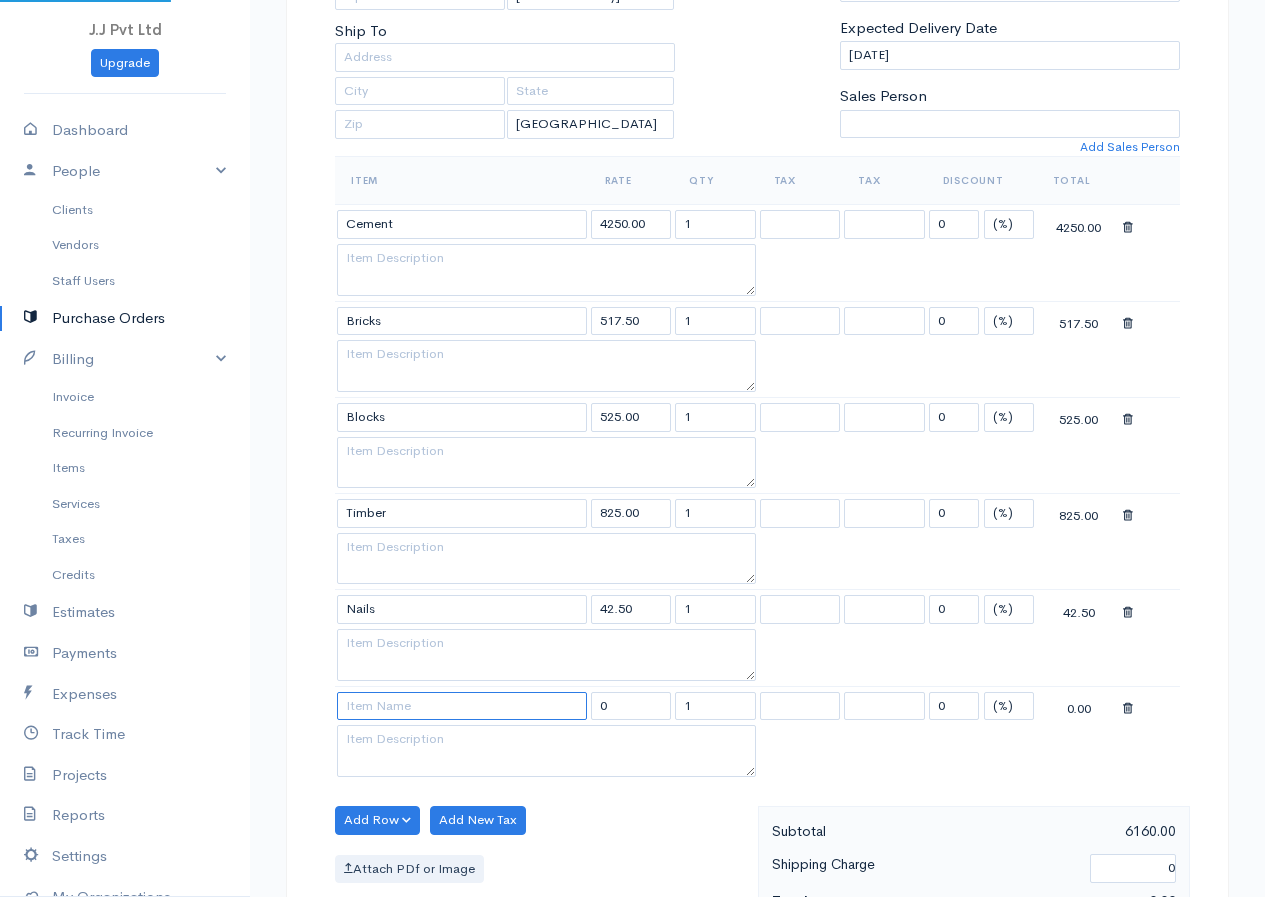 click at bounding box center (462, 706) 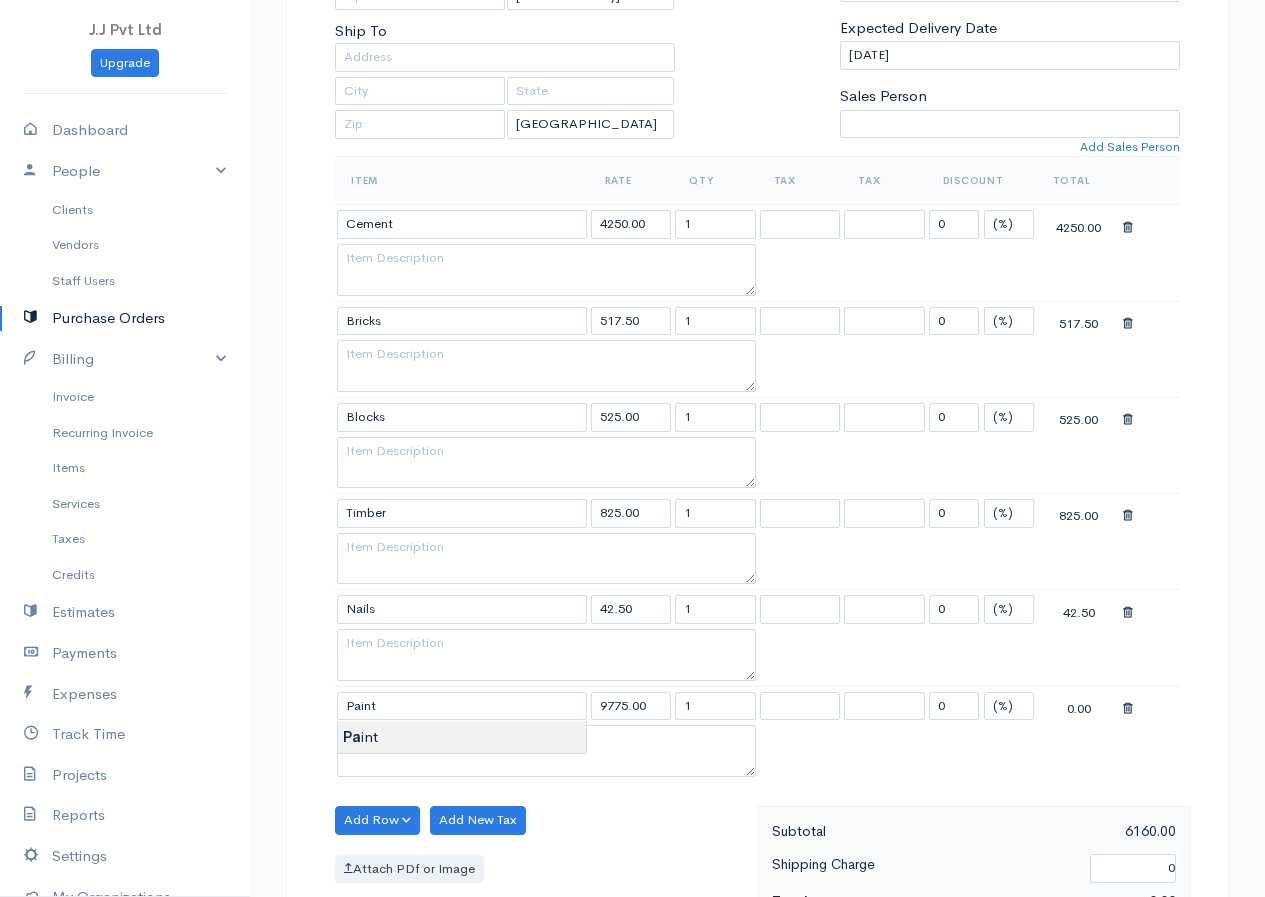 click on "J.J  Pvt Ltd
Upgrade
Dashboard
People
Clients
Vendors
Staff Users
Purchase Orders
Billing
Invoice
Recurring Invoice
Items
Services
Taxes
Credits
Estimates
Payments
Expenses
Track Time
Projects
Reports
Settings
My Organizations
Logout
Help
@CloudBooksApp 2022
PO
New Purchase Order
DRAFT To V1 [Choose Country] United States Canada United Kingdom Afghanistan Albania Algeria American Samoa Andorra Anguilla Angola Antarctica Antigua and Barbuda Argentina Armenia Aruba Austria" at bounding box center (632, 609) 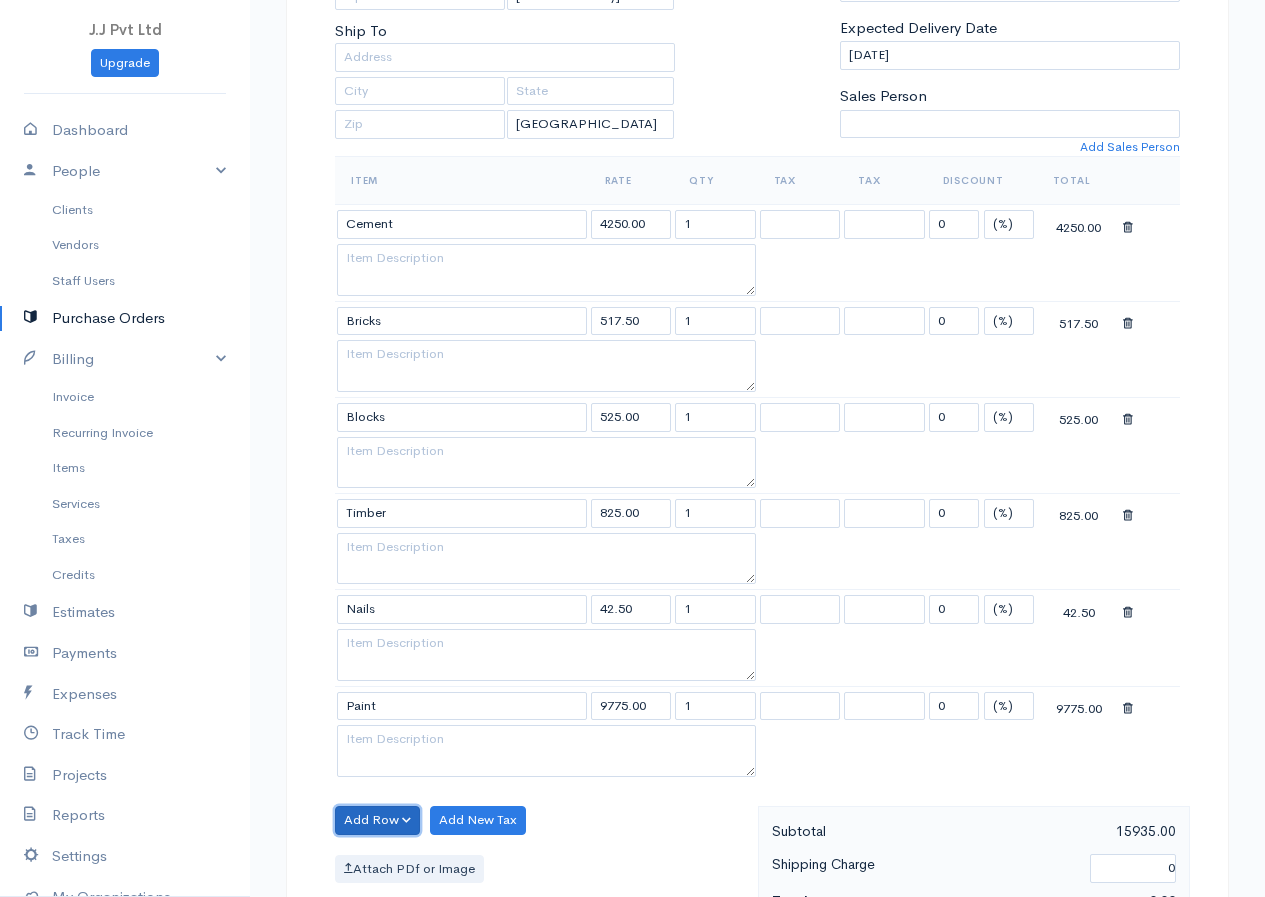 click on "Add Row" at bounding box center (377, 820) 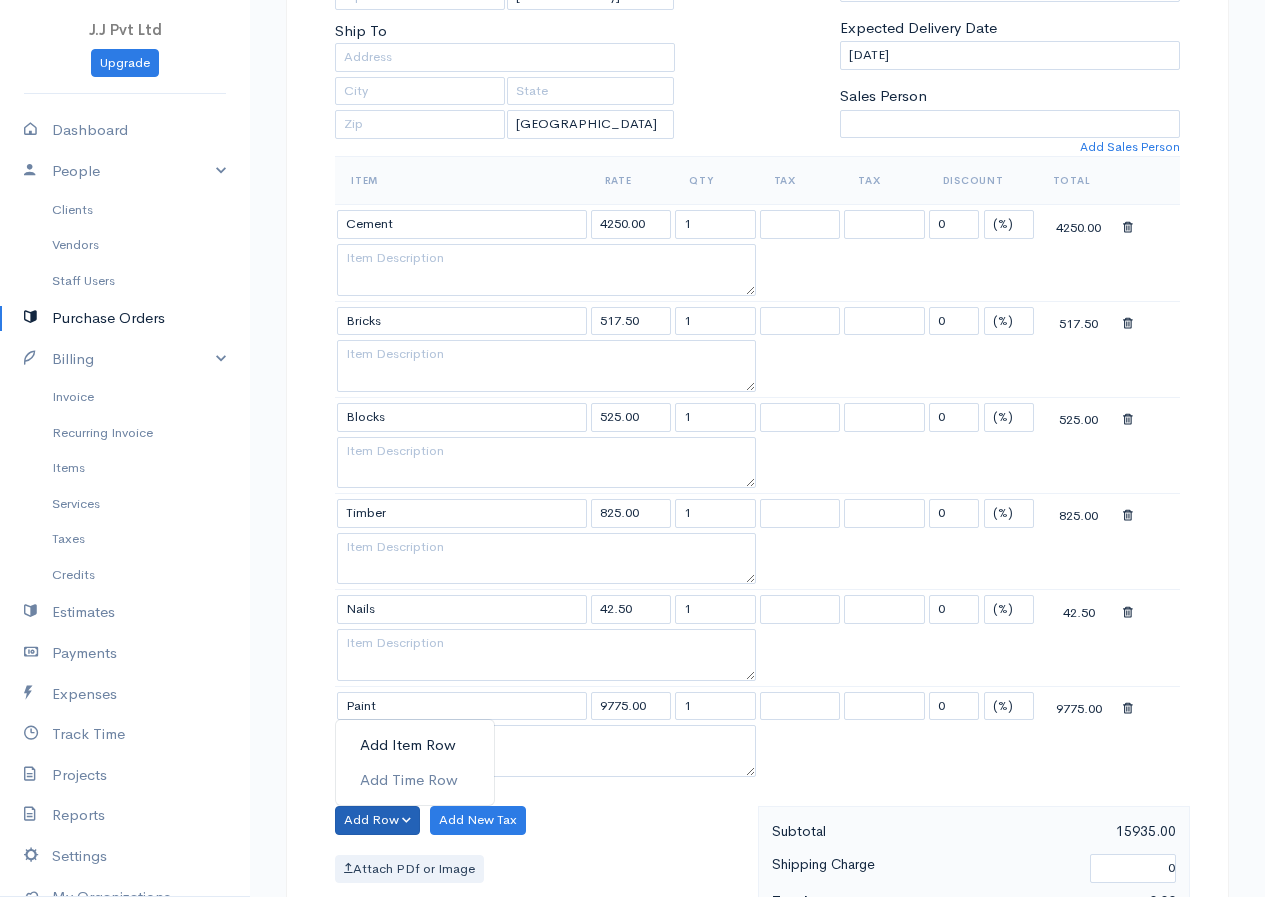 click on "Add Item Row" at bounding box center (415, 745) 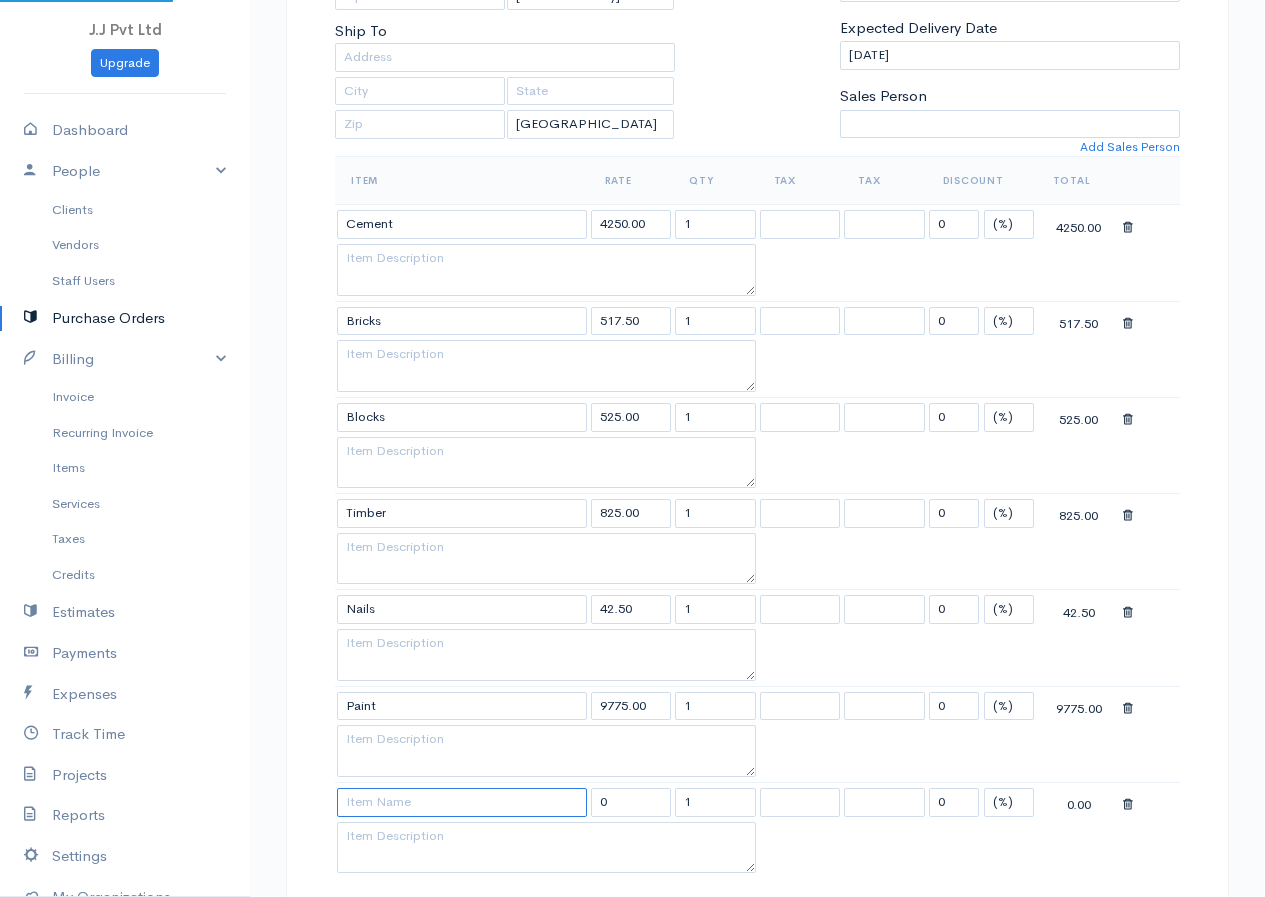 click at bounding box center (462, 802) 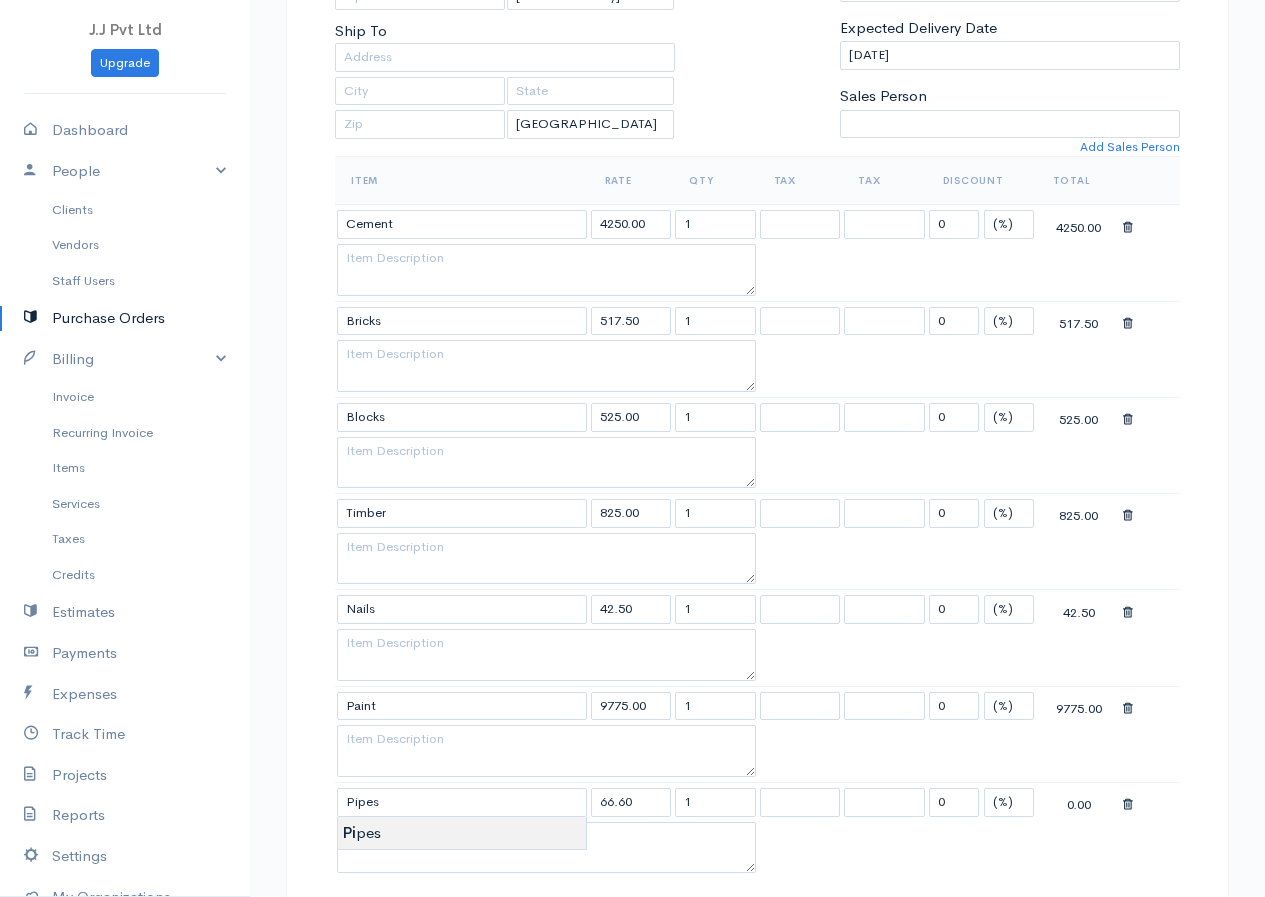 click on "J.J  Pvt Ltd
Upgrade
Dashboard
People
Clients
Vendors
Staff Users
Purchase Orders
Billing
Invoice
Recurring Invoice
Items
Services
Taxes
Credits
Estimates
Payments
Expenses
Track Time
Projects
Reports
Settings
My Organizations
Logout
Help
@CloudBooksApp 2022
PO
New Purchase Order
DRAFT To V1 [Choose Country] United States Canada United Kingdom Afghanistan Albania Algeria American Samoa Andorra Anguilla Angola Antarctica Antigua and Barbuda Argentina Armenia Aruba Austria" at bounding box center (632, 657) 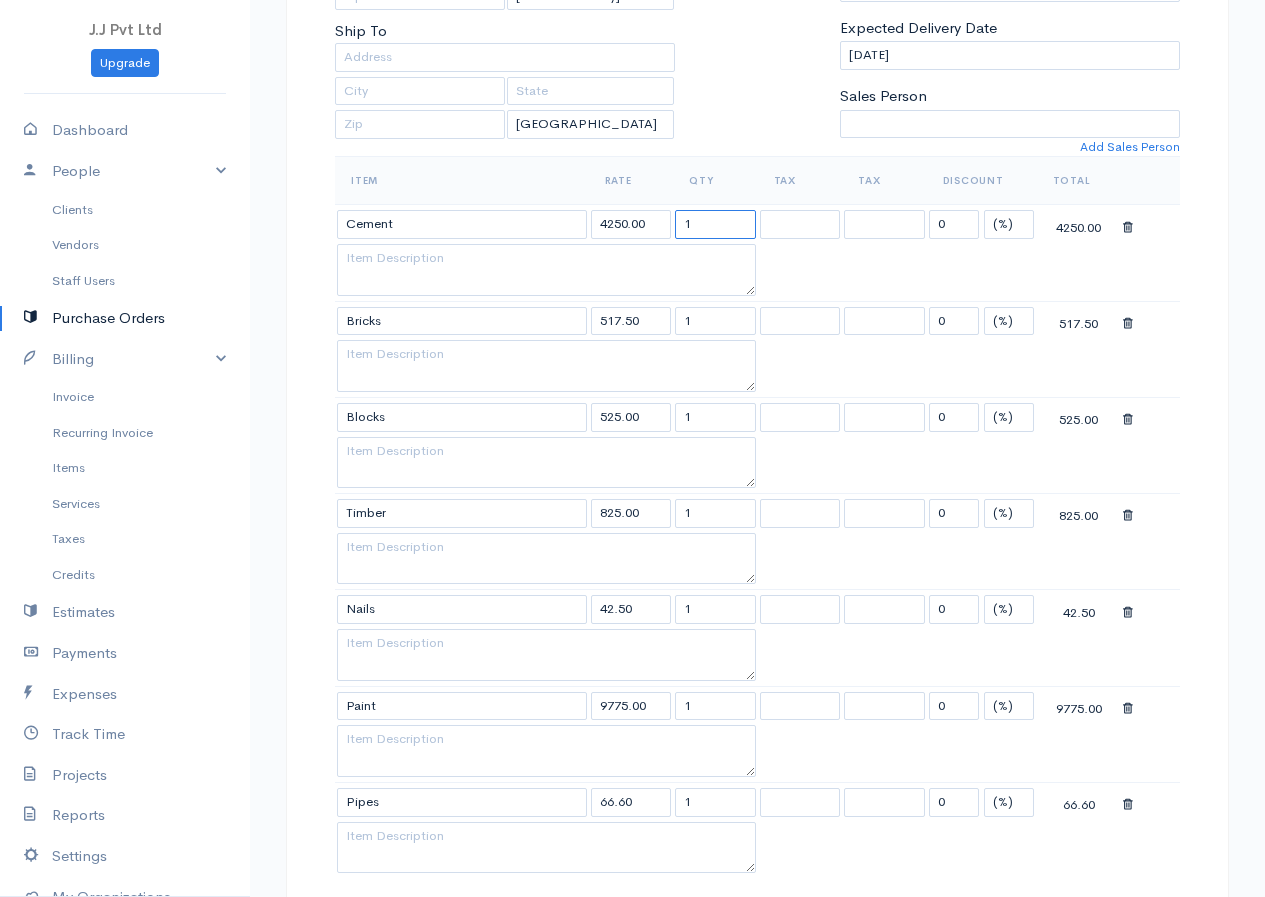 drag, startPoint x: 693, startPoint y: 222, endPoint x: 678, endPoint y: 226, distance: 15.524175 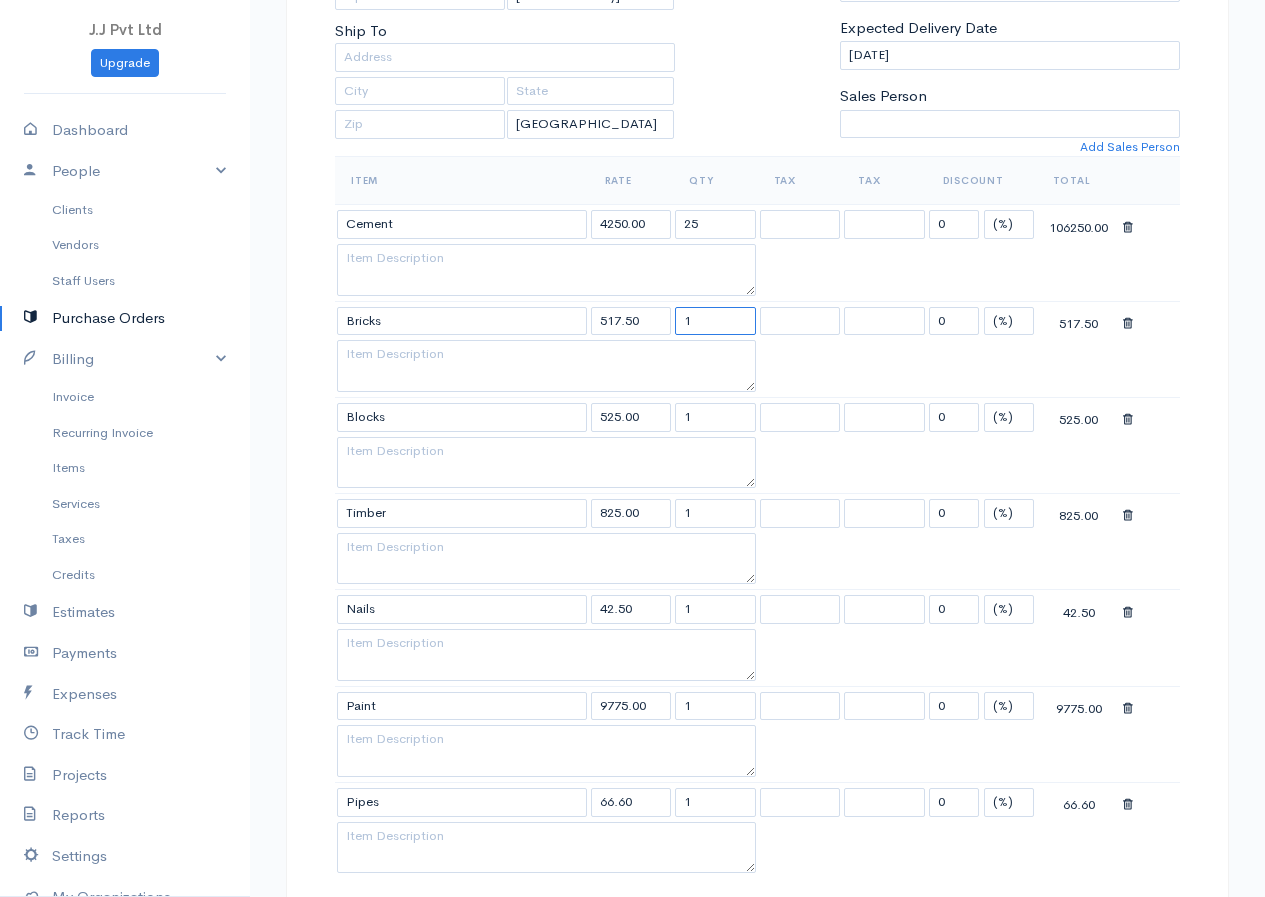 drag, startPoint x: 709, startPoint y: 321, endPoint x: 585, endPoint y: 333, distance: 124.57929 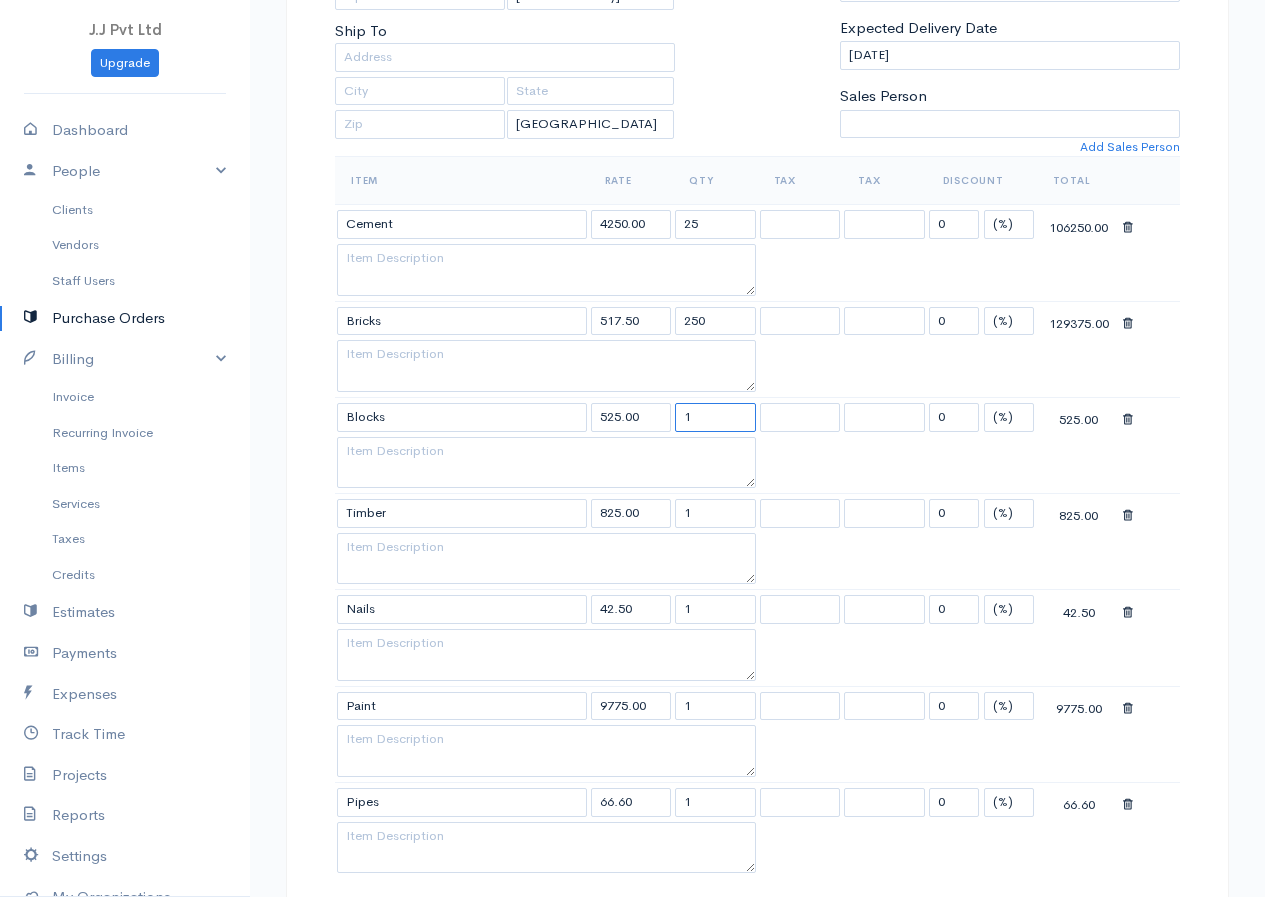 drag, startPoint x: 727, startPoint y: 420, endPoint x: 595, endPoint y: 438, distance: 133.22162 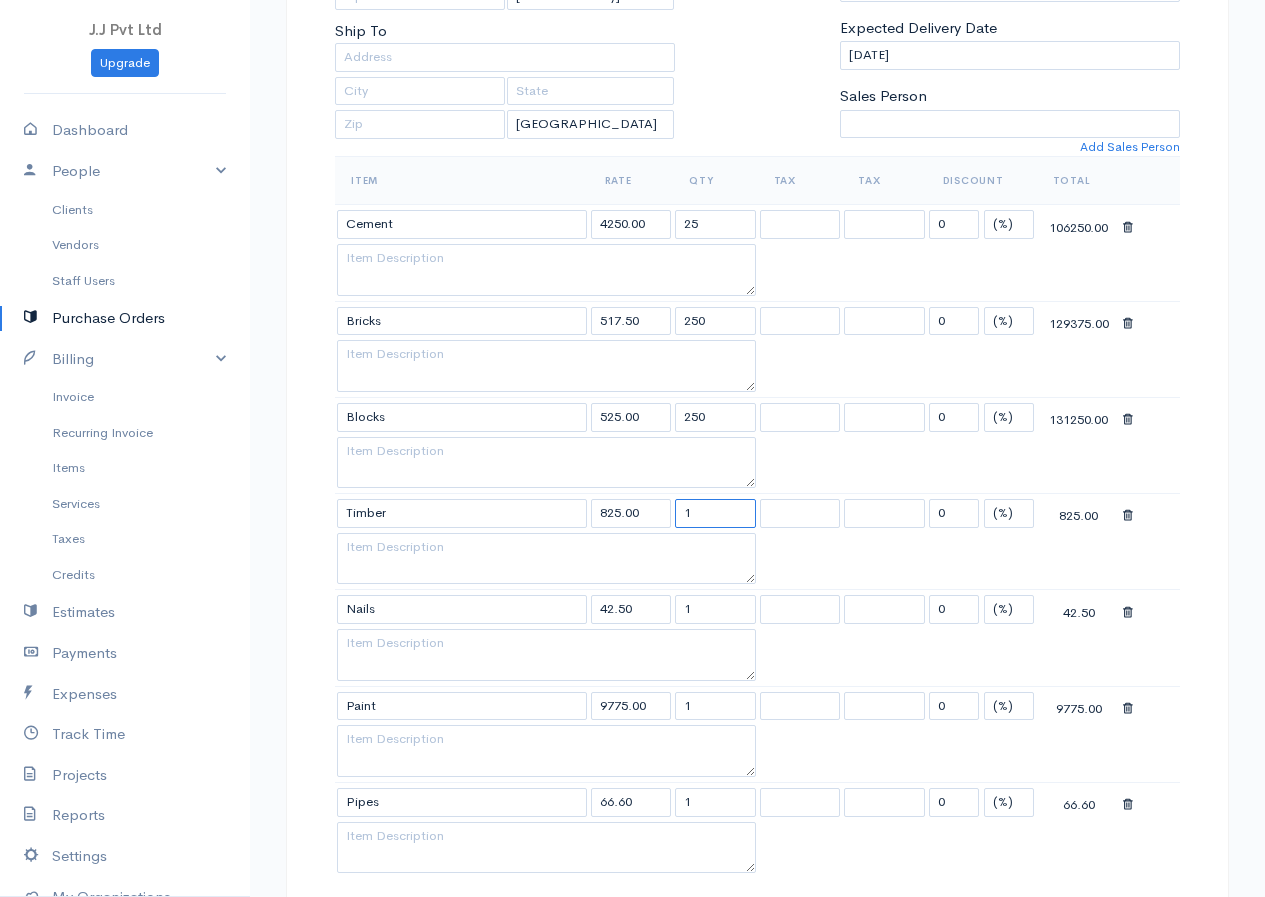 drag, startPoint x: 700, startPoint y: 509, endPoint x: 623, endPoint y: 530, distance: 79.81228 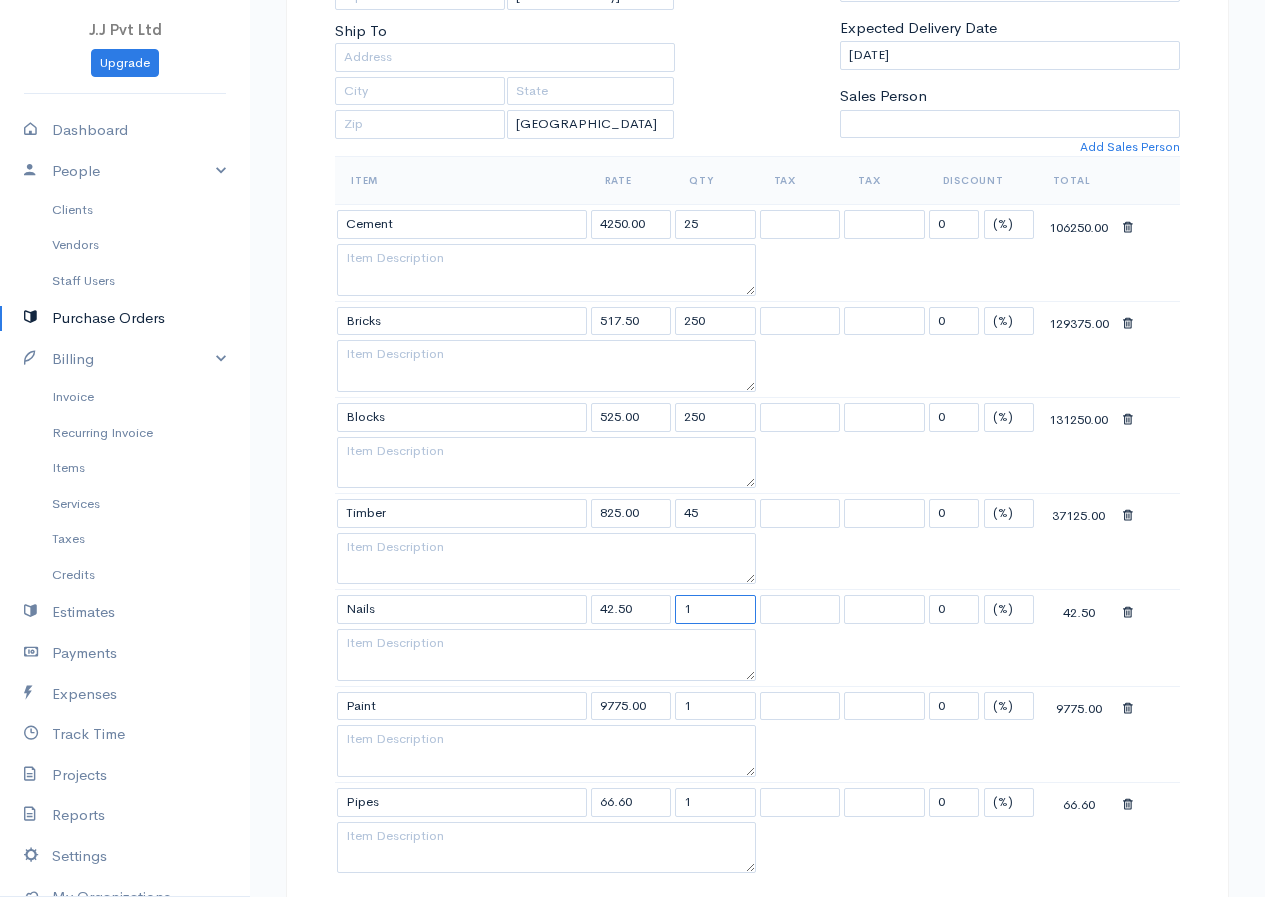drag, startPoint x: 718, startPoint y: 603, endPoint x: 624, endPoint y: 628, distance: 97.26767 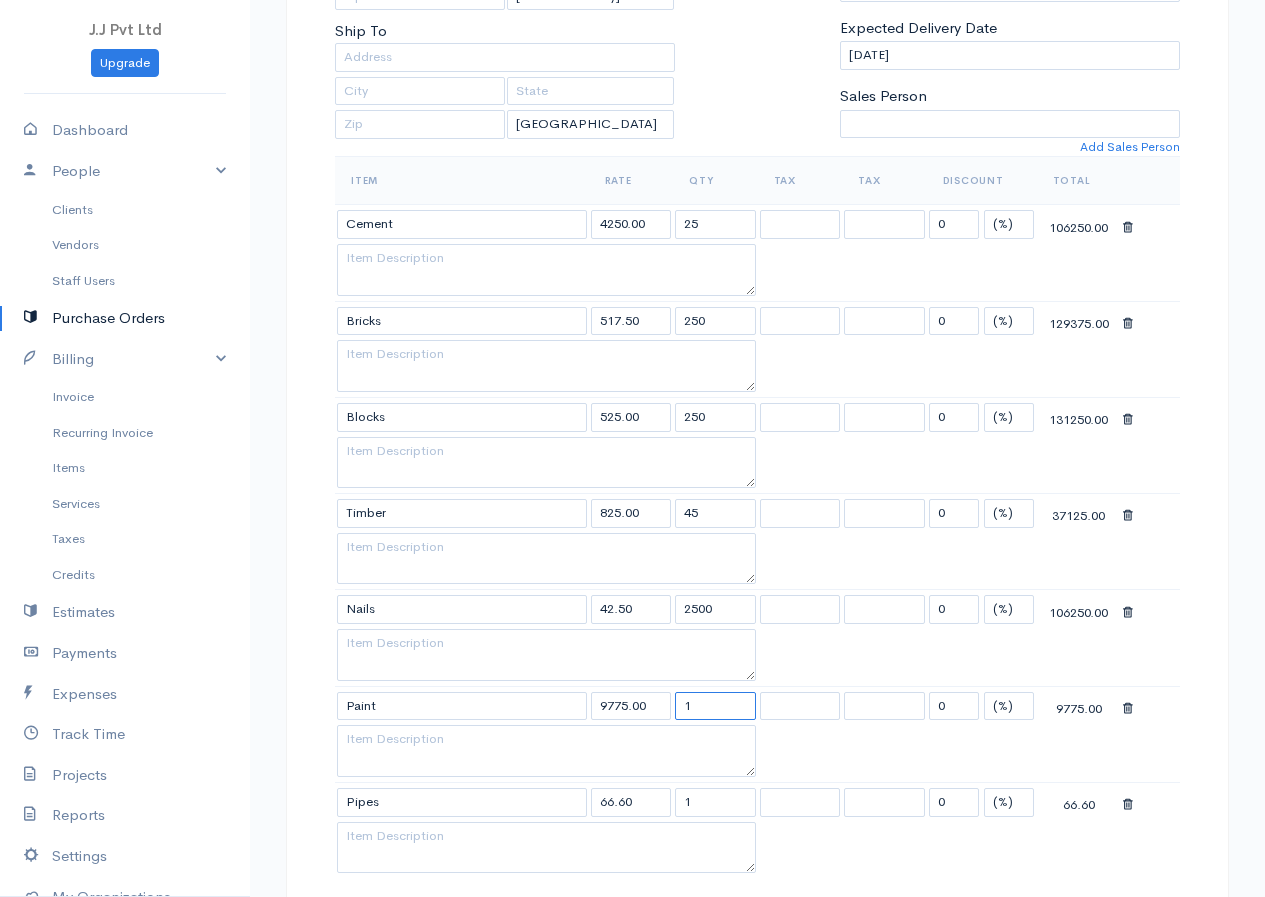 drag, startPoint x: 721, startPoint y: 707, endPoint x: 624, endPoint y: 724, distance: 98.478424 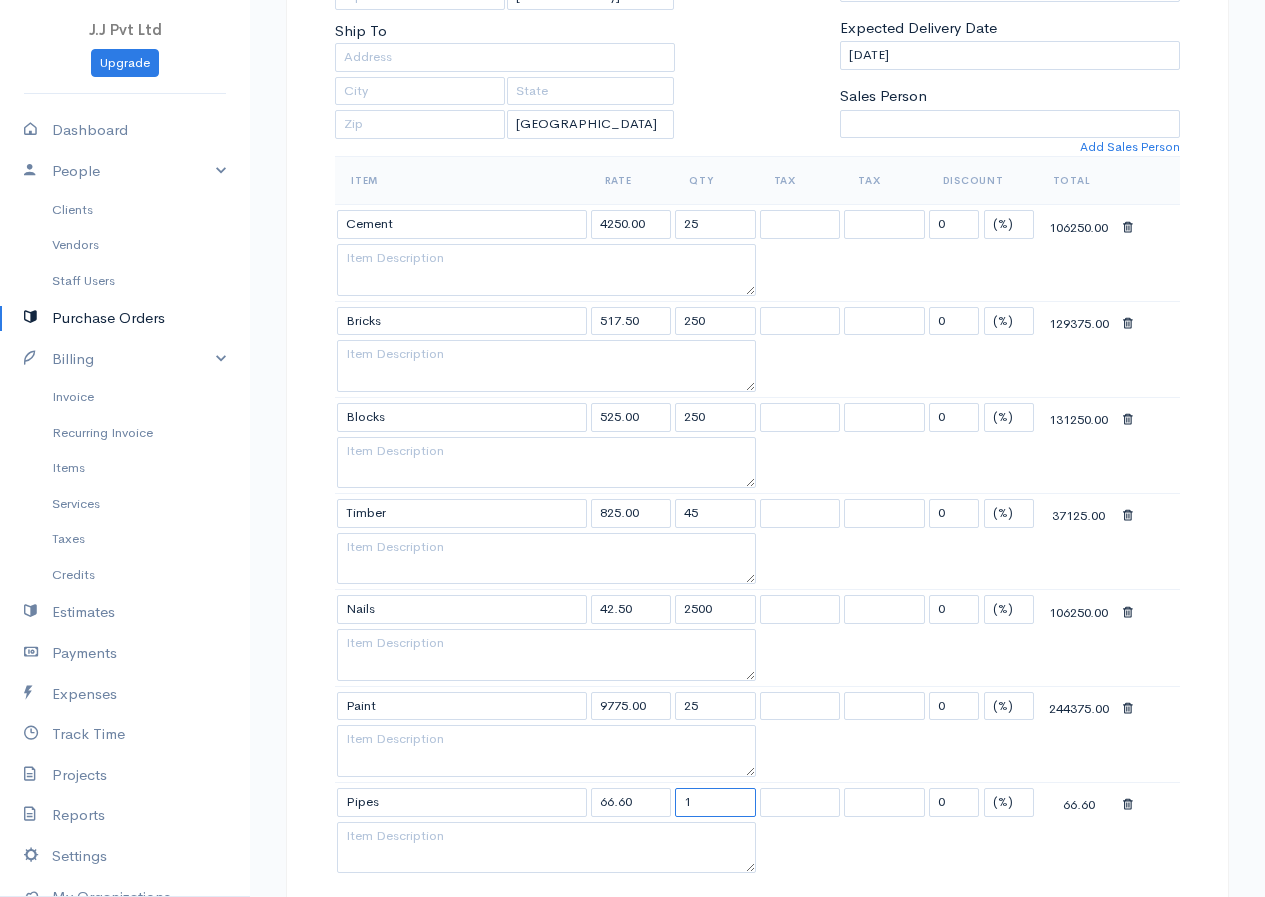 drag, startPoint x: 705, startPoint y: 802, endPoint x: 654, endPoint y: 818, distance: 53.450912 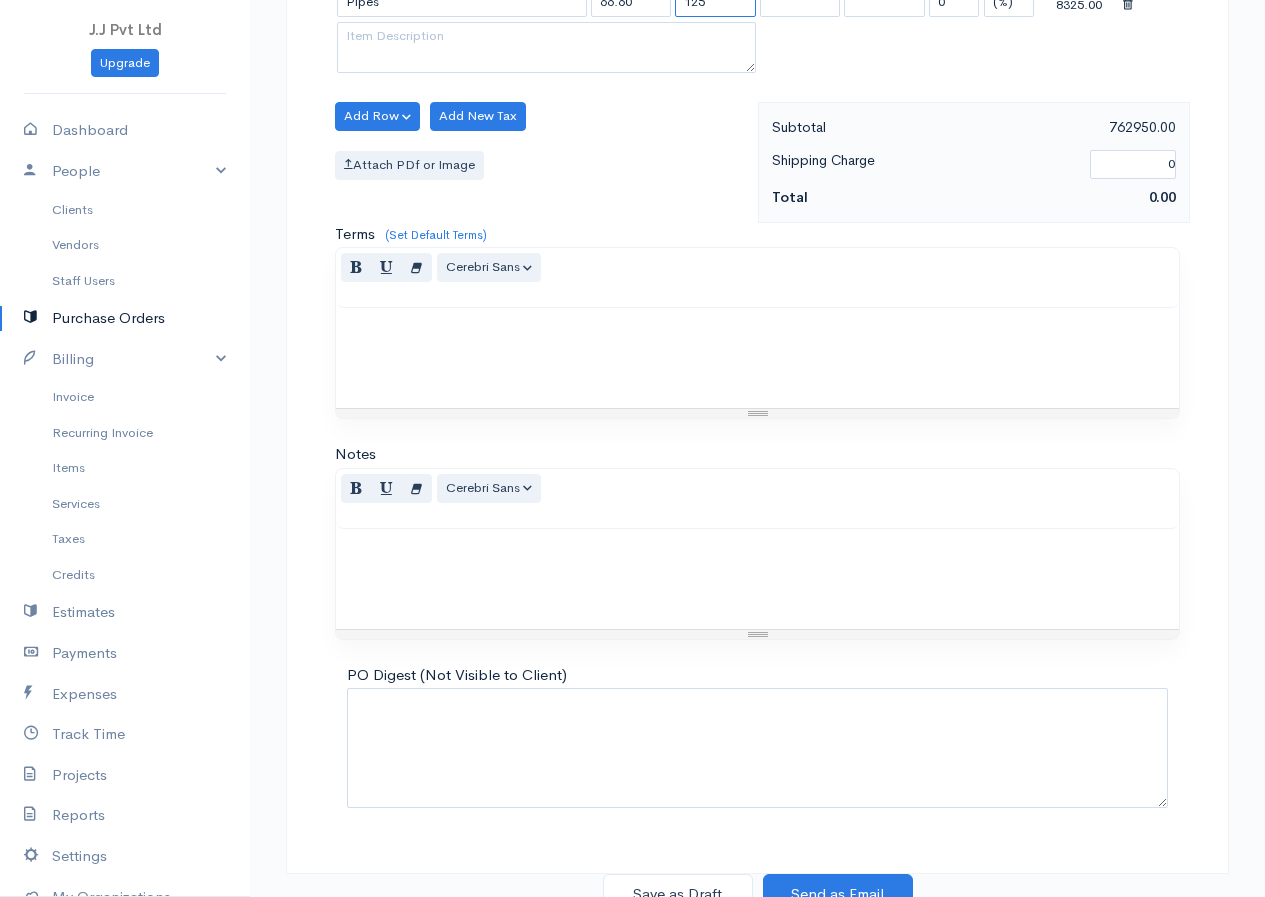scroll, scrollTop: 1218, scrollLeft: 0, axis: vertical 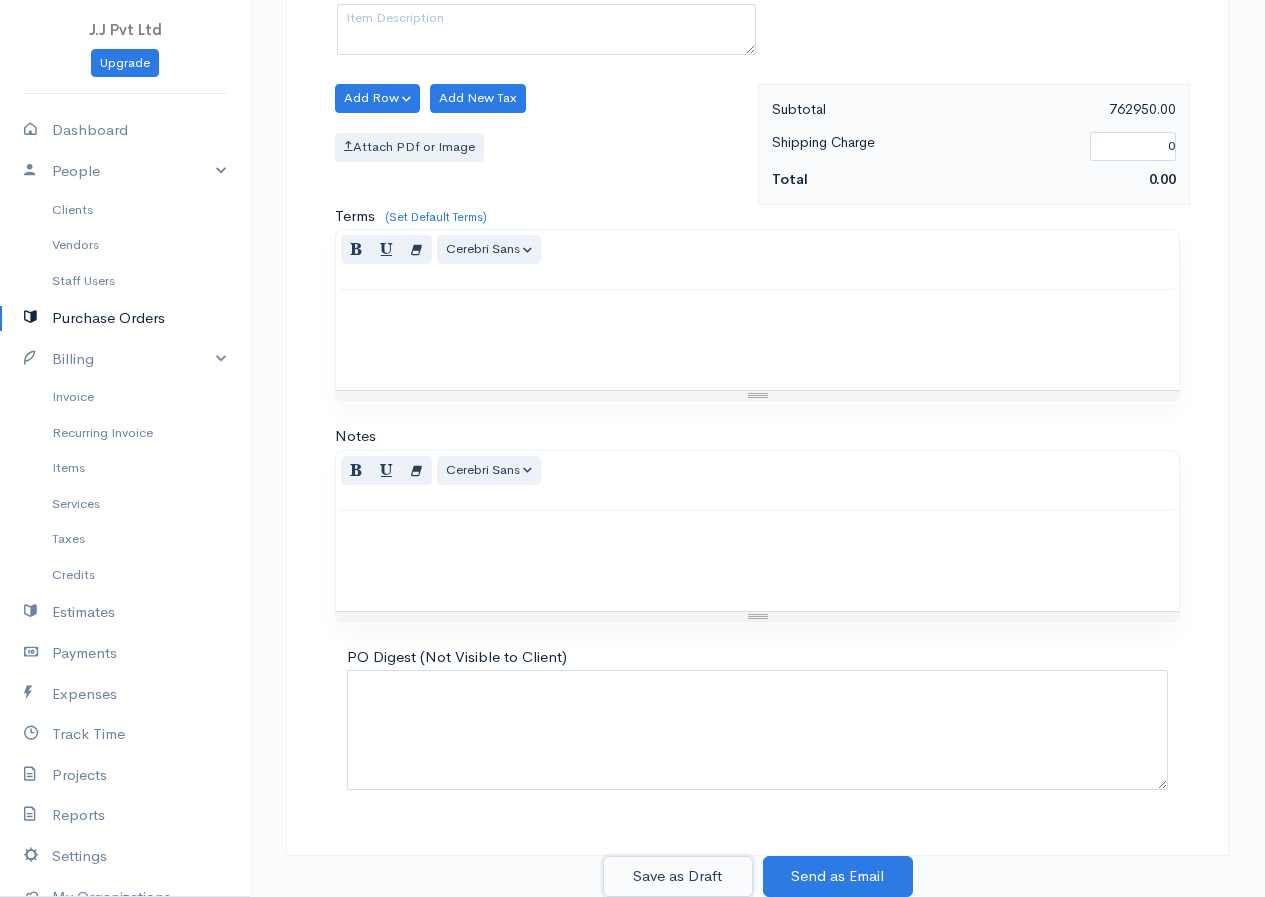 click on "Save as Draft" at bounding box center (678, 876) 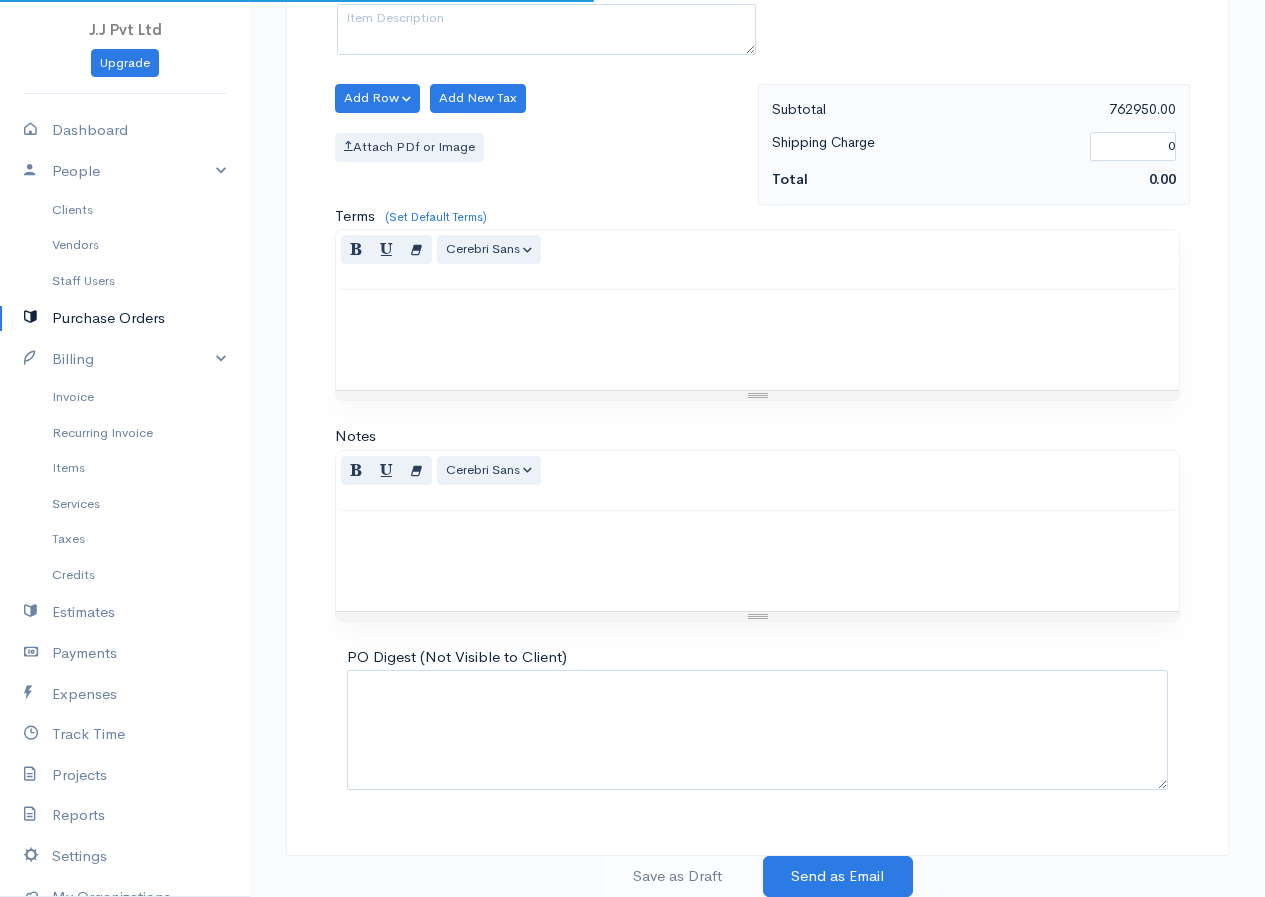 scroll, scrollTop: 0, scrollLeft: 0, axis: both 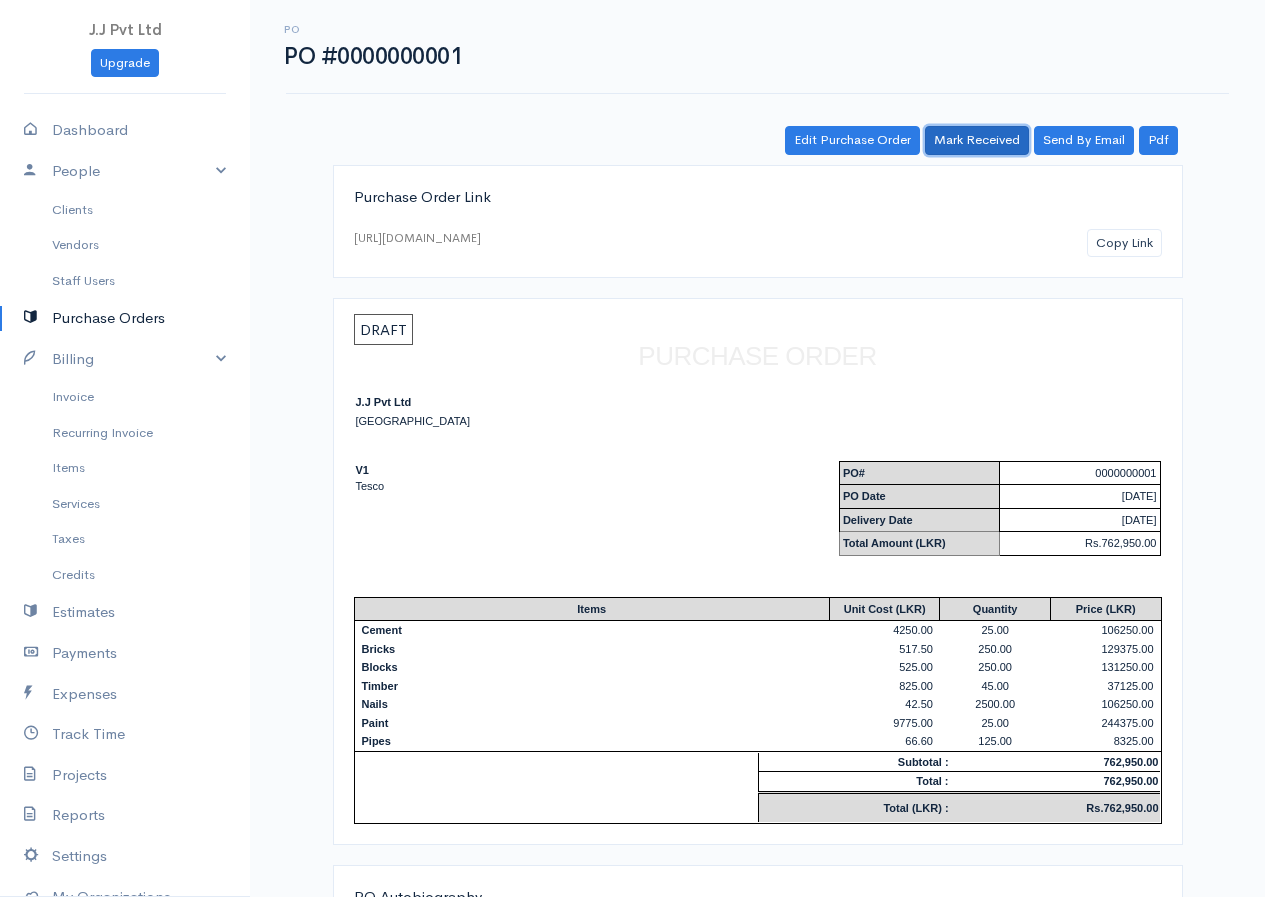 click on "Mark Received" at bounding box center (977, 140) 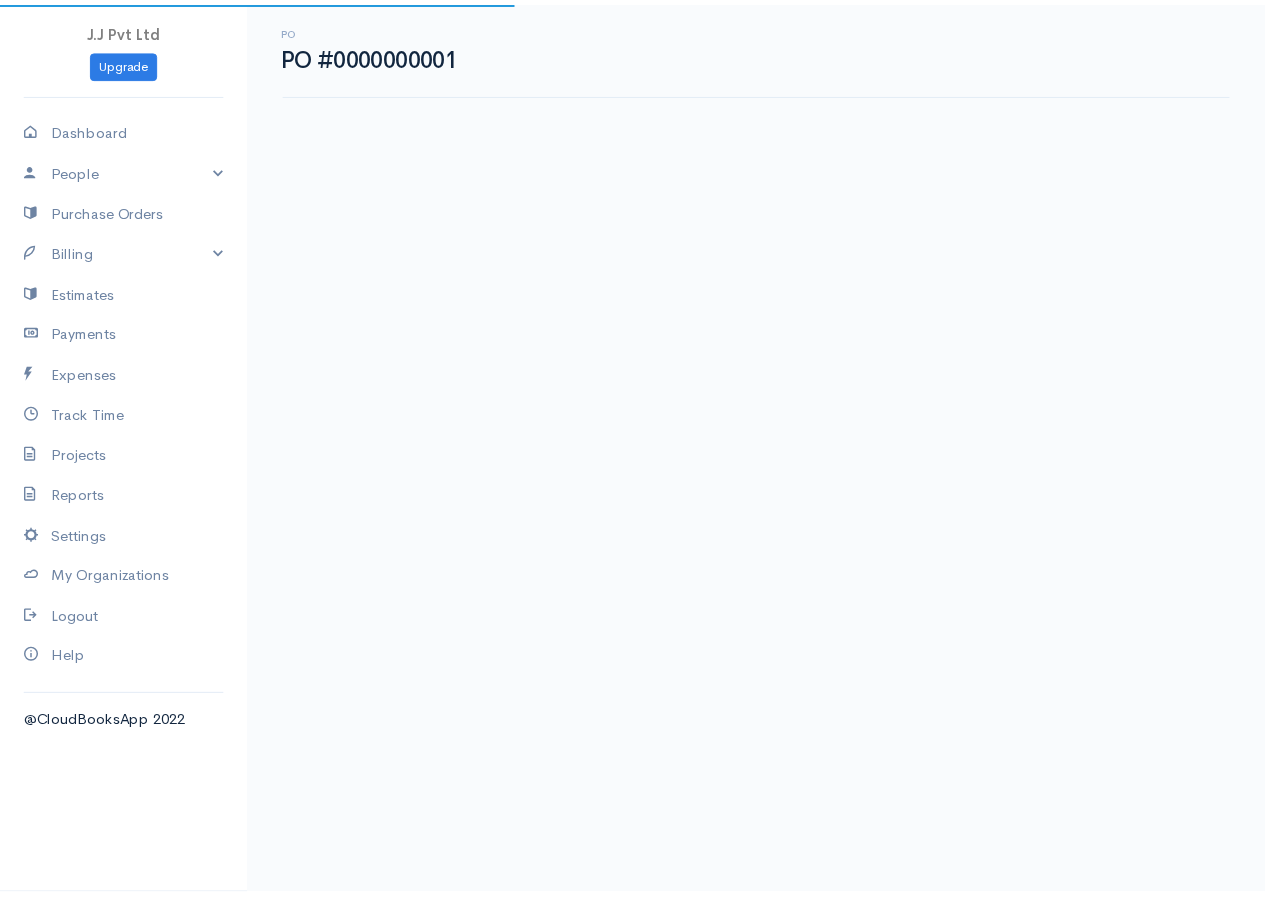 scroll, scrollTop: 0, scrollLeft: 0, axis: both 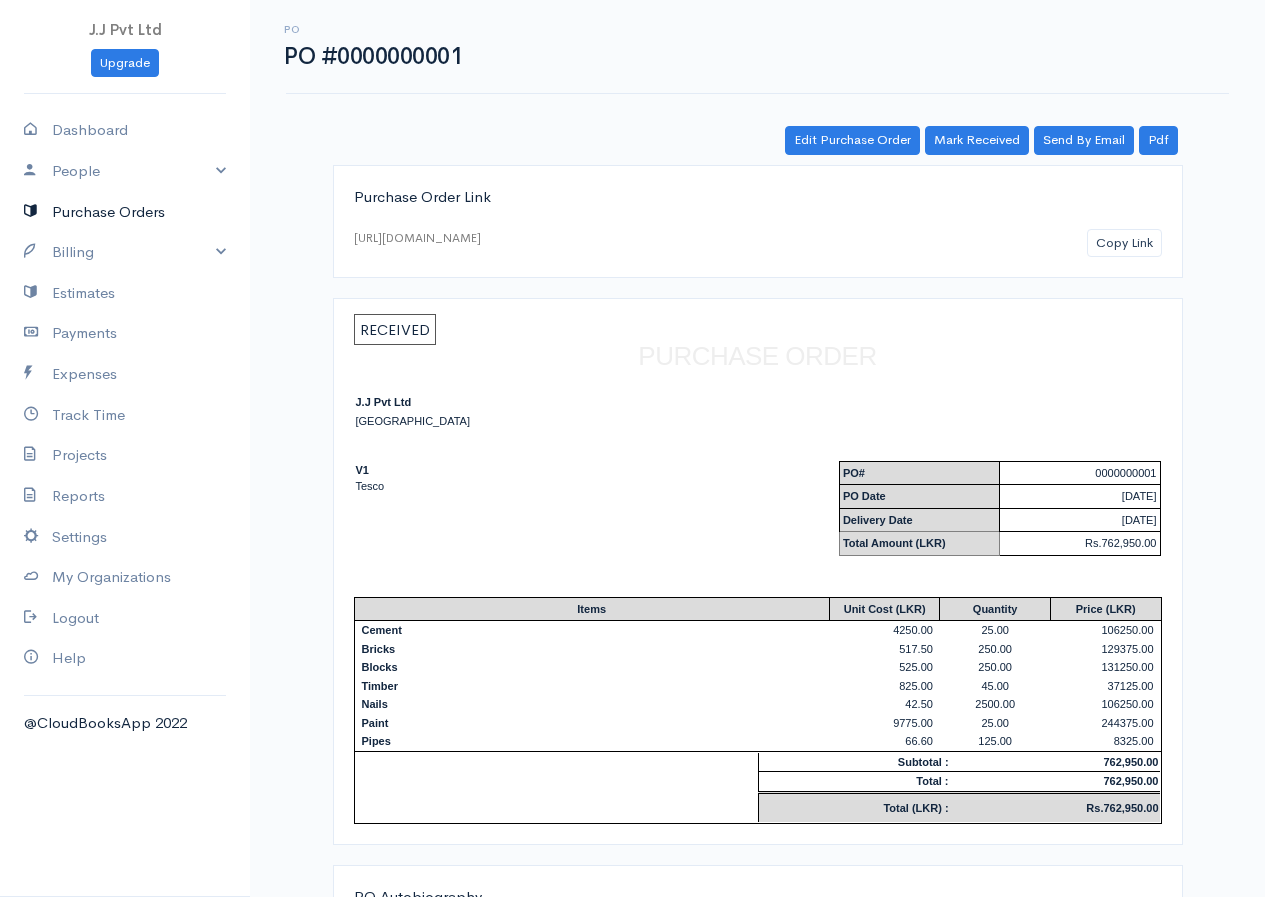 click on "Purchase Orders" at bounding box center (125, 212) 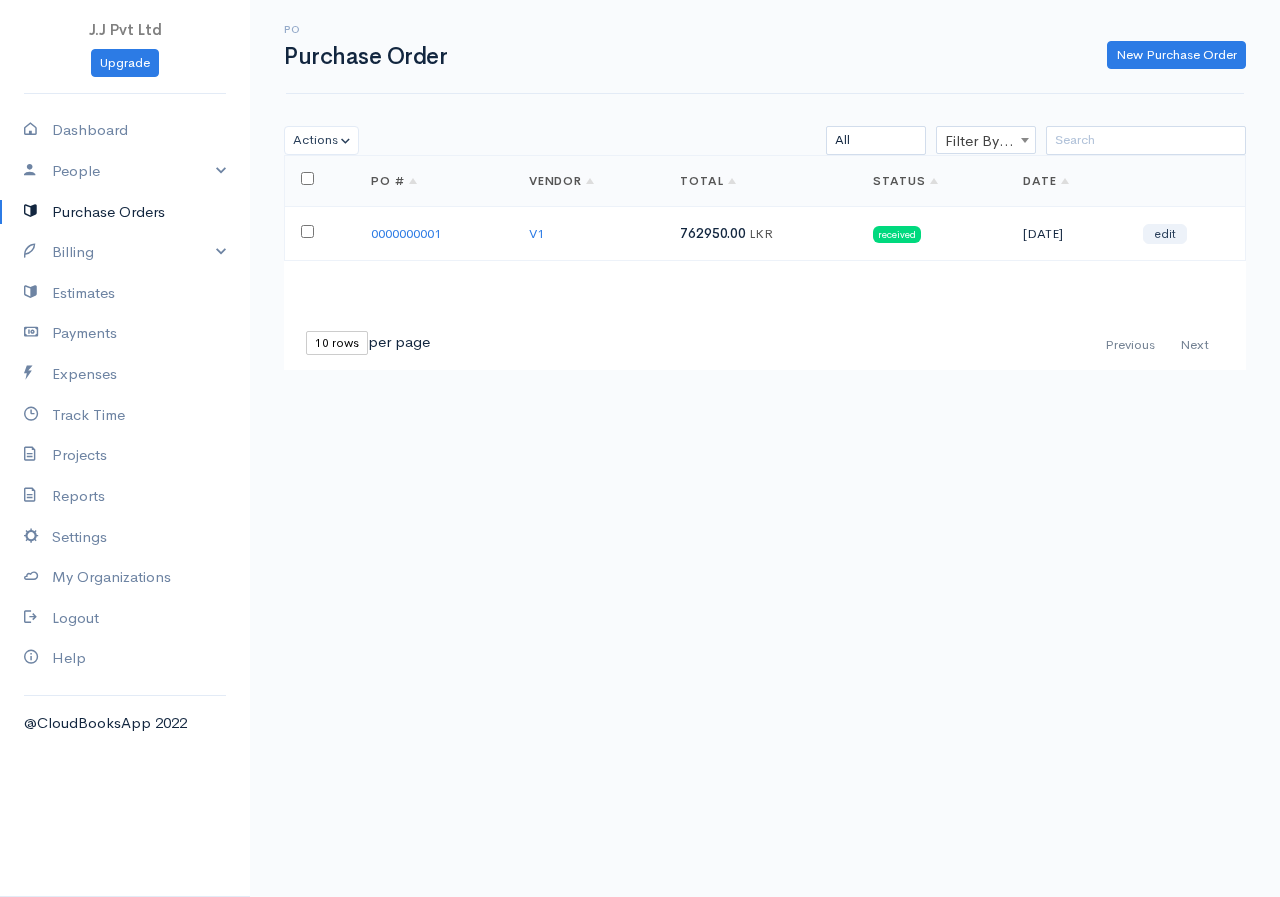 click on "PO
Purchase Order
New Purchase Order" at bounding box center [765, 46] 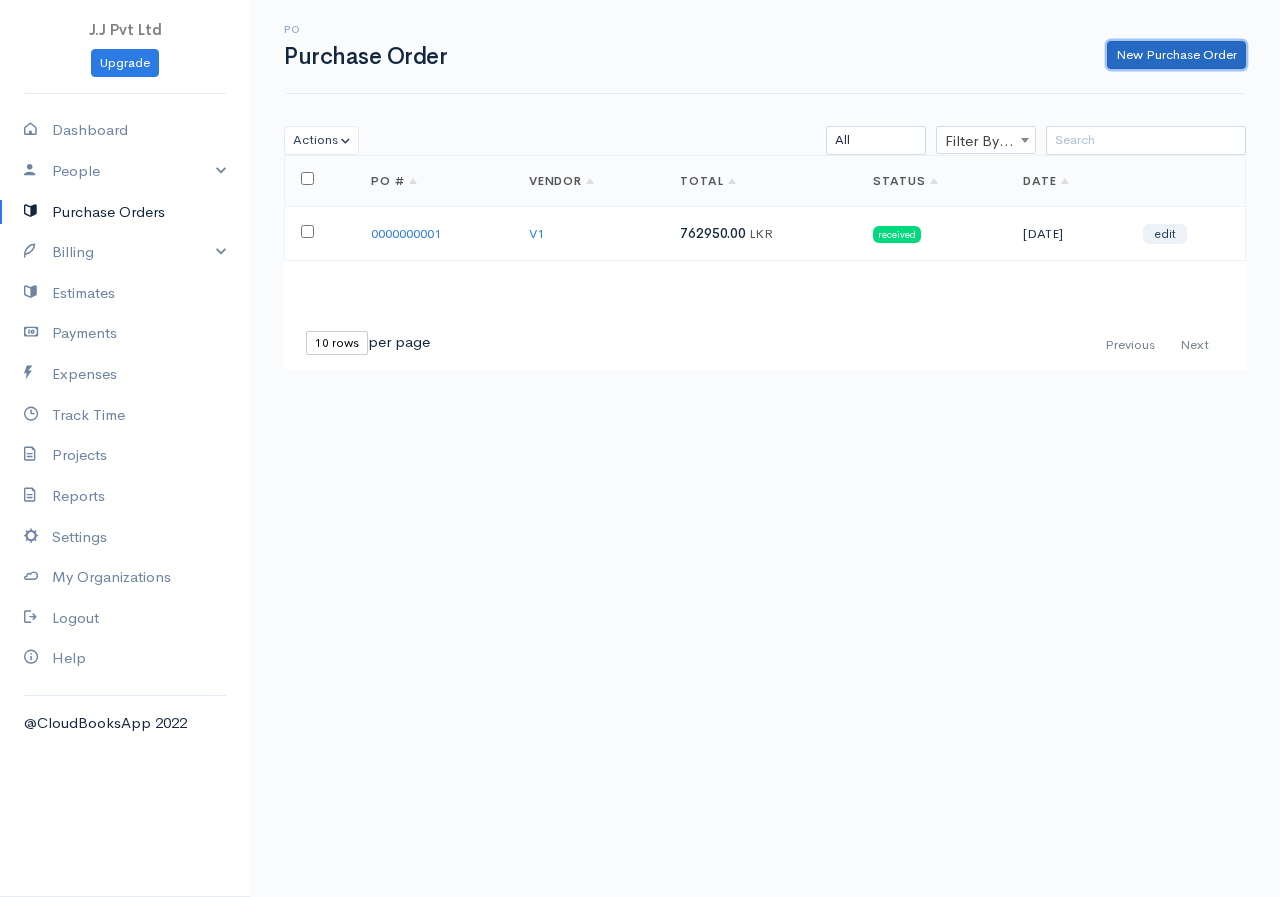 click on "New Purchase Order" at bounding box center (1176, 55) 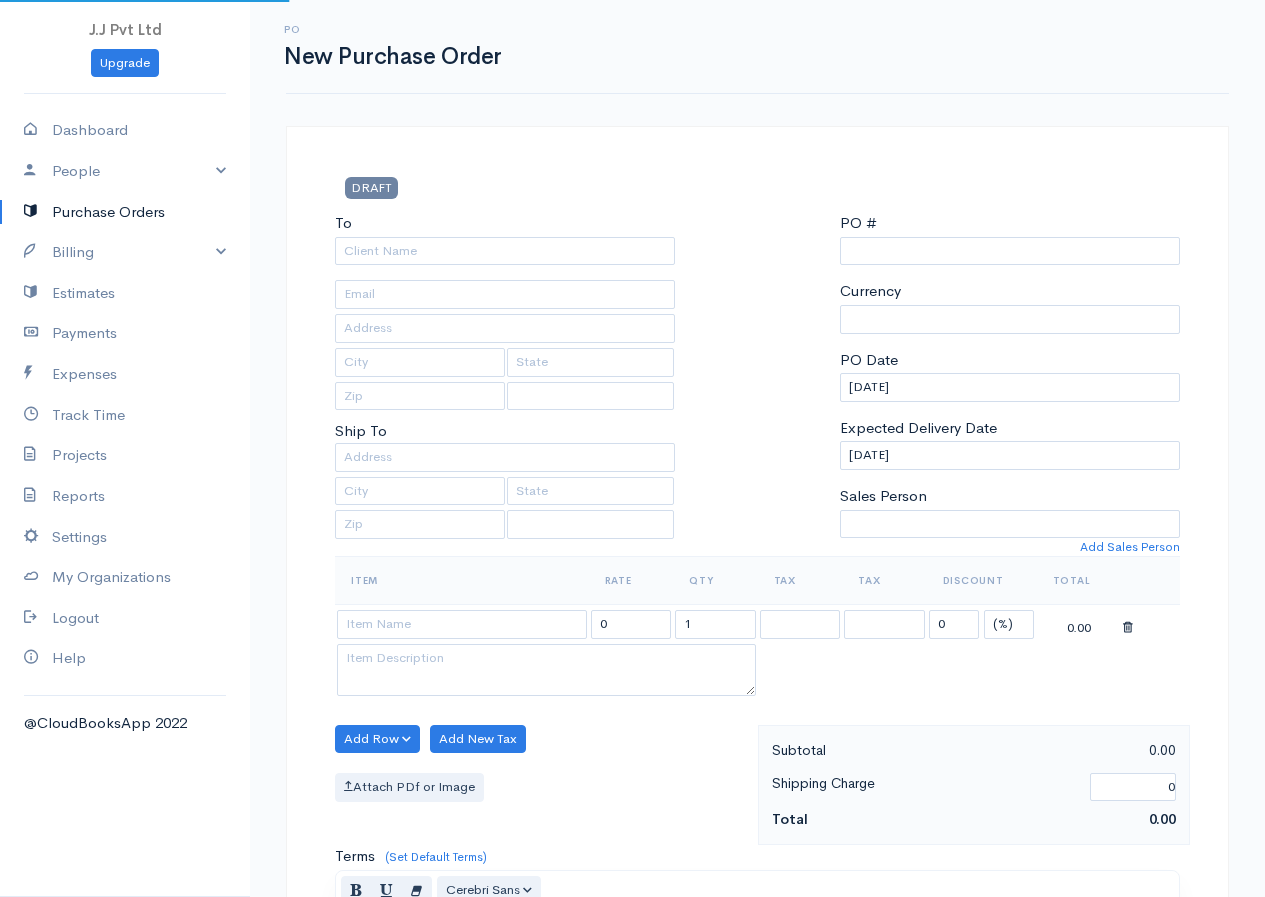 type on "0000000002" 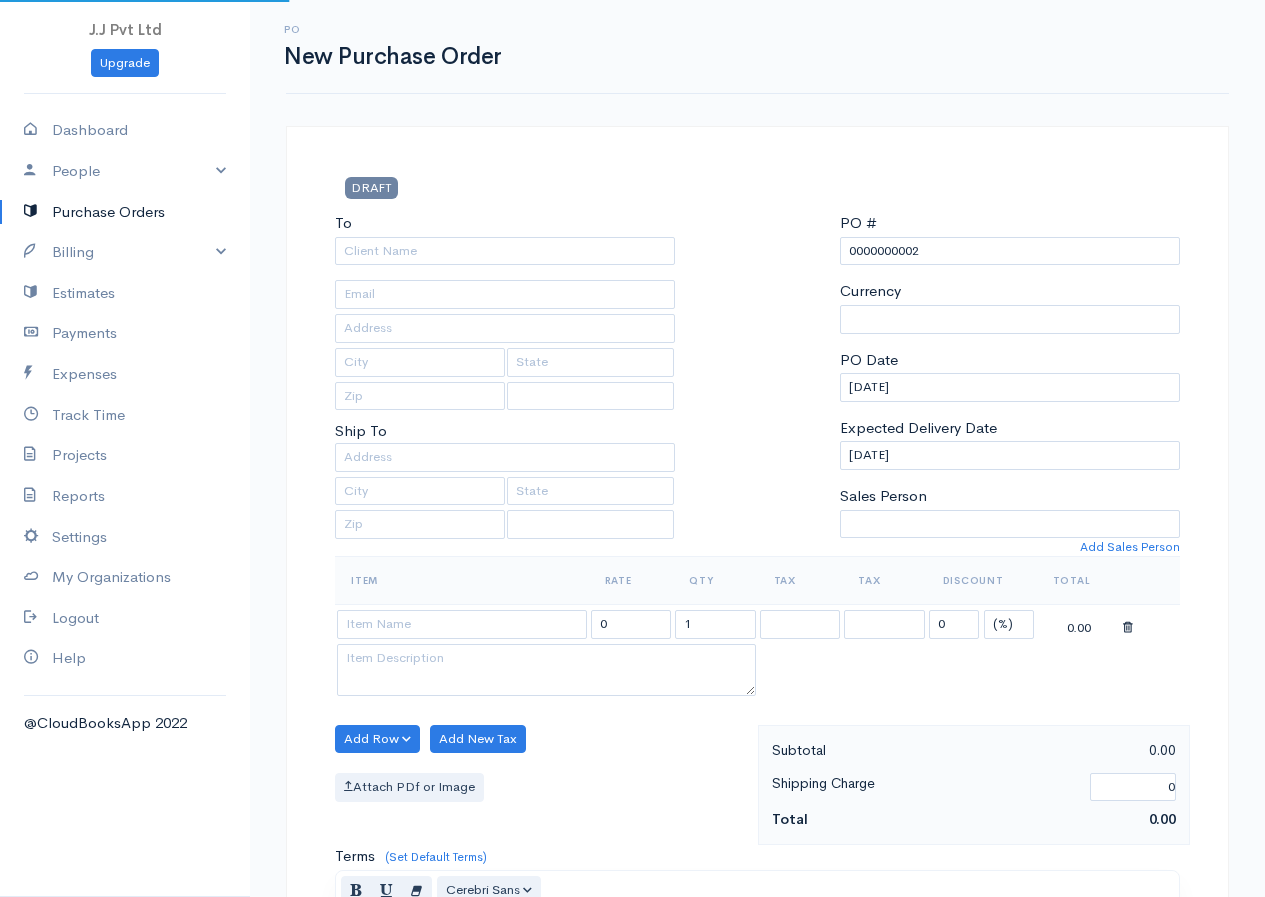 select on "[GEOGRAPHIC_DATA]" 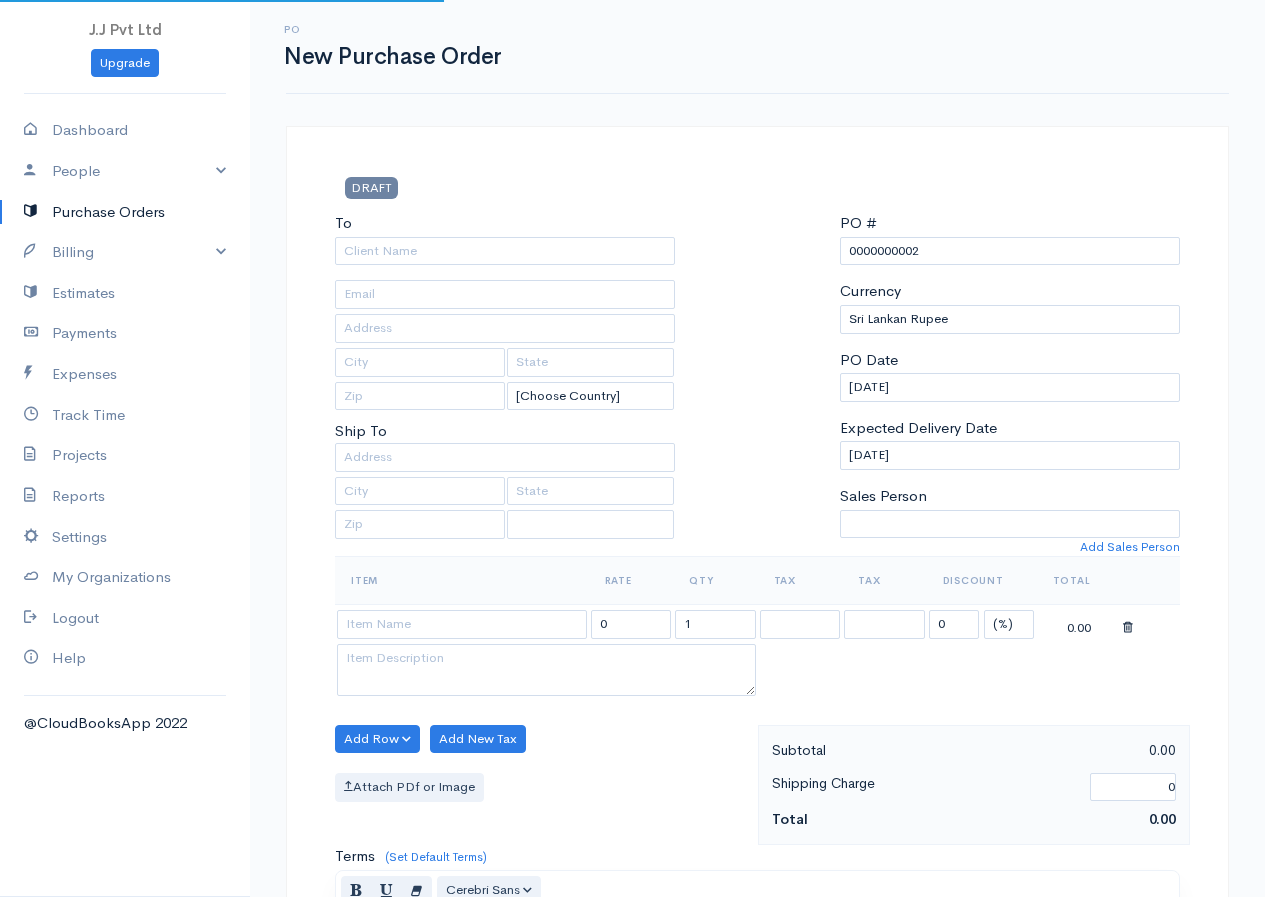 select on "[GEOGRAPHIC_DATA]" 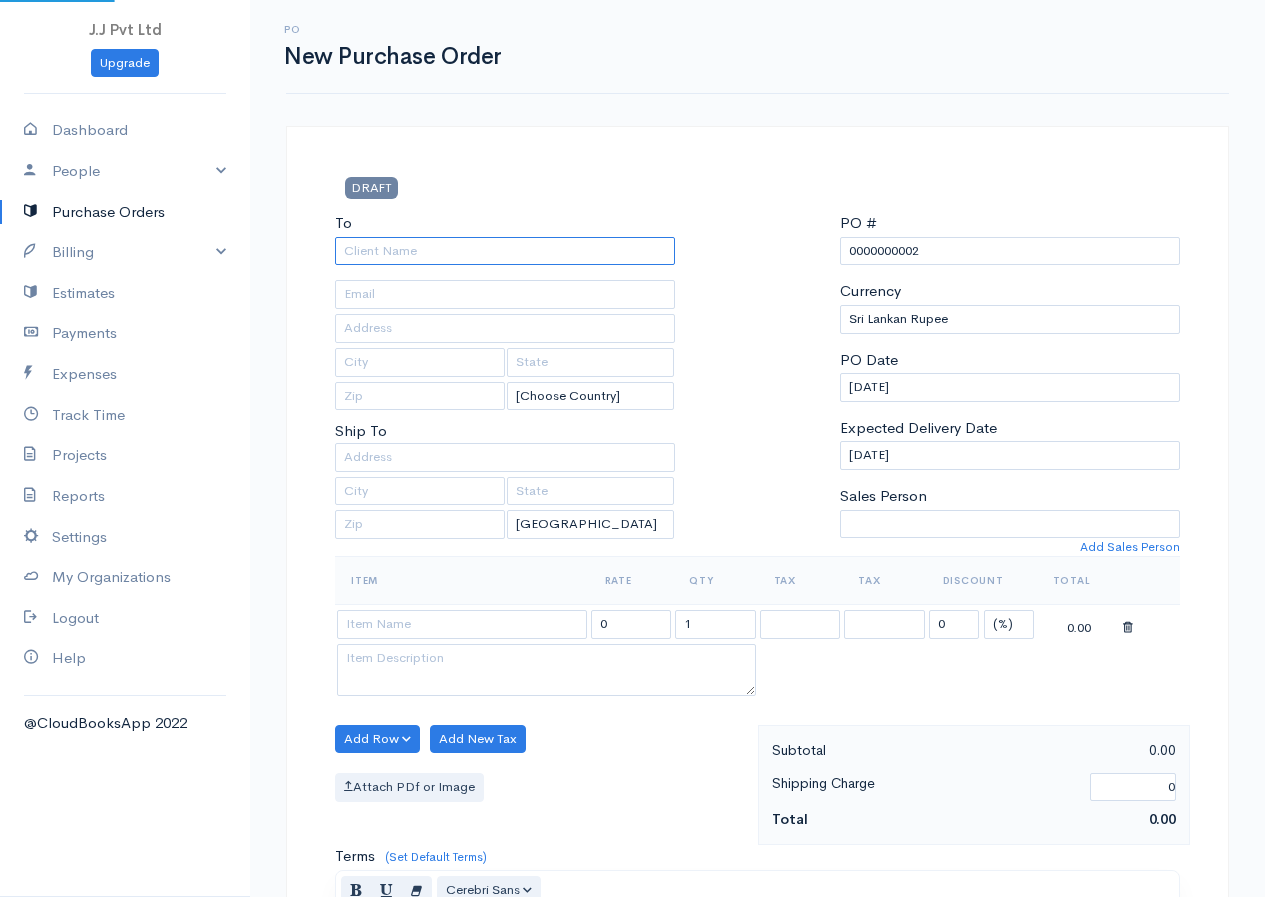 click on "To" at bounding box center (505, 251) 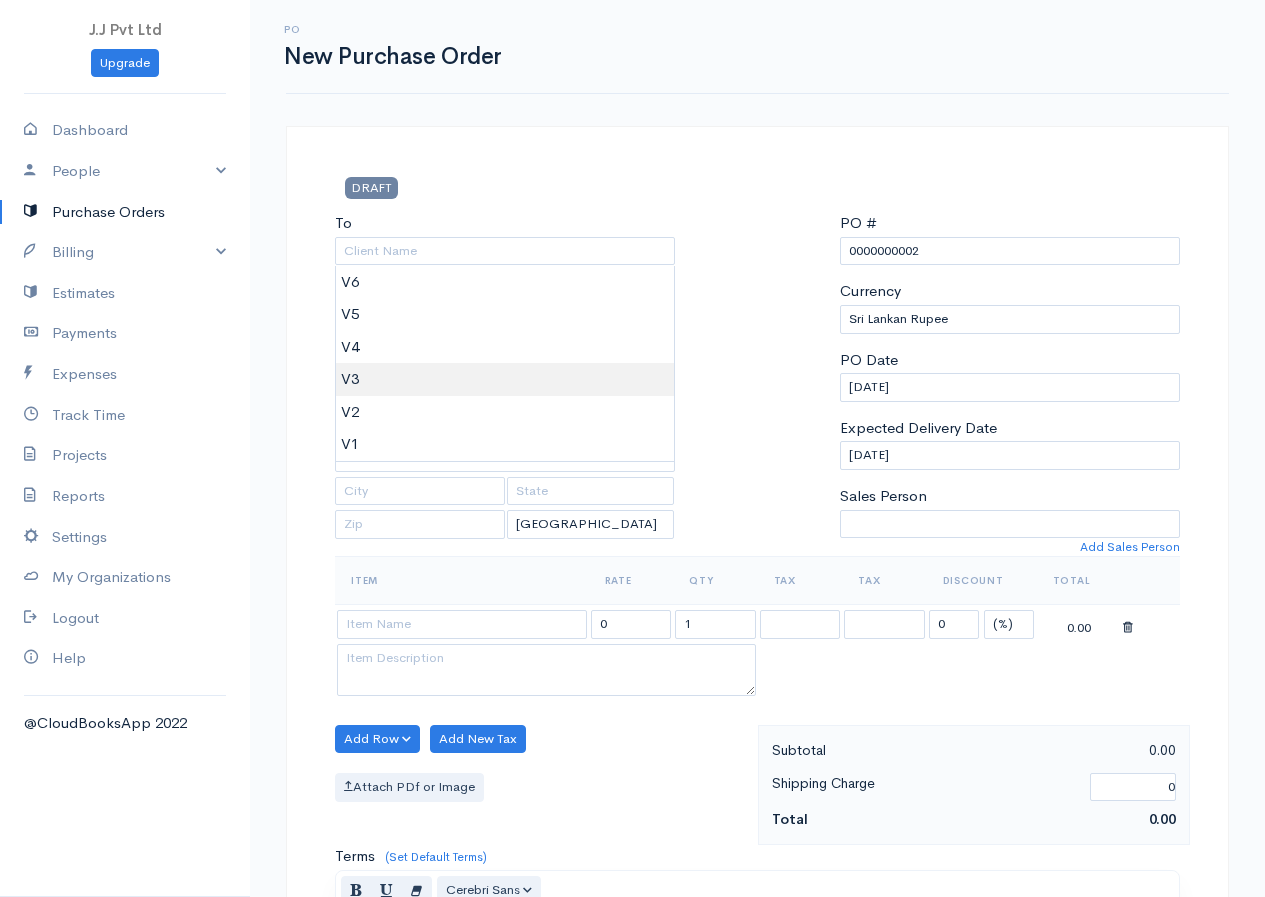 type on "V3" 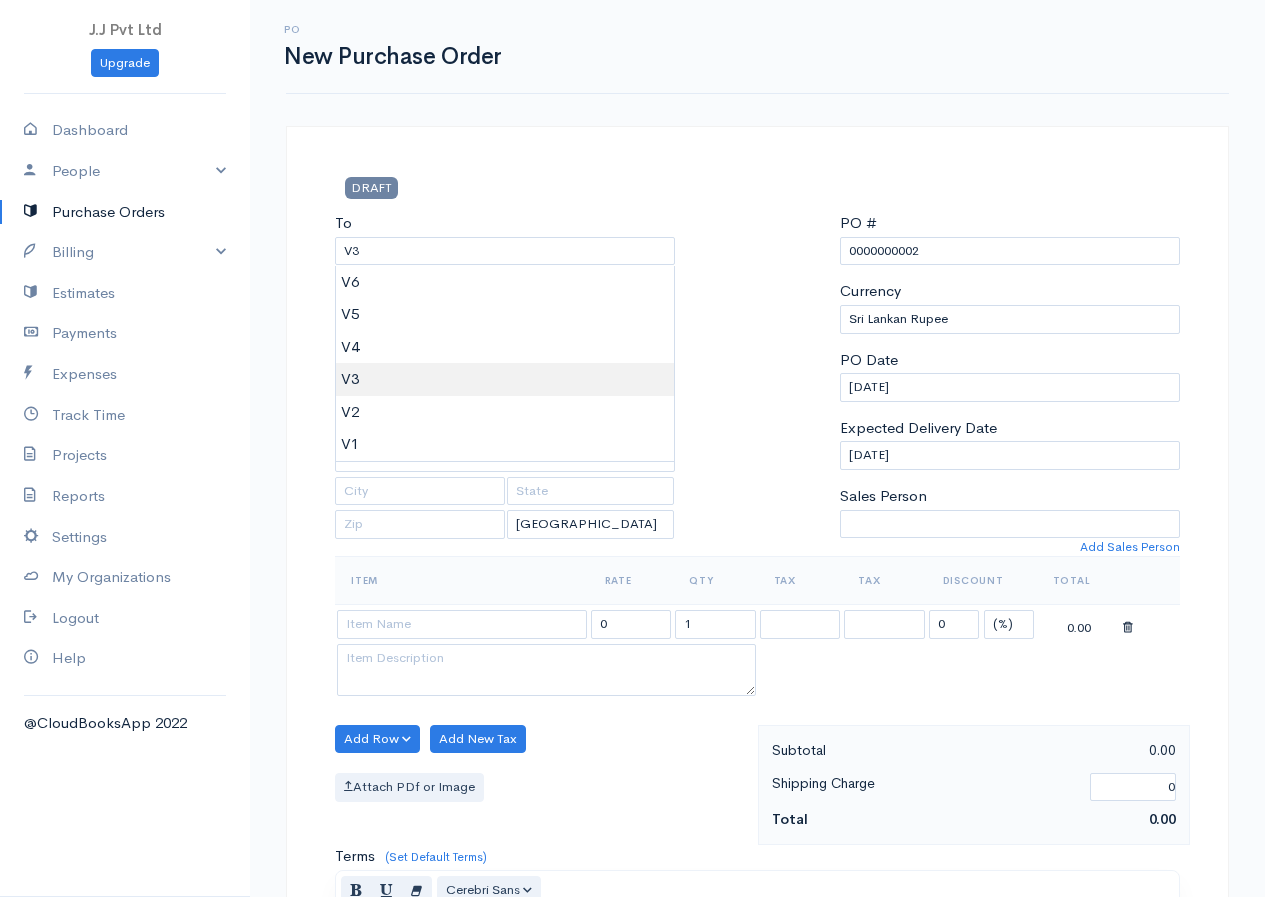 click on "J.J  Pvt Ltd
Upgrade
Dashboard
People
Clients
Vendors
Staff Users
Purchase Orders
Billing
Invoice
Recurring Invoice
Items
Services
Taxes
Credits
Estimates
Payments
Expenses
Track Time
Projects
Reports
Settings
My Organizations
Logout
Help
@CloudBooksApp 2022
PO
New Purchase Order
DRAFT To V3 [Choose Country] [GEOGRAPHIC_DATA] [GEOGRAPHIC_DATA] [GEOGRAPHIC_DATA] [GEOGRAPHIC_DATA] [GEOGRAPHIC_DATA] [GEOGRAPHIC_DATA] [US_STATE] [GEOGRAPHIC_DATA] [GEOGRAPHIC_DATA] [GEOGRAPHIC_DATA] [GEOGRAPHIC_DATA] [GEOGRAPHIC_DATA] [GEOGRAPHIC_DATA] [GEOGRAPHIC_DATA] [GEOGRAPHIC_DATA] [GEOGRAPHIC_DATA]" at bounding box center [632, 768] 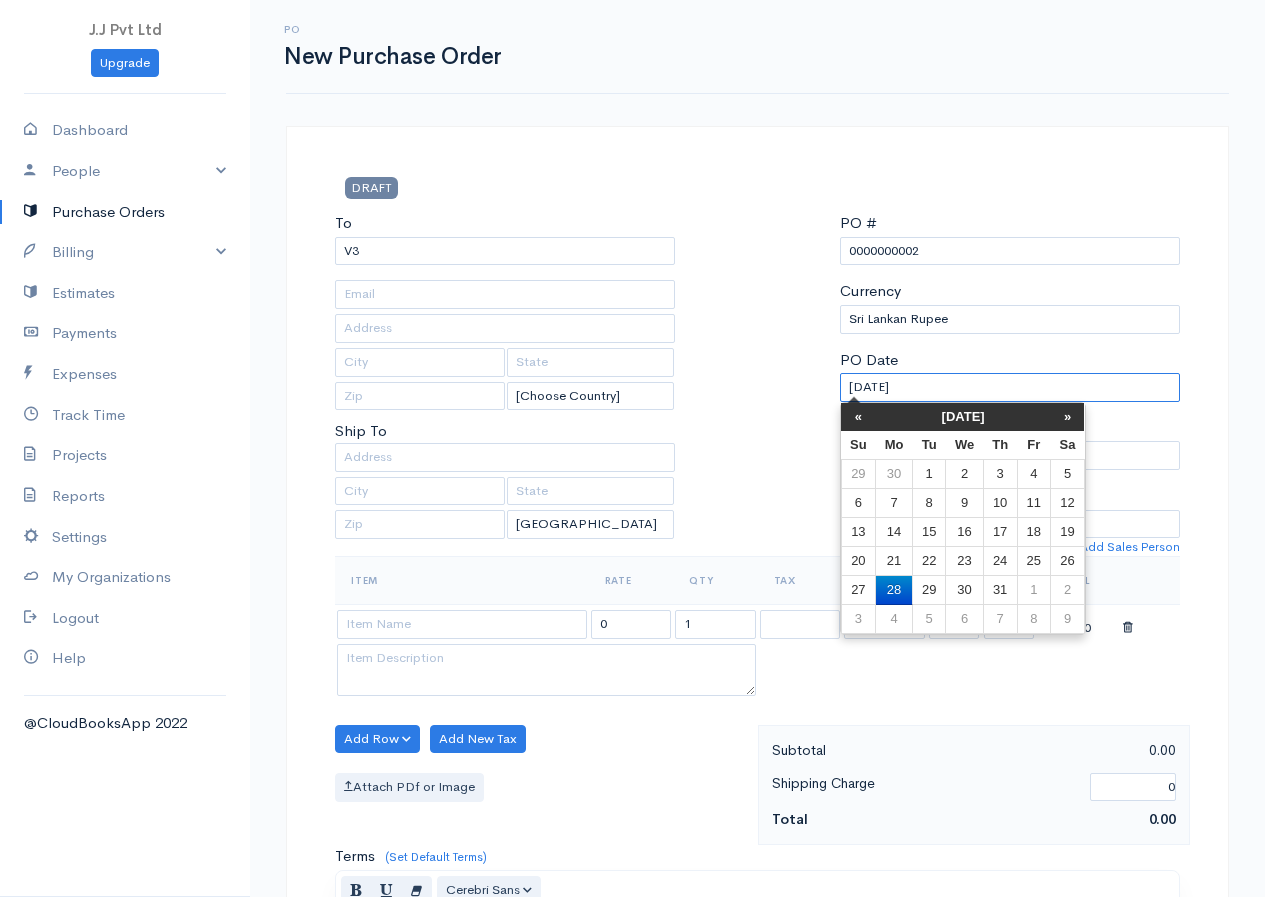 drag, startPoint x: 977, startPoint y: 381, endPoint x: 811, endPoint y: 428, distance: 172.52536 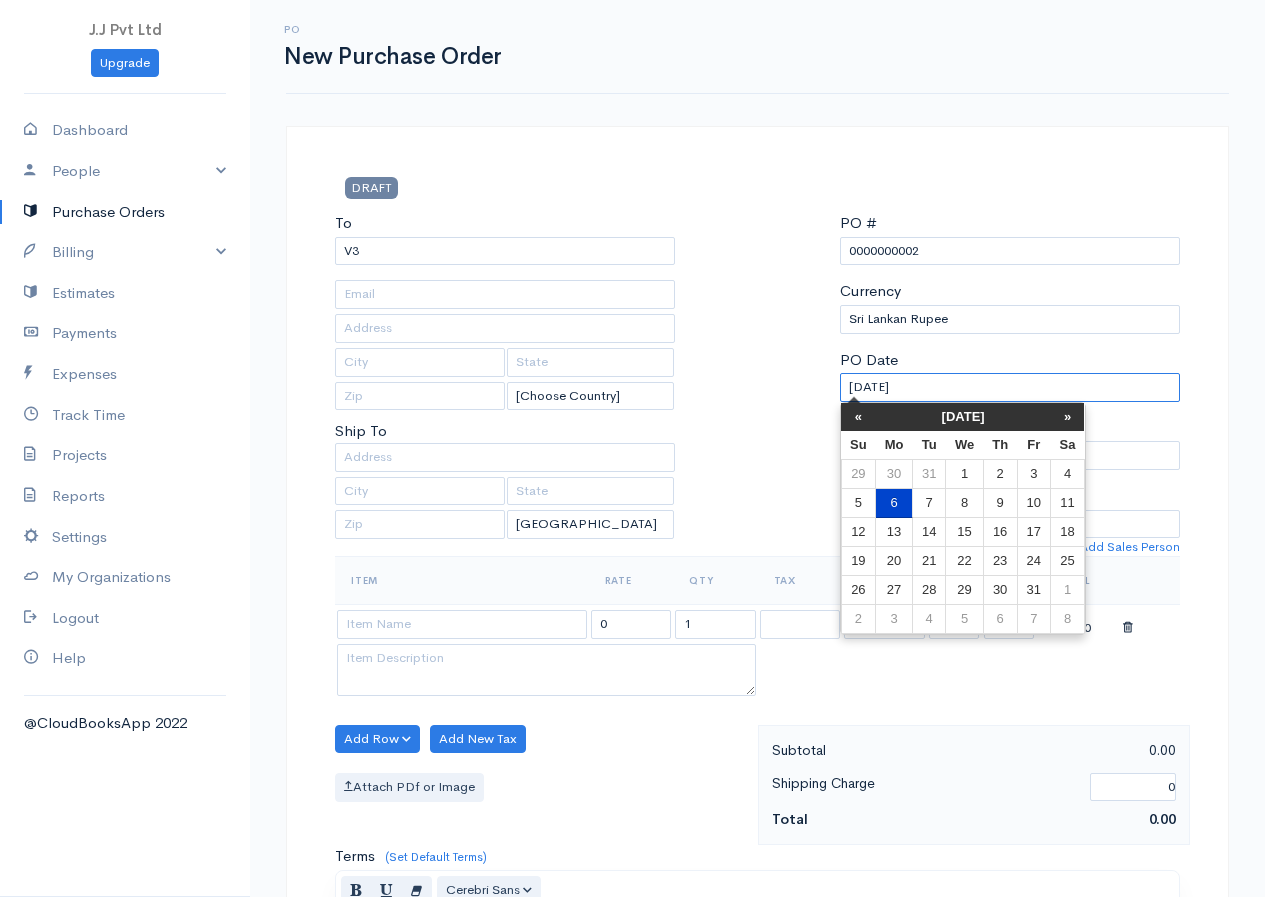 type on "[DATE]" 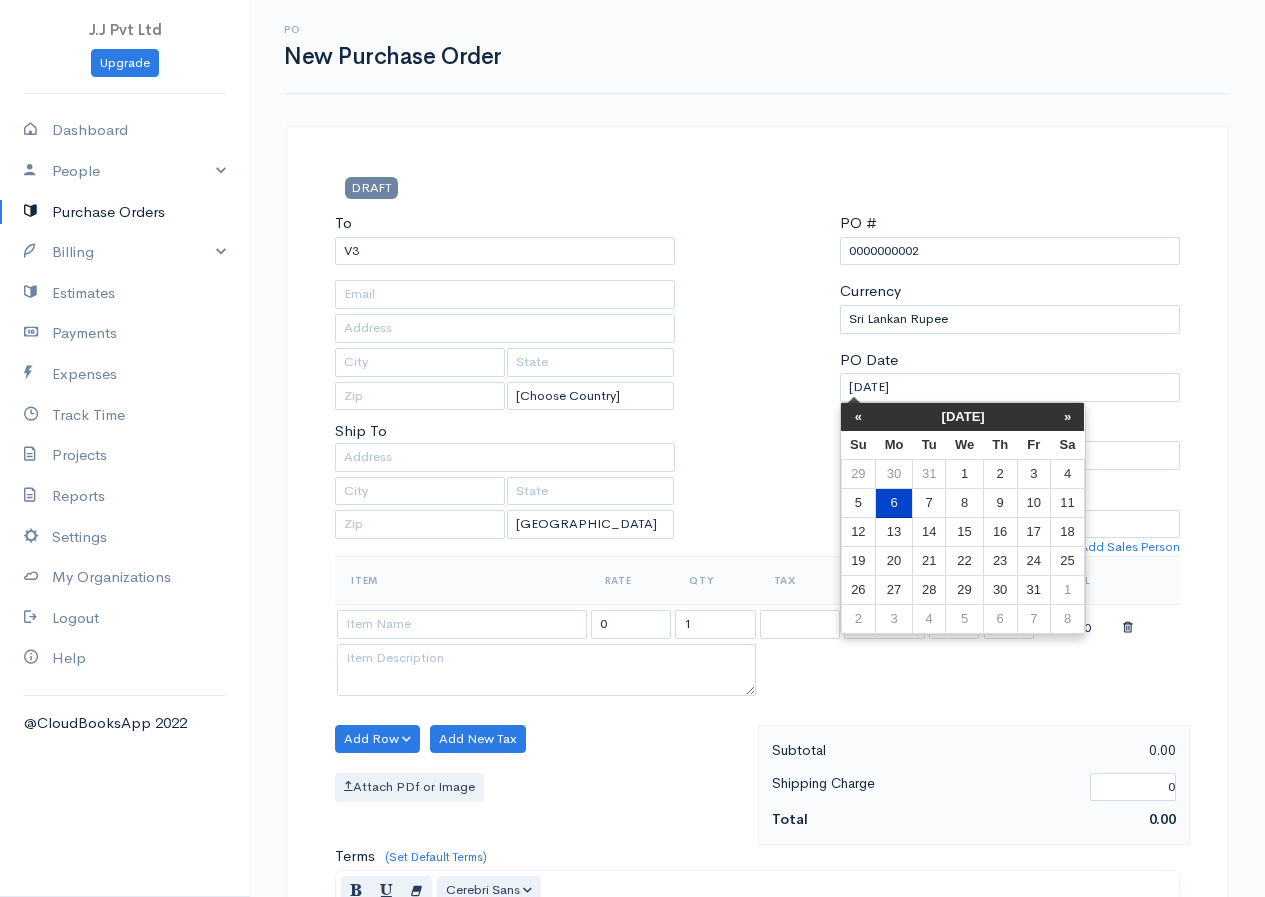 click on "6" at bounding box center (894, 503) 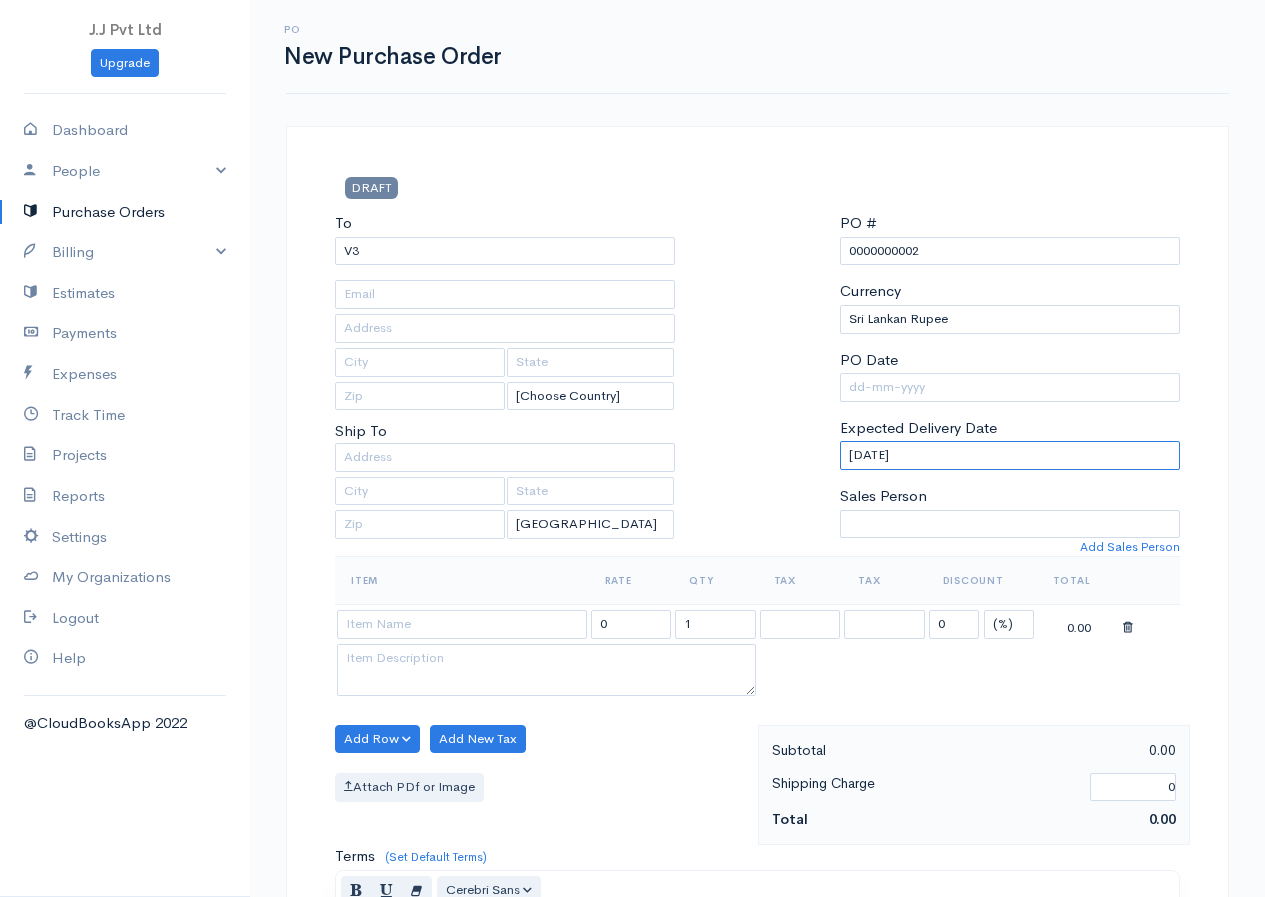 click on "[DATE]" at bounding box center [1010, 455] 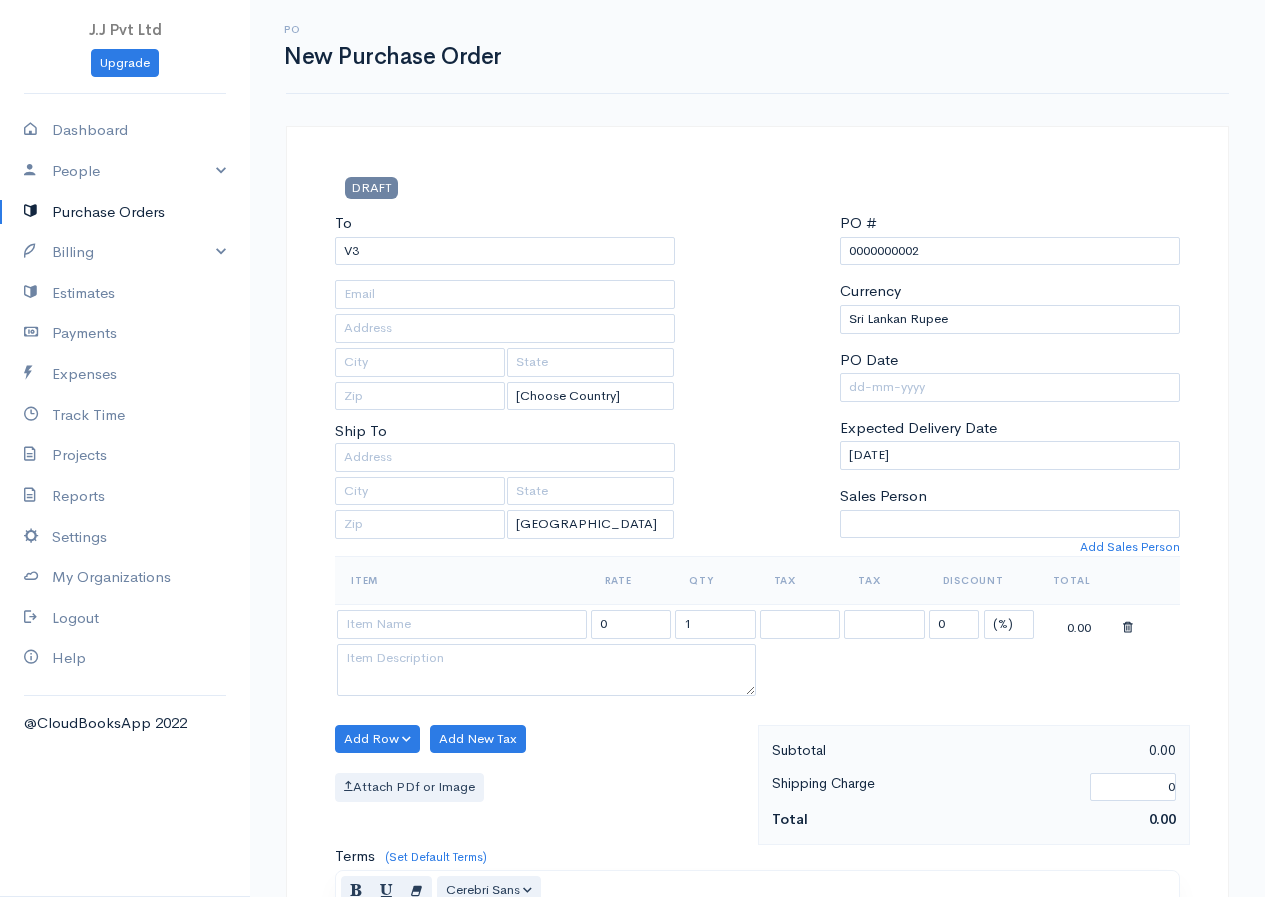 click at bounding box center (757, 384) 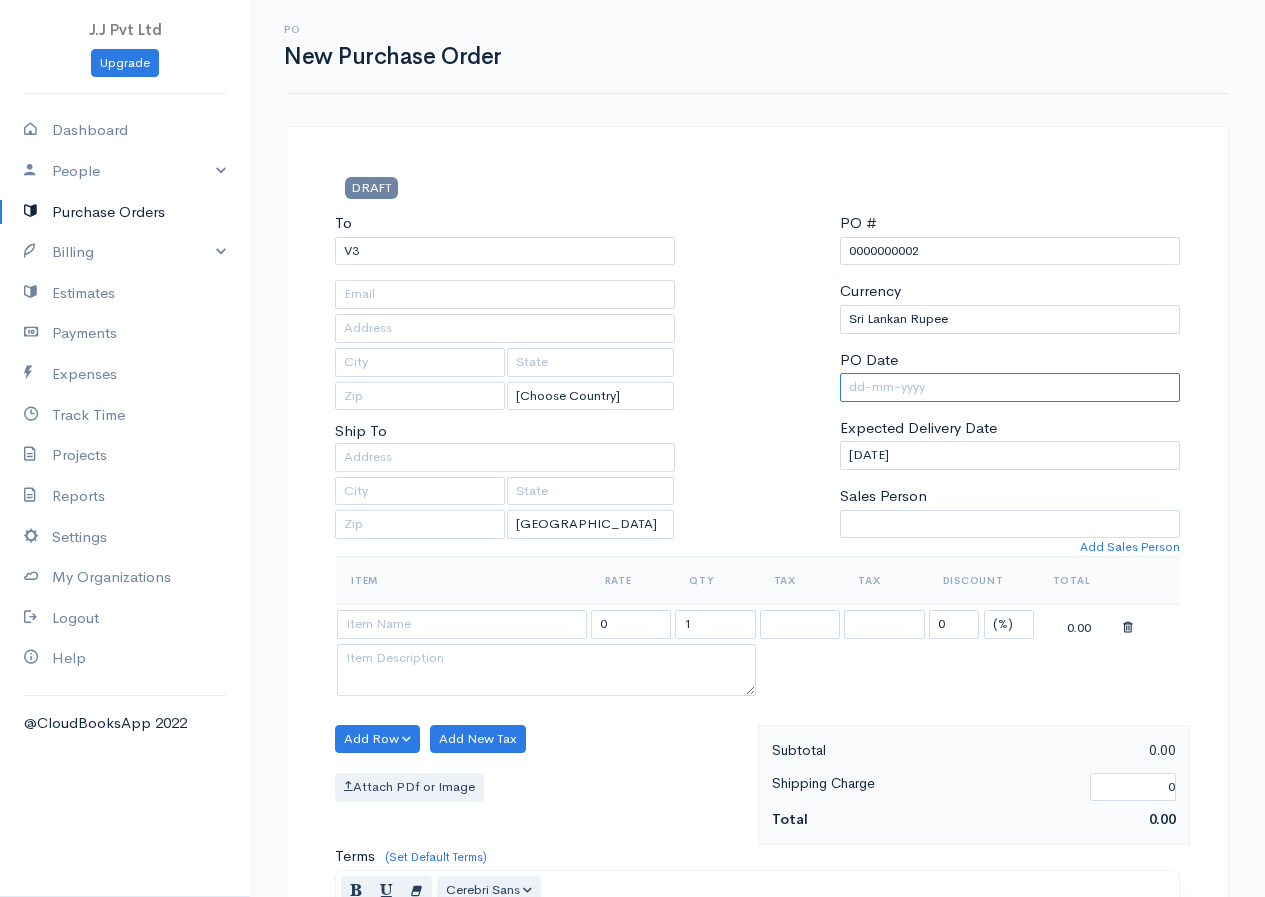 click on "PO Date" at bounding box center [1010, 387] 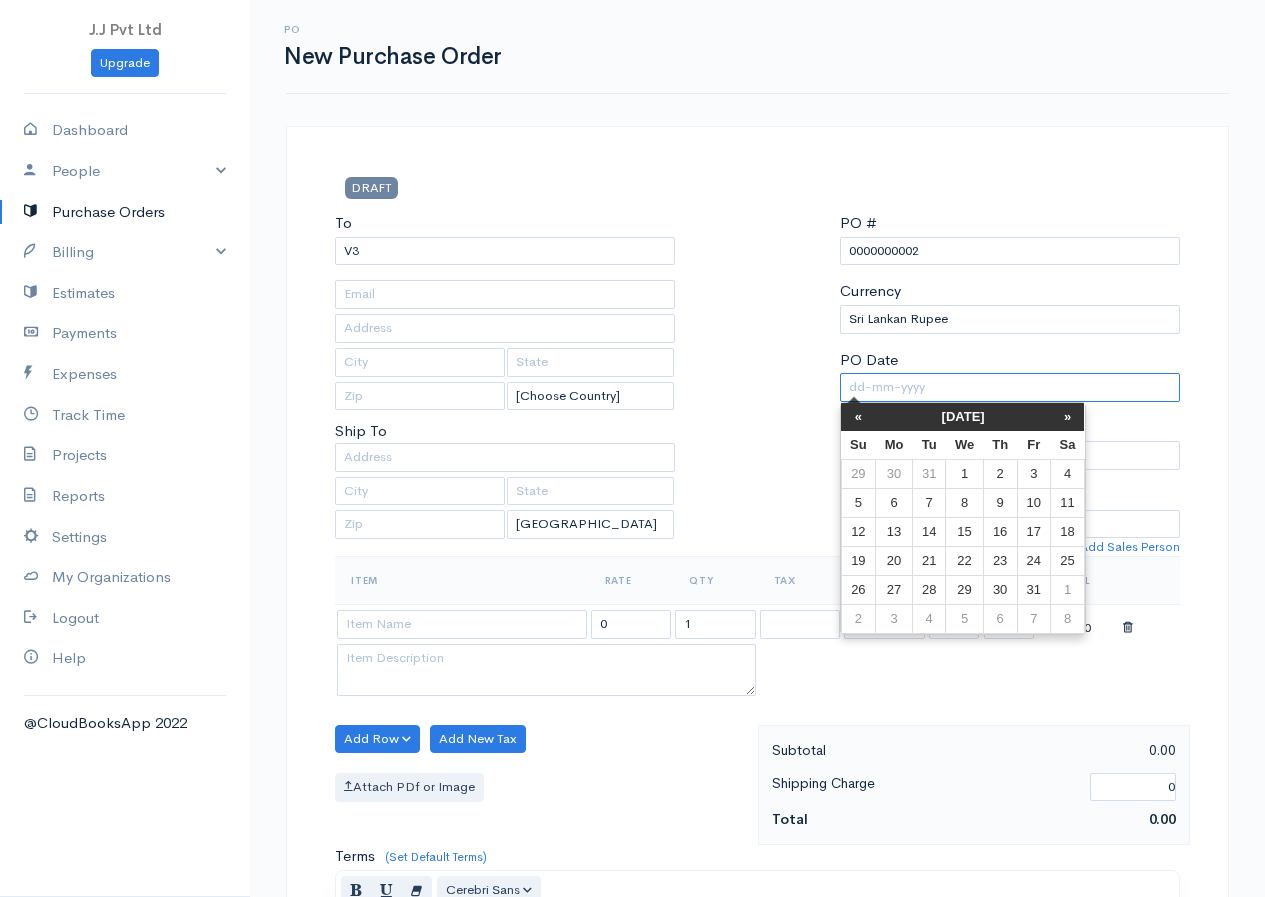 type on "[DATE]" 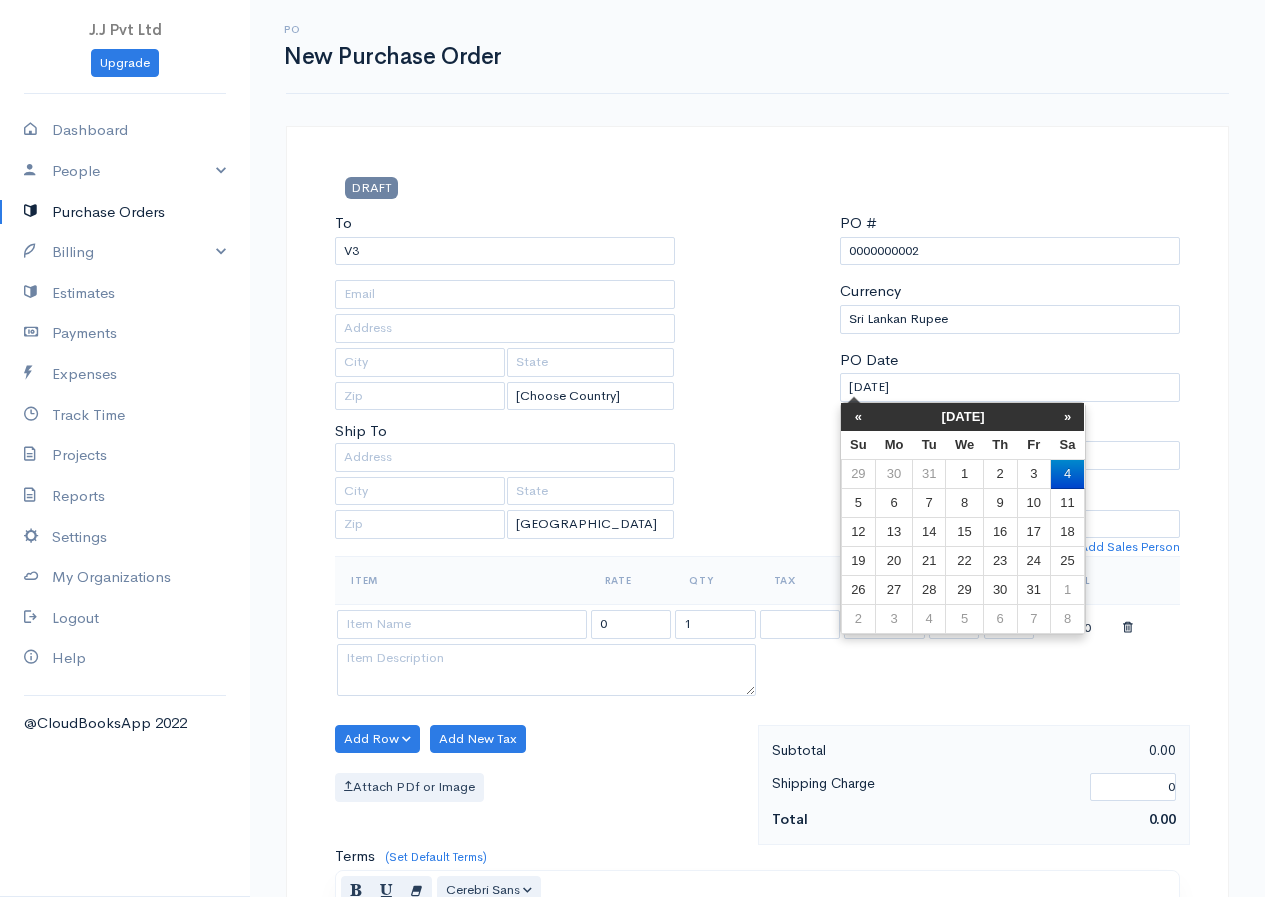 click at bounding box center [757, 384] 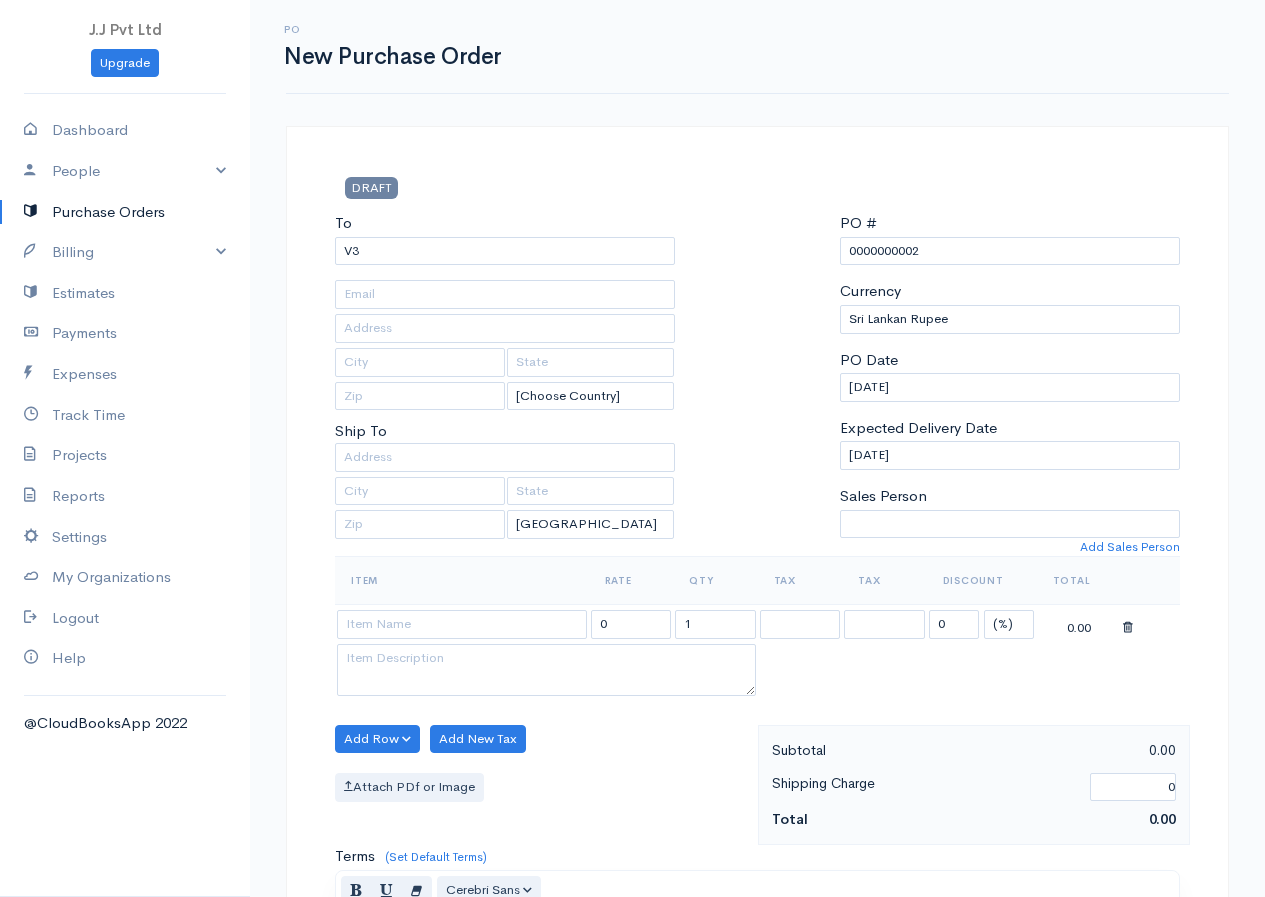 click on "Expected Delivery Date 07-28-2025" at bounding box center [1010, 443] 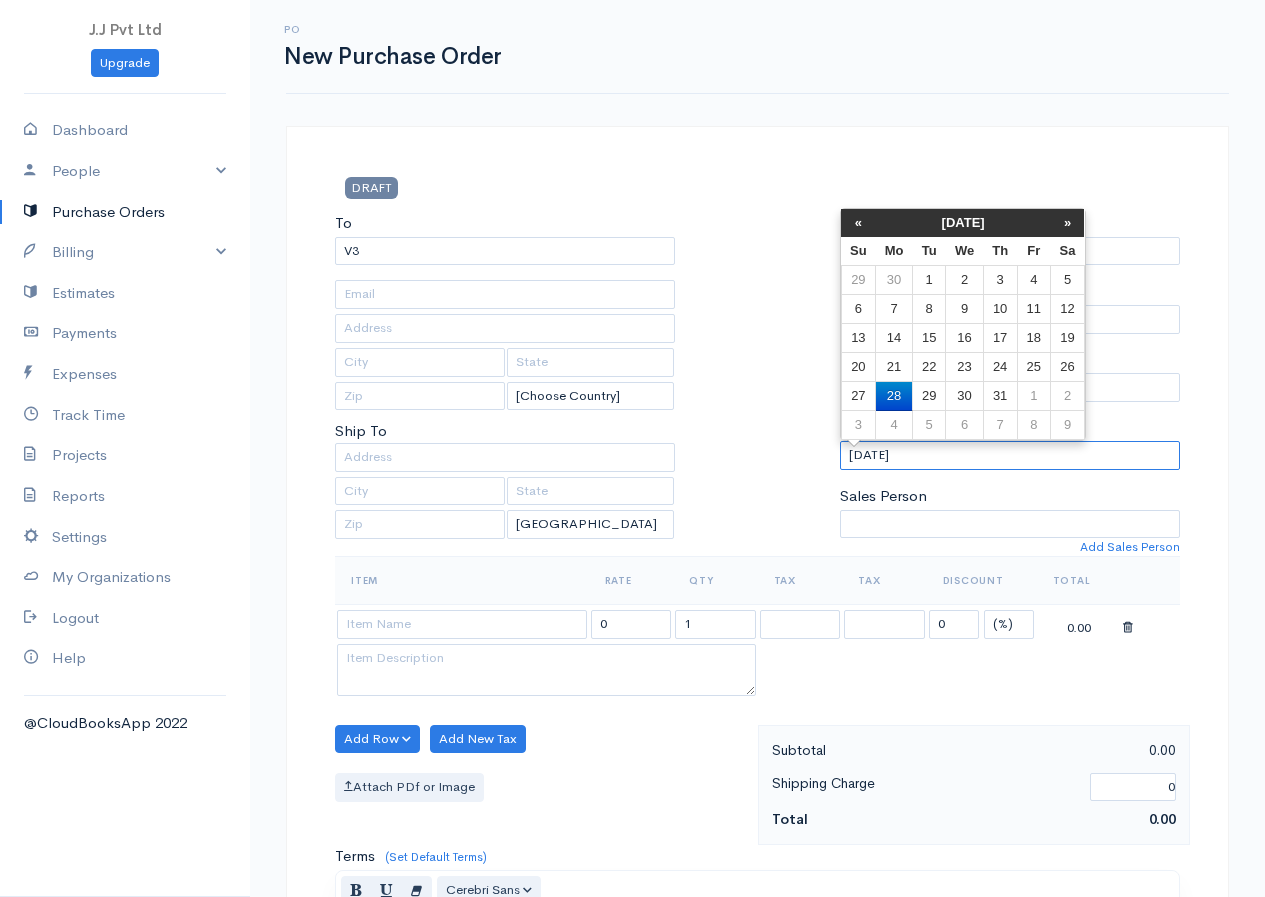drag, startPoint x: 941, startPoint y: 445, endPoint x: 787, endPoint y: 492, distance: 161.01242 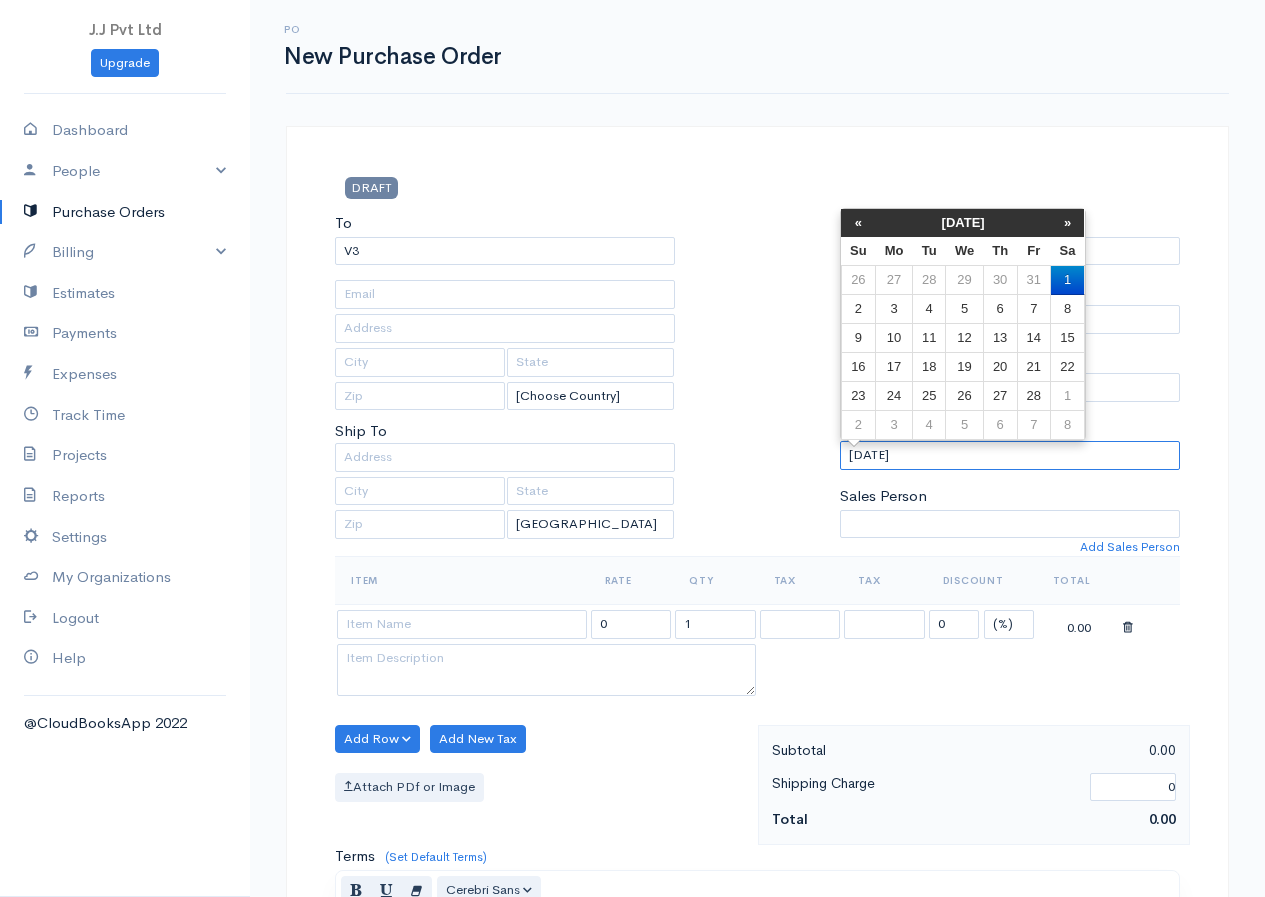 type on "02-01-2025" 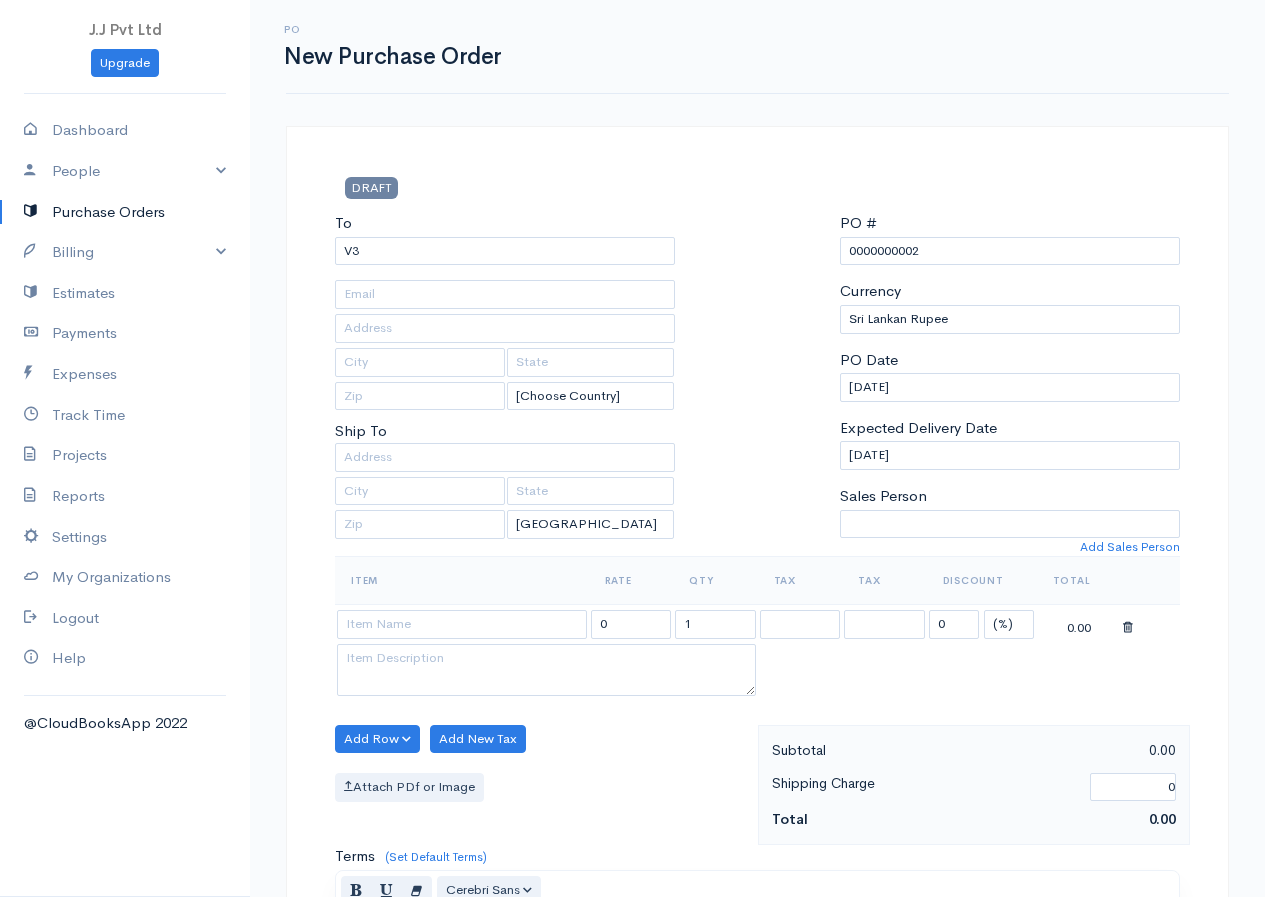 click on "Expected Delivery Date 02-01-2025" at bounding box center (1010, 443) 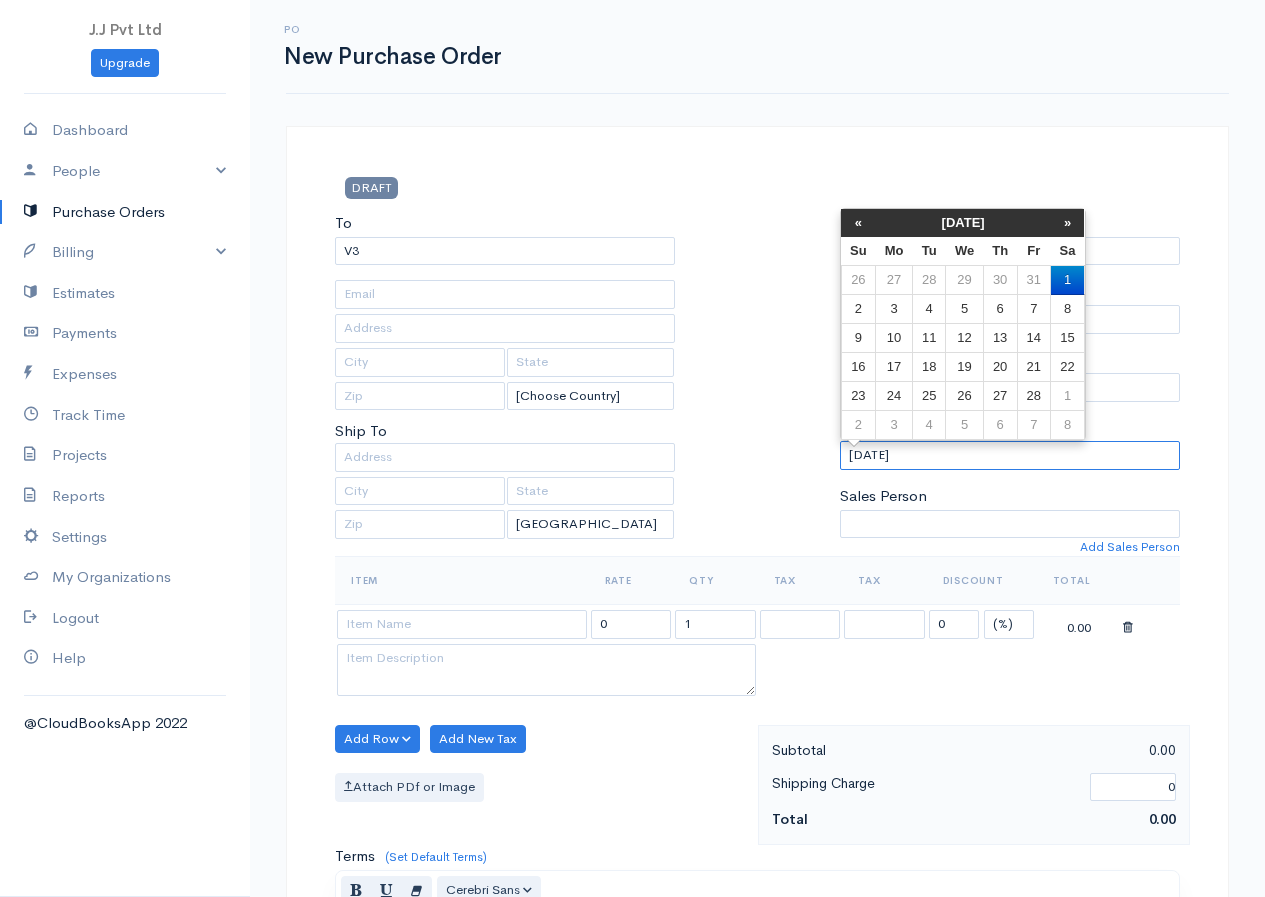 click on "02-01-2025" at bounding box center (1010, 455) 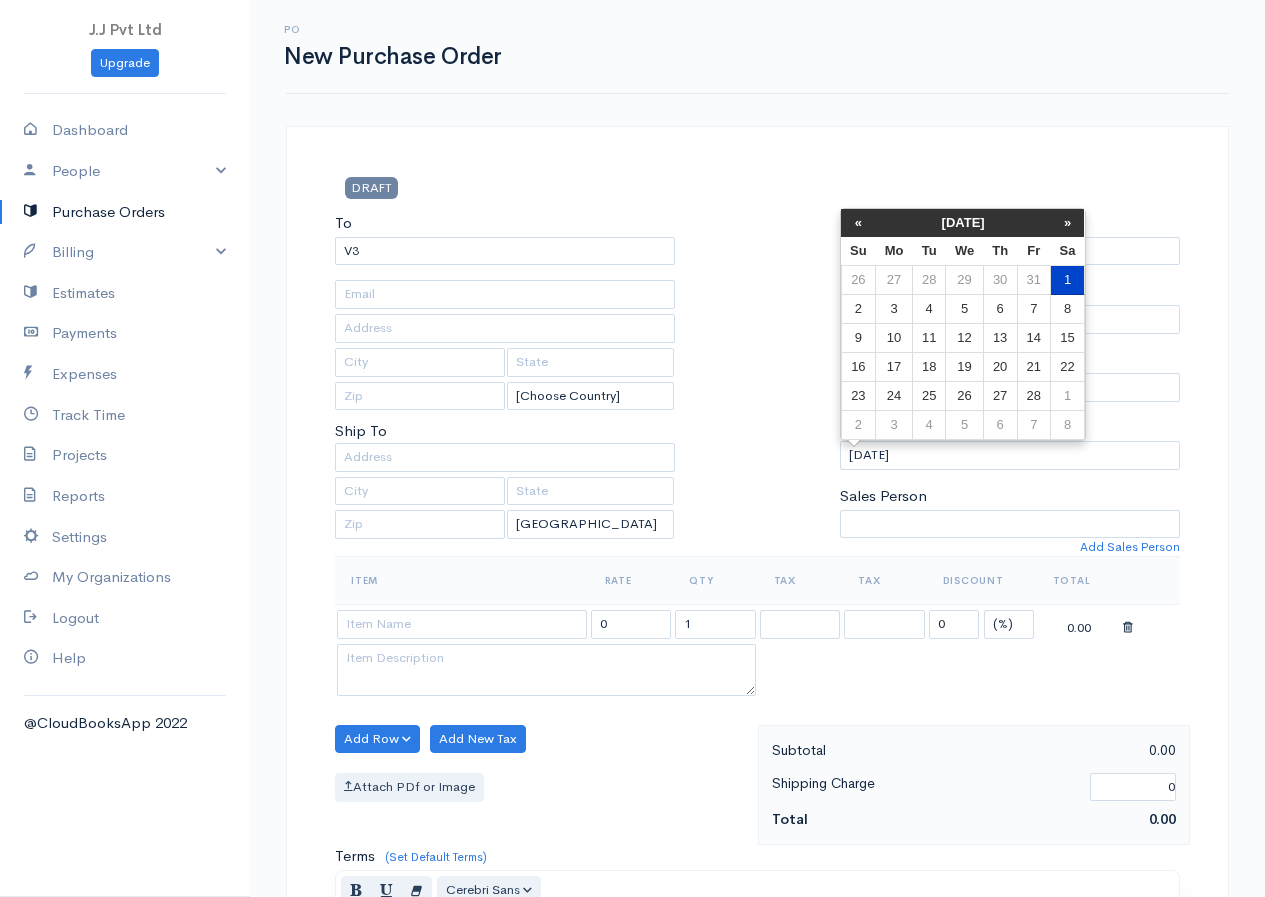 click on "1" at bounding box center [1068, 280] 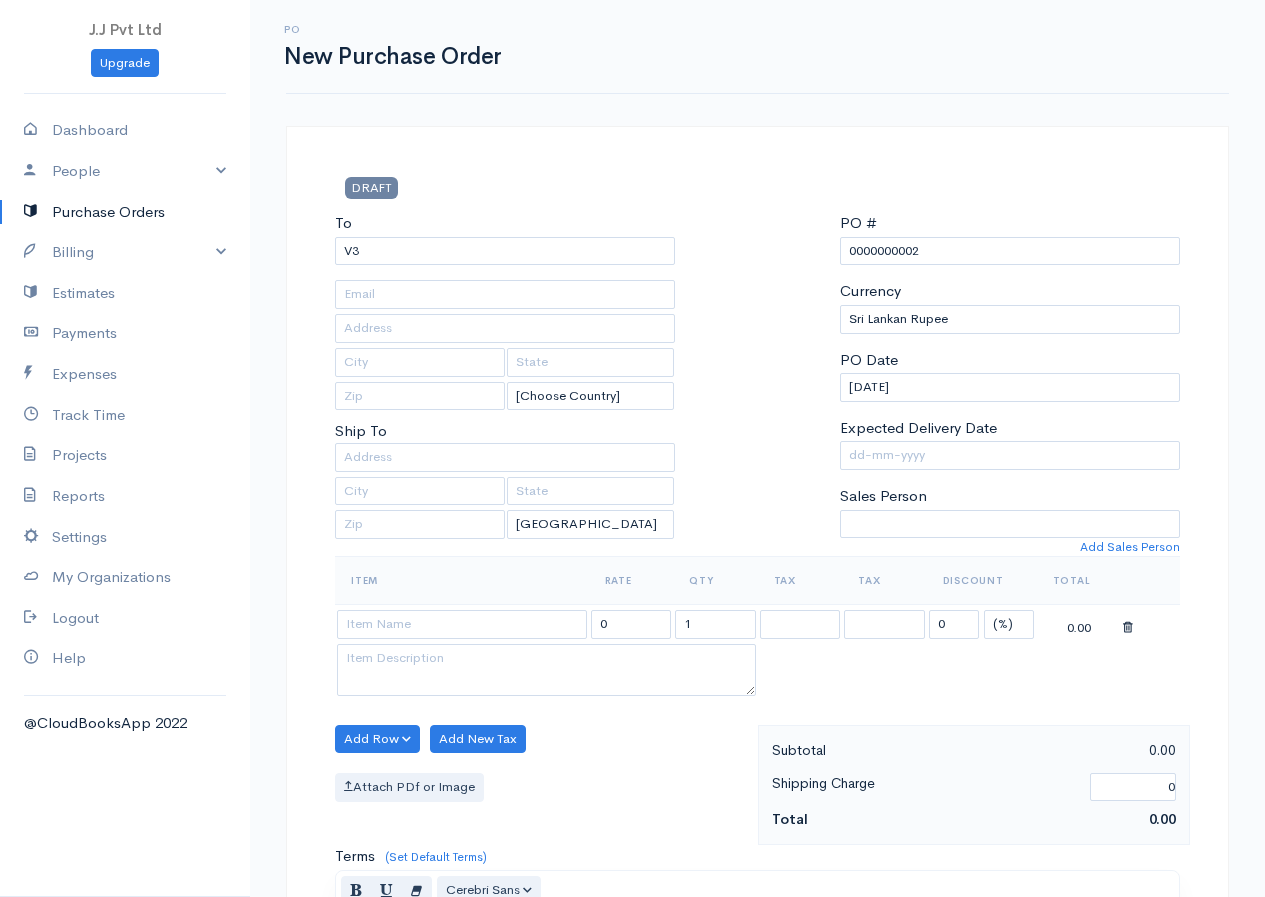 click on "Expected Delivery Date" at bounding box center (1010, 443) 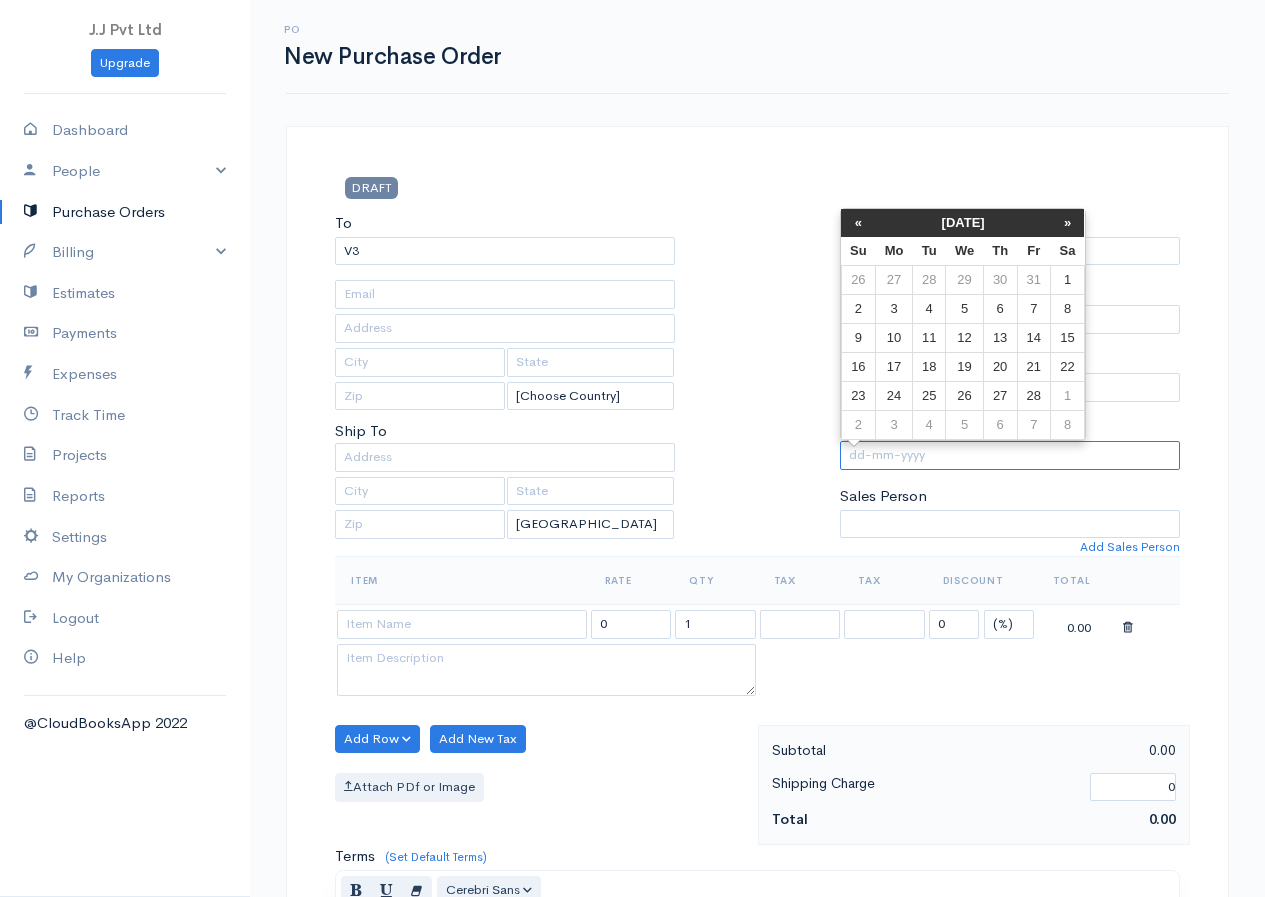 click on "Expected Delivery Date" at bounding box center [1010, 455] 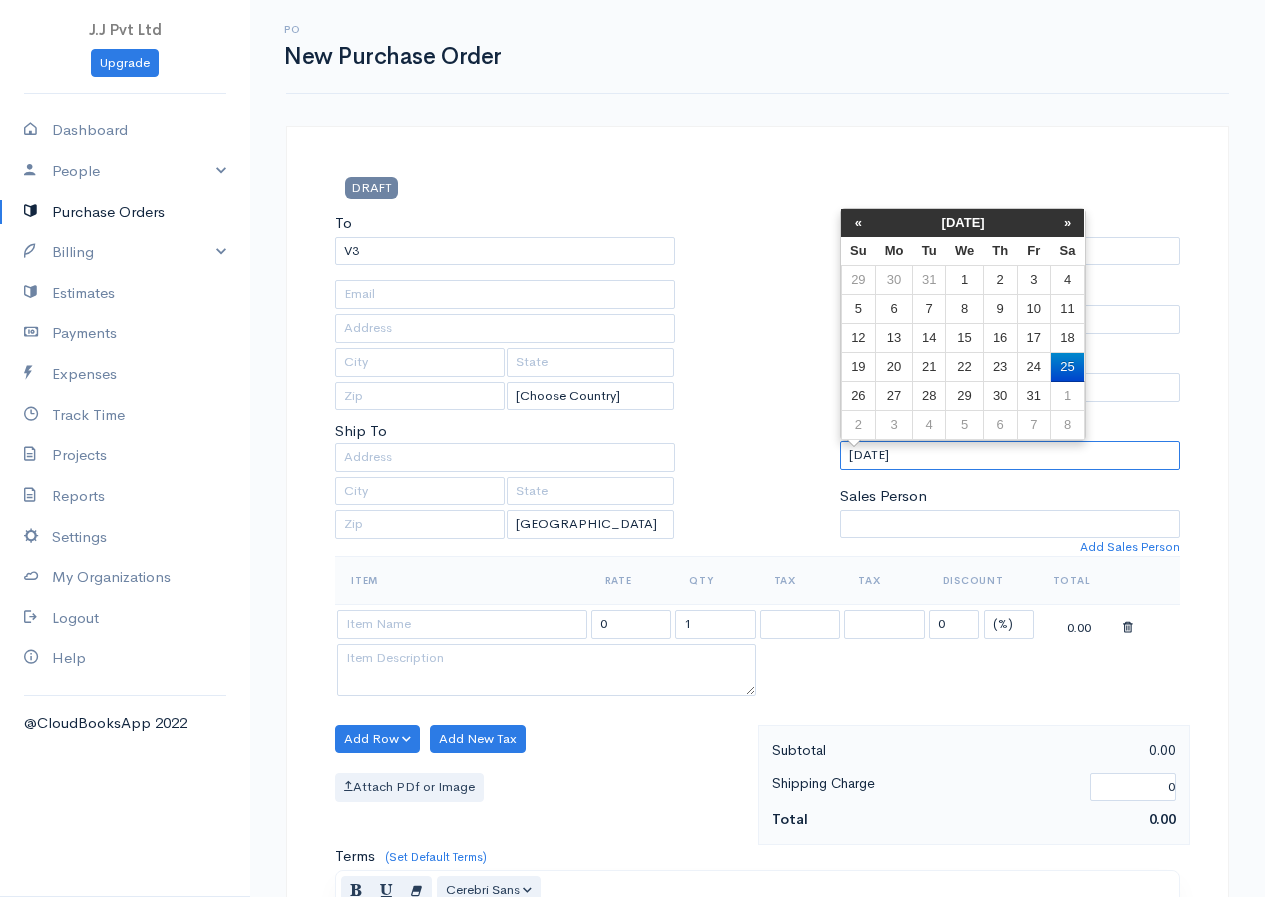 click on "01-25-2025" at bounding box center (1010, 455) 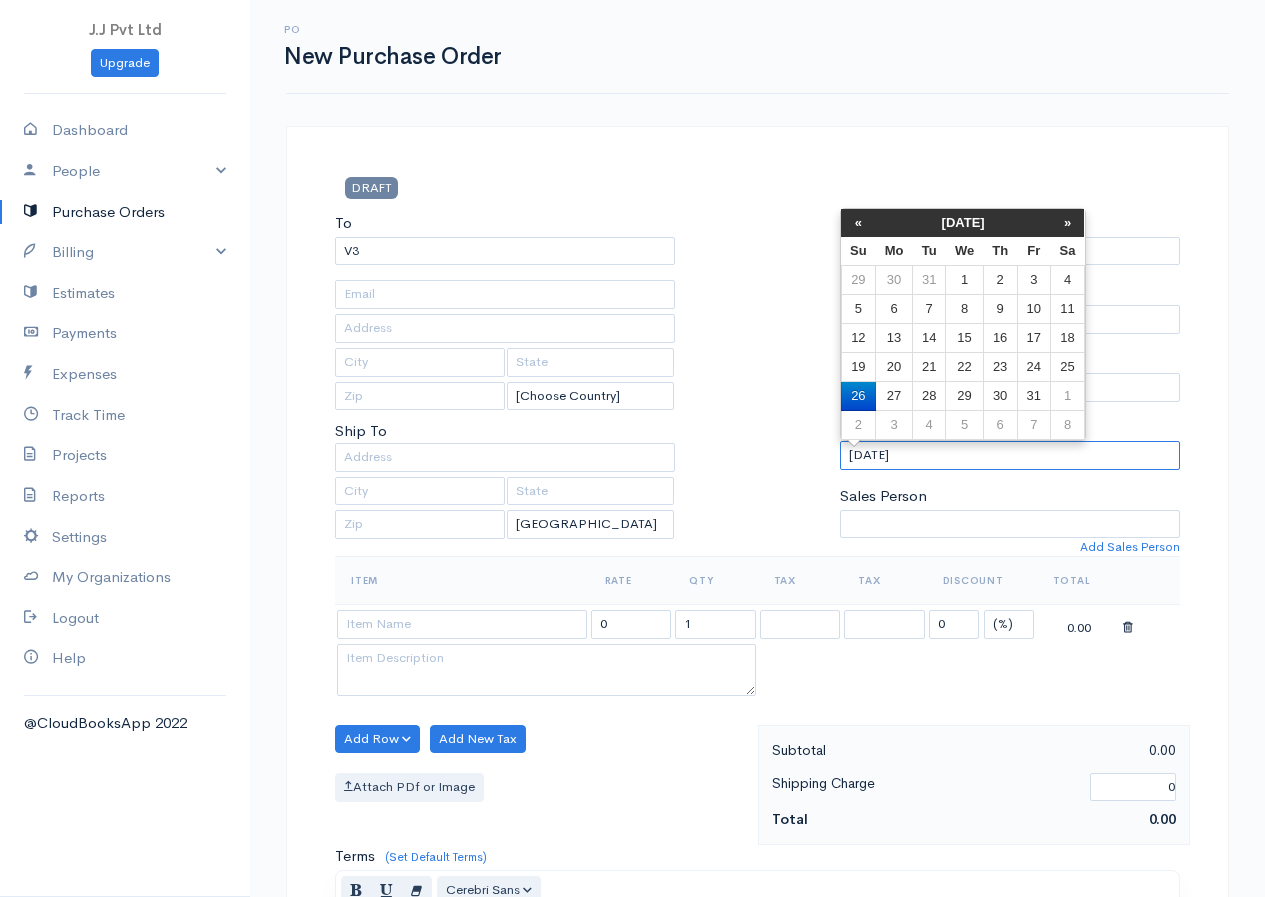 type on "[DATE]" 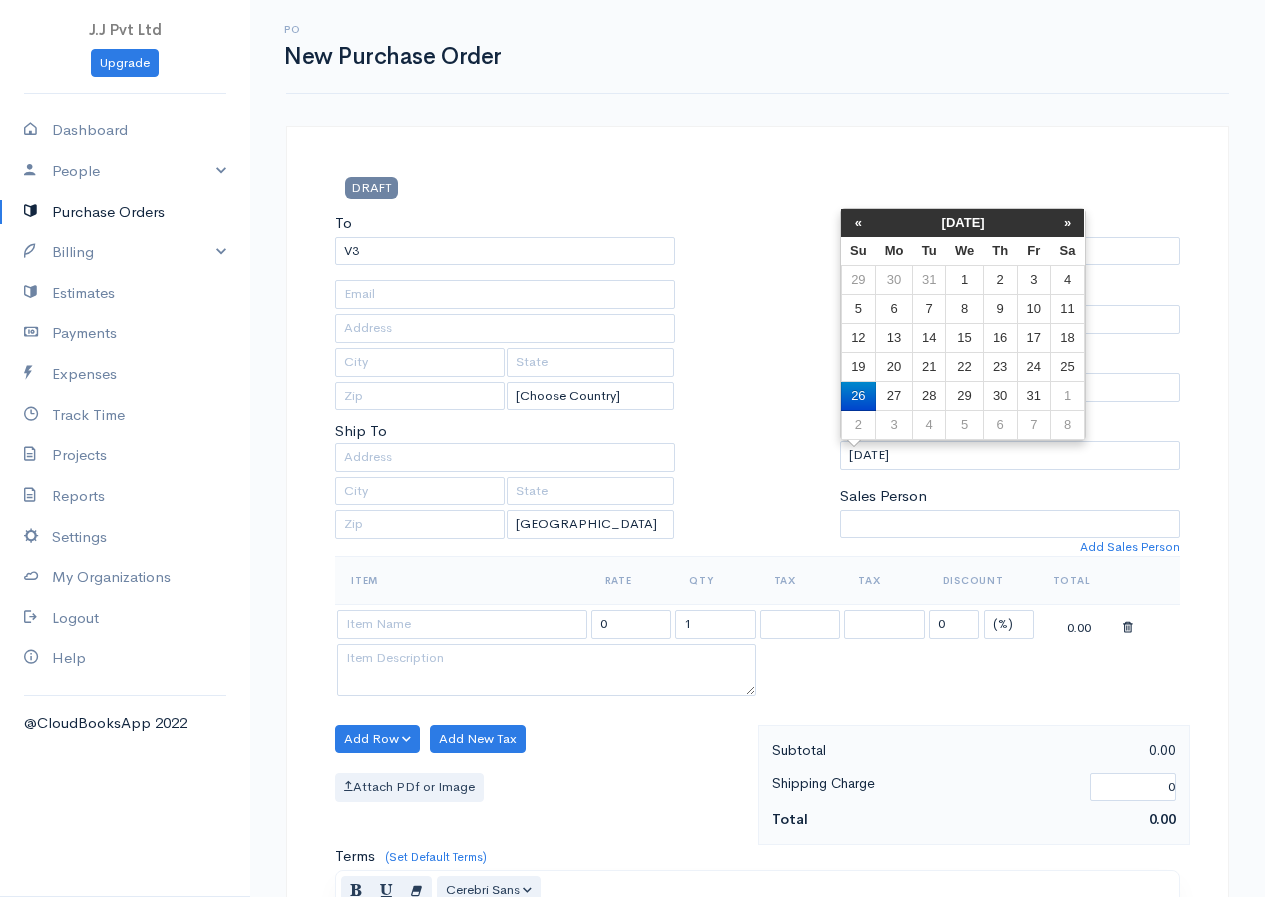 click on "Sales Person Add Sales Person" at bounding box center [1010, 511] 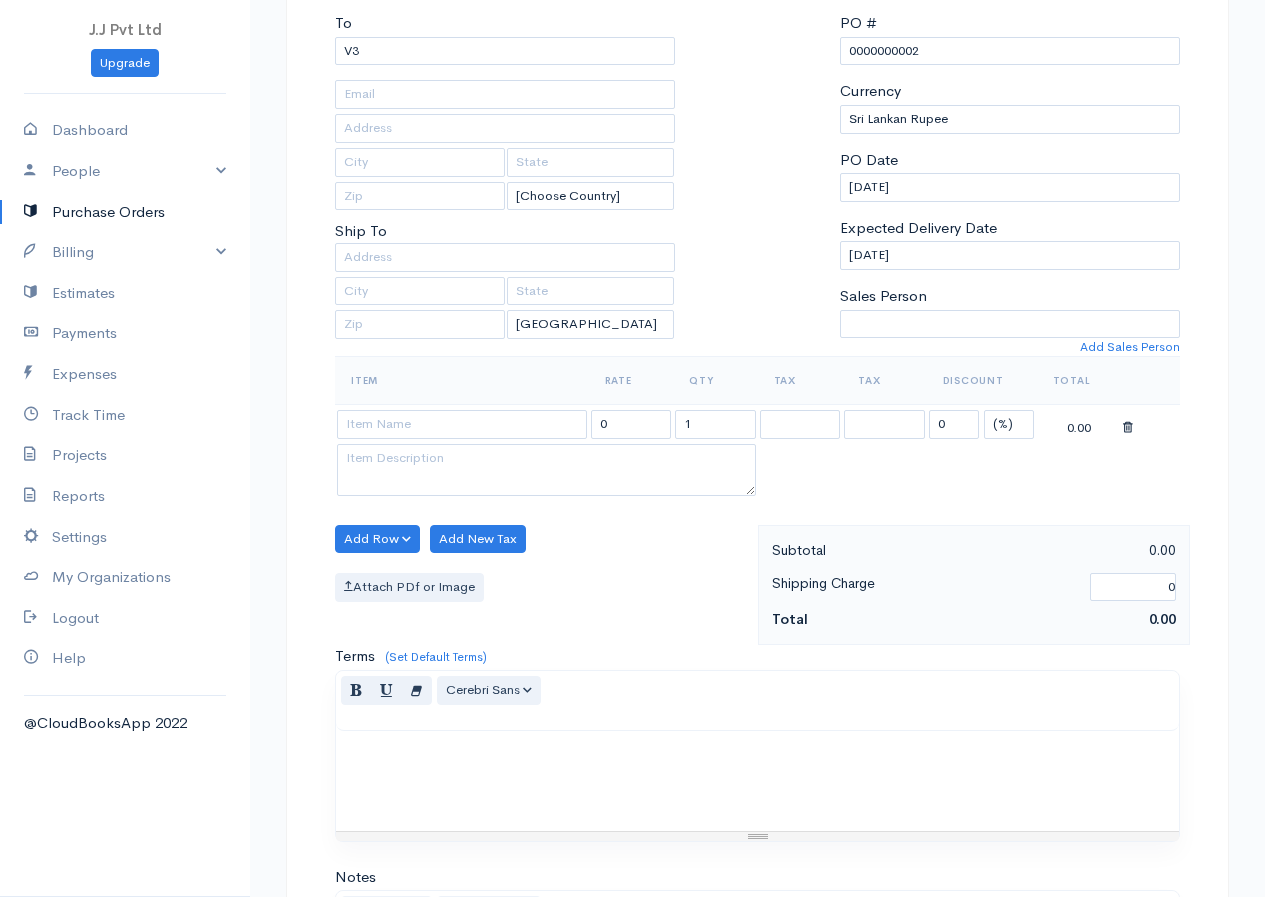 scroll, scrollTop: 300, scrollLeft: 0, axis: vertical 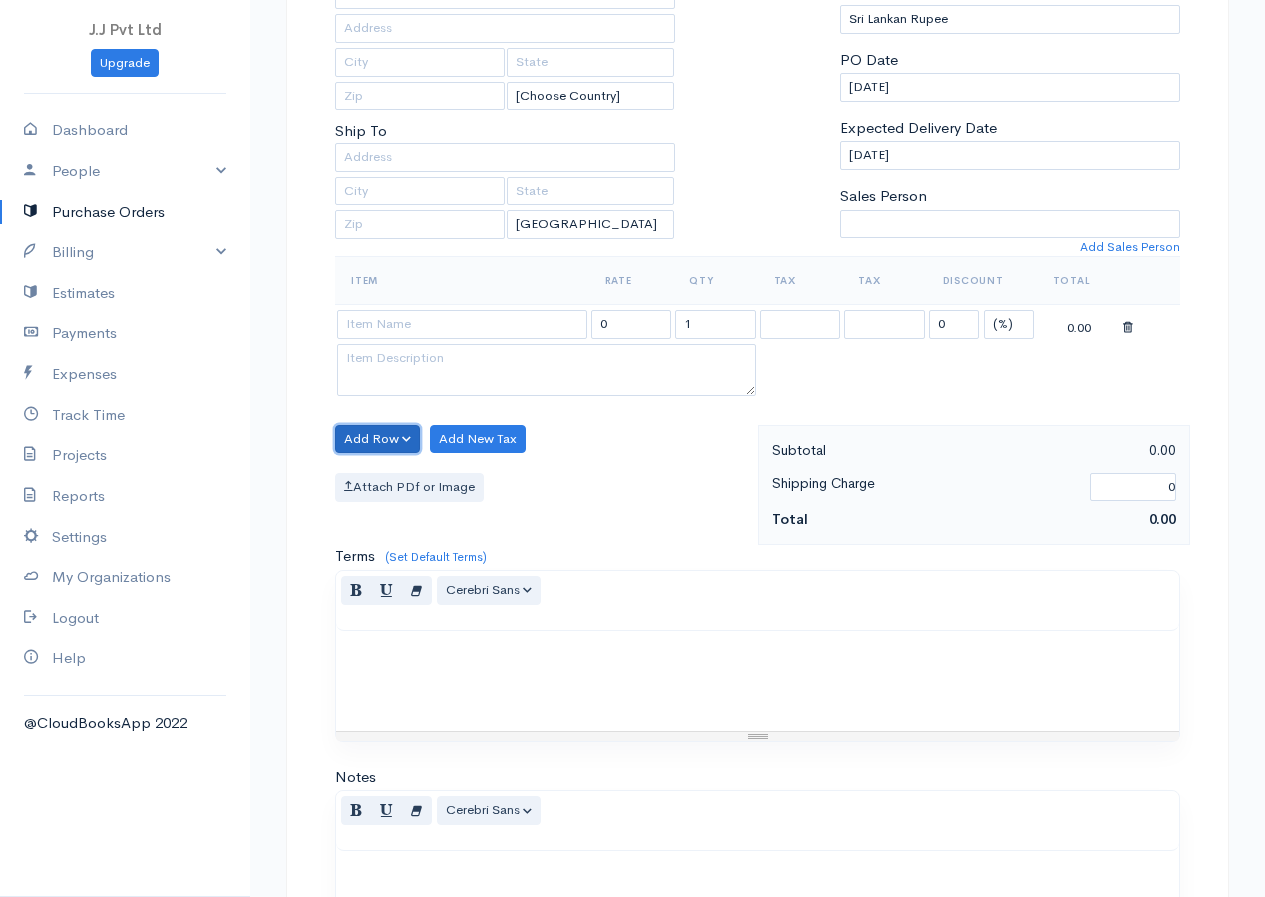 click on "Add Row" at bounding box center [377, 439] 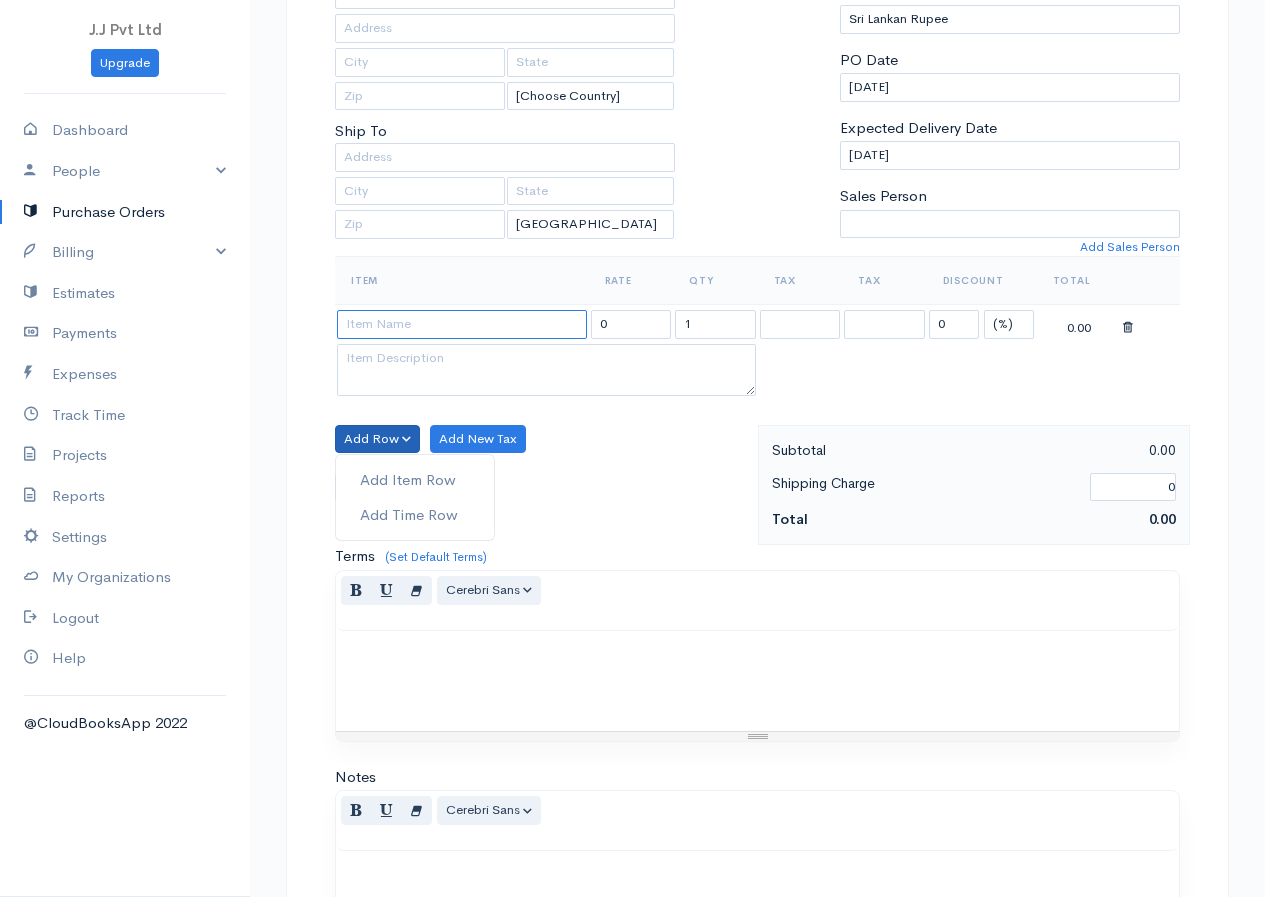 click at bounding box center (462, 324) 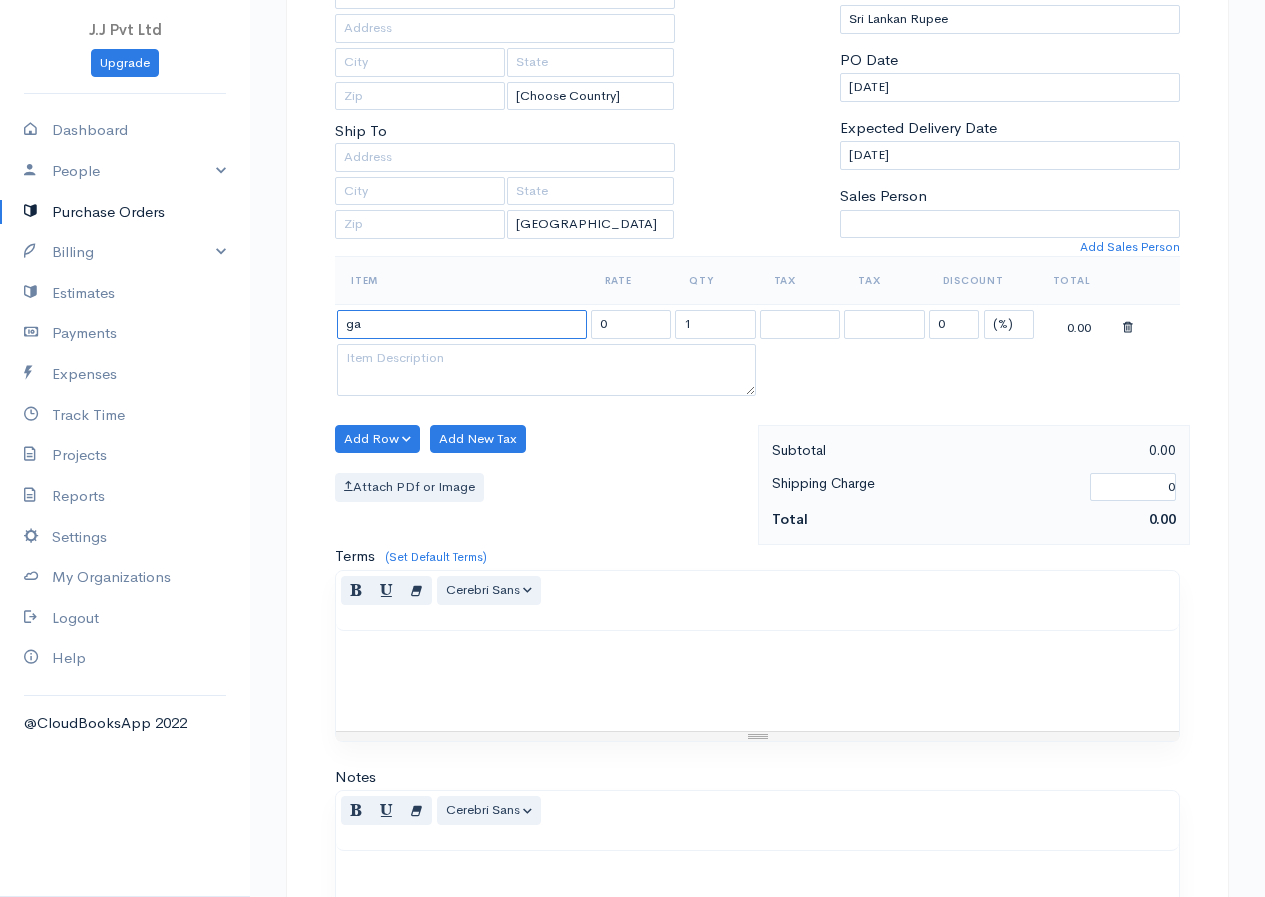type on "g" 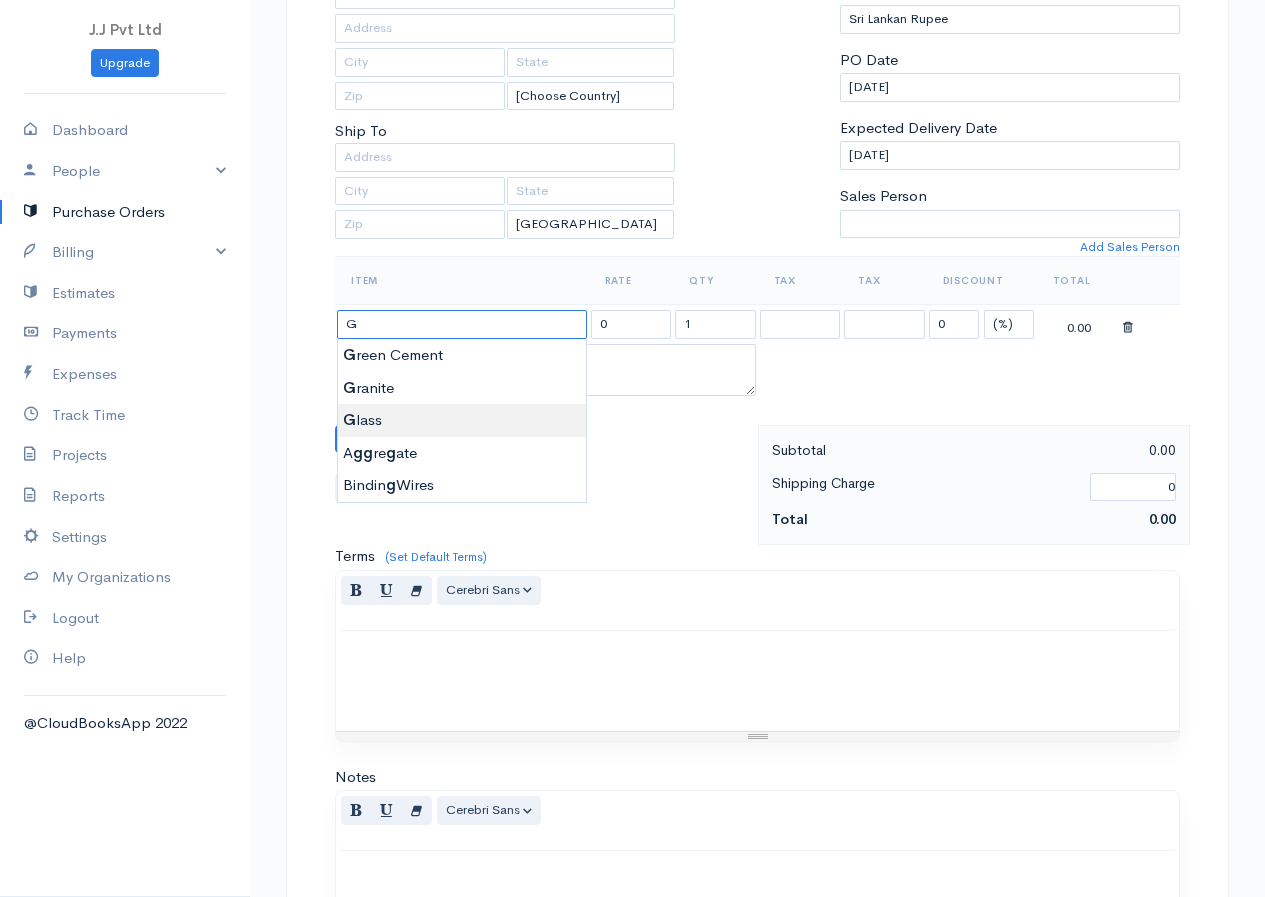 type on "Glass" 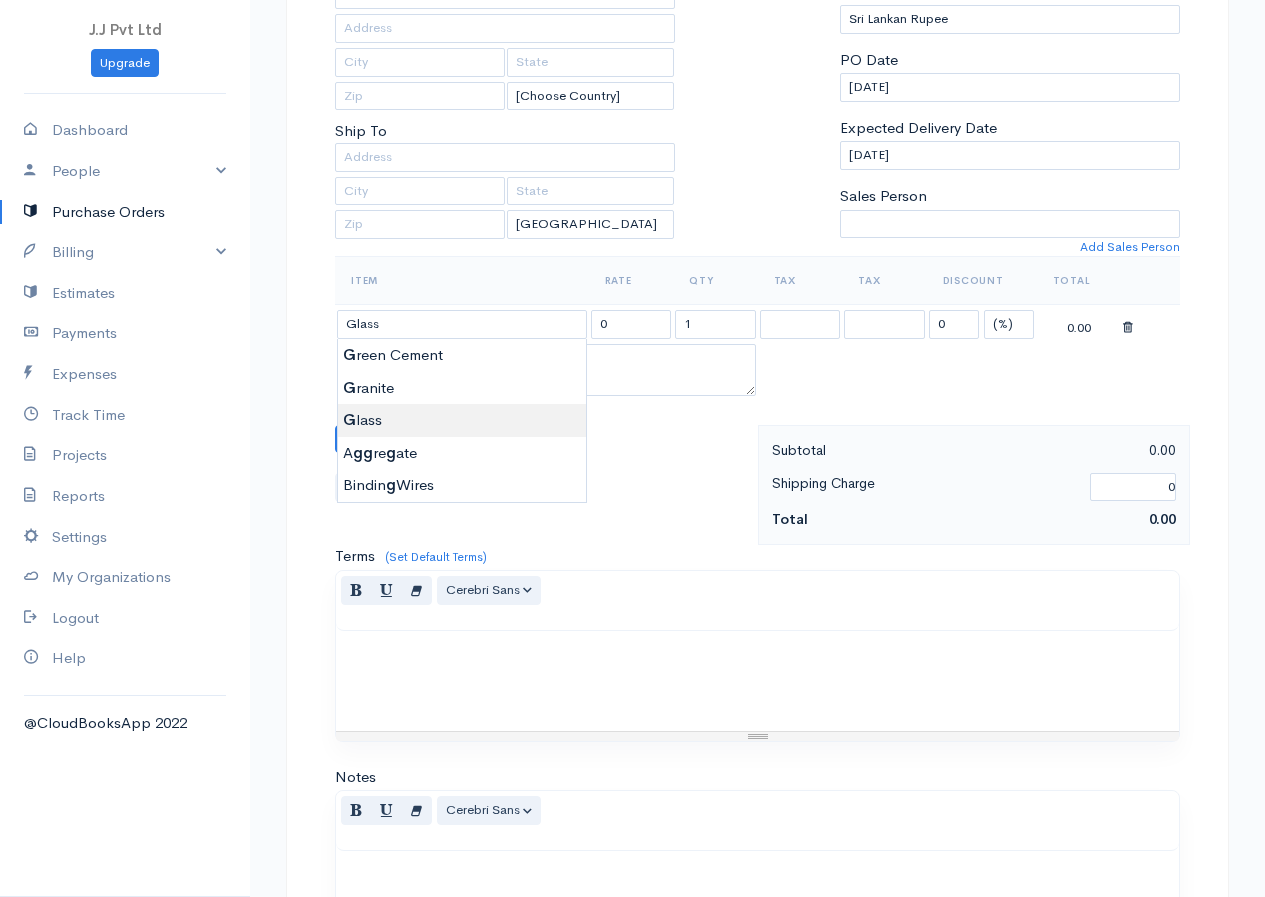 type on "6750.00" 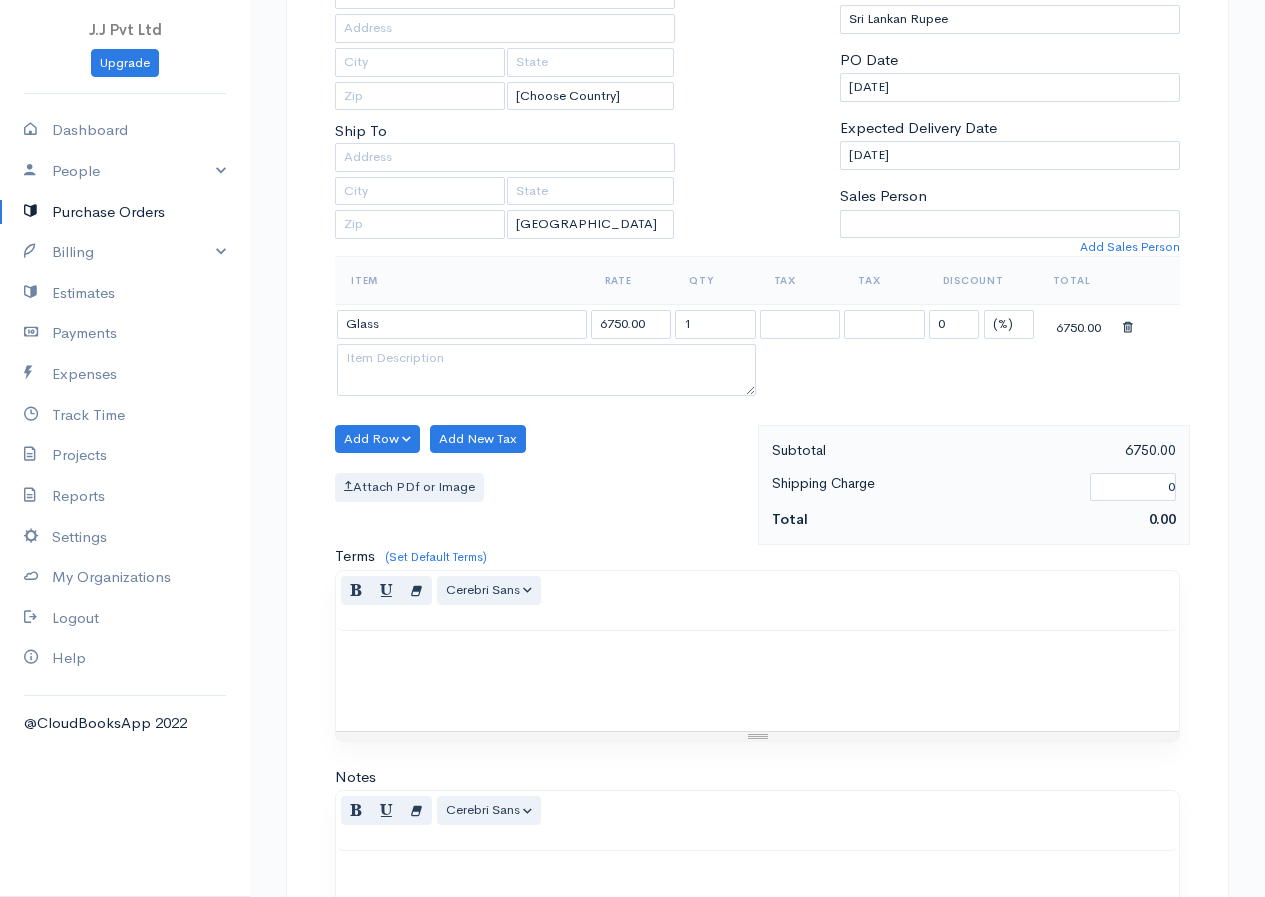 click on "J.J  Pvt Ltd
Upgrade
Dashboard
People
Clients
Vendors
Staff Users
Purchase Orders
Billing
Invoice
Recurring Invoice
Items
Services
Taxes
Credits
Estimates
Payments
Expenses
Track Time
Projects
Reports
Settings
My Organizations
Logout
Help
@CloudBooksApp 2022
PO
New Purchase Order
DRAFT To V3 [Choose Country] United States Canada United Kingdom Afghanistan Albania Algeria American Samoa Andorra Anguilla Angola Antarctica Antigua and Barbuda Argentina Armenia Aruba Austria" at bounding box center [632, 468] 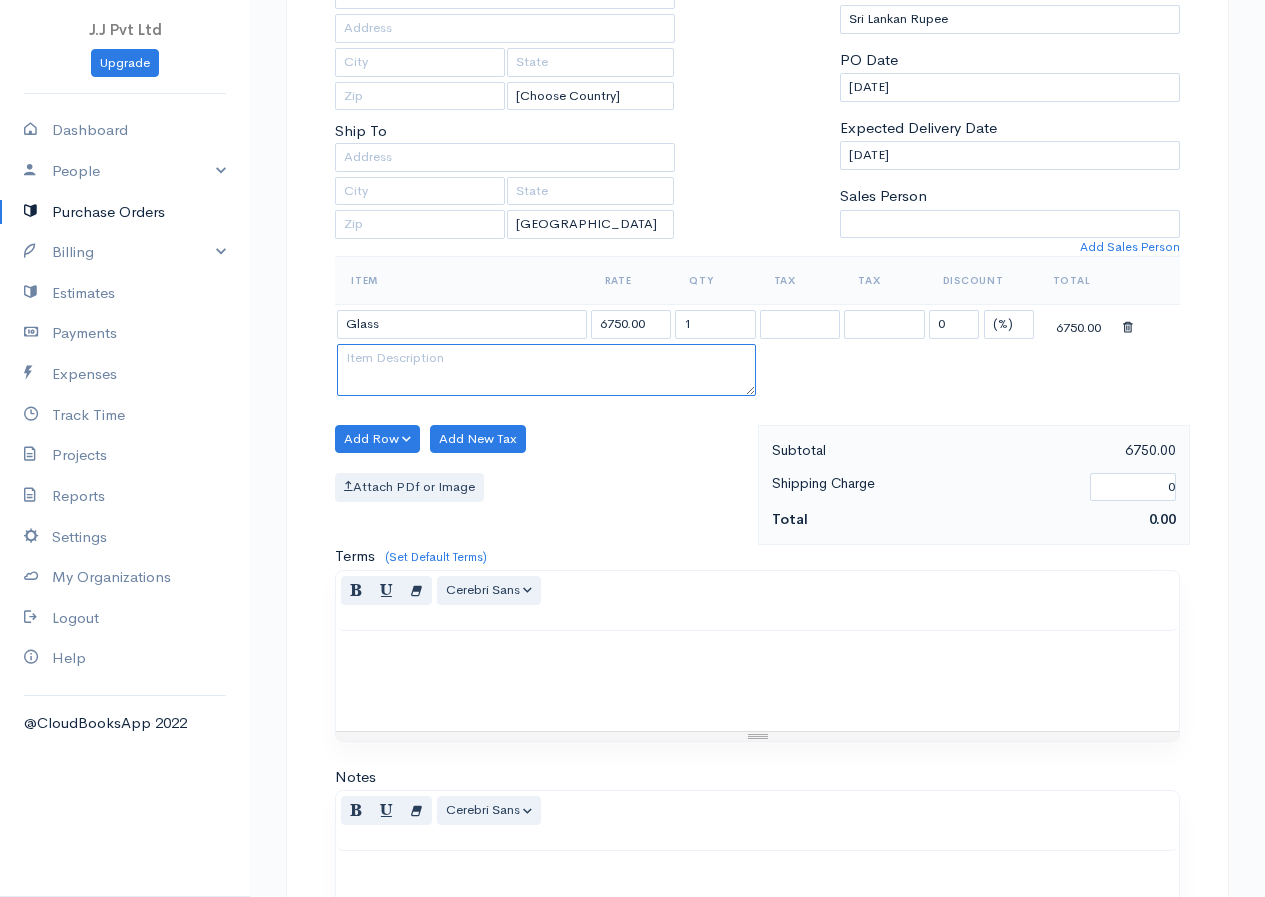 click at bounding box center (546, 370) 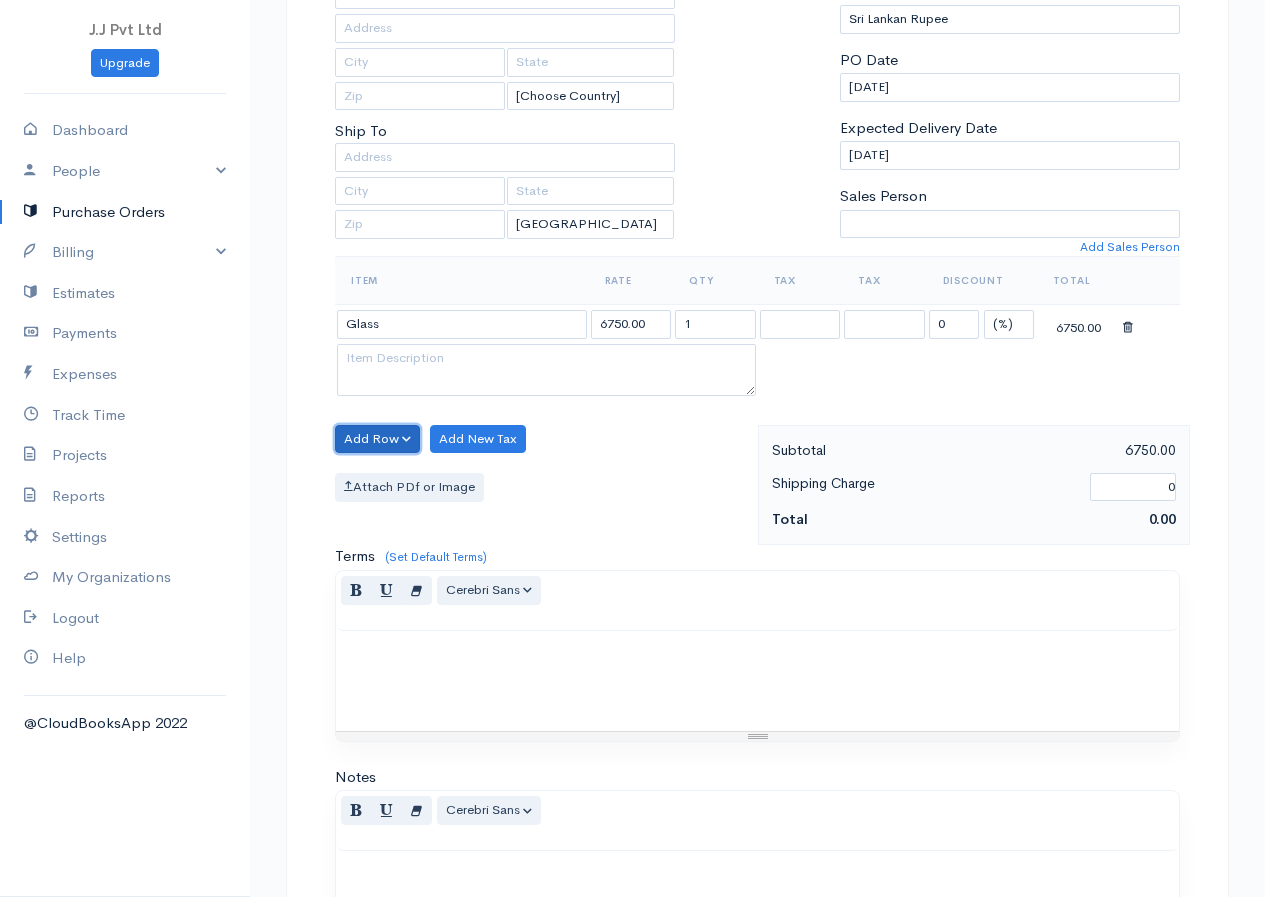 click on "Add Row" at bounding box center (377, 439) 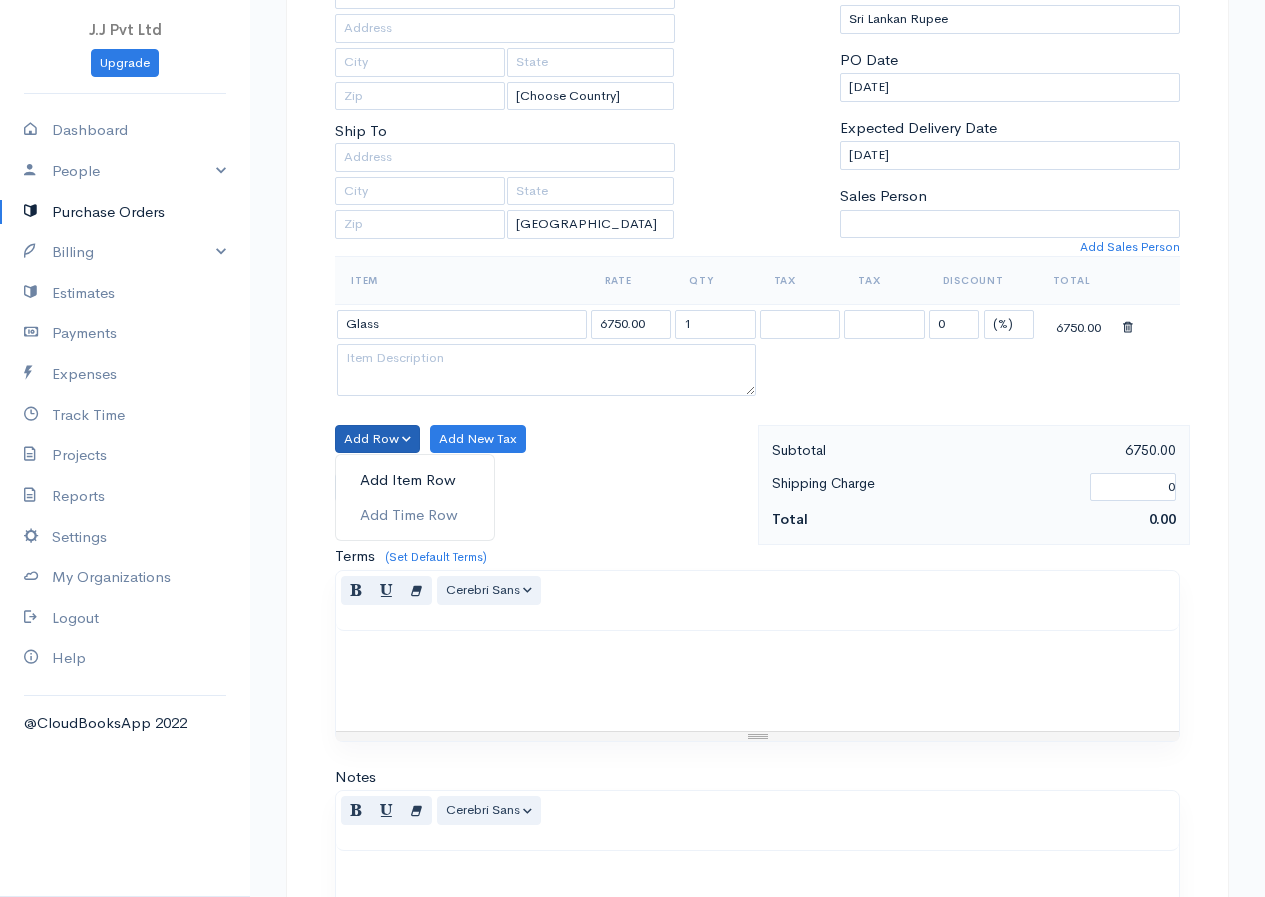 click on "Add Item Row" at bounding box center [415, 480] 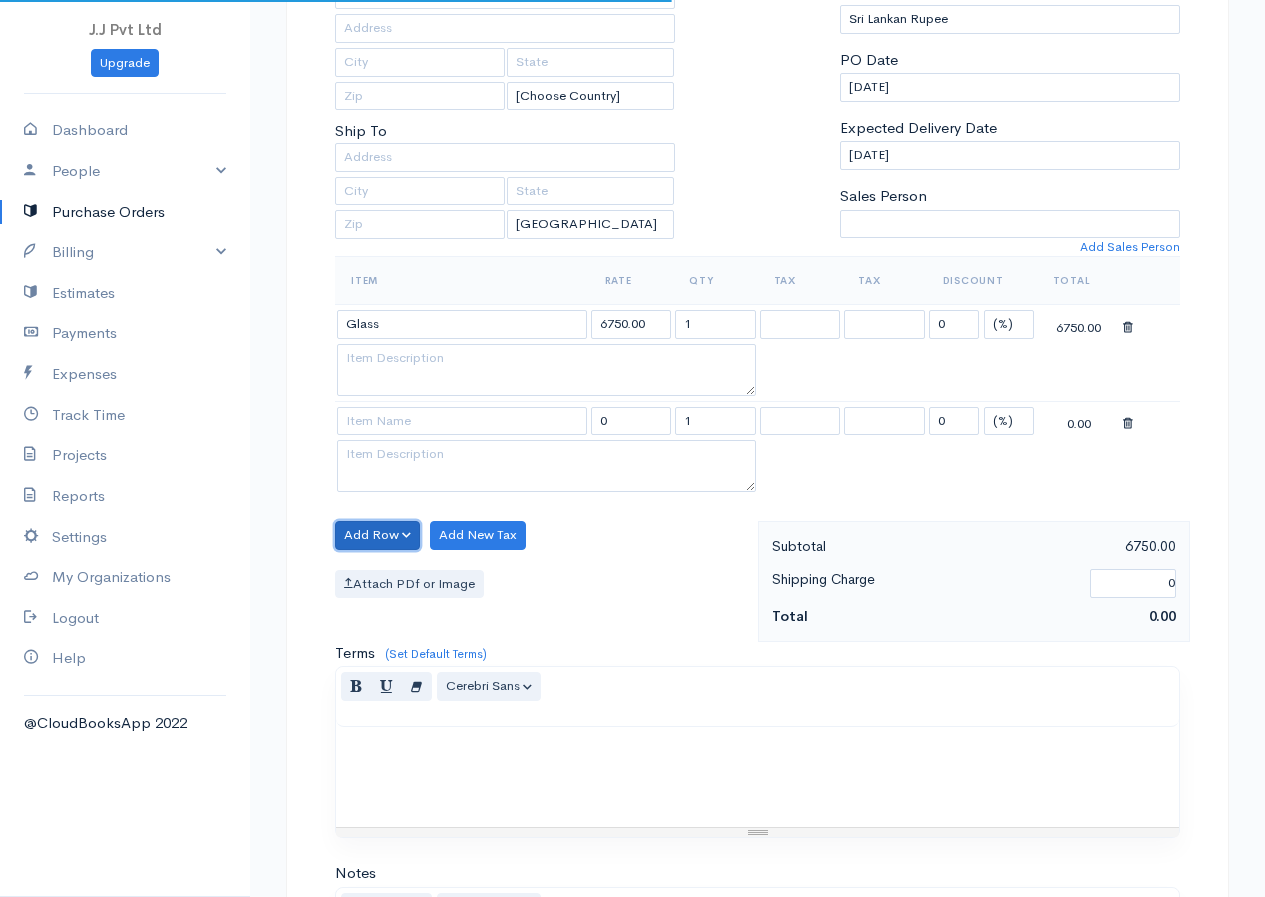 click on "Add Row" at bounding box center (377, 535) 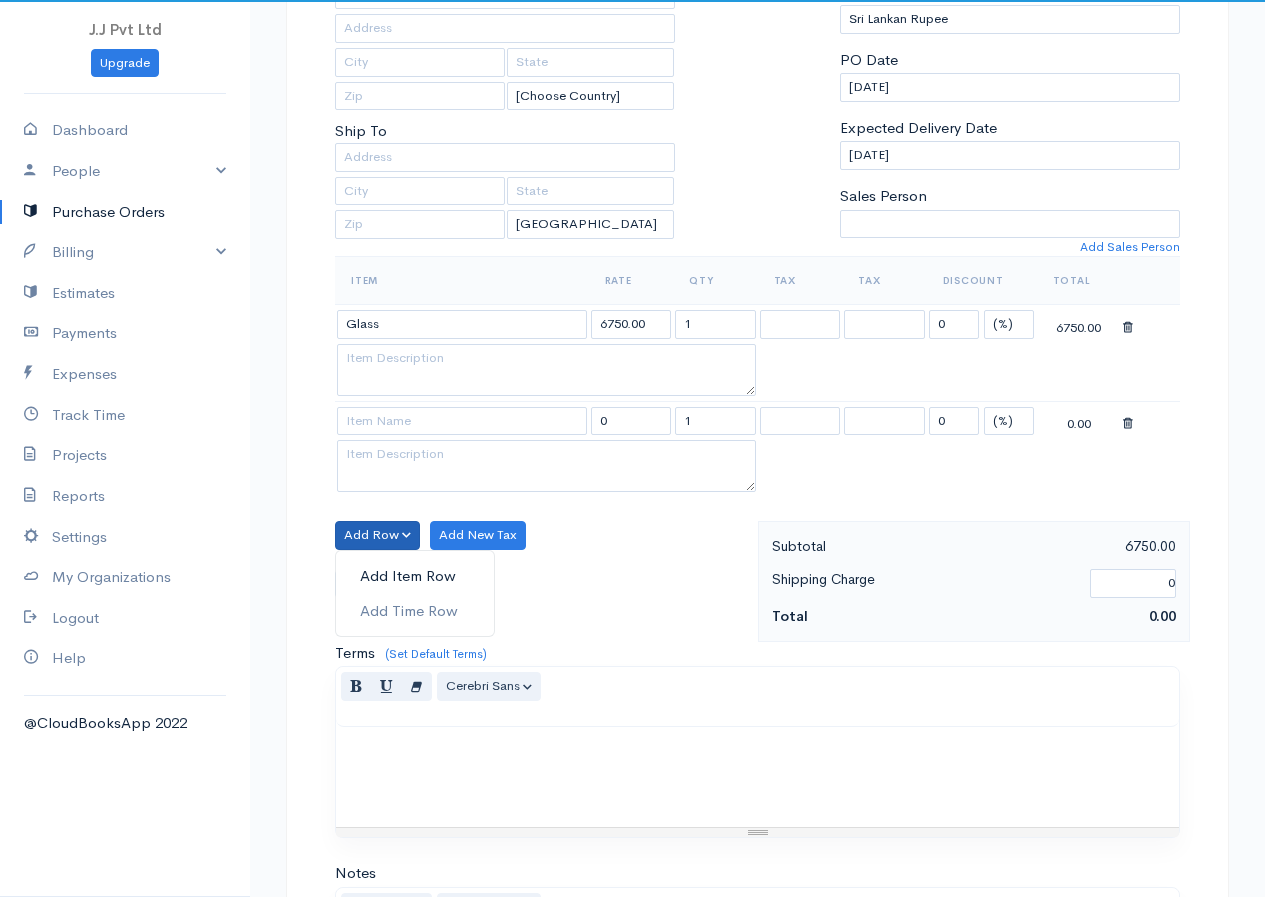 click on "Add Item Row" at bounding box center [415, 576] 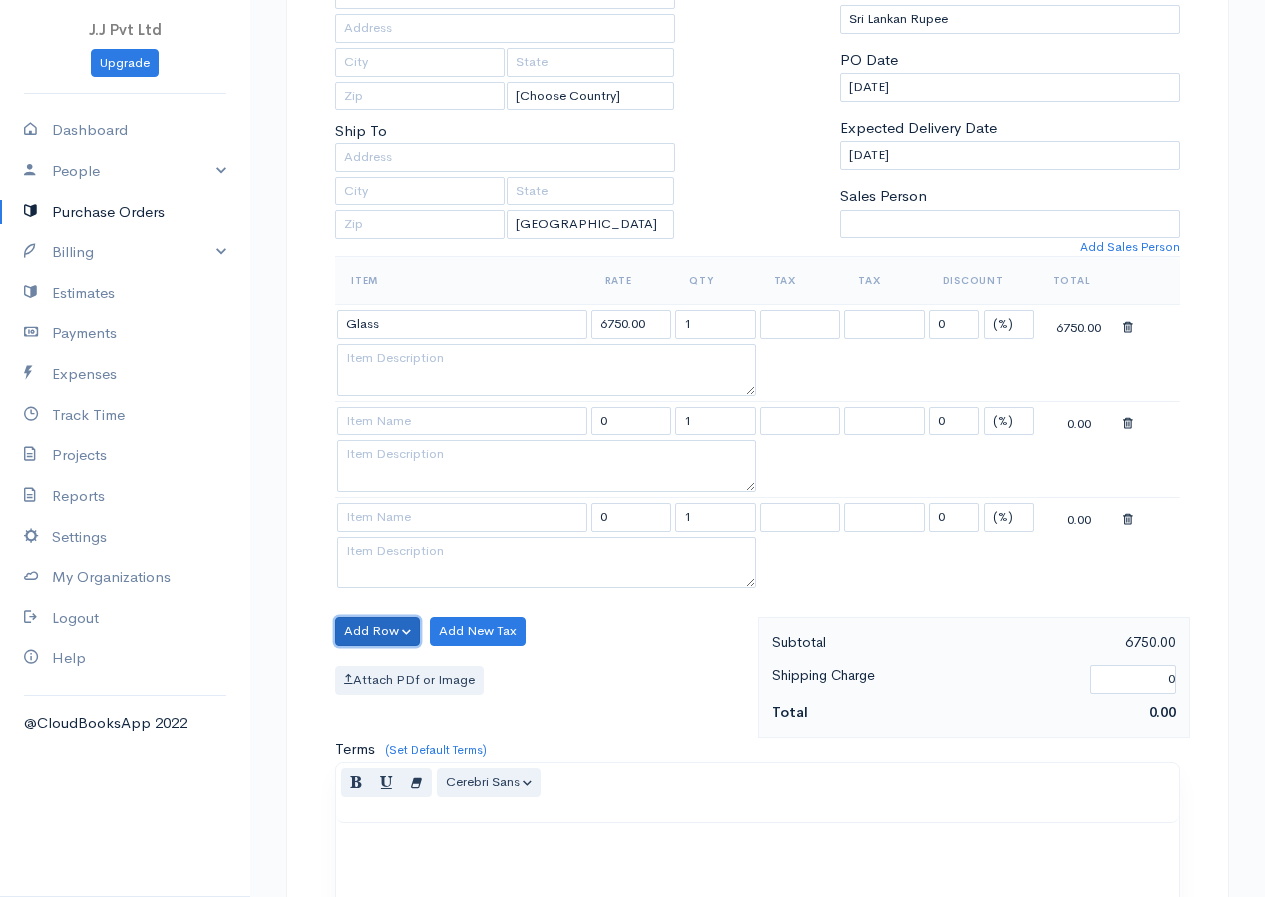 click on "Add Row" at bounding box center [377, 631] 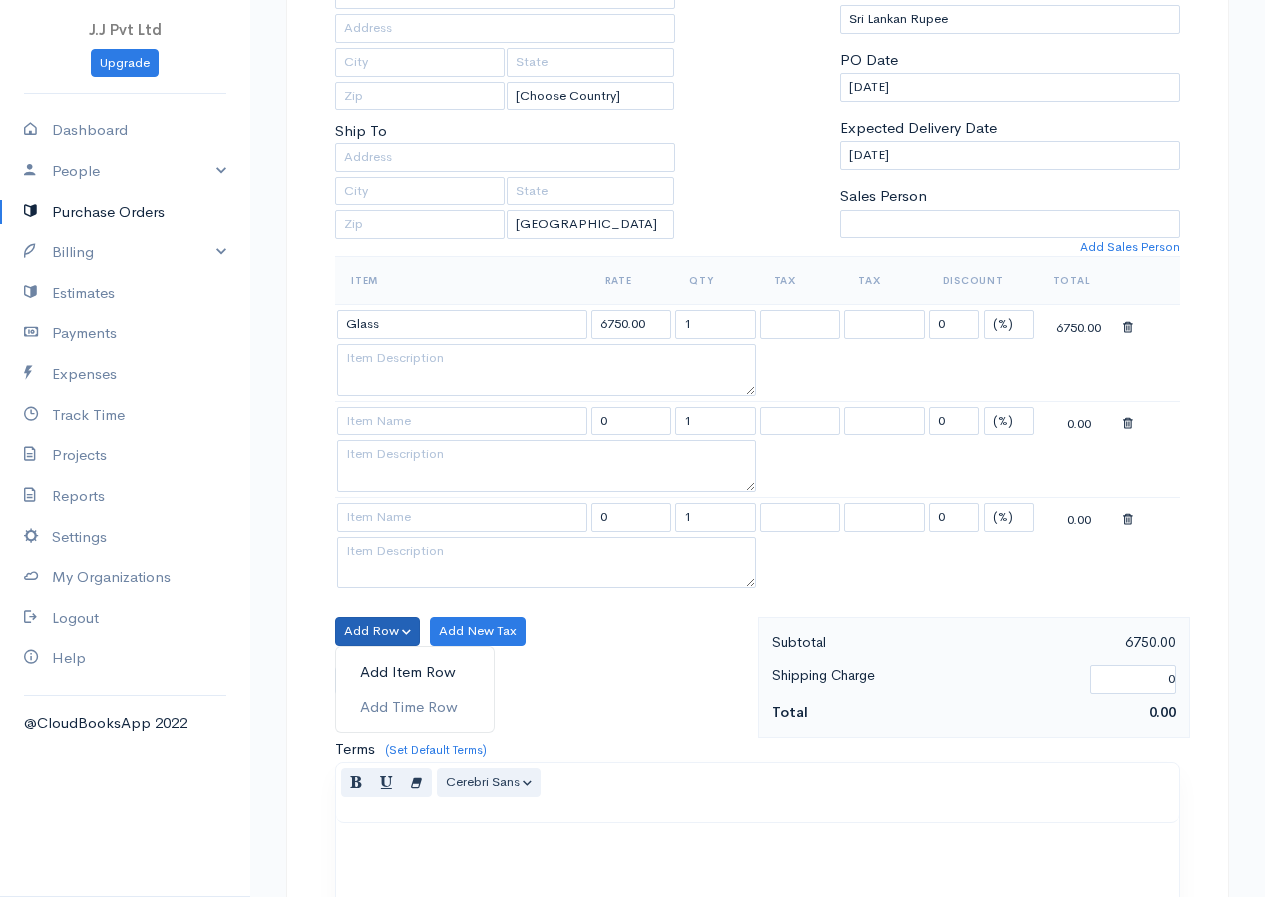 click on "Add Item Row" at bounding box center (415, 672) 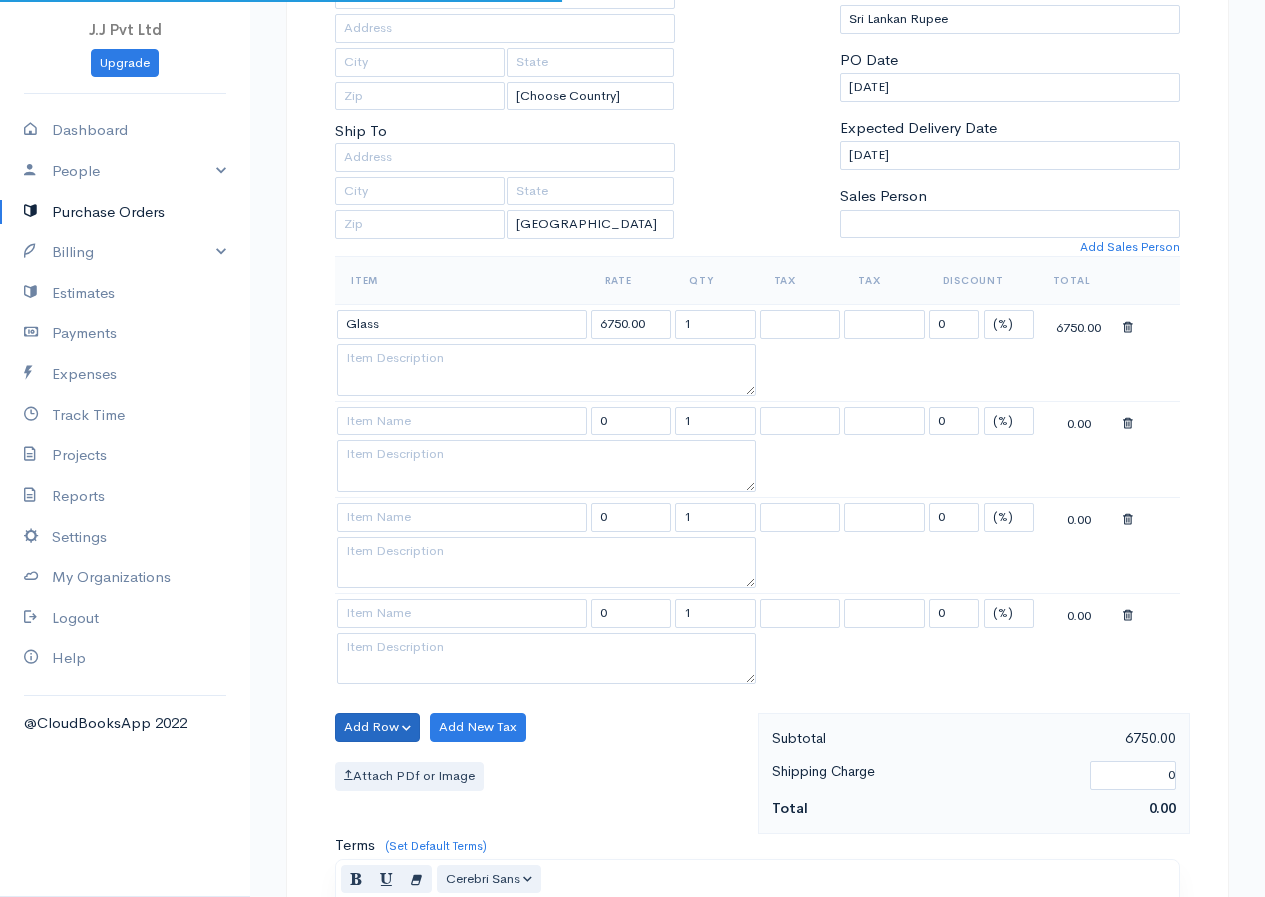 click on "Item Rate Qty Tax Tax Discount Total Glass 6750.00 1 0 (%) Flat 6750.00 0 1 0 (%) Flat 0.00 0 1 0 (%) Flat 0.00 0 1 0 (%) Flat 0.00" at bounding box center (757, 484) 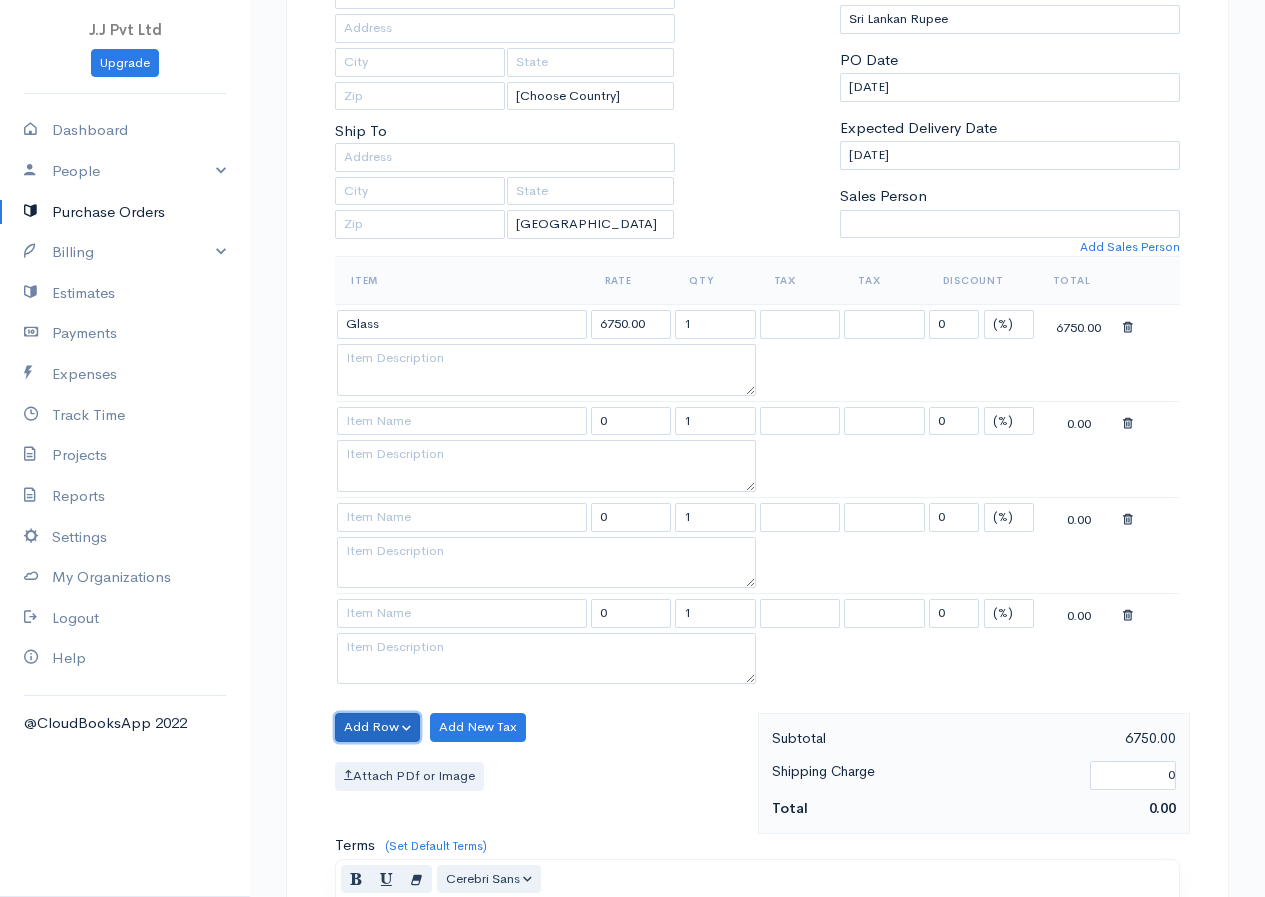 click on "Add Row" at bounding box center (377, 727) 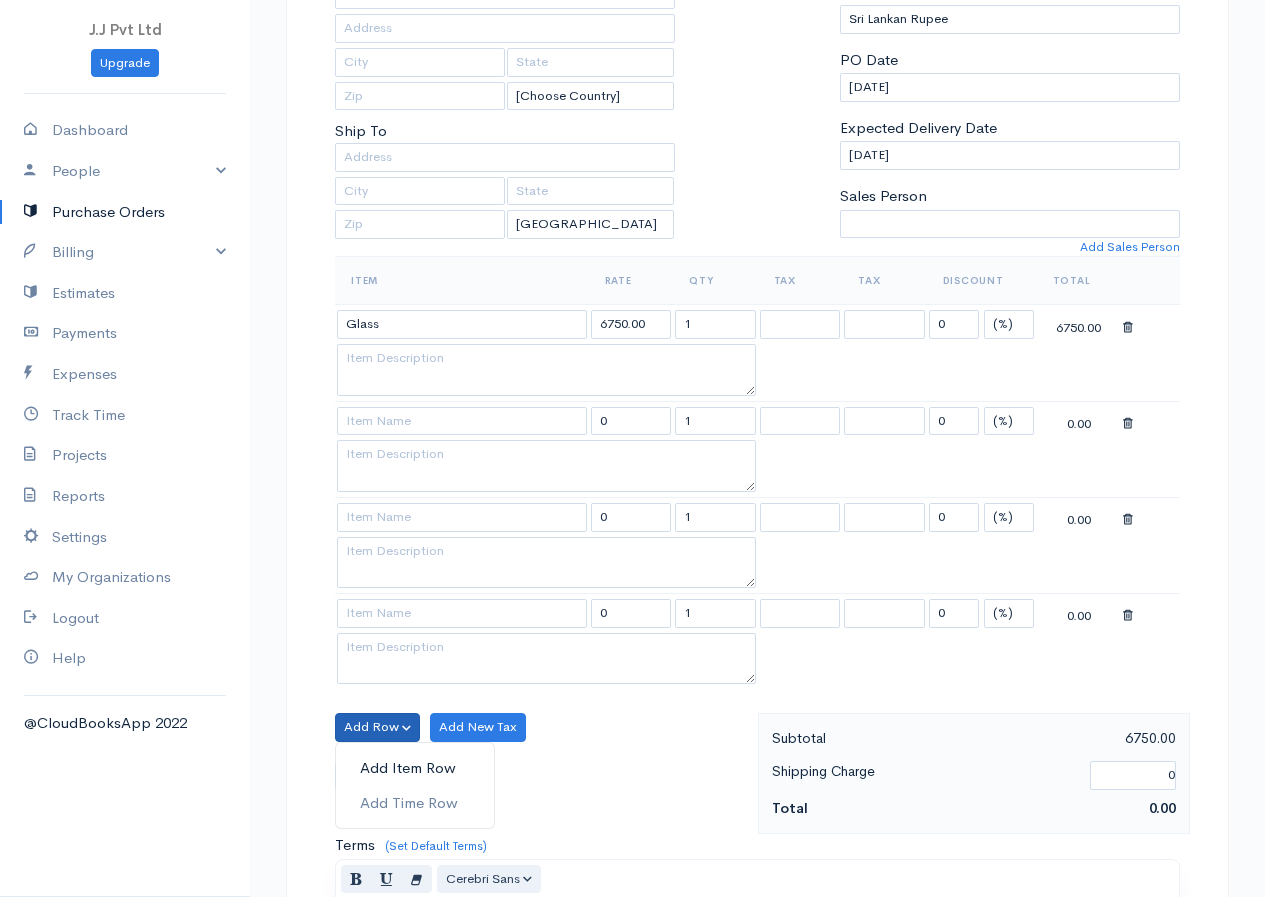 click on "Add Item Row" at bounding box center (415, 768) 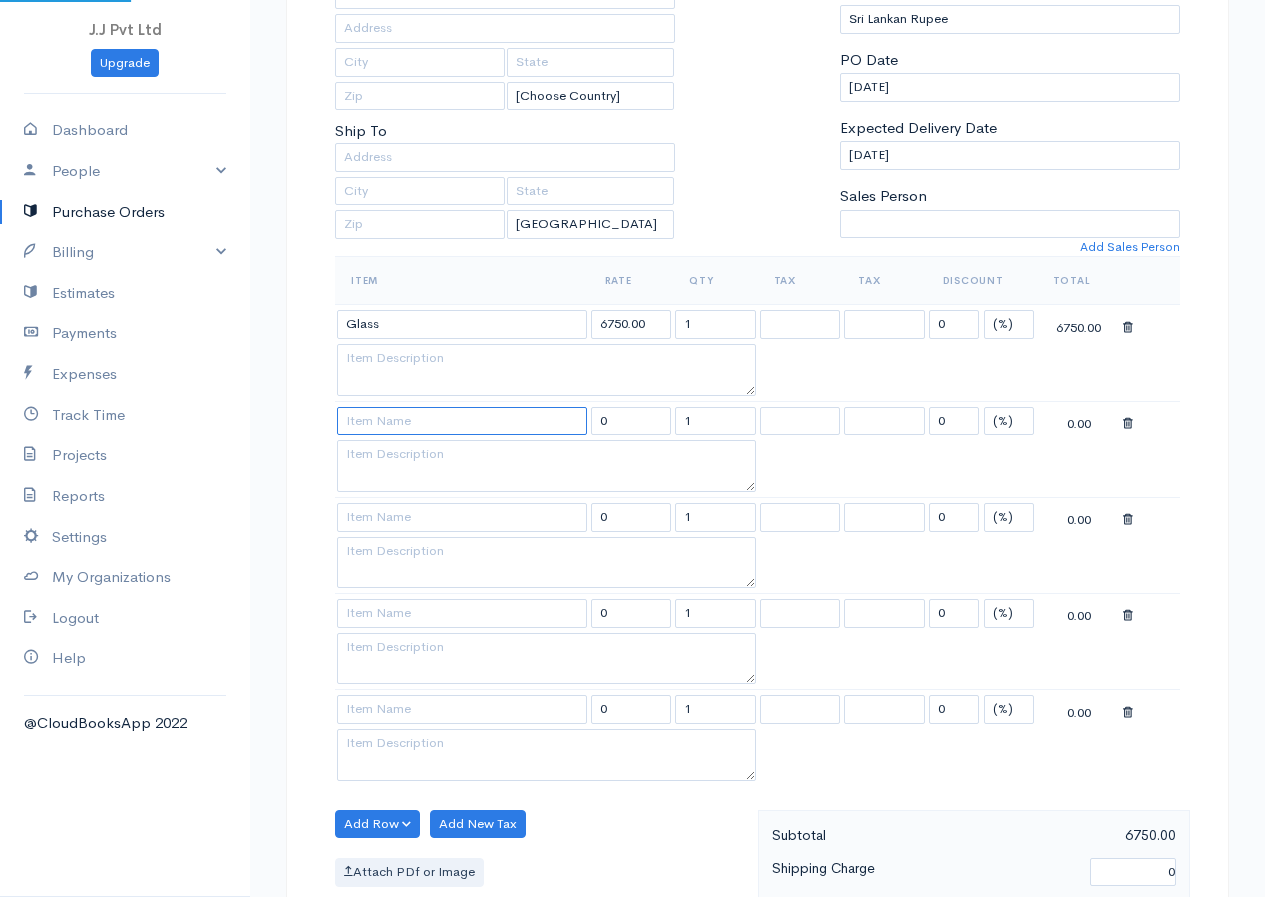 click at bounding box center (462, 421) 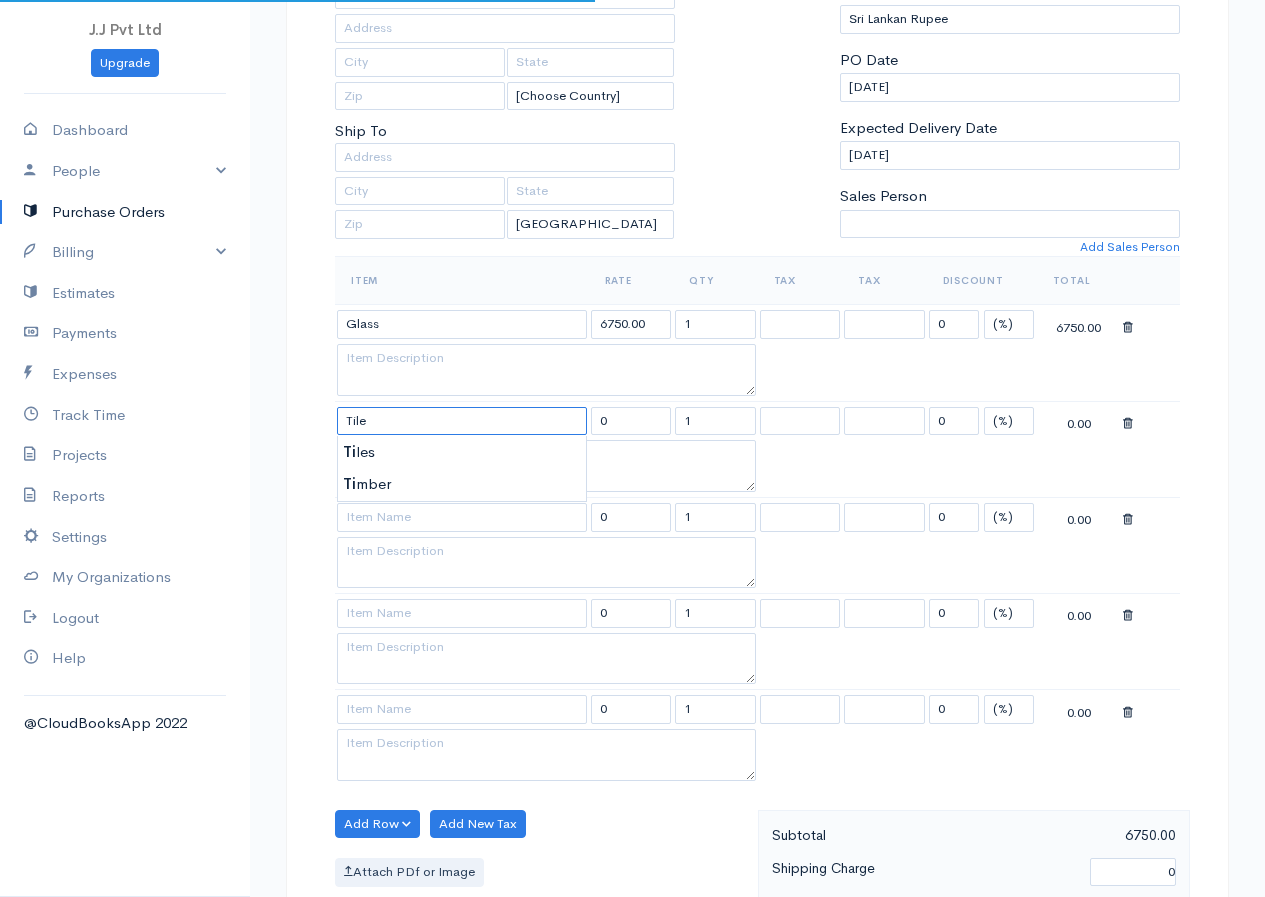 type on "Tiles" 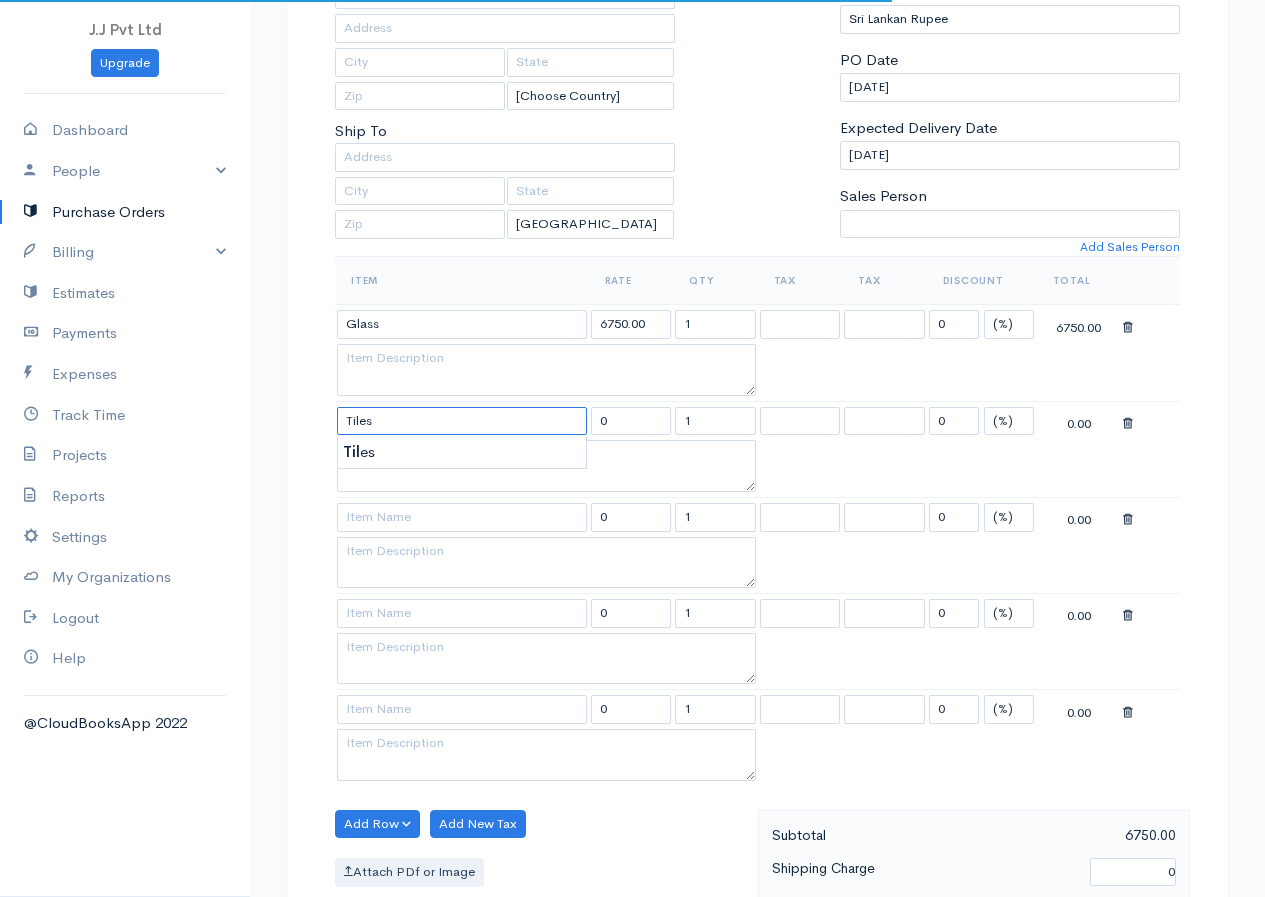 type on "595.00" 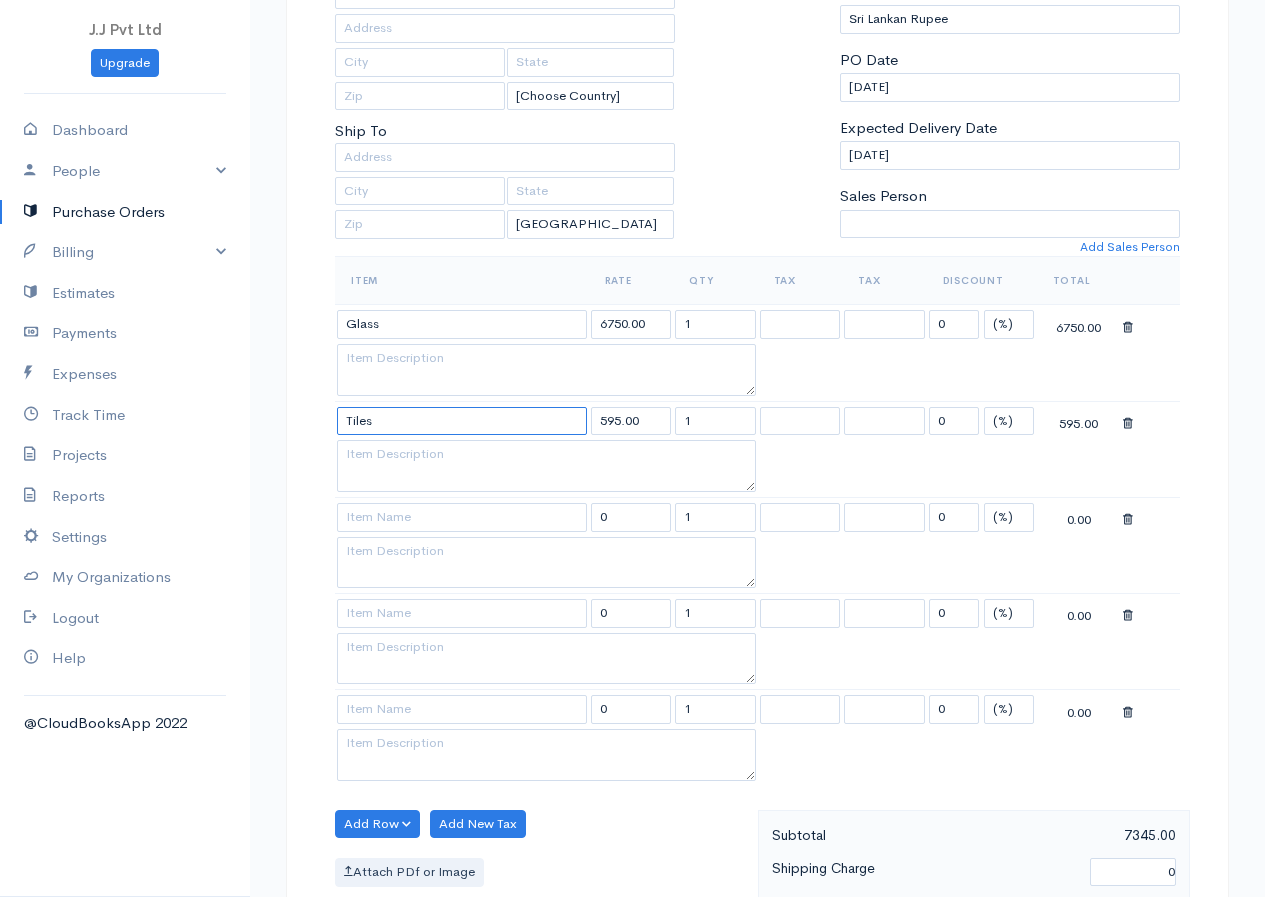type on "Tiles" 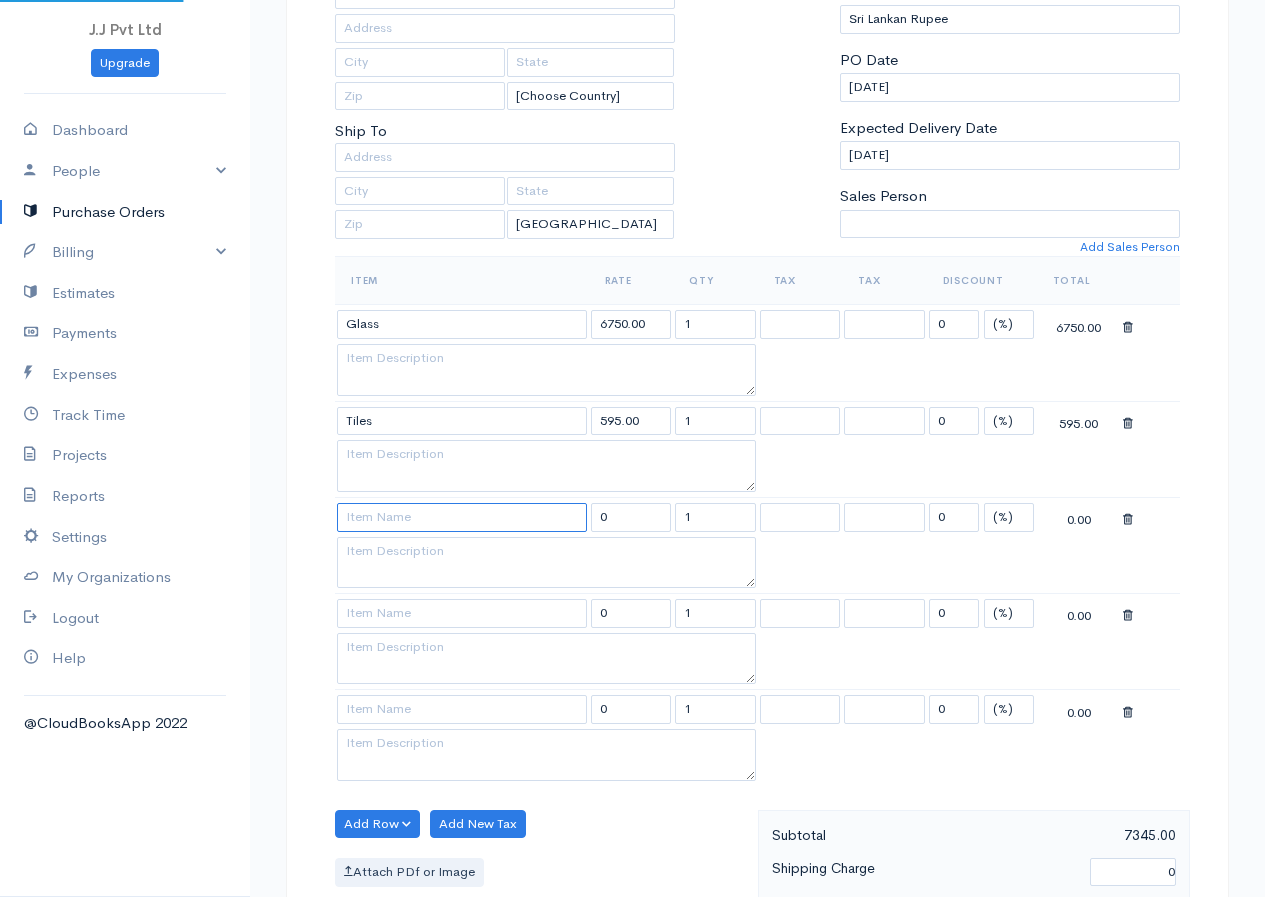 click at bounding box center (462, 517) 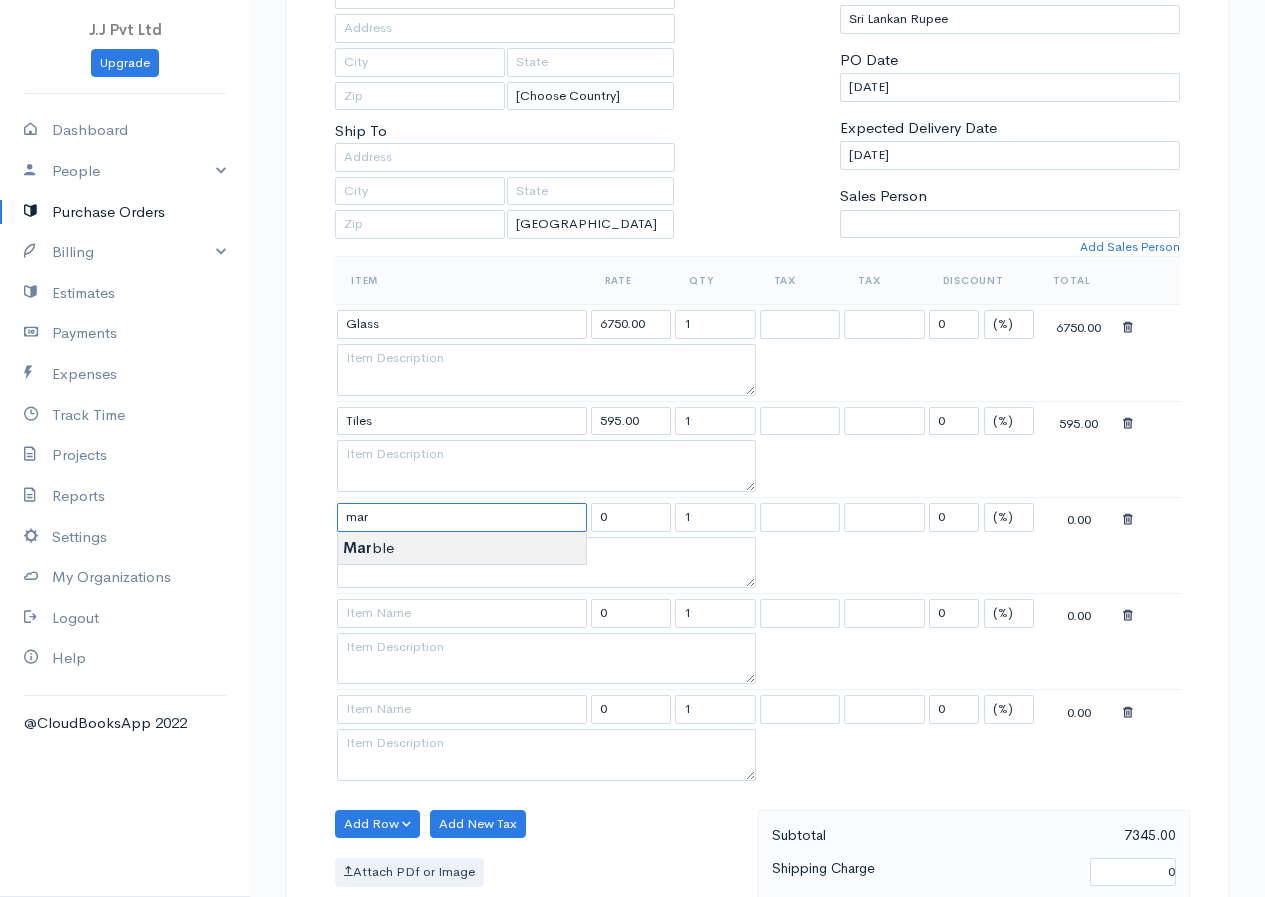 type on "Marble" 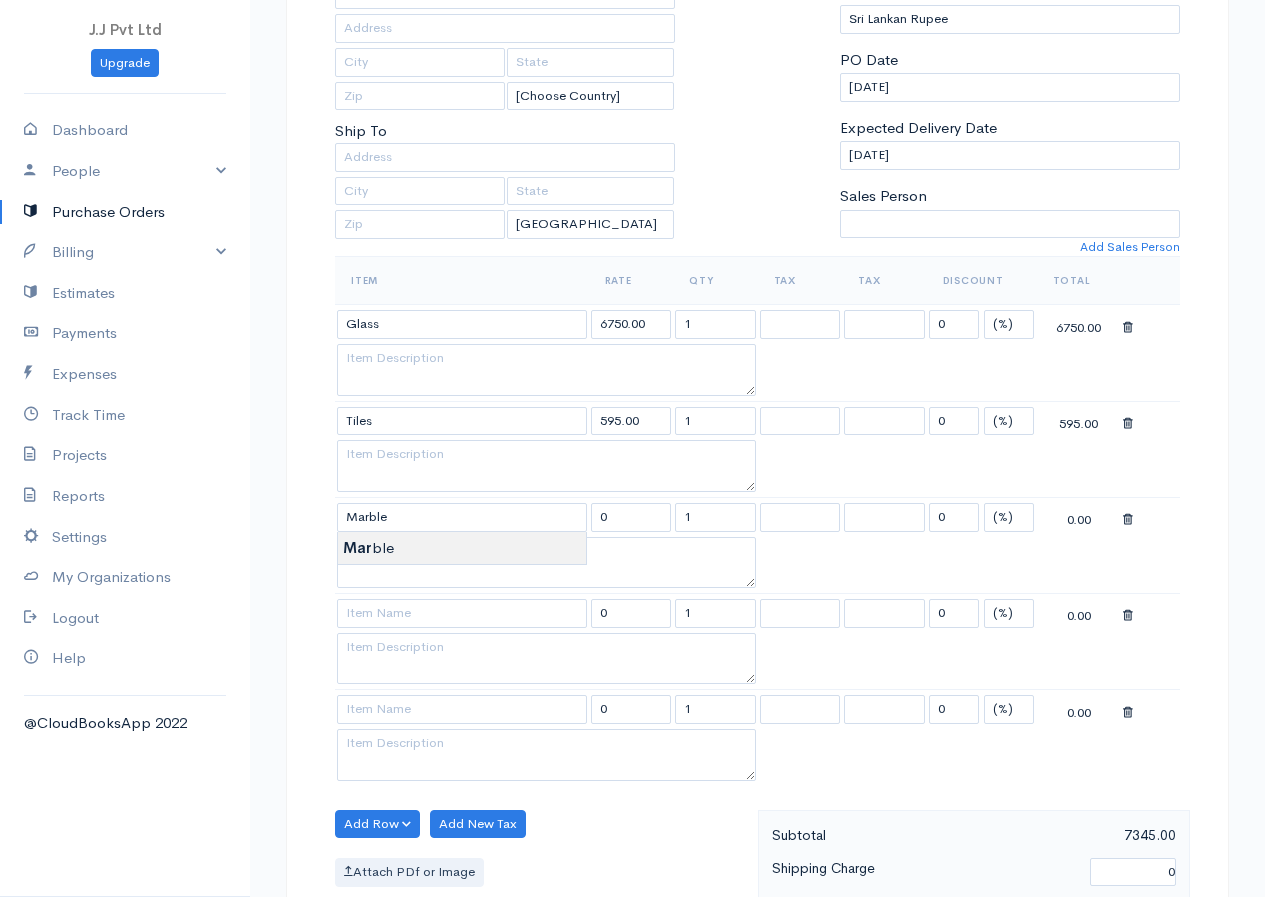 type on "1312.50" 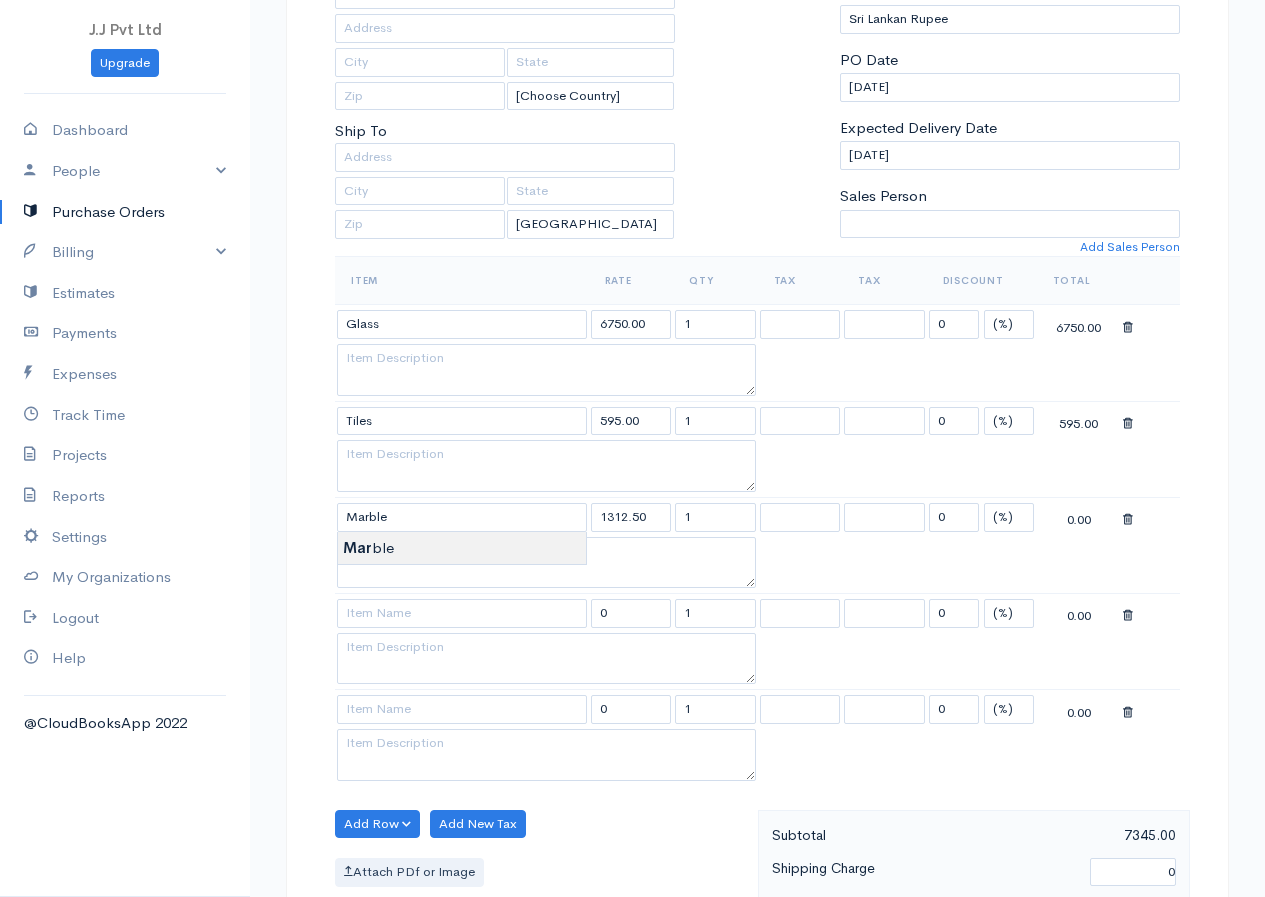 click on "J.J  Pvt Ltd
Upgrade
Dashboard
People
Clients
Vendors
Staff Users
Purchase Orders
Billing
Invoice
Recurring Invoice
Items
Services
Taxes
Credits
Estimates
Payments
Expenses
Track Time
Projects
Reports
Settings
My Organizations
Logout
Help
@CloudBooksApp 2022
PO
New Purchase Order
DRAFT To V3 [Choose Country] United States Canada United Kingdom Afghanistan Albania Algeria American Samoa Andorra Anguilla Angola Antarctica Antigua and Barbuda Argentina Armenia Aruba Austria" at bounding box center [632, 661] 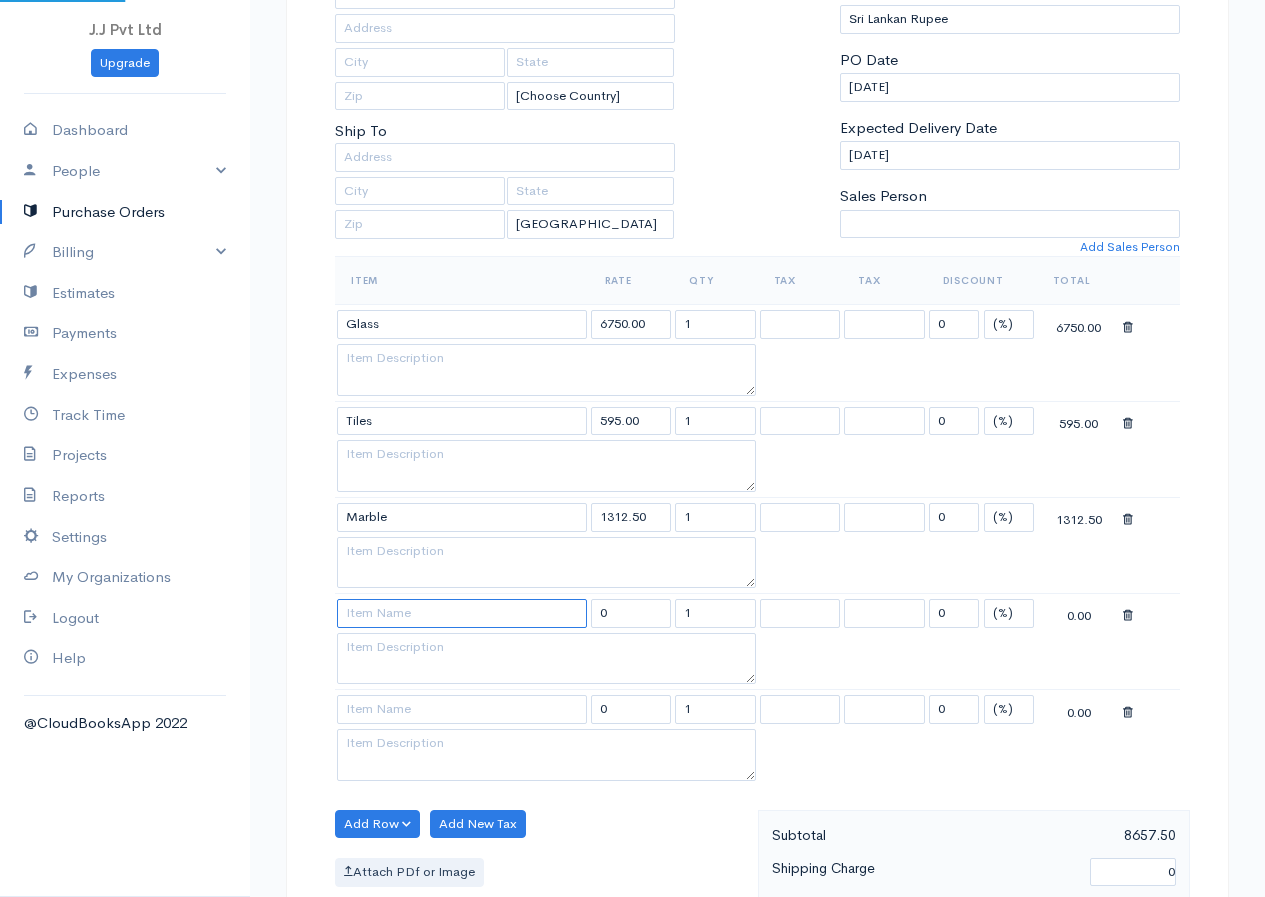 click at bounding box center (462, 613) 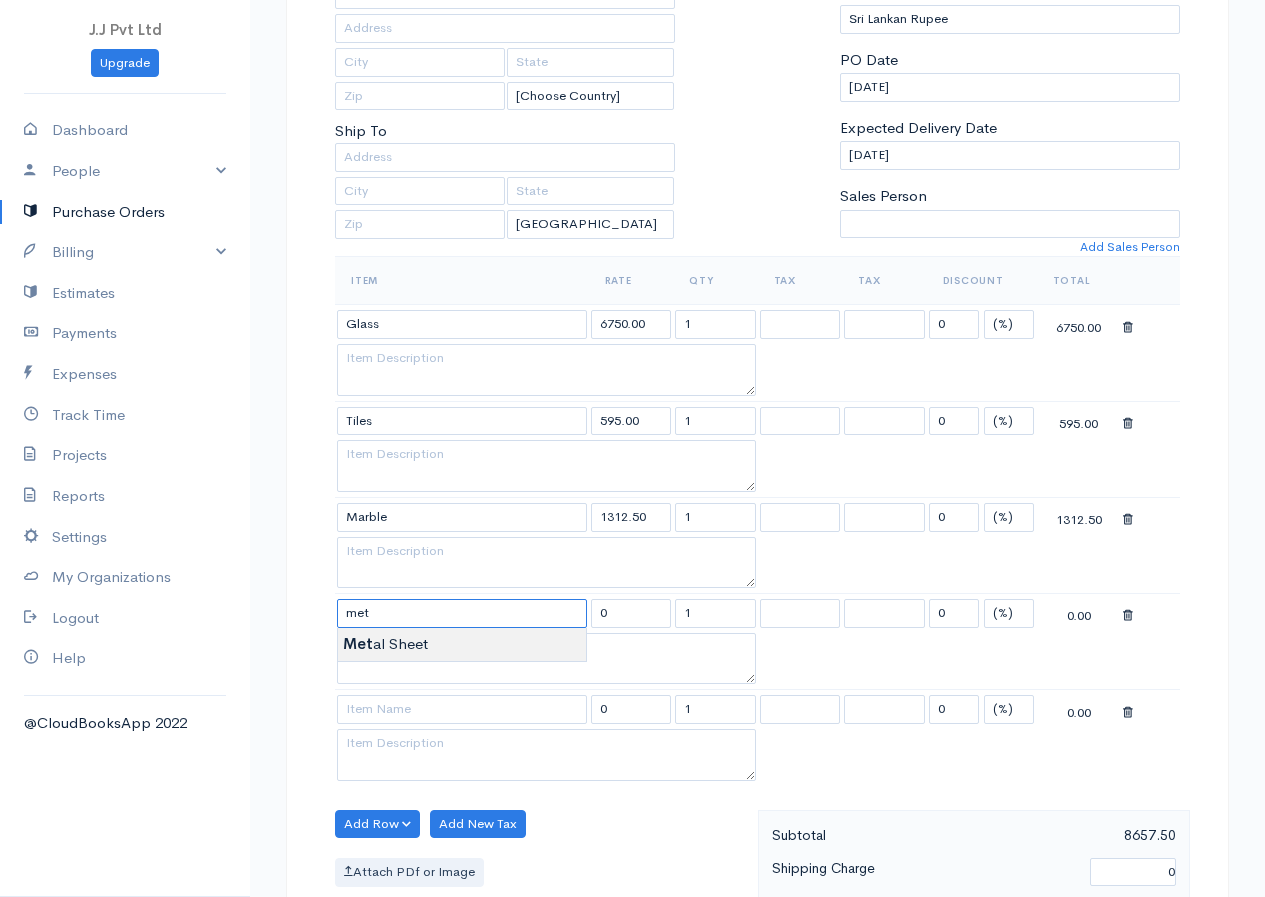 type on "Metal Sheet" 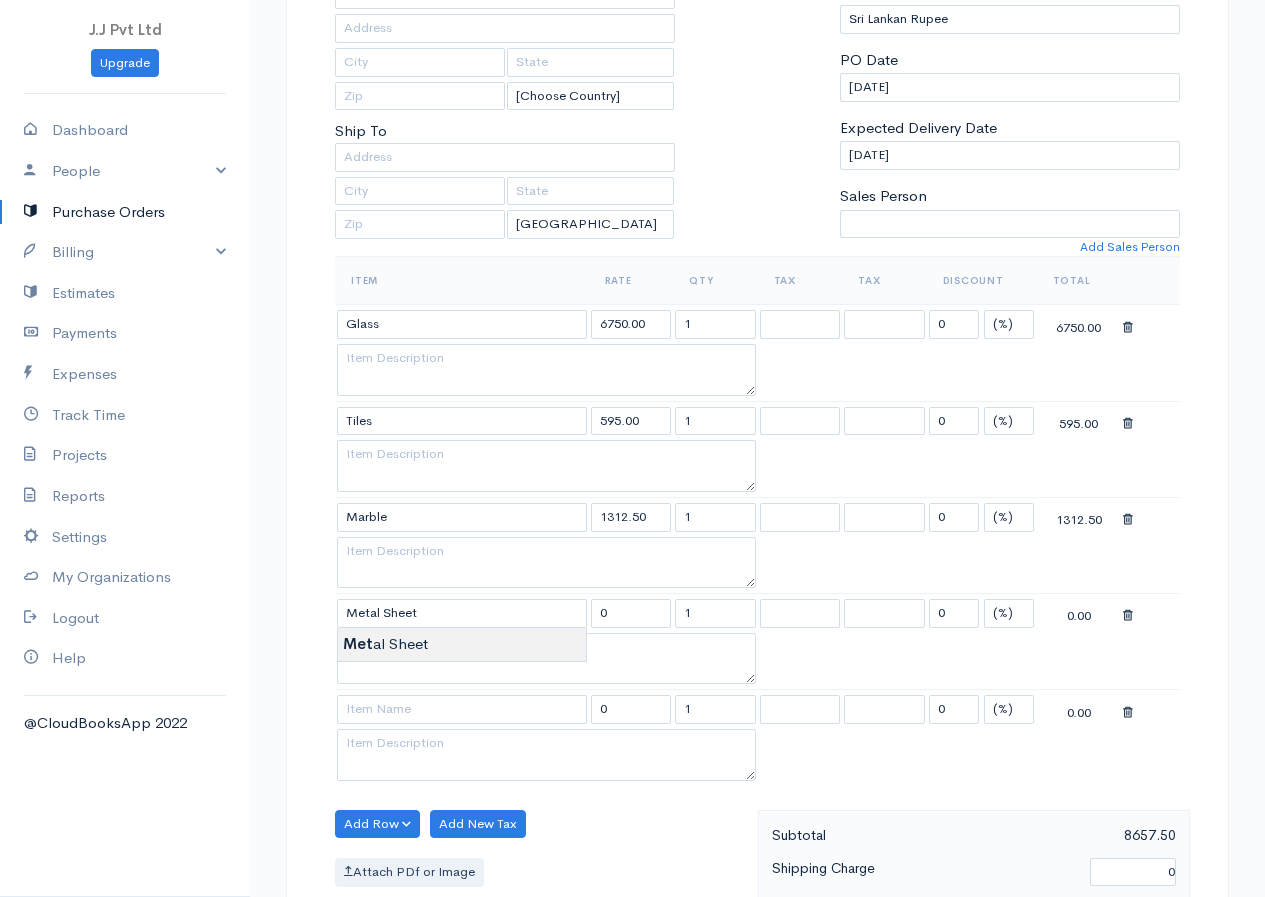 type on "11250.00" 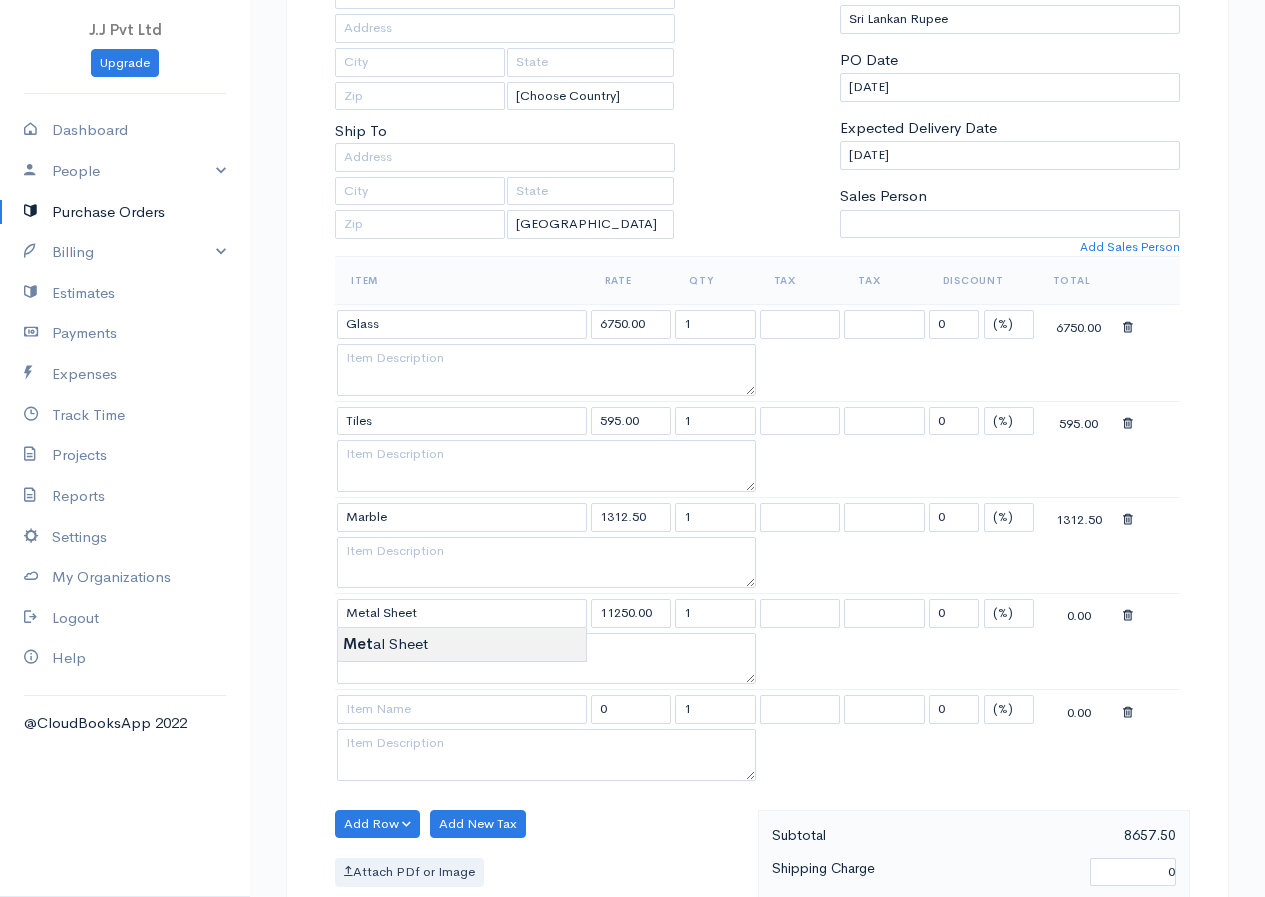 click on "J.J  Pvt Ltd
Upgrade
Dashboard
People
Clients
Vendors
Staff Users
Purchase Orders
Billing
Invoice
Recurring Invoice
Items
Services
Taxes
Credits
Estimates
Payments
Expenses
Track Time
Projects
Reports
Settings
My Organizations
Logout
Help
@CloudBooksApp 2022
PO
New Purchase Order
DRAFT To V3 [Choose Country] United States Canada United Kingdom Afghanistan Albania Algeria American Samoa Andorra Anguilla Angola Antarctica Antigua and Barbuda Argentina Armenia Aruba Austria" at bounding box center (632, 661) 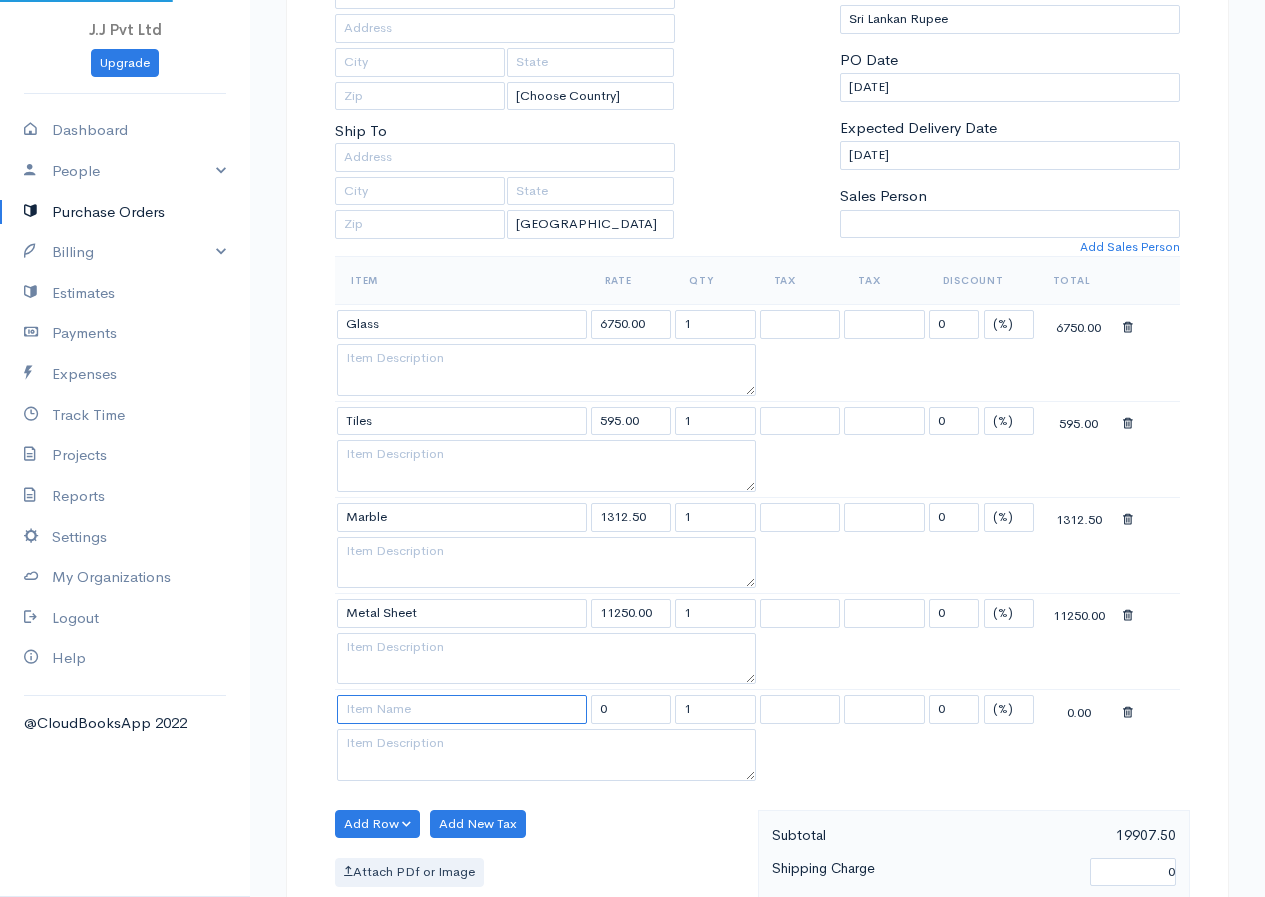 click at bounding box center (462, 709) 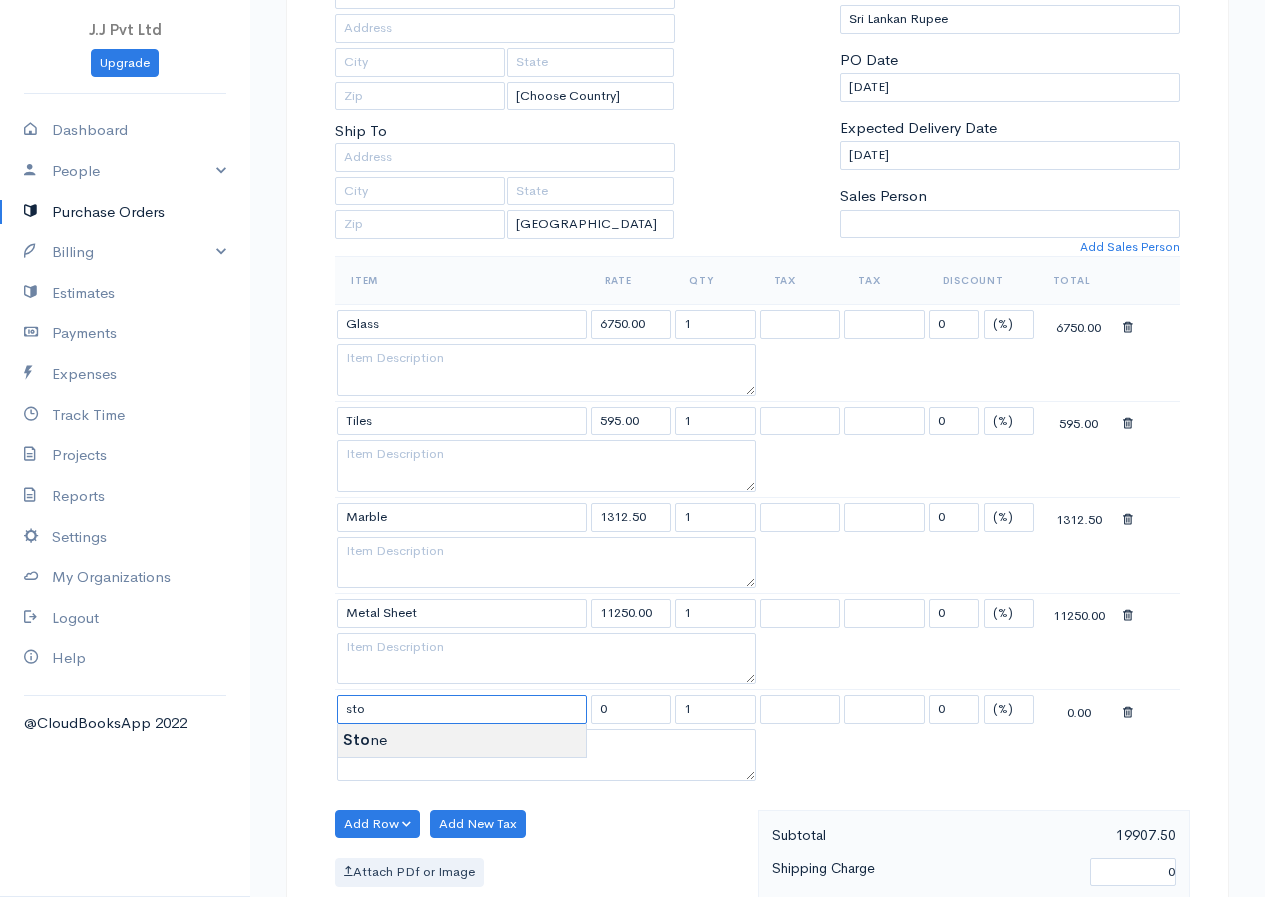 type on "Stone" 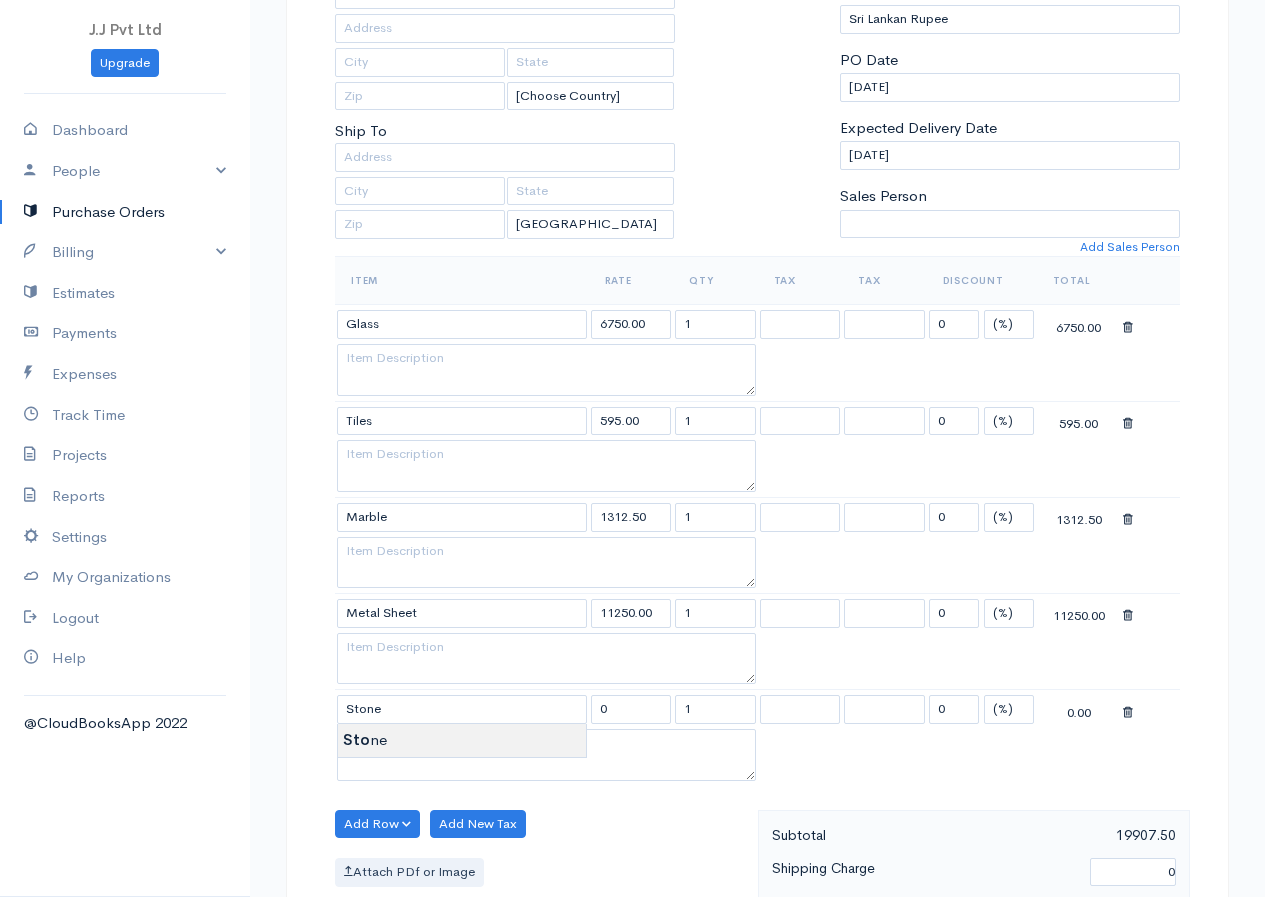 type on "4250.00" 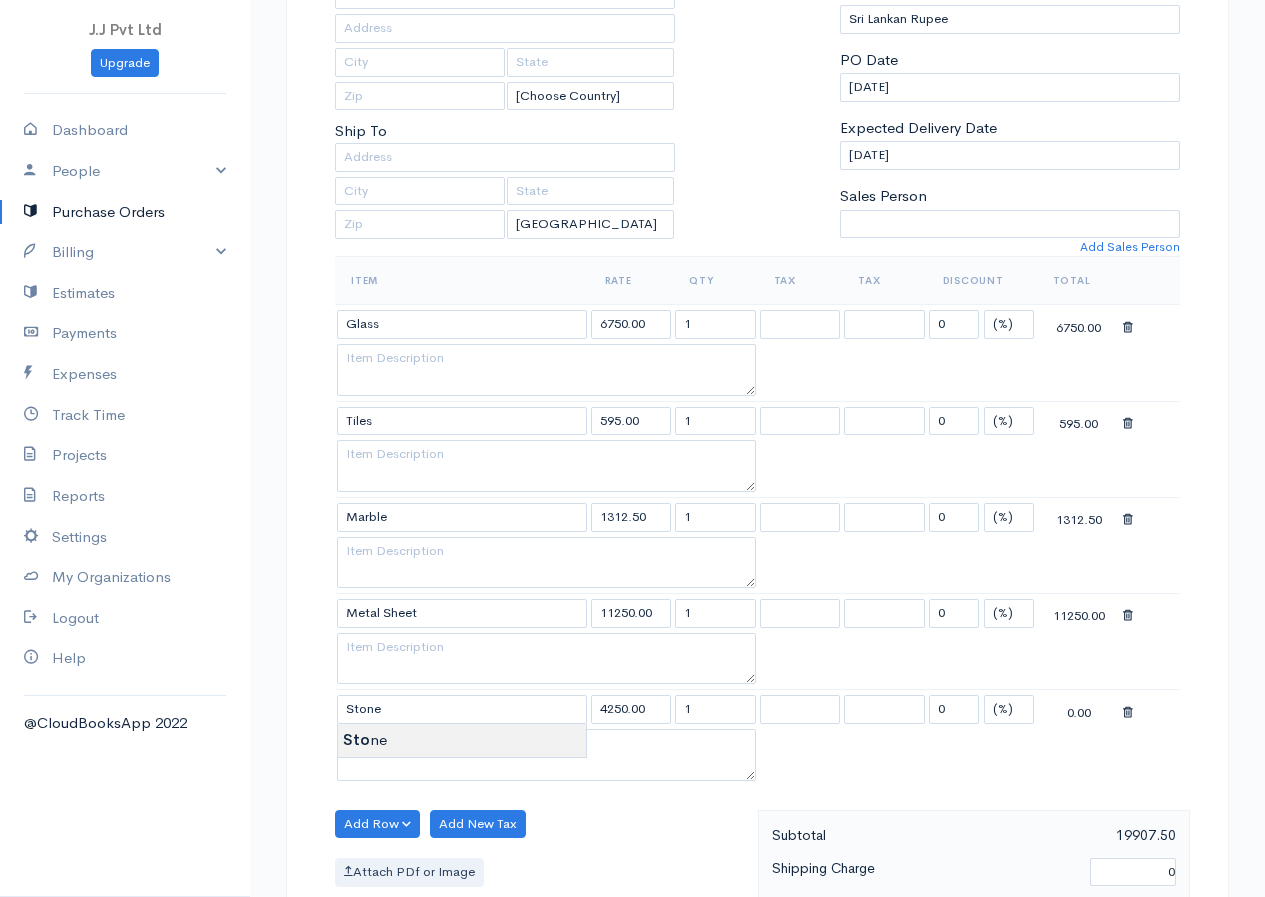 click on "J.J  Pvt Ltd
Upgrade
Dashboard
People
Clients
Vendors
Staff Users
Purchase Orders
Billing
Invoice
Recurring Invoice
Items
Services
Taxes
Credits
Estimates
Payments
Expenses
Track Time
Projects
Reports
Settings
My Organizations
Logout
Help
@CloudBooksApp 2022
PO
New Purchase Order
DRAFT To V3 [Choose Country] United States Canada United Kingdom Afghanistan Albania Algeria American Samoa Andorra Anguilla Angola Antarctica Antigua and Barbuda Argentina Armenia Aruba Austria" at bounding box center [632, 661] 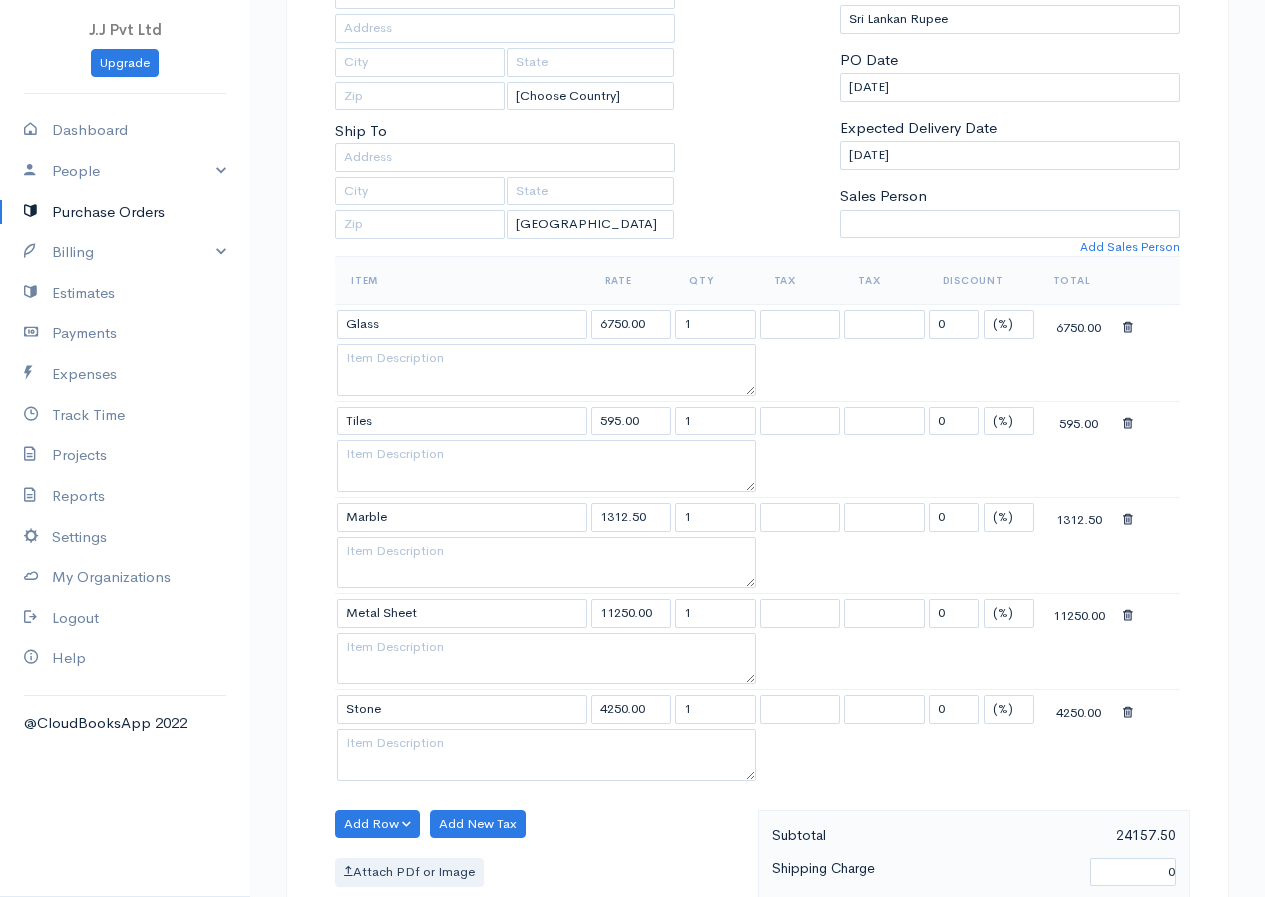 scroll, scrollTop: 500, scrollLeft: 0, axis: vertical 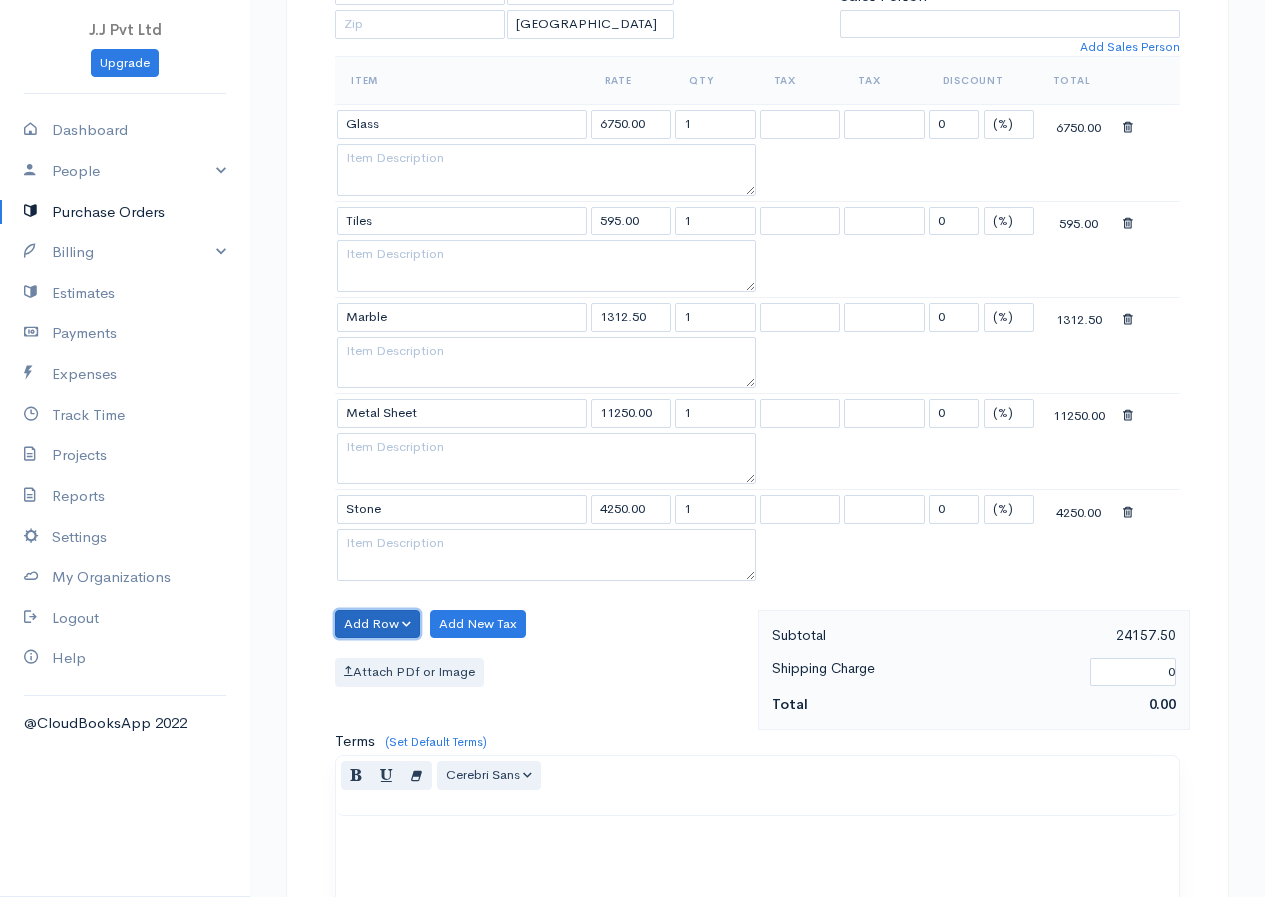 click on "Add Row" at bounding box center (377, 624) 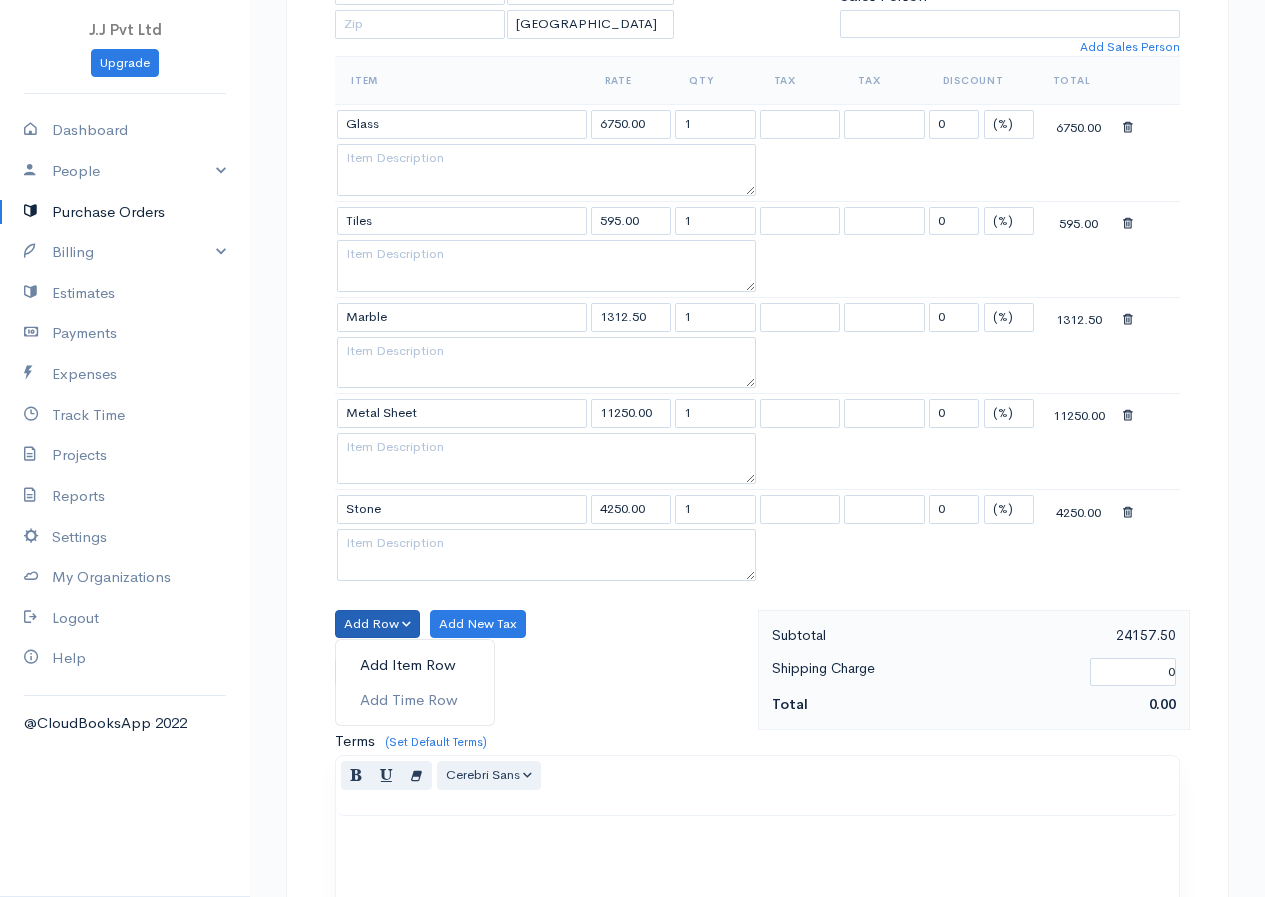 click on "Add Item Row" at bounding box center [415, 665] 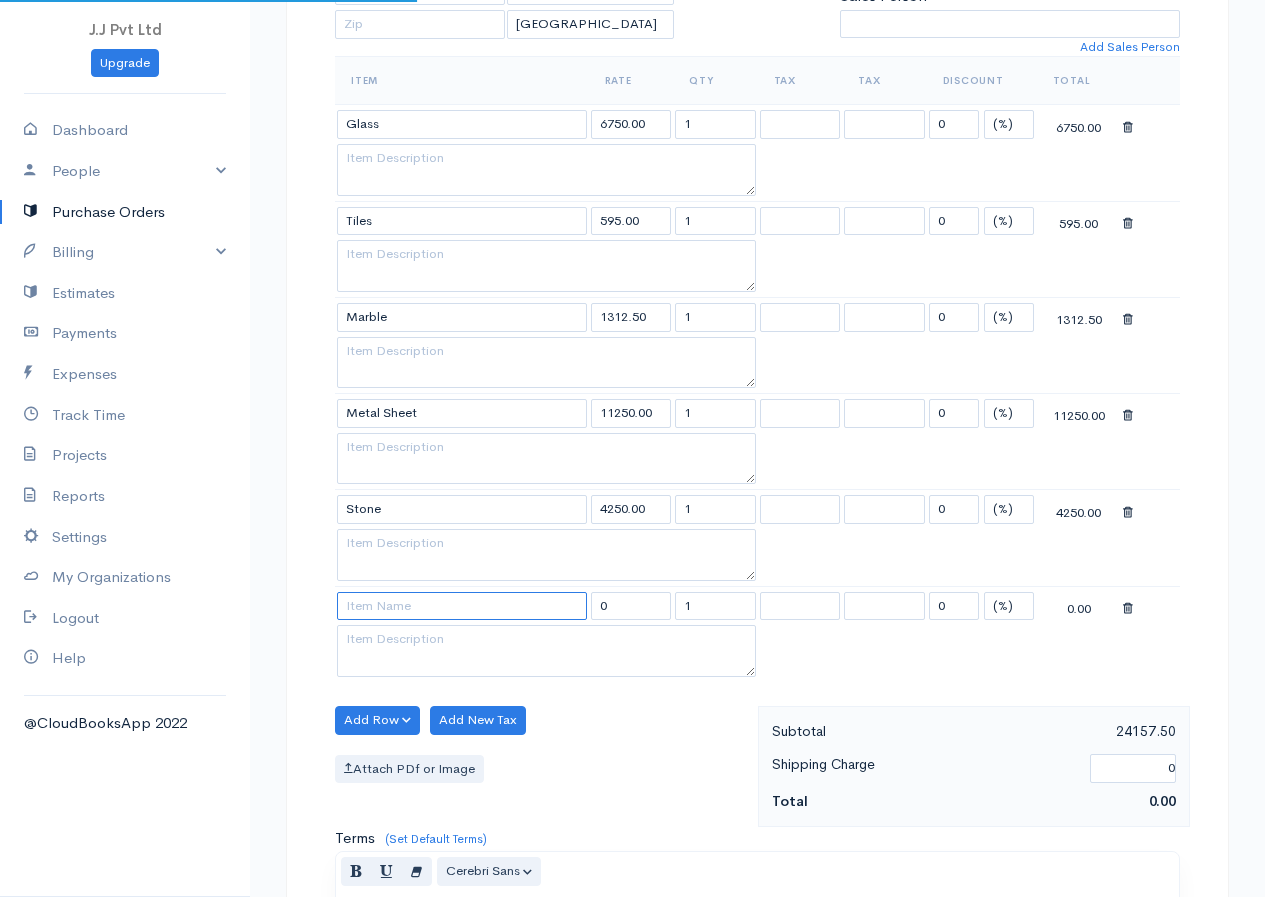 click at bounding box center [462, 606] 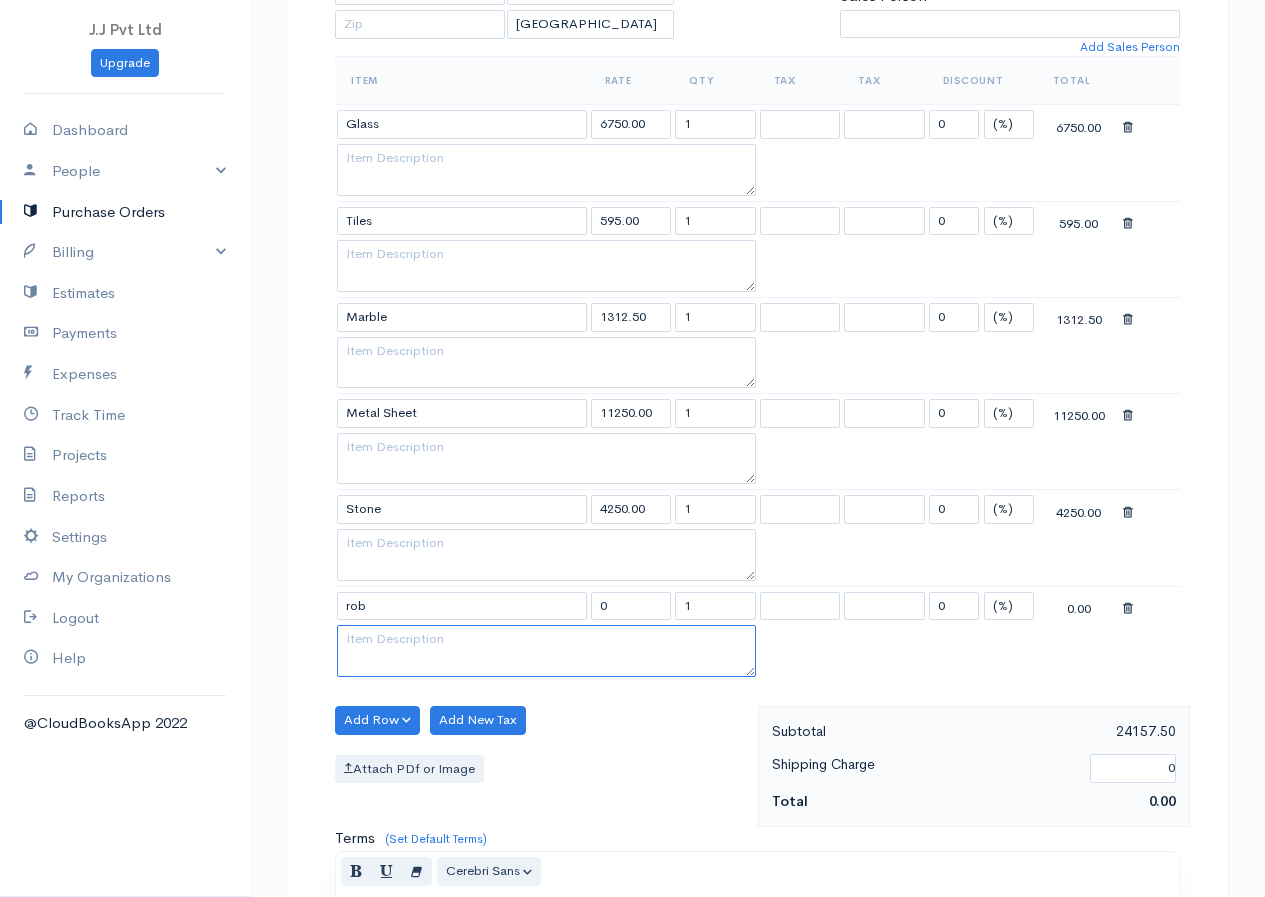 click at bounding box center [546, 651] 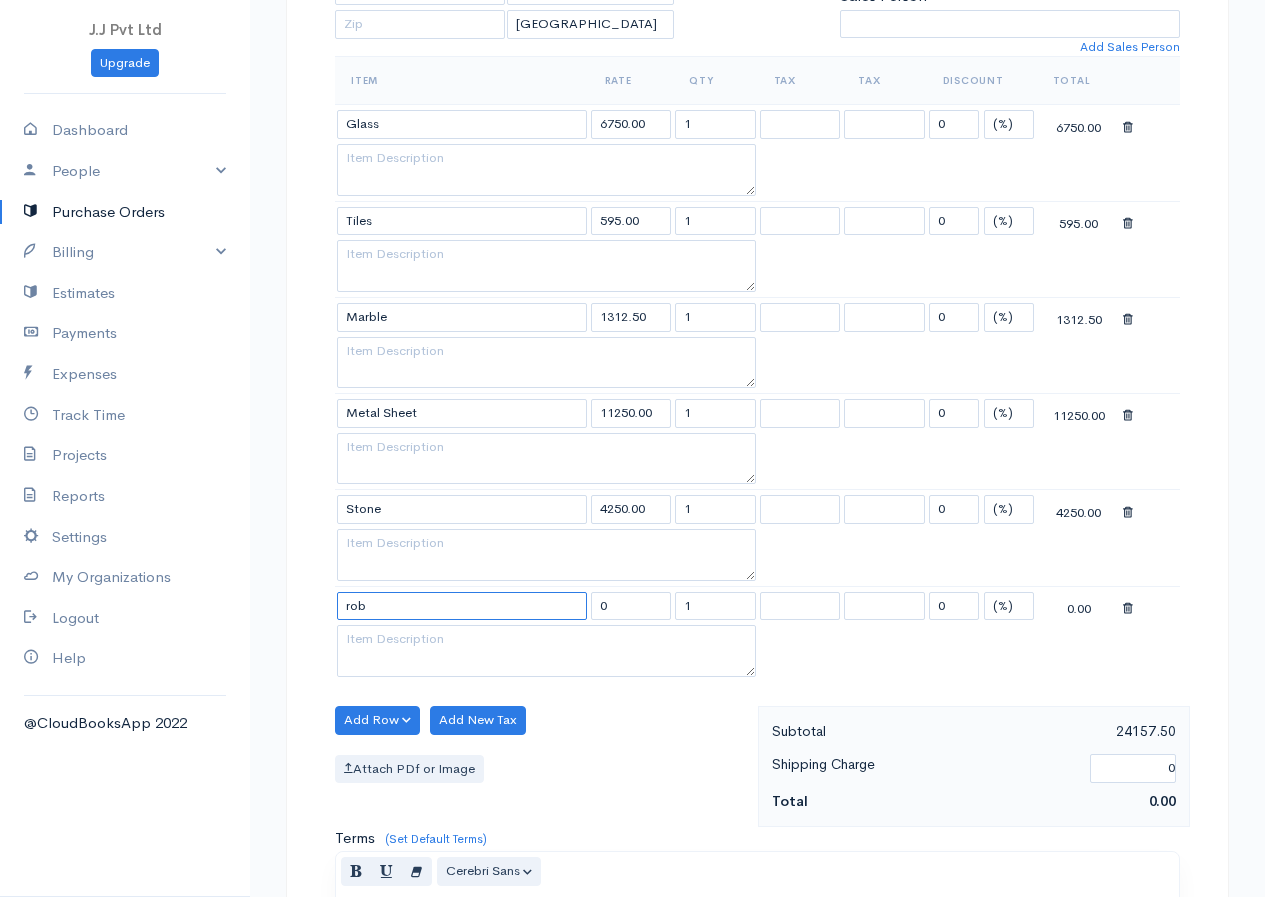 click on "rob" at bounding box center [462, 606] 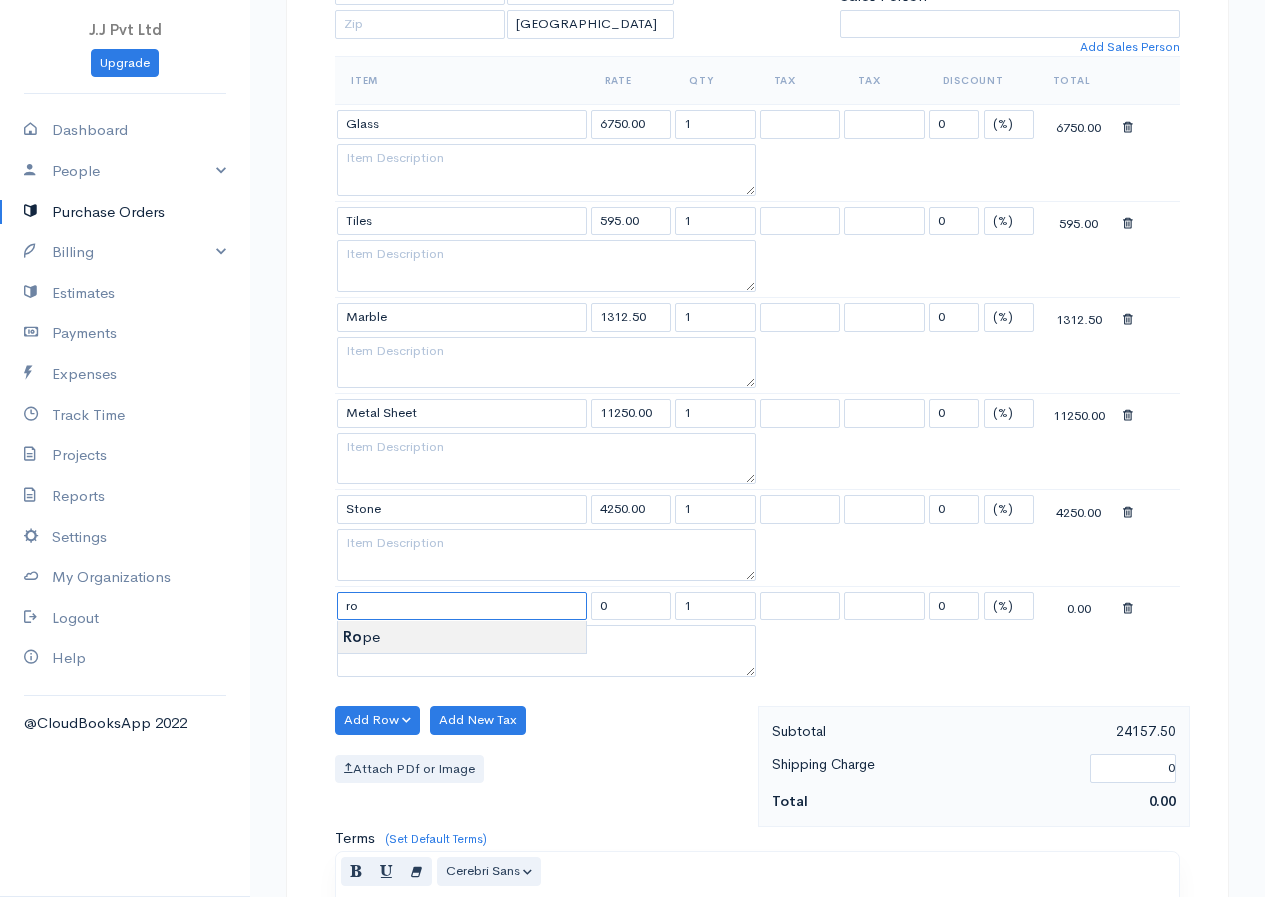 type on "Rope" 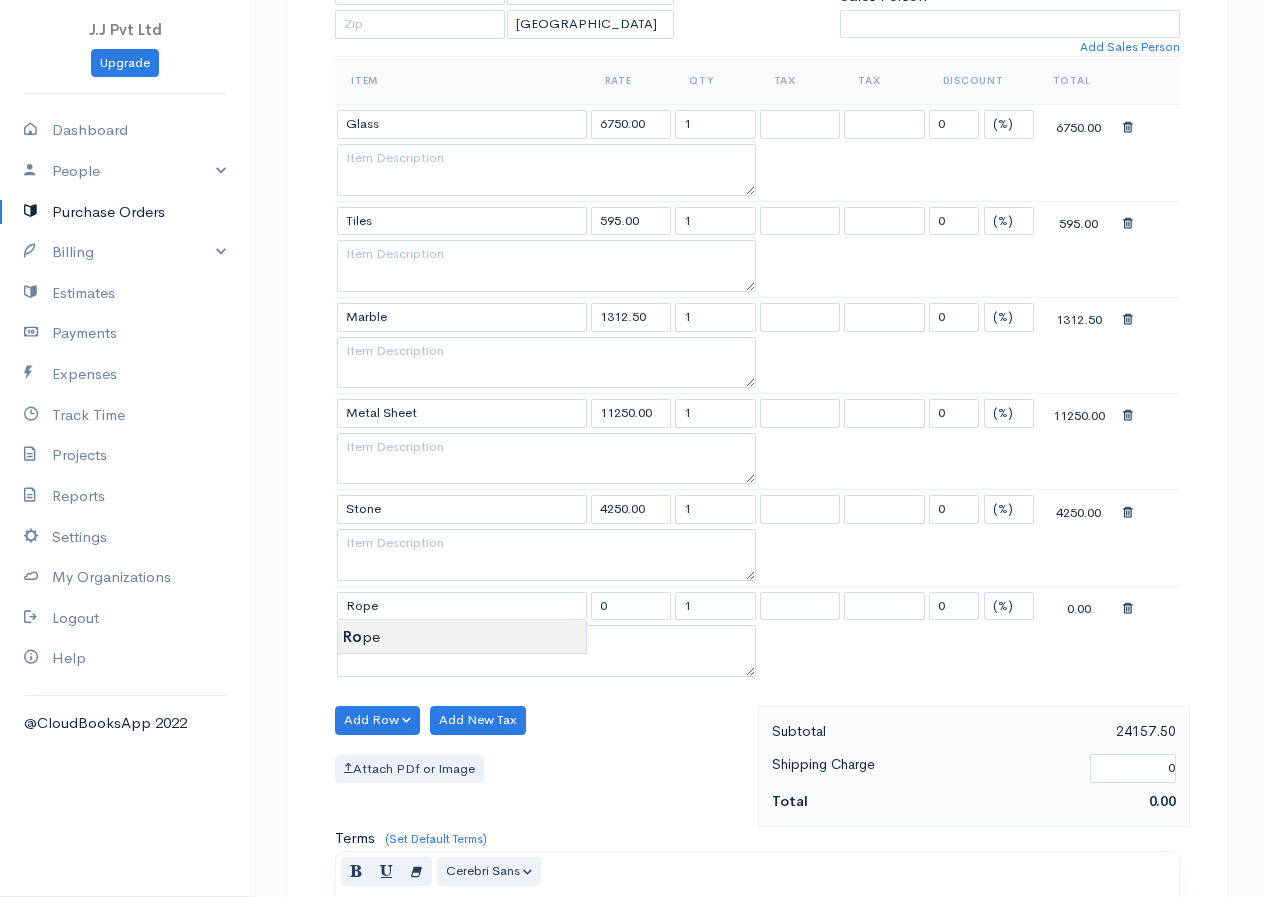 type on "1725.00" 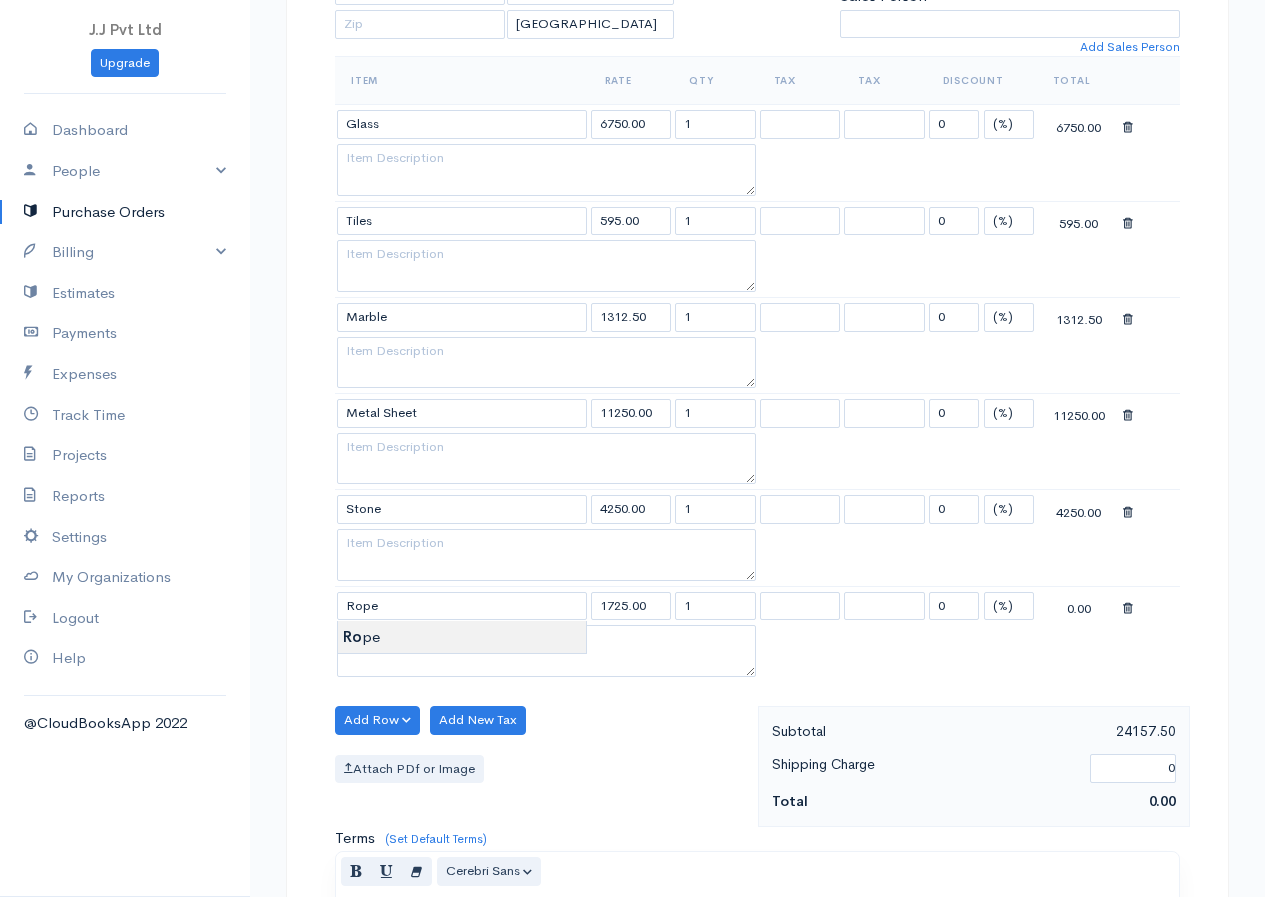 click on "J.J  Pvt Ltd
Upgrade
Dashboard
People
Clients
Vendors
Staff Users
Purchase Orders
Billing
Invoice
Recurring Invoice
Items
Services
Taxes
Credits
Estimates
Payments
Expenses
Track Time
Projects
Reports
Settings
My Organizations
Logout
Help
@CloudBooksApp 2022
PO
New Purchase Order
DRAFT To V3 [Choose Country] United States Canada United Kingdom Afghanistan Albania Algeria American Samoa Andorra Anguilla Angola Antarctica Antigua and Barbuda Argentina Armenia Aruba Austria" at bounding box center [632, 509] 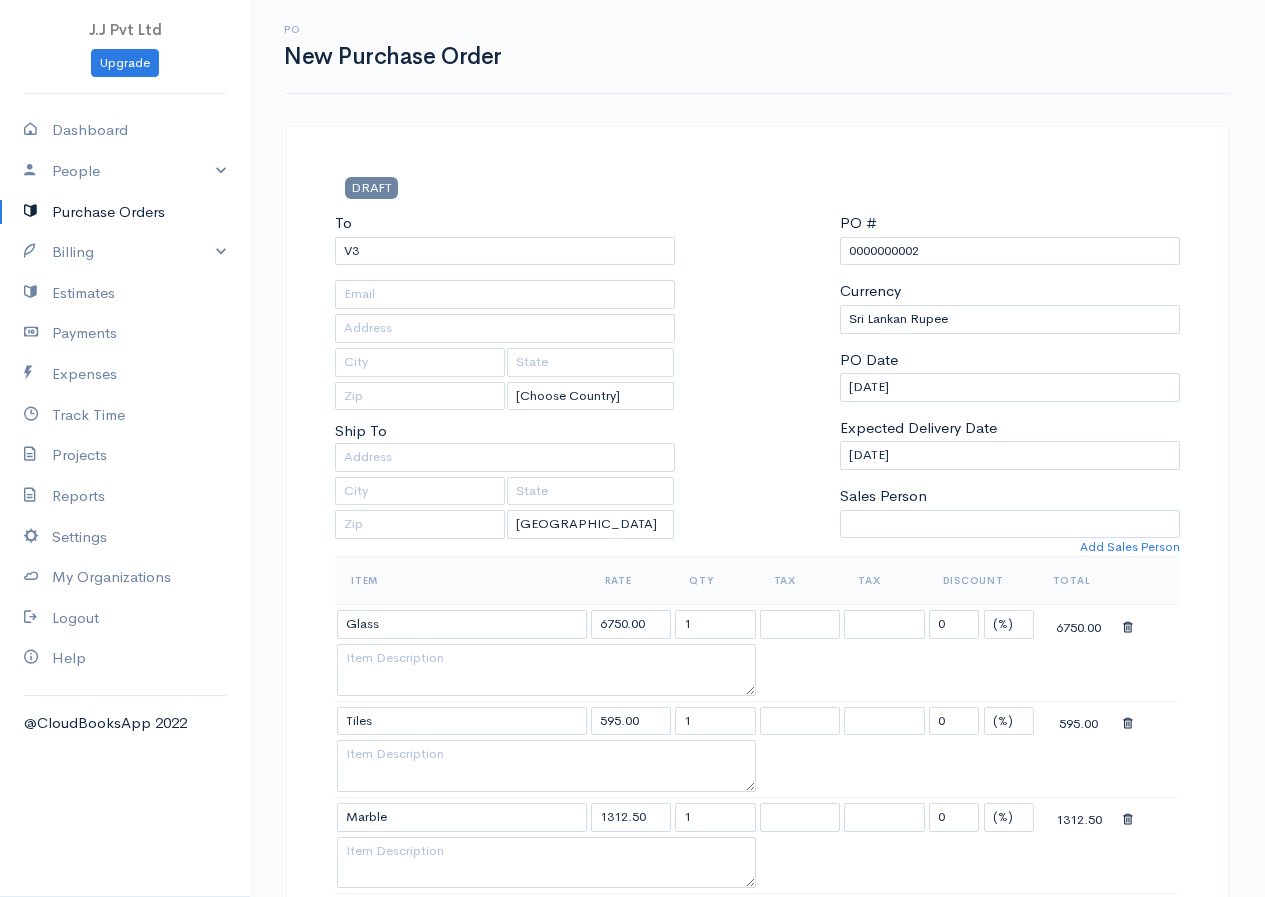 scroll, scrollTop: 500, scrollLeft: 0, axis: vertical 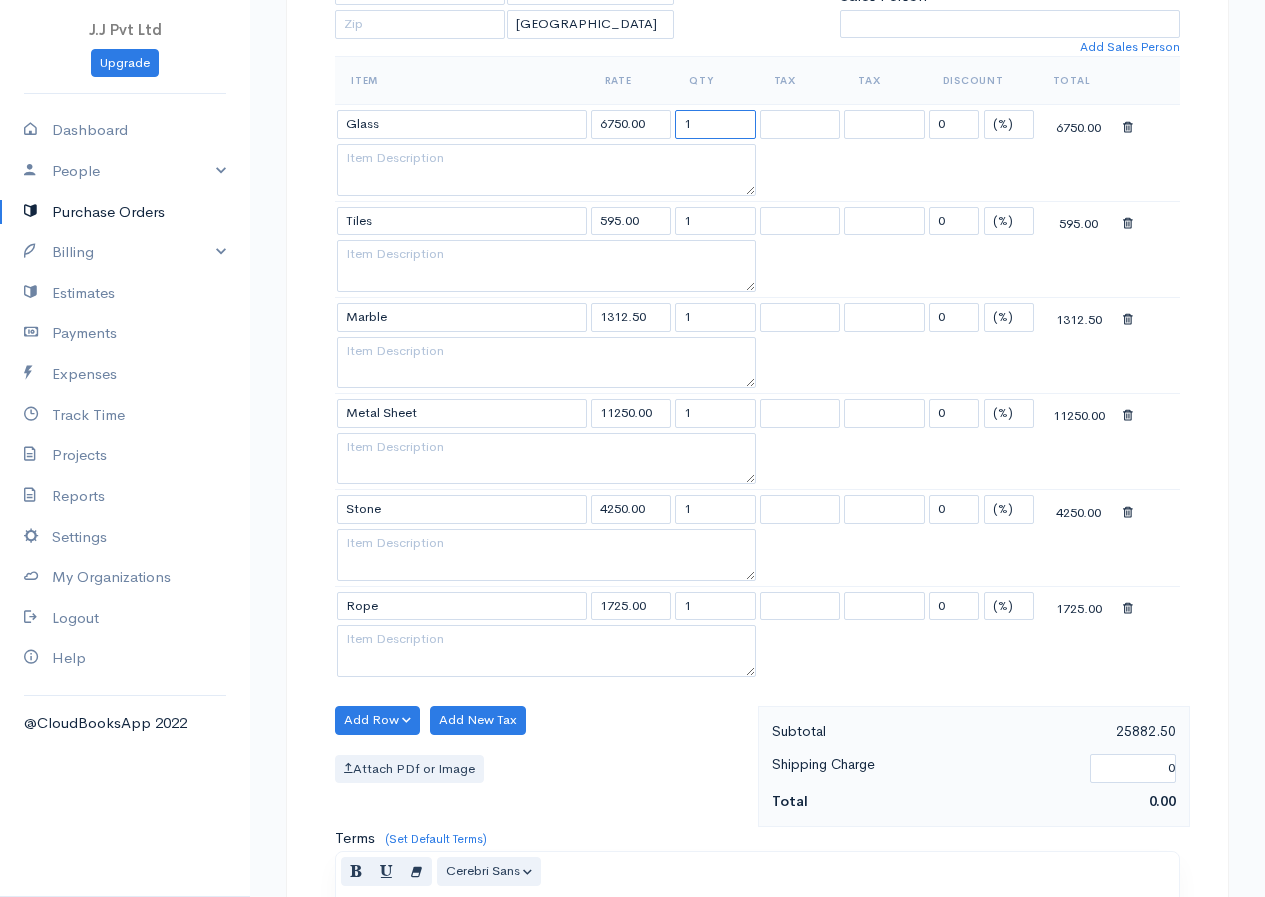 drag, startPoint x: 725, startPoint y: 106, endPoint x: 678, endPoint y: 129, distance: 52.3259 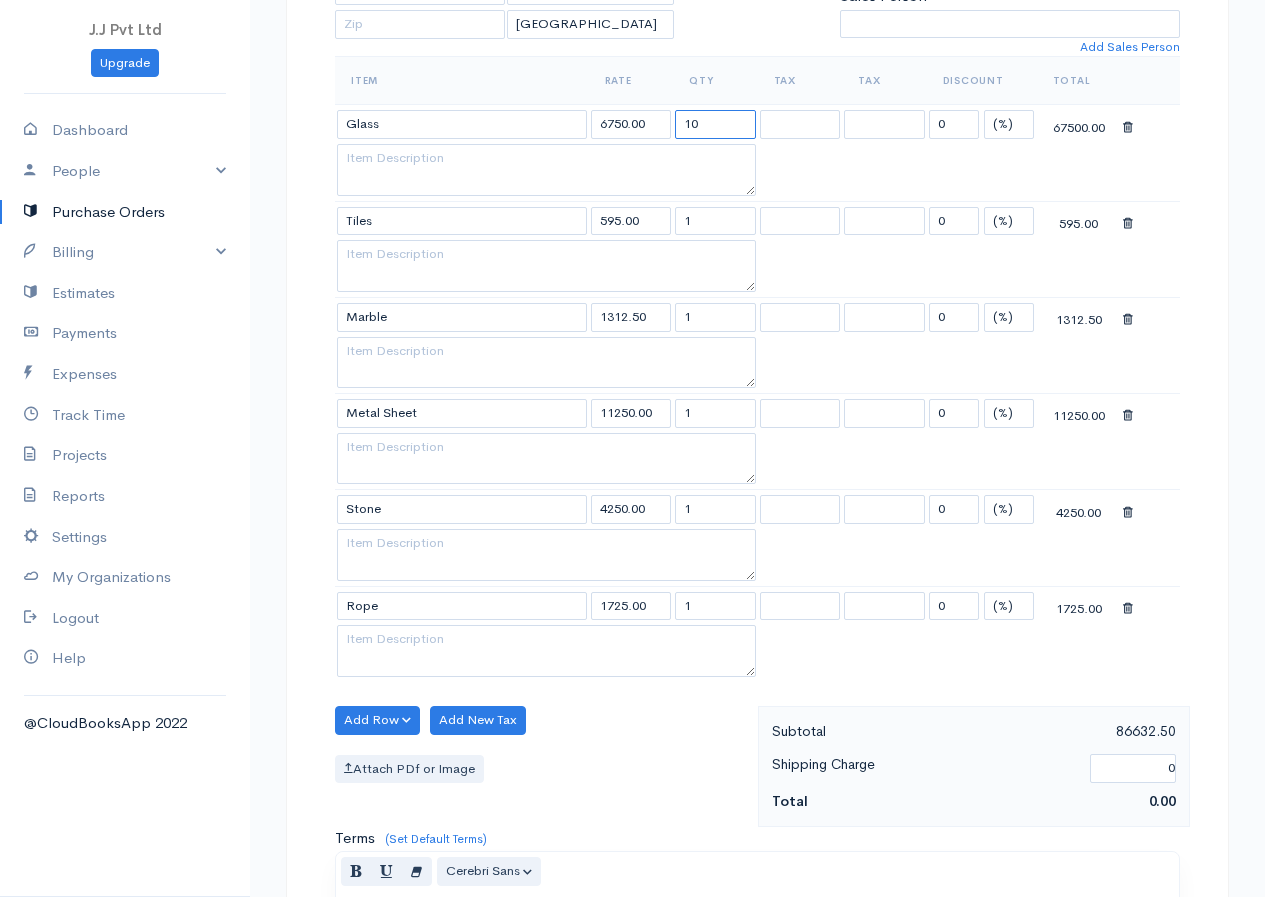 type on "10" 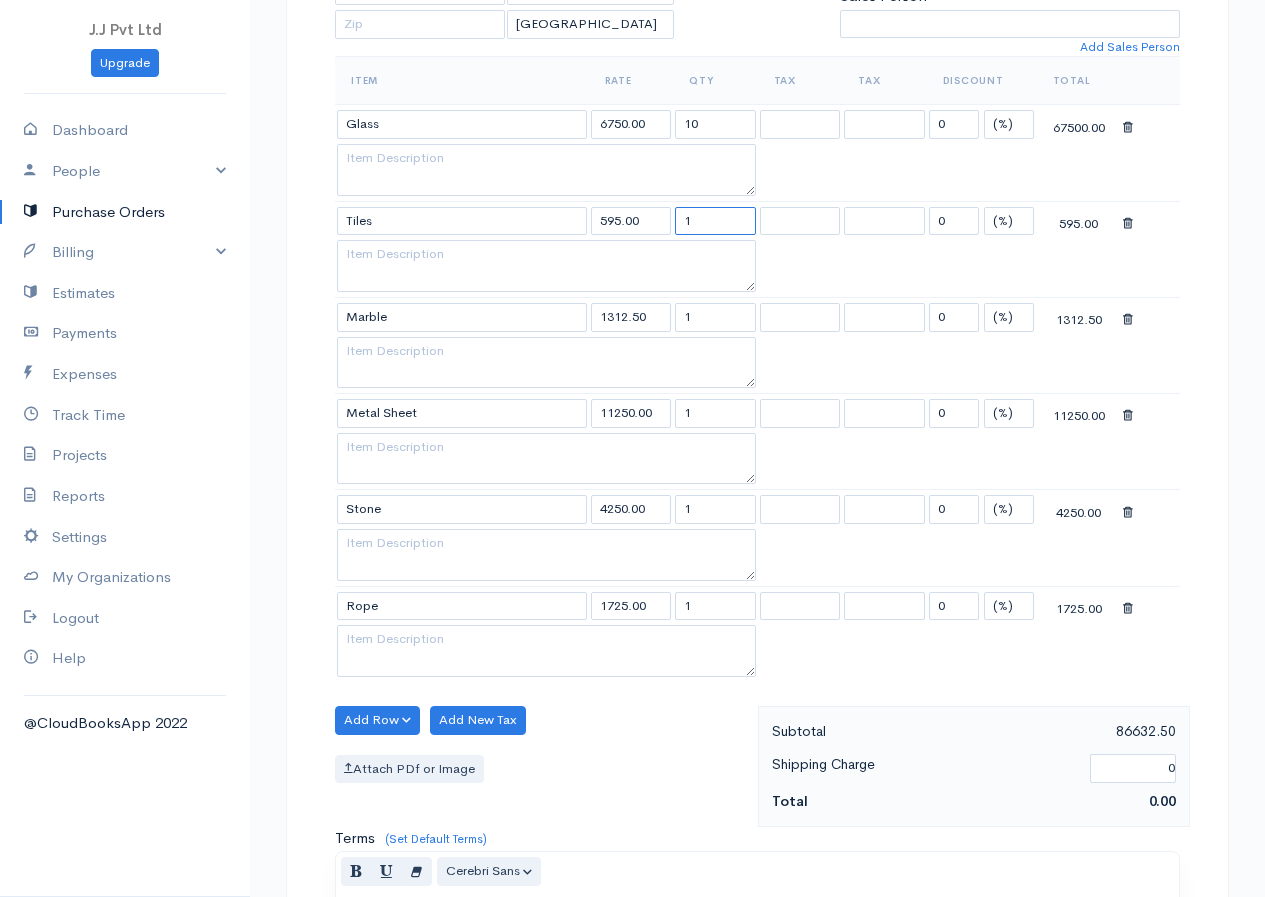 drag, startPoint x: 700, startPoint y: 218, endPoint x: 643, endPoint y: 231, distance: 58.463665 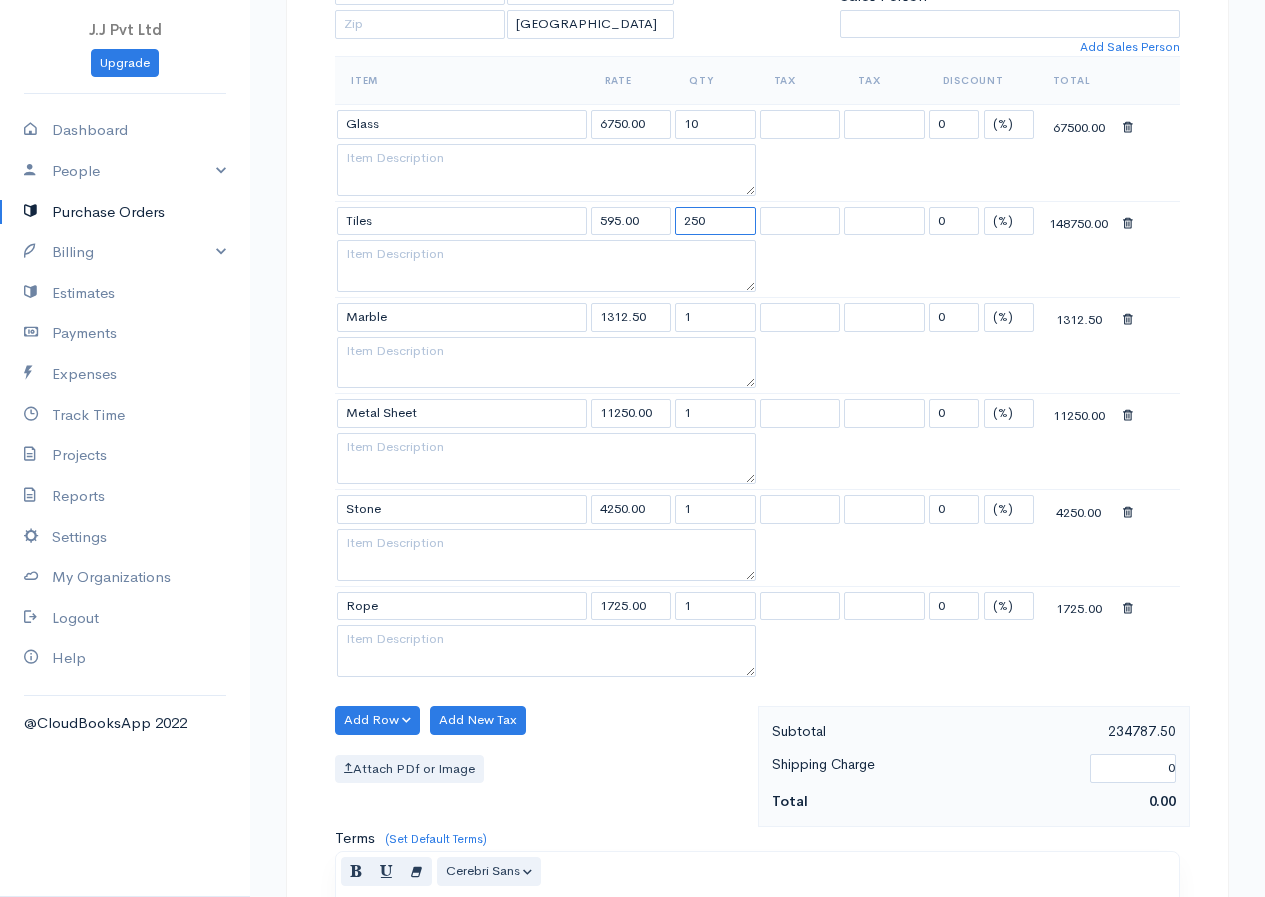 type on "250" 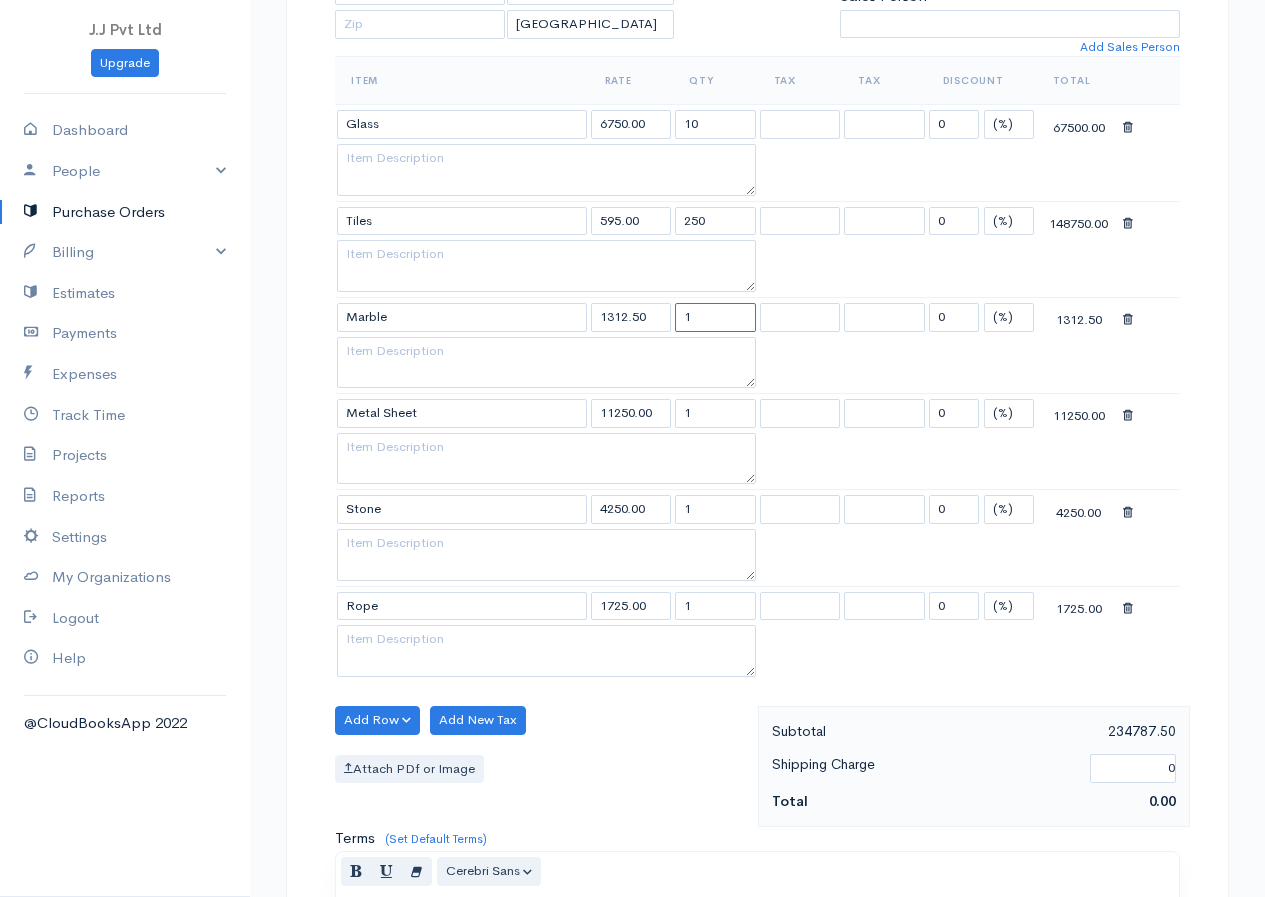 drag, startPoint x: 715, startPoint y: 309, endPoint x: 676, endPoint y: 328, distance: 43.382023 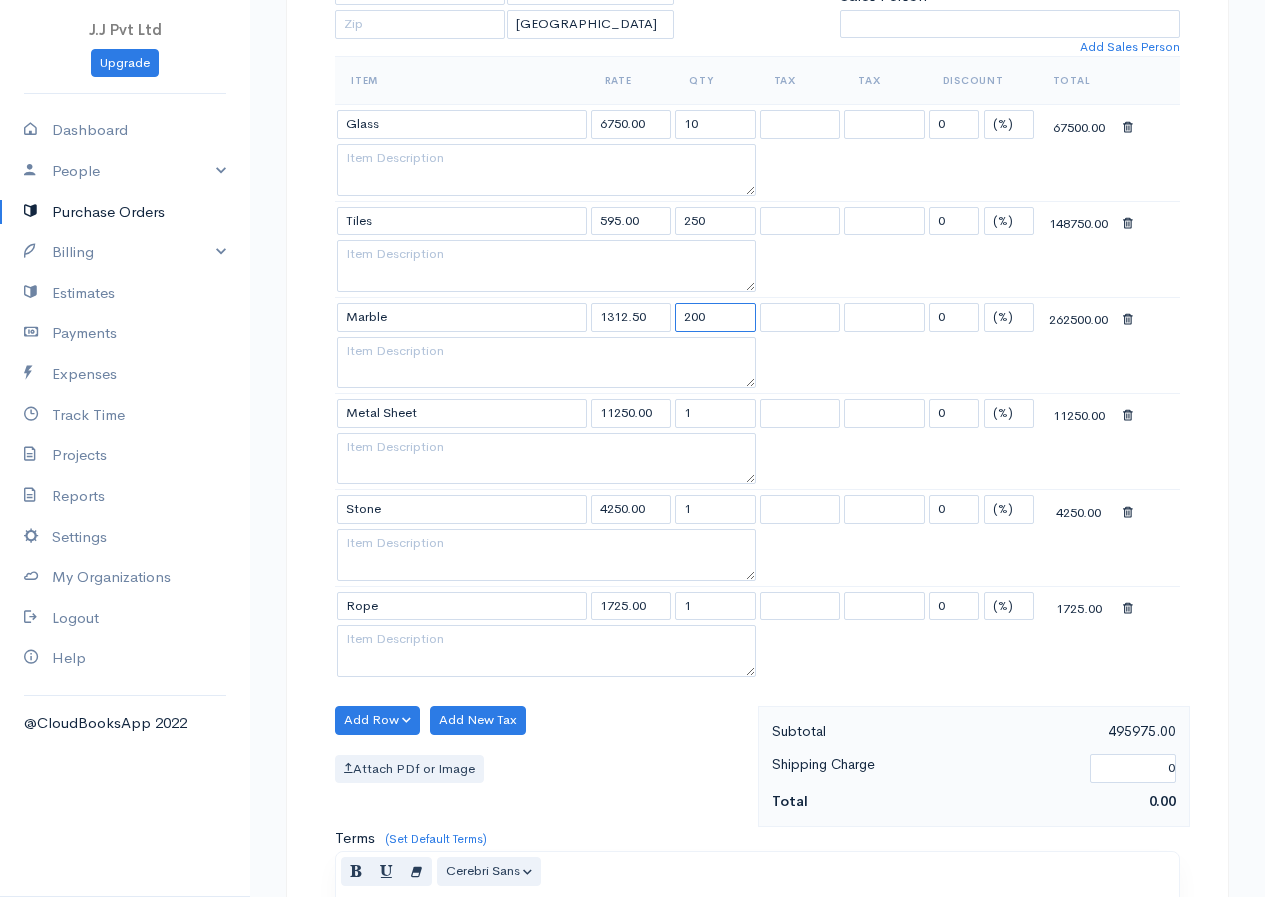 type on "200" 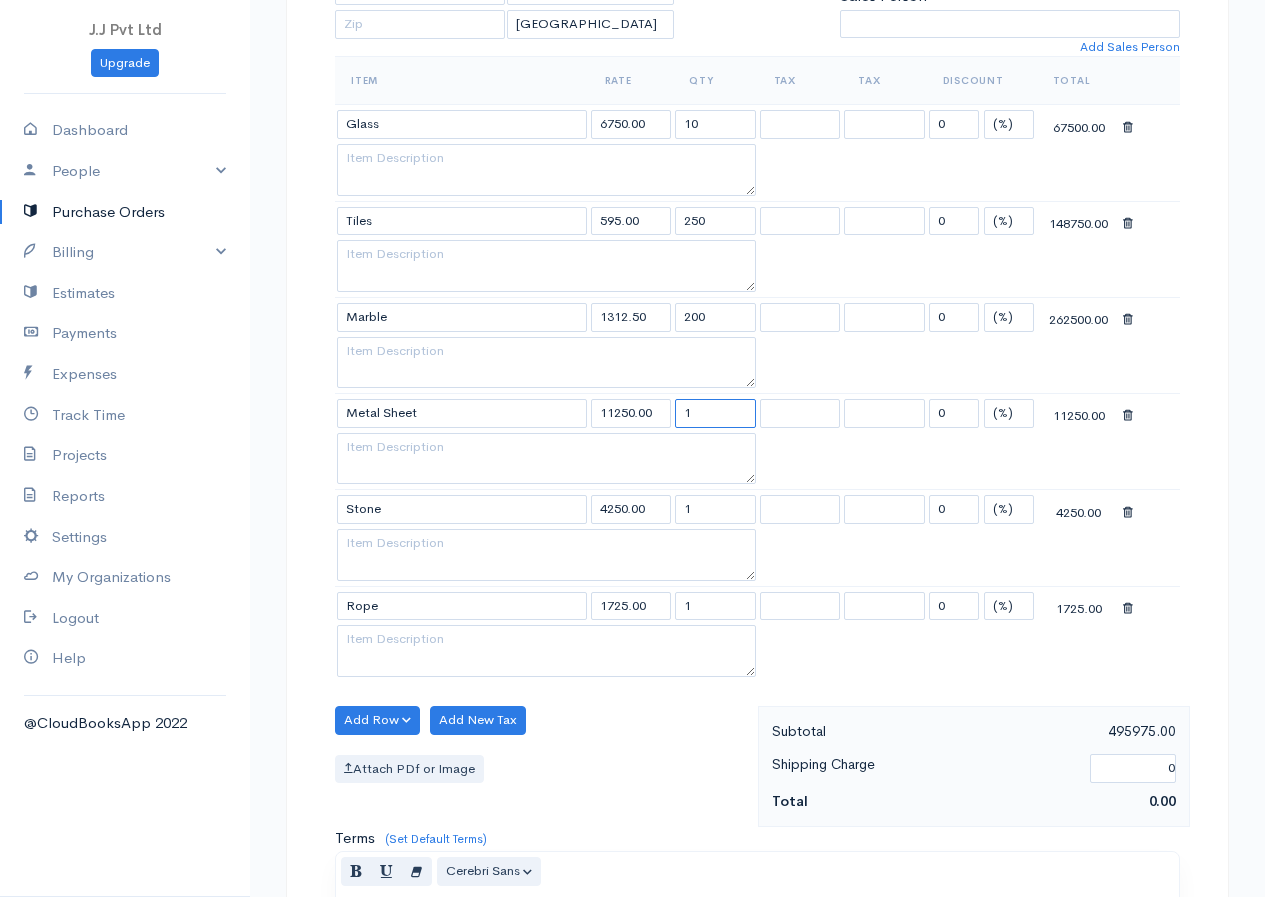 drag, startPoint x: 716, startPoint y: 415, endPoint x: 592, endPoint y: 418, distance: 124.036285 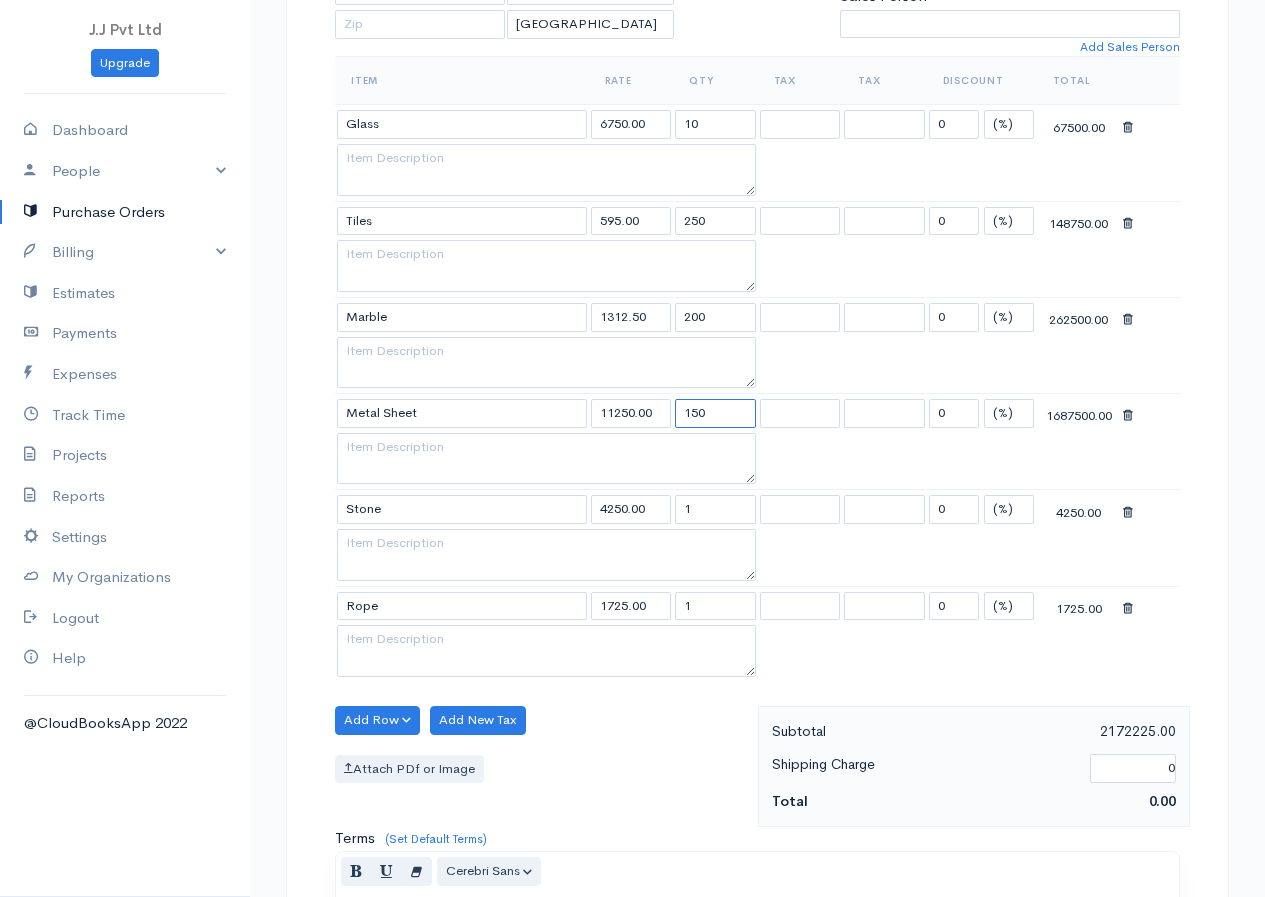 type on "150" 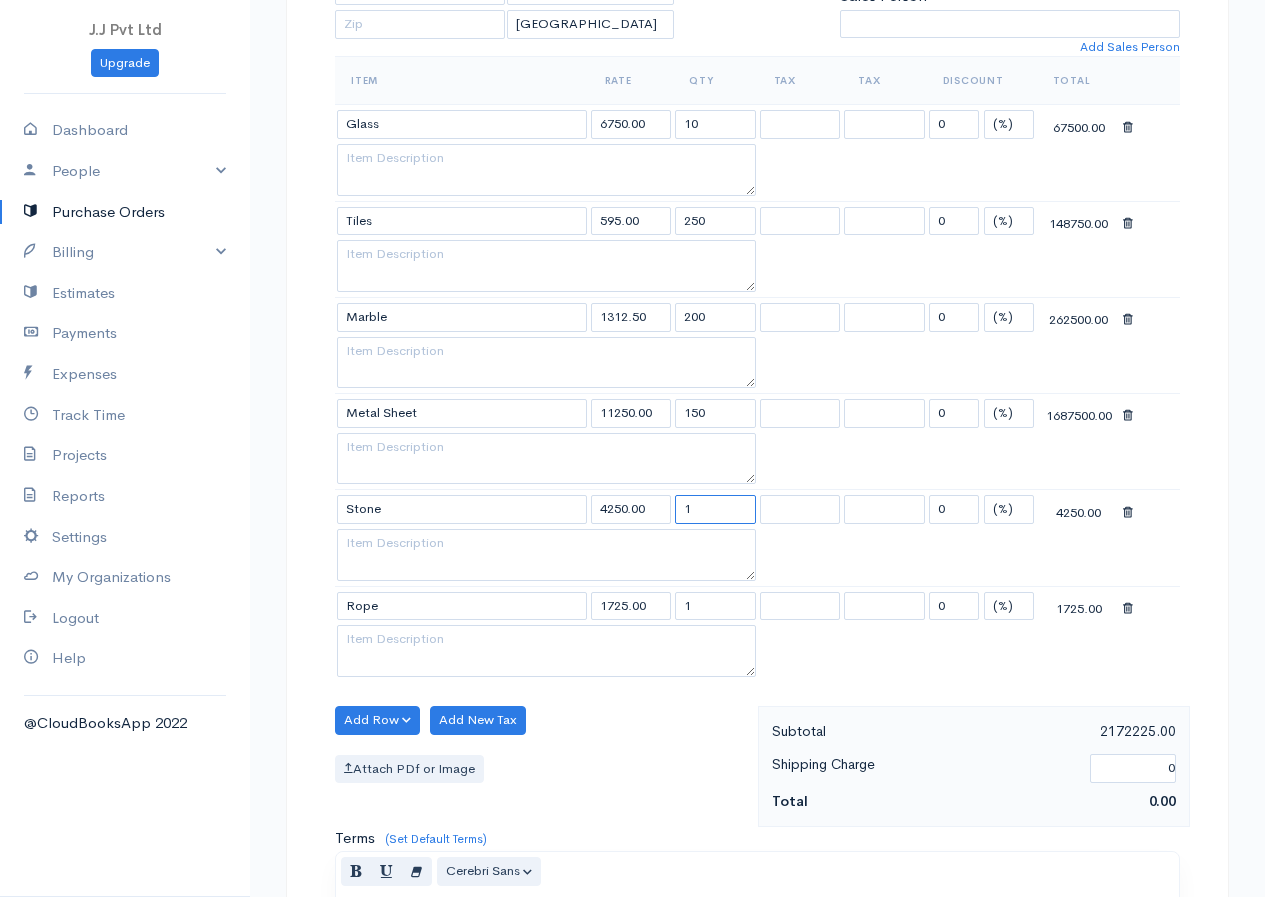 drag, startPoint x: 741, startPoint y: 508, endPoint x: 613, endPoint y: 510, distance: 128.01562 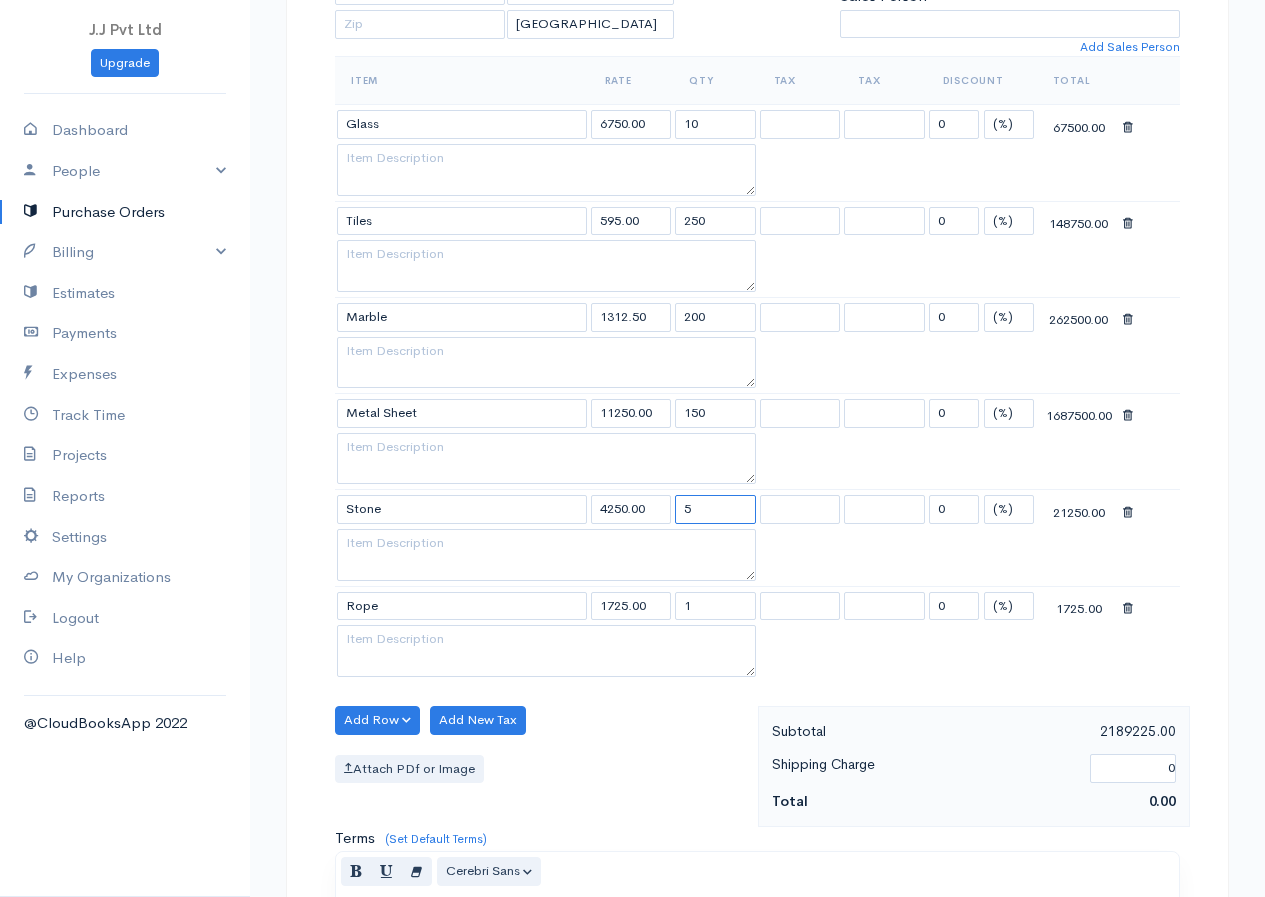 type on "5" 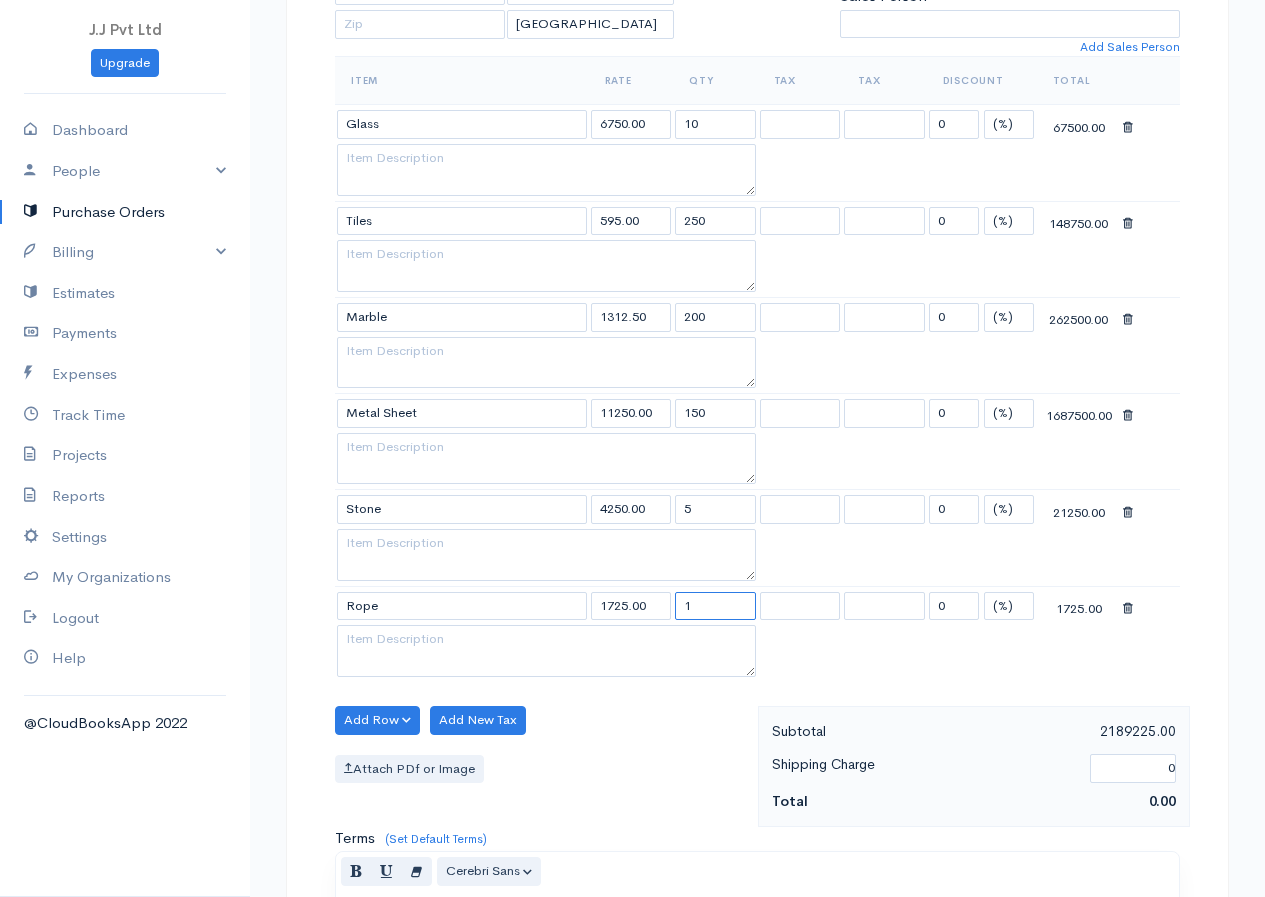 drag, startPoint x: 722, startPoint y: 613, endPoint x: 660, endPoint y: 615, distance: 62.03225 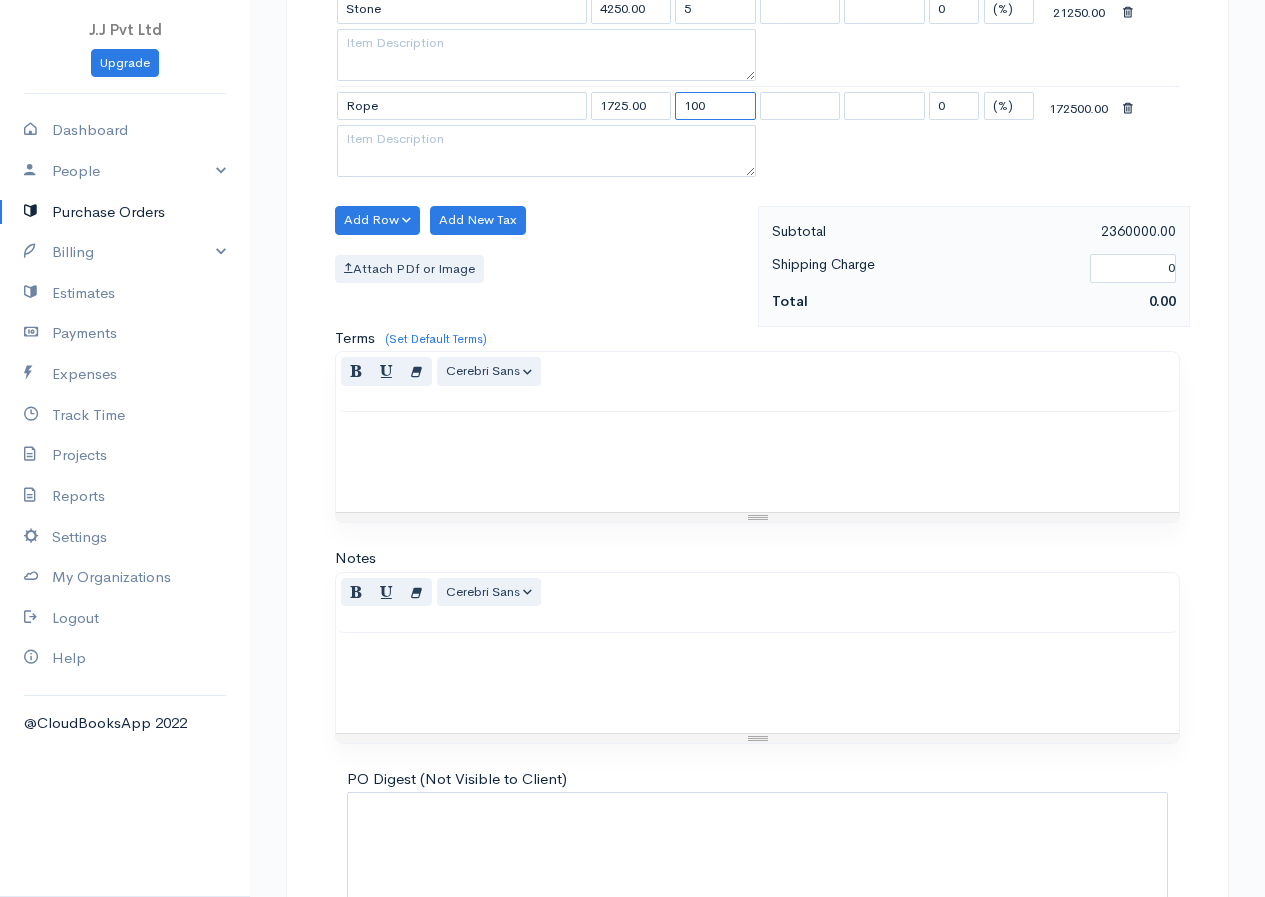 scroll, scrollTop: 1121, scrollLeft: 0, axis: vertical 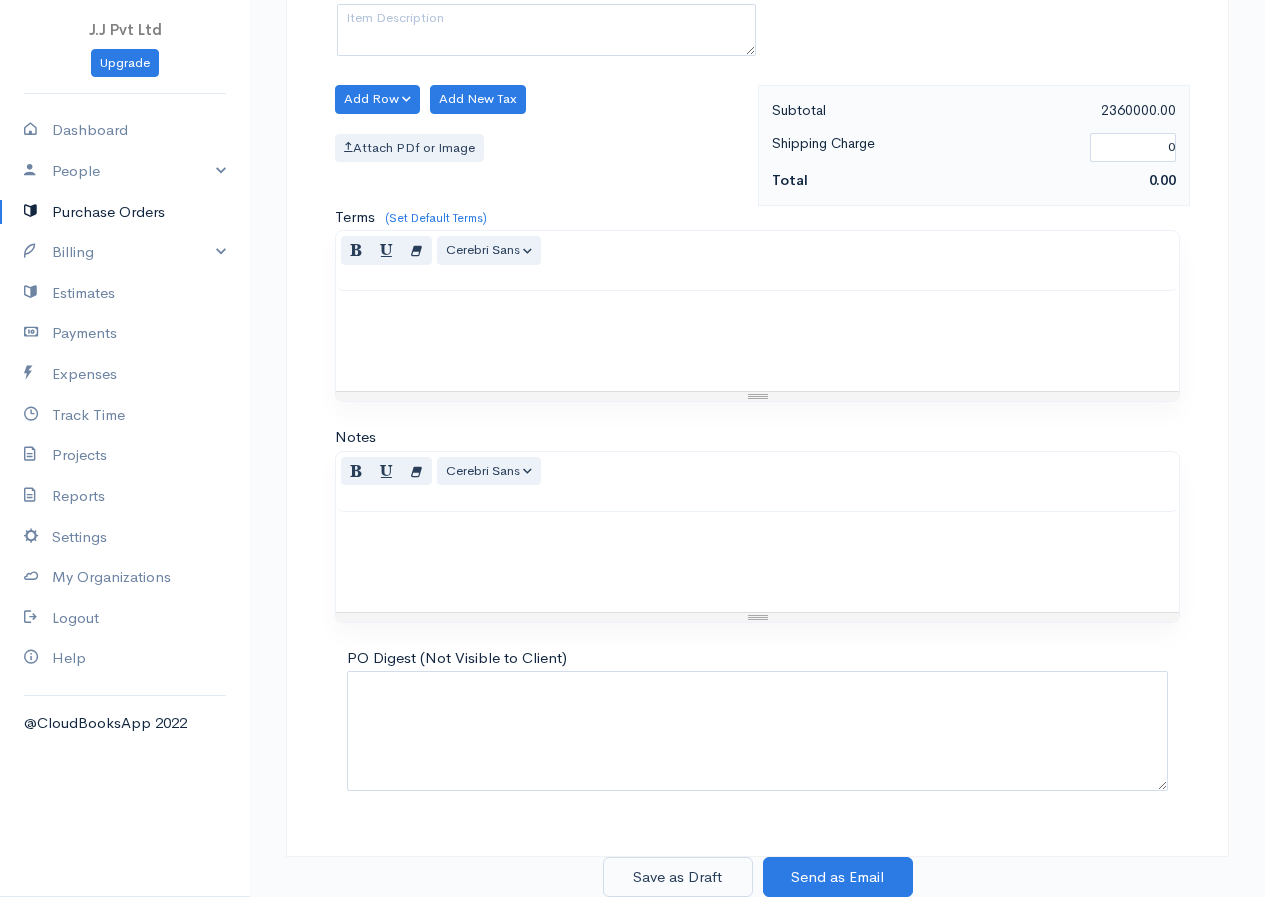 type on "100" 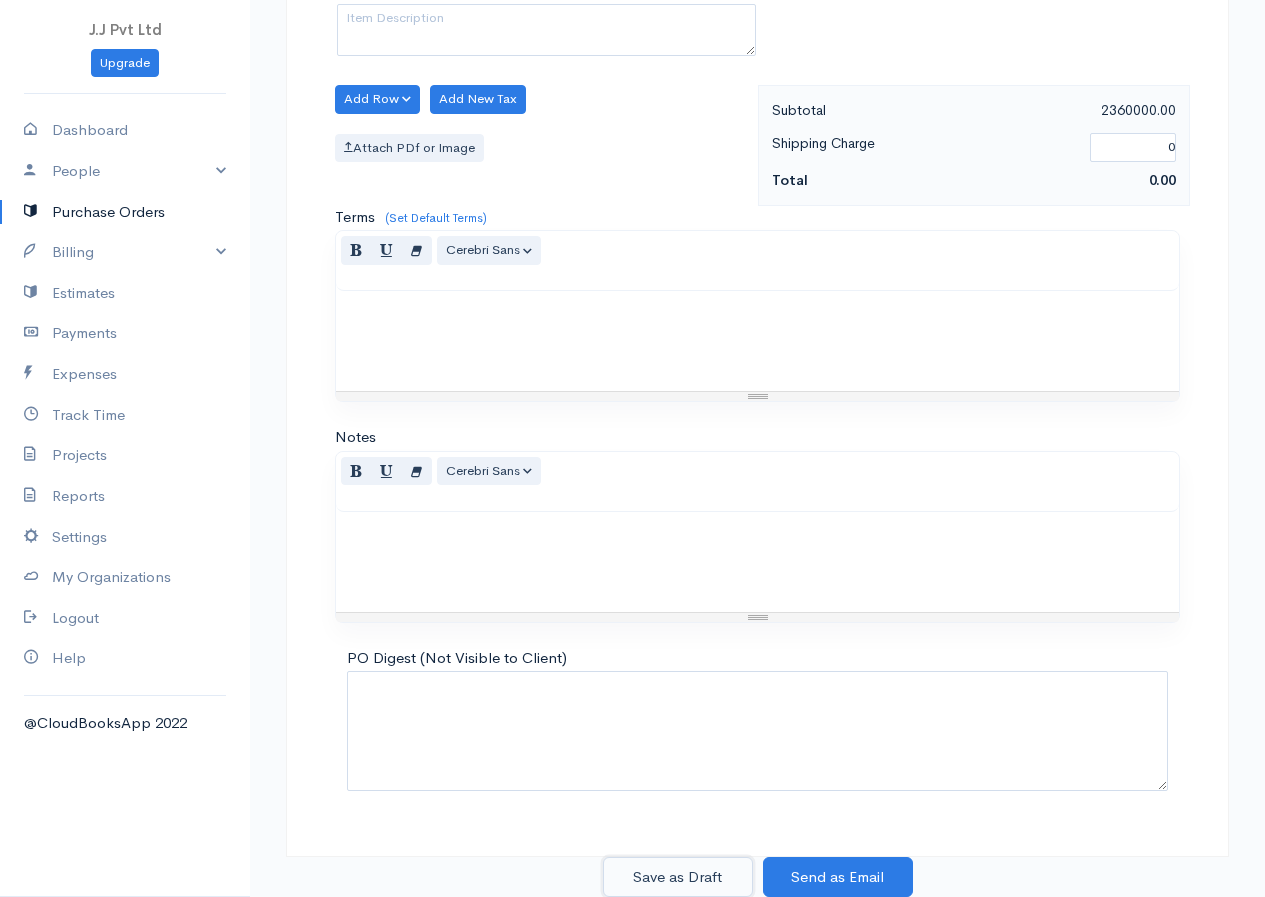 click on "Save as Draft" at bounding box center [678, 877] 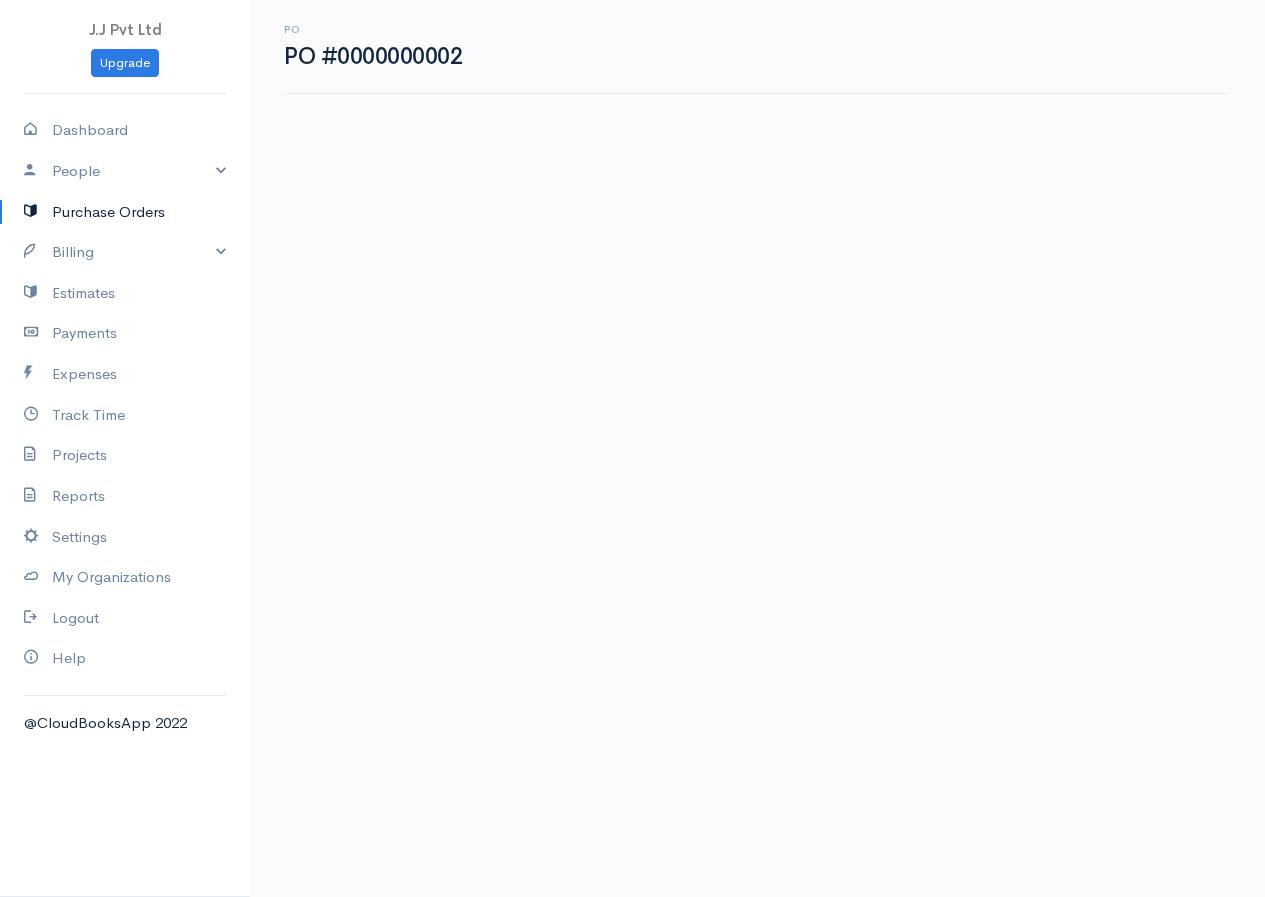 scroll, scrollTop: 0, scrollLeft: 0, axis: both 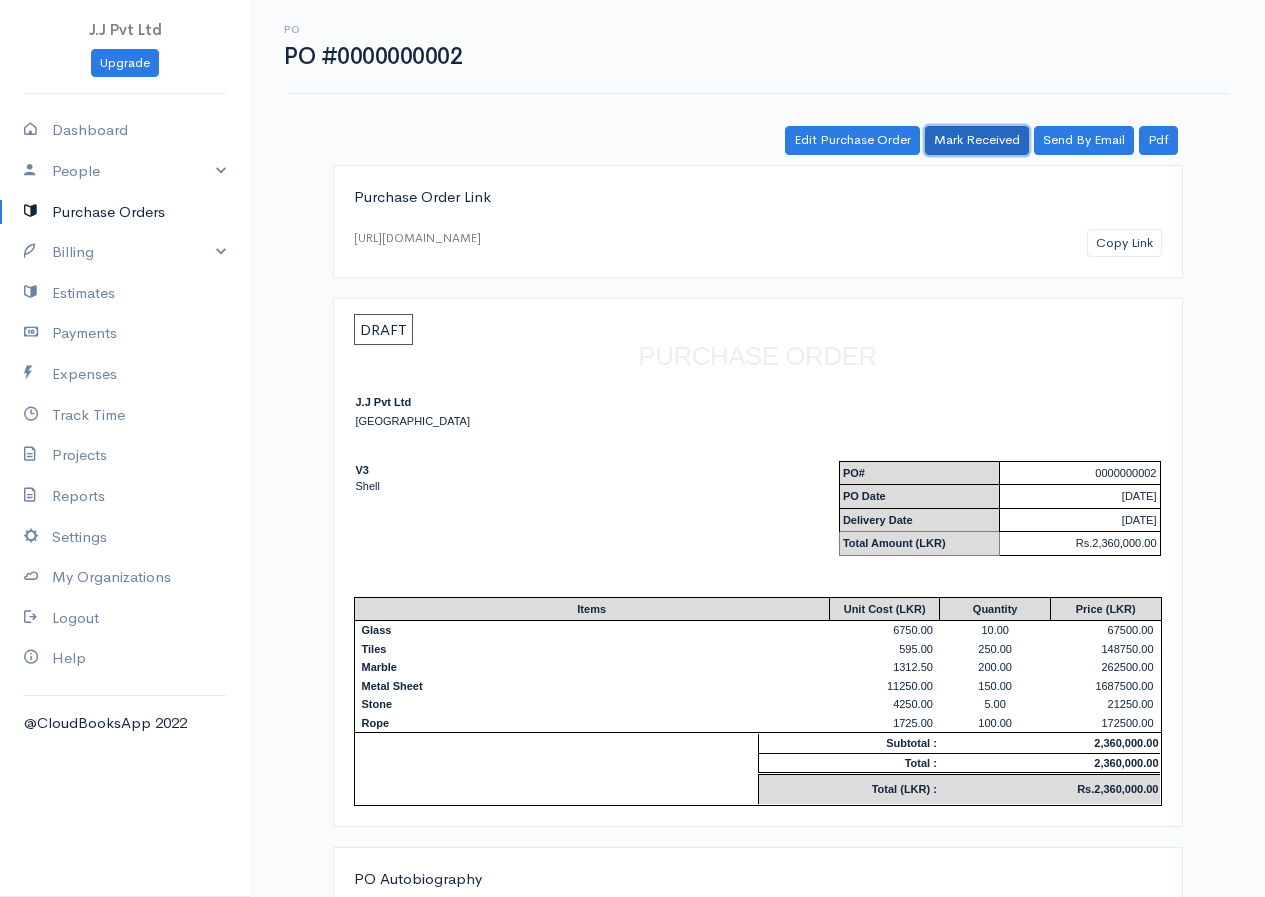 click on "Mark Received" at bounding box center (977, 140) 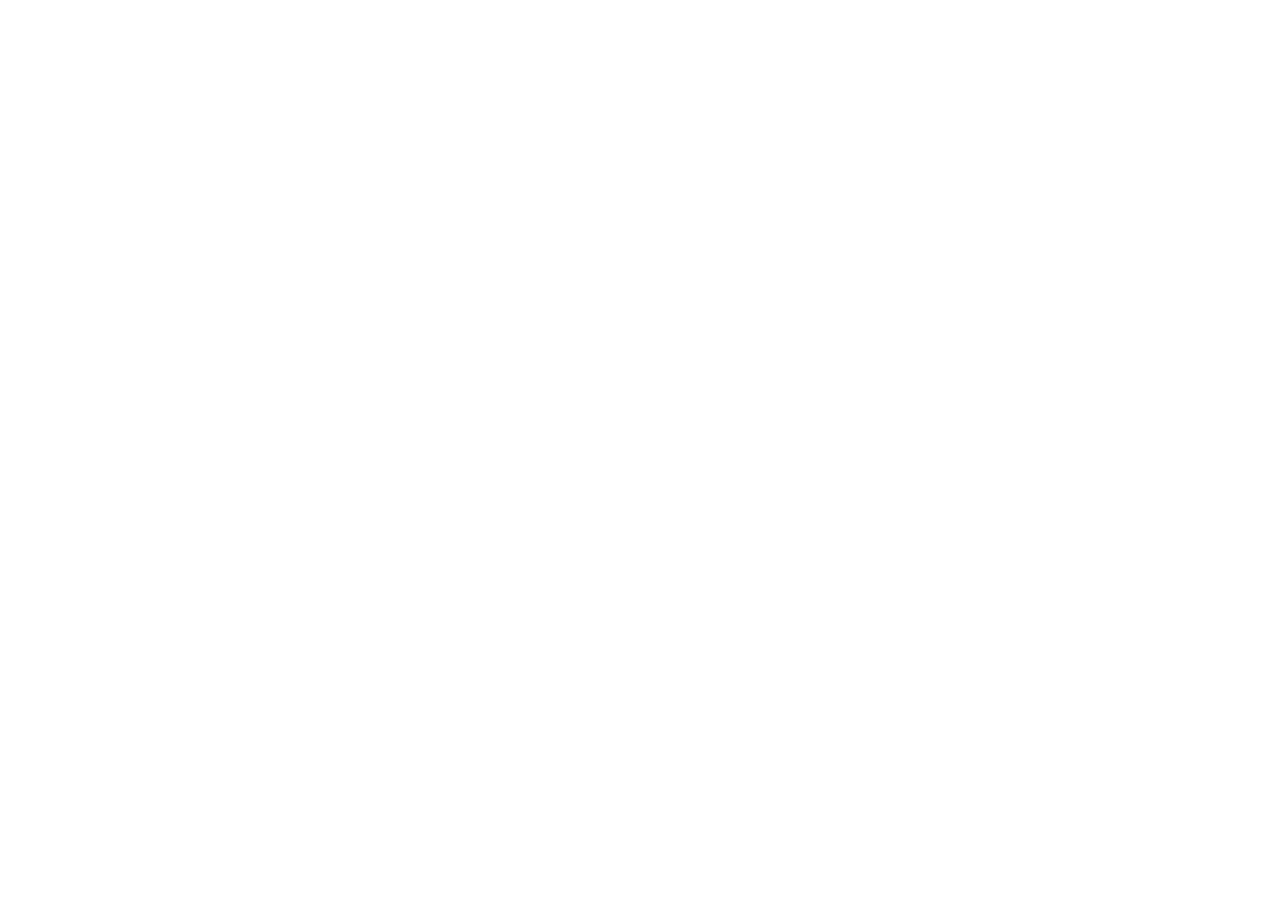 scroll, scrollTop: 0, scrollLeft: 0, axis: both 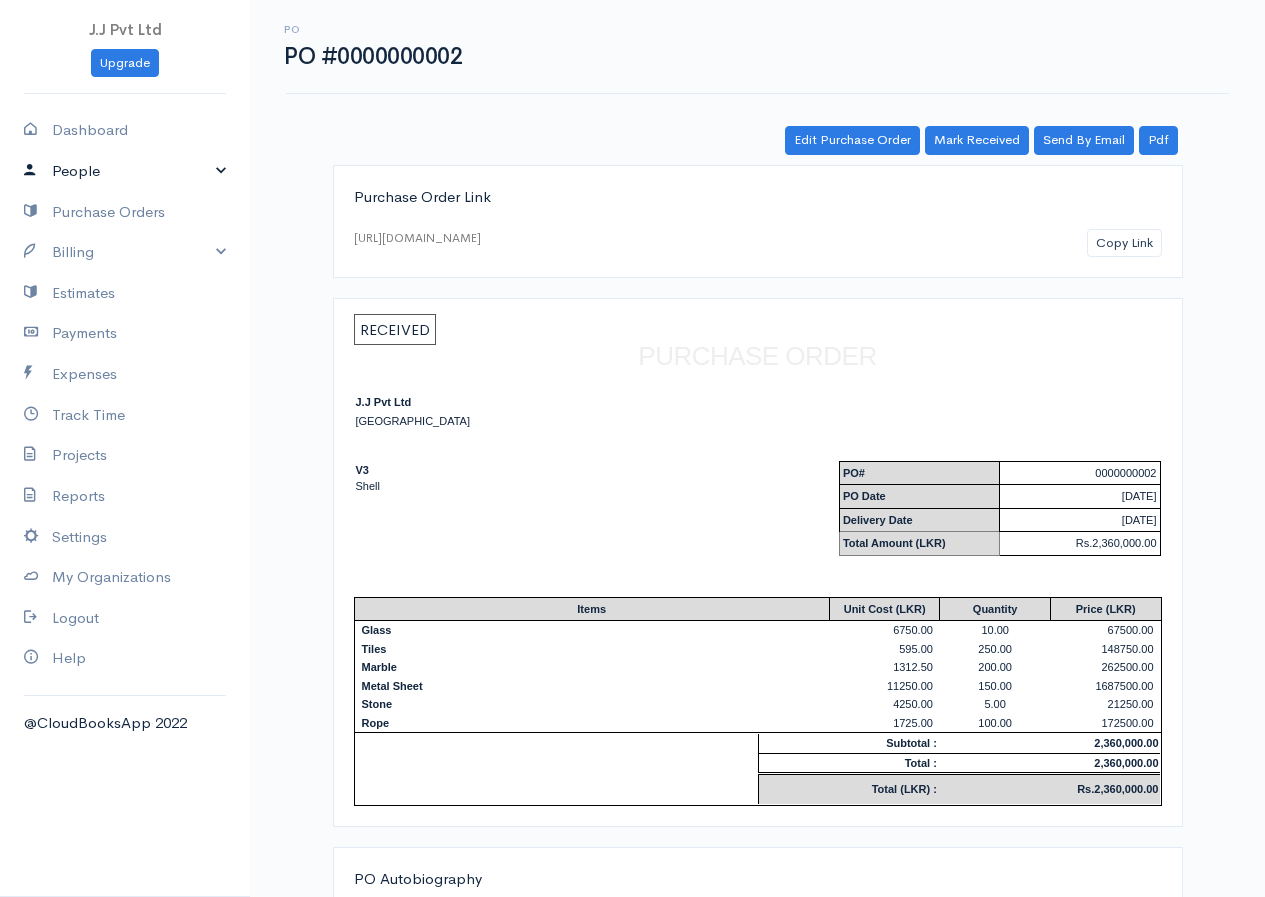 click on "People" at bounding box center [125, 171] 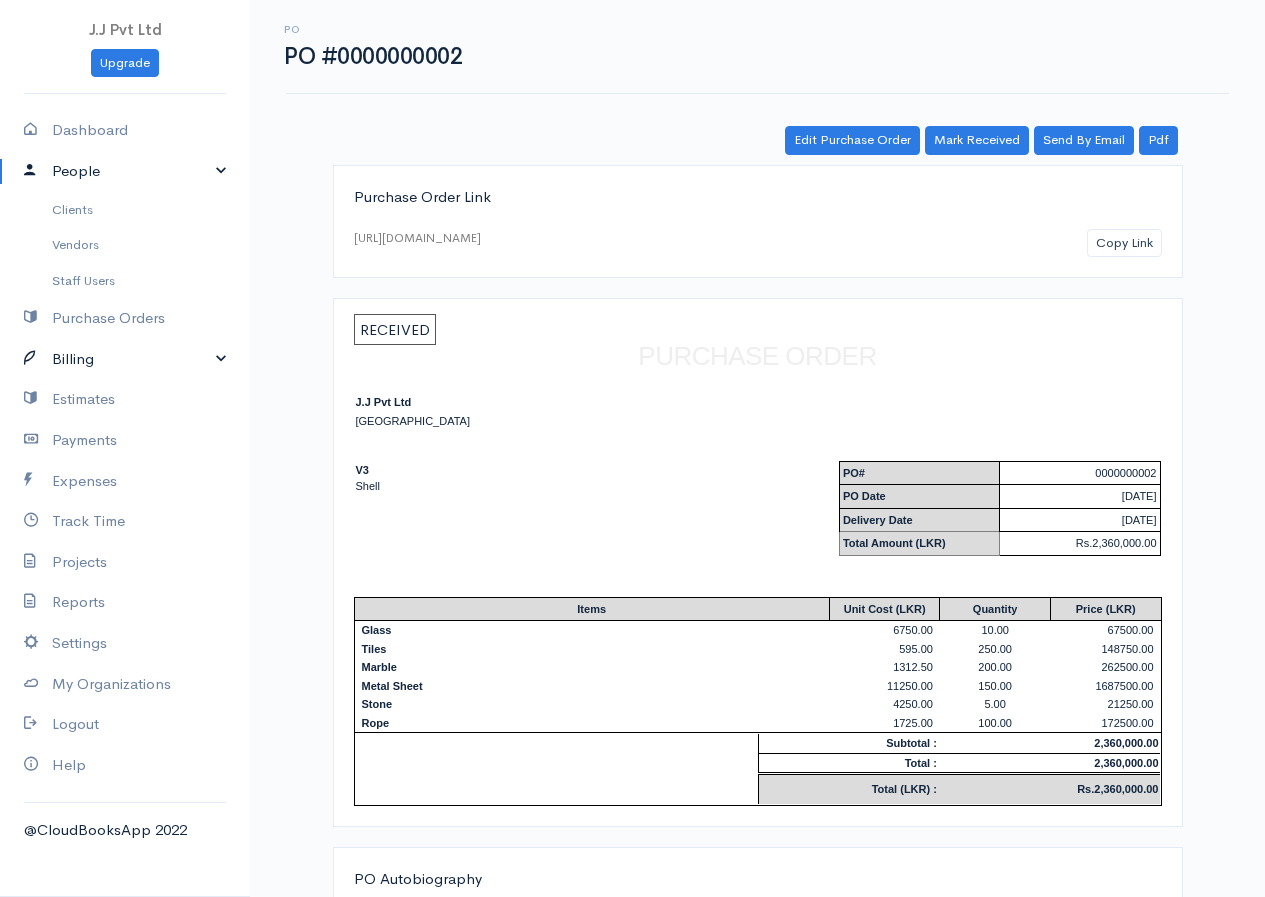 click on "Billing" at bounding box center (125, 359) 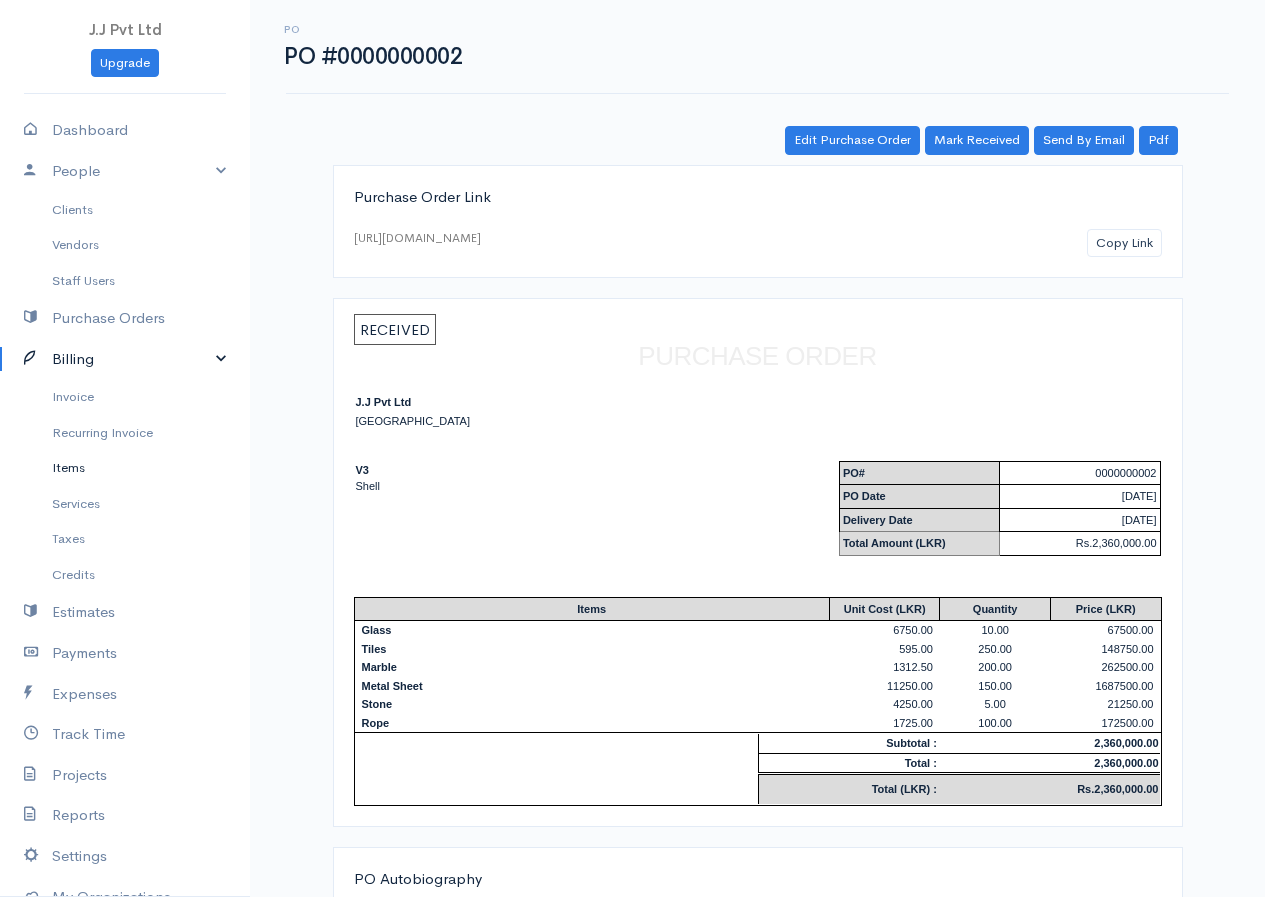 click on "Items" at bounding box center [125, 468] 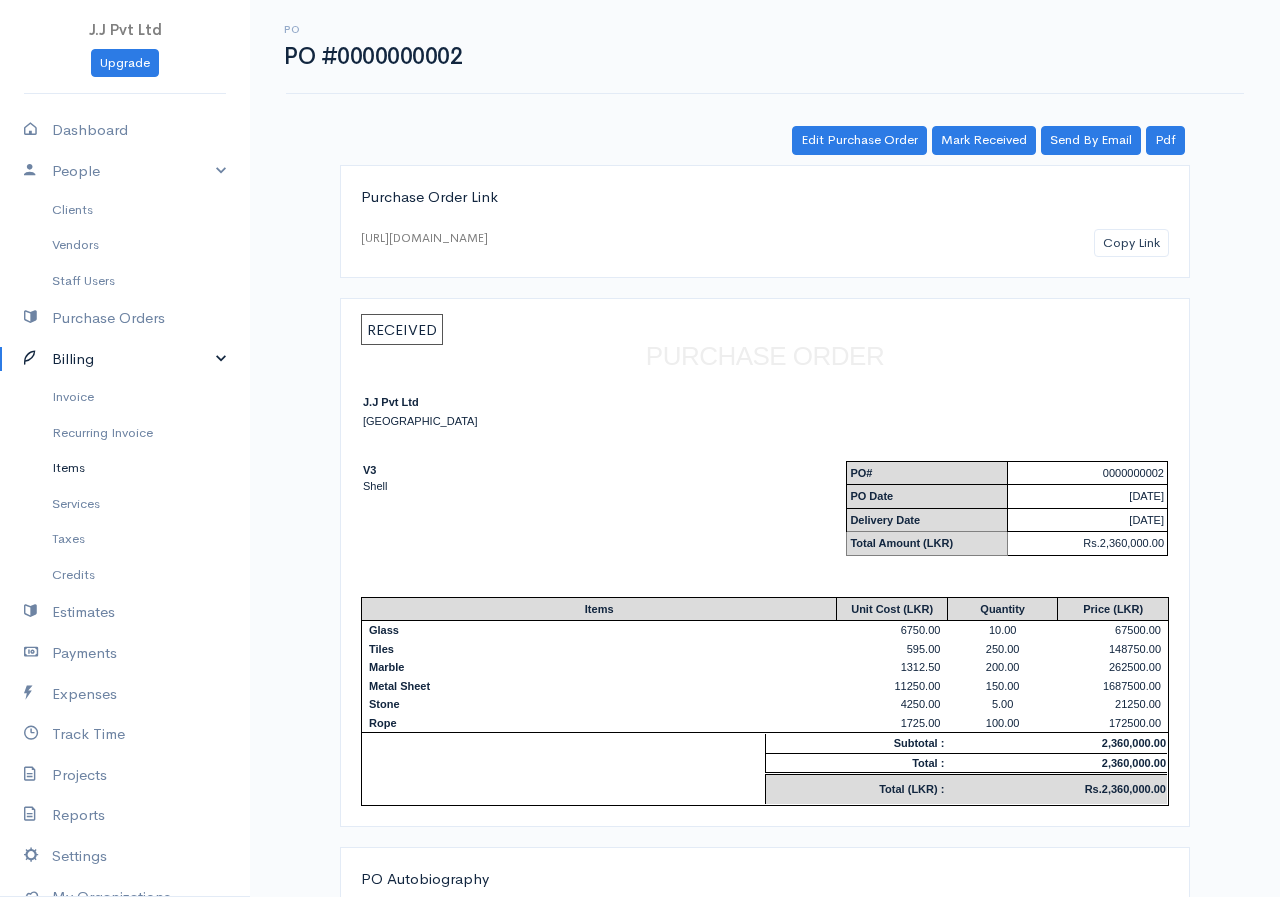 click on "Items" at bounding box center (125, 468) 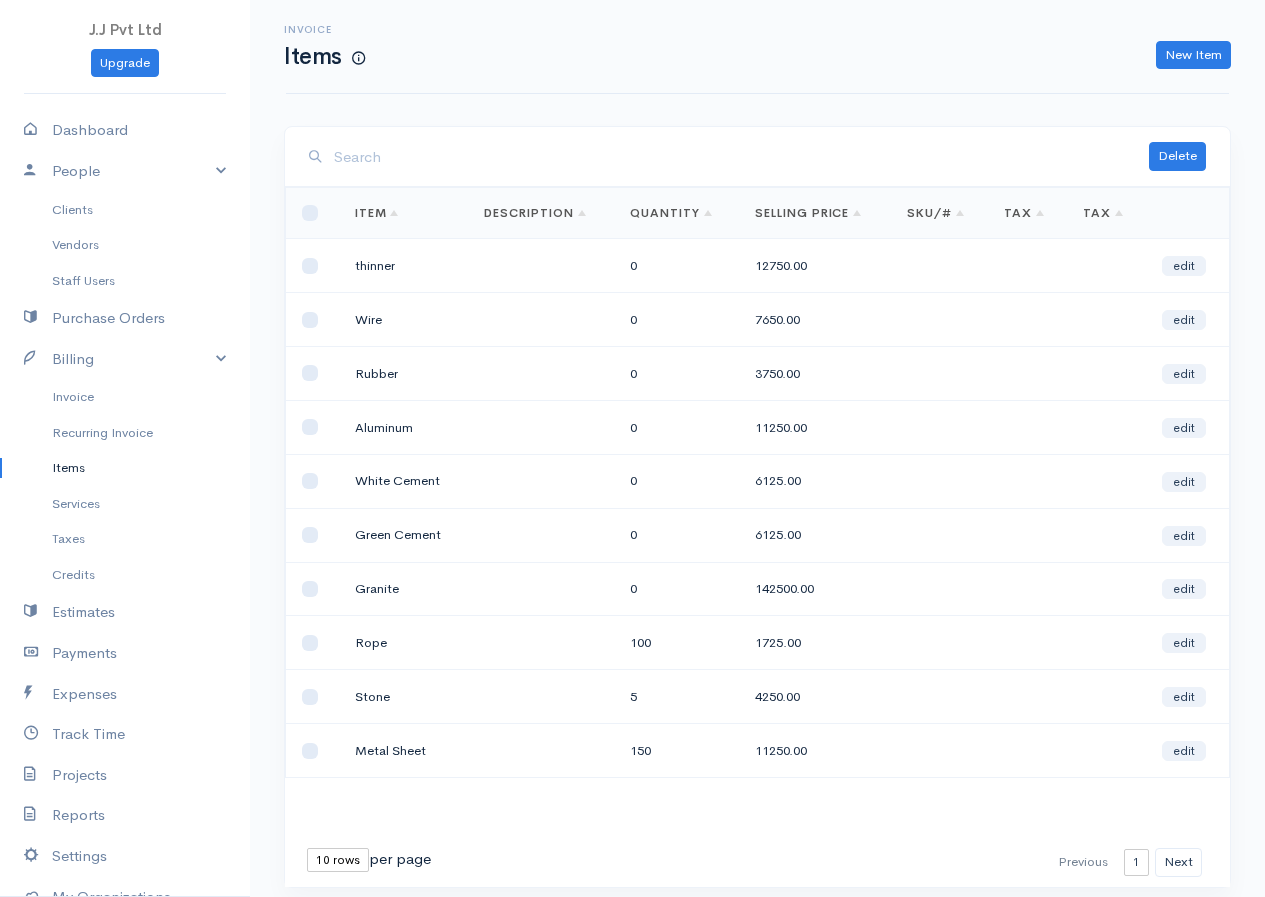 scroll, scrollTop: 65, scrollLeft: 0, axis: vertical 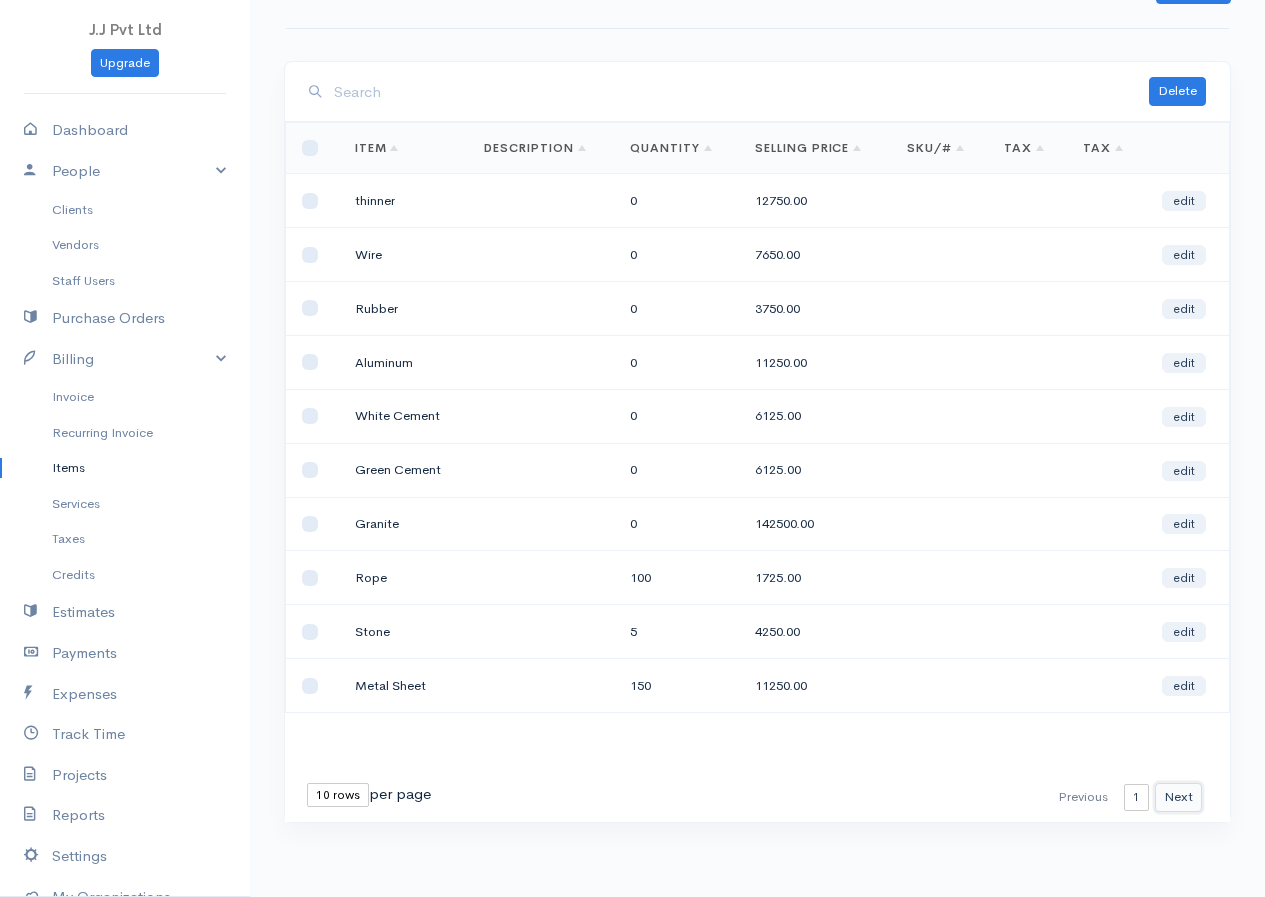 click on "Next" at bounding box center [1178, 797] 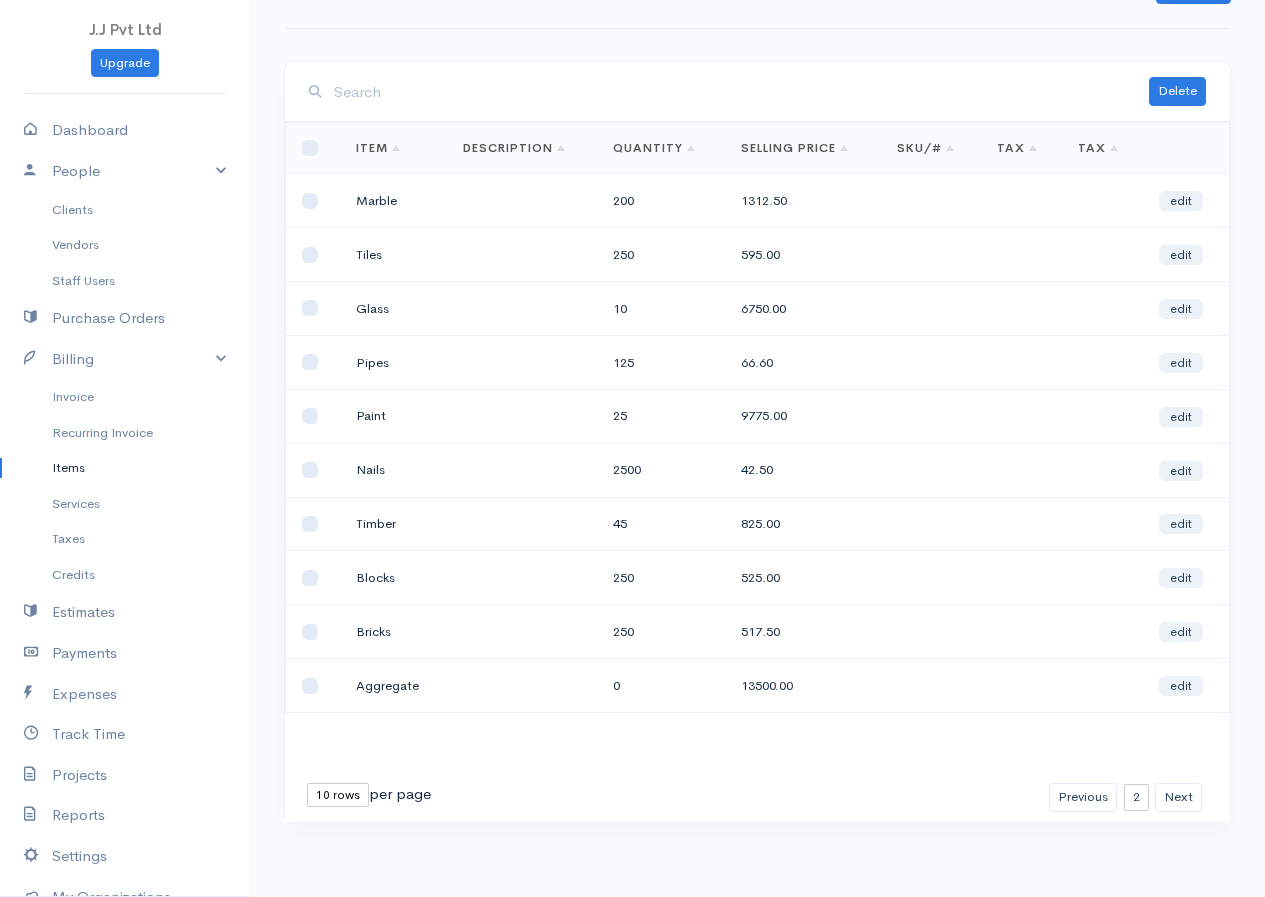 scroll, scrollTop: 0, scrollLeft: 0, axis: both 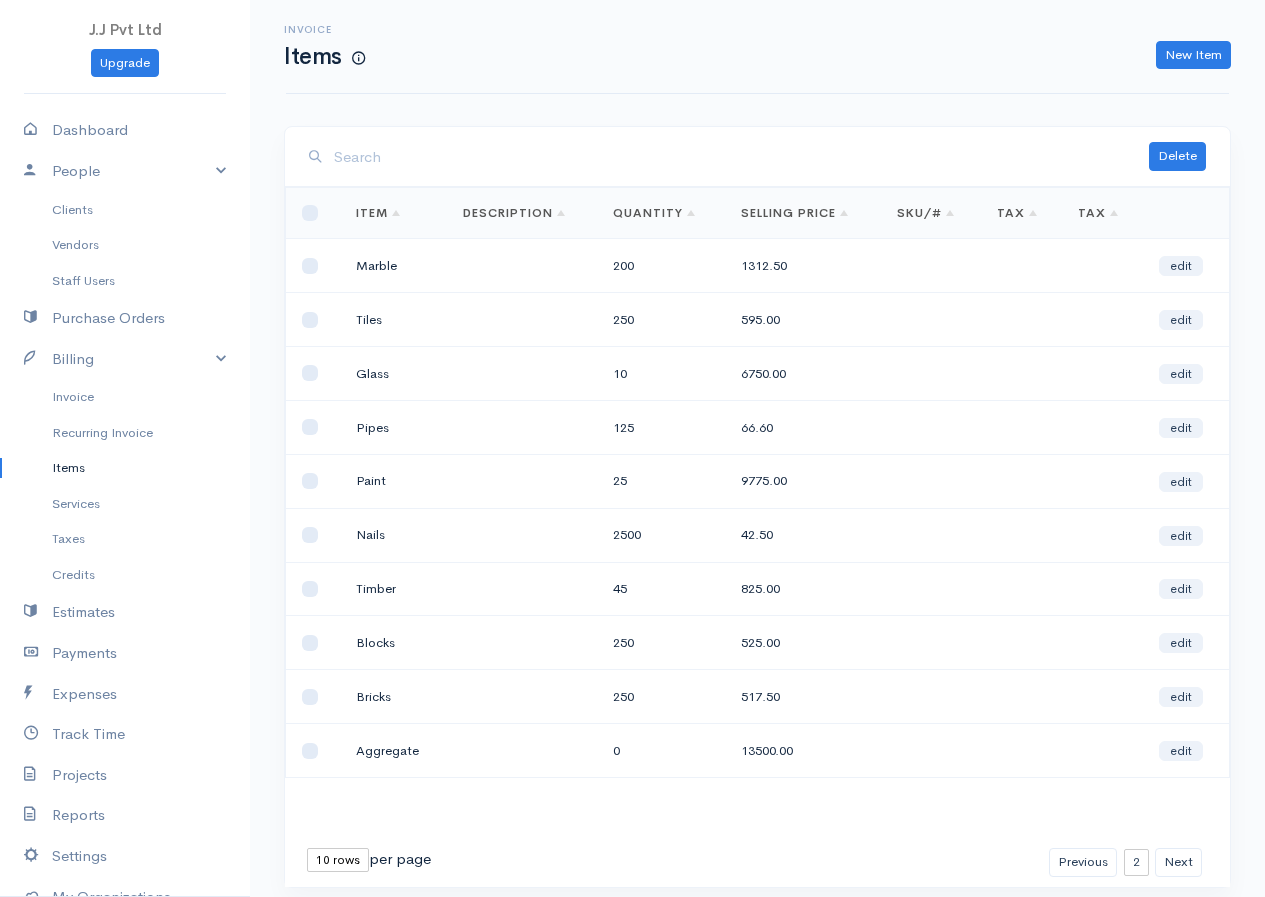 click on "Invoice
Items
New Item
Delete Loading ... First Previous 1 2 3 Next Last 10 rows 25 rows 50 rows  per page Item Description Quantity Selling Price SKU/# Tax Tax Marble 200 1312.50 edit Tiles 250 595.00 edit Glass 10 6750.00 edit Pipes 125 66.60 edit Paint 25 9775.00 edit Nails 2500 42.50 edit Timber 45 825.00 edit Blocks 250 525.00 edit Bricks 250 517.50 edit Aggregate 0 13500.00 edit" at bounding box center (757, 481) 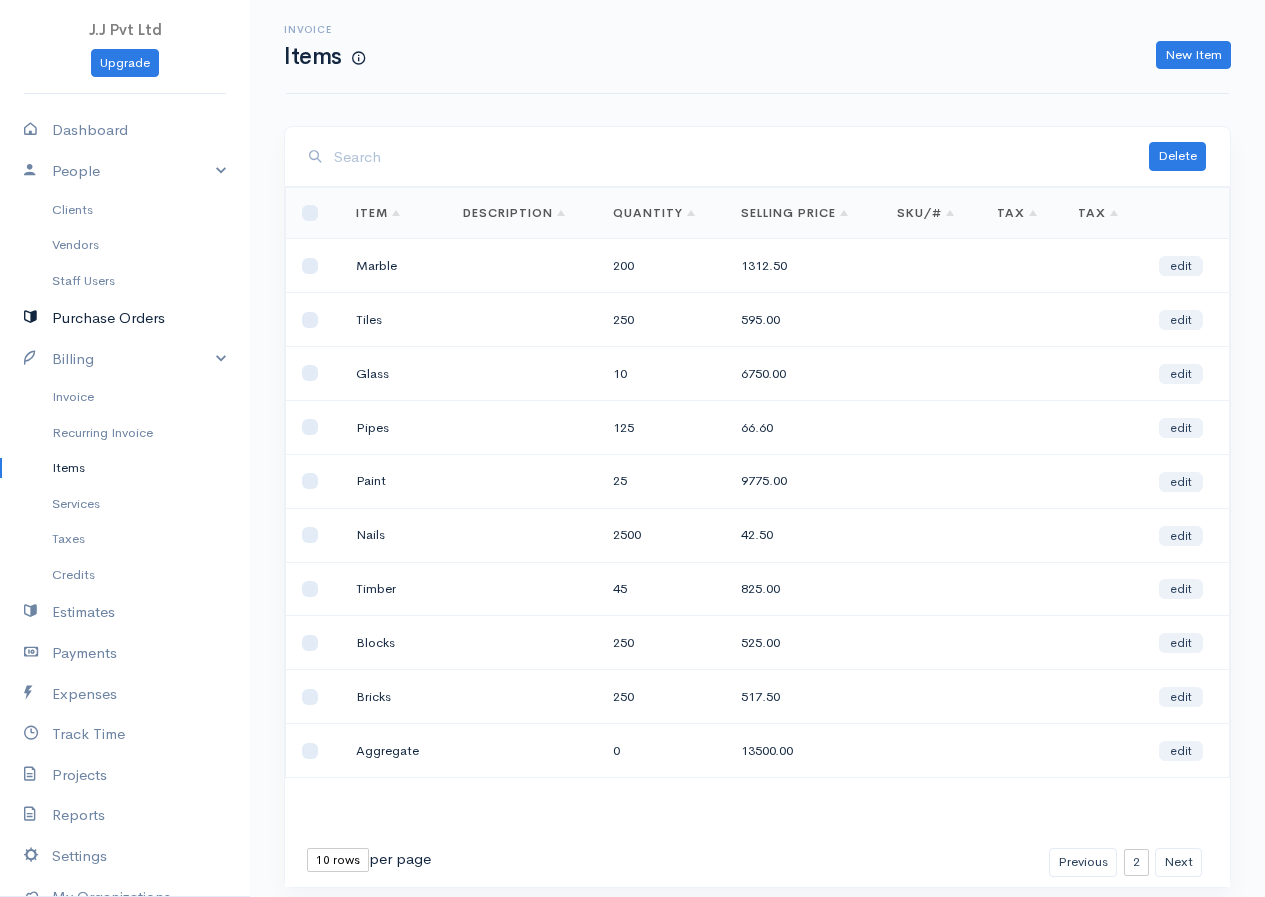 click on "Purchase Orders" at bounding box center (125, 318) 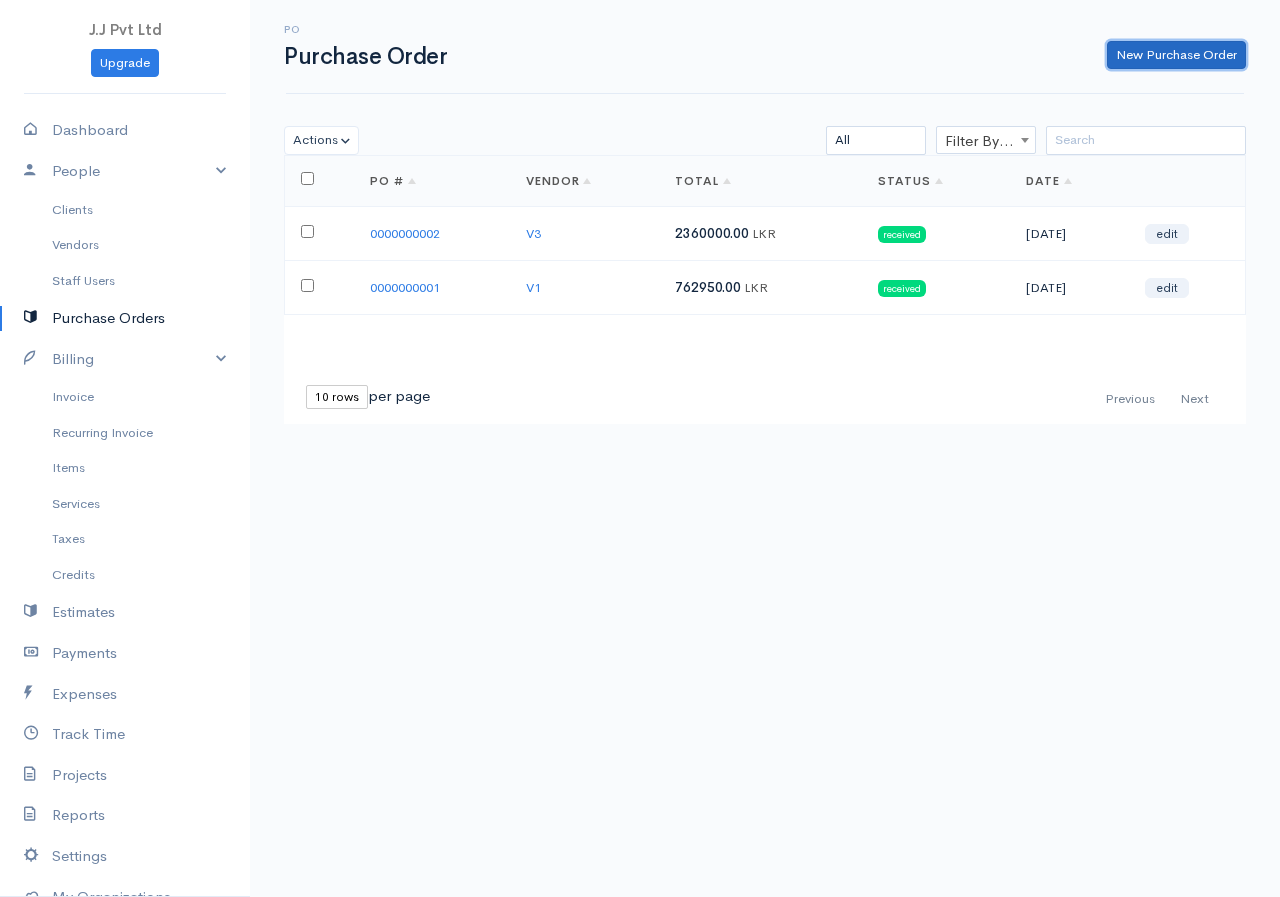 click on "New Purchase Order" at bounding box center [1176, 55] 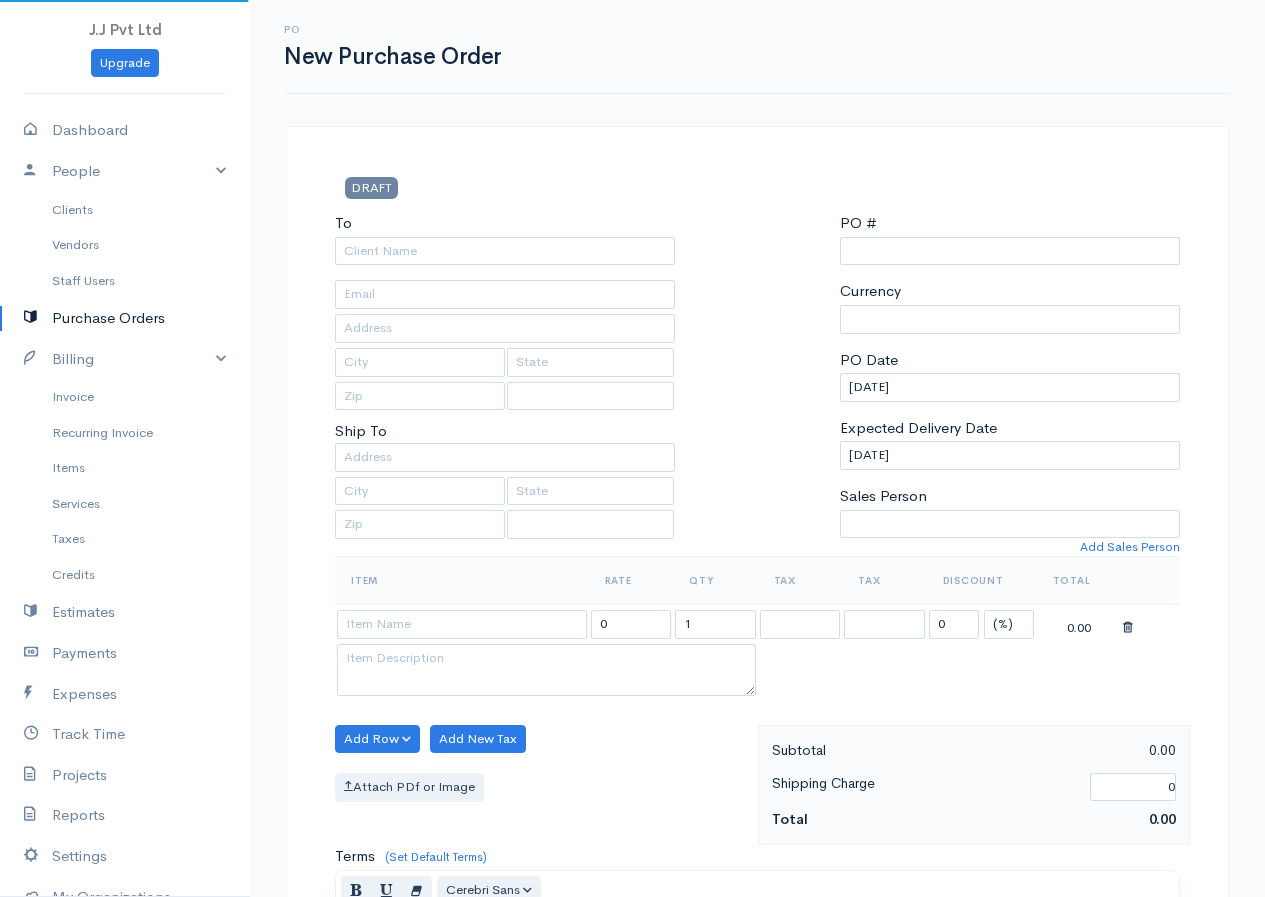 select on "LKR" 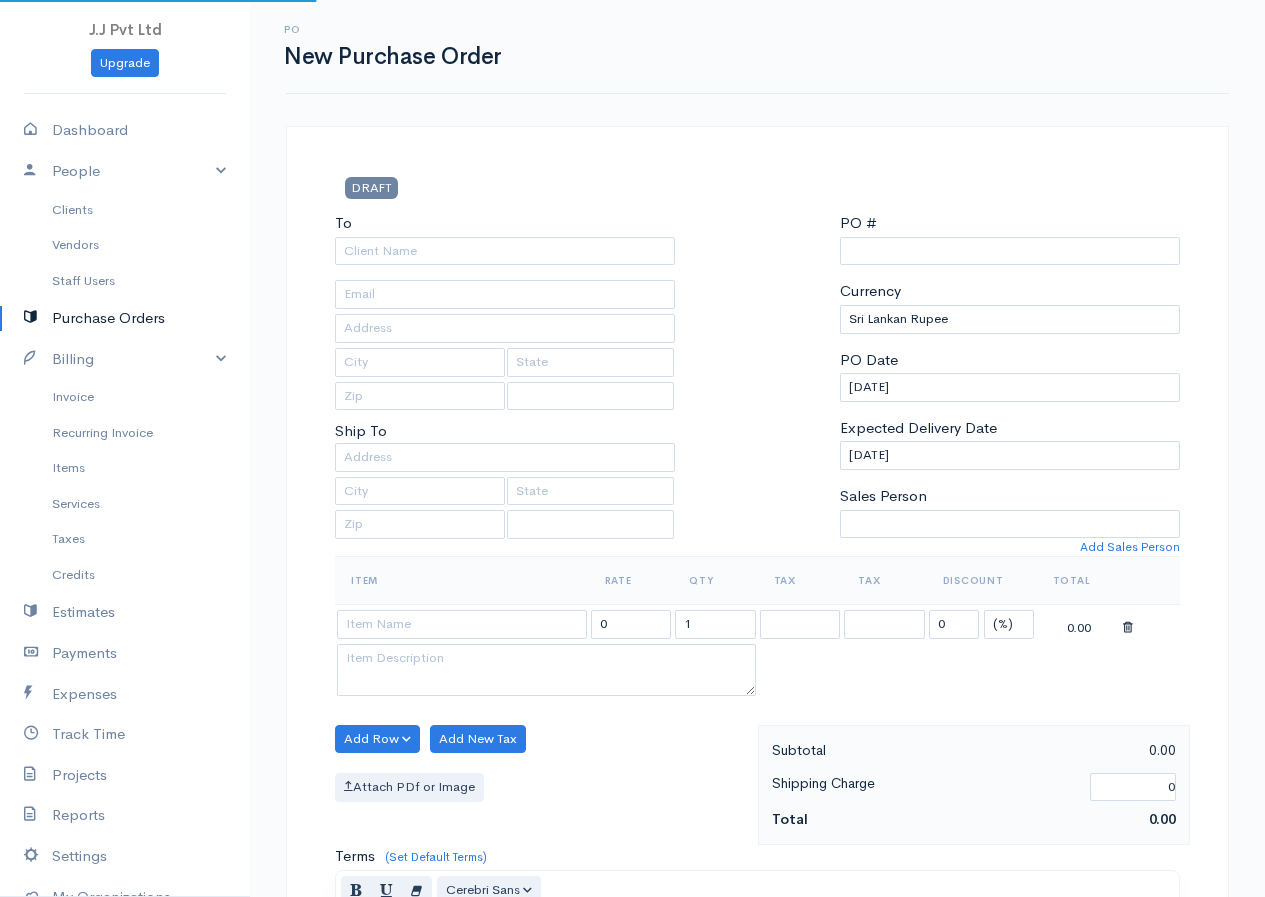 select on "[GEOGRAPHIC_DATA]" 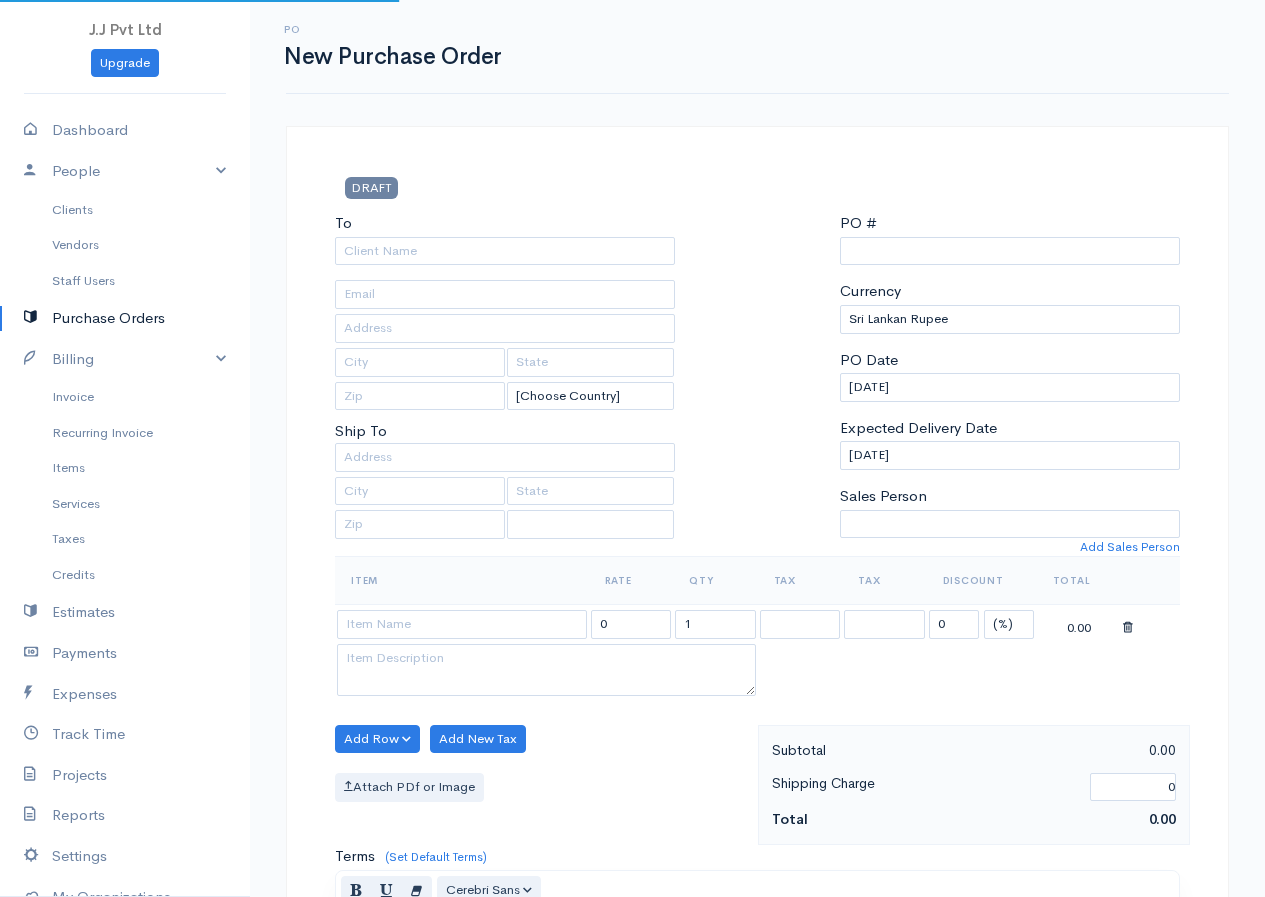 type on "0000000003" 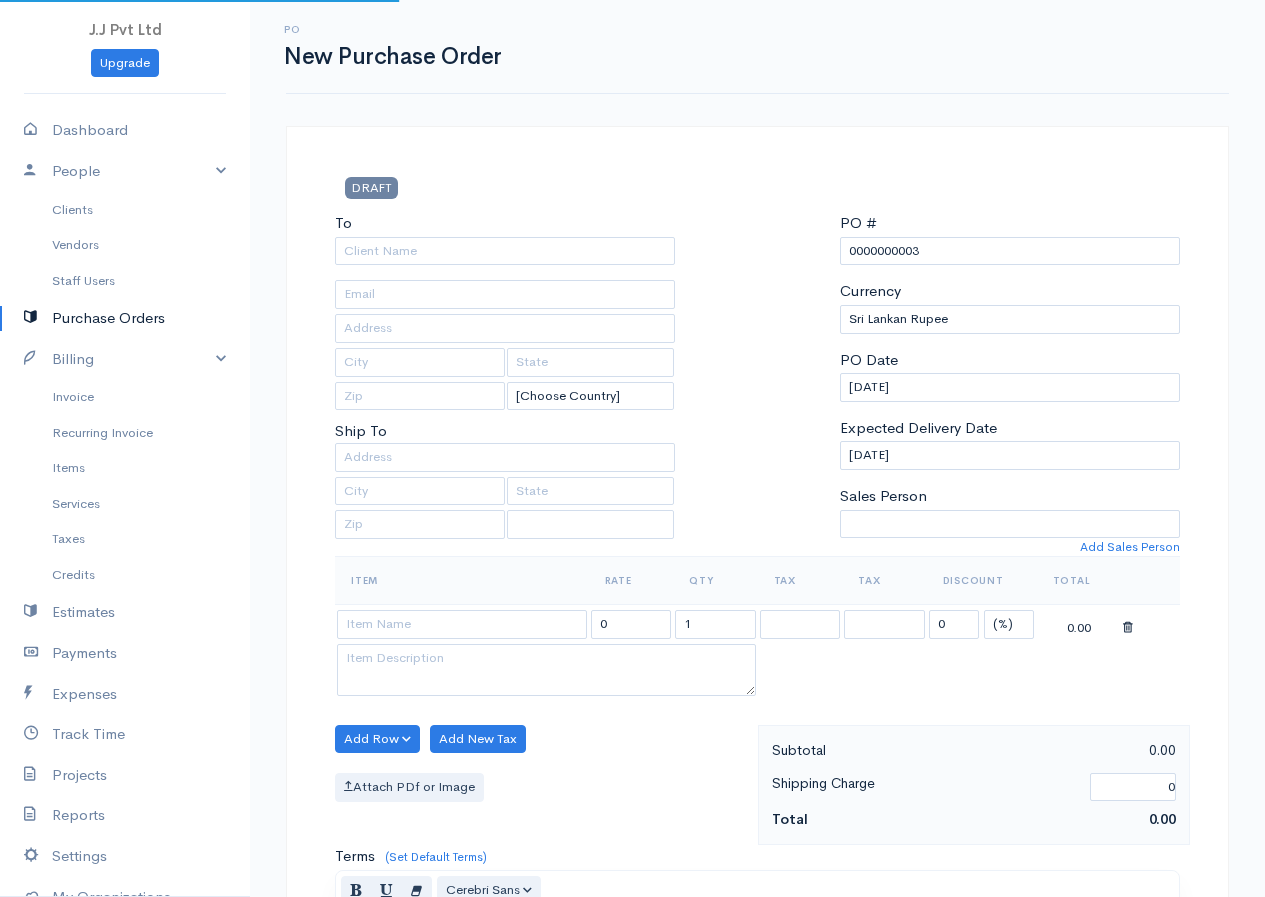 select on "[GEOGRAPHIC_DATA]" 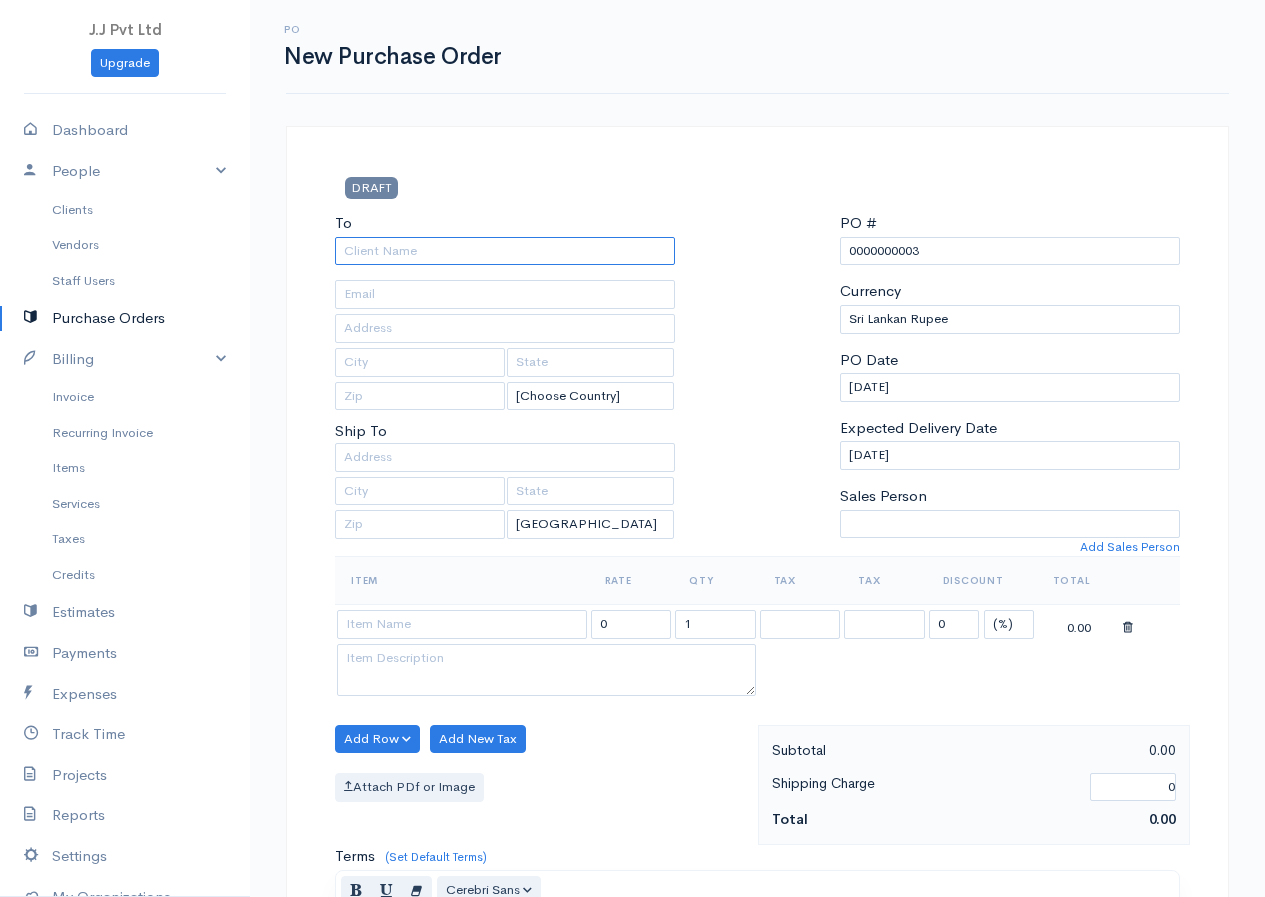 click on "To" at bounding box center (505, 251) 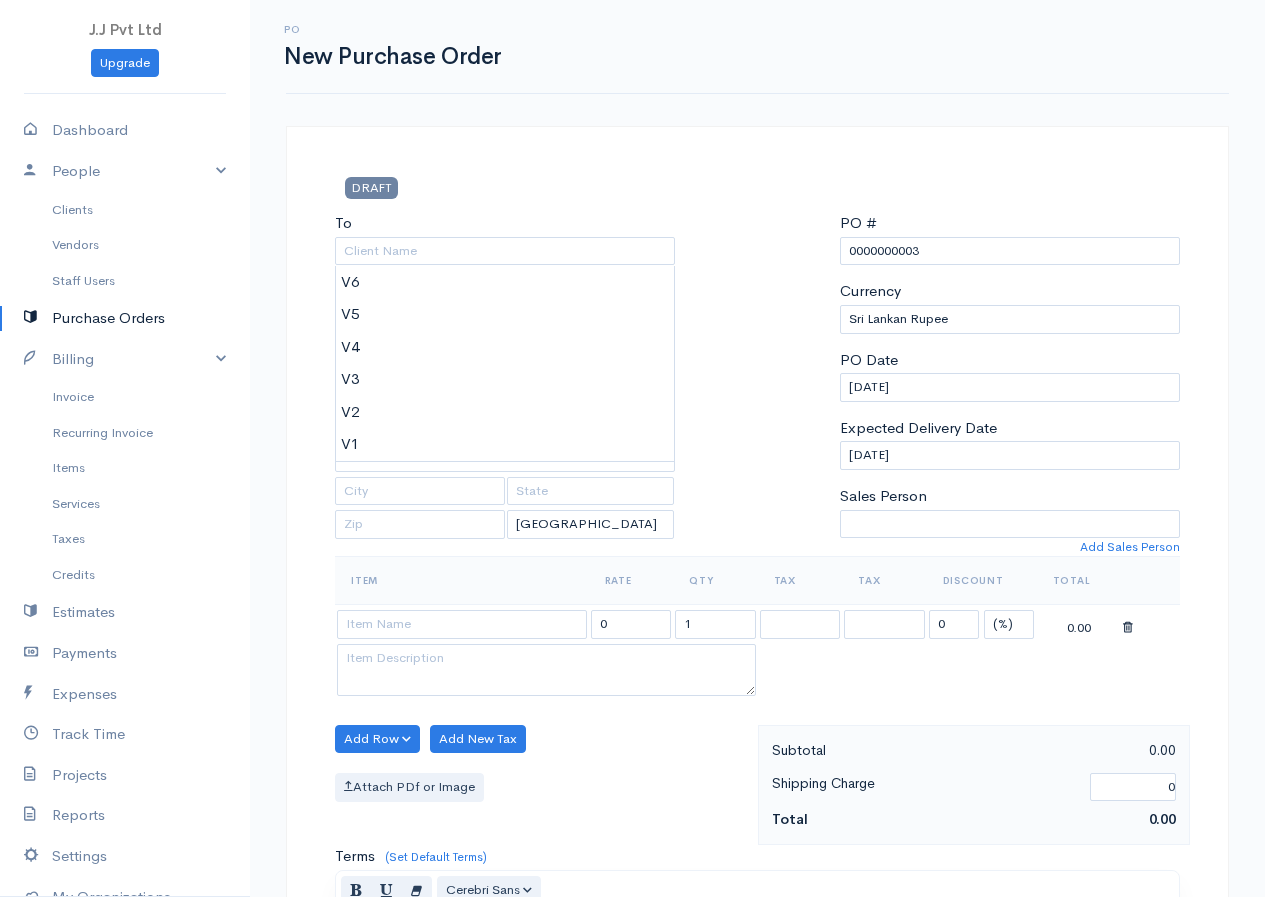 click on "Purchase Orders" at bounding box center [125, 318] 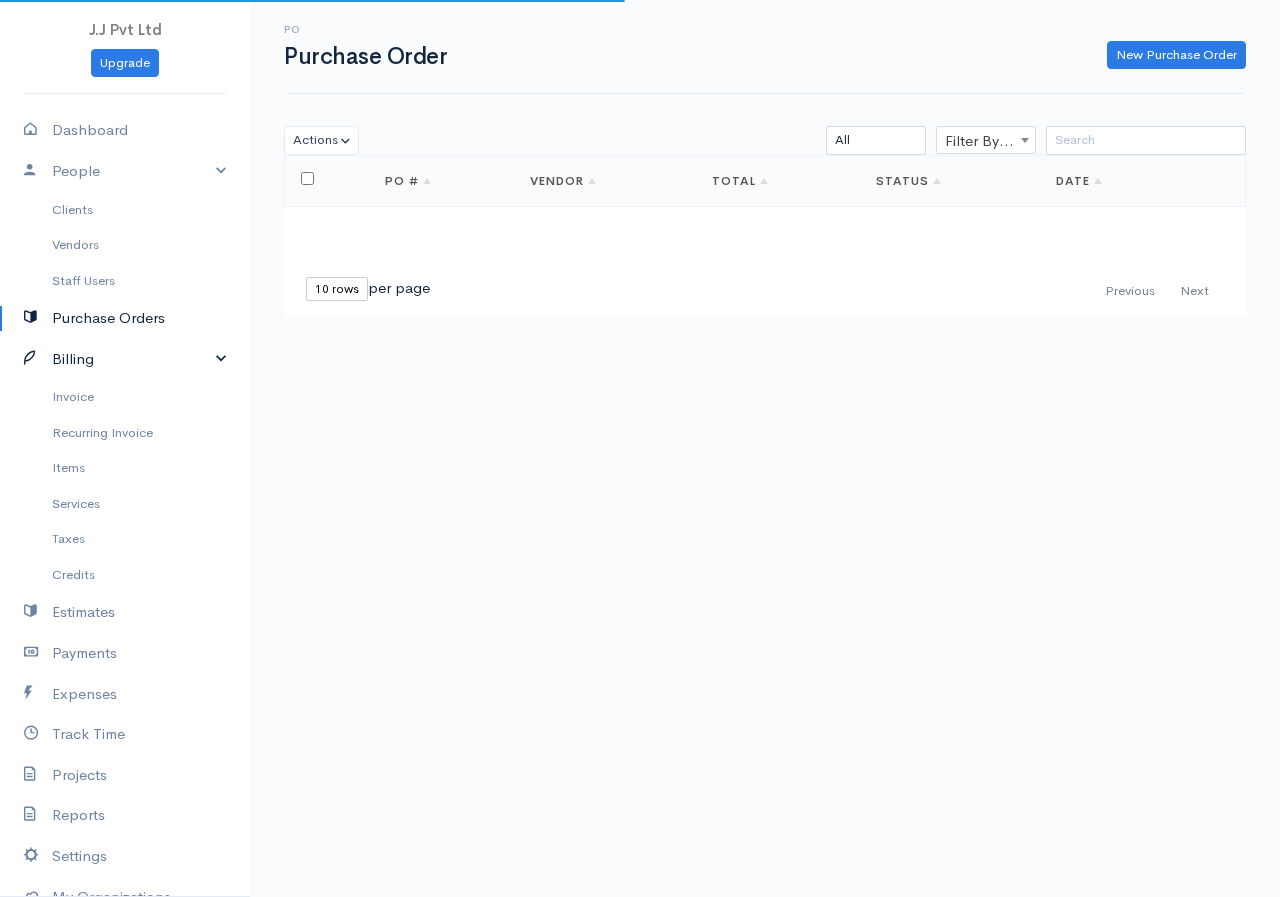 click on "Billing" at bounding box center (125, 359) 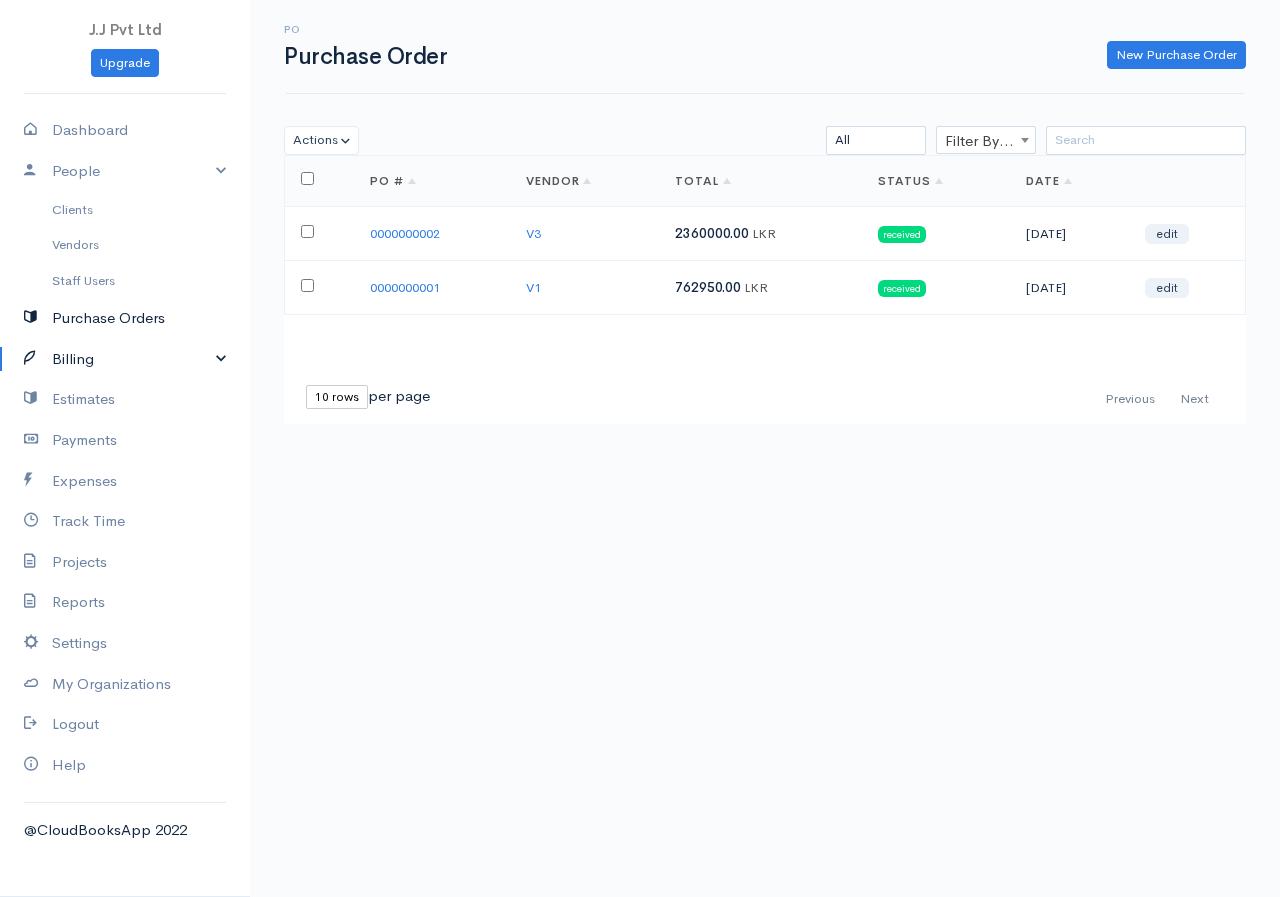 click on "Purchase Orders" at bounding box center [125, 318] 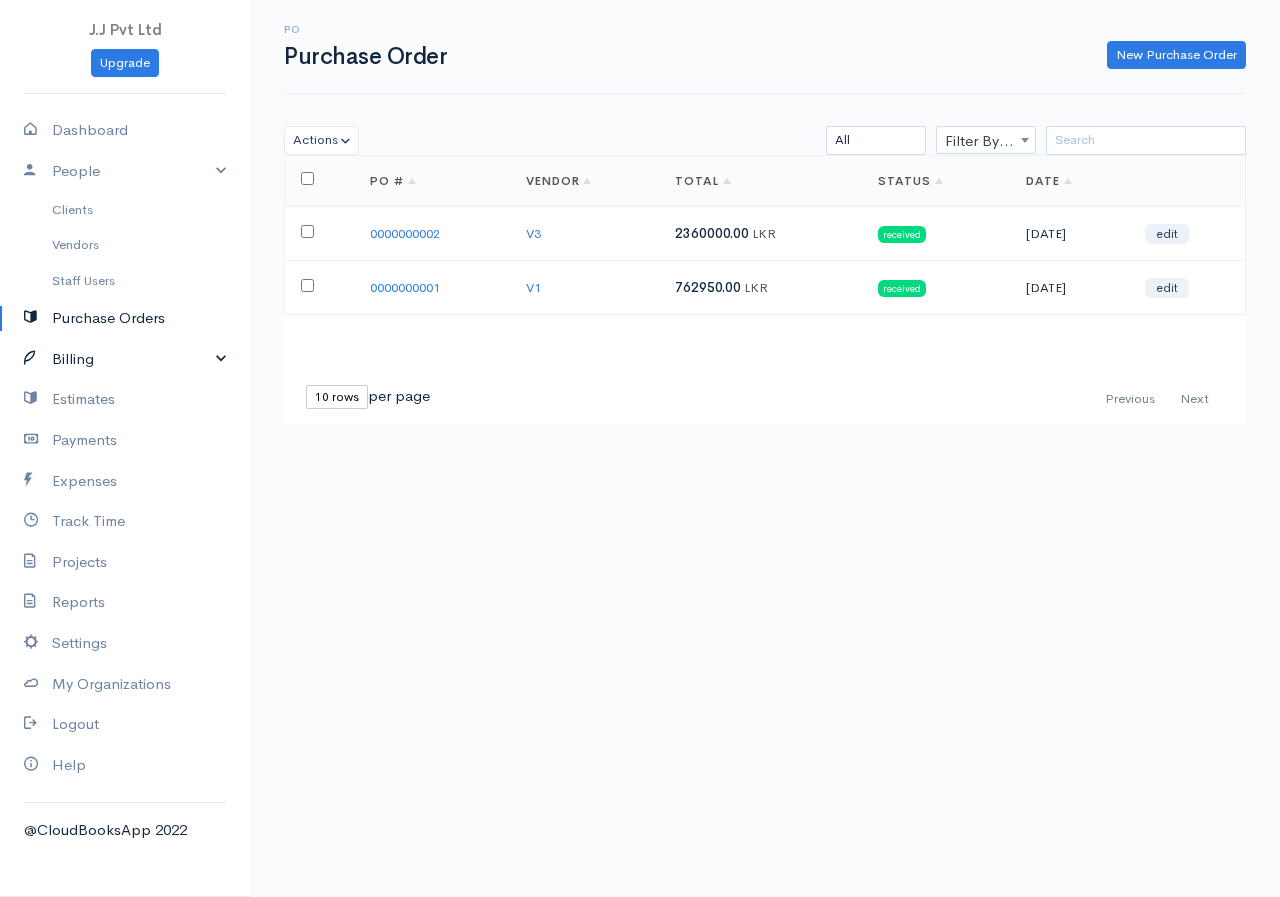 click on "Billing" at bounding box center [125, 359] 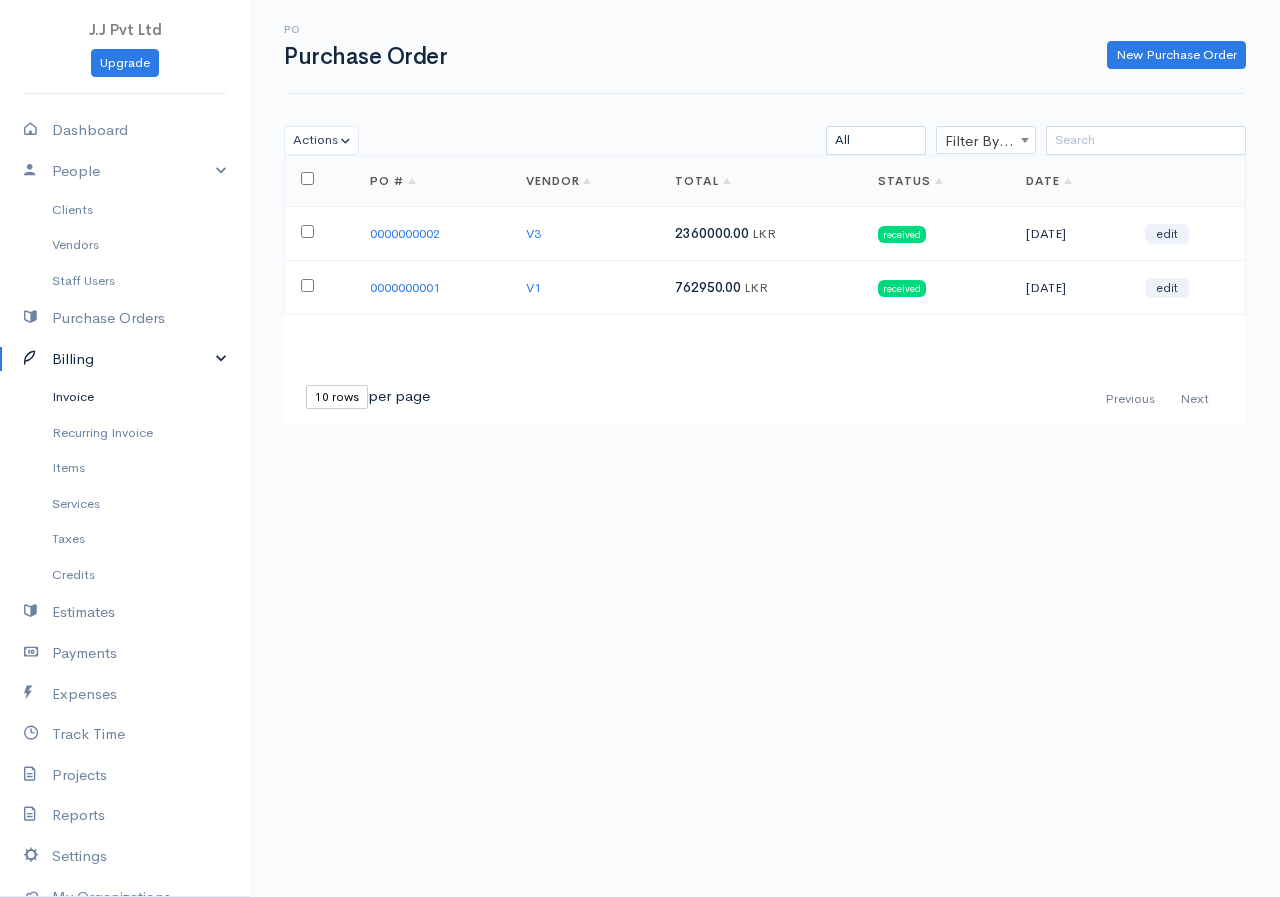 click on "Invoice" at bounding box center [125, 397] 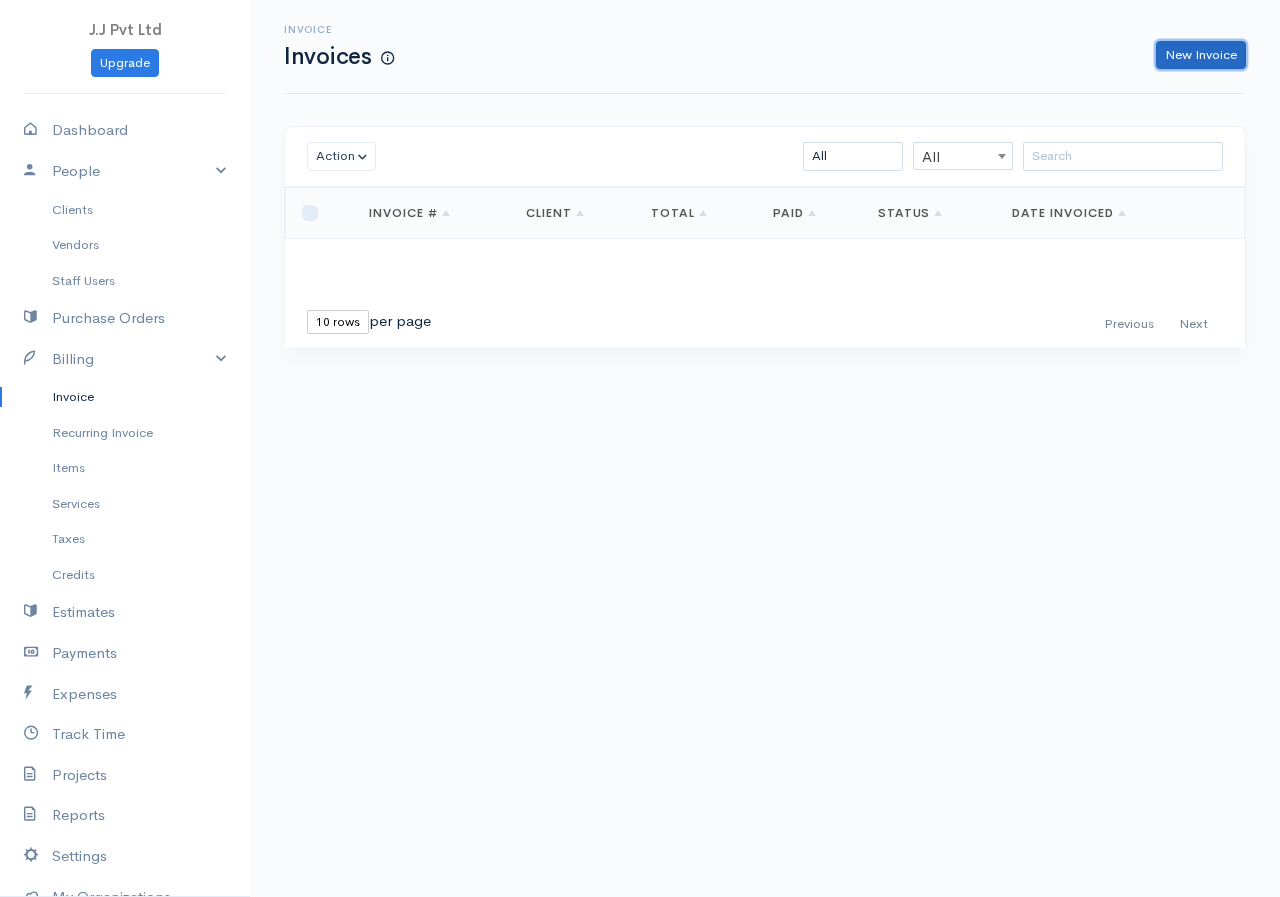 click on "New Invoice" at bounding box center [1201, 55] 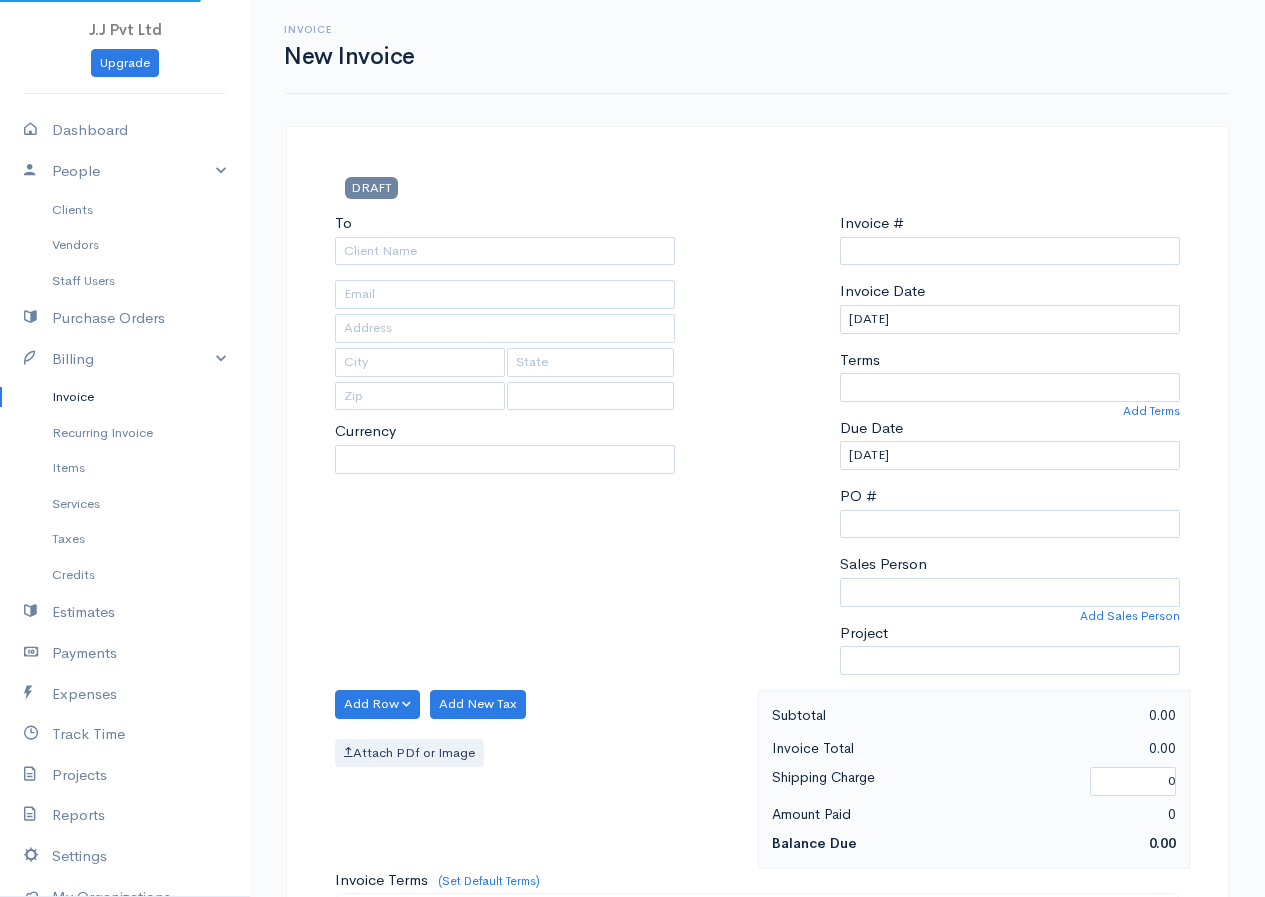 select on "LKR" 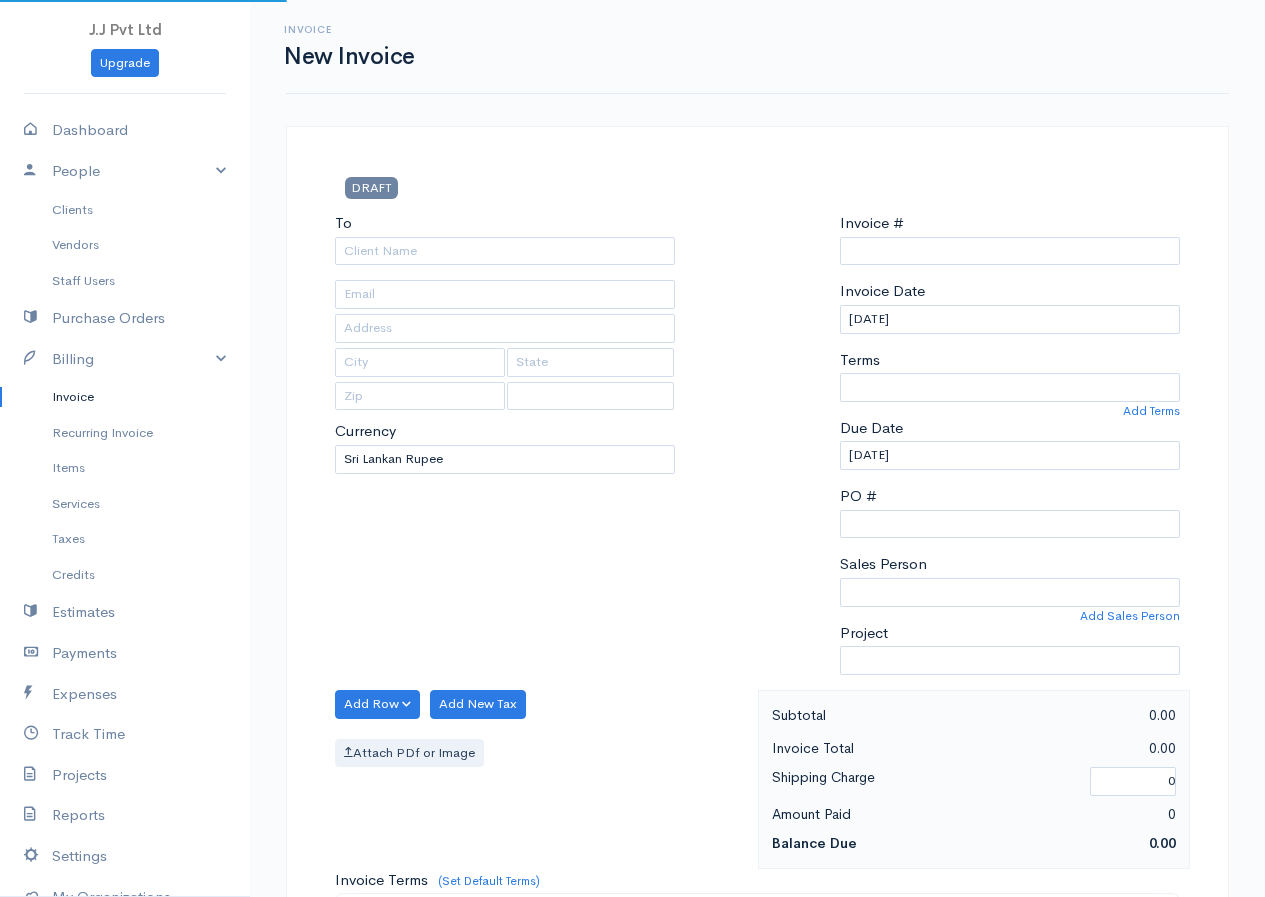 type on "0000000001" 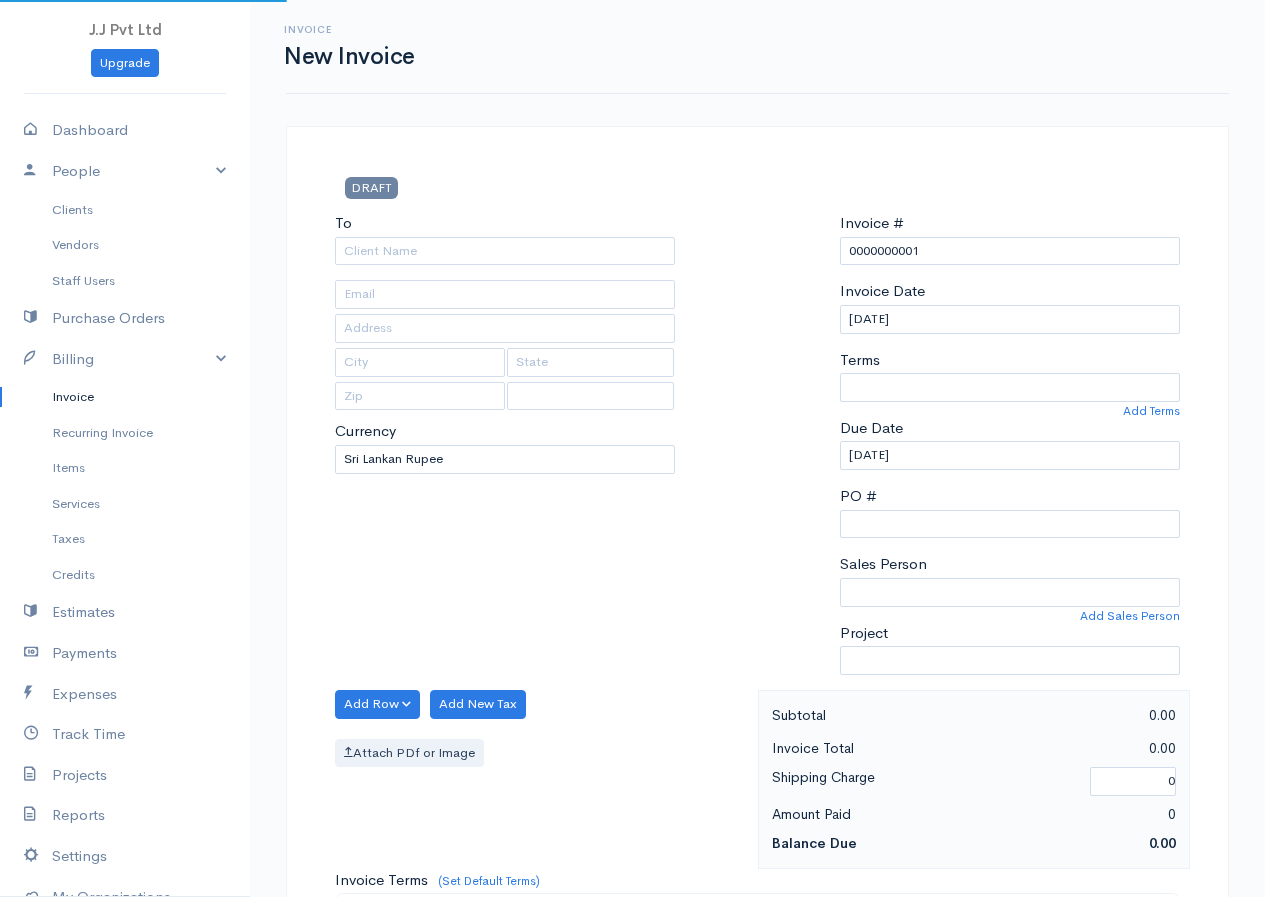 select on "[GEOGRAPHIC_DATA]" 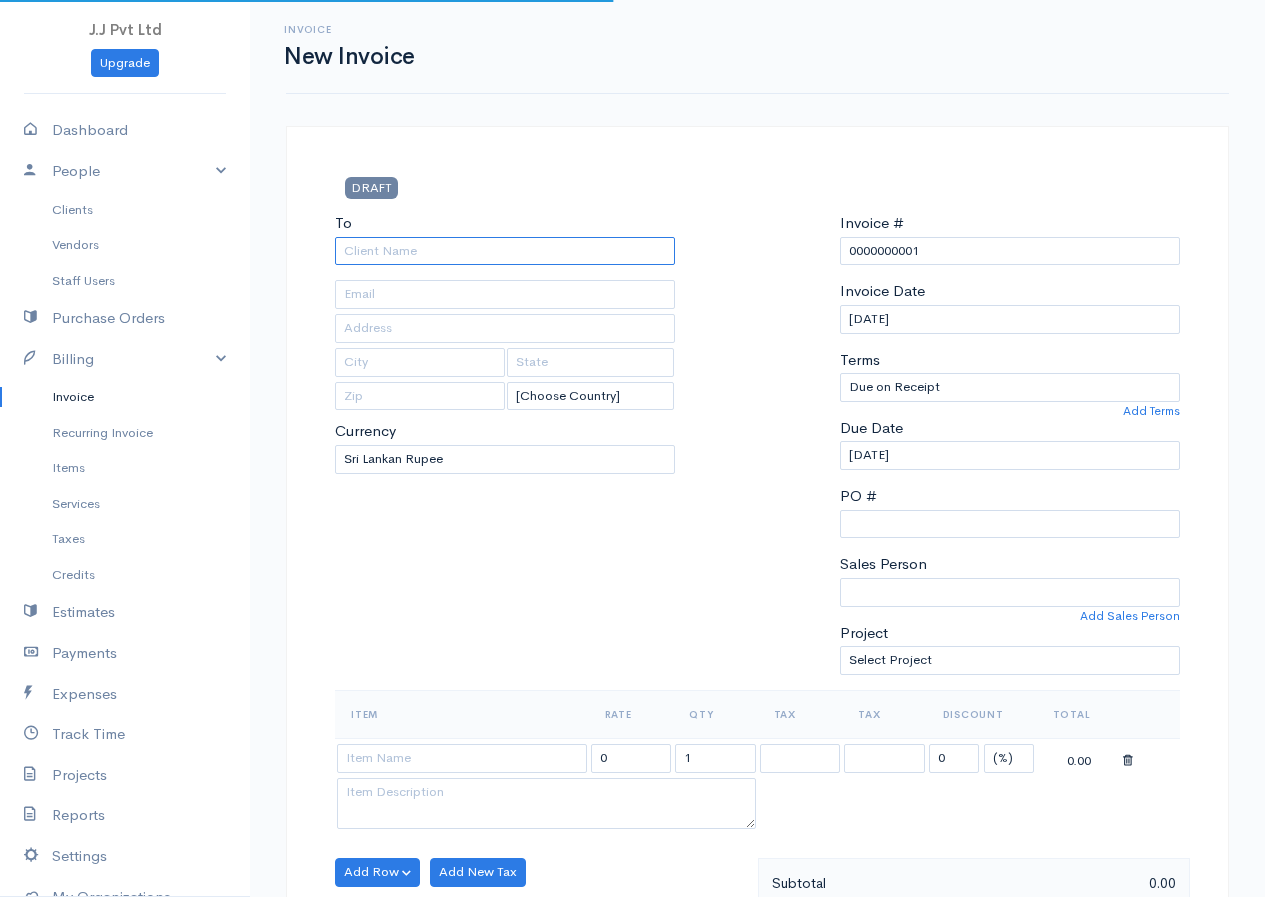 click on "To" at bounding box center [505, 251] 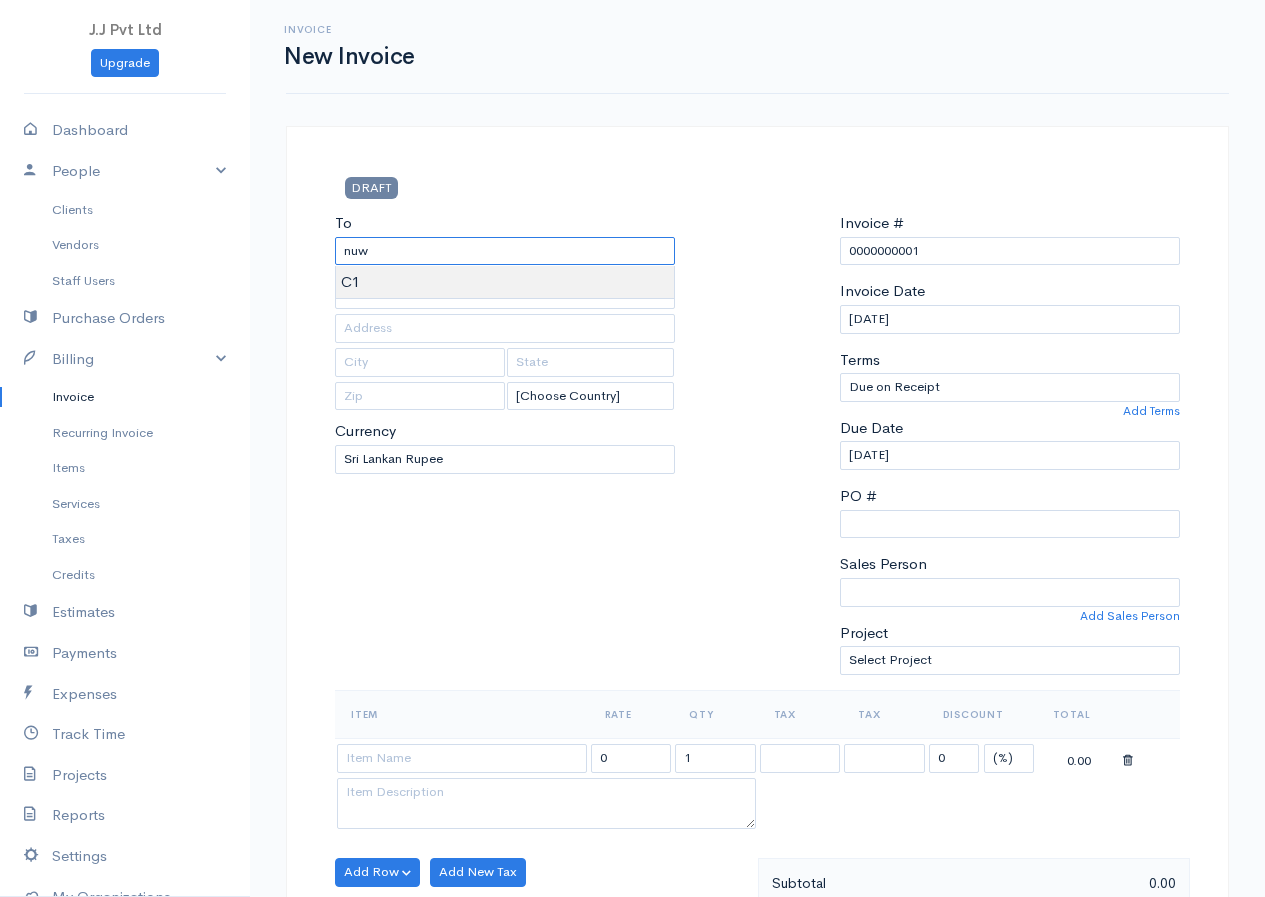 type on "C1" 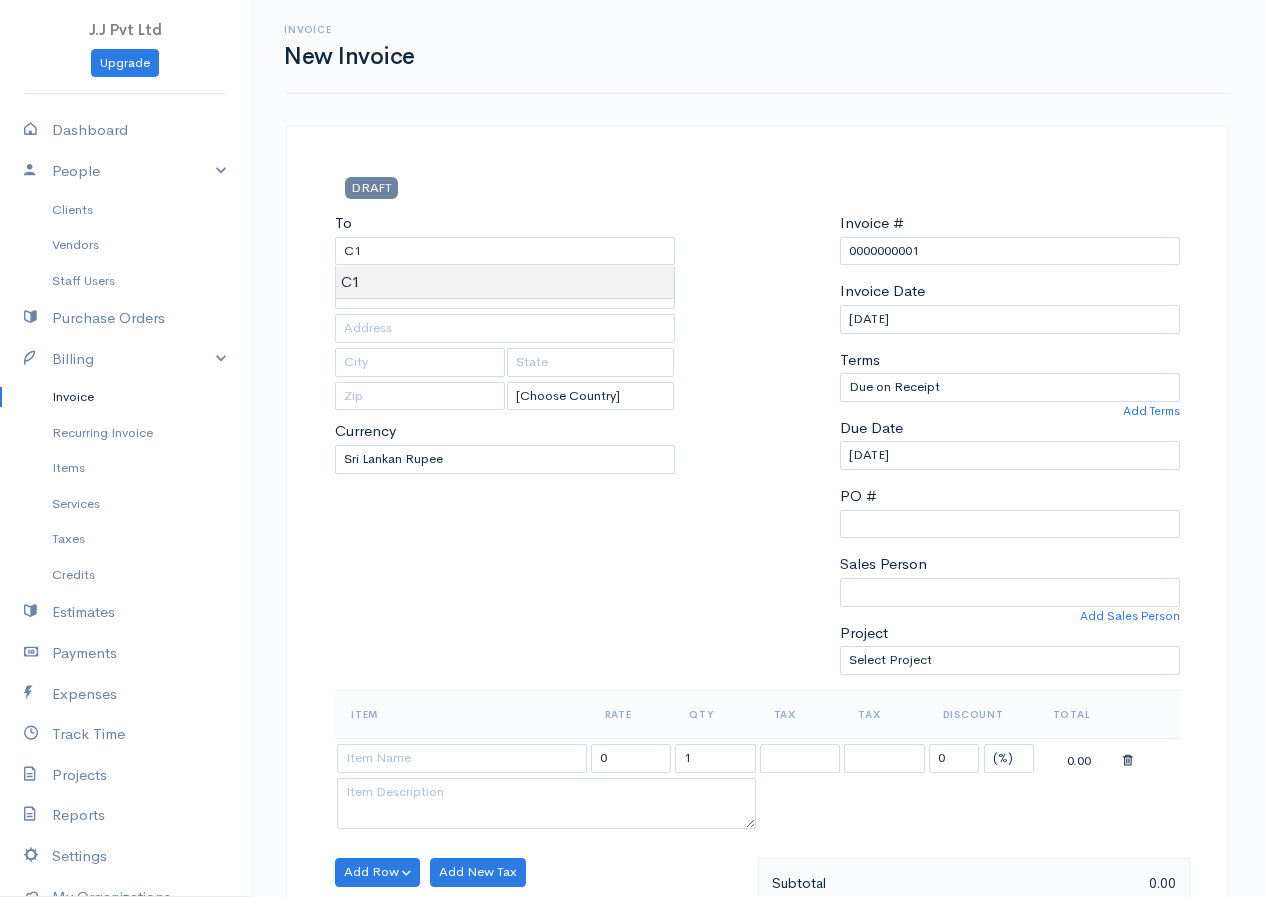 click on "J.J  Pvt Ltd
Upgrade
Dashboard
People
Clients
Vendors
Staff Users
Purchase Orders
Billing
Invoice
Recurring Invoice
Items
Services
Taxes
Credits
Estimates
Payments
Expenses
Track Time
Projects
Reports
Settings
My Organizations
Logout
Help
@CloudBooksApp 2022
Invoice
New Invoice
DRAFT To C1 [Choose Country] [GEOGRAPHIC_DATA] [GEOGRAPHIC_DATA] [GEOGRAPHIC_DATA] [GEOGRAPHIC_DATA] [GEOGRAPHIC_DATA] [GEOGRAPHIC_DATA] [US_STATE] [GEOGRAPHIC_DATA] [GEOGRAPHIC_DATA] [GEOGRAPHIC_DATA] [GEOGRAPHIC_DATA] [GEOGRAPHIC_DATA] [GEOGRAPHIC_DATA] [GEOGRAPHIC_DATA] [GEOGRAPHIC_DATA] [GEOGRAPHIC_DATA]" at bounding box center (632, 864) 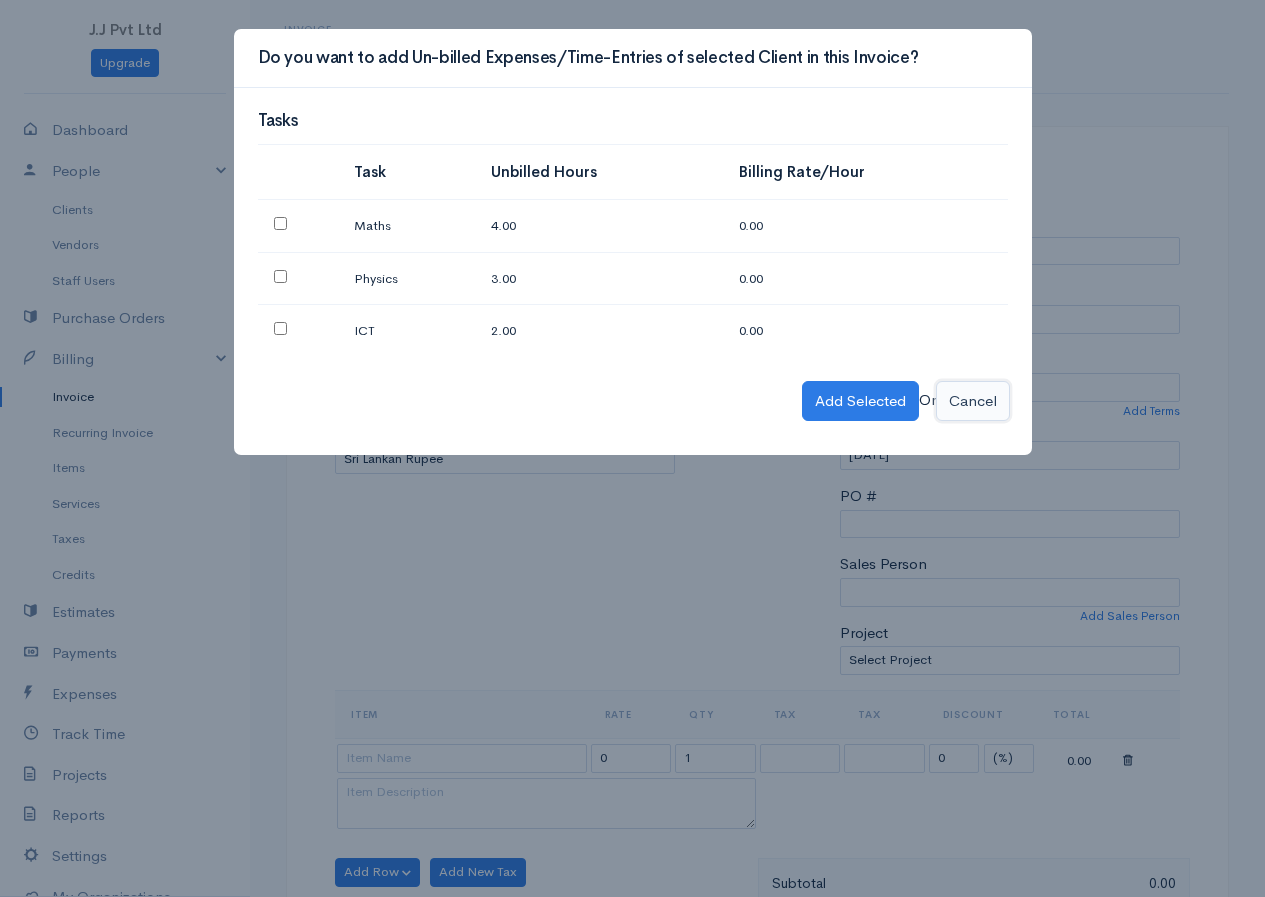 click on "Cancel" at bounding box center [973, 401] 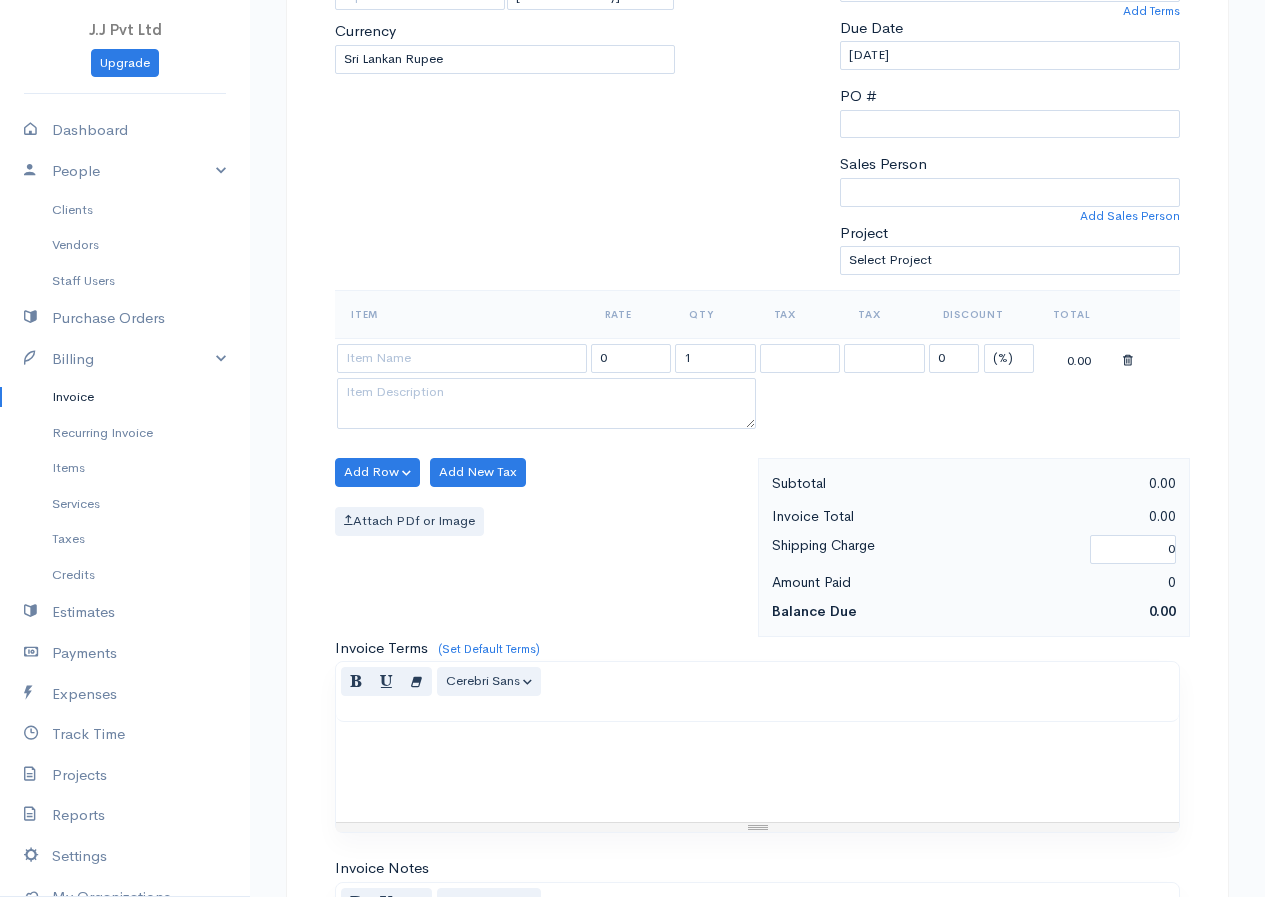 scroll, scrollTop: 500, scrollLeft: 0, axis: vertical 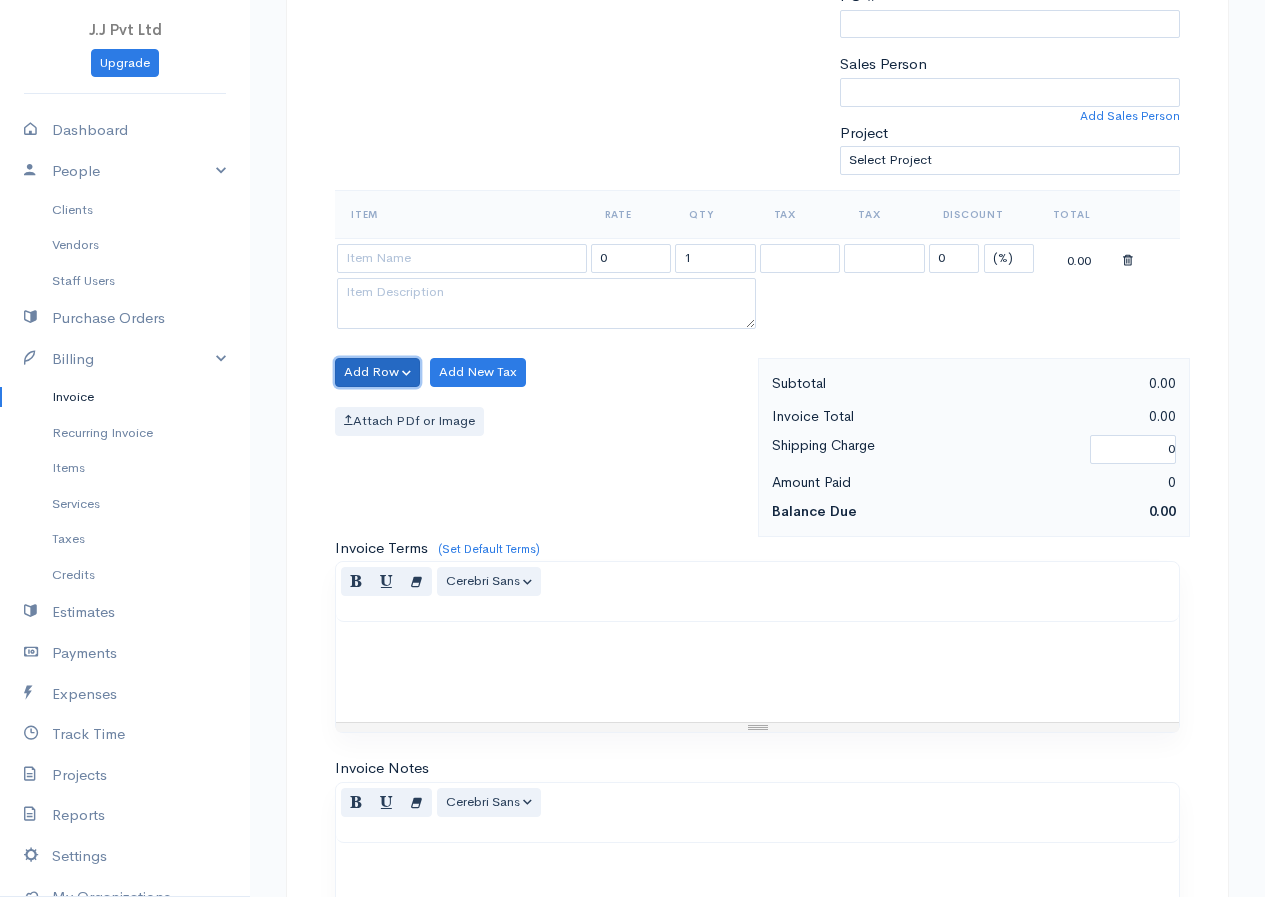 click on "Add Row" at bounding box center (377, 372) 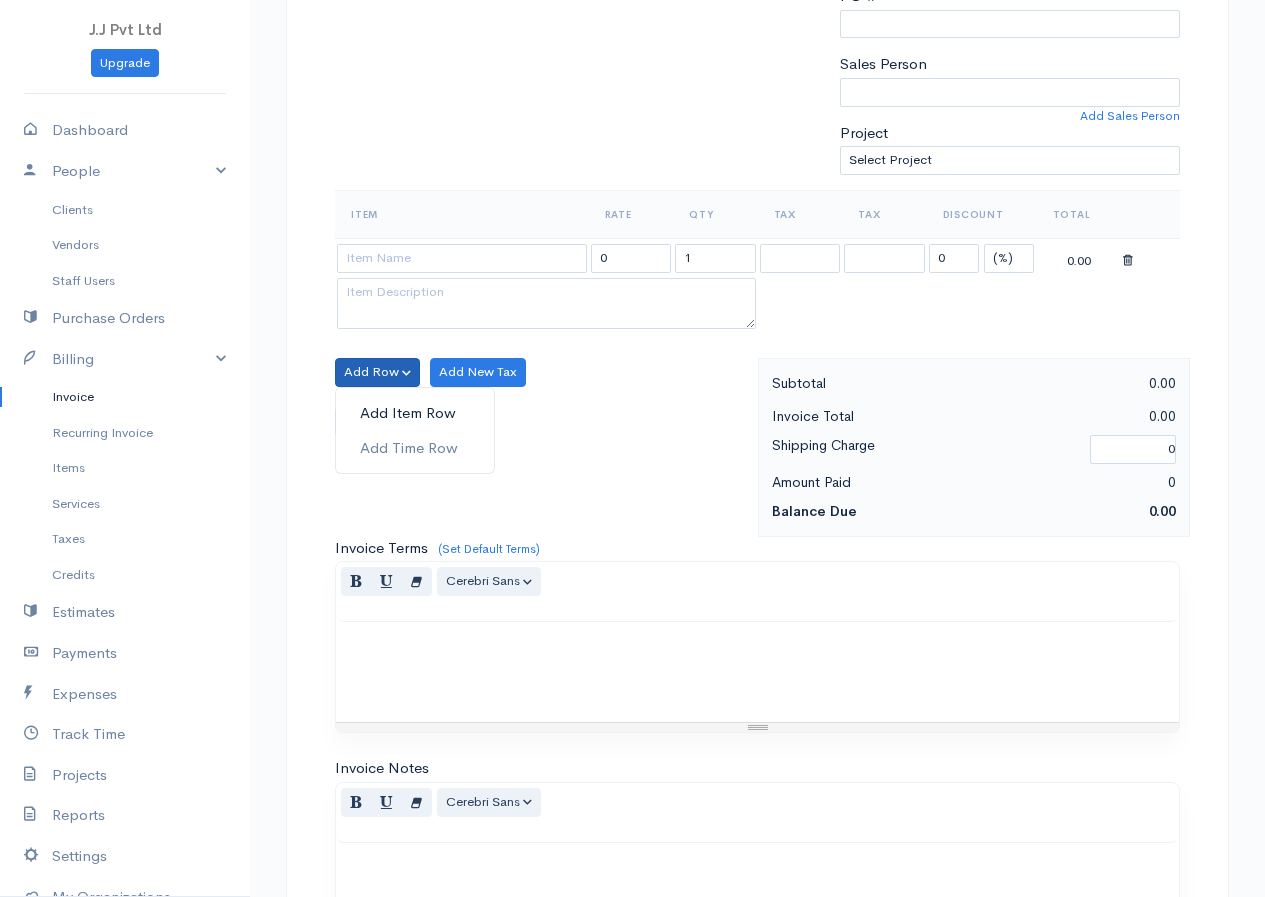 click on "Add Item Row" at bounding box center [415, 413] 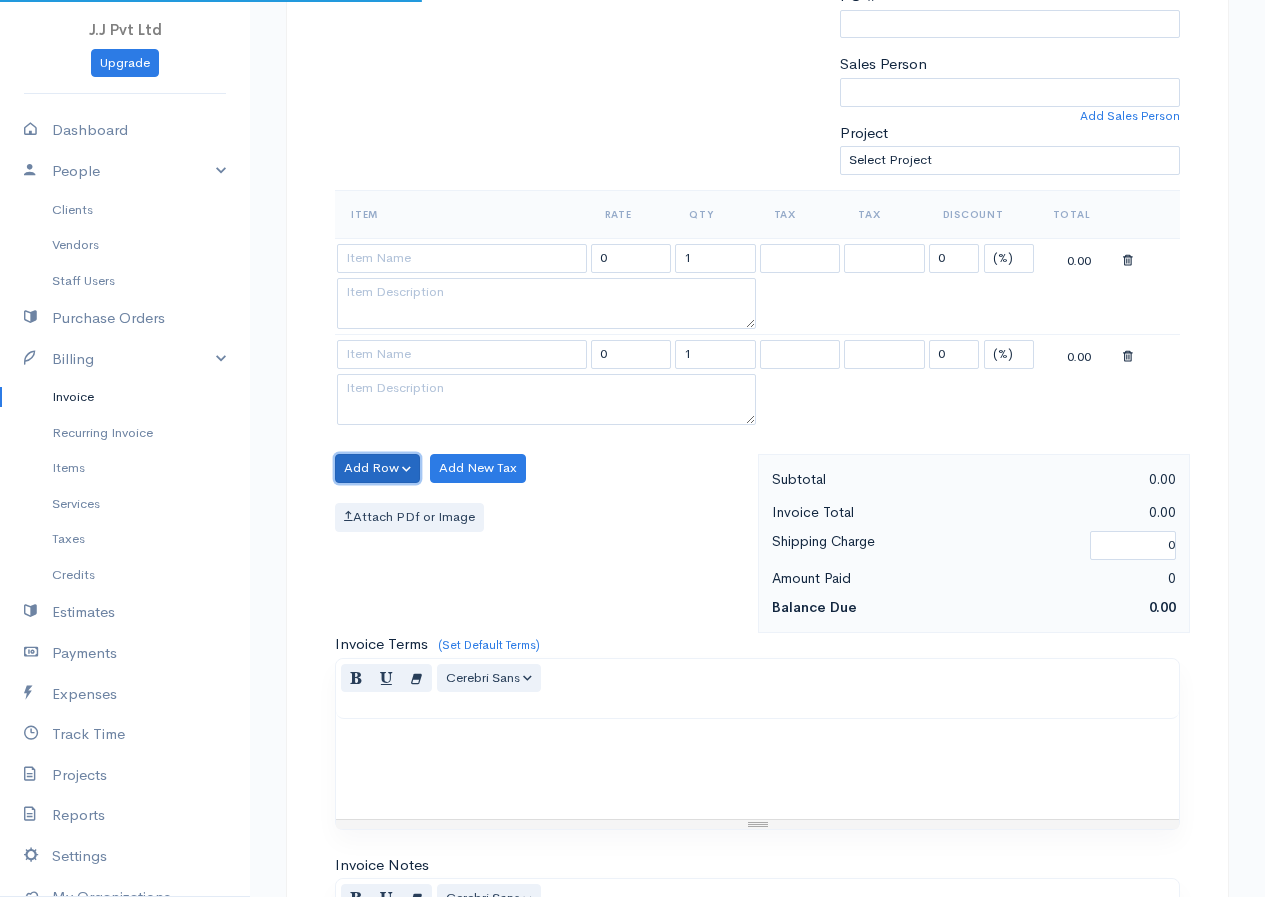 click on "Add Row" at bounding box center (377, 468) 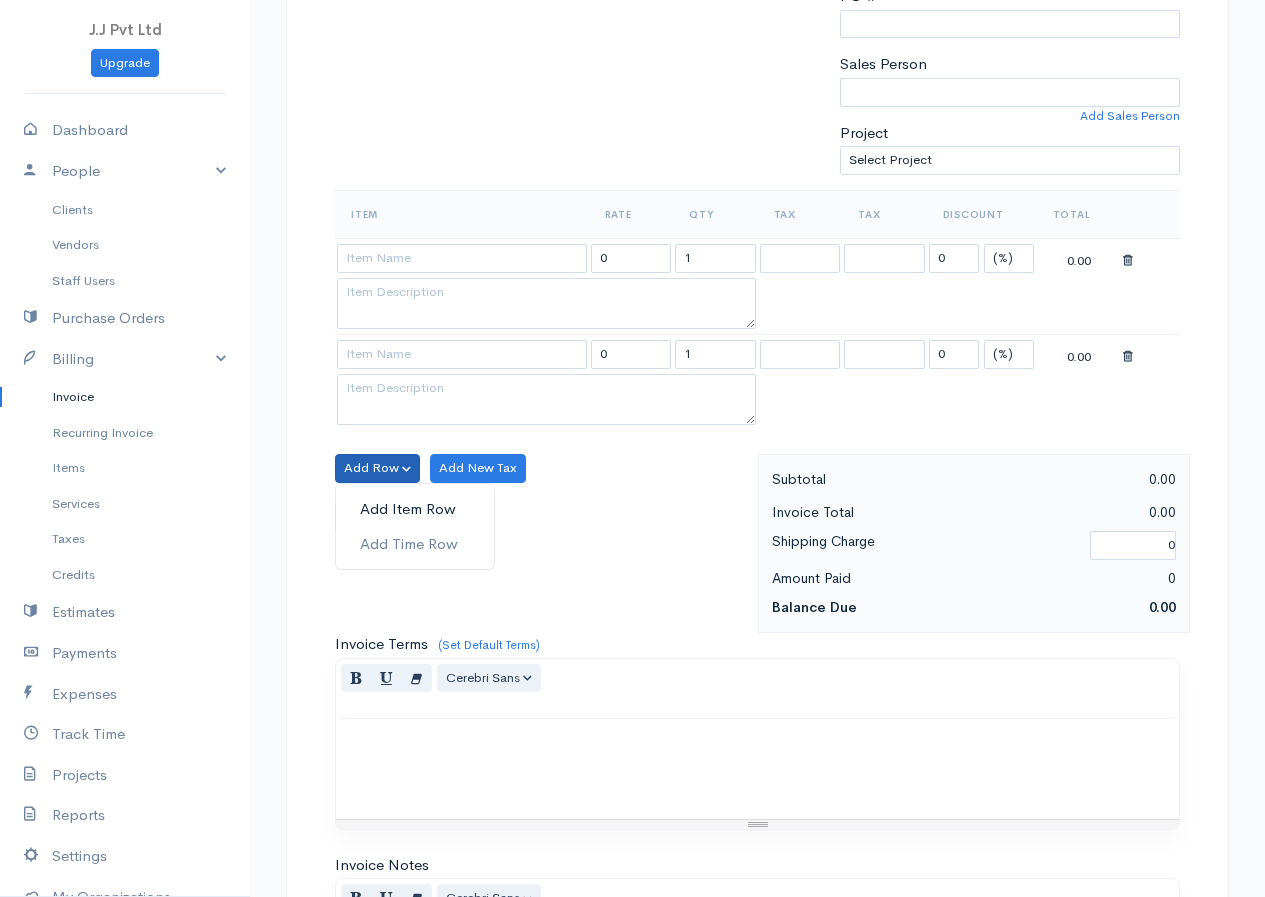 click on "Add Item Row" at bounding box center [415, 509] 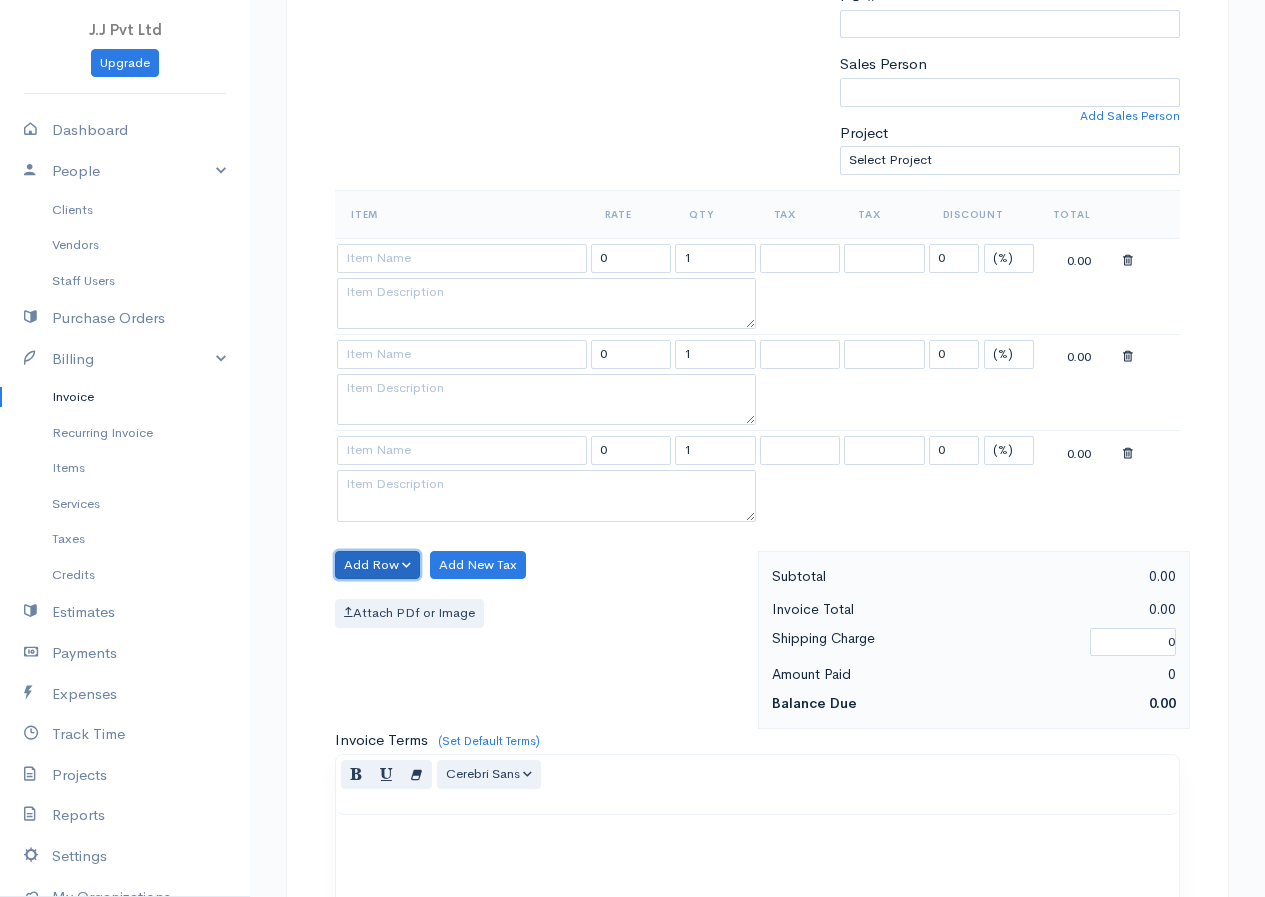 click on "Add Row" at bounding box center [377, 565] 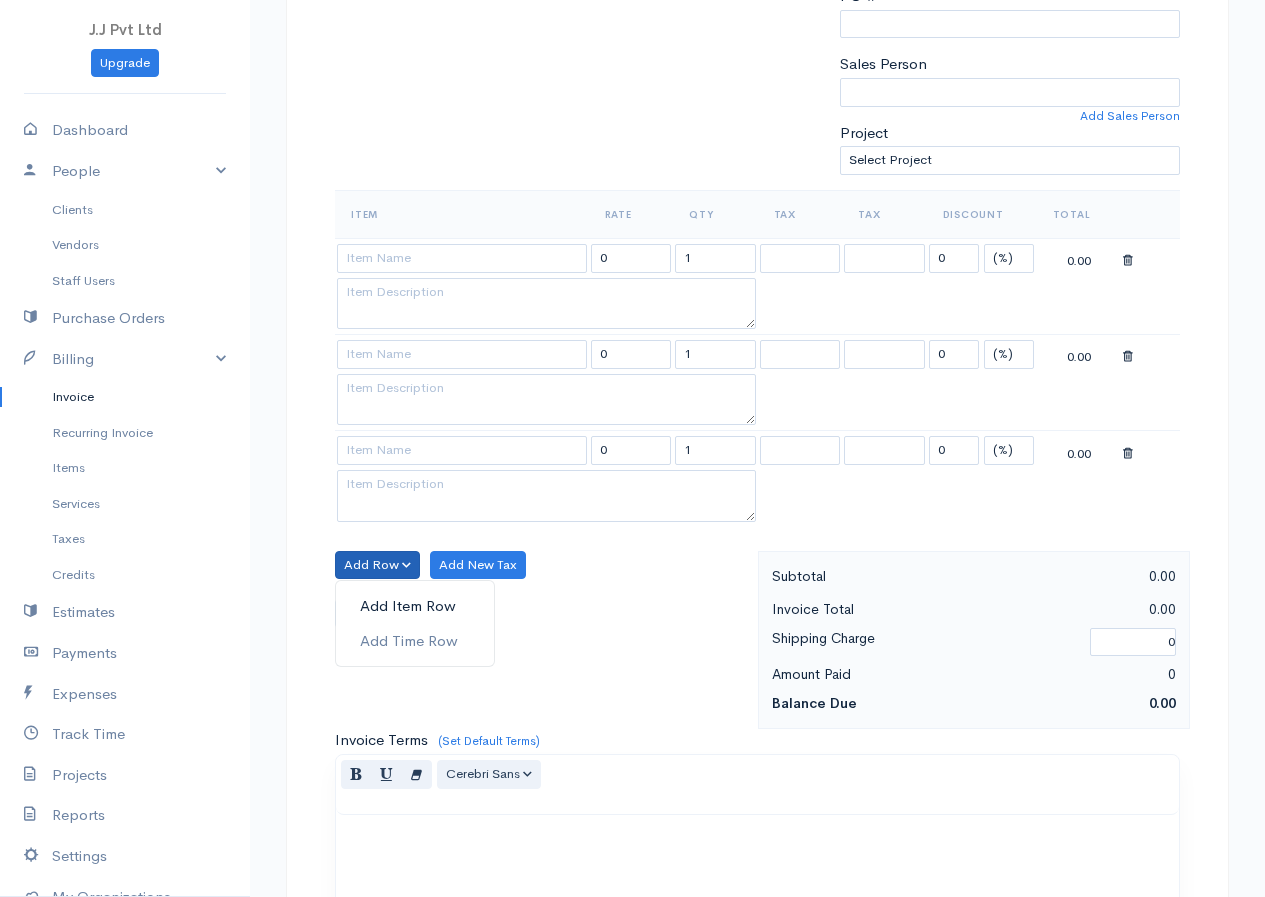 click on "Add Item Row" at bounding box center (415, 606) 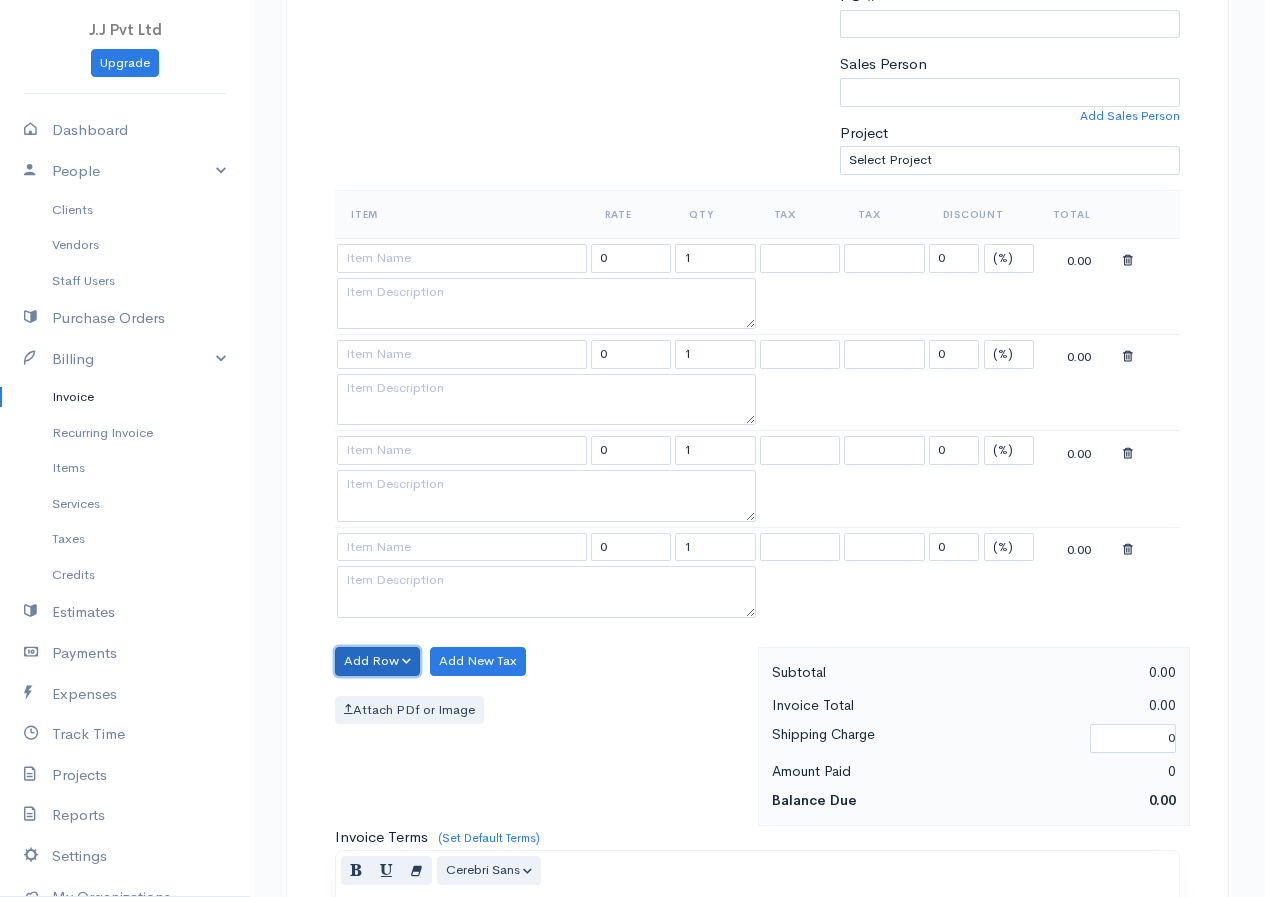 click on "Add Row" at bounding box center [377, 661] 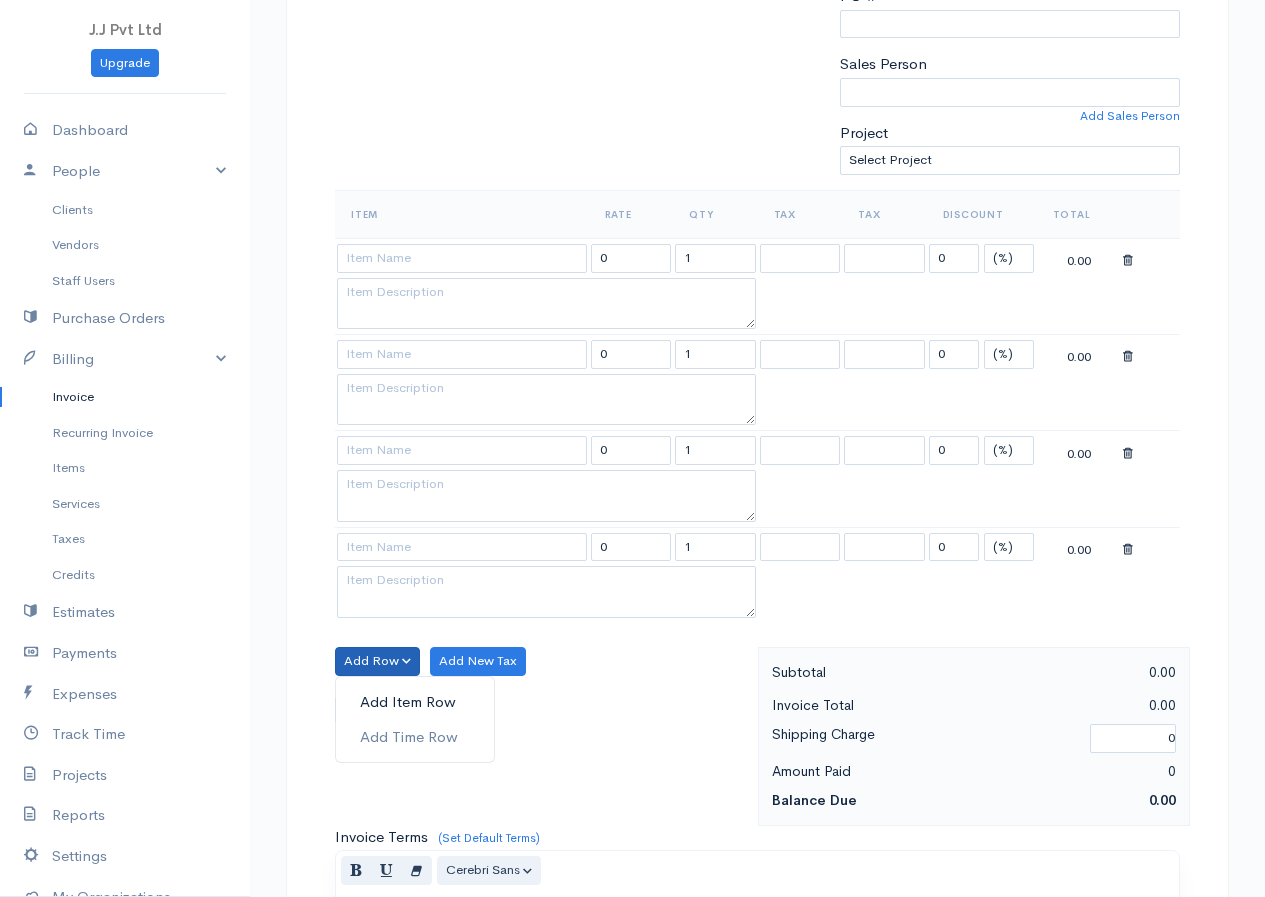 click on "Add Item Row" at bounding box center (415, 702) 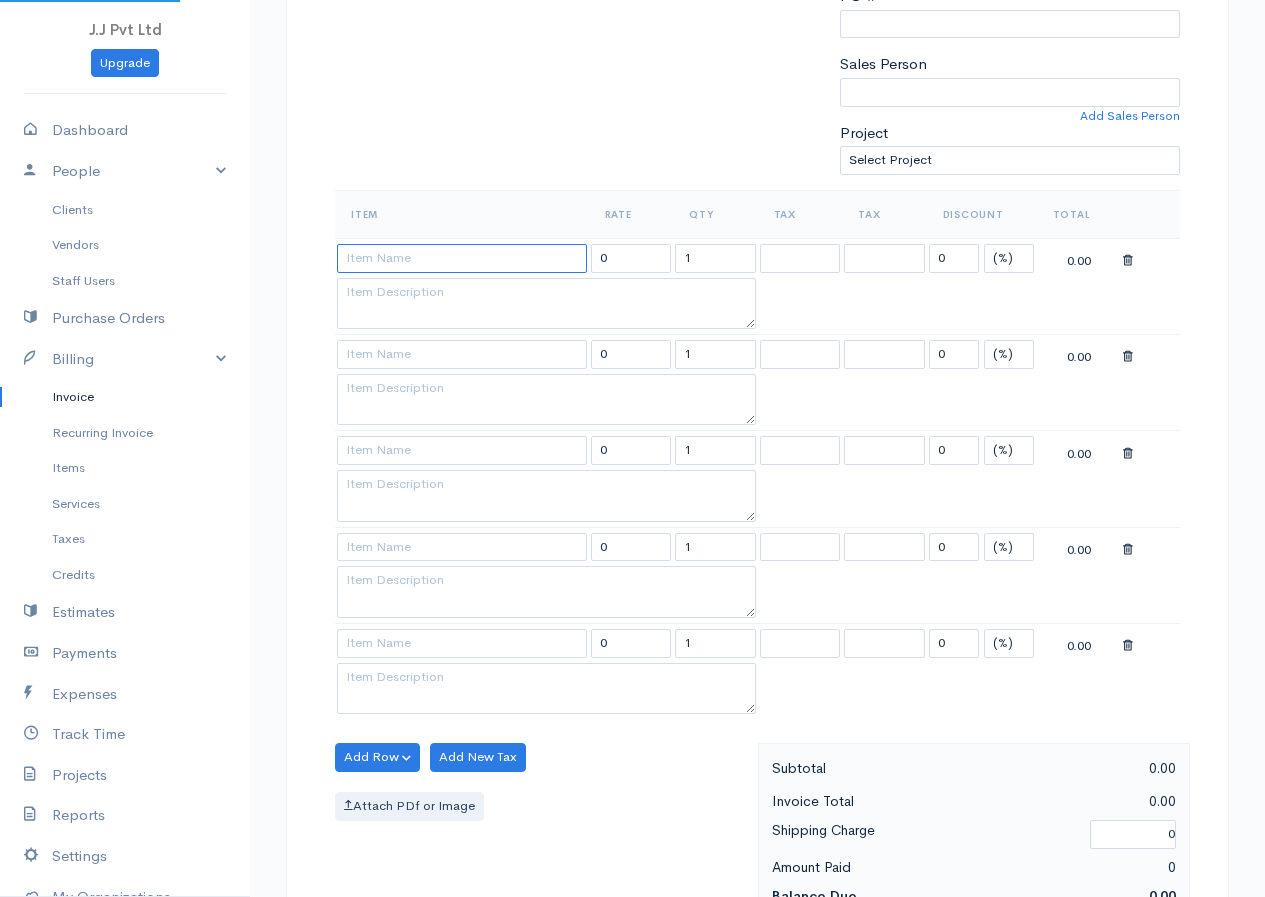 click at bounding box center (462, 258) 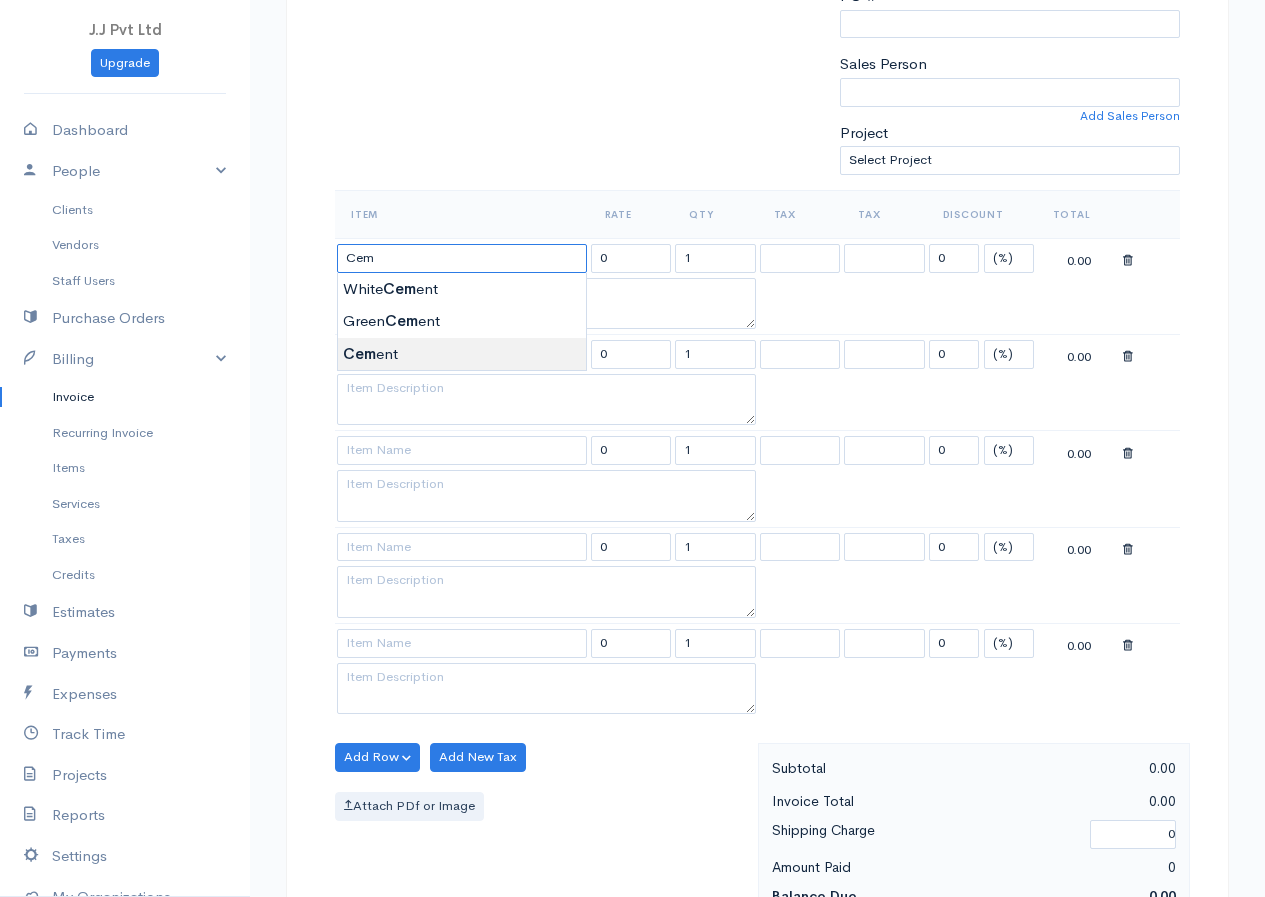 type on "Cement" 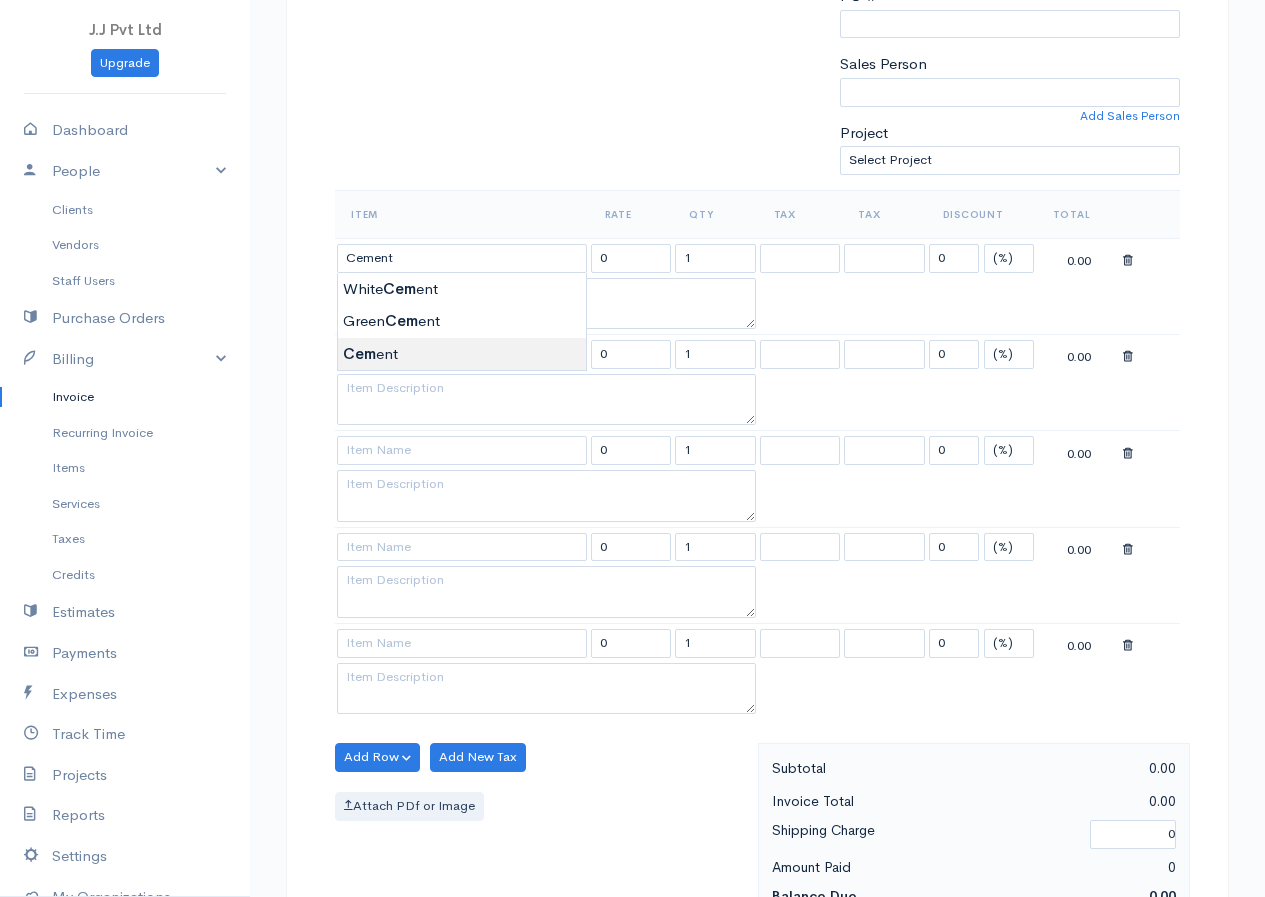 type on "4250.00" 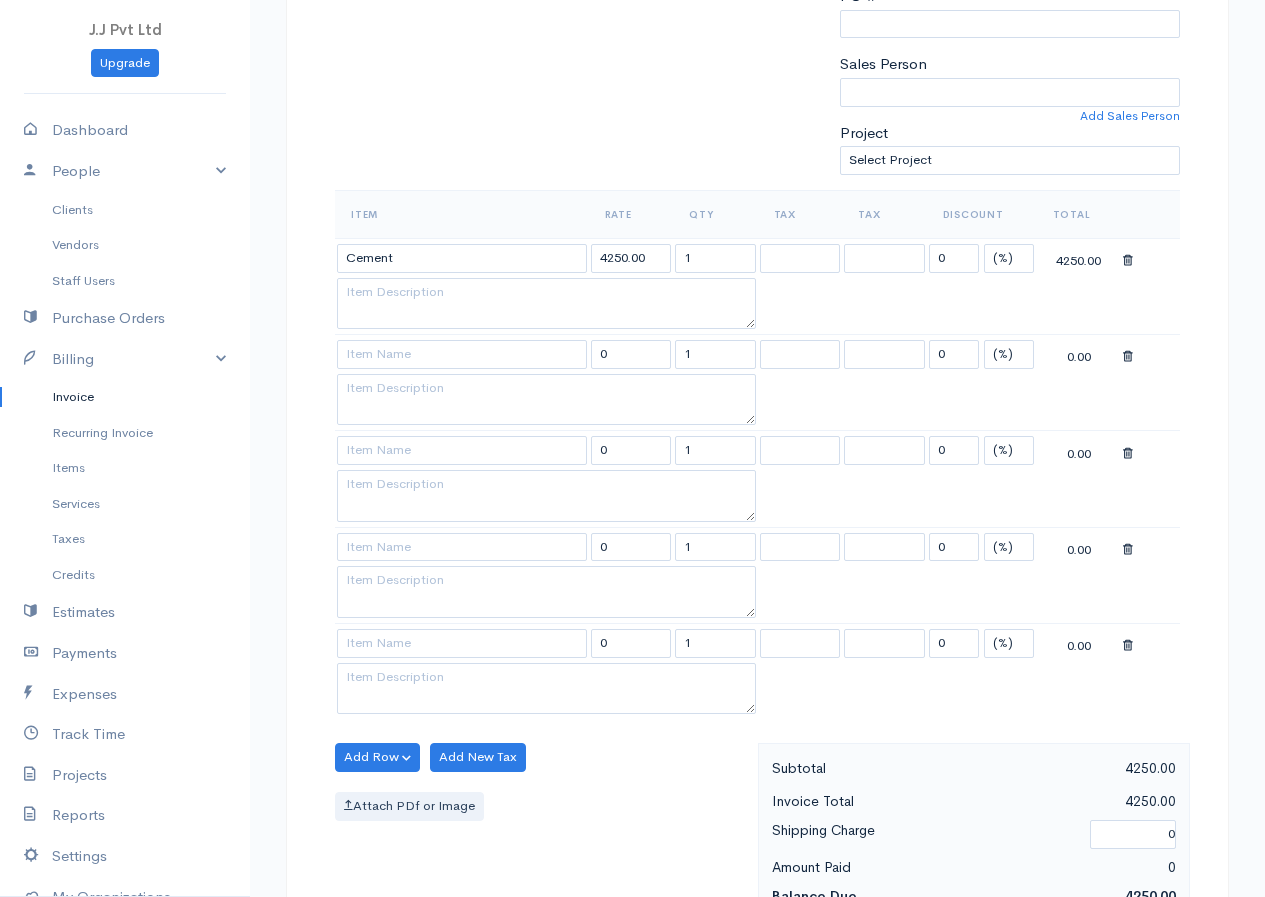 click on "J.J  Pvt Ltd
Upgrade
Dashboard
People
Clients
Vendors
Staff Users
Purchase Orders
Billing
Invoice
Recurring Invoice
Items
Services
Taxes
Credits
Estimates
Payments
Expenses
Track Time
Projects
Reports
Settings
My Organizations
Logout
Help
@CloudBooksApp 2022
Invoice
New Invoice
DRAFT To C1 [Choose Country] [GEOGRAPHIC_DATA] [GEOGRAPHIC_DATA] [GEOGRAPHIC_DATA] [GEOGRAPHIC_DATA] [GEOGRAPHIC_DATA] [GEOGRAPHIC_DATA] [US_STATE] [GEOGRAPHIC_DATA] [GEOGRAPHIC_DATA] [GEOGRAPHIC_DATA] [GEOGRAPHIC_DATA] [GEOGRAPHIC_DATA] [GEOGRAPHIC_DATA] [GEOGRAPHIC_DATA] [GEOGRAPHIC_DATA] [GEOGRAPHIC_DATA]" at bounding box center (632, 557) 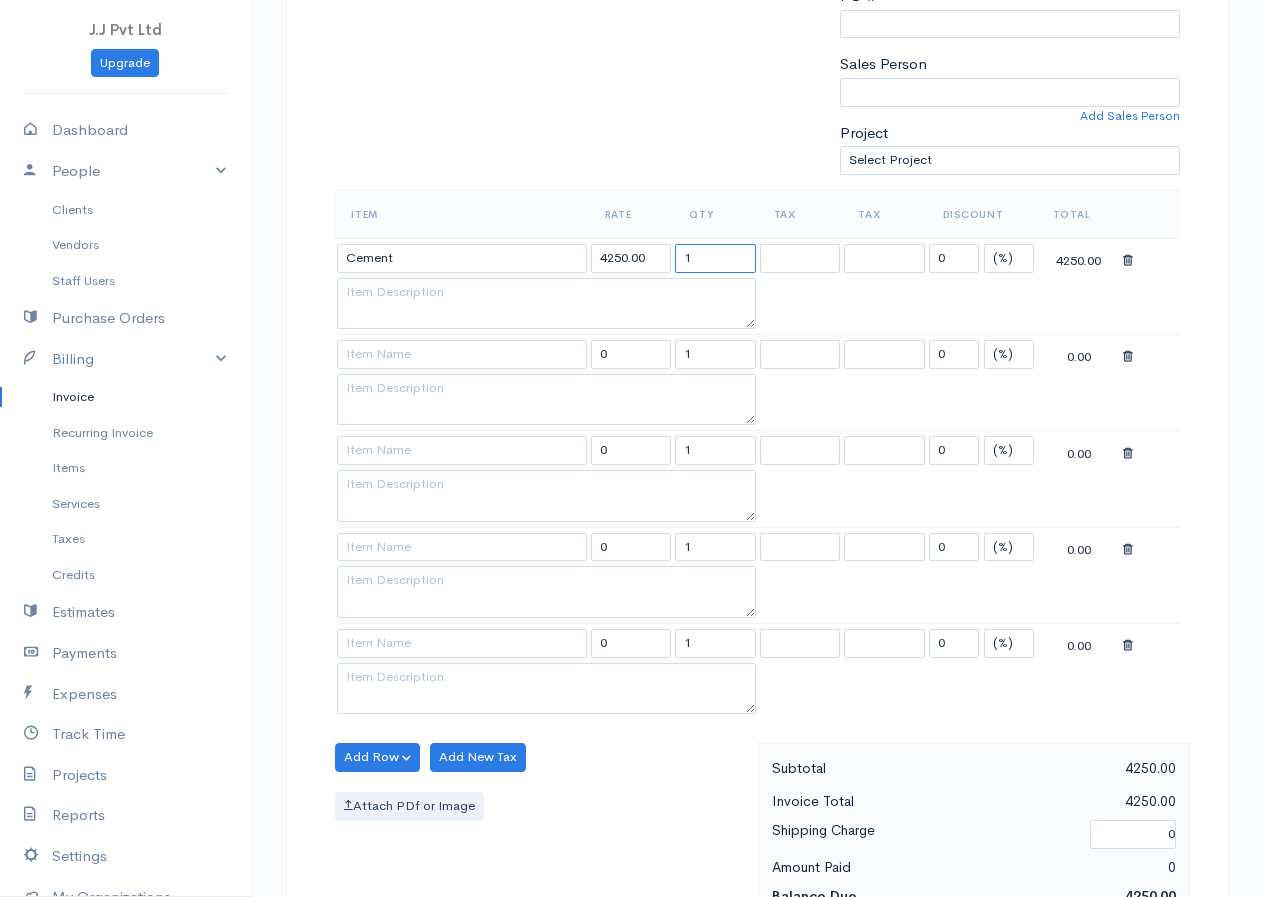 drag, startPoint x: 694, startPoint y: 255, endPoint x: 598, endPoint y: 283, distance: 100 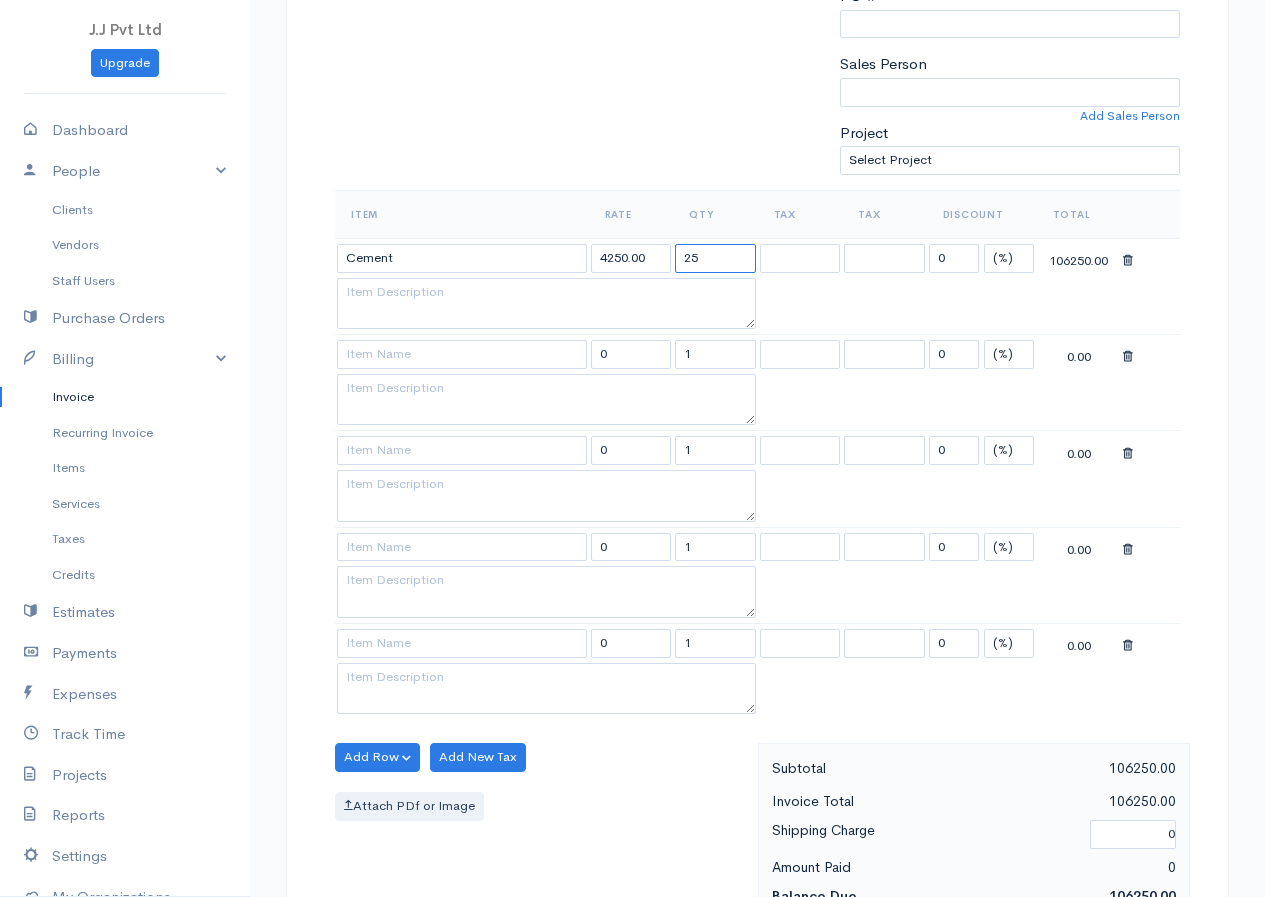 type on "25" 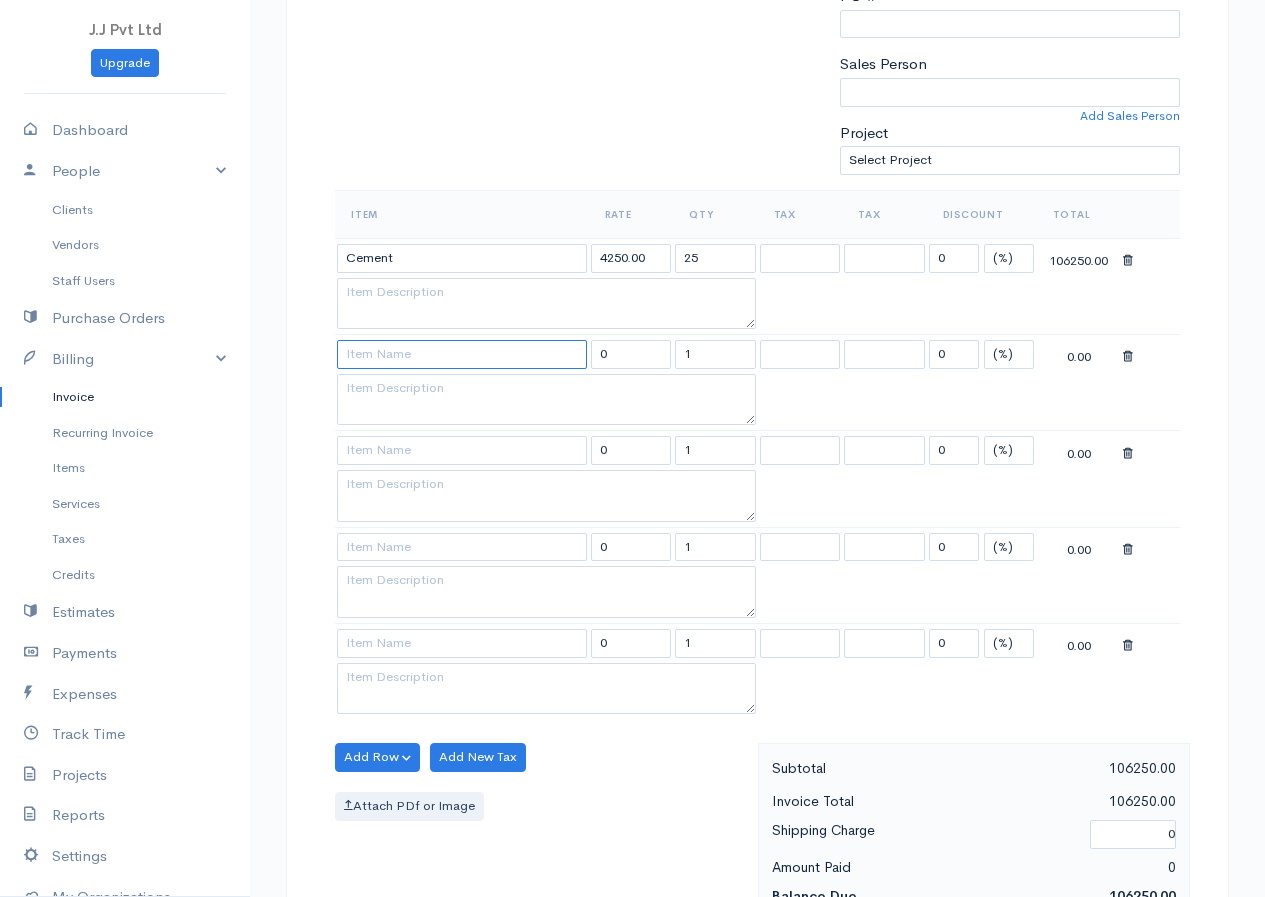click at bounding box center [462, 354] 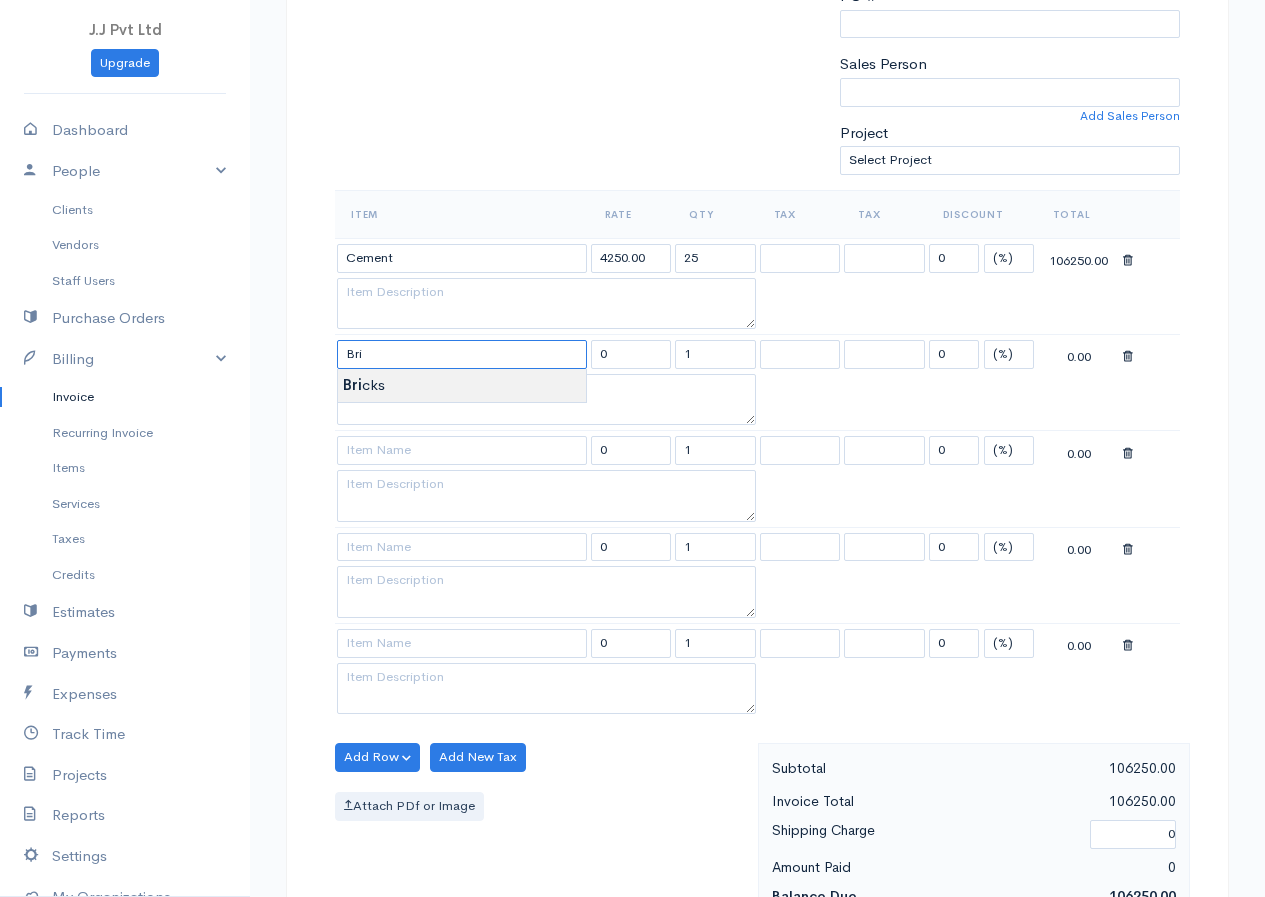 type on "Bricks" 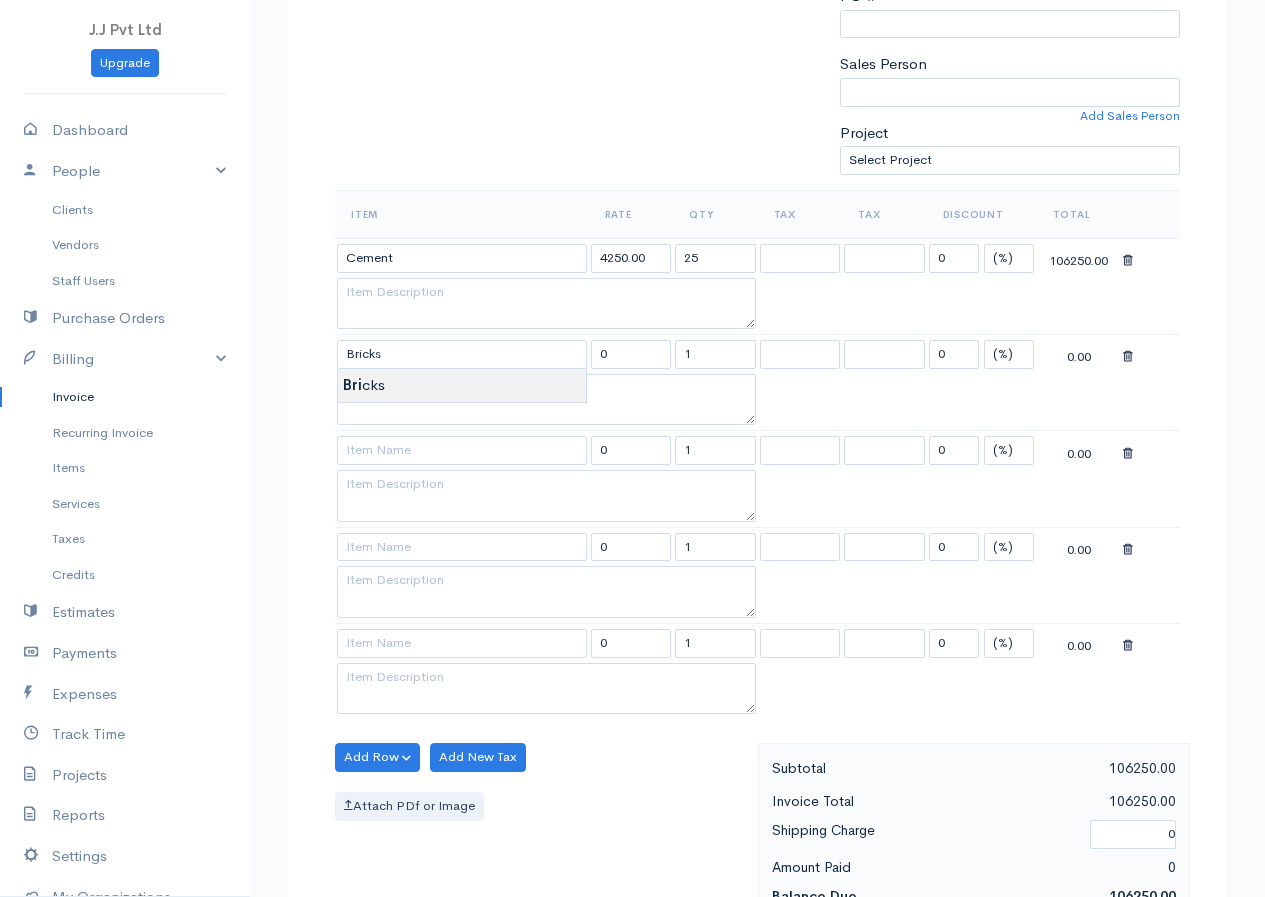 type on "517.50" 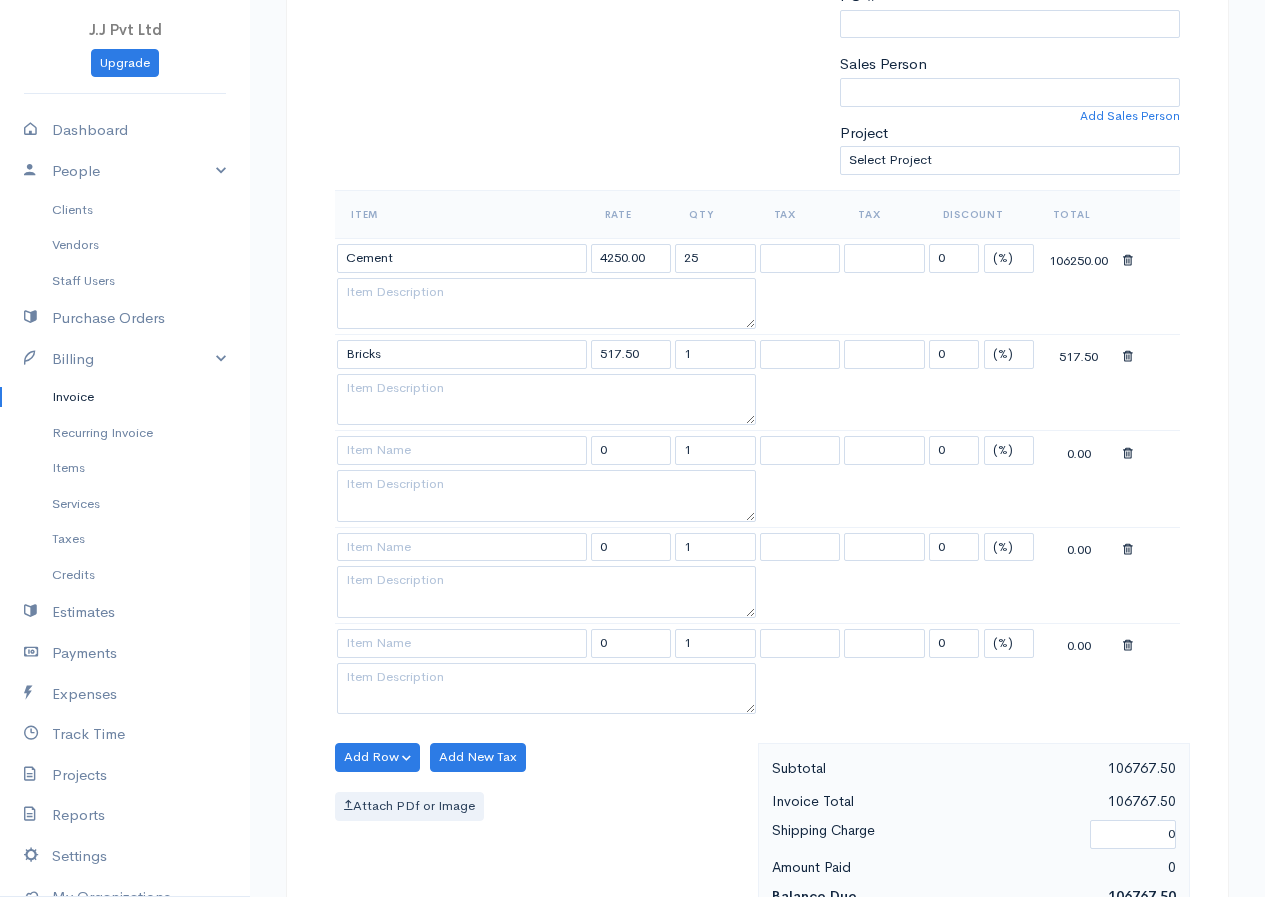 click on "J.J  Pvt Ltd
Upgrade
Dashboard
People
Clients
Vendors
Staff Users
Purchase Orders
Billing
Invoice
Recurring Invoice
Items
Services
Taxes
Credits
Estimates
Payments
Expenses
Track Time
Projects
Reports
Settings
My Organizations
Logout
Help
@CloudBooksApp 2022
Invoice
New Invoice
DRAFT To C1 [Choose Country] [GEOGRAPHIC_DATA] [GEOGRAPHIC_DATA] [GEOGRAPHIC_DATA] [GEOGRAPHIC_DATA] [GEOGRAPHIC_DATA] [GEOGRAPHIC_DATA] [US_STATE] [GEOGRAPHIC_DATA] [GEOGRAPHIC_DATA] [GEOGRAPHIC_DATA] [GEOGRAPHIC_DATA] [GEOGRAPHIC_DATA] [GEOGRAPHIC_DATA] [GEOGRAPHIC_DATA] [GEOGRAPHIC_DATA] [GEOGRAPHIC_DATA]" at bounding box center (632, 557) 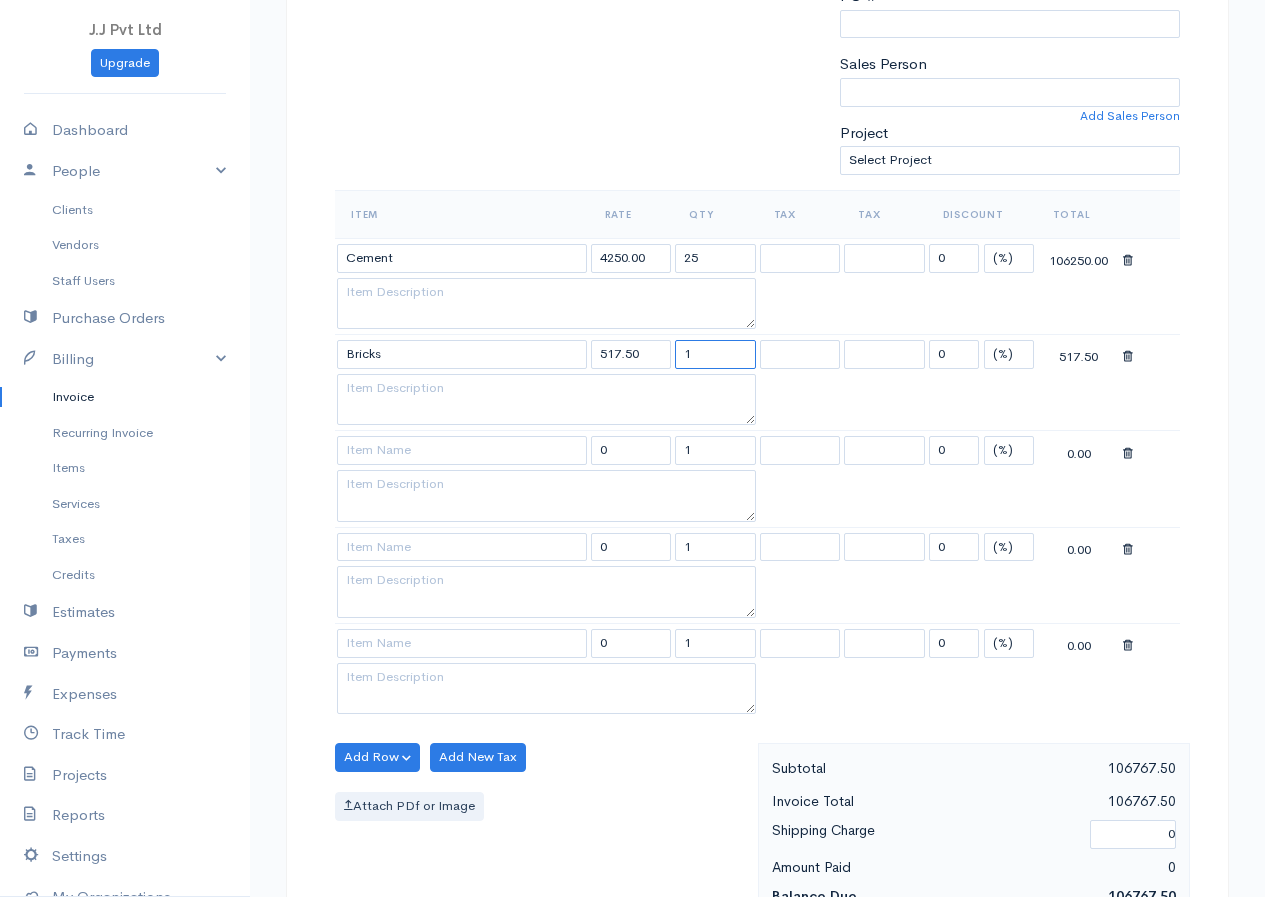 drag, startPoint x: 709, startPoint y: 354, endPoint x: 655, endPoint y: 375, distance: 57.939625 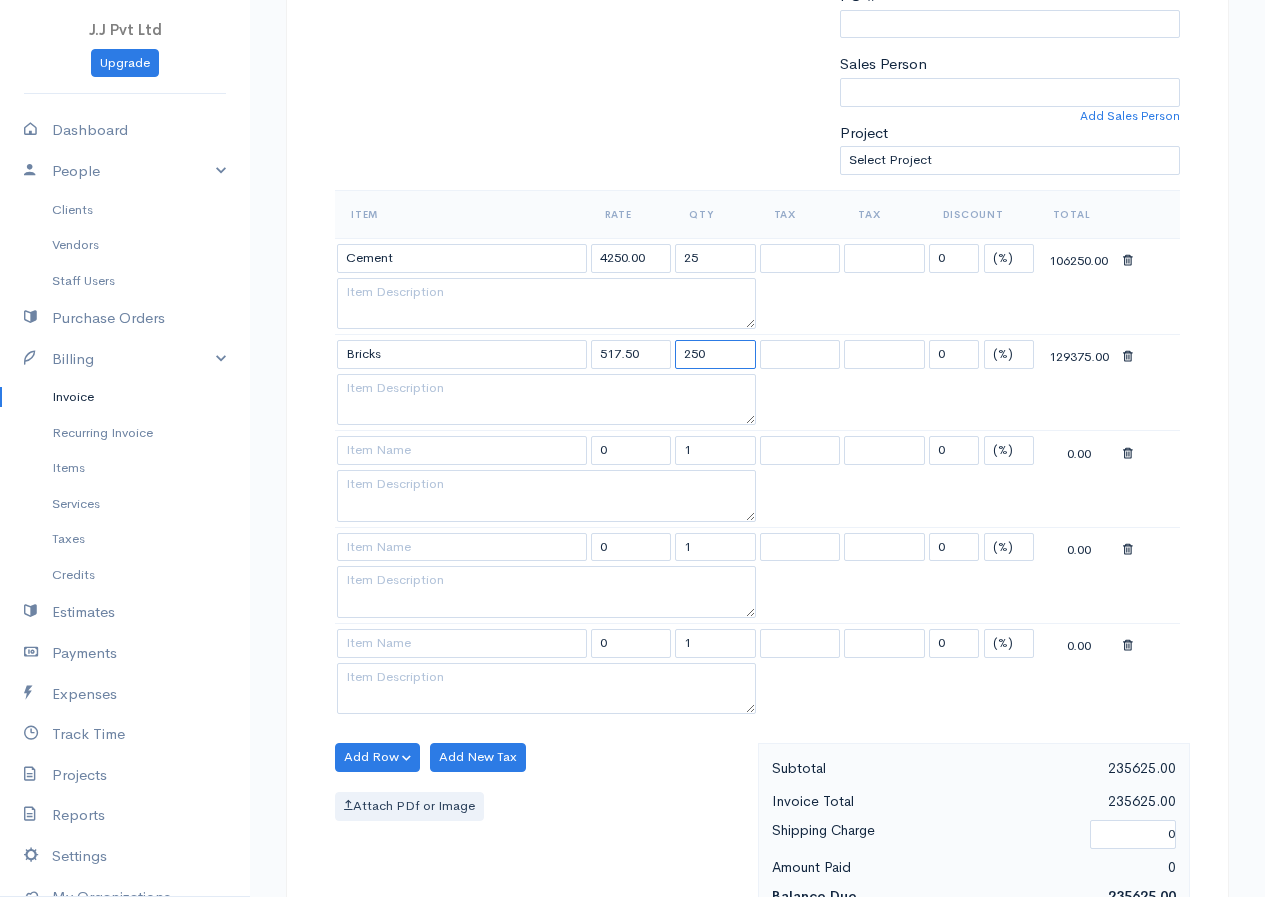 type on "250" 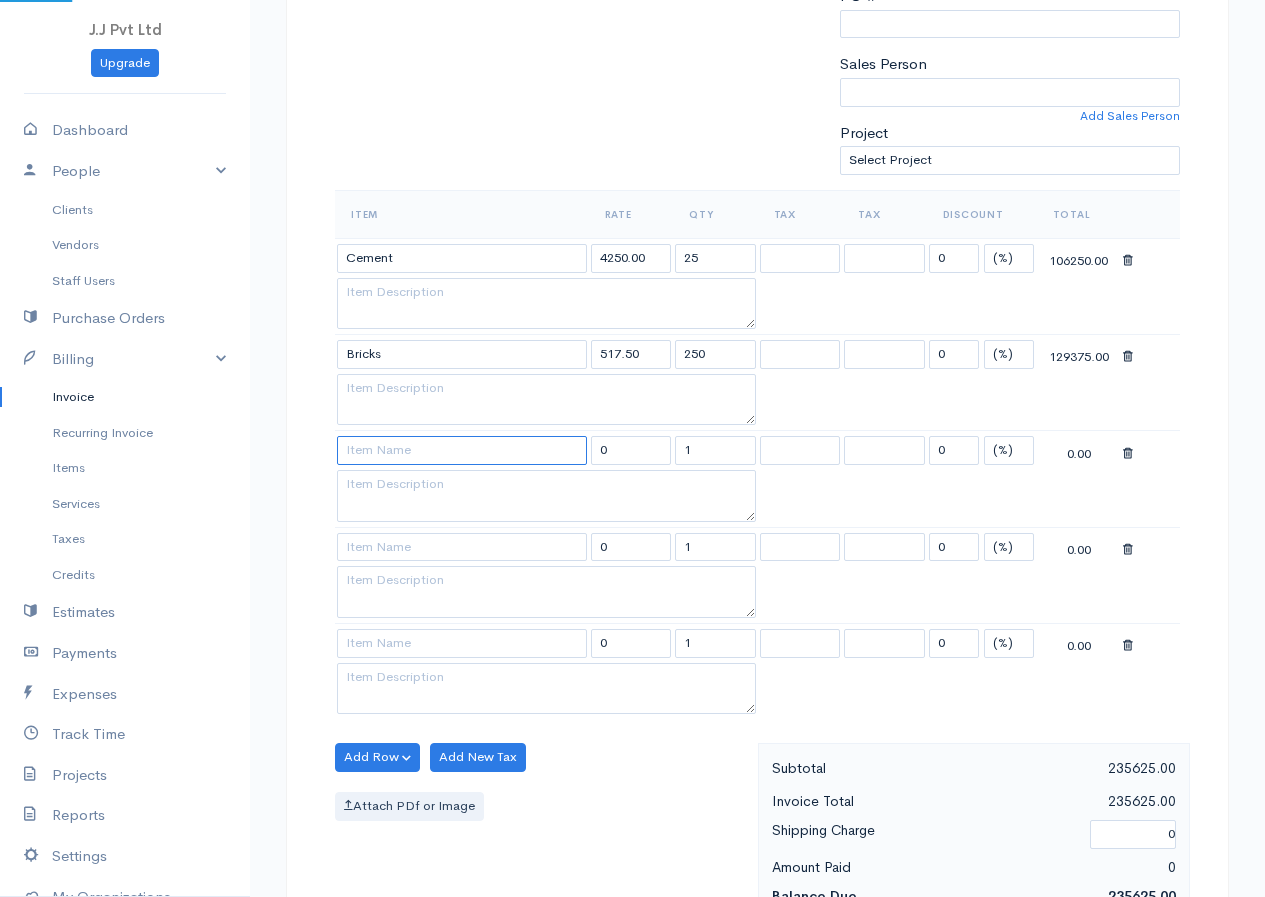 click at bounding box center (462, 450) 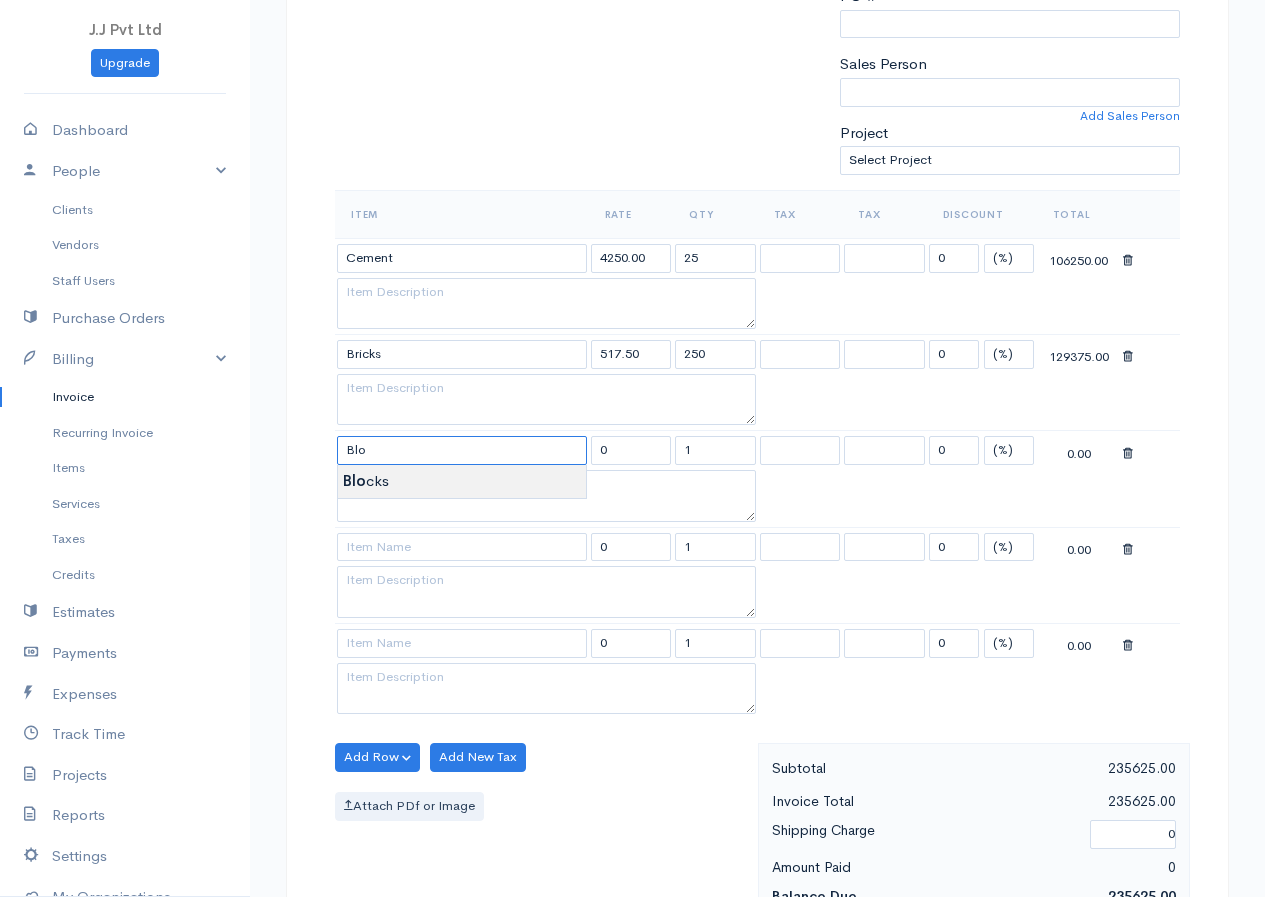 type on "Blocks" 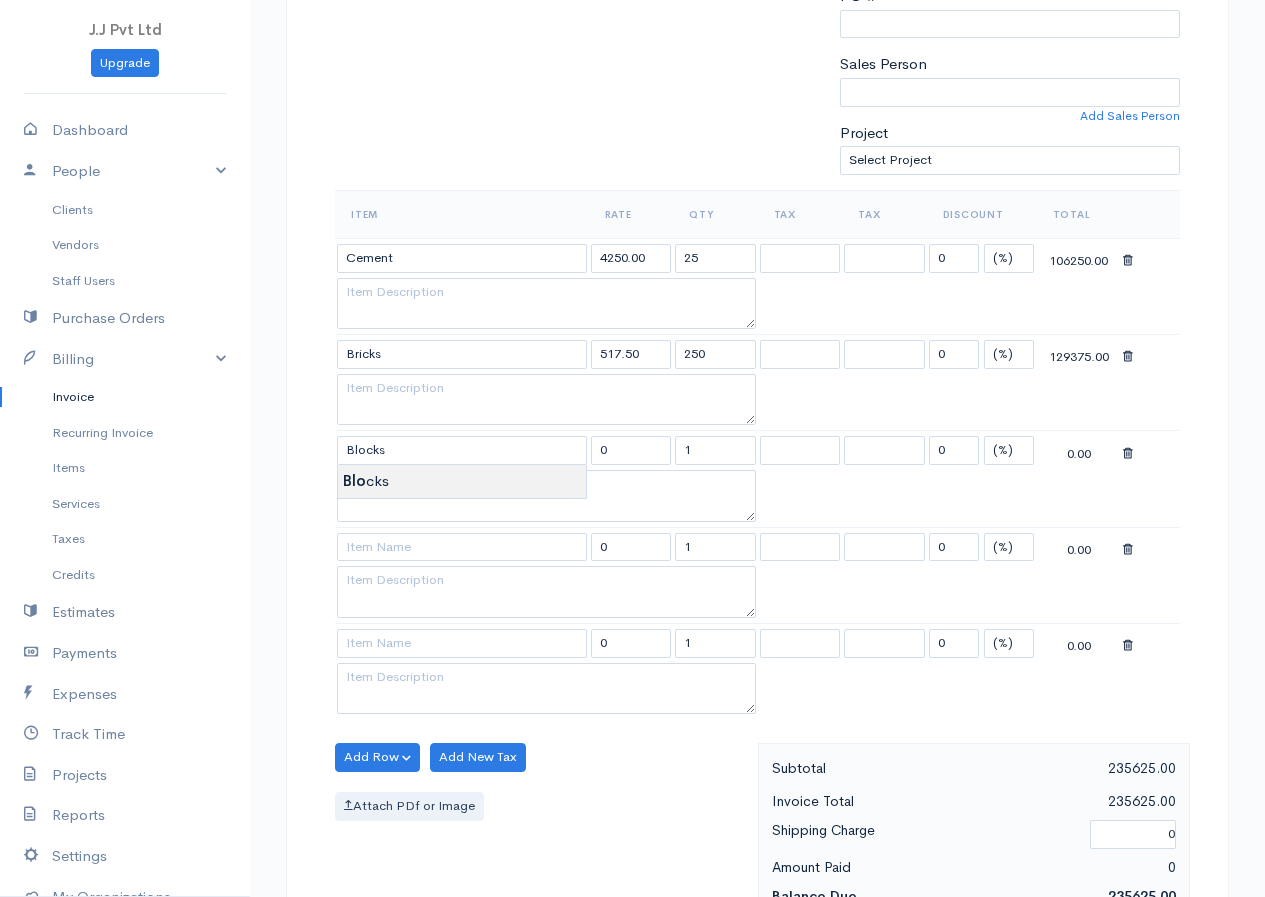 type on "525.00" 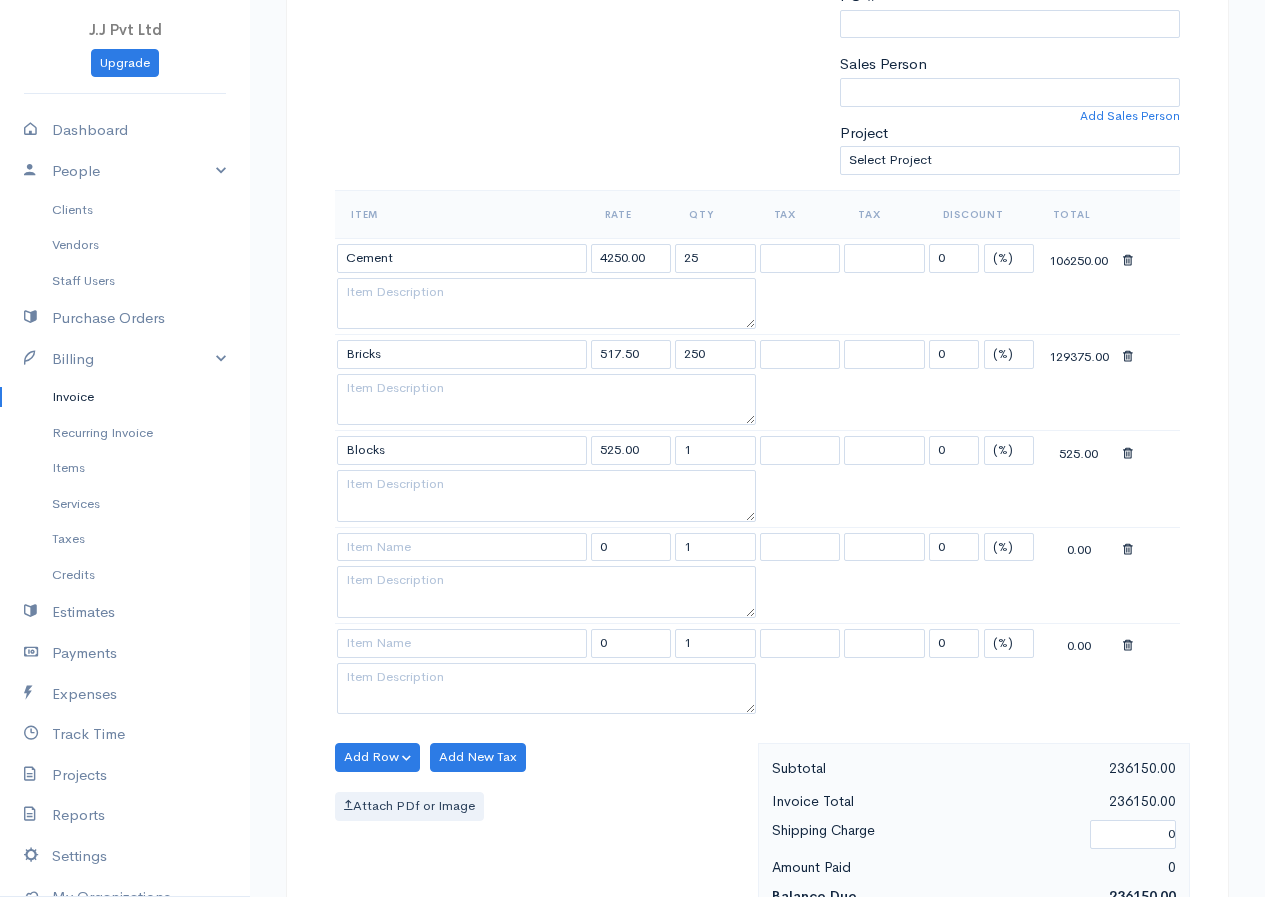 click on "J.J  Pvt Ltd
Upgrade
Dashboard
People
Clients
Vendors
Staff Users
Purchase Orders
Billing
Invoice
Recurring Invoice
Items
Services
Taxes
Credits
Estimates
Payments
Expenses
Track Time
Projects
Reports
Settings
My Organizations
Logout
Help
@CloudBooksApp 2022
Invoice
New Invoice
DRAFT To C1 [Choose Country] [GEOGRAPHIC_DATA] [GEOGRAPHIC_DATA] [GEOGRAPHIC_DATA] [GEOGRAPHIC_DATA] [GEOGRAPHIC_DATA] [GEOGRAPHIC_DATA] [US_STATE] [GEOGRAPHIC_DATA] [GEOGRAPHIC_DATA] [GEOGRAPHIC_DATA] [GEOGRAPHIC_DATA] [GEOGRAPHIC_DATA] [GEOGRAPHIC_DATA] [GEOGRAPHIC_DATA] [GEOGRAPHIC_DATA] [GEOGRAPHIC_DATA]" at bounding box center [632, 557] 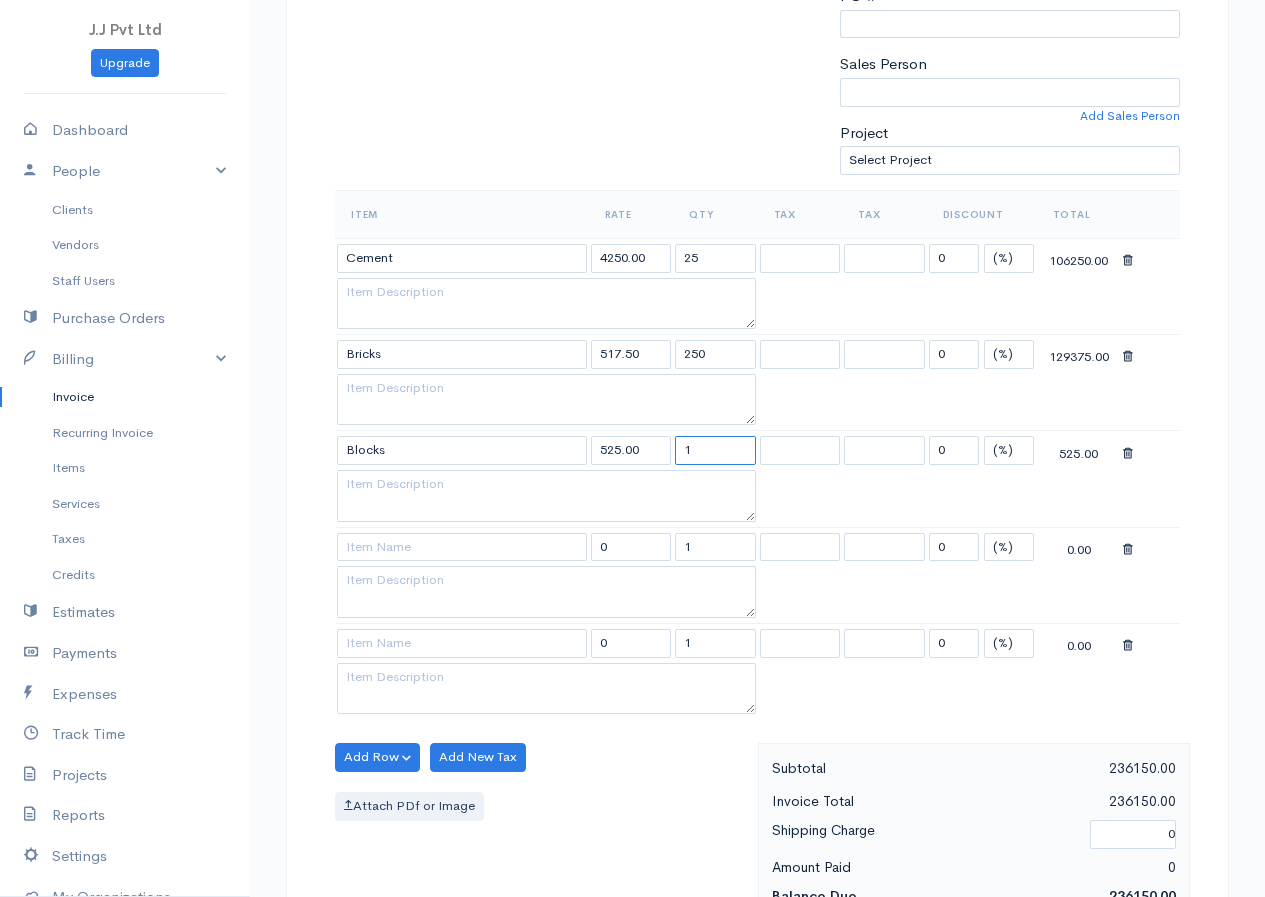 drag, startPoint x: 741, startPoint y: 441, endPoint x: 699, endPoint y: 455, distance: 44.27189 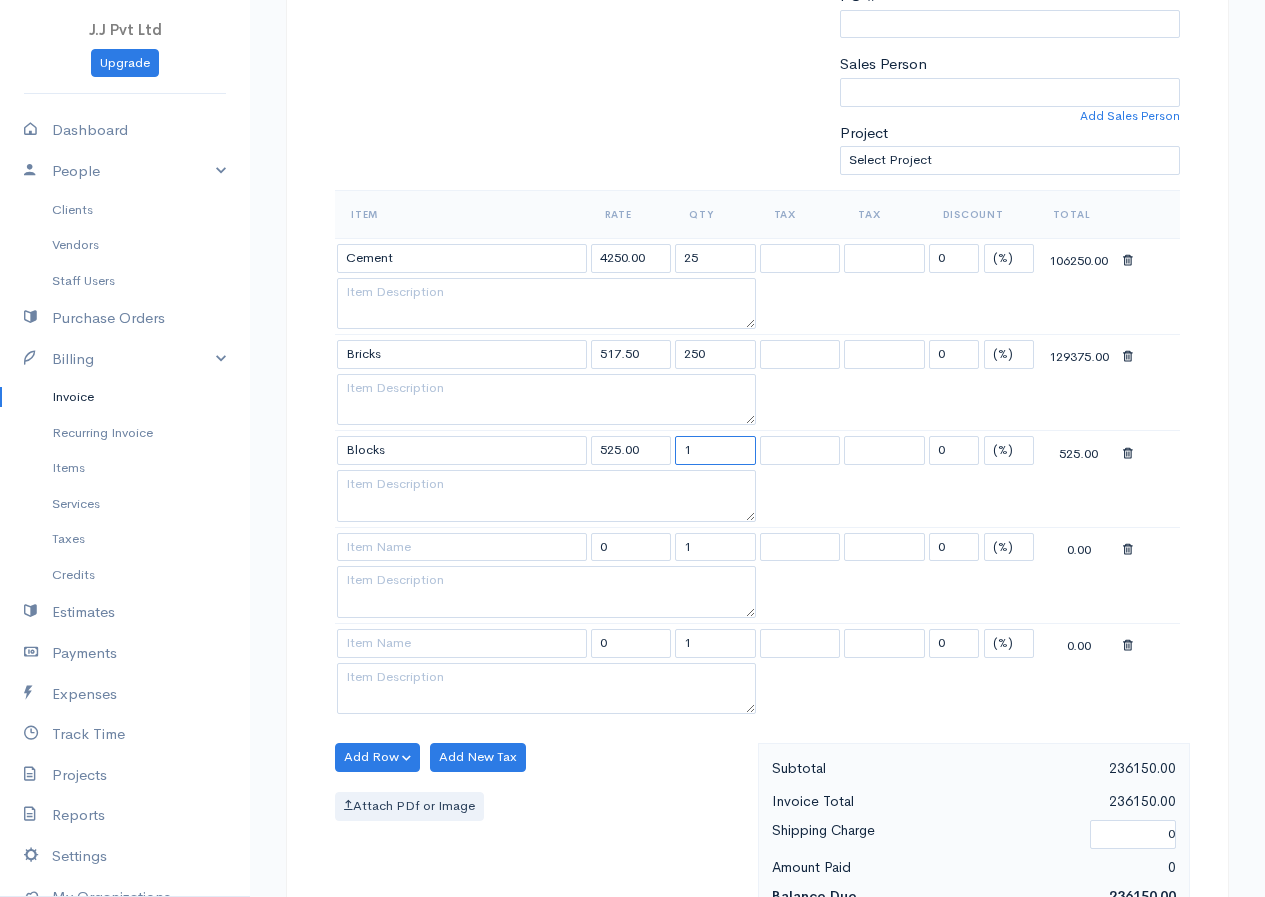 drag, startPoint x: 712, startPoint y: 443, endPoint x: 657, endPoint y: 462, distance: 58.189346 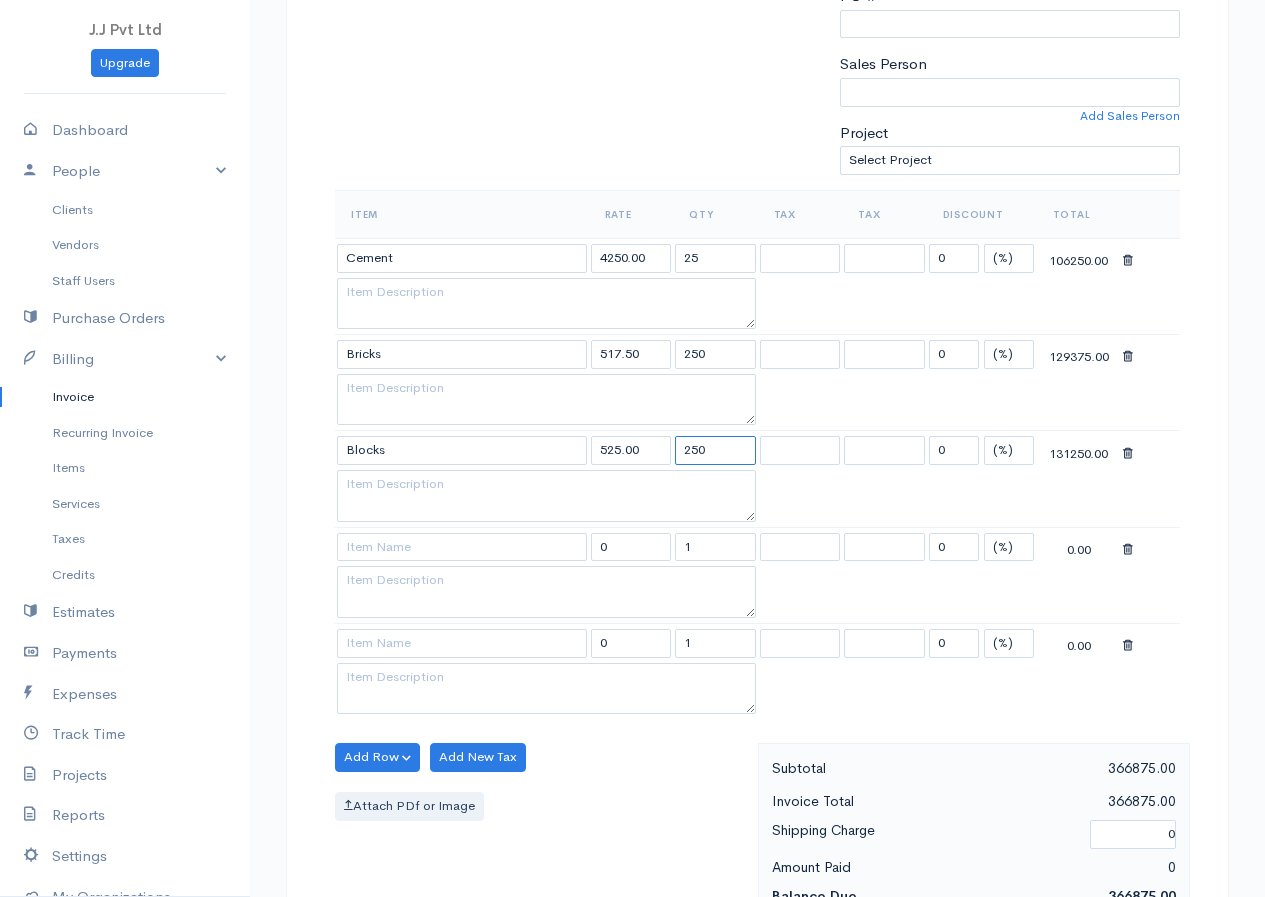 type on "250" 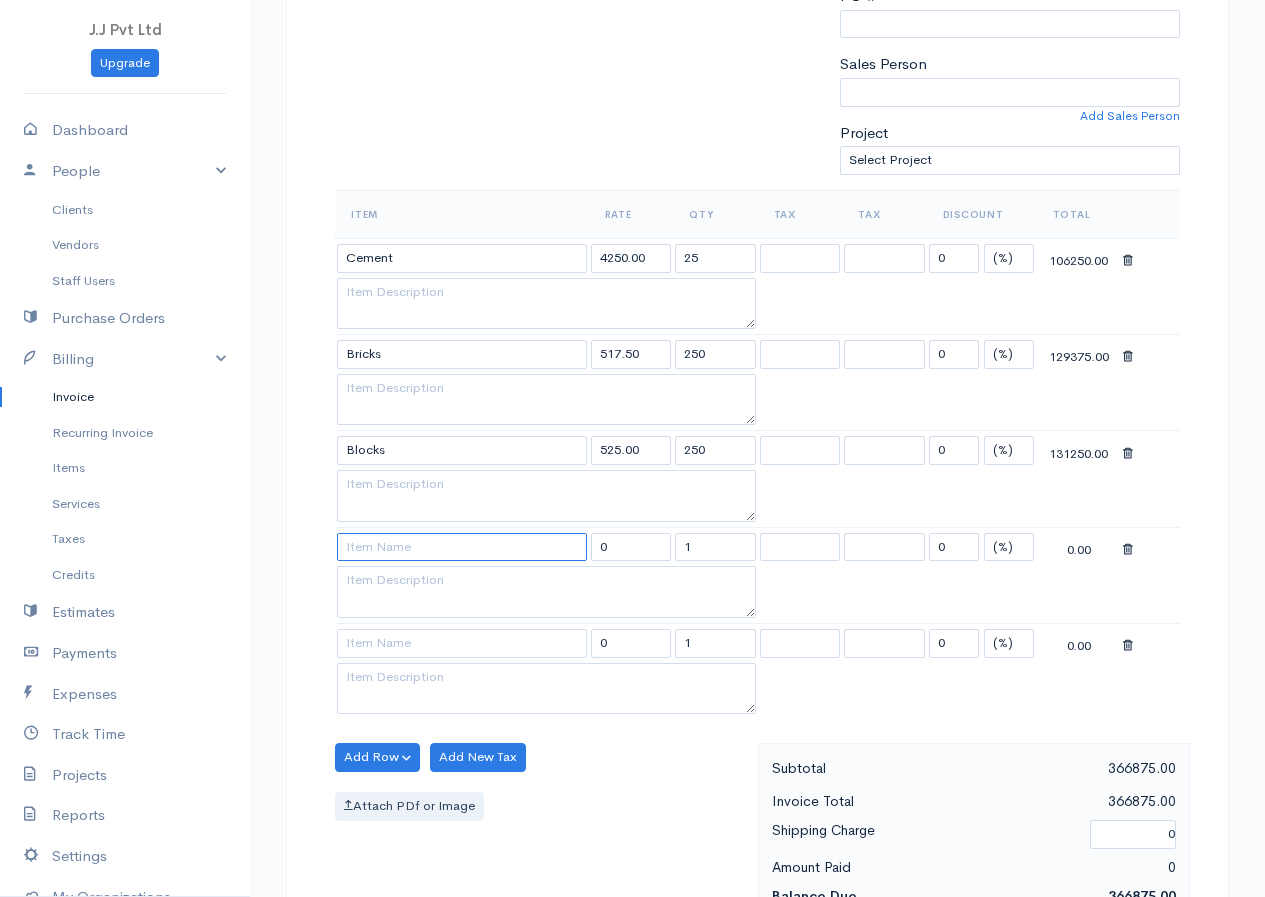 click at bounding box center (462, 547) 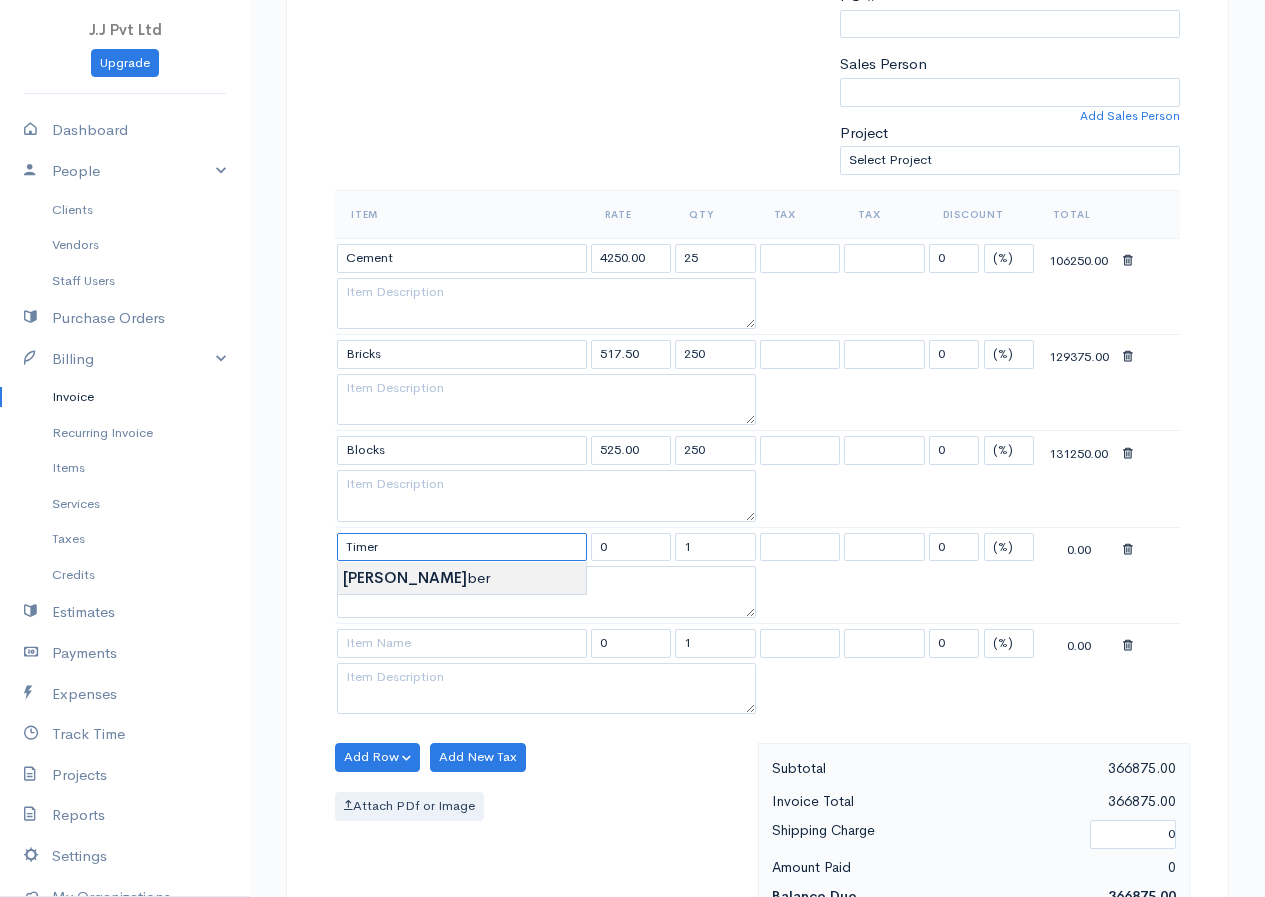type on "Timer" 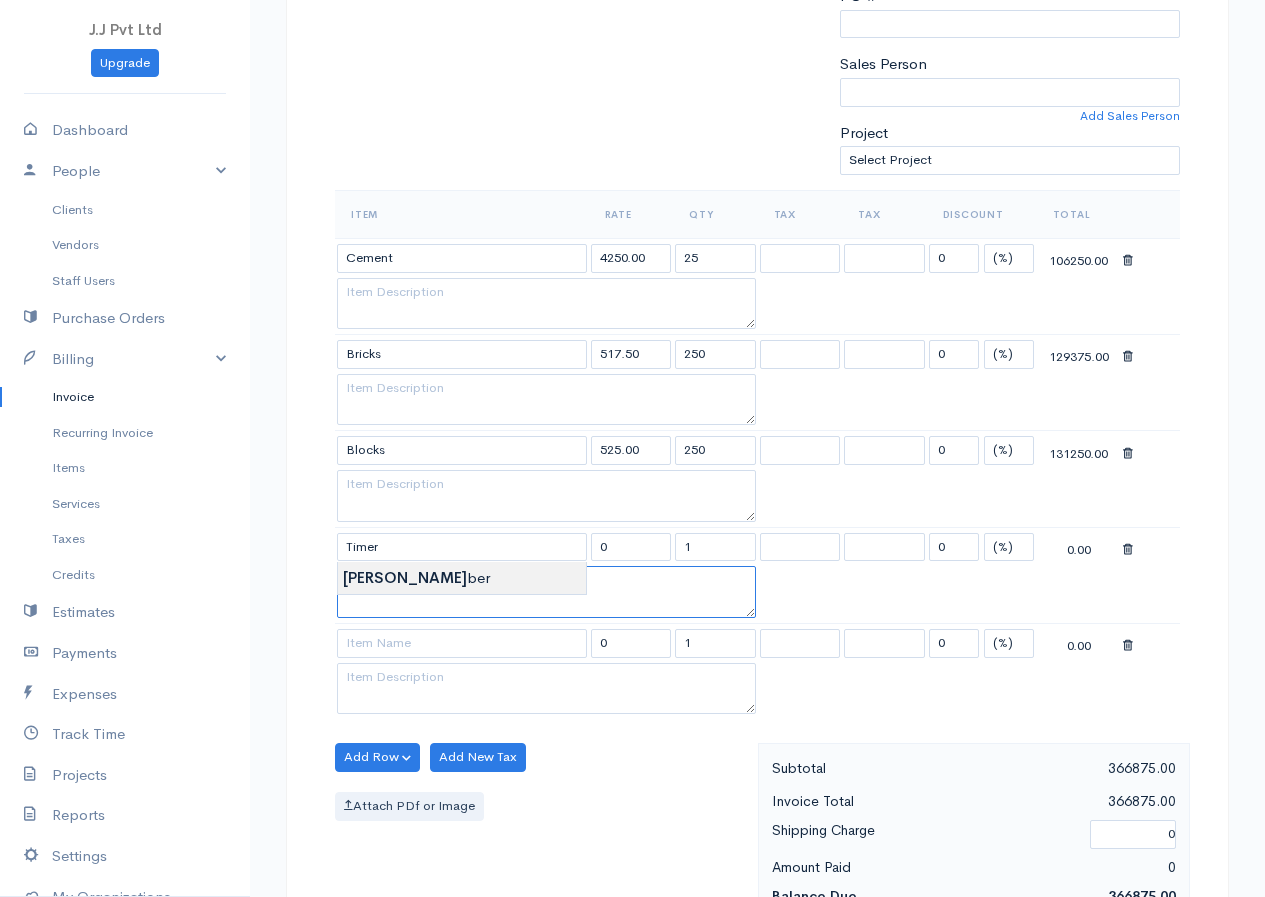 click at bounding box center (546, 592) 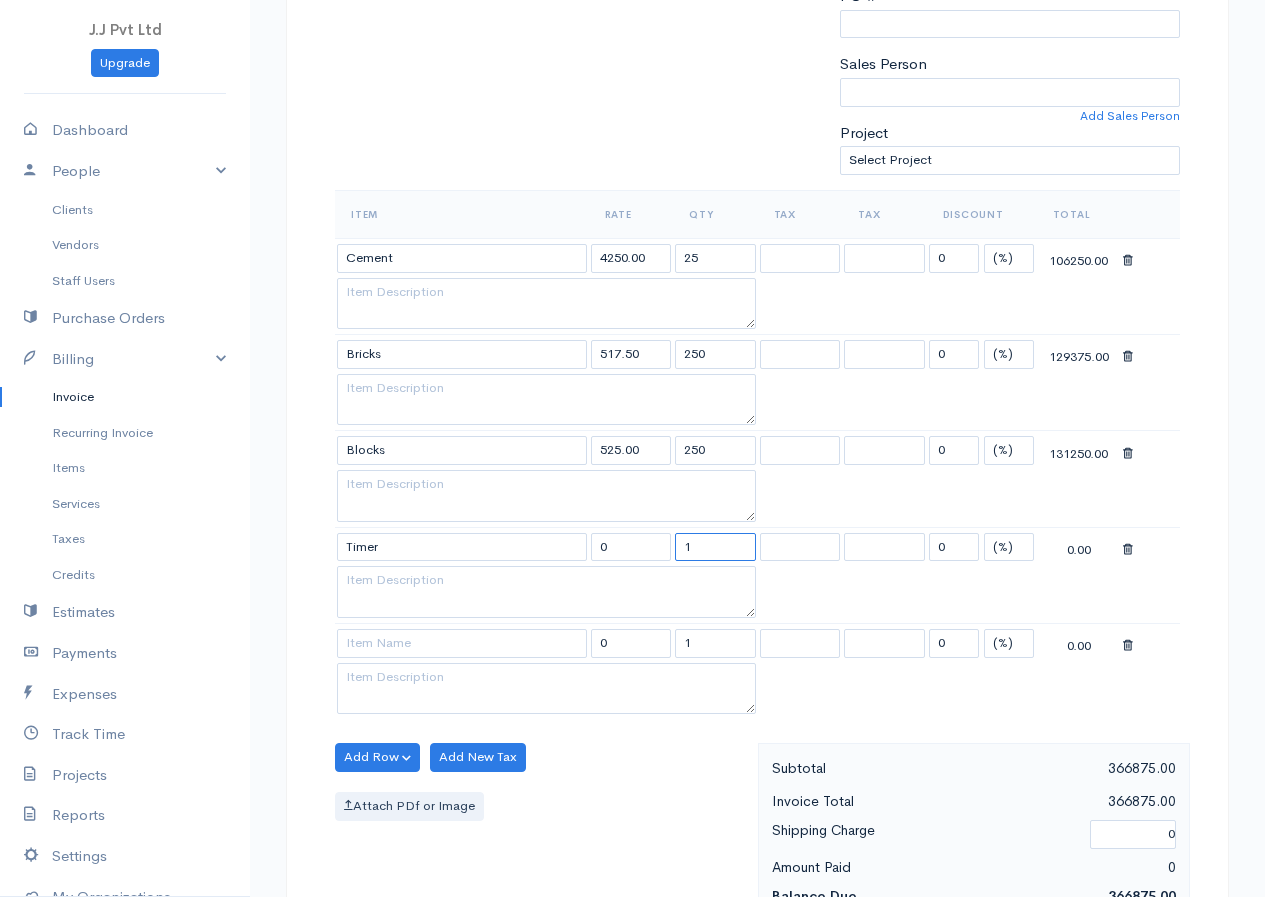 drag, startPoint x: 706, startPoint y: 545, endPoint x: 642, endPoint y: 560, distance: 65.734314 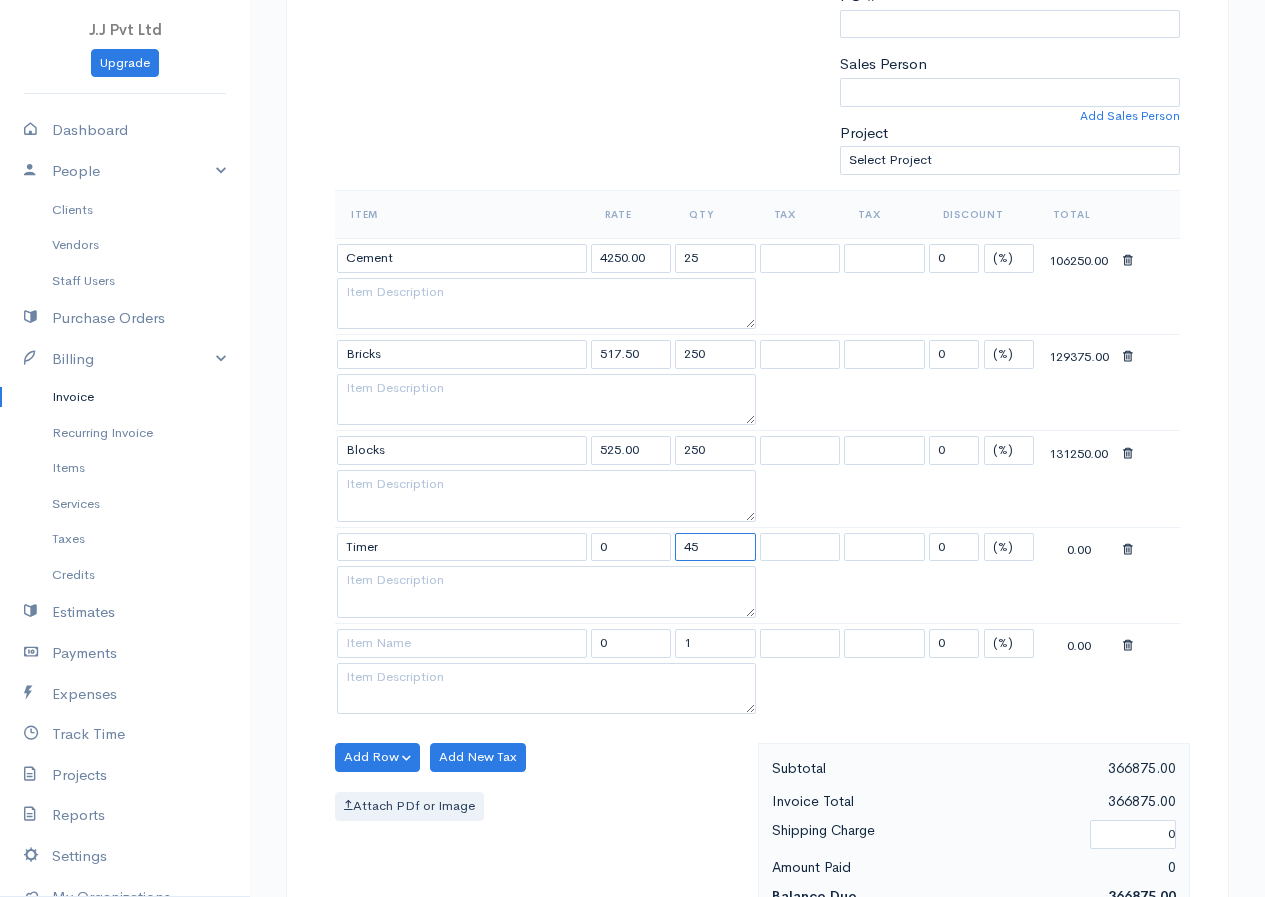 type on "45" 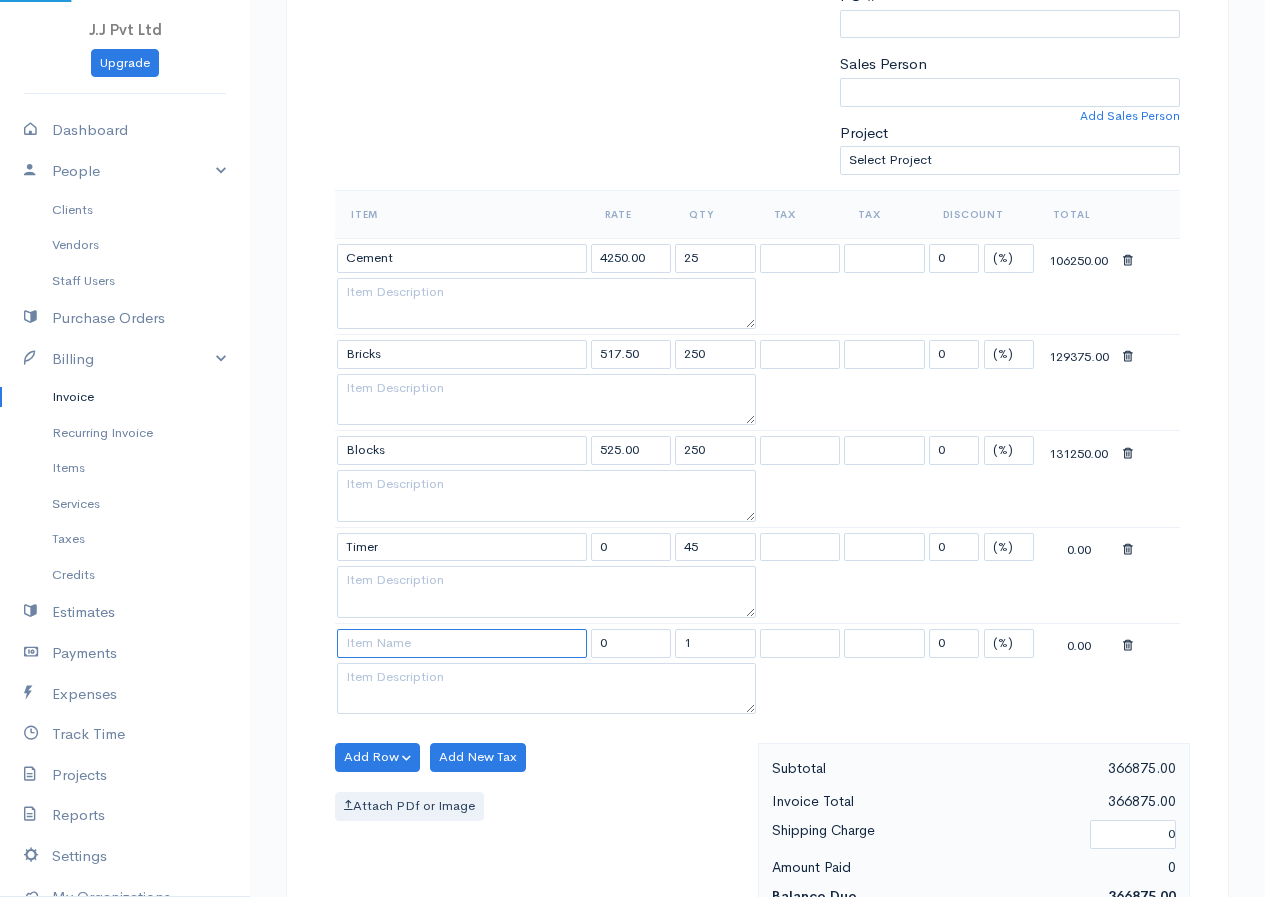 click at bounding box center [462, 643] 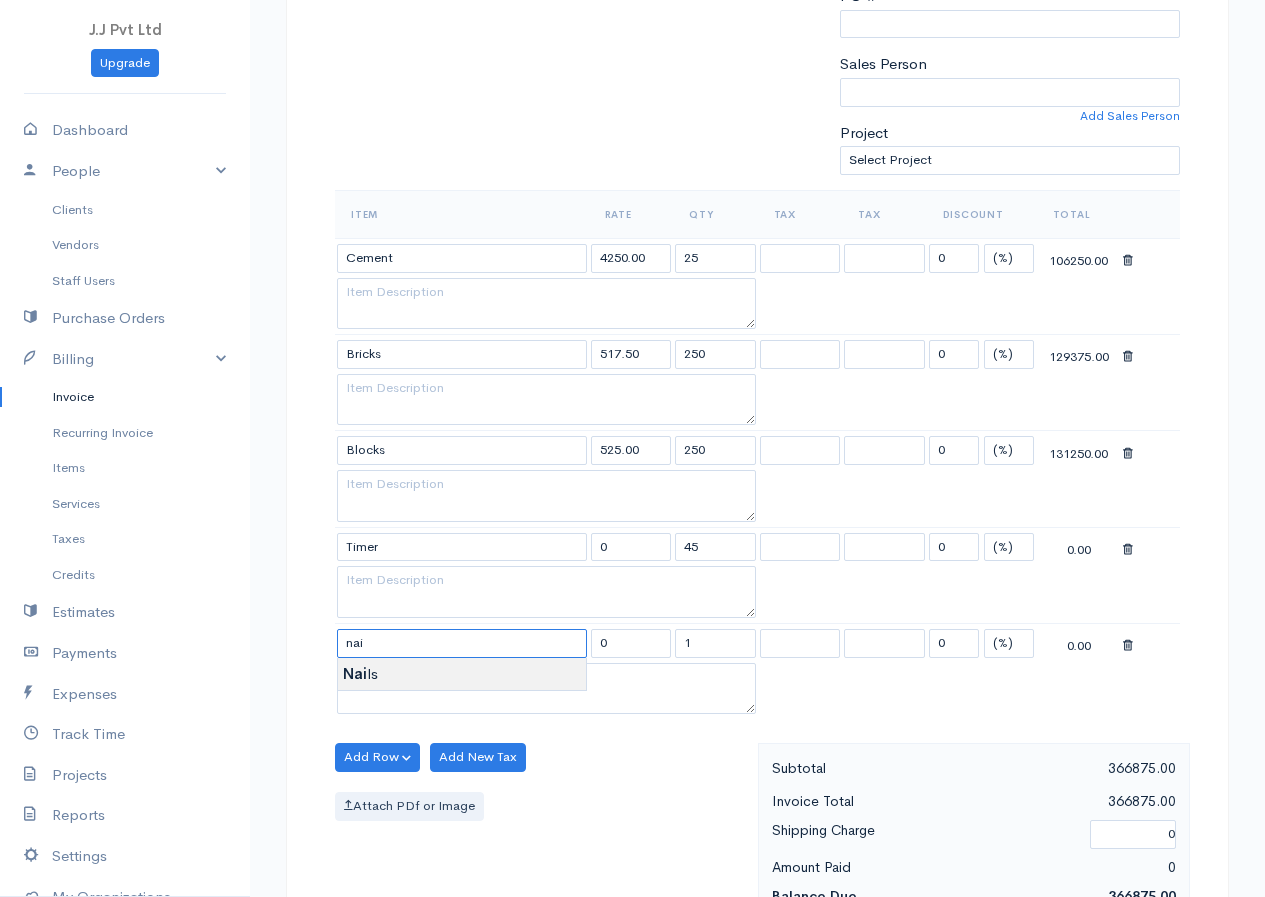 type on "Nails" 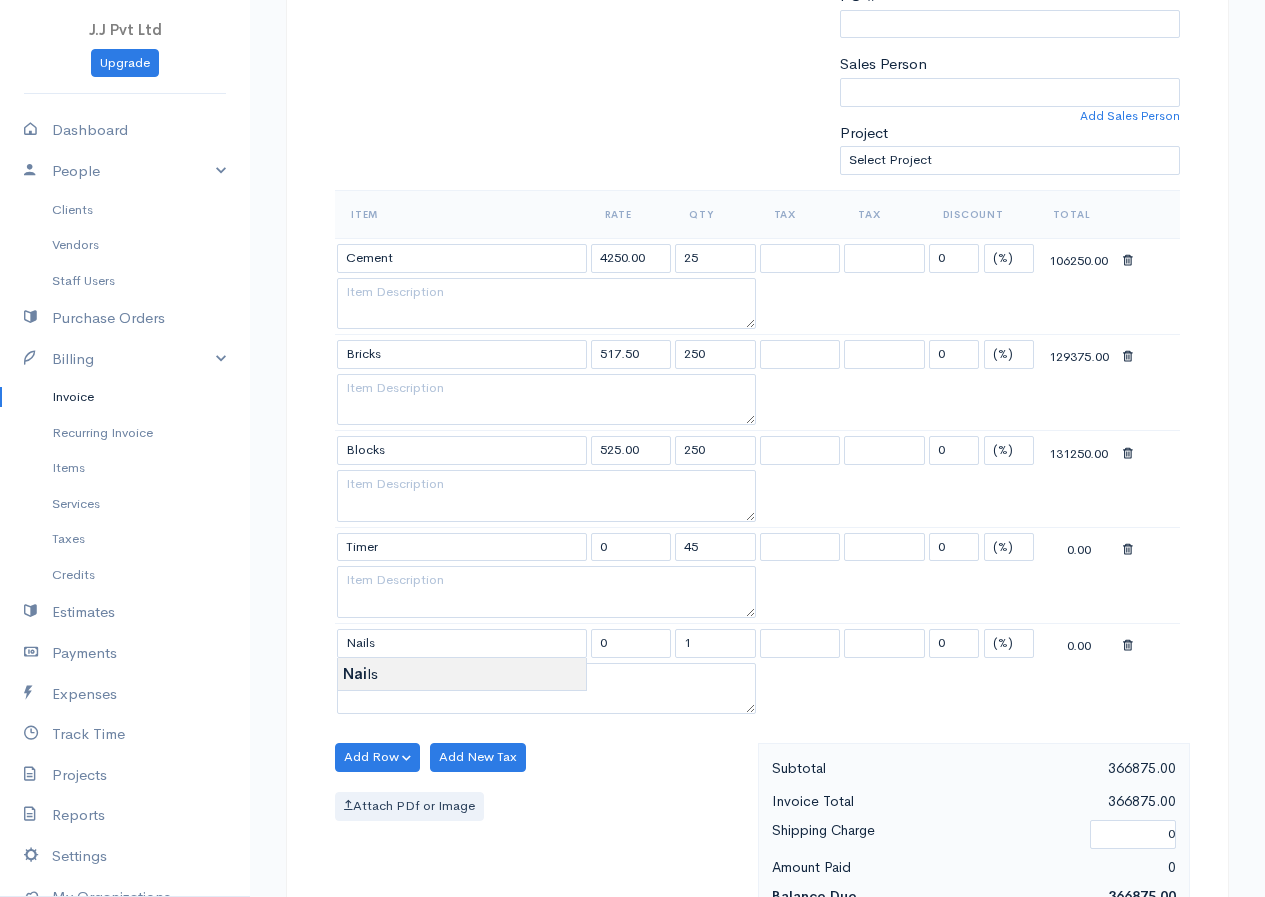 type on "42.50" 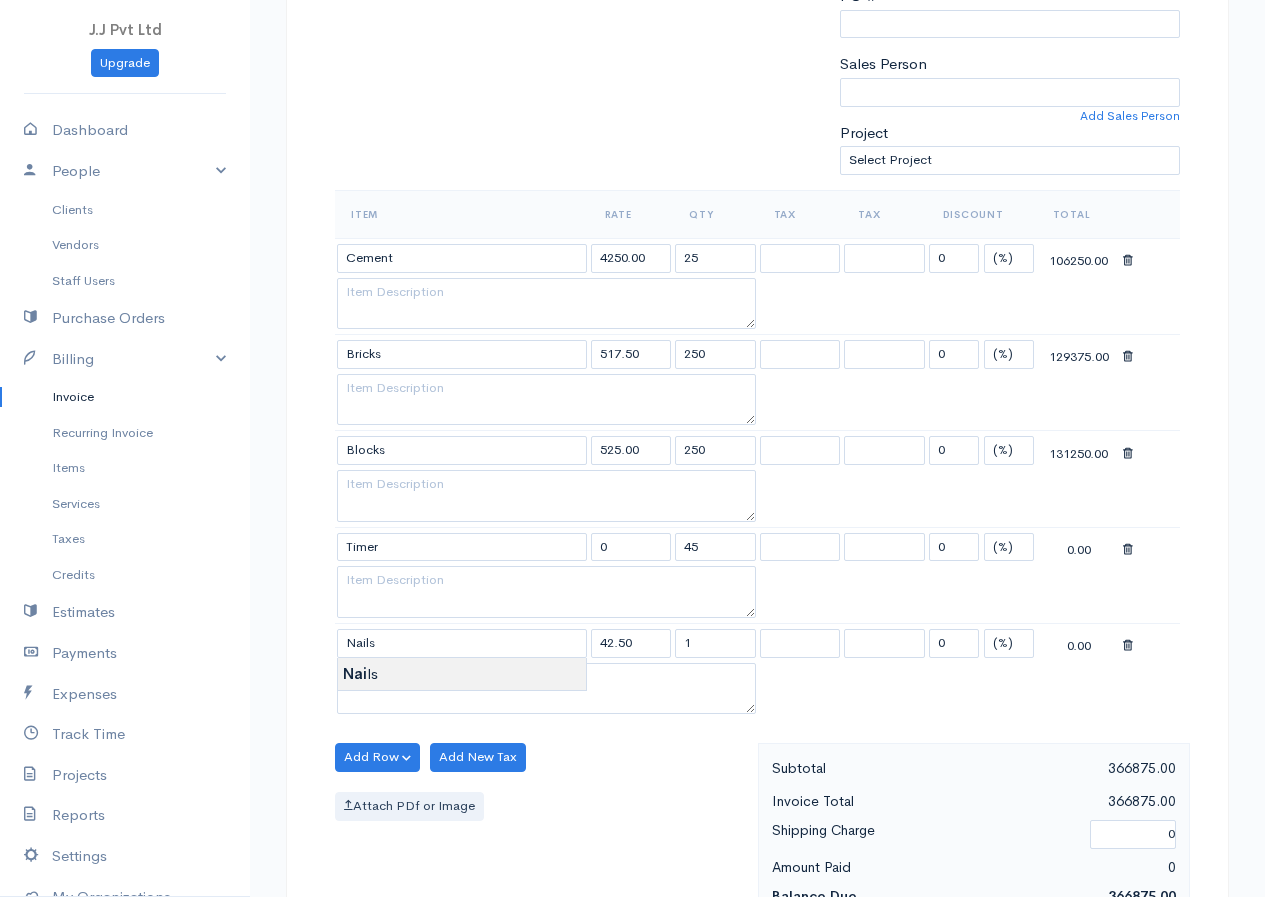 click on "J.J  Pvt Ltd
Upgrade
Dashboard
People
Clients
Vendors
Staff Users
Purchase Orders
Billing
Invoice
Recurring Invoice
Items
Services
Taxes
Credits
Estimates
Payments
Expenses
Track Time
Projects
Reports
Settings
My Organizations
Logout
Help
@CloudBooksApp 2022
Invoice
New Invoice
DRAFT To C1 [Choose Country] [GEOGRAPHIC_DATA] [GEOGRAPHIC_DATA] [GEOGRAPHIC_DATA] [GEOGRAPHIC_DATA] [GEOGRAPHIC_DATA] [GEOGRAPHIC_DATA] [US_STATE] [GEOGRAPHIC_DATA] [GEOGRAPHIC_DATA] [GEOGRAPHIC_DATA] [GEOGRAPHIC_DATA] [GEOGRAPHIC_DATA] [GEOGRAPHIC_DATA] [GEOGRAPHIC_DATA] [GEOGRAPHIC_DATA] [GEOGRAPHIC_DATA]" at bounding box center (632, 557) 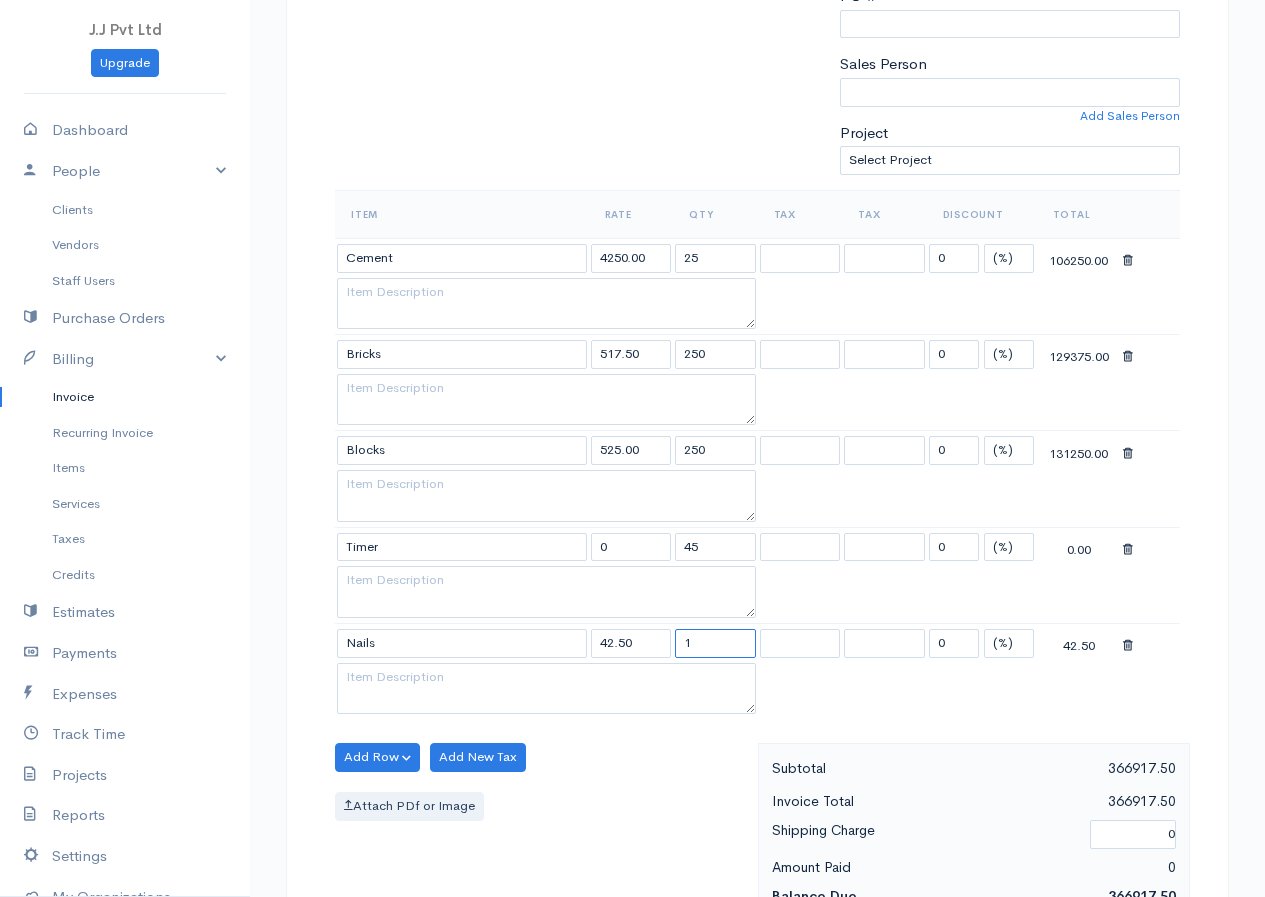 drag, startPoint x: 741, startPoint y: 646, endPoint x: 617, endPoint y: 663, distance: 125.1599 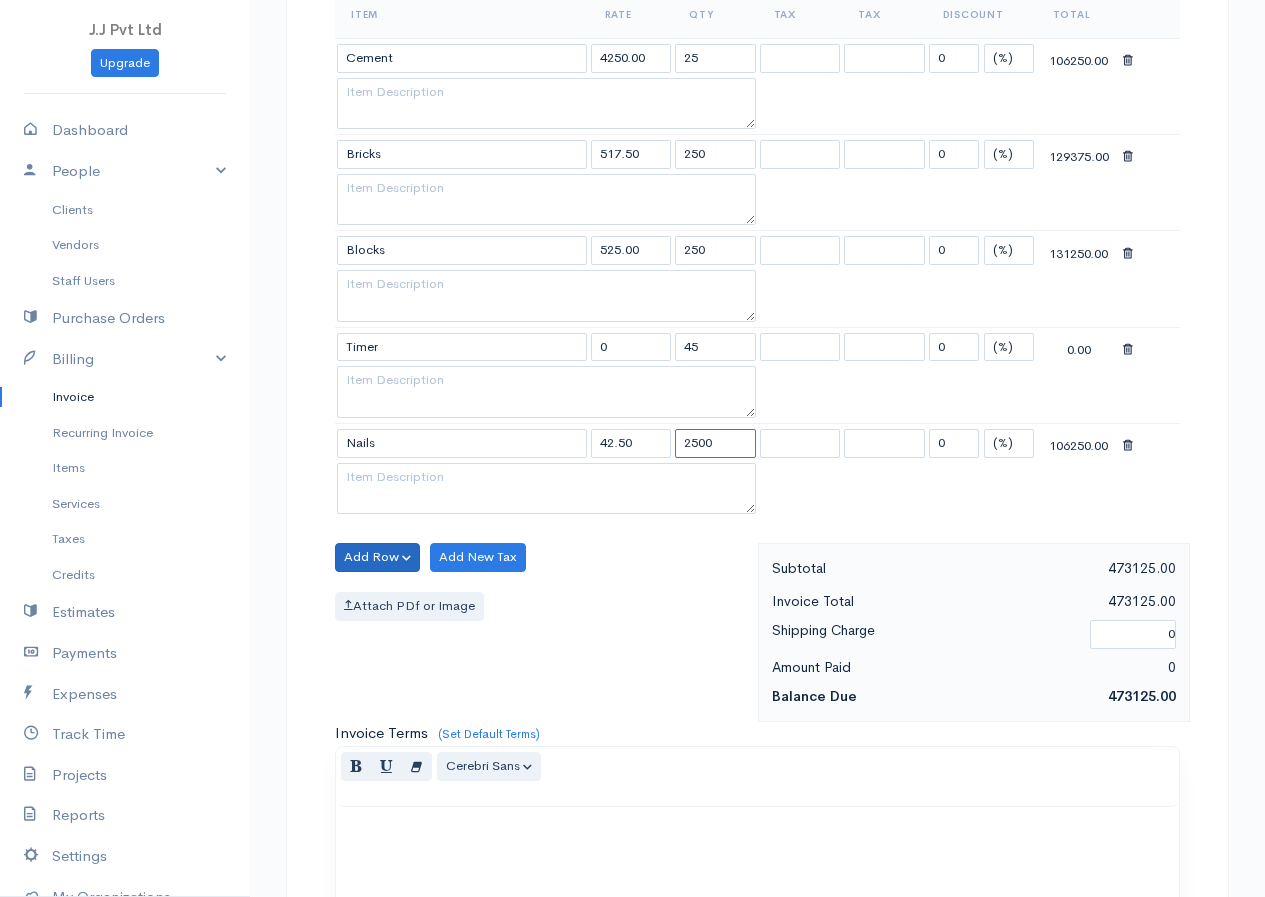 type on "2500" 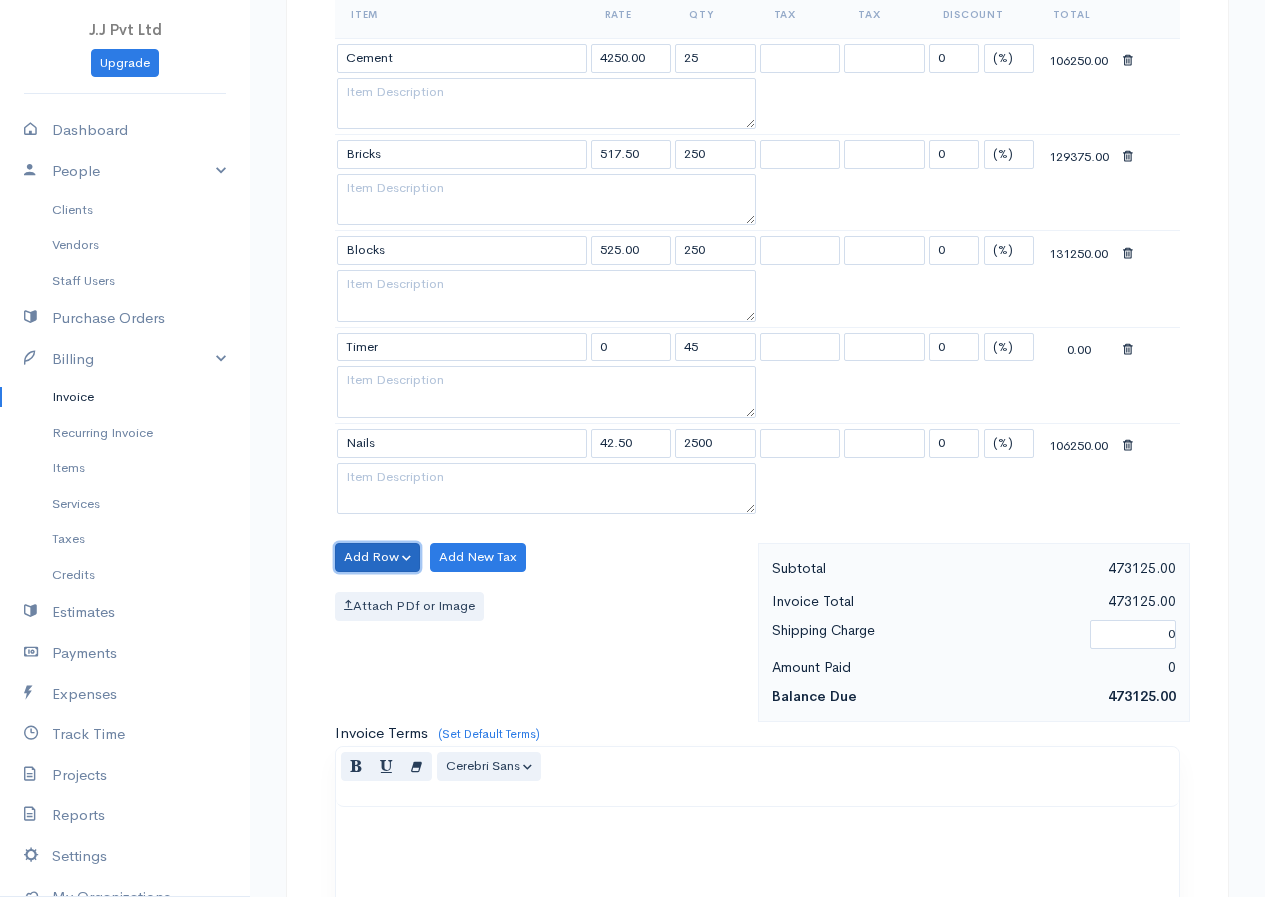 click on "Add Row" at bounding box center (377, 557) 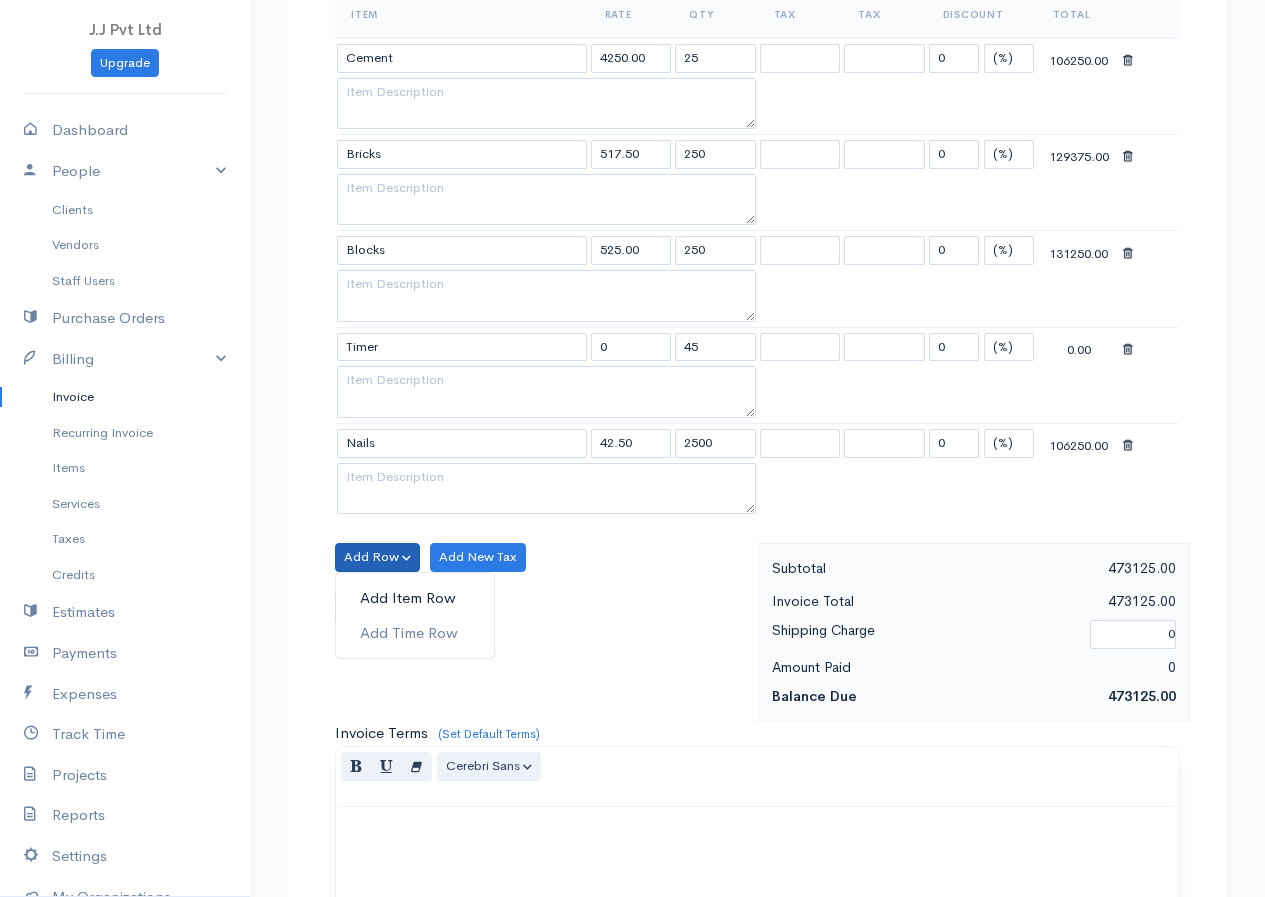 click on "Add Item Row" at bounding box center [415, 598] 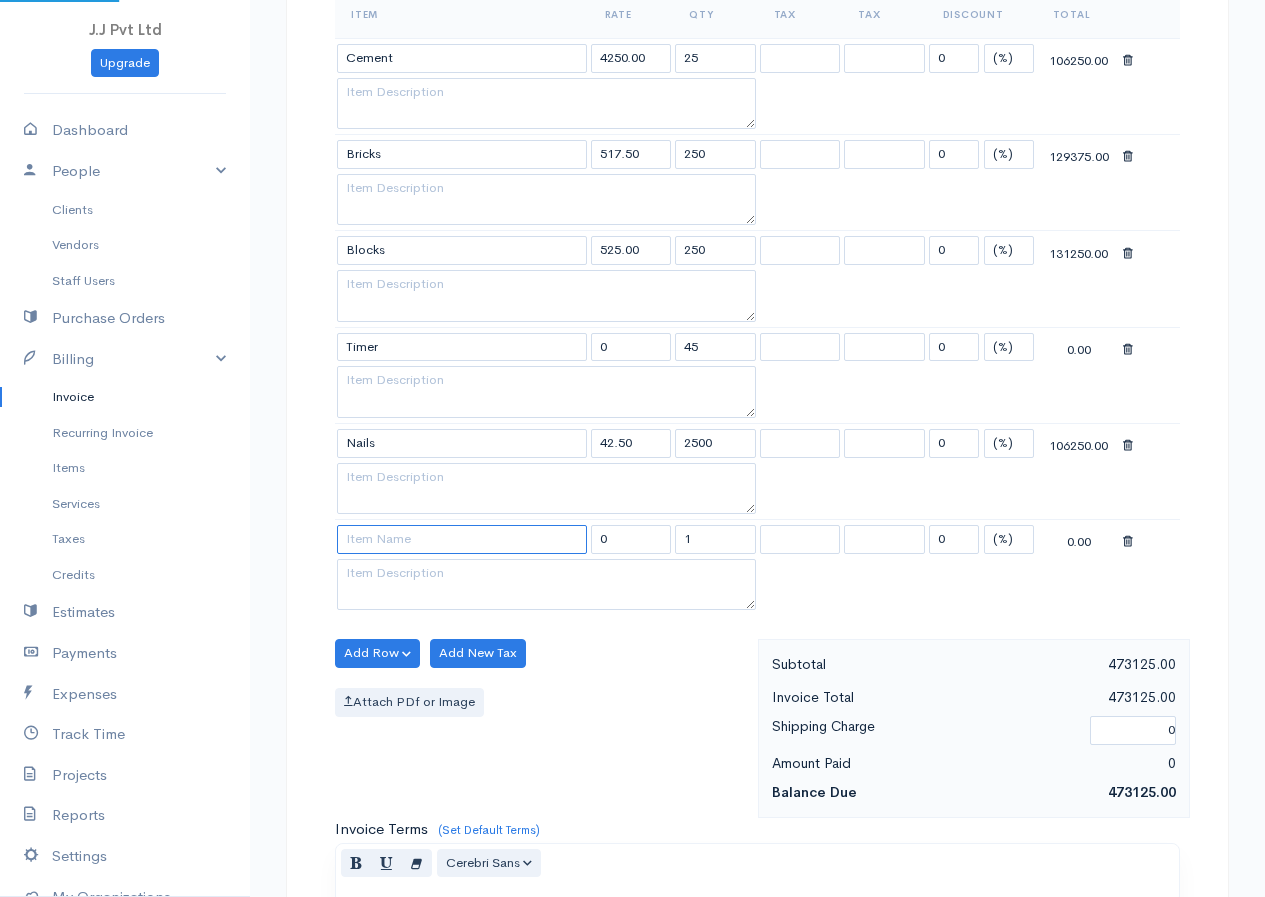 click at bounding box center [462, 539] 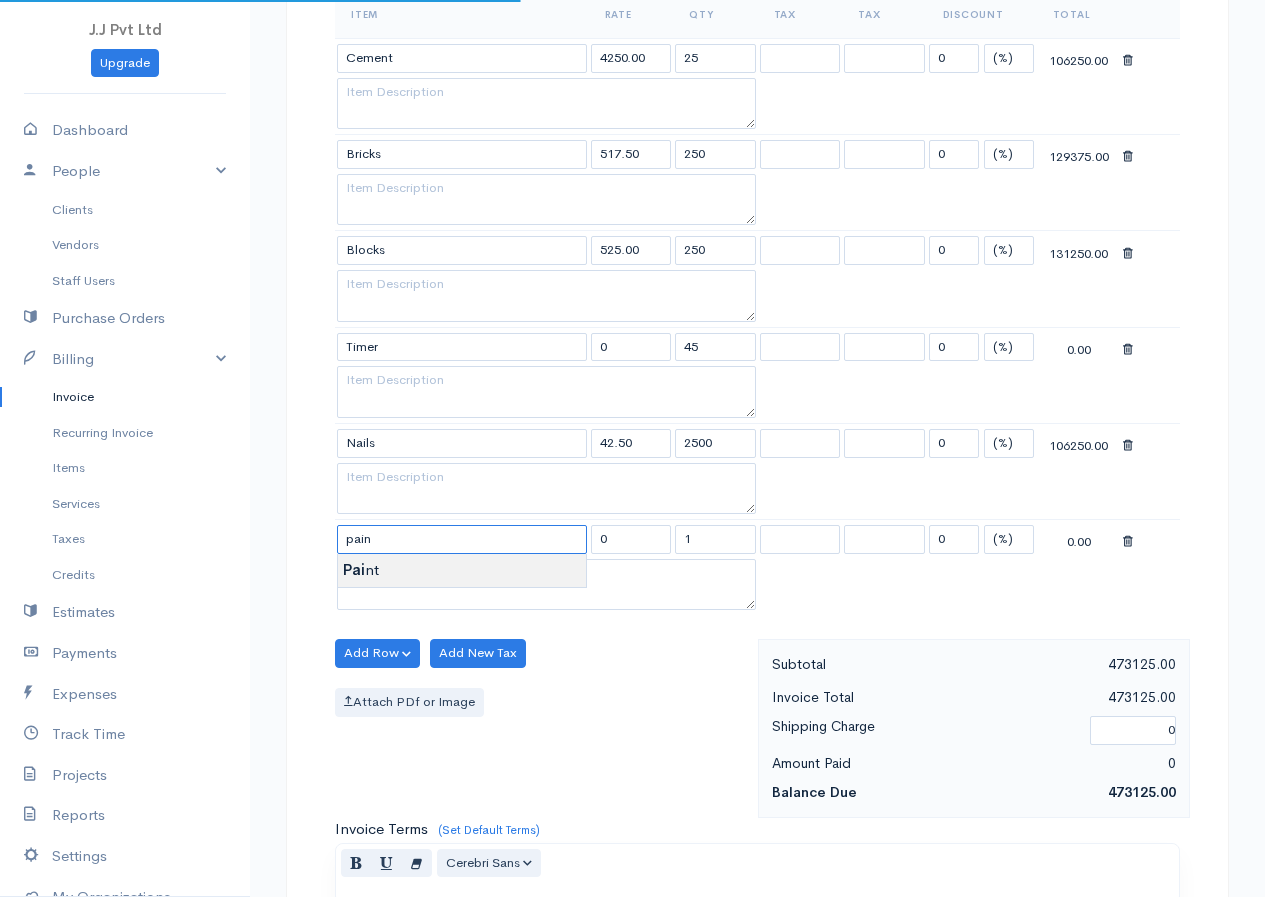 type on "Paint" 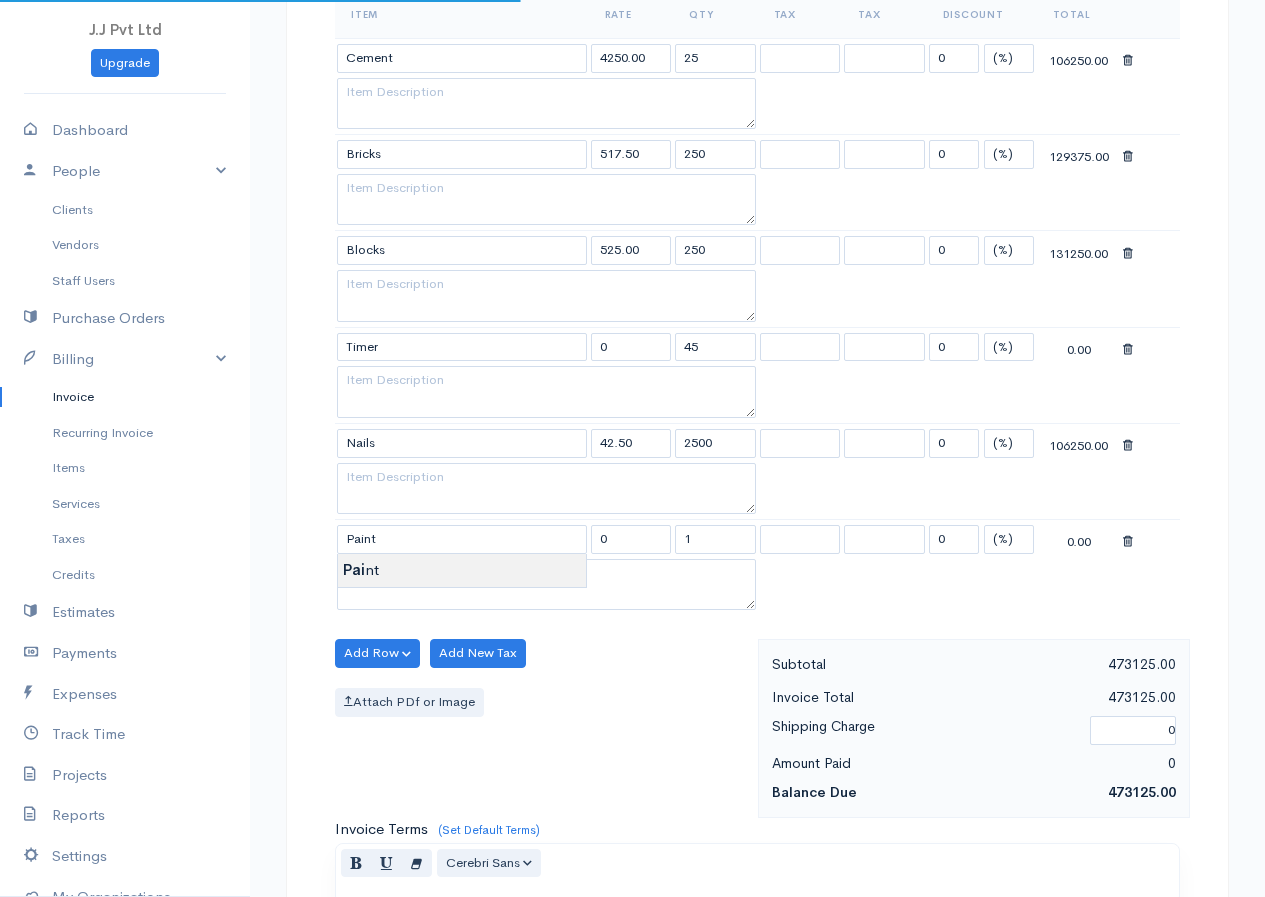 type on "9775.00" 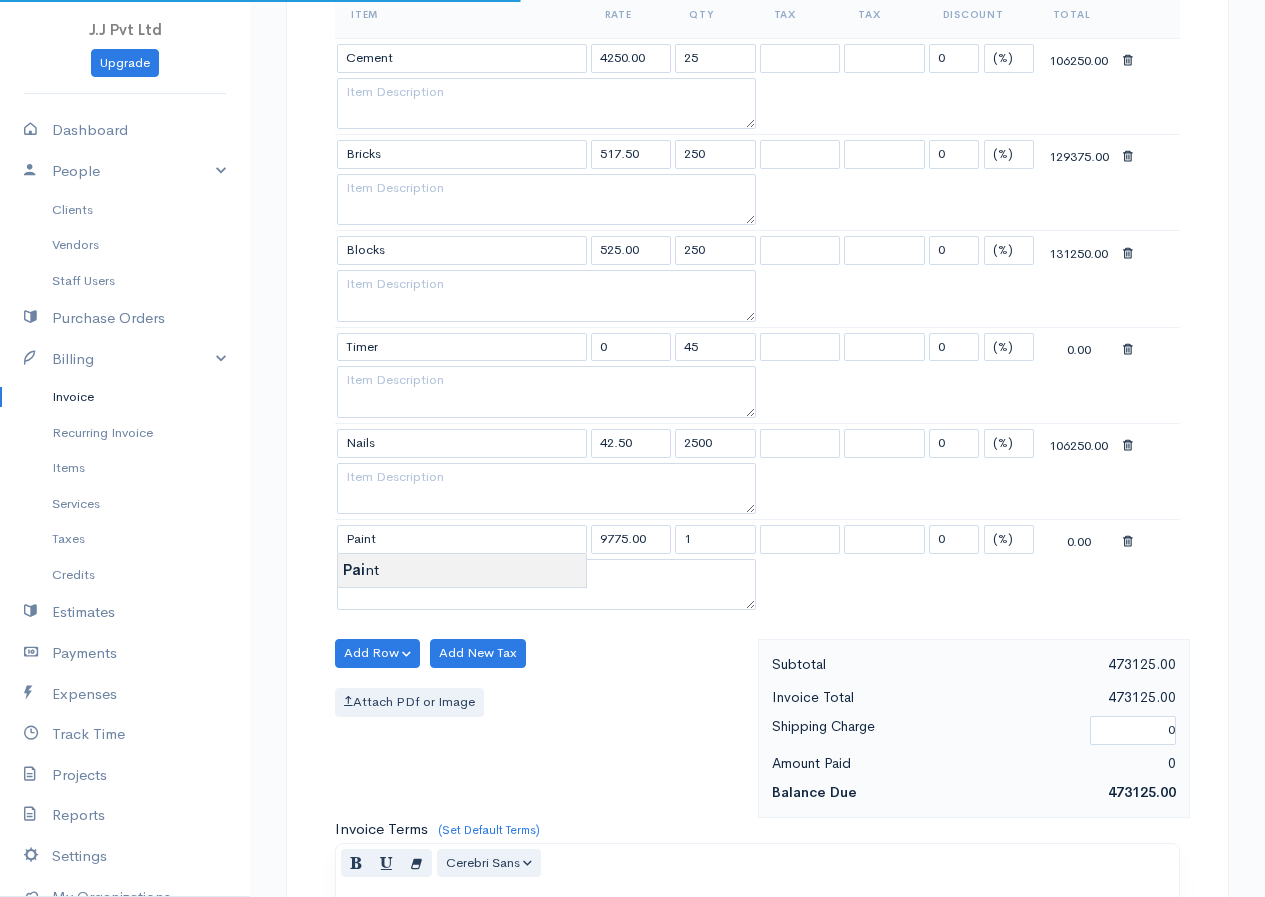 click on "J.J  Pvt Ltd
Upgrade
Dashboard
People
Clients
Vendors
Staff Users
Purchase Orders
Billing
Invoice
Recurring Invoice
Items
Services
Taxes
Credits
Estimates
Payments
Expenses
Track Time
Projects
Reports
Settings
My Organizations
Logout
Help
@CloudBooksApp 2022
Invoice
New Invoice
DRAFT To C1 [Choose Country] [GEOGRAPHIC_DATA] [GEOGRAPHIC_DATA] [GEOGRAPHIC_DATA] [GEOGRAPHIC_DATA] [GEOGRAPHIC_DATA] [GEOGRAPHIC_DATA] [US_STATE] [GEOGRAPHIC_DATA] [GEOGRAPHIC_DATA] [GEOGRAPHIC_DATA] [GEOGRAPHIC_DATA] [GEOGRAPHIC_DATA] [GEOGRAPHIC_DATA] [GEOGRAPHIC_DATA] [GEOGRAPHIC_DATA] [GEOGRAPHIC_DATA]" at bounding box center (632, 405) 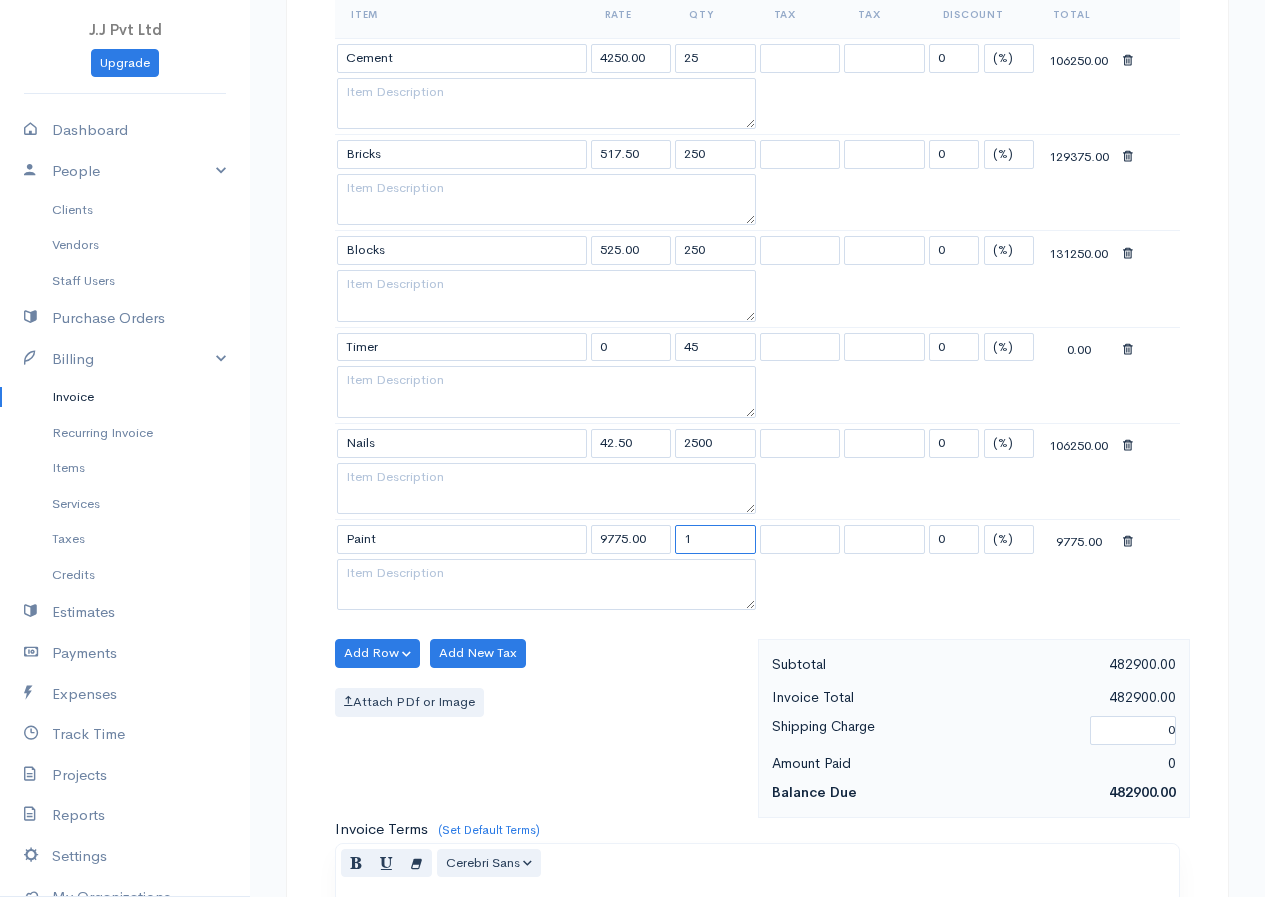 drag, startPoint x: 721, startPoint y: 532, endPoint x: 659, endPoint y: 550, distance: 64.56005 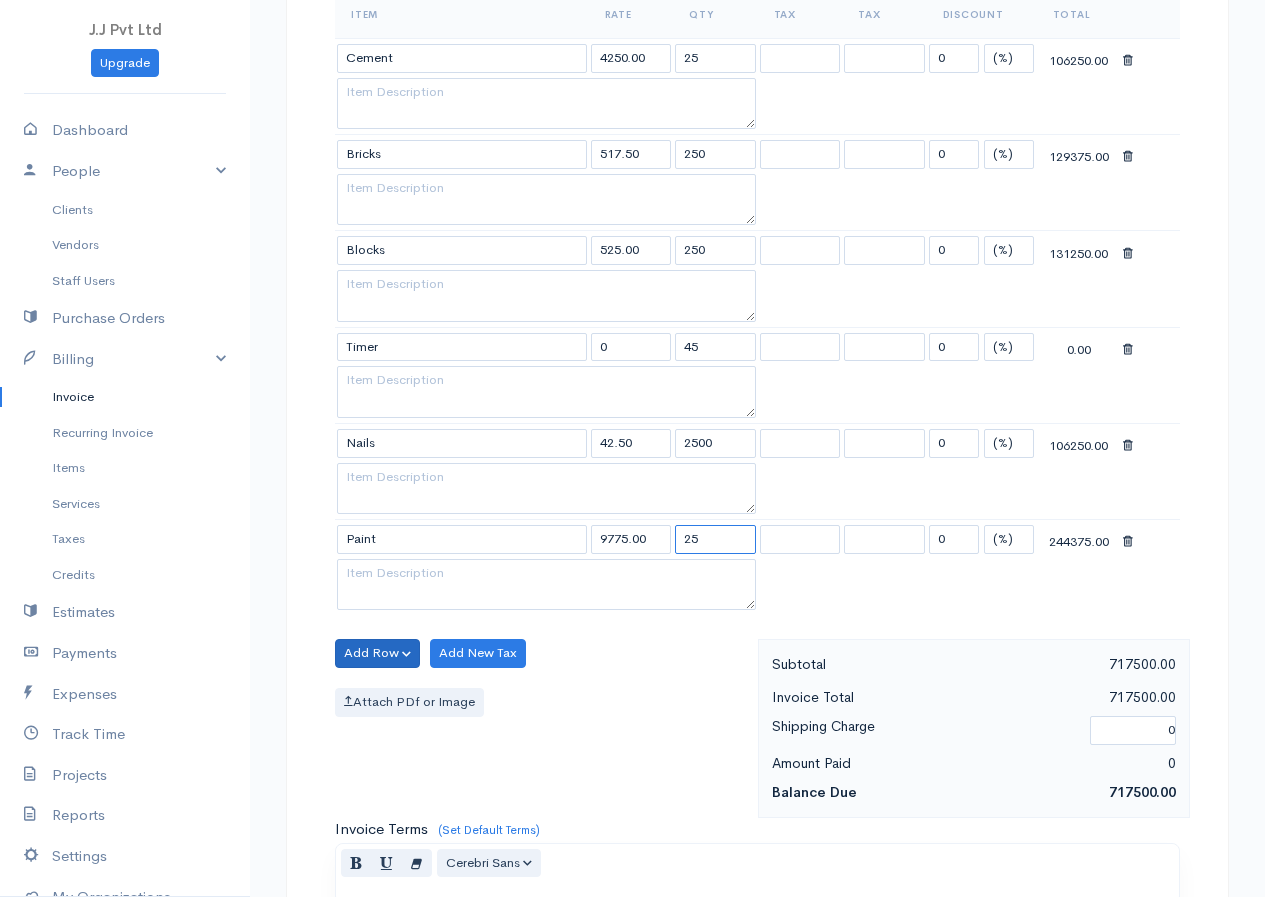 type on "25" 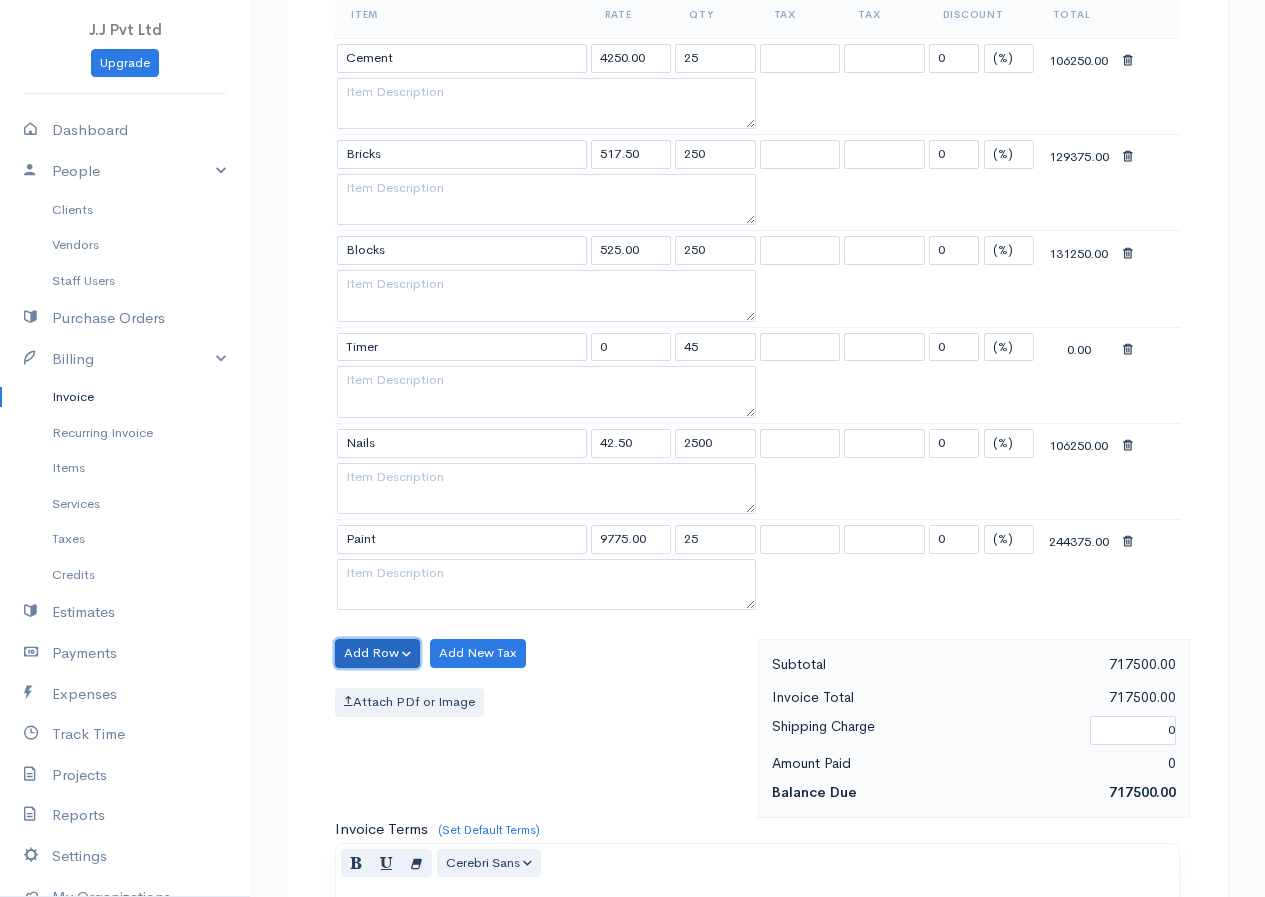 click on "Add Row" at bounding box center (377, 653) 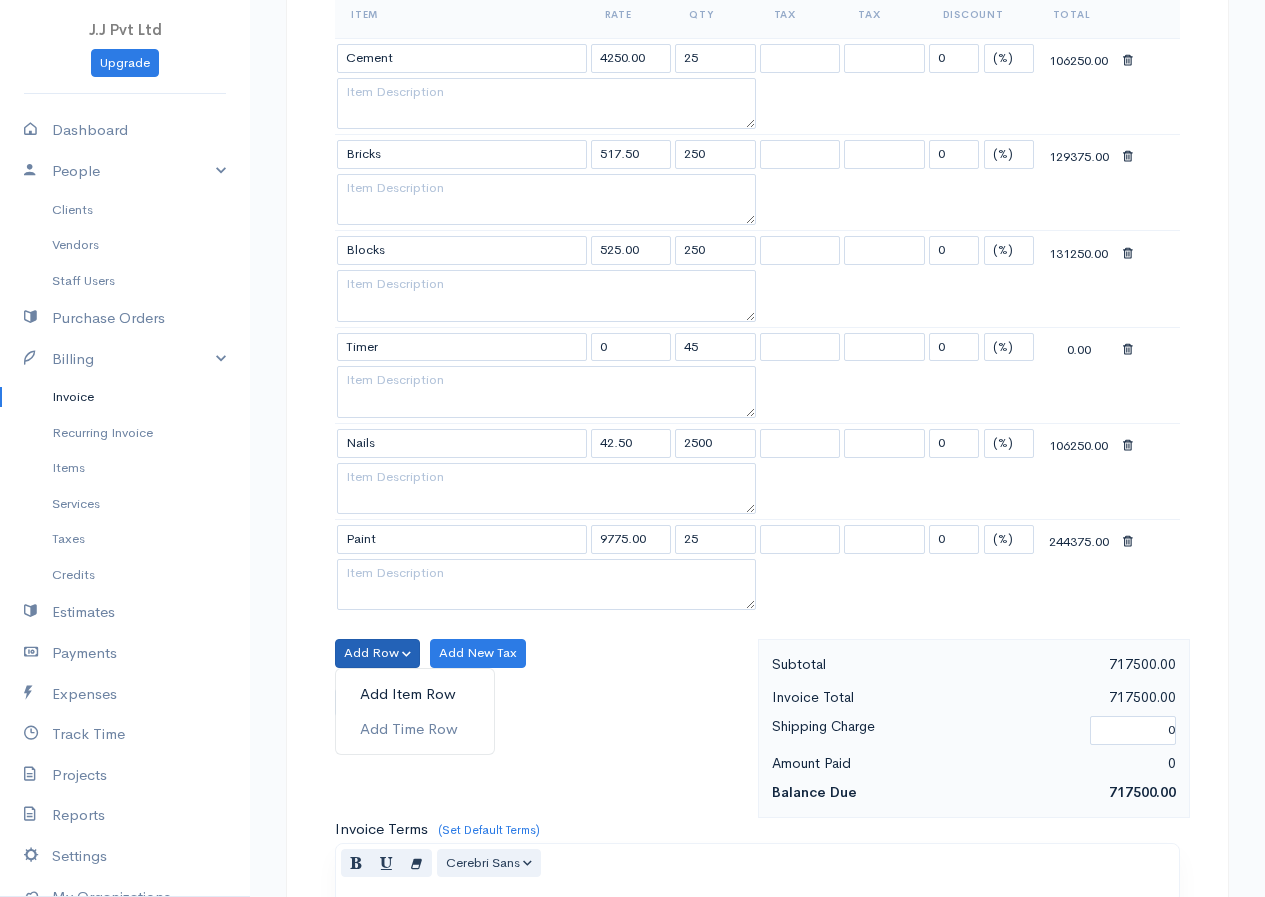 click on "Add Item Row" at bounding box center [415, 694] 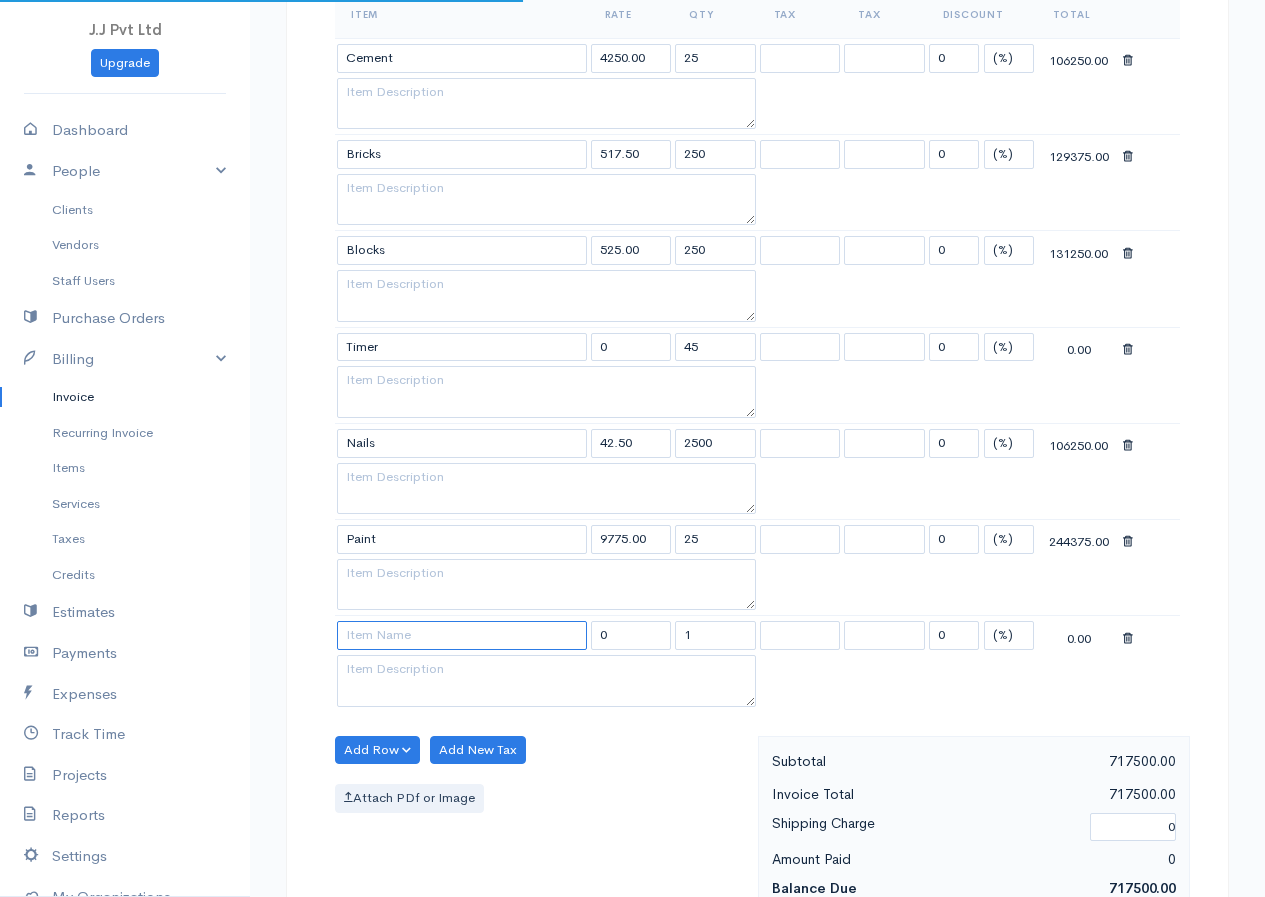 click at bounding box center (462, 635) 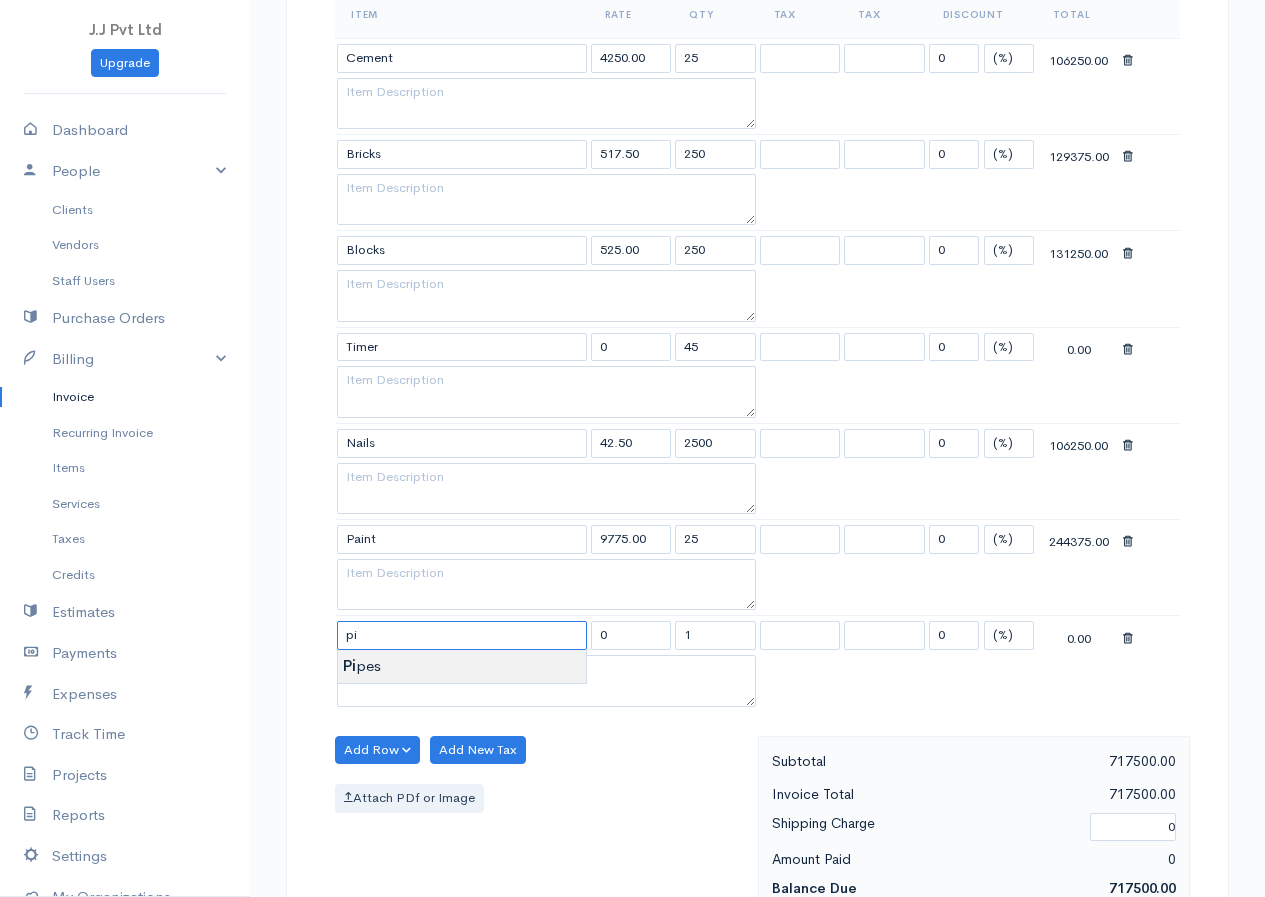 type on "Pipes" 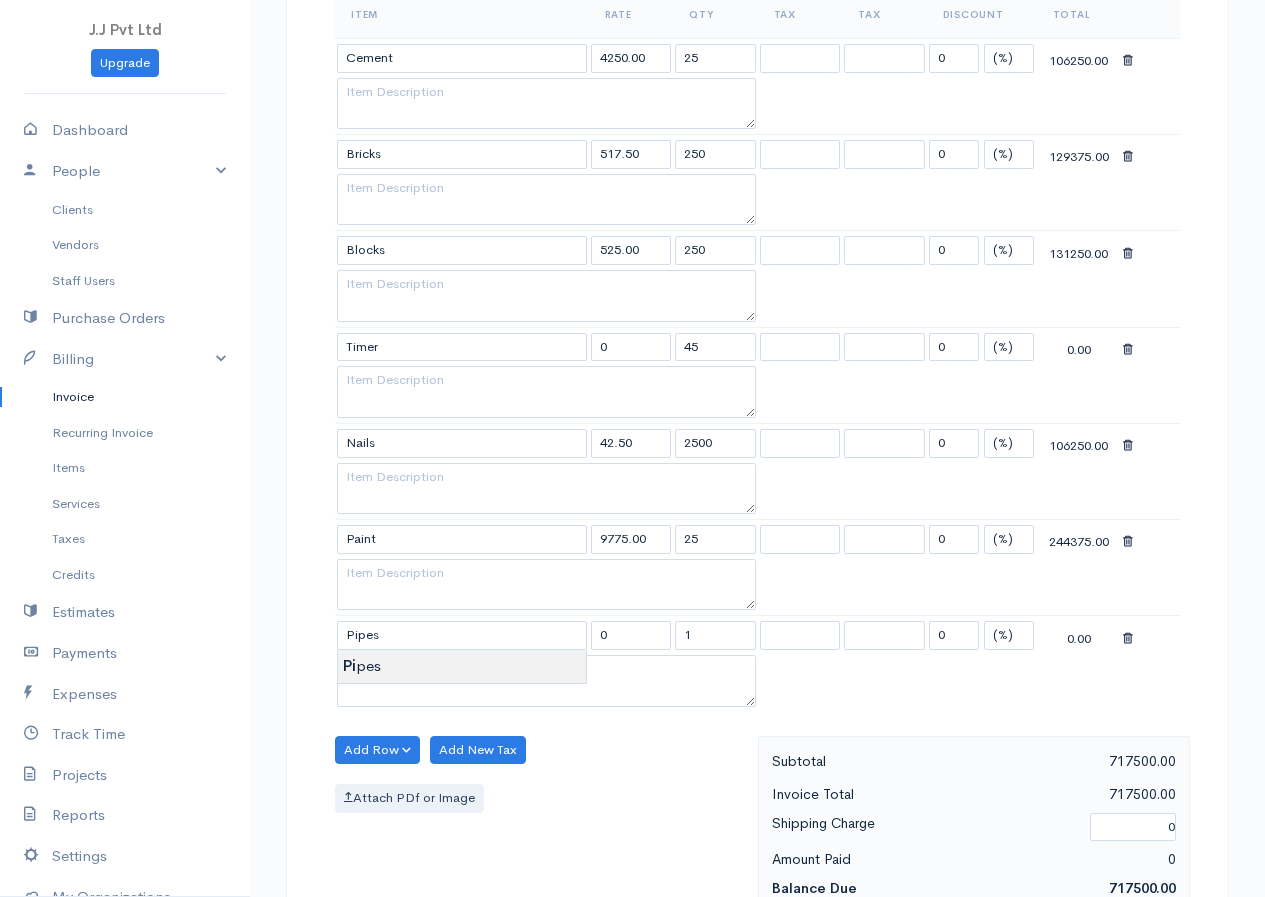 type on "66.60" 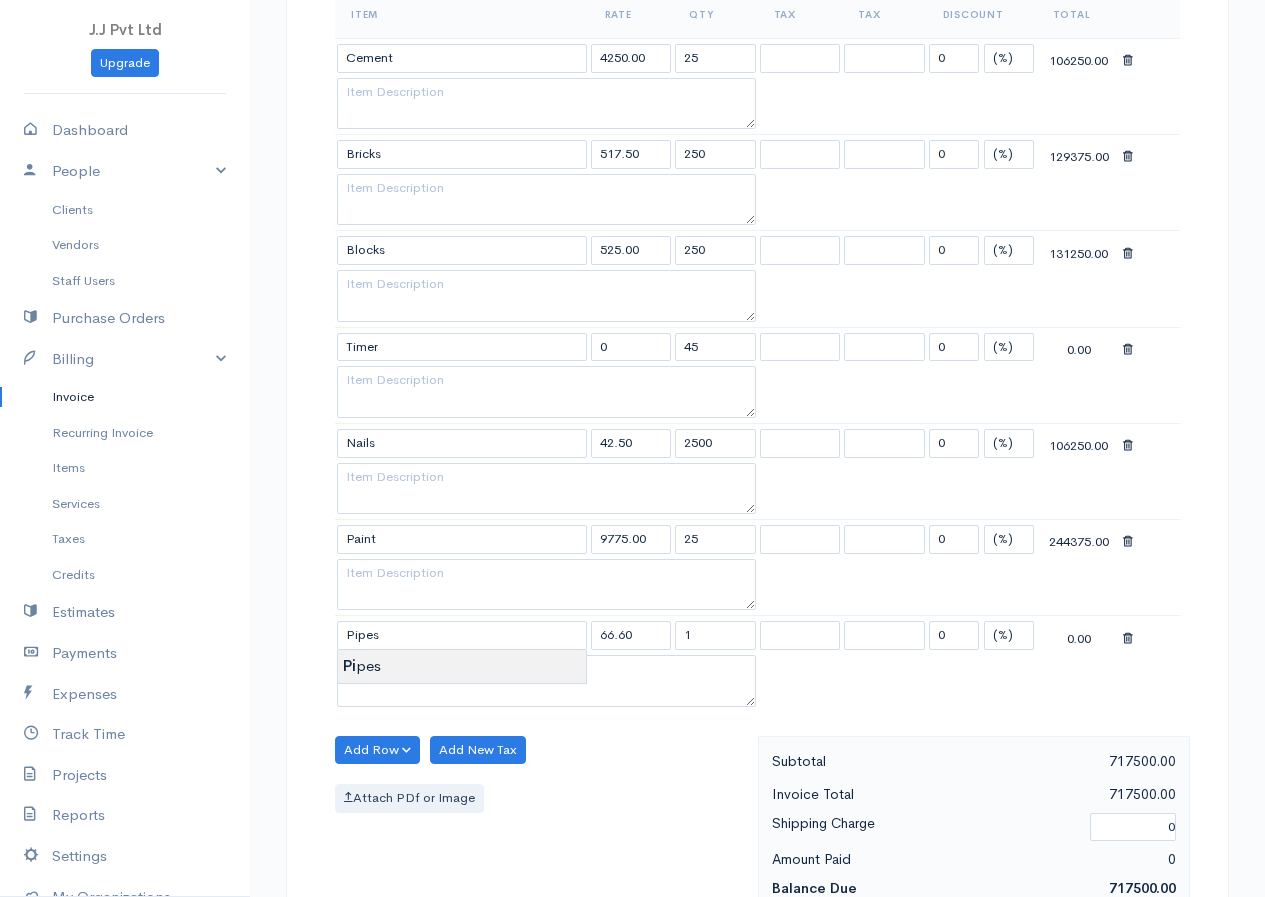 click on "J.J  Pvt Ltd
Upgrade
Dashboard
People
Clients
Vendors
Staff Users
Purchase Orders
Billing
Invoice
Recurring Invoice
Items
Services
Taxes
Credits
Estimates
Payments
Expenses
Track Time
Projects
Reports
Settings
My Organizations
Logout
Help
@CloudBooksApp 2022
Invoice
New Invoice
DRAFT To C1 [Choose Country] [GEOGRAPHIC_DATA] [GEOGRAPHIC_DATA] [GEOGRAPHIC_DATA] [GEOGRAPHIC_DATA] [GEOGRAPHIC_DATA] [GEOGRAPHIC_DATA] [US_STATE] [GEOGRAPHIC_DATA] [GEOGRAPHIC_DATA] [GEOGRAPHIC_DATA] [GEOGRAPHIC_DATA] [GEOGRAPHIC_DATA] [GEOGRAPHIC_DATA] [GEOGRAPHIC_DATA] [GEOGRAPHIC_DATA] [GEOGRAPHIC_DATA]" at bounding box center (632, 453) 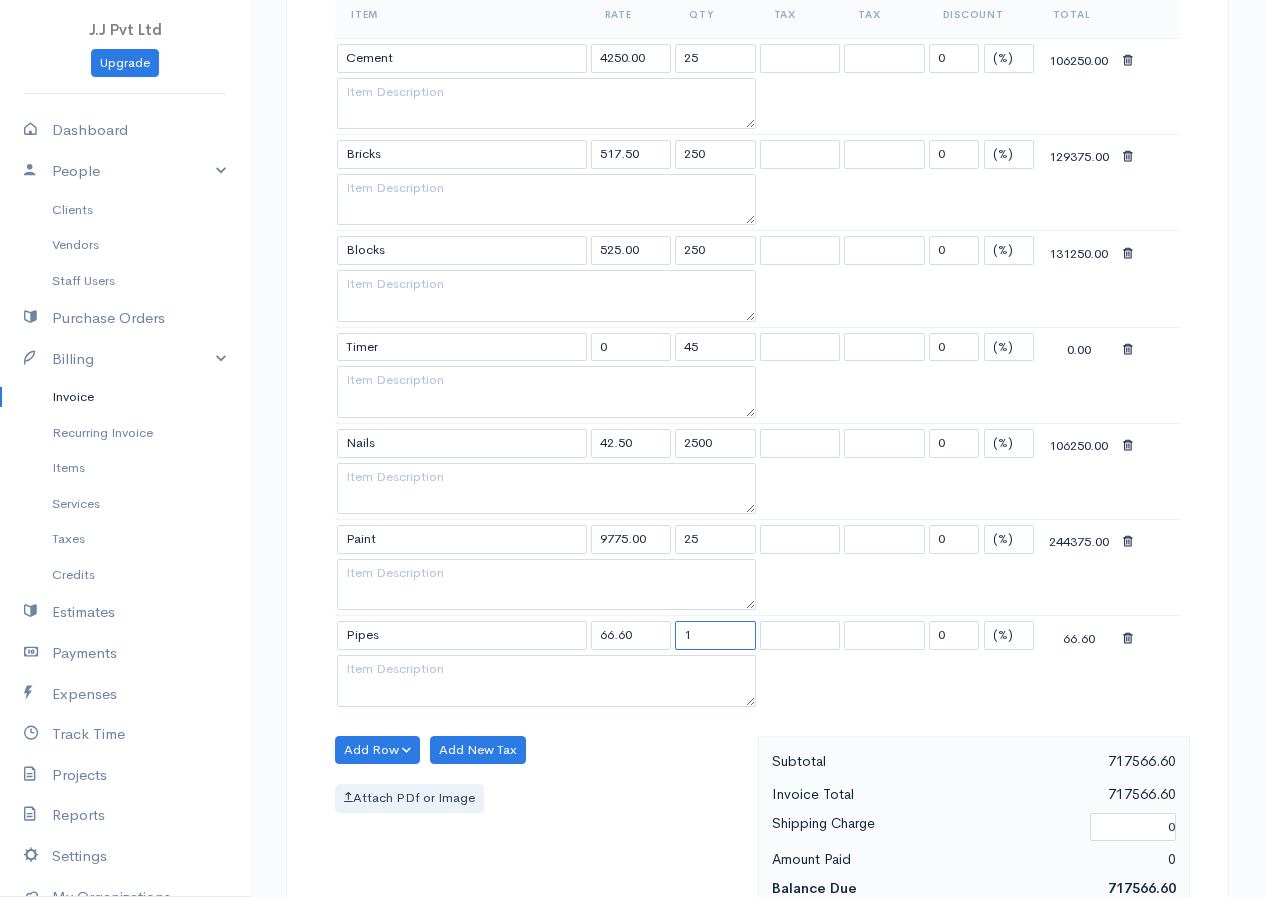 drag, startPoint x: 735, startPoint y: 631, endPoint x: 658, endPoint y: 638, distance: 77.31753 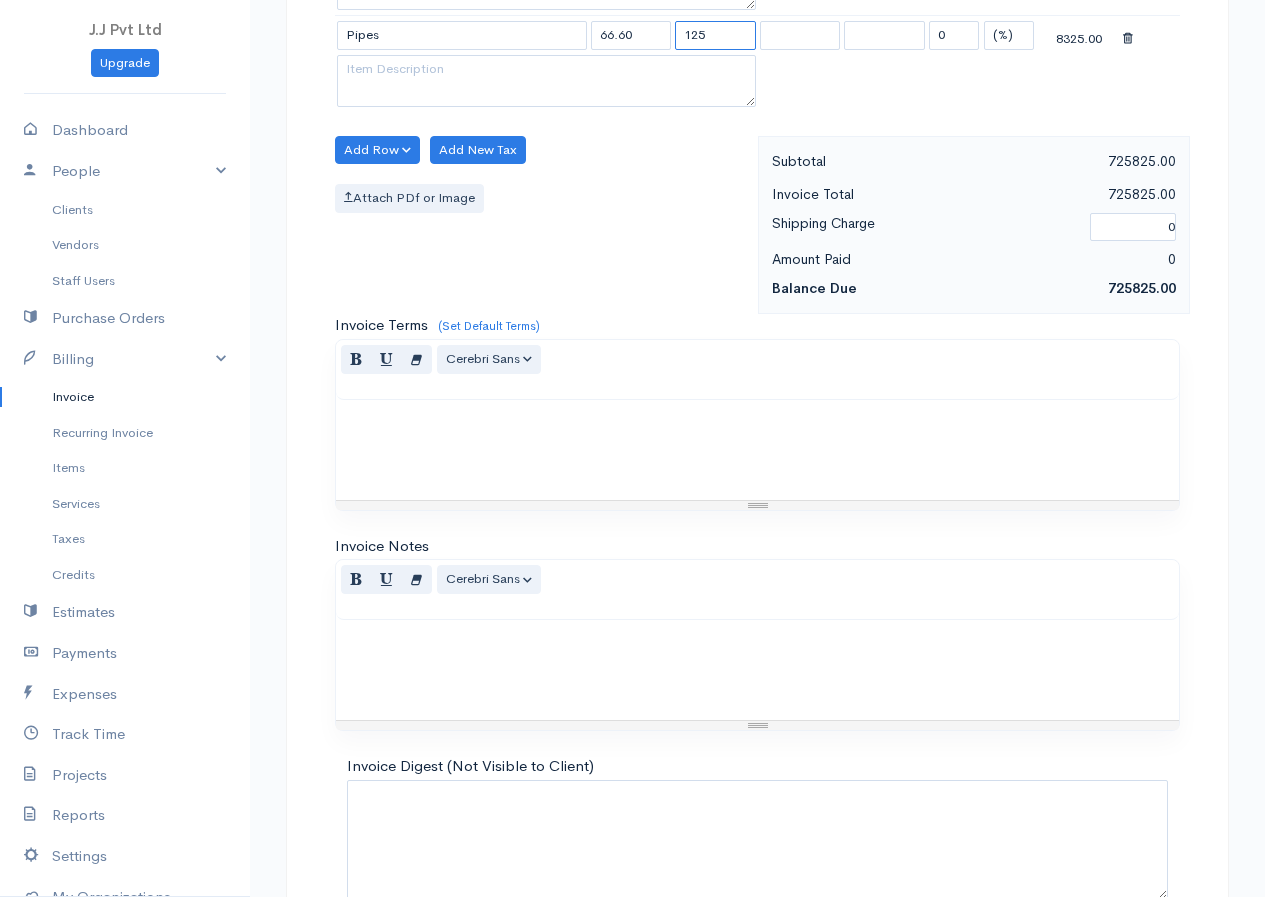 scroll, scrollTop: 1409, scrollLeft: 0, axis: vertical 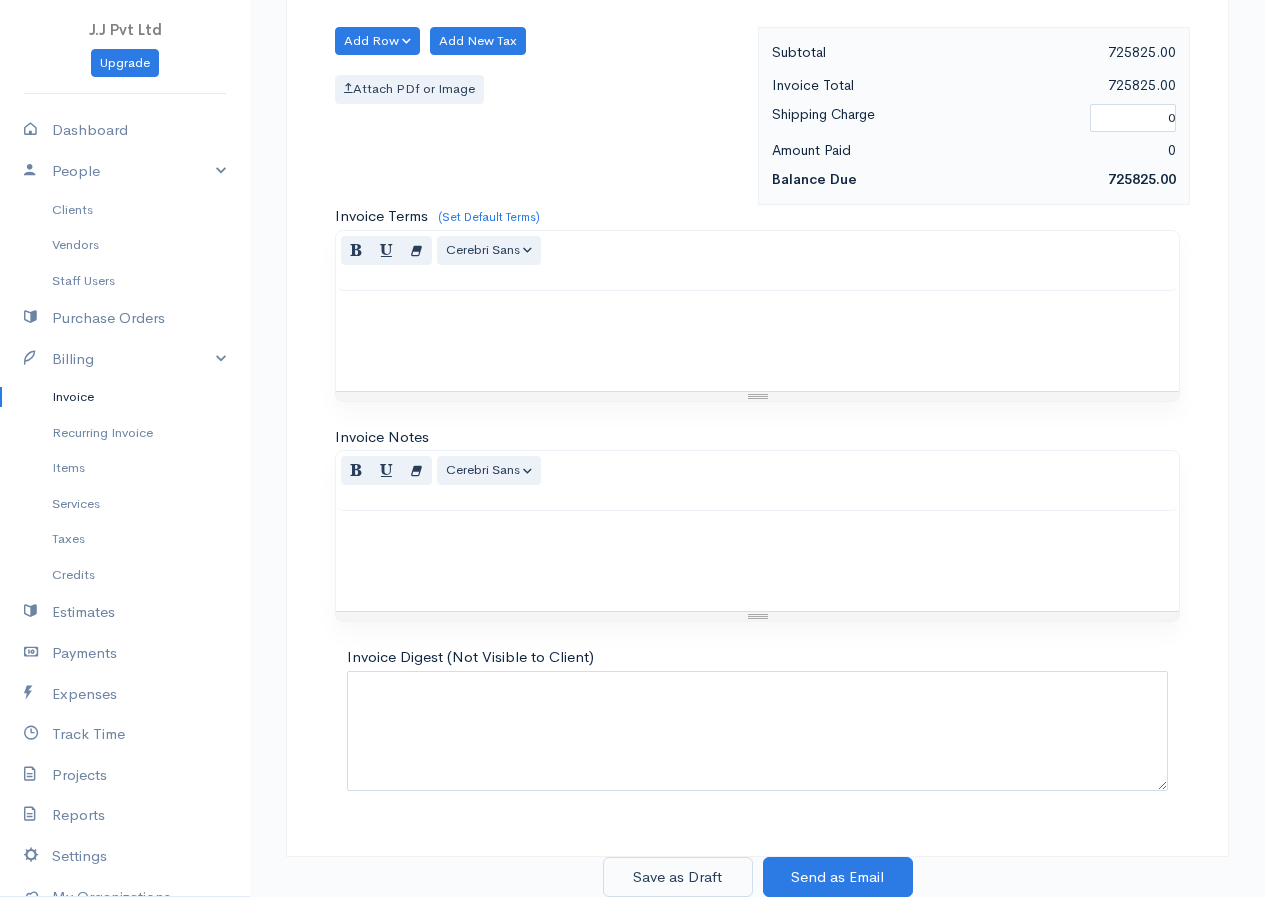 type on "125" 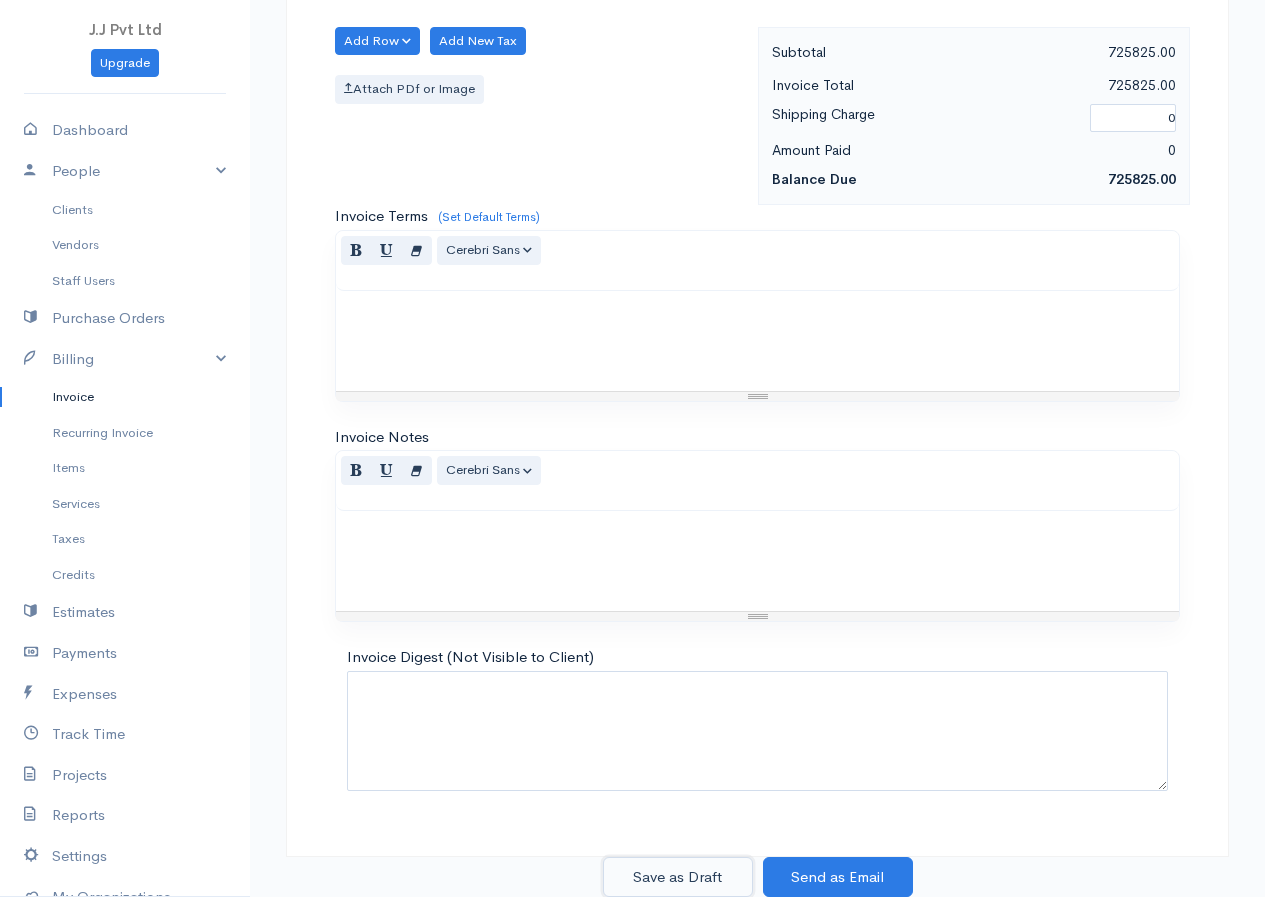 click on "Save as Draft" at bounding box center [678, 877] 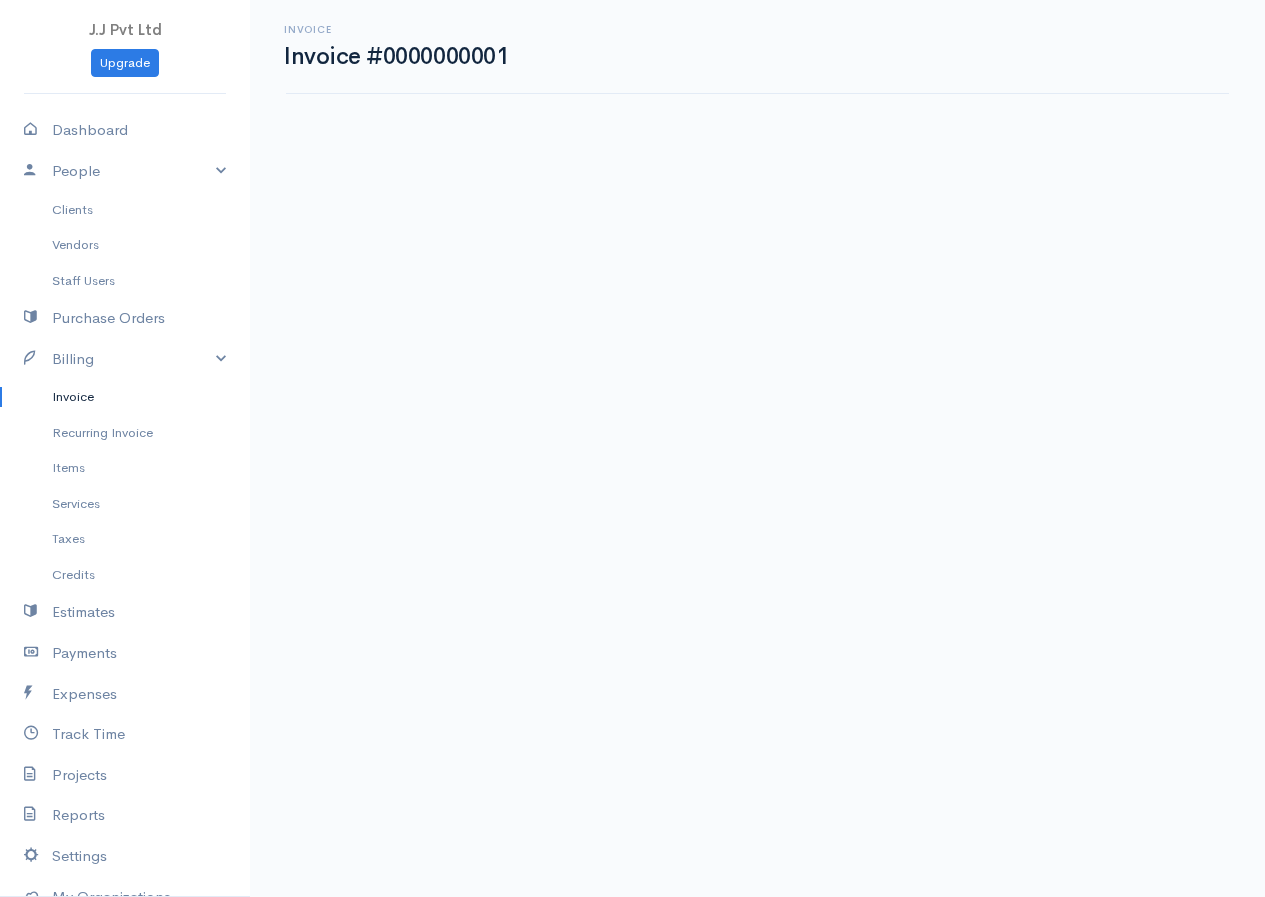 scroll, scrollTop: 0, scrollLeft: 0, axis: both 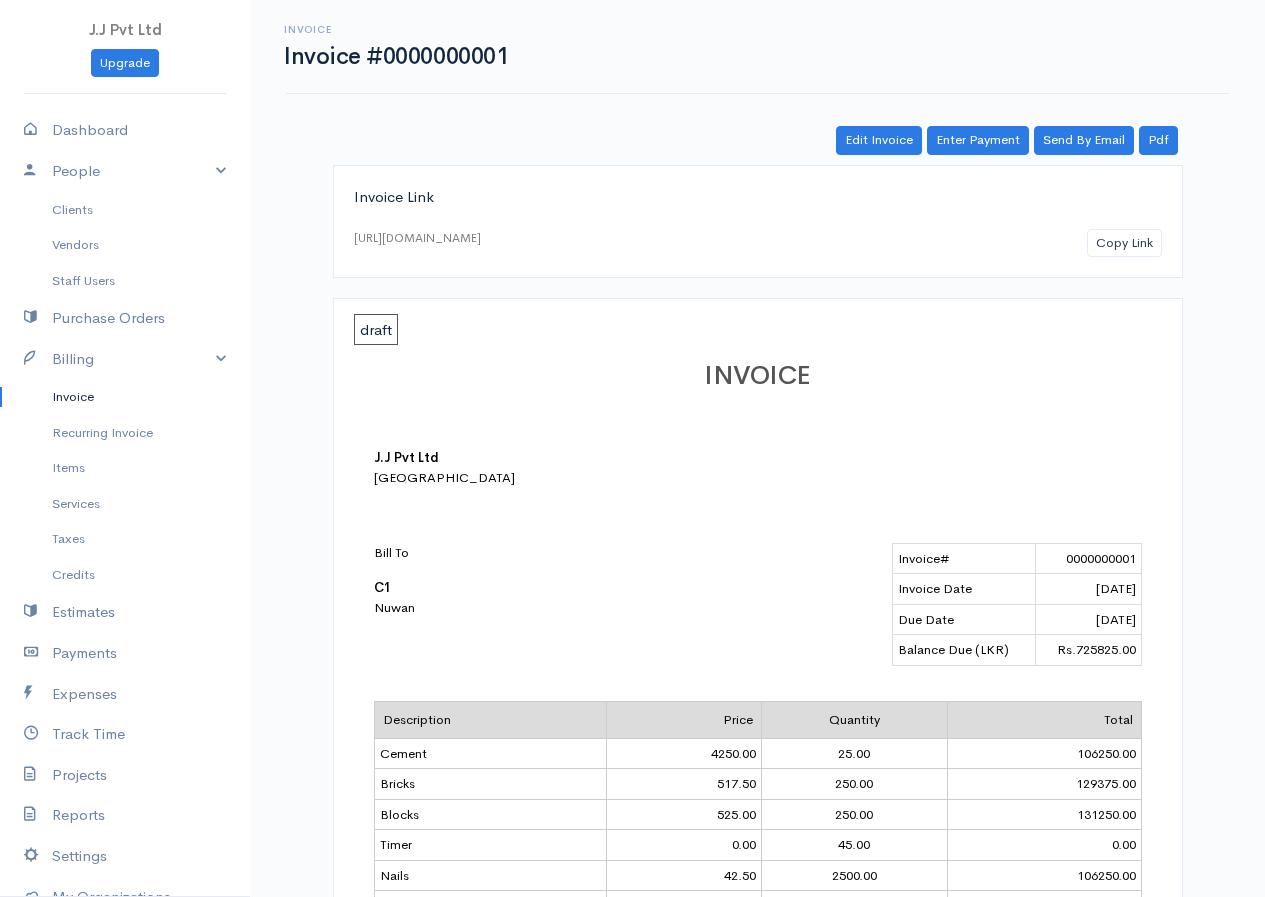 click on "Invoice
Invoice #0000000001
Actions Edit Invoice Enter Payment Print Send By Email PDF Send Paid Receipt
Edit Invoice Enter Payment Send By Email Pdf Invoice Link [URL][DOMAIN_NAME] Copy Link
draft INVOICE J.J  Pvt Ltd [GEOGRAPHIC_DATA] Bill To C1  Nuwan Invoice# 0000000001 Invoice Date [DATE] Due Date [DATE] Balance Due (LKR) Rs.725825.00 Description Price Quantity Total Cement  4250.00 25.00 106250.00 Bricks  517.50 250.00 129375.00 Blocks  525.00 250.00 131250.00 Timer  0.00 45.00 0.00 Nails  42.50 2500.00 106250.00 Paint  9775.00 25.00 244375.00 Pipes  66.60 125.00 8325.00 Subtotal 725,825.00 Total 725,825.00 Amount Paid 0.00 Balance Due Rs.725,825.00
Invoice Autobiography" at bounding box center [757, 652] 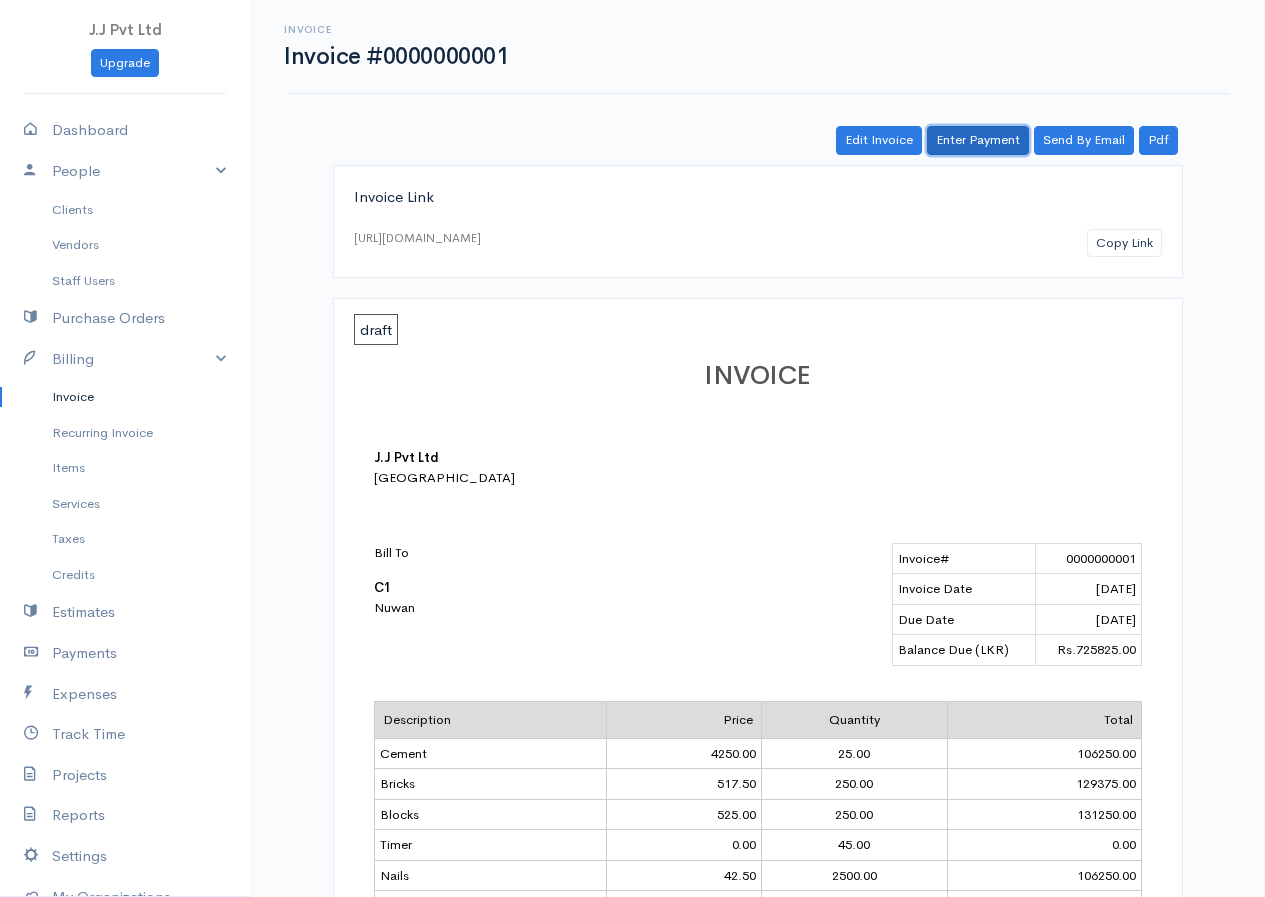 click on "Enter Payment" at bounding box center (978, 140) 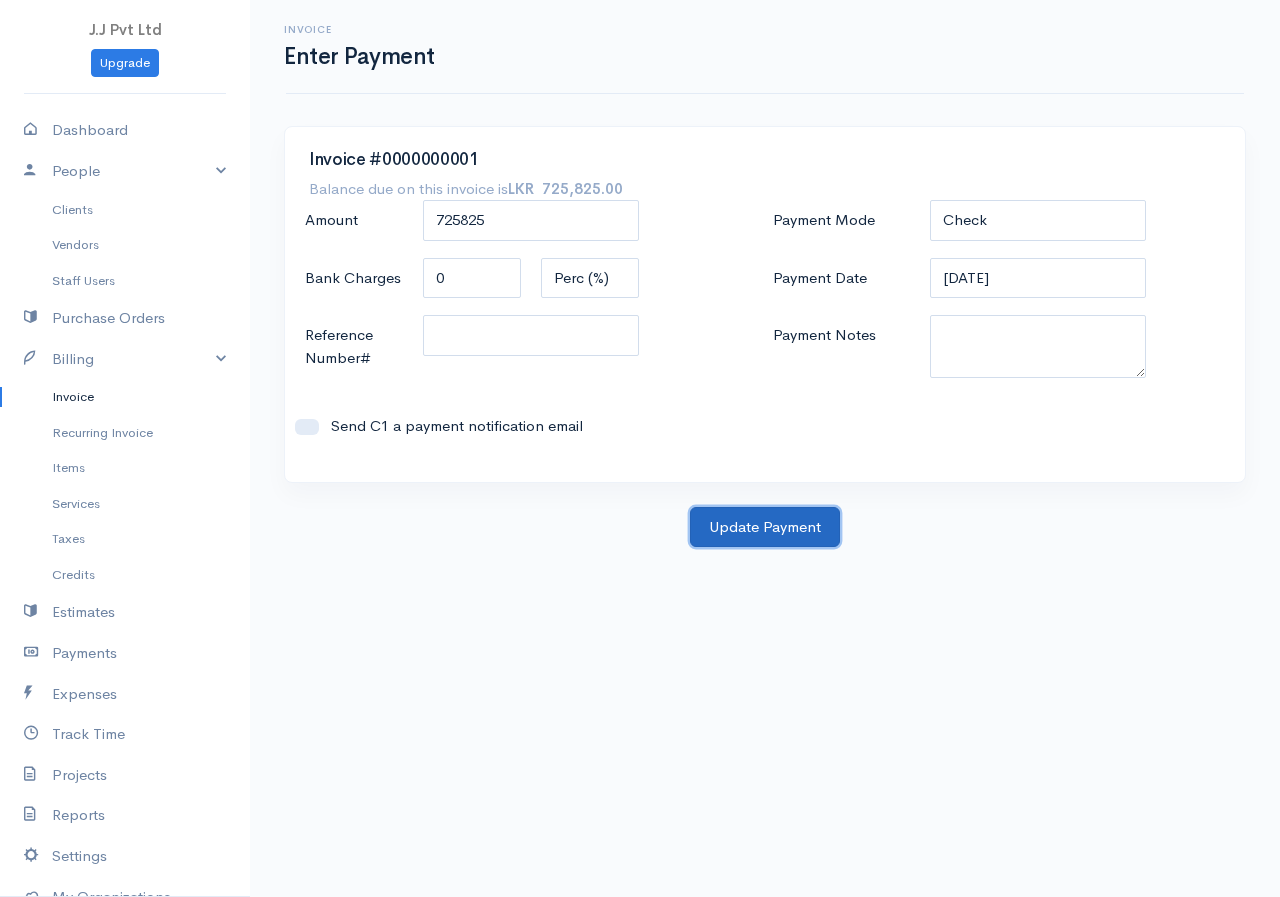 click on "Update Payment" at bounding box center [765, 527] 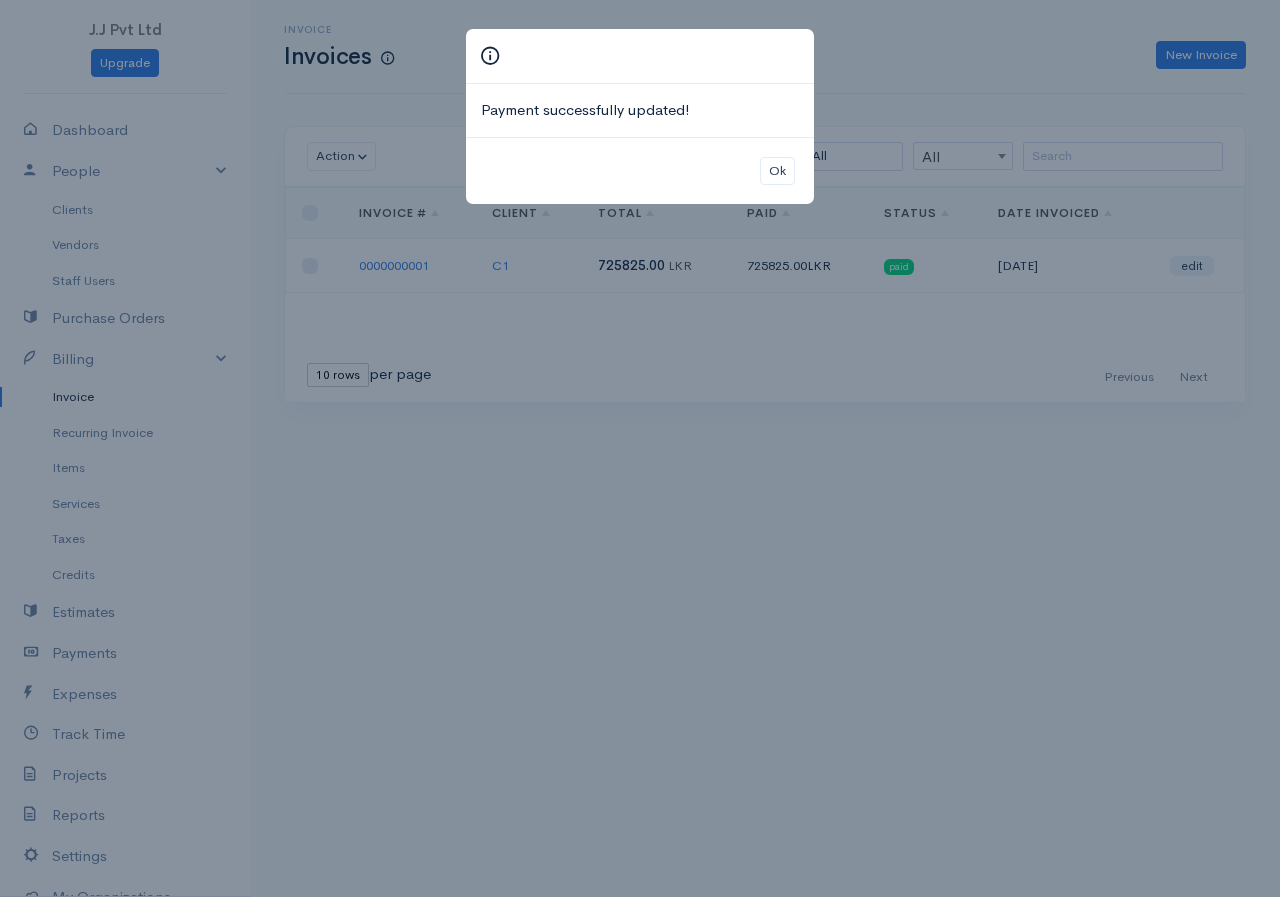 click on "Payment successfully updated!
Ok" at bounding box center (640, 448) 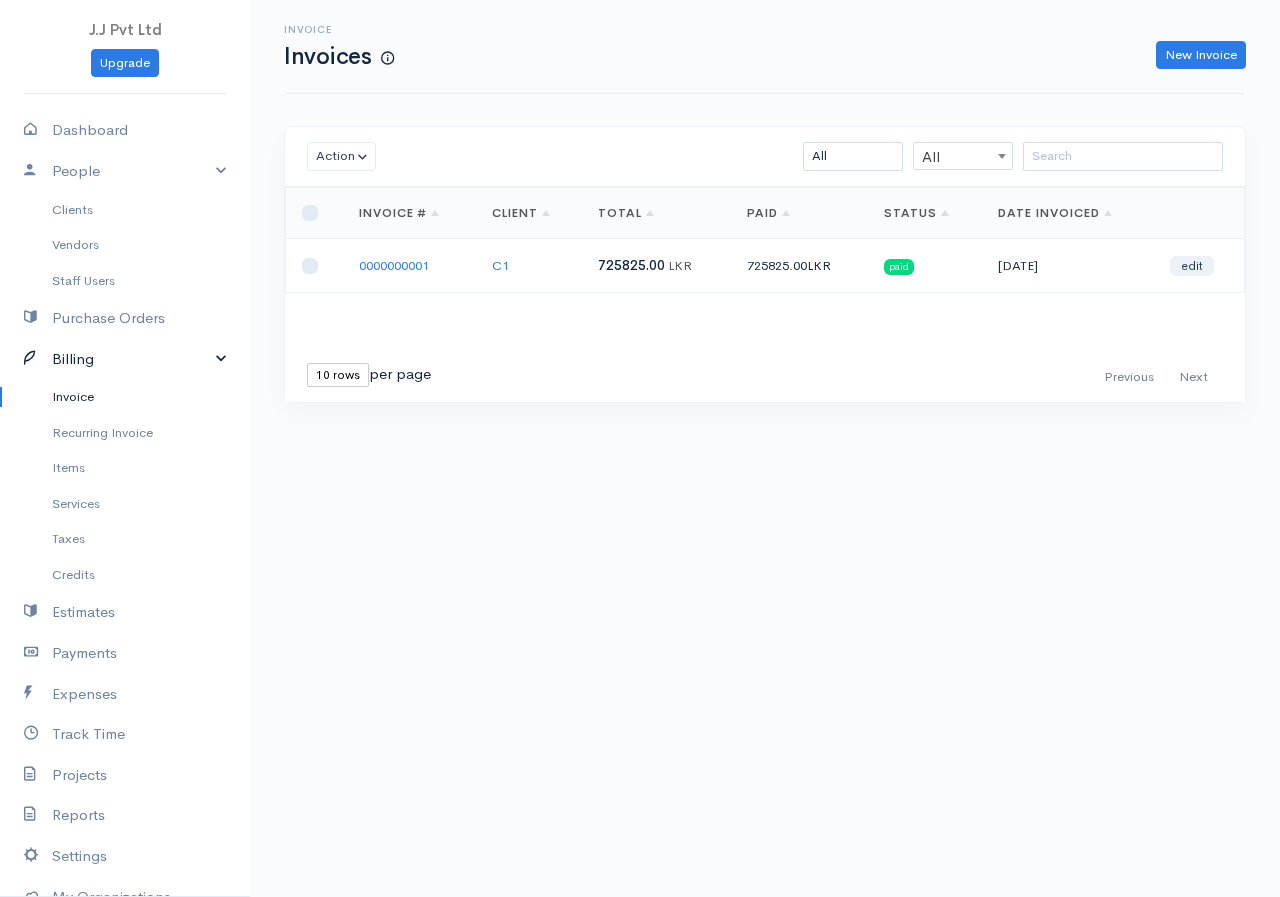 click on "Billing" at bounding box center (125, 359) 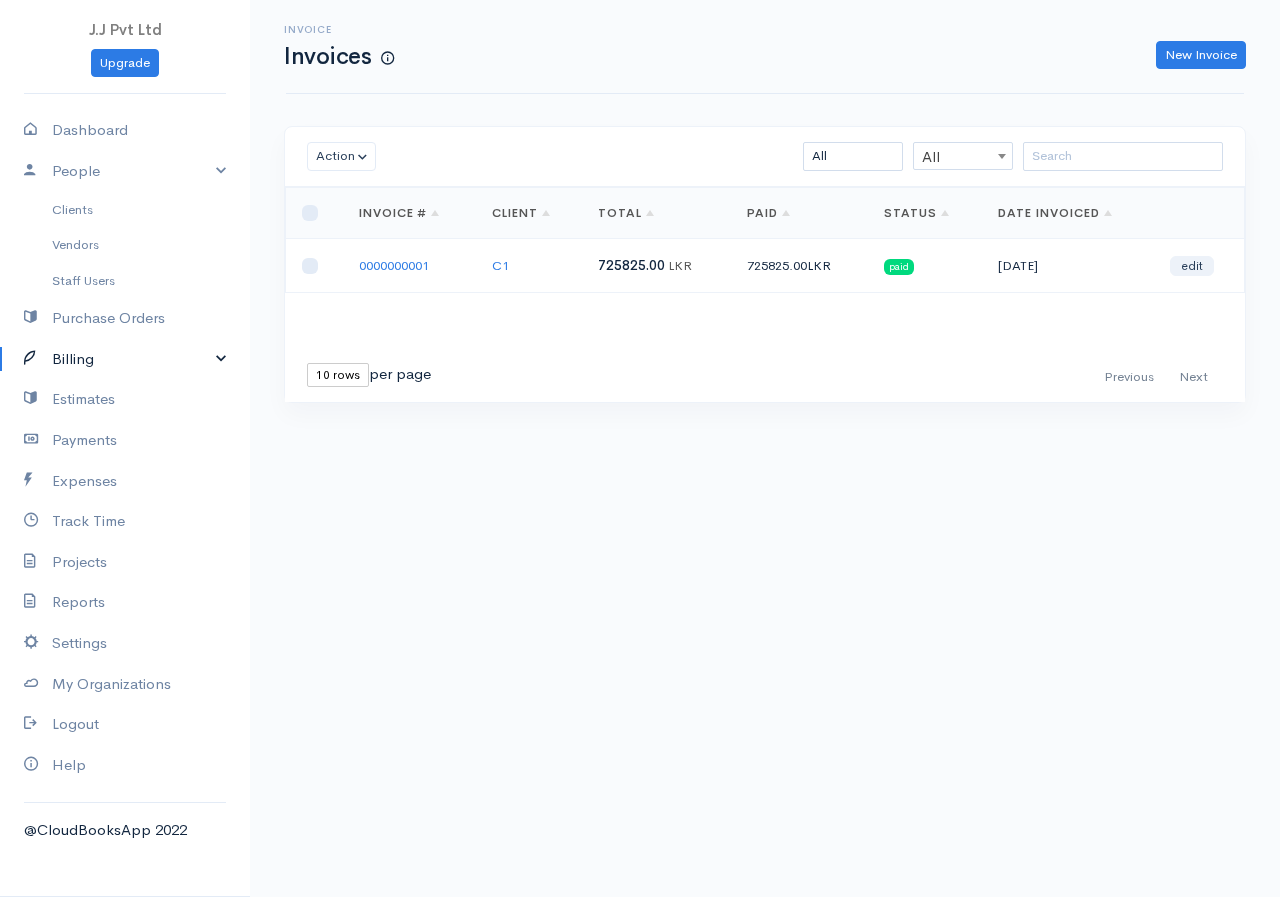 click on "Billing" at bounding box center (125, 359) 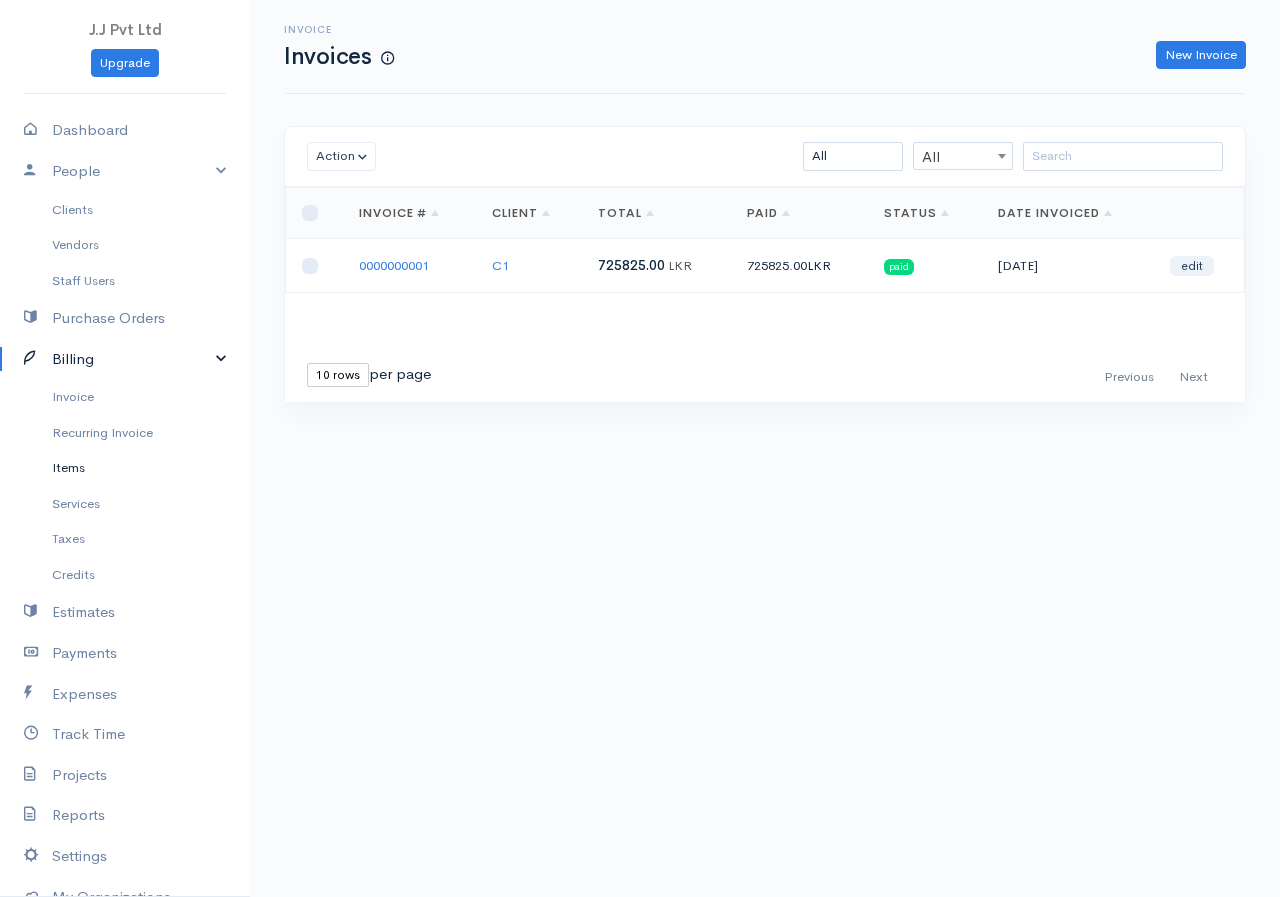 click on "Items" at bounding box center (125, 468) 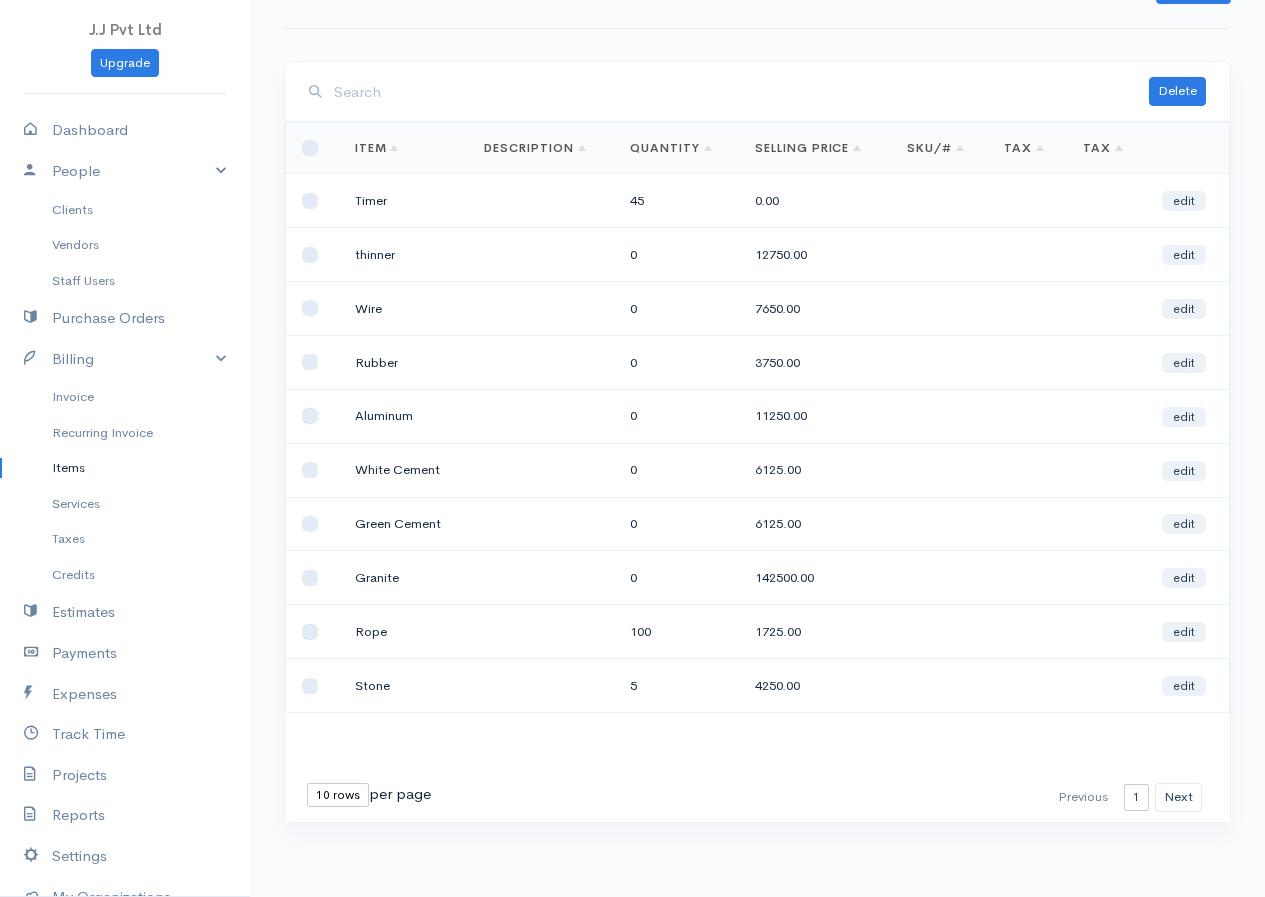 scroll, scrollTop: 0, scrollLeft: 0, axis: both 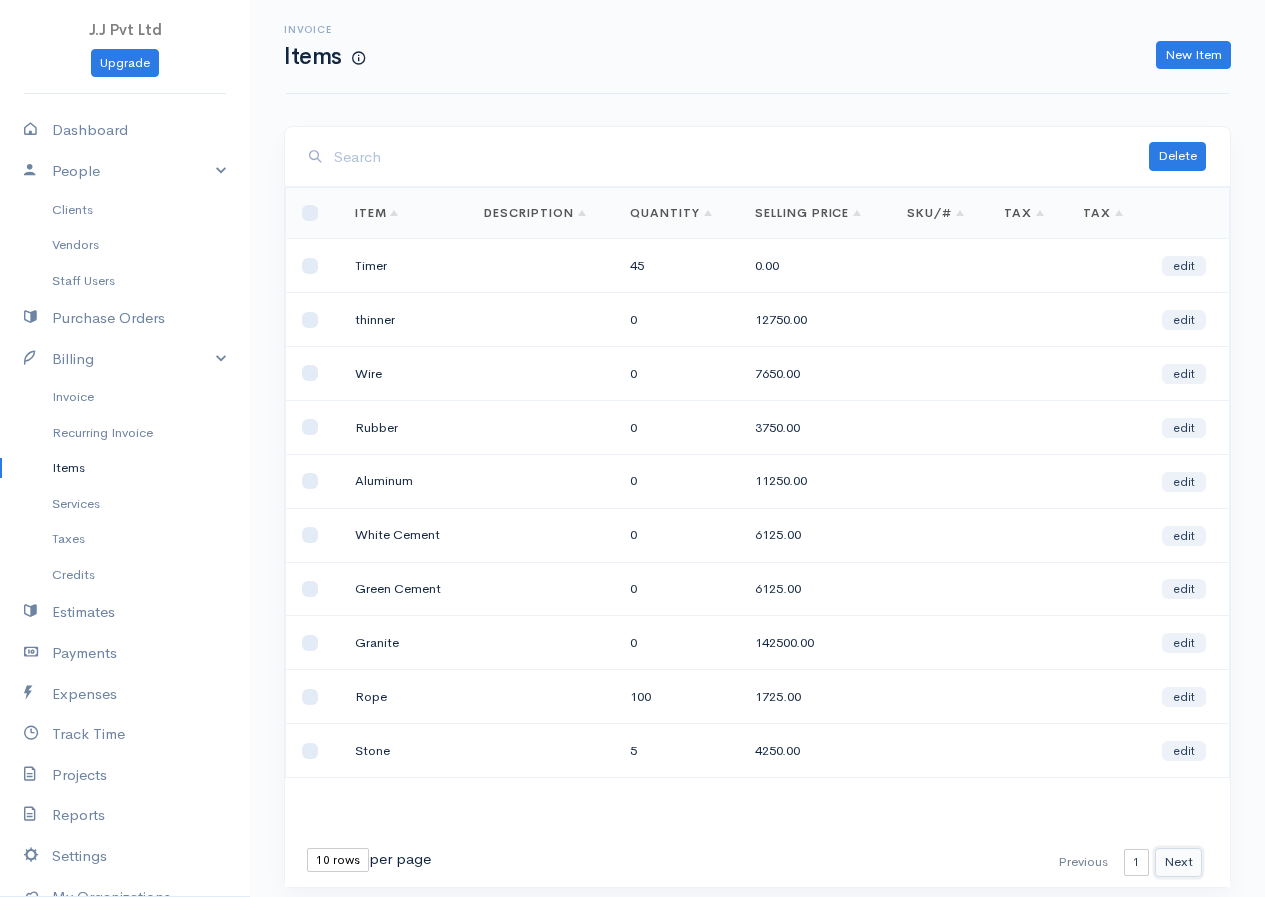 click on "Next" at bounding box center [1178, 862] 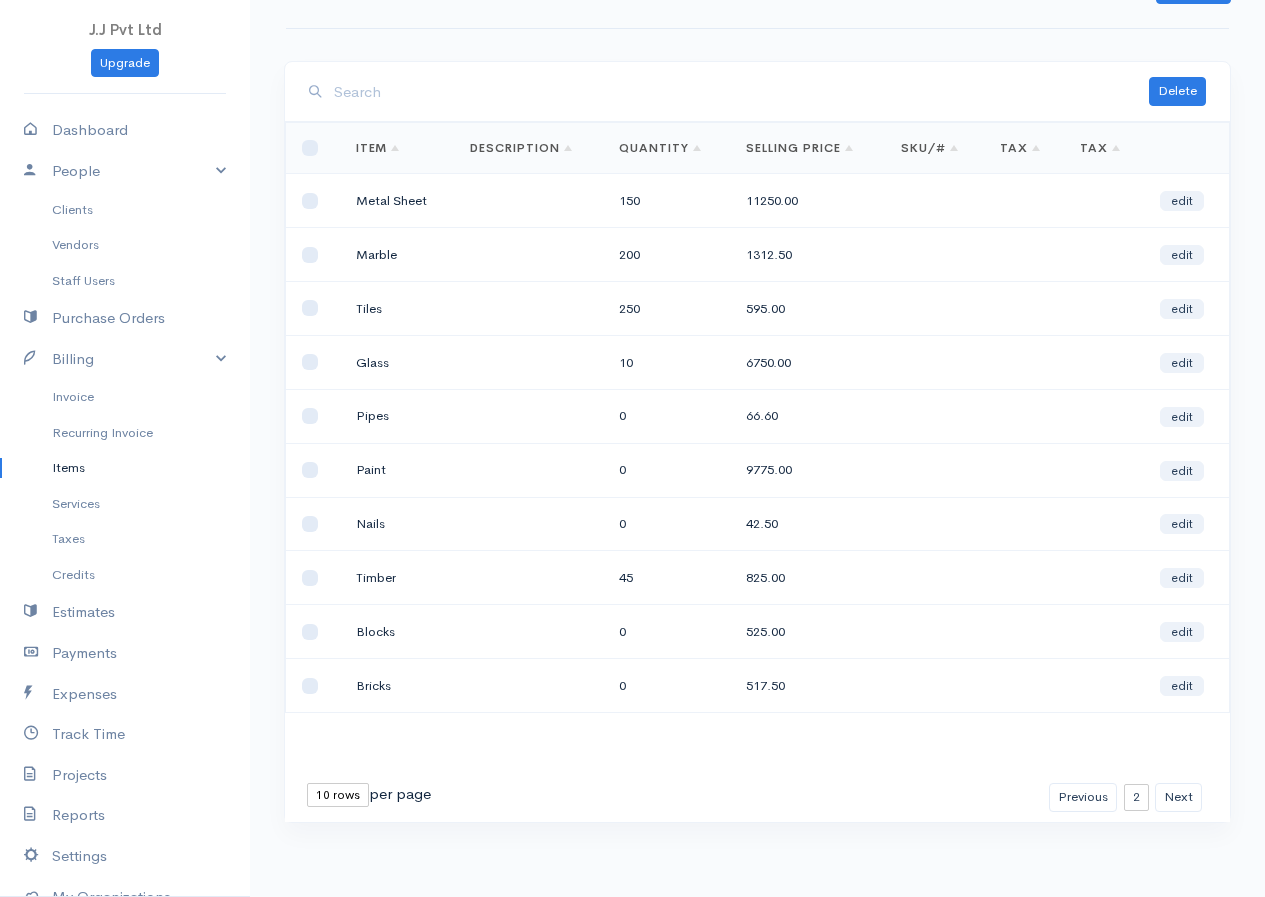 scroll, scrollTop: 0, scrollLeft: 0, axis: both 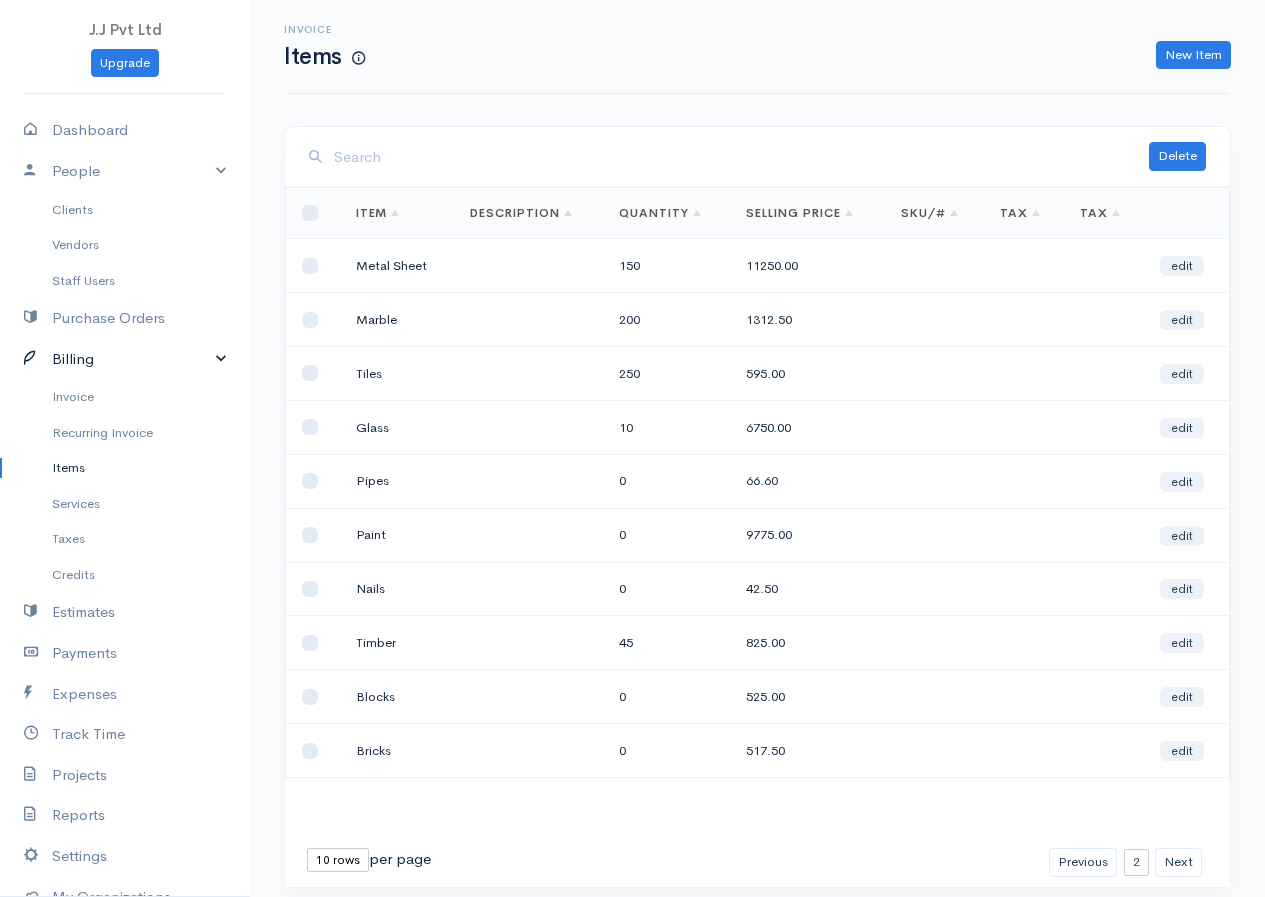 drag, startPoint x: 205, startPoint y: 339, endPoint x: 174, endPoint y: 371, distance: 44.553337 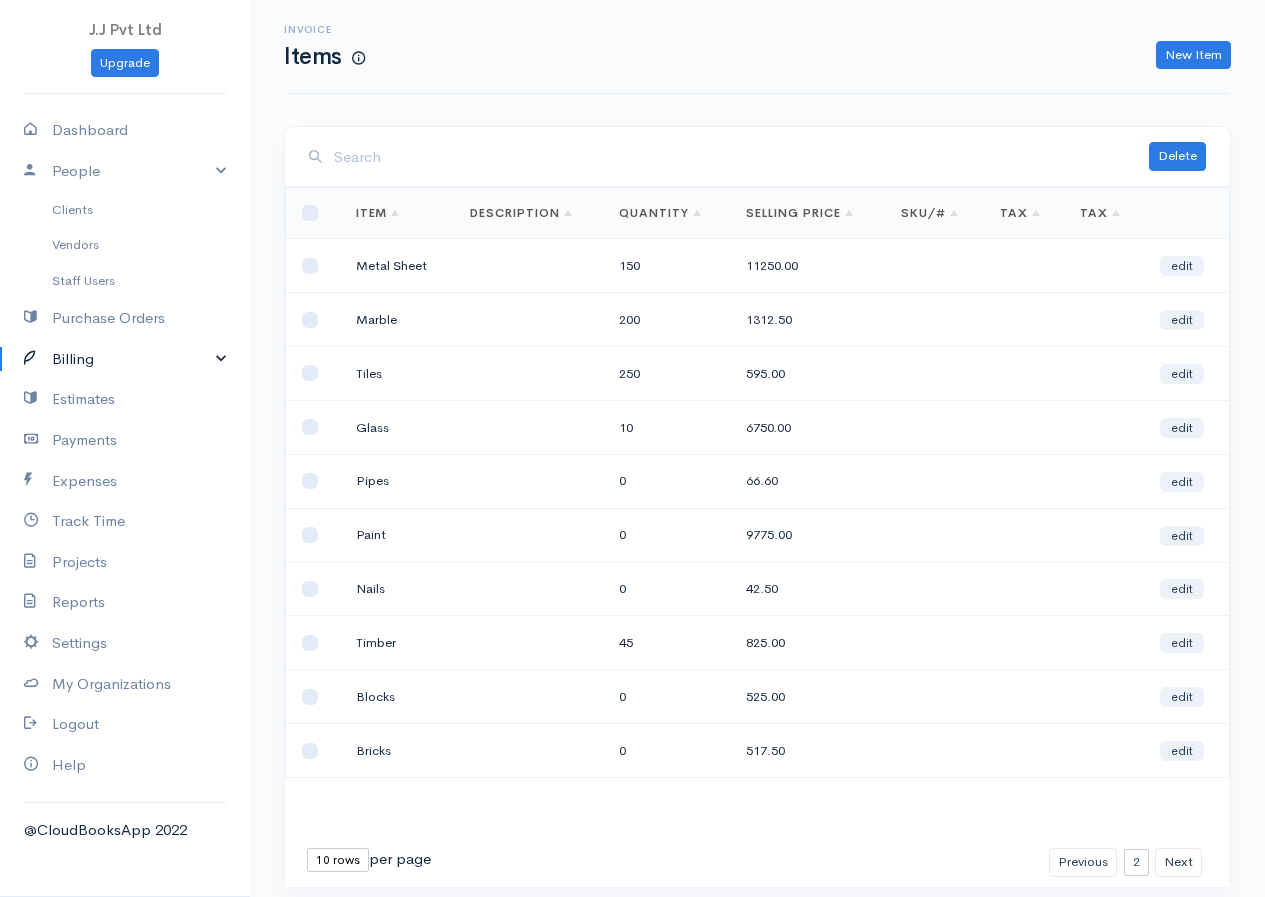 click on "Billing" at bounding box center [125, 359] 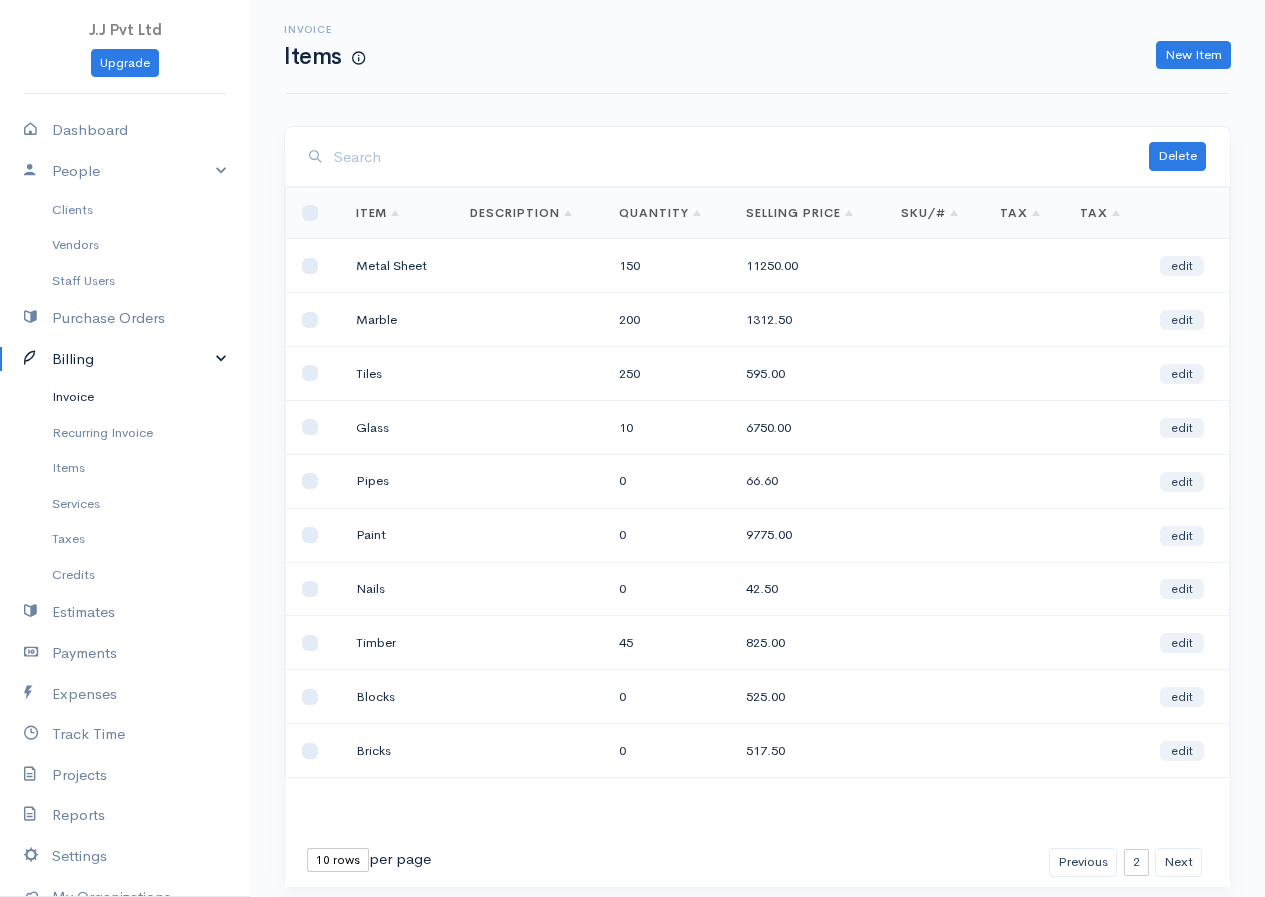 click on "Invoice" at bounding box center [125, 397] 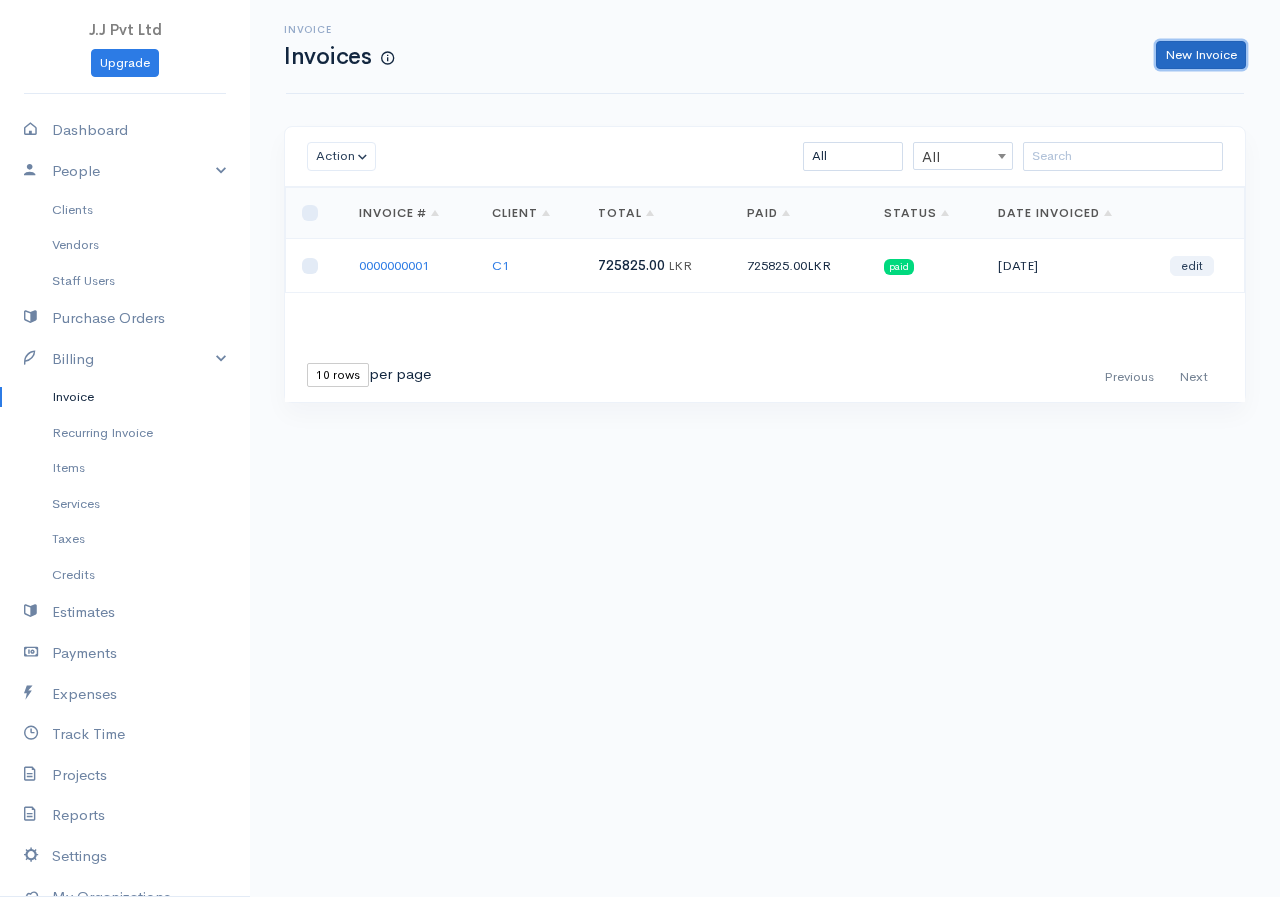 click on "New Invoice" at bounding box center [1201, 55] 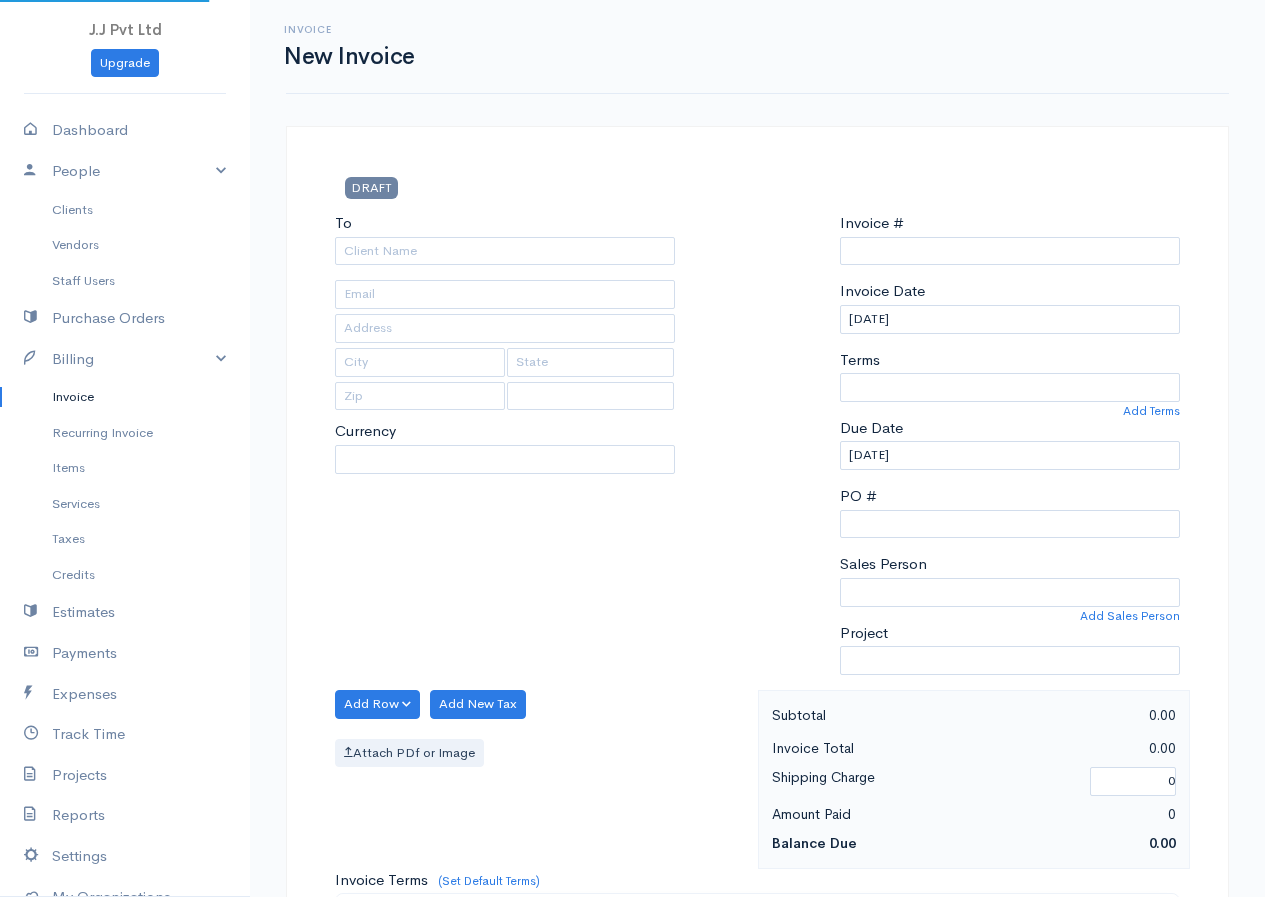 select on "LKR" 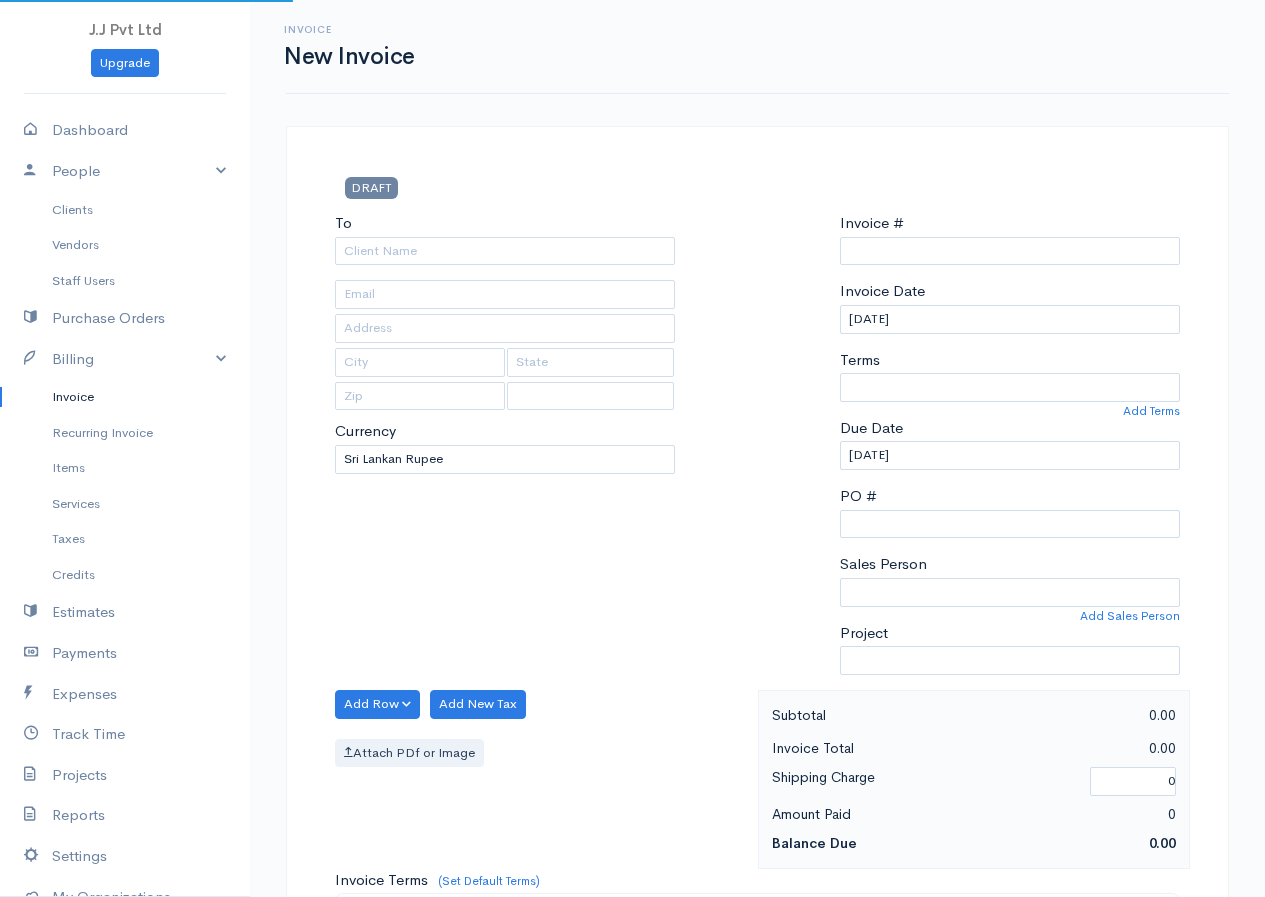 select on "[GEOGRAPHIC_DATA]" 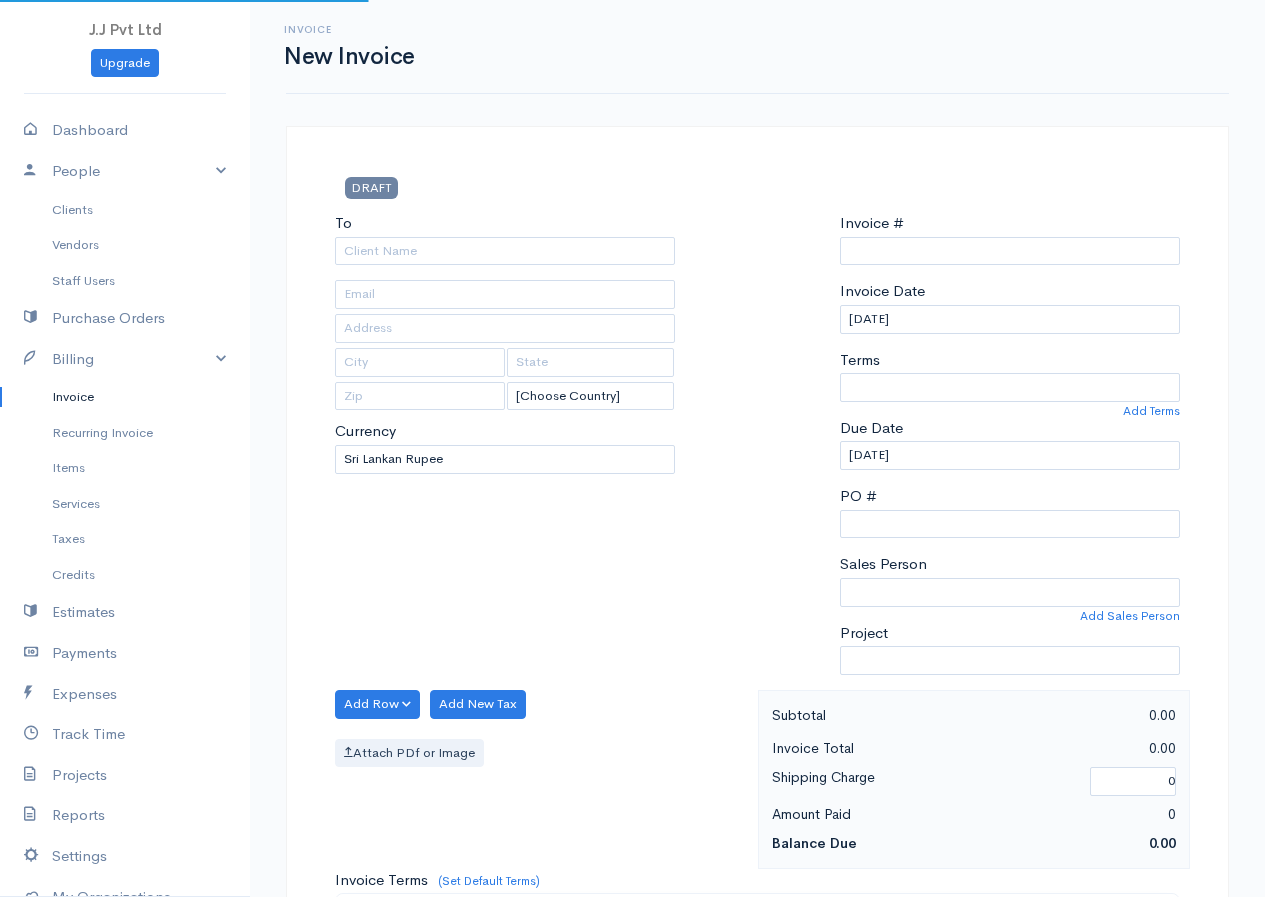 type on "0000000002" 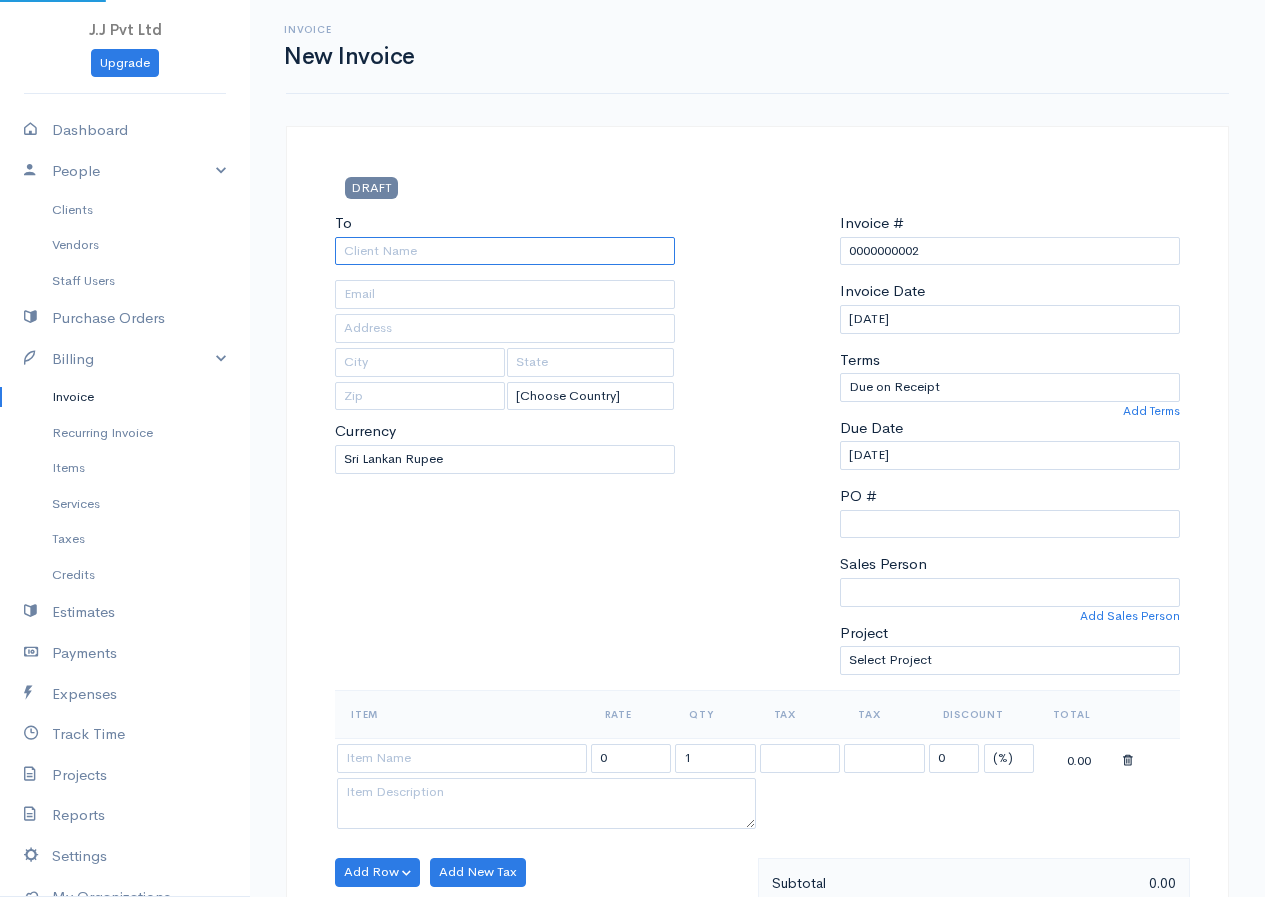 click on "To" at bounding box center (505, 251) 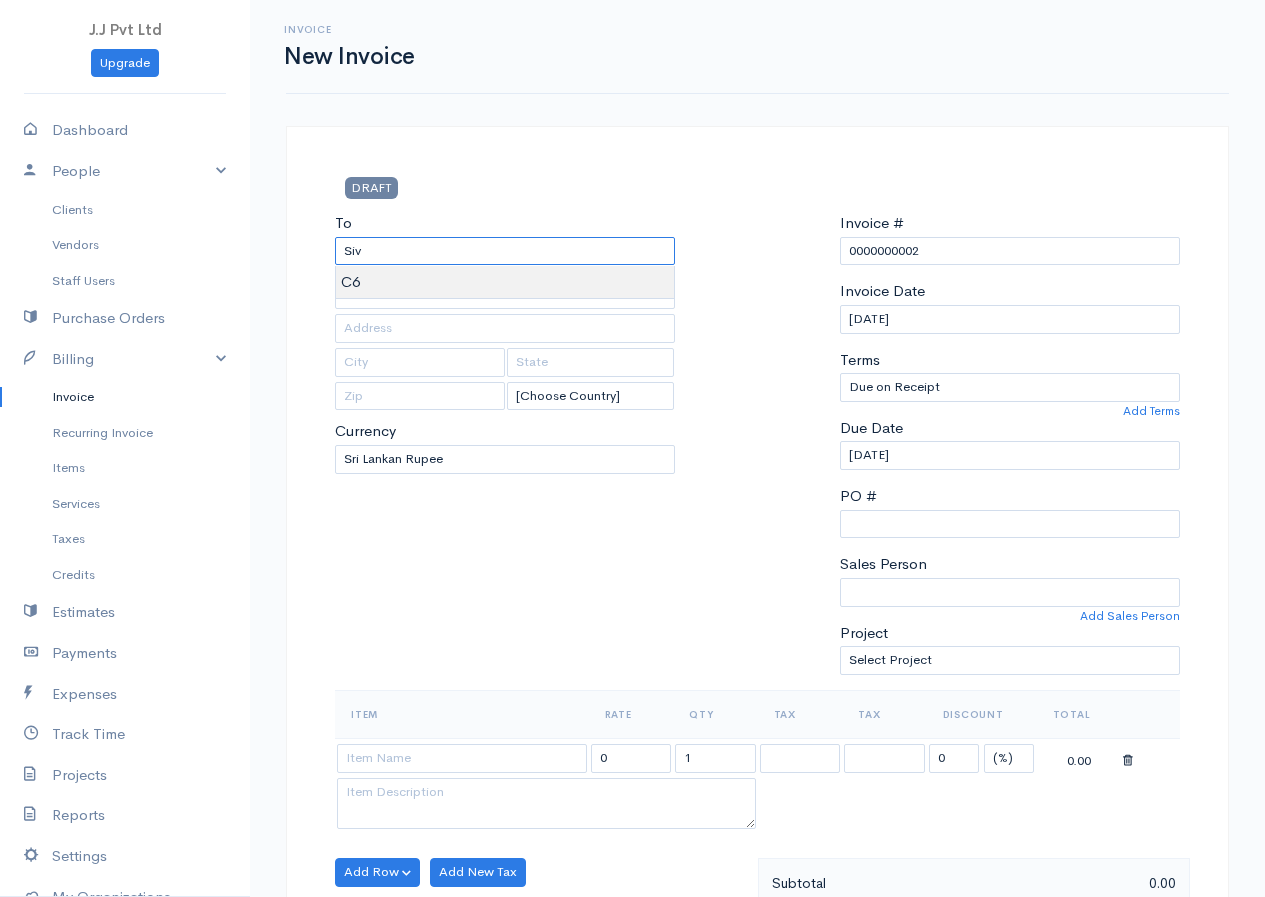 type on "C6" 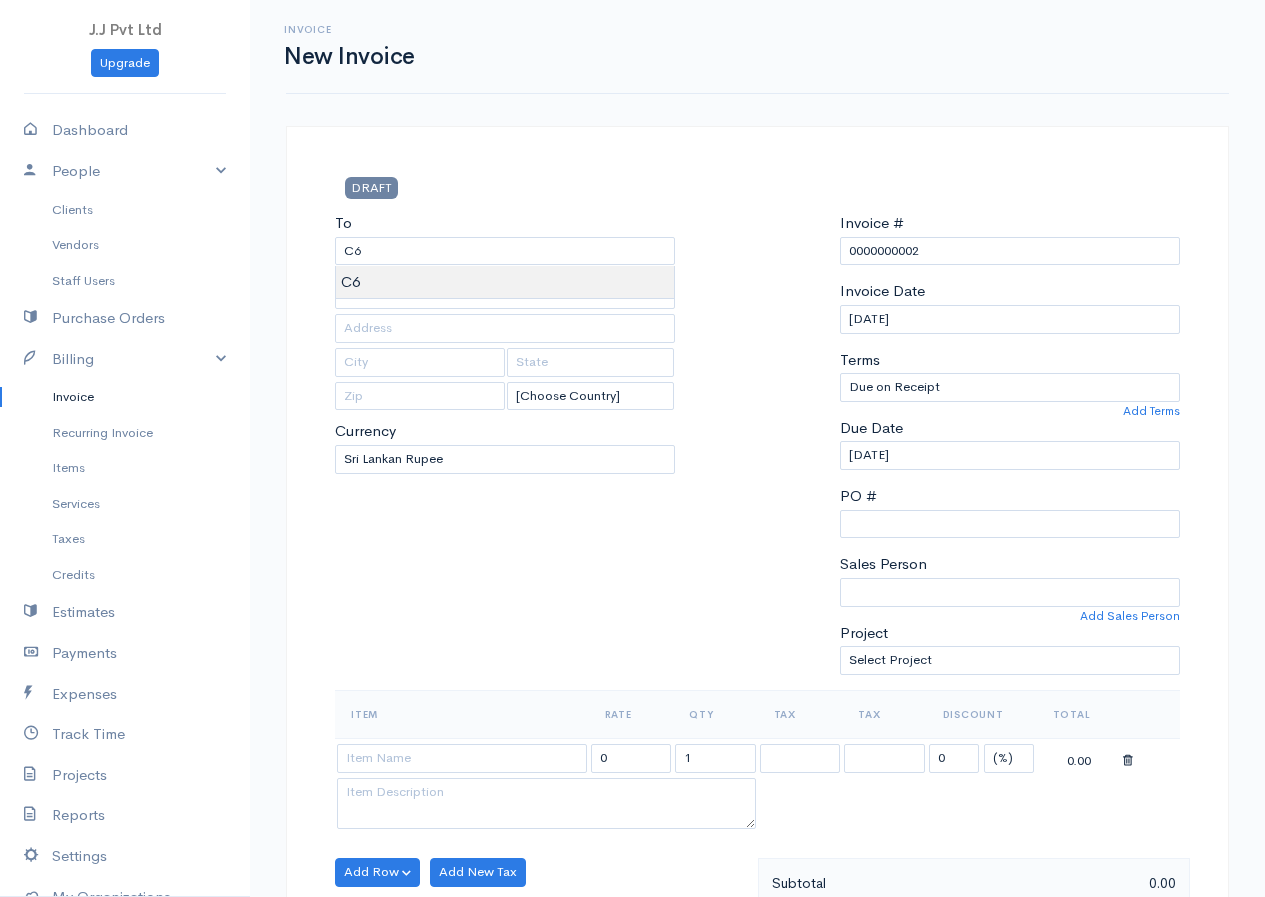 click on "J.J  Pvt Ltd
Upgrade
Dashboard
People
Clients
Vendors
Staff Users
Purchase Orders
Billing
Invoice
Recurring Invoice
Items
Services
Taxes
Credits
Estimates
Payments
Expenses
Track Time
Projects
Reports
Settings
My Organizations
Logout
Help
@CloudBooksApp 2022
Invoice
New Invoice
DRAFT To C6 [Choose Country] [GEOGRAPHIC_DATA] [GEOGRAPHIC_DATA] [GEOGRAPHIC_DATA] [GEOGRAPHIC_DATA] [GEOGRAPHIC_DATA] [GEOGRAPHIC_DATA] [US_STATE] [GEOGRAPHIC_DATA] [GEOGRAPHIC_DATA] [GEOGRAPHIC_DATA] [GEOGRAPHIC_DATA] [GEOGRAPHIC_DATA] [GEOGRAPHIC_DATA] [GEOGRAPHIC_DATA] [GEOGRAPHIC_DATA] [GEOGRAPHIC_DATA]" at bounding box center (632, 864) 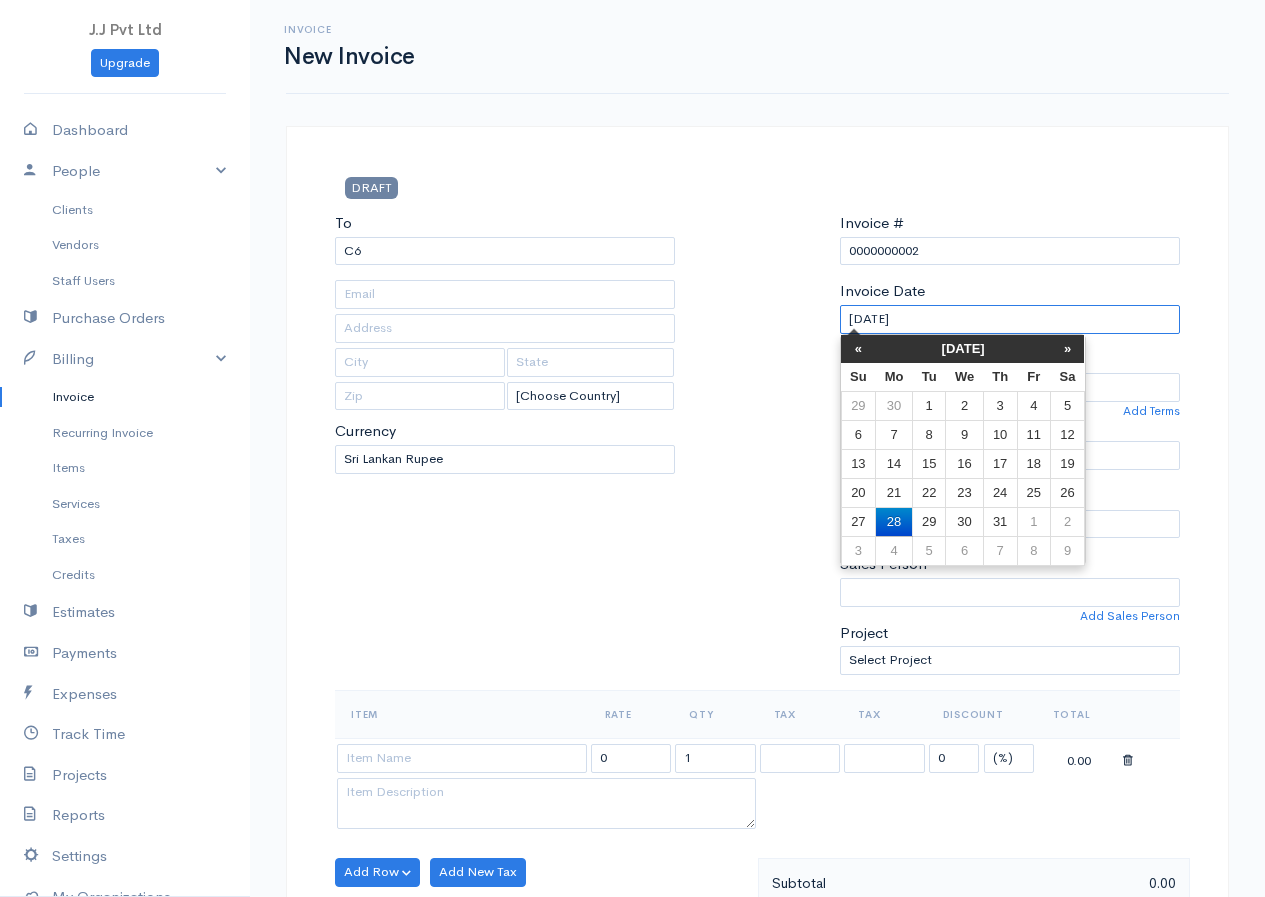 drag, startPoint x: 951, startPoint y: 310, endPoint x: 707, endPoint y: 345, distance: 246.49747 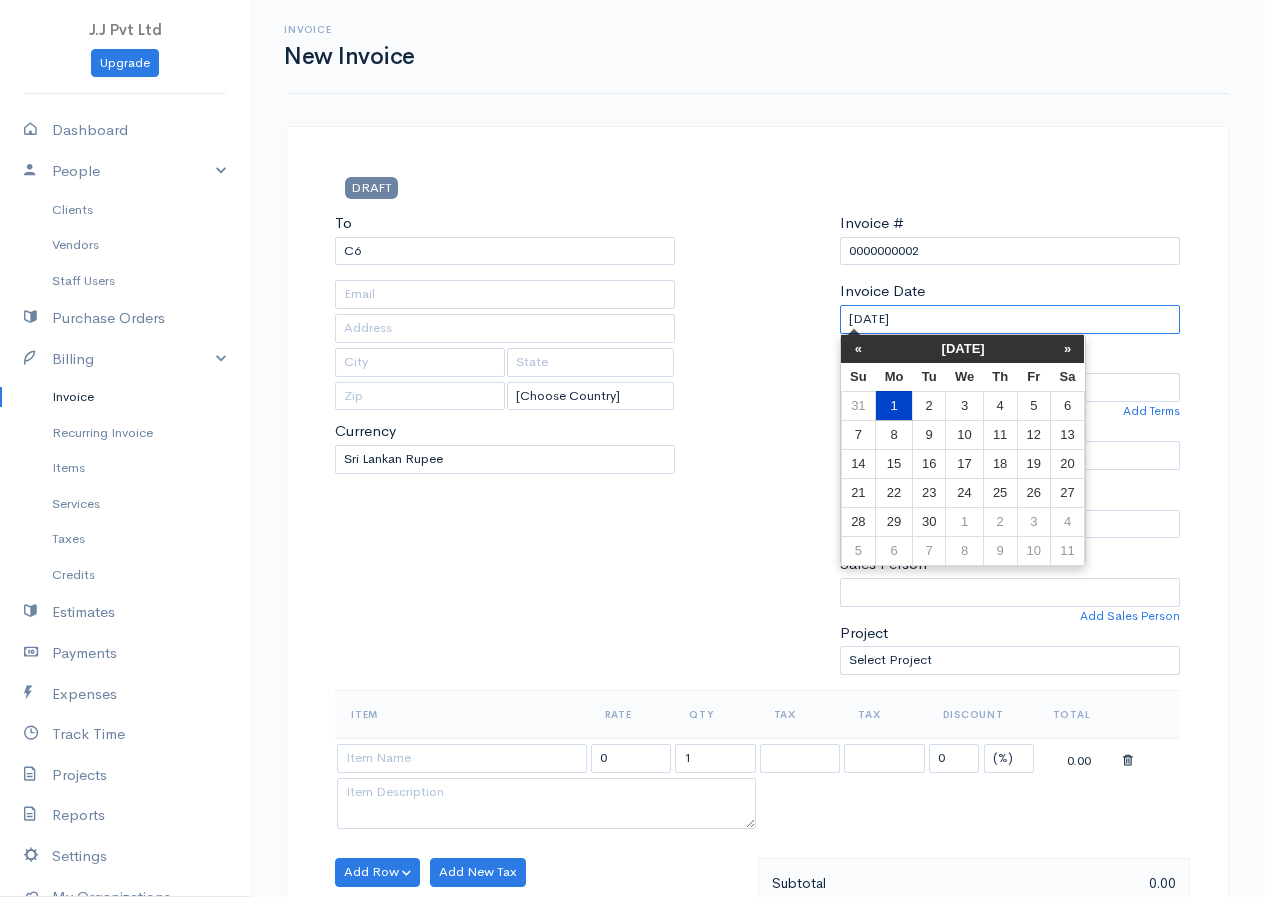 type on "[DATE]" 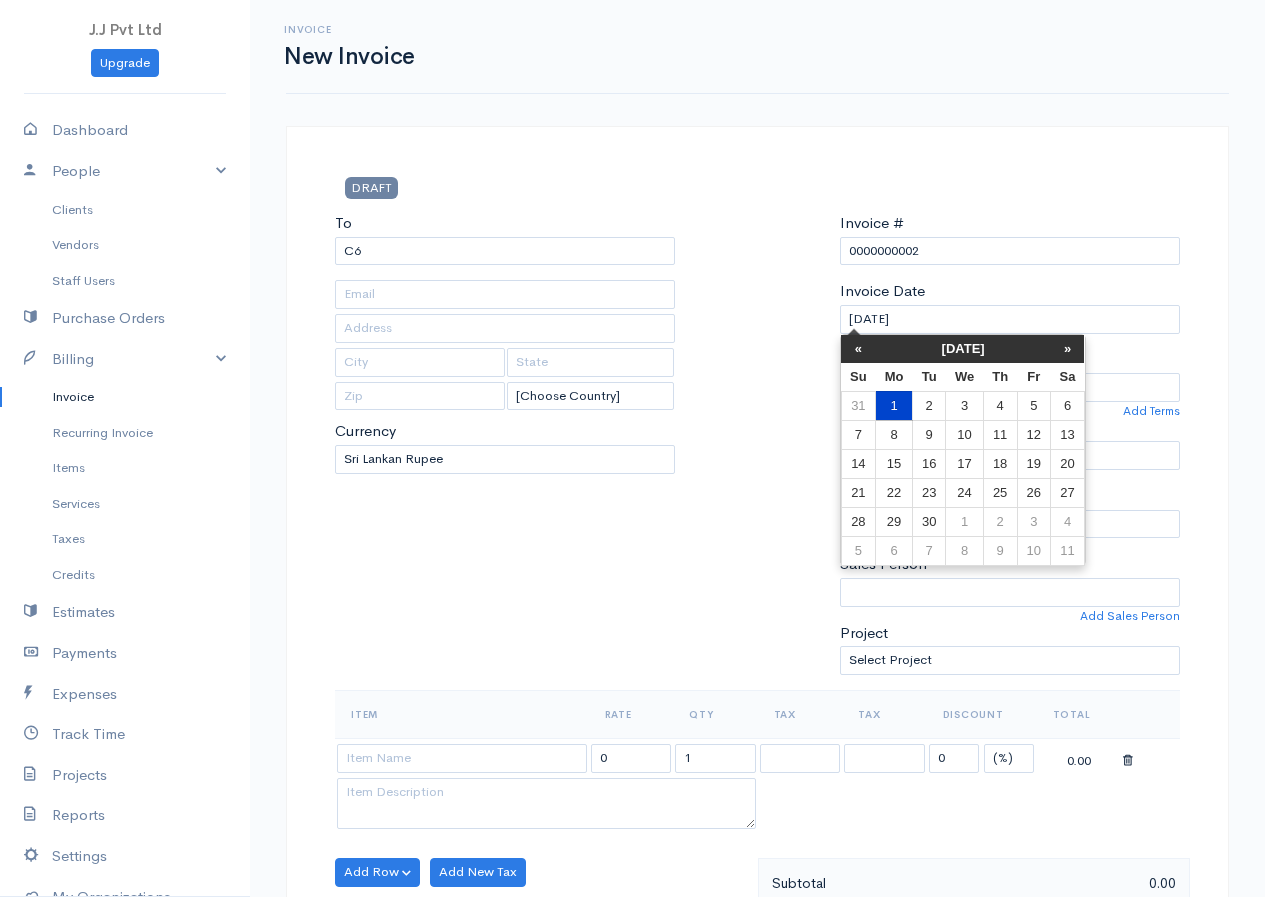 type on "[DATE]" 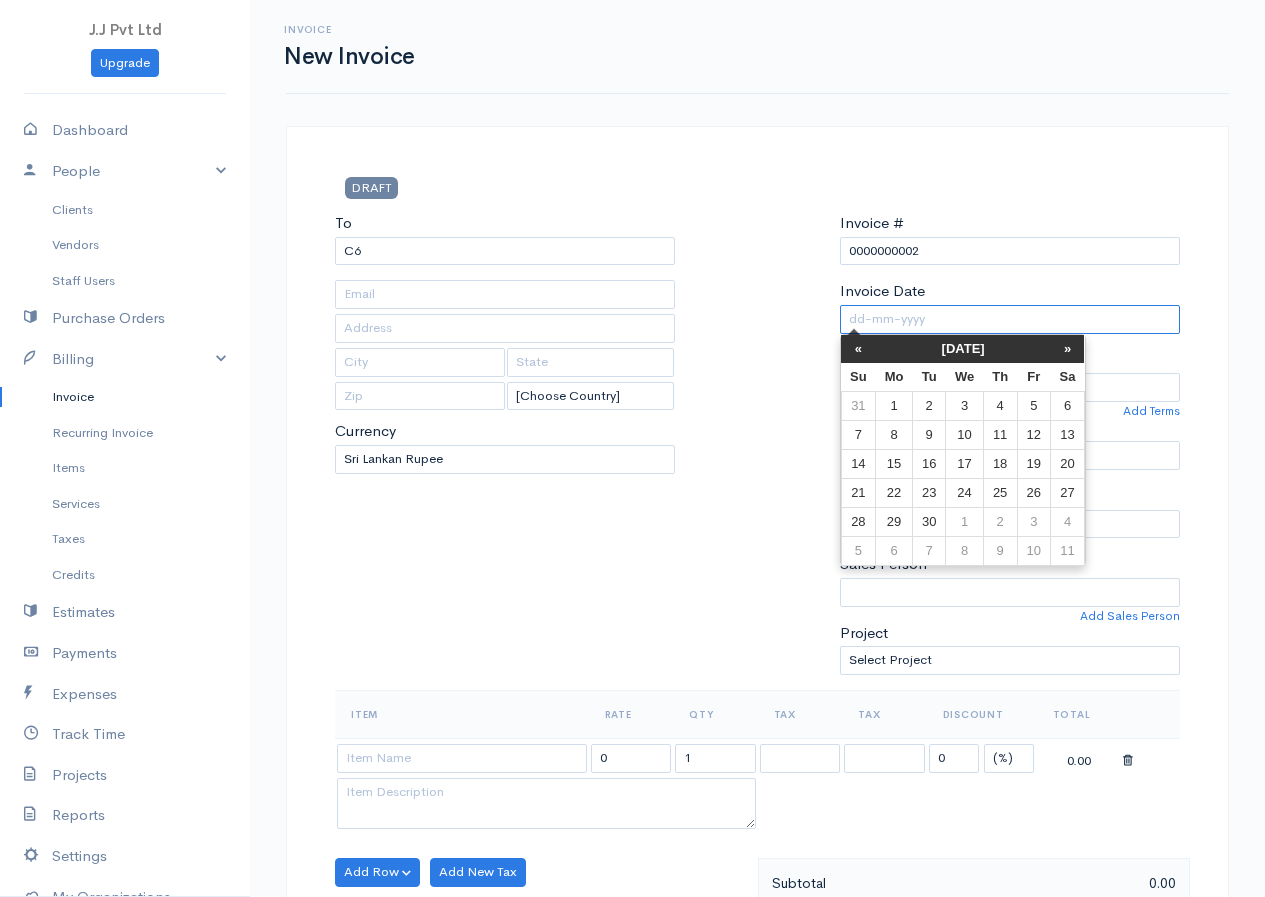 click on "Invoice Date" at bounding box center [1010, 319] 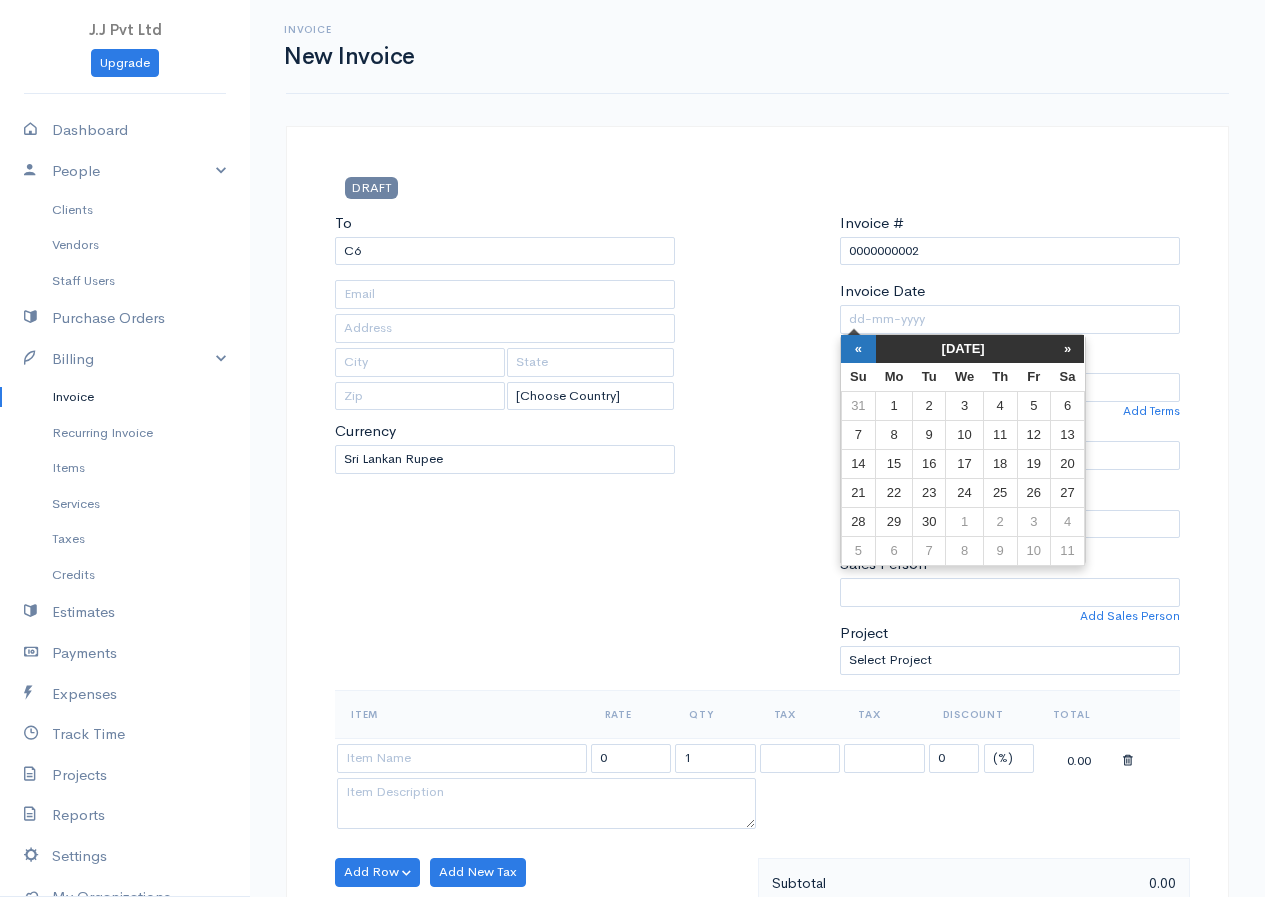 click on "«" at bounding box center [858, 349] 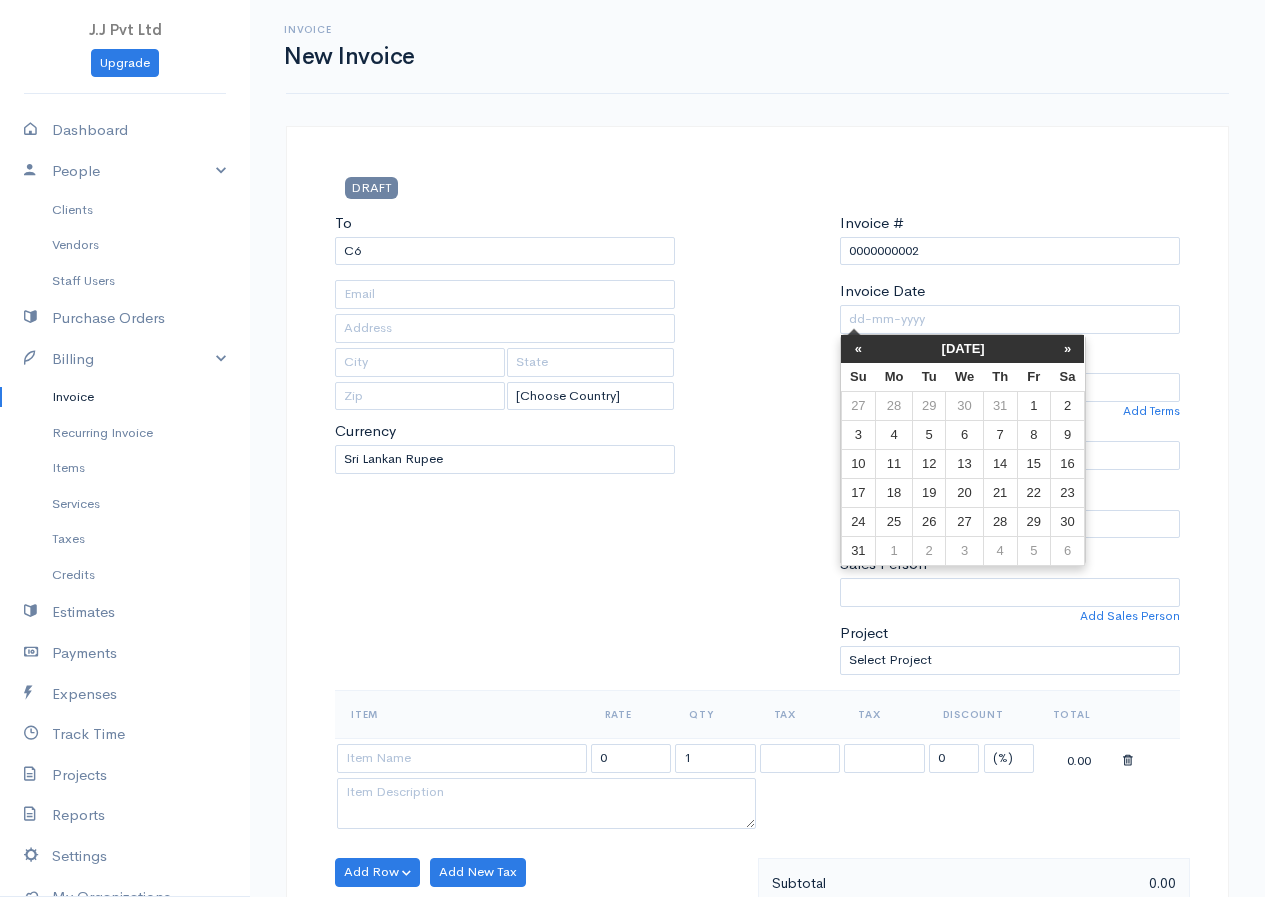 click on "«" at bounding box center [858, 349] 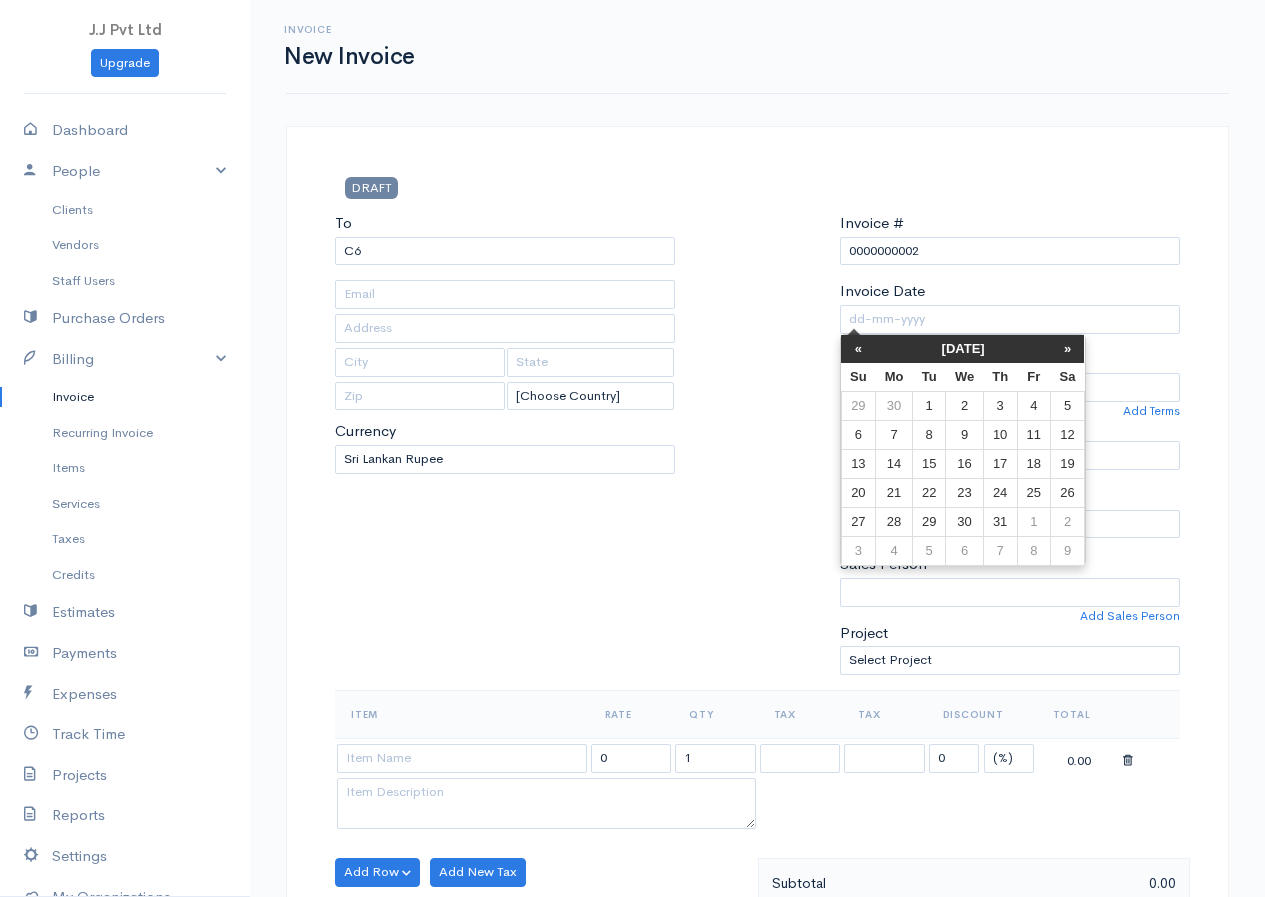 click on "«" at bounding box center (858, 349) 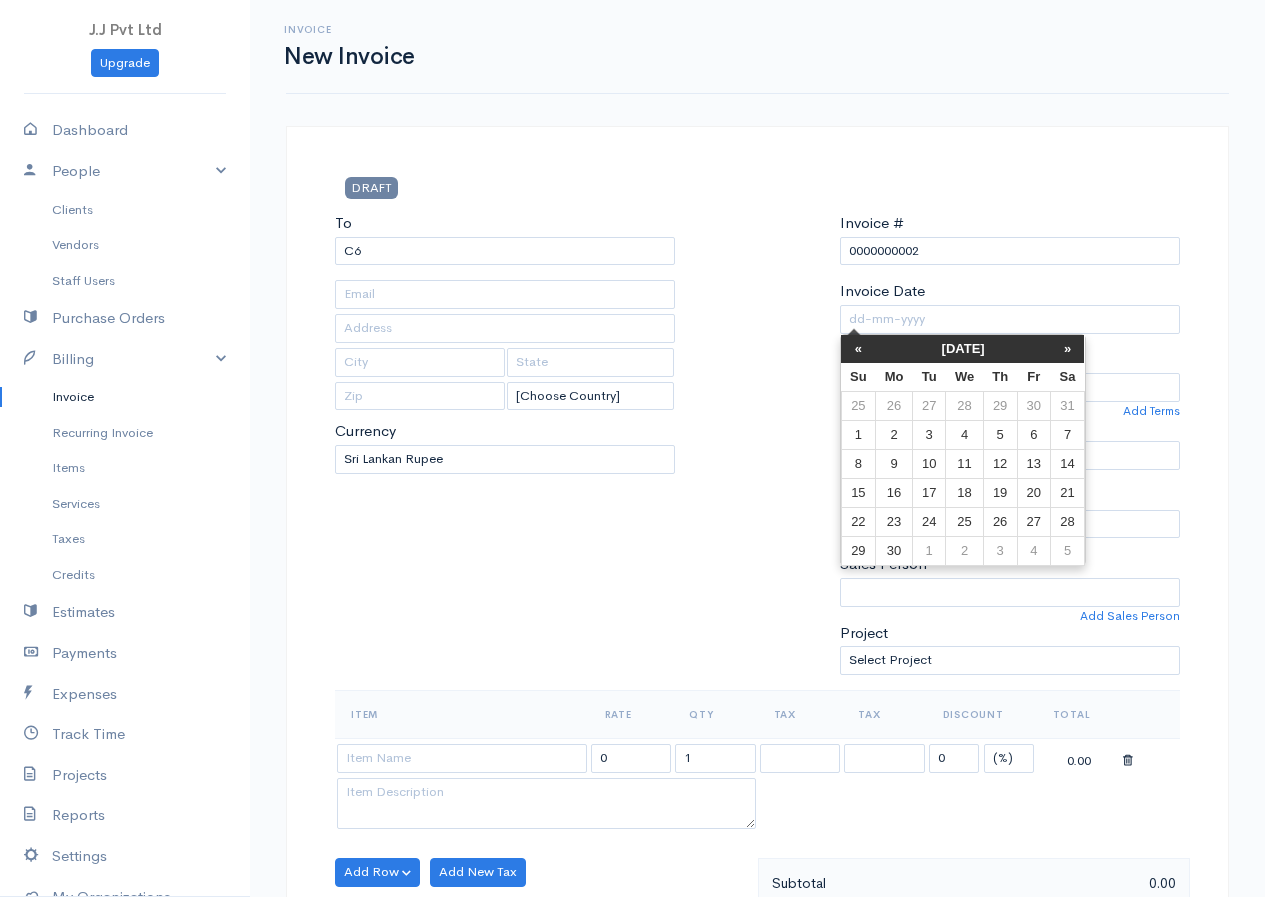 click on "«" at bounding box center (858, 349) 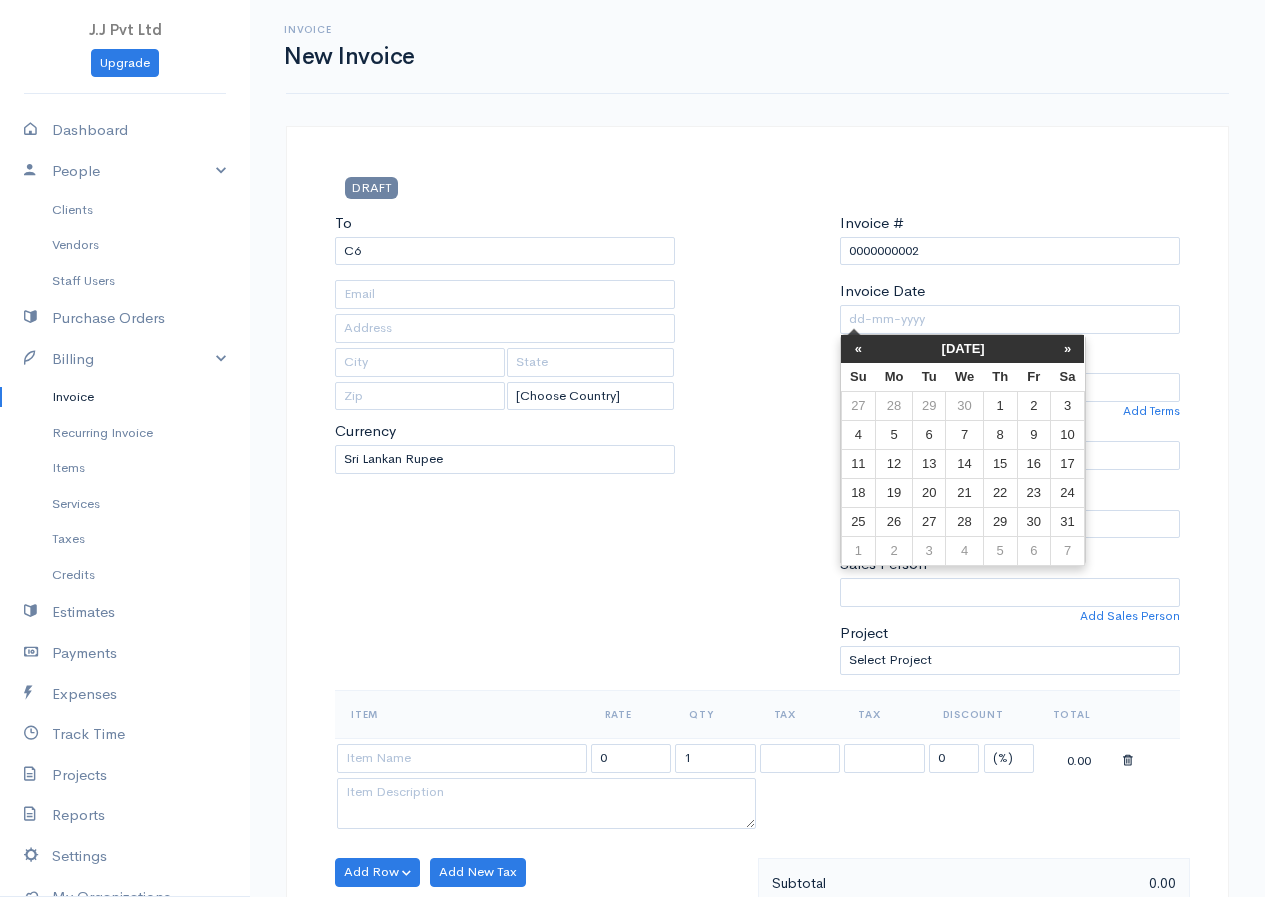 click on "«" at bounding box center (858, 349) 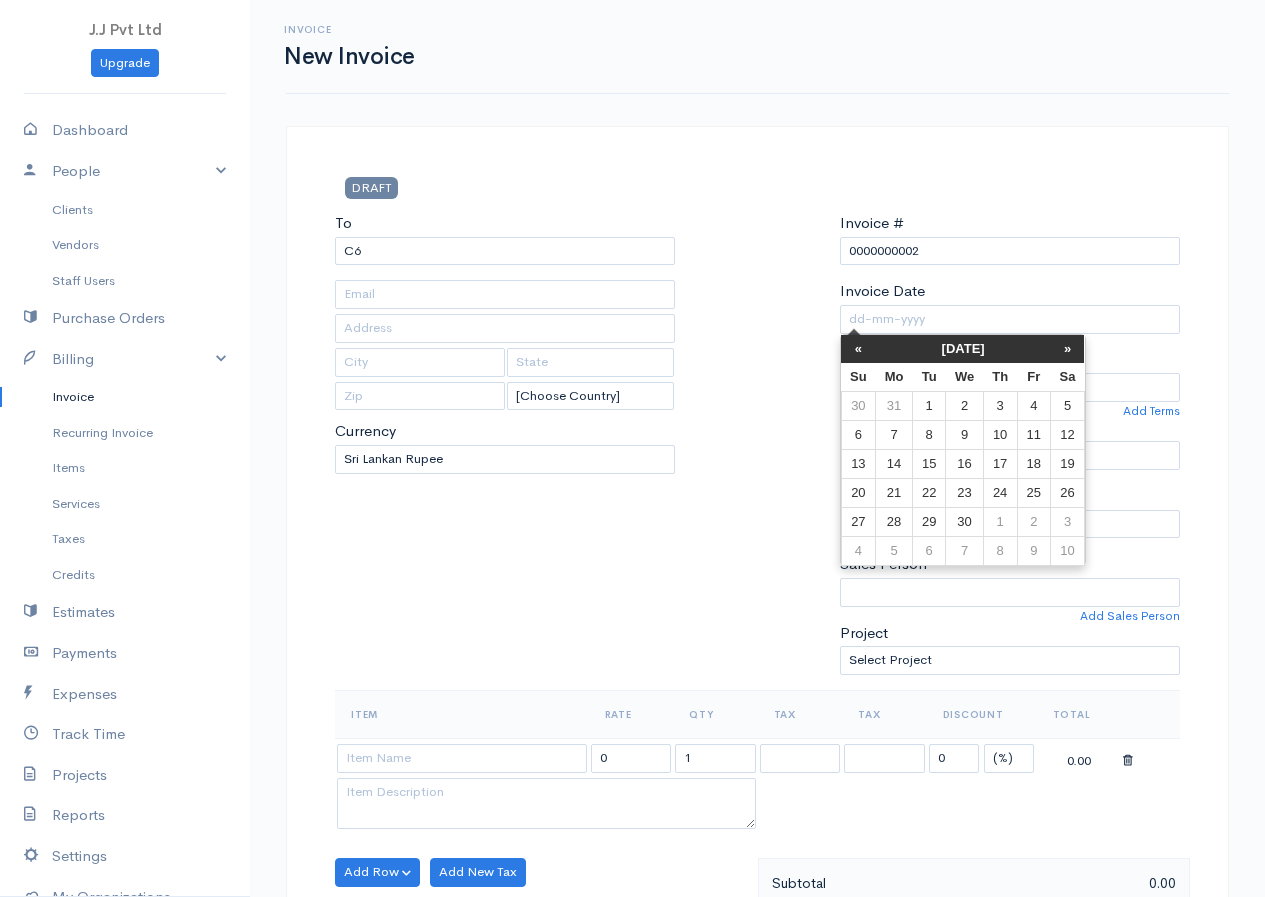 click on "«" at bounding box center [858, 349] 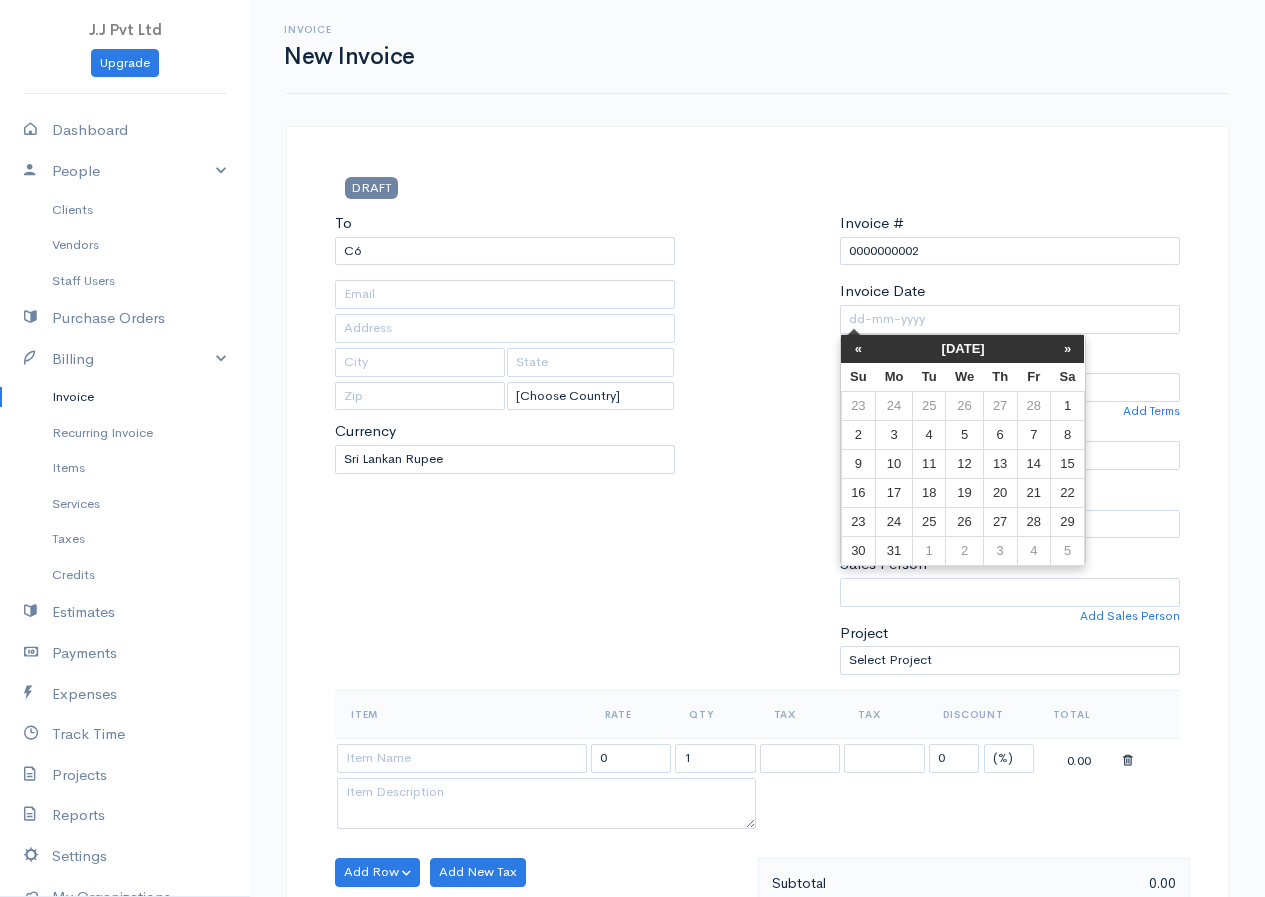click on "«" at bounding box center (858, 349) 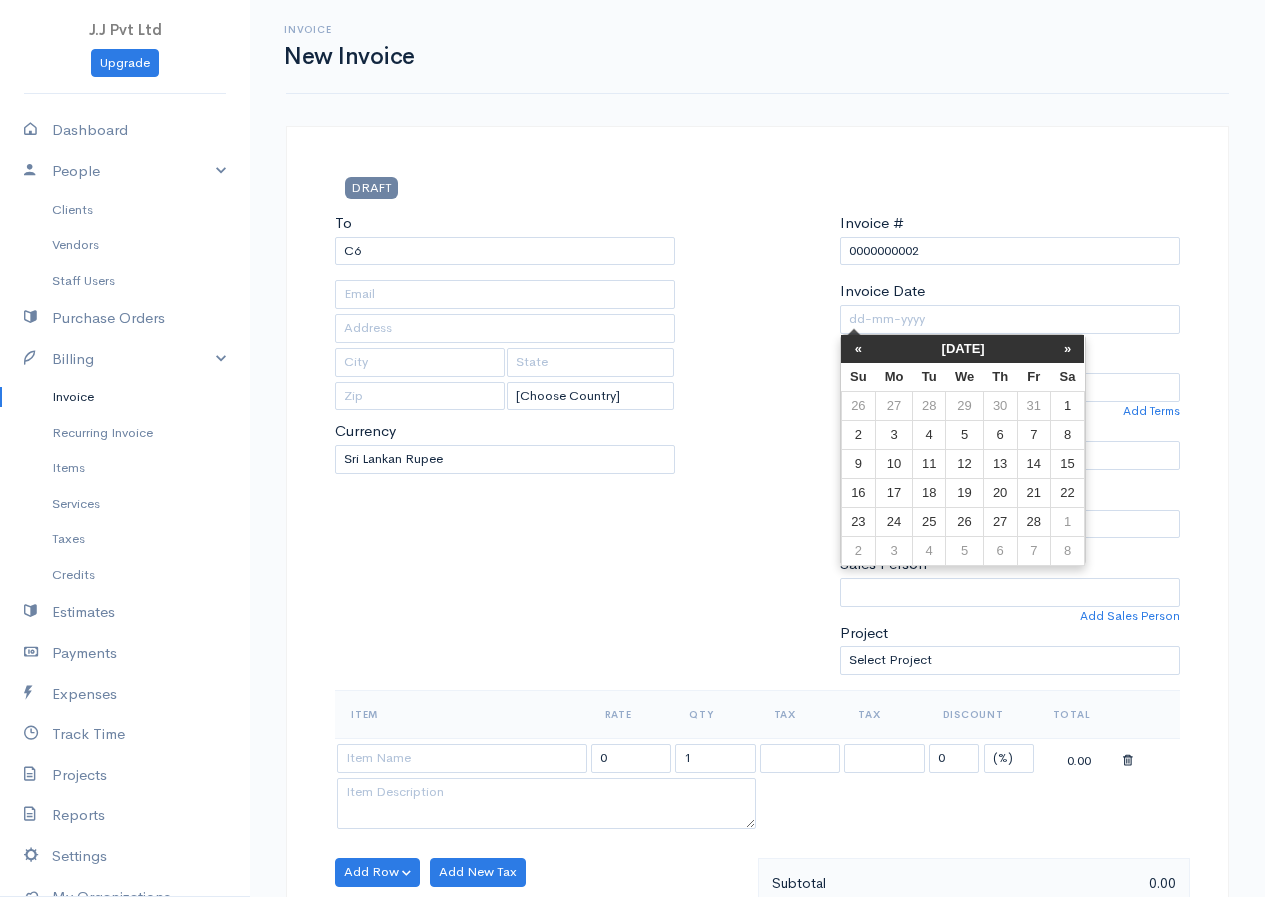 click on "«" at bounding box center (858, 349) 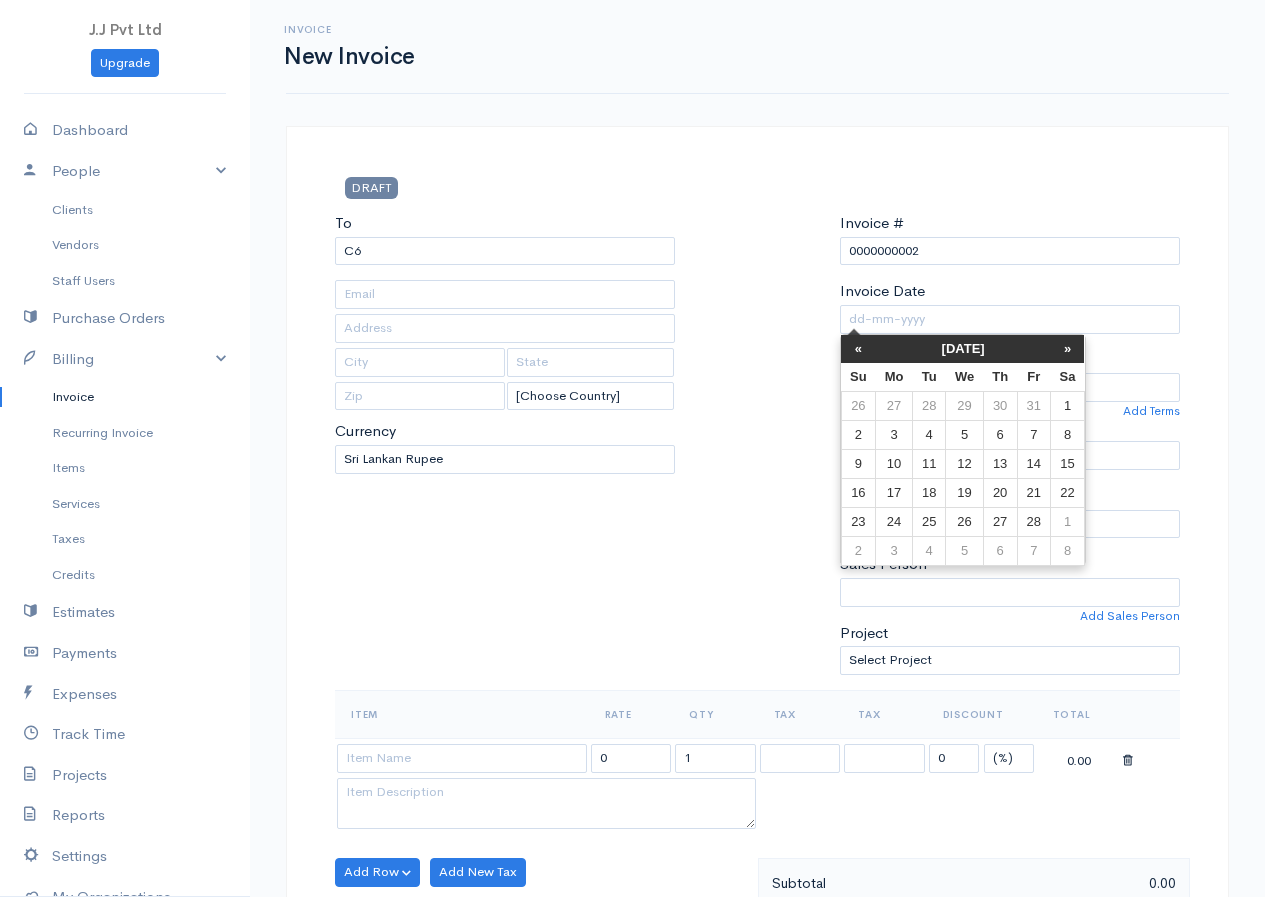click on "«" at bounding box center [858, 349] 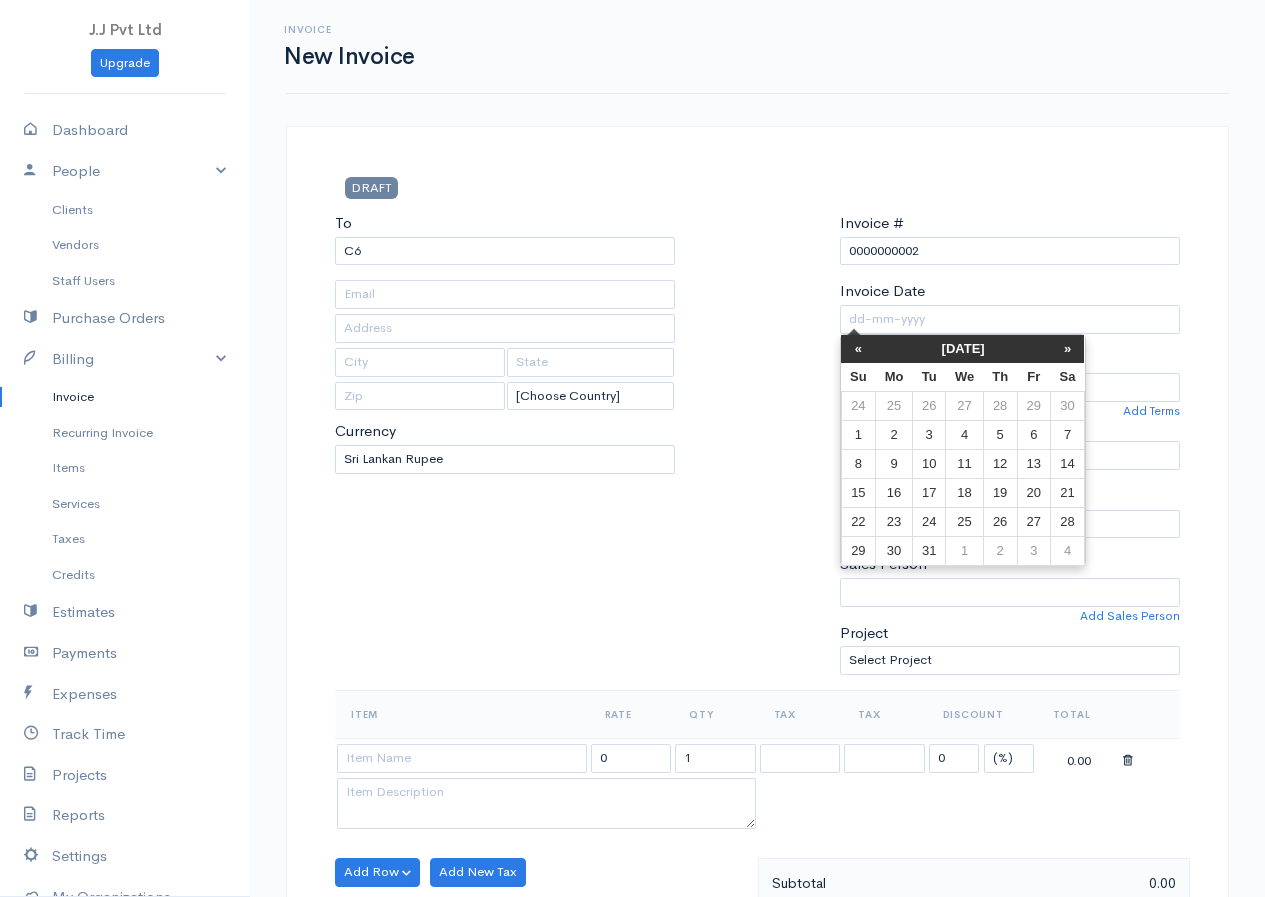 click on "«" at bounding box center (858, 349) 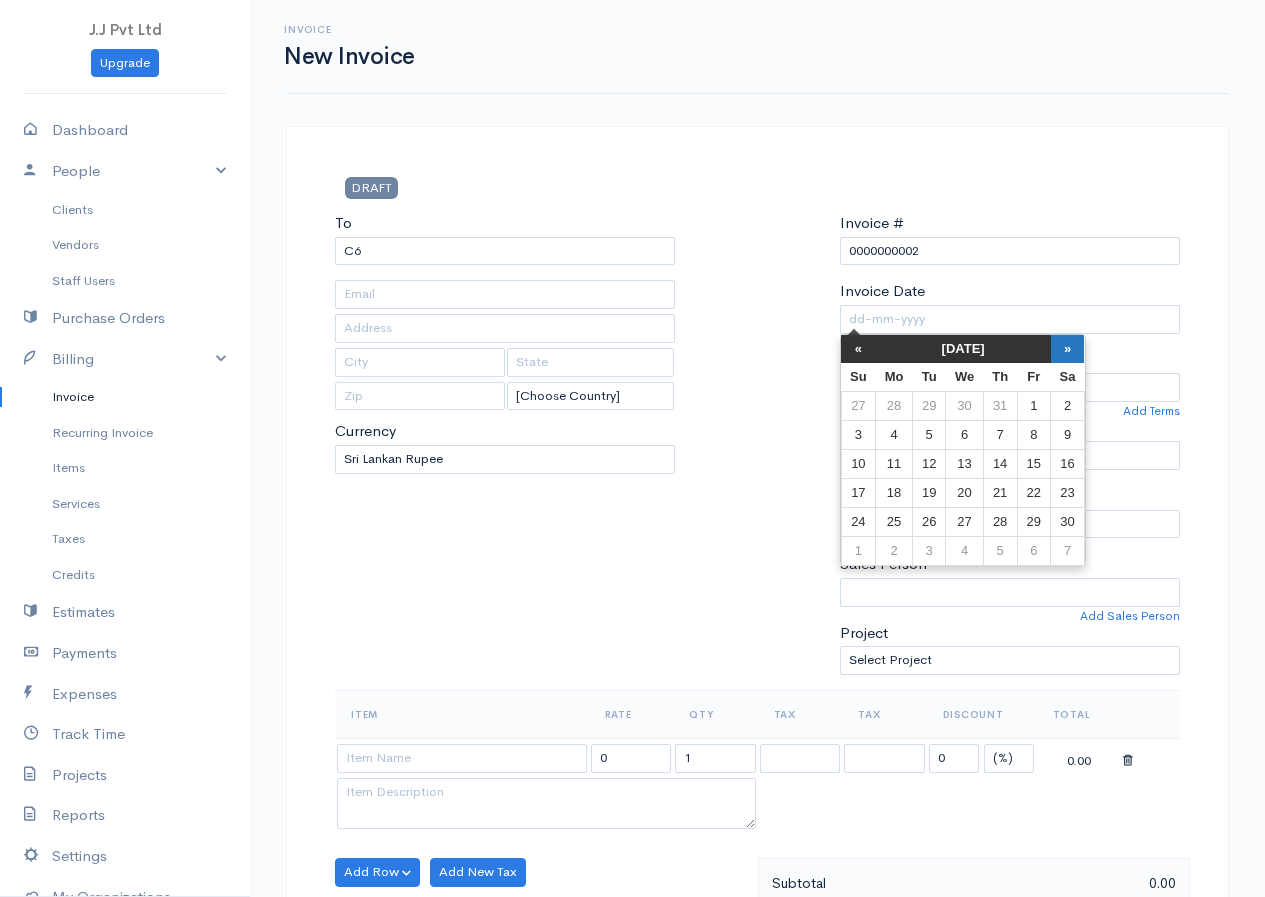 click on "»" at bounding box center (1068, 349) 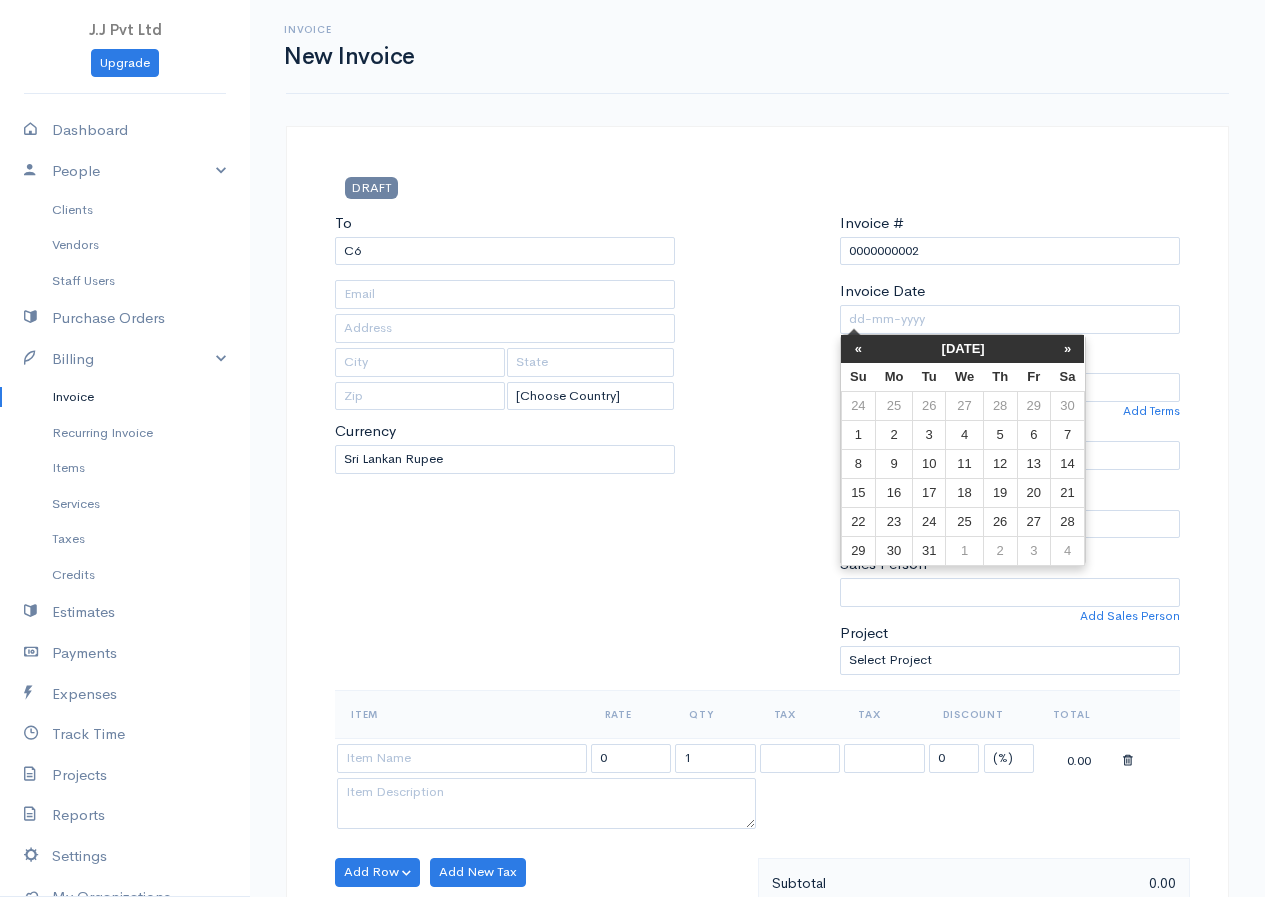 click on "»" at bounding box center [1068, 349] 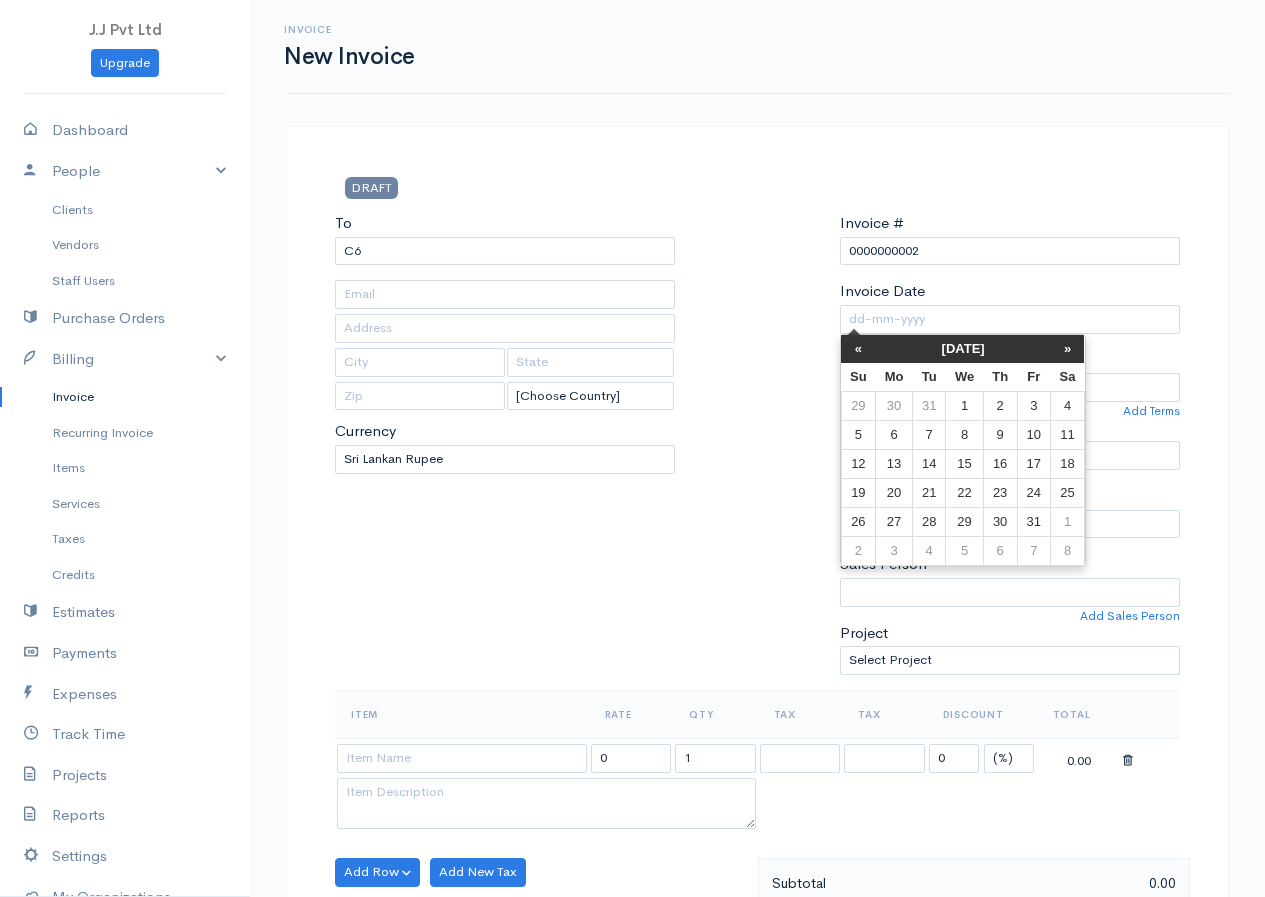 click on "»" at bounding box center (1068, 349) 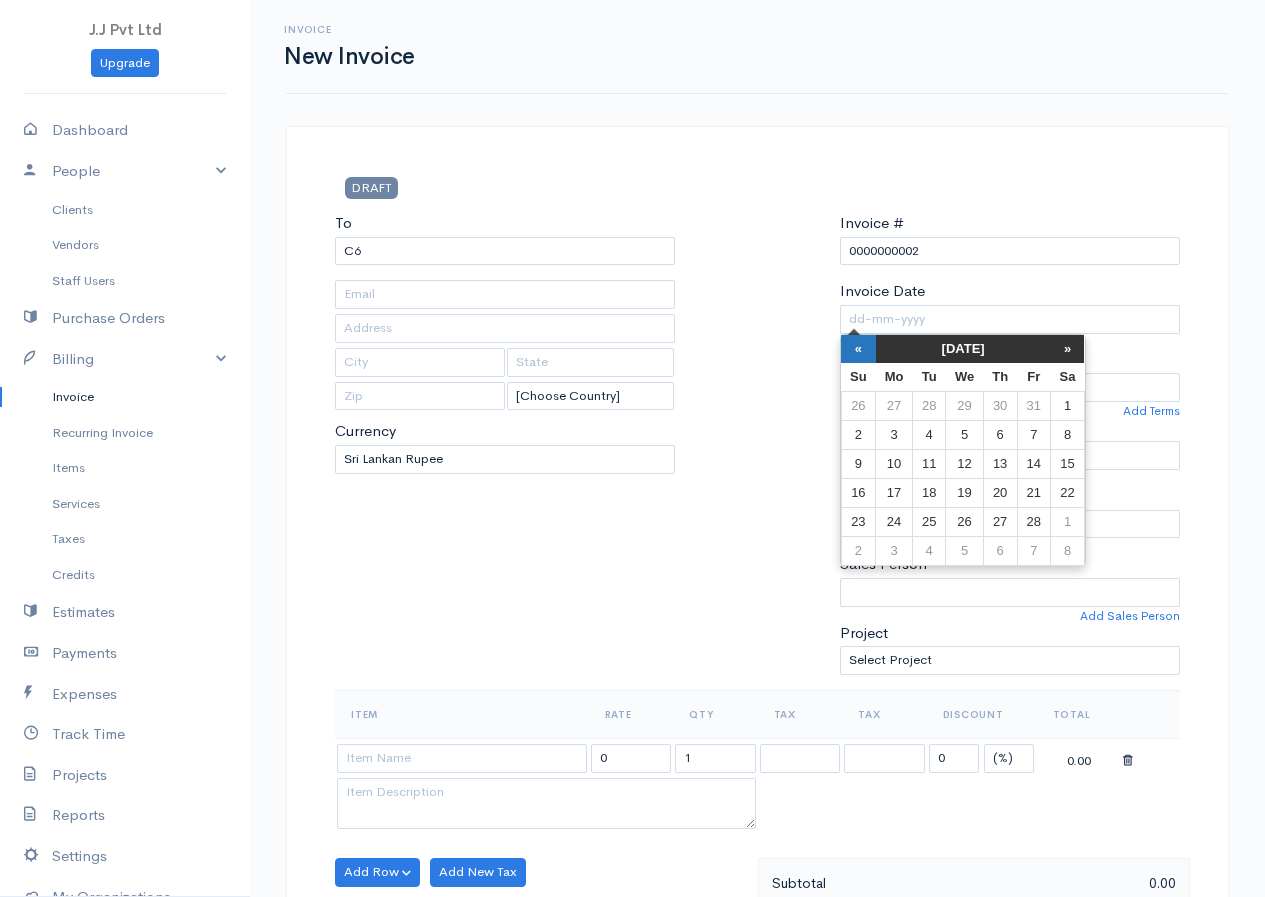click on "«" at bounding box center [858, 349] 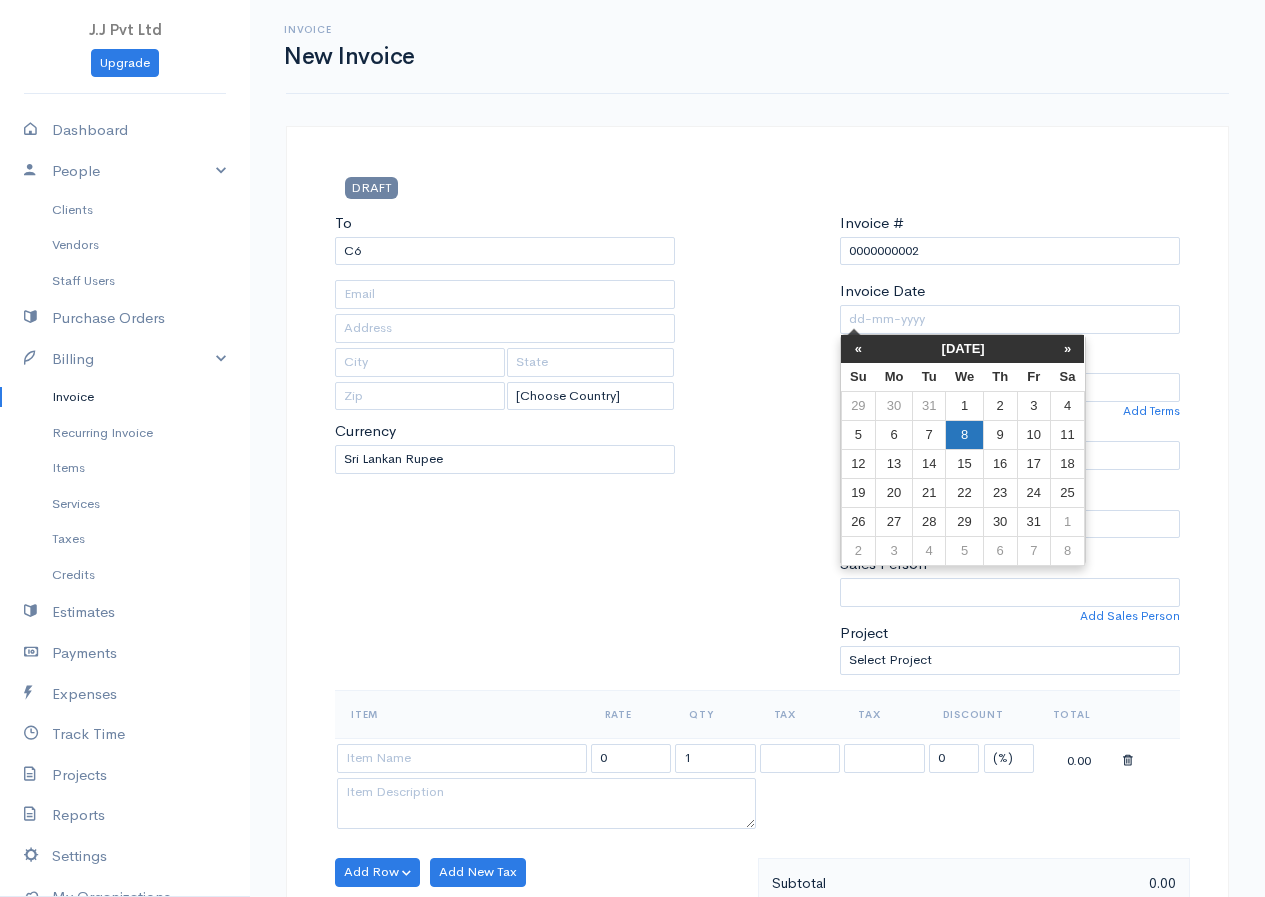 click on "8" at bounding box center [964, 434] 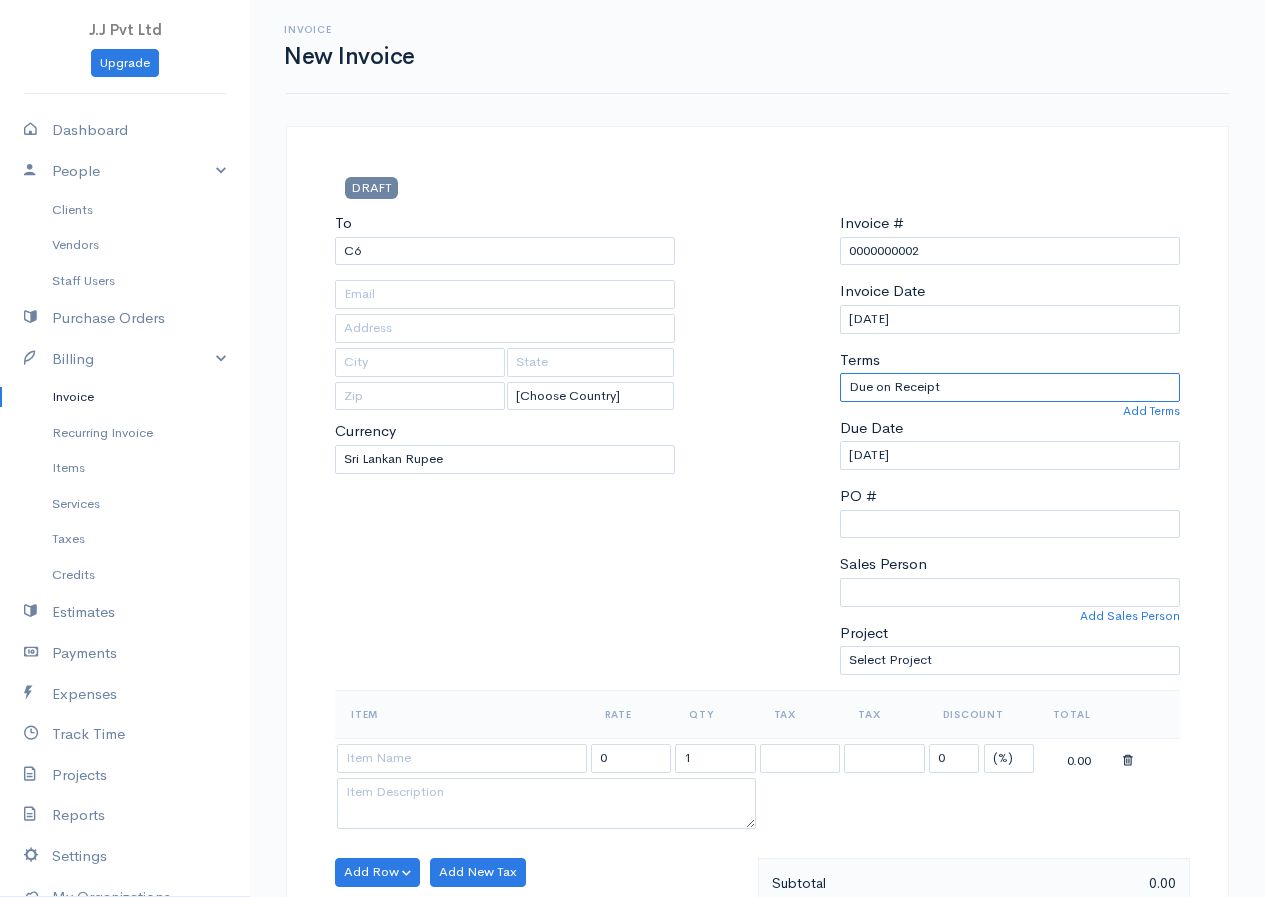 click on "Due on Receipt After 7 days After 15 days After 30 days After 45 days After 60 days" at bounding box center [1010, 387] 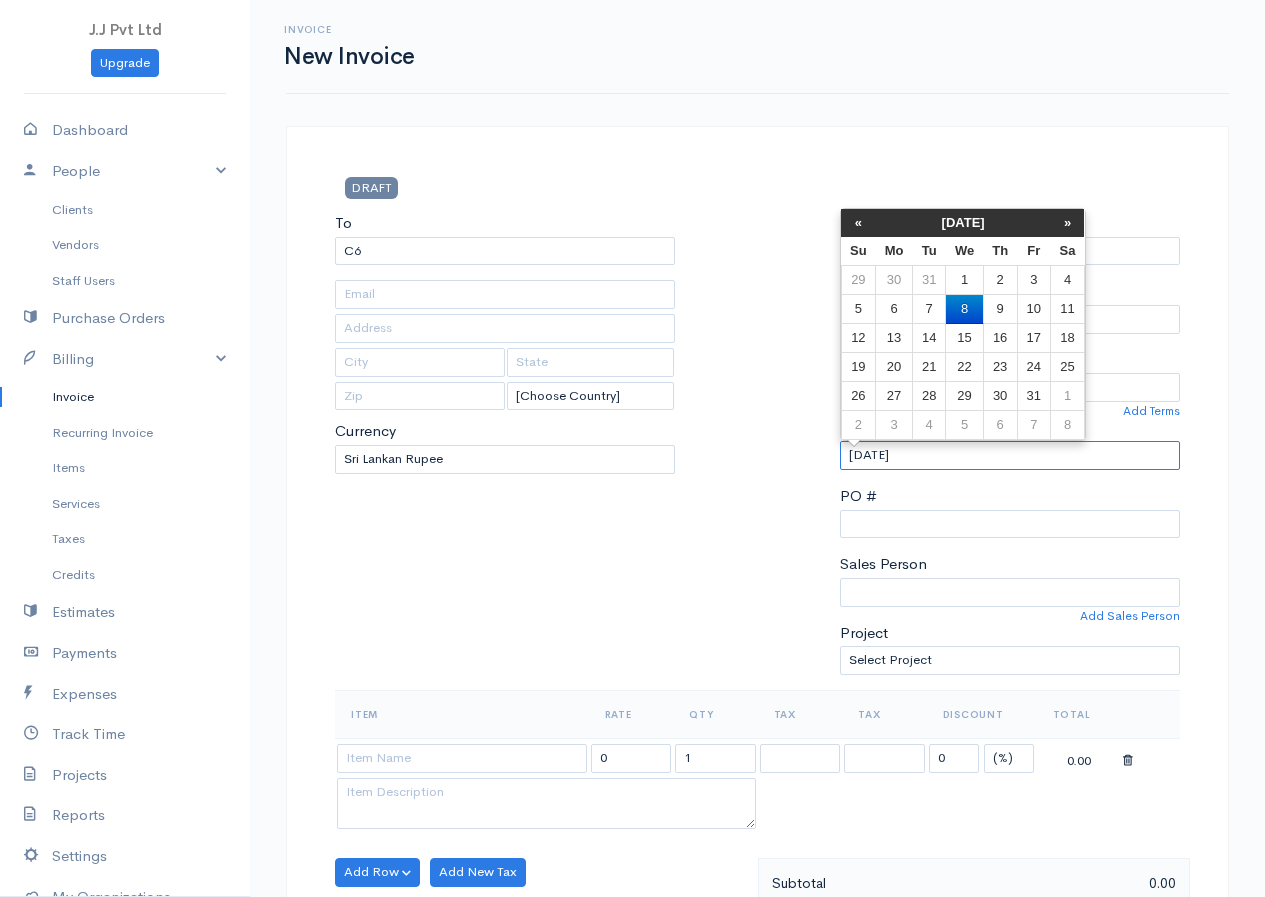 click on "[DATE]" at bounding box center [1010, 455] 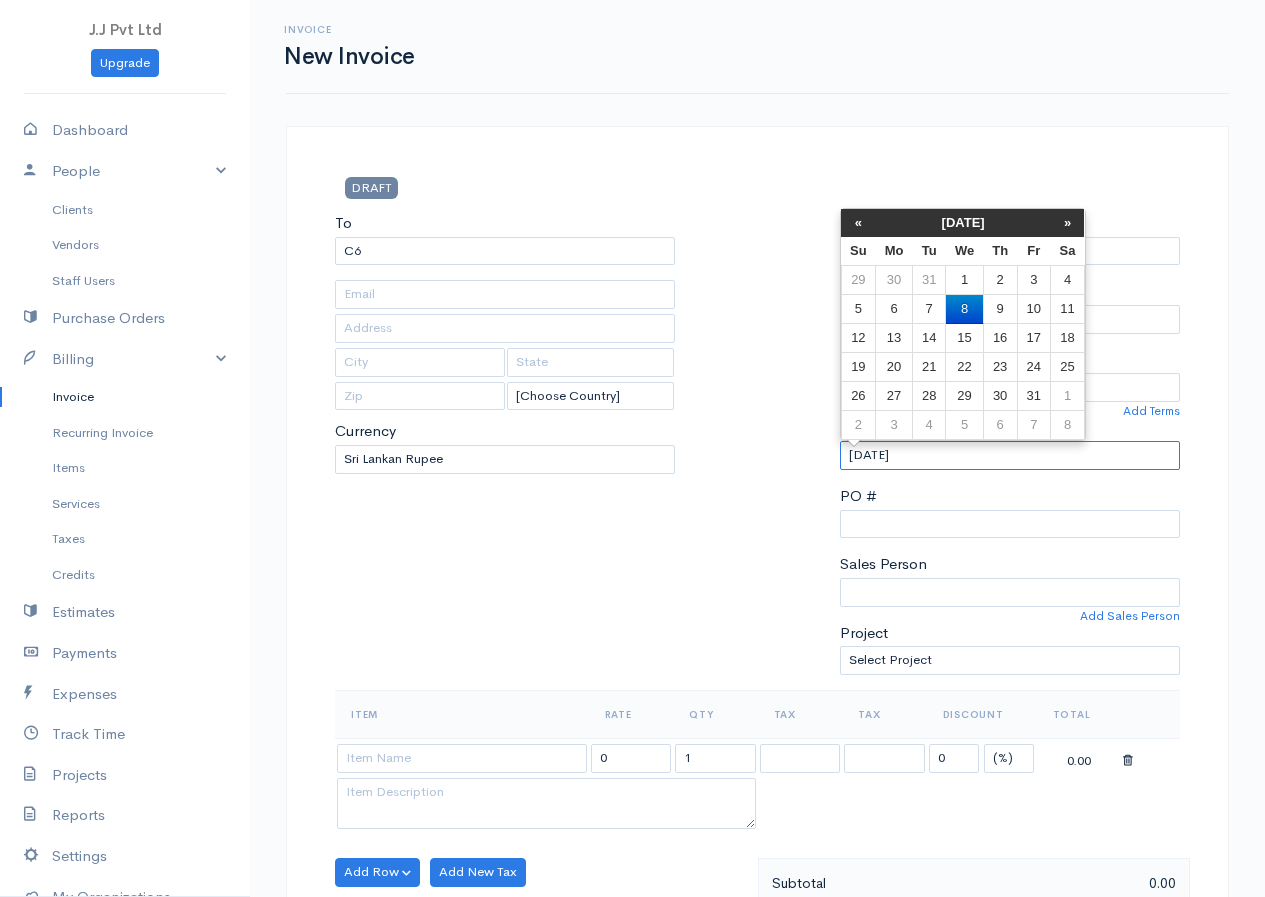 drag, startPoint x: 965, startPoint y: 453, endPoint x: 793, endPoint y: 488, distance: 175.52493 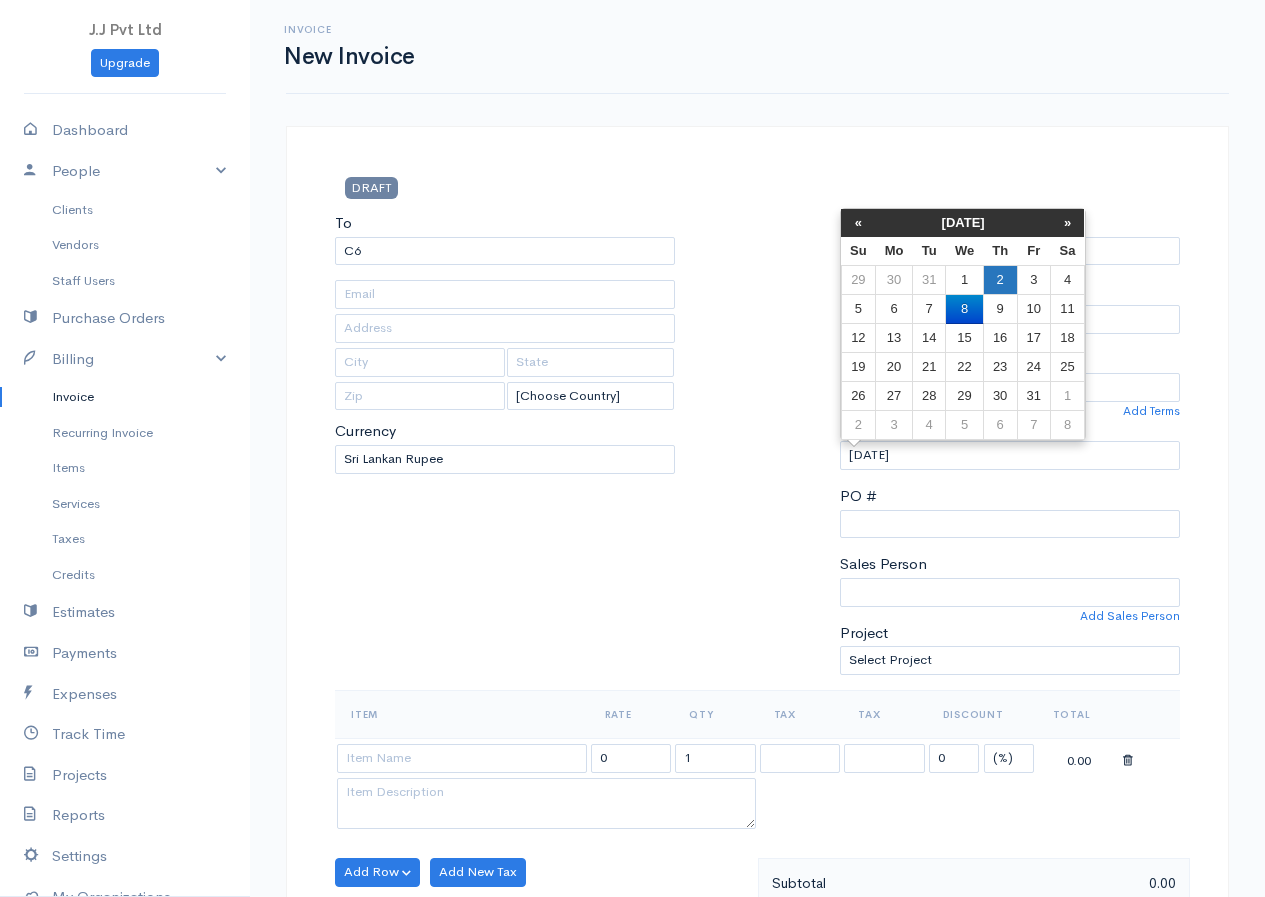 click on "2" at bounding box center [1000, 280] 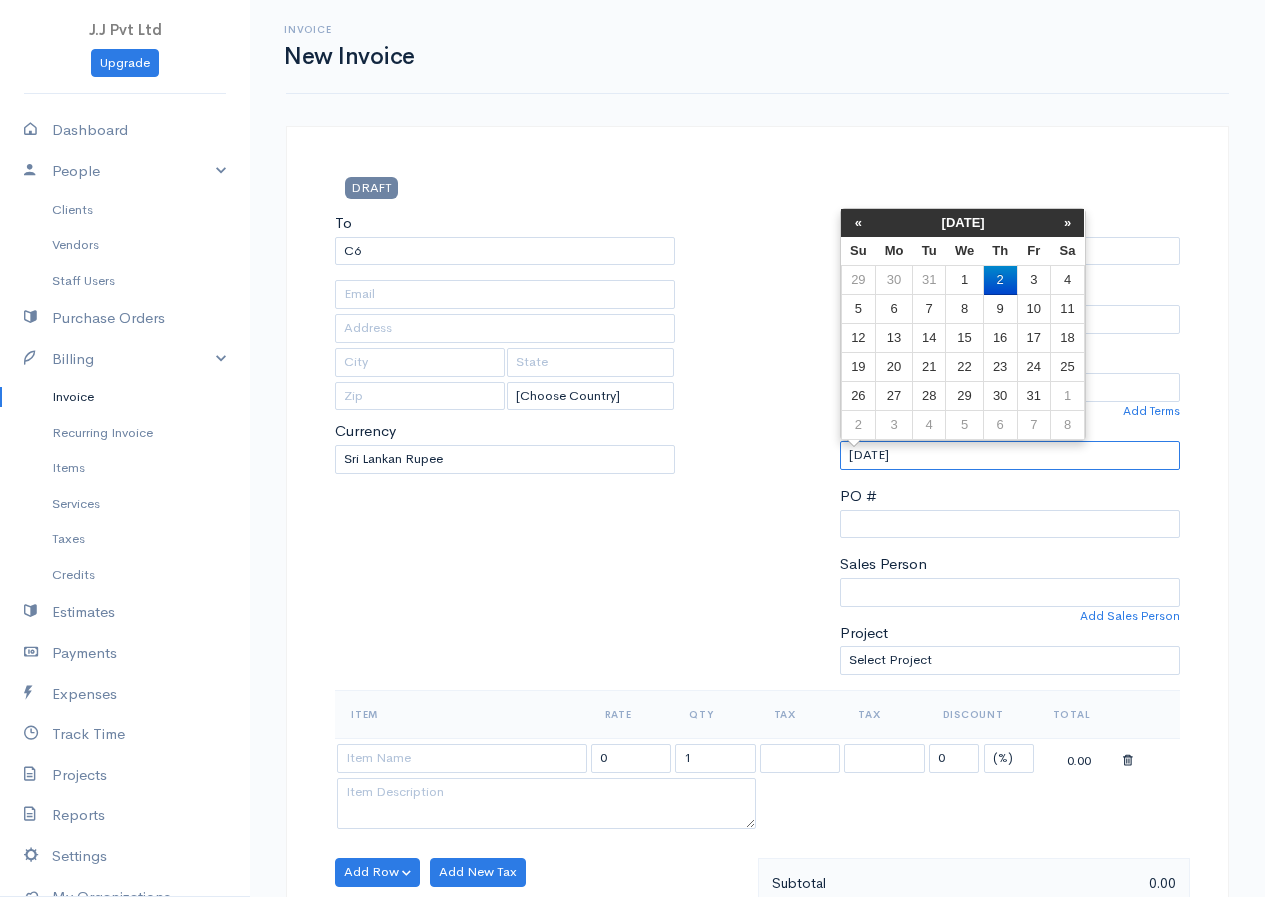 drag, startPoint x: 943, startPoint y: 452, endPoint x: 721, endPoint y: 515, distance: 230.76611 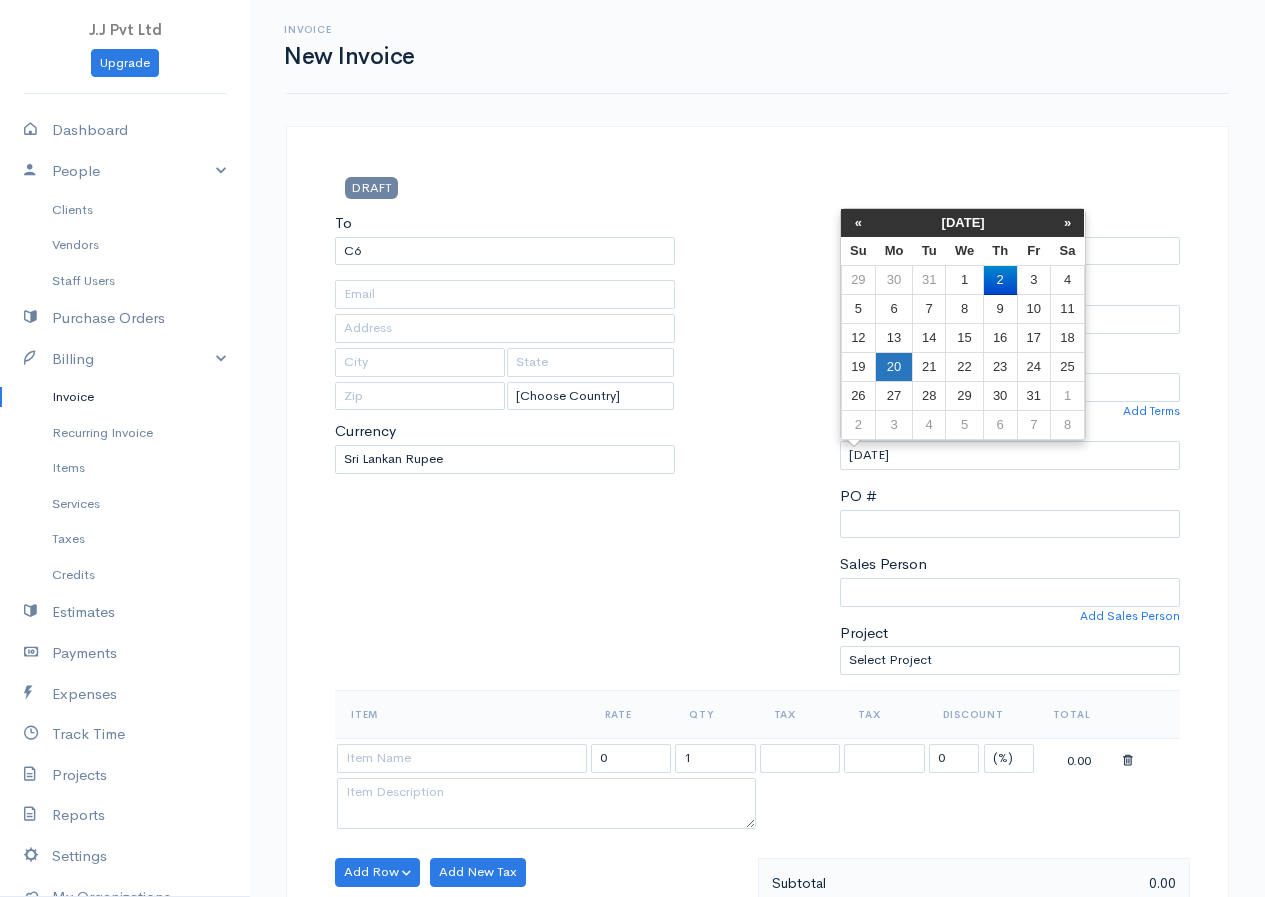 click on "20" at bounding box center (894, 367) 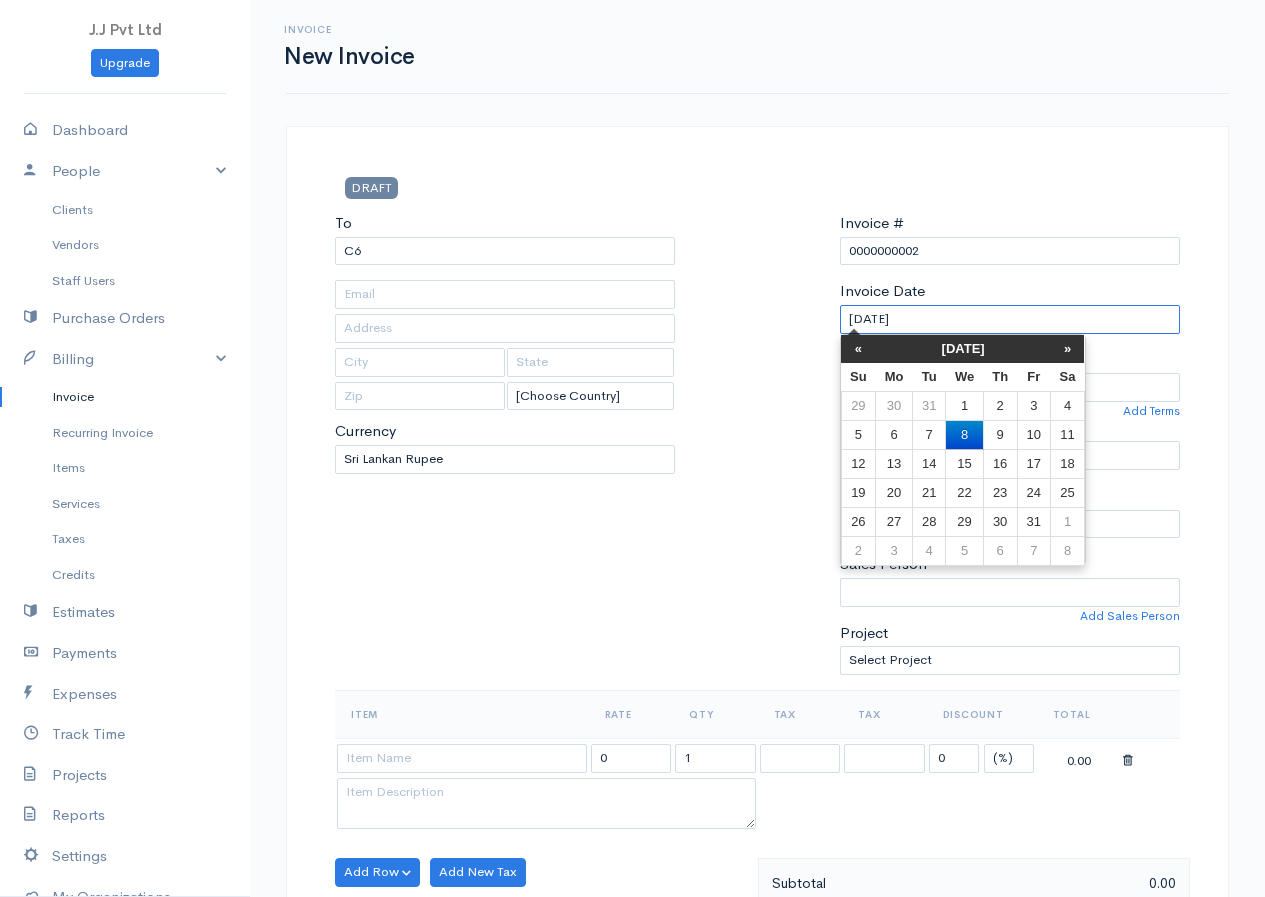 click on "[DATE]" at bounding box center (1010, 319) 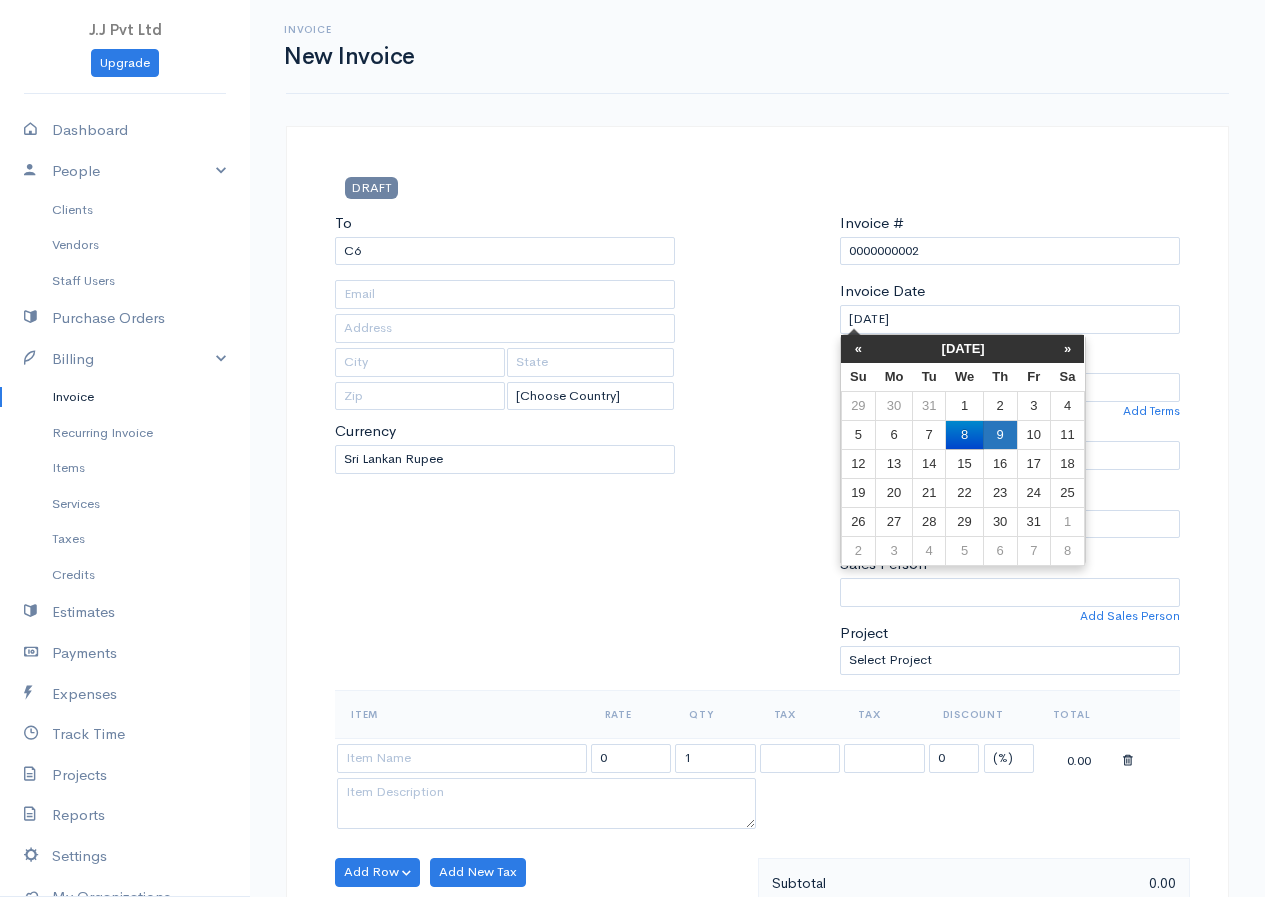click on "9" at bounding box center [1000, 434] 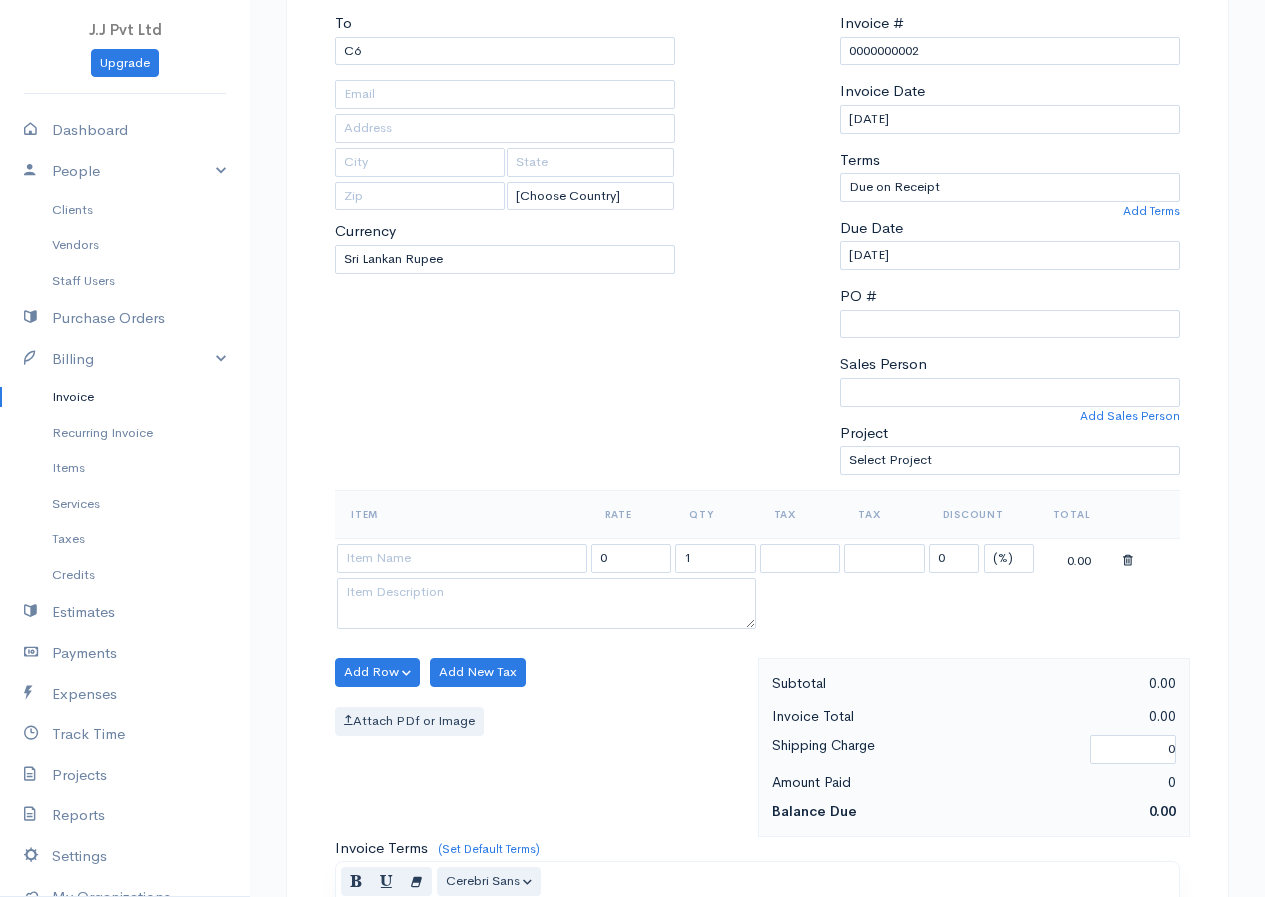 scroll, scrollTop: 300, scrollLeft: 0, axis: vertical 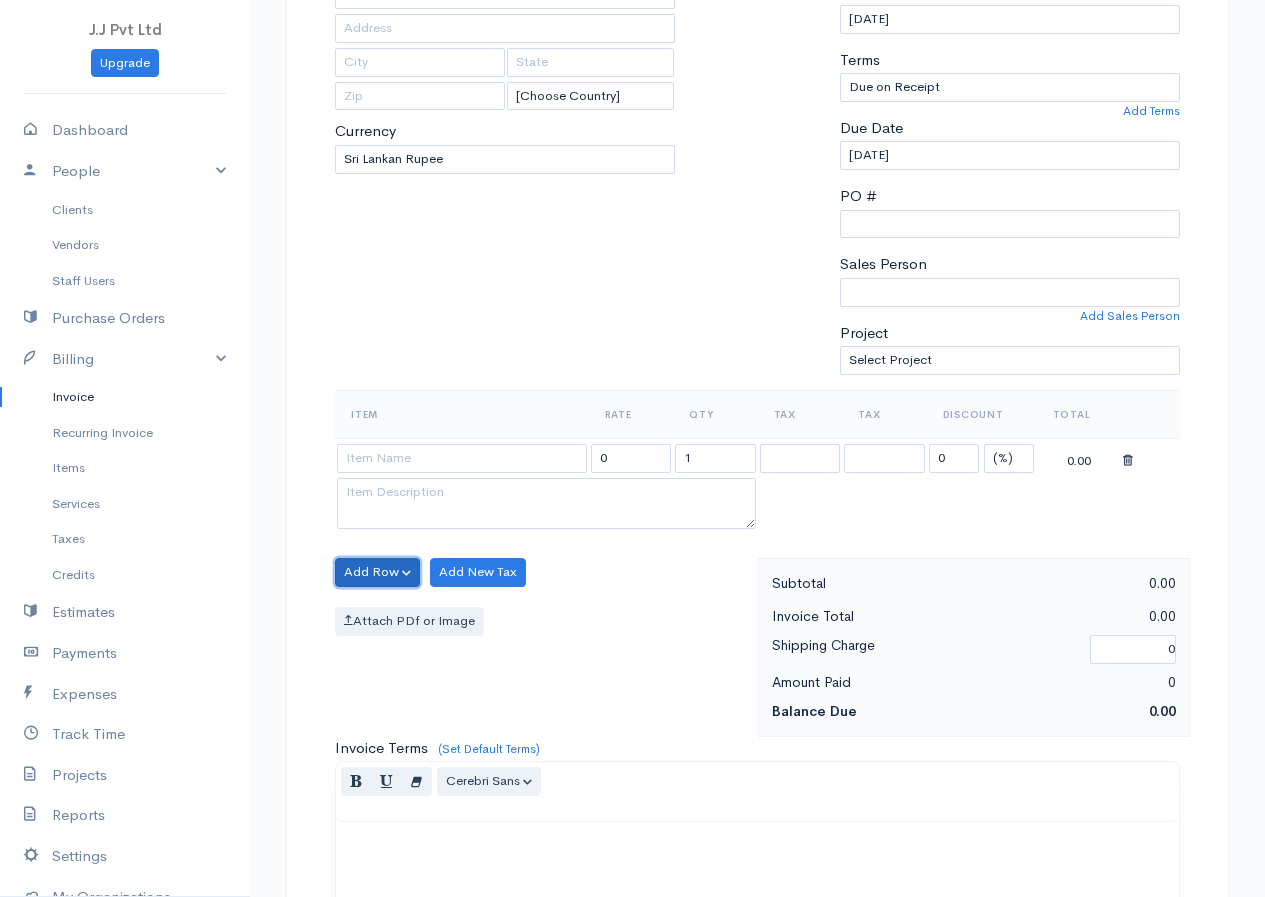click on "Add Row" at bounding box center [377, 572] 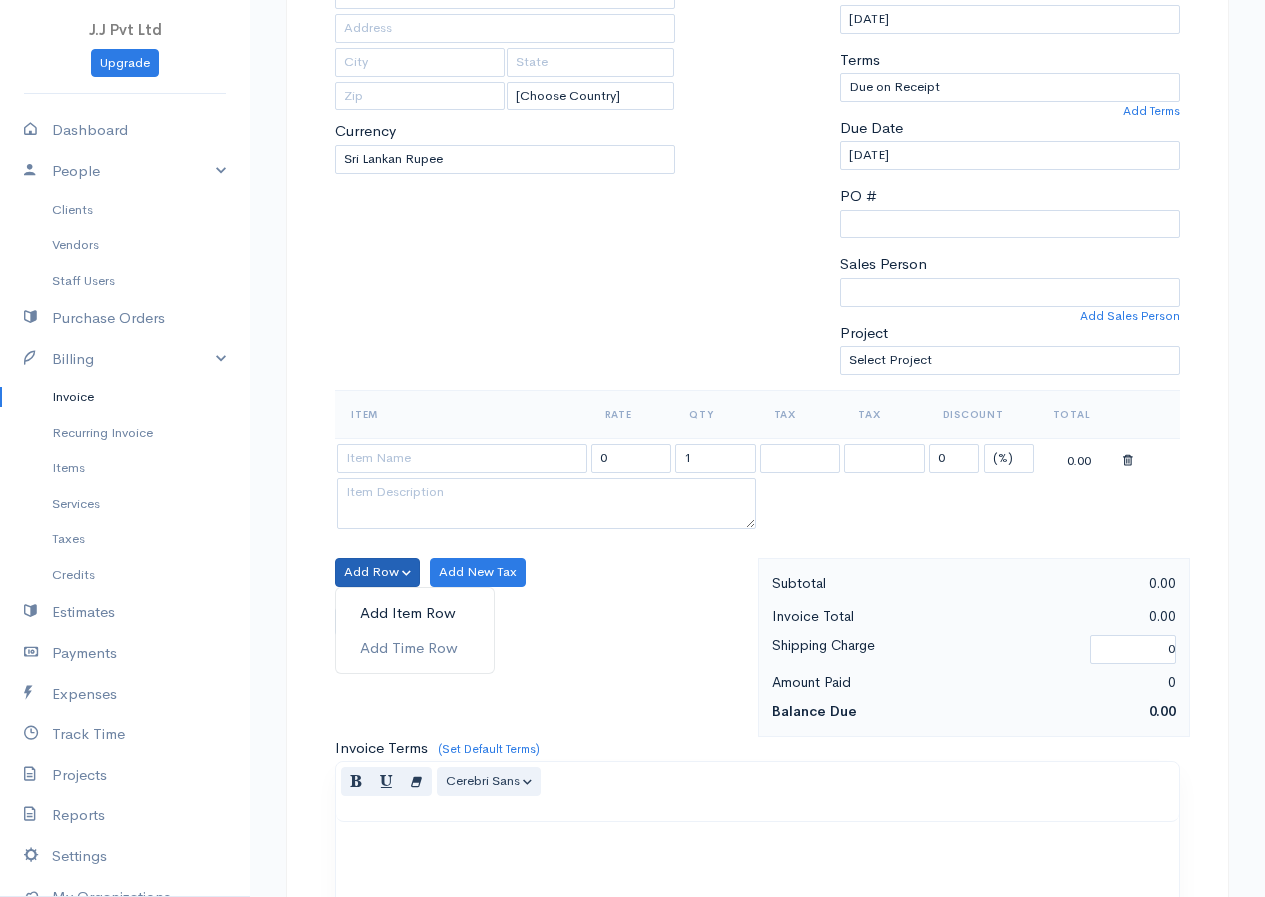 click on "Add Item Row" at bounding box center (415, 613) 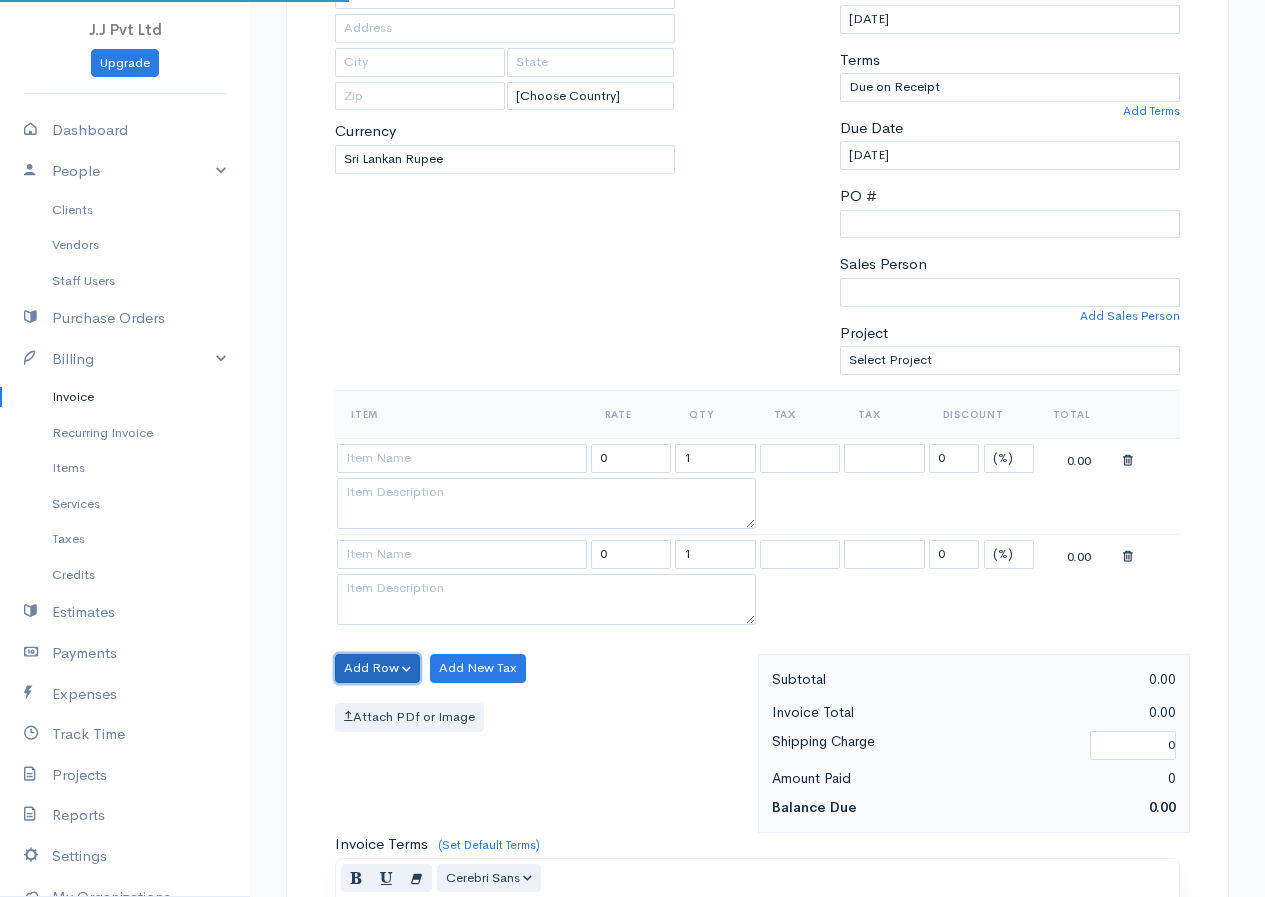 click on "Add Row" at bounding box center (377, 668) 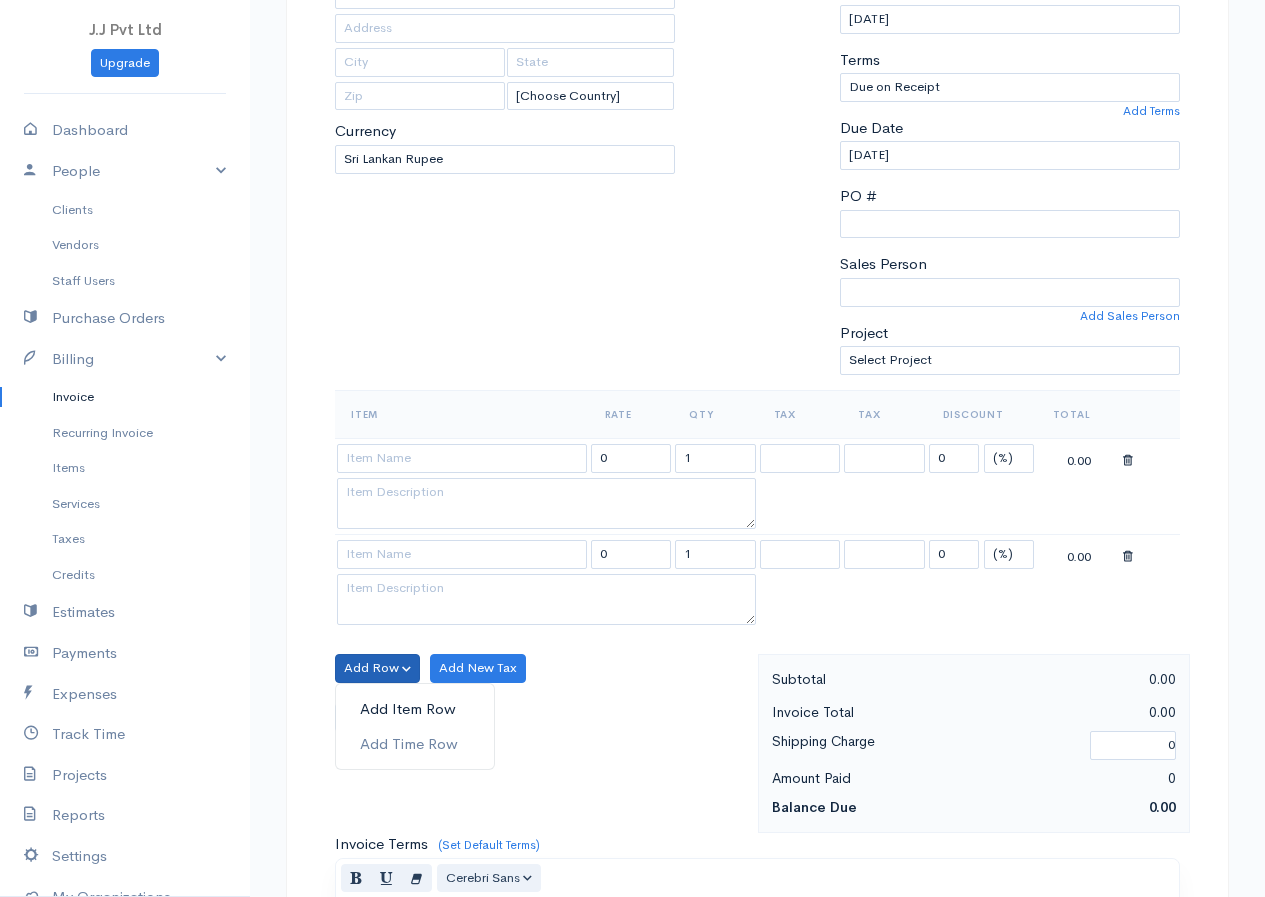click on "Add Item Row" at bounding box center (415, 709) 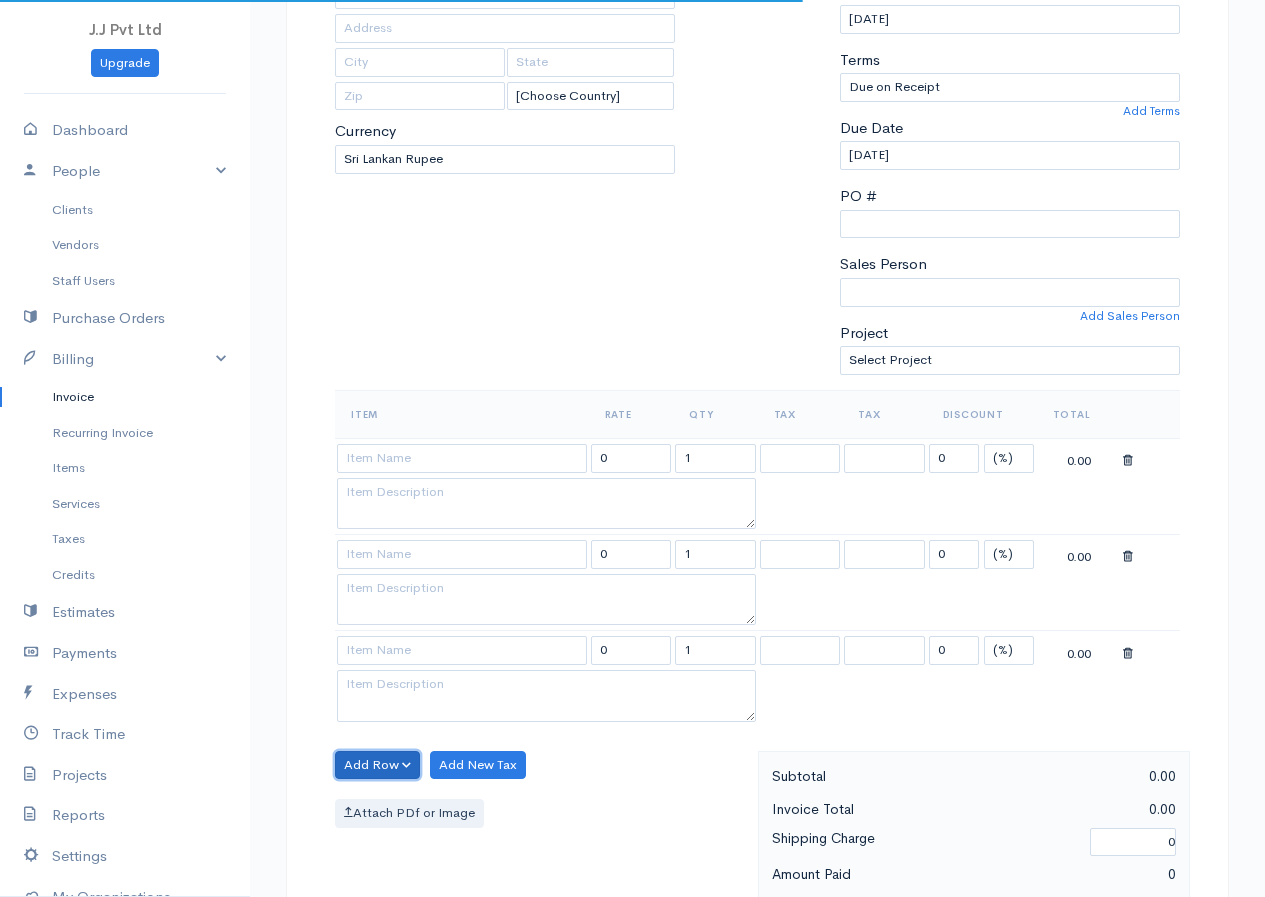 click on "Add Row" at bounding box center [377, 765] 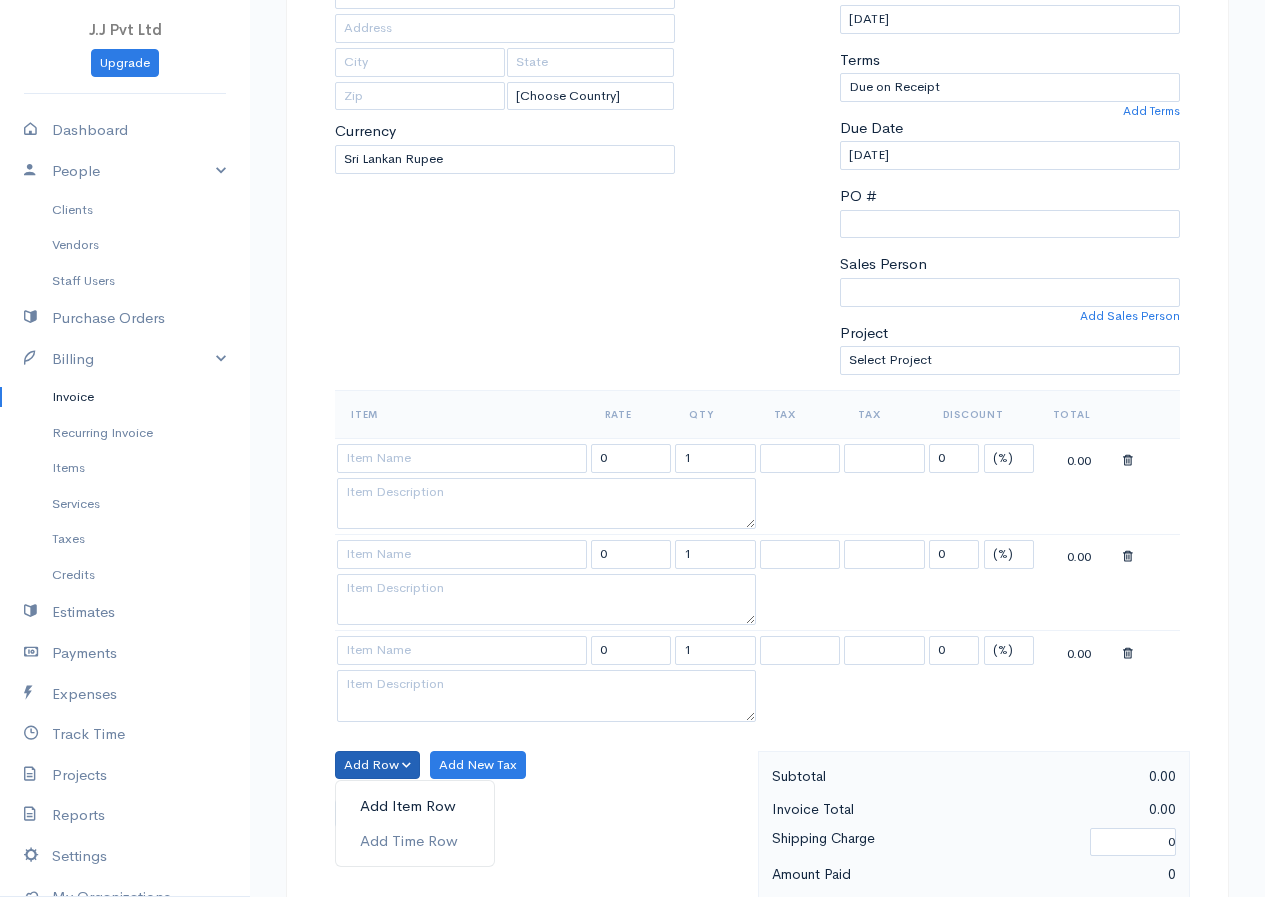 click on "Add Item Row" at bounding box center (415, 806) 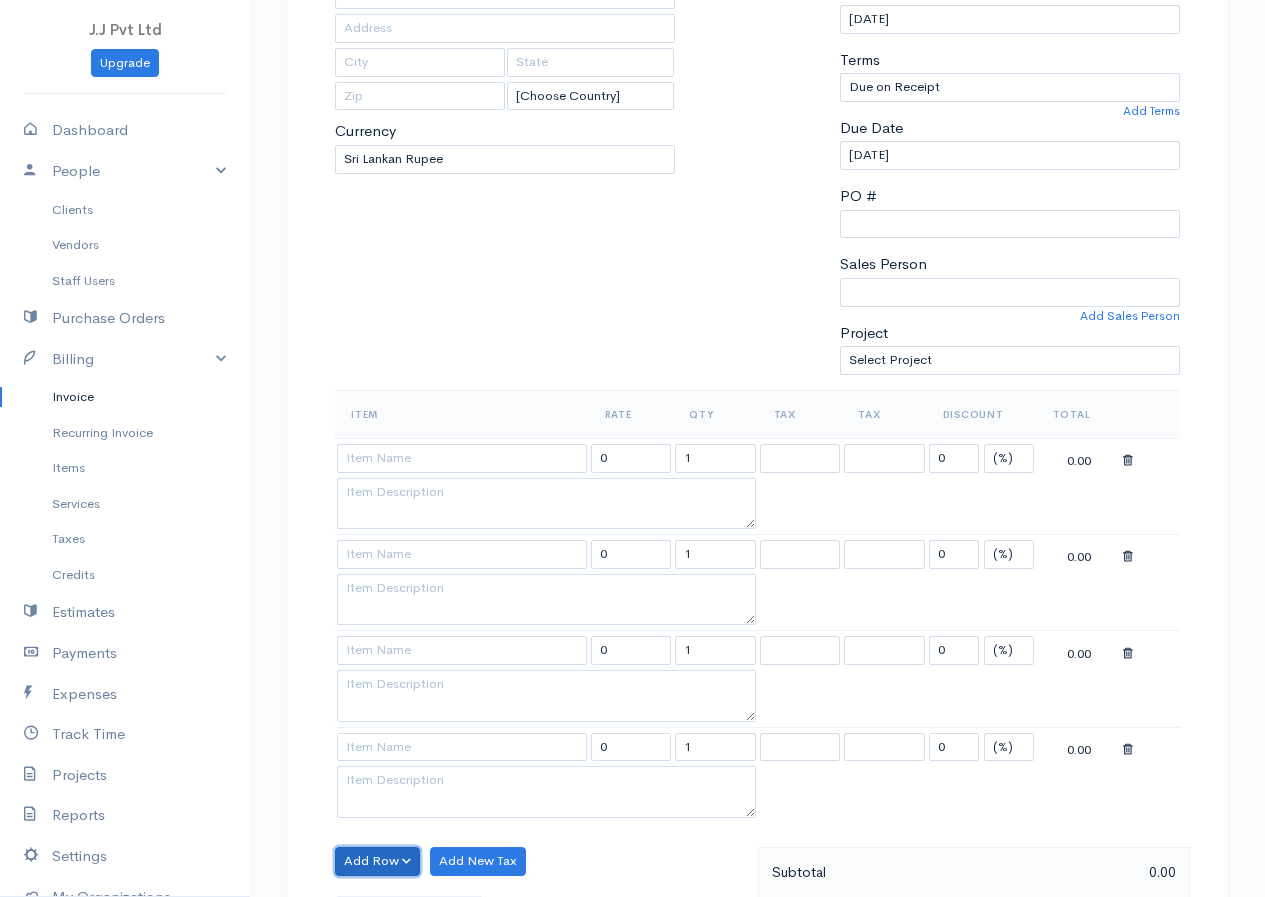 click on "Add Row" at bounding box center (377, 861) 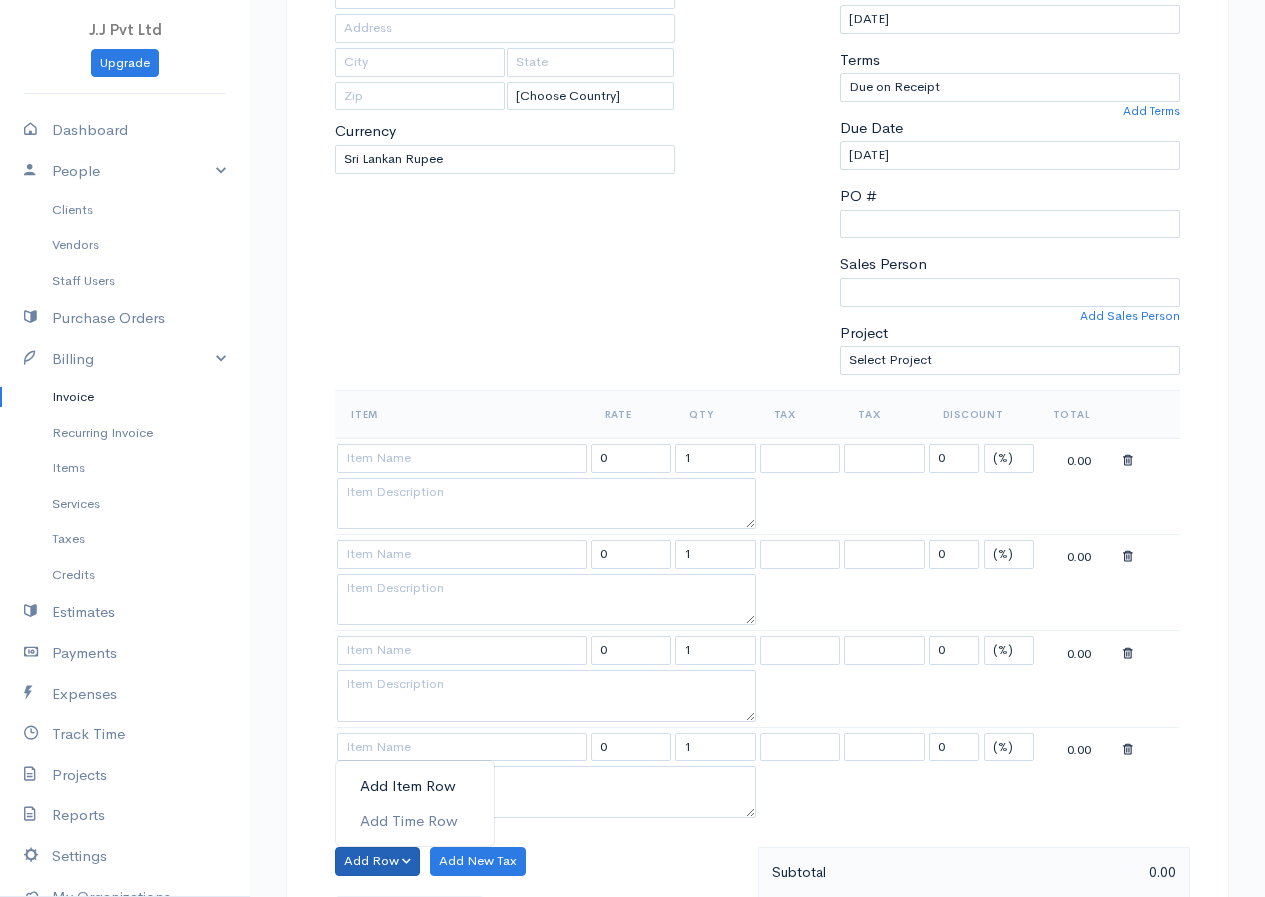 click on "Add Item Row" at bounding box center (415, 786) 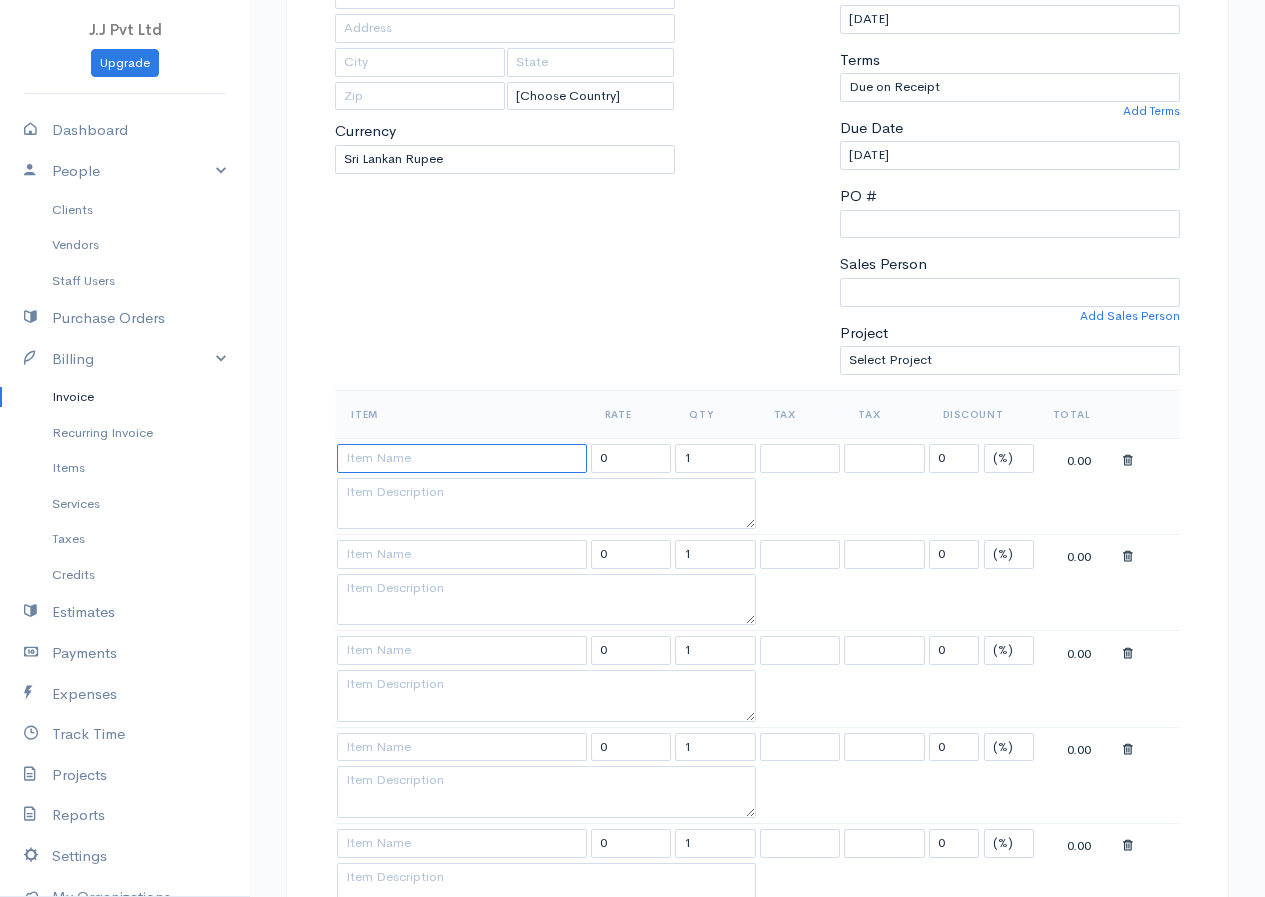 click at bounding box center [462, 458] 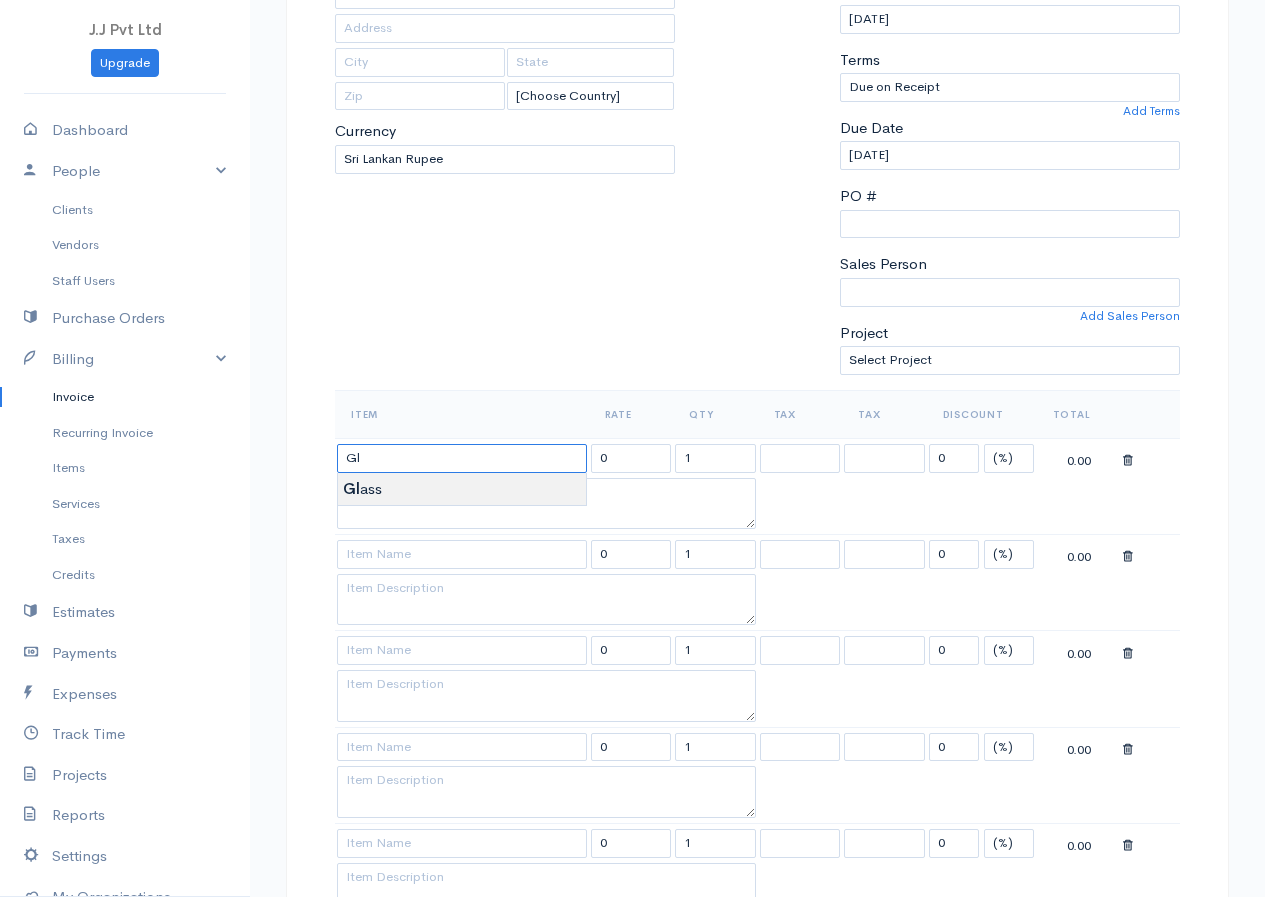 type on "Glass" 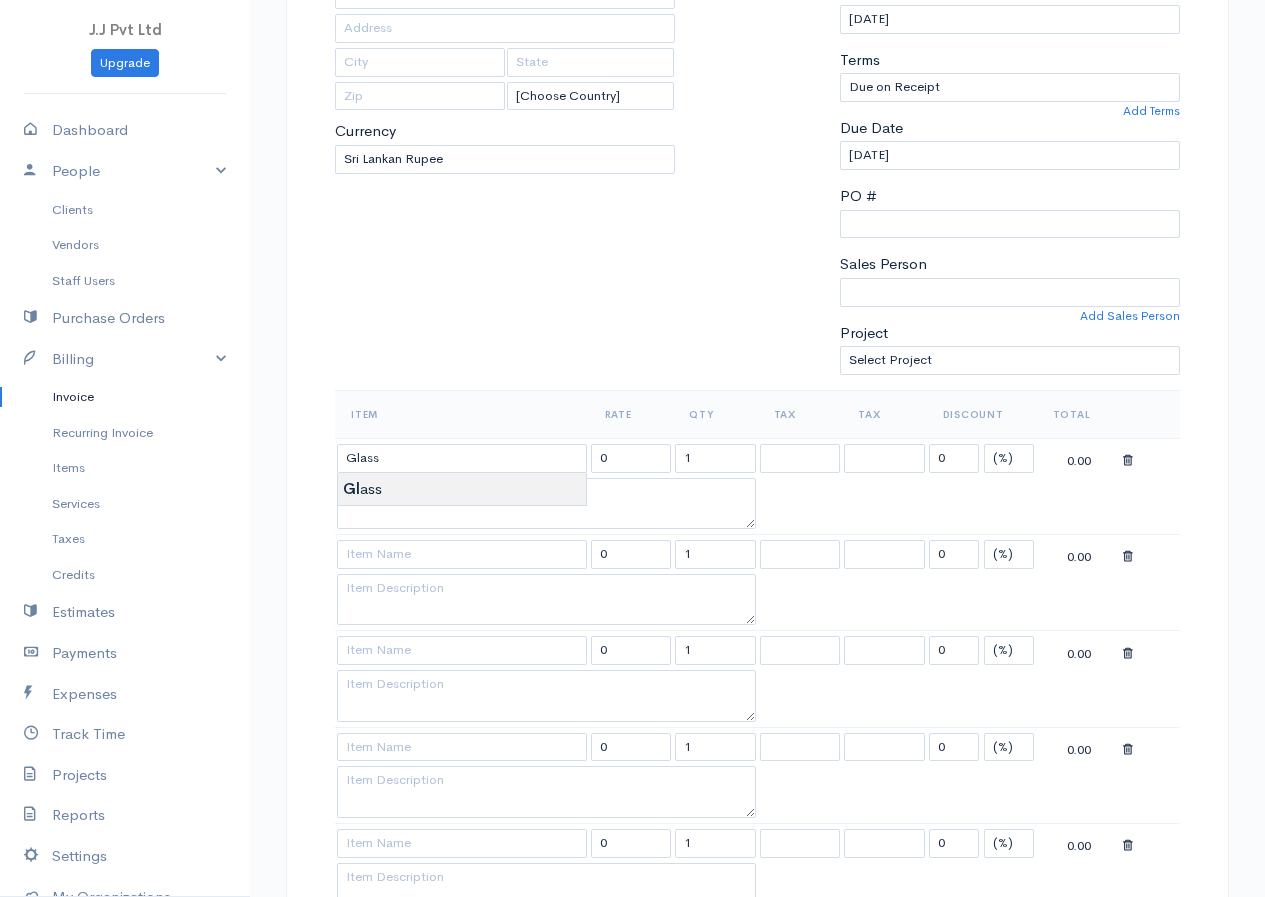 type on "6750.00" 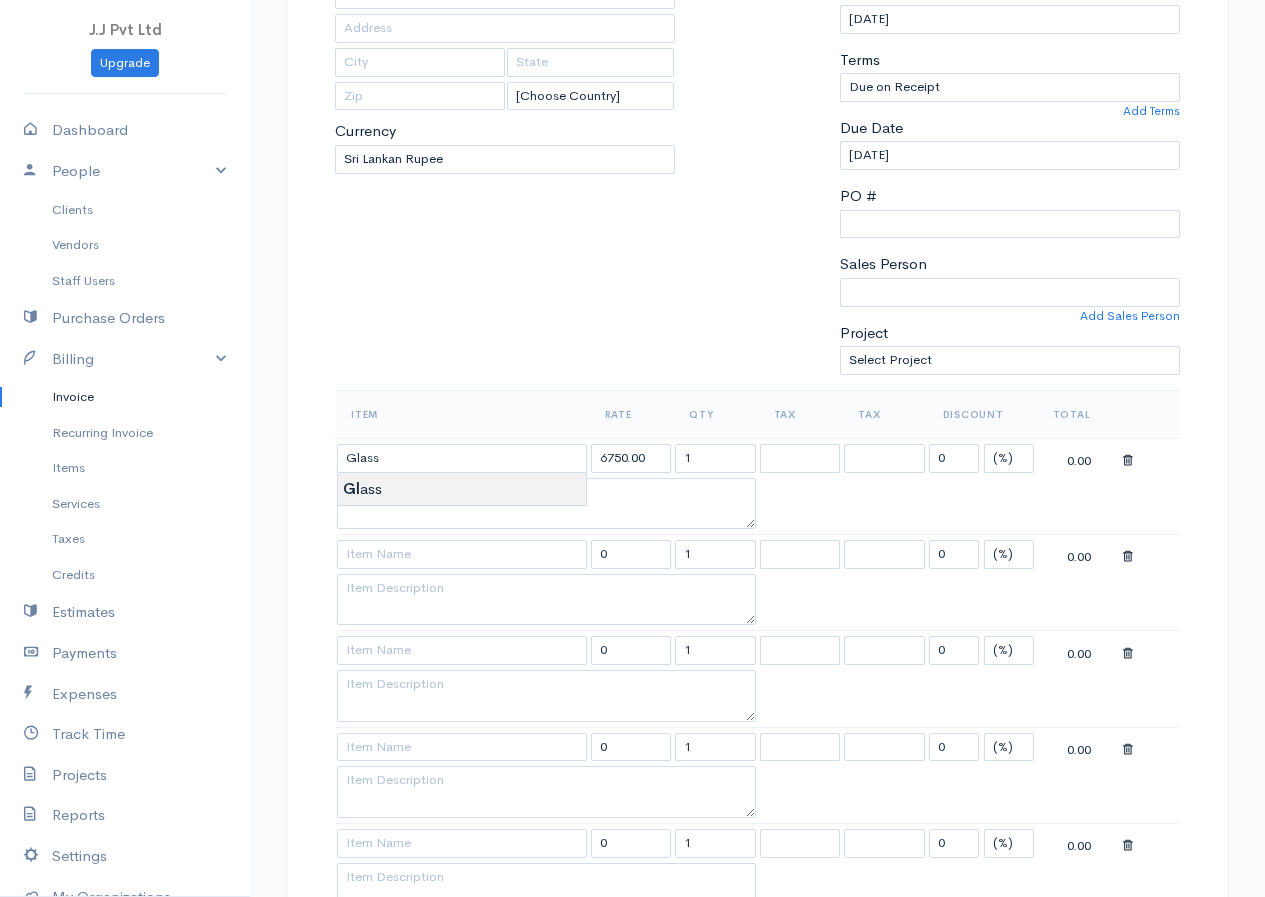 click on "J.J  Pvt Ltd
Upgrade
Dashboard
People
Clients
Vendors
Staff Users
Purchase Orders
Billing
Invoice
Recurring Invoice
Items
Services
Taxes
Credits
Estimates
Payments
Expenses
Track Time
Projects
Reports
Settings
My Organizations
Logout
Help
@CloudBooksApp 2022
Invoice
New Invoice
DRAFT To C6 [Choose Country] [GEOGRAPHIC_DATA] [GEOGRAPHIC_DATA] [GEOGRAPHIC_DATA] [GEOGRAPHIC_DATA] [GEOGRAPHIC_DATA] [GEOGRAPHIC_DATA] [US_STATE] [GEOGRAPHIC_DATA] [GEOGRAPHIC_DATA] [GEOGRAPHIC_DATA] [GEOGRAPHIC_DATA] [GEOGRAPHIC_DATA] [GEOGRAPHIC_DATA] [GEOGRAPHIC_DATA] [GEOGRAPHIC_DATA] [GEOGRAPHIC_DATA]" at bounding box center [632, 757] 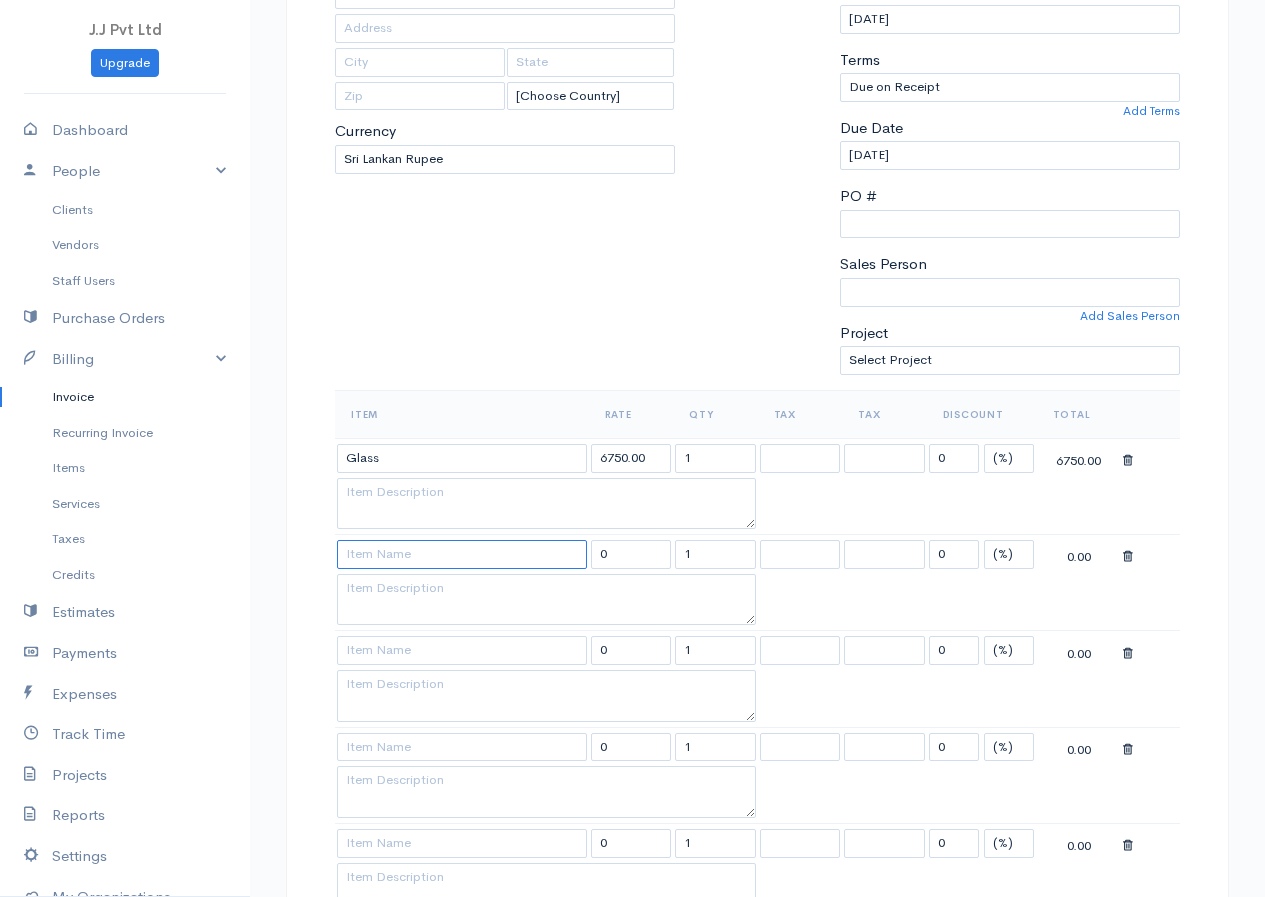 click at bounding box center [462, 554] 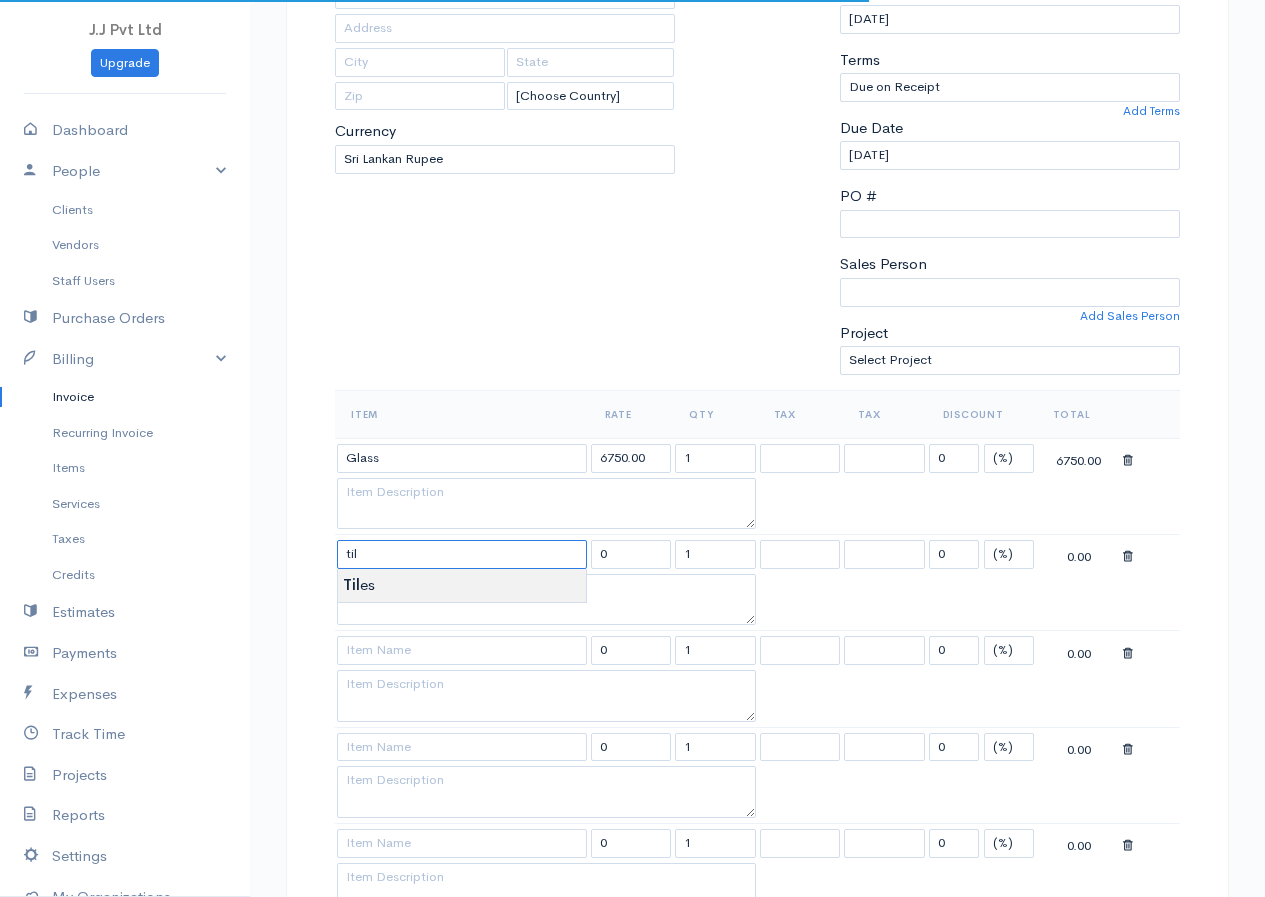 type on "Tiles" 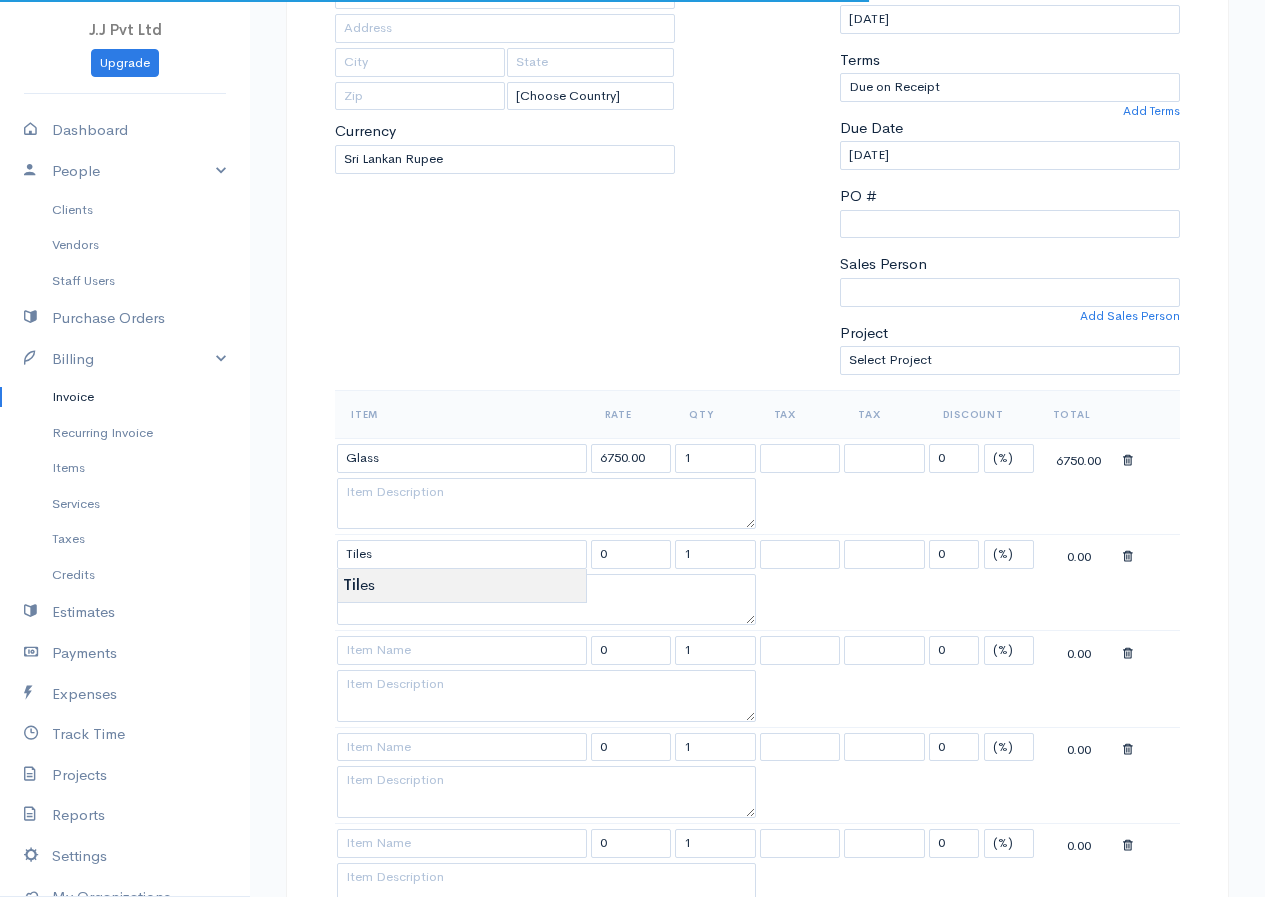type on "595.00" 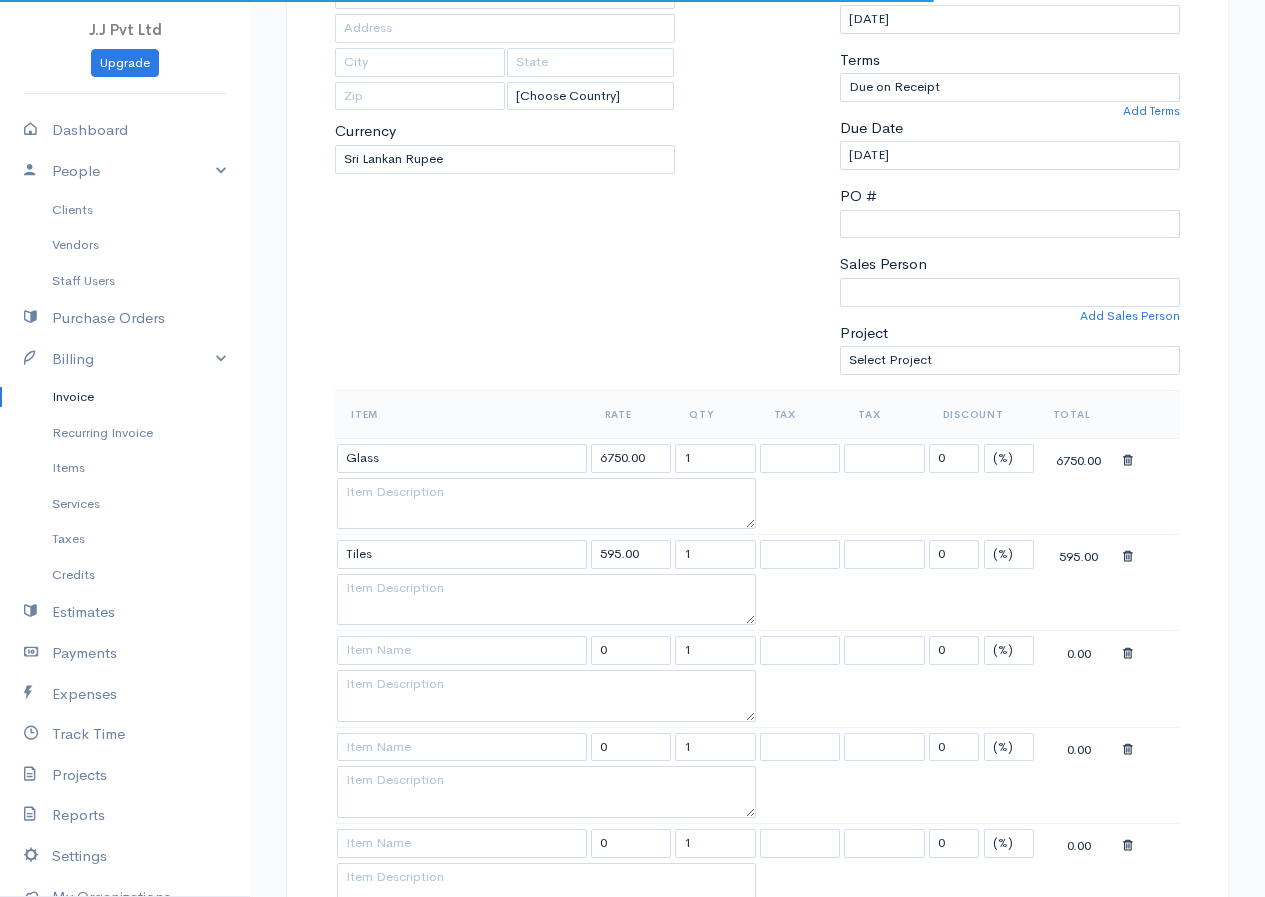 click on "J.J  Pvt Ltd
Upgrade
Dashboard
People
Clients
Vendors
Staff Users
Purchase Orders
Billing
Invoice
Recurring Invoice
Items
Services
Taxes
Credits
Estimates
Payments
Expenses
Track Time
Projects
Reports
Settings
My Organizations
Logout
Help
@CloudBooksApp 2022
Invoice
New Invoice
DRAFT To C6 [Choose Country] [GEOGRAPHIC_DATA] [GEOGRAPHIC_DATA] [GEOGRAPHIC_DATA] [GEOGRAPHIC_DATA] [GEOGRAPHIC_DATA] [GEOGRAPHIC_DATA] [US_STATE] [GEOGRAPHIC_DATA] [GEOGRAPHIC_DATA] [GEOGRAPHIC_DATA] [GEOGRAPHIC_DATA] [GEOGRAPHIC_DATA] [GEOGRAPHIC_DATA] [GEOGRAPHIC_DATA] [GEOGRAPHIC_DATA] [GEOGRAPHIC_DATA]" at bounding box center [632, 757] 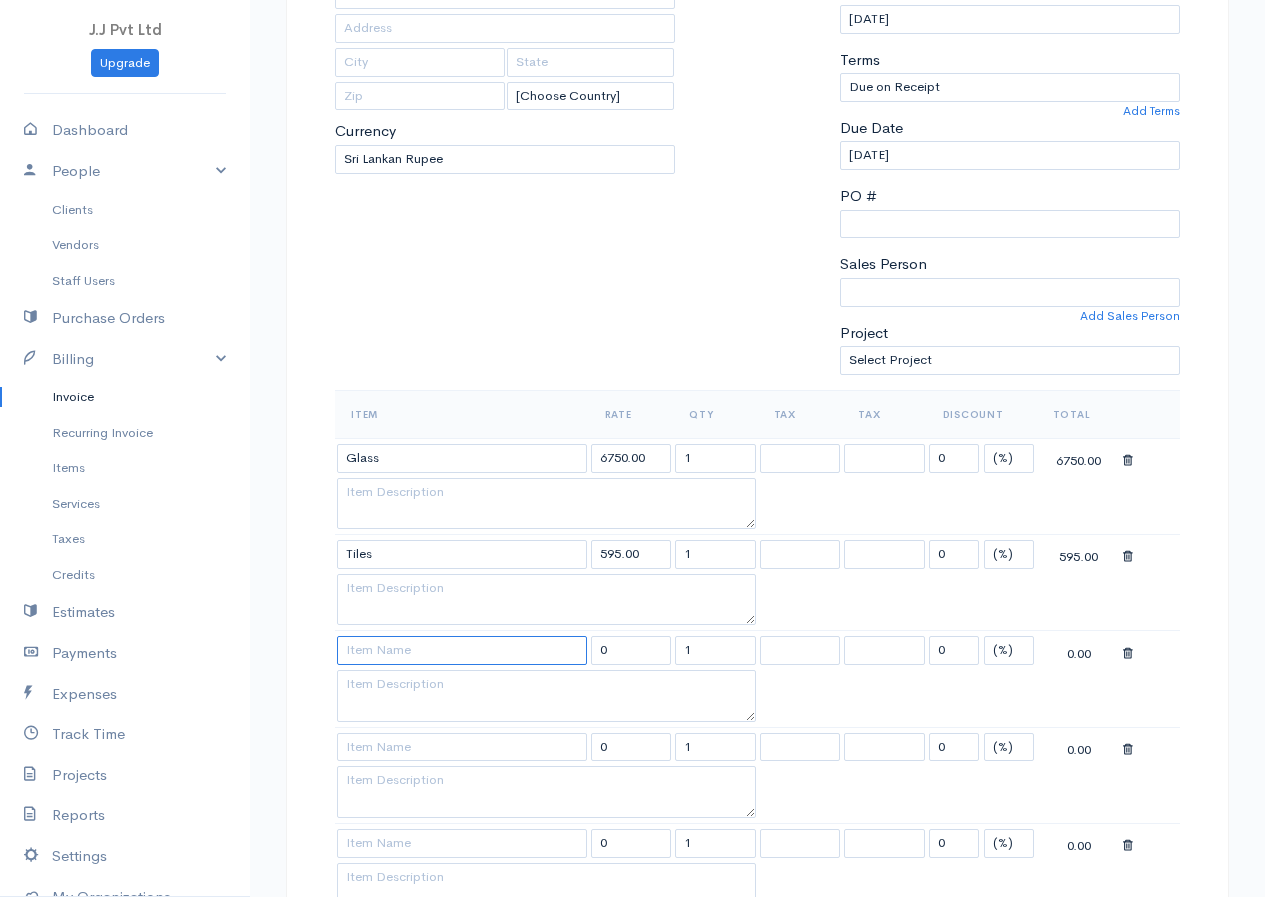 click at bounding box center (462, 650) 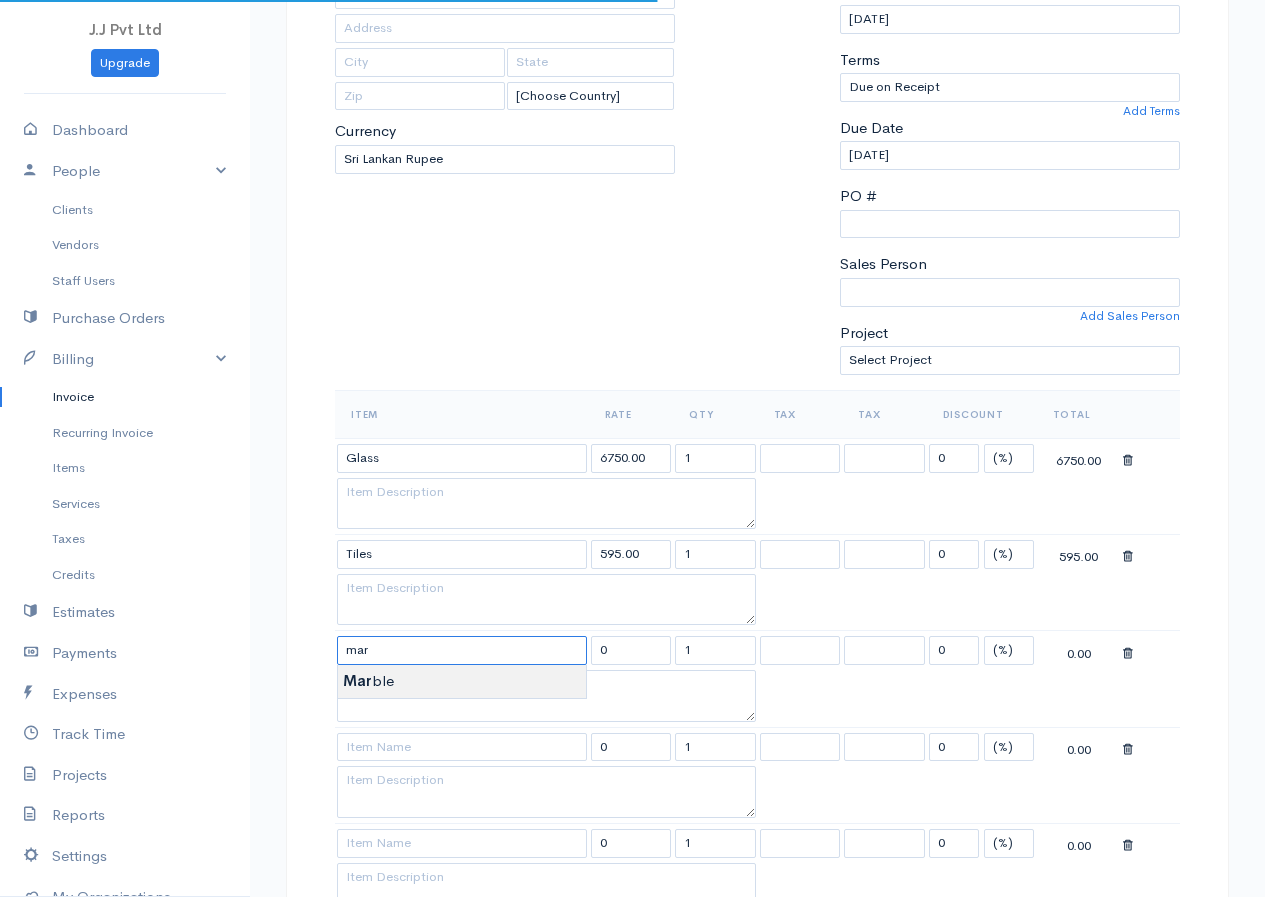 type on "Marble" 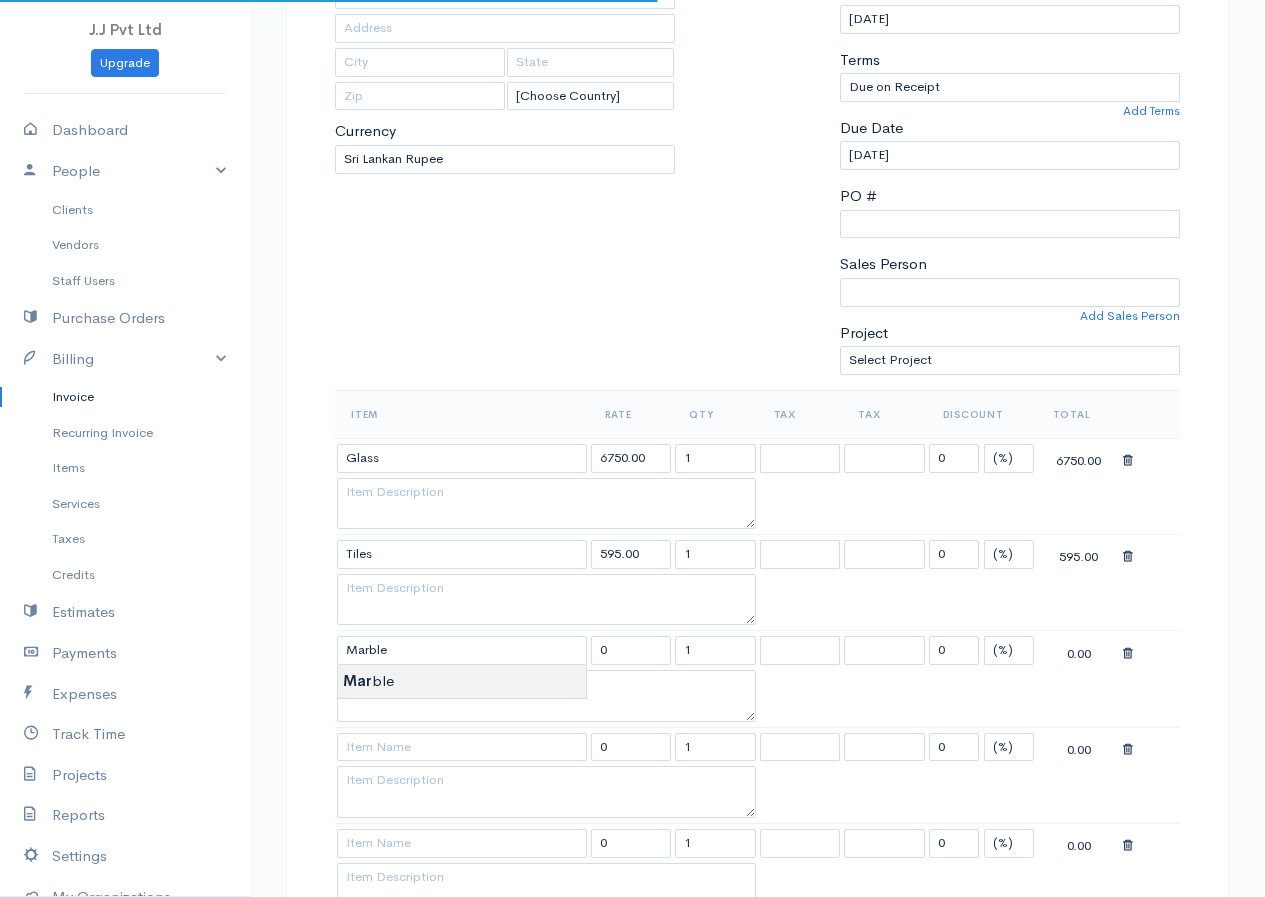 type on "1312.50" 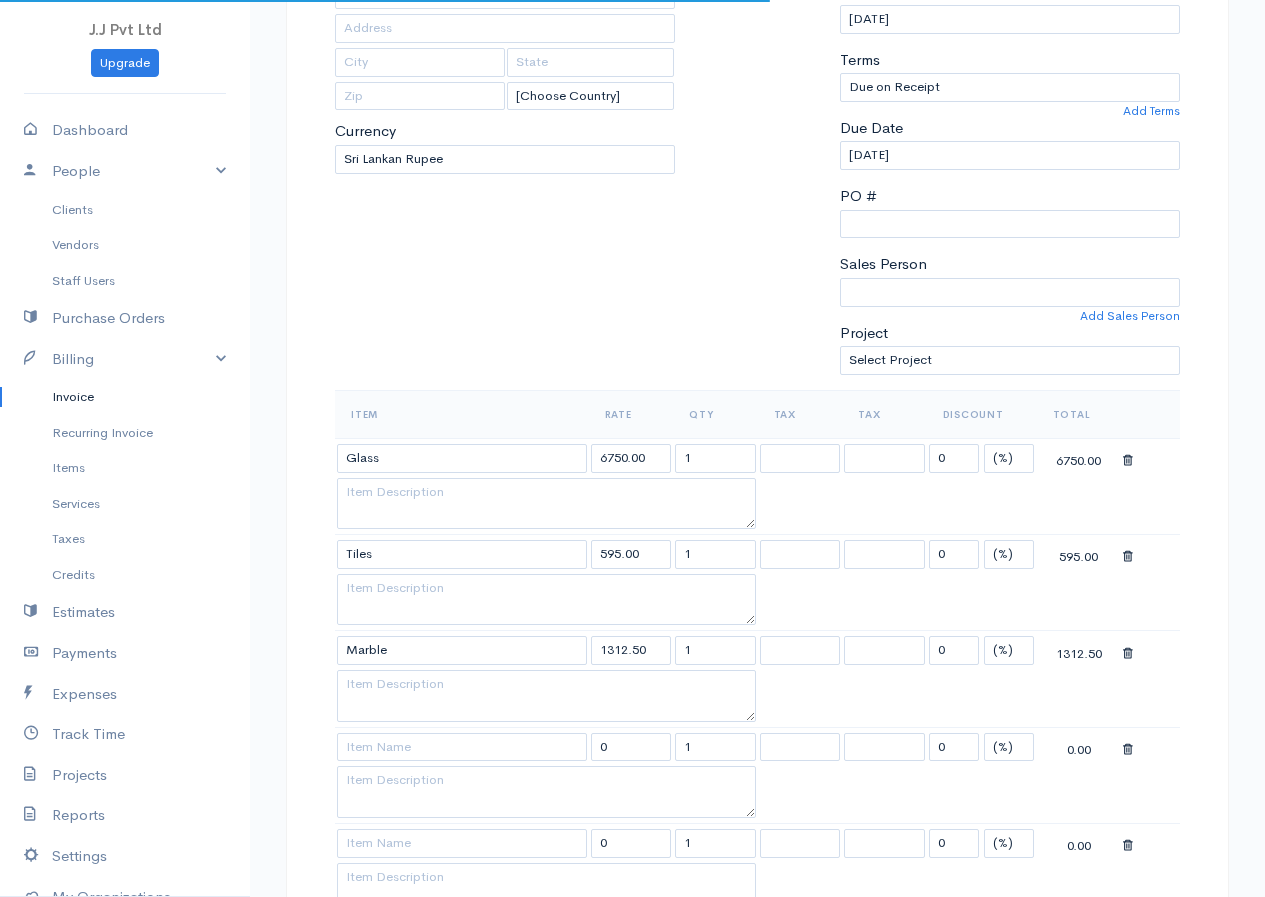 click on "J.J  Pvt Ltd
Upgrade
Dashboard
People
Clients
Vendors
Staff Users
Purchase Orders
Billing
Invoice
Recurring Invoice
Items
Services
Taxes
Credits
Estimates
Payments
Expenses
Track Time
Projects
Reports
Settings
My Organizations
Logout
Help
@CloudBooksApp 2022
Invoice
New Invoice
DRAFT To C6 [Choose Country] [GEOGRAPHIC_DATA] [GEOGRAPHIC_DATA] [GEOGRAPHIC_DATA] [GEOGRAPHIC_DATA] [GEOGRAPHIC_DATA] [GEOGRAPHIC_DATA] [US_STATE] [GEOGRAPHIC_DATA] [GEOGRAPHIC_DATA] [GEOGRAPHIC_DATA] [GEOGRAPHIC_DATA] [GEOGRAPHIC_DATA] [GEOGRAPHIC_DATA] [GEOGRAPHIC_DATA] [GEOGRAPHIC_DATA] [GEOGRAPHIC_DATA]" at bounding box center (632, 757) 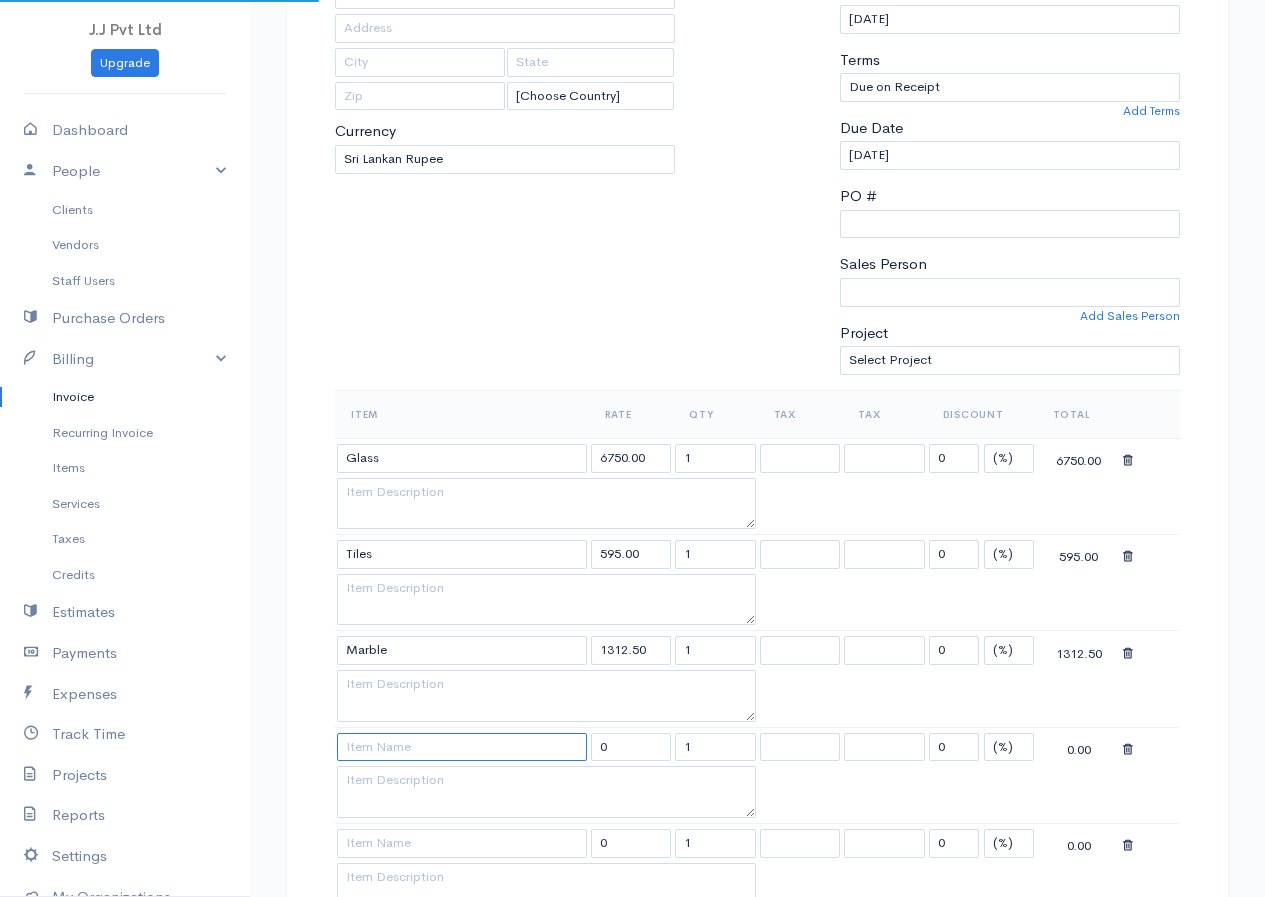click at bounding box center [462, 747] 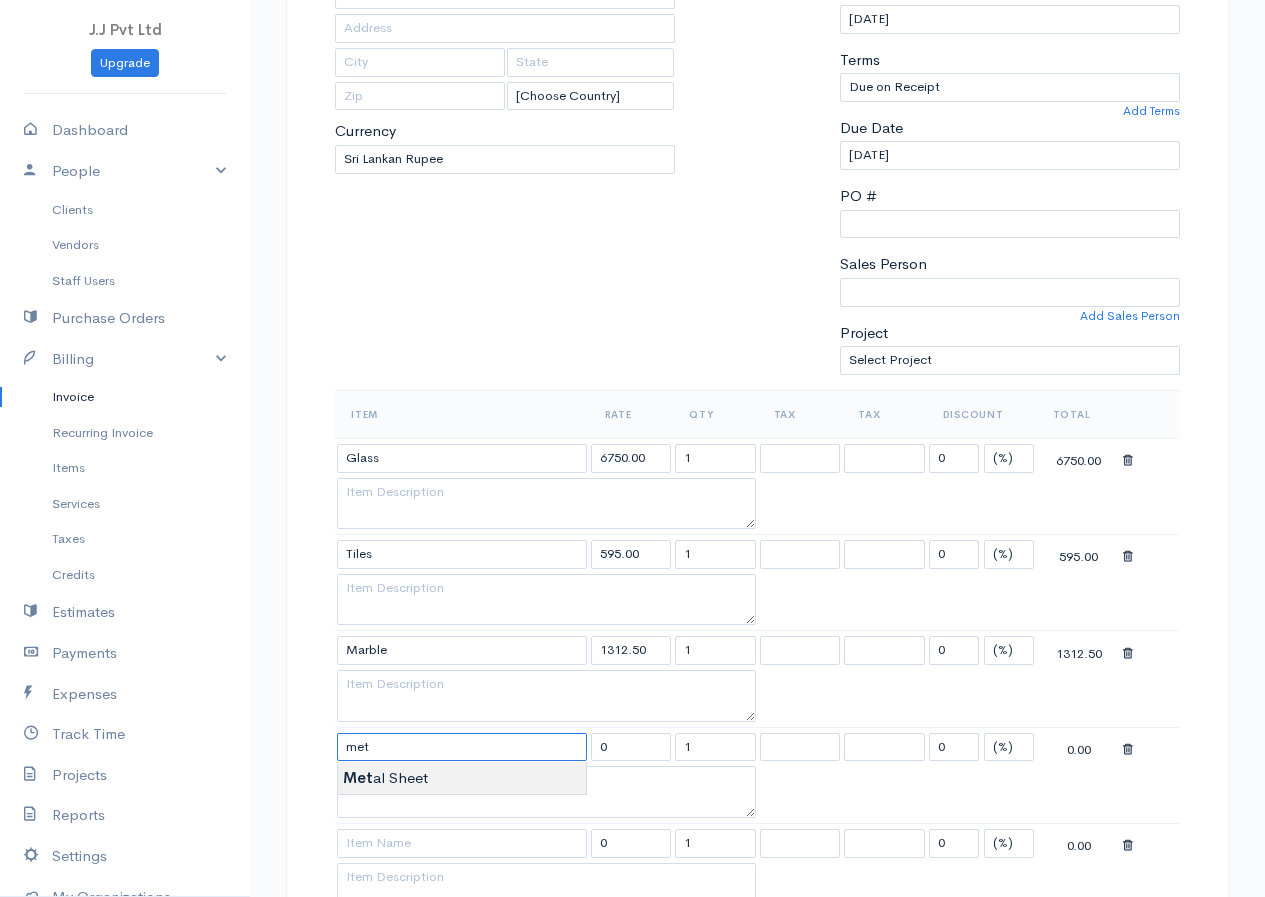 type on "Metal Sheet" 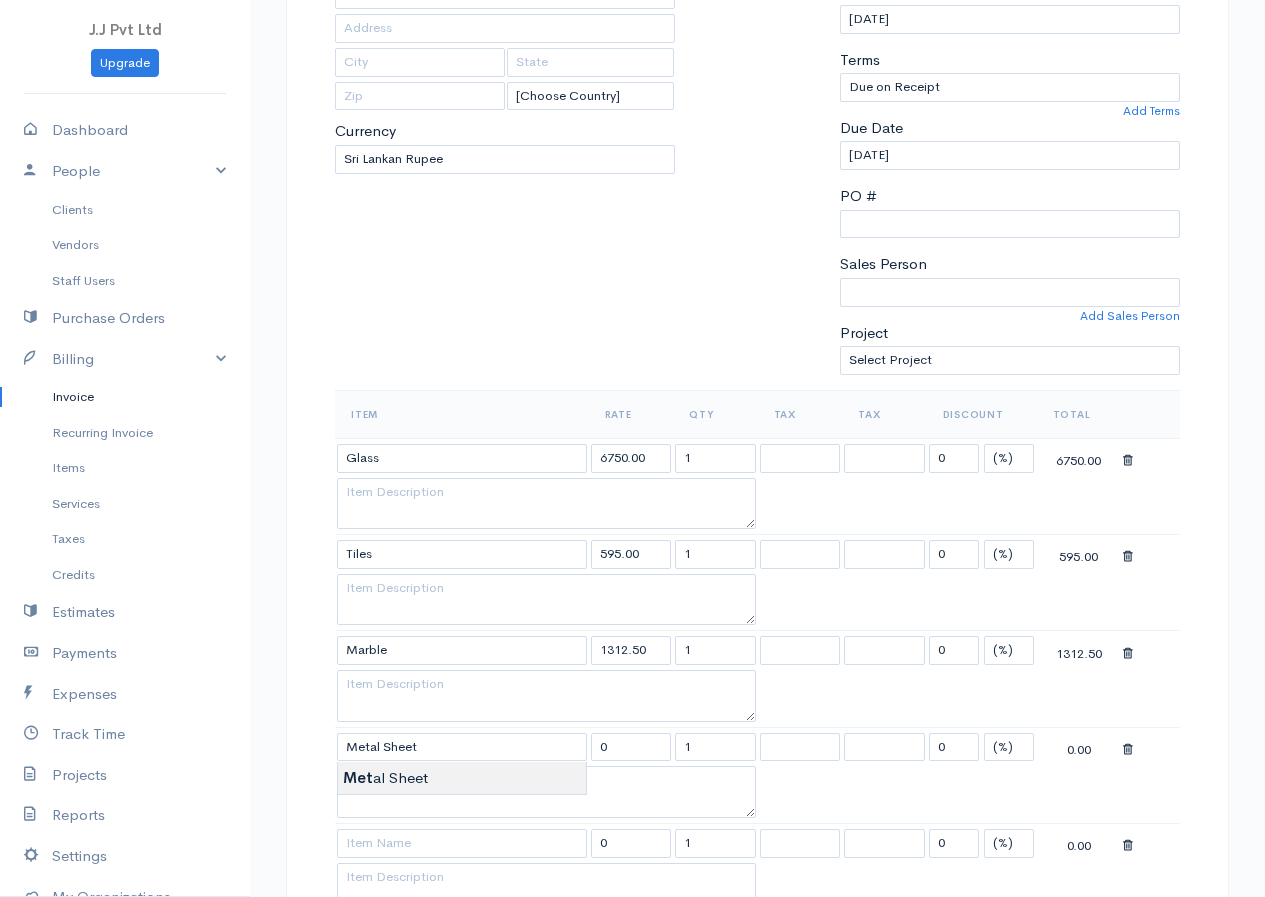 type on "11250.00" 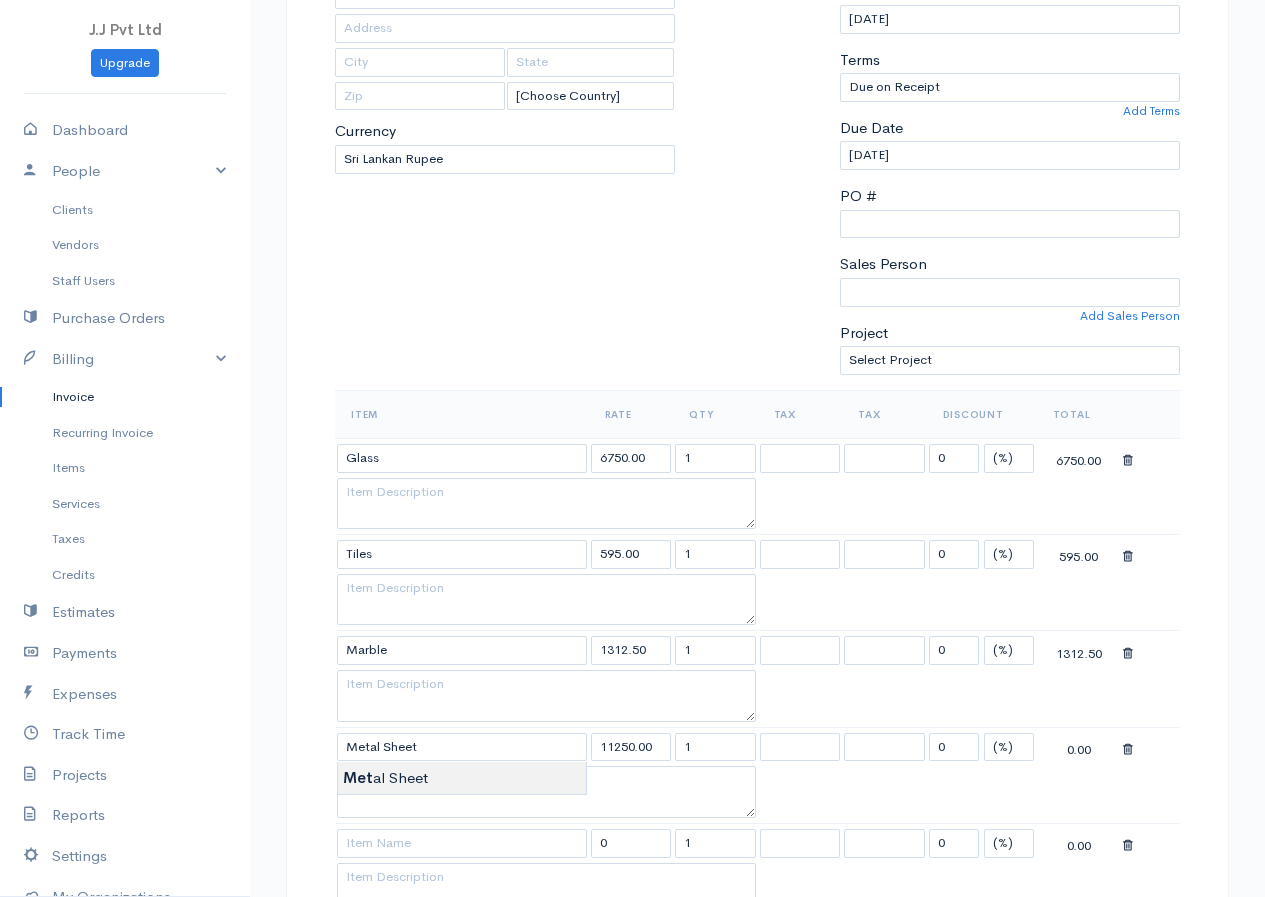 click on "J.J  Pvt Ltd
Upgrade
Dashboard
People
Clients
Vendors
Staff Users
Purchase Orders
Billing
Invoice
Recurring Invoice
Items
Services
Taxes
Credits
Estimates
Payments
Expenses
Track Time
Projects
Reports
Settings
My Organizations
Logout
Help
@CloudBooksApp 2022
Invoice
New Invoice
DRAFT To C6 [Choose Country] [GEOGRAPHIC_DATA] [GEOGRAPHIC_DATA] [GEOGRAPHIC_DATA] [GEOGRAPHIC_DATA] [GEOGRAPHIC_DATA] [GEOGRAPHIC_DATA] [US_STATE] [GEOGRAPHIC_DATA] [GEOGRAPHIC_DATA] [GEOGRAPHIC_DATA] [GEOGRAPHIC_DATA] [GEOGRAPHIC_DATA] [GEOGRAPHIC_DATA] [GEOGRAPHIC_DATA] [GEOGRAPHIC_DATA] [GEOGRAPHIC_DATA]" at bounding box center [632, 757] 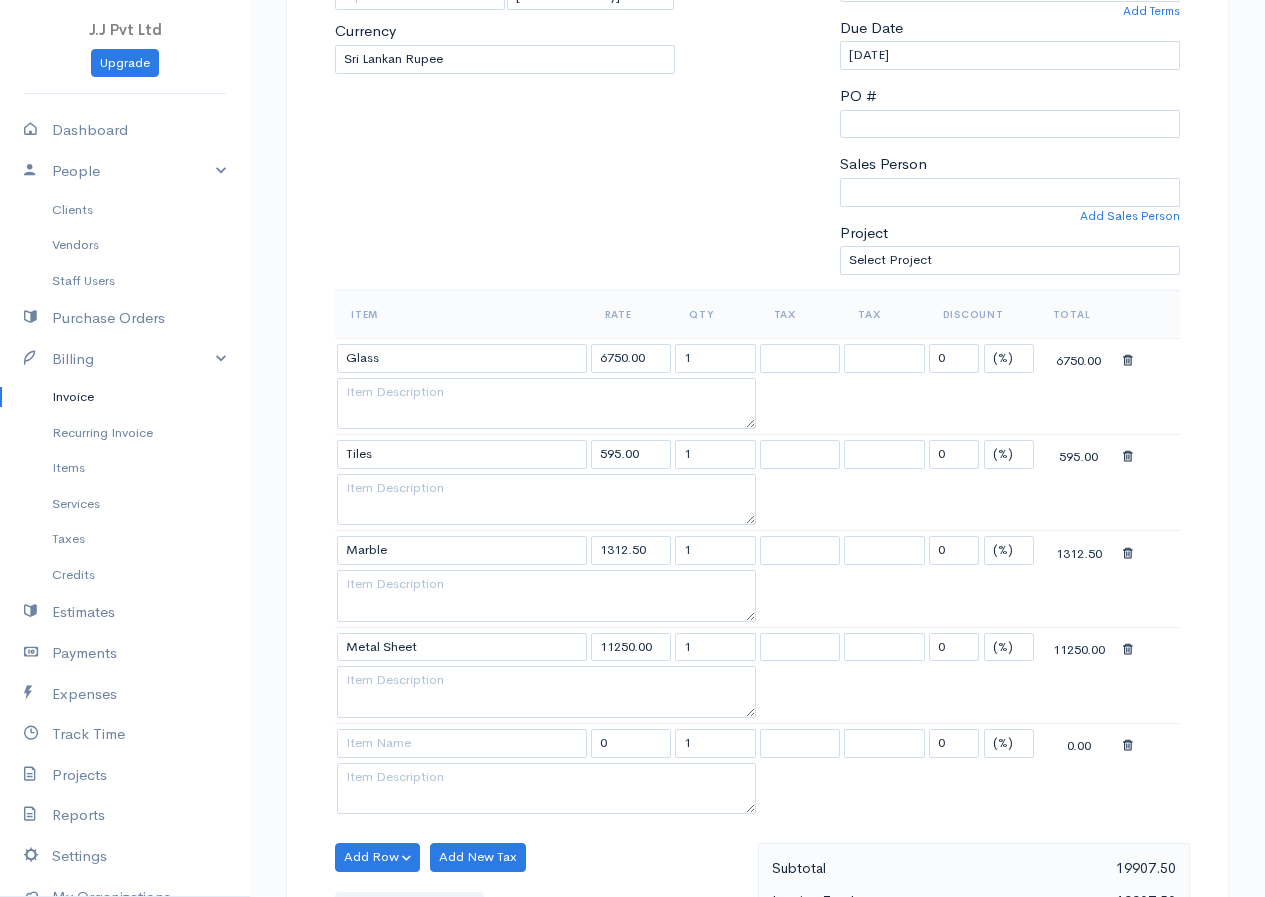 scroll, scrollTop: 500, scrollLeft: 0, axis: vertical 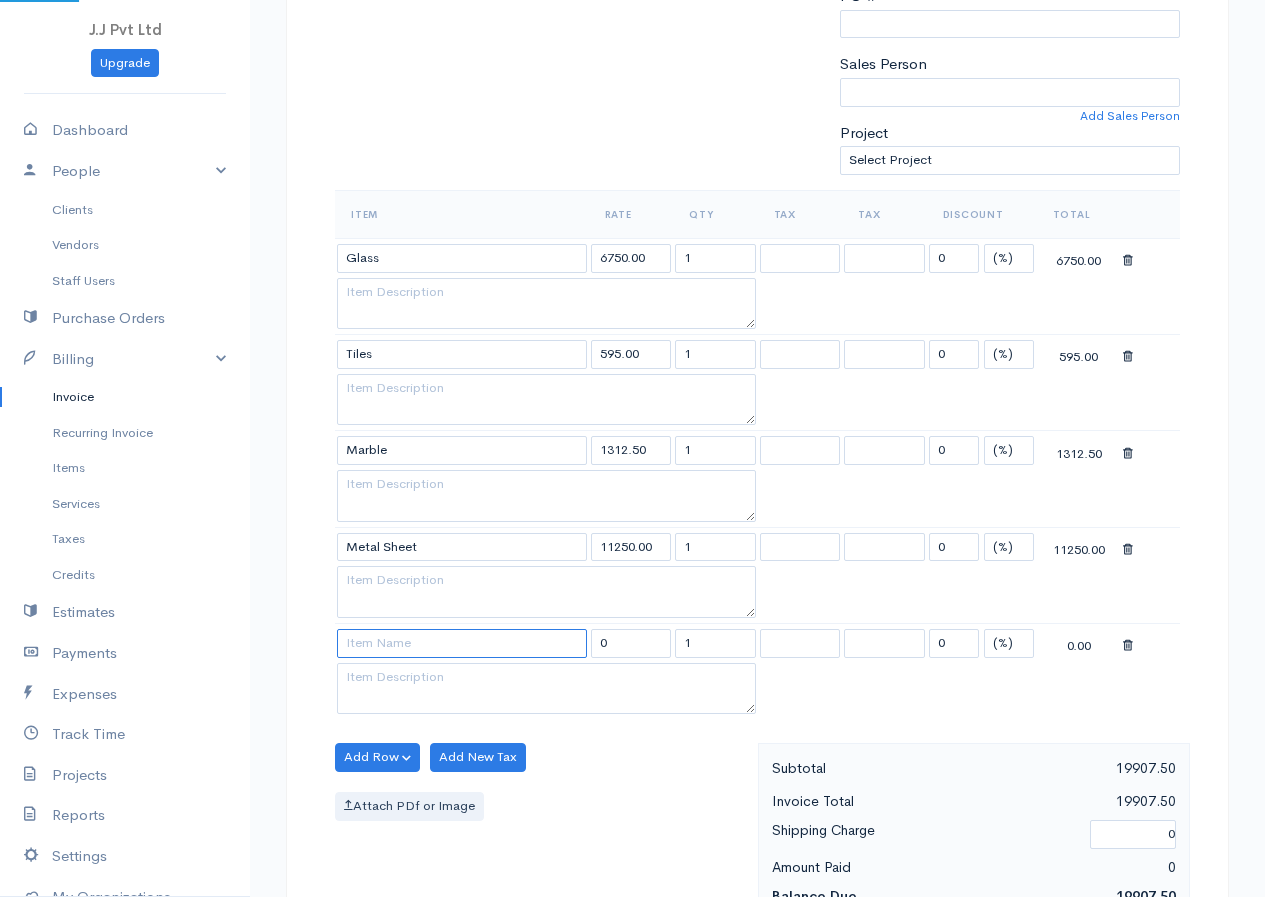 click at bounding box center (462, 643) 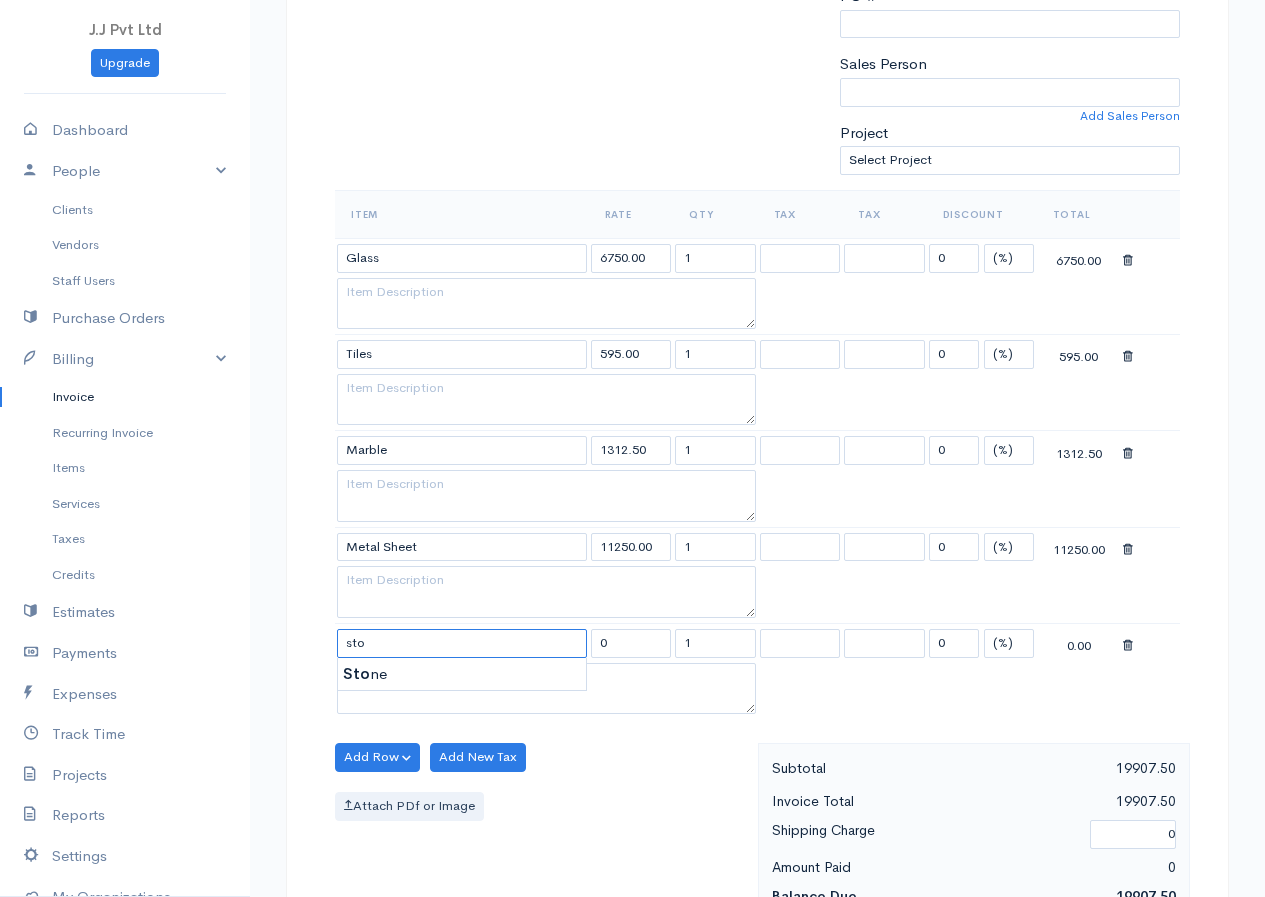 type on "Stone" 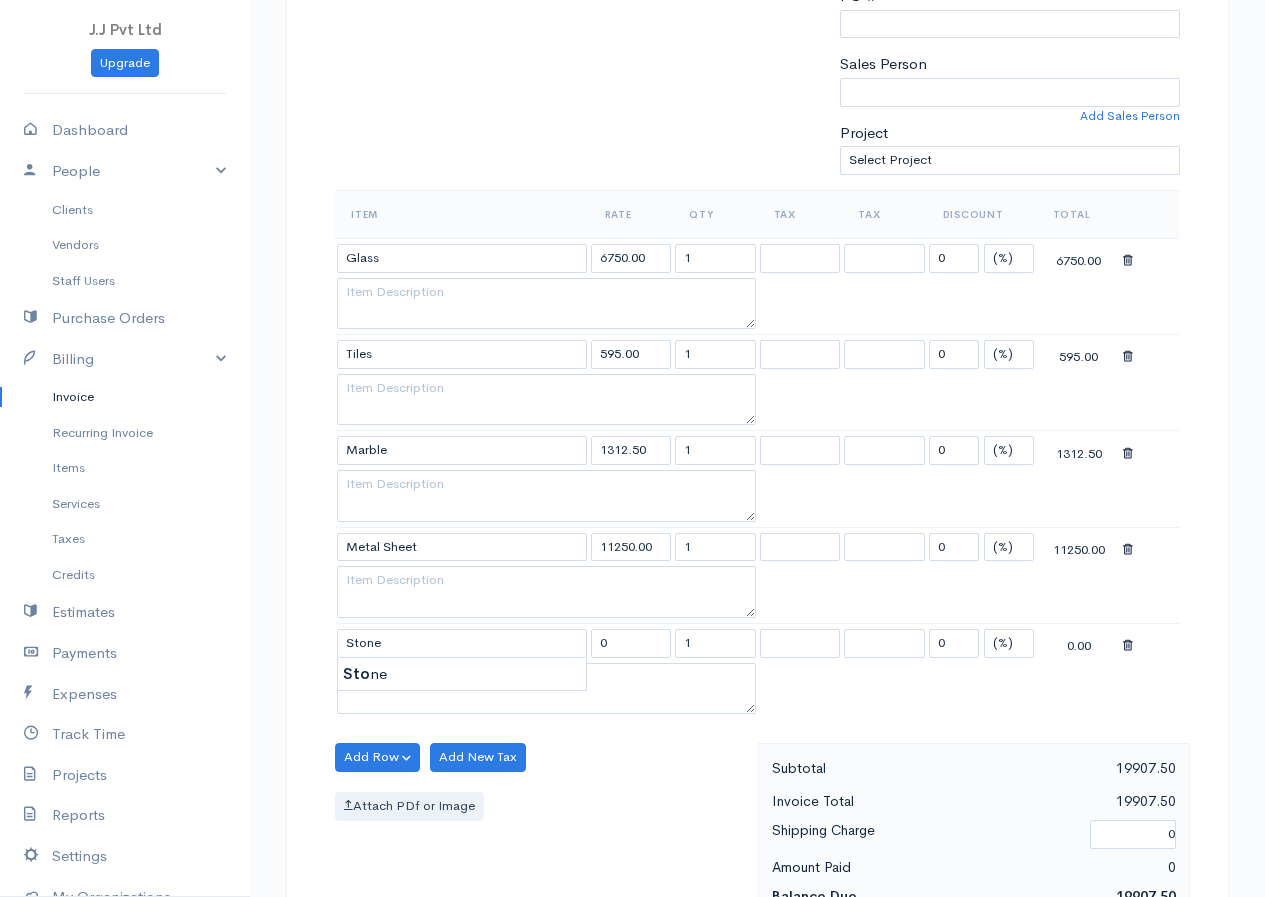 type on "4250.00" 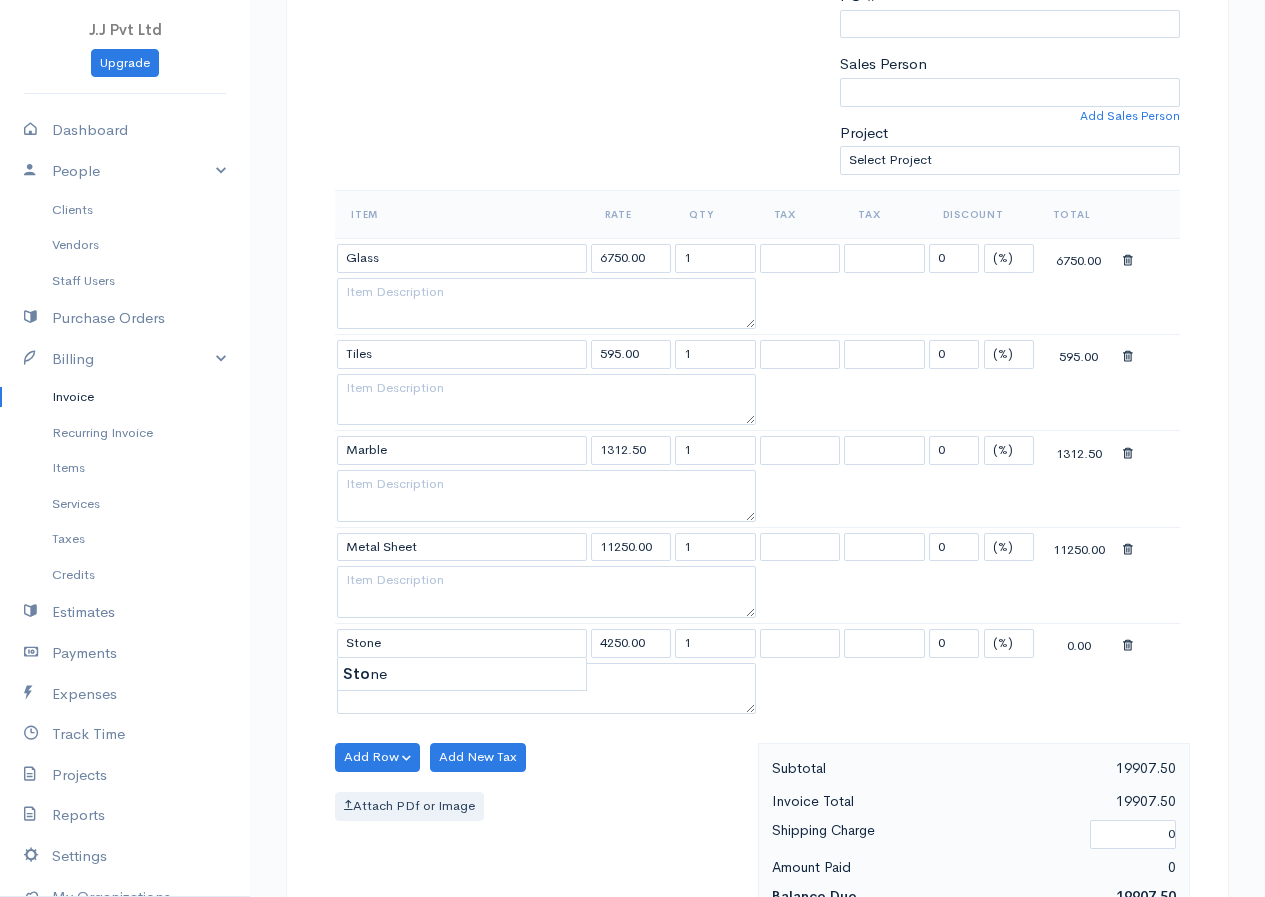 click on "J.J  Pvt Ltd
Upgrade
Dashboard
People
Clients
Vendors
Staff Users
Purchase Orders
Billing
Invoice
Recurring Invoice
Items
Services
Taxes
Credits
Estimates
Payments
Expenses
Track Time
Projects
Reports
Settings
My Organizations
Logout
Help
@CloudBooksApp 2022
Invoice
New Invoice
DRAFT To C6 [Choose Country] [GEOGRAPHIC_DATA] [GEOGRAPHIC_DATA] [GEOGRAPHIC_DATA] [GEOGRAPHIC_DATA] [GEOGRAPHIC_DATA] [GEOGRAPHIC_DATA] [US_STATE] [GEOGRAPHIC_DATA] [GEOGRAPHIC_DATA] [GEOGRAPHIC_DATA] [GEOGRAPHIC_DATA] [GEOGRAPHIC_DATA] [GEOGRAPHIC_DATA] [GEOGRAPHIC_DATA] [GEOGRAPHIC_DATA] [GEOGRAPHIC_DATA]" at bounding box center [632, 557] 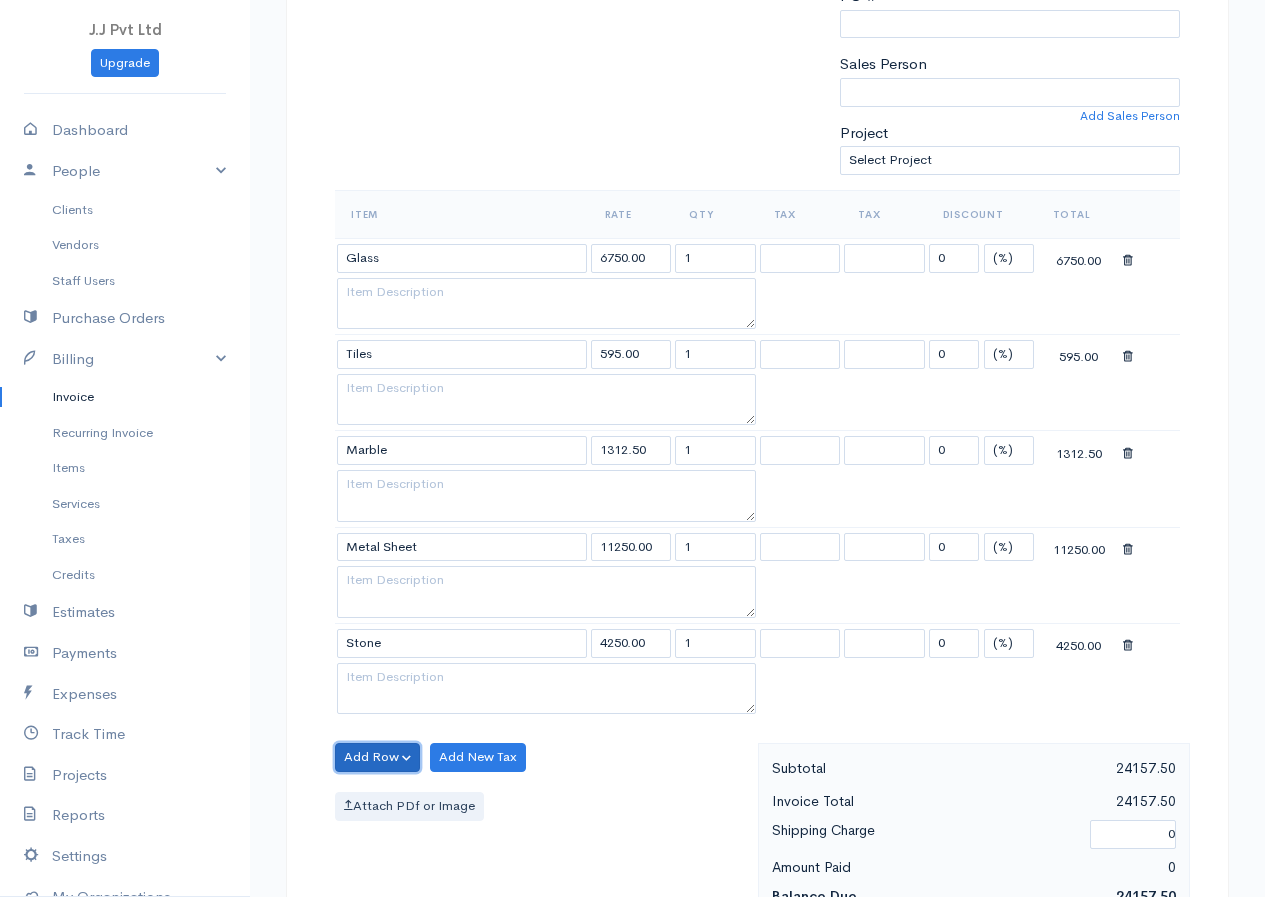 click on "Add Row" at bounding box center [377, 757] 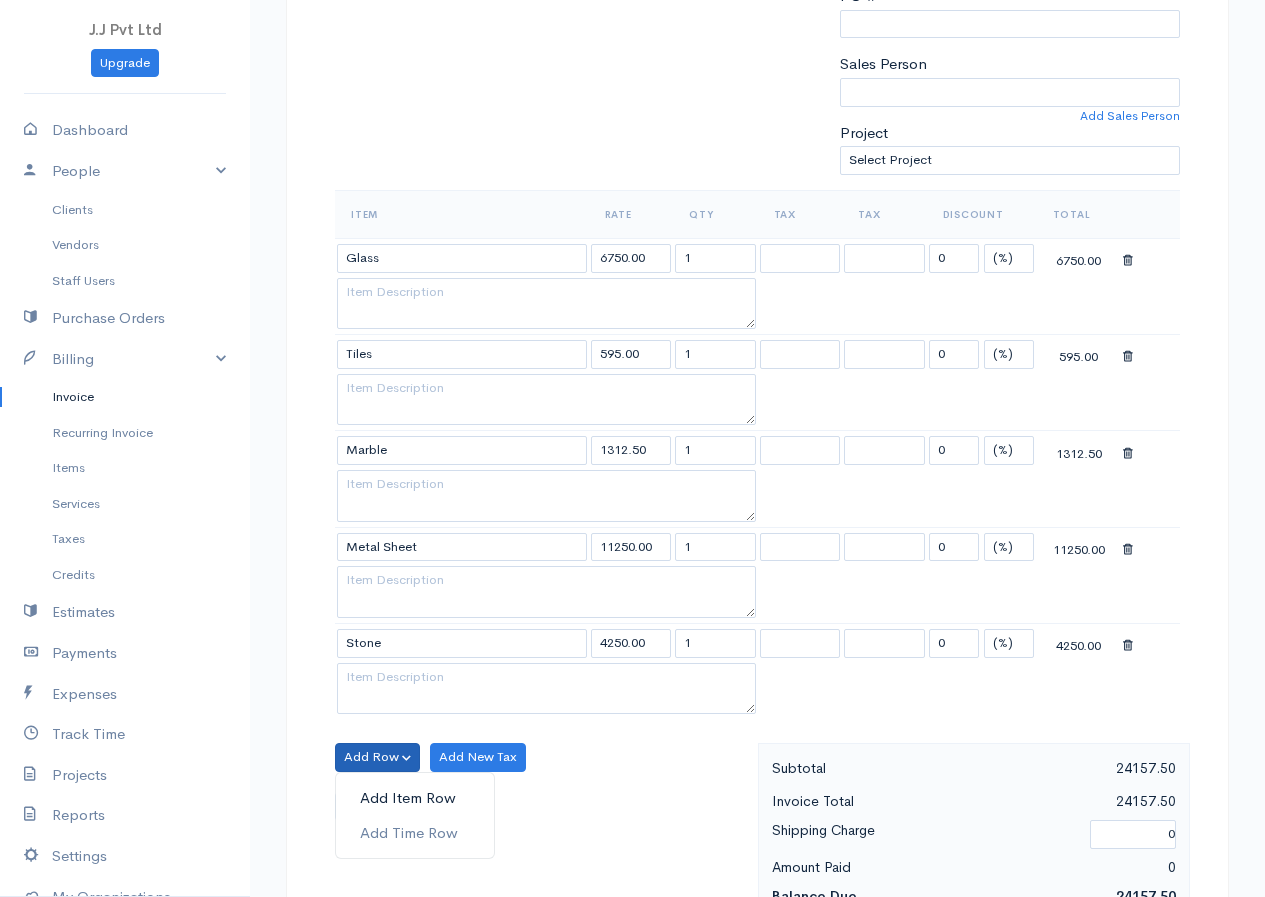 click on "Add Item Row" at bounding box center (415, 798) 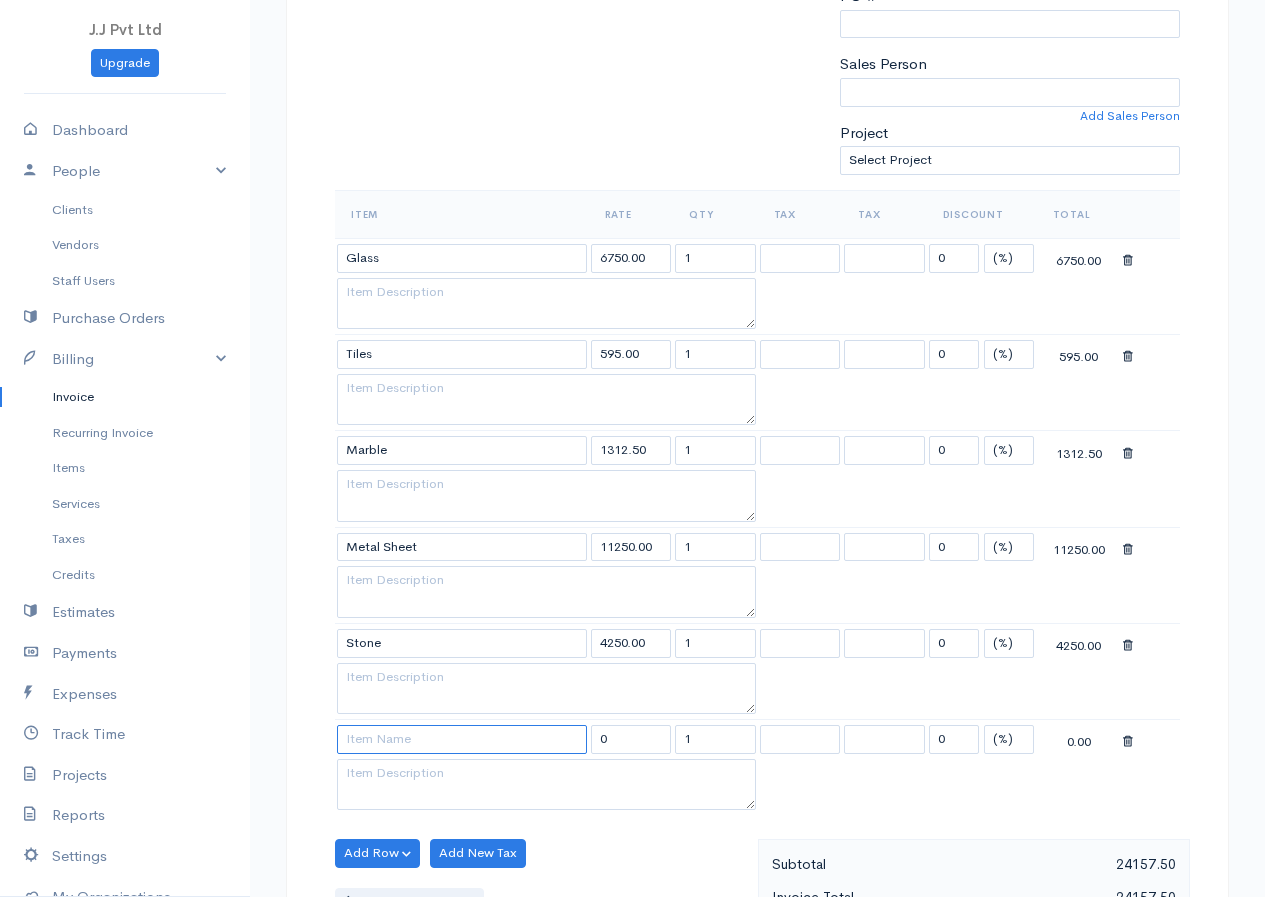 click at bounding box center (462, 739) 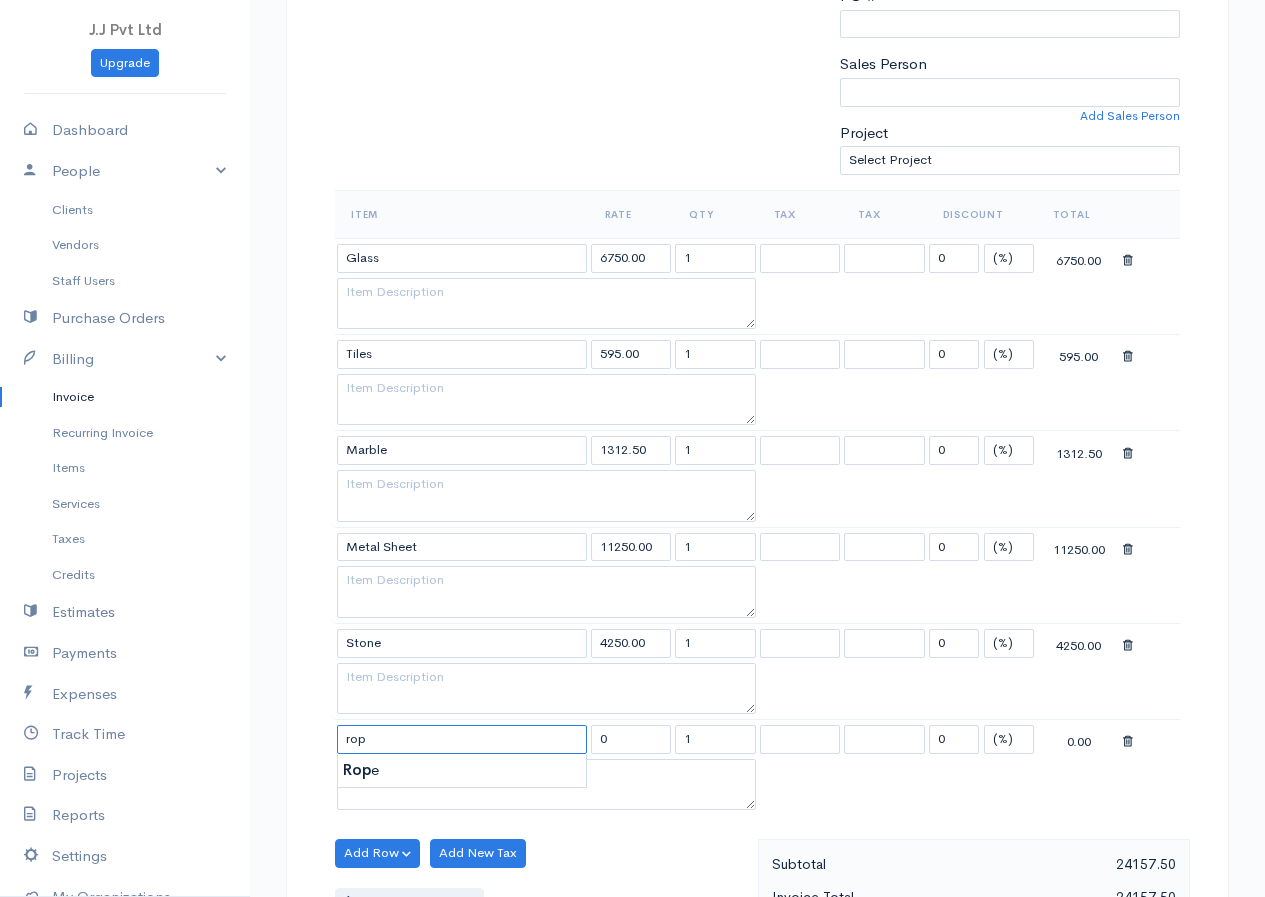 type on "Rope" 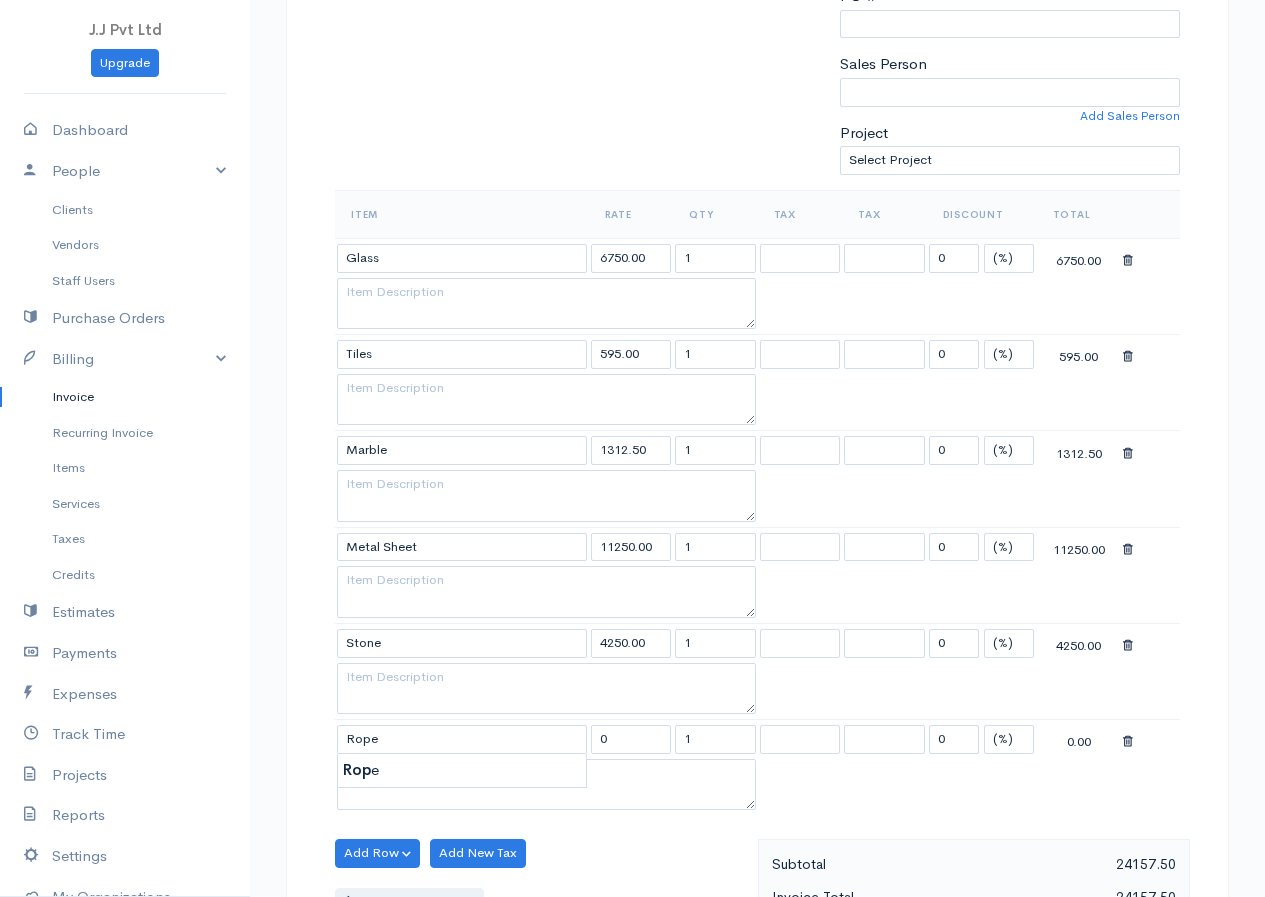 type on "1725.00" 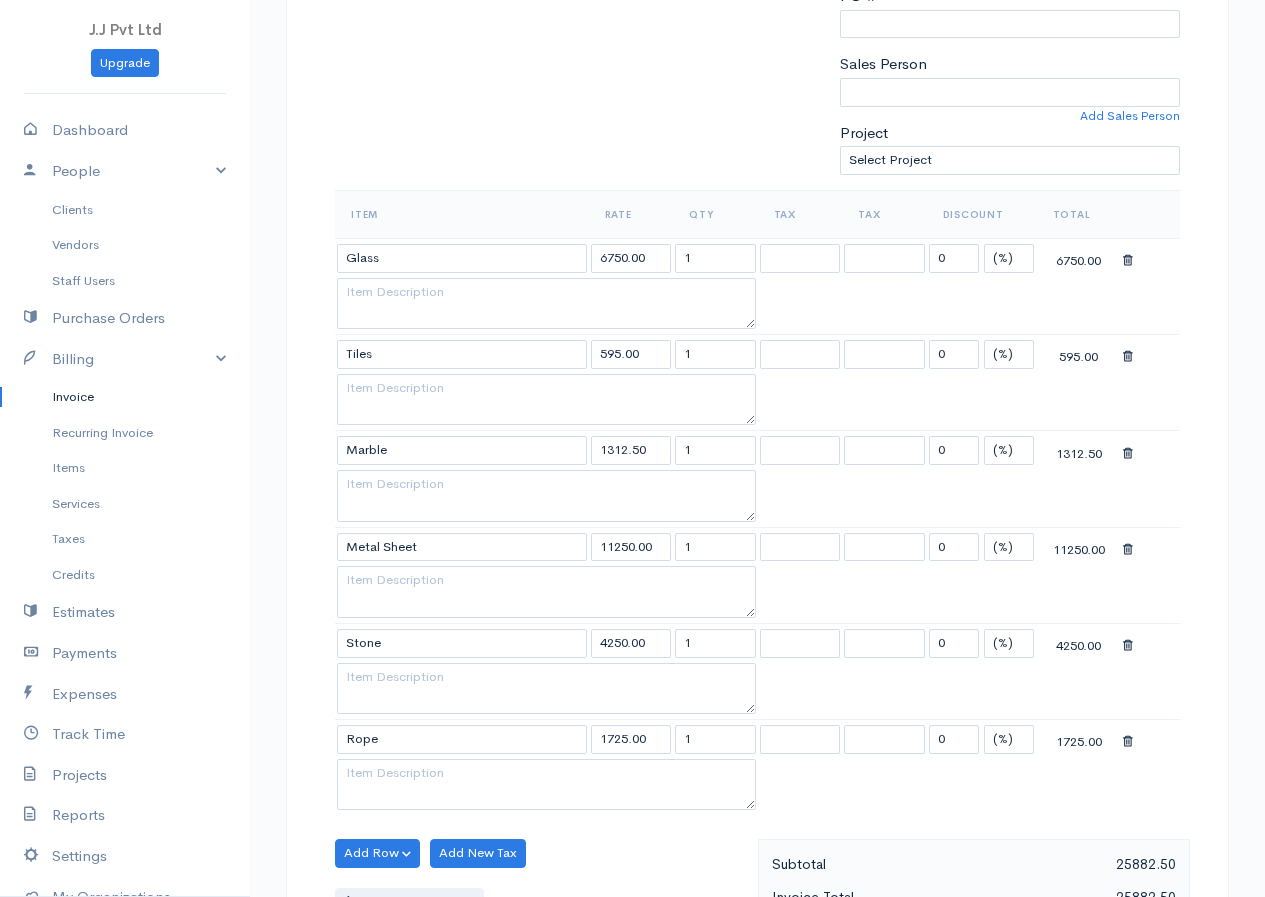 click on "J.J  Pvt Ltd
Upgrade
Dashboard
People
Clients
Vendors
Staff Users
Purchase Orders
Billing
Invoice
Recurring Invoice
Items
Services
Taxes
Credits
Estimates
Payments
Expenses
Track Time
Projects
Reports
Settings
My Organizations
Logout
Help
@CloudBooksApp 2022
Invoice
New Invoice
DRAFT To C6 [Choose Country] [GEOGRAPHIC_DATA] [GEOGRAPHIC_DATA] [GEOGRAPHIC_DATA] [GEOGRAPHIC_DATA] [GEOGRAPHIC_DATA] [GEOGRAPHIC_DATA] [US_STATE] [GEOGRAPHIC_DATA] [GEOGRAPHIC_DATA] [GEOGRAPHIC_DATA] [GEOGRAPHIC_DATA] [GEOGRAPHIC_DATA] [GEOGRAPHIC_DATA] [GEOGRAPHIC_DATA] [GEOGRAPHIC_DATA] [GEOGRAPHIC_DATA]" at bounding box center [632, 605] 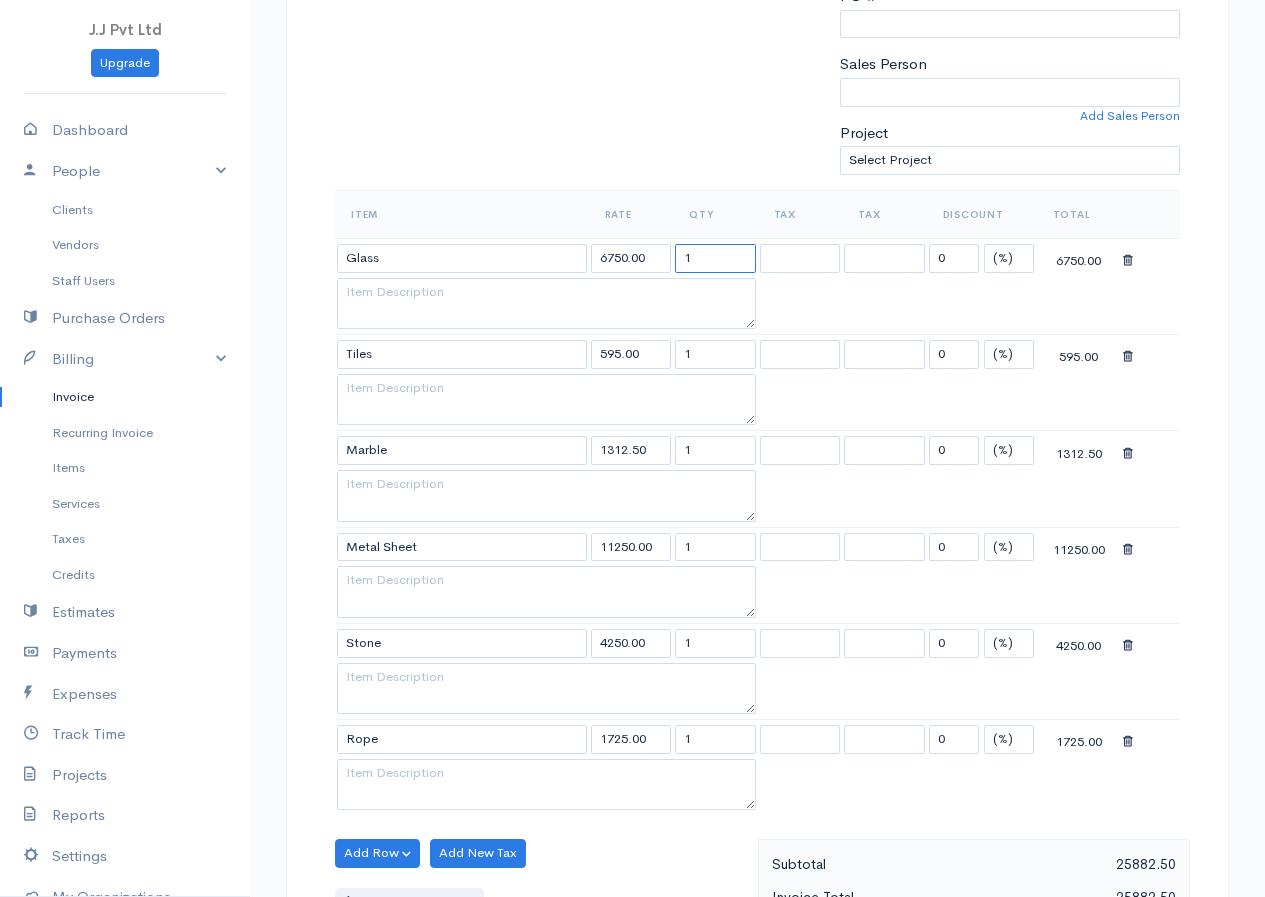 drag, startPoint x: 722, startPoint y: 248, endPoint x: 663, endPoint y: 253, distance: 59.211487 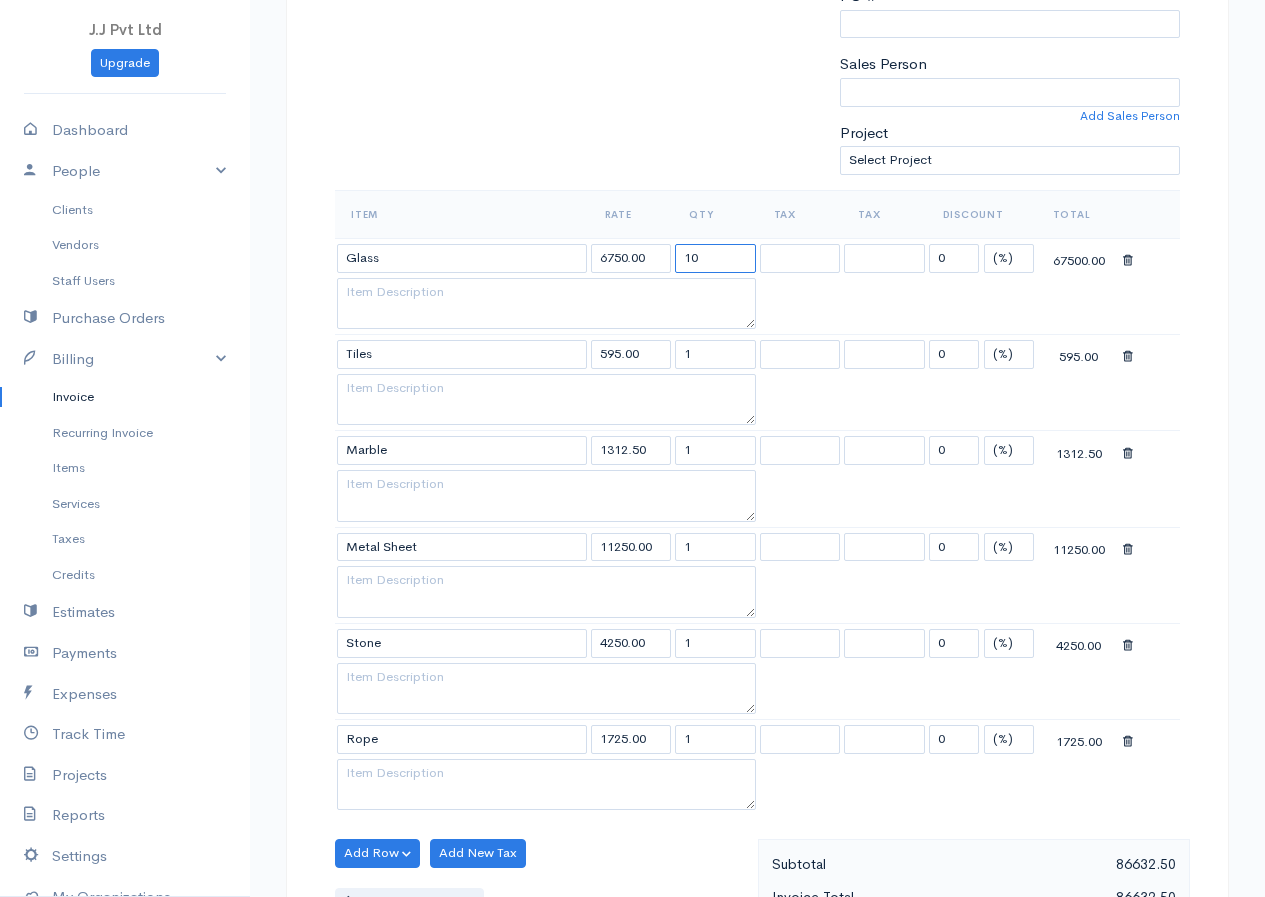 type on "10" 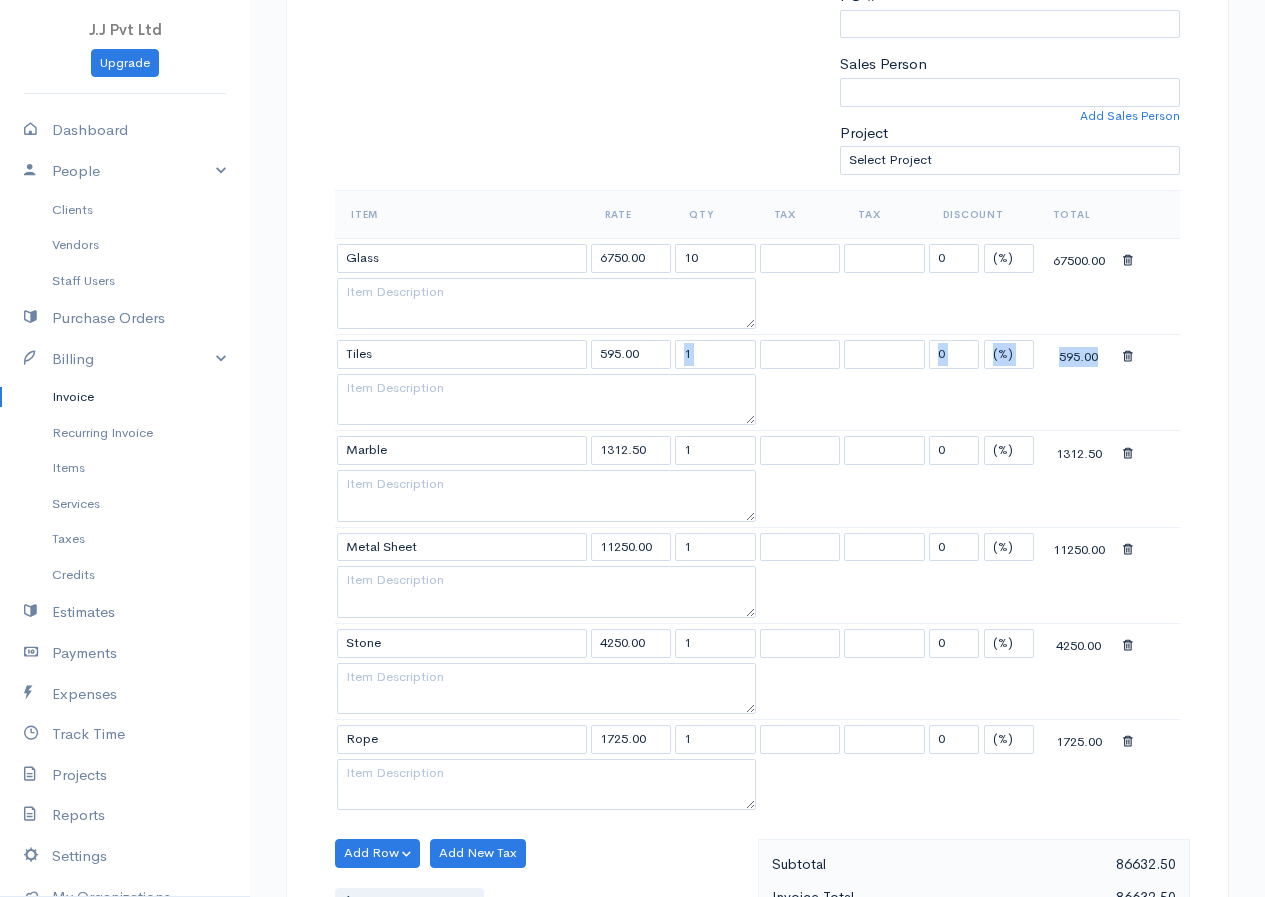 drag, startPoint x: 756, startPoint y: 357, endPoint x: 650, endPoint y: 393, distance: 111.94642 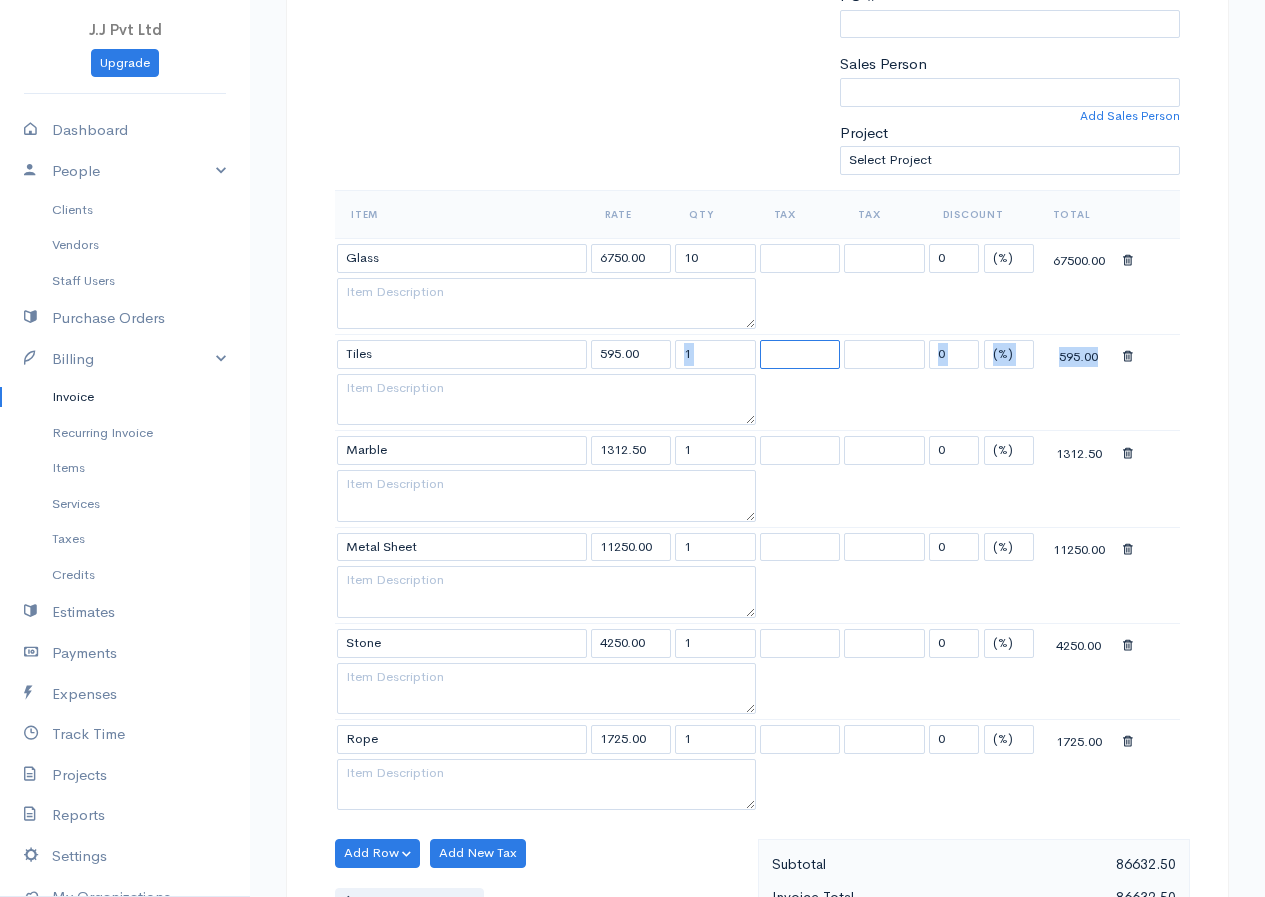 drag, startPoint x: 778, startPoint y: 342, endPoint x: 760, endPoint y: 346, distance: 18.439089 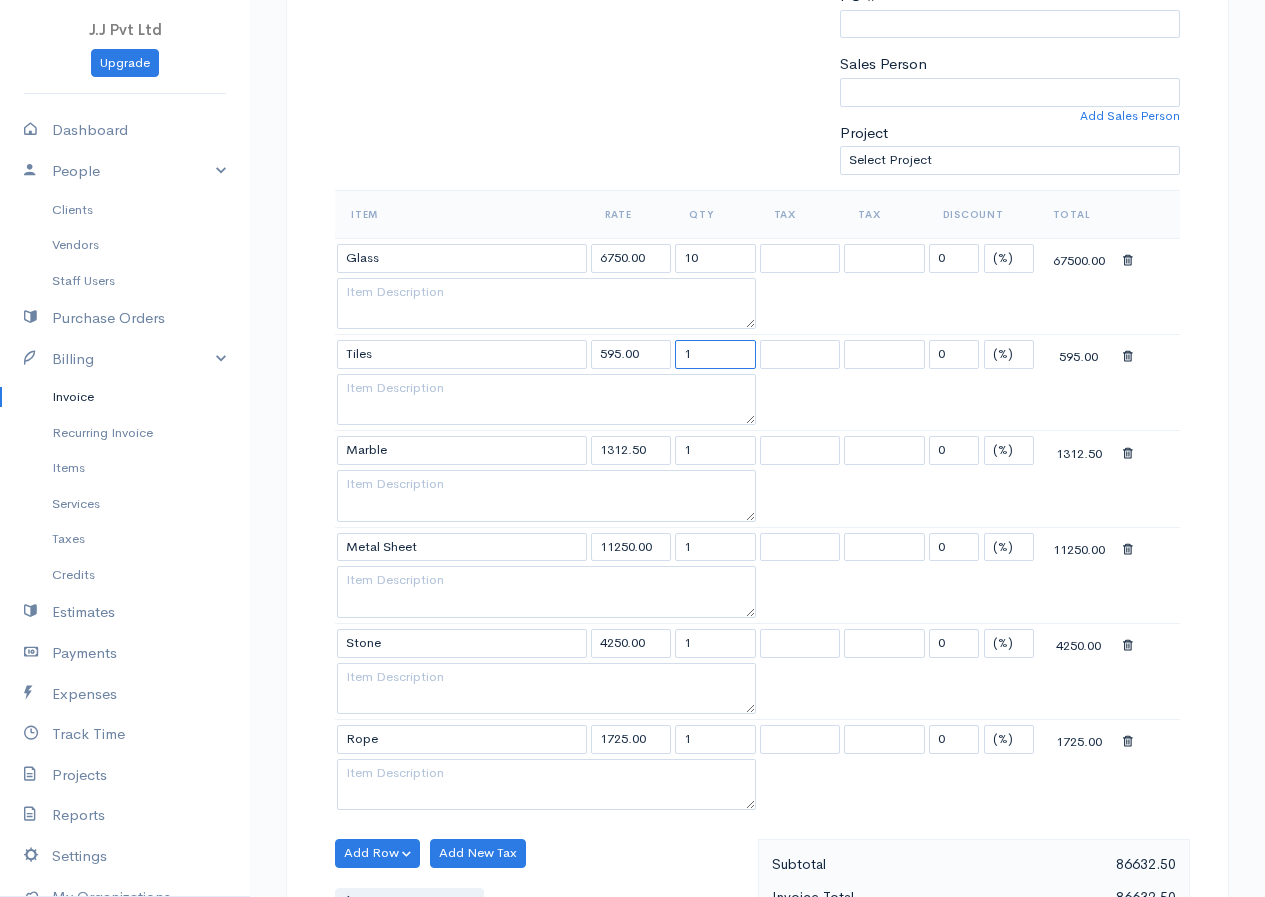 click on "1" at bounding box center (715, 354) 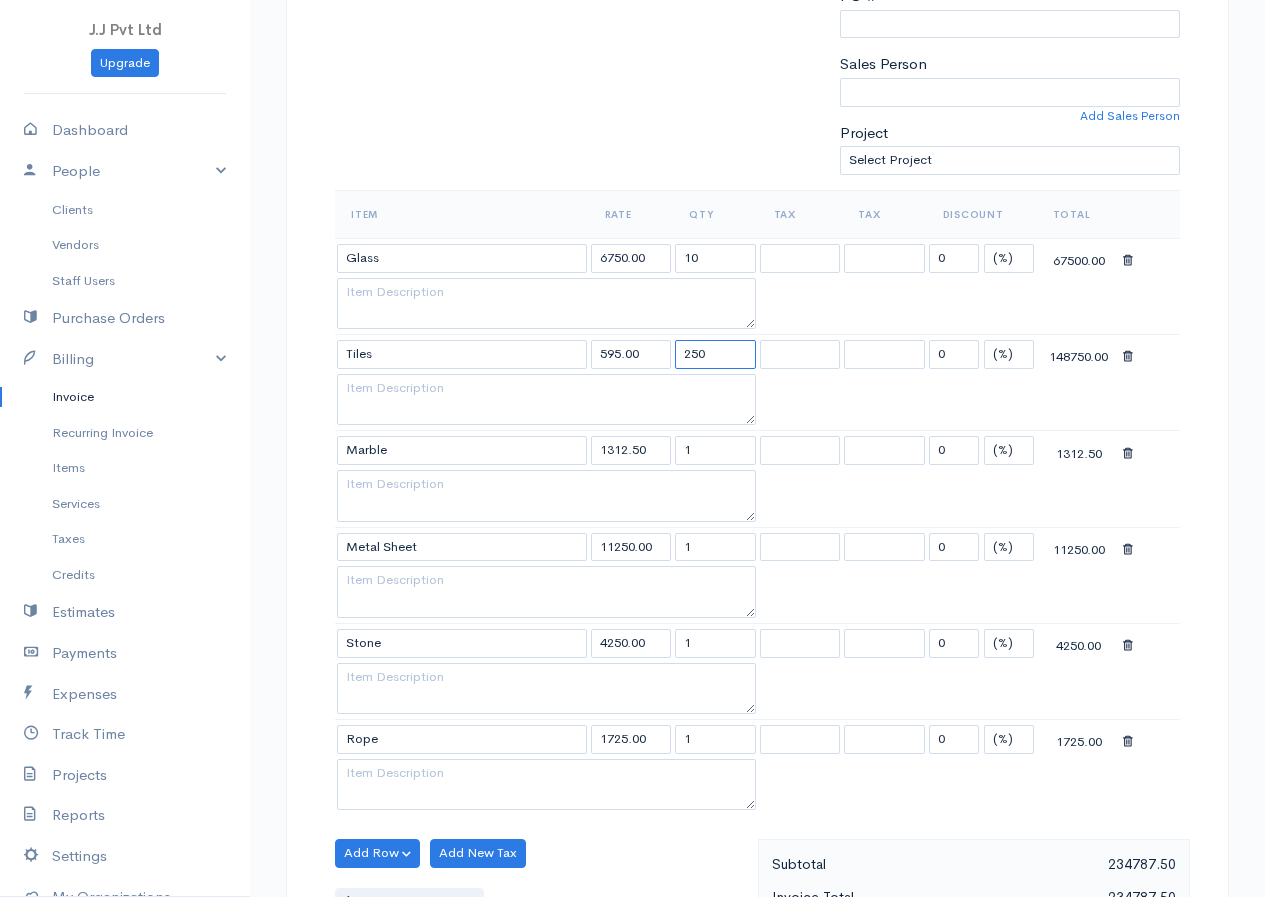 type on "250" 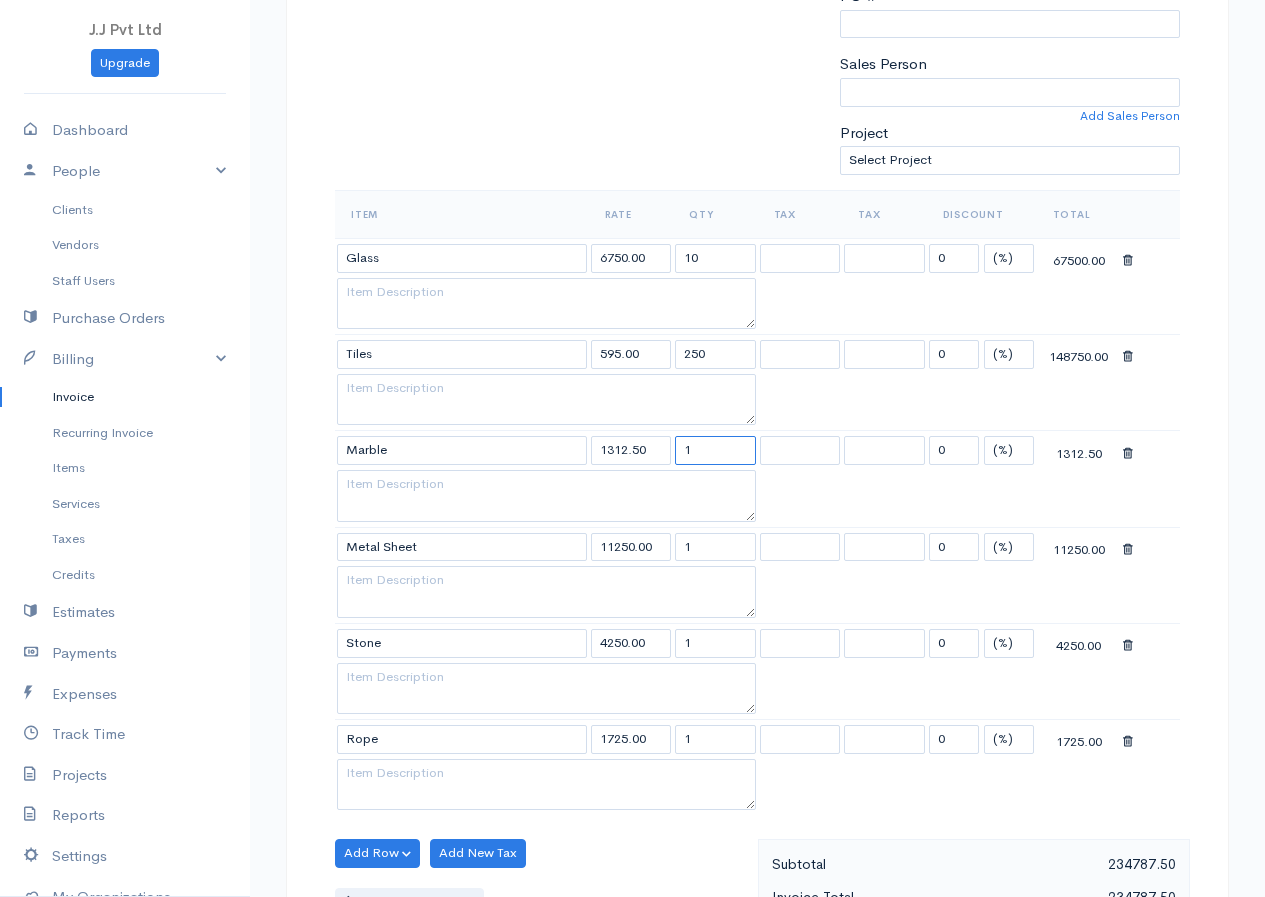 drag, startPoint x: 713, startPoint y: 446, endPoint x: 635, endPoint y: 470, distance: 81.608826 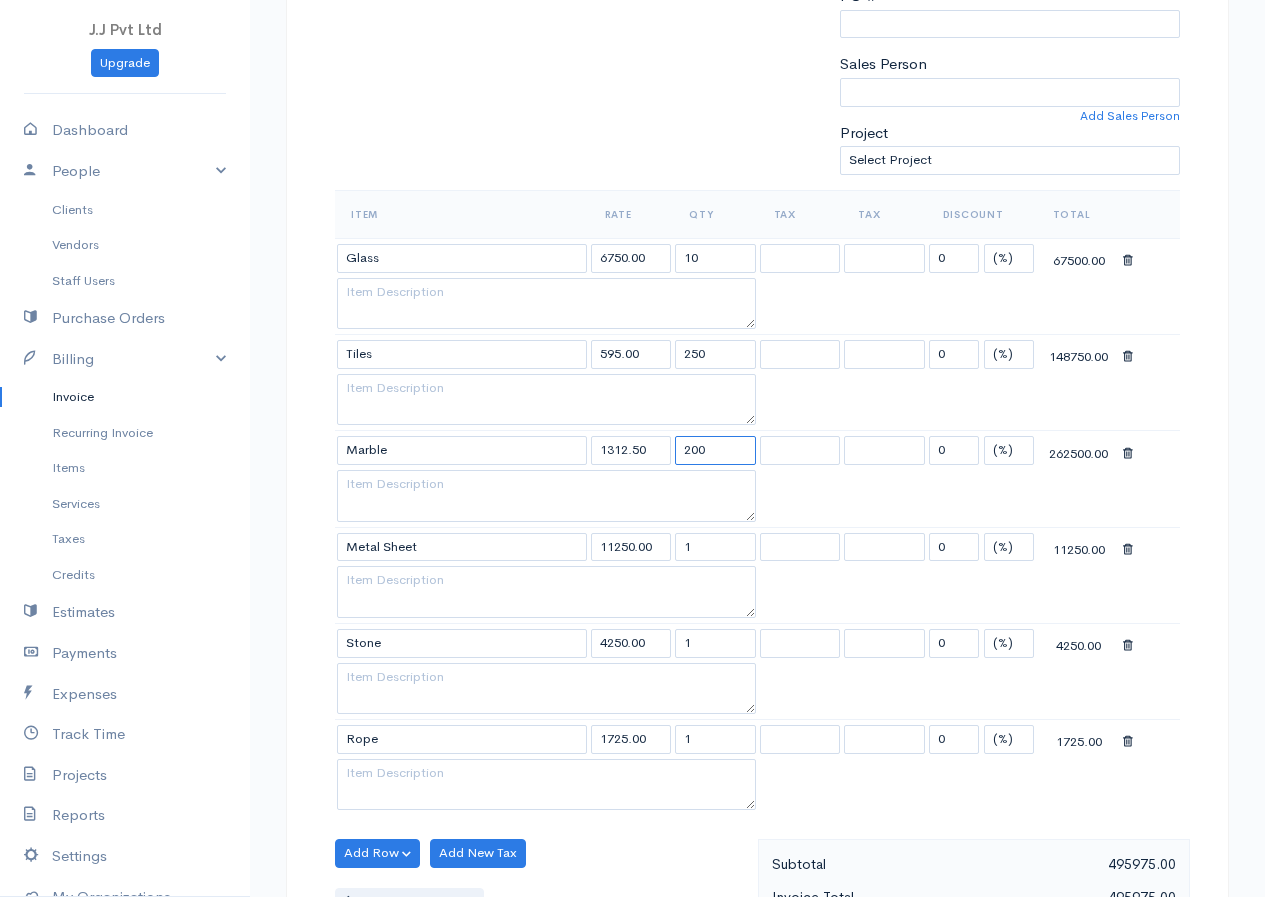type on "200" 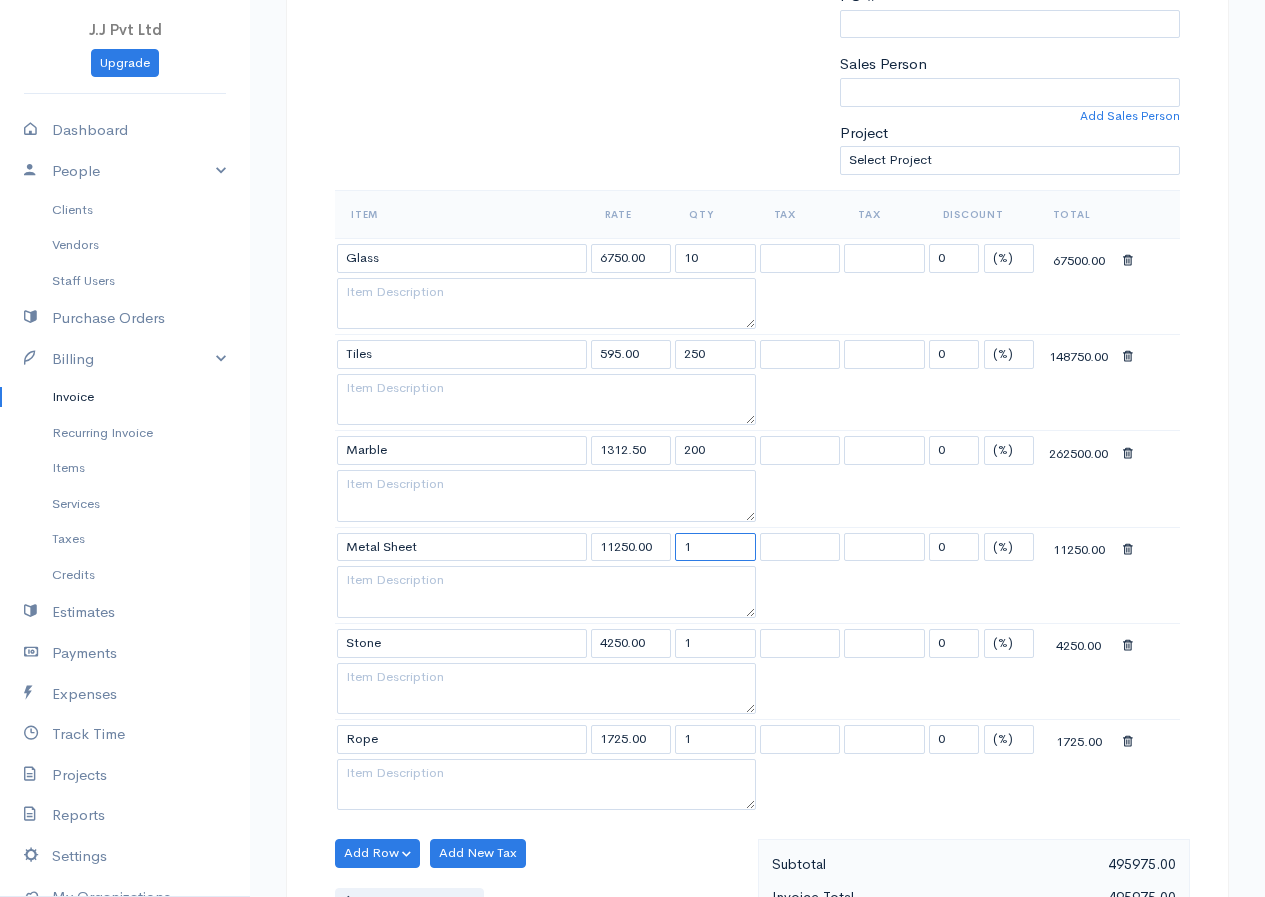 drag, startPoint x: 711, startPoint y: 544, endPoint x: 622, endPoint y: 547, distance: 89.050545 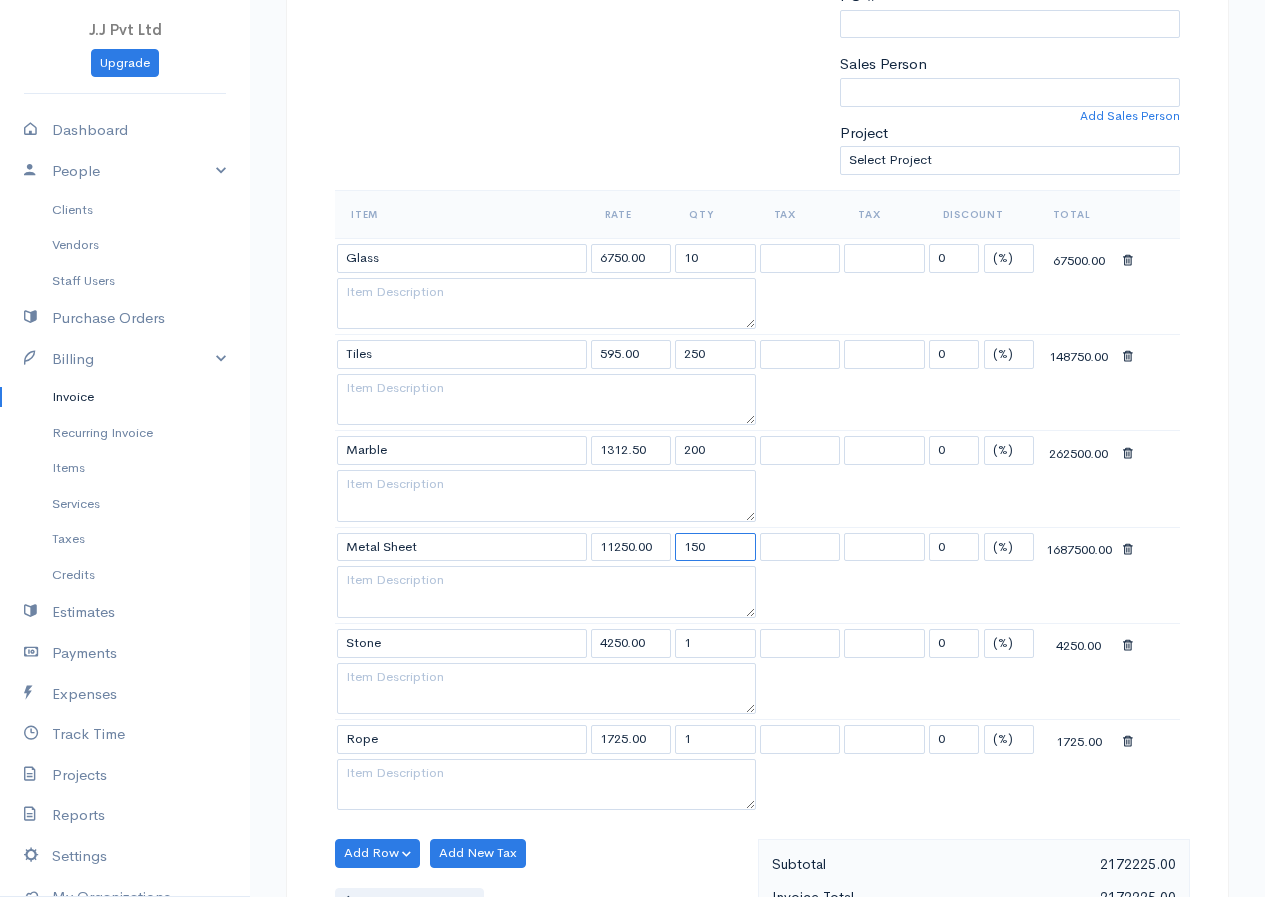 type on "150" 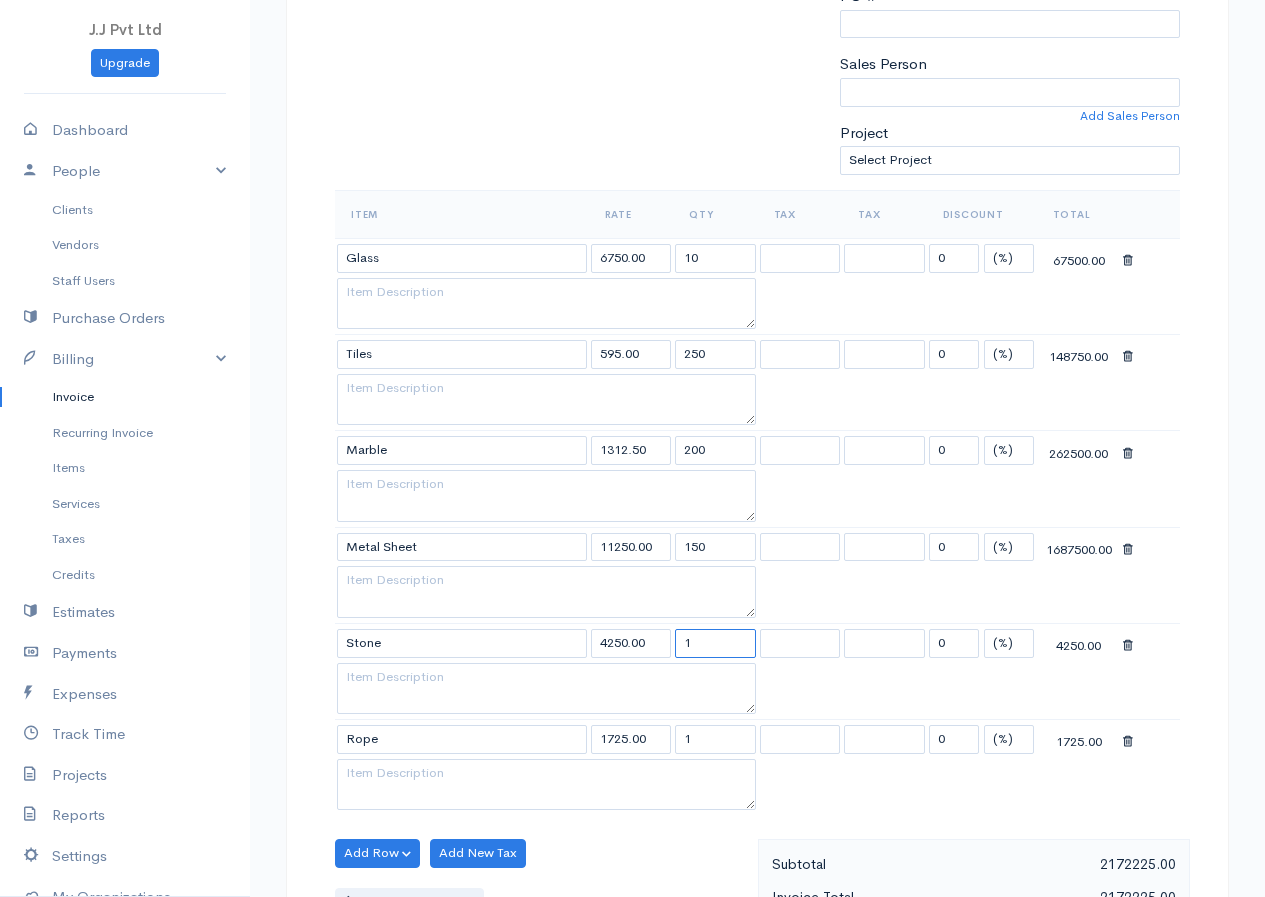 drag, startPoint x: 700, startPoint y: 640, endPoint x: 589, endPoint y: 642, distance: 111.01801 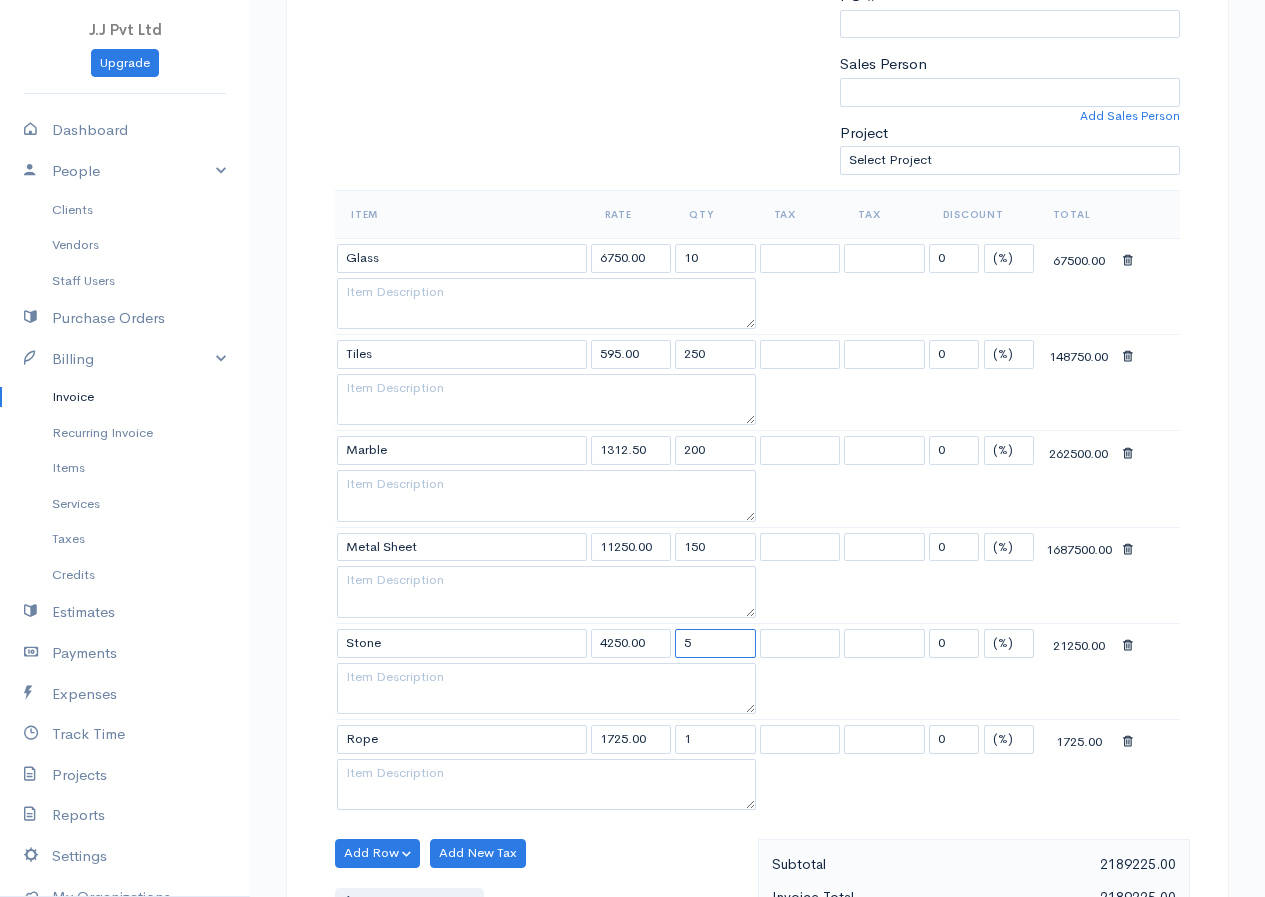 type on "5" 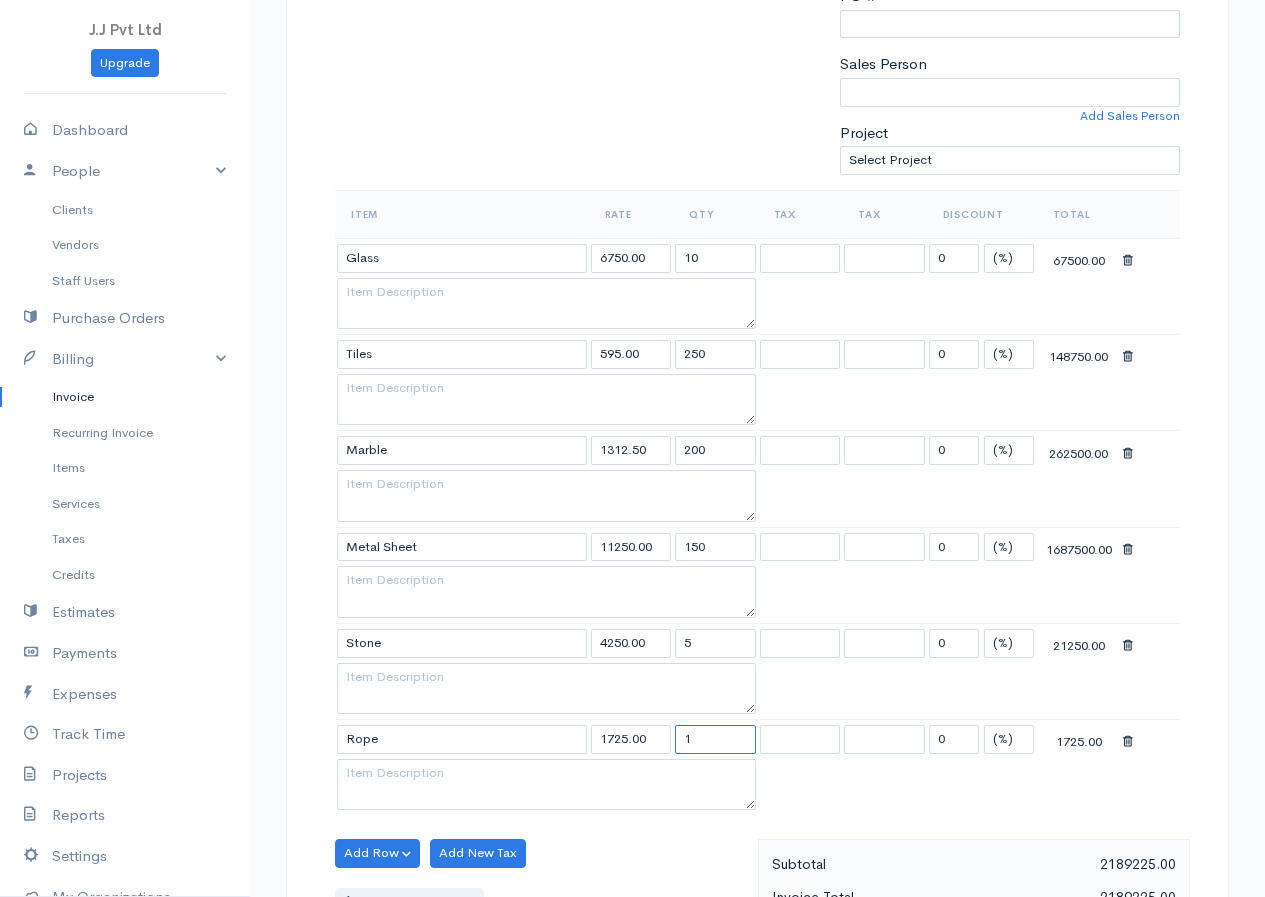 drag, startPoint x: 722, startPoint y: 736, endPoint x: 662, endPoint y: 744, distance: 60.530983 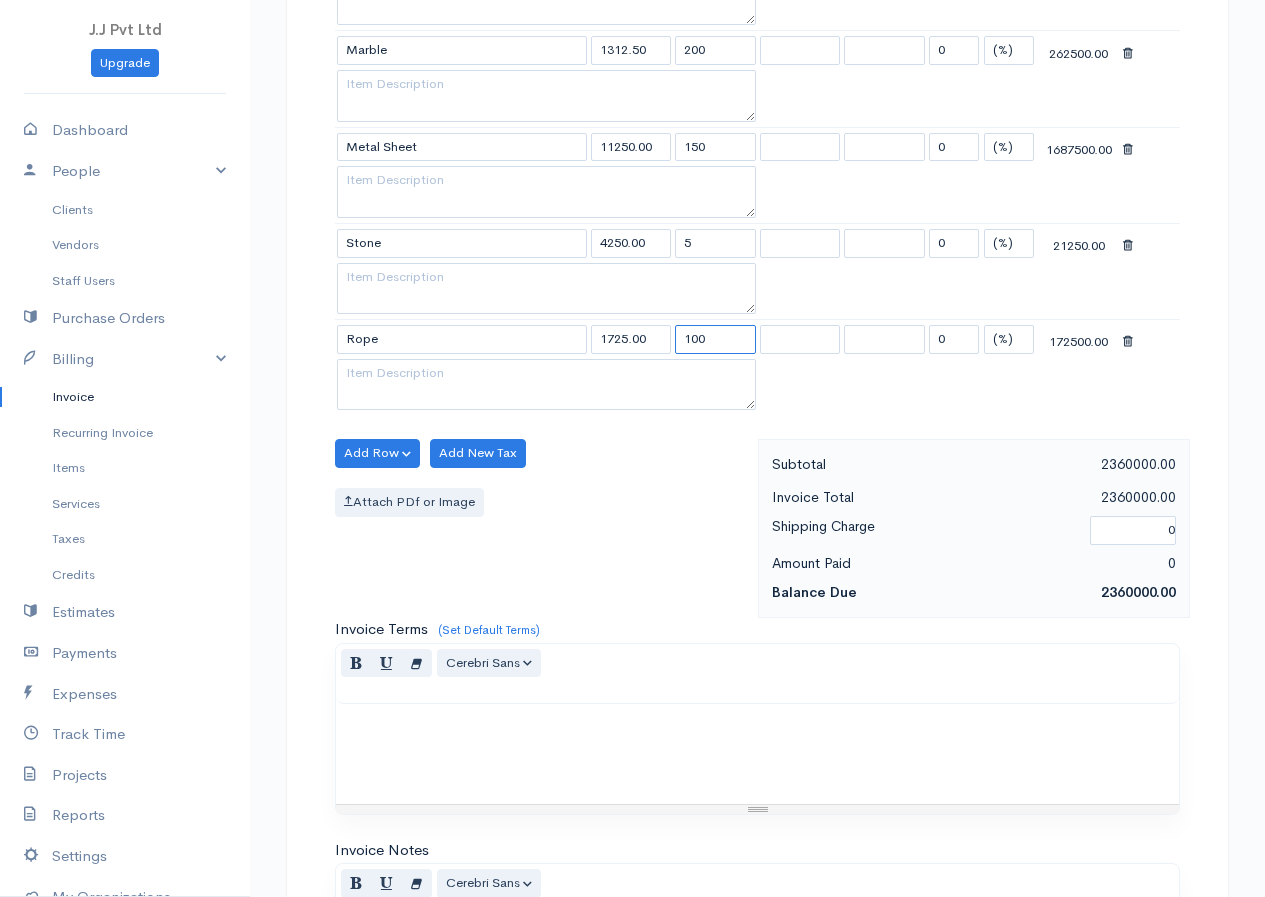 scroll, scrollTop: 1313, scrollLeft: 0, axis: vertical 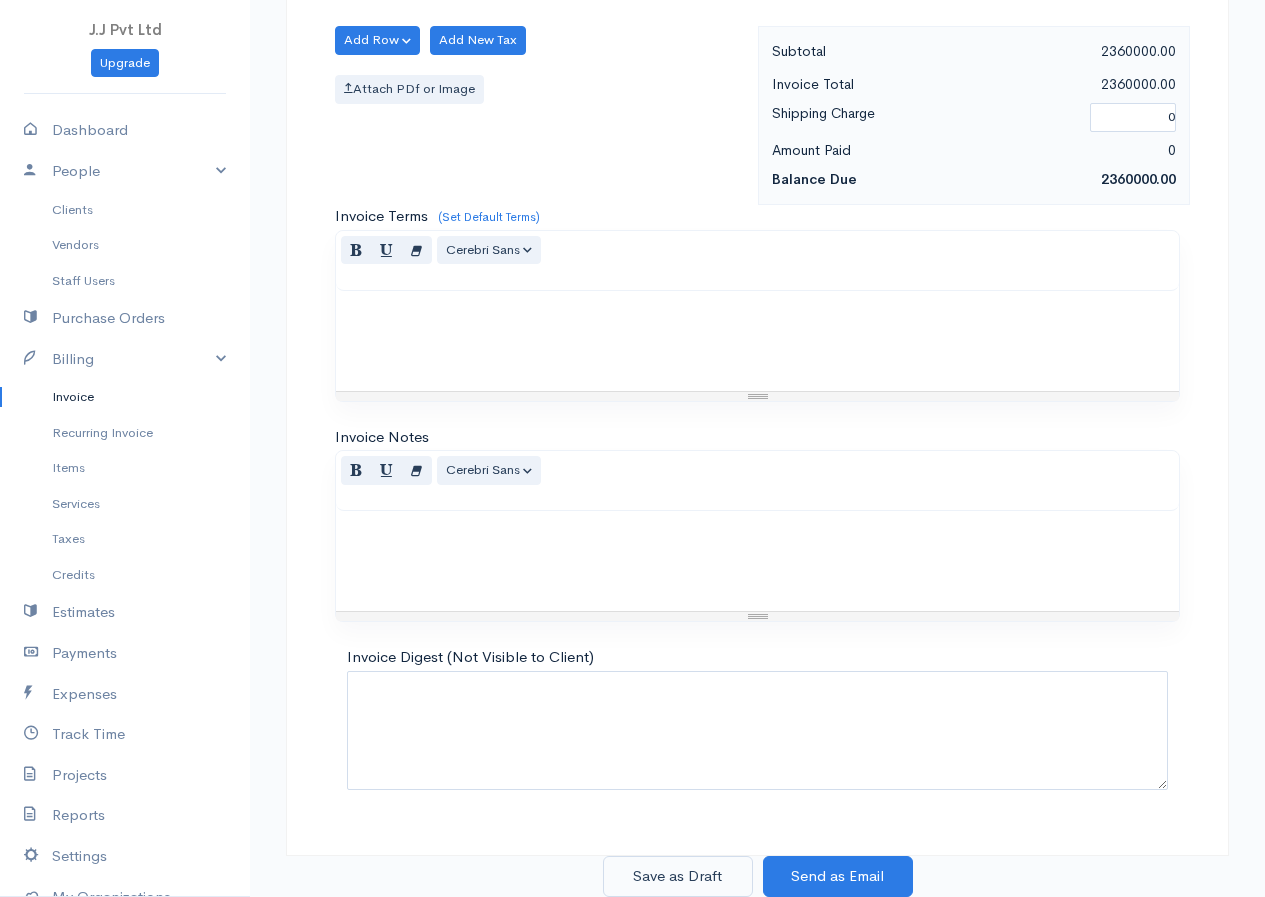 type on "100" 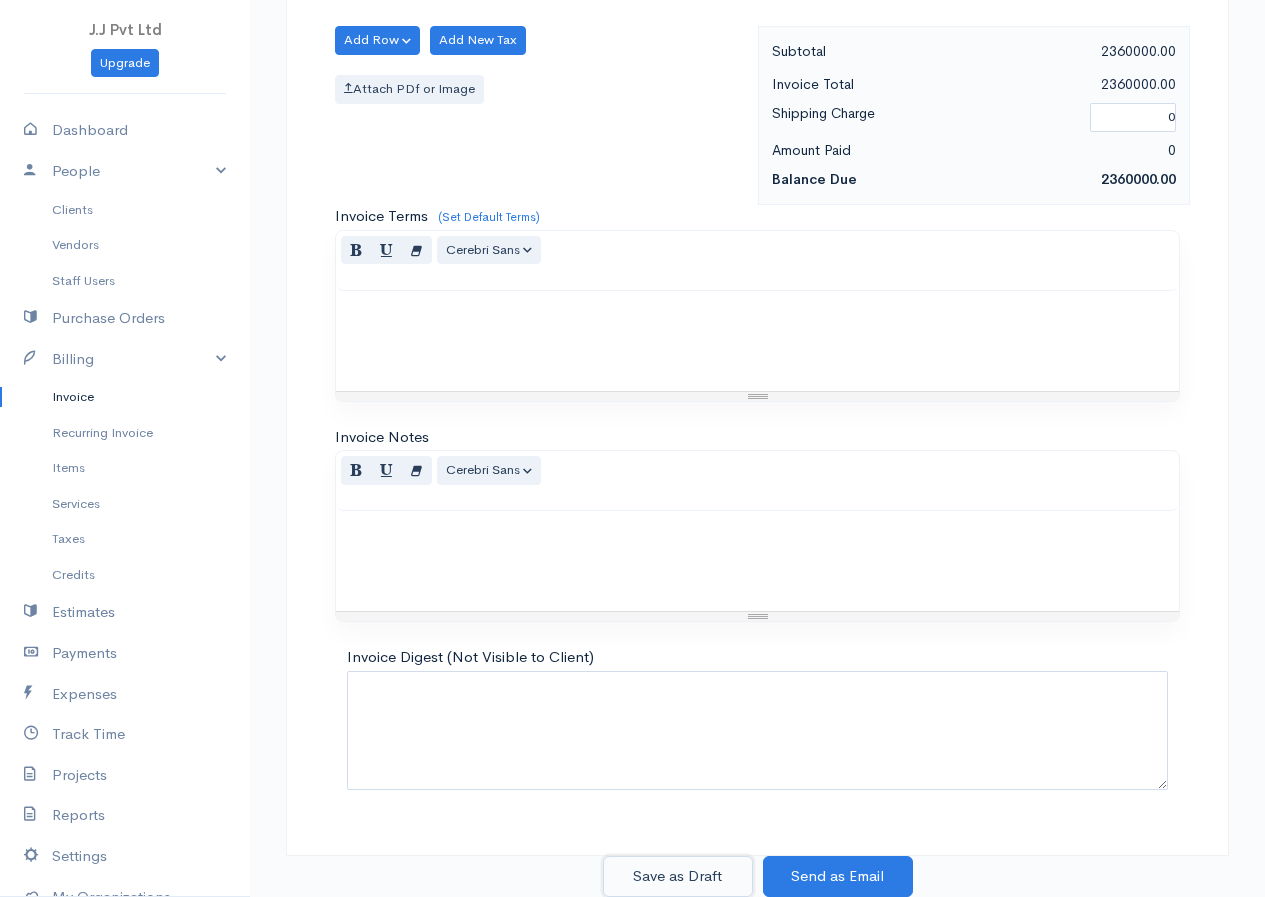 click on "Save as Draft" at bounding box center [678, 876] 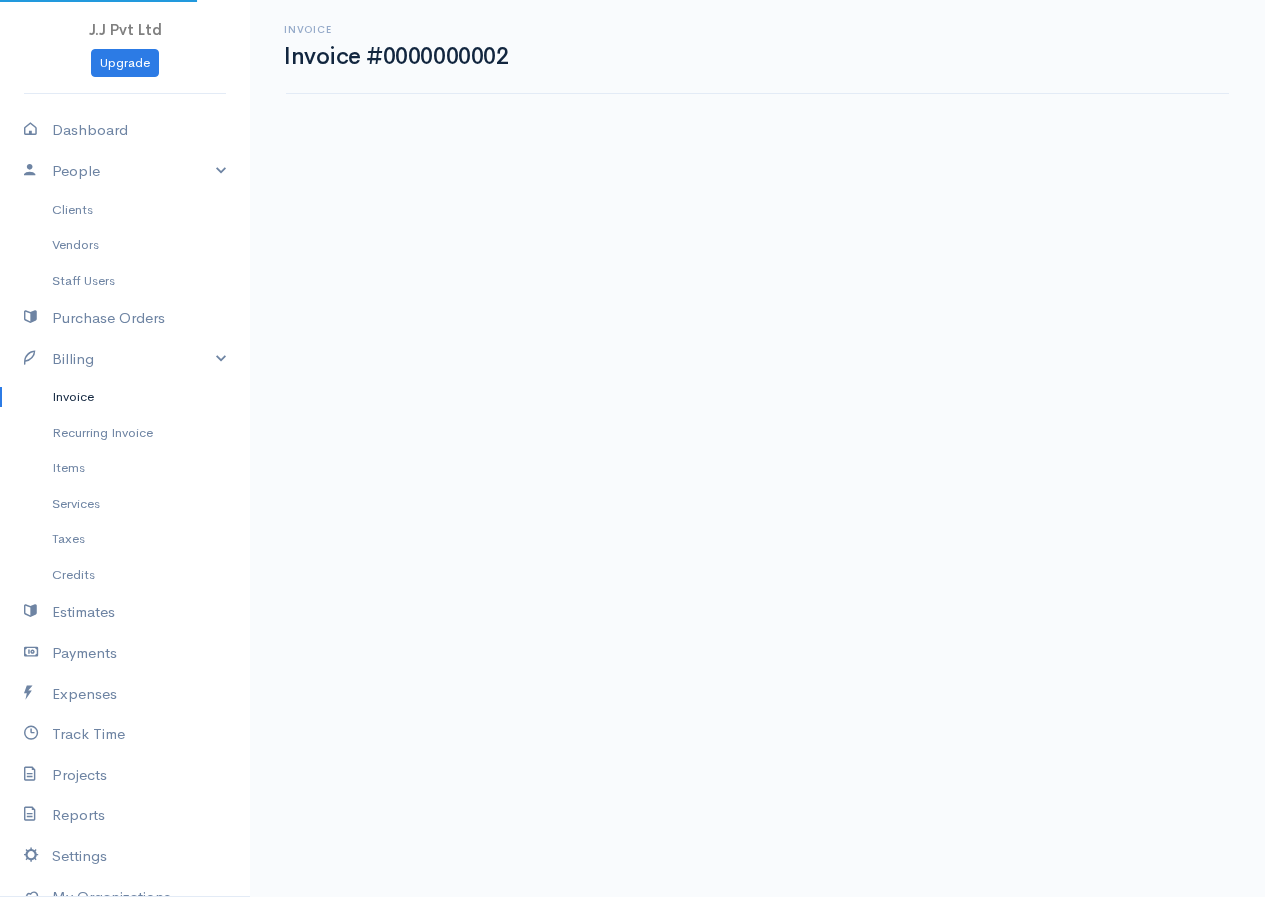 scroll, scrollTop: 0, scrollLeft: 0, axis: both 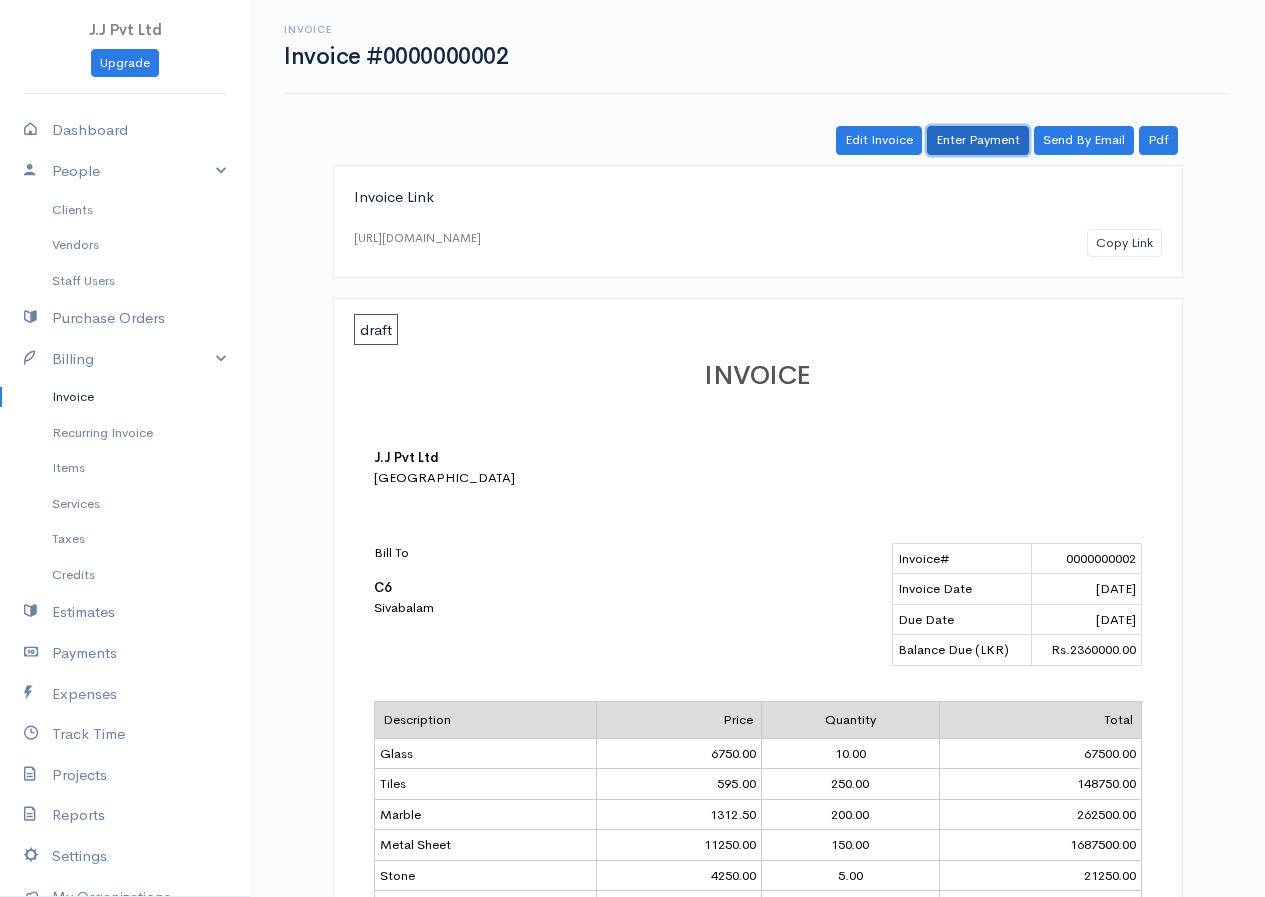 click on "Enter Payment" at bounding box center (978, 140) 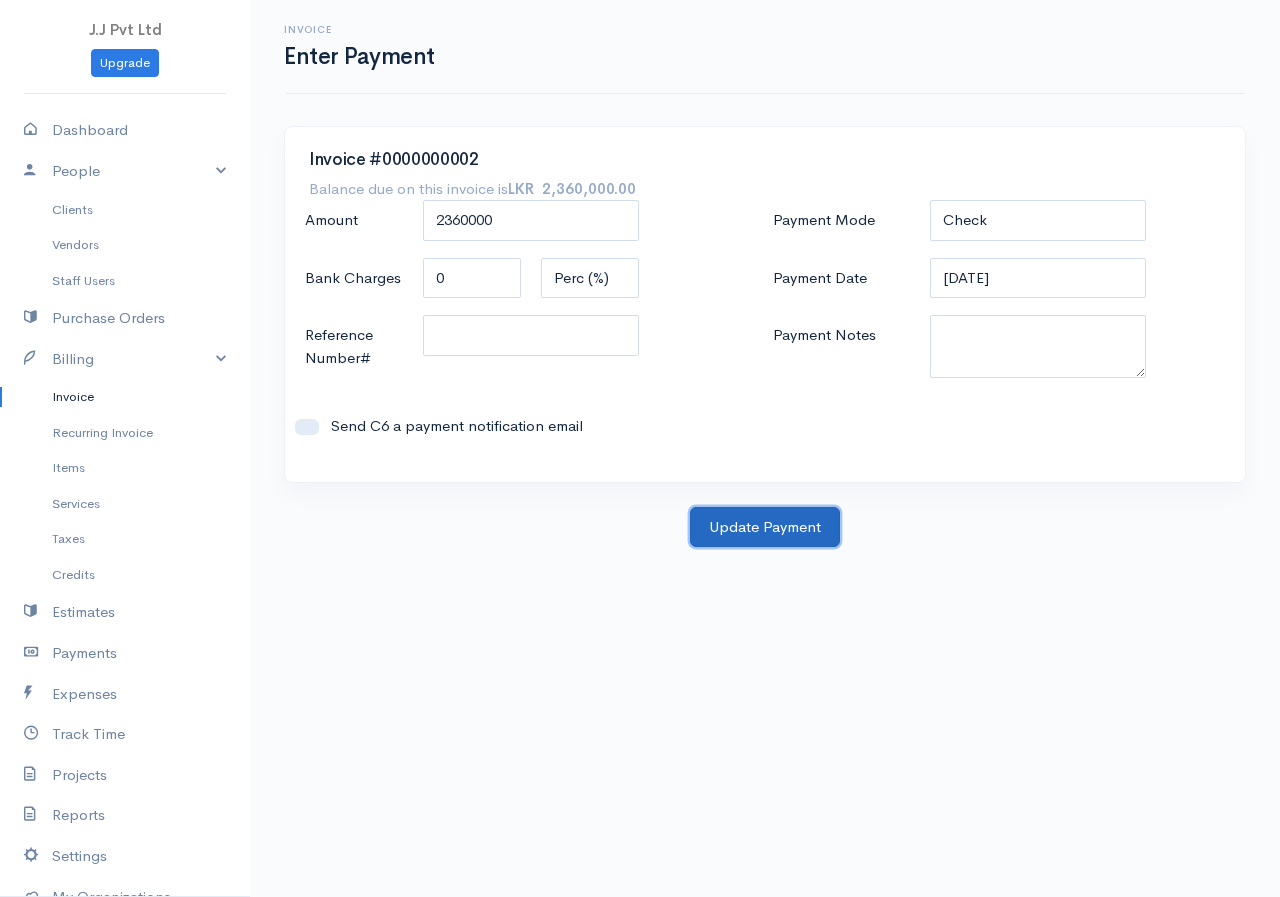 click on "Update Payment" at bounding box center (765, 527) 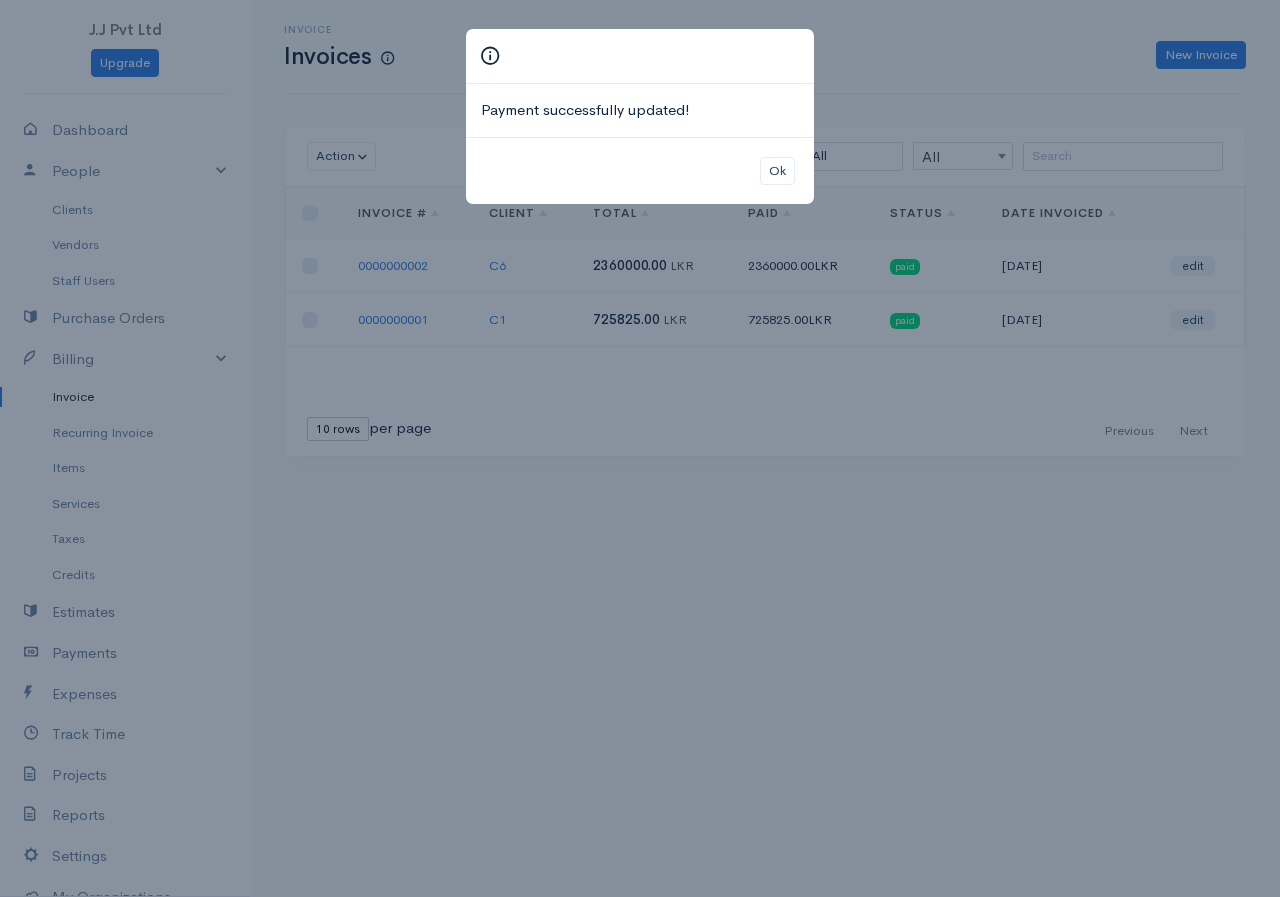 click on "Payment successfully updated!
Ok" at bounding box center [640, 448] 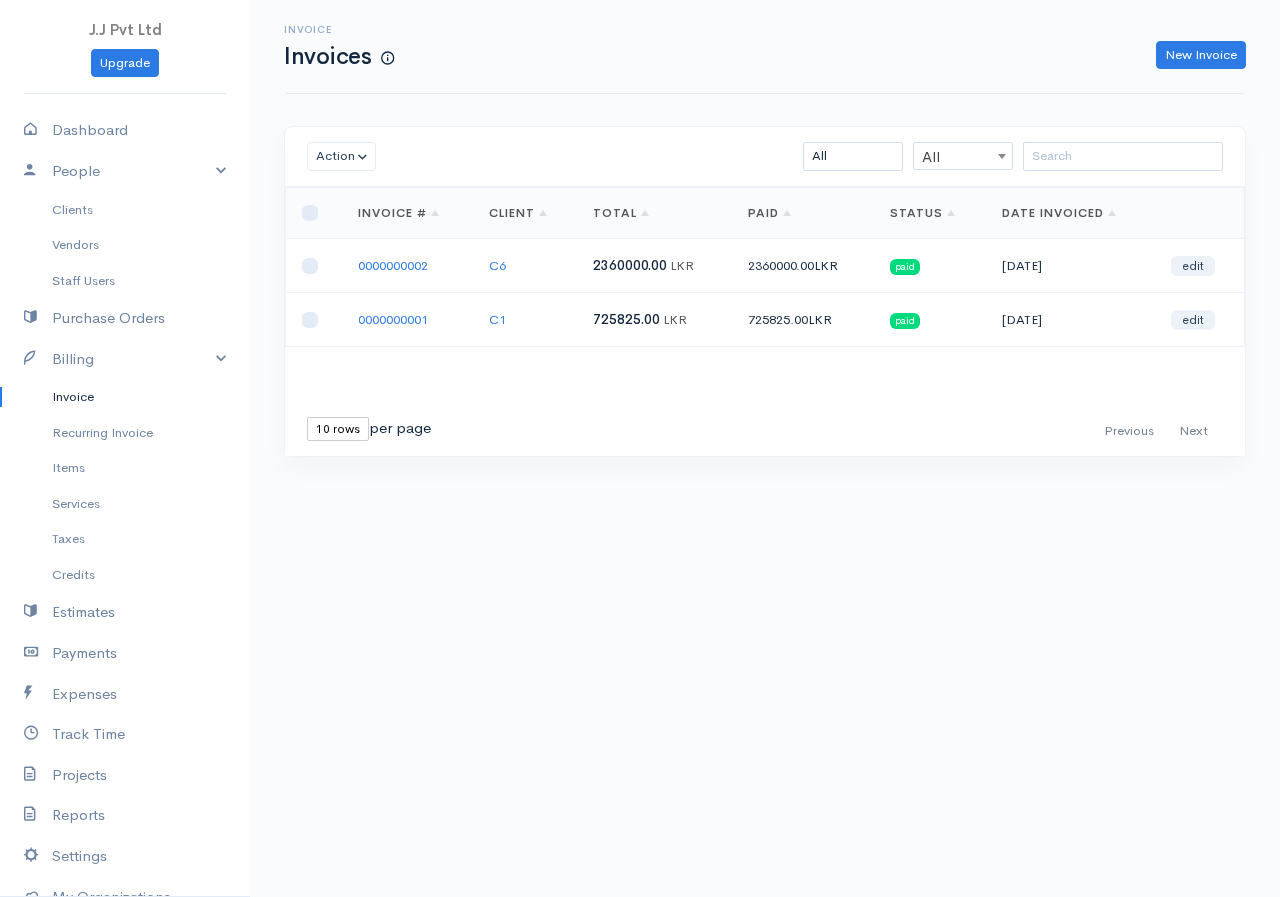 click on "Invoice" at bounding box center [125, 397] 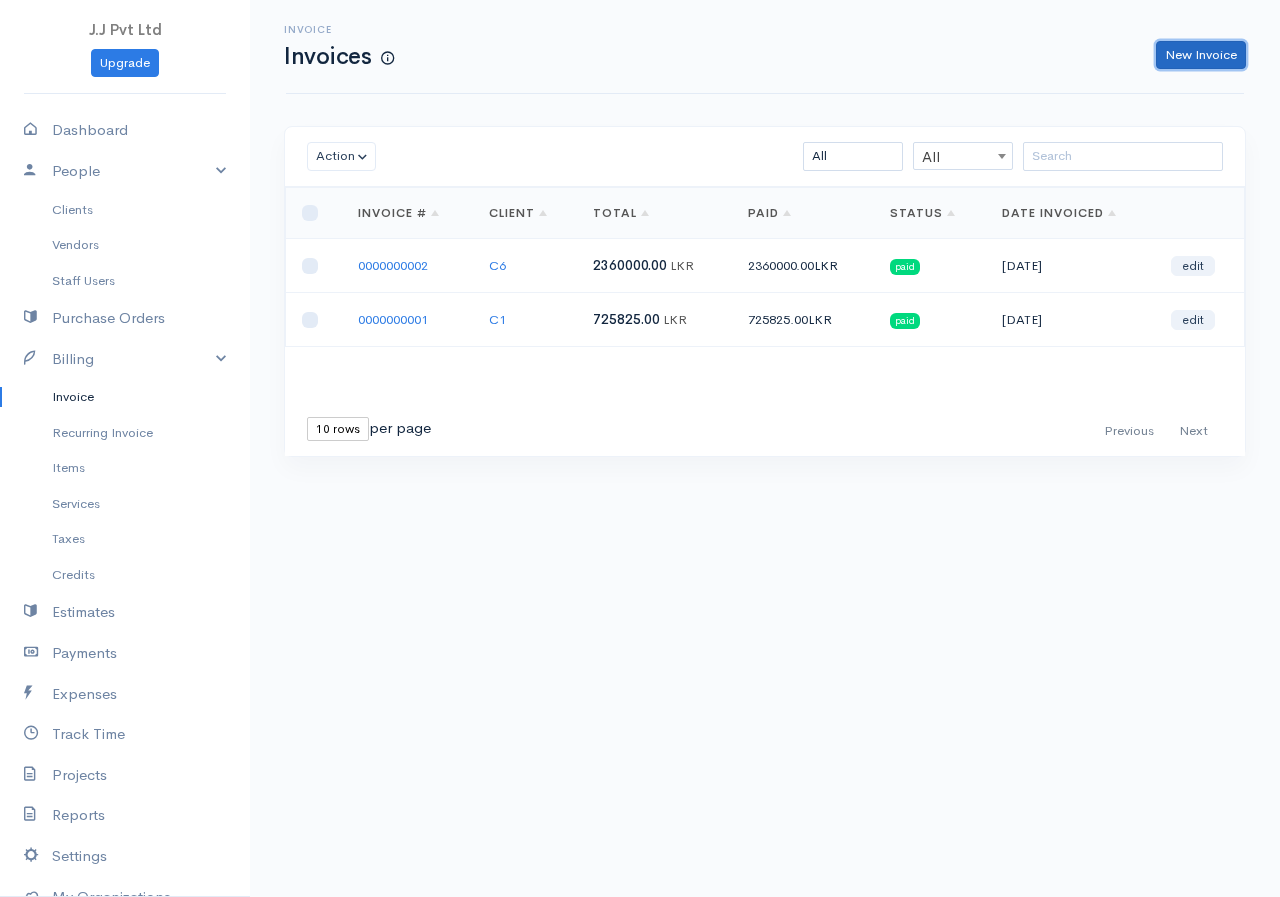 click on "New Invoice" at bounding box center (1201, 55) 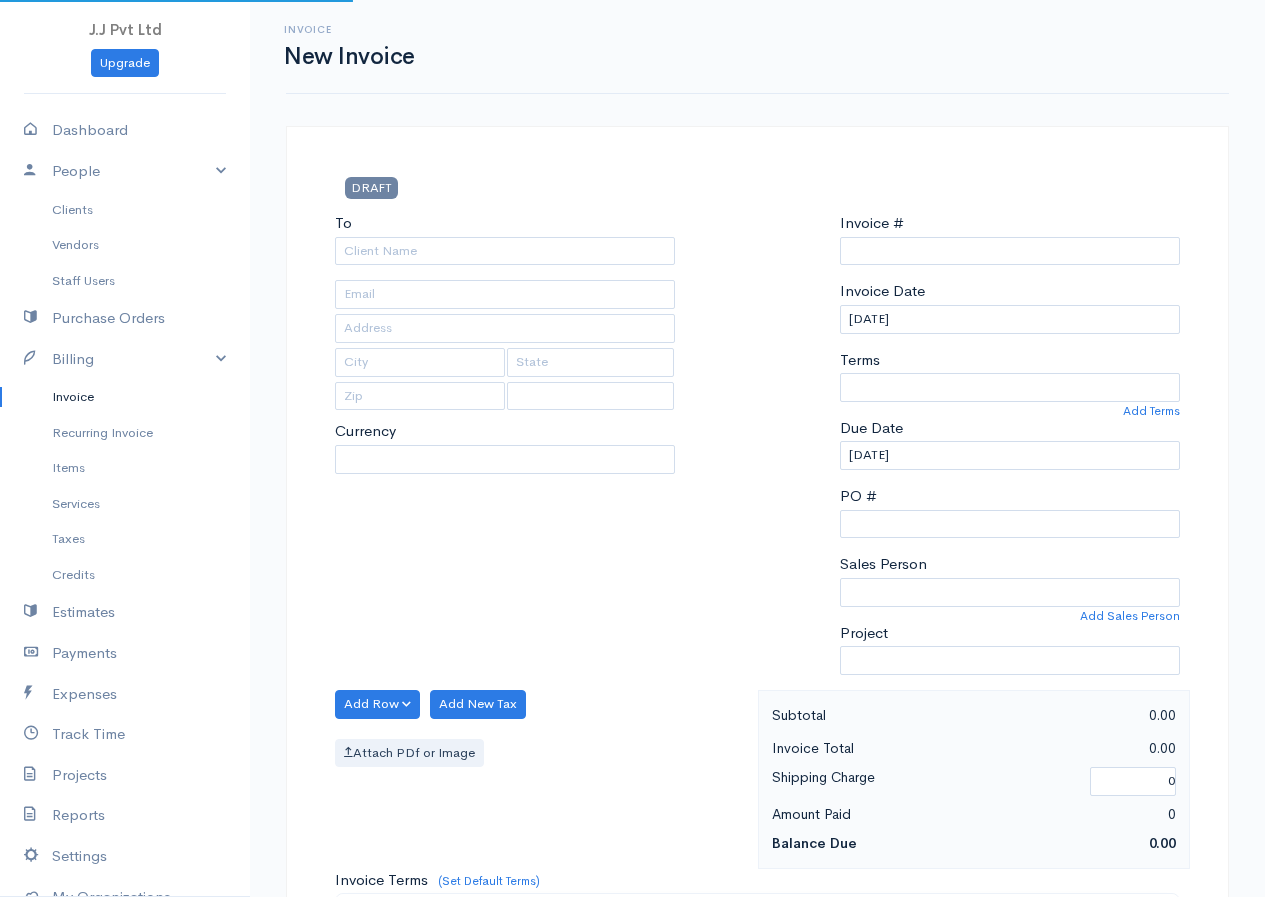 type on "0000000003" 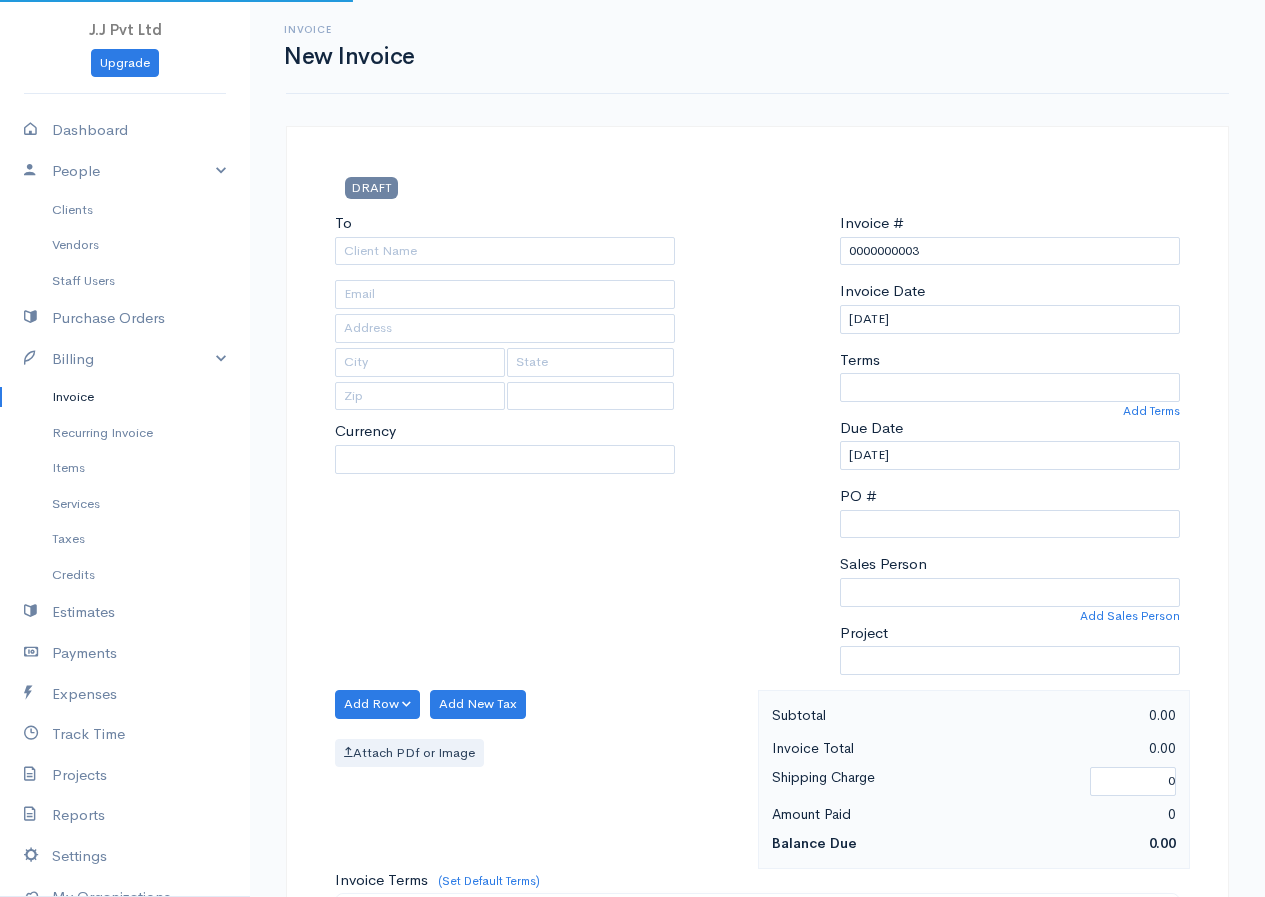 select on "[GEOGRAPHIC_DATA]" 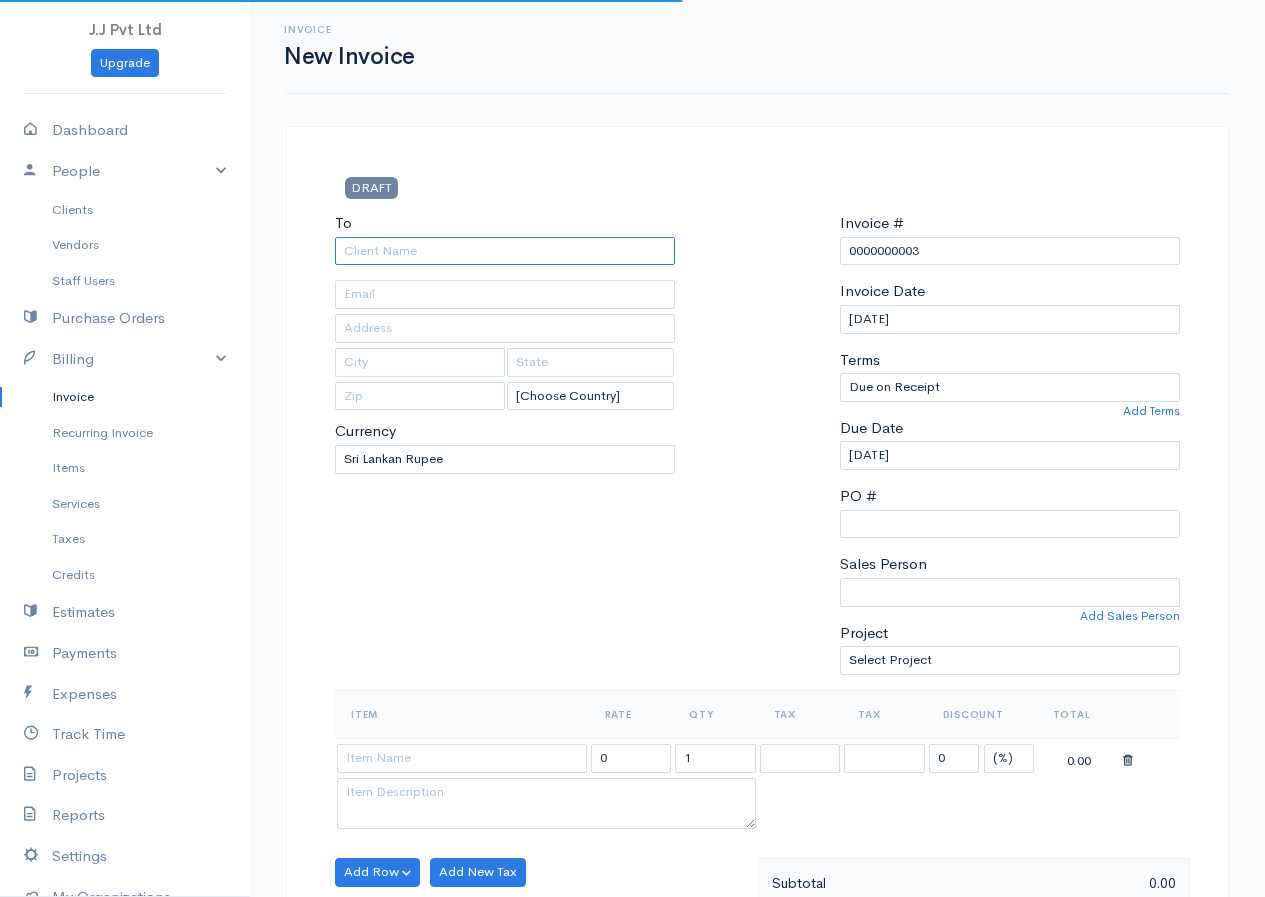 click on "To" at bounding box center (505, 251) 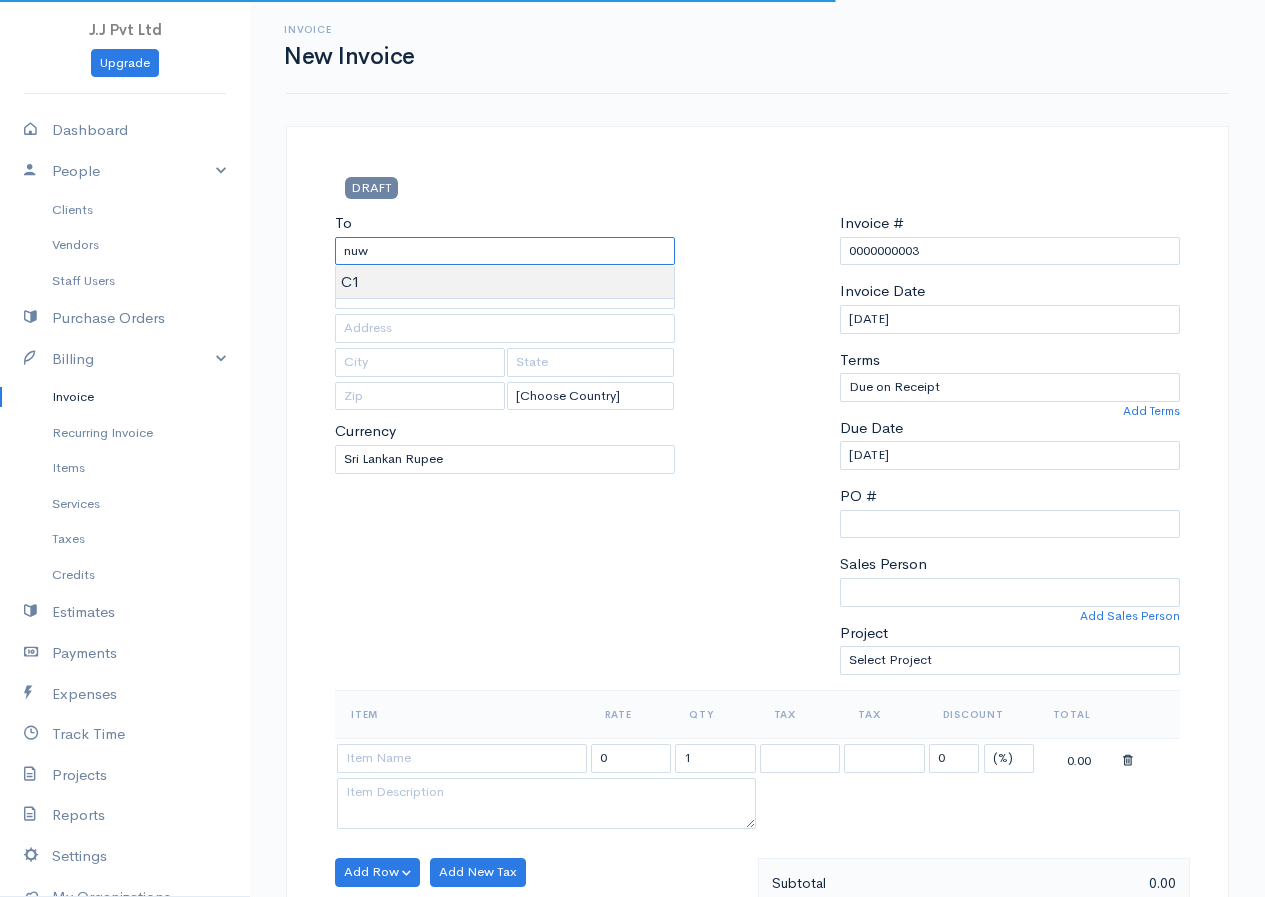 type on "C1" 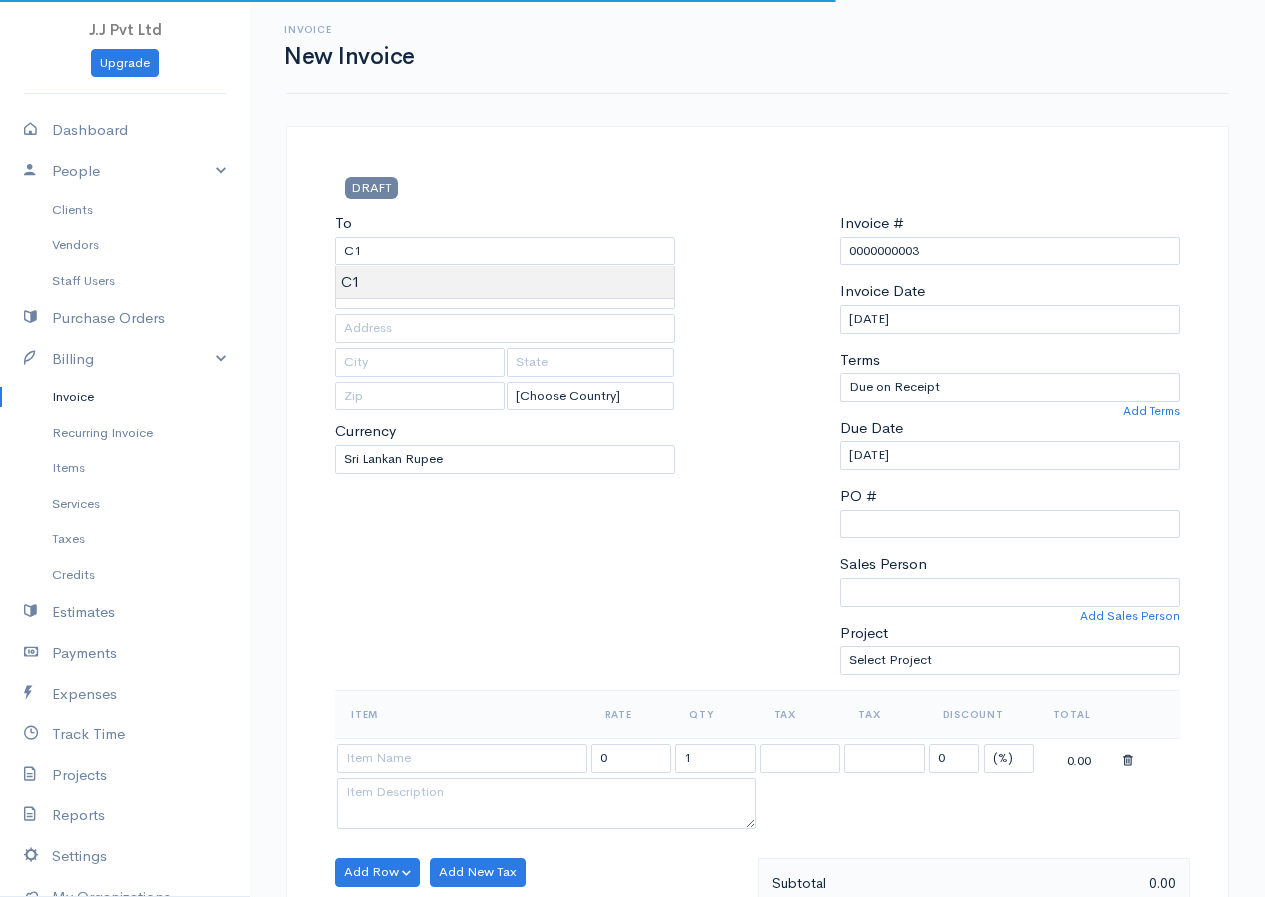 click on "J.J  Pvt Ltd
Upgrade
Dashboard
People
Clients
Vendors
Staff Users
Purchase Orders
Billing
Invoice
Recurring Invoice
Items
Services
Taxes
Credits
Estimates
Payments
Expenses
Track Time
Projects
Reports
Settings
My Organizations
Logout
Help
@CloudBooksApp 2022
Invoice
New Invoice
DRAFT To C1 [Choose Country] [GEOGRAPHIC_DATA] [GEOGRAPHIC_DATA] [GEOGRAPHIC_DATA] [GEOGRAPHIC_DATA] [GEOGRAPHIC_DATA] [GEOGRAPHIC_DATA] [US_STATE] [GEOGRAPHIC_DATA] [GEOGRAPHIC_DATA] [GEOGRAPHIC_DATA] [GEOGRAPHIC_DATA] [GEOGRAPHIC_DATA] [GEOGRAPHIC_DATA] [GEOGRAPHIC_DATA] [GEOGRAPHIC_DATA] [GEOGRAPHIC_DATA]" at bounding box center [632, 864] 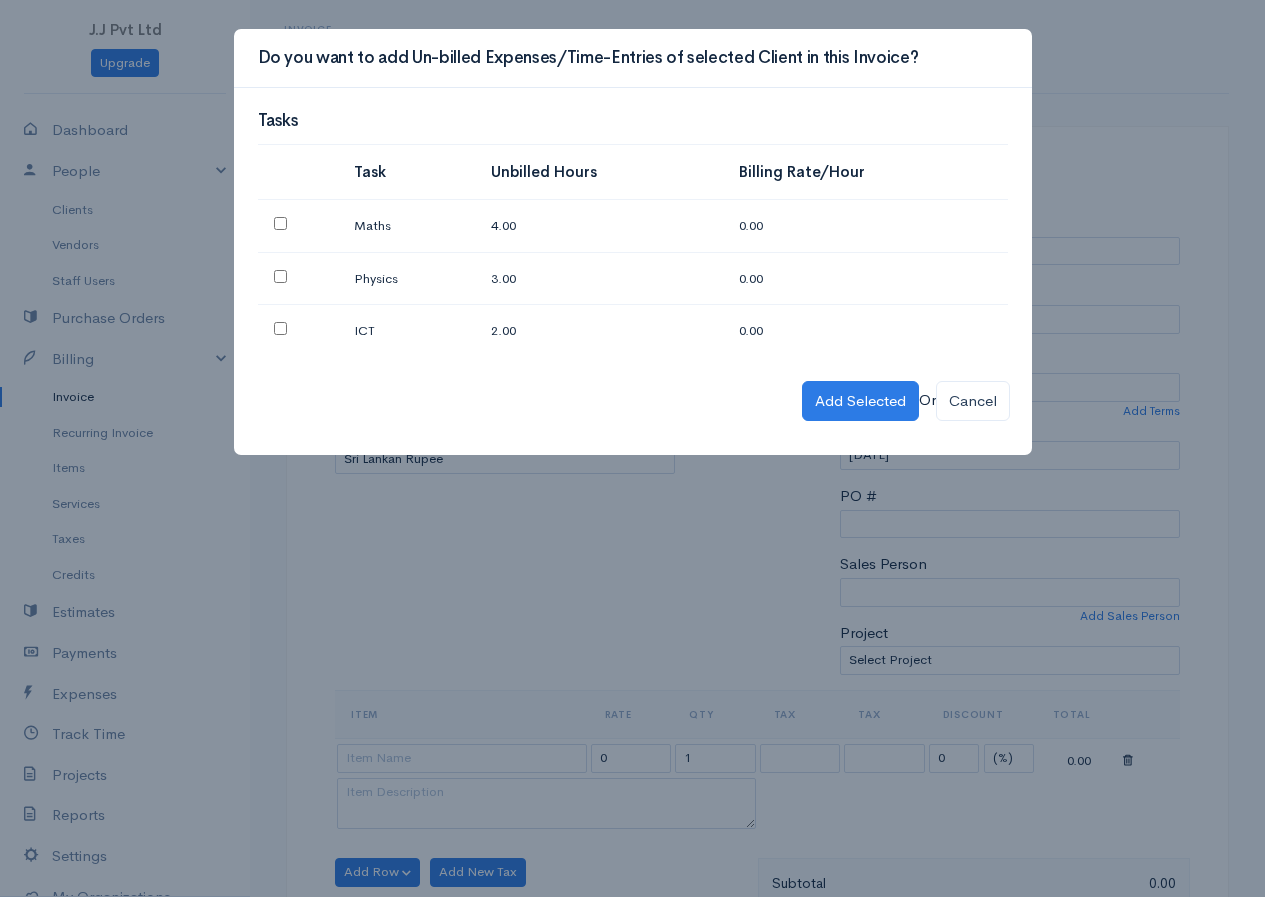 click at bounding box center (298, 226) 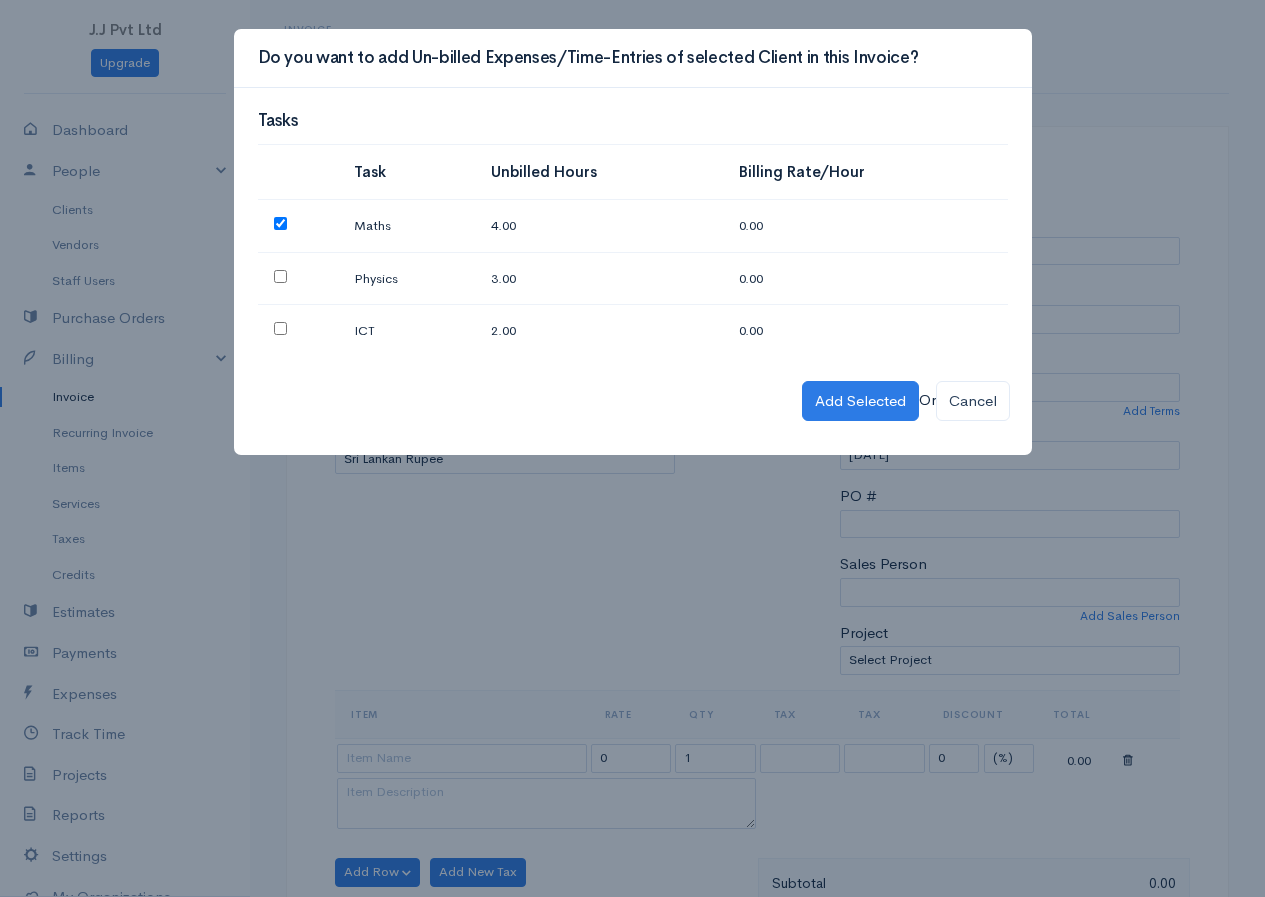 click at bounding box center [280, 276] 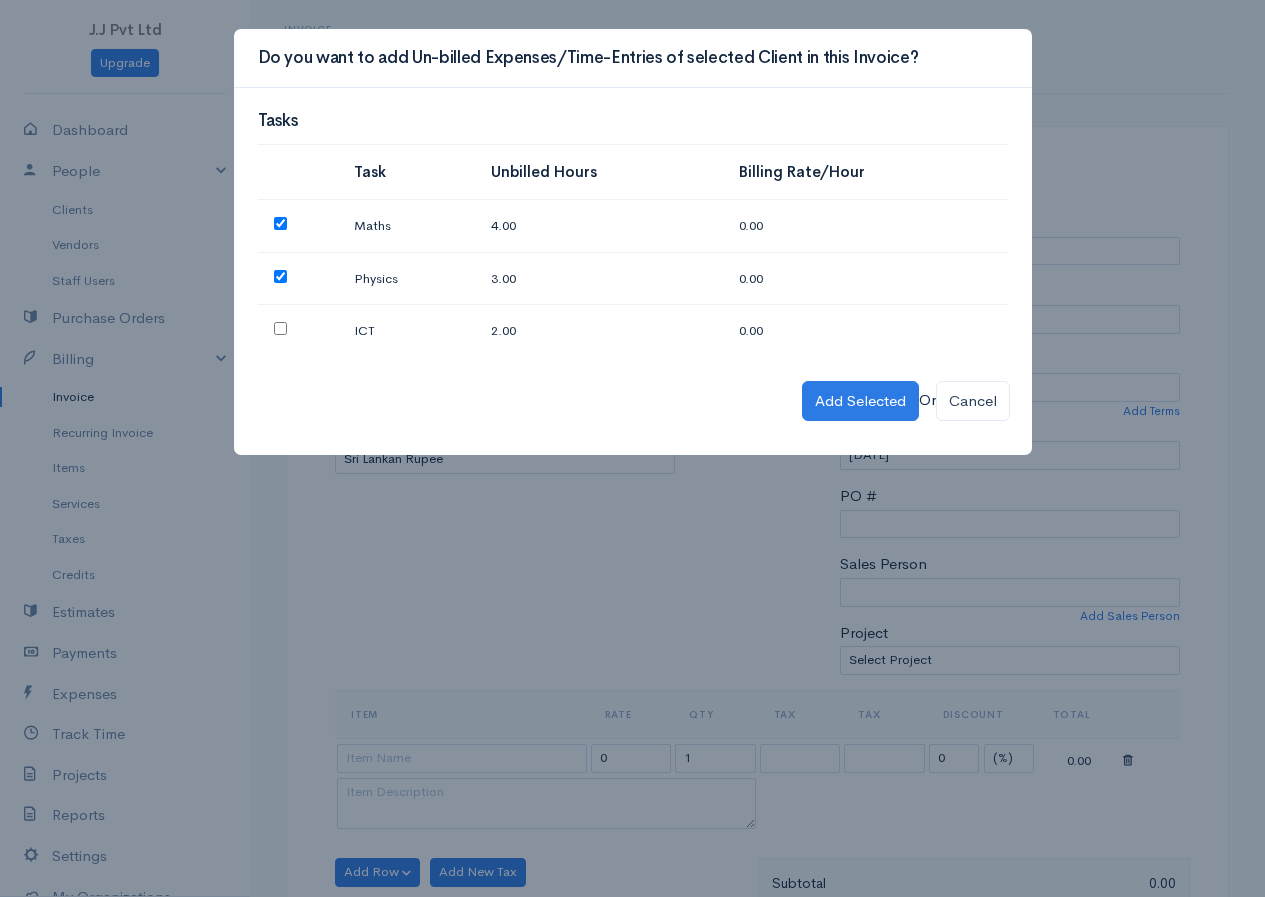 click at bounding box center [280, 328] 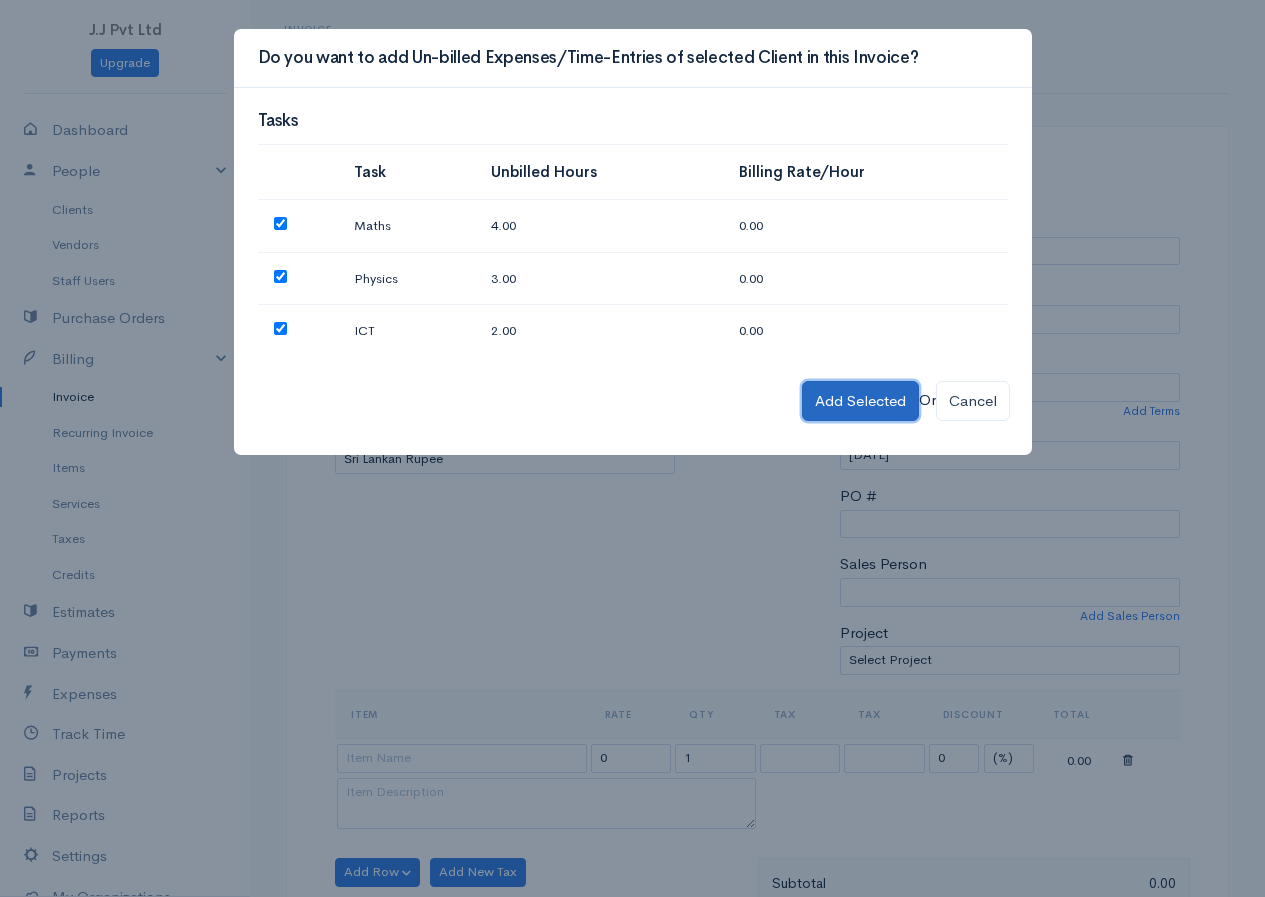 click on "Add Selected" at bounding box center (860, 401) 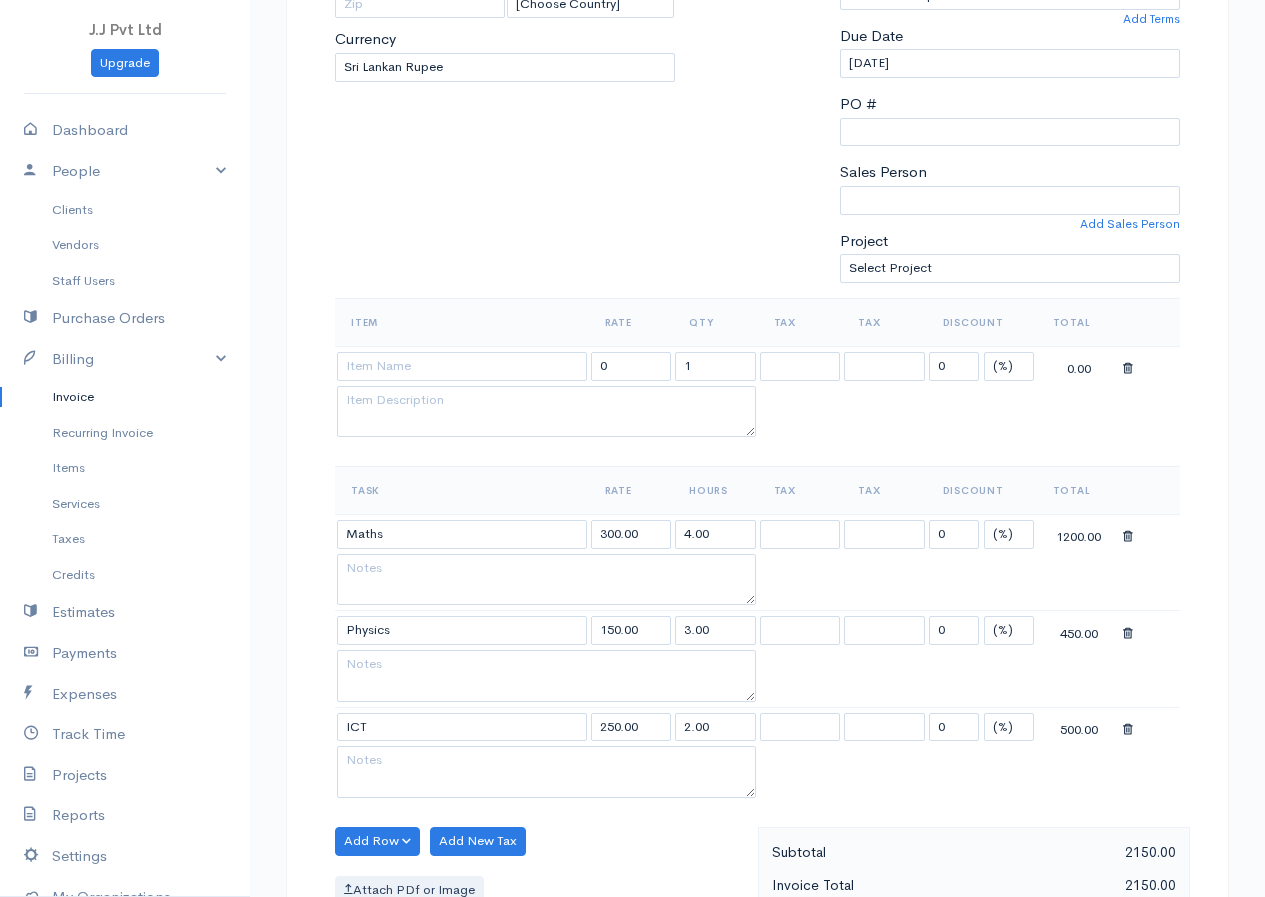 scroll, scrollTop: 92, scrollLeft: 0, axis: vertical 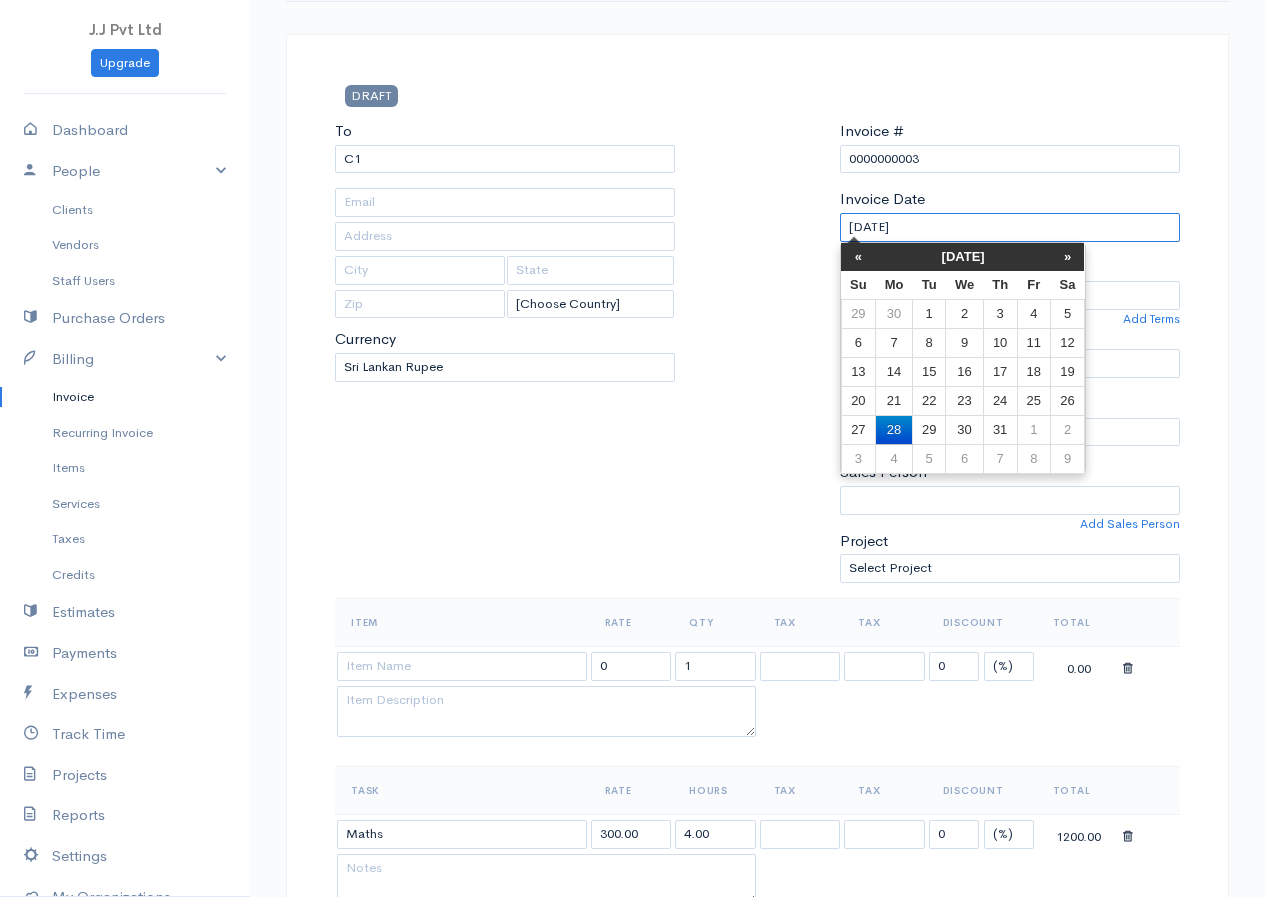 drag, startPoint x: 940, startPoint y: 224, endPoint x: 764, endPoint y: 240, distance: 176.72577 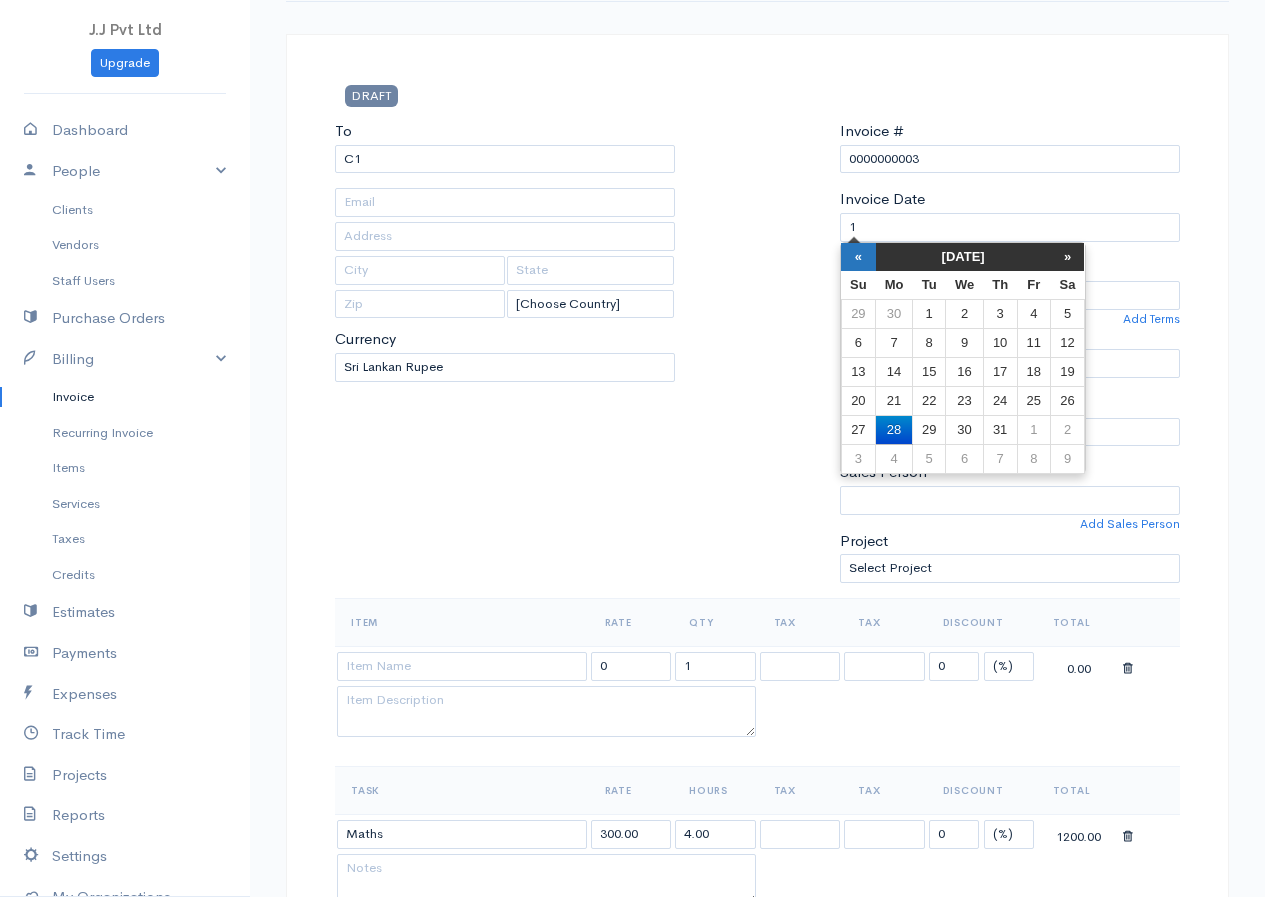 click on "«" at bounding box center [858, 257] 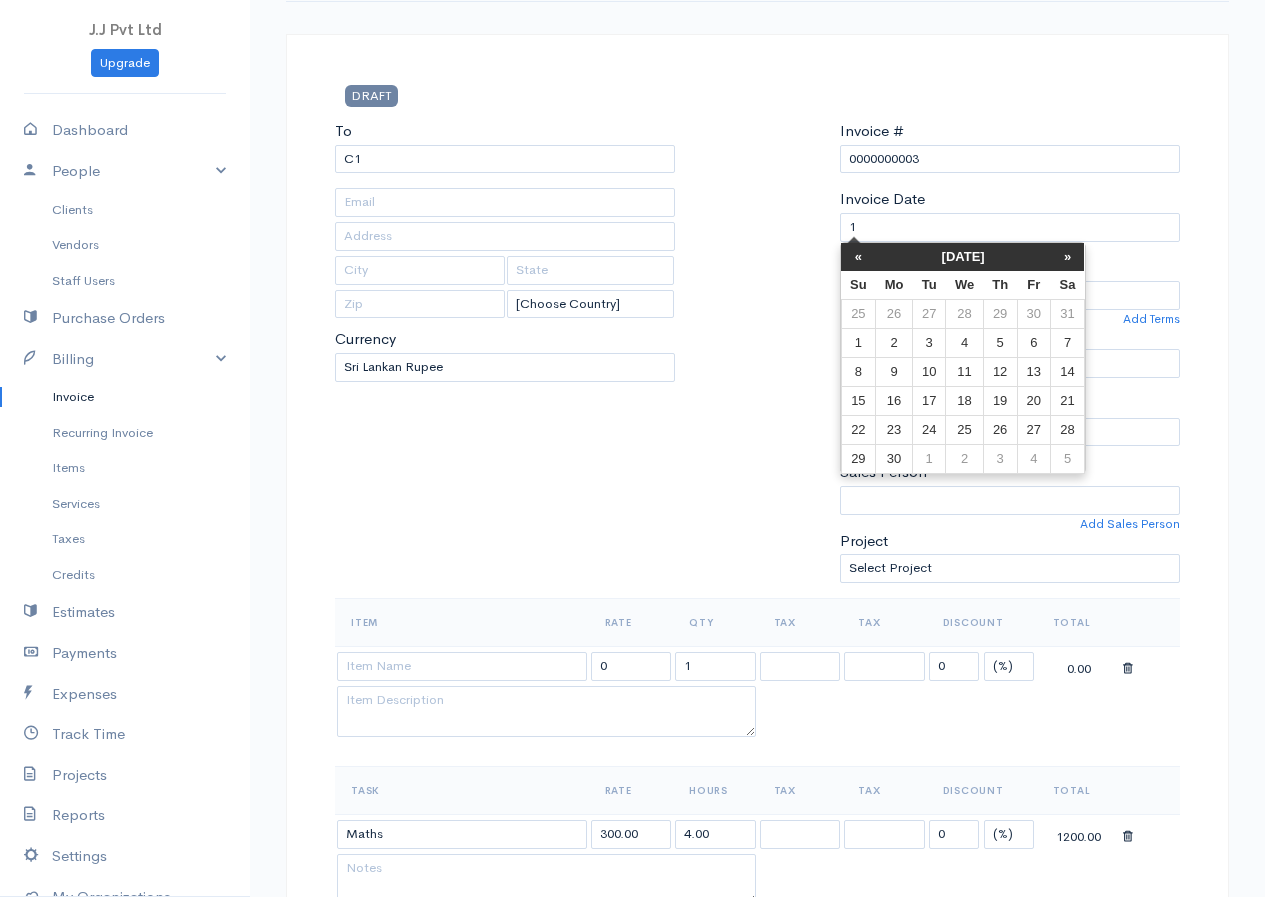 click on "«" at bounding box center (858, 257) 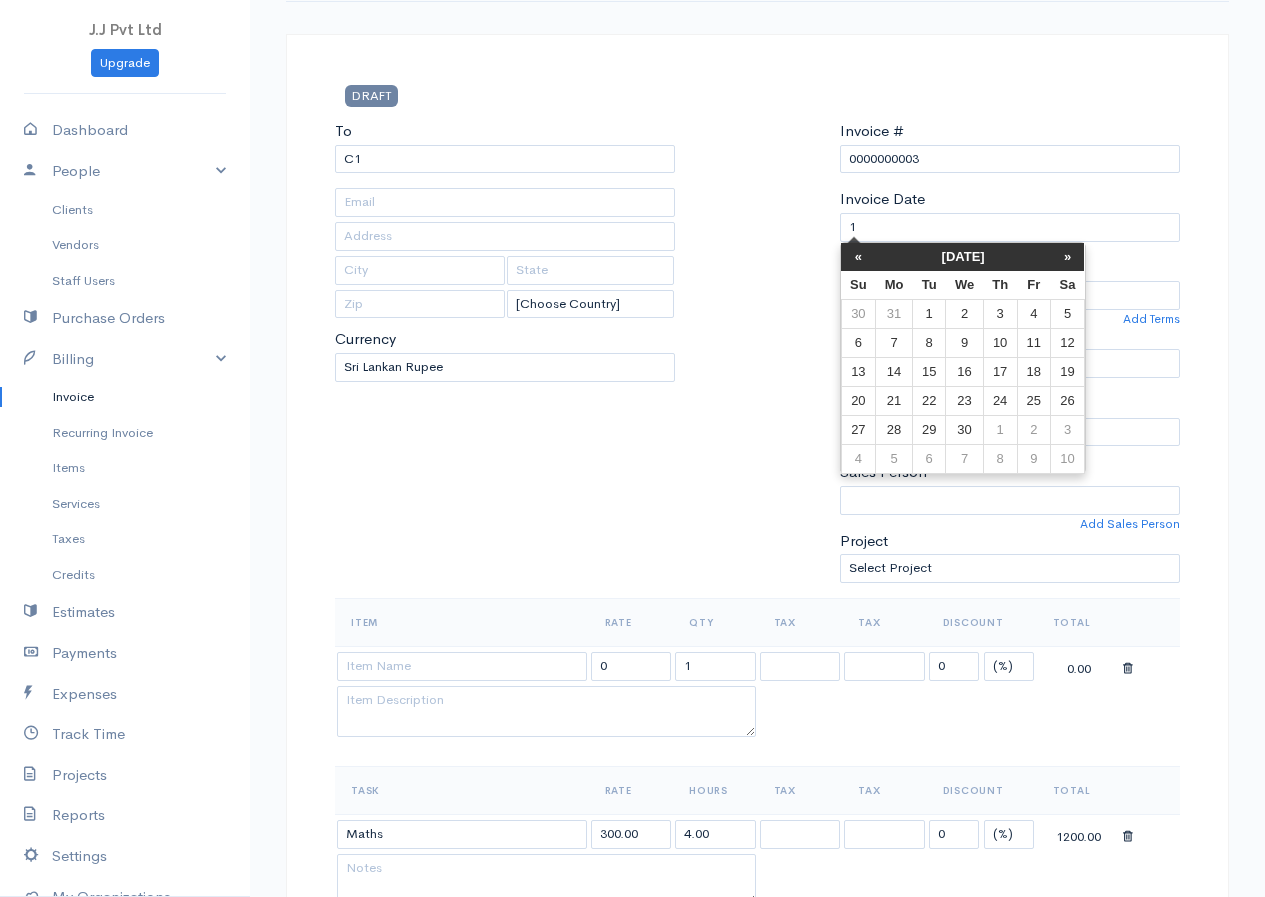 click on "«" at bounding box center (858, 257) 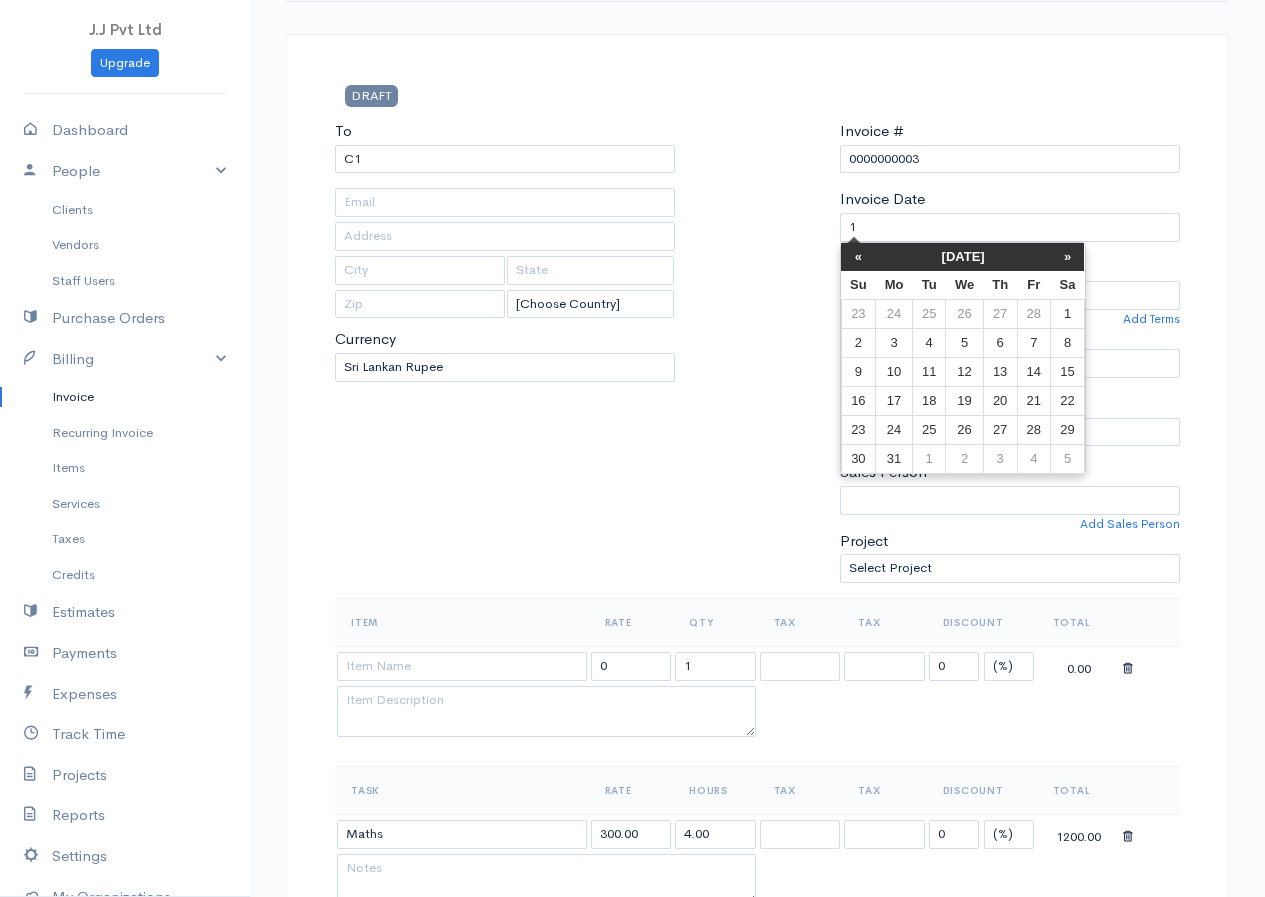 click on "«" at bounding box center (858, 257) 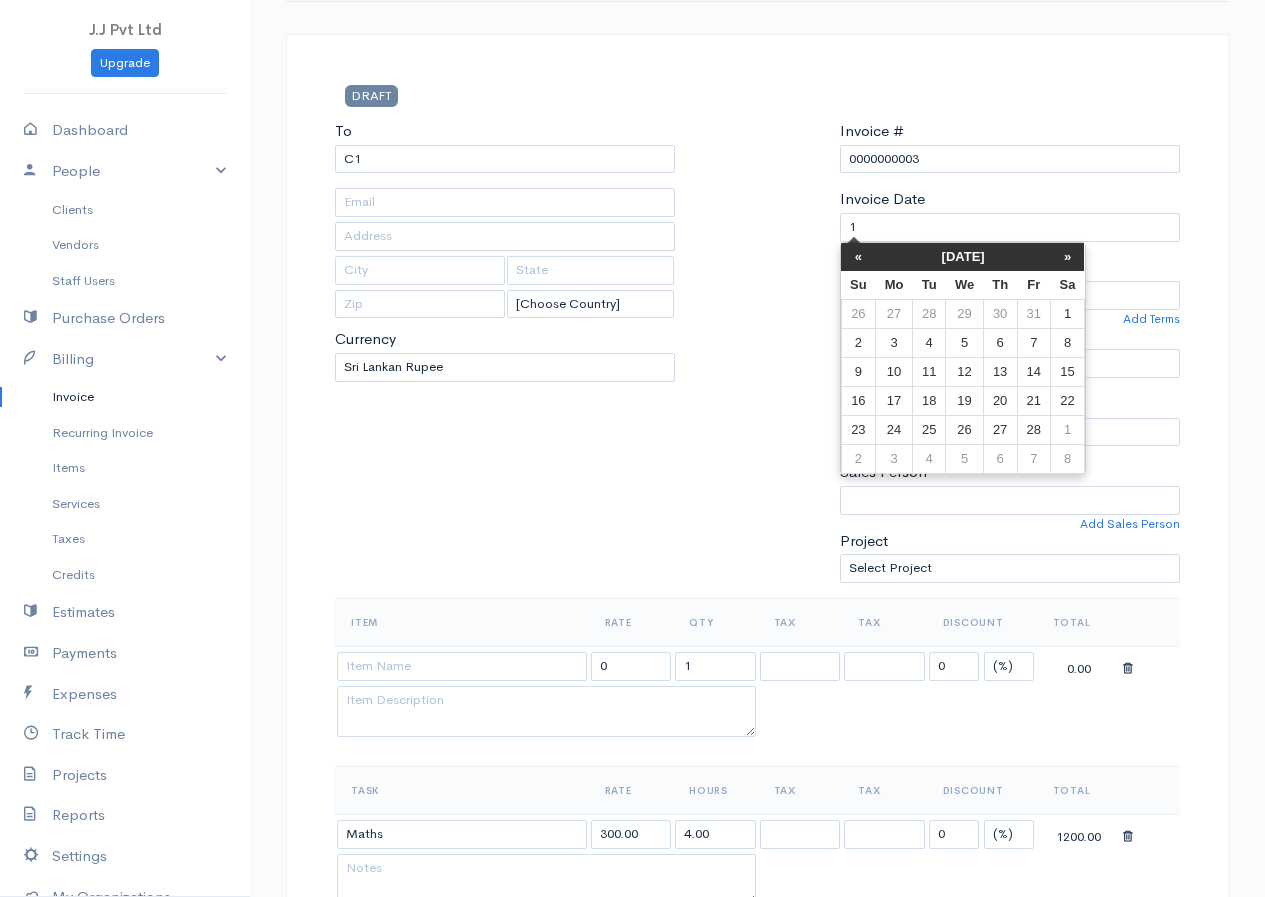click on "«" at bounding box center [858, 257] 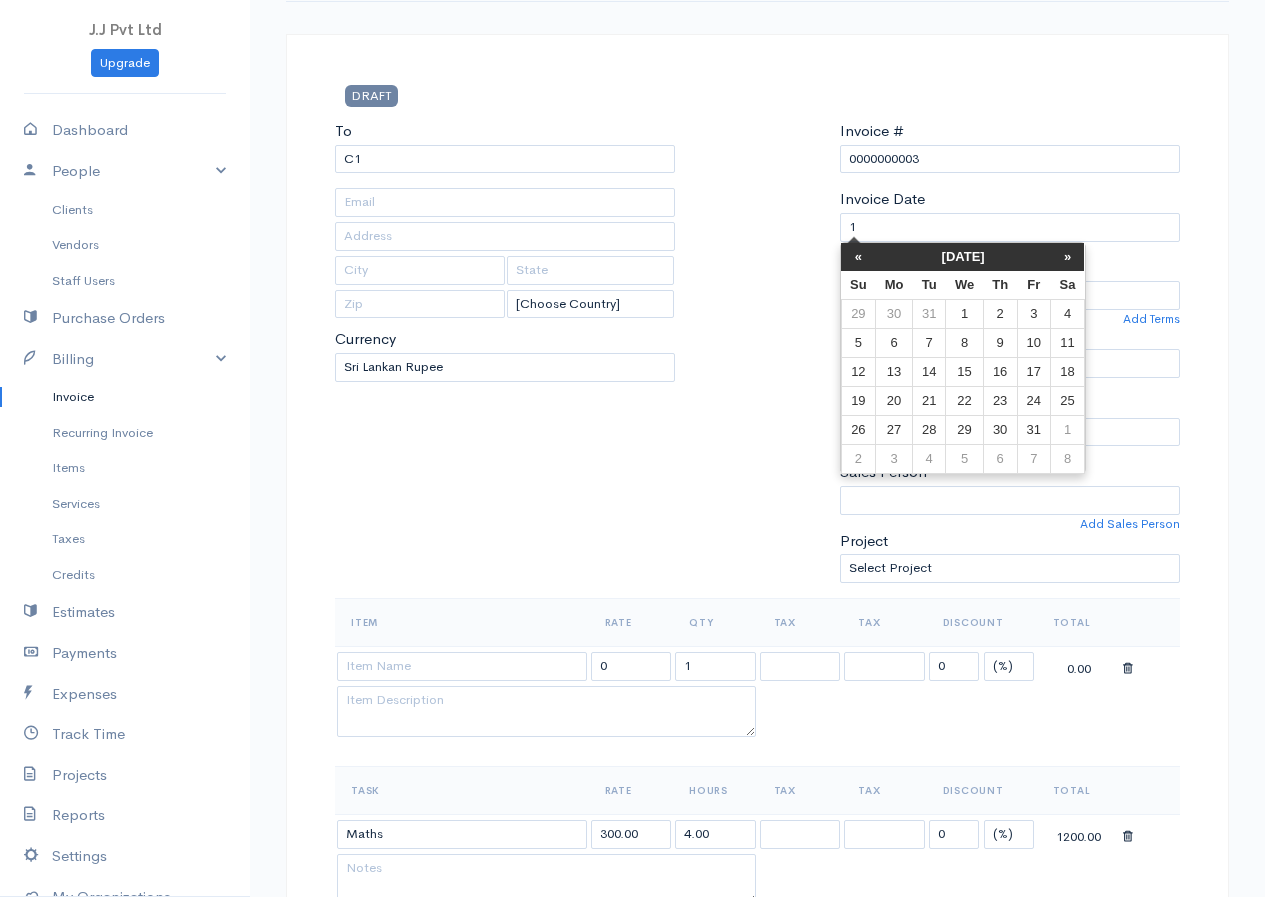 click on "«" at bounding box center (858, 257) 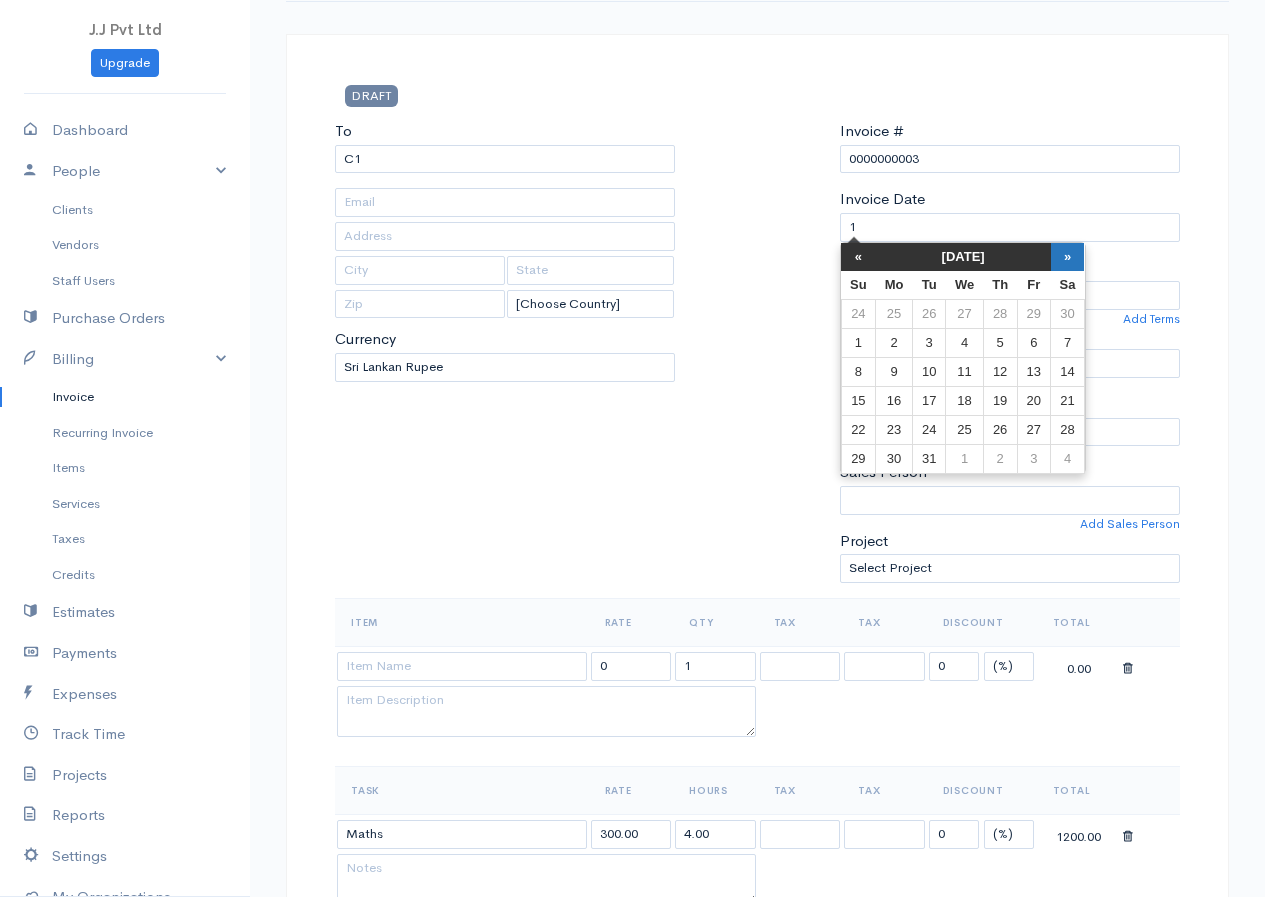 click on "»" at bounding box center (1068, 257) 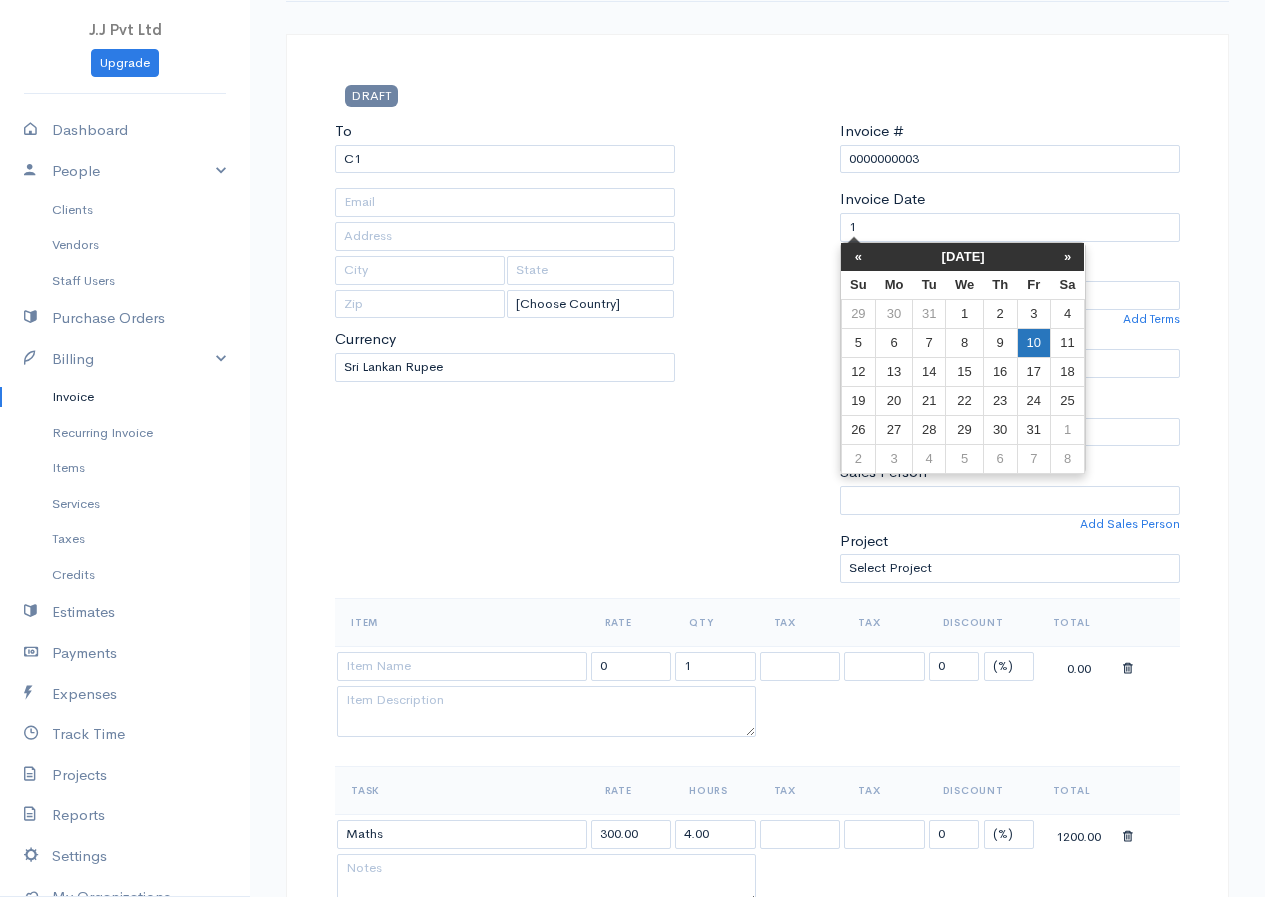 click on "10" at bounding box center [1033, 342] 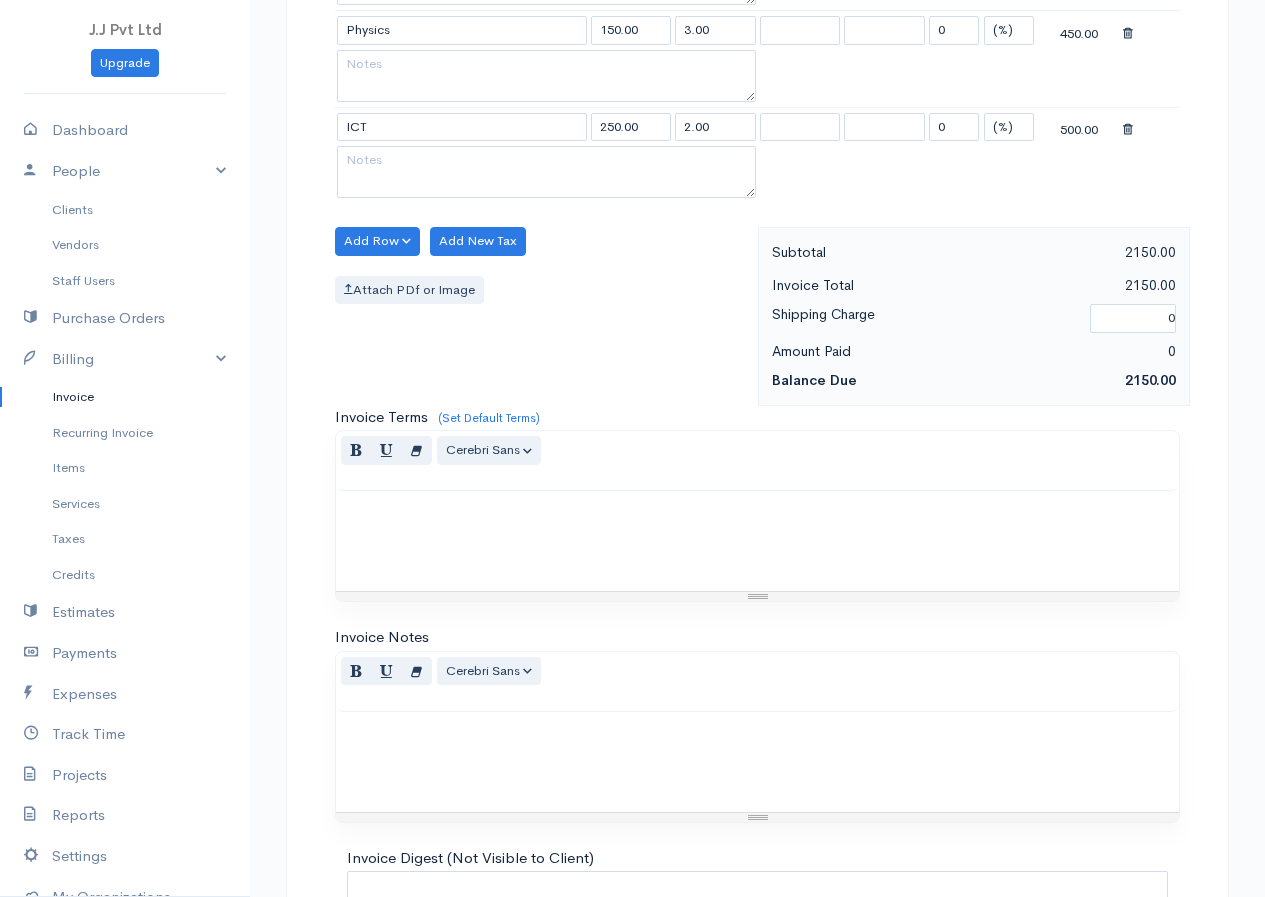 scroll, scrollTop: 1192, scrollLeft: 0, axis: vertical 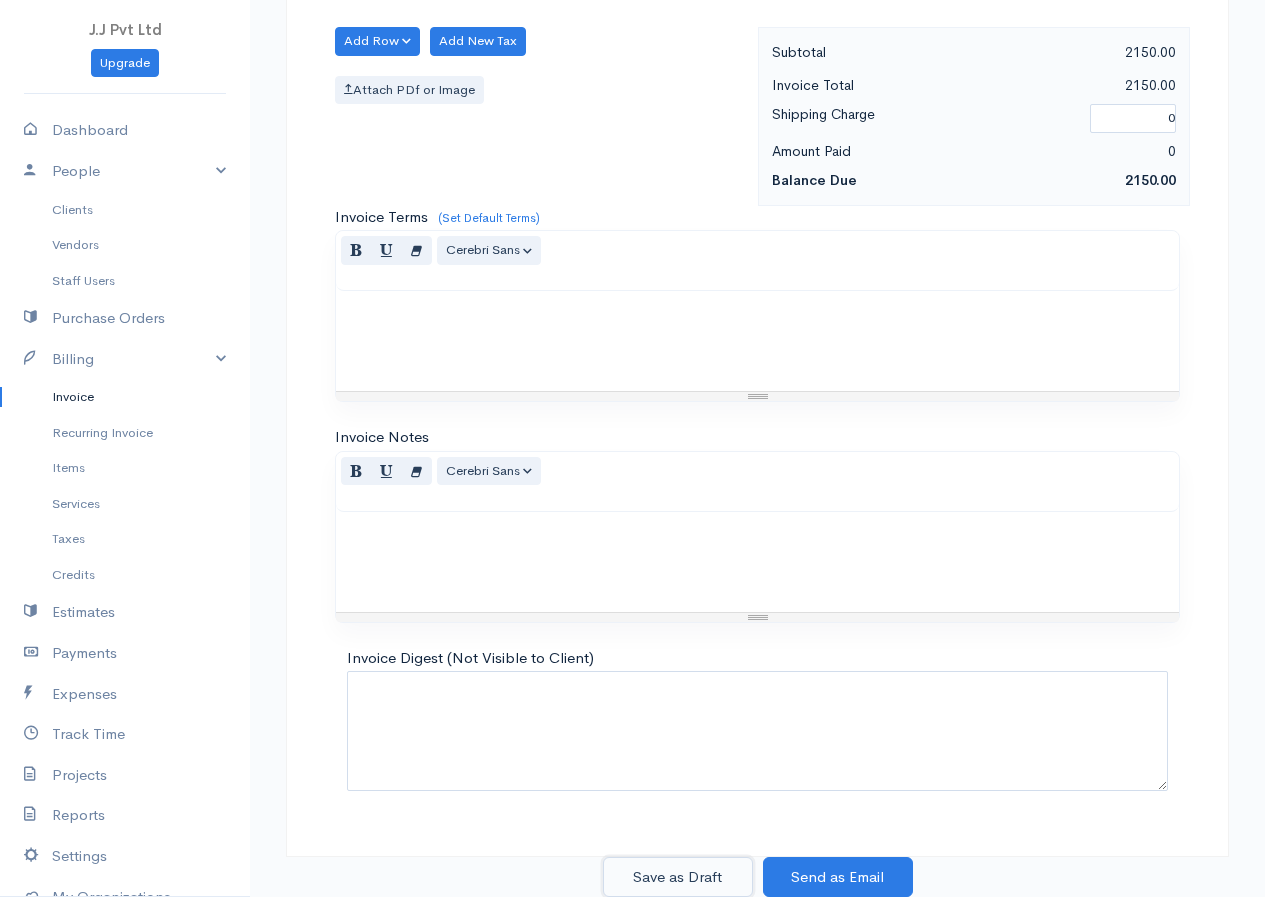 click on "Save as Draft" at bounding box center [678, 877] 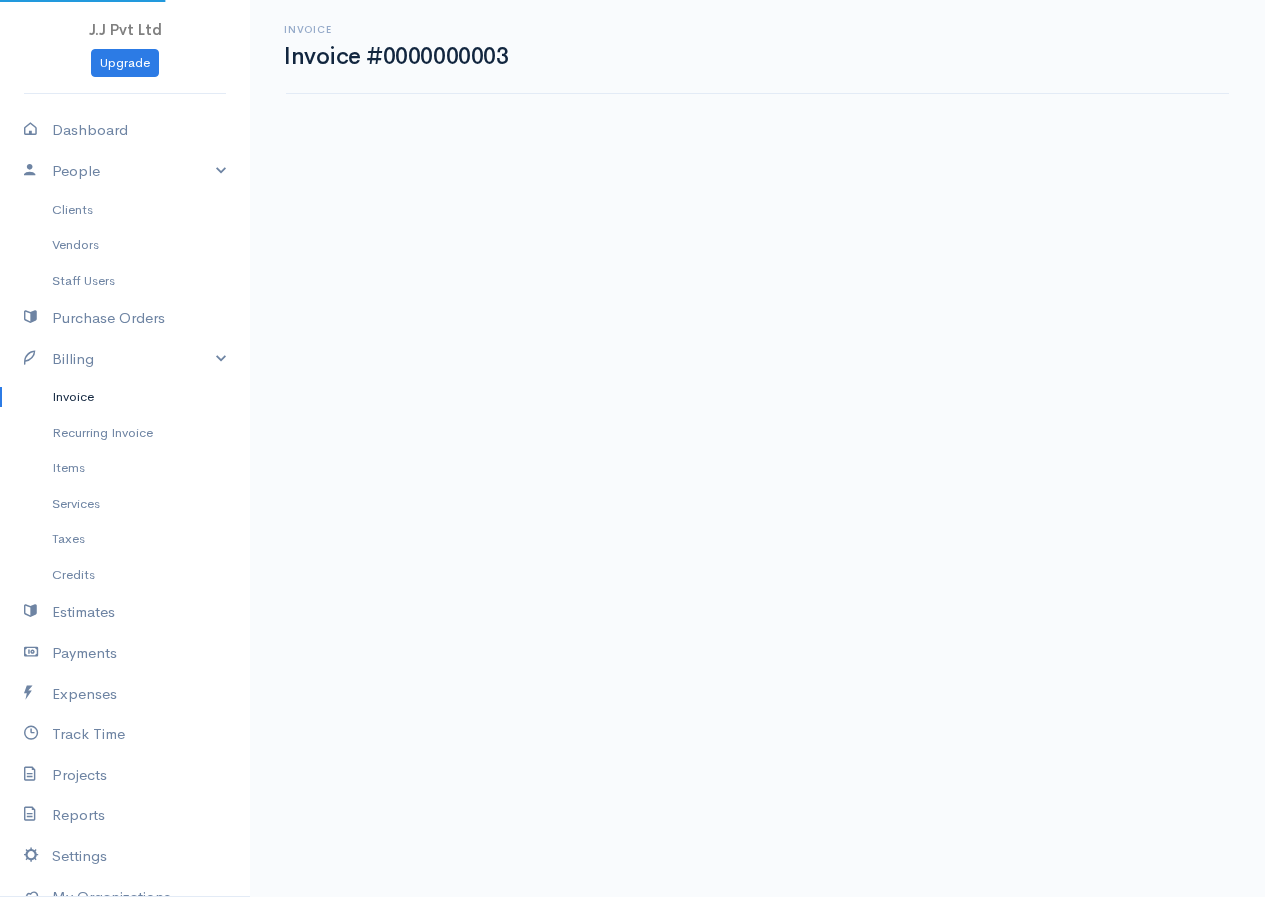 scroll, scrollTop: 0, scrollLeft: 0, axis: both 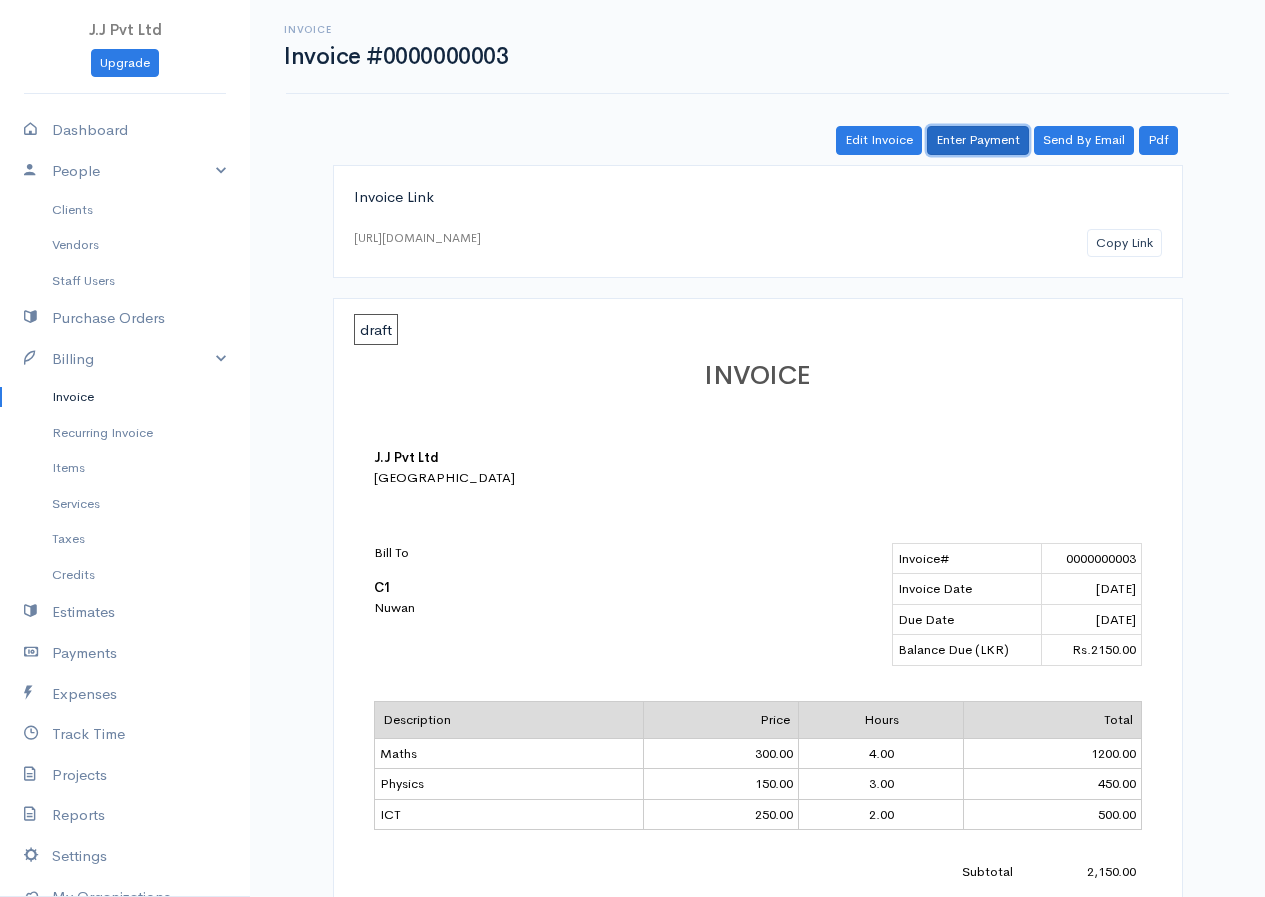 click on "Enter Payment" at bounding box center (978, 140) 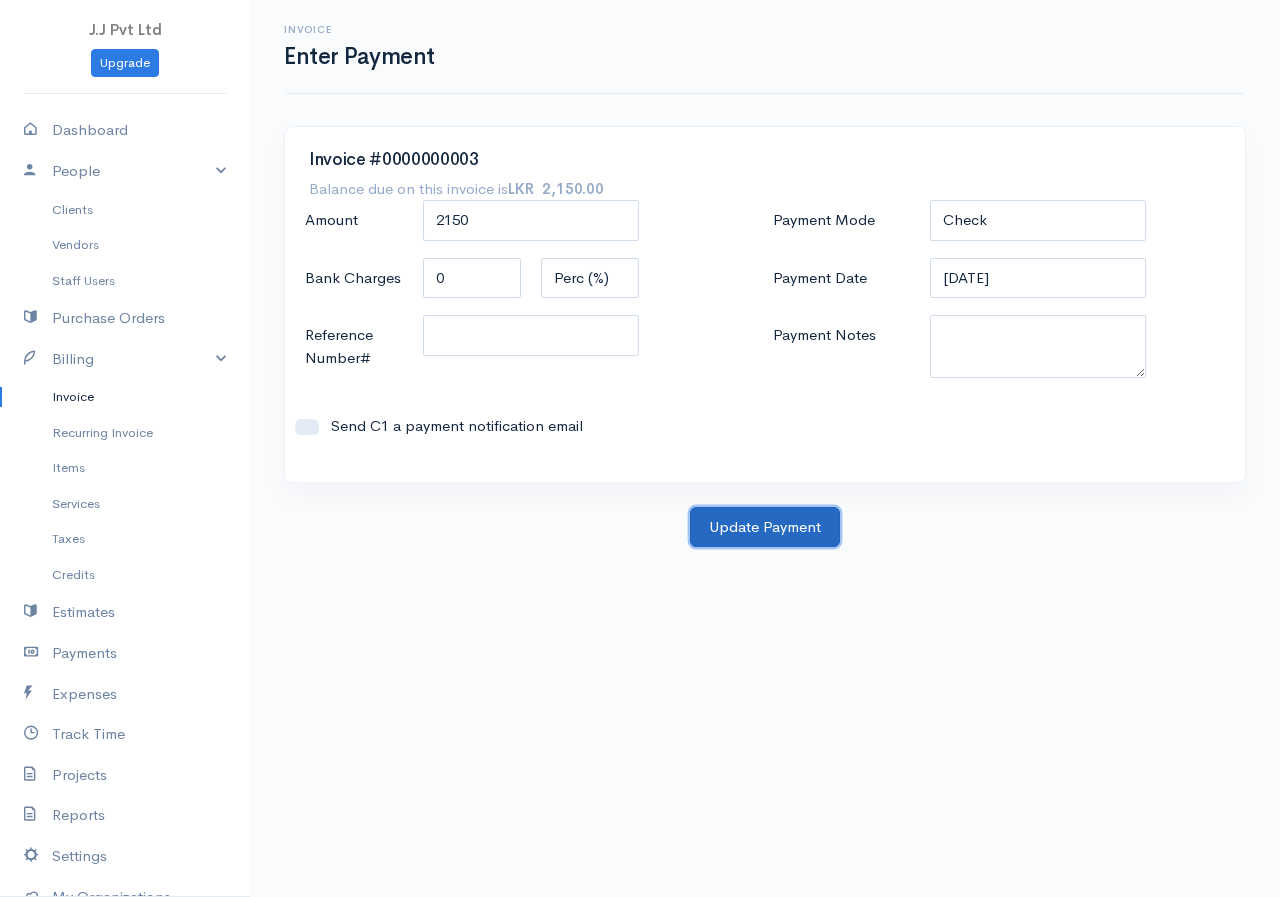 click on "Update Payment" at bounding box center [765, 527] 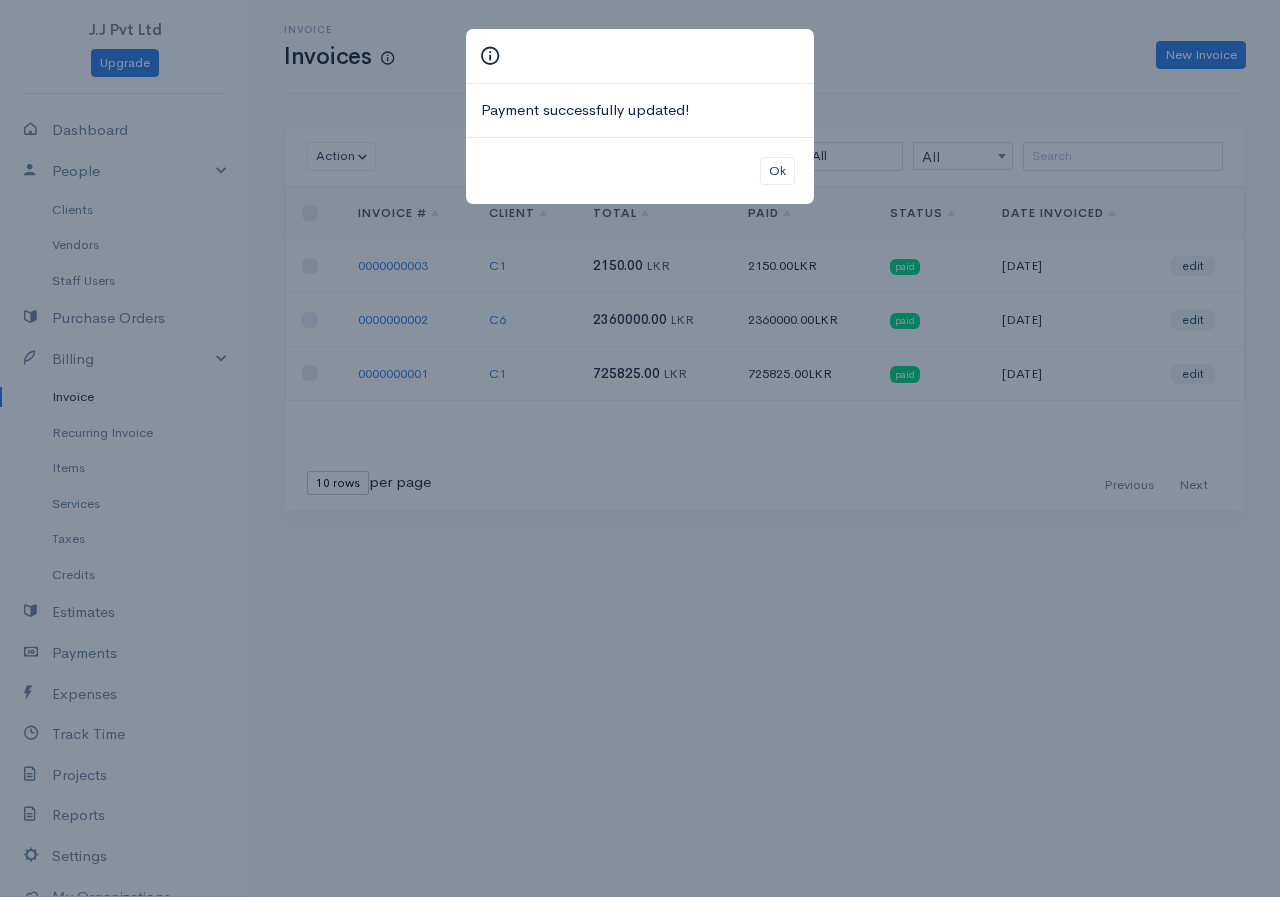 click on "Payment successfully updated!
Ok" at bounding box center (640, 448) 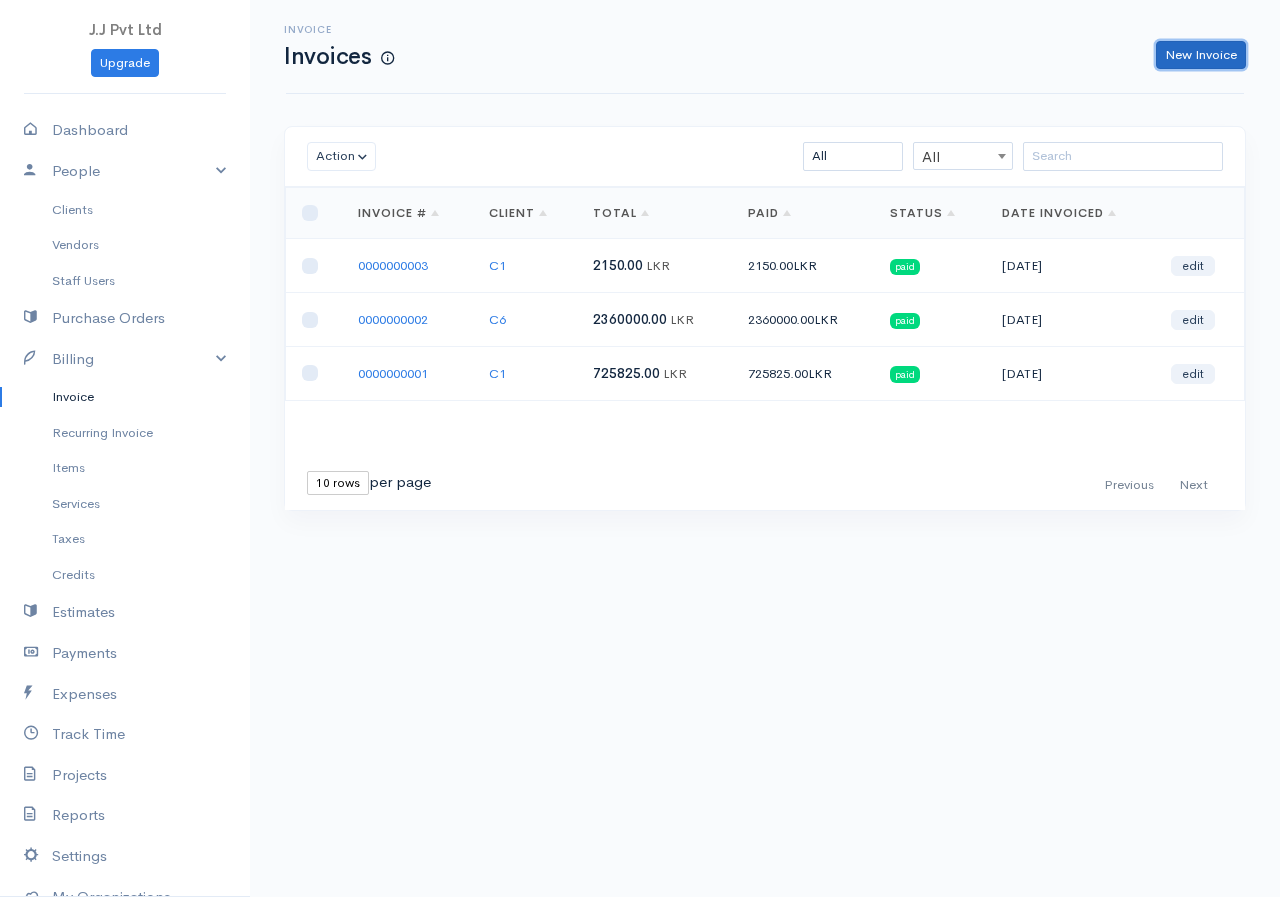 click on "New Invoice" at bounding box center [1201, 55] 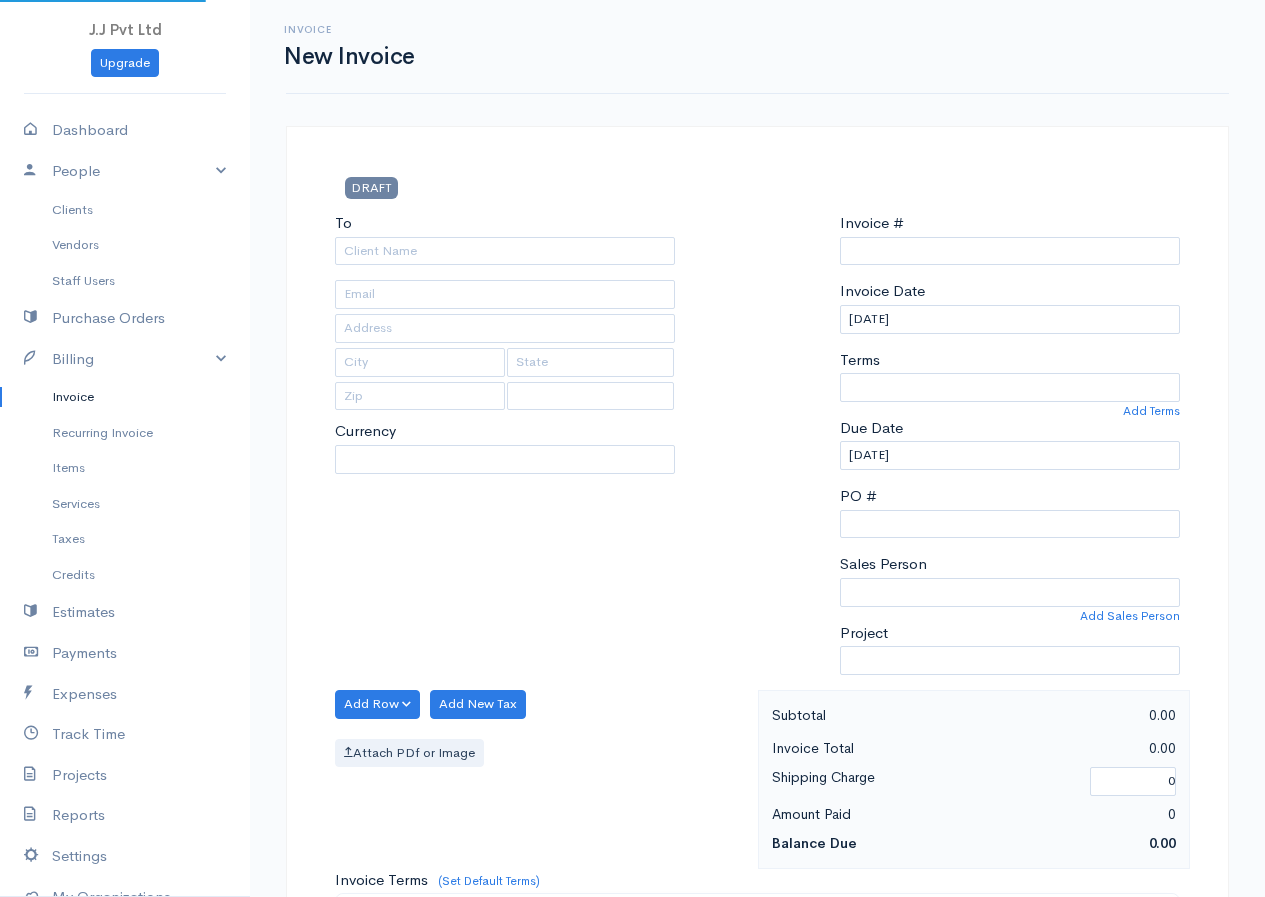 select on "LKR" 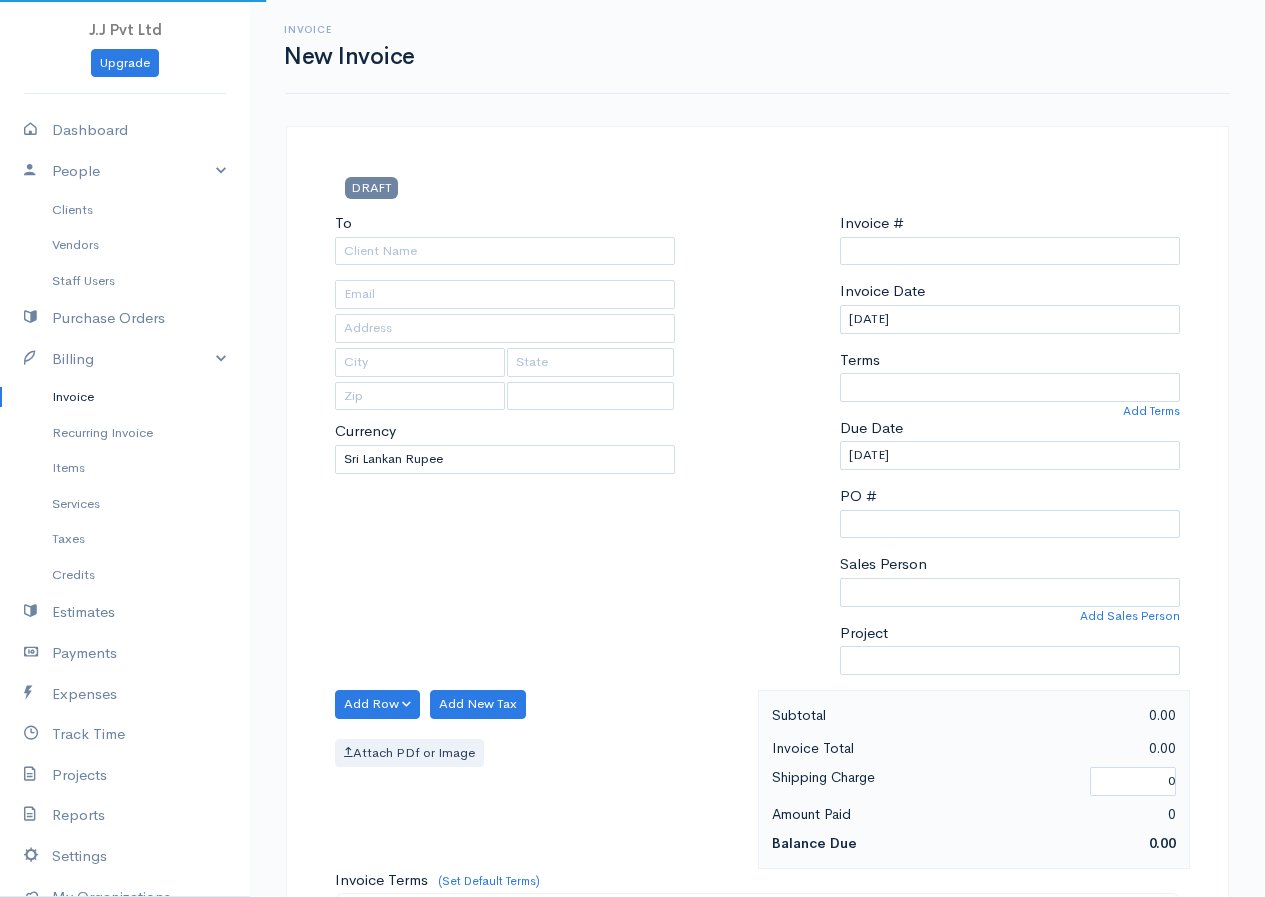 select on "[GEOGRAPHIC_DATA]" 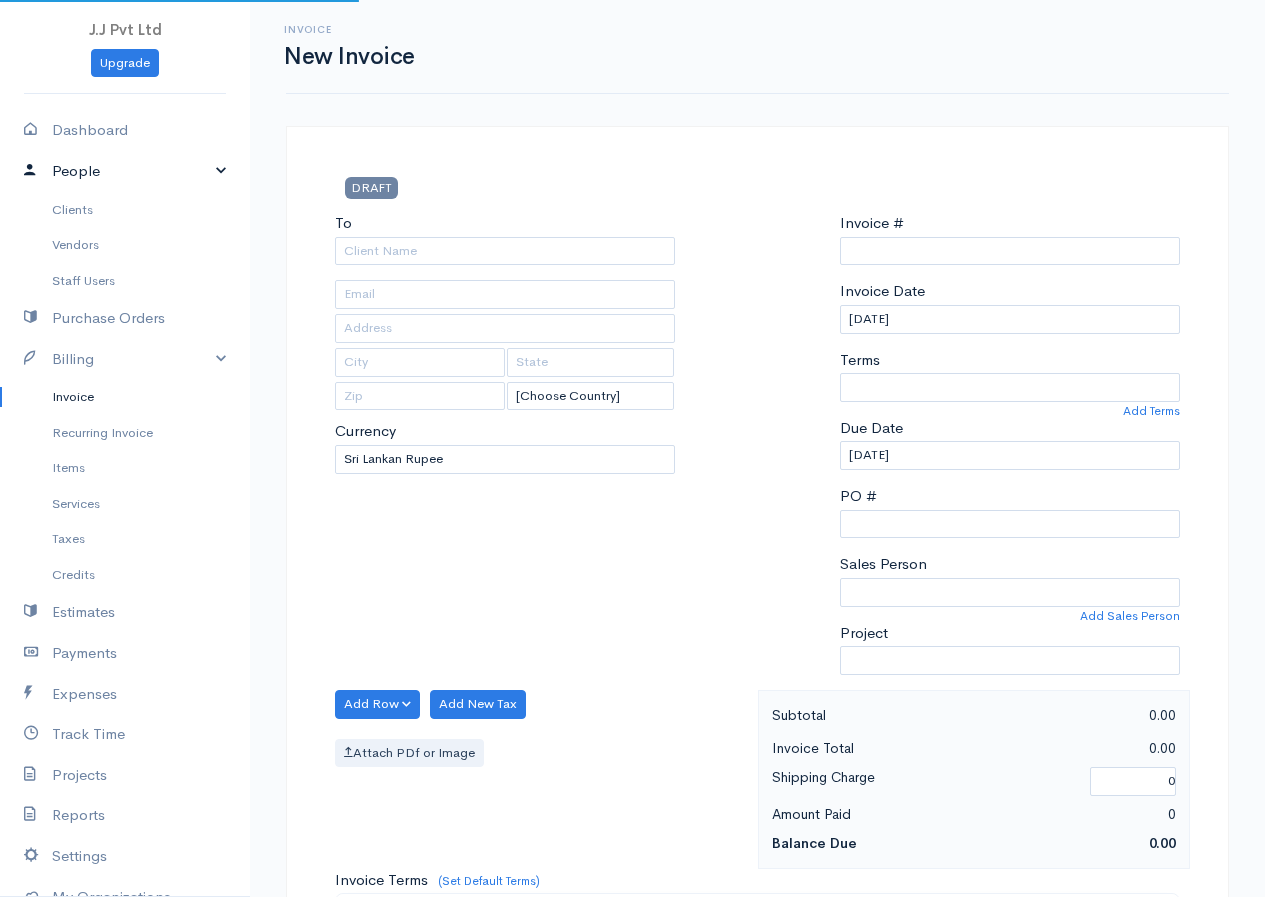 type on "0000000004" 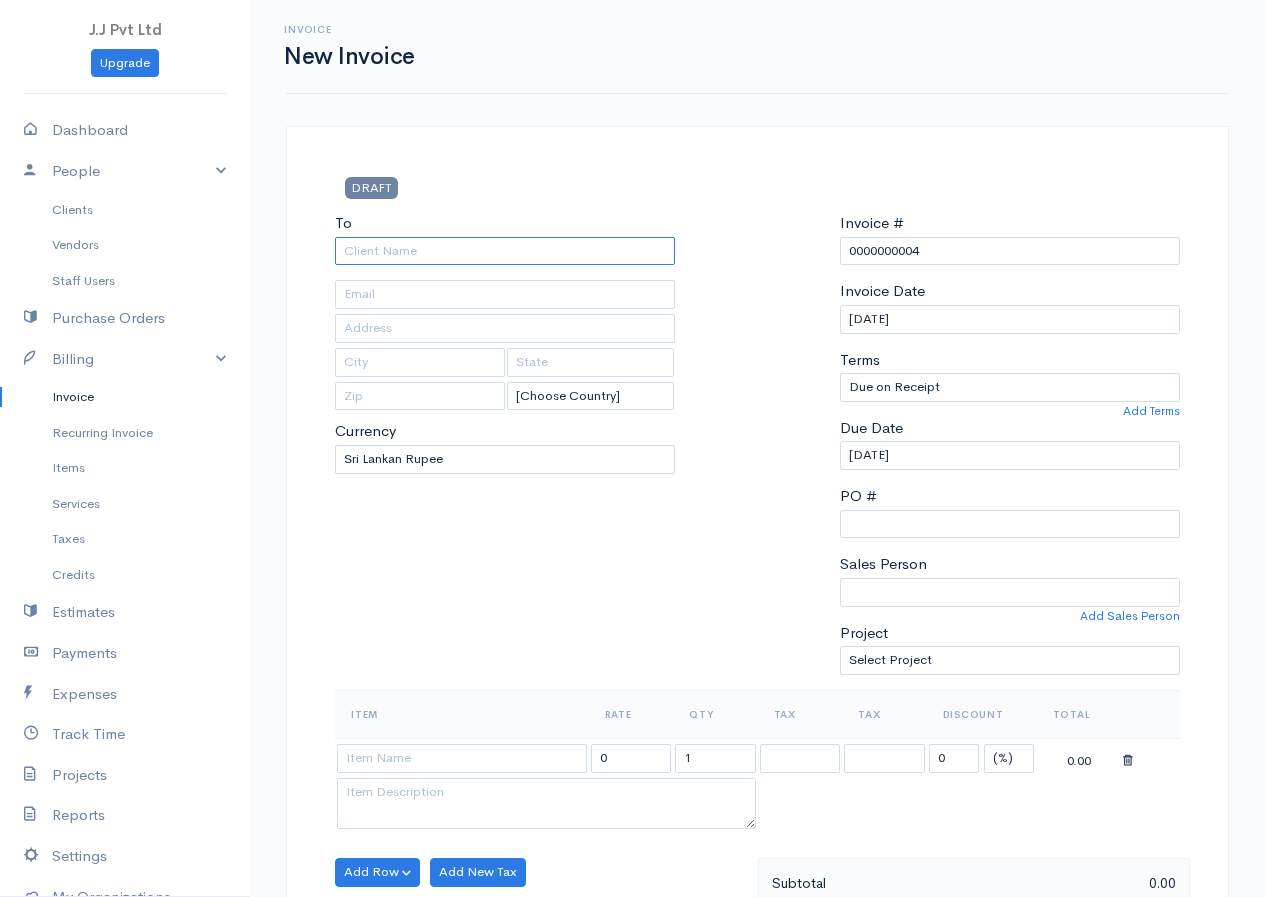 click on "To" at bounding box center (505, 251) 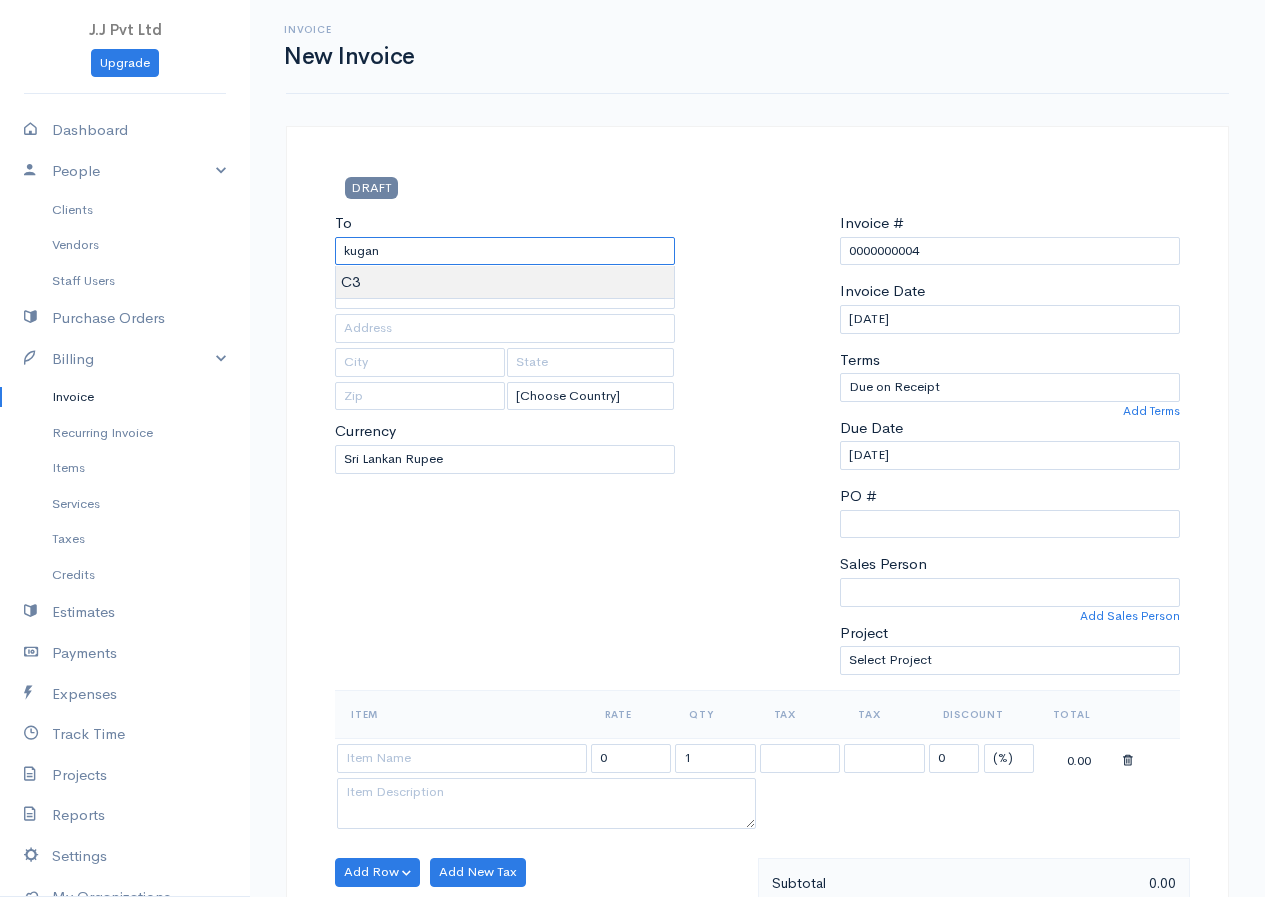 type on "C3" 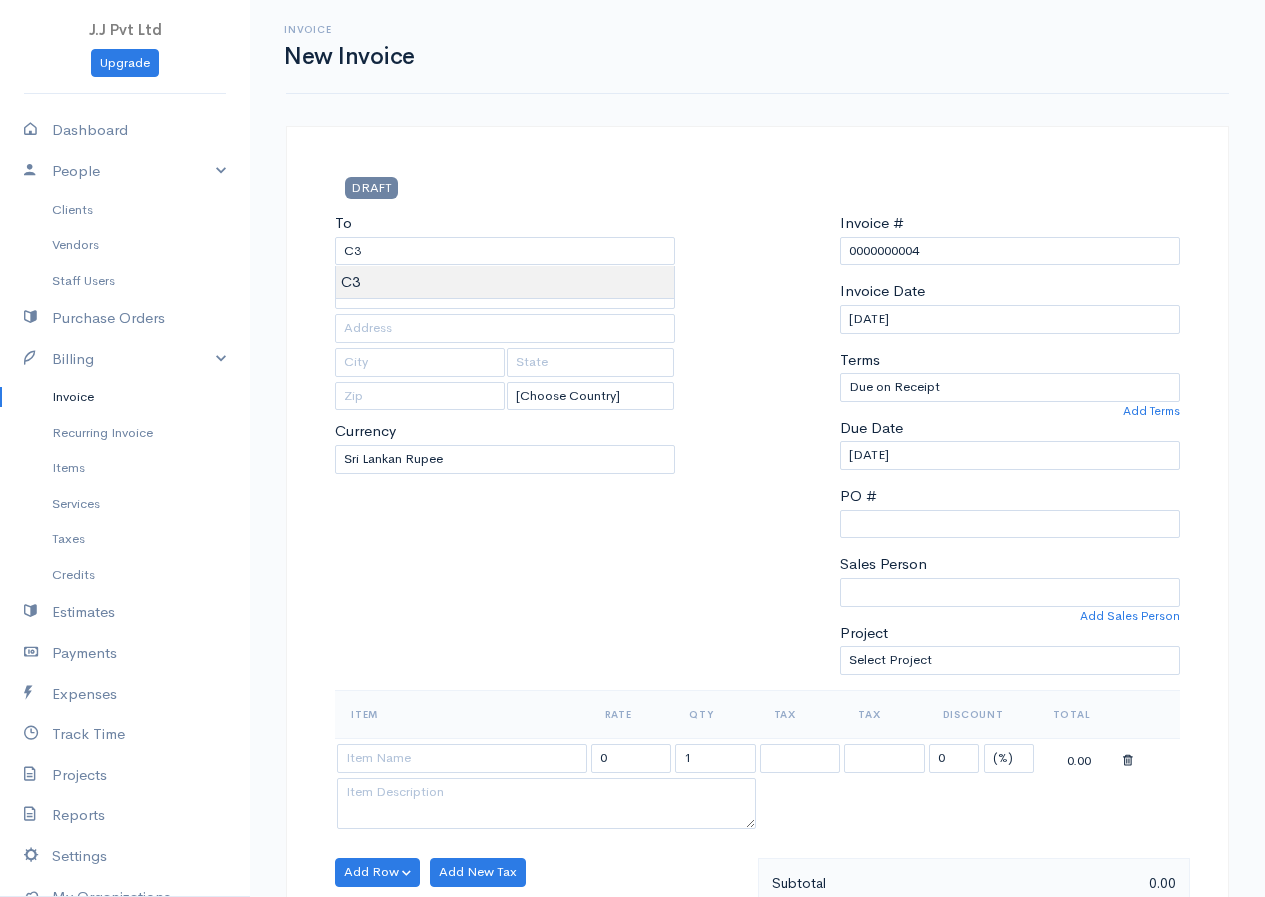 click on "J.J  Pvt Ltd
Upgrade
Dashboard
People
Clients
Vendors
Staff Users
Purchase Orders
Billing
Invoice
Recurring Invoice
Items
Services
Taxes
Credits
Estimates
Payments
Expenses
Track Time
Projects
Reports
Settings
My Organizations
Logout
Help
@CloudBooksApp 2022
Invoice
New Invoice
DRAFT To C3 [Choose Country] [GEOGRAPHIC_DATA] [GEOGRAPHIC_DATA] [GEOGRAPHIC_DATA] [GEOGRAPHIC_DATA] [GEOGRAPHIC_DATA] [GEOGRAPHIC_DATA] [US_STATE] [GEOGRAPHIC_DATA] [GEOGRAPHIC_DATA] [GEOGRAPHIC_DATA] [GEOGRAPHIC_DATA] [GEOGRAPHIC_DATA] [GEOGRAPHIC_DATA] [GEOGRAPHIC_DATA] [GEOGRAPHIC_DATA] [GEOGRAPHIC_DATA]" at bounding box center (632, 864) 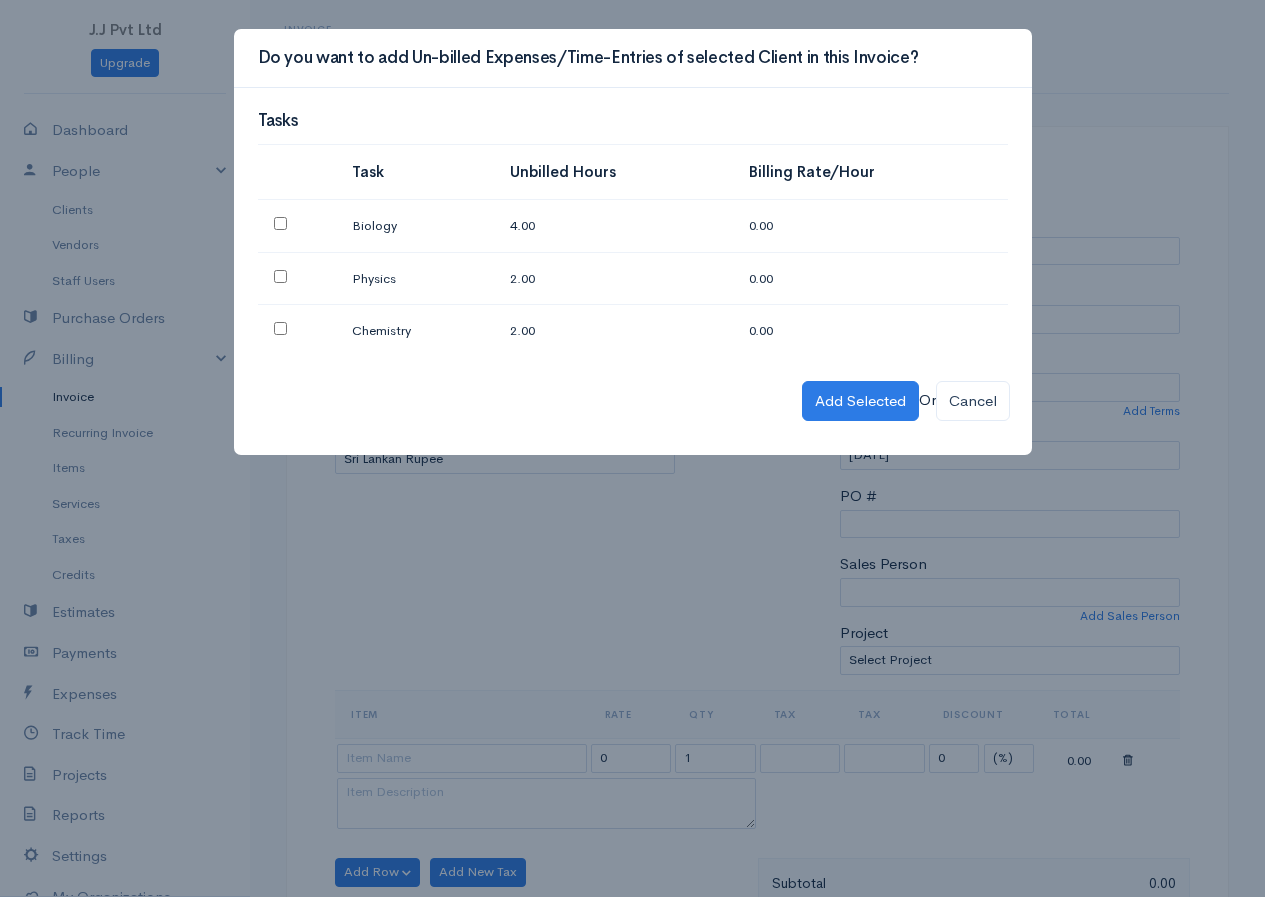 click at bounding box center (280, 223) 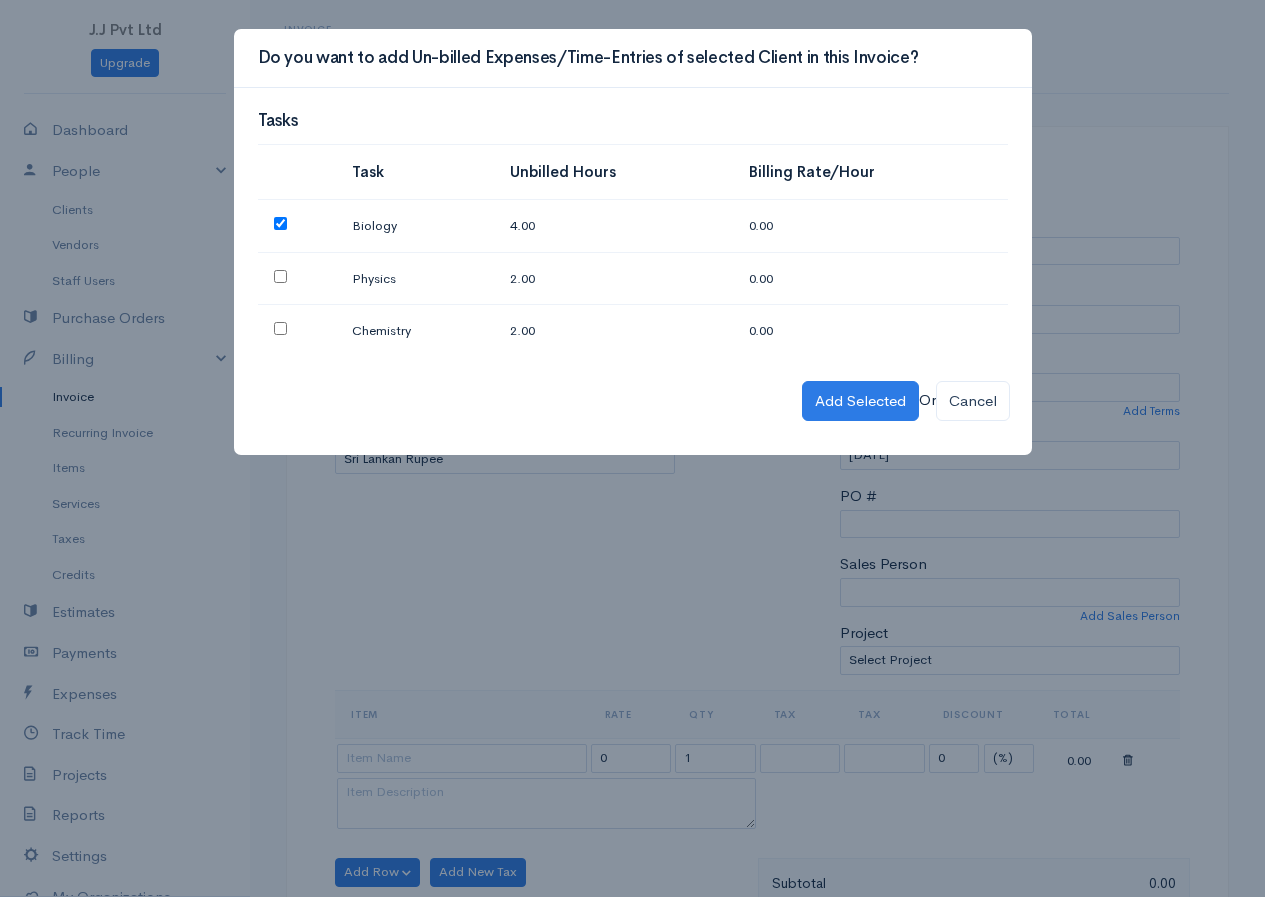 click at bounding box center [280, 276] 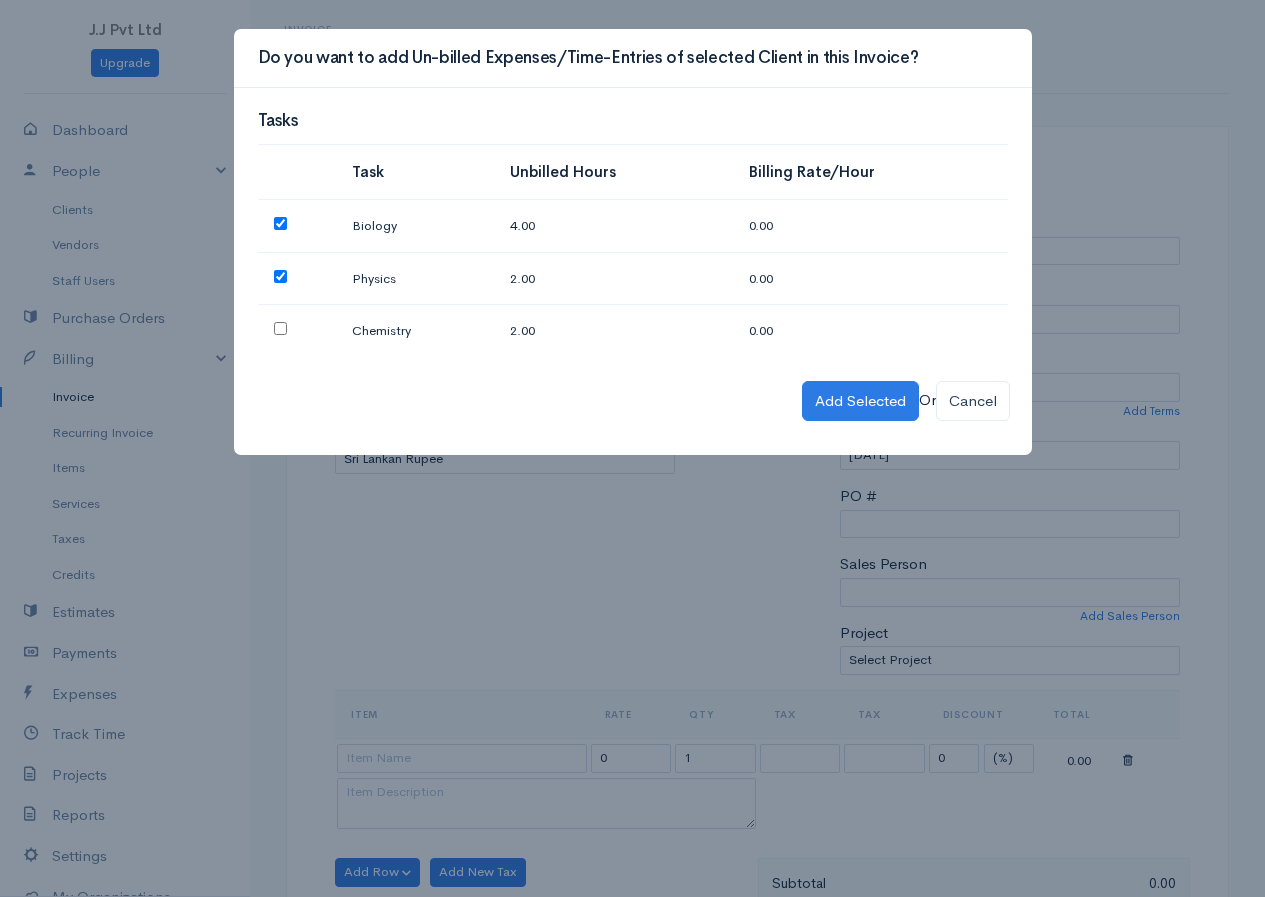 click at bounding box center [280, 328] 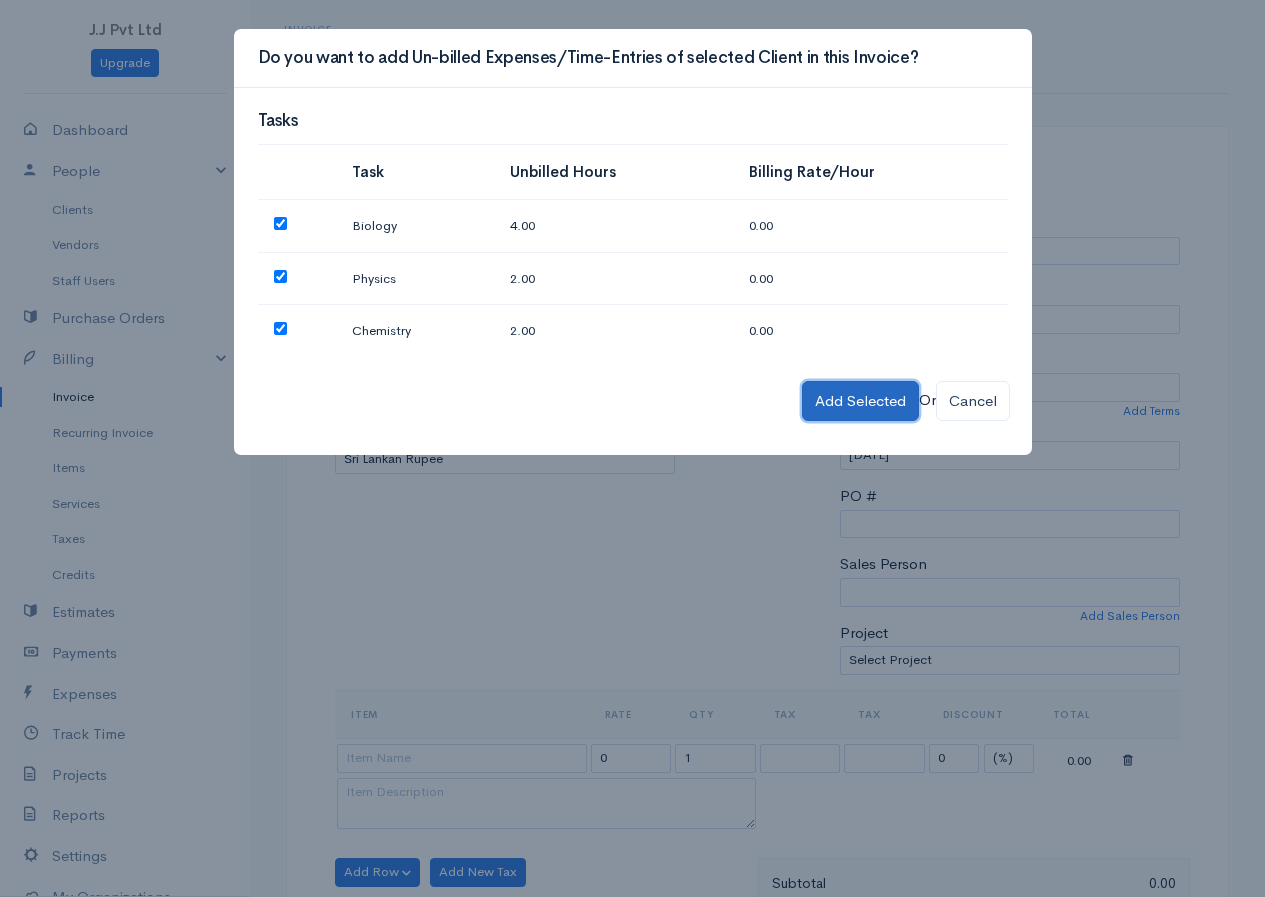 click on "Add Selected" at bounding box center (860, 401) 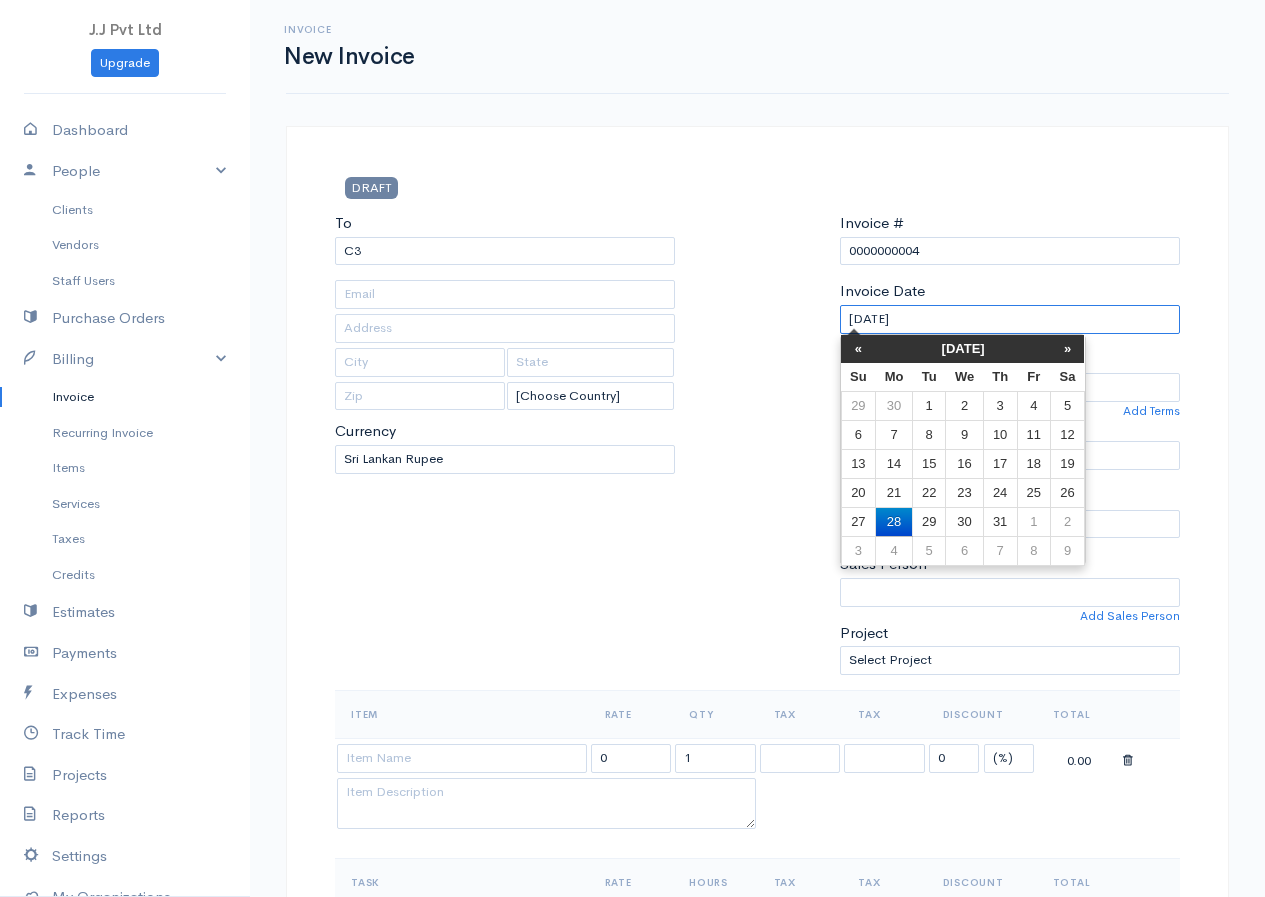 drag, startPoint x: 991, startPoint y: 330, endPoint x: 723, endPoint y: 387, distance: 273.99454 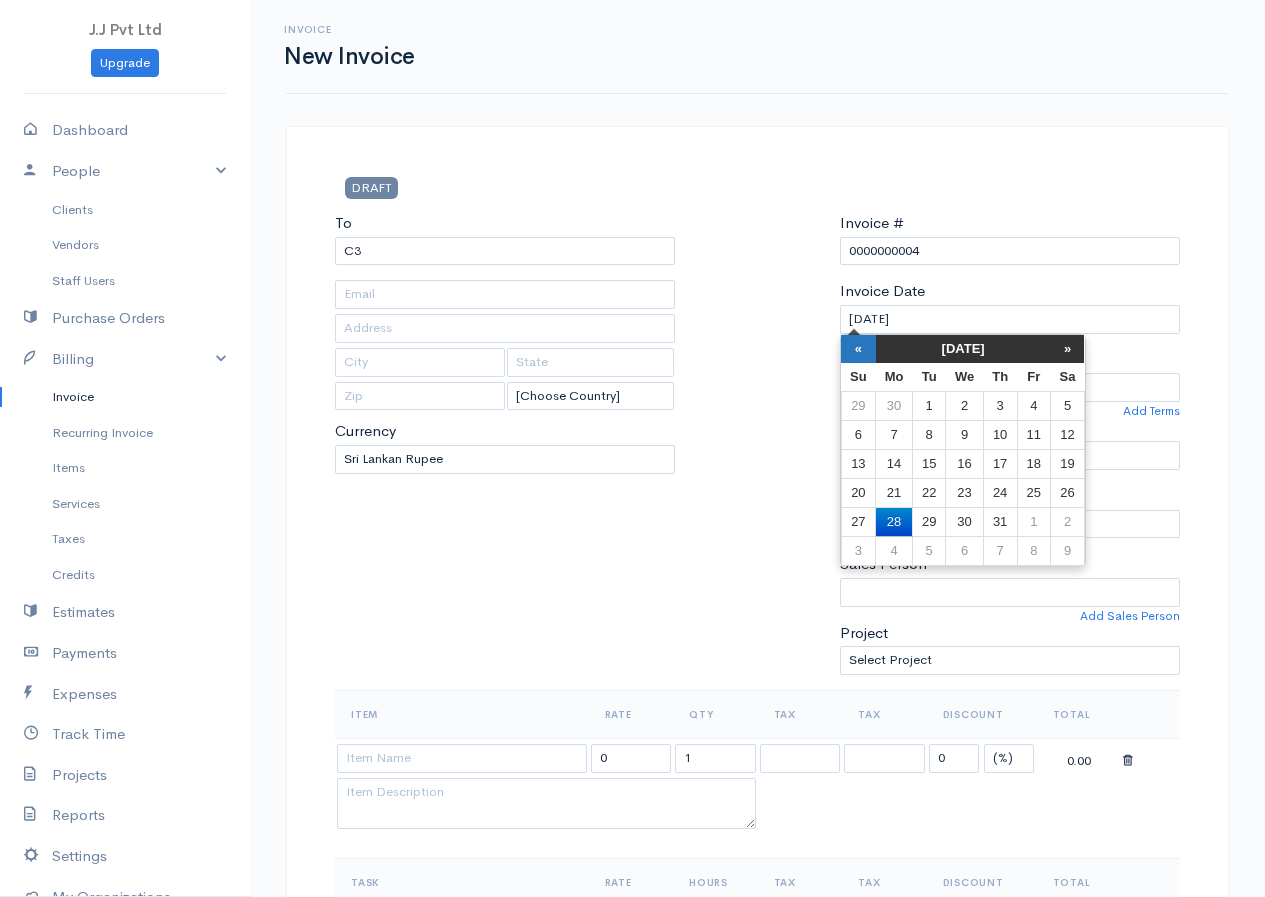click on "«" at bounding box center [858, 349] 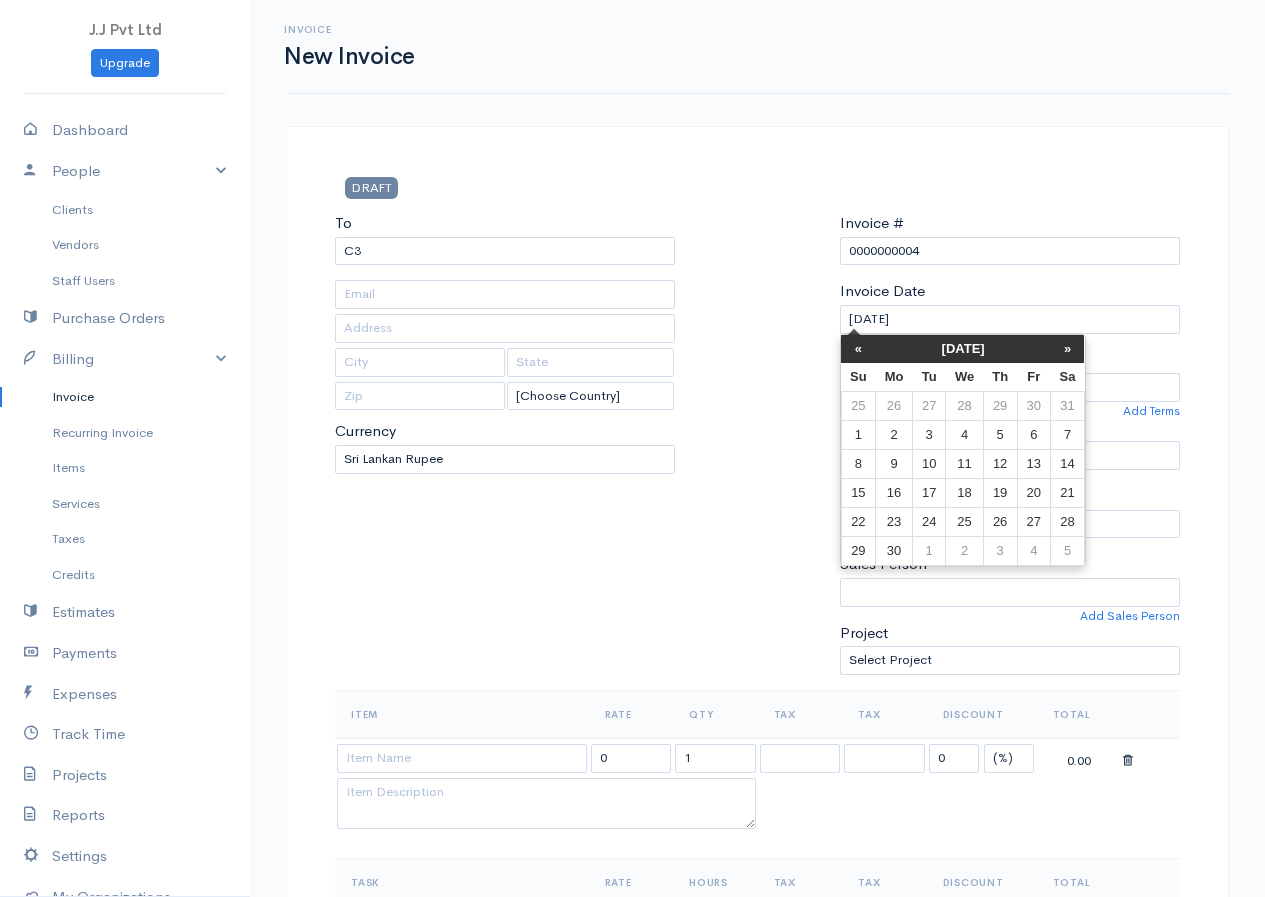 click on "«" at bounding box center [858, 349] 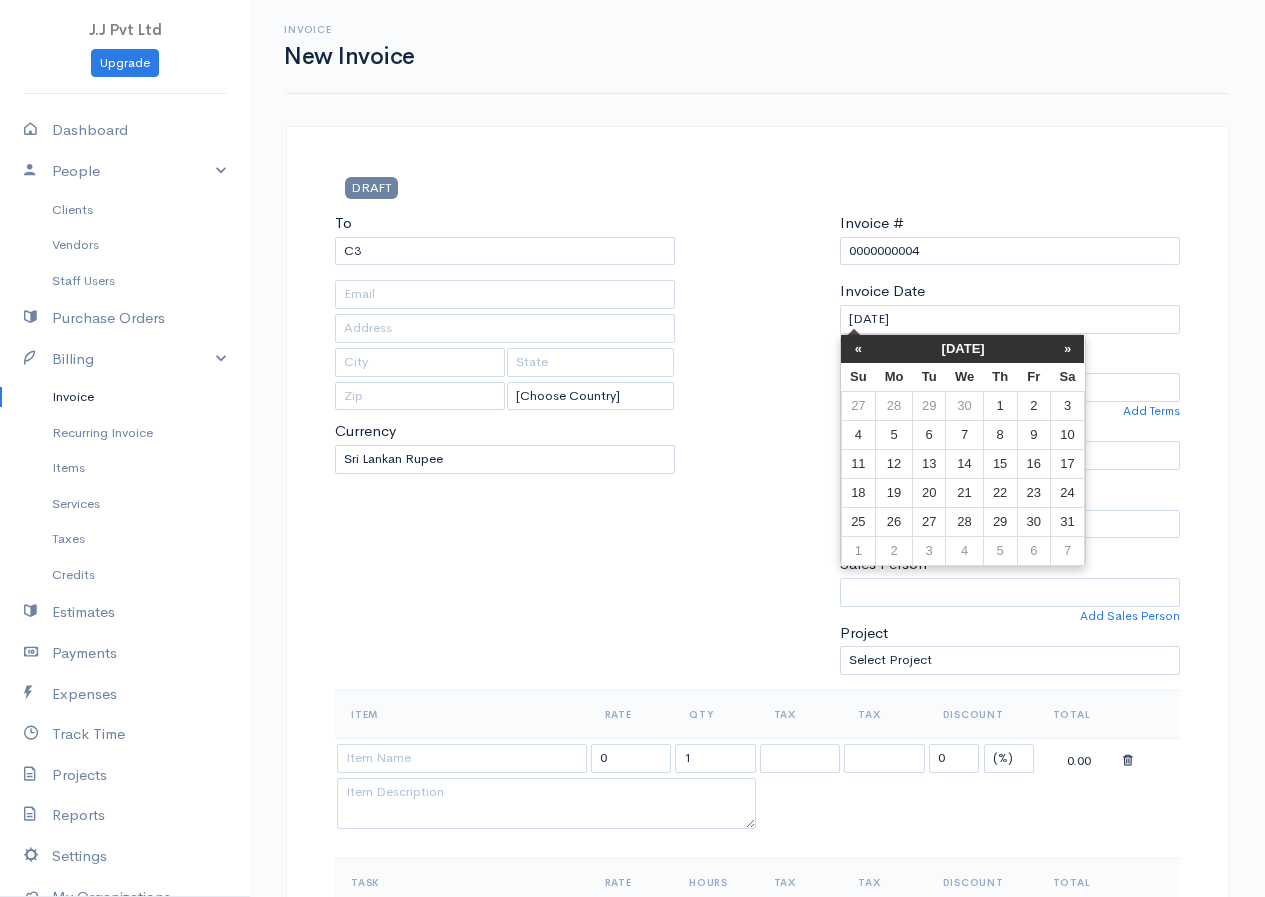 click on "«" at bounding box center [858, 349] 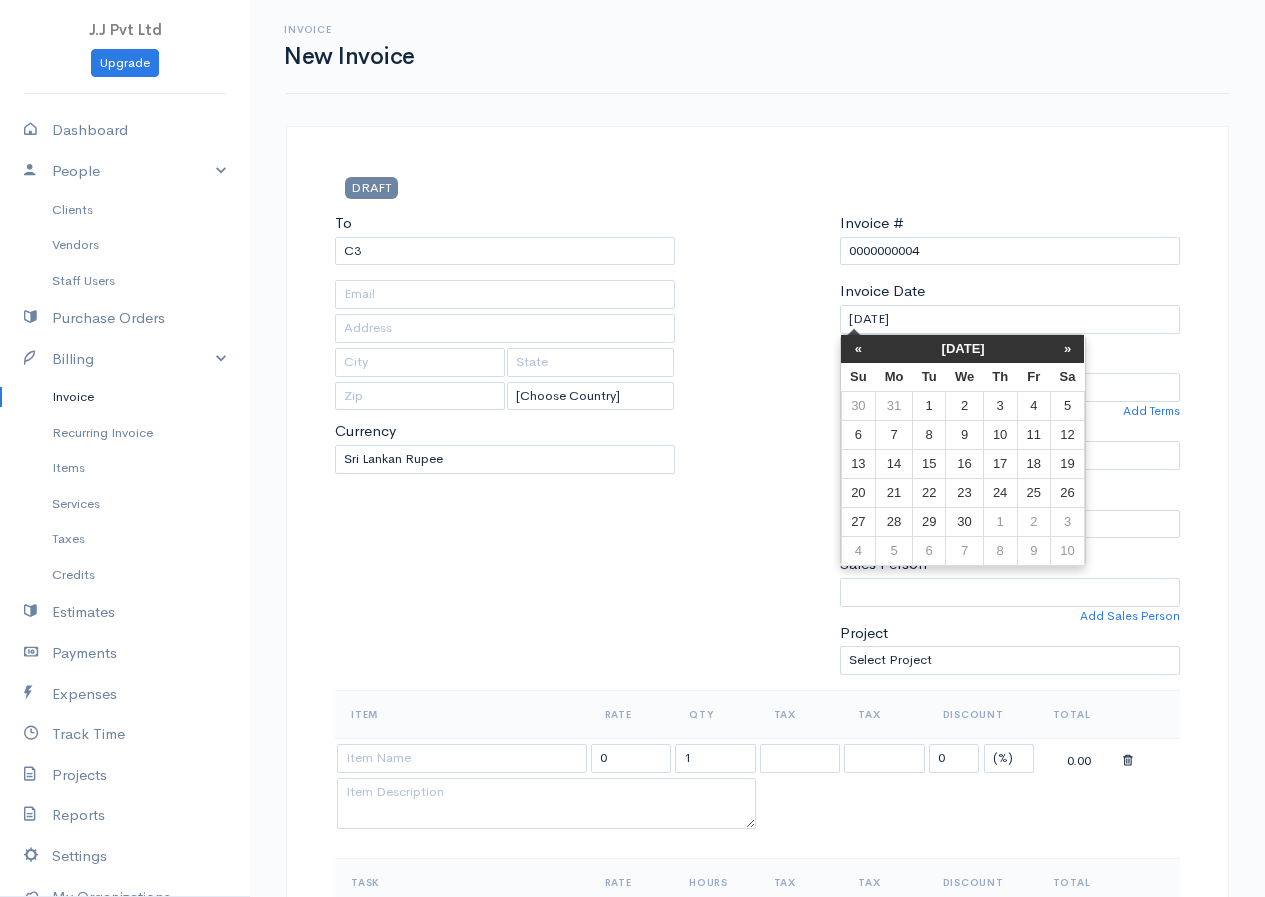 click on "«" at bounding box center (858, 349) 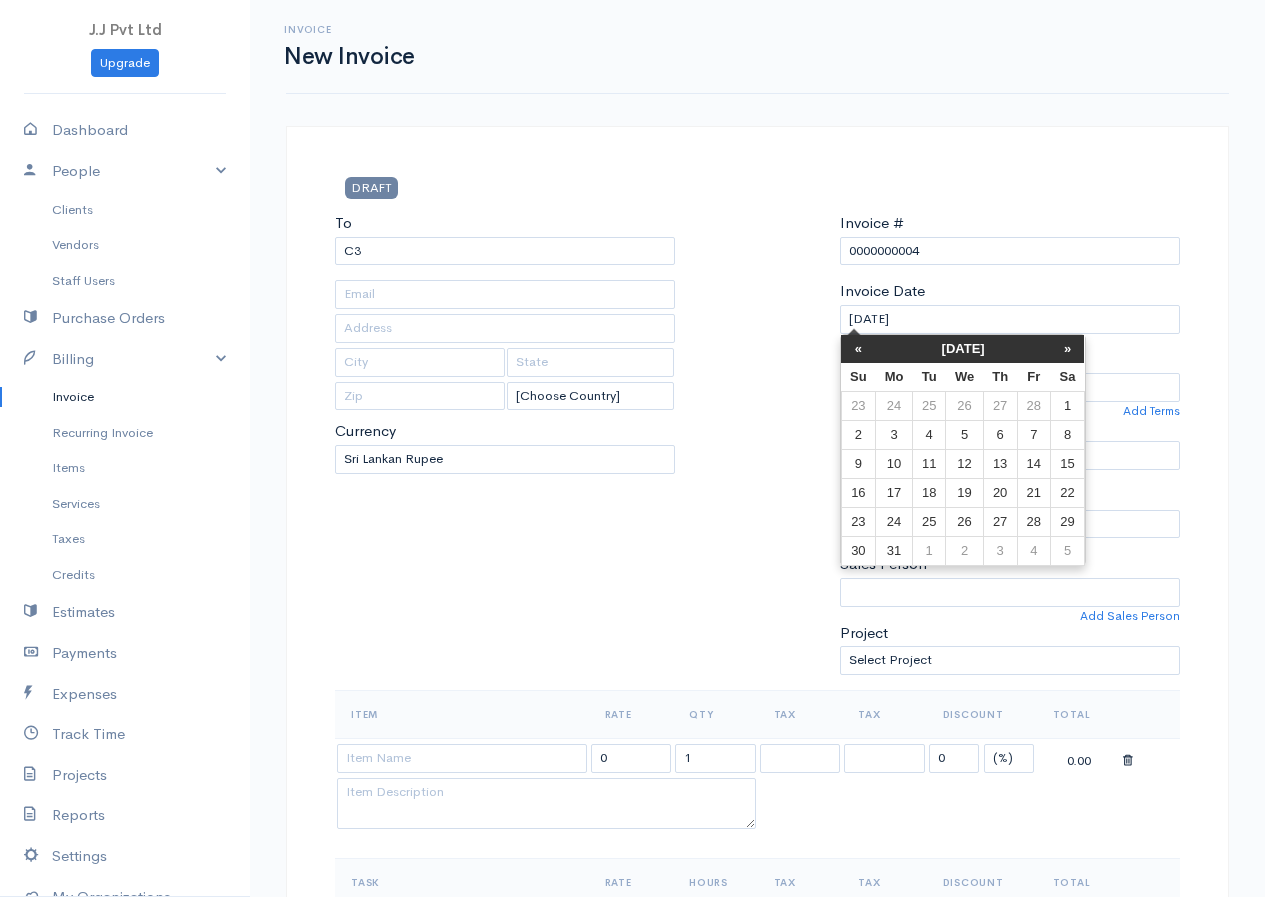 click on "«" at bounding box center (858, 349) 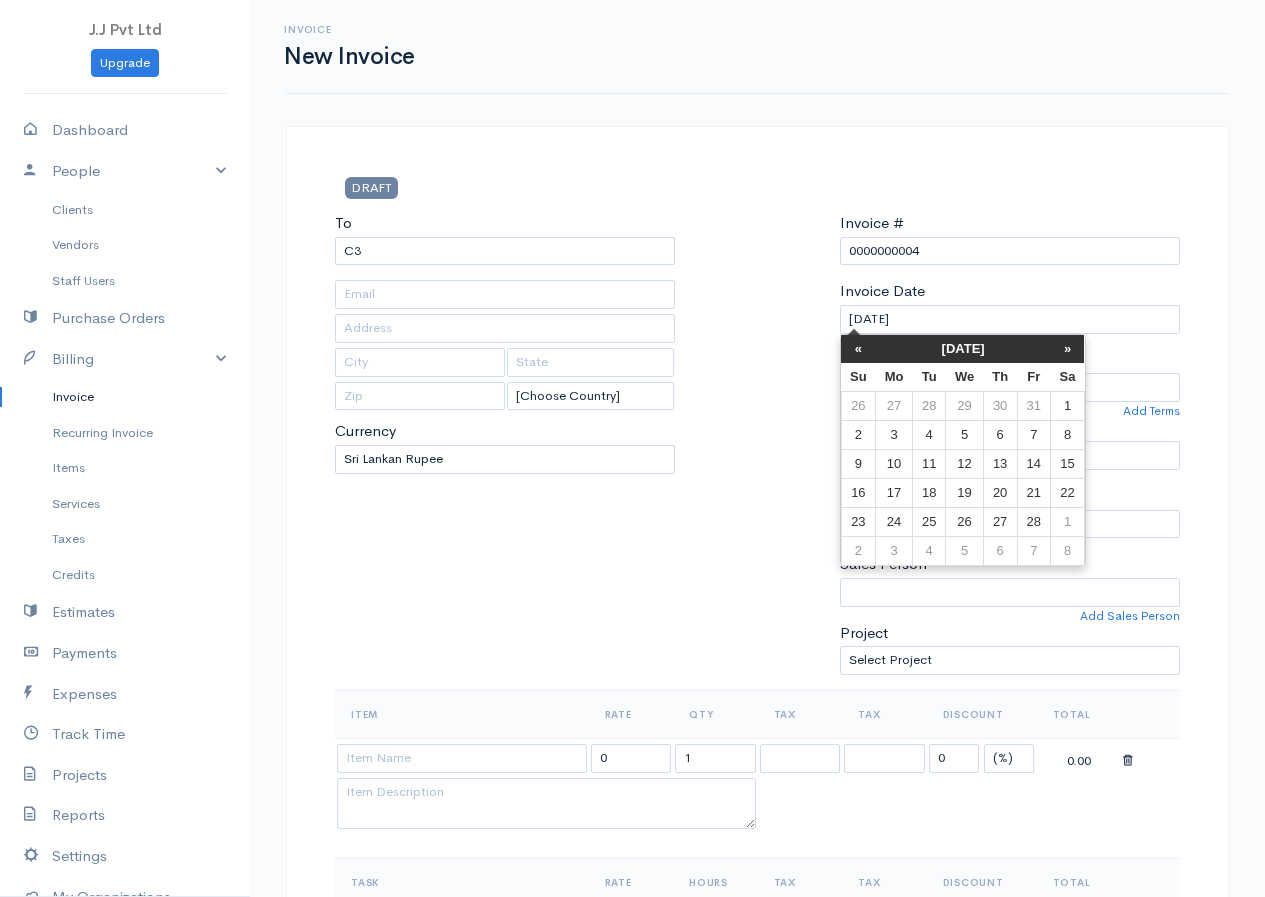 click on "«" at bounding box center (858, 349) 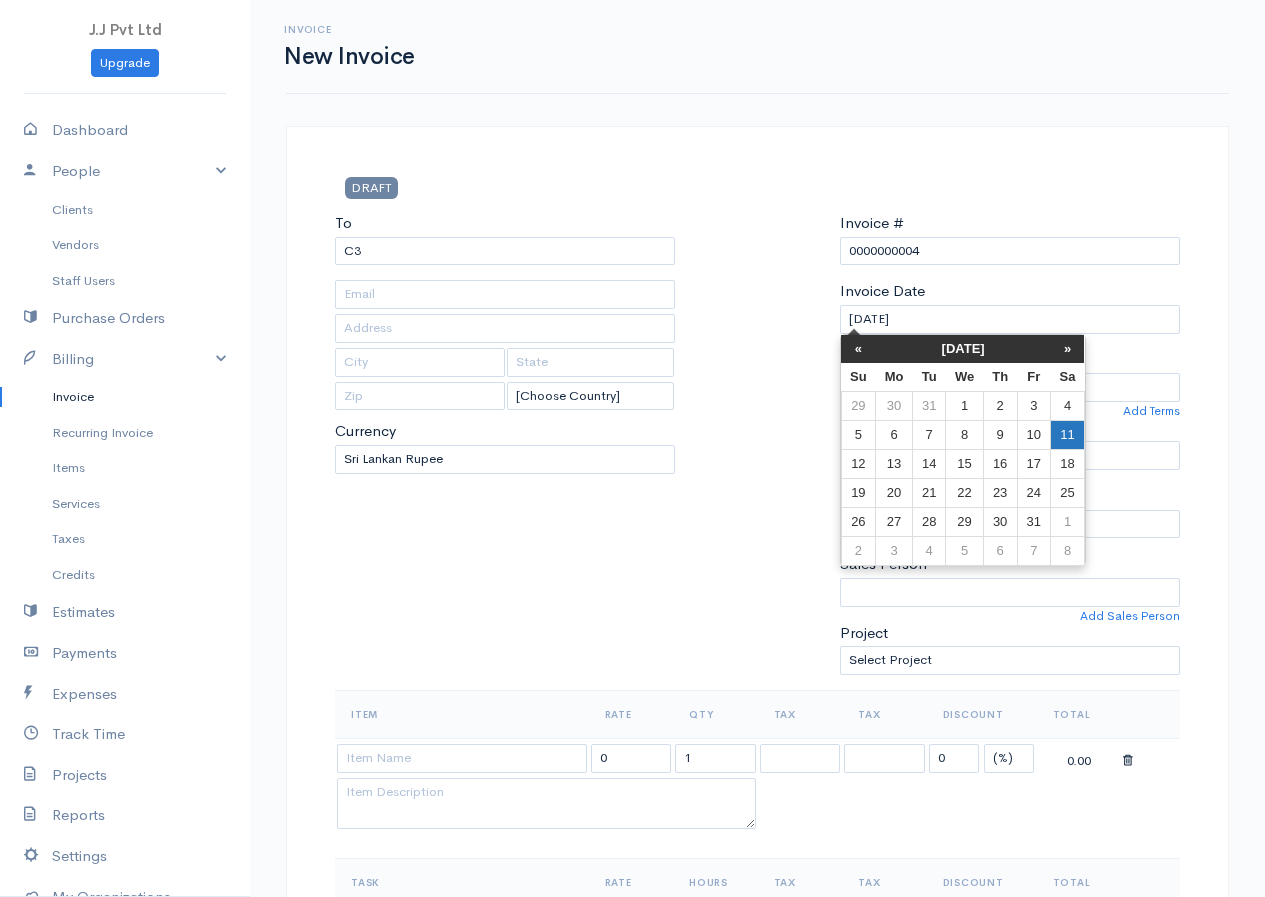 click on "11" at bounding box center (1068, 434) 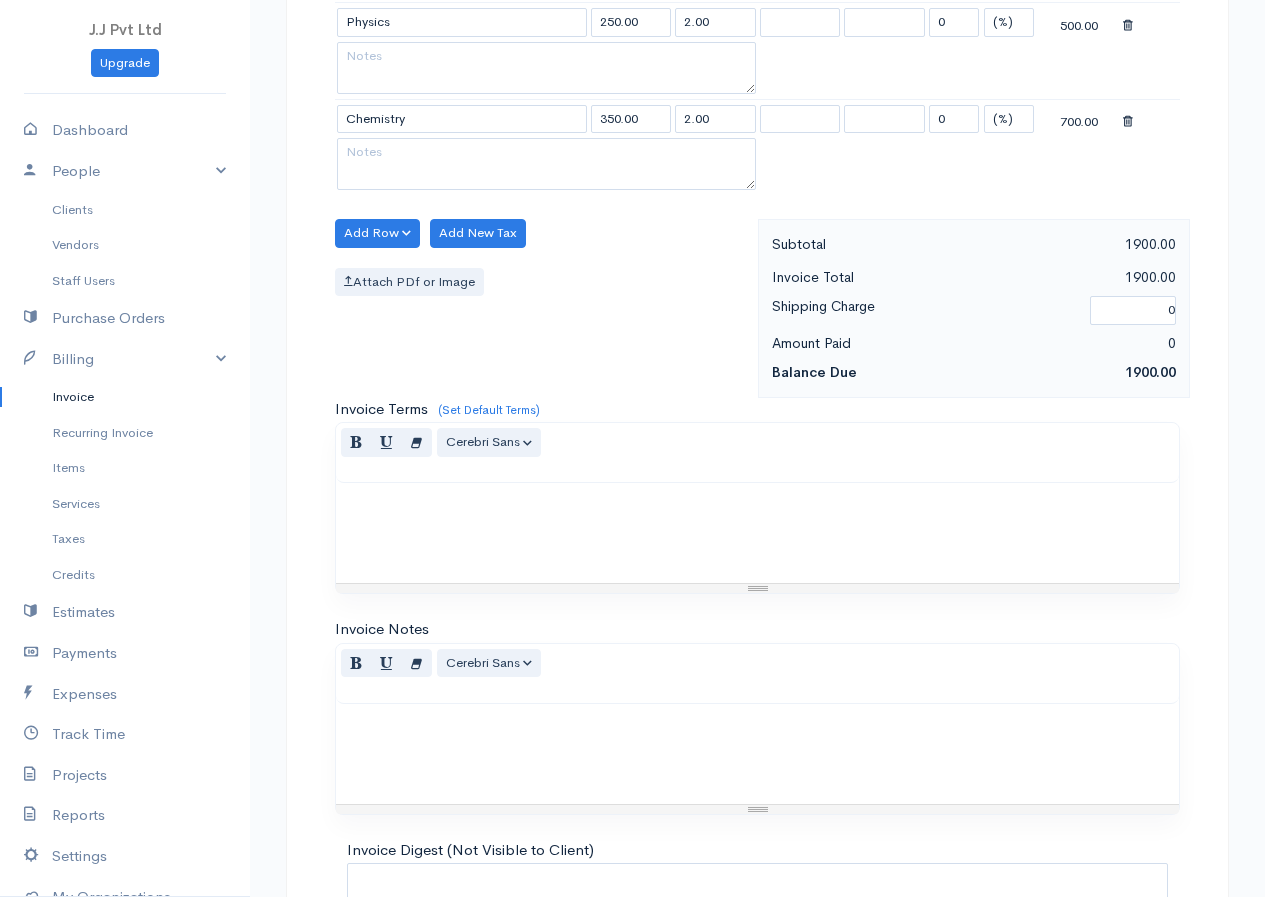 scroll, scrollTop: 1192, scrollLeft: 0, axis: vertical 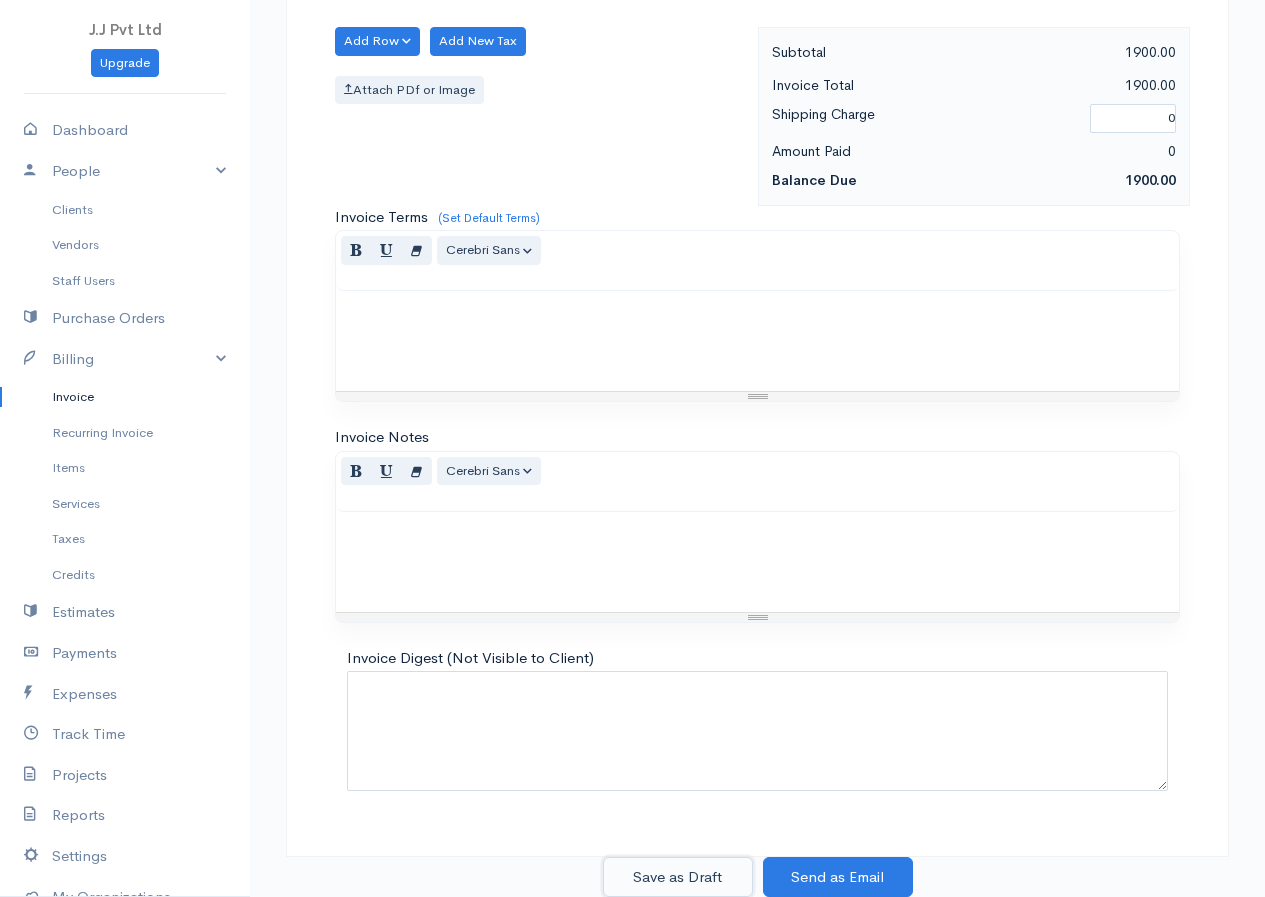 click on "Save as Draft" at bounding box center [678, 877] 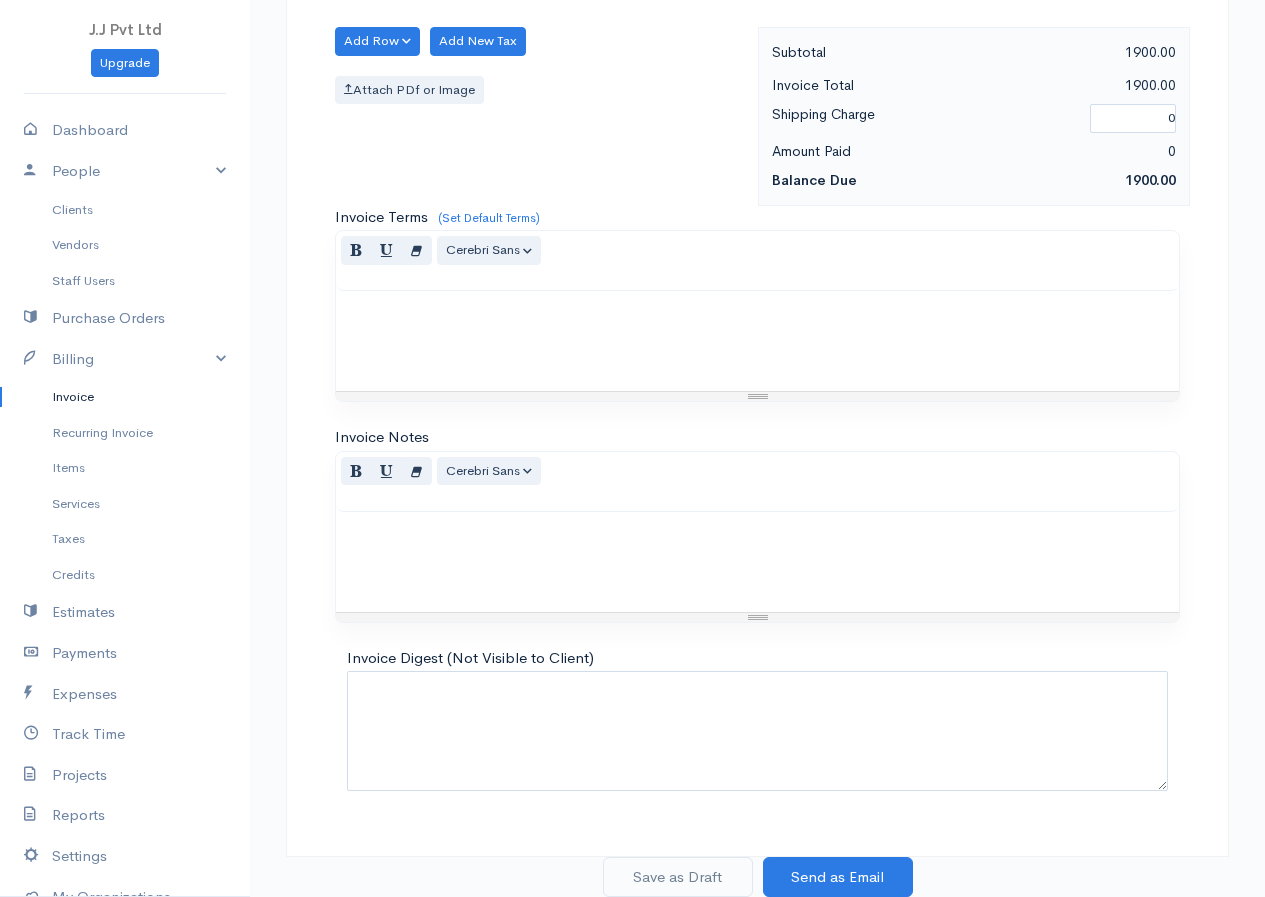 scroll, scrollTop: 0, scrollLeft: 0, axis: both 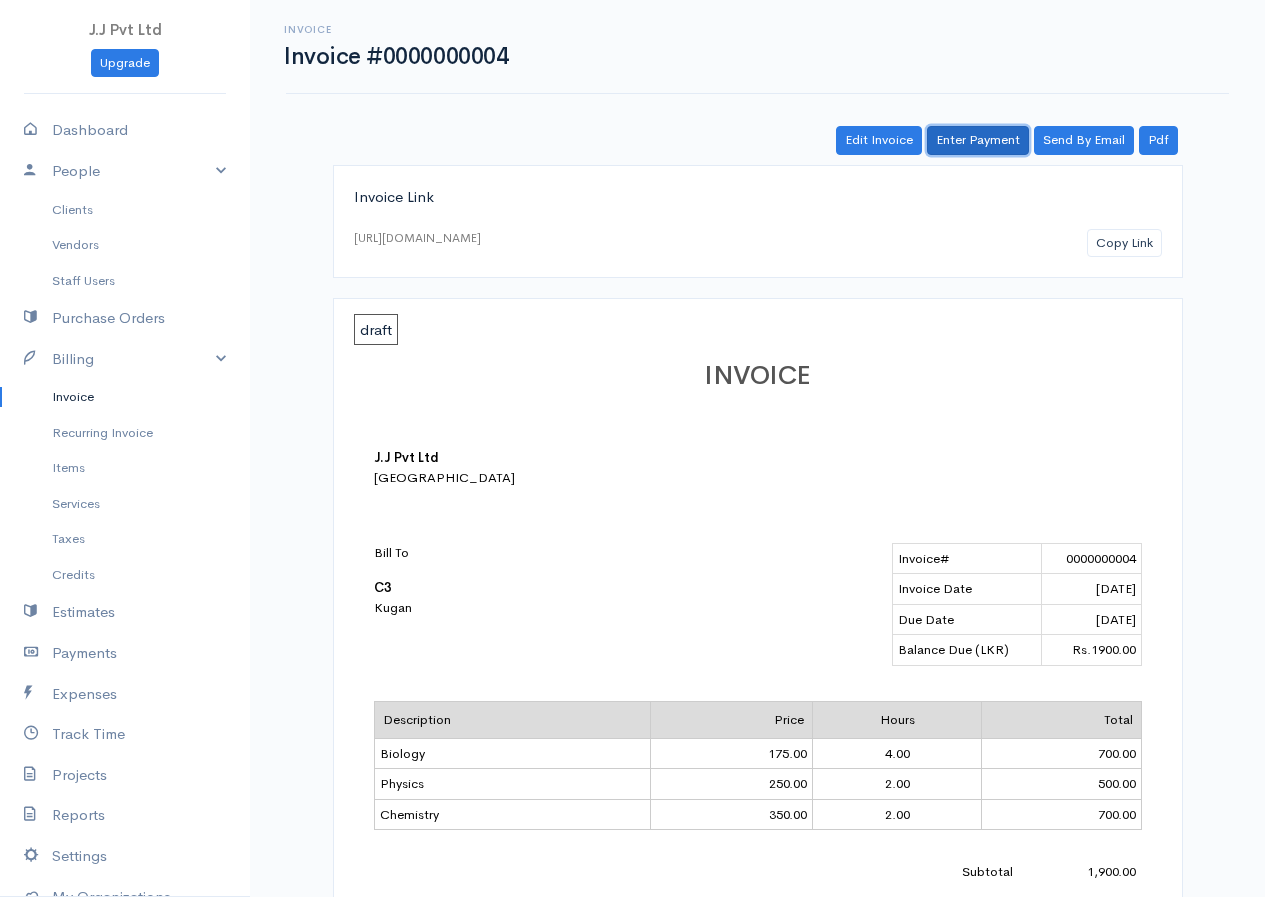 click on "Enter Payment" at bounding box center [978, 140] 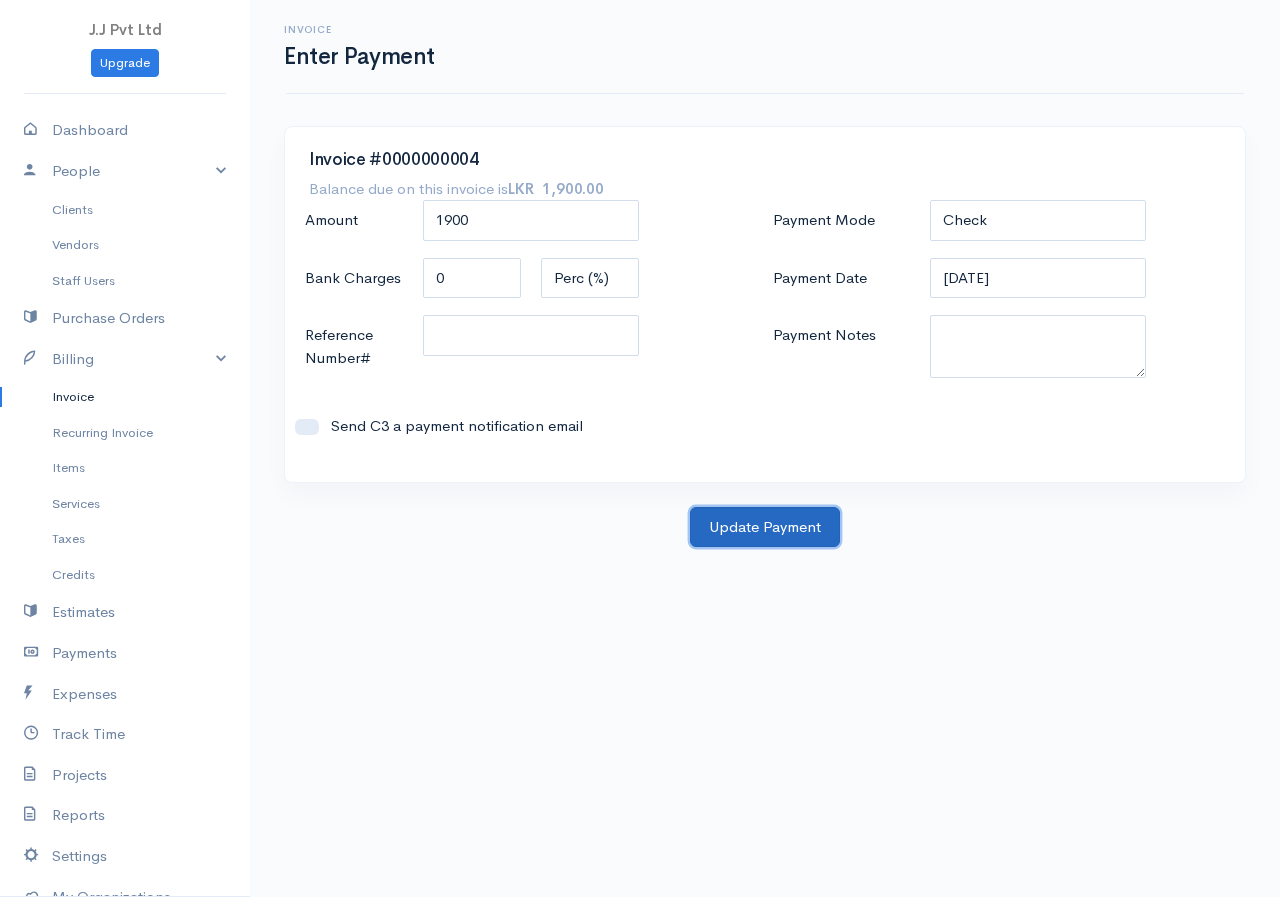 click on "Update Payment" at bounding box center (765, 527) 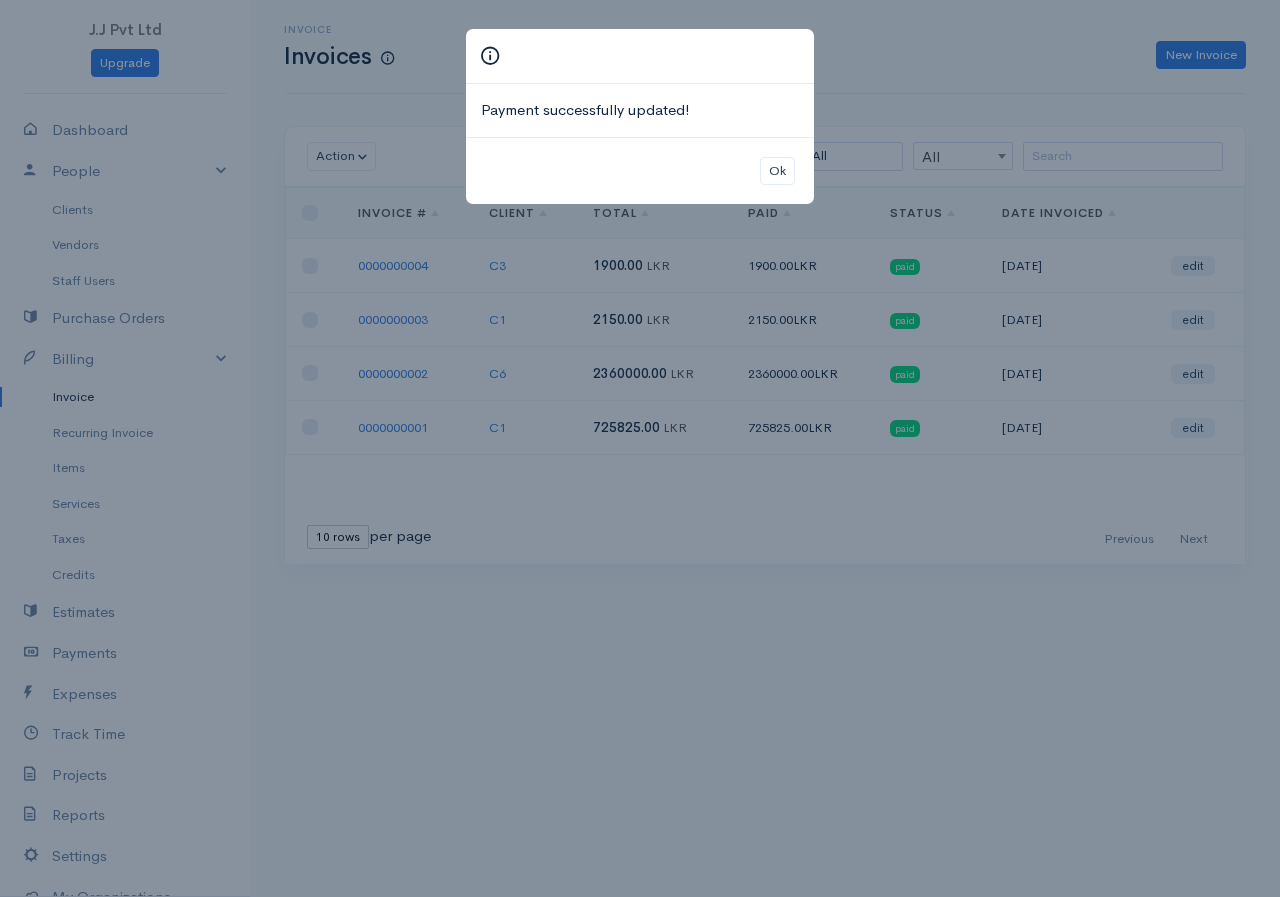 click on "Payment successfully updated!
Ok" at bounding box center (640, 448) 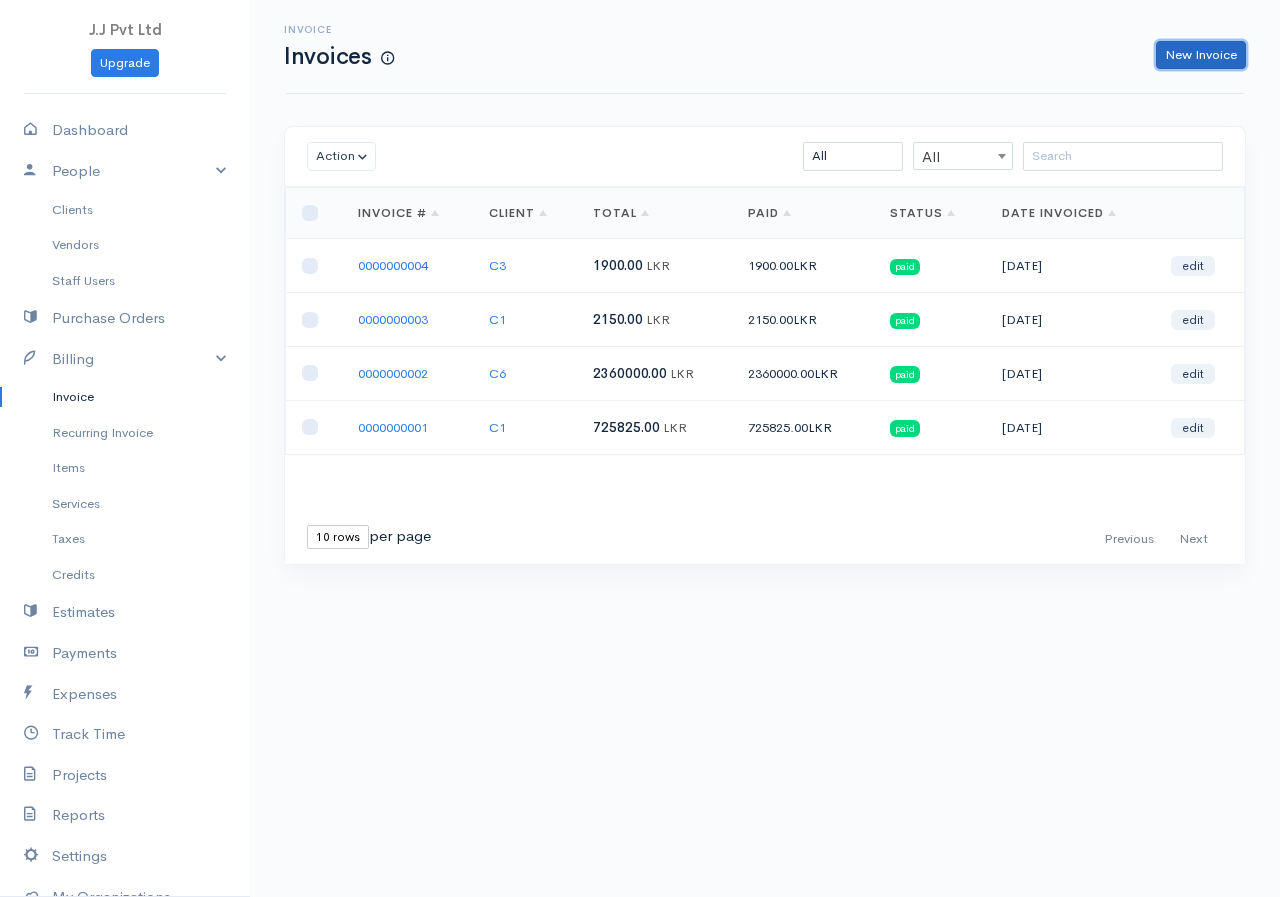 click on "New Invoice" at bounding box center [1201, 55] 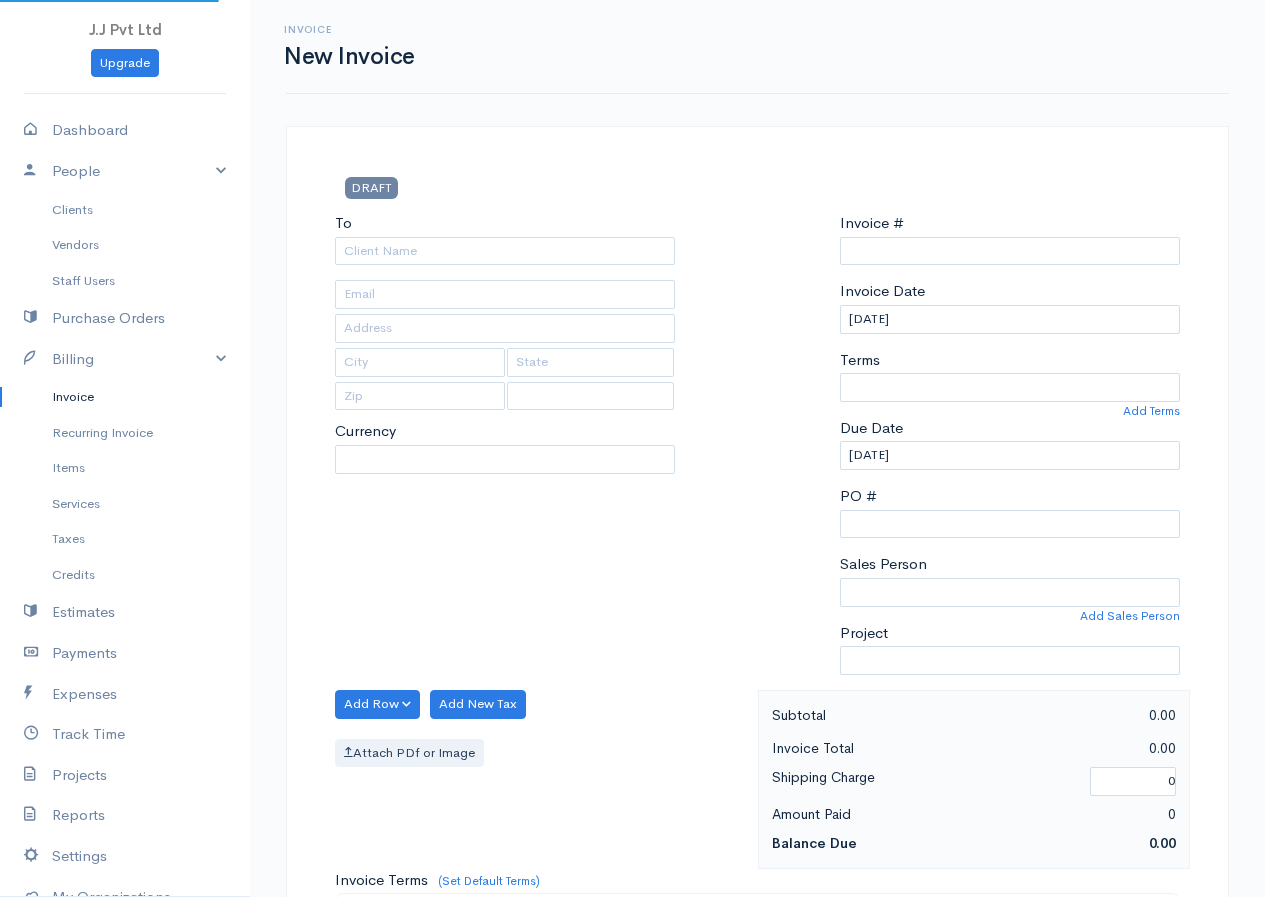 select on "LKR" 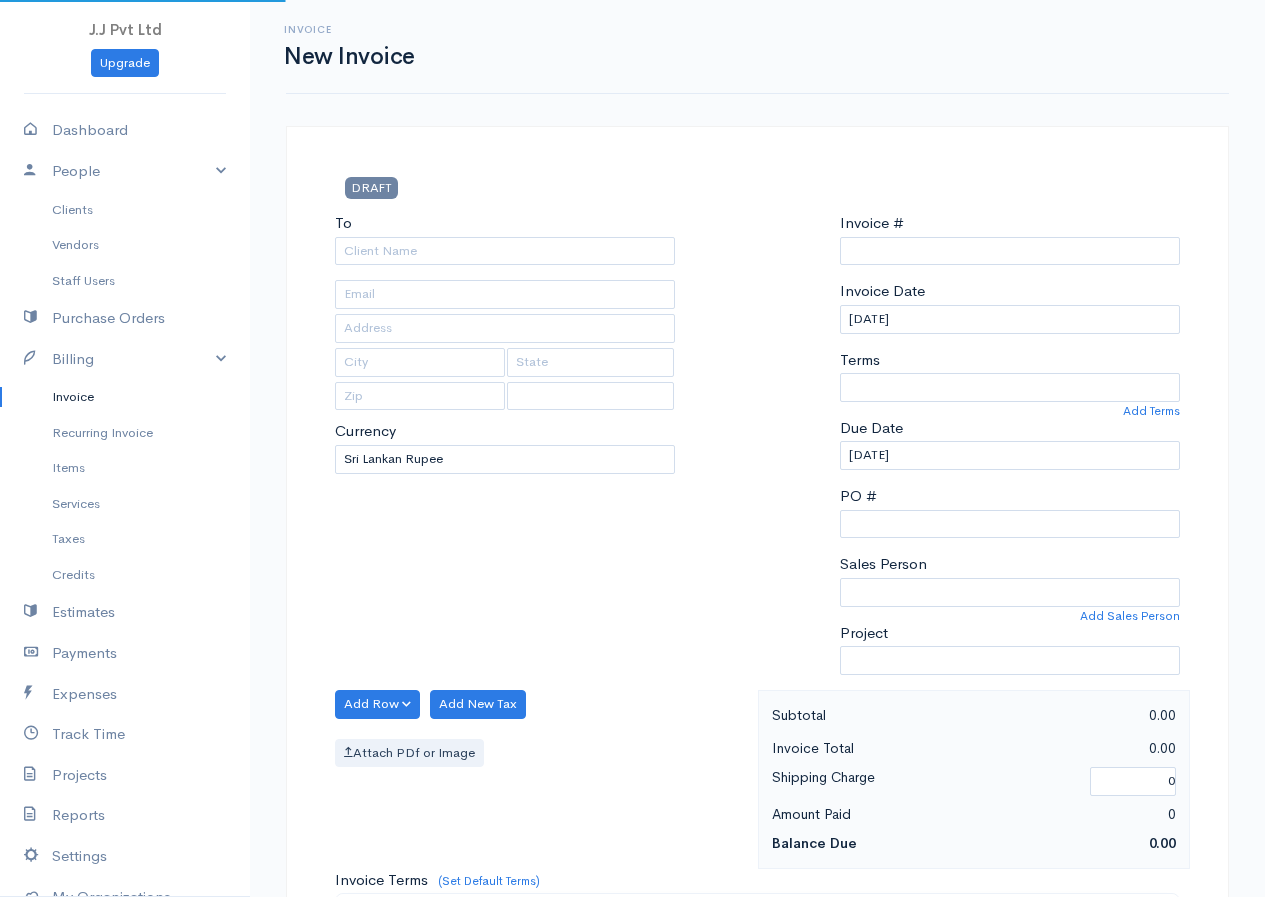 select on "[GEOGRAPHIC_DATA]" 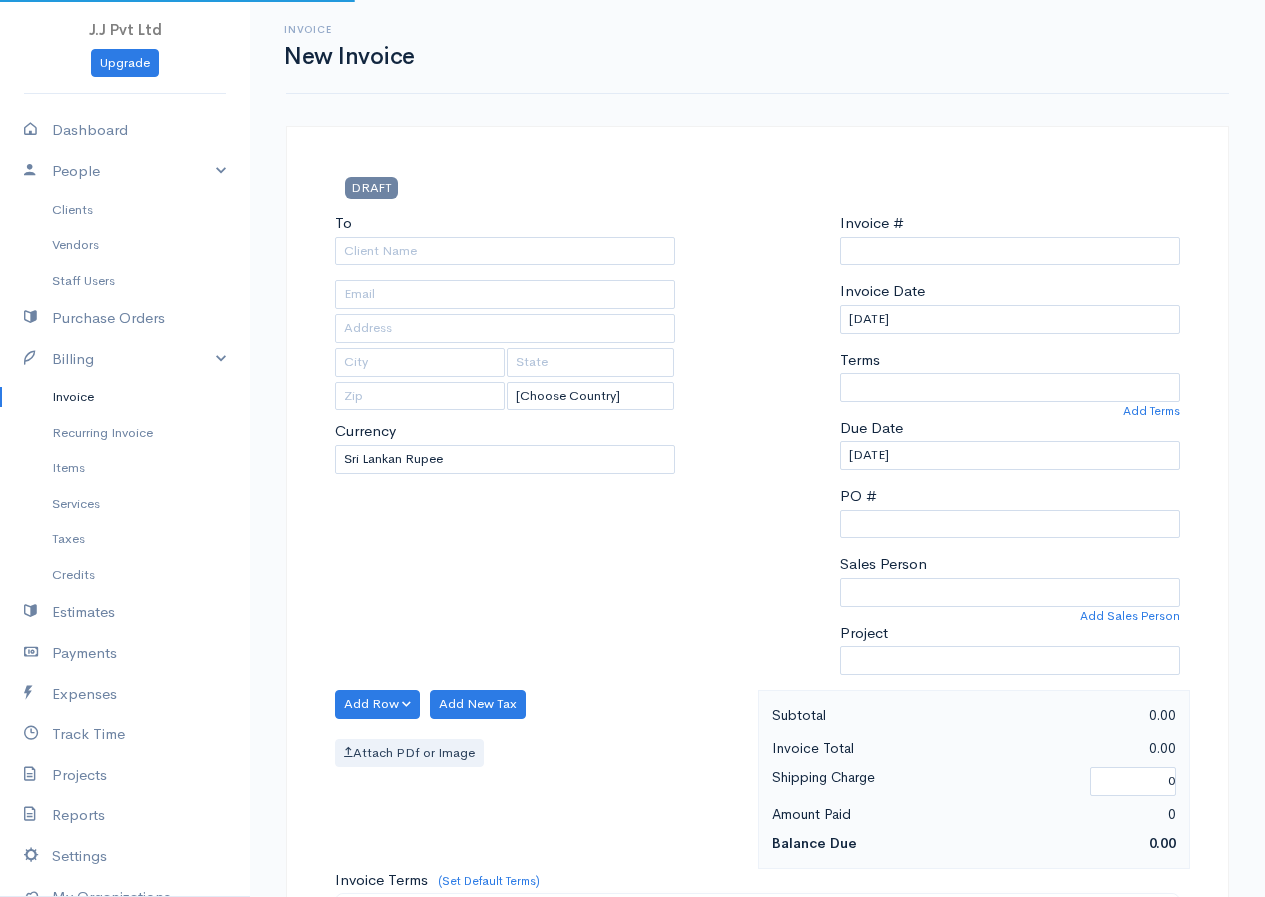 type on "0000000005" 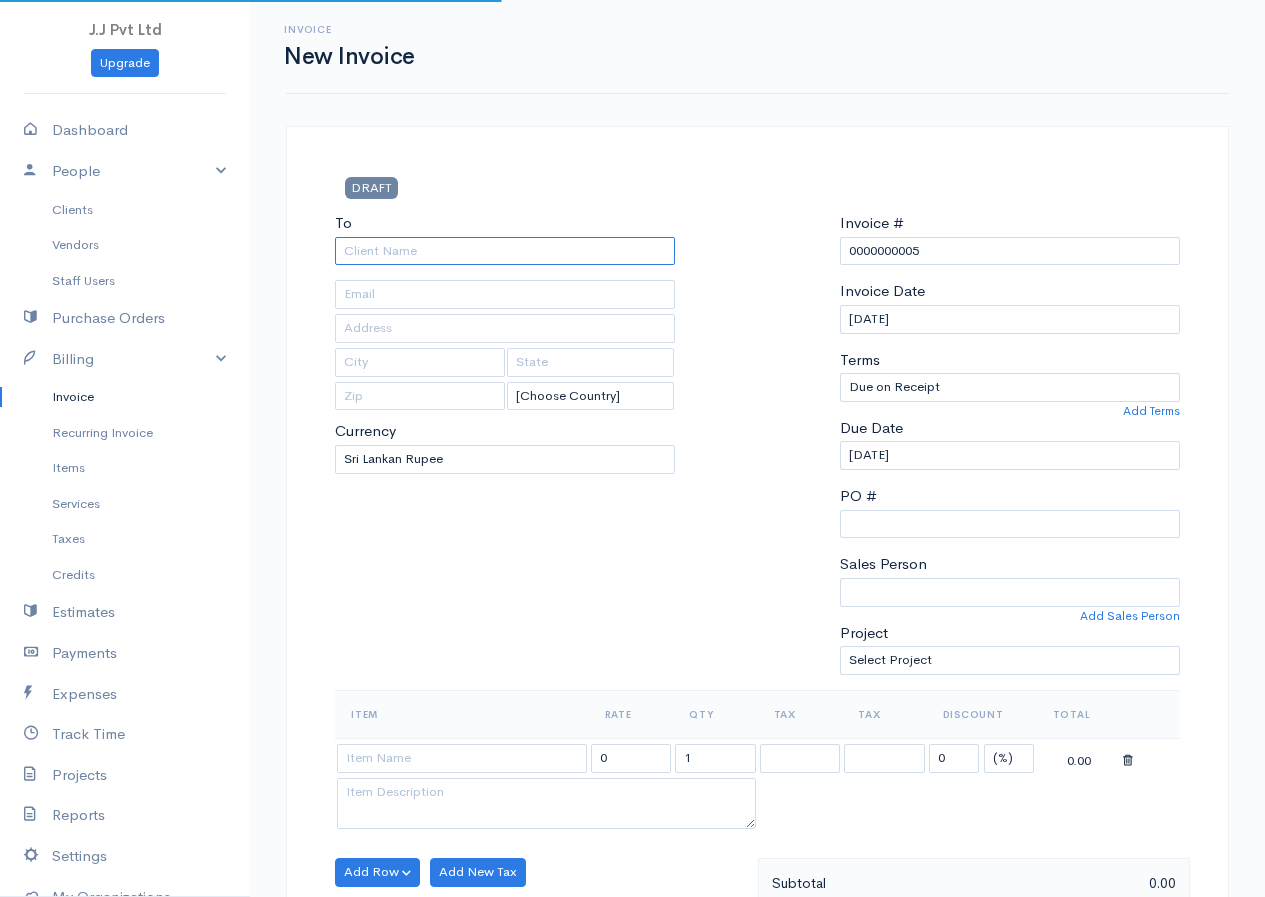 click on "To" at bounding box center (505, 251) 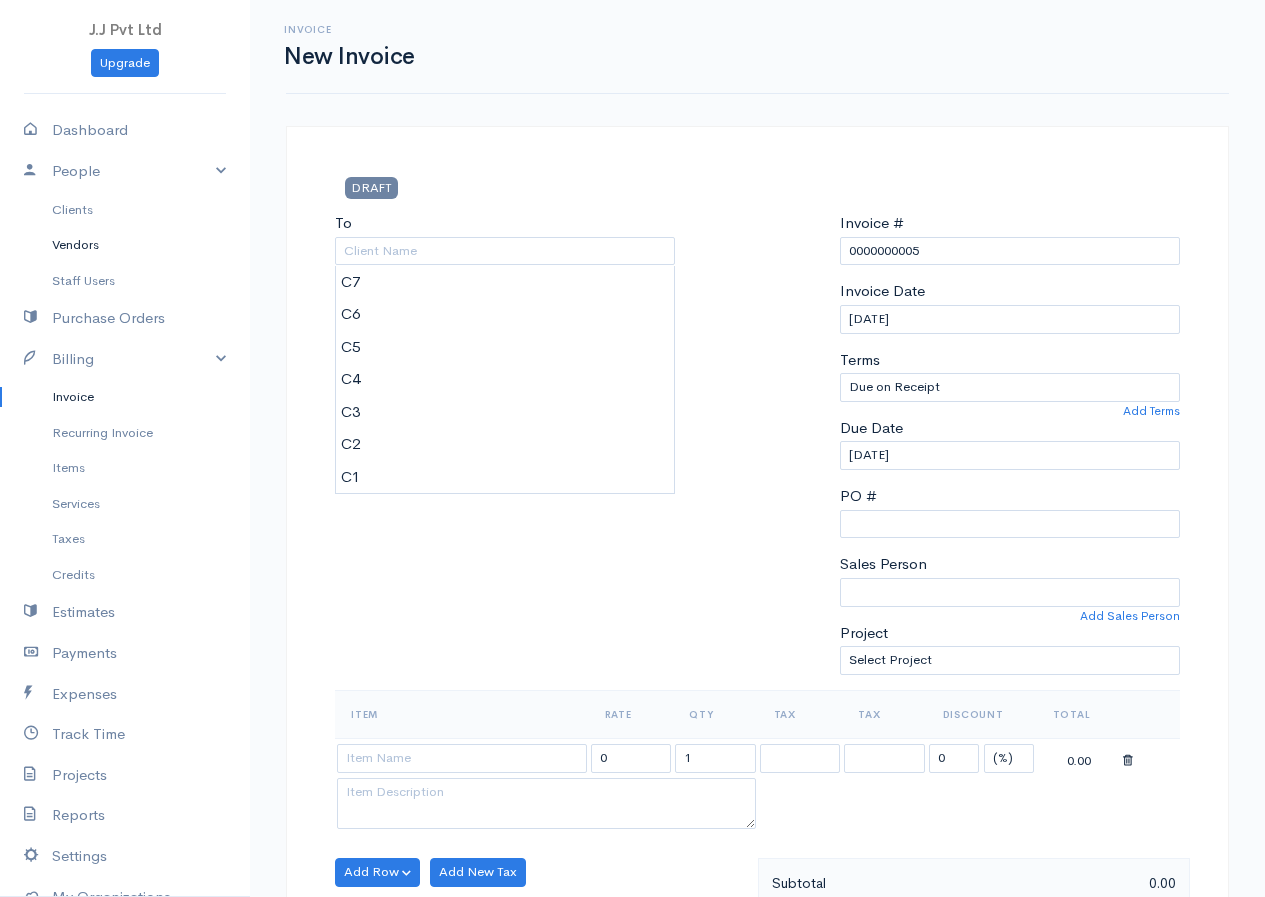 click on "Vendors" at bounding box center (125, 245) 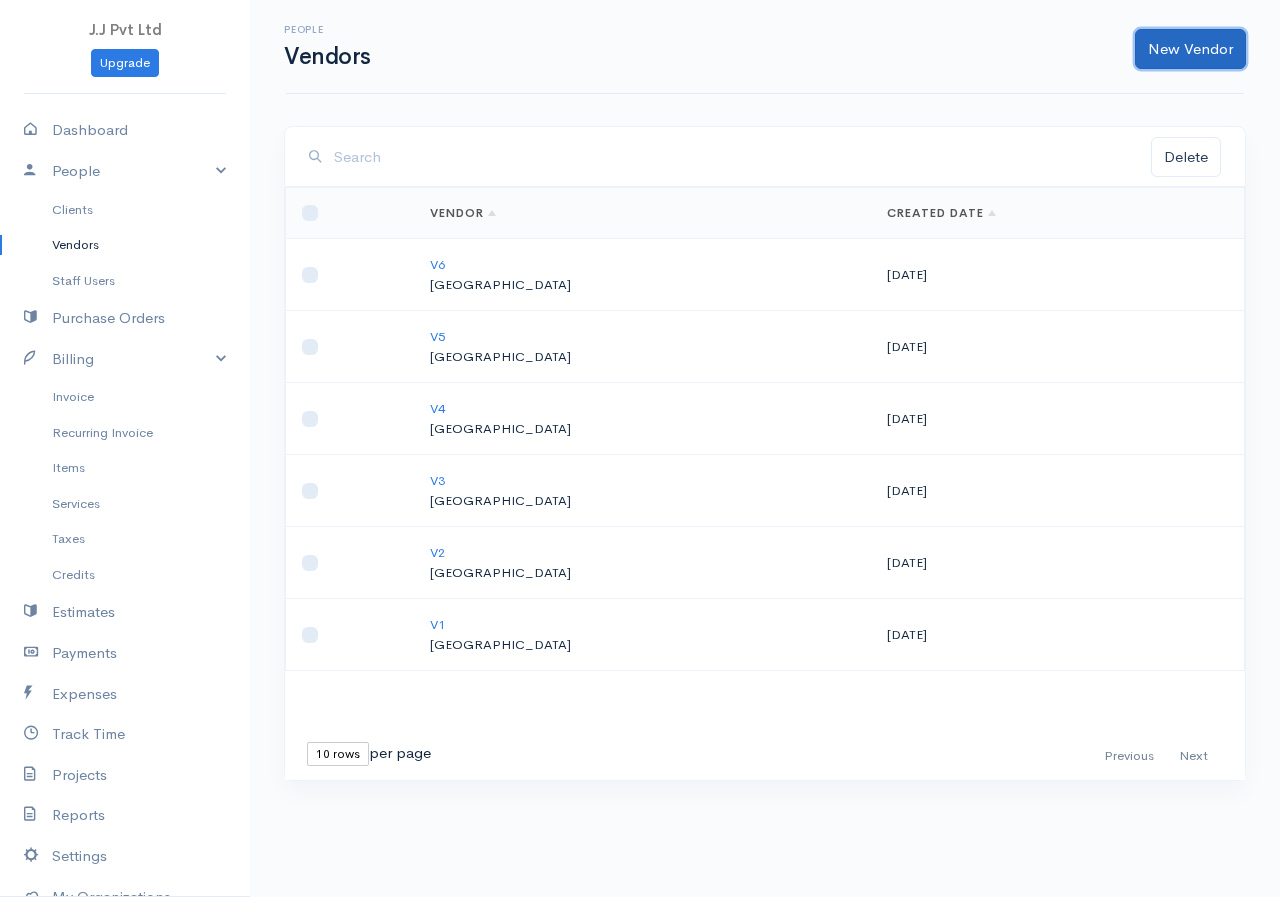 click on "New Vendor" at bounding box center (1190, 49) 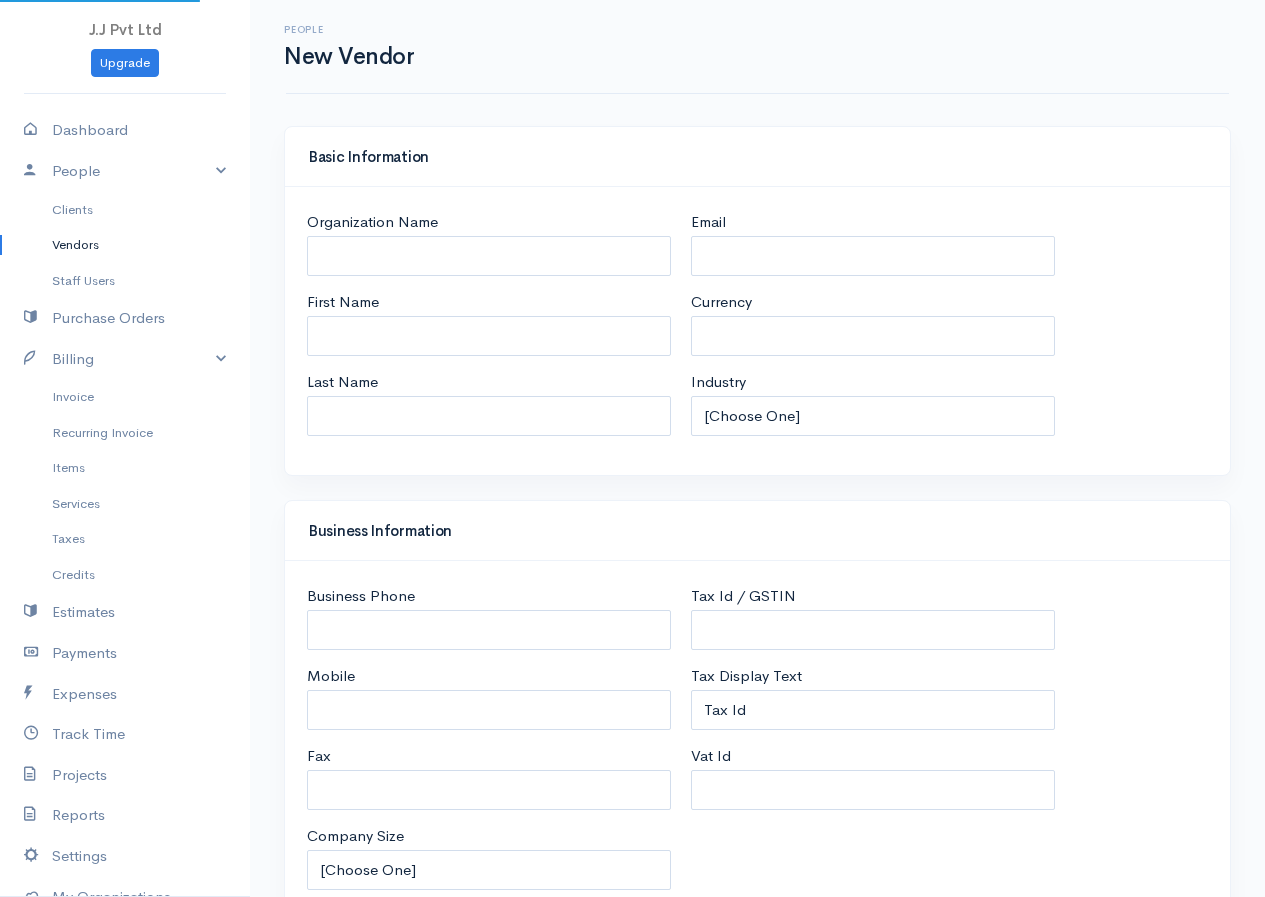 select on "LKR" 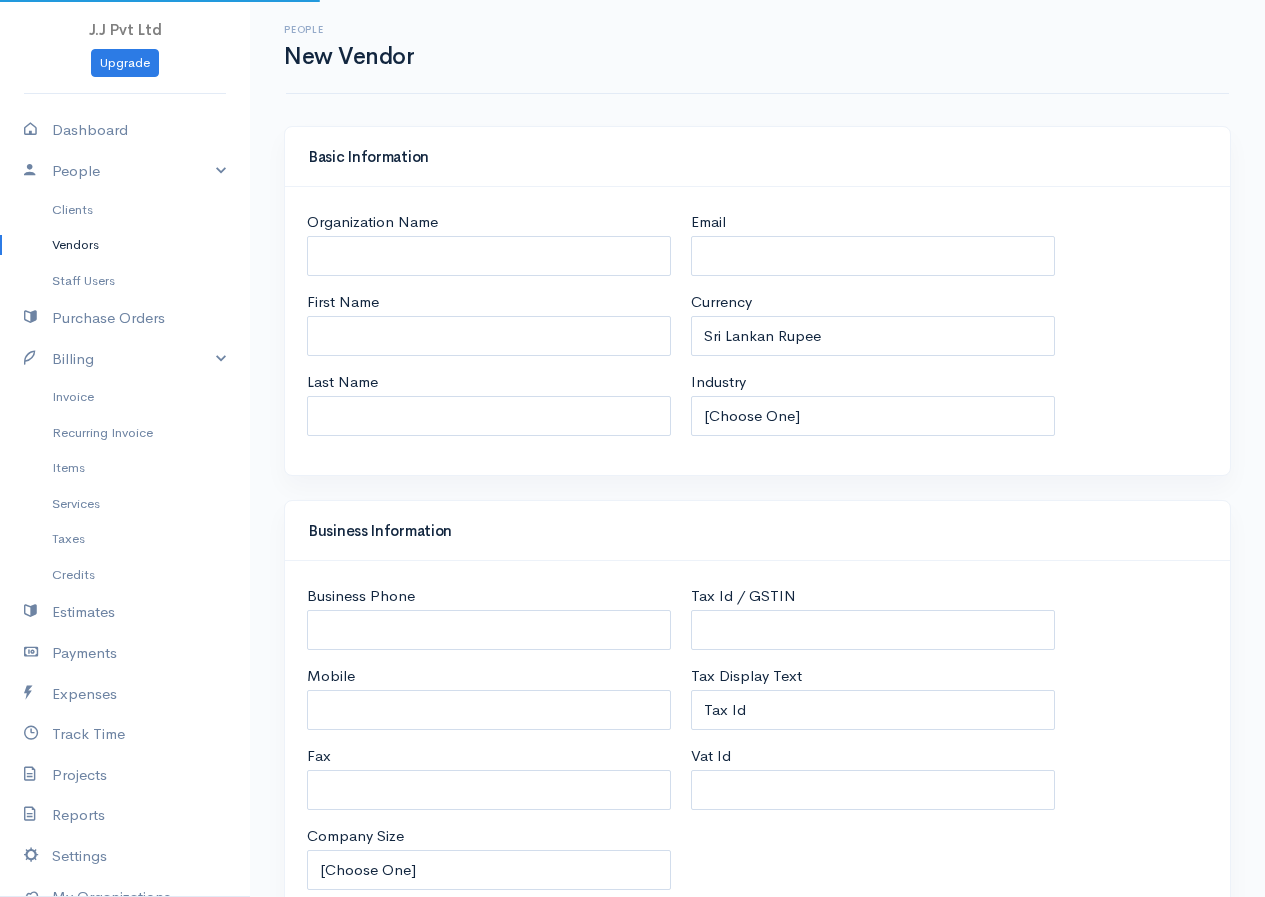 select on "[GEOGRAPHIC_DATA]" 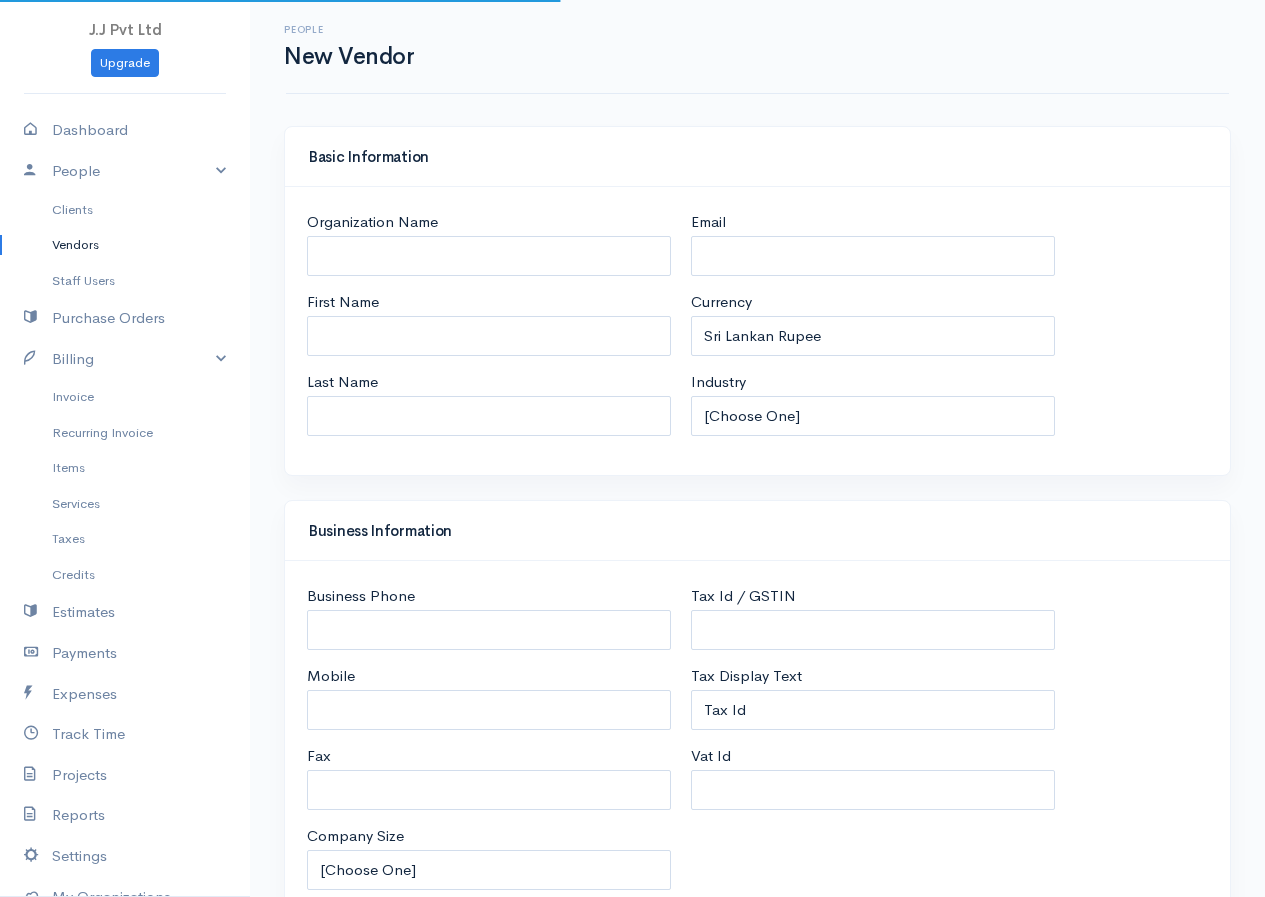 select on "[GEOGRAPHIC_DATA]" 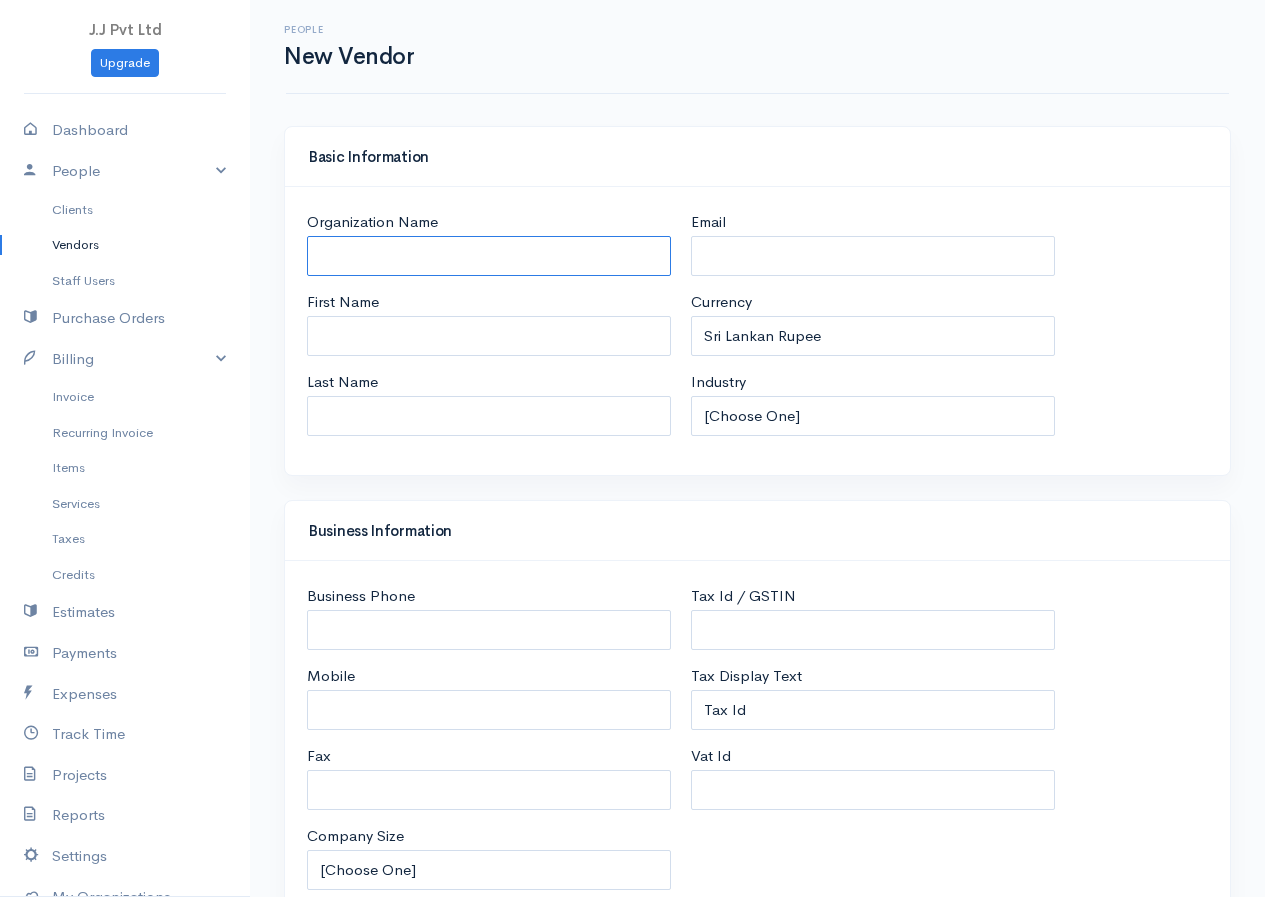 click on "Organization Name" at bounding box center [489, 256] 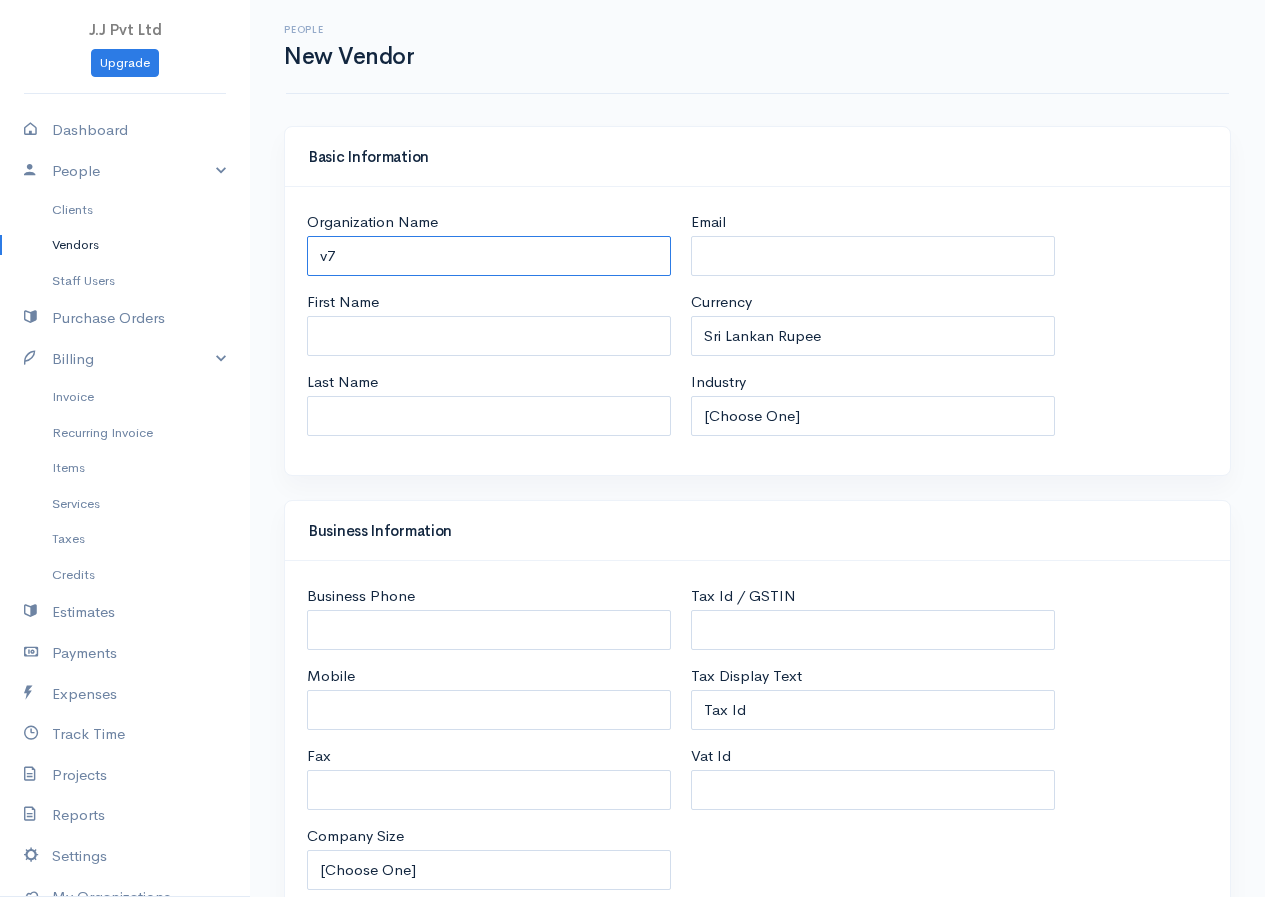 type on "v" 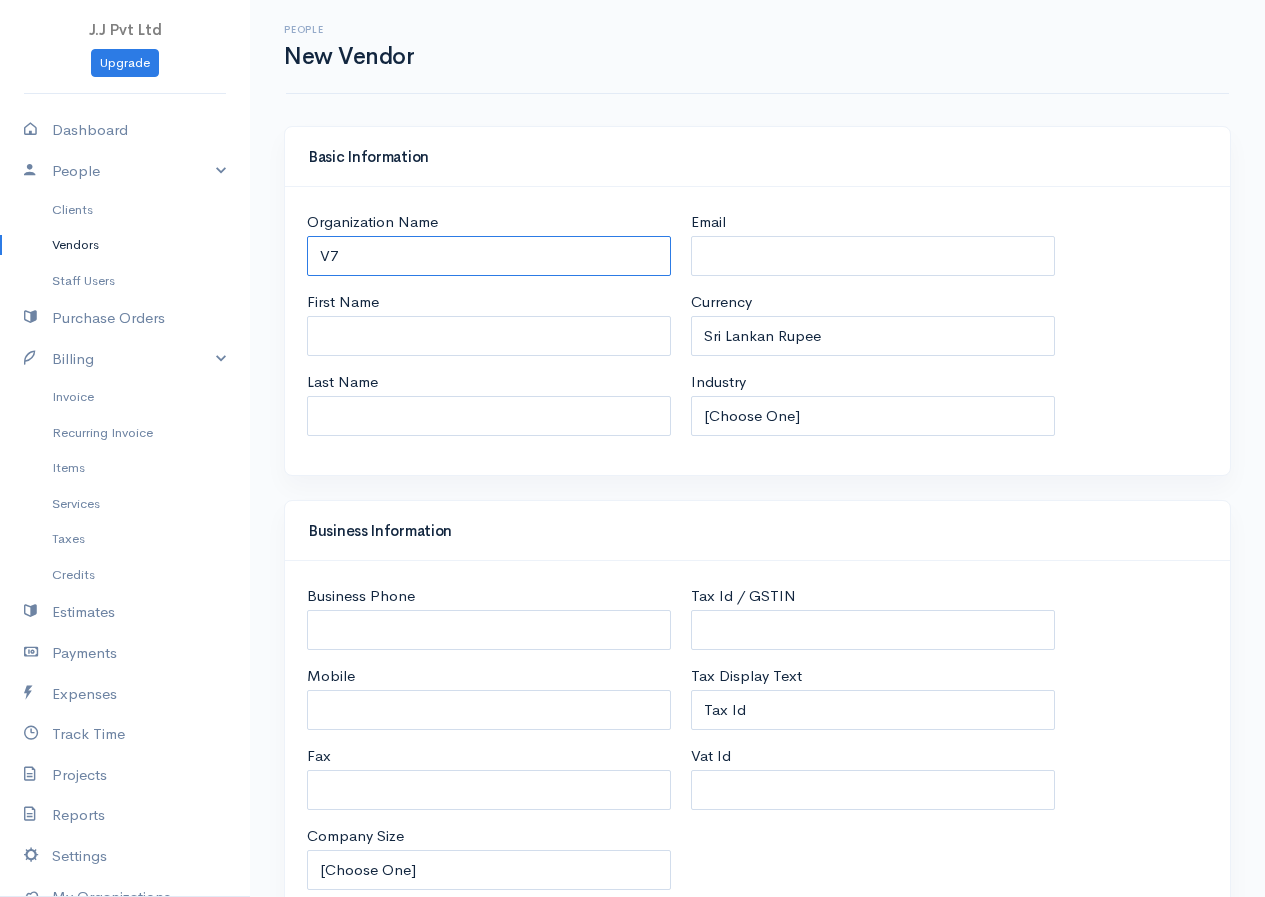 type on "V7" 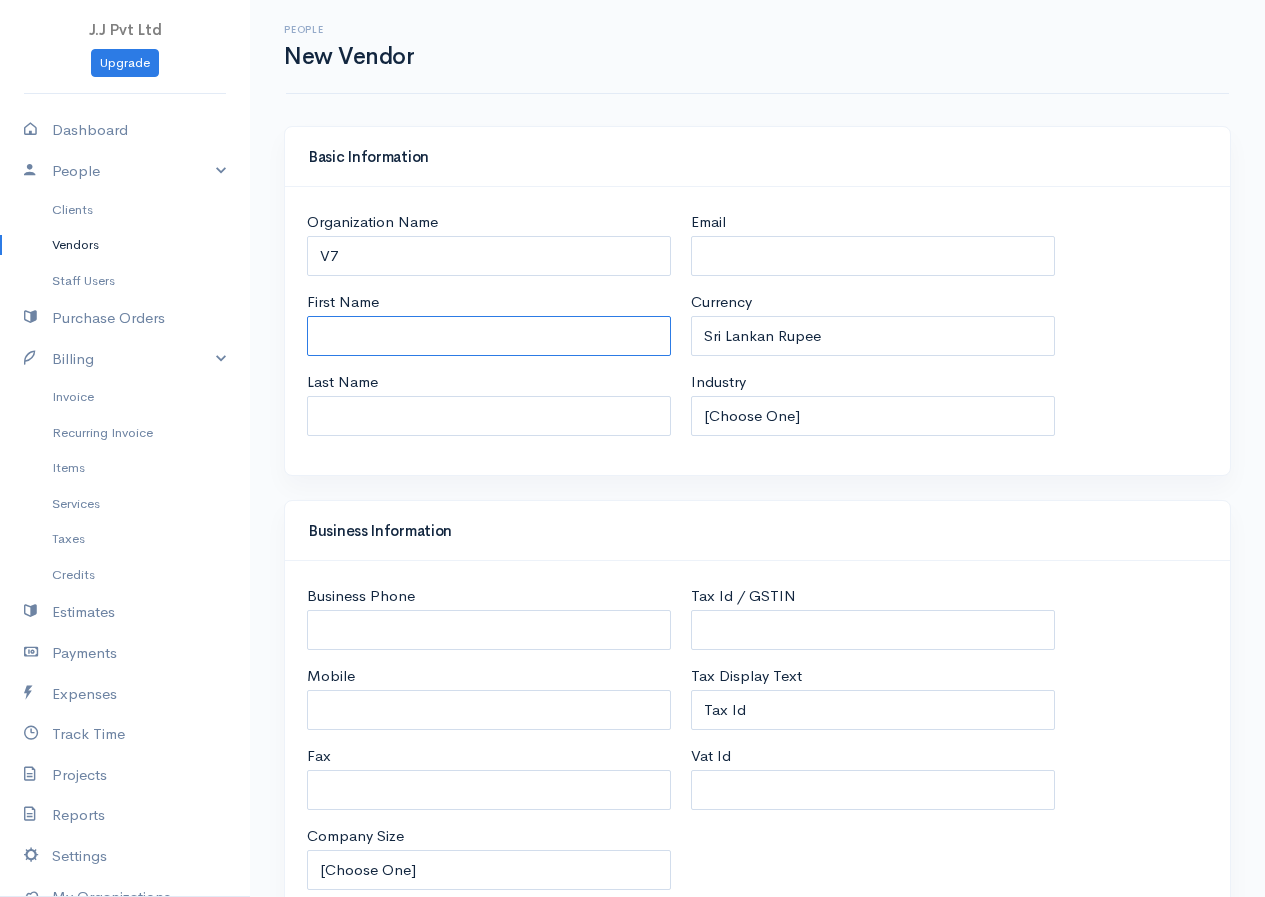 click on "First Name" at bounding box center [489, 336] 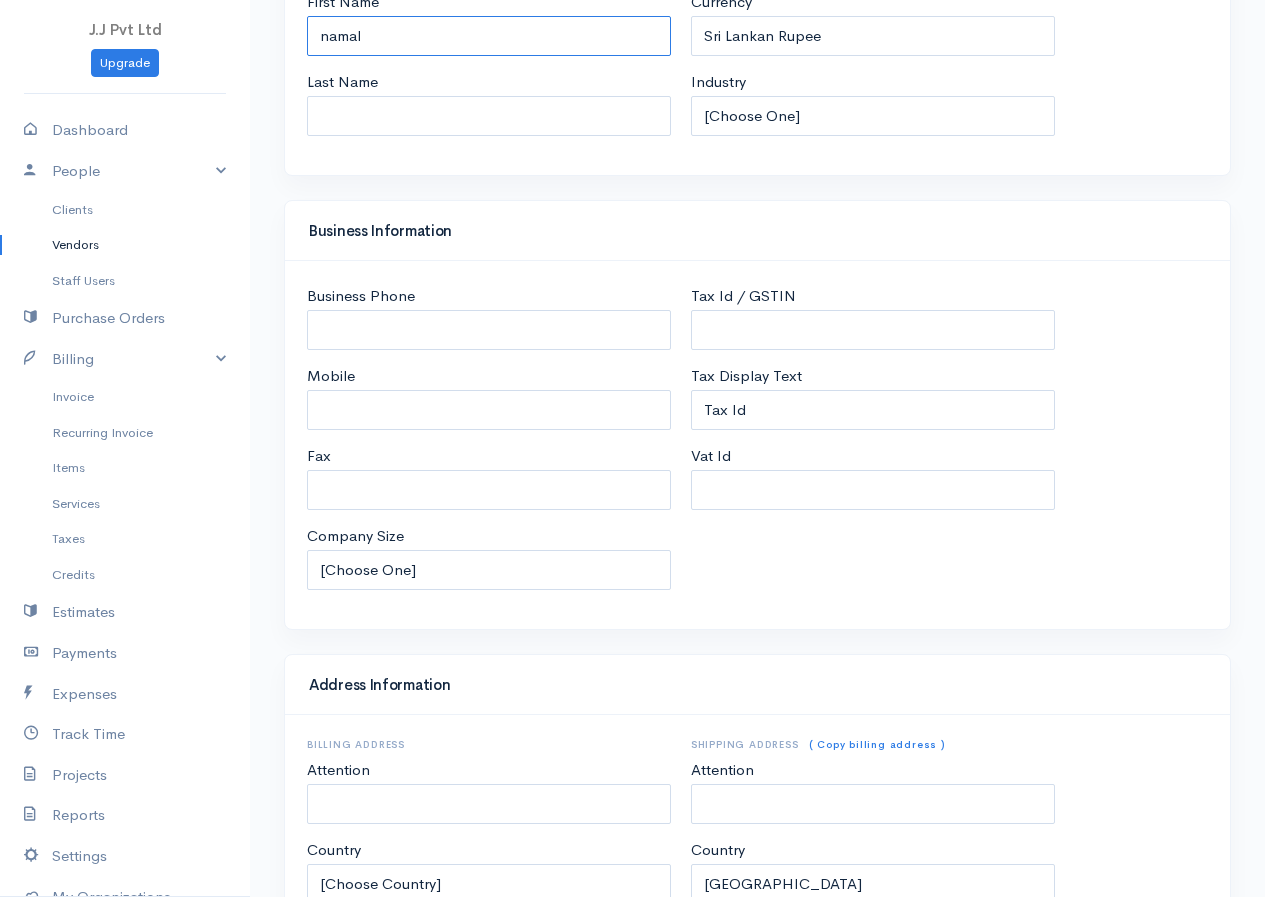 scroll, scrollTop: 732, scrollLeft: 0, axis: vertical 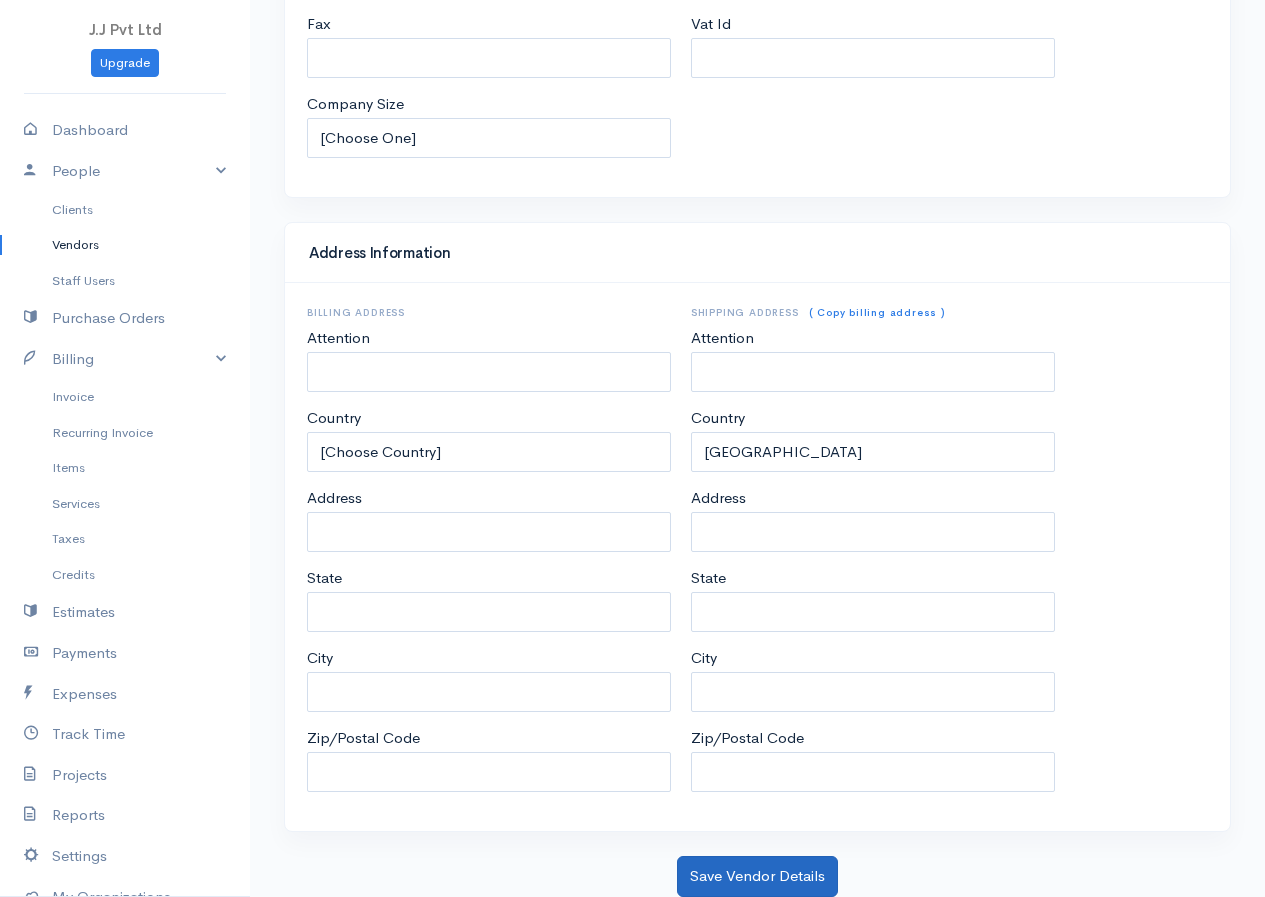 type on "namal" 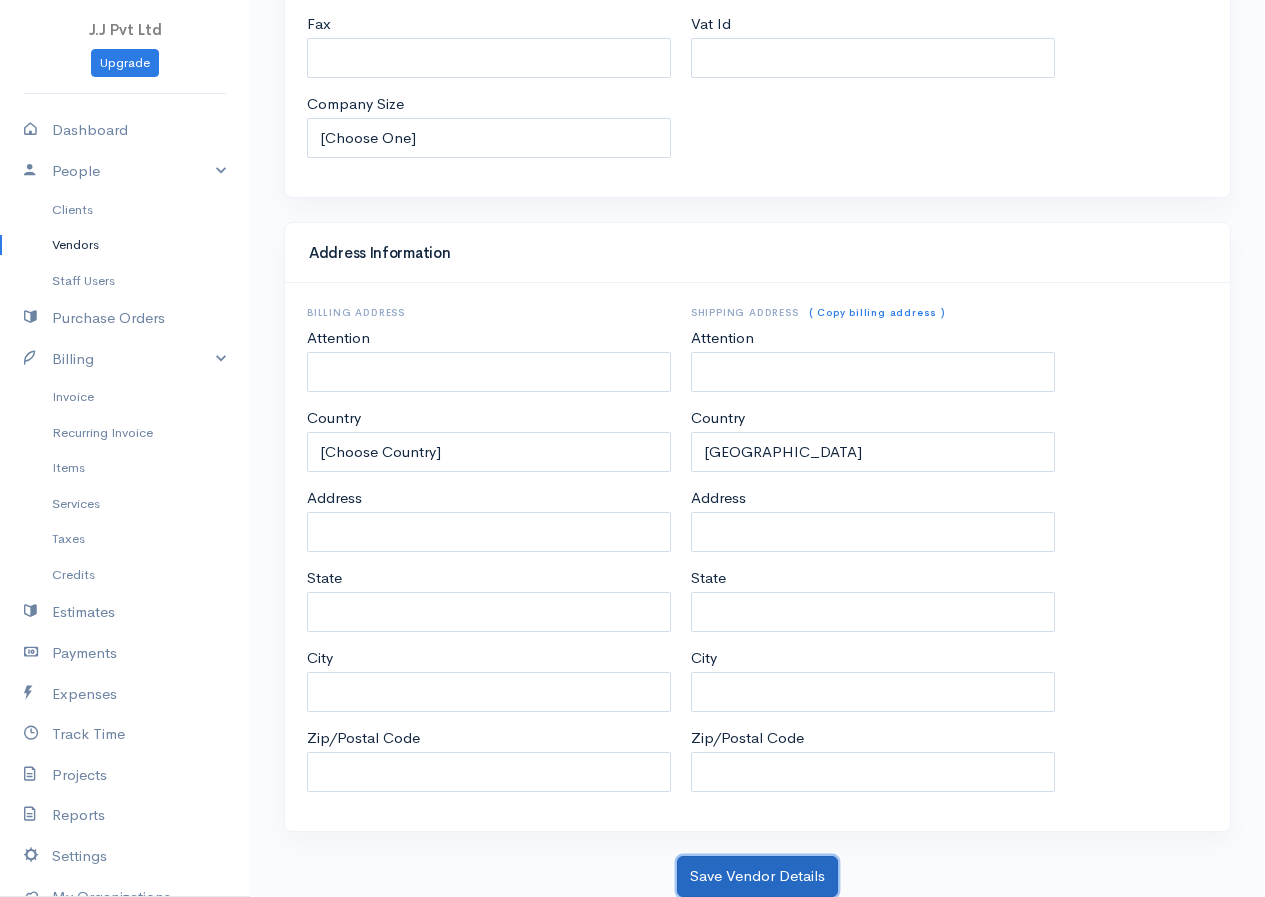 click on "Save Vendor Details" at bounding box center (757, 876) 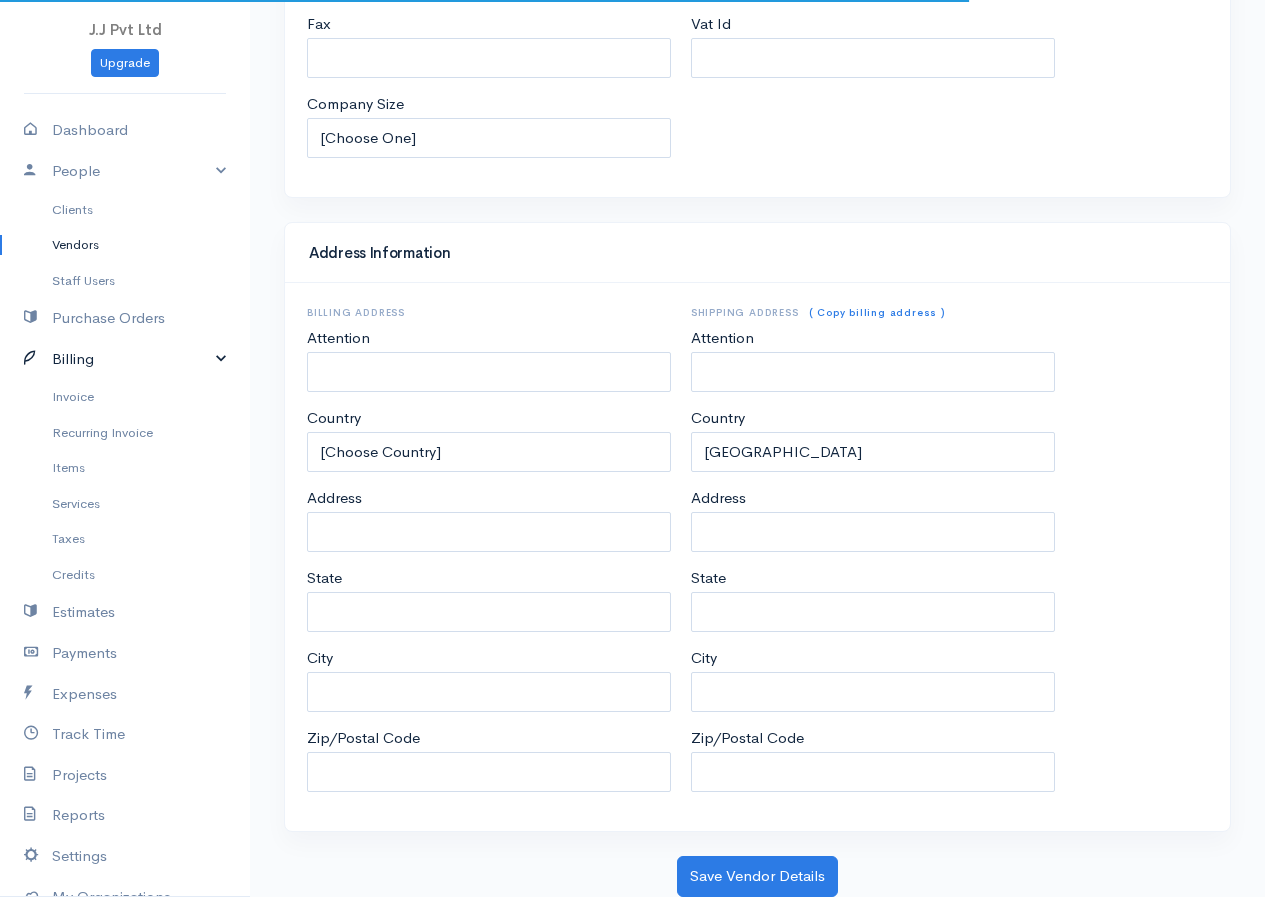 scroll, scrollTop: 0, scrollLeft: 0, axis: both 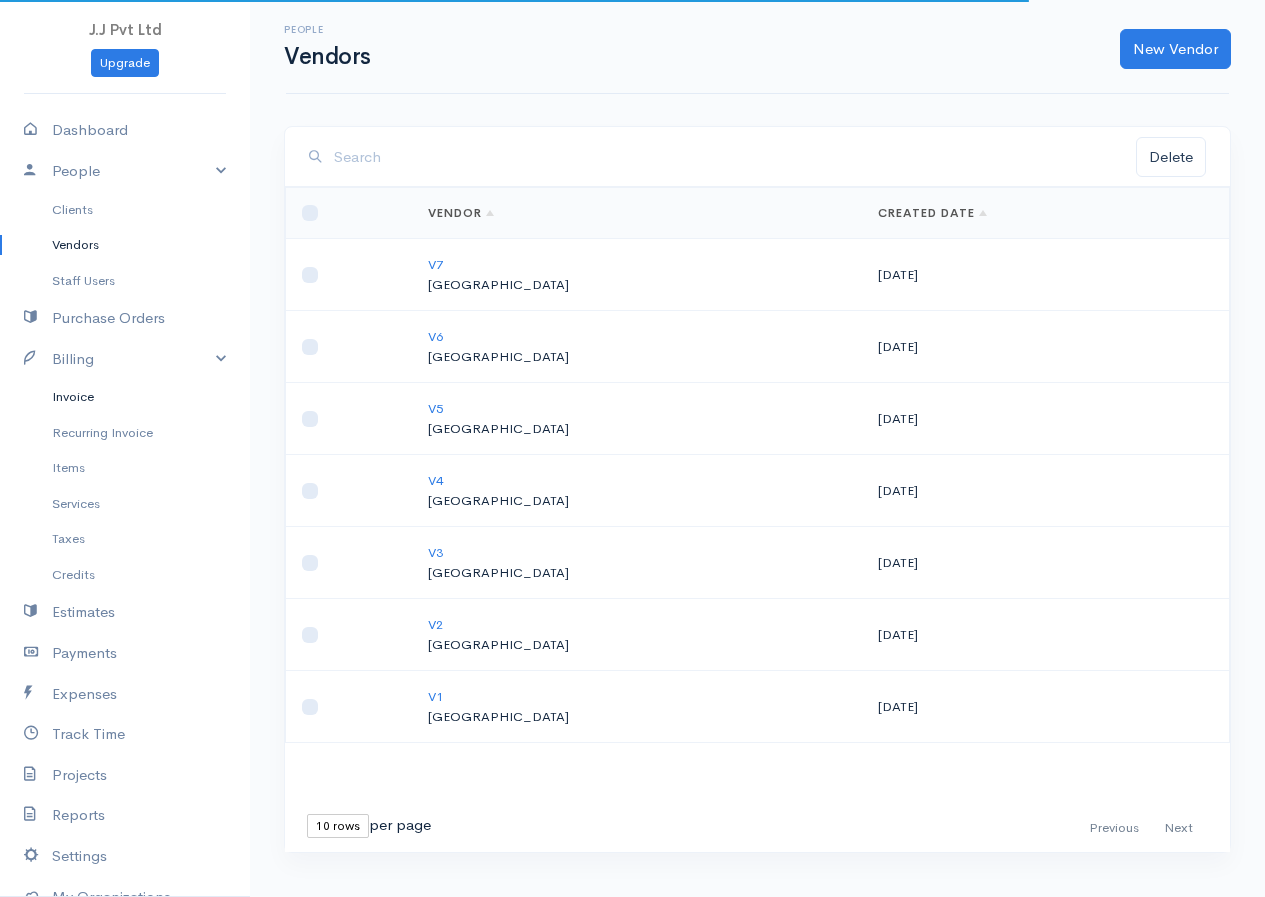 click on "Invoice" at bounding box center [125, 397] 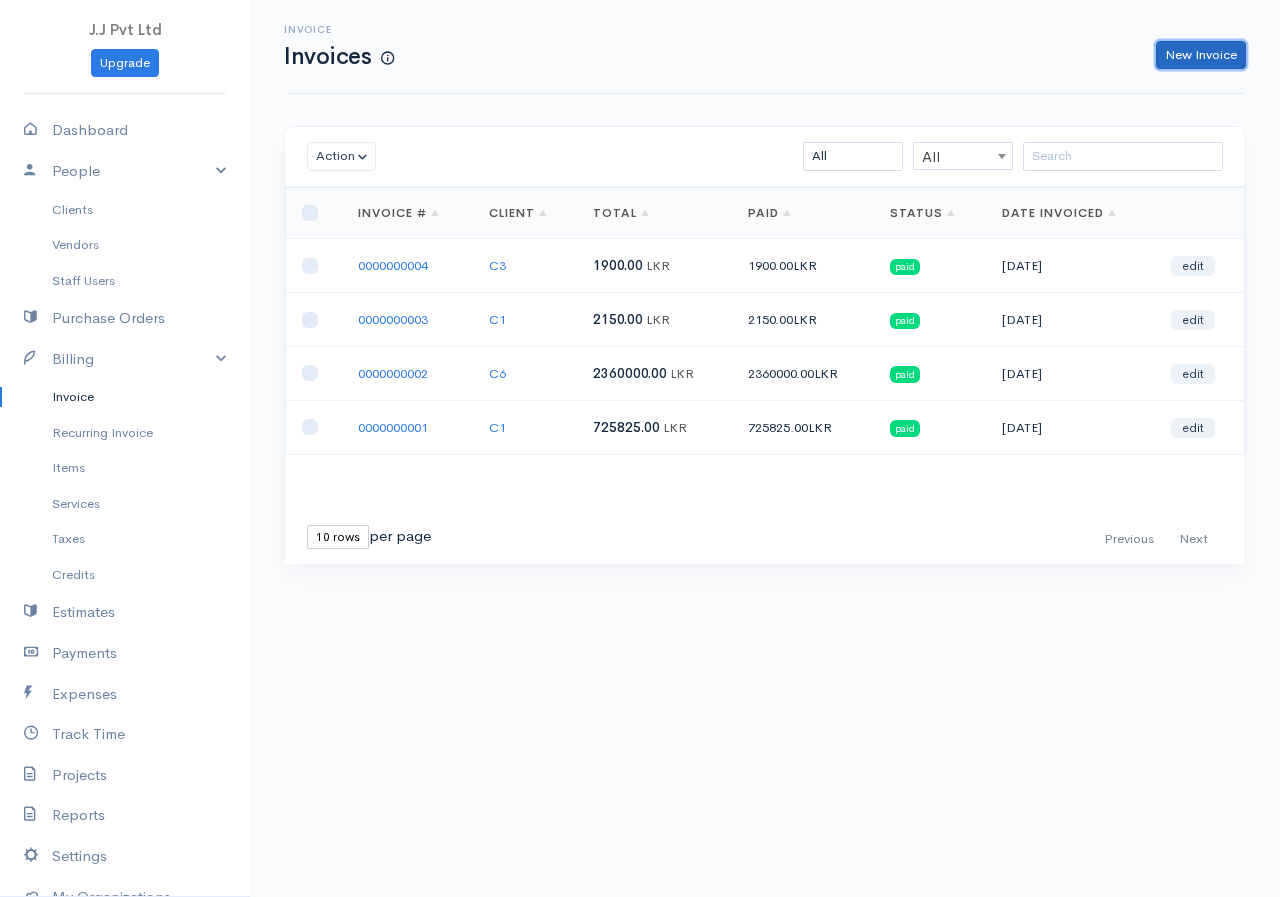 drag, startPoint x: 1180, startPoint y: 52, endPoint x: 1113, endPoint y: 88, distance: 76.05919 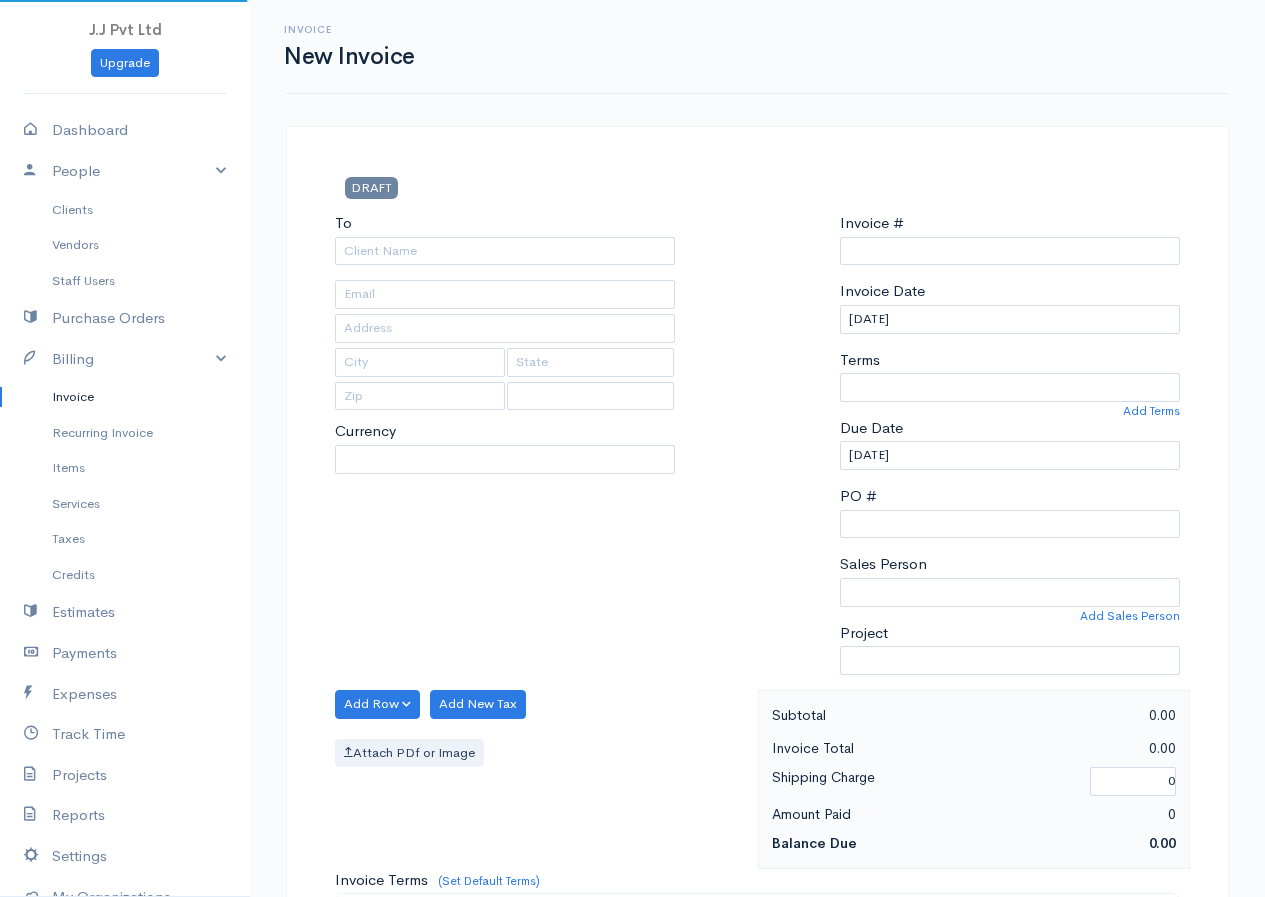 select on "LKR" 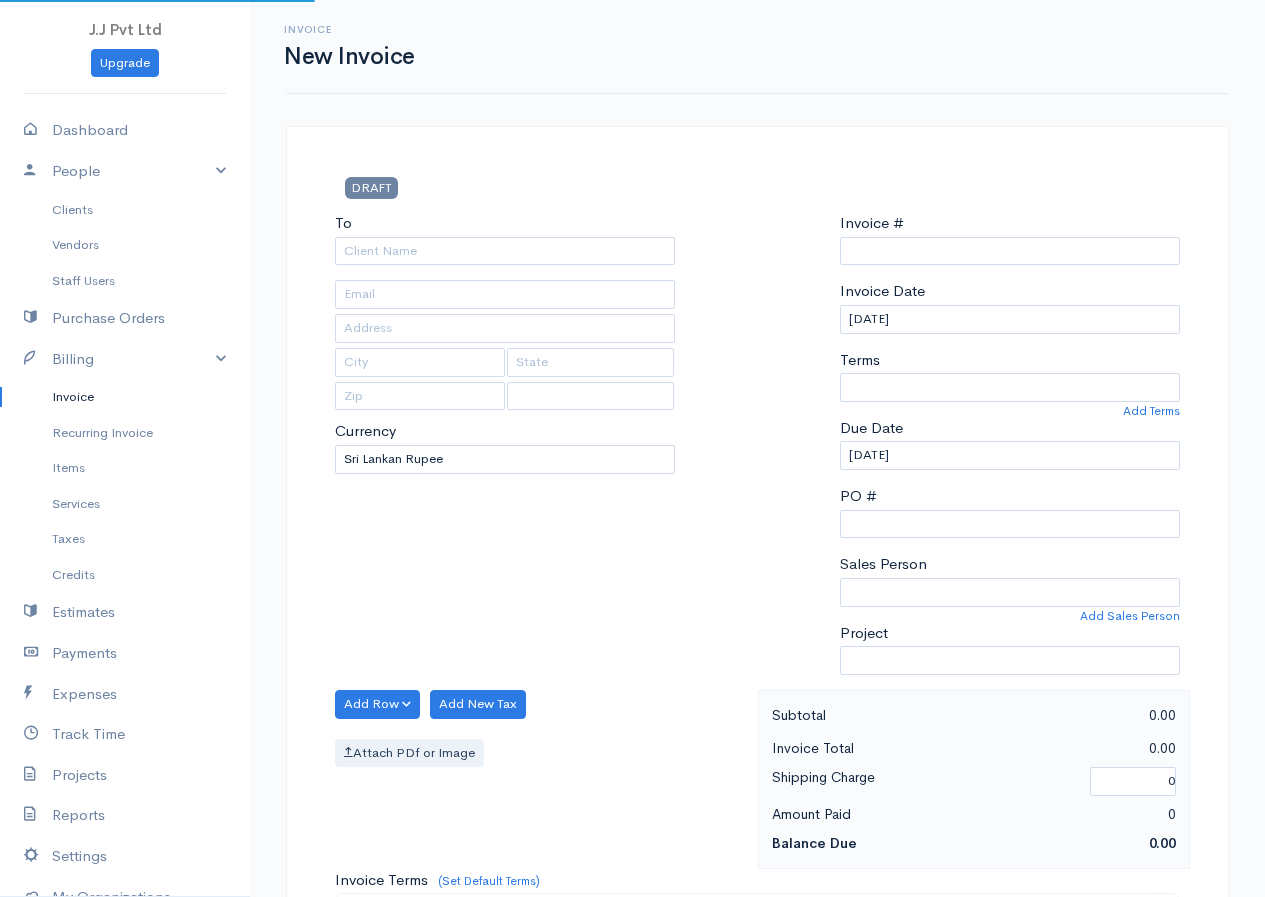 select on "[GEOGRAPHIC_DATA]" 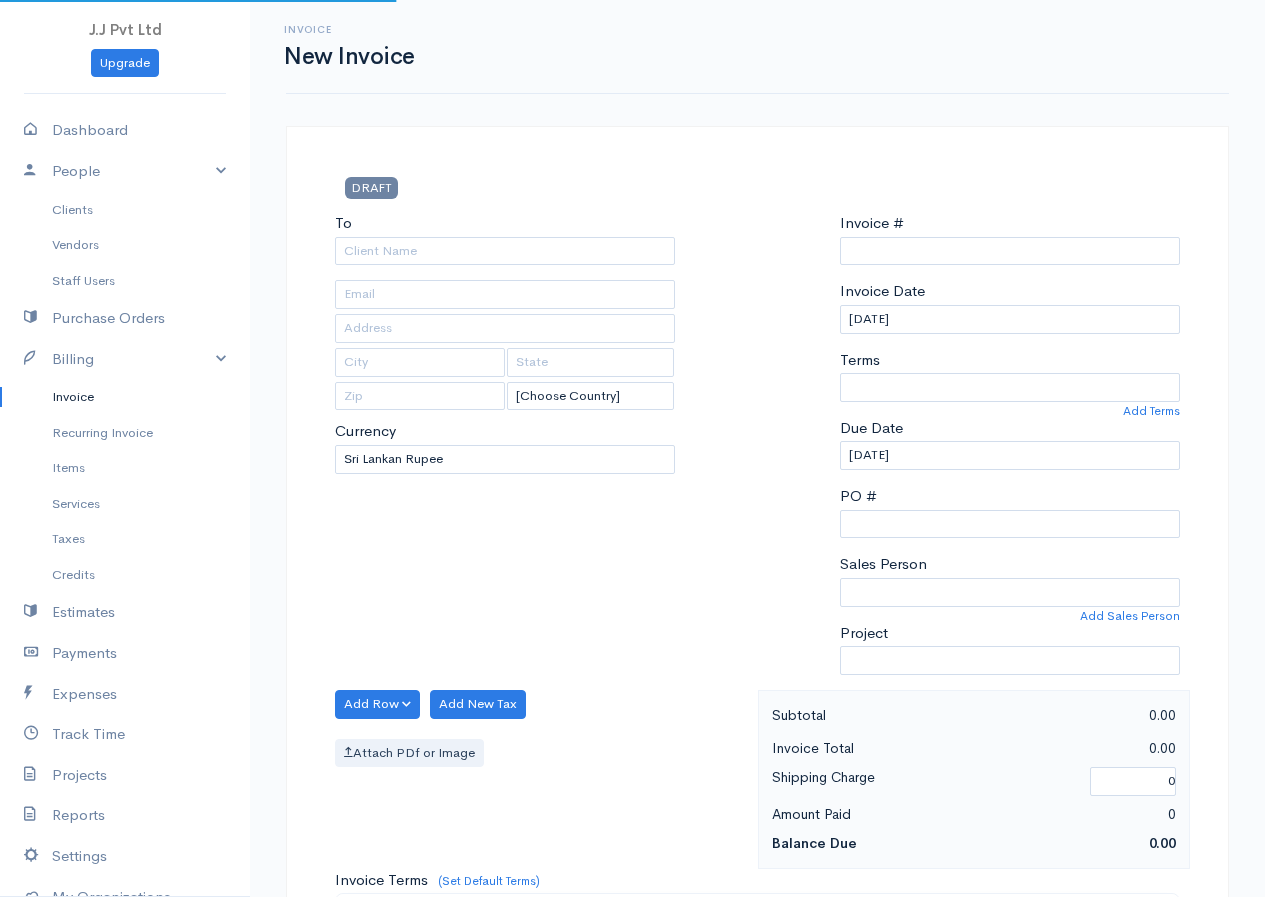 type on "0000000005" 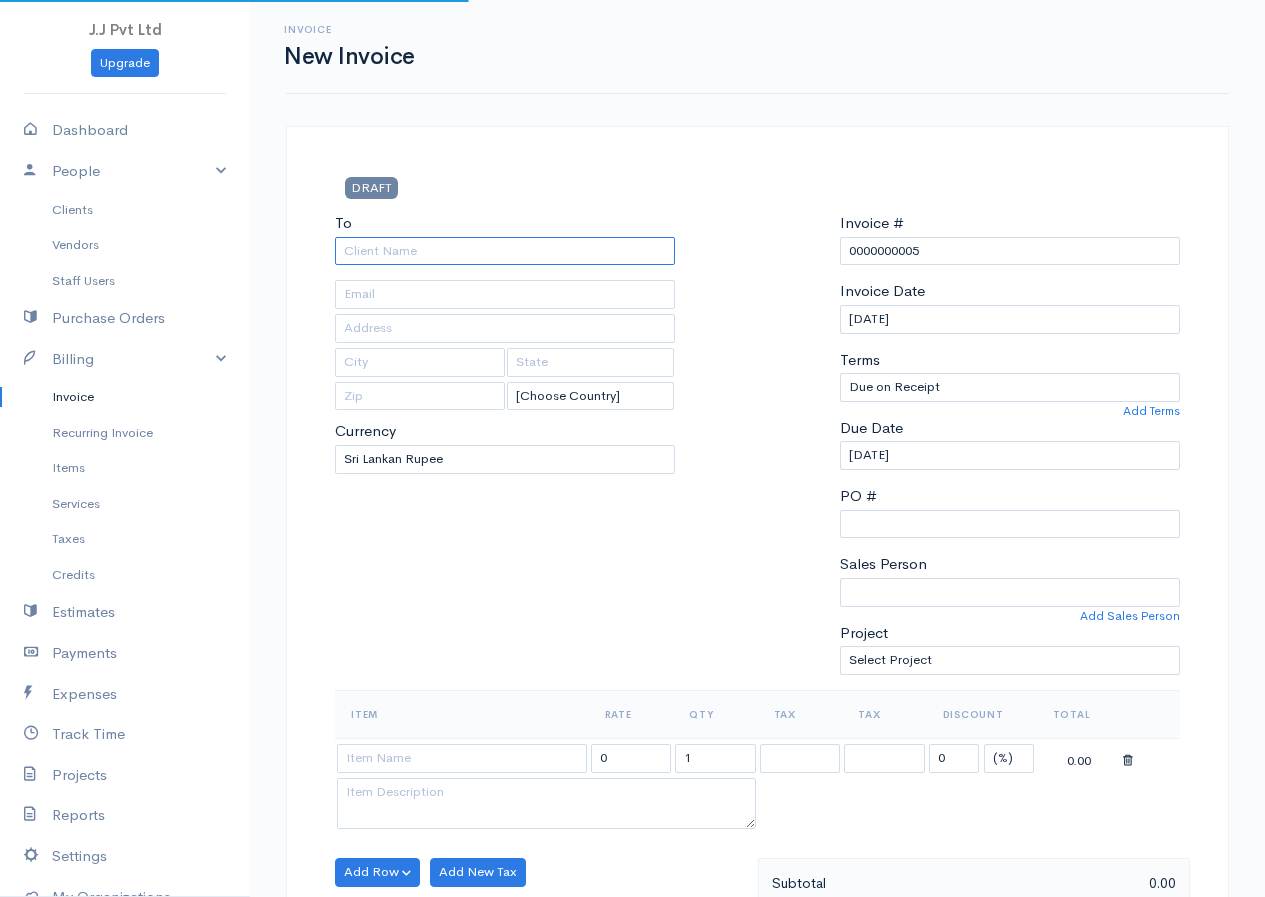 click on "To" at bounding box center [505, 251] 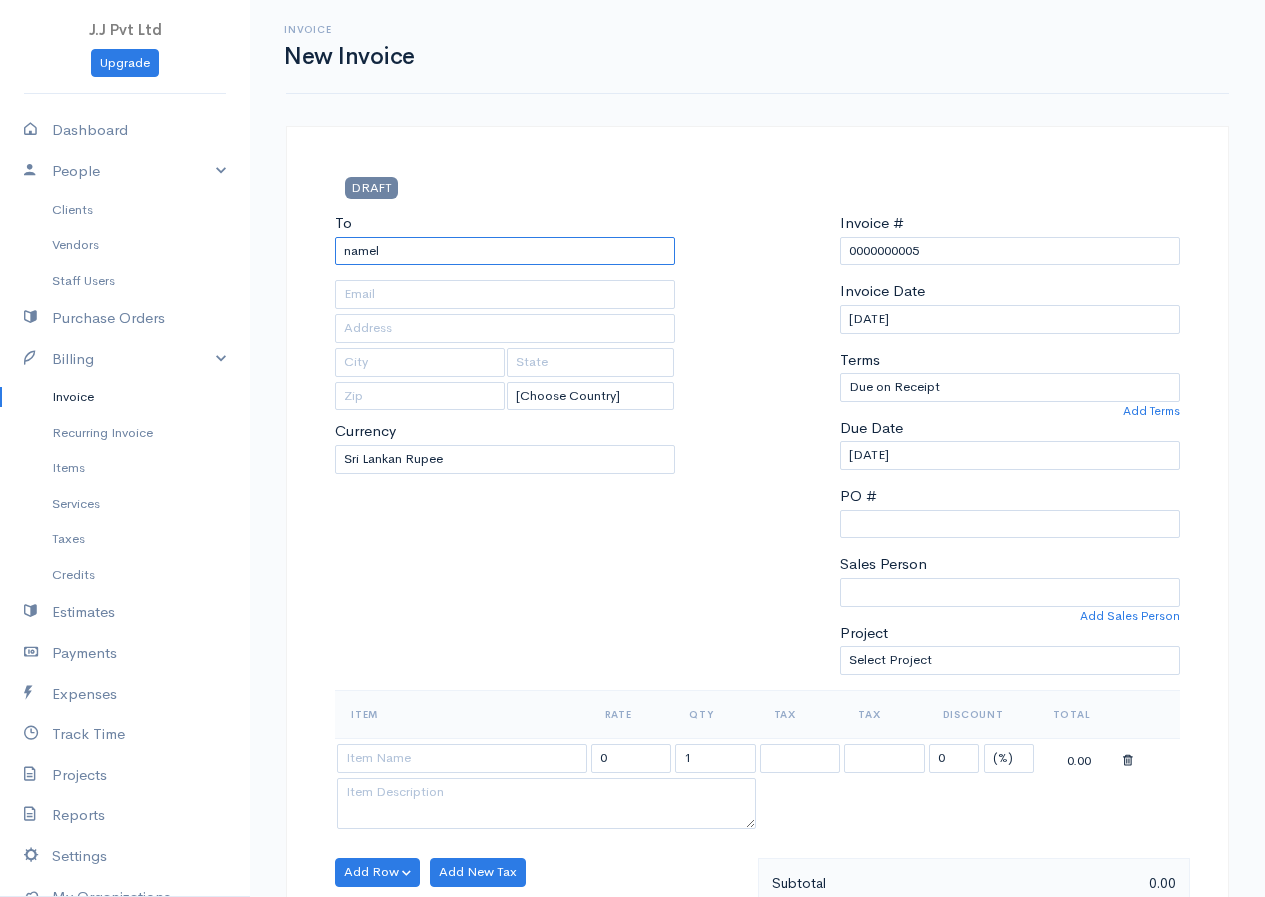 click on "namel" at bounding box center [505, 251] 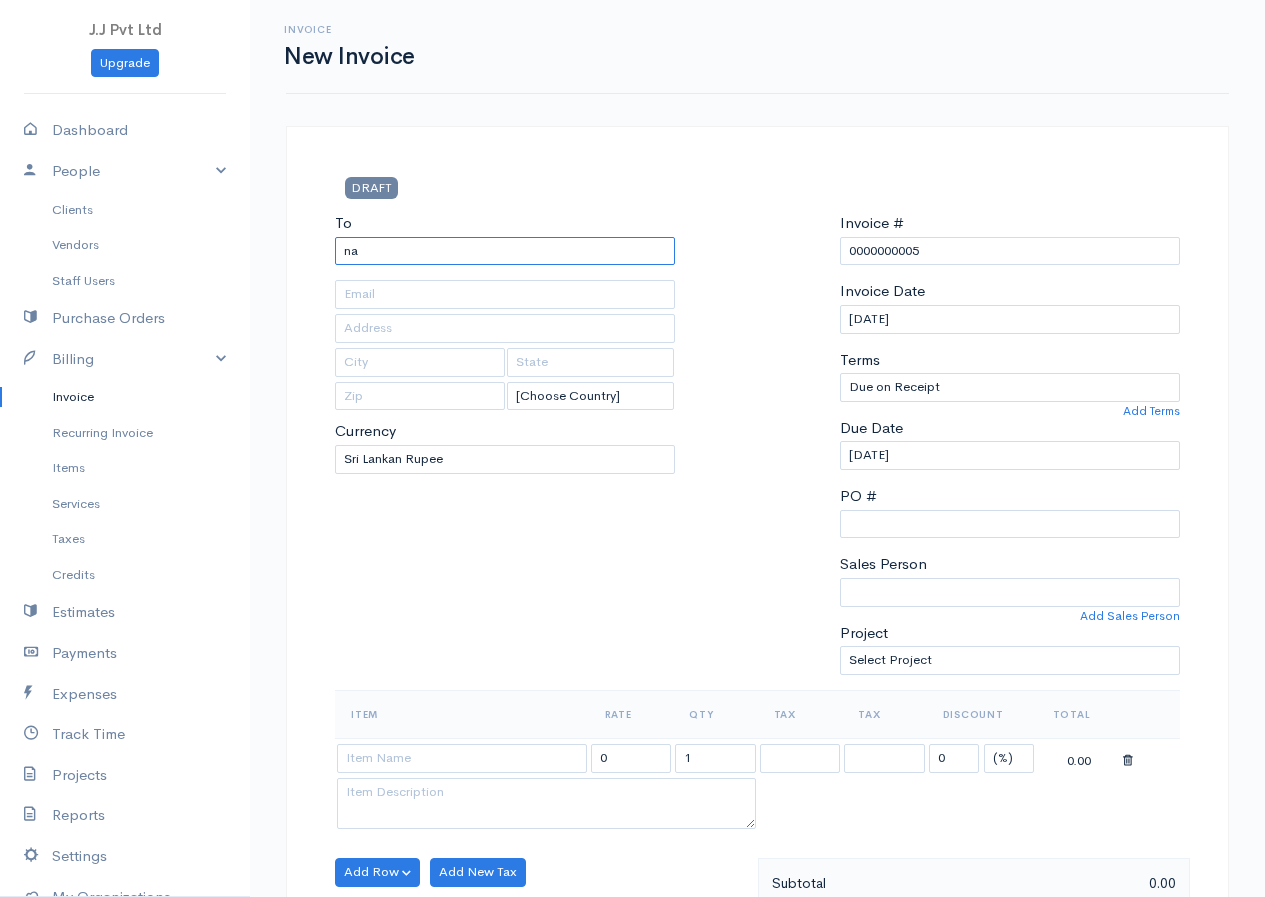 type on "n" 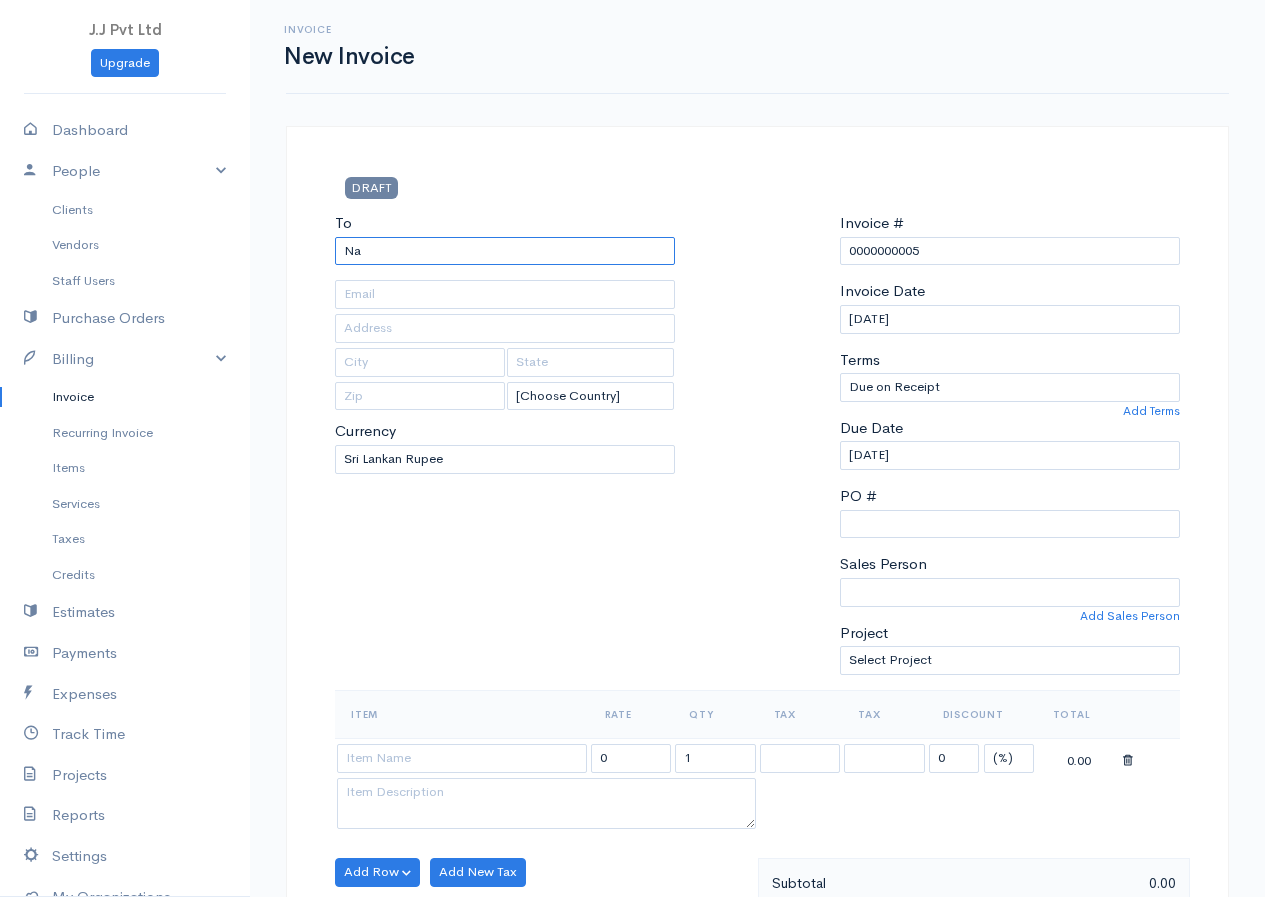 type on "N" 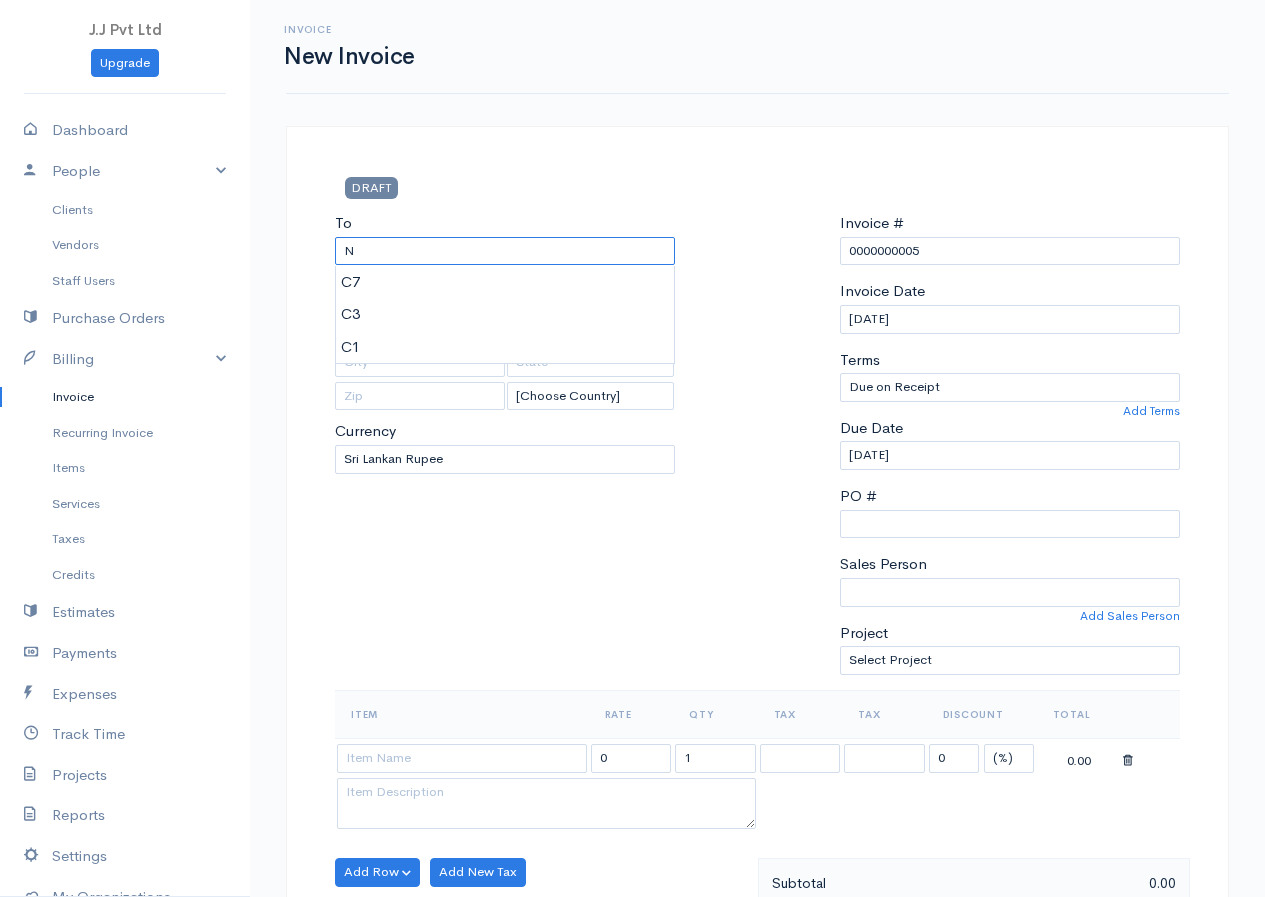 click on "N" at bounding box center [505, 251] 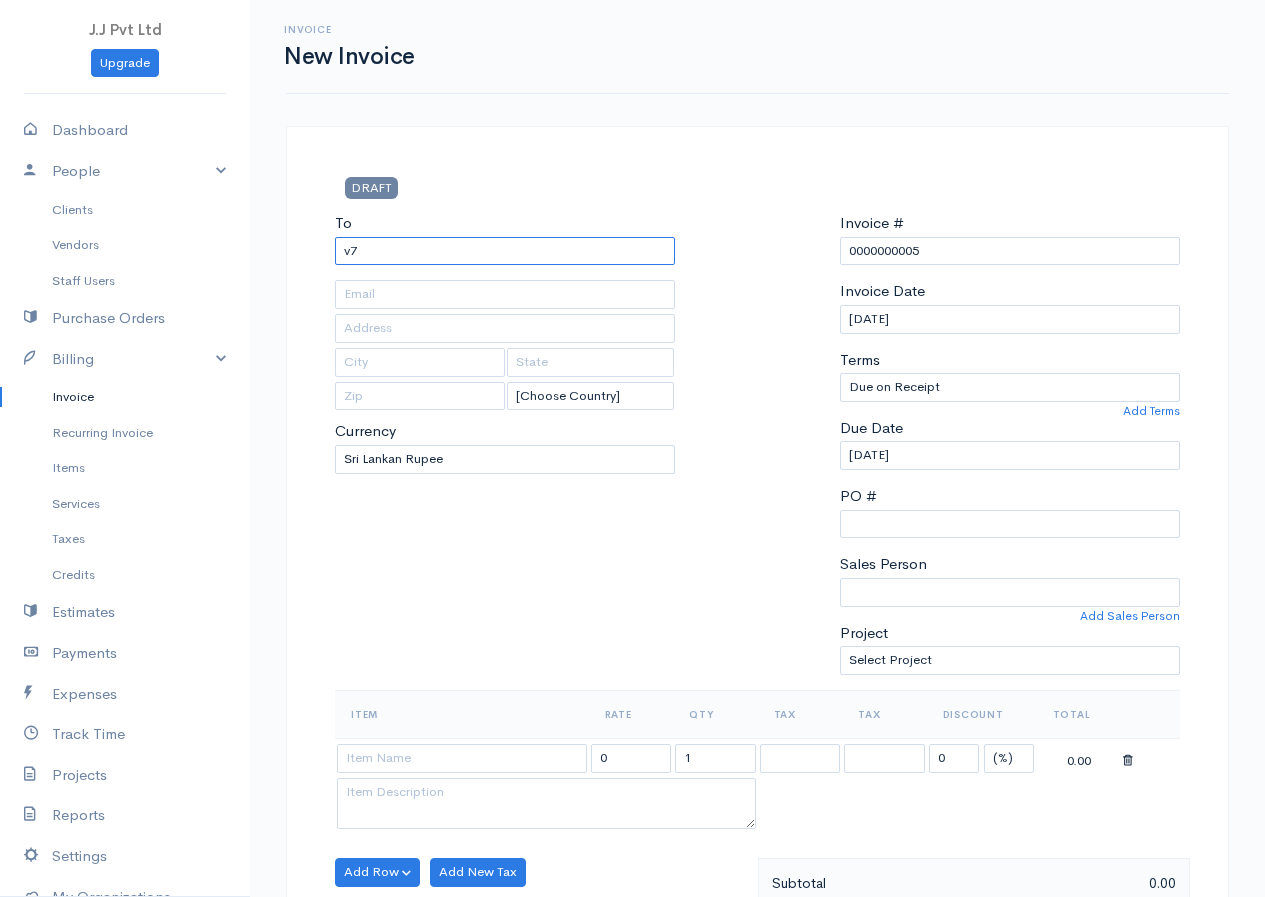 type on "v" 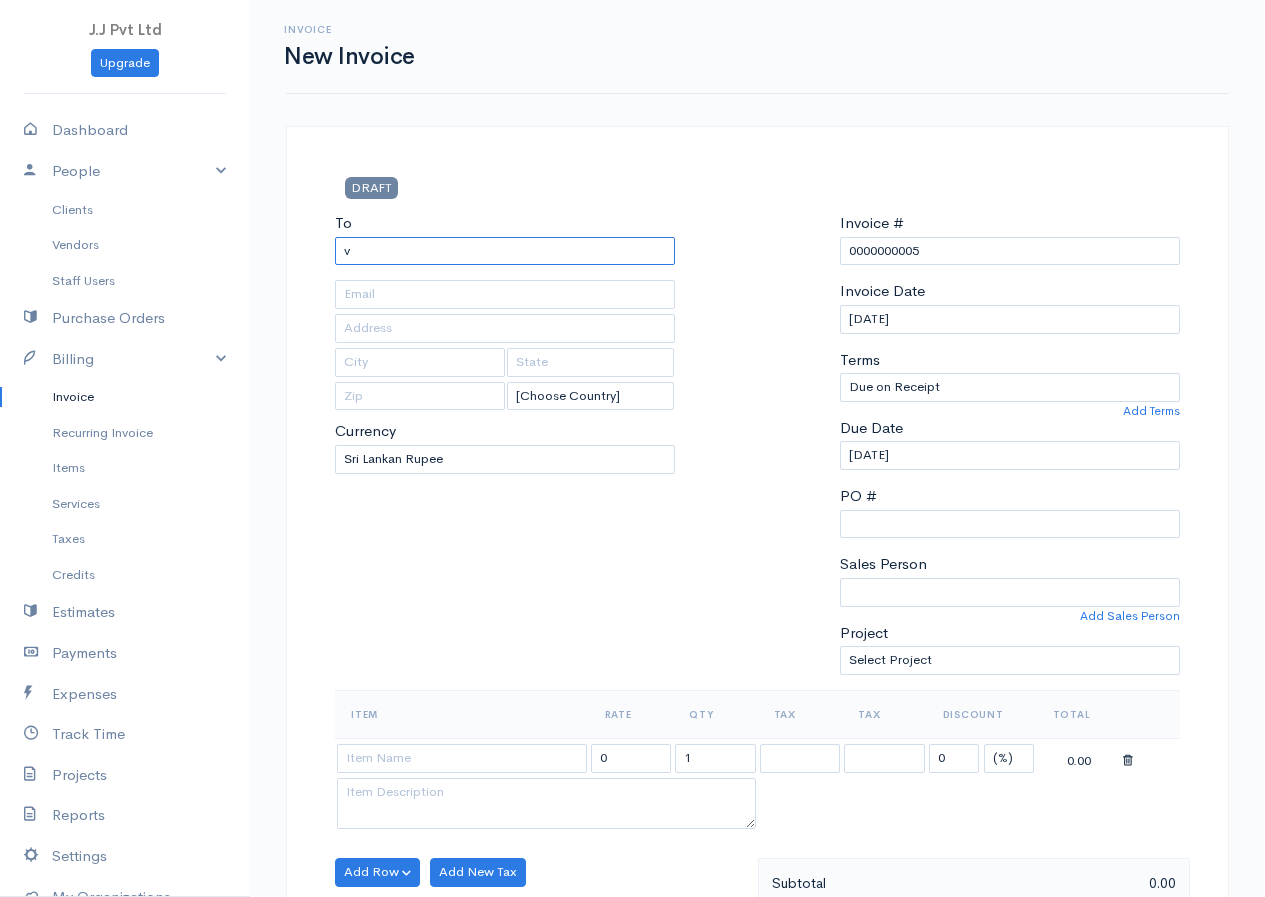 type 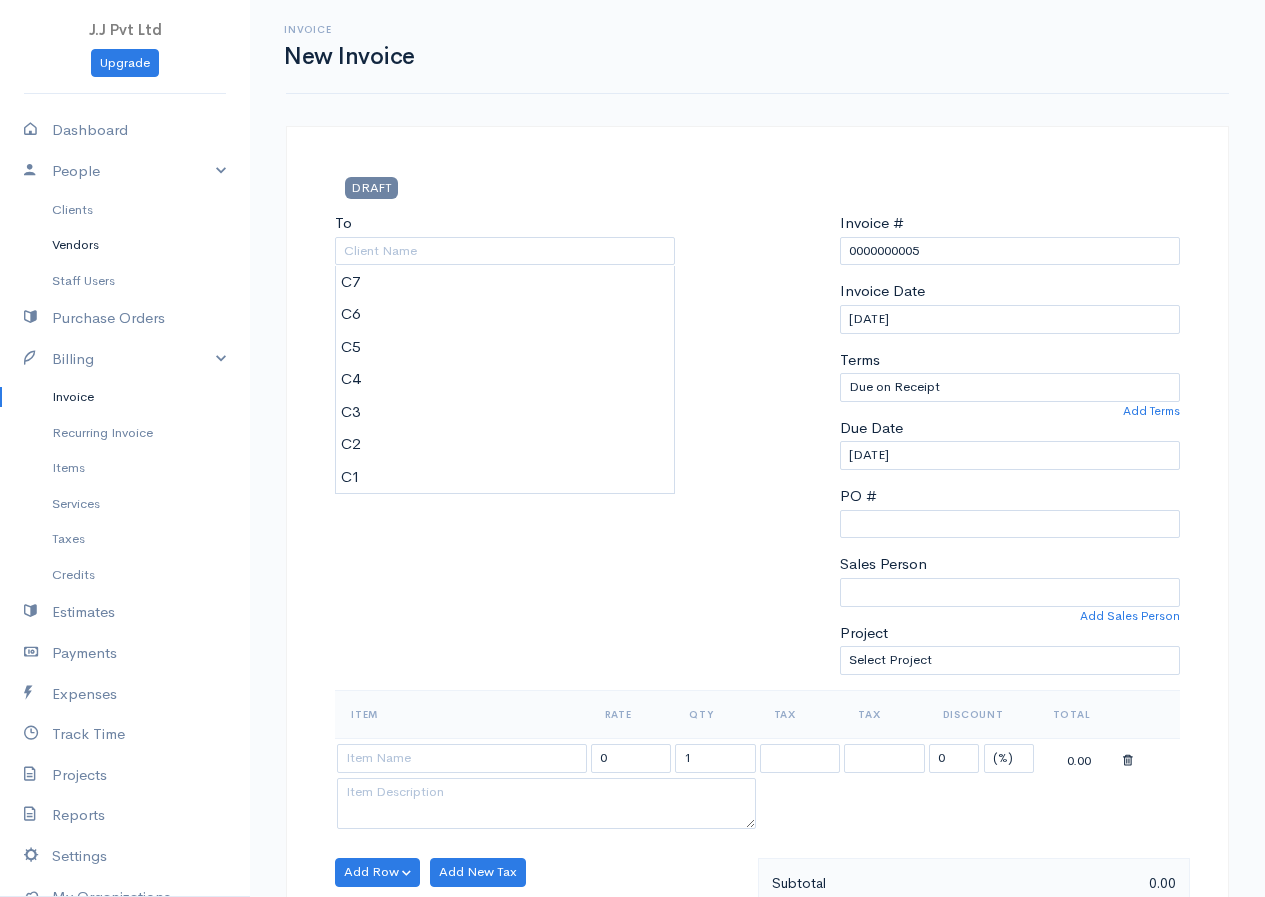 click on "Vendors" at bounding box center [125, 245] 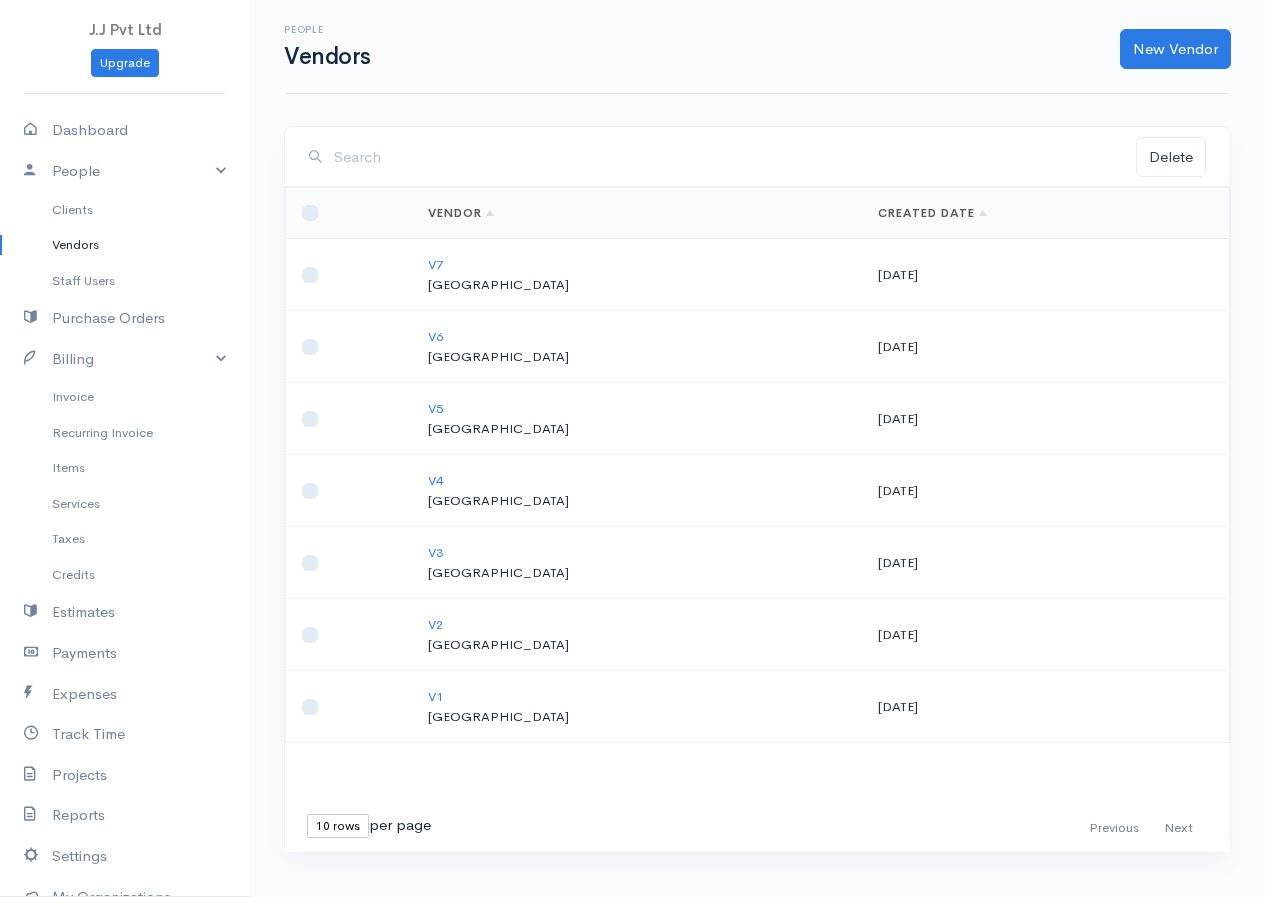 drag, startPoint x: 570, startPoint y: 275, endPoint x: 371, endPoint y: 280, distance: 199.0628 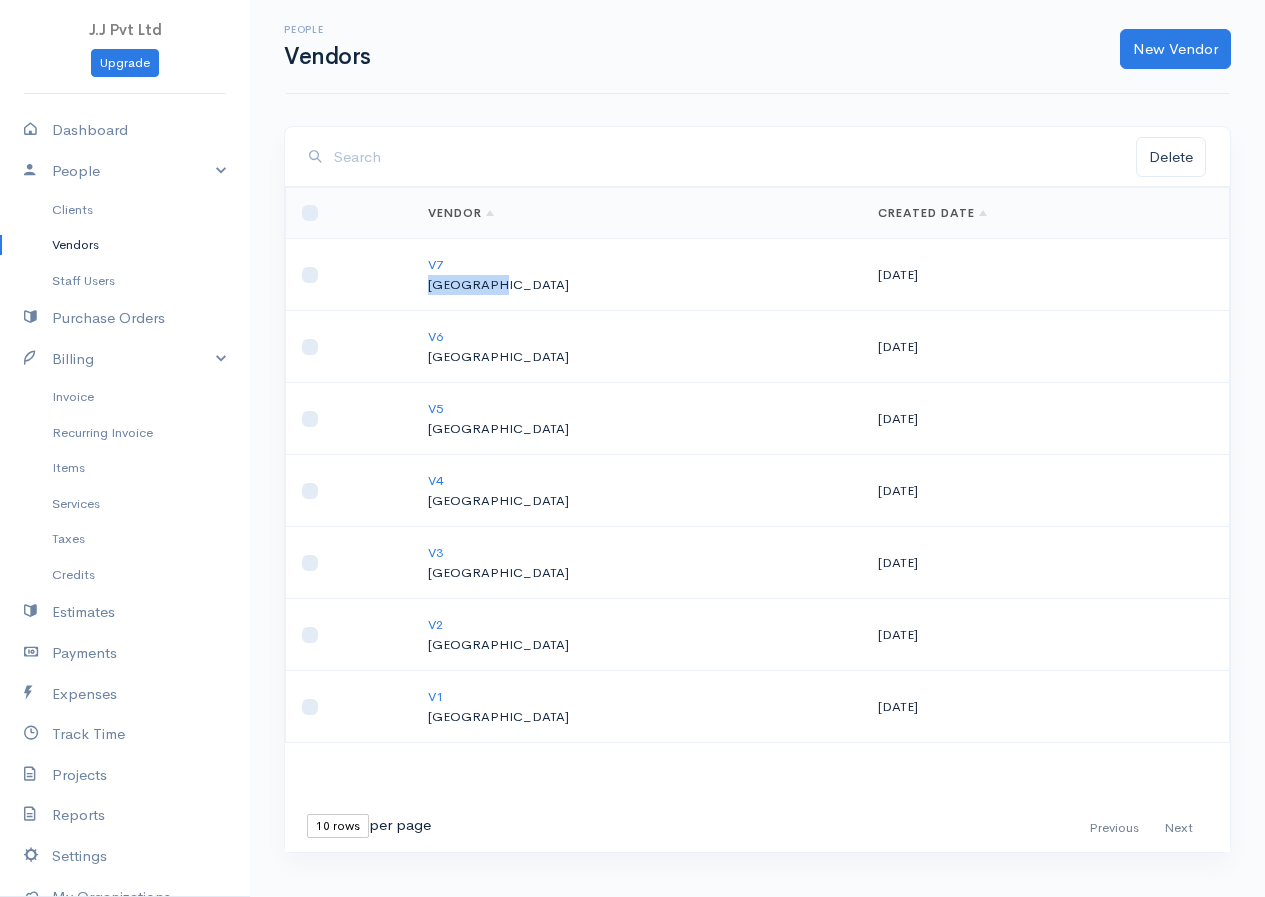 click on "V7 [GEOGRAPHIC_DATA]" at bounding box center (637, 275) 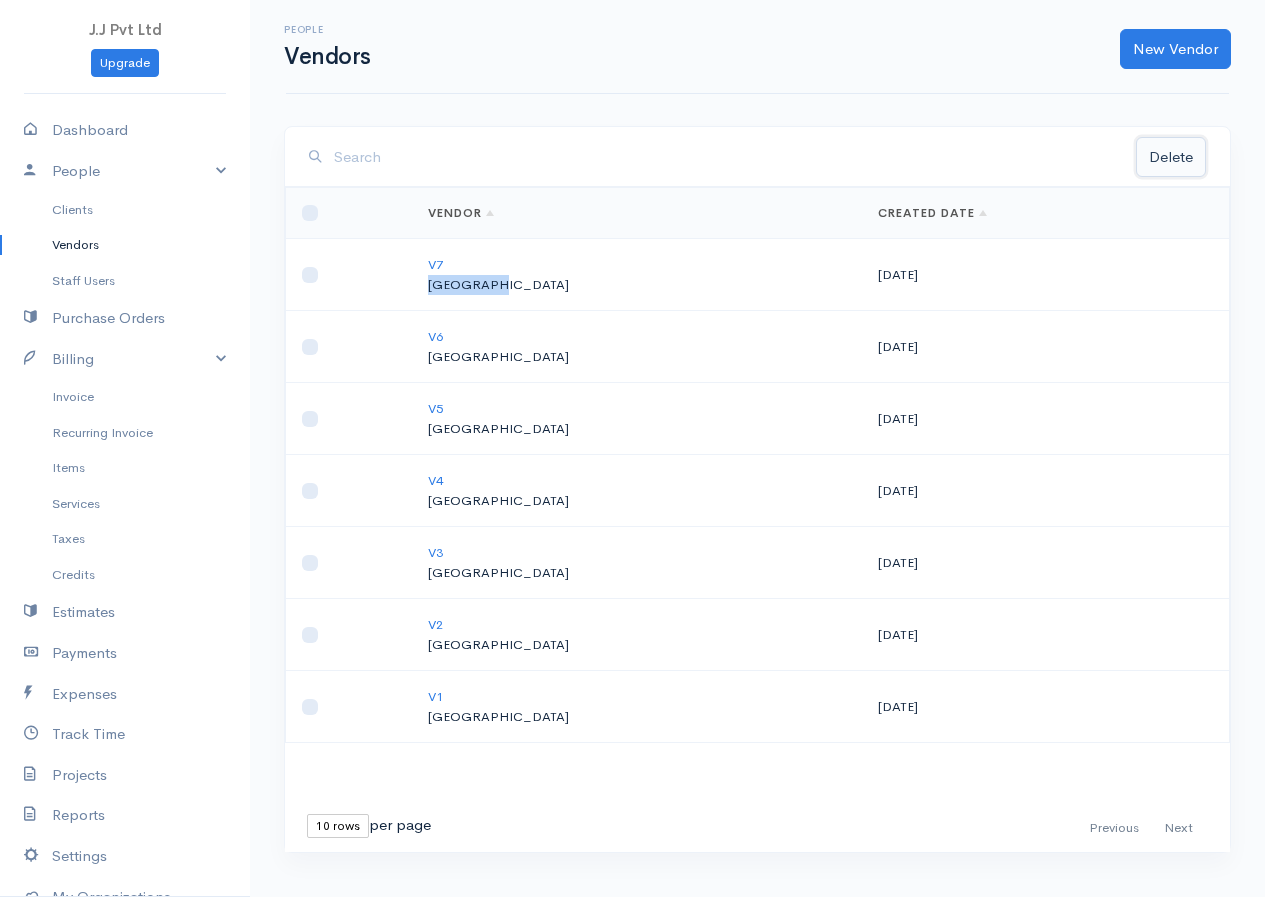 click on "Delete" at bounding box center [1171, 157] 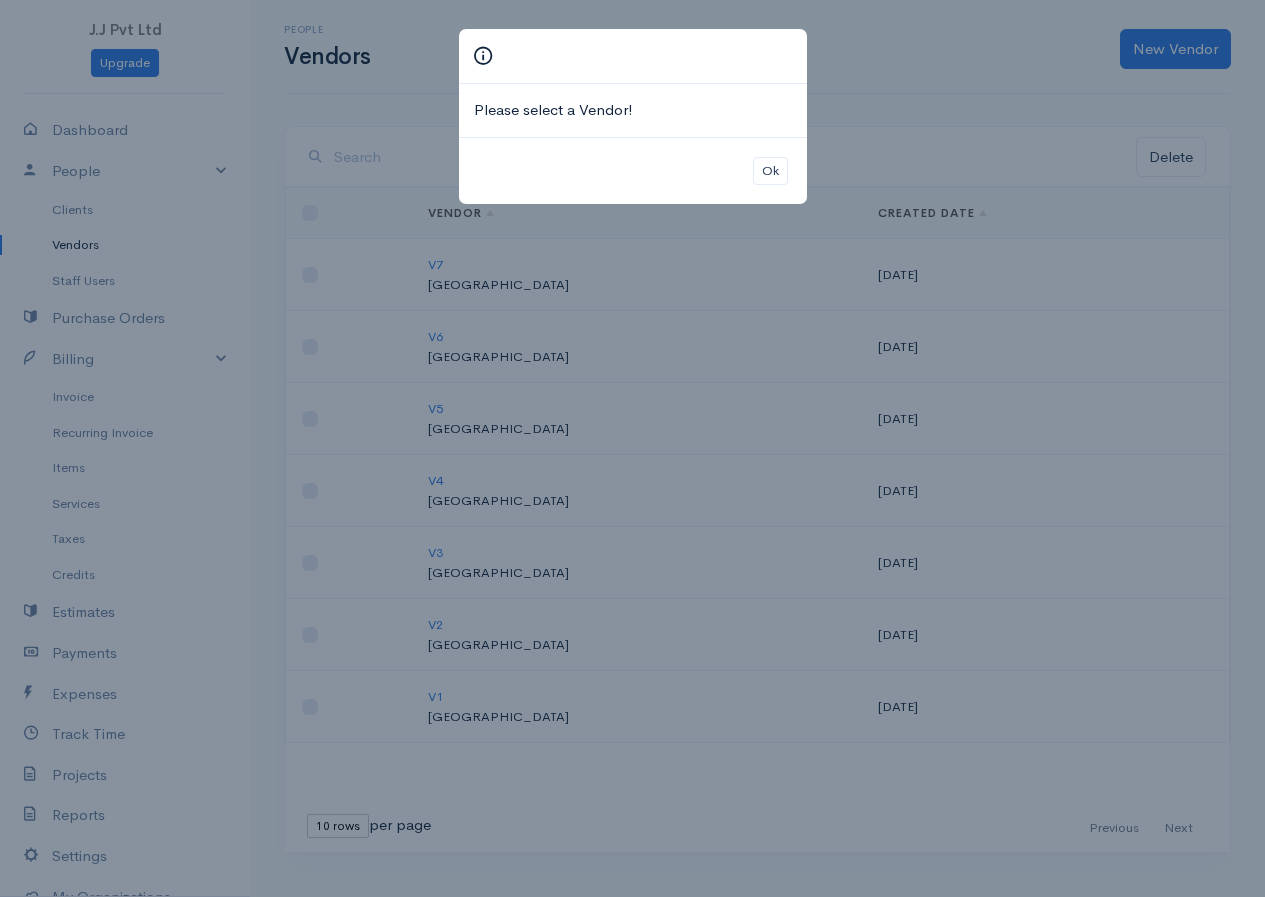 click on "Please select a Vendor!
Ok" at bounding box center (632, 448) 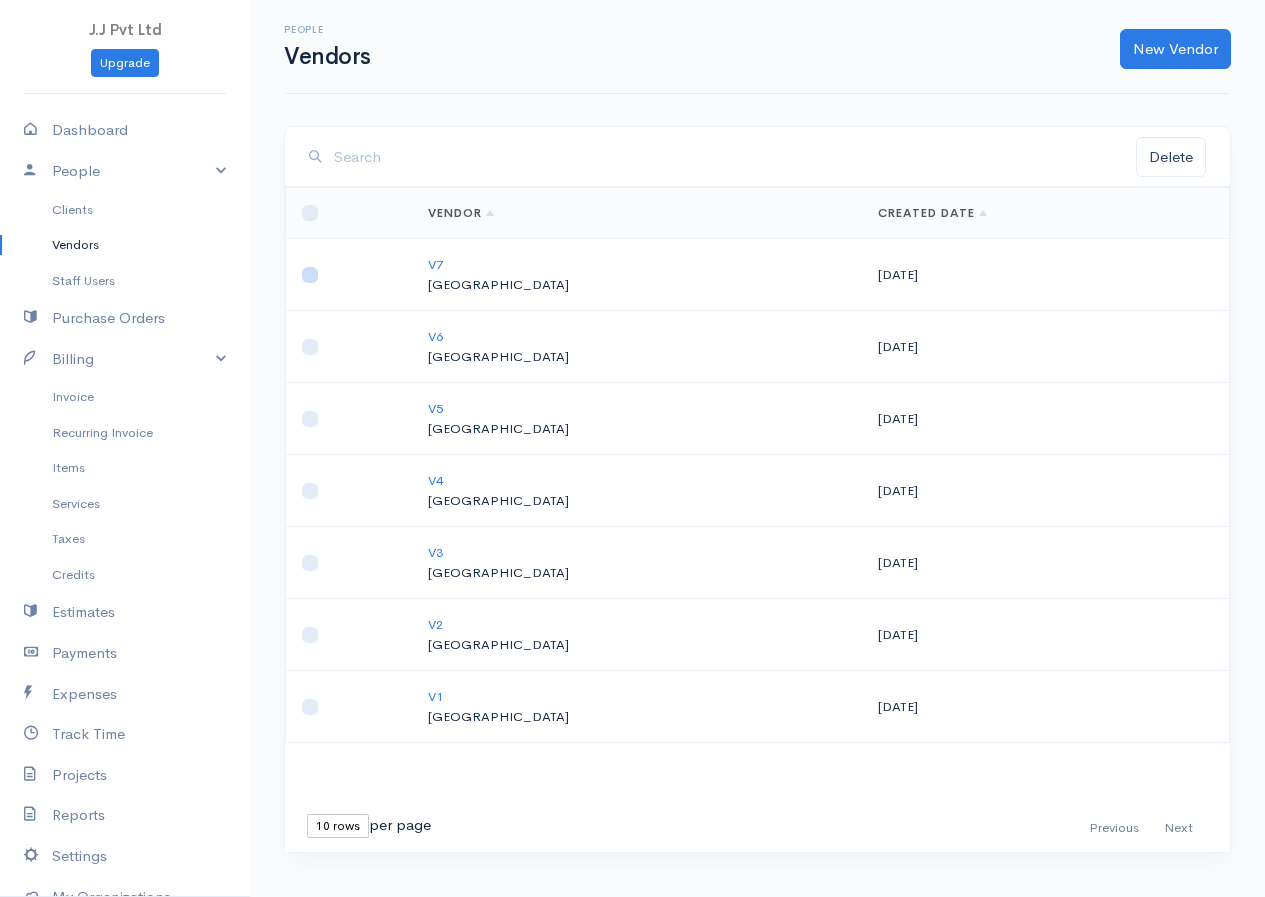 click at bounding box center (310, 275) 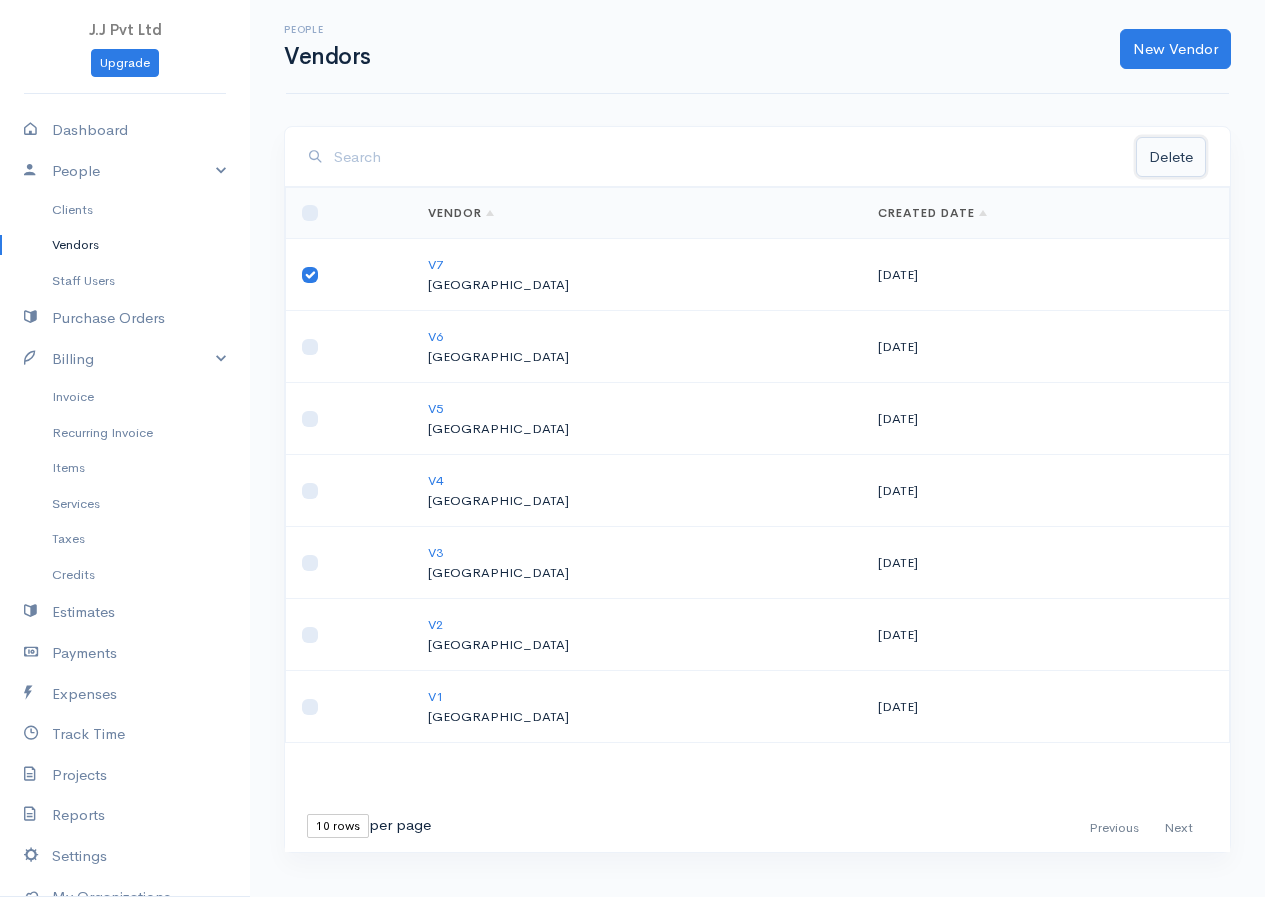 click on "Delete" at bounding box center [1171, 157] 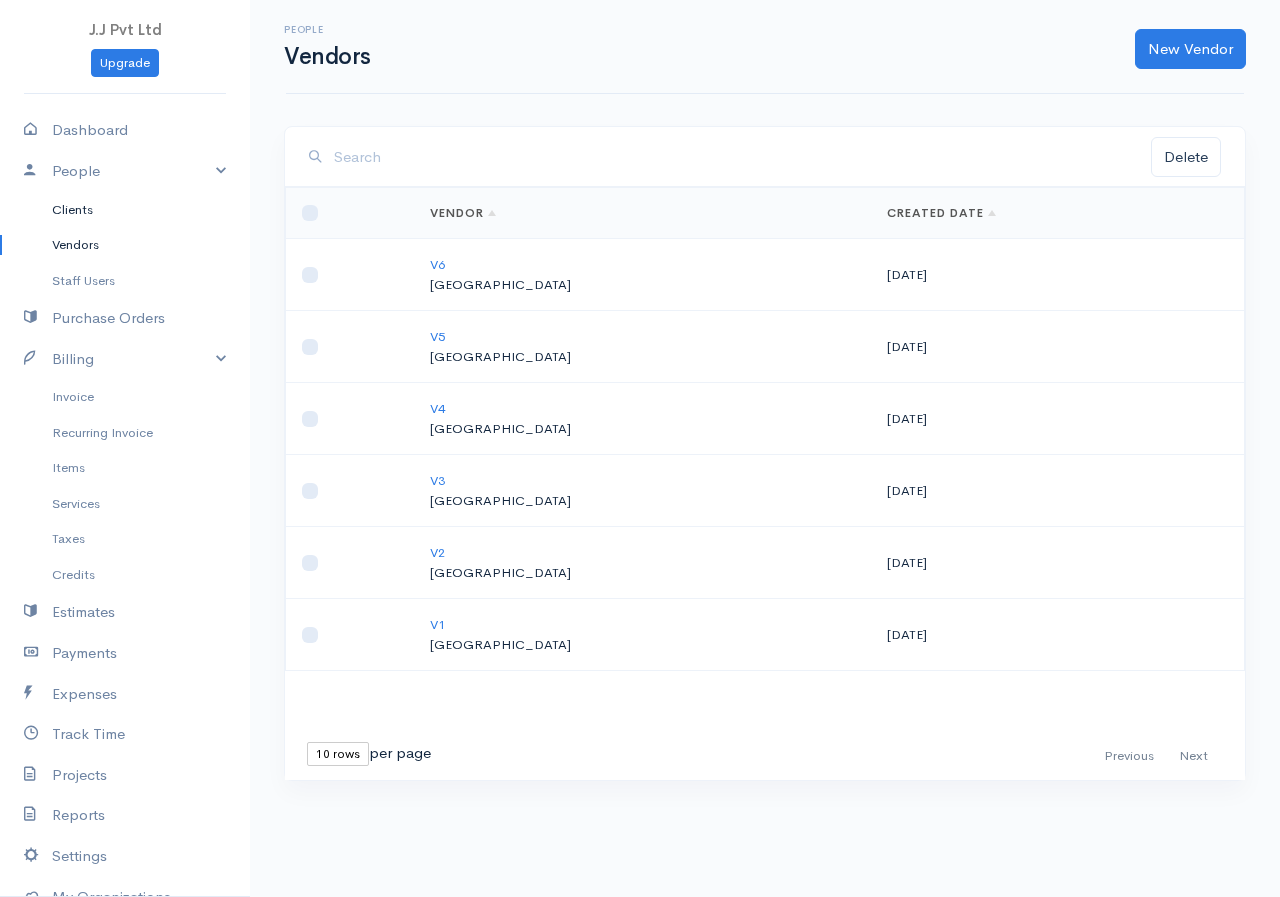 click on "Clients" at bounding box center (125, 210) 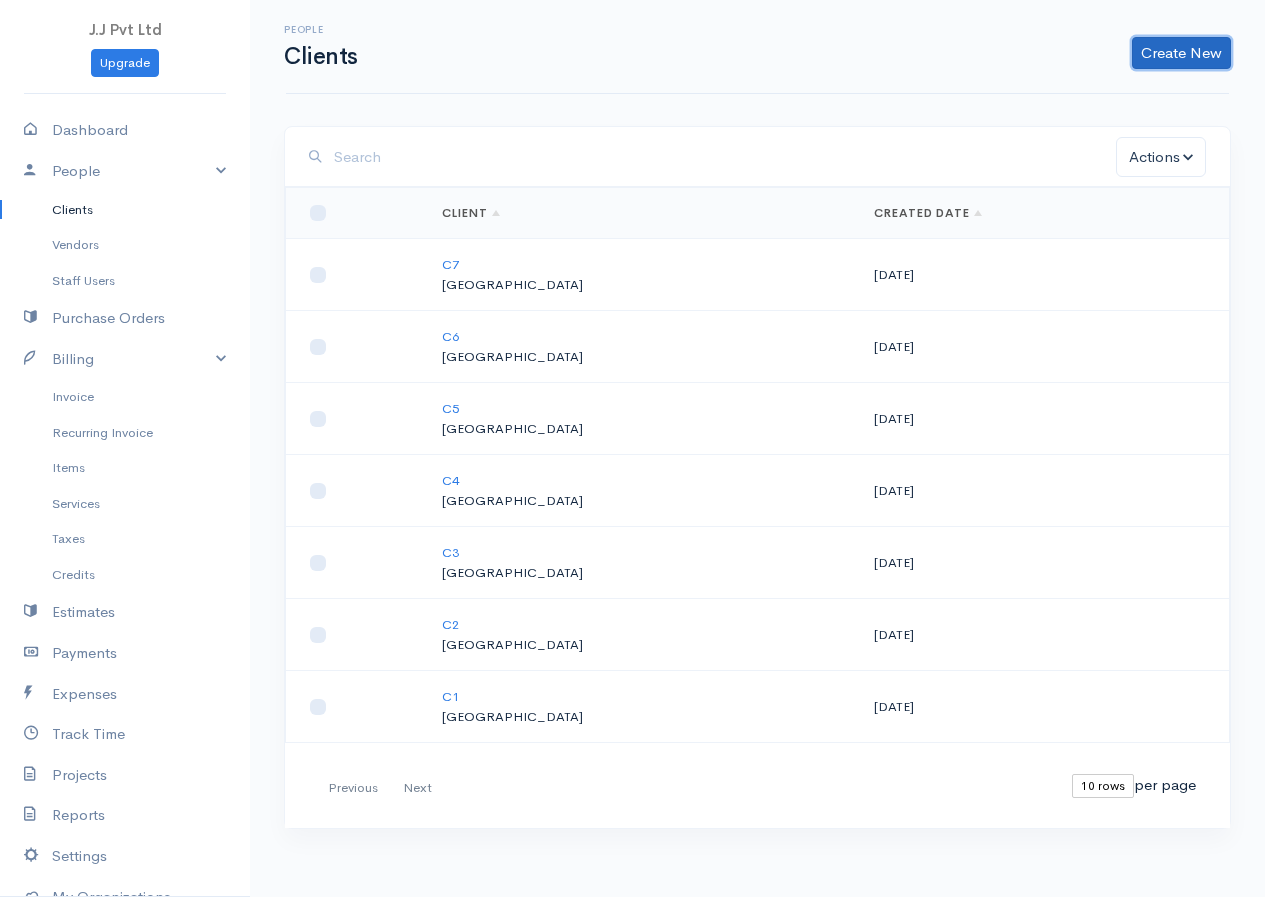click on "Create New" at bounding box center (1181, 53) 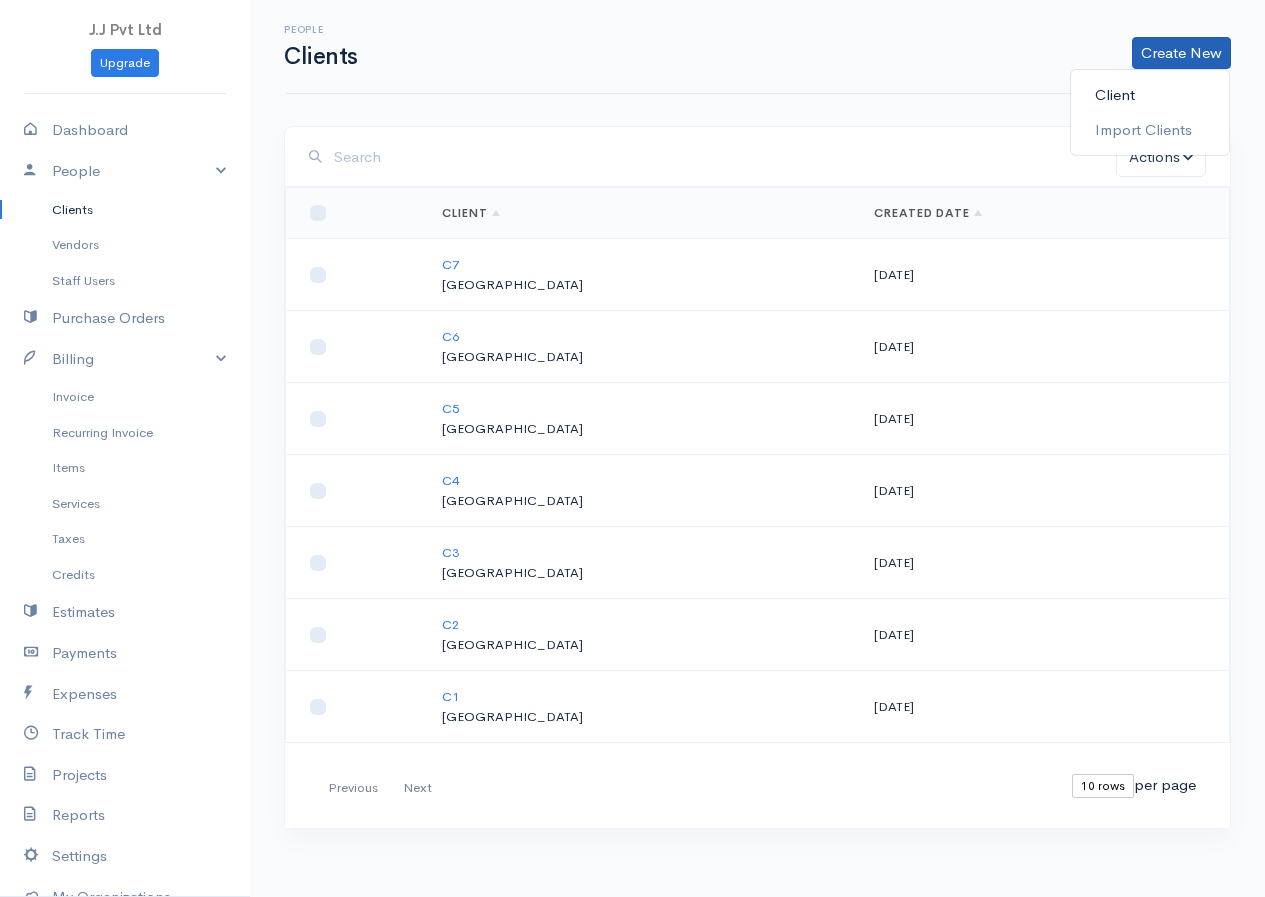 click on "Client" at bounding box center [1150, 95] 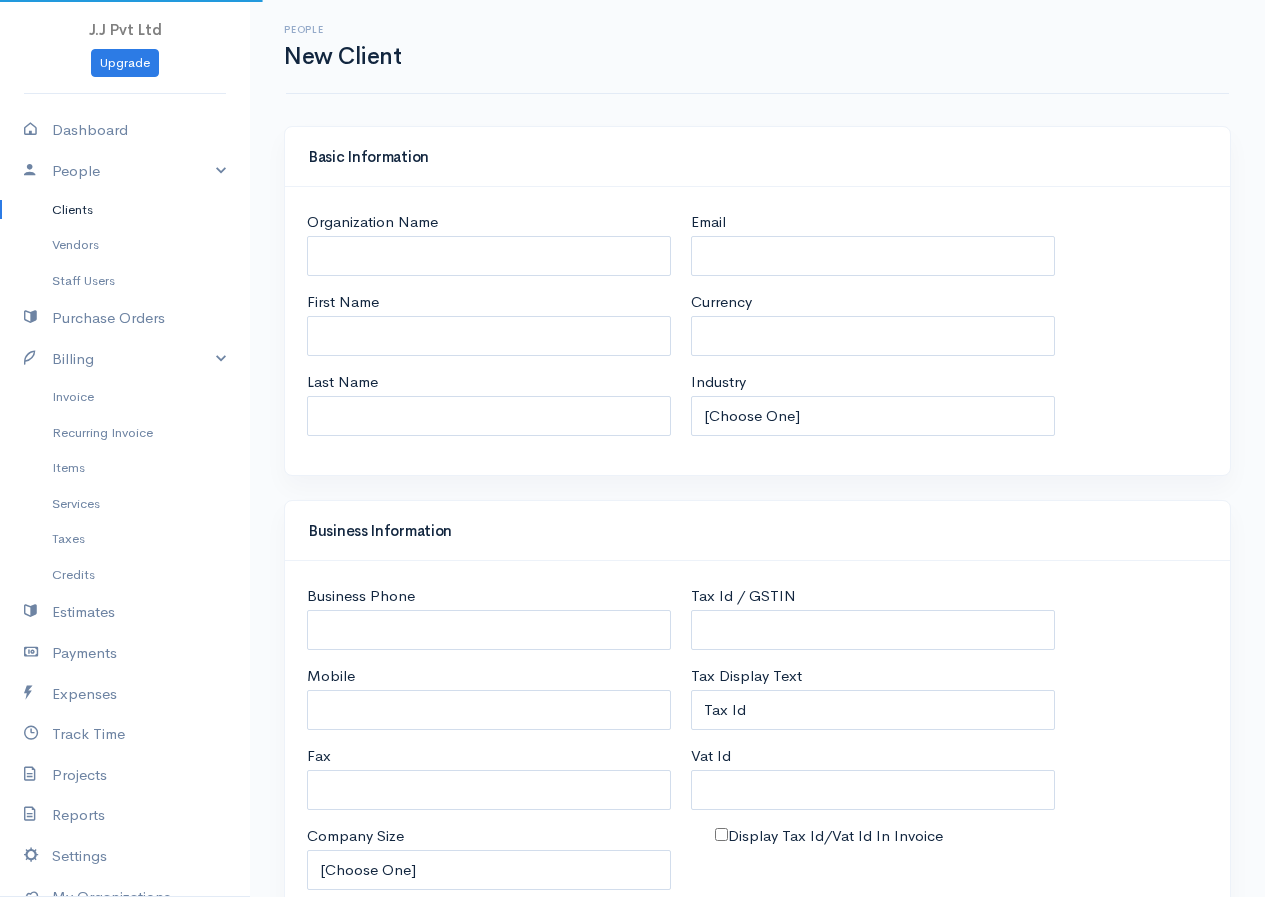 select on "LKR" 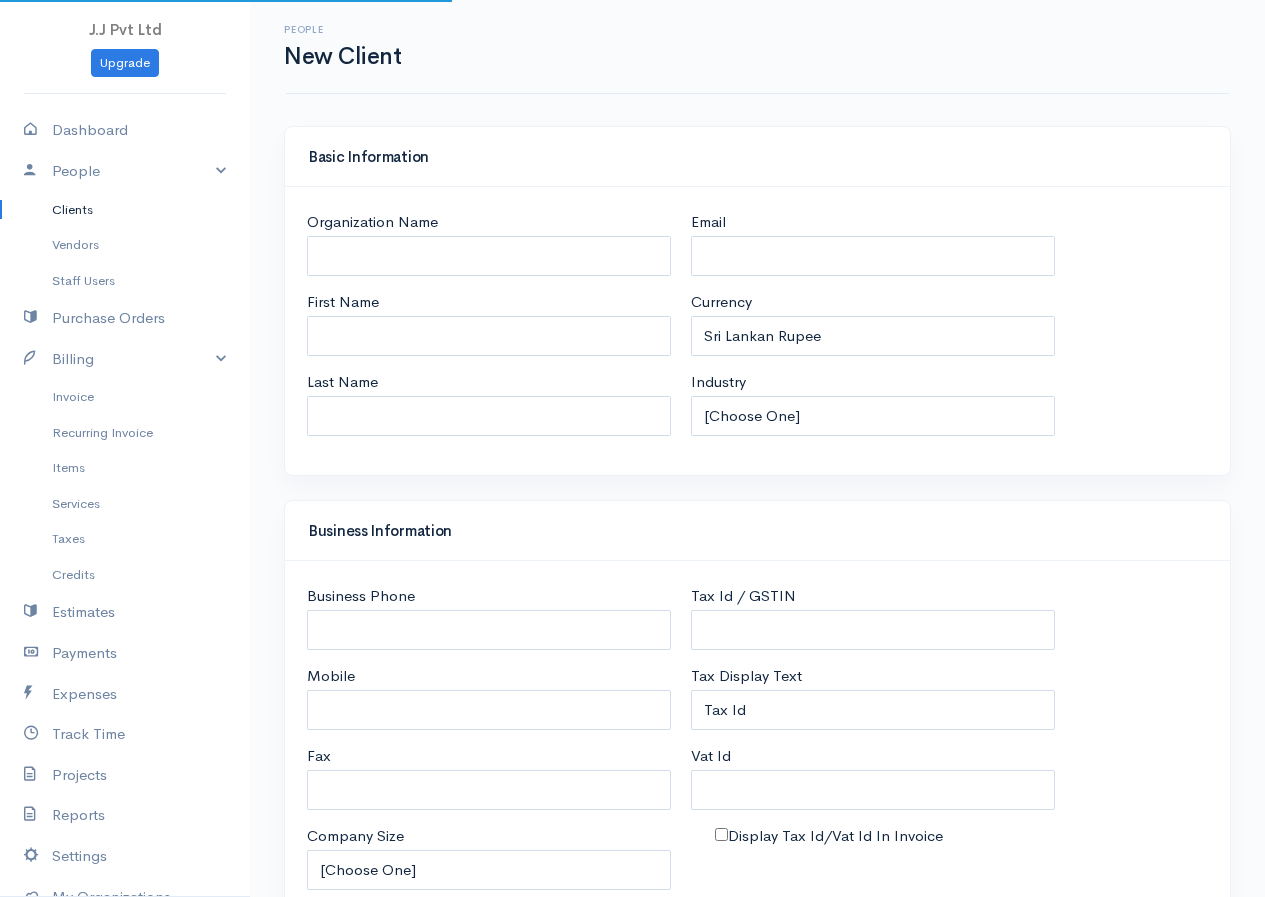 select on "[GEOGRAPHIC_DATA]" 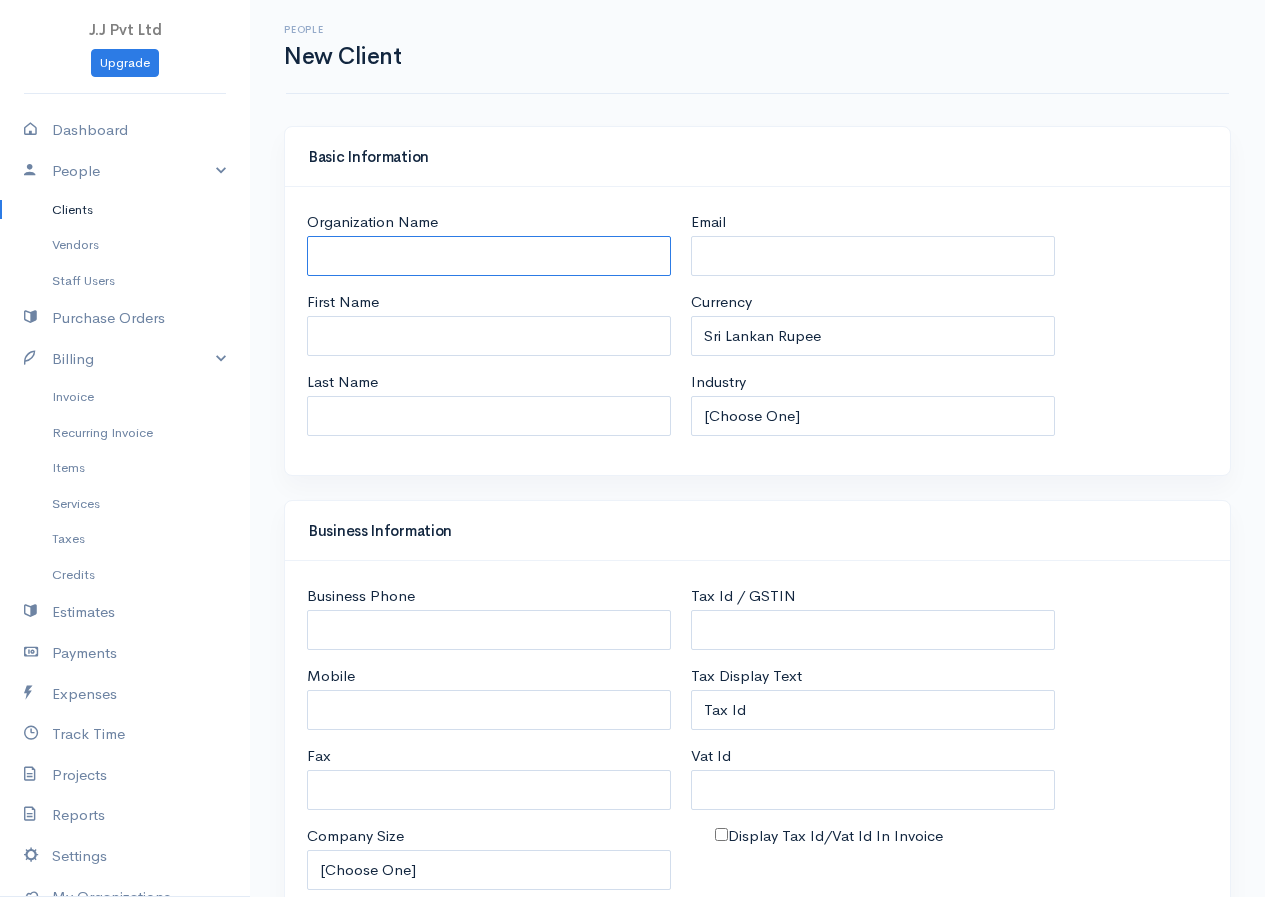 click on "Organization Name" at bounding box center (489, 256) 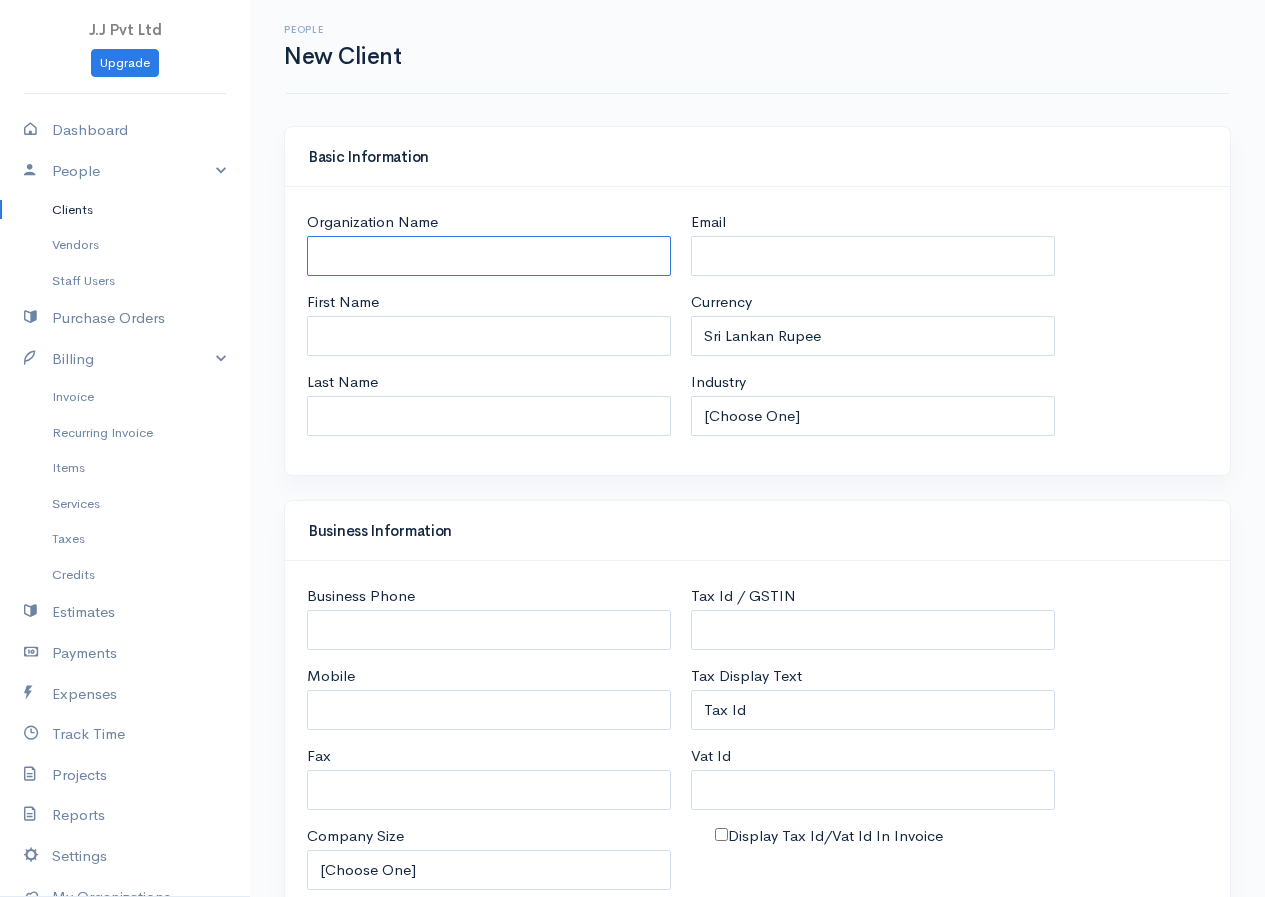 type on "v" 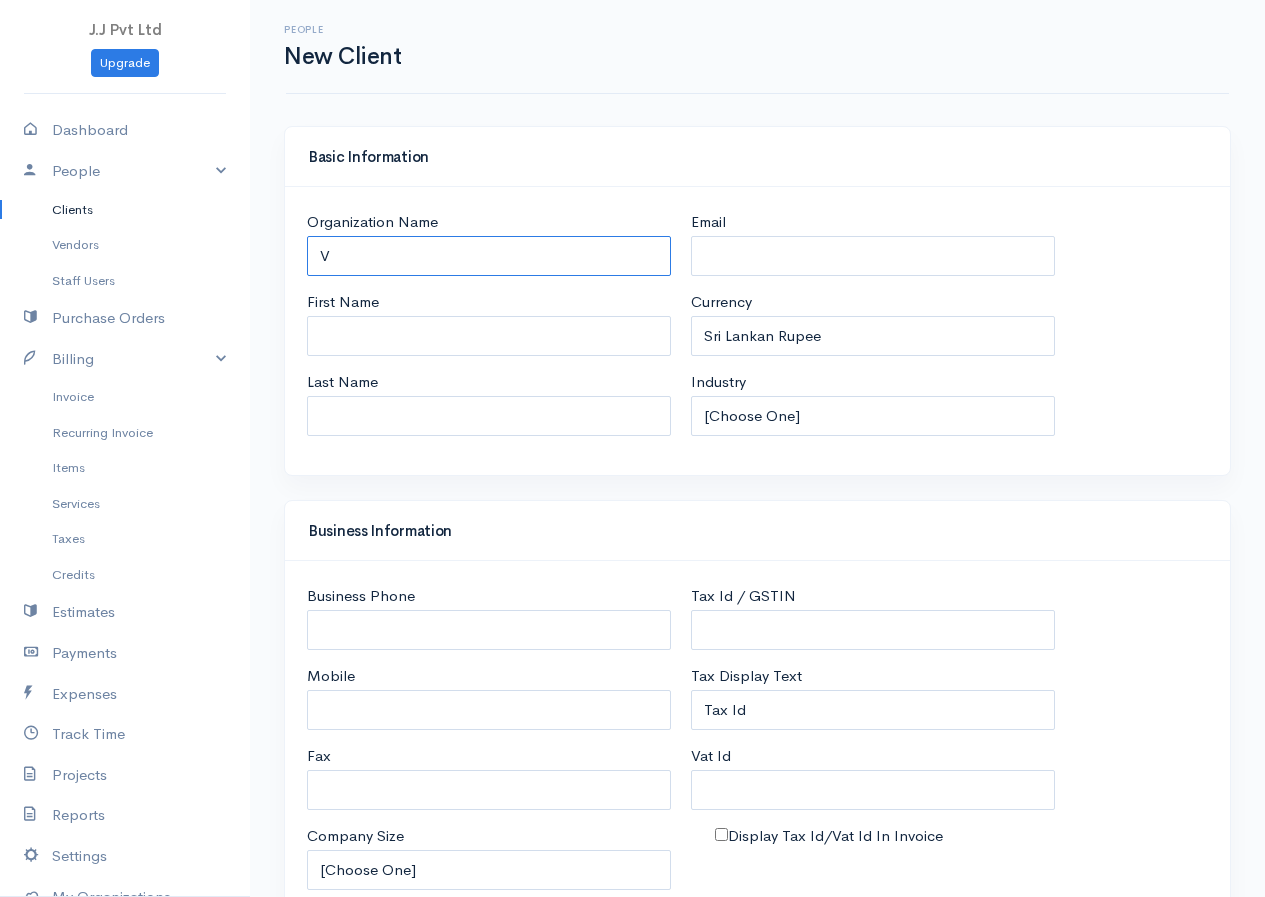 type 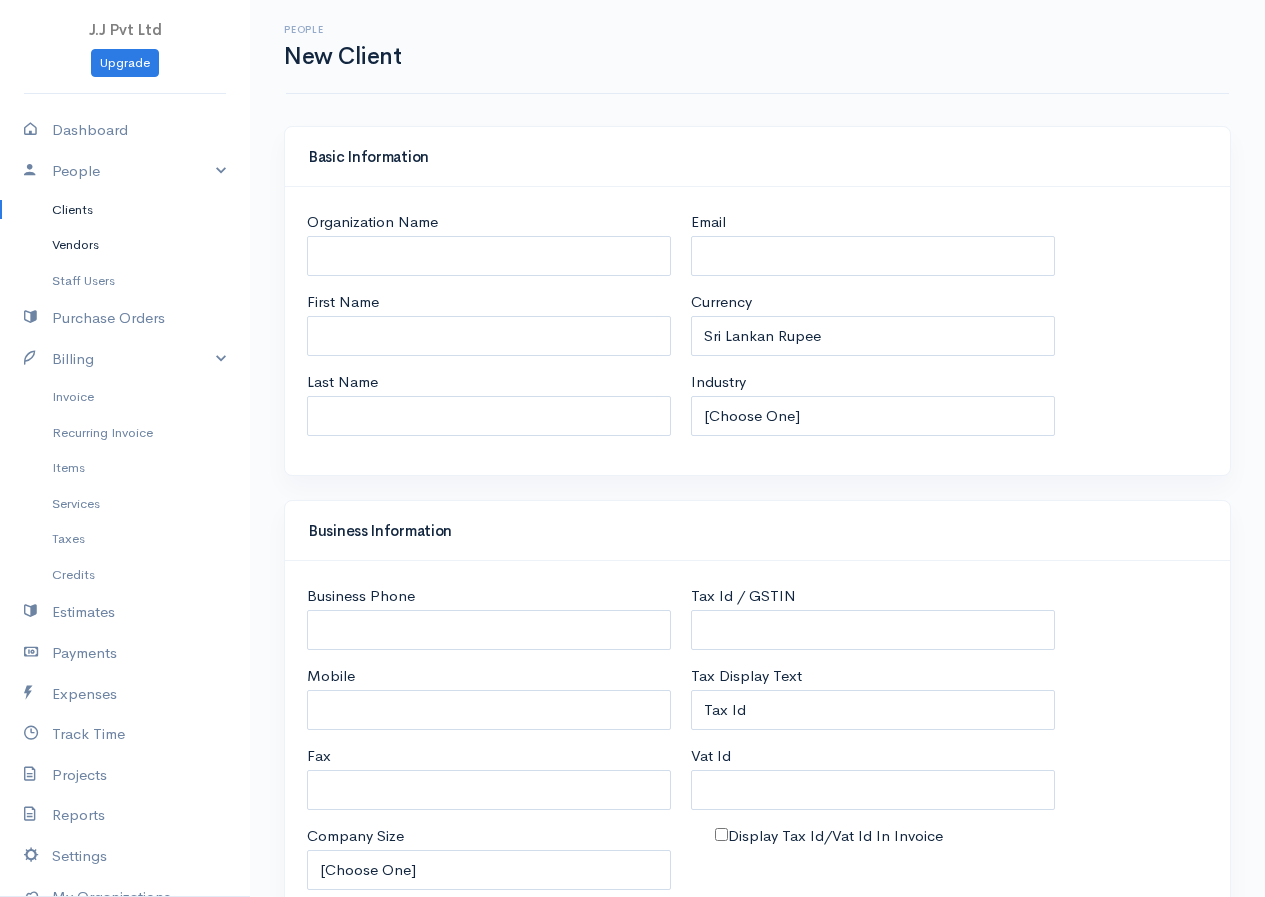 click on "Vendors" at bounding box center (125, 245) 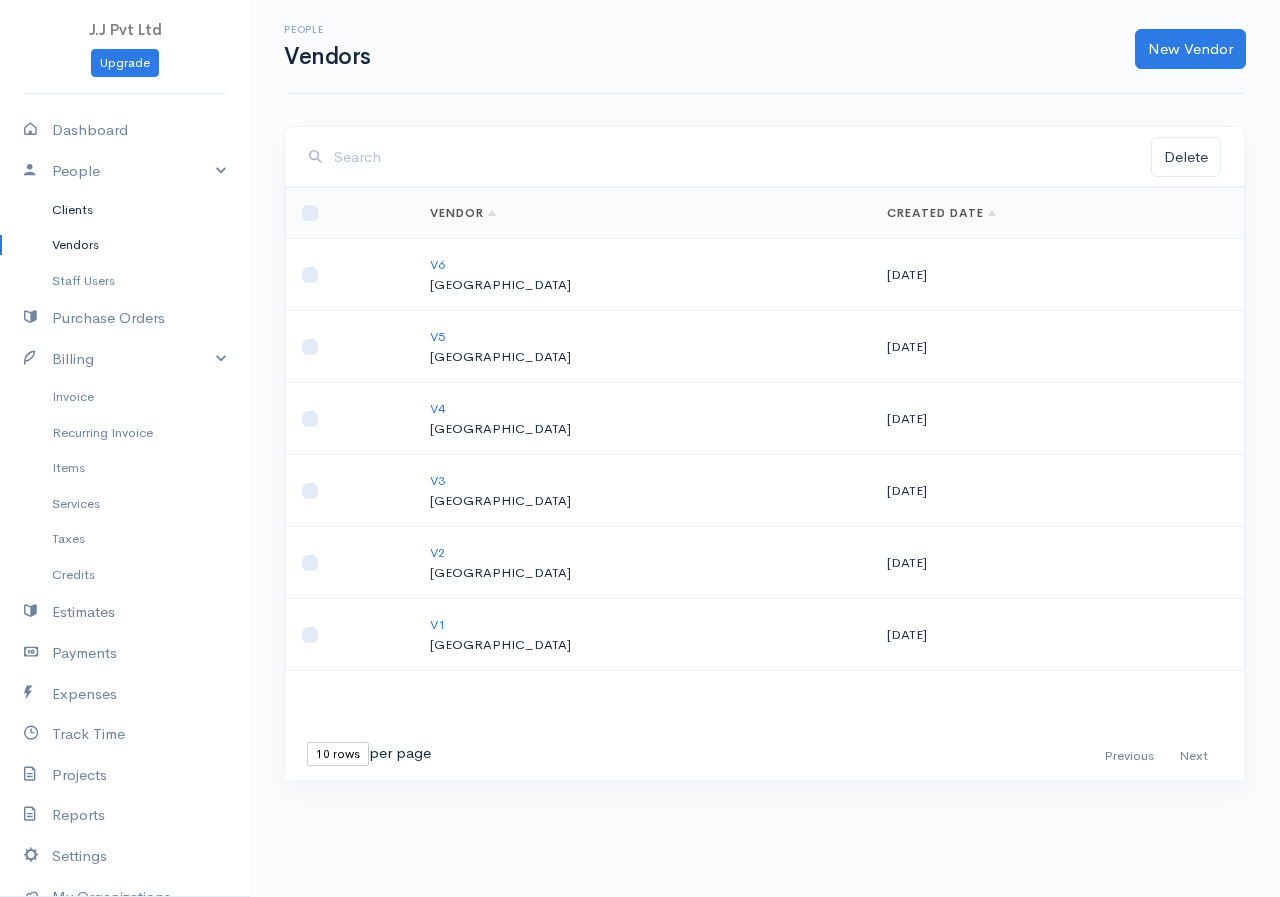 click on "Clients" at bounding box center (125, 210) 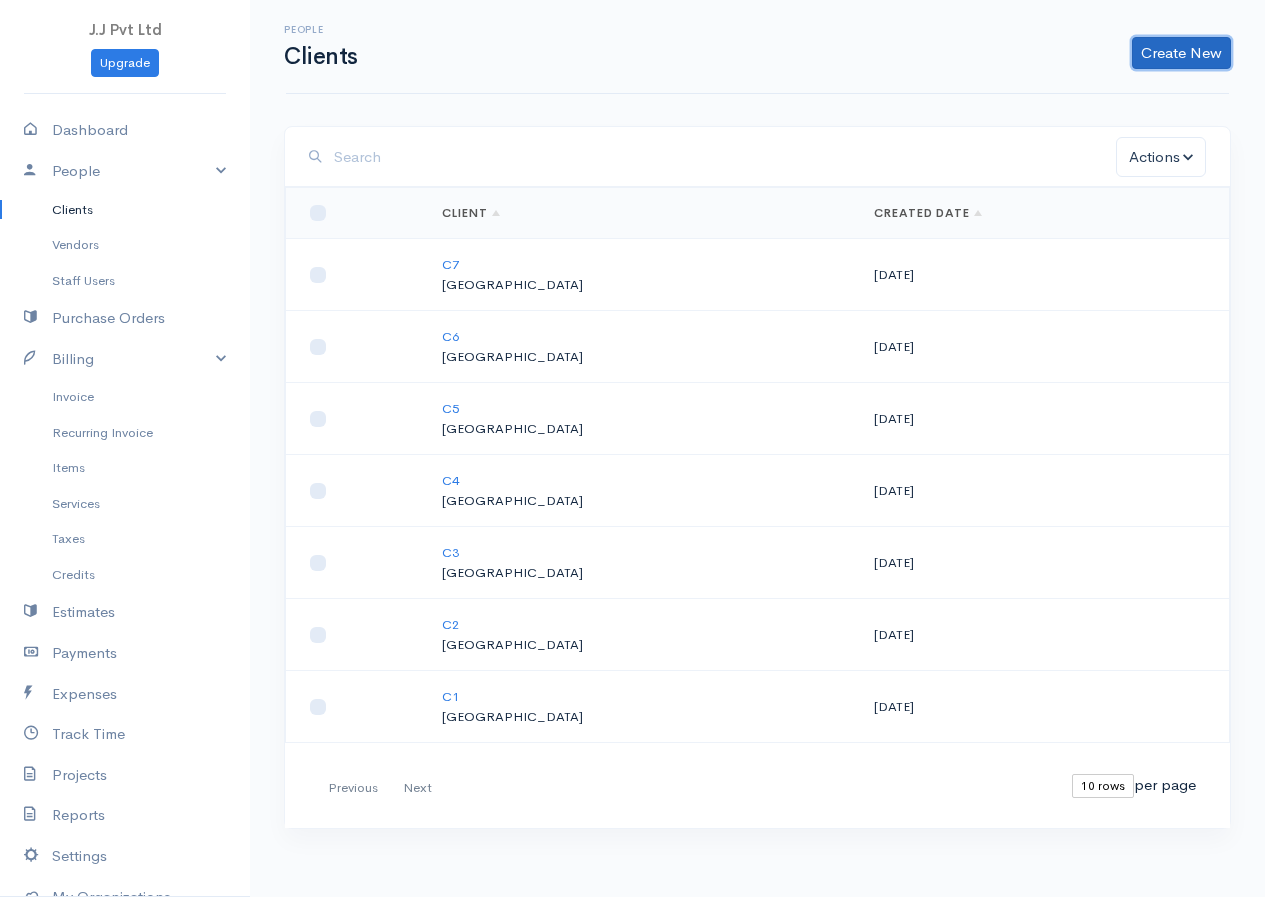 click on "Create New" at bounding box center (1181, 53) 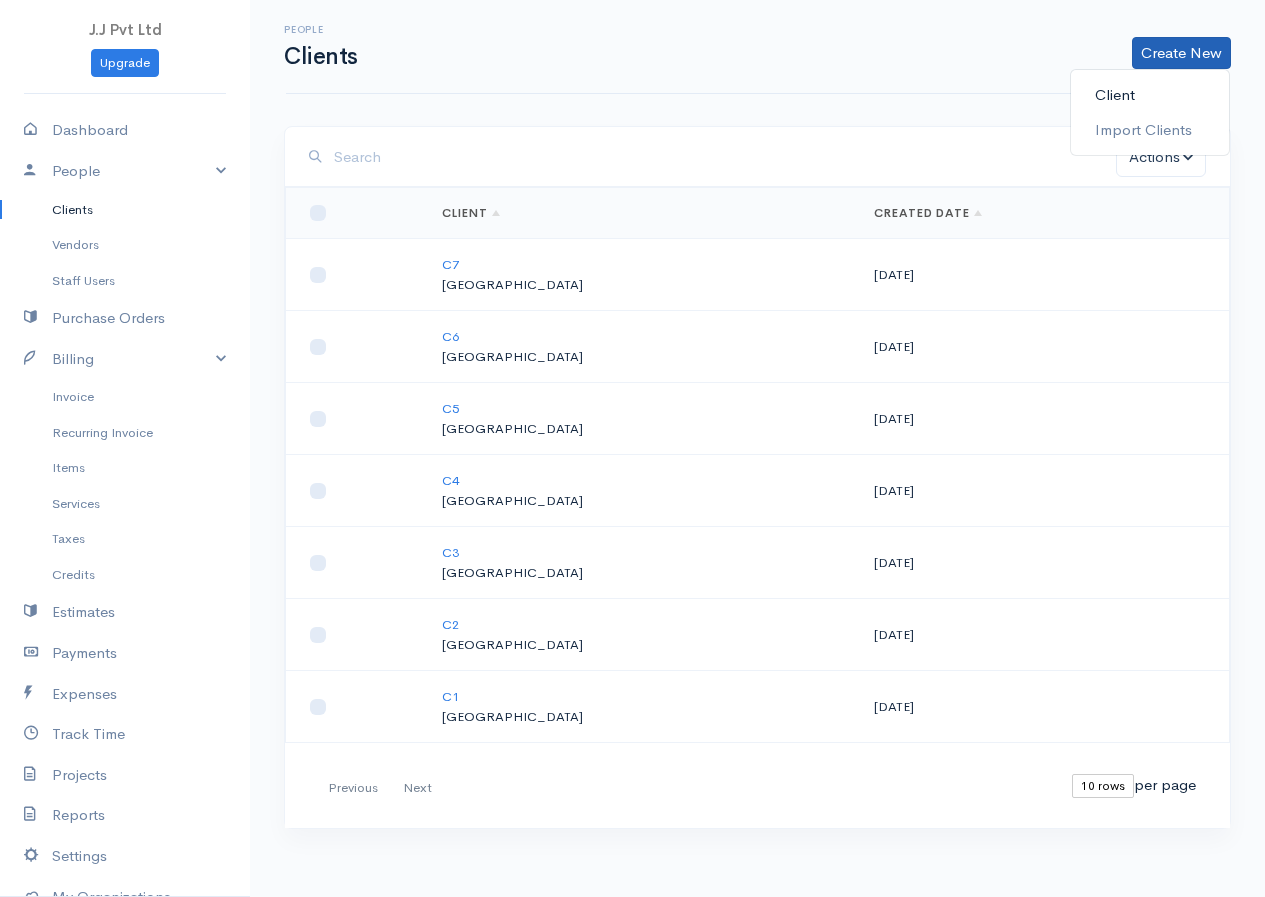 click on "Client" at bounding box center (1150, 95) 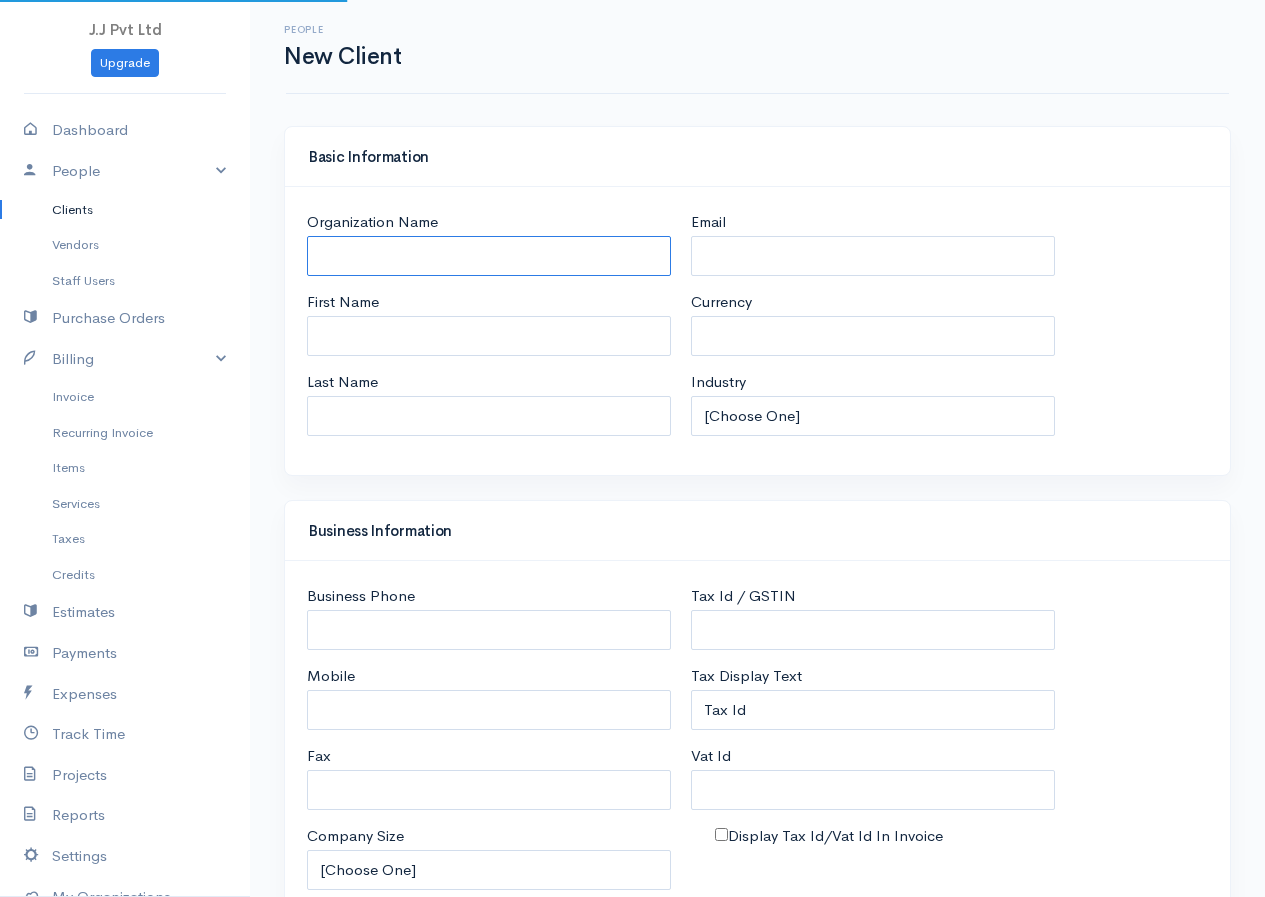 click on "Organization Name" at bounding box center (489, 256) 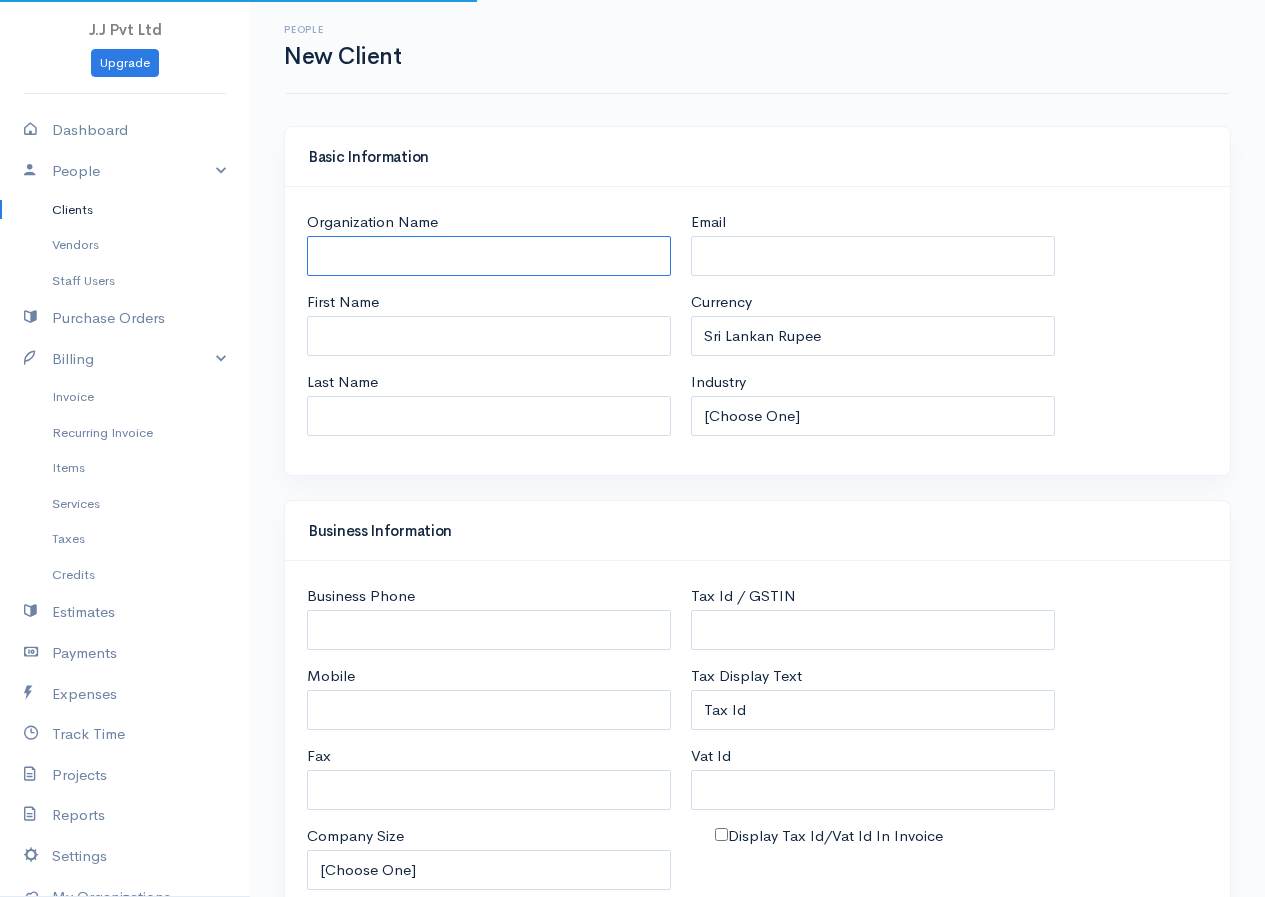 select on "[GEOGRAPHIC_DATA]" 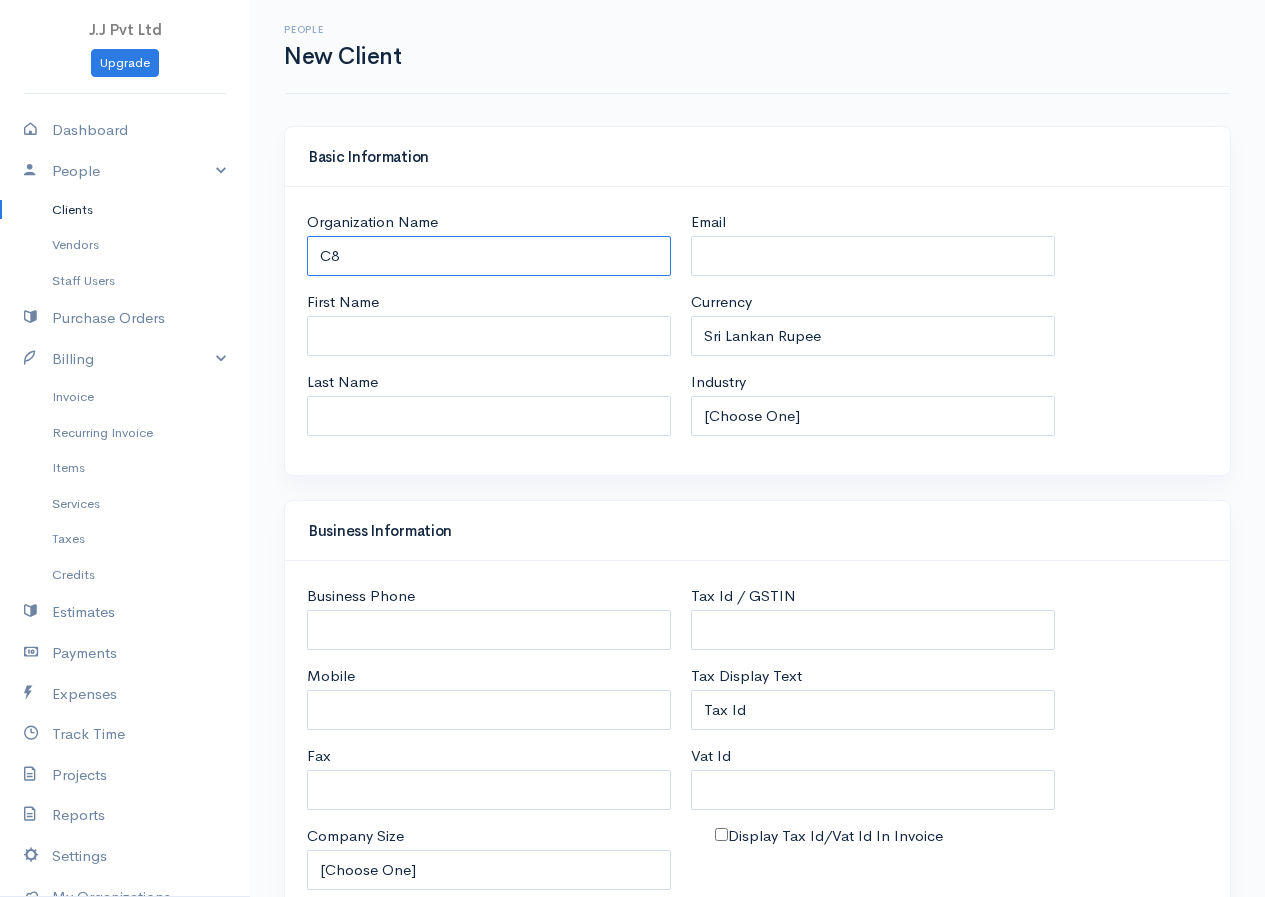 type on "C8" 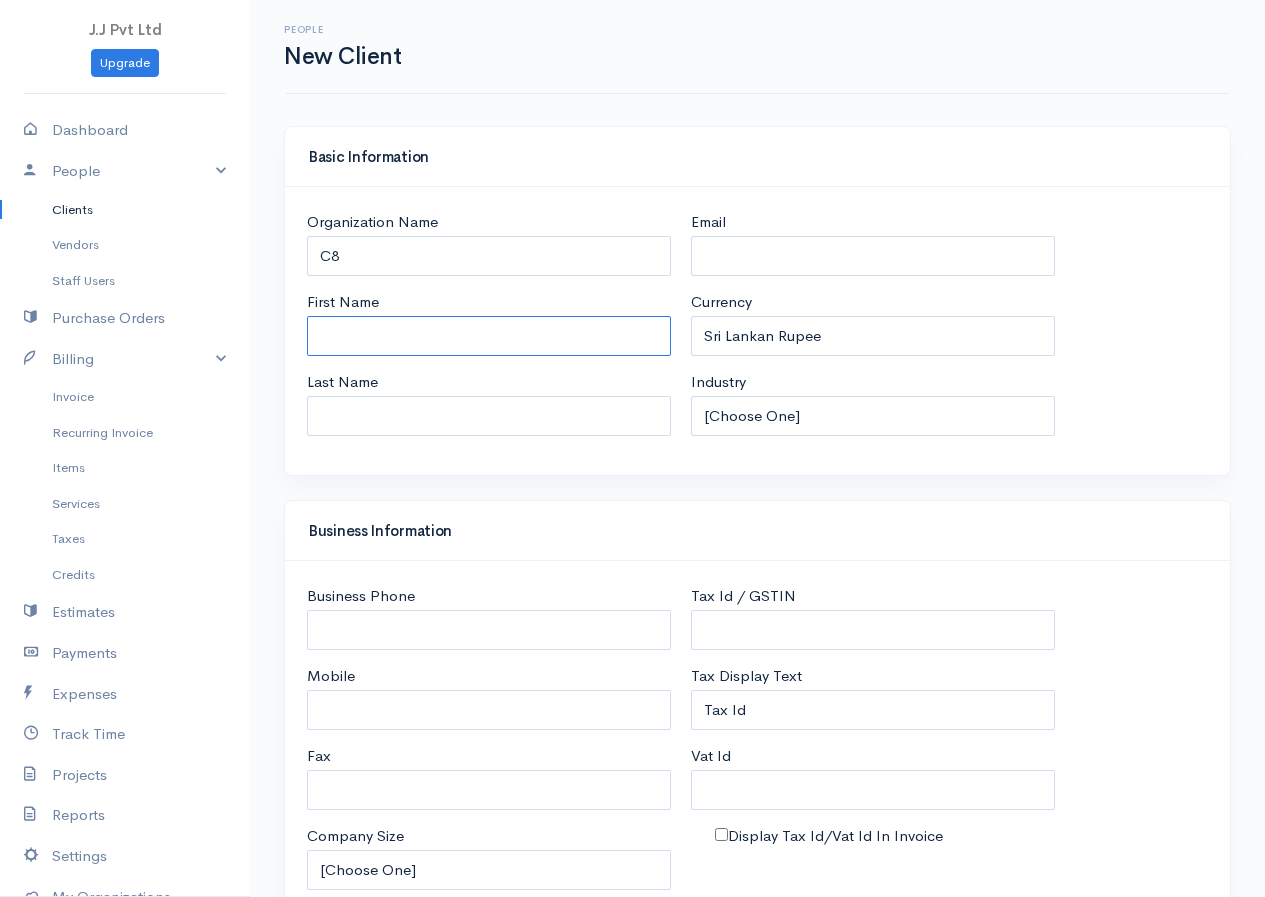 click on "First Name" at bounding box center [489, 336] 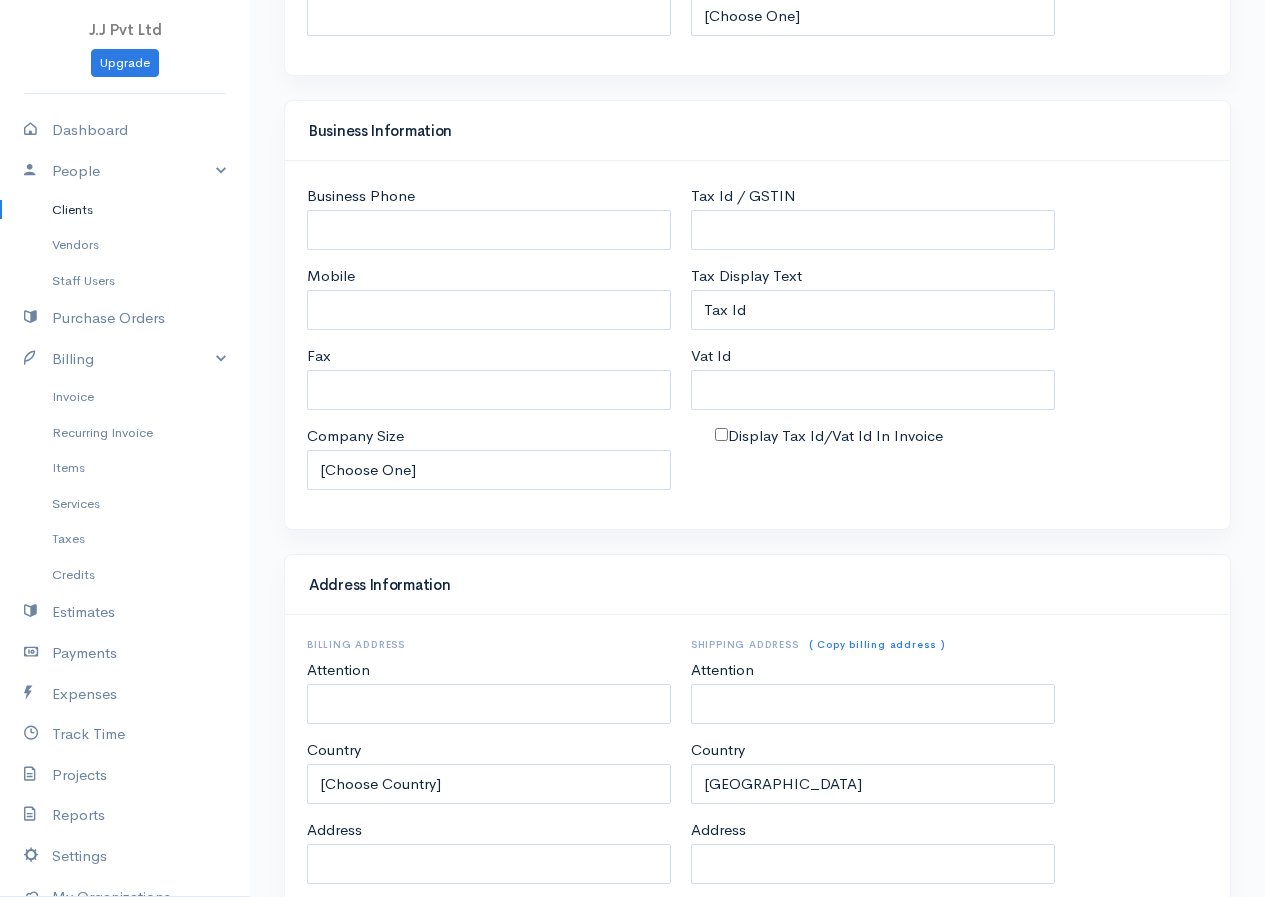 scroll, scrollTop: 754, scrollLeft: 0, axis: vertical 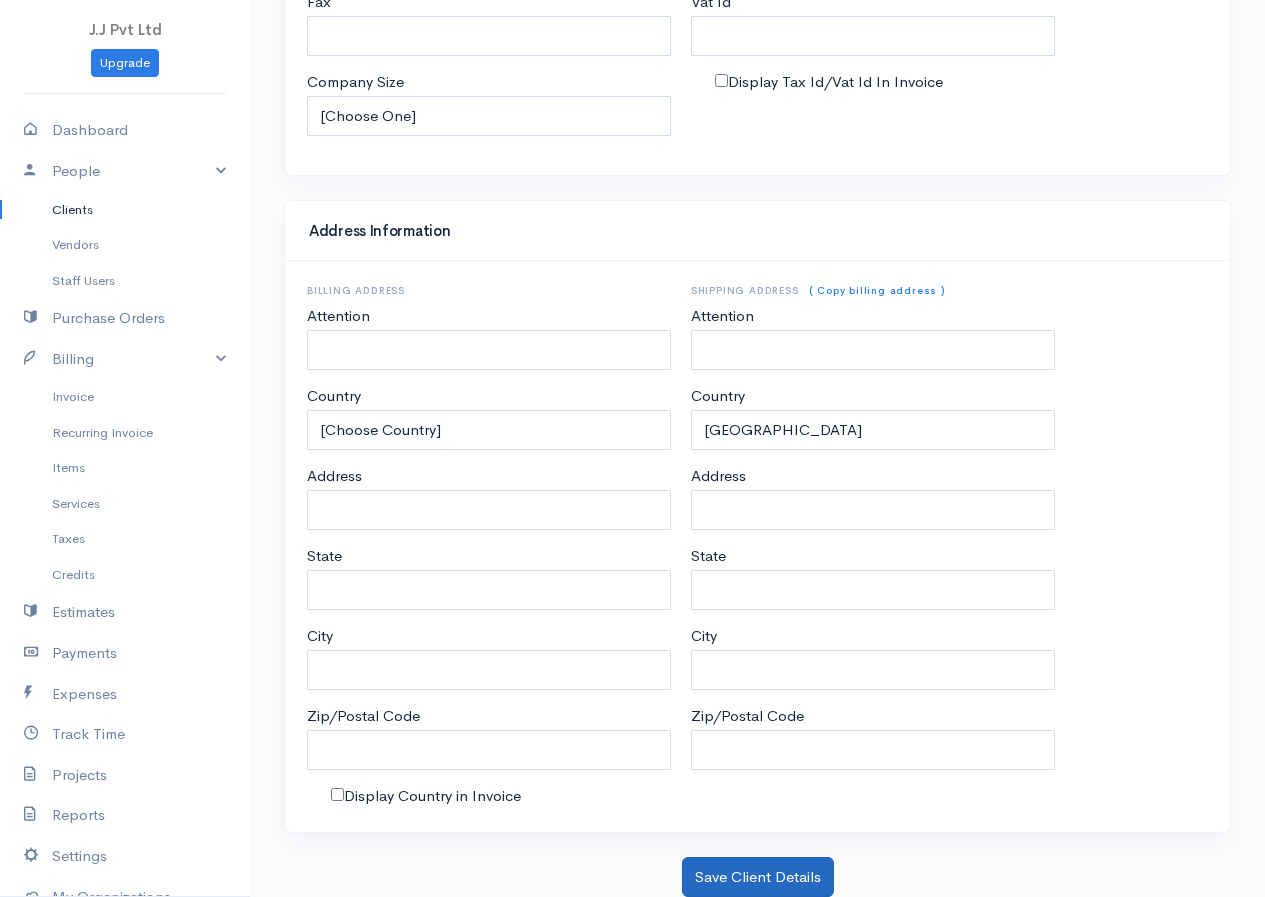 type on "Namal" 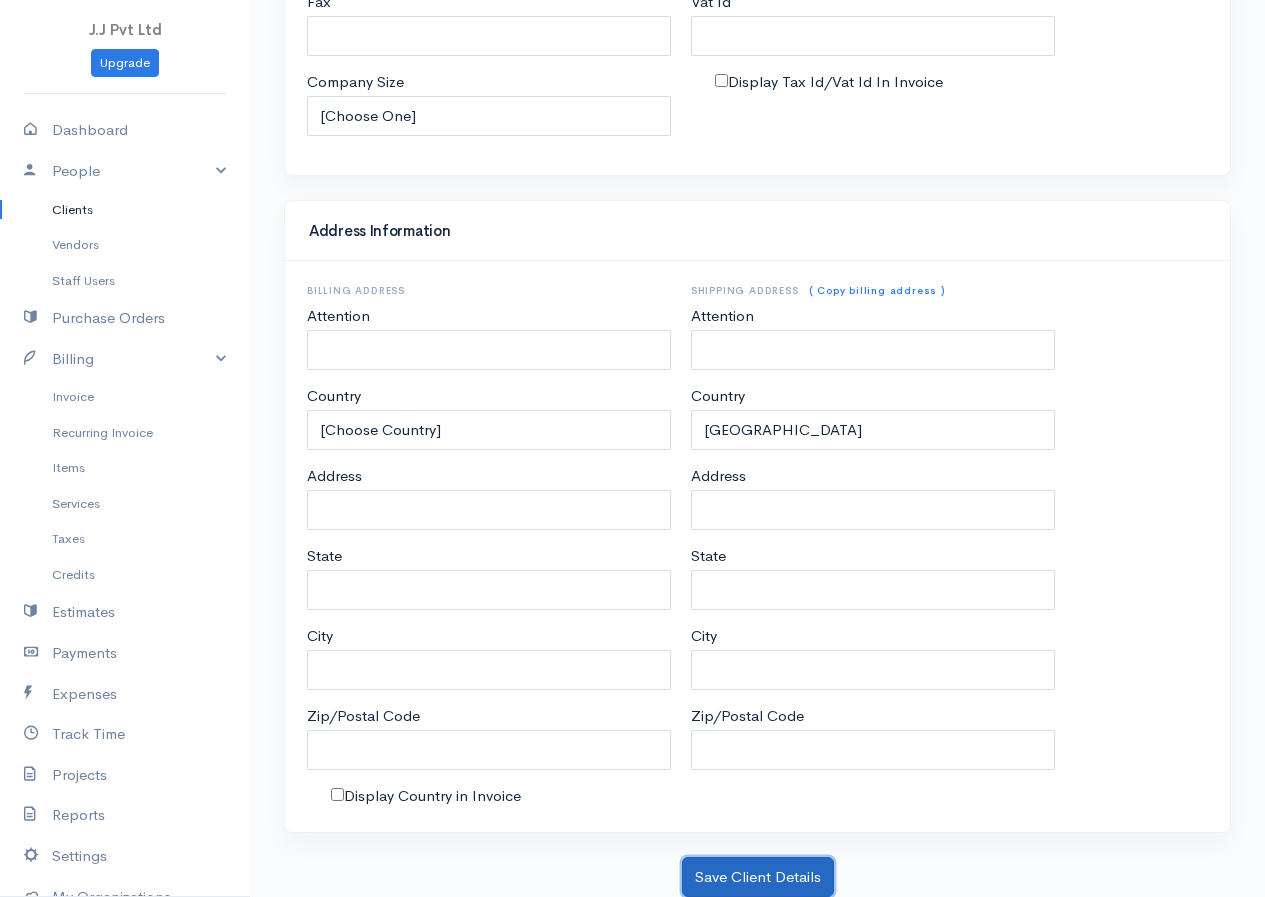 click on "Save Client Details" at bounding box center (758, 877) 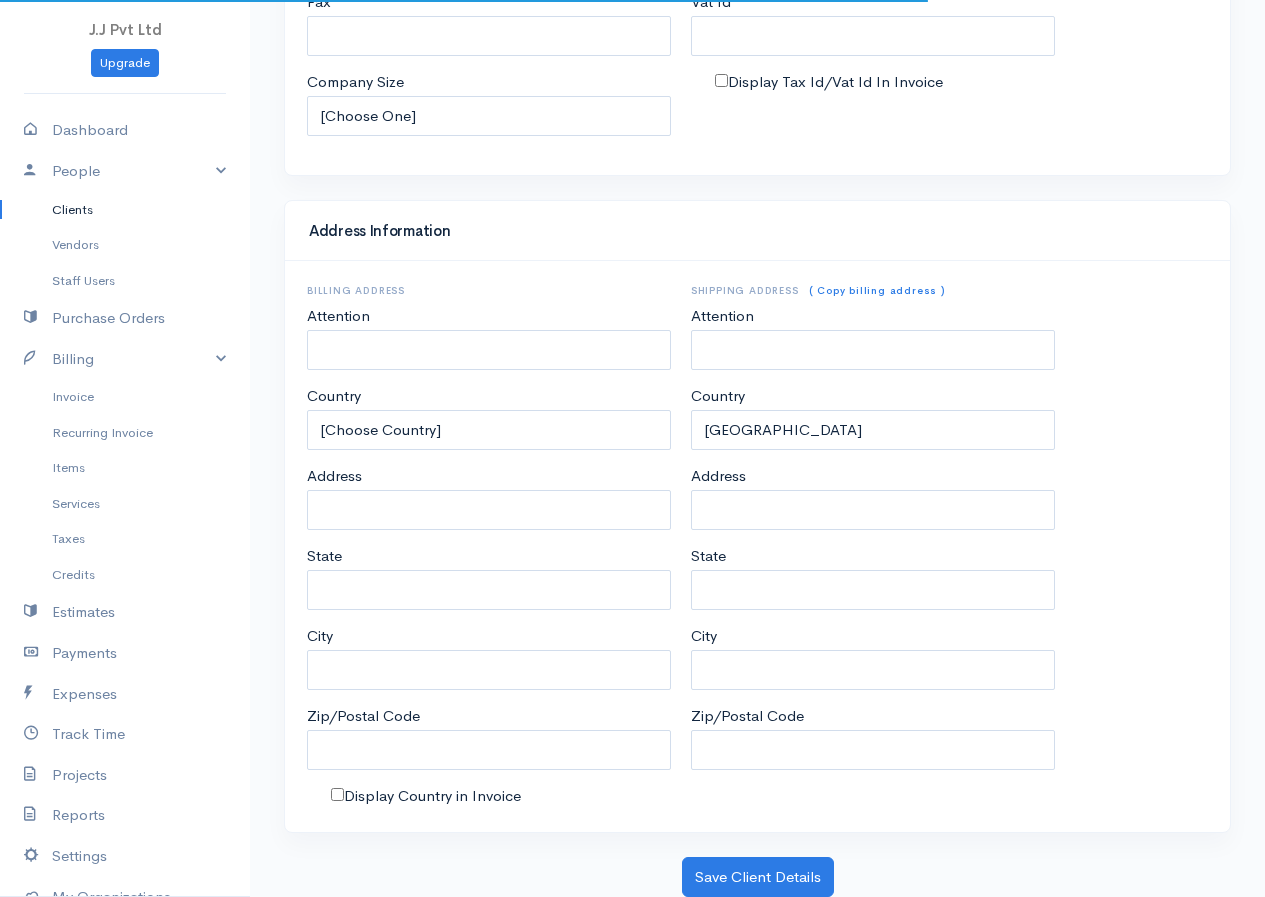 scroll, scrollTop: 0, scrollLeft: 0, axis: both 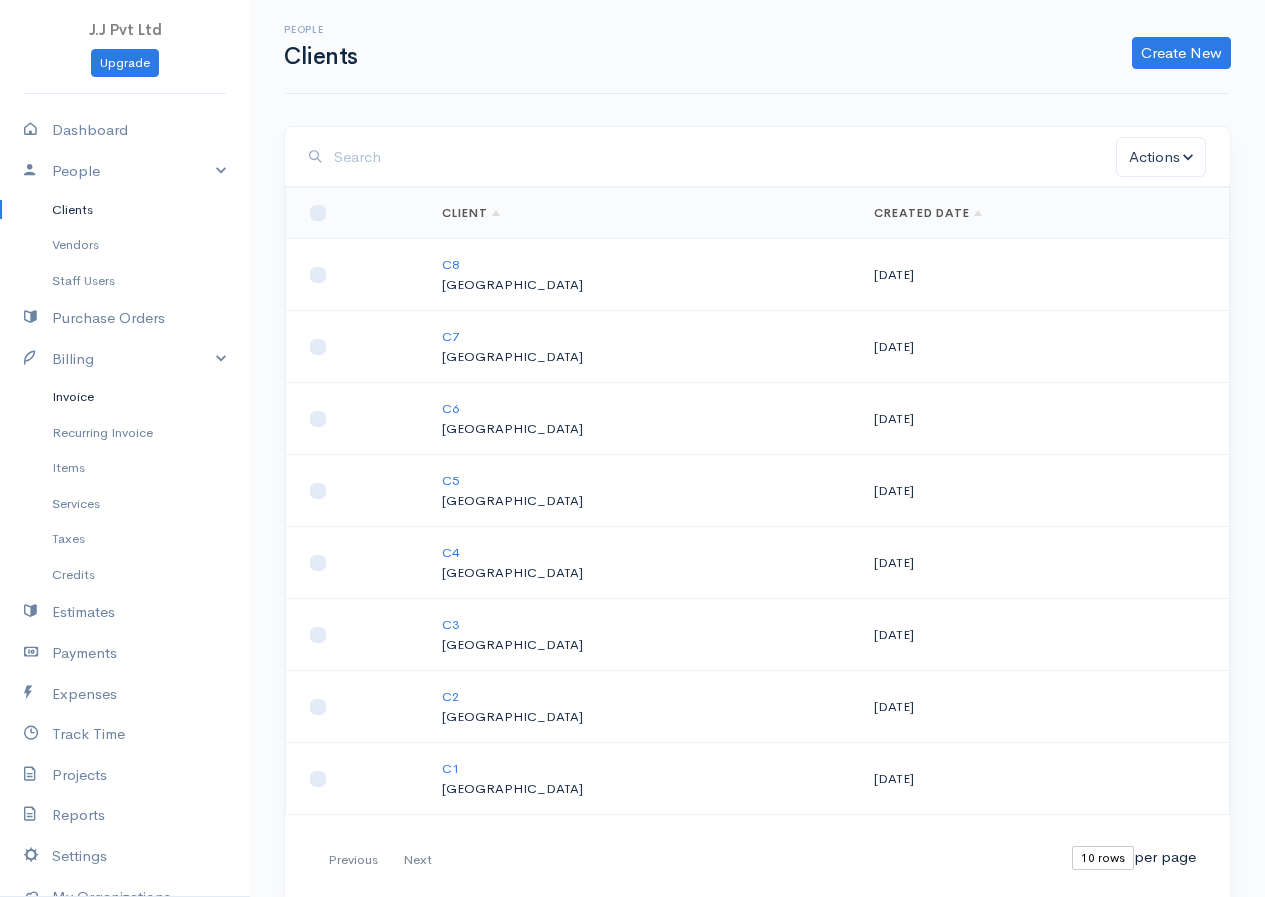 click on "Invoice" at bounding box center [125, 397] 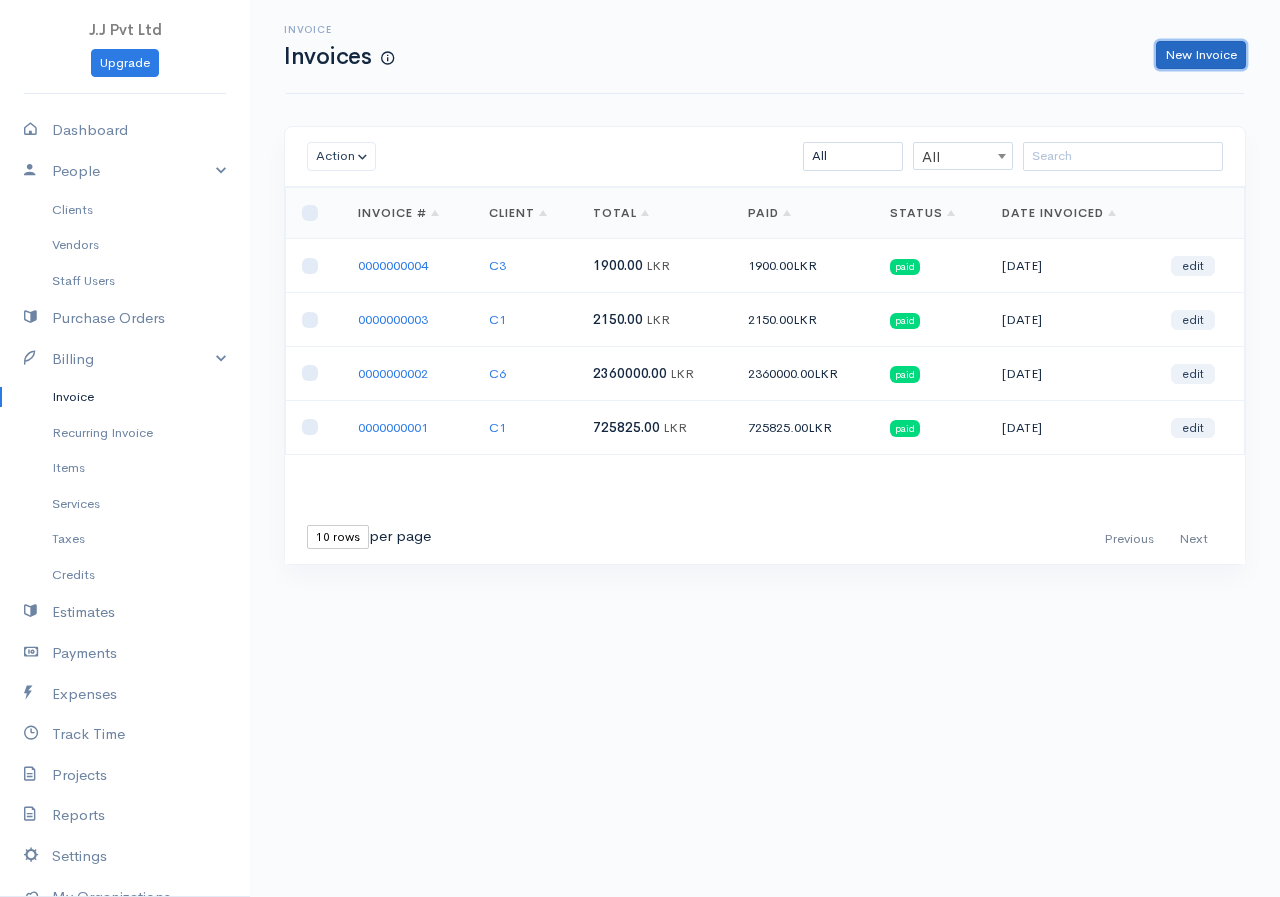click on "New Invoice" at bounding box center [1201, 55] 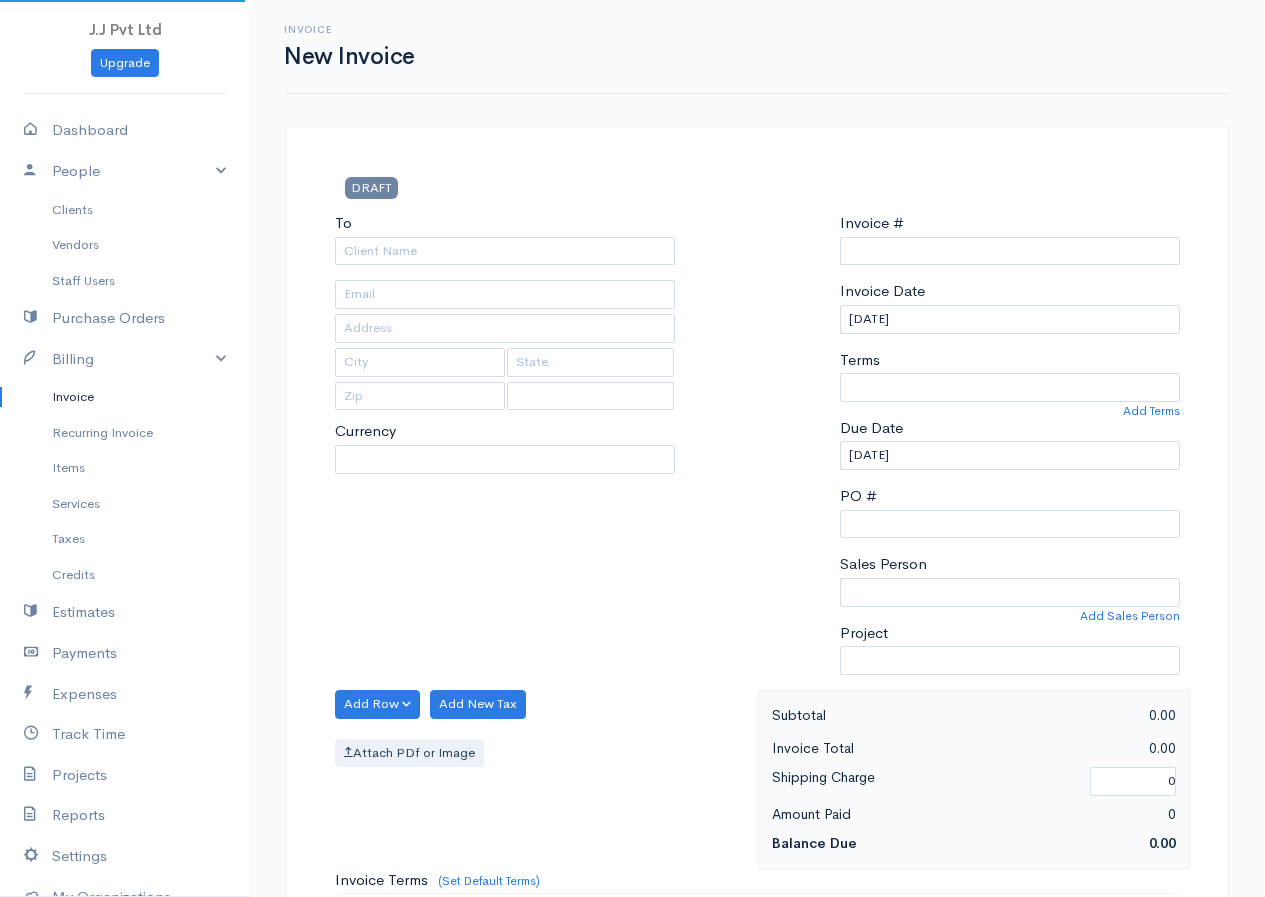 select on "LKR" 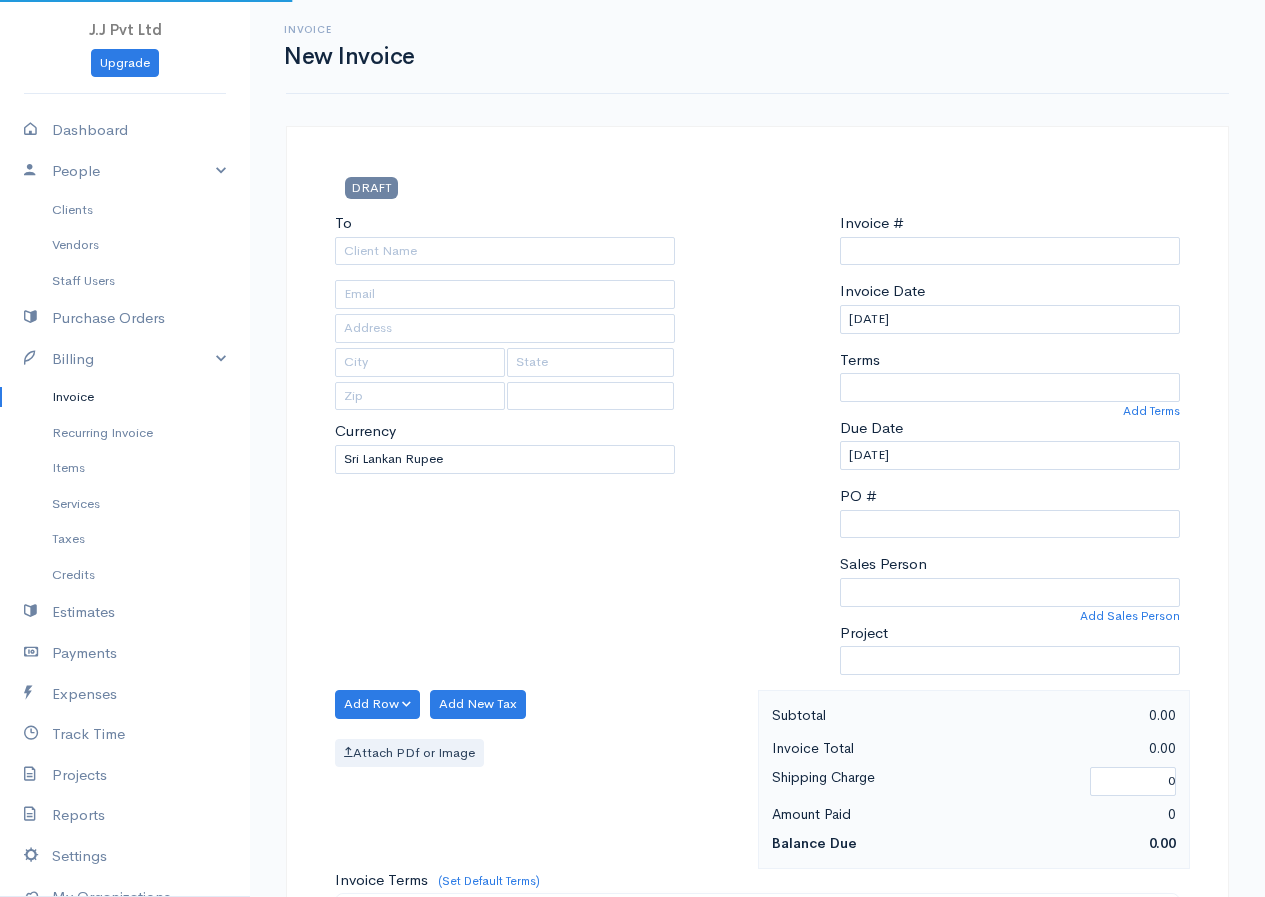 select on "[GEOGRAPHIC_DATA]" 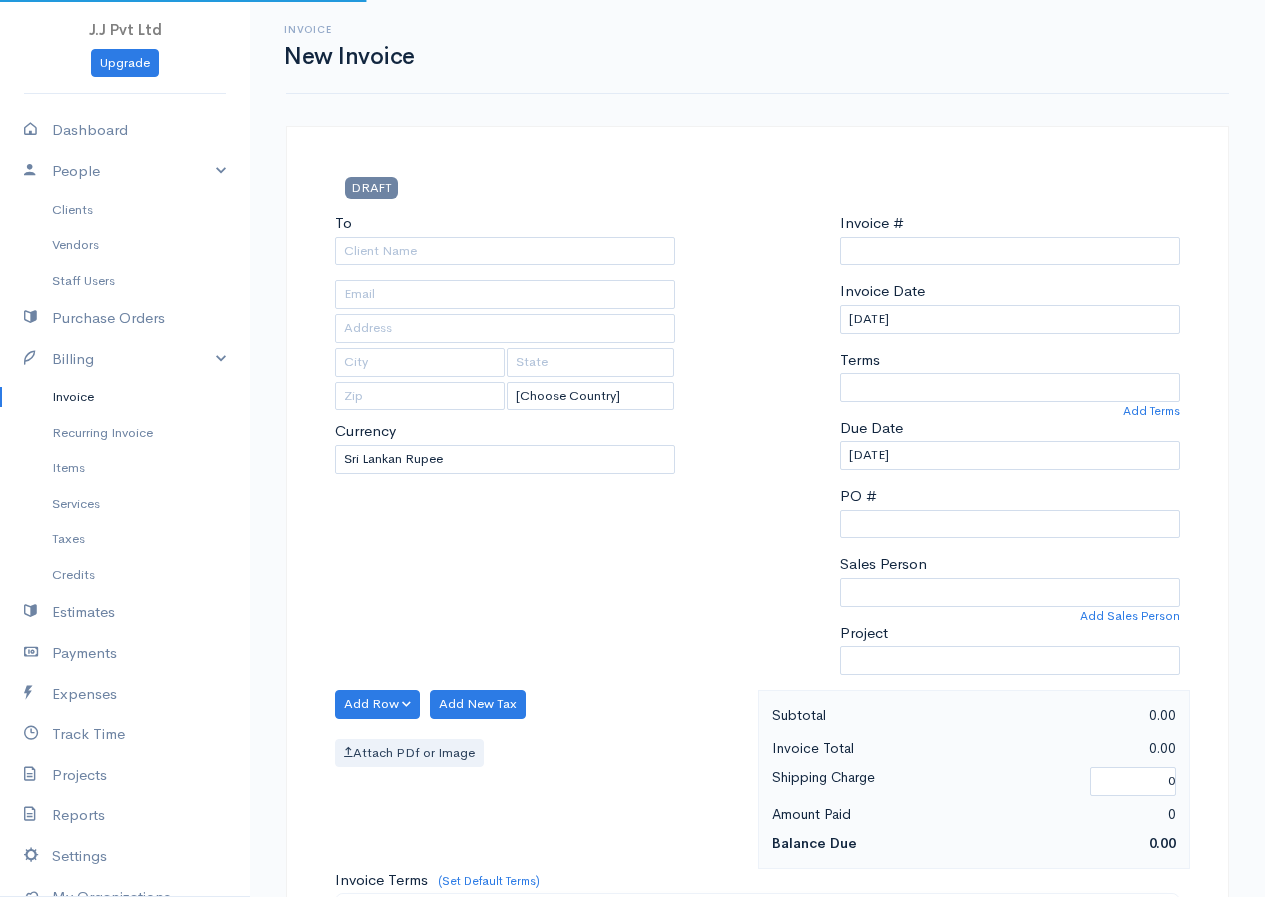 type on "0000000005" 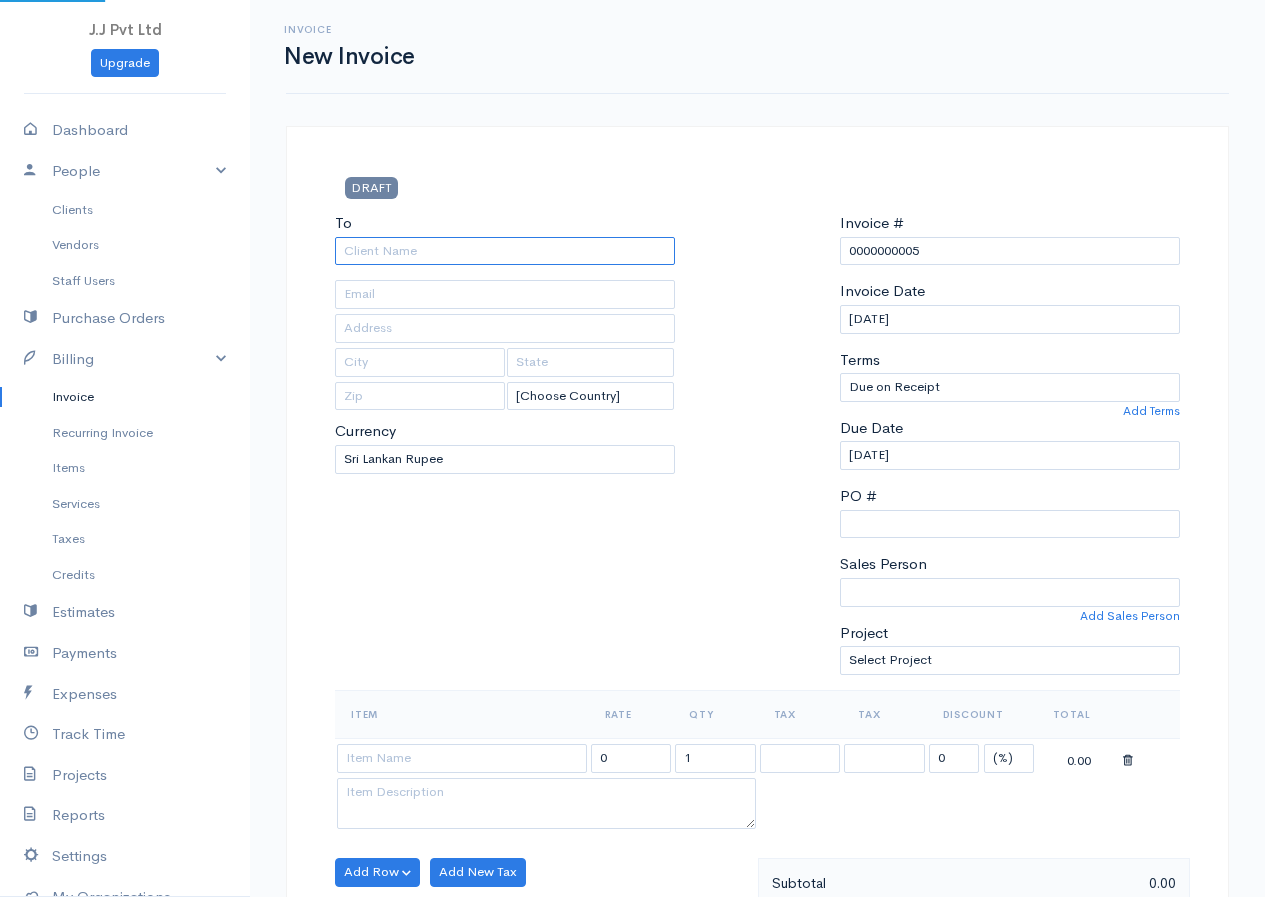 click on "To" at bounding box center [505, 251] 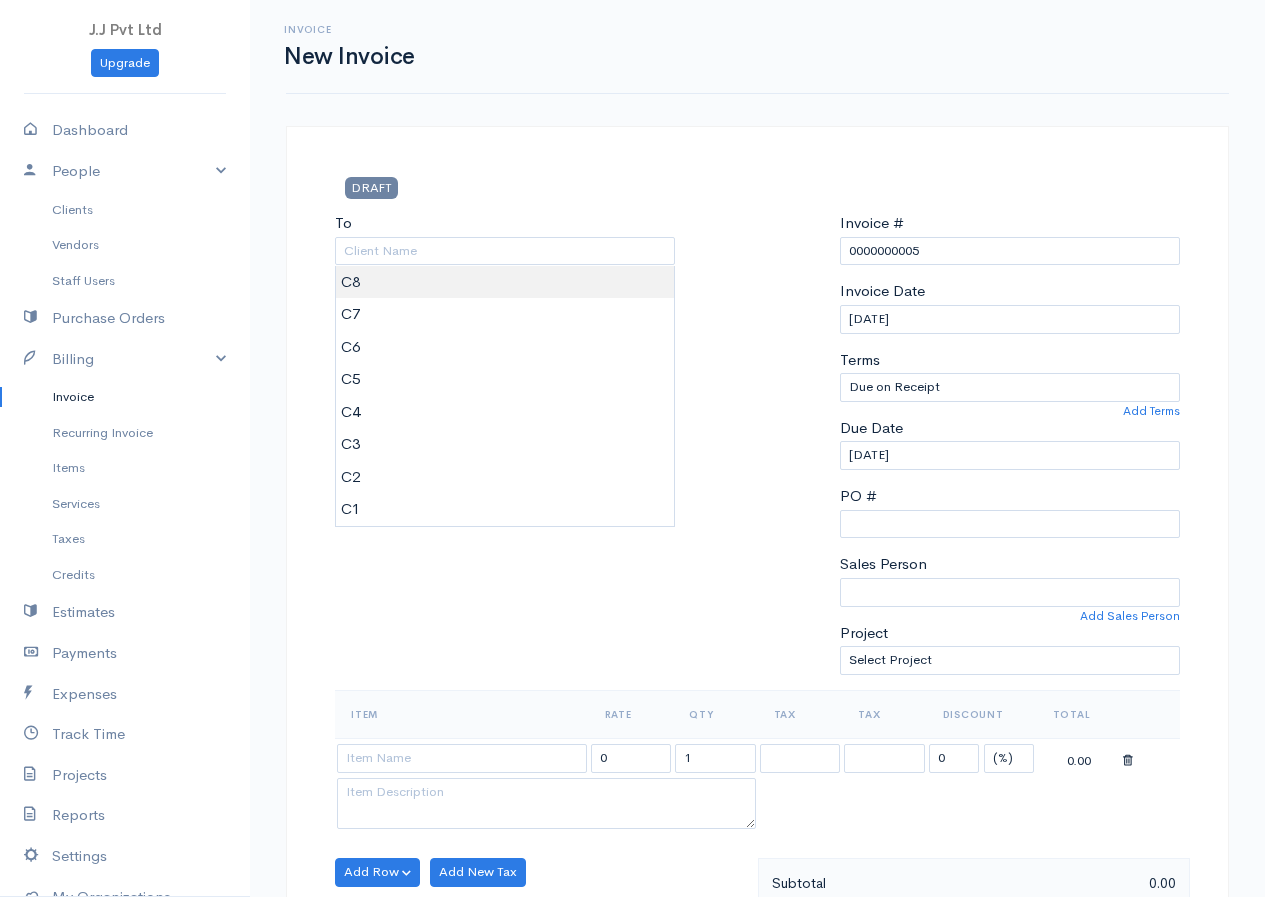 type on "C8" 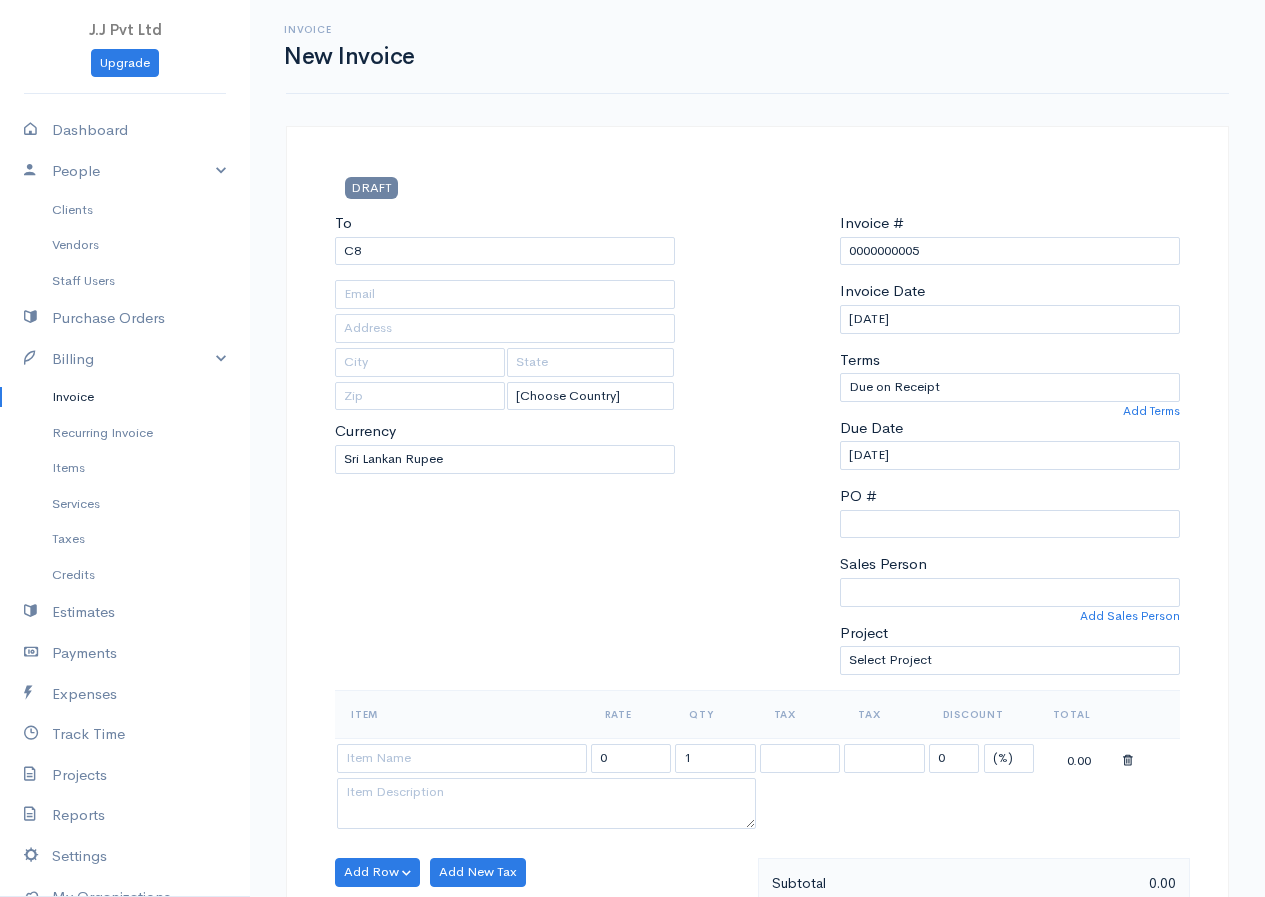 click on "J.J  Pvt Ltd
Upgrade
Dashboard
People
Clients
Vendors
Staff Users
Purchase Orders
Billing
Invoice
Recurring Invoice
Items
Services
Taxes
Credits
Estimates
Payments
Expenses
Track Time
Projects
Reports
Settings
My Organizations
Logout
Help
@CloudBooksApp 2022
Invoice
New Invoice
DRAFT To C8 [Choose Country] [GEOGRAPHIC_DATA] [GEOGRAPHIC_DATA] [GEOGRAPHIC_DATA] [GEOGRAPHIC_DATA] [GEOGRAPHIC_DATA] [GEOGRAPHIC_DATA] [US_STATE] [GEOGRAPHIC_DATA] [GEOGRAPHIC_DATA] [GEOGRAPHIC_DATA] [GEOGRAPHIC_DATA] [GEOGRAPHIC_DATA] [GEOGRAPHIC_DATA] [GEOGRAPHIC_DATA] [GEOGRAPHIC_DATA] [GEOGRAPHIC_DATA]" at bounding box center [632, 864] 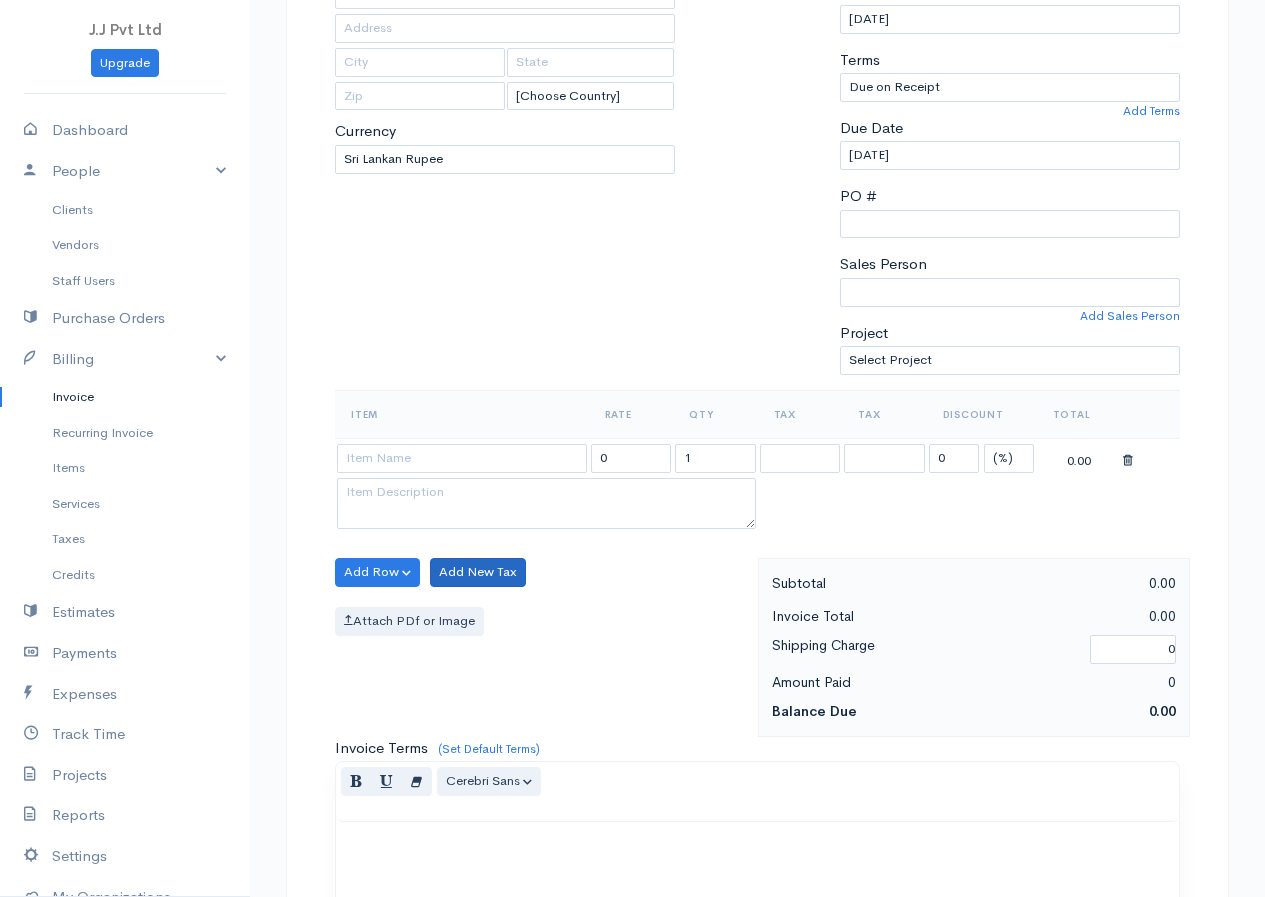 scroll, scrollTop: 200, scrollLeft: 0, axis: vertical 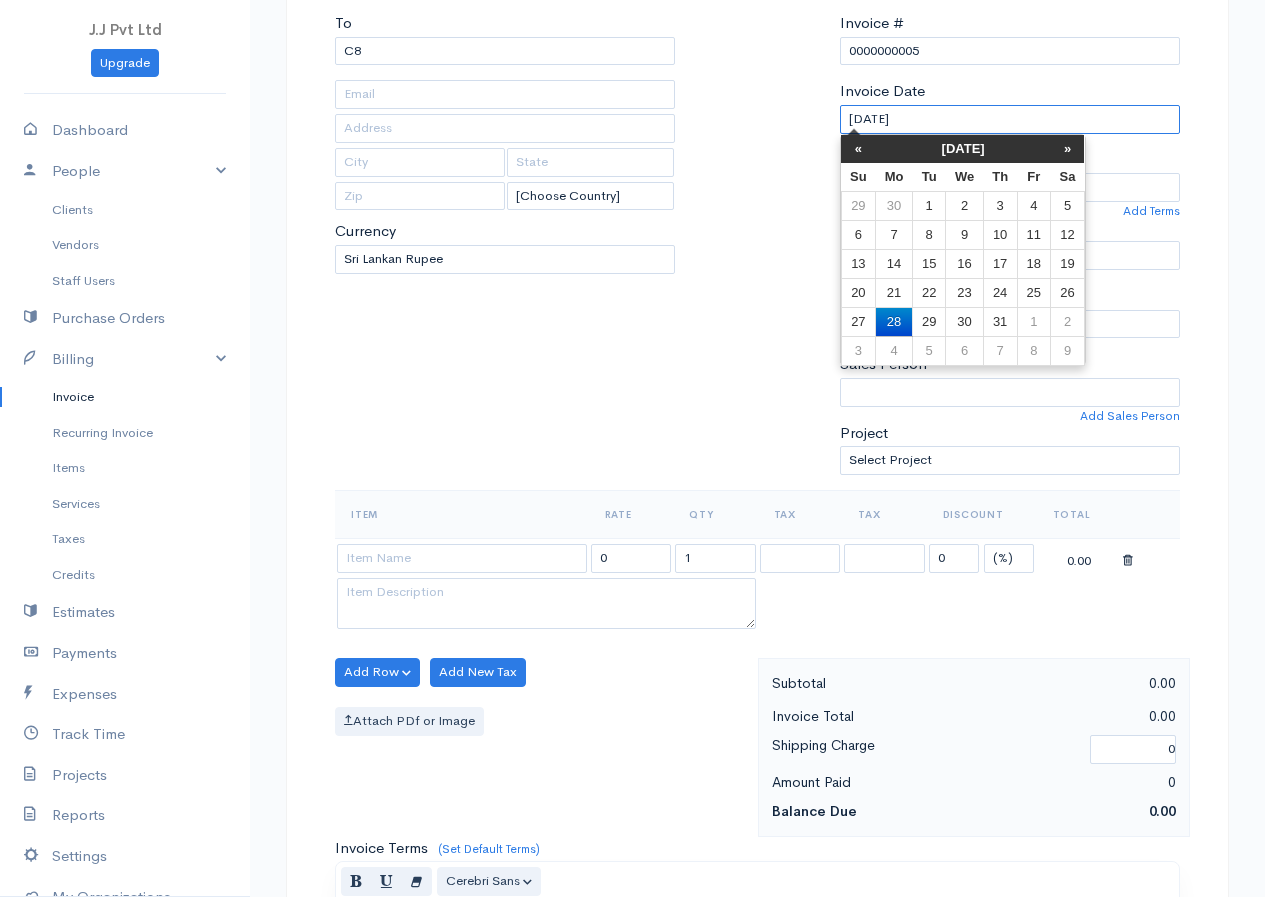 drag, startPoint x: 957, startPoint y: 112, endPoint x: 355, endPoint y: 111, distance: 602.00085 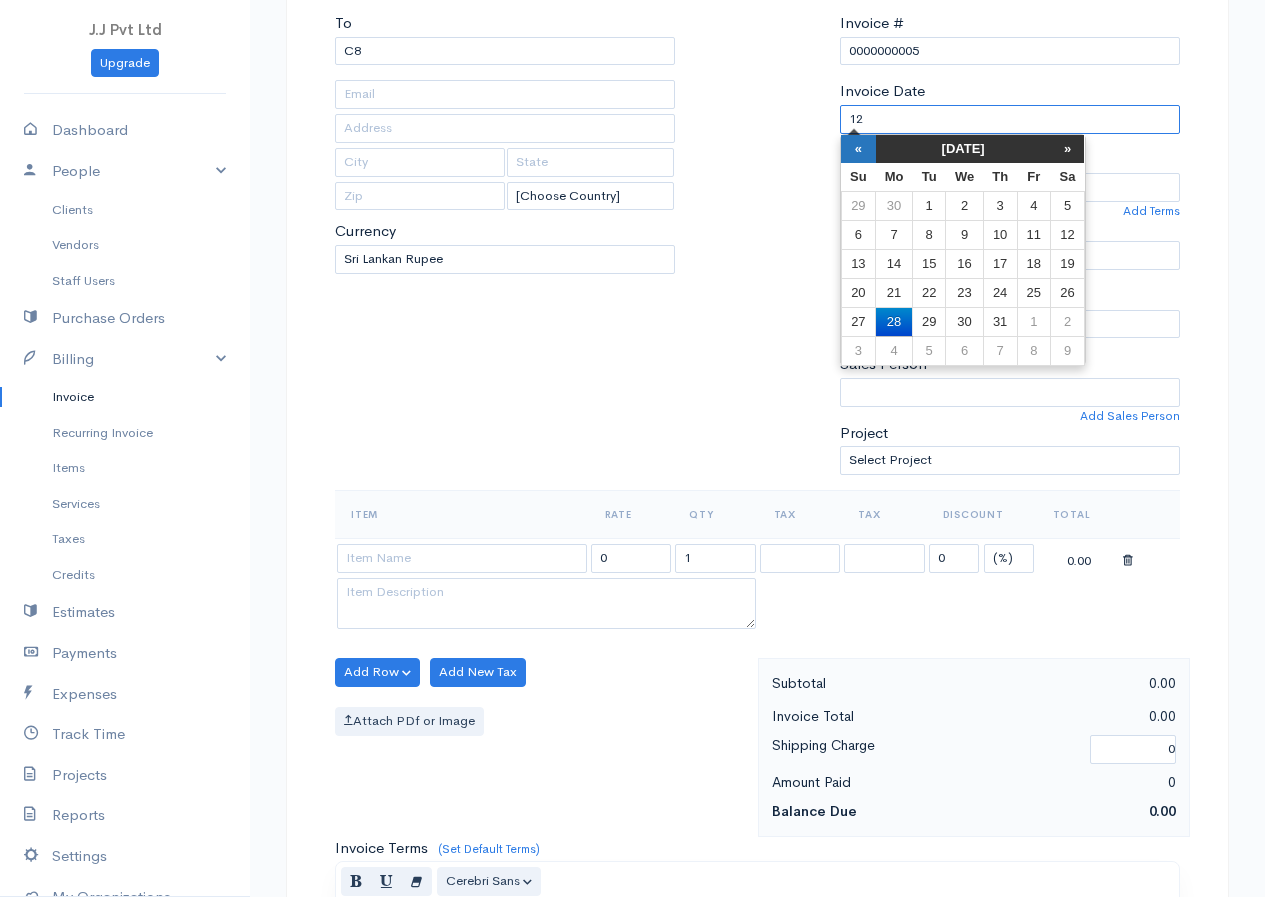 type on "1" 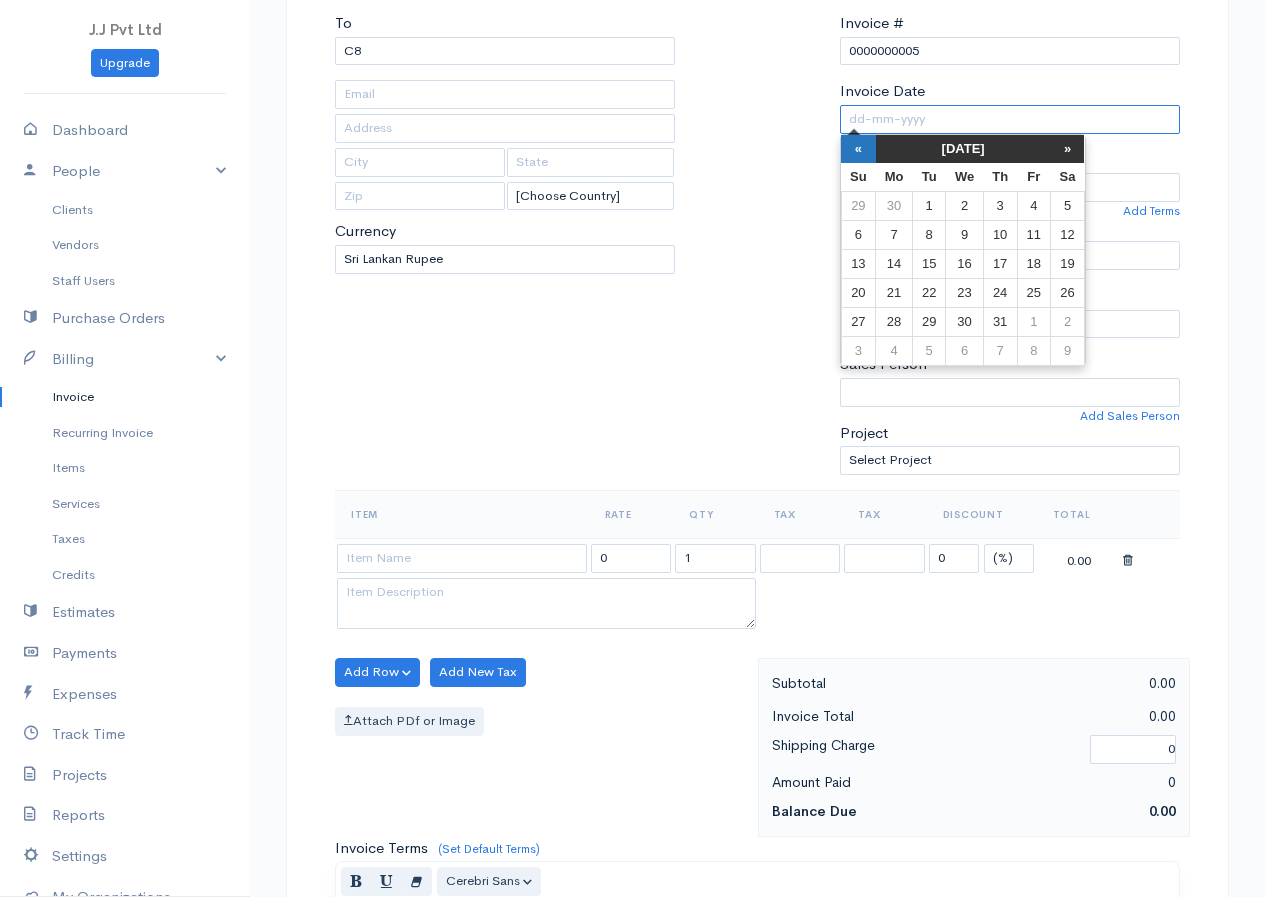 type 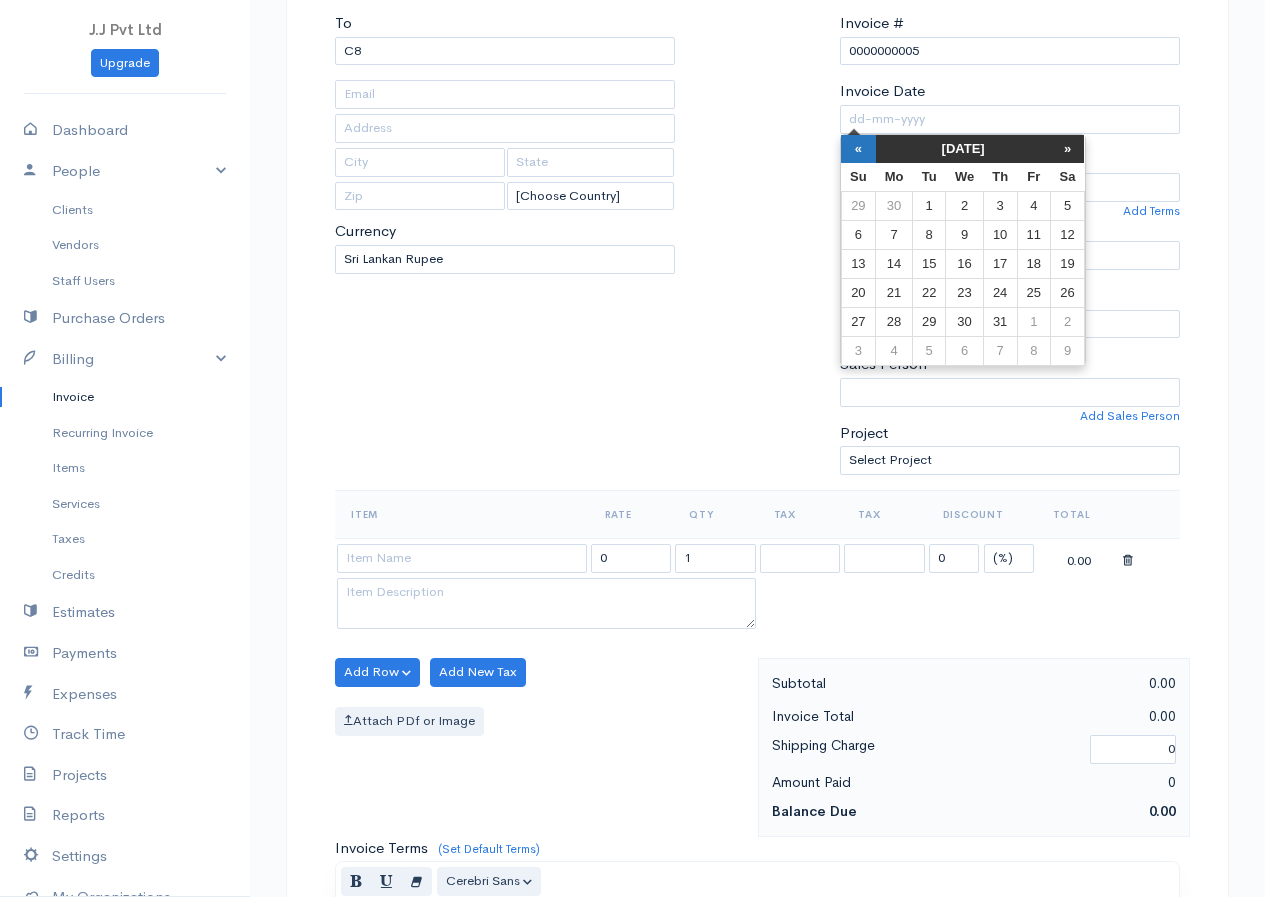 type on "[PERSON_NAME]" 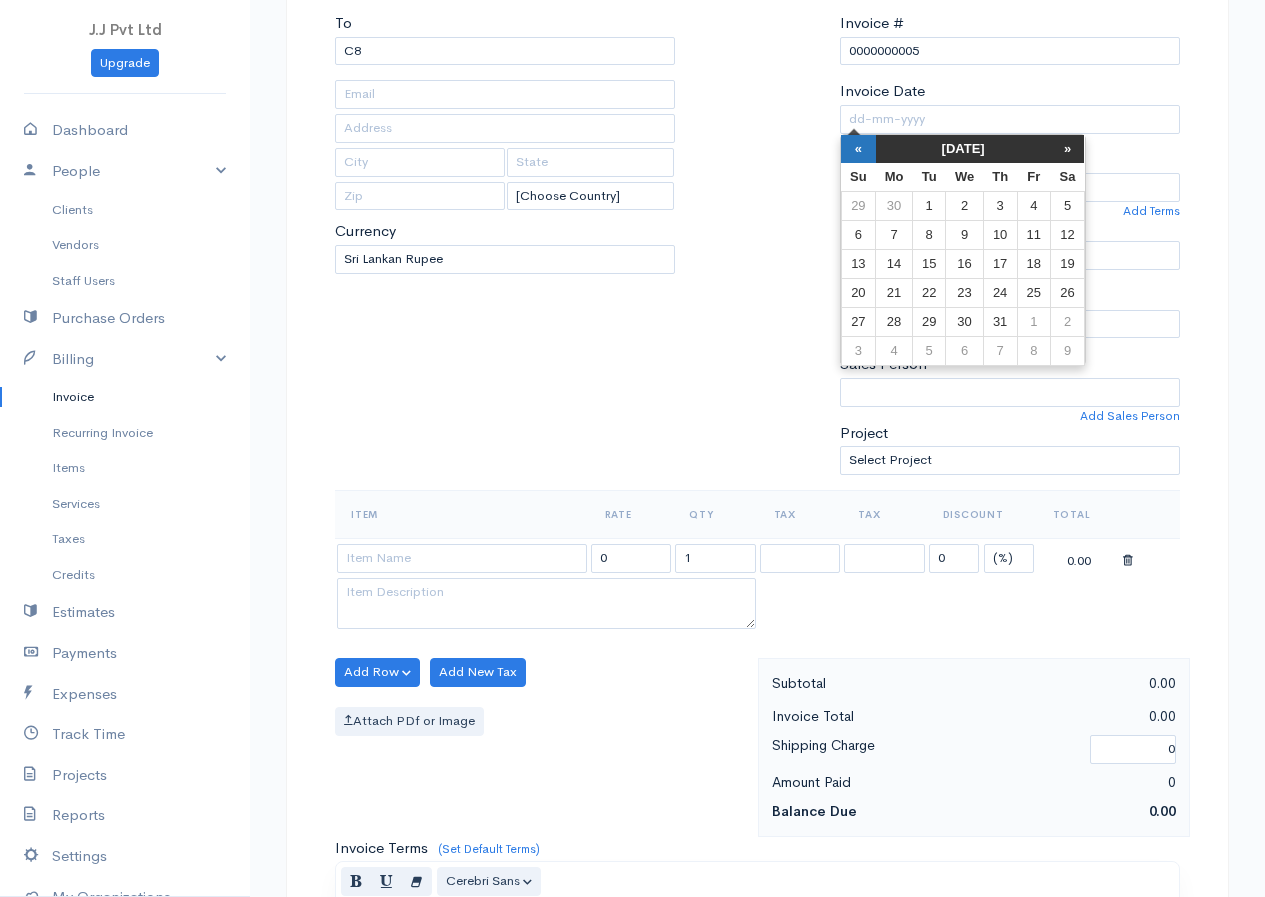 click on "«" at bounding box center [858, 149] 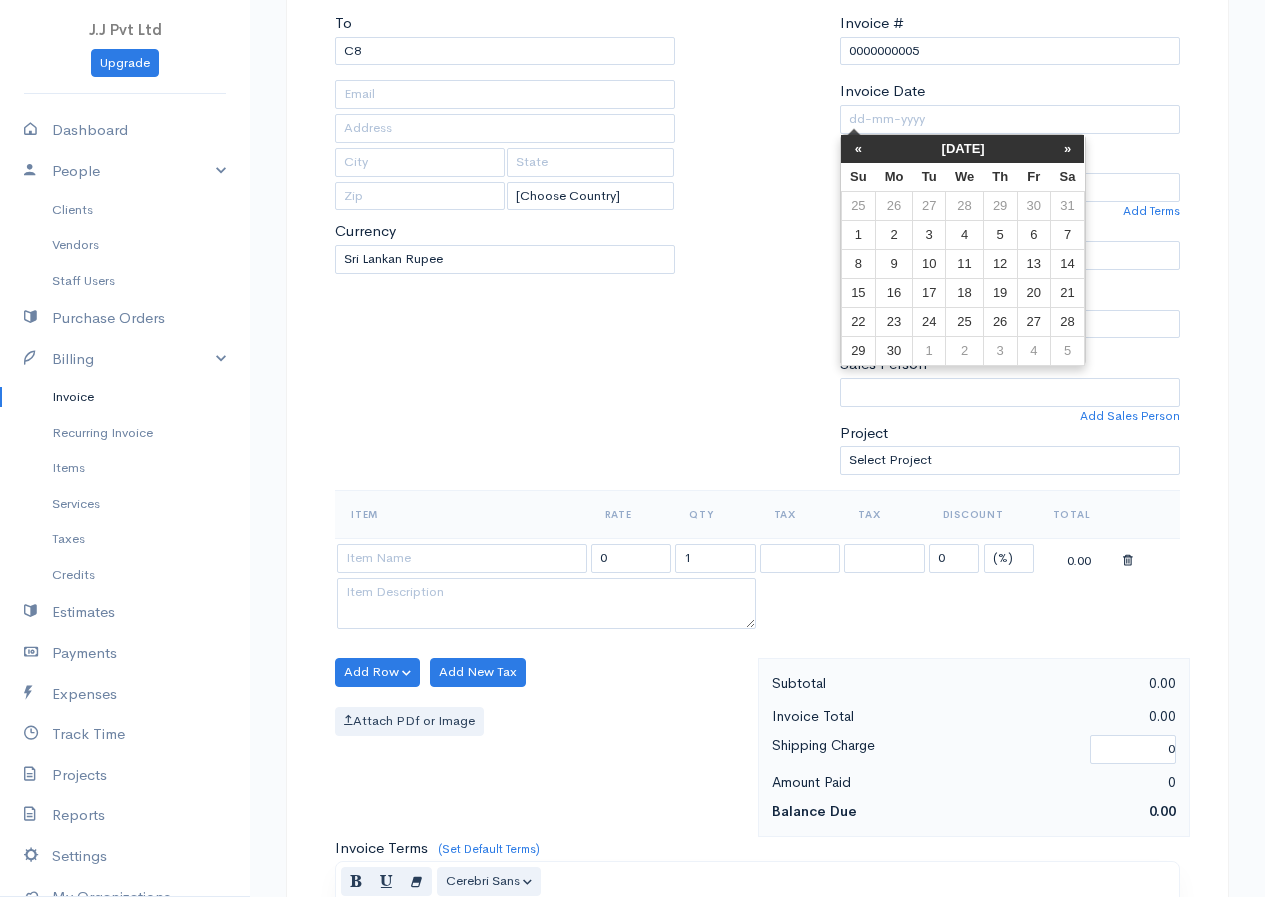 click on "«" at bounding box center (858, 149) 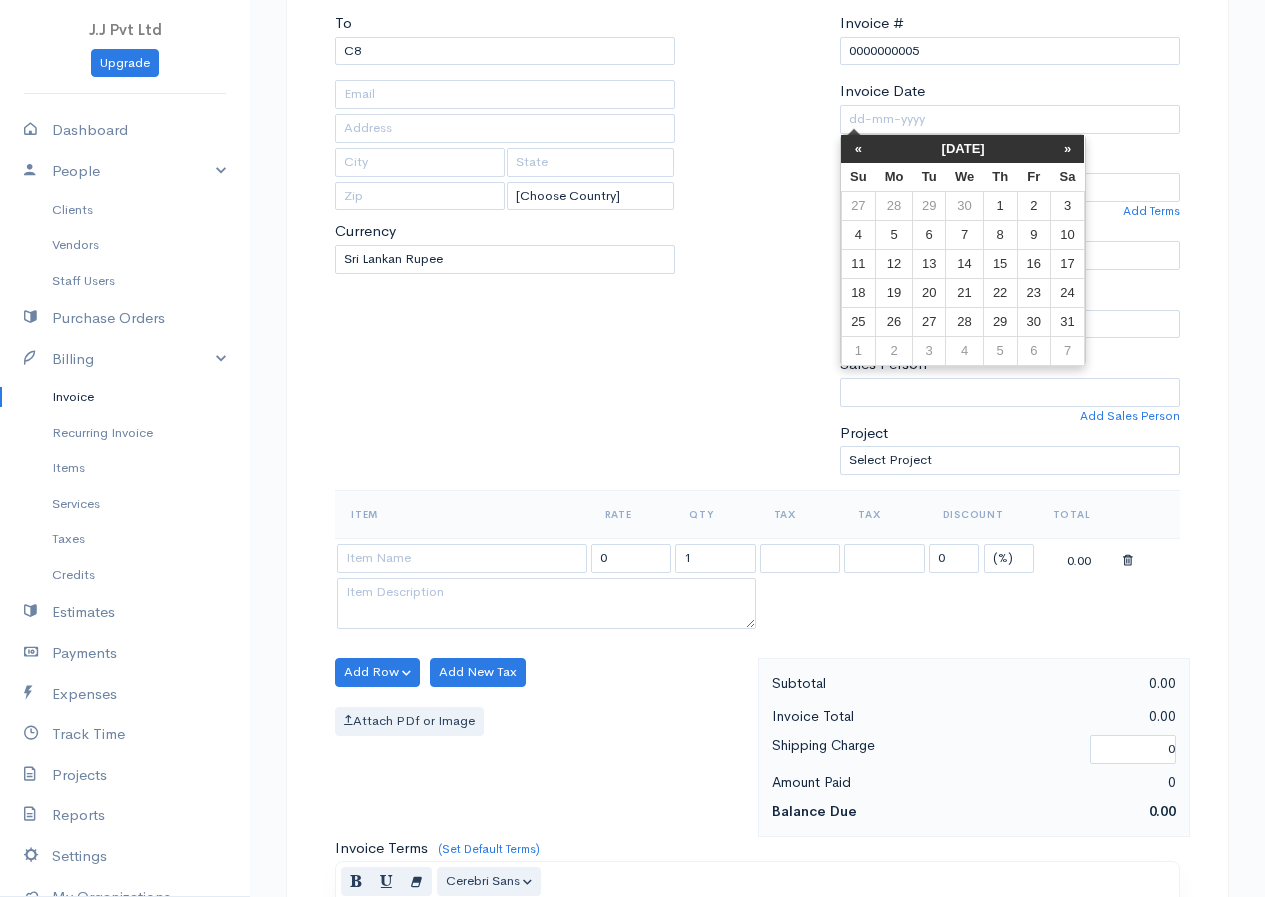 click on "«" at bounding box center [858, 149] 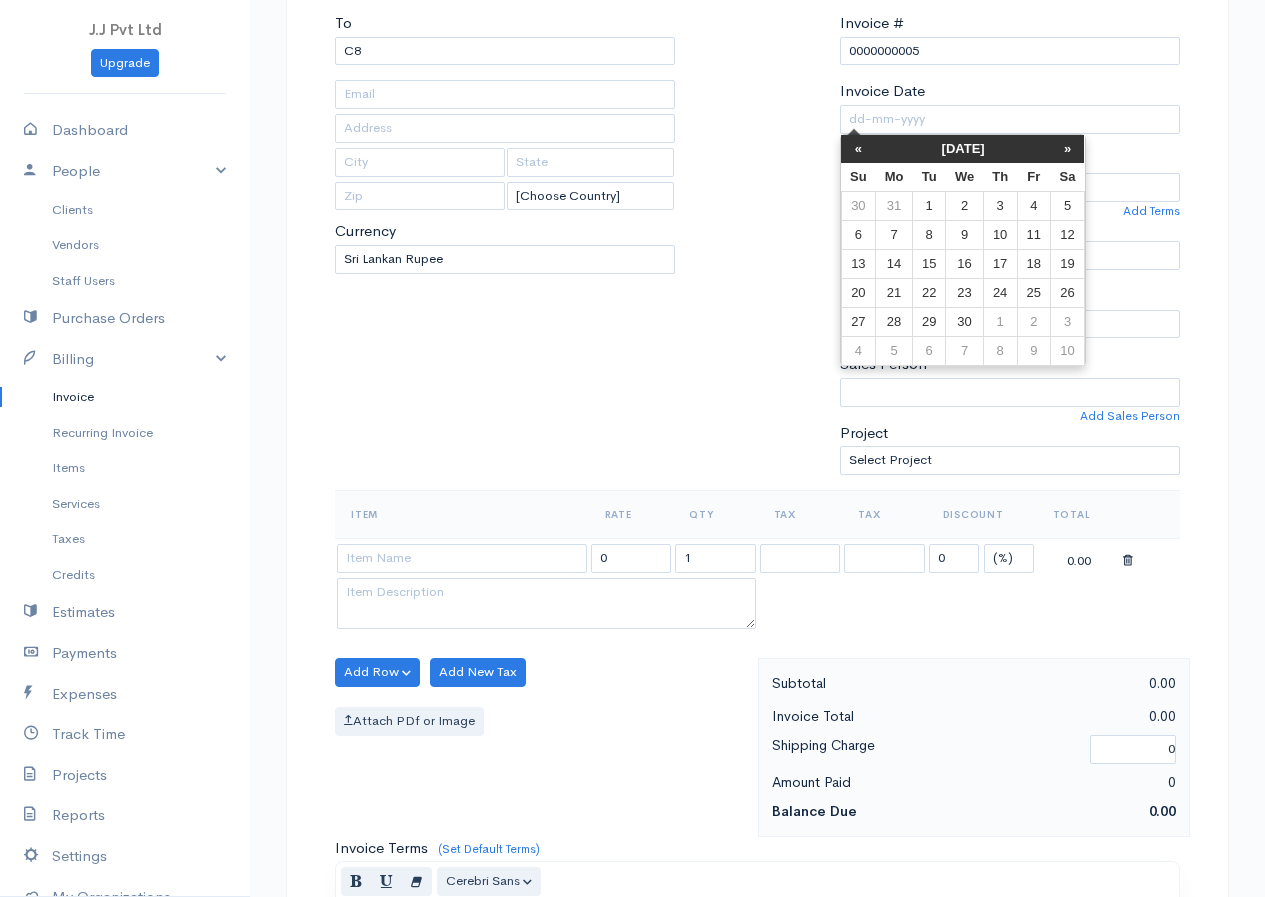 click on "«" at bounding box center [858, 149] 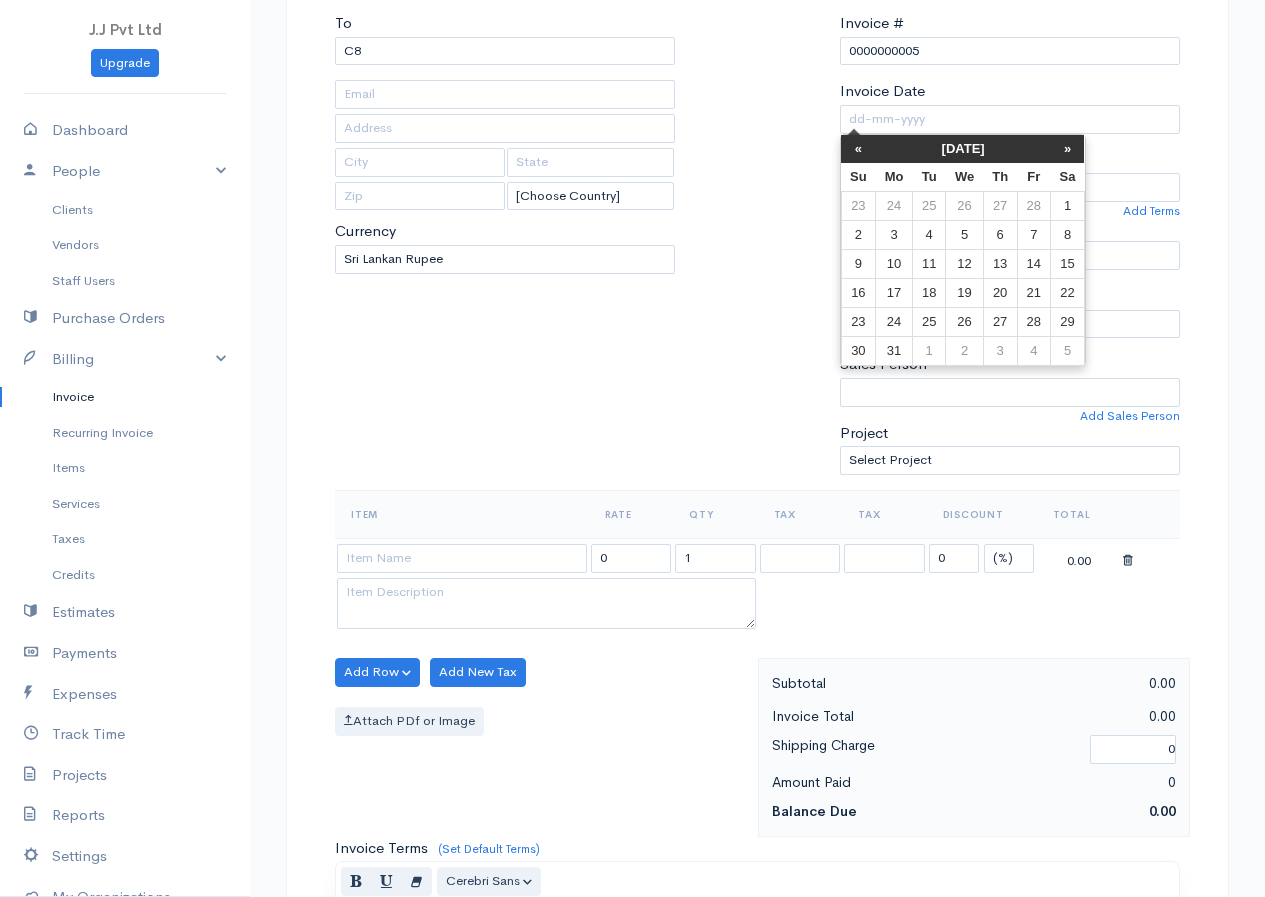 click on "«" at bounding box center (858, 149) 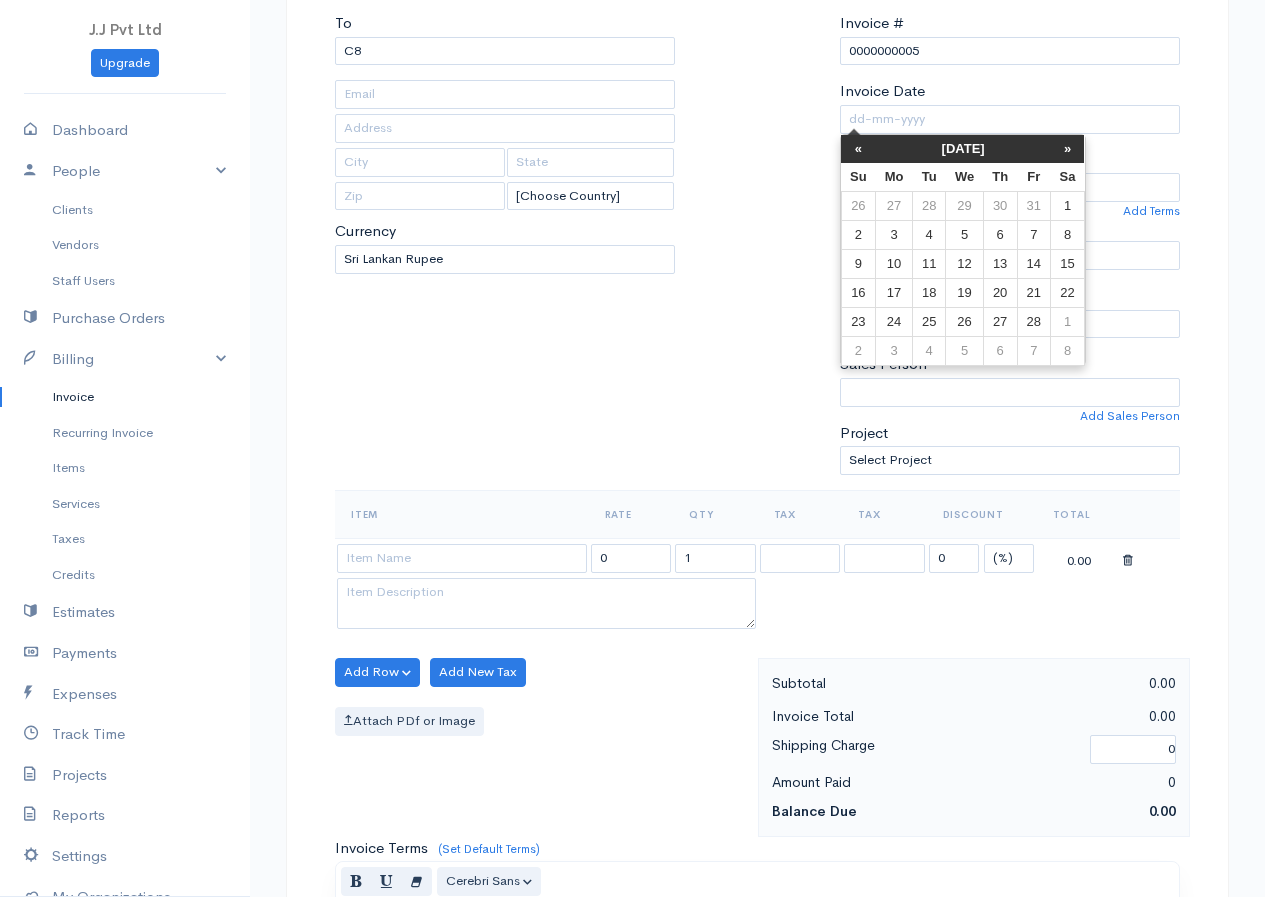 click on "«" at bounding box center [858, 149] 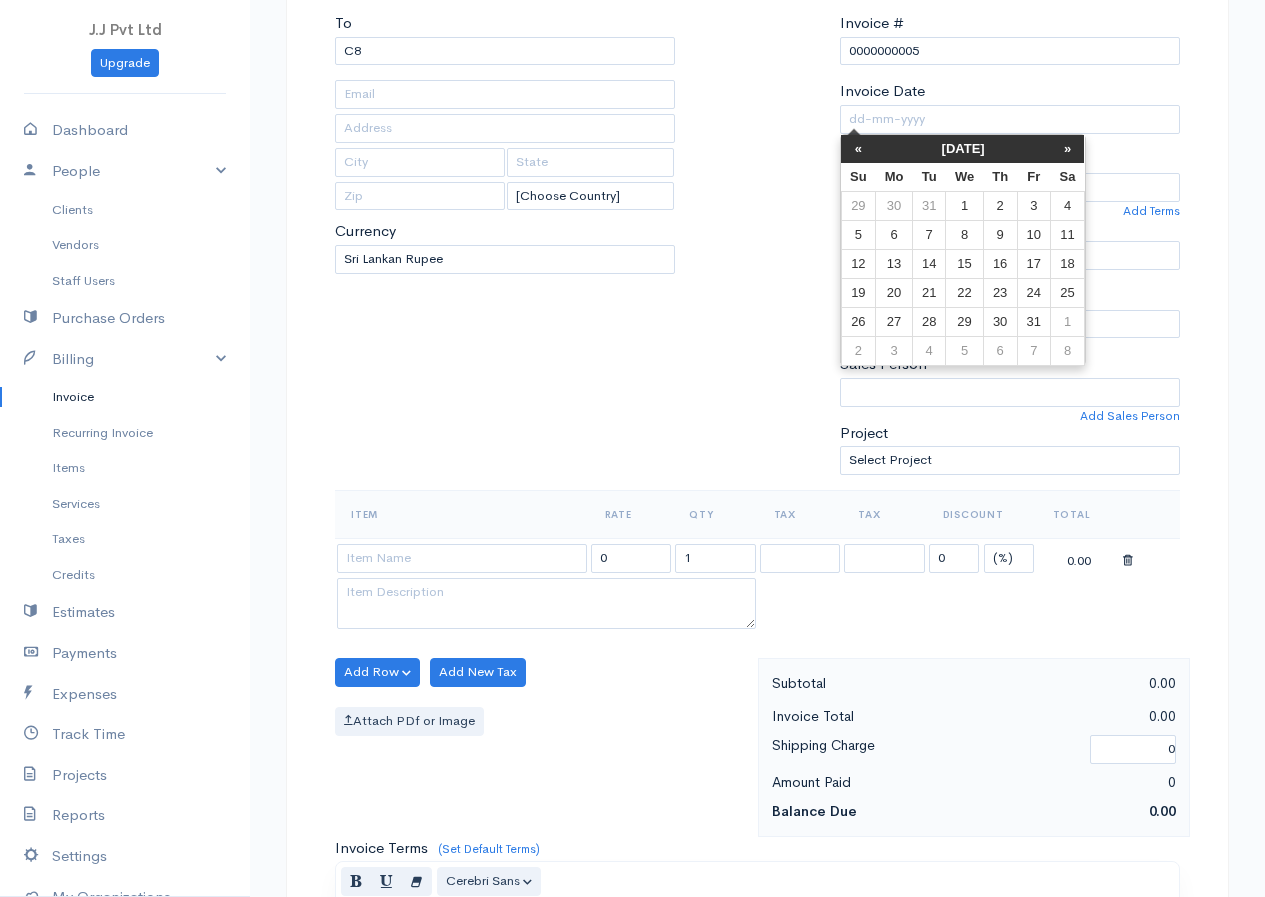 click on "«" at bounding box center [858, 149] 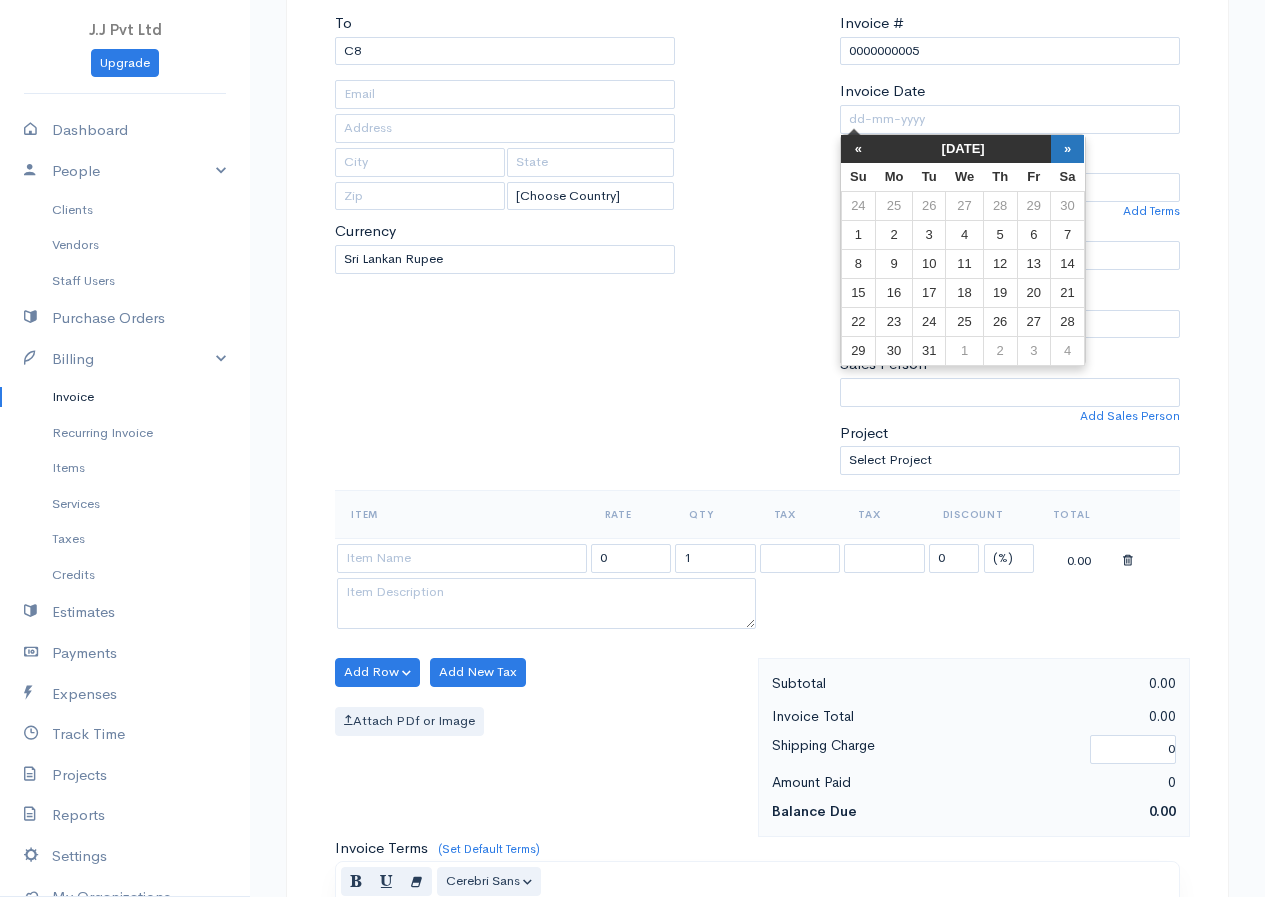click on "»" at bounding box center (1068, 149) 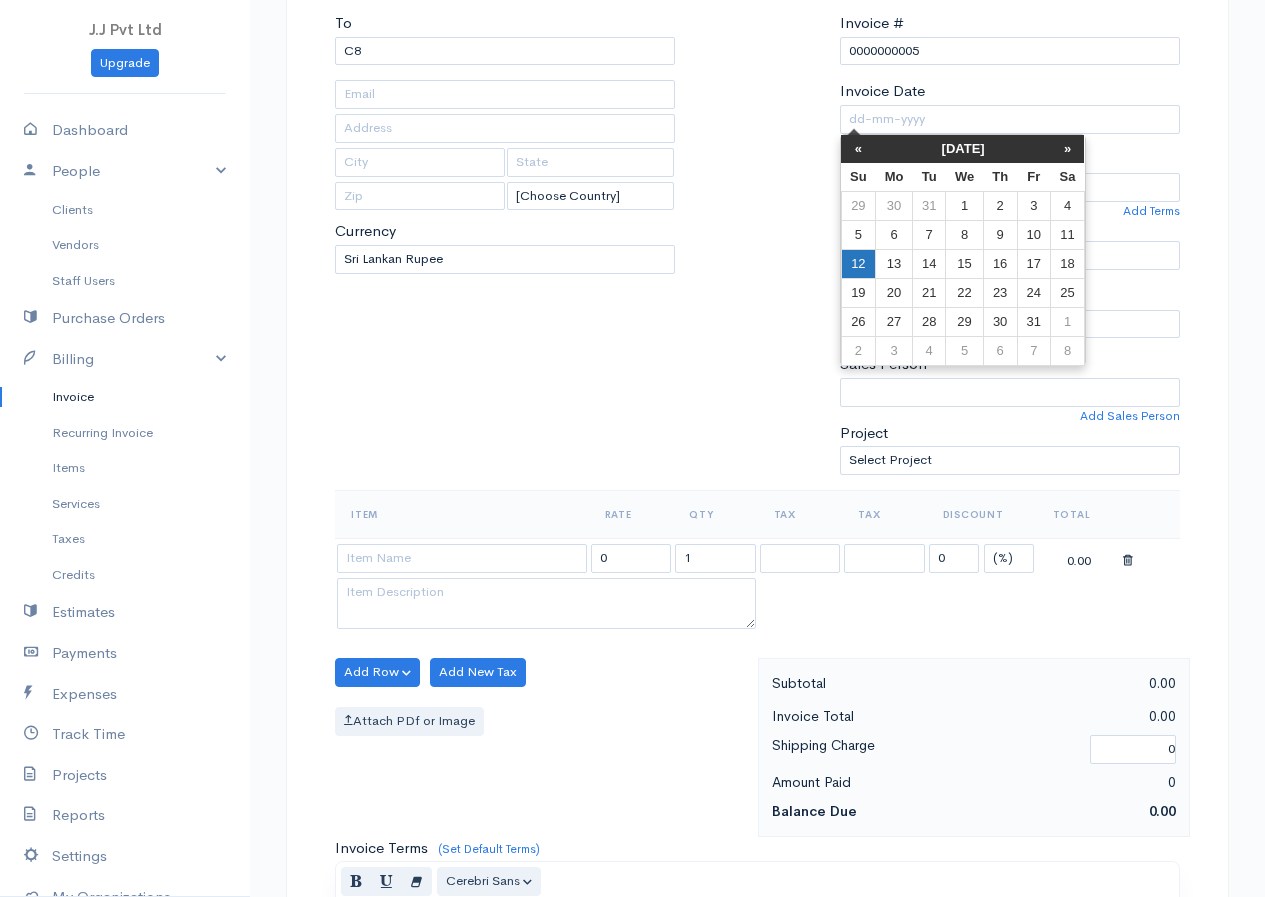 click on "12" at bounding box center [858, 263] 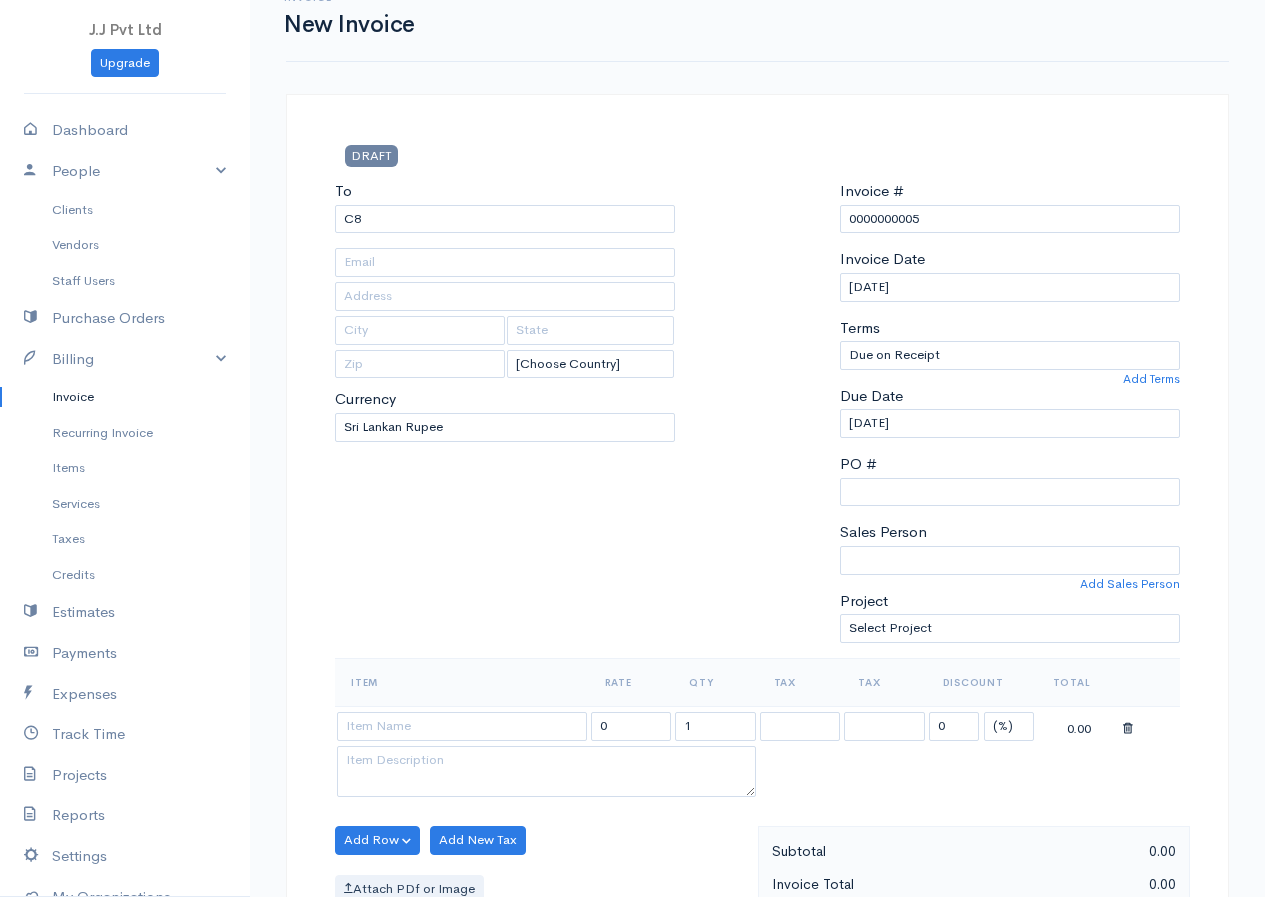 scroll, scrollTop: 232, scrollLeft: 0, axis: vertical 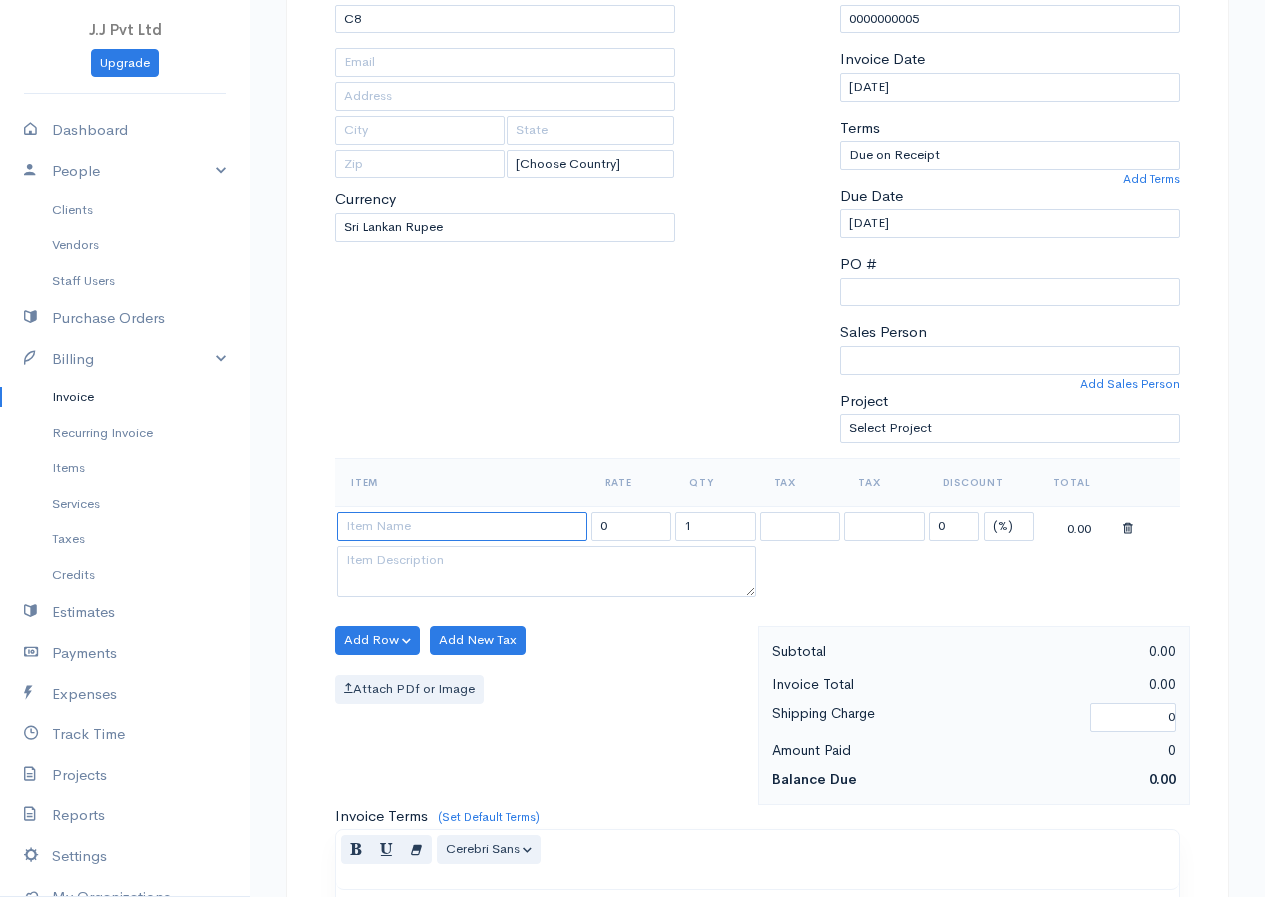 click at bounding box center (462, 526) 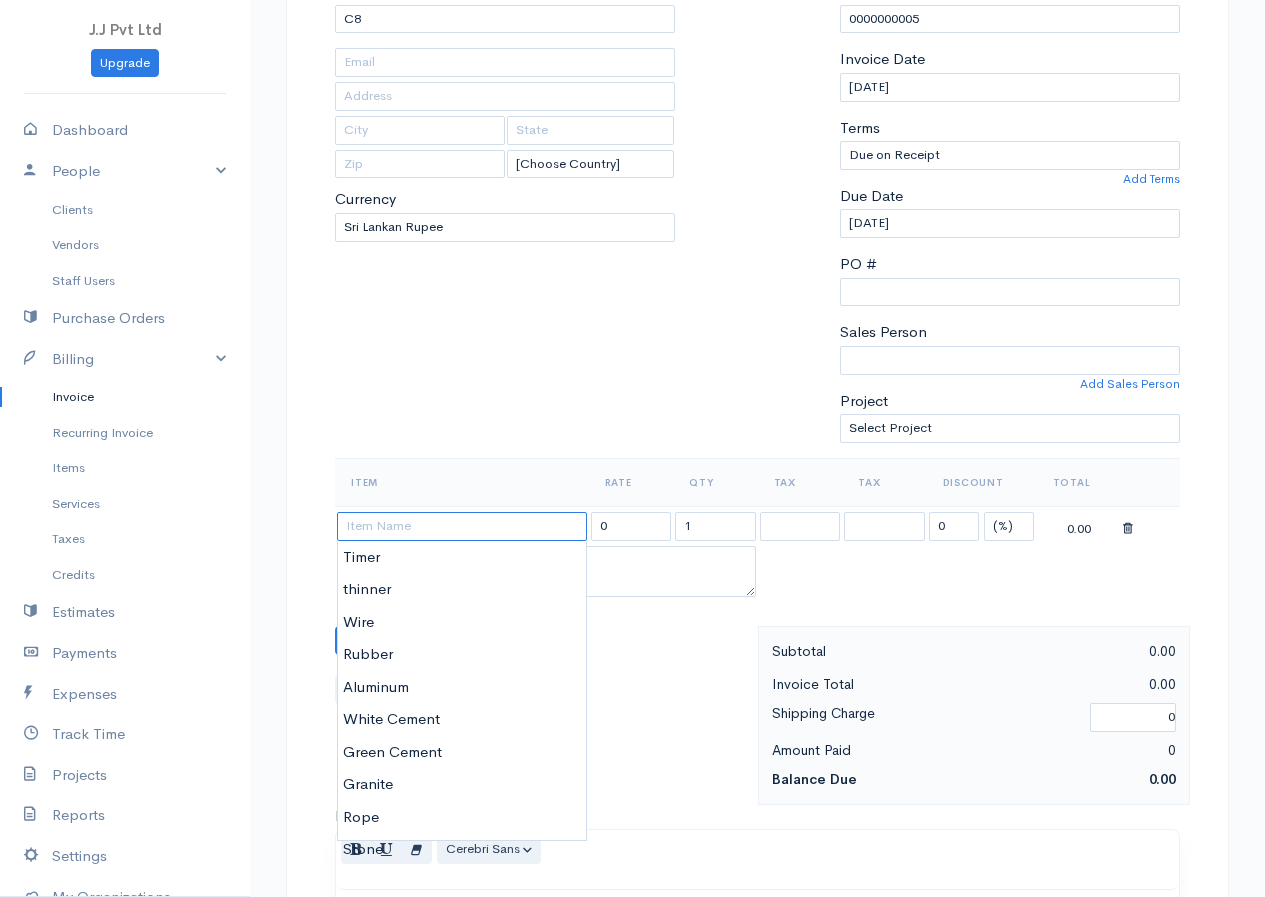 scroll, scrollTop: 32, scrollLeft: 0, axis: vertical 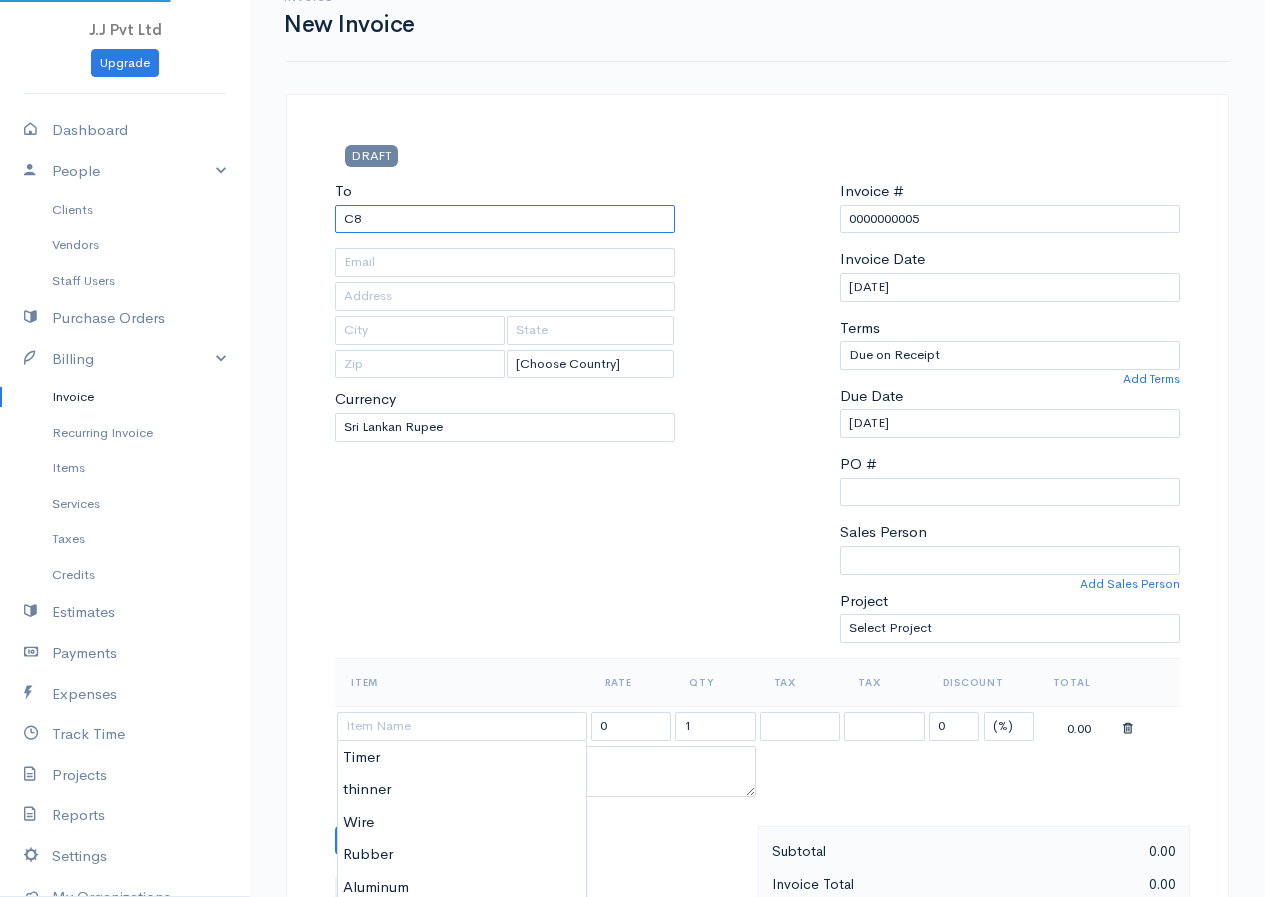 click on "C8" at bounding box center [505, 219] 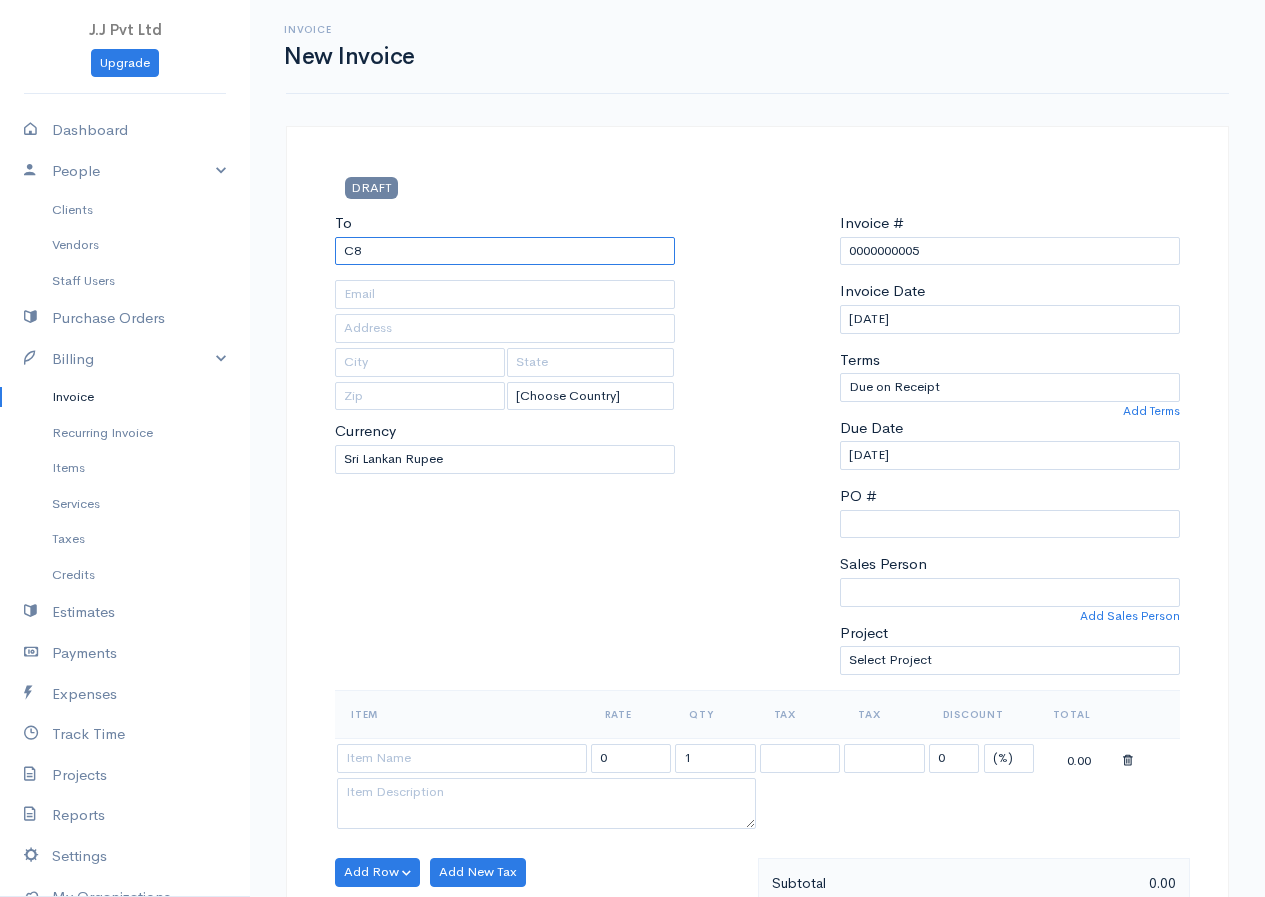 scroll, scrollTop: 100, scrollLeft: 0, axis: vertical 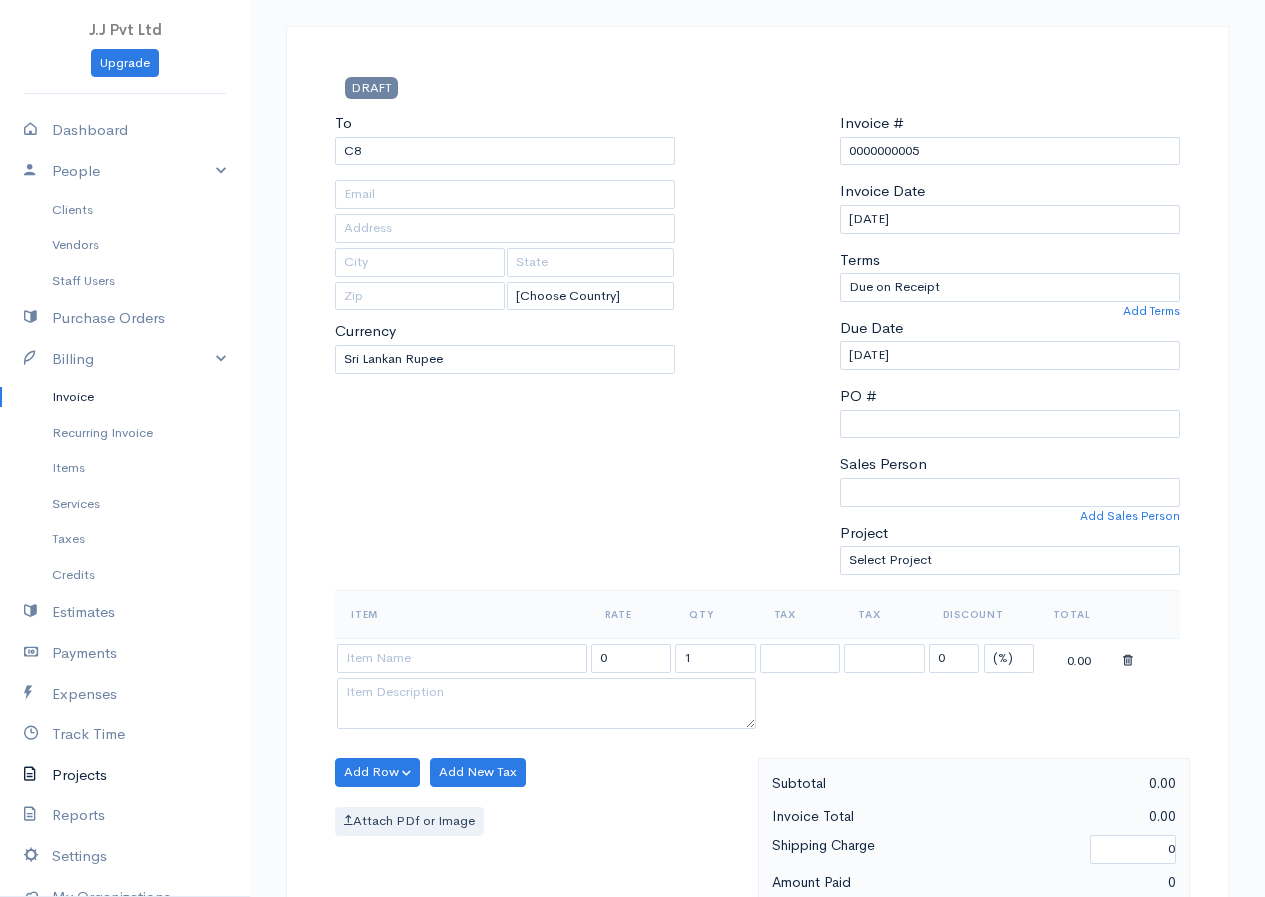 click on "Projects" at bounding box center (125, 775) 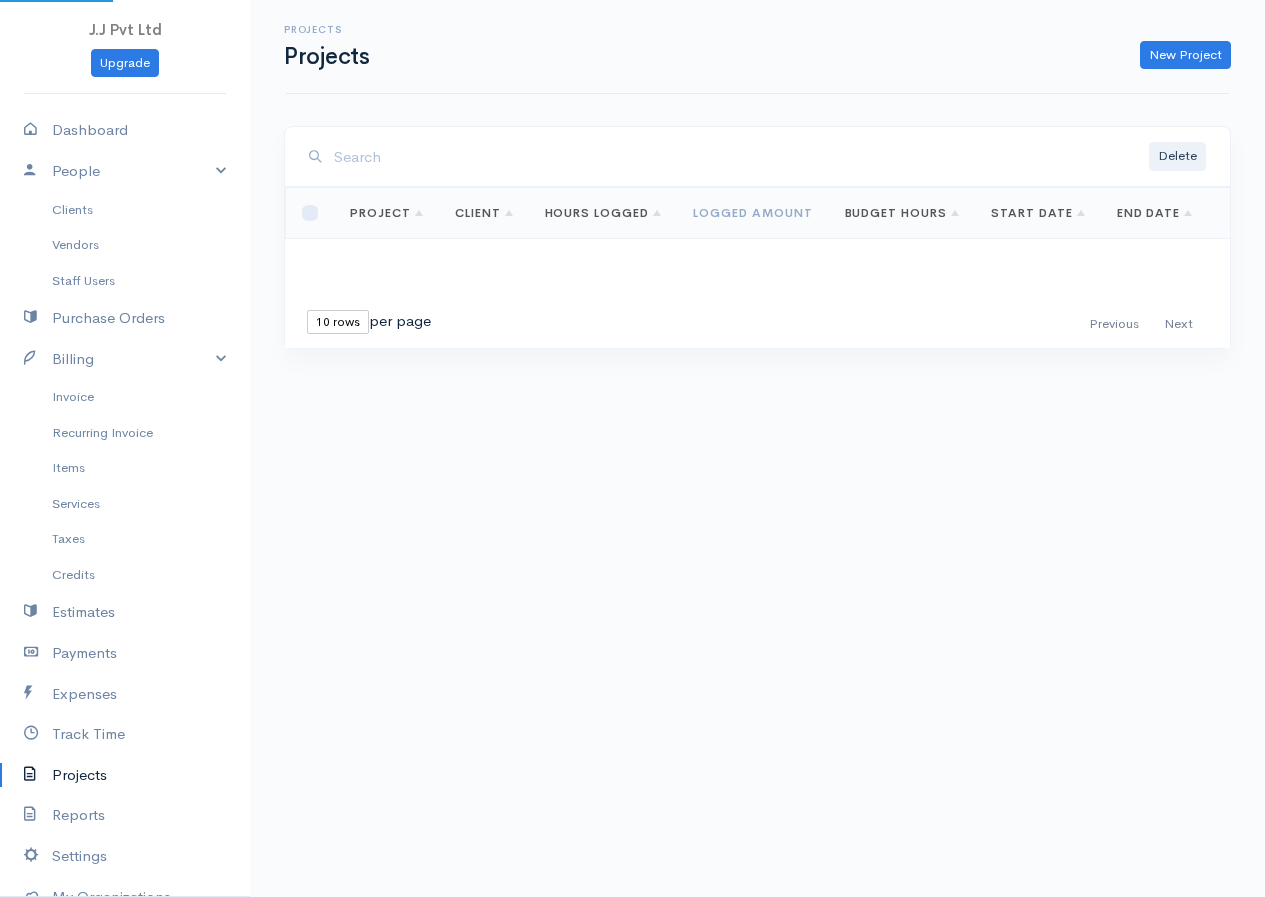 scroll, scrollTop: 0, scrollLeft: 0, axis: both 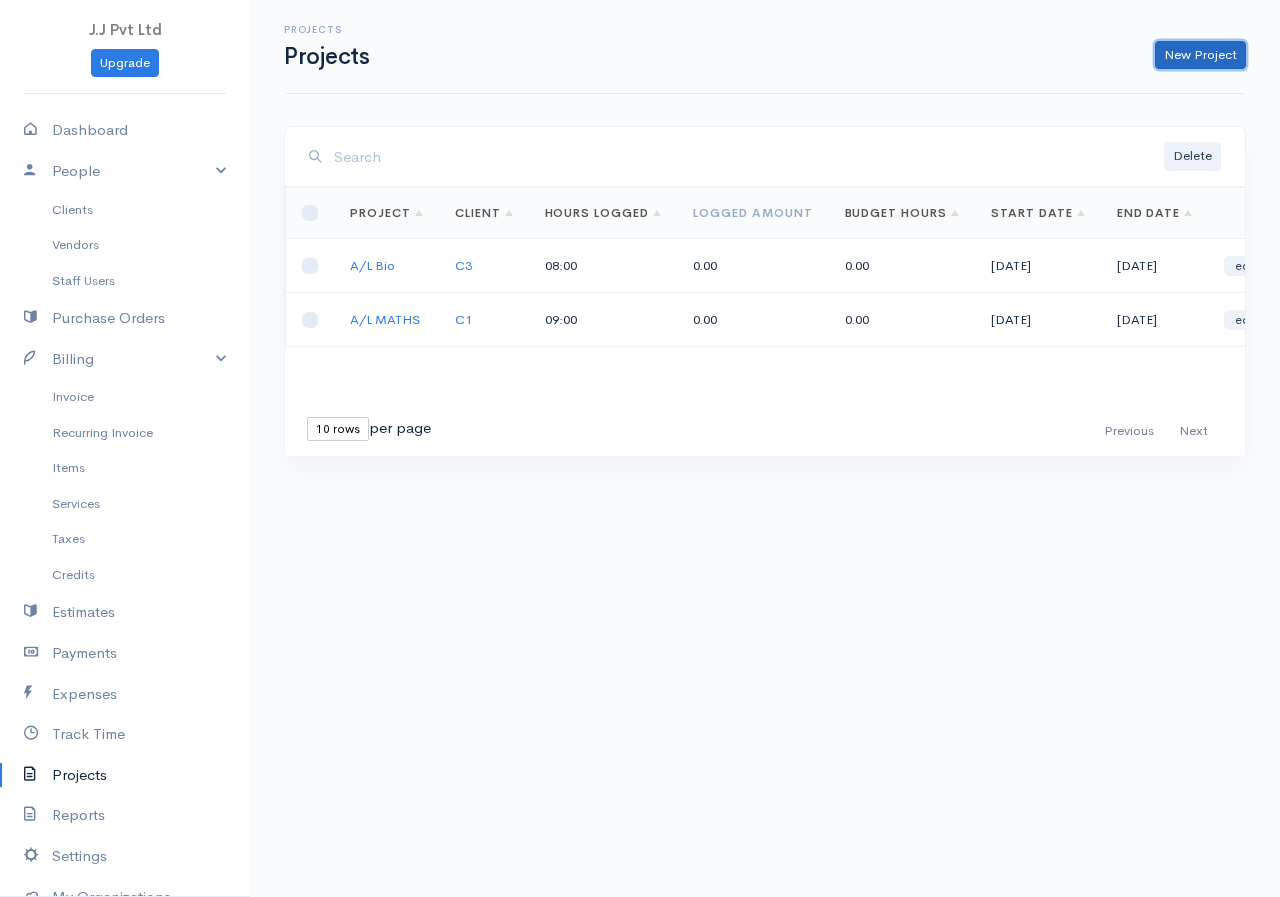 click on "New Project" at bounding box center [1200, 55] 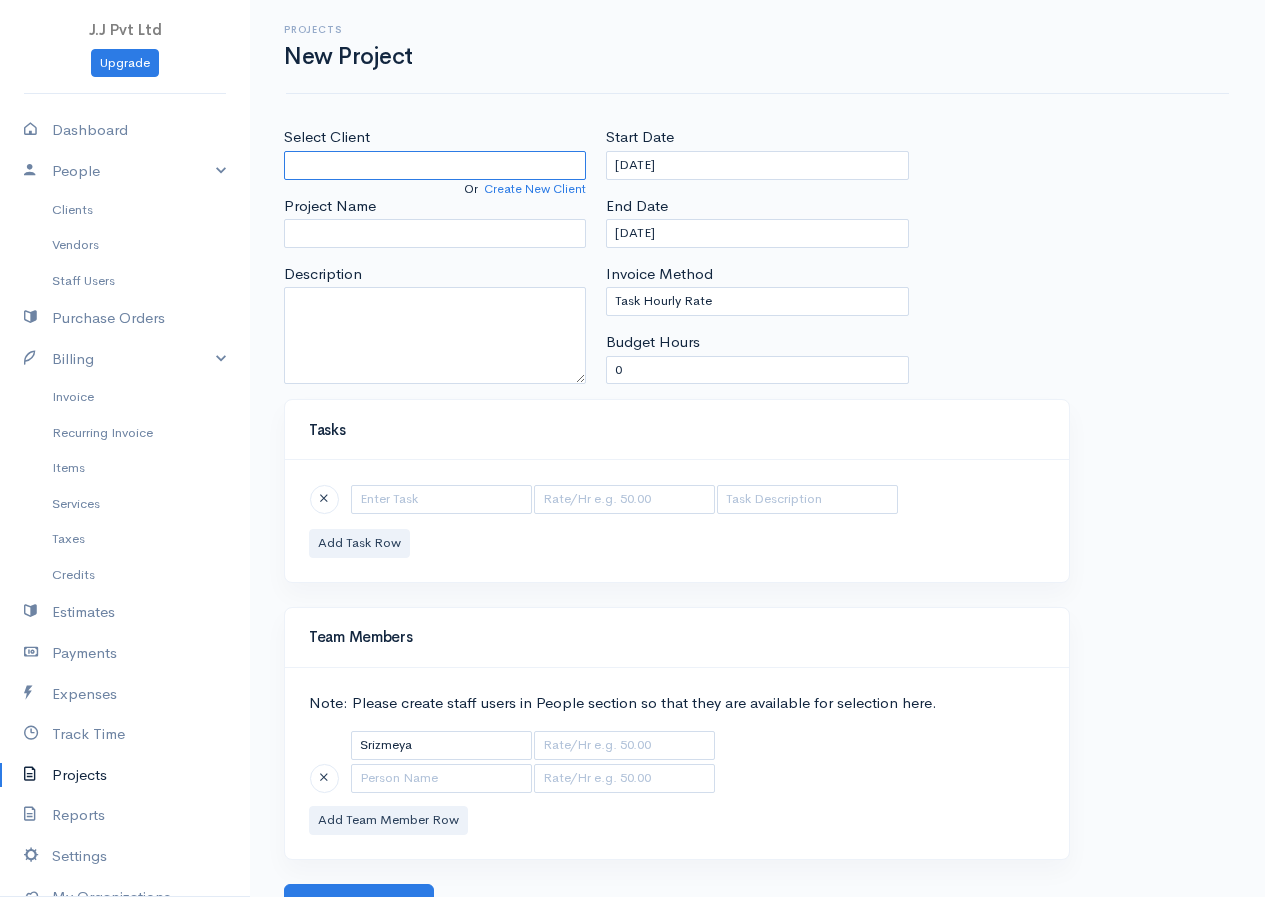 click on "Select Client" at bounding box center [435, 165] 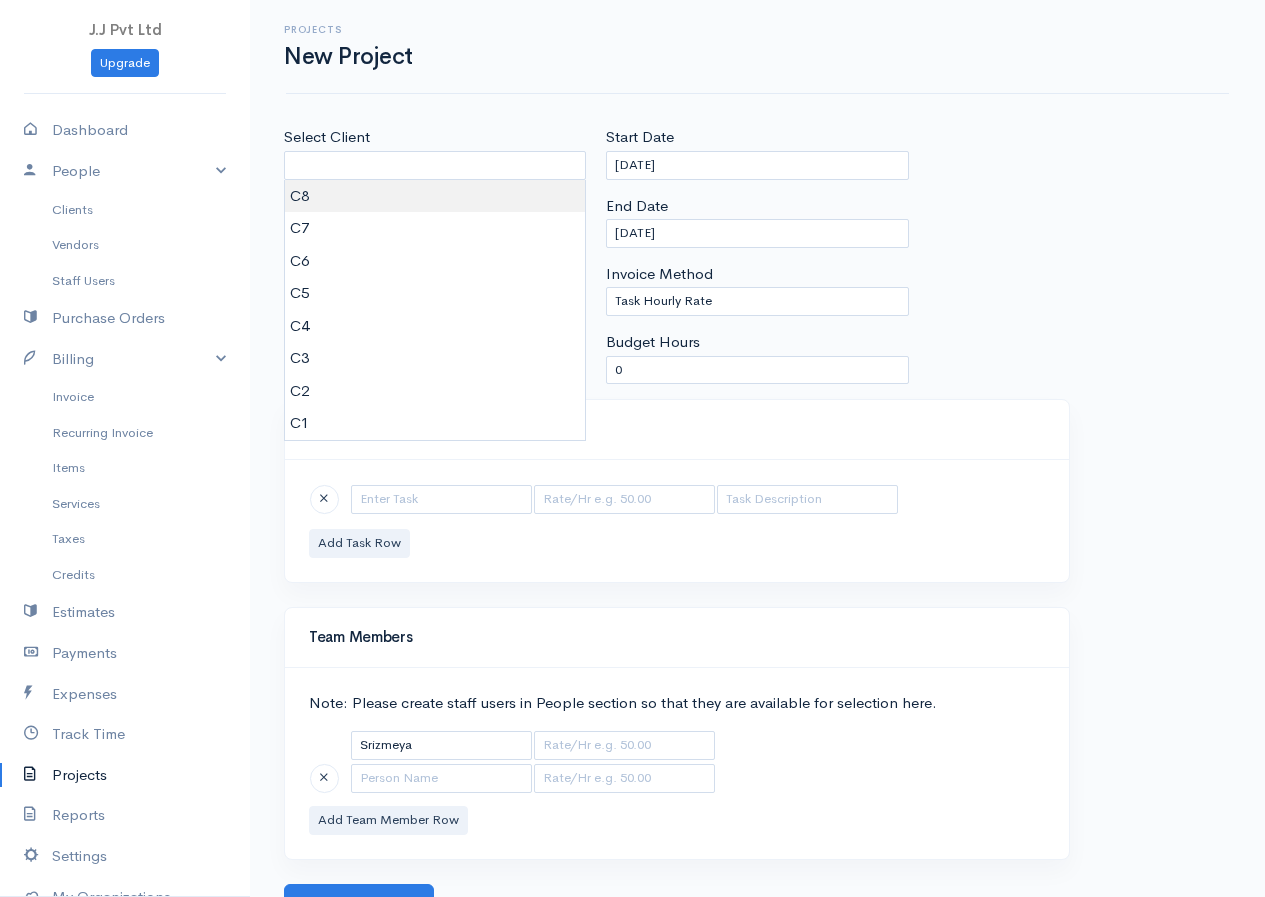type on "C8" 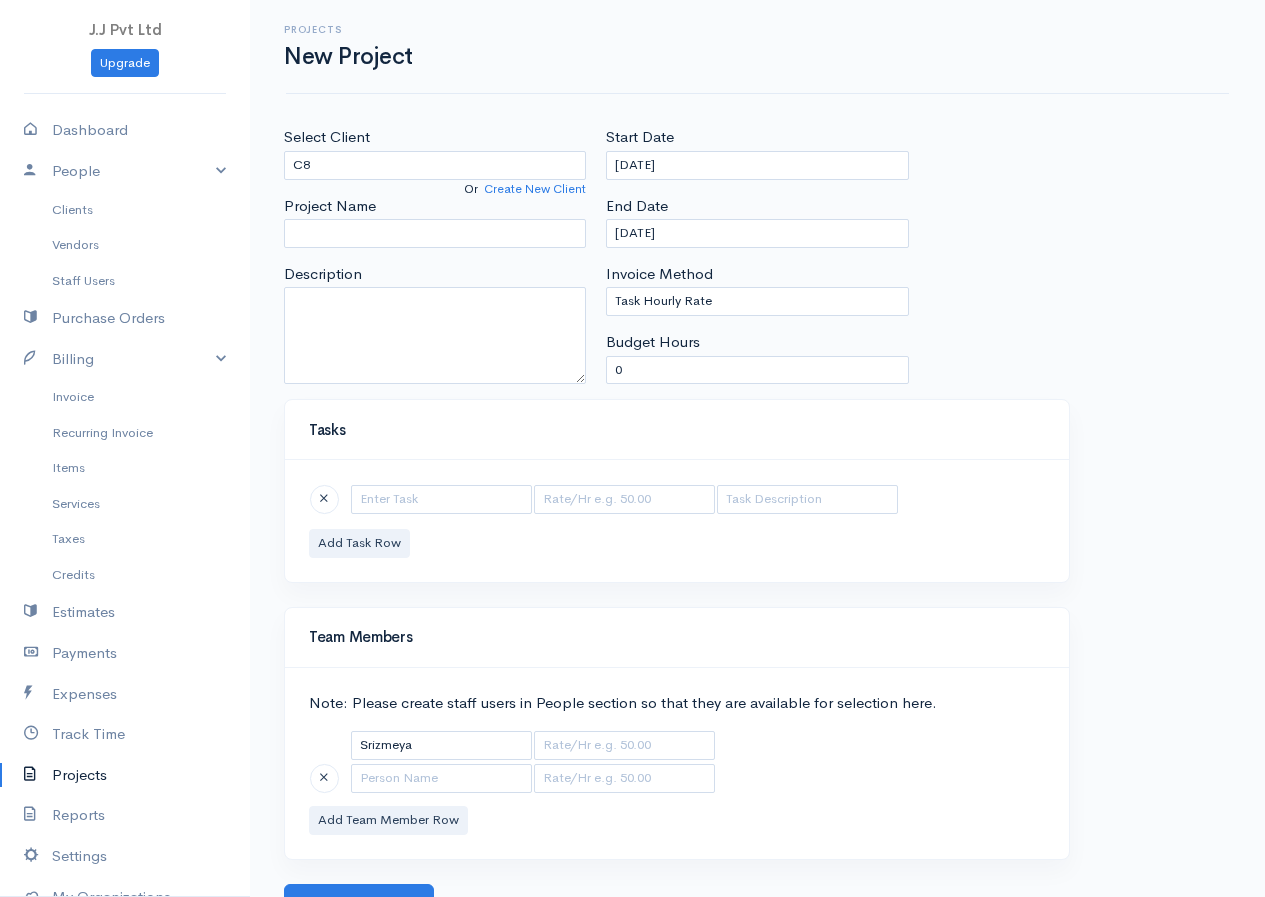 click on "J.J  Pvt Ltd
Upgrade
Dashboard
People
Clients
Vendors
Staff Users
Purchase Orders
Billing
Invoice
Recurring Invoice
Items
Services
Taxes
Credits
Estimates
Payments
Expenses
Track Time
Projects
Reports
Settings
My Organizations
Logout
Help
@CloudBooksApp 2022
Projects
New Project
Select Client C8 Or    Create New Client Project Name Description Start Date [DATE] End Date [DATE] Invoice Method Task Hourly Rate Person Hourly Rate Project Hourly Rate 0 Budget Hours" at bounding box center (632, 462) 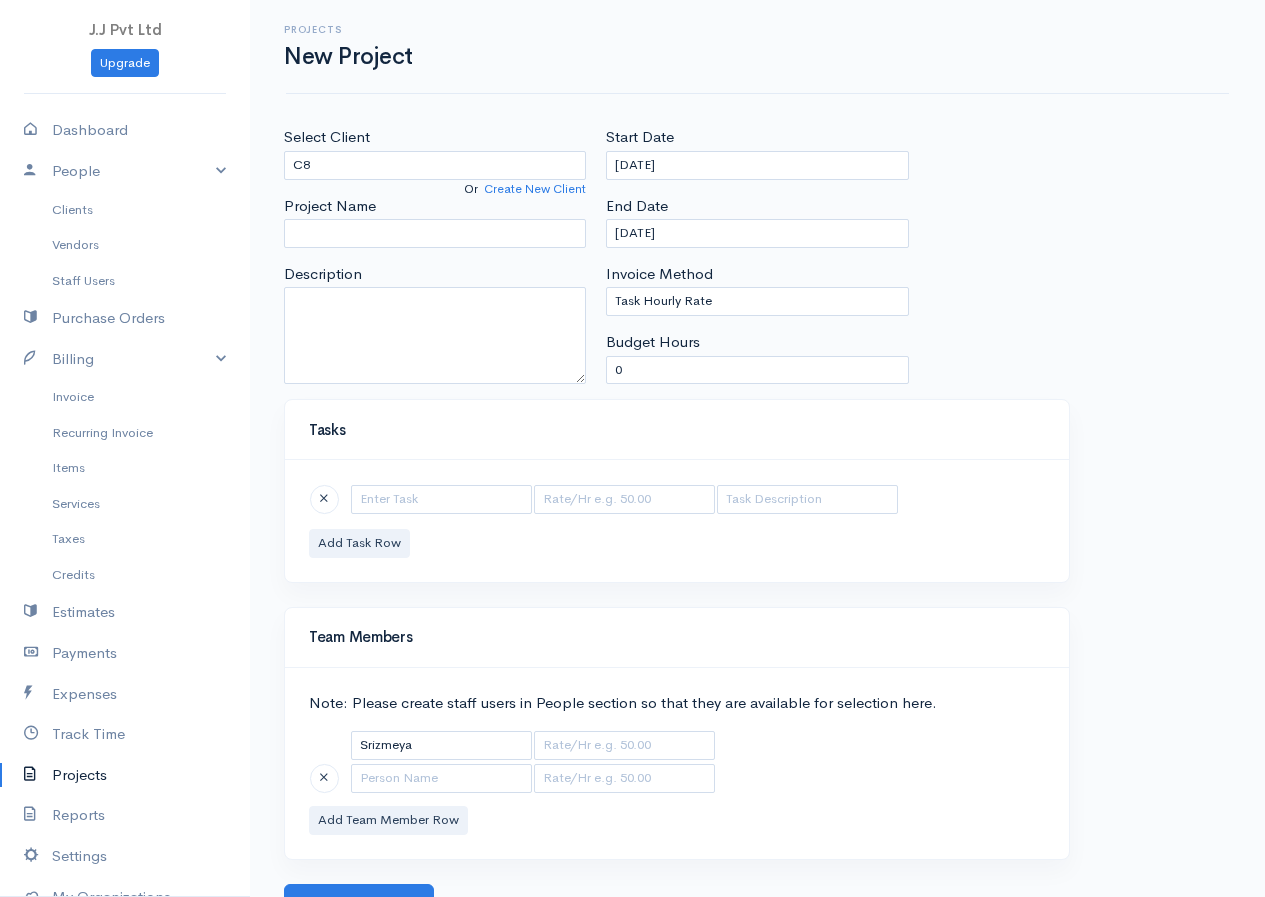 scroll, scrollTop: 27, scrollLeft: 0, axis: vertical 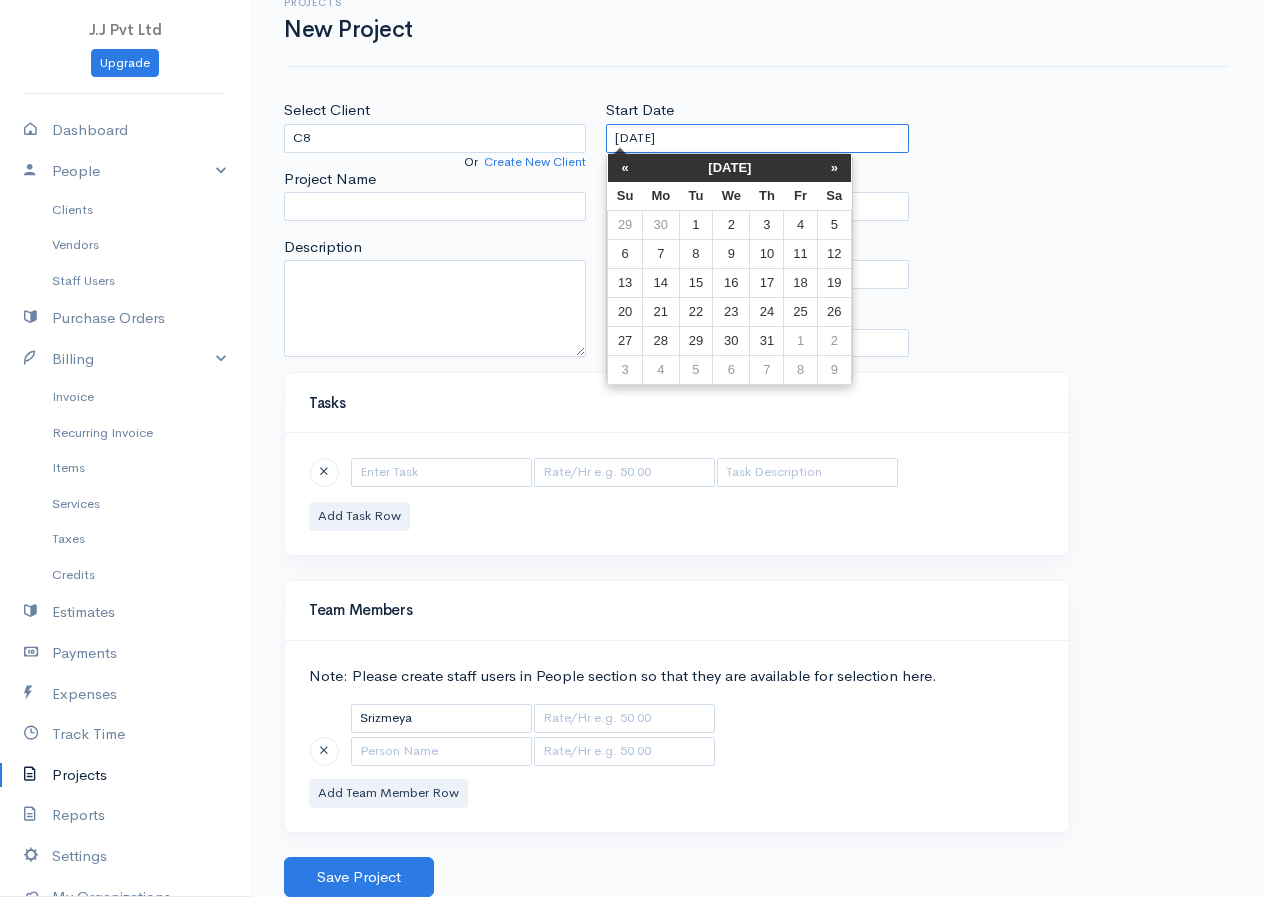 drag, startPoint x: 729, startPoint y: 136, endPoint x: 311, endPoint y: 200, distance: 422.87112 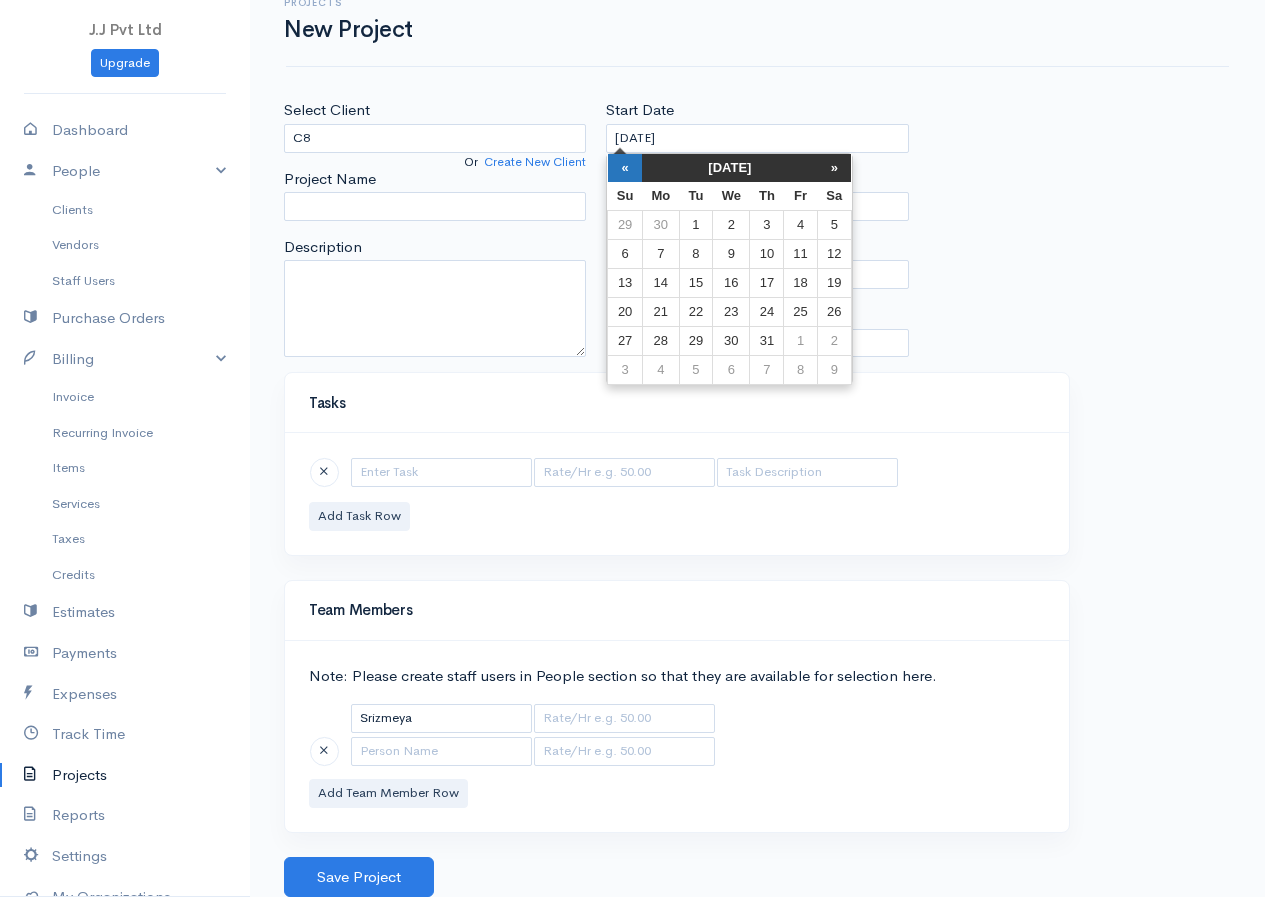 click on "«" at bounding box center (625, 168) 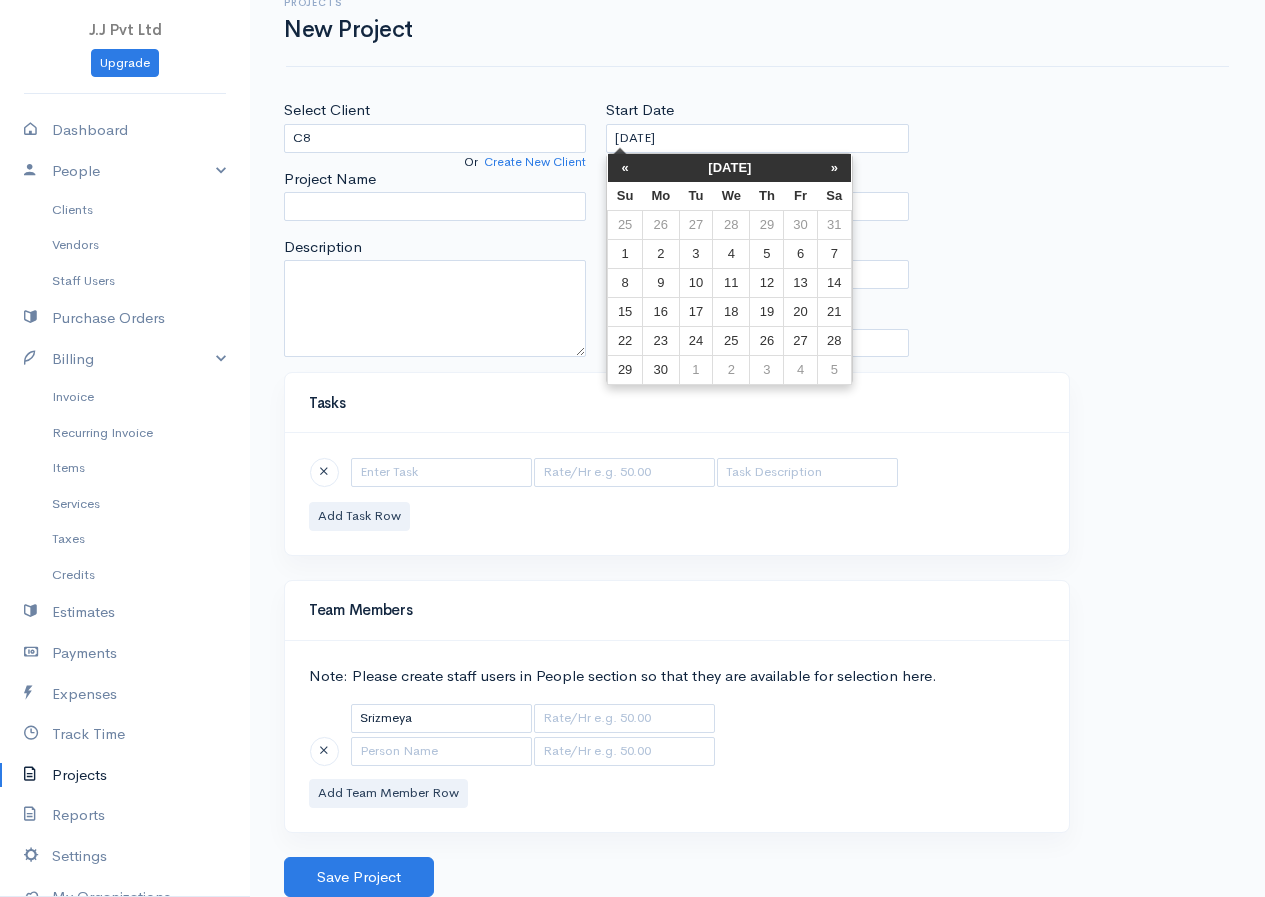 click on "«" at bounding box center [625, 168] 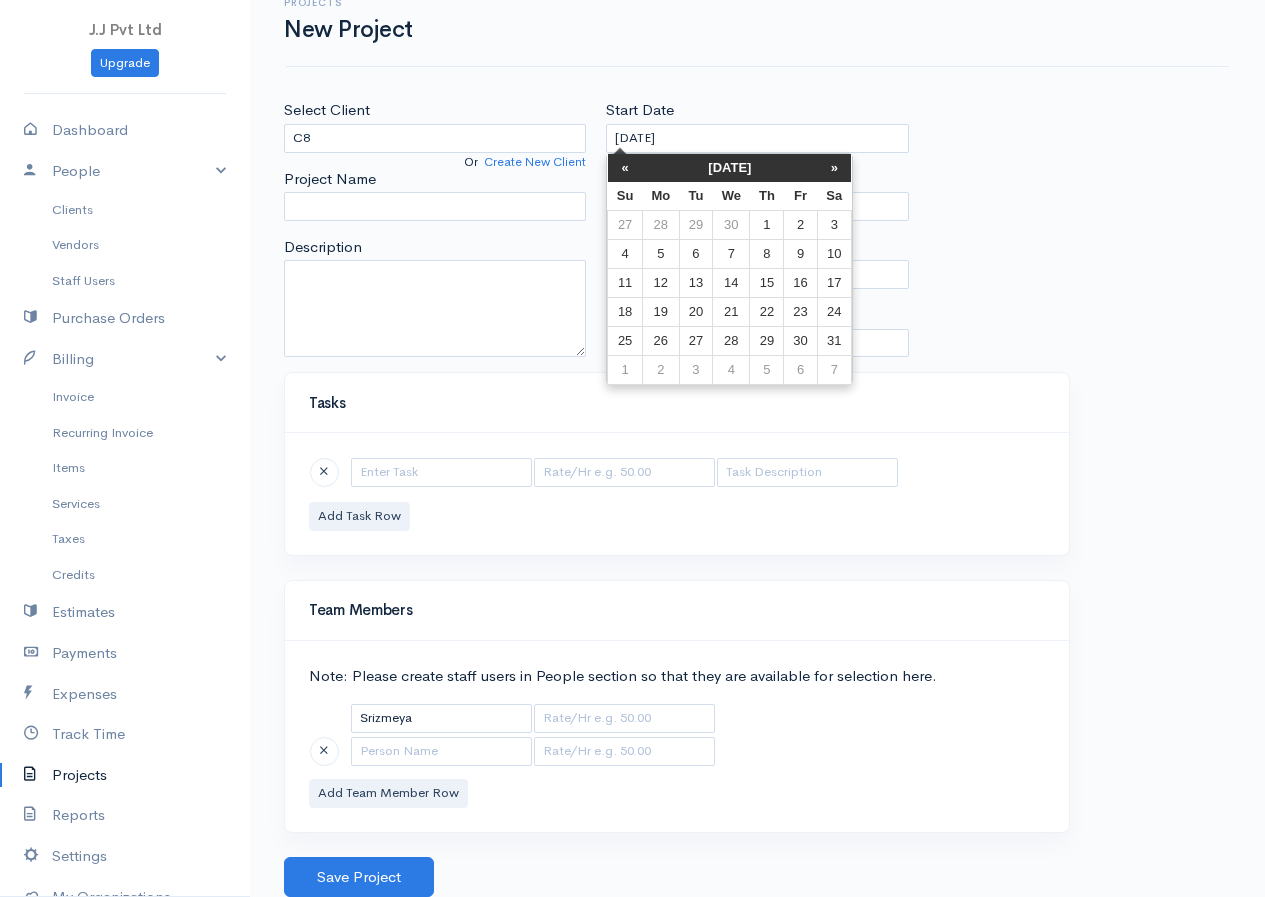 click on "«" at bounding box center (625, 168) 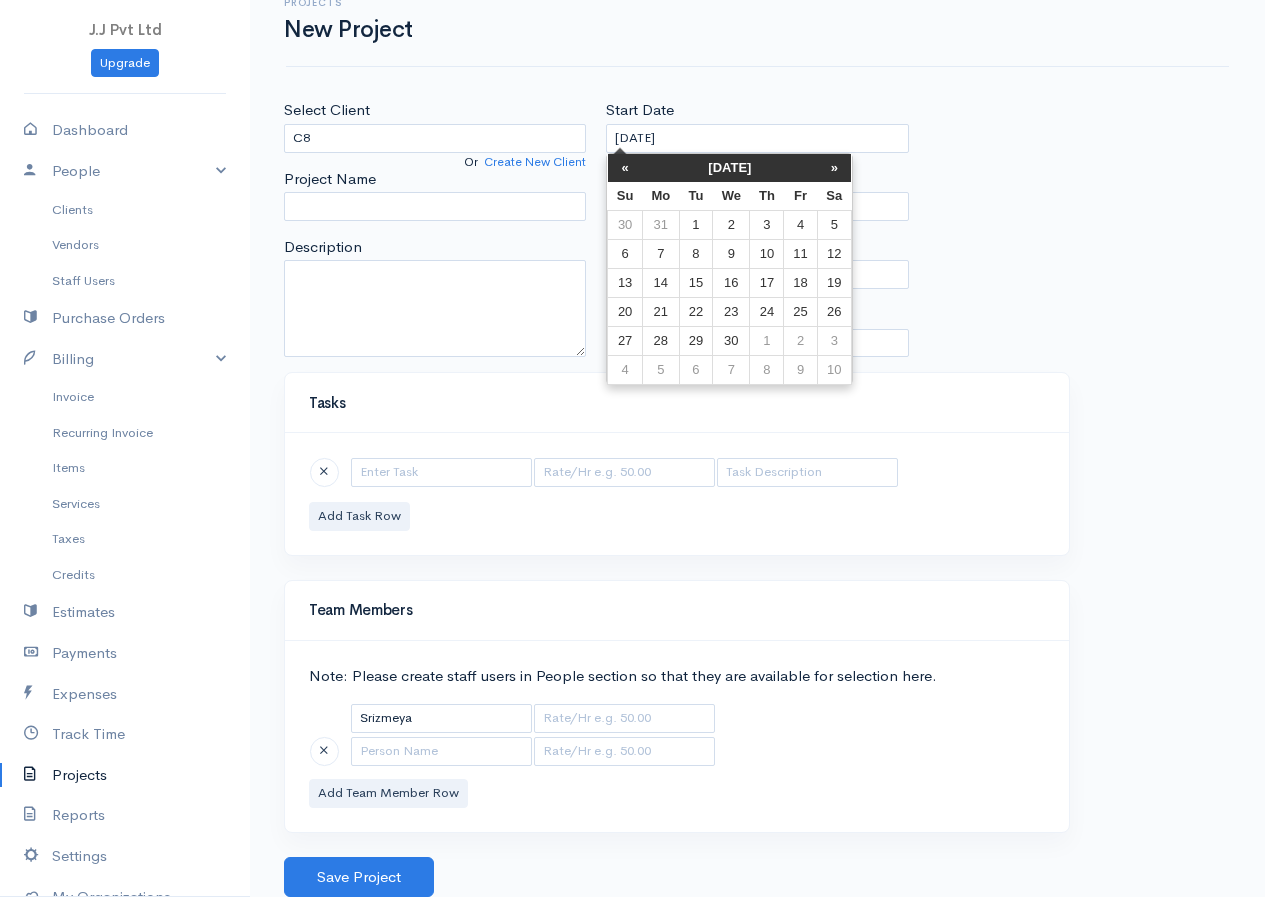 click on "«" at bounding box center (625, 168) 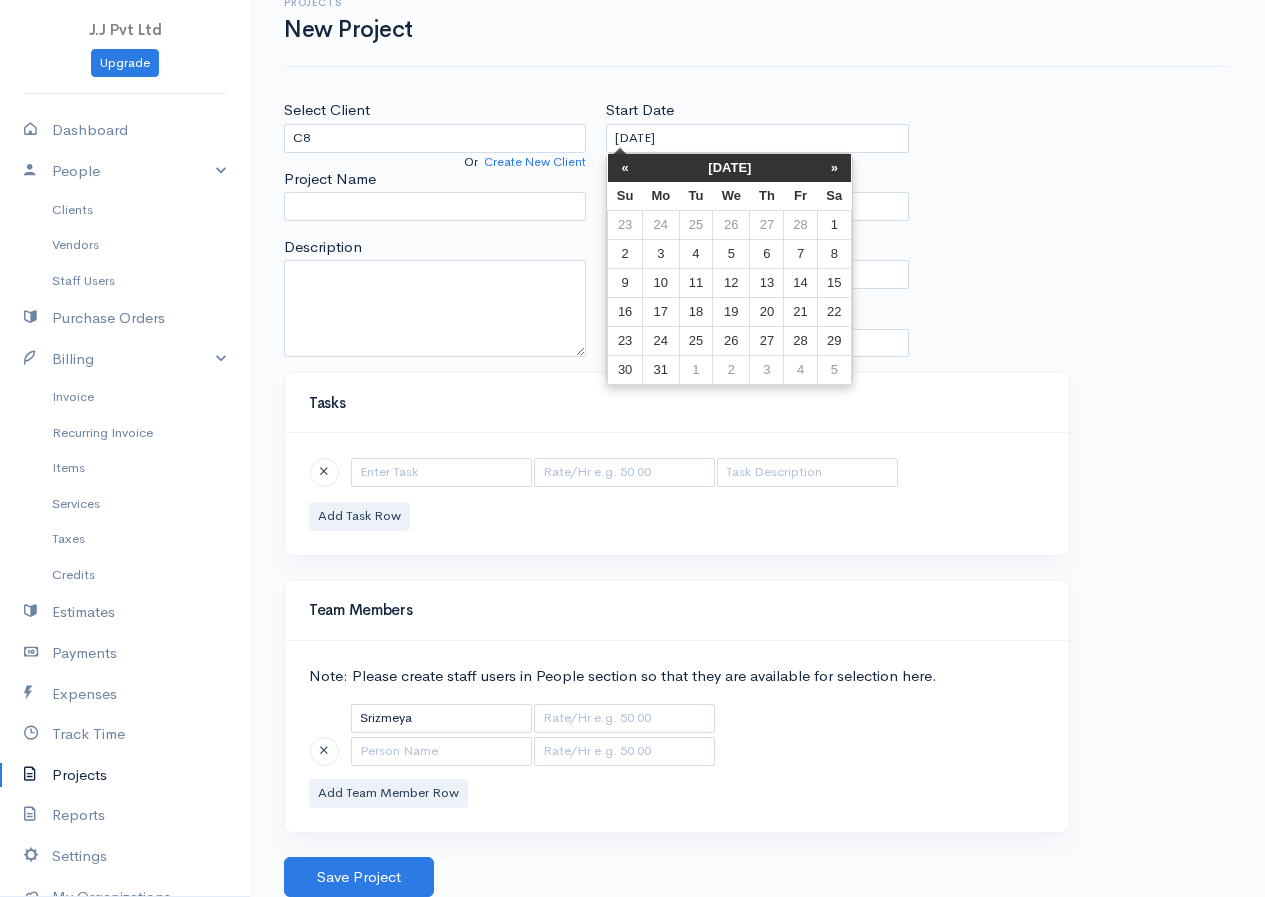 click on "«" at bounding box center (625, 168) 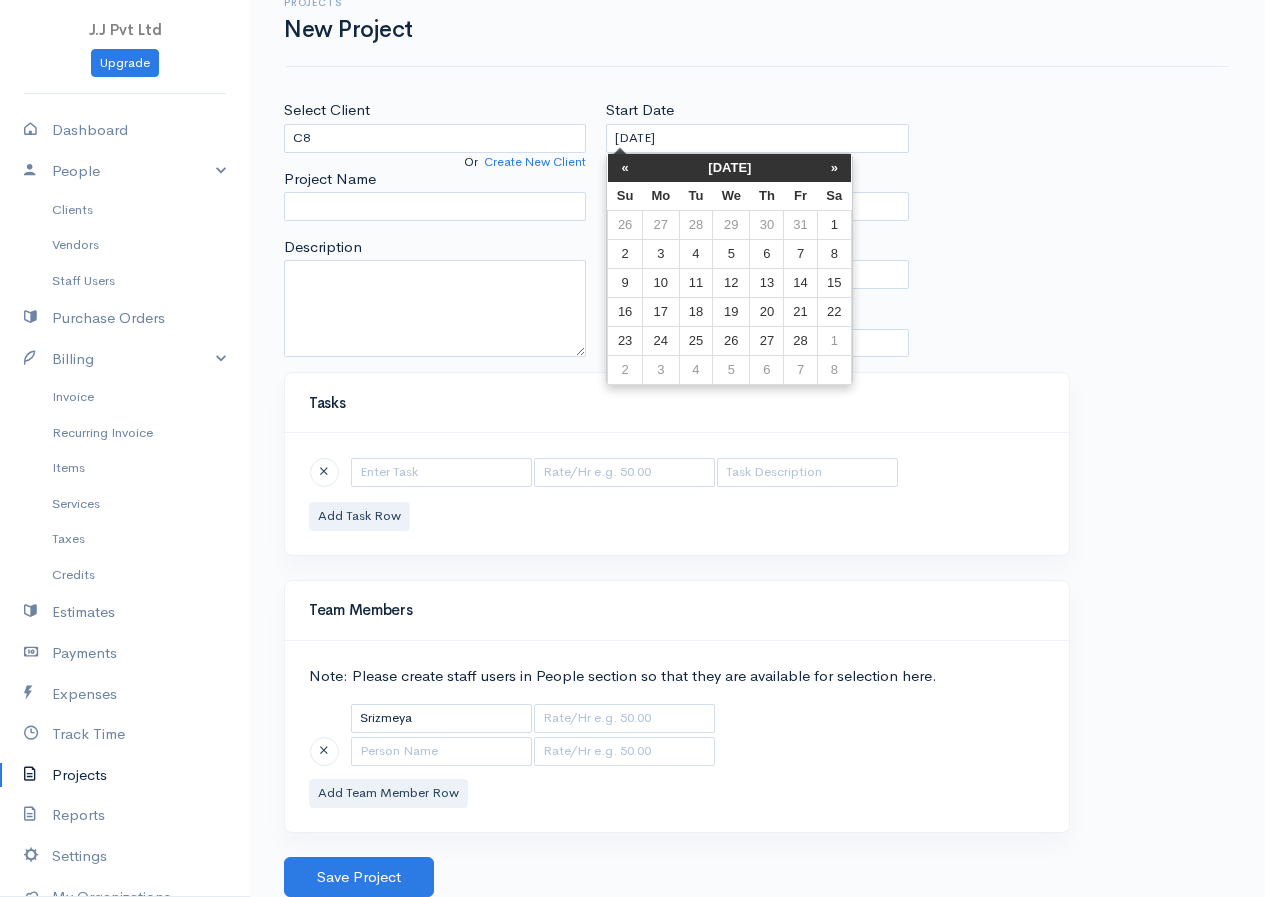 click on "«" at bounding box center (625, 168) 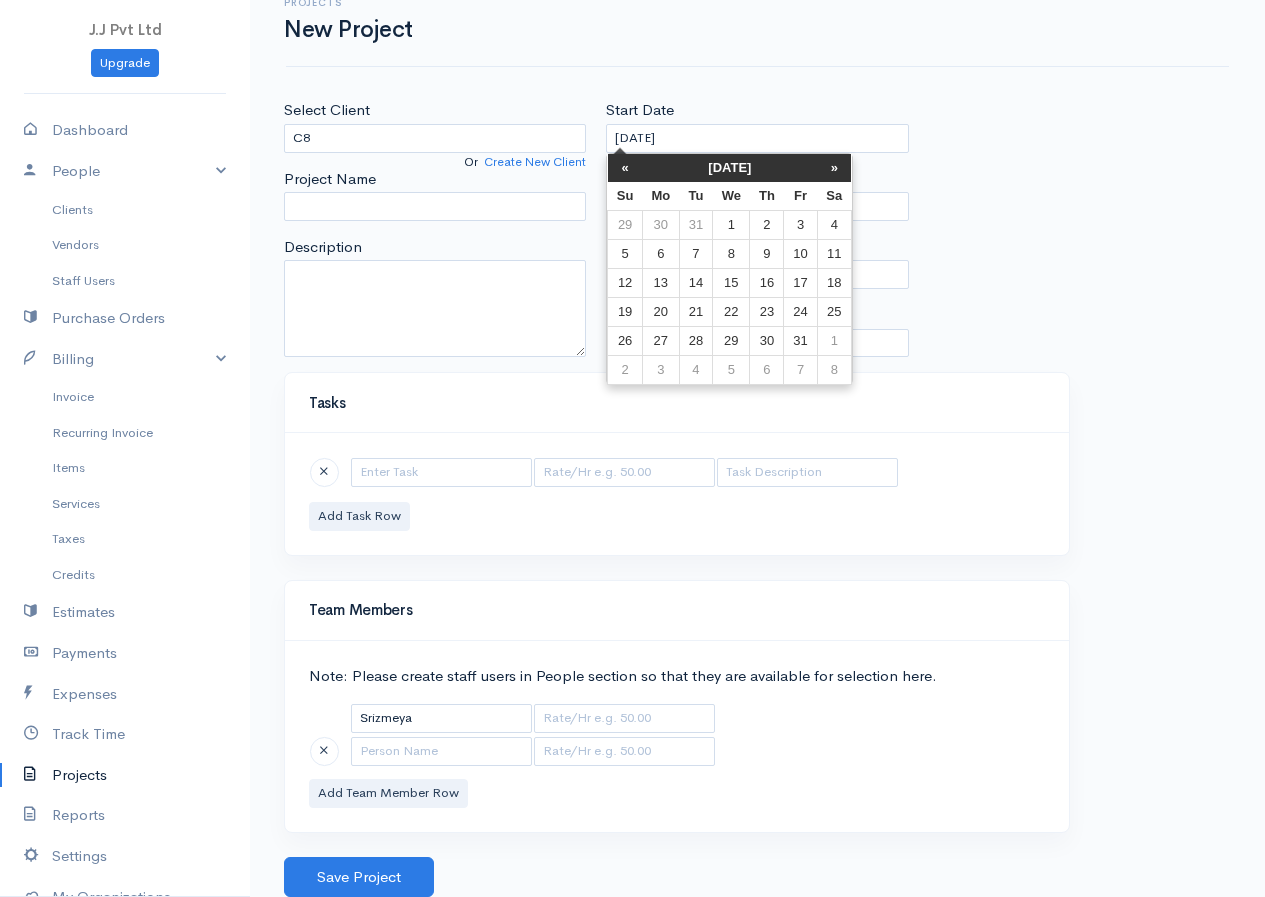 click on "«" at bounding box center (625, 168) 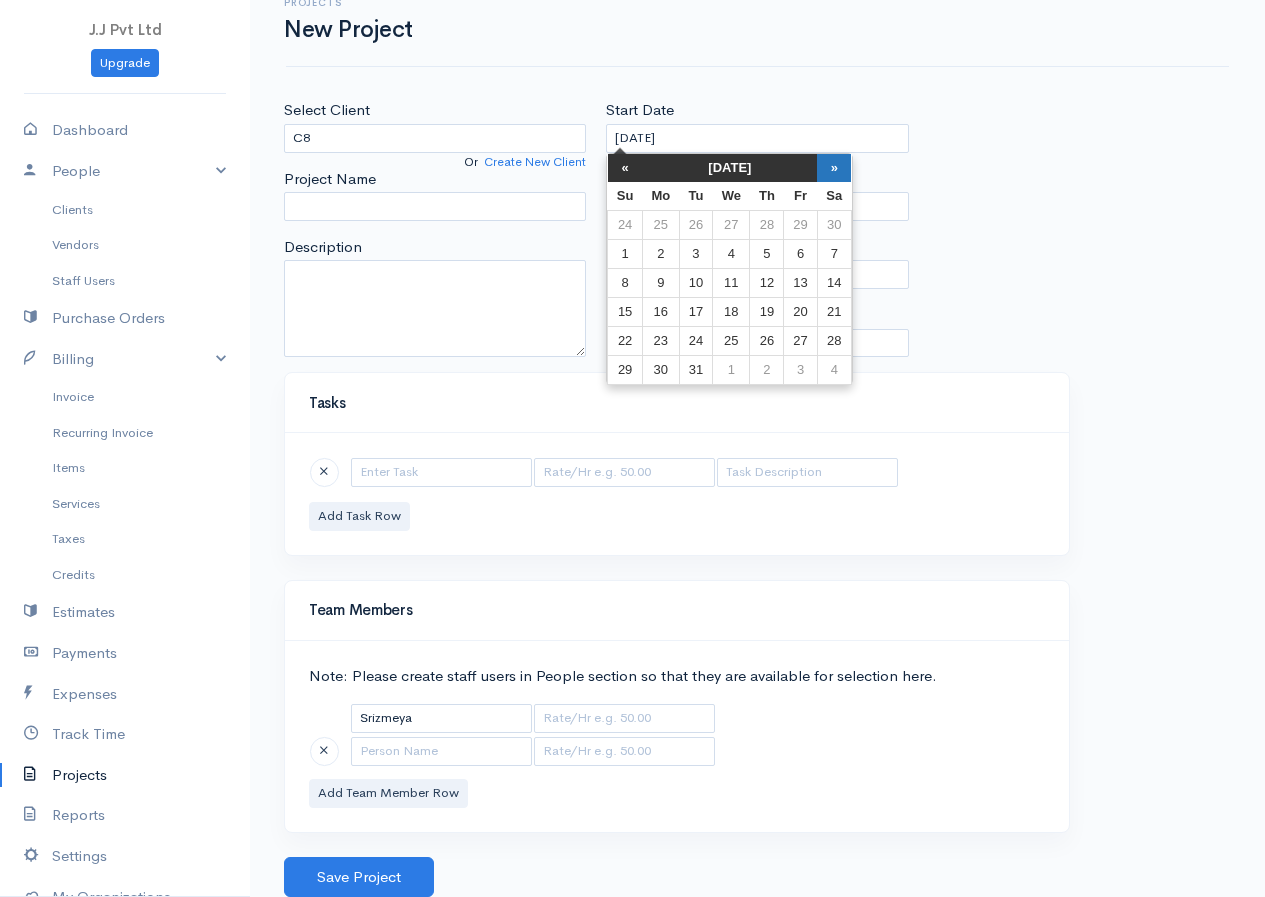 click on "»" at bounding box center (834, 168) 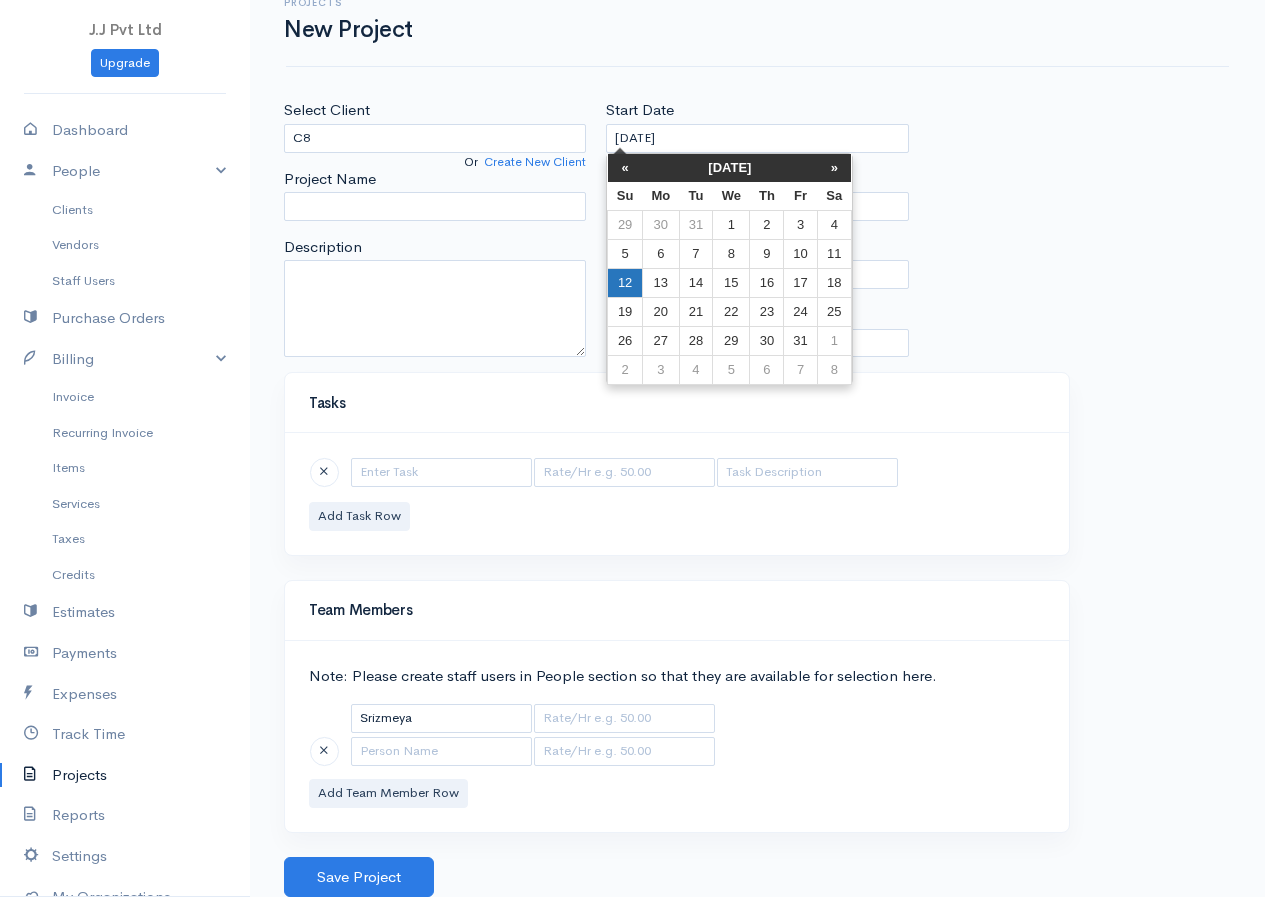 click on "12" at bounding box center [625, 282] 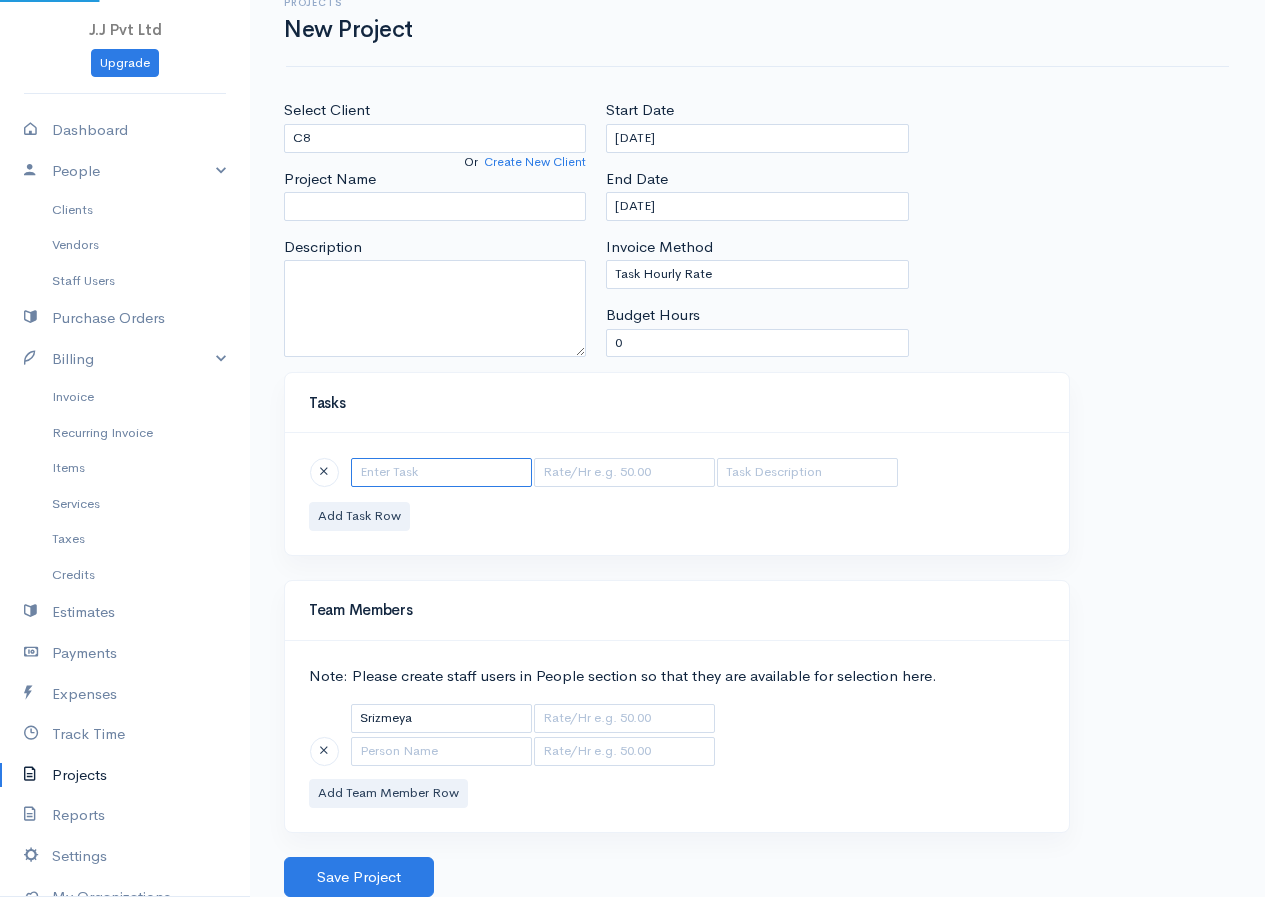 click at bounding box center [441, 472] 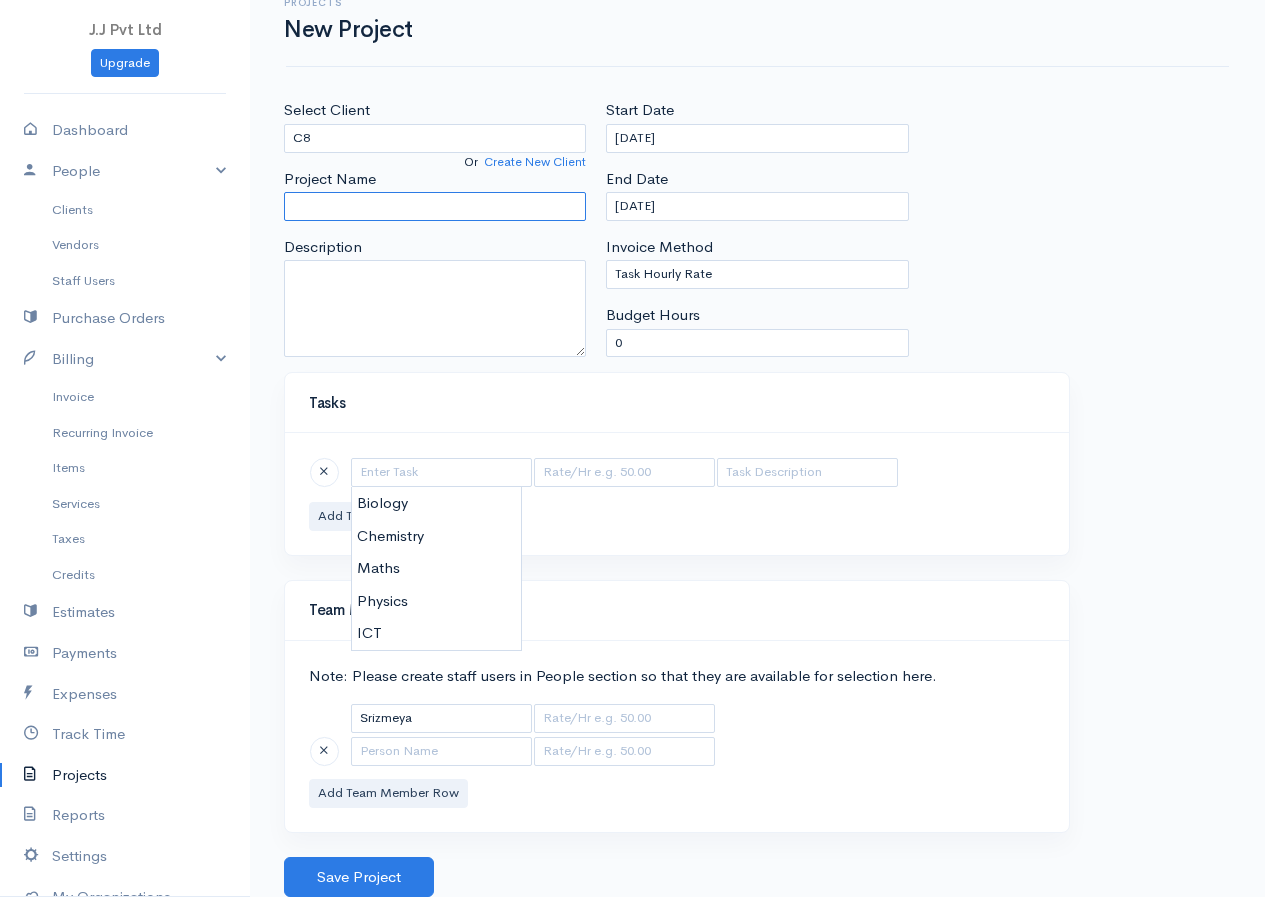 click on "Project Name" at bounding box center [435, 206] 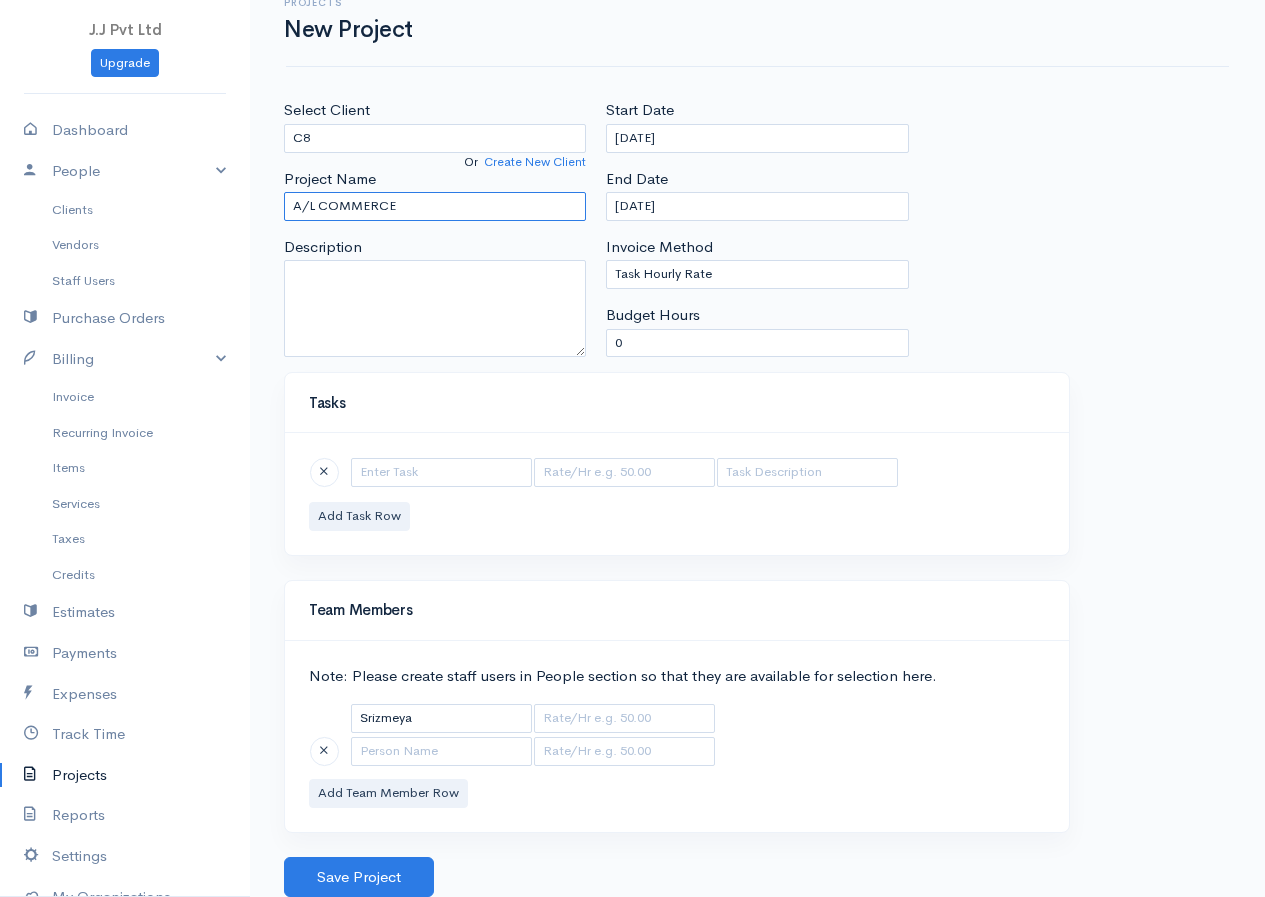scroll, scrollTop: 0, scrollLeft: 0, axis: both 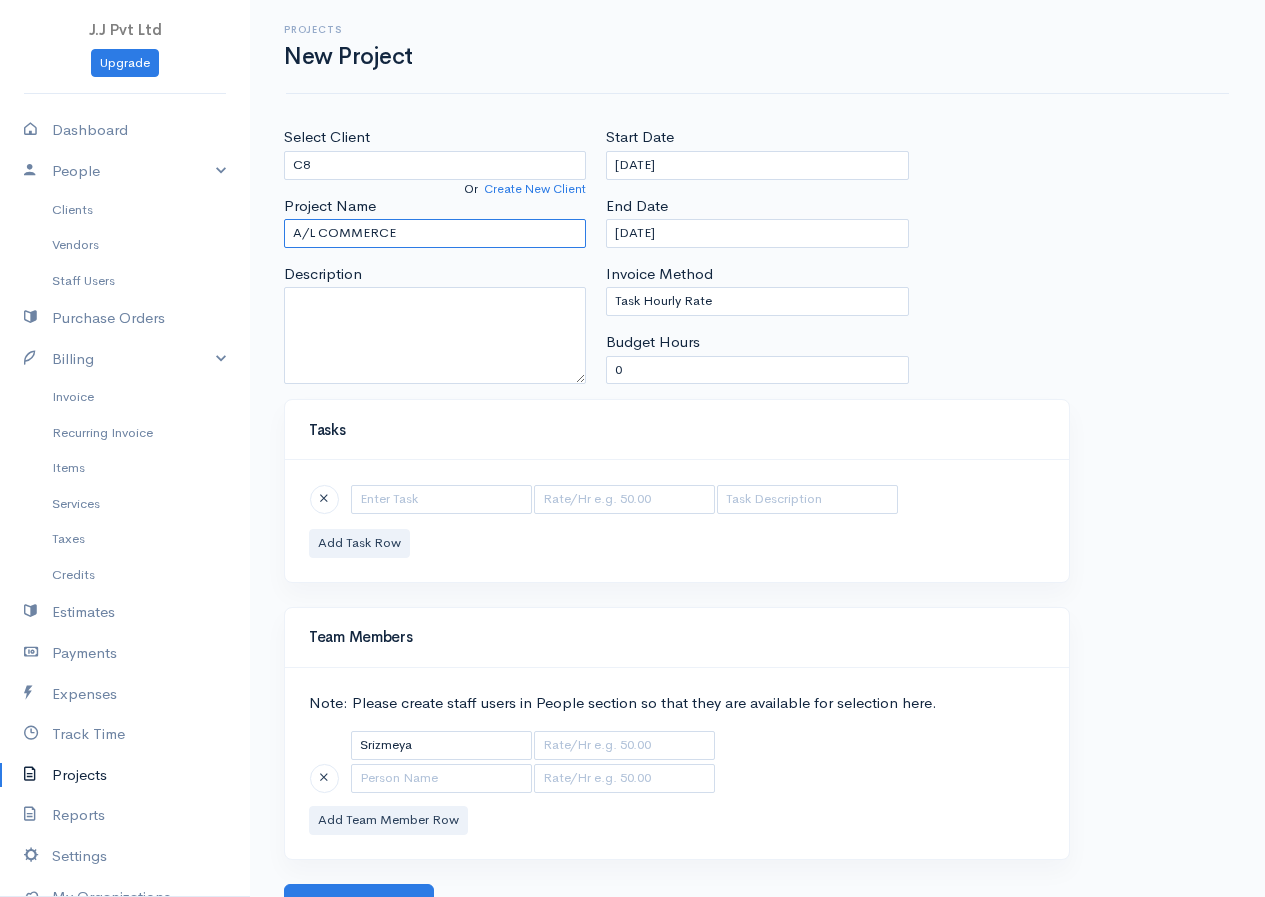 type on "A/L COMMERCE" 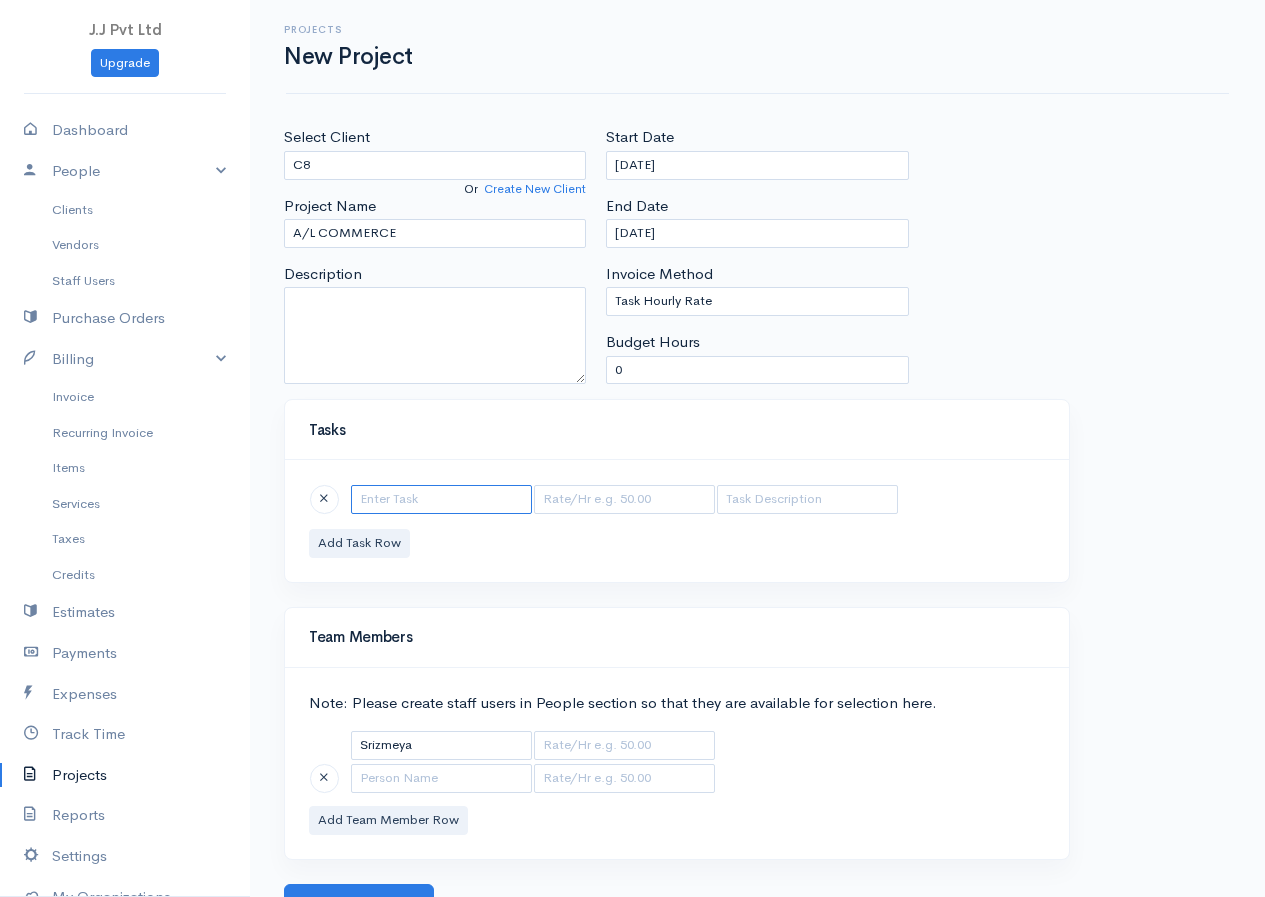 click at bounding box center (441, 499) 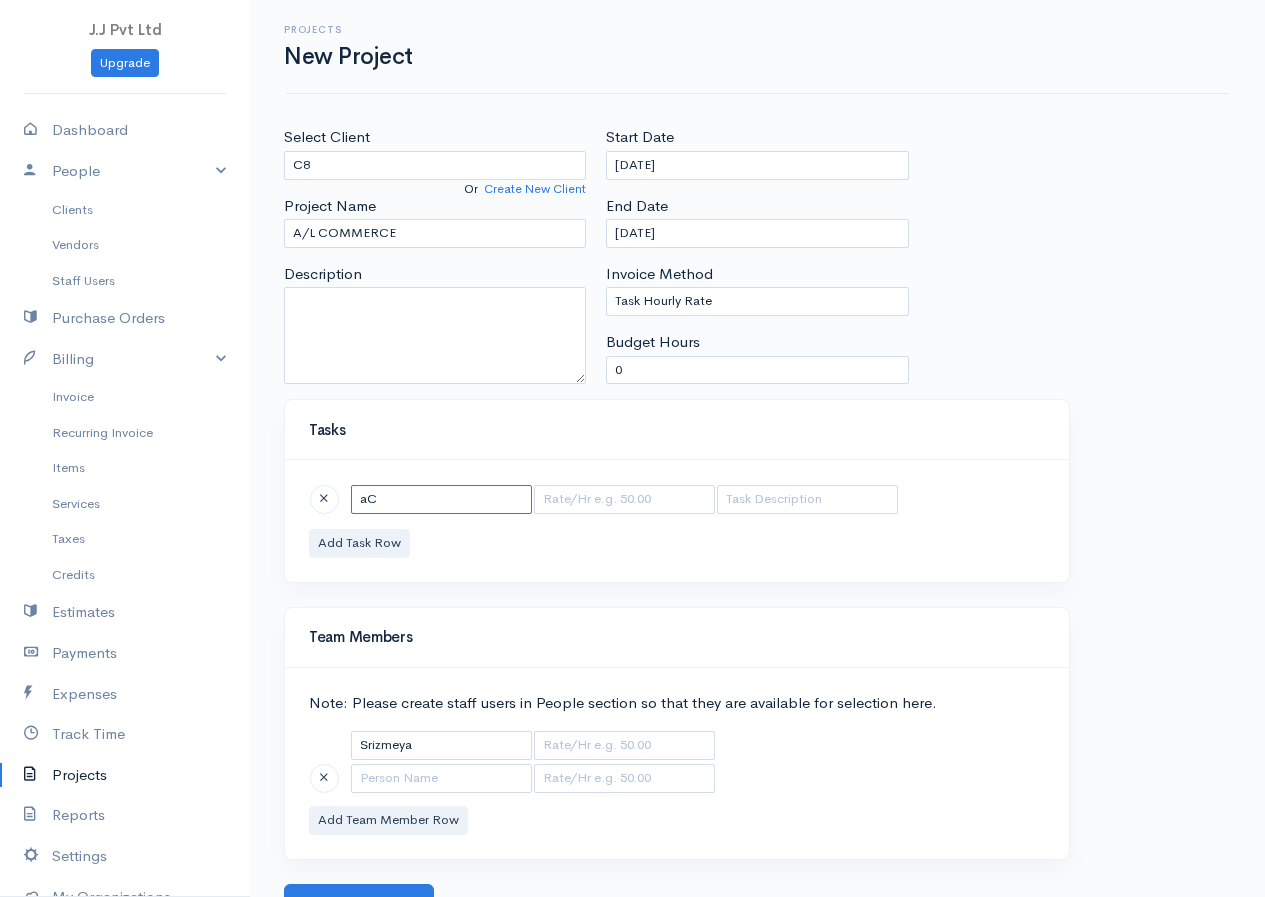 type on "a" 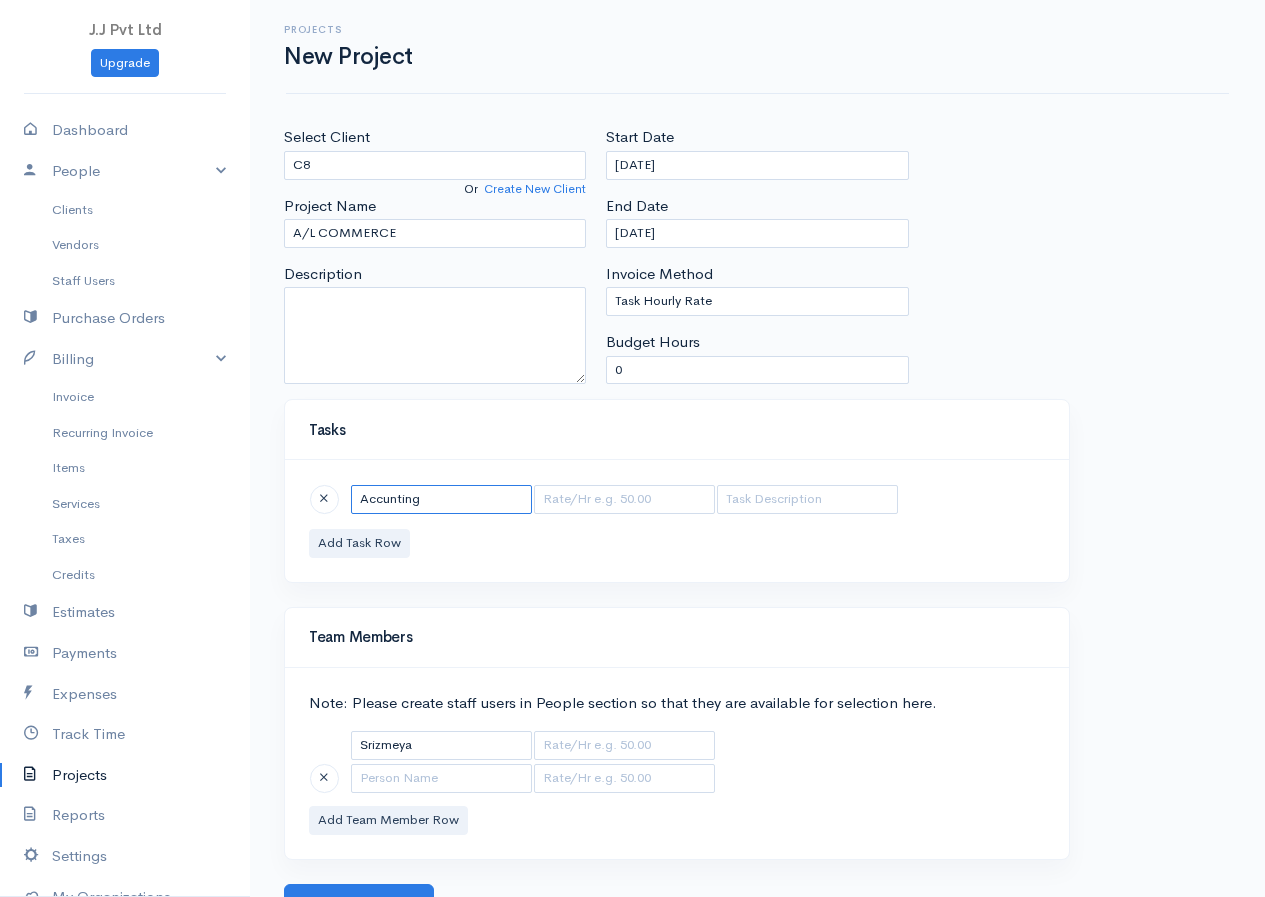click on "Accunting" at bounding box center (441, 499) 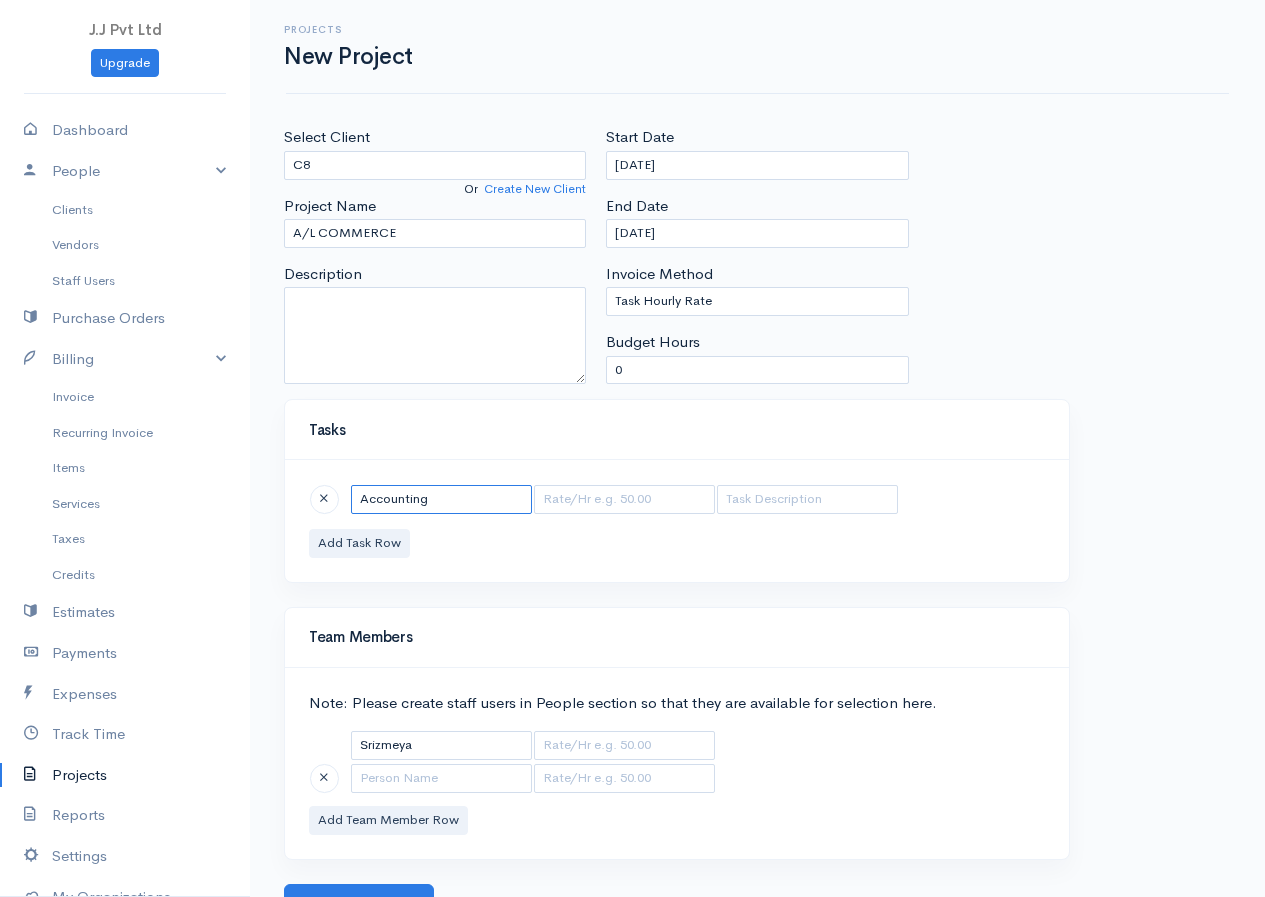 click on "Accounting" at bounding box center [441, 499] 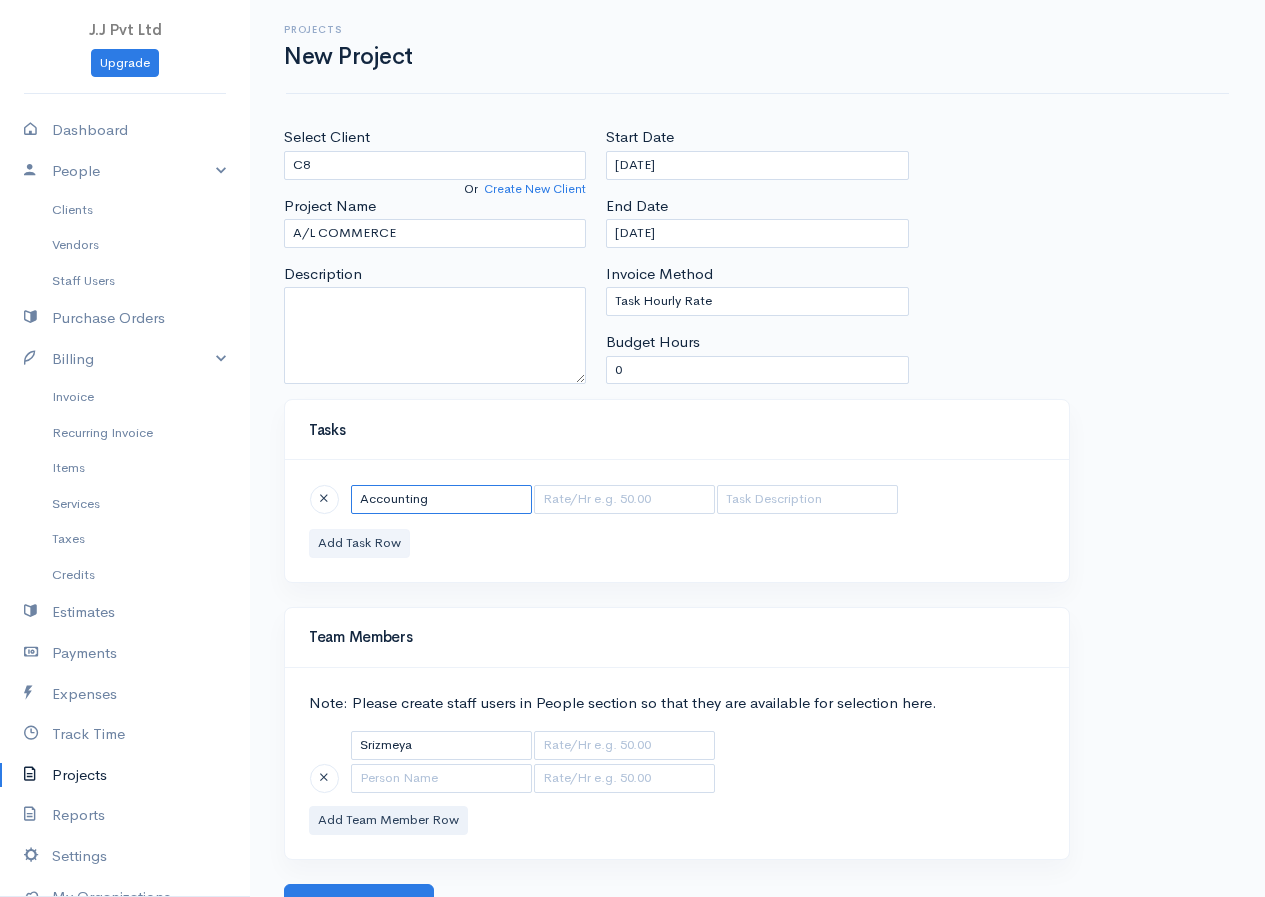 type on "Accounting" 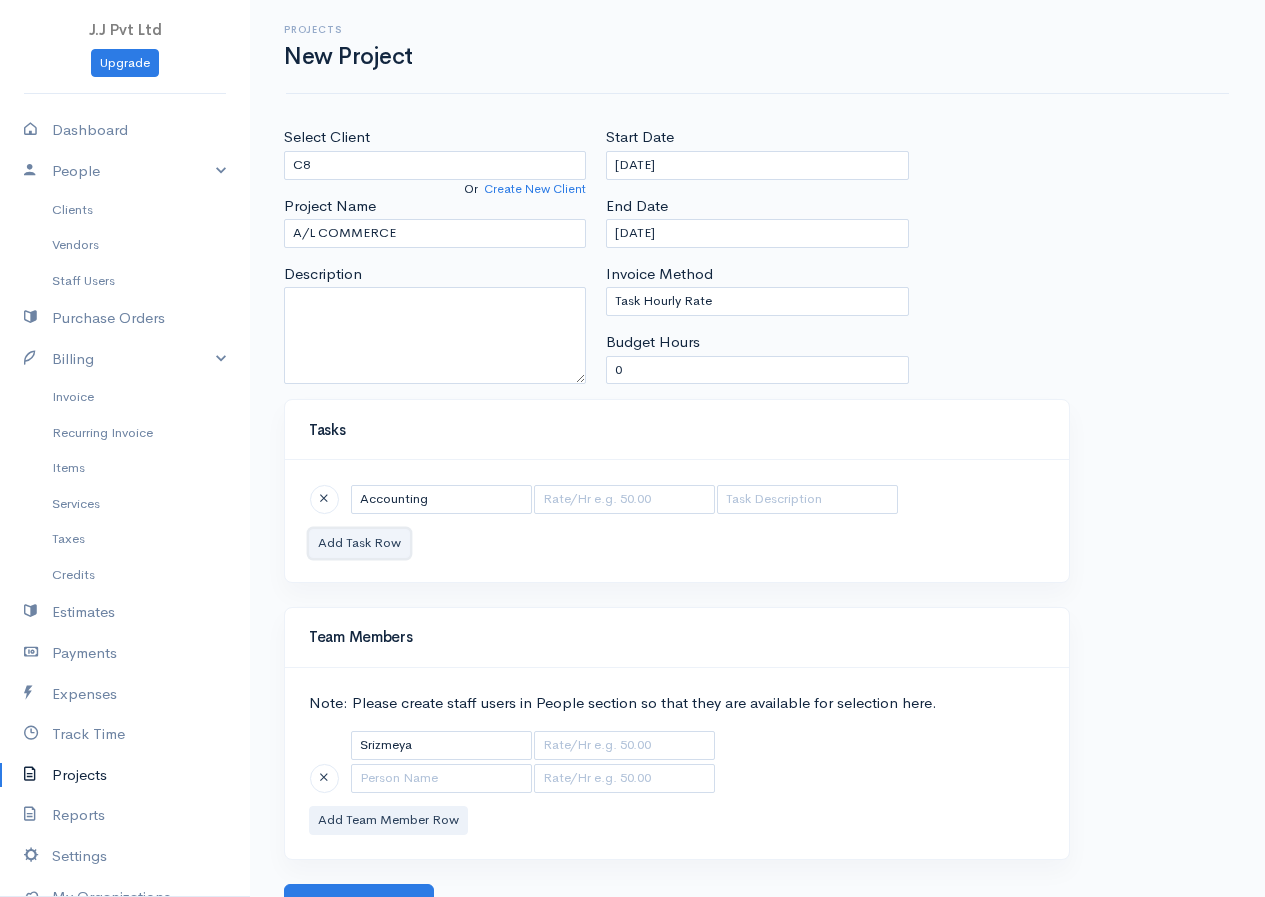 click on "Add Task Row" at bounding box center (359, 543) 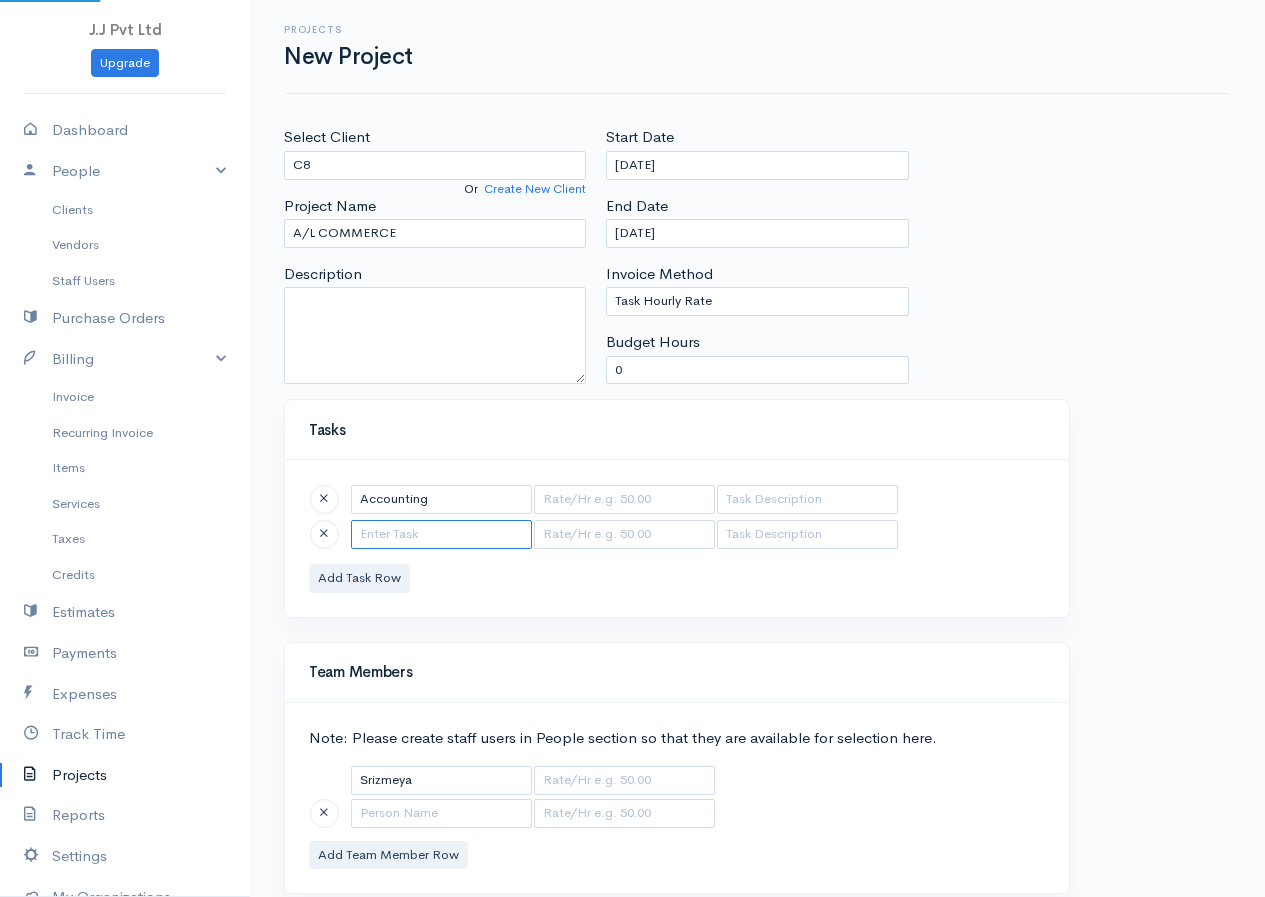 click at bounding box center [441, 534] 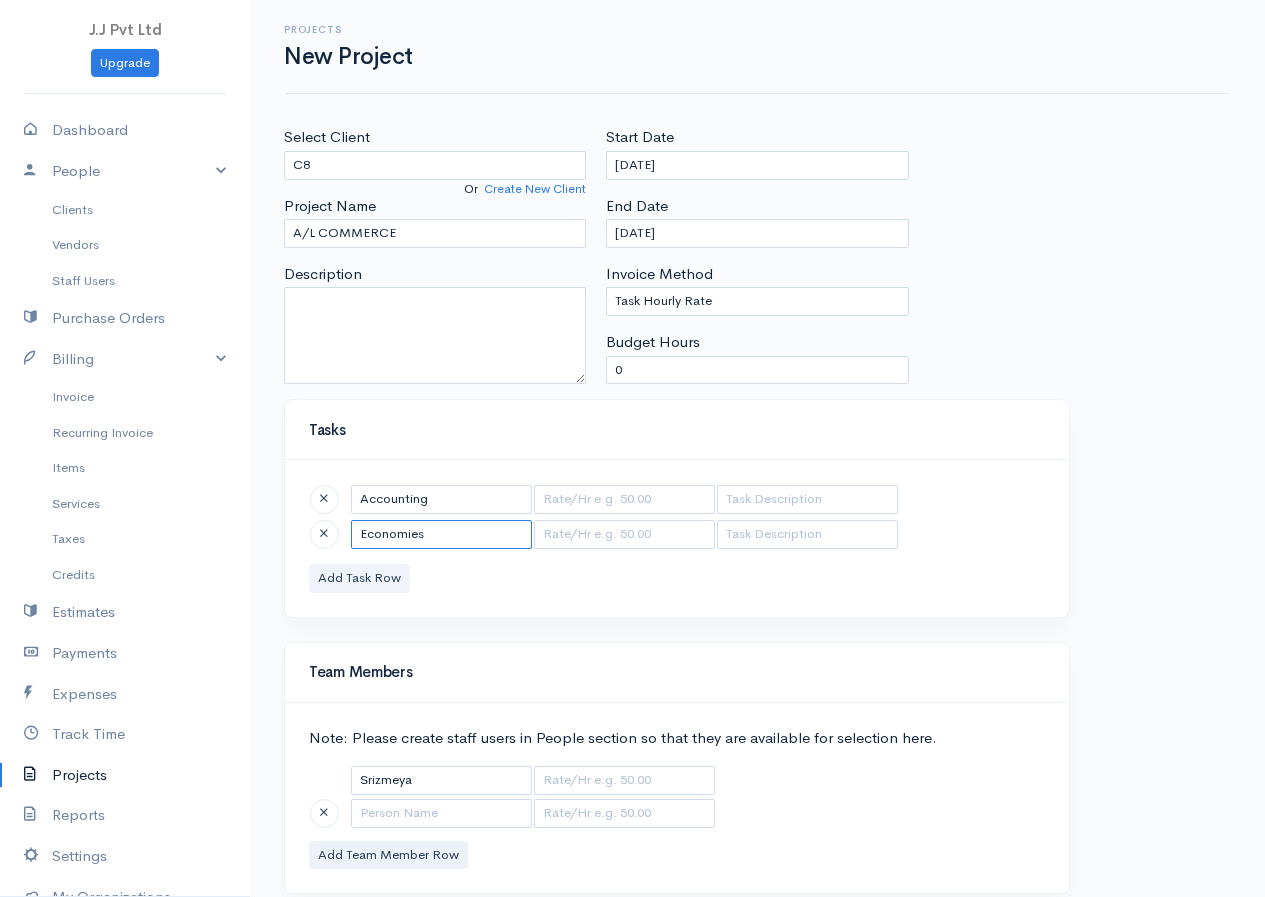 type on "Economies" 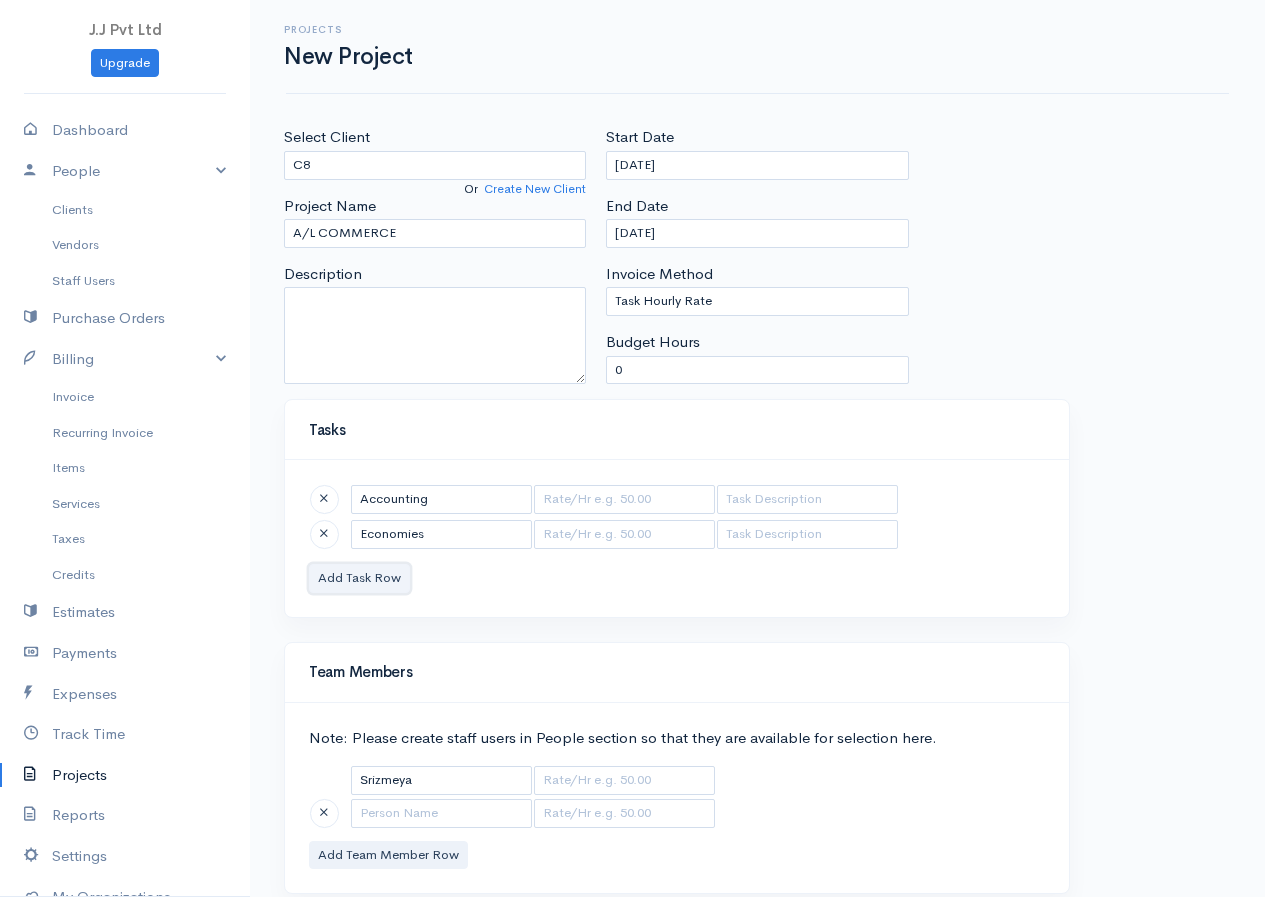 click on "Add Task Row" at bounding box center [359, 578] 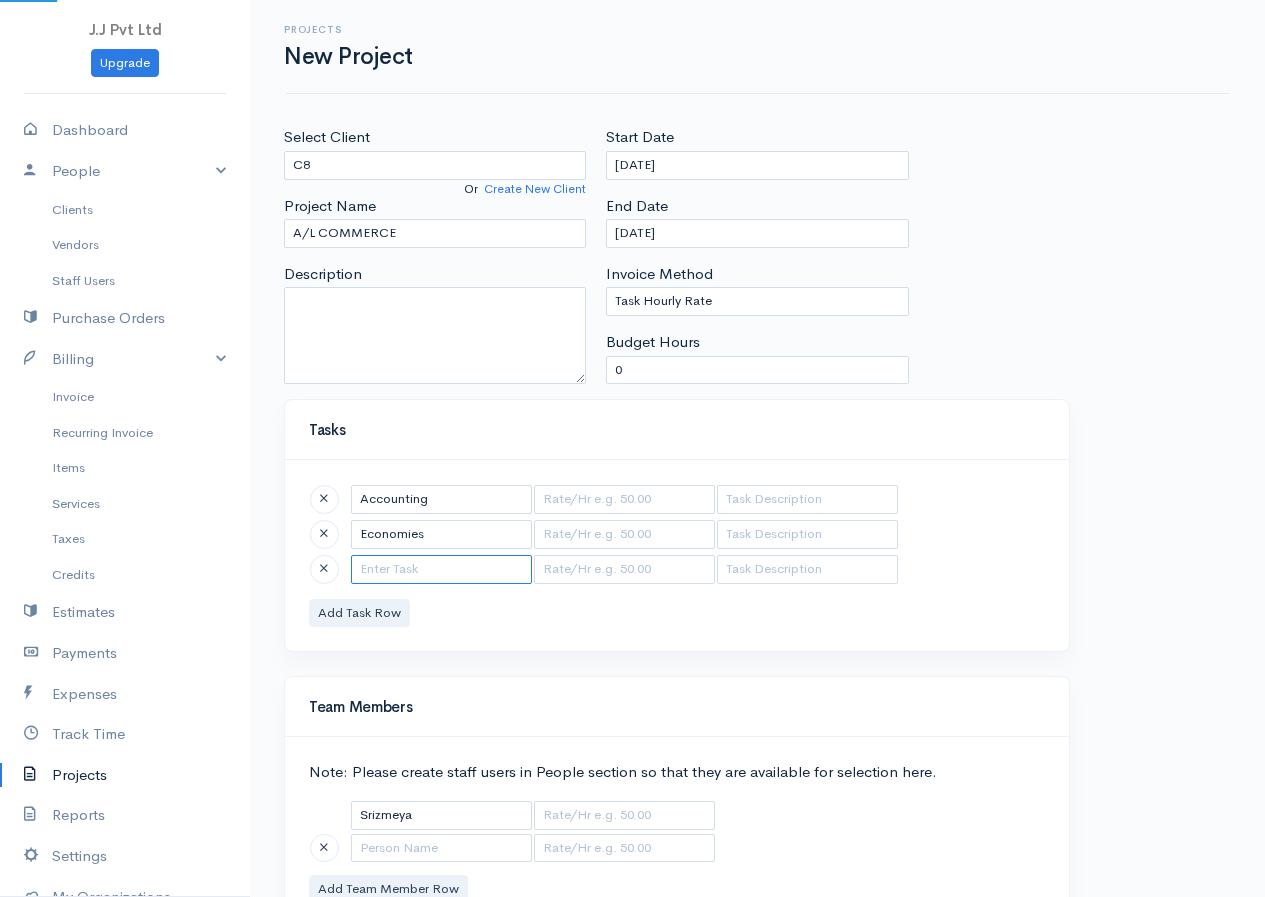 click at bounding box center [441, 569] 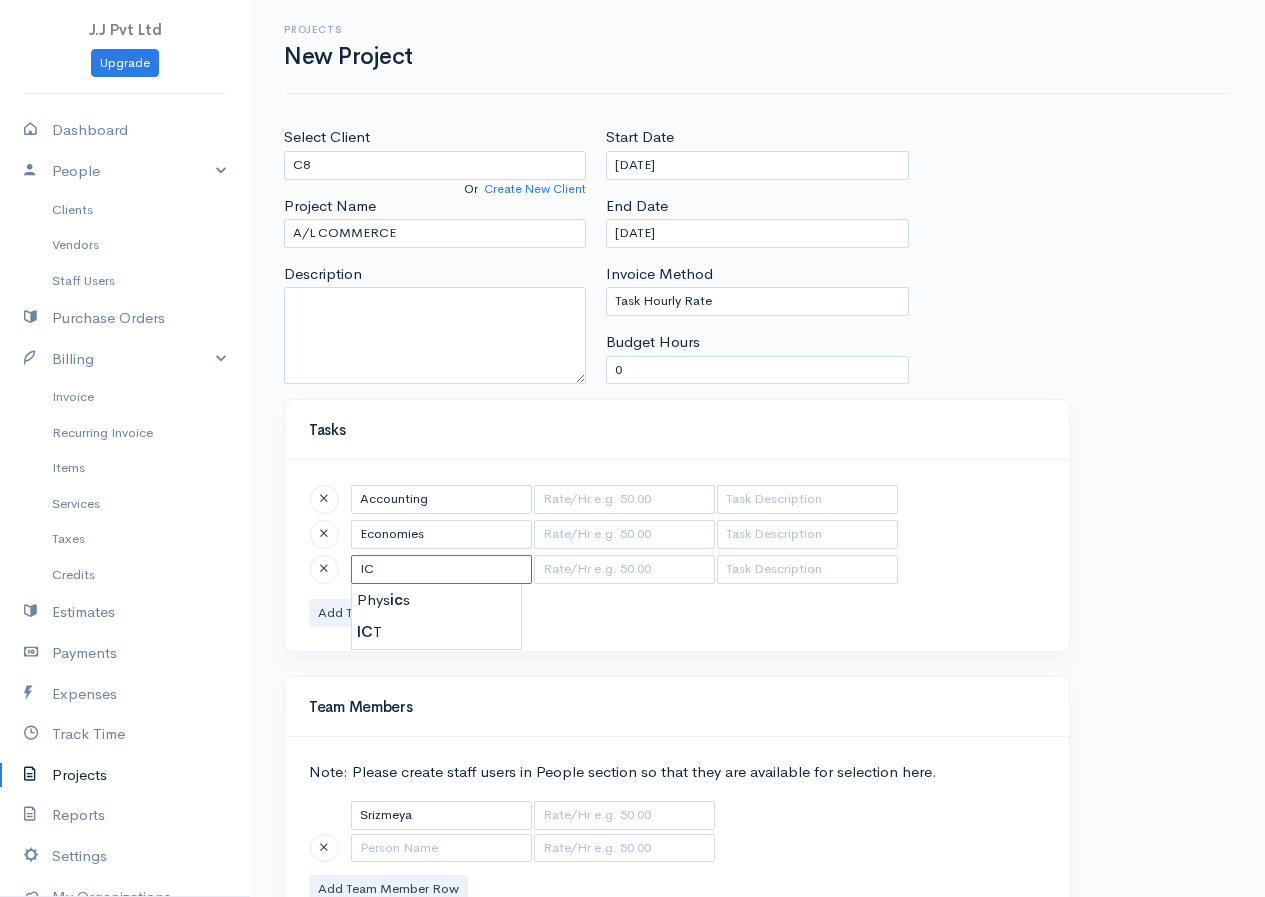 type on "ICT" 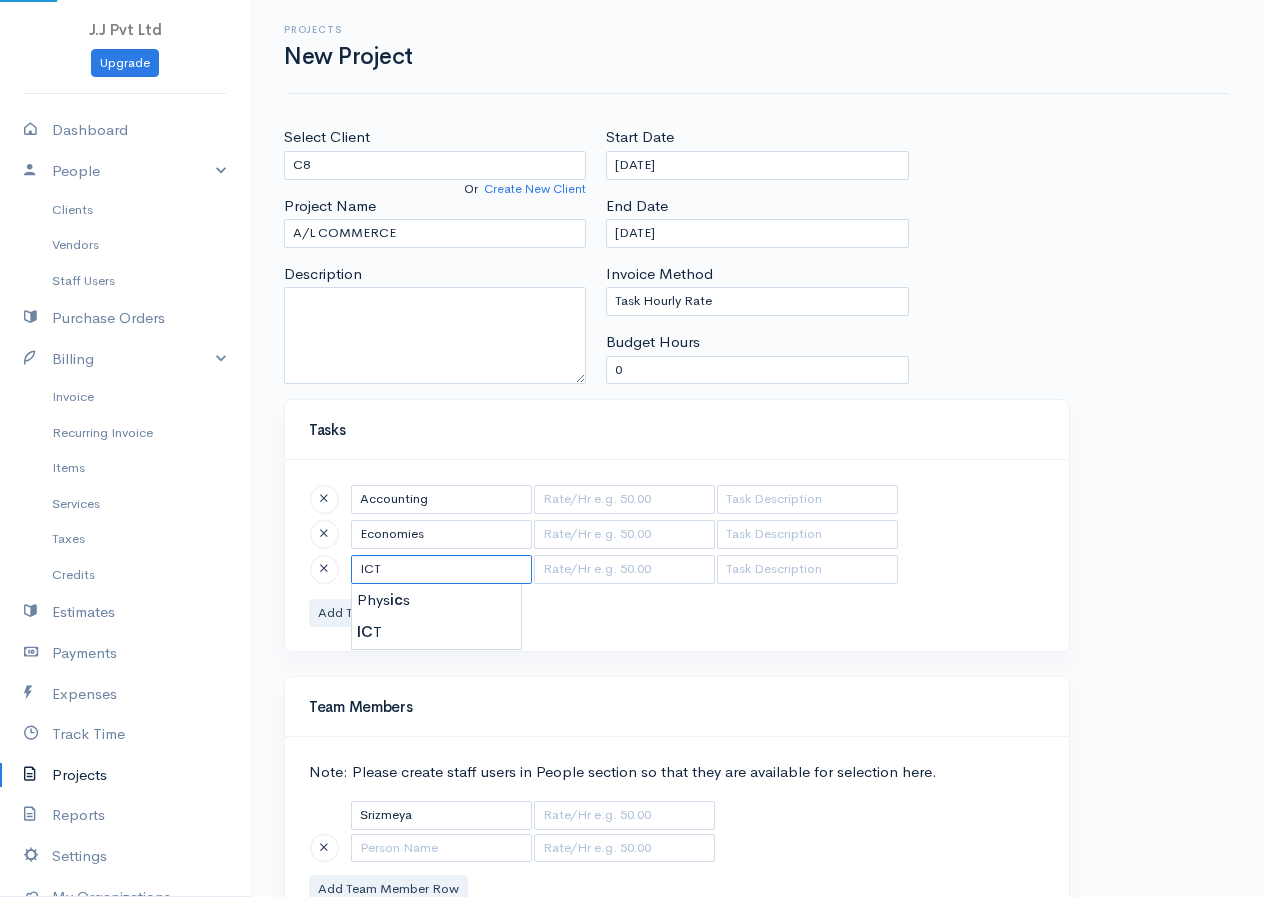 type on "0.00" 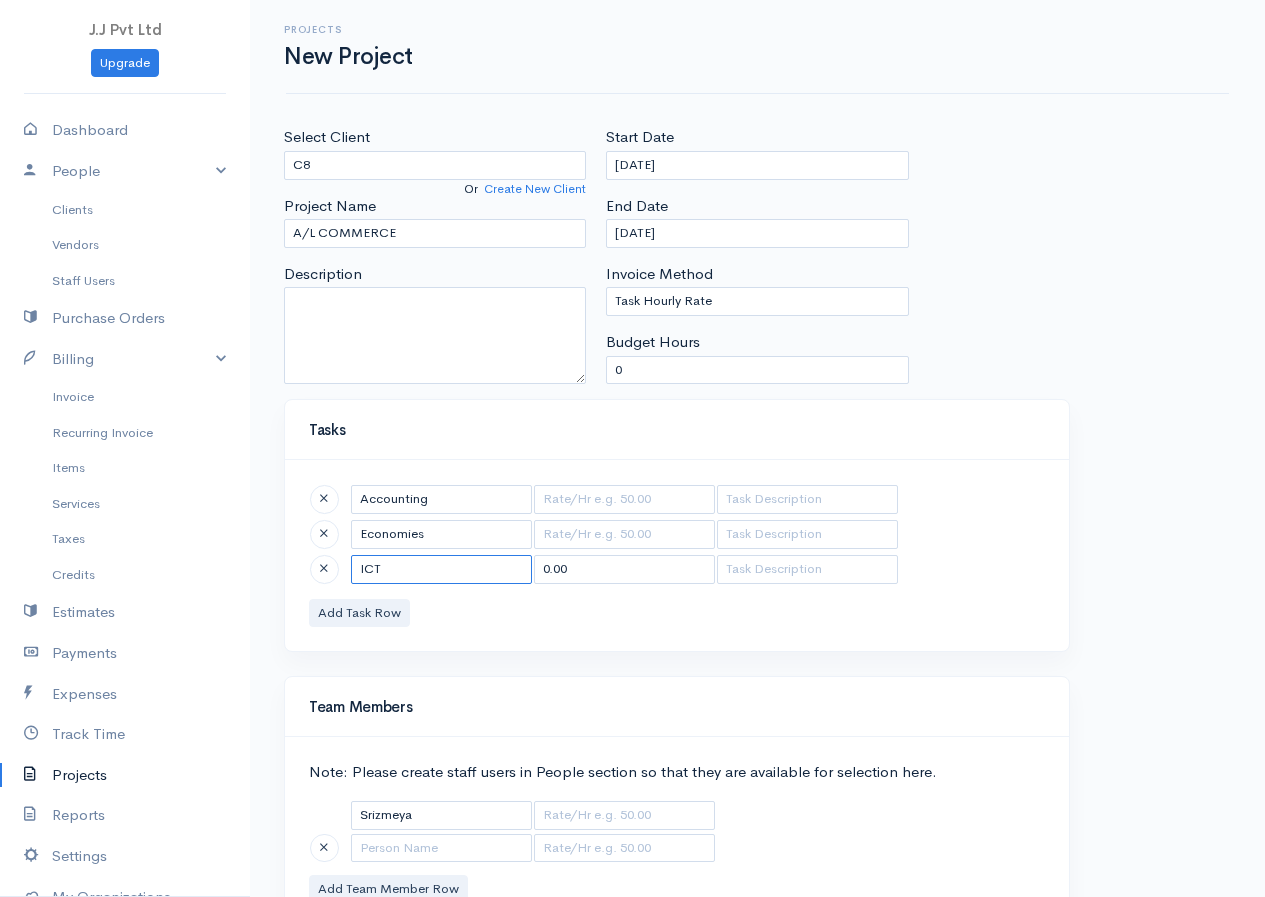 type on "ICT" 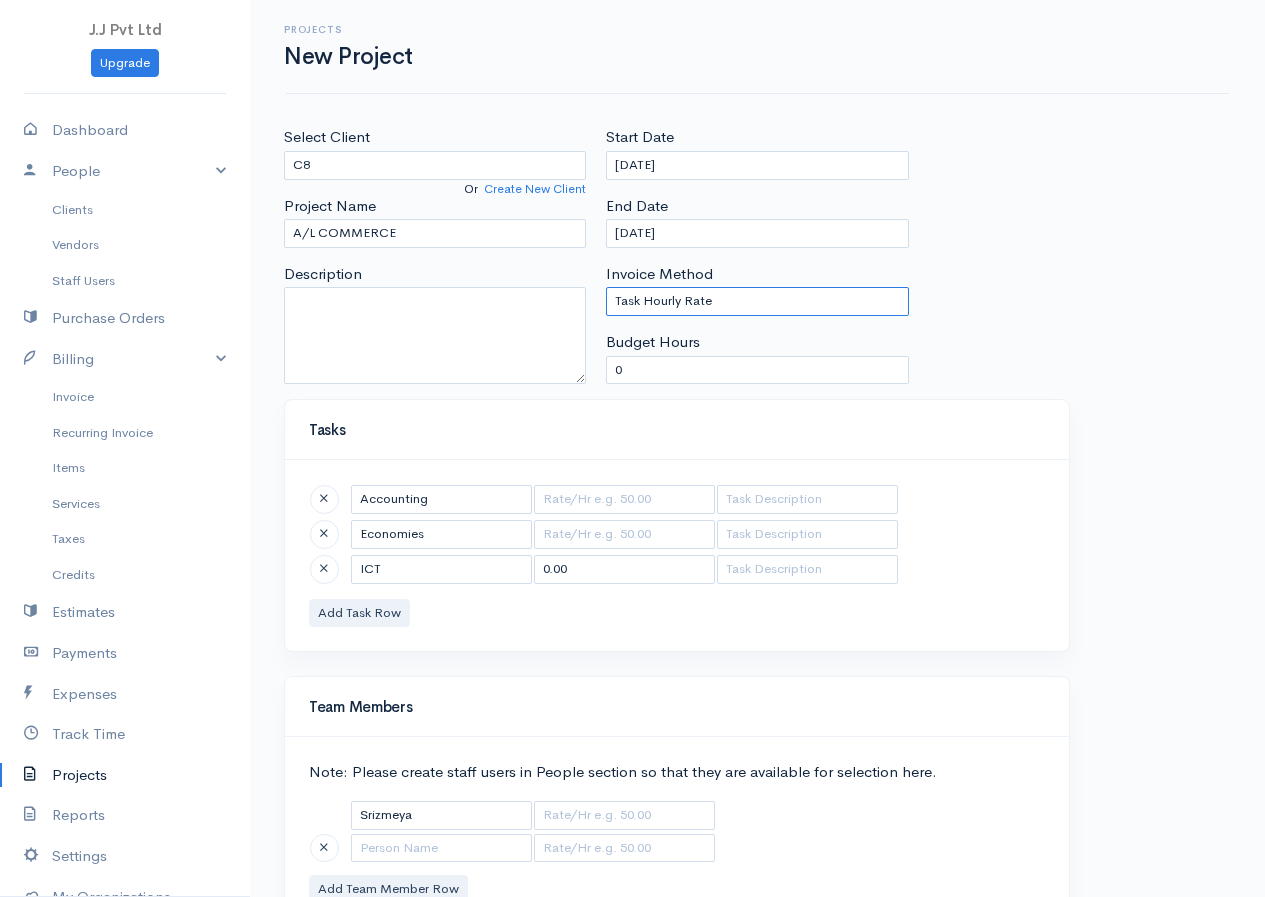 click on "Task Hourly Rate Person Hourly Rate Project Hourly Rate Flat Rate Project" at bounding box center [757, 301] 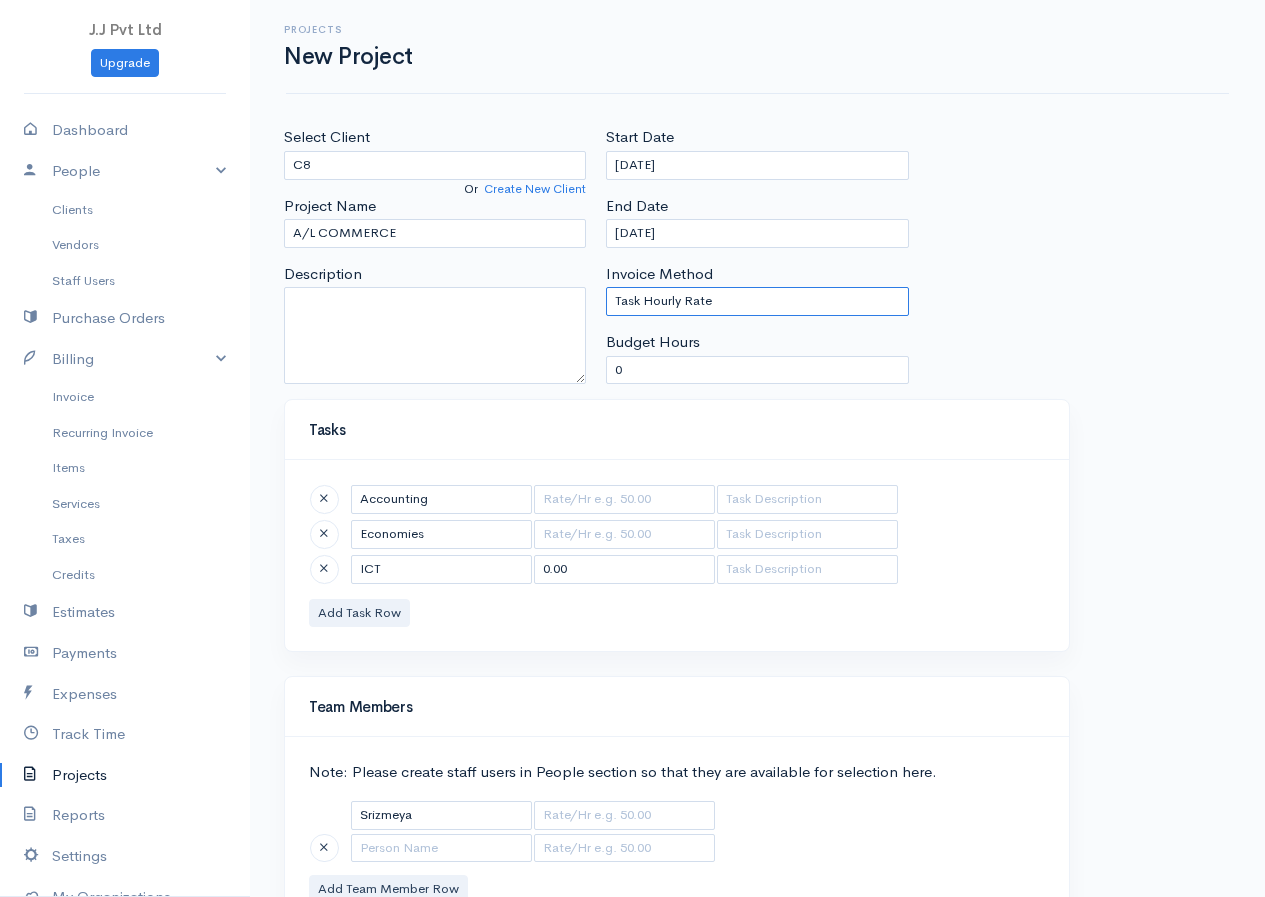 select on "3" 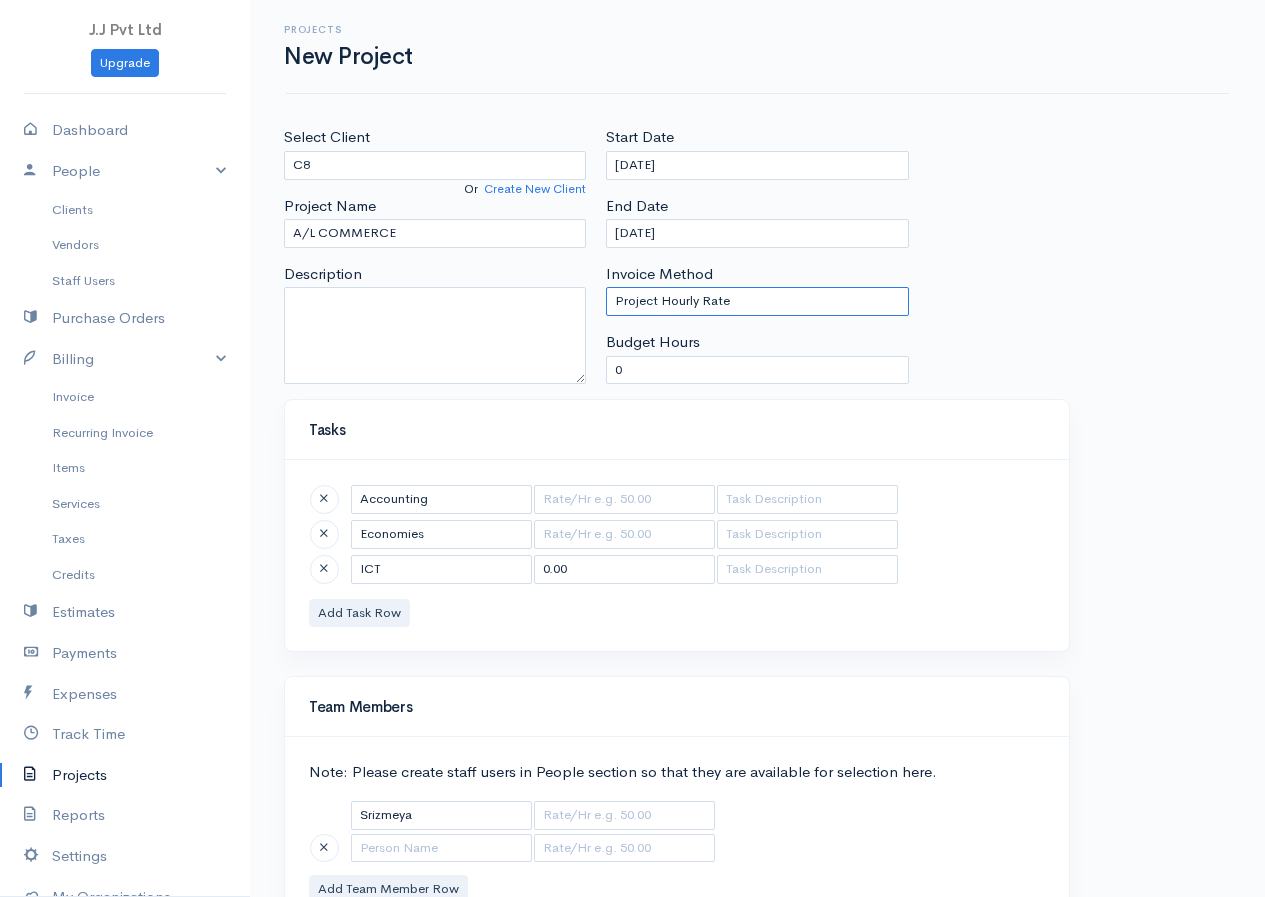 click on "Task Hourly Rate Person Hourly Rate Project Hourly Rate Flat Rate Project" at bounding box center [757, 301] 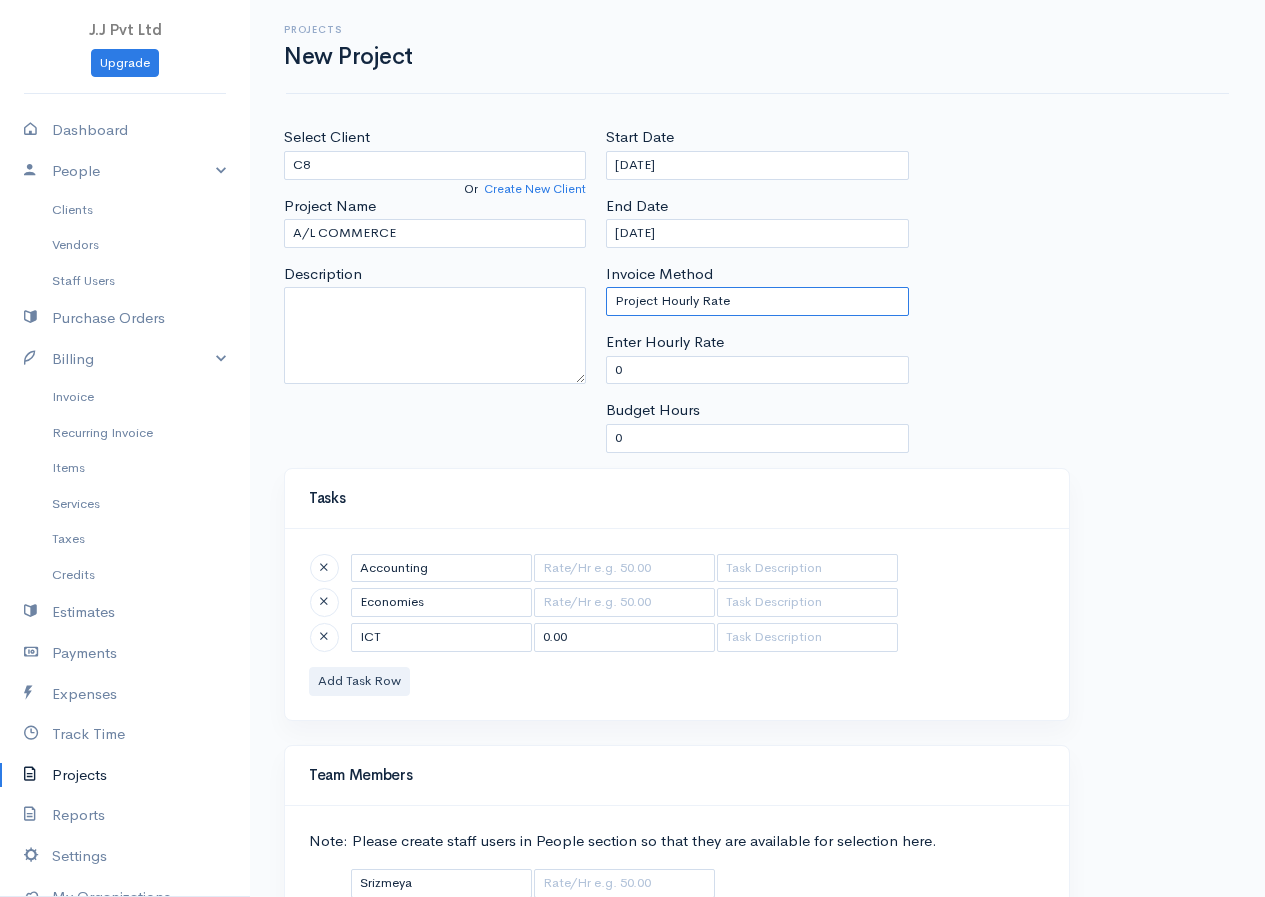 scroll, scrollTop: 165, scrollLeft: 0, axis: vertical 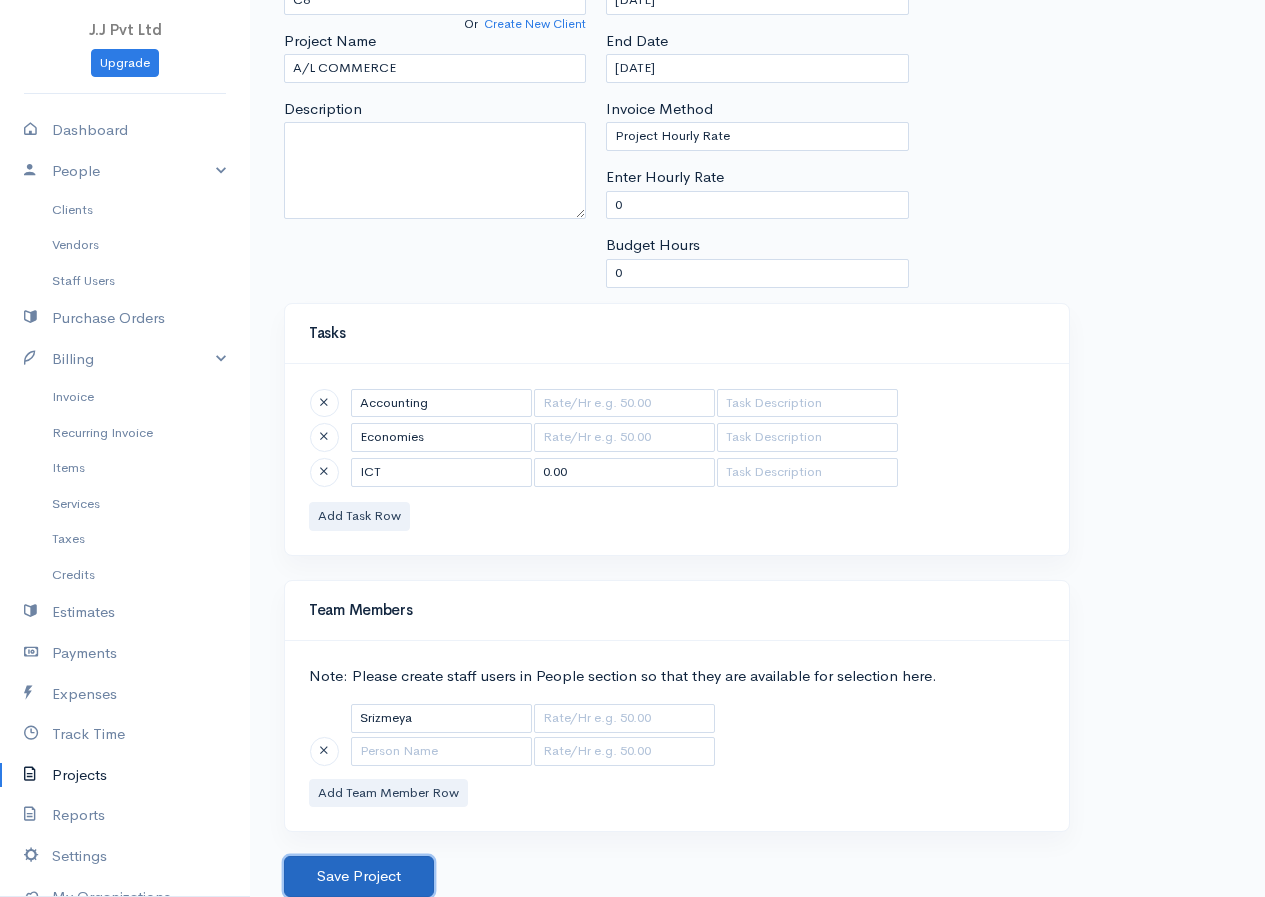 click on "Save Project" at bounding box center (359, 876) 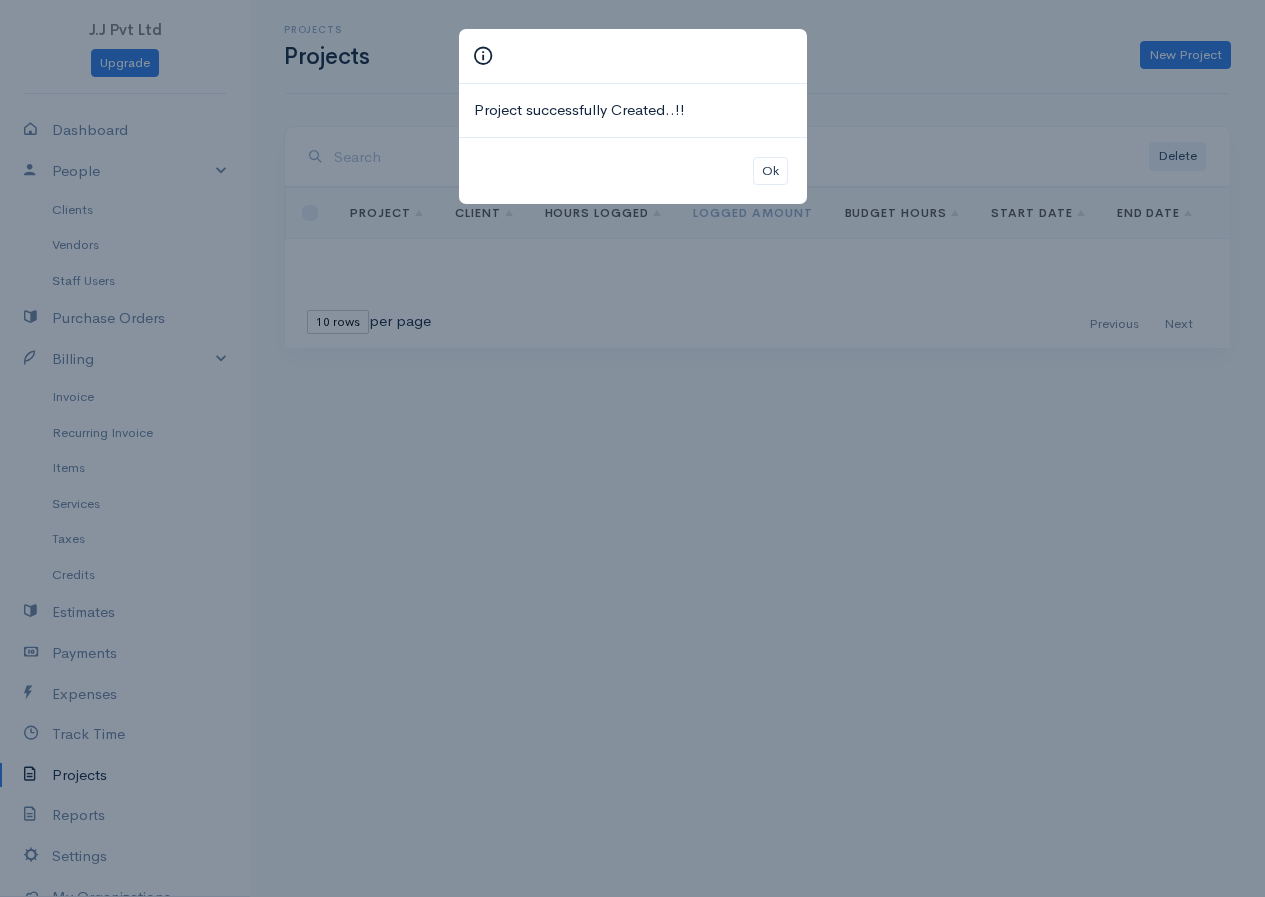 scroll, scrollTop: 0, scrollLeft: 0, axis: both 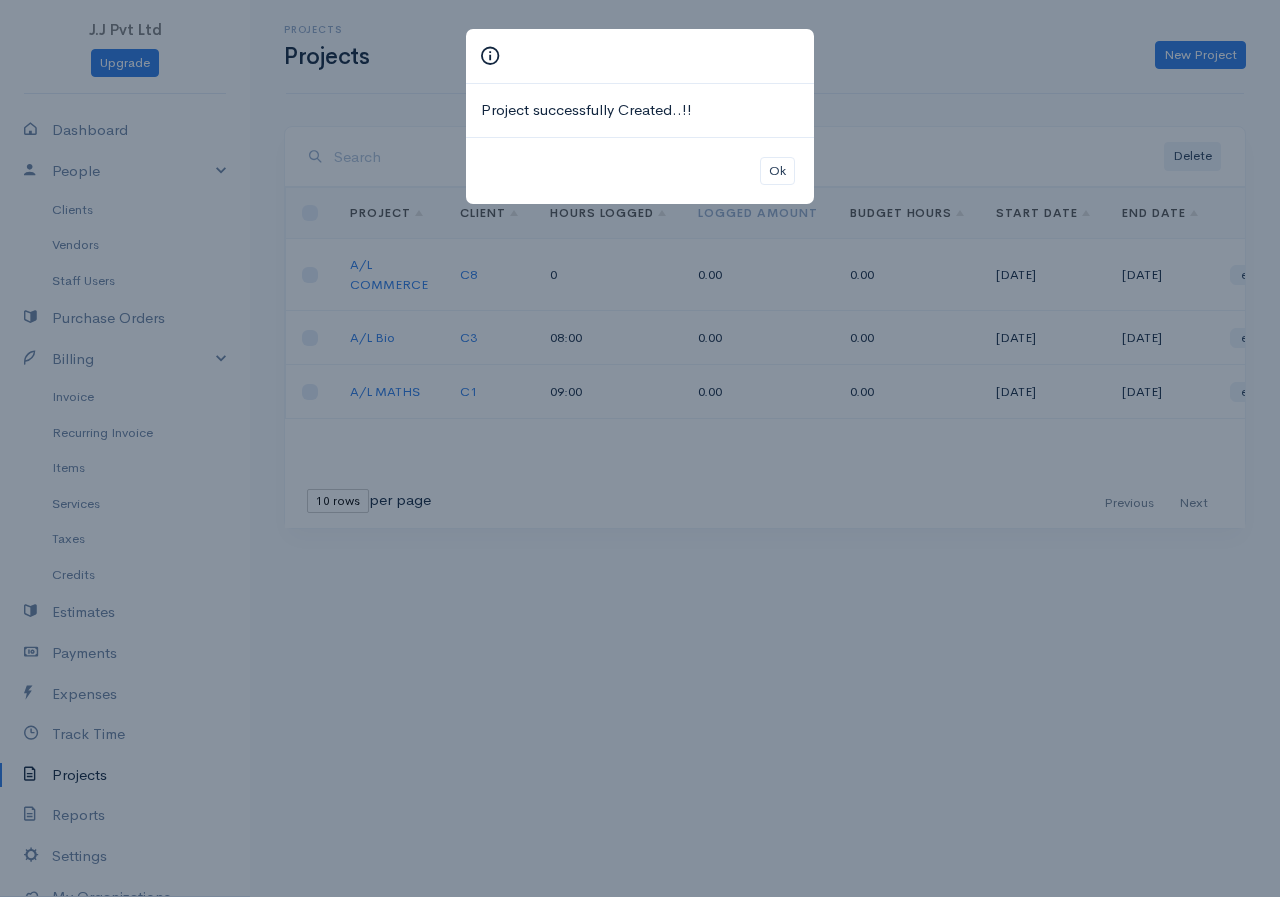 click on "Project successfully Created..!!
Ok" at bounding box center [640, 448] 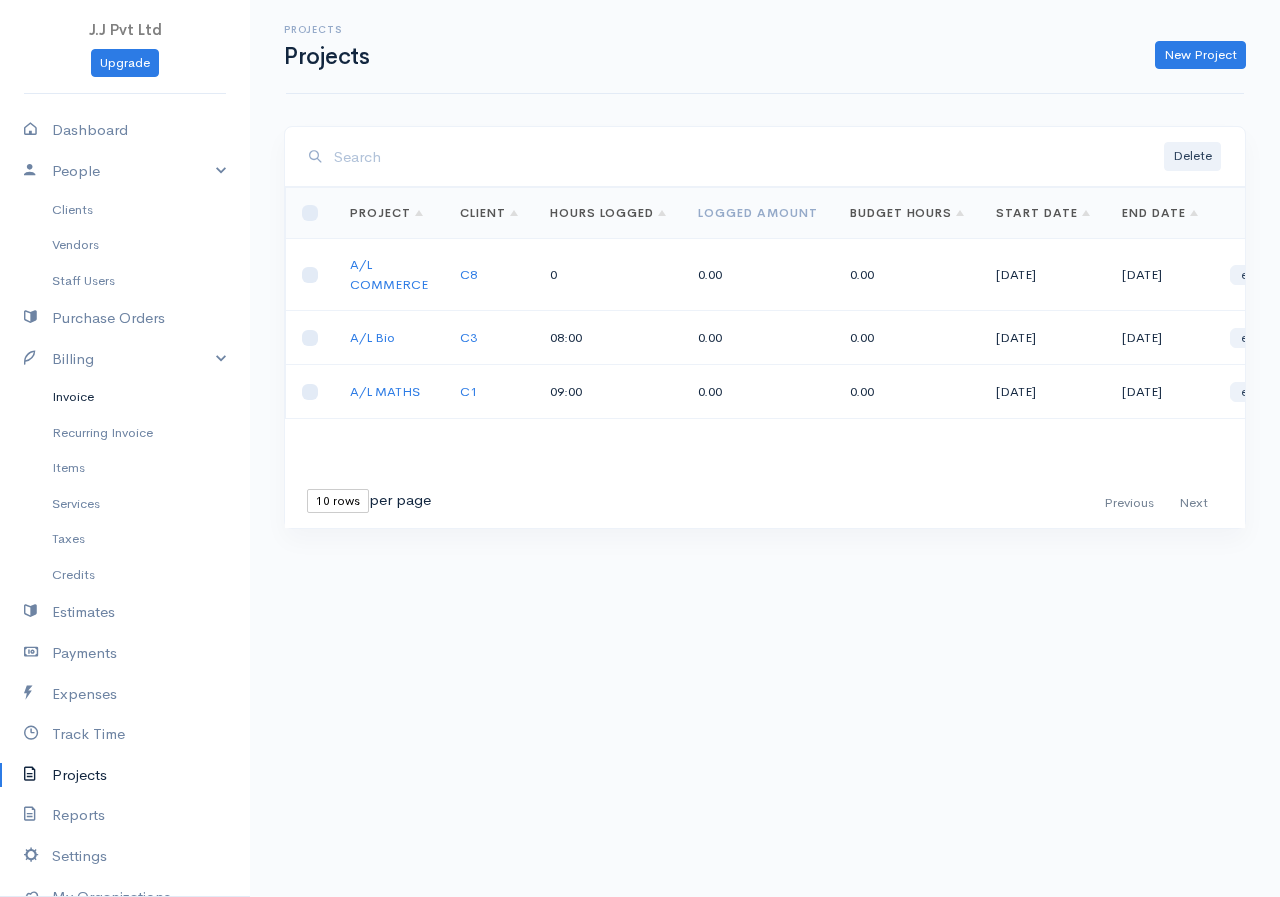 click on "Invoice" at bounding box center (125, 397) 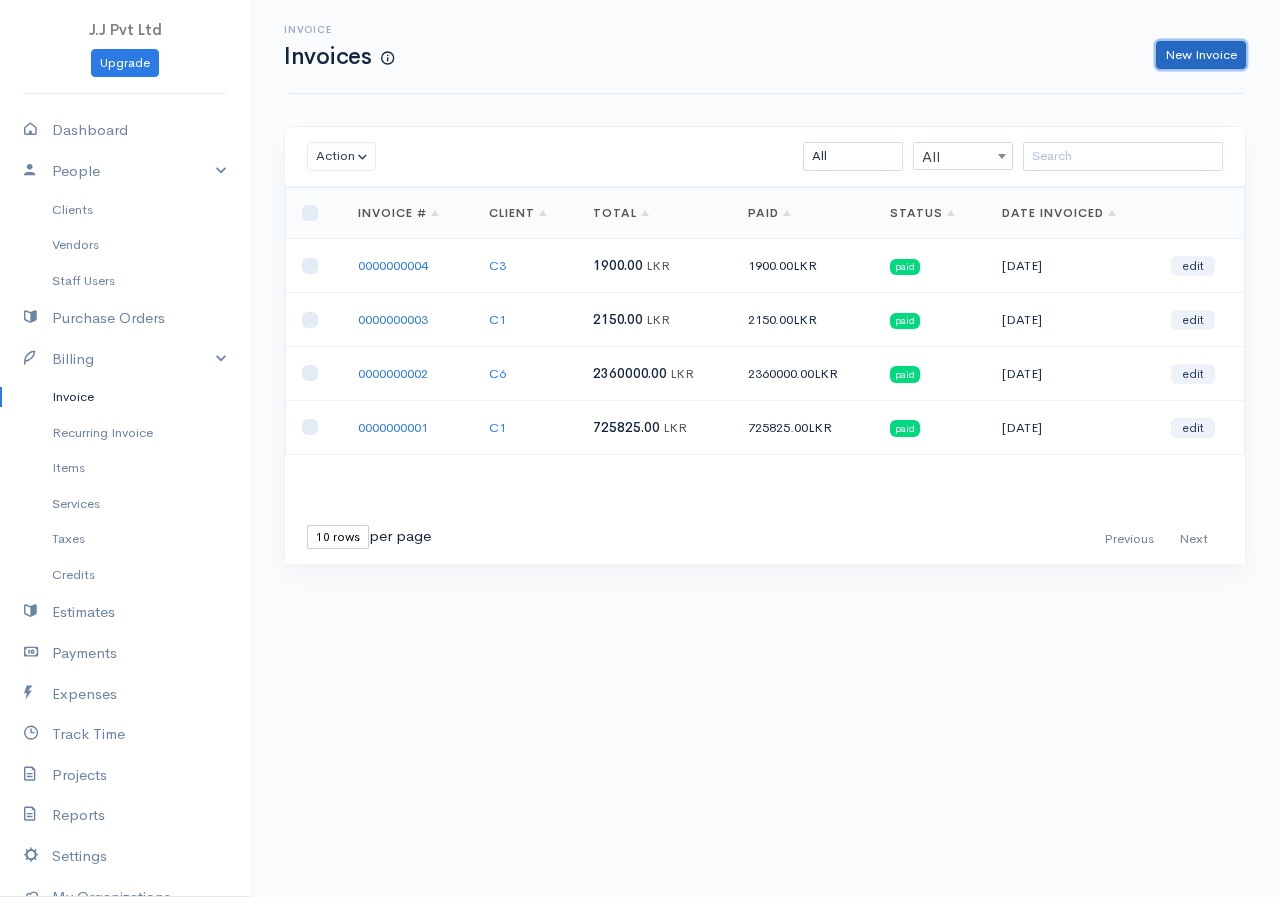 click on "New Invoice" at bounding box center [1201, 55] 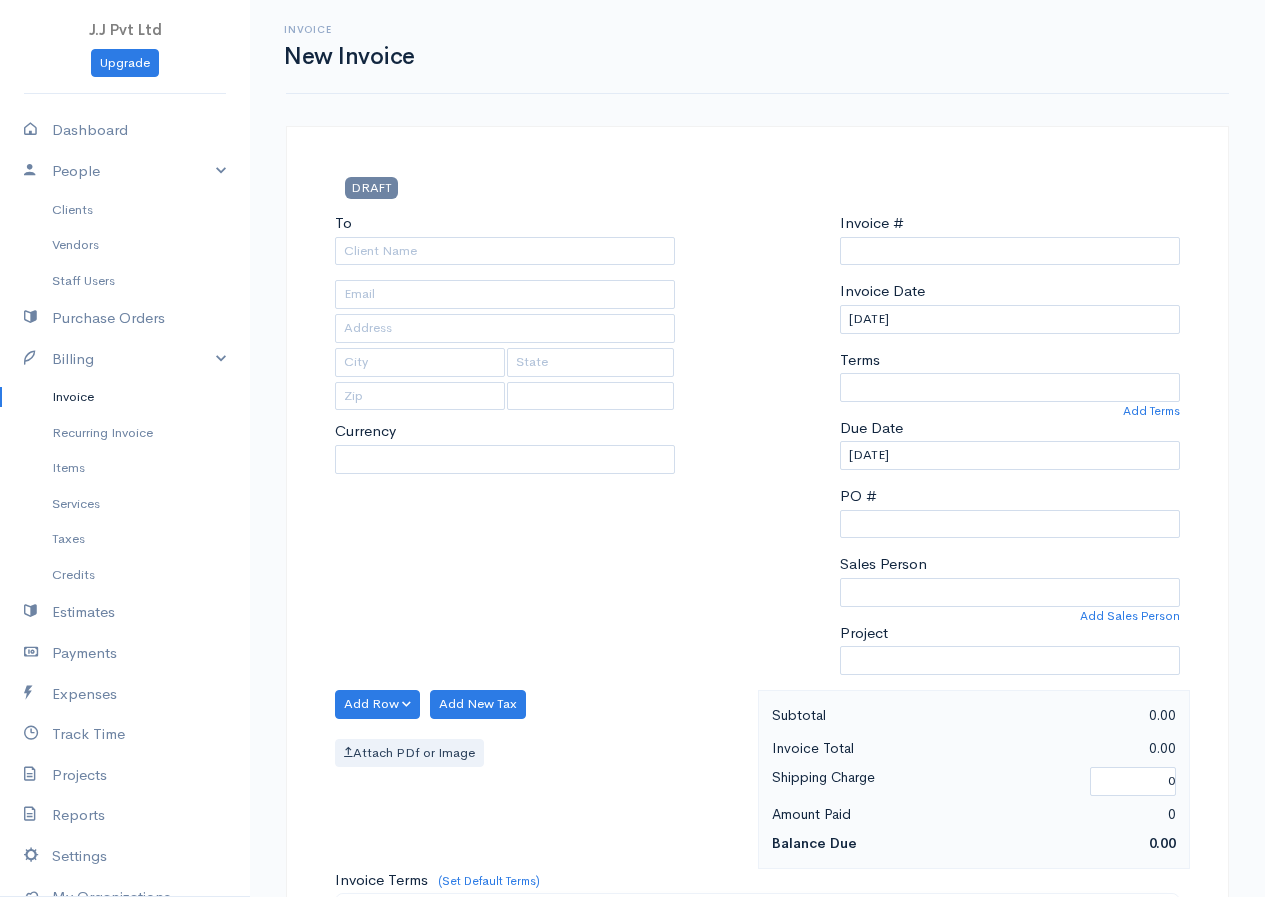 select on "LKR" 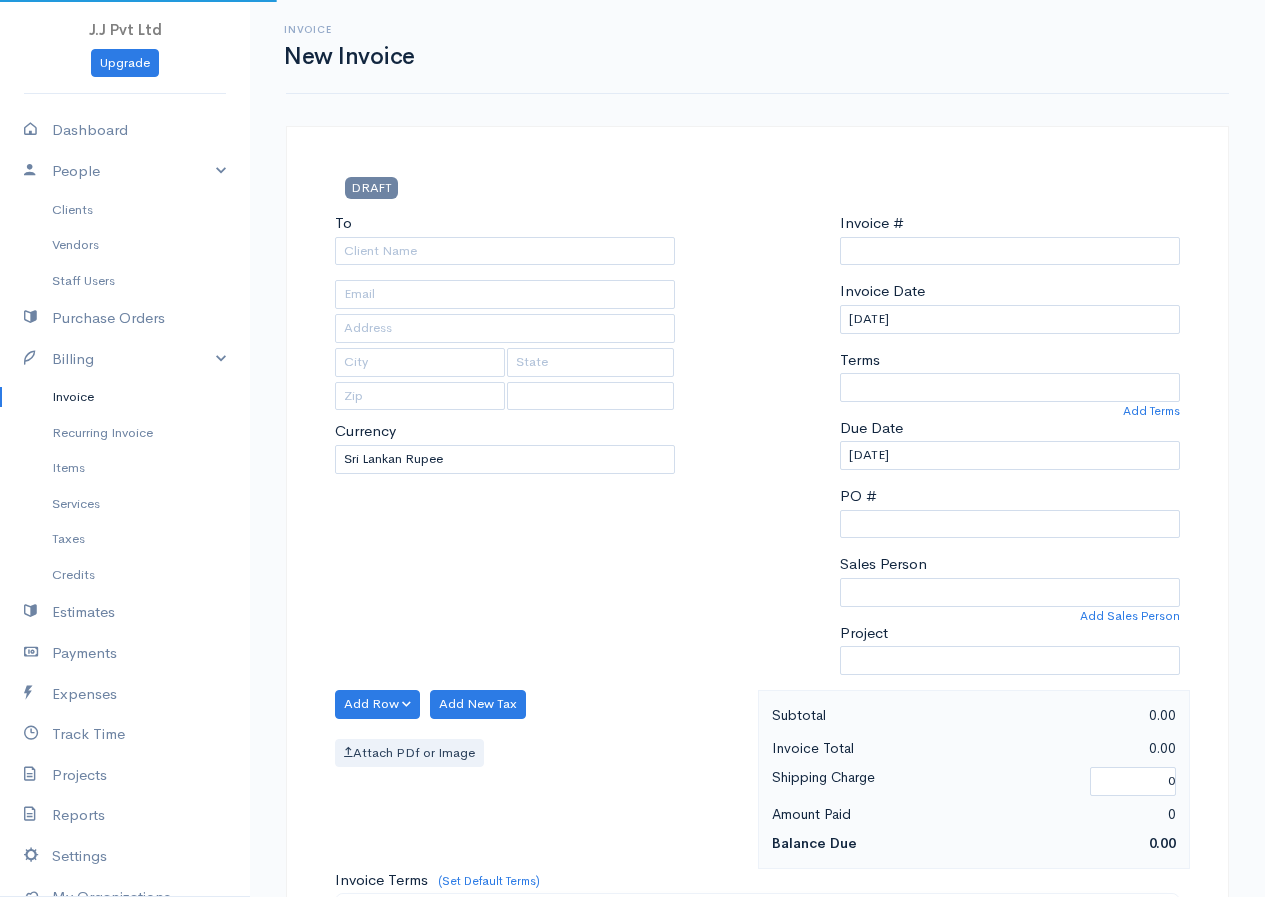 select on "[GEOGRAPHIC_DATA]" 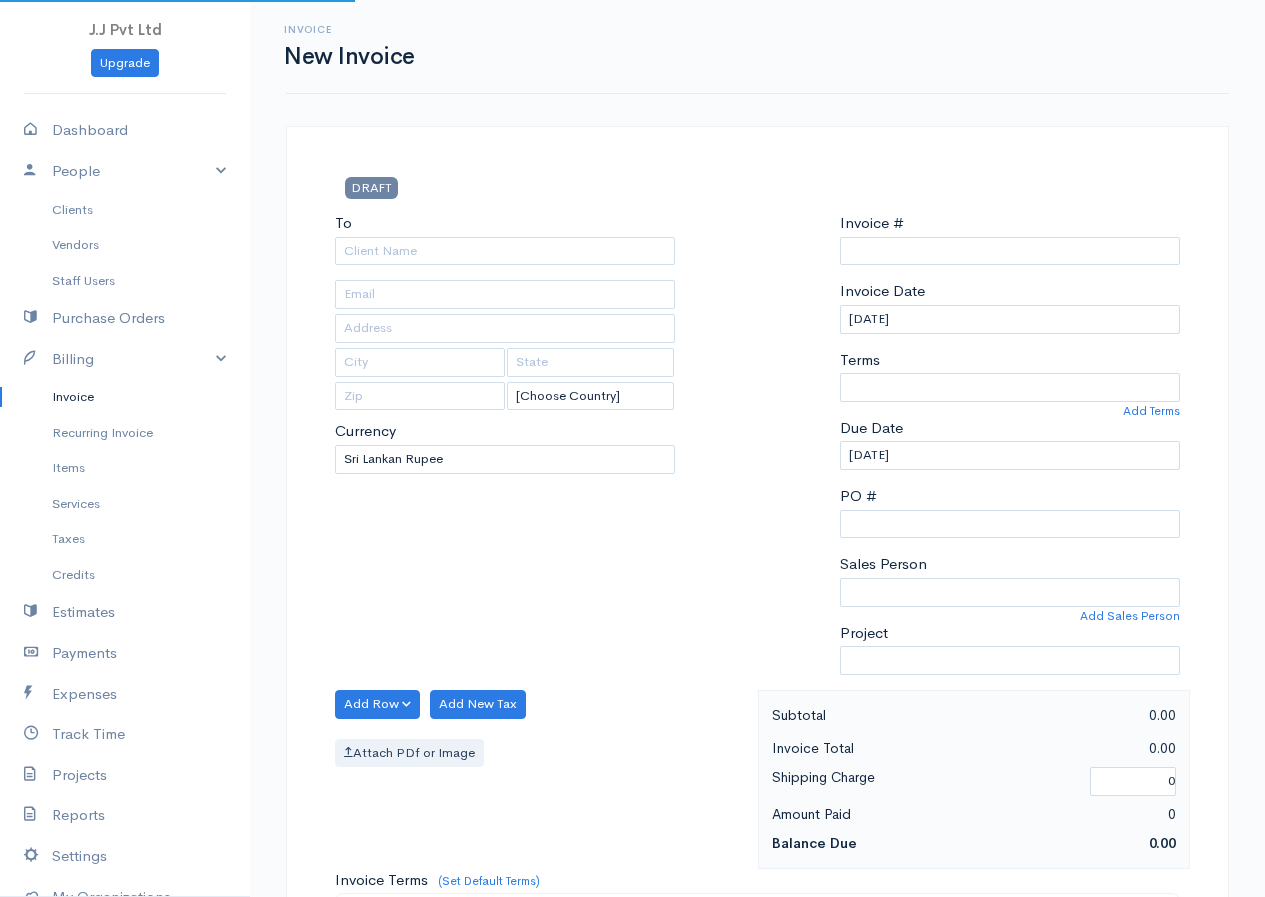 type on "0000000005" 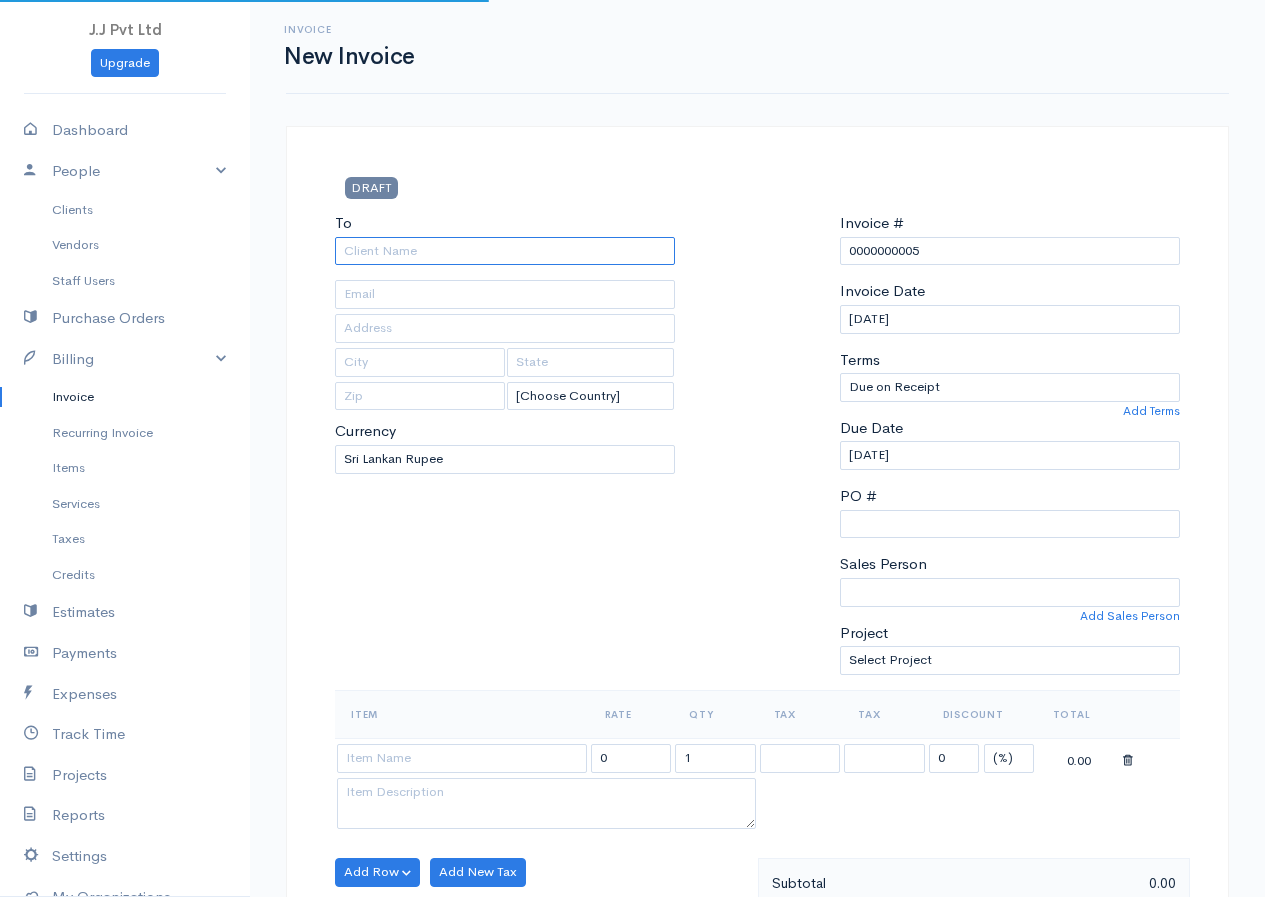 click on "To" at bounding box center [505, 251] 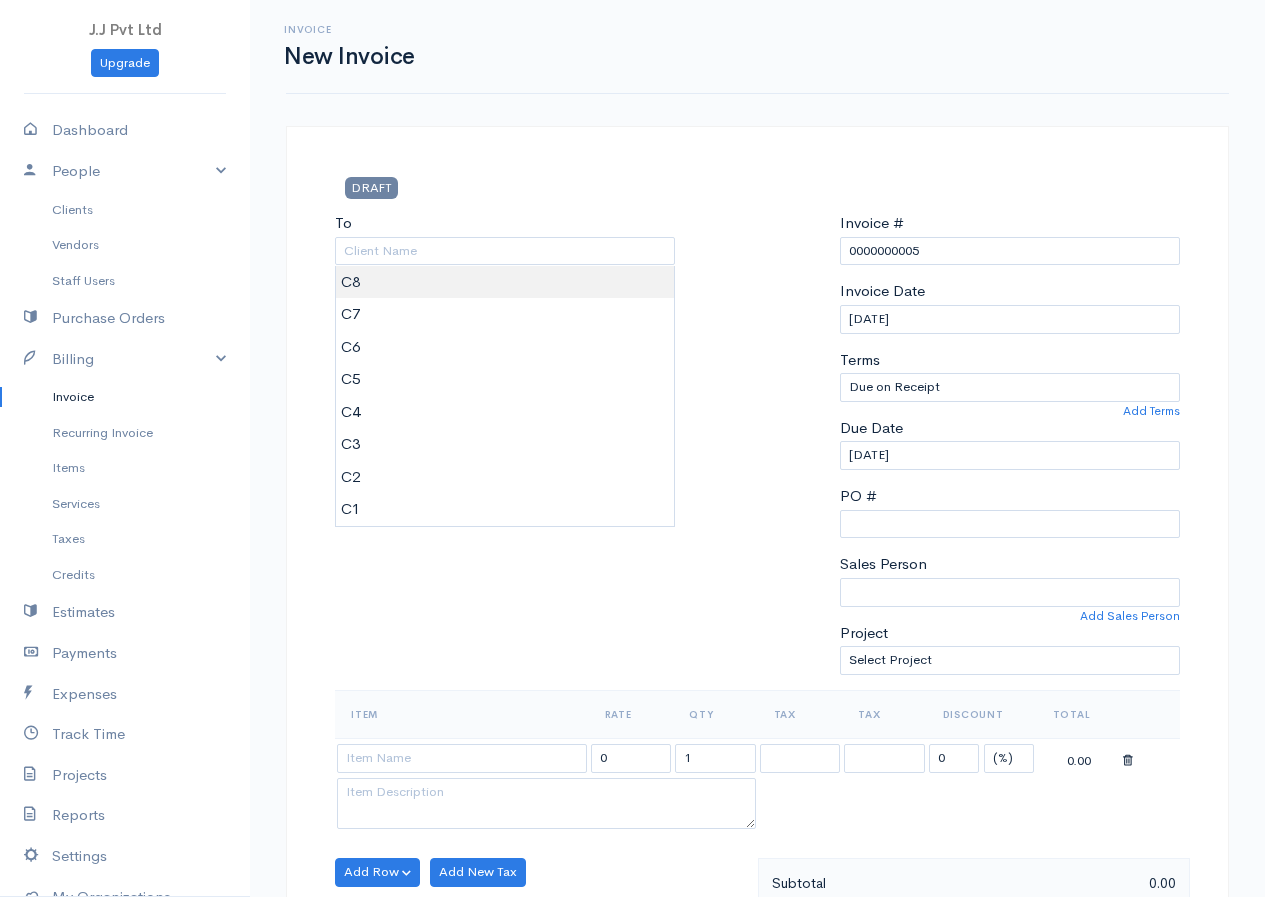 type on "C8" 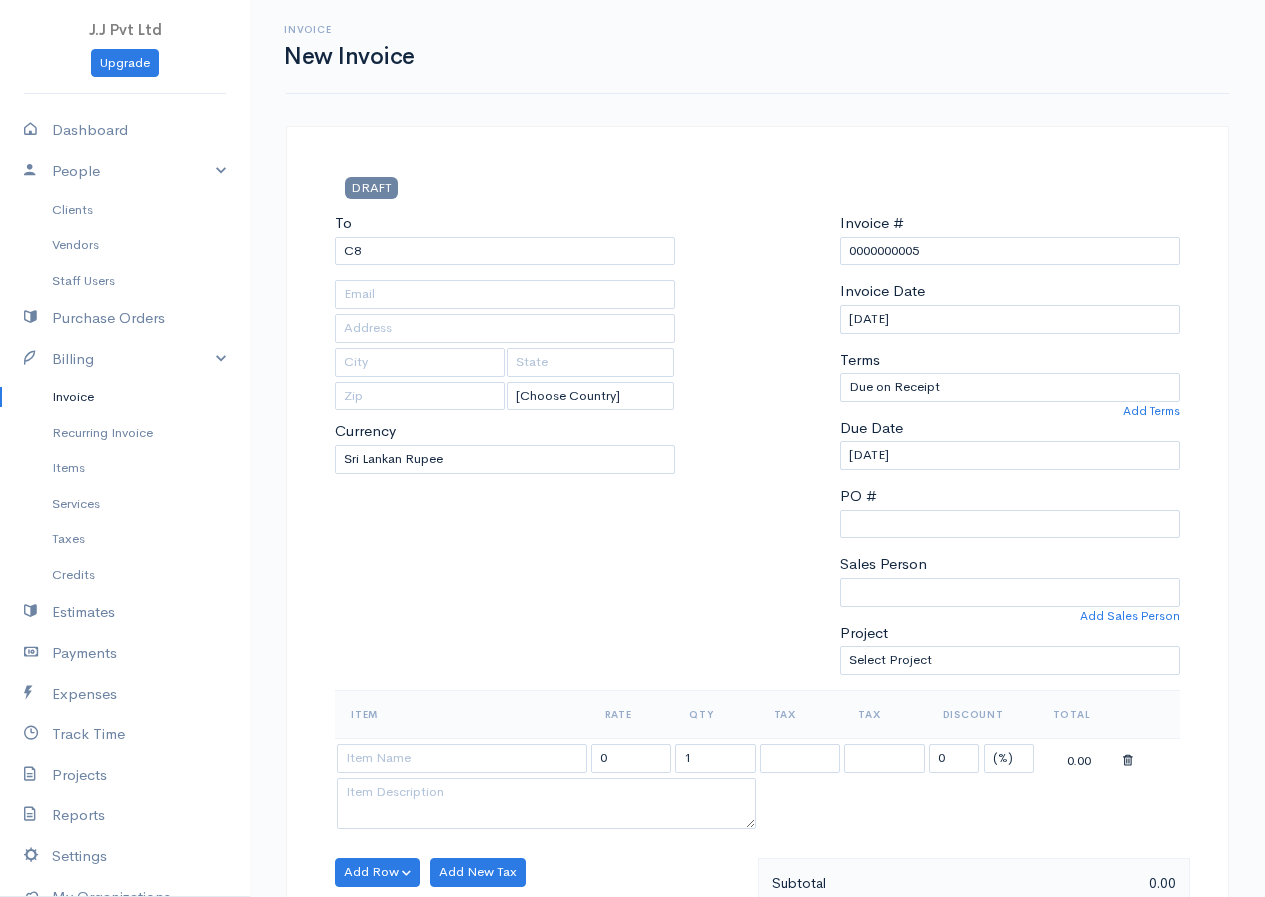 click on "J.J  Pvt Ltd
Upgrade
Dashboard
People
Clients
Vendors
Staff Users
Purchase Orders
Billing
Invoice
Recurring Invoice
Items
Services
Taxes
Credits
Estimates
Payments
Expenses
Track Time
Projects
Reports
Settings
My Organizations
Logout
Help
@CloudBooksApp 2022
Invoice
New Invoice
DRAFT To C8 [Choose Country] [GEOGRAPHIC_DATA] [GEOGRAPHIC_DATA] [GEOGRAPHIC_DATA] [GEOGRAPHIC_DATA] [GEOGRAPHIC_DATA] [GEOGRAPHIC_DATA] [US_STATE] [GEOGRAPHIC_DATA] [GEOGRAPHIC_DATA] [GEOGRAPHIC_DATA] [GEOGRAPHIC_DATA] [GEOGRAPHIC_DATA] [GEOGRAPHIC_DATA] [GEOGRAPHIC_DATA] [GEOGRAPHIC_DATA] [GEOGRAPHIC_DATA]" at bounding box center (632, 864) 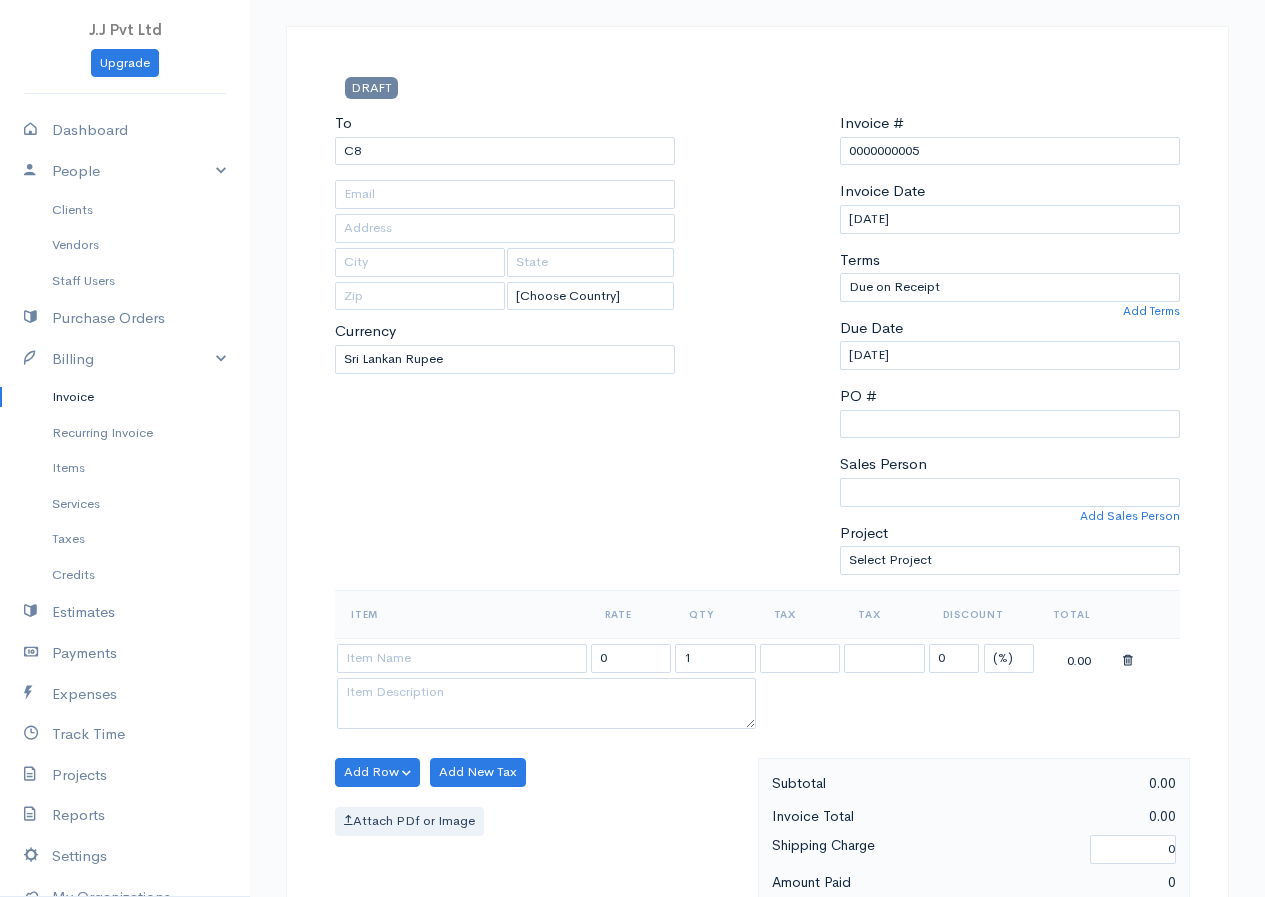 scroll, scrollTop: 0, scrollLeft: 0, axis: both 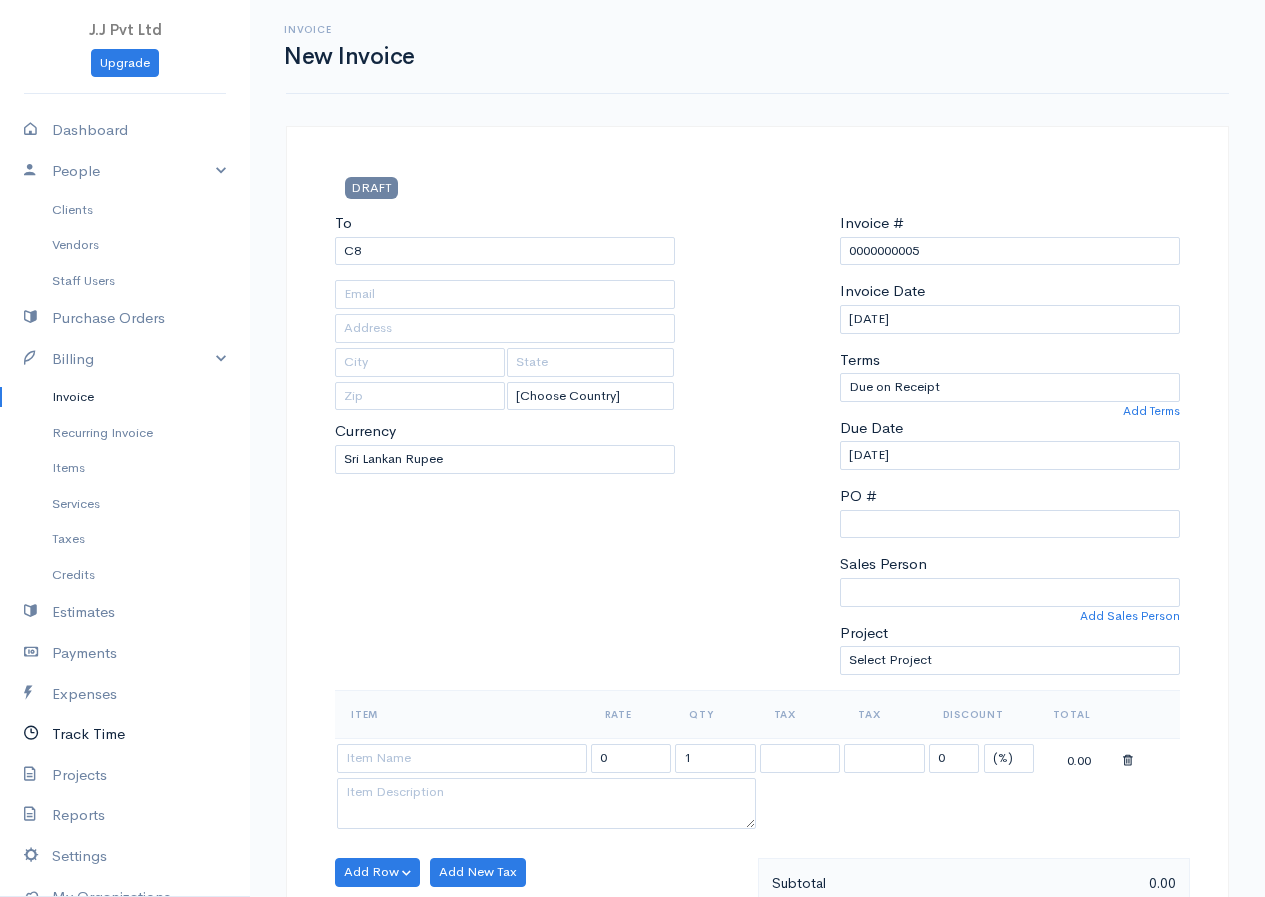 click on "Track Time" at bounding box center [125, 734] 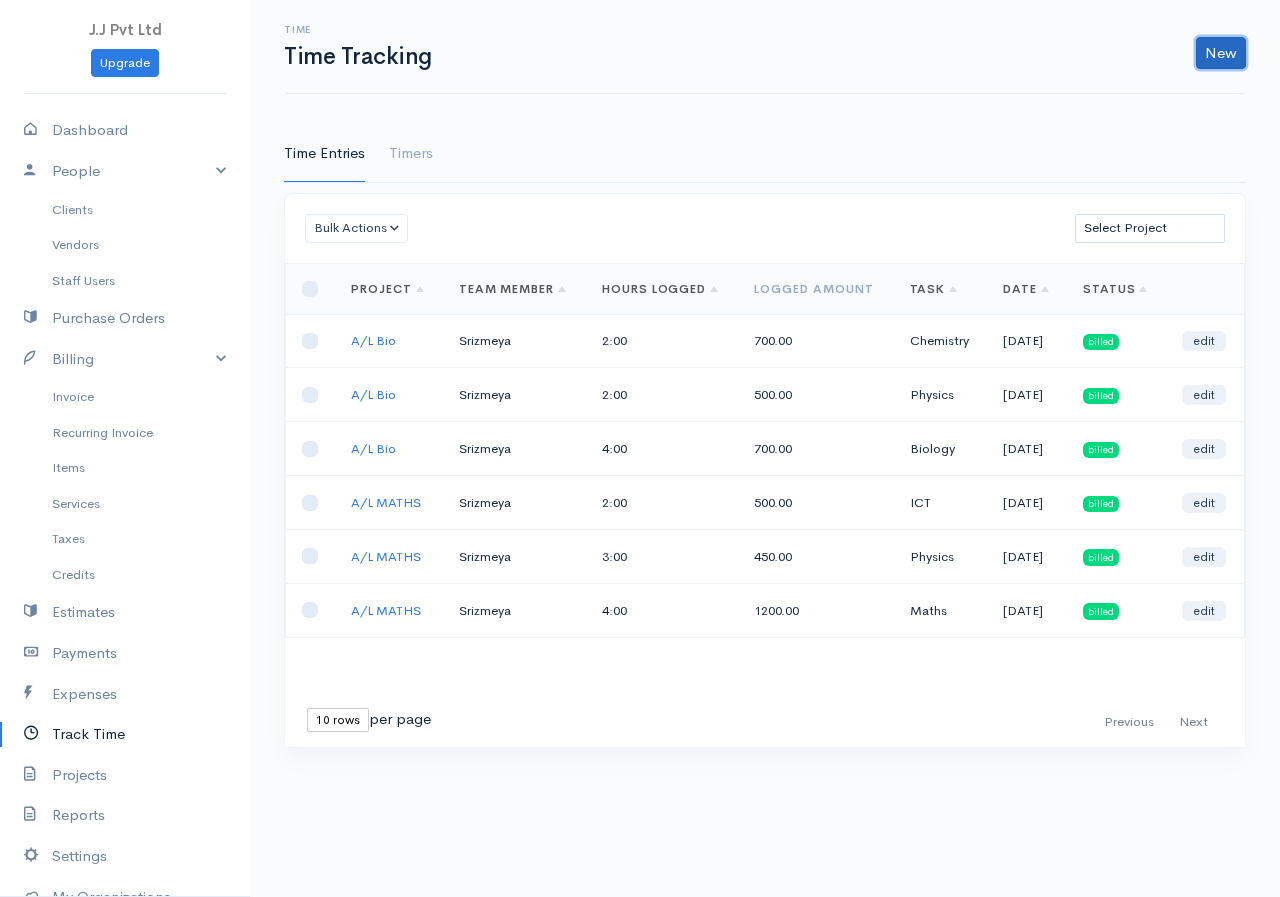 click on "New" at bounding box center [1221, 53] 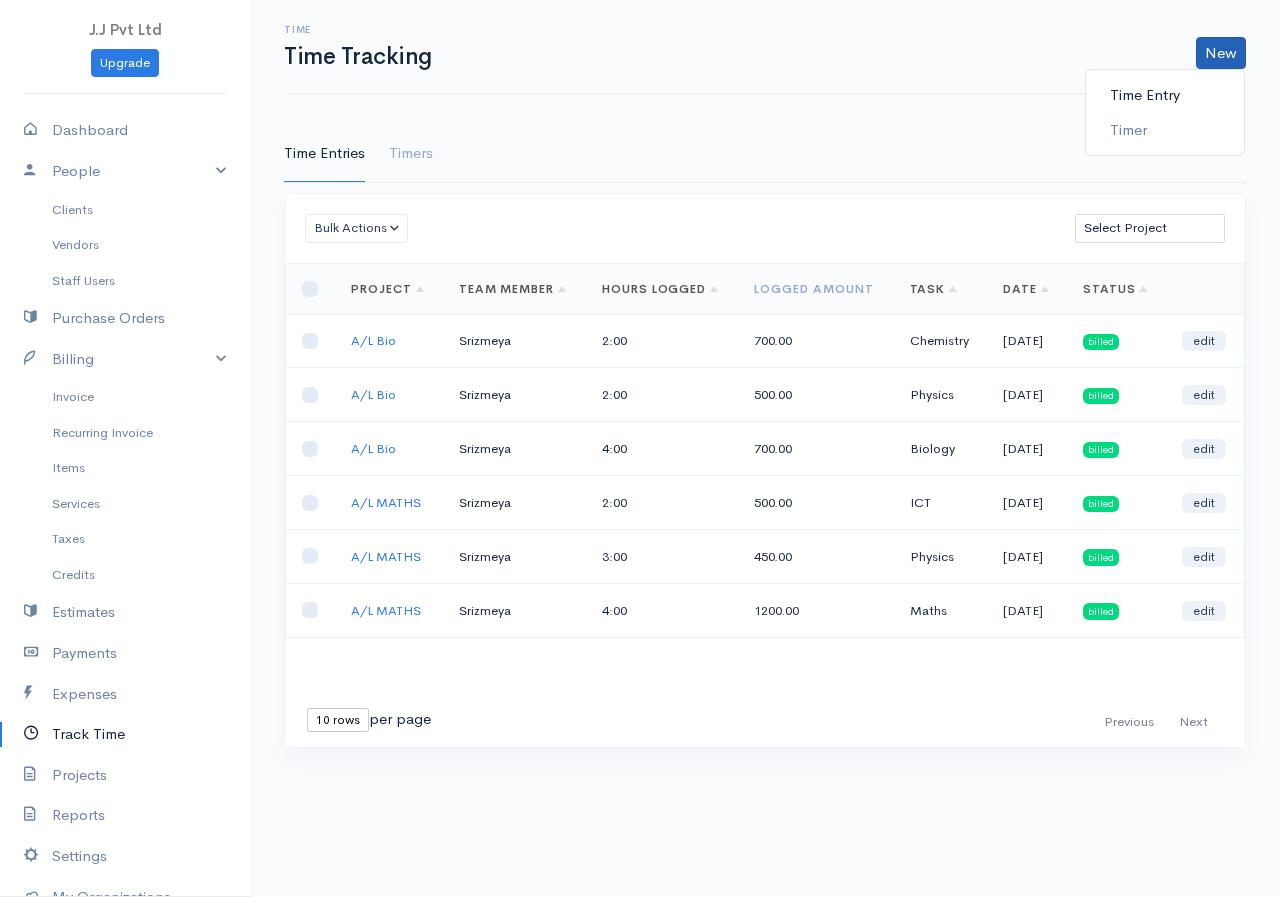 click on "Time Entry" at bounding box center (1165, 95) 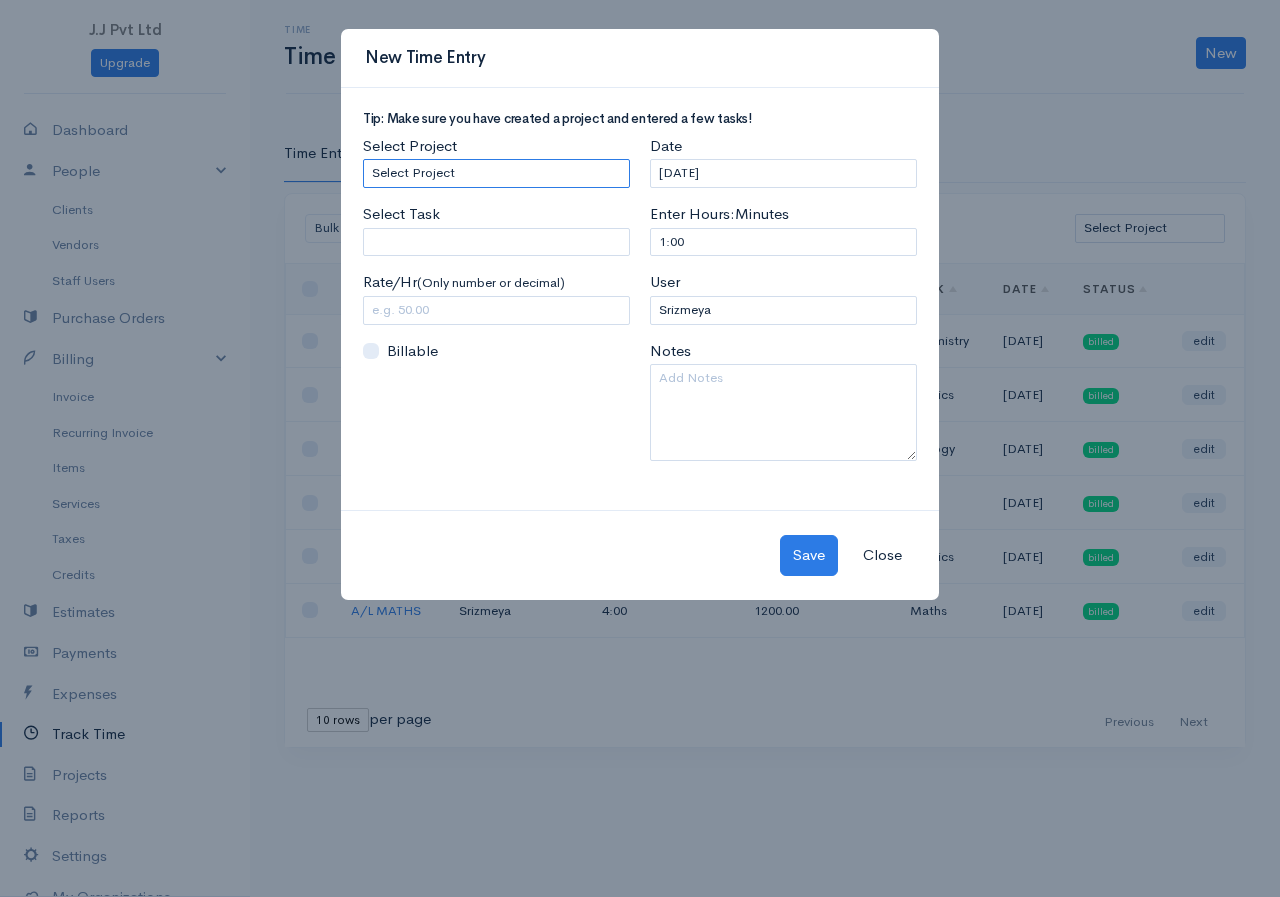 click on "Select Project A/L COMMERCE A/L Bio A/L MATHS" at bounding box center (496, 173) 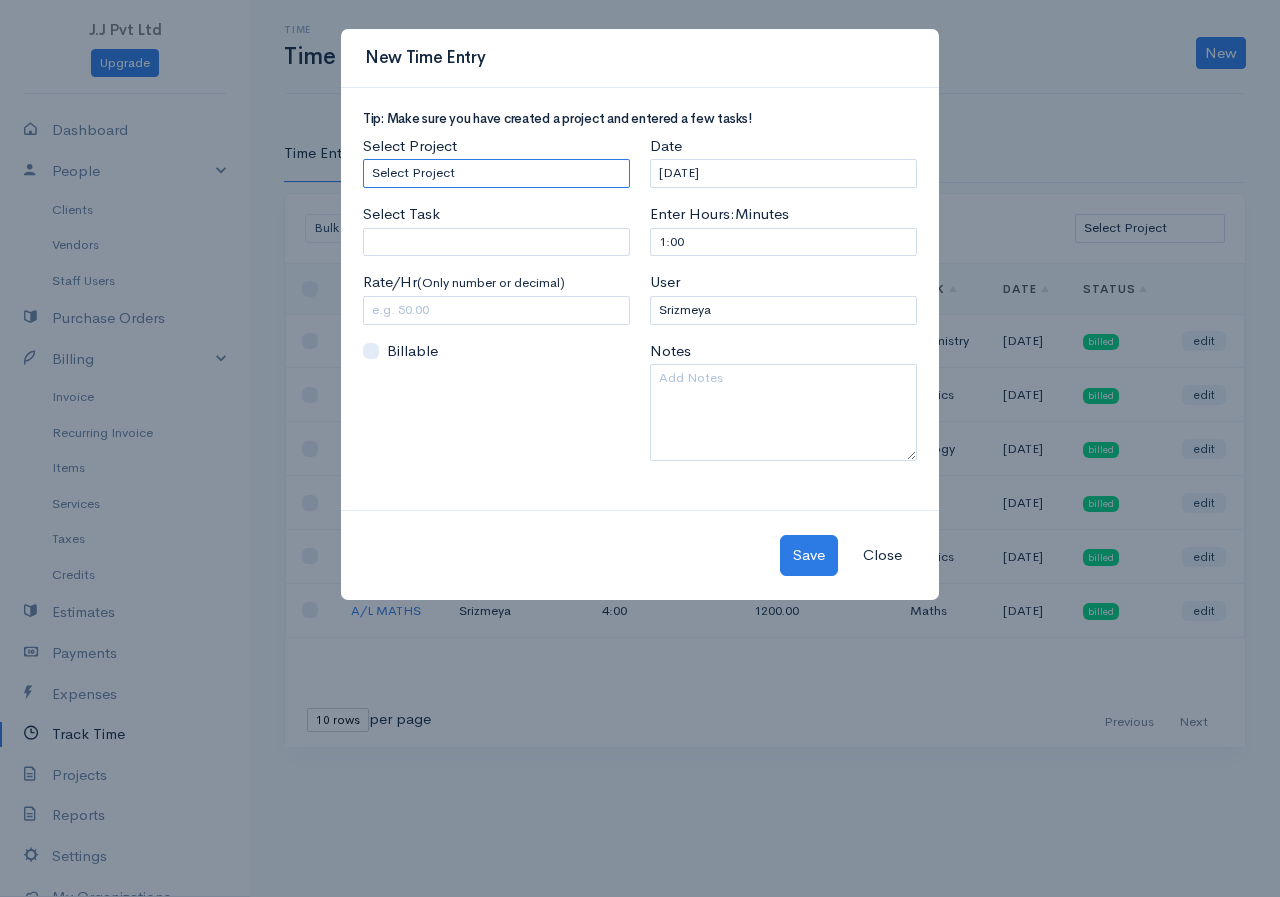 select on "5451" 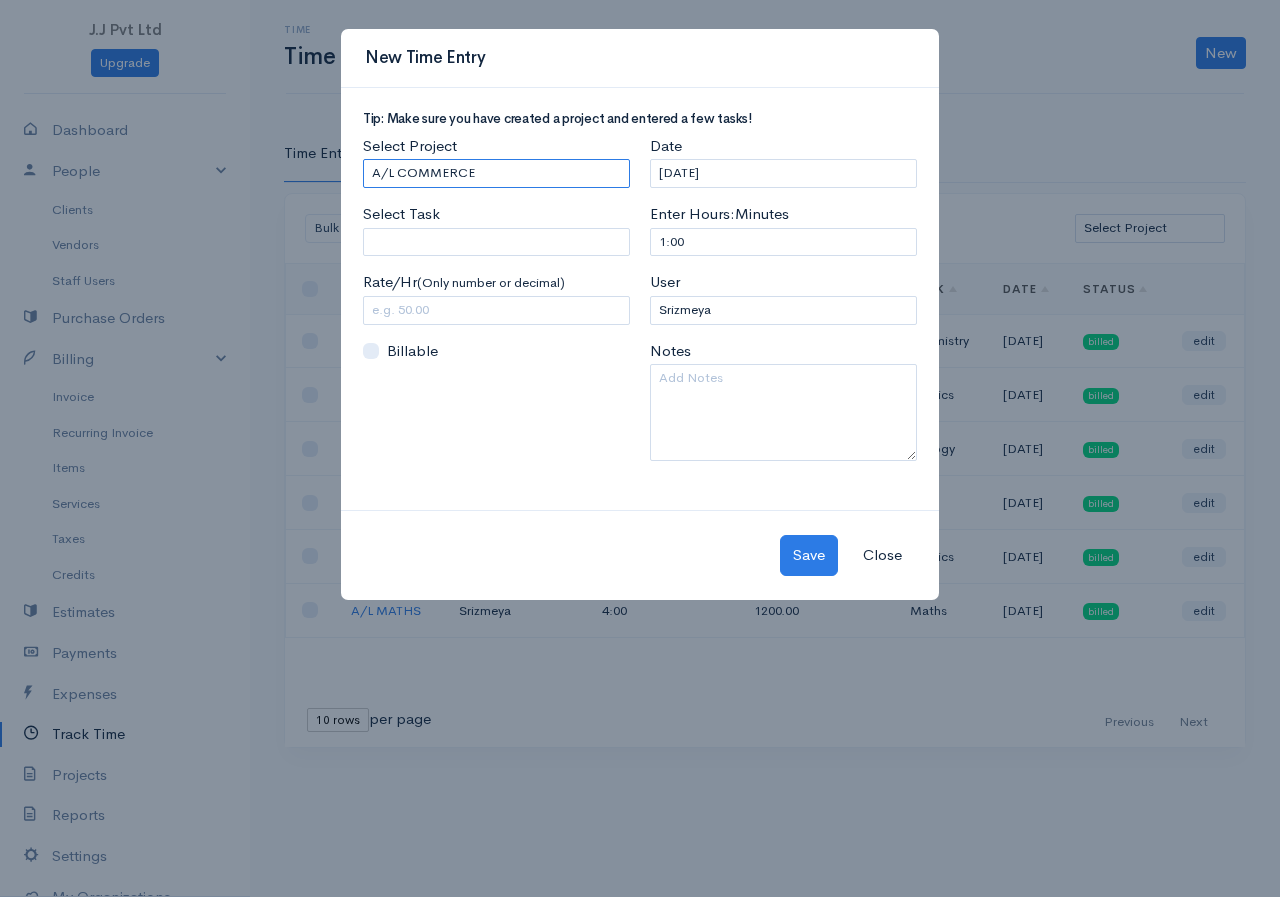 click on "Select Project A/L COMMERCE A/L Bio A/L MATHS" at bounding box center [496, 173] 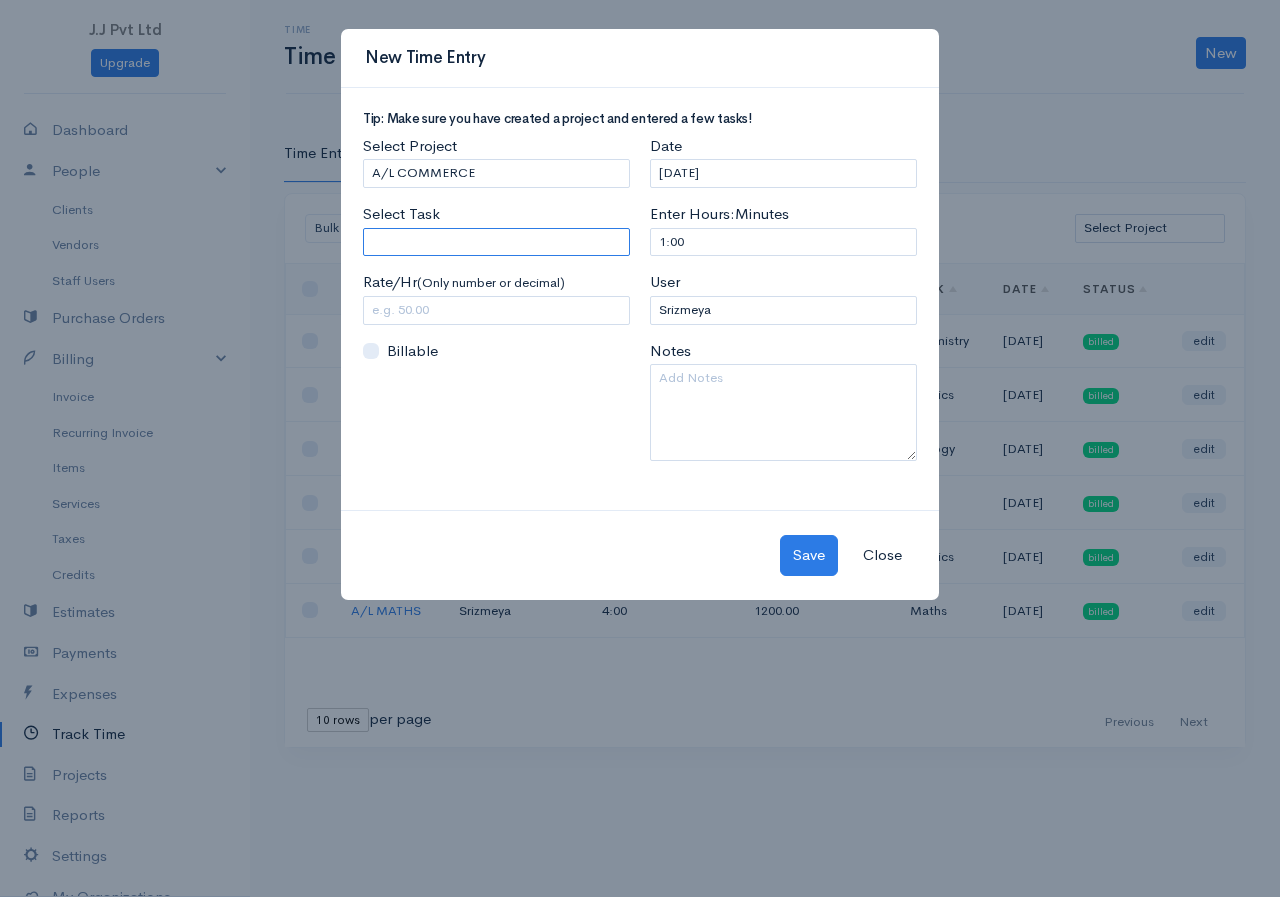 click on "Select Task" at bounding box center (496, 242) 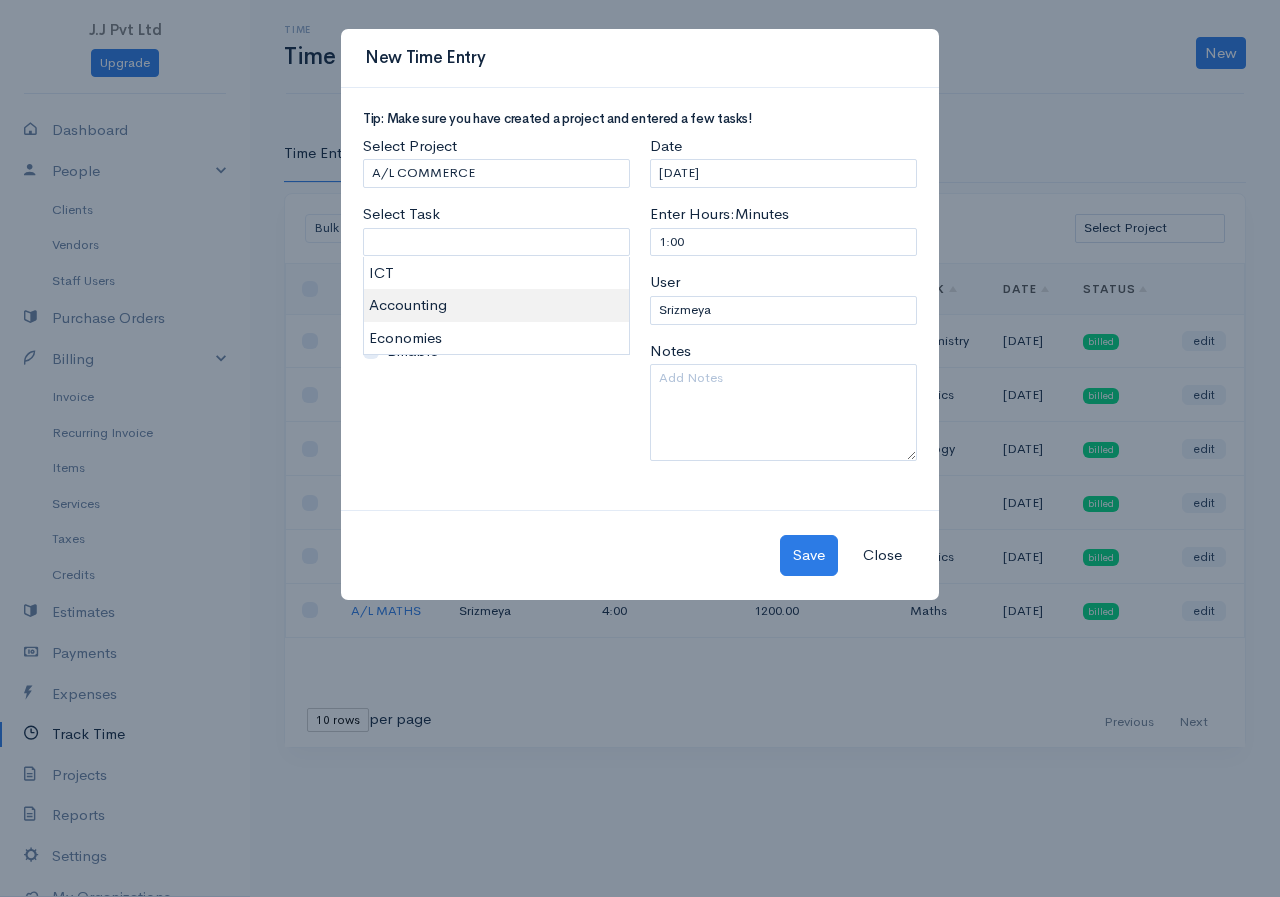 type on "Accounting" 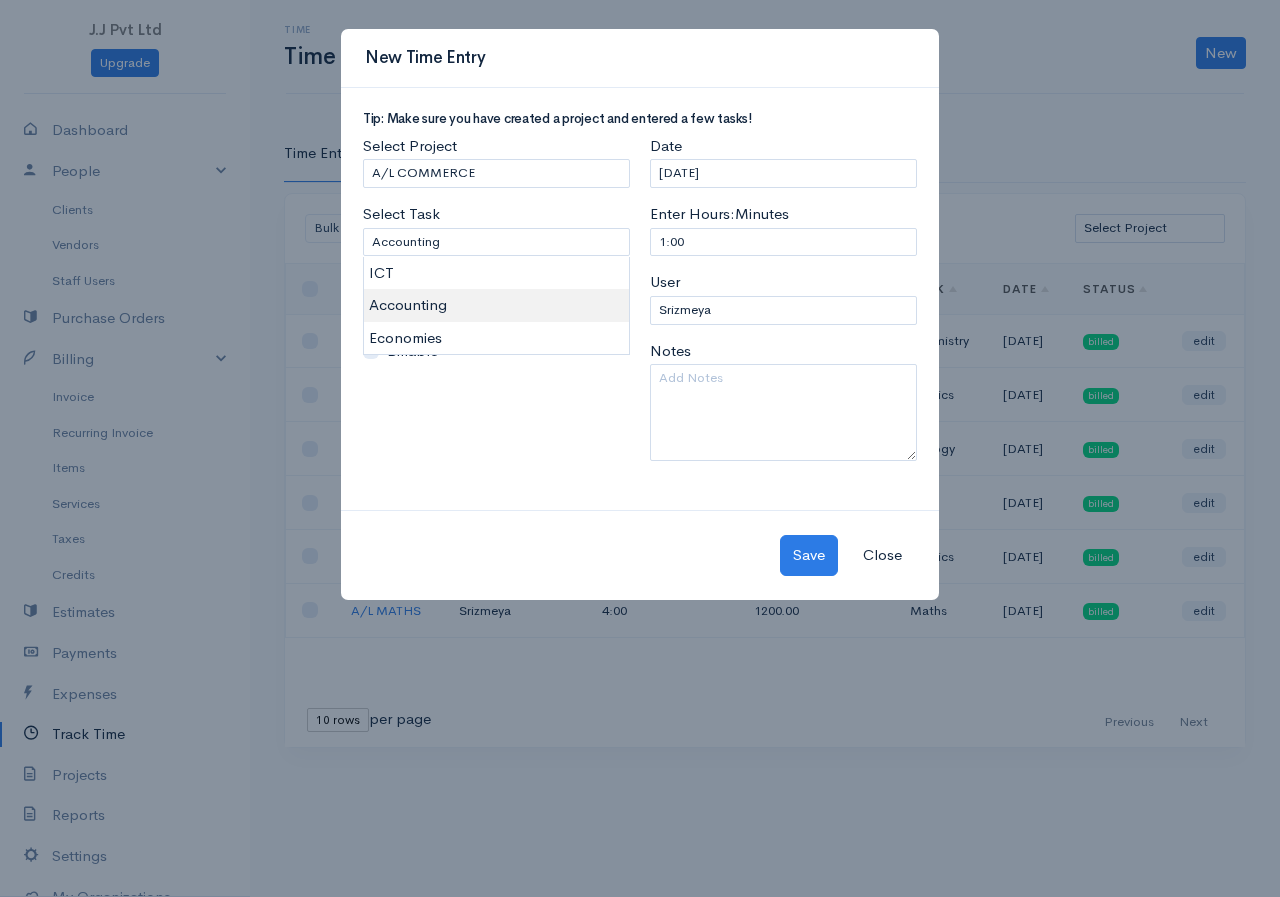click on "J.J  Pvt Ltd
Upgrade
Dashboard
People
Clients
Vendors
Staff Users
Purchase Orders
Billing
Invoice
Recurring Invoice
Items
Services
Taxes
Credits
Estimates
Payments
Expenses
Track Time
Projects
Reports
Settings
My Organizations
Logout
Help
@CloudBooksApp 2022
Time
Time Tracking
New Time Entry Timer
Time Entries Timers Bulk Actions Delete Generate Invoice [PERSON_NAME] as Billed Mark Un-Billed Select Project A/L COMMERCE A/L Bio A/L MATHS Loading ... First Previous Next Last 10 rows" at bounding box center [640, 448] 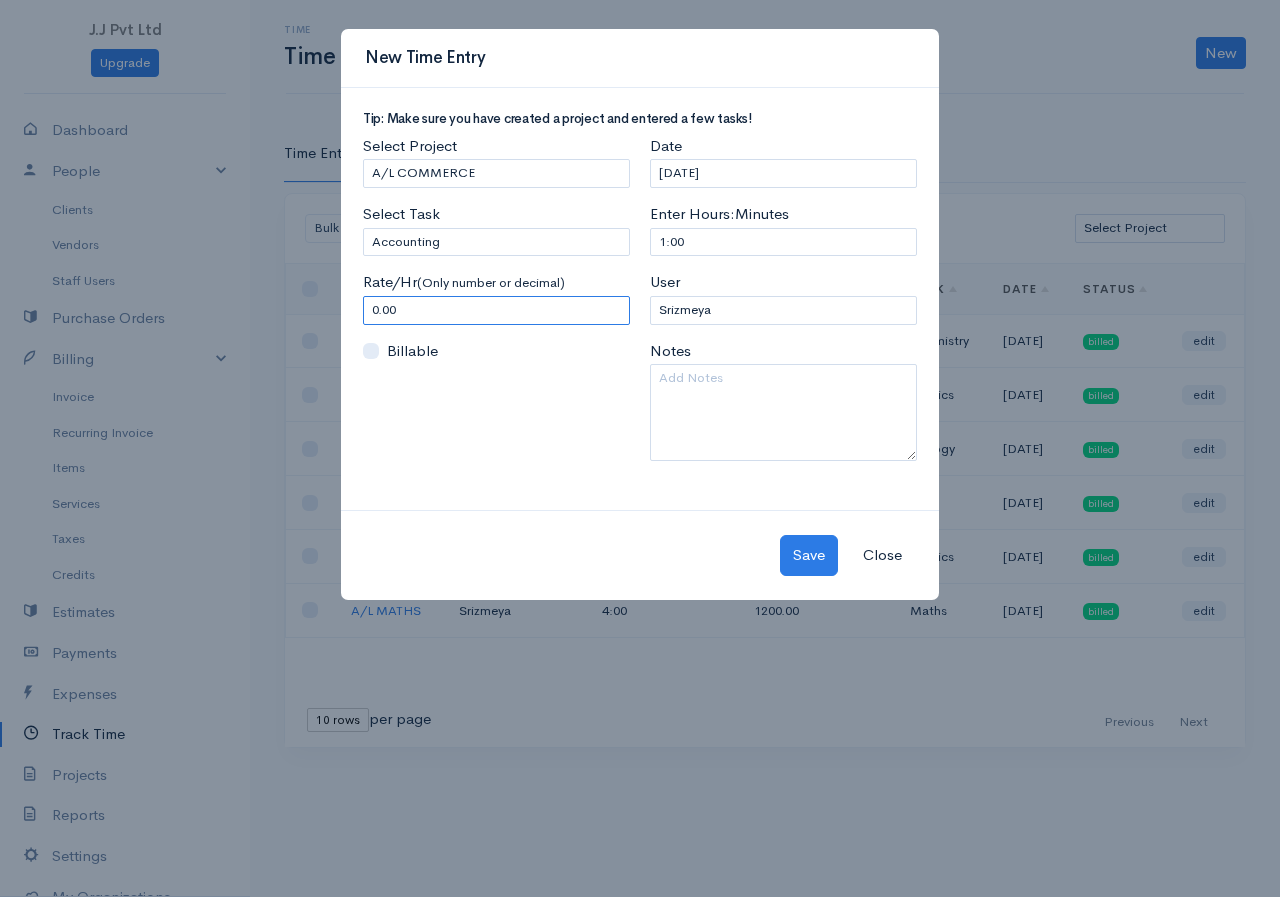drag, startPoint x: 487, startPoint y: 307, endPoint x: 87, endPoint y: 378, distance: 406.25238 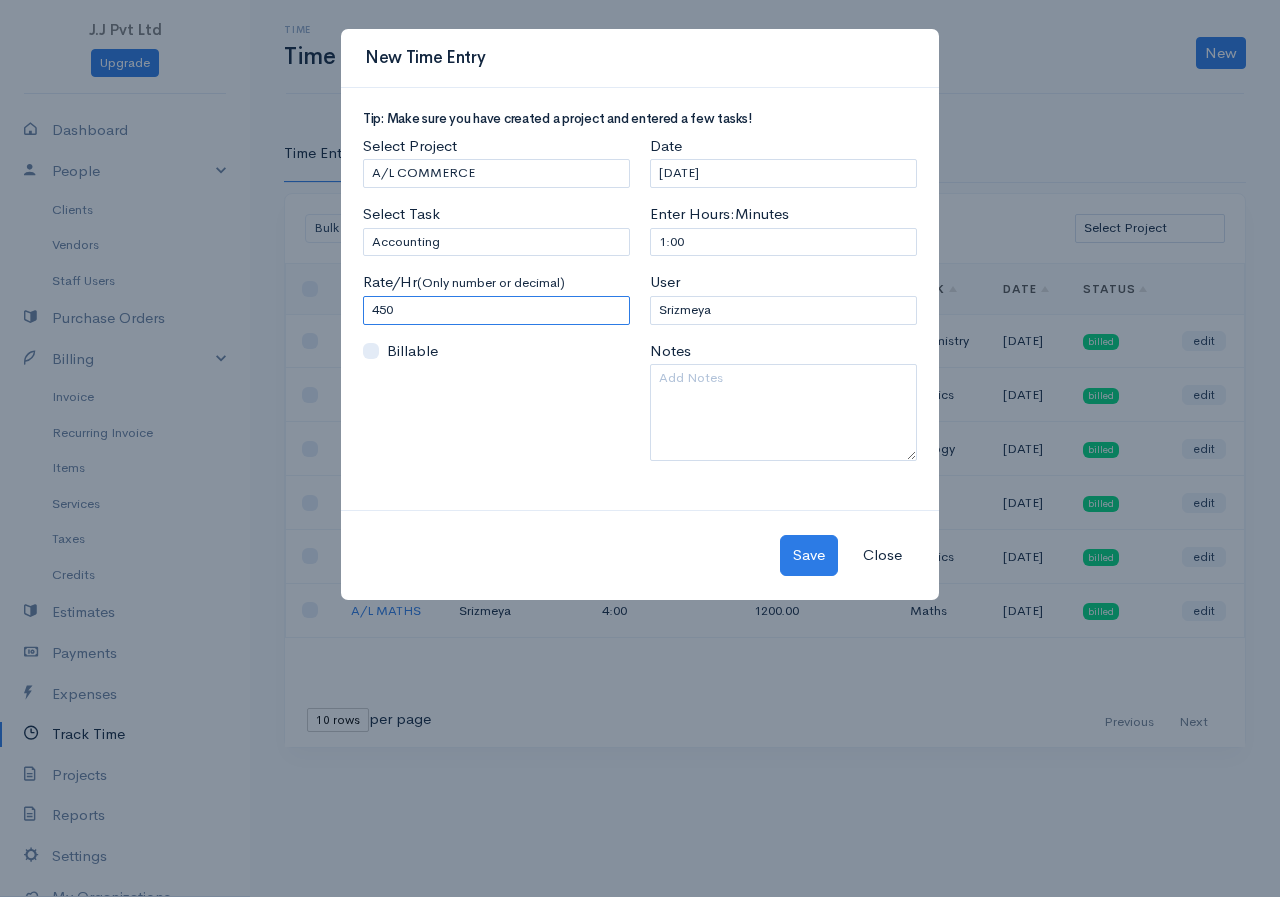 type on "450" 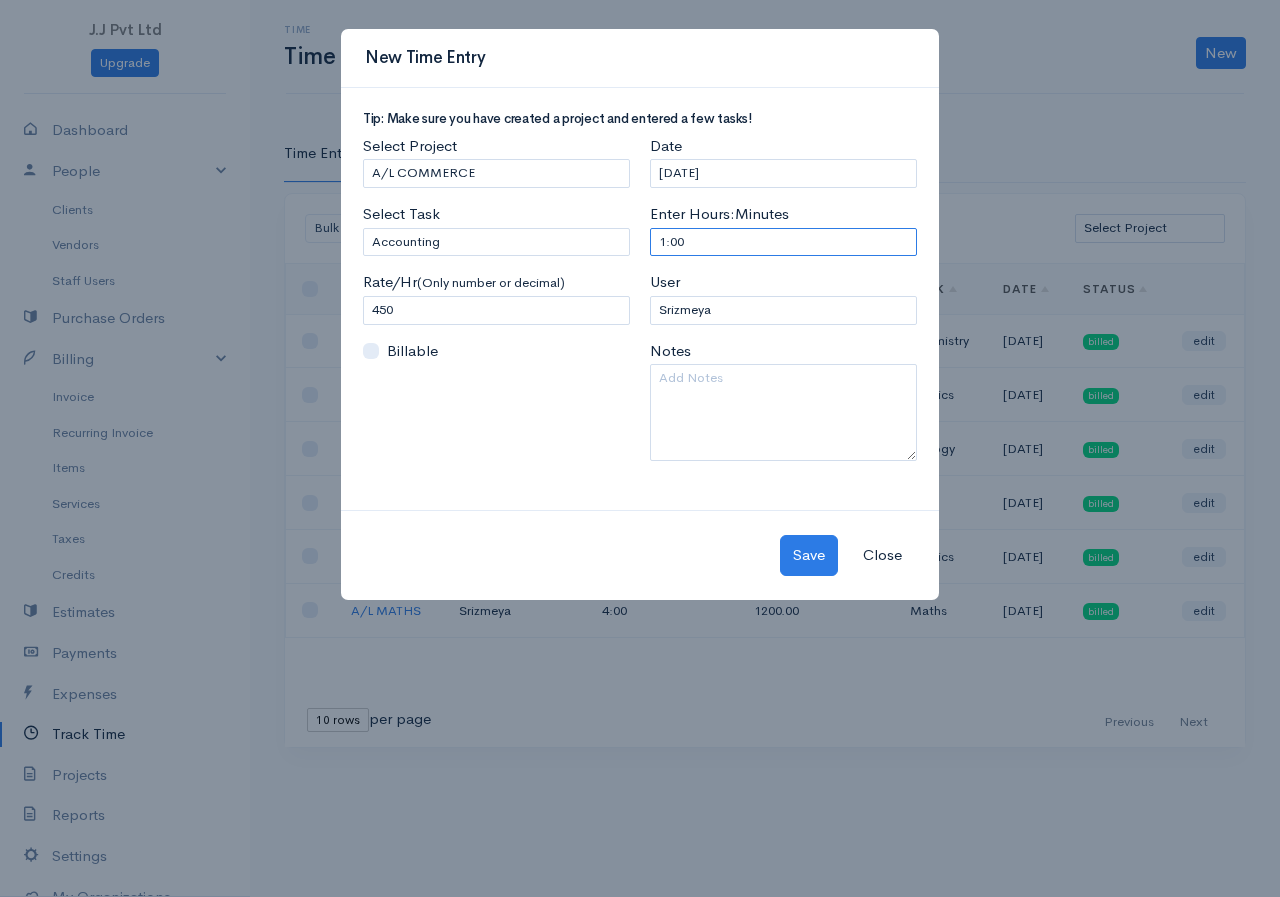 drag, startPoint x: 739, startPoint y: 244, endPoint x: 582, endPoint y: 245, distance: 157.00319 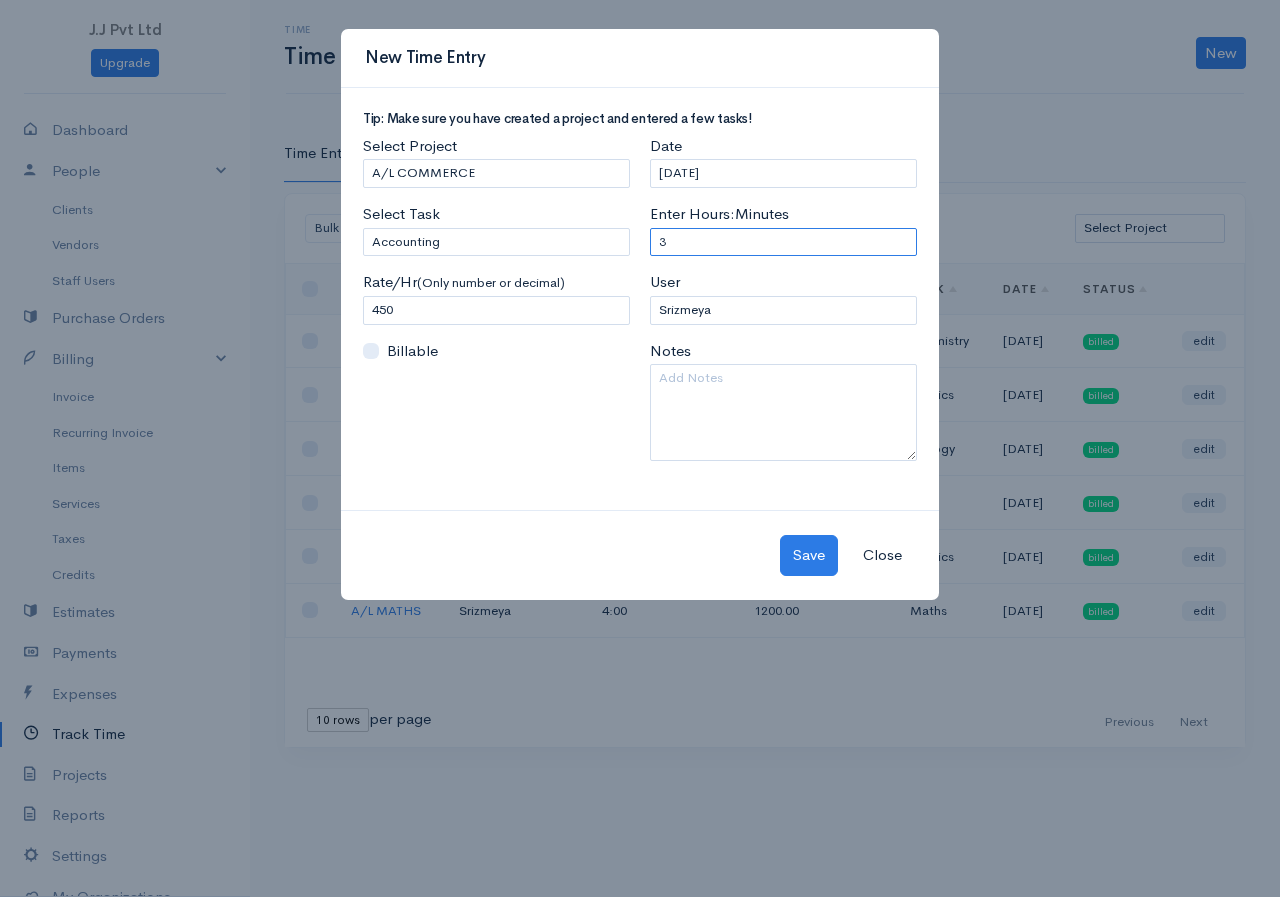 type on "3" 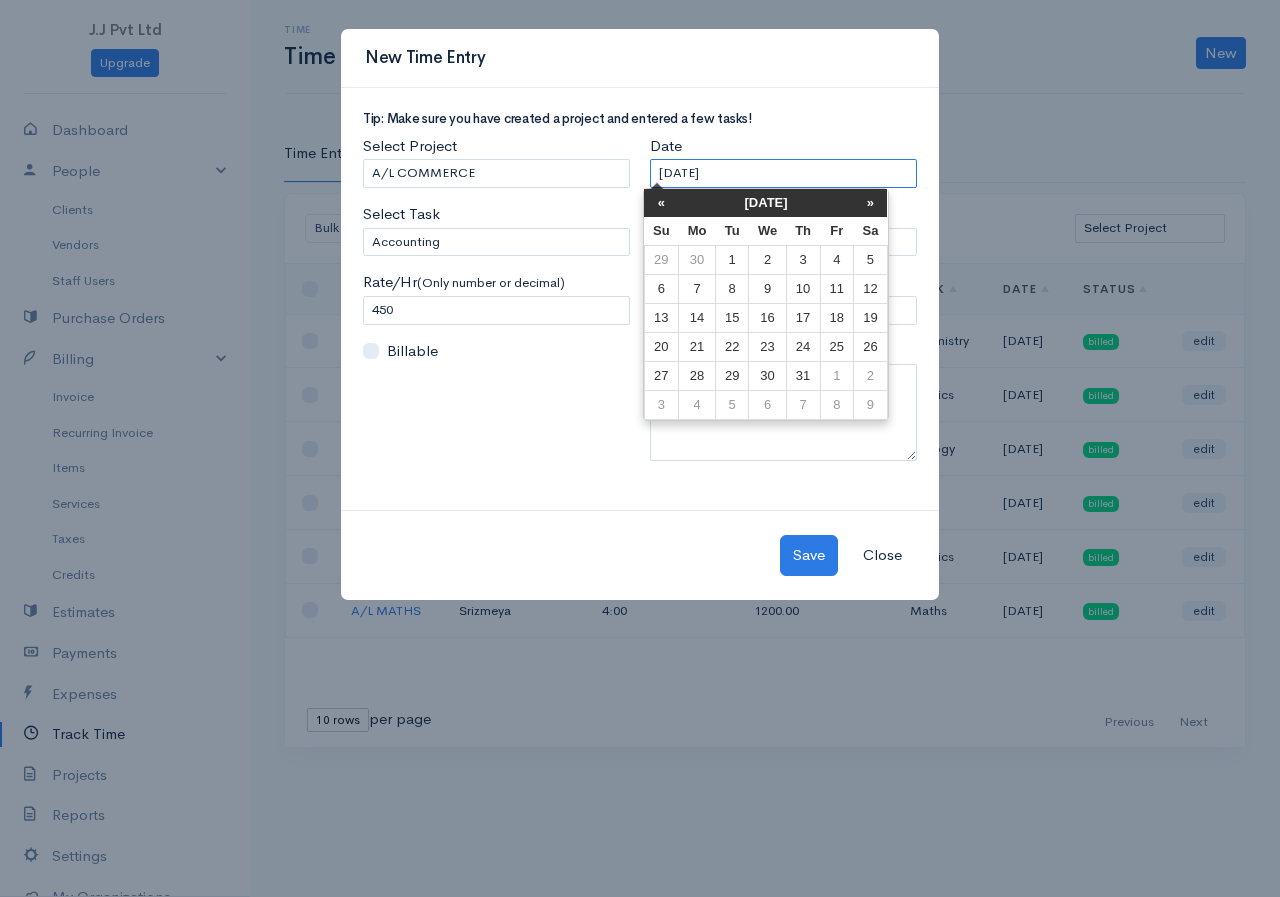 drag, startPoint x: 809, startPoint y: 159, endPoint x: 433, endPoint y: 189, distance: 377.19492 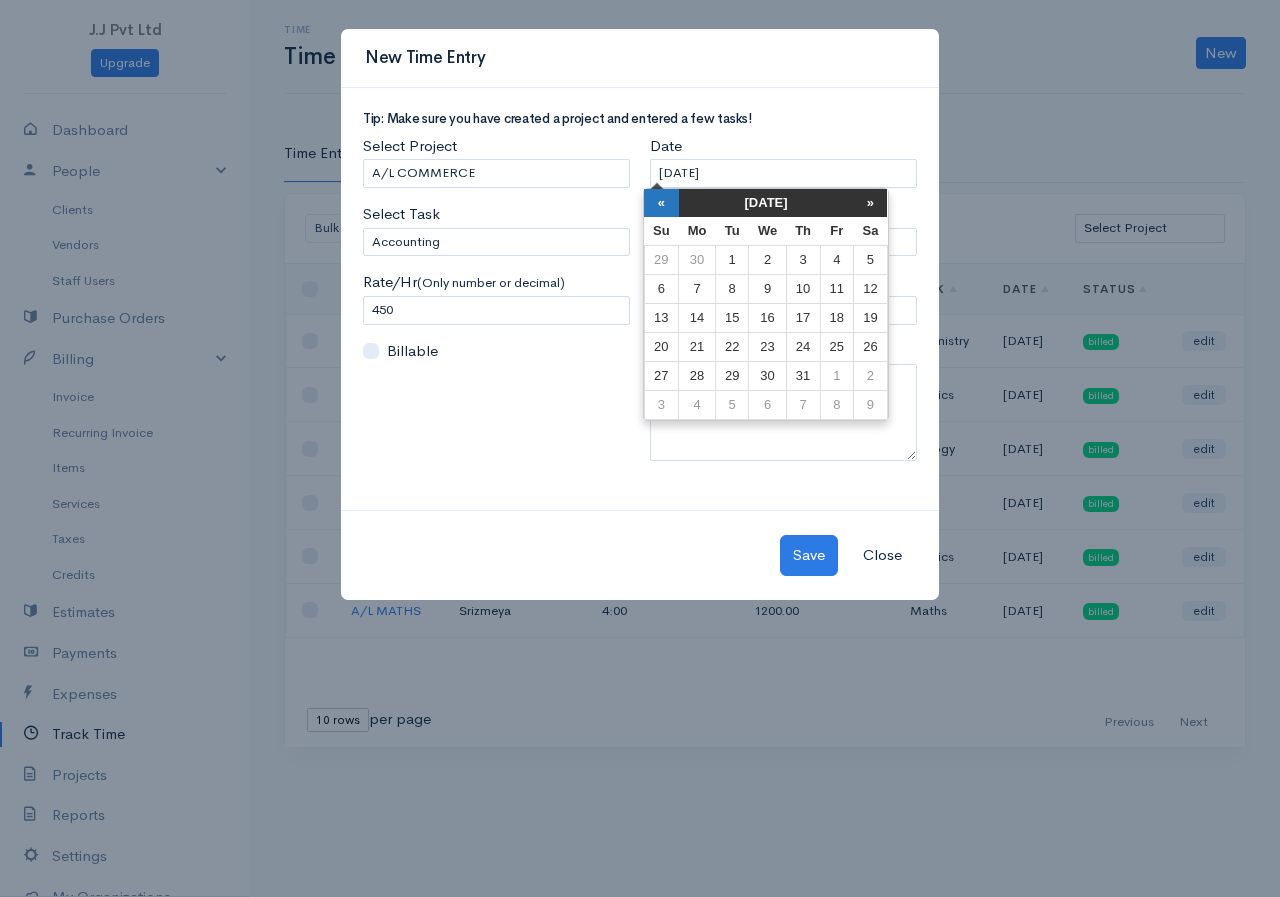 click on "«" at bounding box center [661, 203] 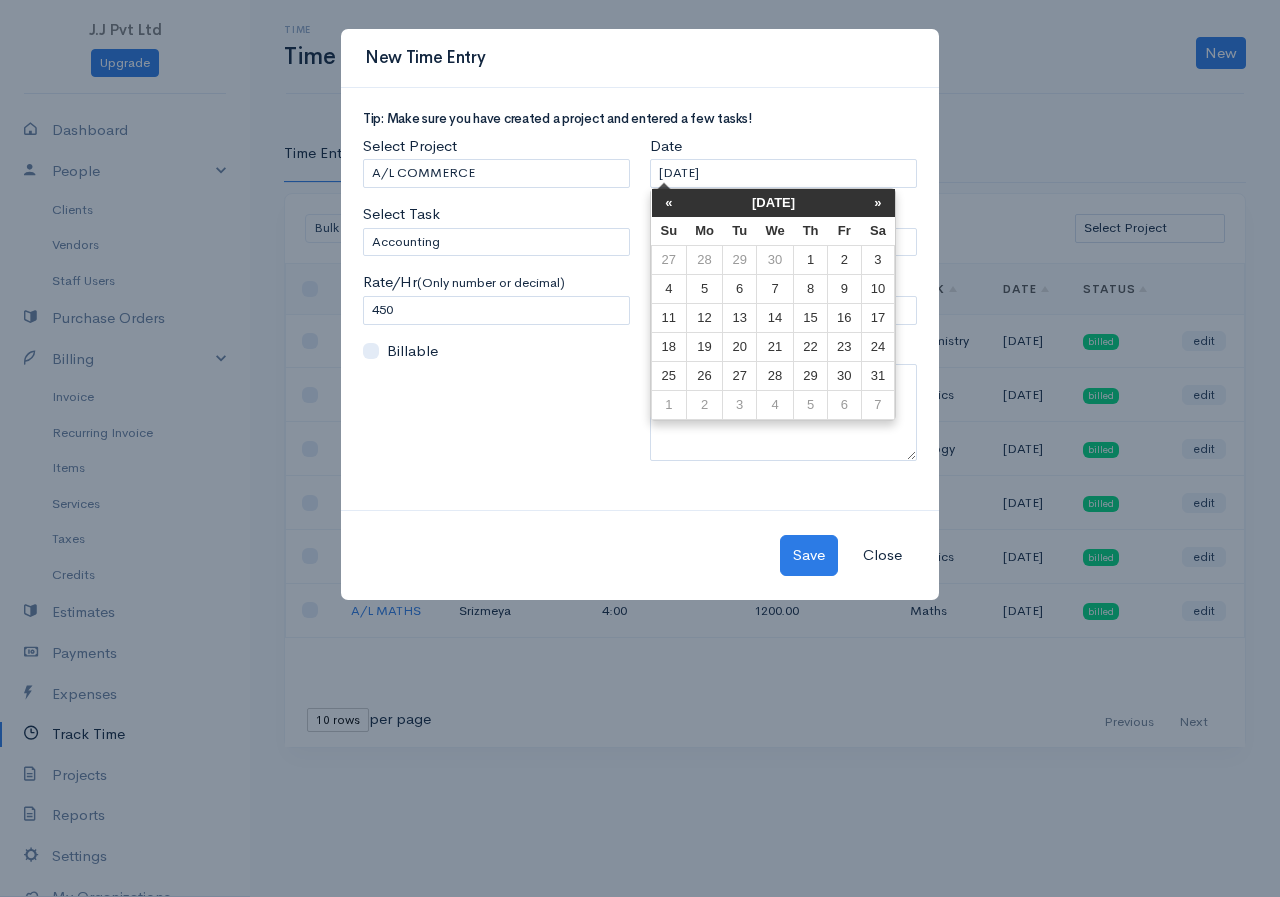 click on "«" at bounding box center [669, 203] 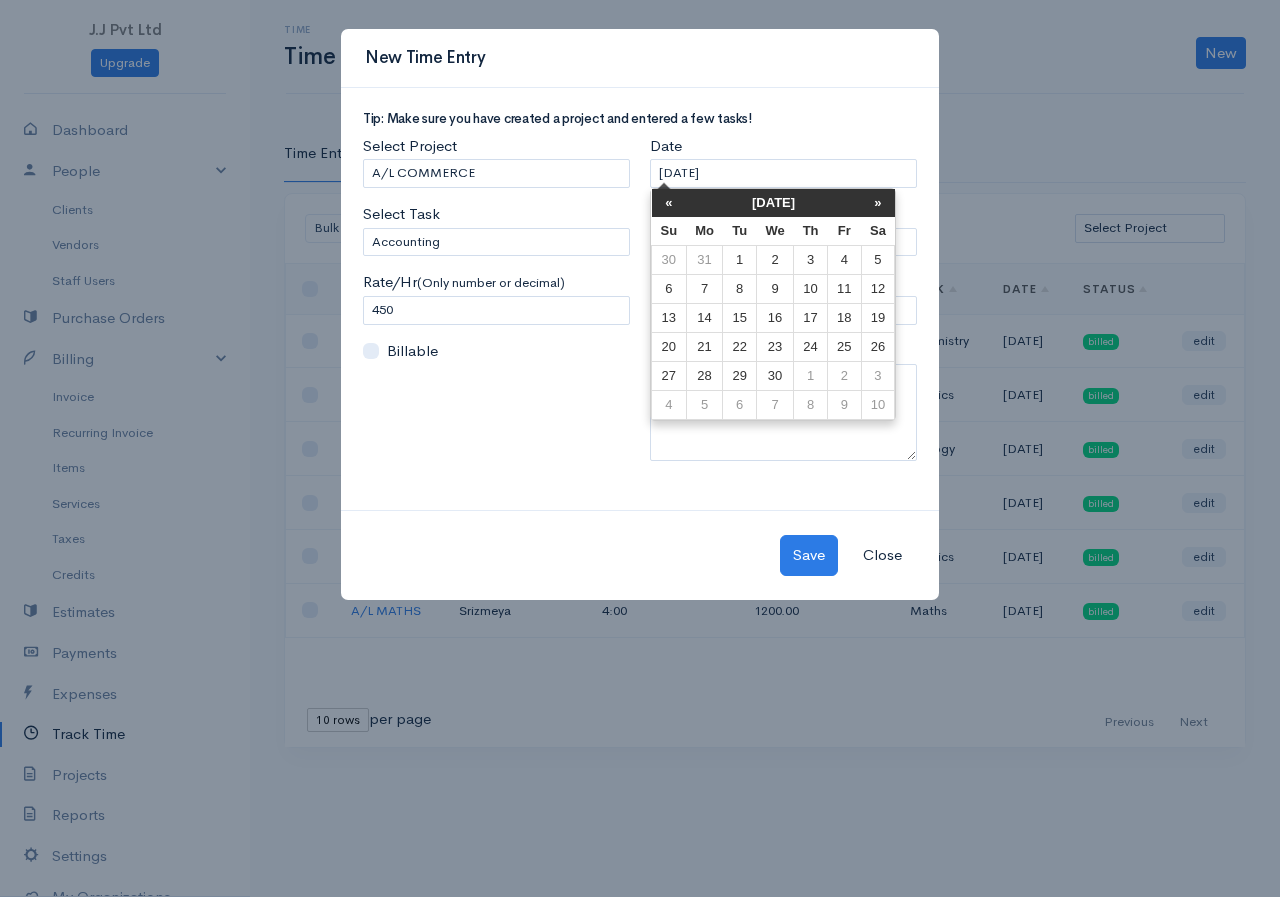click on "«" at bounding box center [669, 203] 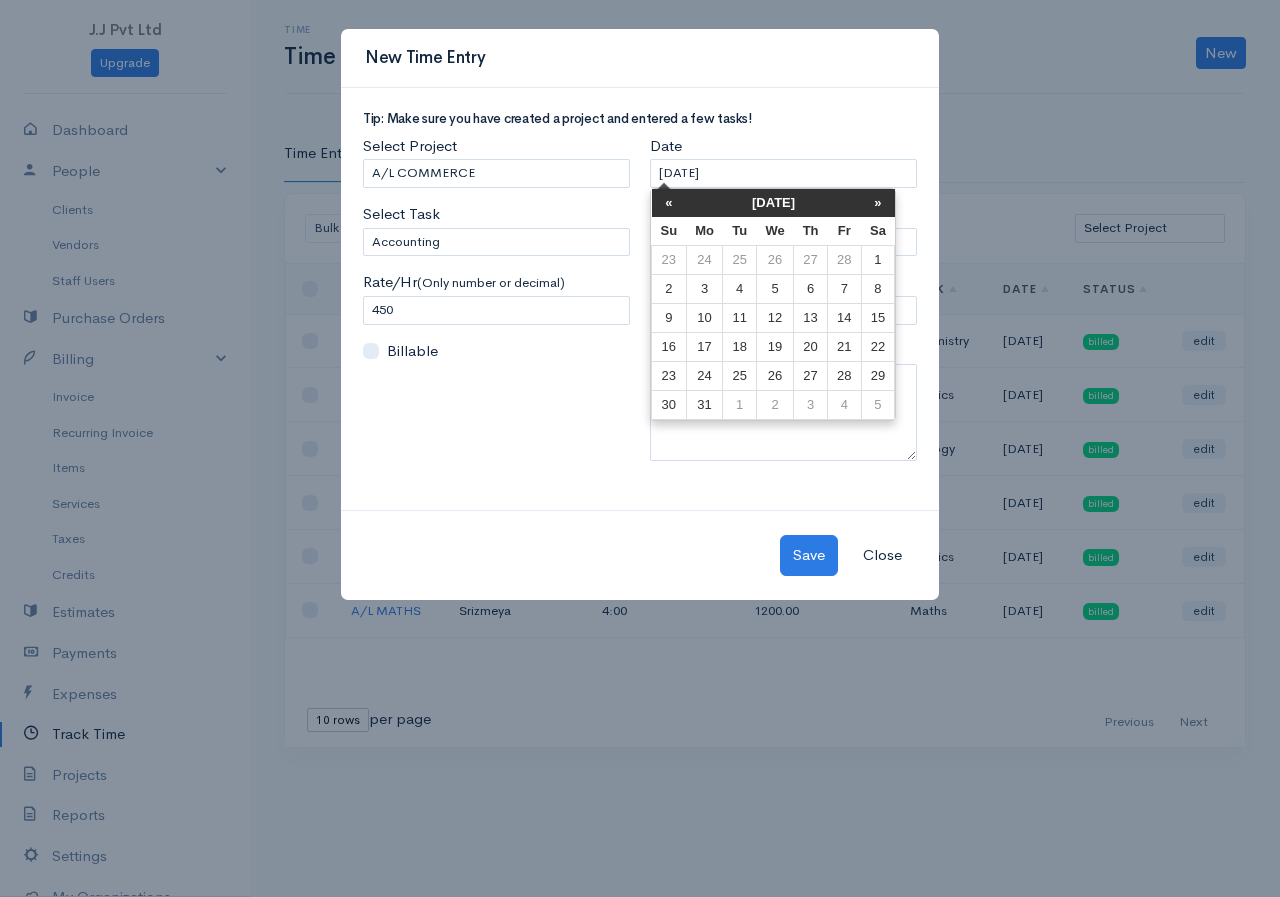 click on "«" at bounding box center (669, 203) 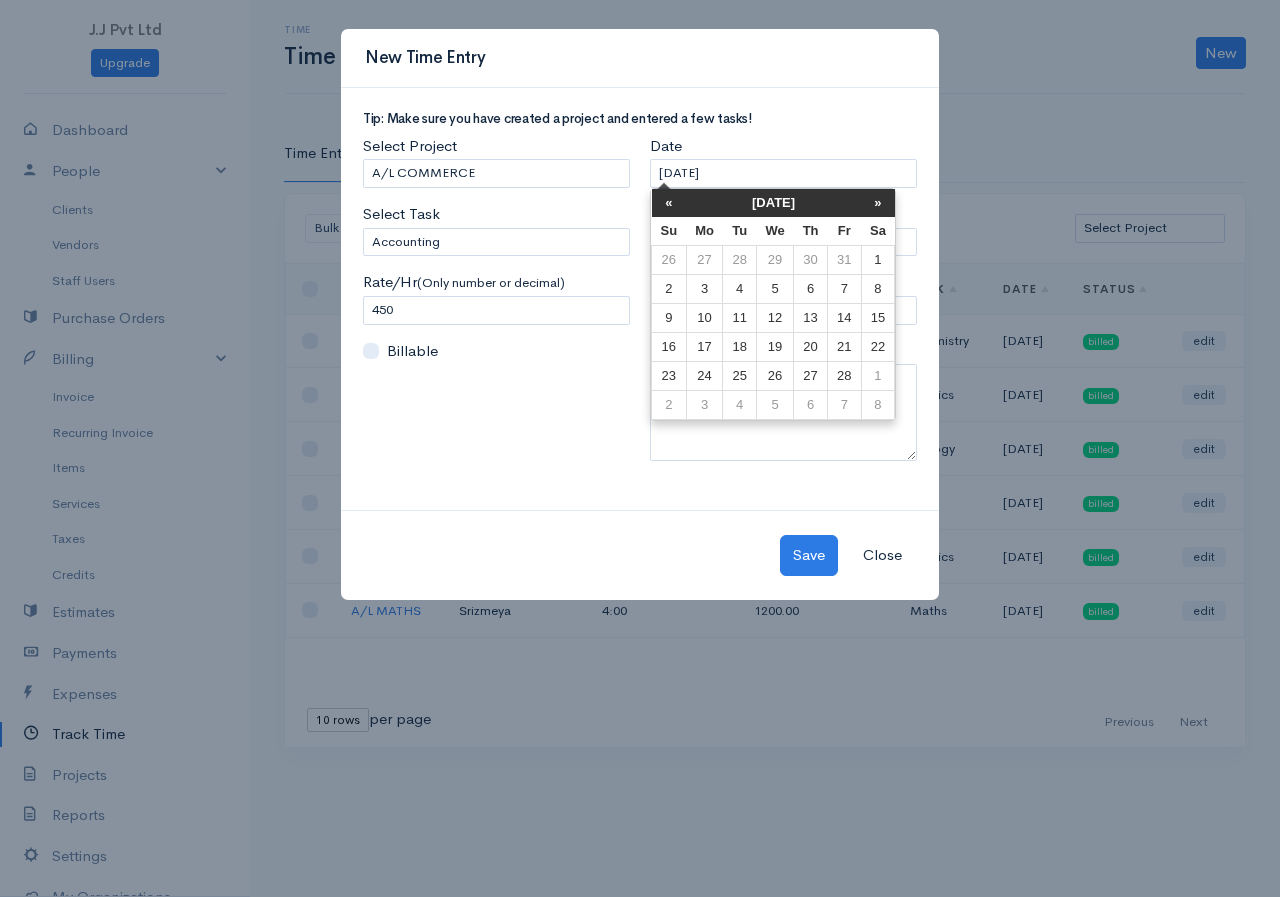 click on "«" at bounding box center [669, 203] 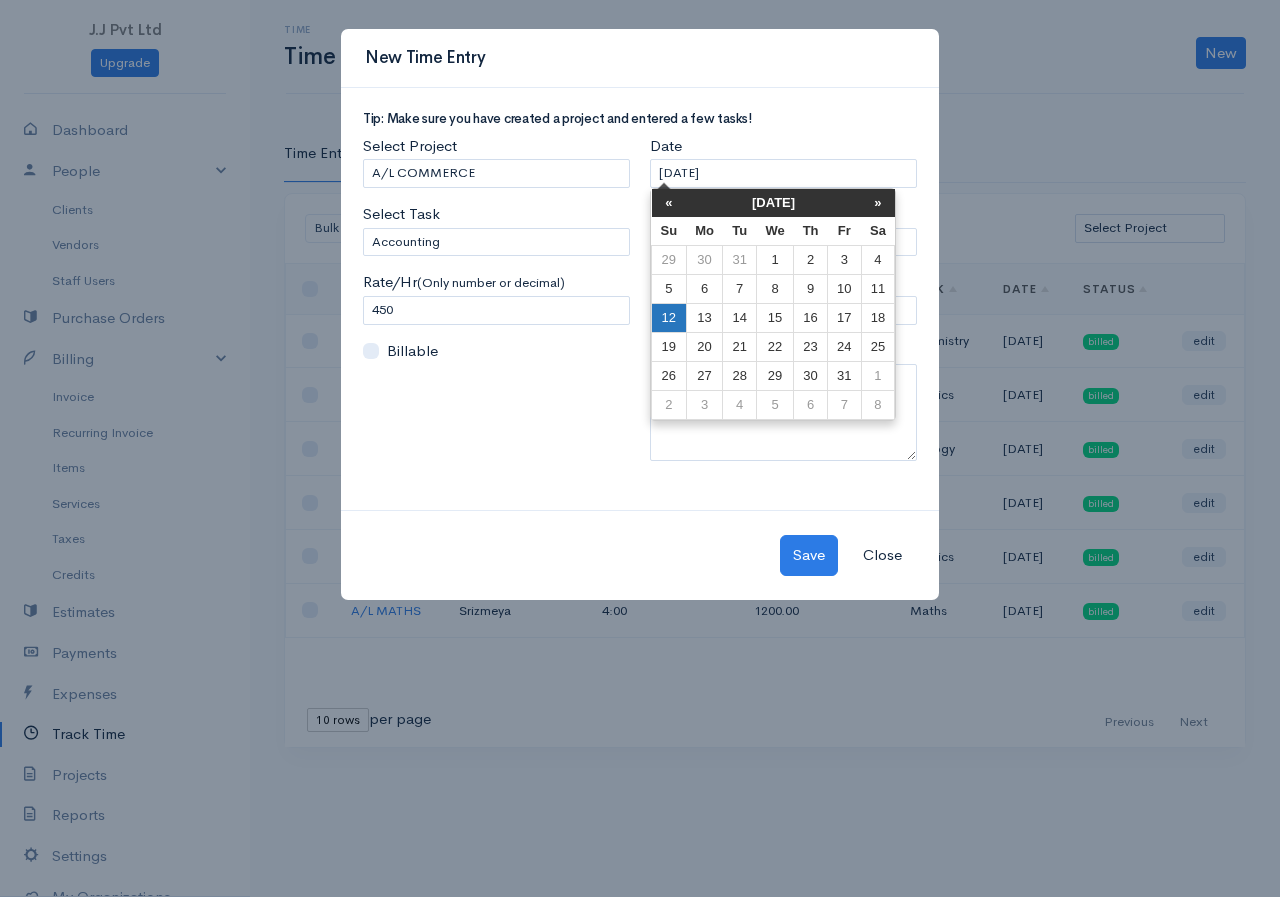 click on "12" at bounding box center (669, 318) 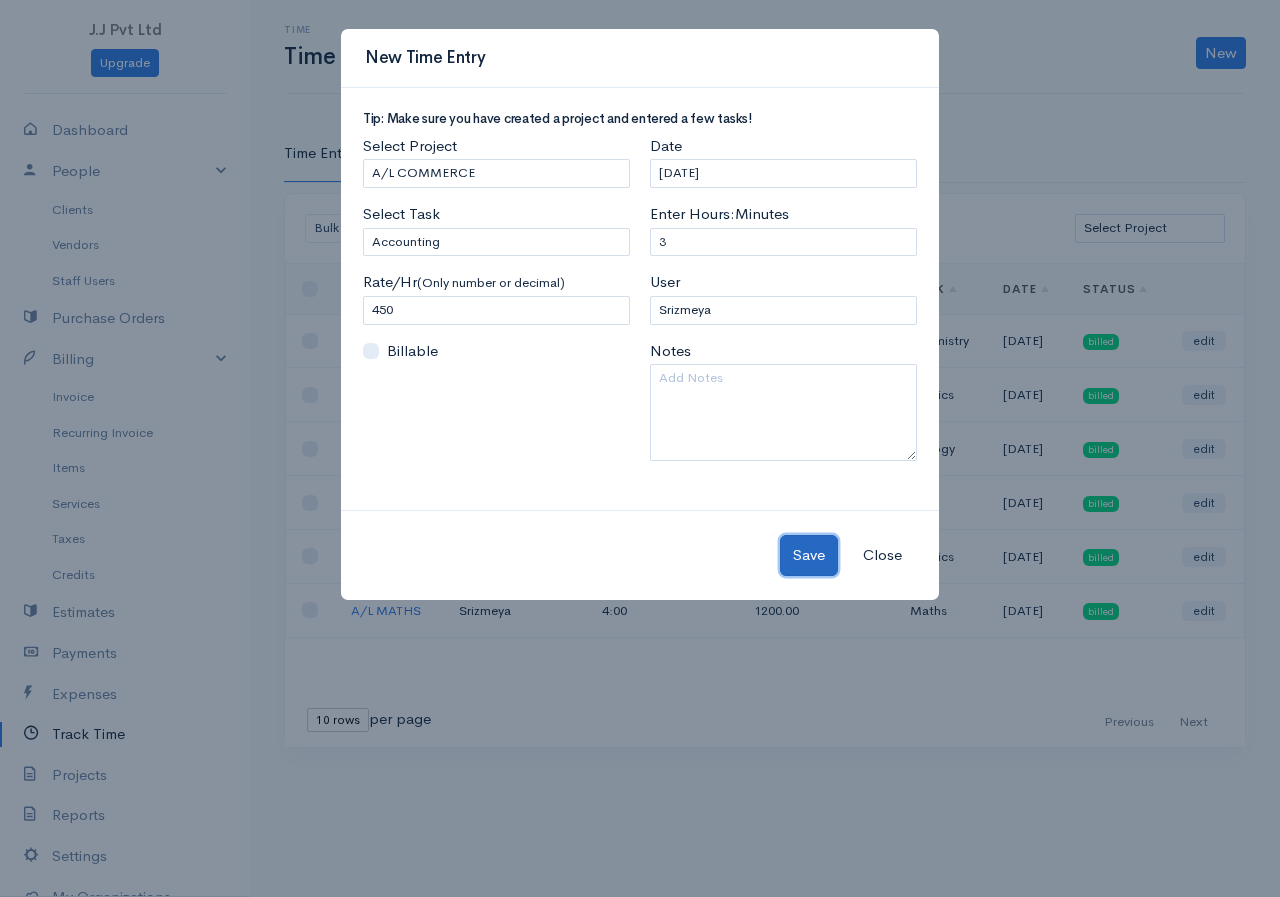 click on "Save" at bounding box center (809, 555) 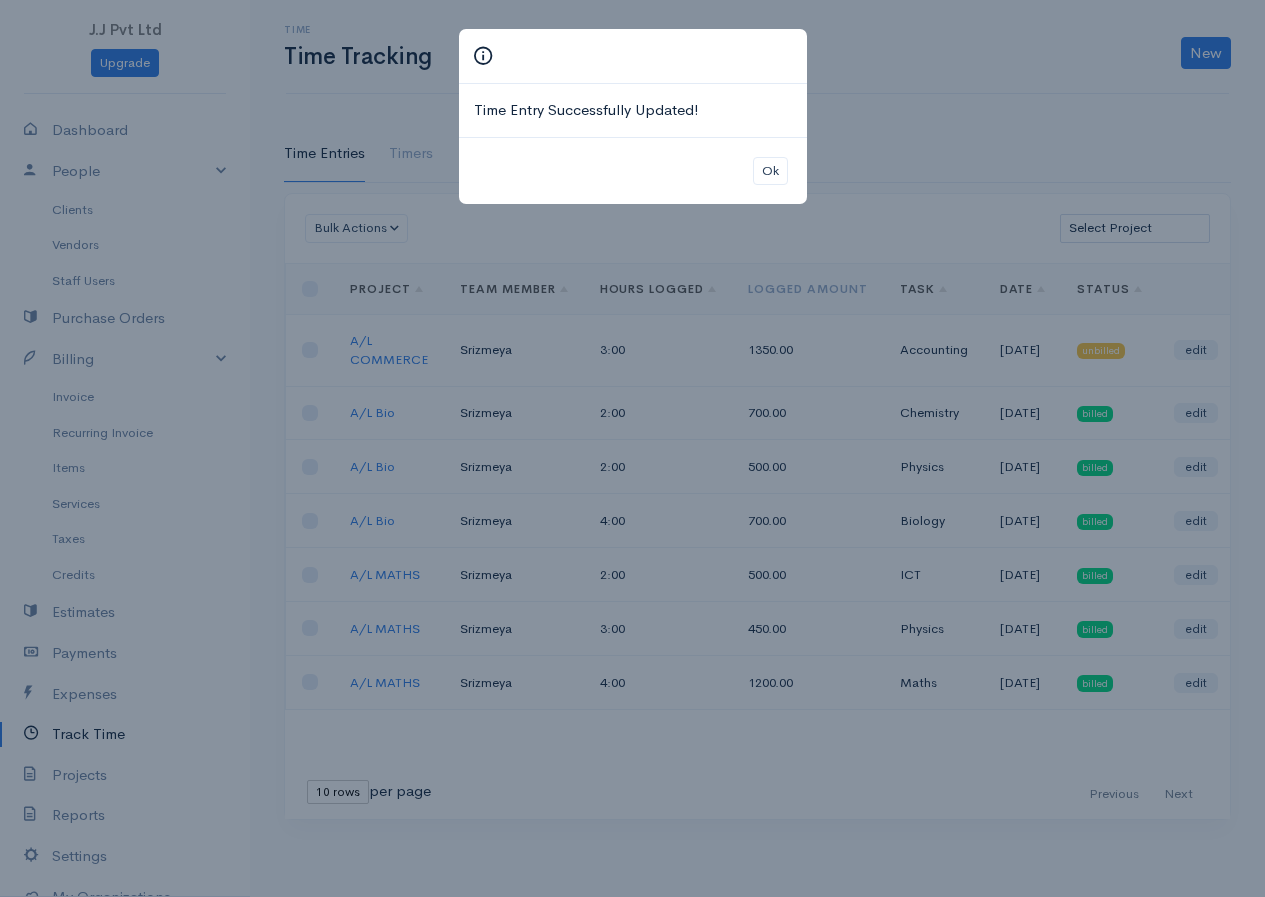 click on "Time Entry Successfully Updated!
Ok" at bounding box center [632, 448] 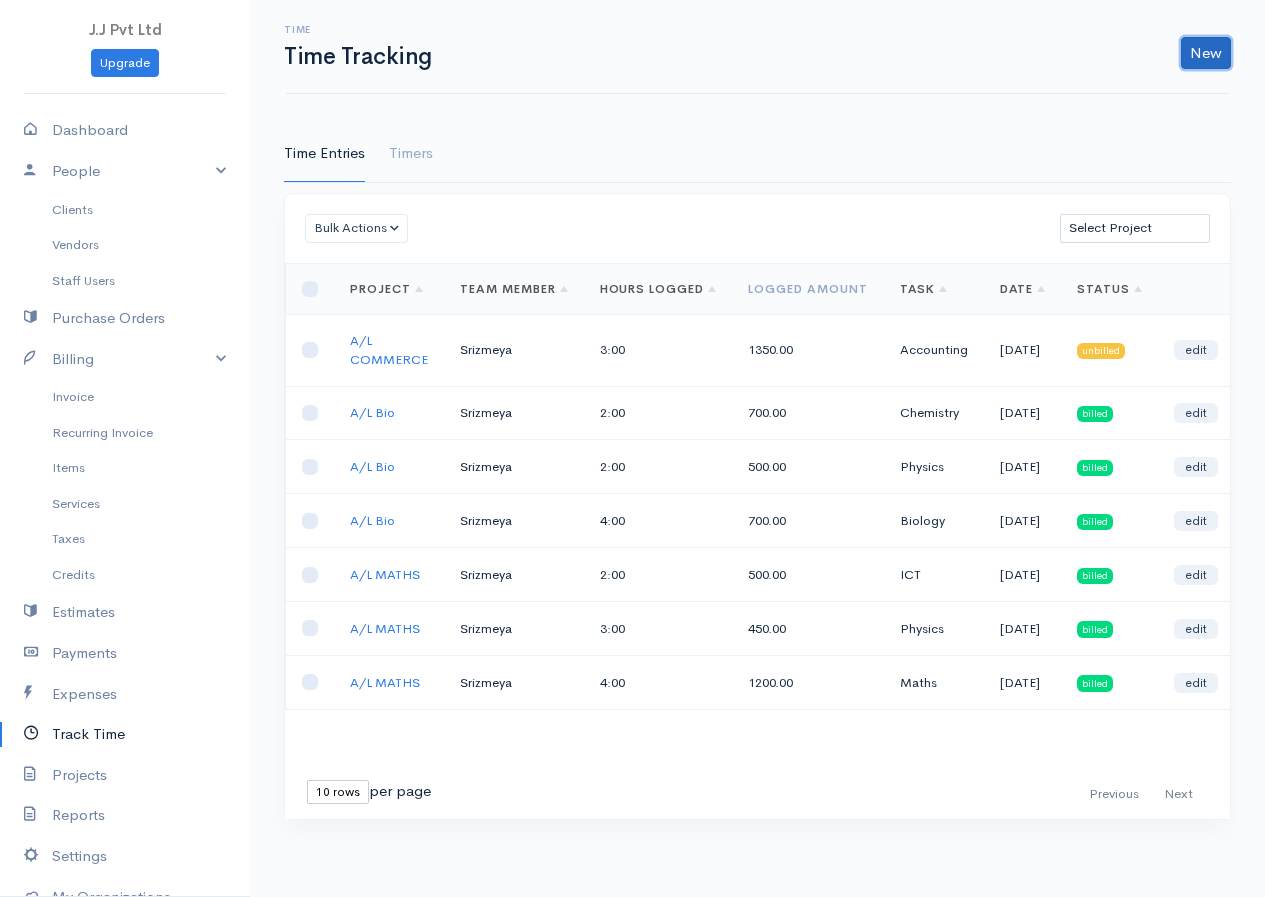 click on "New" at bounding box center (1206, 53) 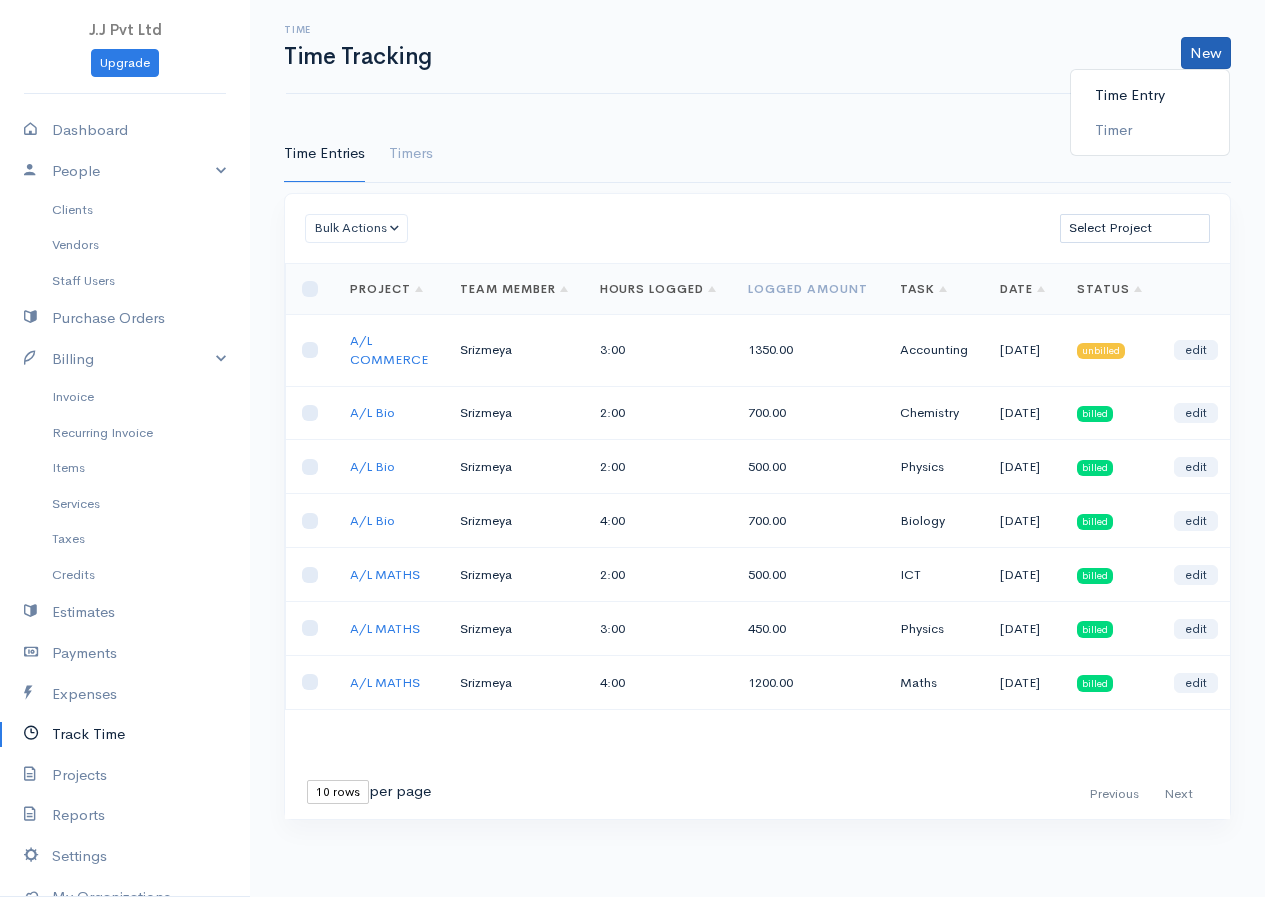 click on "Time Entry" at bounding box center [1150, 95] 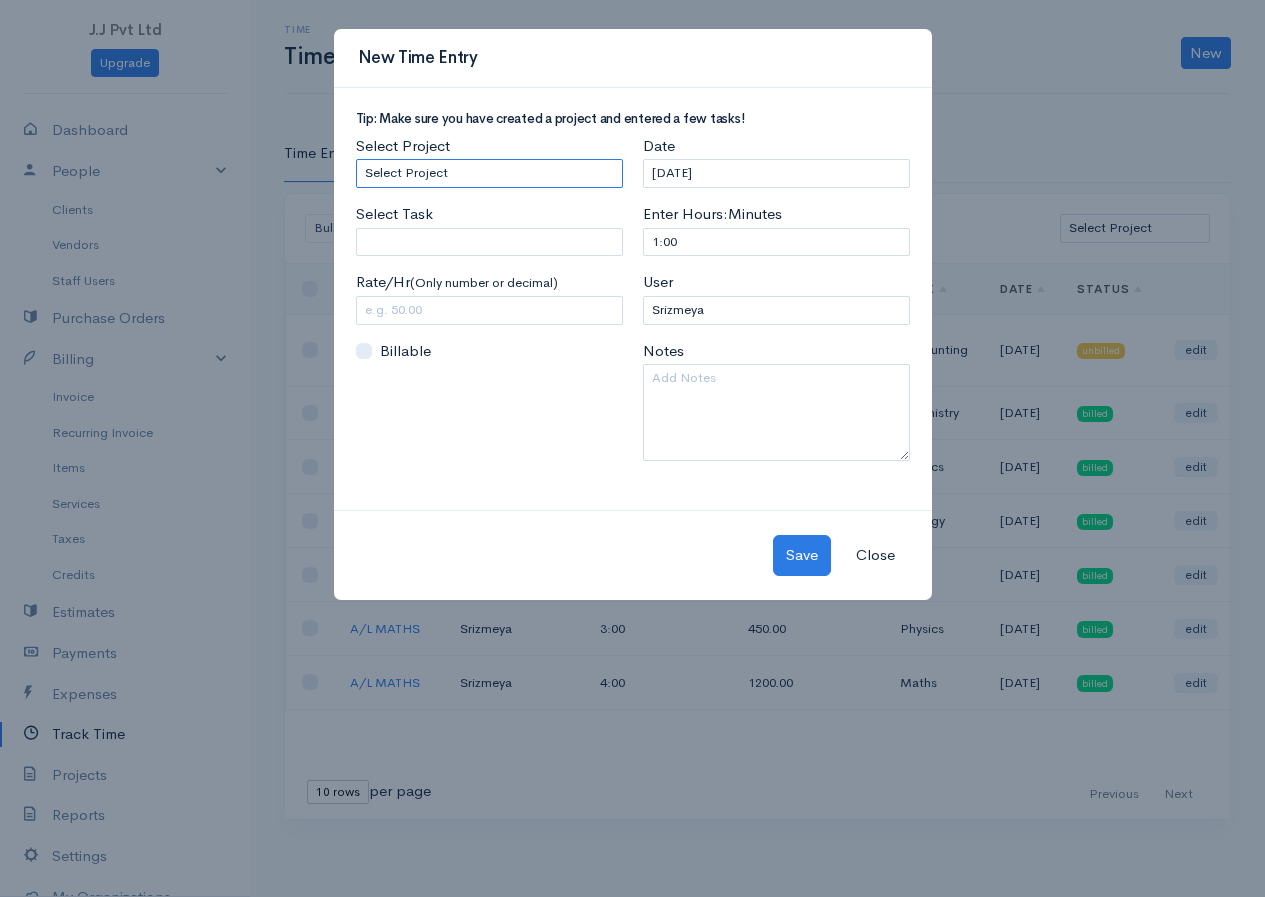 click on "Select Project A/L COMMERCE A/L Bio A/L MATHS" at bounding box center [489, 173] 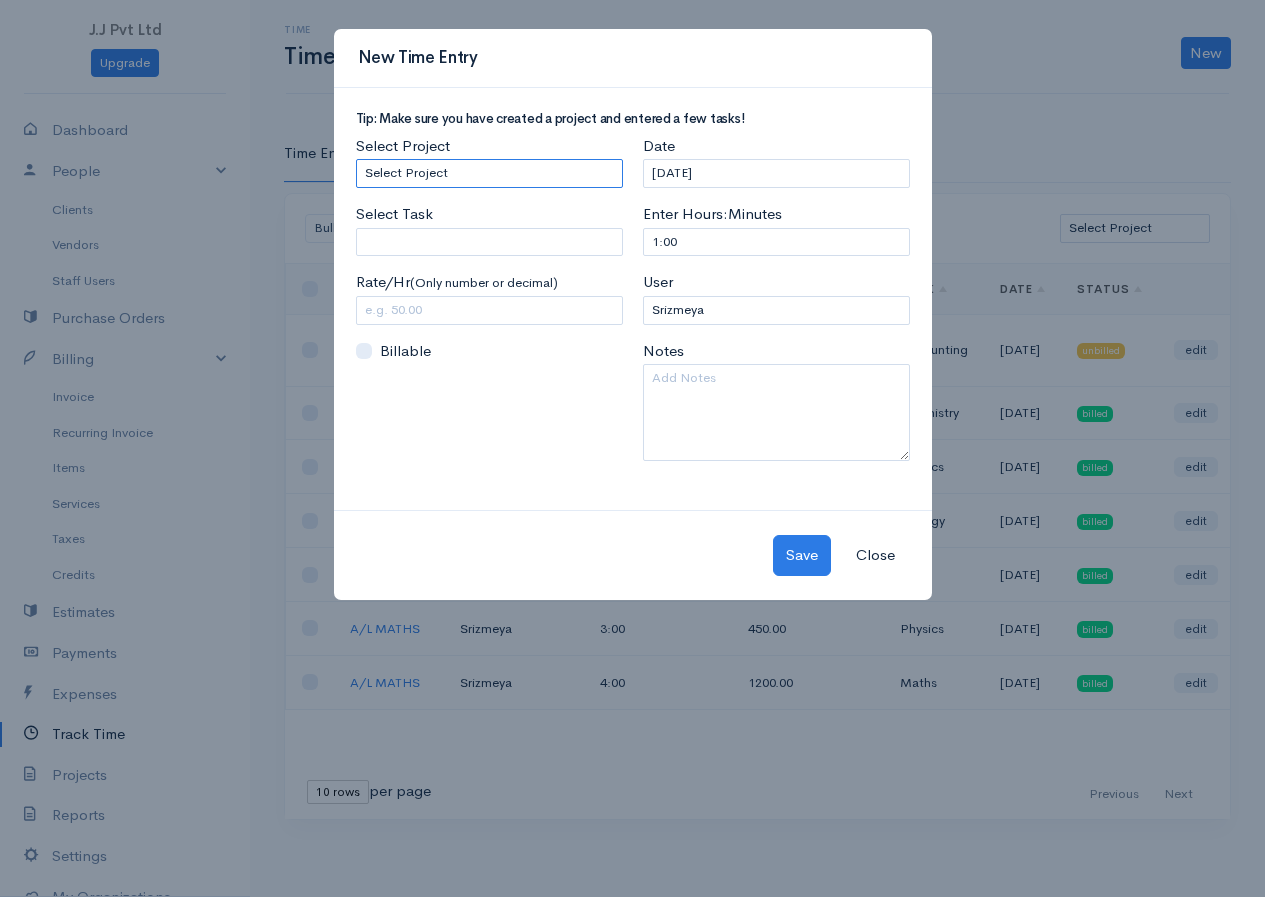 select on "5451" 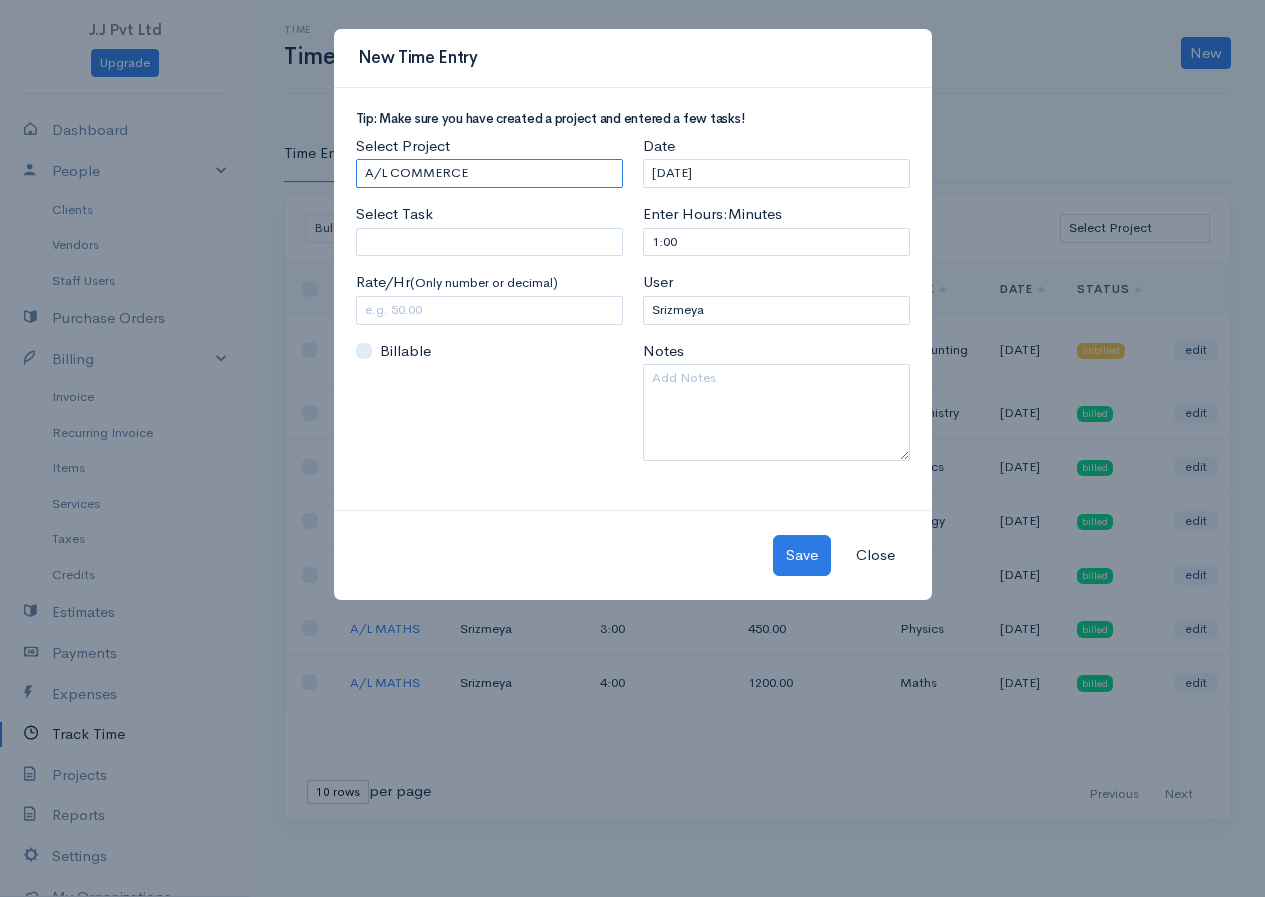 click on "Select Project A/L COMMERCE A/L Bio A/L MATHS" at bounding box center (489, 173) 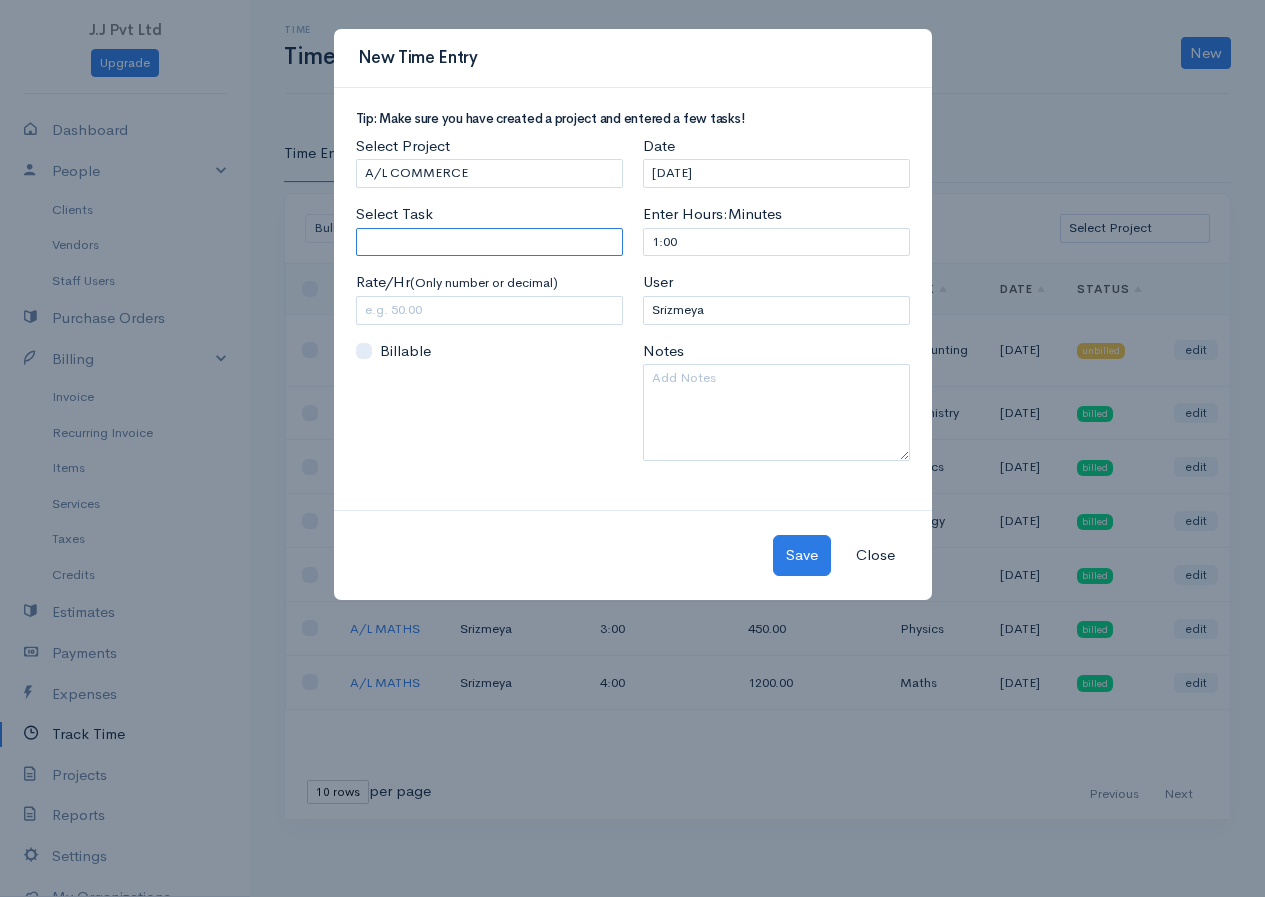 click on "Select Task" at bounding box center [489, 242] 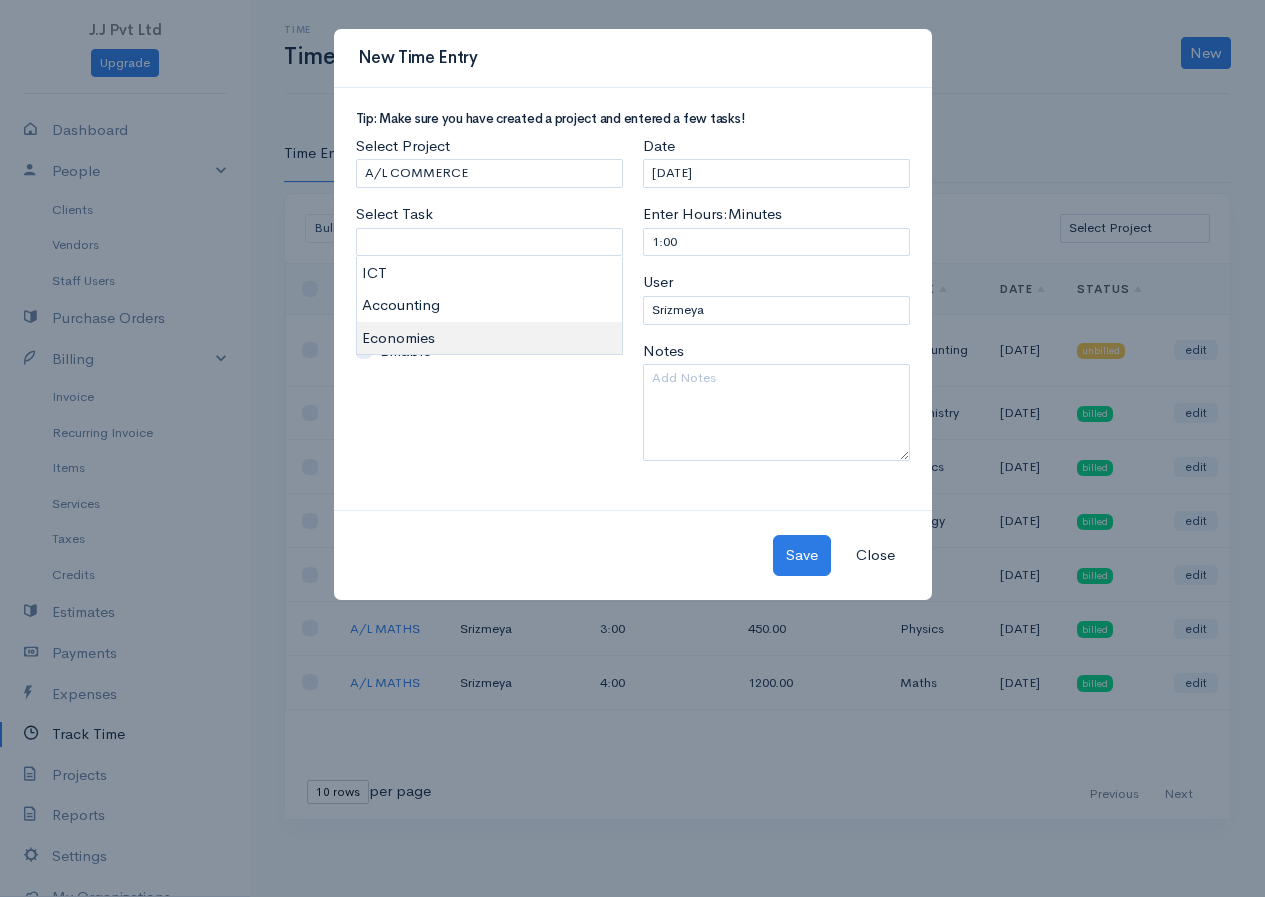 type on "Economies" 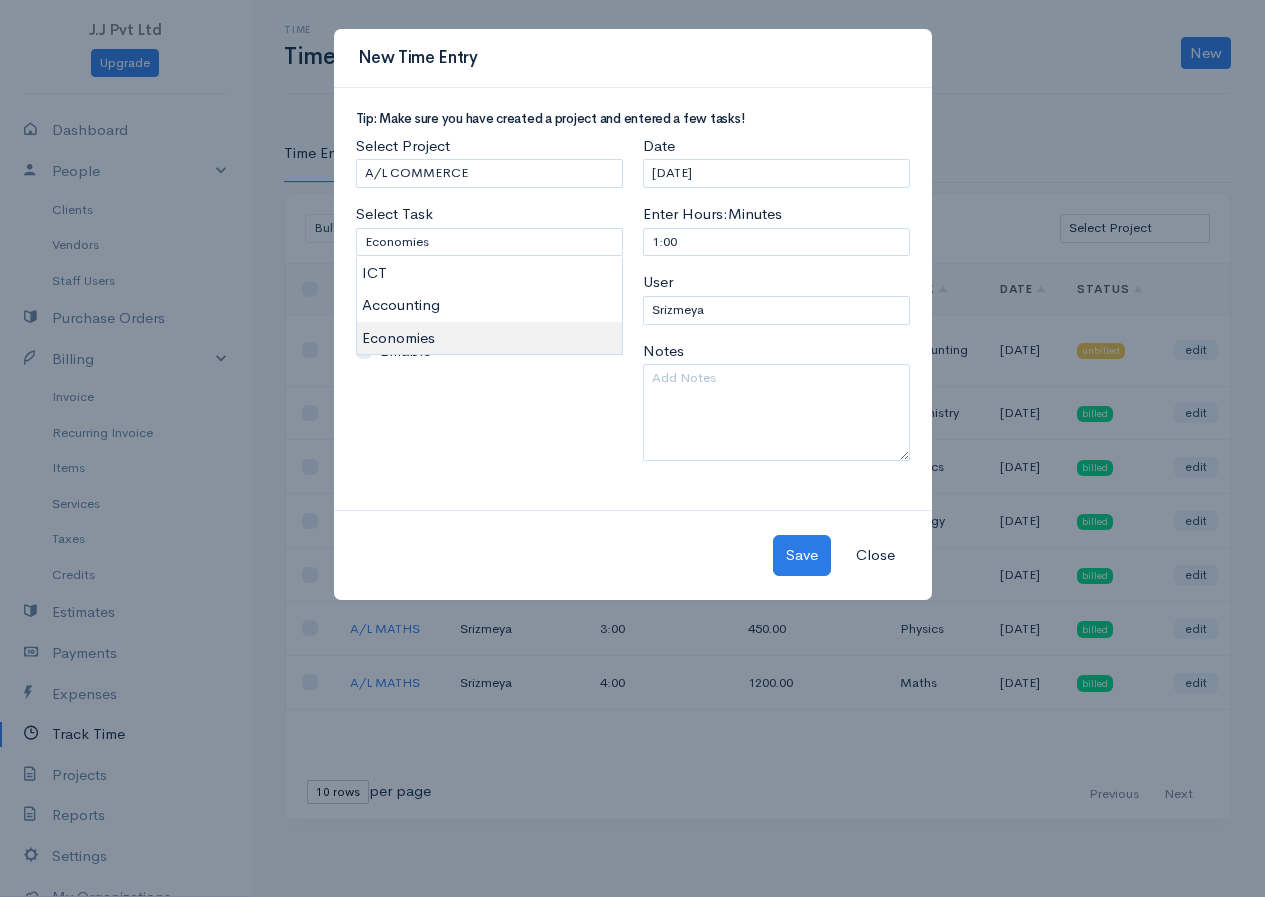 click on "J.J  Pvt Ltd
Upgrade
Dashboard
People
Clients
Vendors
Staff Users
Purchase Orders
Billing
Invoice
Recurring Invoice
Items
Services
Taxes
Credits
Estimates
Payments
Expenses
Track Time
Projects
Reports
Settings
My Organizations
Logout
Help
@CloudBooksApp 2022
Time
Time Tracking
New Time Entry Timer
Time Entries Timers Bulk Actions Delete Generate Invoice [PERSON_NAME] as Billed Mark Un-Billed Select Project A/L COMMERCE A/L Bio A/L MATHS Loading ... First Previous Next Last 10 rows" at bounding box center (632, 448) 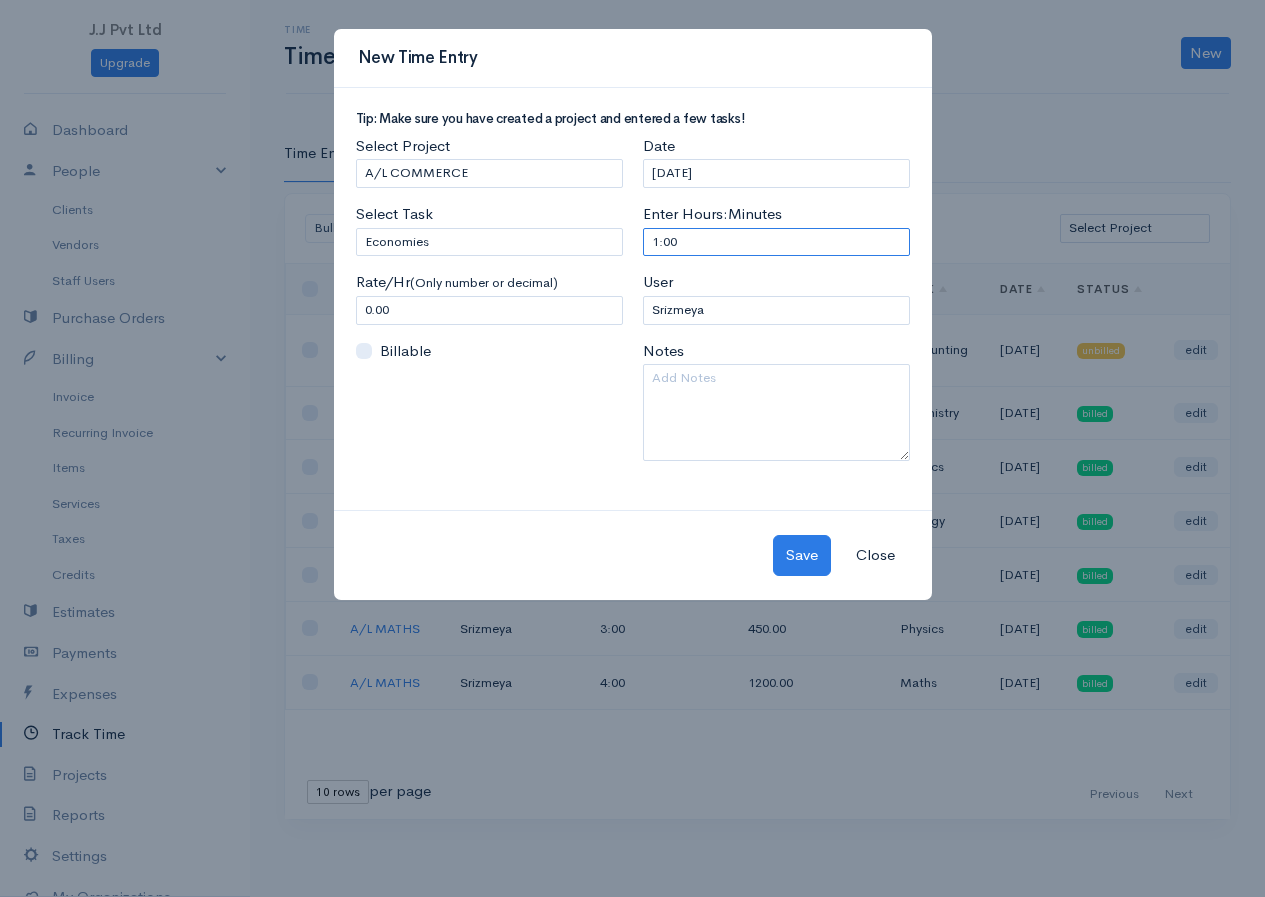 drag, startPoint x: 688, startPoint y: 236, endPoint x: 379, endPoint y: 281, distance: 312.25952 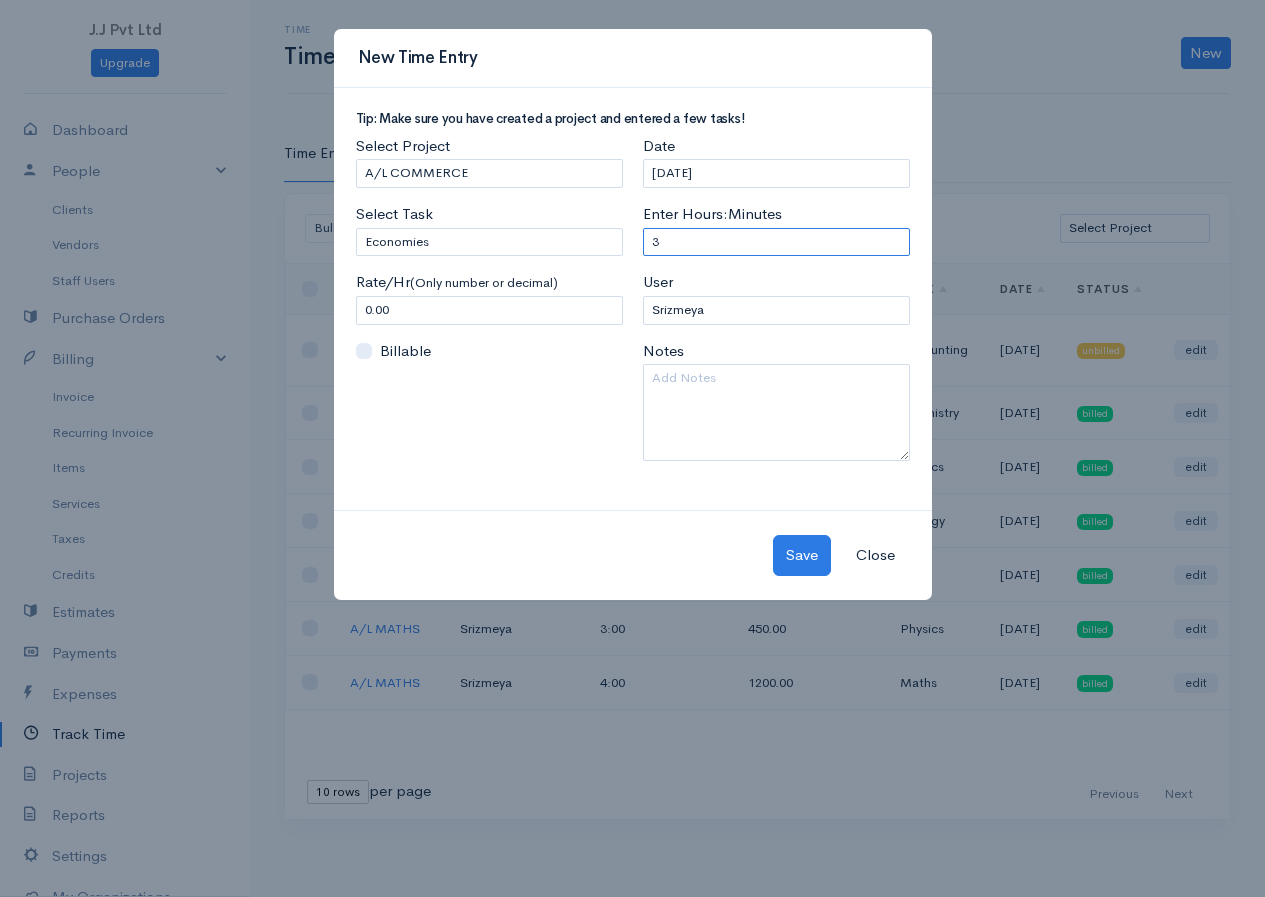 type on "3" 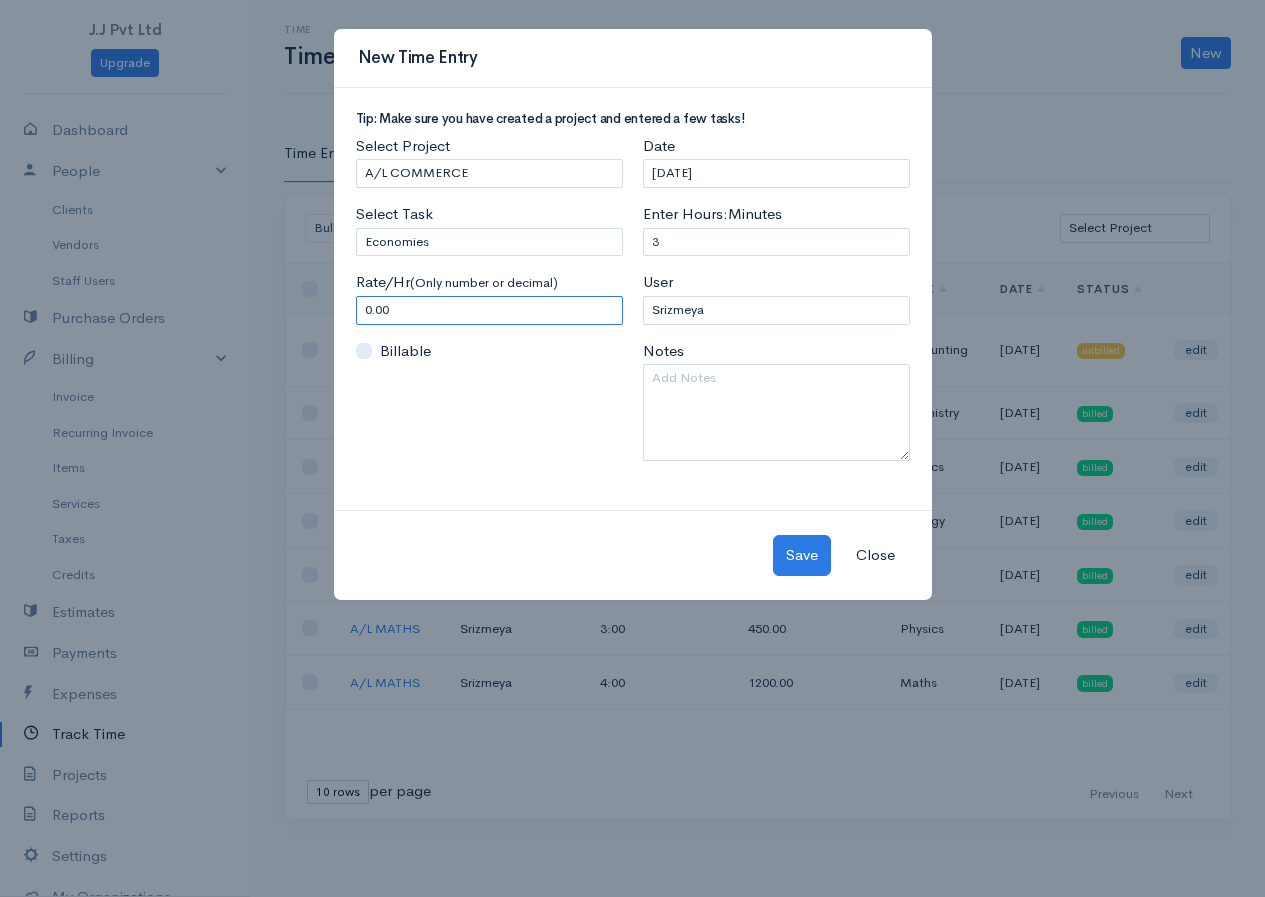 drag, startPoint x: 419, startPoint y: 309, endPoint x: 250, endPoint y: 340, distance: 171.81967 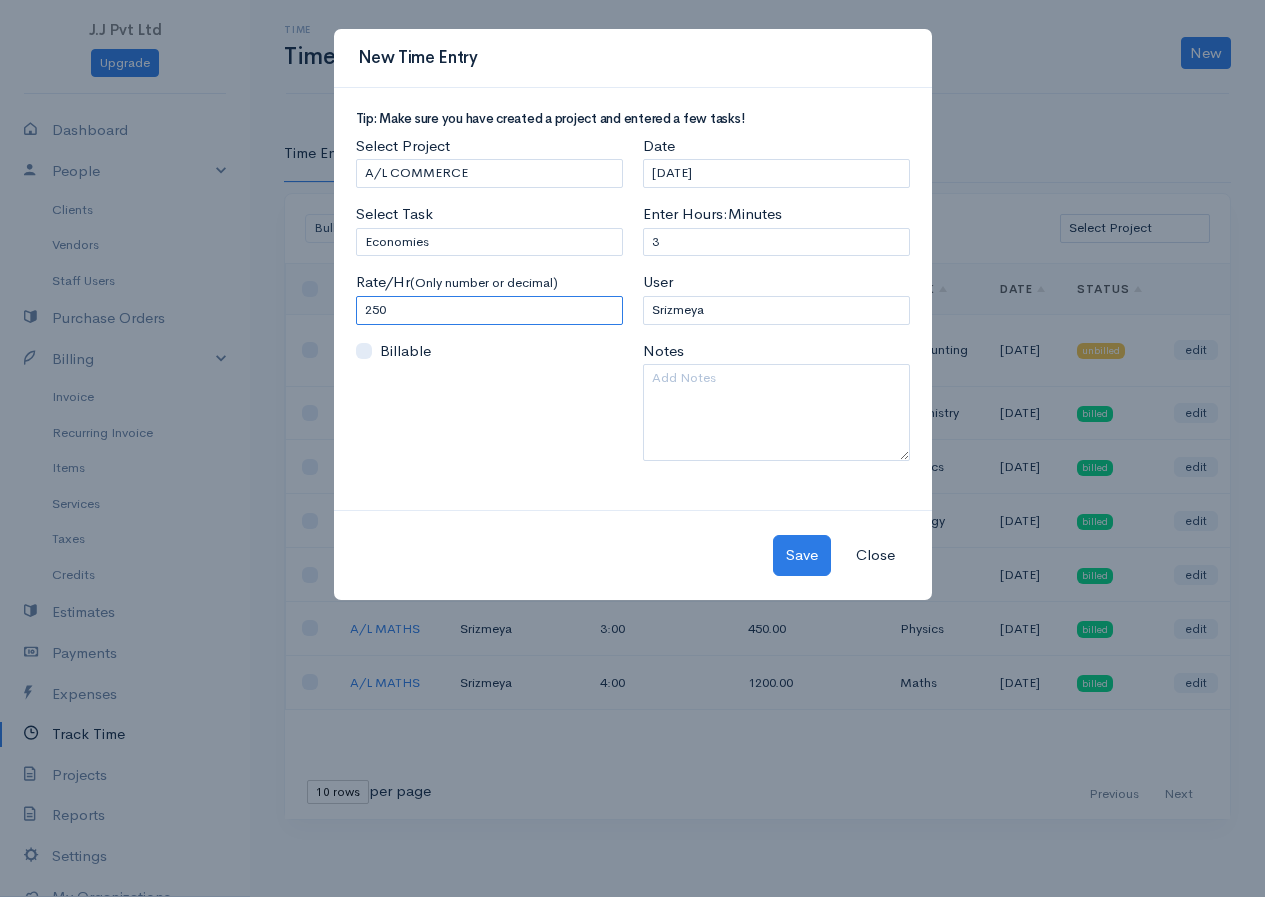 type on "250" 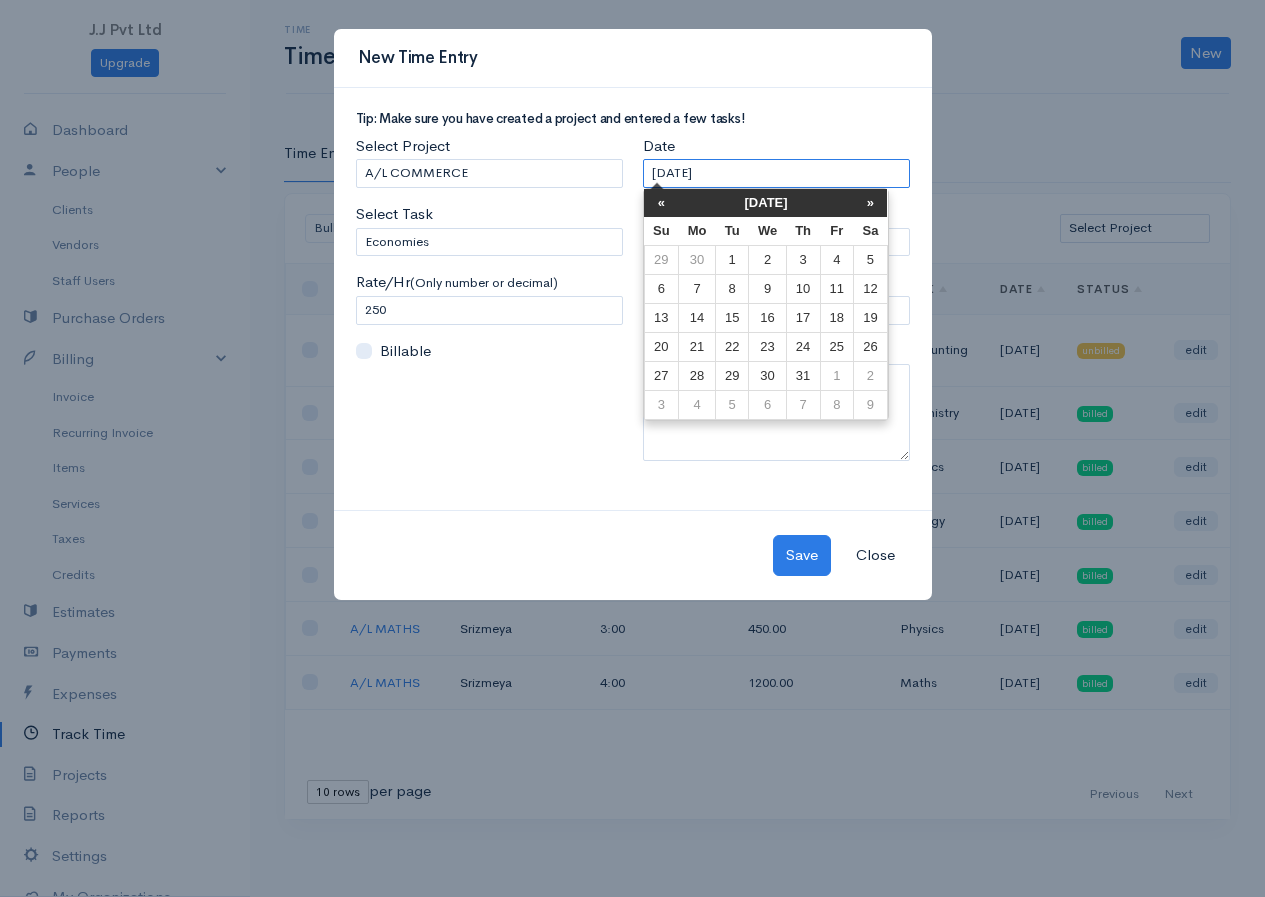drag, startPoint x: 758, startPoint y: 175, endPoint x: 495, endPoint y: 151, distance: 264.09277 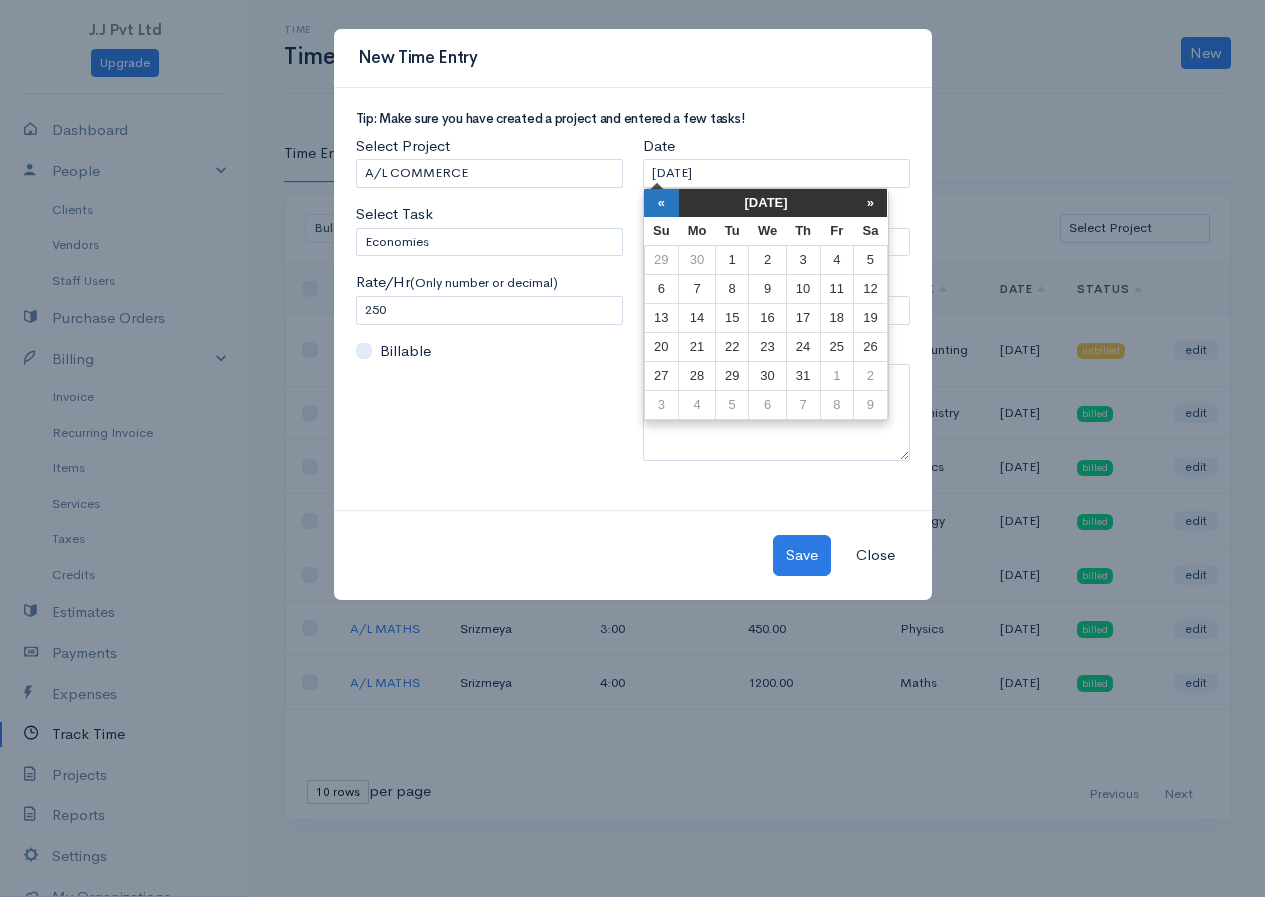 click on "«" at bounding box center [661, 203] 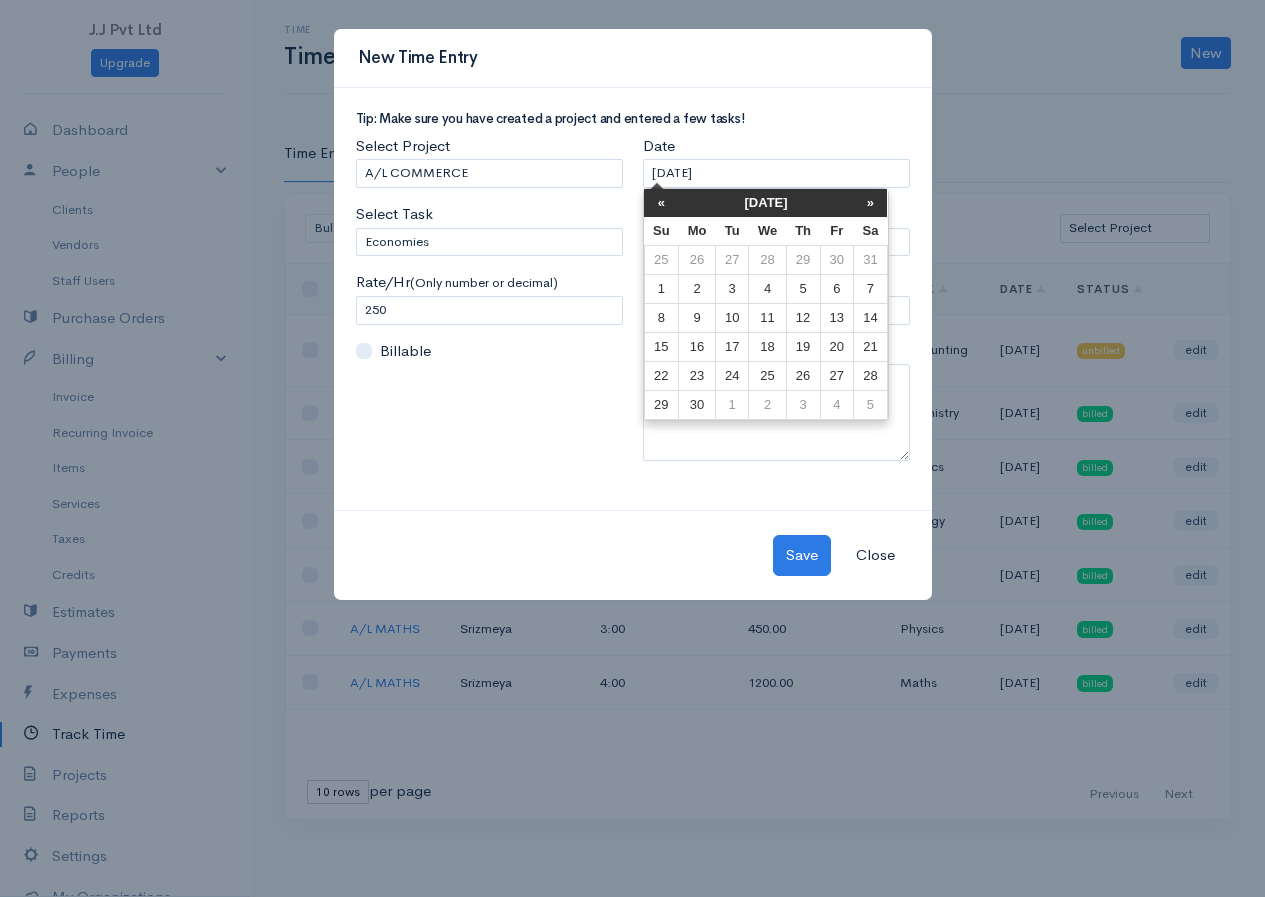click on "«" at bounding box center (661, 203) 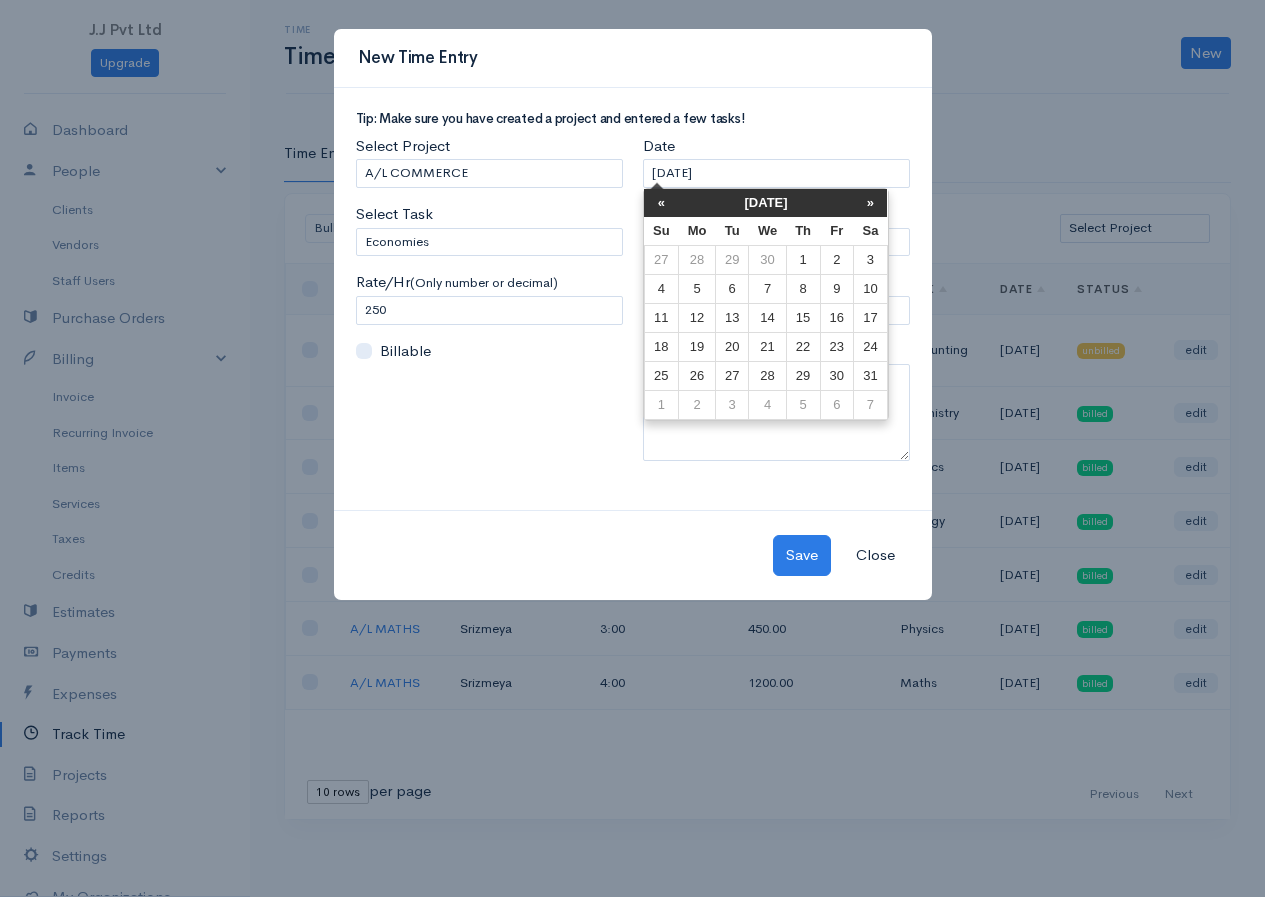 click on "«" at bounding box center (661, 203) 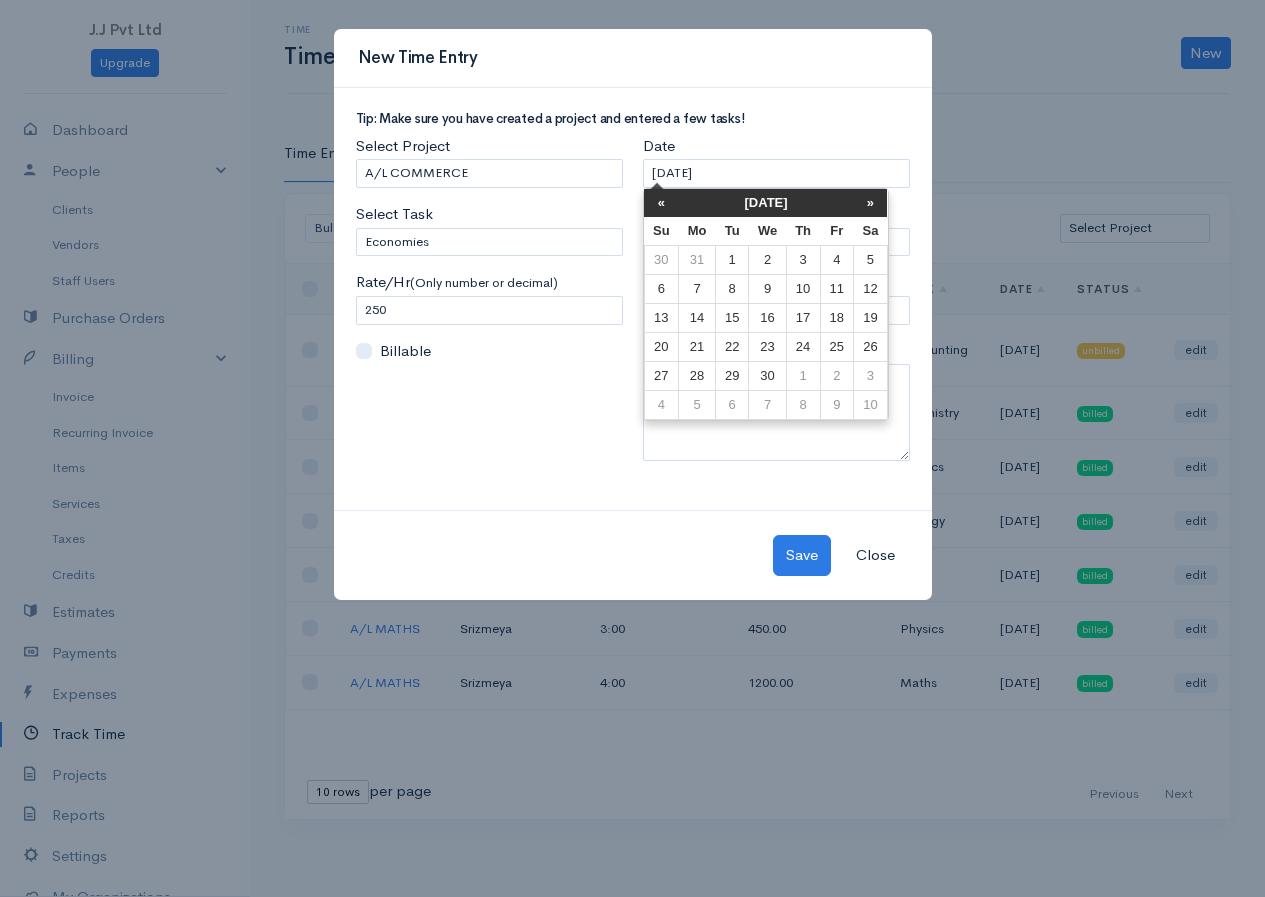 click on "«" at bounding box center (661, 203) 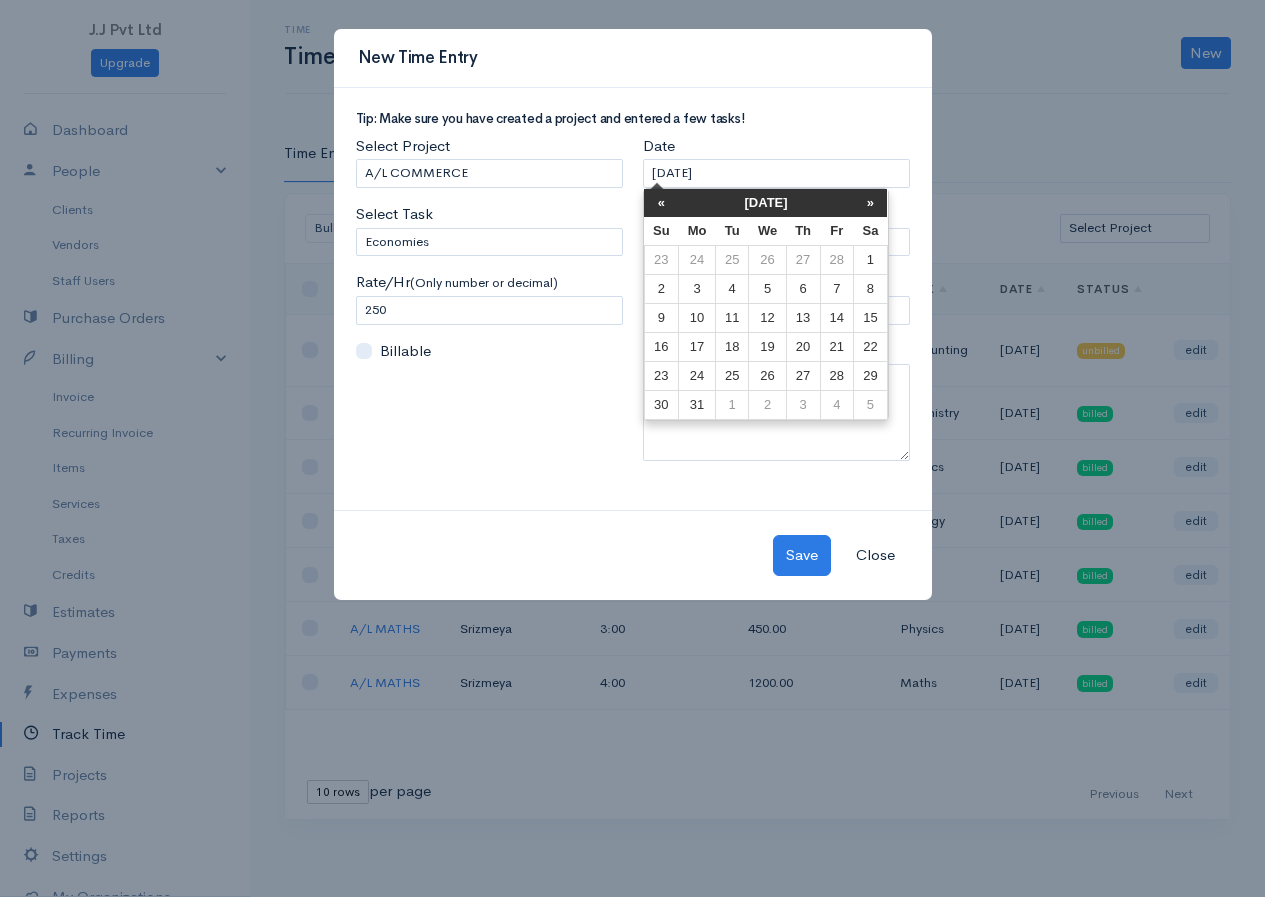 click on "«" at bounding box center [661, 203] 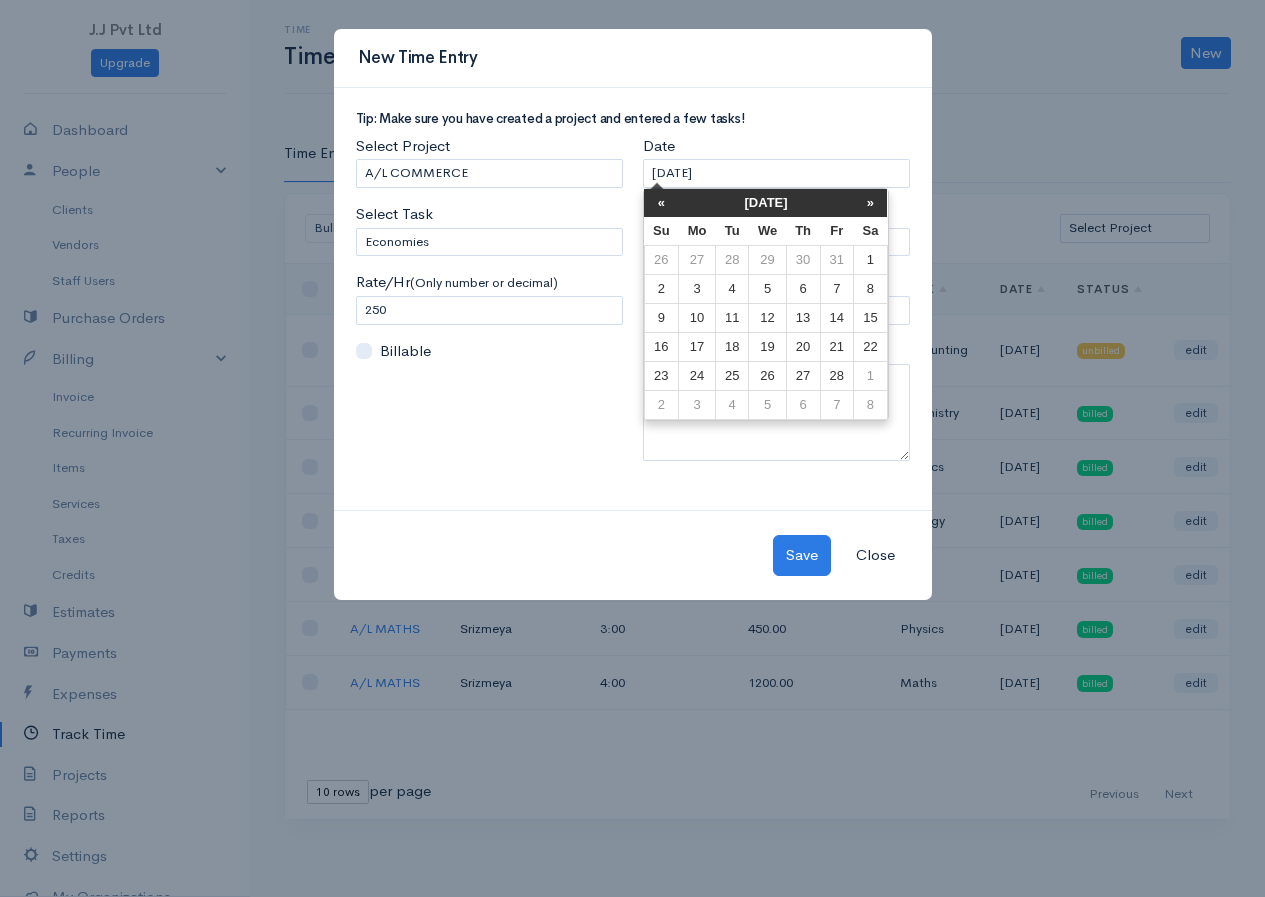 click on "«" at bounding box center [661, 203] 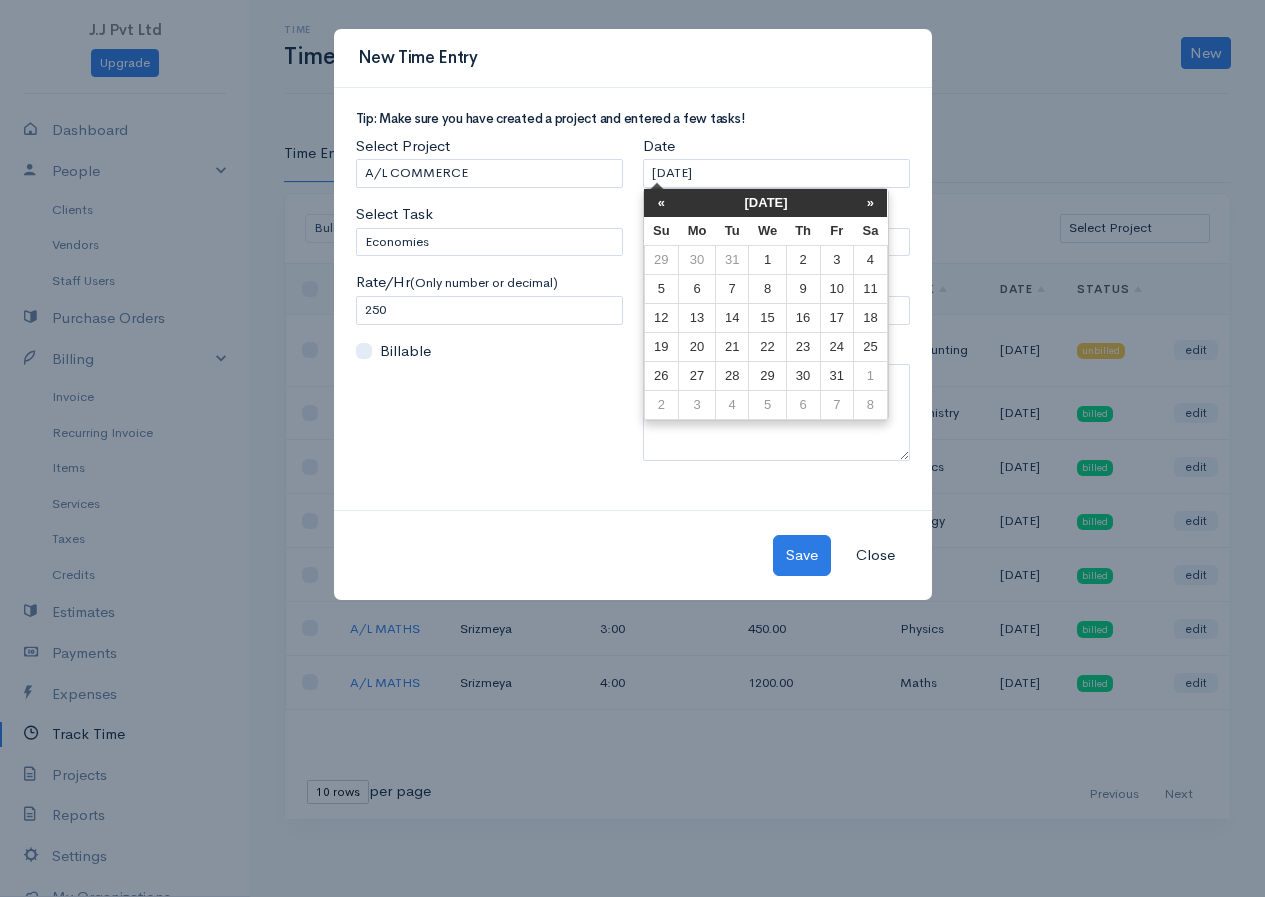 click on "«" at bounding box center (661, 203) 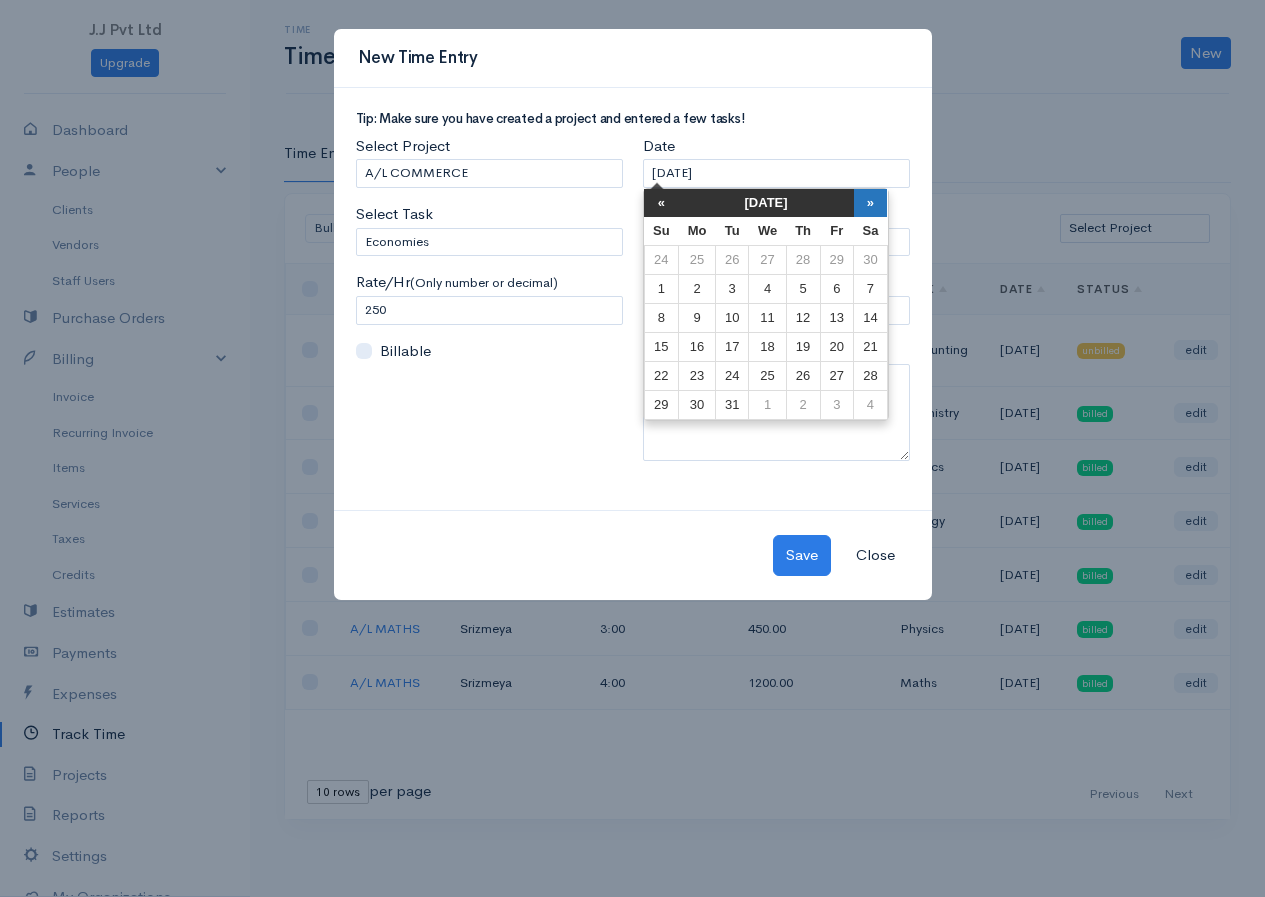 click on "»" at bounding box center [871, 203] 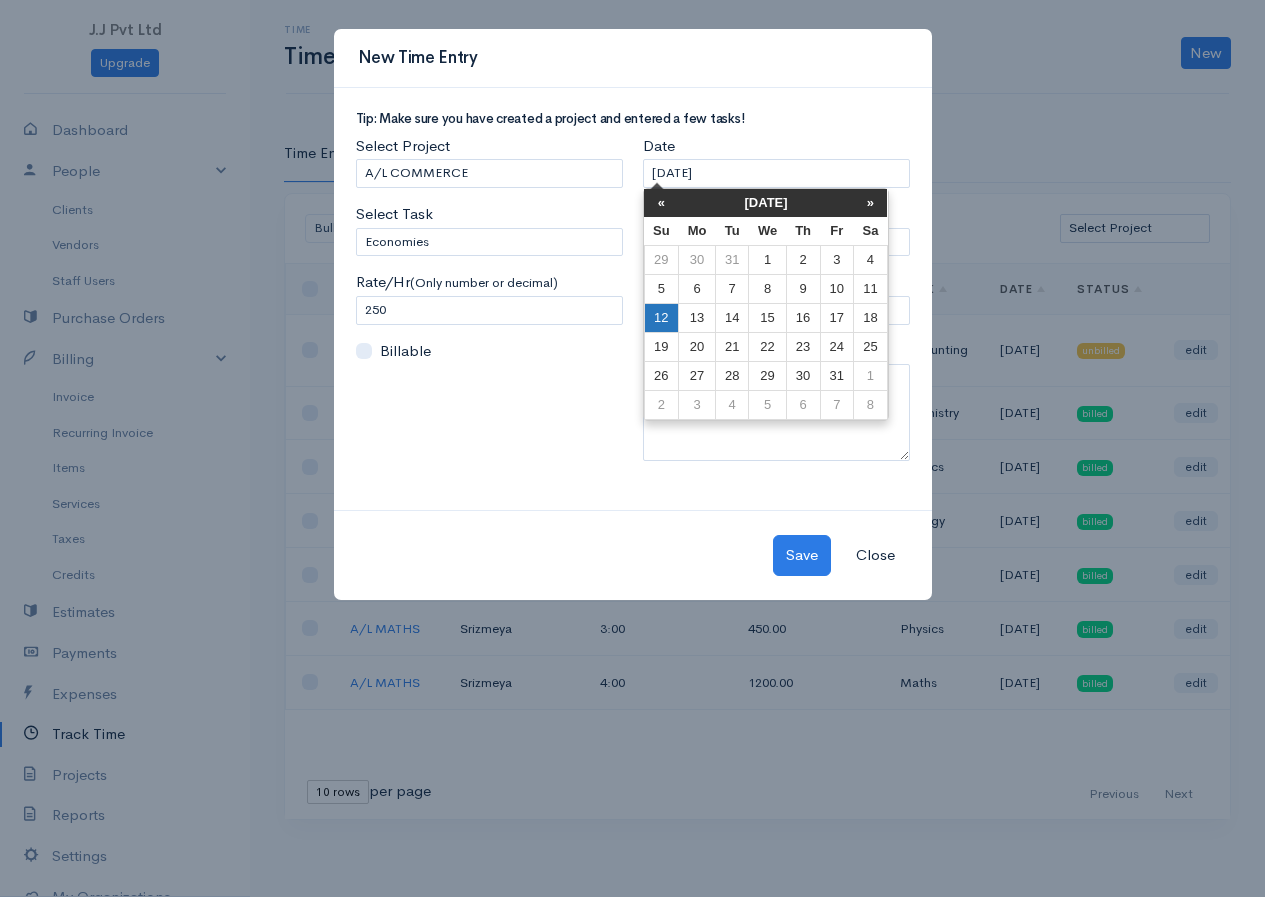 click on "12" at bounding box center [661, 318] 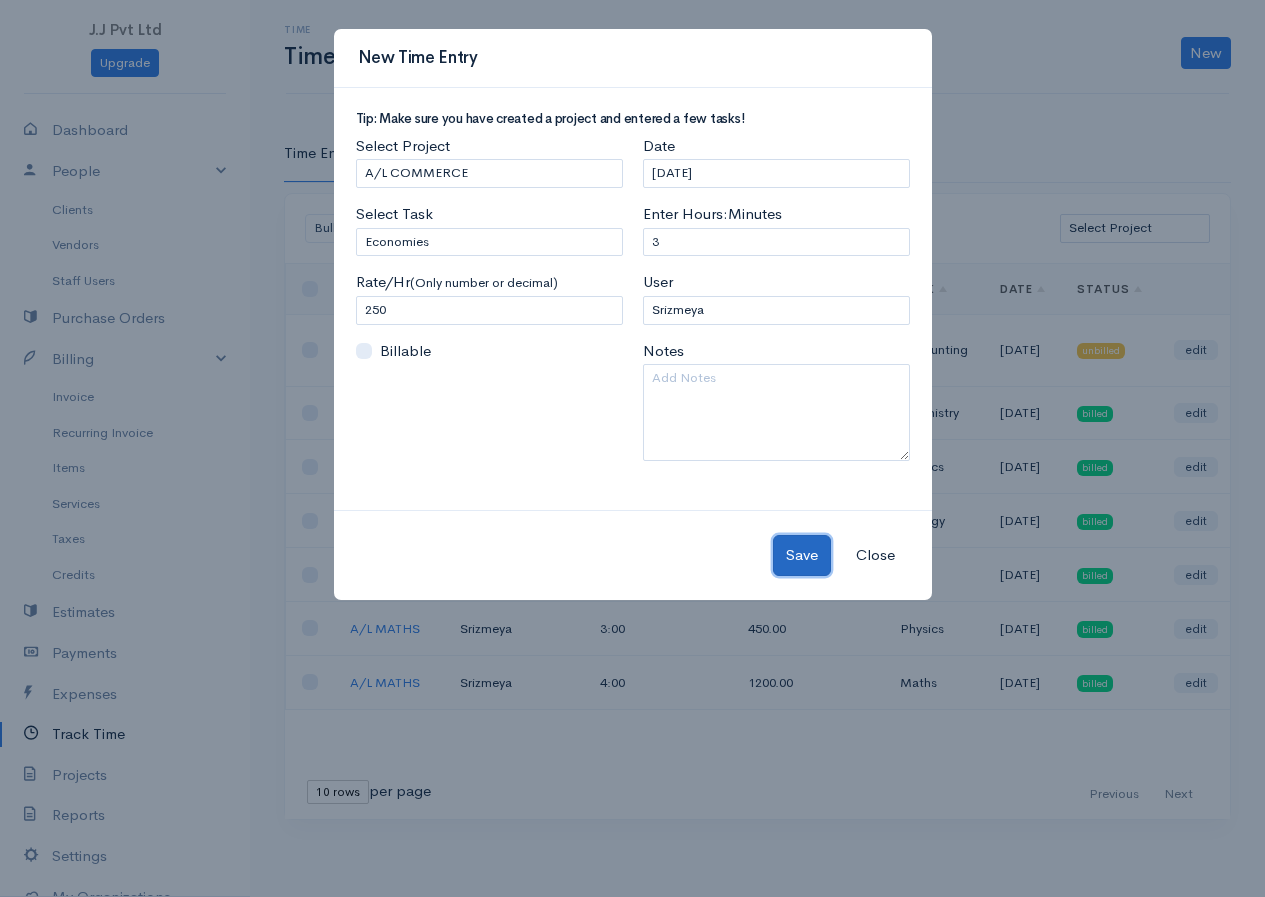 click on "Save" at bounding box center (802, 555) 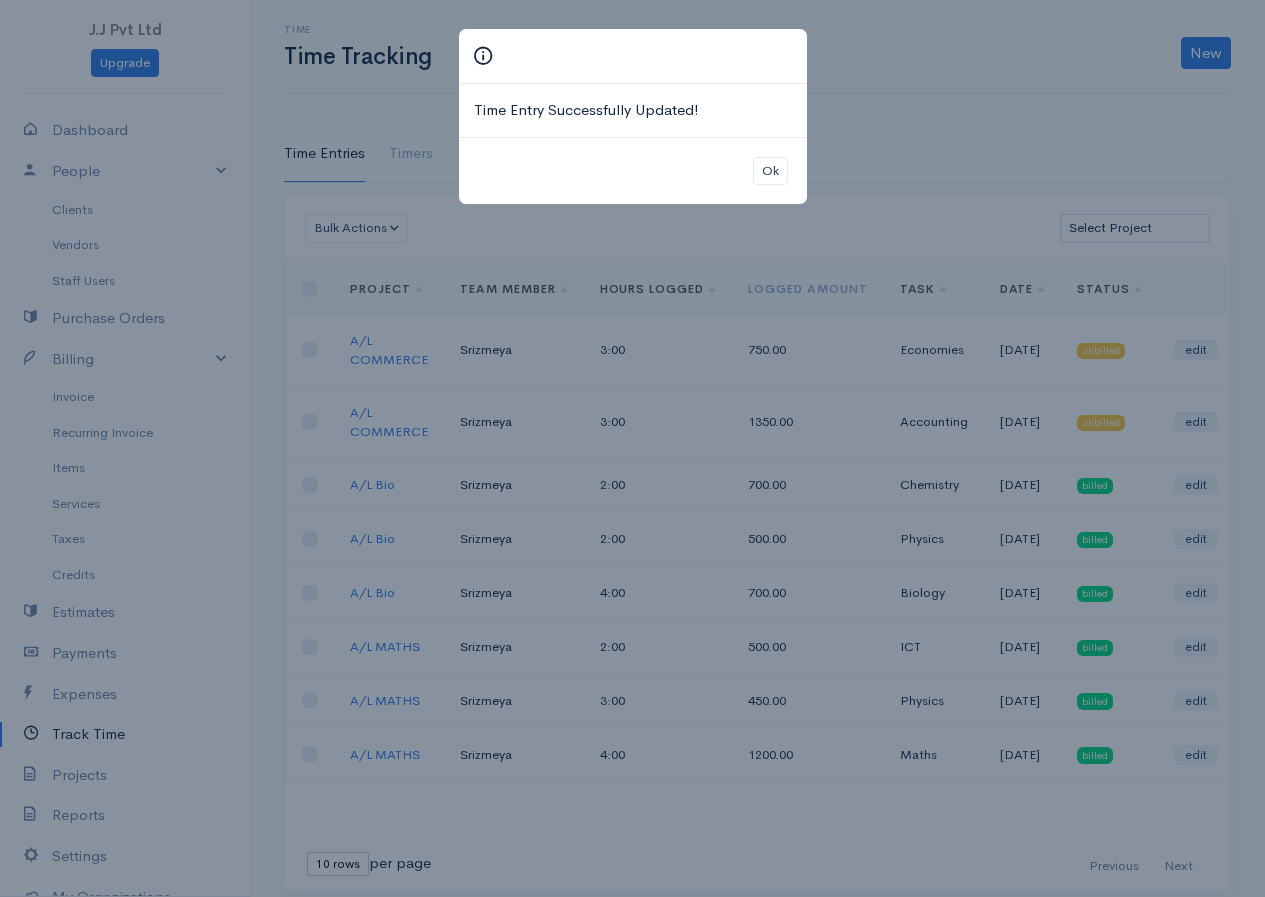 click on "Time Entry Successfully Updated!
Ok" at bounding box center (632, 448) 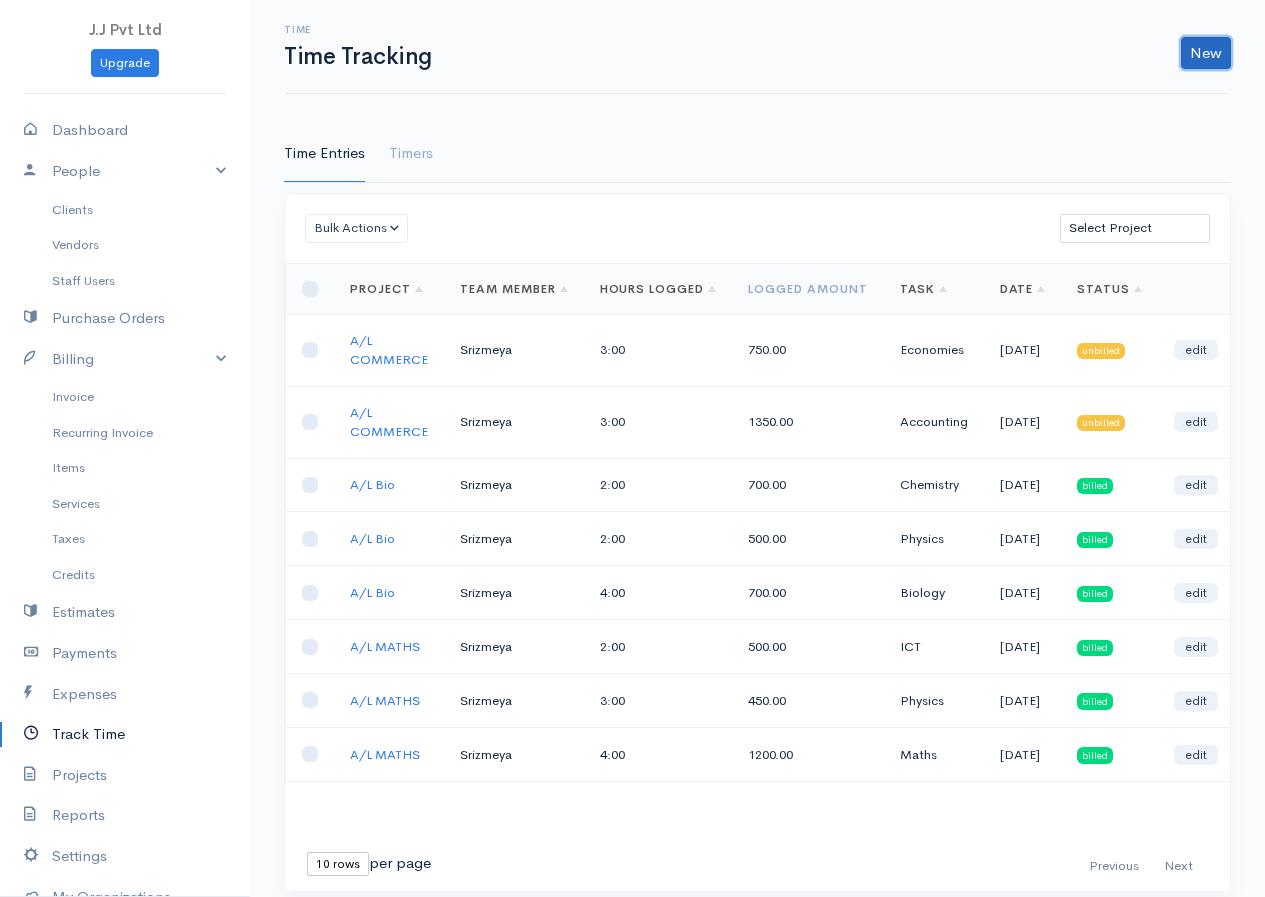 click on "New" at bounding box center [1206, 53] 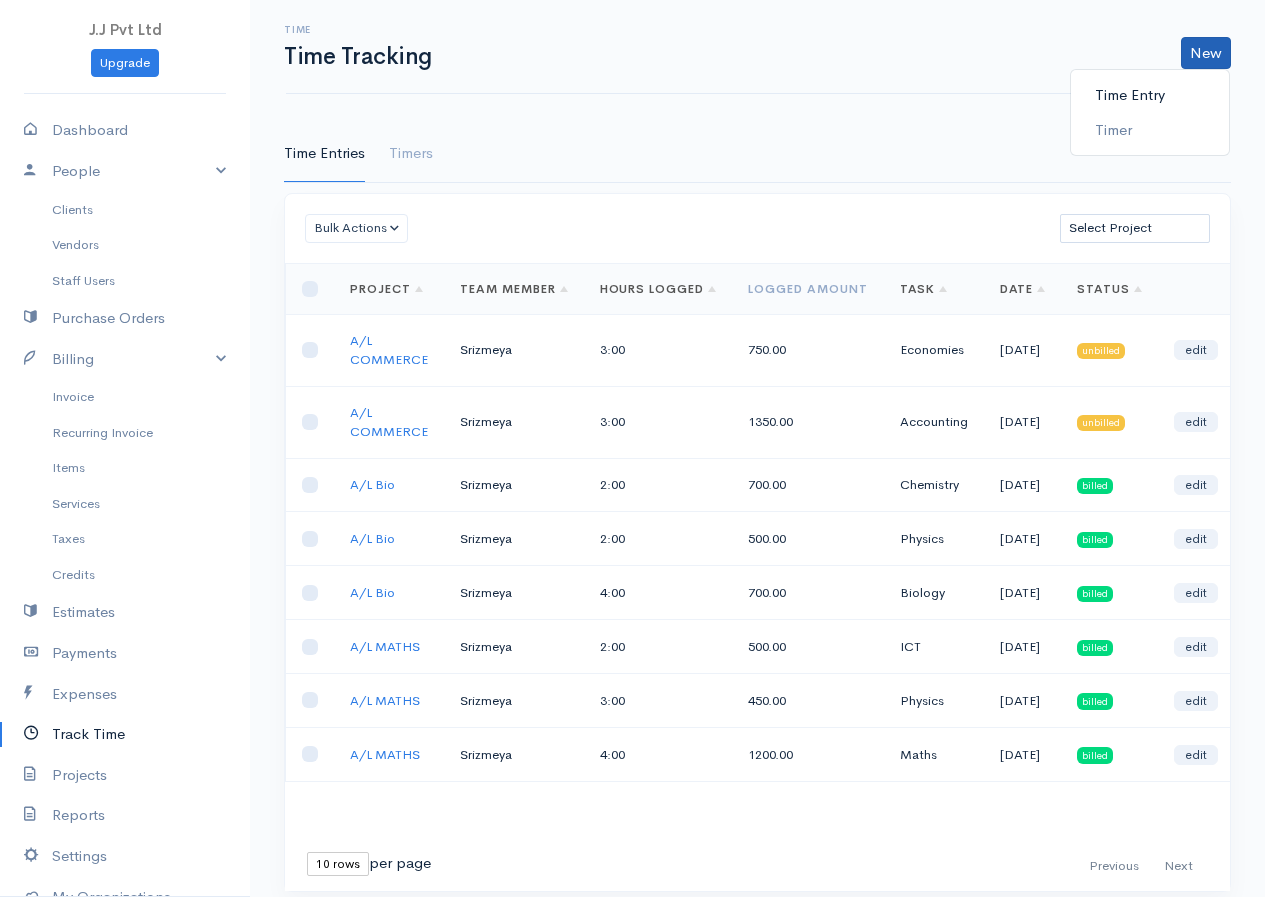 click on "Time Entry" at bounding box center (1150, 95) 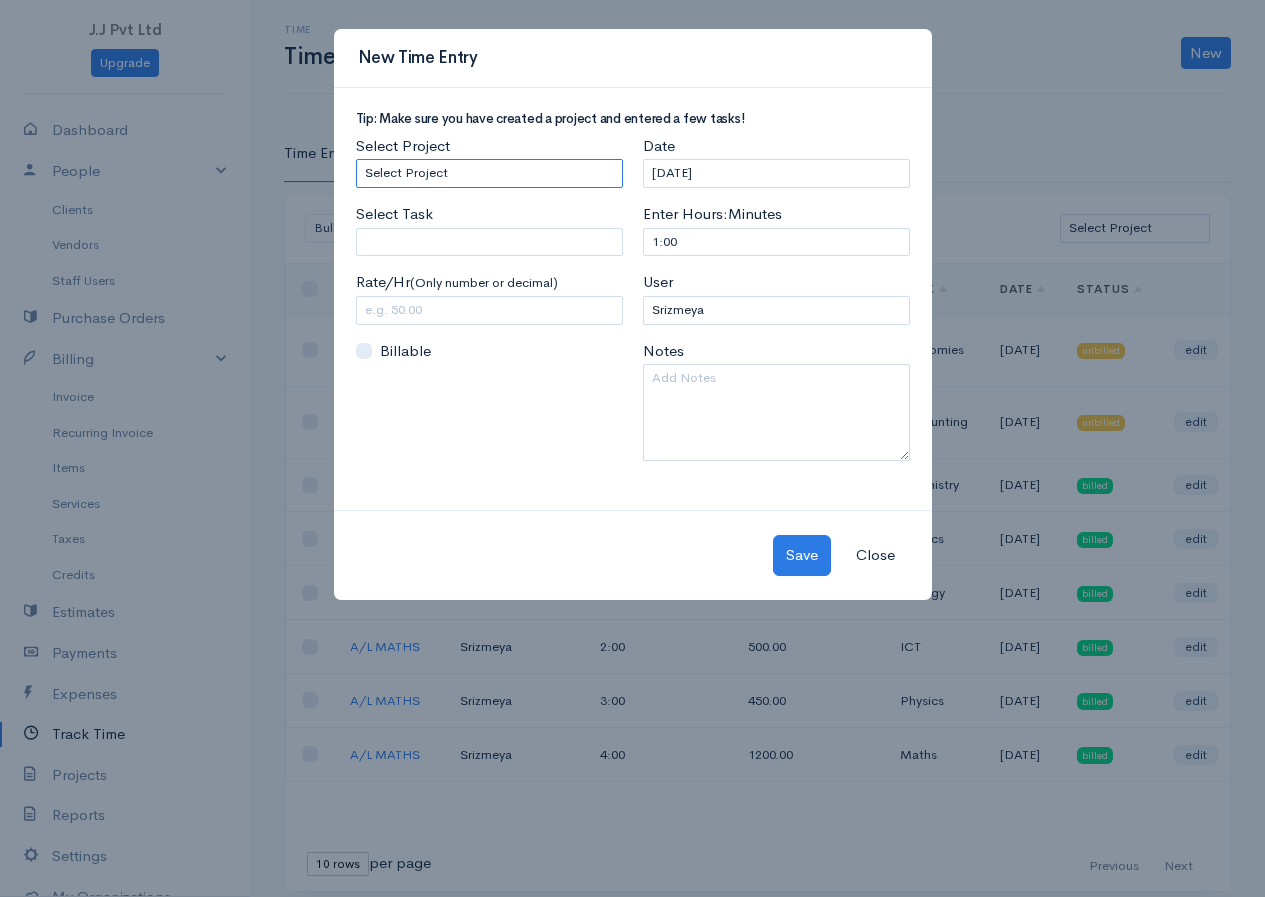 click on "Select Project A/L COMMERCE A/L Bio A/L MATHS" at bounding box center [489, 173] 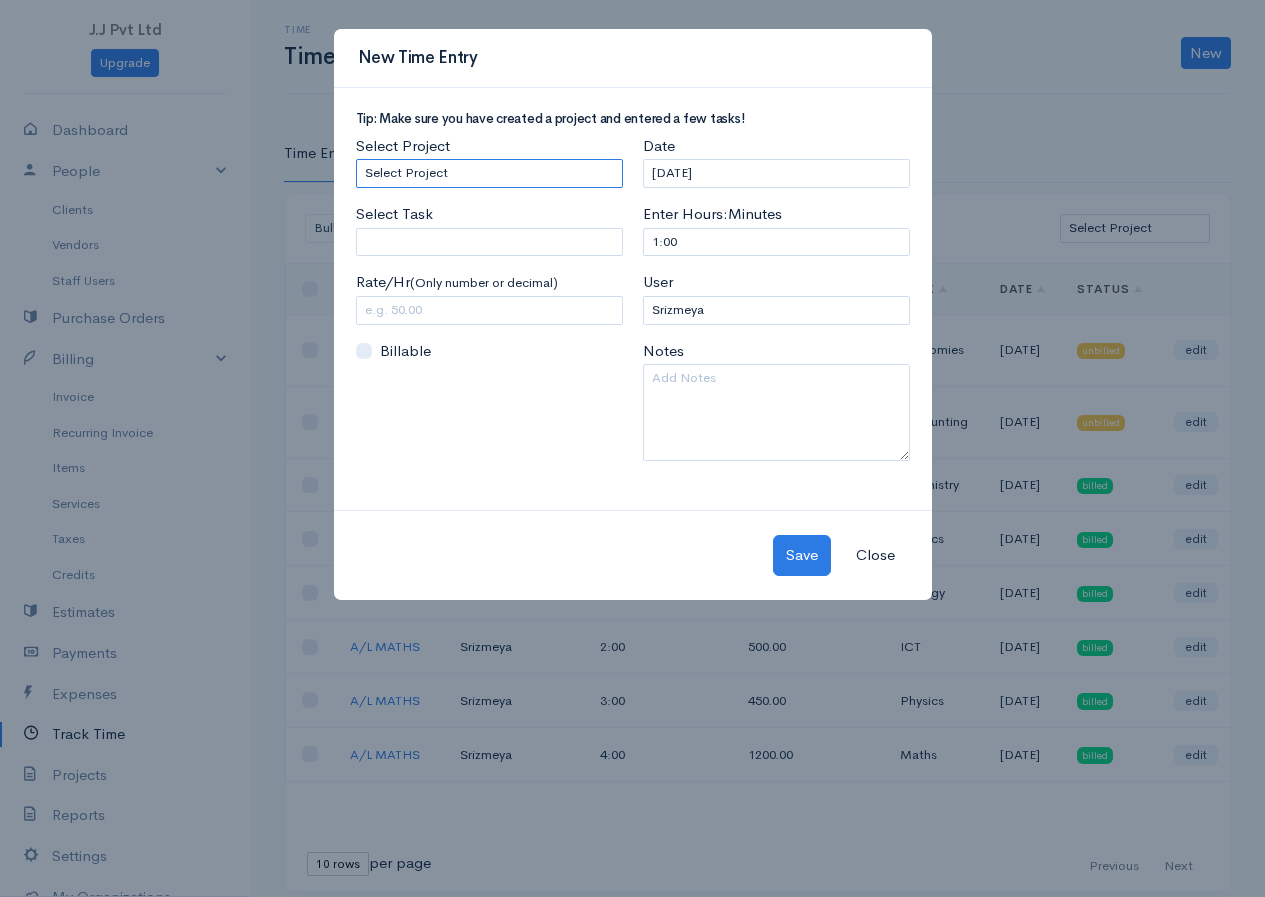 select on "5451" 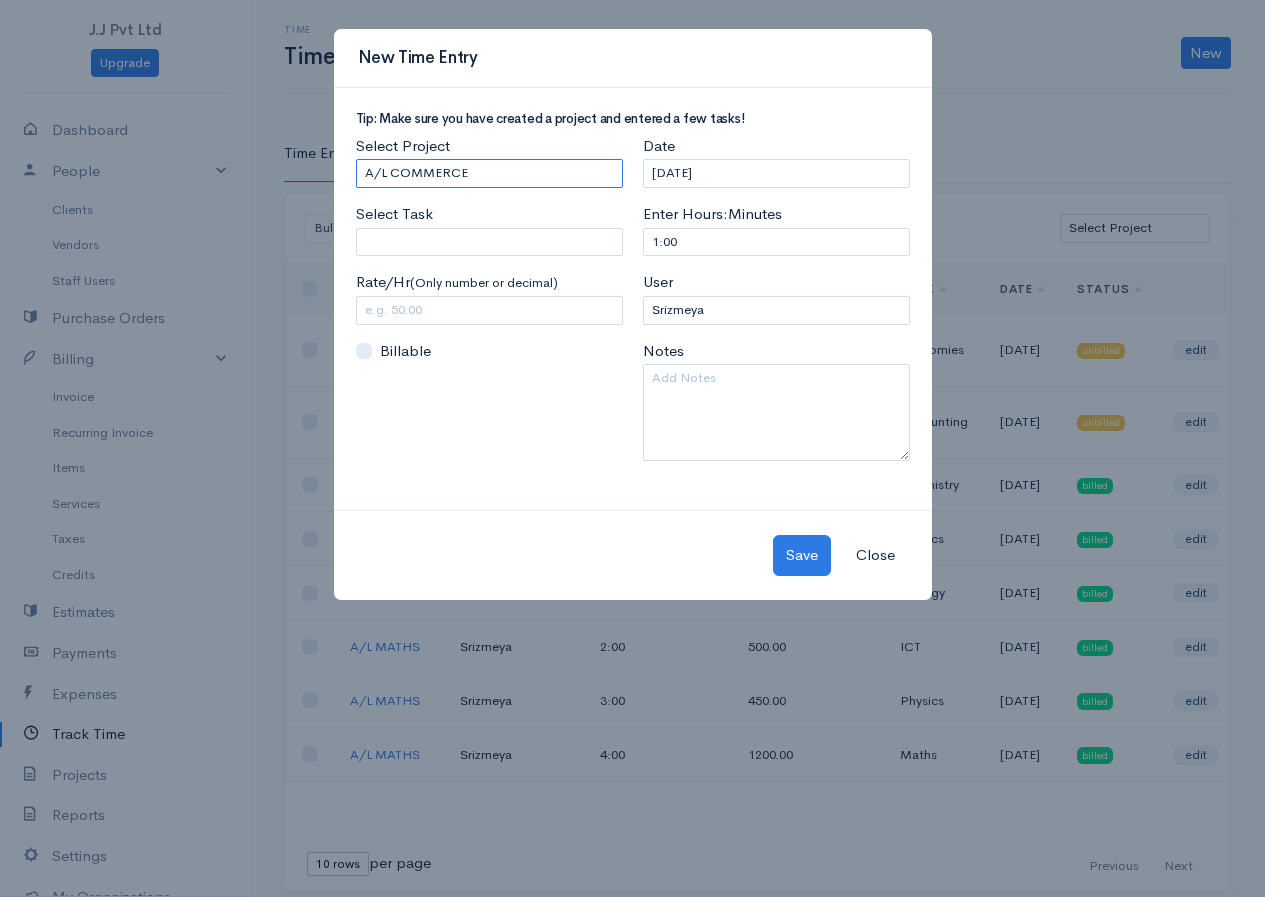 click on "Select Project A/L COMMERCE A/L Bio A/L MATHS" at bounding box center [489, 173] 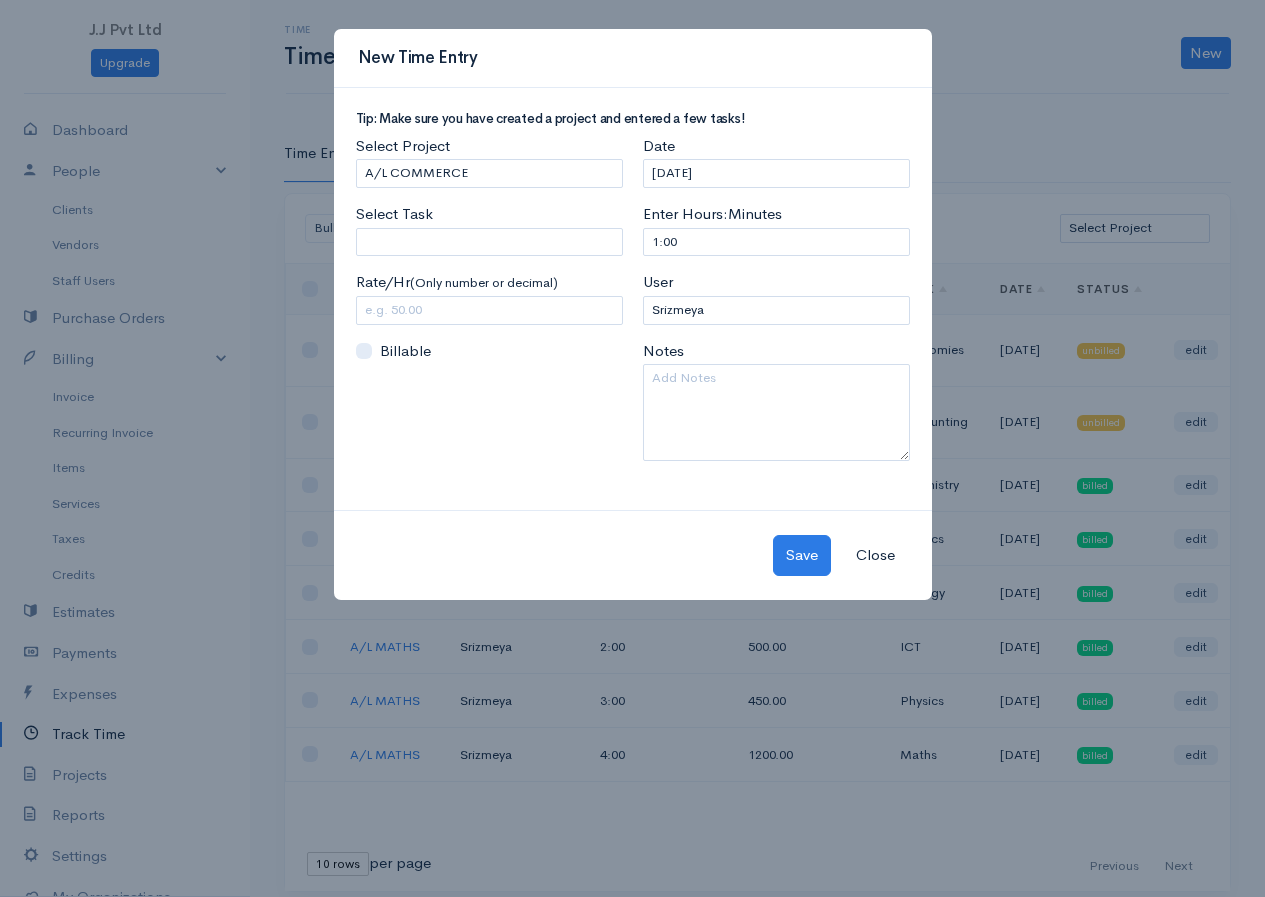 drag, startPoint x: 434, startPoint y: 215, endPoint x: 431, endPoint y: 232, distance: 17.262676 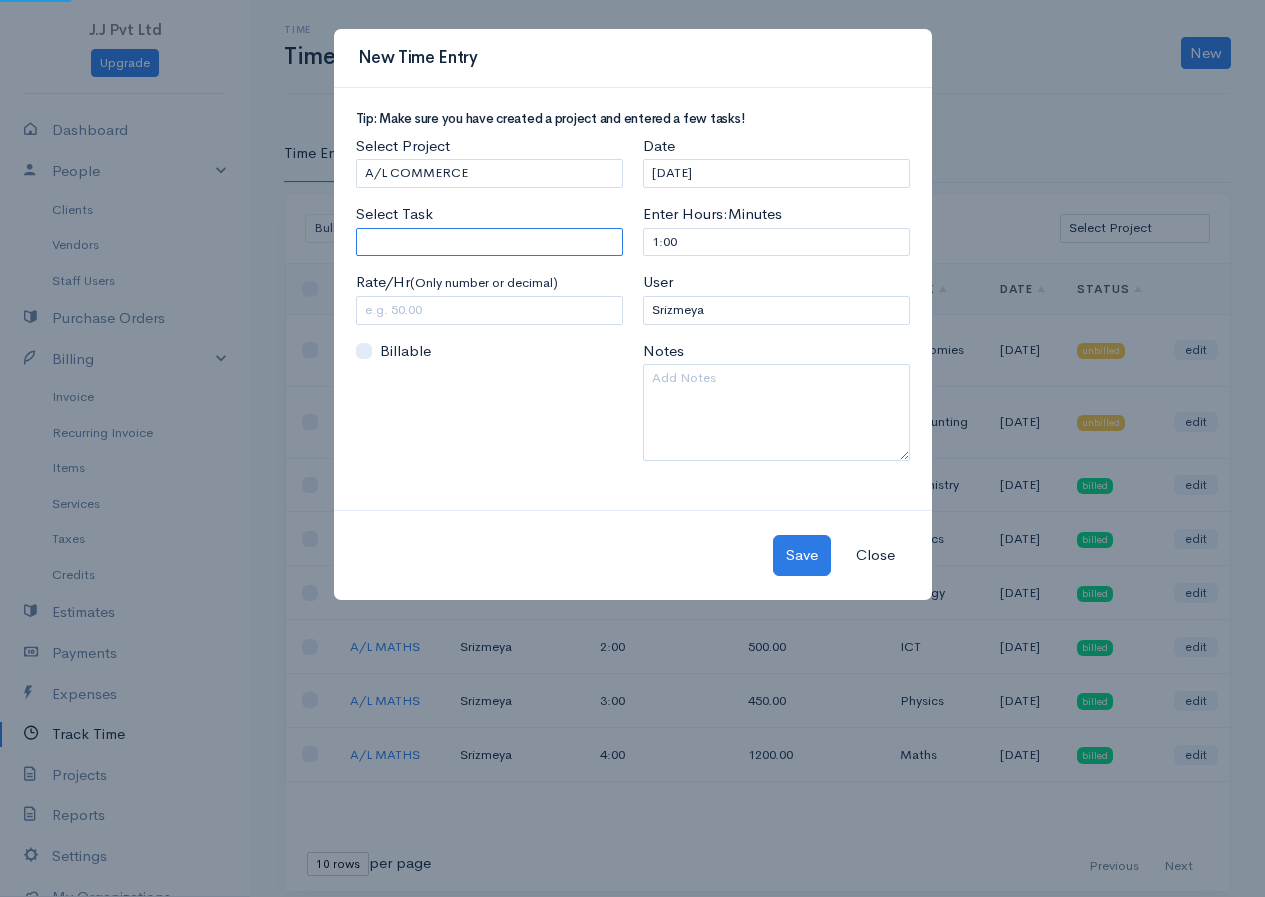 click on "Select Task" at bounding box center [489, 242] 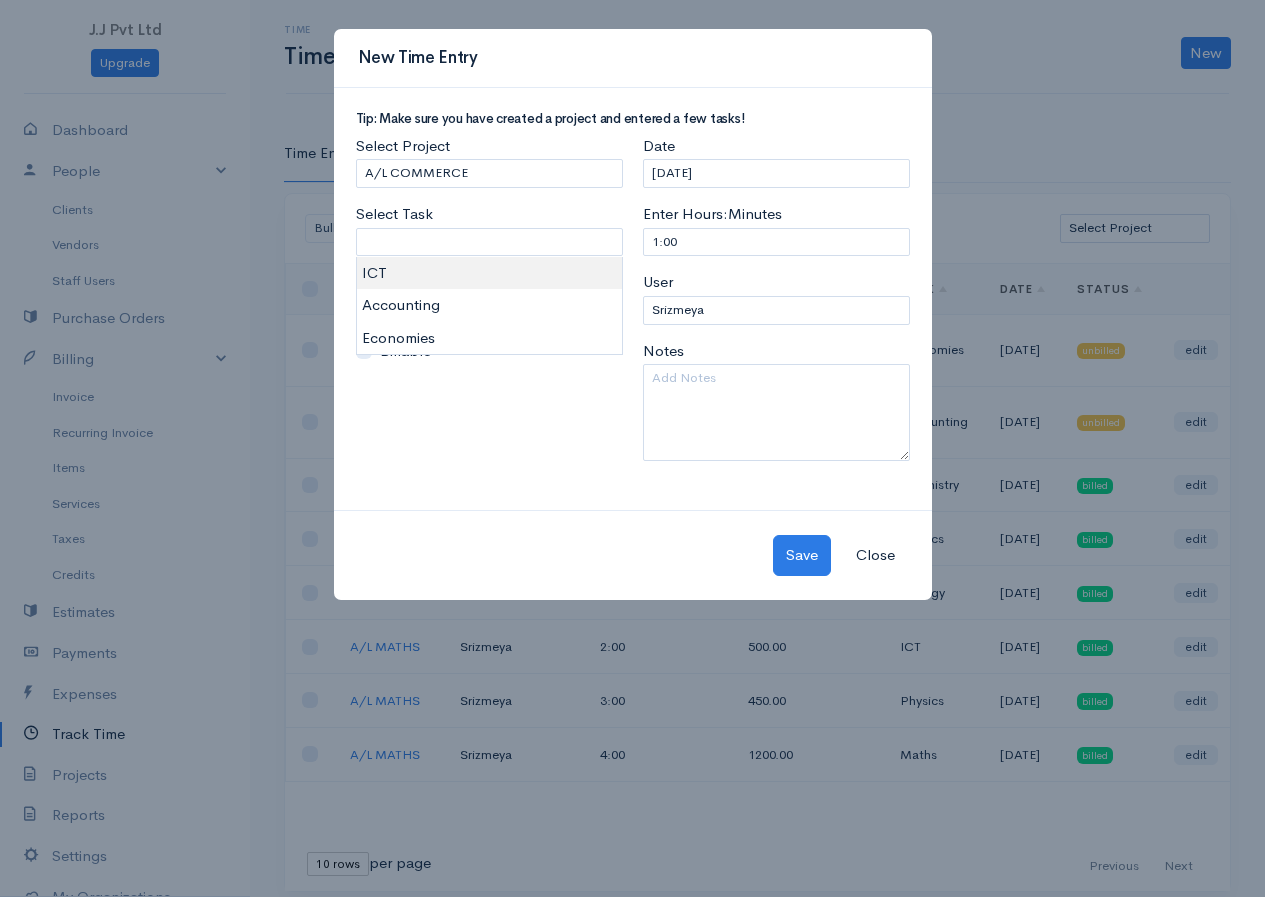 type on "ICT" 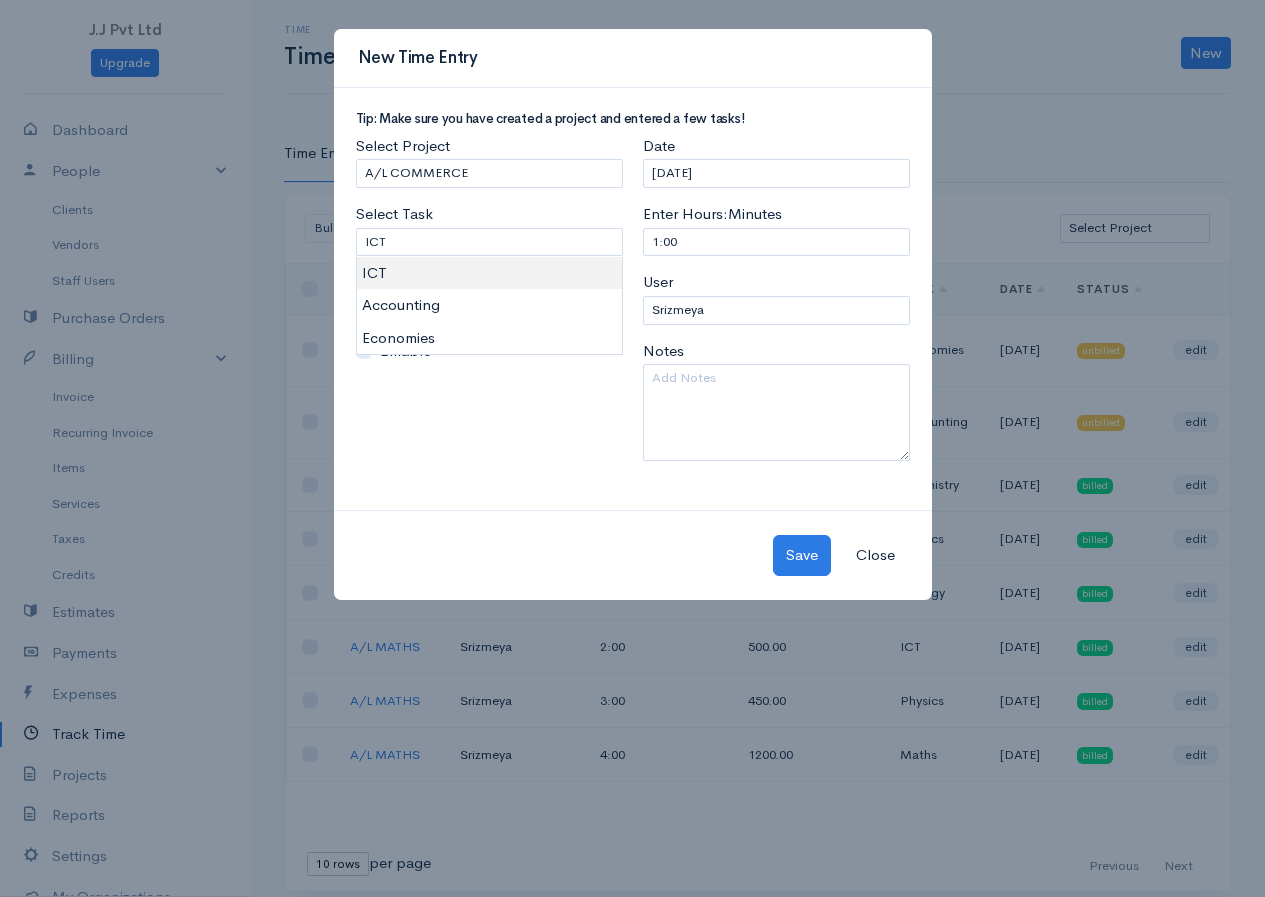 click on "J.J  Pvt Ltd
Upgrade
Dashboard
People
Clients
Vendors
Staff Users
Purchase Orders
Billing
Invoice
Recurring Invoice
Items
Services
Taxes
Credits
Estimates
Payments
Expenses
Track Time
Projects
Reports
Settings
My Organizations
Logout
Help
@CloudBooksApp 2022
Time
Time Tracking
New Time Entry Timer
Time Entries Timers Bulk Actions Delete Generate Invoice [PERSON_NAME] as Billed Mark Un-Billed Select Project A/L COMMERCE A/L Bio A/L MATHS Loading ... First Previous Next Last 10 rows" at bounding box center (632, 458) 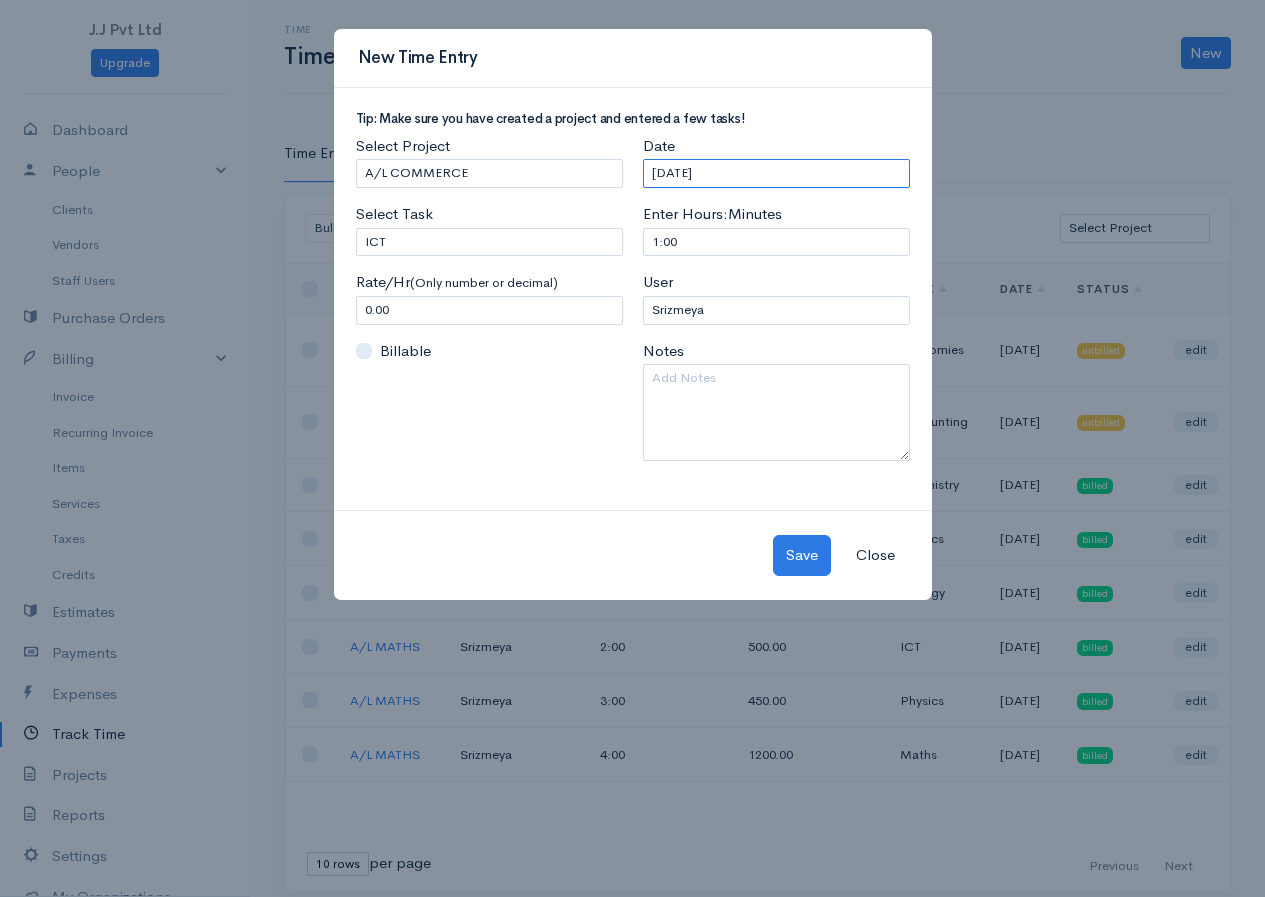 click on "[DATE]" at bounding box center (776, 173) 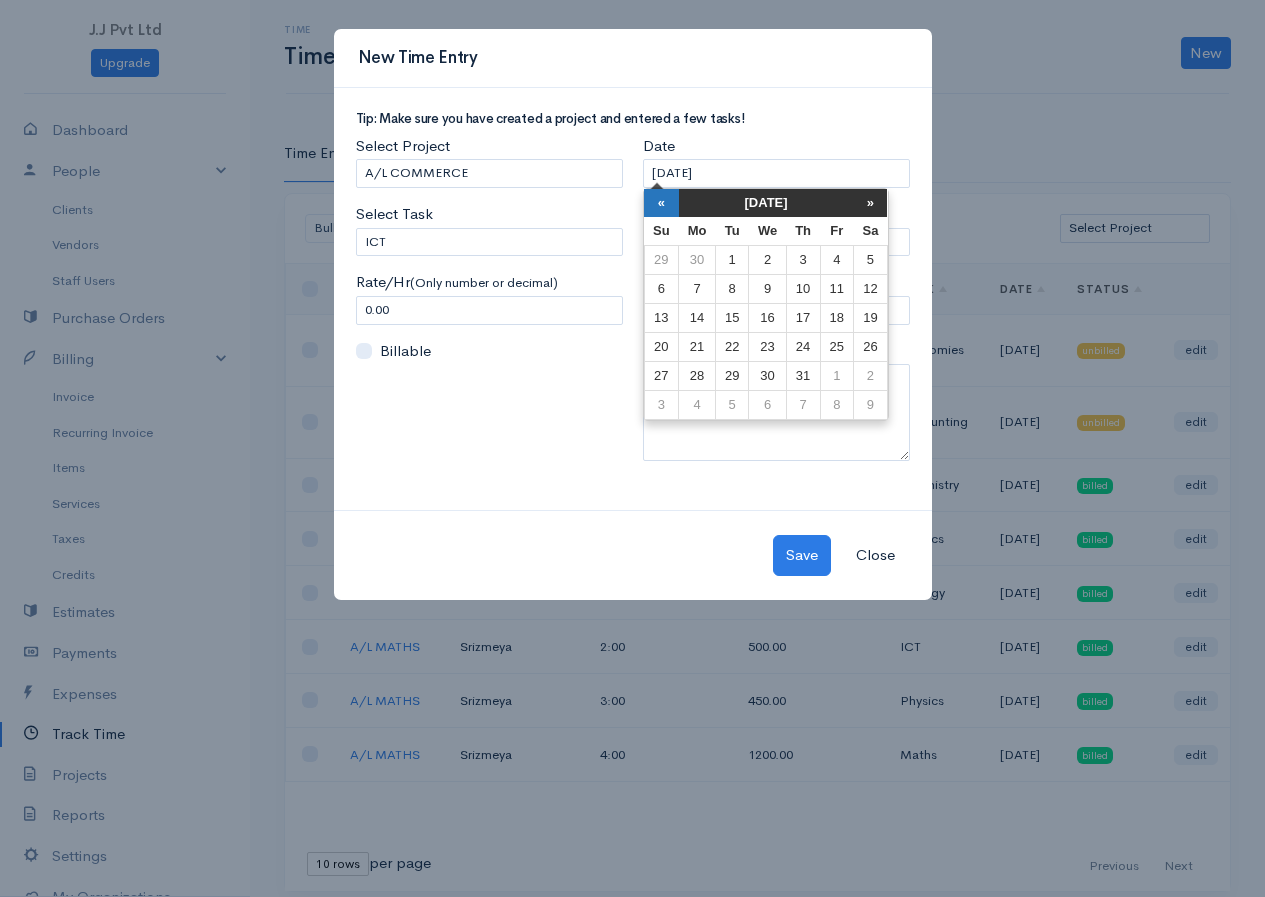 click on "«" at bounding box center [661, 203] 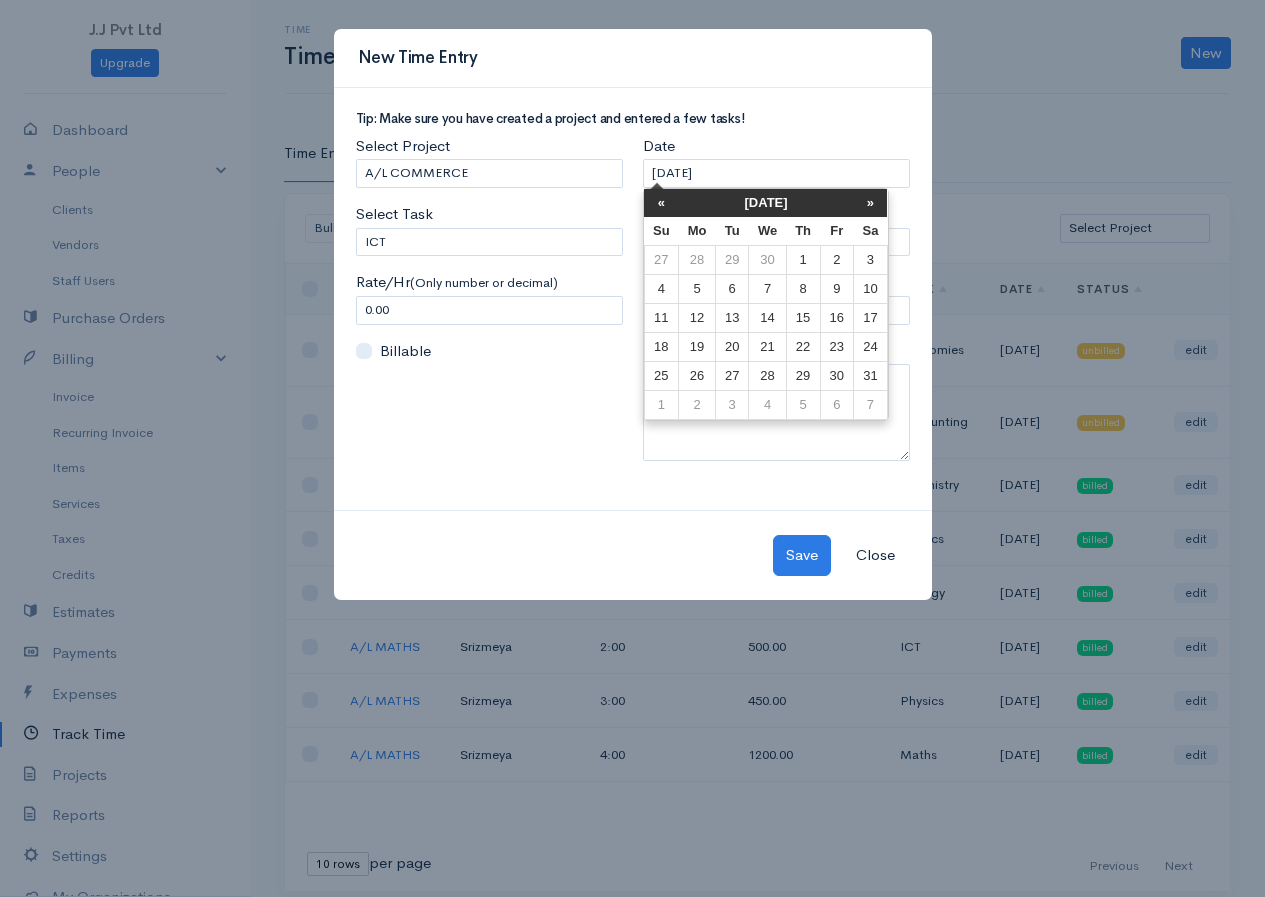 click on "«" at bounding box center (661, 203) 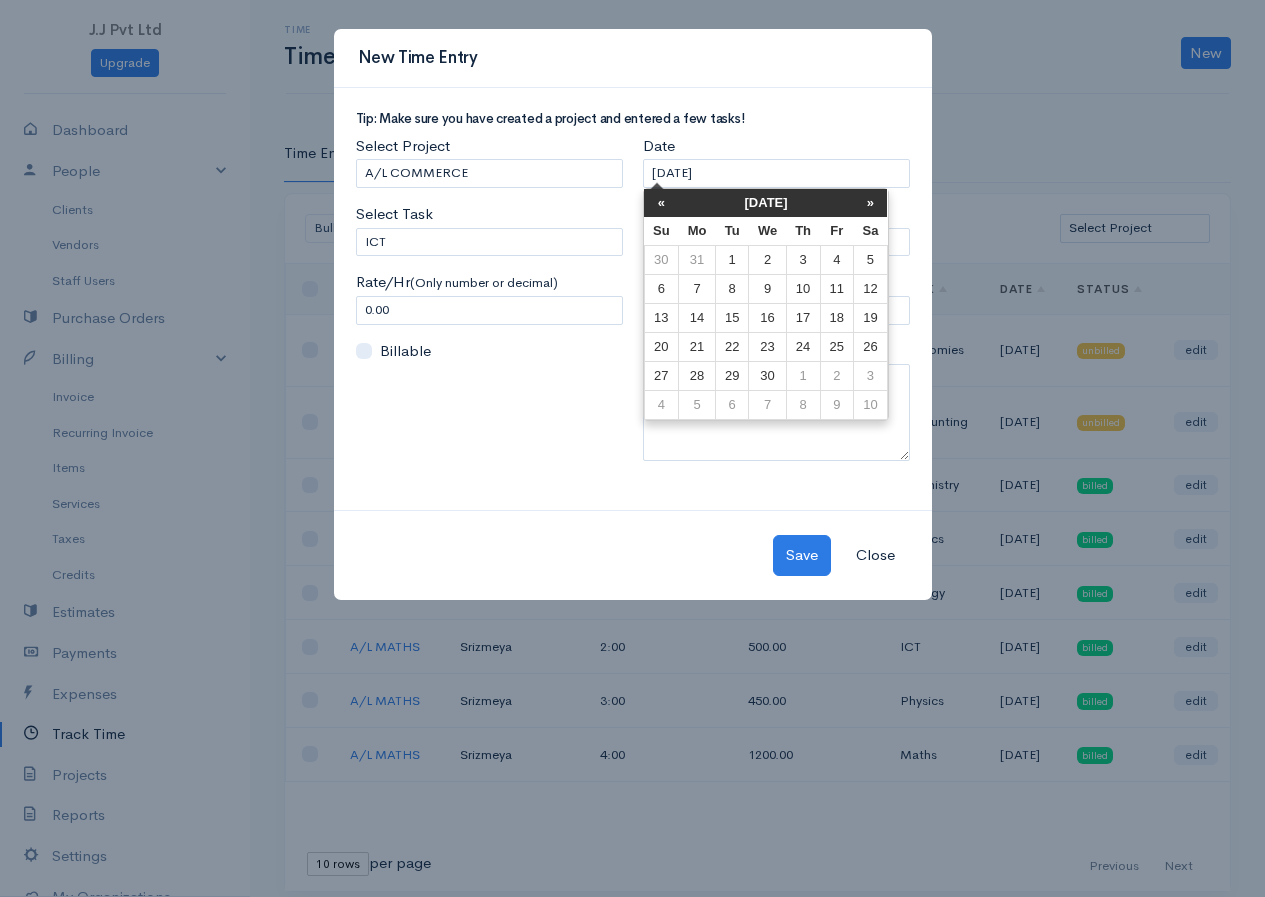 click on "«" at bounding box center (661, 203) 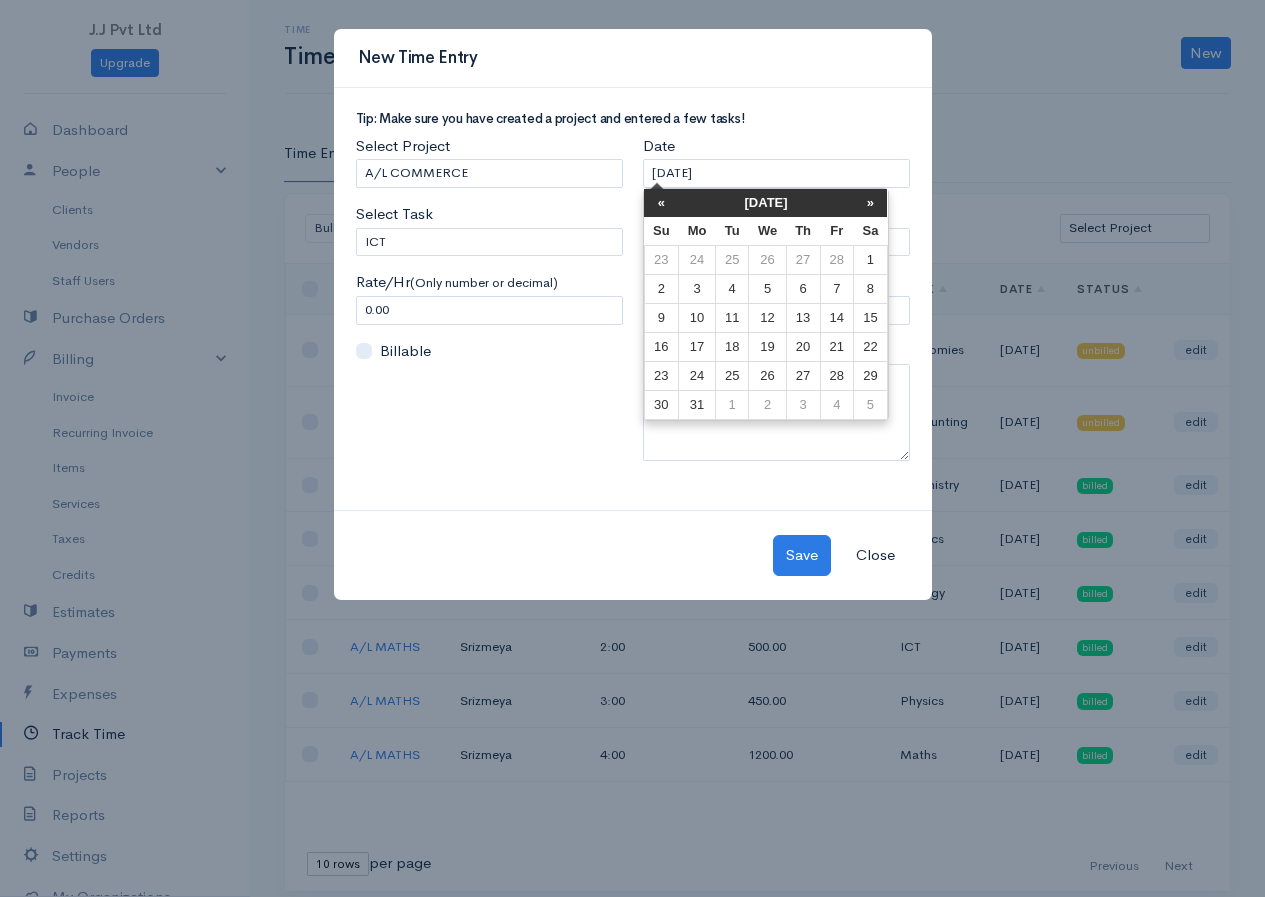 click on "«" at bounding box center (661, 203) 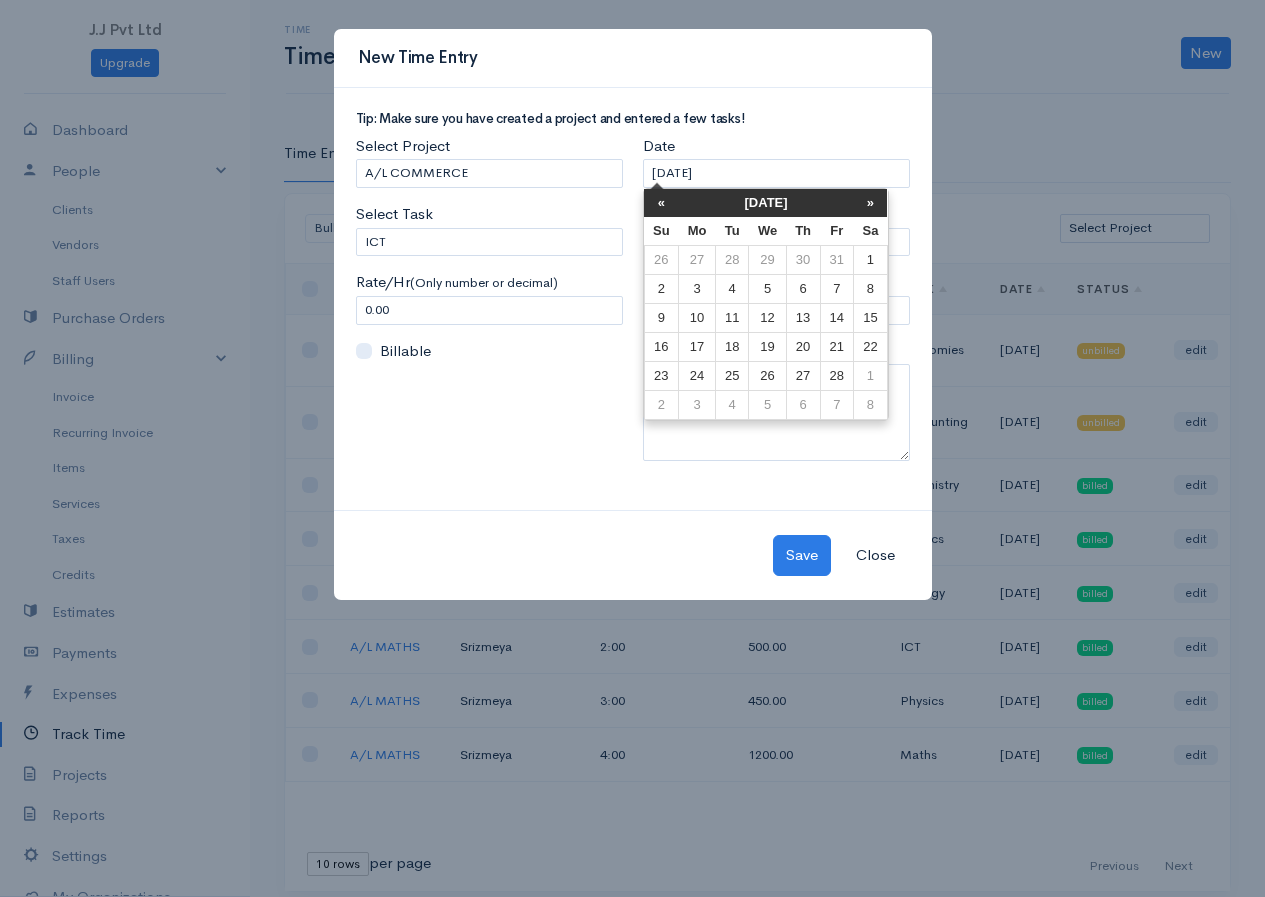 click on "«" at bounding box center (661, 203) 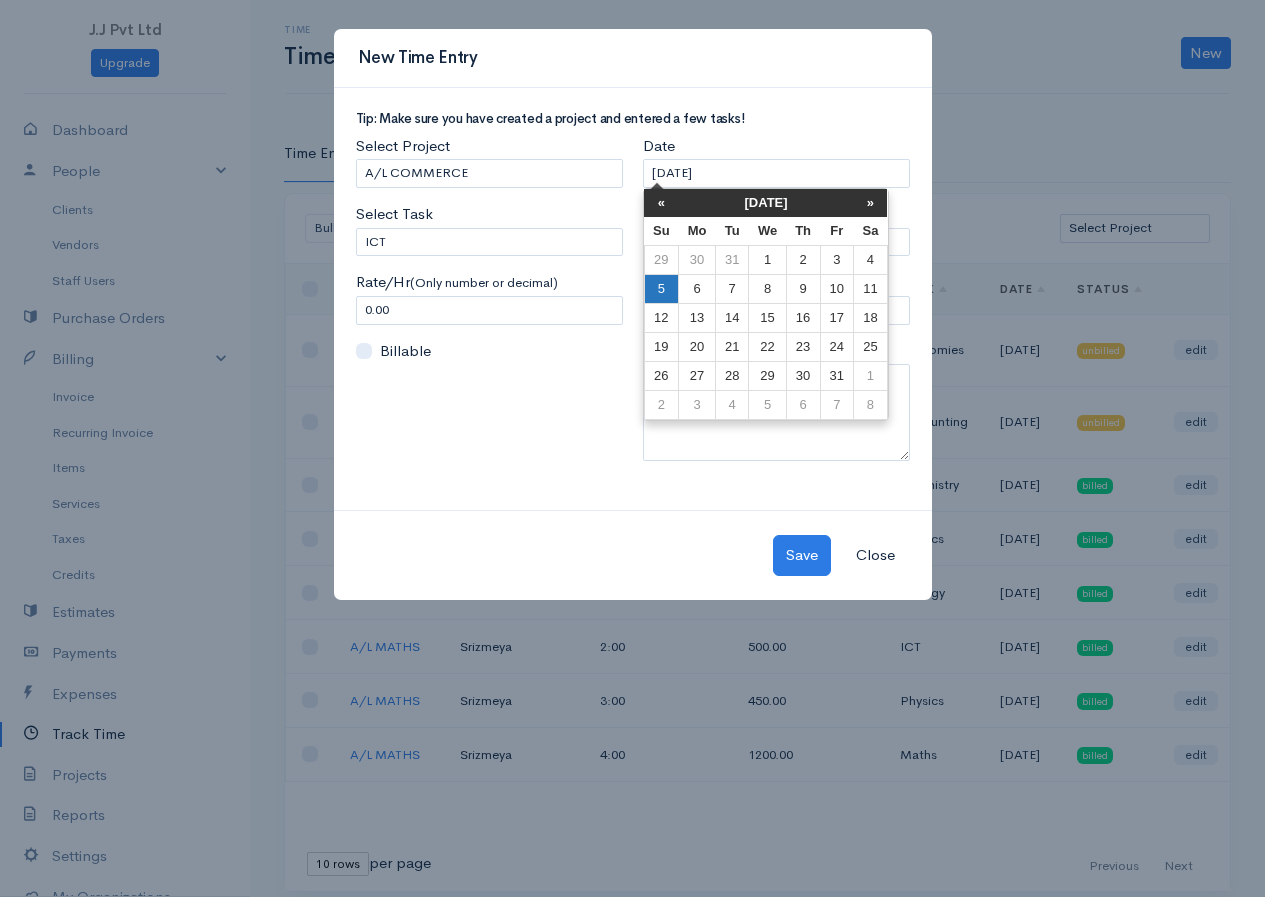 click on "5" at bounding box center [661, 289] 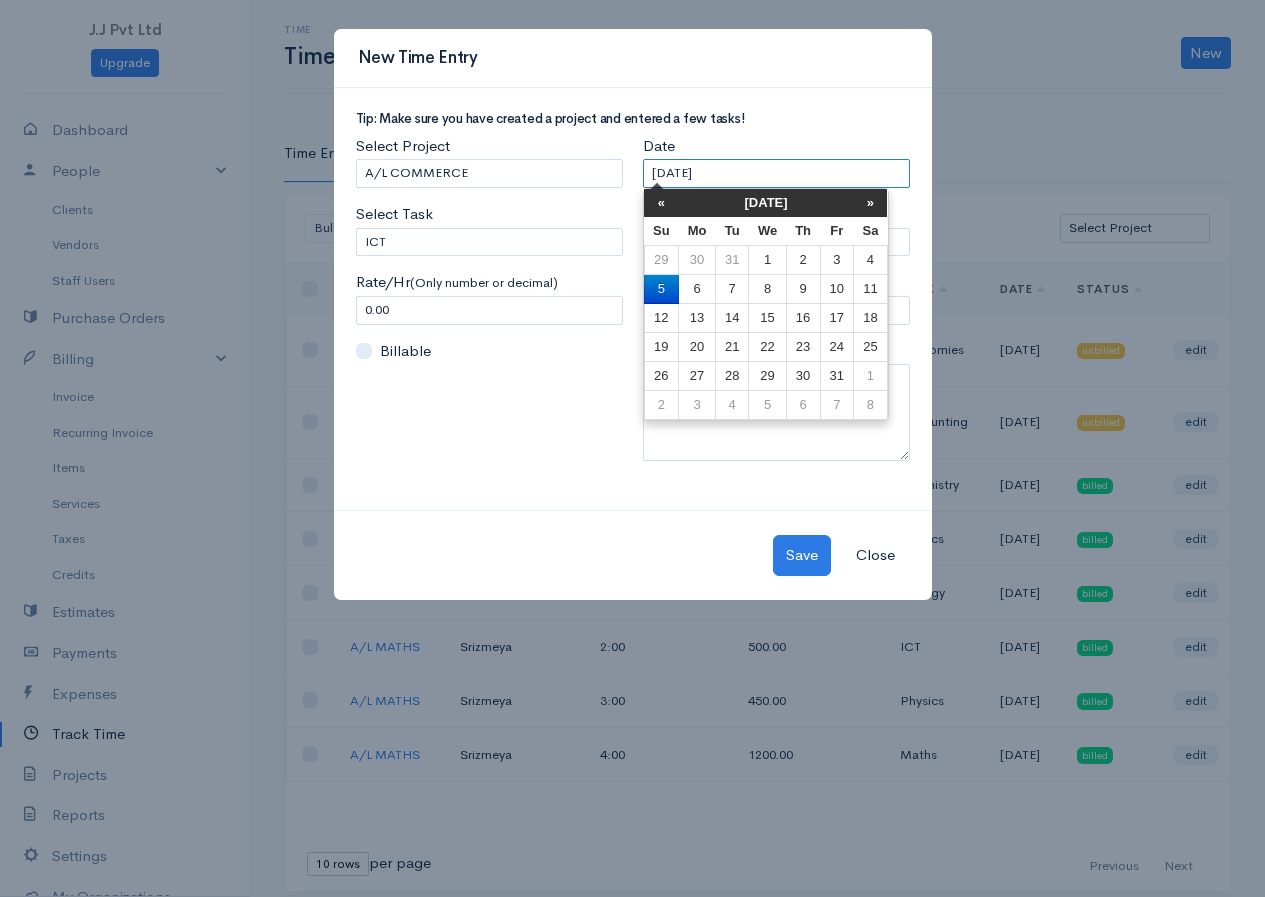 click on "[DATE]" at bounding box center [776, 173] 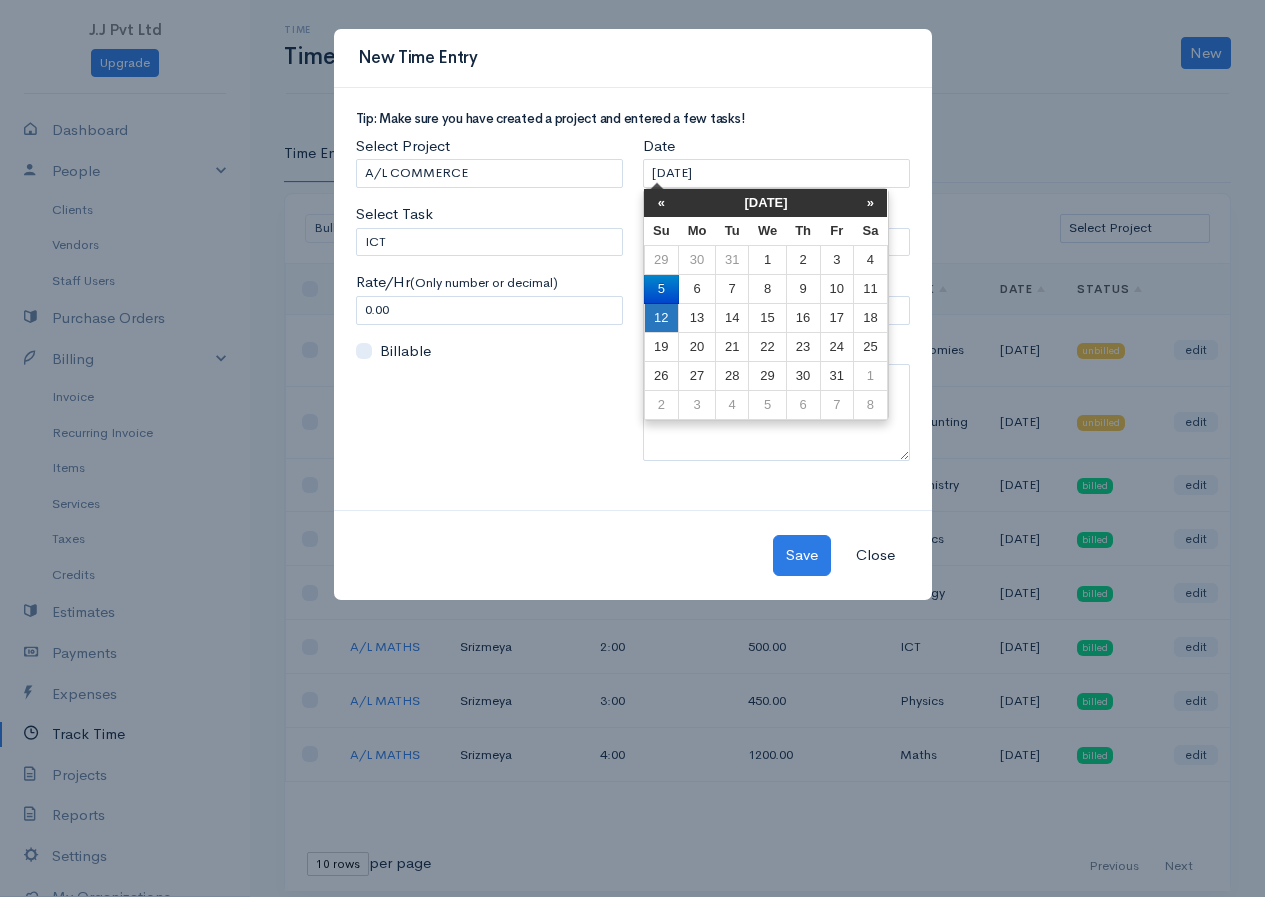 click on "12" at bounding box center [661, 318] 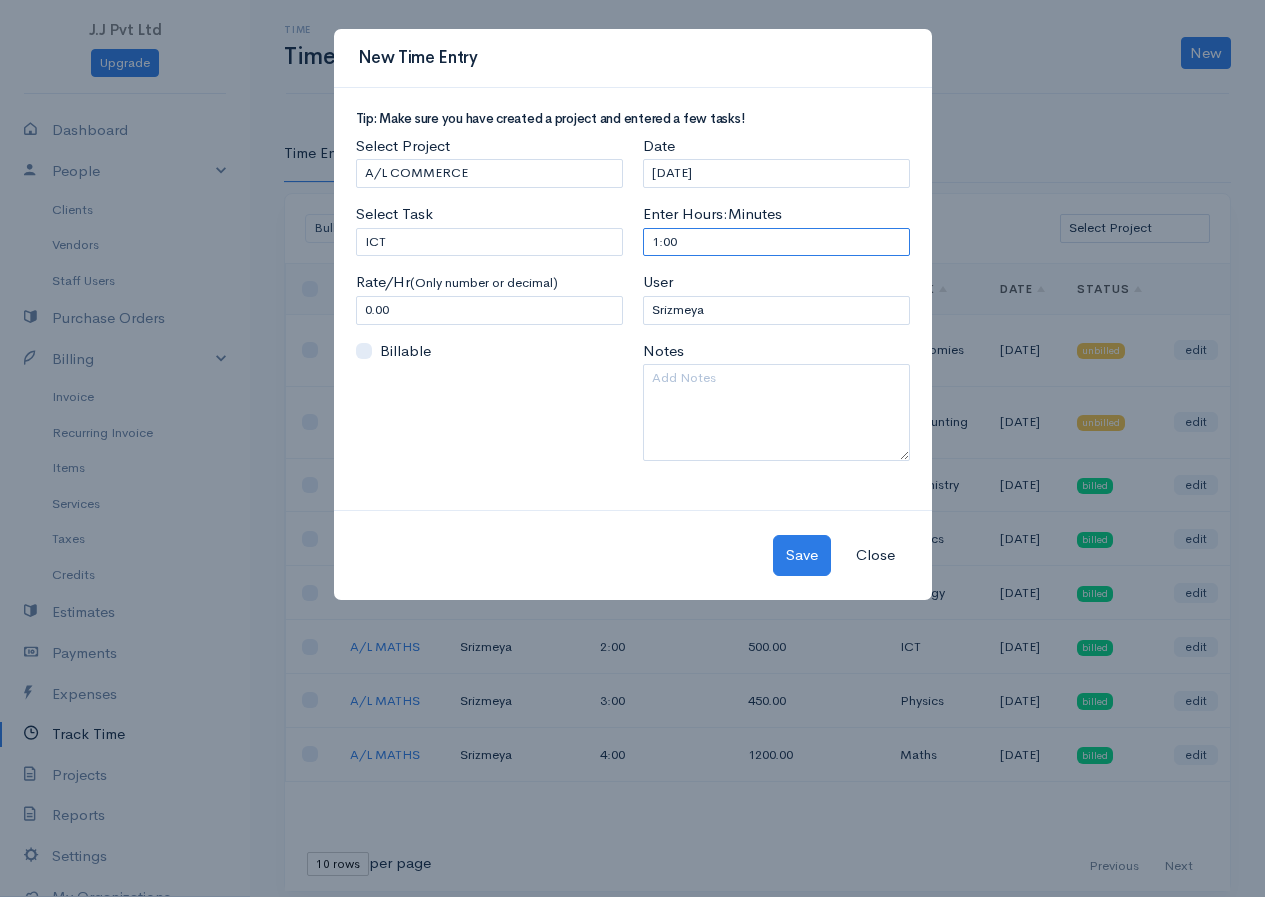 drag, startPoint x: 699, startPoint y: 230, endPoint x: 562, endPoint y: 256, distance: 139.44533 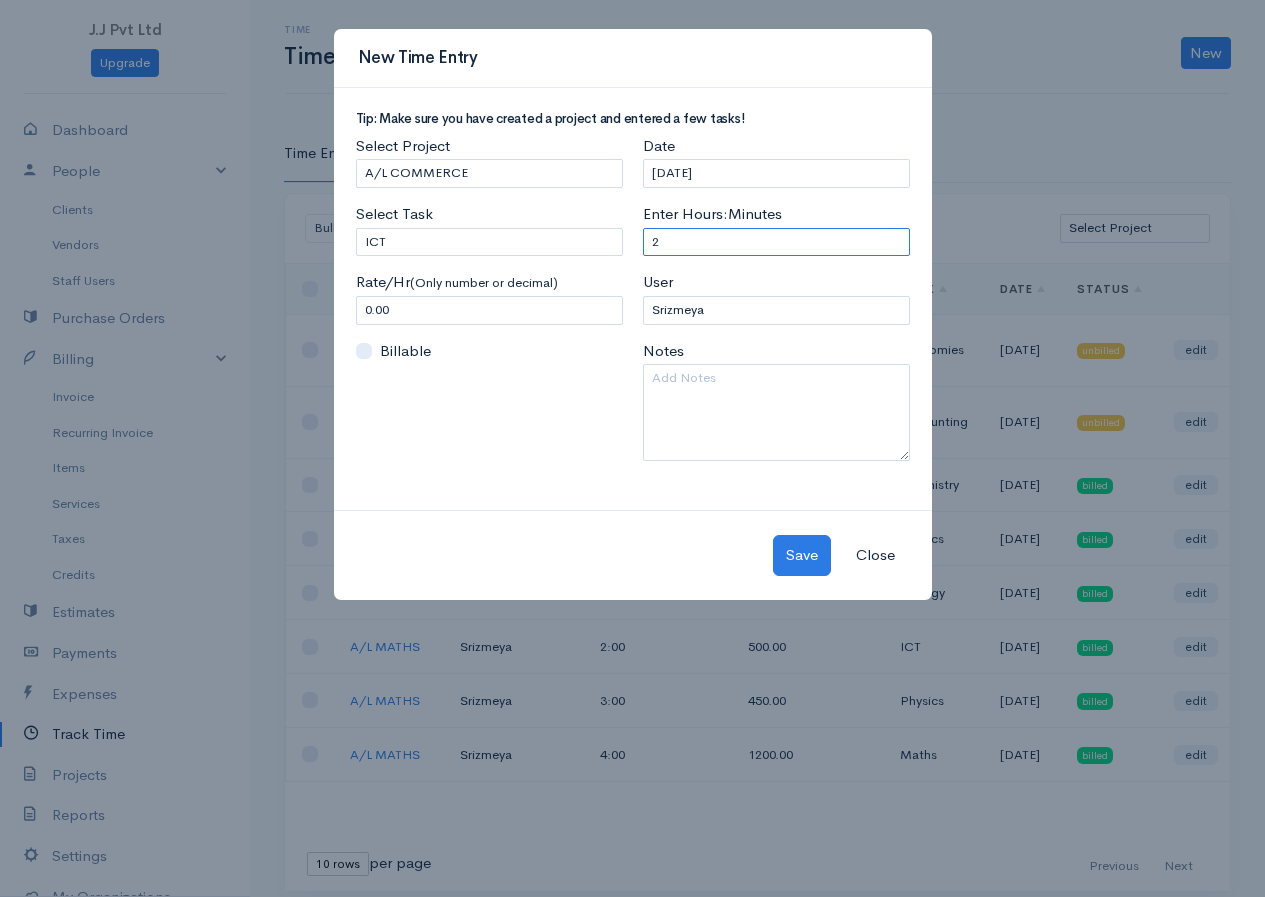 type on "2" 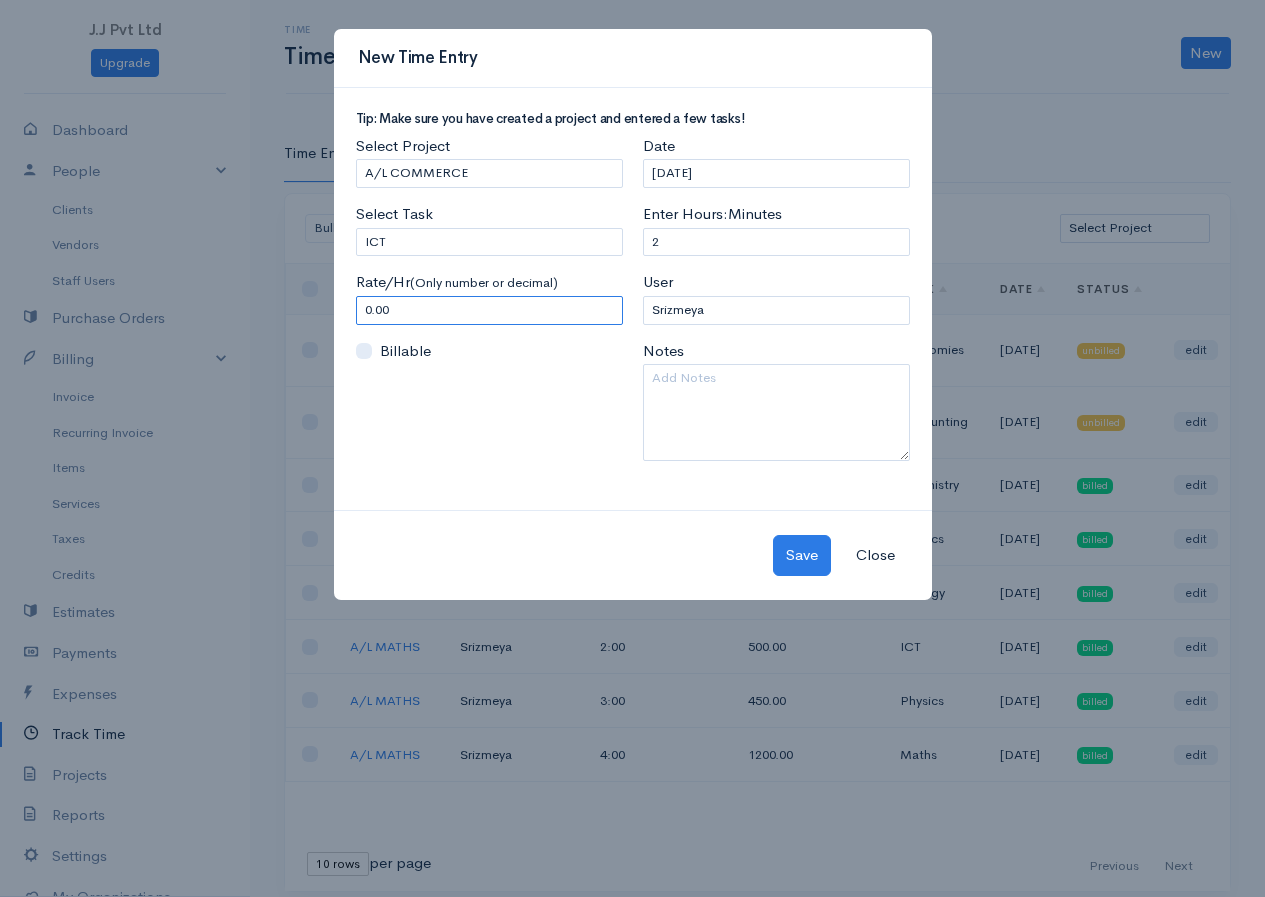 drag, startPoint x: 438, startPoint y: 312, endPoint x: 40, endPoint y: 312, distance: 398 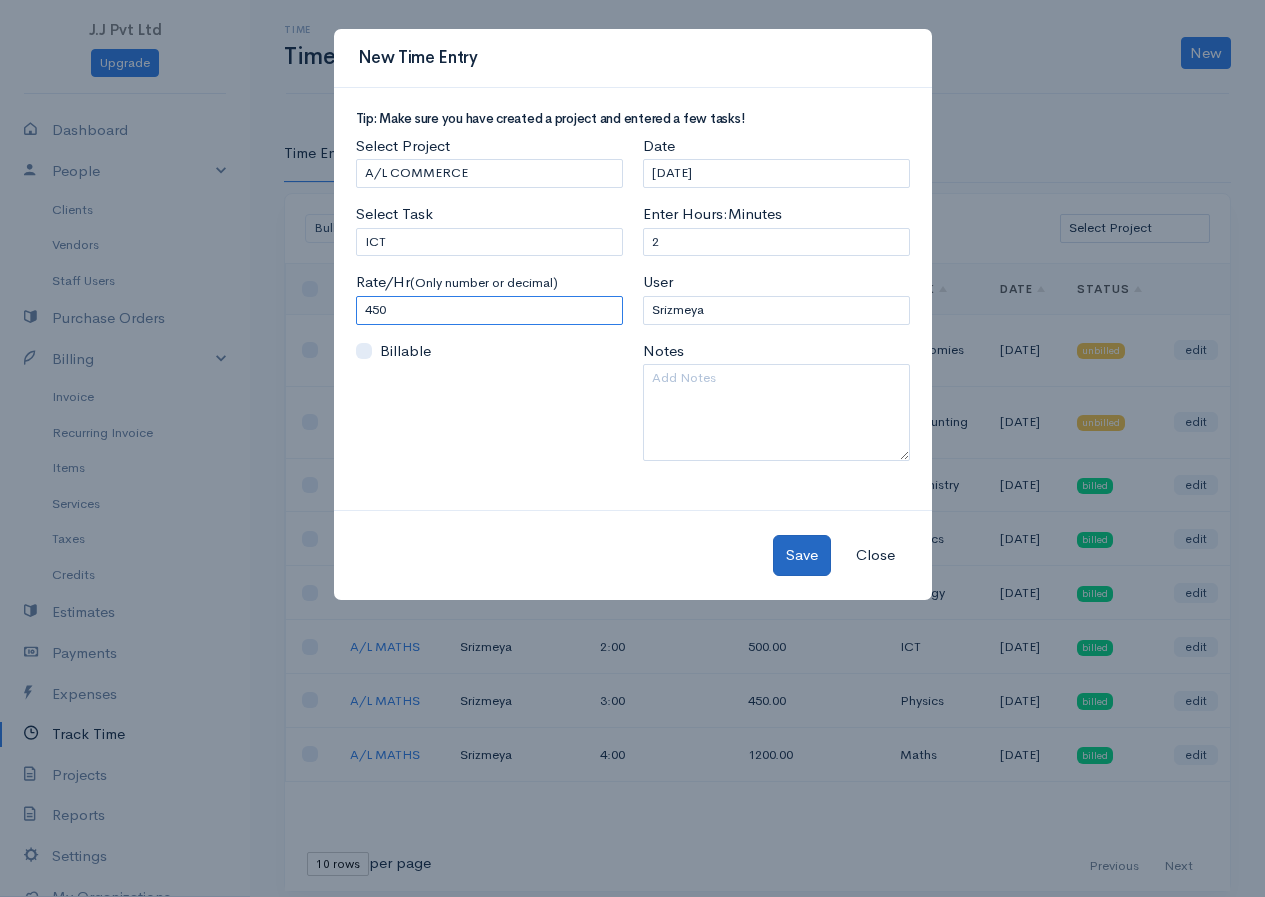 type on "450" 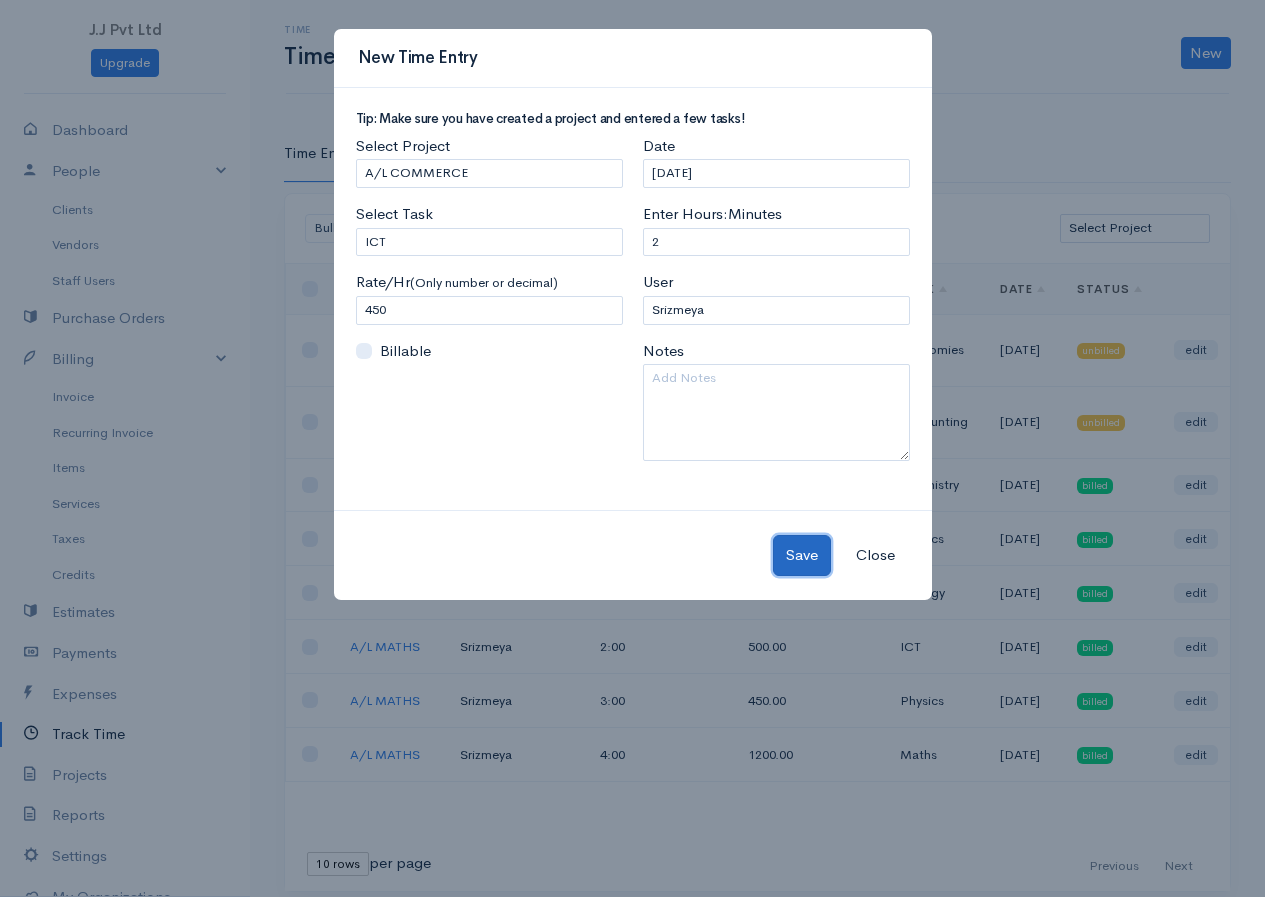 click on "Save" at bounding box center (802, 555) 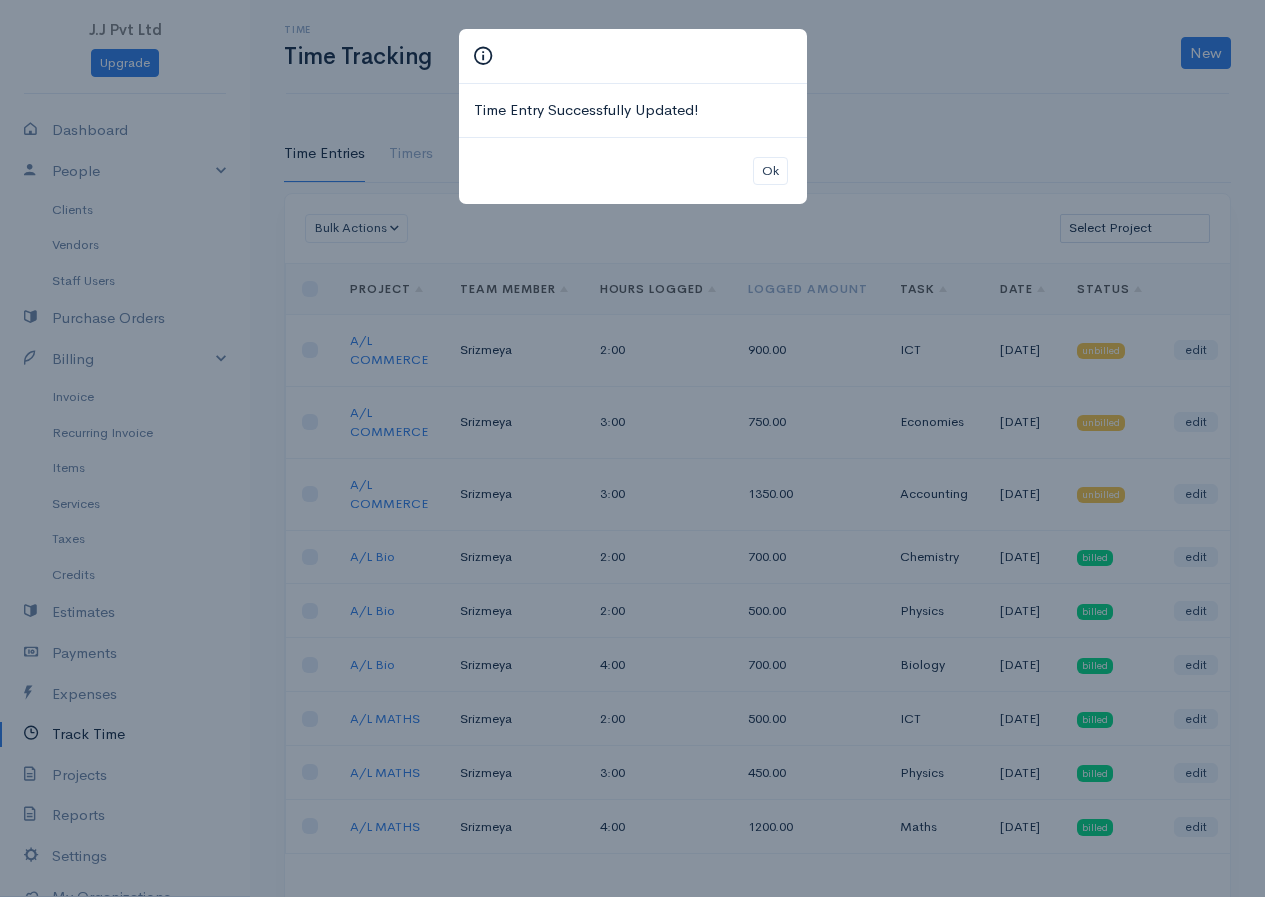 click on "Time Entry Successfully Updated!
Ok" at bounding box center (632, 448) 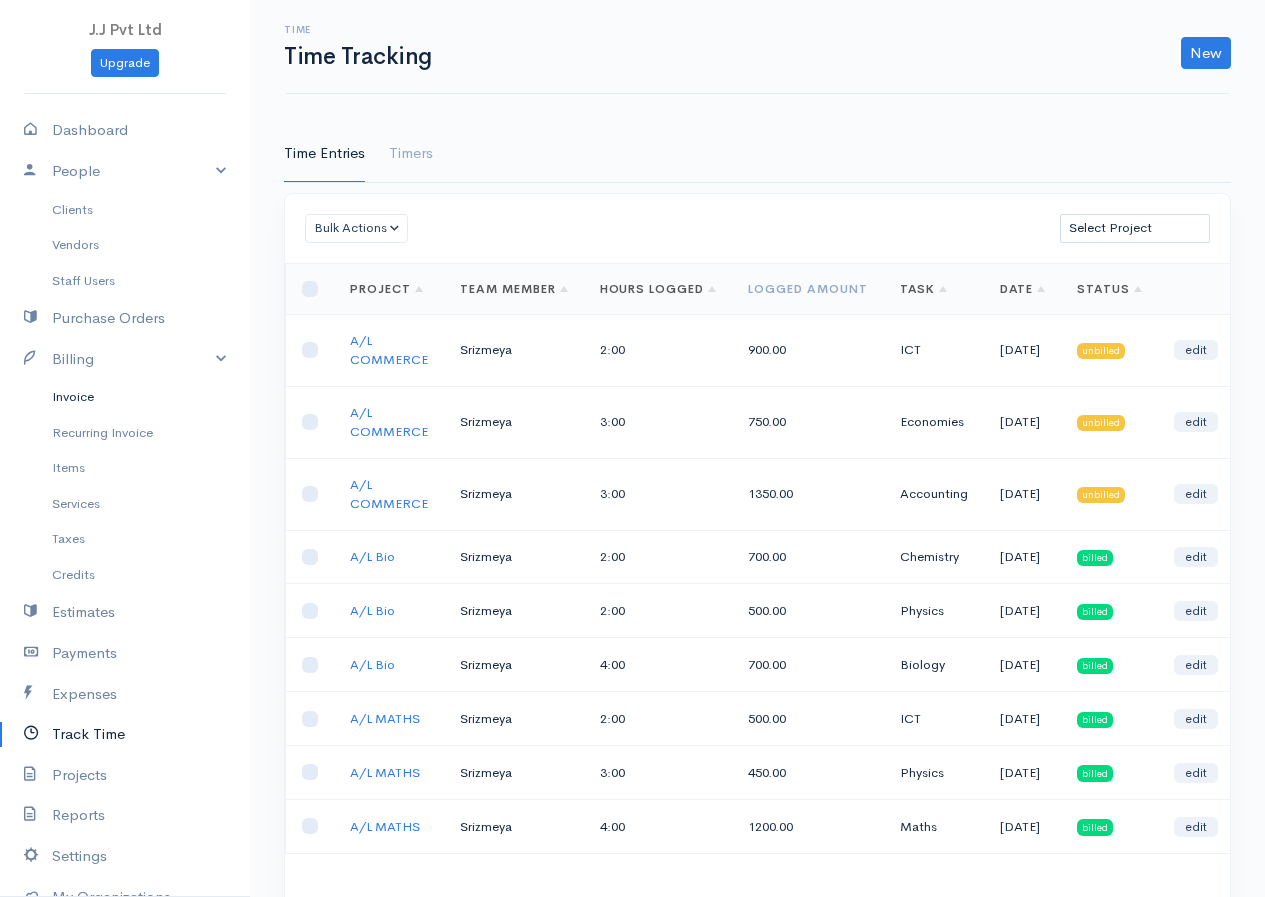 click on "Invoice" at bounding box center [125, 397] 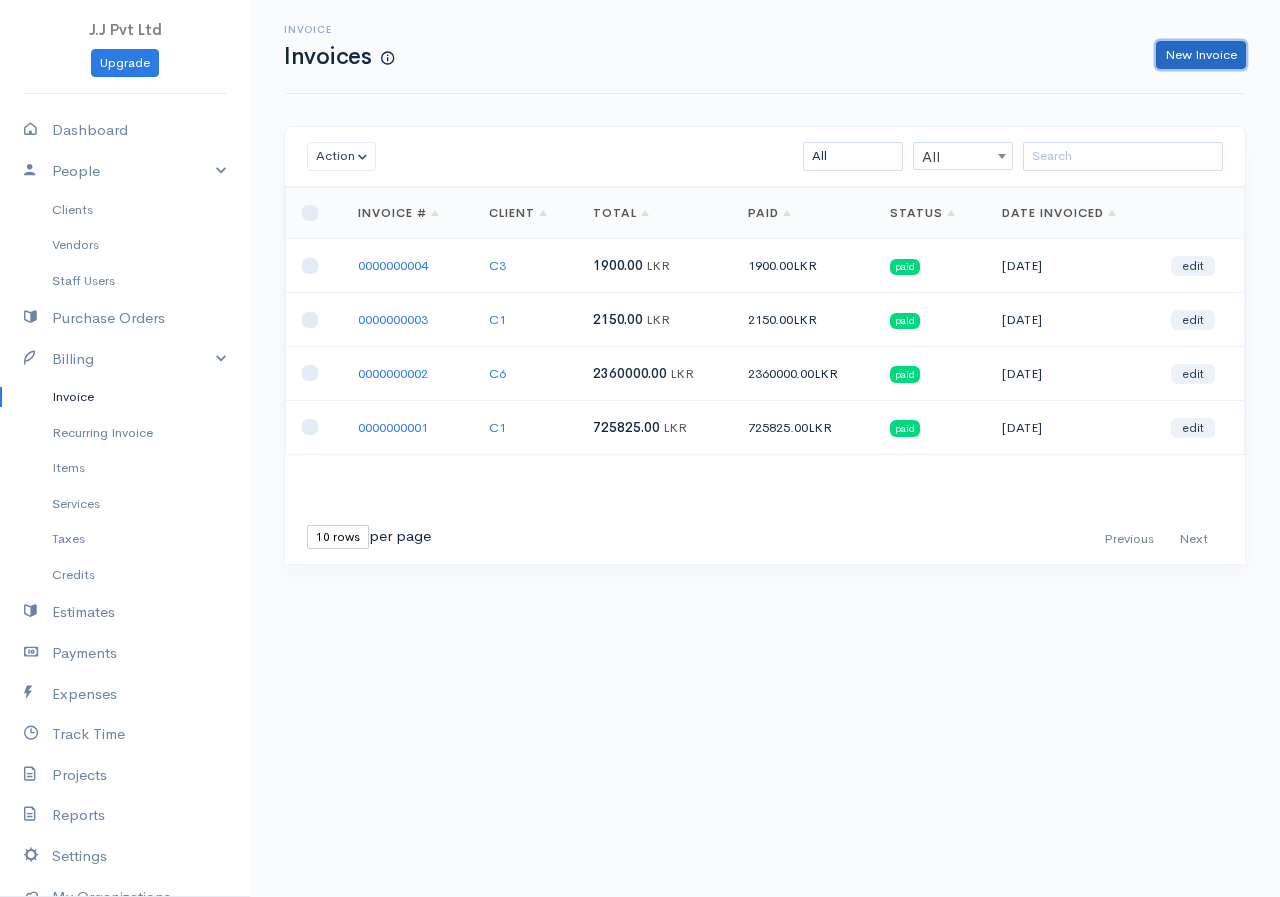 click on "New Invoice" at bounding box center [1201, 55] 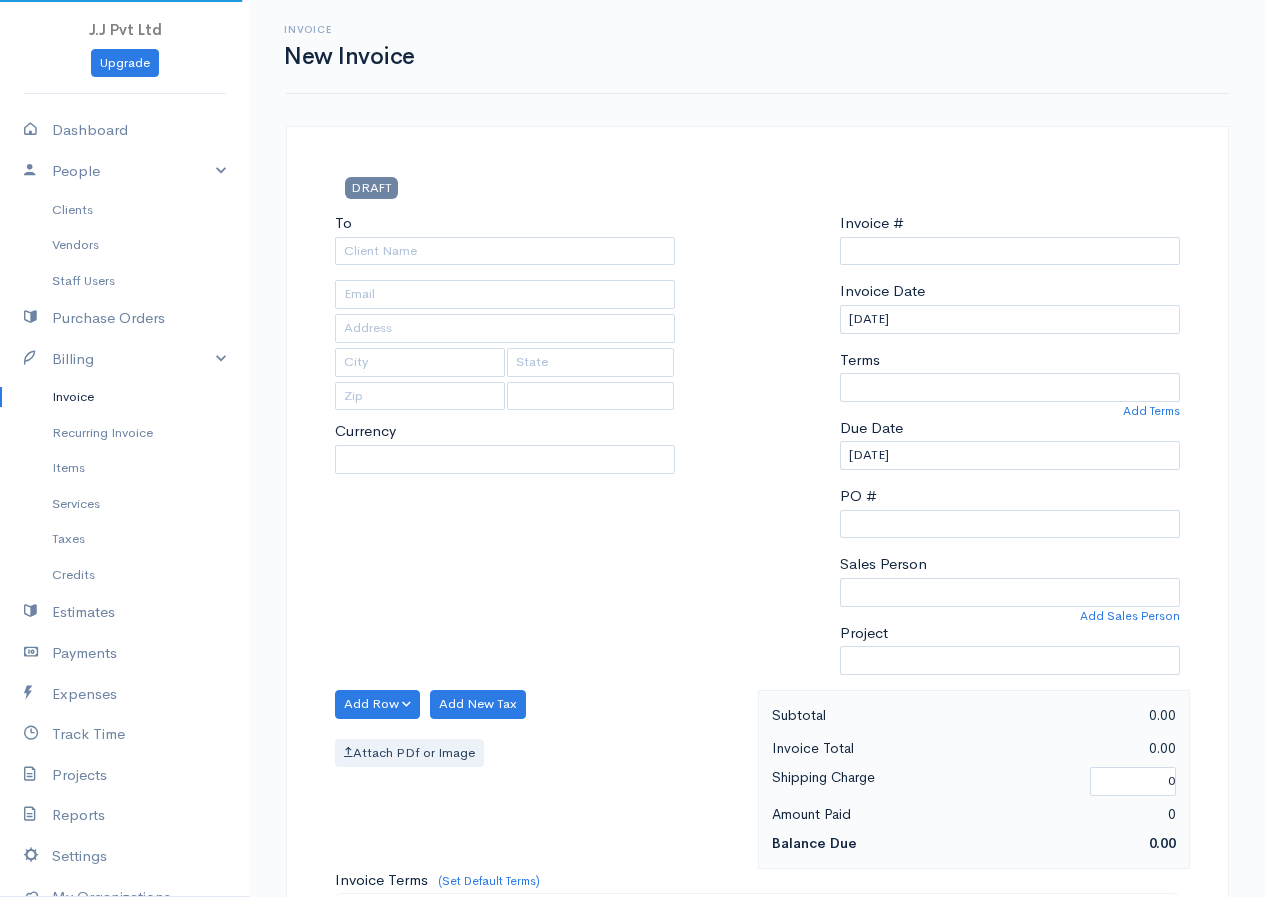 select on "[GEOGRAPHIC_DATA]" 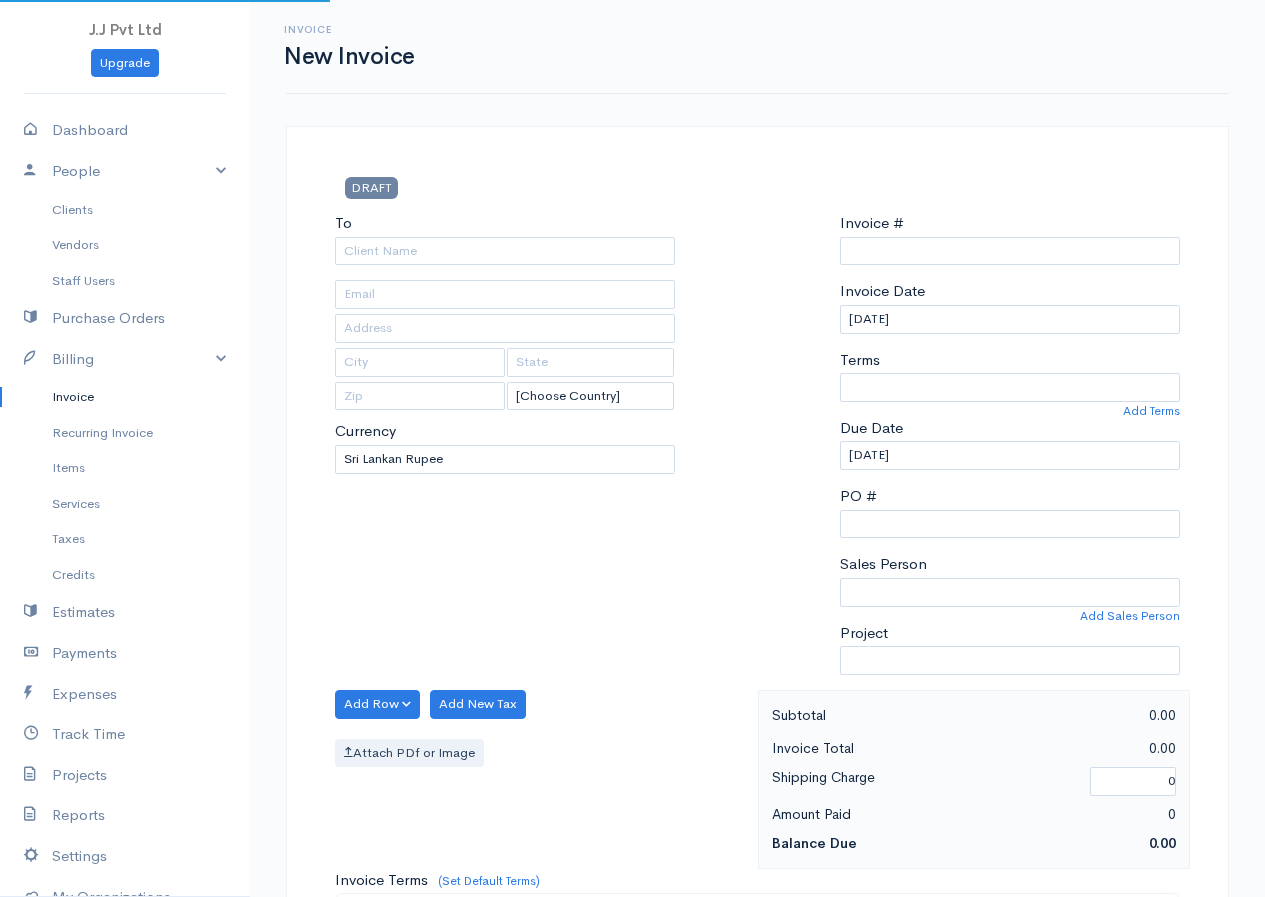 type on "0000000005" 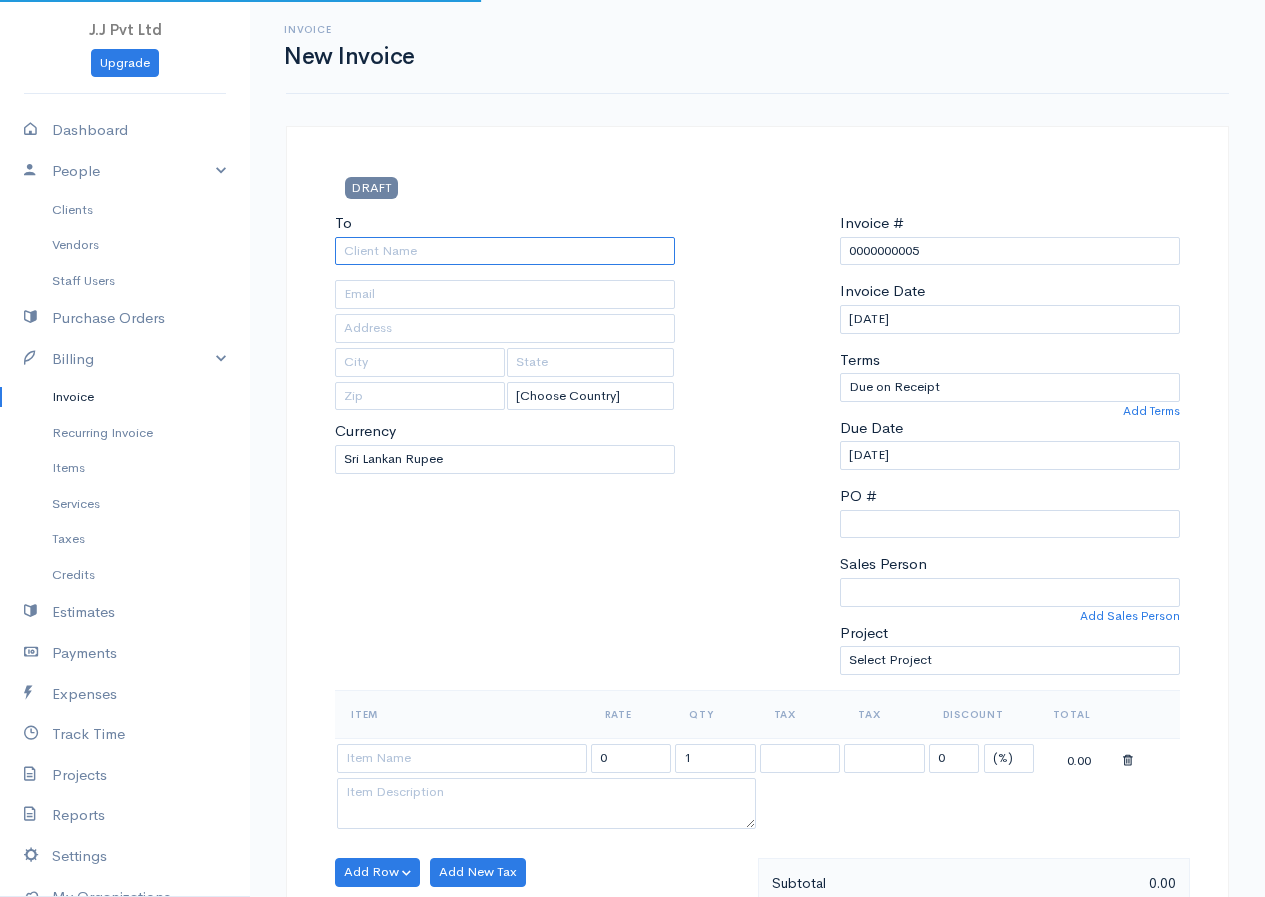 click on "To" at bounding box center (505, 251) 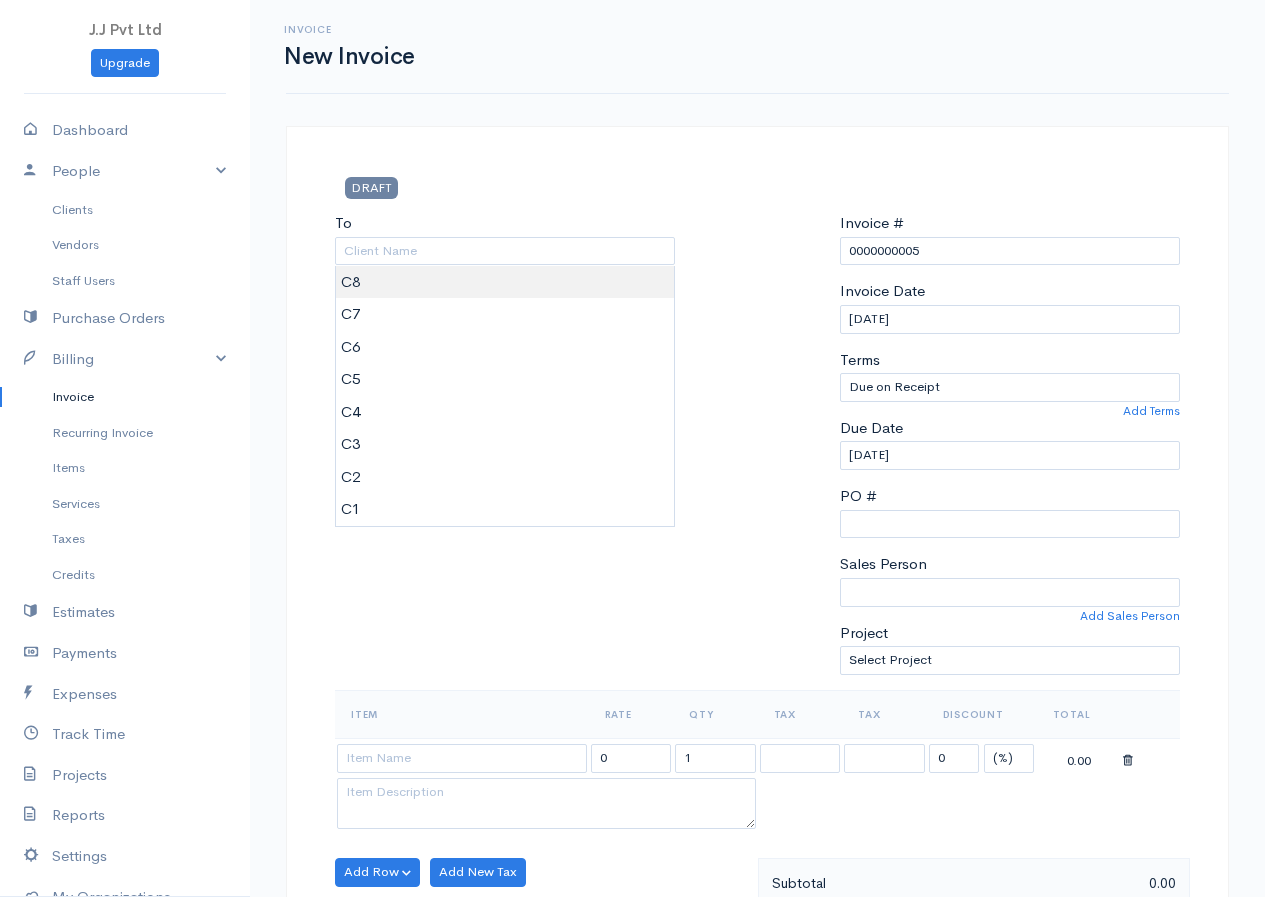 type on "C8" 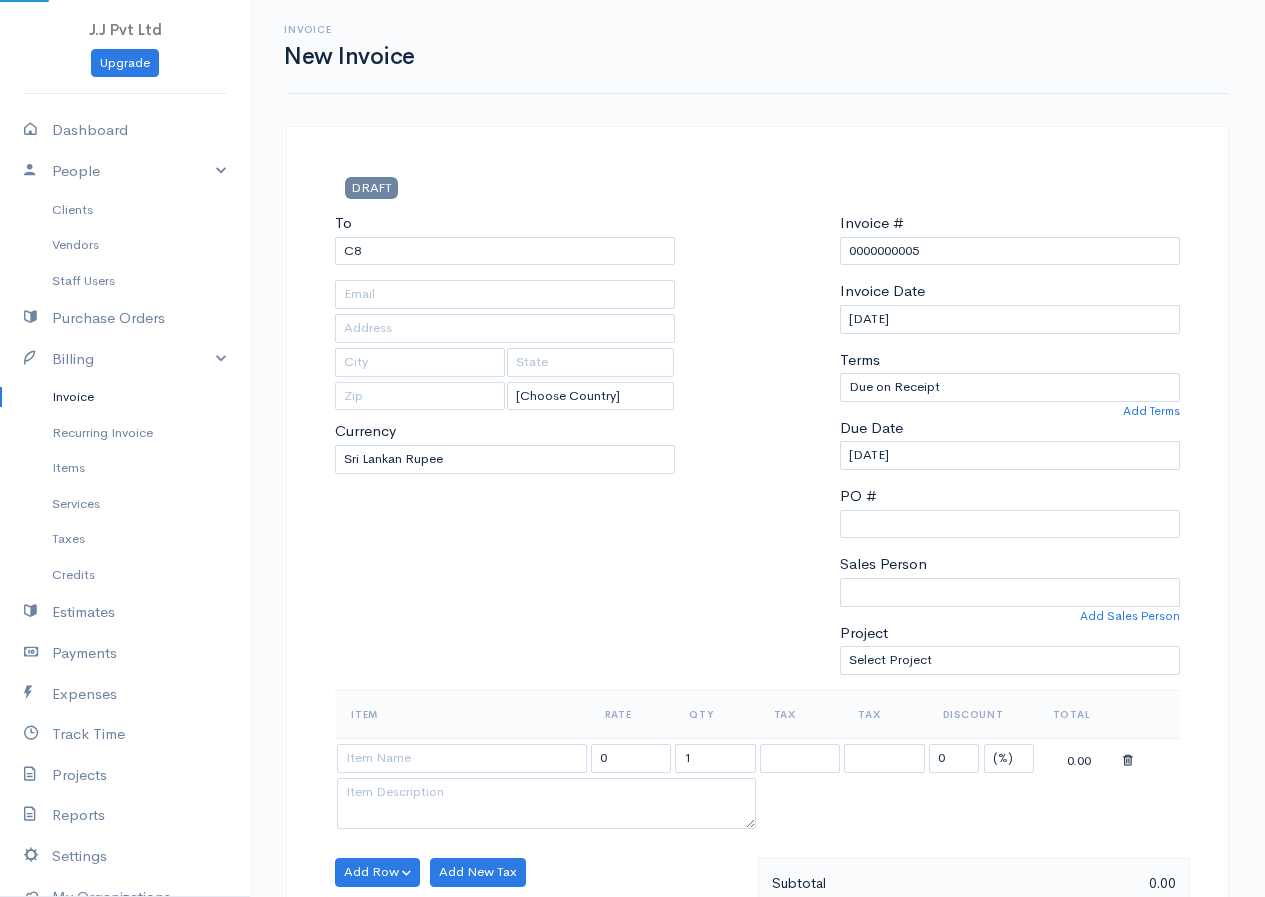 click on "J.J  Pvt Ltd
Upgrade
Dashboard
People
Clients
Vendors
Staff Users
Purchase Orders
Billing
Invoice
Recurring Invoice
Items
Services
Taxes
Credits
Estimates
Payments
Expenses
Track Time
Projects
Reports
Settings
My Organizations
Logout
Help
@CloudBooksApp 2022
Invoice
New Invoice
DRAFT To C8 [Choose Country] [GEOGRAPHIC_DATA] [GEOGRAPHIC_DATA] [GEOGRAPHIC_DATA] [GEOGRAPHIC_DATA] [GEOGRAPHIC_DATA] [GEOGRAPHIC_DATA] [US_STATE] [GEOGRAPHIC_DATA] [GEOGRAPHIC_DATA] [GEOGRAPHIC_DATA] [GEOGRAPHIC_DATA] [GEOGRAPHIC_DATA] [GEOGRAPHIC_DATA] [GEOGRAPHIC_DATA] [GEOGRAPHIC_DATA] [GEOGRAPHIC_DATA]" at bounding box center (632, 864) 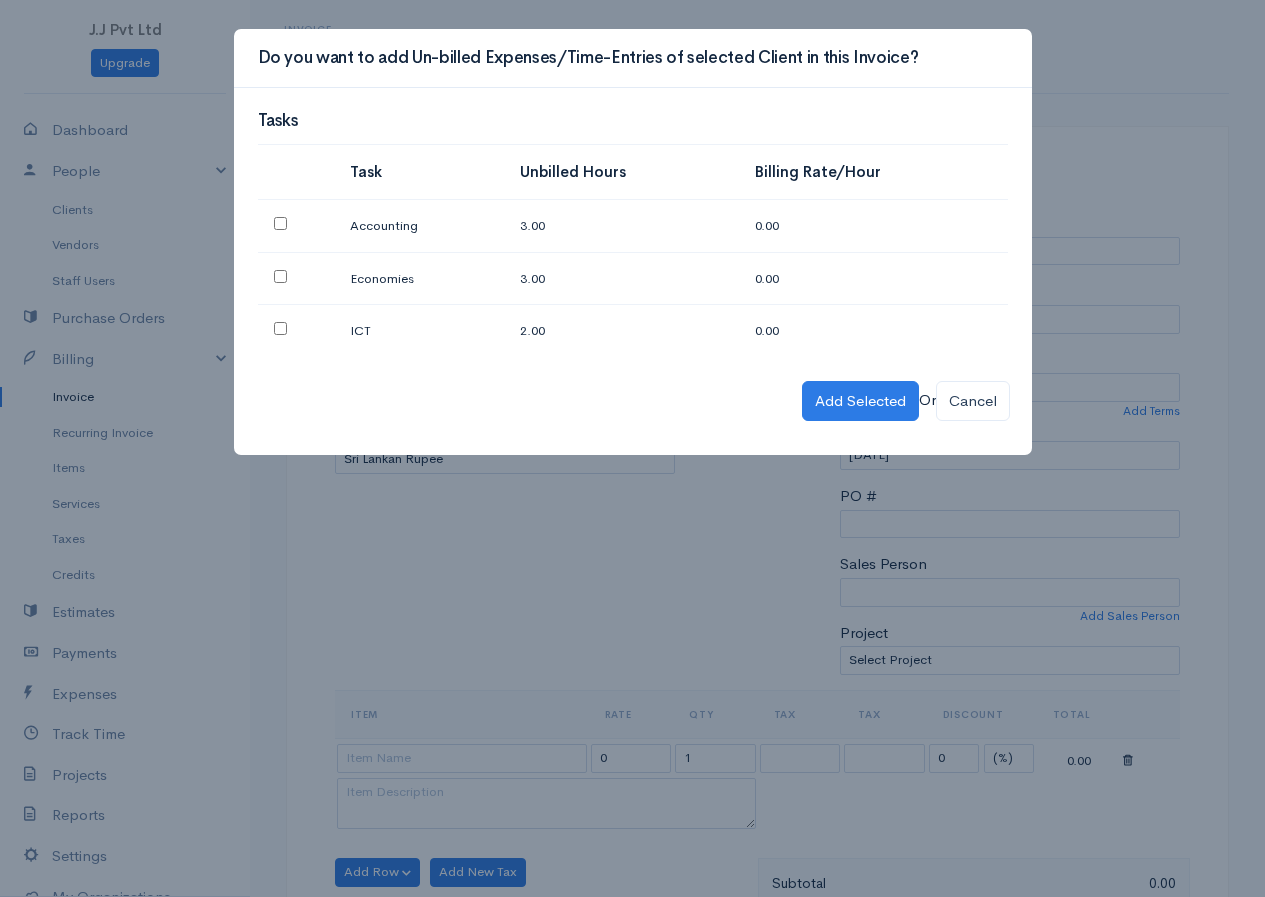 click at bounding box center (280, 223) 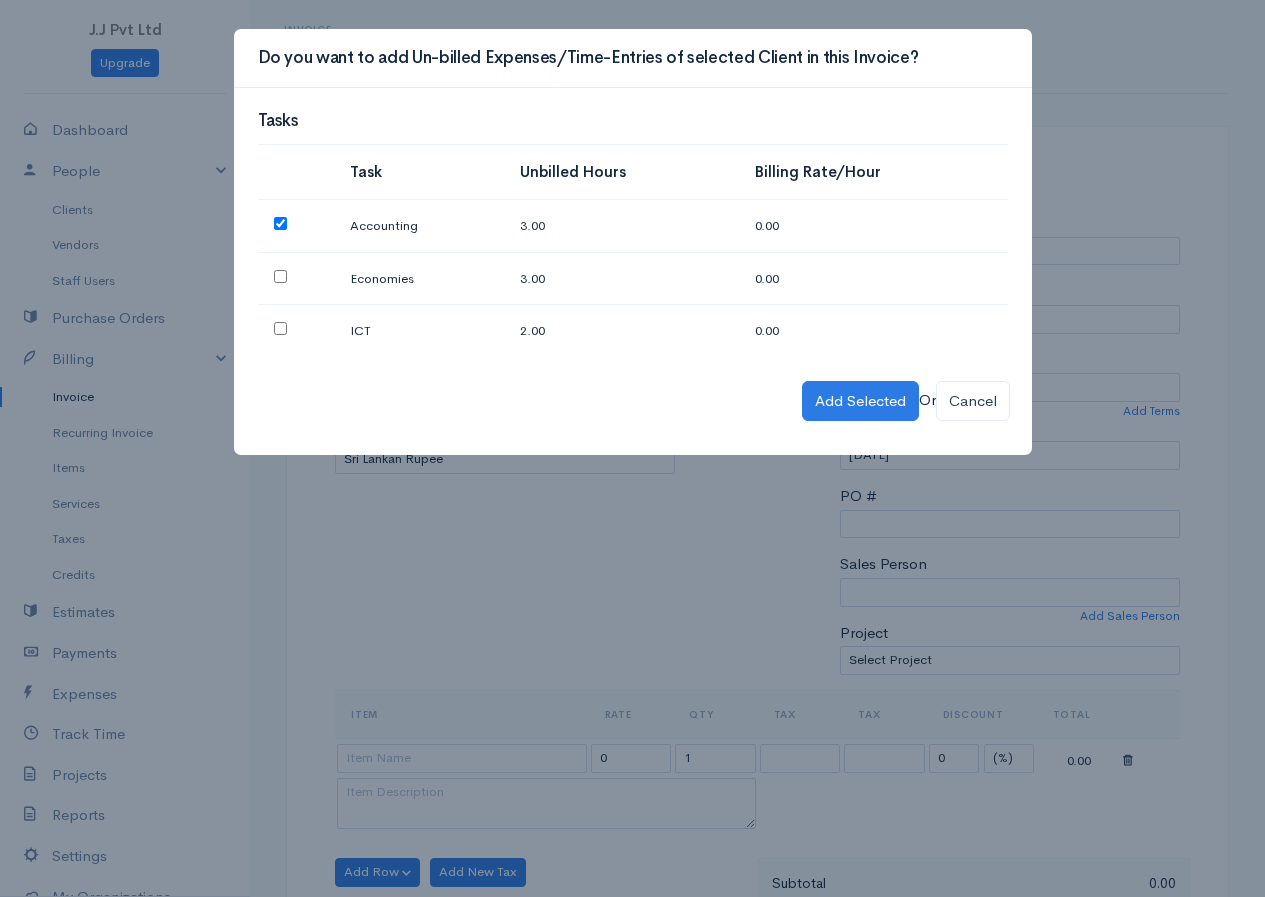 click at bounding box center [280, 276] 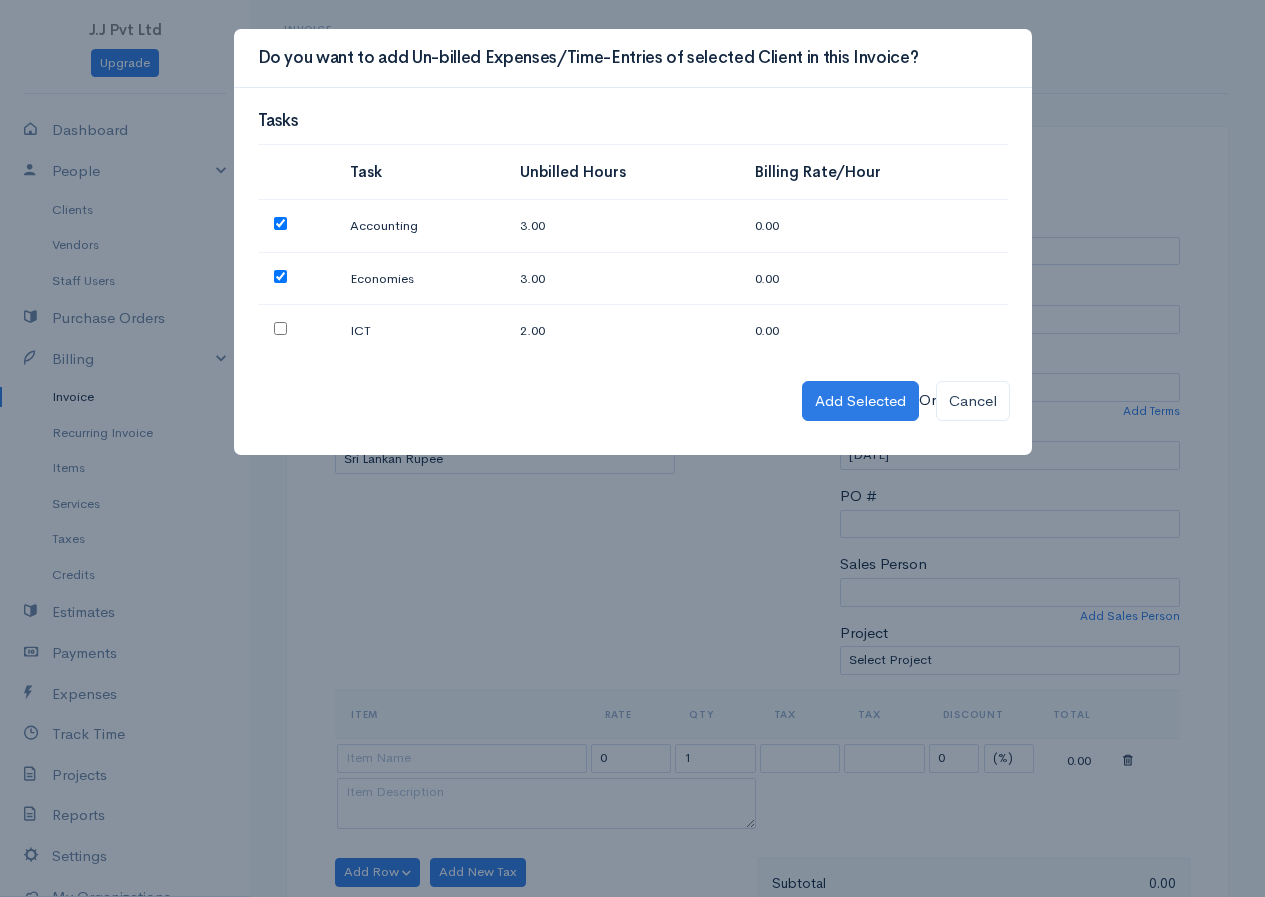 click at bounding box center [280, 328] 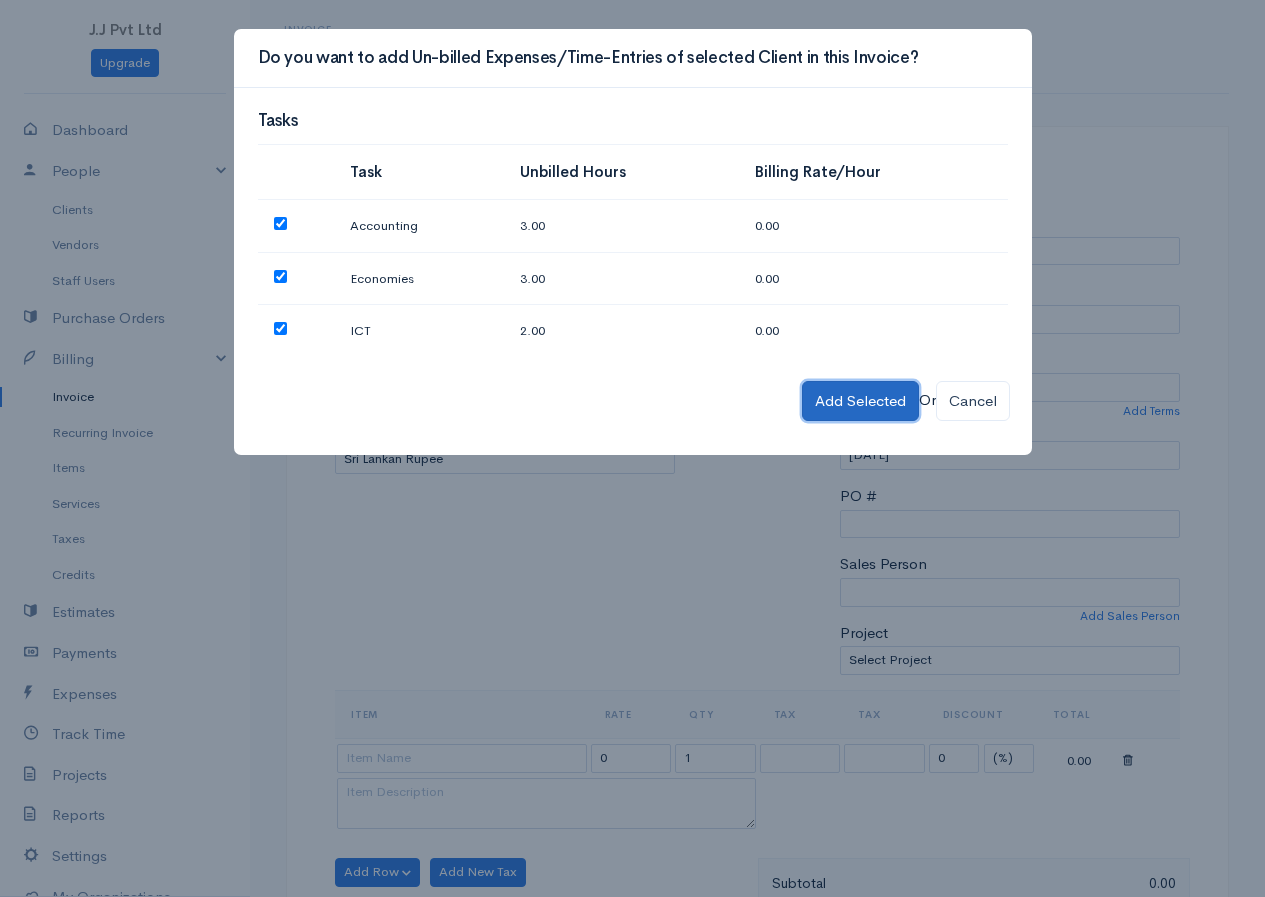 click on "Add Selected" at bounding box center [860, 401] 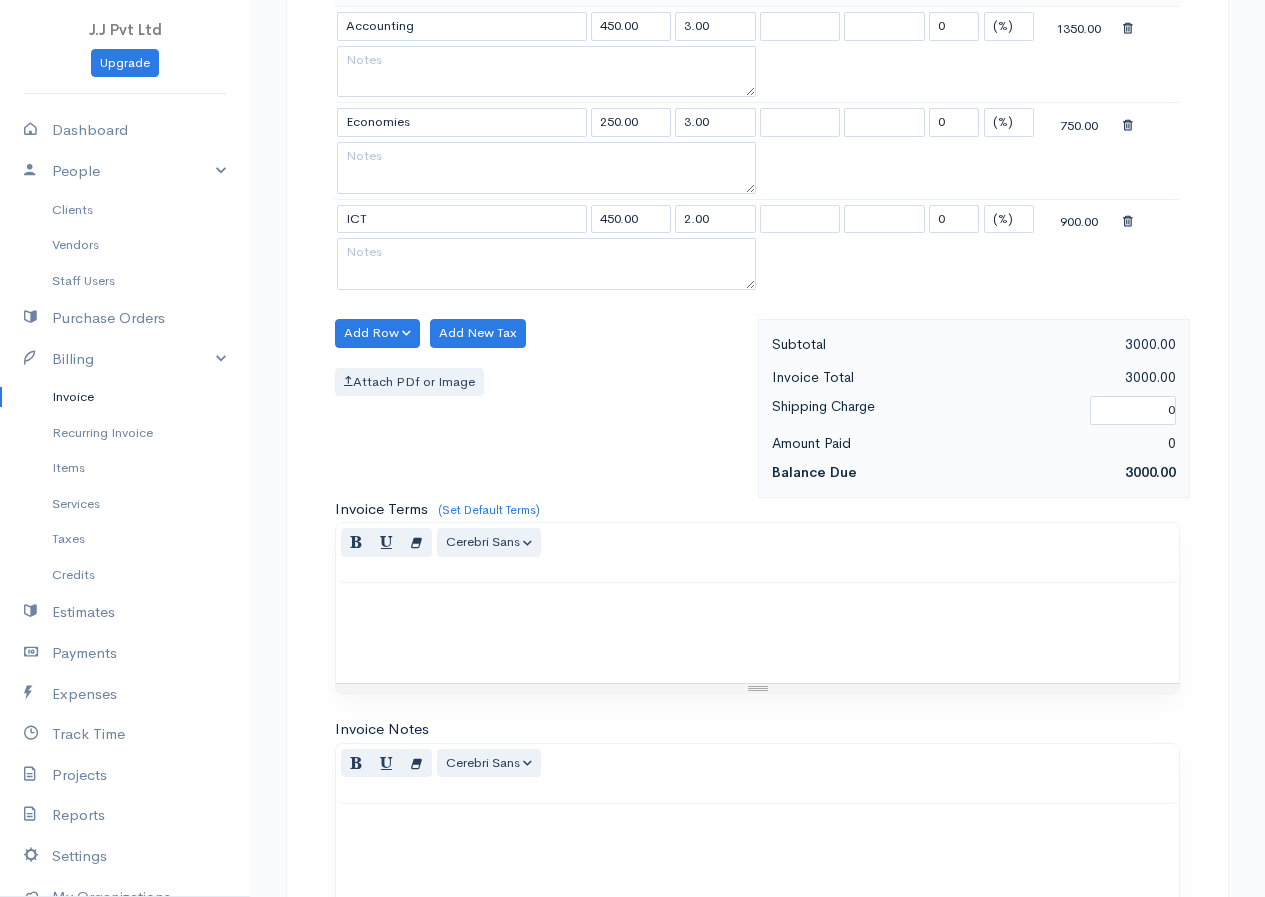 scroll, scrollTop: 1192, scrollLeft: 0, axis: vertical 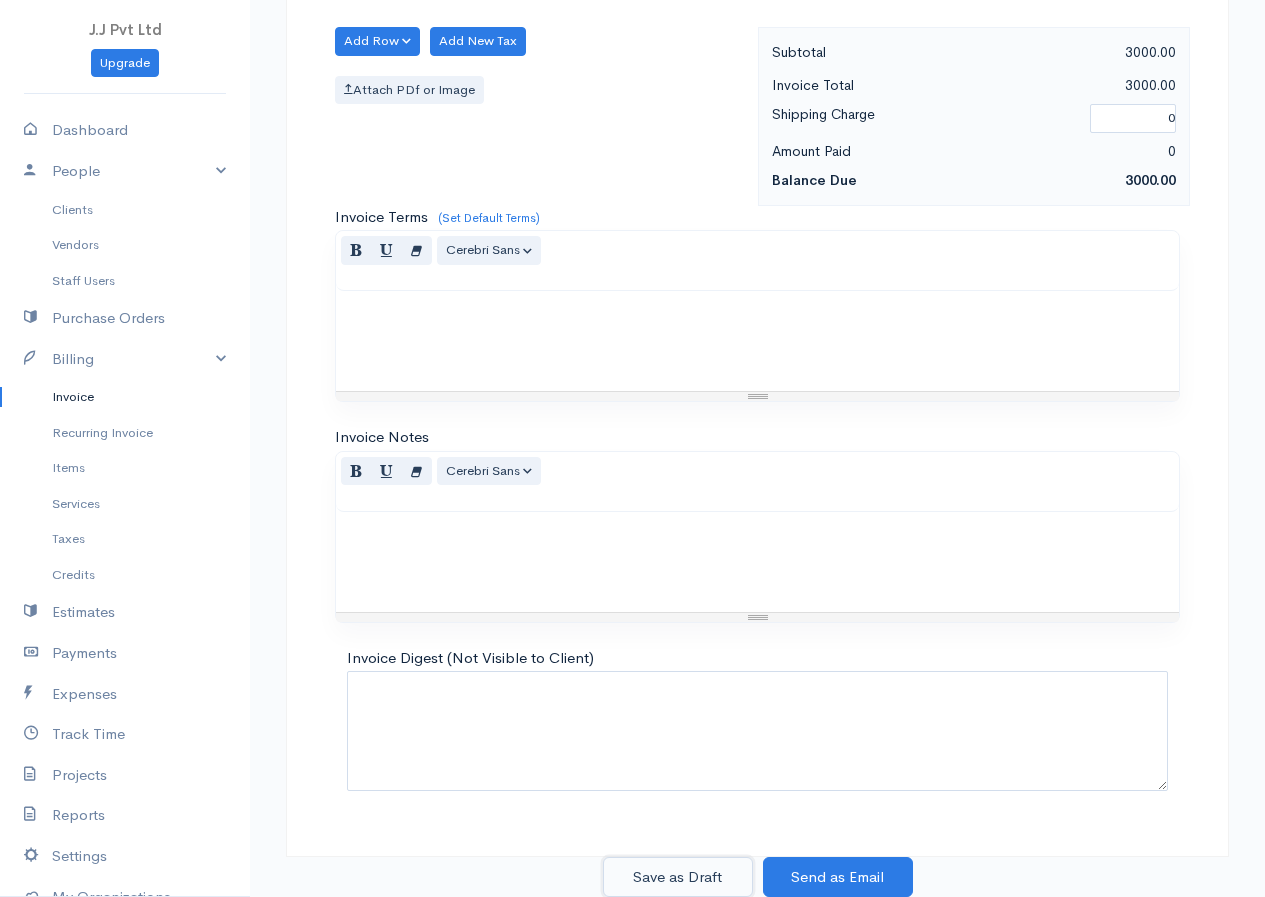 click on "Save as Draft" at bounding box center (678, 877) 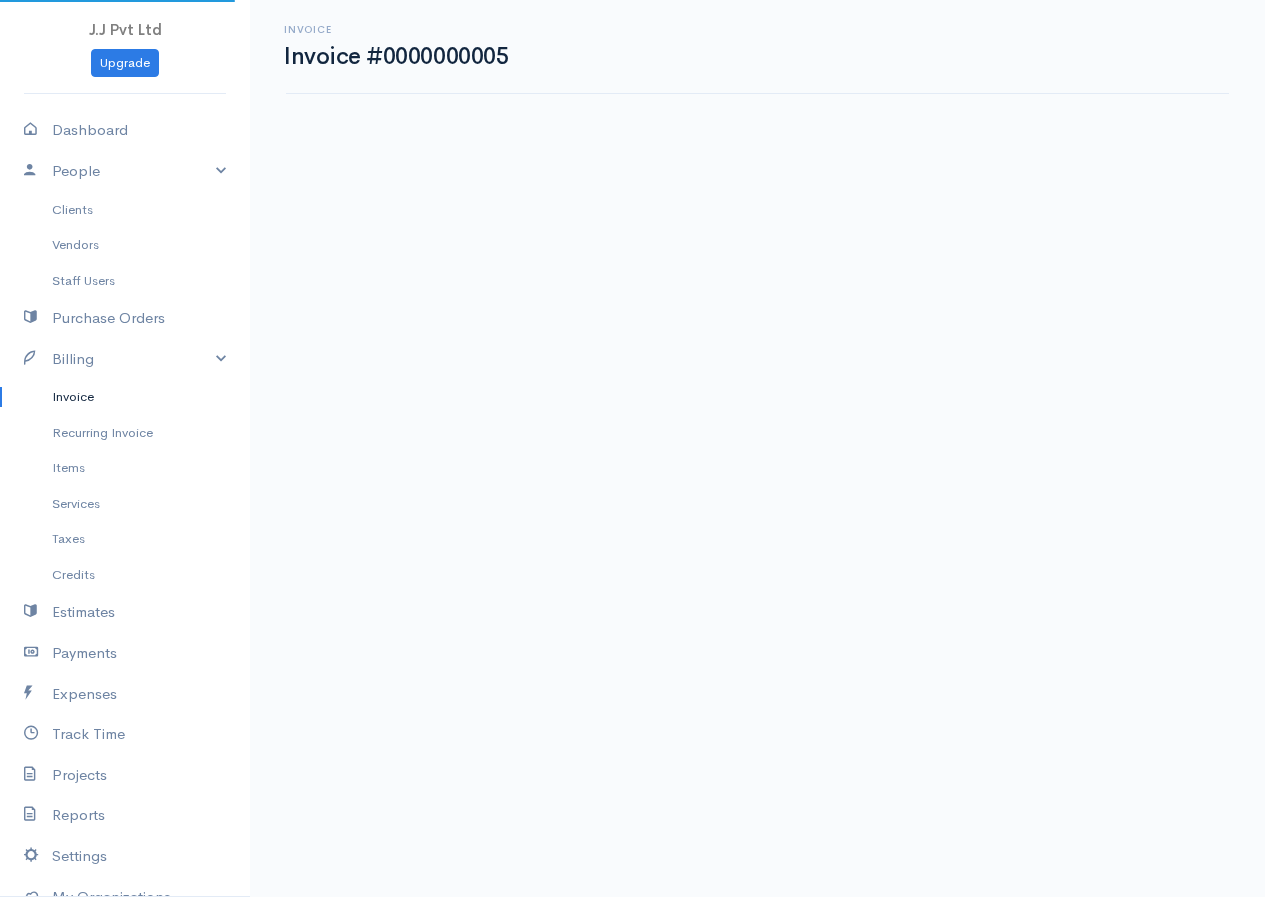 scroll, scrollTop: 0, scrollLeft: 0, axis: both 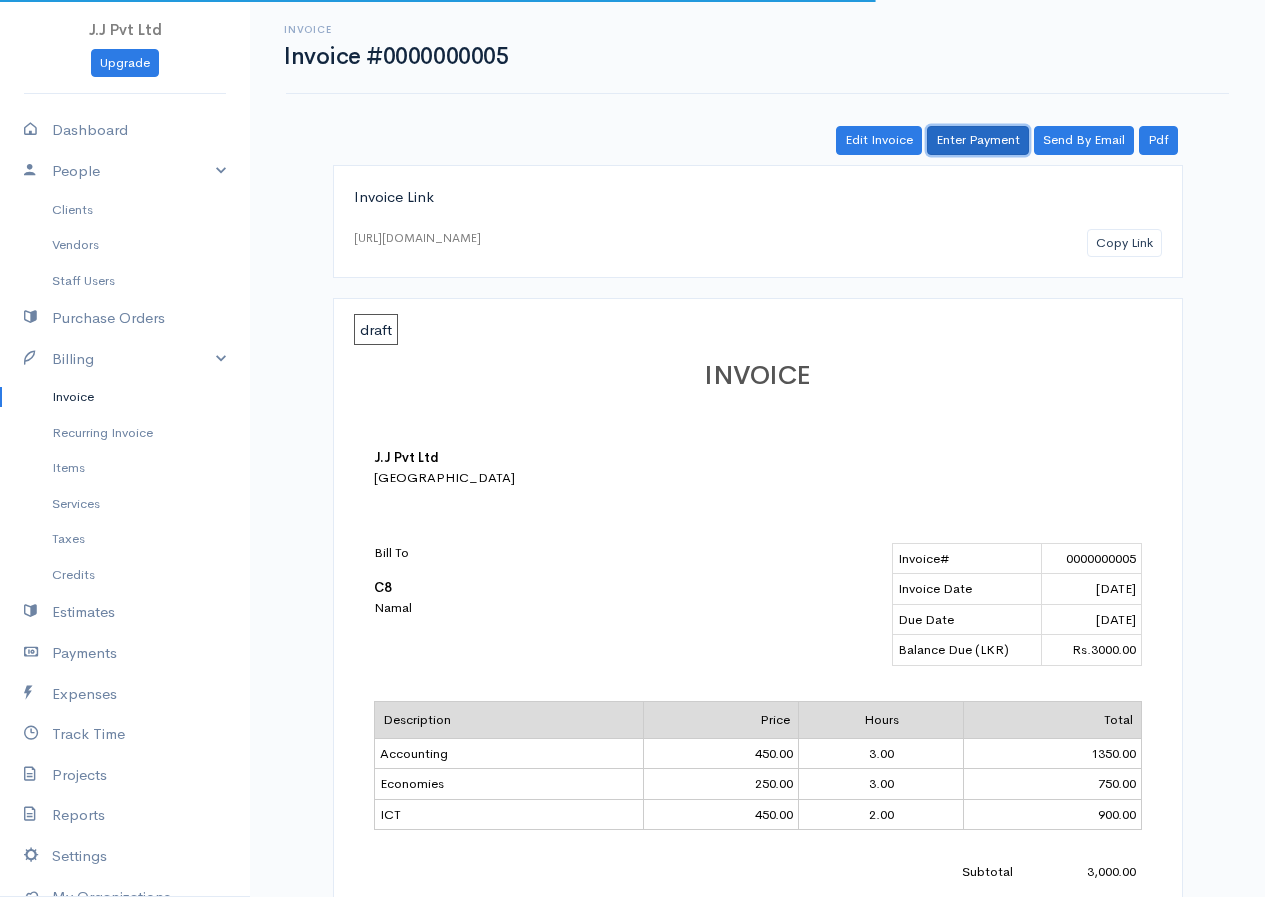click on "Enter Payment" at bounding box center (978, 140) 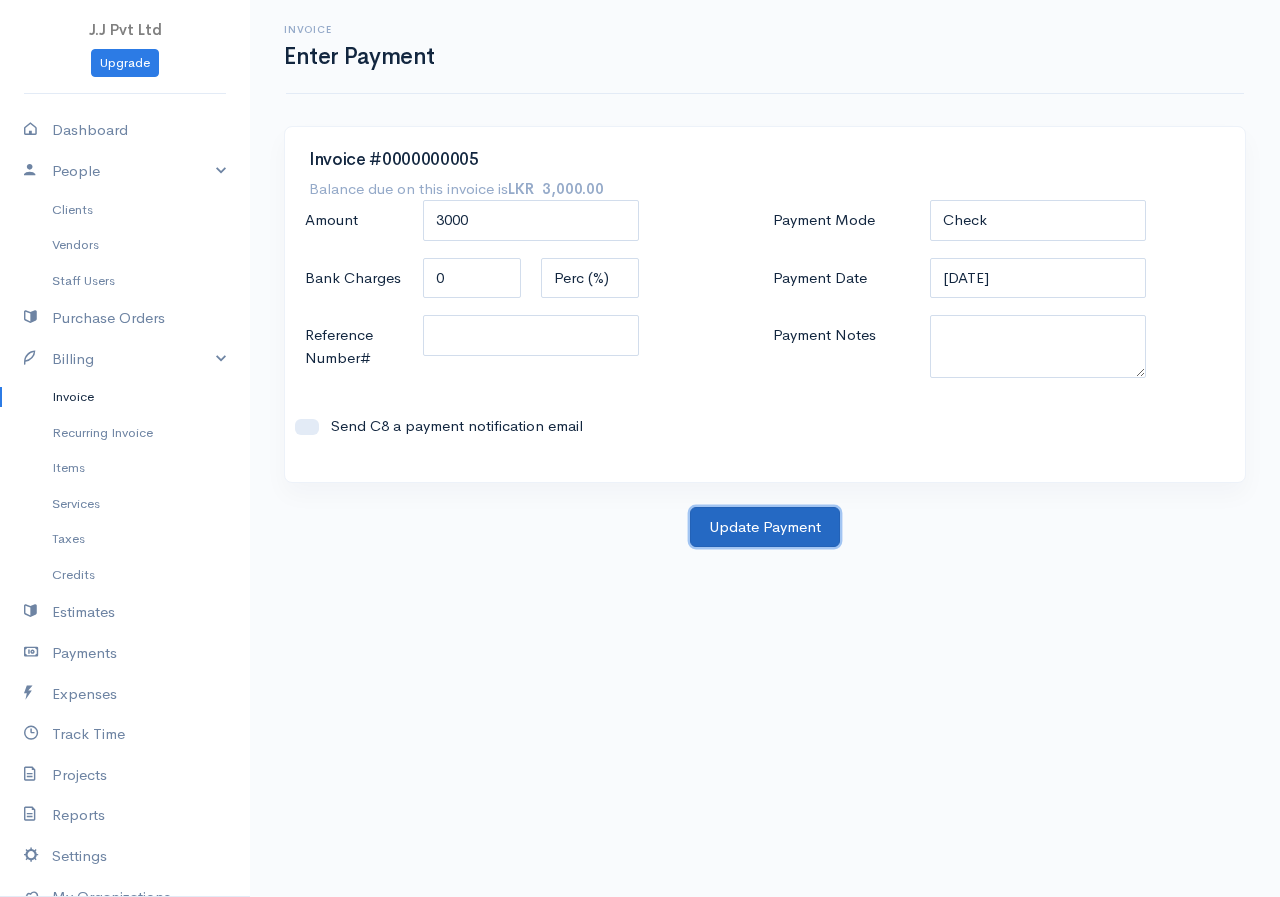 click on "Update Payment" at bounding box center [765, 527] 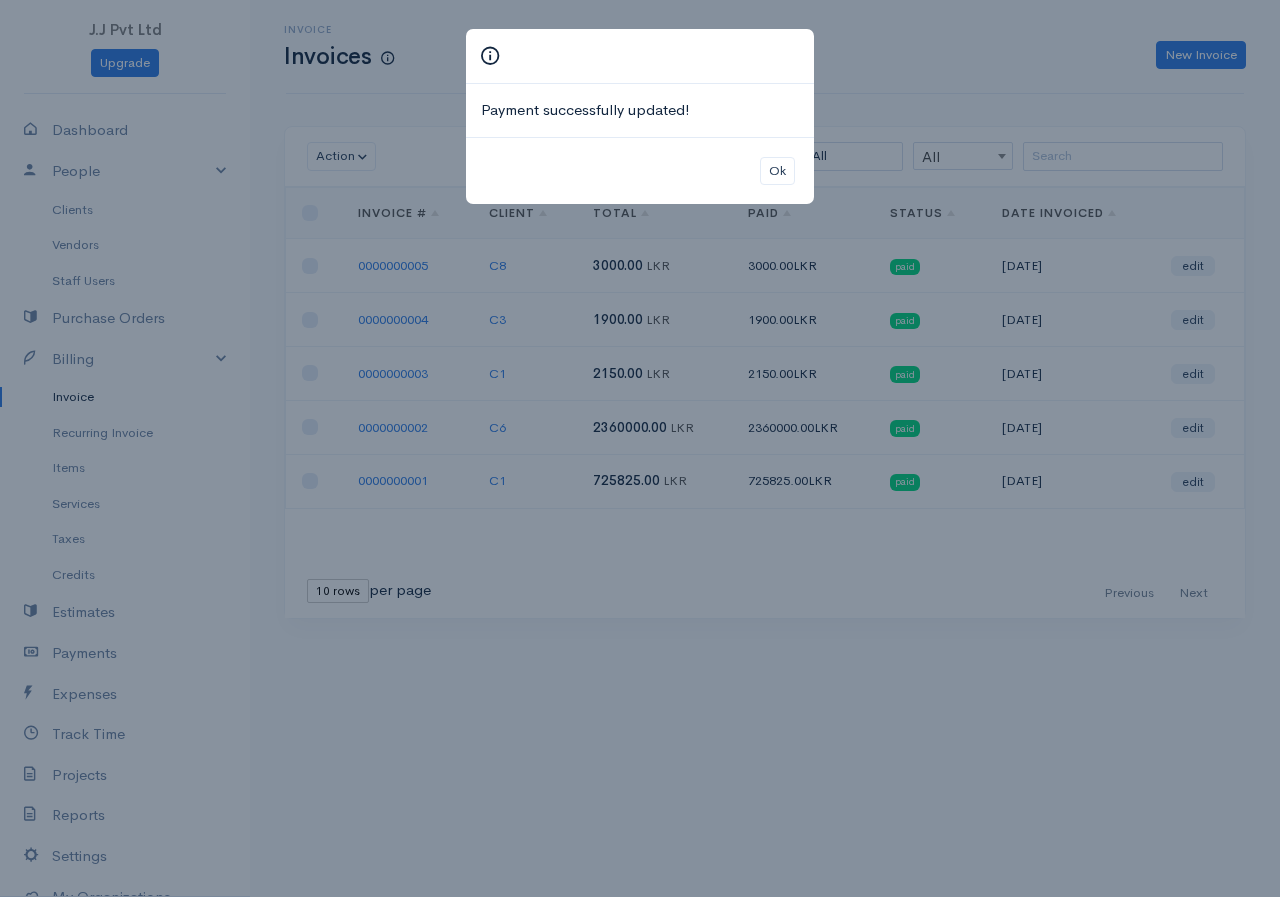 click on "Payment successfully updated!
Ok" at bounding box center (640, 448) 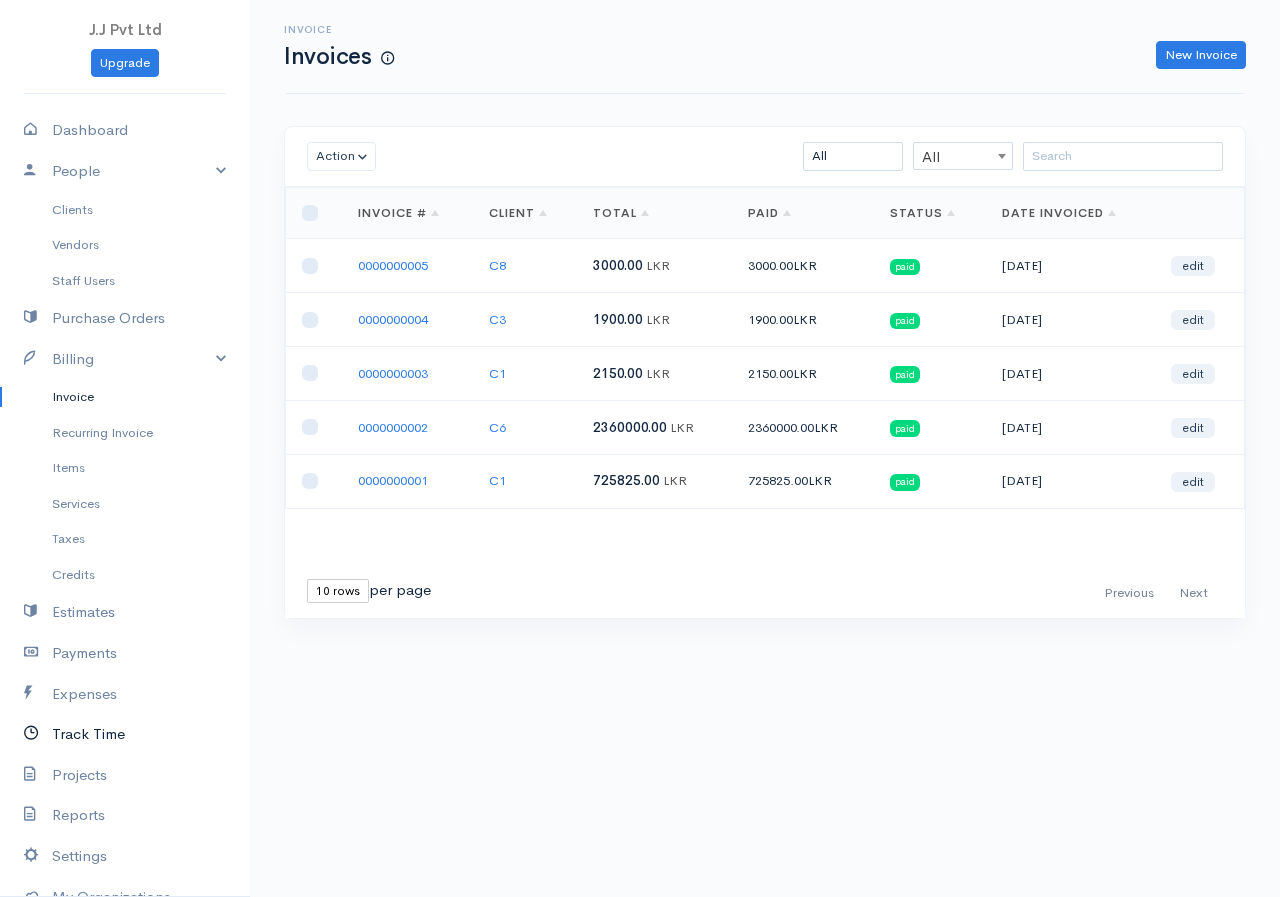 click on "Track Time" at bounding box center [125, 734] 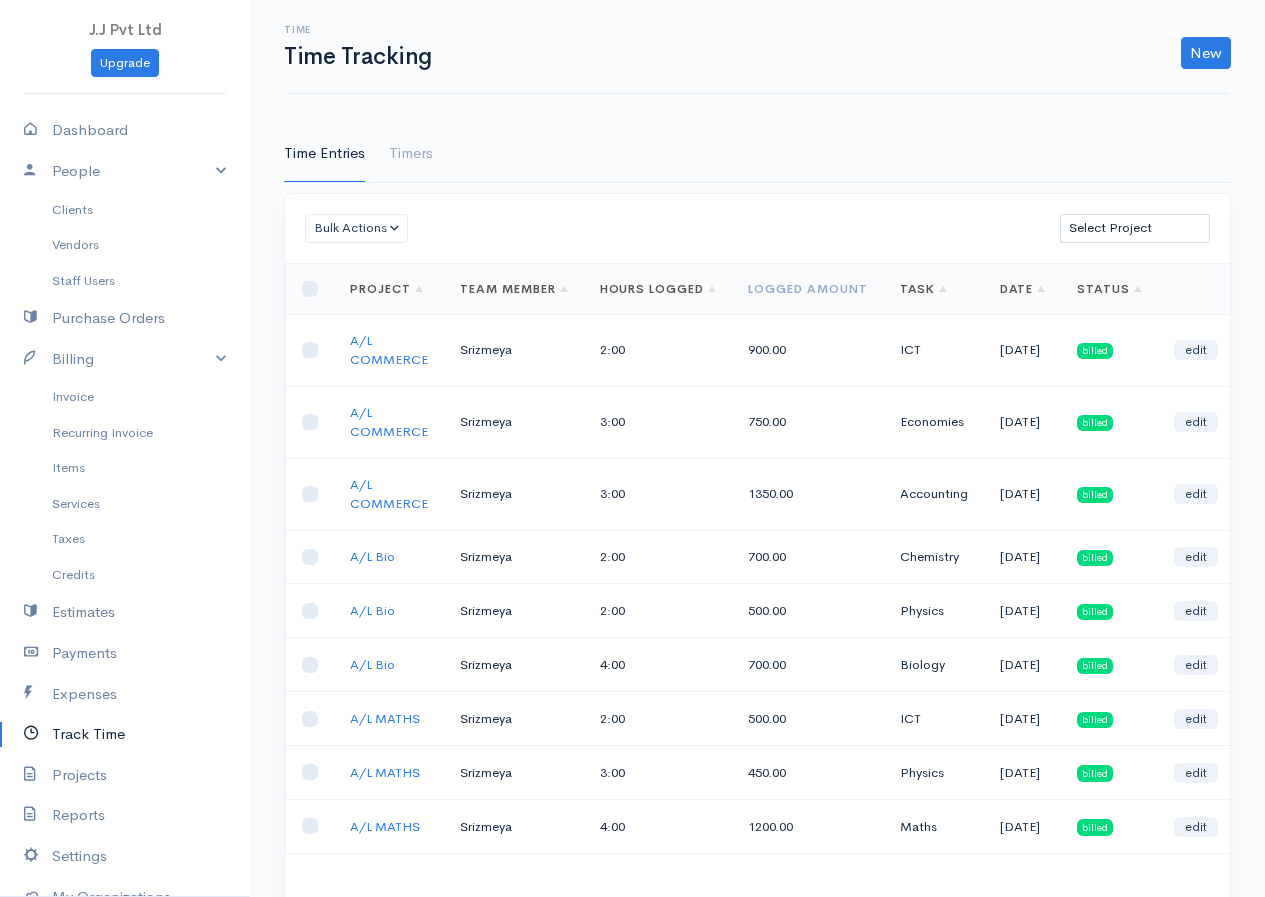 scroll, scrollTop: 200, scrollLeft: 0, axis: vertical 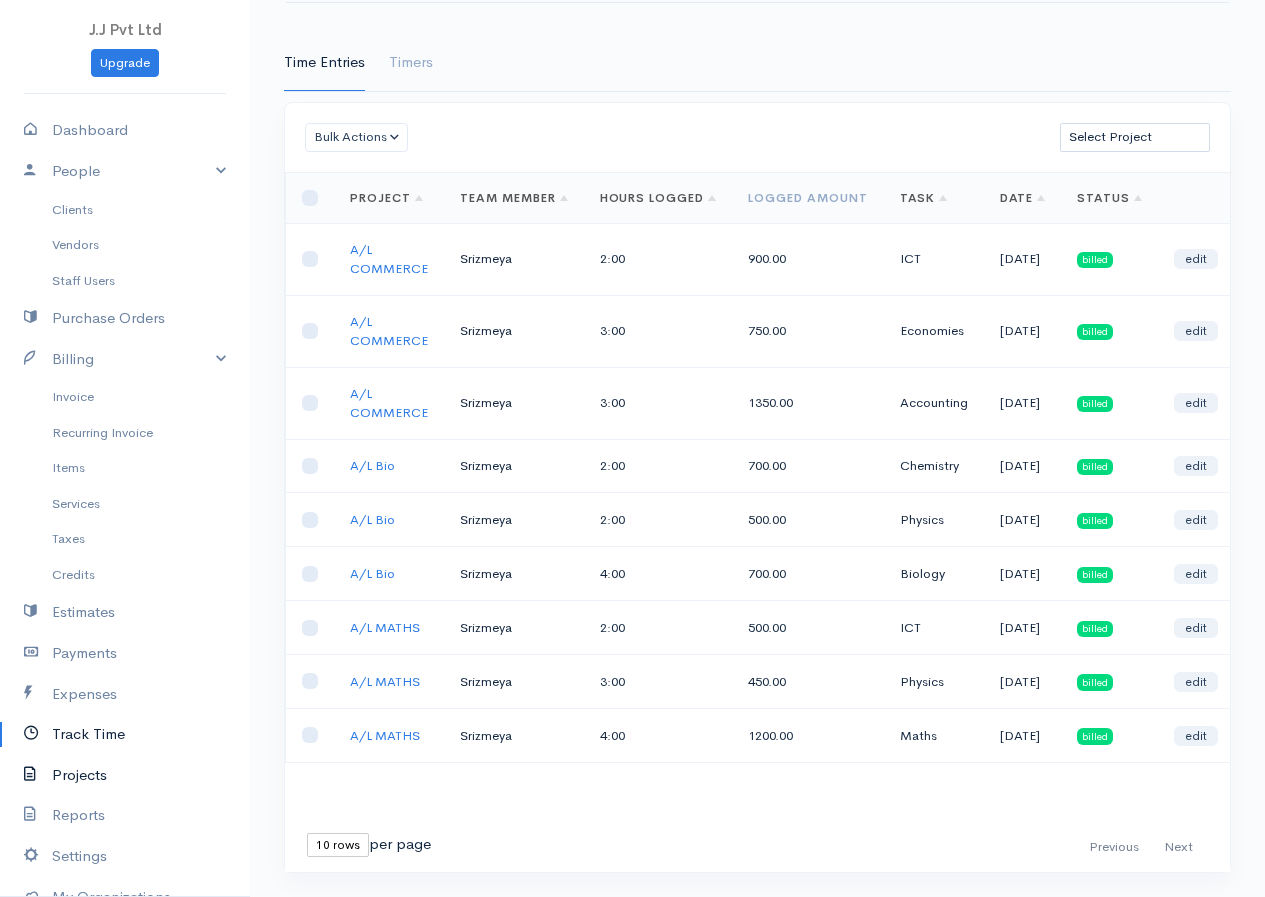 click on "Projects" at bounding box center (125, 775) 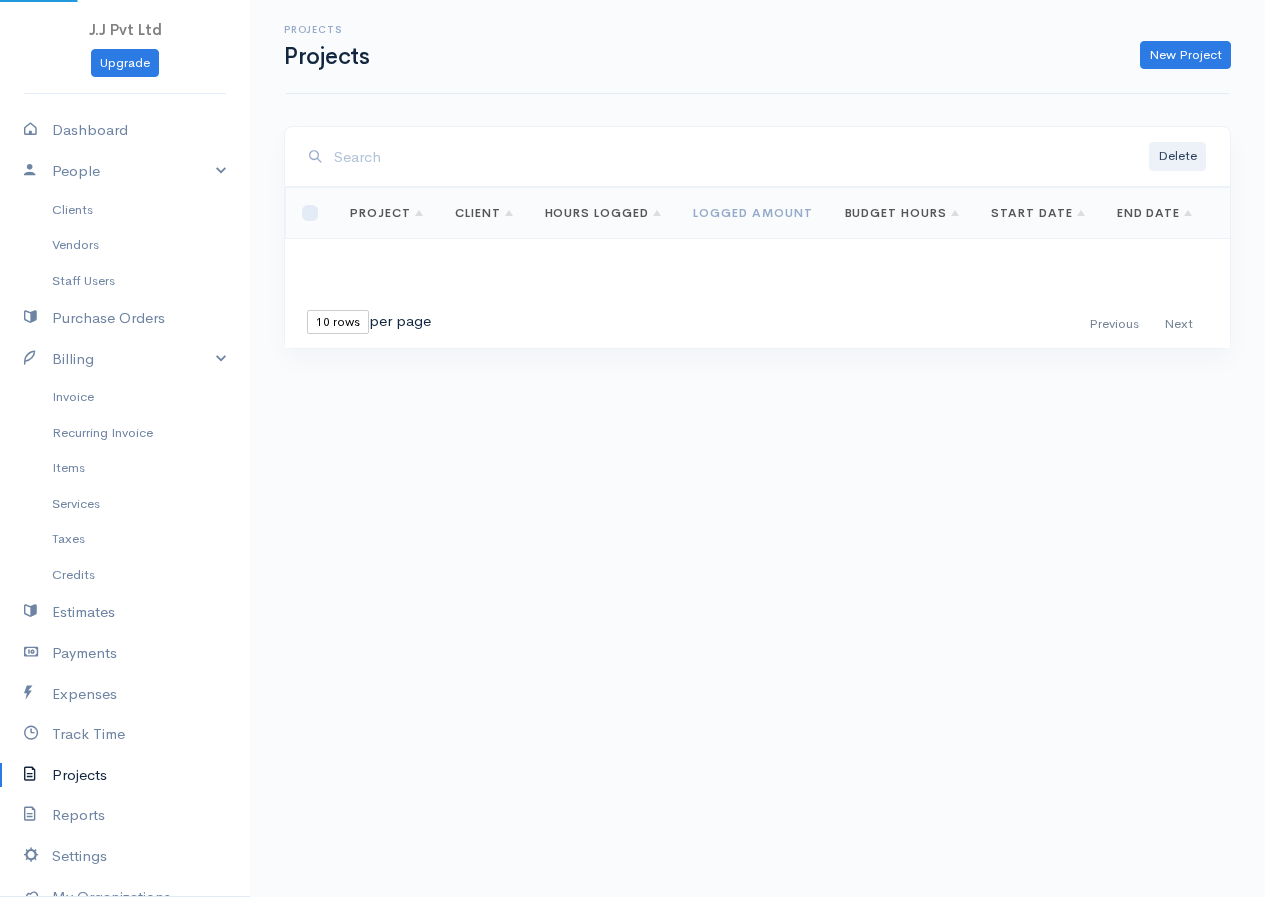 scroll, scrollTop: 0, scrollLeft: 0, axis: both 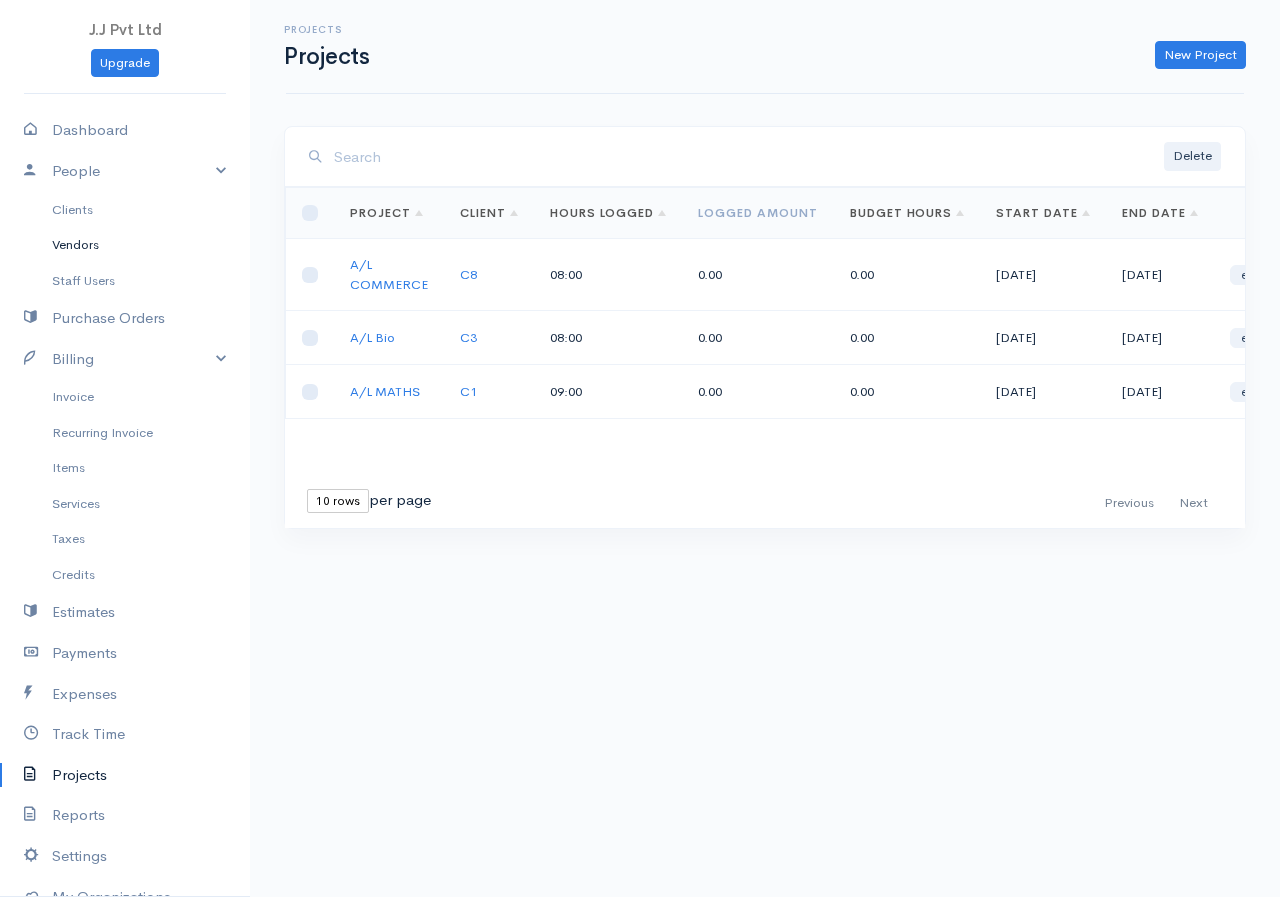 click on "Vendors" at bounding box center (125, 245) 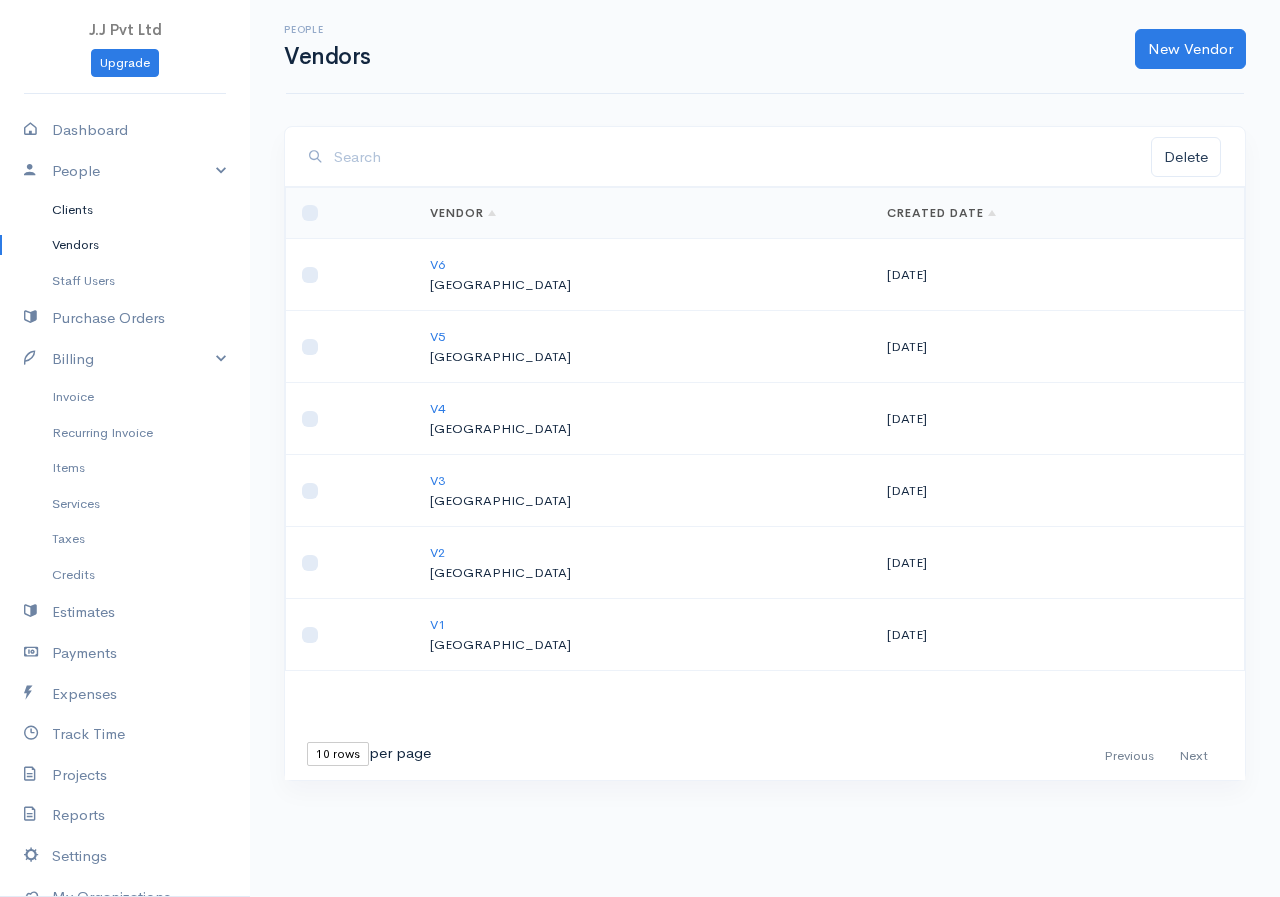 click on "Clients" at bounding box center [125, 210] 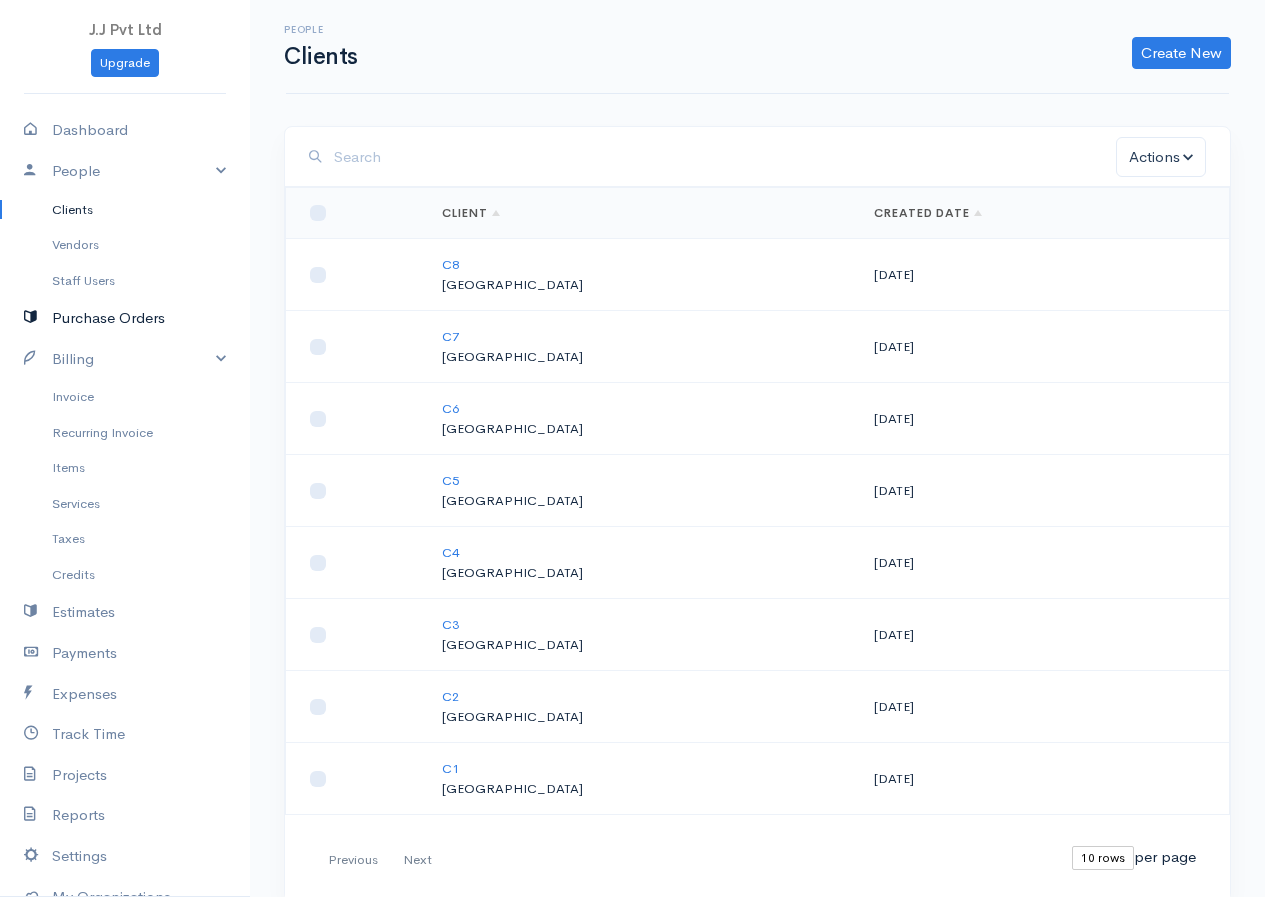click on "Purchase Orders" at bounding box center [125, 318] 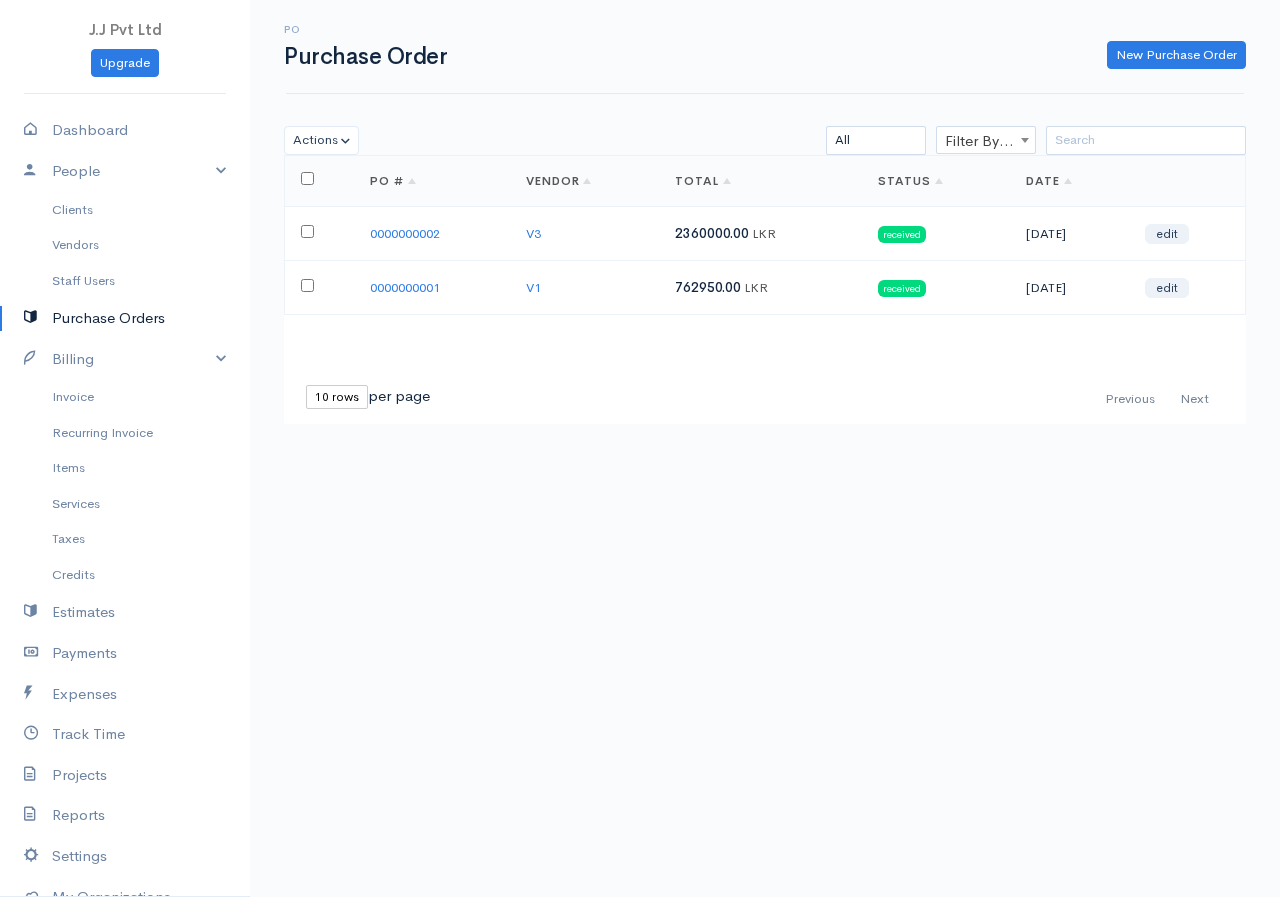 click at bounding box center [307, 231] 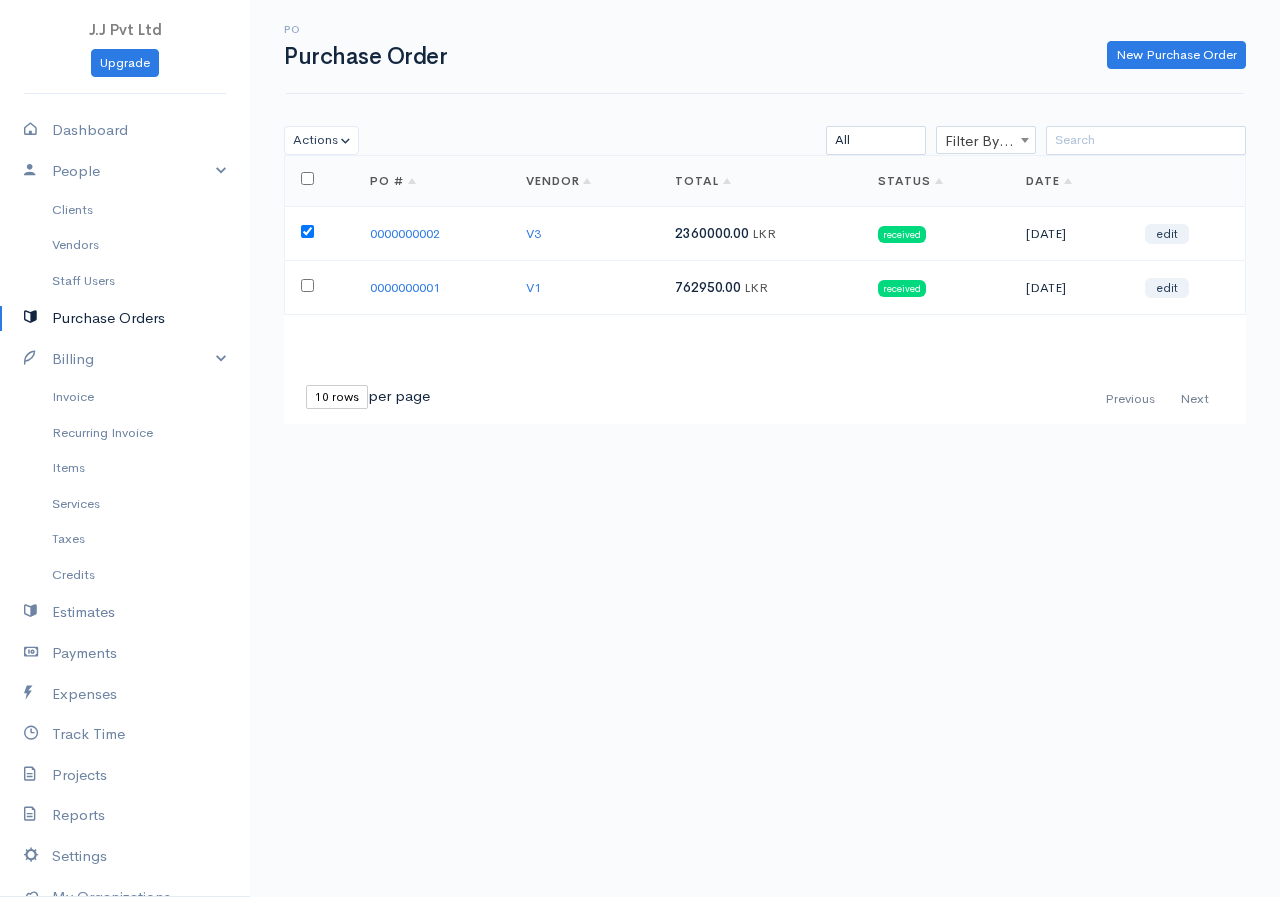 click at bounding box center (307, 231) 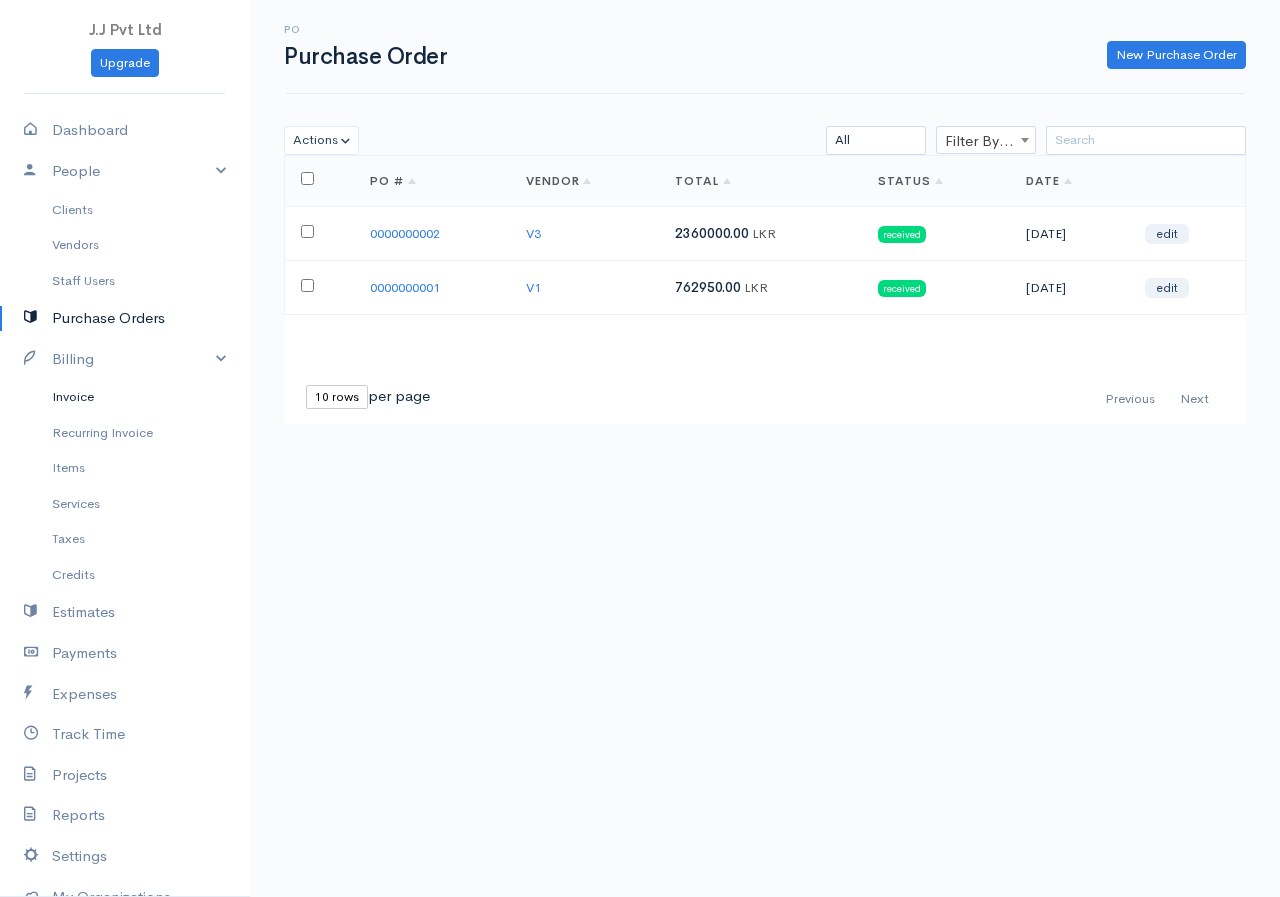 click on "Invoice" at bounding box center [125, 397] 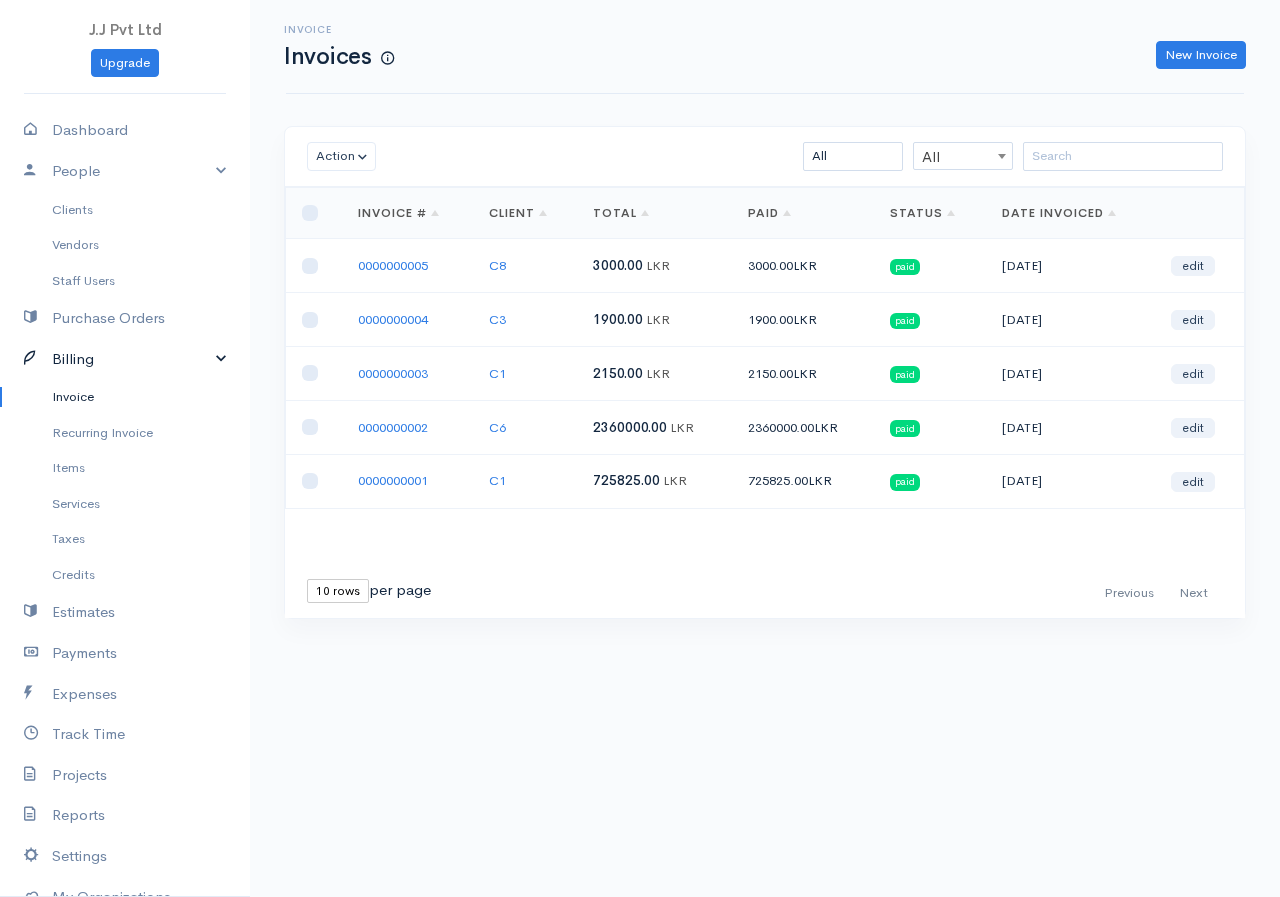 click on "Billing" at bounding box center [125, 359] 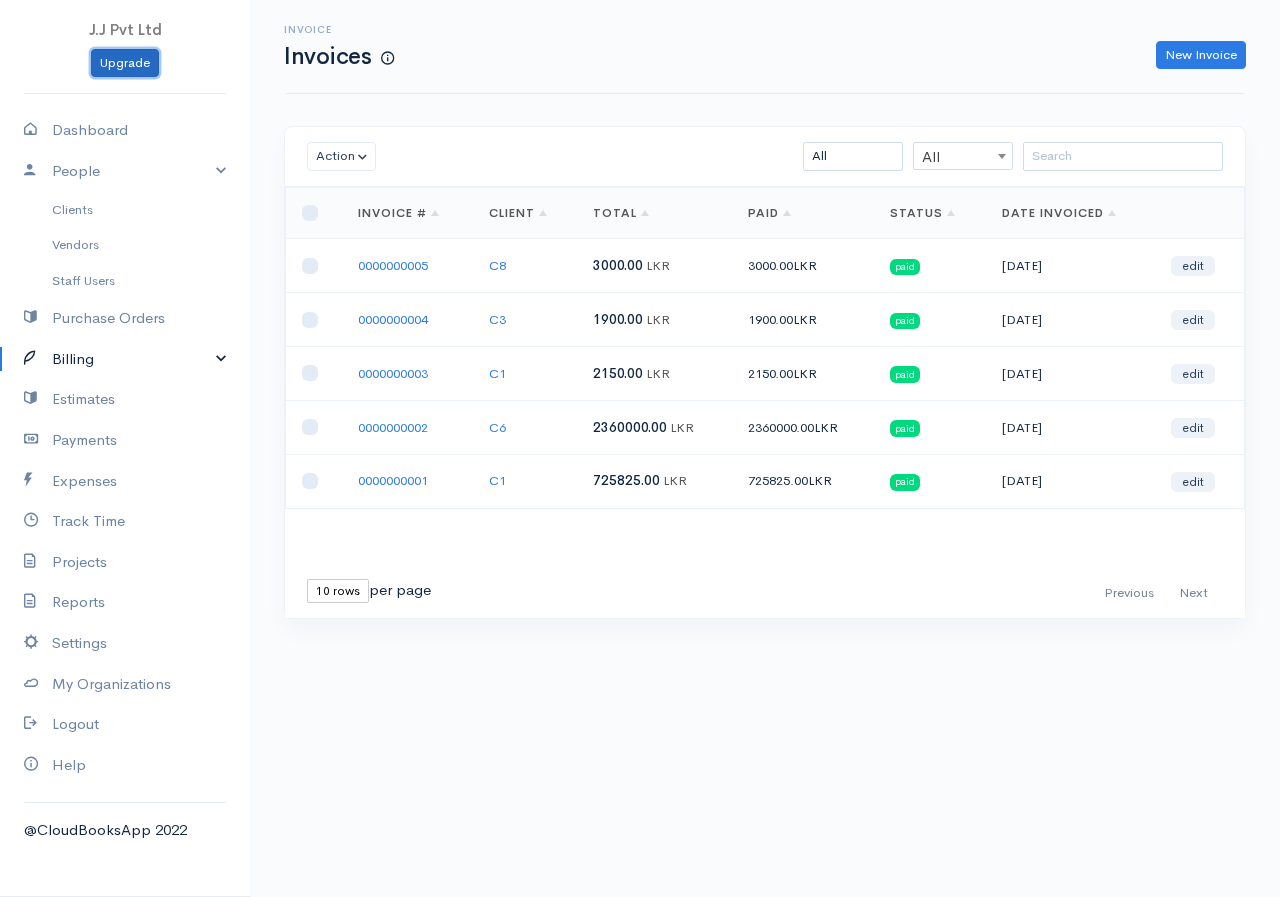 click on "Upgrade" at bounding box center [125, 63] 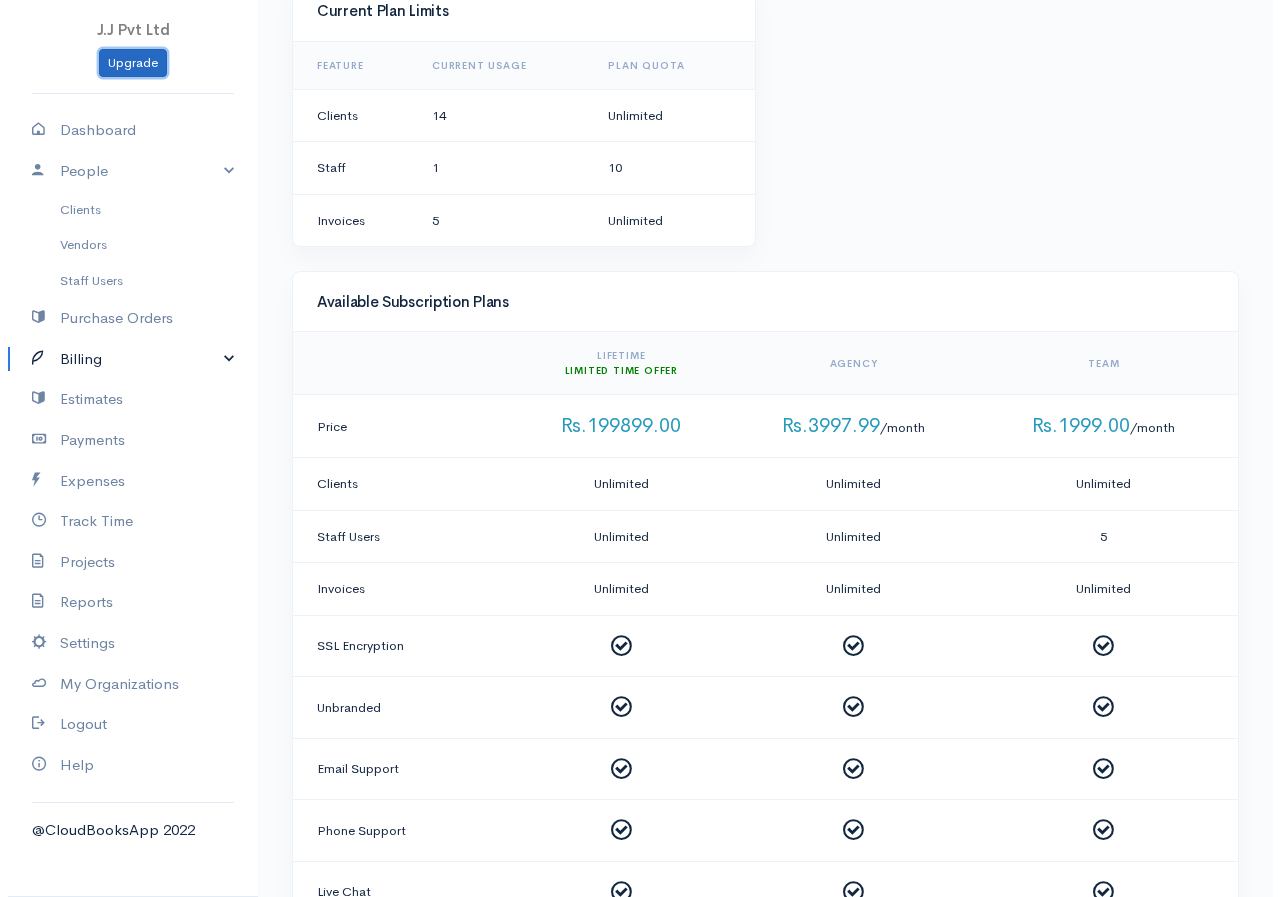 scroll, scrollTop: 0, scrollLeft: 0, axis: both 